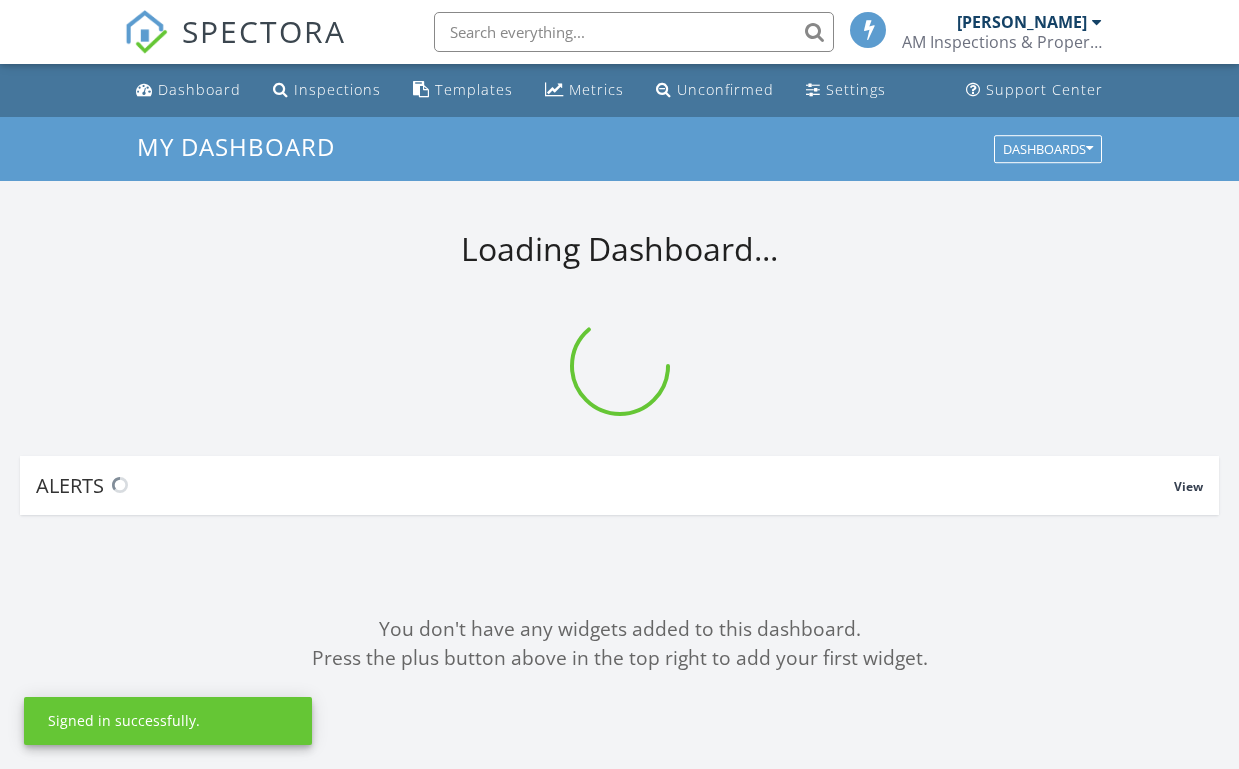 scroll, scrollTop: 0, scrollLeft: 0, axis: both 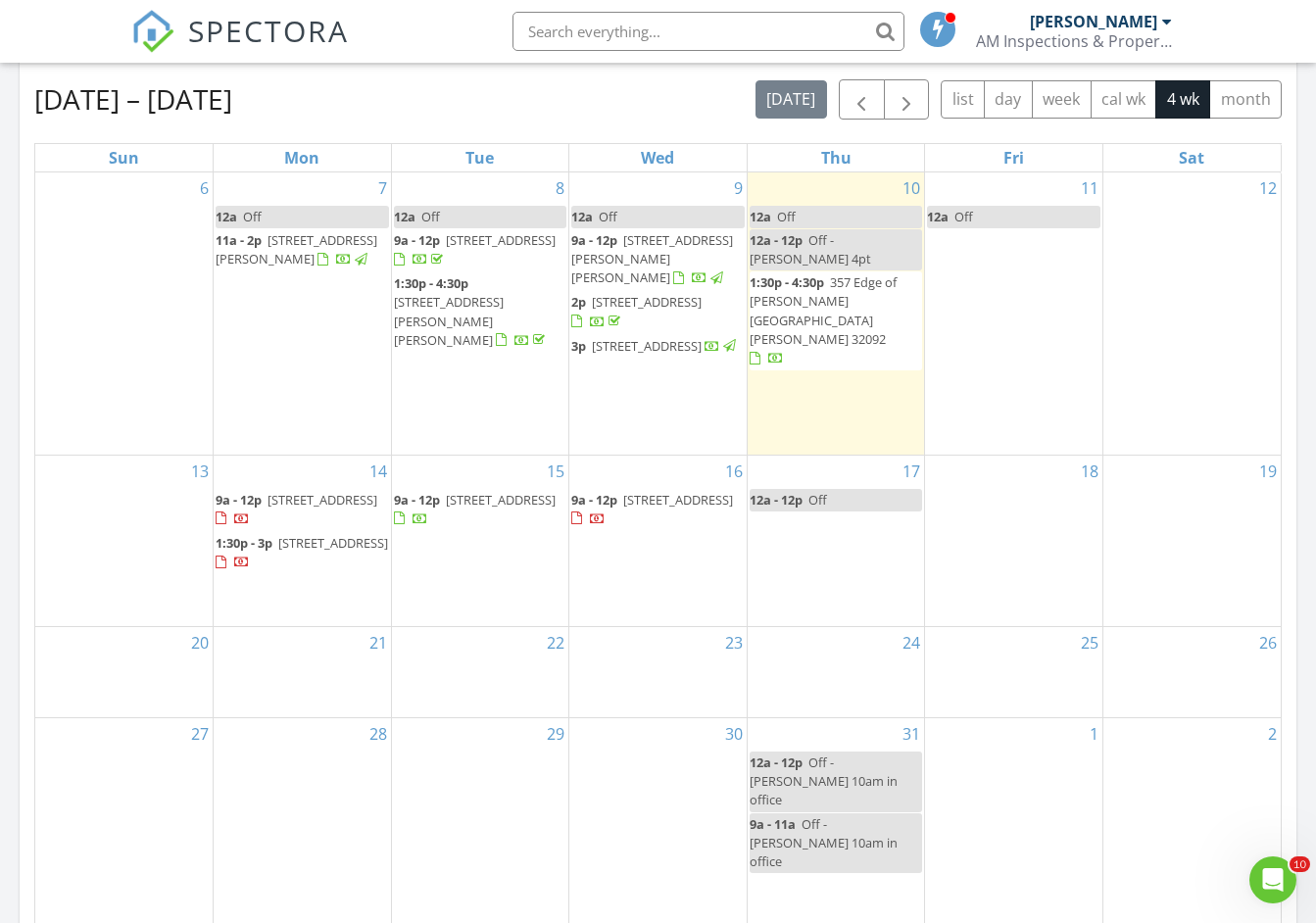 click on "15
9a - 12p
375 Goldenrod Dr, St. Augustine 32092" at bounding box center [480, 541] 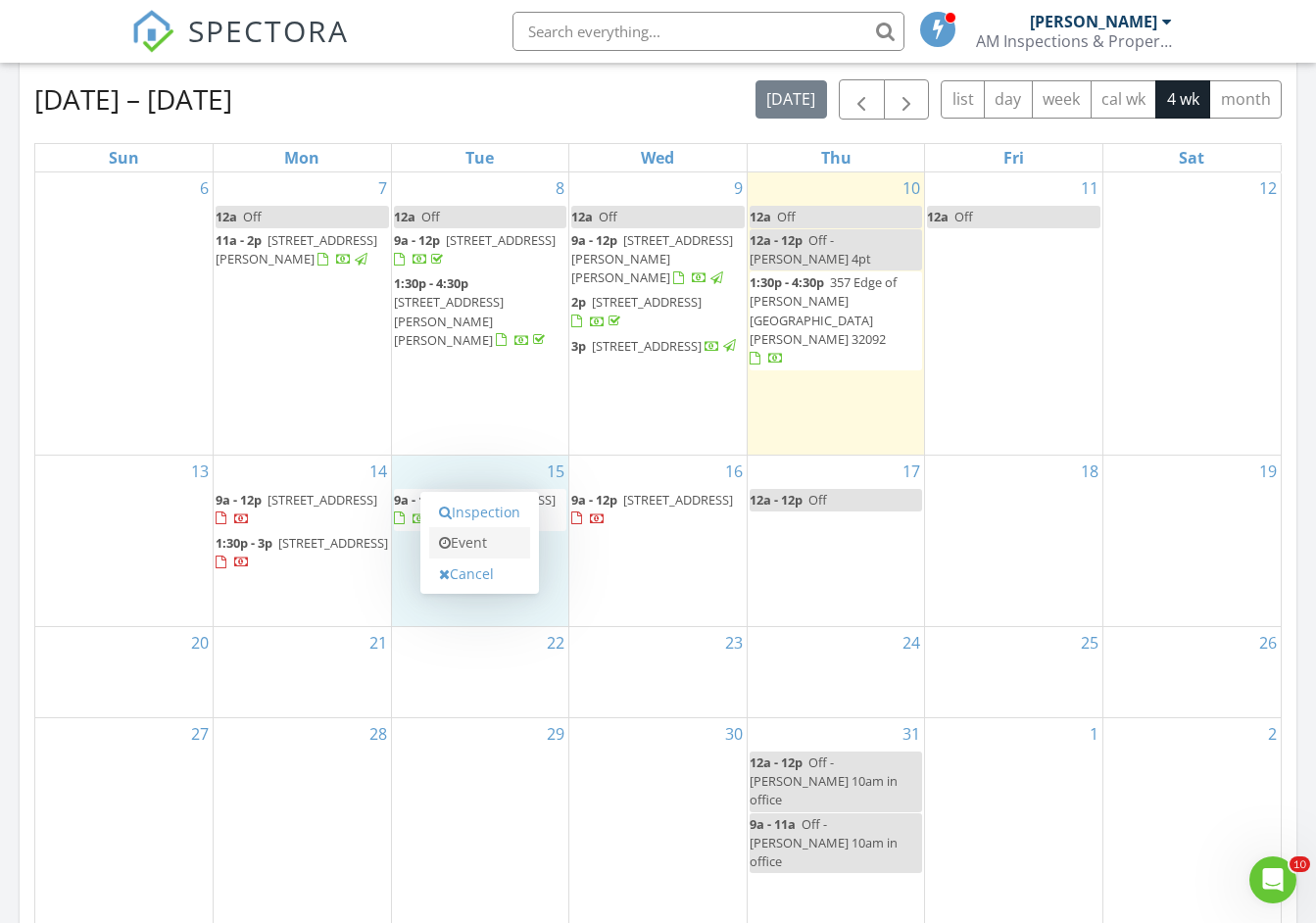 click on "Event" at bounding box center [479, 543] 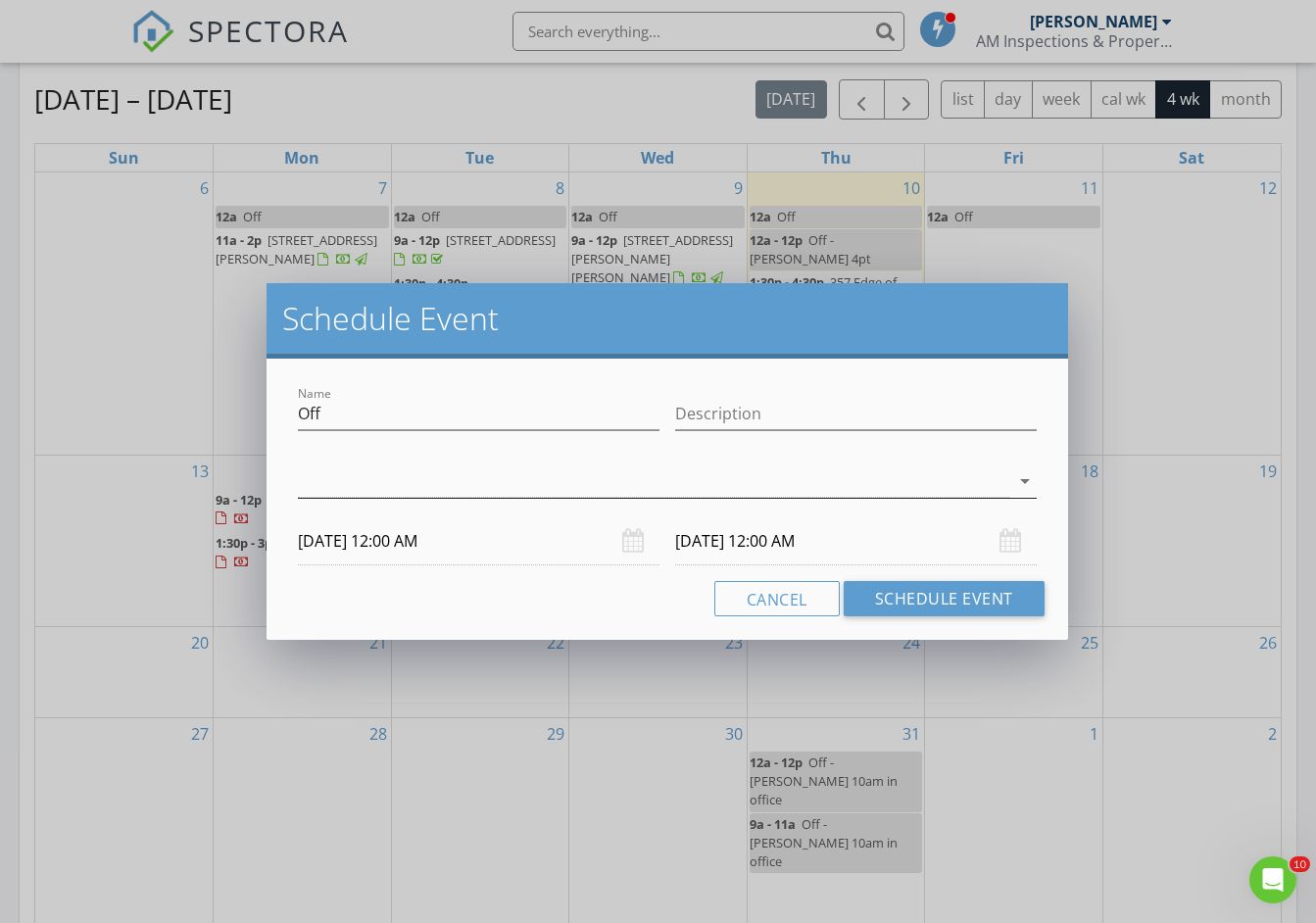 click at bounding box center [653, 481] 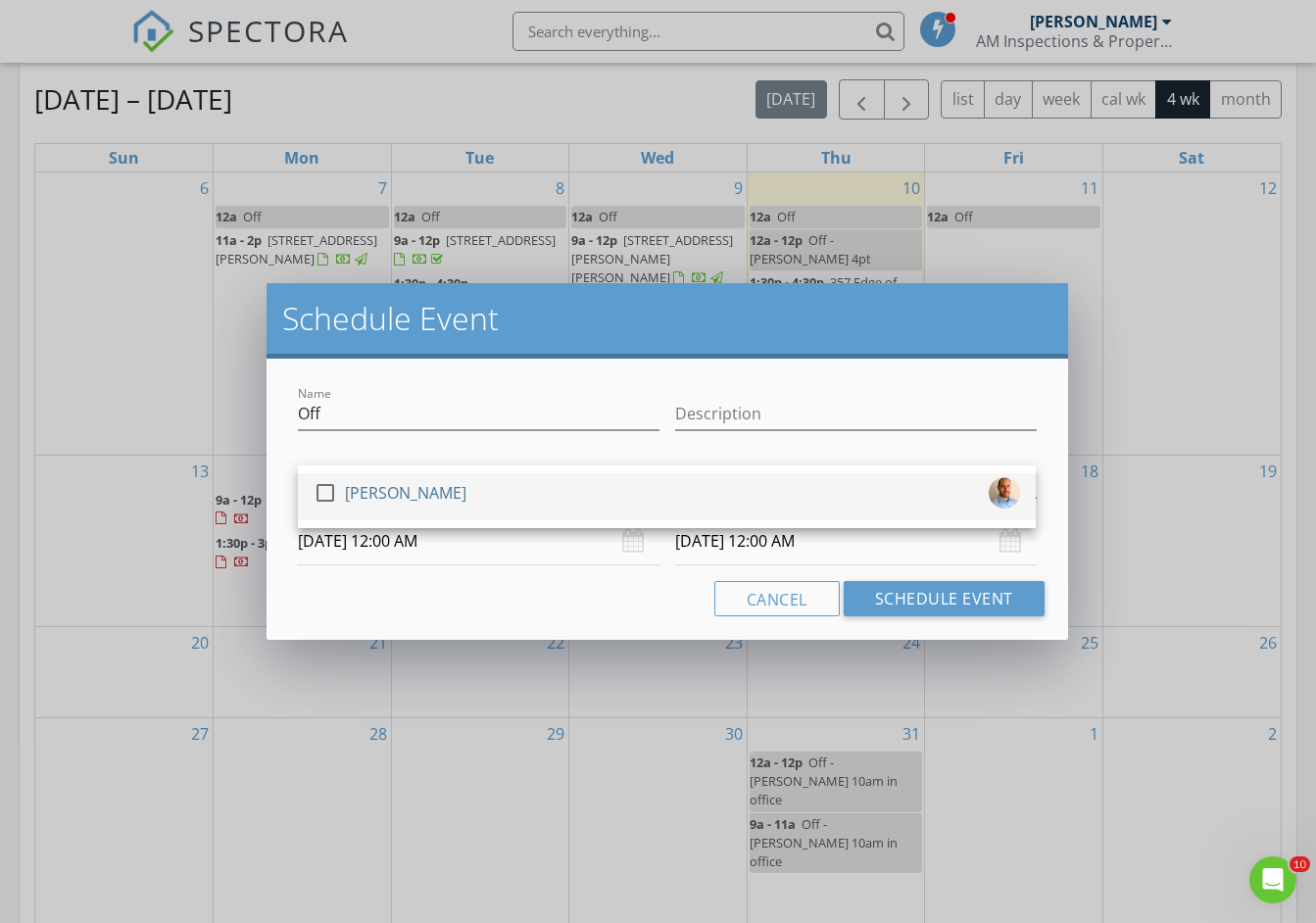 click on "check_box_outline_blank   Alexander Mansur" at bounding box center (666, 497) 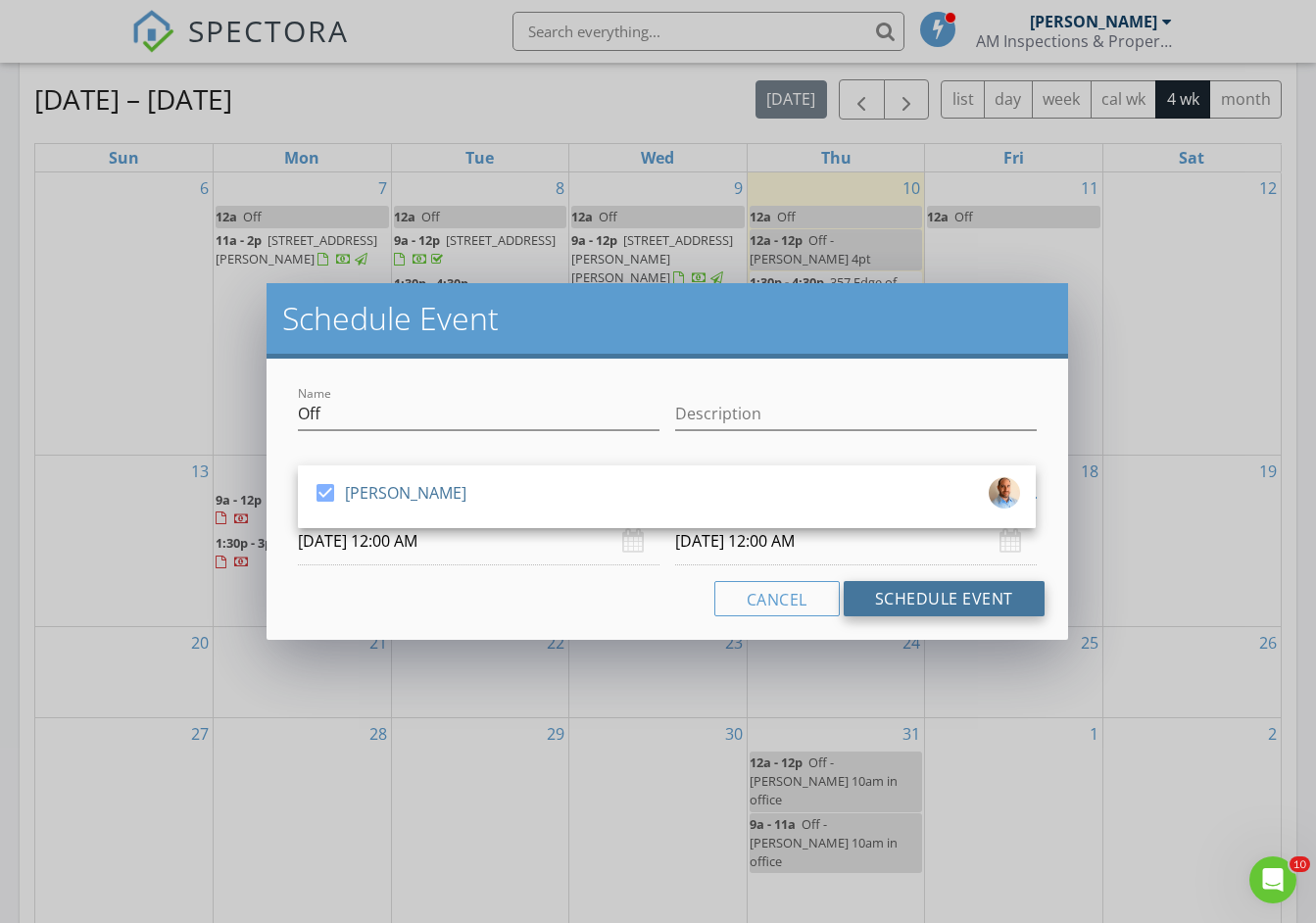 click on "Schedule Event" at bounding box center [944, 599] 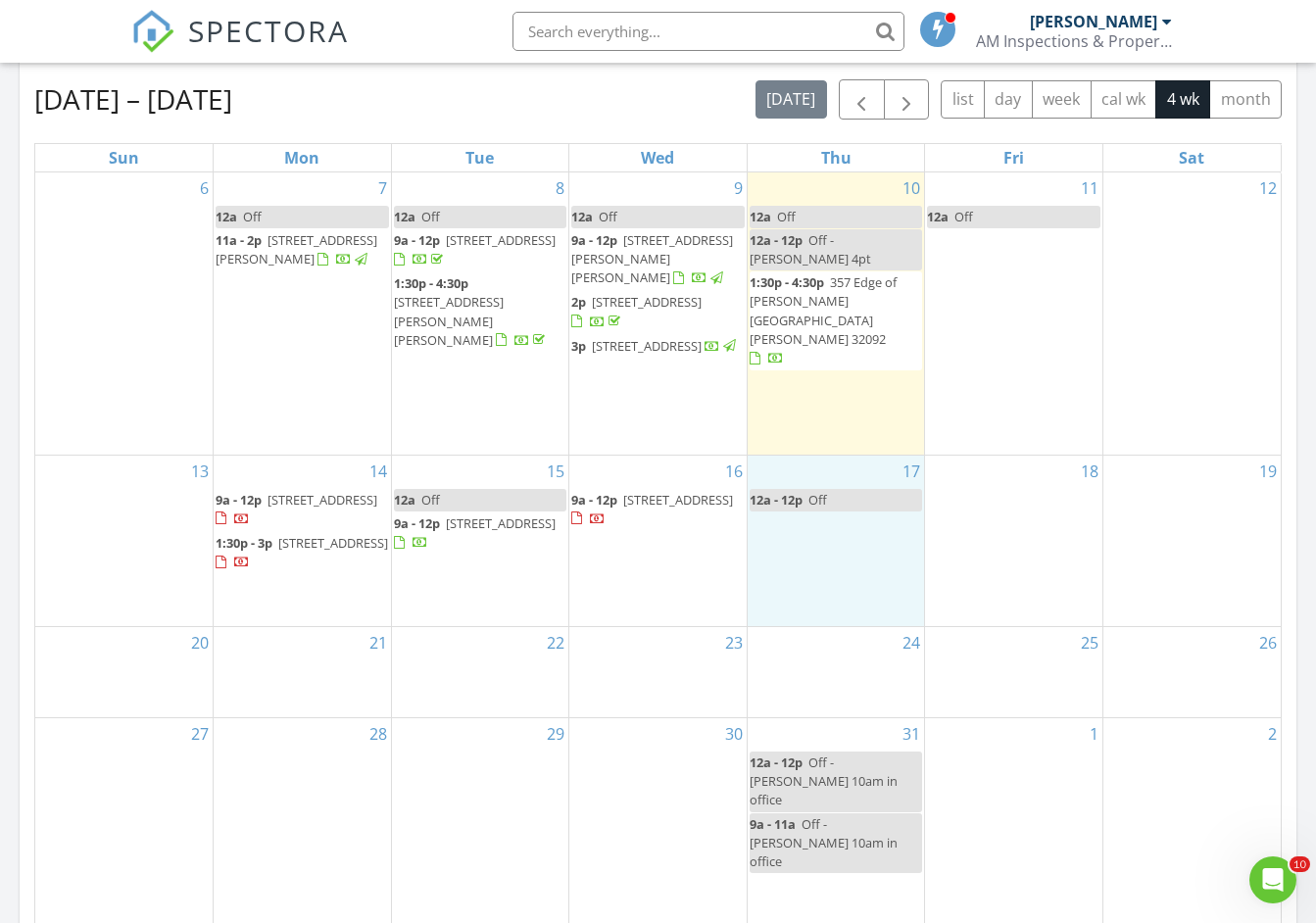 click on "17
12a - 12p
Off" at bounding box center [836, 541] 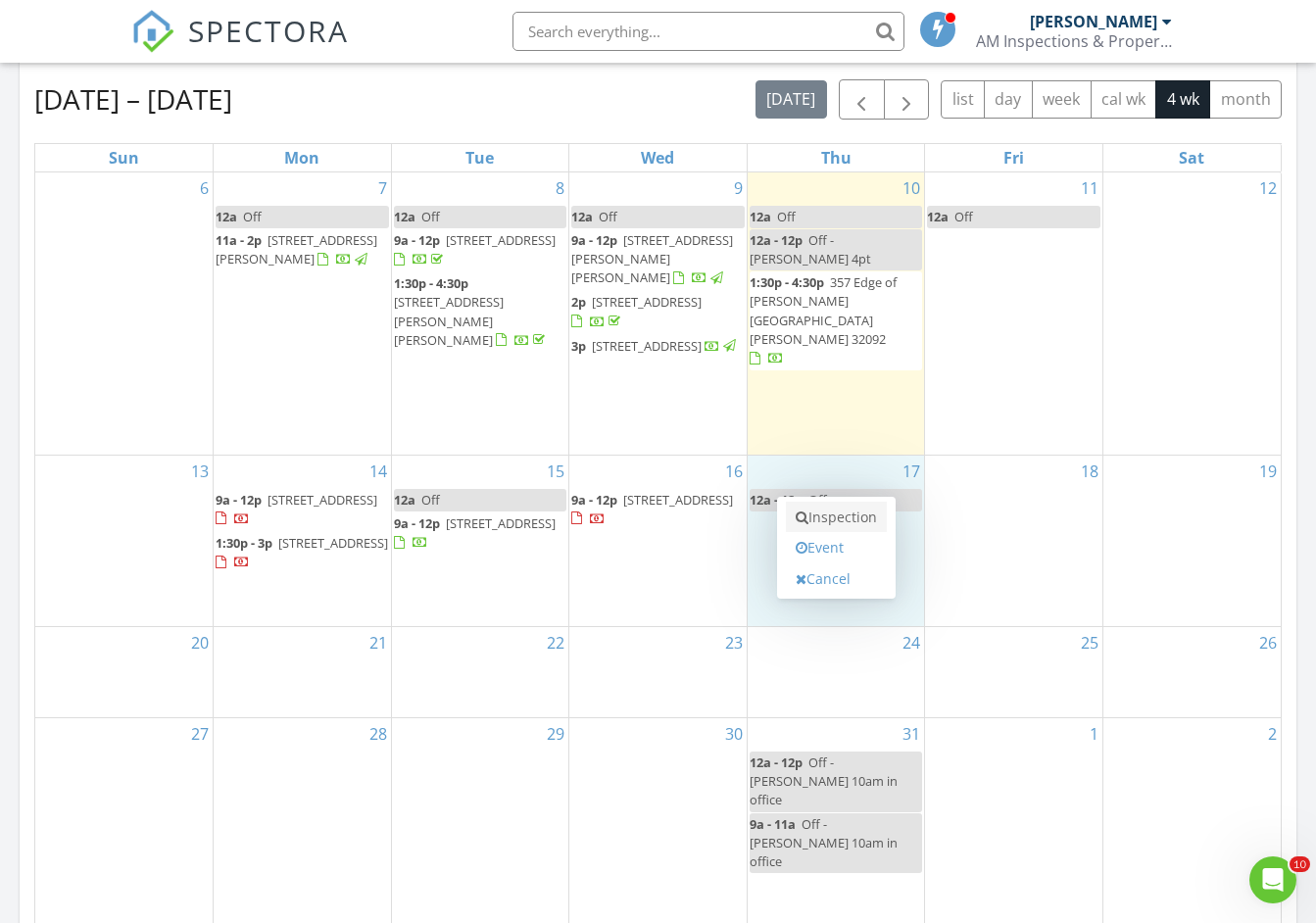 click on "Inspection" at bounding box center (836, 517) 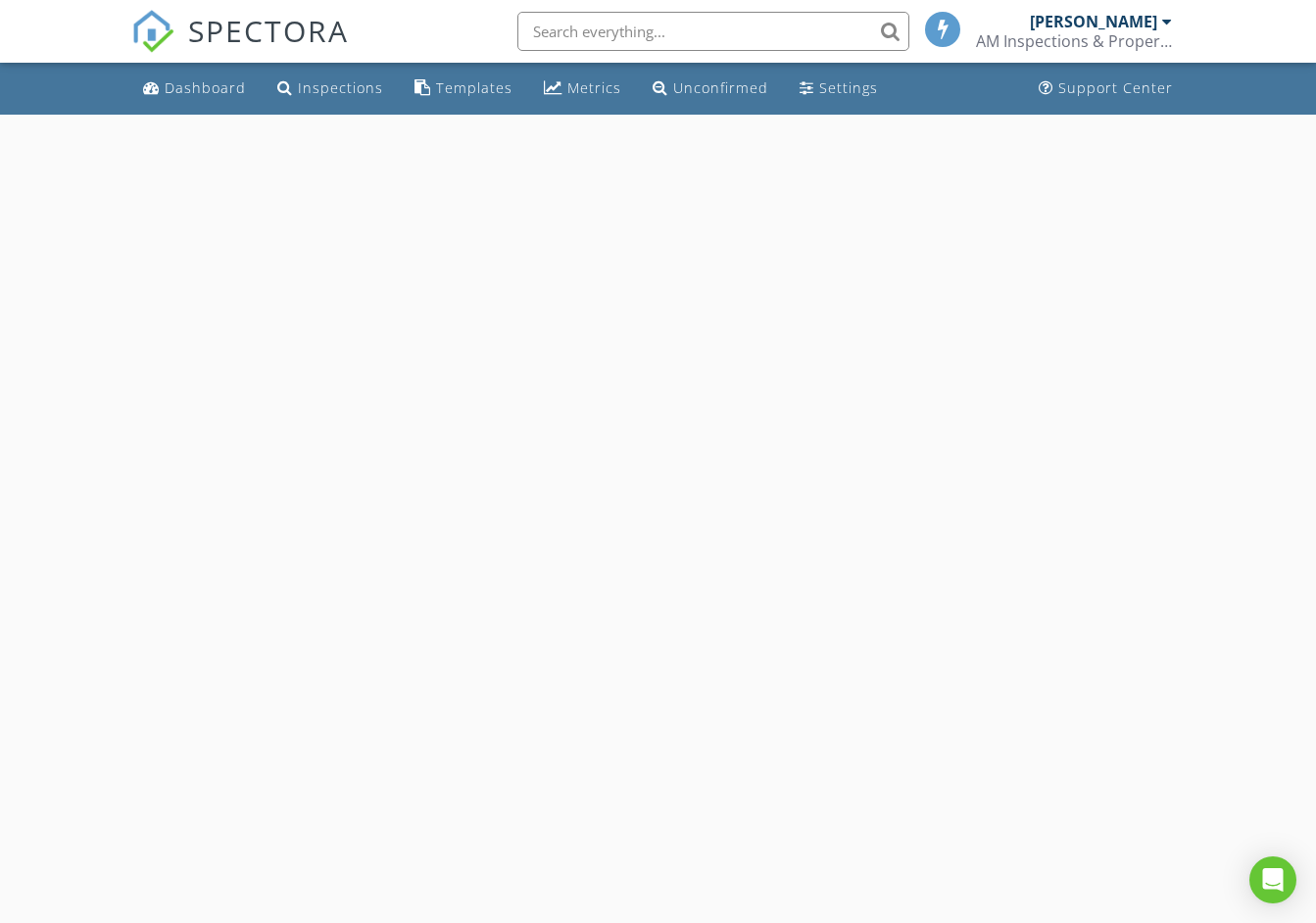scroll, scrollTop: 0, scrollLeft: 0, axis: both 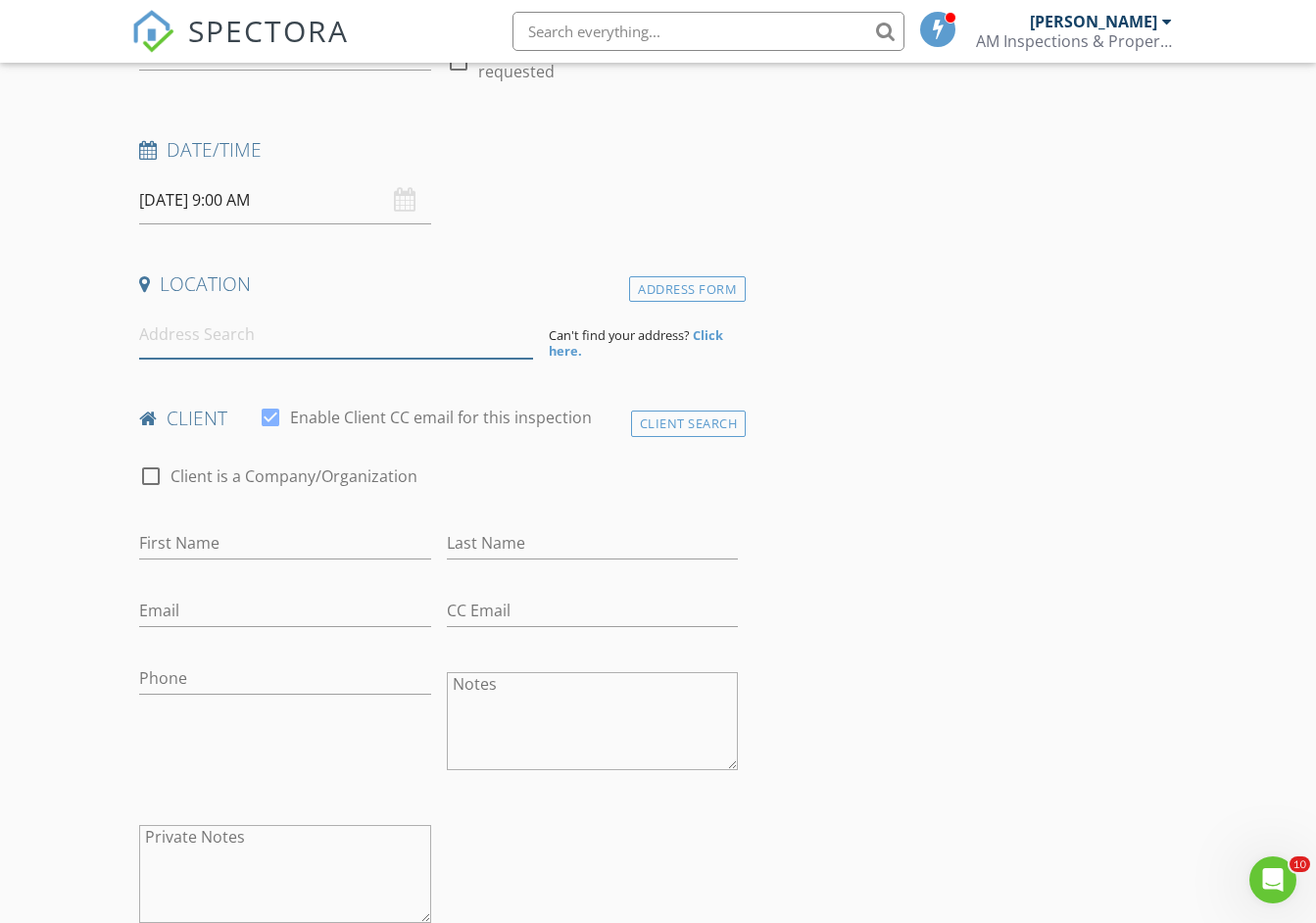 click at bounding box center (336, 334) 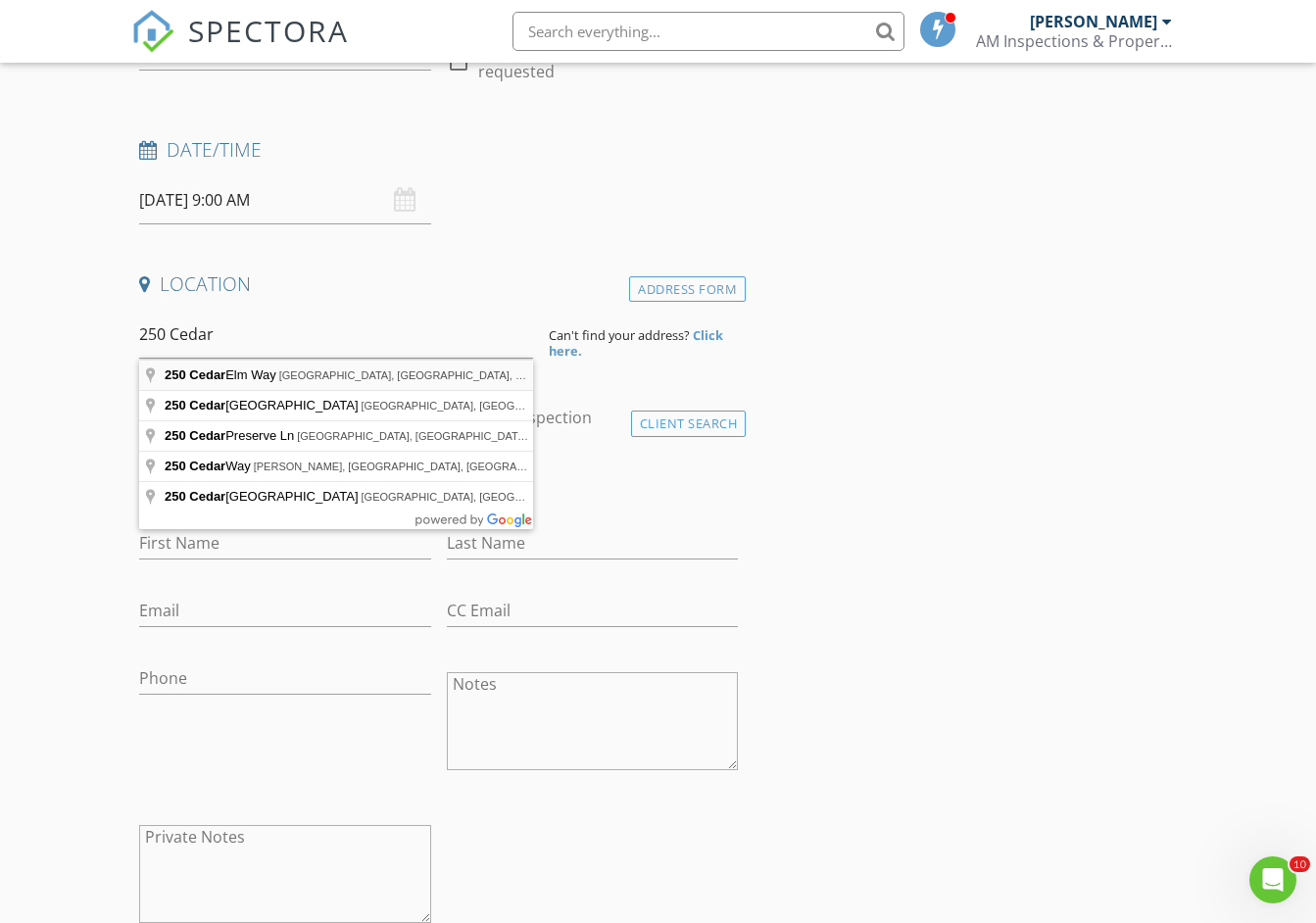 type on "250 Cedar Elm Way, St. Augustine, FL, USA" 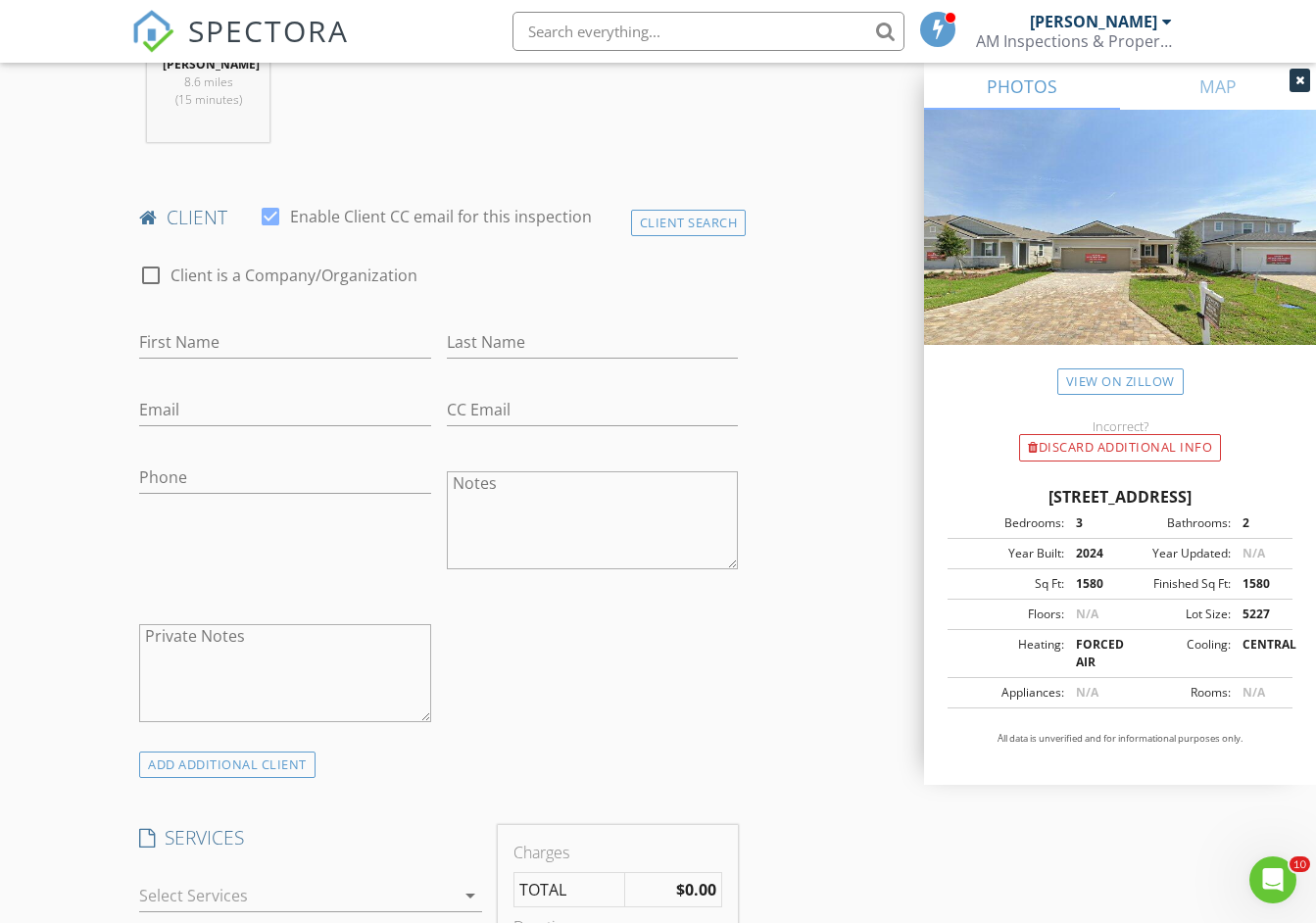 scroll, scrollTop: 857, scrollLeft: 0, axis: vertical 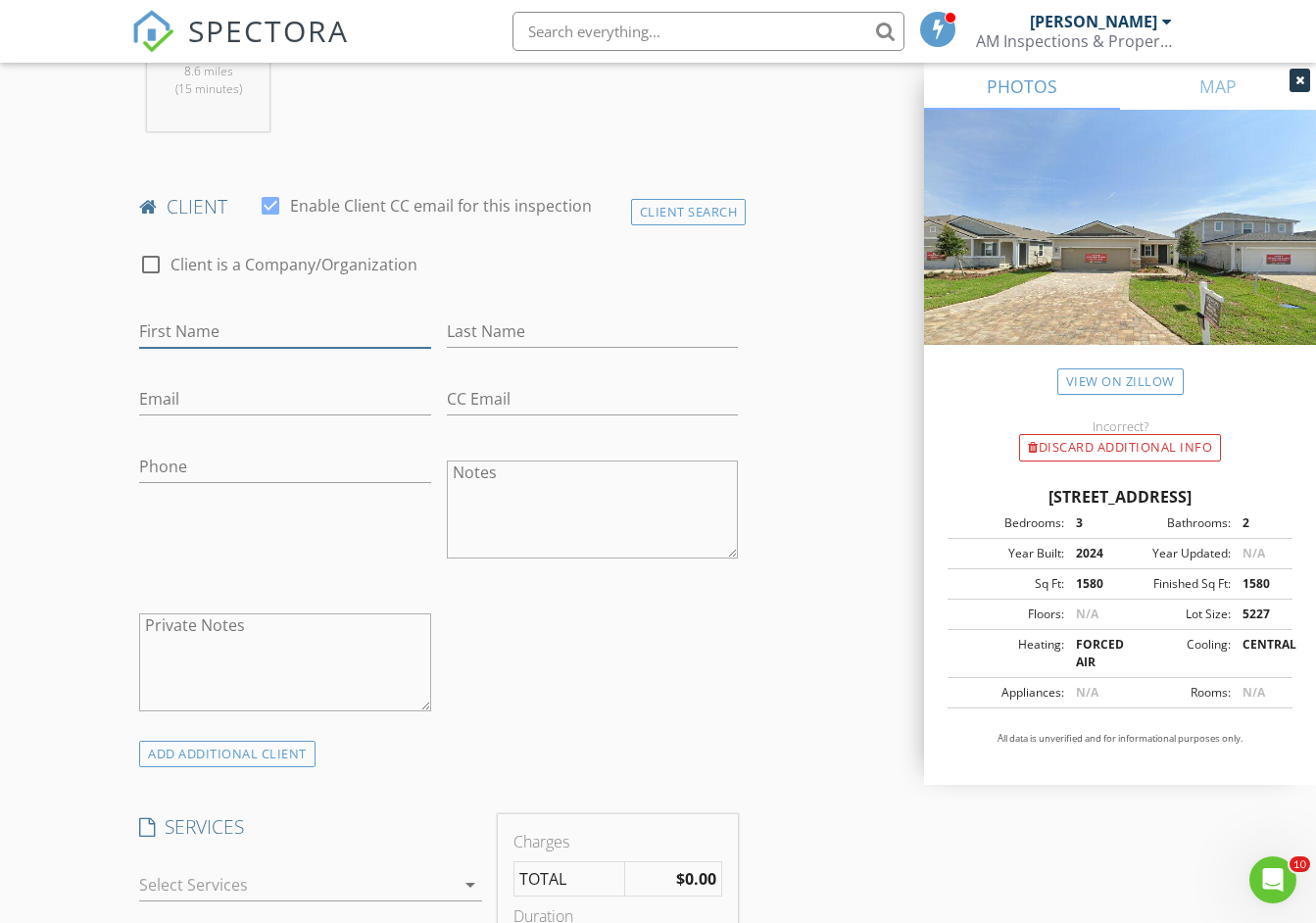 click on "First Name" at bounding box center (284, 331) 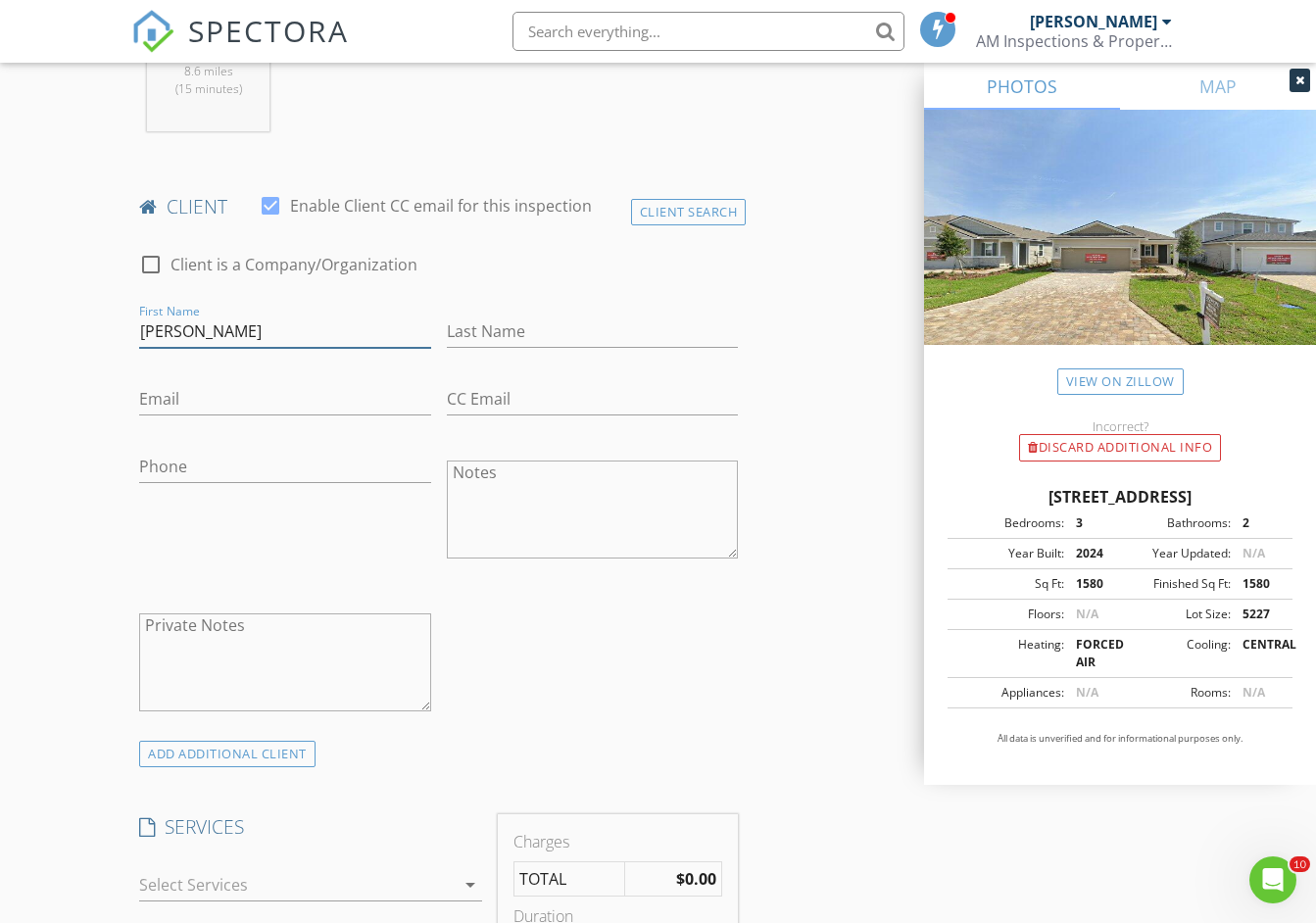 type on "Ralph" 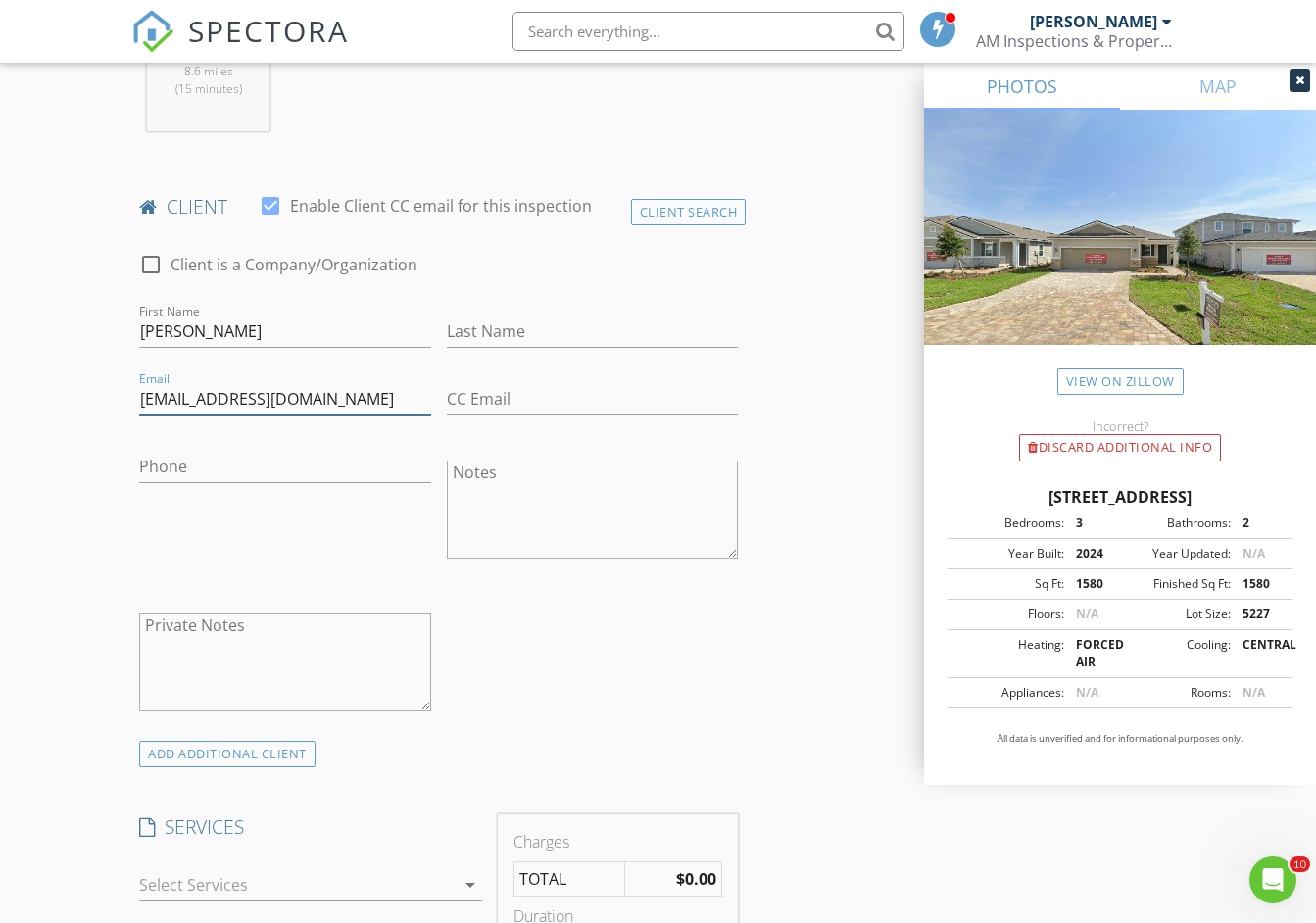 type on "ralphpar@gmail.com" 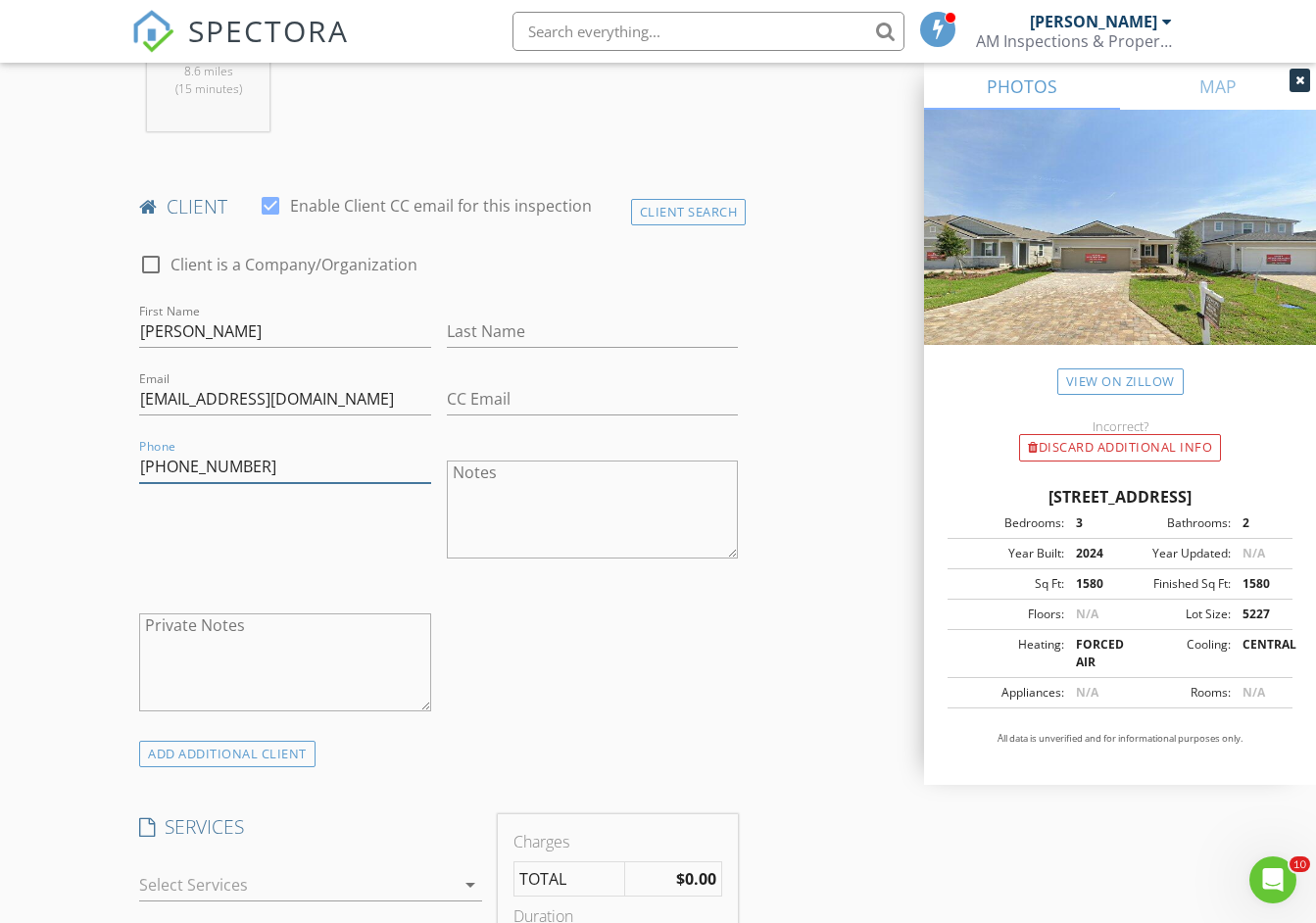type on "507-271-4522" 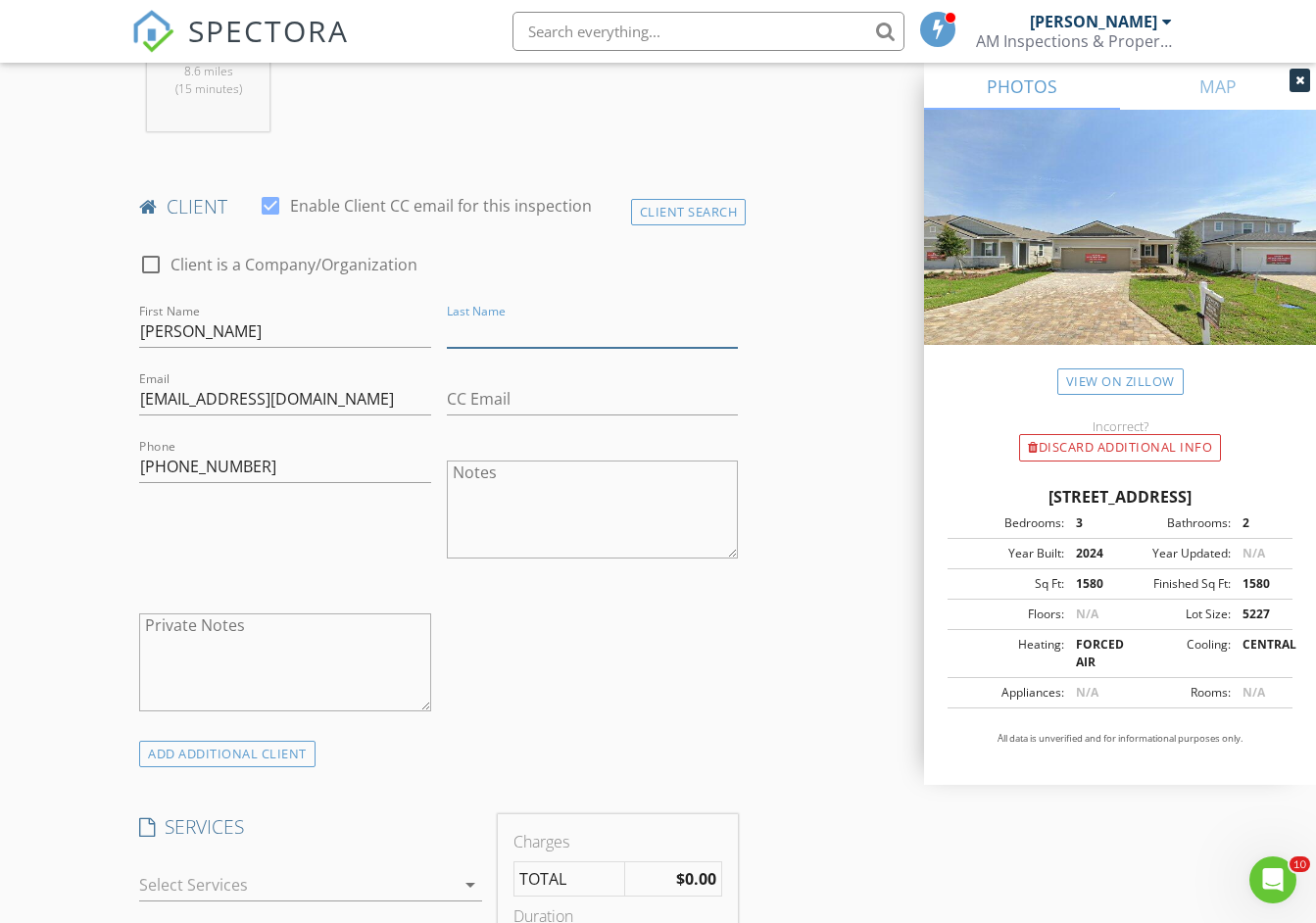 click on "Last Name" at bounding box center (592, 331) 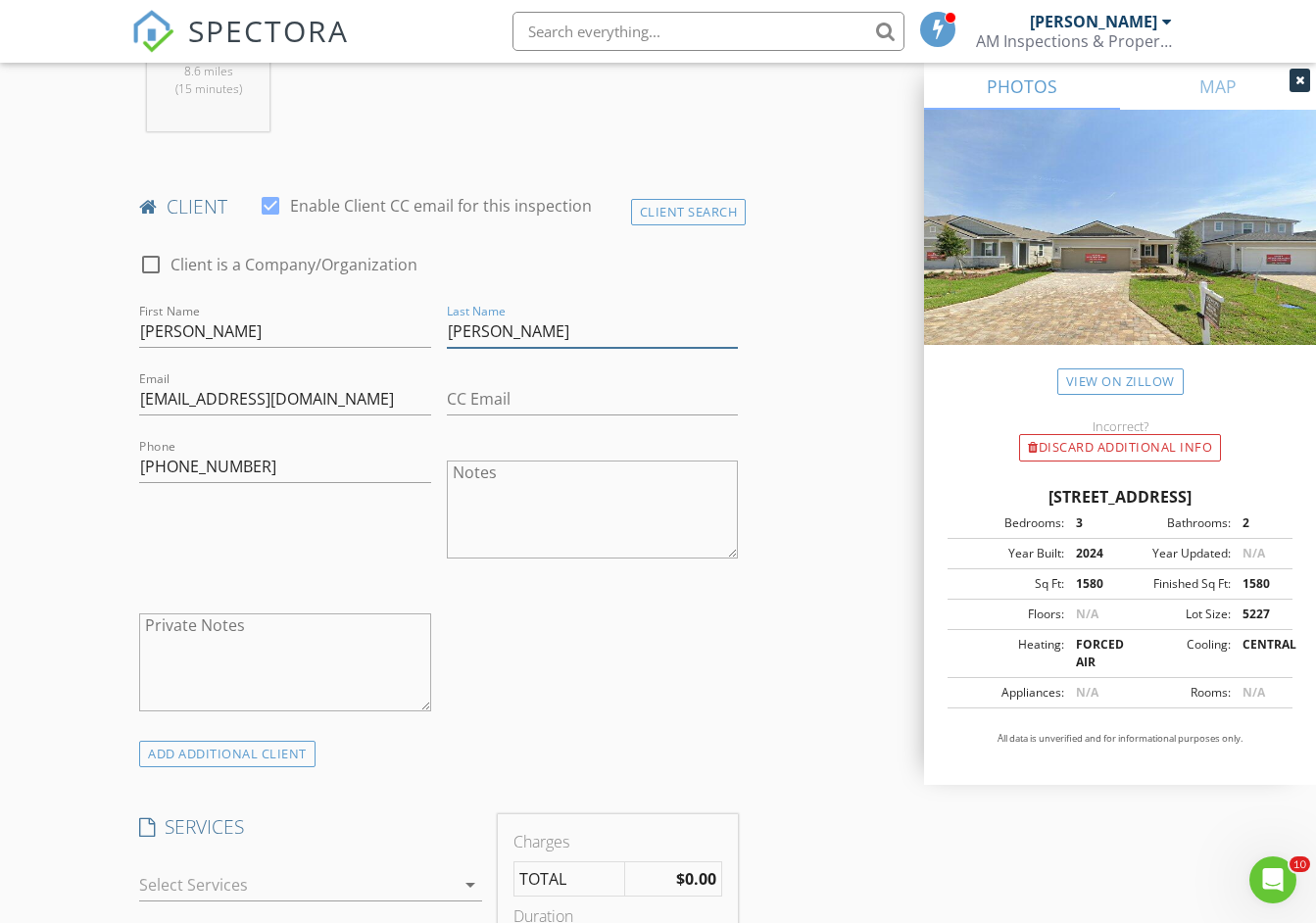 type on "Parrado" 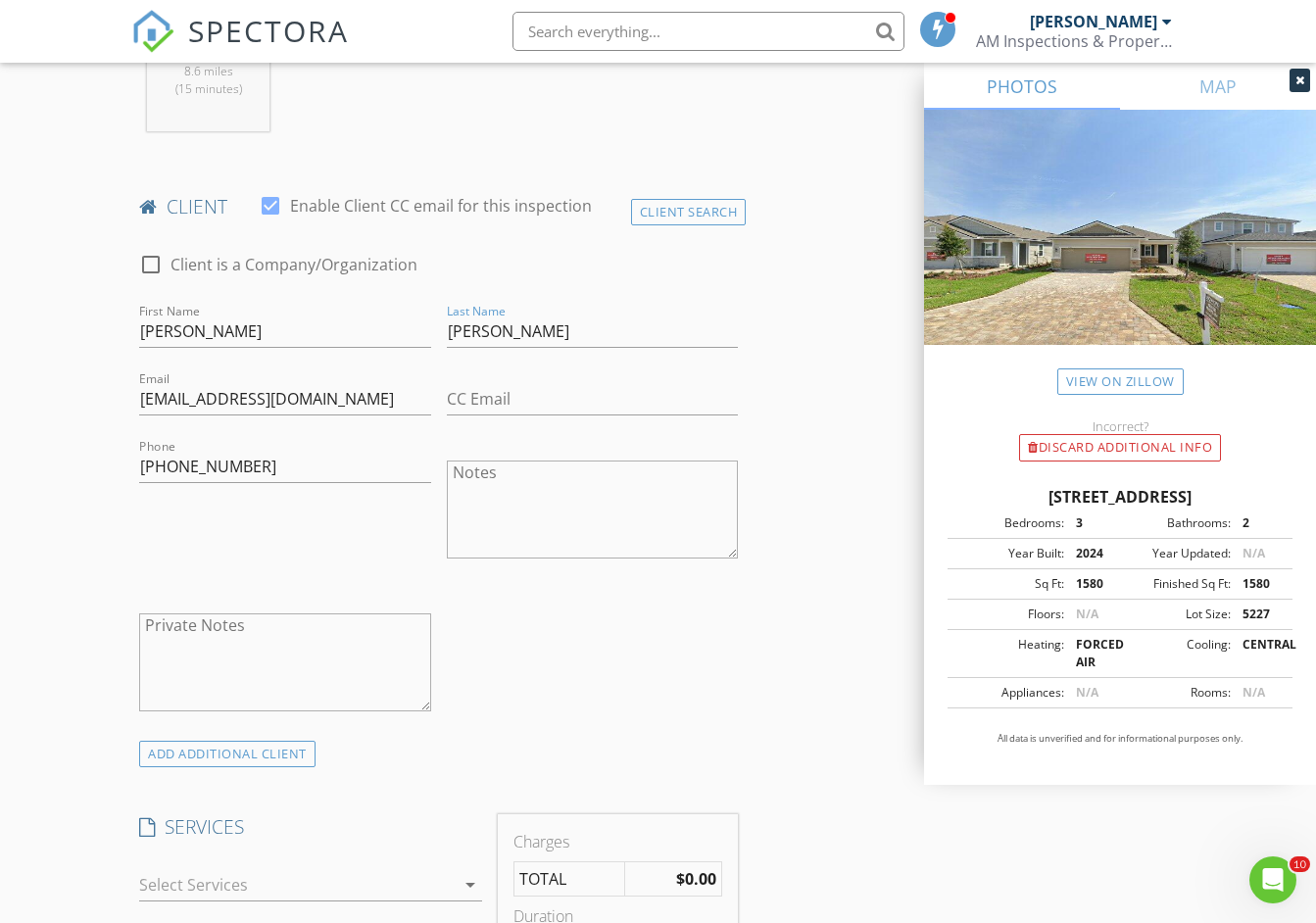 click on "New Inspection
Click here to use the New Order Form
INSPECTOR(S)
check_box   Alexander Mansur   PRIMARY   Alexander Mansur arrow_drop_down   check_box_outline_blank Alexander Mansur specifically requested
Date/Time
07/17/2025 9:00 AM
Location
Address Search       Address 250 Cedar Elm Wy   Unit   City St. Augustine   State FL   Zip 32092   County St. Johns     Square Feet 1580   Year Built 2024   Foundation arrow_drop_down     Alexander Mansur     8.6 miles     (15 minutes)
client
check_box Enable Client CC email for this inspection   Client Search     check_box_outline_blank Client is a Company/Organization     First Name Ralph   Last Name Parrado   Email ralphpar@gmail.com   CC Email   Phone 507-271-4522           Notes   Private Notes
ADD ADDITIONAL client
check_box_outline_blank" at bounding box center [658, 977] 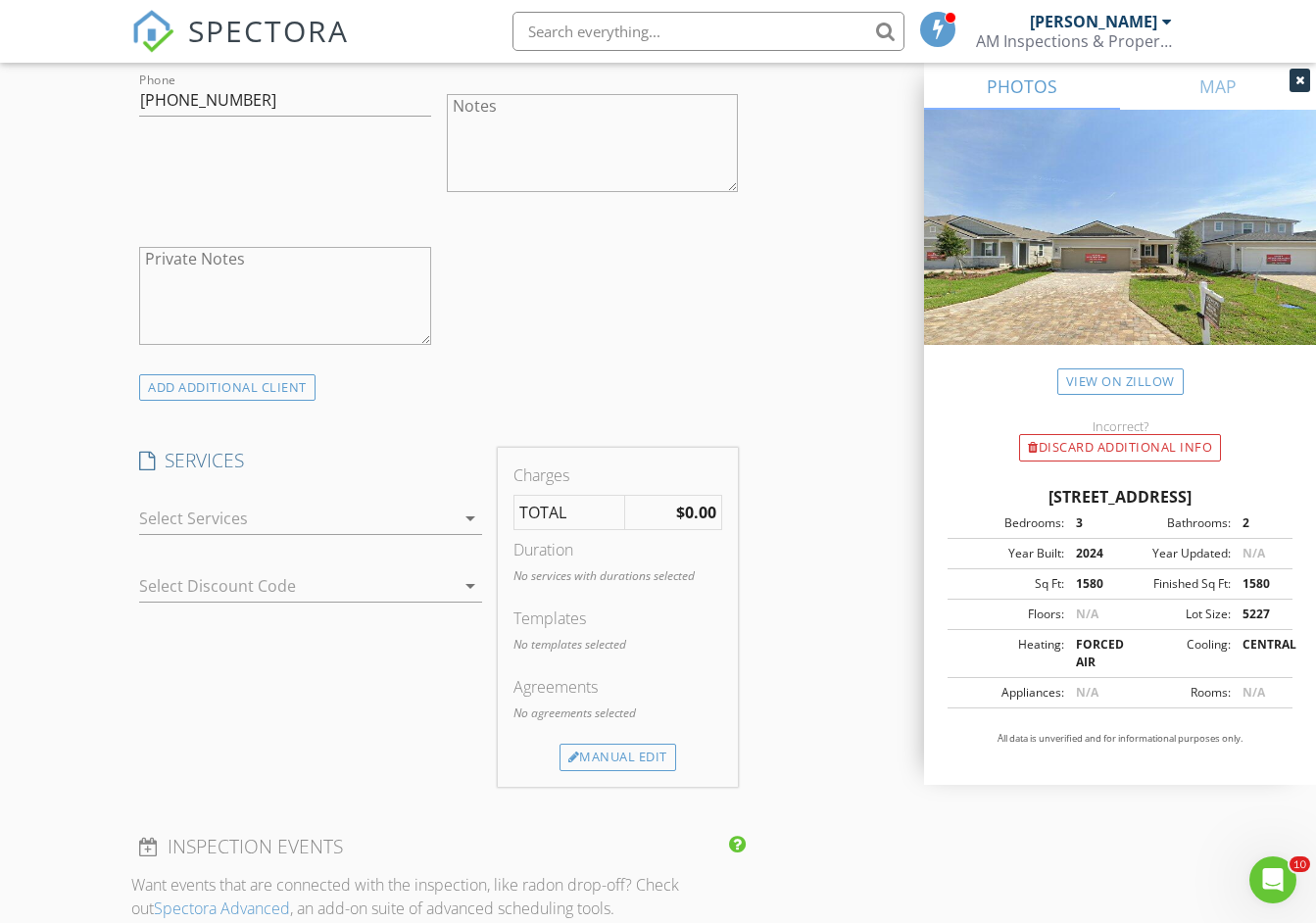 scroll, scrollTop: 1225, scrollLeft: 0, axis: vertical 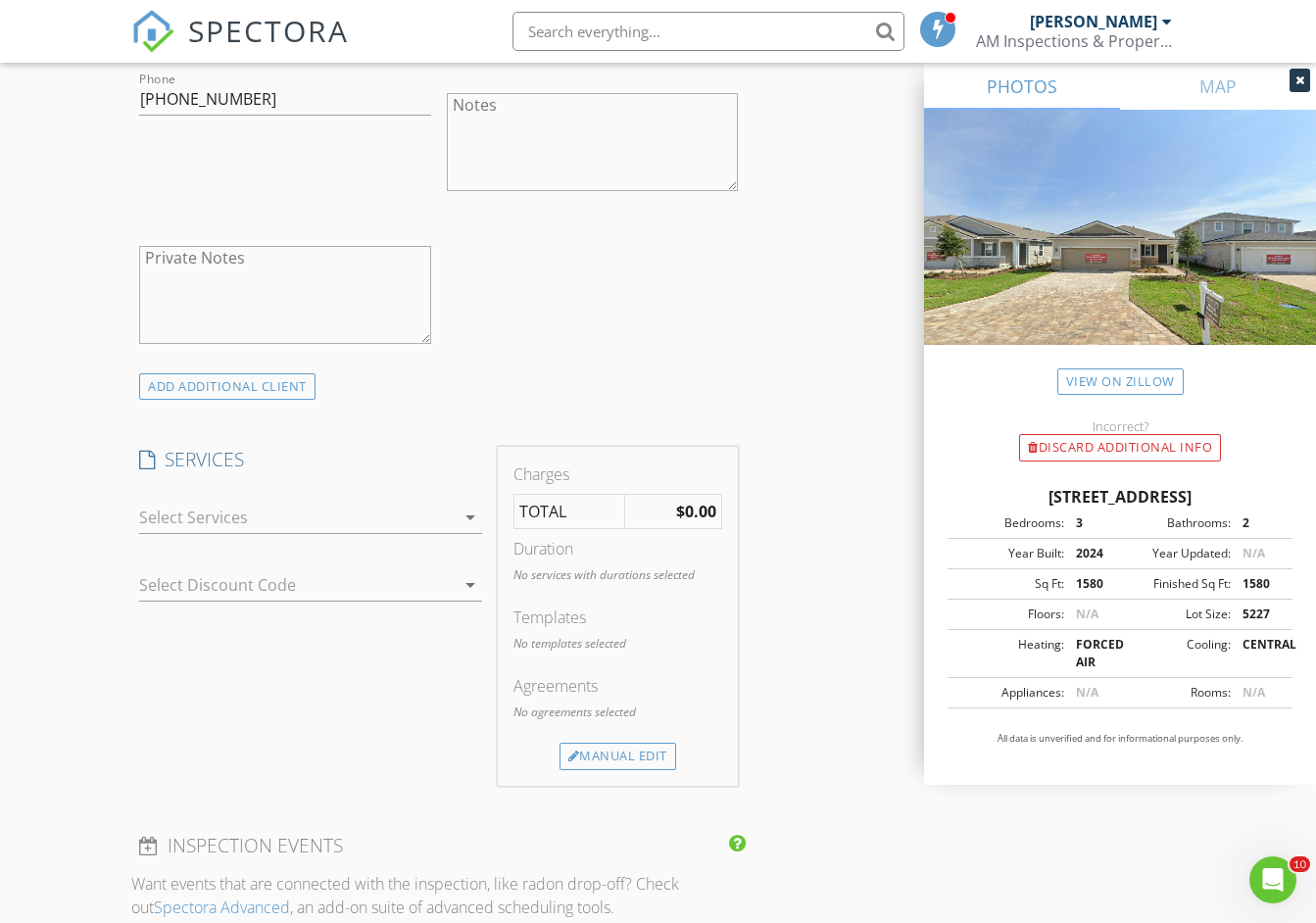 click at bounding box center [297, 517] 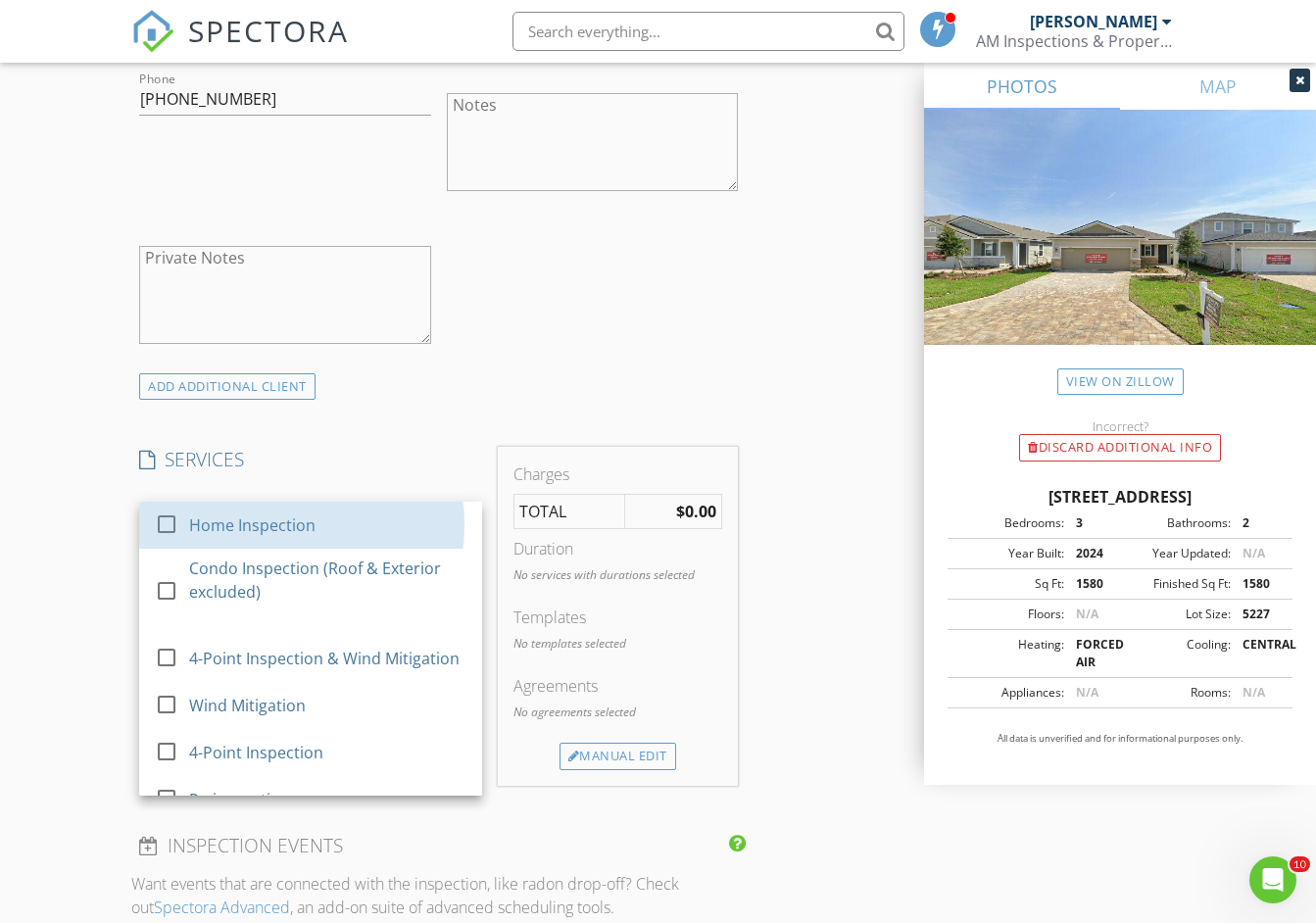 click on "Home Inspection" at bounding box center (328, 525) 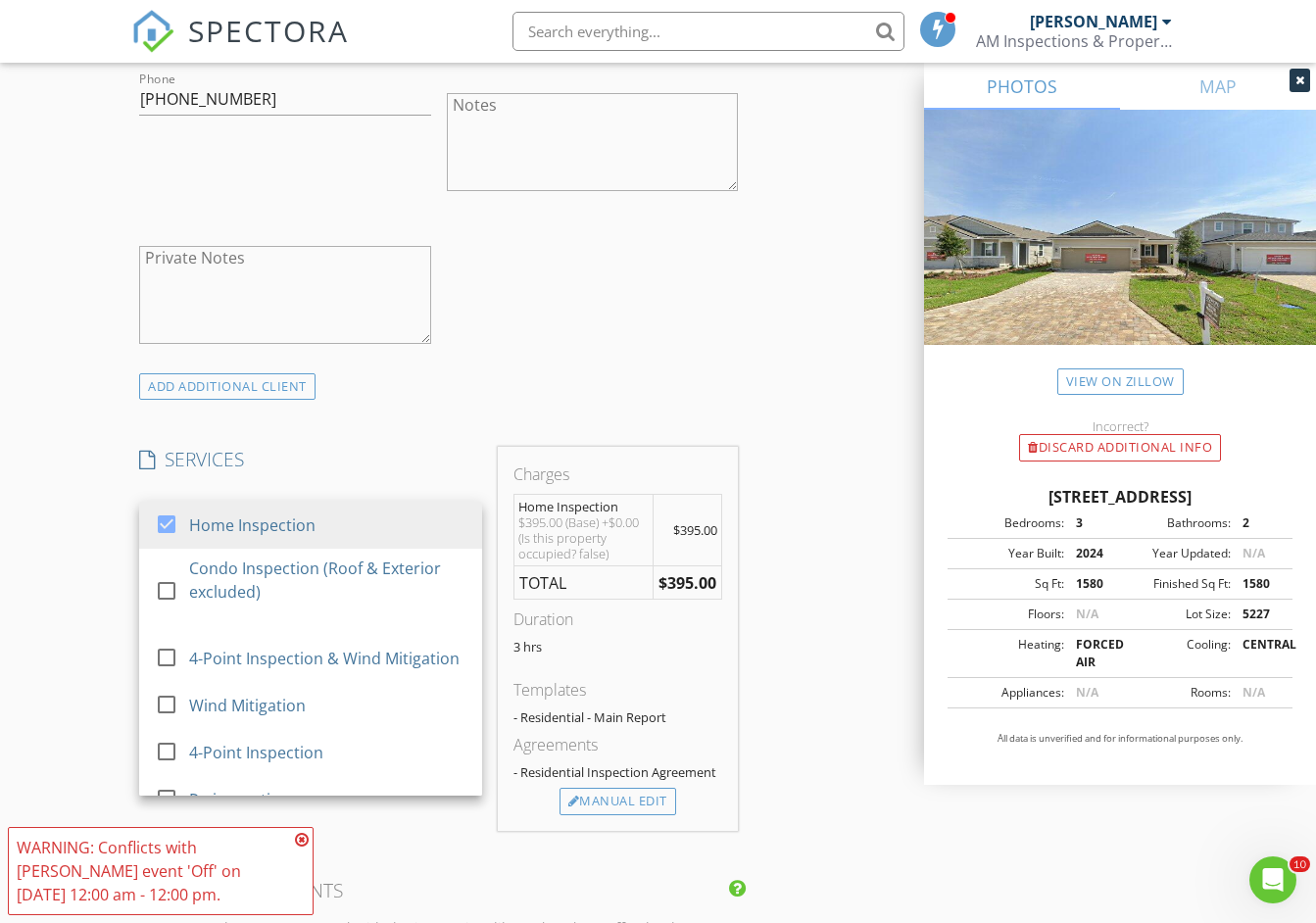 click on "New Inspection
Click here to use the New Order Form
INSPECTOR(S)
check_box   Alexander Mansur   PRIMARY   Alexander Mansur arrow_drop_down   check_box_outline_blank Alexander Mansur specifically requested
Date/Time
07/17/2025 9:00 AM
Location
Address Search       Address 250 Cedar Elm Wy   Unit   City St. Augustine   State FL   Zip 32092   County St. Johns     Square Feet 1580   Year Built 2024   Foundation arrow_drop_down     Alexander Mansur     8.6 miles     (15 minutes)
client
check_box Enable Client CC email for this inspection   Client Search     check_box_outline_blank Client is a Company/Organization     First Name Ralph   Last Name Parrado   Email ralphpar@gmail.com   CC Email   Phone 507-271-4522           Notes   Private Notes
ADD ADDITIONAL client
check_box   Home Inspection" at bounding box center [658, 632] 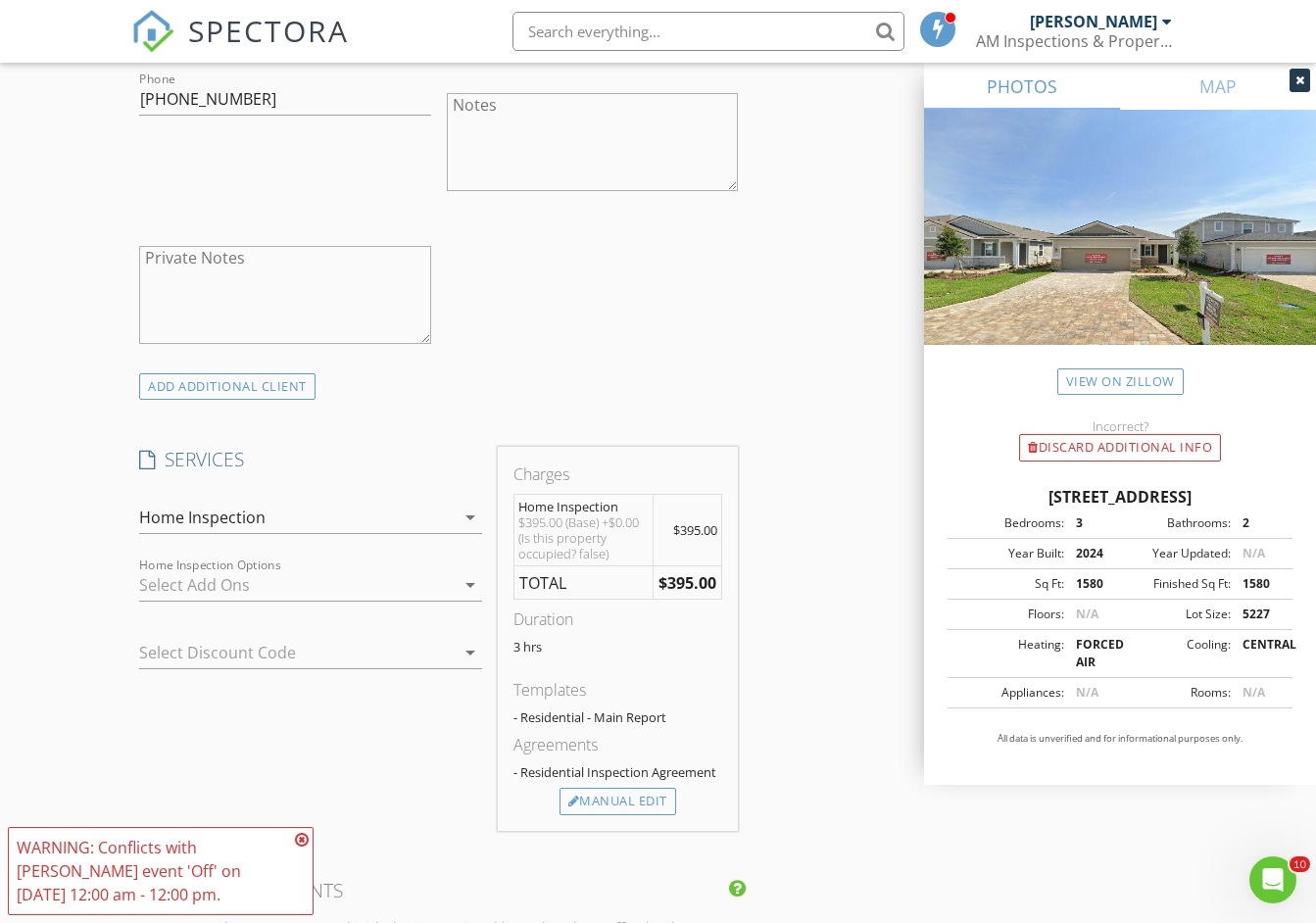 scroll, scrollTop: 1470, scrollLeft: 0, axis: vertical 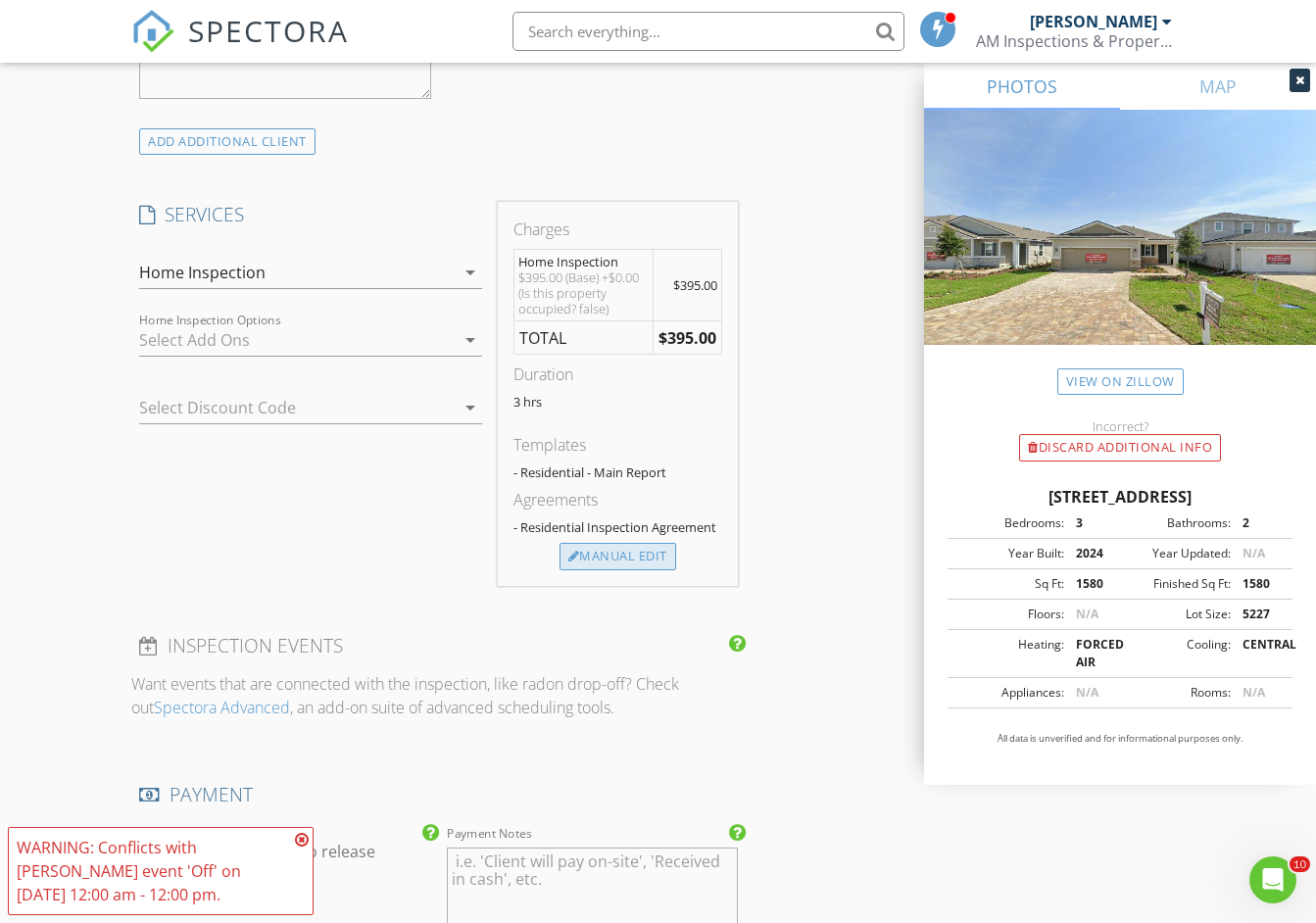 click on "Manual Edit" at bounding box center [617, 557] 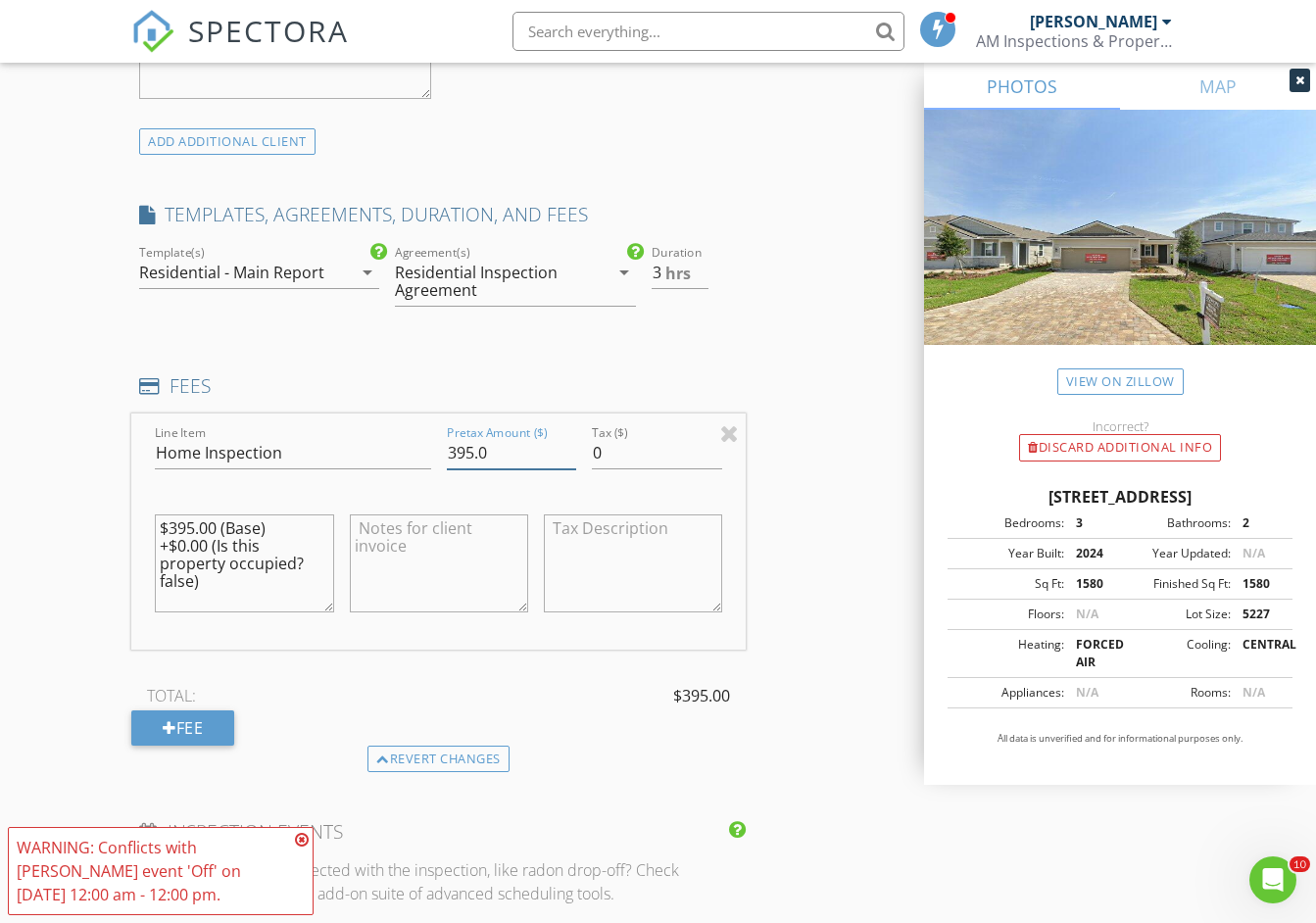 drag, startPoint x: 526, startPoint y: 475, endPoint x: 382, endPoint y: 445, distance: 147.09181 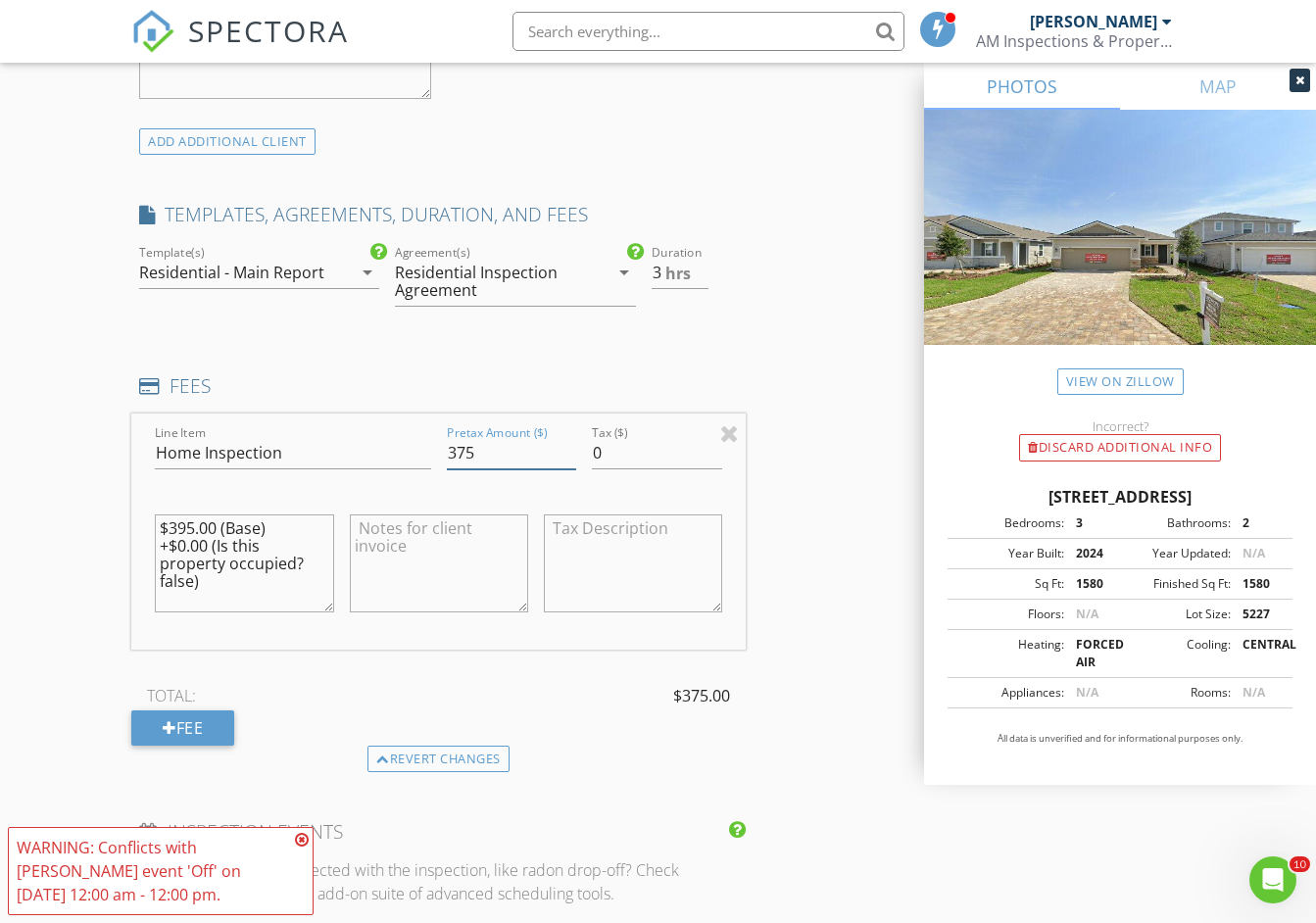 type on "375" 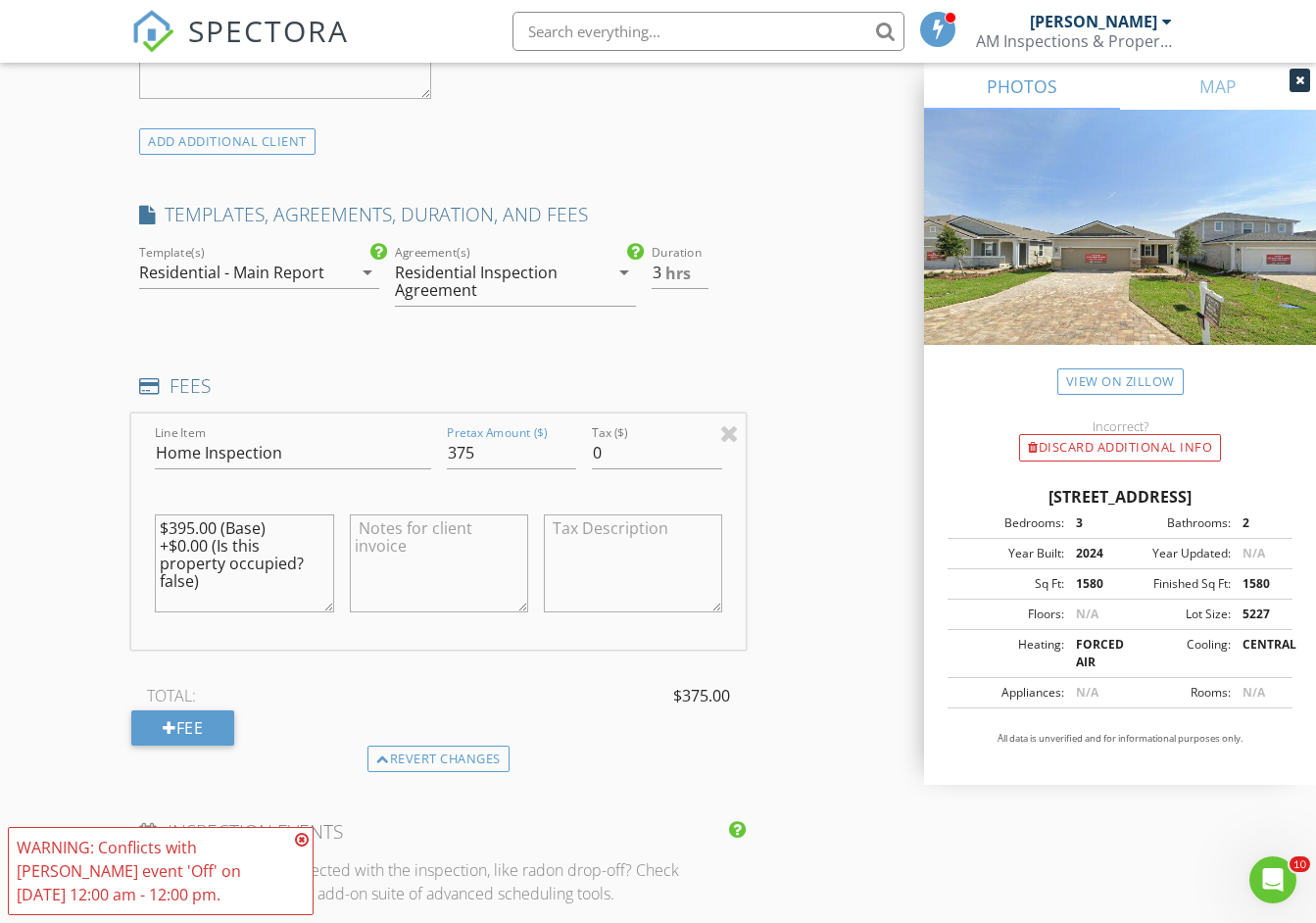click on "New Inspection
Click here to use the New Order Form
INSPECTOR(S)
check_box   Alexander Mansur   PRIMARY   Alexander Mansur arrow_drop_down   check_box_outline_blank Alexander Mansur specifically requested
Date/Time
07/17/2025 9:00 AM
Location
Address Search       Address 250 Cedar Elm Wy   Unit   City St. Augustine   State FL   Zip 32092   County St. Johns     Square Feet 1580   Year Built 2024   Foundation arrow_drop_down     Alexander Mansur     8.6 miles     (15 minutes)
client
check_box Enable Client CC email for this inspection   Client Search     check_box_outline_blank Client is a Company/Organization     First Name Ralph   Last Name Parrado   Email ralphpar@gmail.com   CC Email   Phone 507-271-4522           Notes   Private Notes
ADD ADDITIONAL client
check_box   Home Inspection" at bounding box center [658, 480] 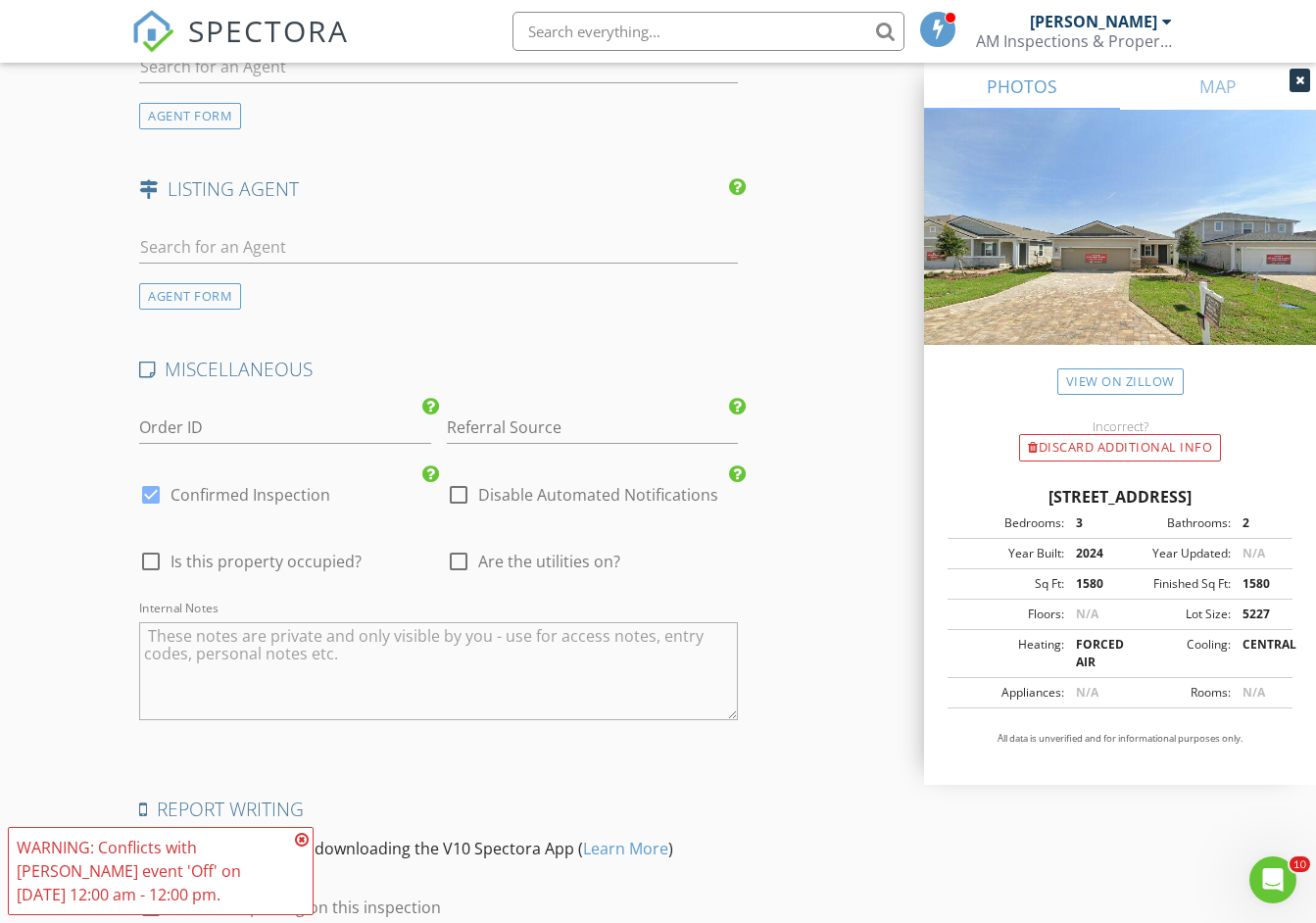 scroll, scrollTop: 2695, scrollLeft: 0, axis: vertical 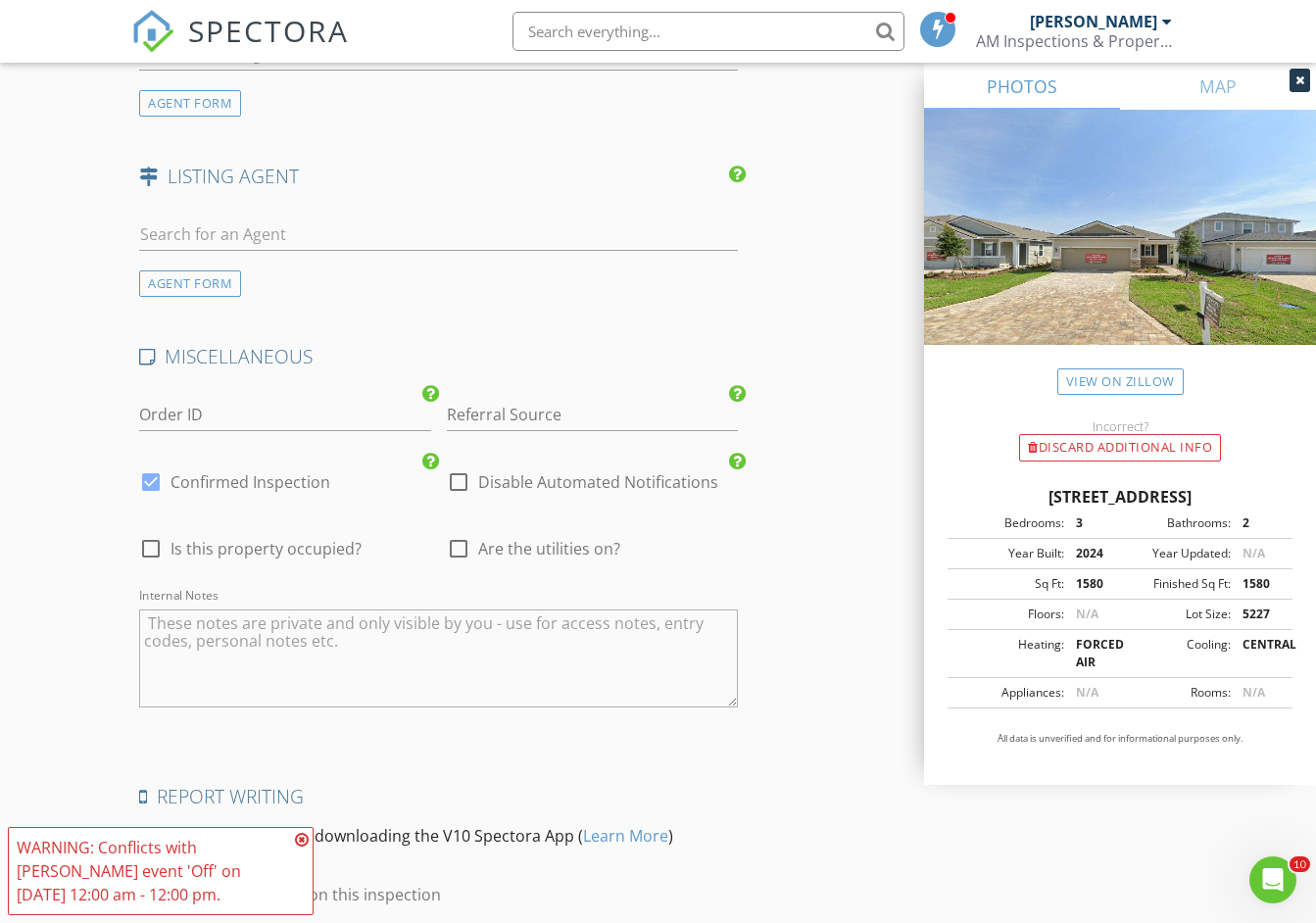 click on "Is this property occupied?" at bounding box center [266, 549] 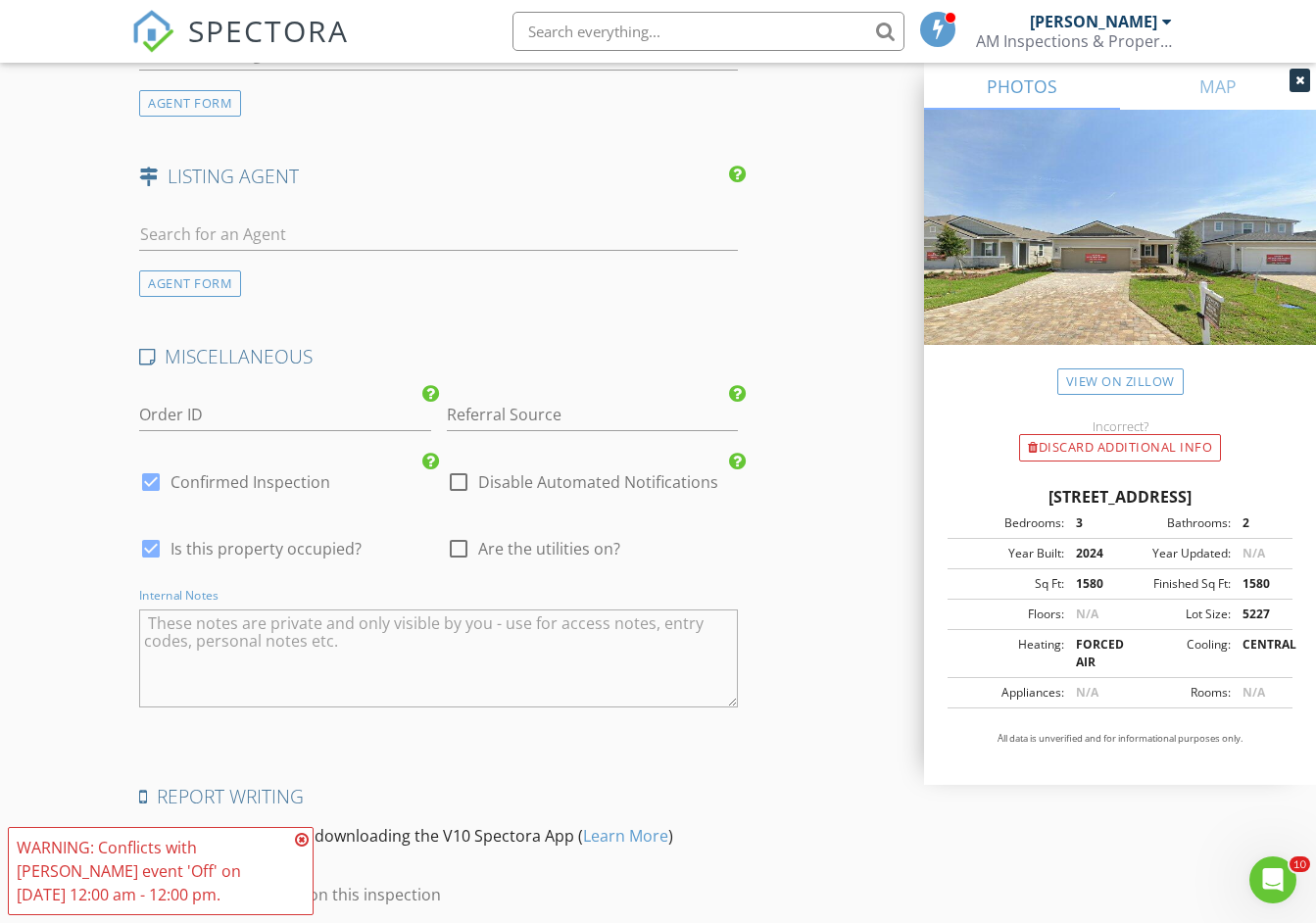 click at bounding box center [438, 658] 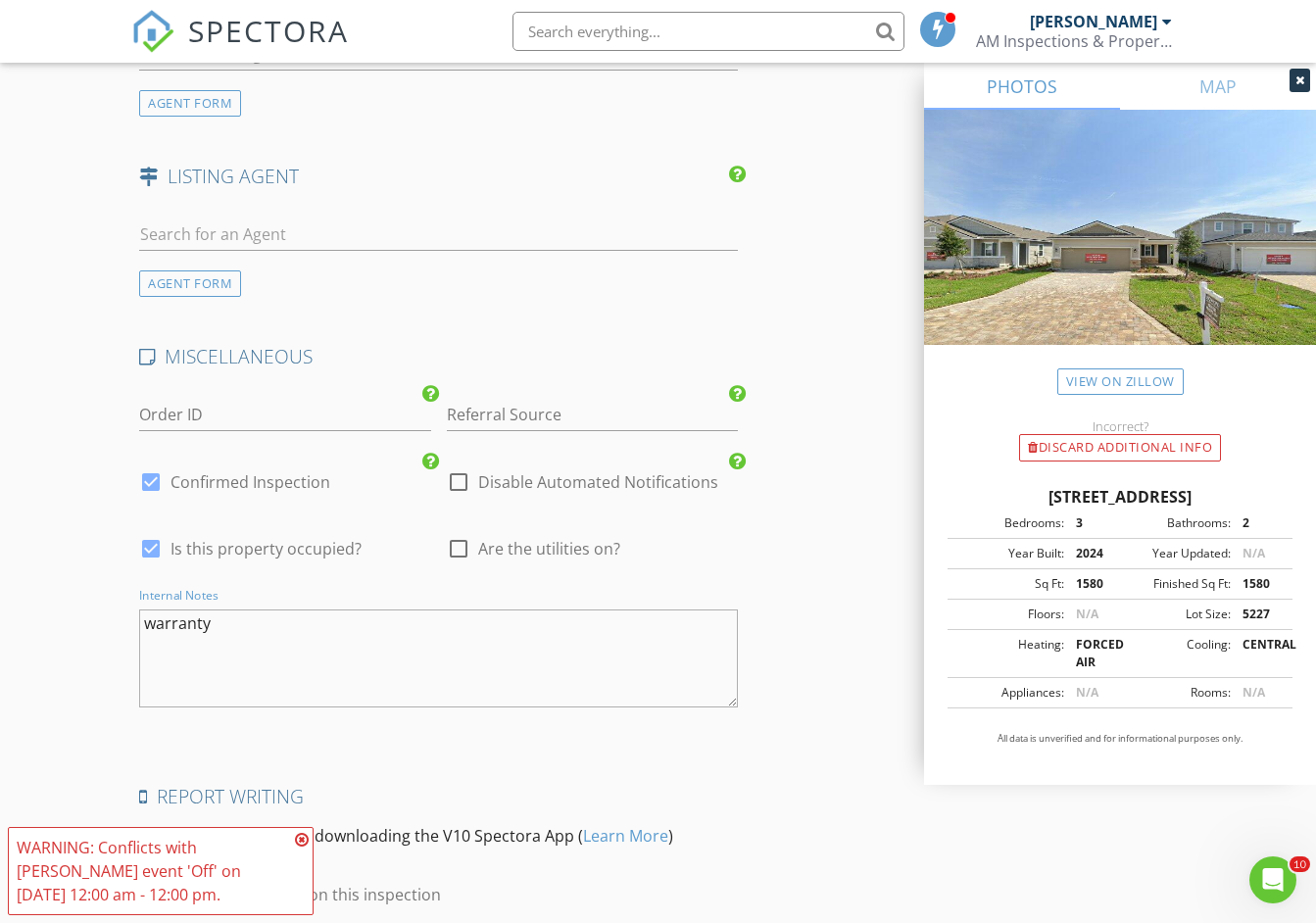 type on "warranty" 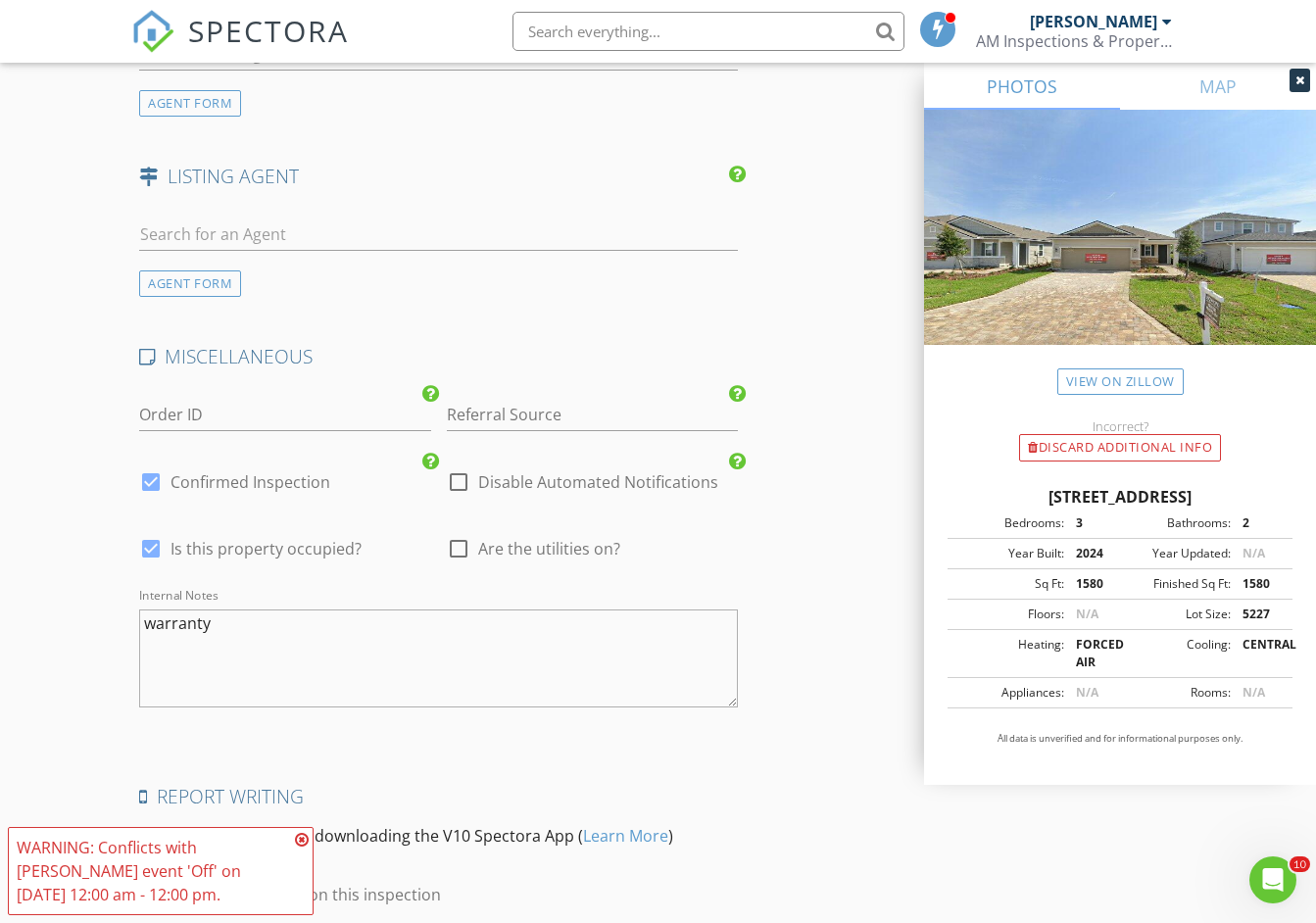 click on "INSPECTOR(S)
check_box   Alexander Mansur   PRIMARY   Alexander Mansur arrow_drop_down   check_box_outline_blank Alexander Mansur specifically requested
Date/Time
07/17/2025 9:00 AM
Location
Address Search       Address 250 Cedar Elm Wy   Unit   City St. Augustine   State FL   Zip 32092   County St. Johns     Square Feet 1580   Year Built 2024   Foundation arrow_drop_down     Alexander Mansur     8.6 miles     (15 minutes)
client
check_box Enable Client CC email for this inspection   Client Search     check_box_outline_blank Client is a Company/Organization     First Name Ralph   Last Name Parrado   Email ralphpar@gmail.com   CC Email   Phone 507-271-4522           Notes   Private Notes
ADD ADDITIONAL client
SERVICES
check_box   Home Inspection   check_box_outline_blank" at bounding box center (658, -712) 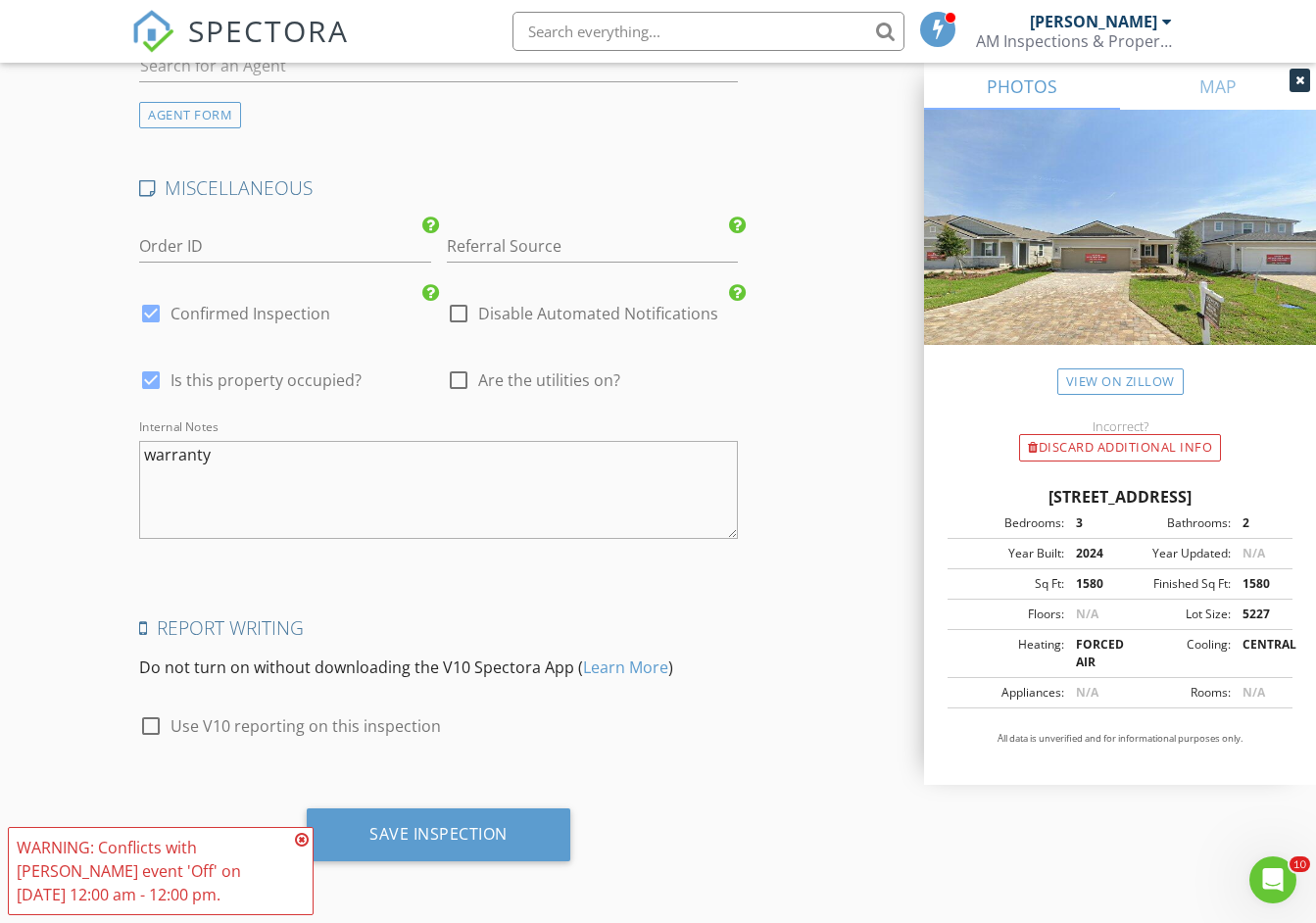 scroll, scrollTop: 2881, scrollLeft: 0, axis: vertical 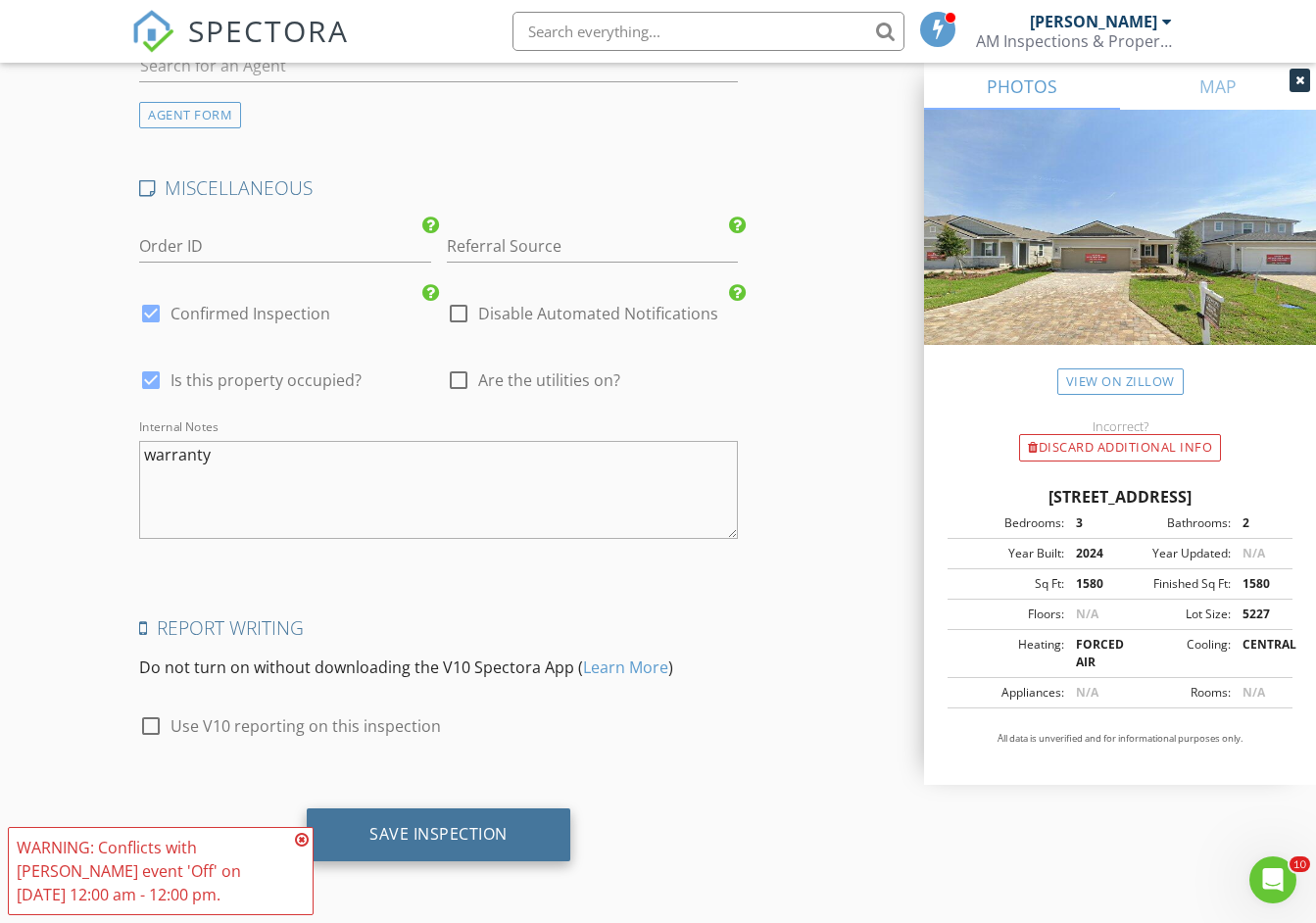 click on "Save Inspection" at bounding box center (438, 835) 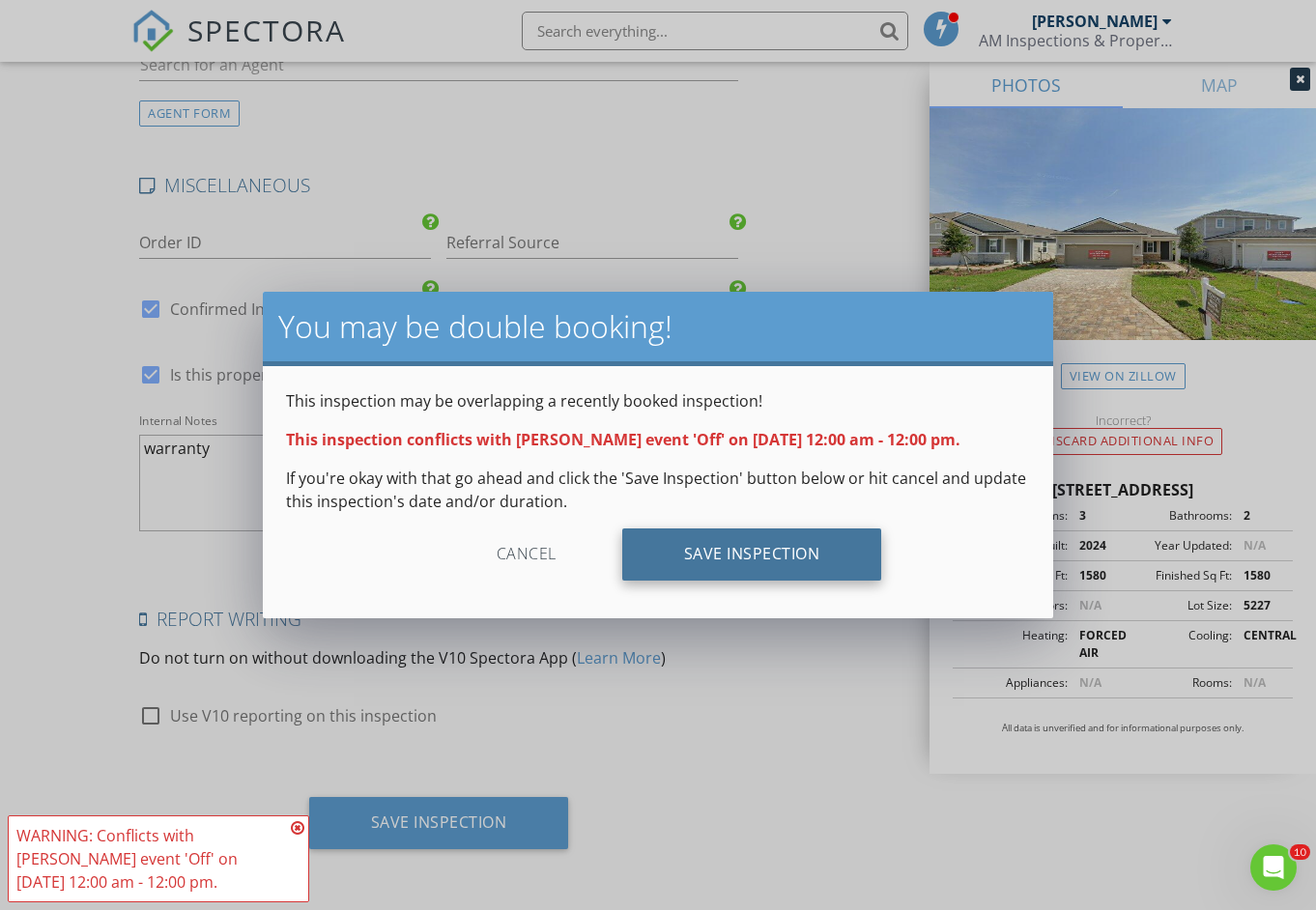 click on "Save Inspection" at bounding box center [752, 555] 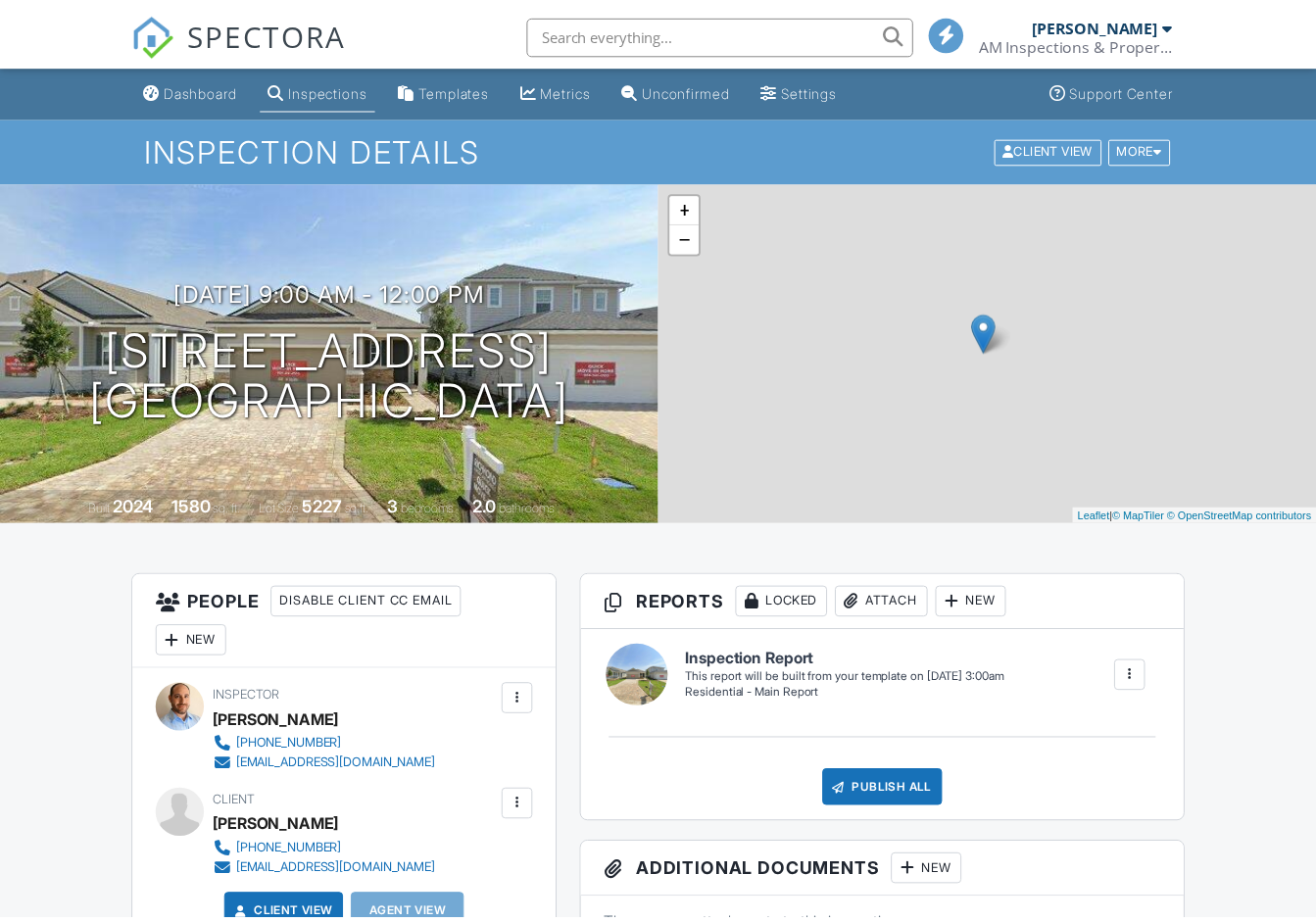 scroll, scrollTop: 0, scrollLeft: 0, axis: both 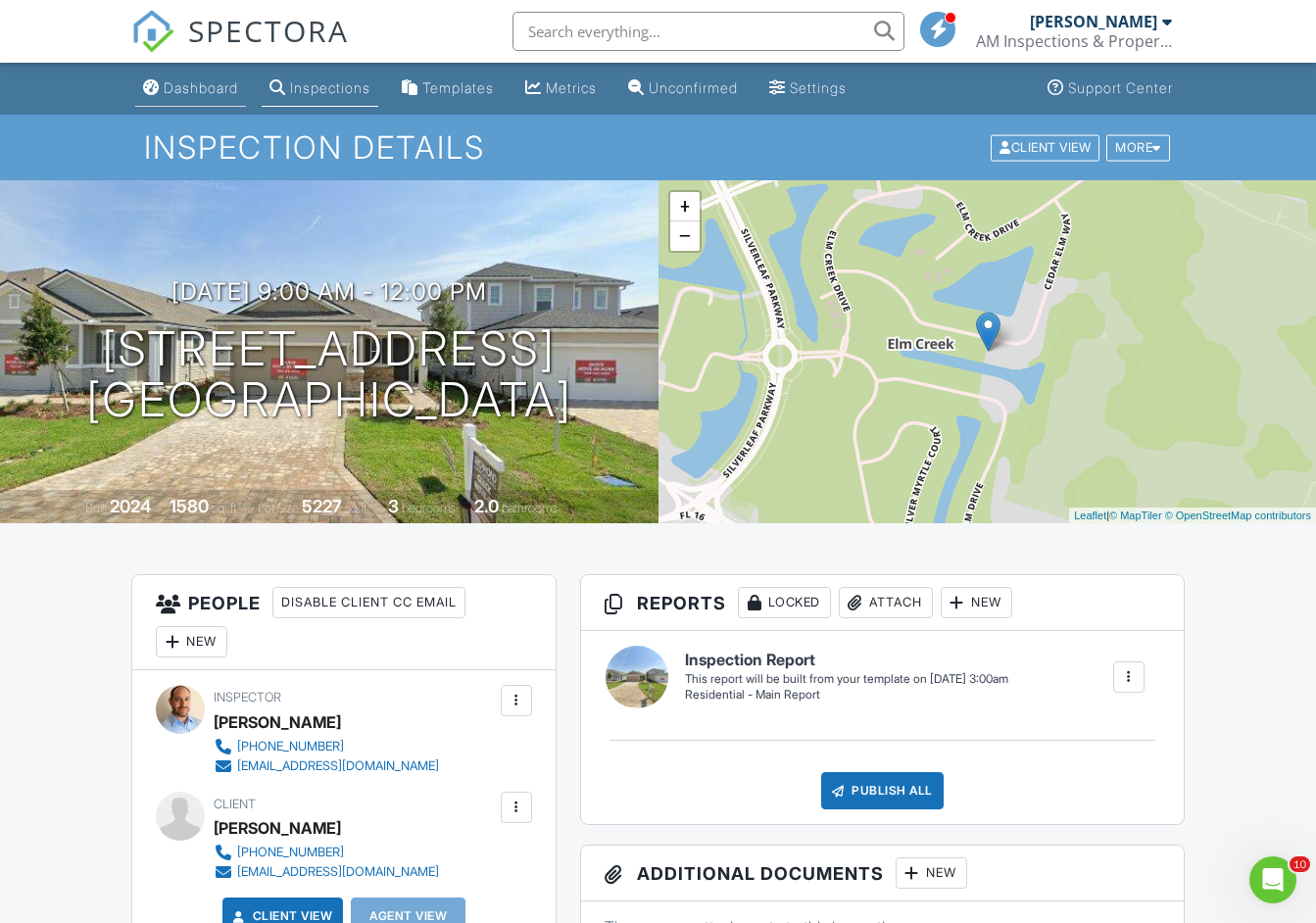 click on "Dashboard" at bounding box center [201, 87] 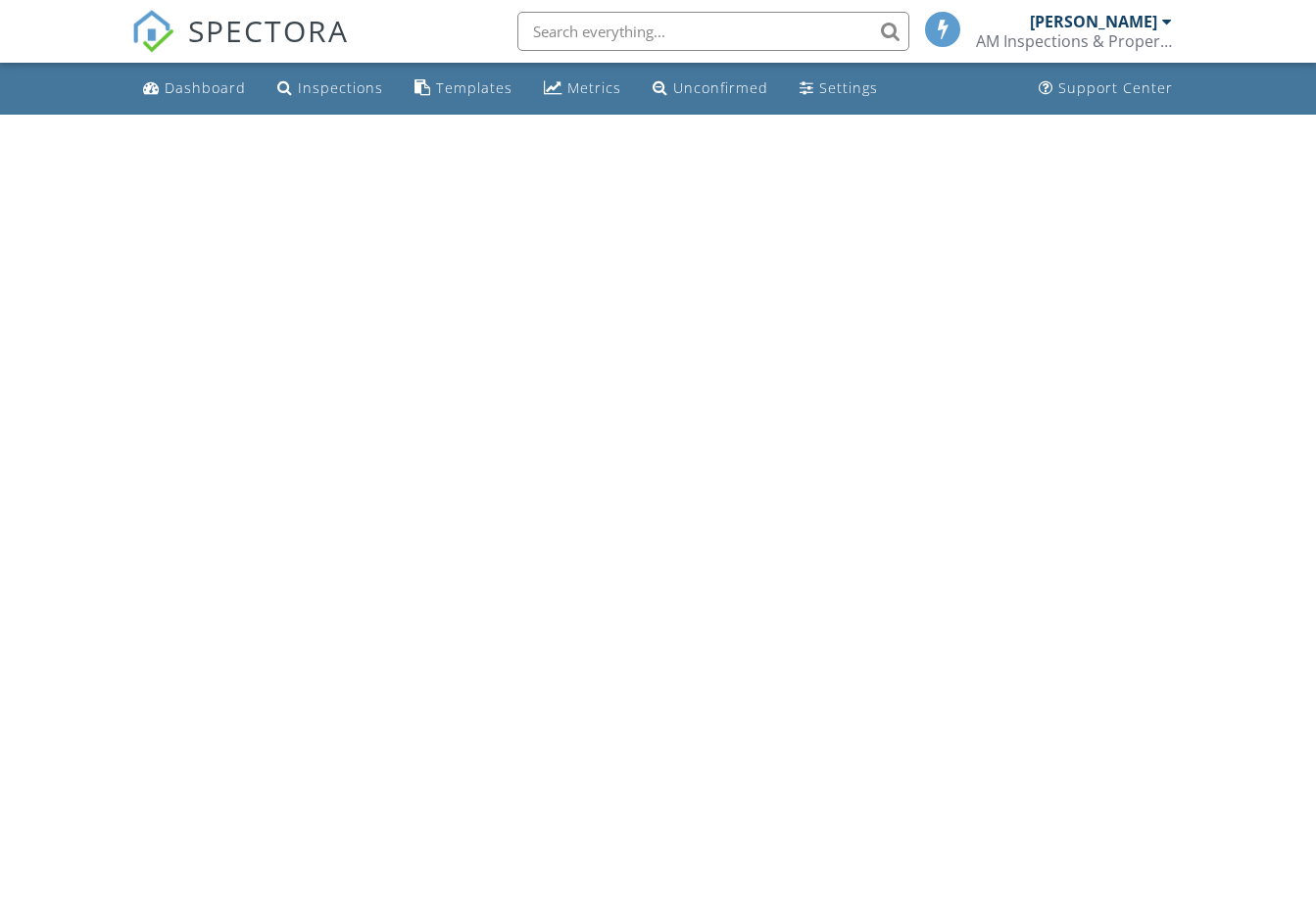 scroll, scrollTop: 0, scrollLeft: 0, axis: both 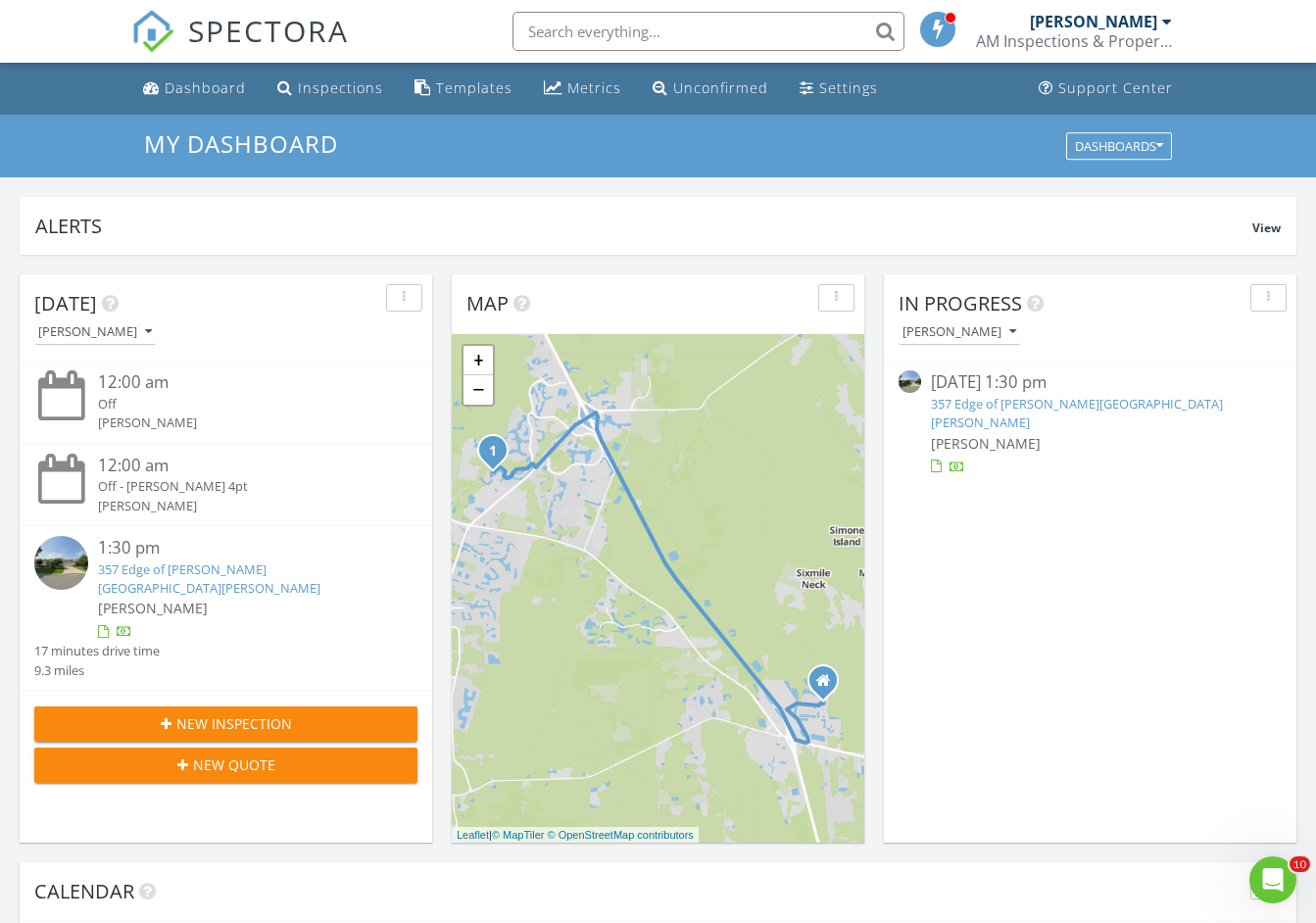 click on "357 Edge of [PERSON_NAME][GEOGRAPHIC_DATA][PERSON_NAME]" at bounding box center (1077, 413) 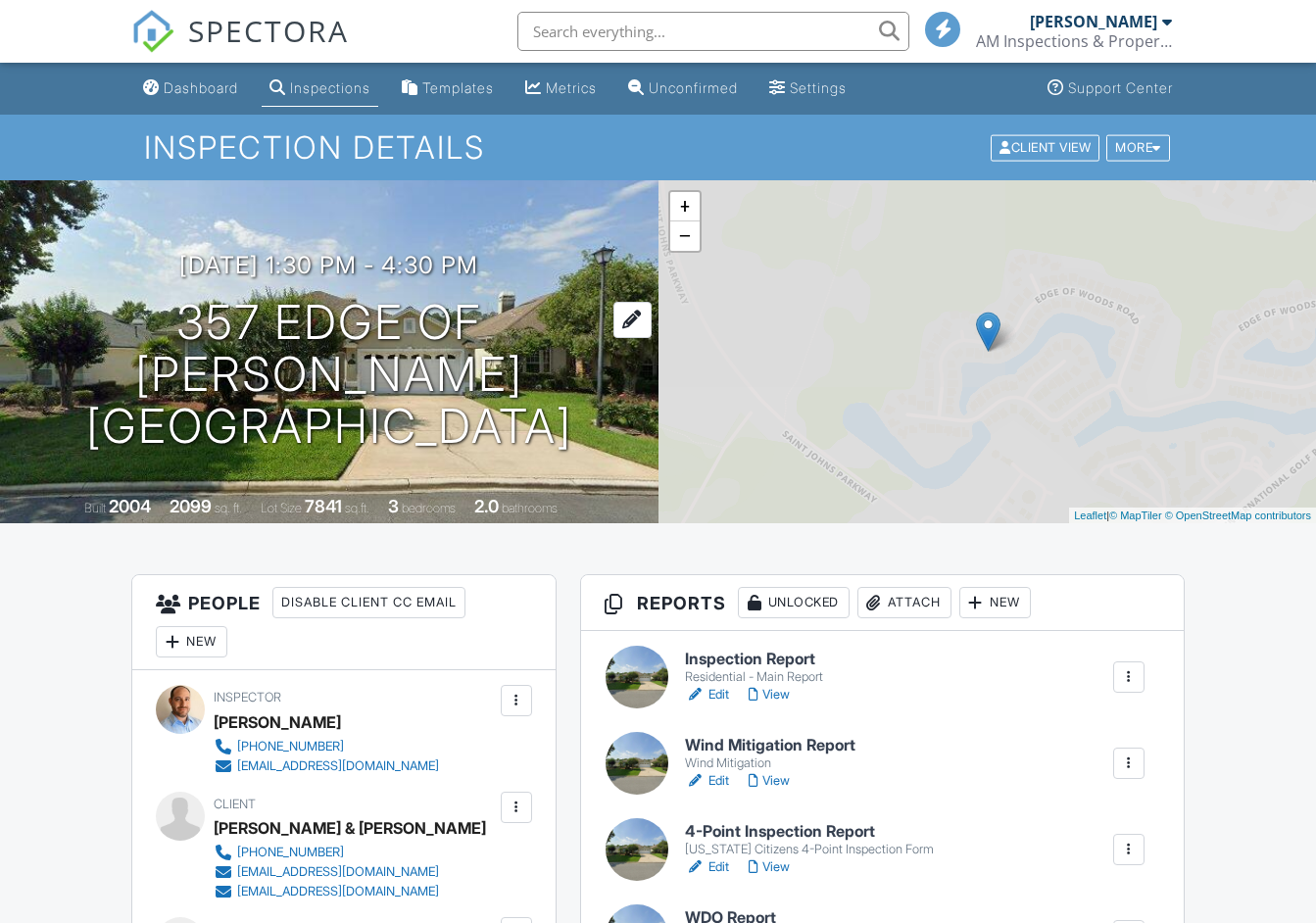 scroll, scrollTop: 0, scrollLeft: 0, axis: both 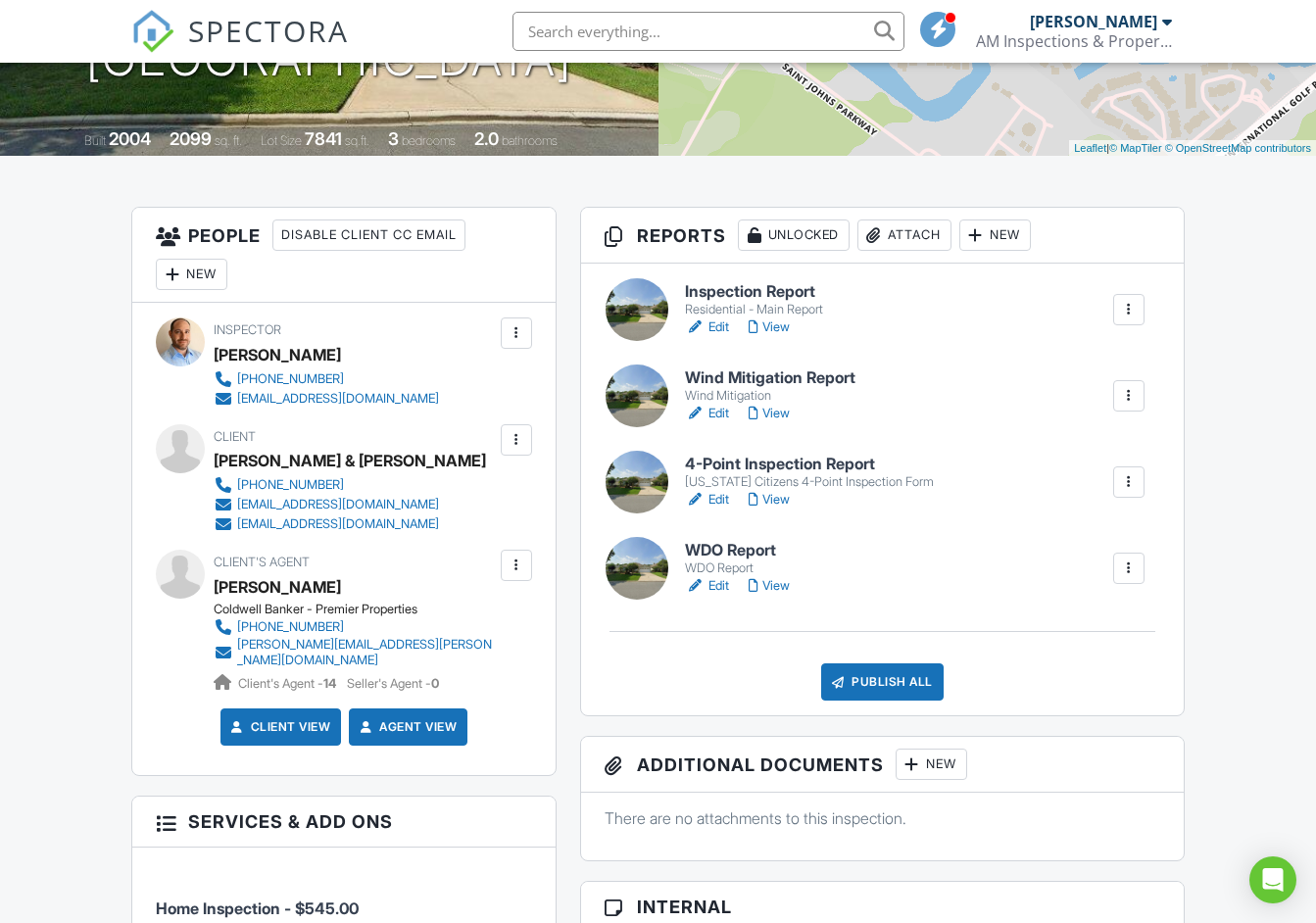 click on "Edit" at bounding box center (707, 586) 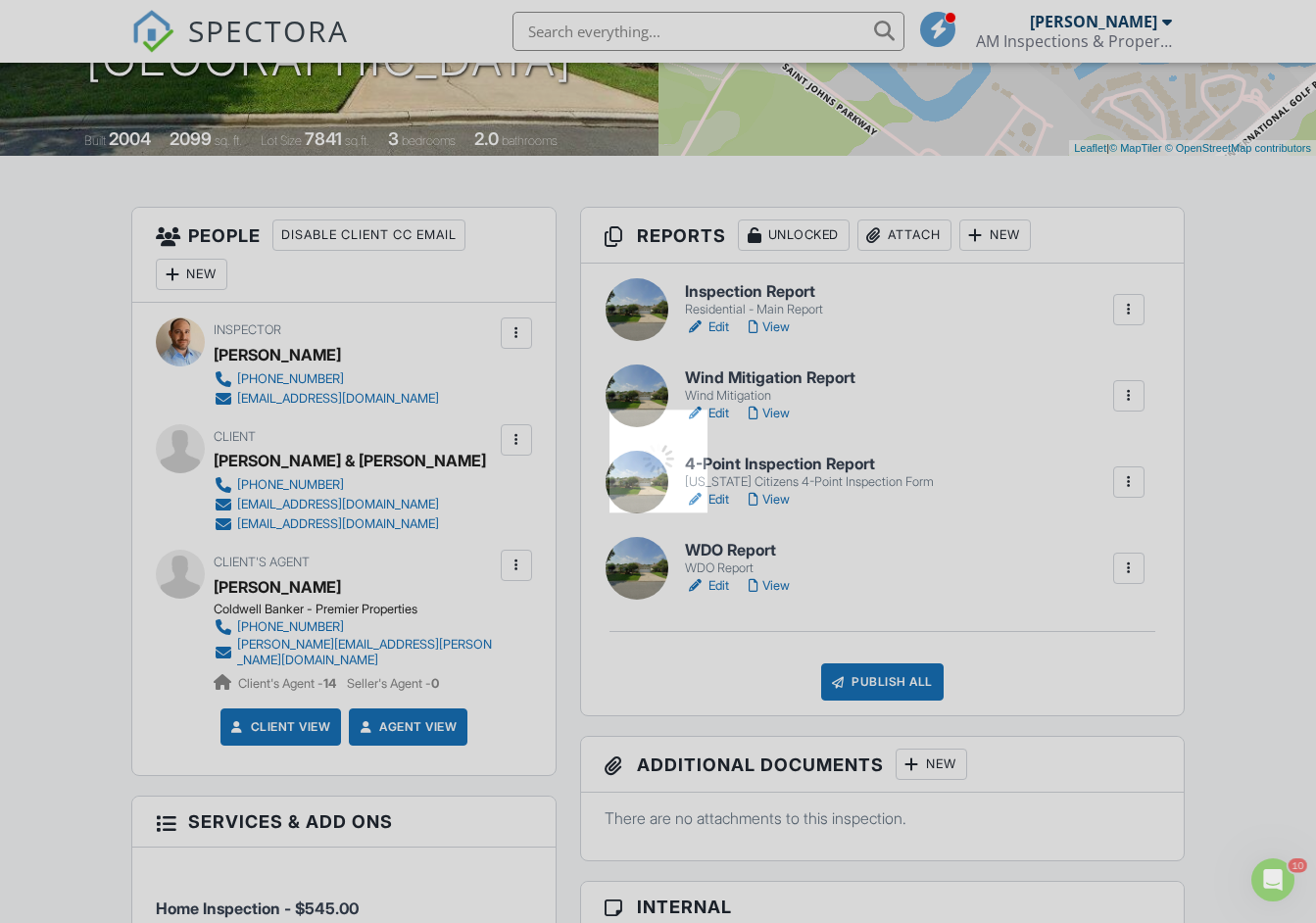 scroll, scrollTop: 0, scrollLeft: 0, axis: both 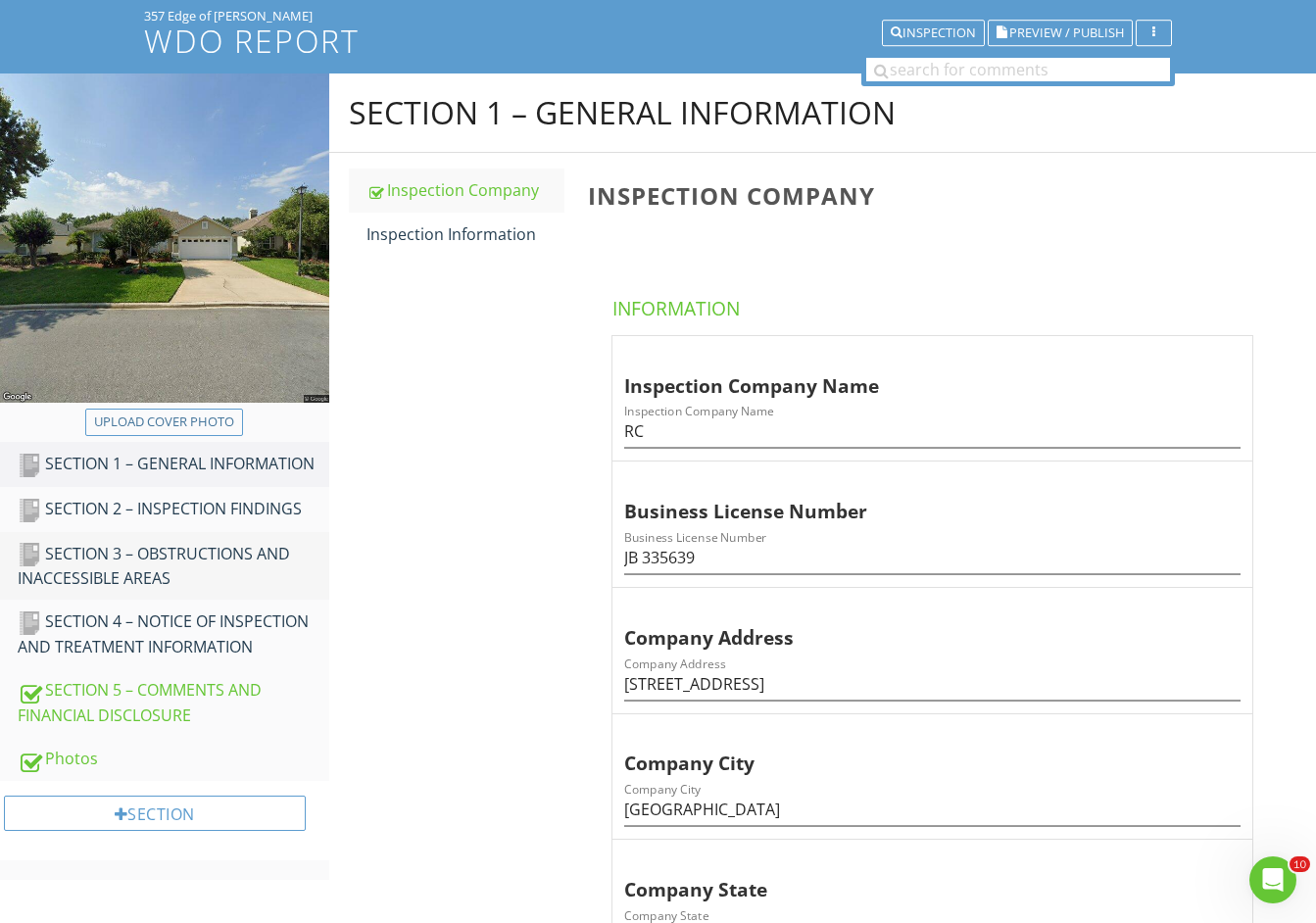 click on "SECTION 3 – OBSTRUCTIONS AND INACCESSIBLE AREAS" at bounding box center [173, 566] 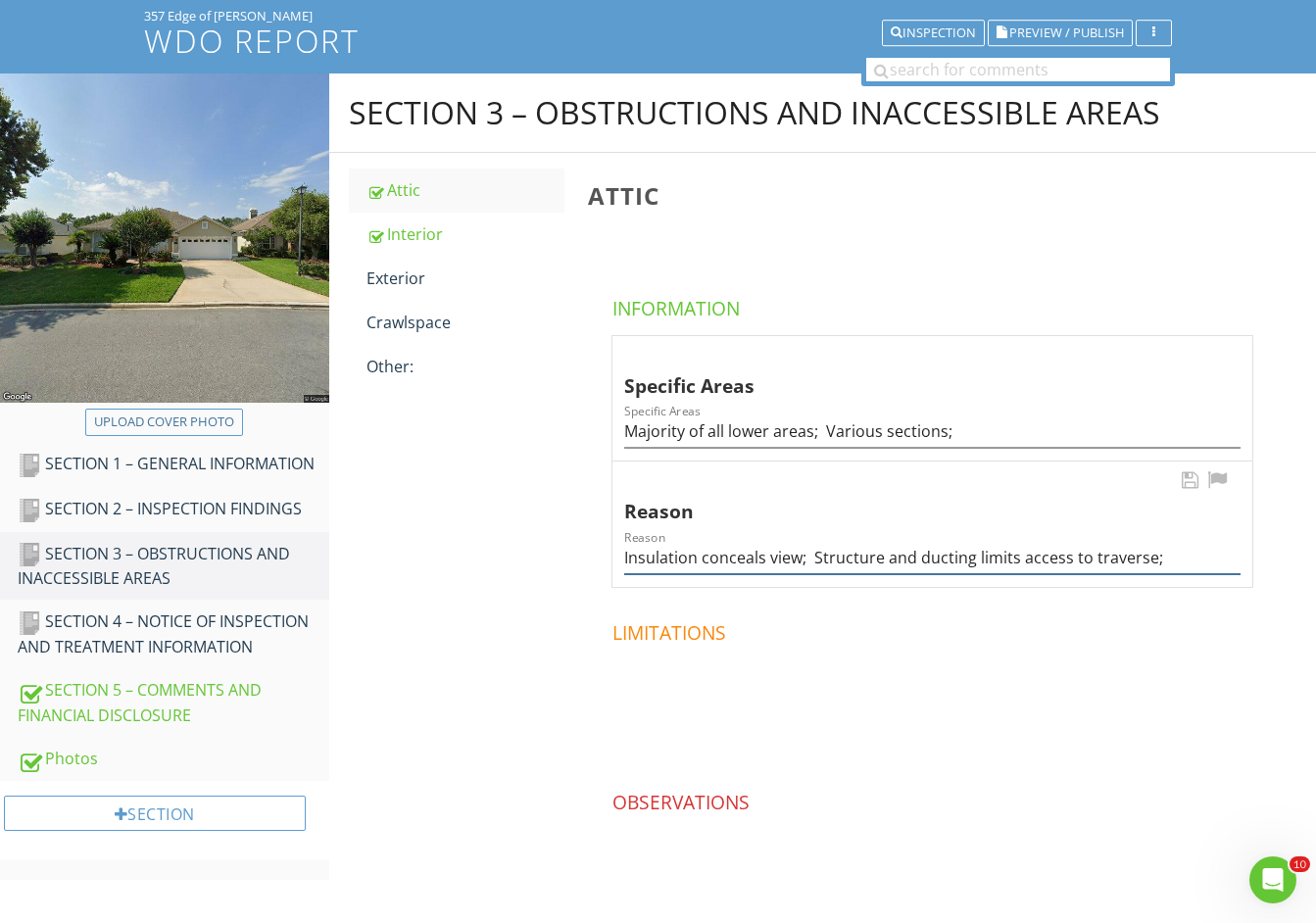click on "Insulation conceals view;  Structure and ducting limits access to traverse;" at bounding box center [932, 558] 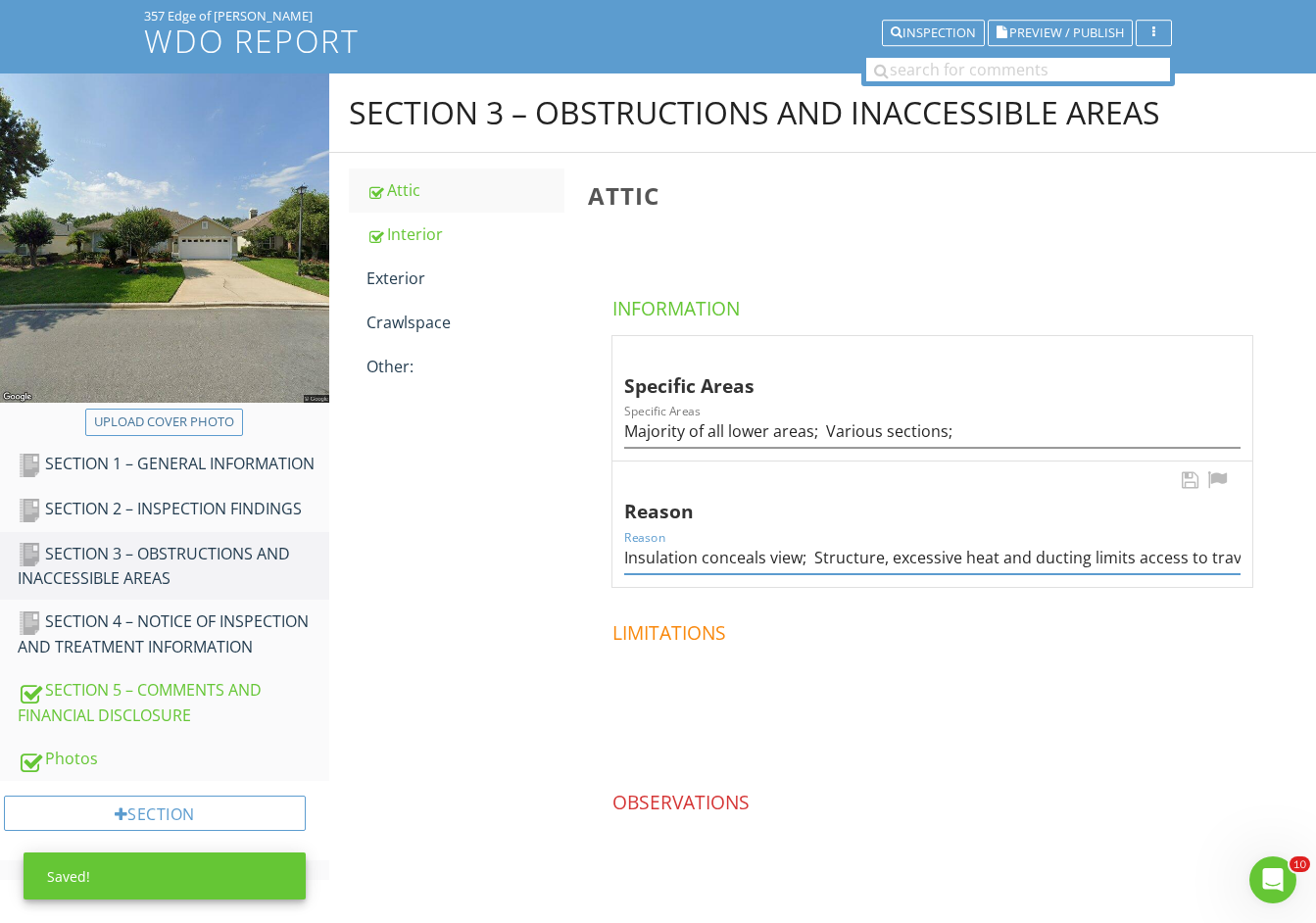 click on "Insulation conceals view;  Structure, excessive heat and ducting limits access to traverse;" at bounding box center (932, 558) 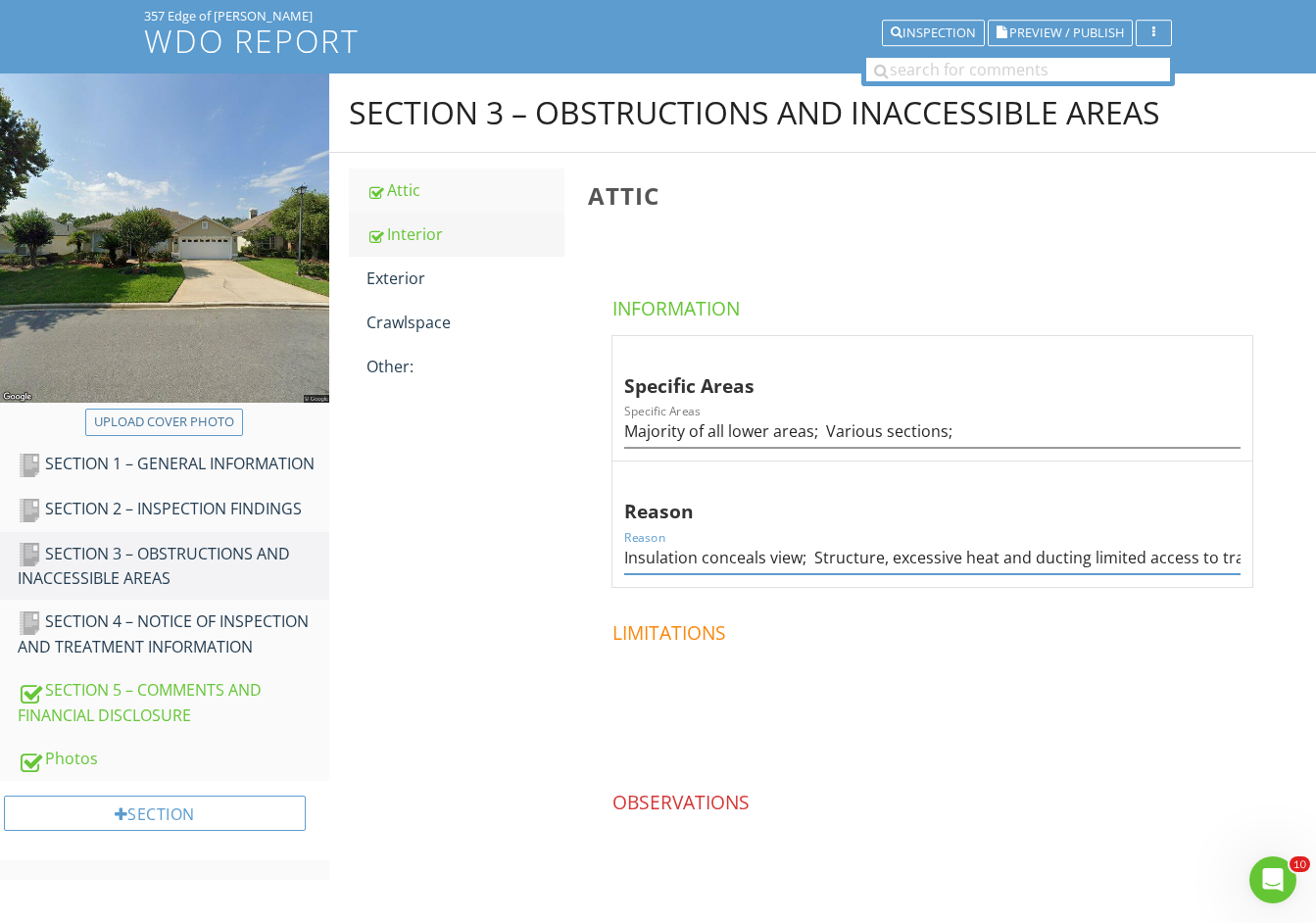 type on "Insulation conceals view;  Structure, excessive heat and ducting limited access to traverse;" 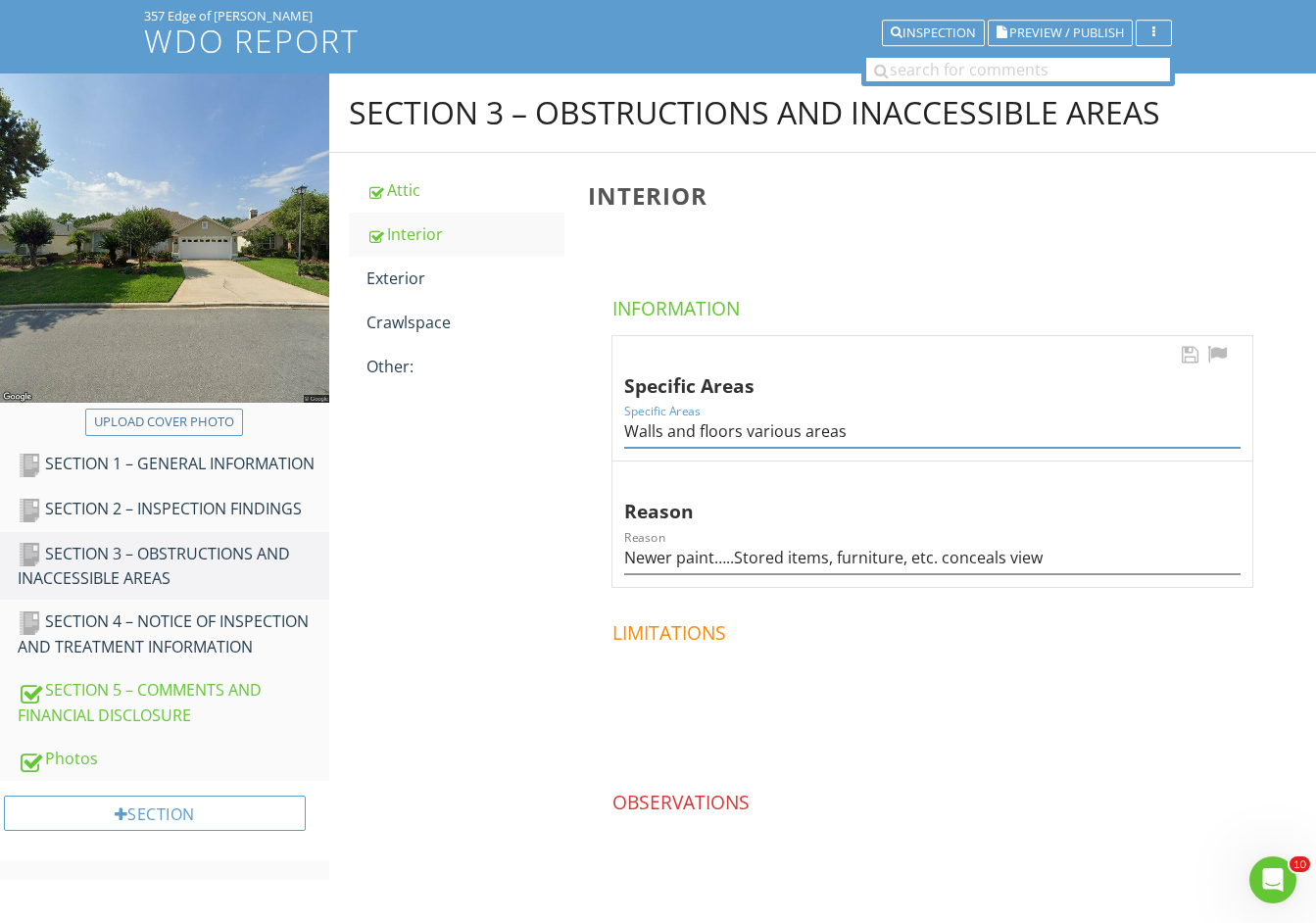 click on "Walls and floors various areas" at bounding box center (932, 431) 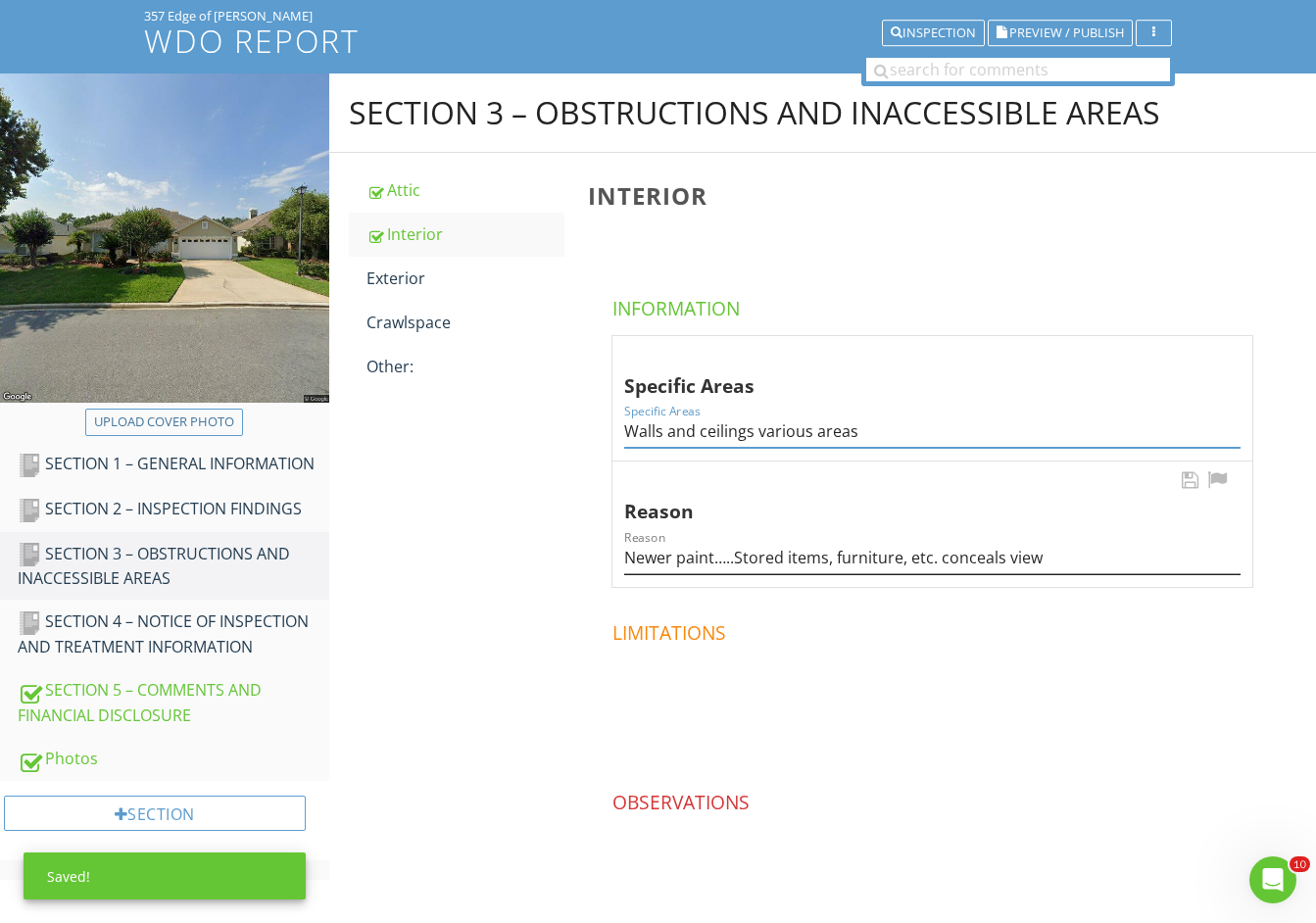type on "Walls and ceilings various areas" 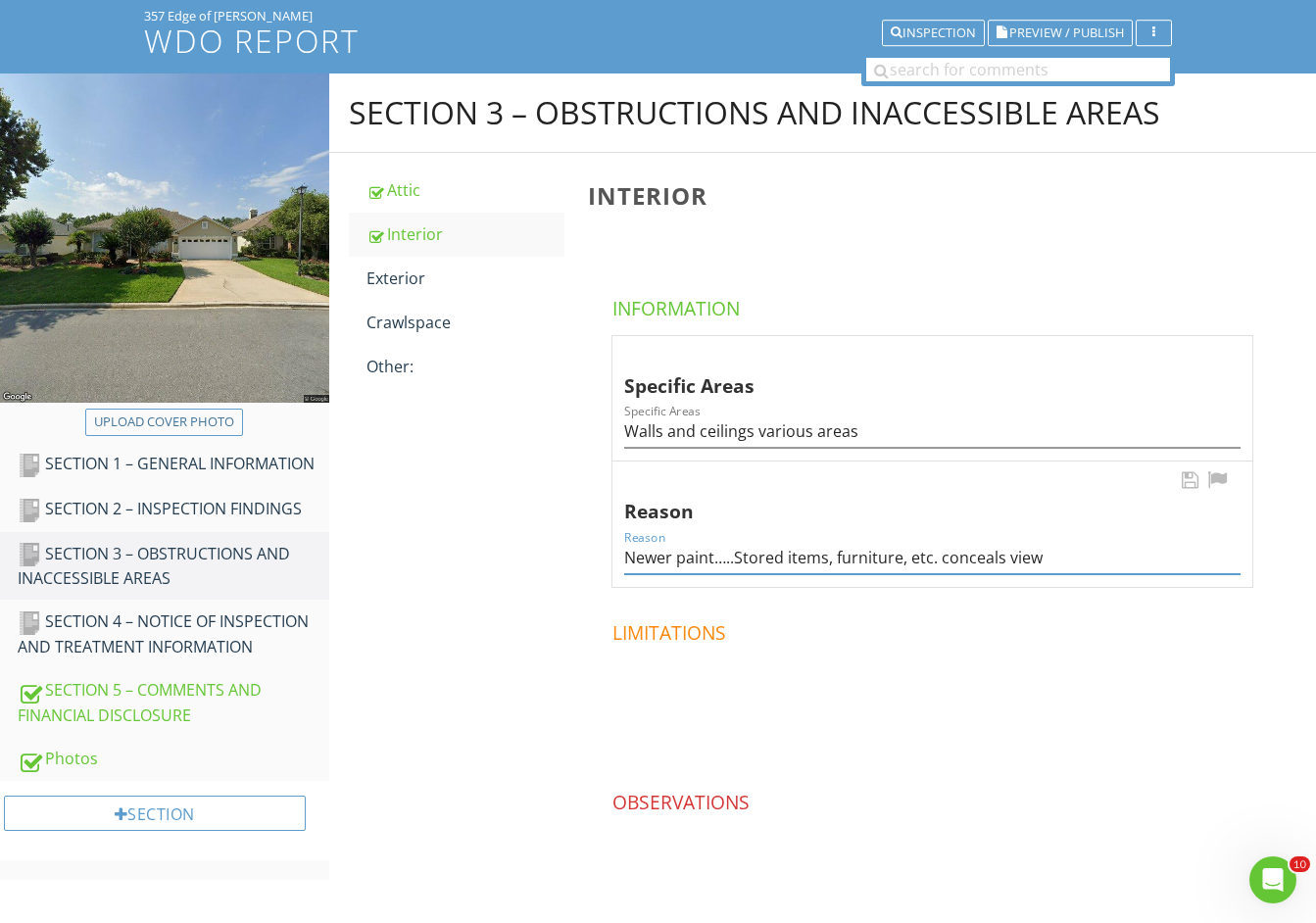 drag, startPoint x: 713, startPoint y: 558, endPoint x: 941, endPoint y: 549, distance: 228.1776 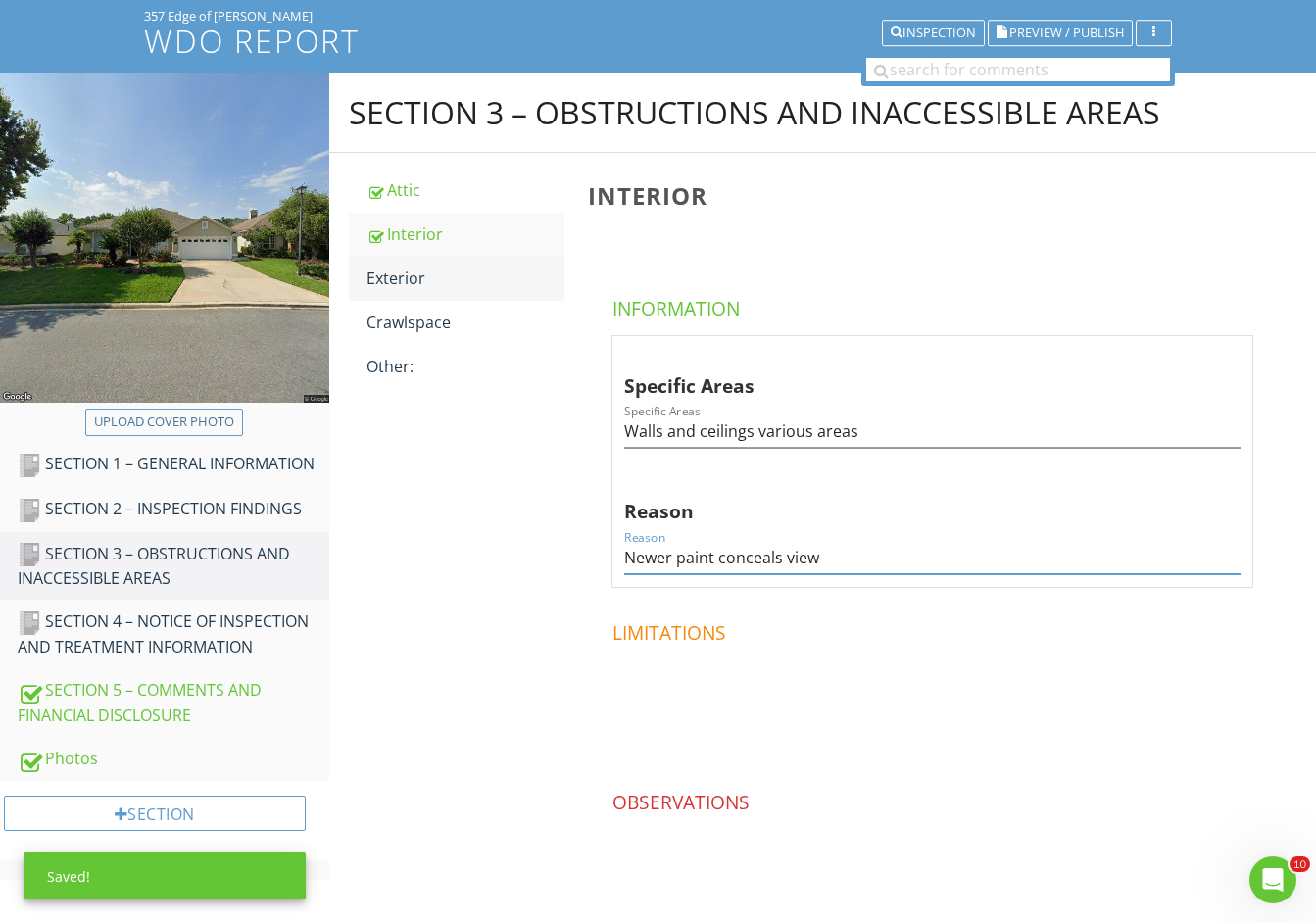 type on "Newer paint conceals view" 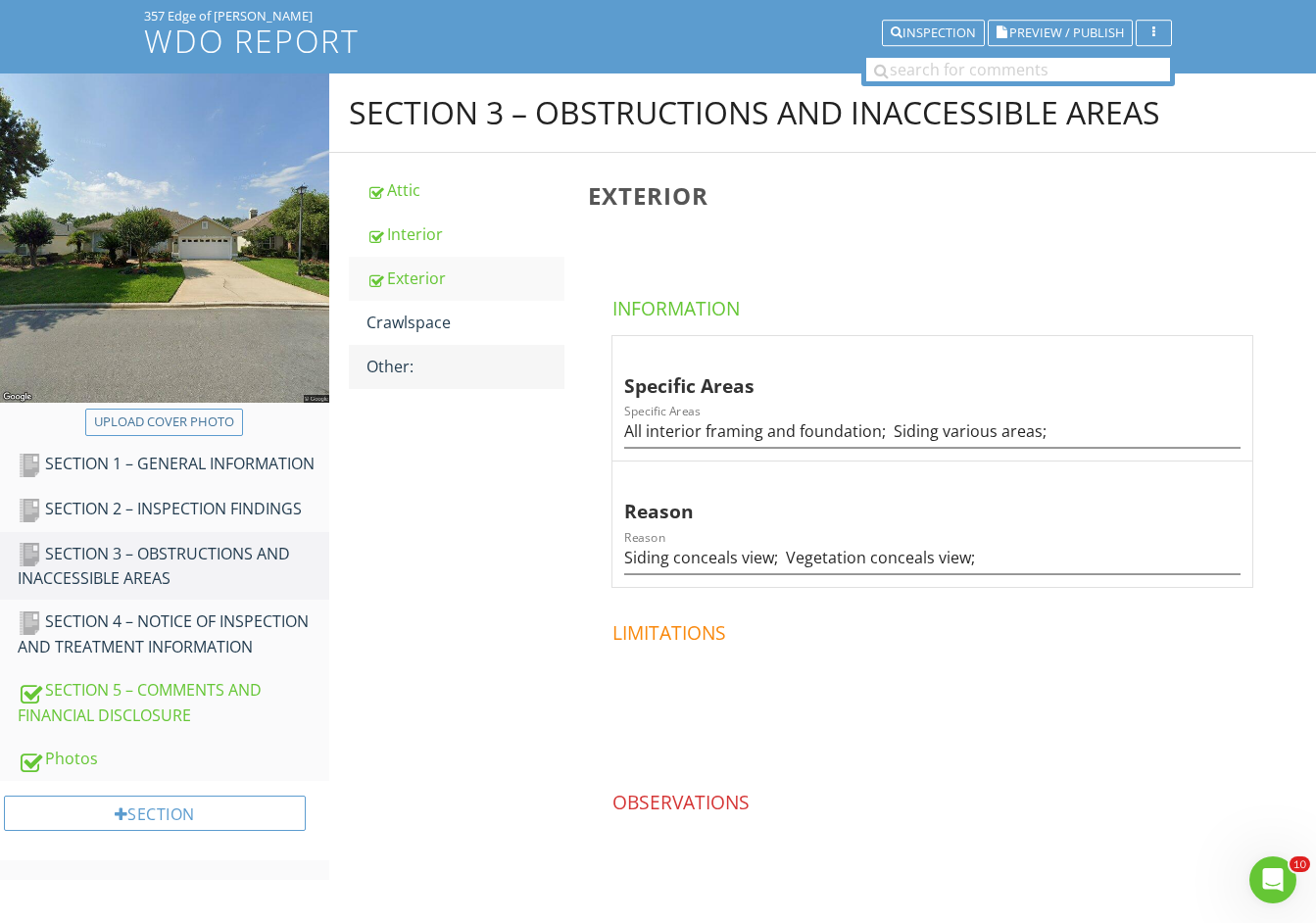 click on "Other:" at bounding box center (465, 366) 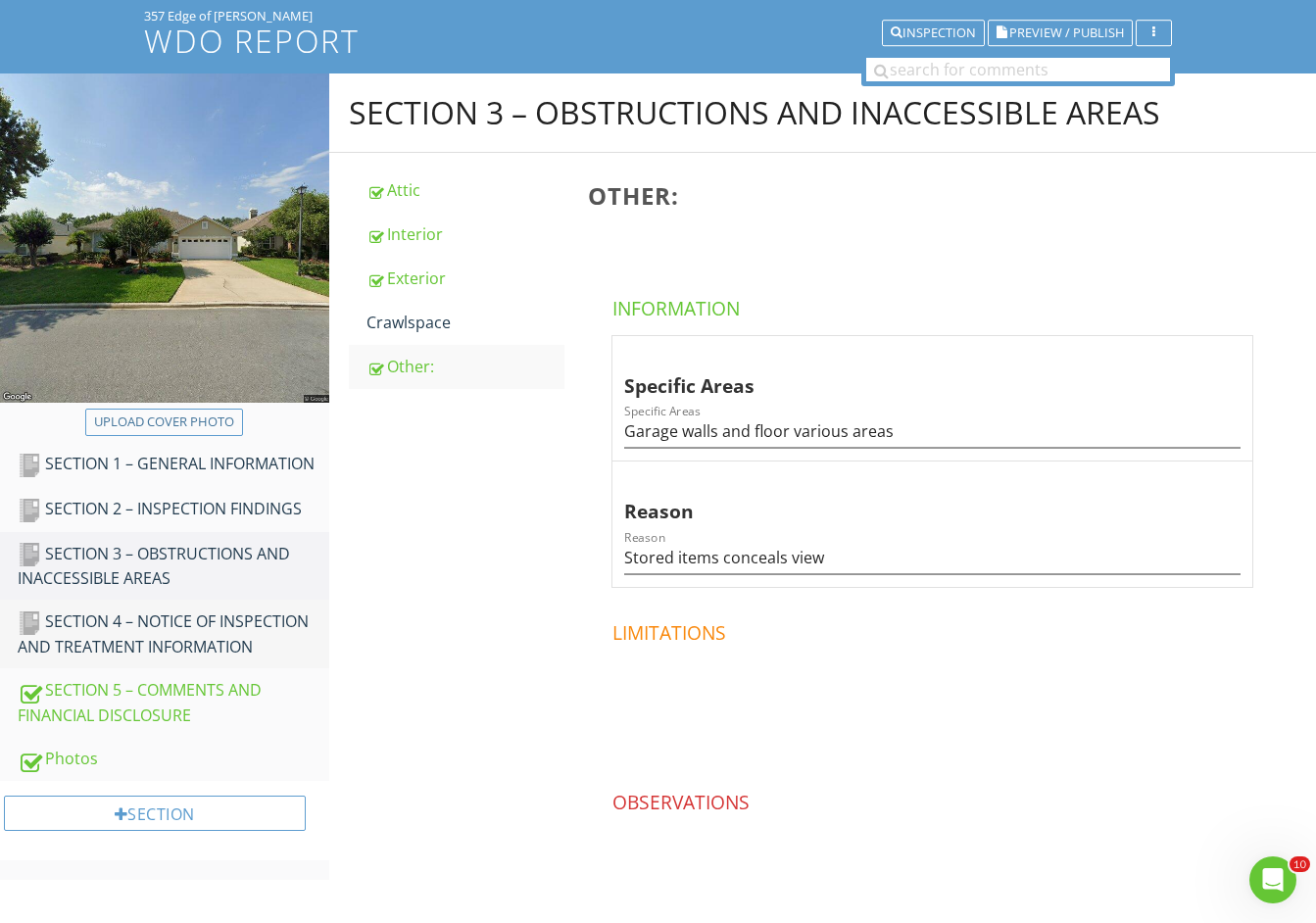 click on "SECTION 4 – NOTICE OF INSPECTION AND TREATMENT INFORMATION" at bounding box center [173, 634] 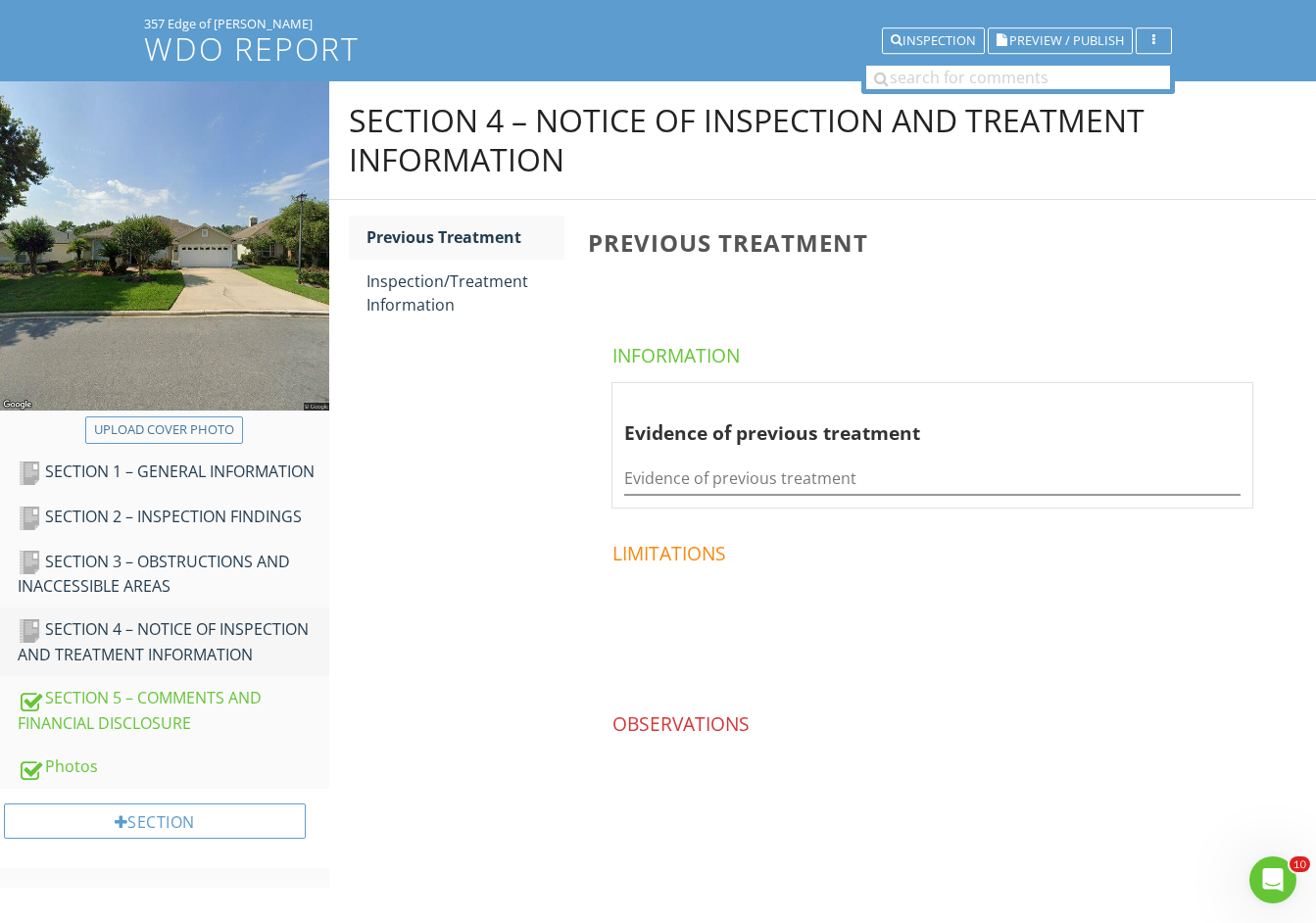 scroll, scrollTop: 115, scrollLeft: 0, axis: vertical 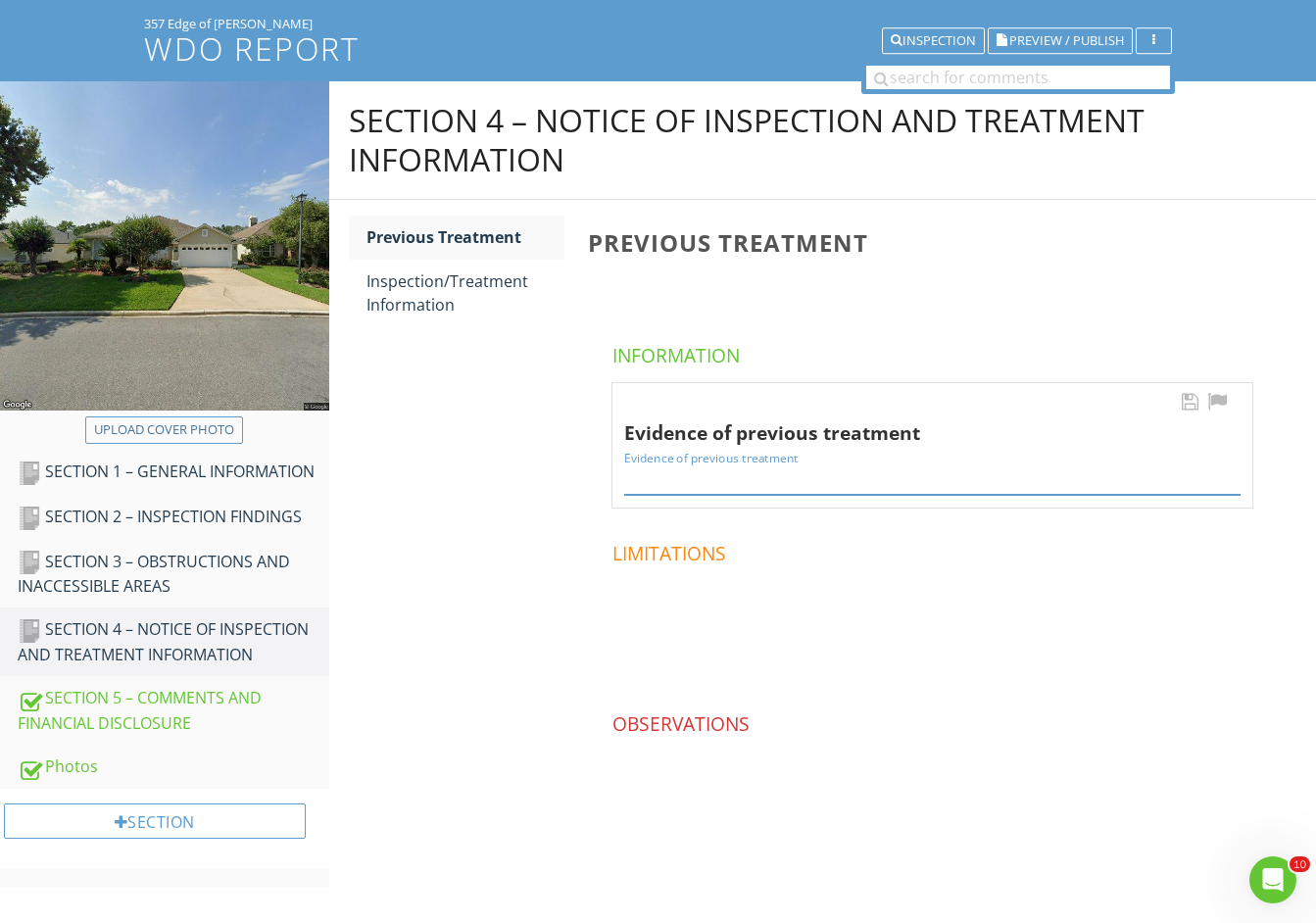 click at bounding box center (932, 478) 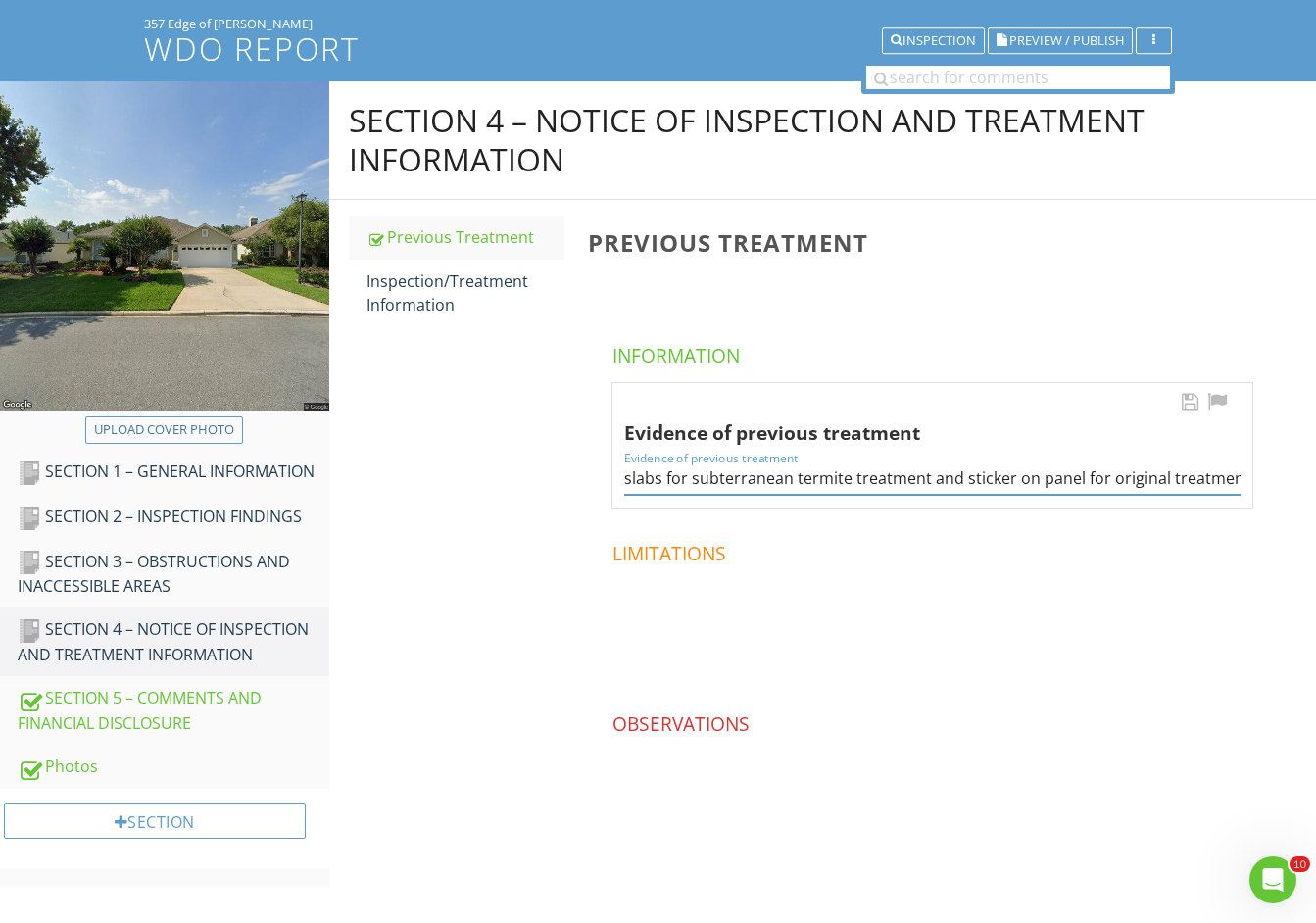 scroll, scrollTop: 0, scrollLeft: 94, axis: horizontal 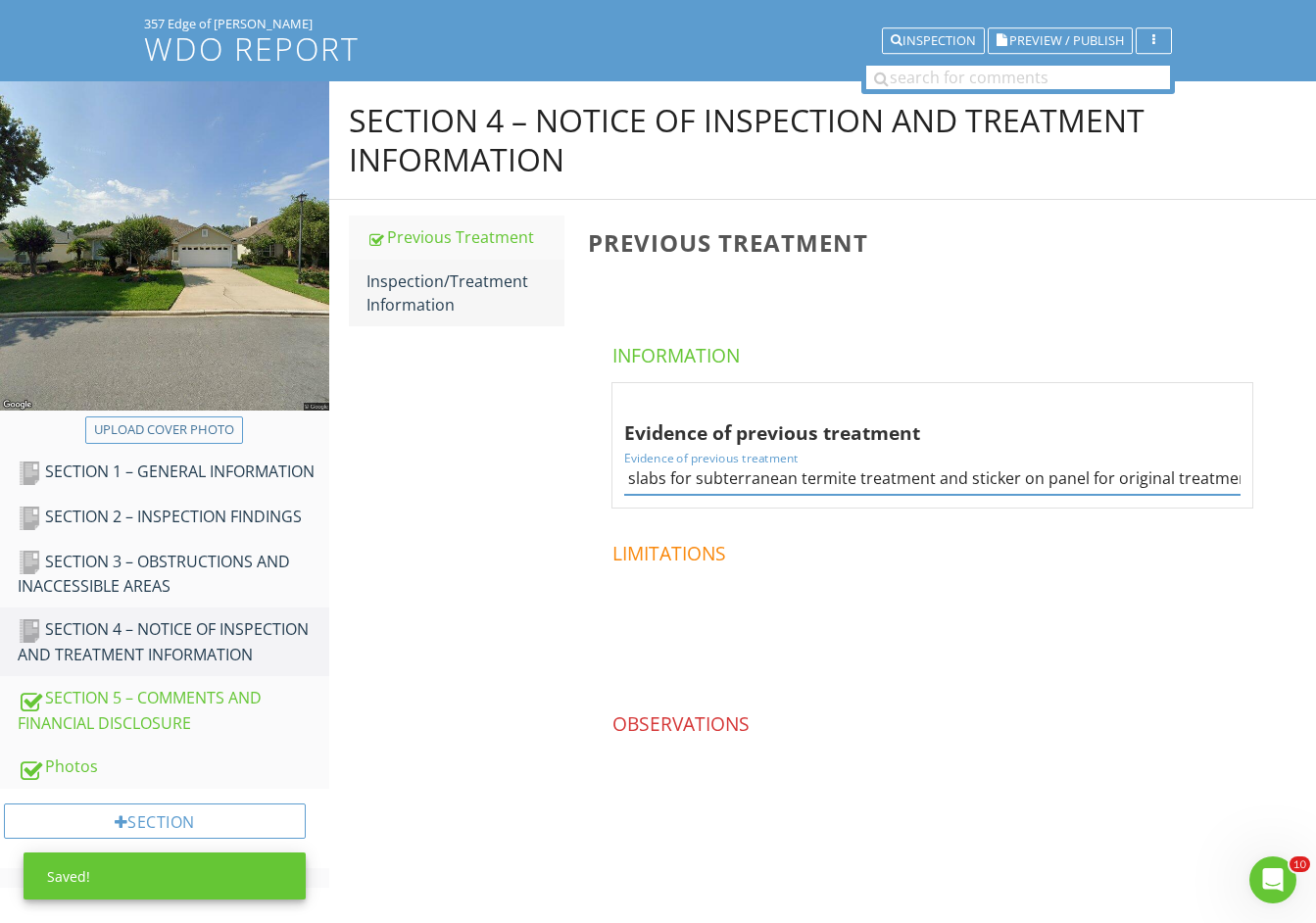 type on "Drill holes to slabs for subterranean termite treatment and sticker on panel for original treatment" 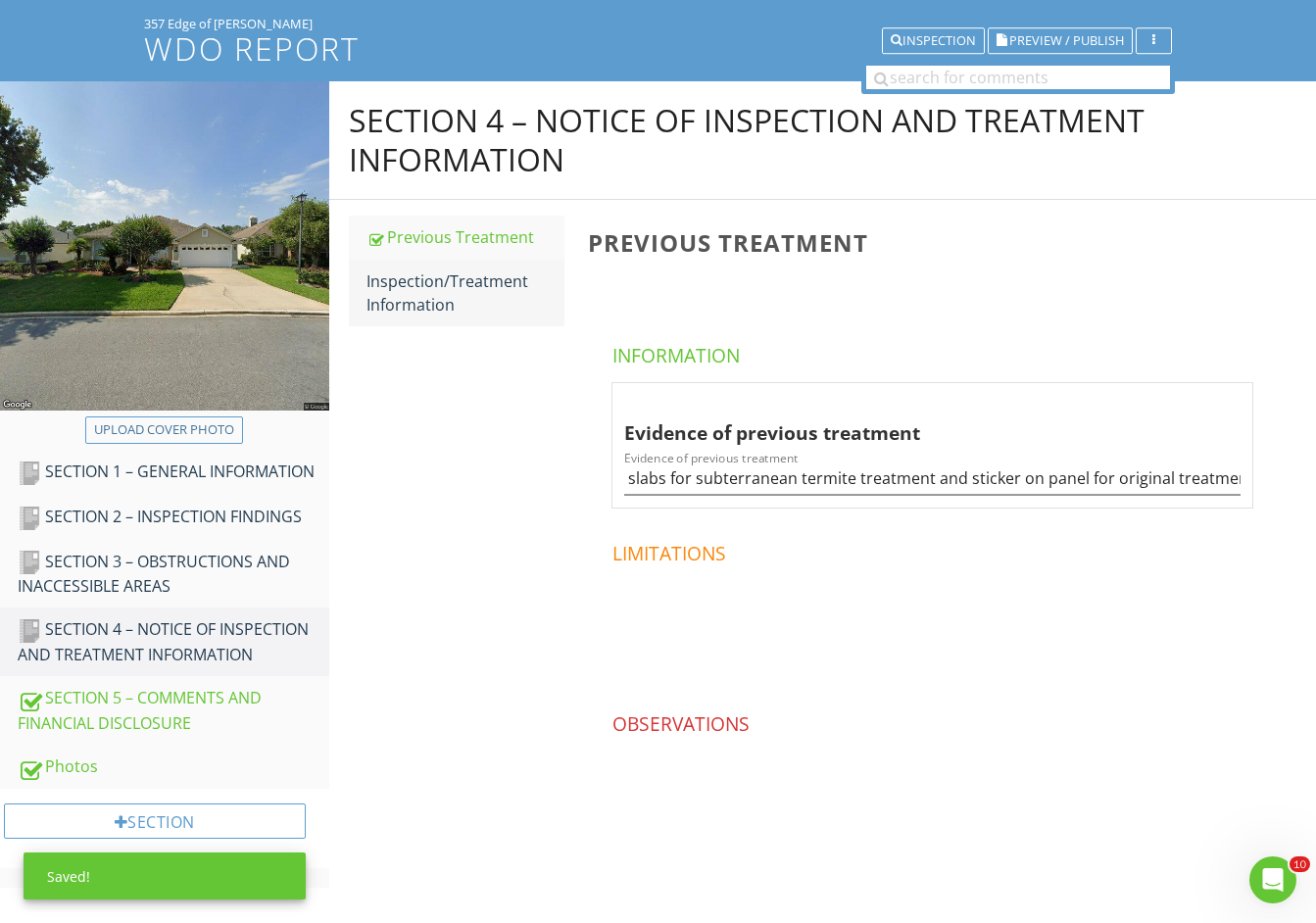 click on "Inspection/Treatment Information" at bounding box center (465, 293) 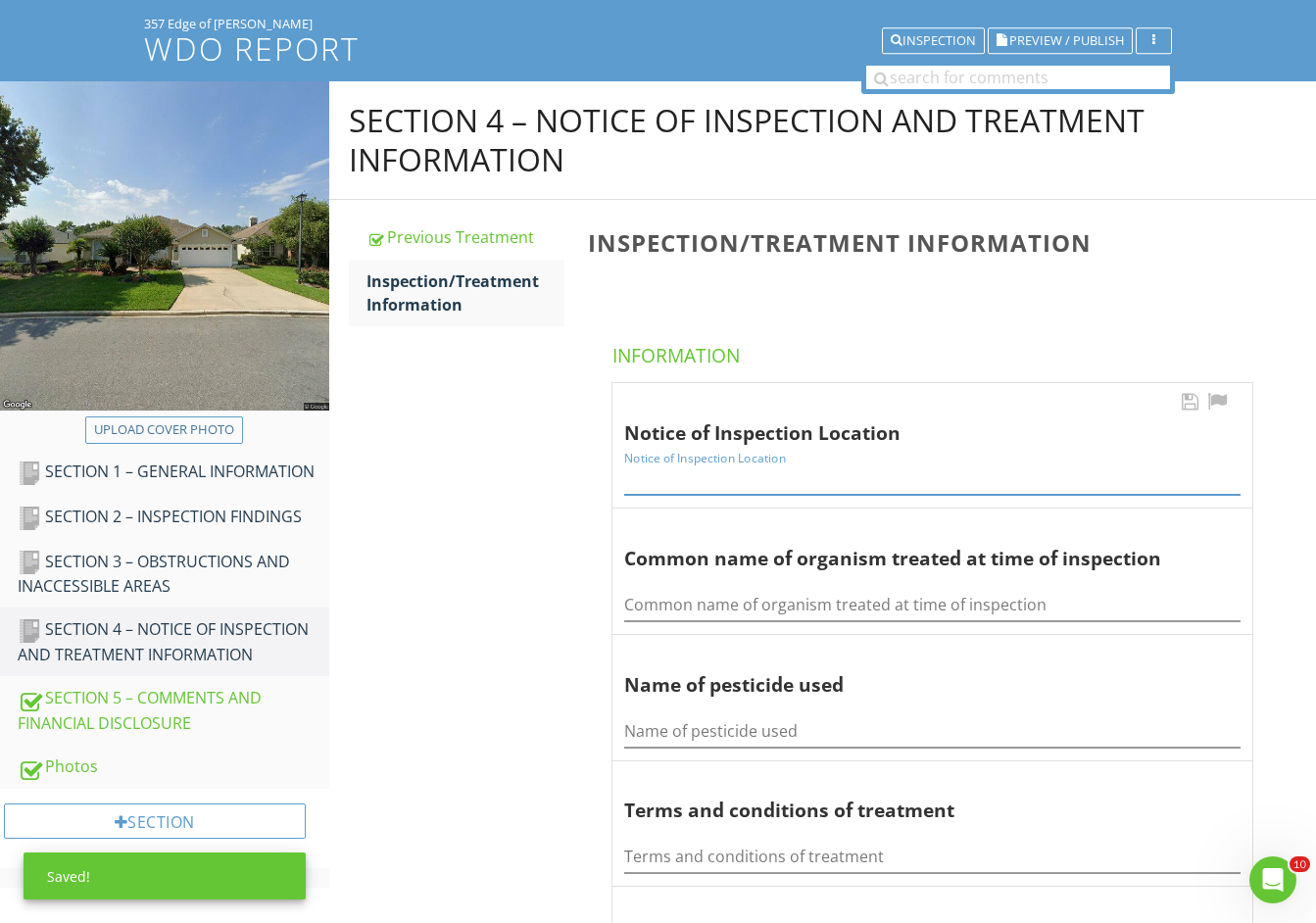 click at bounding box center [932, 478] 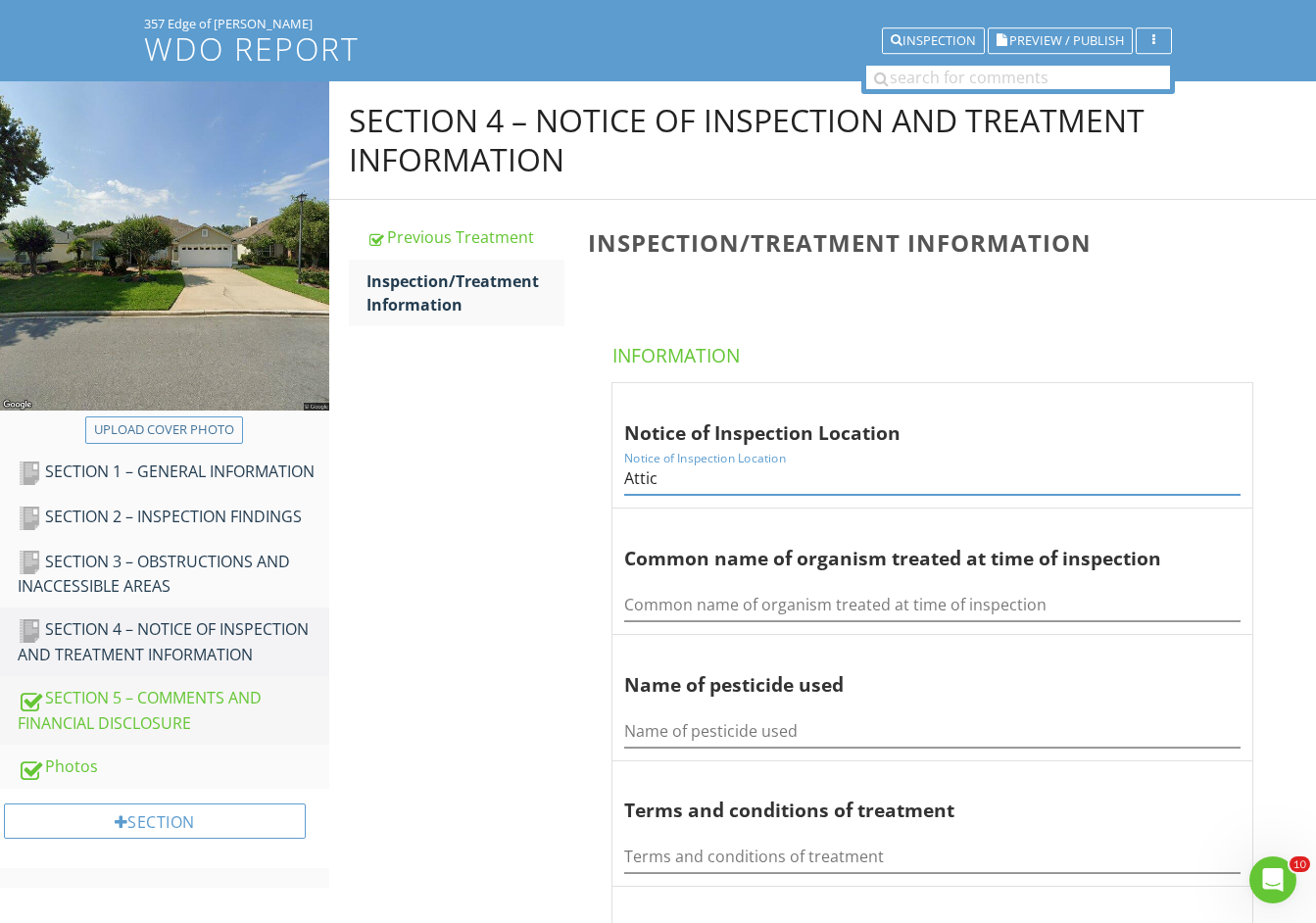 type on "Attic" 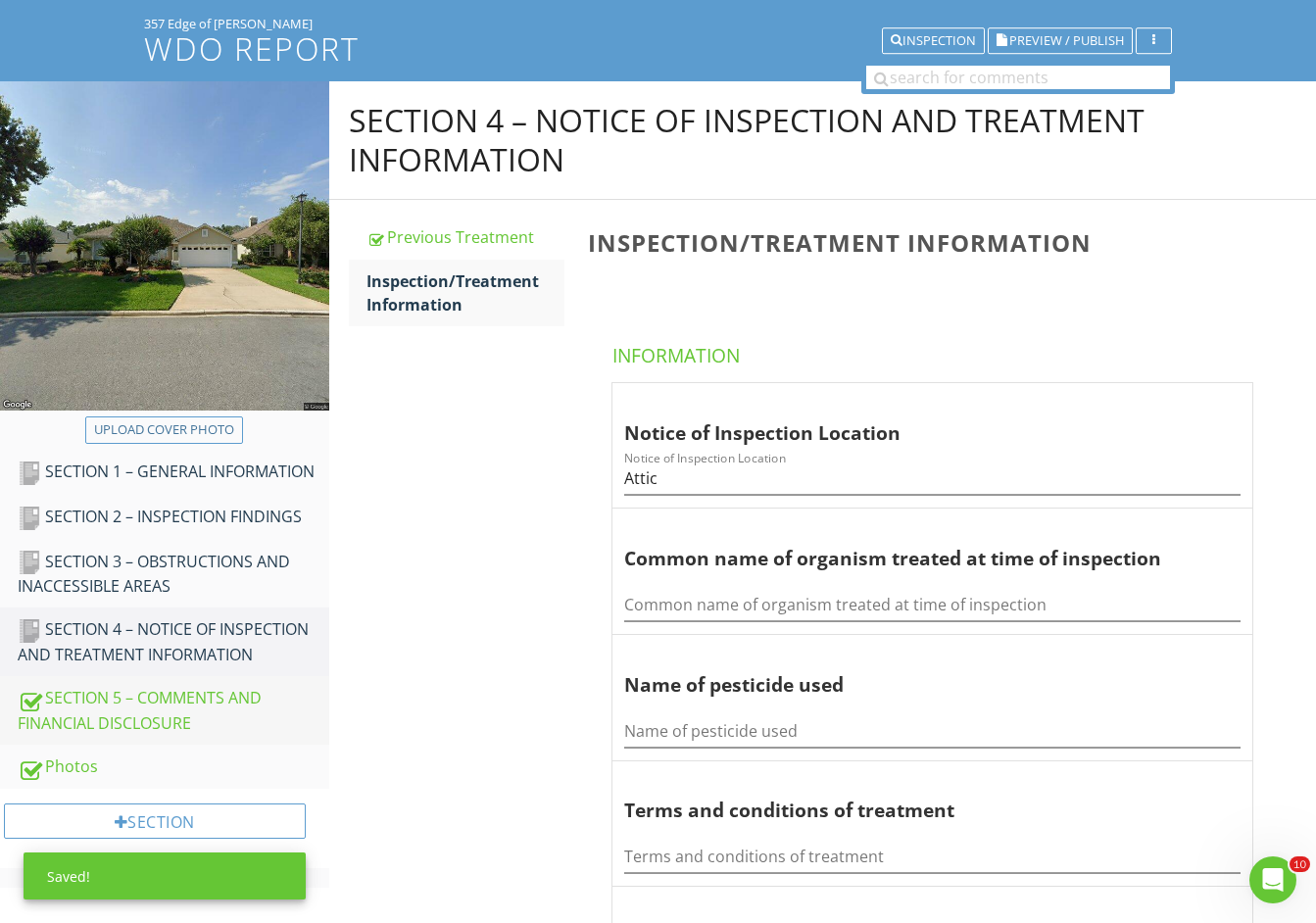 click on "SECTION 5 – COMMENTS AND FINANCIAL DISCLOSURE" at bounding box center (173, 710) 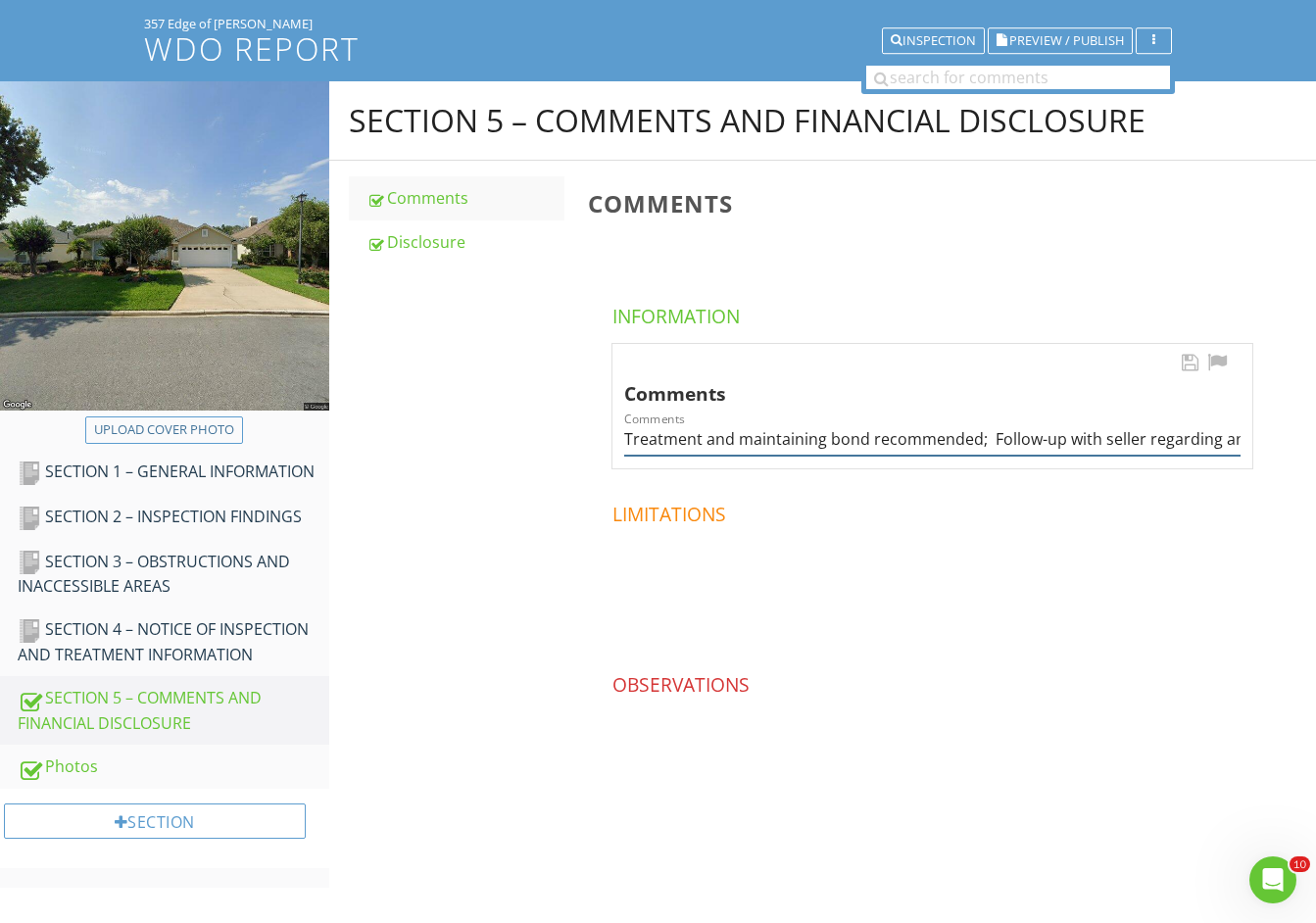 click on "Treatment and maintaining bond recommended;  Follow-up with seller regarding any treatments and/or any known issues;" at bounding box center [932, 439] 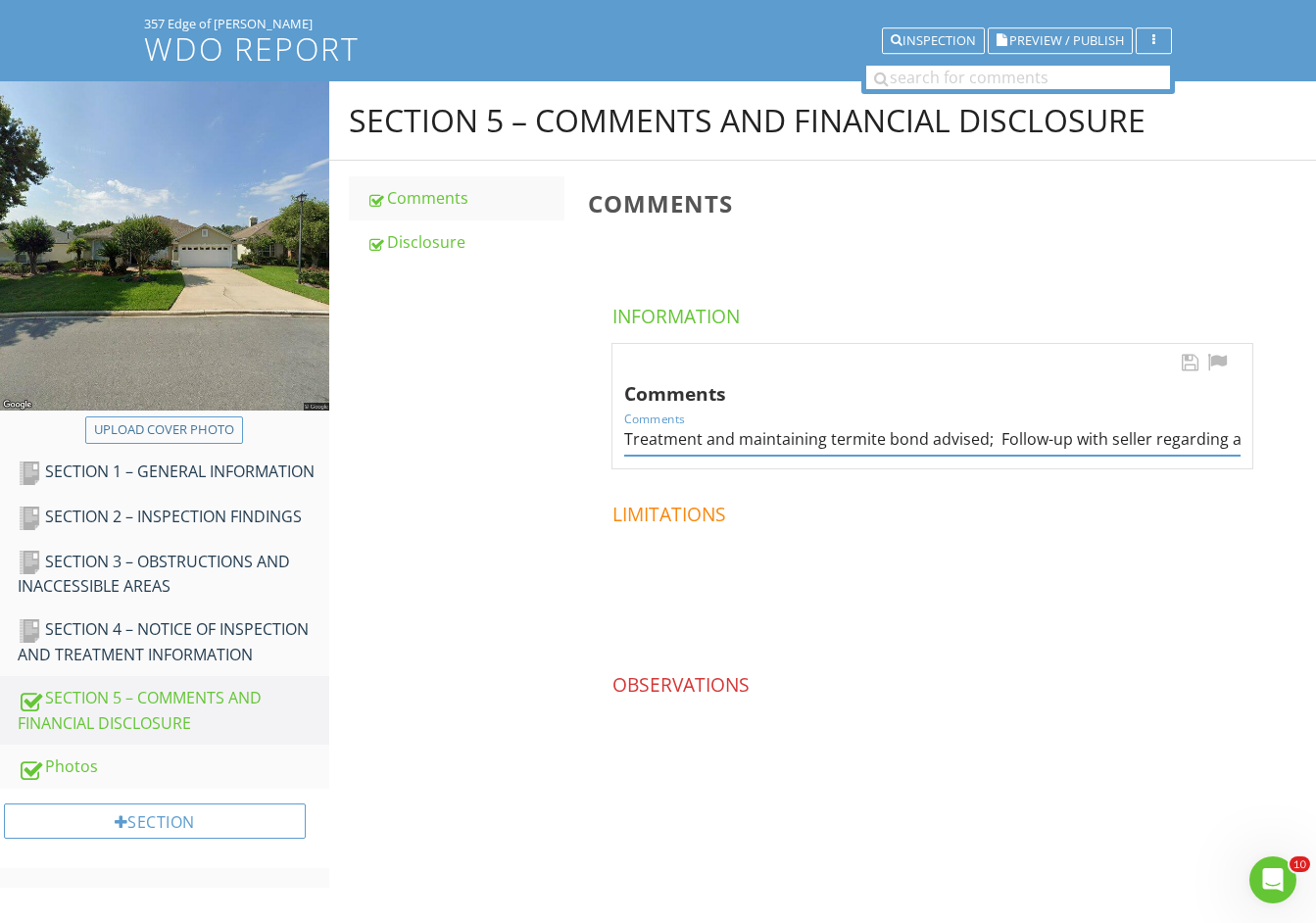 click on "Treatment and maintaining termite bond advised;  Follow-up with seller regarding any treatments and/or any known issues;" at bounding box center (932, 439) 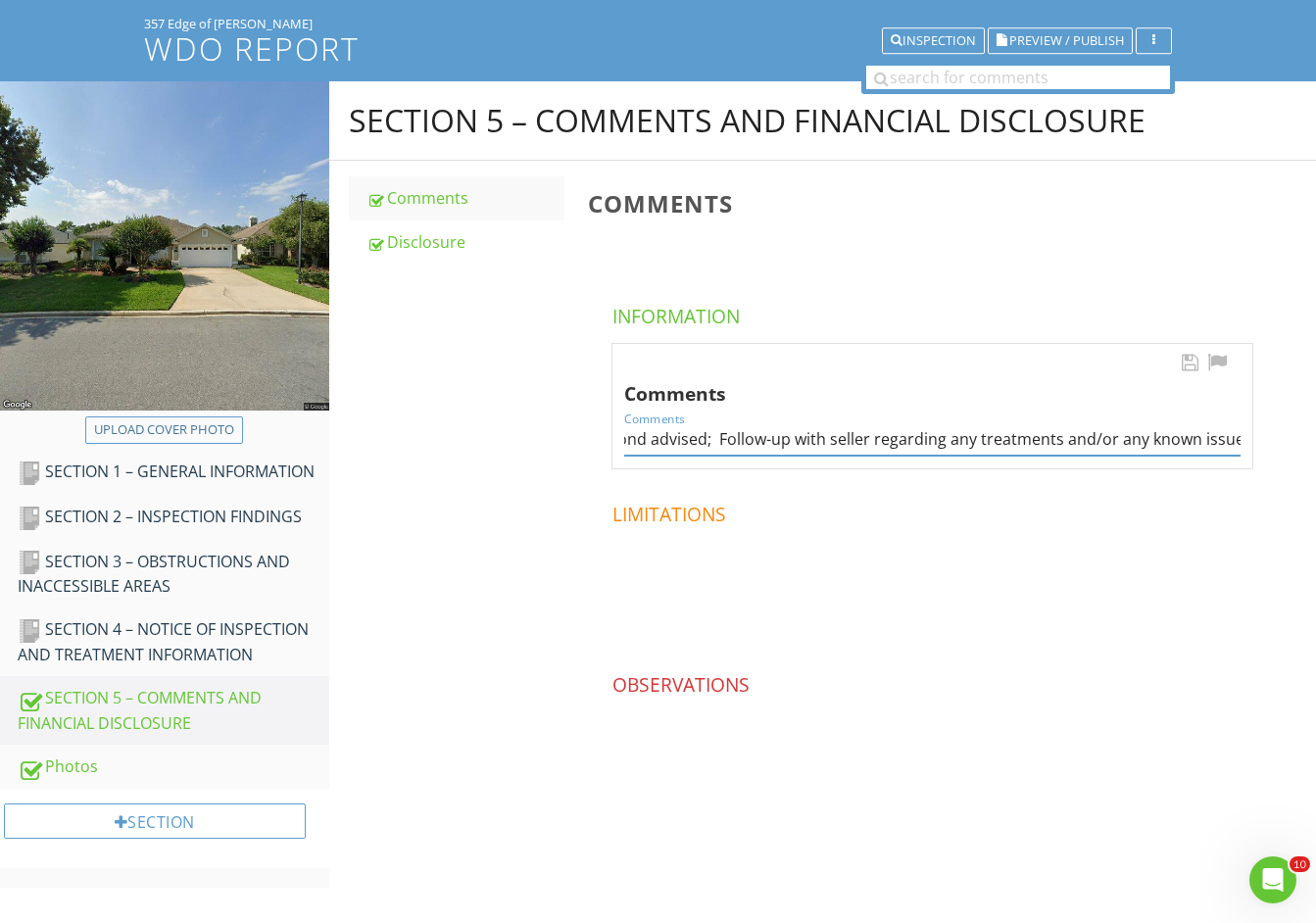 scroll, scrollTop: 0, scrollLeft: 293, axis: horizontal 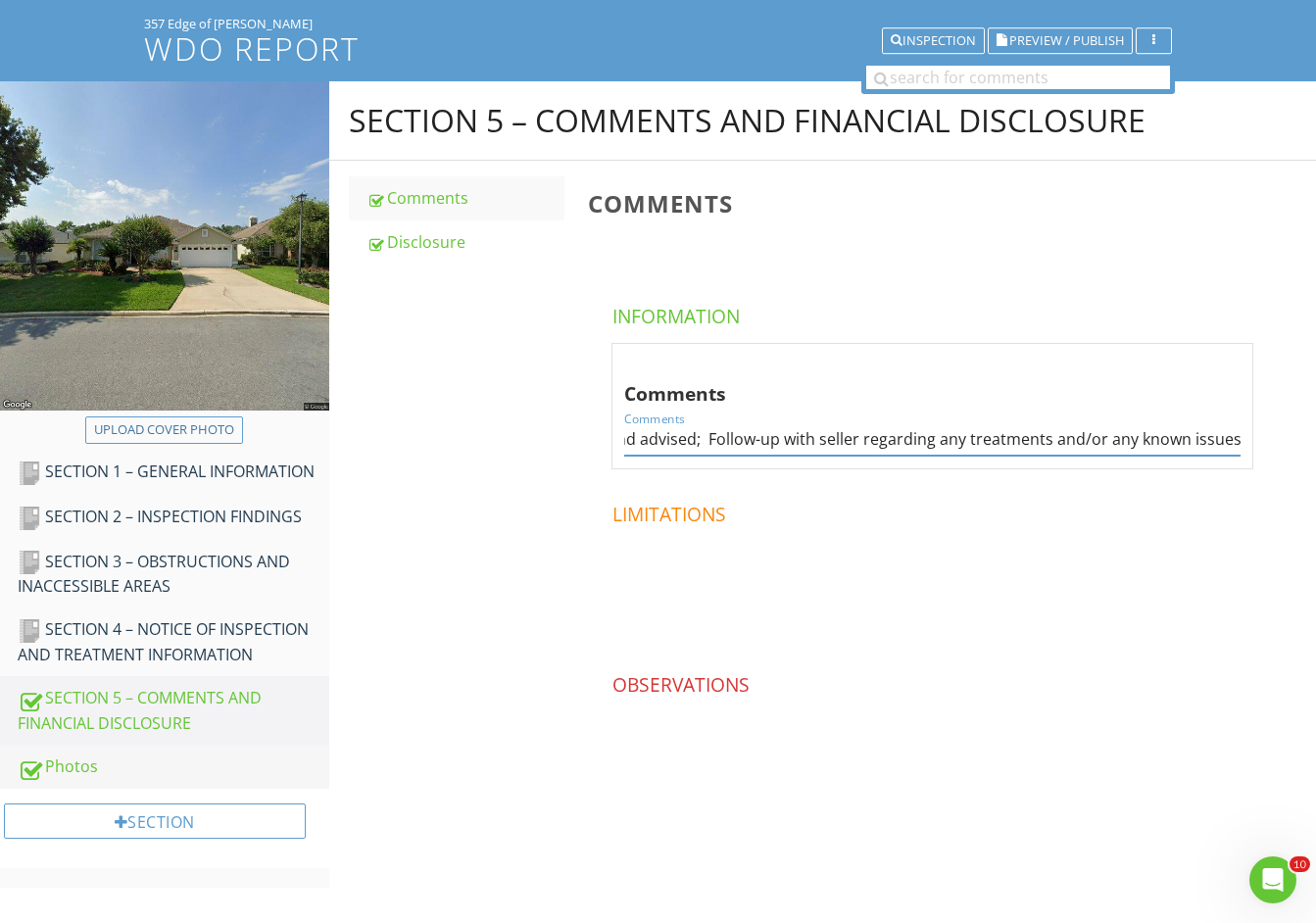 type on "Treatment and maintaining termite bond advised;  Follow-up with seller regarding any treatments and/or any known issues;" 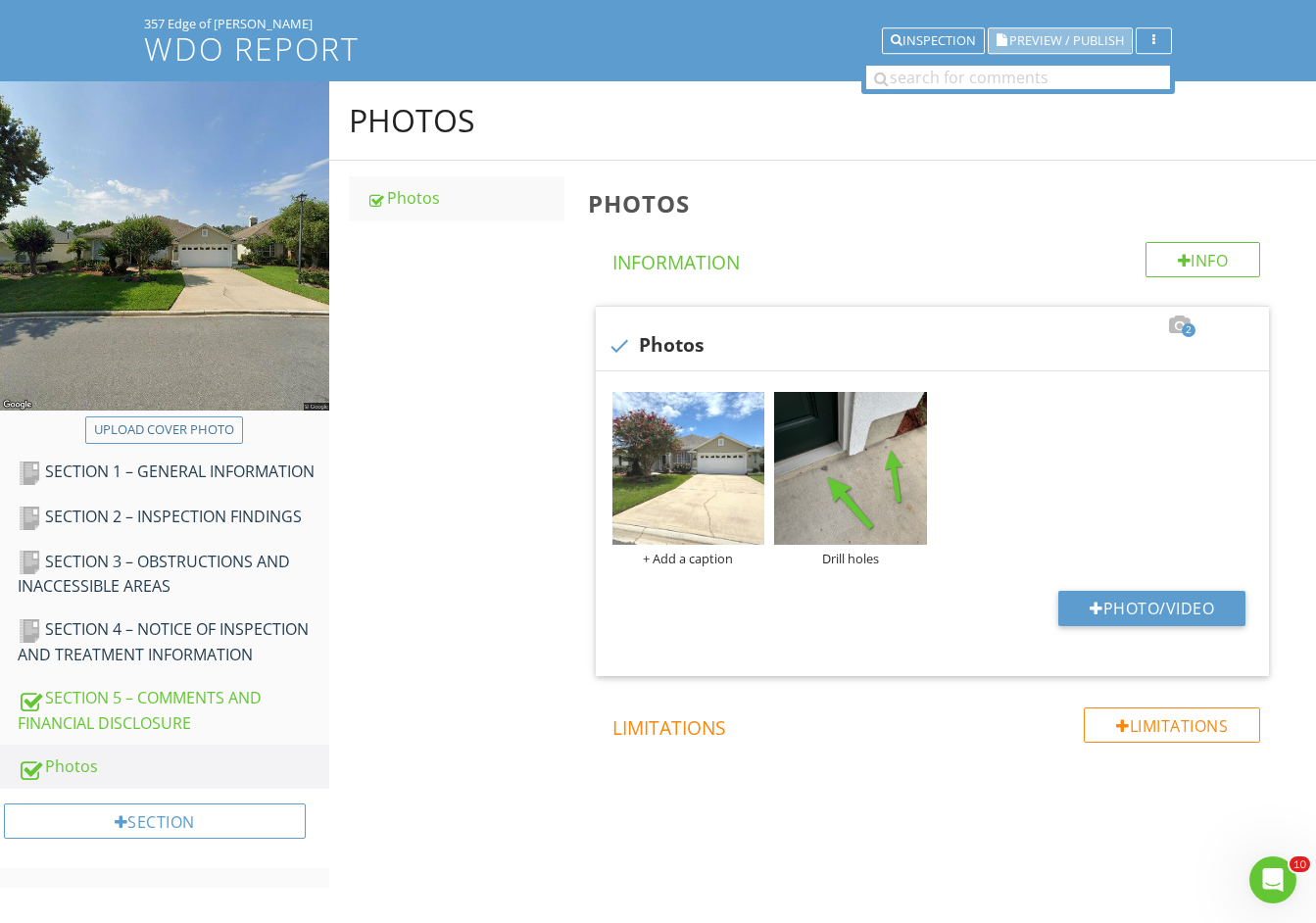 click on "Preview / Publish" at bounding box center [1066, 40] 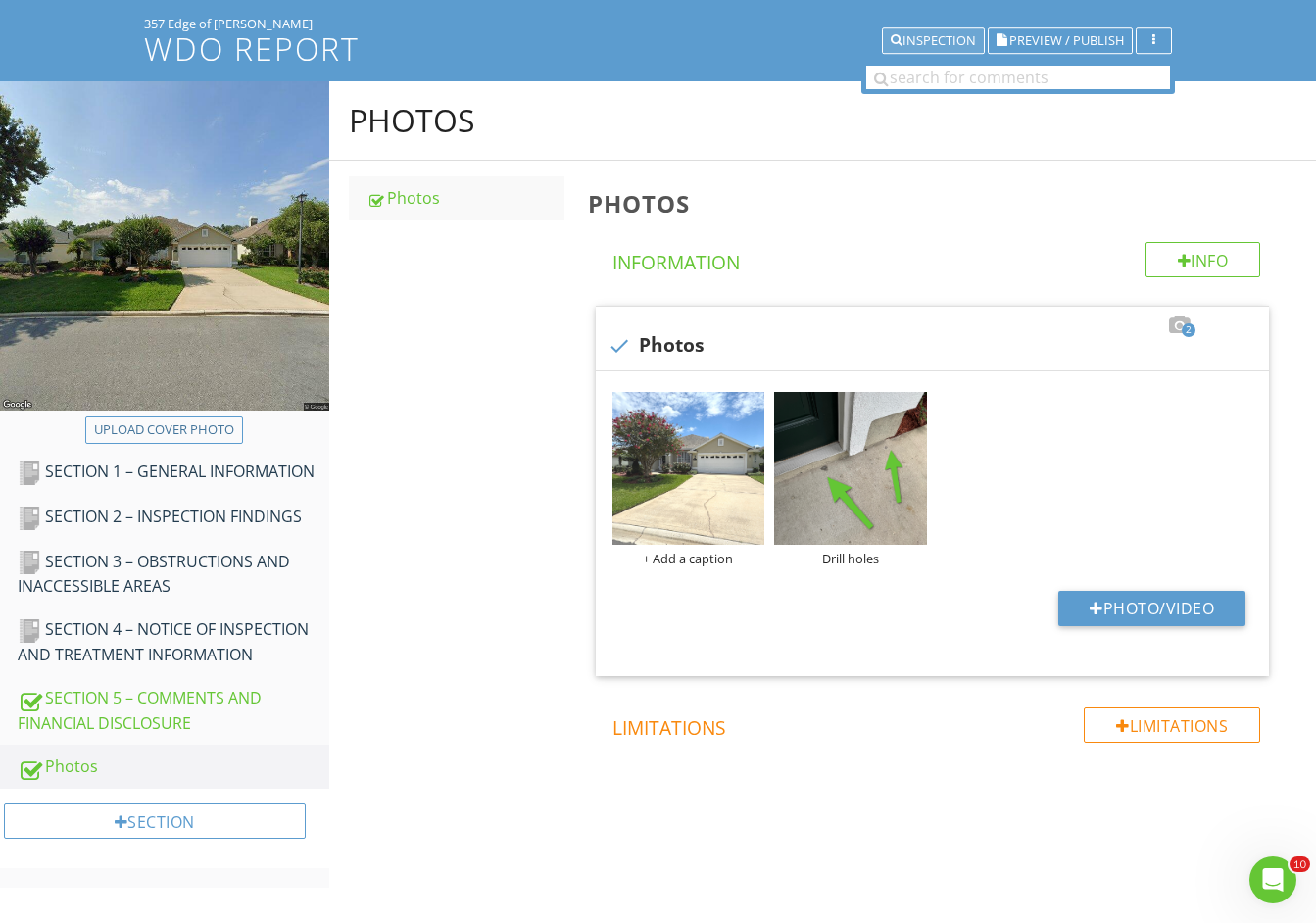 click on "Inspection" at bounding box center (933, 41) 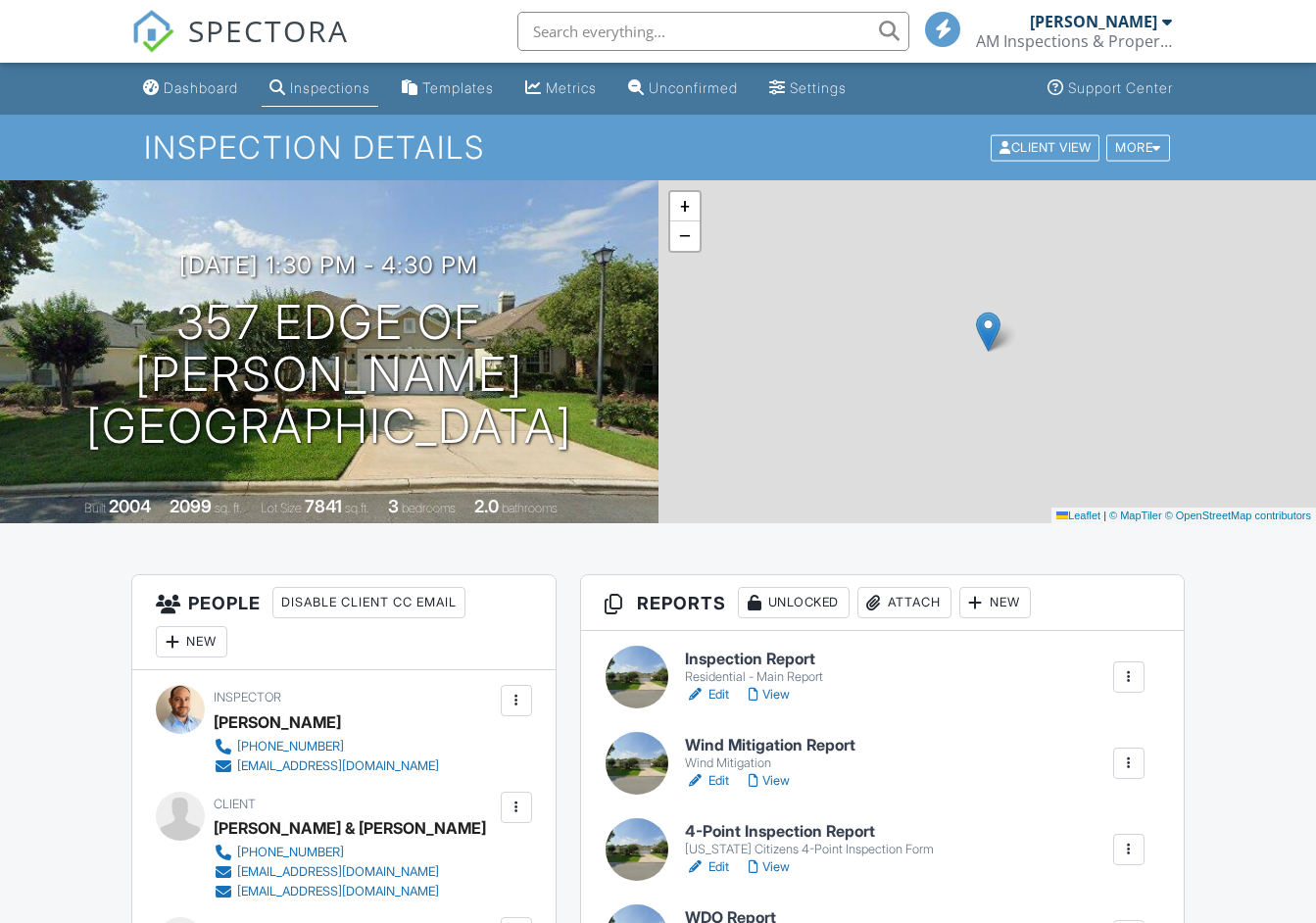 scroll, scrollTop: 0, scrollLeft: 0, axis: both 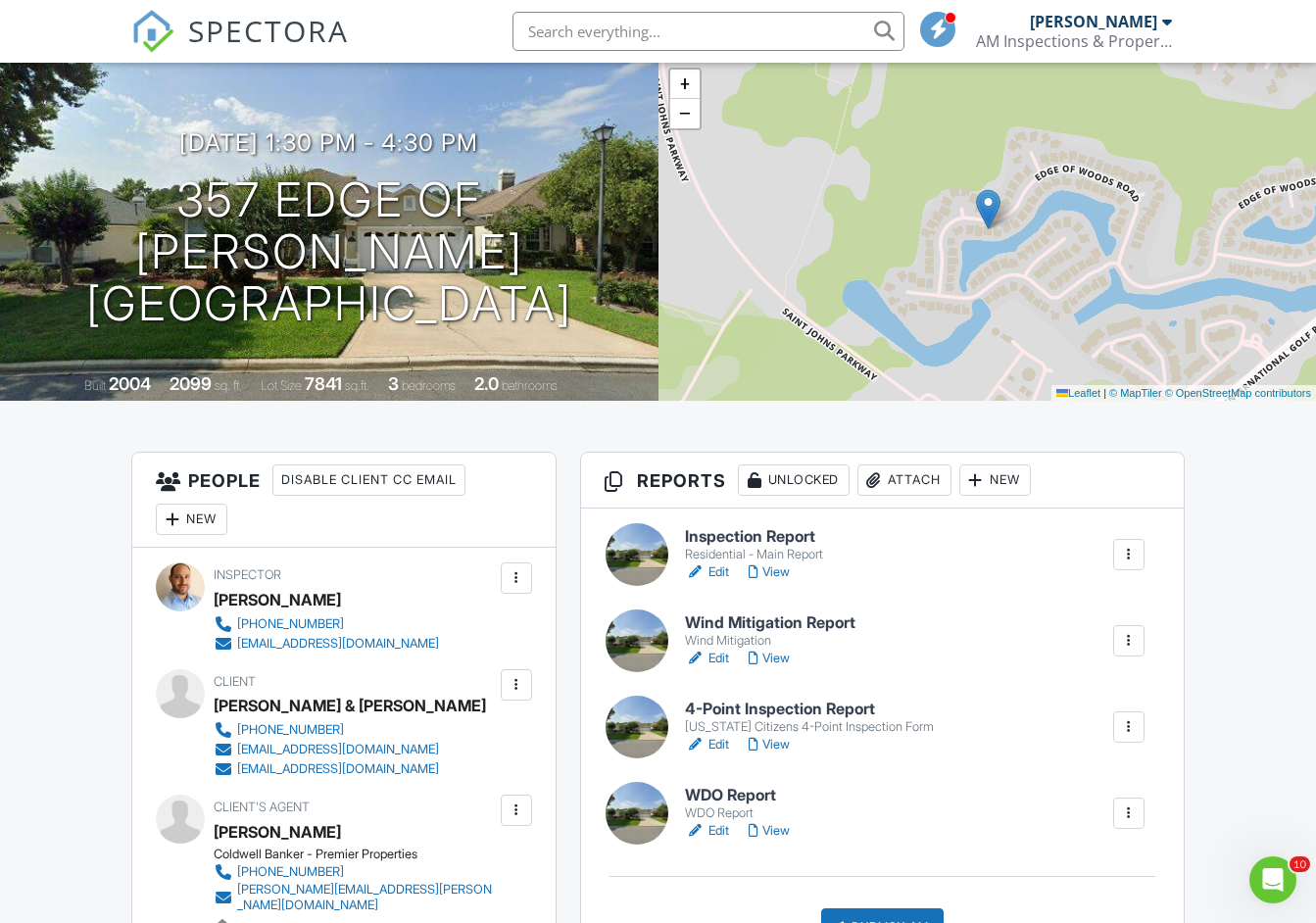 click on "Edit" at bounding box center [707, 658] 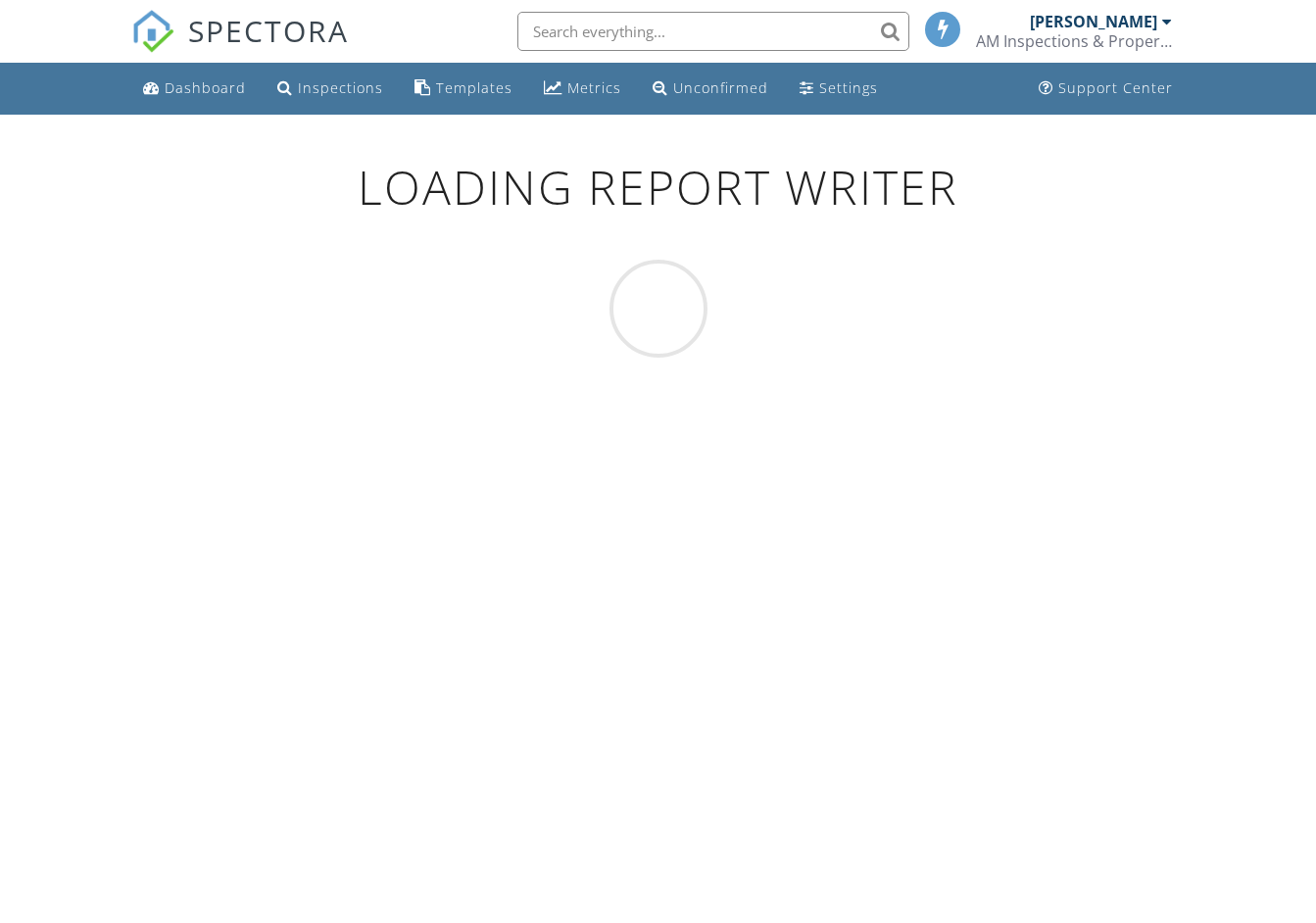 scroll, scrollTop: 0, scrollLeft: 0, axis: both 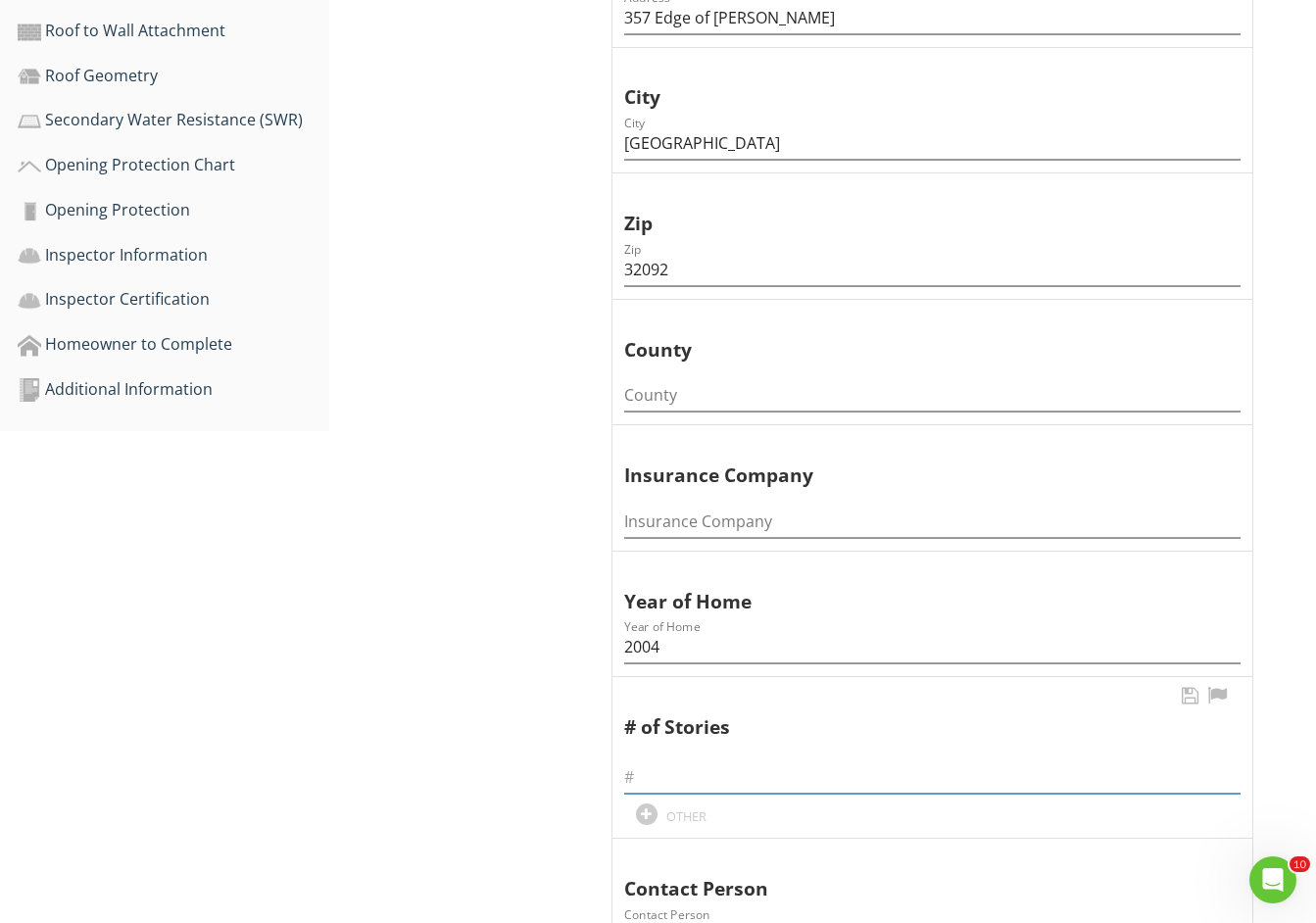 click at bounding box center (932, 777) 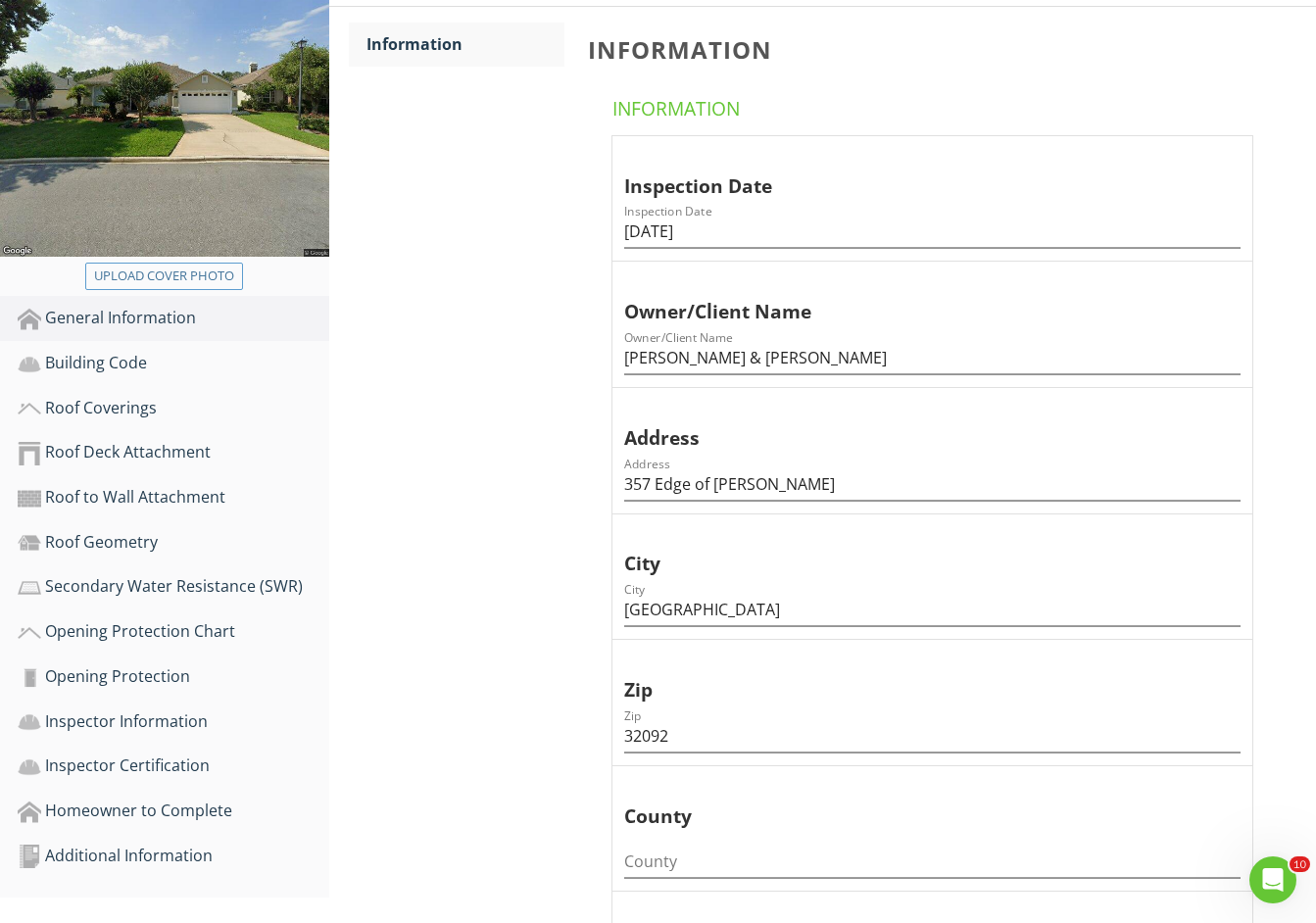 scroll, scrollTop: 245, scrollLeft: 0, axis: vertical 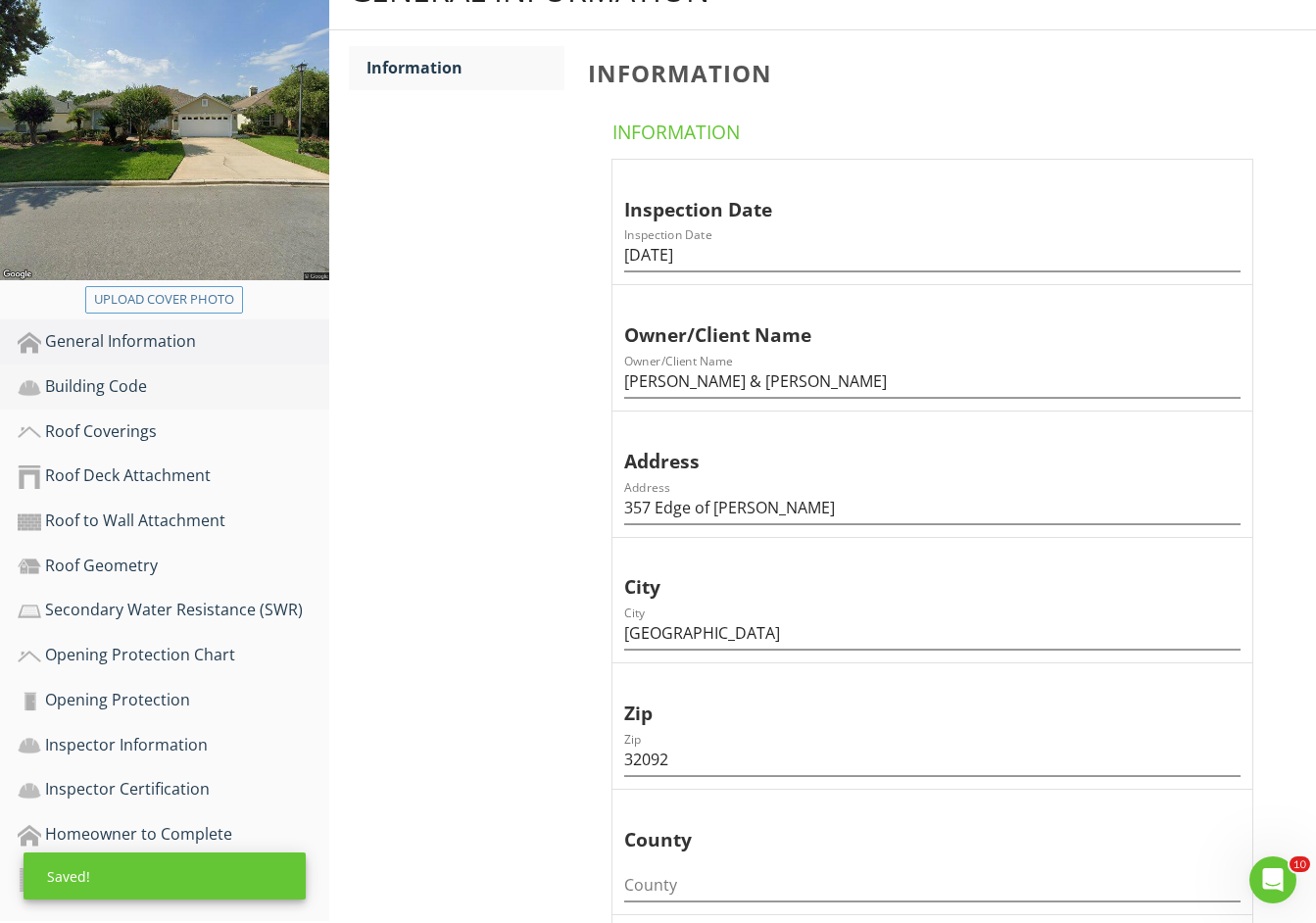 type on "1" 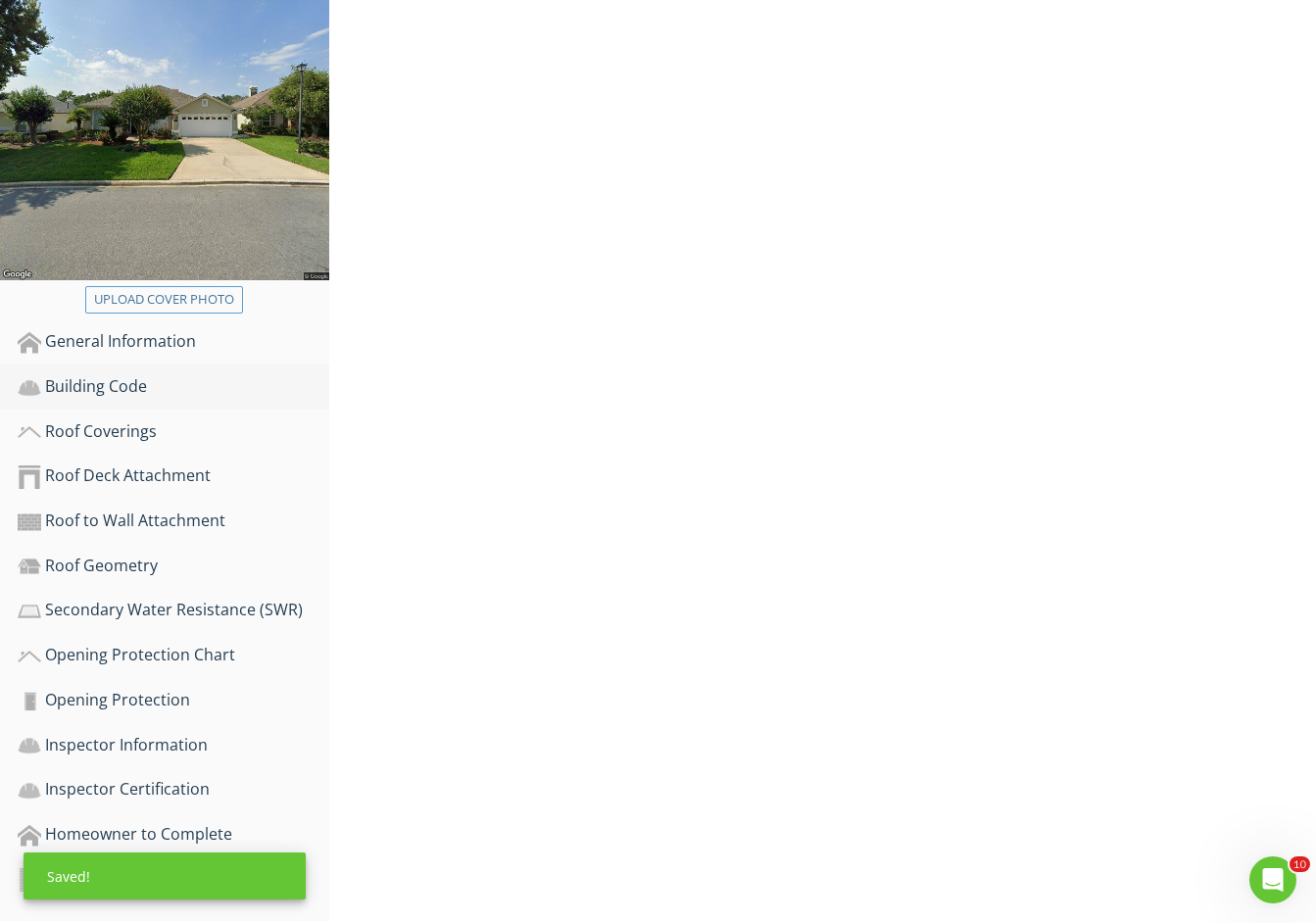 scroll, scrollTop: 243, scrollLeft: 0, axis: vertical 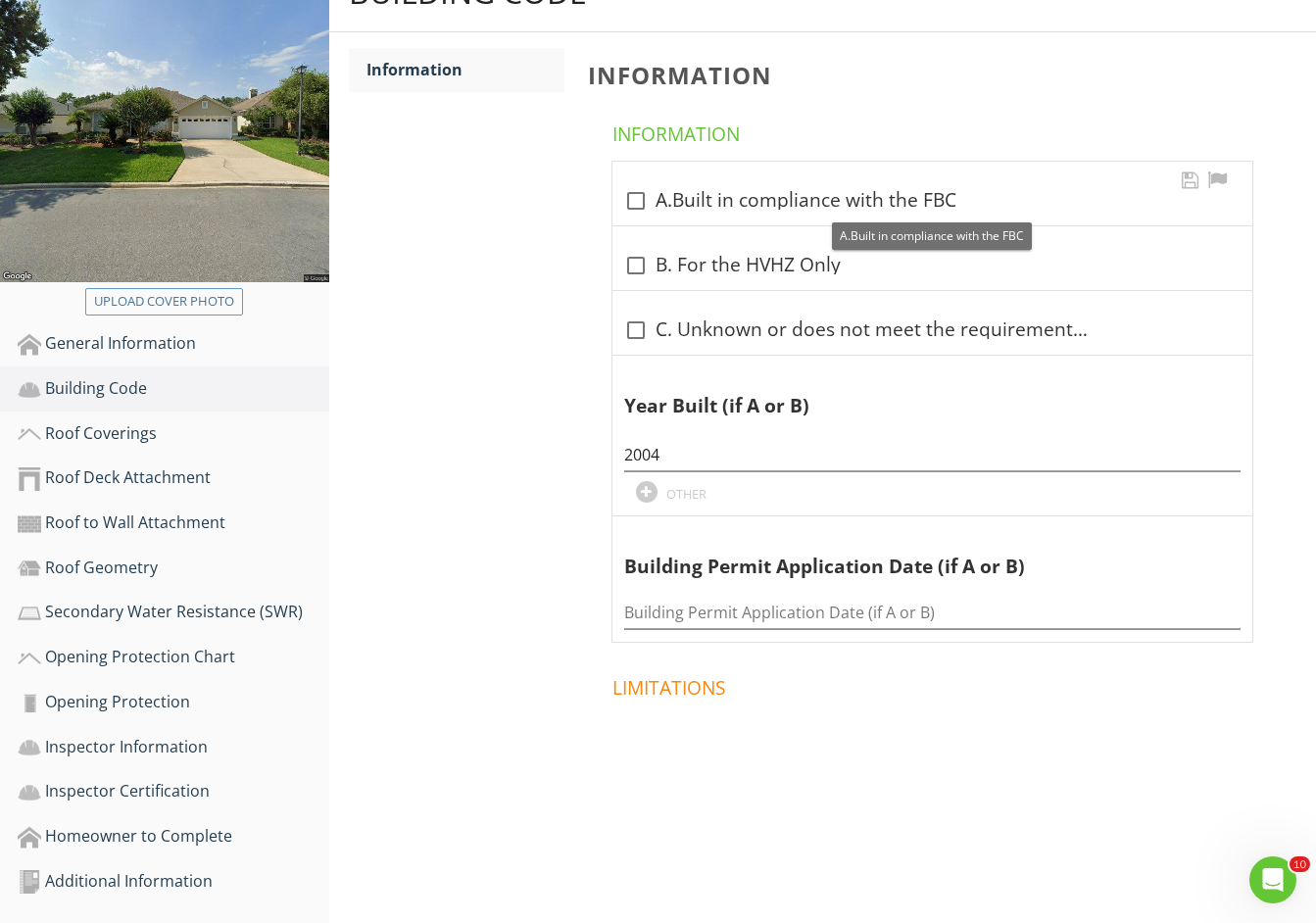 click on "check_box_outline_blank
A.Built in compliance with the FBC" at bounding box center [932, 201] 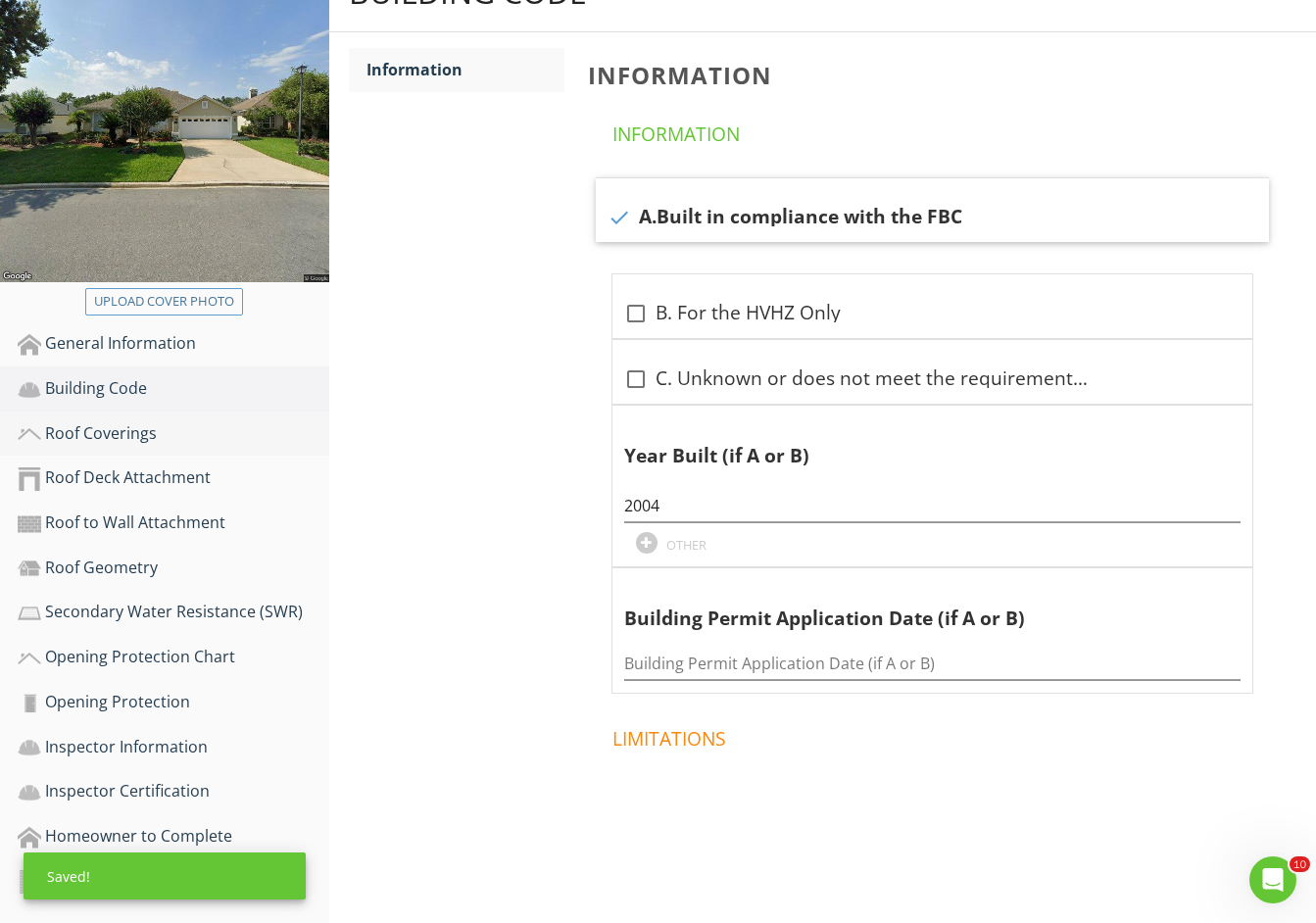 click on "Roof Coverings" at bounding box center (173, 434) 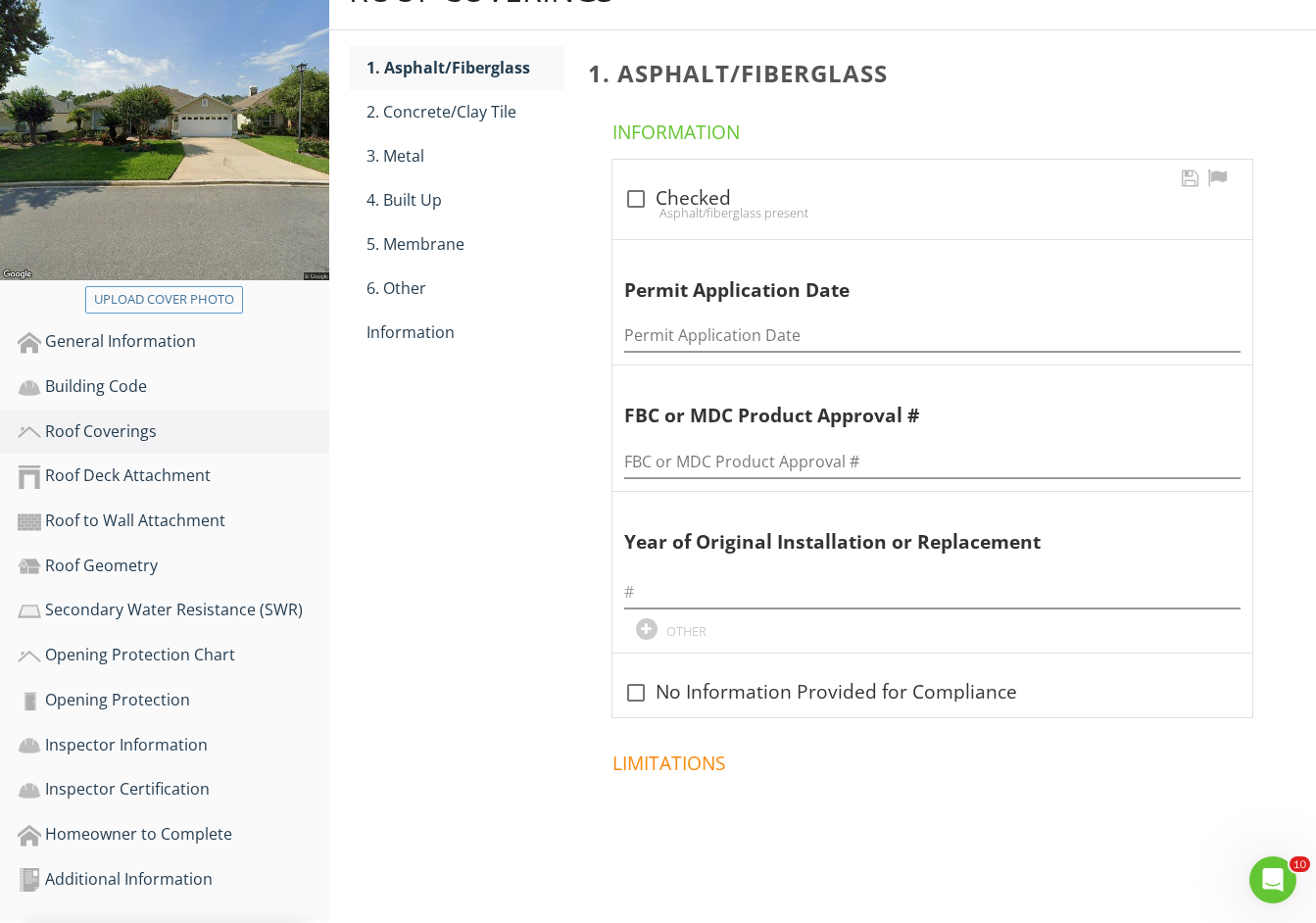 click on "check_box_outline_blank
Checked" at bounding box center [932, 199] 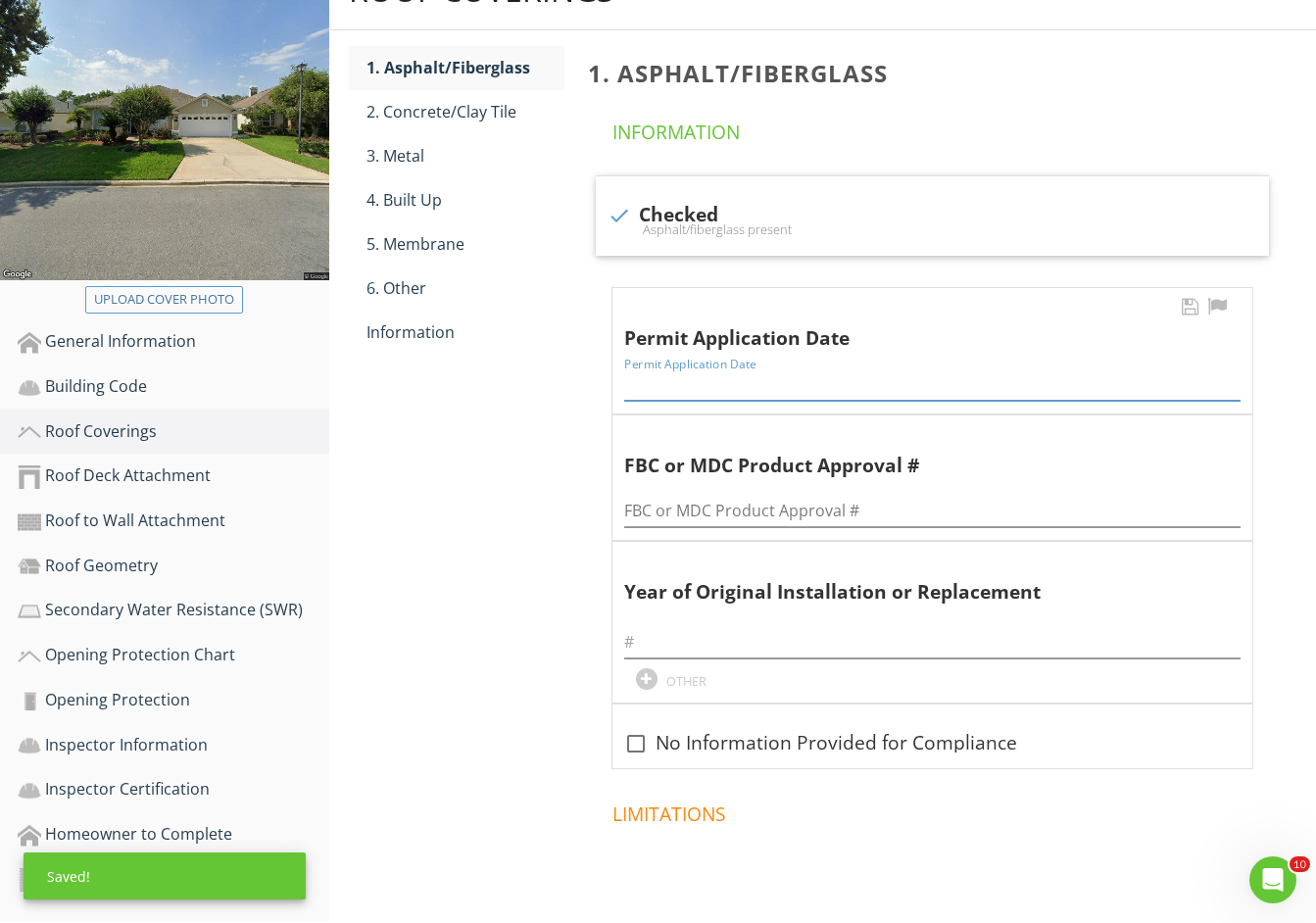 click at bounding box center [932, 384] 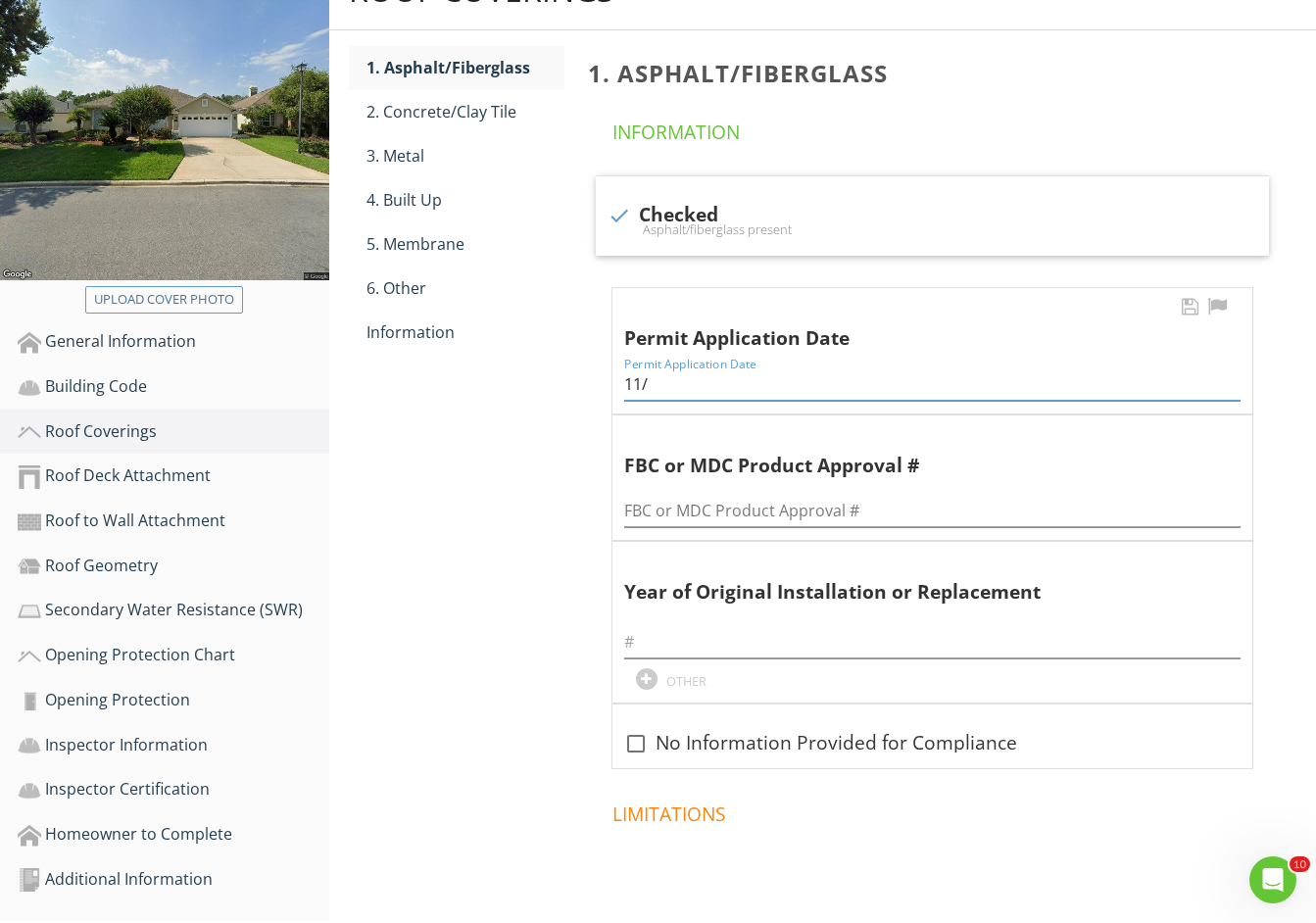click on "11/" at bounding box center [932, 384] 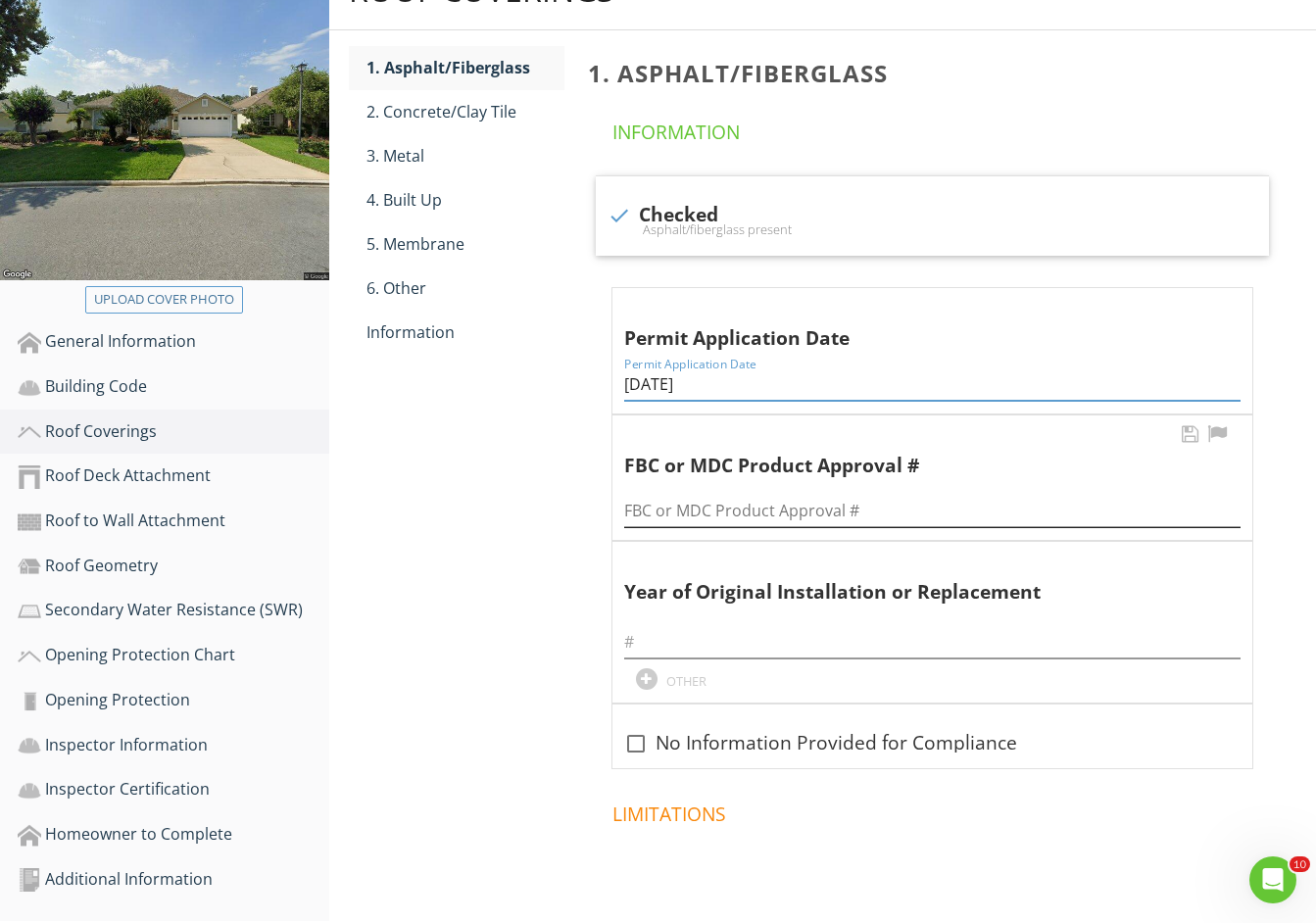 type on "11/20/2018" 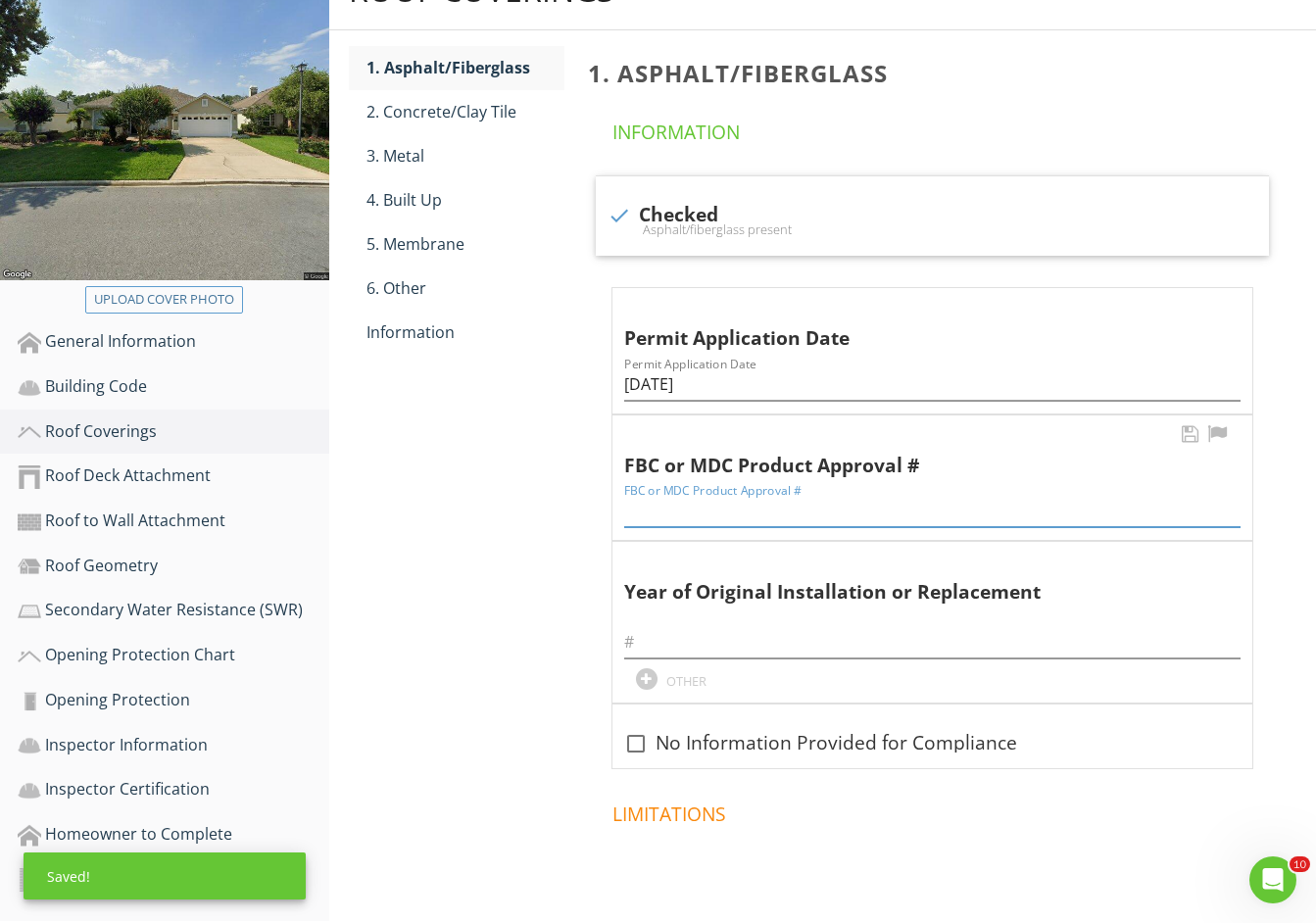 click at bounding box center (932, 510) 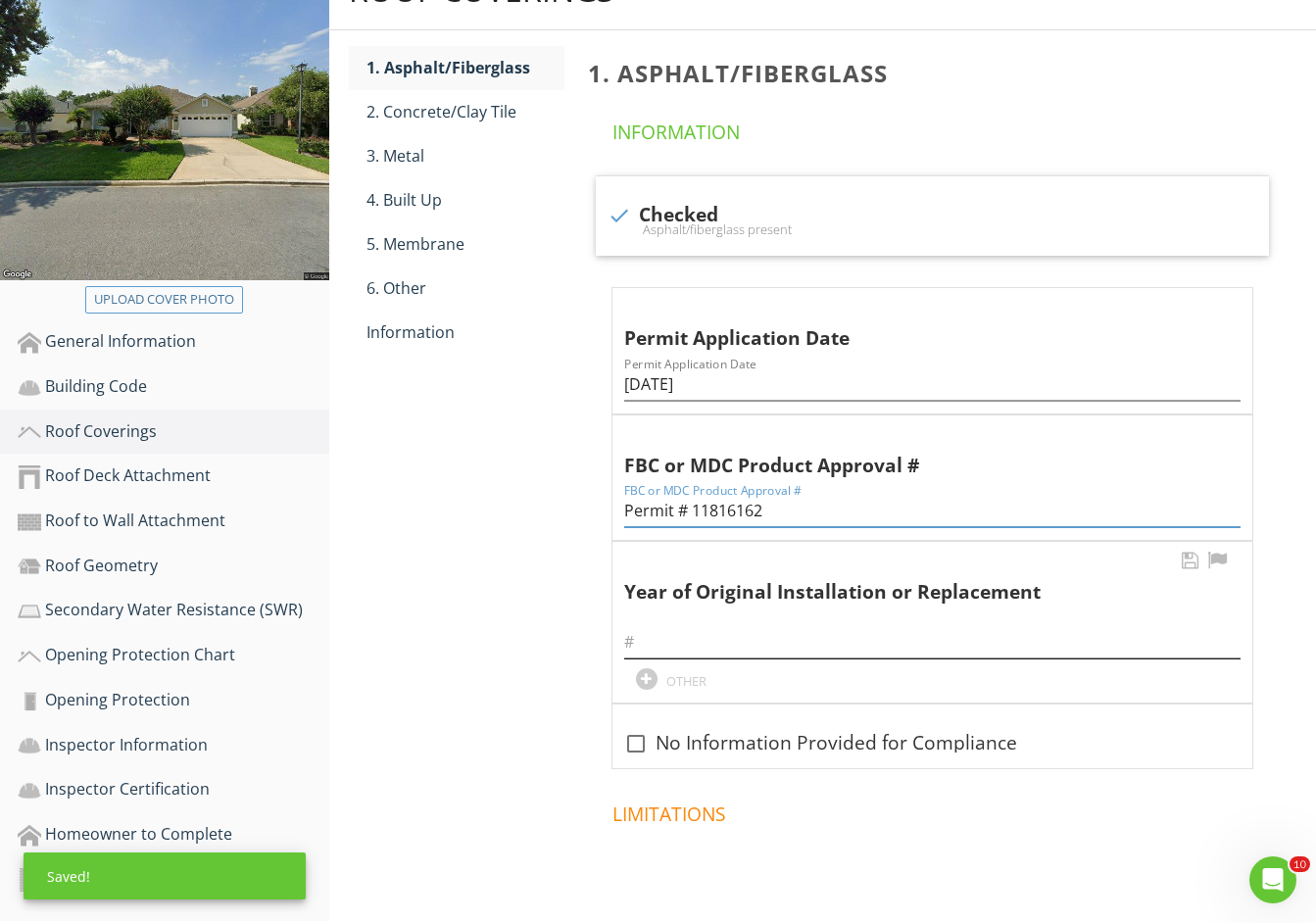 type on "Permit # 11816162" 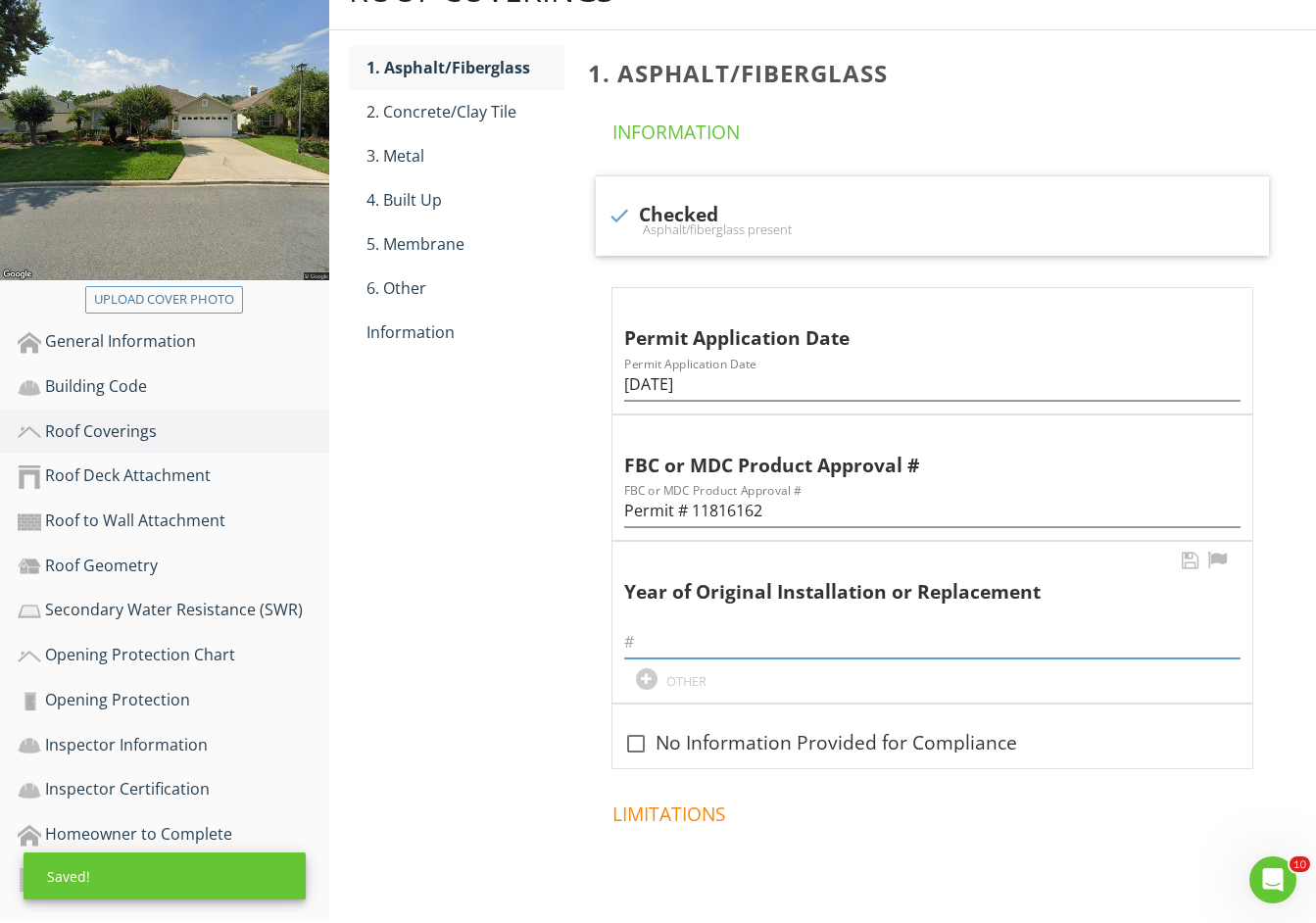 click at bounding box center (932, 642) 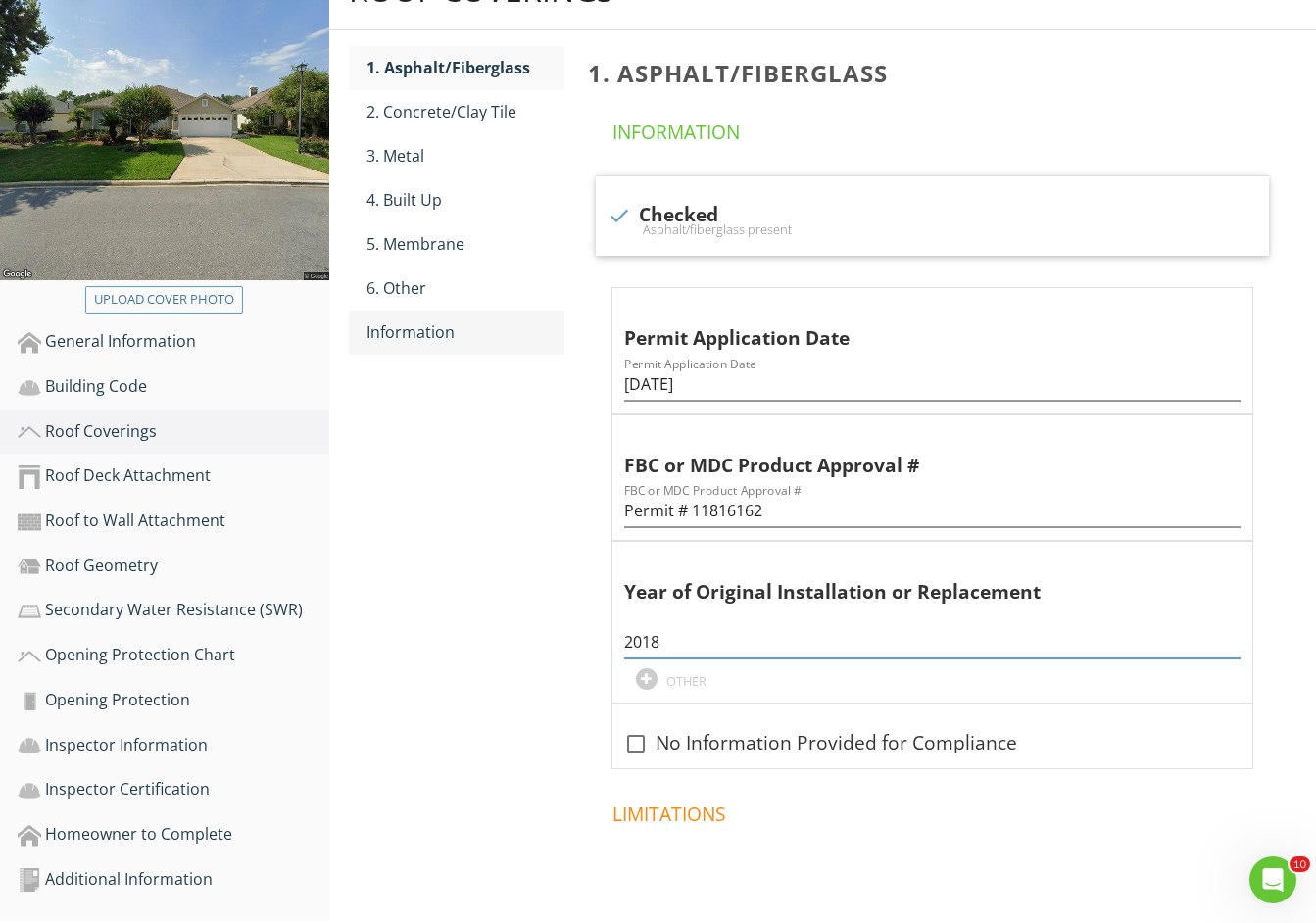 type on "2018" 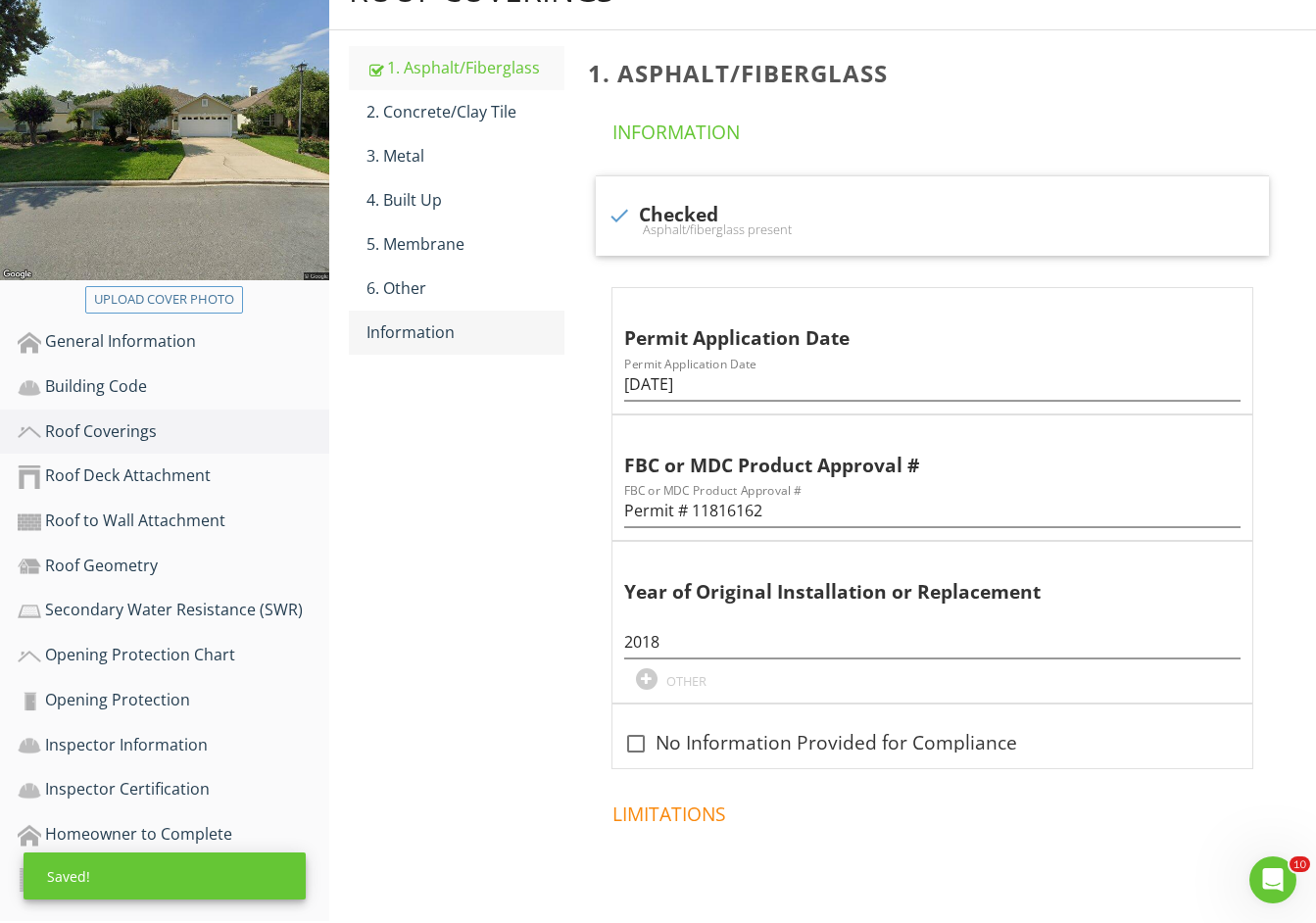 click on "Information" at bounding box center [465, 332] 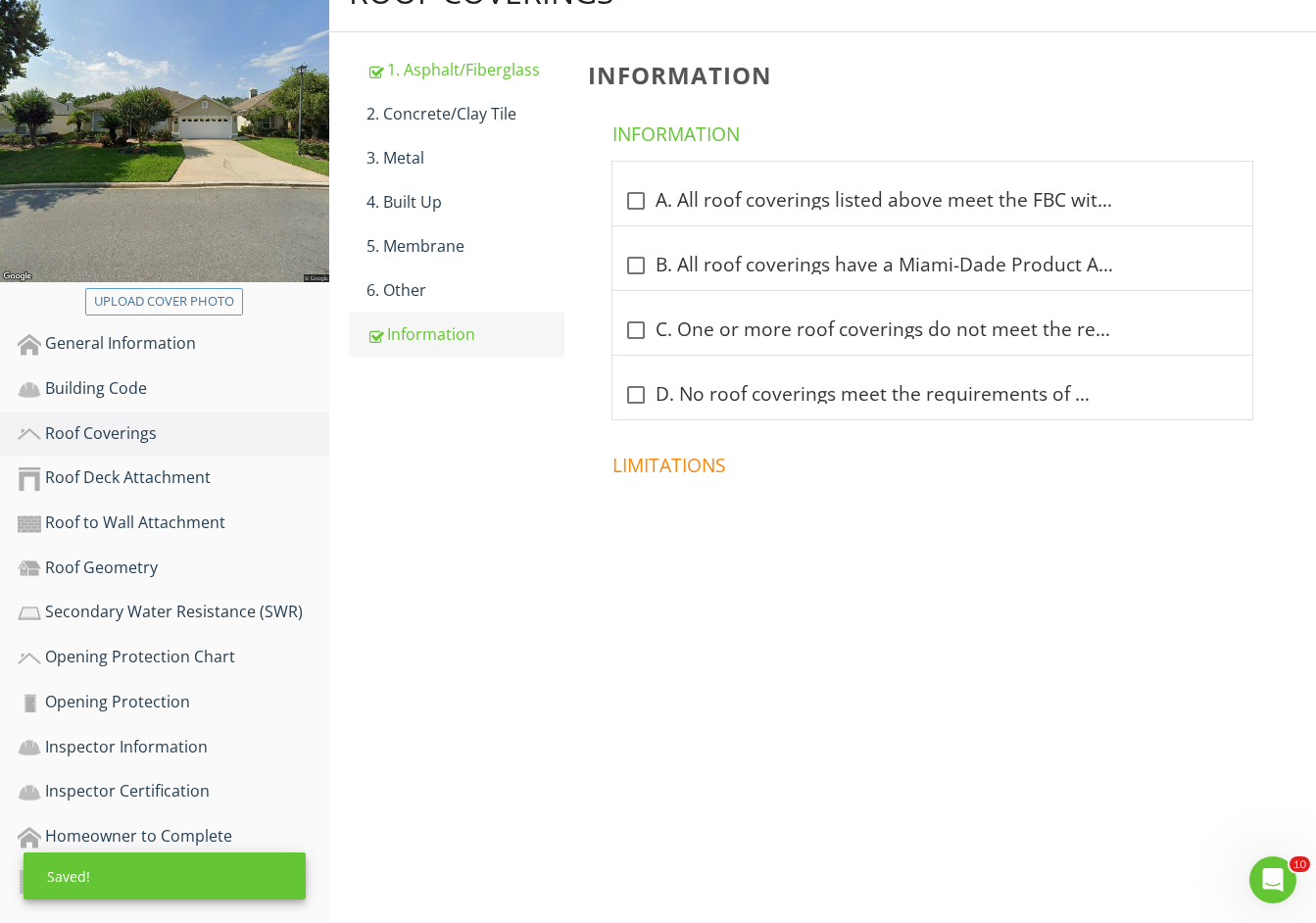 scroll, scrollTop: 243, scrollLeft: 0, axis: vertical 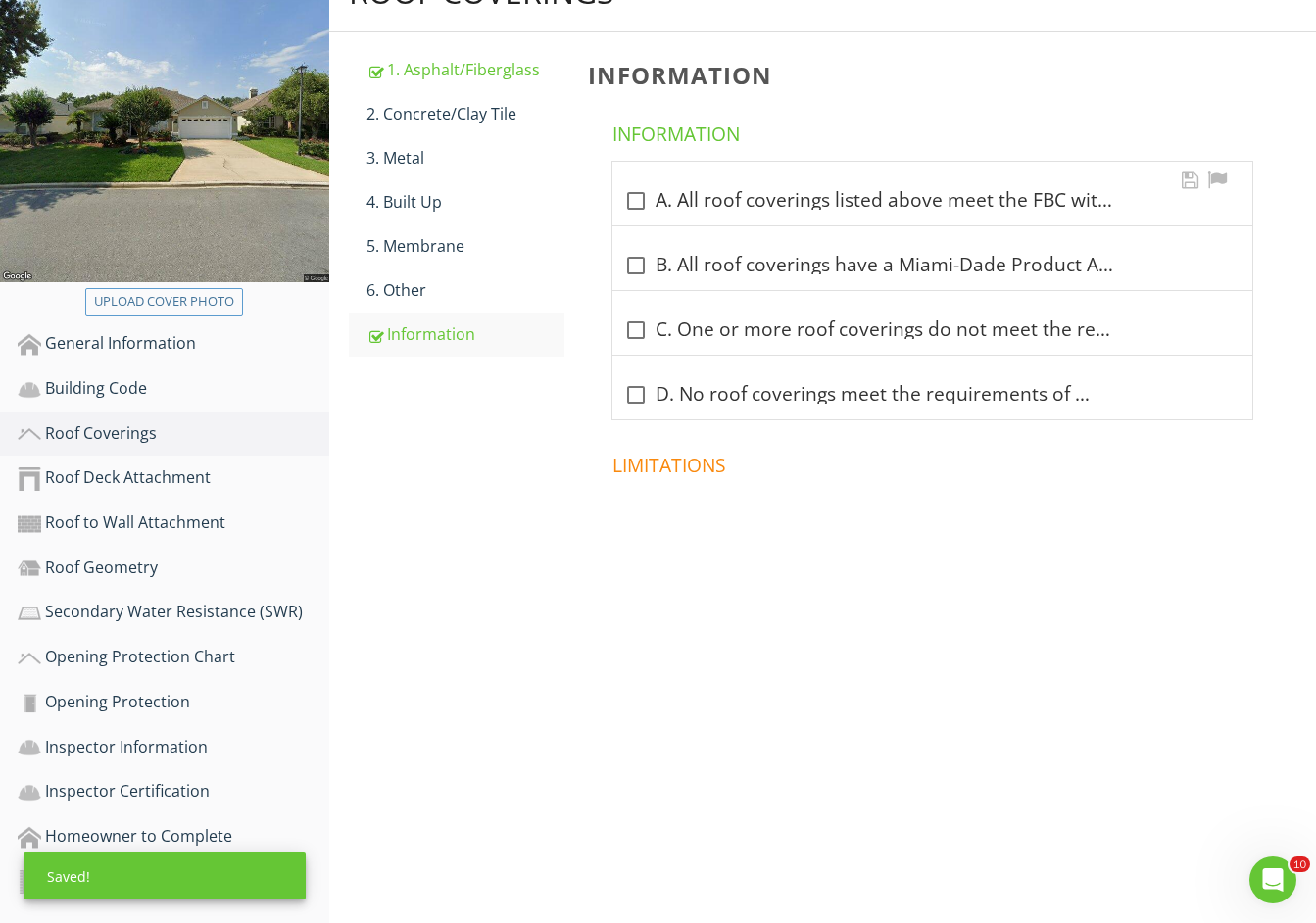 click on "check_box_outline_blank
A. All roof coverings listed above meet the FBC with a FBC or Miami-Dade Product Approval listing current at time of installation OR have a roofing permit application date on or after 3/1/02 OR the roof is original and built in 2004 or later." at bounding box center [932, 201] 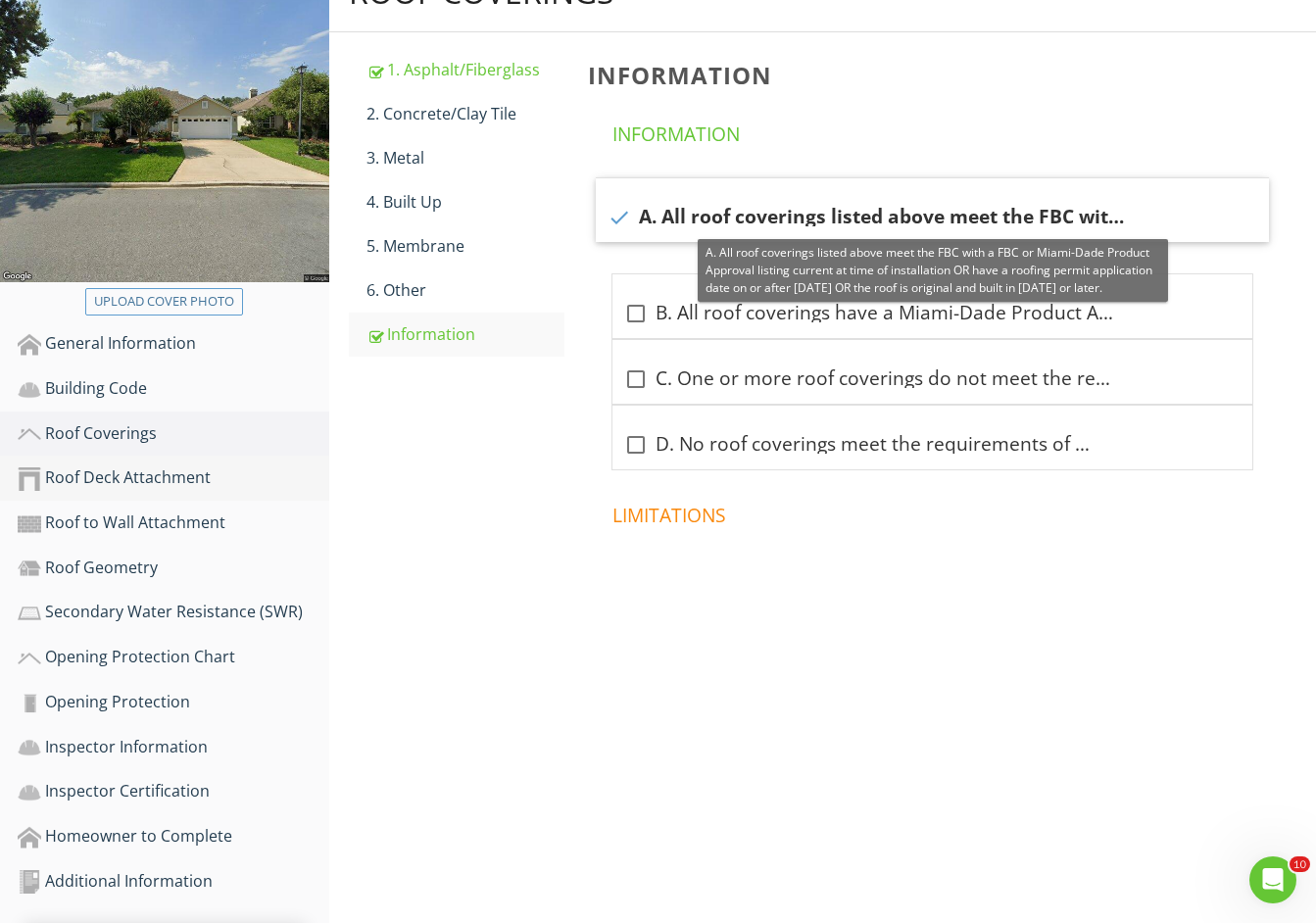 click on "Roof Deck Attachment" at bounding box center [173, 478] 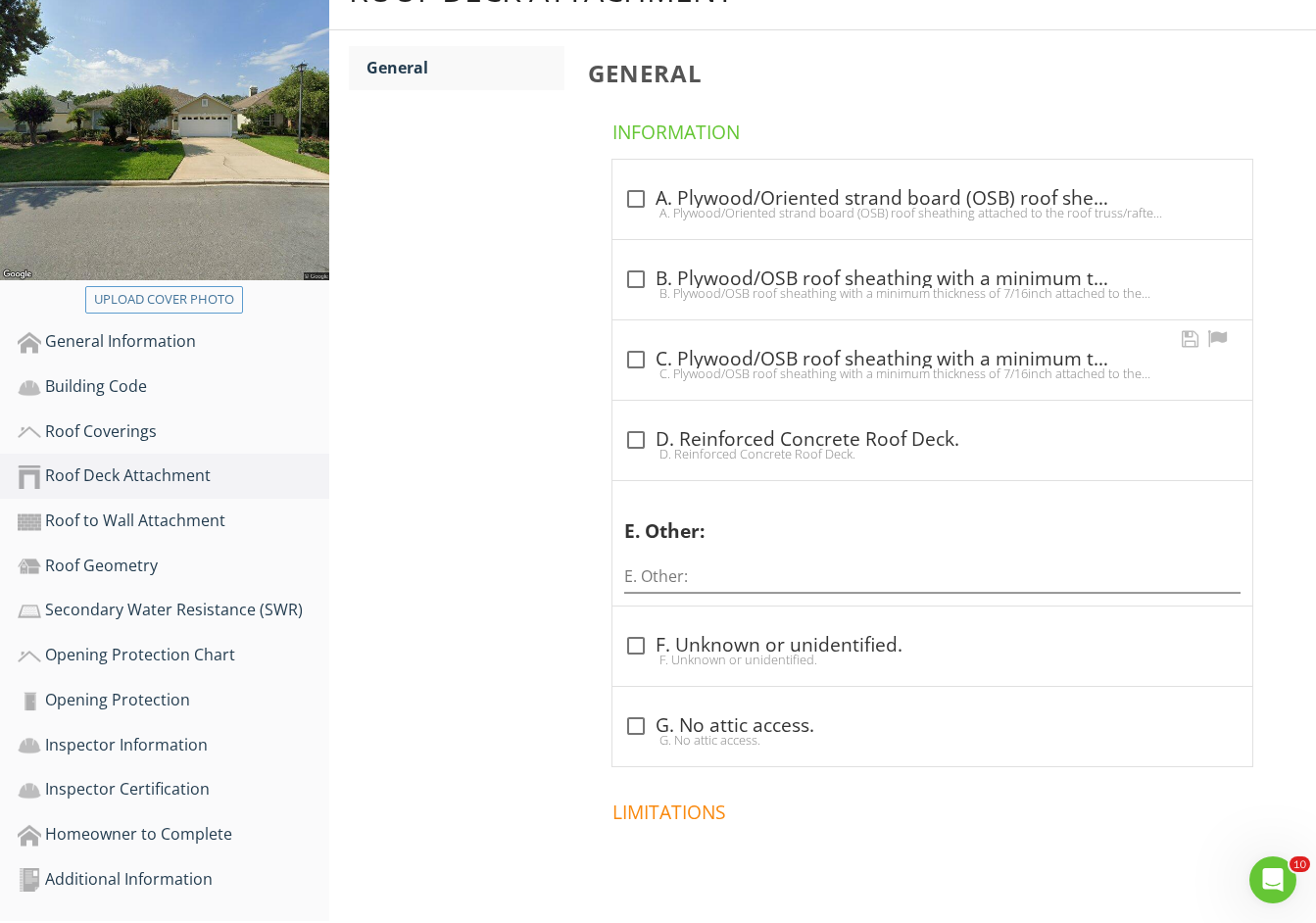 click on "check_box_outline_blank
C. Plywood/OSB roof sheathing with a minimum thickness of 7/16inch attached to the roof truss/rafter (spaced a maximum of 24inches o.c.) by 8d common nails spaced a maximum of 6 inches in the field. -OR- Dimensional lumber/Tongue & Groove decking with a minimum of 2 nails per board (or 1 nail per board if each board is equal to or less than 6 inches in width). -OR- Any system of screws, nails, adhesives, other deck fastening system or truss/rafter spacing that is shown to have an equivalent or greater resistance than 8d common nails spaced a maximum of 6 inches in the field or has a mean uplift resistance of at least 182 psf." at bounding box center (932, 360) 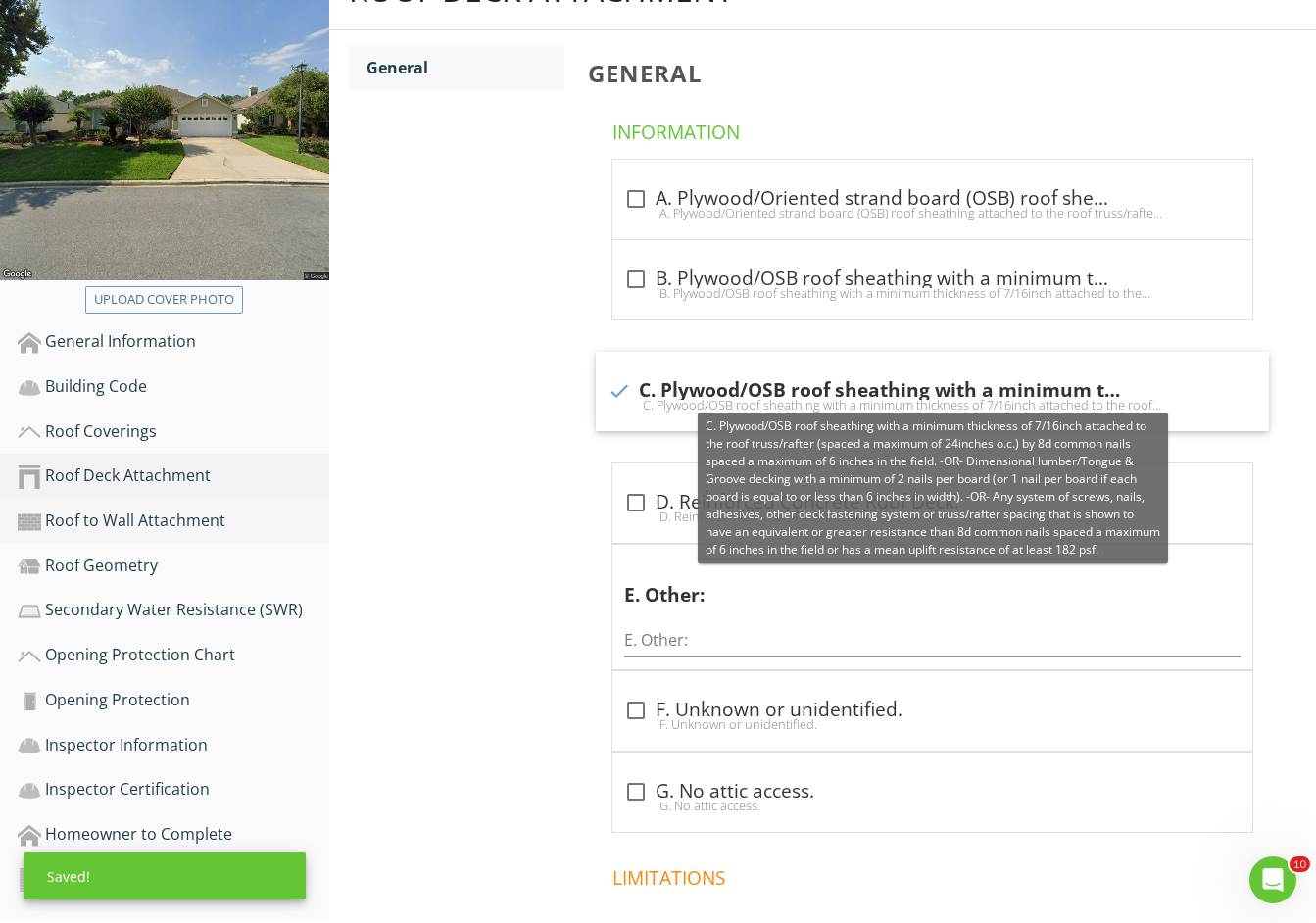 click on "Roof to Wall Attachment" at bounding box center (173, 521) 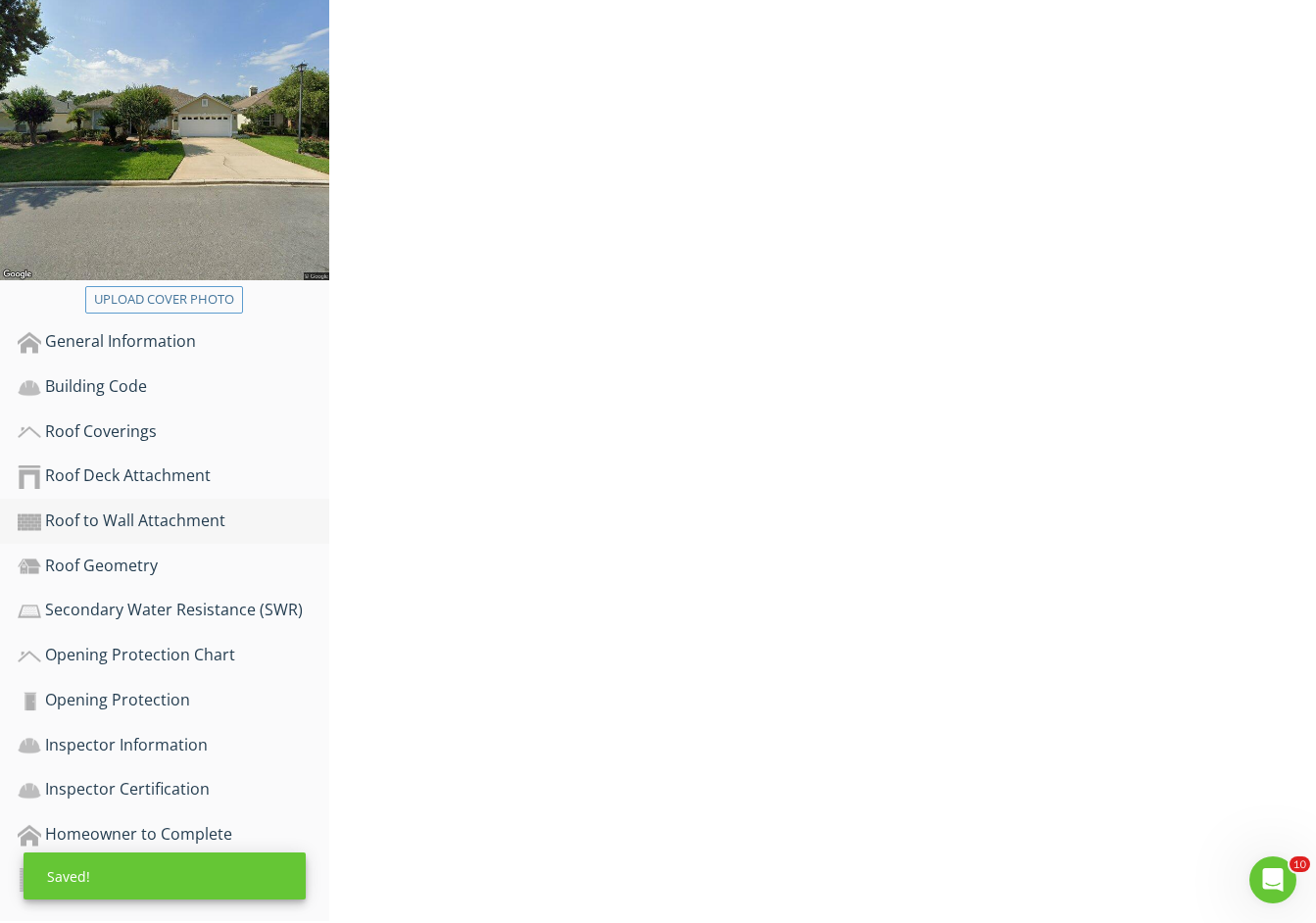 scroll, scrollTop: 243, scrollLeft: 0, axis: vertical 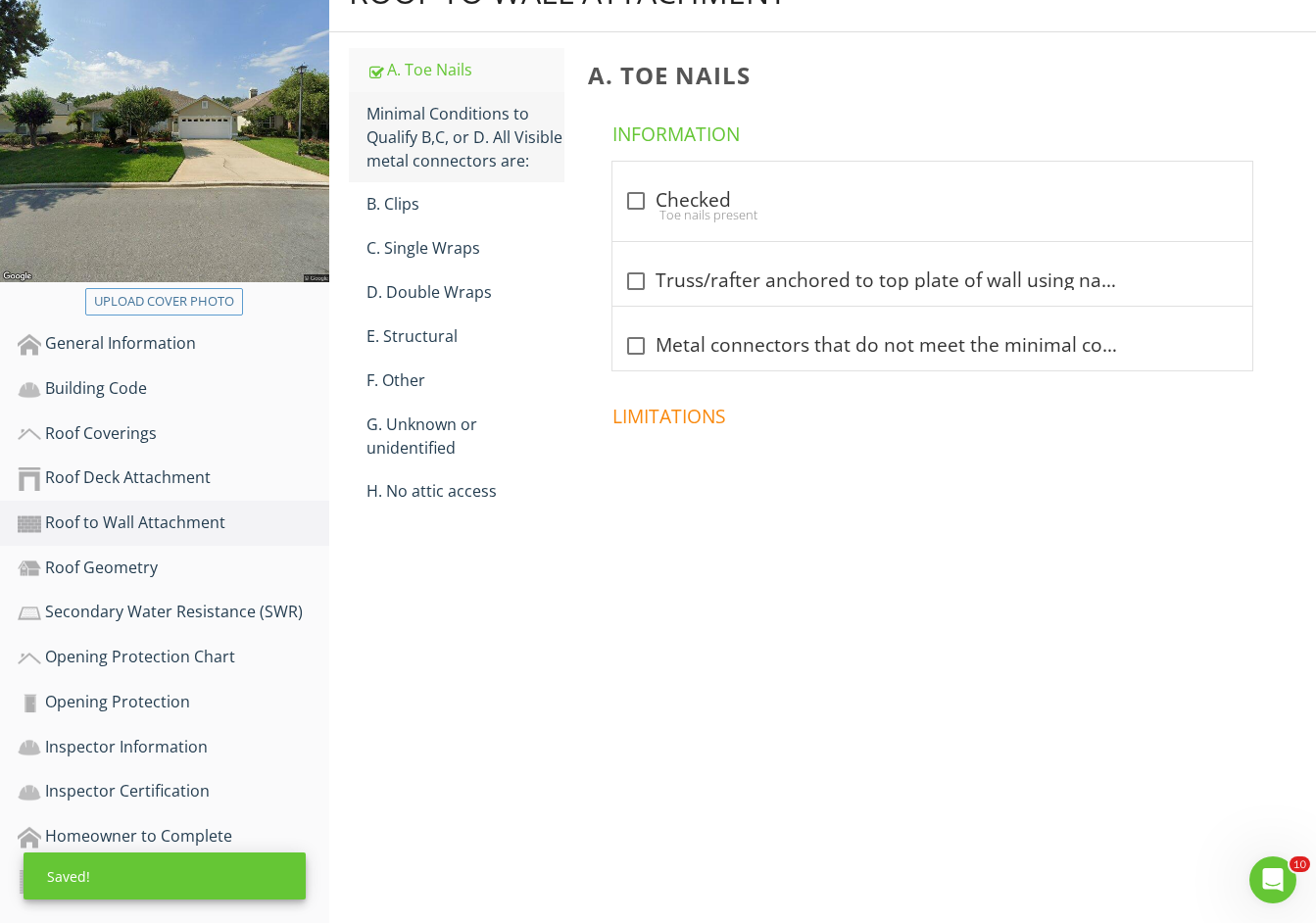 click on "Minimal Conditions to Qualify B,C, or D.  All Visible metal connectors are:" at bounding box center (465, 137) 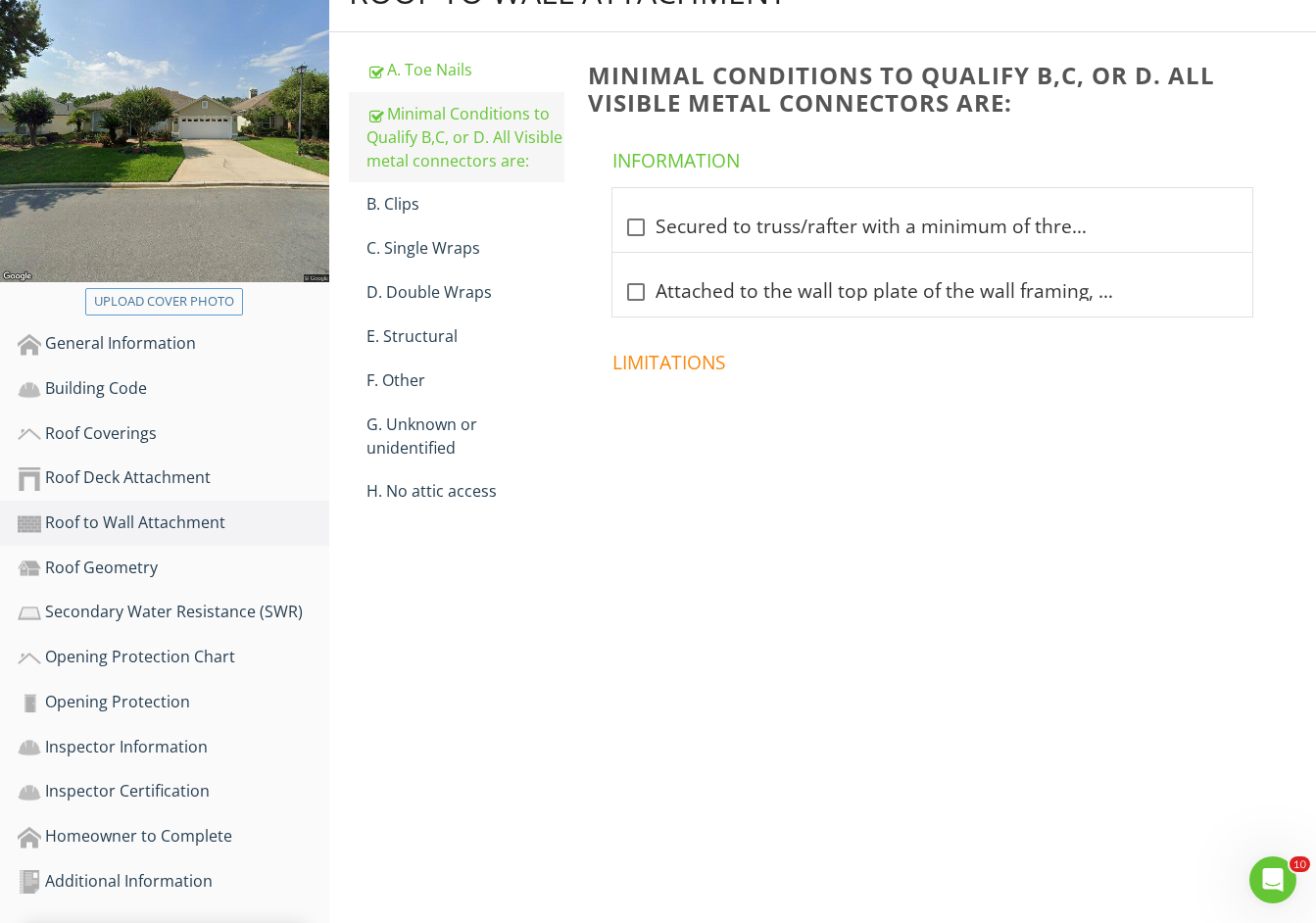 scroll, scrollTop: 243, scrollLeft: 0, axis: vertical 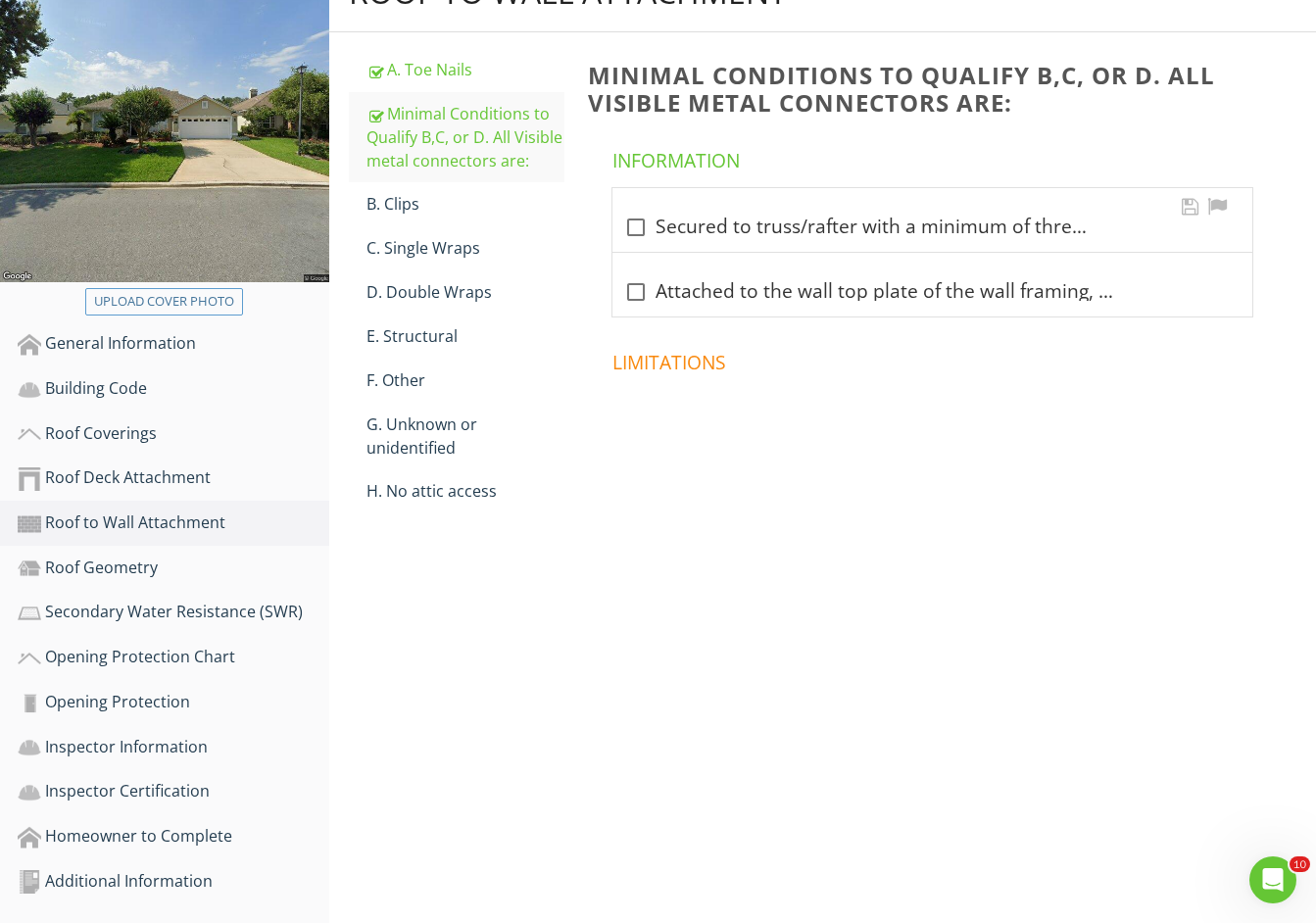 click on "check_box_outline_blank
Secured to truss/rafter with a minimum of three (3) nails, and" at bounding box center [932, 227] 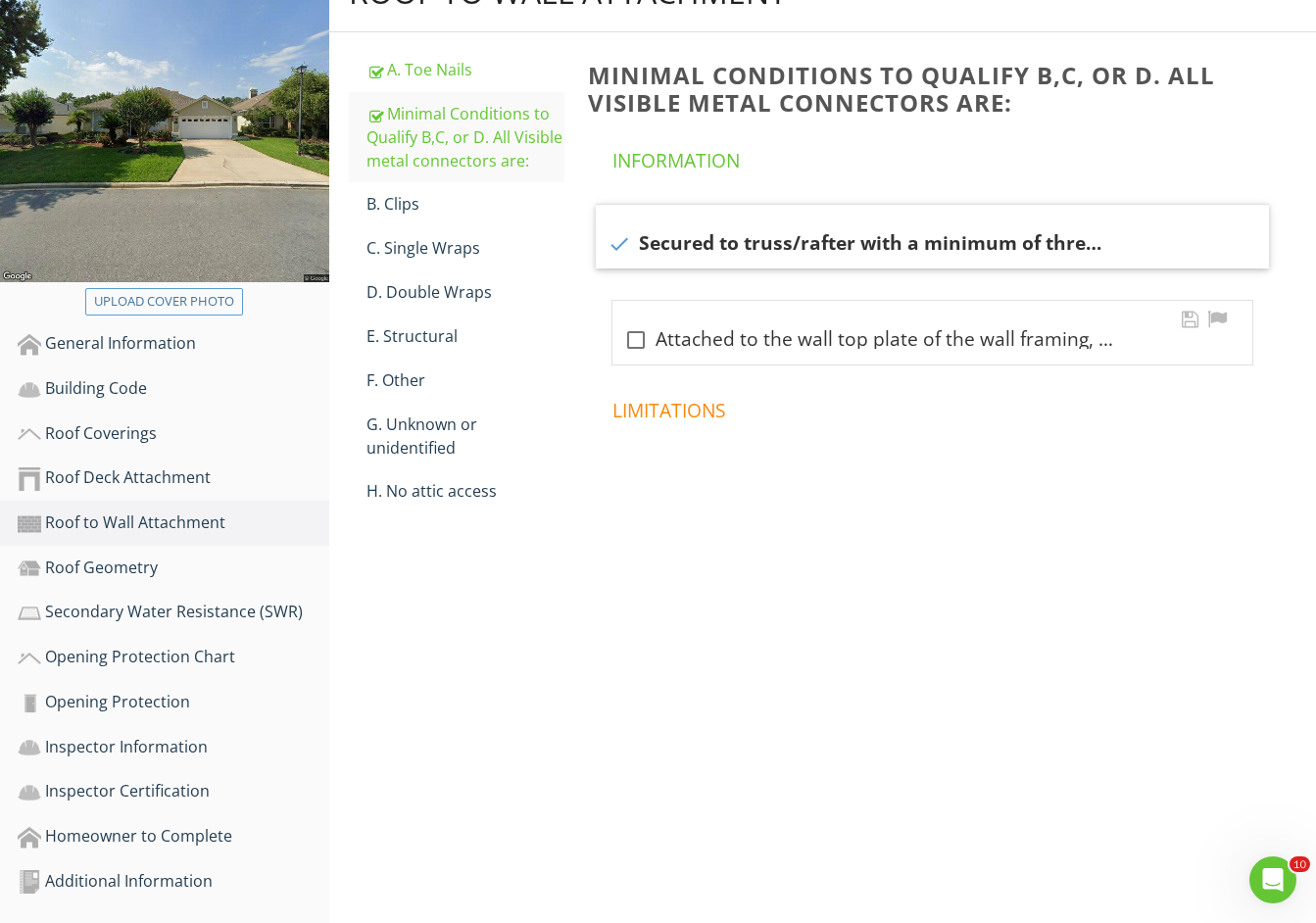 click on "check_box_outline_blank
Attached to the wall top plate of the wall framing, or embedded in the bond beam, with less than a " gap from the blocking or truss/rafter and blocked no more than 1.5 of the truss/rafter, and free of visible severe corrosion" at bounding box center (932, 340) 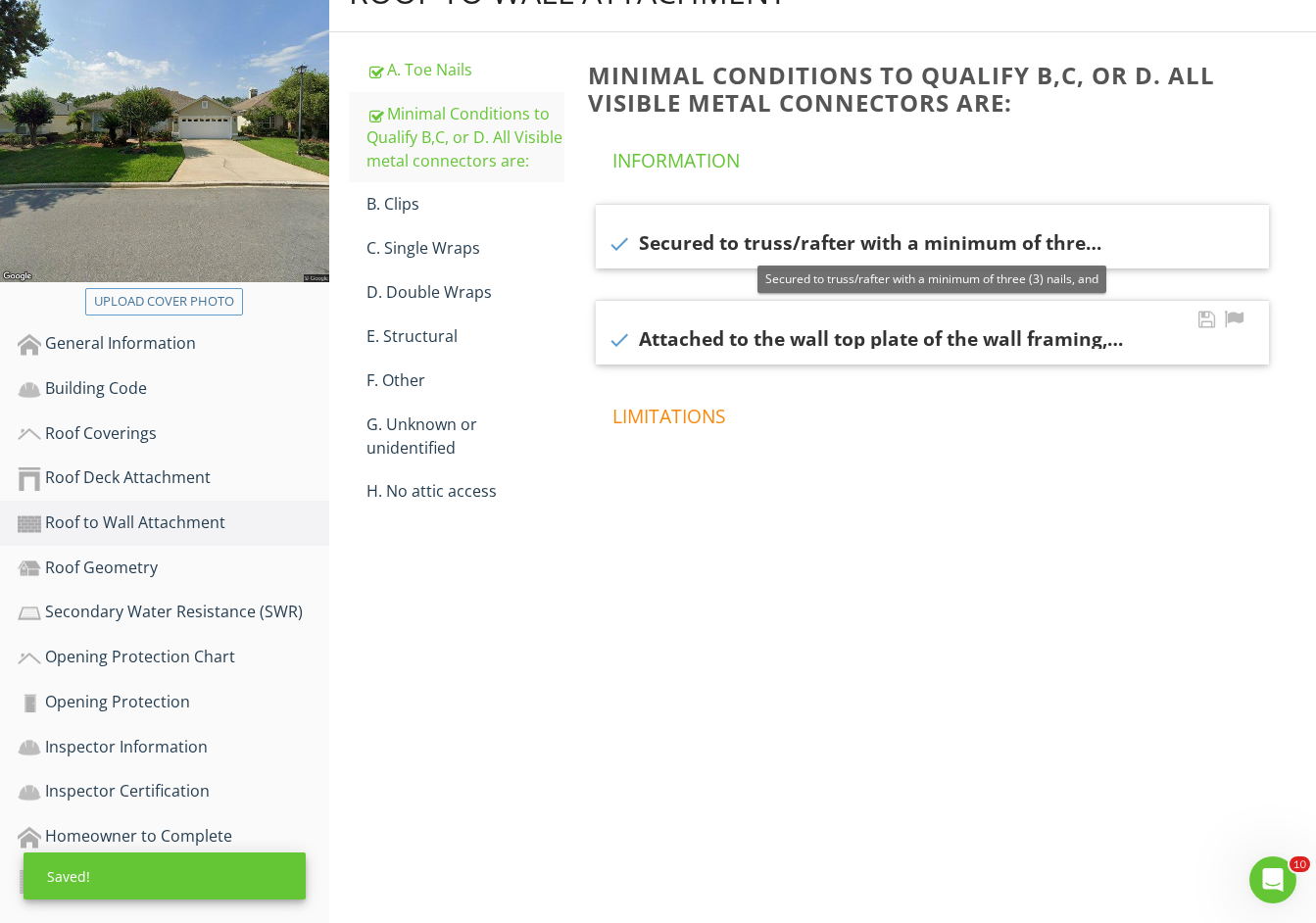 click on "check
Attached to the wall top plate of the wall framing, or embedded in the bond beam, with less than a " gap from the blocking or truss/rafter and blocked no more than 1.5 of the truss/rafter, and free of visible severe corrosion" at bounding box center (932, 340) 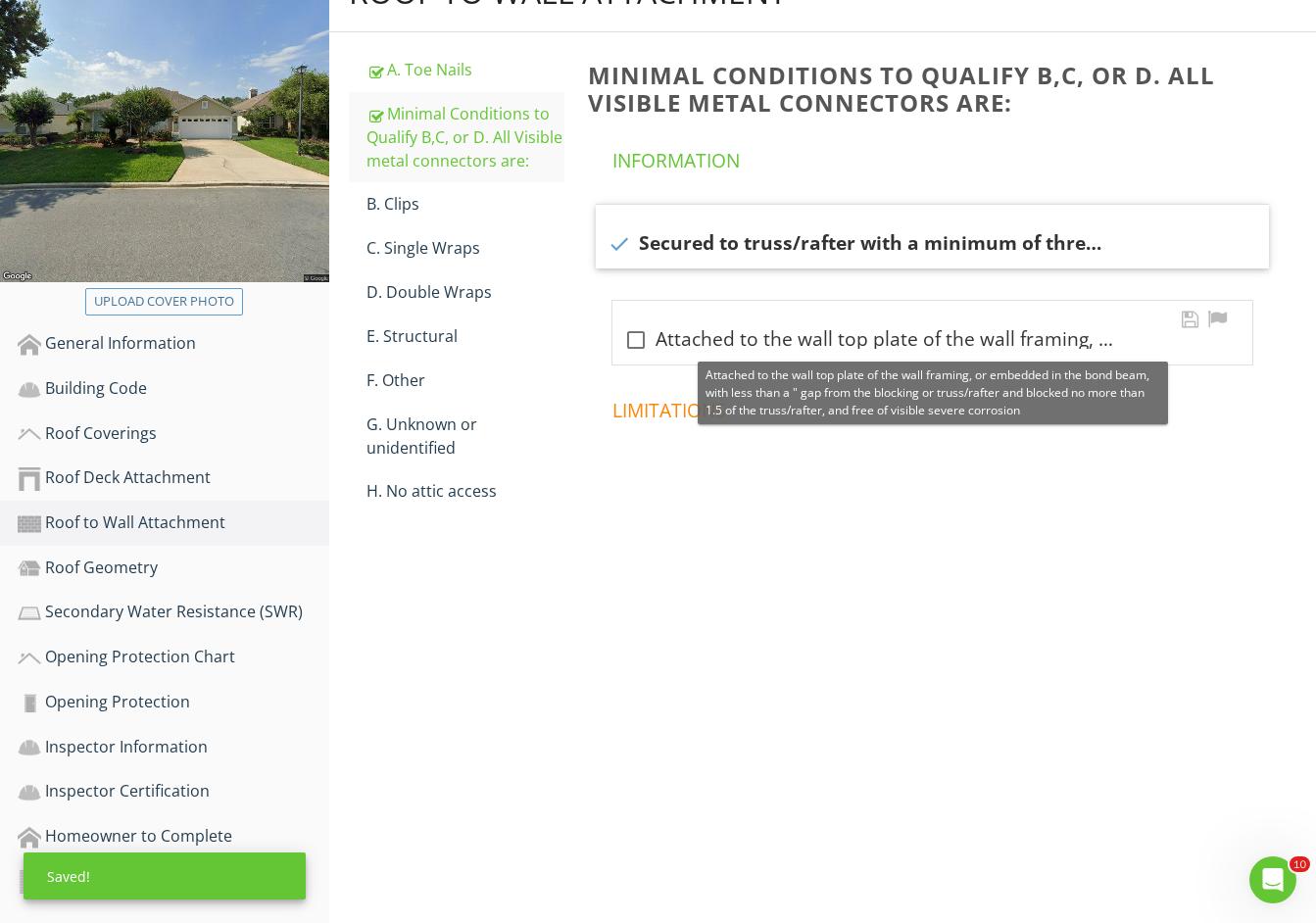 click on "check_box_outline_blank
Attached to the wall top plate of the wall framing, or embedded in the bond beam, with less than a " gap from the blocking or truss/rafter and blocked no more than 1.5 of the truss/rafter, and free of visible severe corrosion" at bounding box center (932, 340) 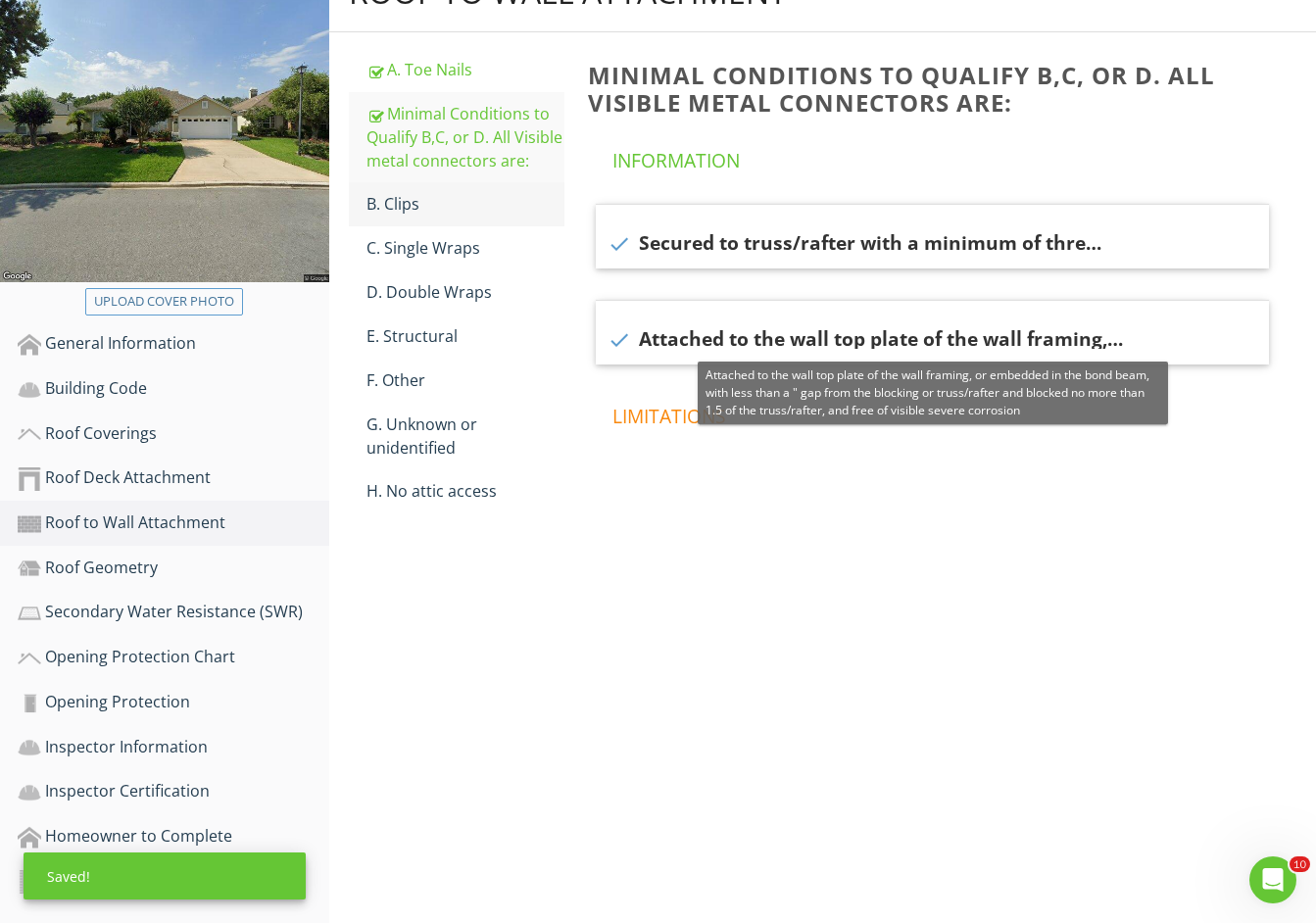 click on "B. Clips" at bounding box center [465, 204] 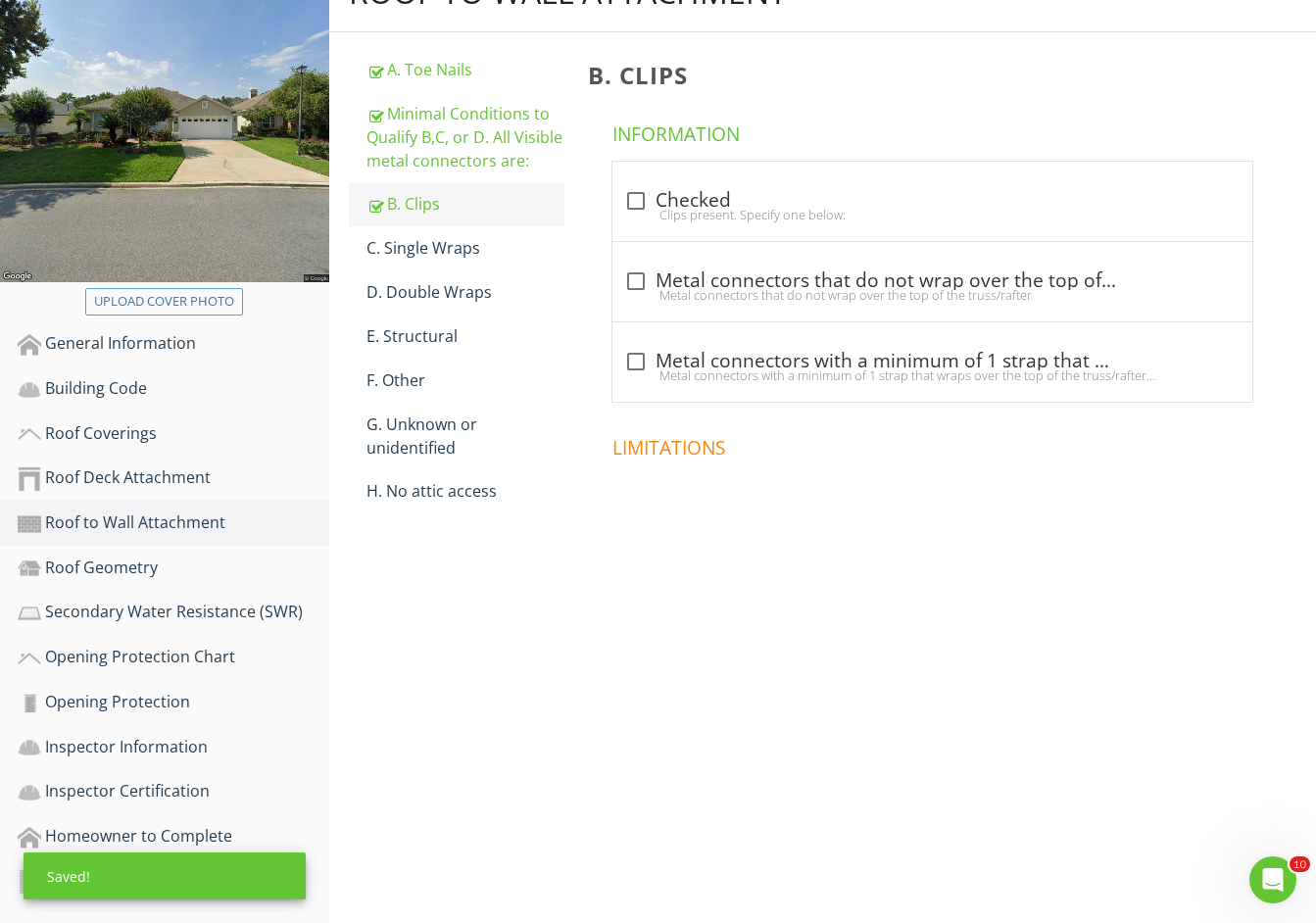 scroll, scrollTop: 243, scrollLeft: 0, axis: vertical 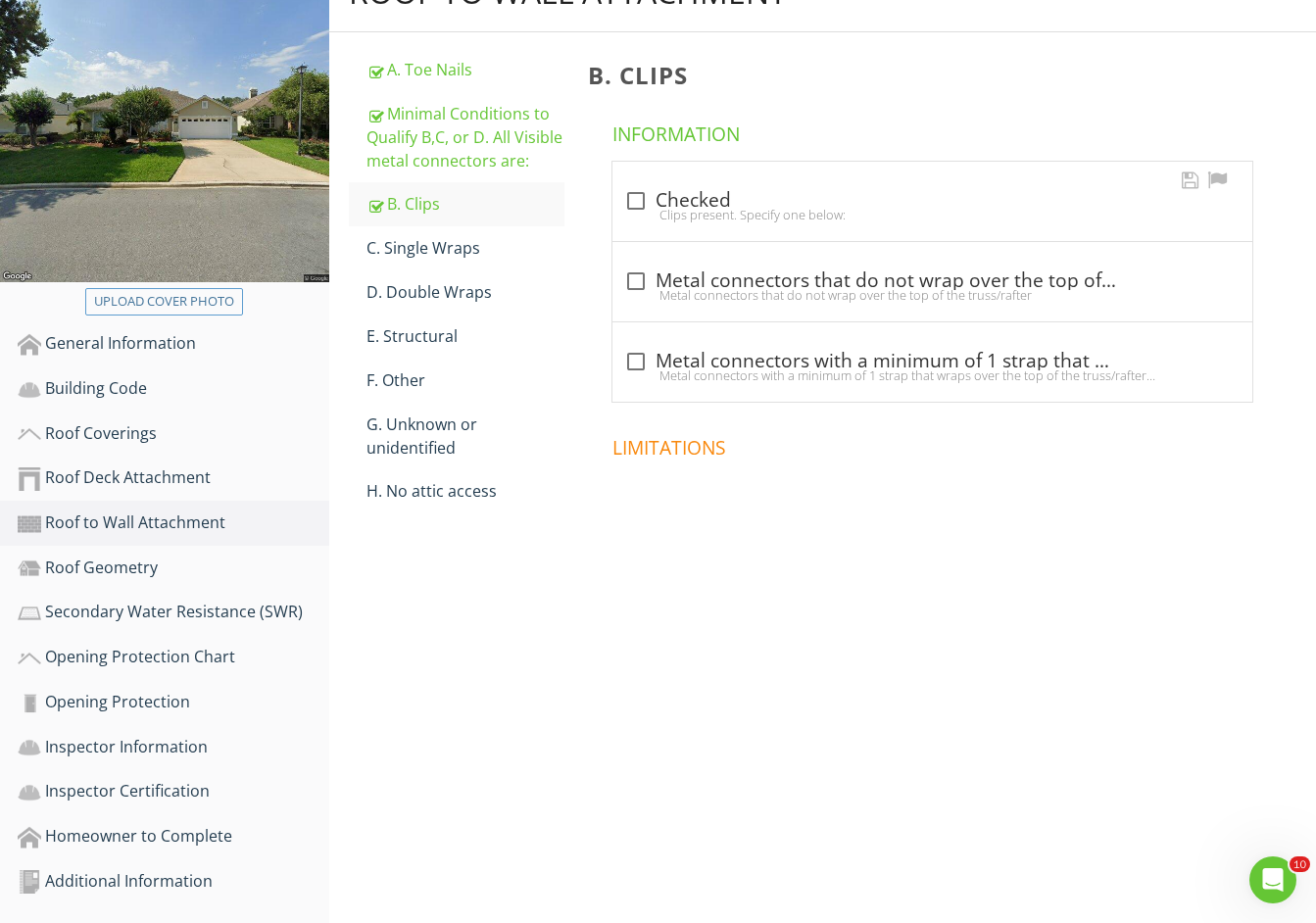 click on "check_box_outline_blank
Checked" at bounding box center (932, 201) 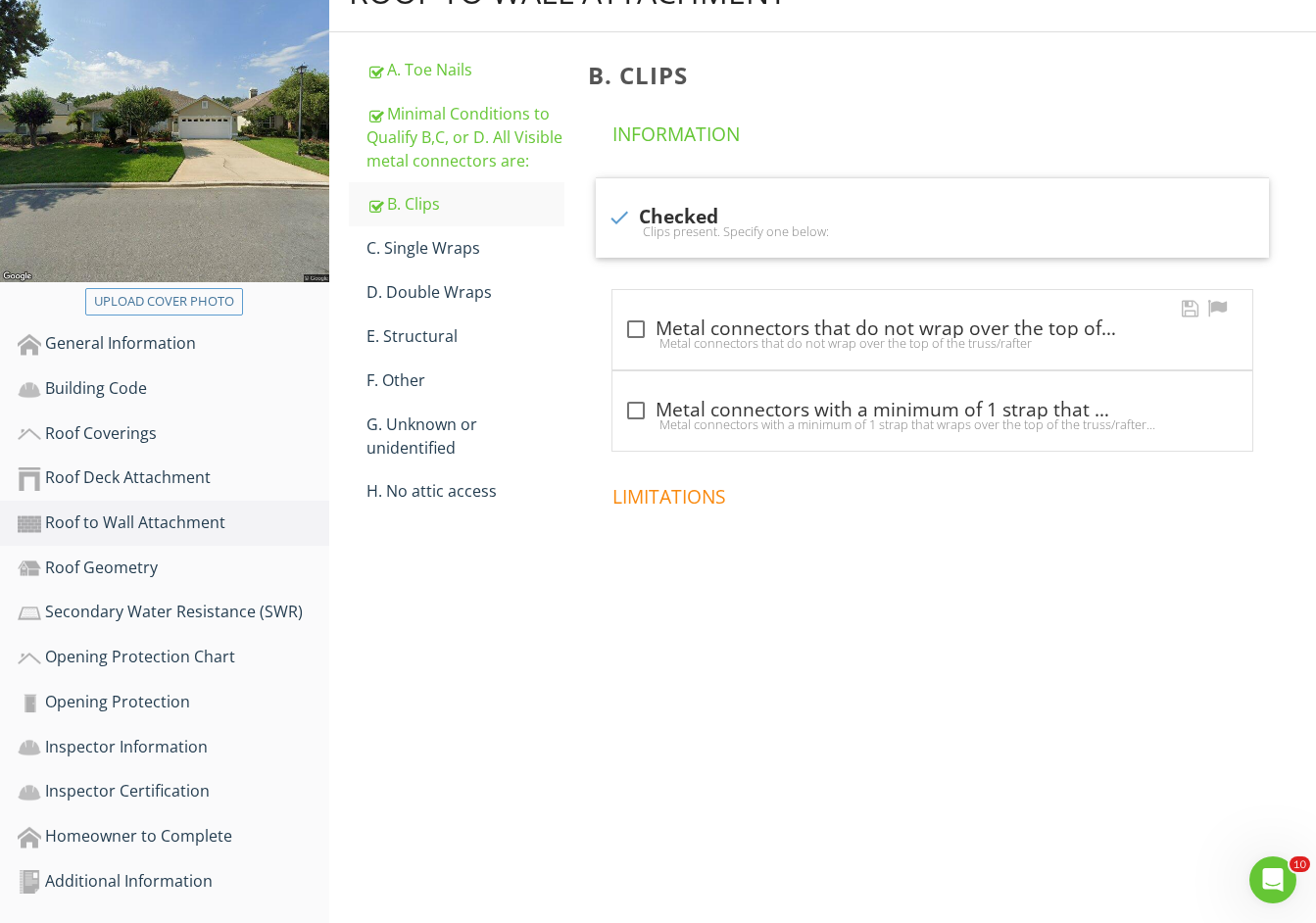 click on "check_box_outline_blank
Metal connectors that do not wrap over the top of the truss/rafter, or" at bounding box center [932, 329] 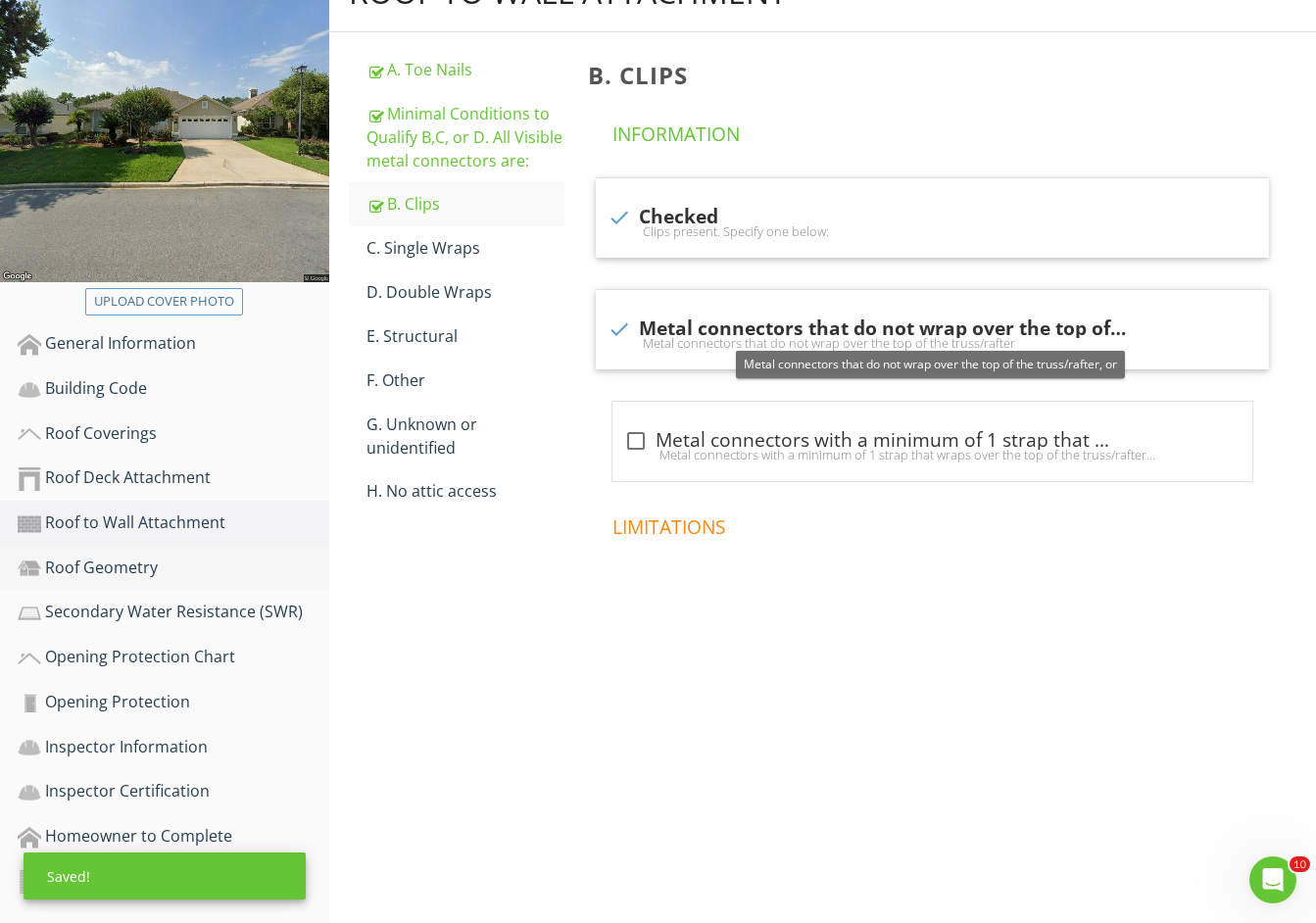click on "Roof Geometry" at bounding box center (173, 568) 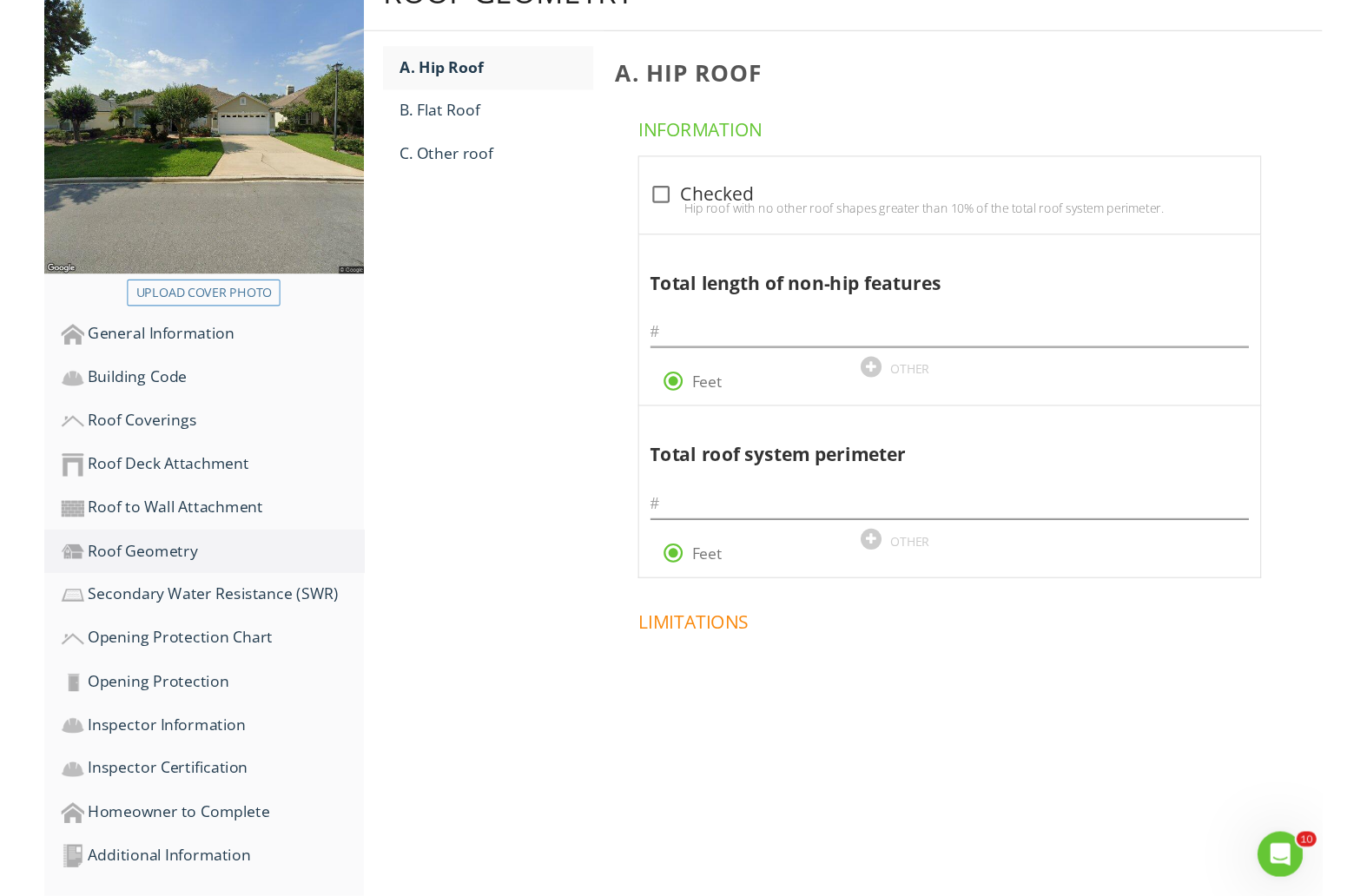 scroll, scrollTop: 188, scrollLeft: 0, axis: vertical 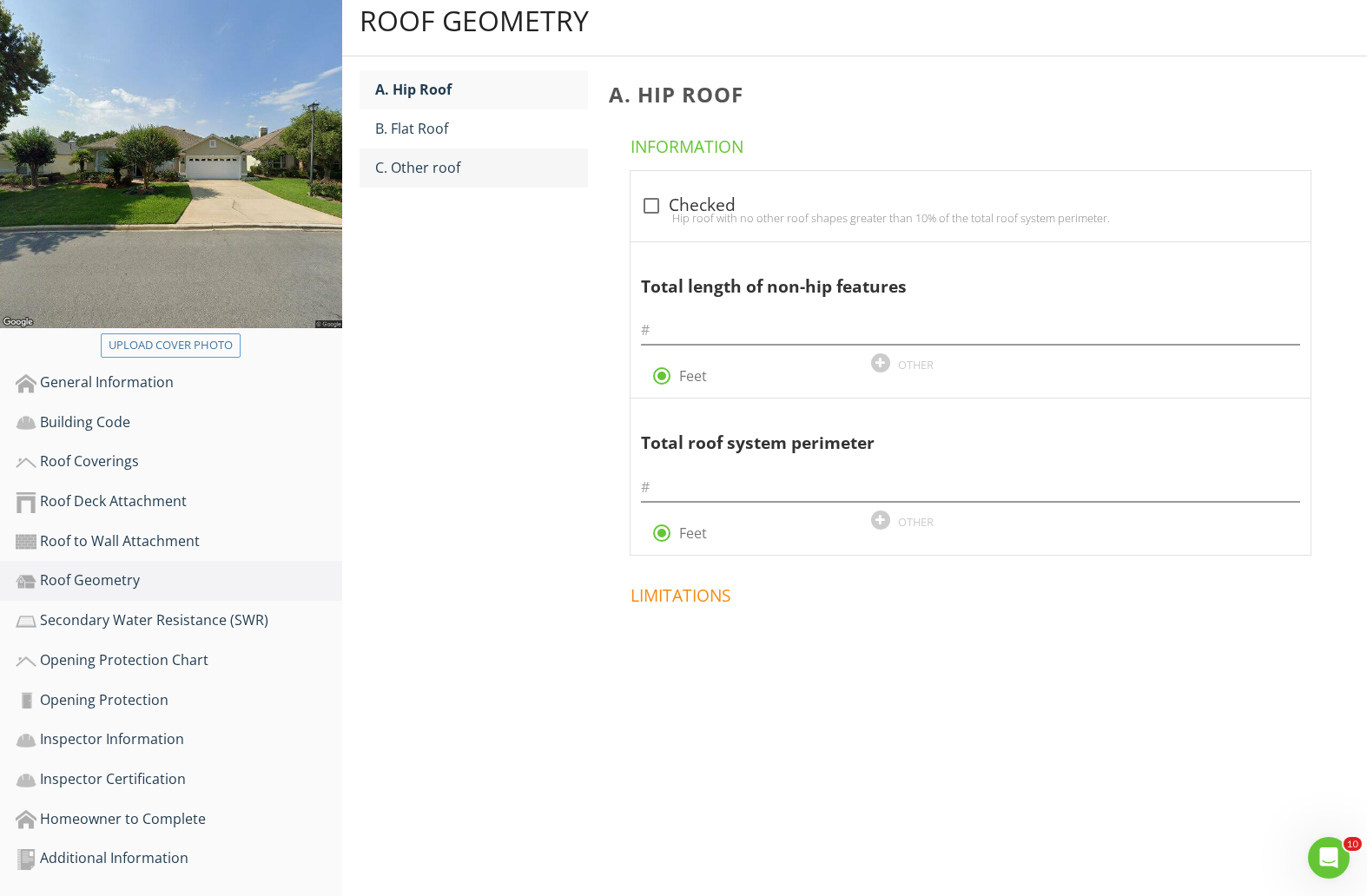 click on "C. Other roof" at bounding box center [481, 168] 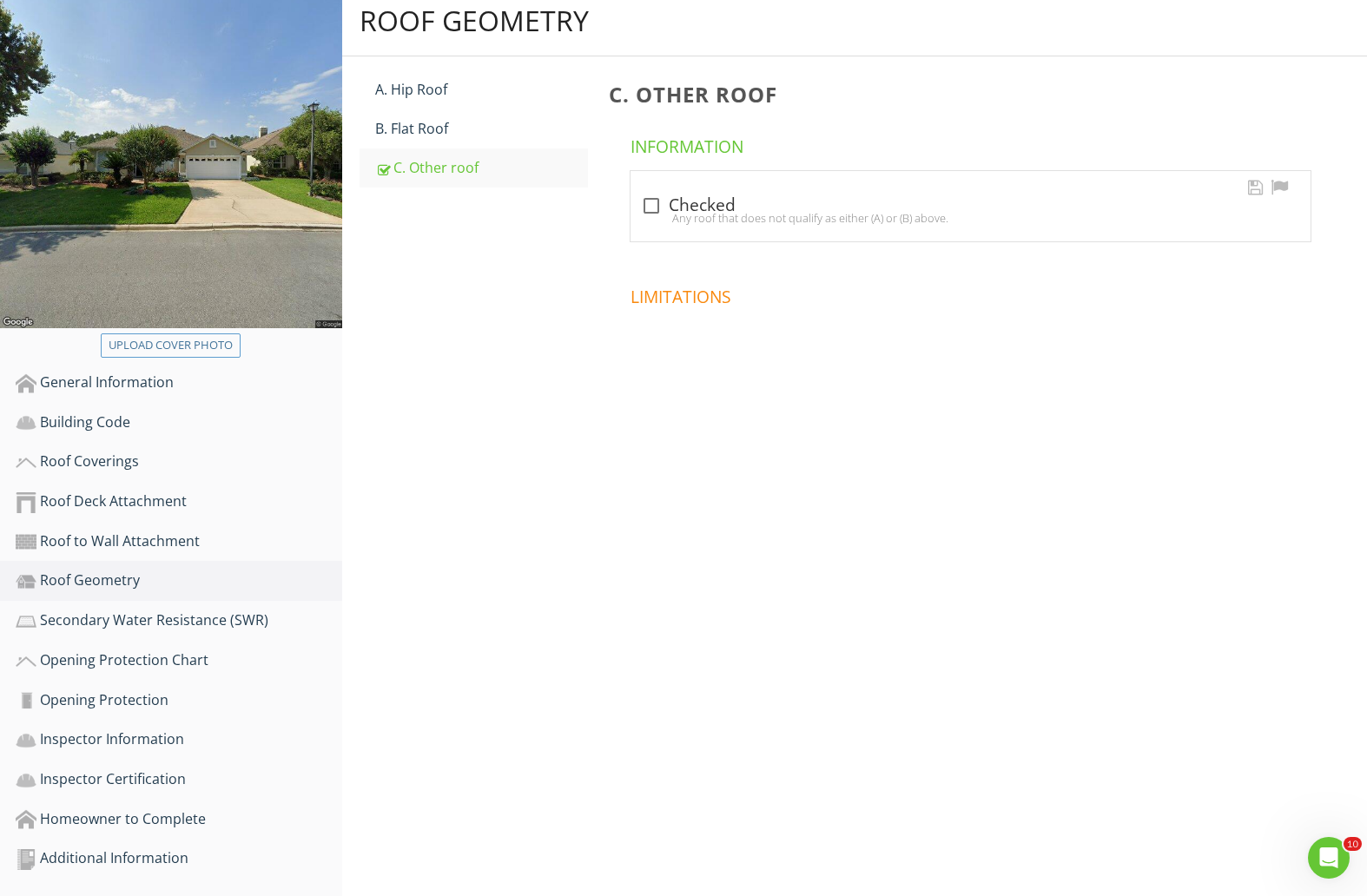 click at bounding box center [651, 206] 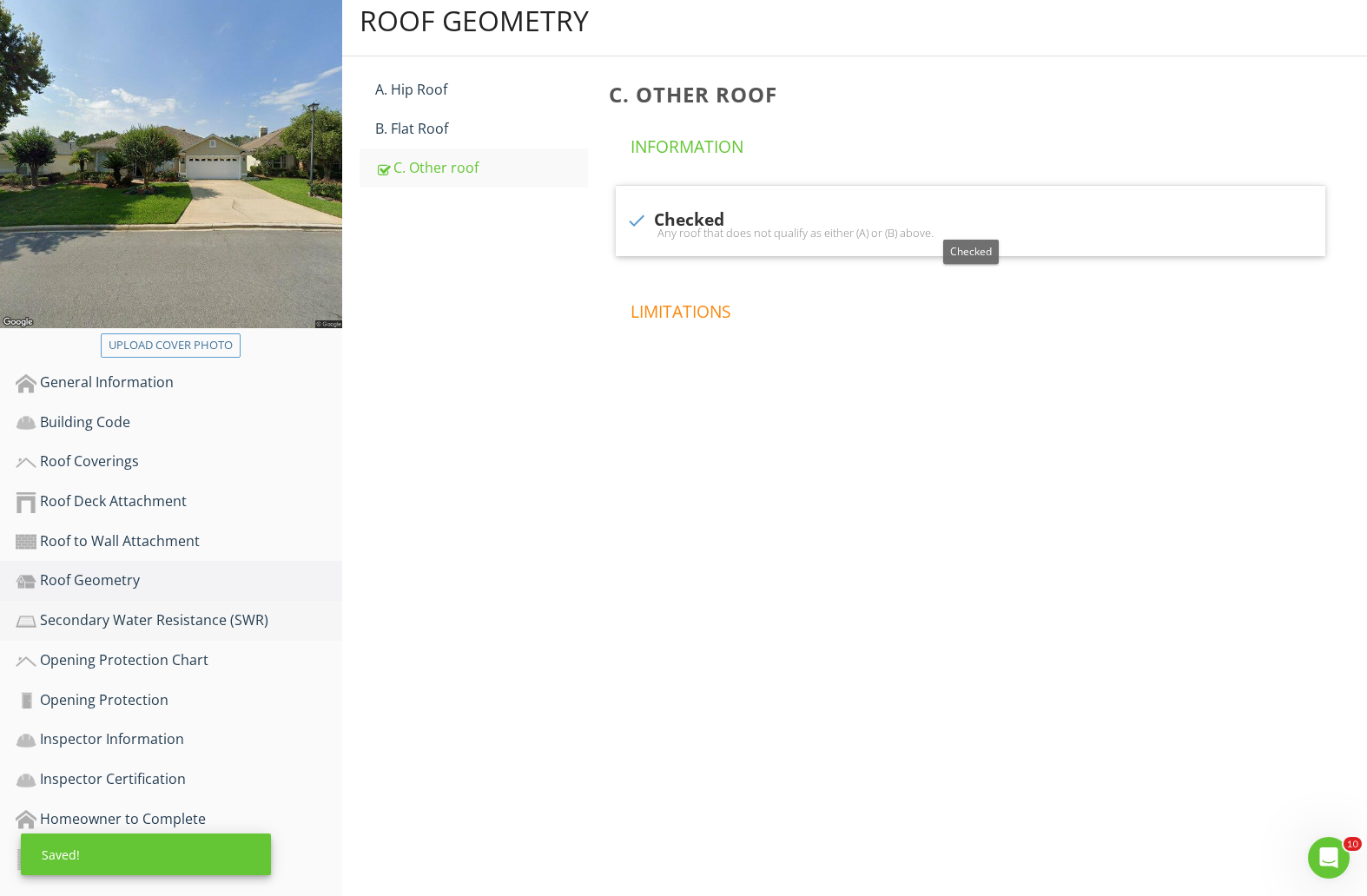 click on "Secondary Water Resistance (SWR)" at bounding box center [179, 621] 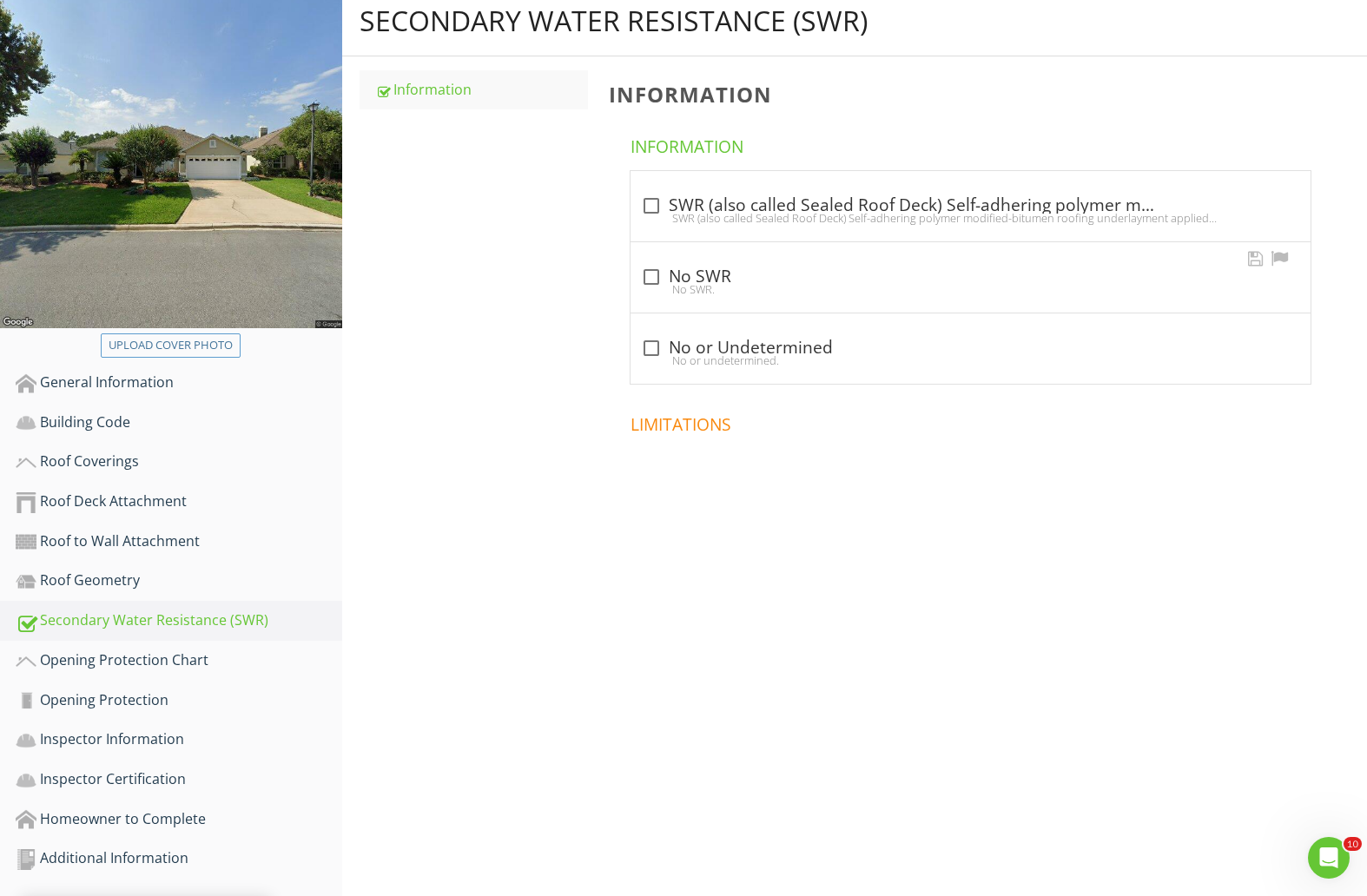 click on "check_box_outline_blank
No SWR" at bounding box center (970, 277) 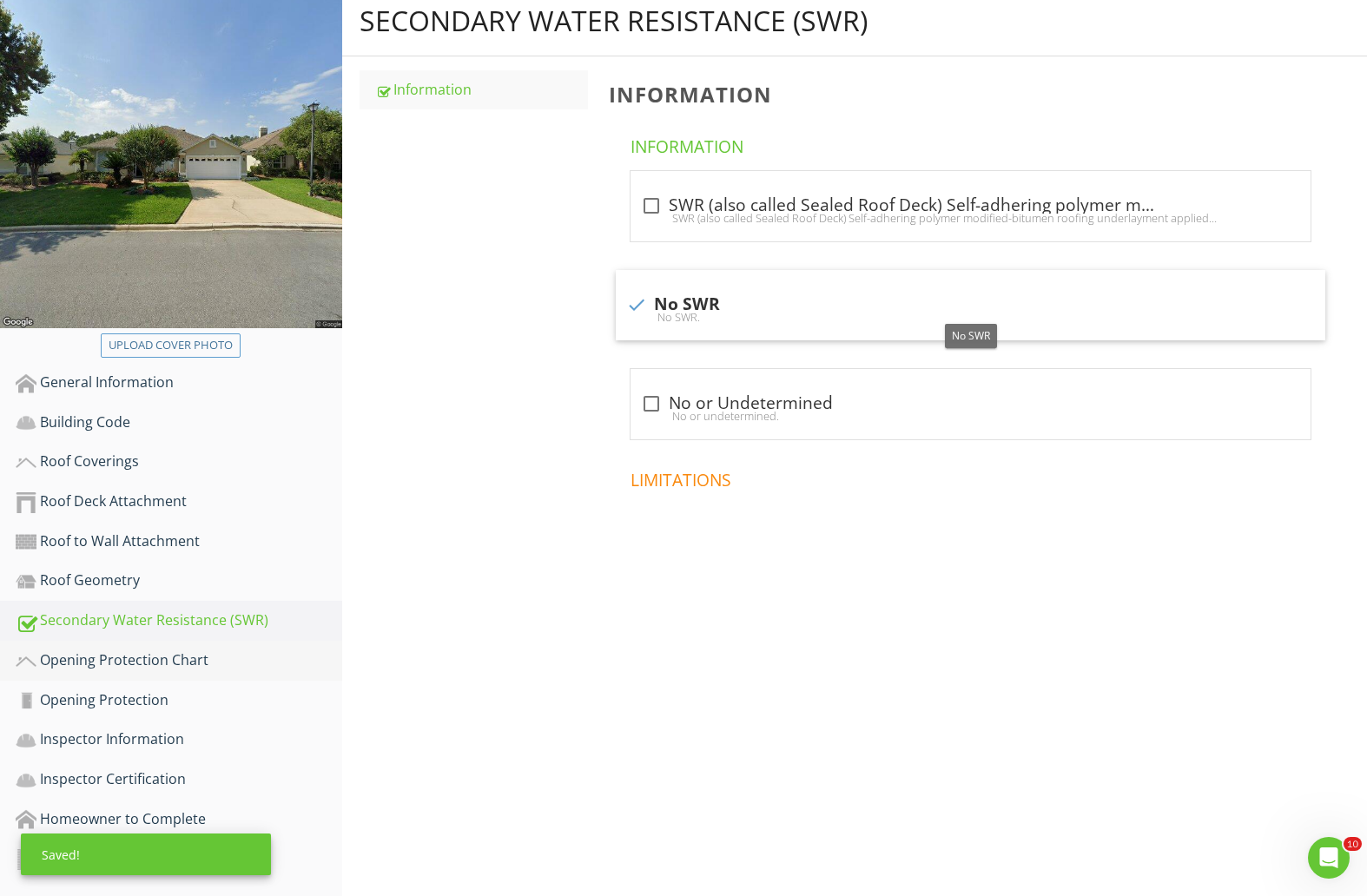 click on "Opening Protection Chart" at bounding box center (179, 661) 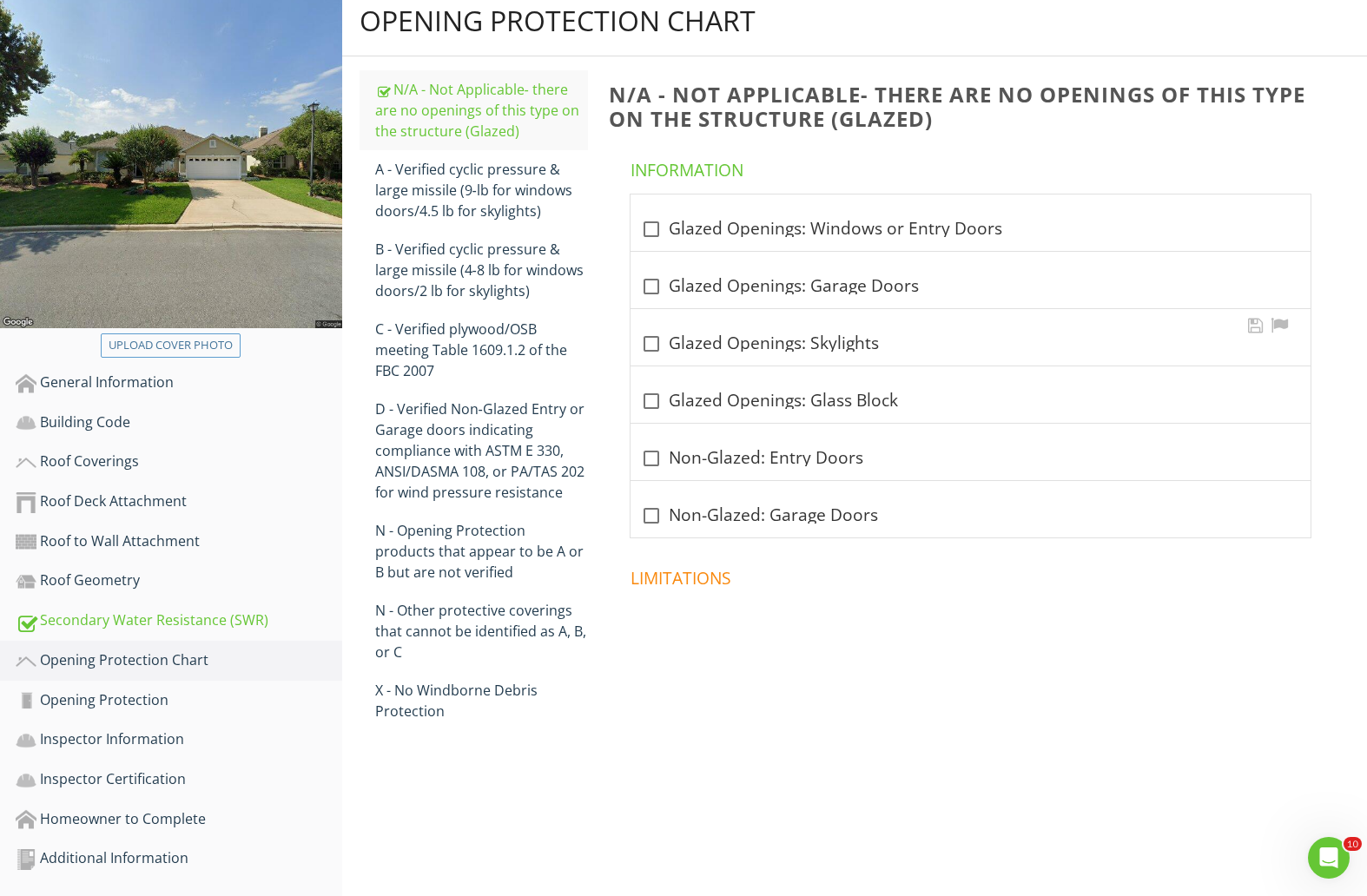 click on "check_box_outline_blank
Glazed Openings: Skylights" at bounding box center (970, 344) 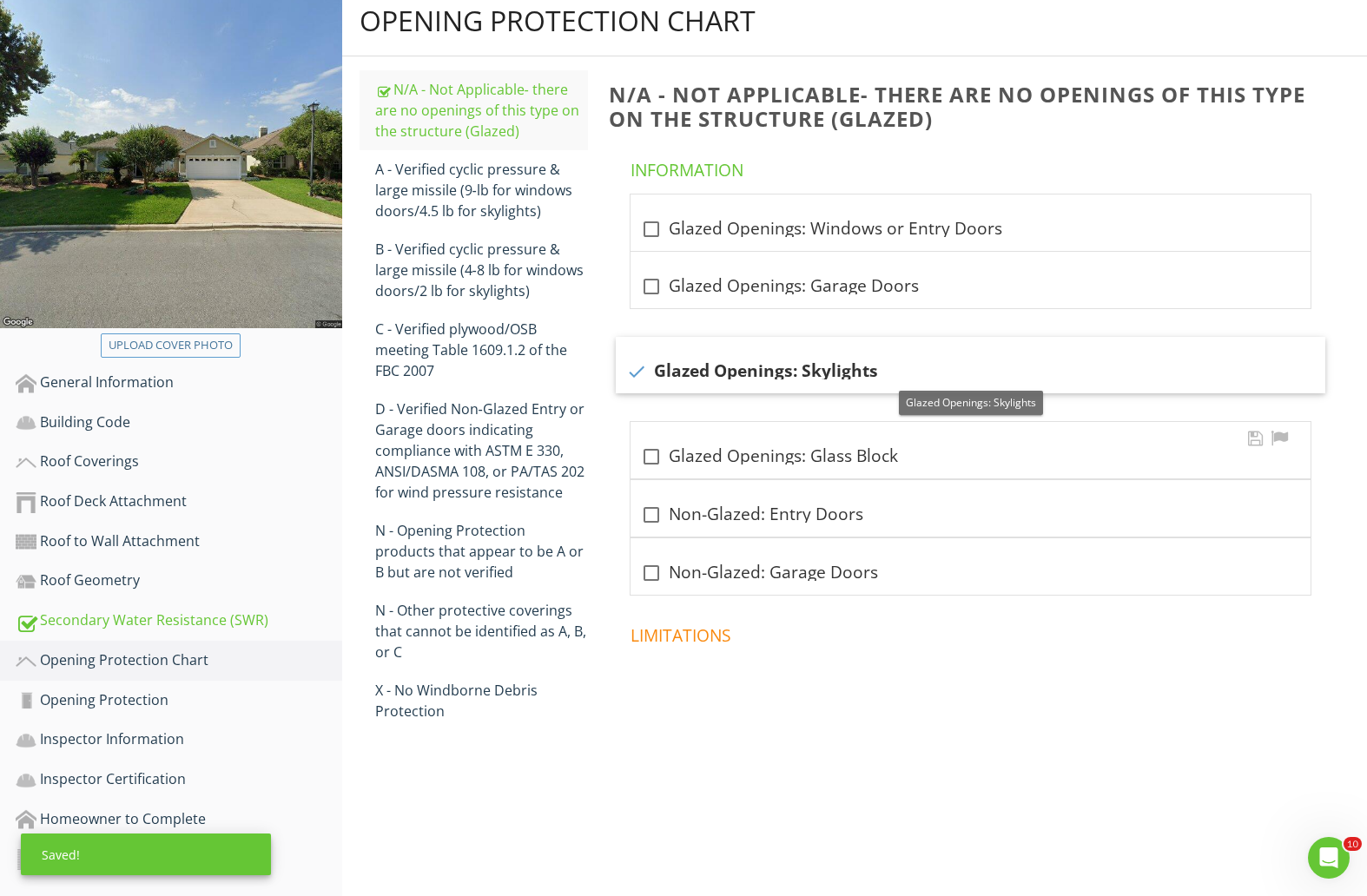 click on "check_box_outline_blank
Glazed Openings: Glass Block" at bounding box center (970, 457) 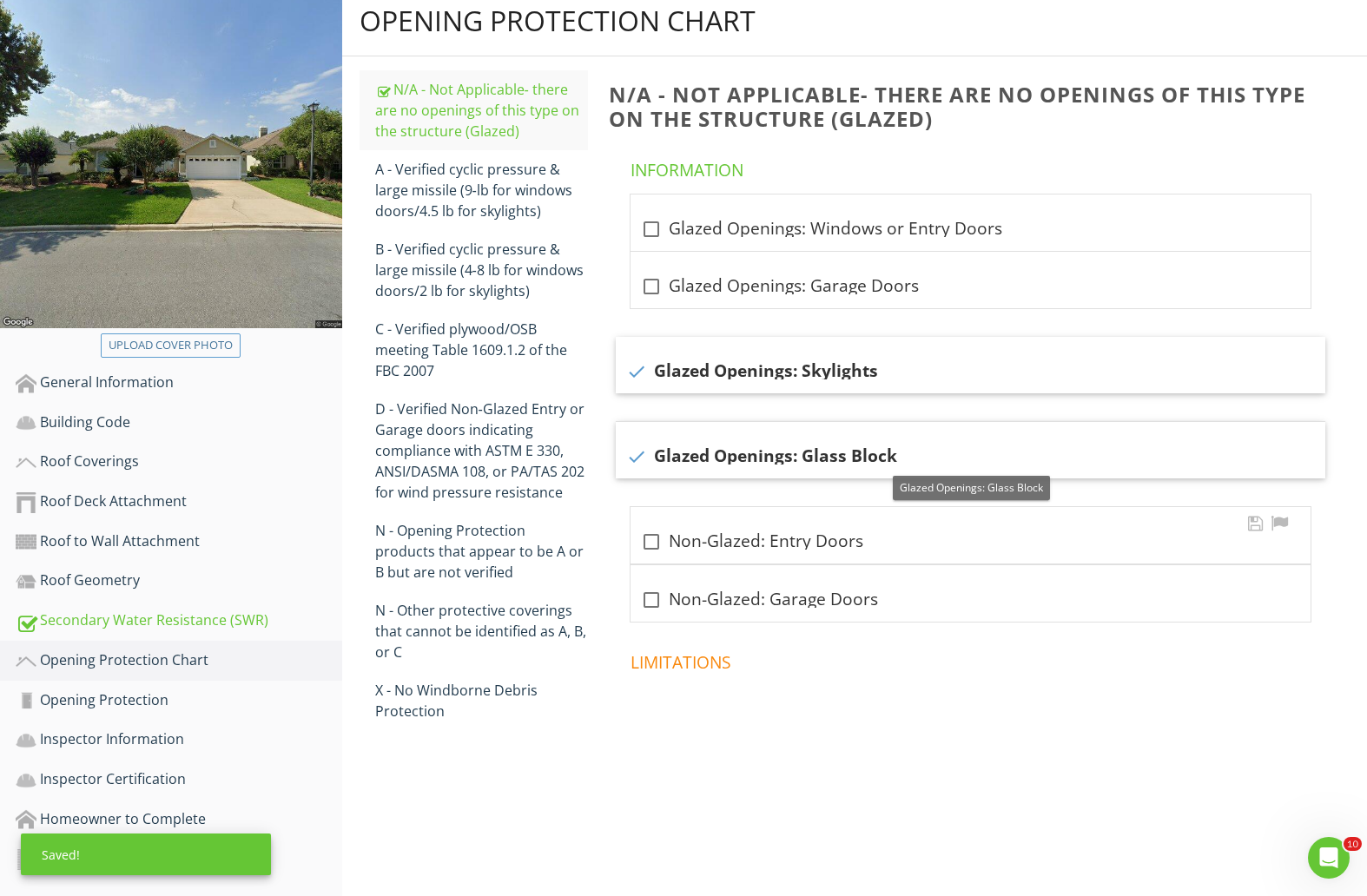click on "check_box_outline_blank
Non-Glazed: Entry Doors" at bounding box center (970, 542) 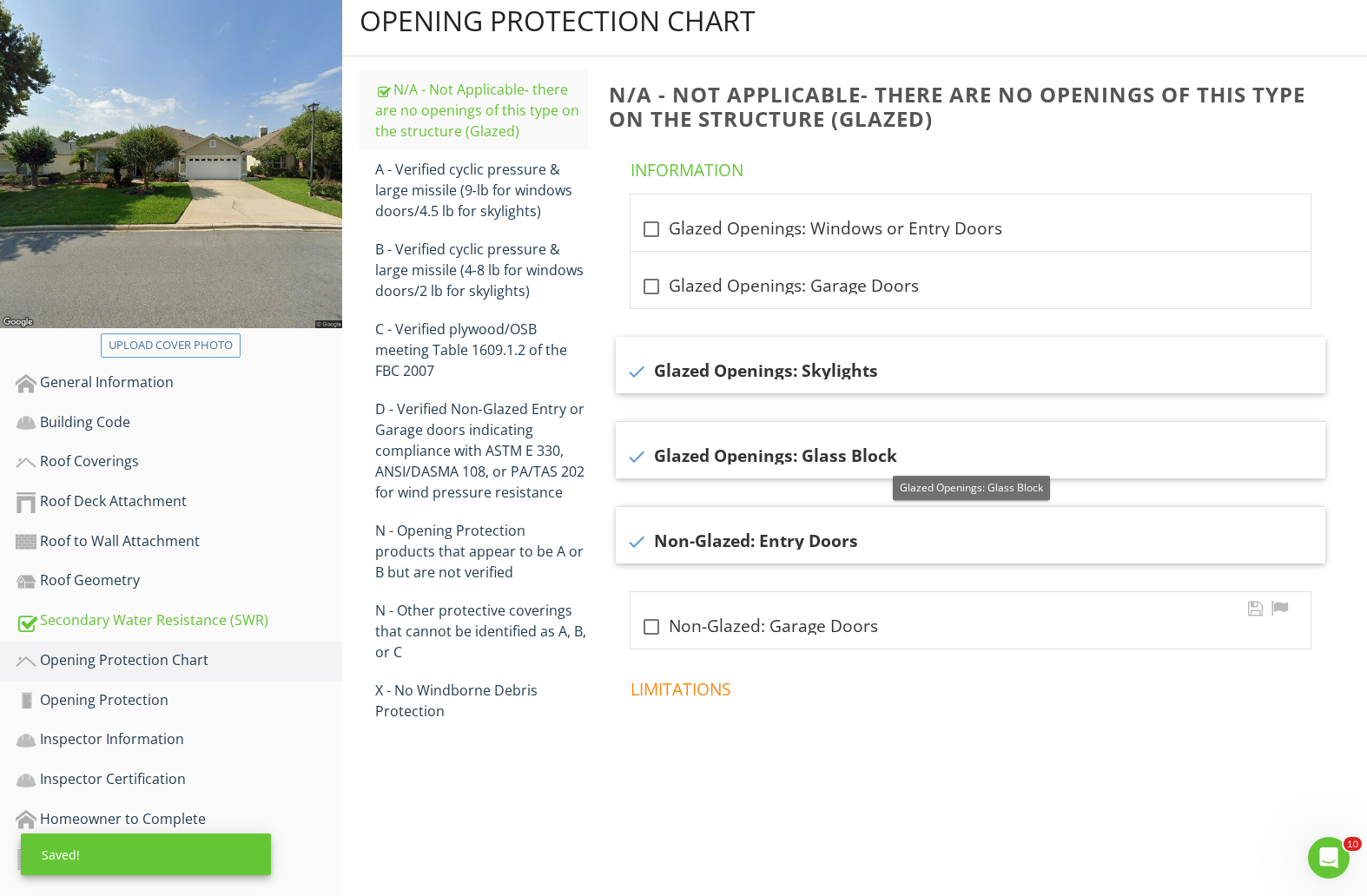 click on "check_box_outline_blank
Non-Glazed: Garage Doors" at bounding box center (970, 627) 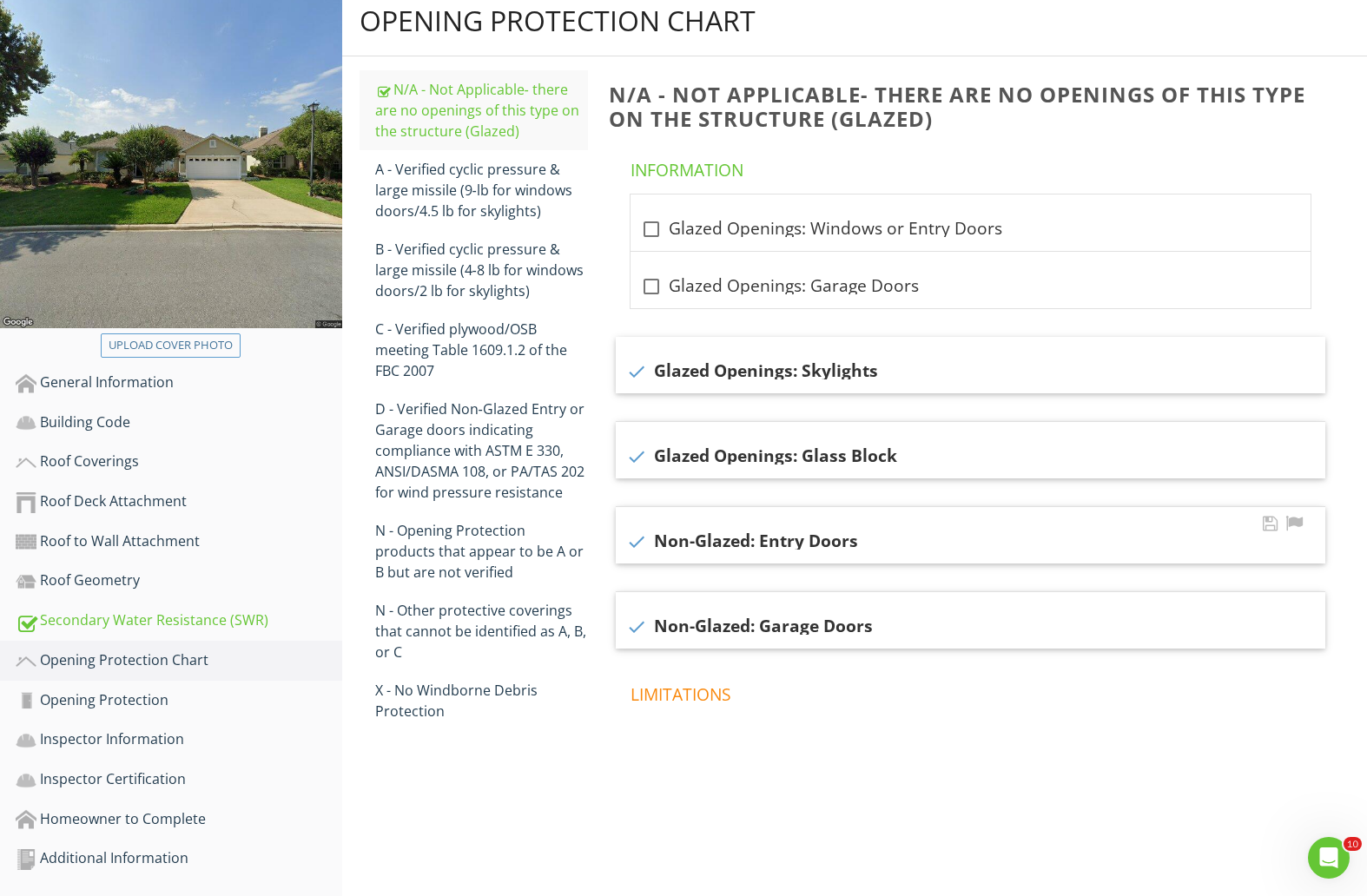 click at bounding box center [637, 542] 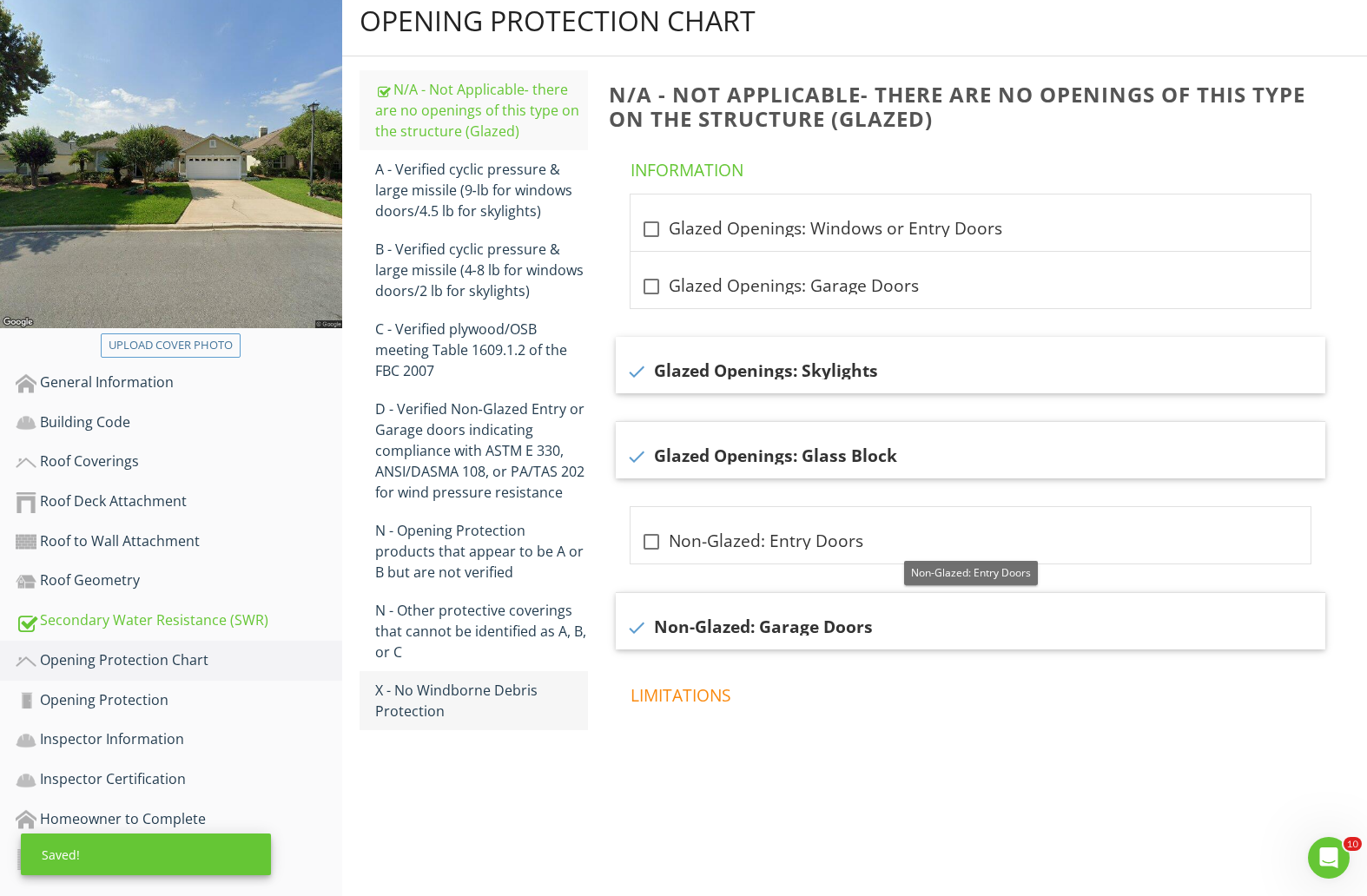 click on "X - No Windborne Debris Protection" at bounding box center [481, 701] 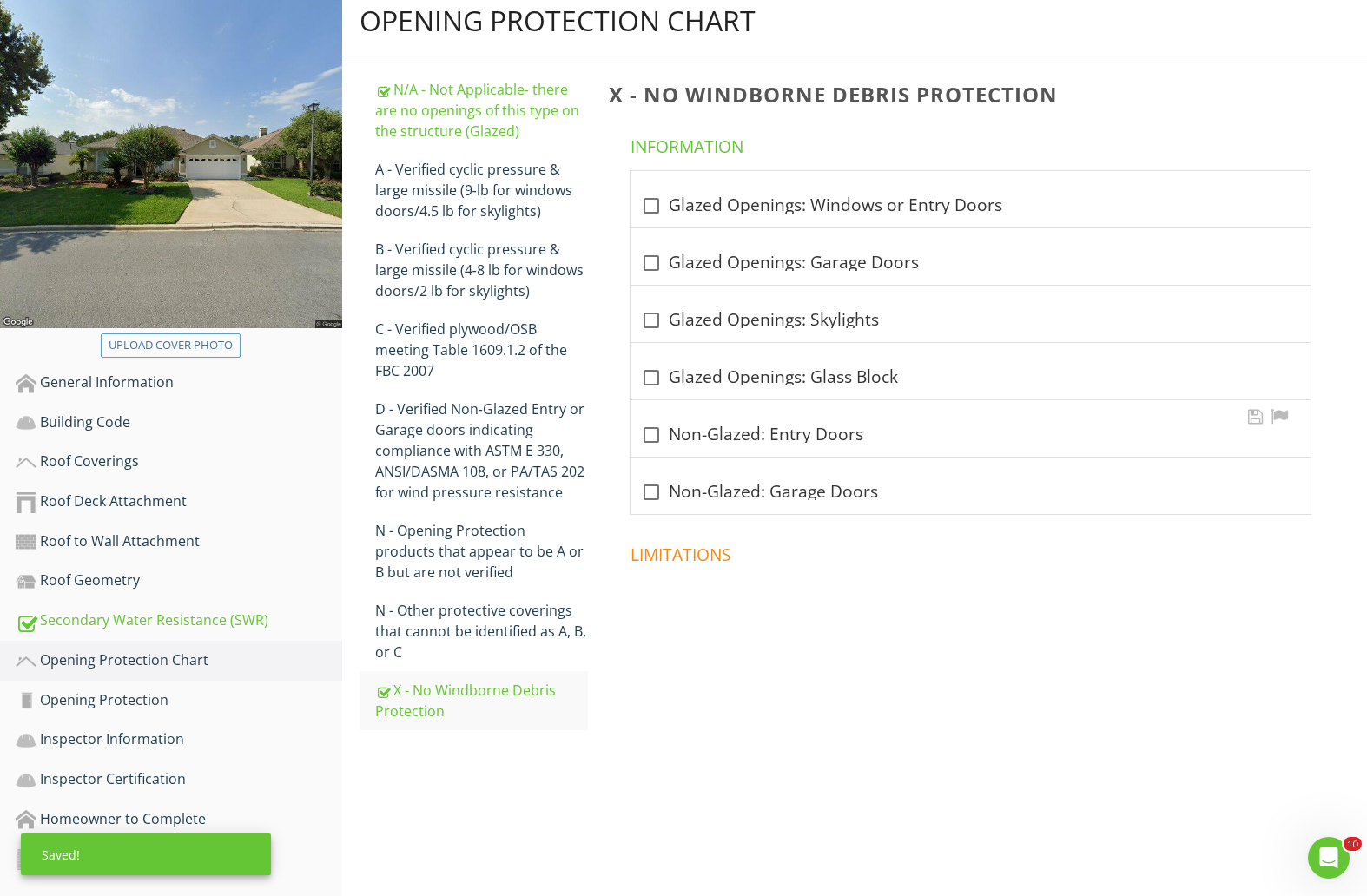 click on "check_box_outline_blank
Non-Glazed: Entry Doors" at bounding box center (970, 435) 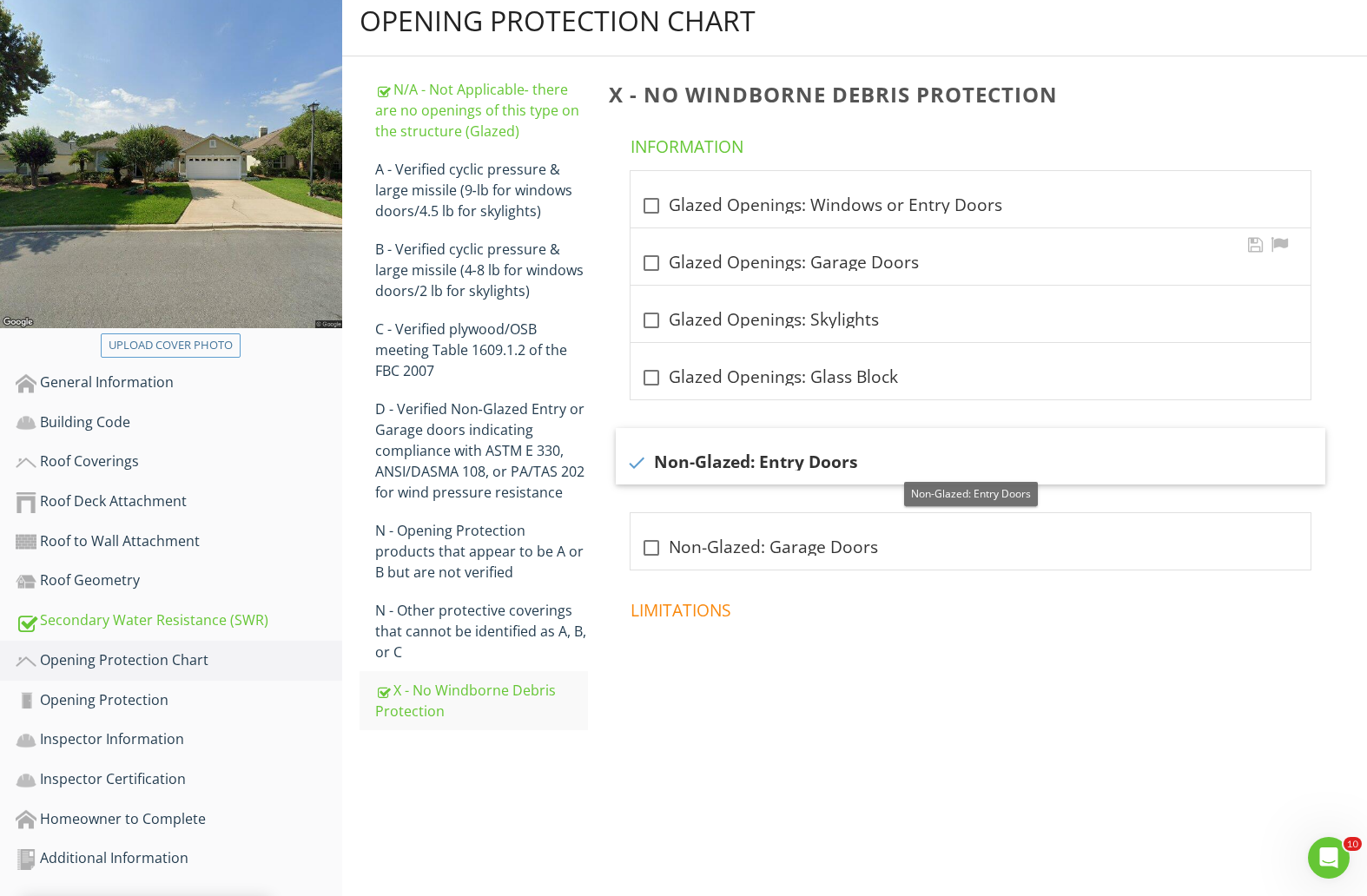 click on "check_box_outline_blank
Glazed Openings: Garage Doors" at bounding box center [970, 263] 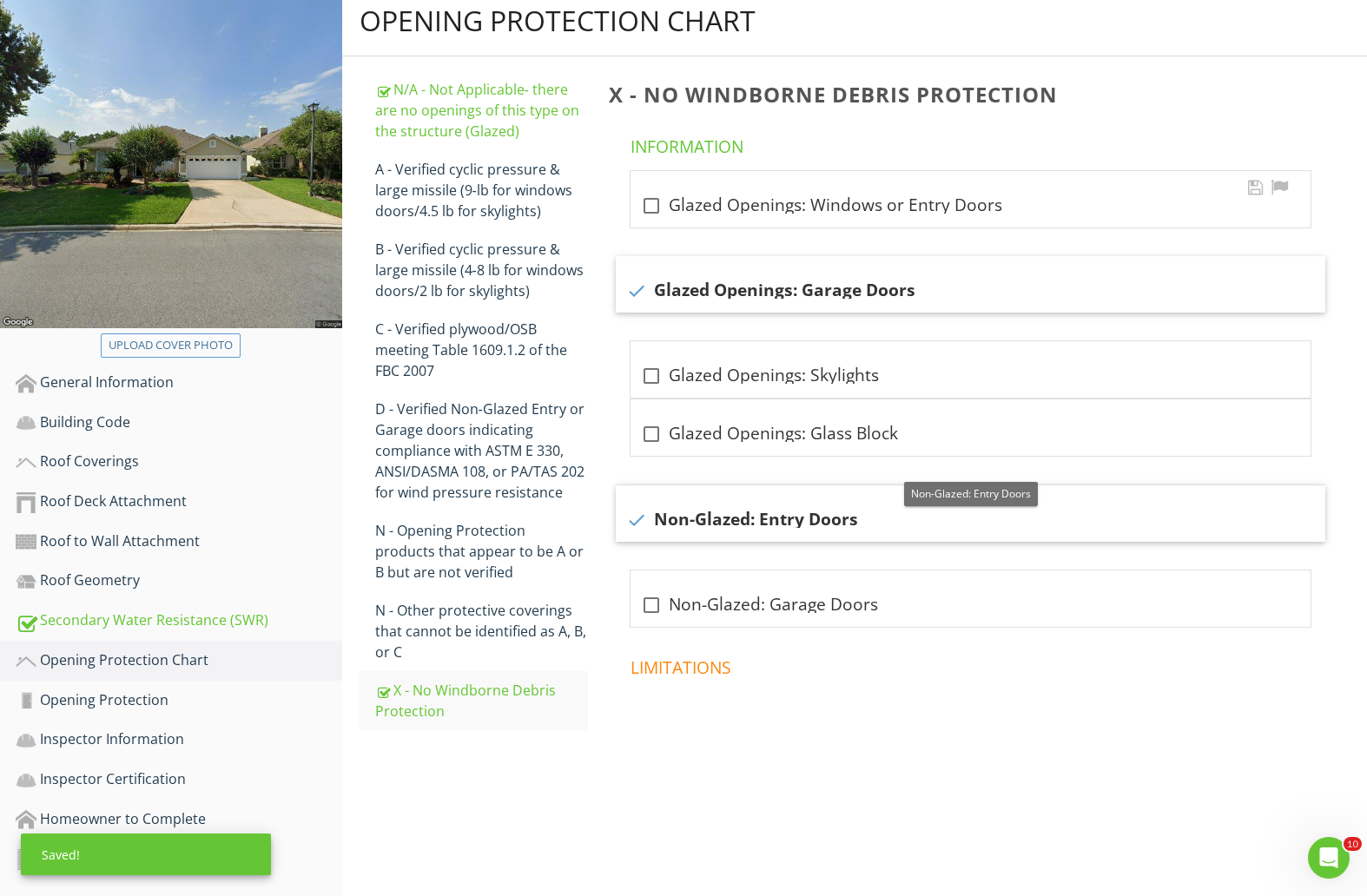 click at bounding box center [651, 206] 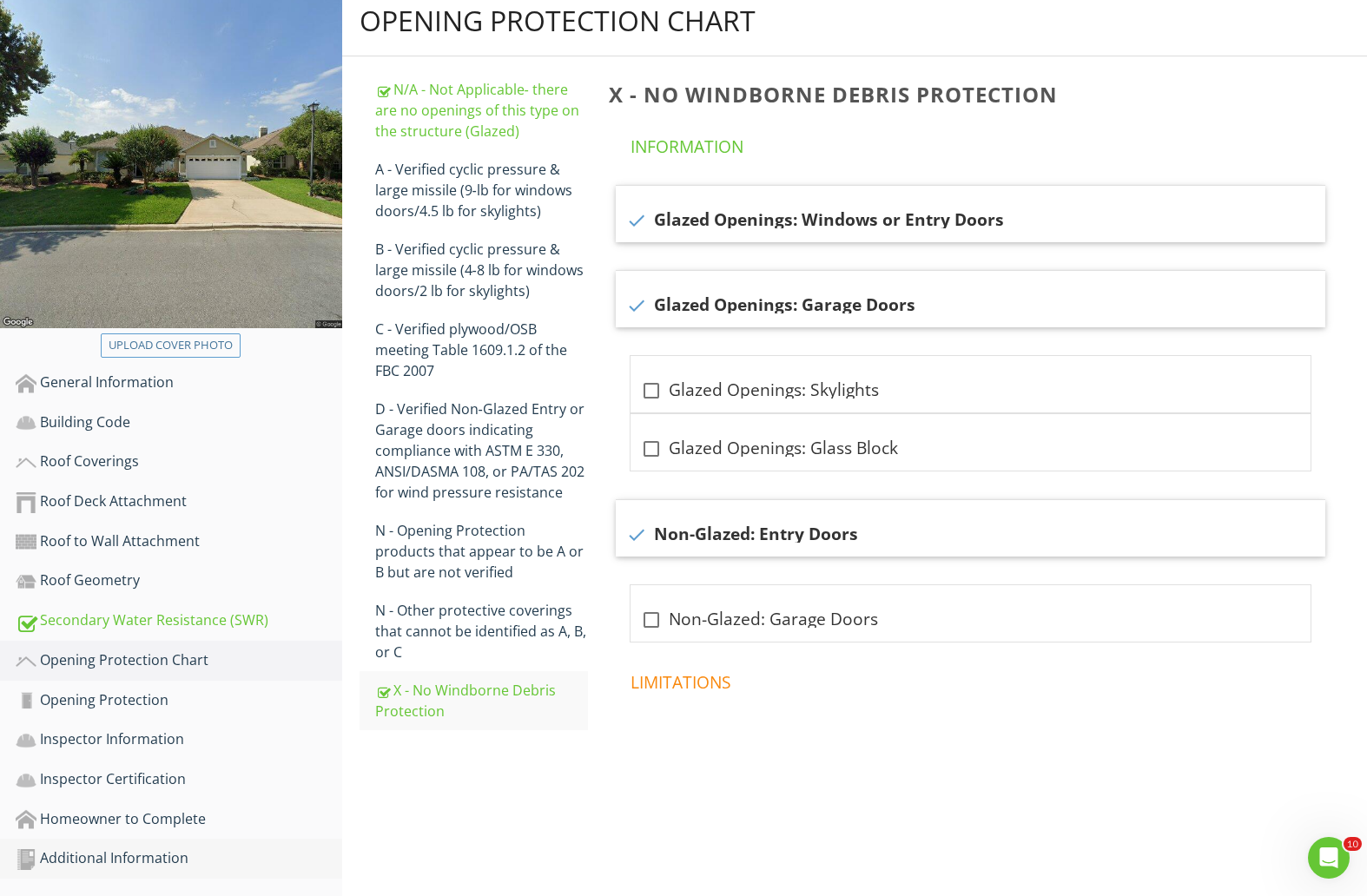 click on "Additional Information" at bounding box center (179, 859) 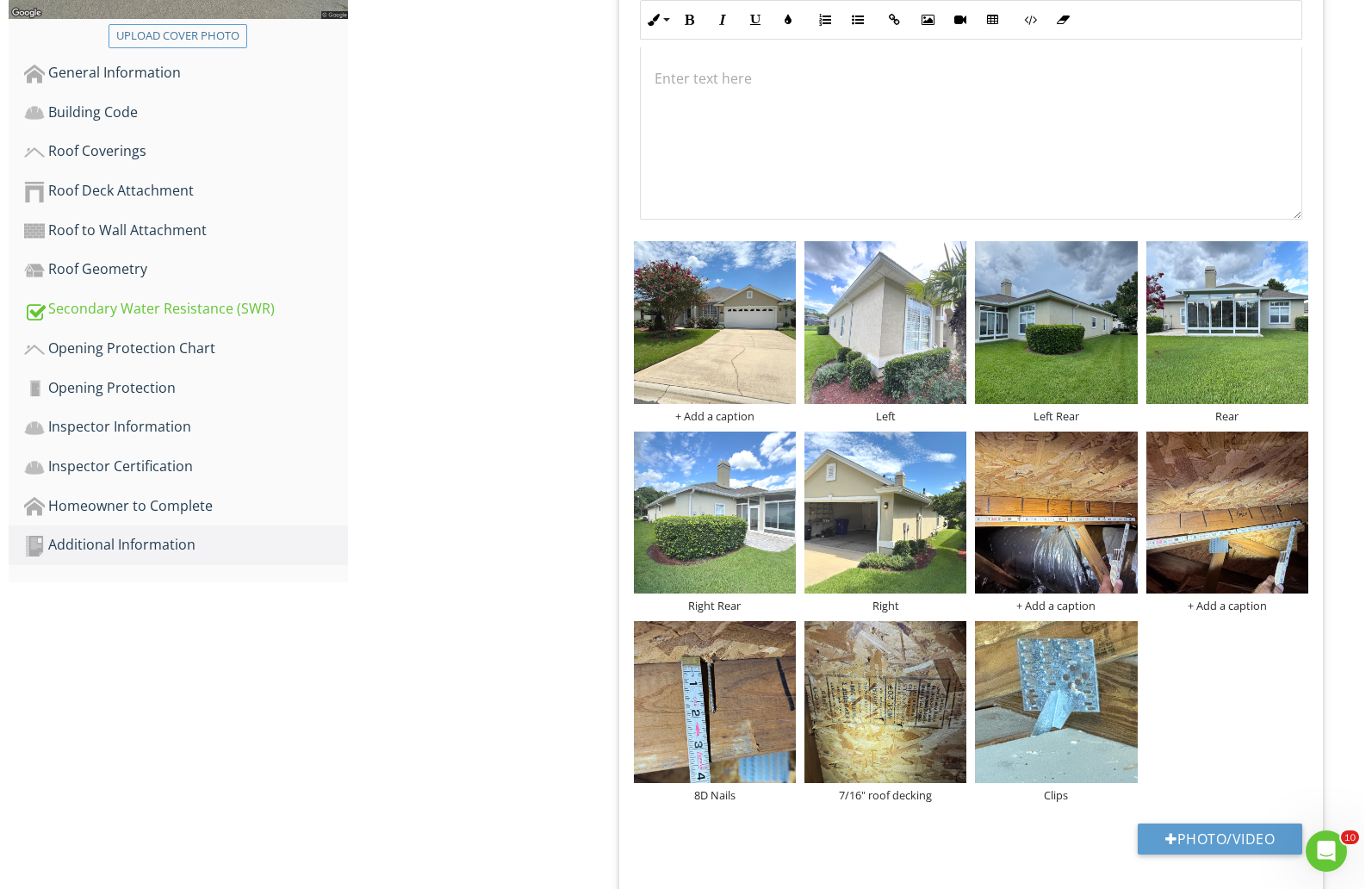scroll, scrollTop: 509, scrollLeft: 0, axis: vertical 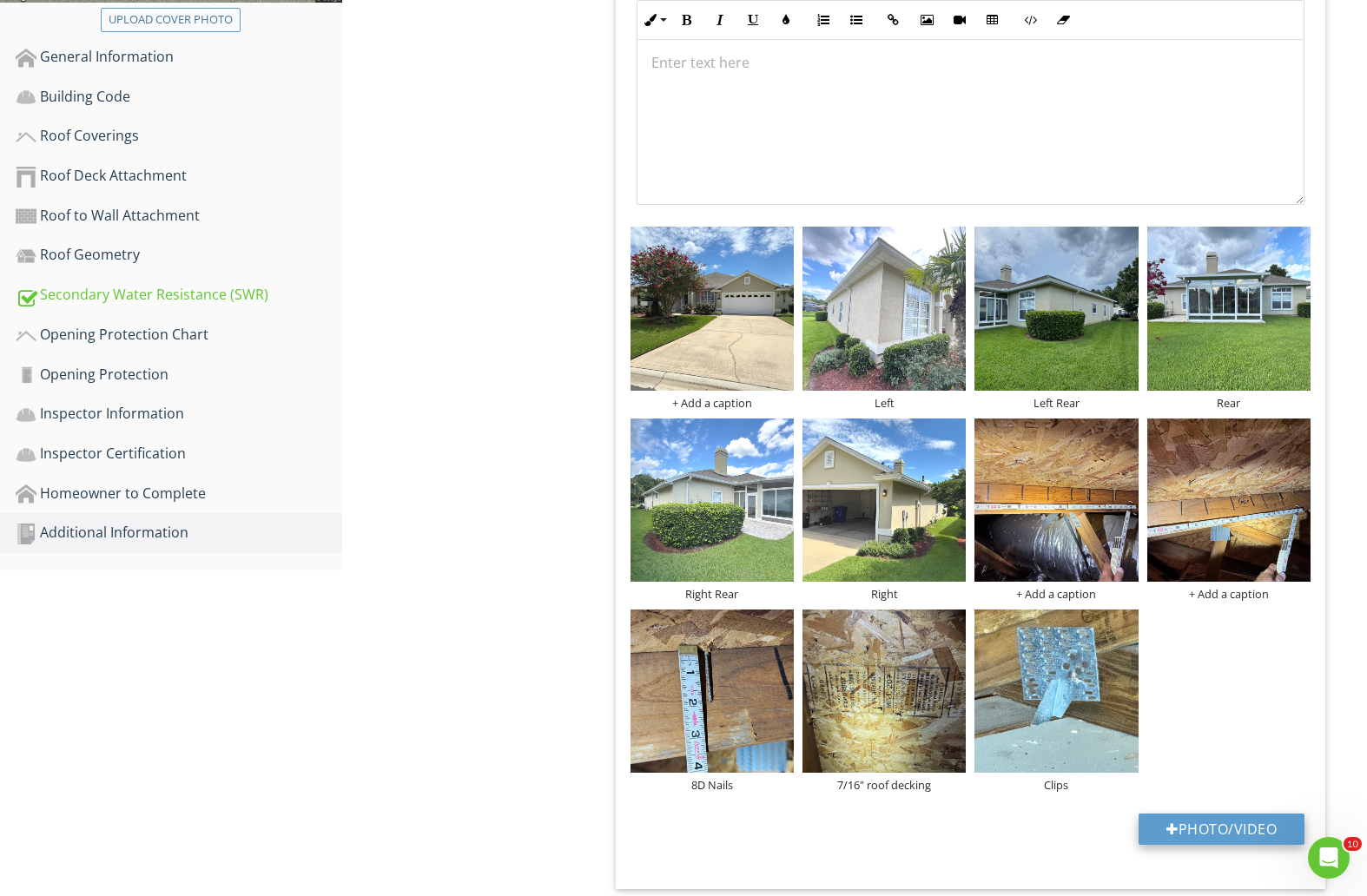 click on "Photo/Video" at bounding box center (1221, 829) 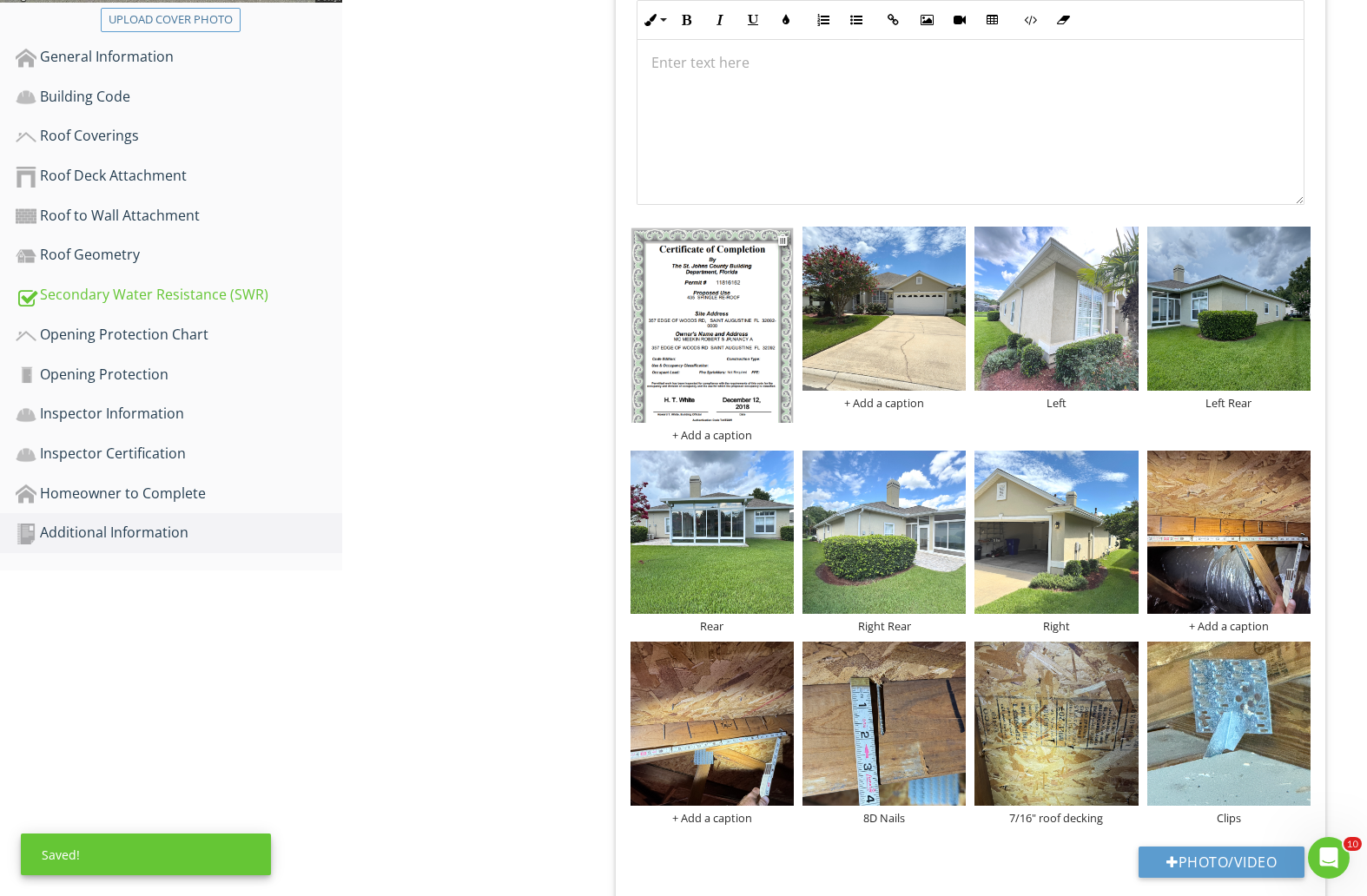 click on "+ Add a caption" at bounding box center [712, 435] 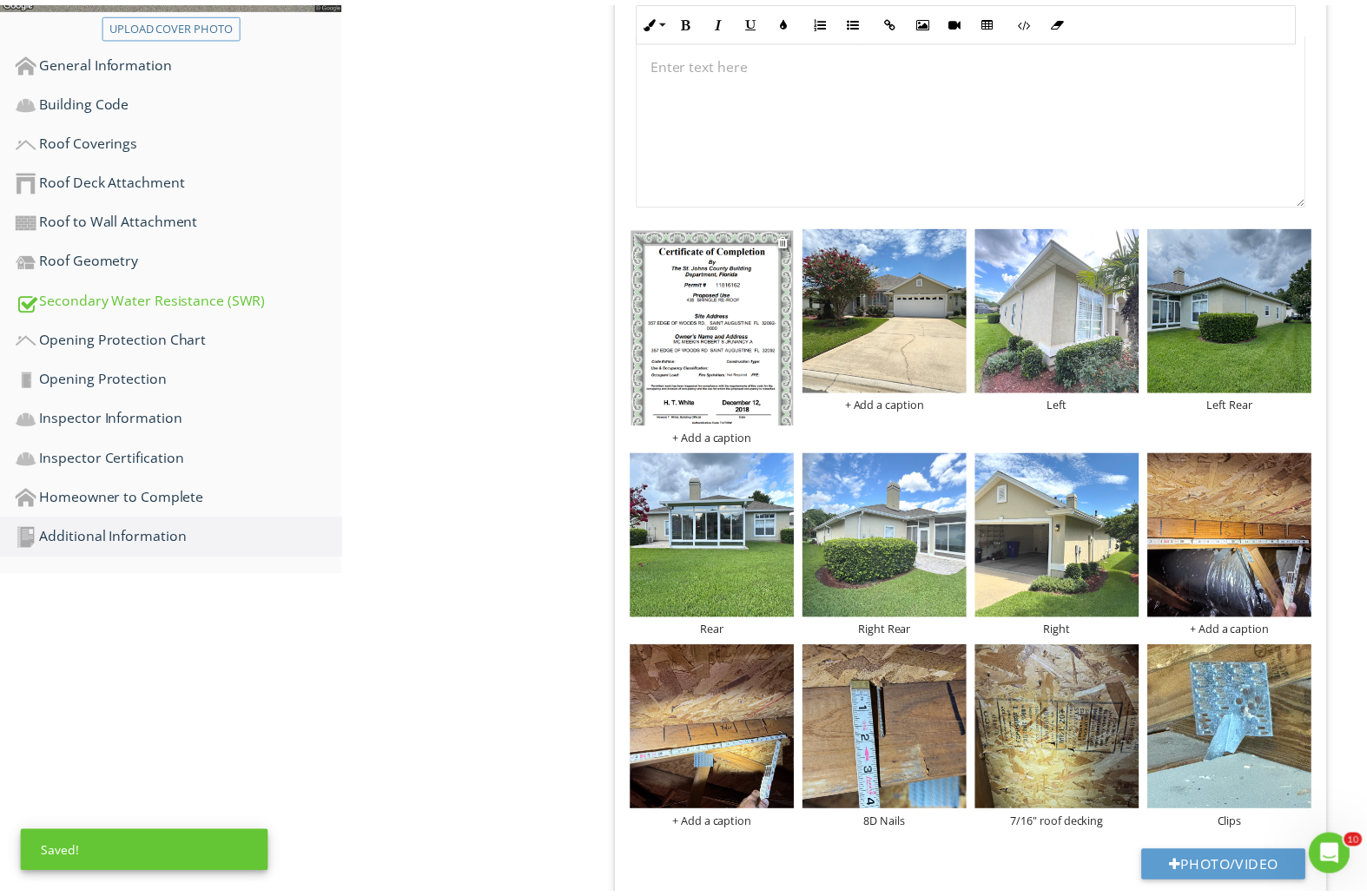 scroll, scrollTop: 0, scrollLeft: 0, axis: both 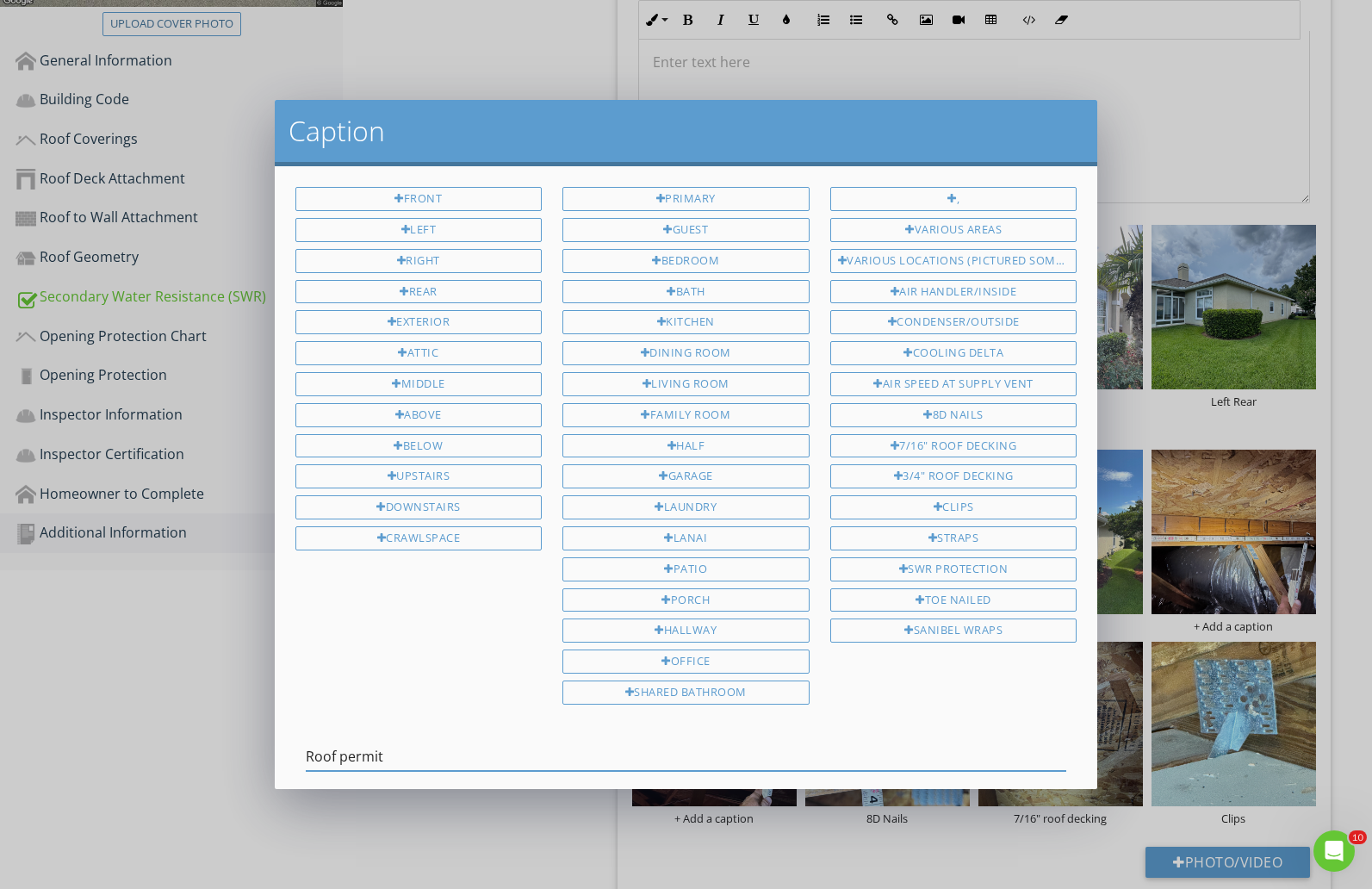 type on "Roof permit" 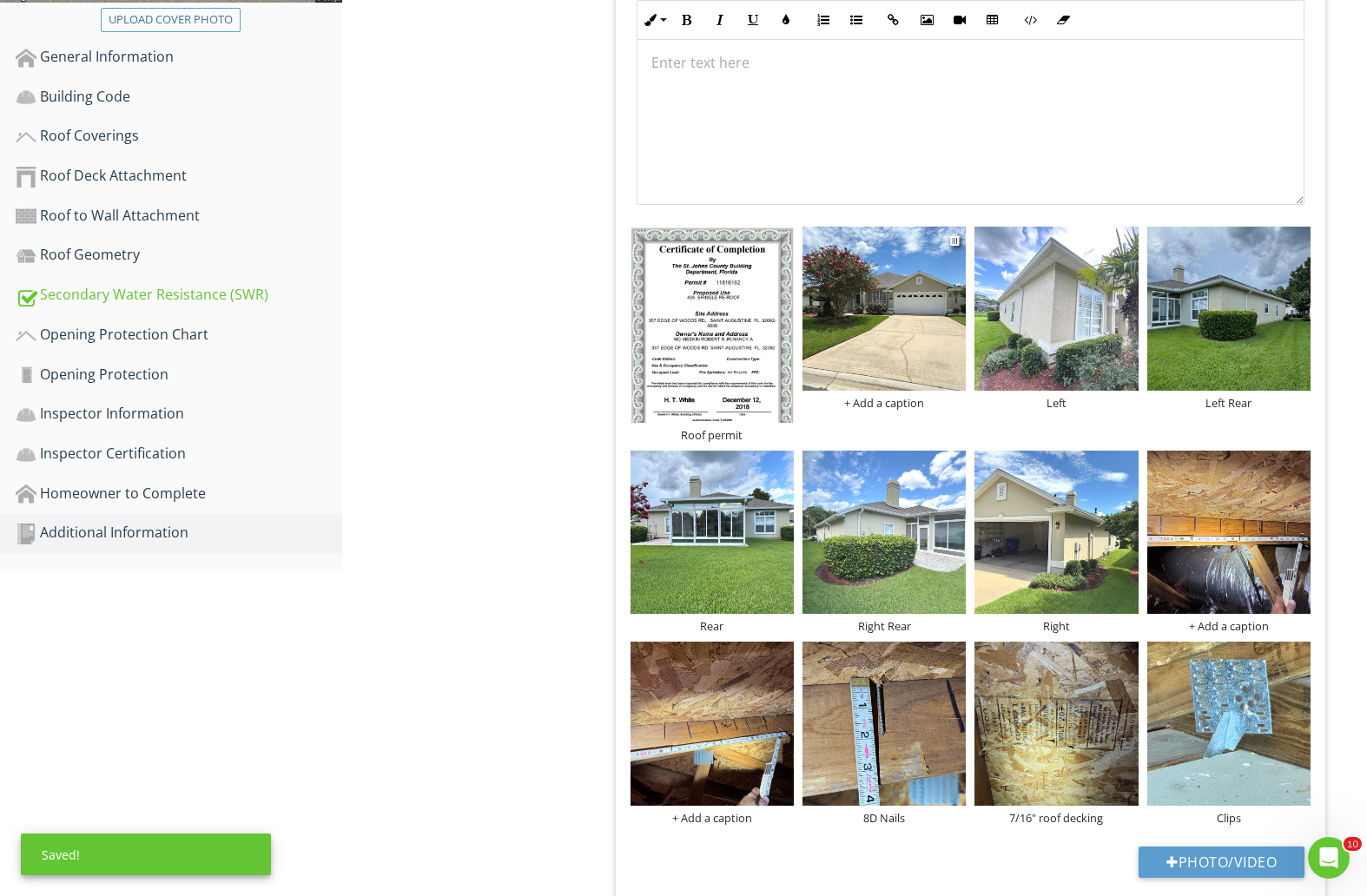 click at bounding box center (884, 308) 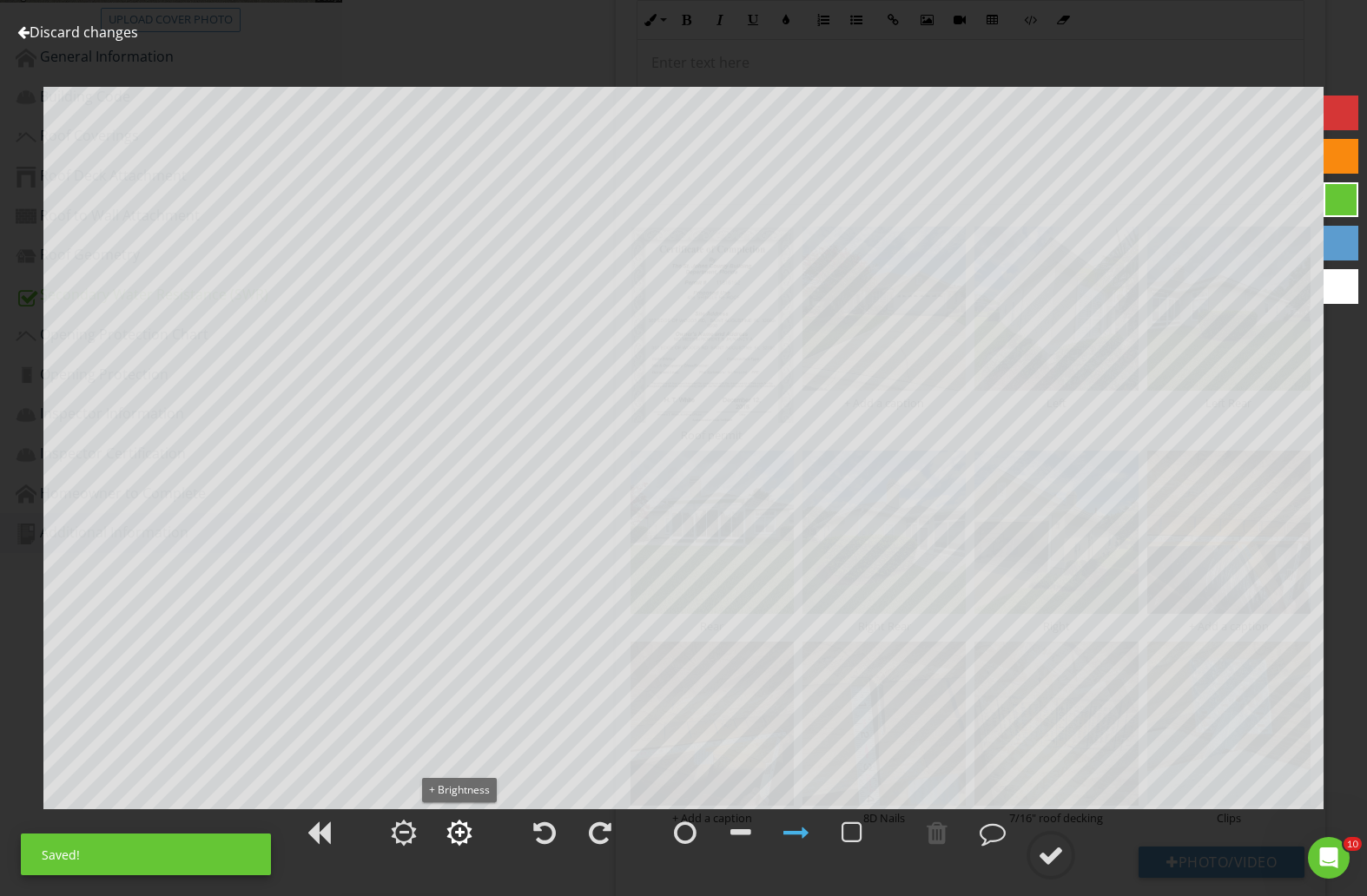 click at bounding box center [459, 833] 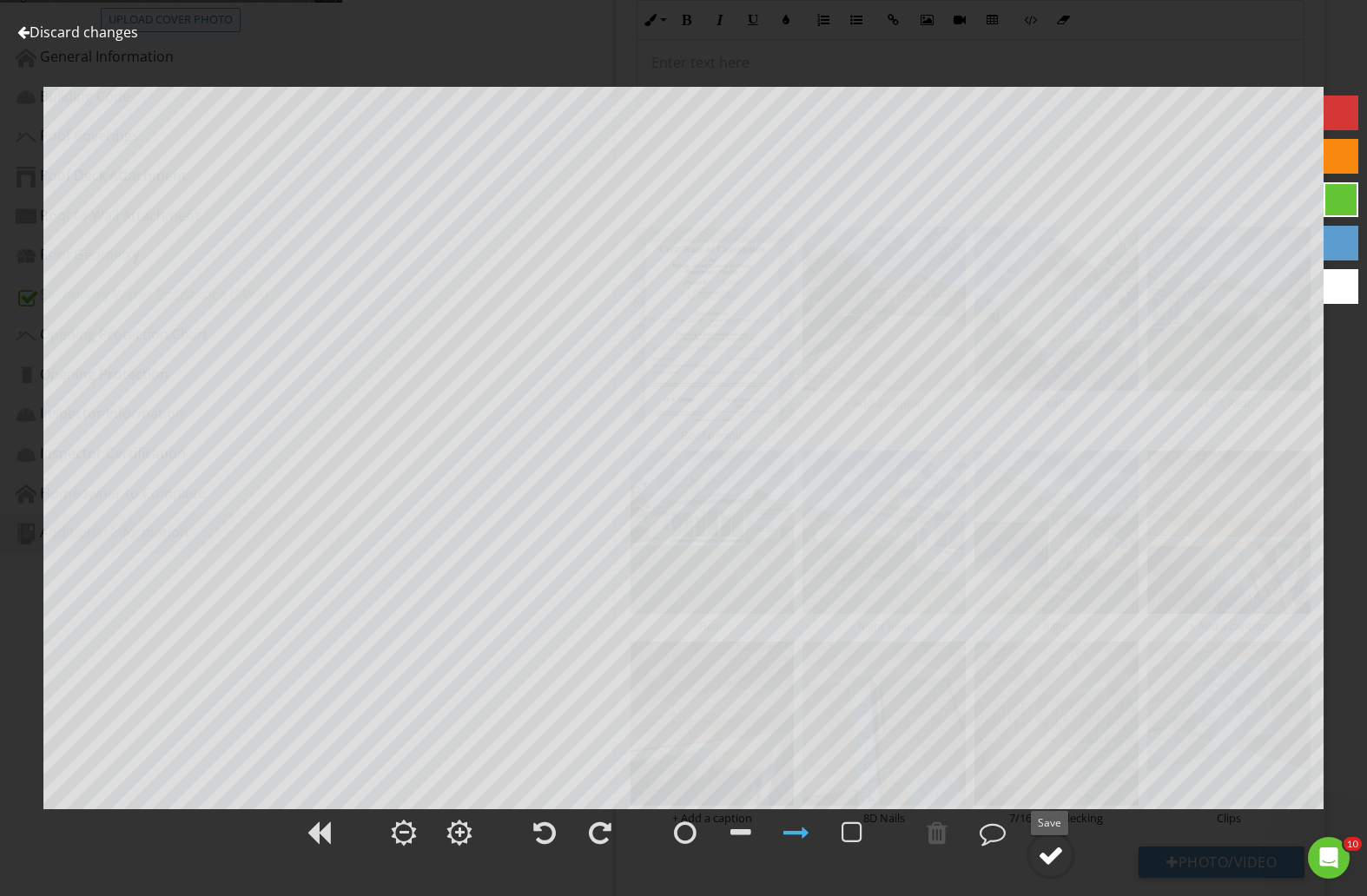 click at bounding box center [1051, 855] 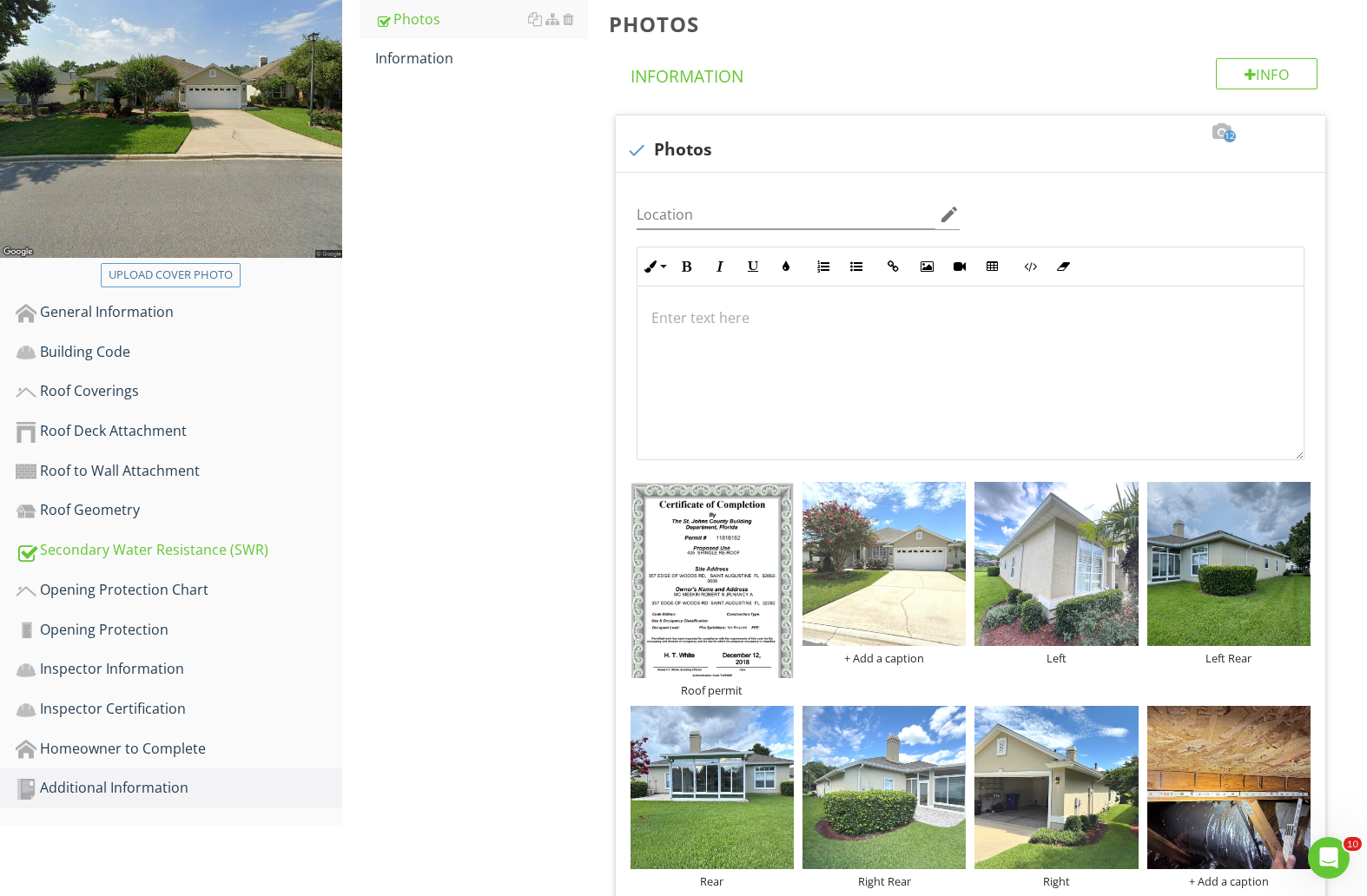 scroll, scrollTop: 79, scrollLeft: 0, axis: vertical 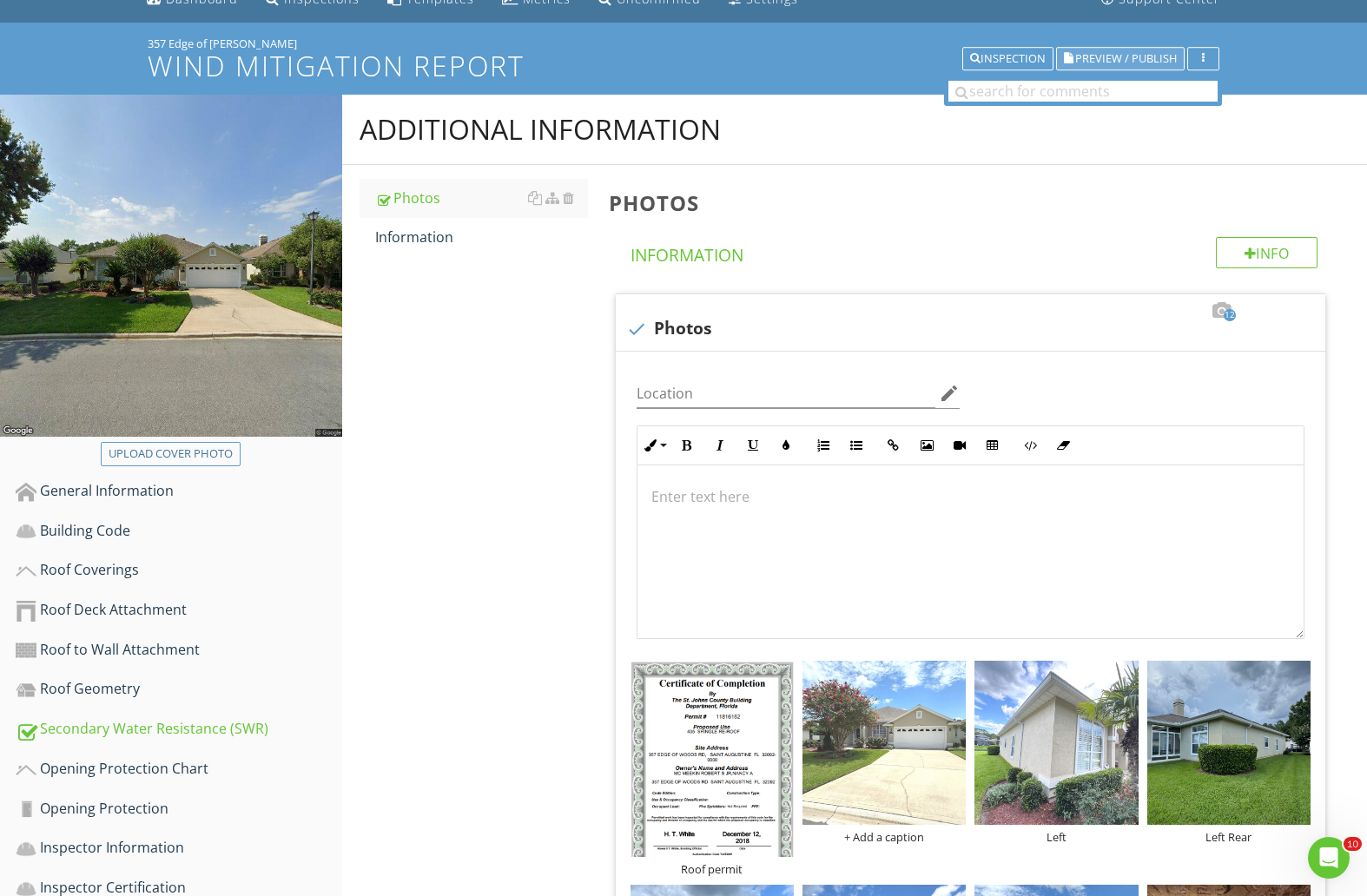 click on "Preview / Publish" at bounding box center (1126, 58) 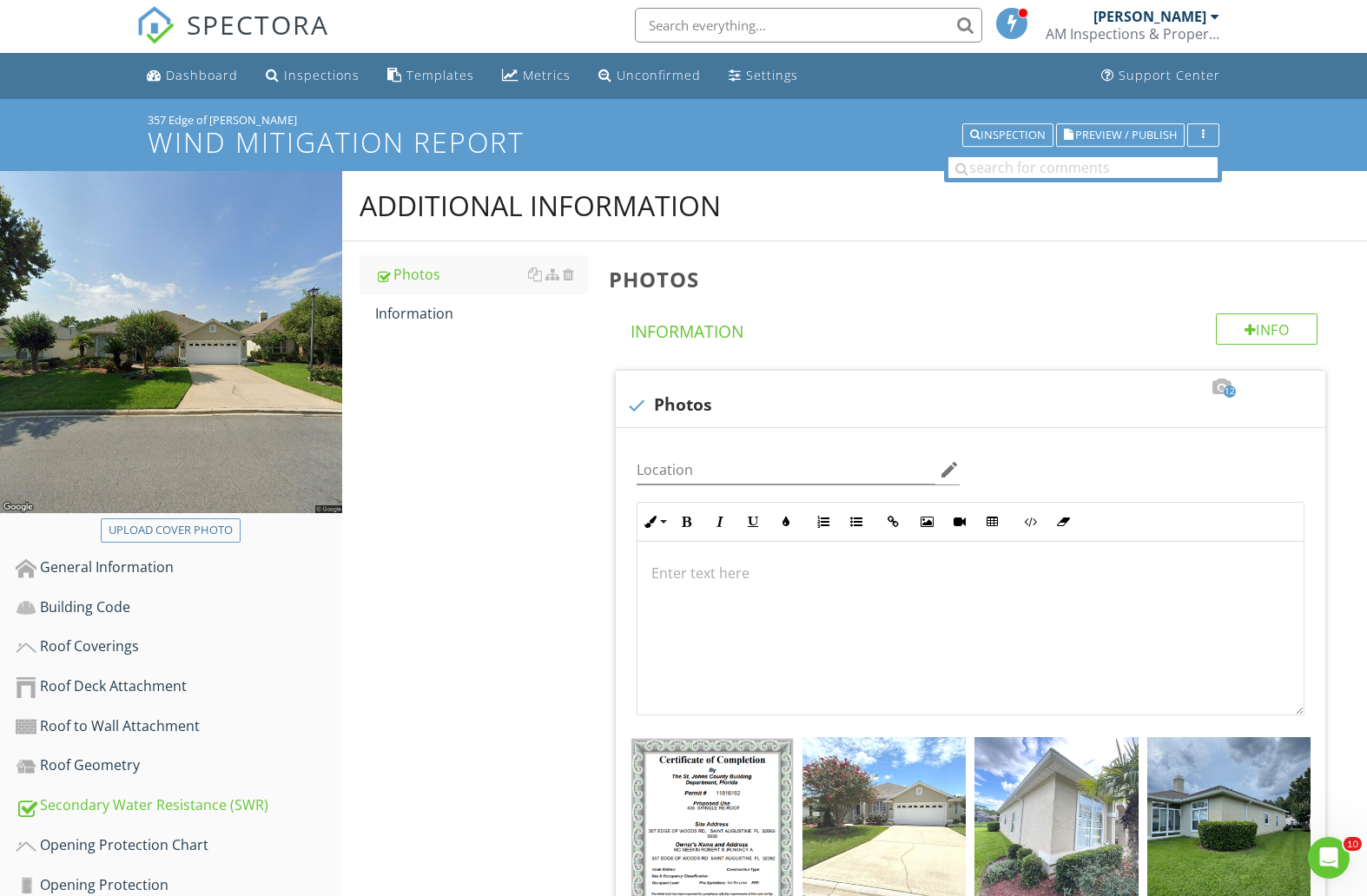 scroll, scrollTop: 0, scrollLeft: 0, axis: both 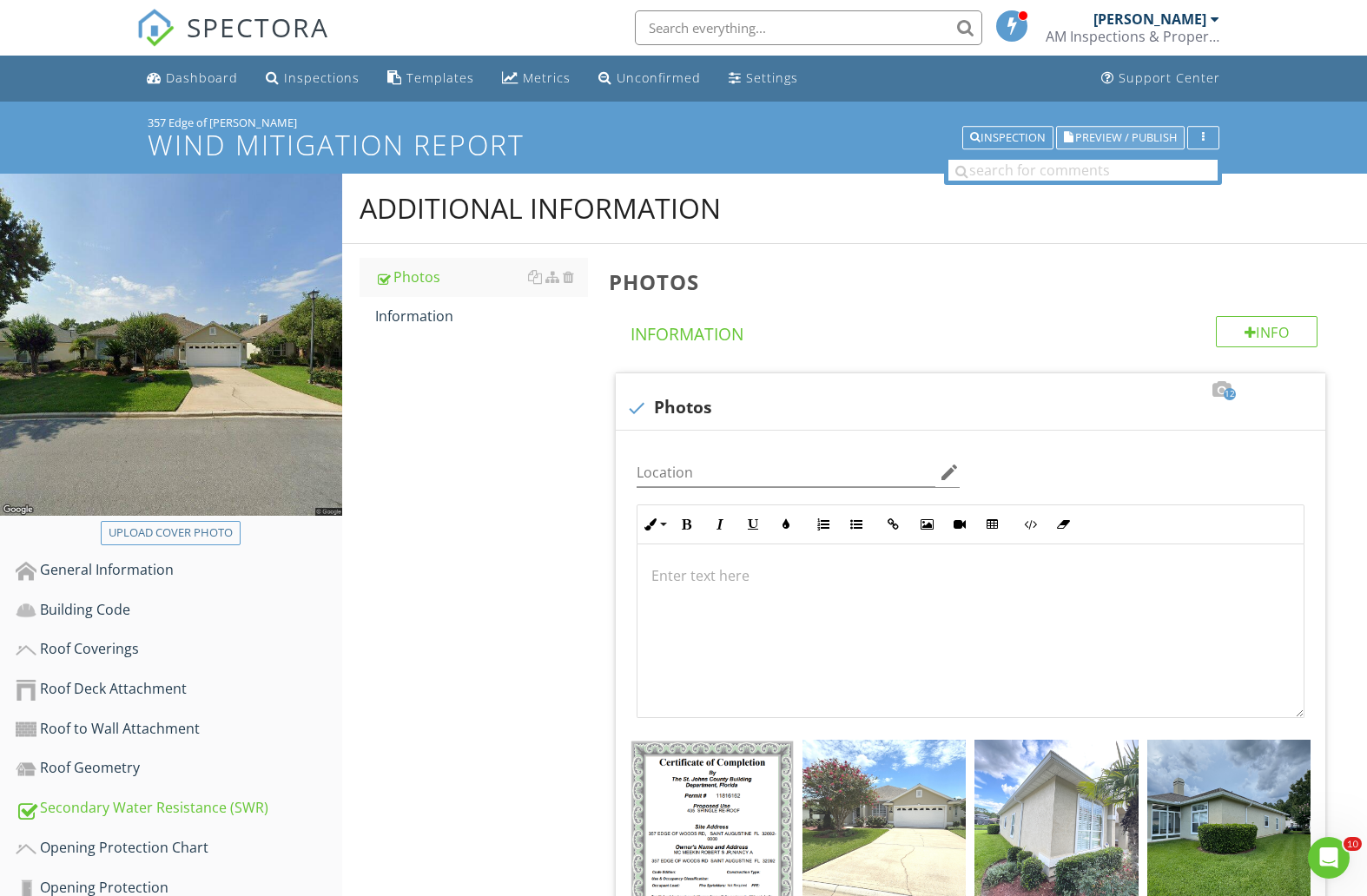 click on "Preview / Publish" at bounding box center (1126, 137) 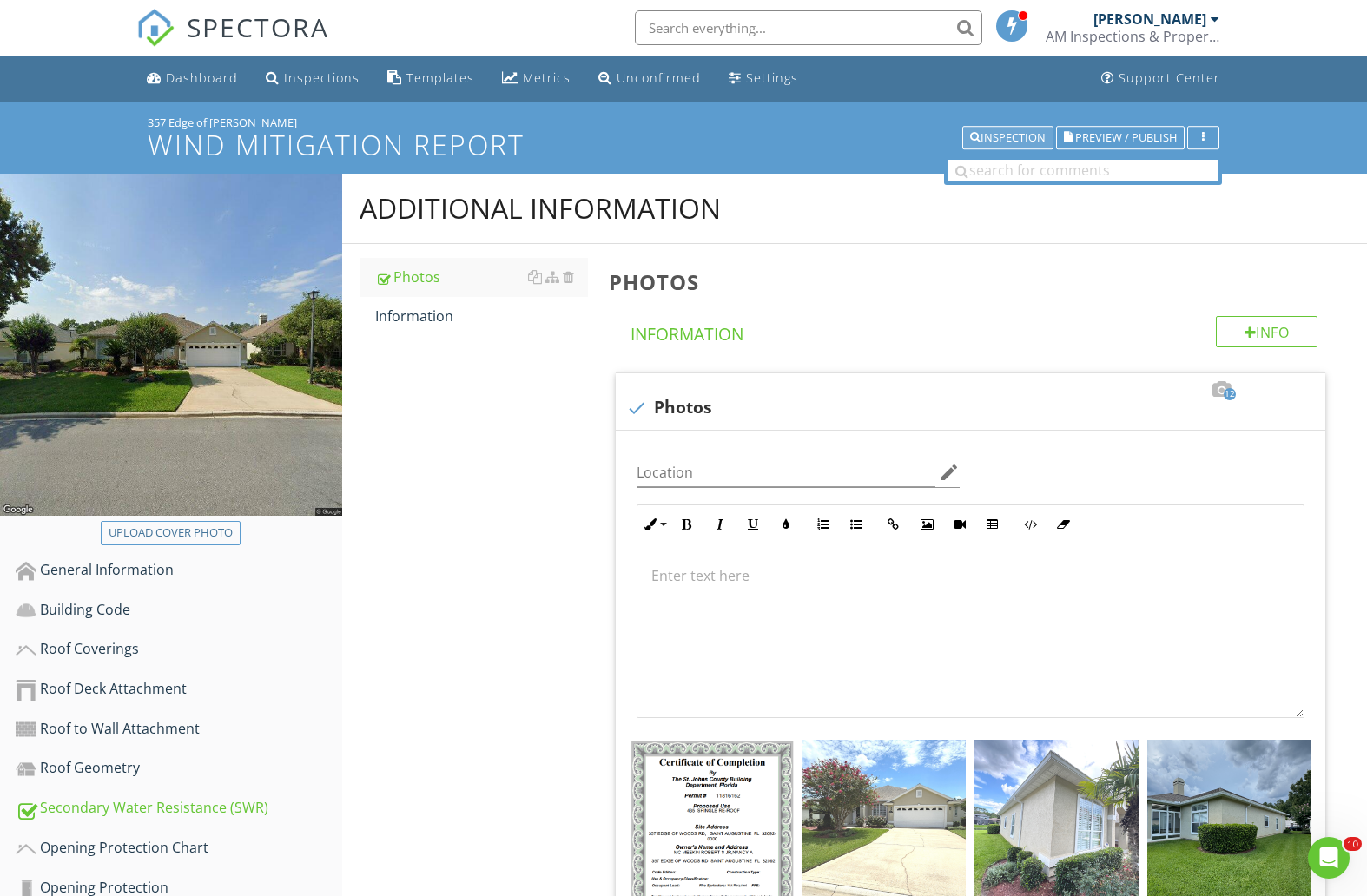 click on "Inspection" at bounding box center (1007, 138) 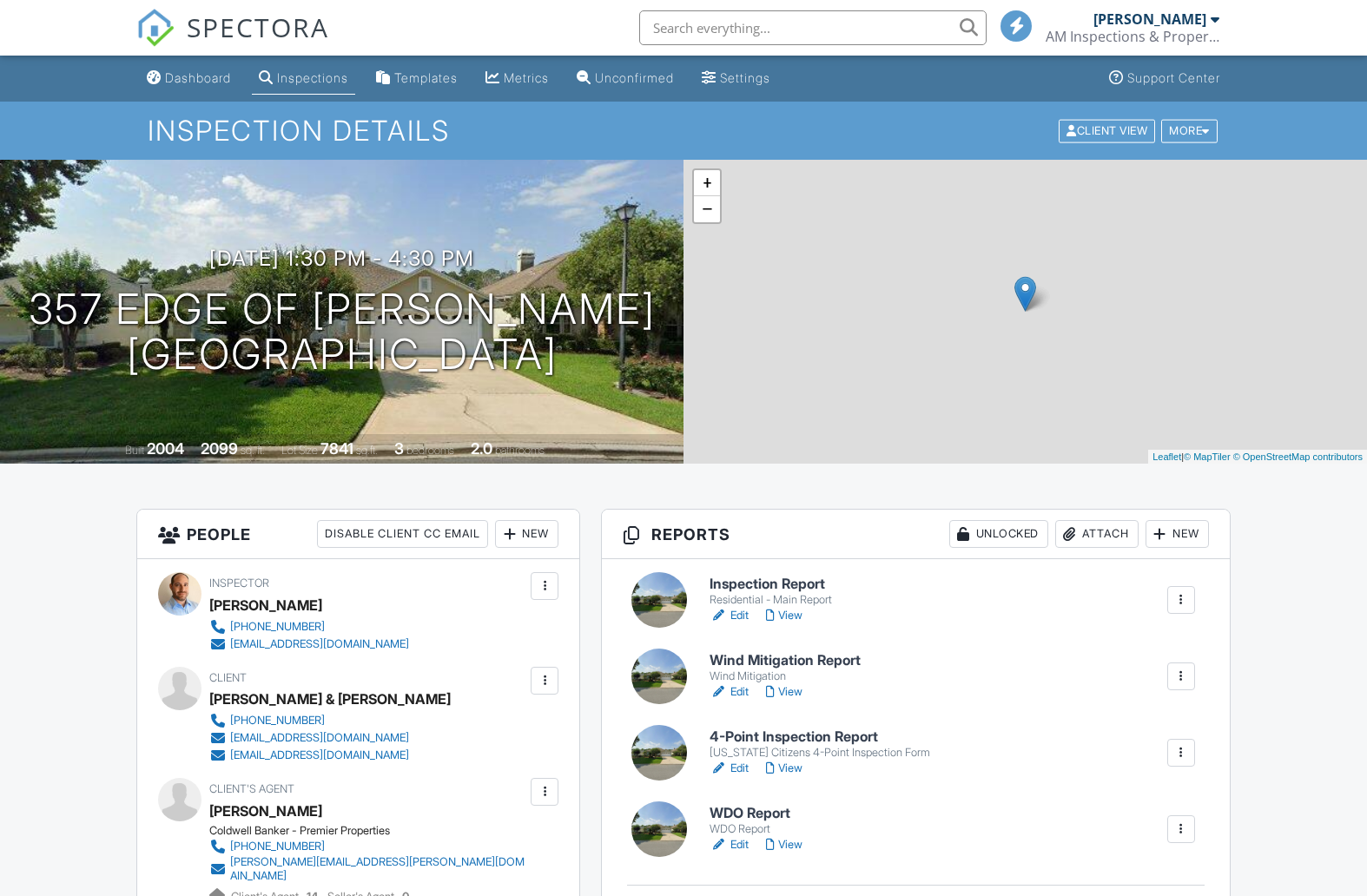 scroll, scrollTop: 0, scrollLeft: 0, axis: both 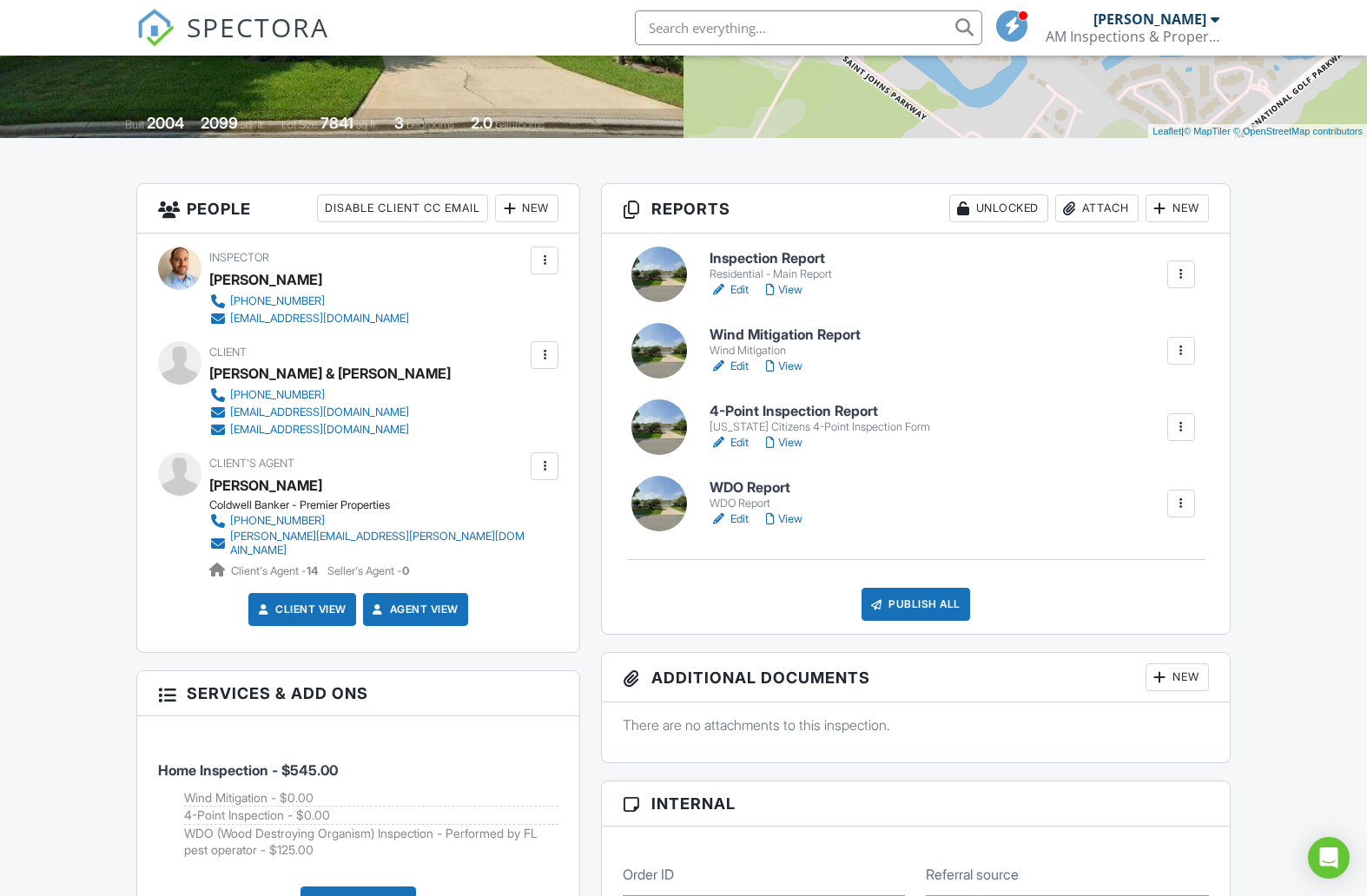 click on "Edit" at bounding box center (729, 443) 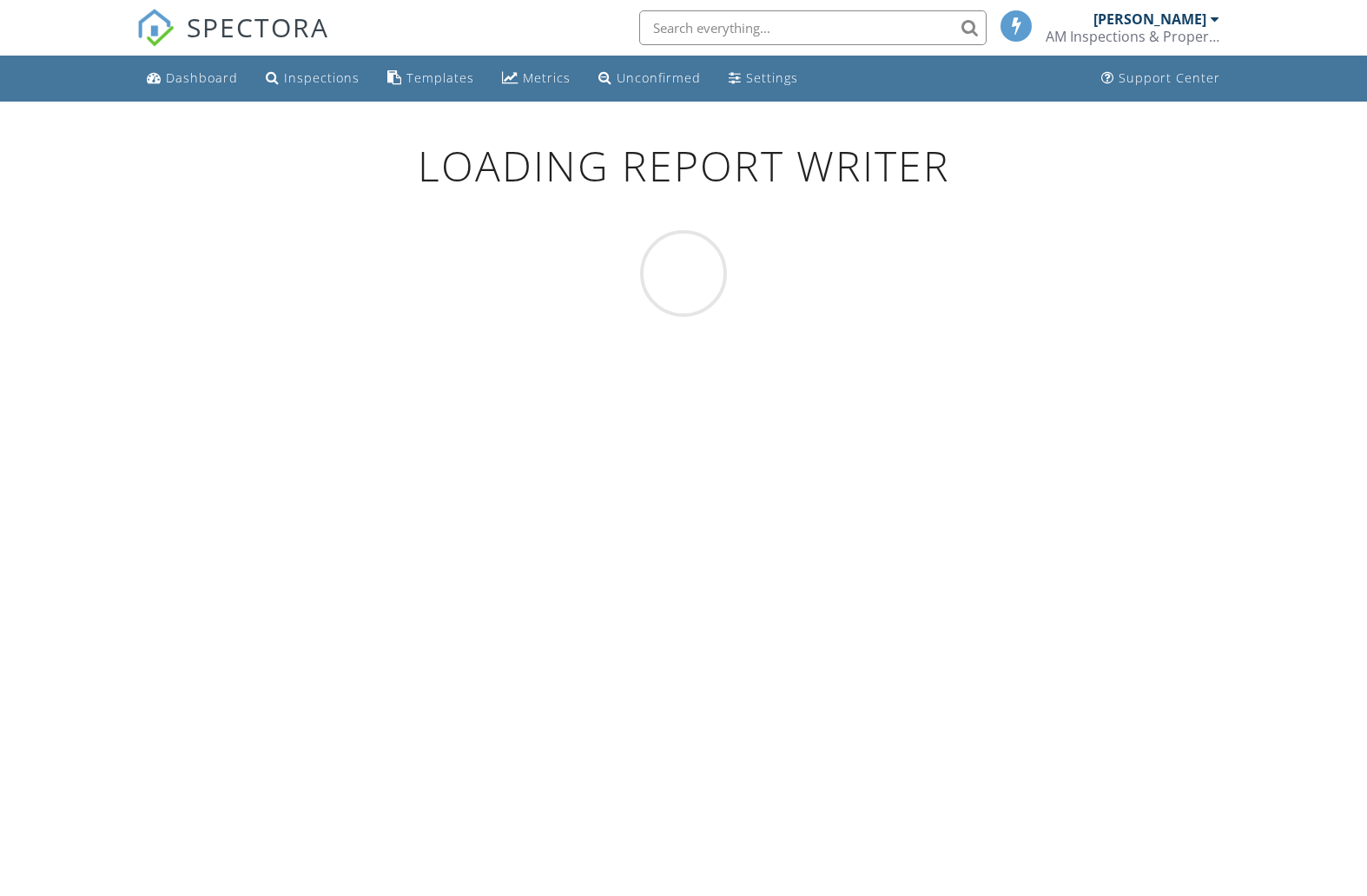 scroll, scrollTop: 0, scrollLeft: 0, axis: both 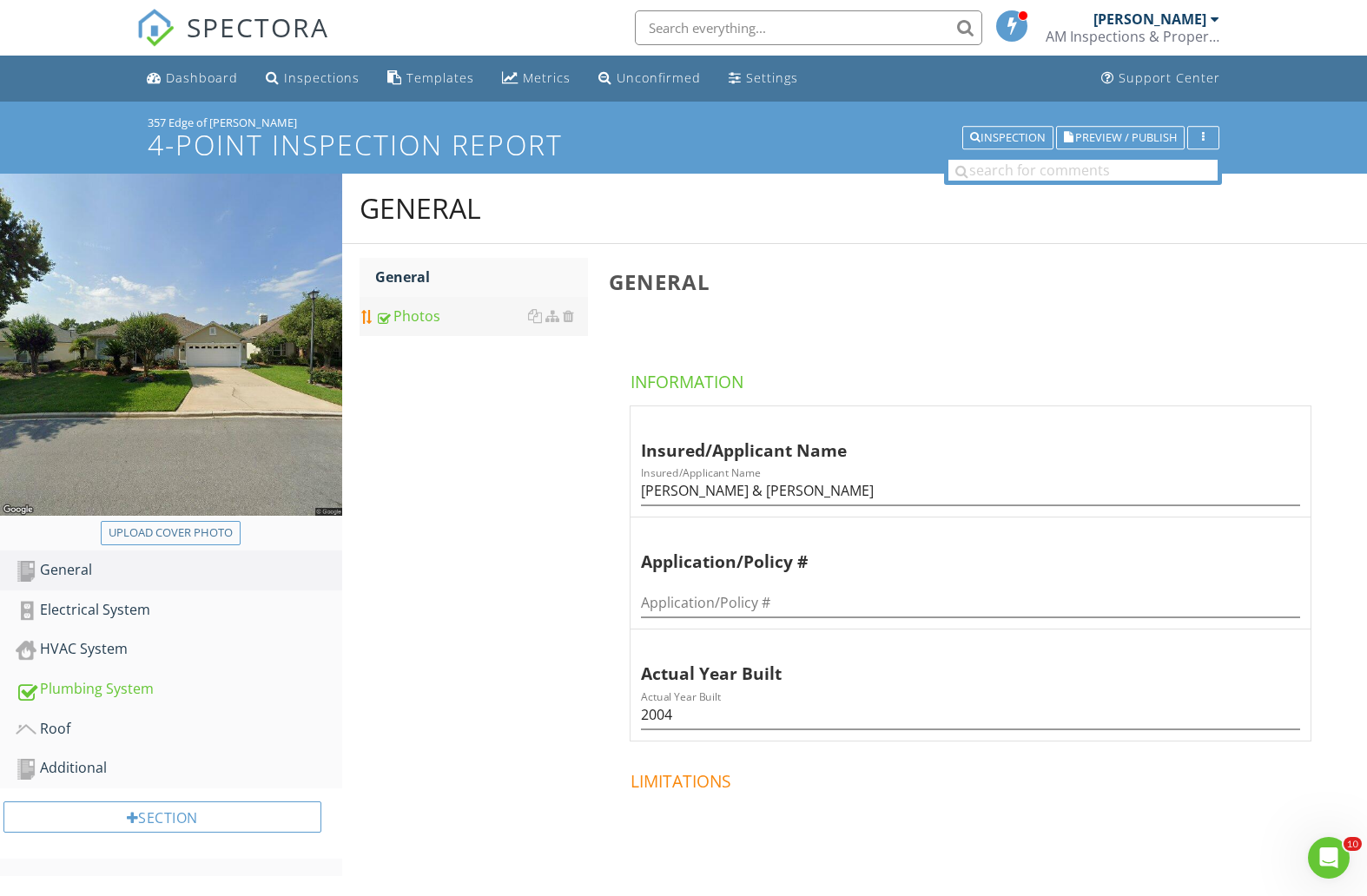click on "Photos" at bounding box center (481, 316) 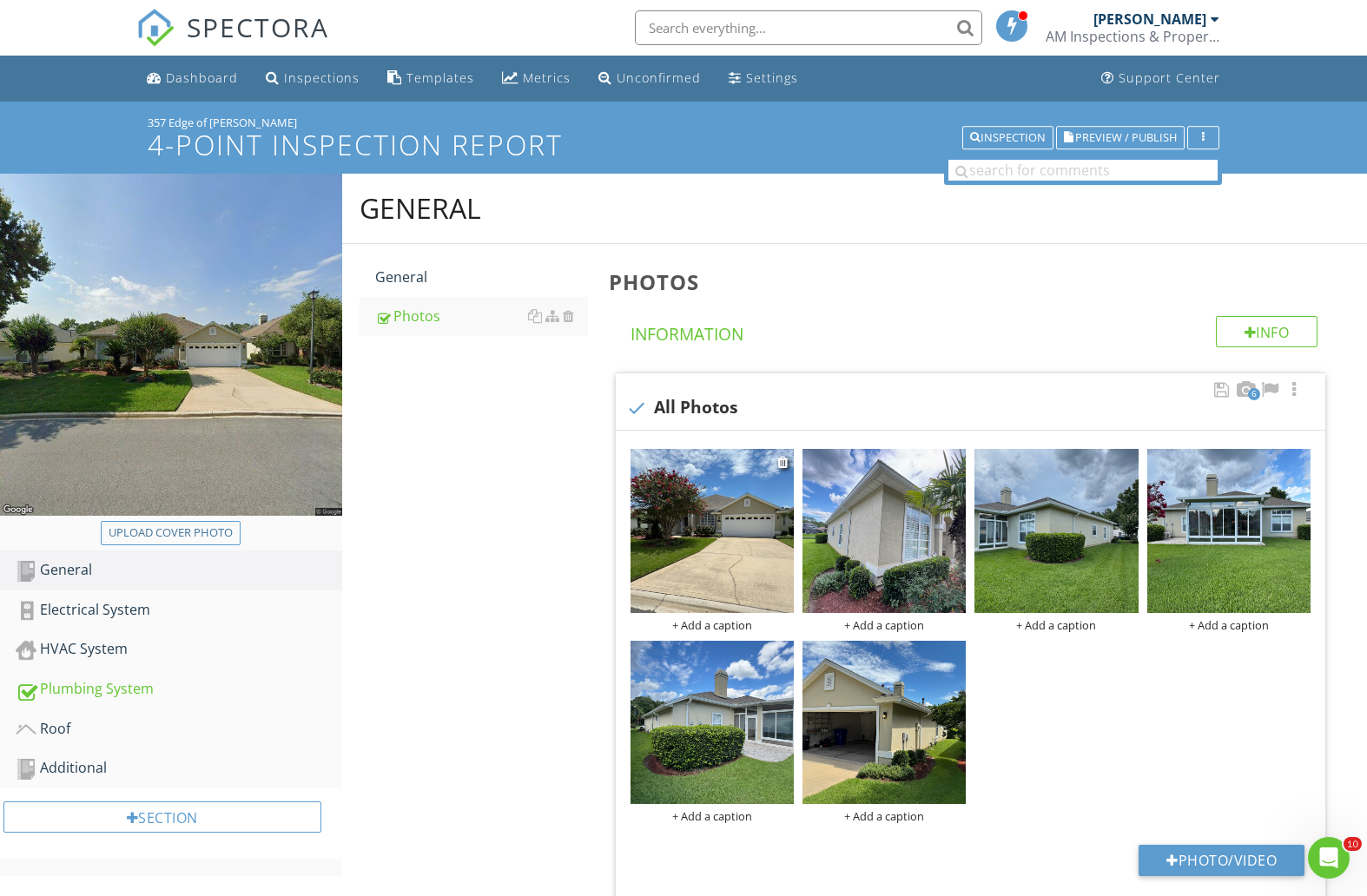 click at bounding box center (712, 530) 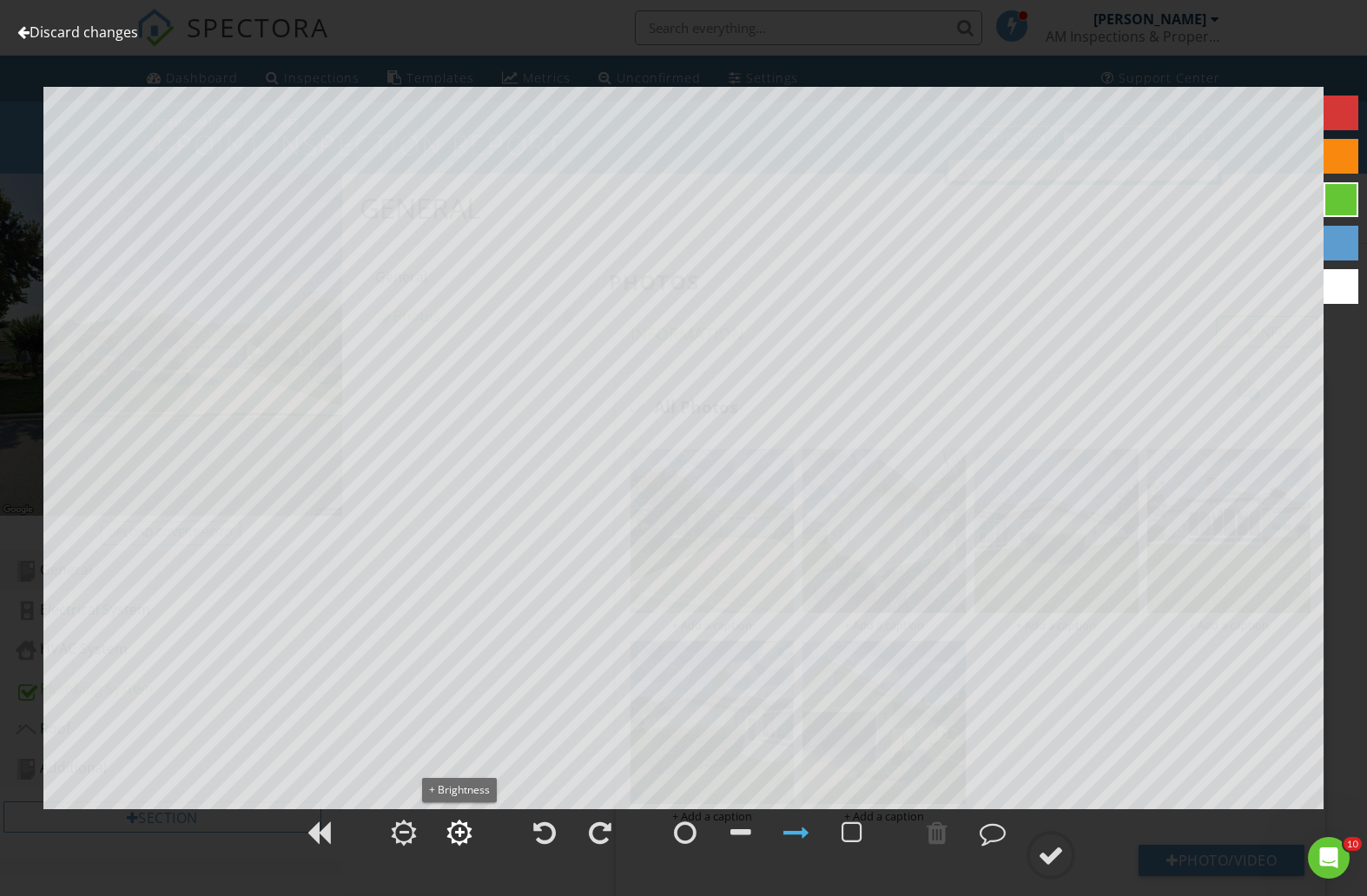 click at bounding box center (459, 833) 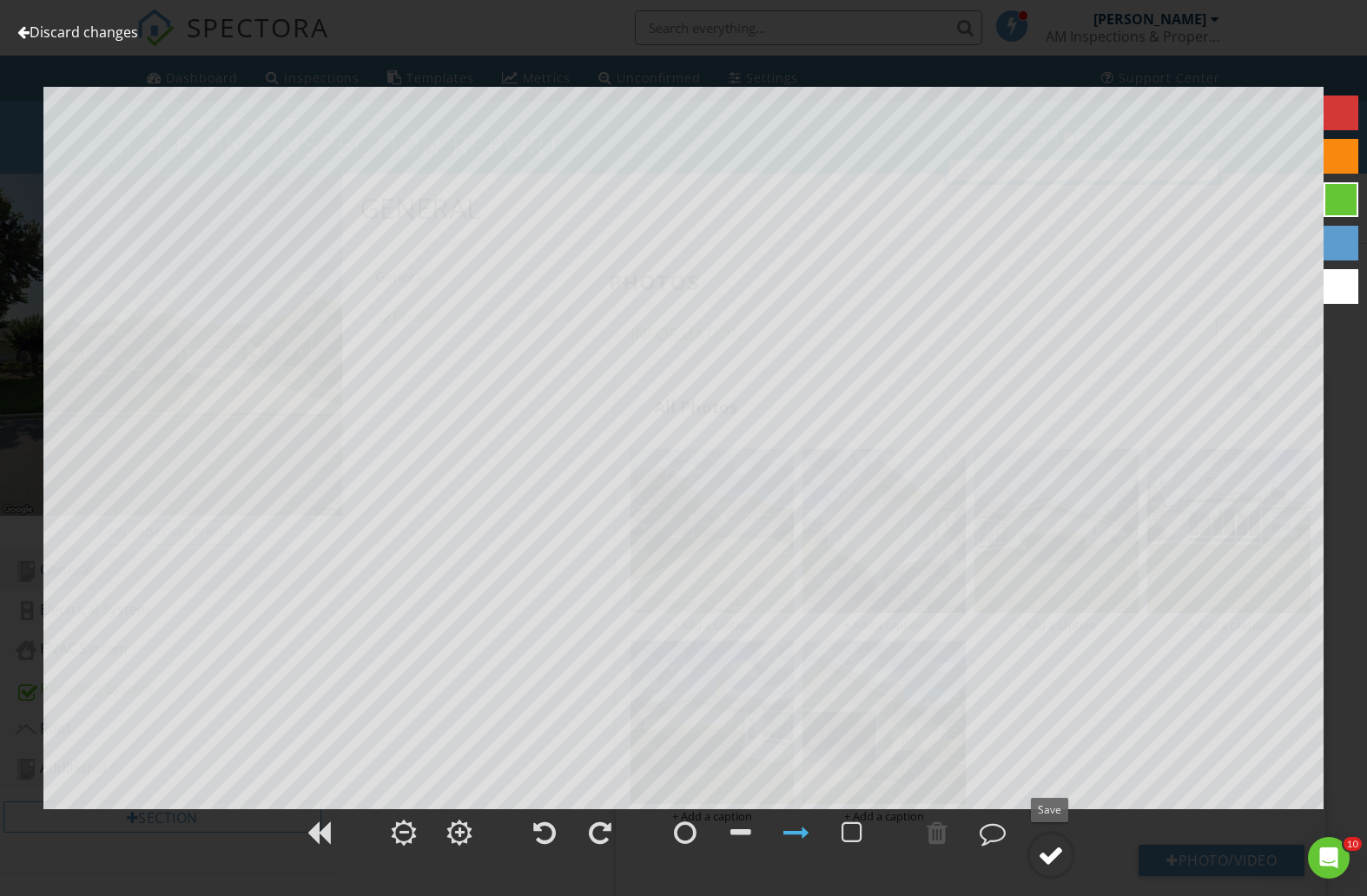 click 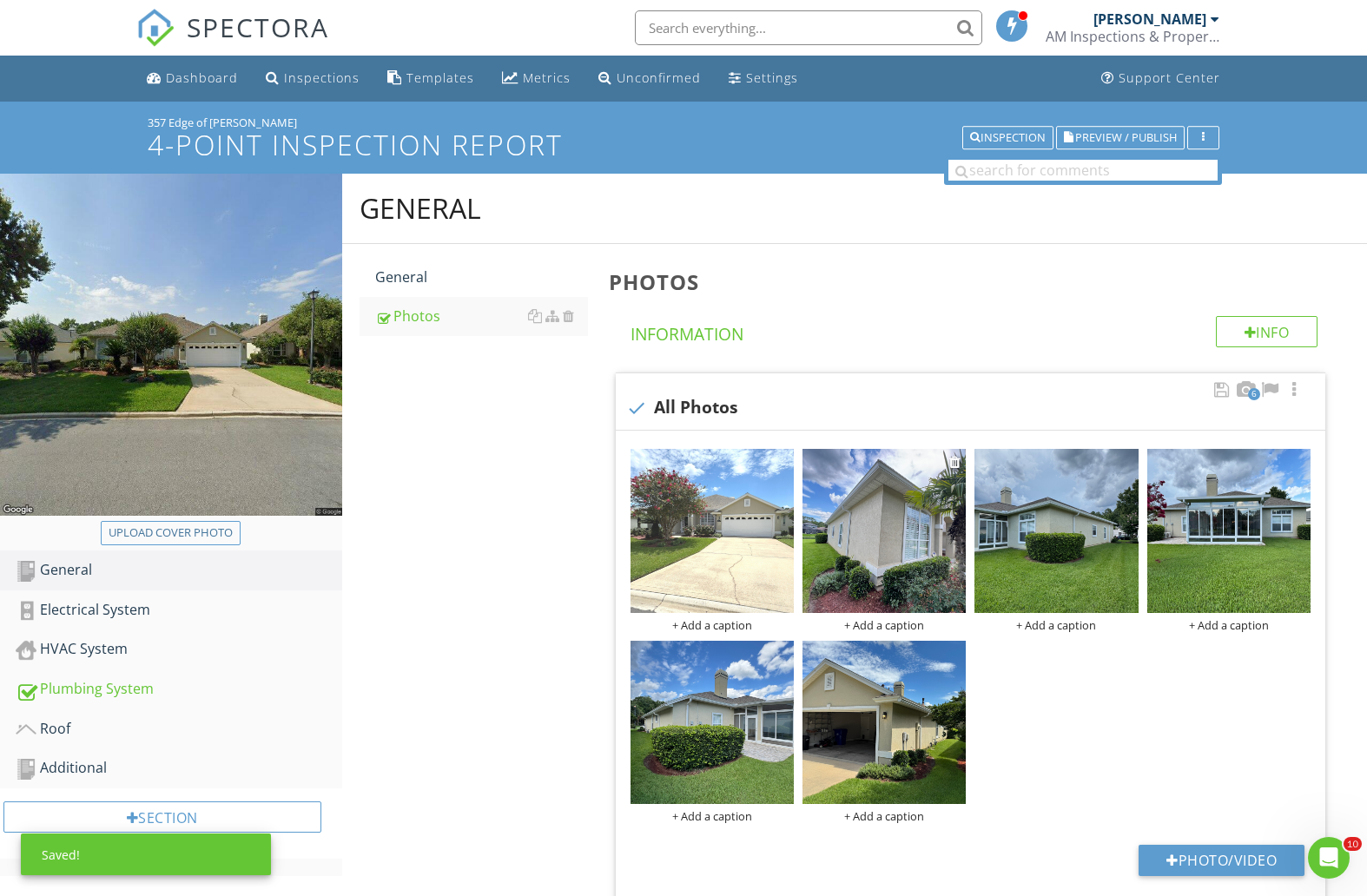 click at bounding box center (884, 530) 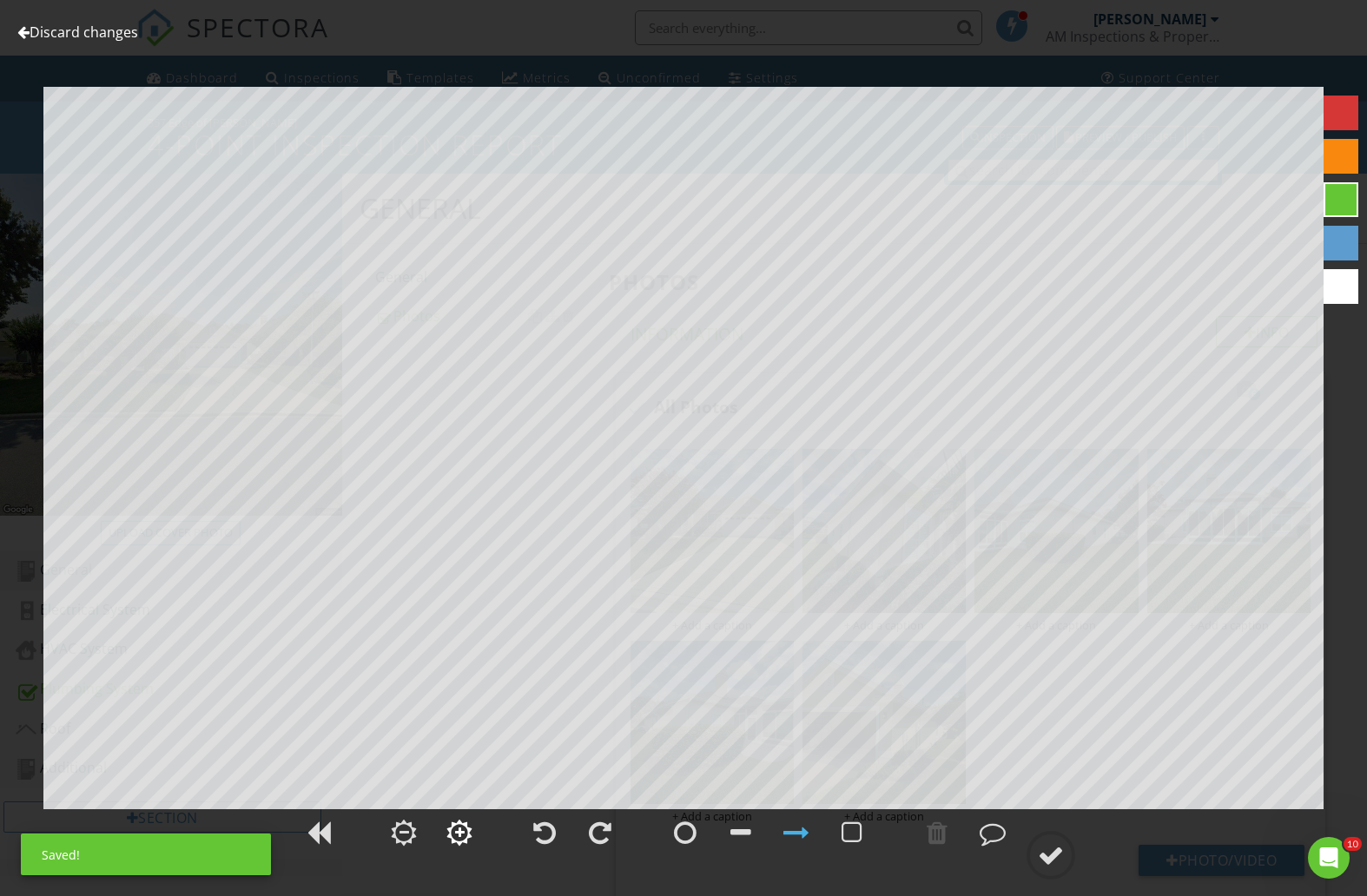click at bounding box center [459, 833] 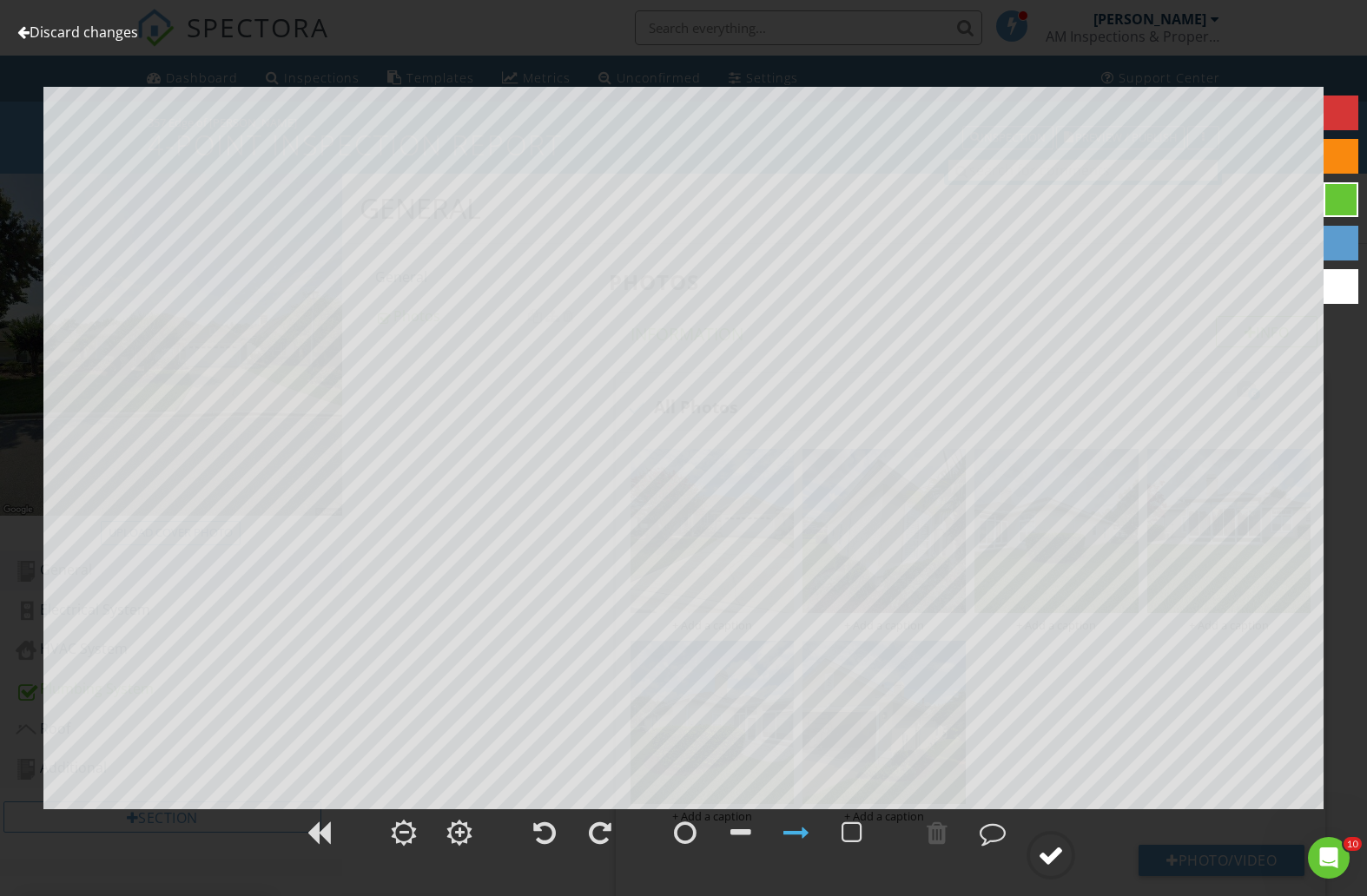click at bounding box center [1051, 855] 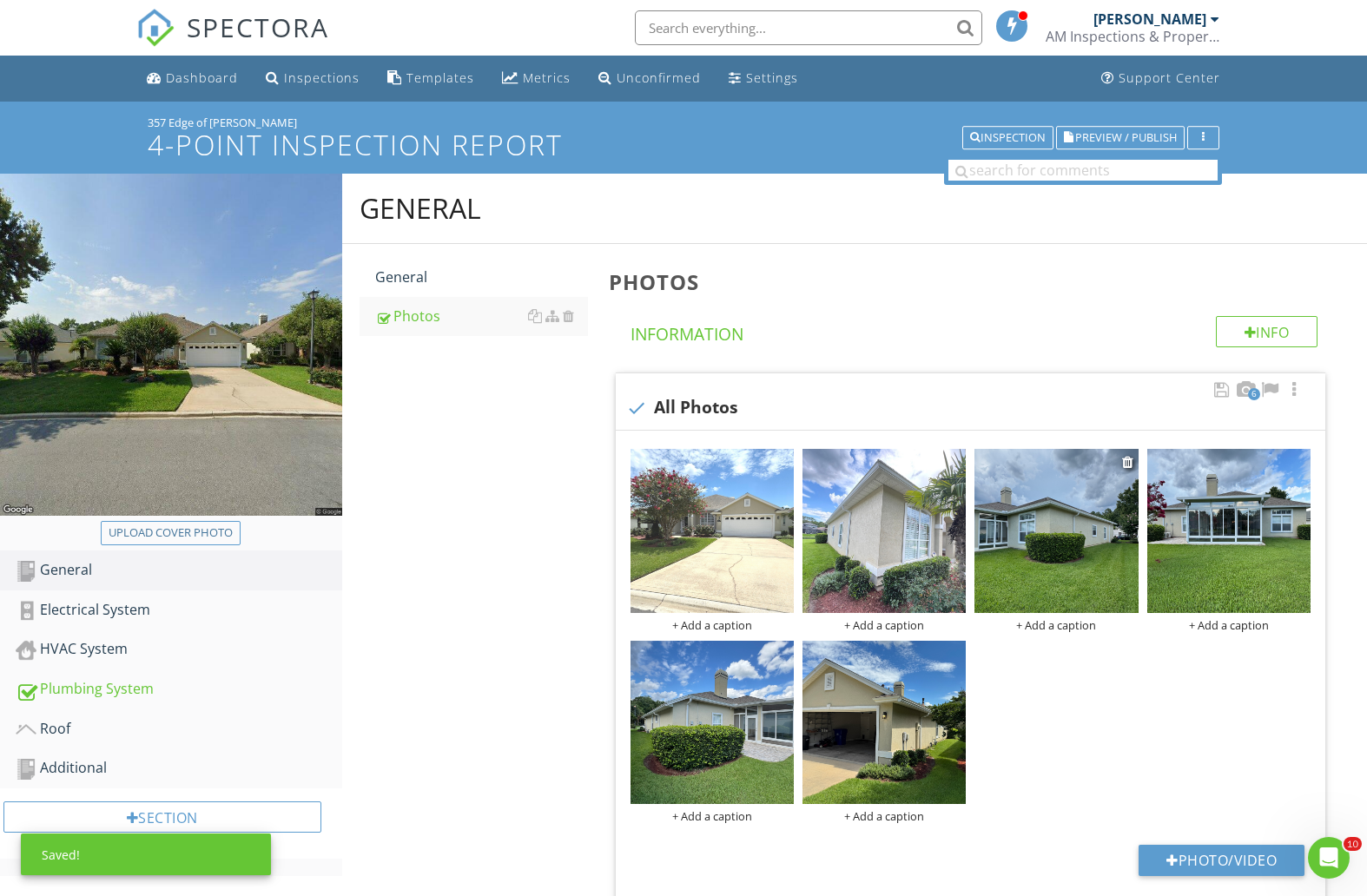 click at bounding box center (1056, 530) 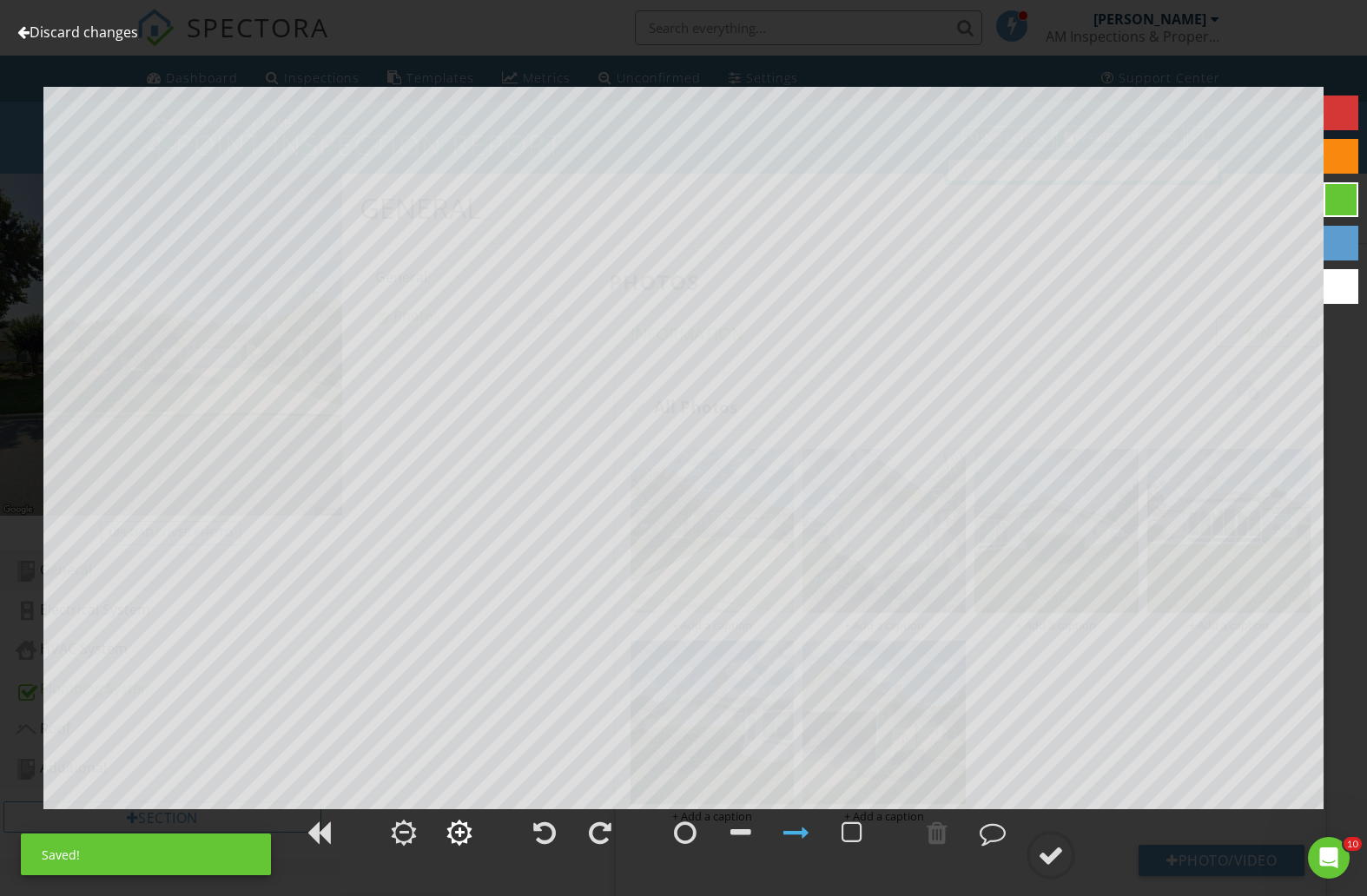 click at bounding box center [459, 833] 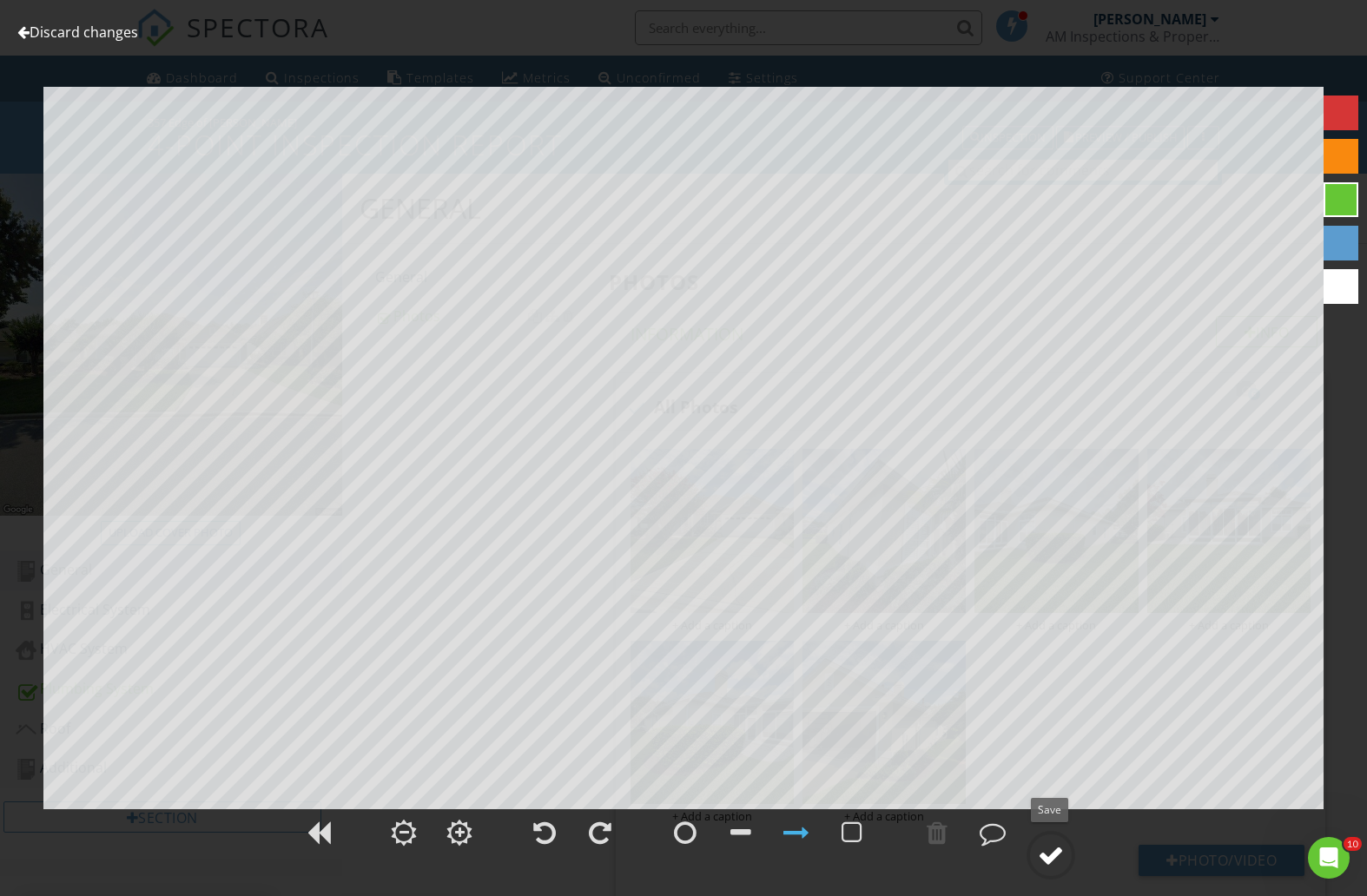 click at bounding box center (1051, 855) 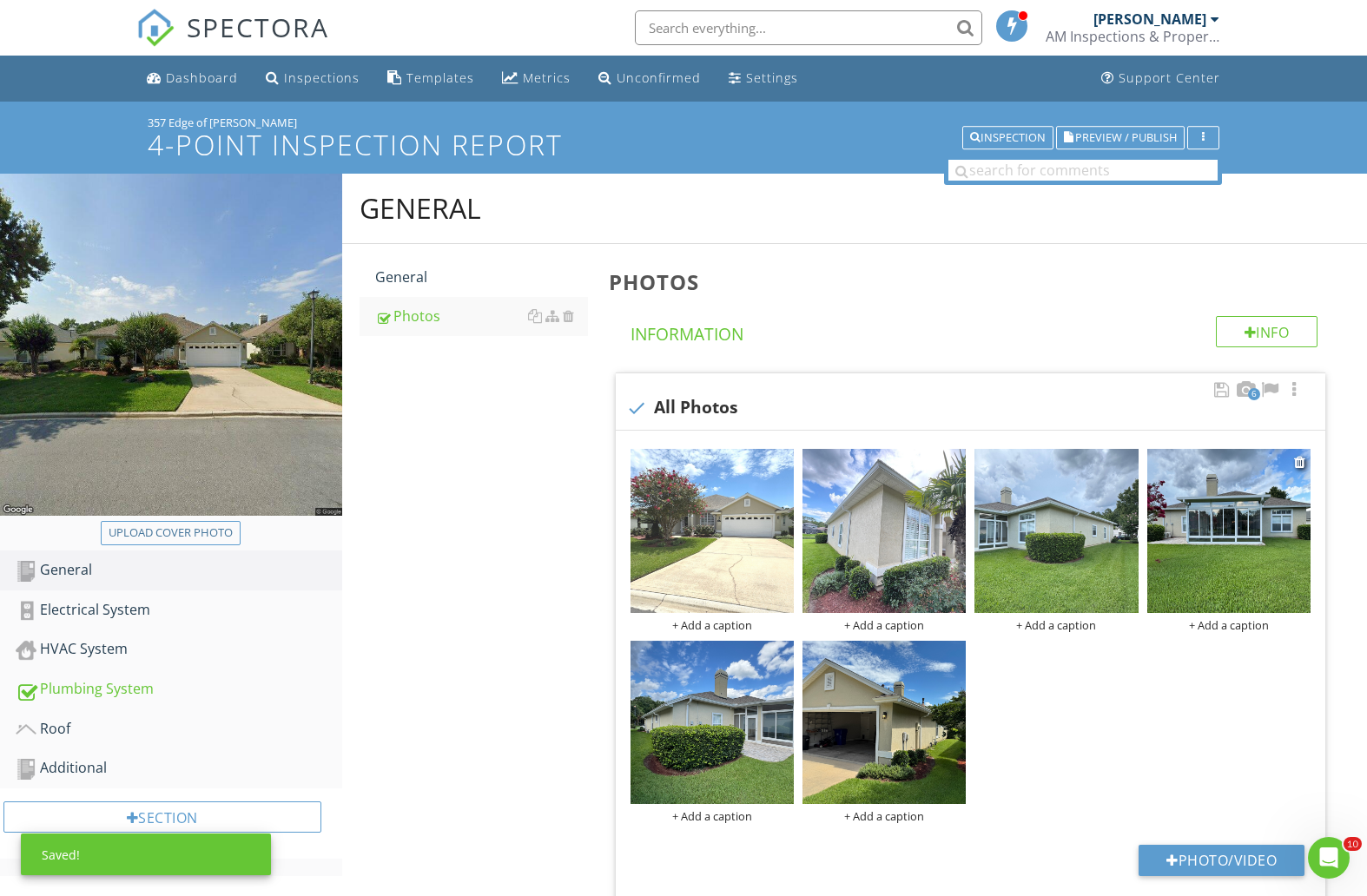 click at bounding box center (1229, 530) 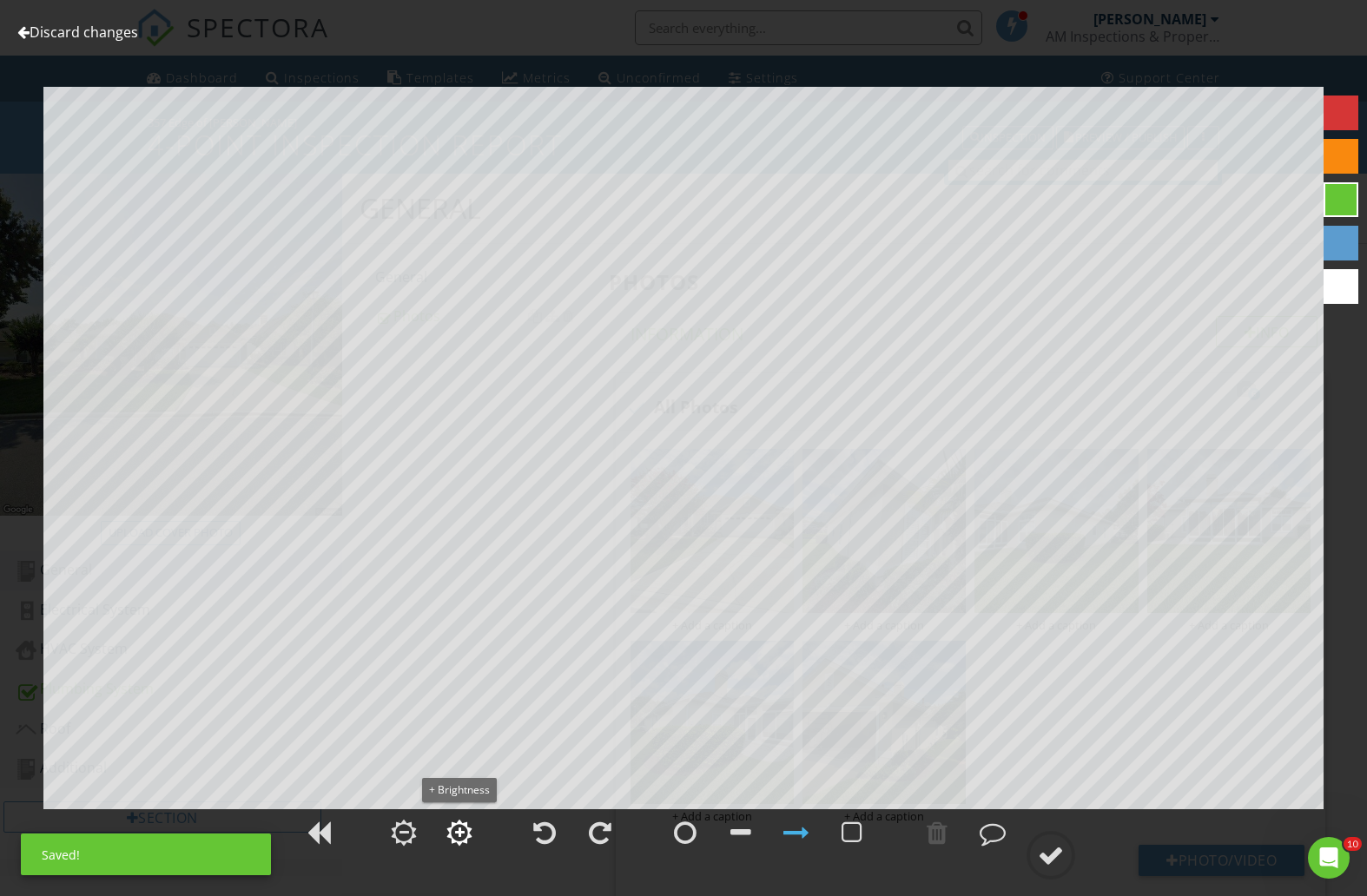 click at bounding box center (459, 833) 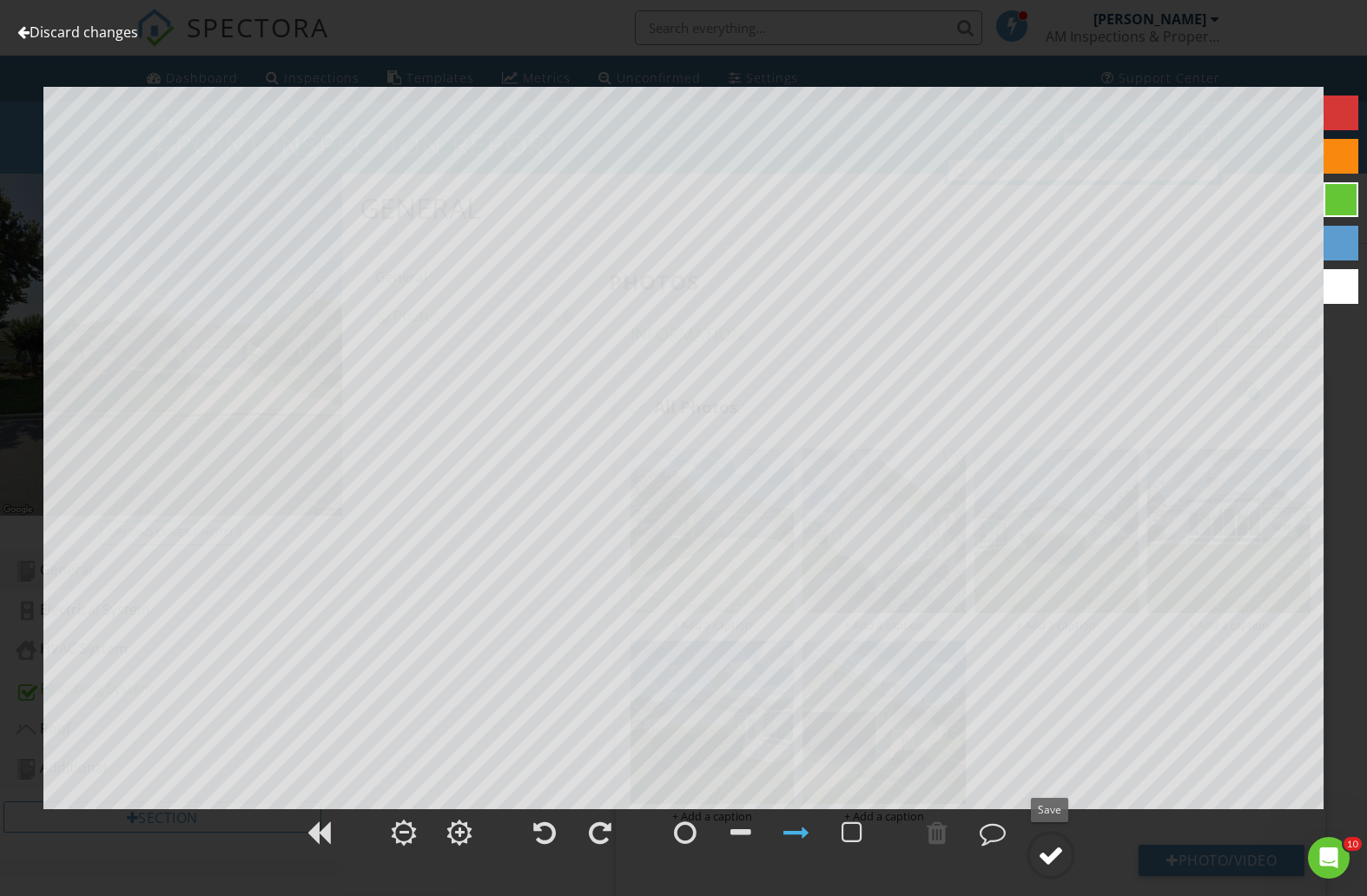 click at bounding box center (1051, 855) 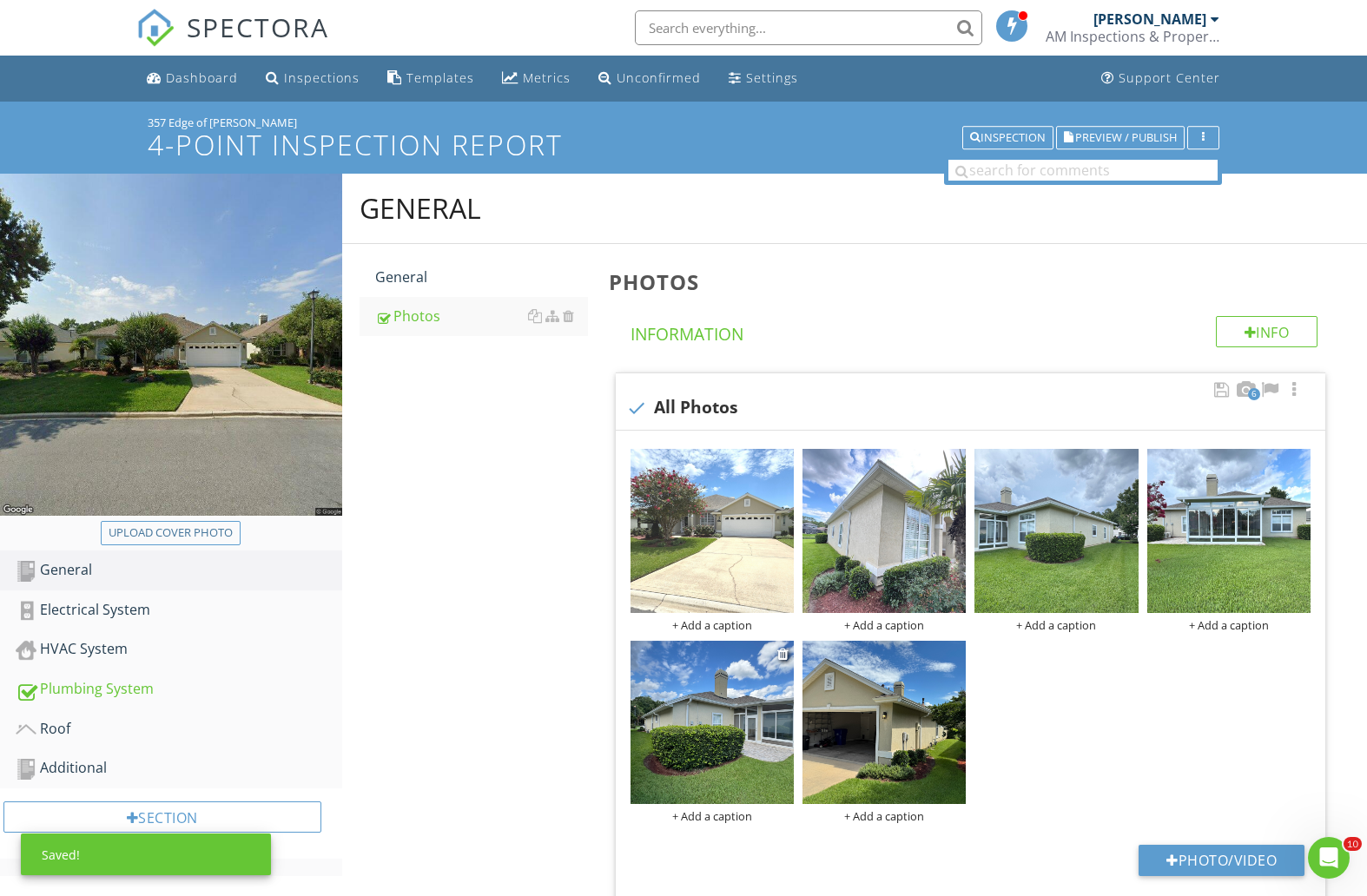 click at bounding box center (712, 722) 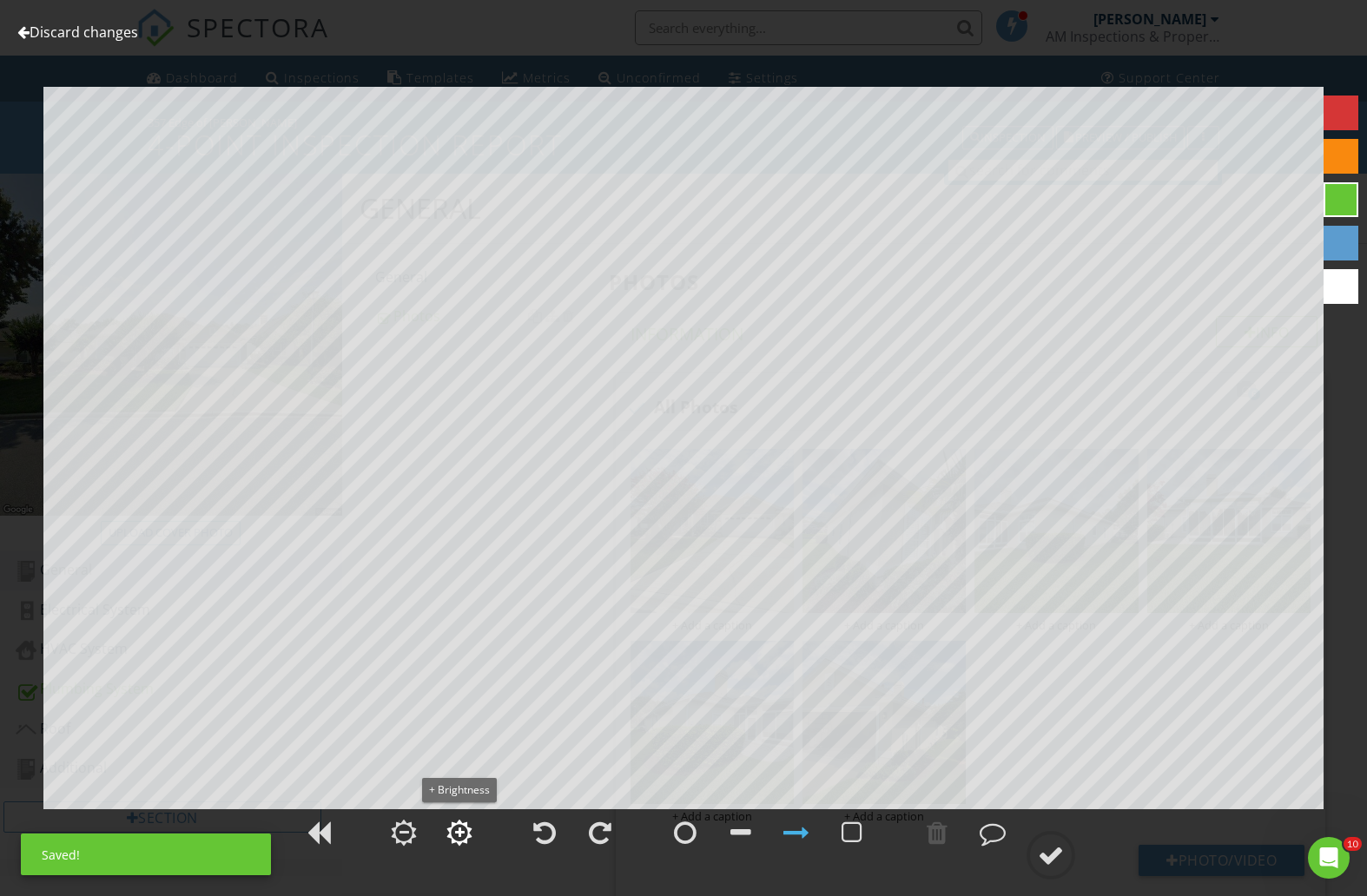 click at bounding box center [459, 833] 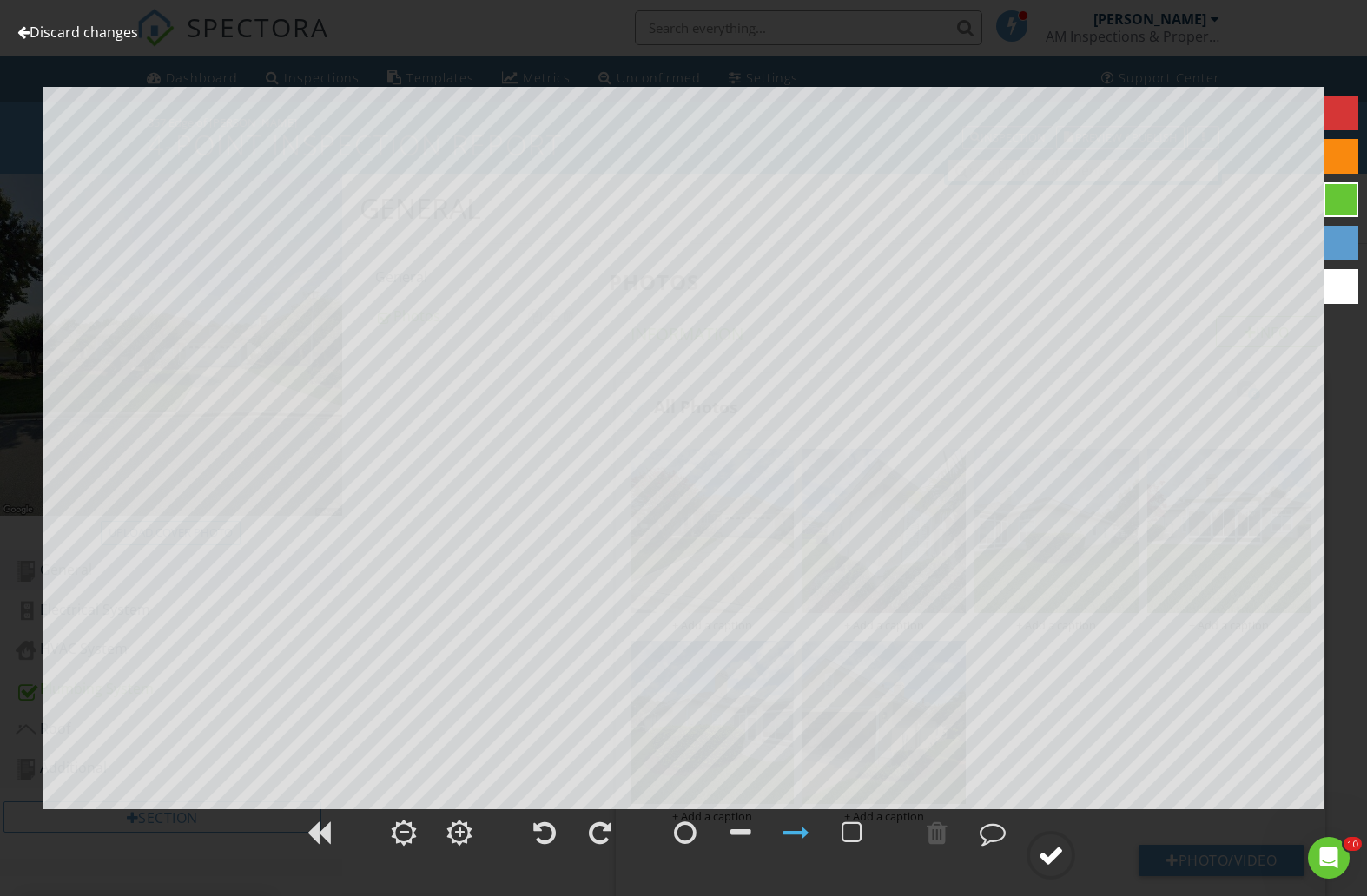 click at bounding box center (1051, 855) 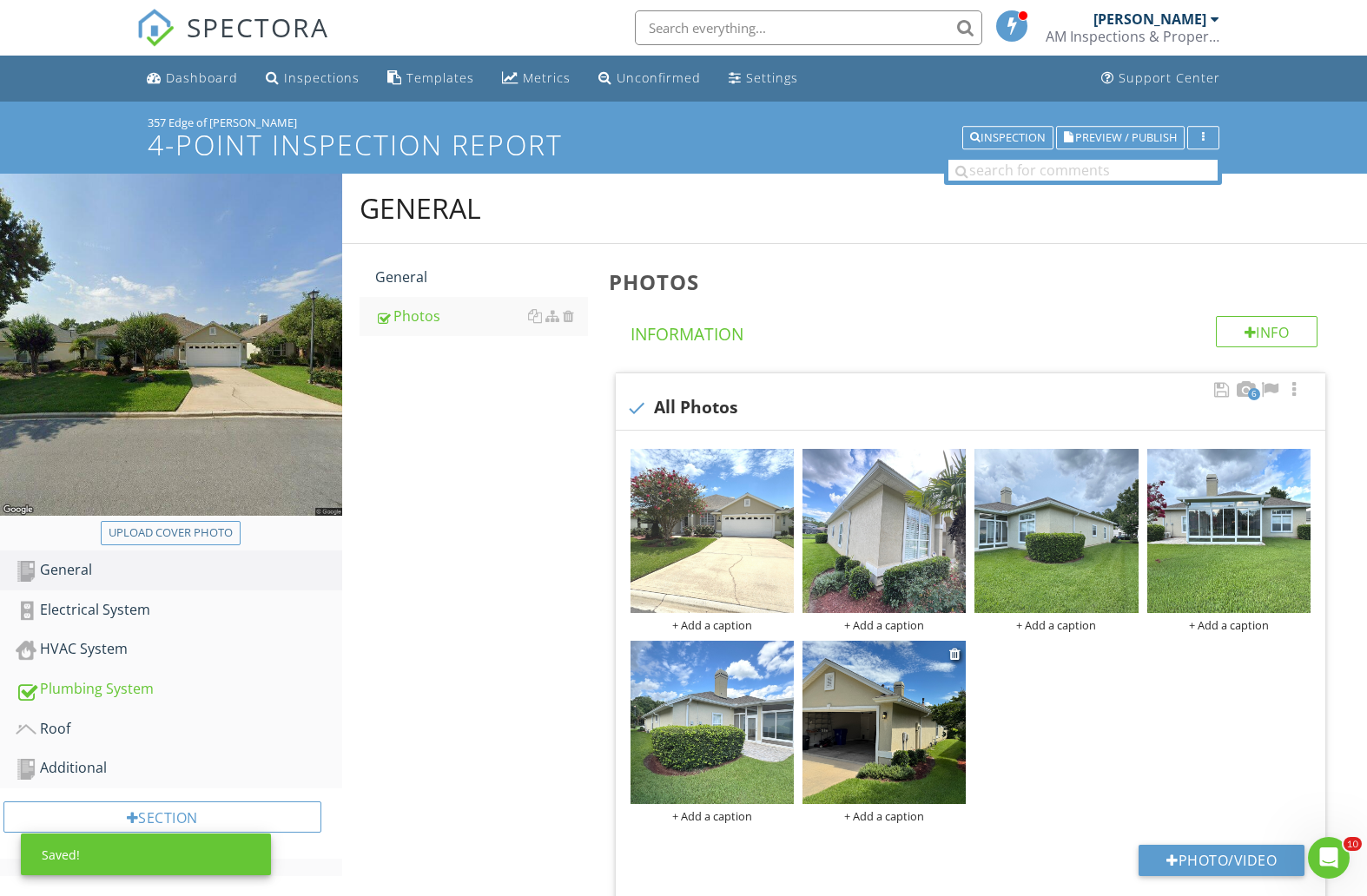 click at bounding box center [884, 722] 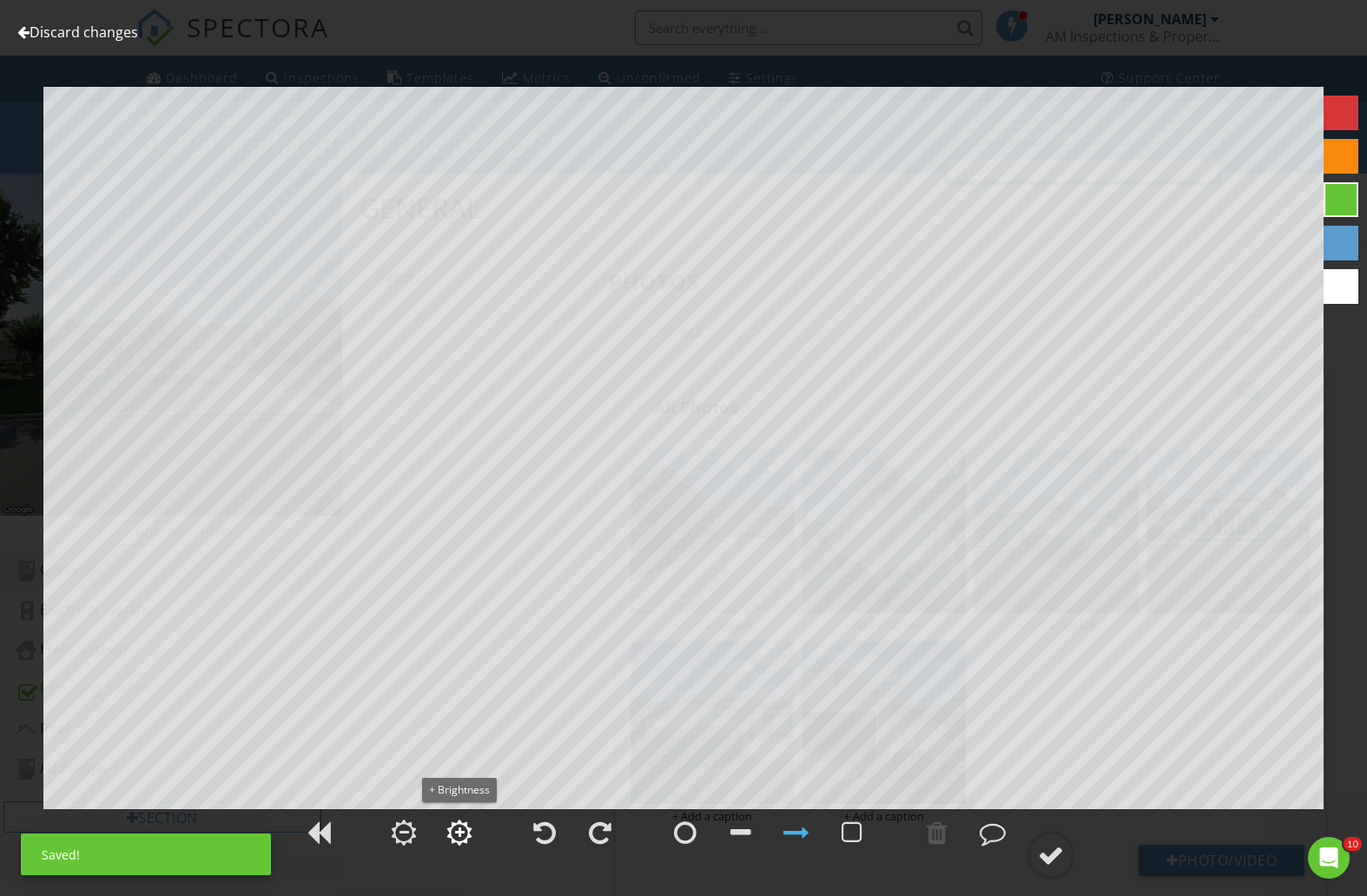 click at bounding box center [459, 833] 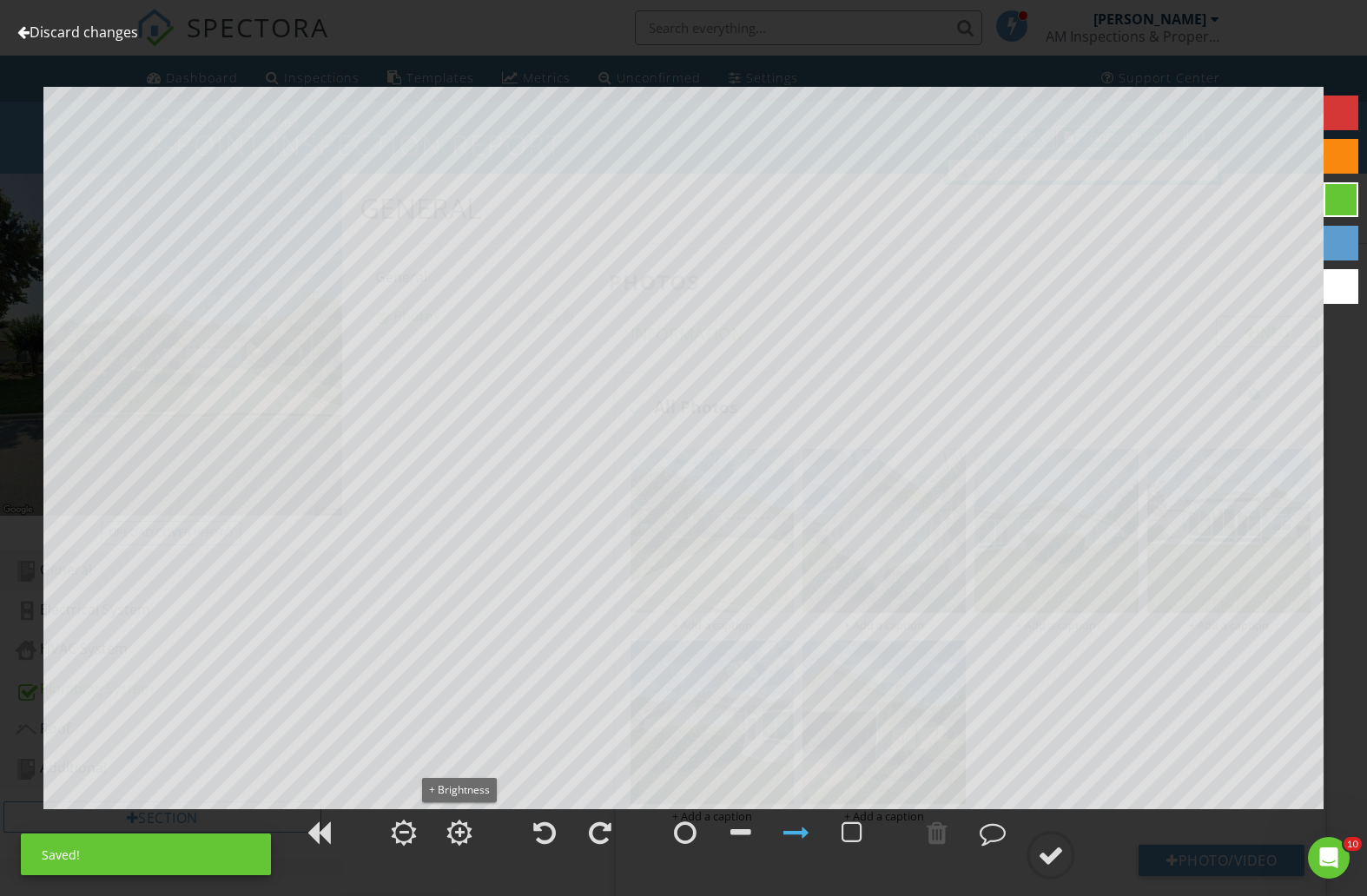 click at bounding box center (459, 833) 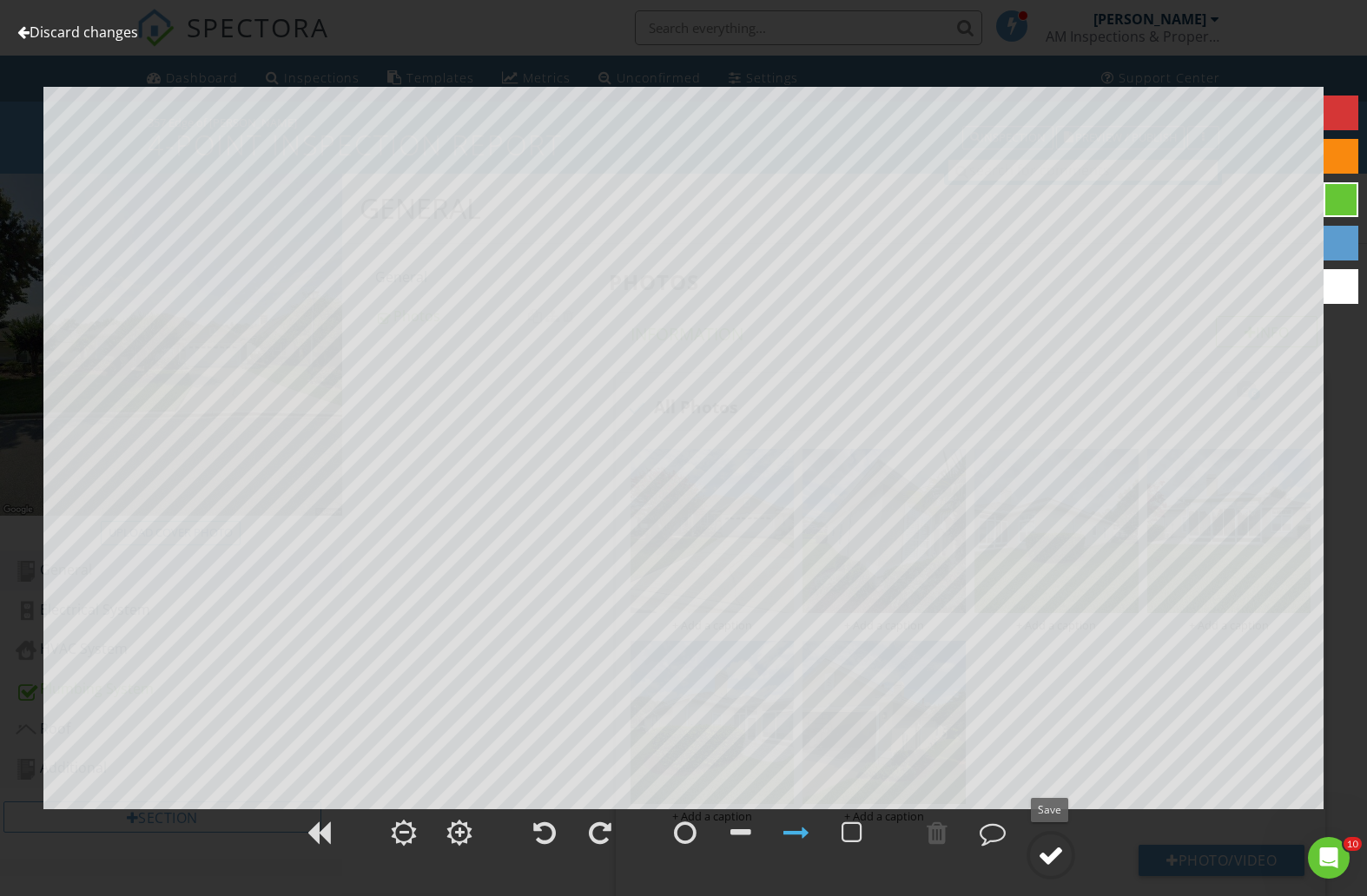click at bounding box center [1051, 855] 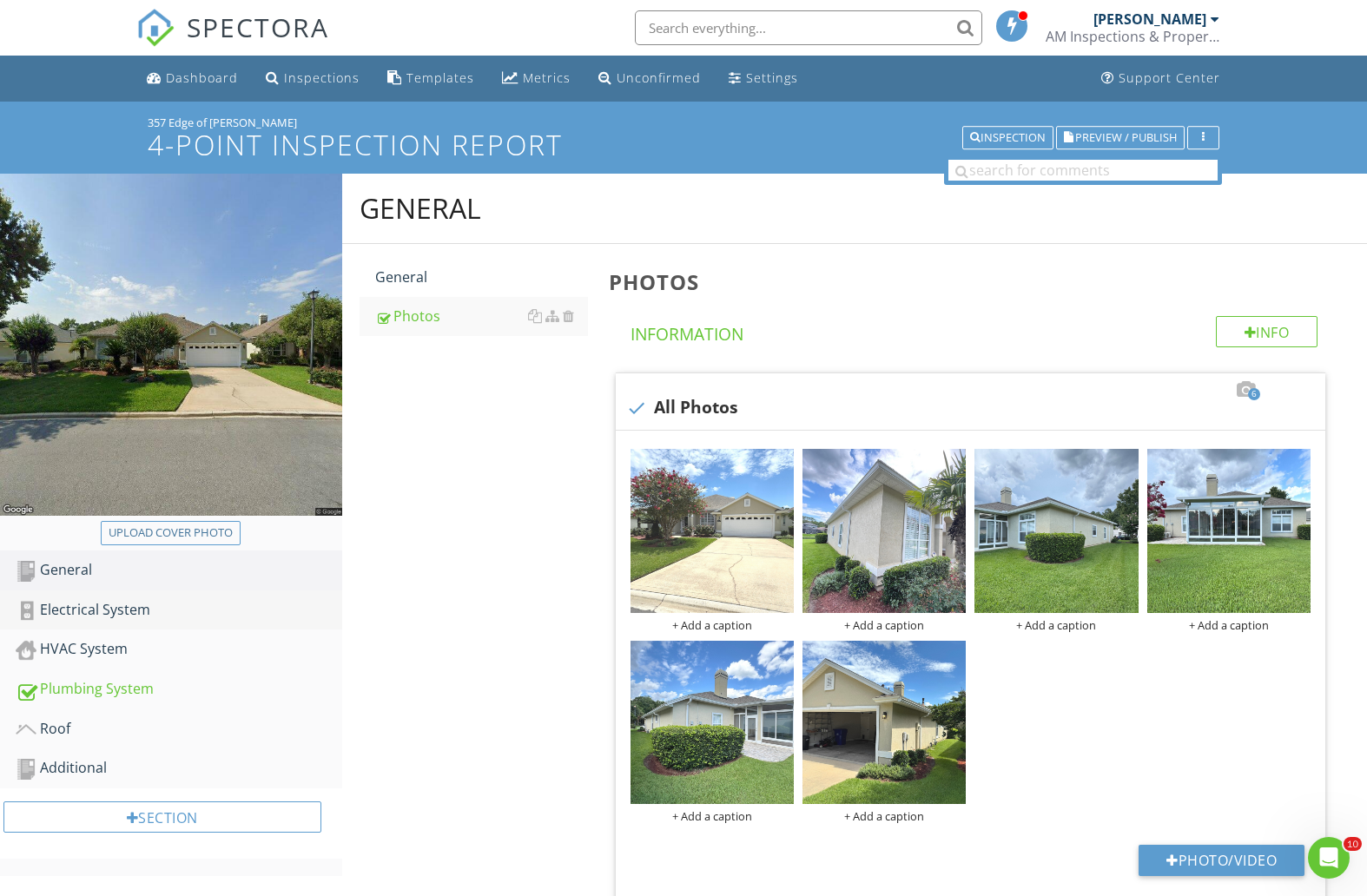 click on "Electrical System" at bounding box center (179, 610) 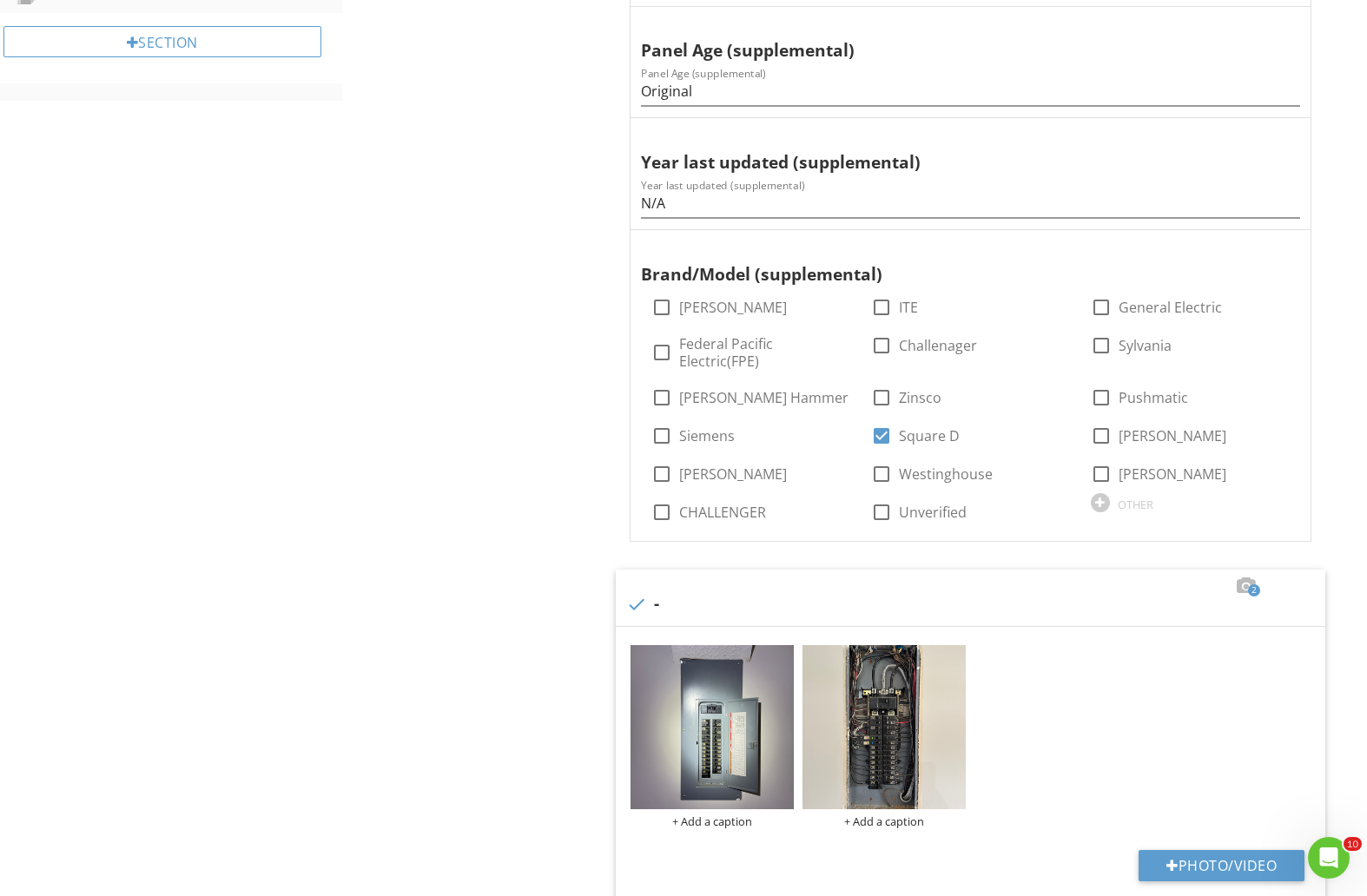 scroll, scrollTop: 1085, scrollLeft: 0, axis: vertical 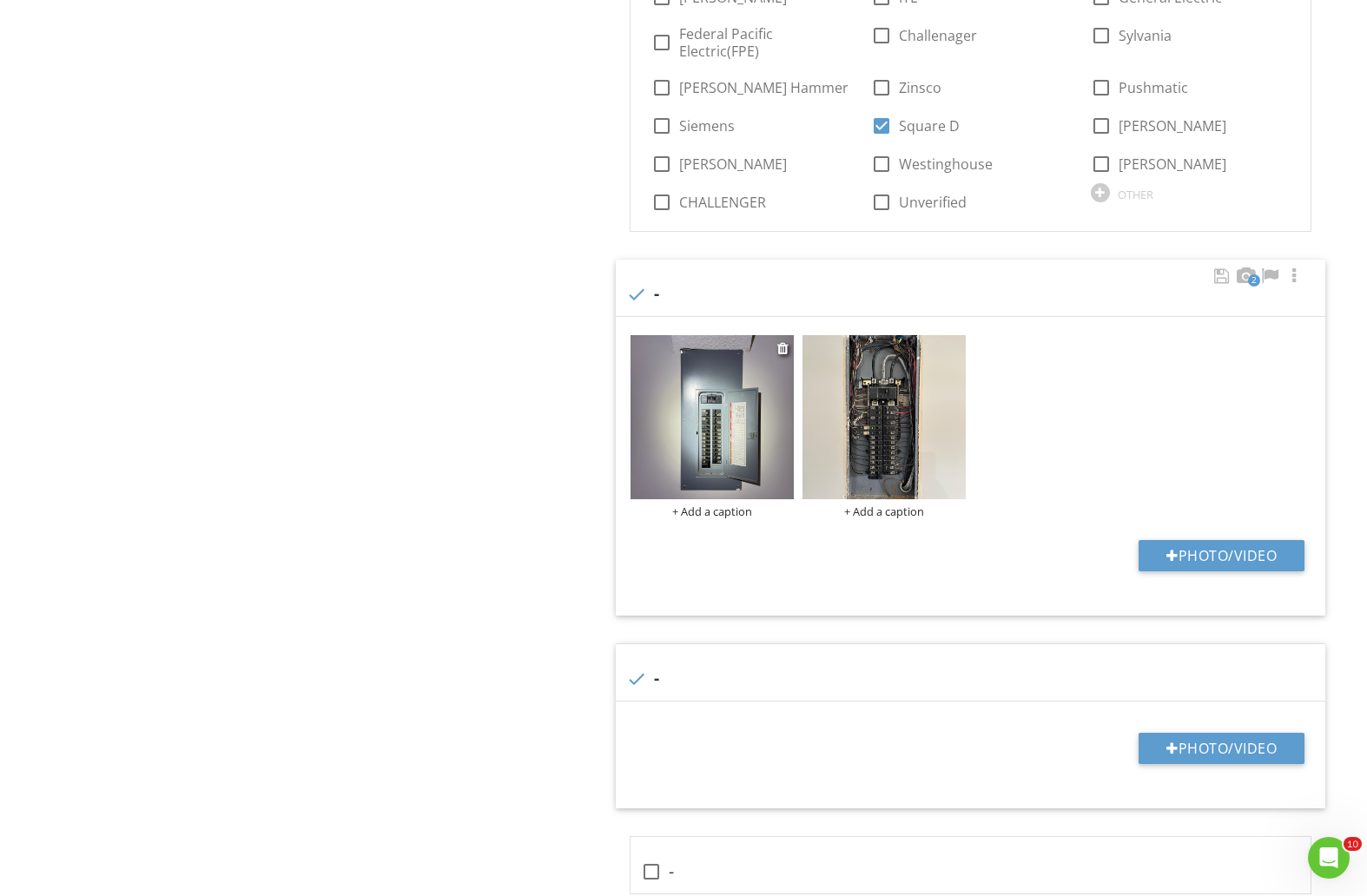 click at bounding box center (712, 417) 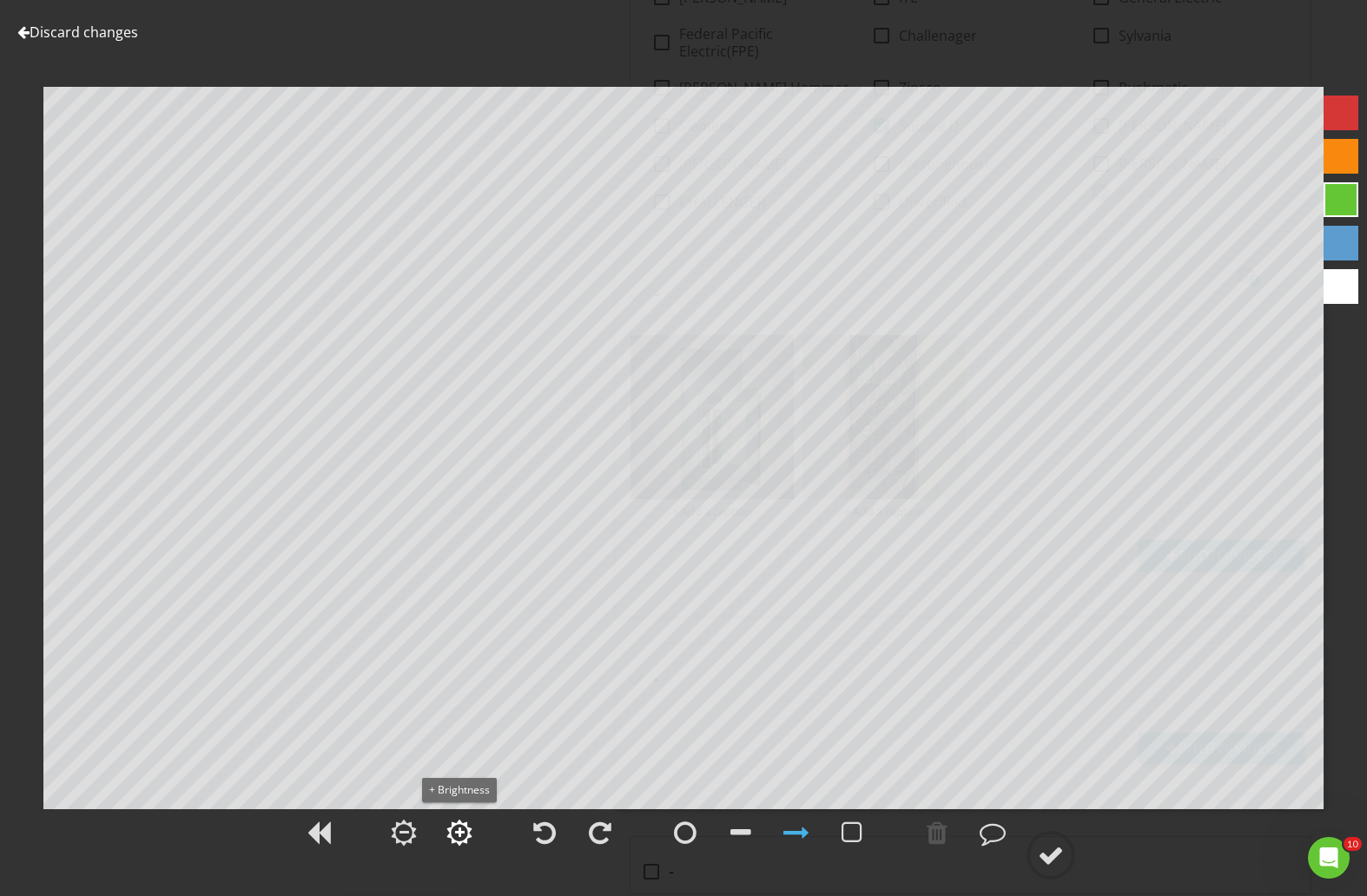 click at bounding box center [459, 833] 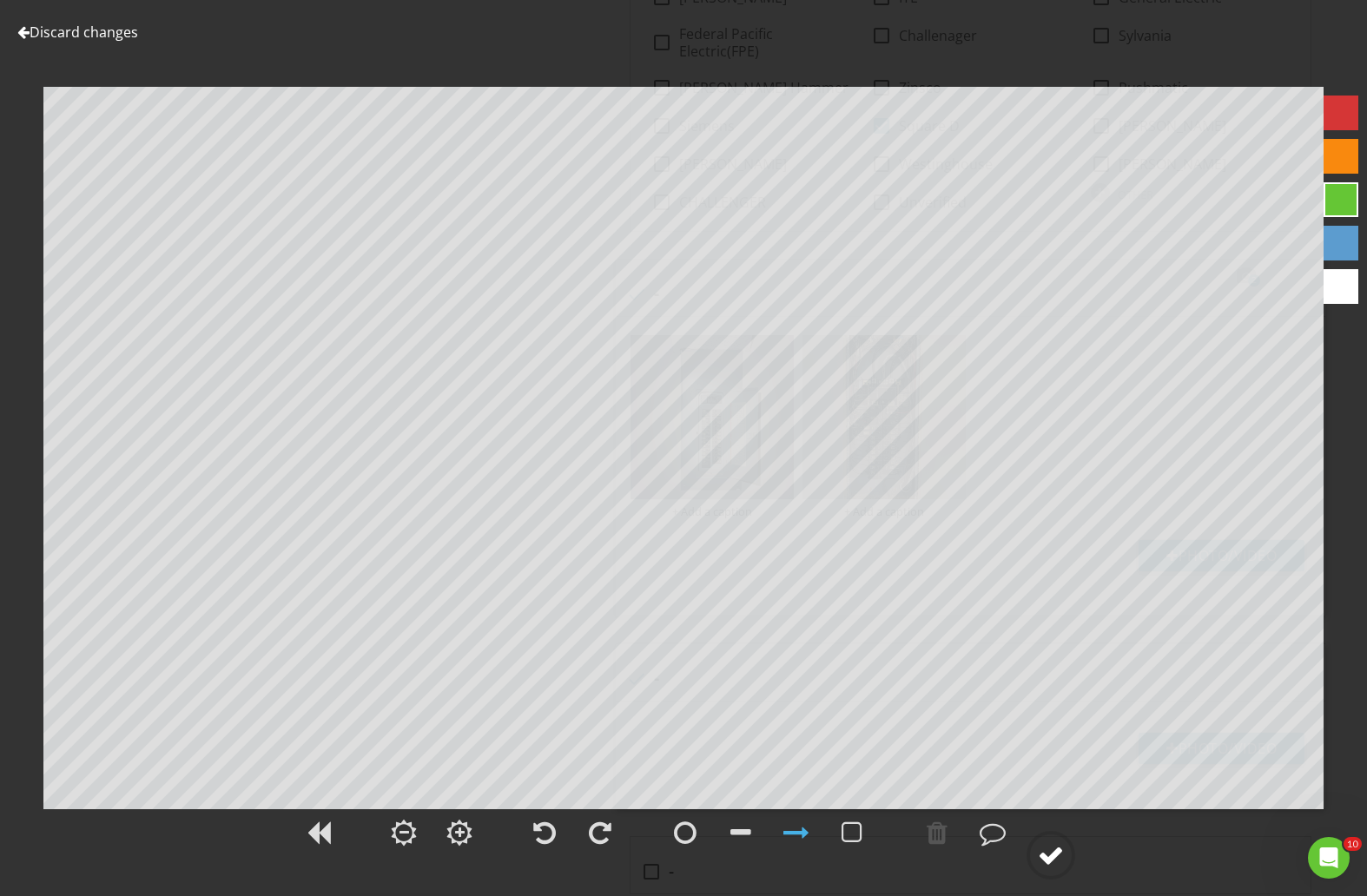 click at bounding box center [1051, 855] 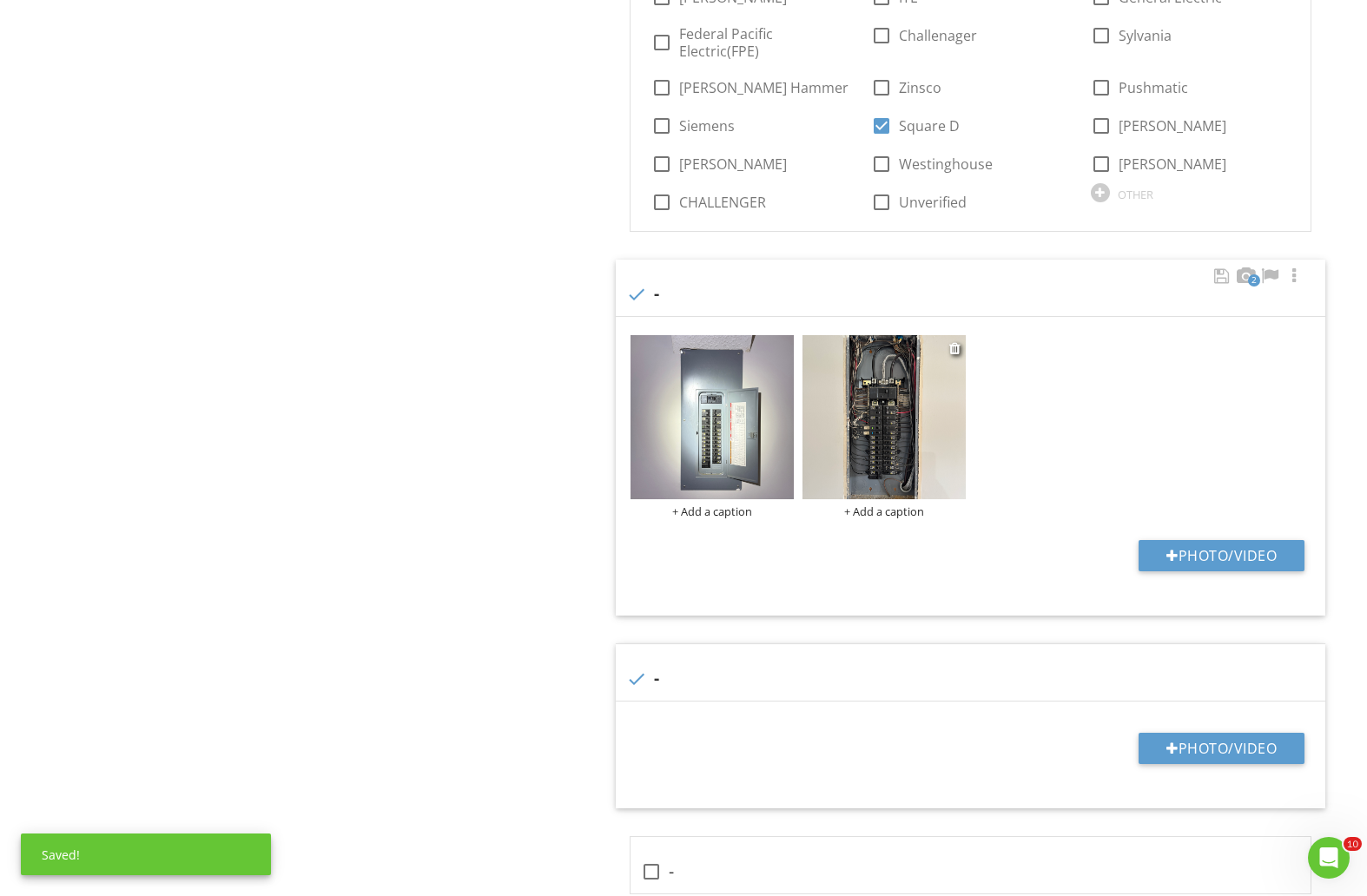 click at bounding box center [884, 417] 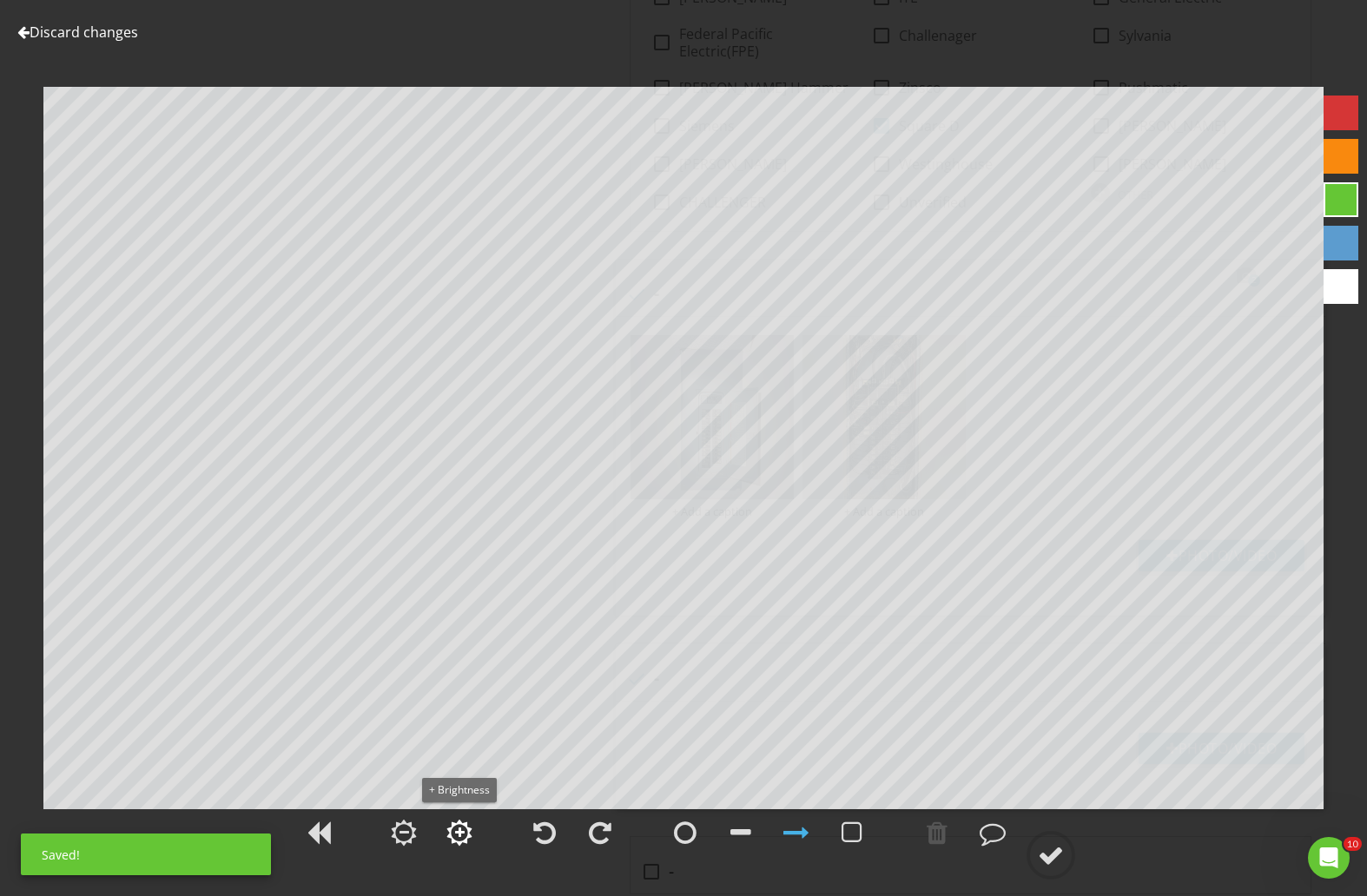 click at bounding box center [459, 833] 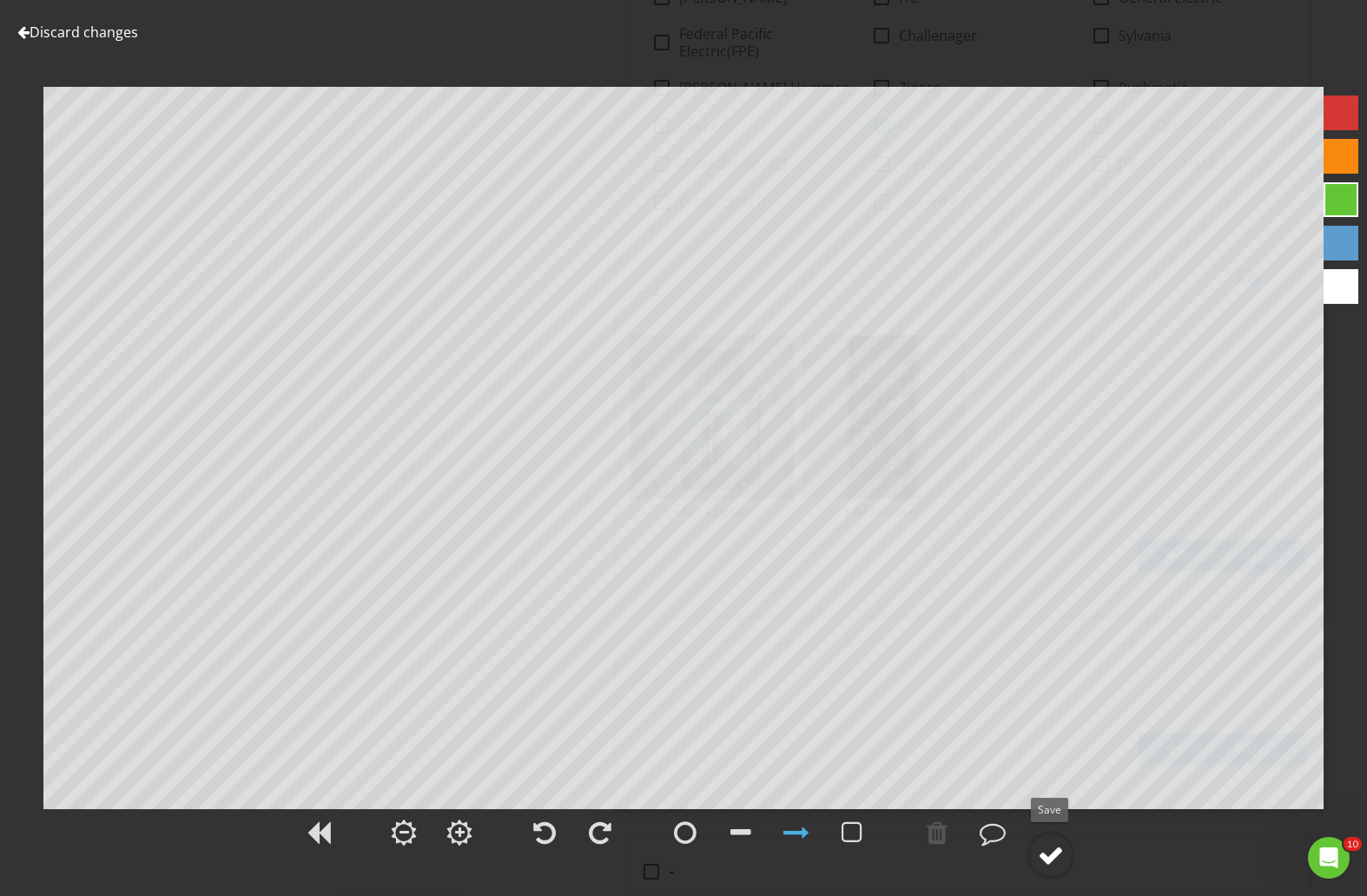 click at bounding box center (1051, 855) 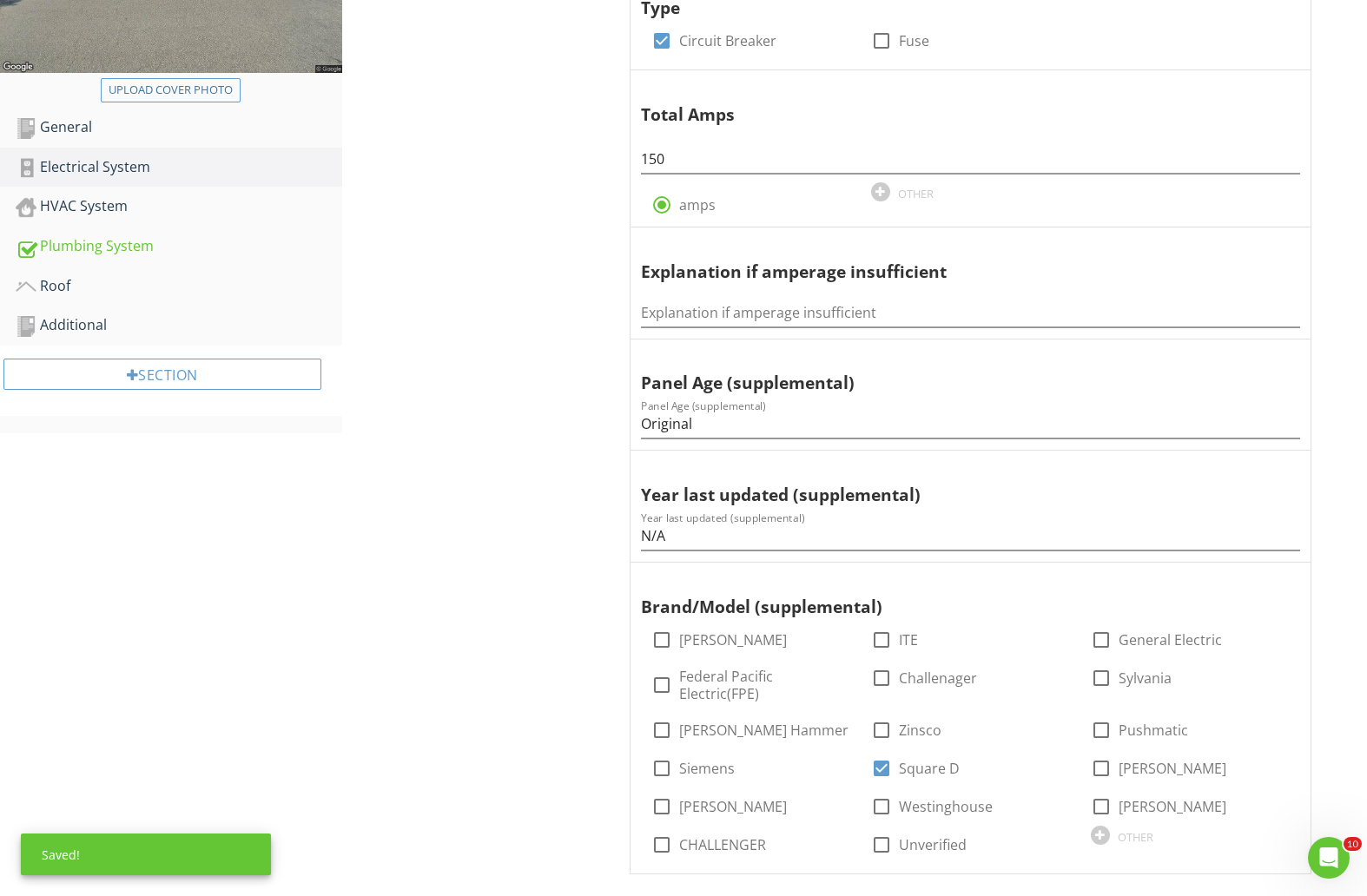 scroll, scrollTop: 326, scrollLeft: 0, axis: vertical 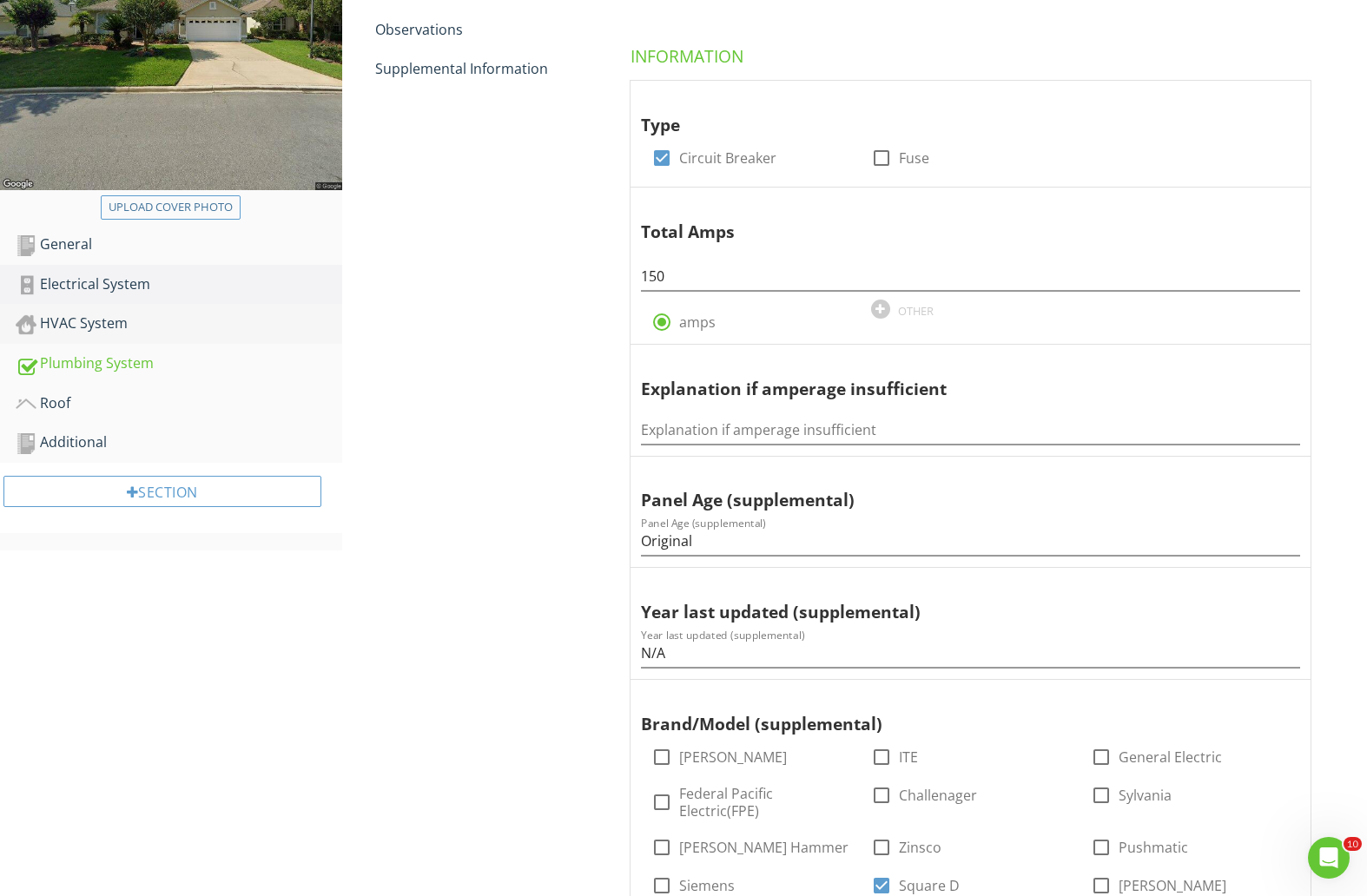 click on "HVAC System" at bounding box center (179, 324) 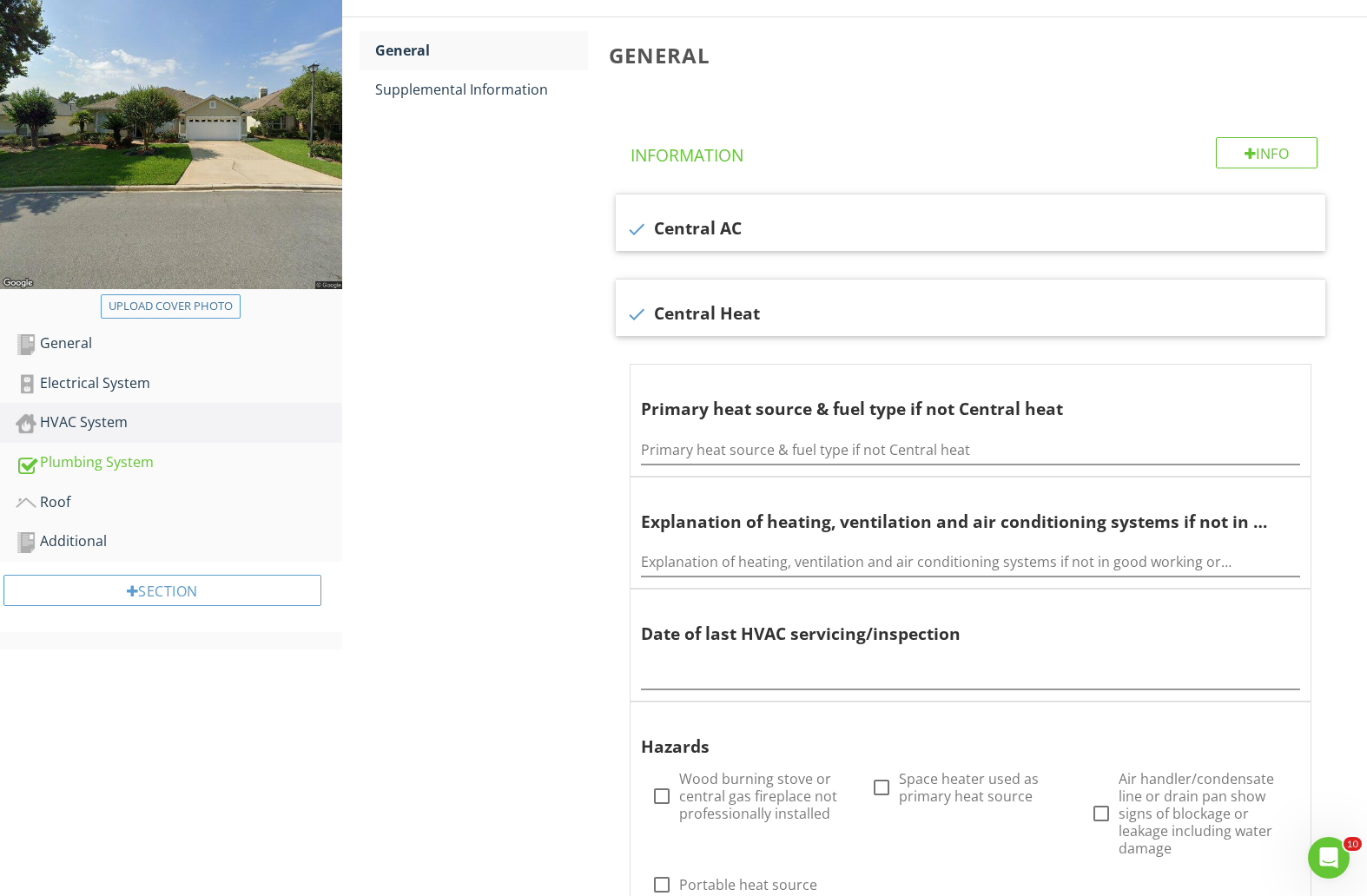 scroll, scrollTop: 109, scrollLeft: 0, axis: vertical 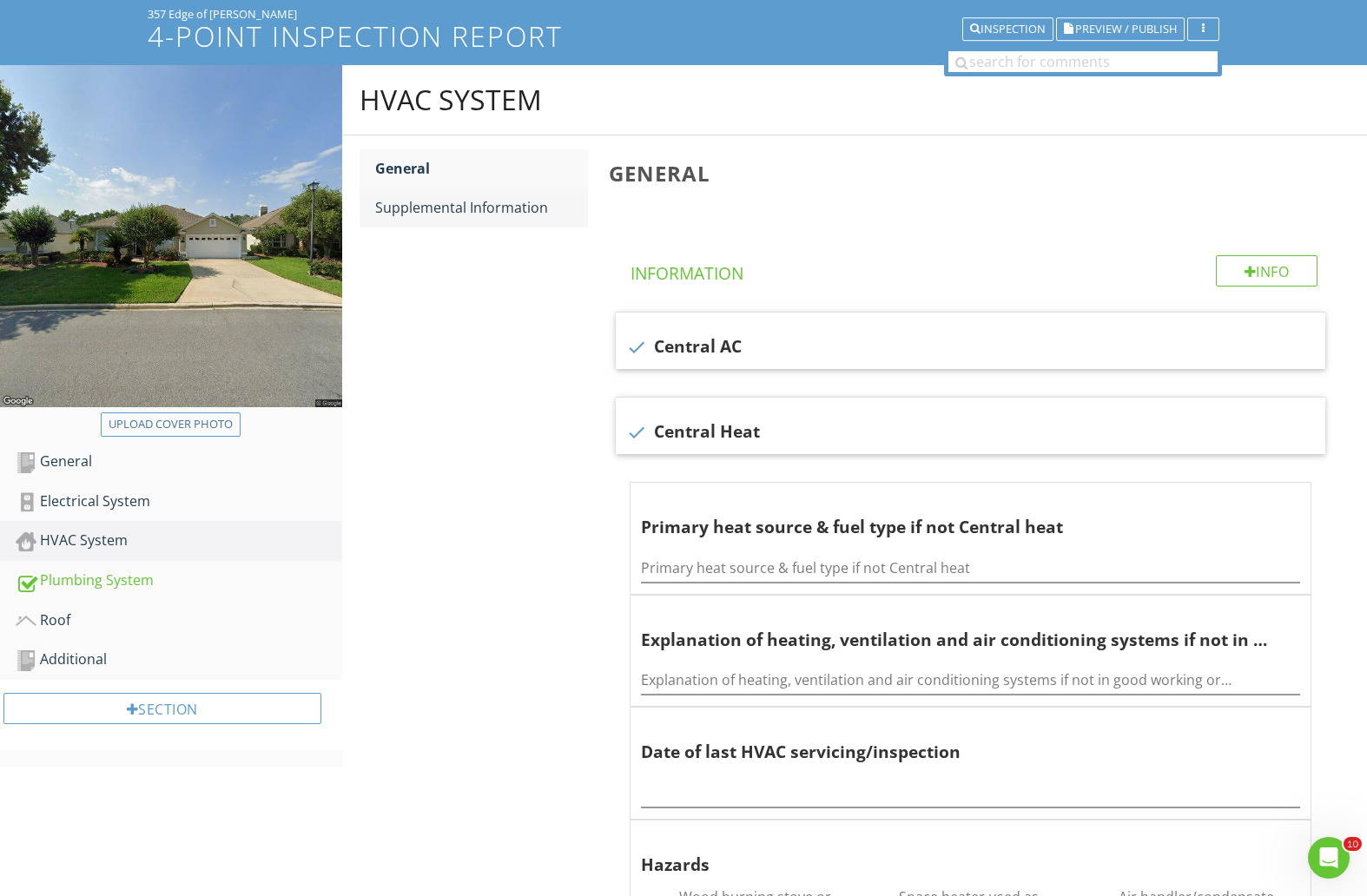 click on "Supplemental Information" at bounding box center (481, 208) 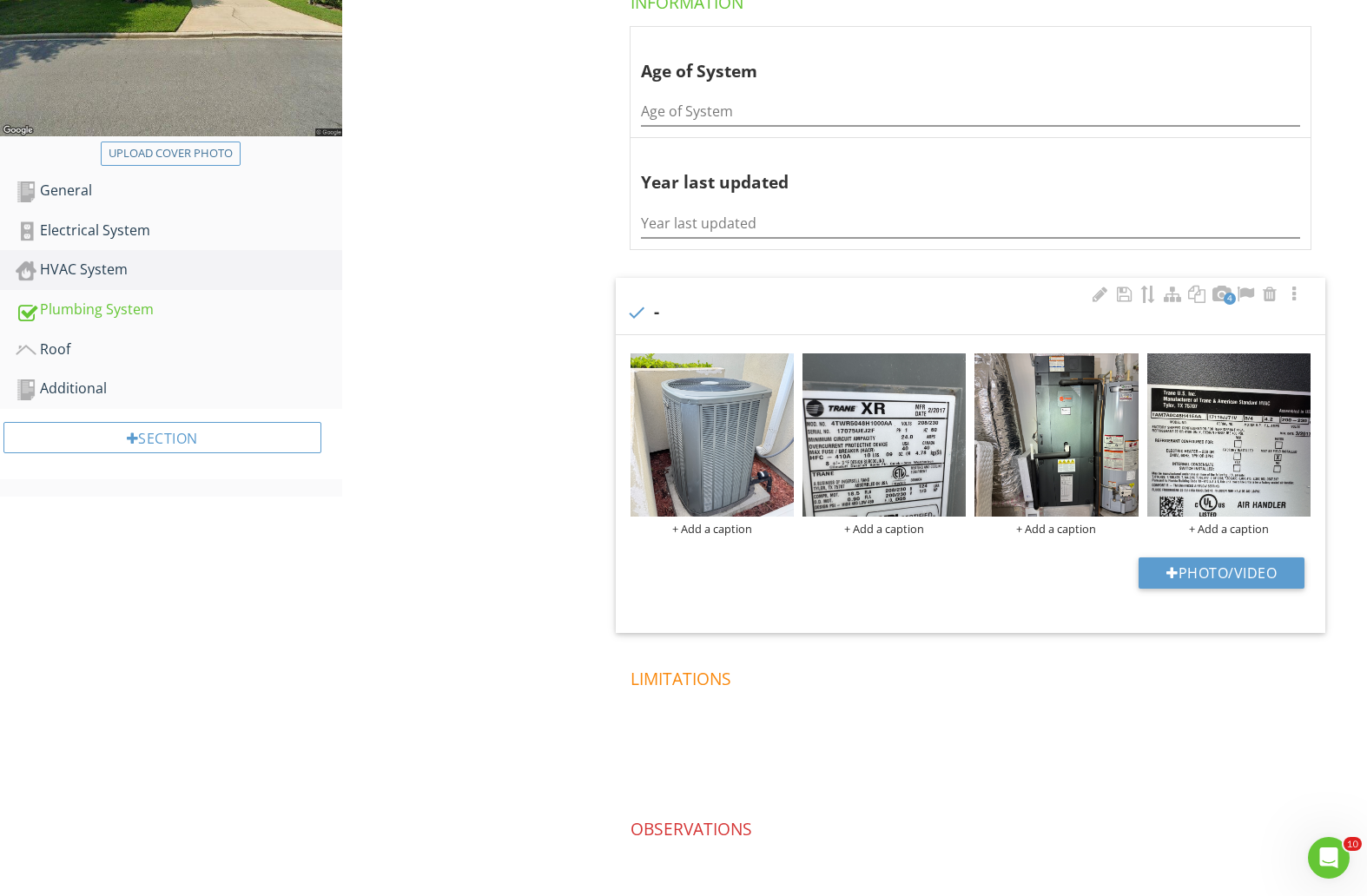scroll, scrollTop: 434, scrollLeft: 0, axis: vertical 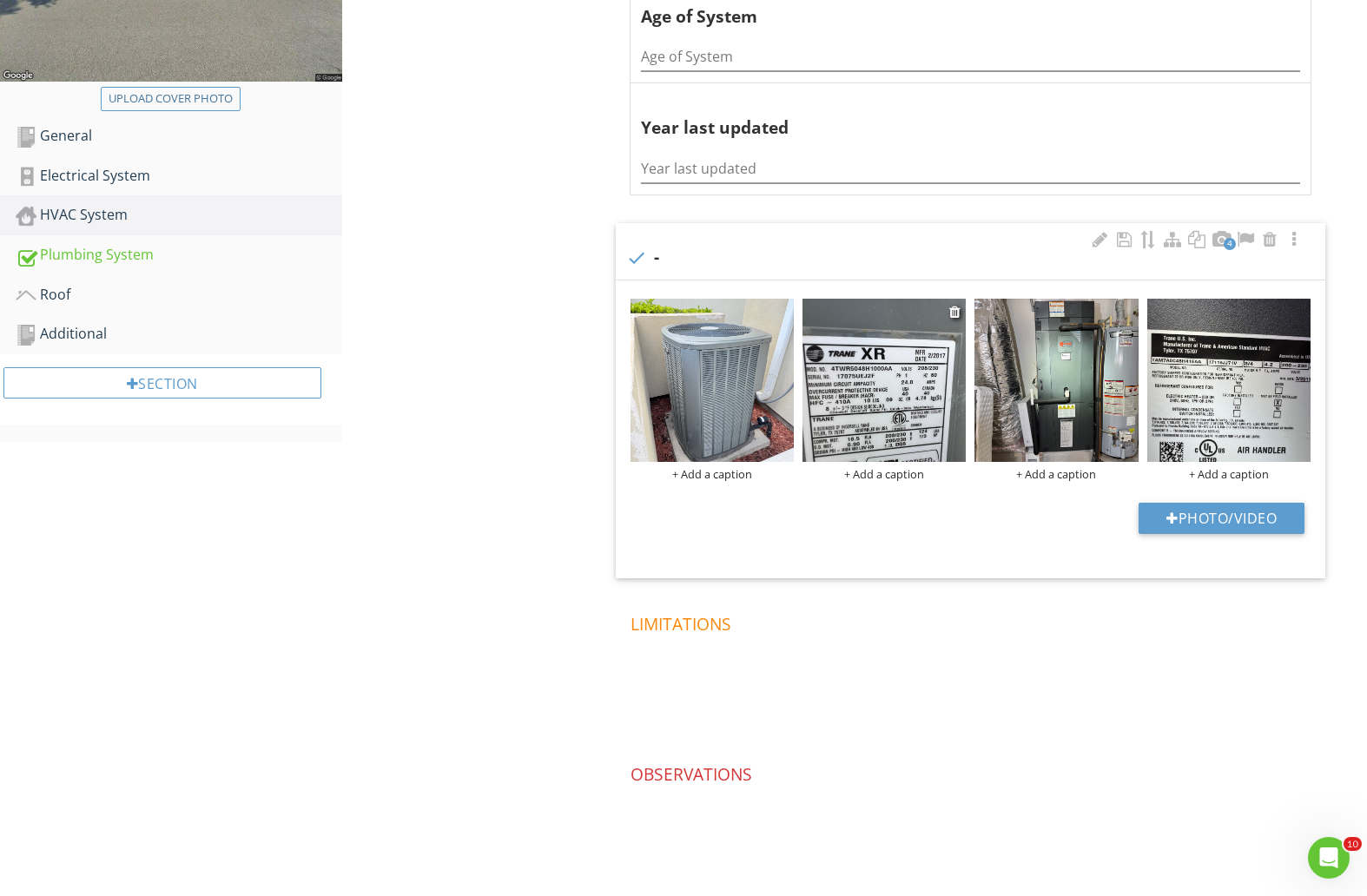 click at bounding box center (884, 380) 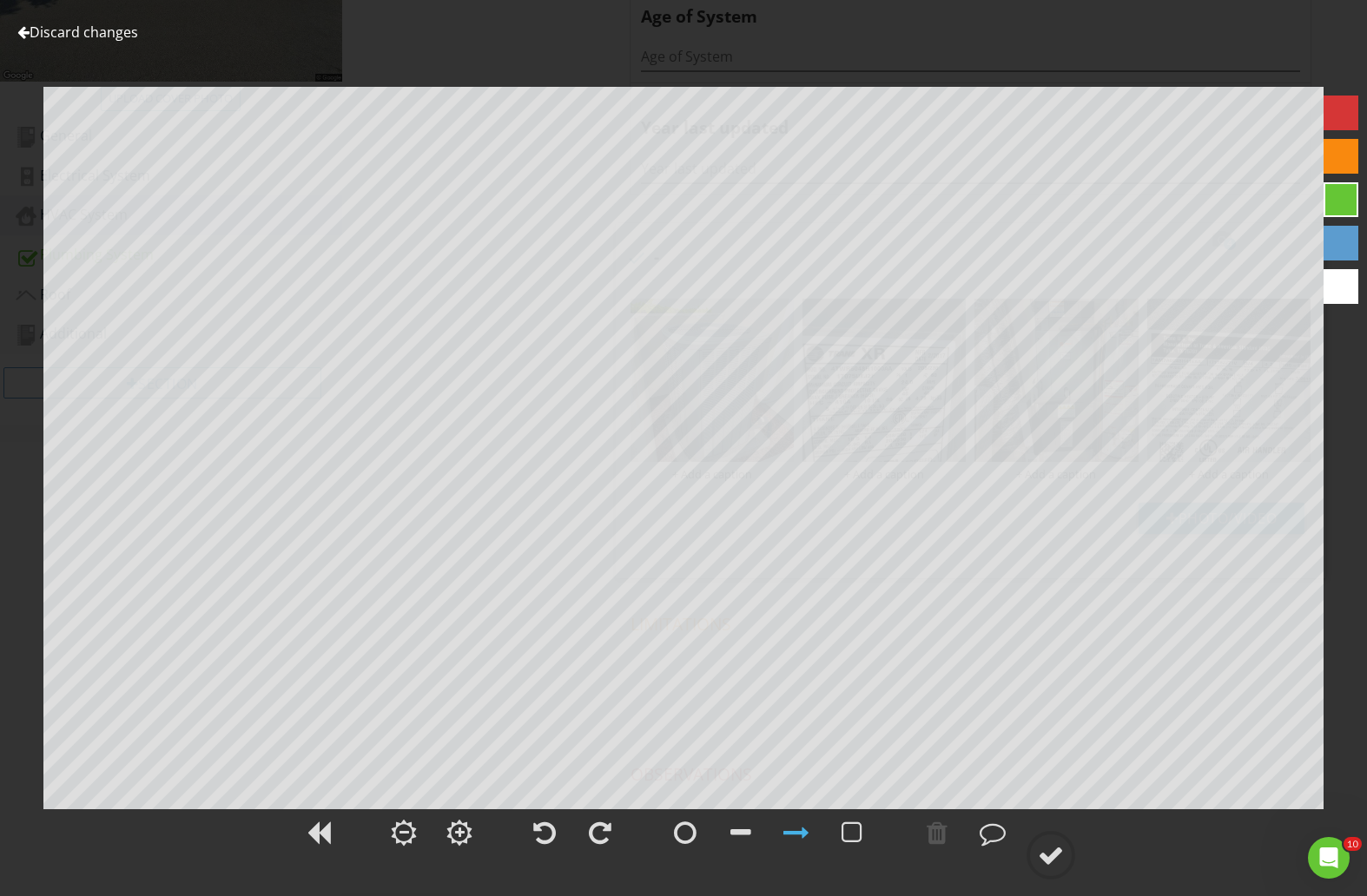 click on "Discard changes" at bounding box center (77, 32) 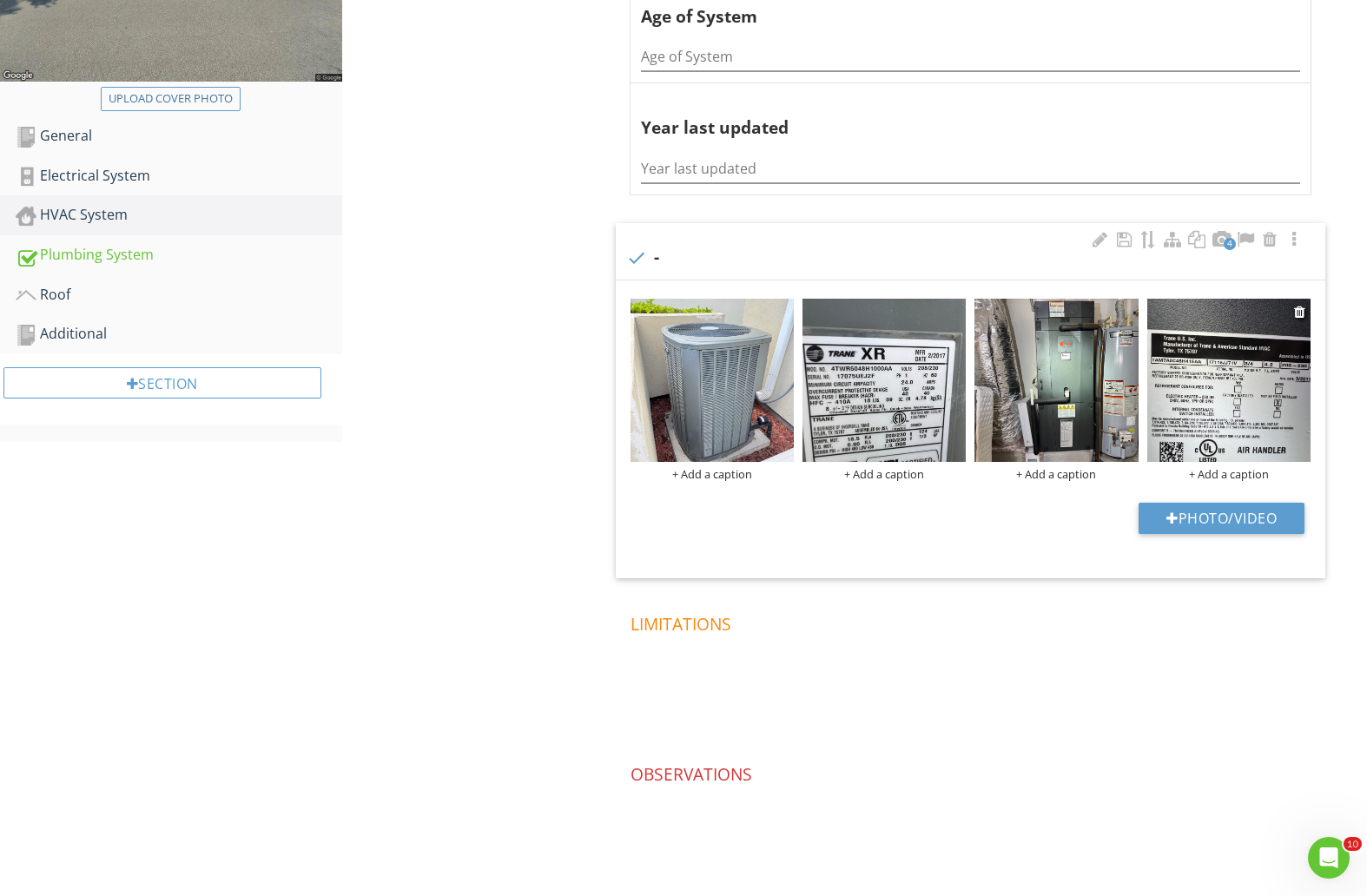 click at bounding box center [1229, 380] 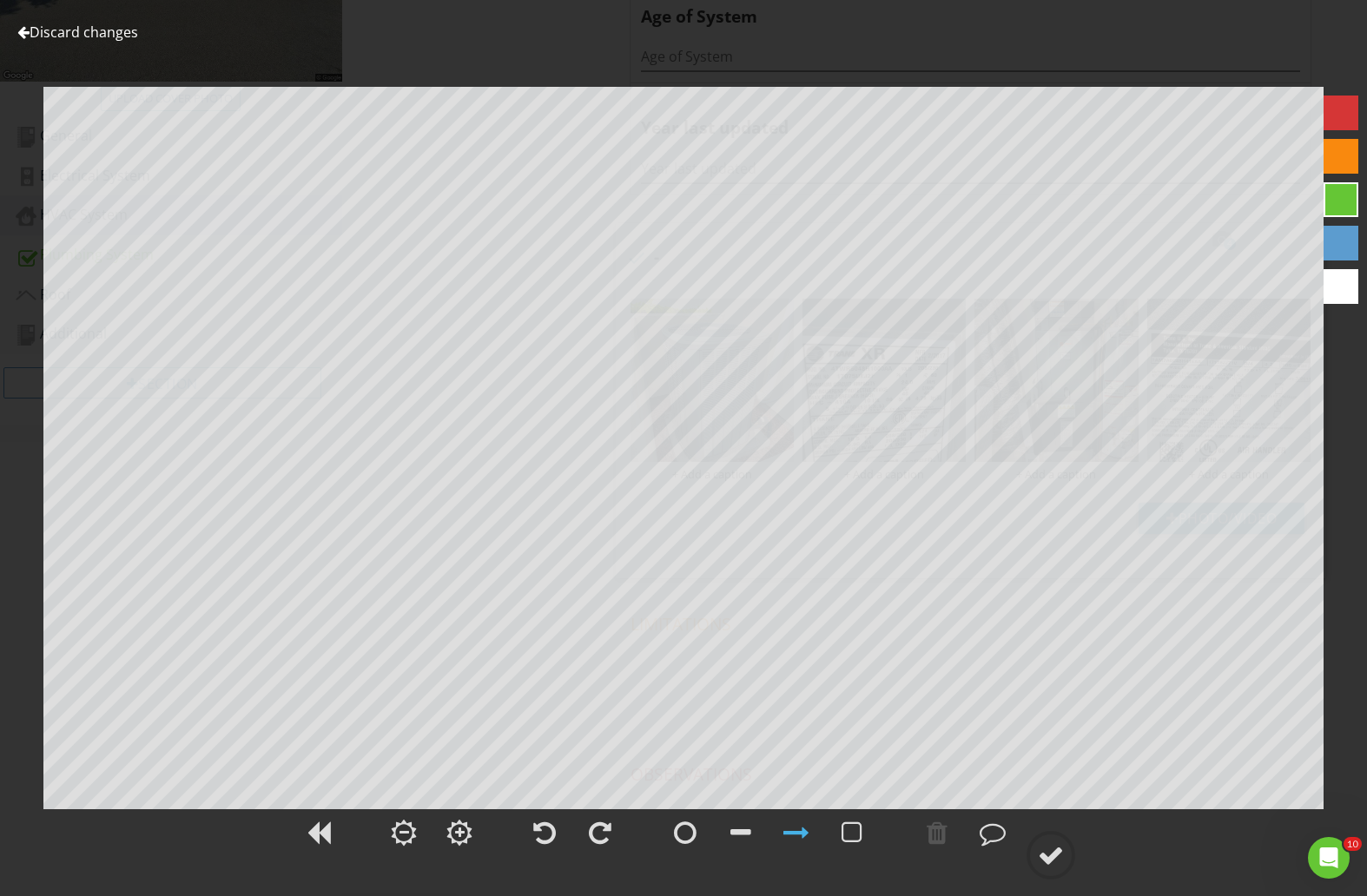 click on "Discard changes" at bounding box center (77, 32) 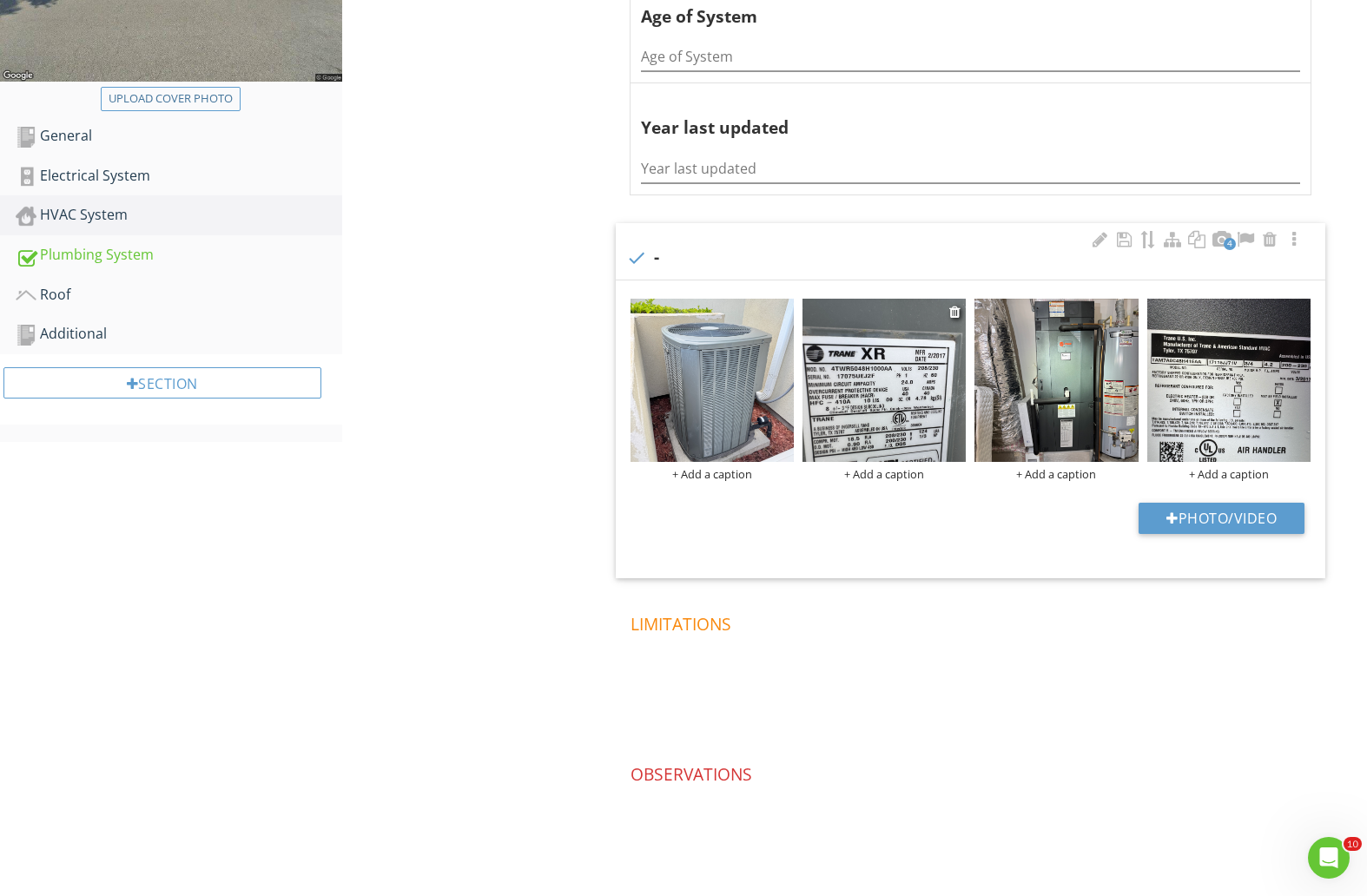 click at bounding box center [884, 380] 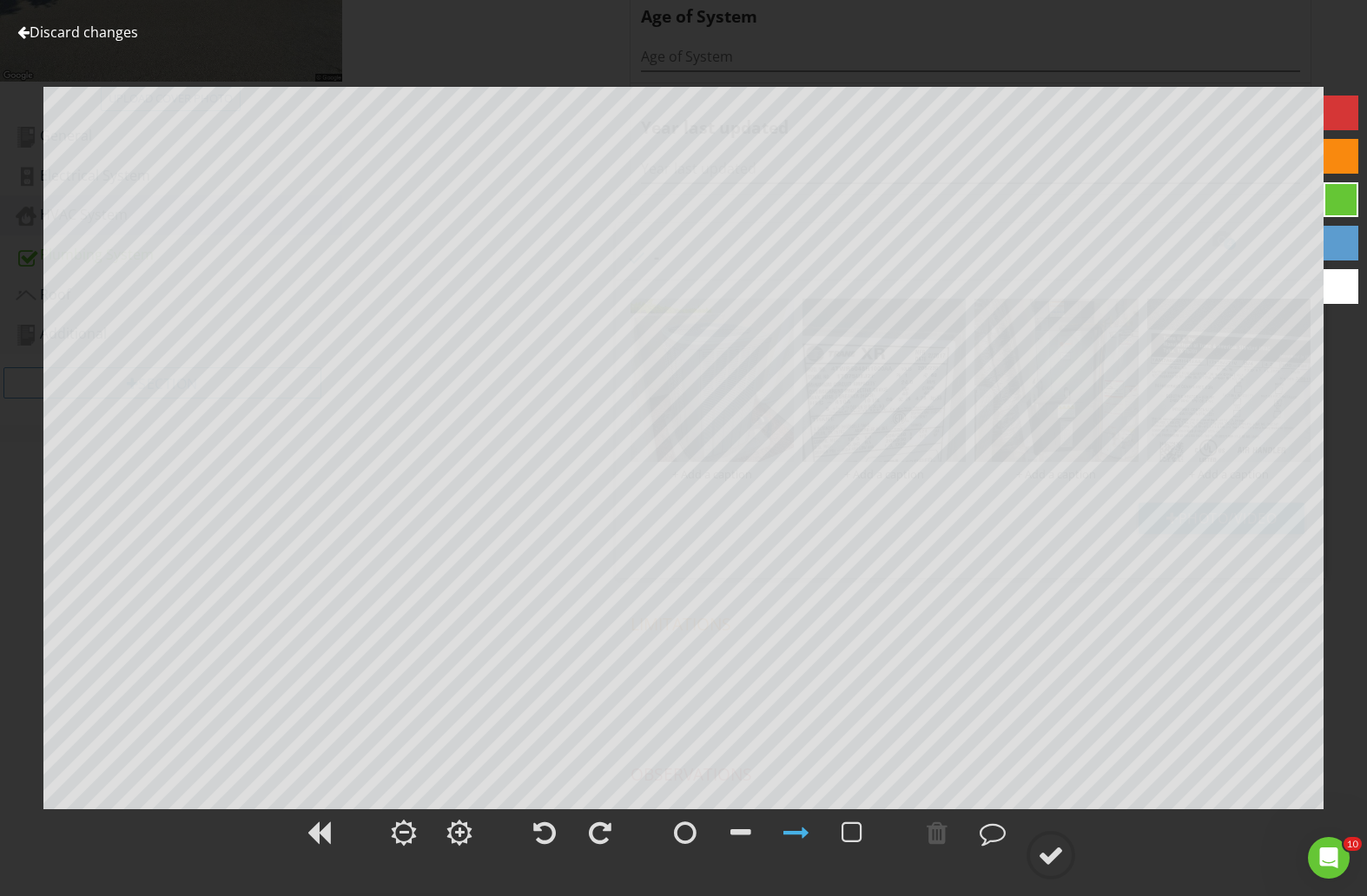 click on "Discard changes" at bounding box center (77, 32) 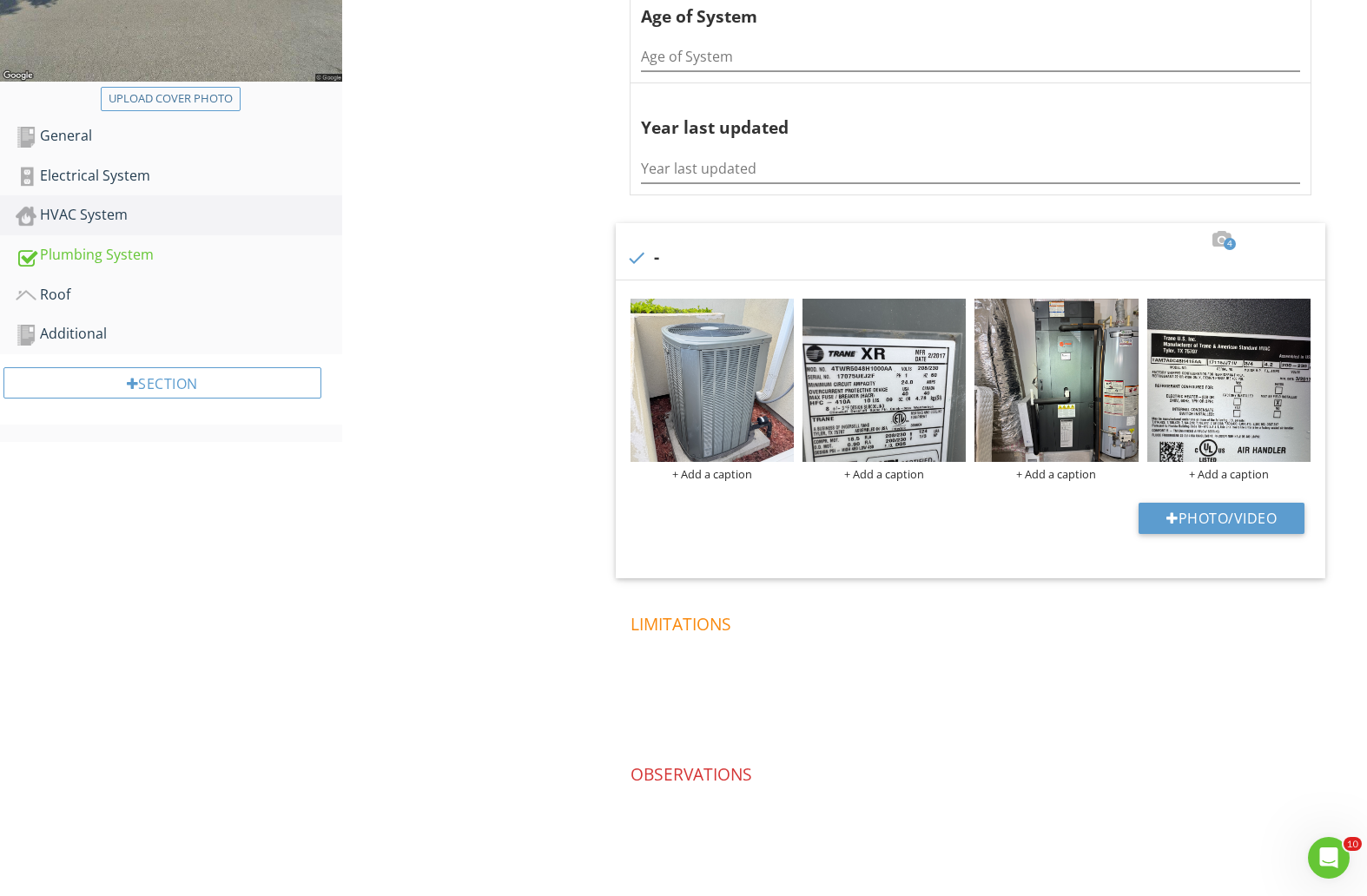 scroll, scrollTop: 217, scrollLeft: 0, axis: vertical 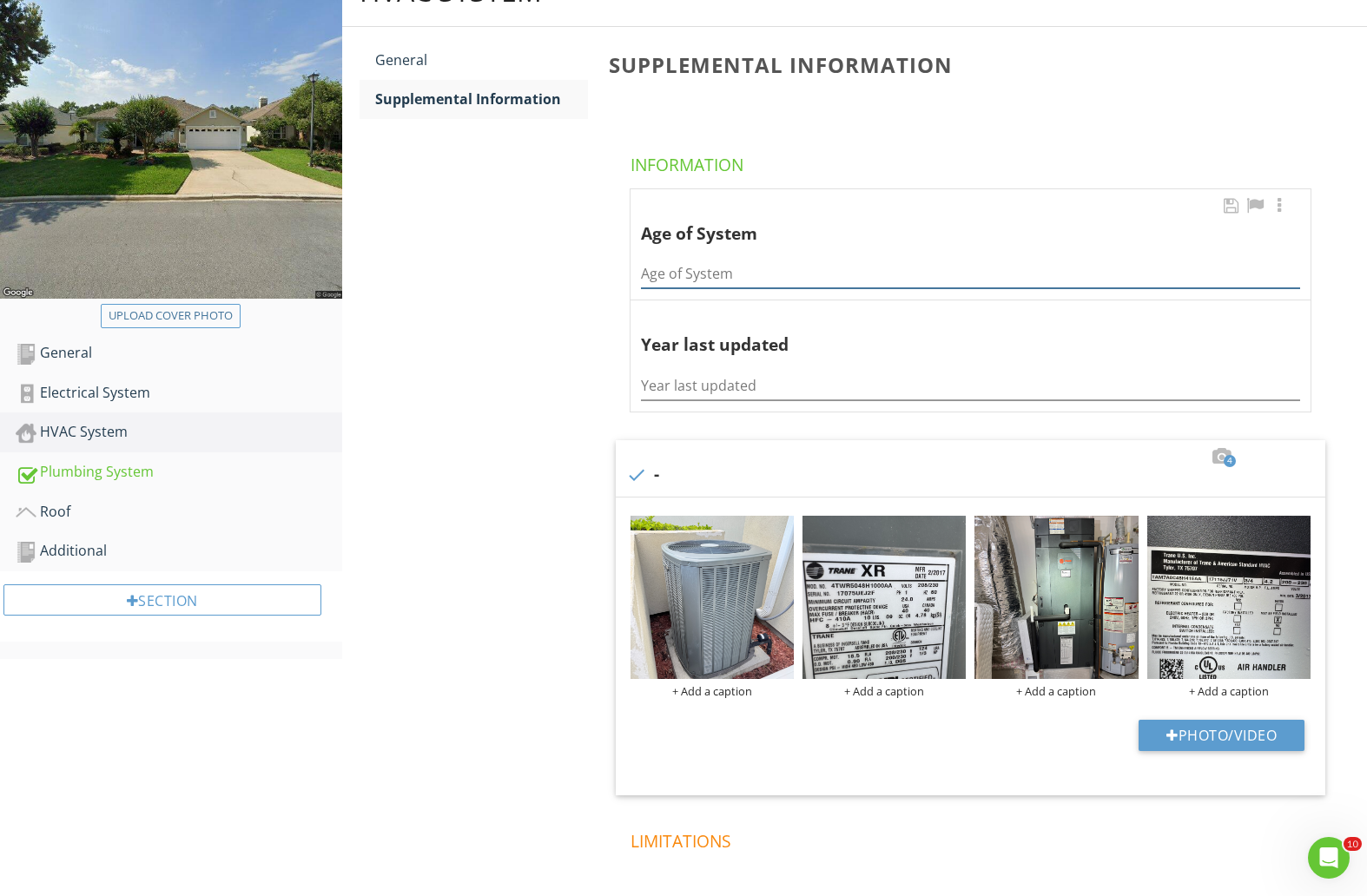 drag, startPoint x: 749, startPoint y: 272, endPoint x: 746, endPoint y: 260, distance: 12.369317 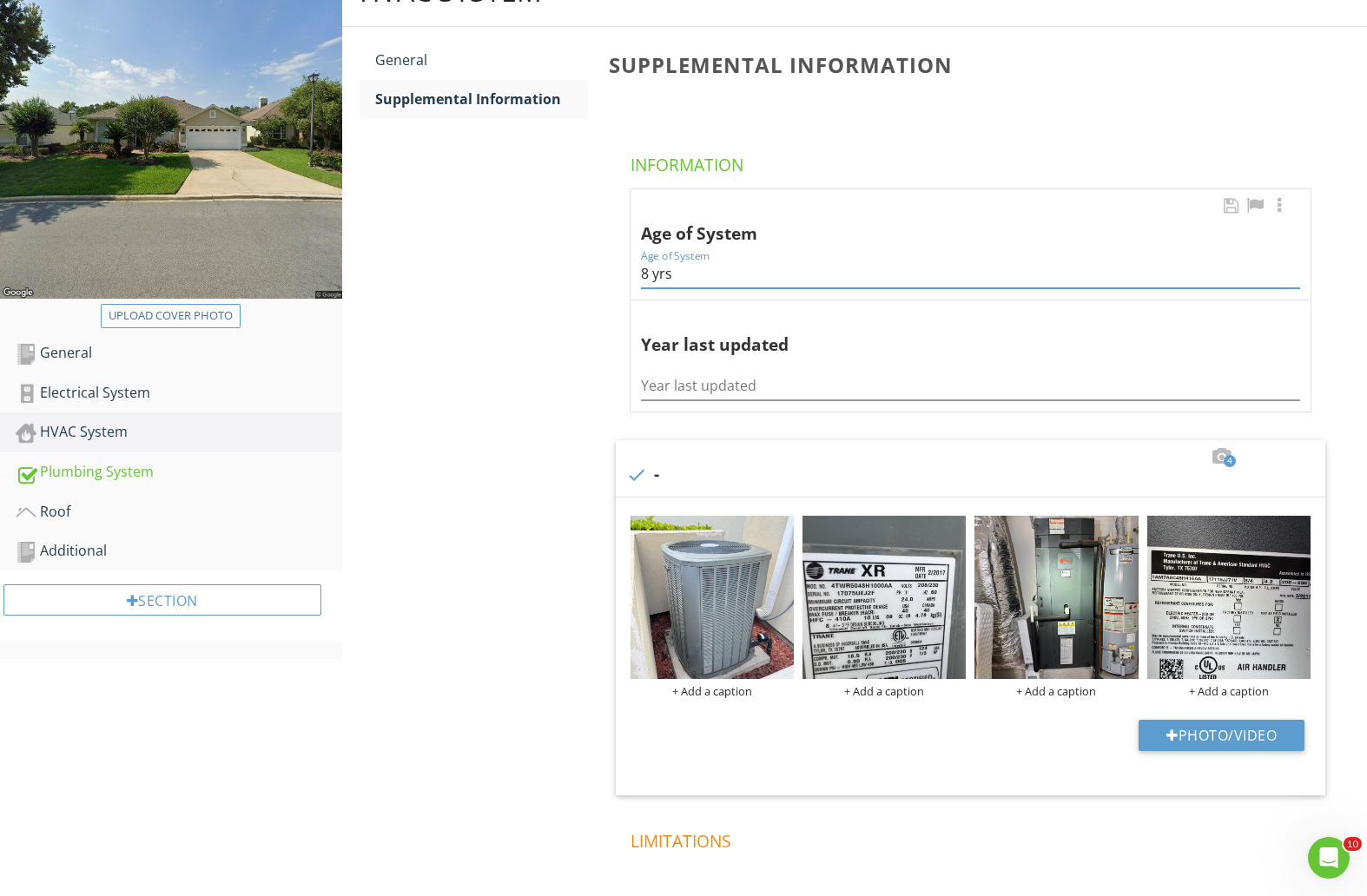 type on "8 yrs" 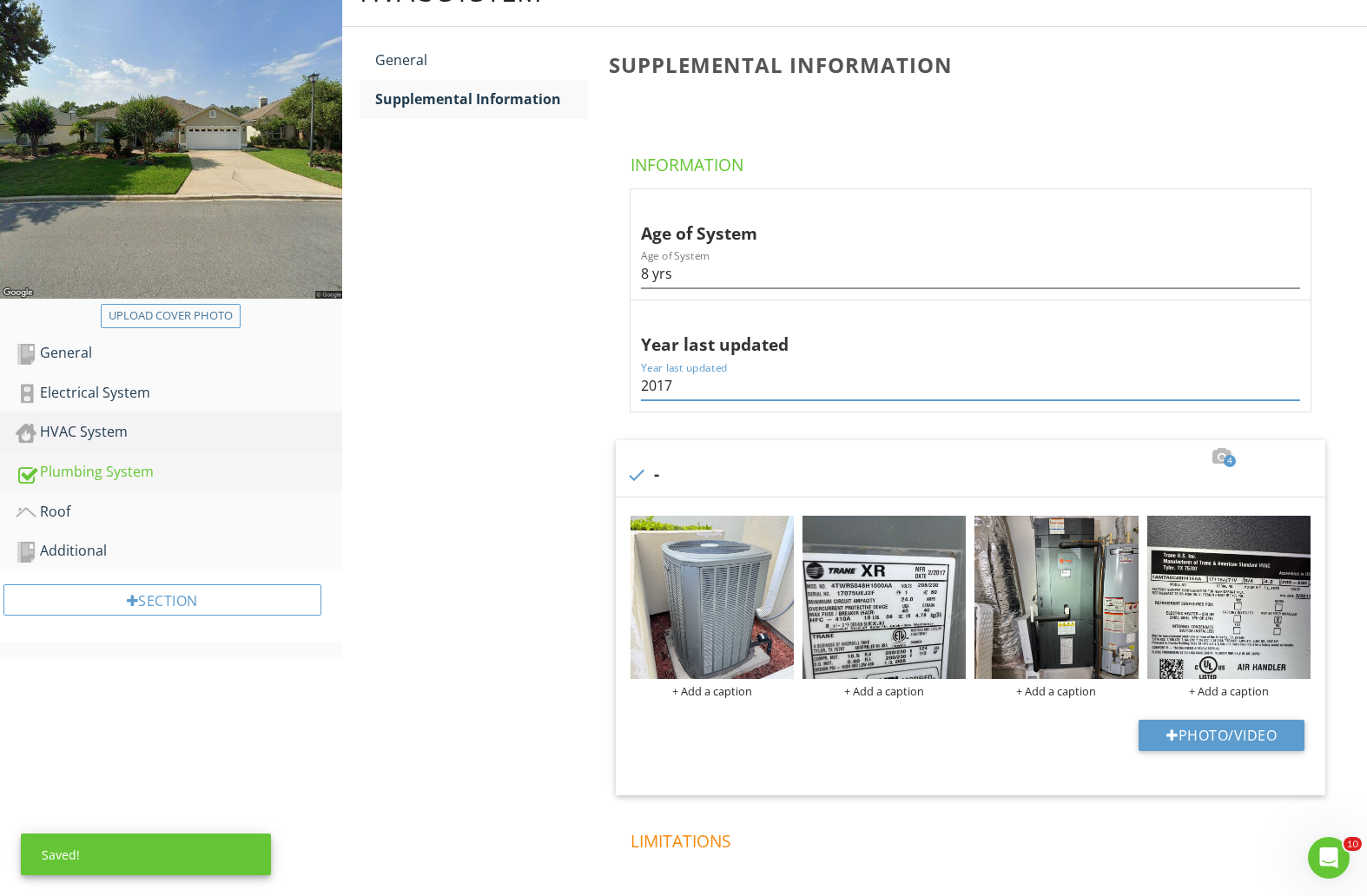 type on "2017" 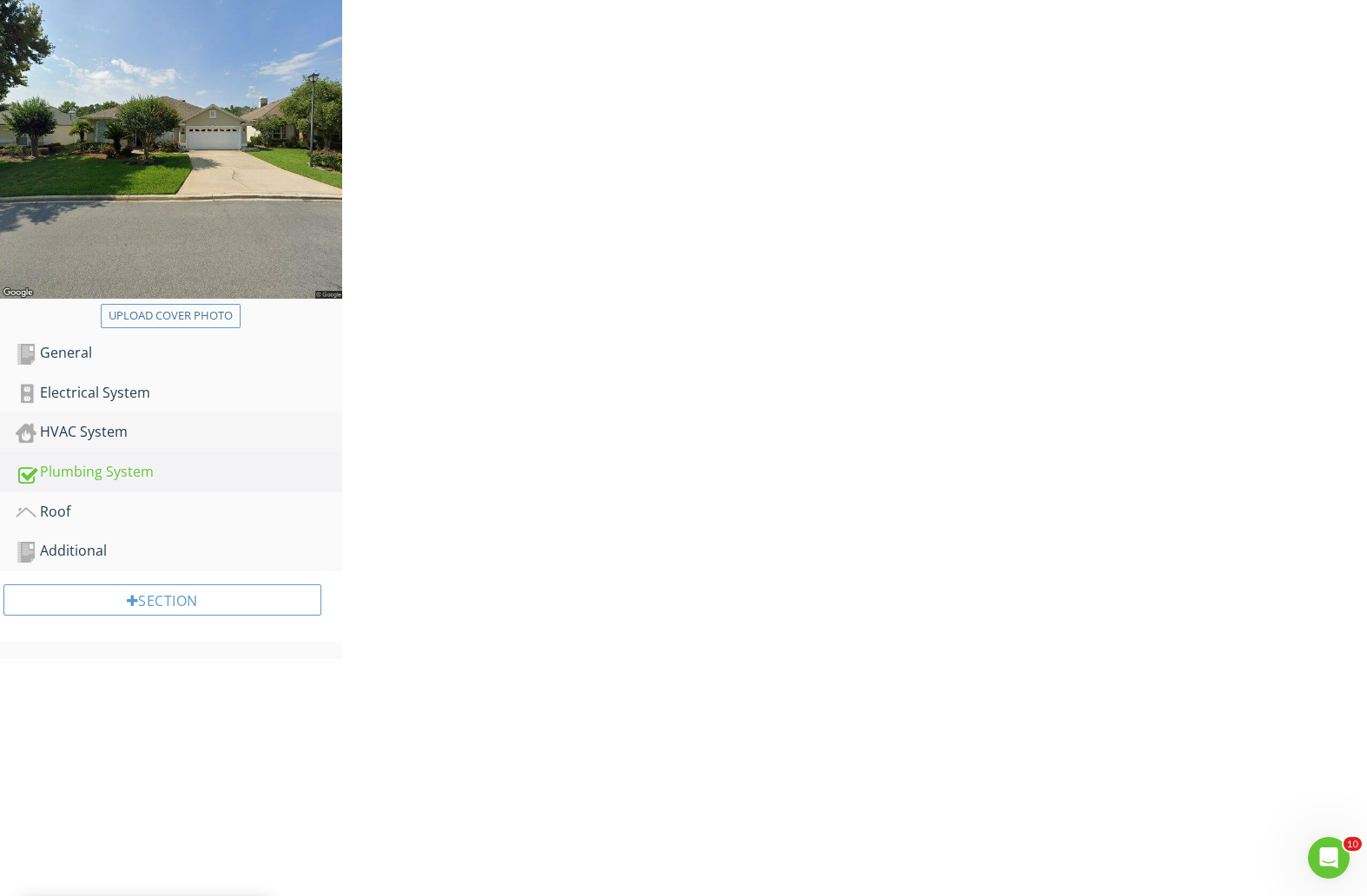 scroll, scrollTop: 182, scrollLeft: 0, axis: vertical 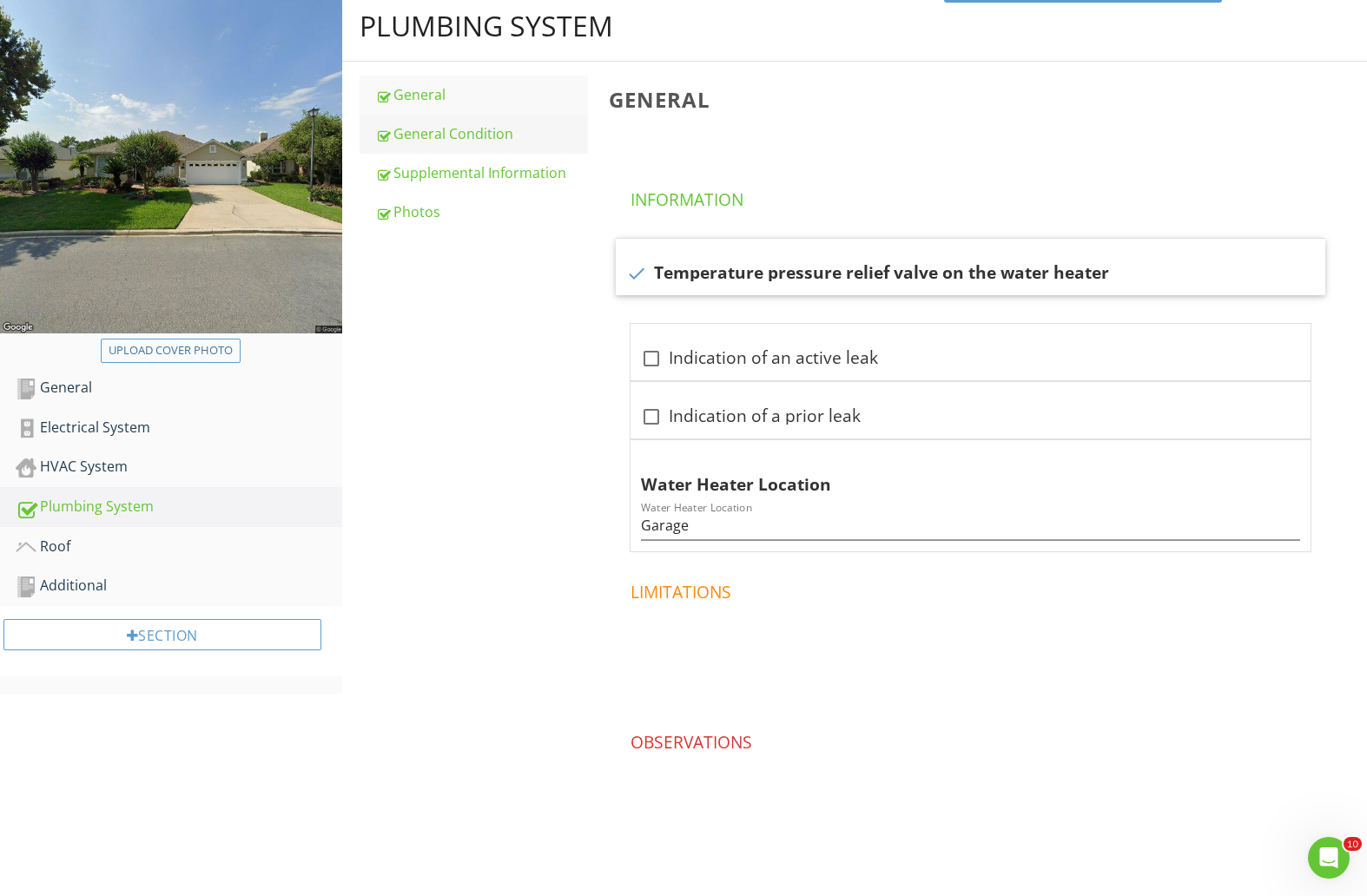 click on "General Condition" at bounding box center [481, 134] 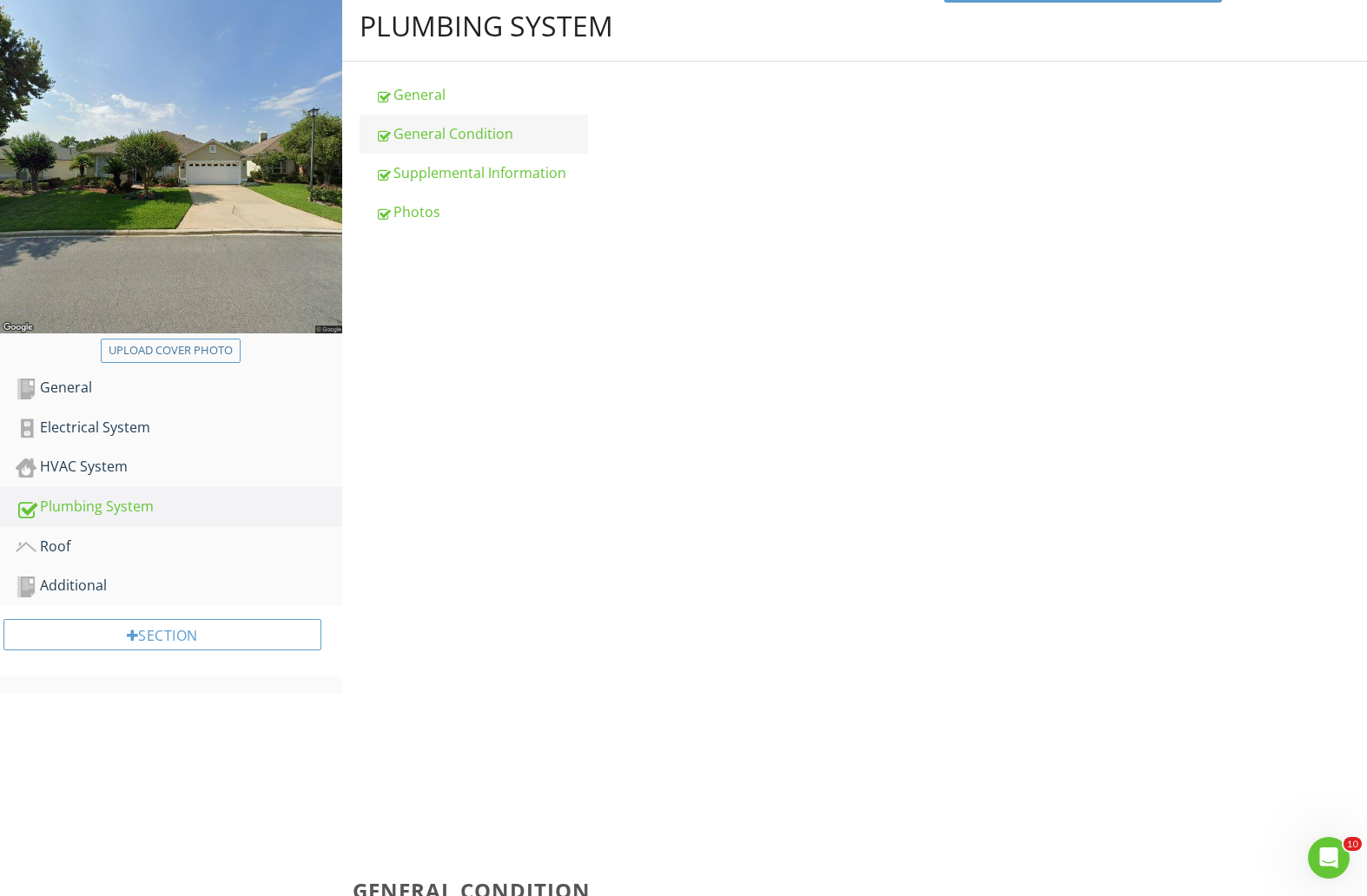 scroll, scrollTop: 217, scrollLeft: 0, axis: vertical 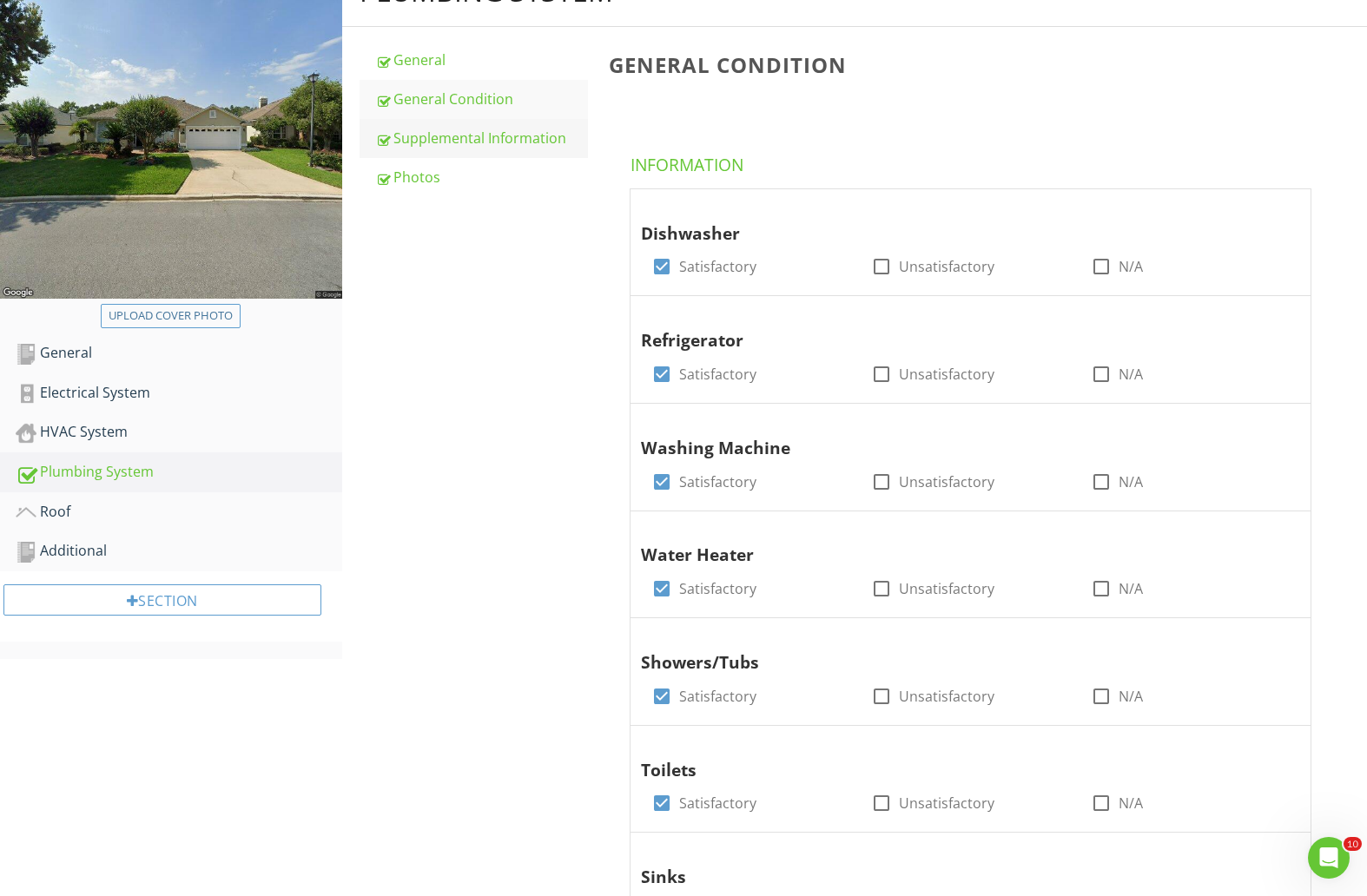 click on "Supplemental Information" at bounding box center [481, 138] 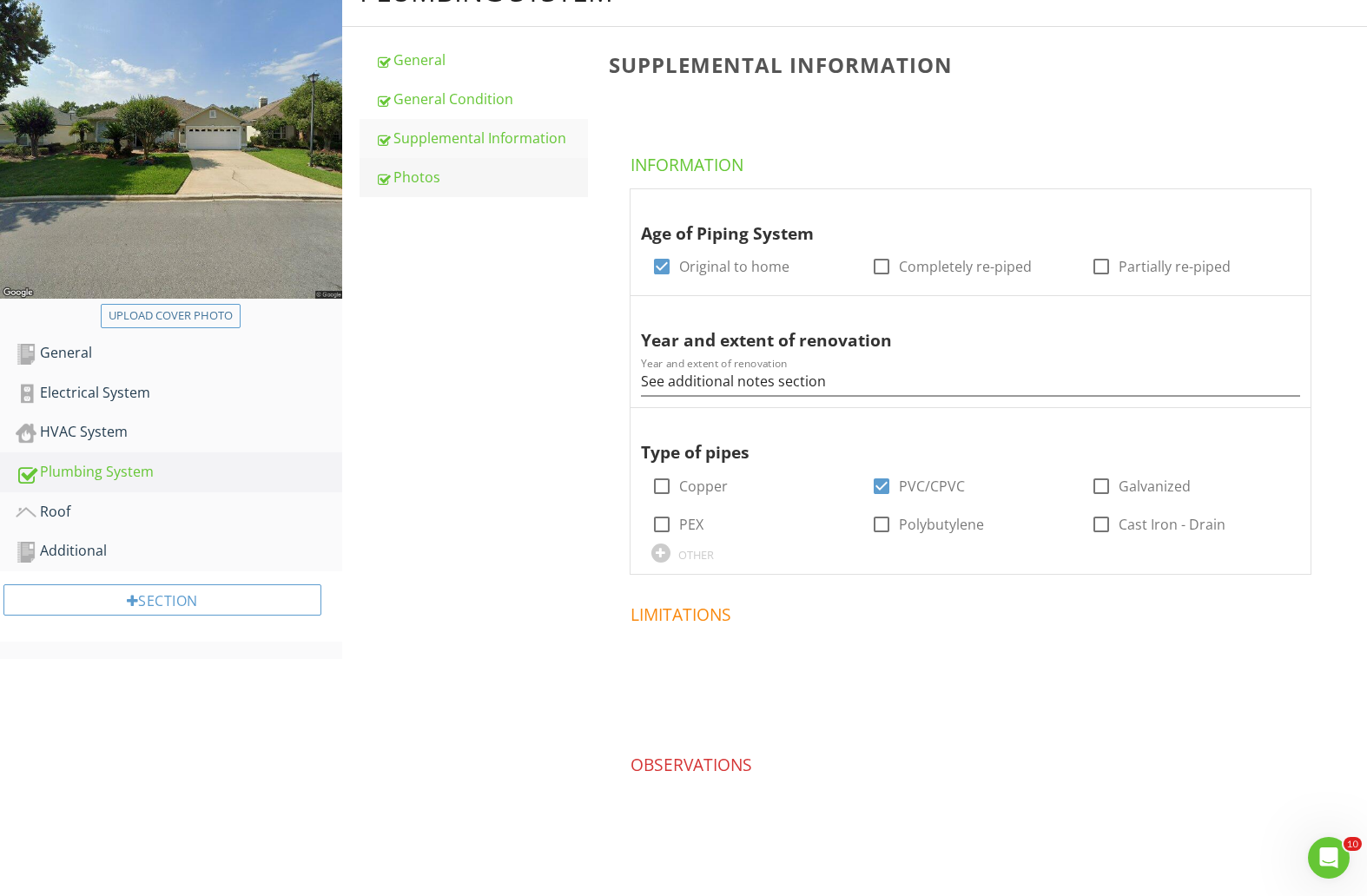 click on "Photos" at bounding box center [481, 177] 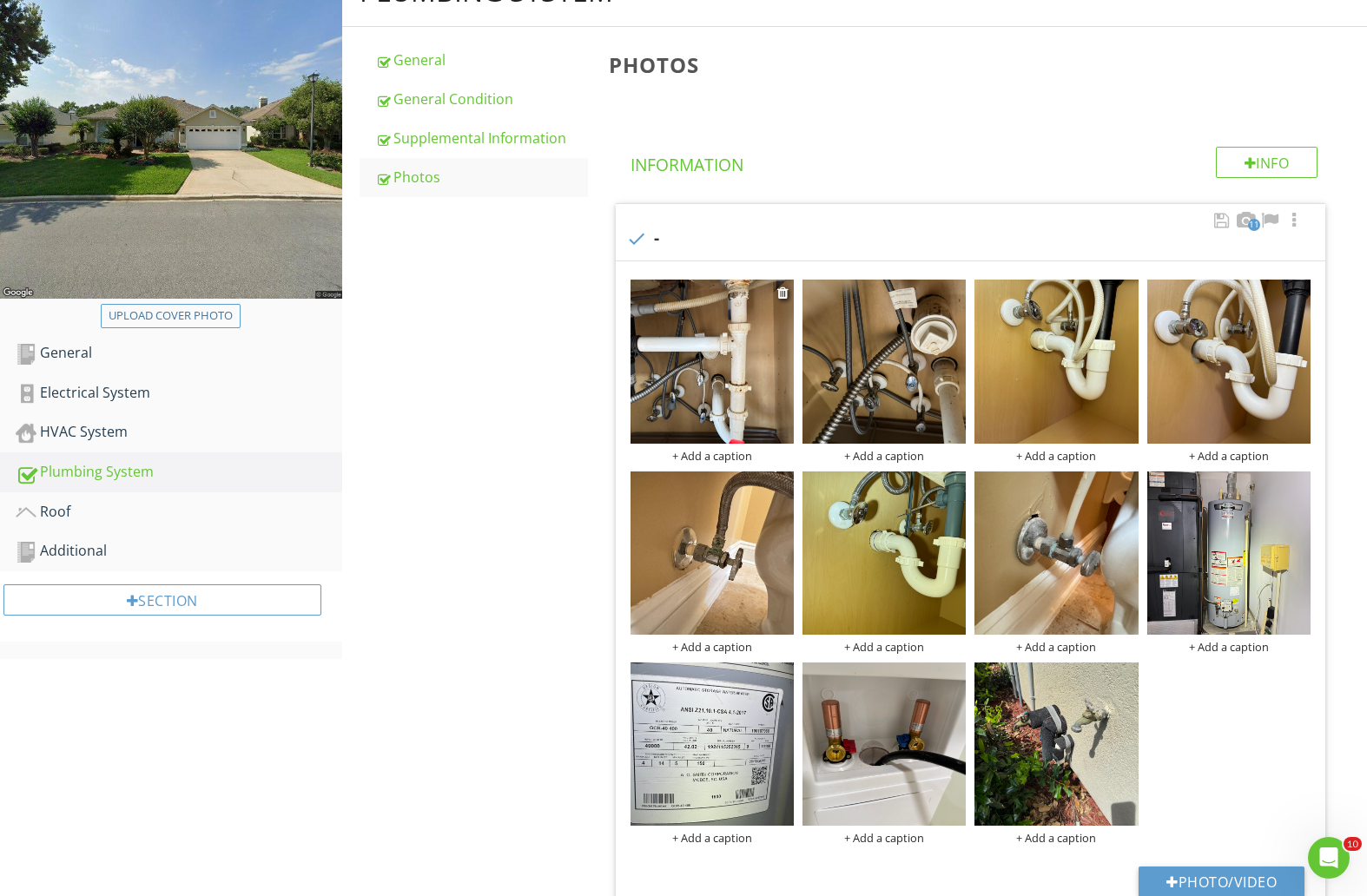 click at bounding box center (712, 361) 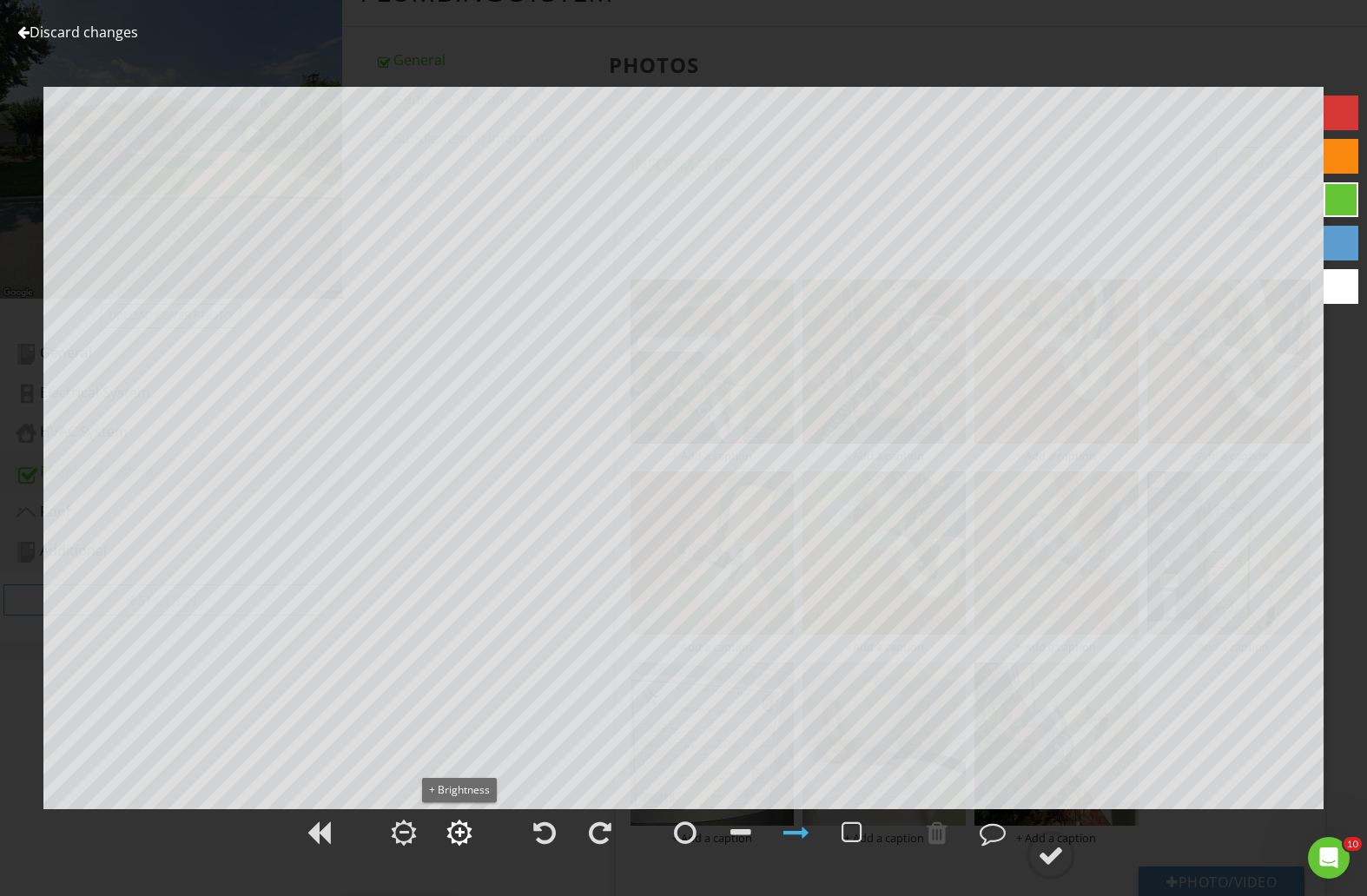 click at bounding box center (459, 833) 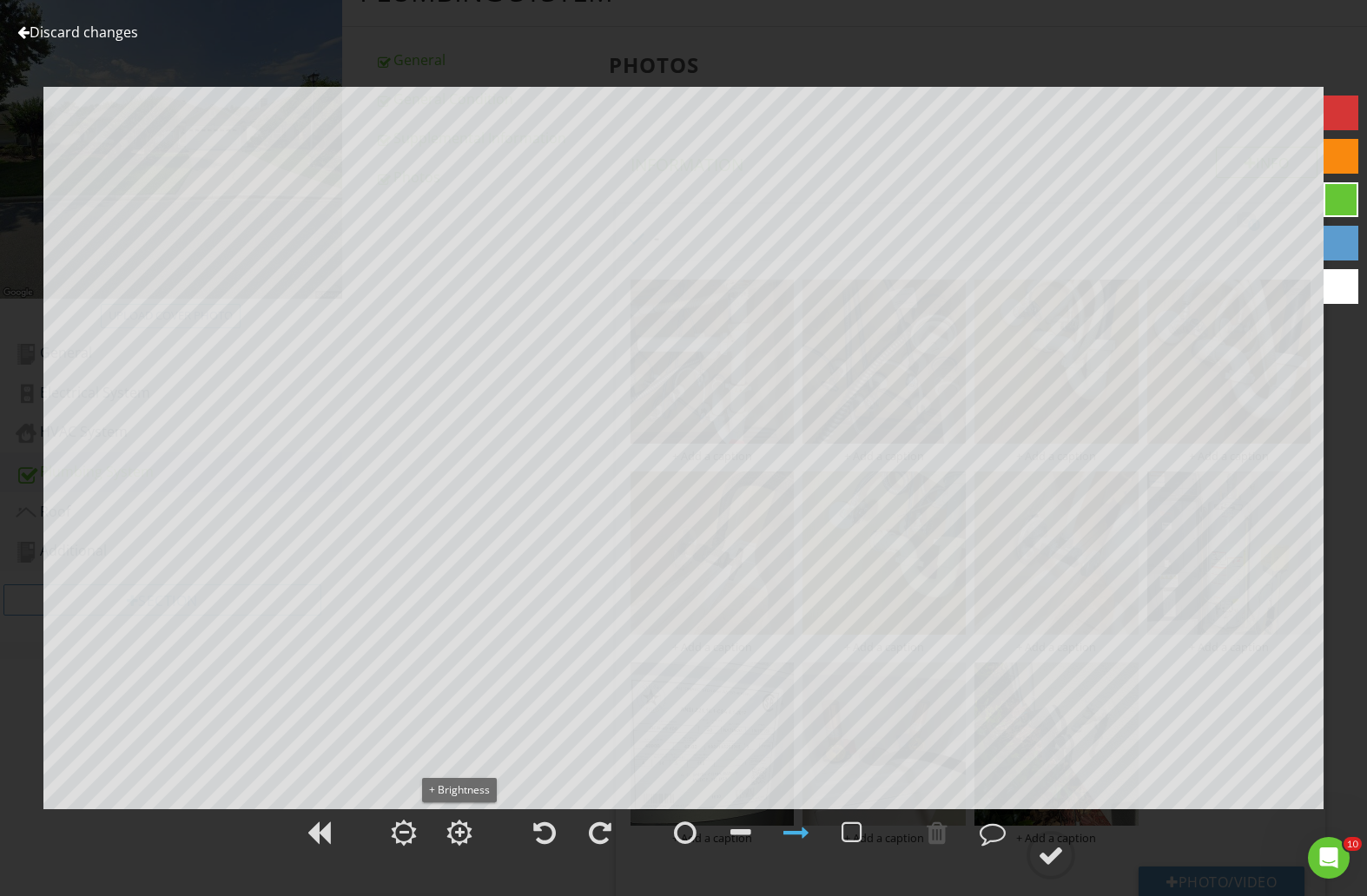 click at bounding box center [459, 833] 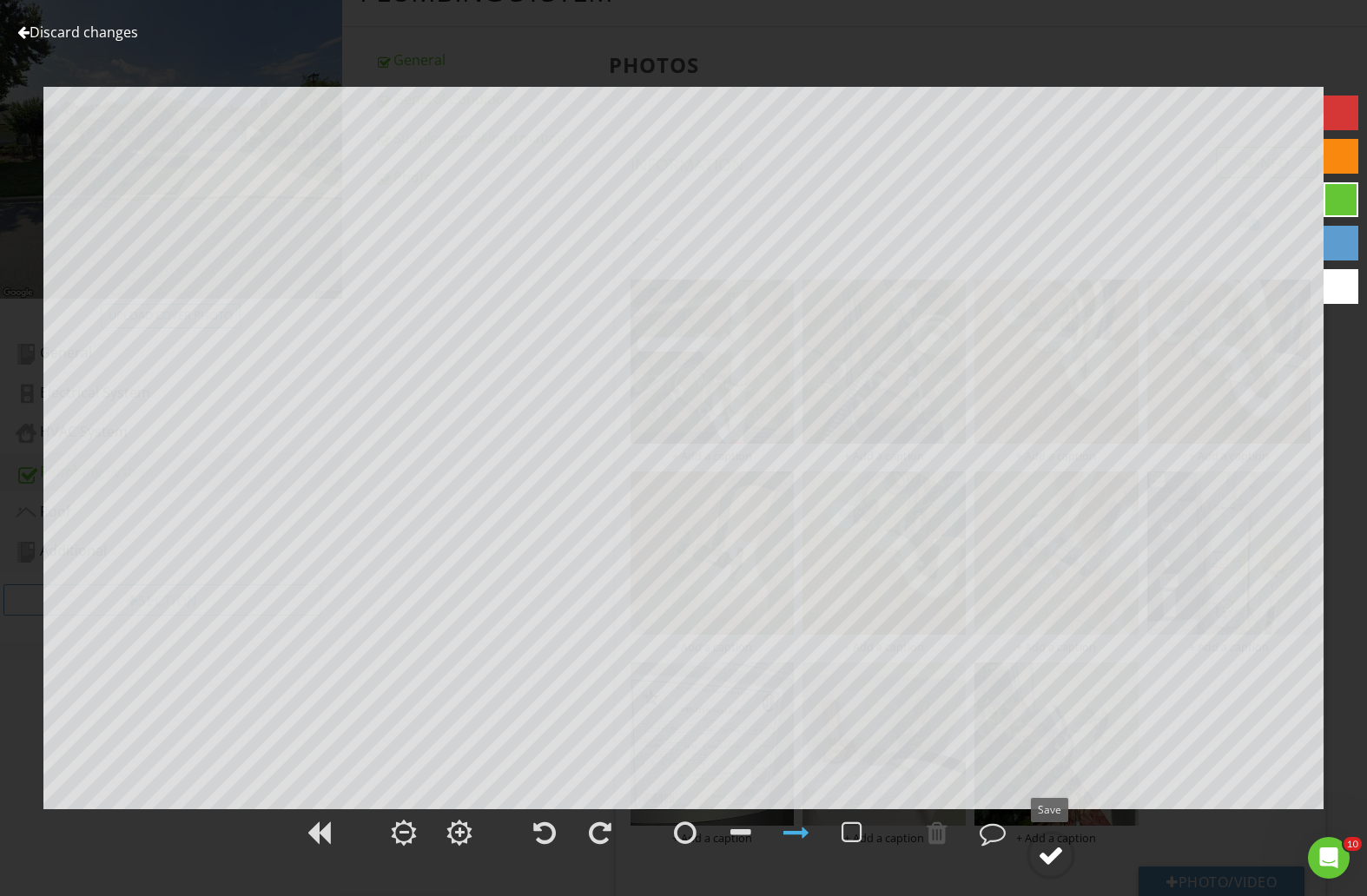 click at bounding box center [1051, 855] 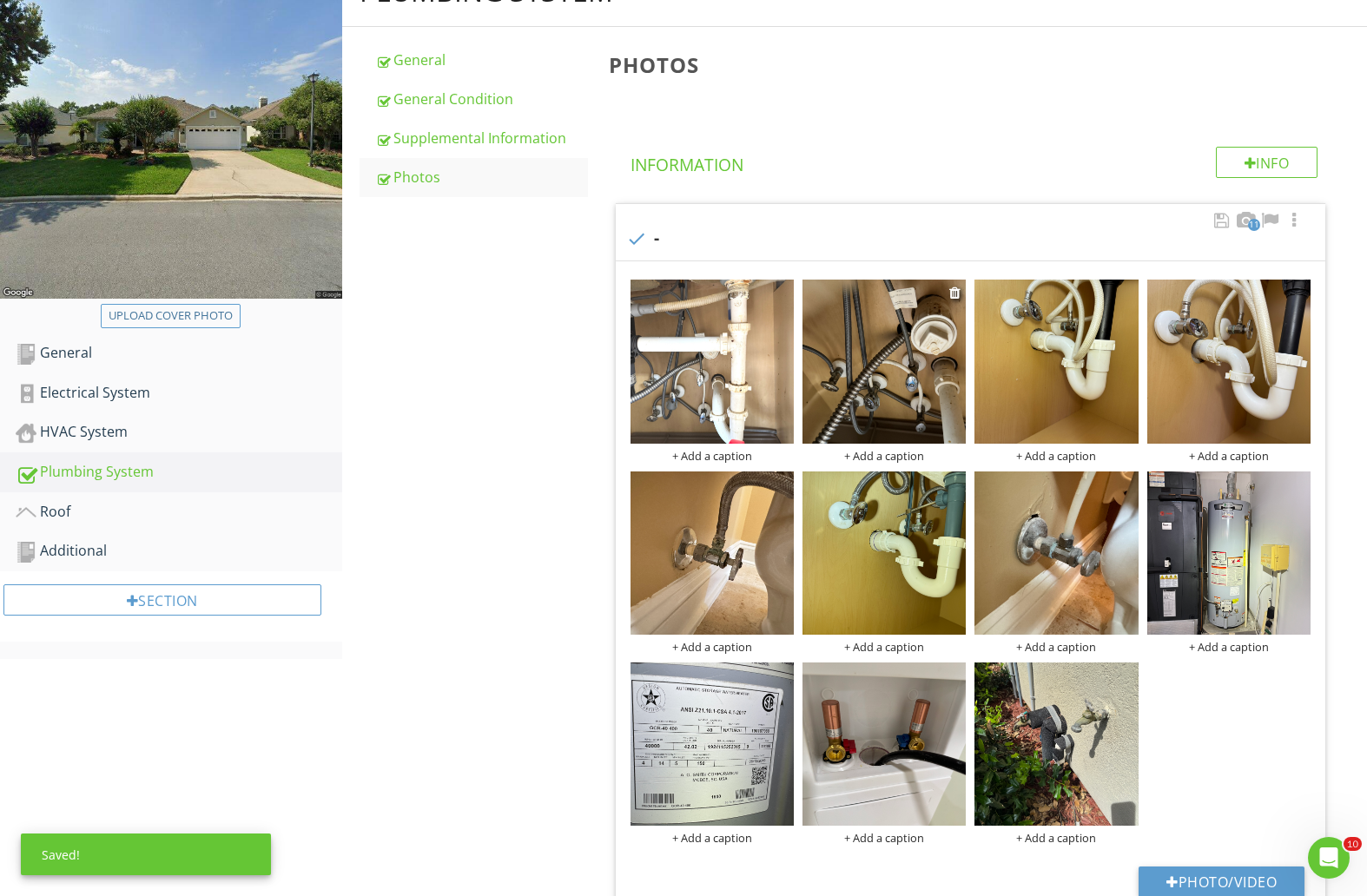 click at bounding box center [884, 361] 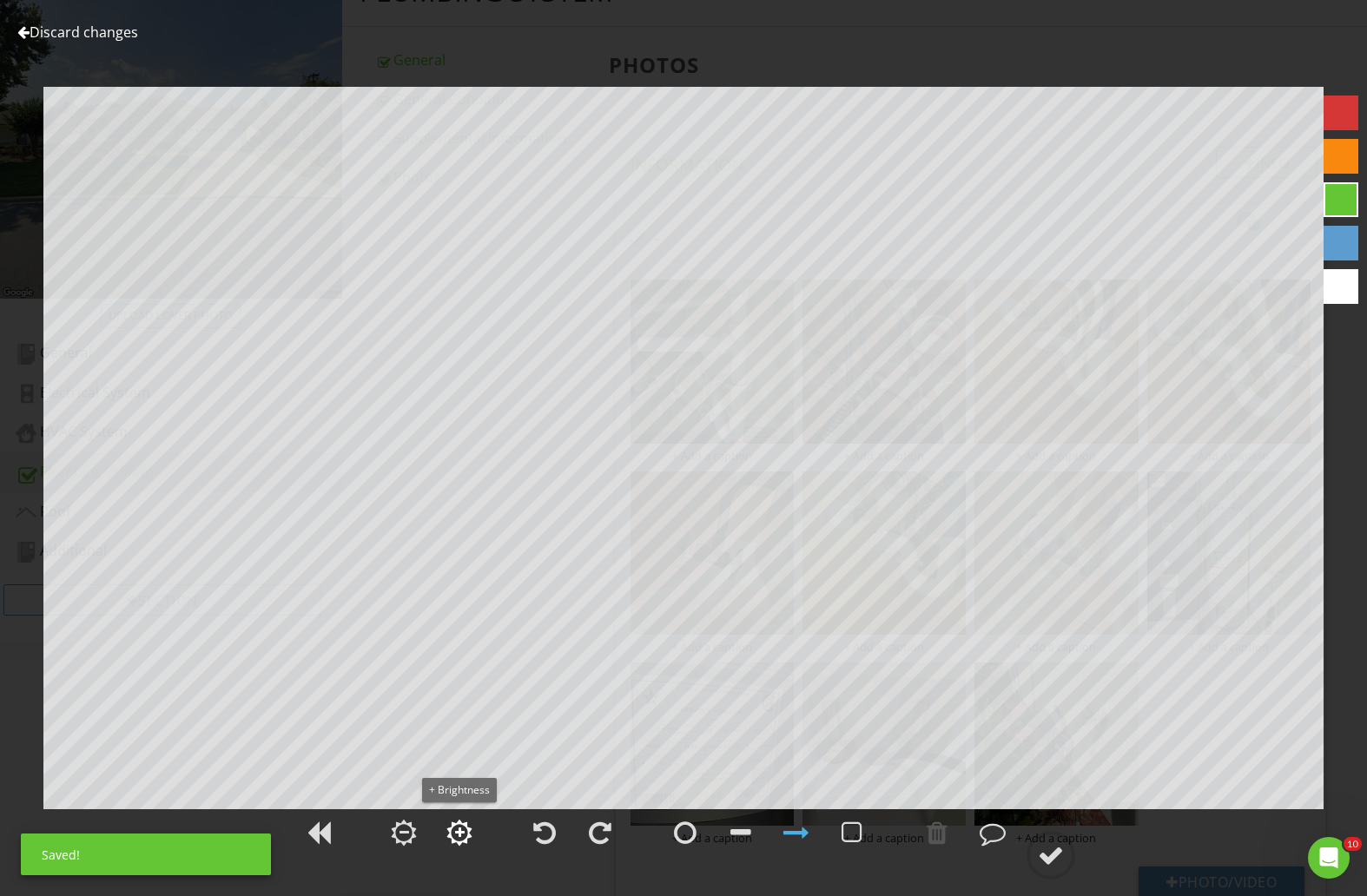 click at bounding box center (459, 833) 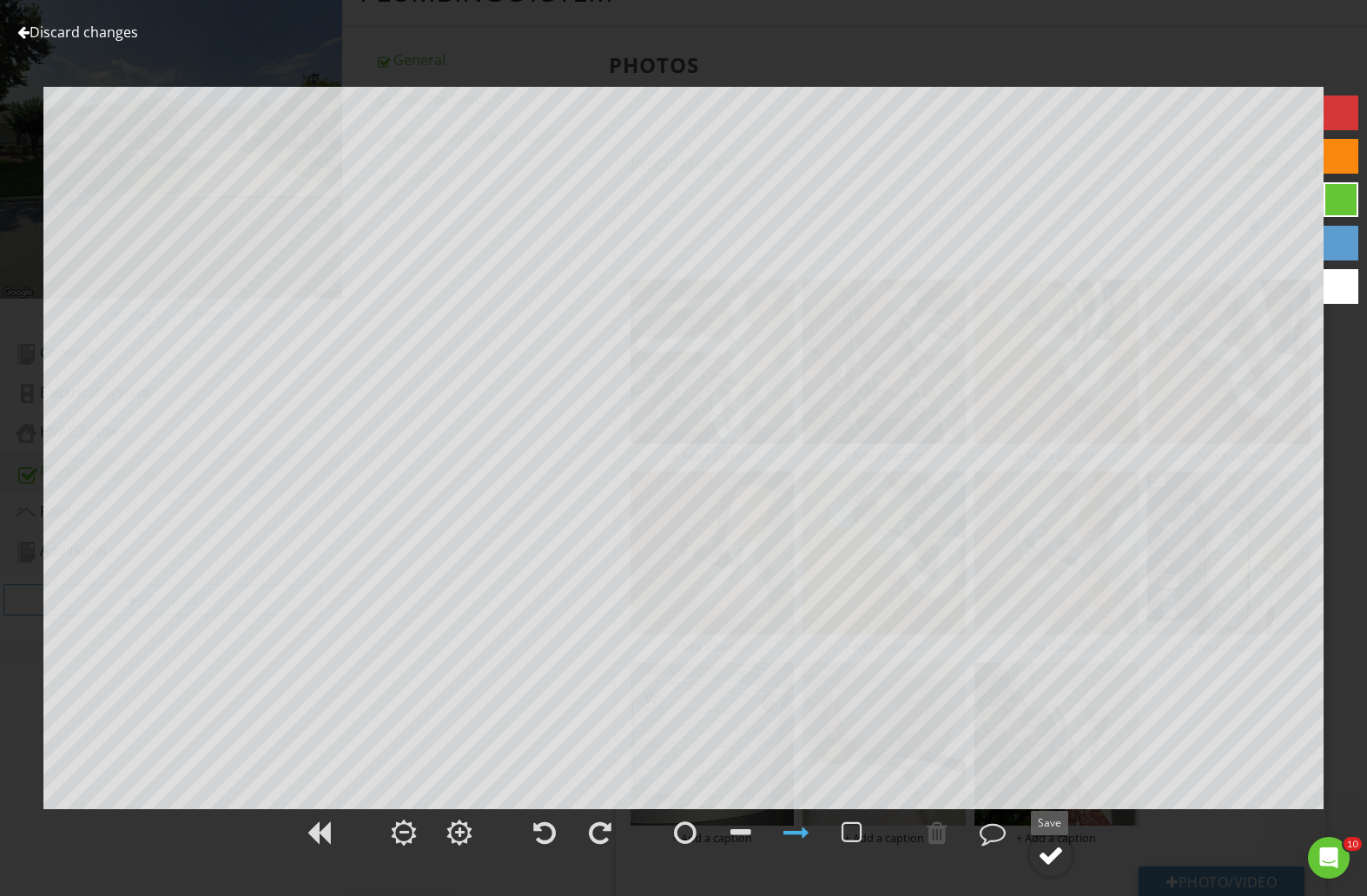 click at bounding box center [1051, 855] 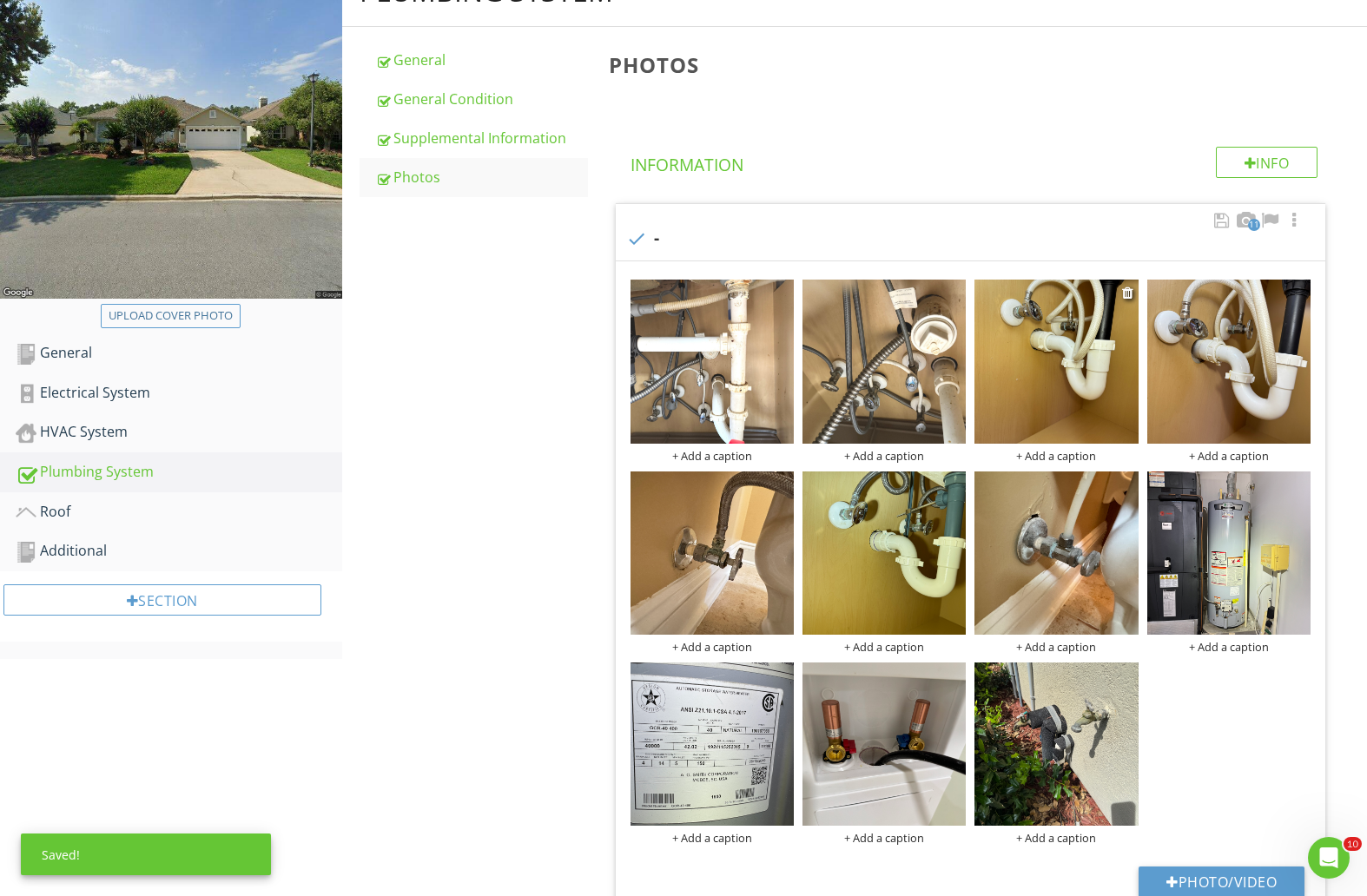click at bounding box center (1056, 361) 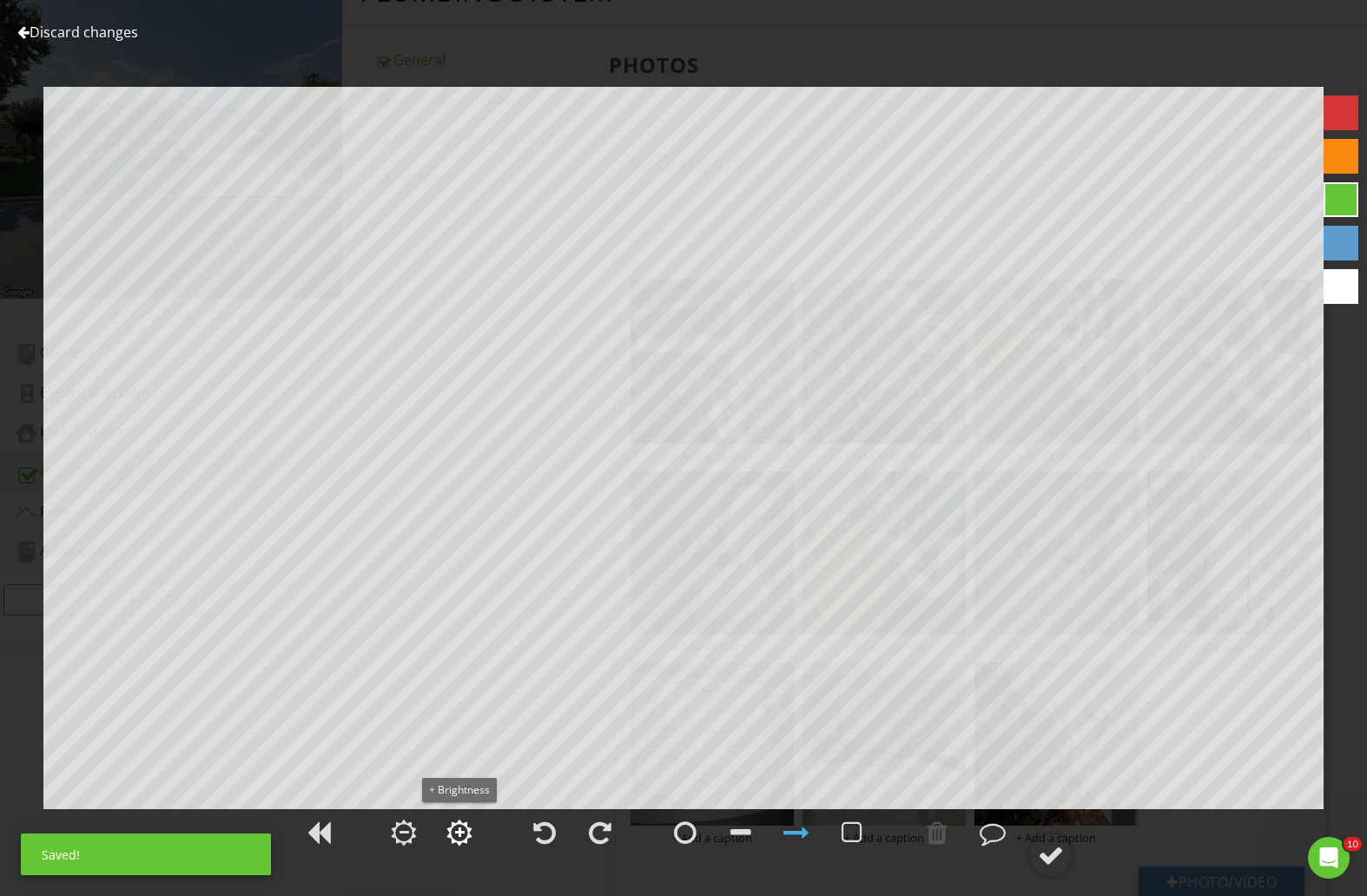 click at bounding box center [459, 833] 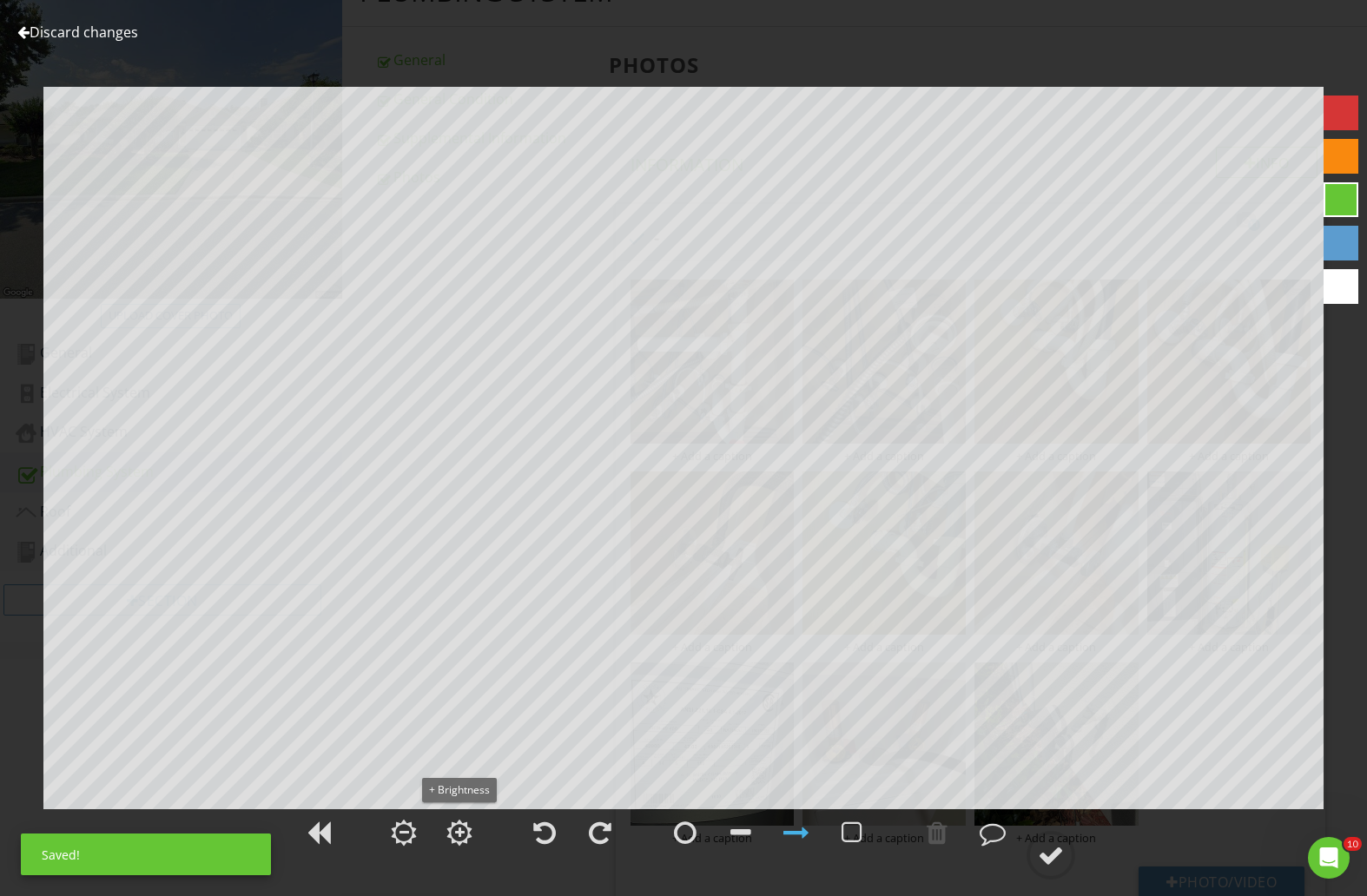 drag, startPoint x: 472, startPoint y: 833, endPoint x: 511, endPoint y: 833, distance: 39 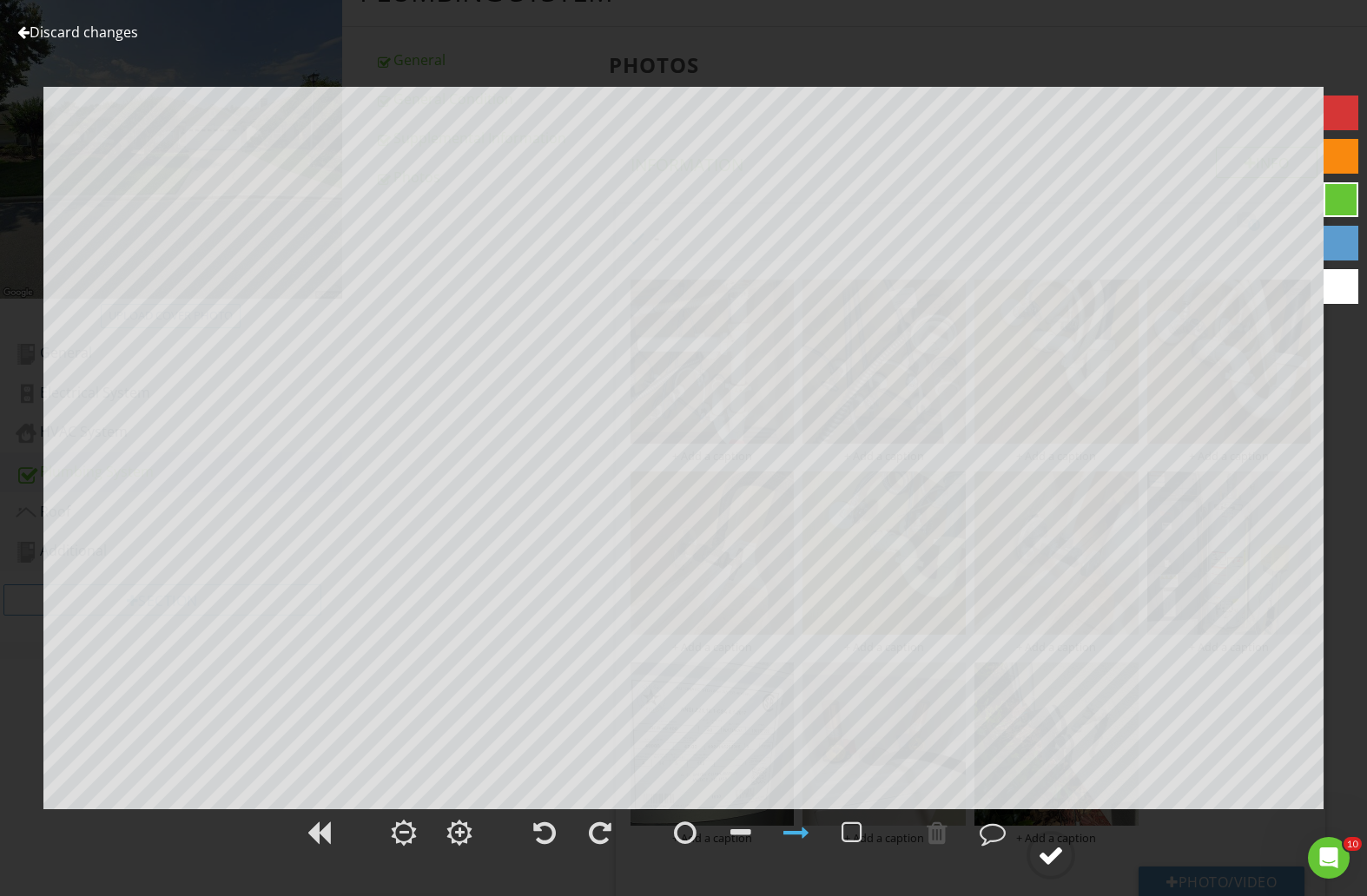 click 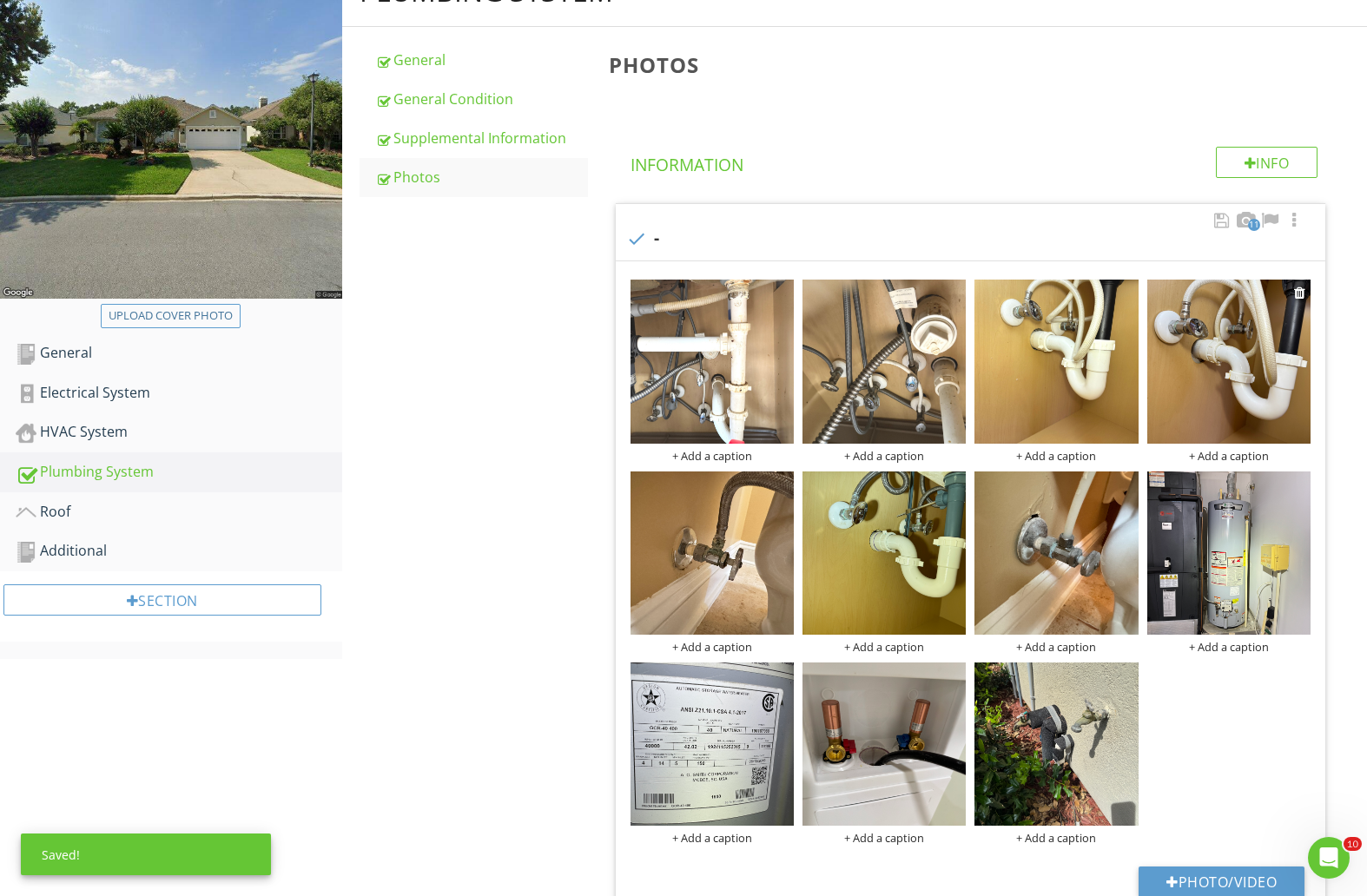 click at bounding box center [1229, 361] 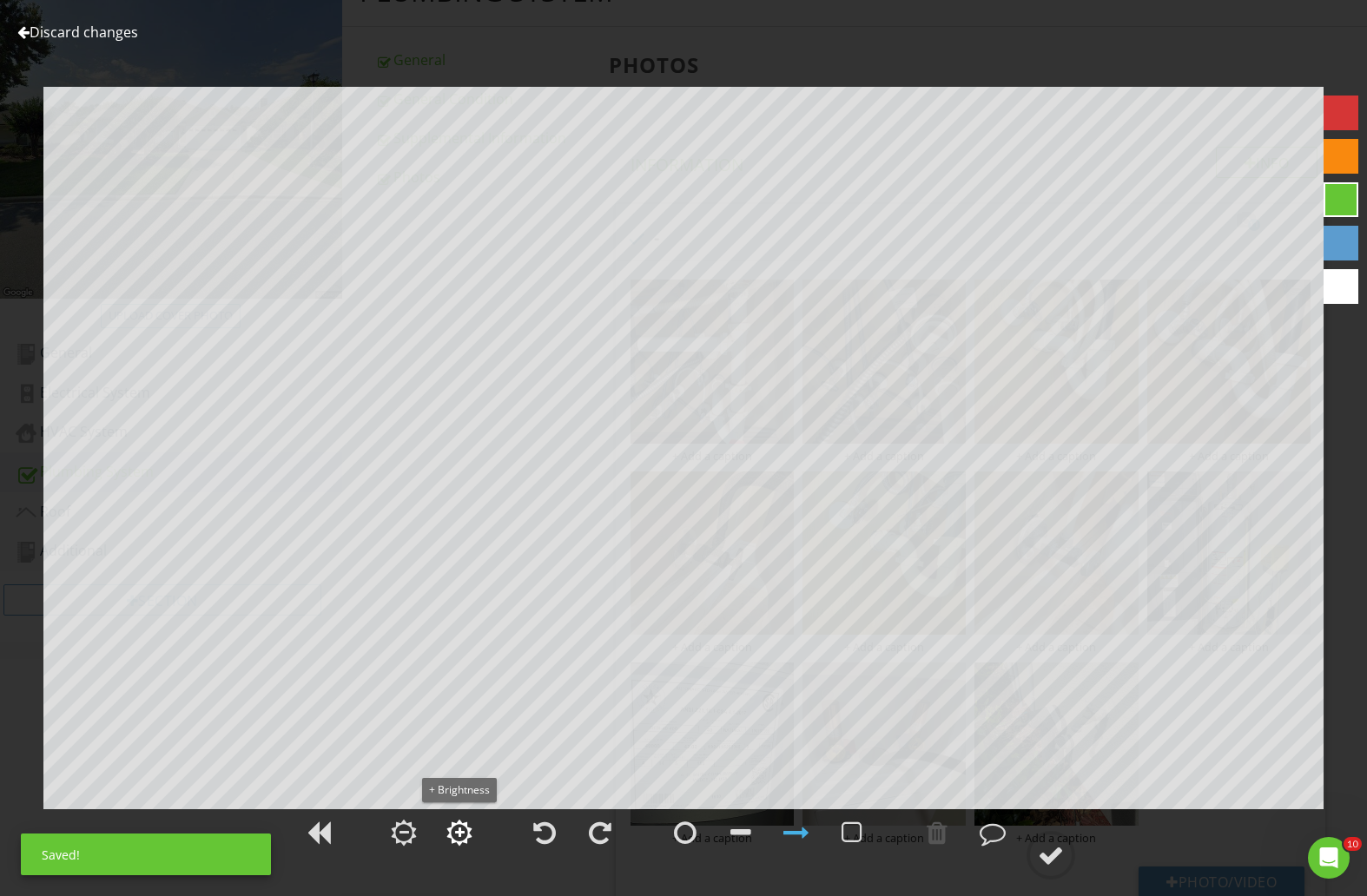 click at bounding box center (459, 833) 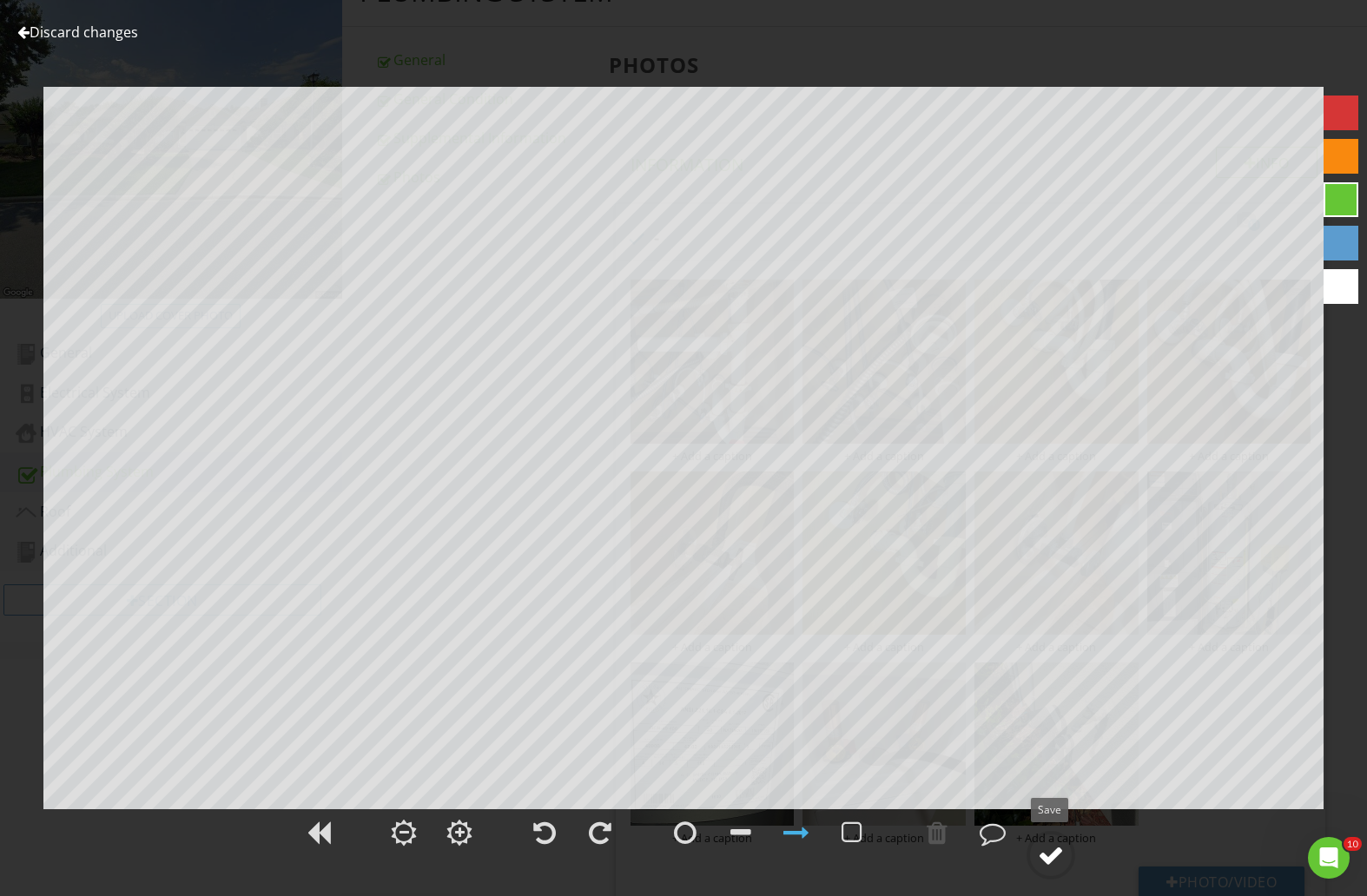 click at bounding box center [1051, 855] 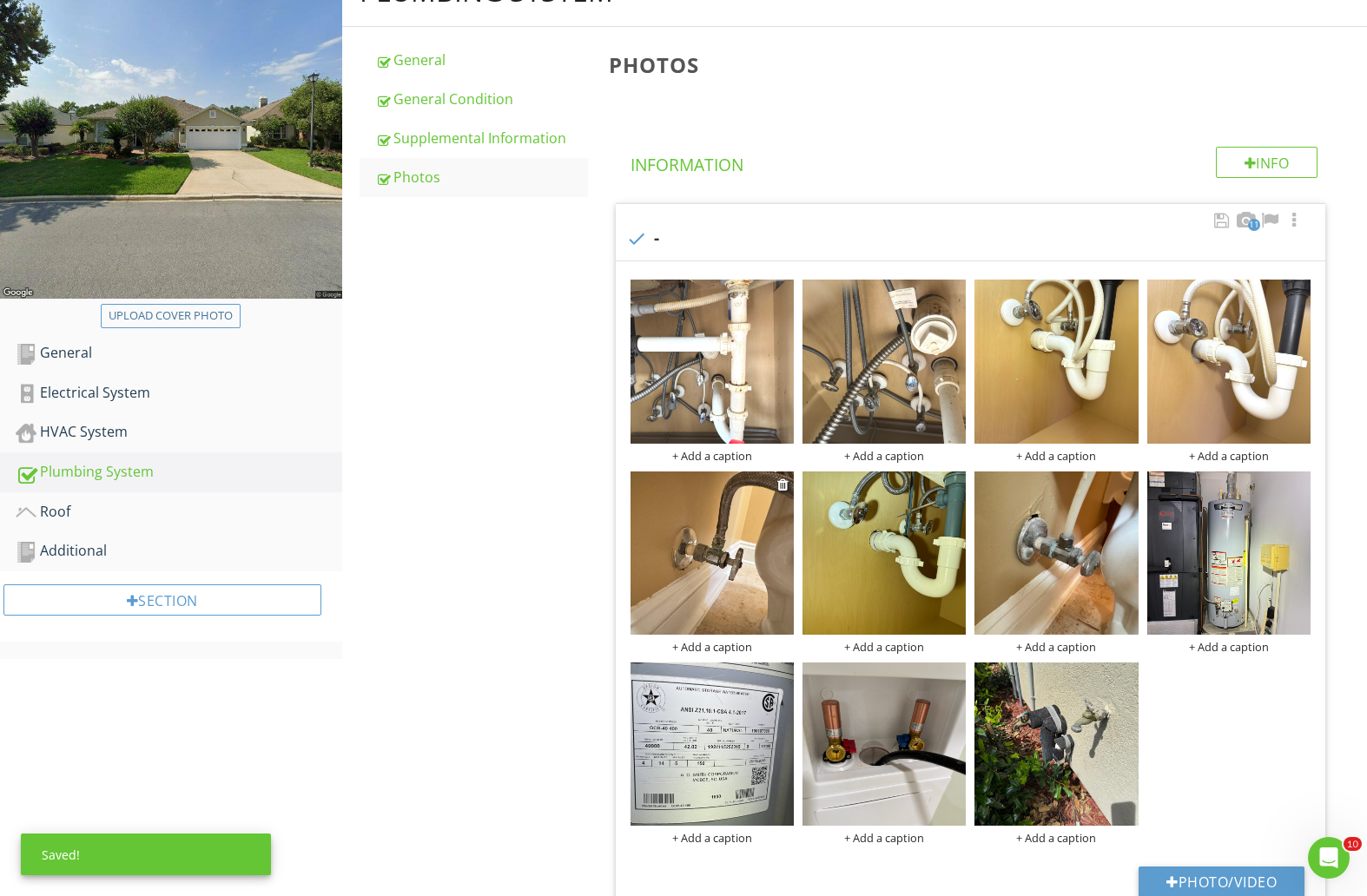 click at bounding box center (712, 553) 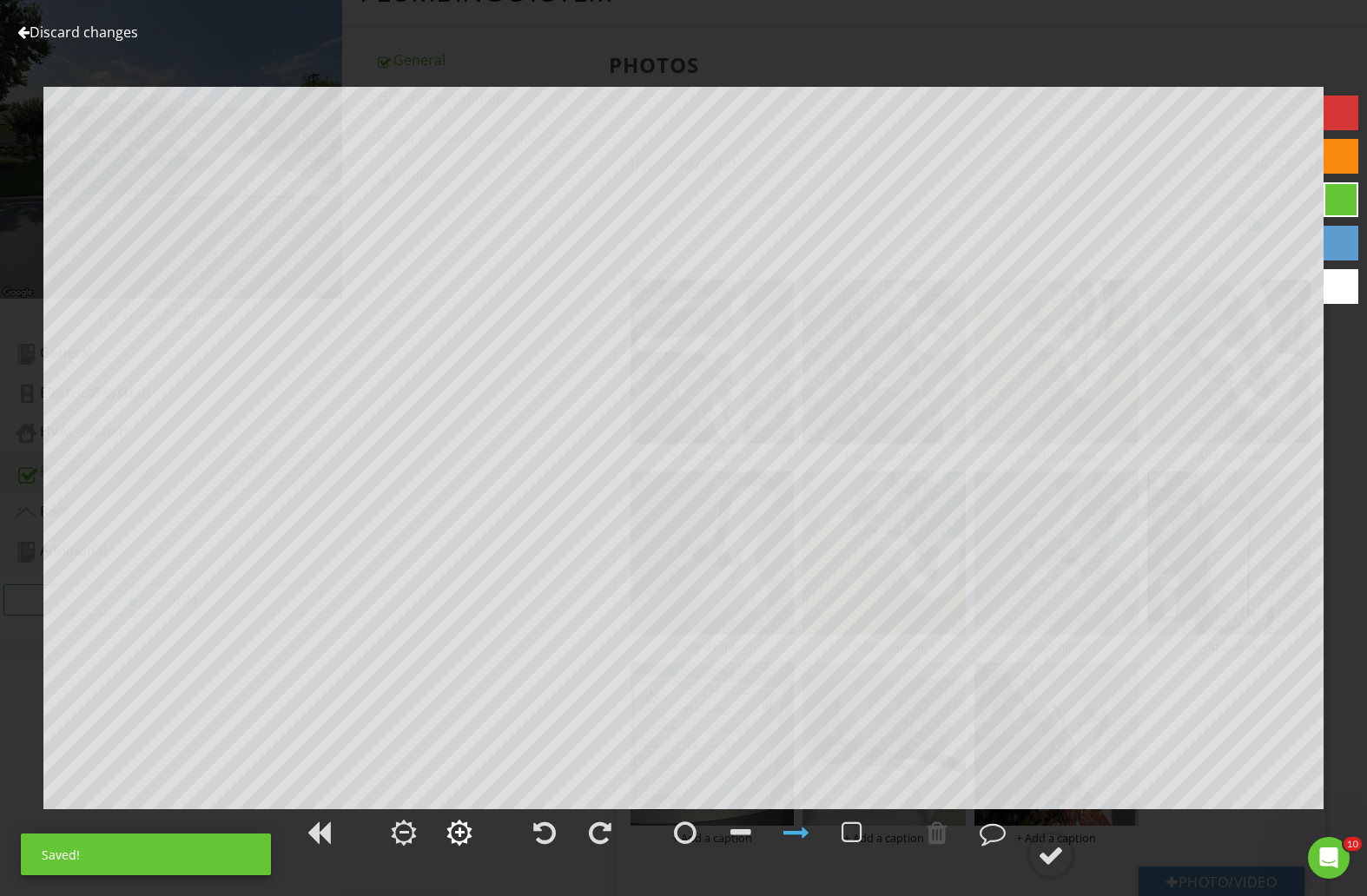 click at bounding box center [459, 833] 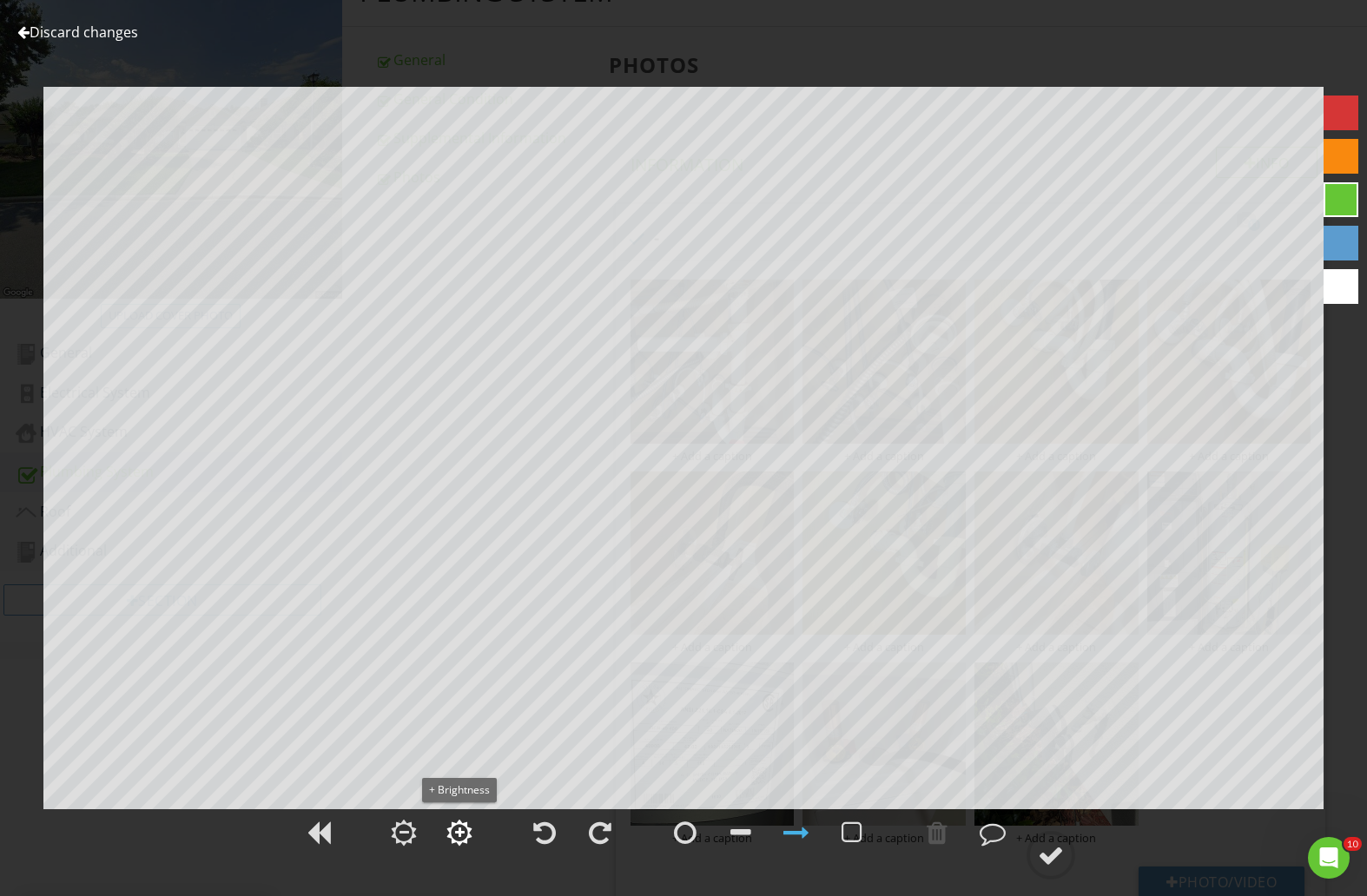 click at bounding box center (459, 833) 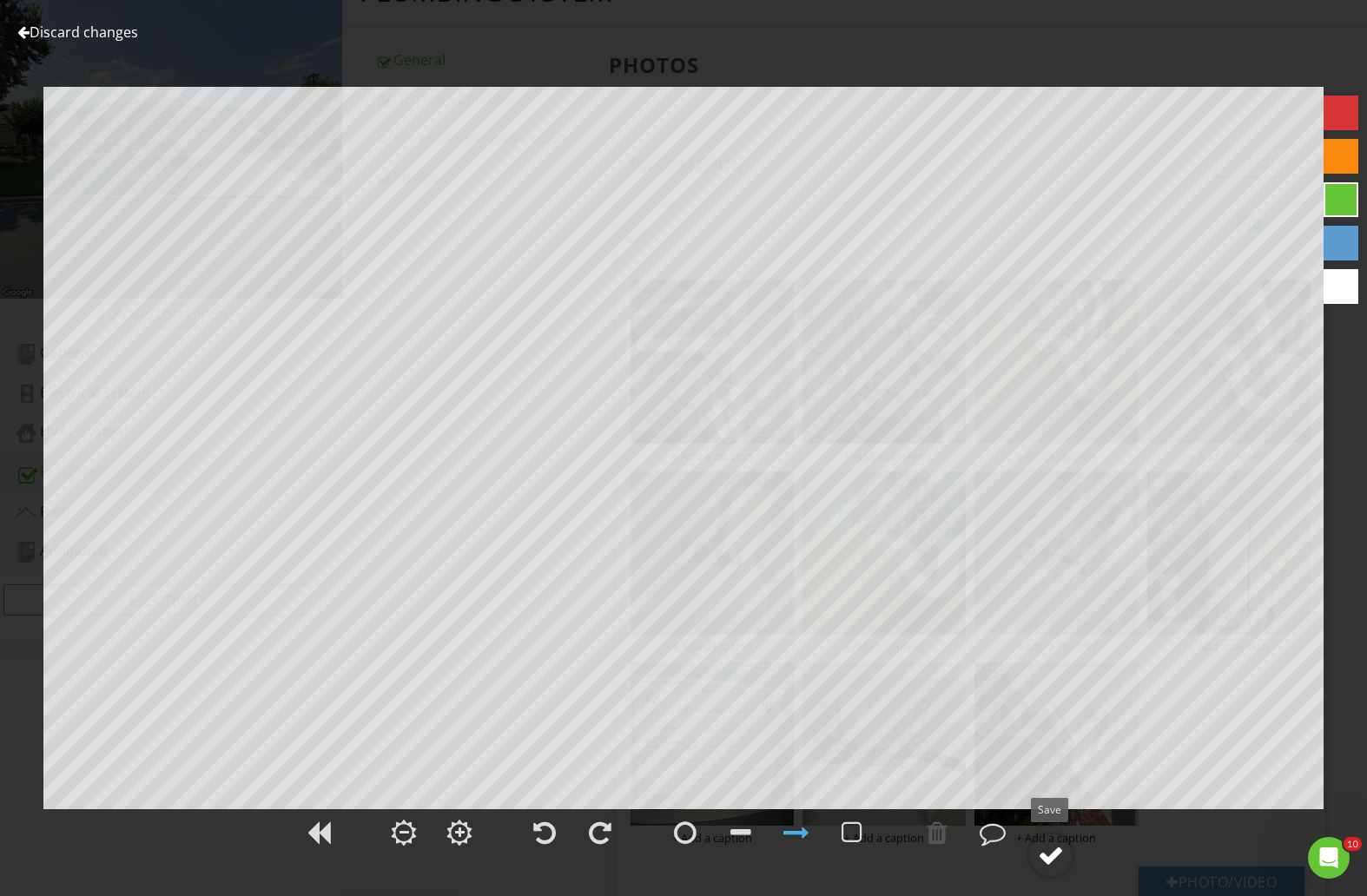 click at bounding box center [1051, 855] 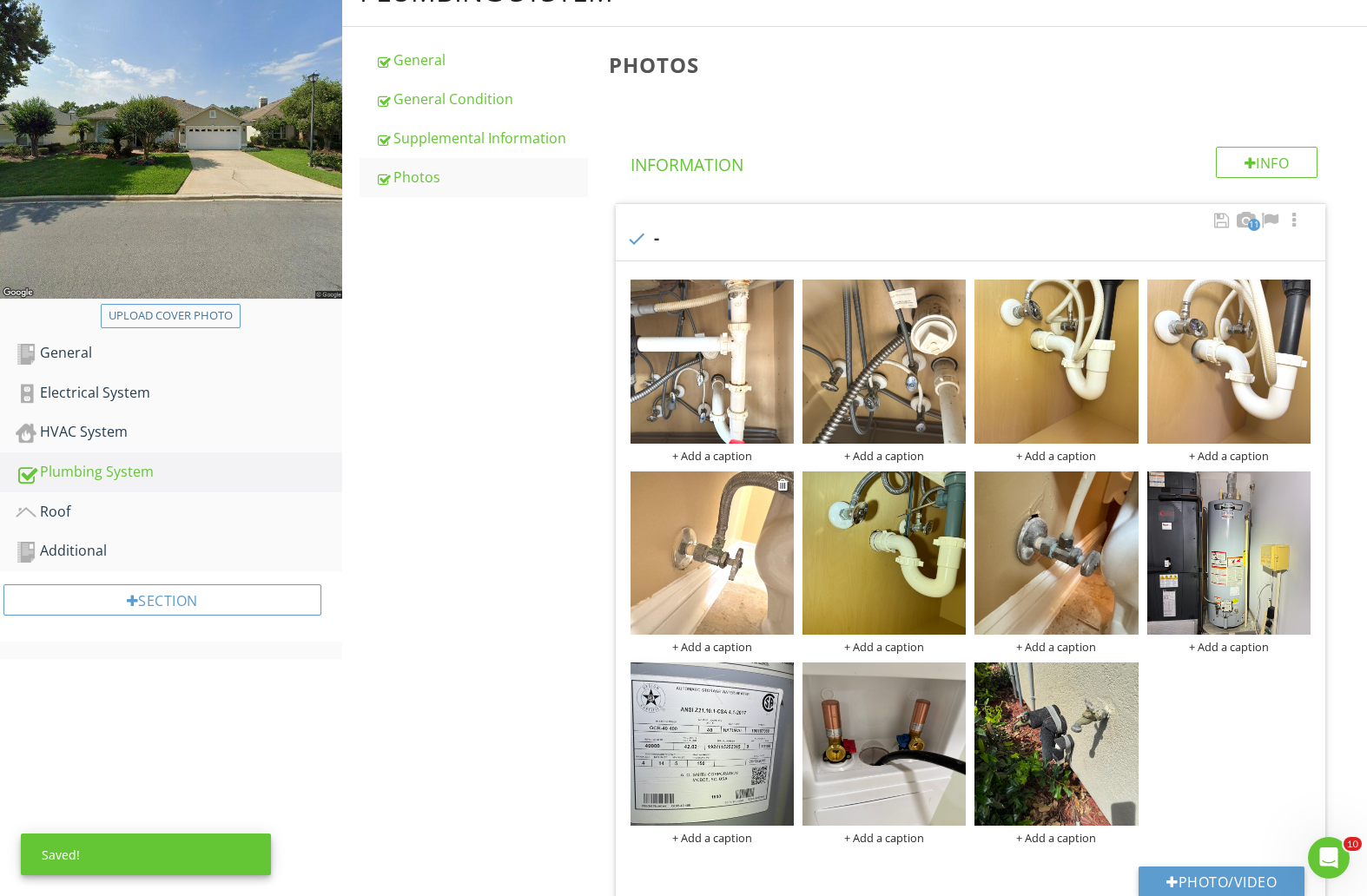 click at bounding box center (712, 553) 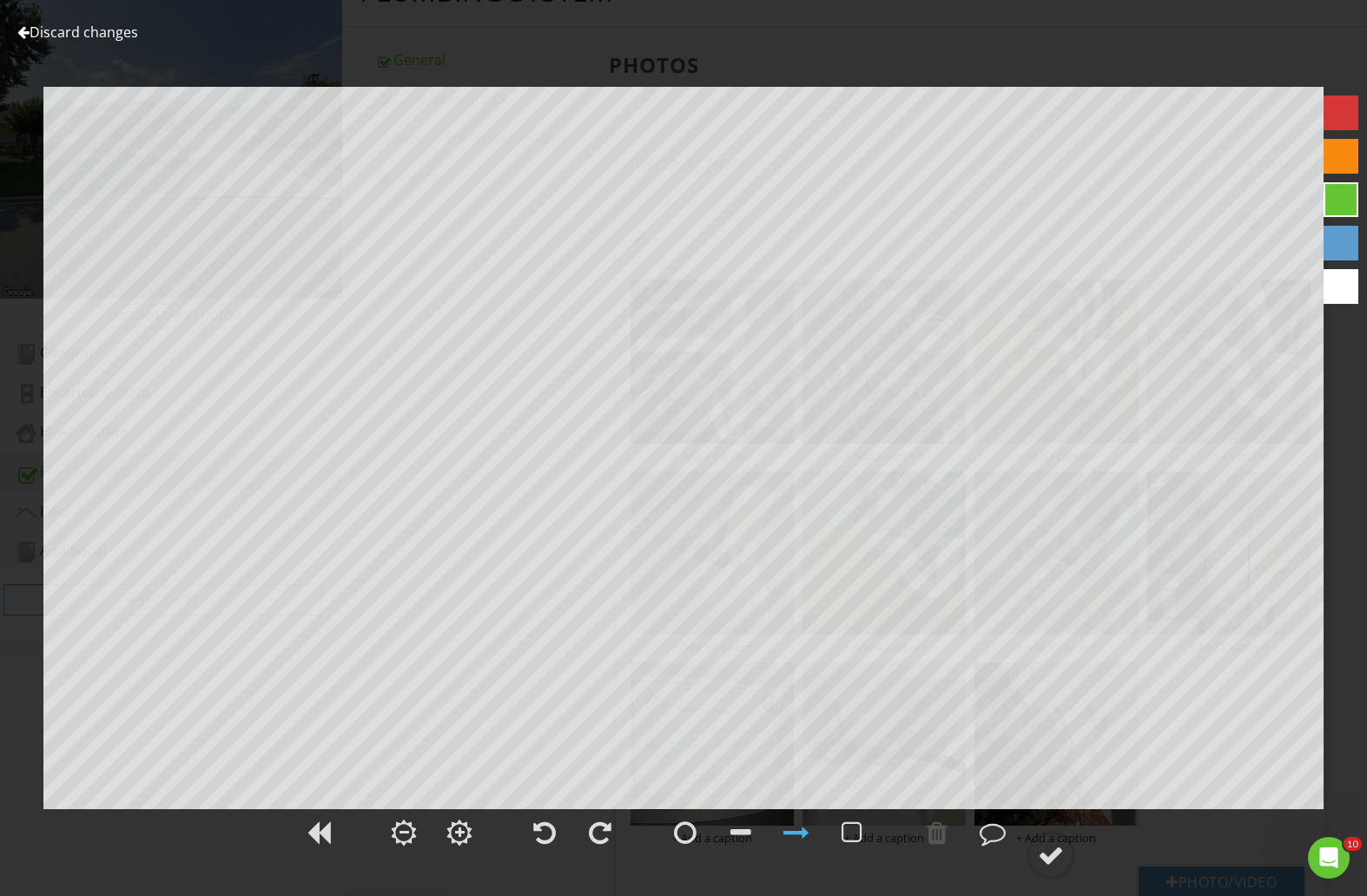 click on "Discard changes" at bounding box center (77, 32) 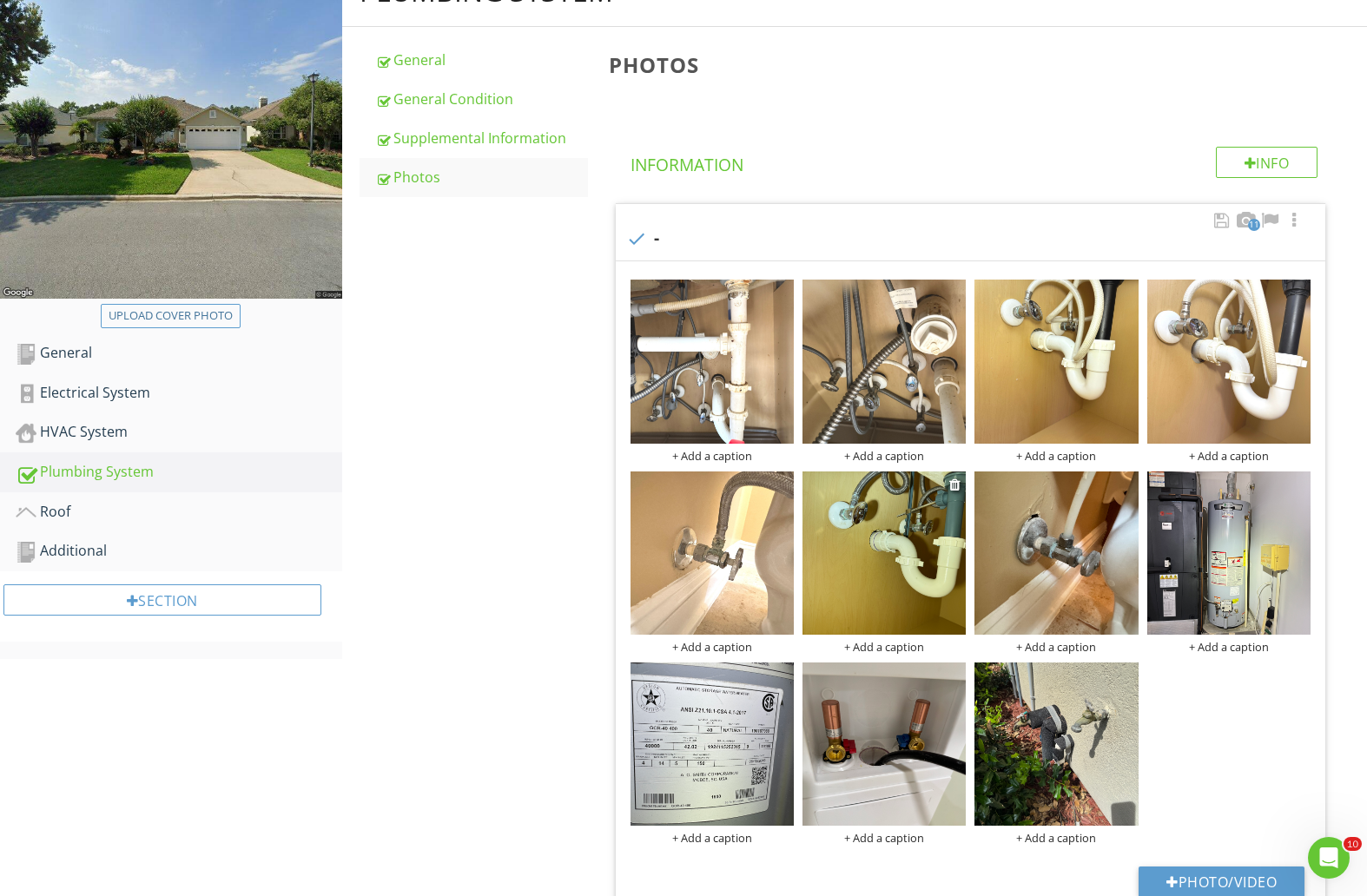 click at bounding box center (884, 553) 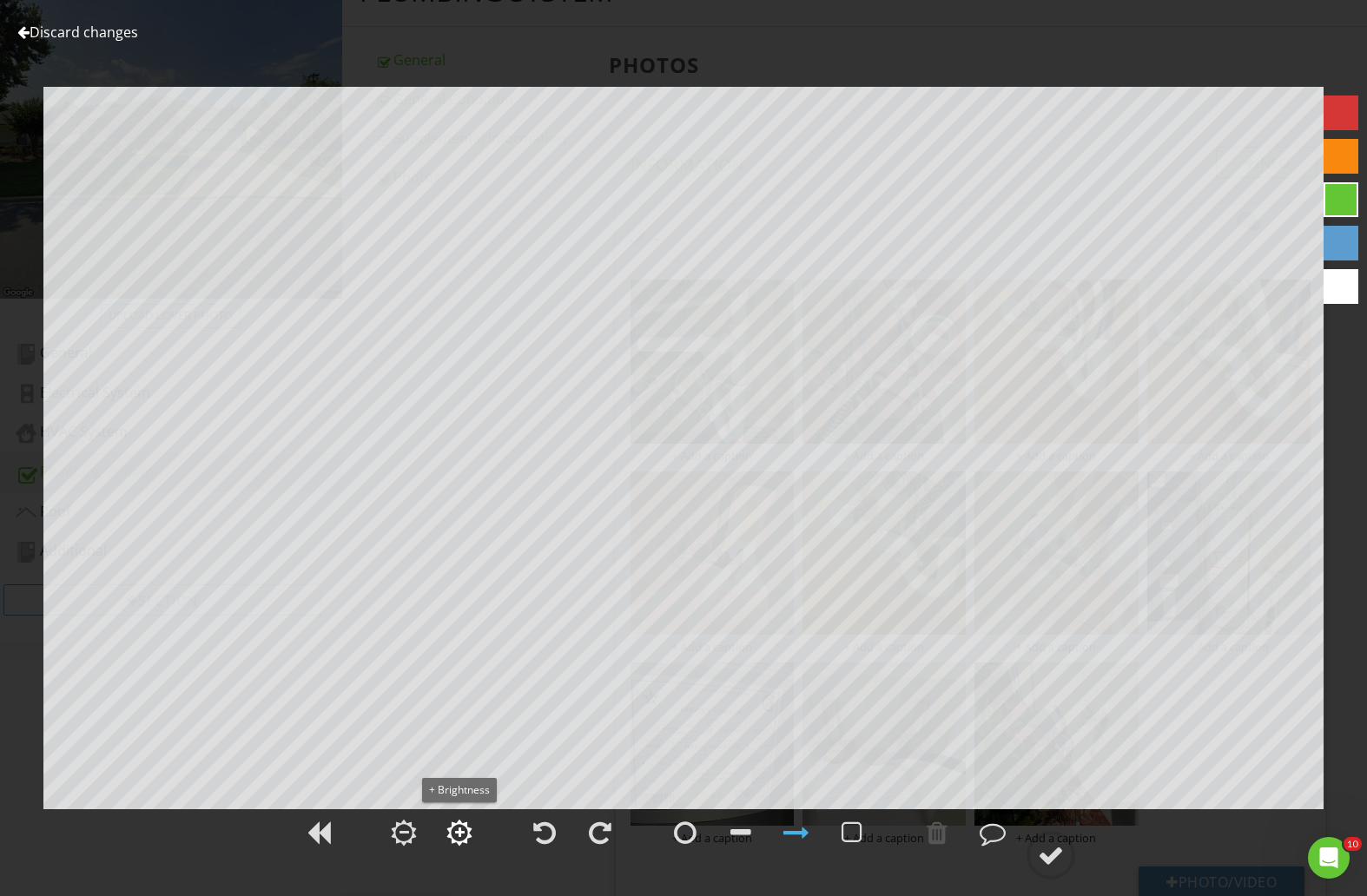 click at bounding box center (459, 833) 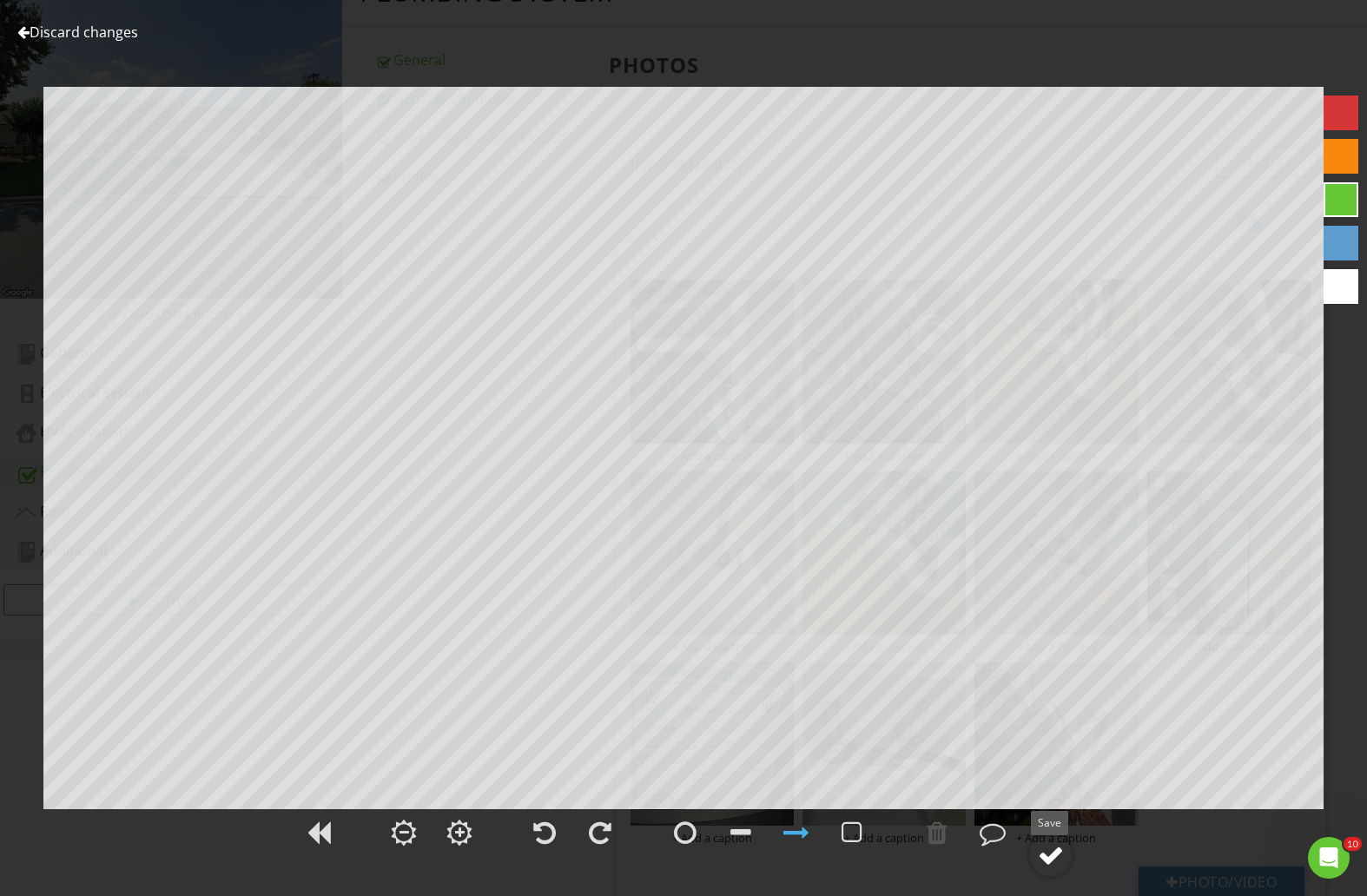 click at bounding box center (1051, 855) 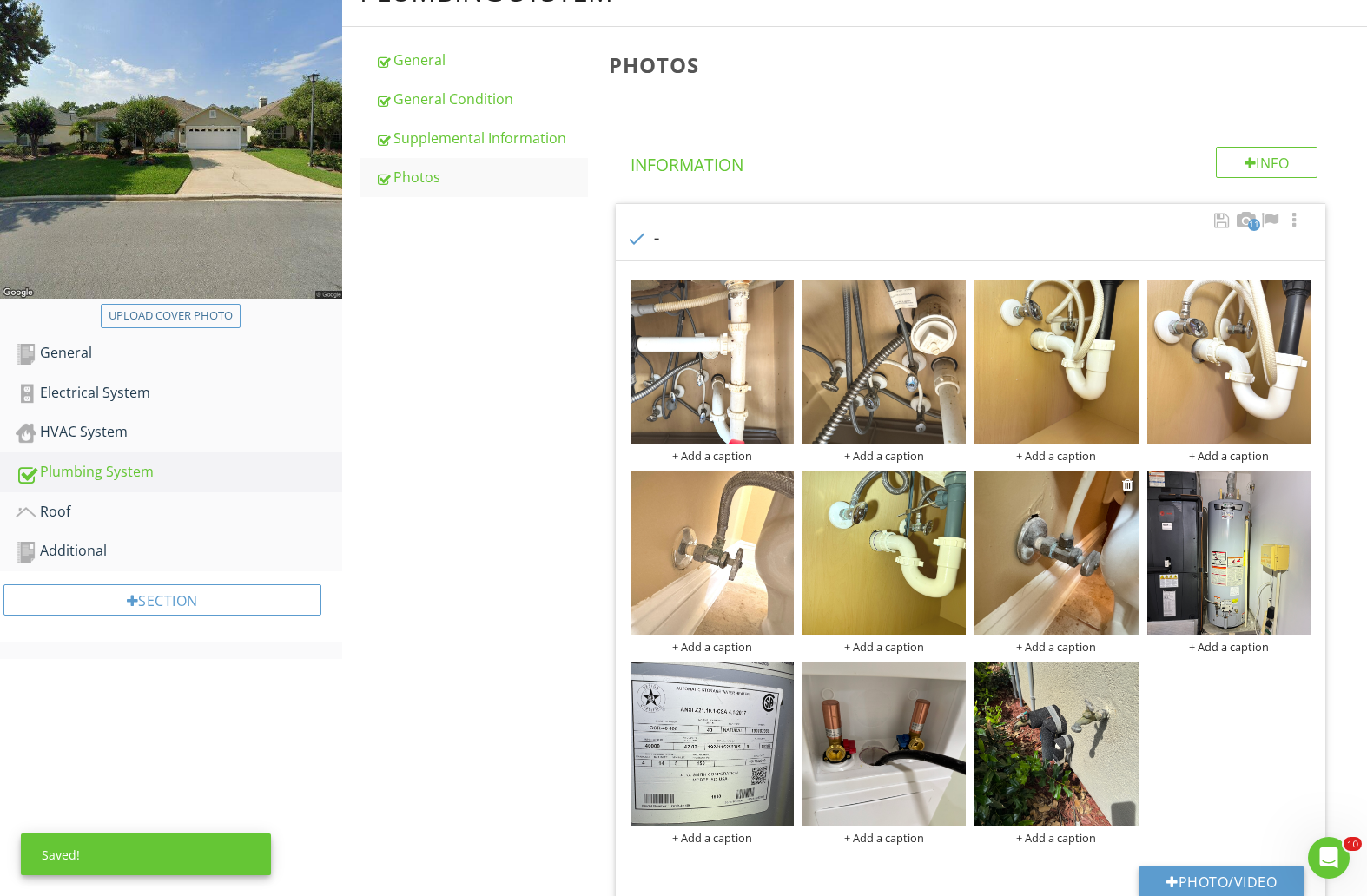 click at bounding box center [1056, 553] 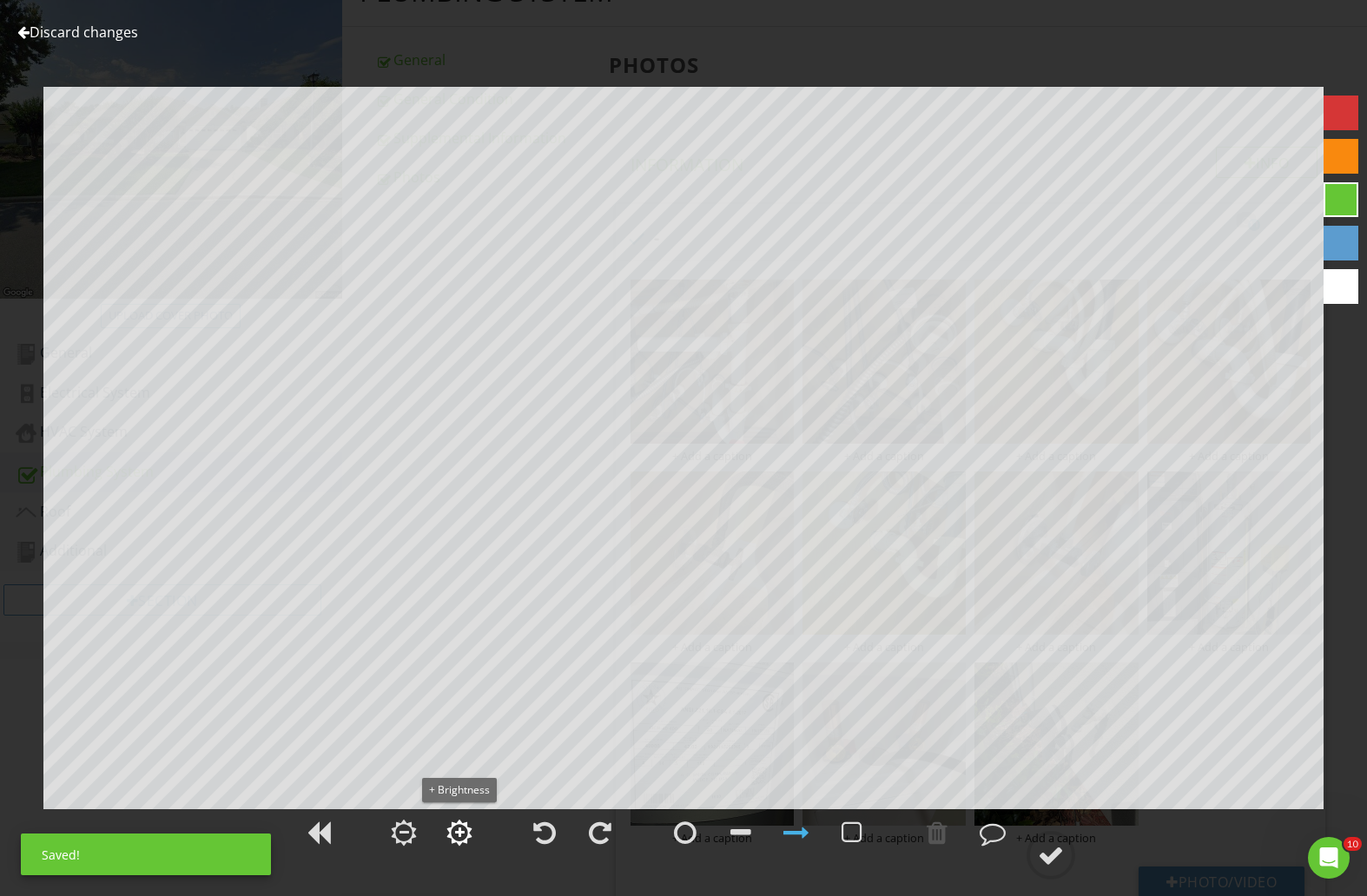 click at bounding box center [459, 833] 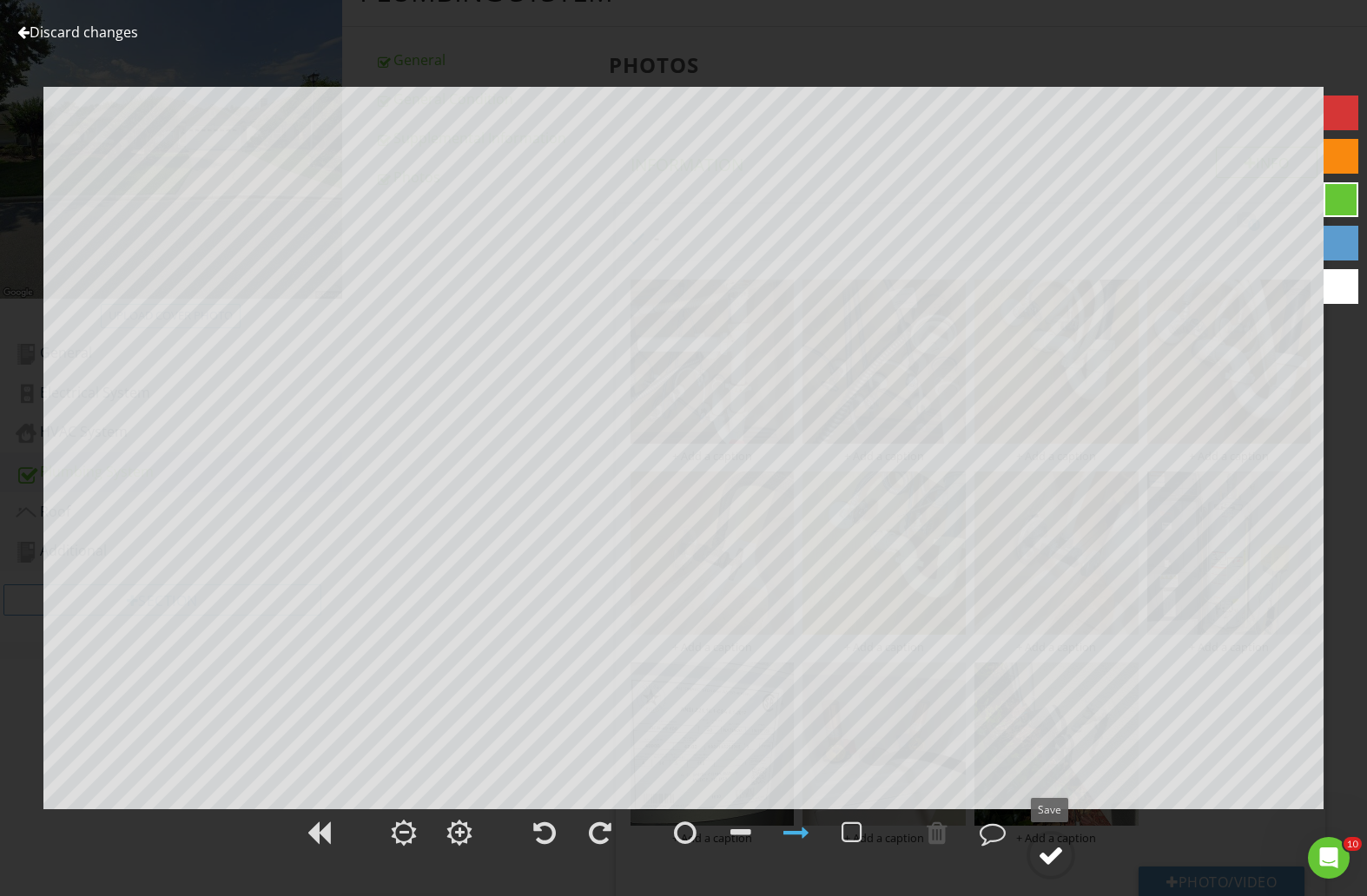 click at bounding box center [1051, 855] 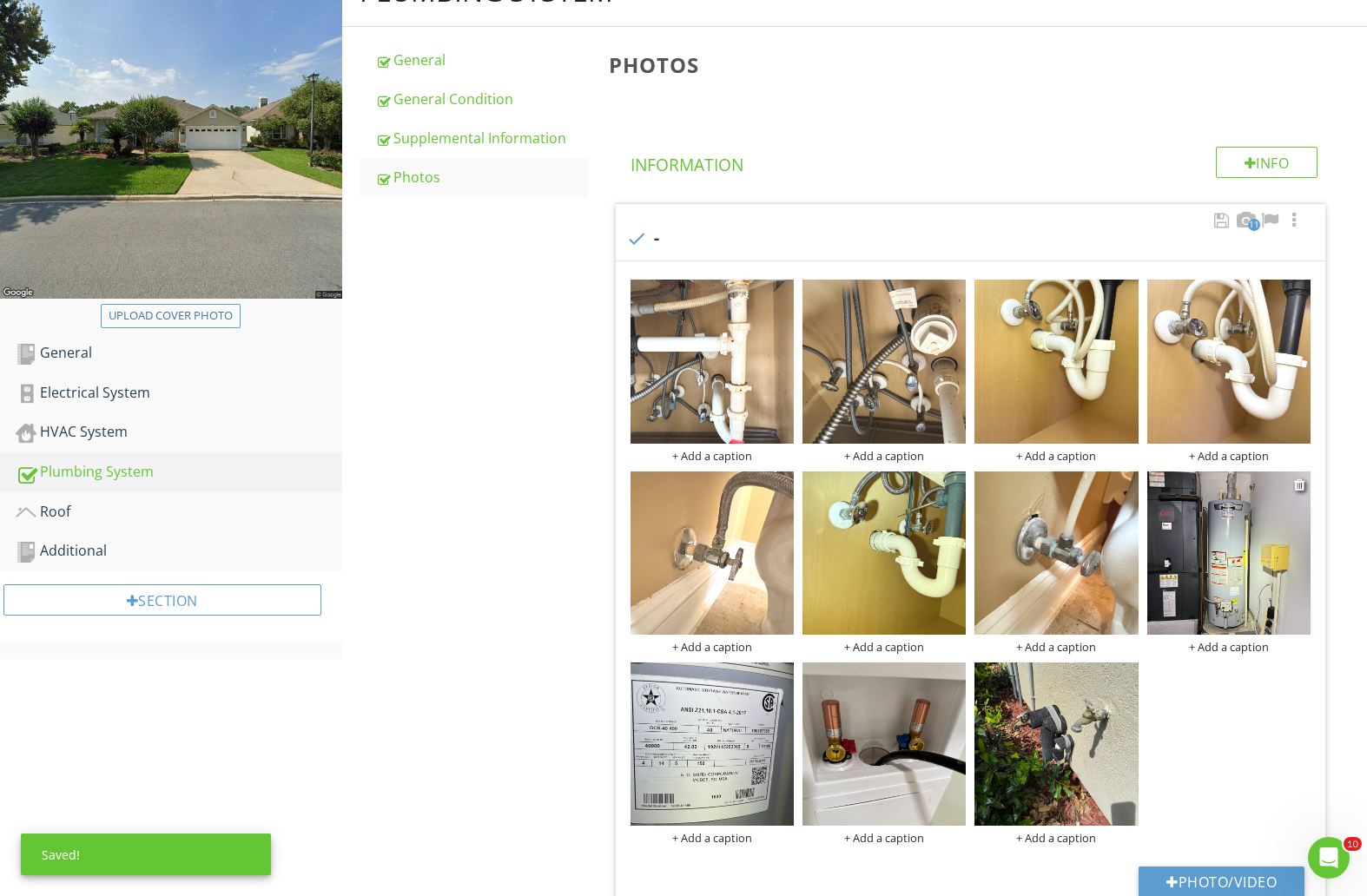 click at bounding box center (1229, 553) 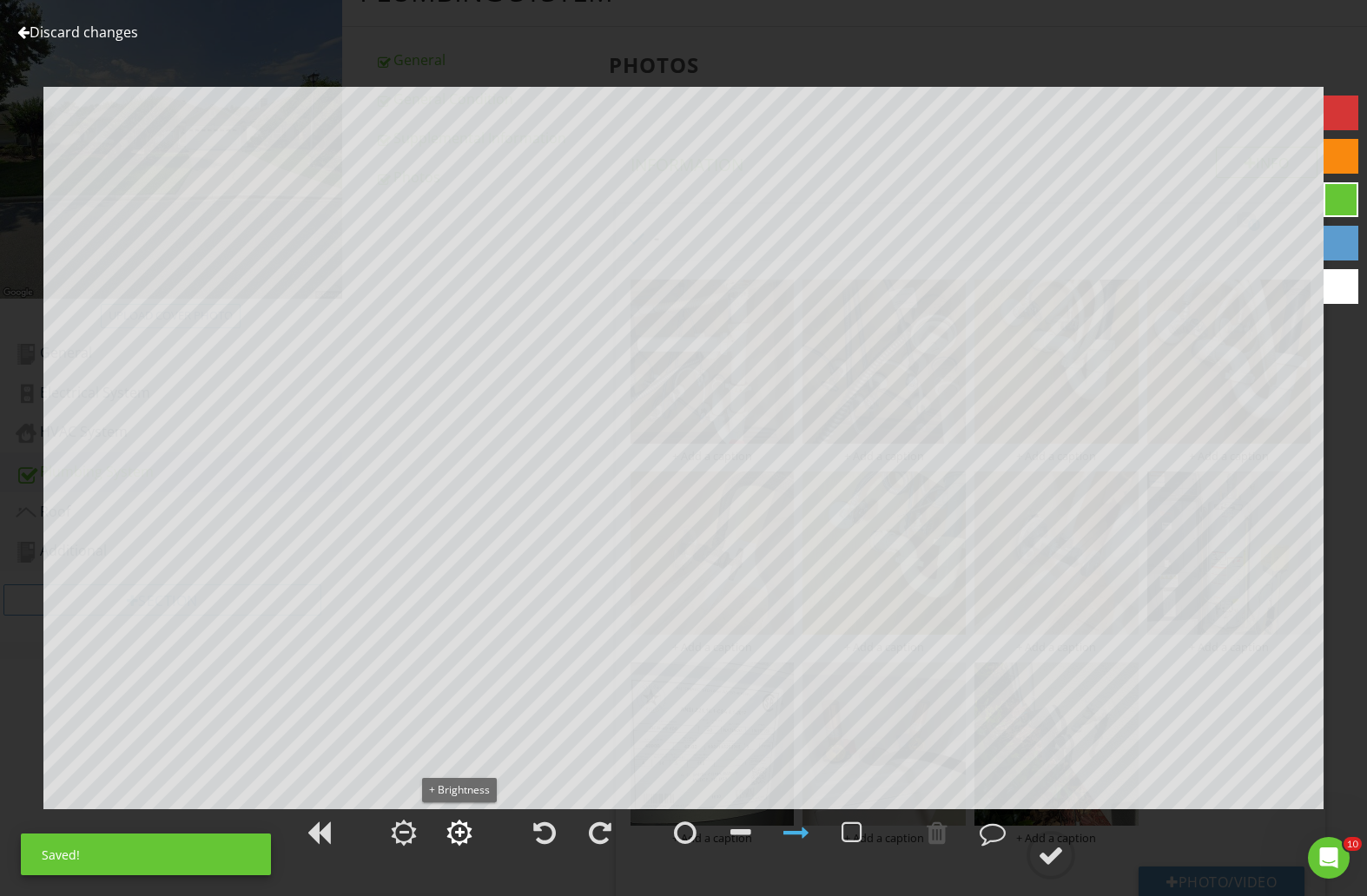 click at bounding box center [459, 833] 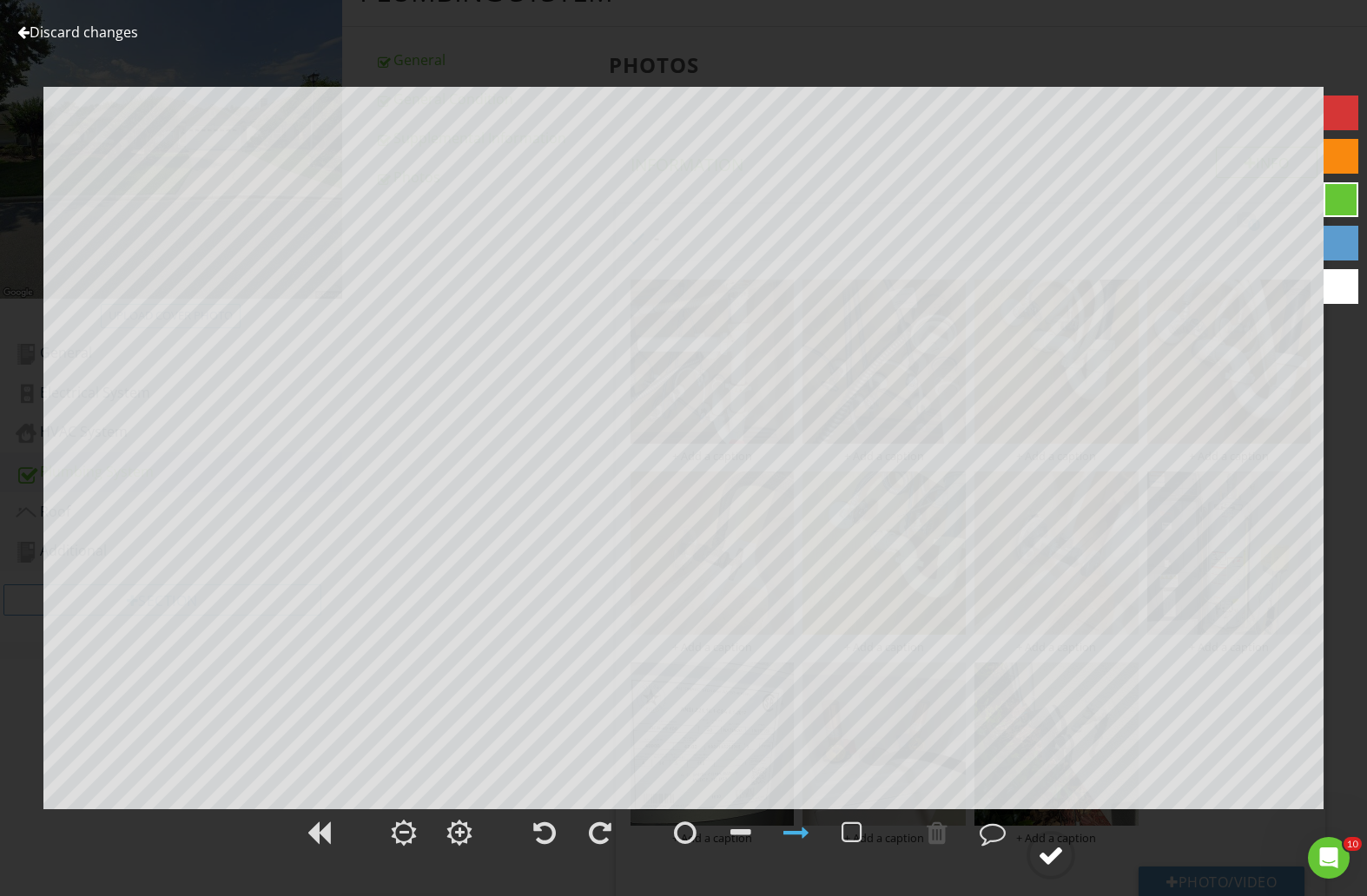 click at bounding box center (1051, 855) 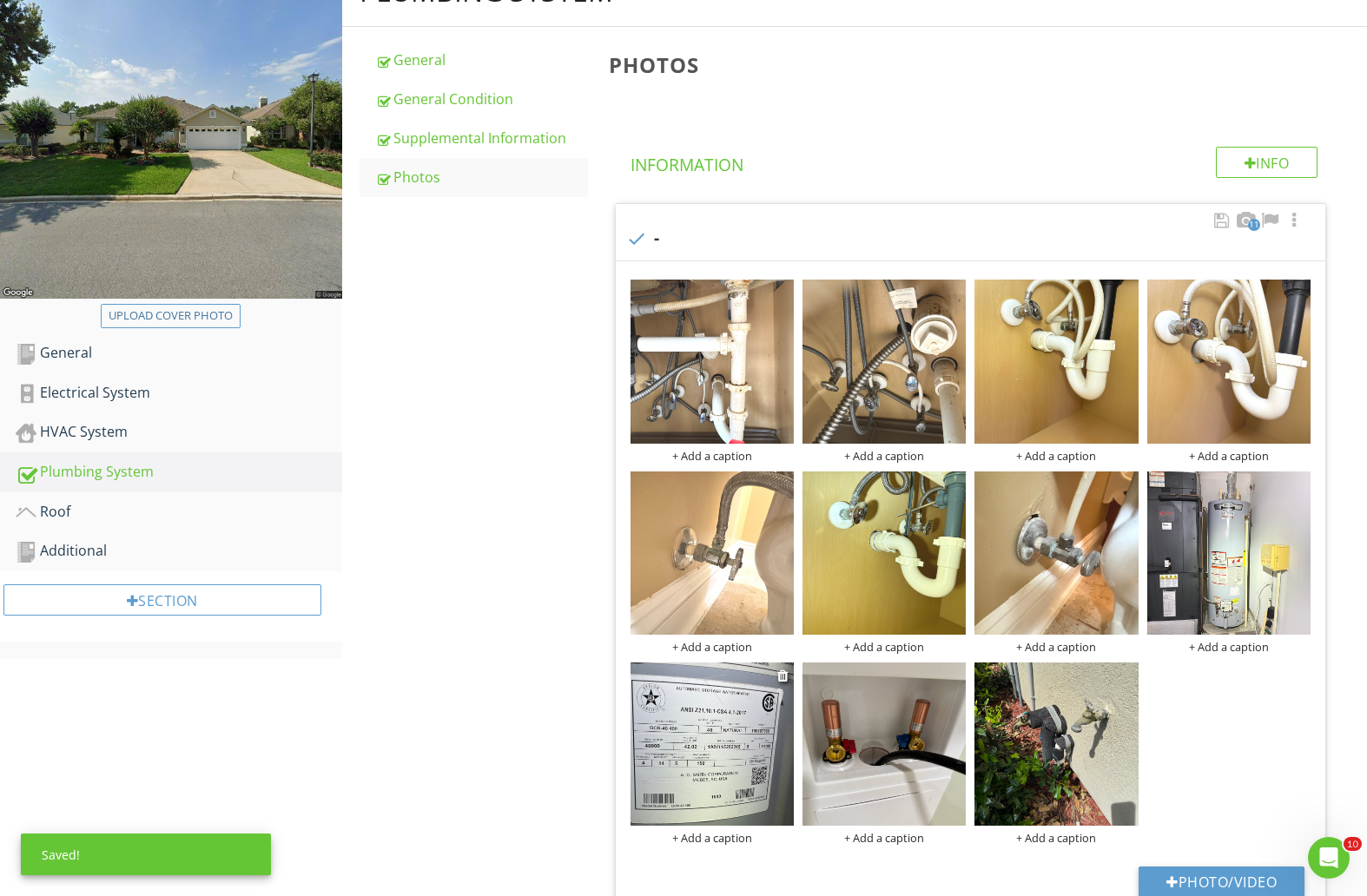 click at bounding box center [712, 744] 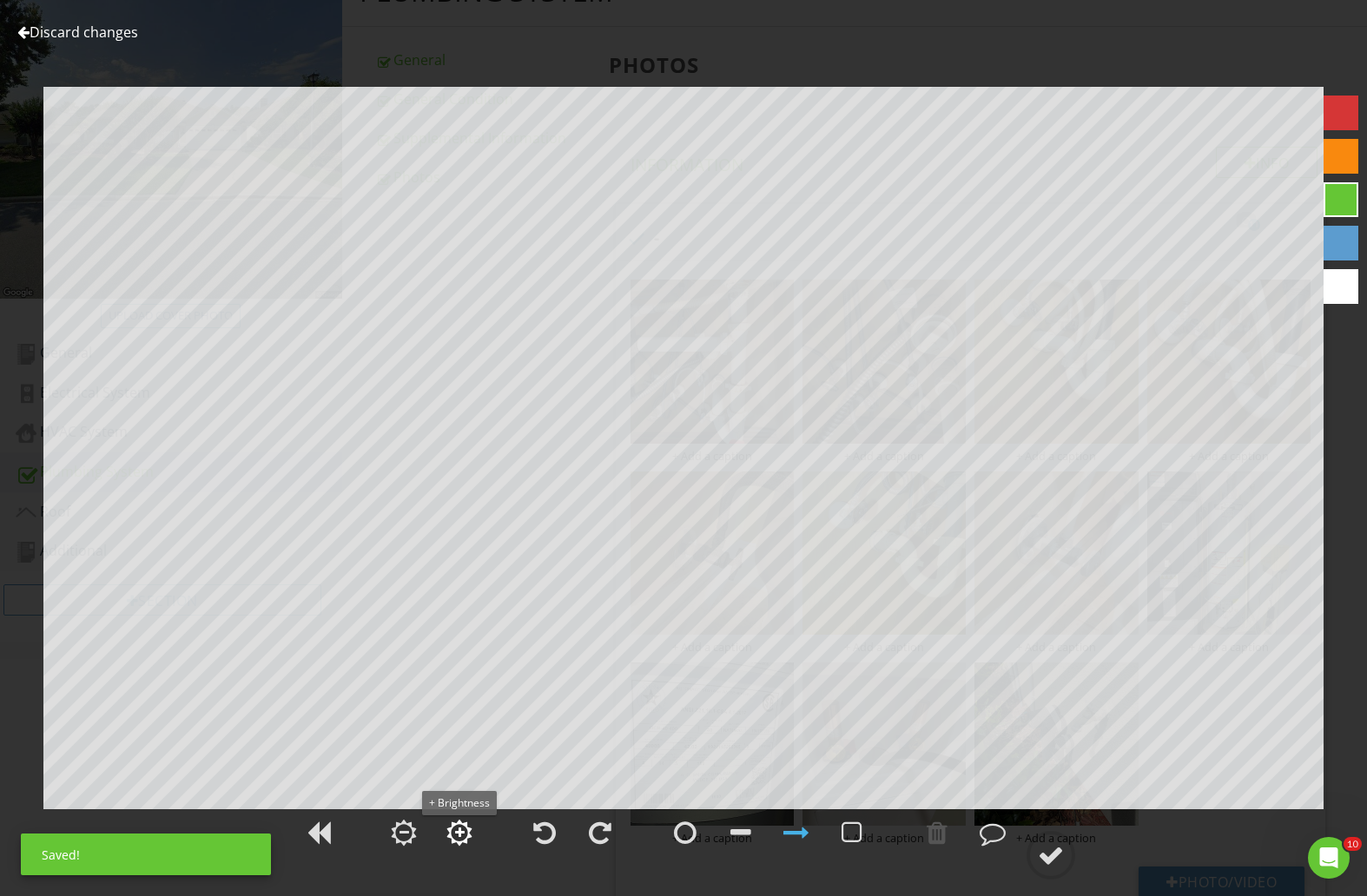 click at bounding box center [459, 833] 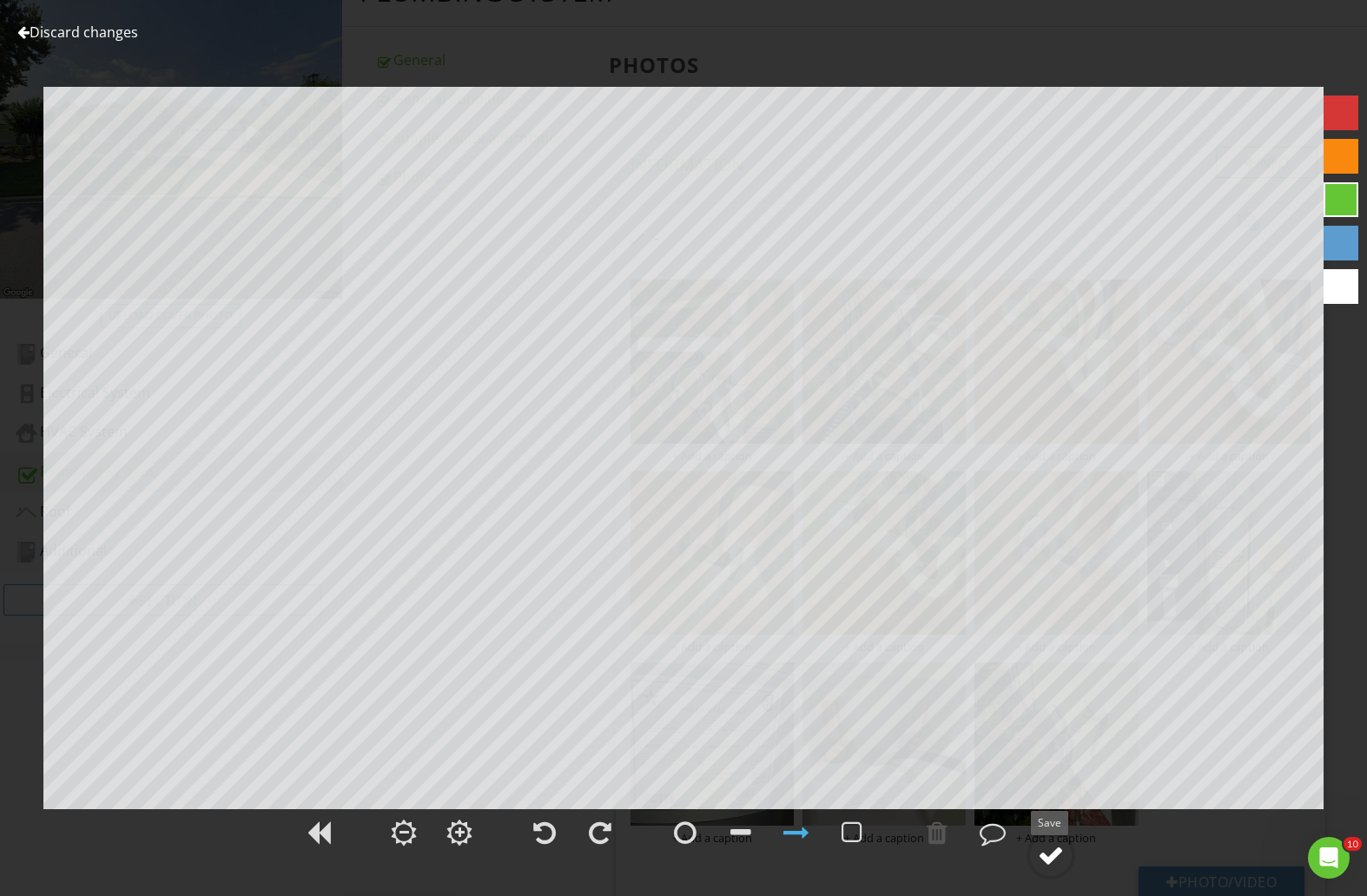 click at bounding box center [1051, 855] 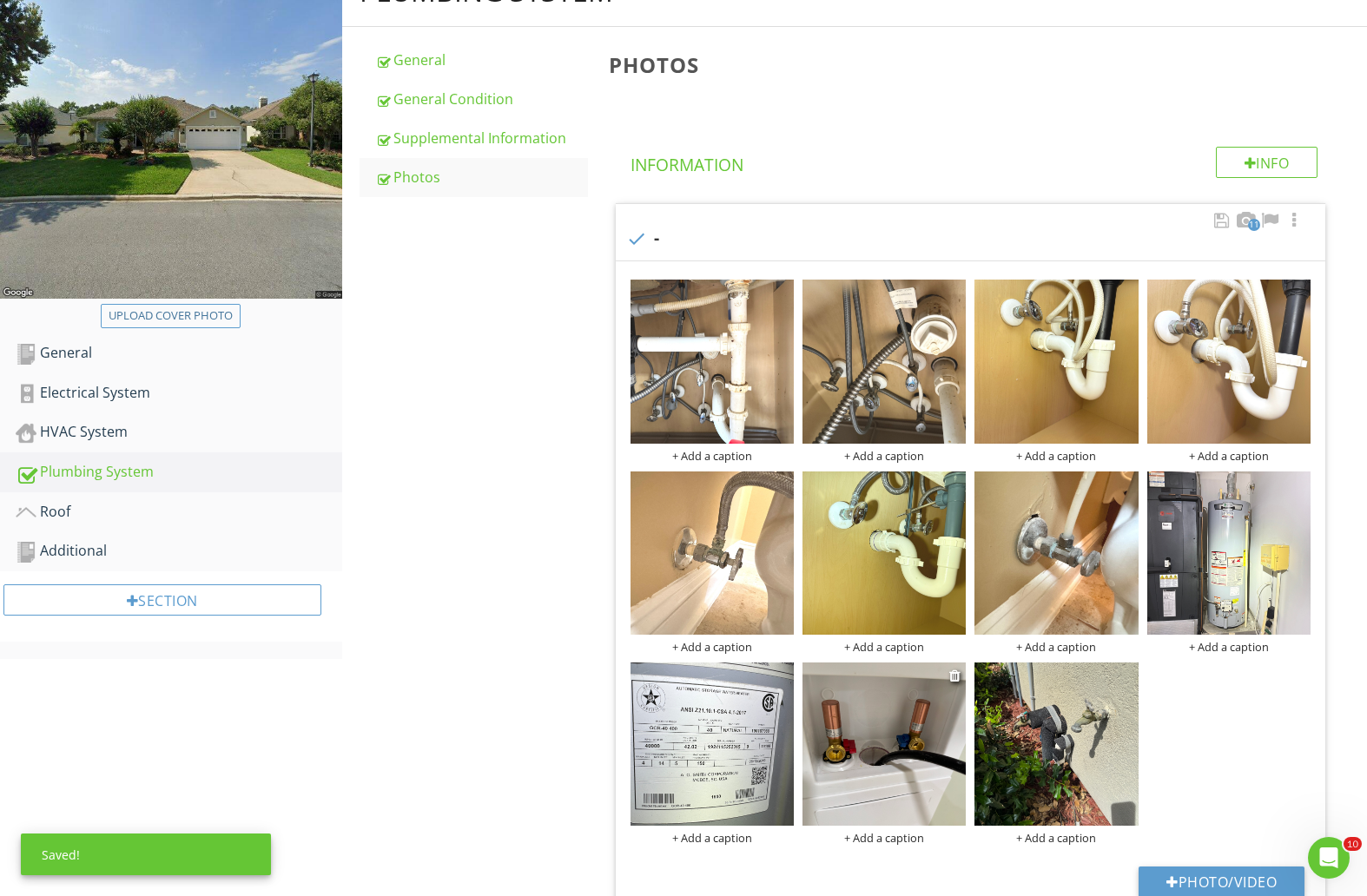 click at bounding box center (884, 744) 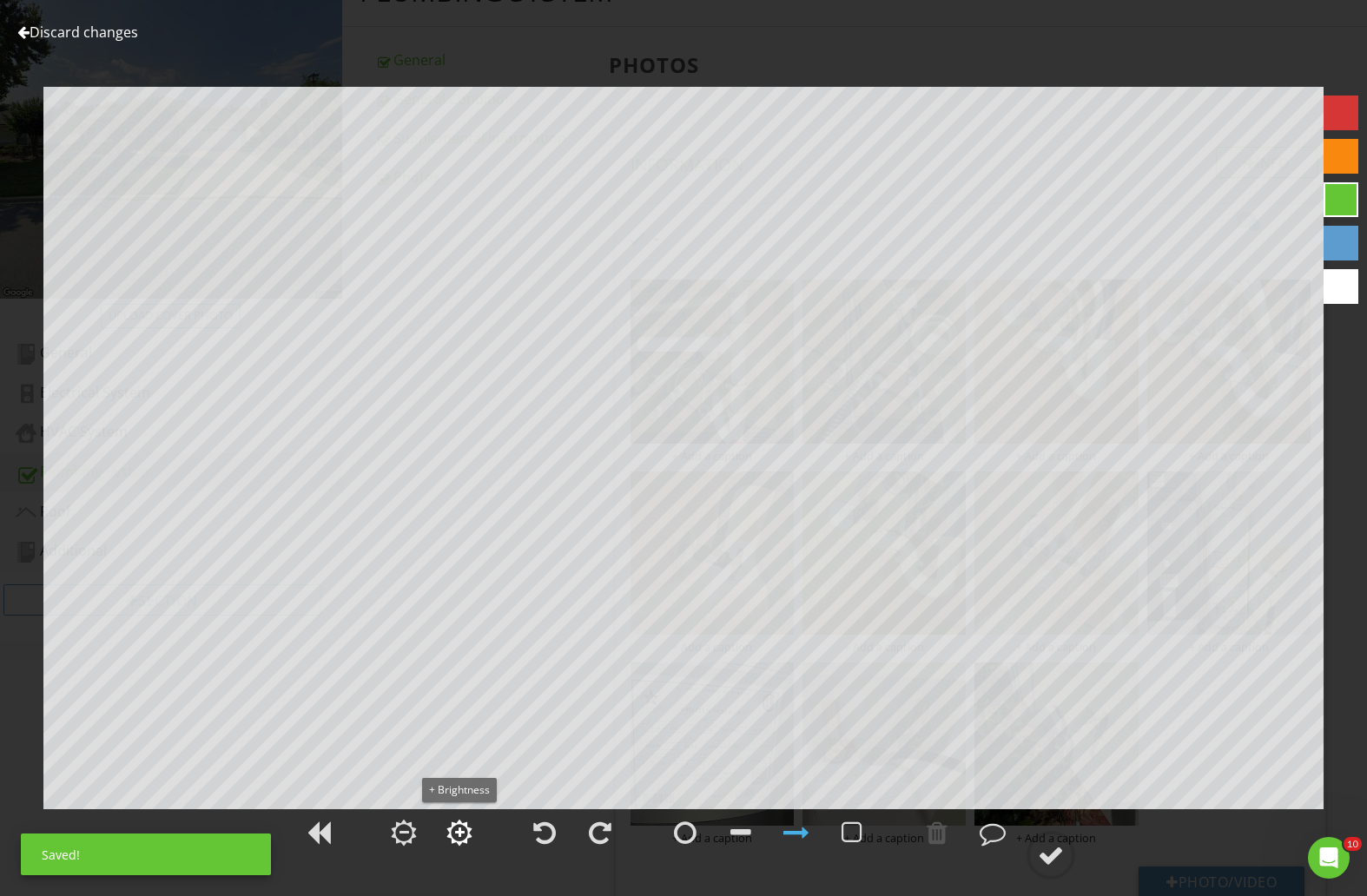 click at bounding box center [459, 833] 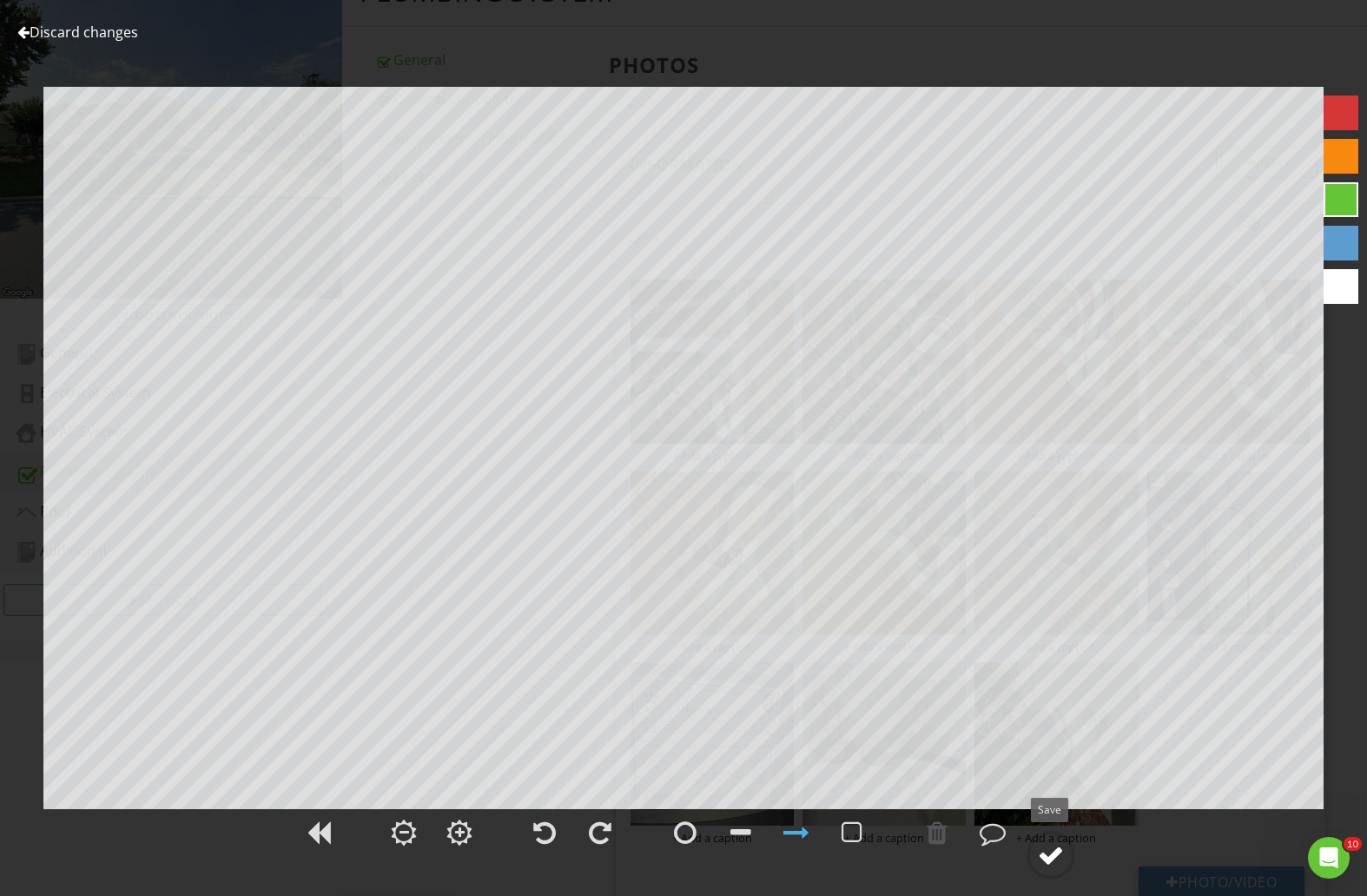 click 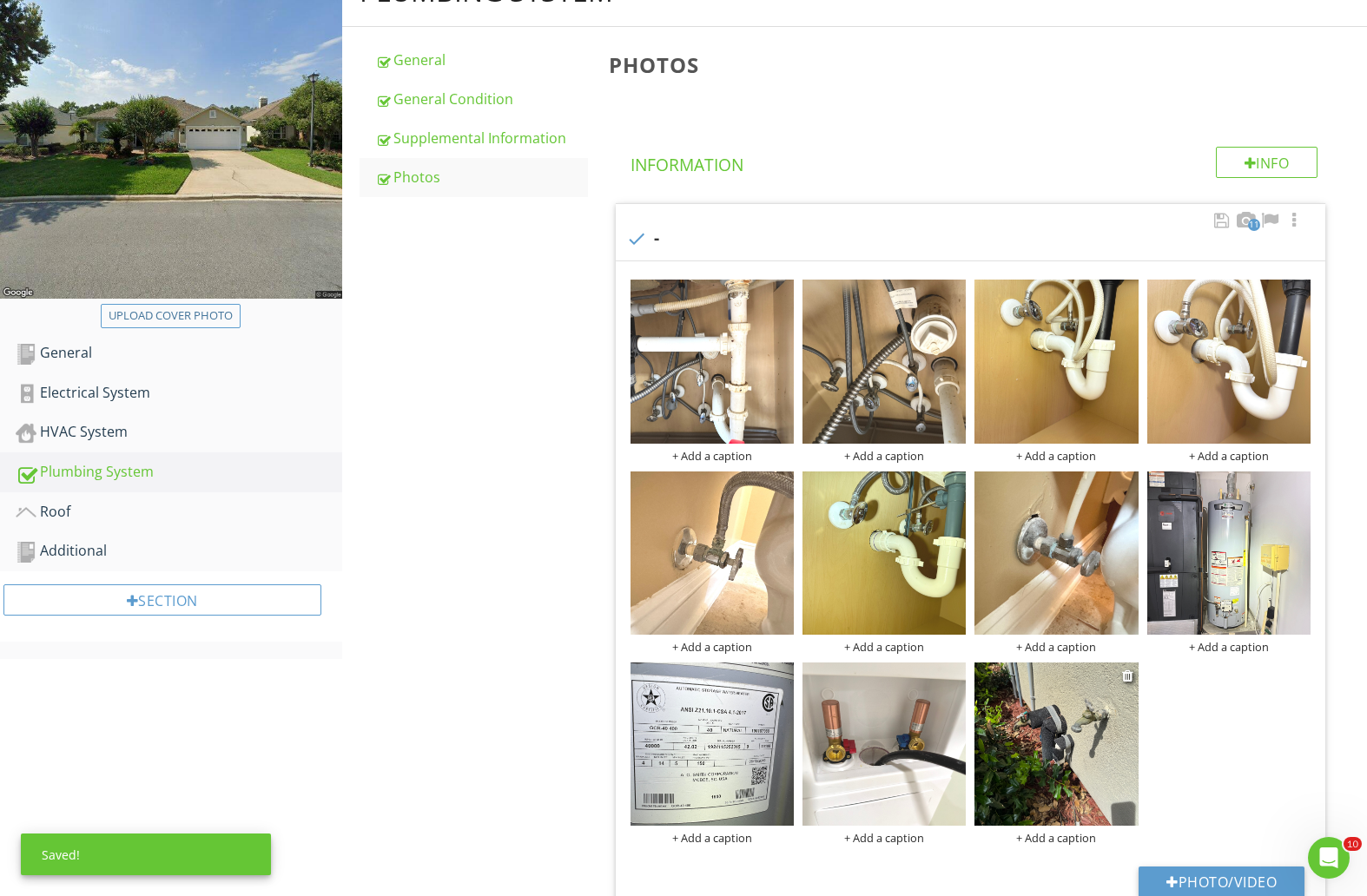 click at bounding box center [1056, 744] 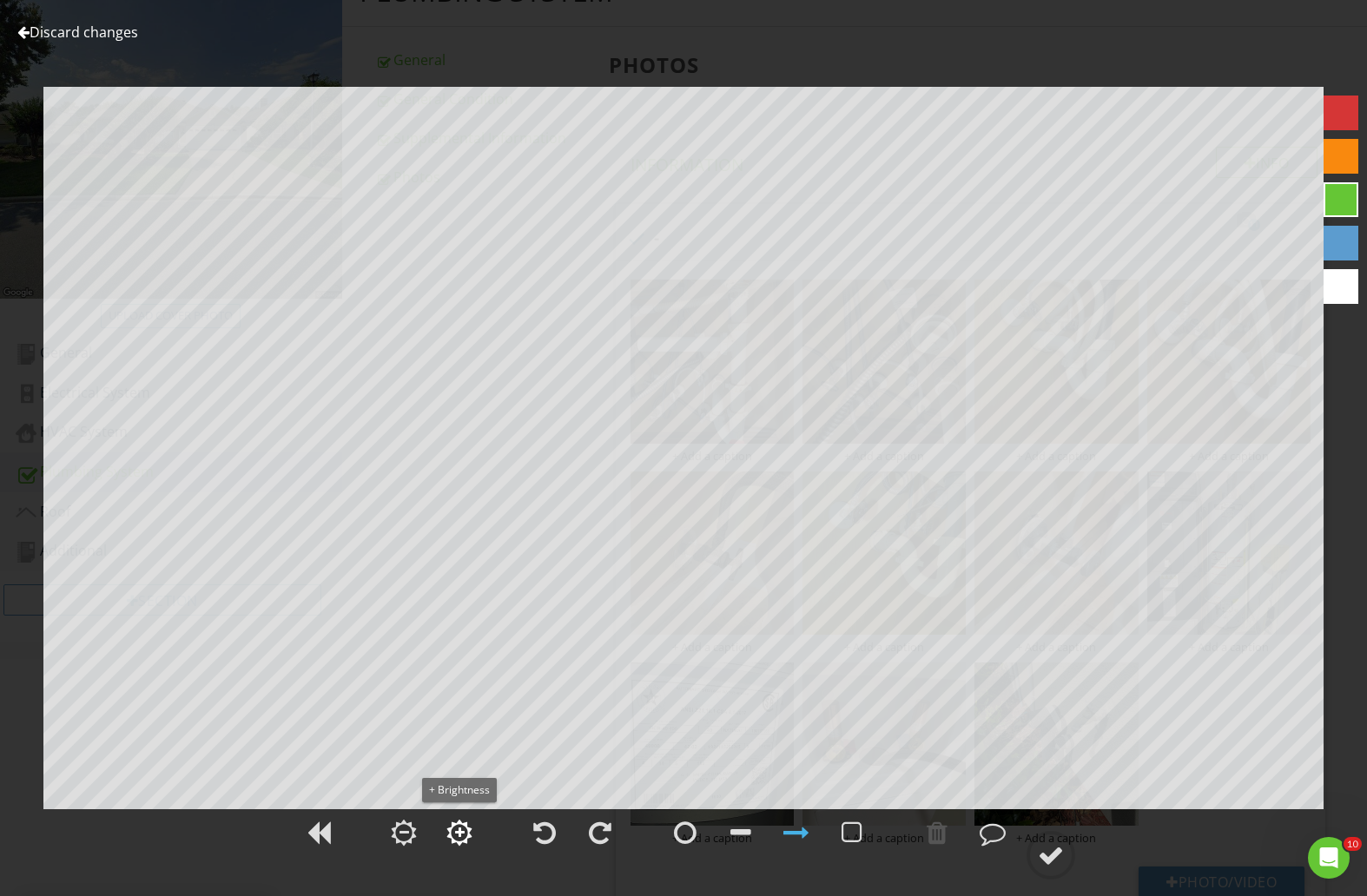 click at bounding box center (459, 833) 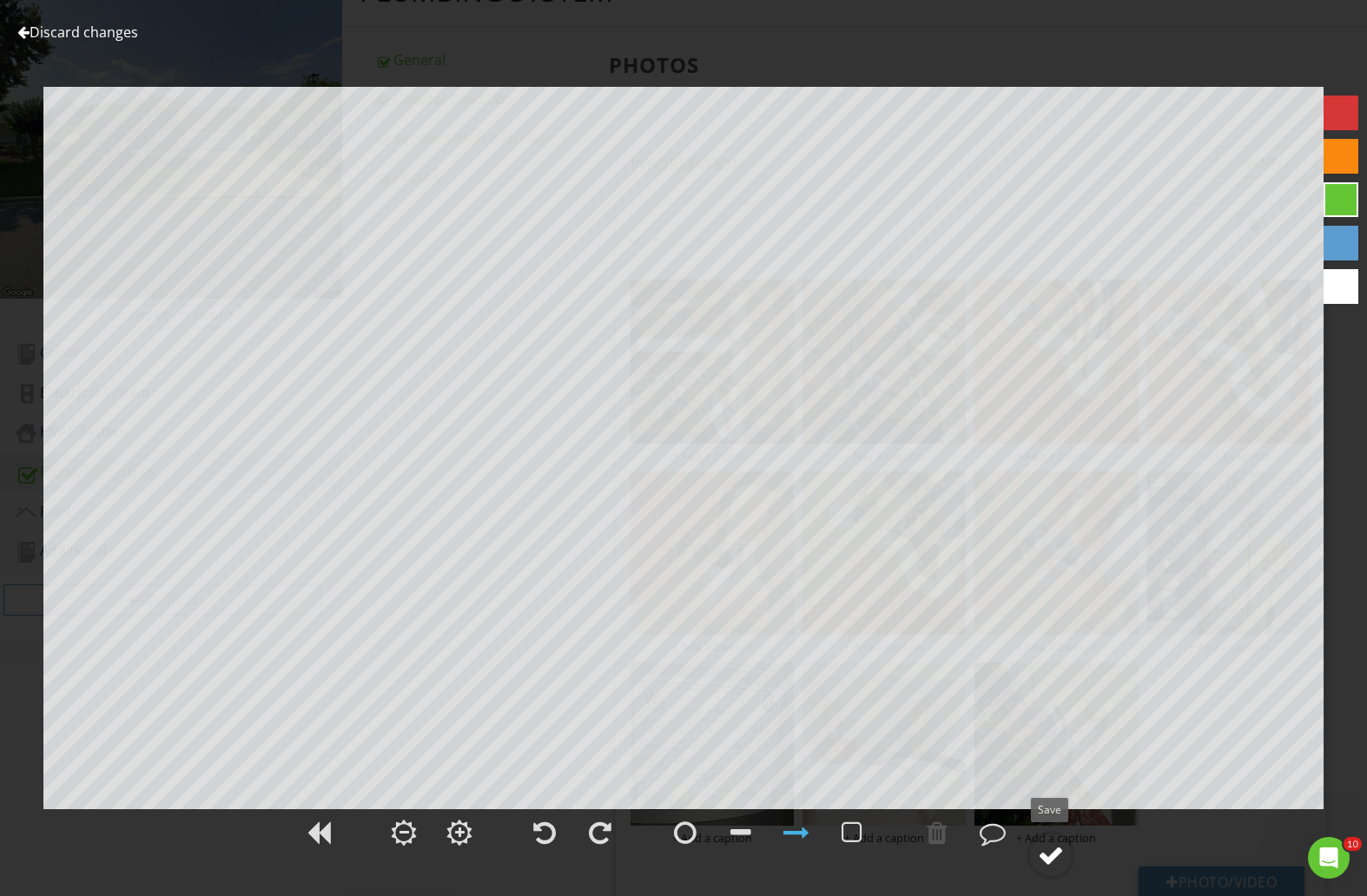click at bounding box center [1051, 855] 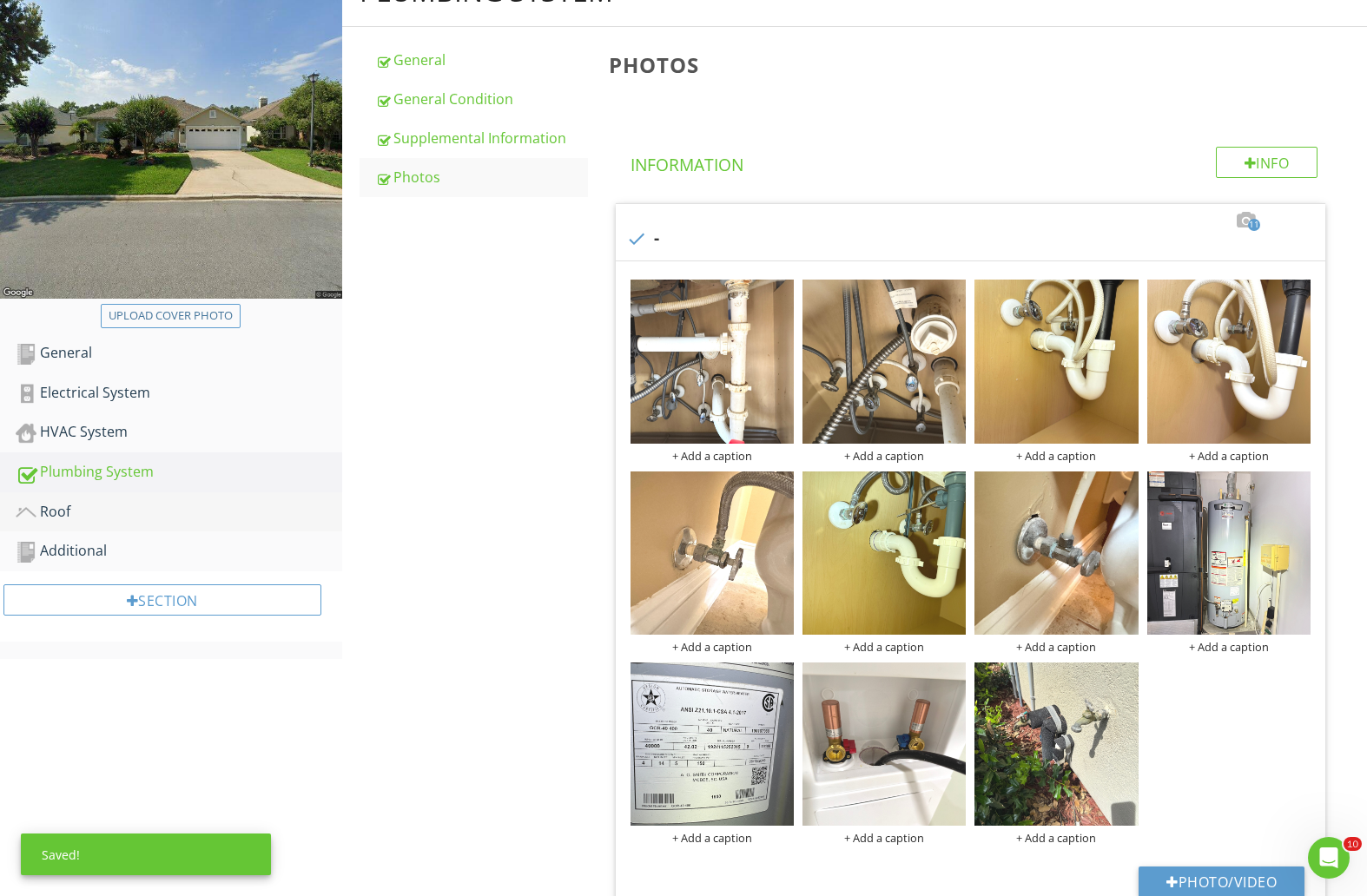 click on "Roof" at bounding box center [179, 512] 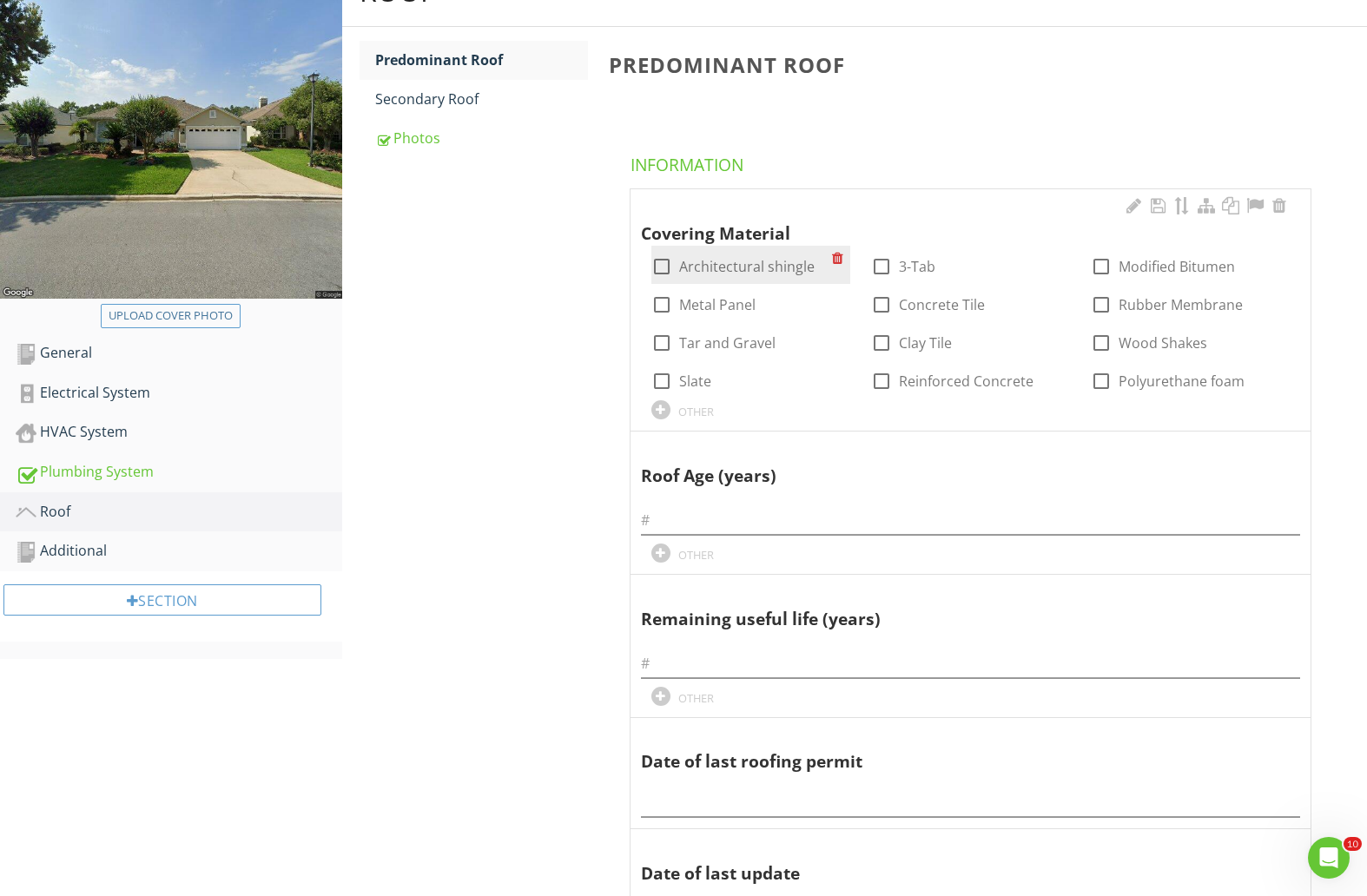 click on "Architectural shingle" at bounding box center (747, 267) 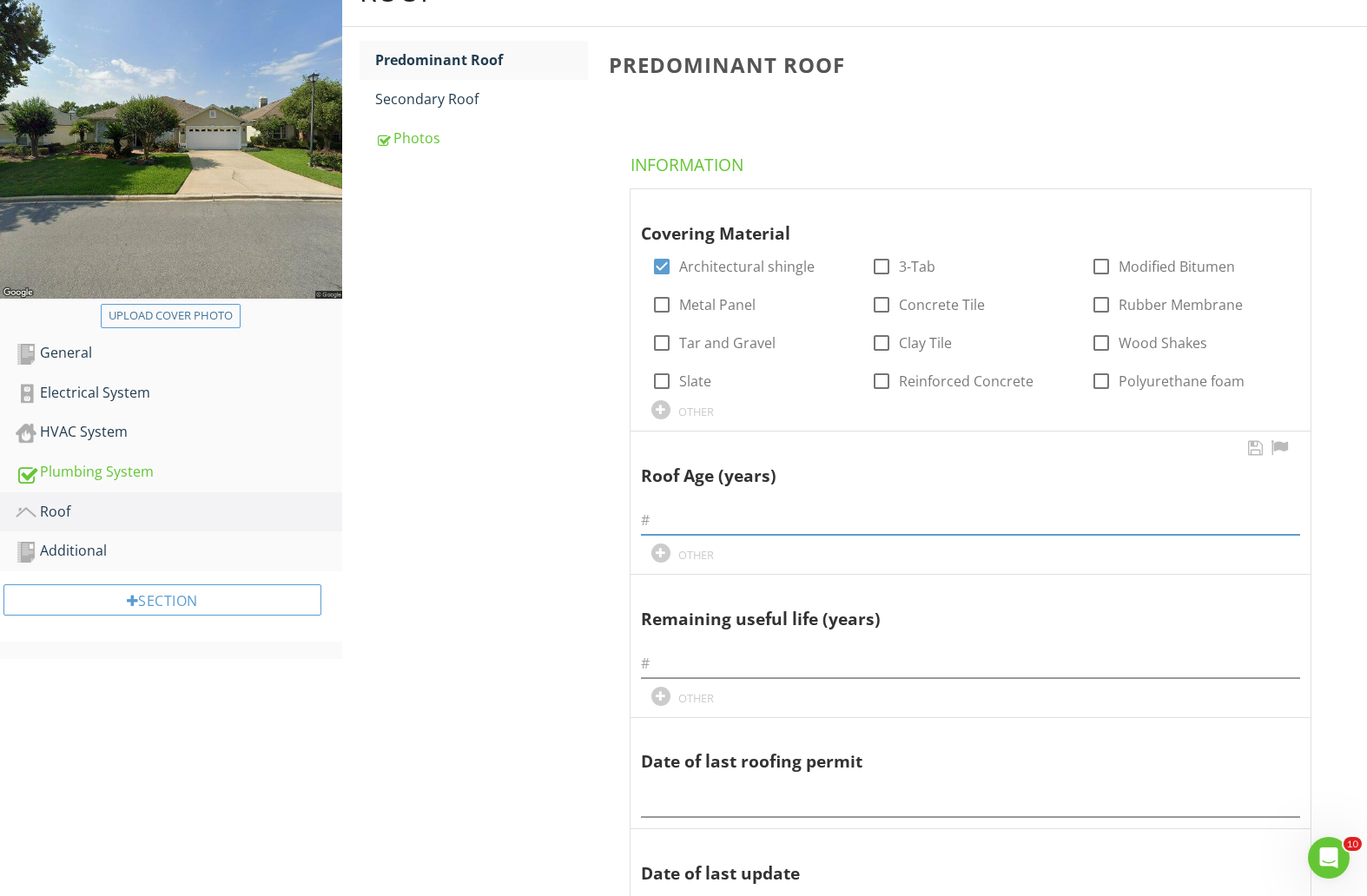 click at bounding box center [970, 520] 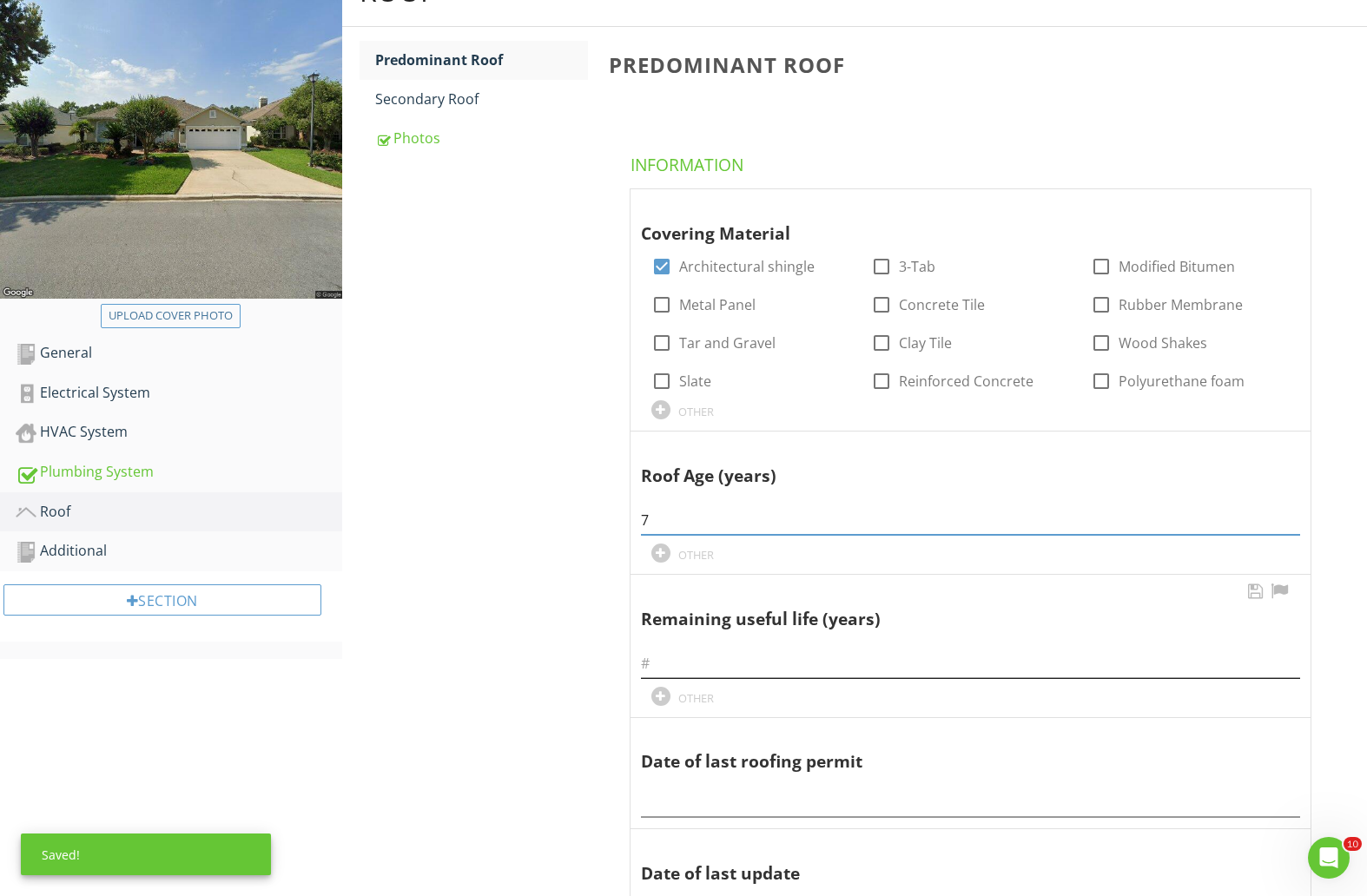 type on "7" 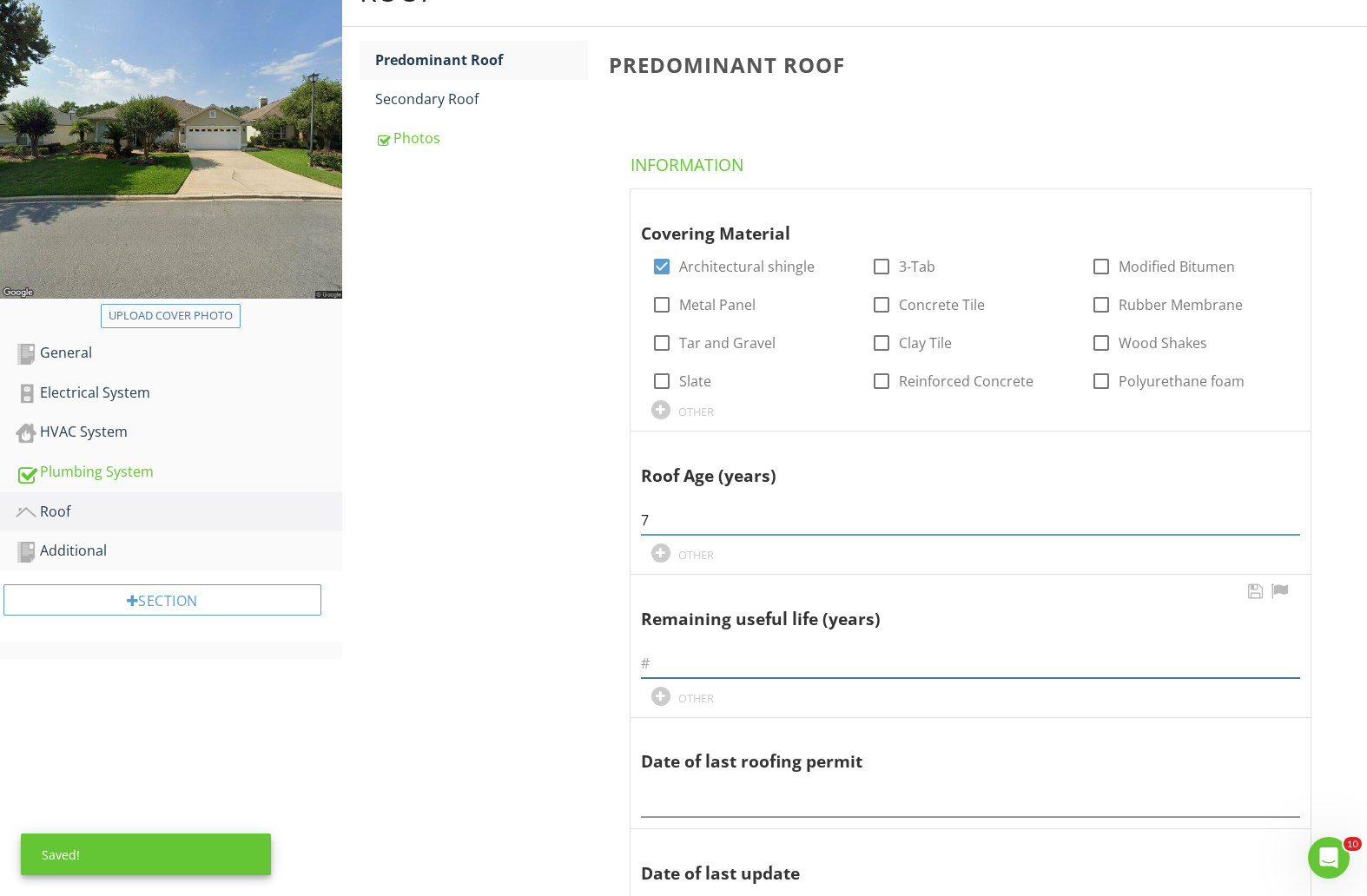 click at bounding box center [970, 663] 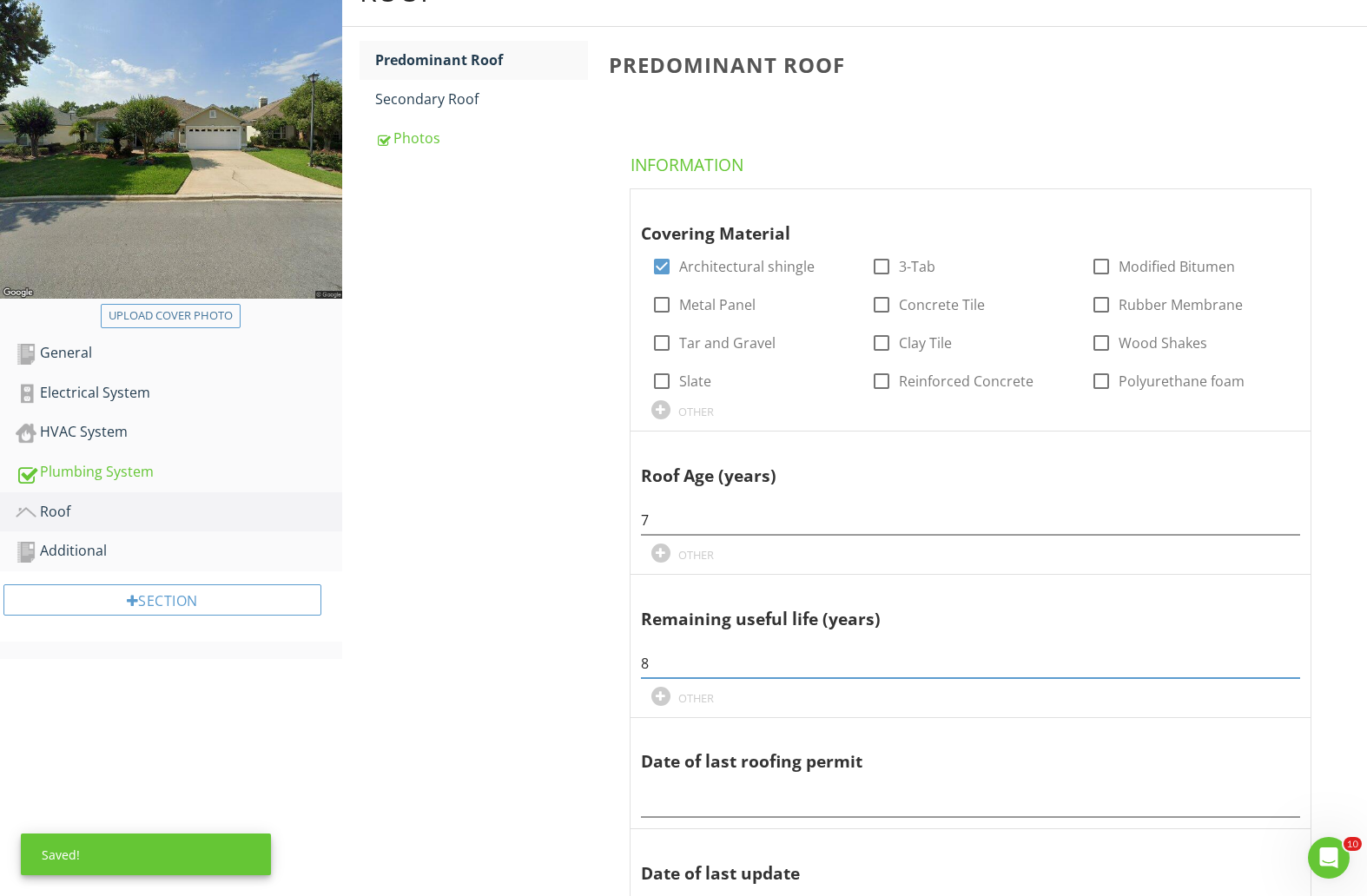 scroll, scrollTop: 434, scrollLeft: 0, axis: vertical 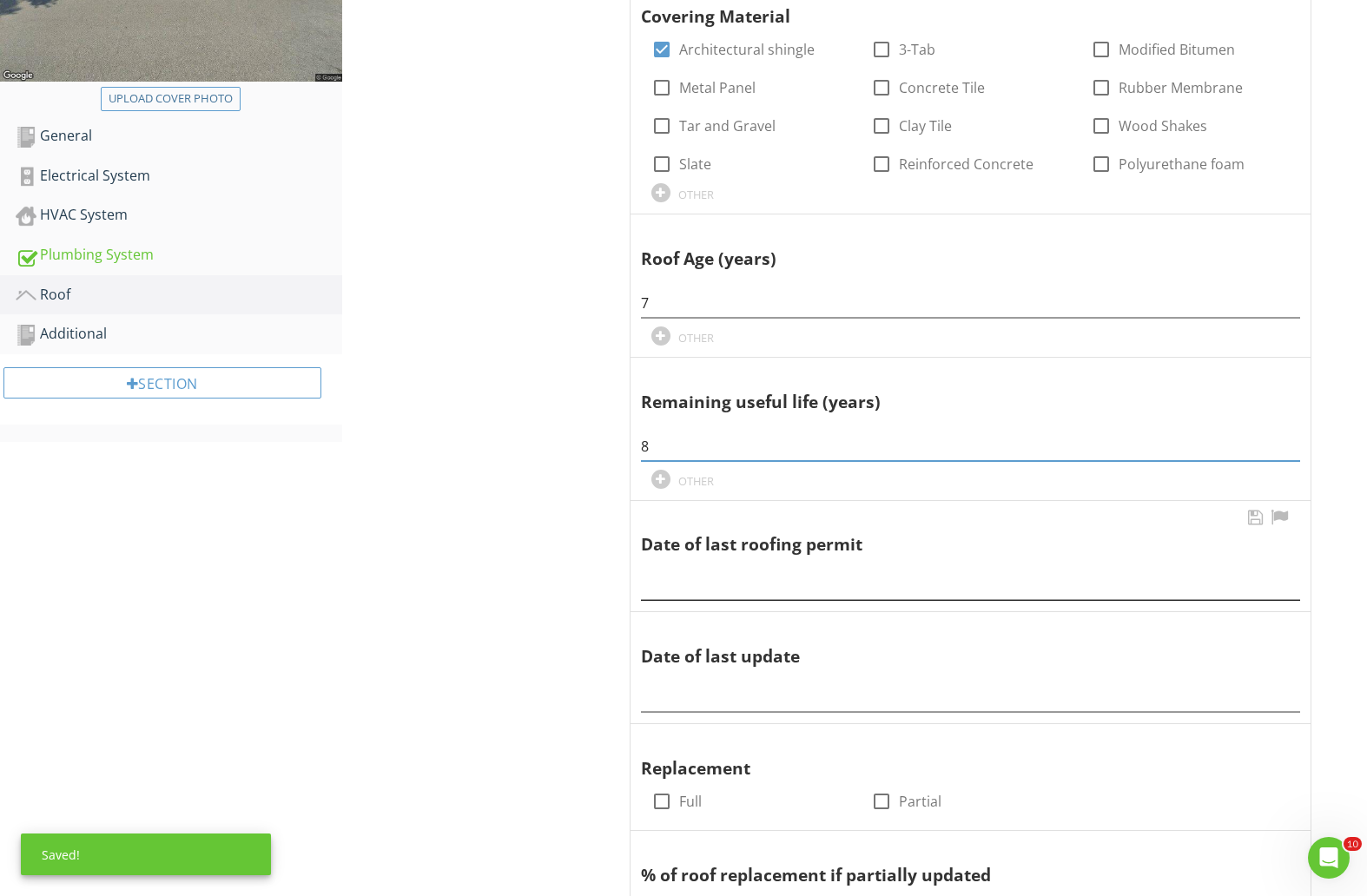 type on "8" 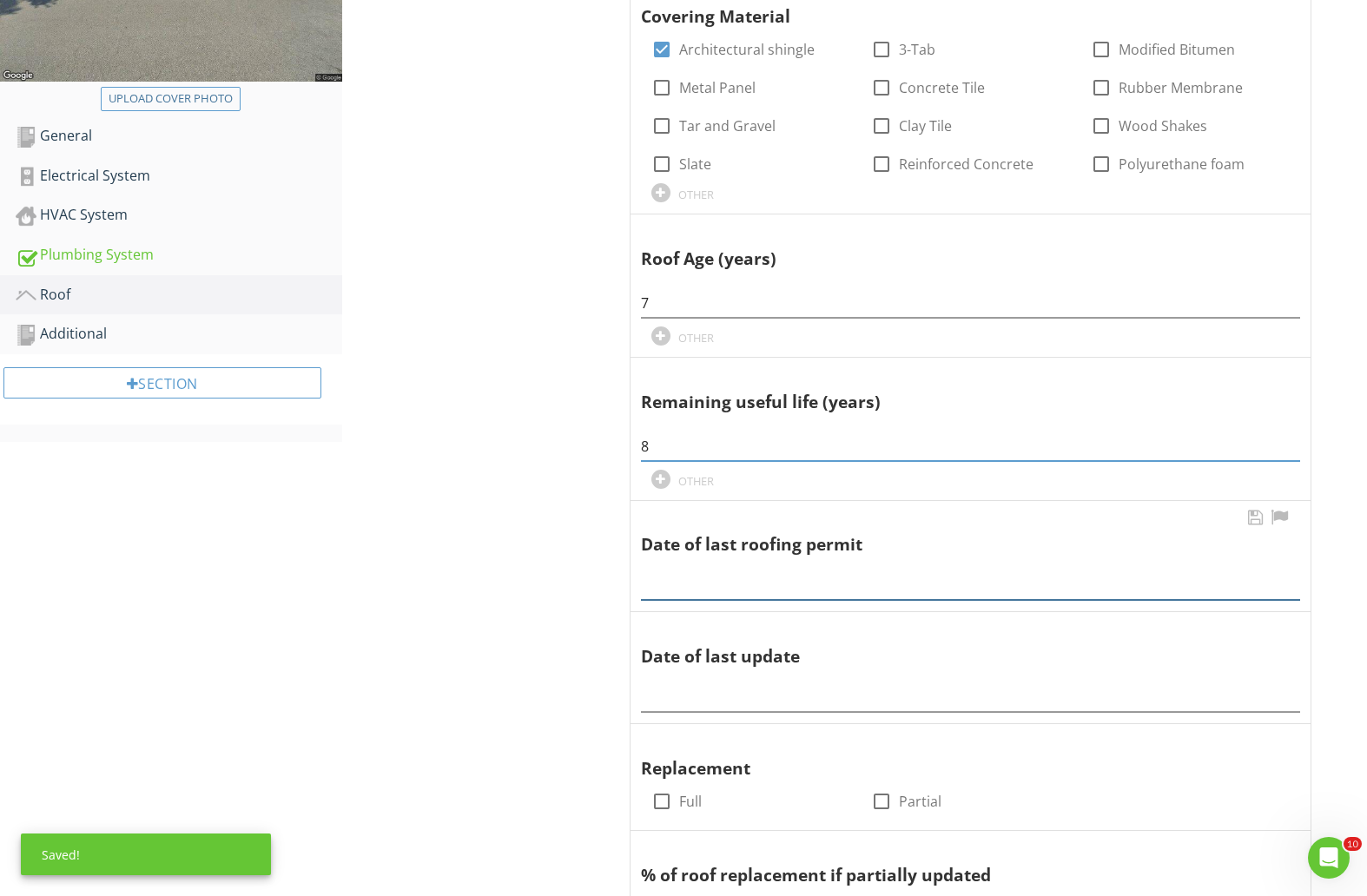 click at bounding box center (970, 585) 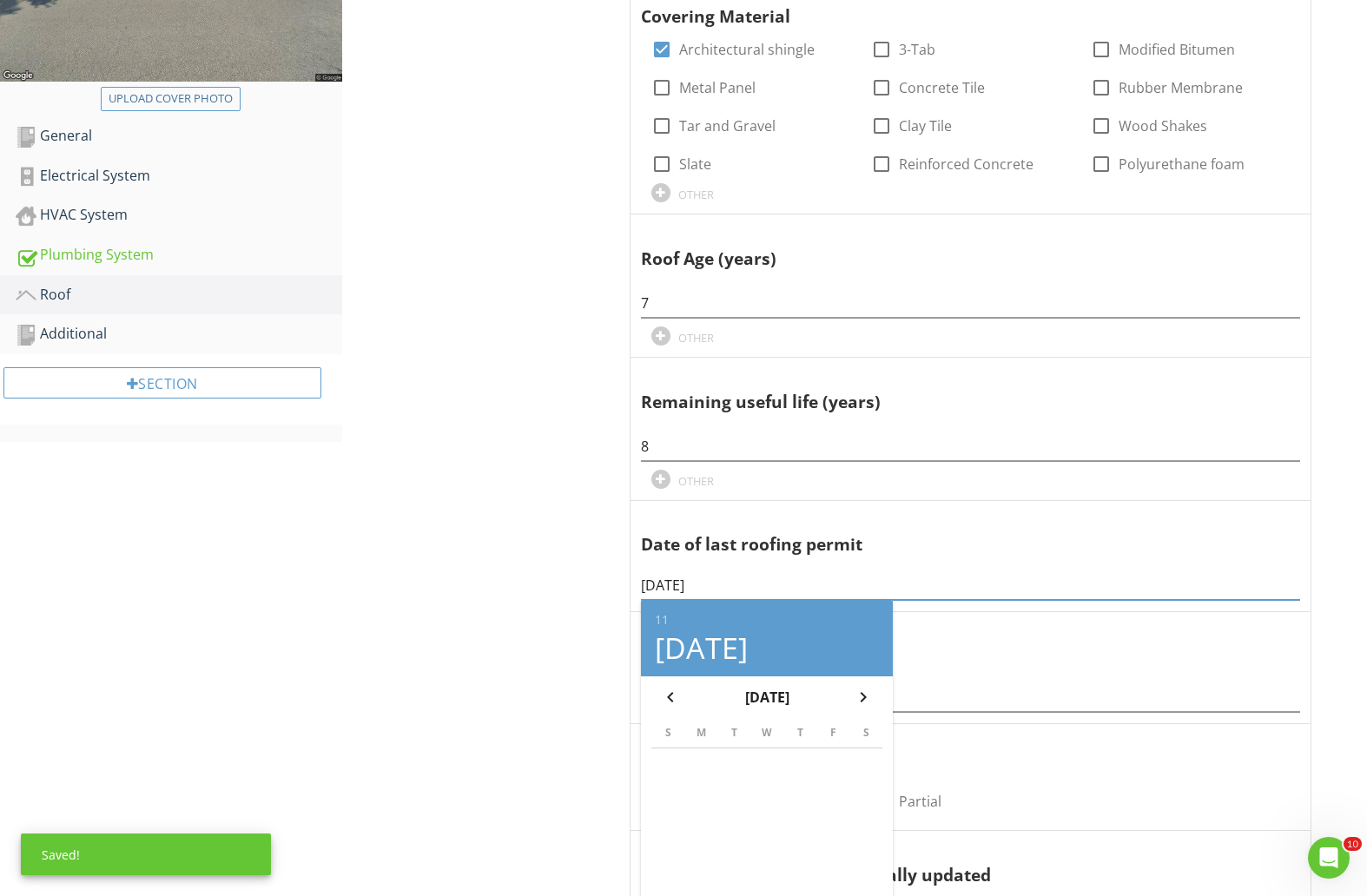 type on "11/20/2018" 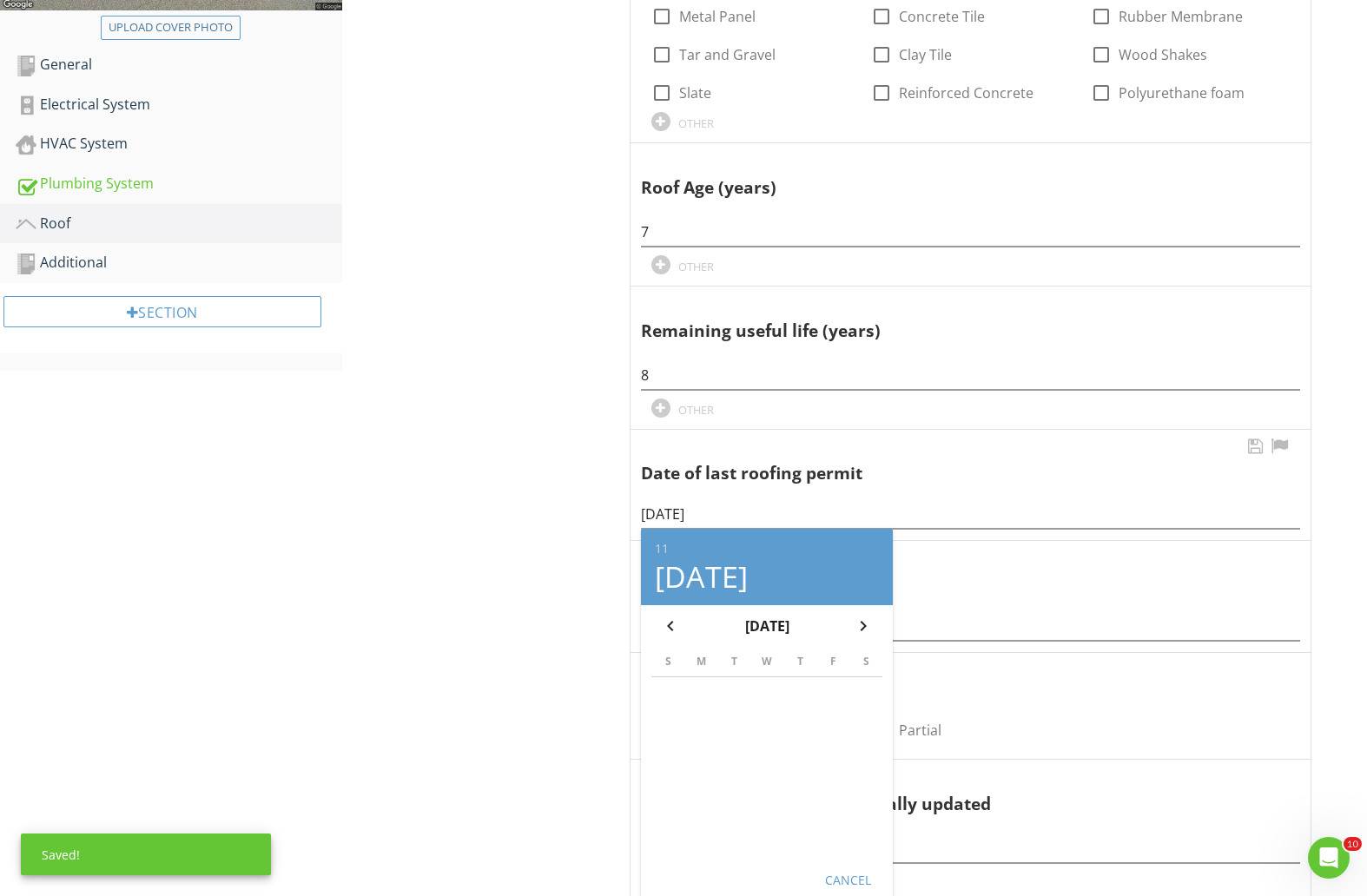 scroll, scrollTop: 543, scrollLeft: 0, axis: vertical 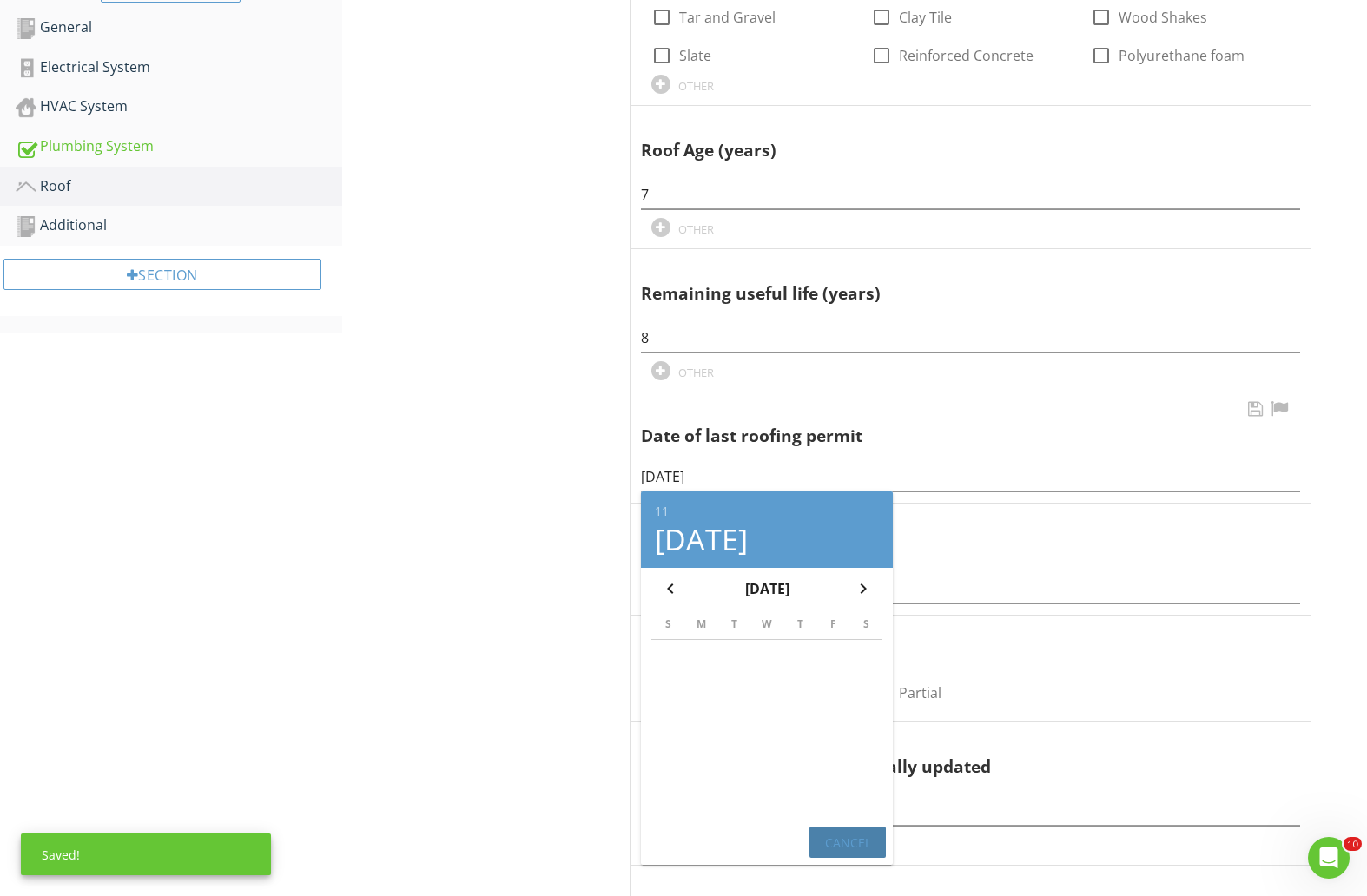 click on "Cancel" at bounding box center (848, 842) 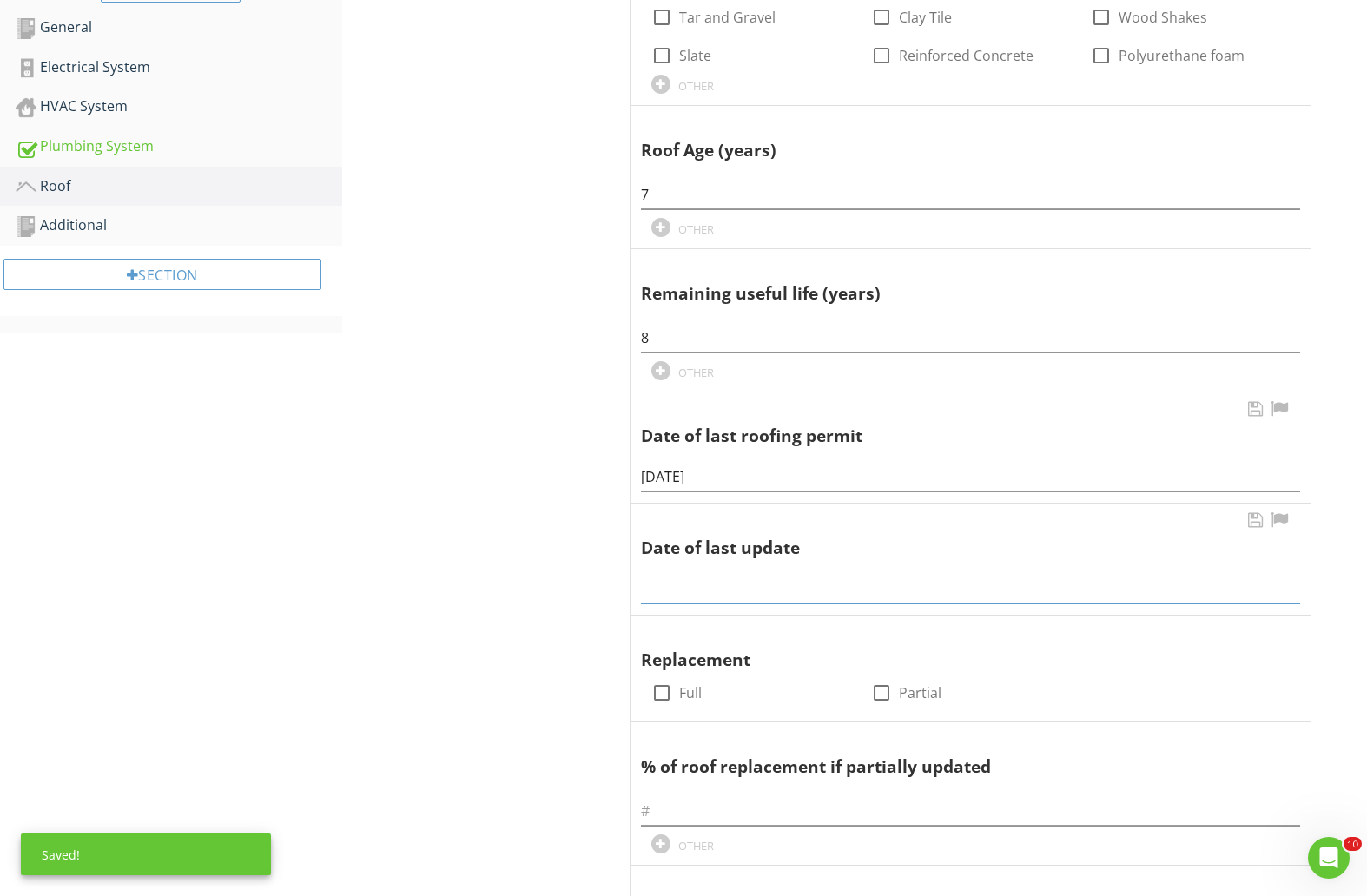 click at bounding box center [970, 589] 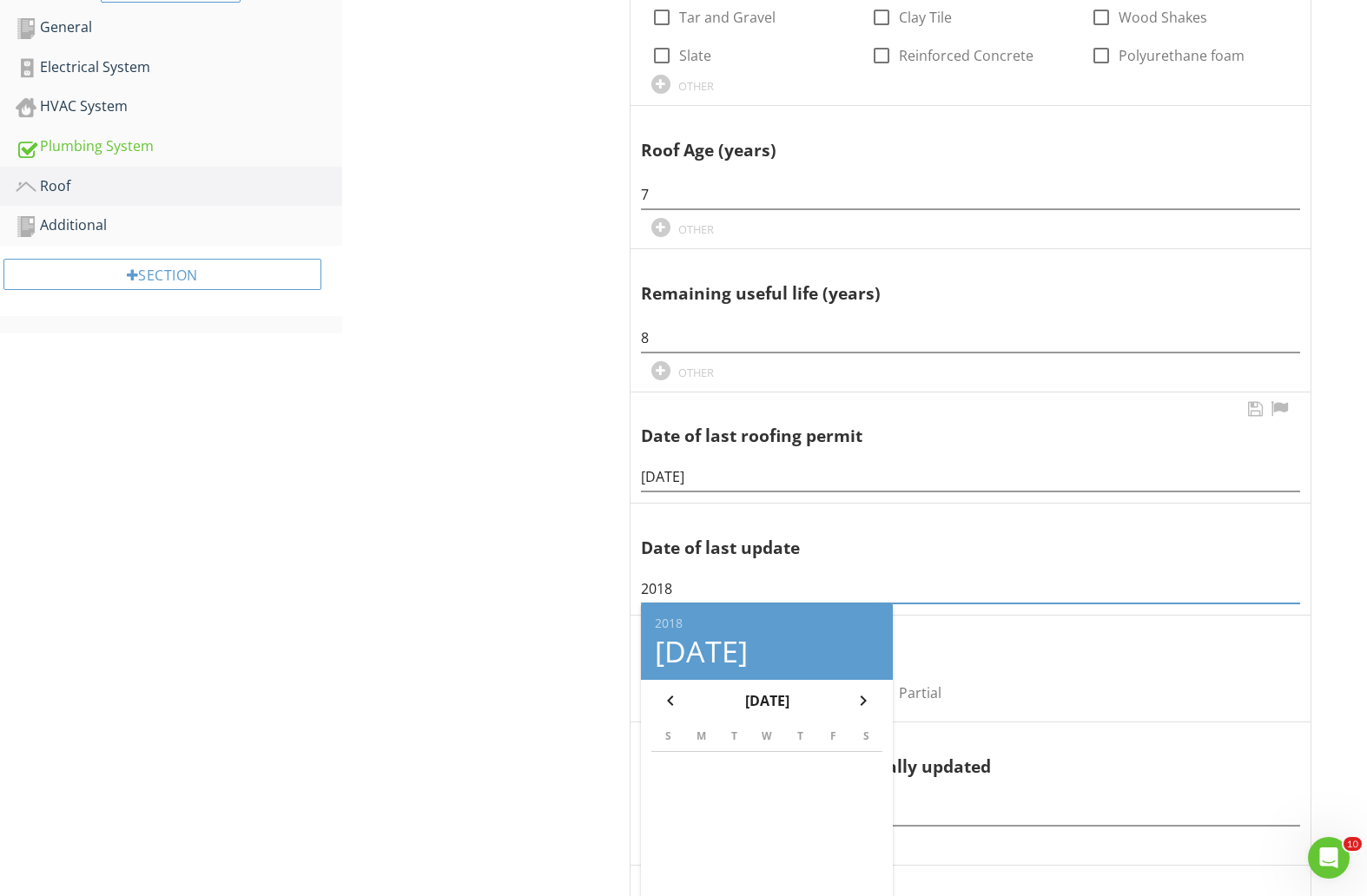 type on "2018" 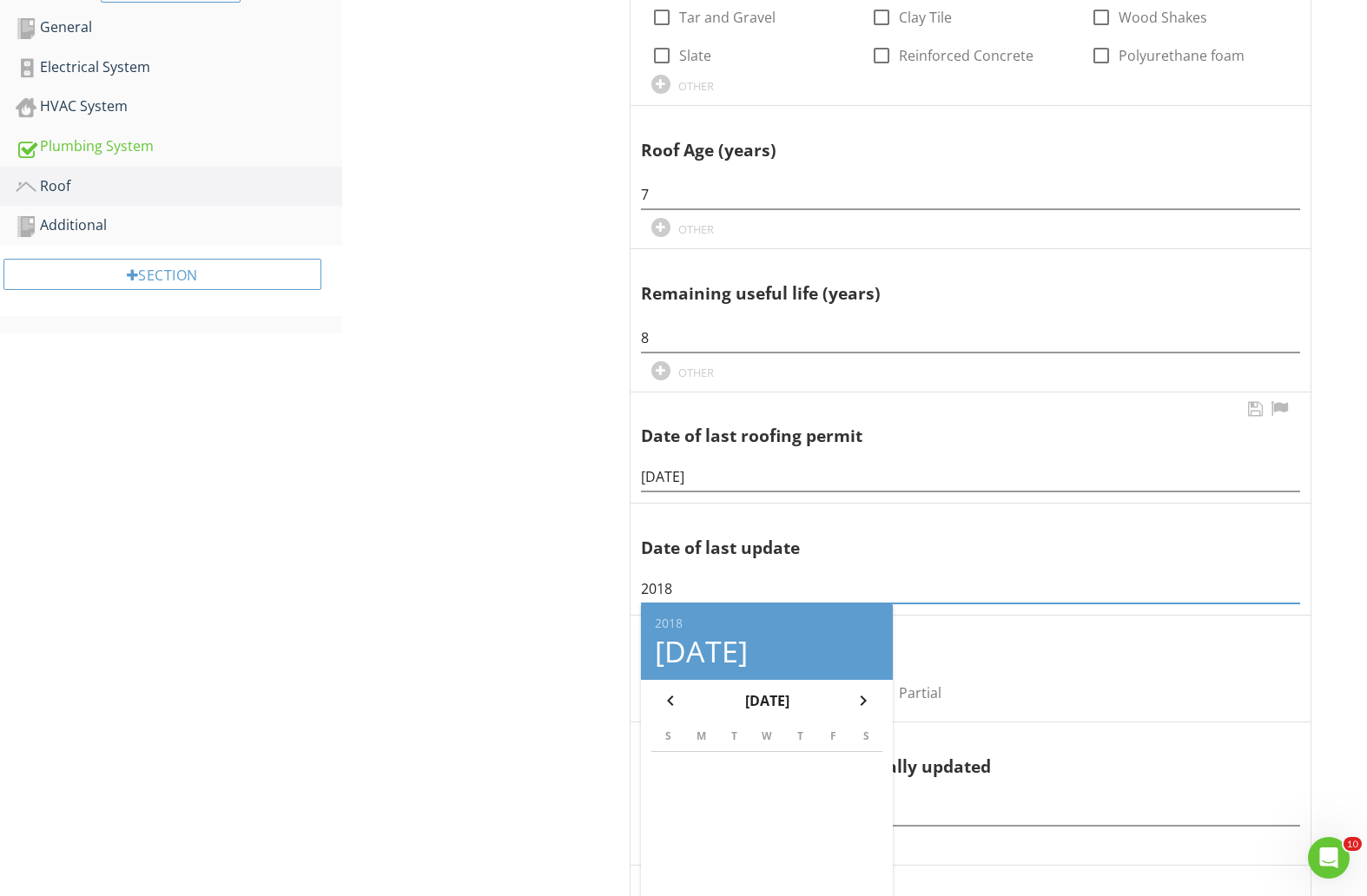 click on "Roof
Predominant Roof
Secondary Roof
Photos
Predominant Roof
Information
Covering Material
check_box Architectural shingle   check_box_outline_blank 3-Tab   check_box_outline_blank Modified Bitumen   check_box_outline_blank Metal Panel   check_box_outline_blank Concrete Tile   check_box_outline_blank Rubber Membrane   check_box_outline_blank Tar and Gravel   check_box_outline_blank Clay Tile   check_box_outline_blank Wood Shakes   check_box_outline_blank Slate   check_box_outline_blank Reinforced Concrete   check_box_outline_blank Polyurethane foam         OTHER
Roof Age (years)
7         OTHER
Remaining useful life (years)
8         OTHER" at bounding box center [855, 770] 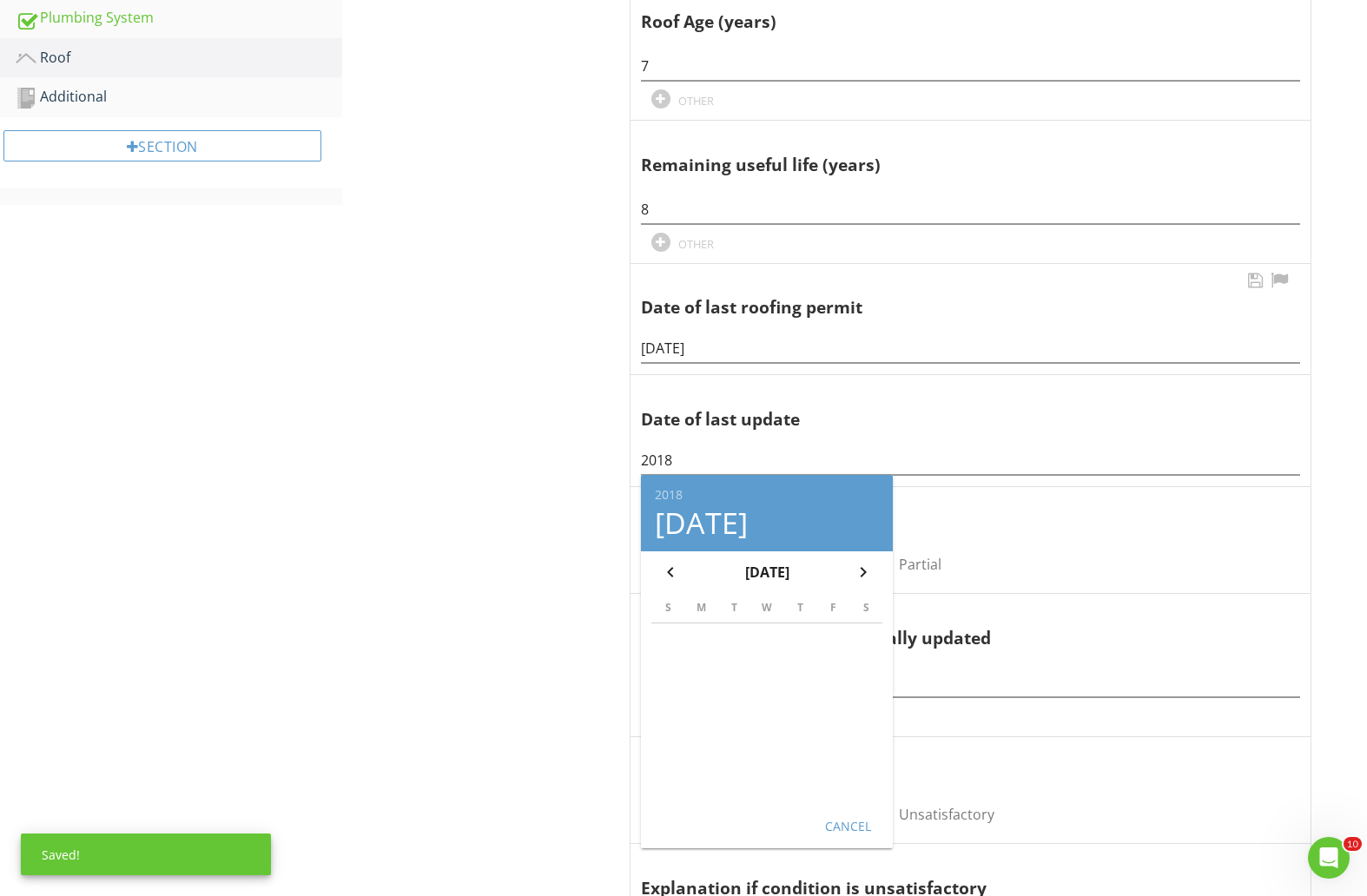 scroll, scrollTop: 760, scrollLeft: 0, axis: vertical 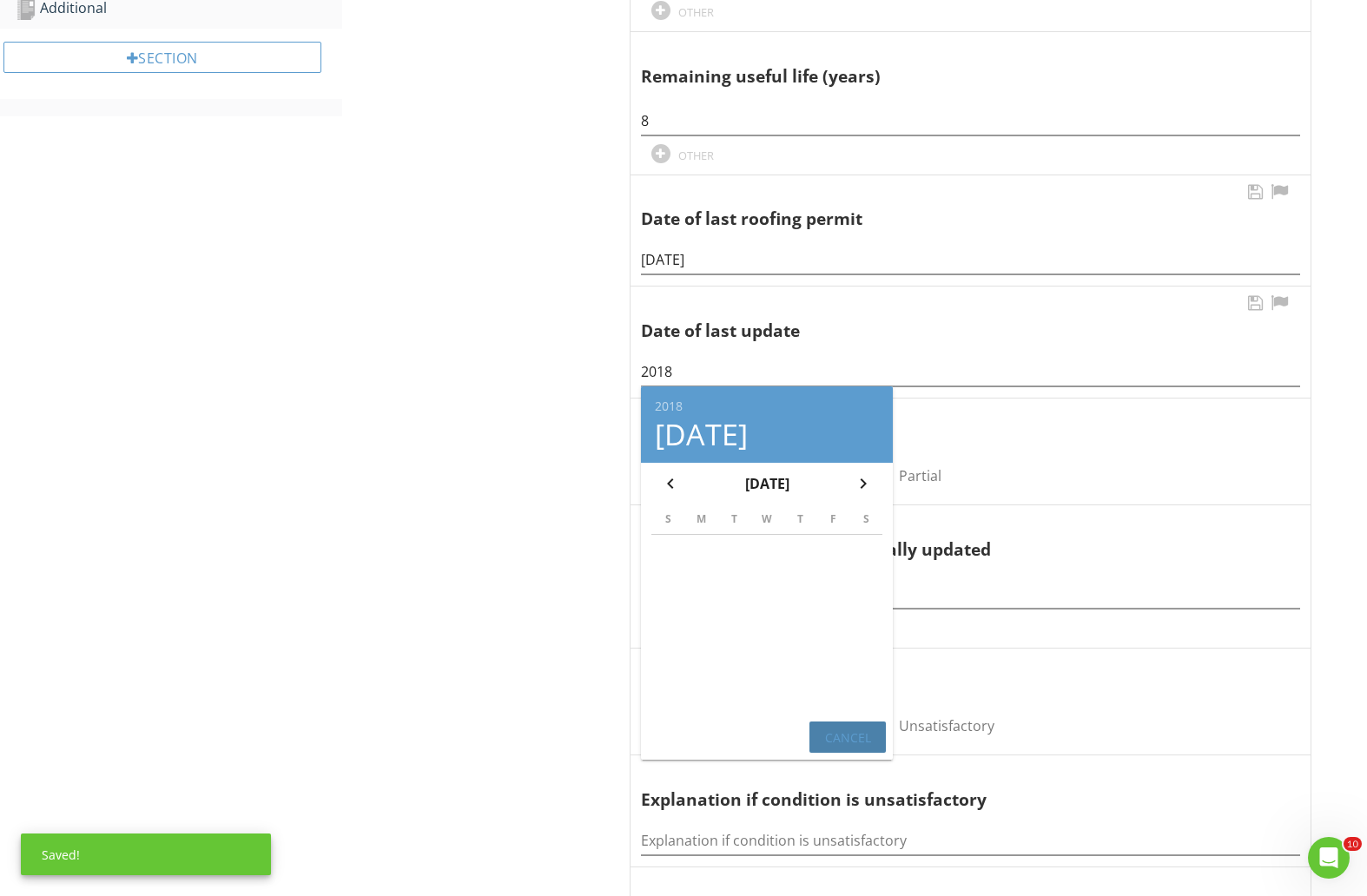 click on "Cancel" at bounding box center (848, 736) 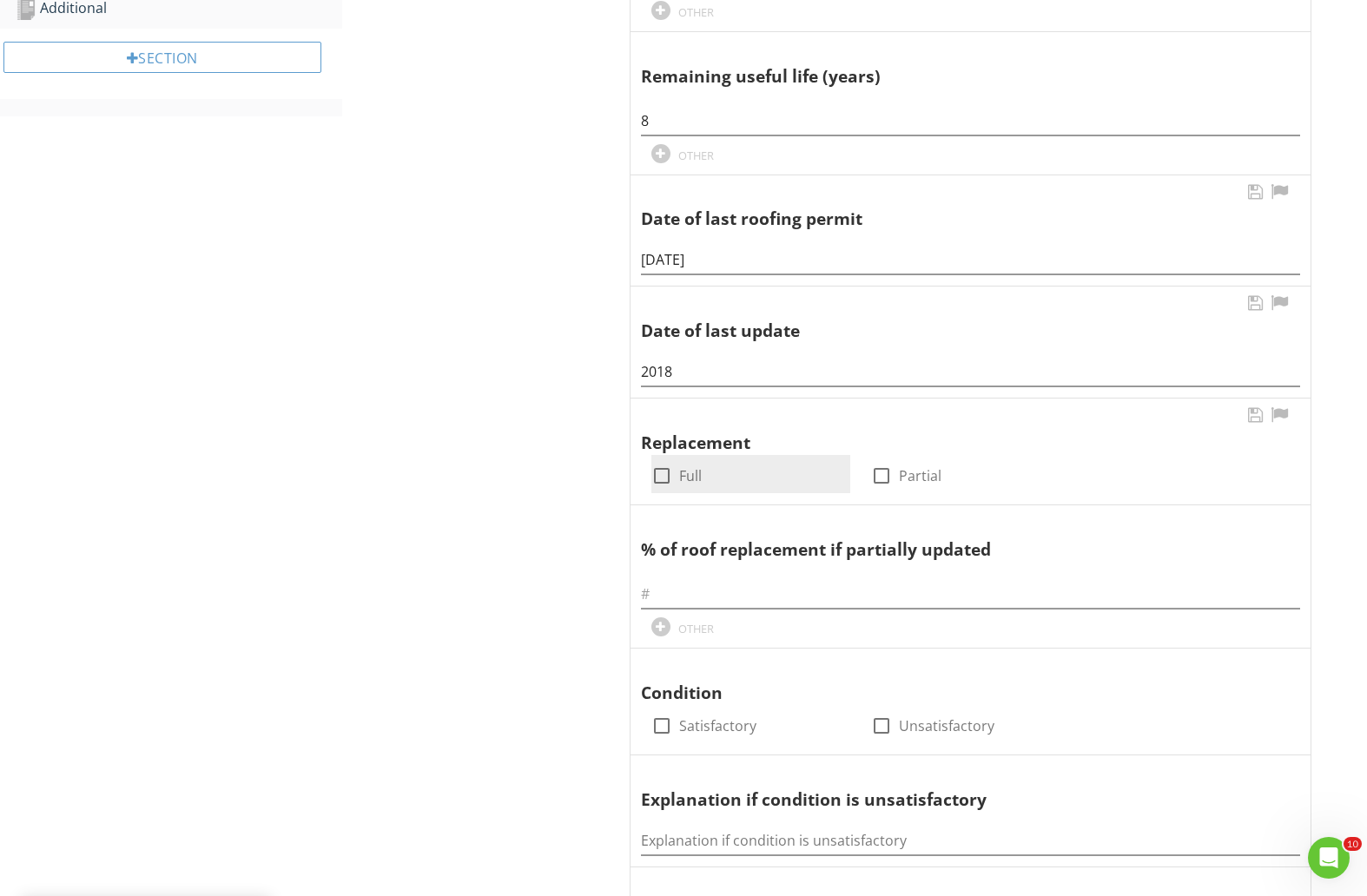 click on "Full" at bounding box center [690, 476] 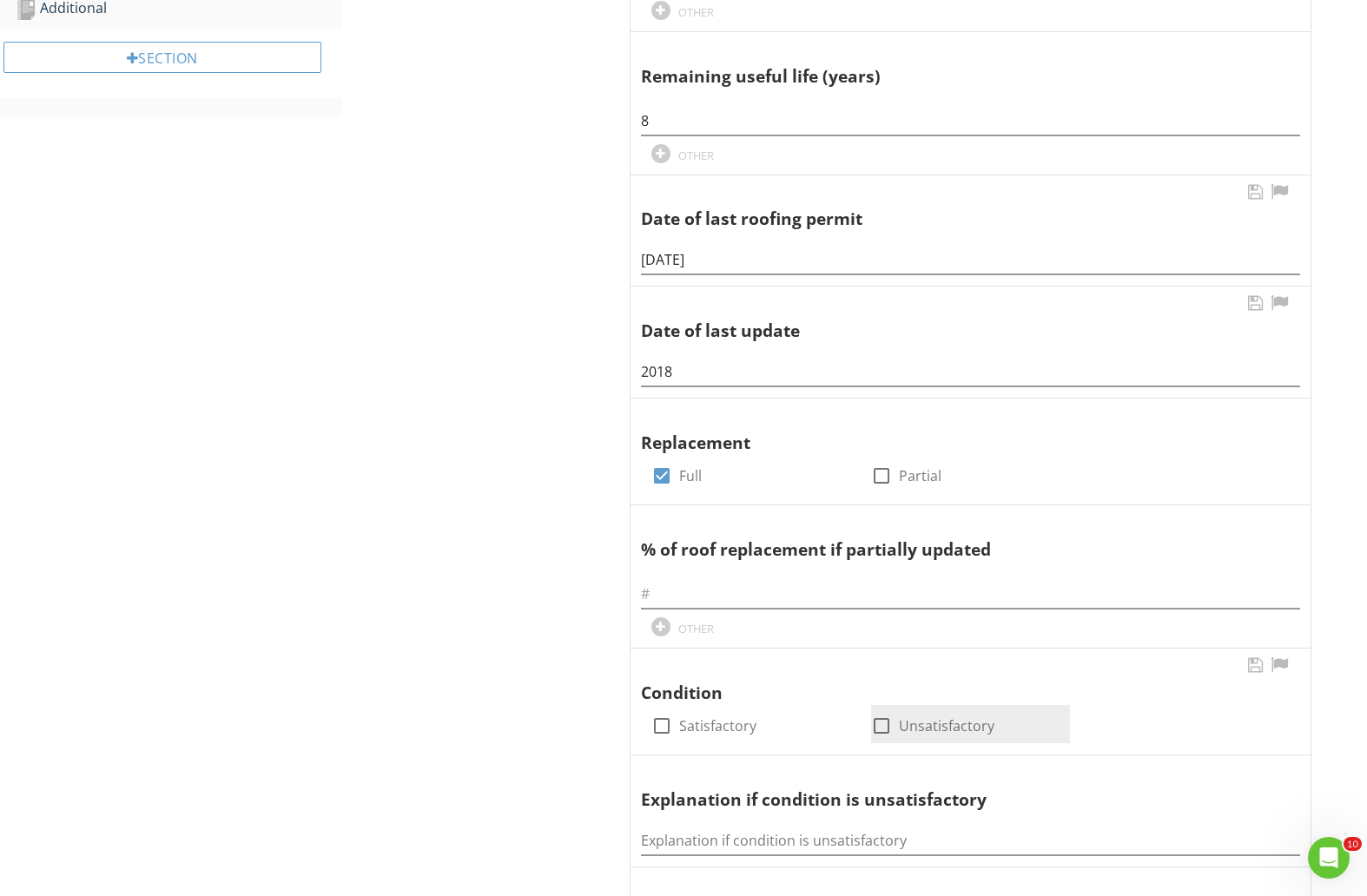 click at bounding box center [882, 726] 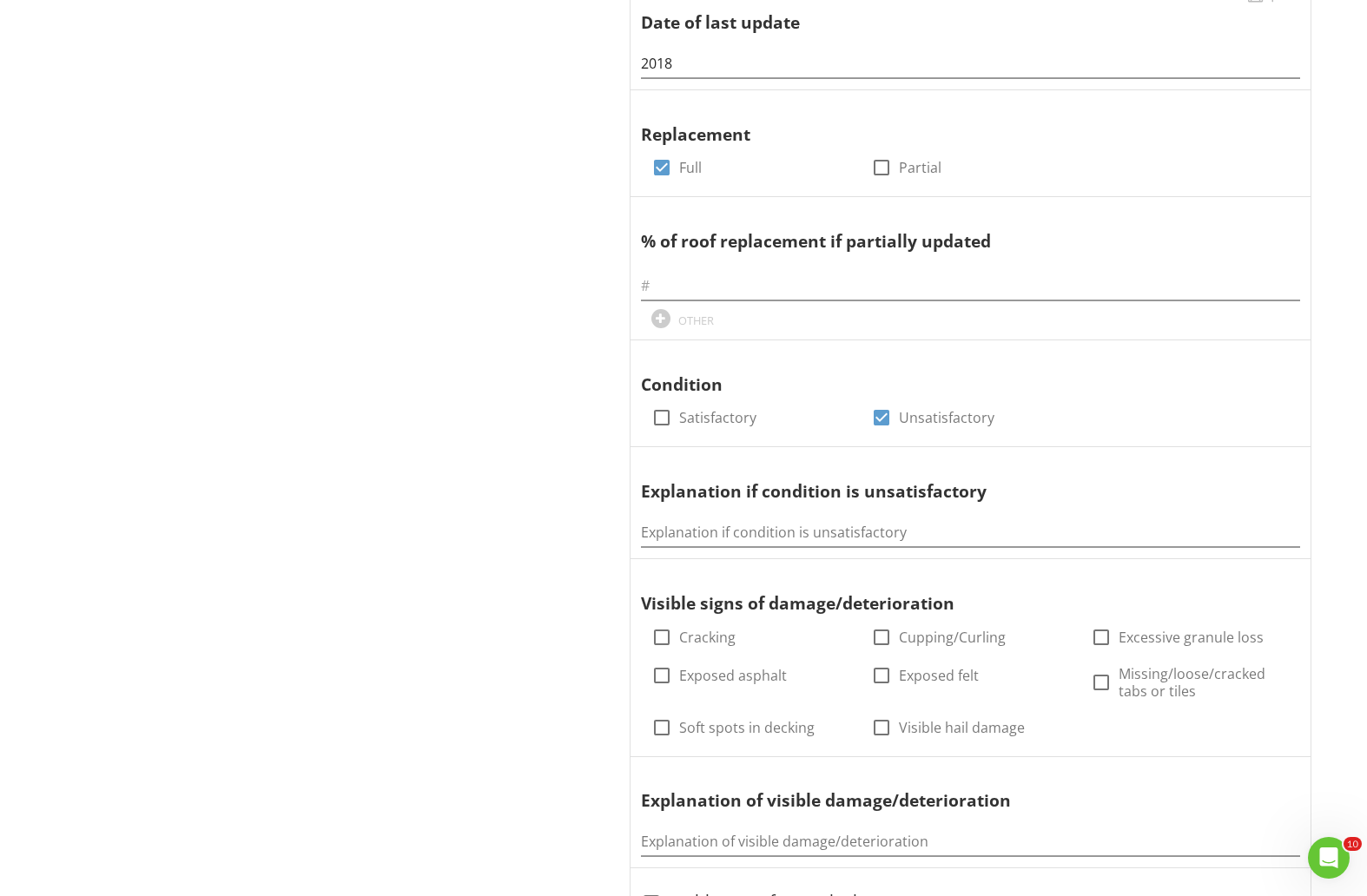 scroll, scrollTop: 1302, scrollLeft: 0, axis: vertical 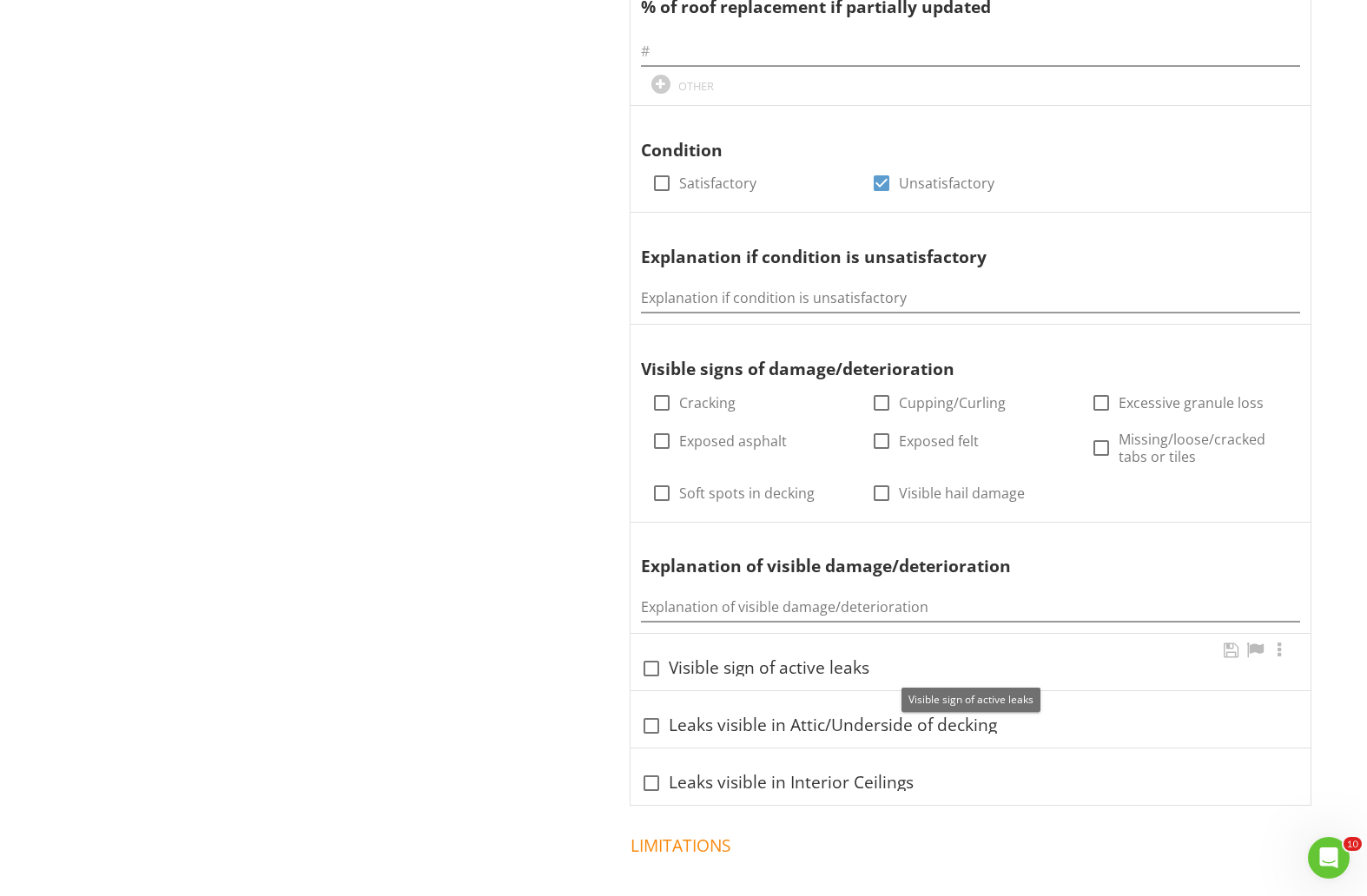 click on "check_box_outline_blank
Visible sign of active leaks" at bounding box center [970, 669] 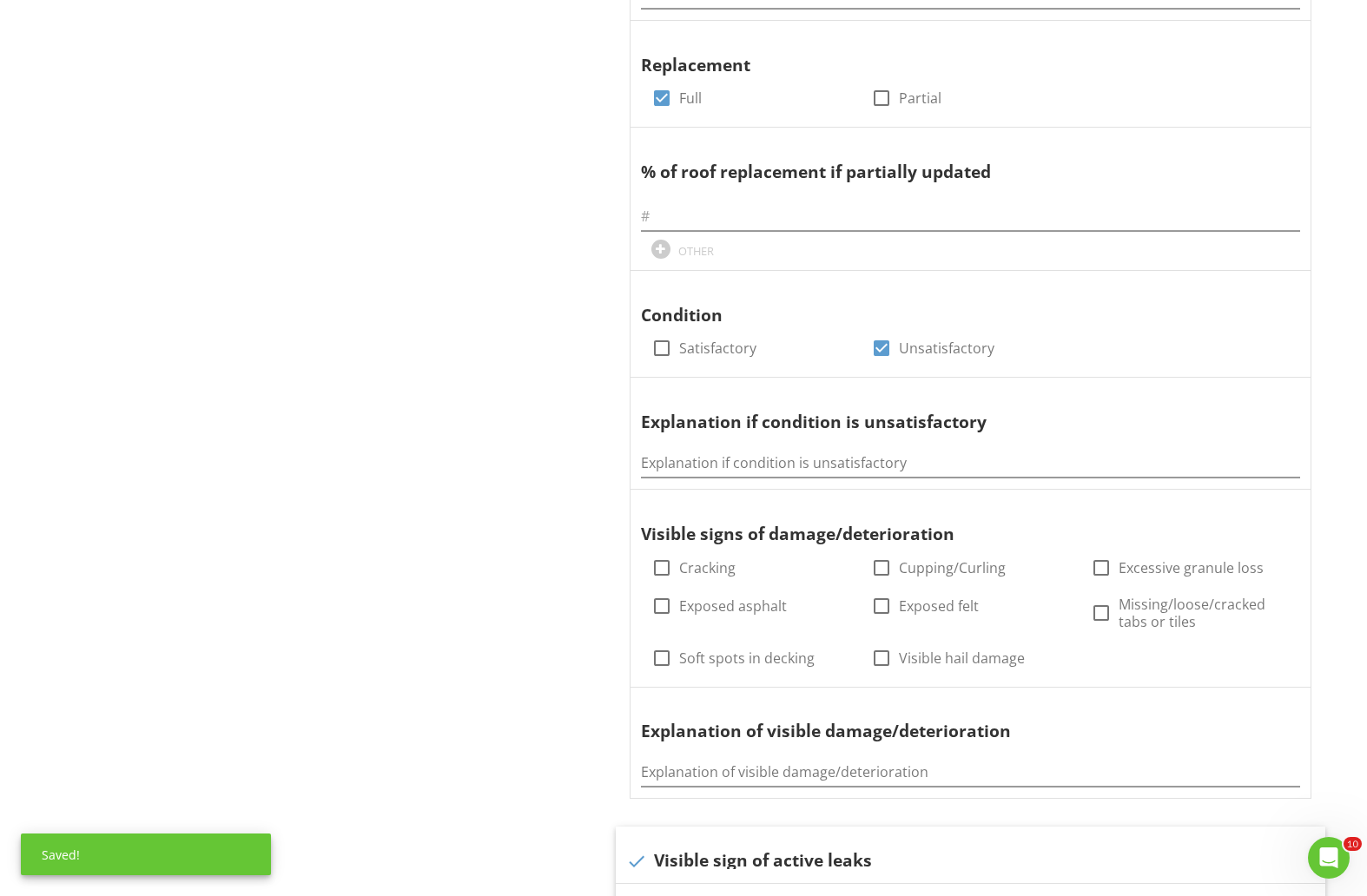 scroll, scrollTop: 1085, scrollLeft: 0, axis: vertical 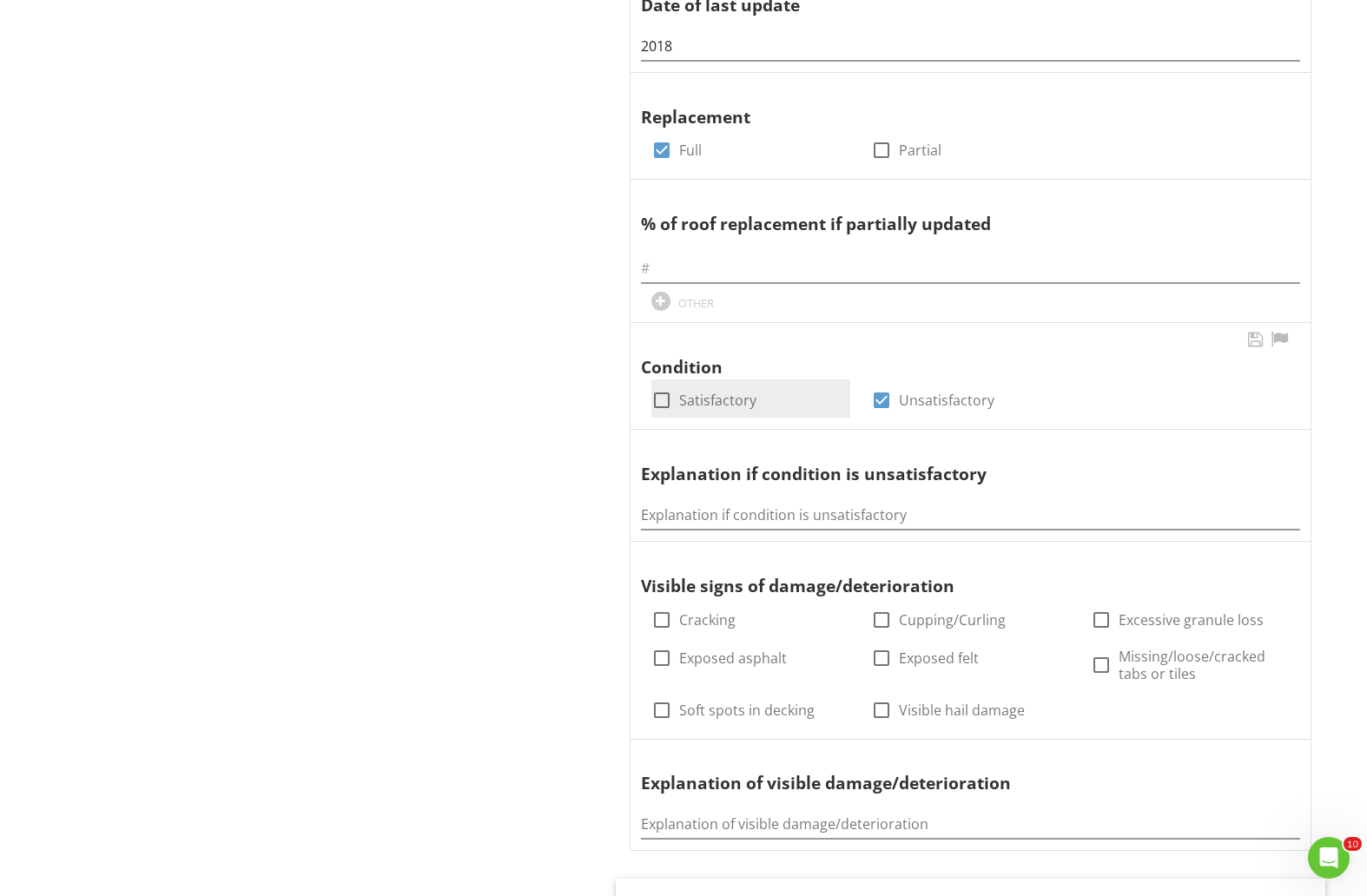 click on "Satisfactory" at bounding box center [717, 400] 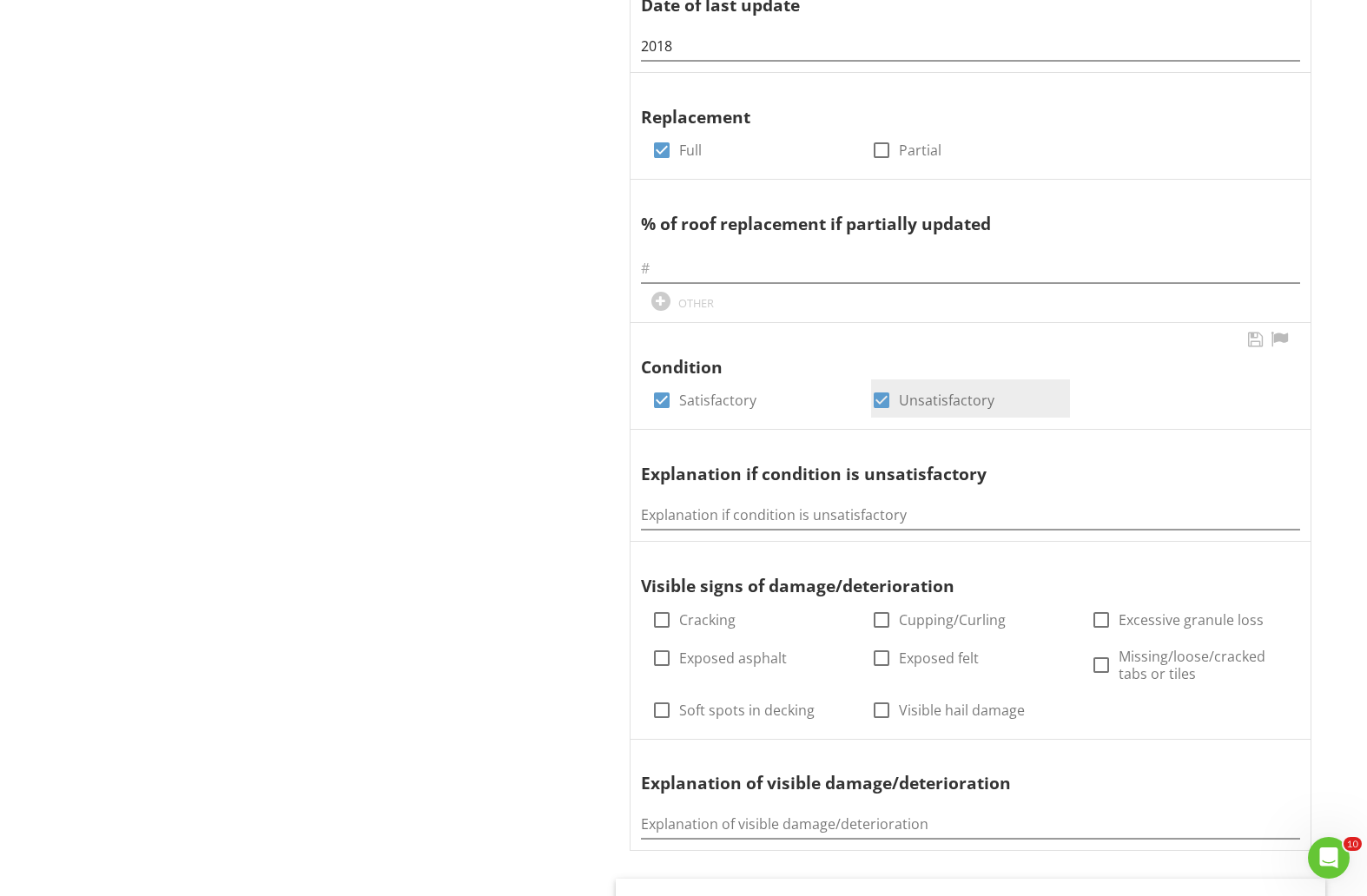 click on "Unsatisfactory" at bounding box center [947, 400] 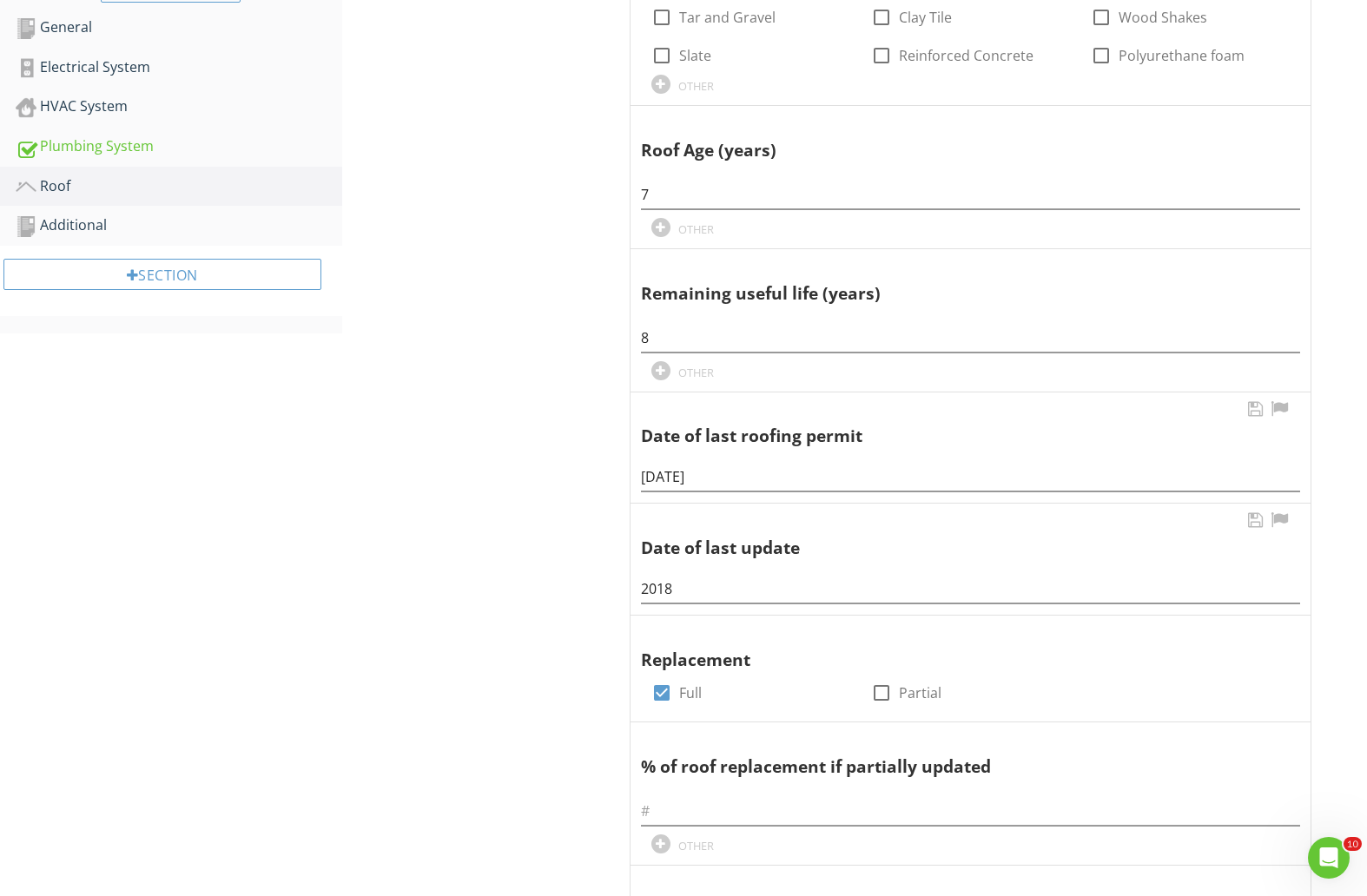 scroll, scrollTop: 217, scrollLeft: 0, axis: vertical 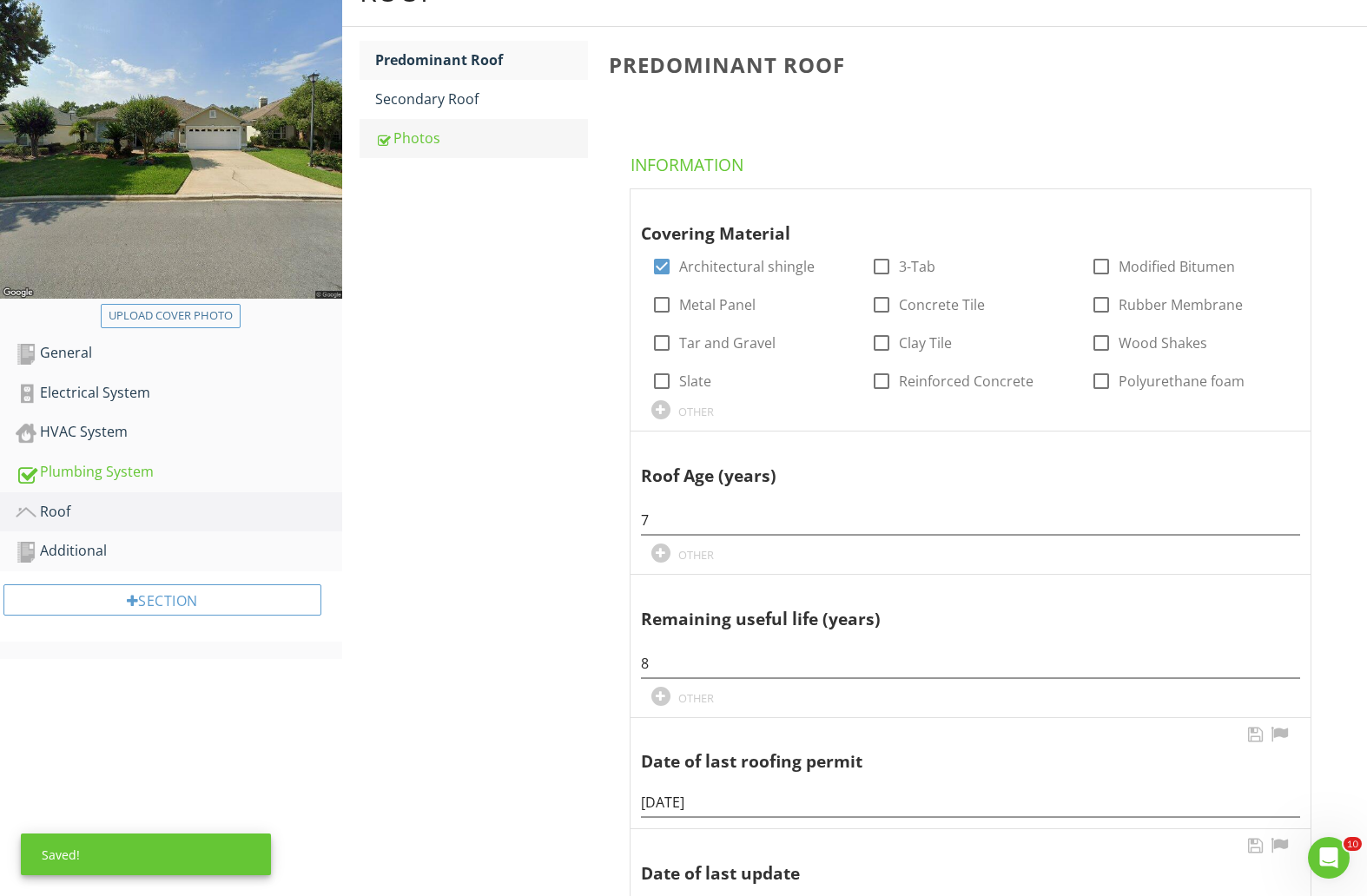 click on "Photos" at bounding box center (481, 138) 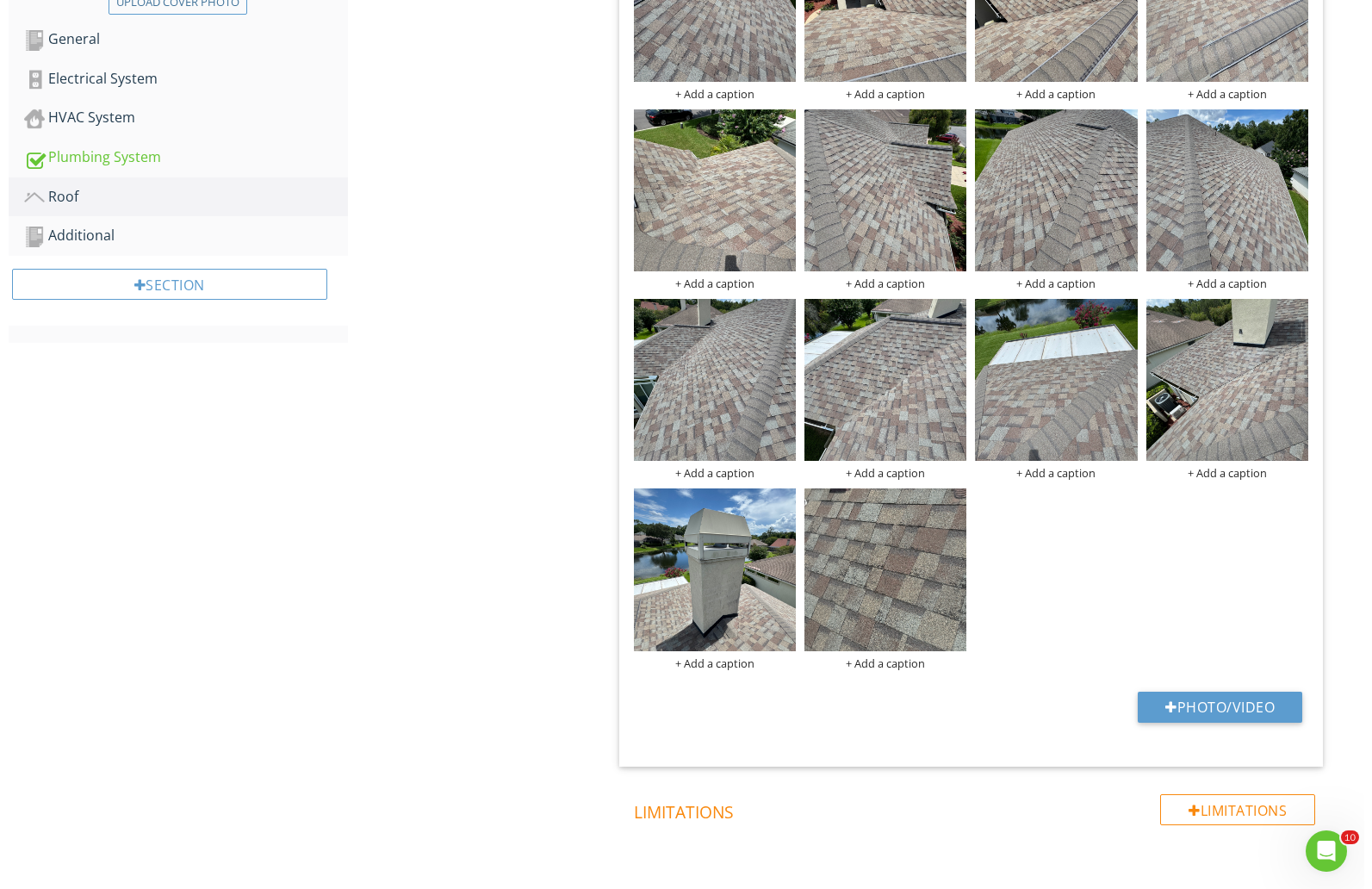 scroll, scrollTop: 538, scrollLeft: 0, axis: vertical 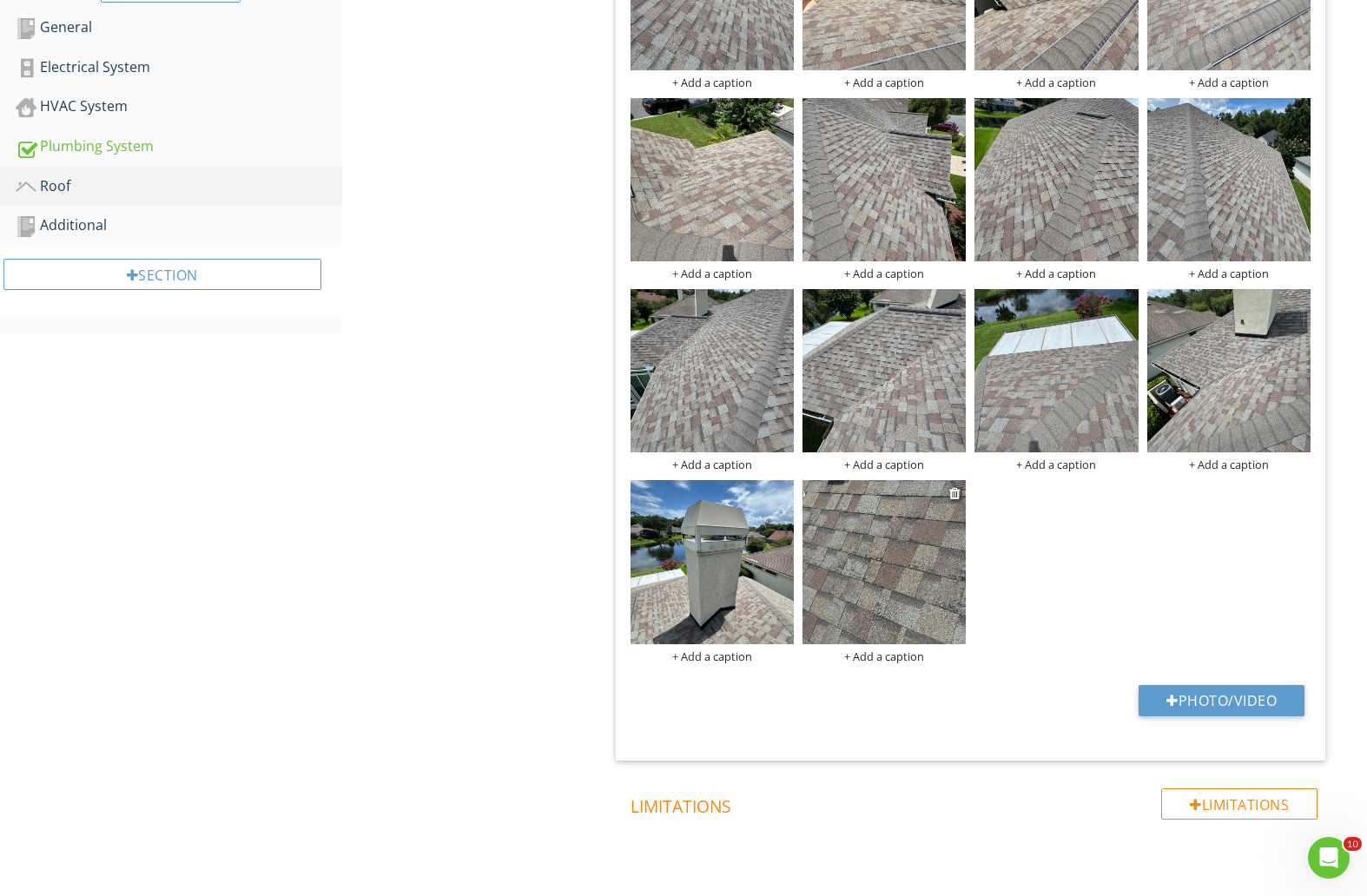 click at bounding box center (884, 562) 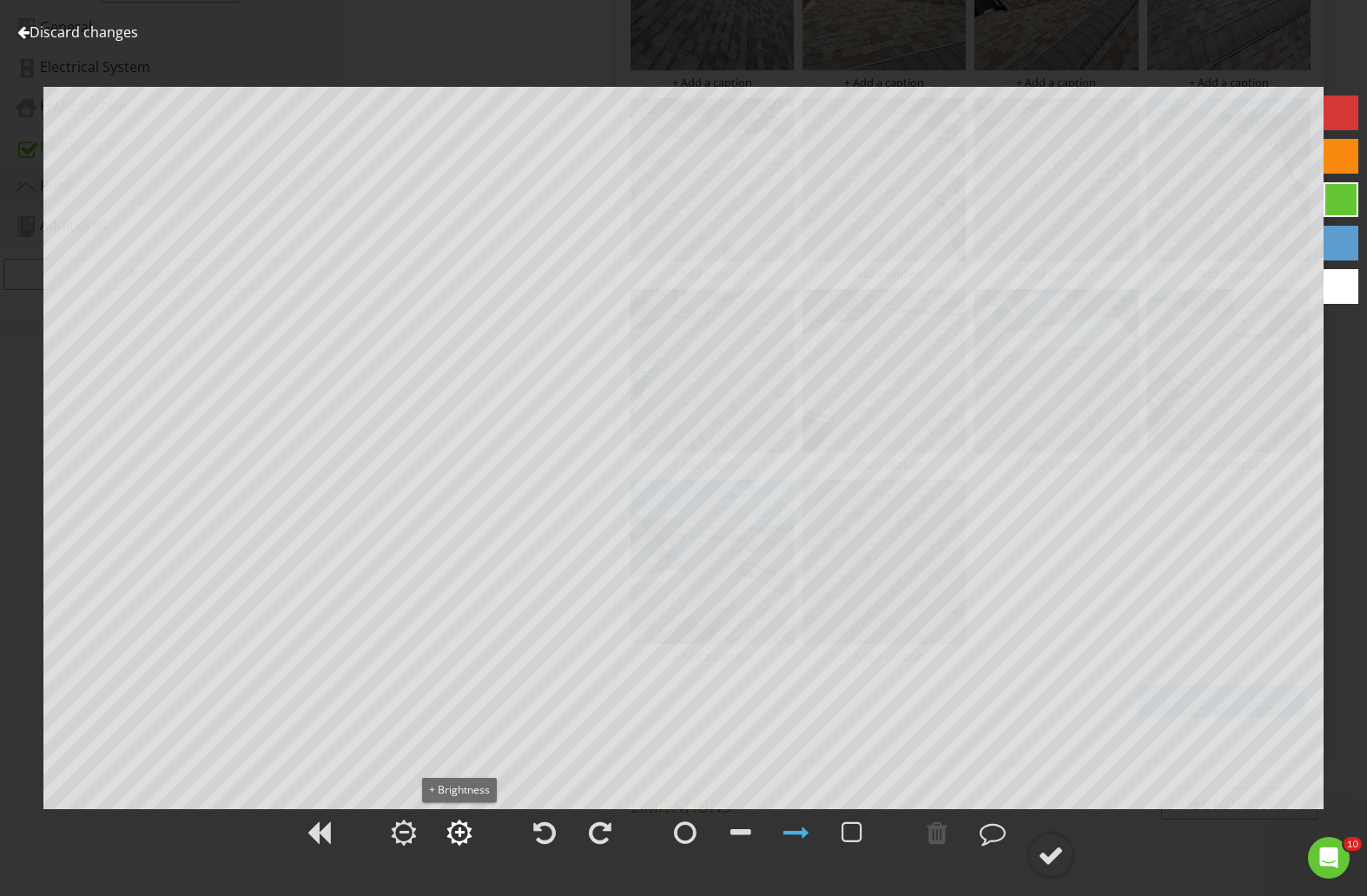 click at bounding box center [459, 833] 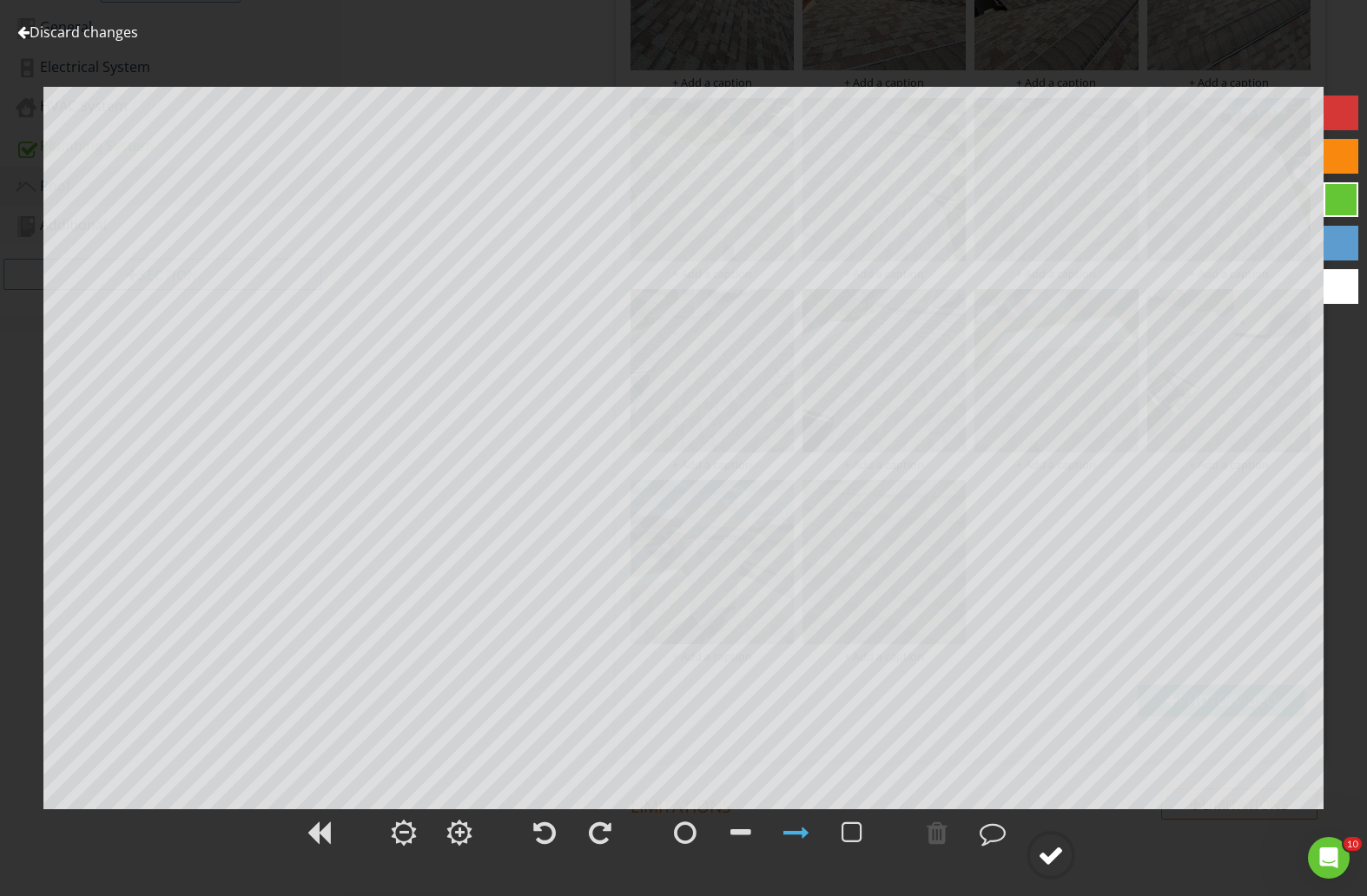 click at bounding box center [1051, 855] 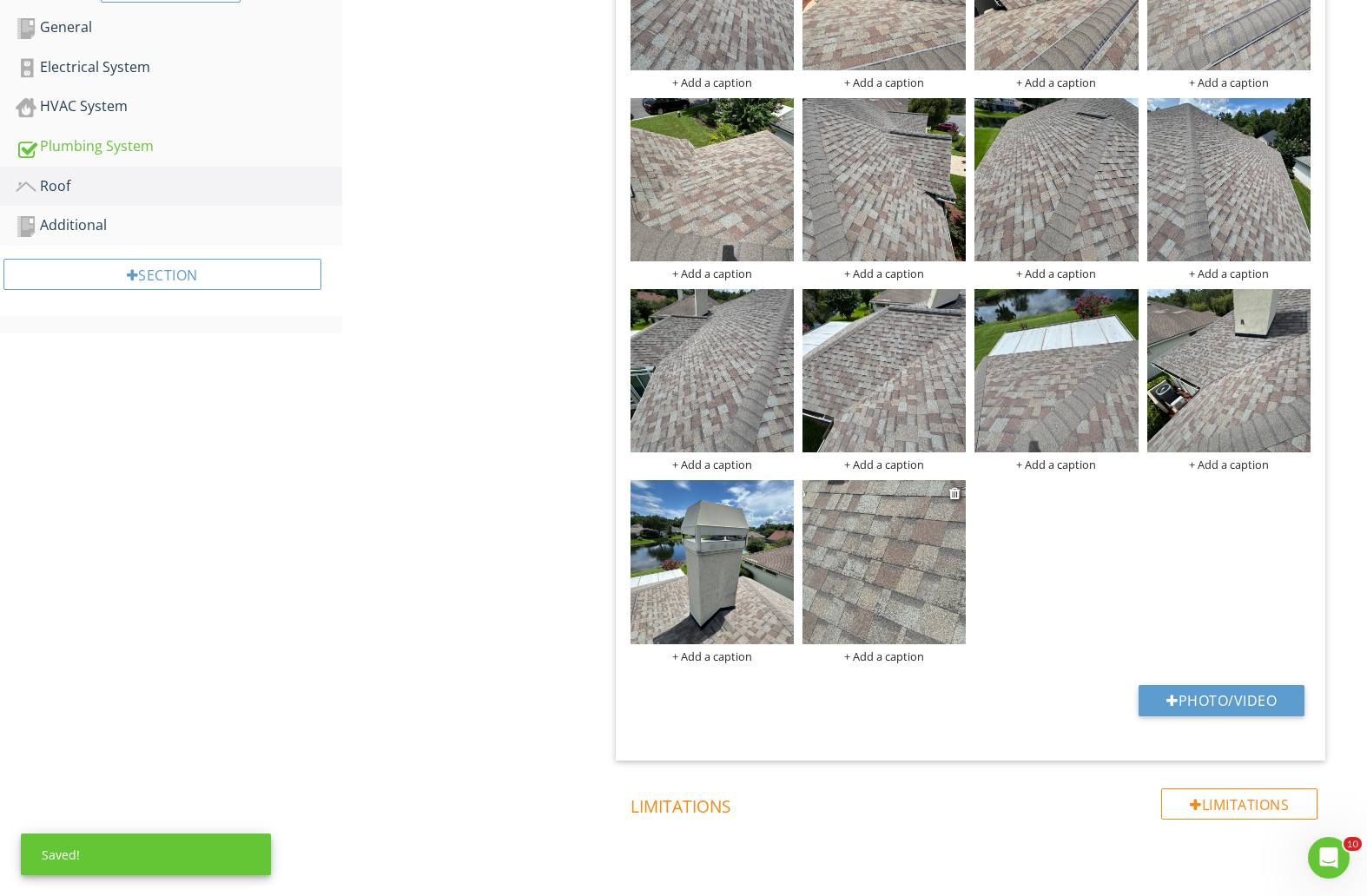 click on "+ Add a caption" at bounding box center [884, 656] 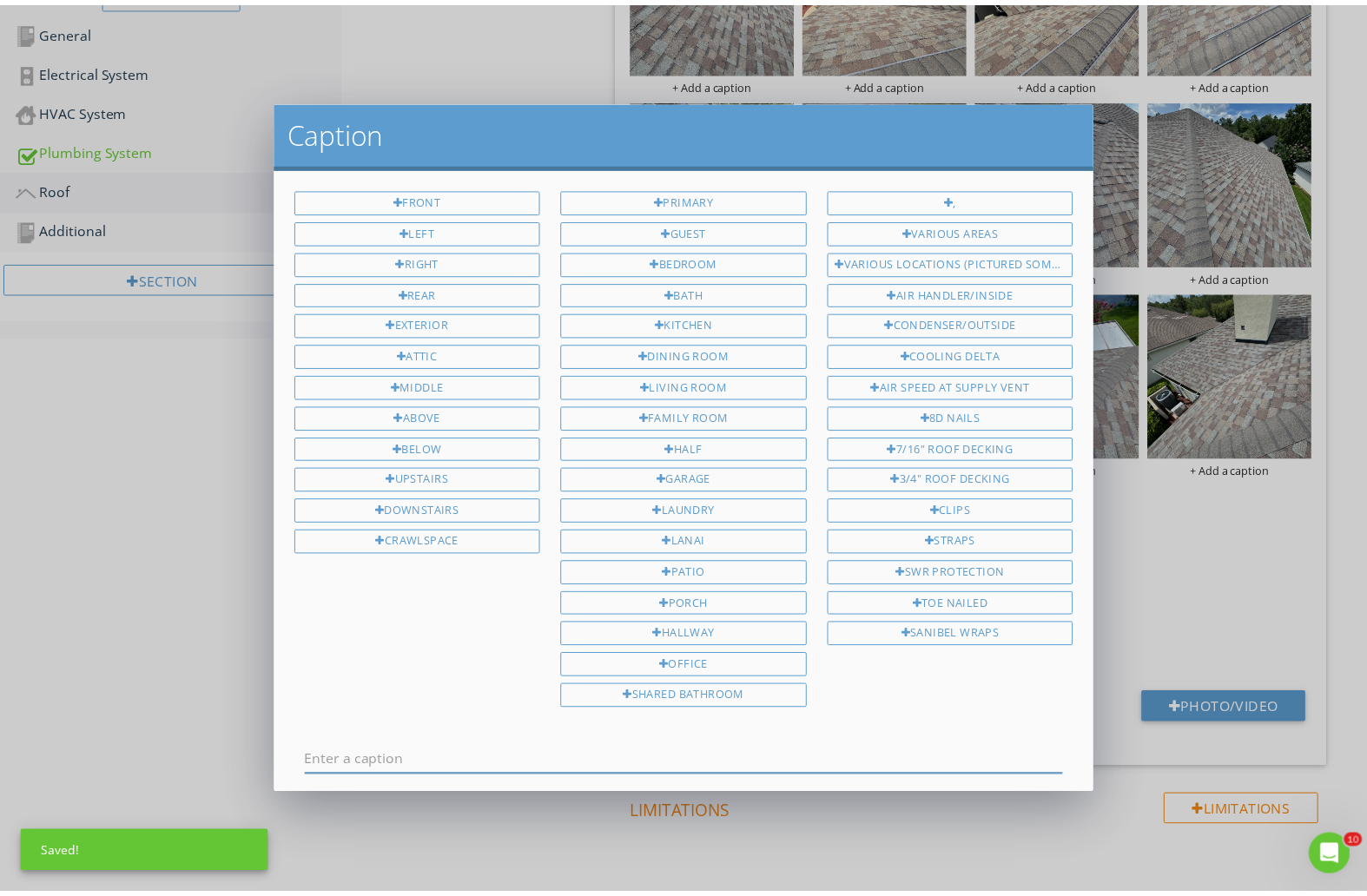 scroll, scrollTop: 0, scrollLeft: 0, axis: both 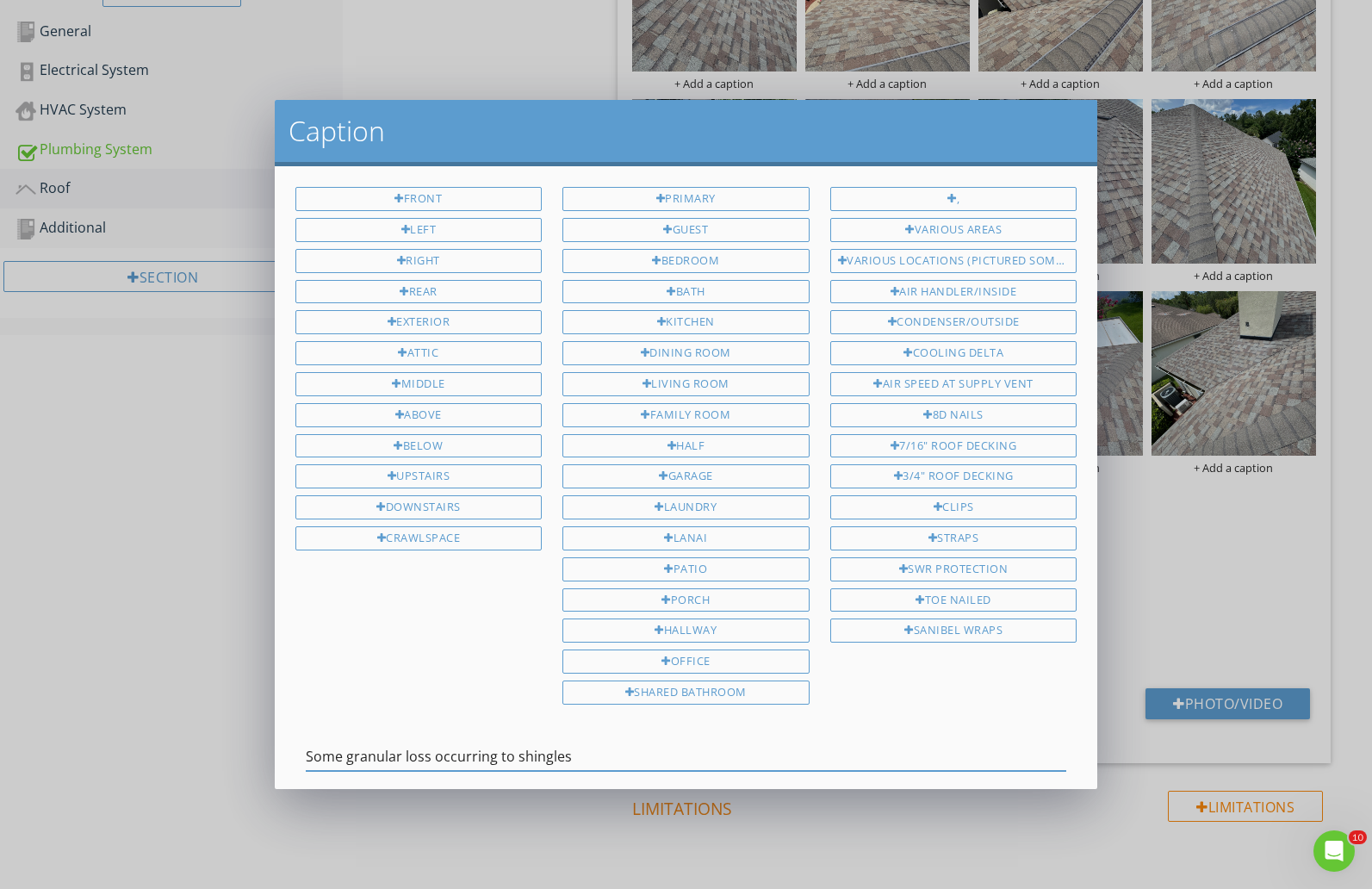 type on "Some granular loss occurring to shingles" 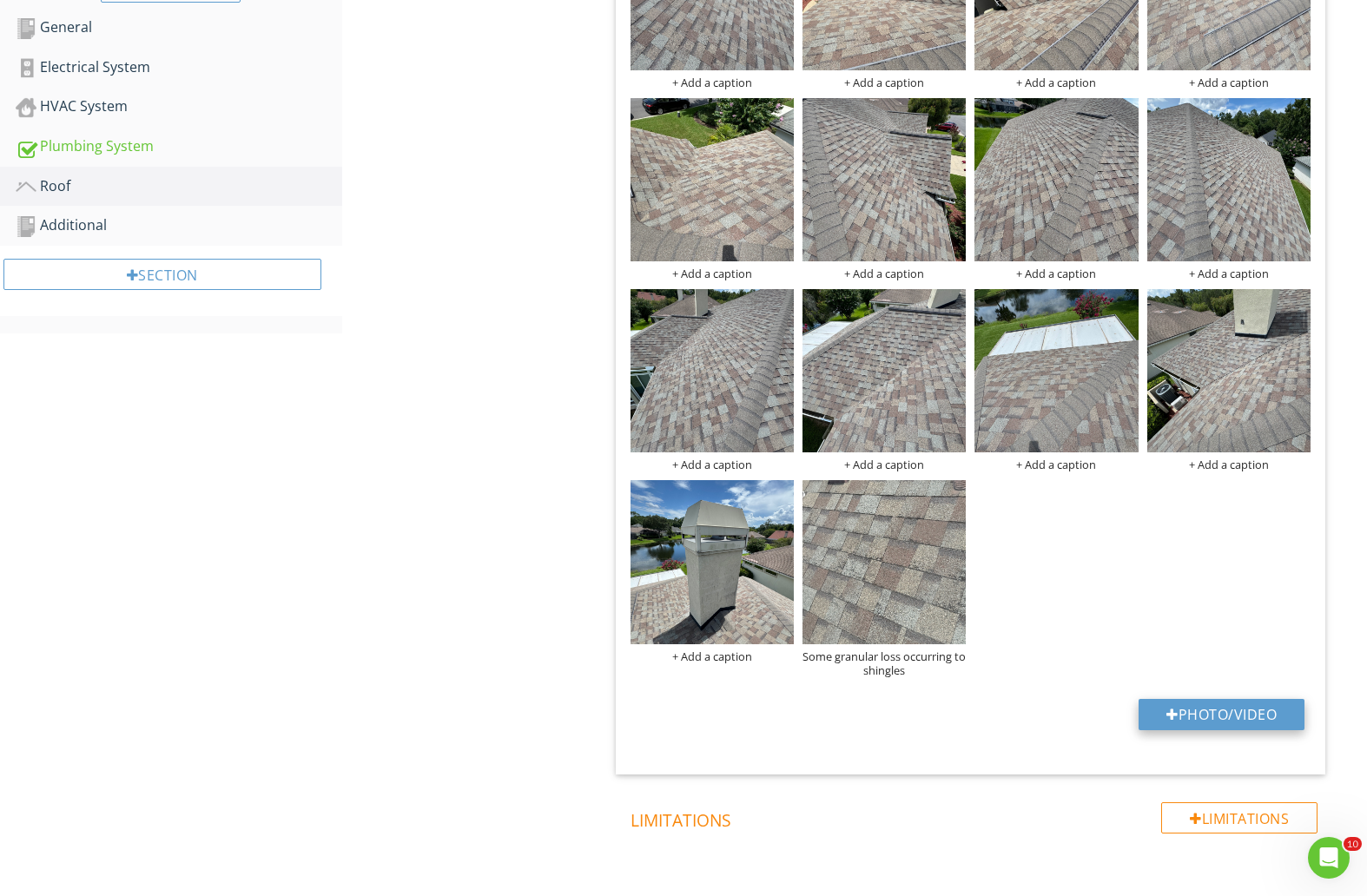 click on "Photo/Video" at bounding box center [1221, 715] 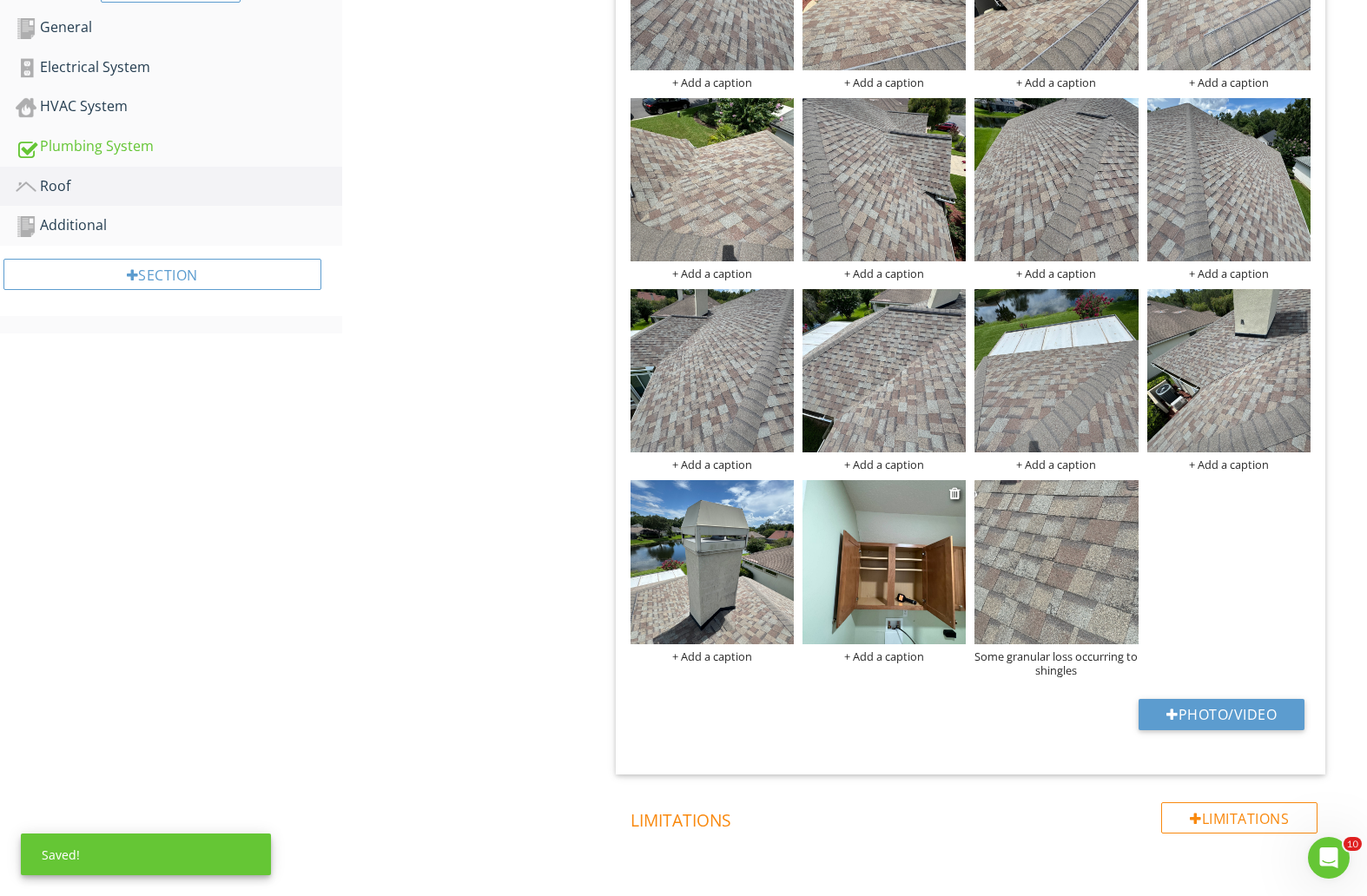 click at bounding box center (884, 562) 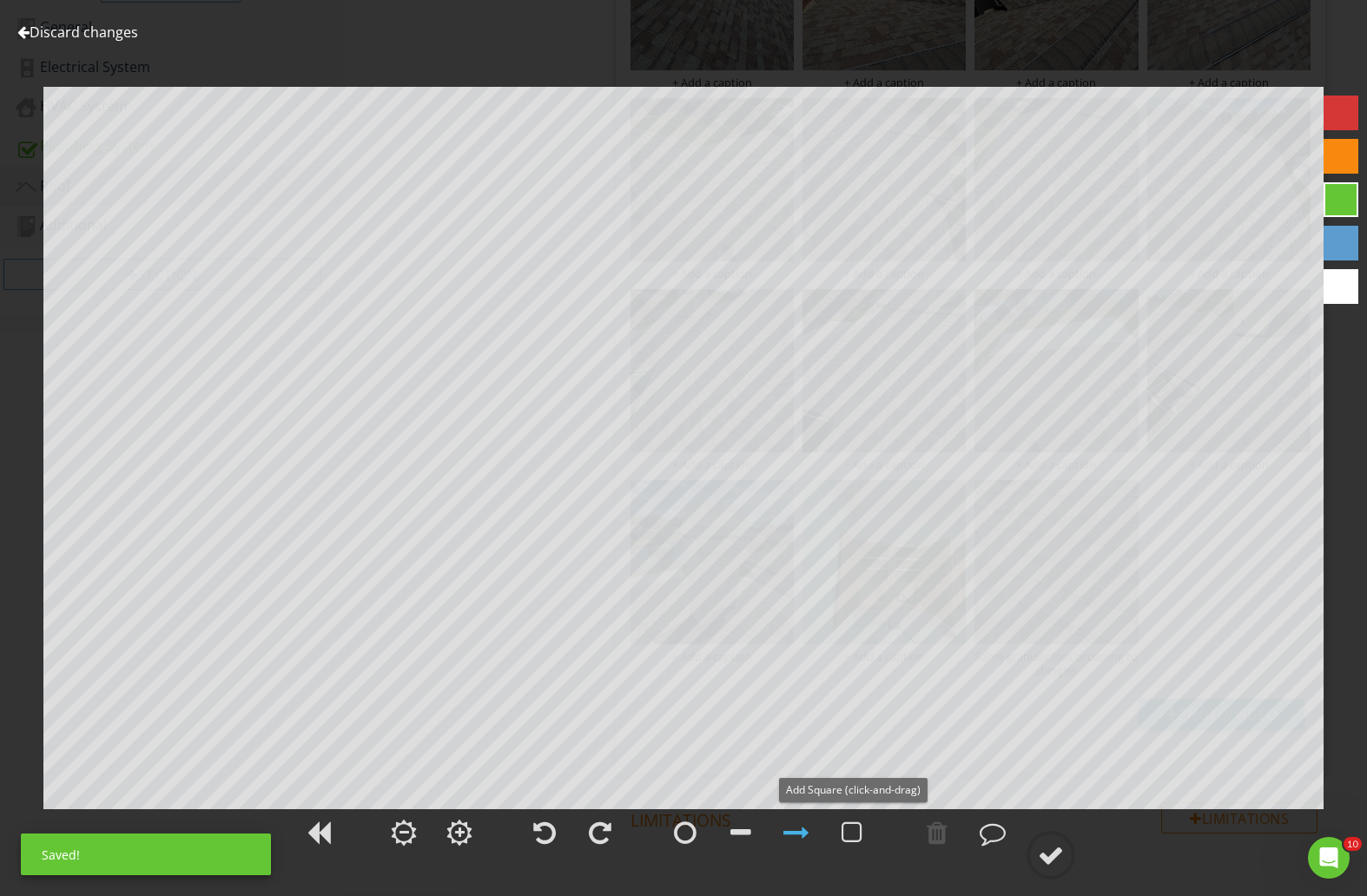 click at bounding box center [852, 833] 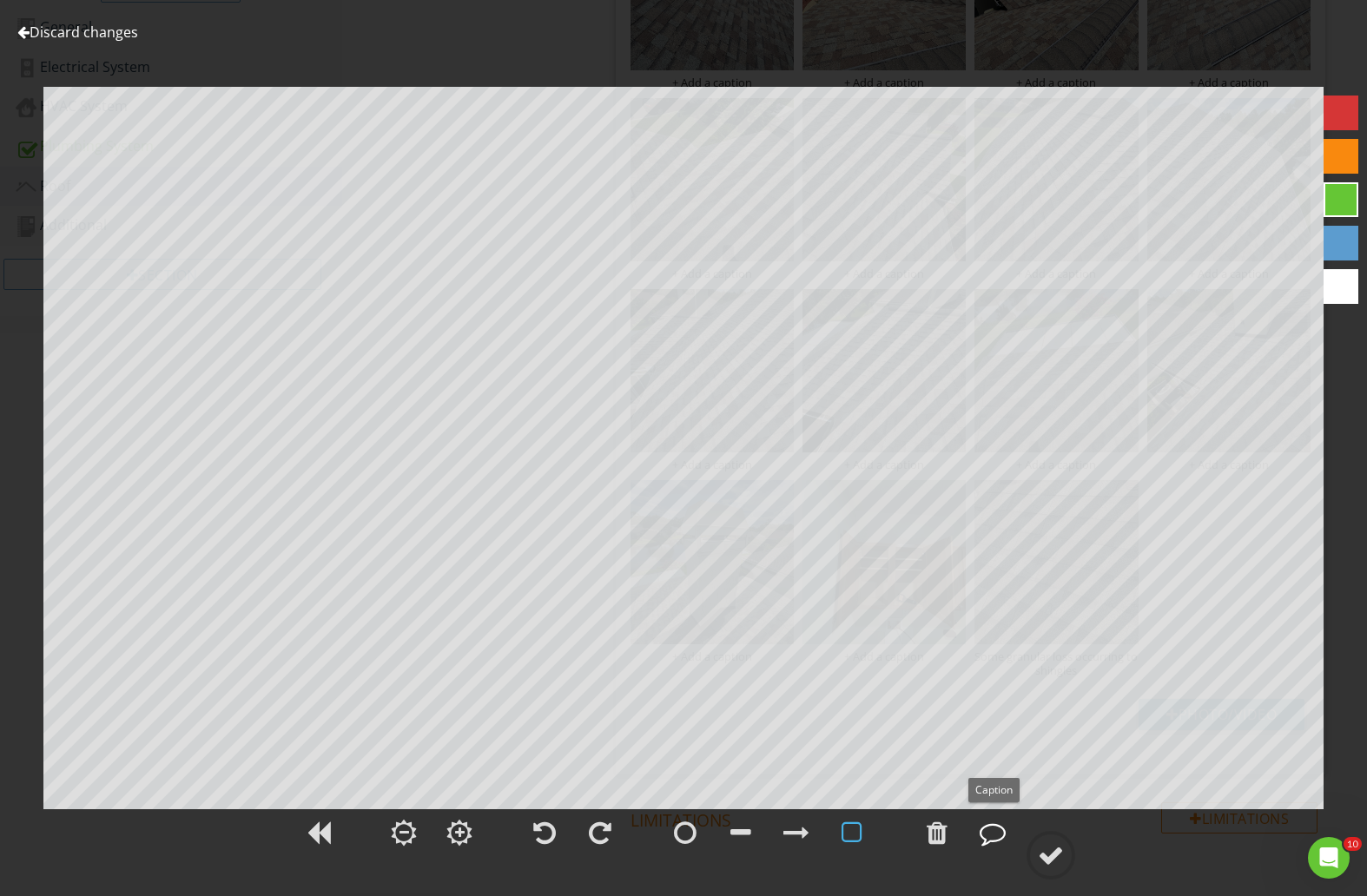 click at bounding box center [993, 833] 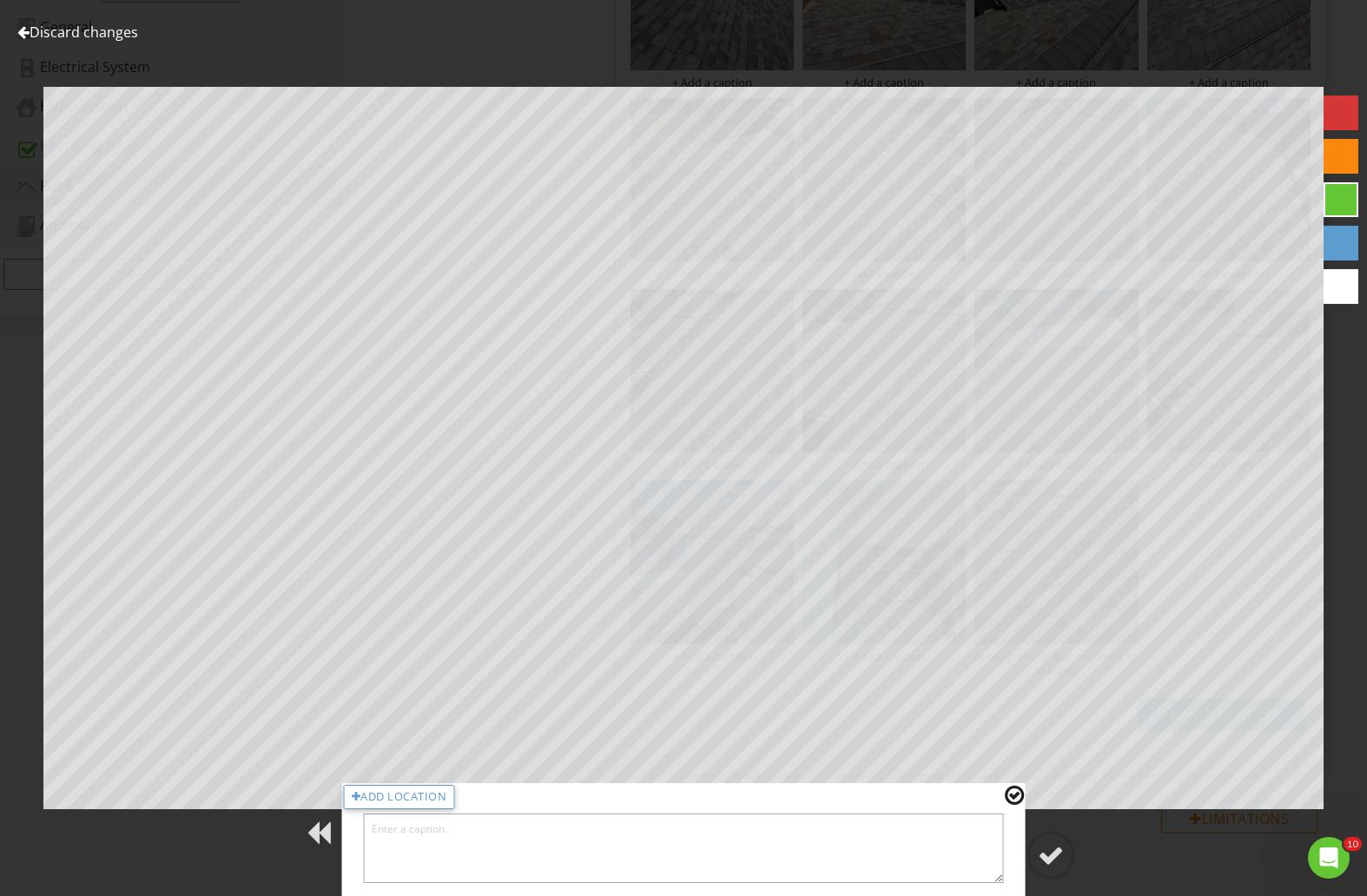 click at bounding box center [684, 848] 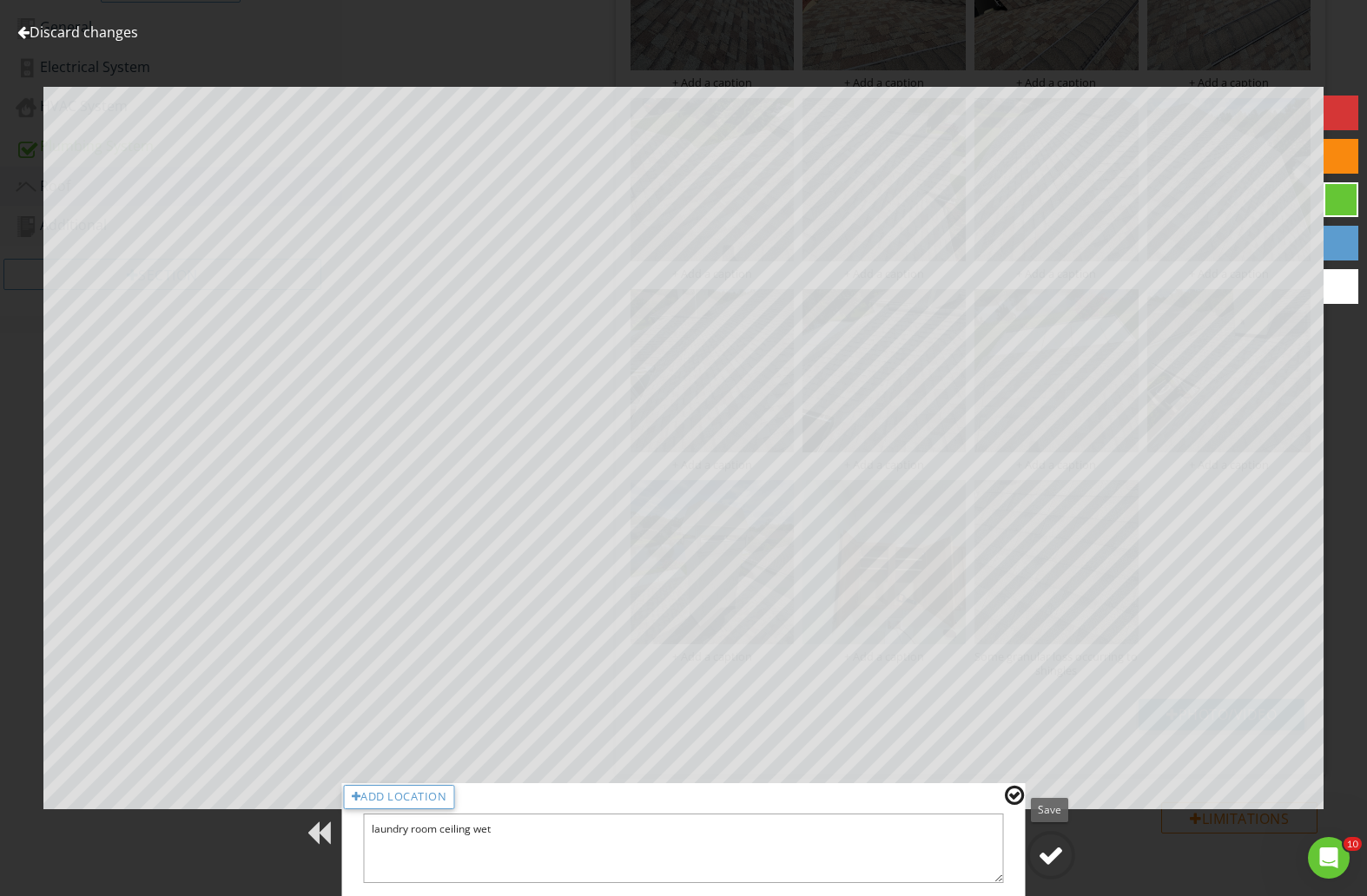 type on "laundry room ceiling wet" 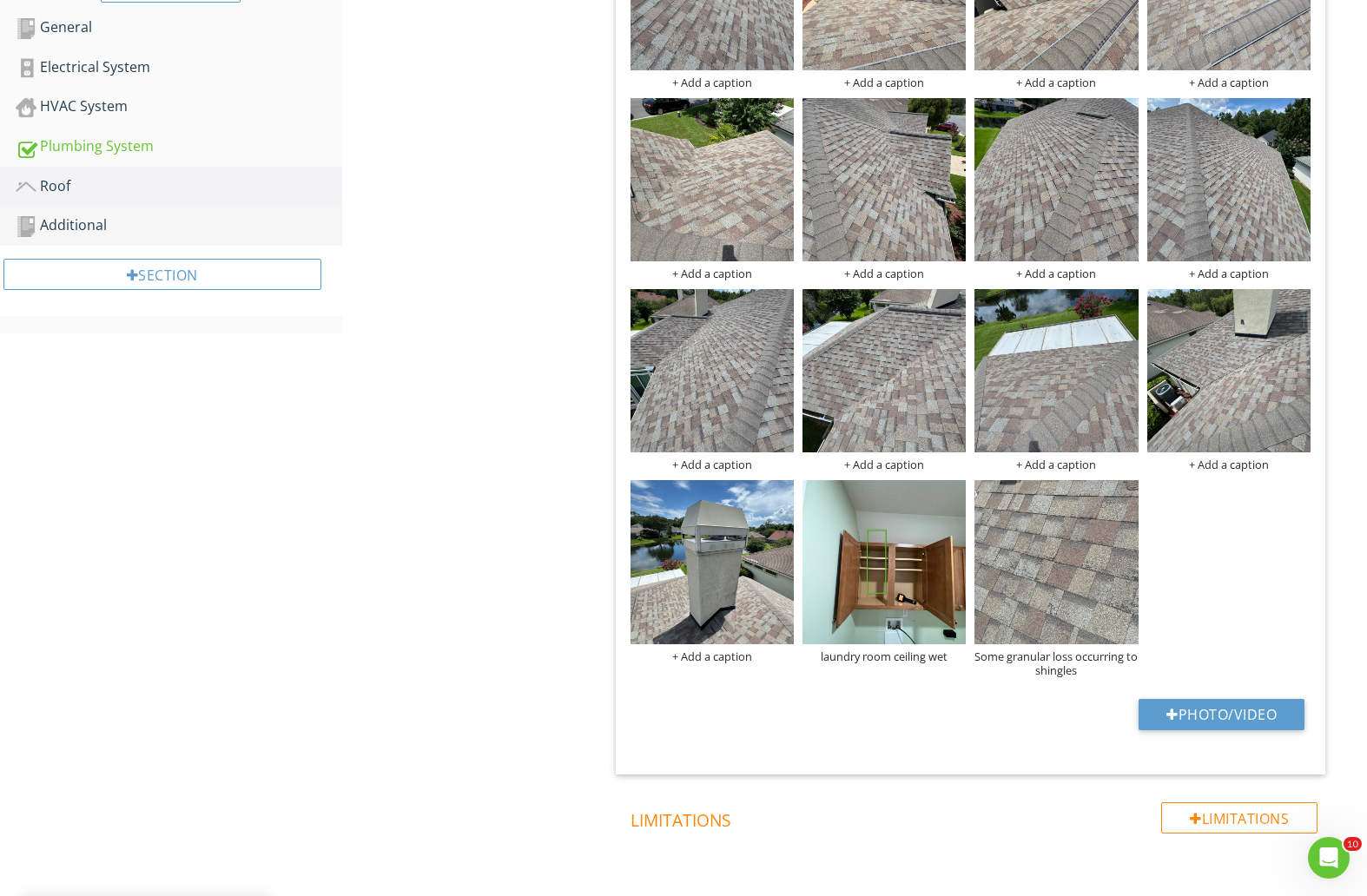 click on "Additional" at bounding box center [179, 226] 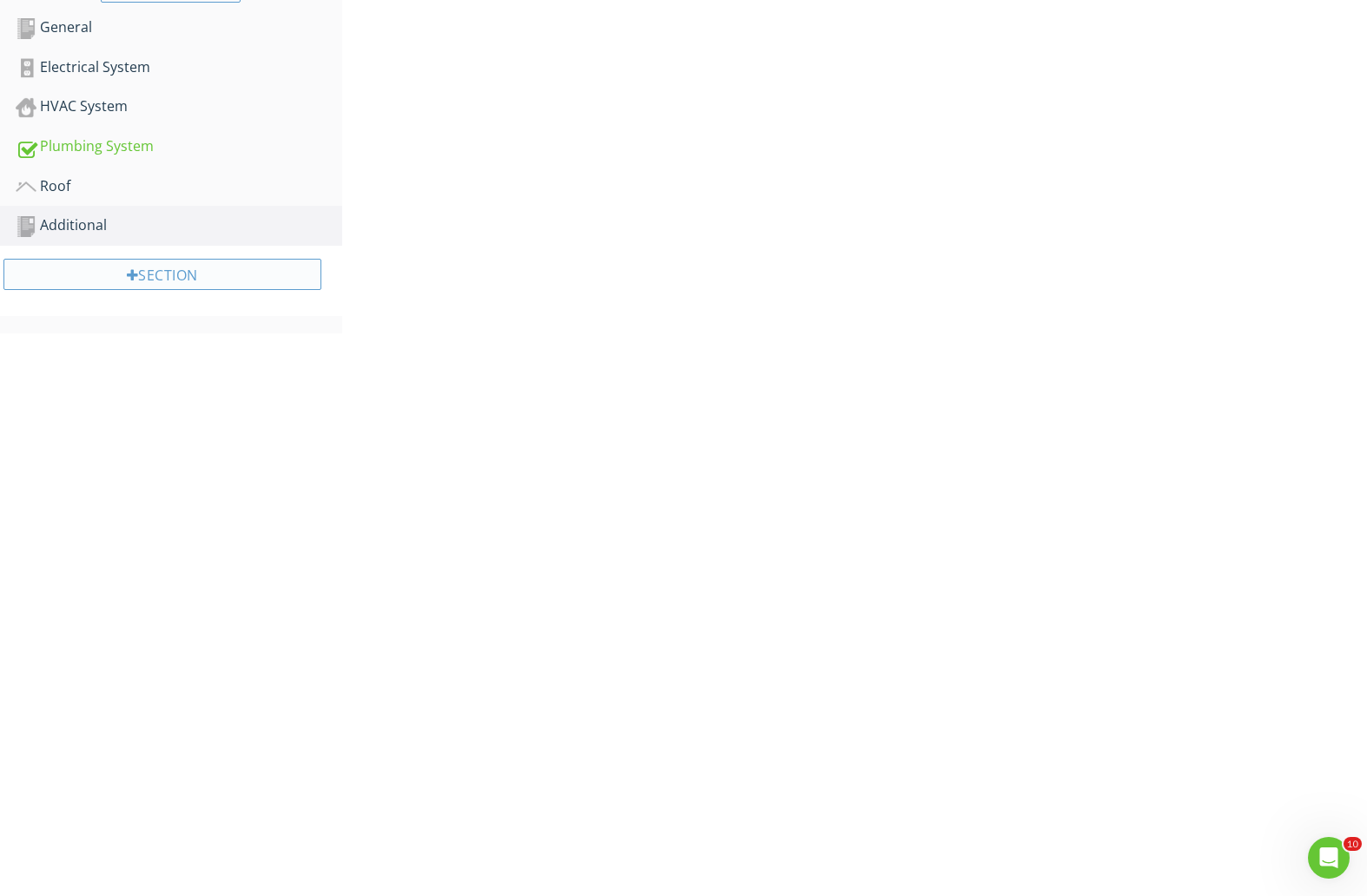 scroll, scrollTop: 102, scrollLeft: 0, axis: vertical 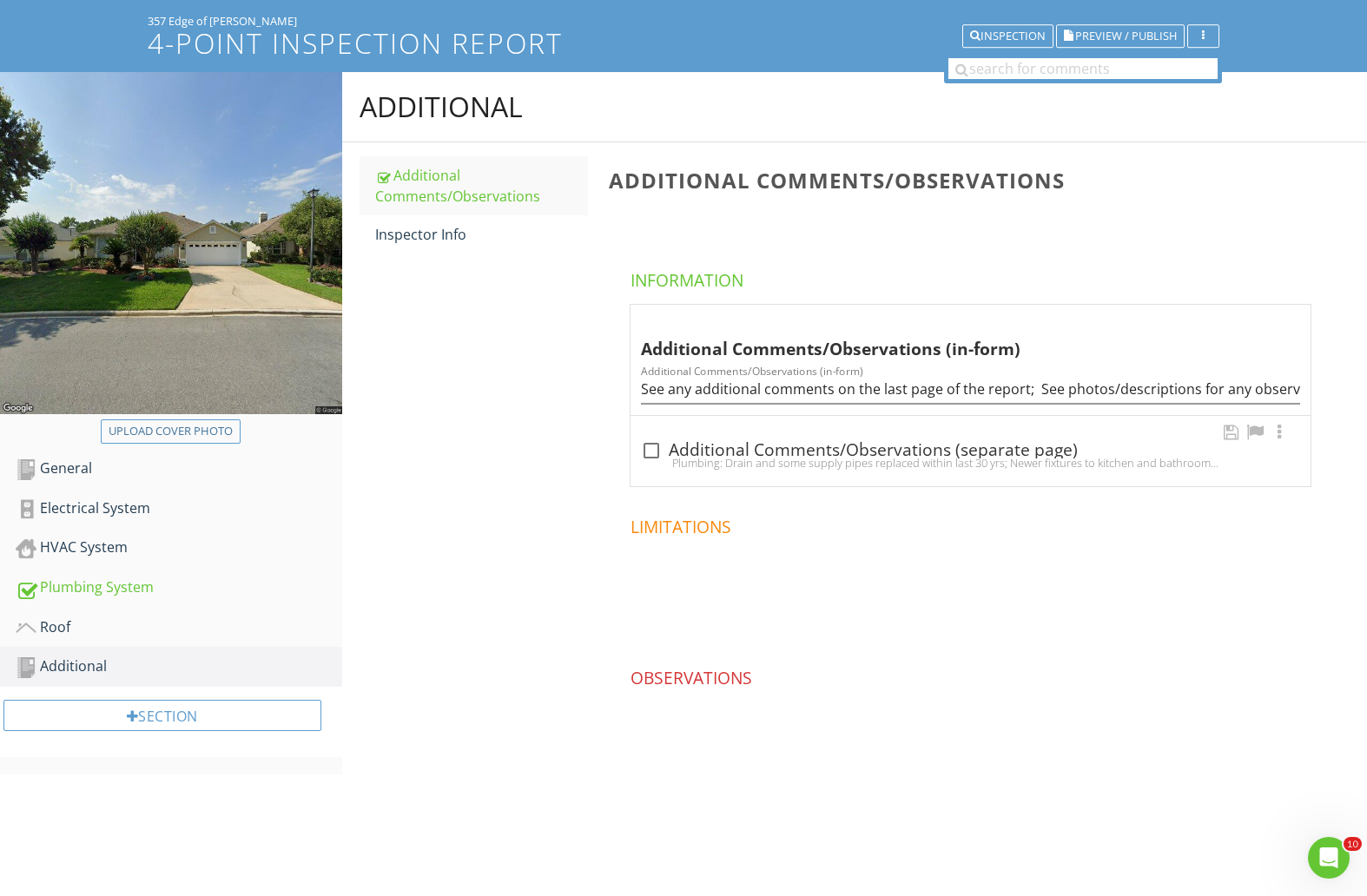 click at bounding box center (651, 451) 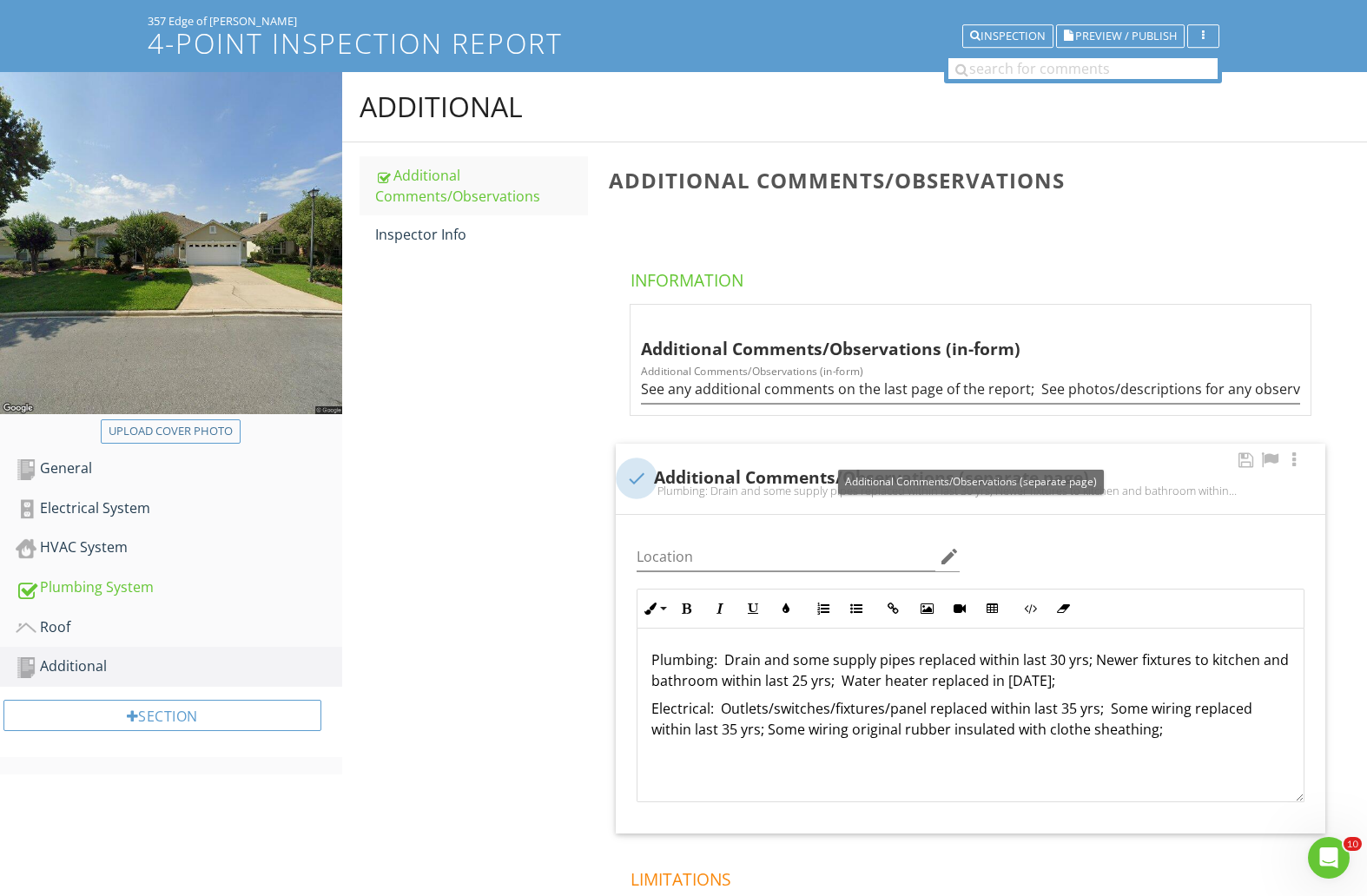 scroll, scrollTop: 286, scrollLeft: 0, axis: vertical 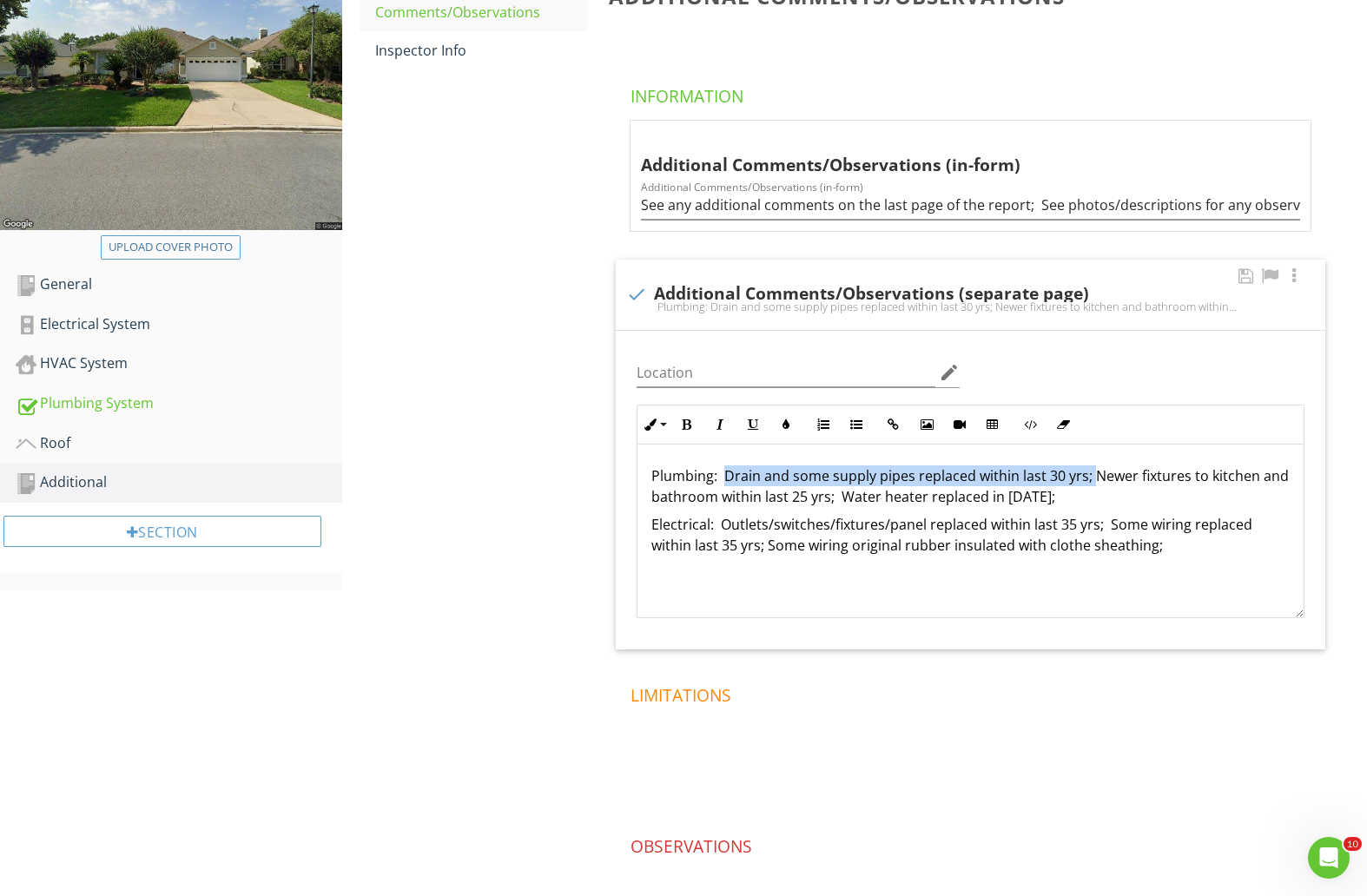 drag, startPoint x: 728, startPoint y: 474, endPoint x: 1102, endPoint y: 478, distance: 374.021 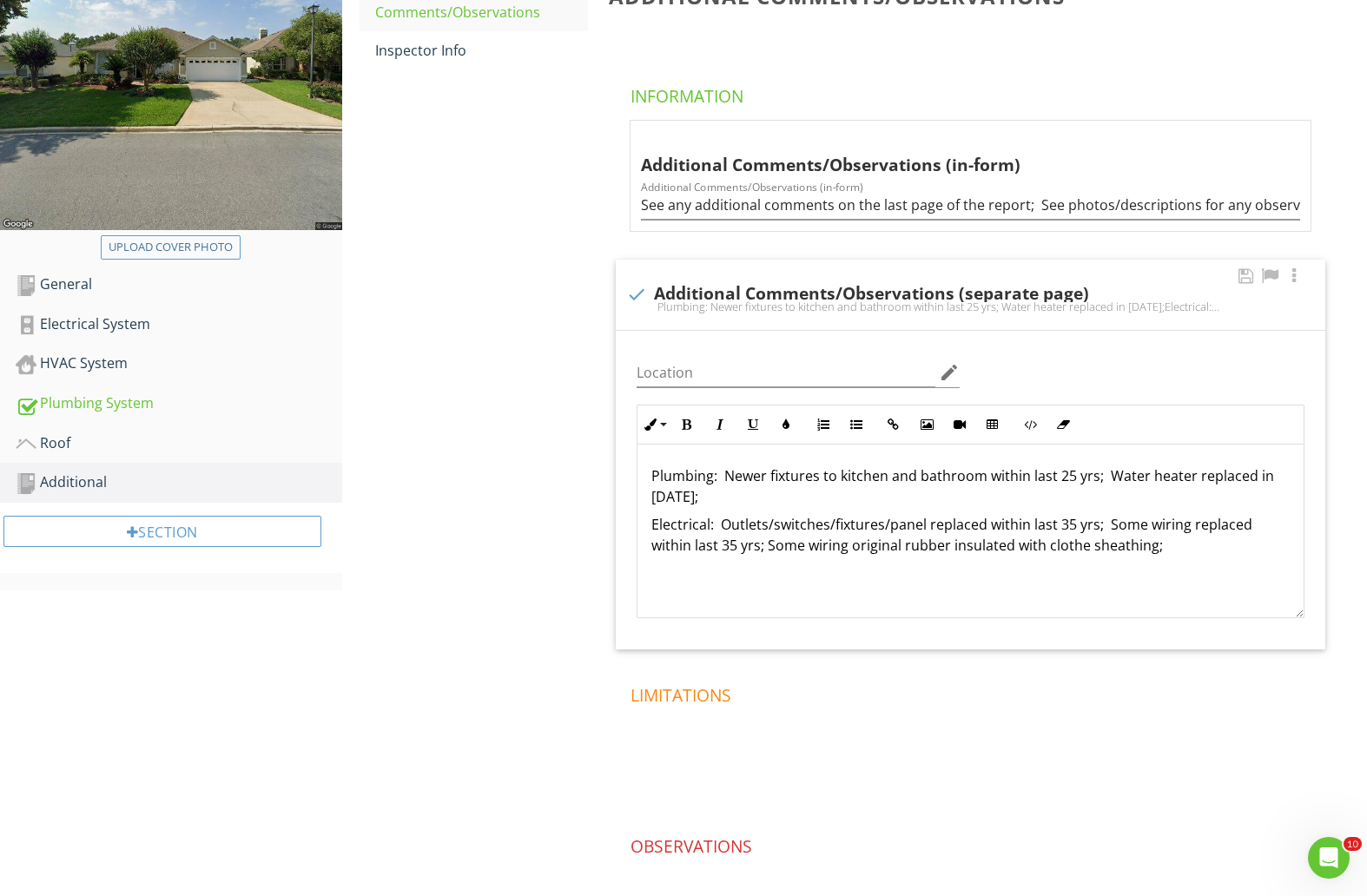type 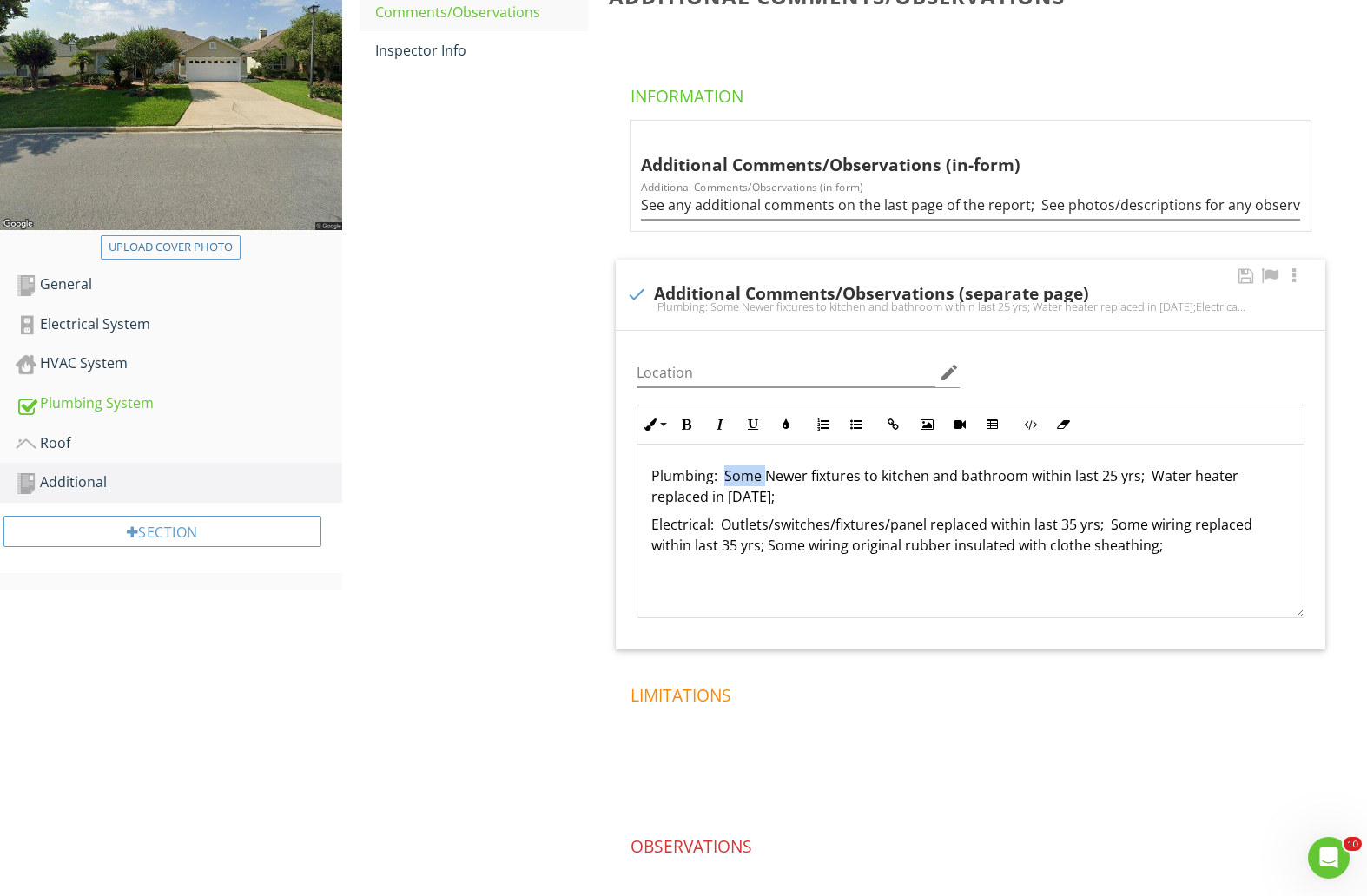 drag, startPoint x: 724, startPoint y: 474, endPoint x: 769, endPoint y: 476, distance: 45.04442 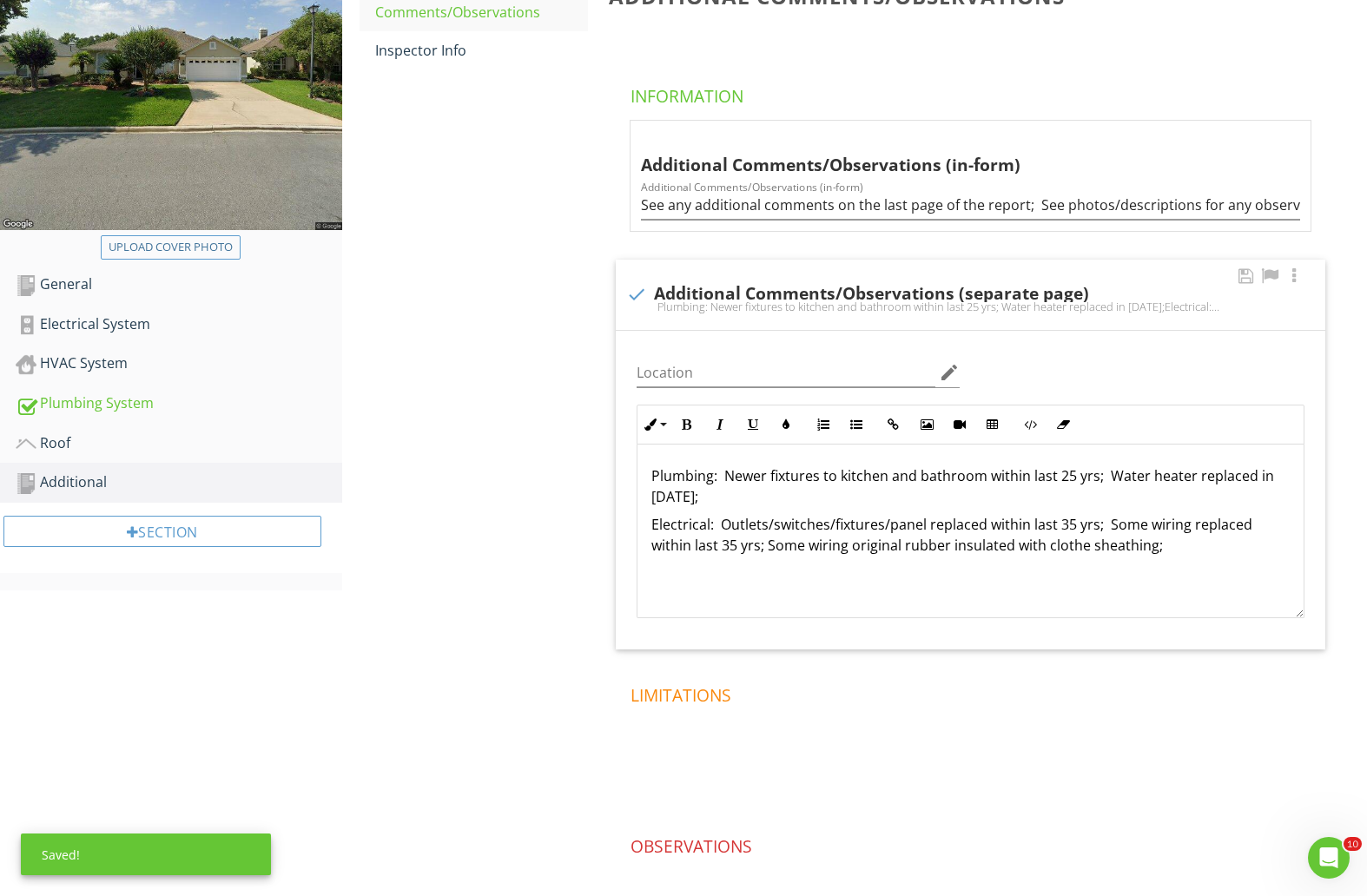 click on "Plumbing:  Newer fixtures to kitchen and bathroom within last 25 yrs;  Water heater replaced in 2015;" at bounding box center [970, 486] 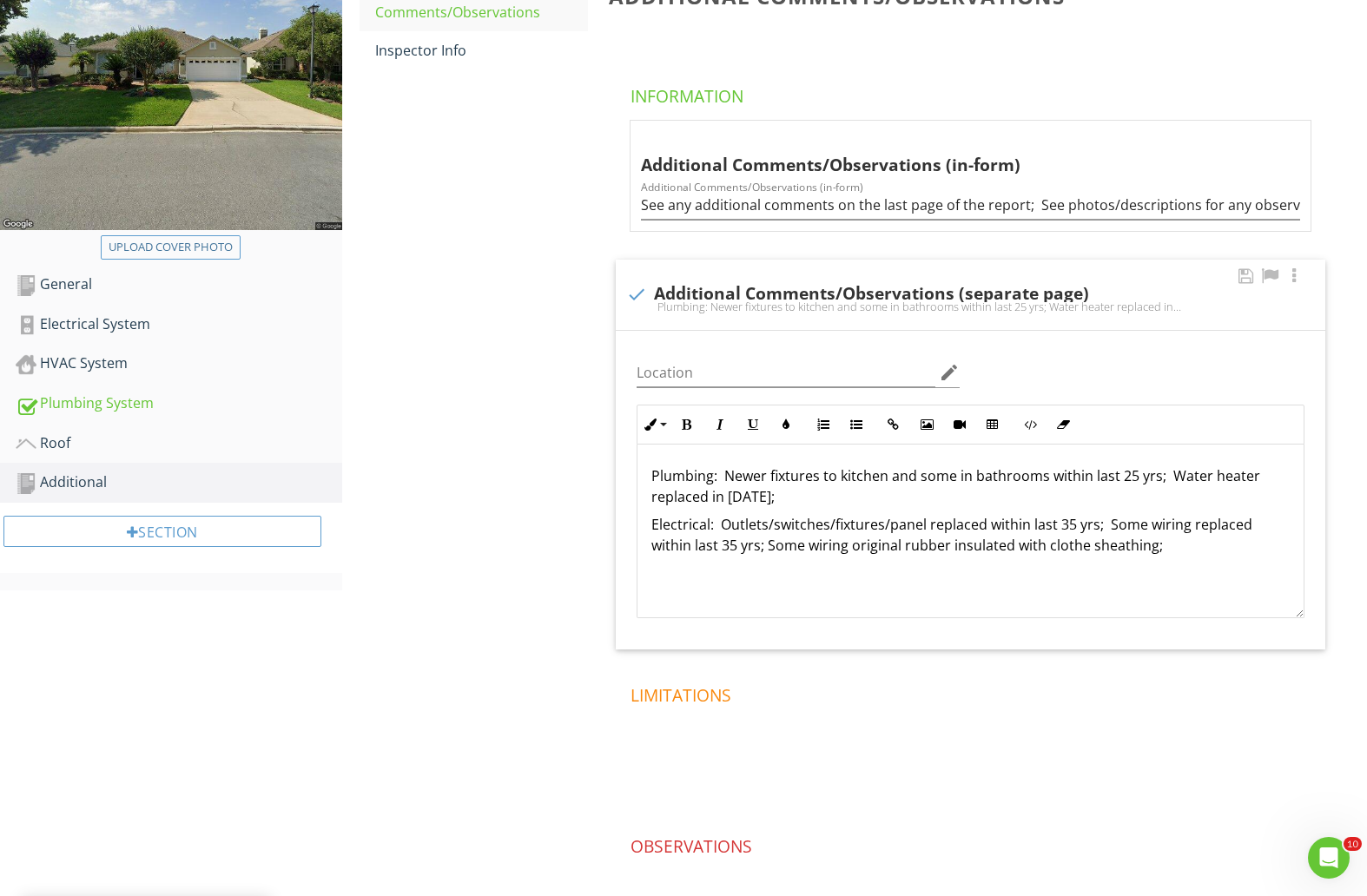 click on "Plumbing:  Newer fixtures to kitchen and some in bathrooms within last 25 yrs;  Water heater replaced in 2015;" at bounding box center (970, 486) 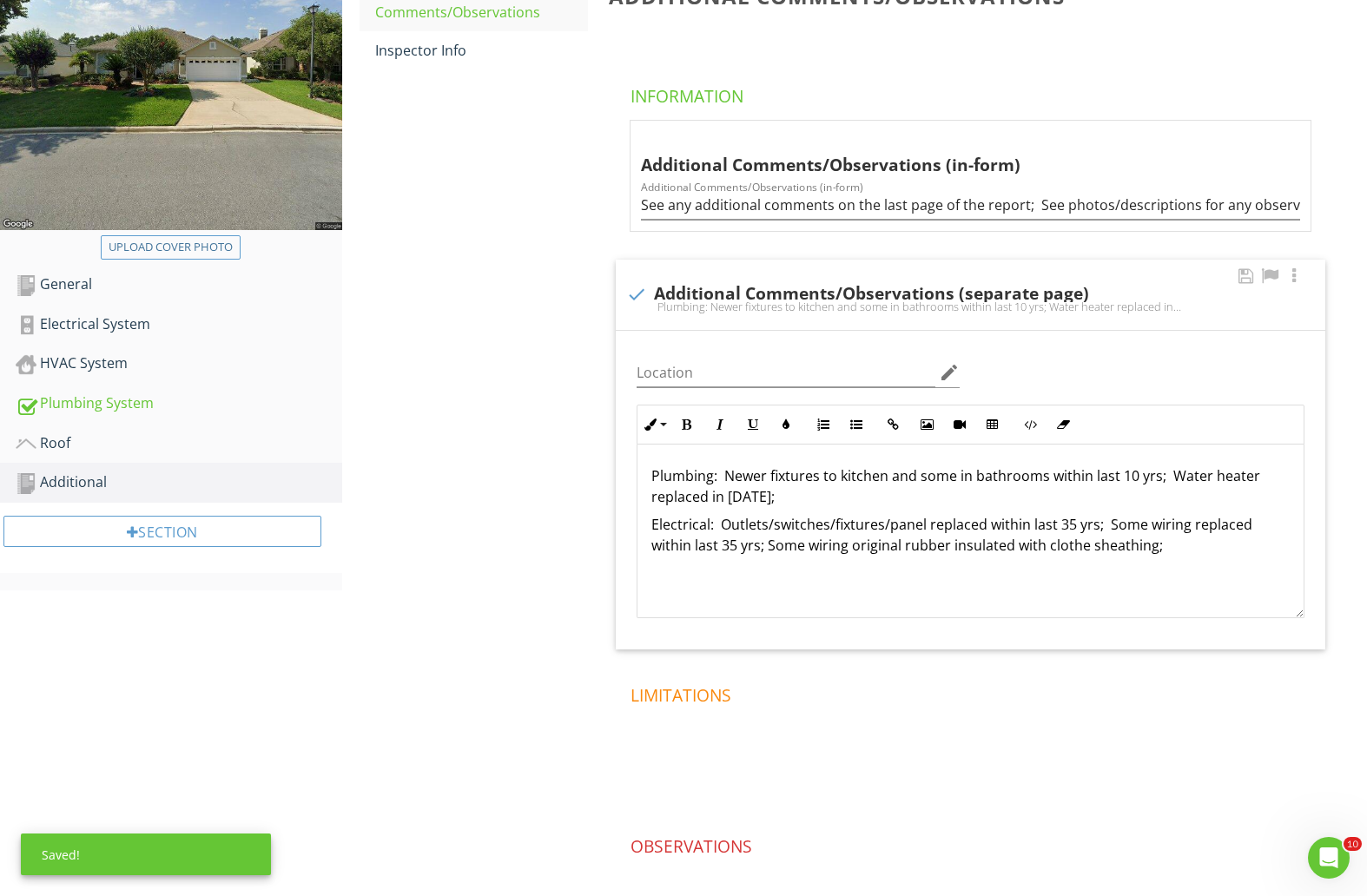 click on "Plumbing:  Newer fixtures to kitchen and some in bathrooms within last 10 yrs;  Water heater replaced in 2015;" at bounding box center [970, 486] 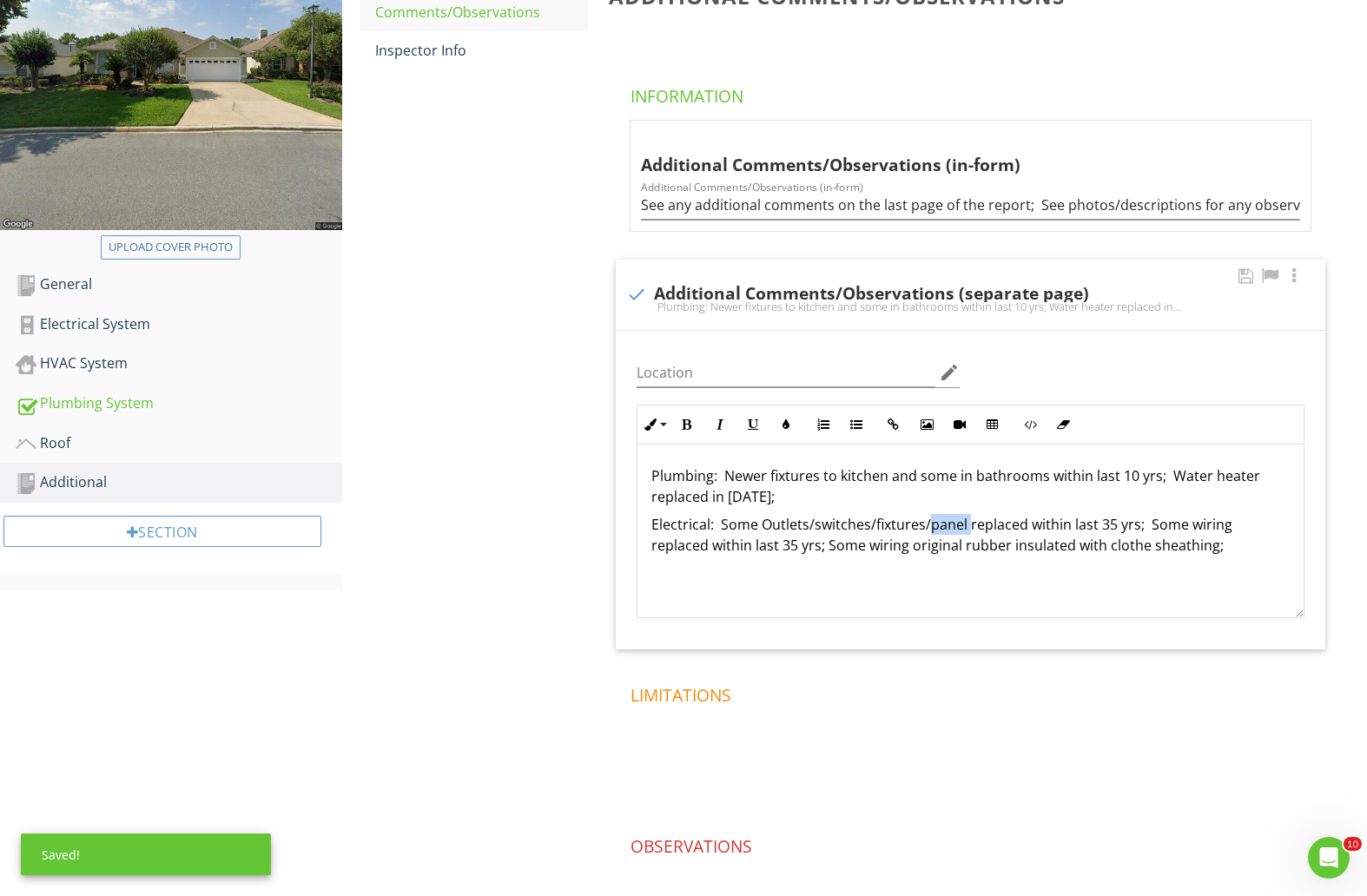 drag, startPoint x: 925, startPoint y: 531, endPoint x: 967, endPoint y: 531, distance: 42 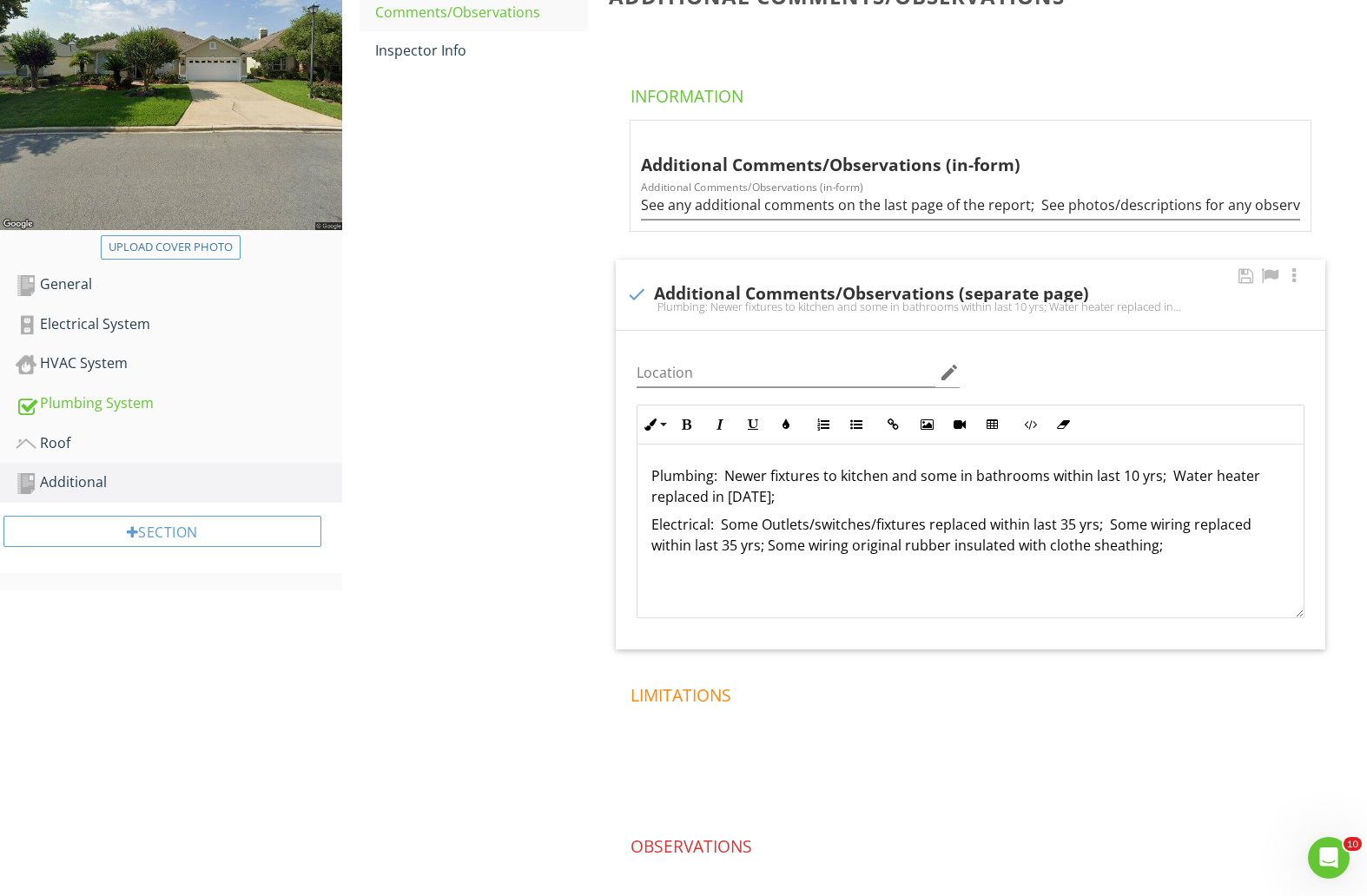 click on "Electrical:  Some Outlets/switches/fixtures replaced within last 35 yrs;  Some wiring replaced within last 35 yrs; Some wiring original rubber insulated with clothe sheathing;" at bounding box center (970, 535) 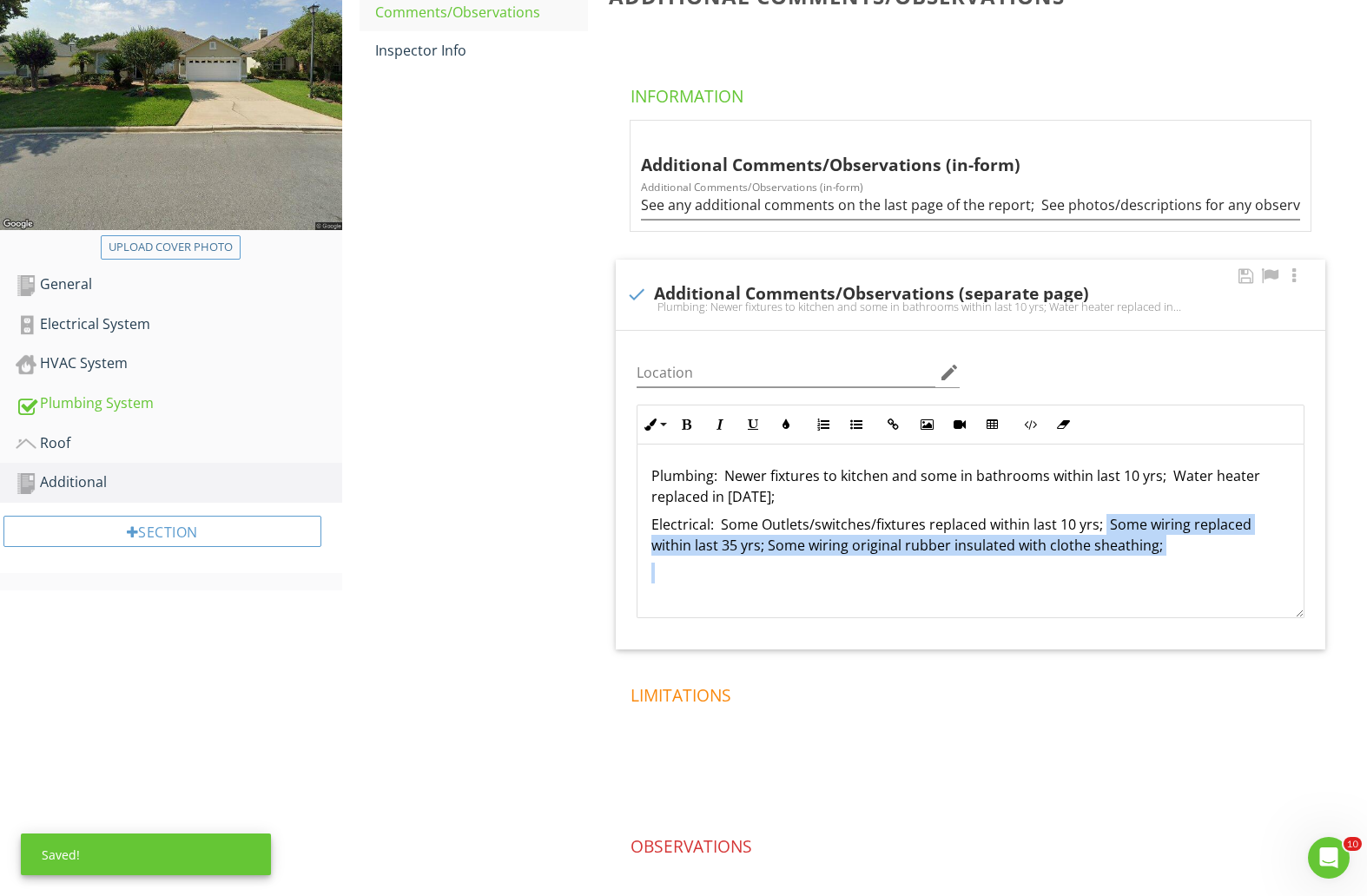 drag, startPoint x: 1101, startPoint y: 520, endPoint x: 1209, endPoint y: 556, distance: 113.842 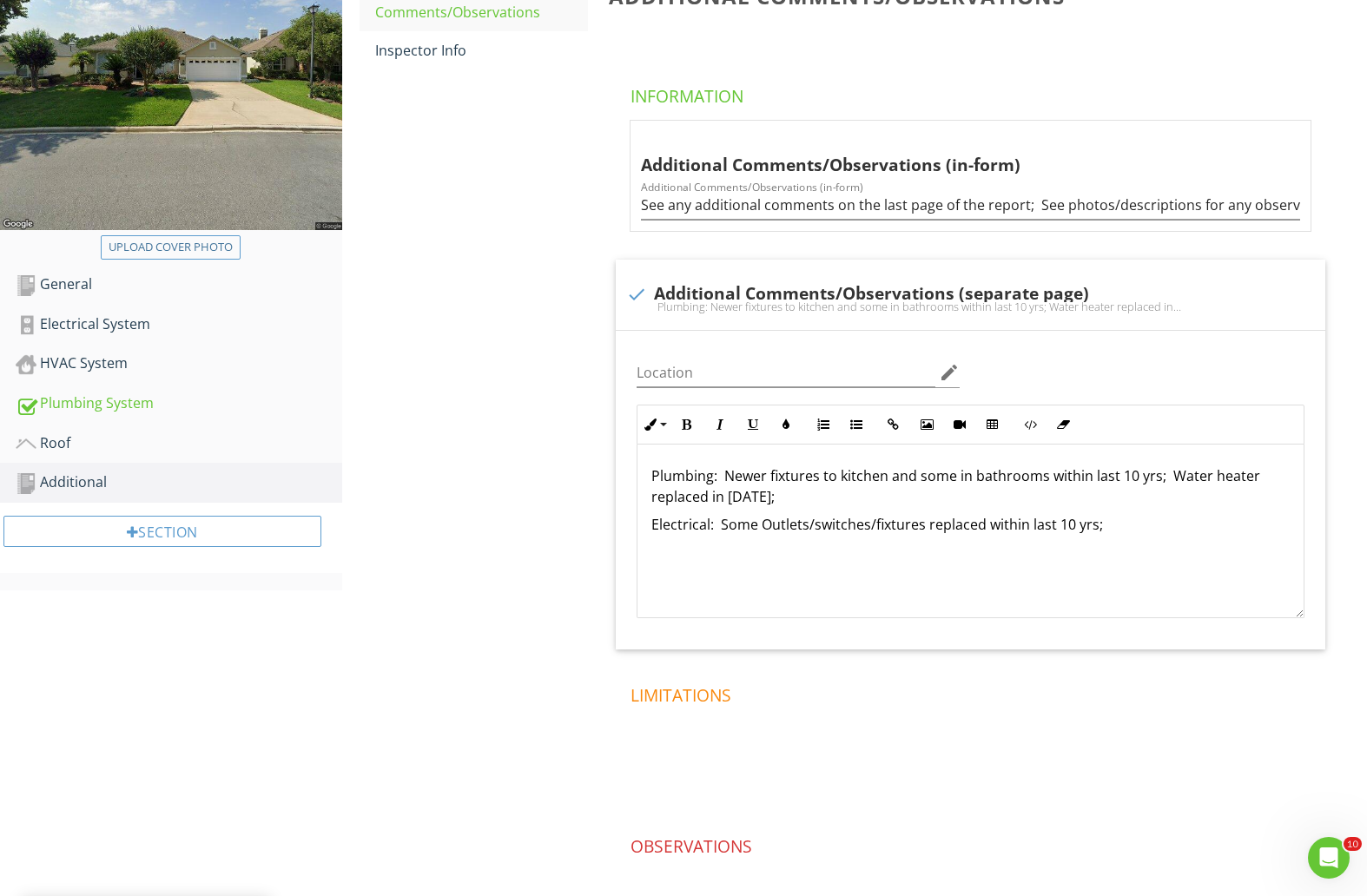 click on "Additional
Additional Comments/Observations
Inspector Info
Additional Comments/Observations
Information
Additional Comments/Observations (in-form)
Additional Comments/Observations (in-form) See any additional comments on the last page of the report;  See photos/descriptions for any observations;                               check
Additional Comments/Observations (separate page)
Plumbing: Newer fixtures to kitchen and some in bathrooms within last 10 yrs; Water heater replaced in 2019;Electrical: Some Outlets/switches/fixtures replaced within last 10 yrs;
Location edit       Inline Style XLarge Large Normal Small Light Small/Light Bold Italic Underline Colors Ordered List Unordered List Insert Link Insert Image Insert Video Insert Table Code View" at bounding box center [855, 444] 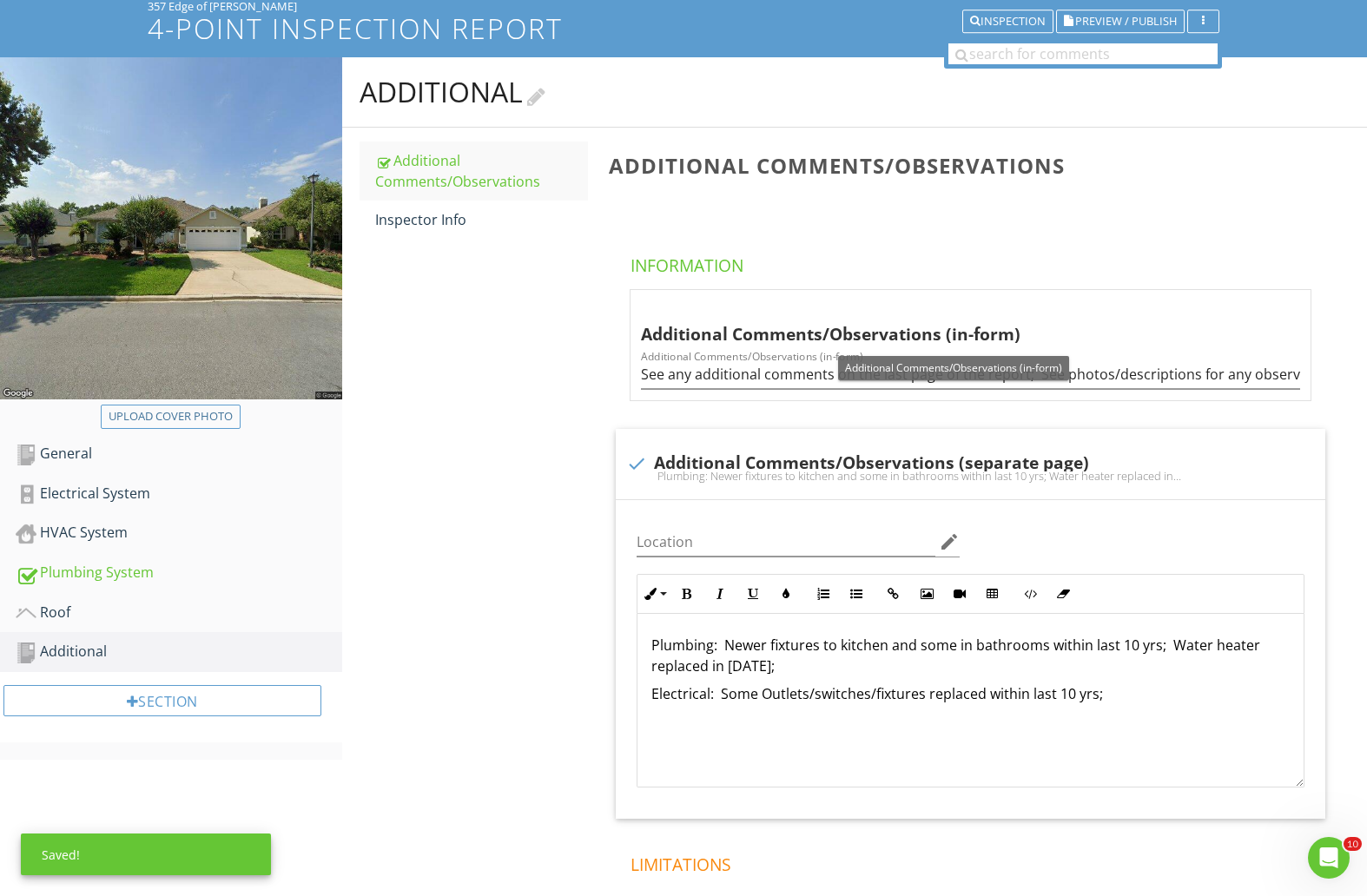 scroll, scrollTop: 109, scrollLeft: 0, axis: vertical 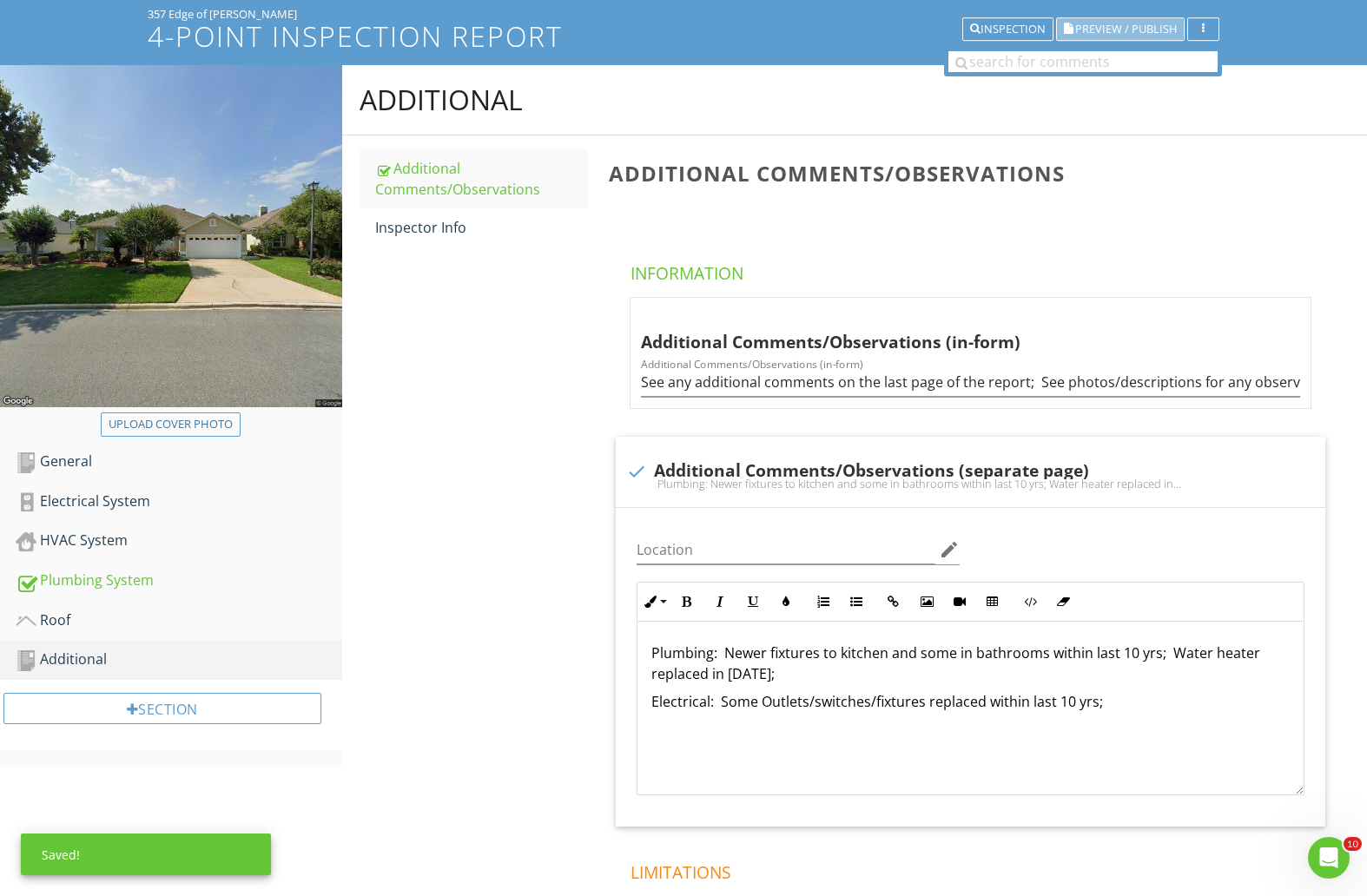 click on "Preview / Publish" at bounding box center (1120, 30) 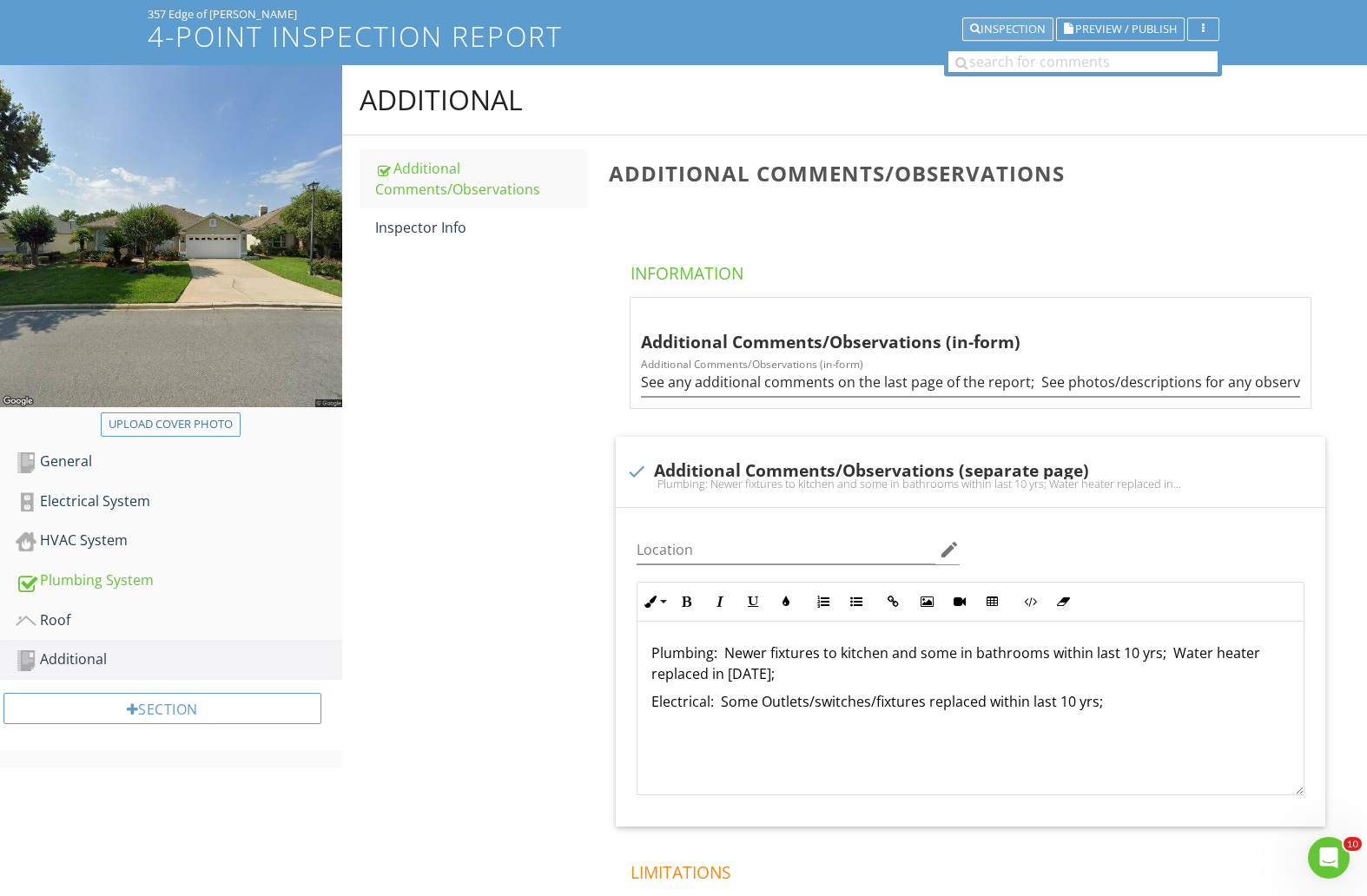 click on "Inspection" at bounding box center (1007, 30) 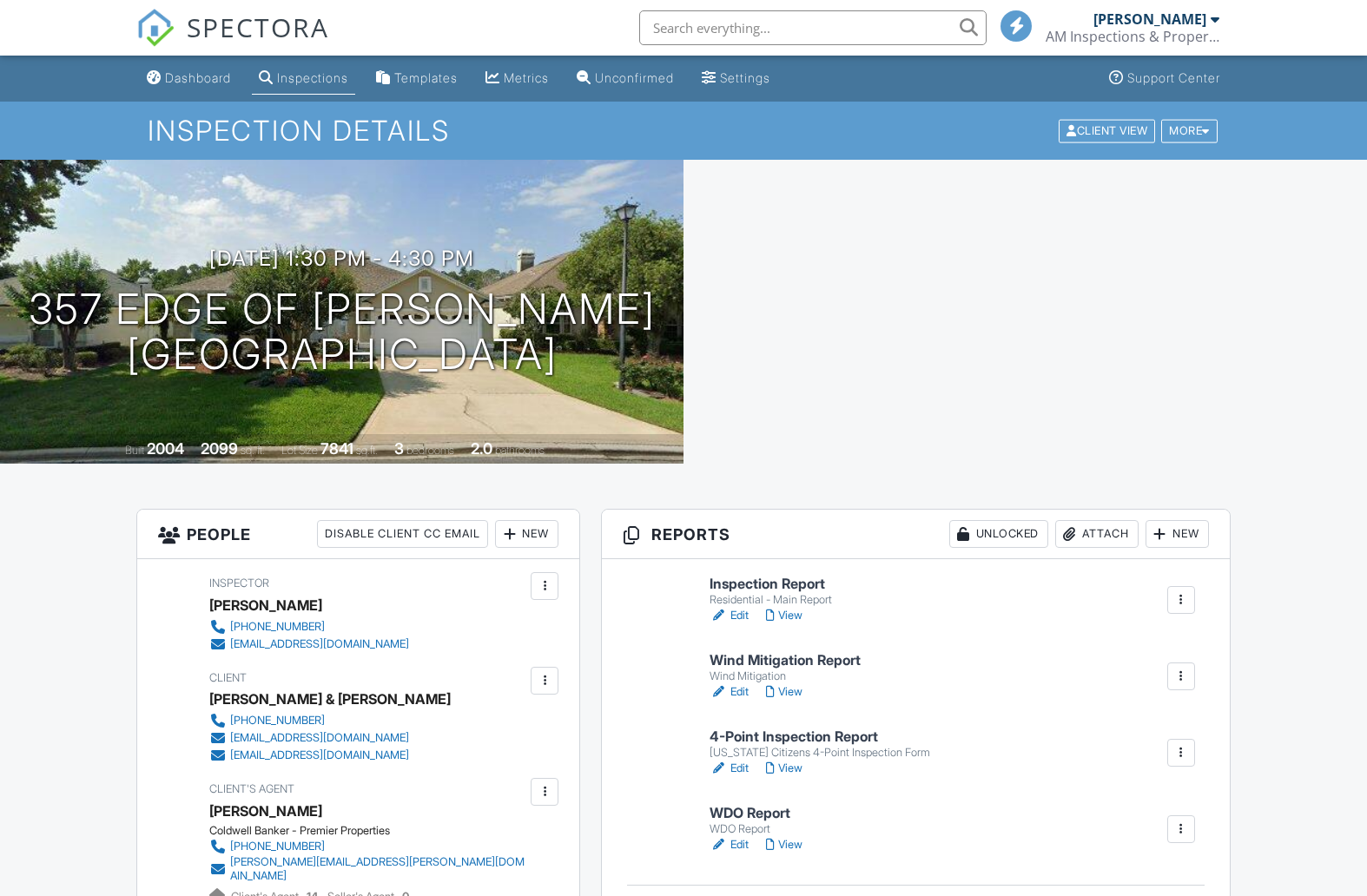 scroll, scrollTop: 0, scrollLeft: 0, axis: both 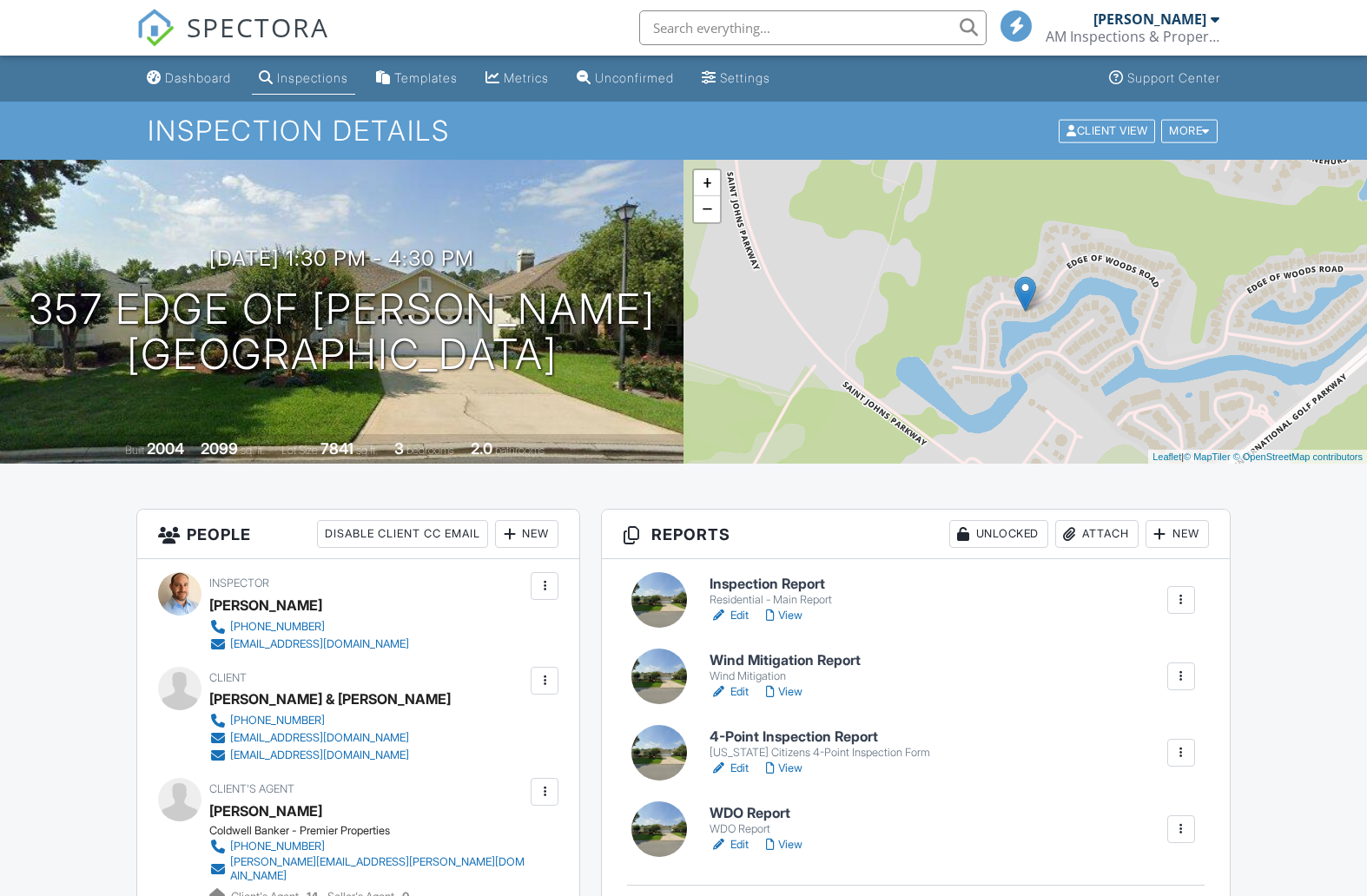 click on "Edit" at bounding box center [729, 616] 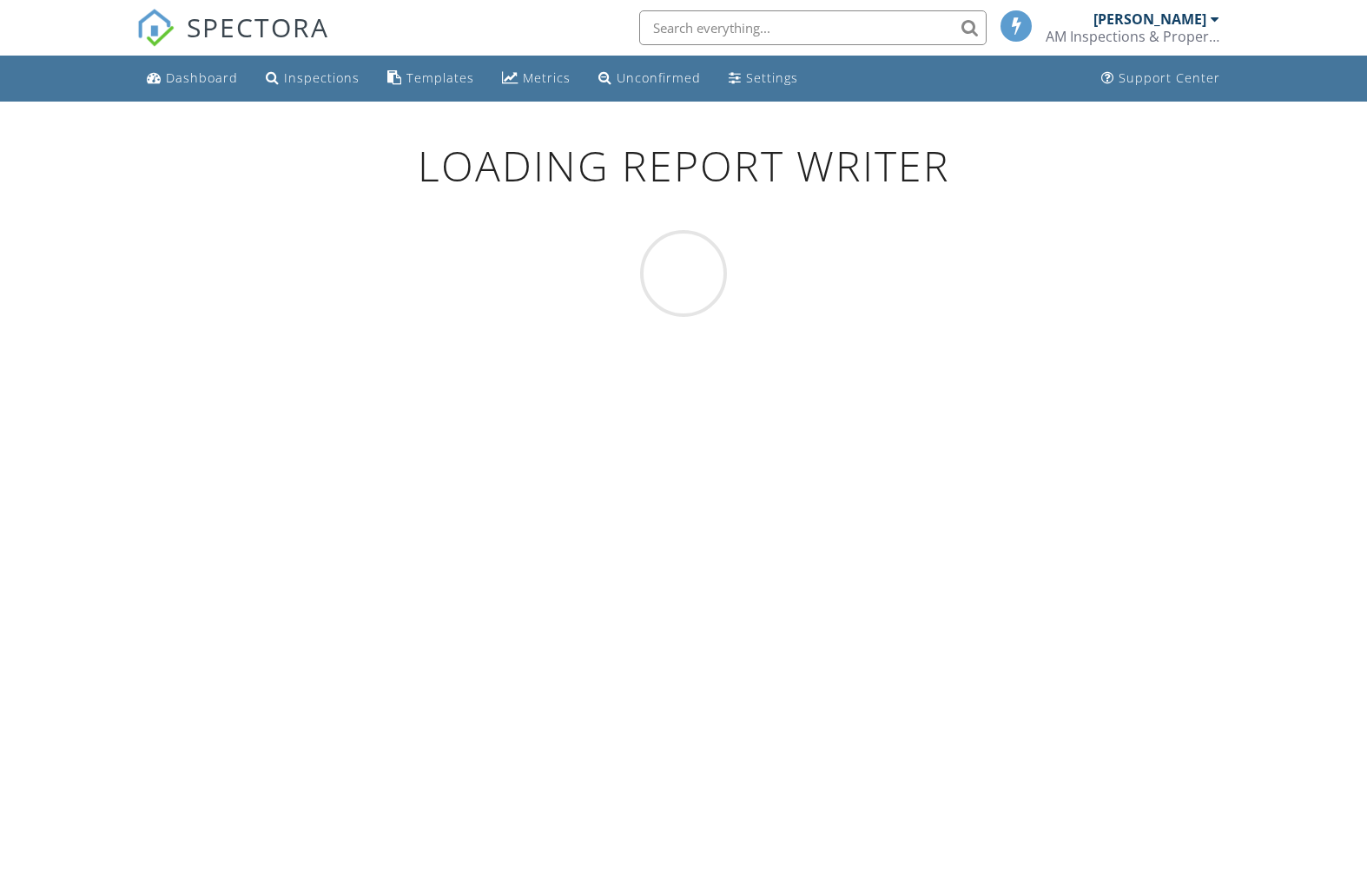 scroll, scrollTop: 0, scrollLeft: 0, axis: both 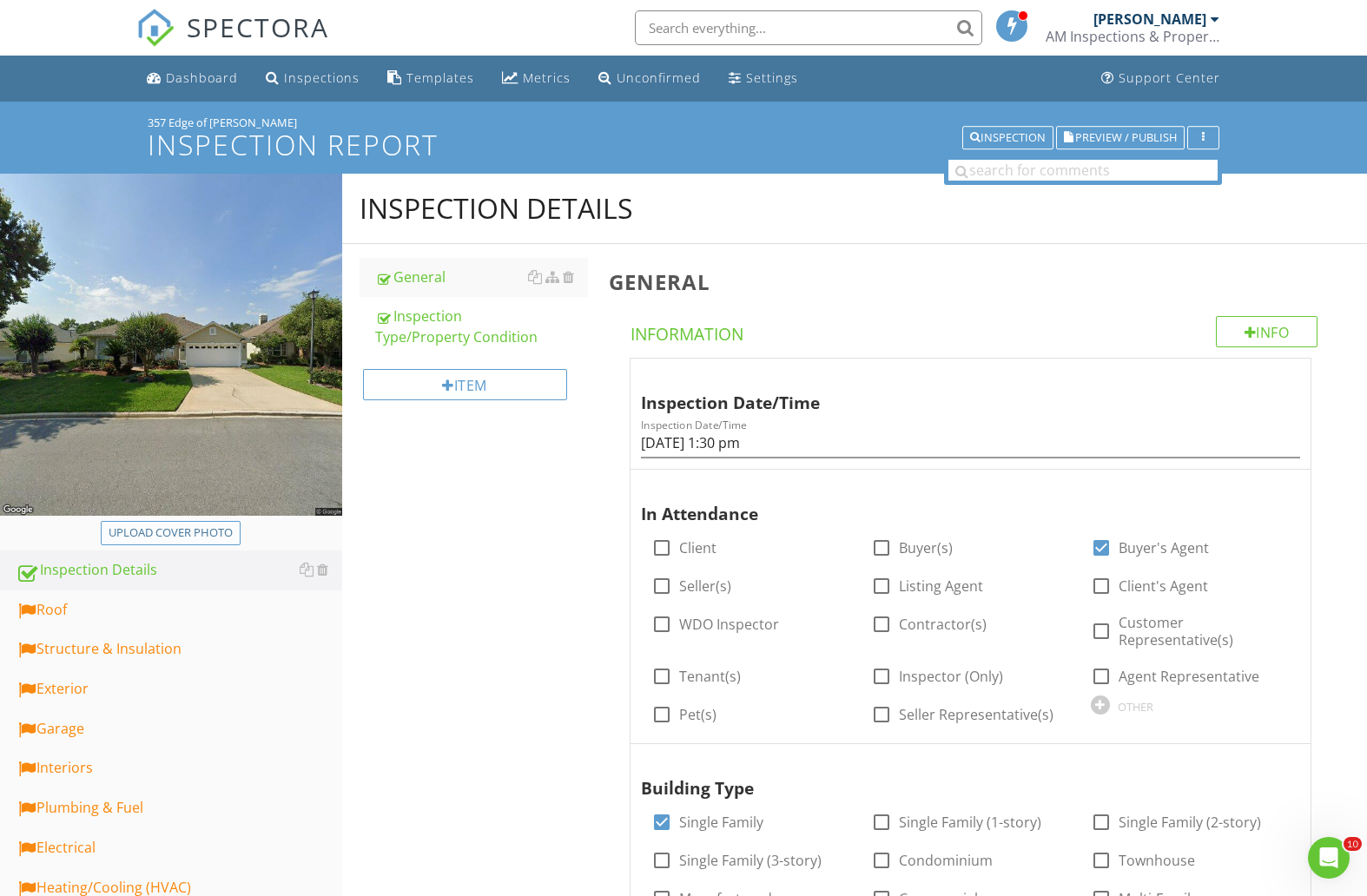 click on "Upload cover photo" at bounding box center [170, 533] 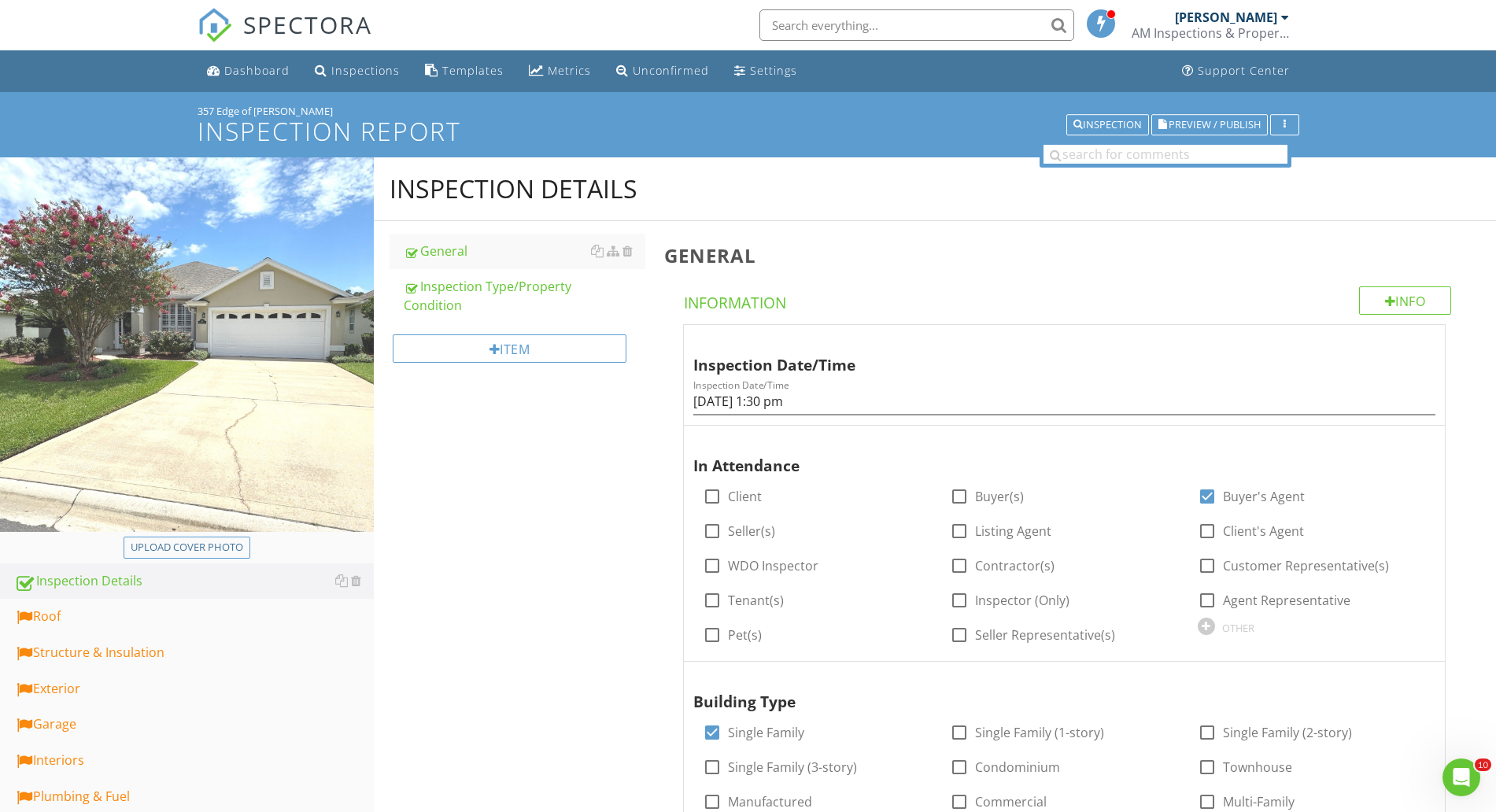 click at bounding box center (917, 25) 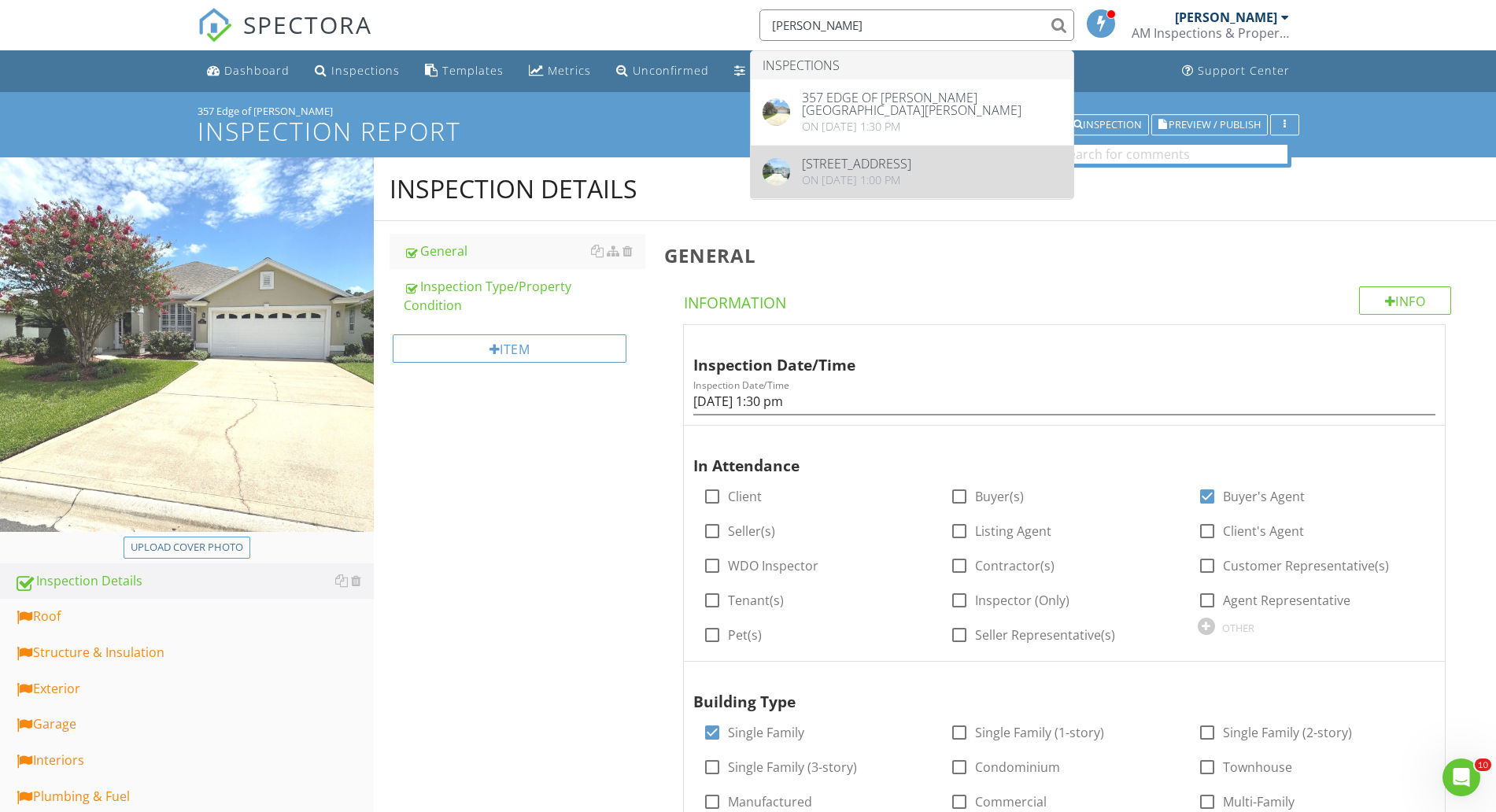 type on "belloff" 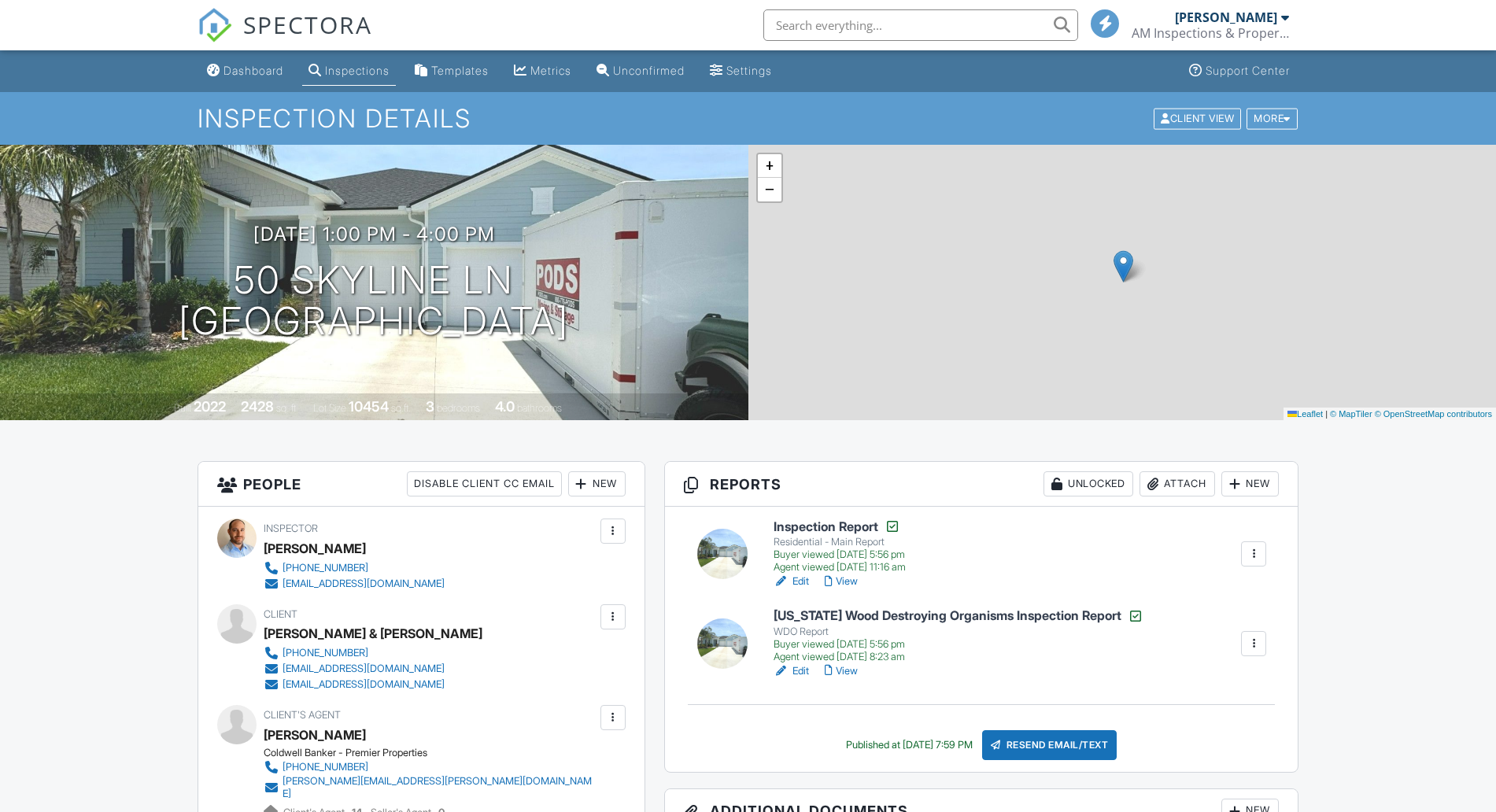 scroll, scrollTop: 0, scrollLeft: 0, axis: both 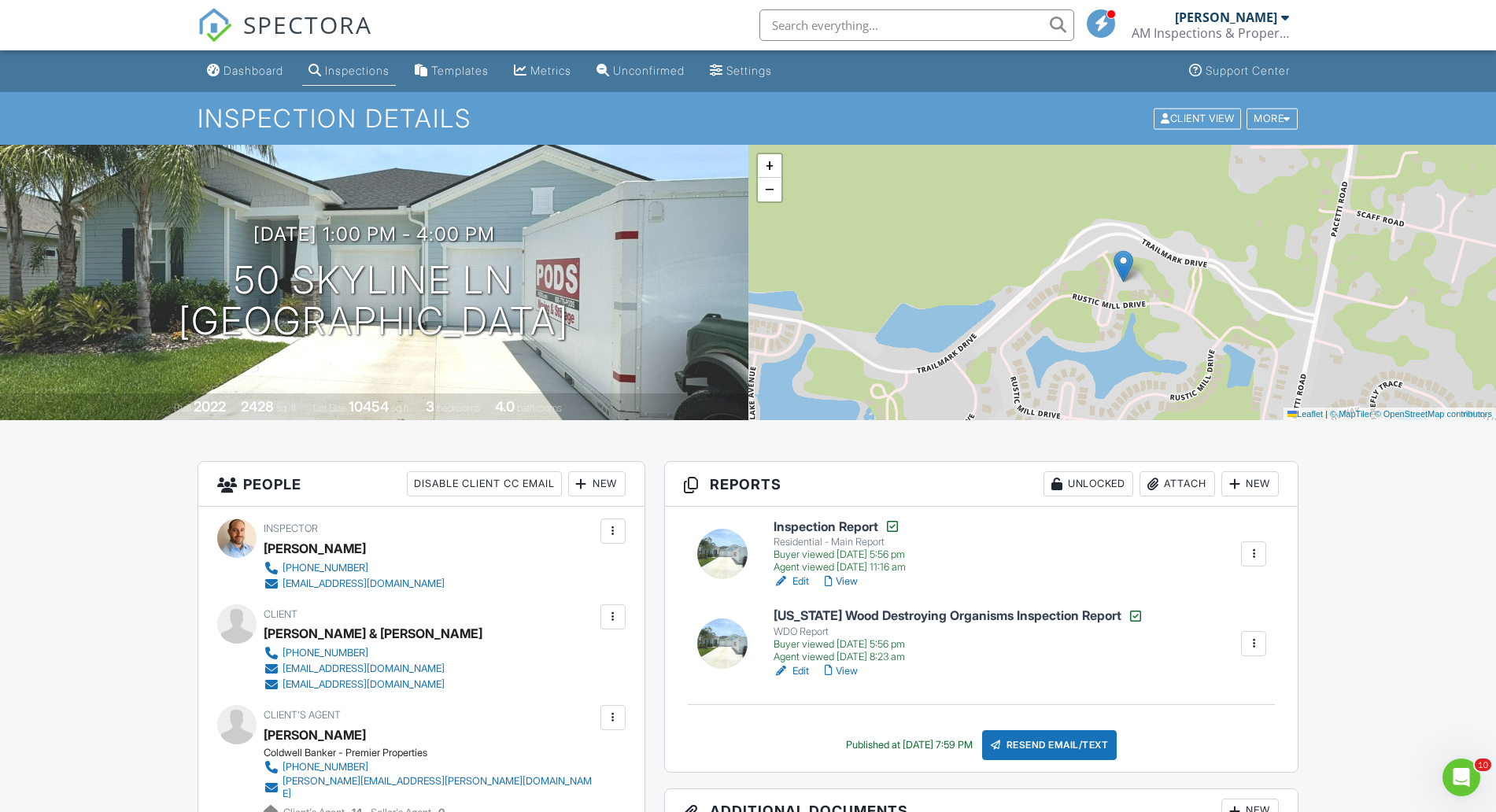 click on "View" at bounding box center [841, 581] 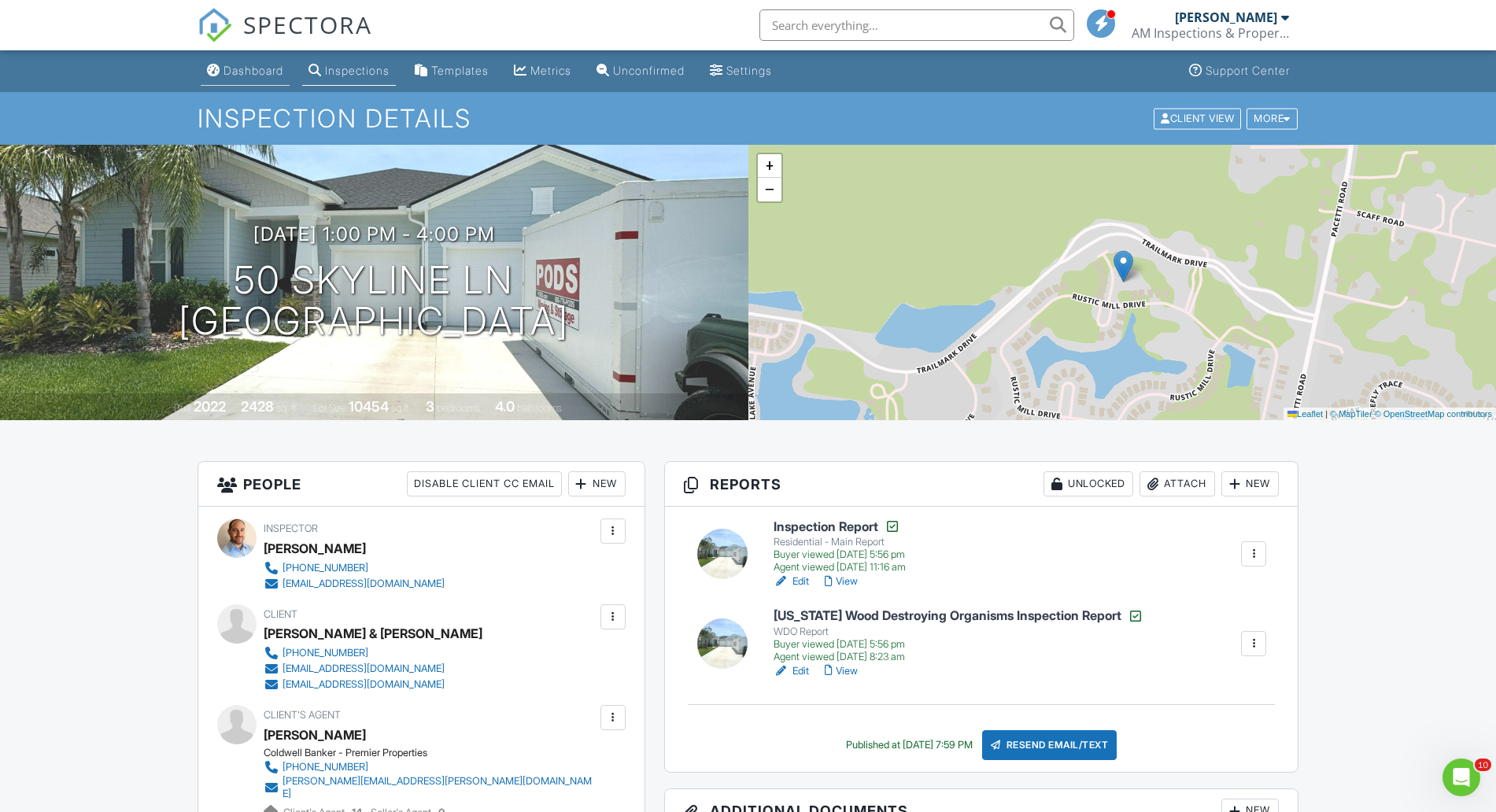 click on "Dashboard" at bounding box center [245, 71] 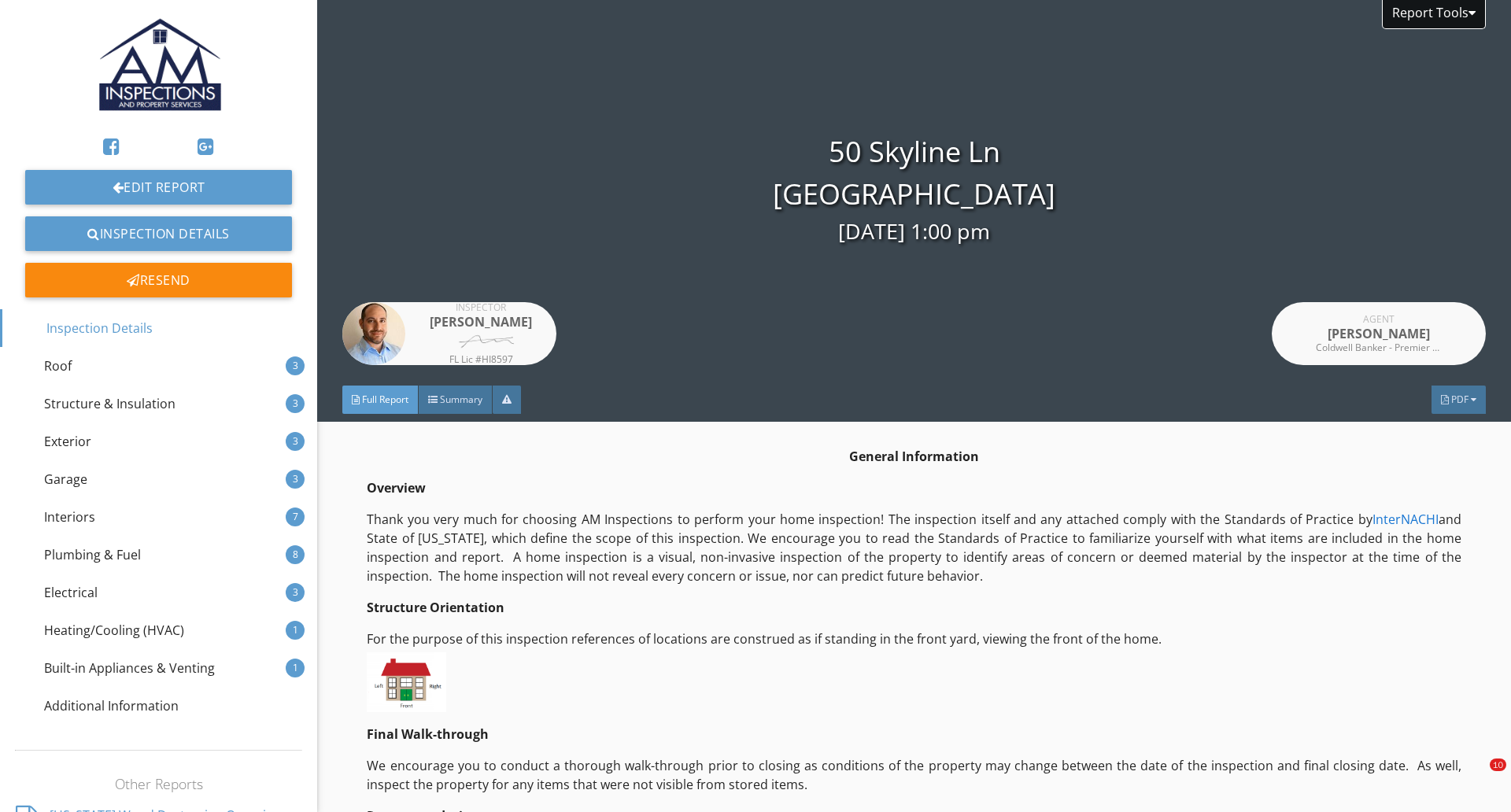 scroll, scrollTop: 0, scrollLeft: 0, axis: both 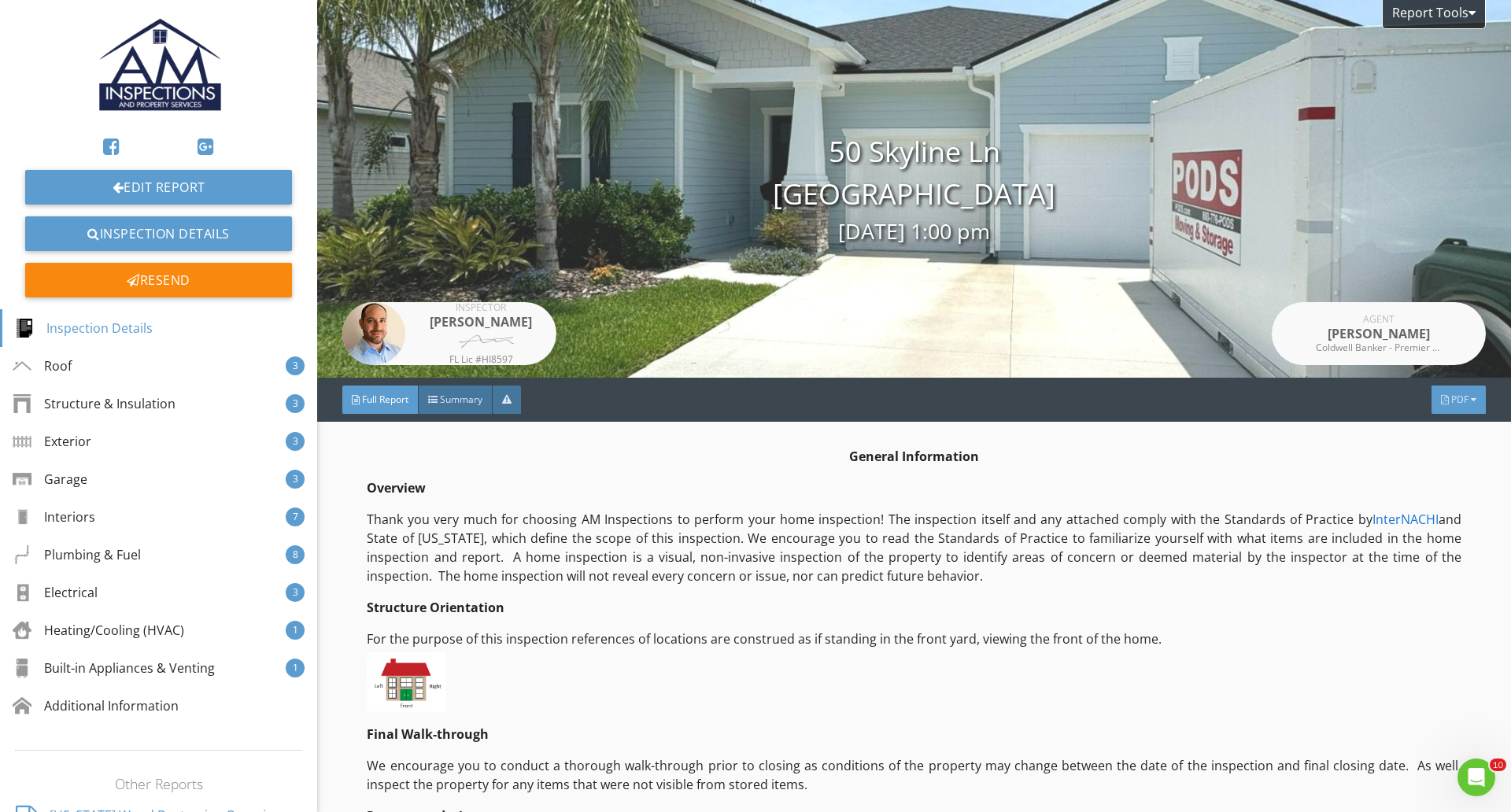 click at bounding box center (1473, 400) 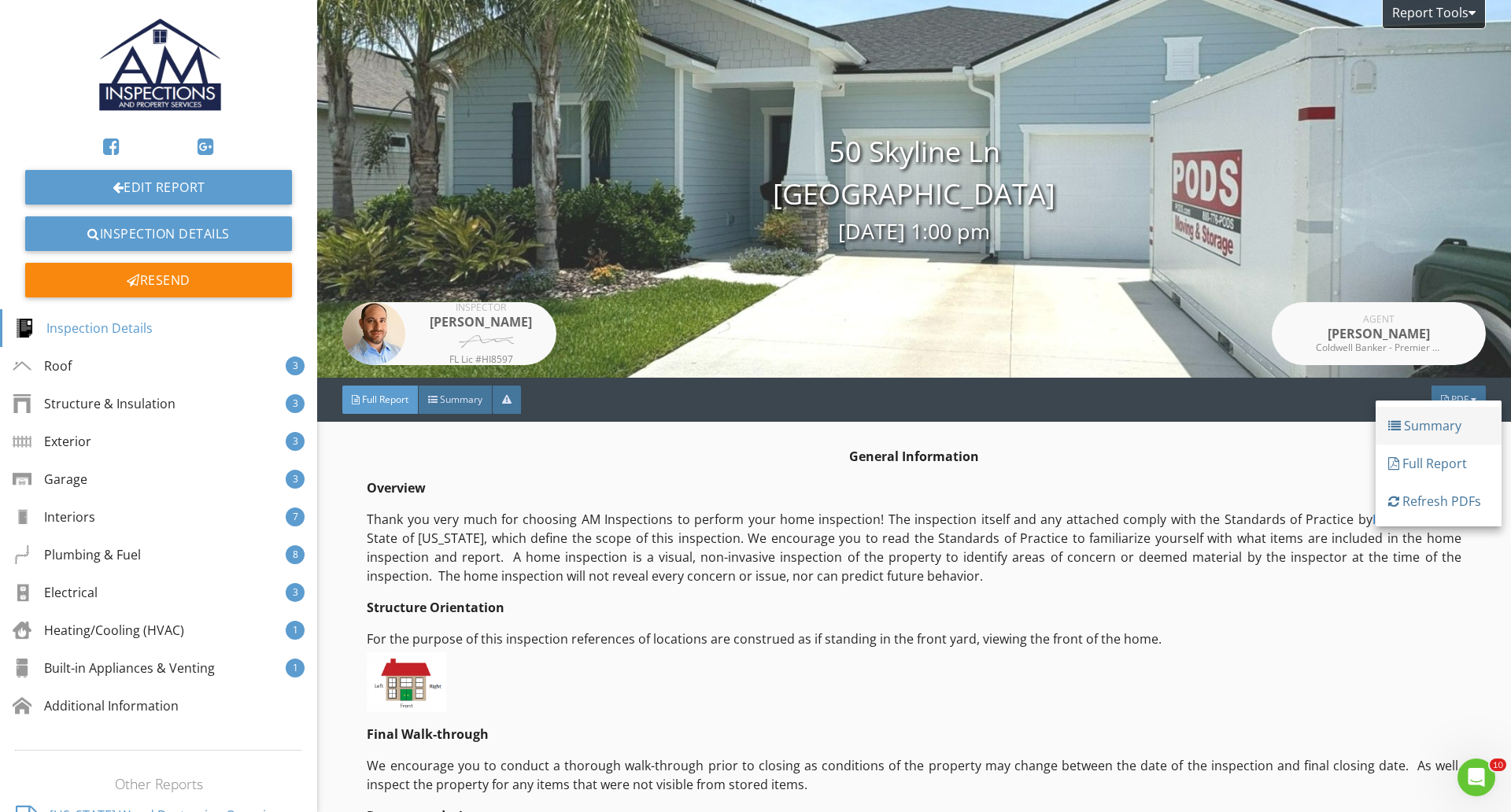 click on "Summary" at bounding box center [1439, 426] 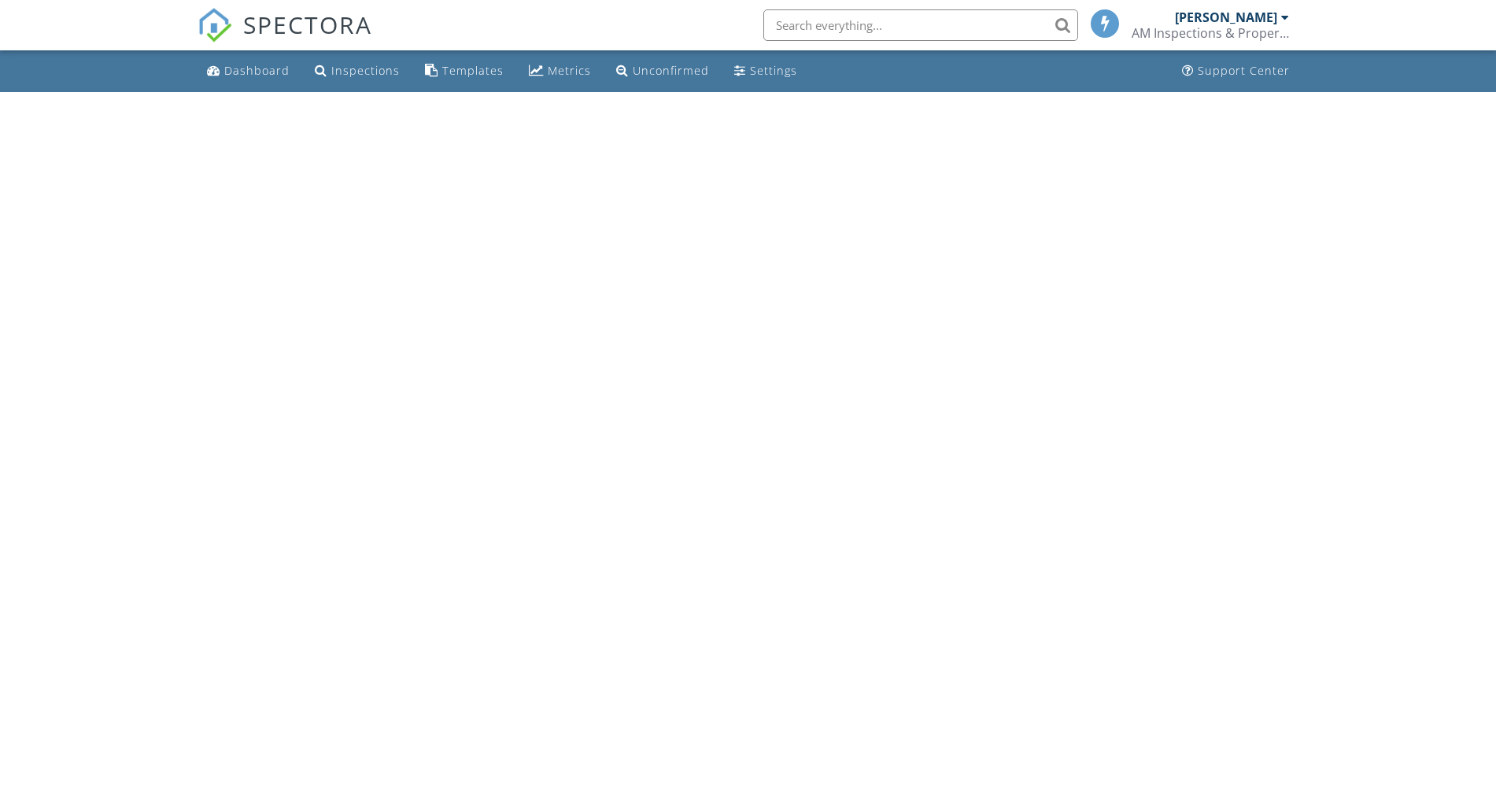 scroll, scrollTop: 0, scrollLeft: 0, axis: both 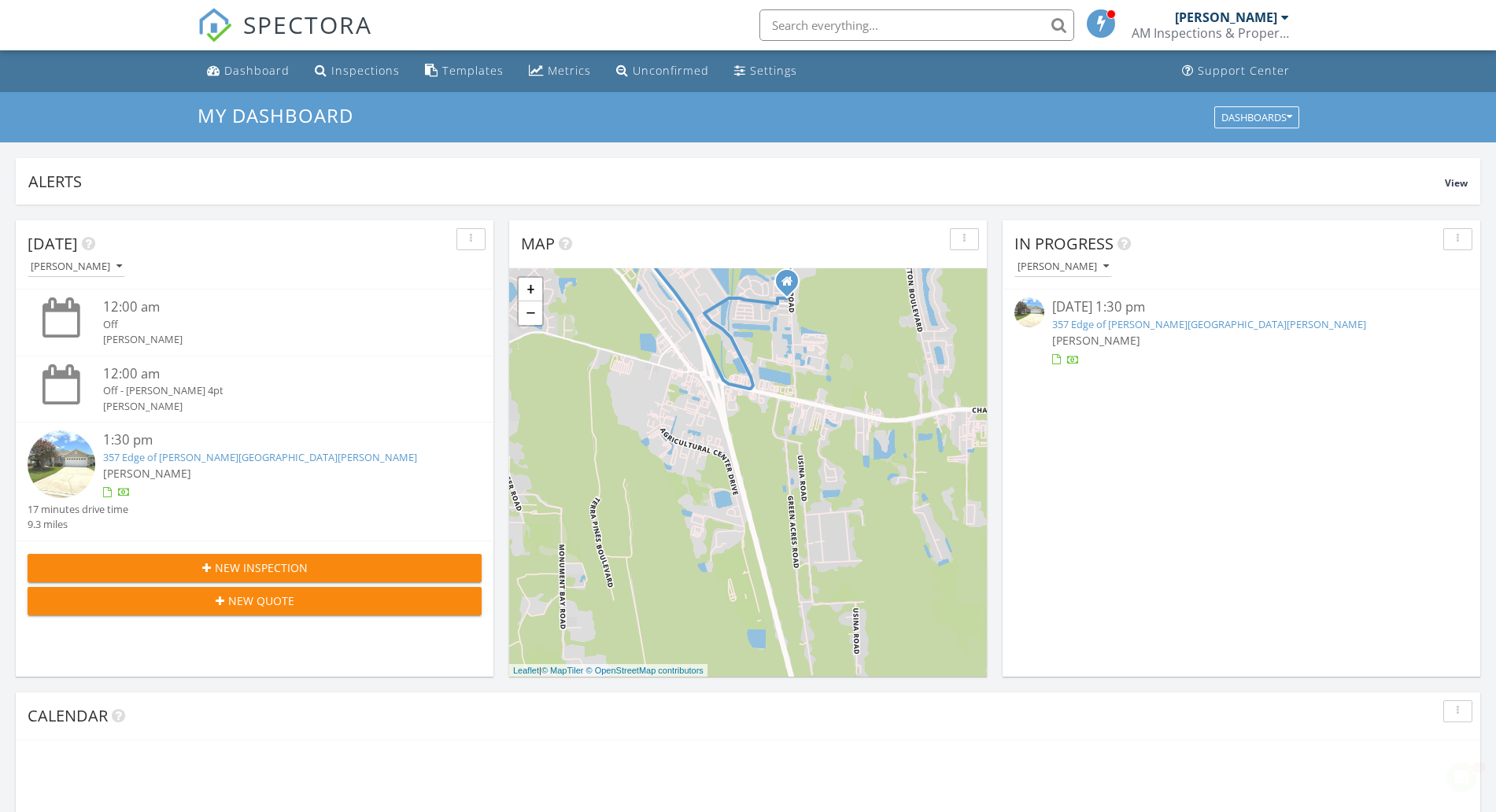 click on "[PERSON_NAME]" at bounding box center (1096, 340) 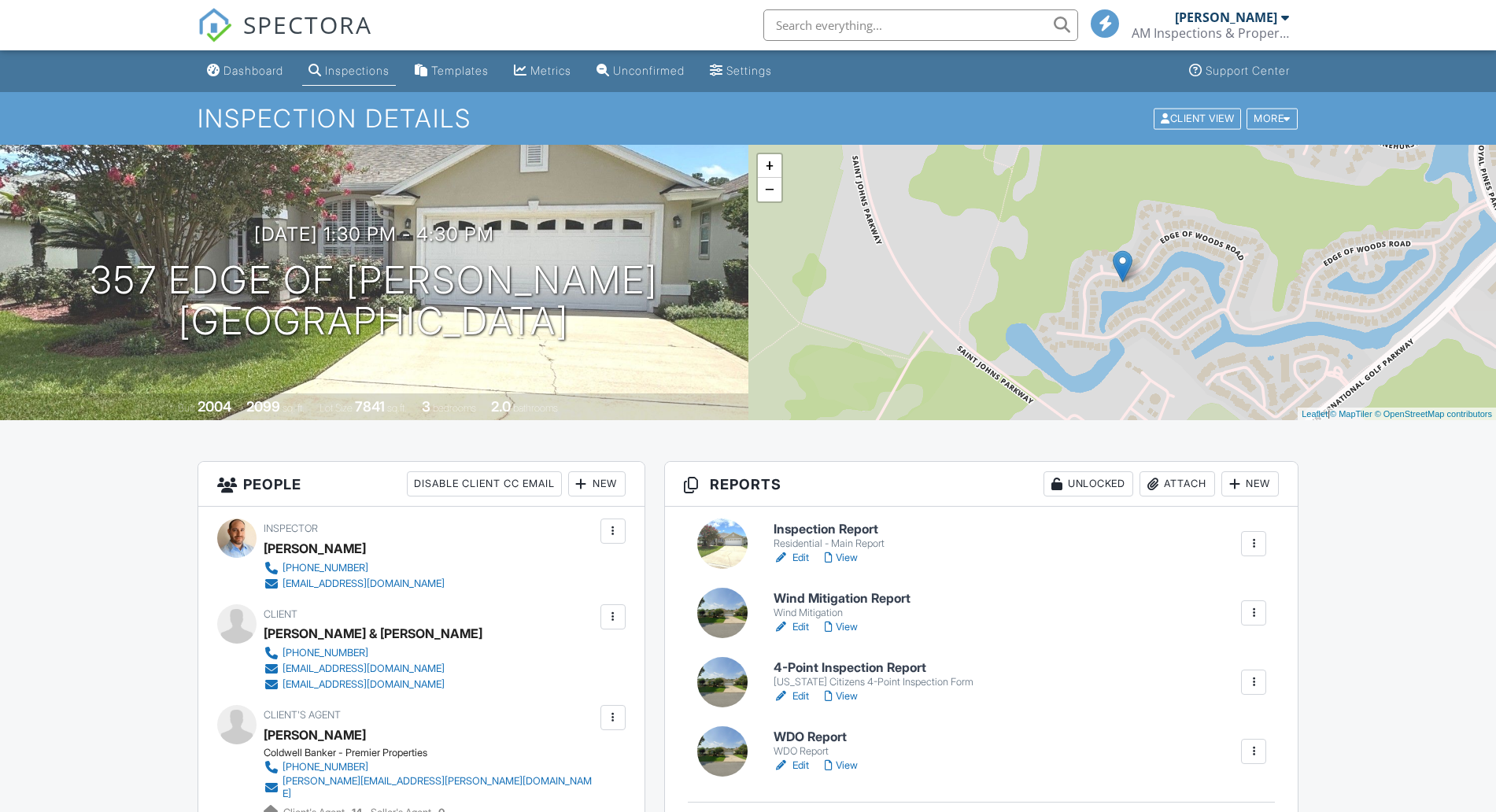 scroll, scrollTop: 0, scrollLeft: 0, axis: both 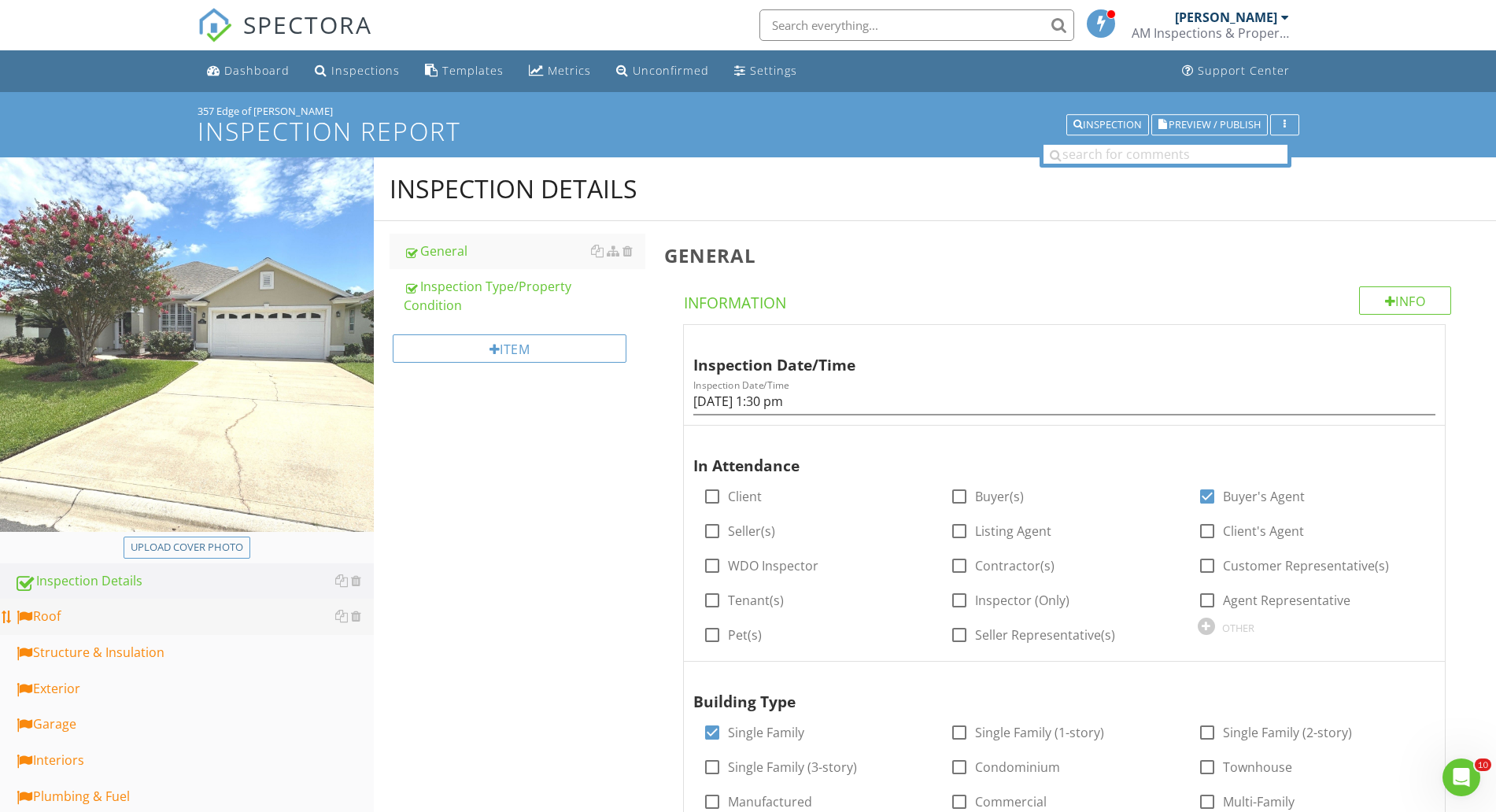 click on "Roof" at bounding box center (194, 617) 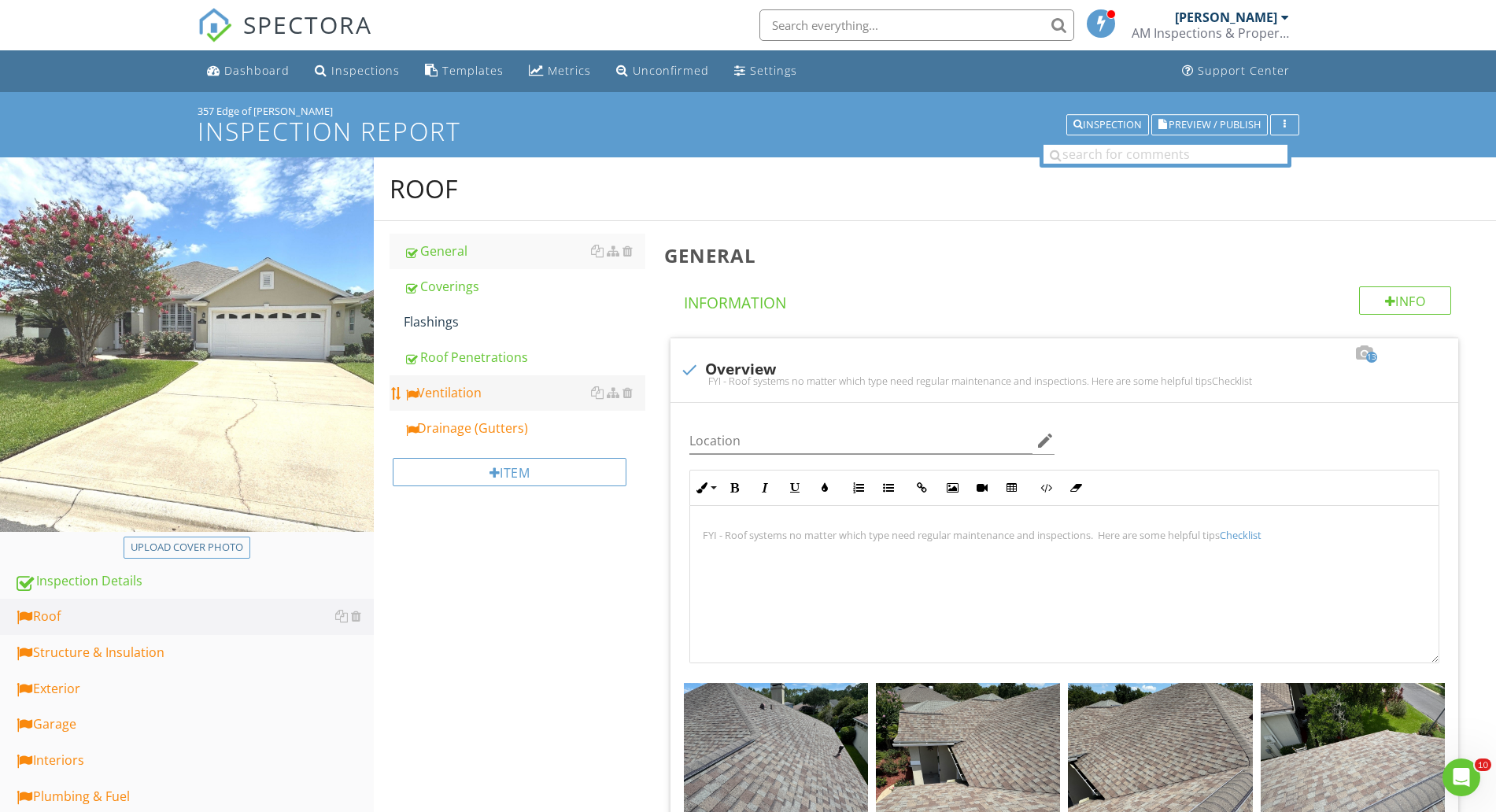 click on "Ventilation" at bounding box center (524, 393) 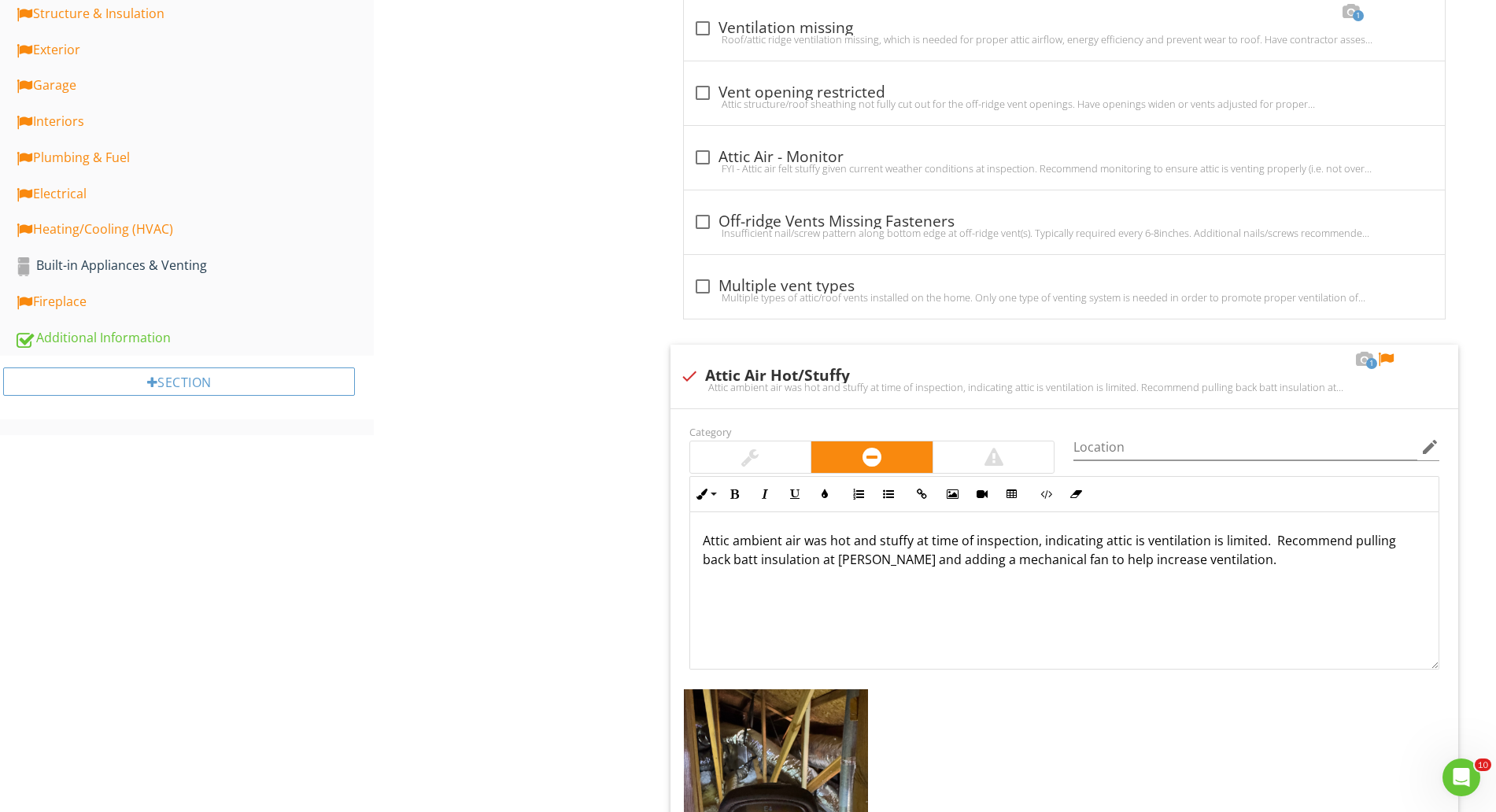 scroll, scrollTop: 688, scrollLeft: 0, axis: vertical 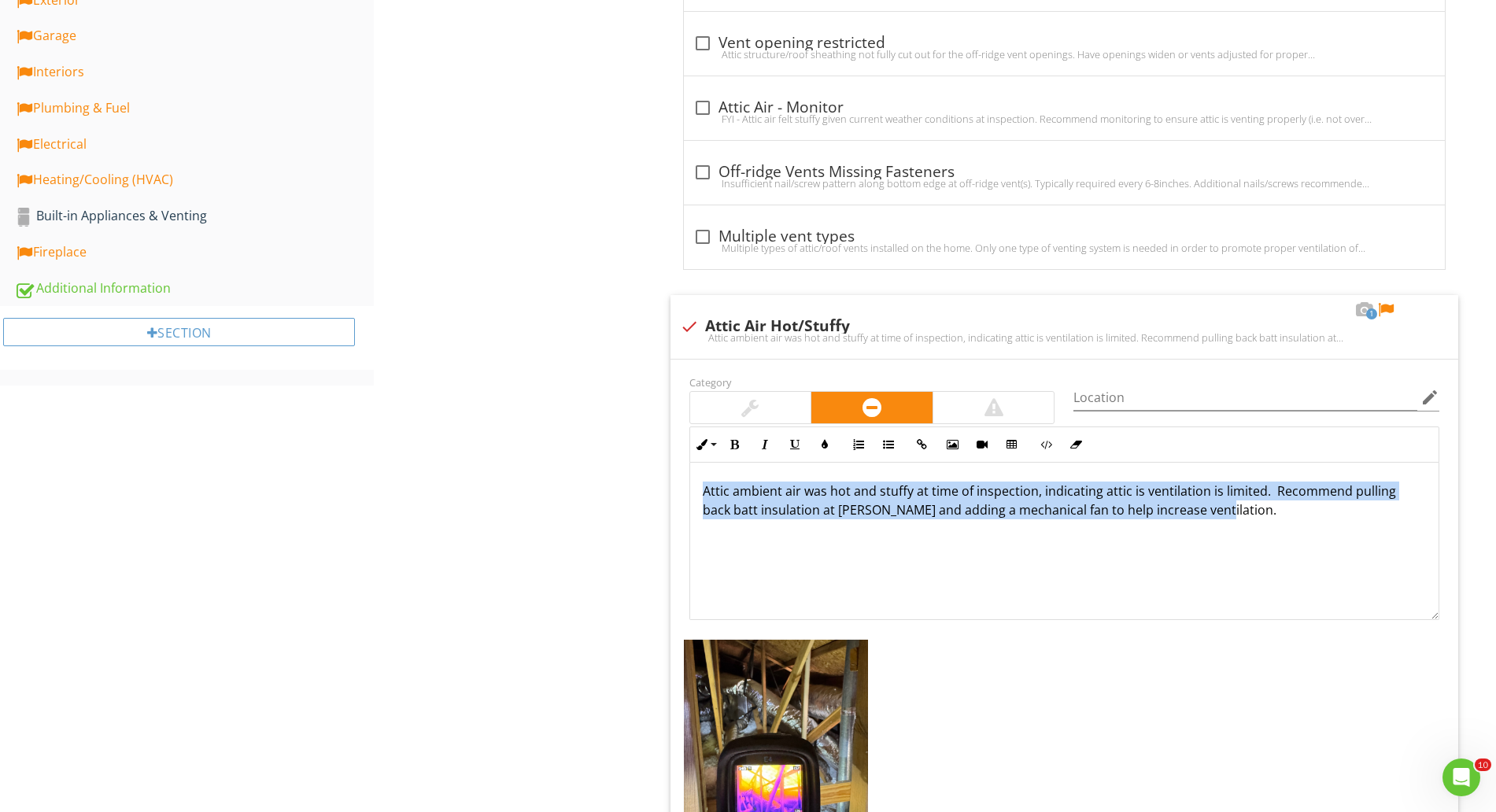 drag, startPoint x: 1263, startPoint y: 555, endPoint x: 548, endPoint y: 405, distance: 730.5648 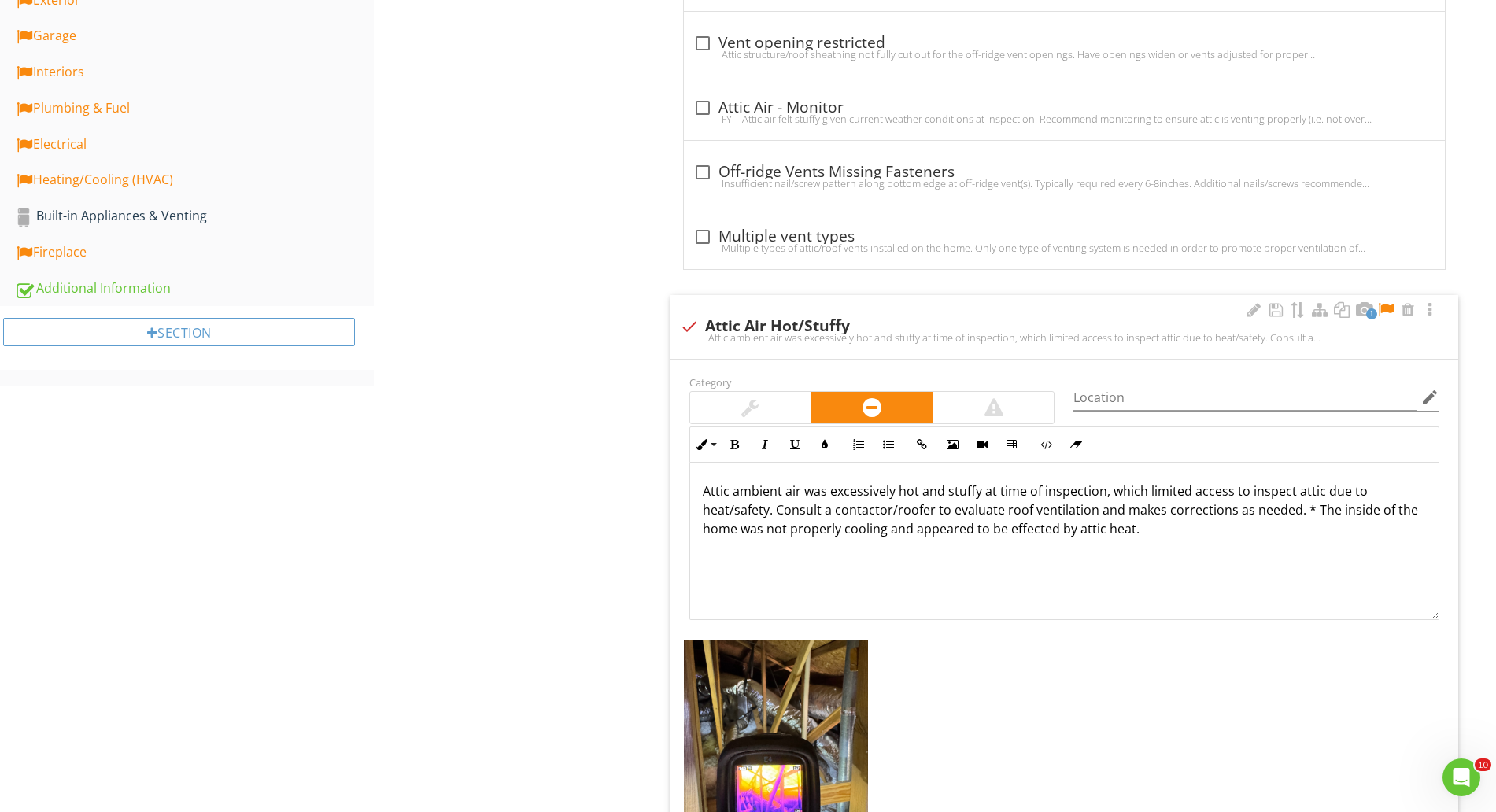click on "Attic ambient air was excessively hot and stuffy at time of inspection, which limited access to inspect attic due to heat/safety. Consult a contactor/roofer to evaluate roof ventilation and makes corrections as needed. * The inside of the home was not properly cooling and appeared to be effected by attic heat." at bounding box center (1064, 510) 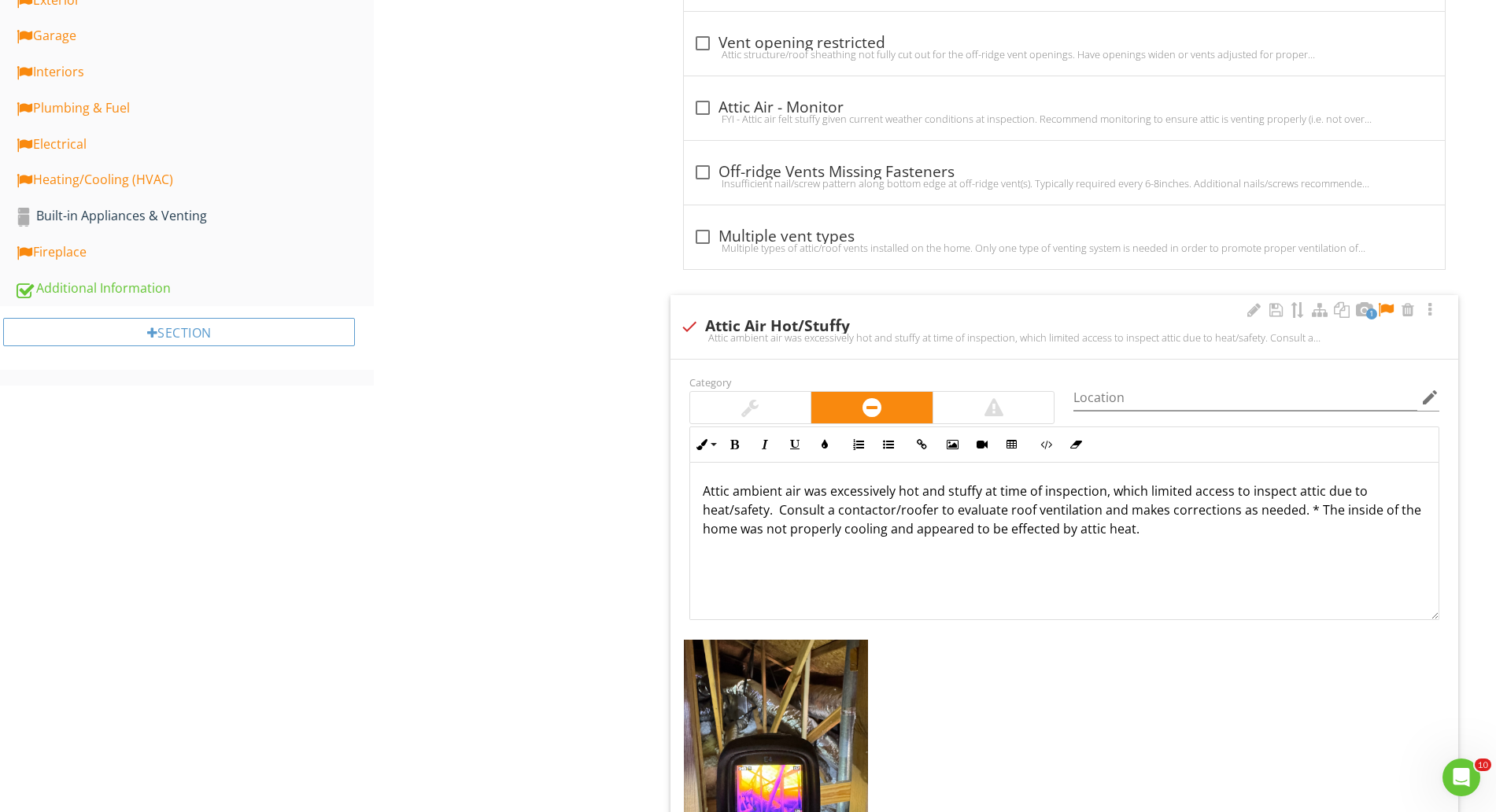 click on "Attic ambient air was excessively hot and stuffy at time of inspection, which limited access to inspect attic due to heat/safety.  Consult a contactor/roofer to evaluate roof ventilation and makes corrections as needed. * The inside of the home was not properly cooling and appeared to be effected by attic heat." at bounding box center (1064, 510) 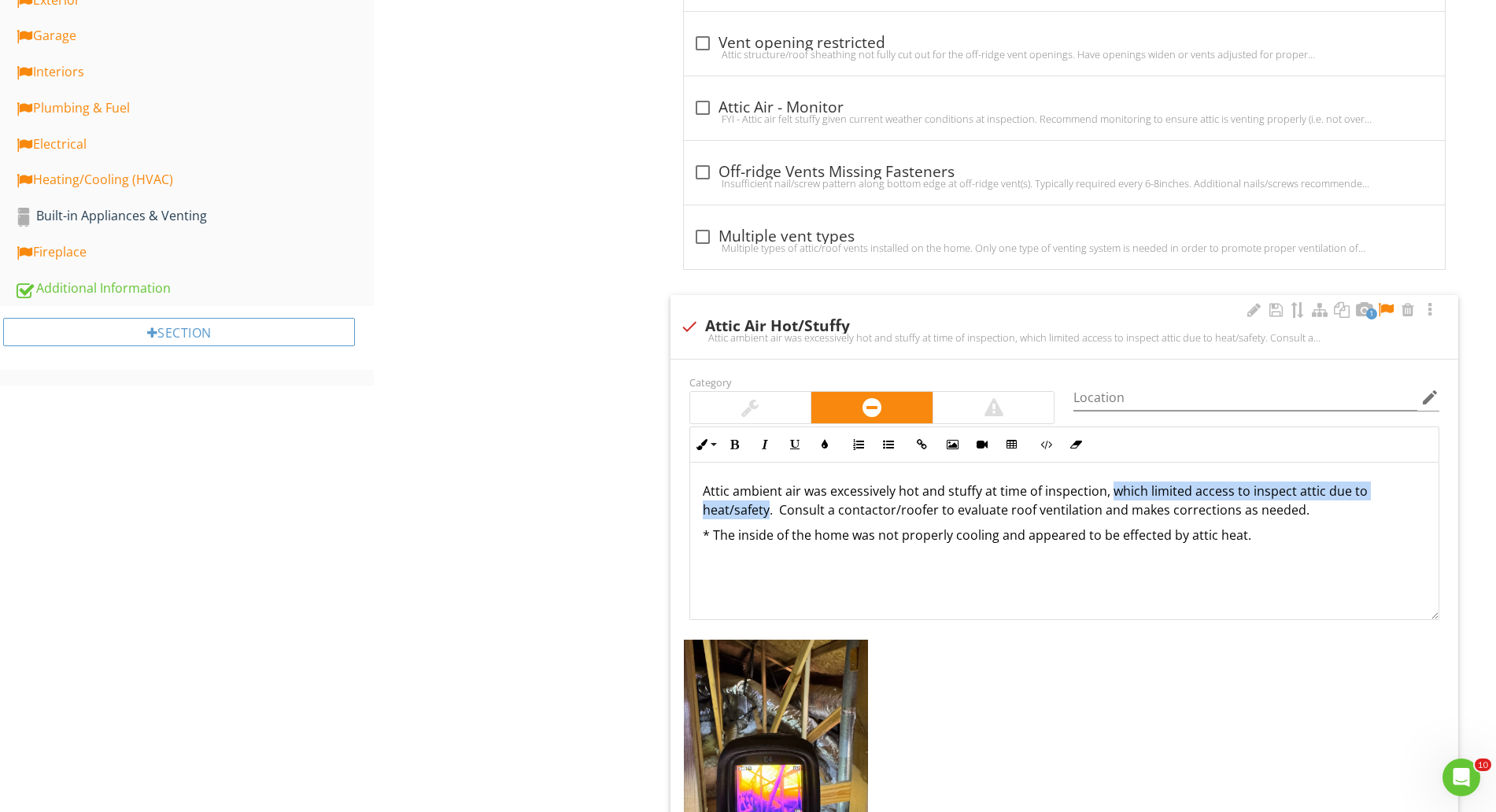 drag, startPoint x: 1108, startPoint y: 490, endPoint x: 768, endPoint y: 507, distance: 340.4247 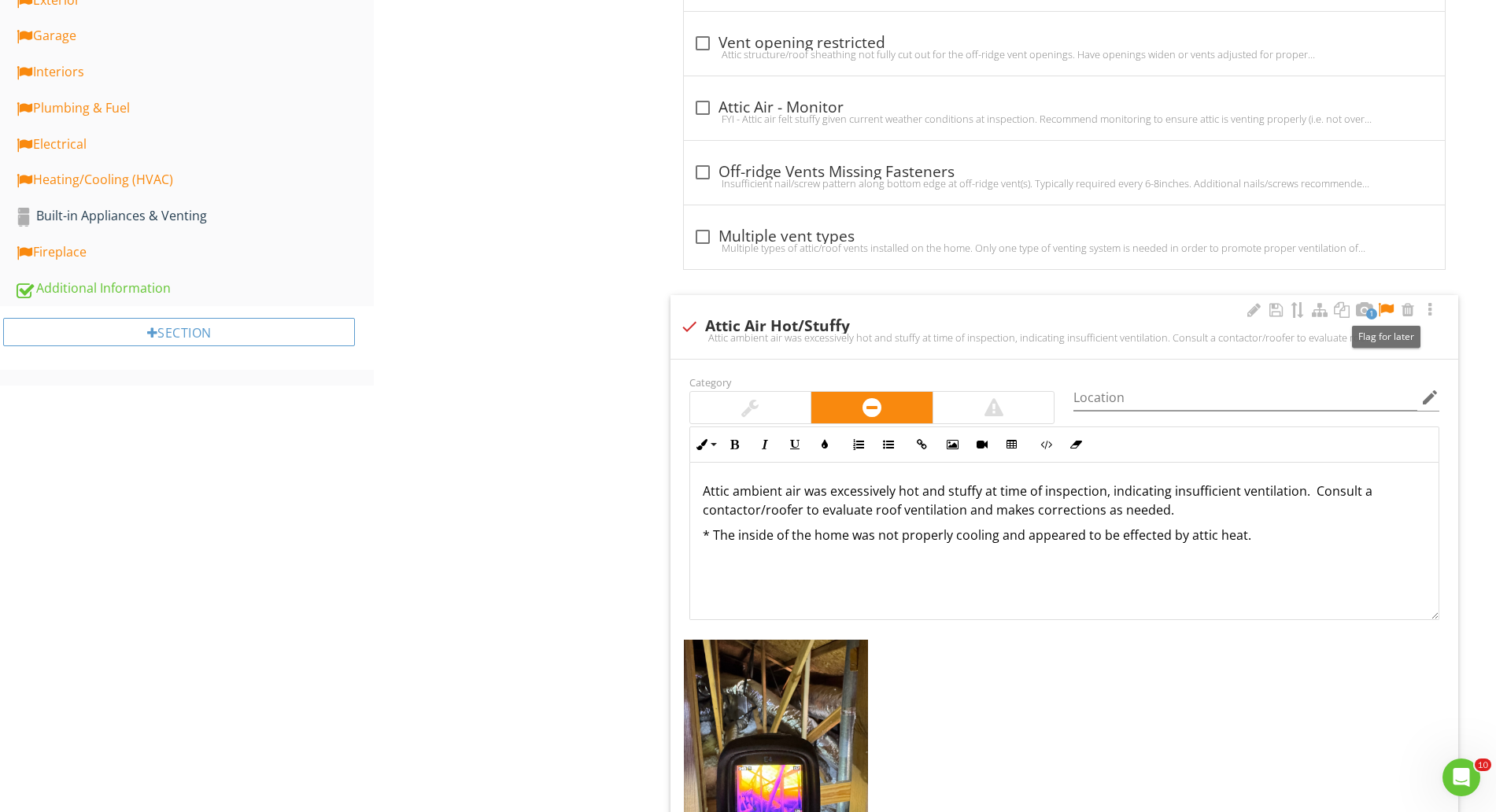 click at bounding box center [1386, 310] 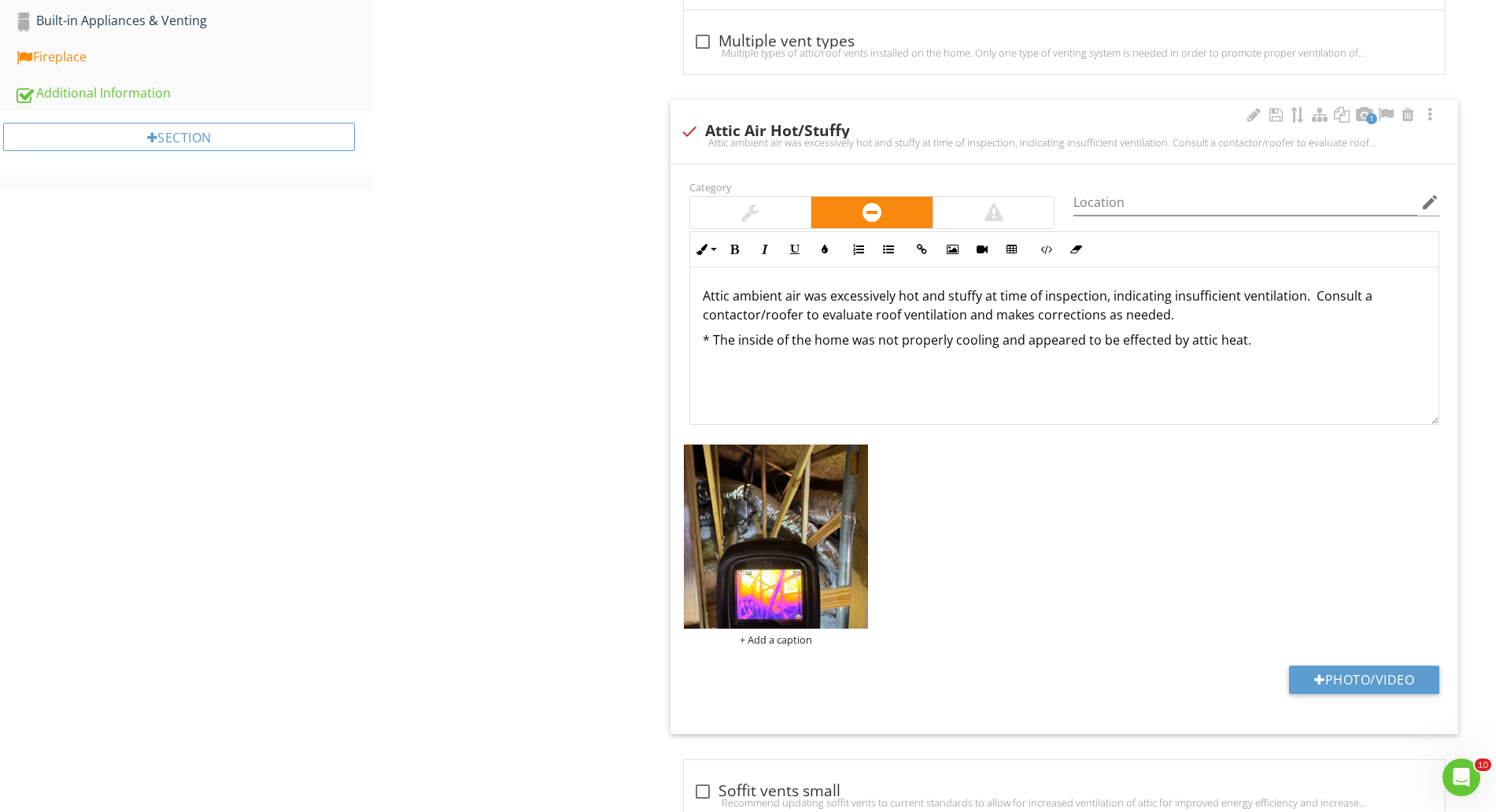 scroll, scrollTop: 885, scrollLeft: 0, axis: vertical 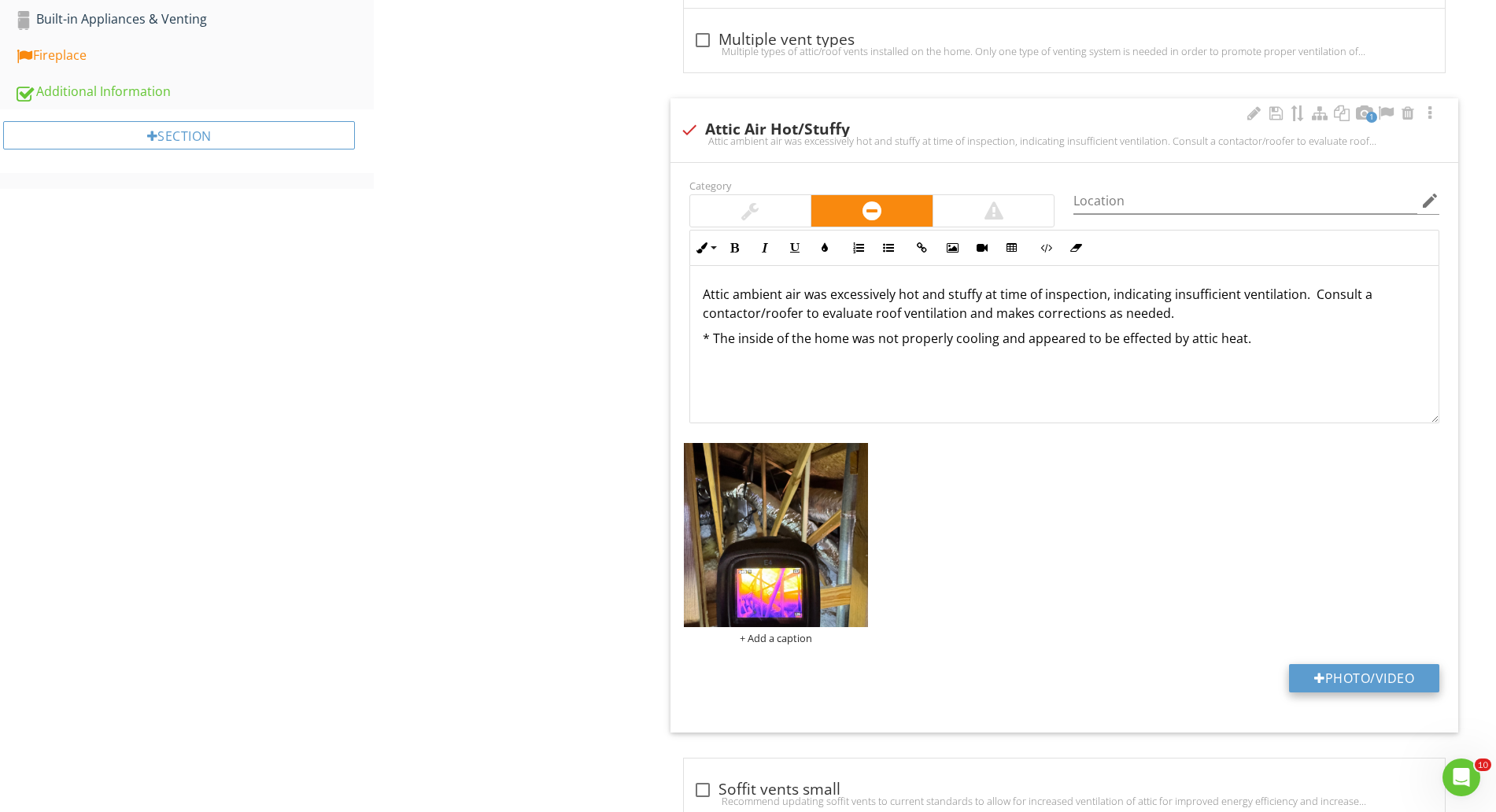 click on "Photo/Video" at bounding box center (1364, 678) 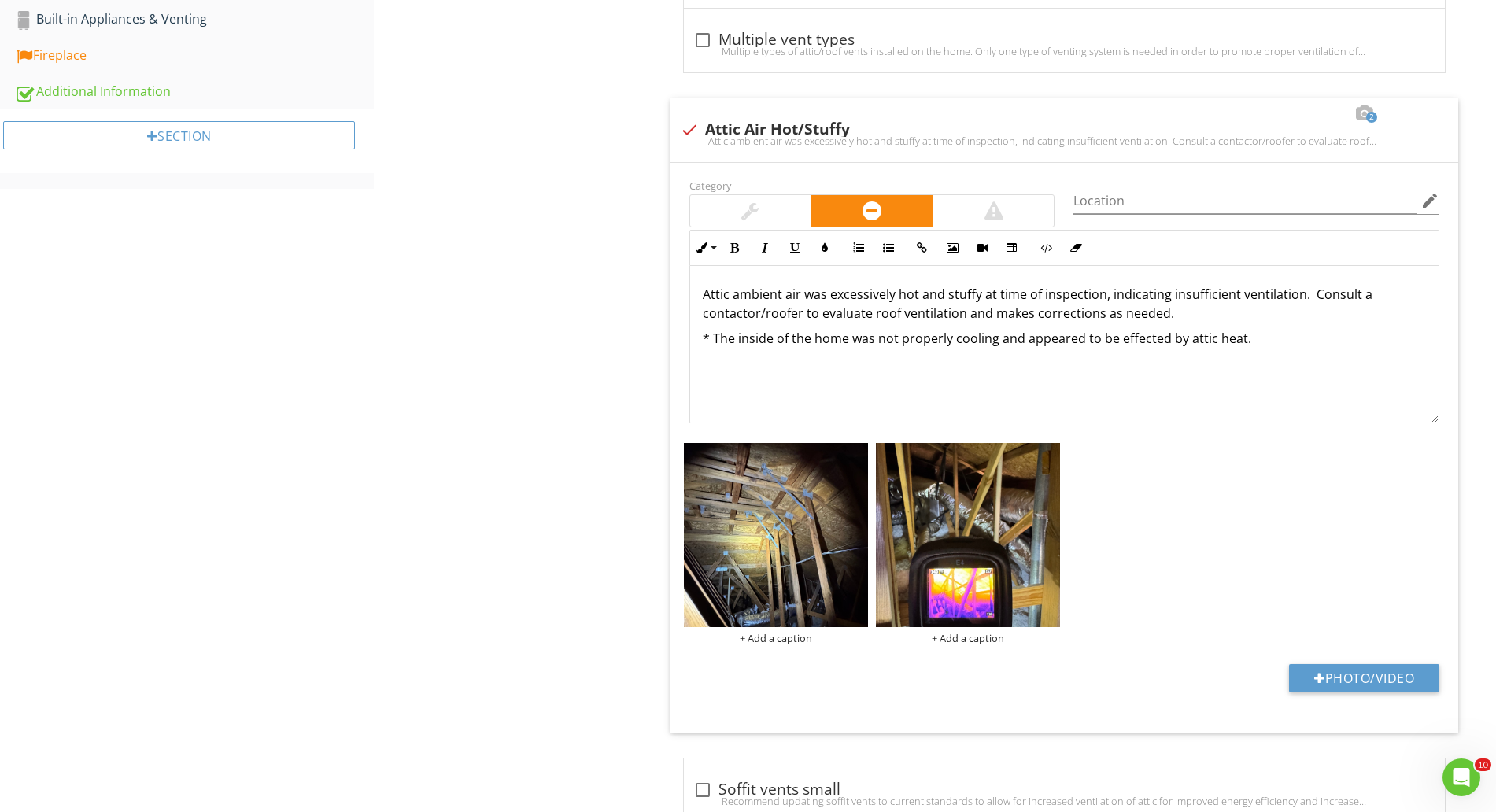 click on "Roof
General
Coverings
Flashings
Roof Penetrations
Ventilation
Drainage (Gutters)
Item
Ventilation
Info
Information                       check_box_outline_blank
Attic Air - Monitor
FYI - Attic air felt stuffy given current weather conditions at inspection. Recommend monitoring to ensure attic is venting properly (i.e. not overly hot during warmer days).
check_box_outline_blank
Solar fan operational
Limitations
Limitations
Observation" at bounding box center (935, 361) 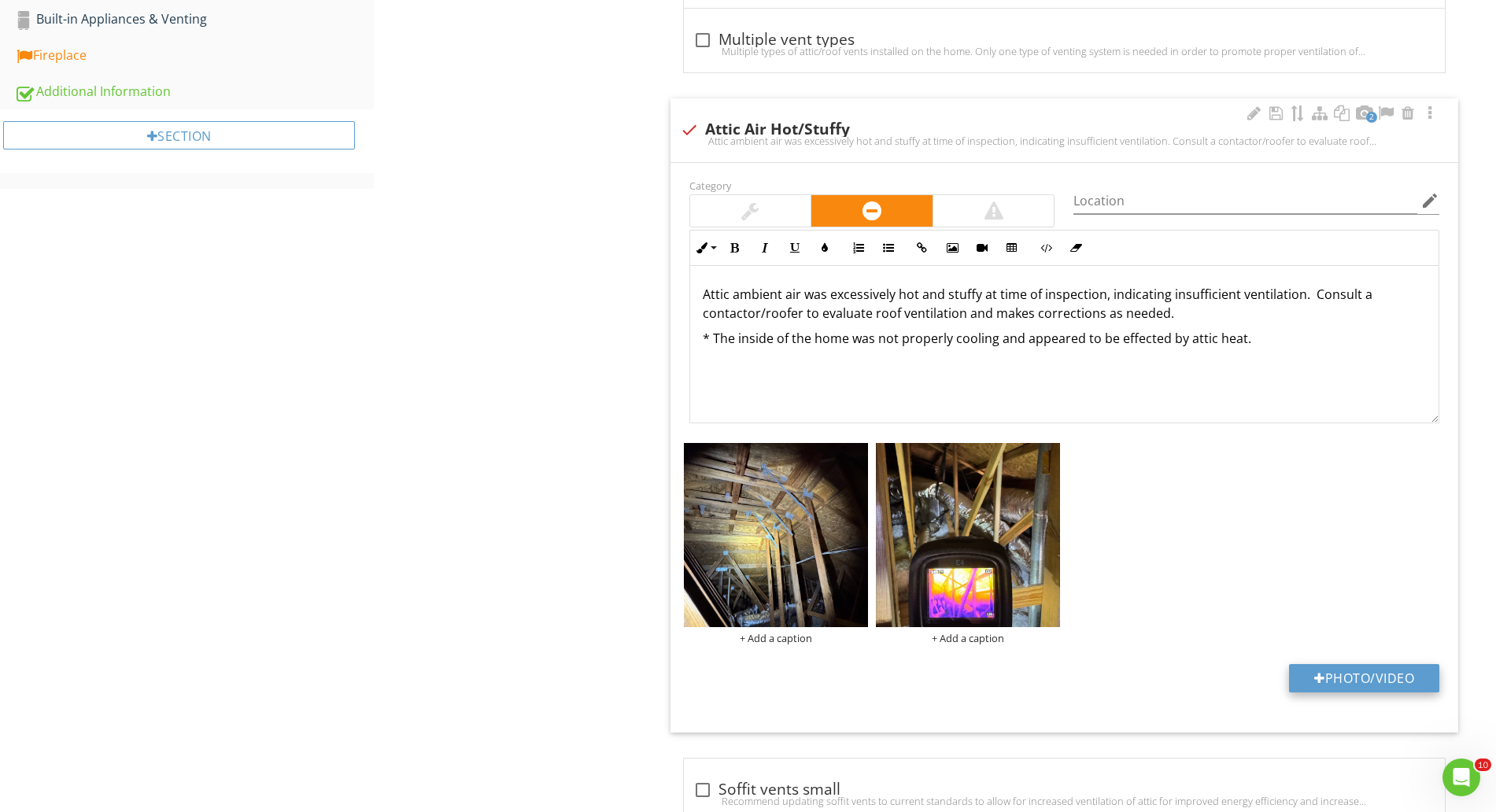 click on "Photo/Video" at bounding box center (1364, 678) 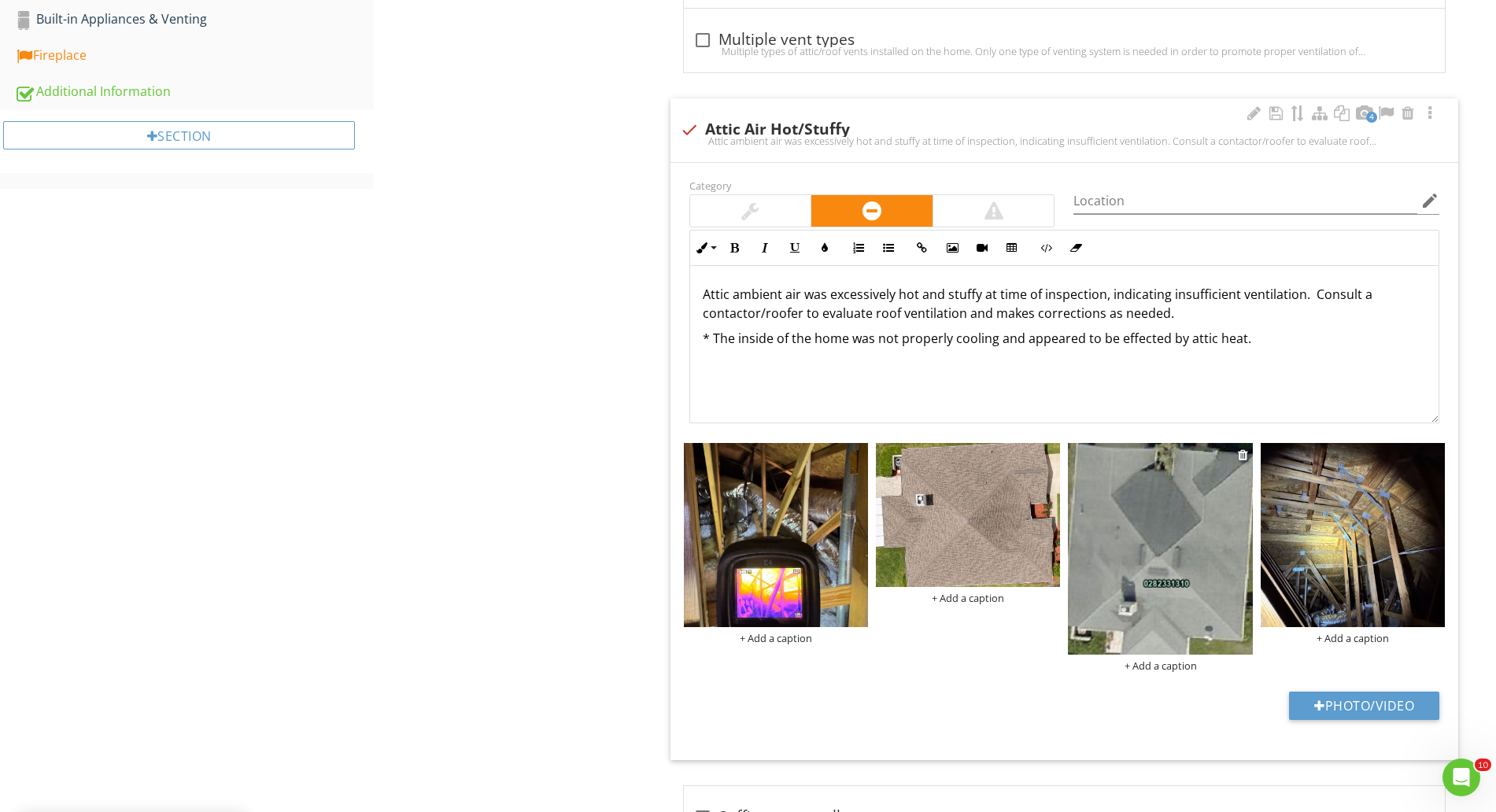 click at bounding box center (1160, 548) 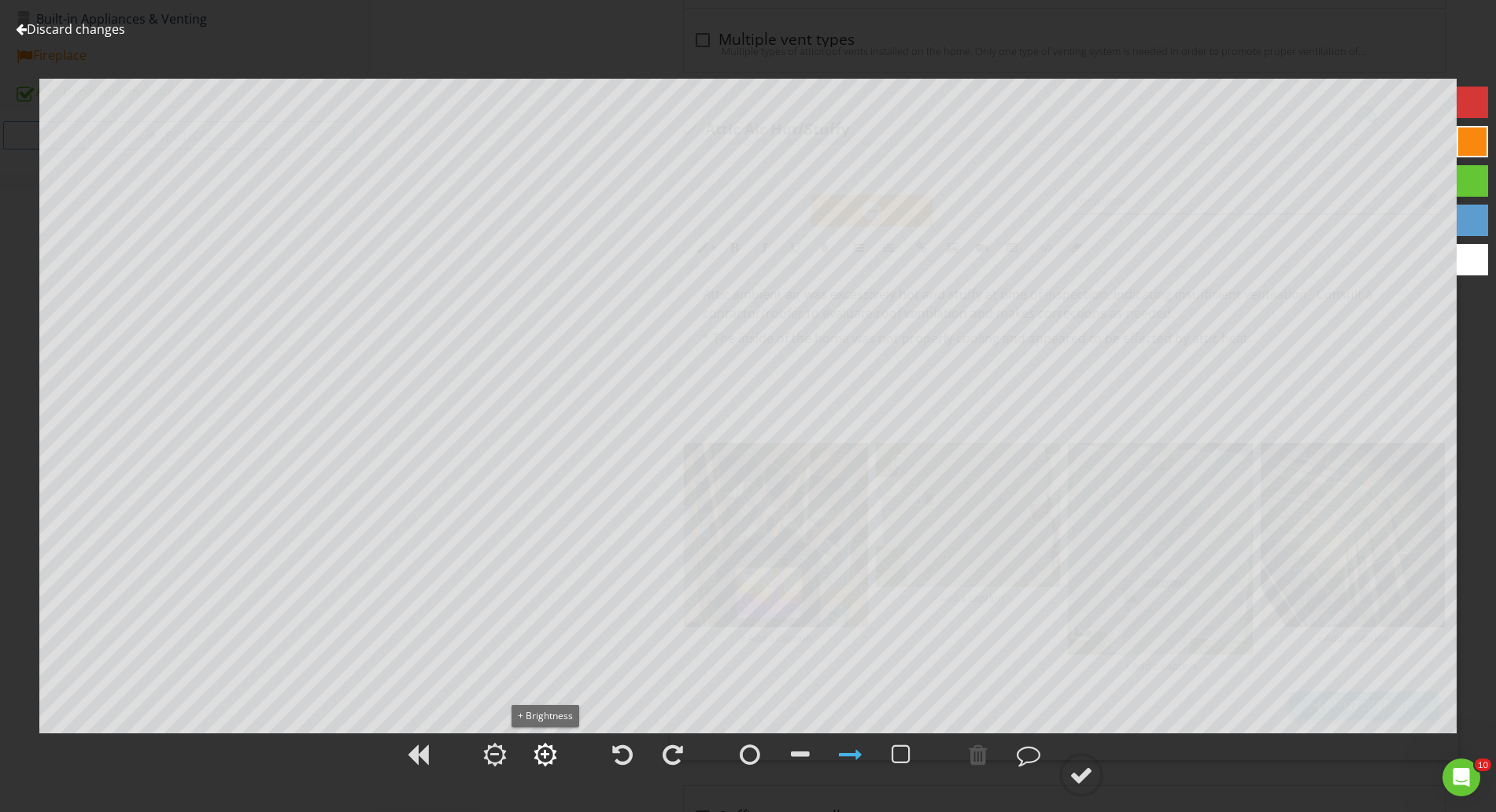 click at bounding box center (545, 755) 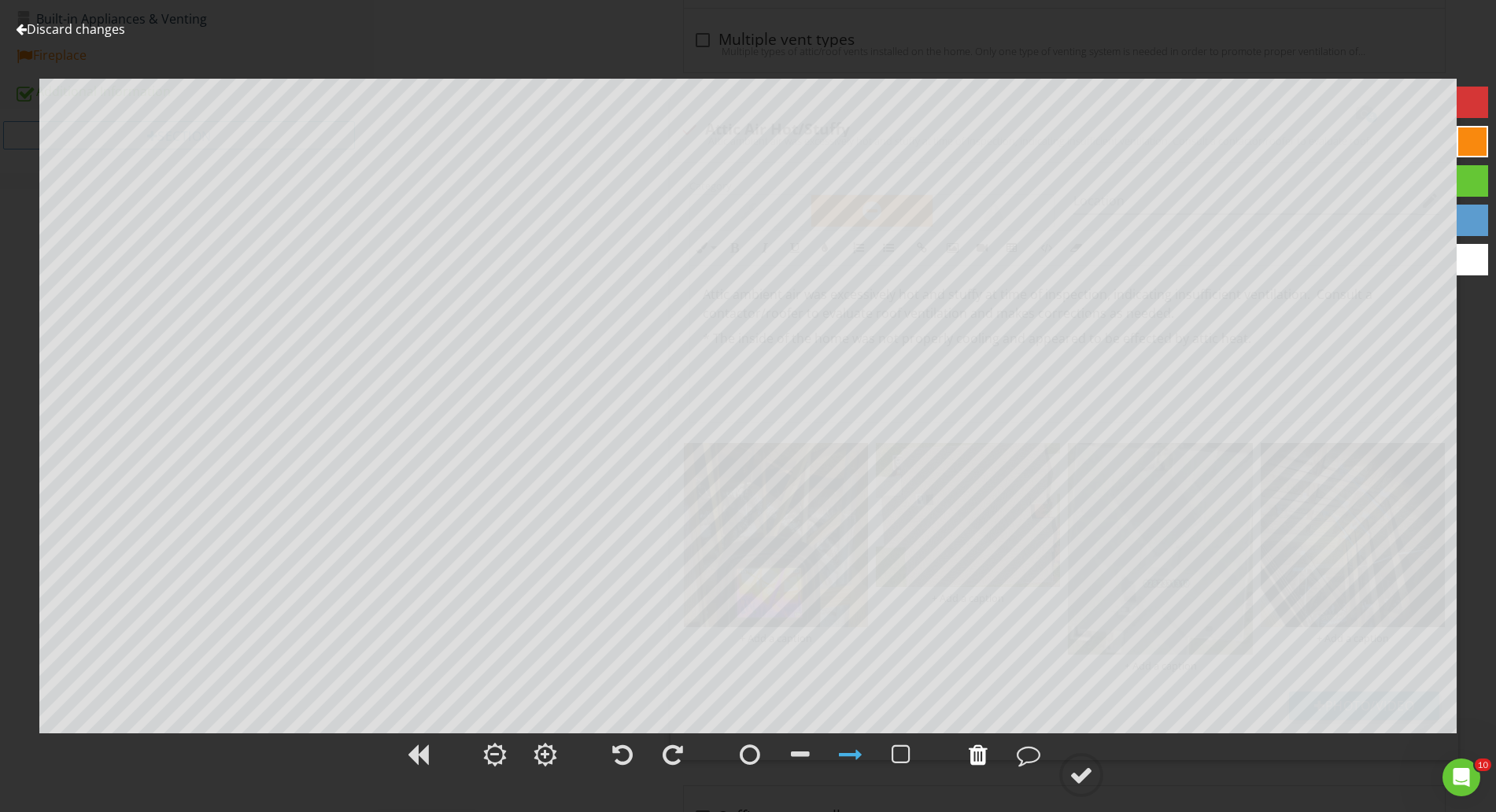 click at bounding box center (1029, 755) 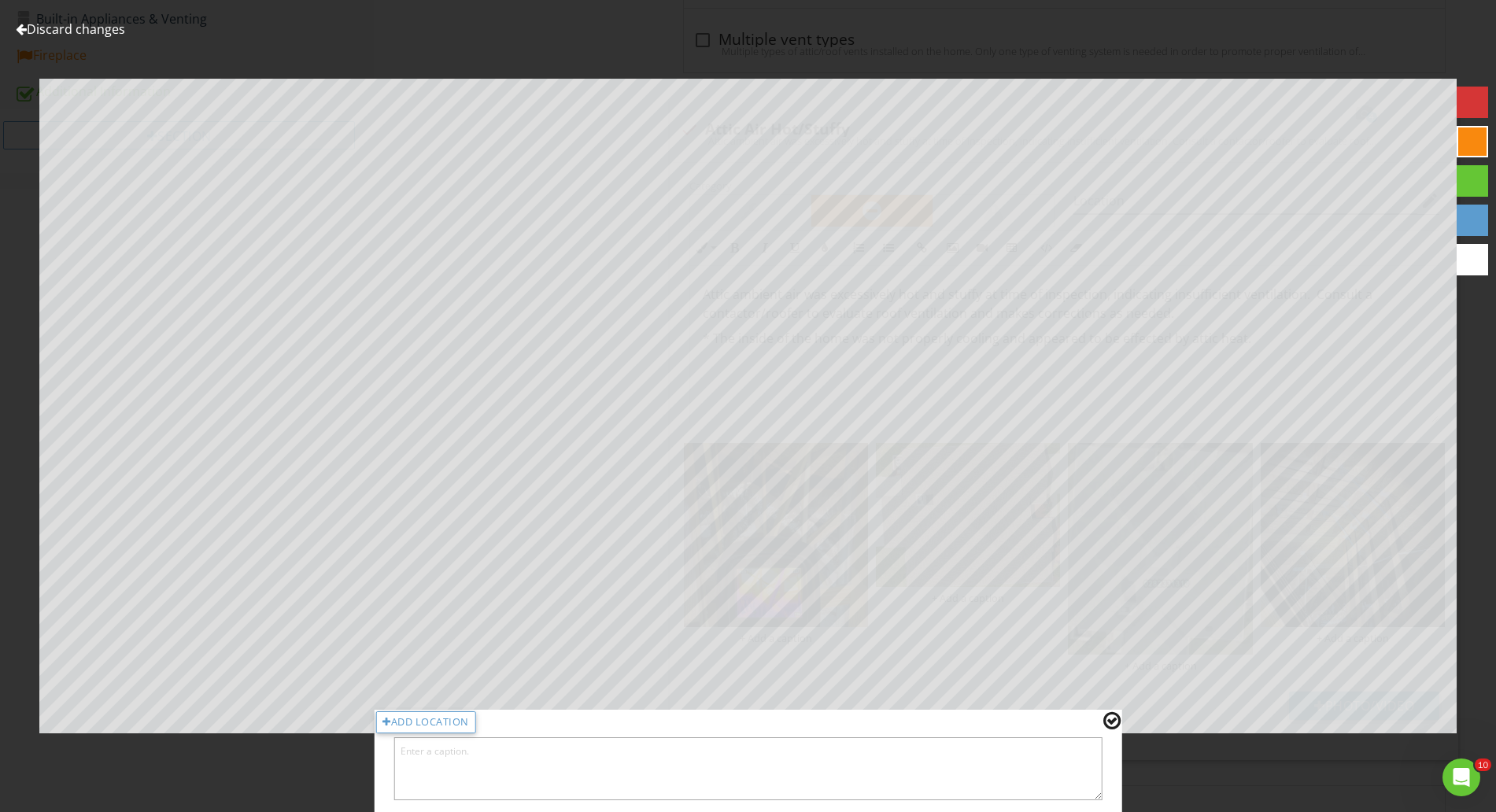 drag, startPoint x: 809, startPoint y: 786, endPoint x: 808, endPoint y: 777, distance: 9.0553851 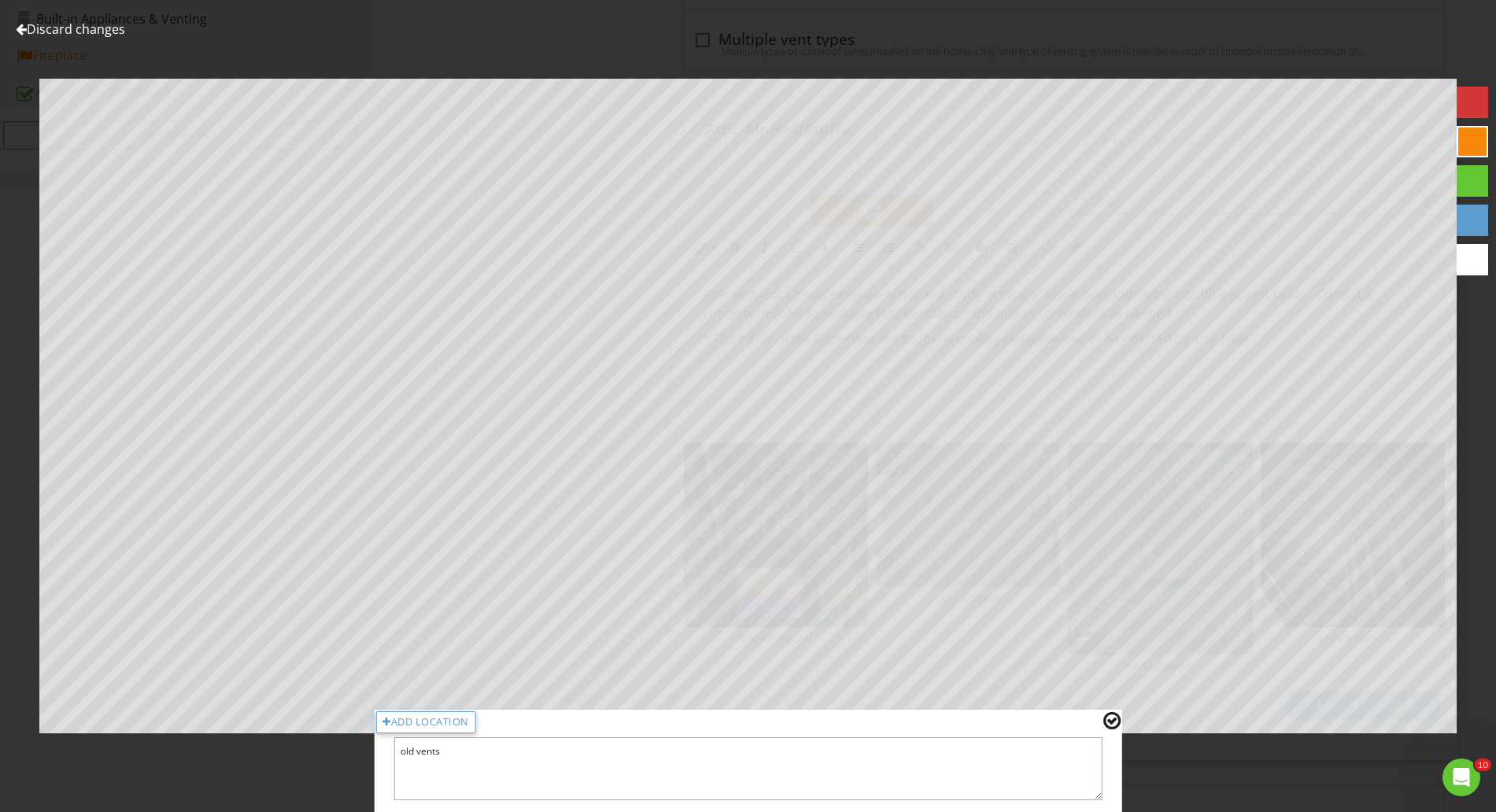 type on "old vents" 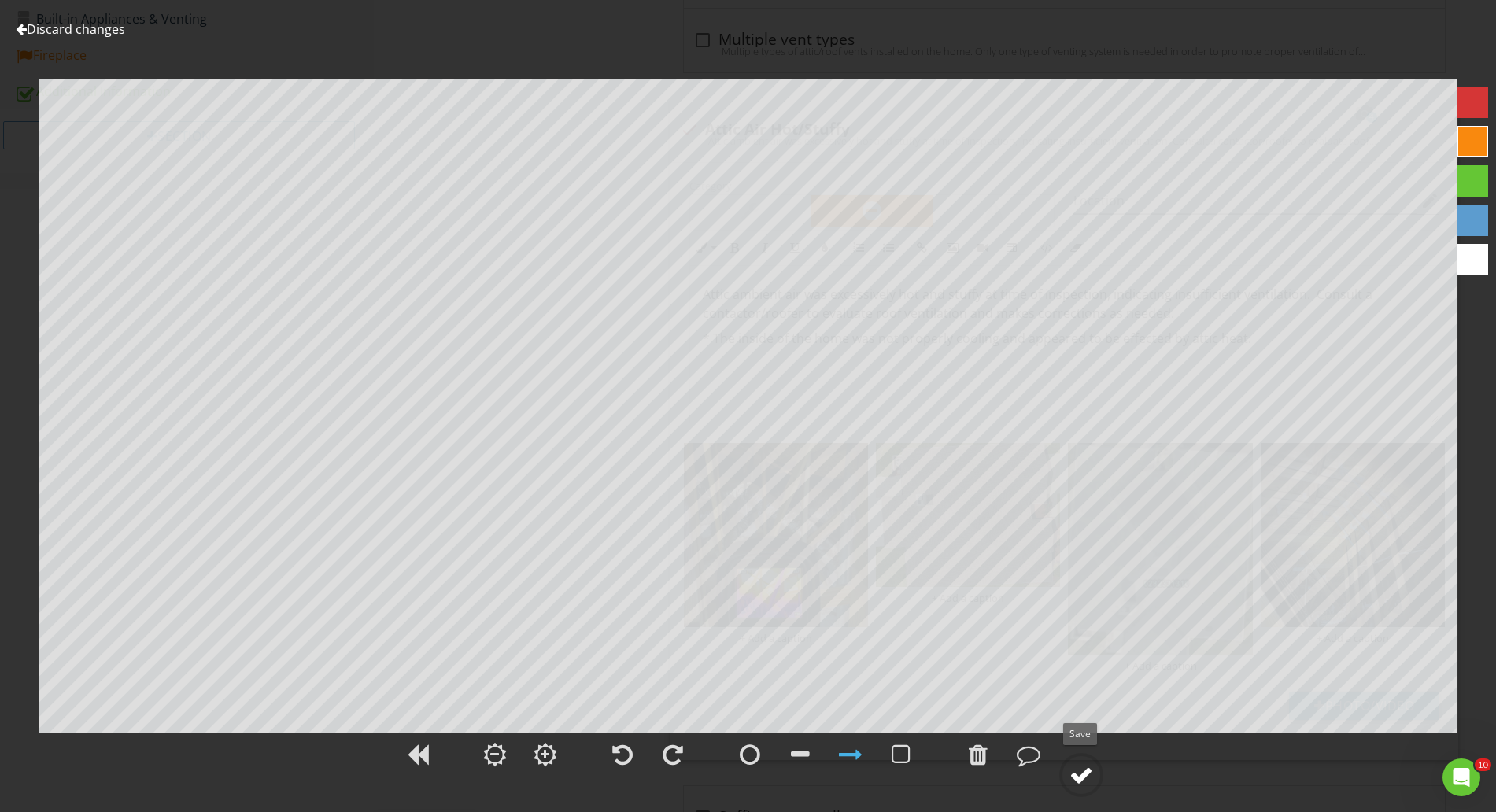 click at bounding box center [1081, 775] 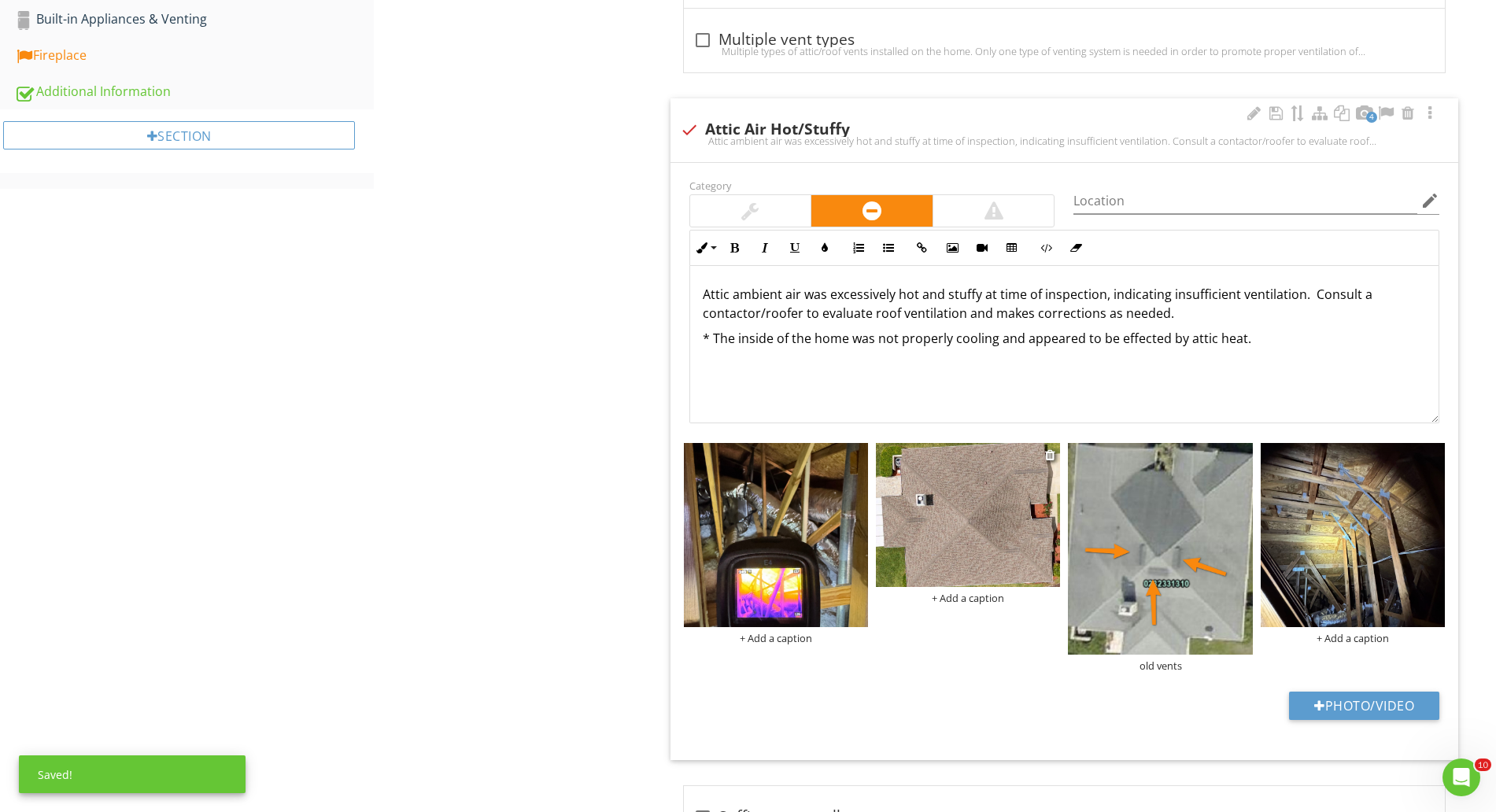 click at bounding box center (968, 515) 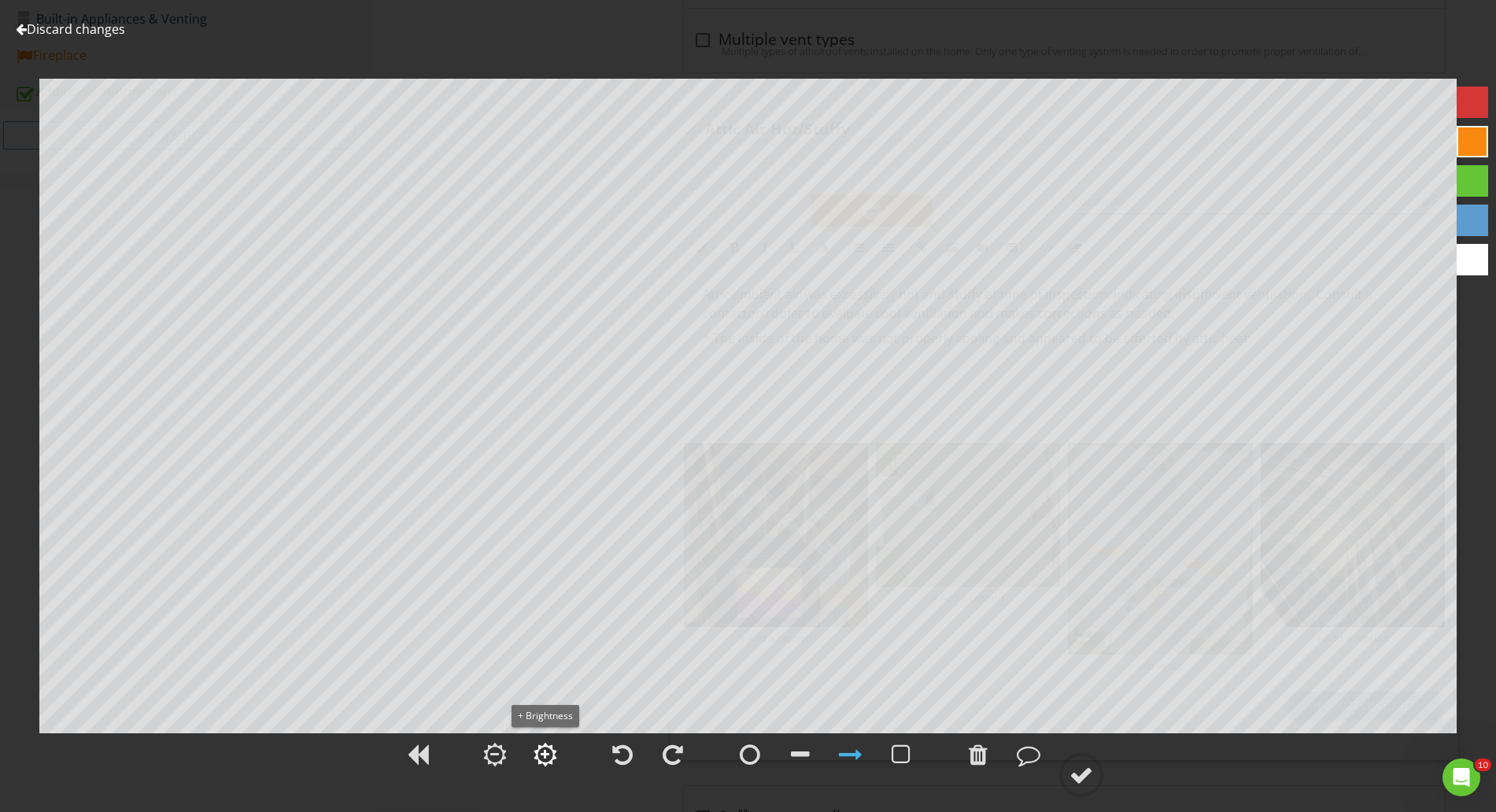click at bounding box center (545, 755) 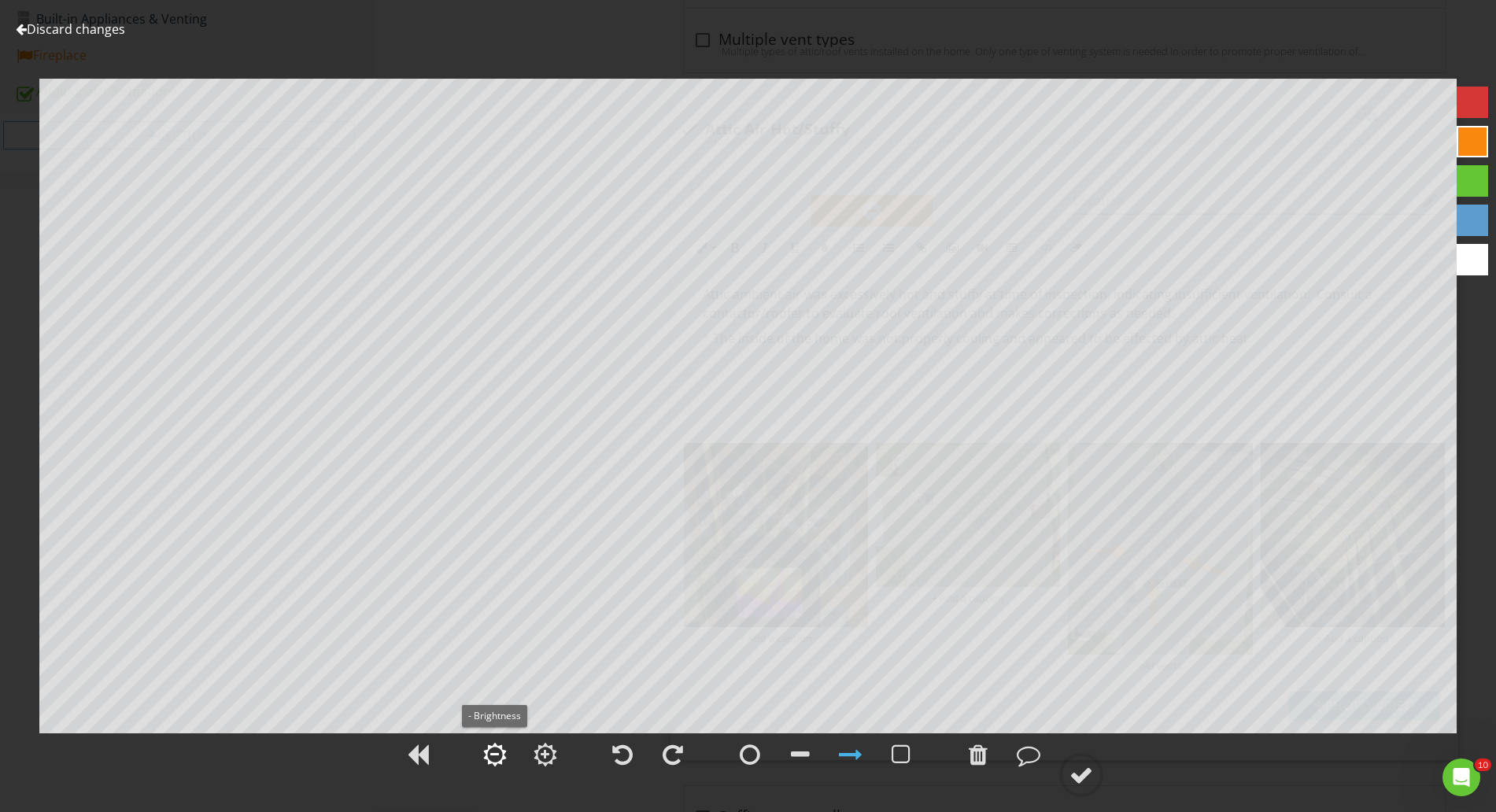 click at bounding box center [494, 755] 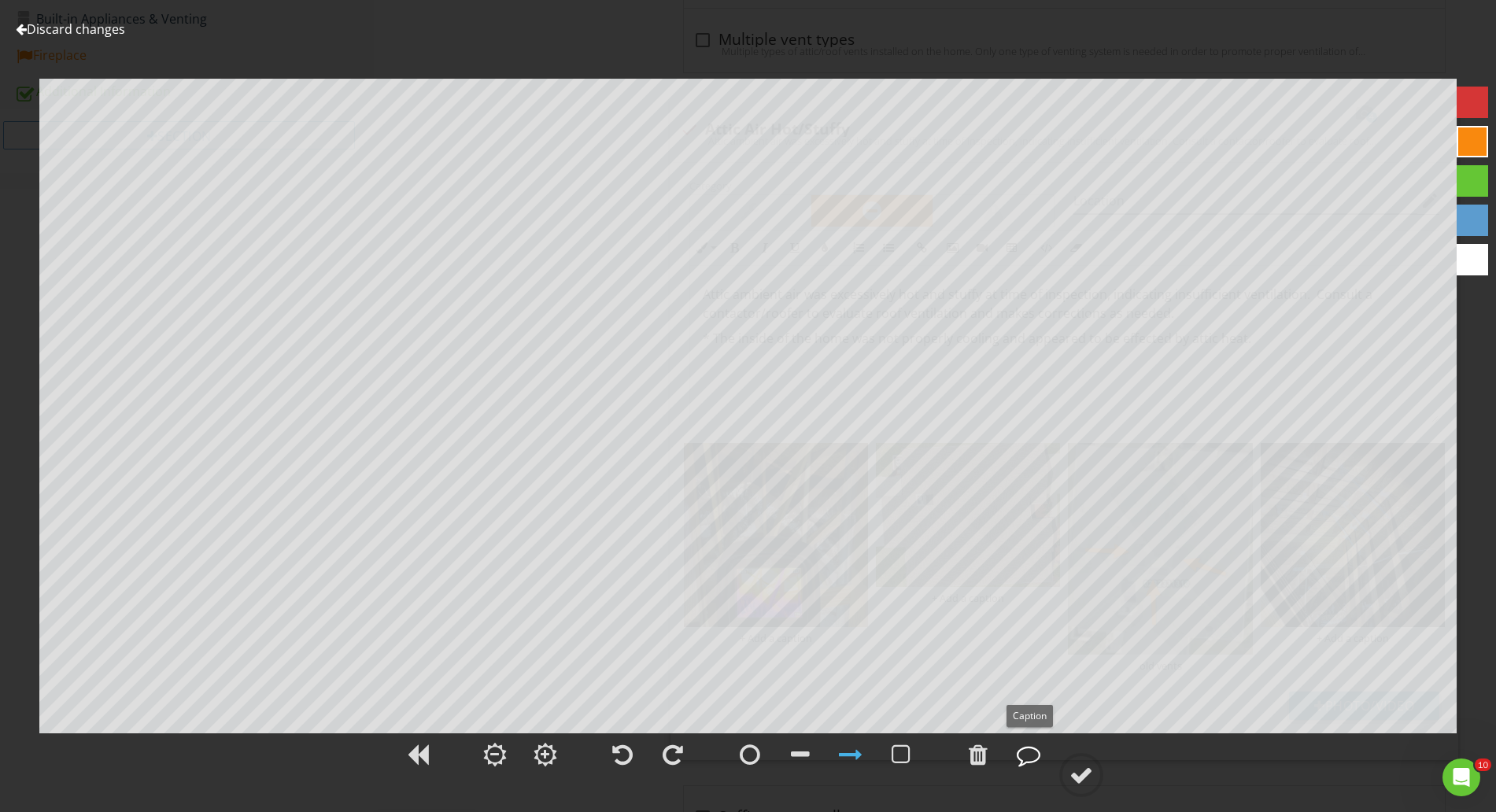 click at bounding box center (1029, 755) 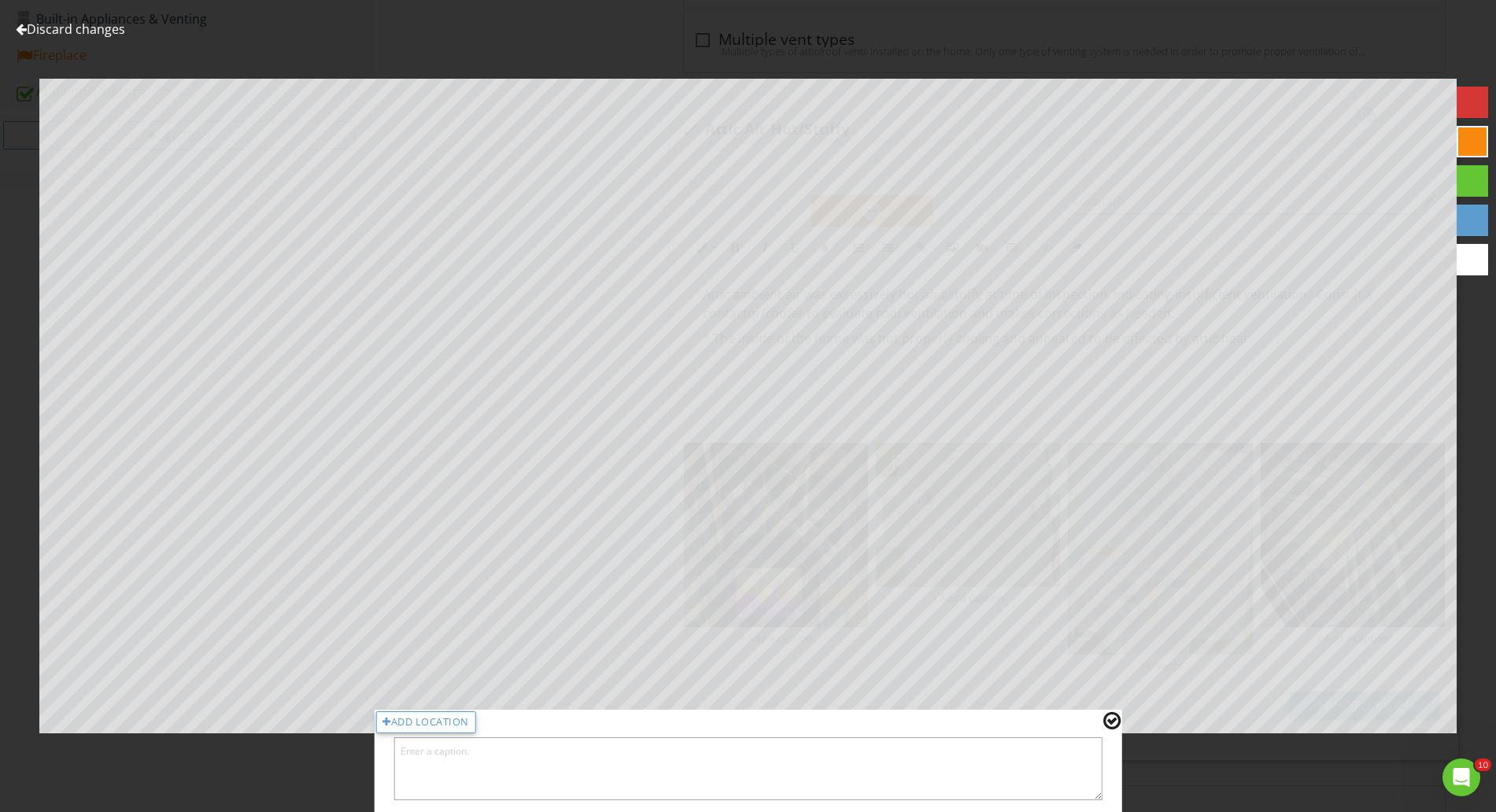 click at bounding box center [748, 769] 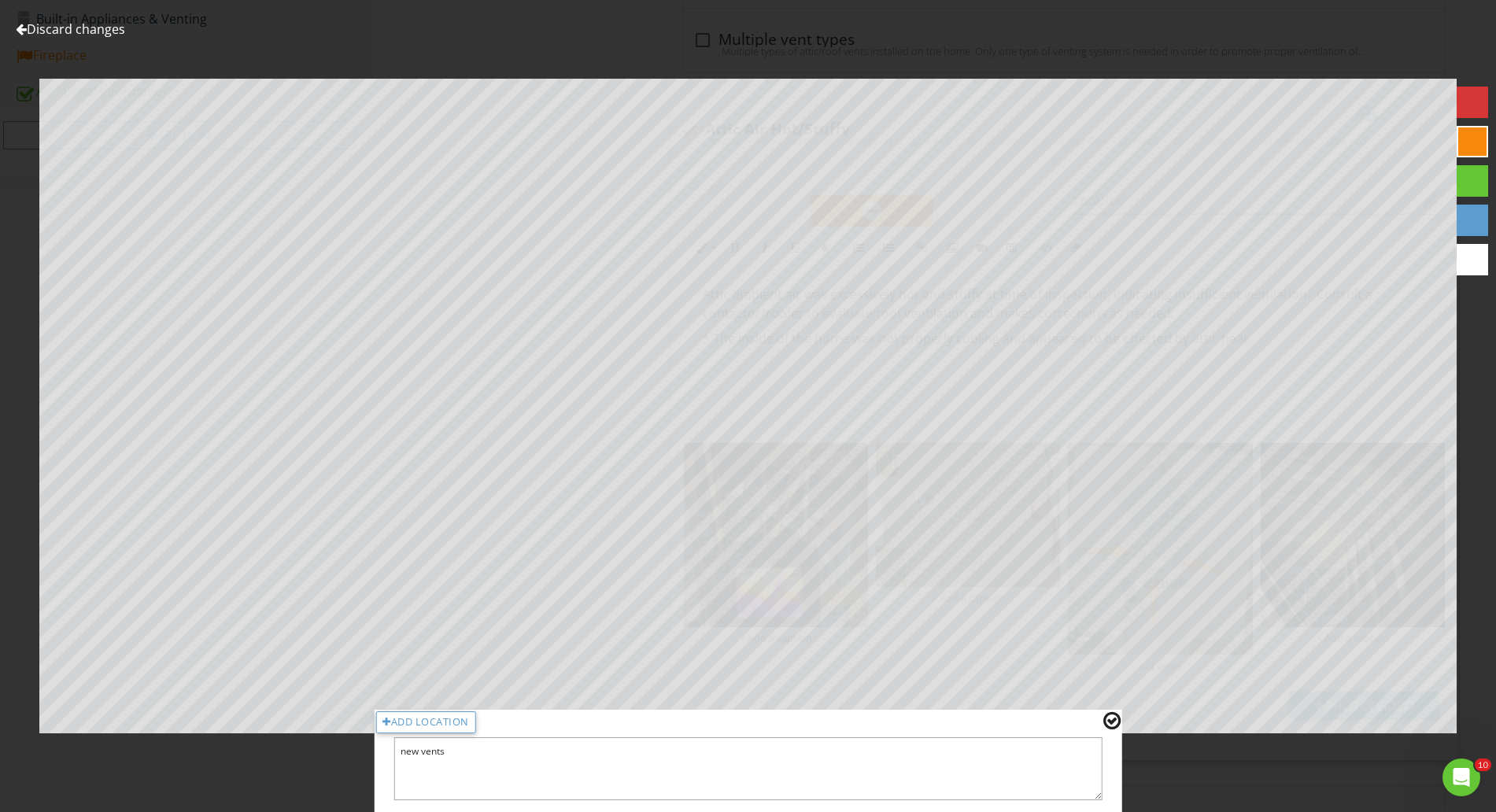 type on "new vents" 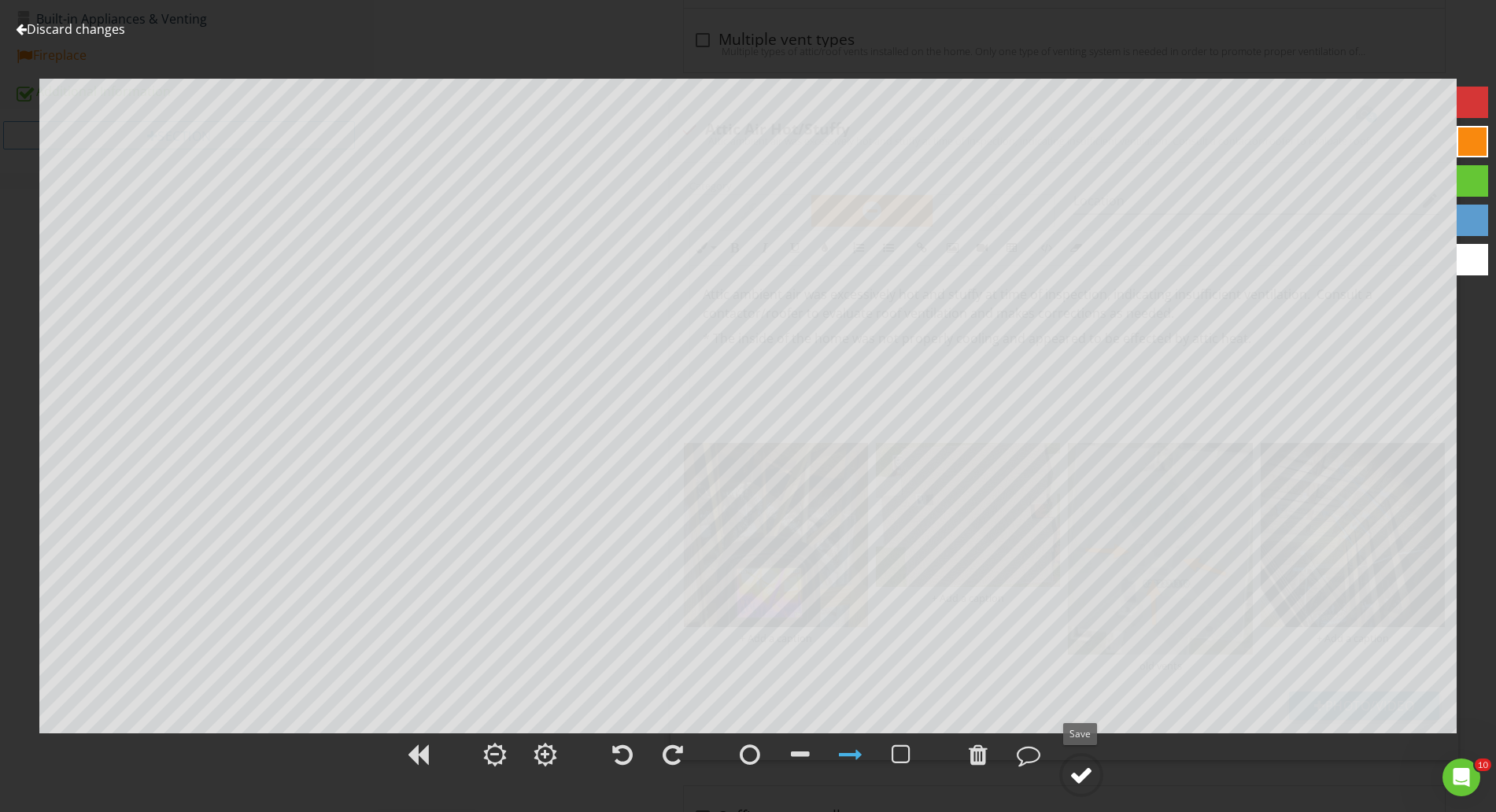 click at bounding box center (1081, 775) 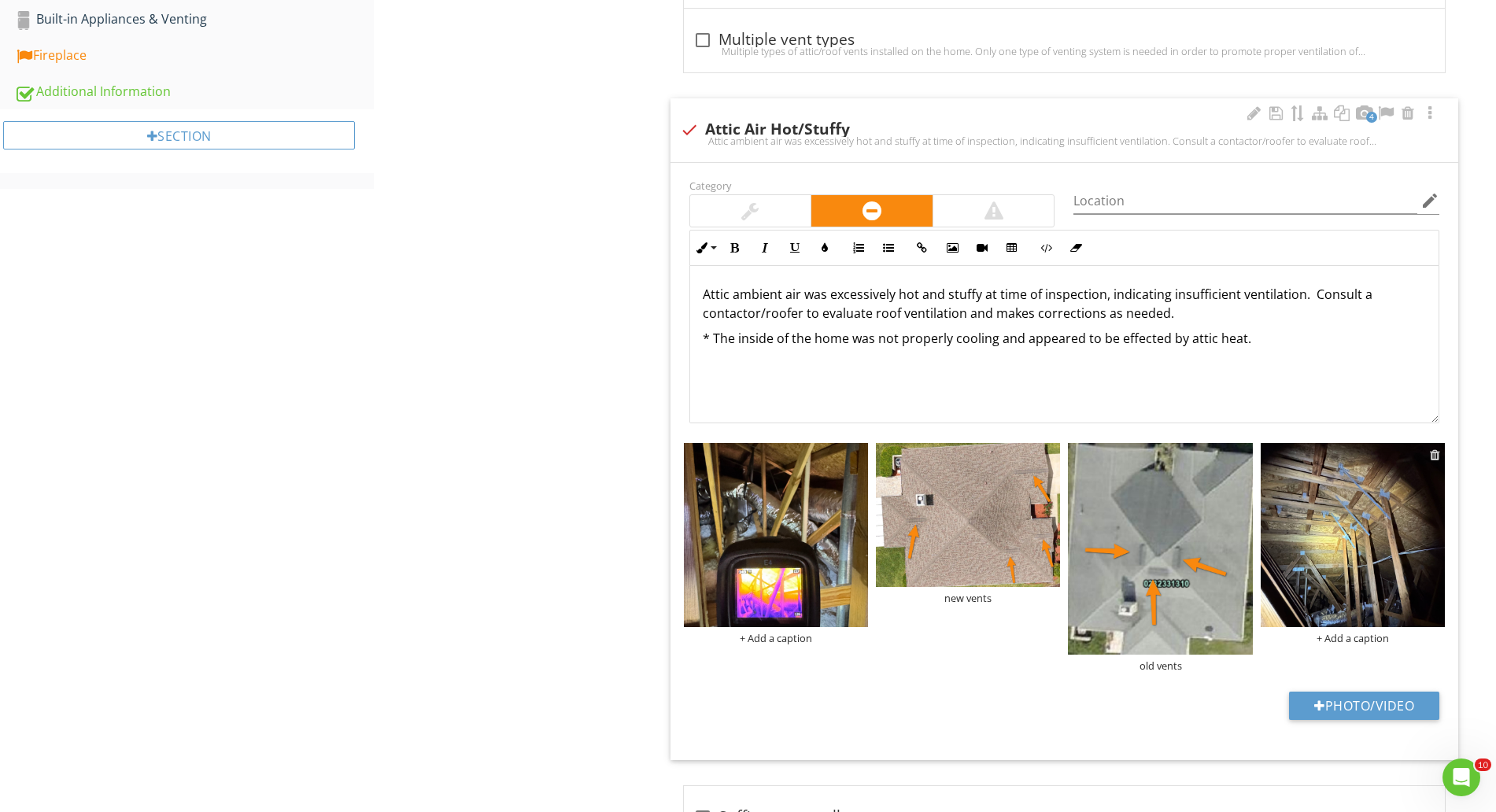 click at bounding box center [1435, 455] 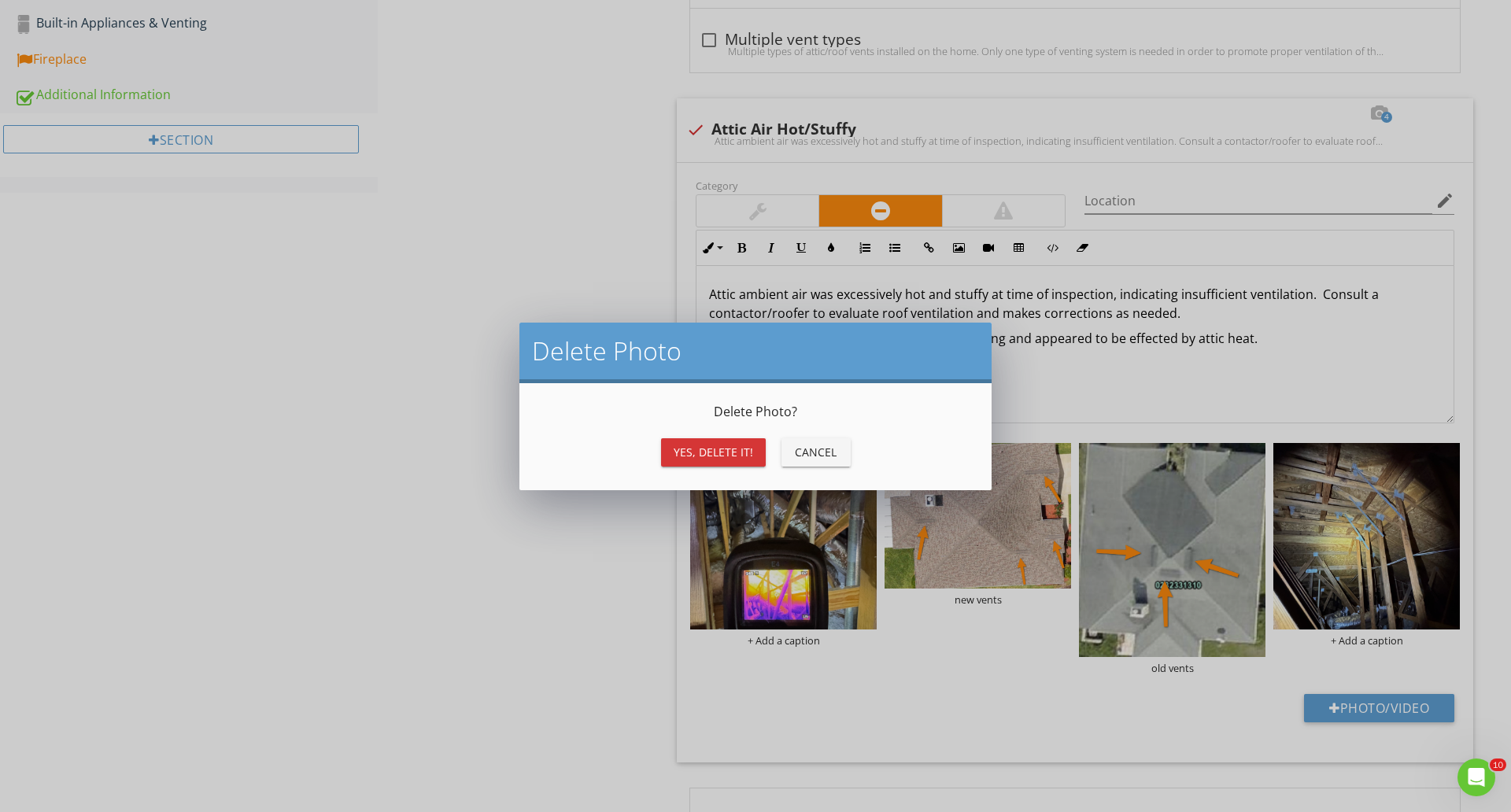 click on "Yes, Delete it!" at bounding box center [713, 452] 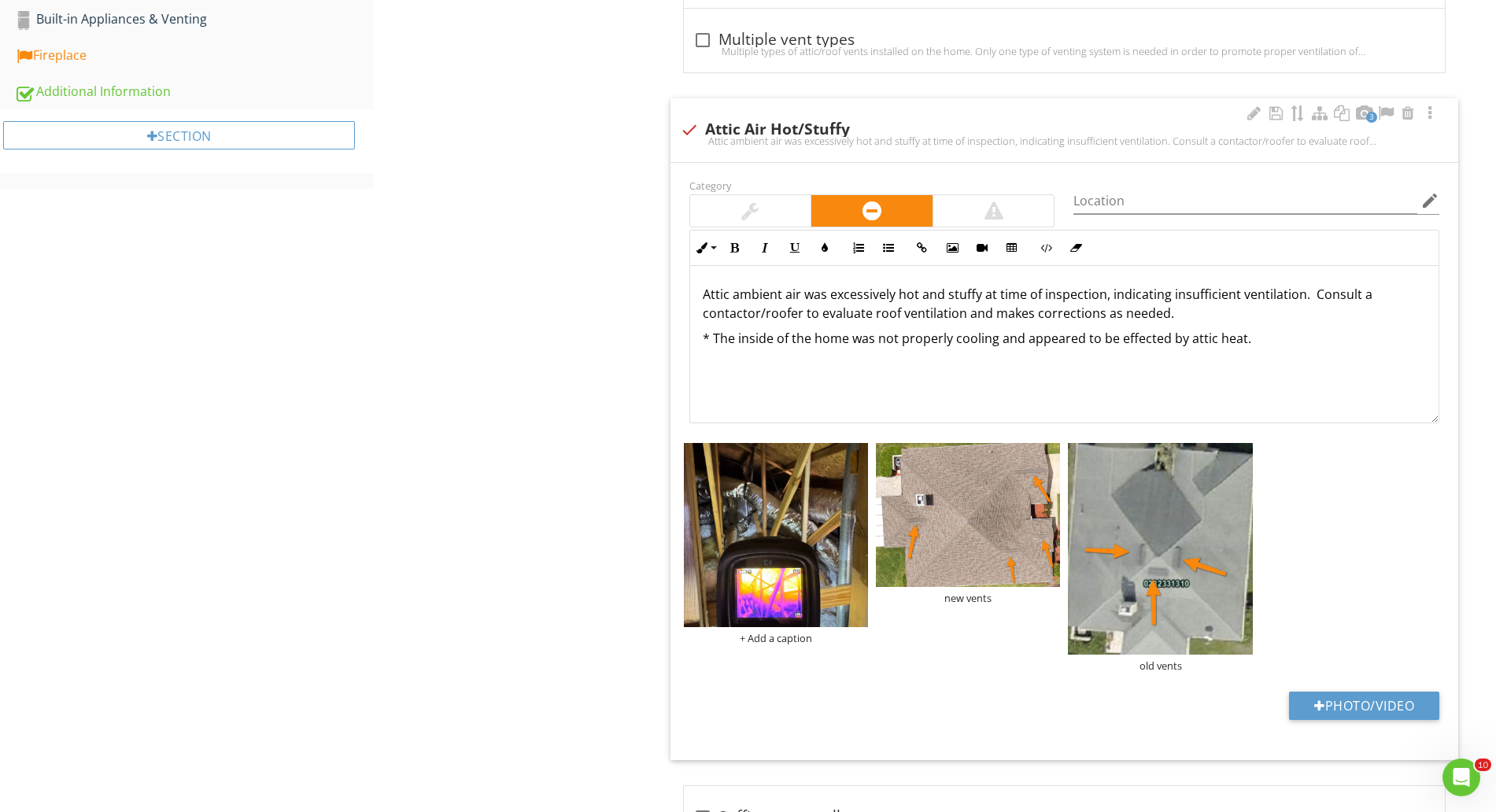 click on "Attic ambient air was excessively hot and stuffy at time of inspection, indicating insufficient ventilation.  Consult a contactor/roofer to evaluate roof ventilation and makes corrections as needed." at bounding box center [1064, 304] 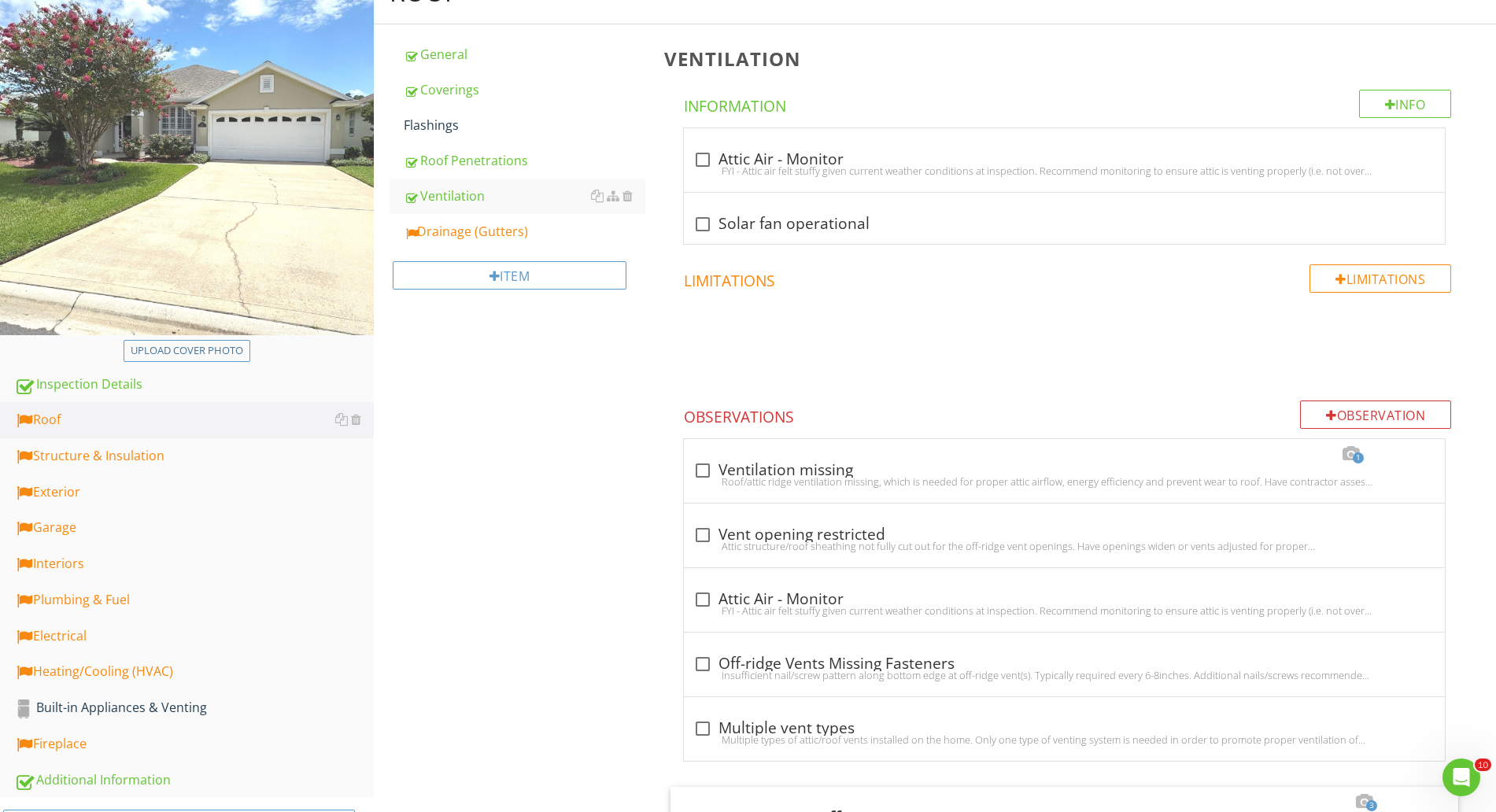 scroll, scrollTop: 98, scrollLeft: 0, axis: vertical 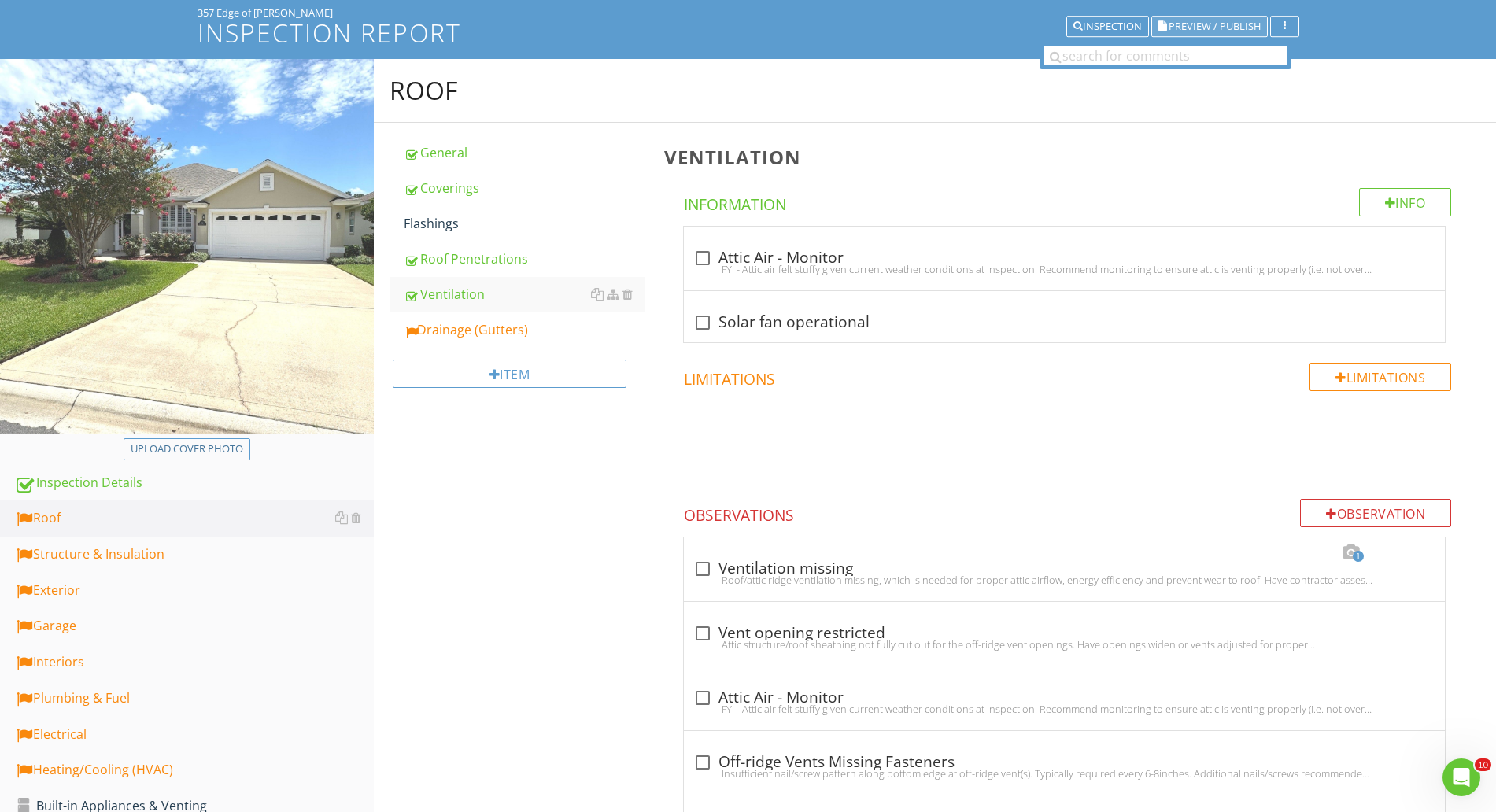 click on "Preview / Publish" at bounding box center (1214, 26) 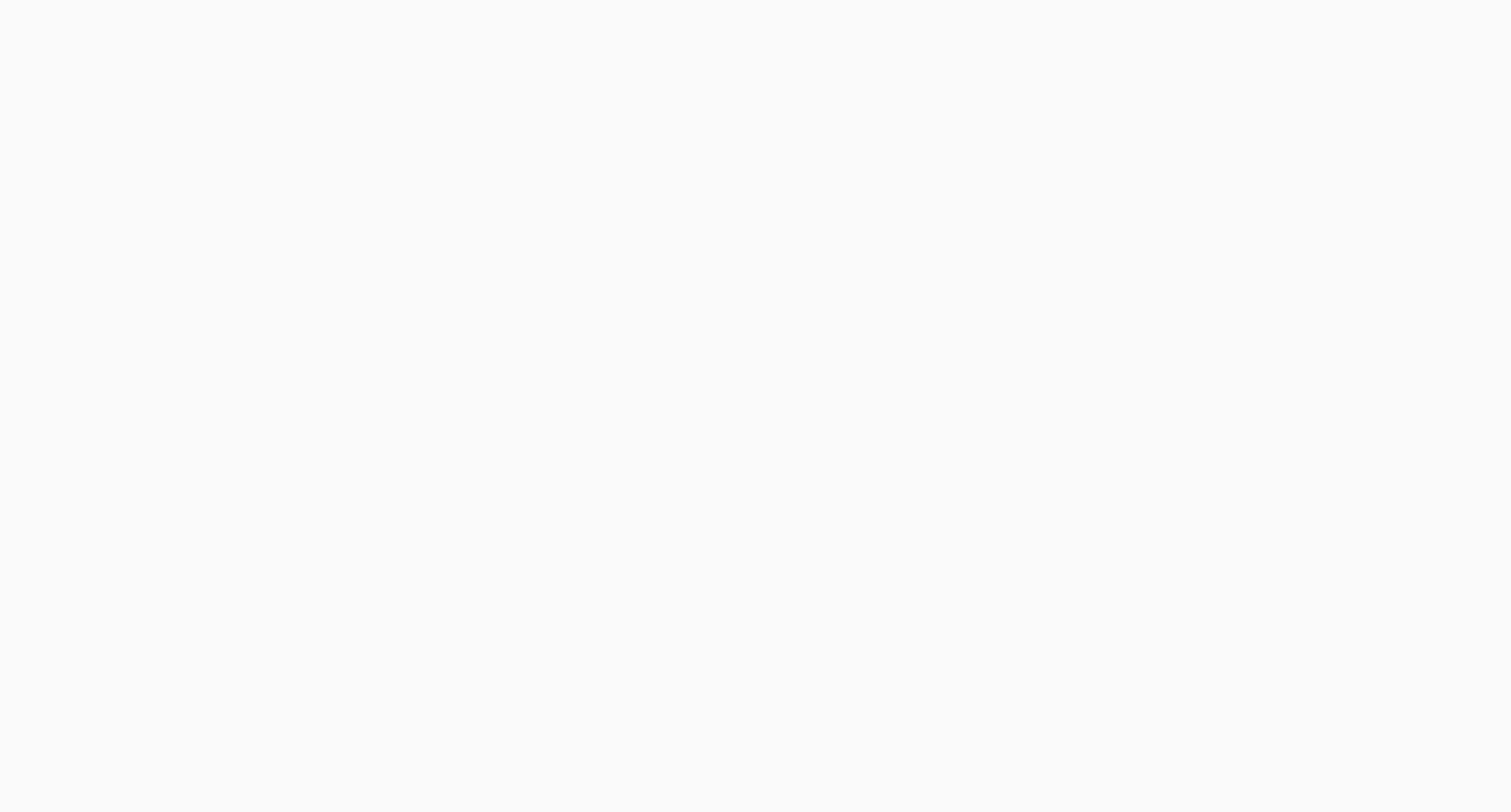 scroll, scrollTop: 0, scrollLeft: 0, axis: both 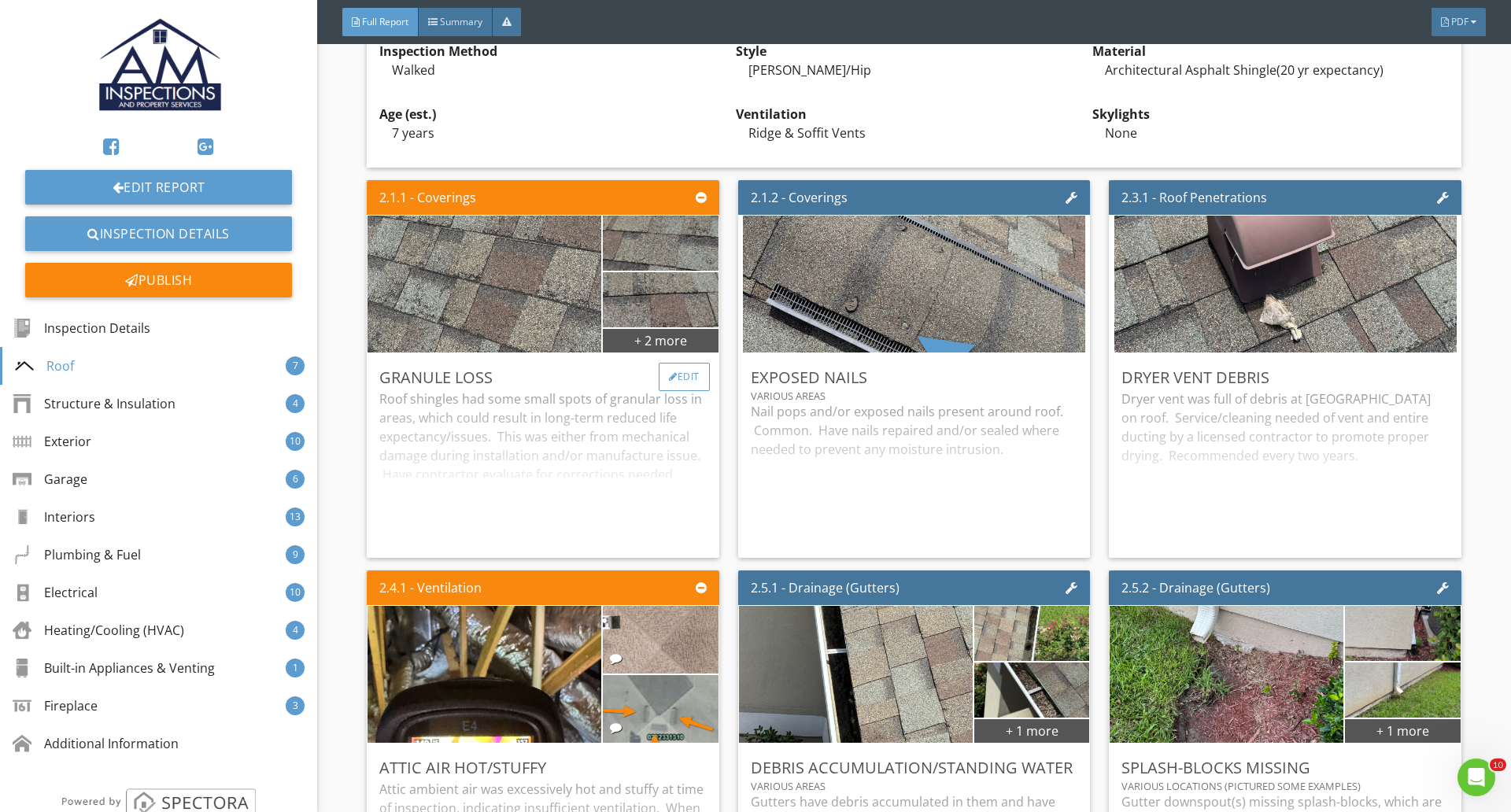 click on "Edit" at bounding box center [684, 377] 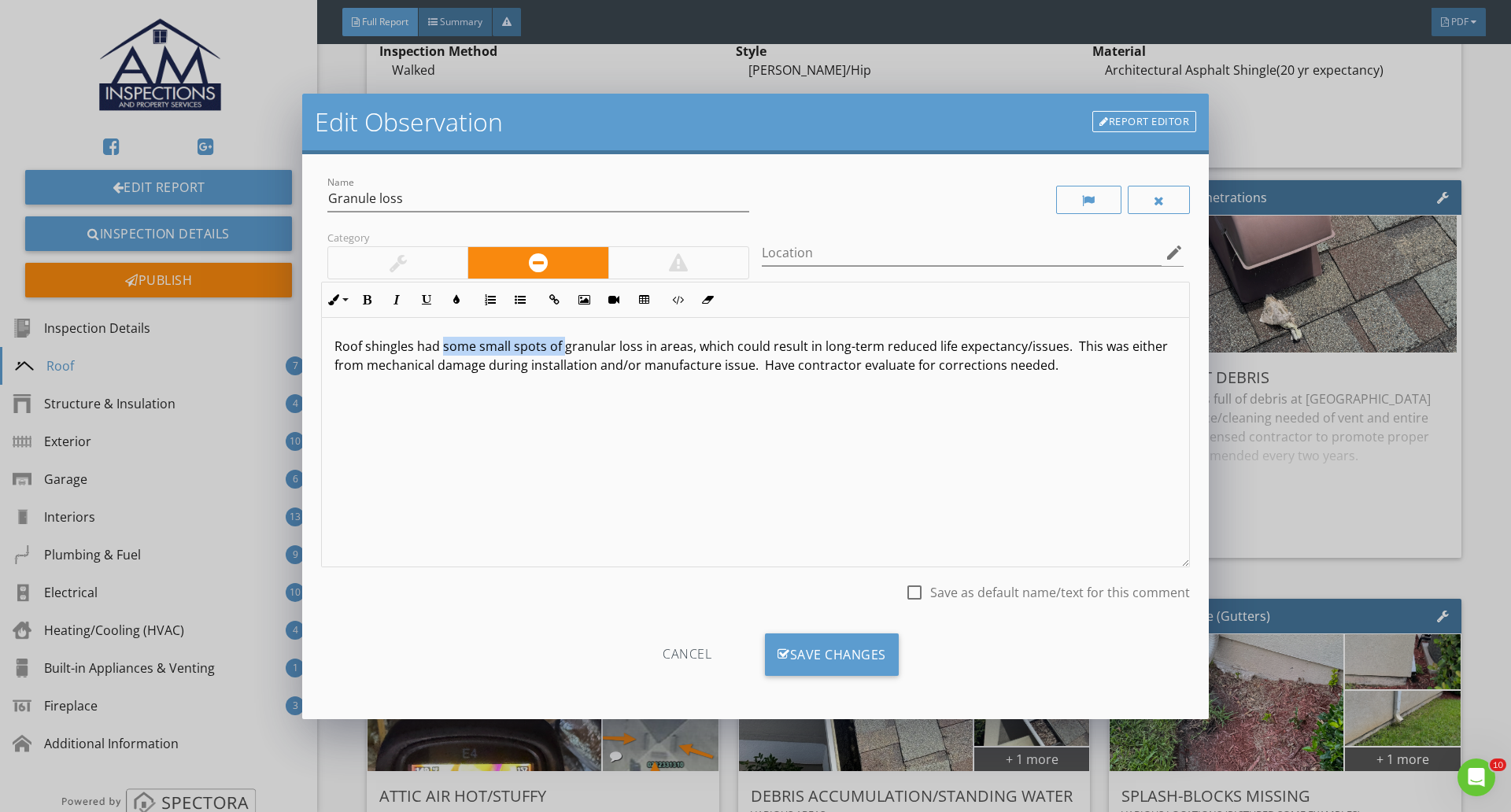 drag, startPoint x: 441, startPoint y: 349, endPoint x: 576, endPoint y: 340, distance: 135.29967 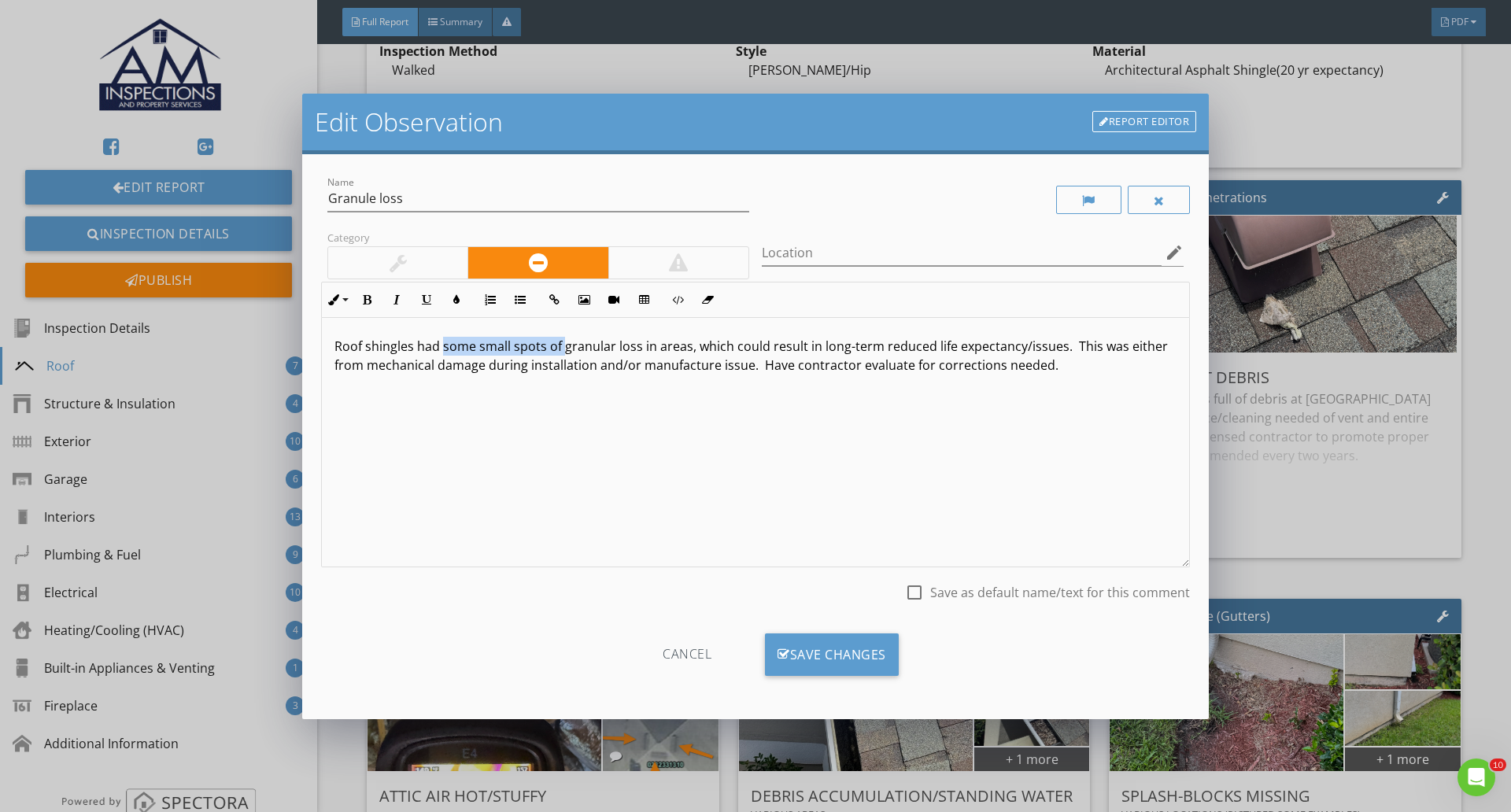 click on "Roof shingles had some small spots of granular loss in areas, which could result in long-term reduced life expectancy/issues.  This was either from mechanical damage during installation and/or manufacture issue.  Have contractor evaluate for corrections needed." at bounding box center (756, 356) 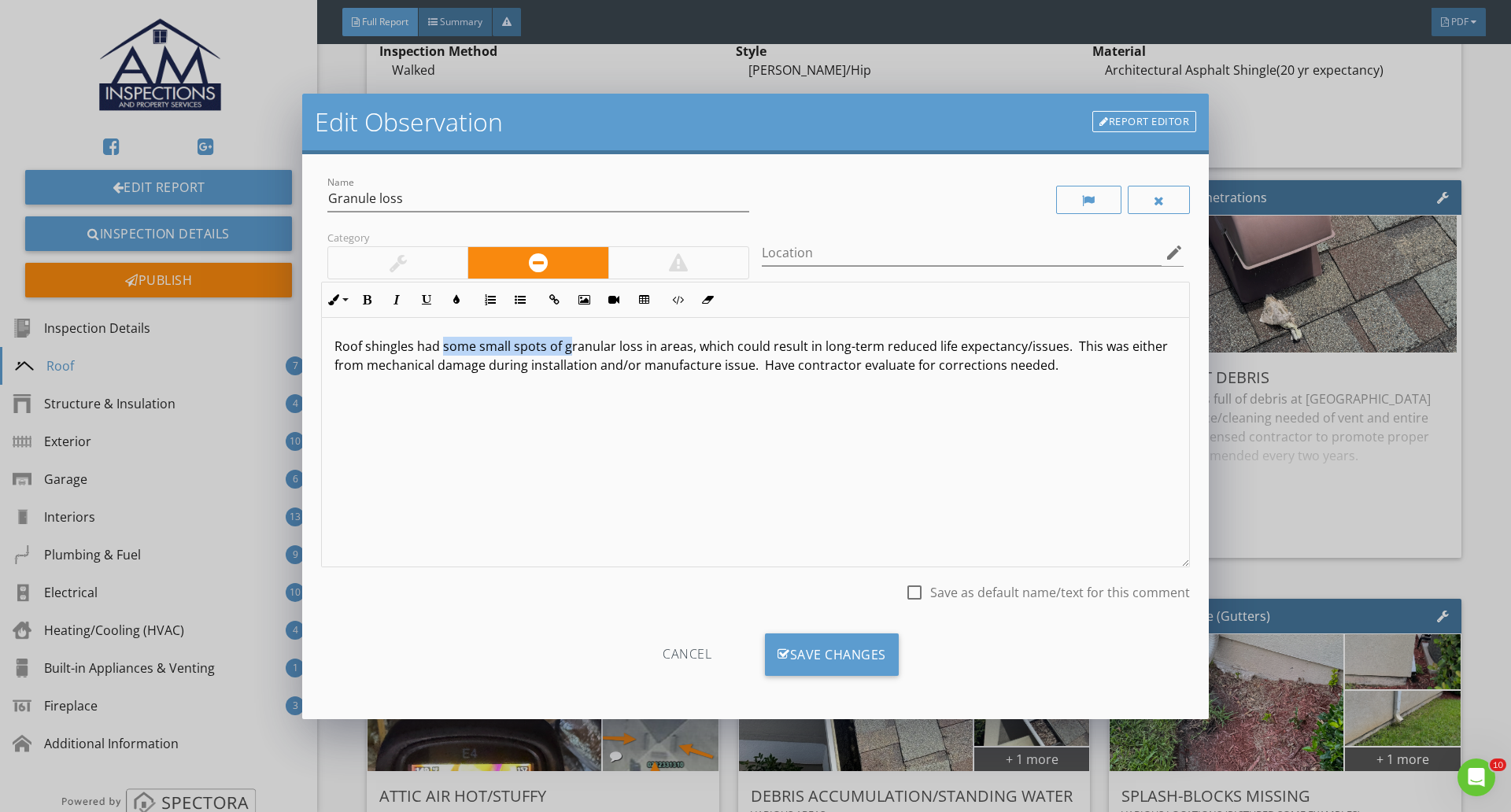 type 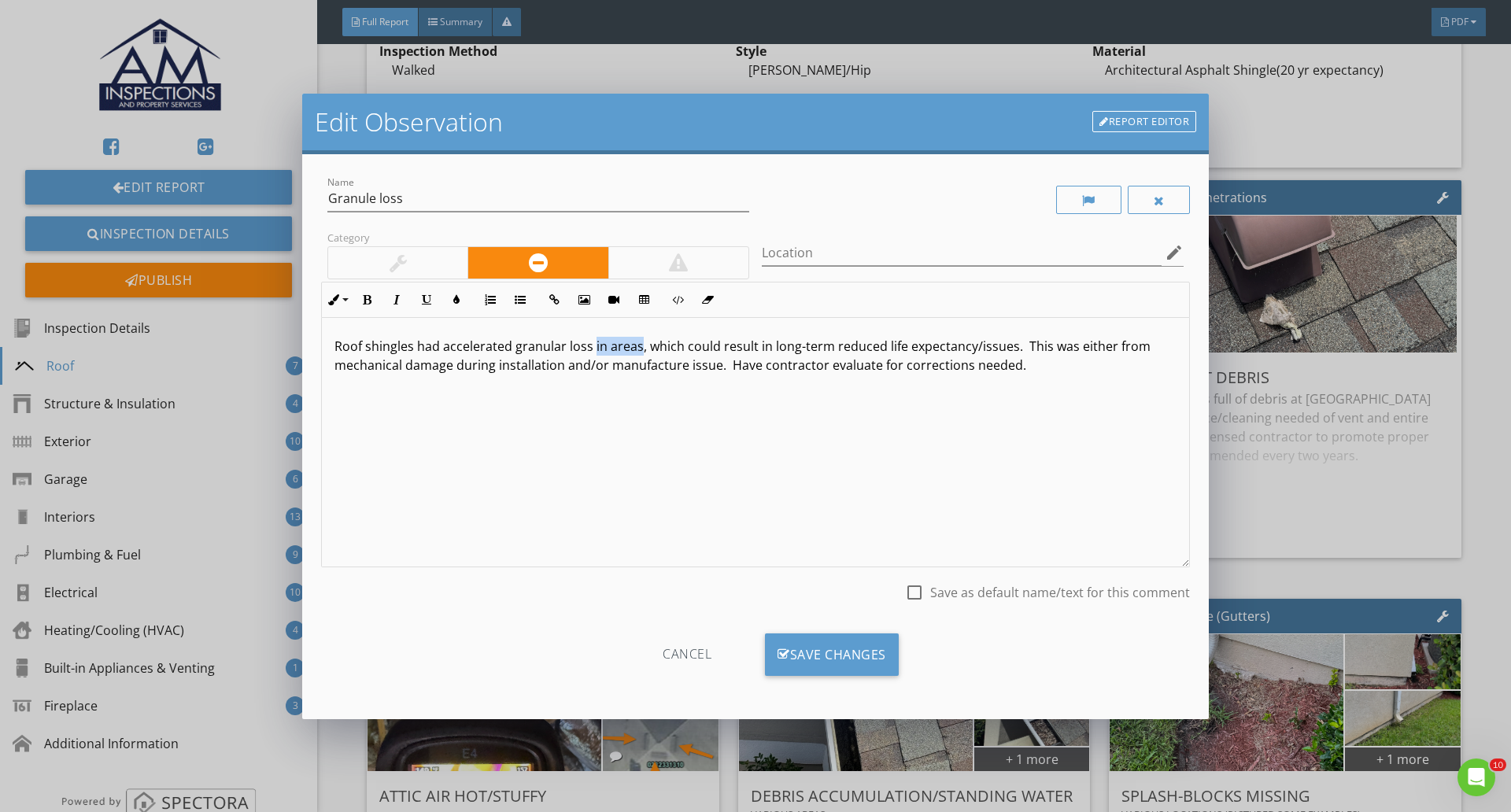 drag, startPoint x: 592, startPoint y: 345, endPoint x: 636, endPoint y: 354, distance: 44.911023 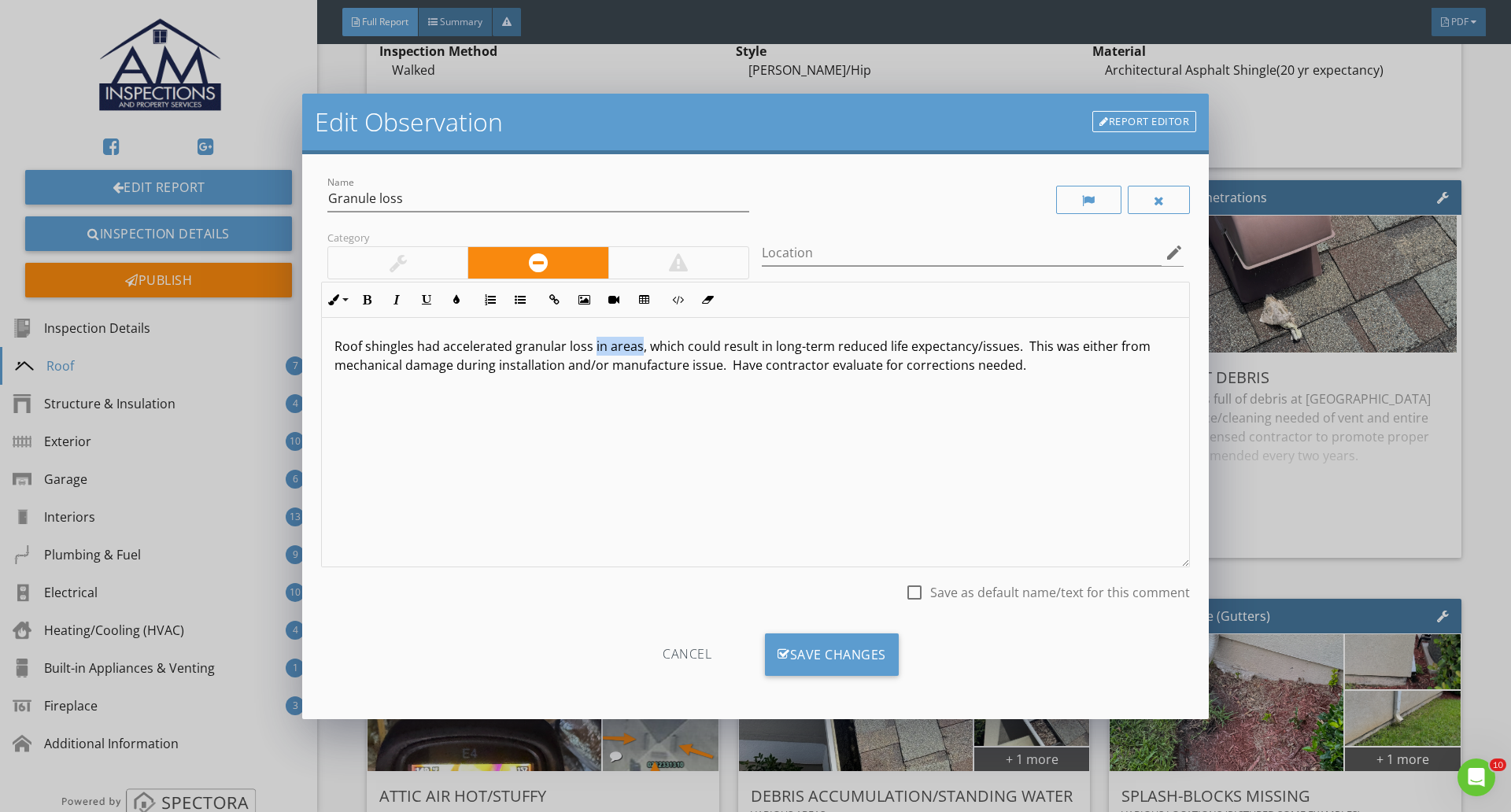 click on "Roof shingles had accelerated granular loss in areas, which could result in long-term reduced life expectancy/issues.  This was either from mechanical damage during installation and/or manufacture issue.  Have contractor evaluate for corrections needed." at bounding box center (756, 356) 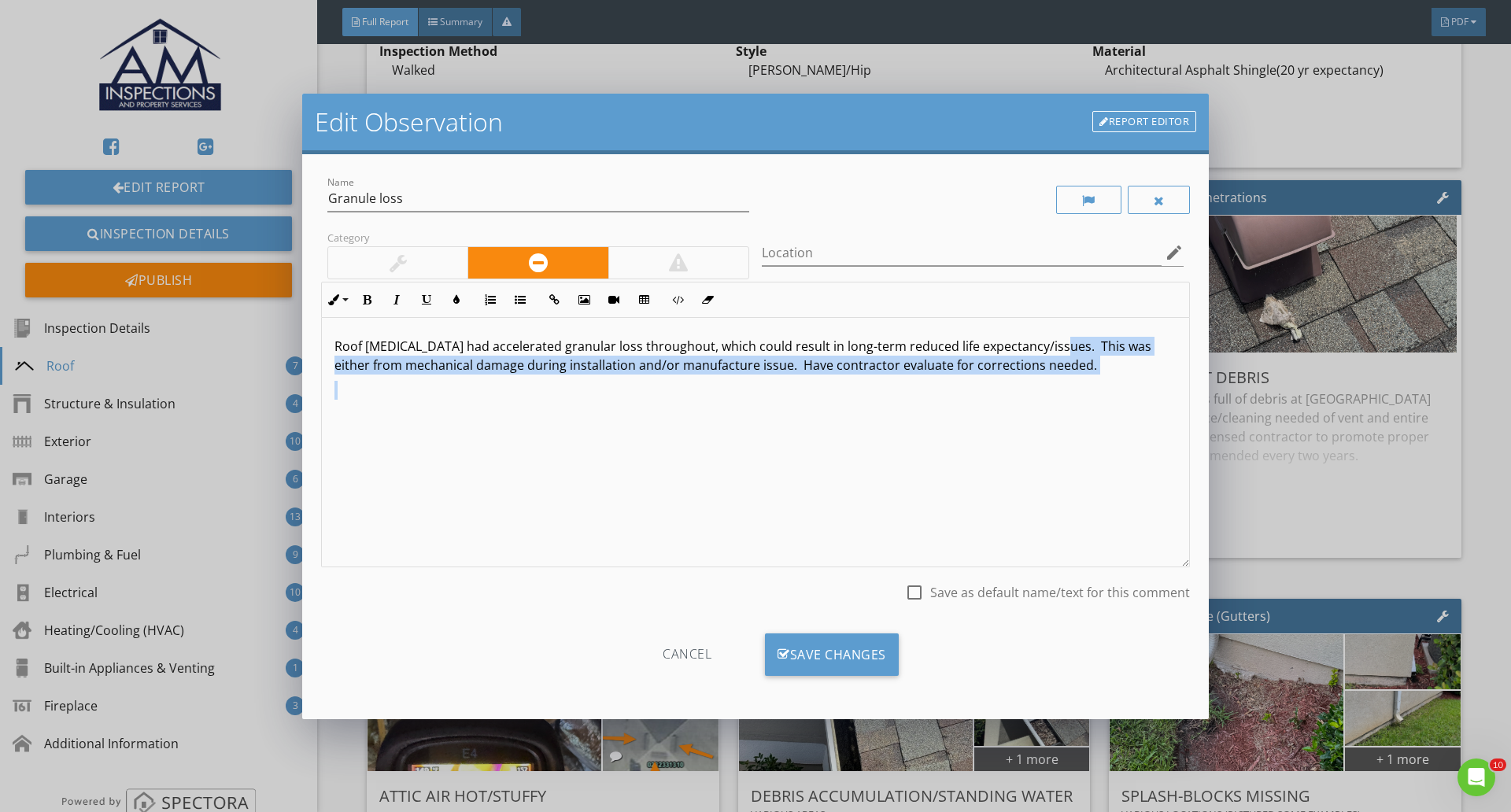 drag, startPoint x: 1040, startPoint y: 346, endPoint x: 1021, endPoint y: 377, distance: 36.35932 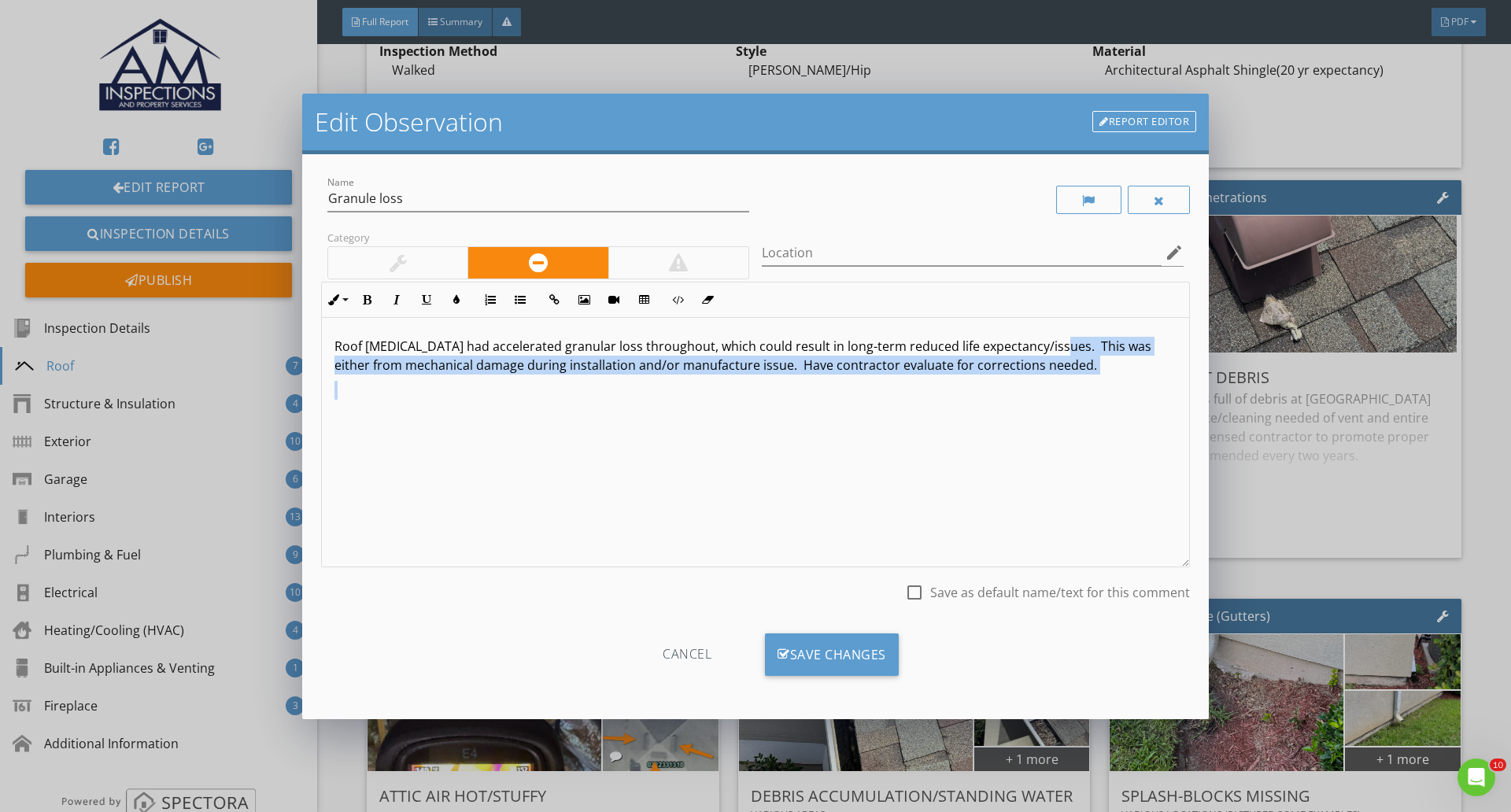 click on "Roof shingles had accelerated granular loss throughout, which could result in long-term reduced life expectancy/issues.  This was either from mechanical damage during installation and/or manufacture issue.  Have contractor evaluate for corrections needed." at bounding box center (756, 442) 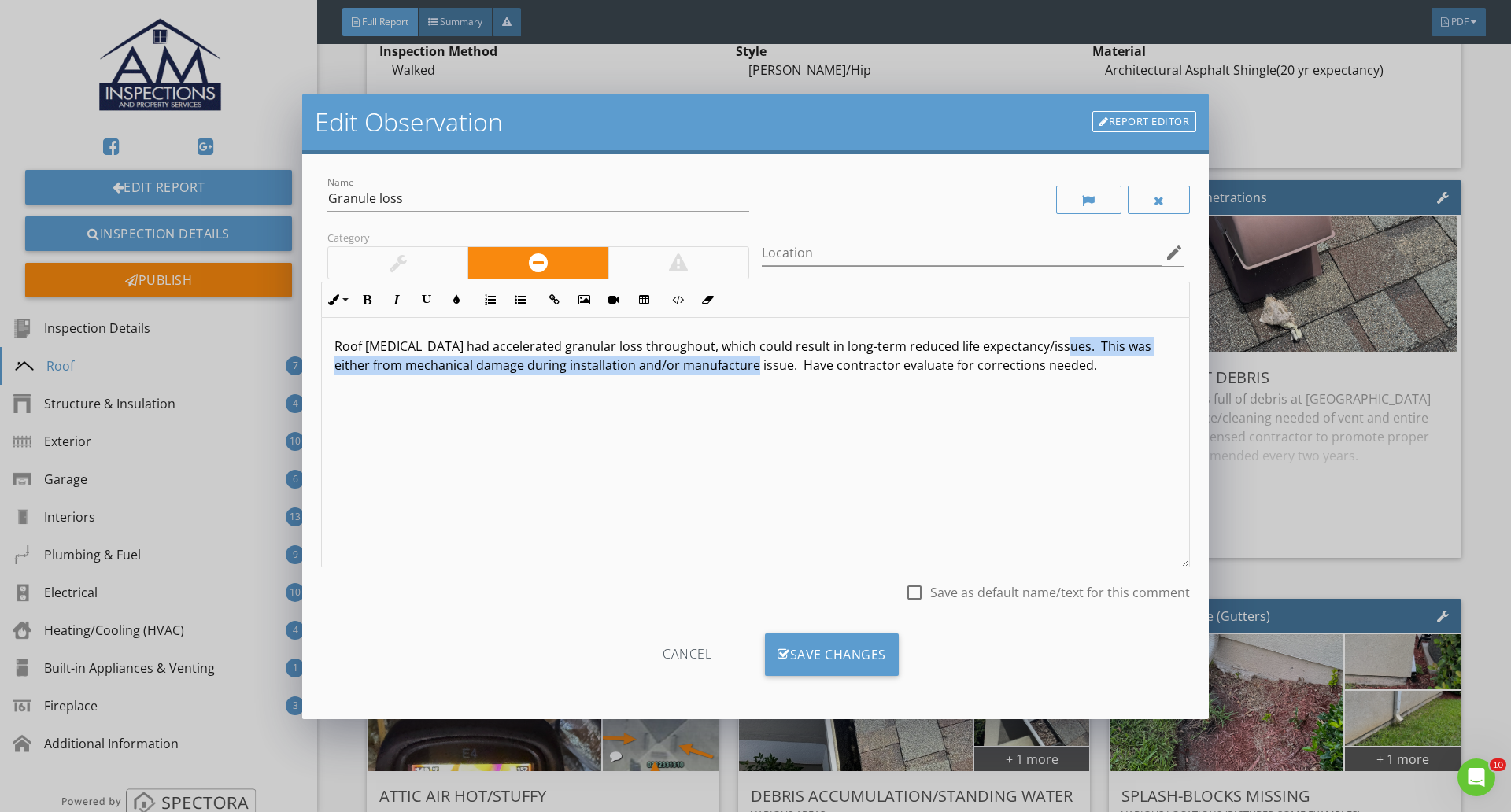 drag, startPoint x: 1039, startPoint y: 343, endPoint x: 730, endPoint y: 364, distance: 309.7128 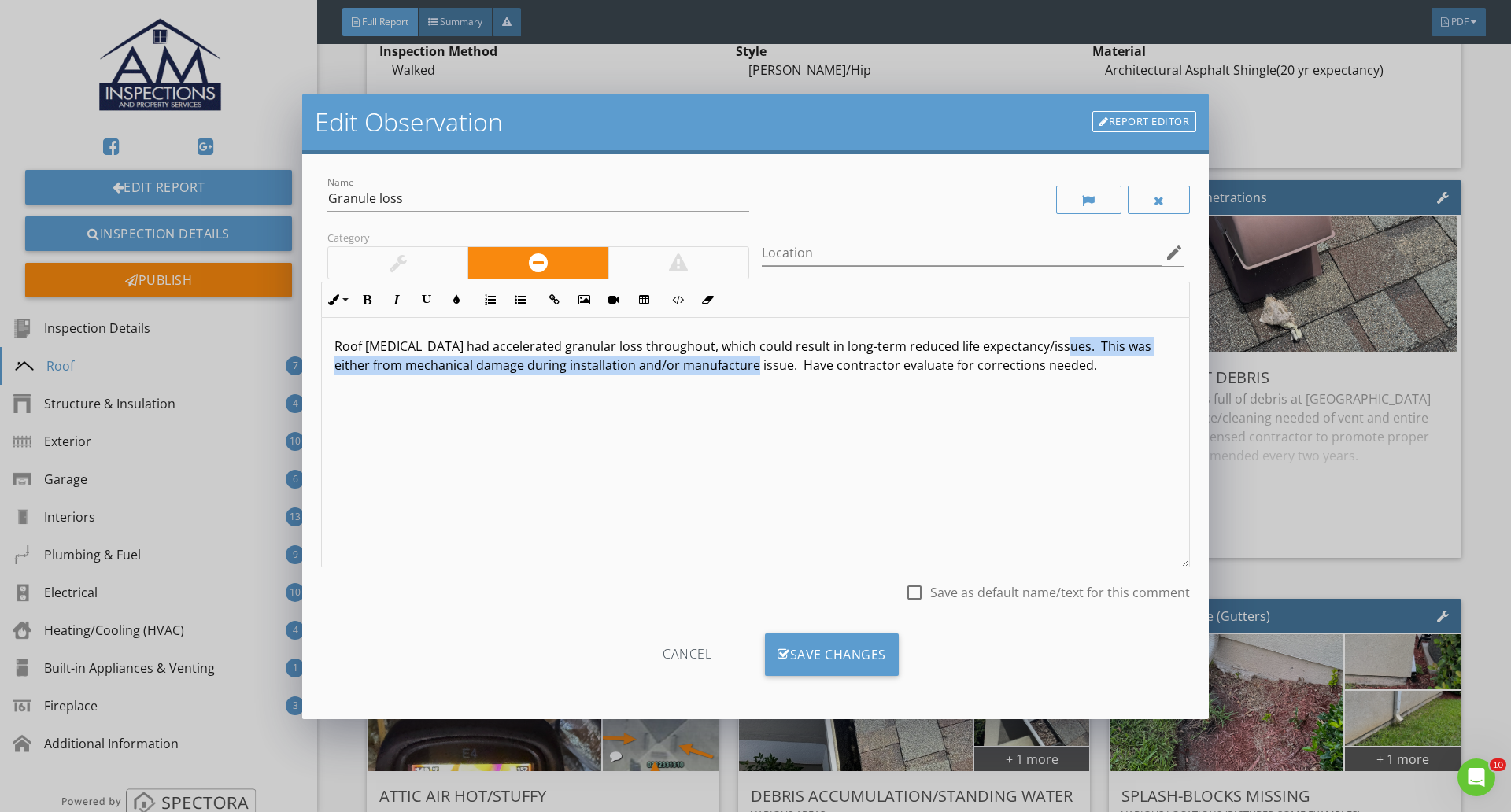 click on "Roof shingles had accelerated granular loss throughout, which could result in long-term reduced life expectancy/issues.  This was either from mechanical damage during installation and/or manufacture issue.  Have contractor evaluate for corrections needed." at bounding box center (756, 356) 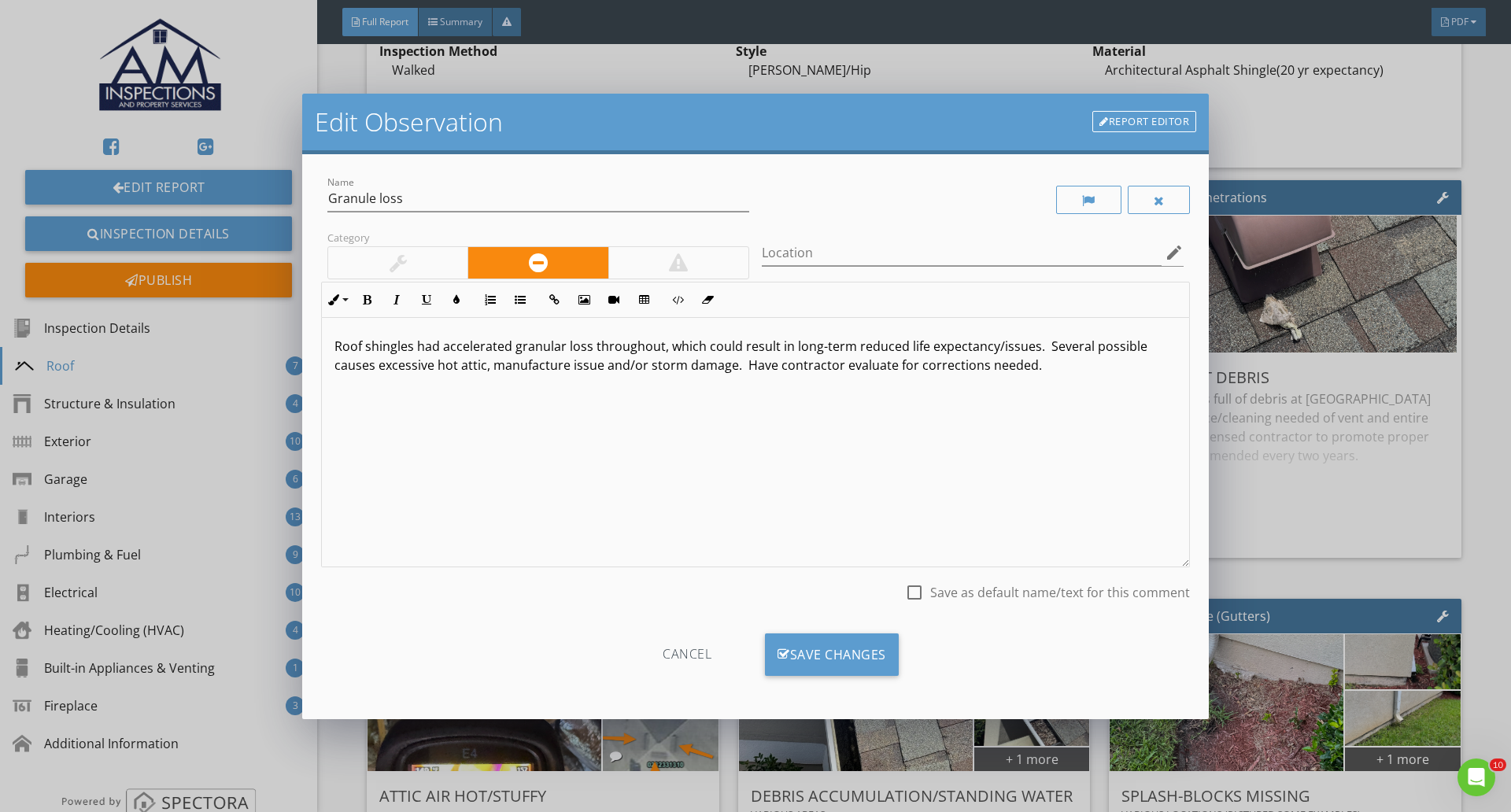 click on "Roof shingles had accelerated granular loss throughout, which could result in long-term reduced life expectancy/issues.  Several possible causes excessive hot attic, manufacture issue and/or storm damage.  Have contractor evaluate for corrections needed." at bounding box center (756, 356) 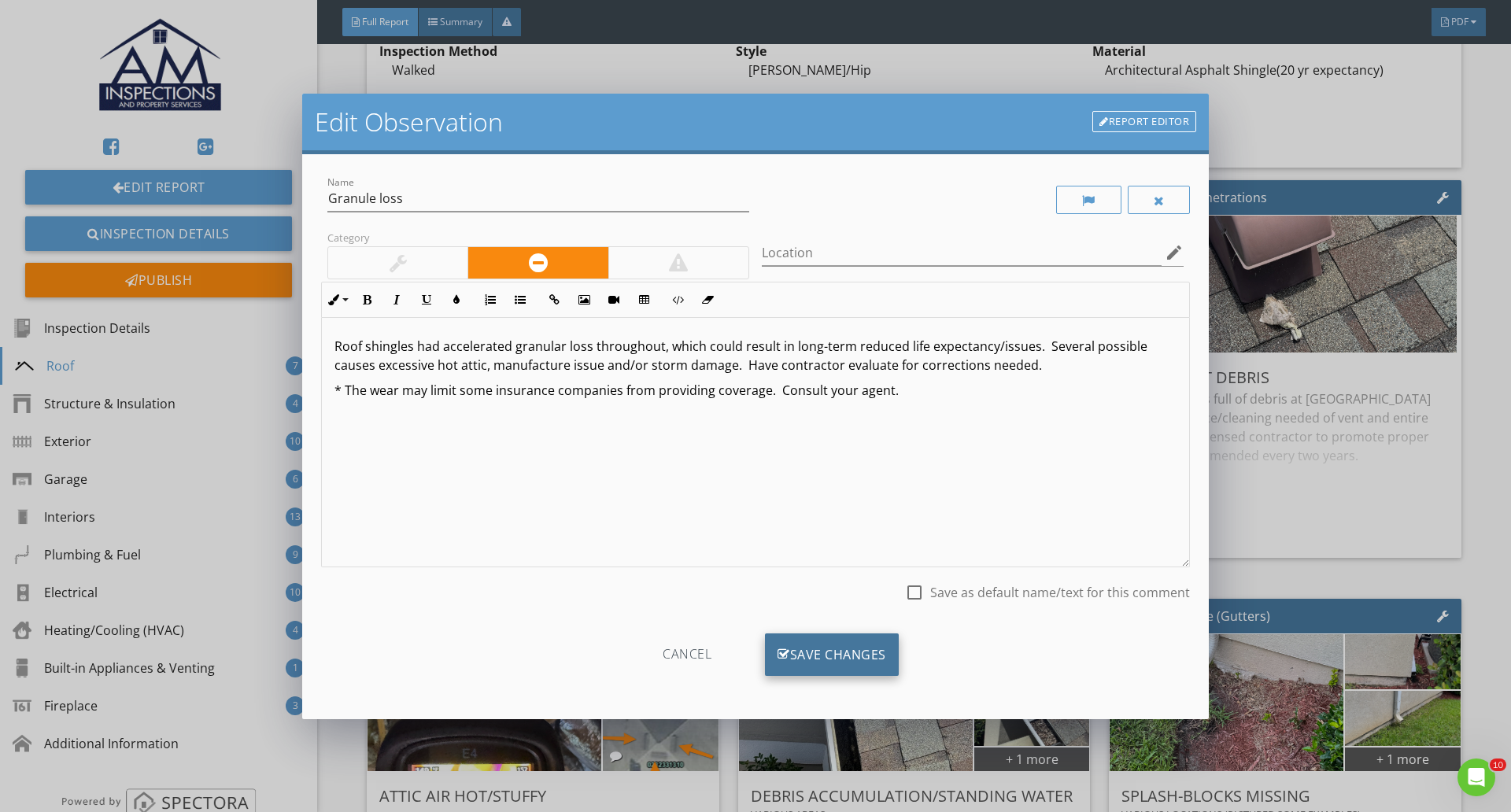 click on "Save Changes" at bounding box center (832, 655) 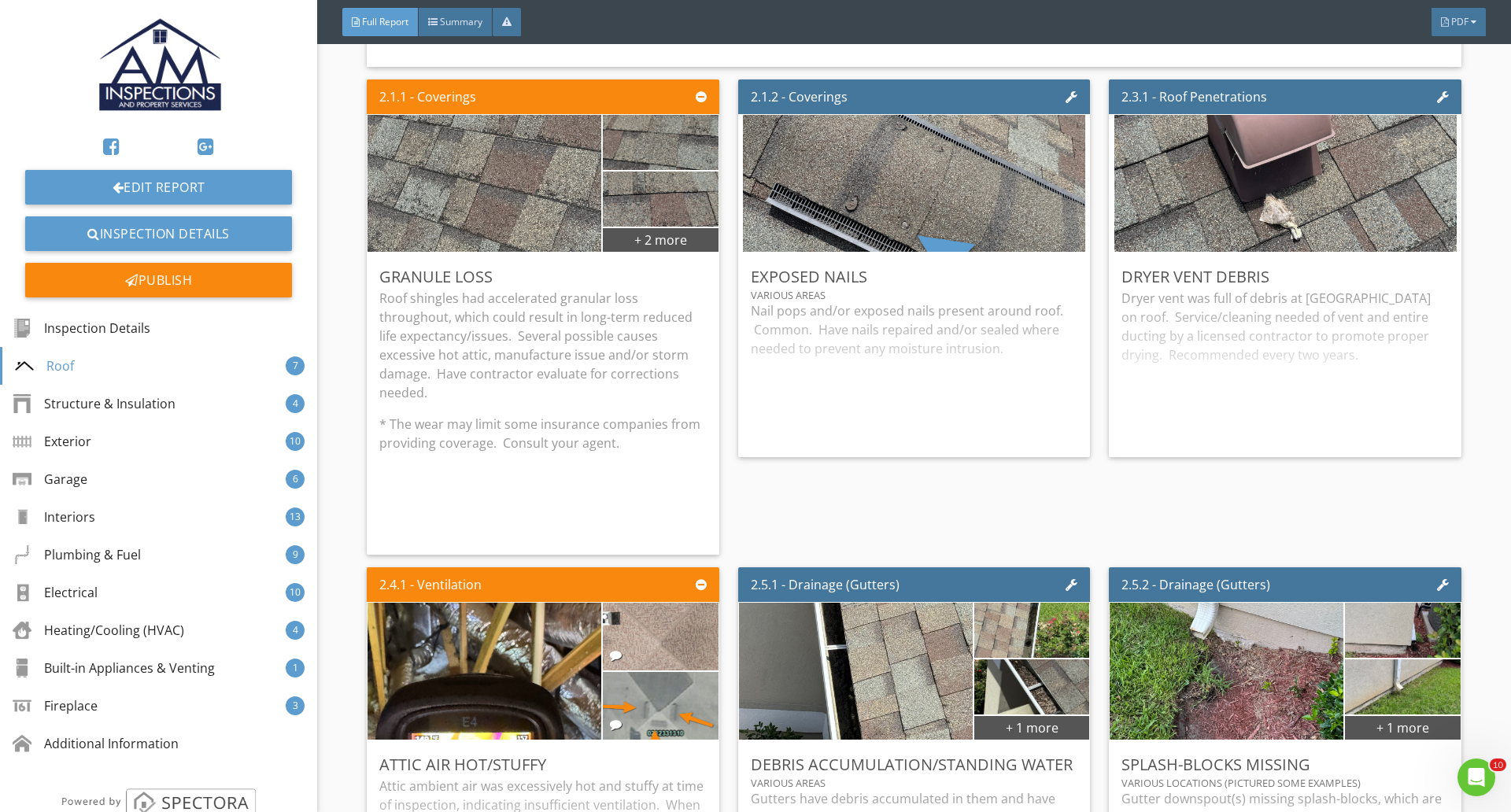 scroll, scrollTop: 3147, scrollLeft: 0, axis: vertical 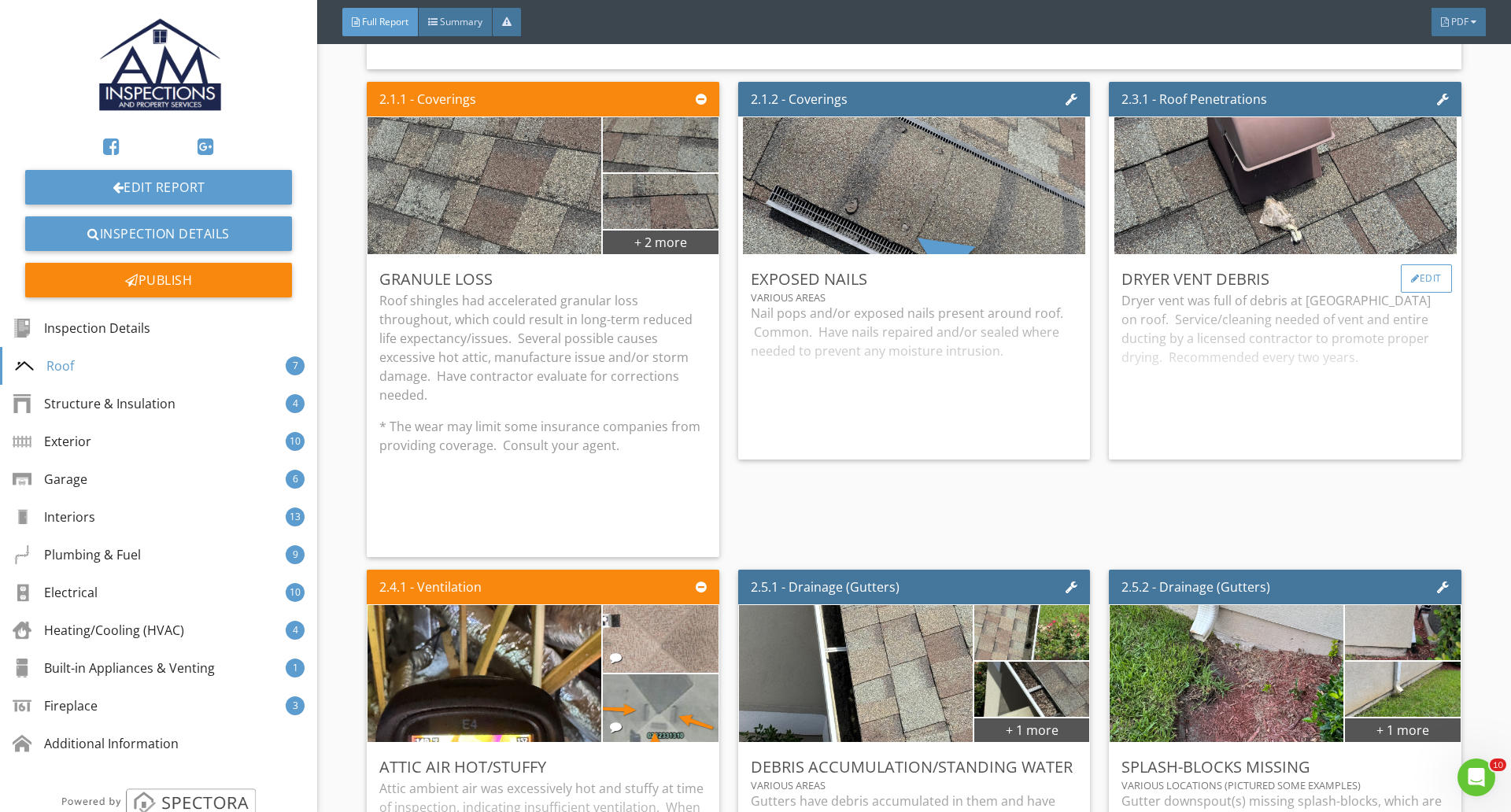 click on "Edit" at bounding box center [1426, 279] 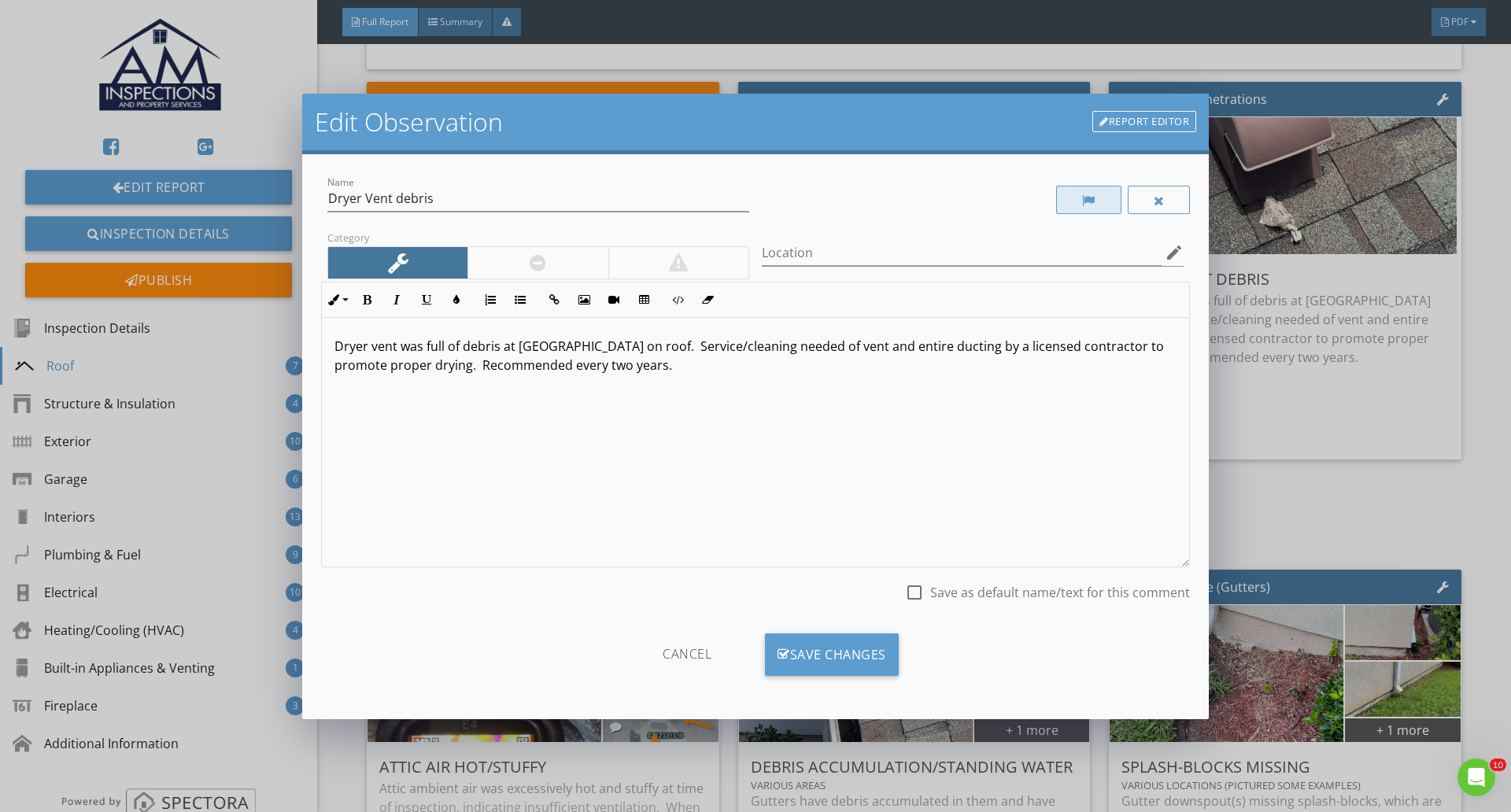 click at bounding box center [1088, 200] 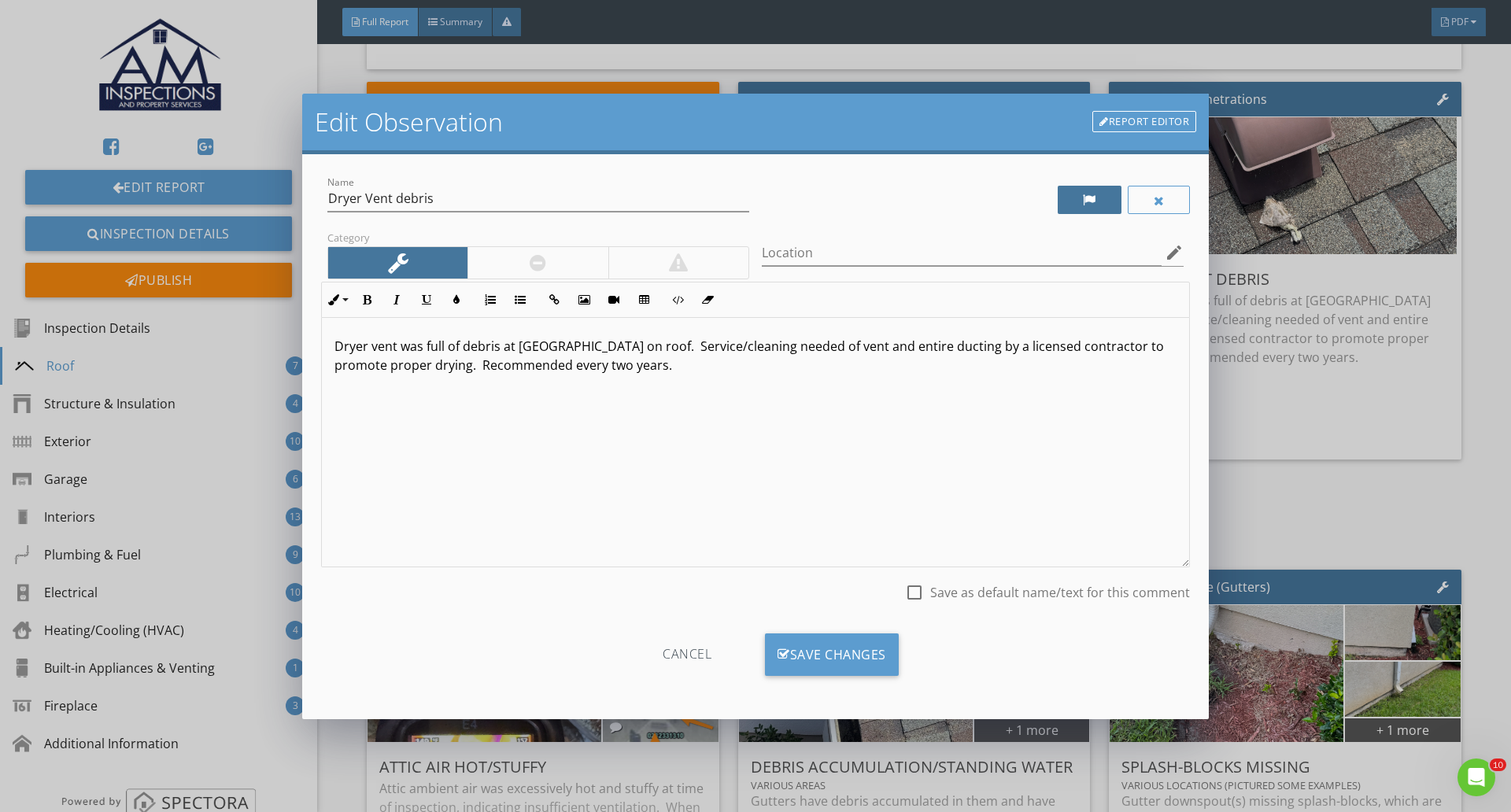 click at bounding box center [1089, 200] 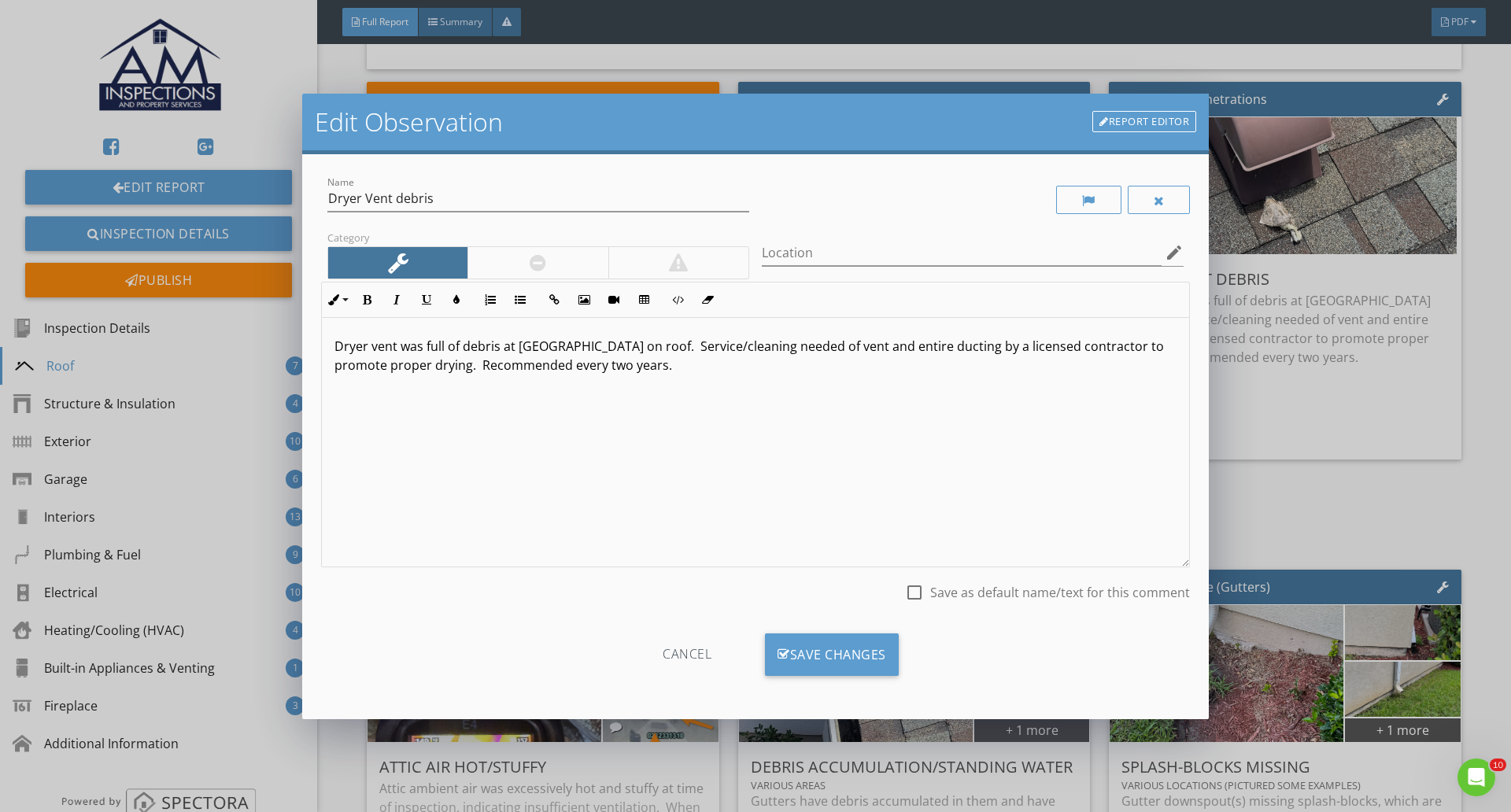 click on "Edit Observation
Report Editor
Name Dryer Vent debris                 Category               Location edit   Inline Style XLarge Large Normal Small Light Small/Light Bold Italic Underline Colors Ordered List Unordered List Insert Link Insert Image Insert Video Insert Table Code View Clear Formatting Dryer vent was full of debris at goose neck on roof.  Service/cleaning needed of vent and entire ducting by a licensed contractor to promote proper drying.  Recommended every two years. Enter text here <p>Dryer vent was full of debris at goose neck on roof. &nbsp;Service/cleaning needed of vent and entire ducting by a licensed contractor to promote proper drying. &nbsp;Recommended every two years.</p>       check_box_outline_blank Save as default name/text for this comment   Cancel
Save Changes" at bounding box center (756, 406) 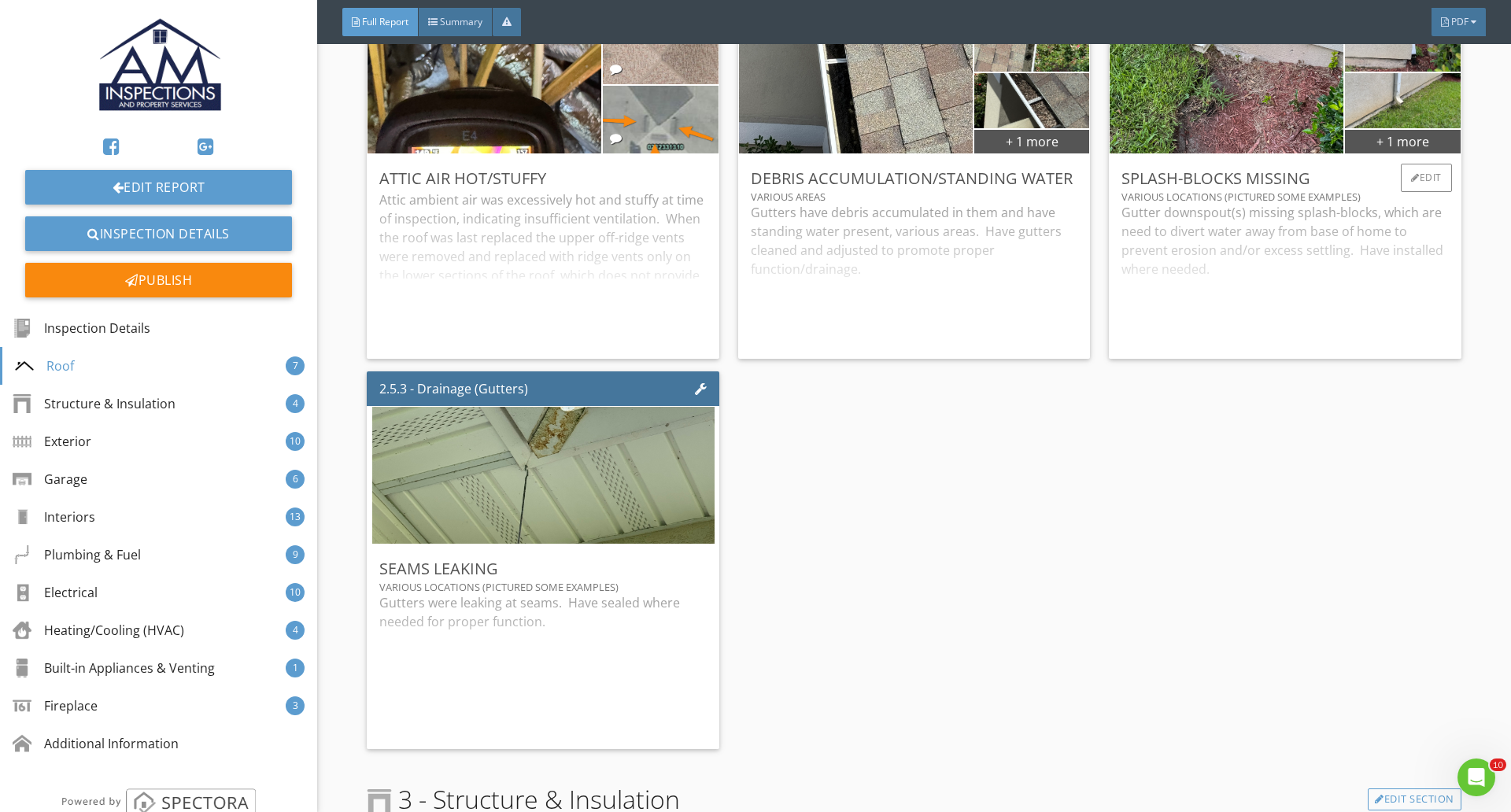 scroll, scrollTop: 3737, scrollLeft: 0, axis: vertical 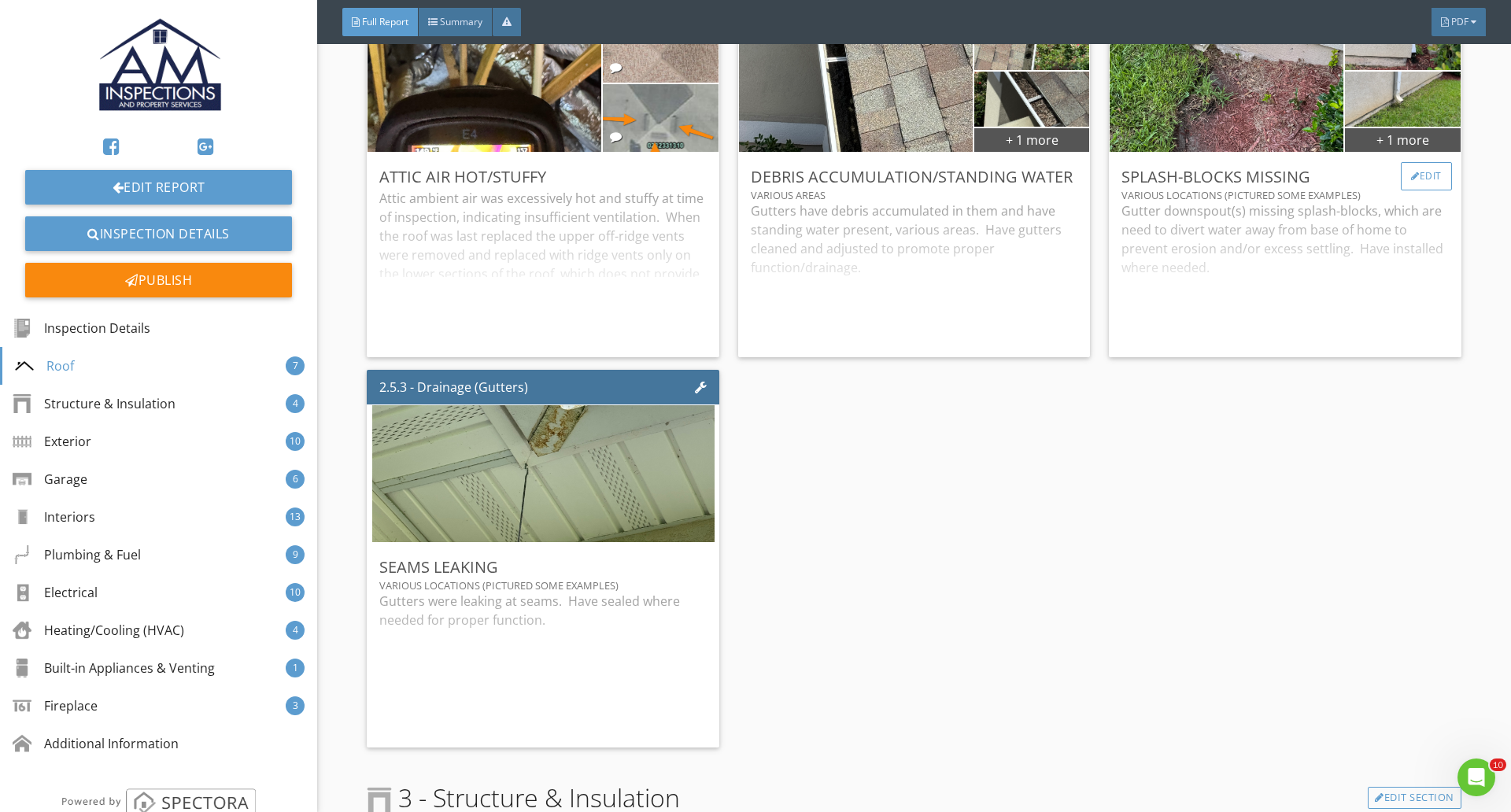 click on "Edit" at bounding box center [1426, 176] 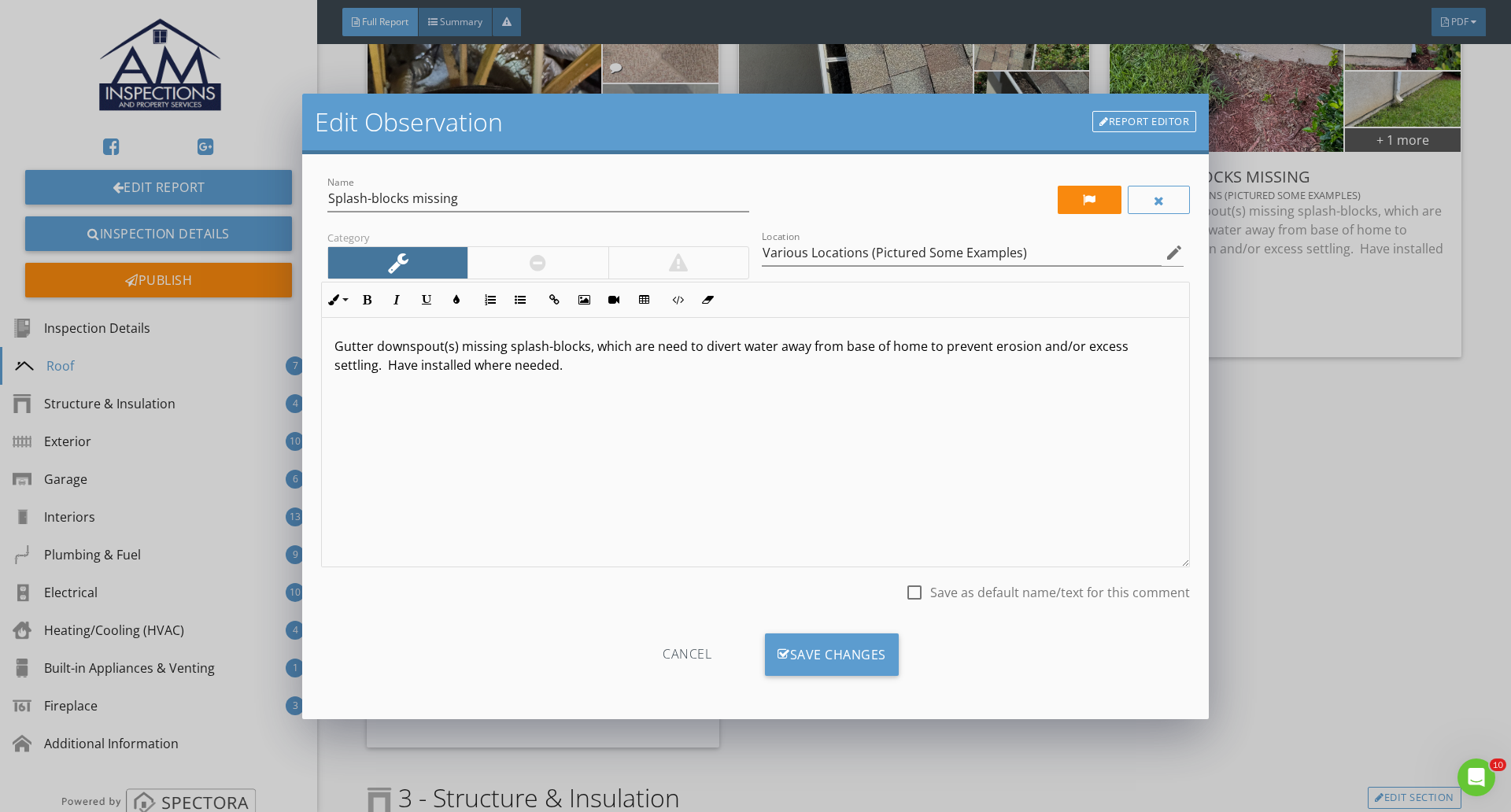 drag, startPoint x: 709, startPoint y: 375, endPoint x: 710, endPoint y: 364, distance: 11.045361 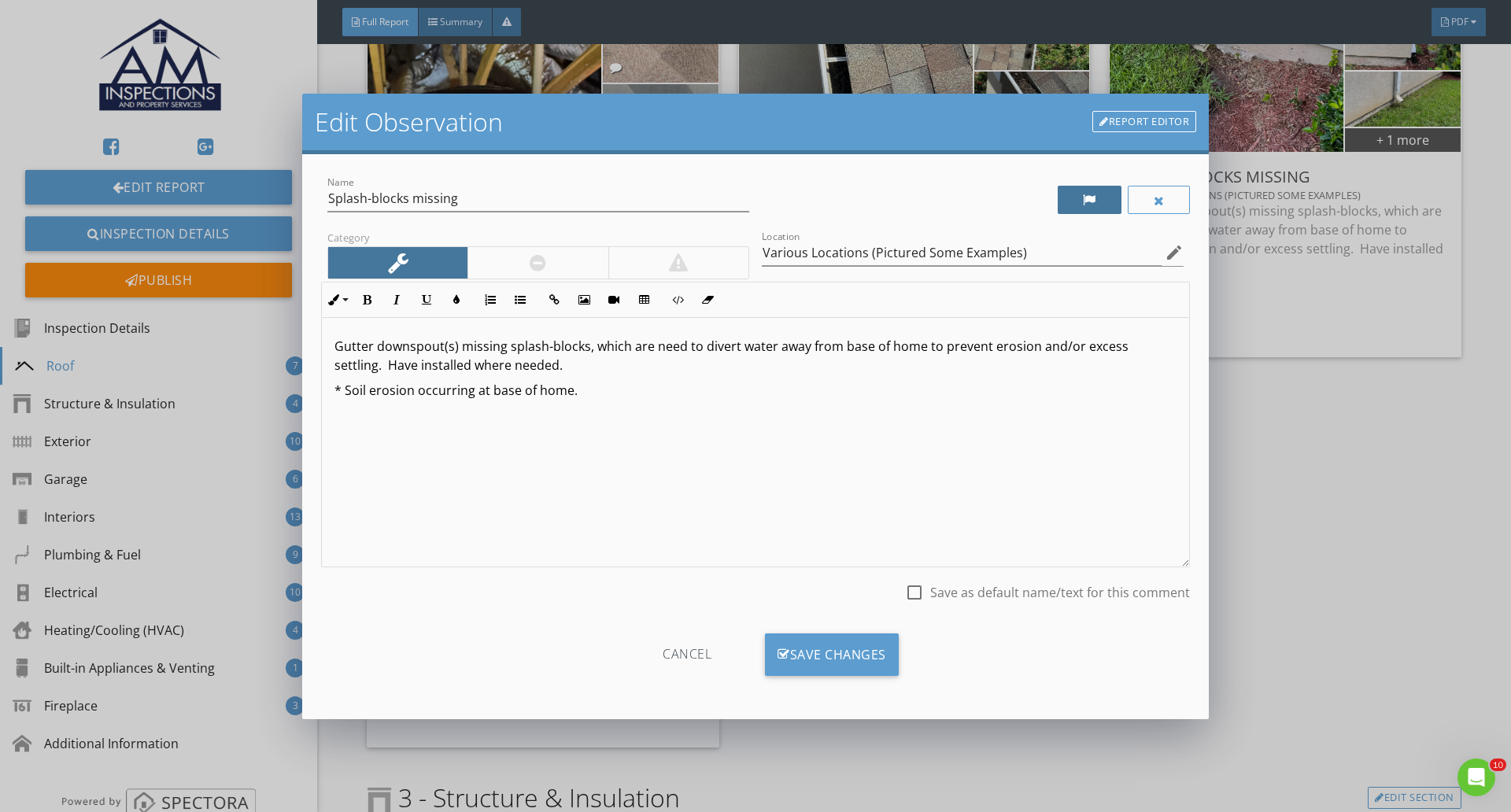 click at bounding box center [1089, 200] 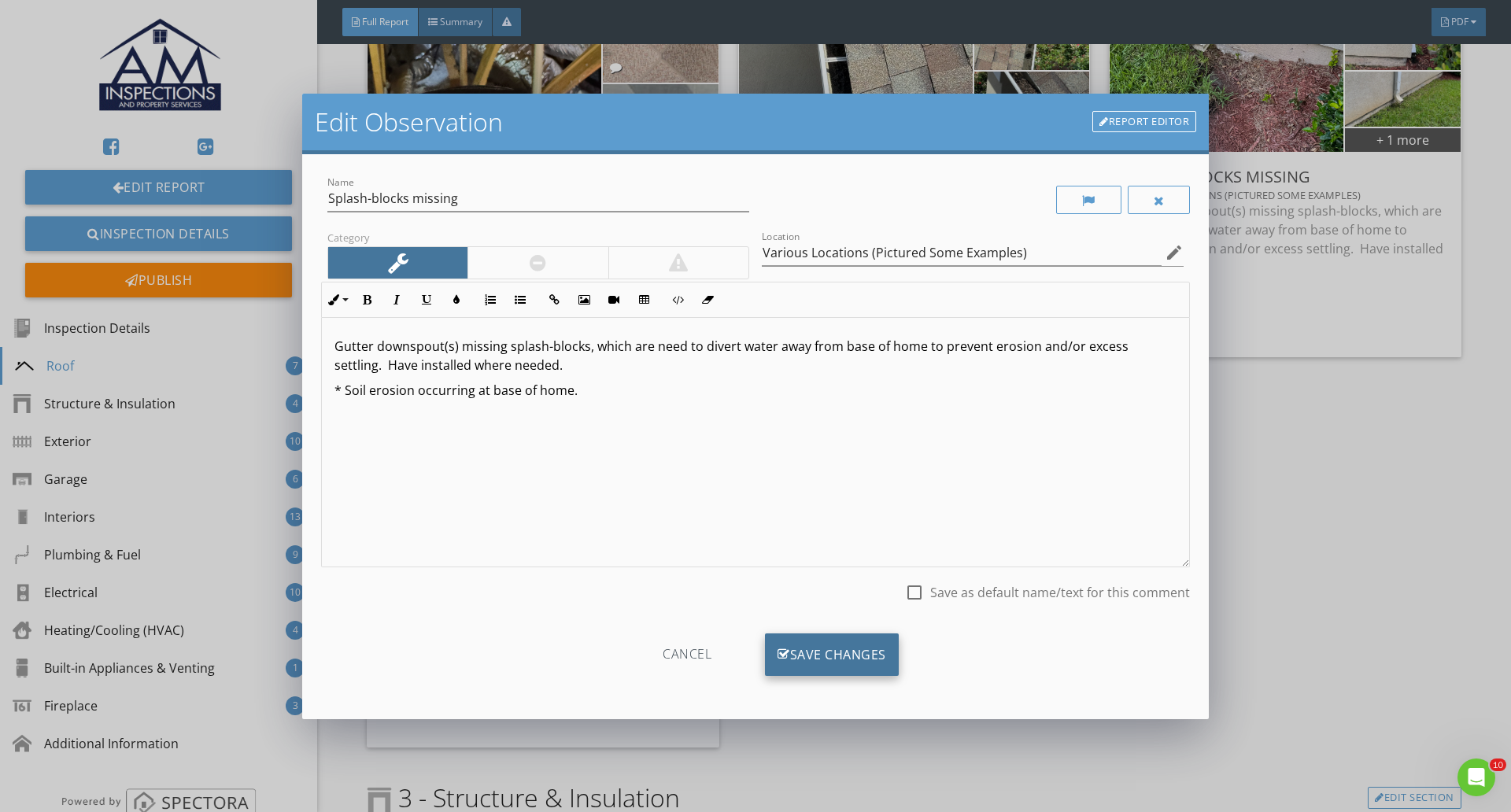 click on "Save Changes" at bounding box center (832, 655) 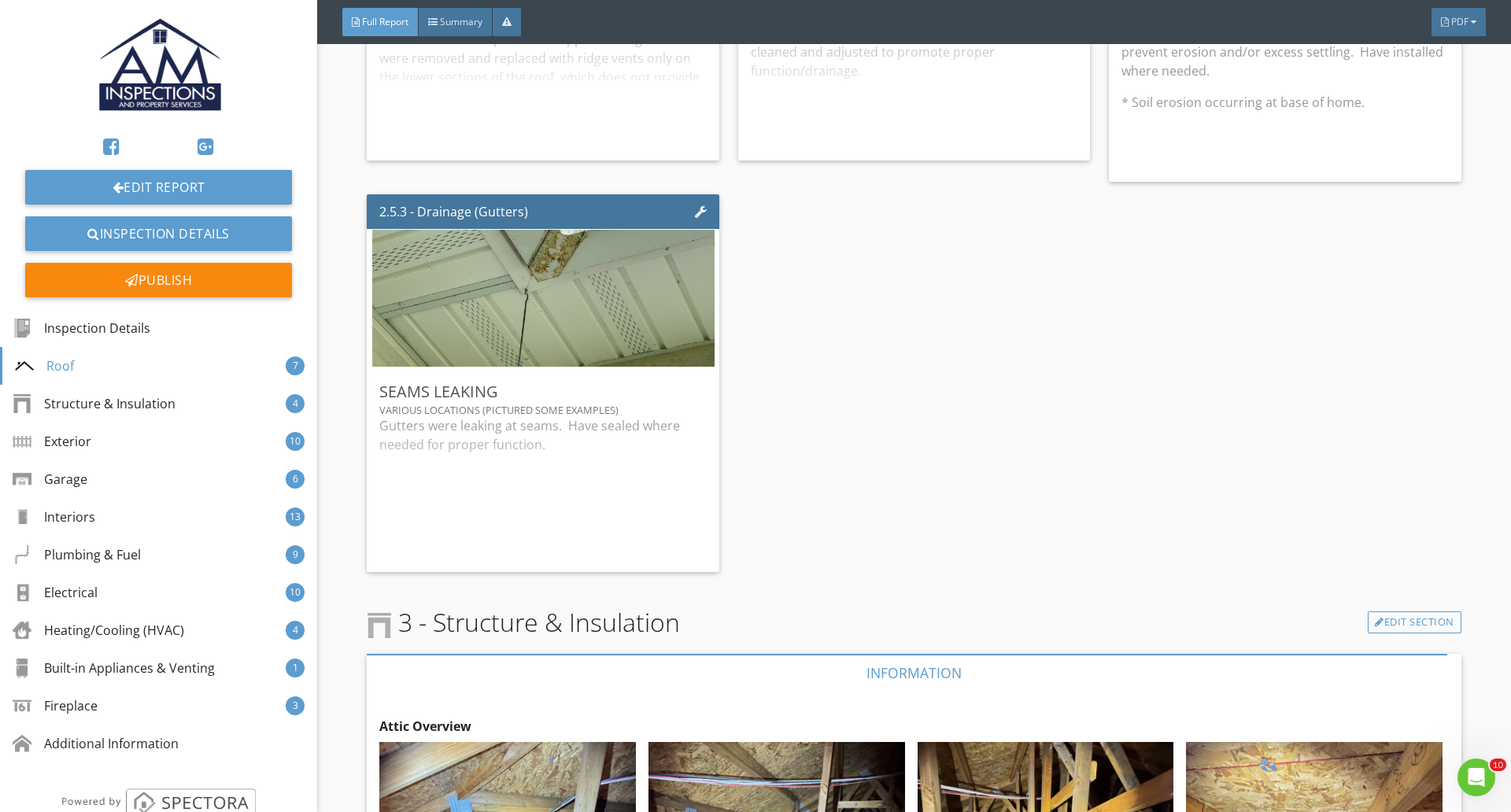 scroll, scrollTop: 3639, scrollLeft: 0, axis: vertical 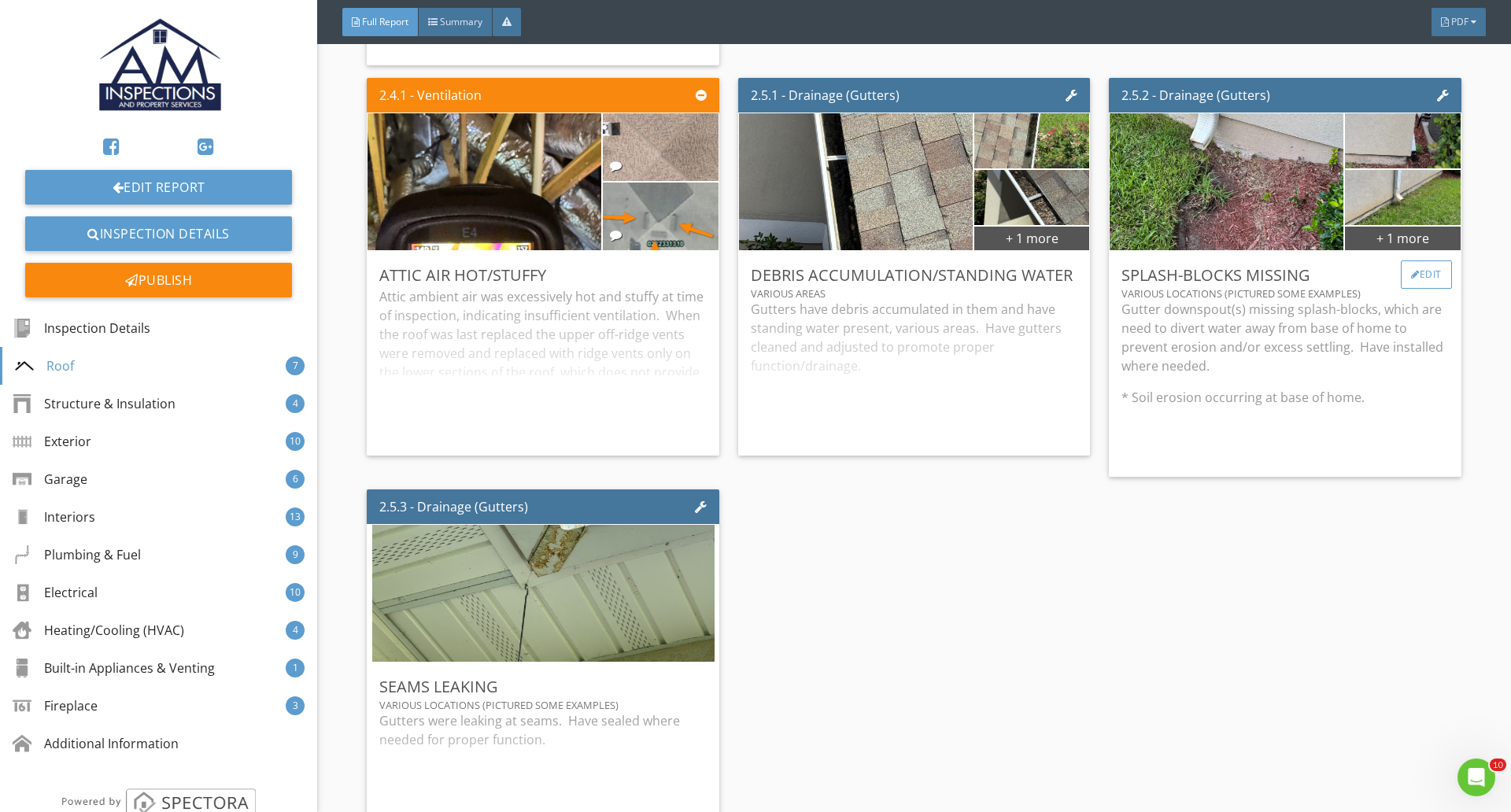 click on "Edit" at bounding box center [1426, 275] 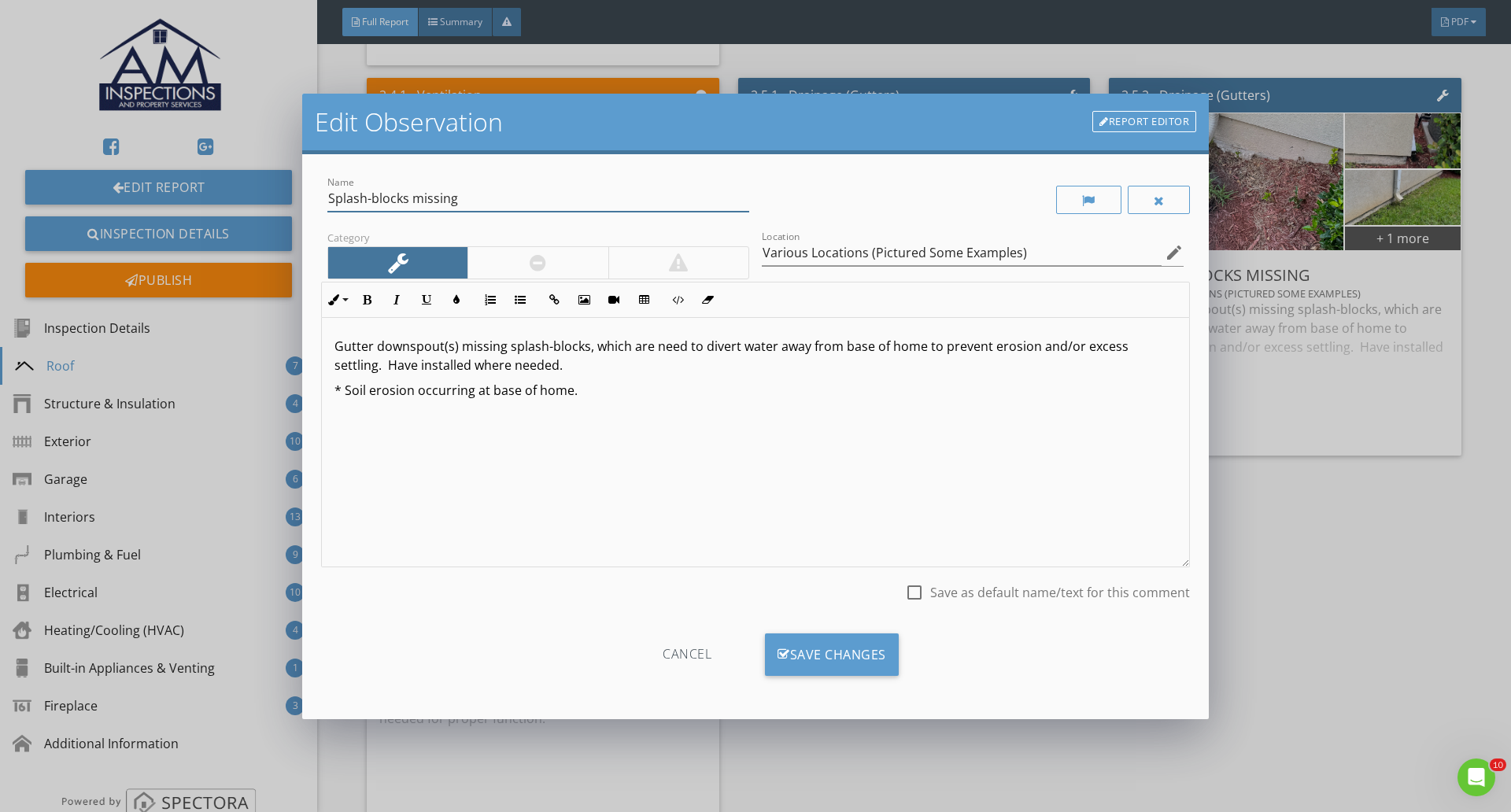 click on "Splash-blocks missing" at bounding box center (538, 198) 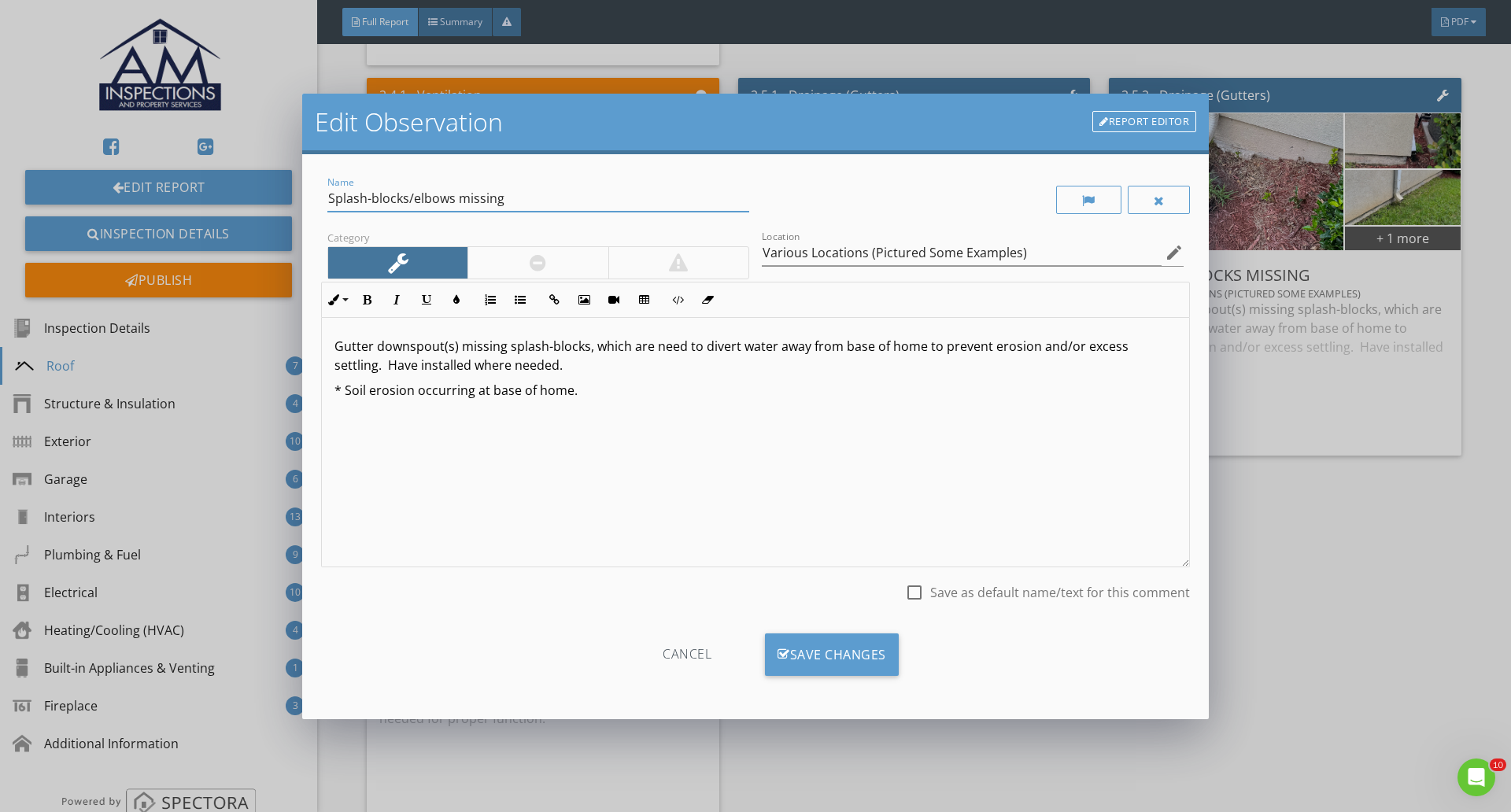 type on "Splash-blocks/elbows missing" 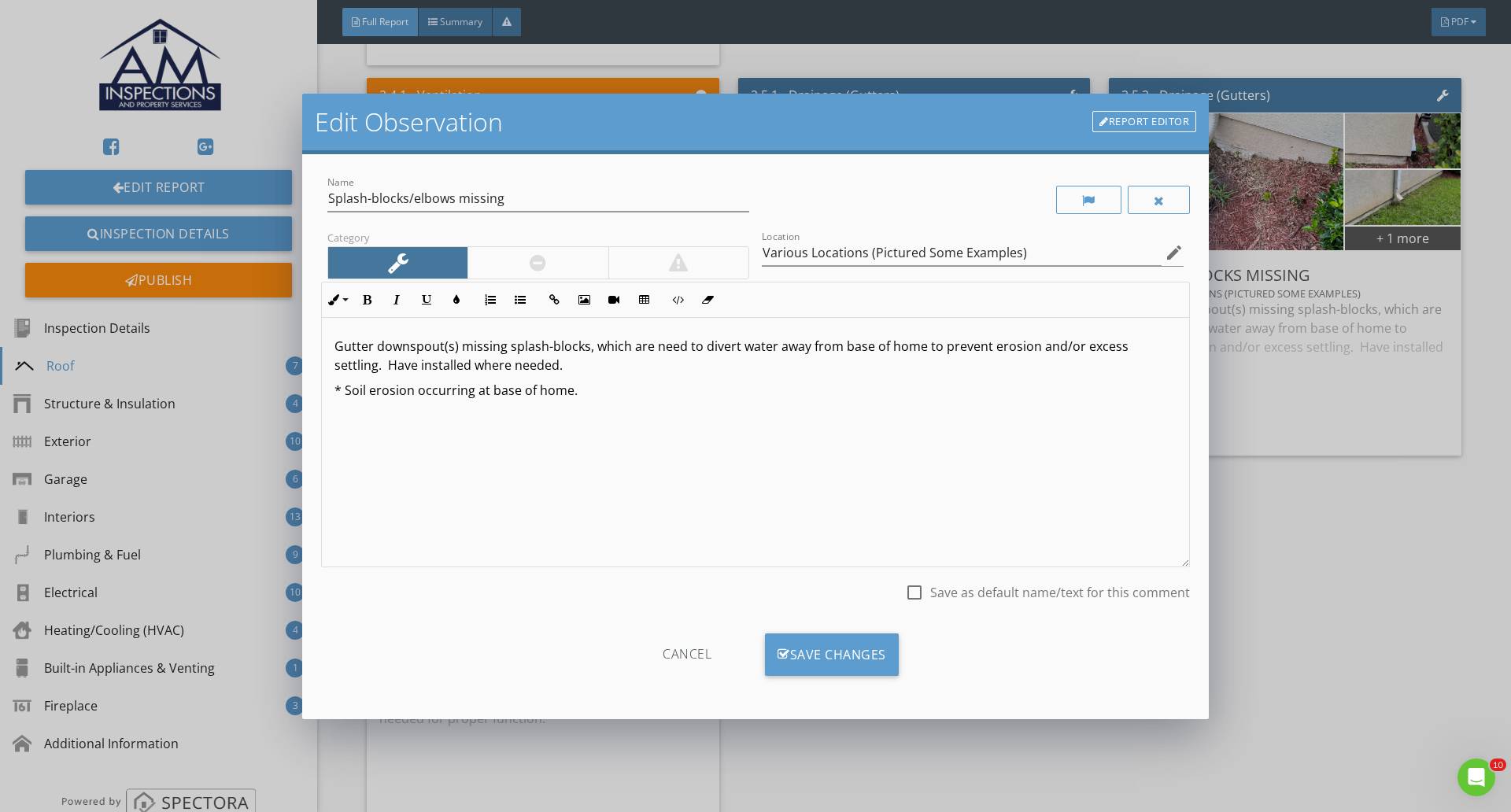 type 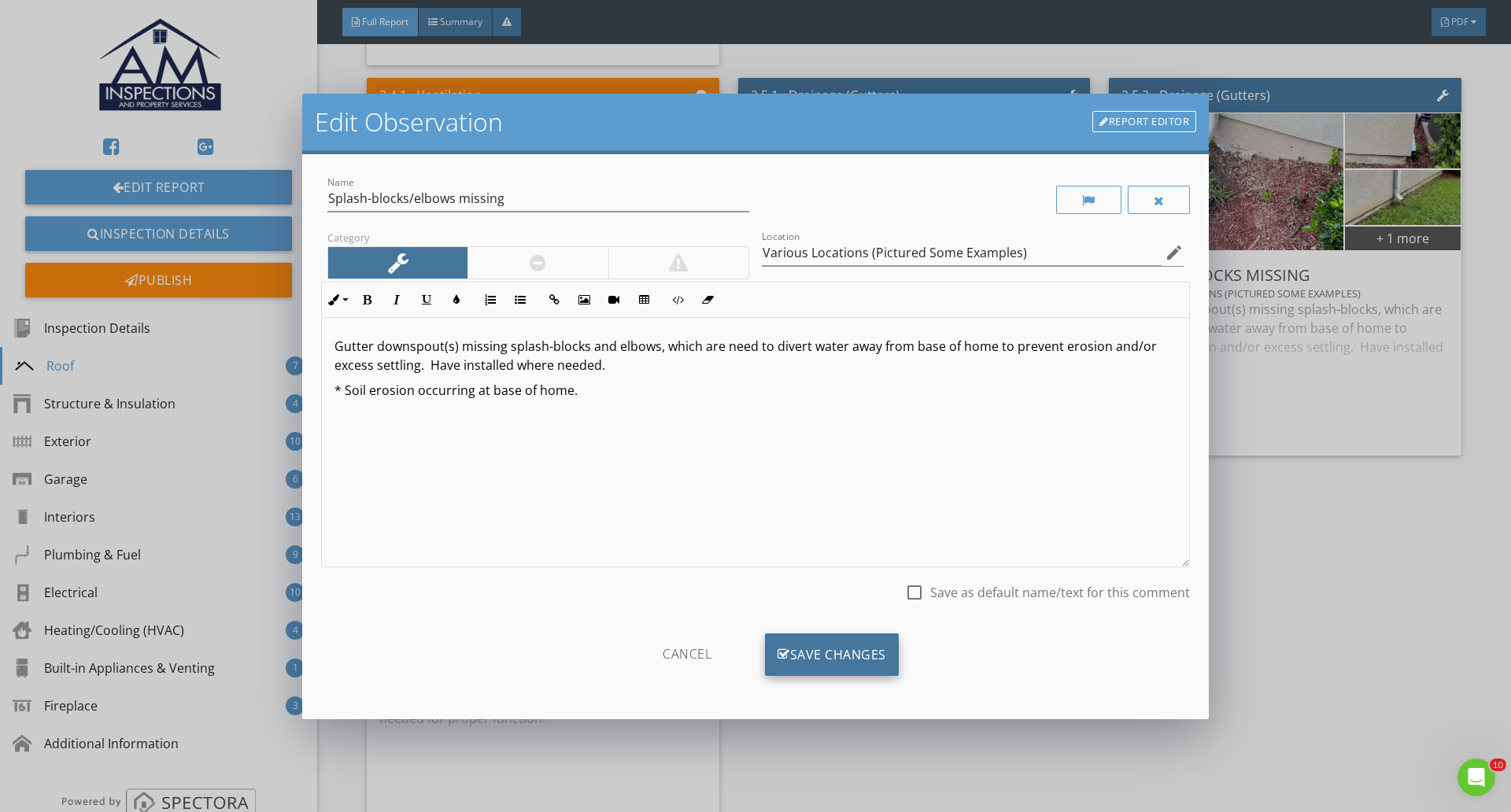 click on "Save Changes" at bounding box center [832, 655] 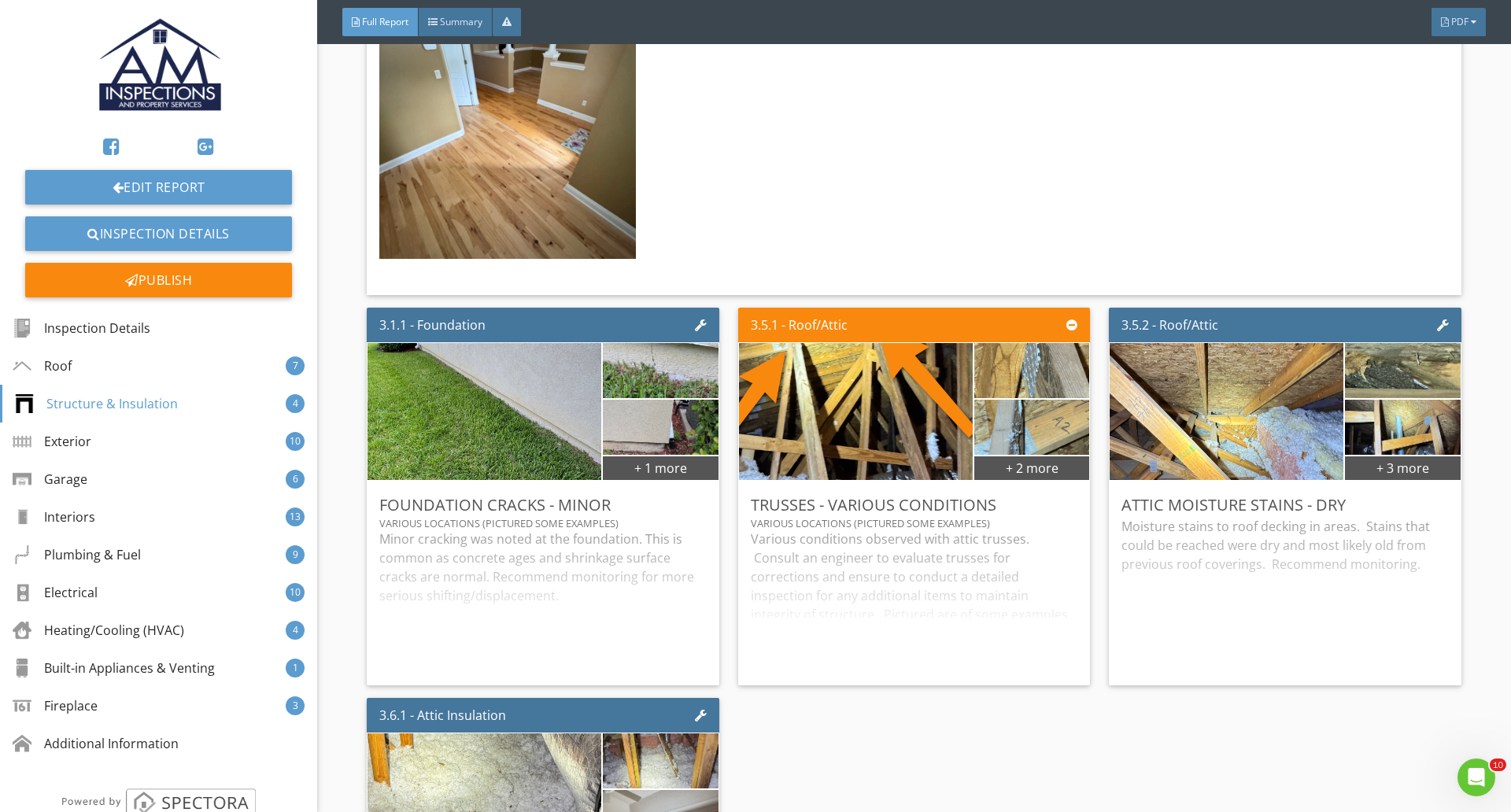 scroll, scrollTop: 6098, scrollLeft: 0, axis: vertical 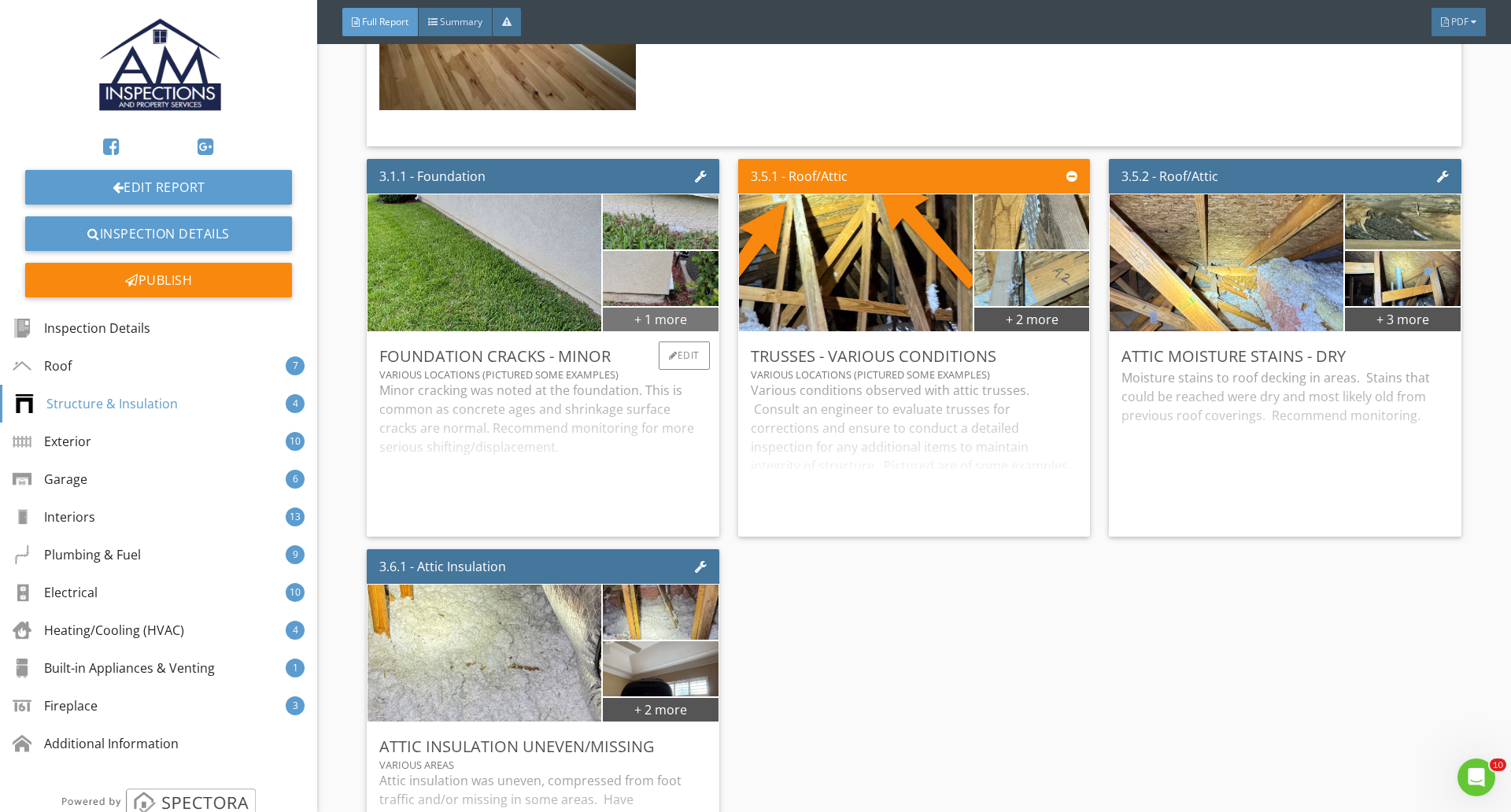 click on "+ 1 more" at bounding box center [660, 319] 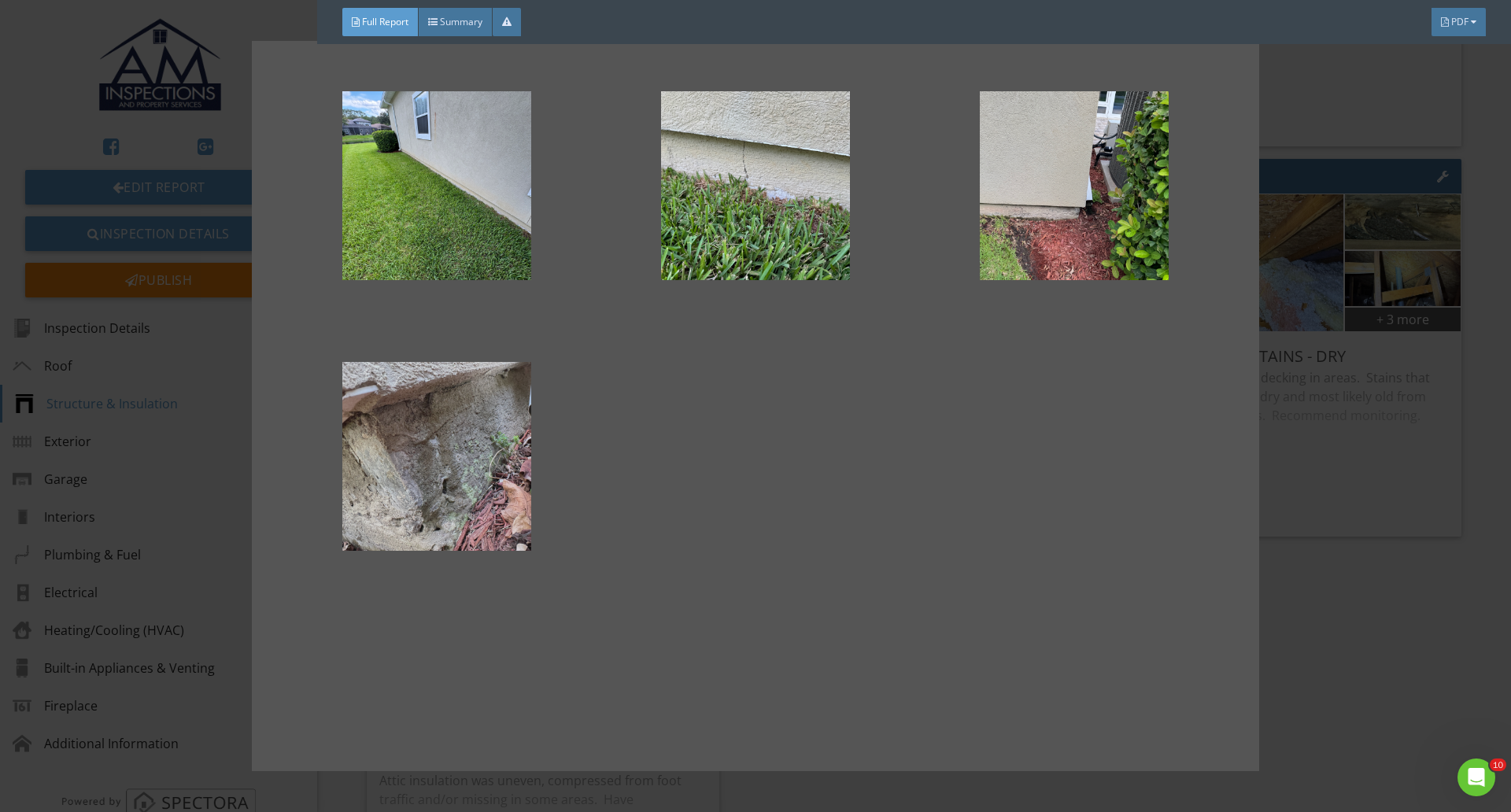click at bounding box center (436, 456) 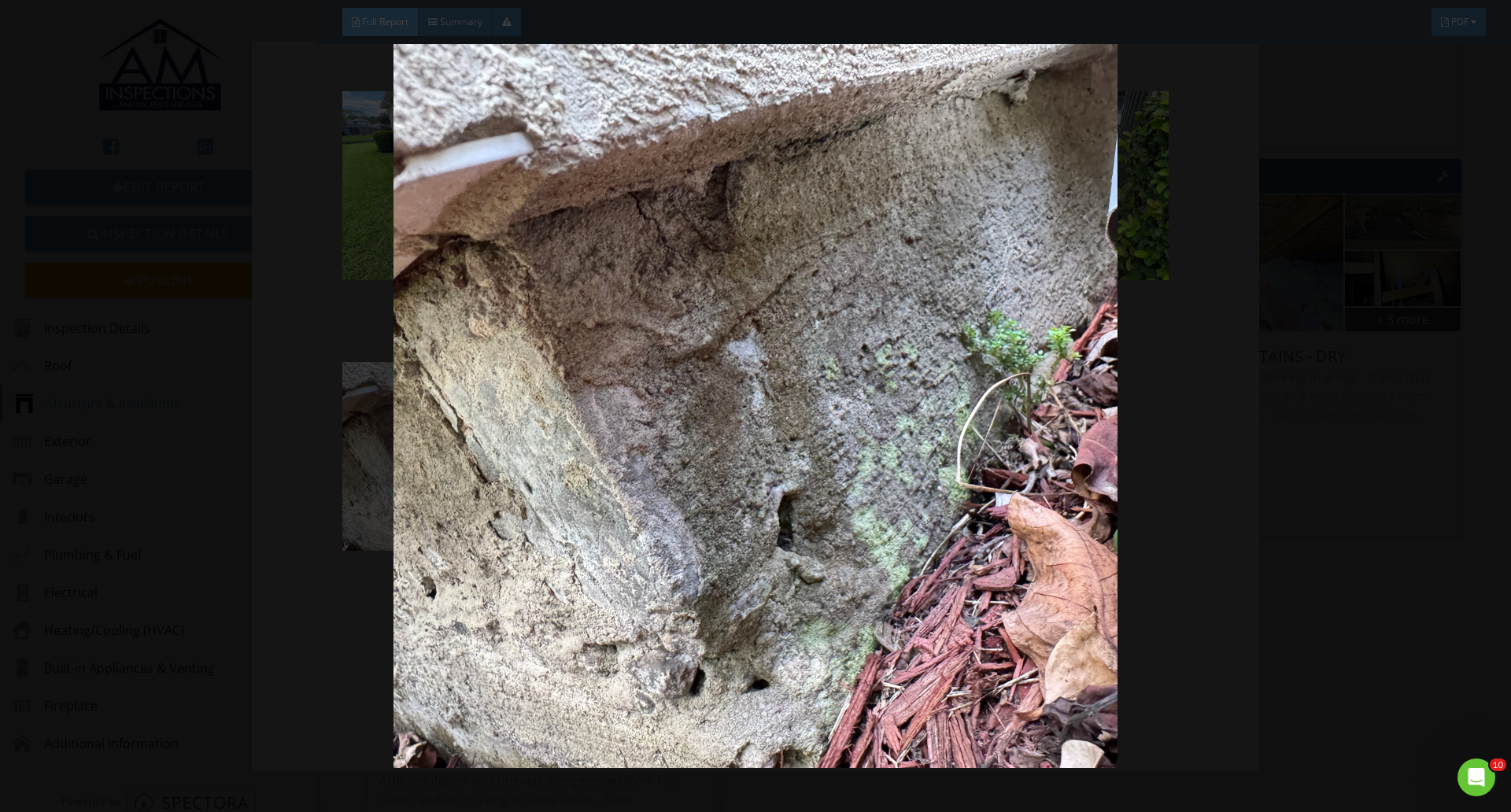 click at bounding box center (755, 406) 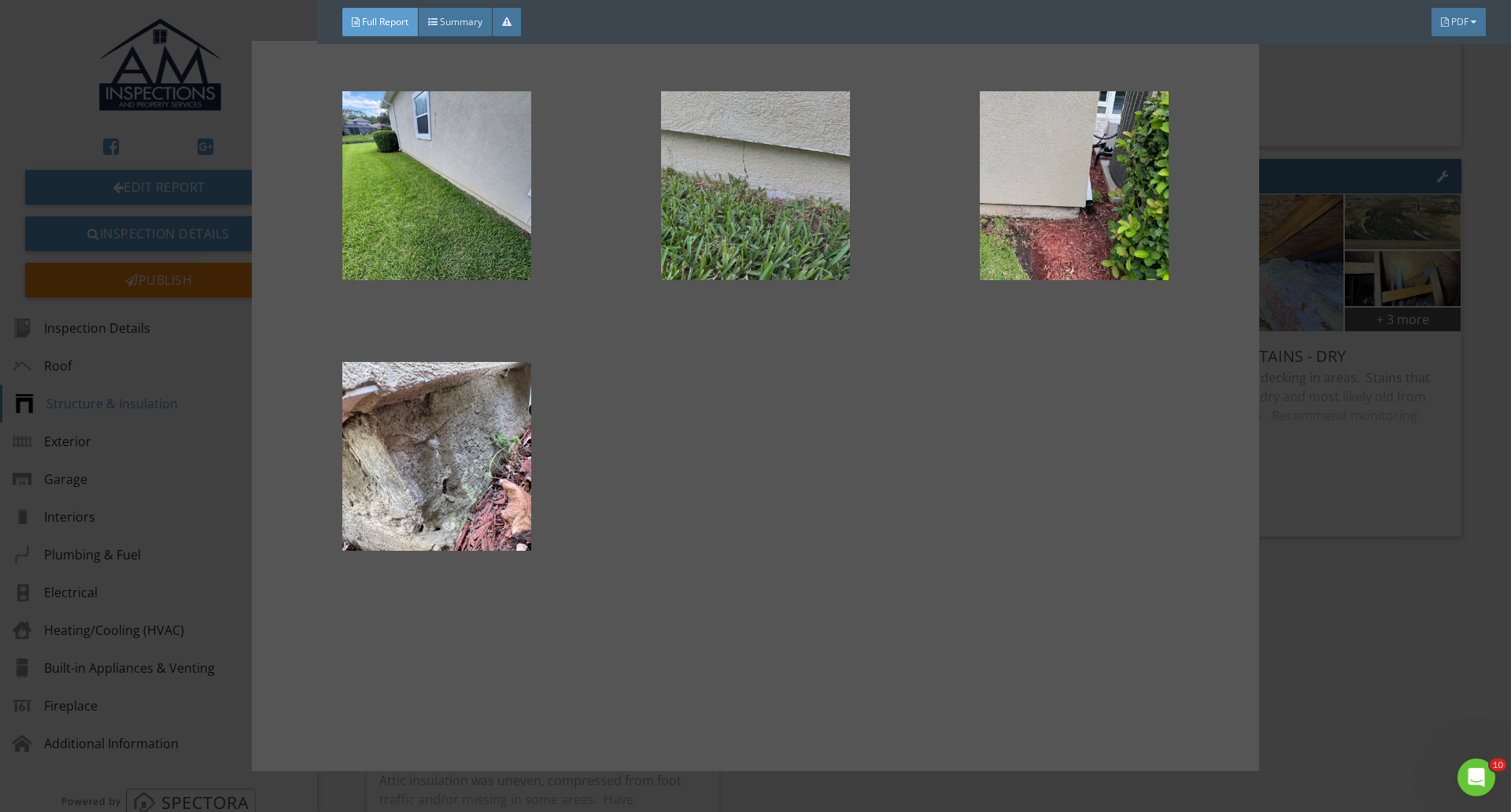 click at bounding box center [755, 186] 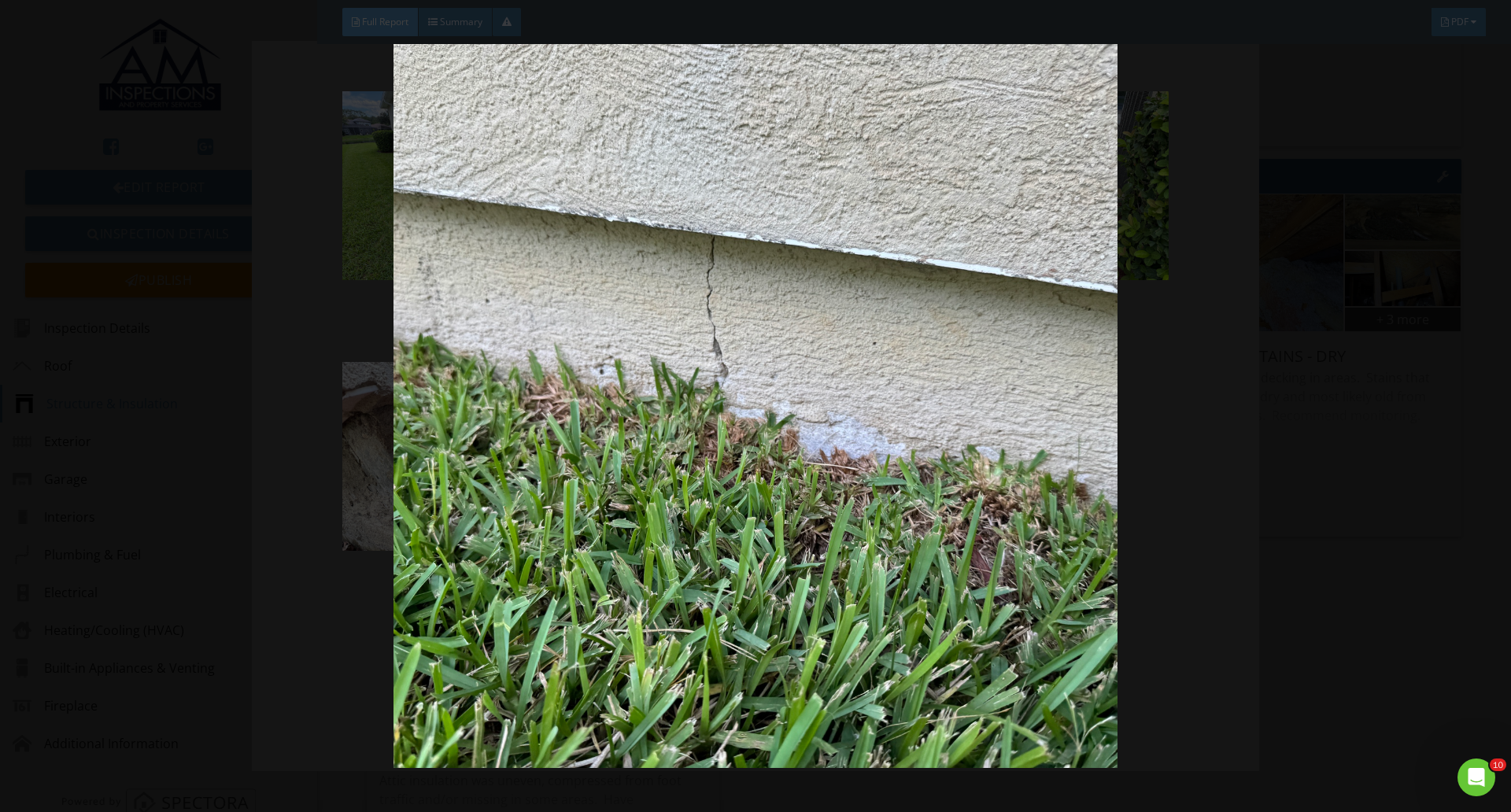 click at bounding box center (755, 406) 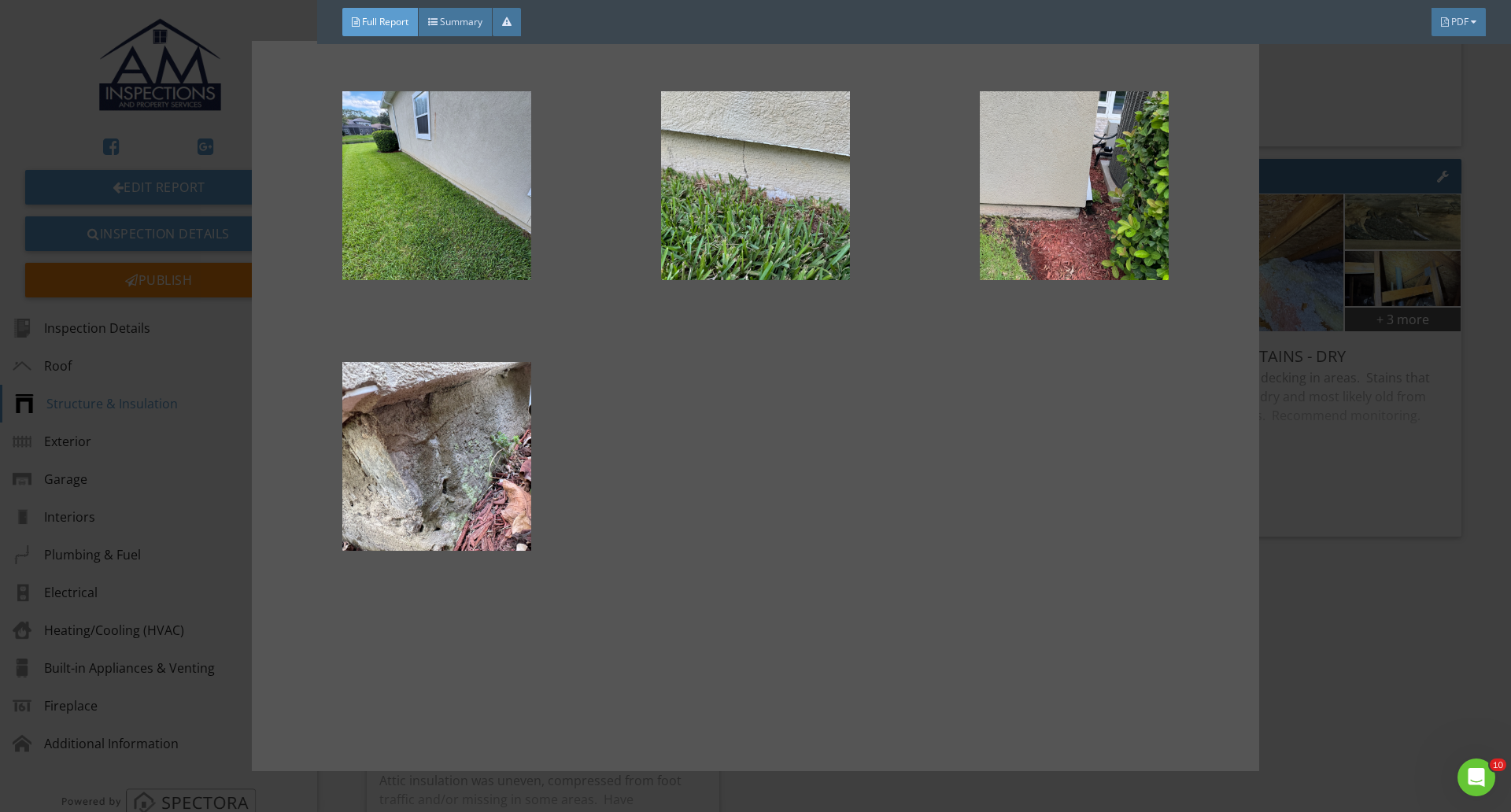 click at bounding box center (756, 406) 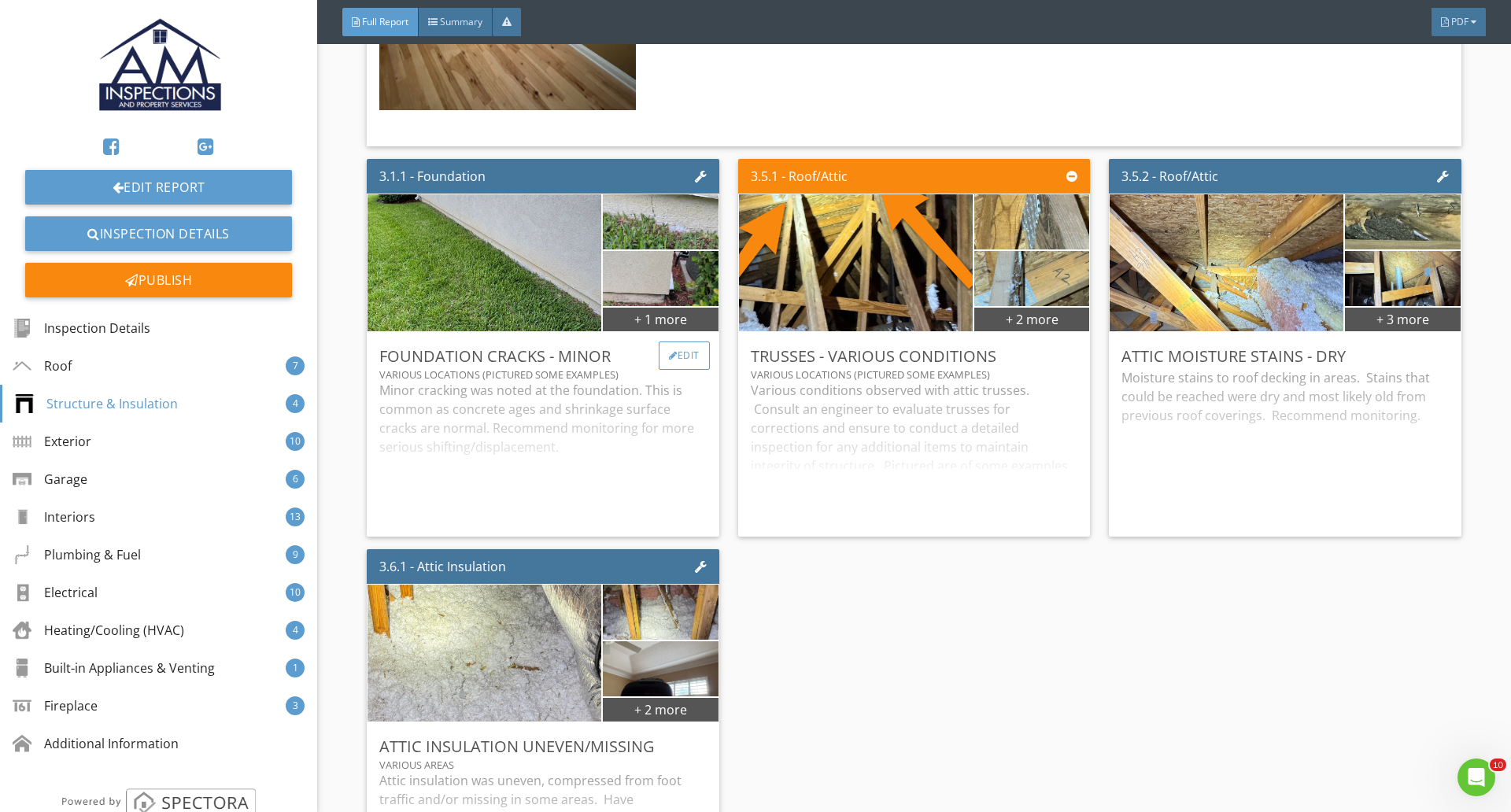 click on "Edit" at bounding box center [684, 356] 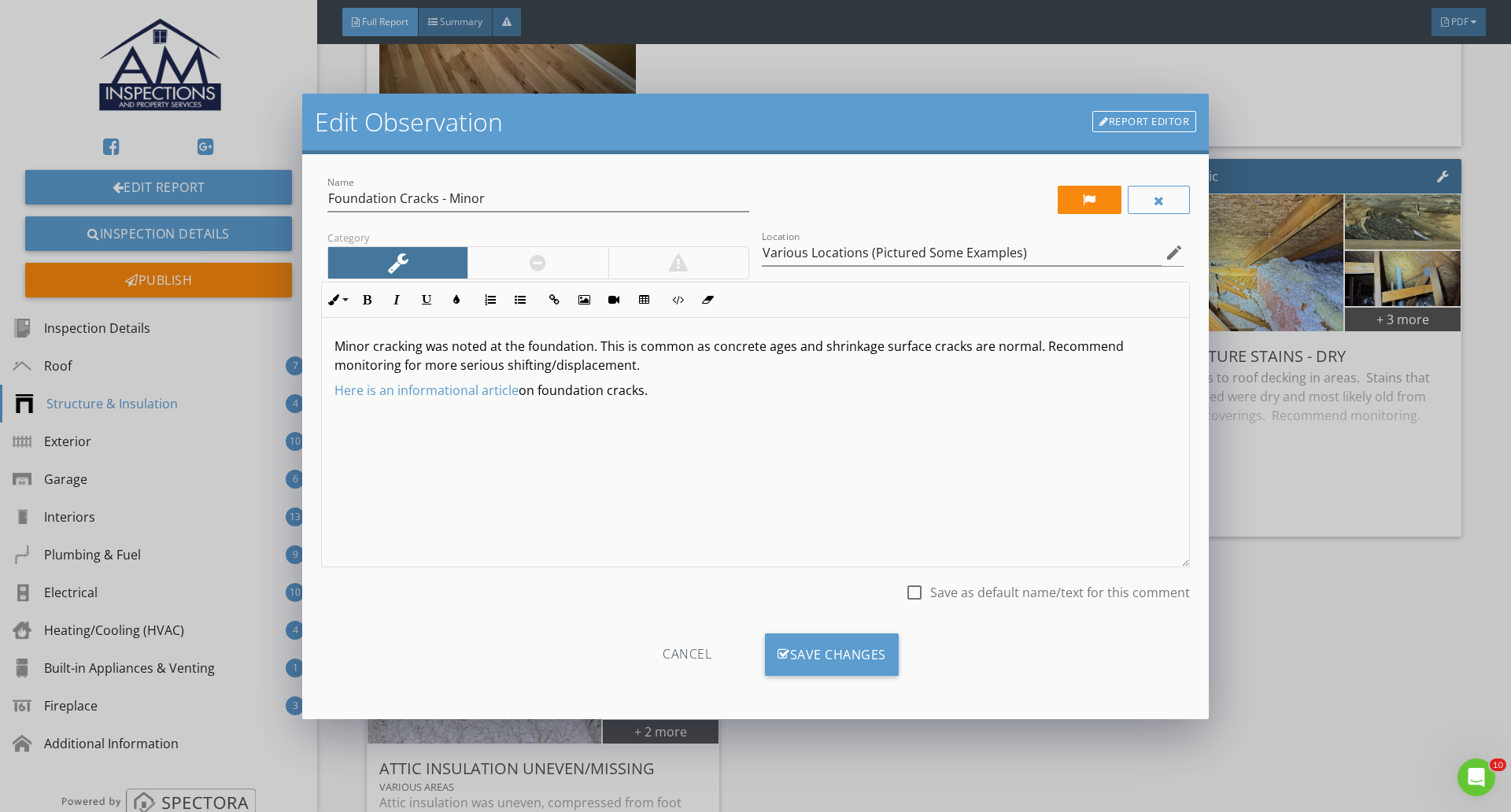 click on "Minor cracking was noted at the foundation. This is common as concrete ages and shrinkage surface cracks are normal. Recommend monitoring for more serious shifting/displacement." at bounding box center (756, 356) 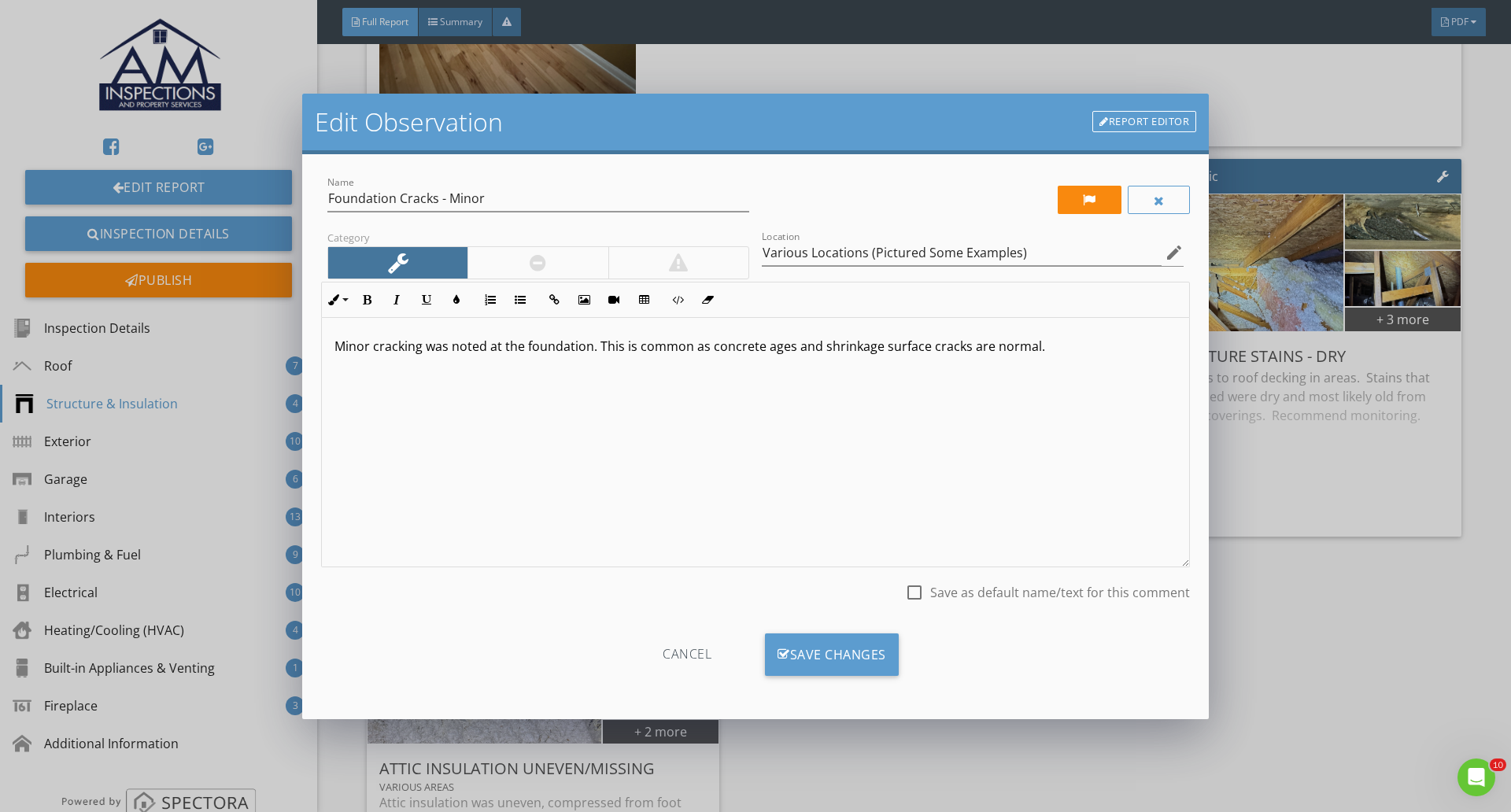 type 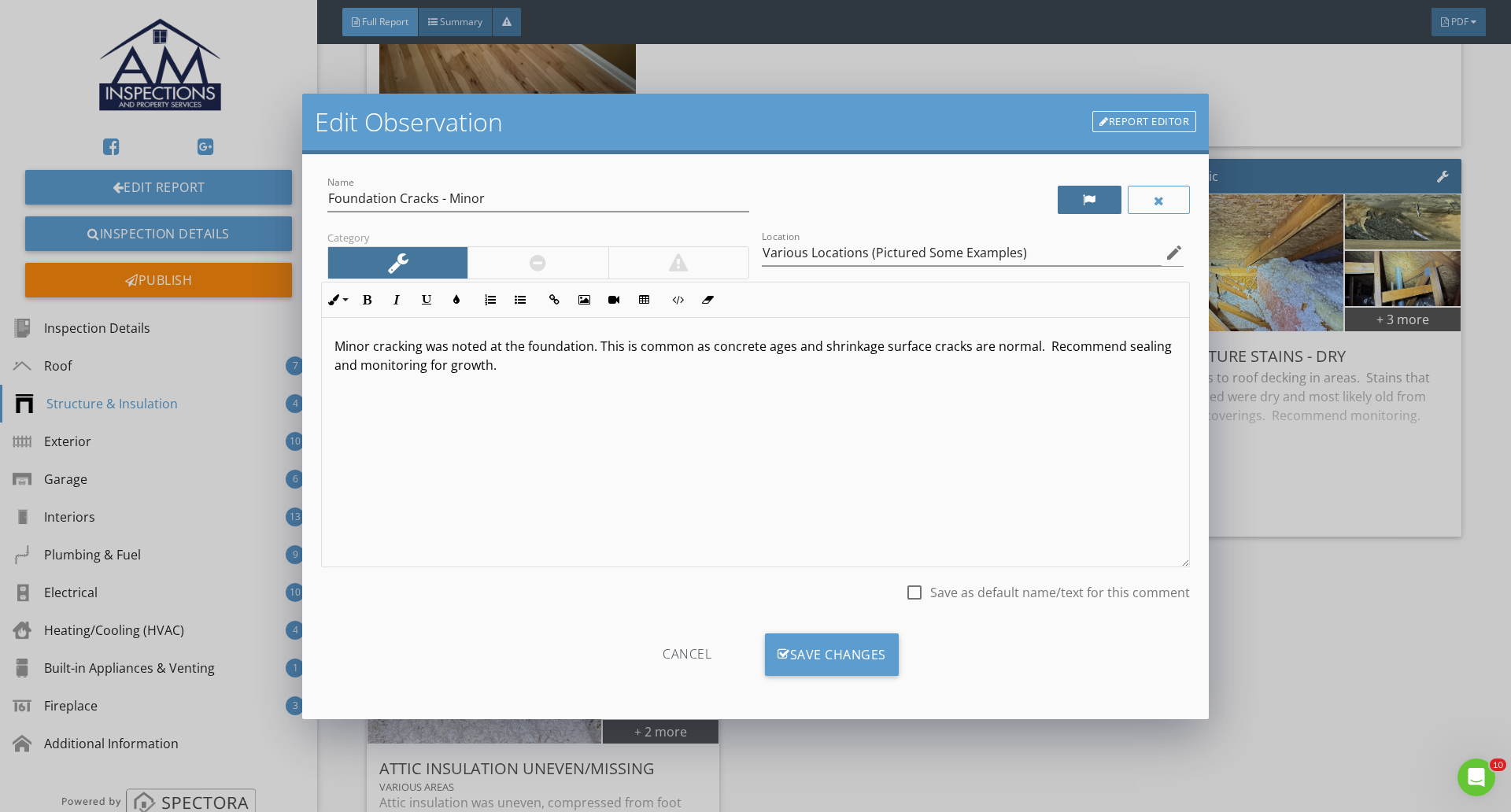 click at bounding box center [1089, 200] 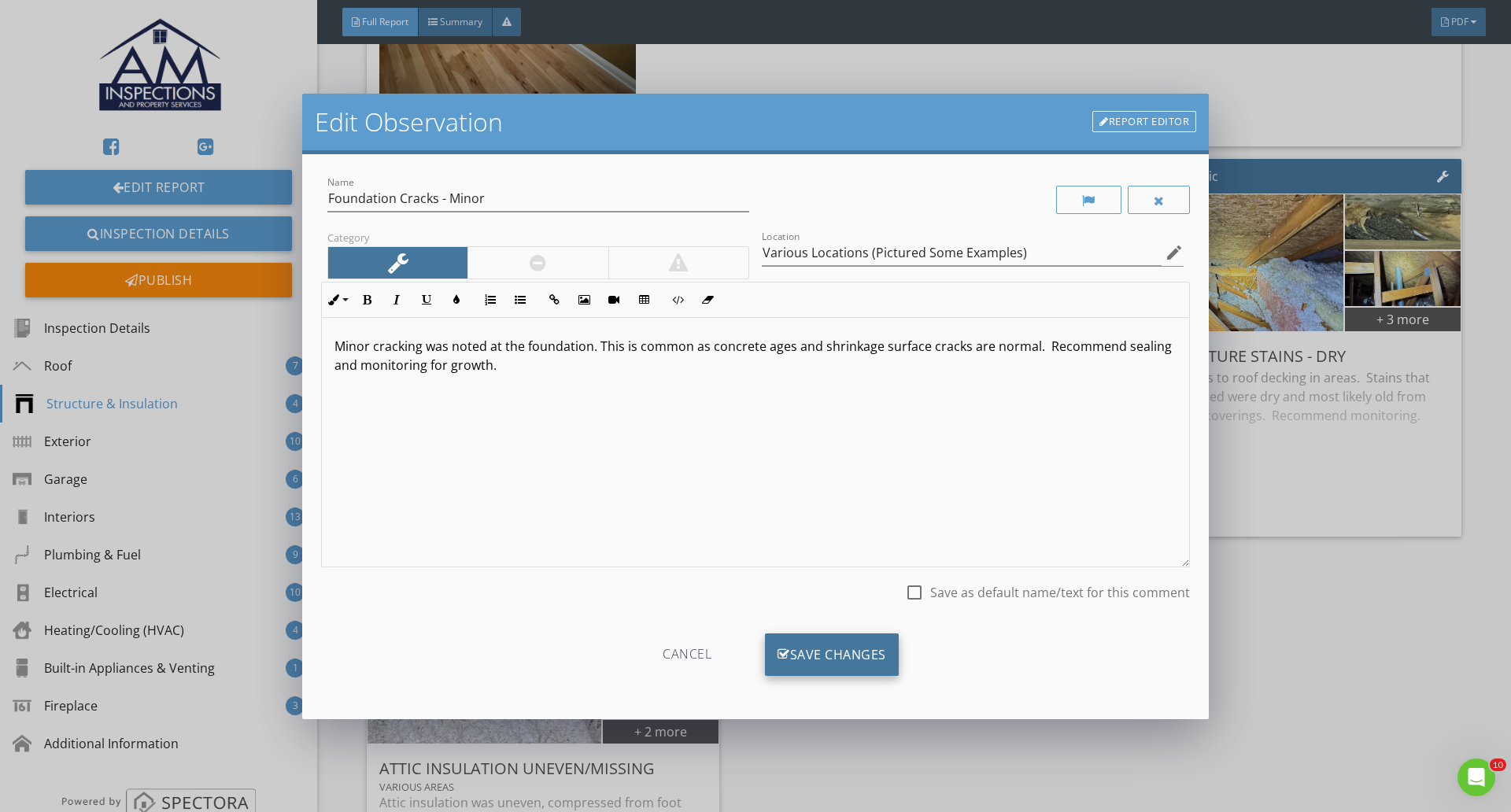 click on "Save Changes" at bounding box center (832, 655) 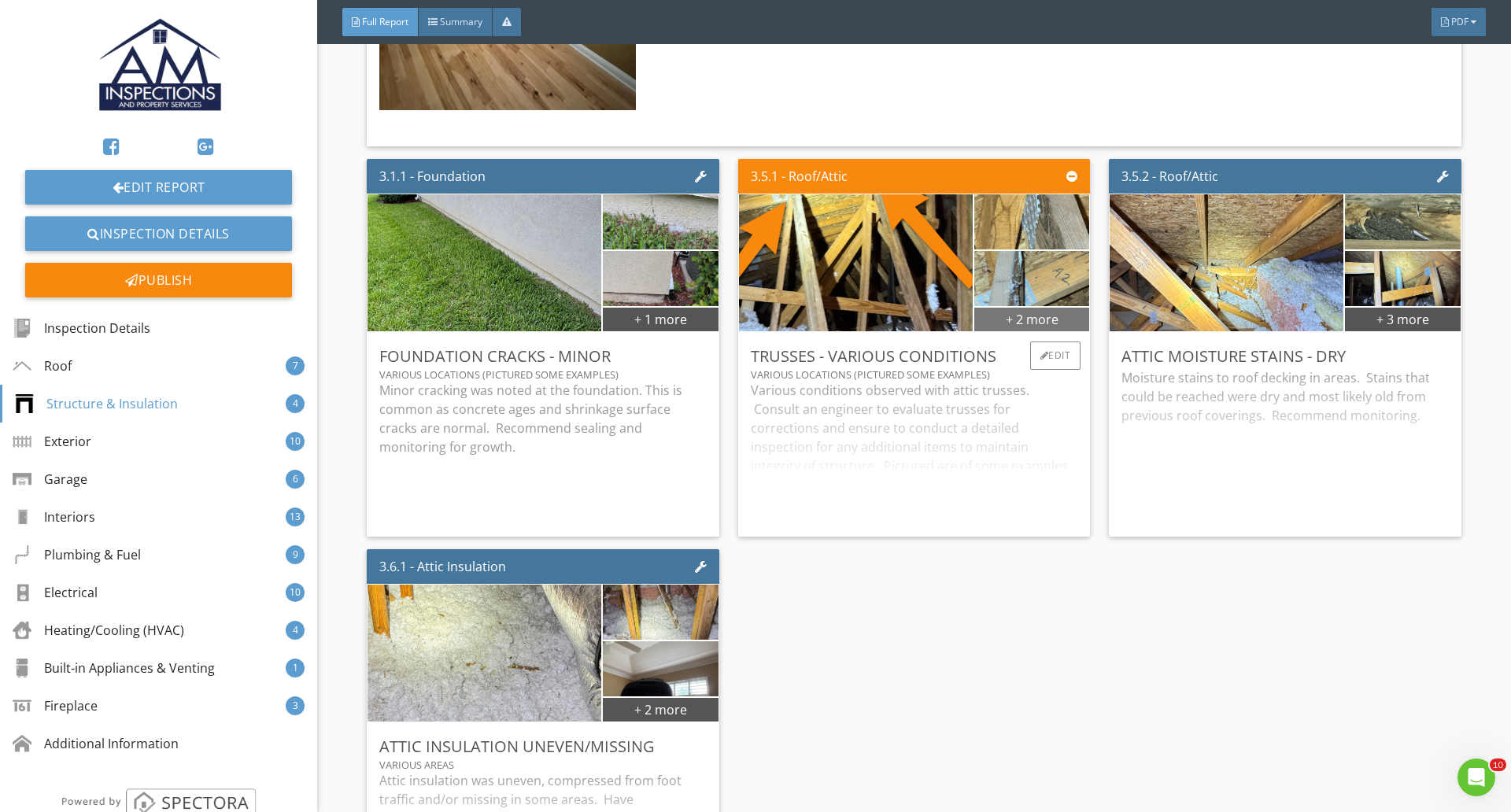 click on "+ 2 more" at bounding box center [1032, 319] 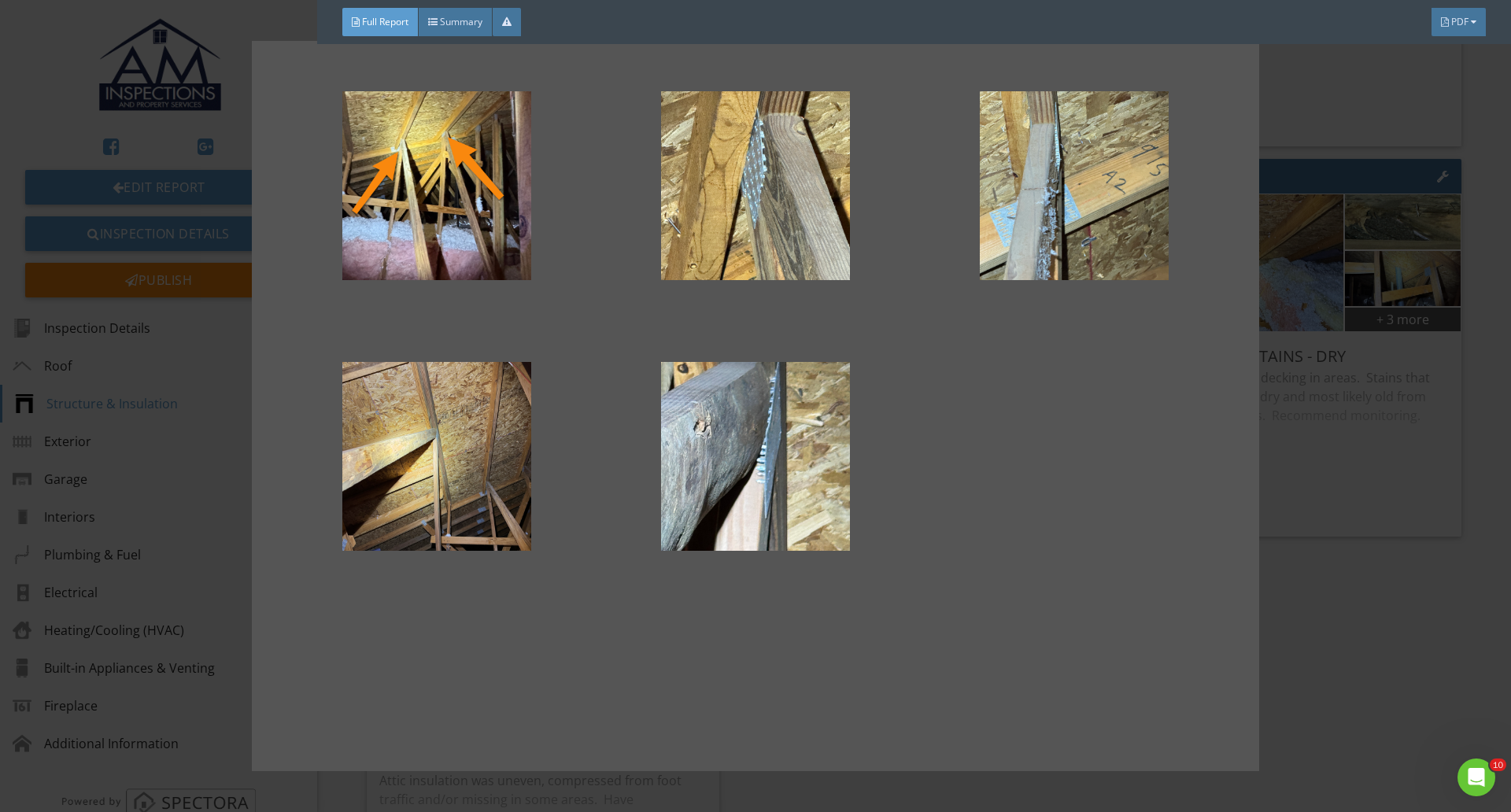 click at bounding box center [756, 406] 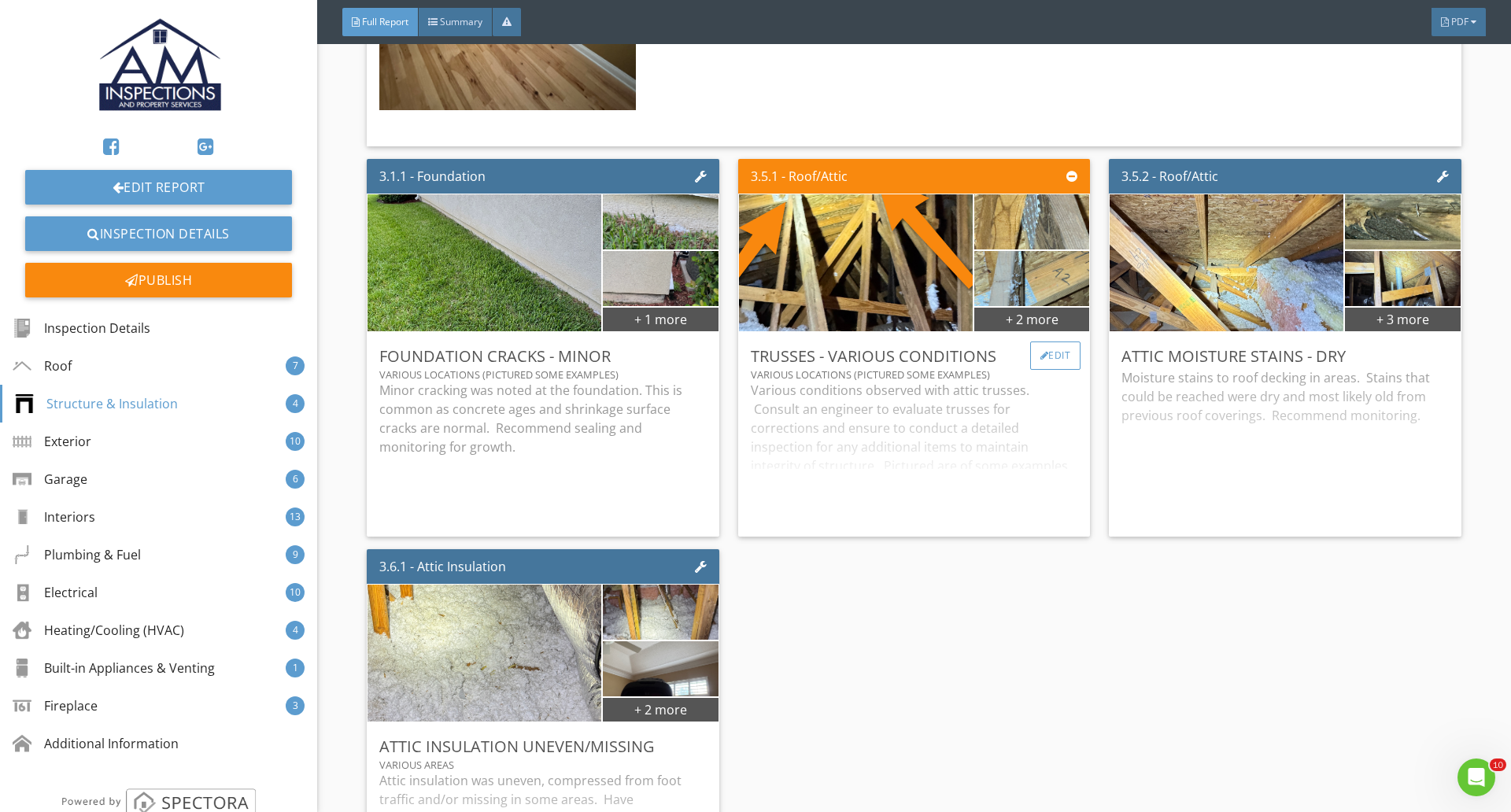 click on "Edit" at bounding box center (1055, 356) 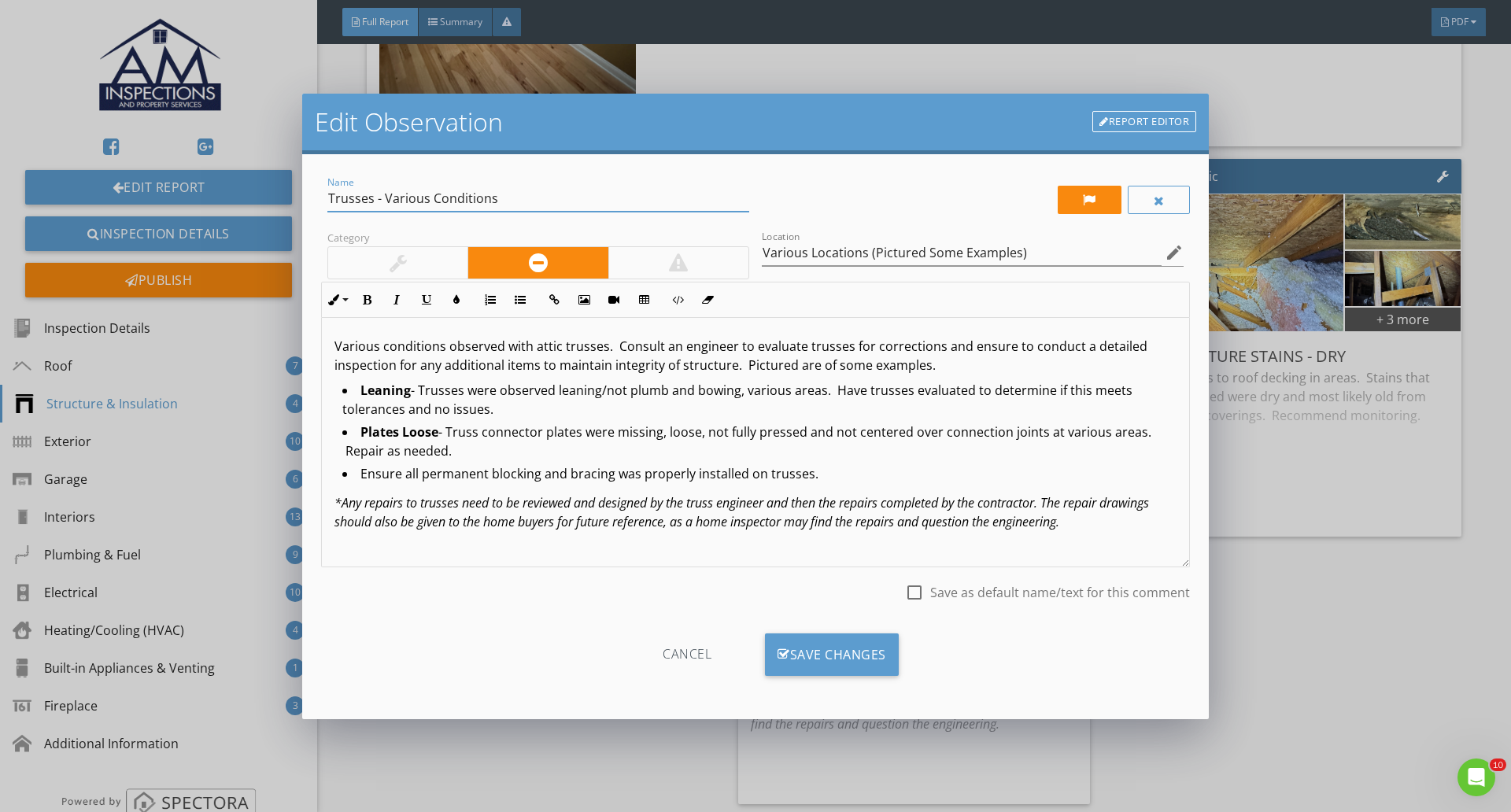 drag, startPoint x: 504, startPoint y: 194, endPoint x: 383, endPoint y: 190, distance: 121.0661 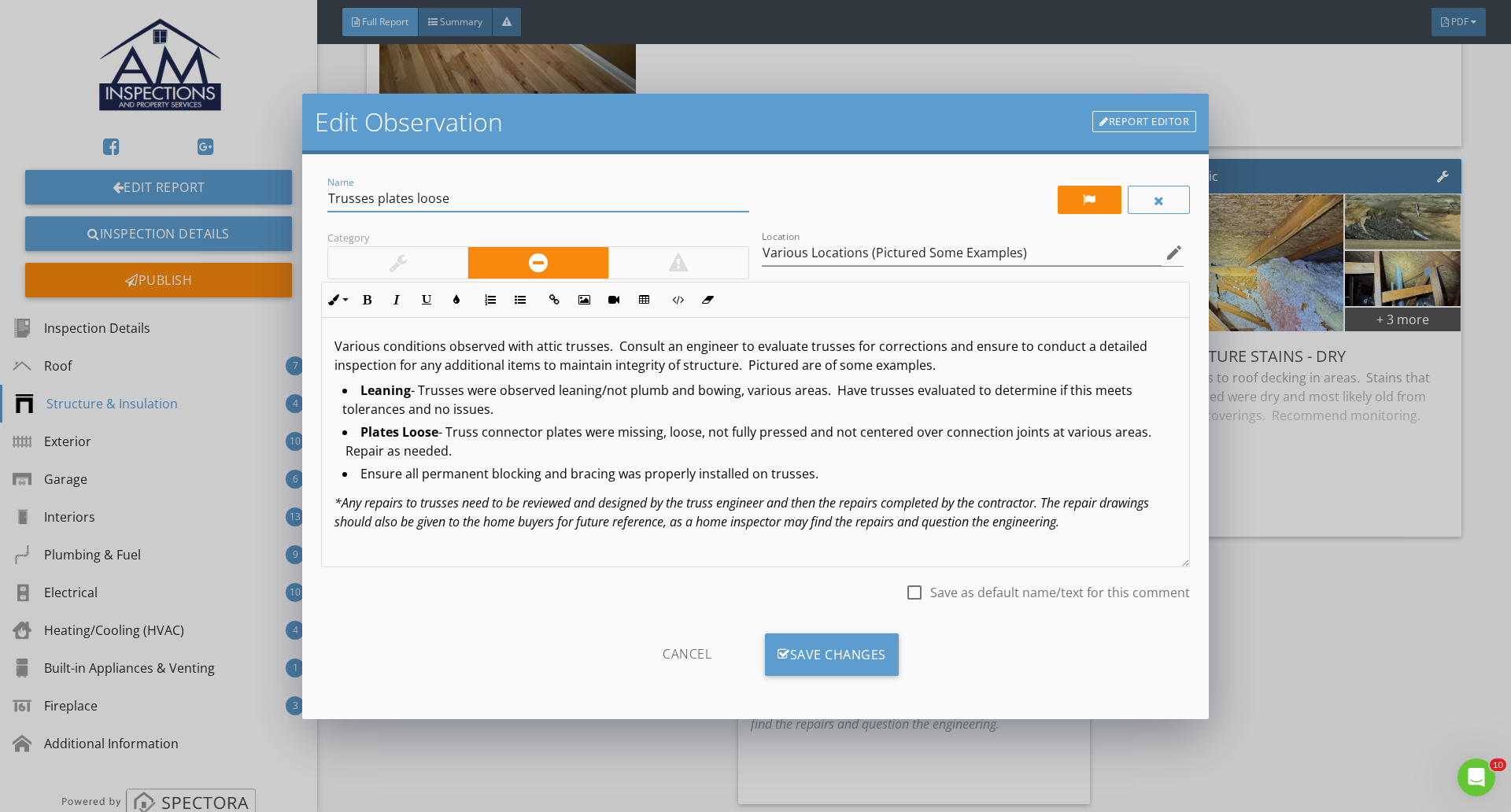 type on "Trusses plates loose" 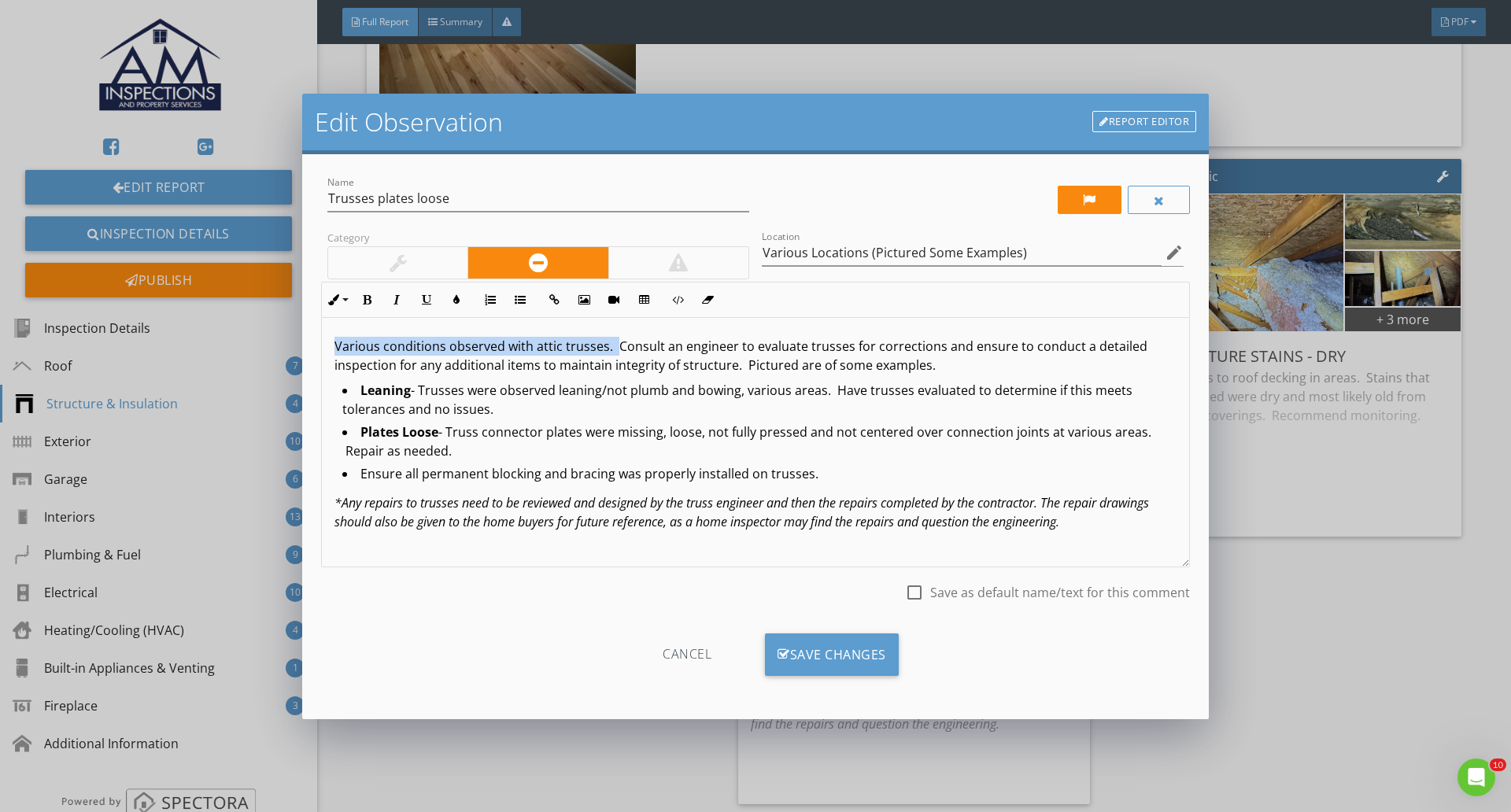 drag, startPoint x: 333, startPoint y: 345, endPoint x: 616, endPoint y: 335, distance: 283.17662 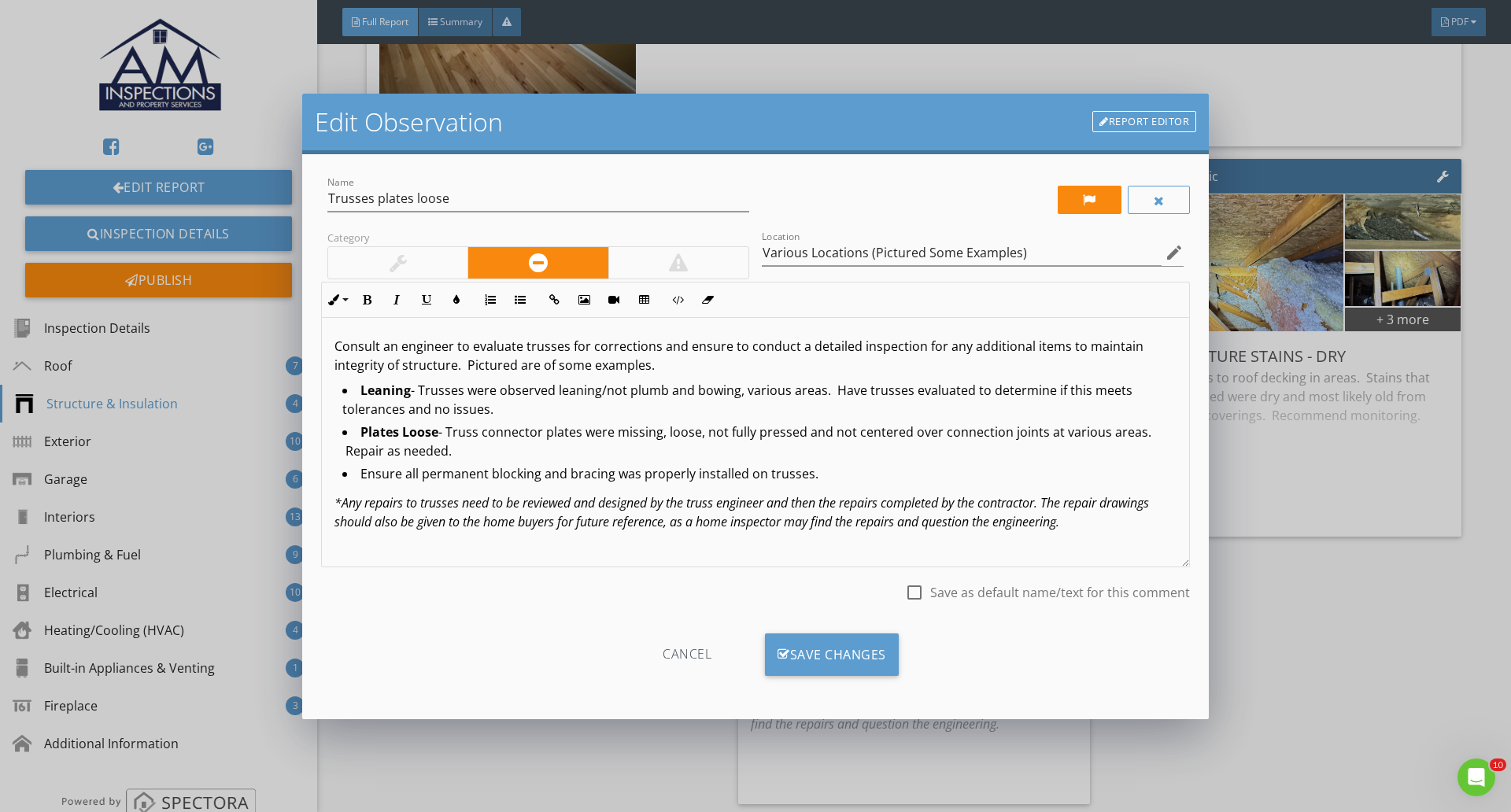 type 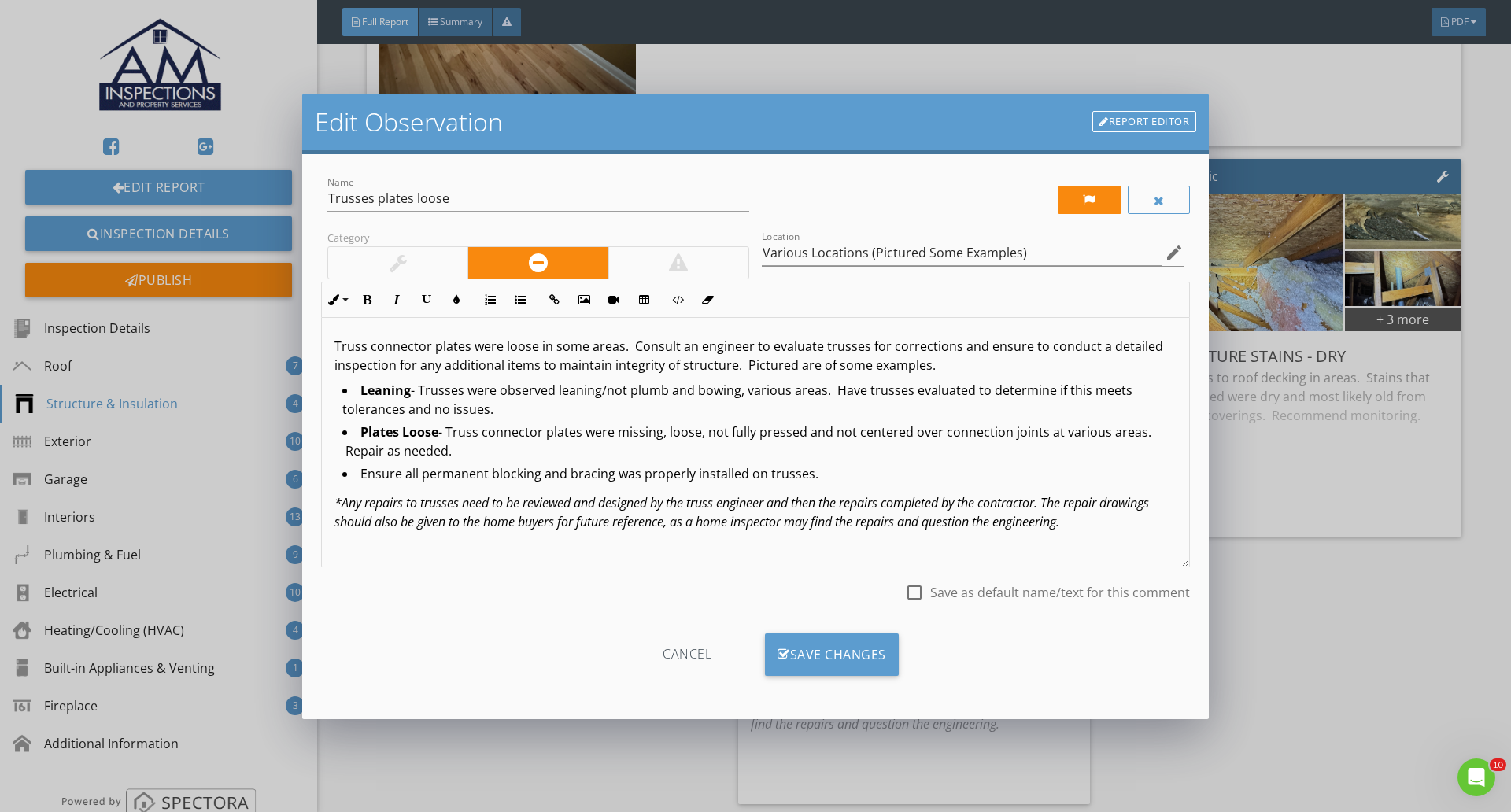 click on "Truss connector plates were loose in some areas.  Consult an engineer to evaluate trusses for corrections and ensure to conduct a detailed inspection for any additional items to maintain integrity of structure.  Pictured are of some examples." at bounding box center [756, 356] 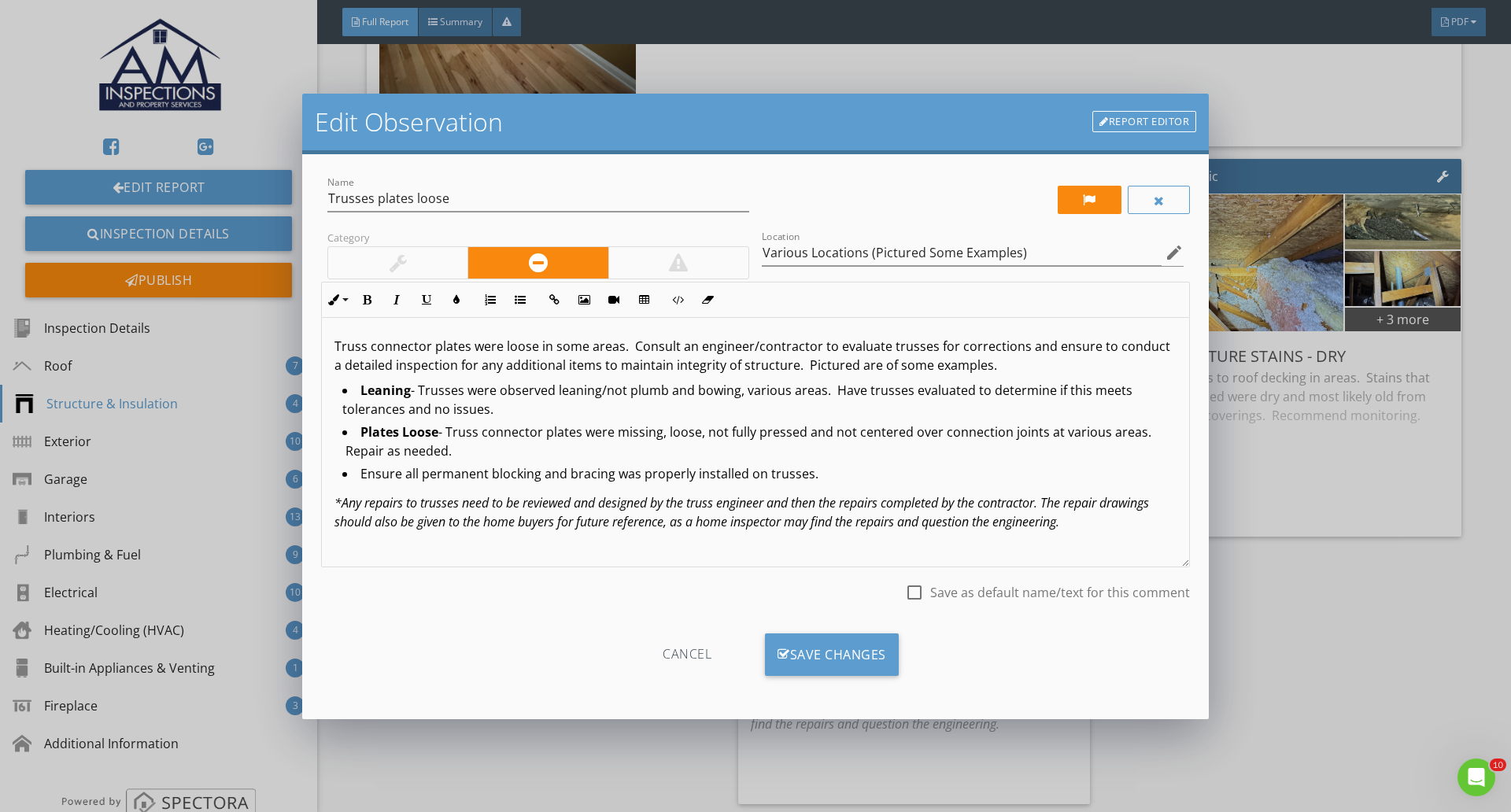 drag, startPoint x: 848, startPoint y: 482, endPoint x: 255, endPoint y: 385, distance: 600.881 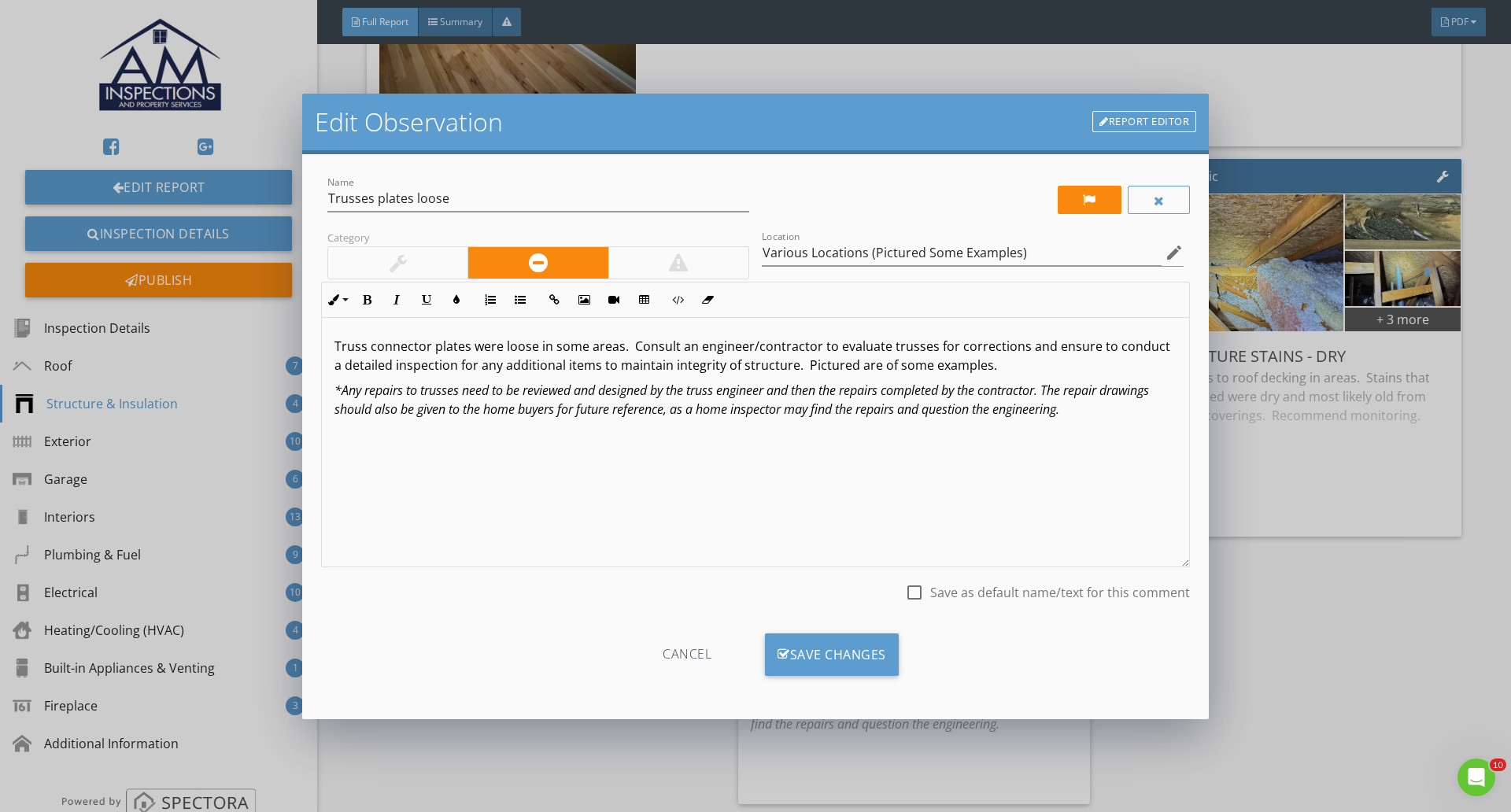 click at bounding box center [397, 263] 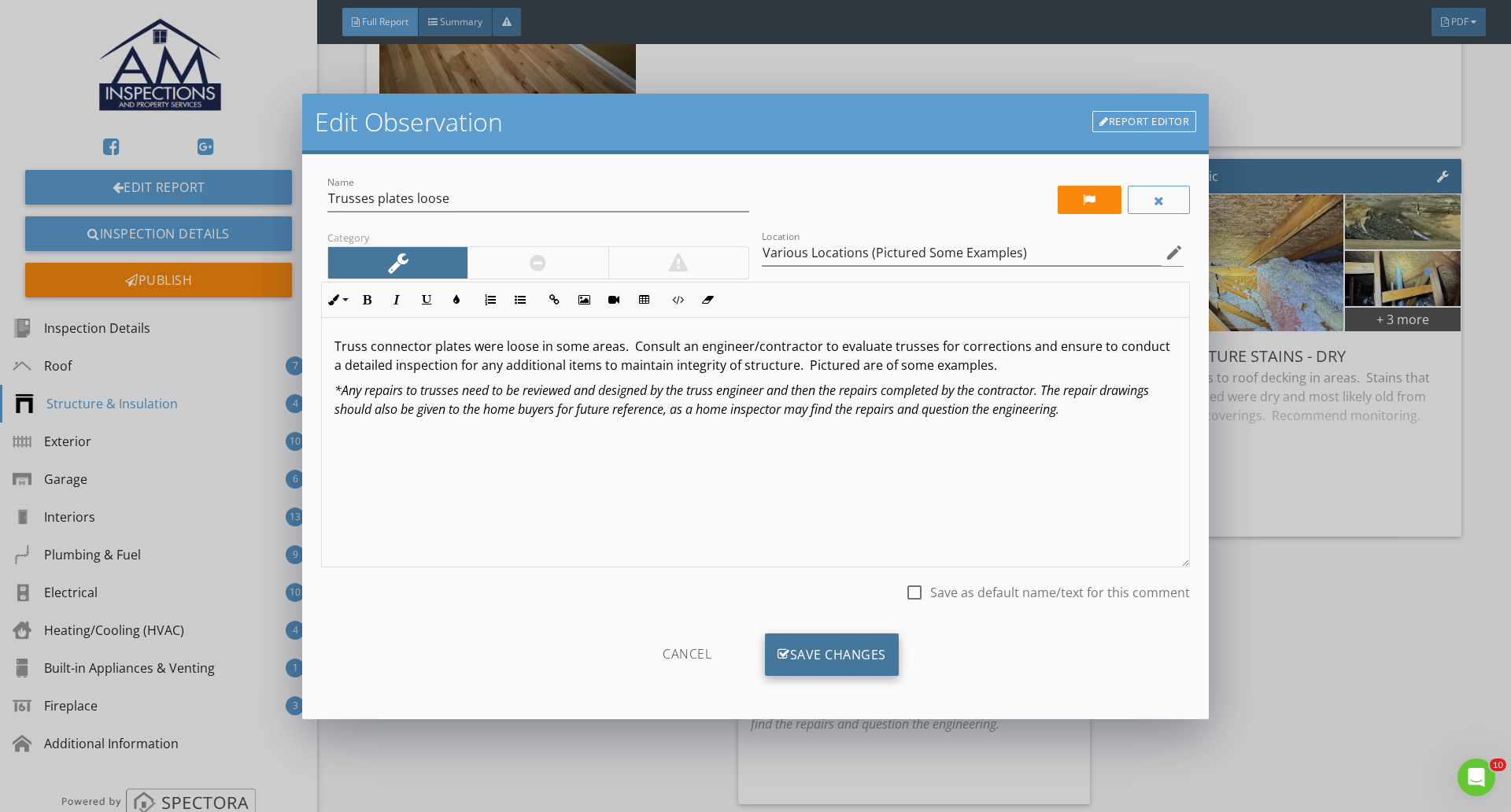 click on "Save Changes" at bounding box center (832, 655) 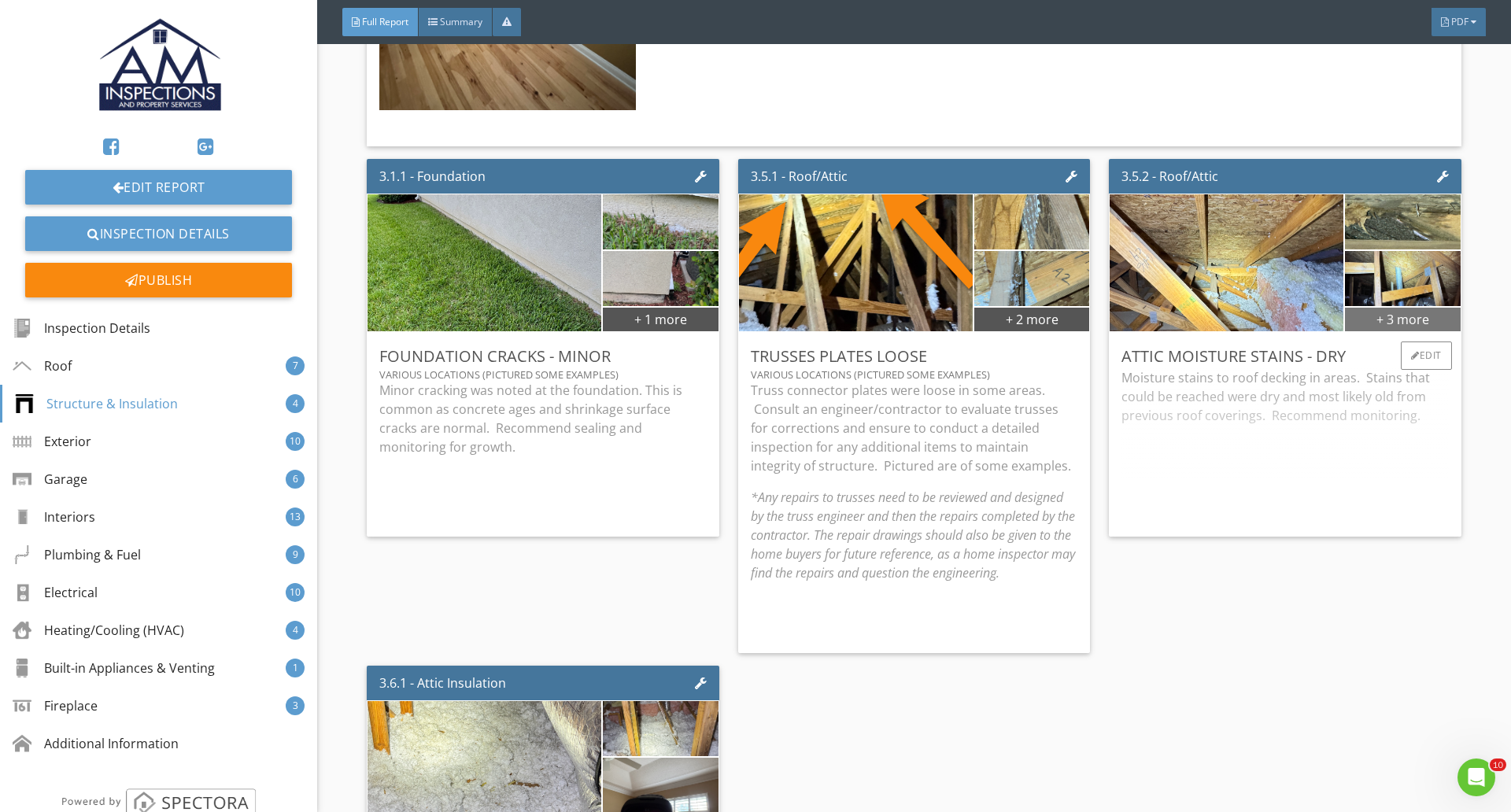 click on "+ 3 more" at bounding box center [1402, 319] 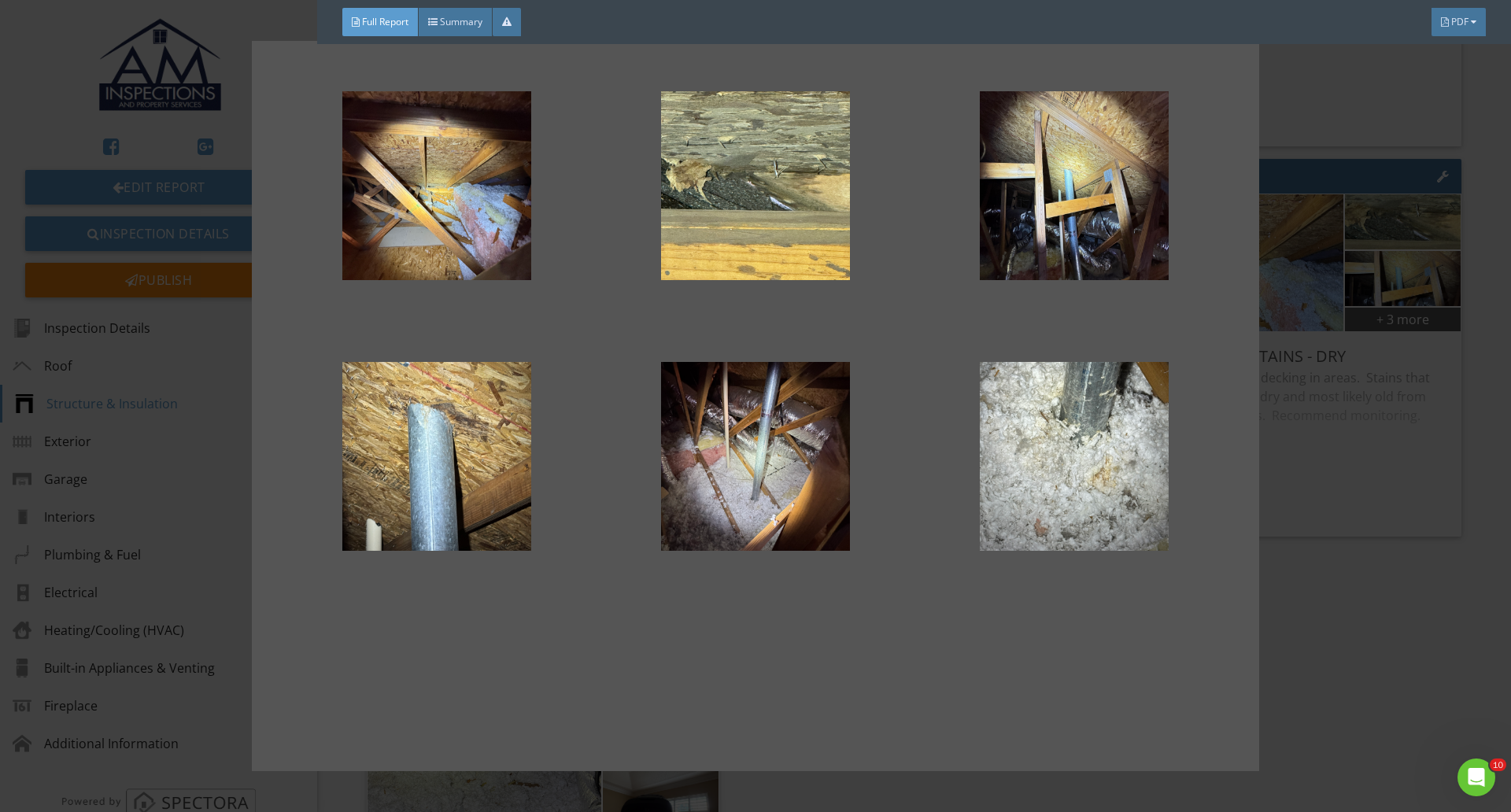 click at bounding box center (756, 406) 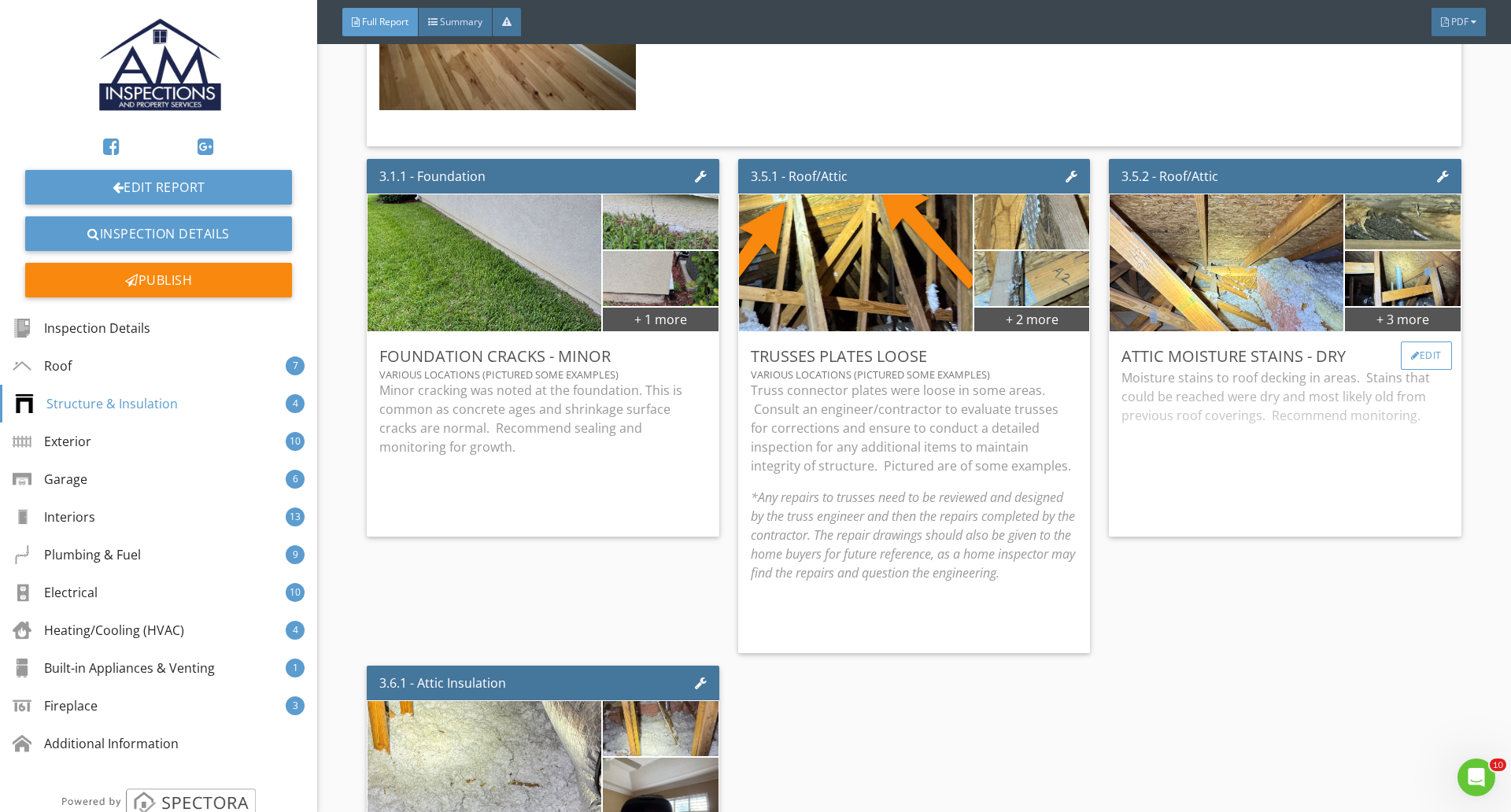 click on "Edit" at bounding box center (1426, 356) 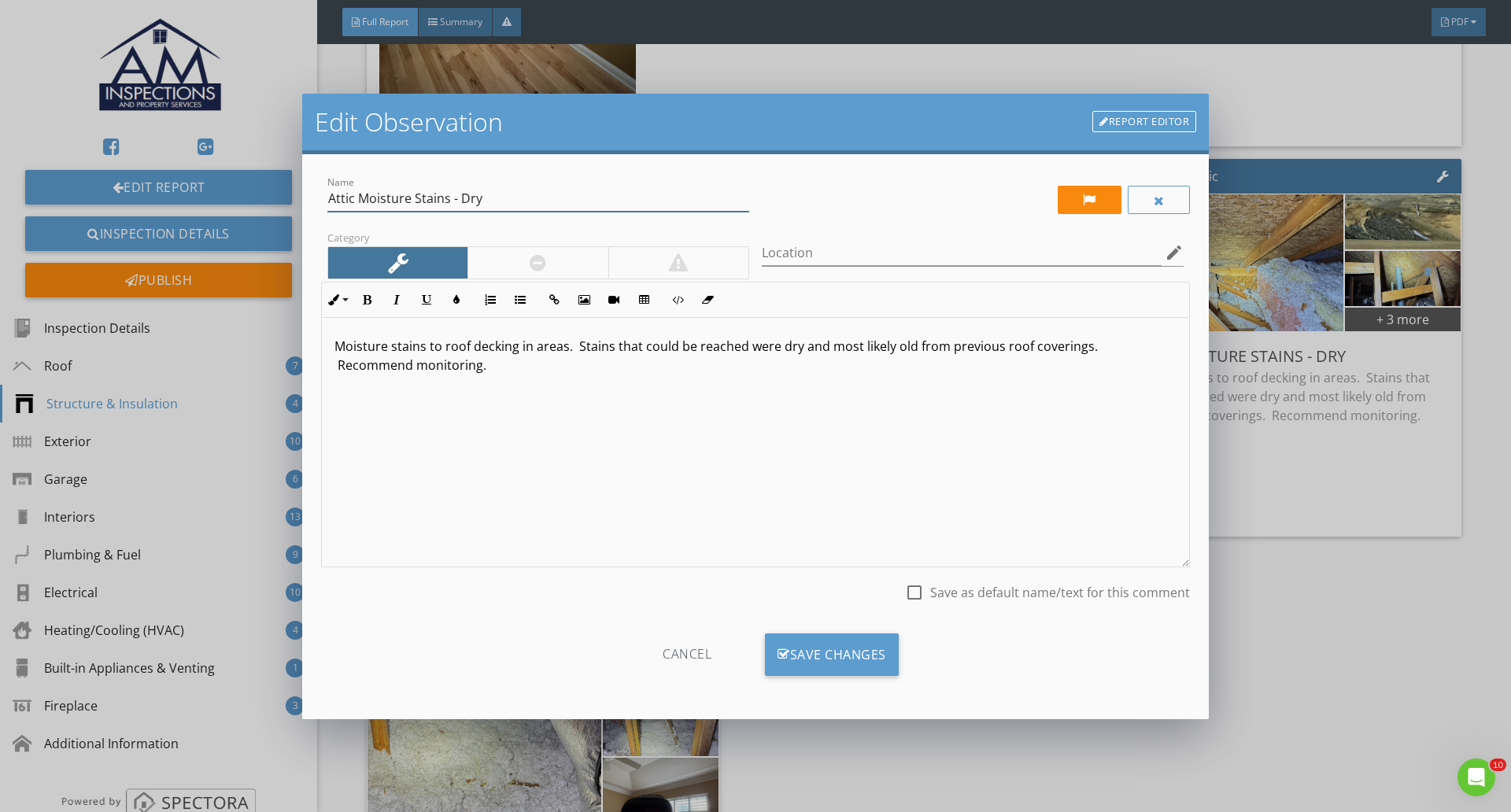 click on "Attic Moisture Stains - Dry" at bounding box center [538, 198] 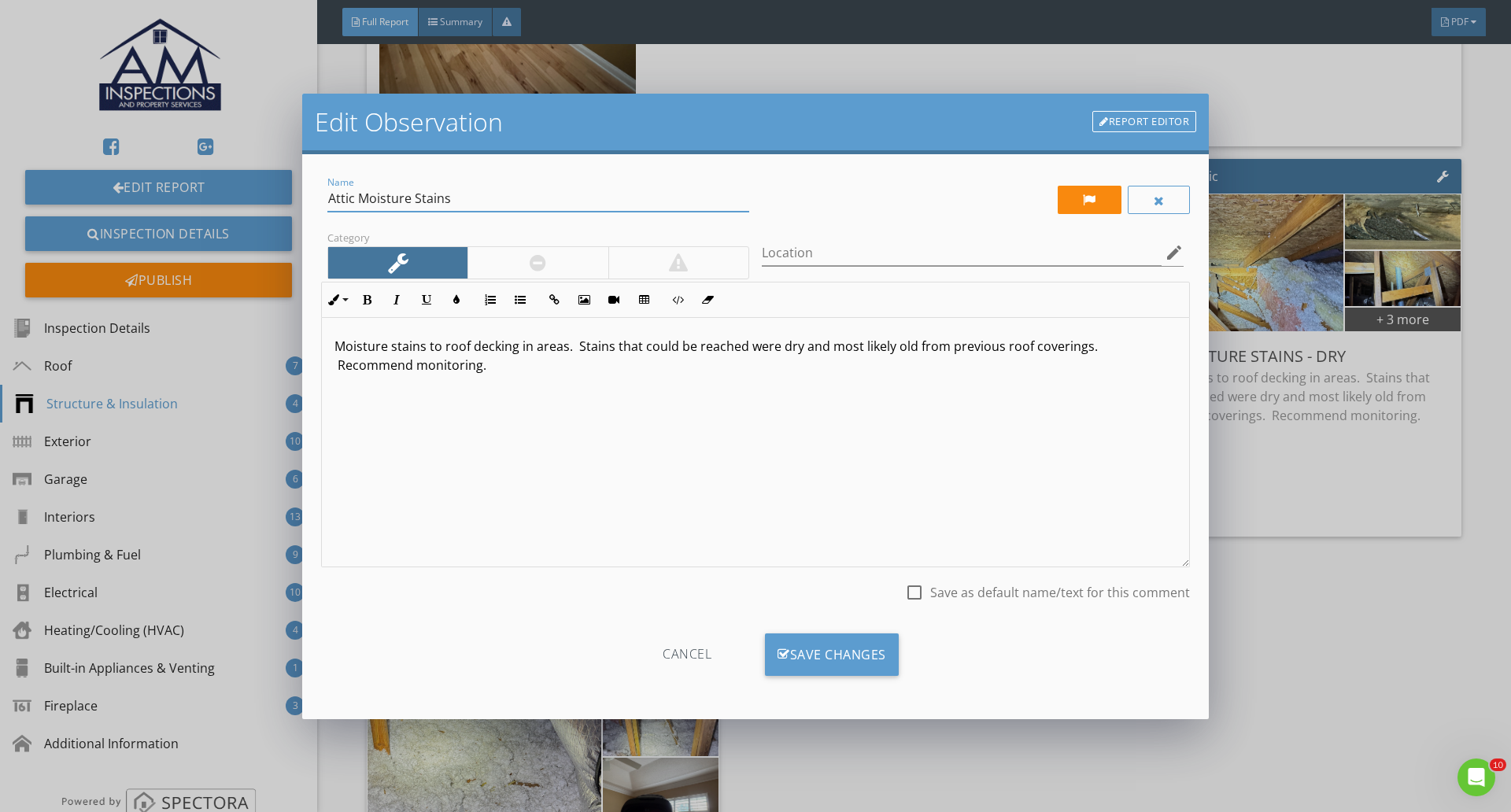 type on "Attic Moisture Stains" 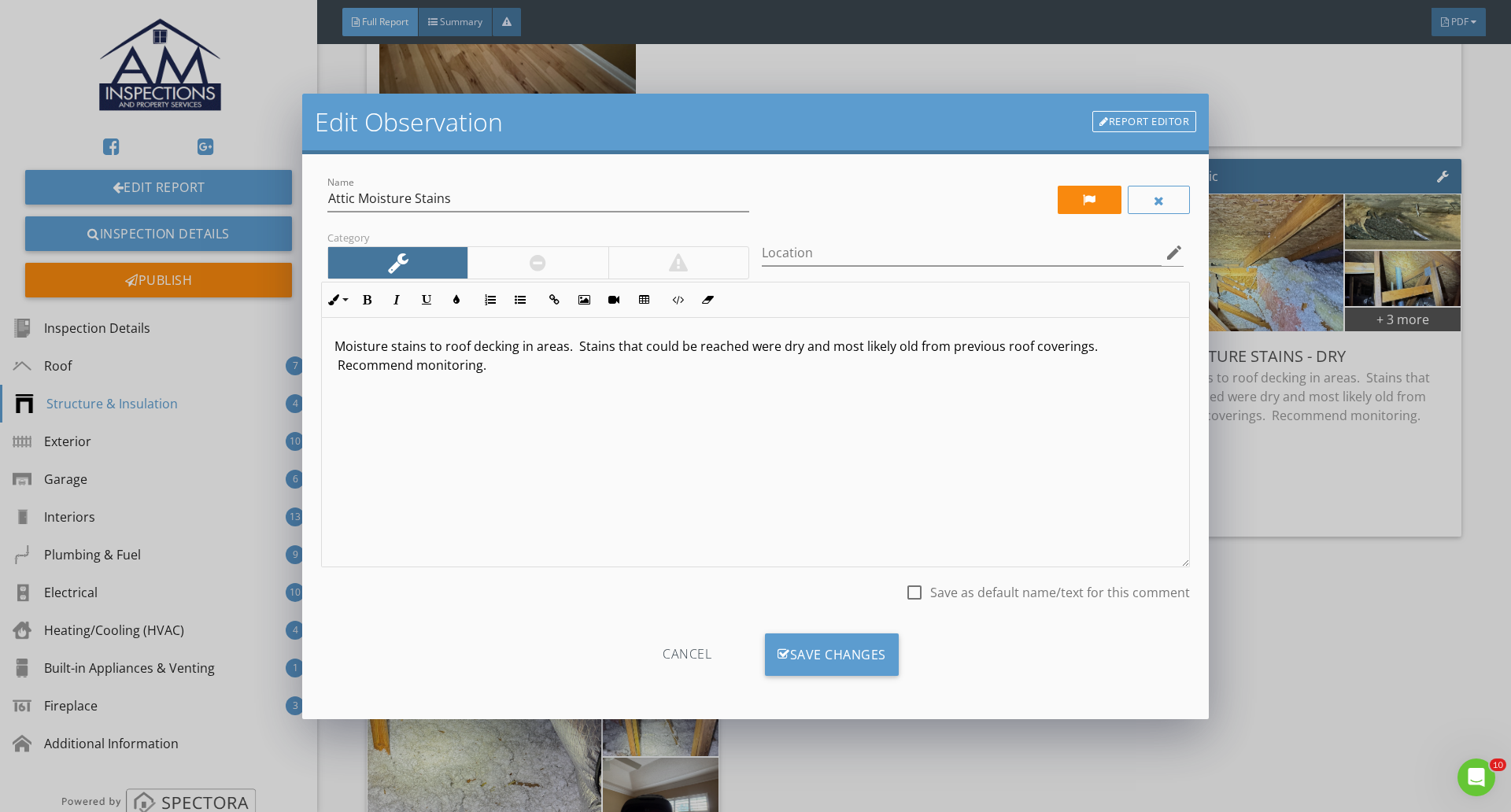drag, startPoint x: 576, startPoint y: 348, endPoint x: 998, endPoint y: 375, distance: 422.8629 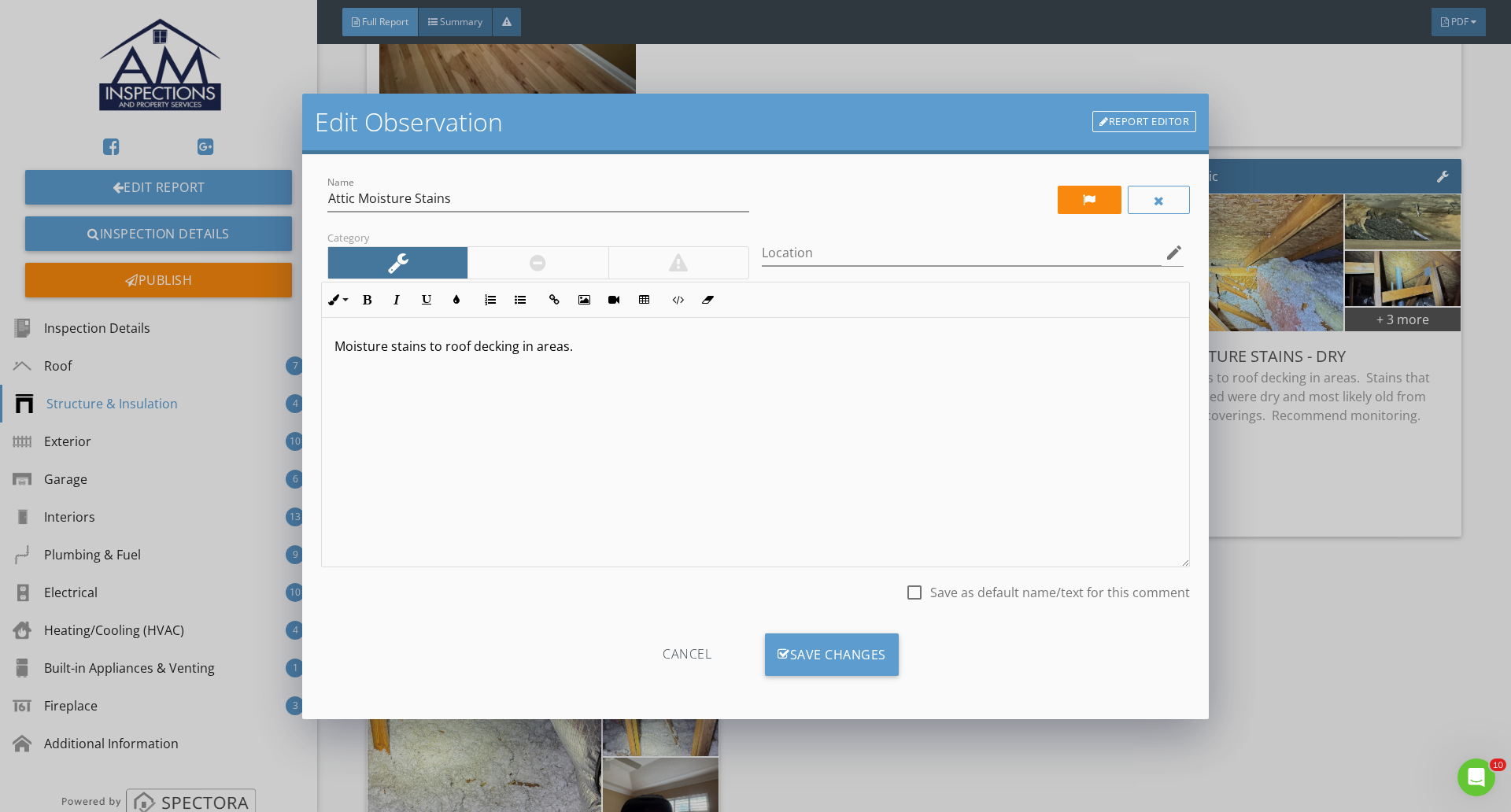 type 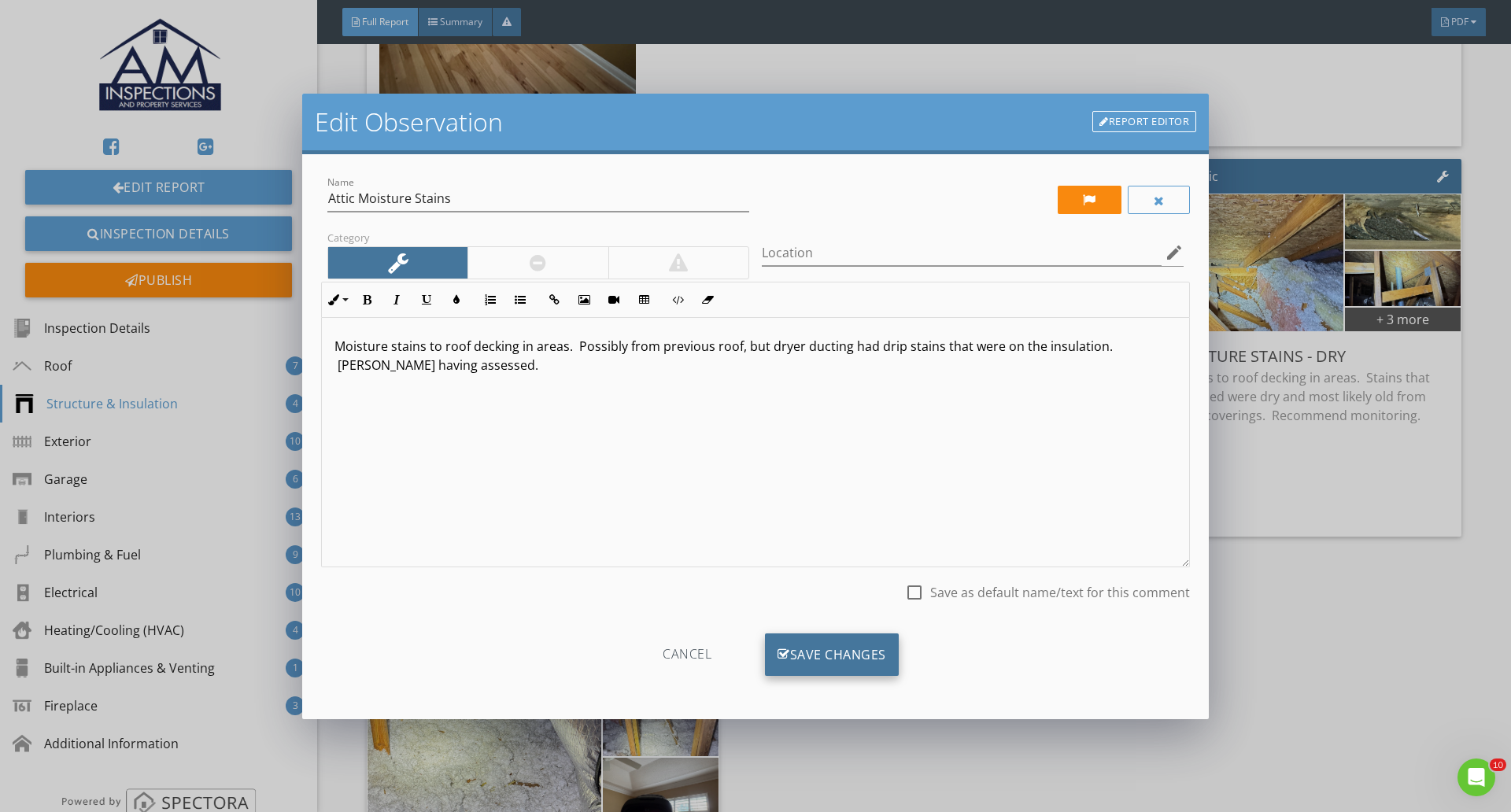 click on "Save Changes" at bounding box center (832, 655) 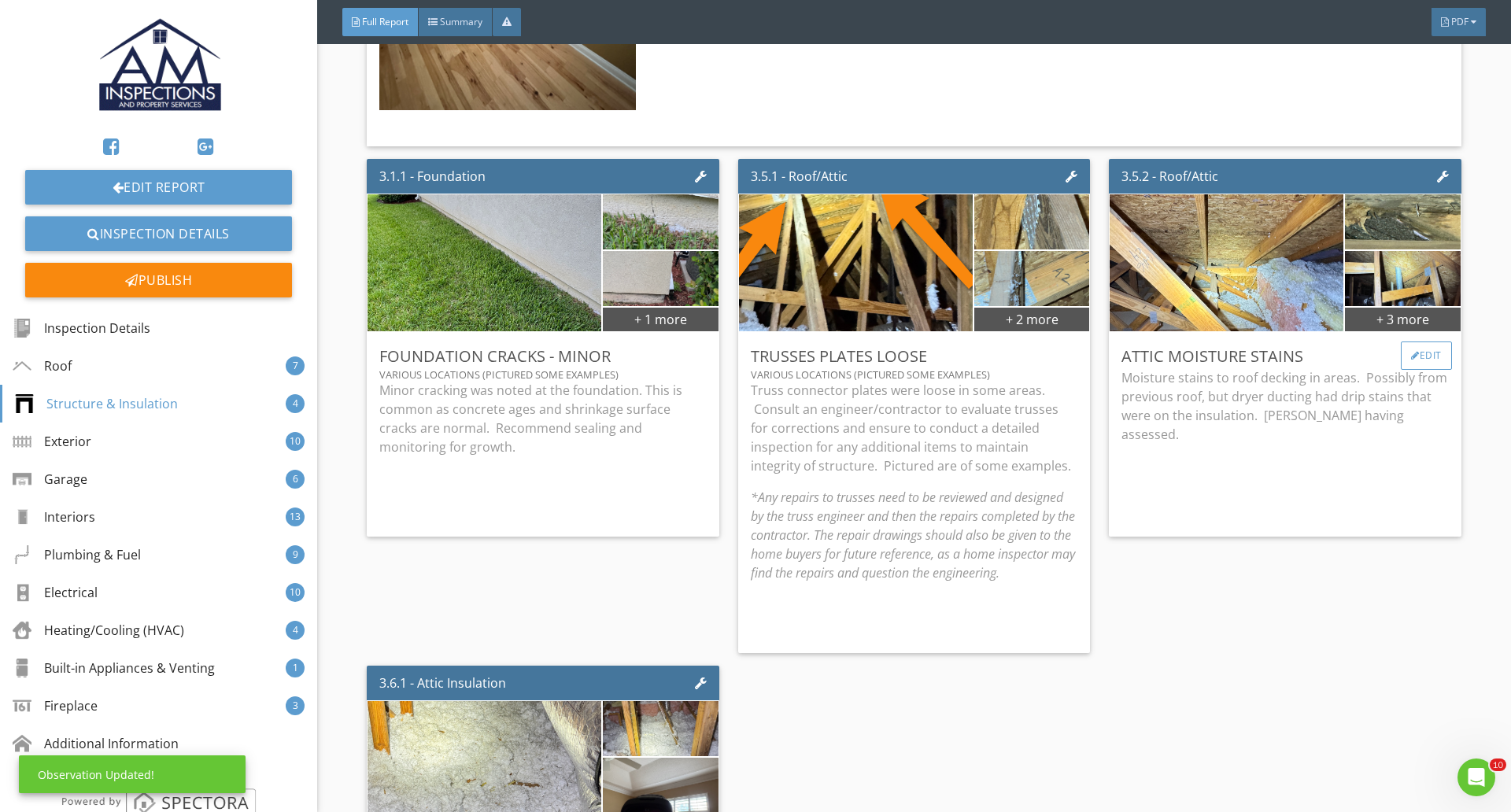 click on "Edit" at bounding box center (1426, 356) 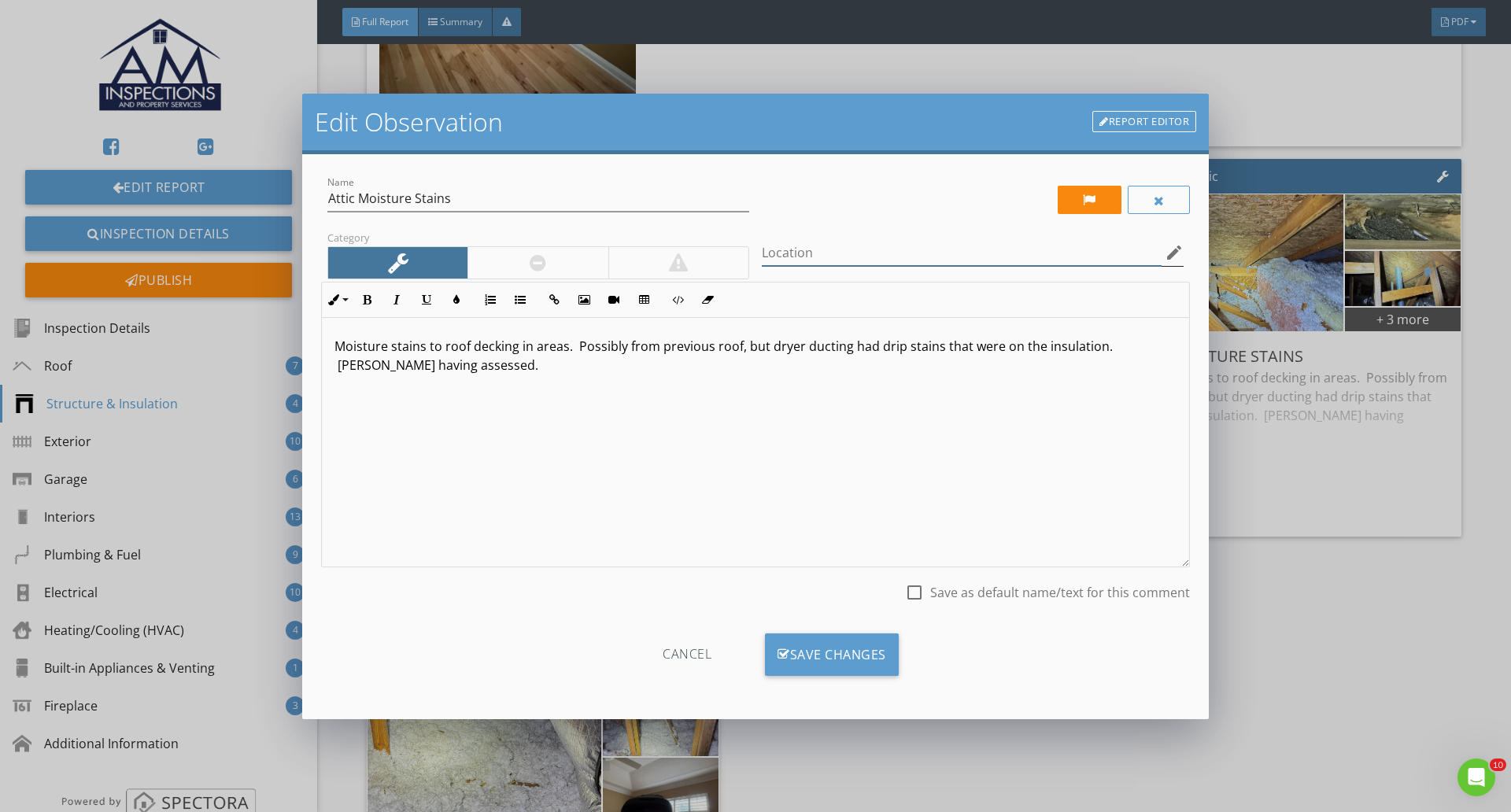 click at bounding box center [962, 253] 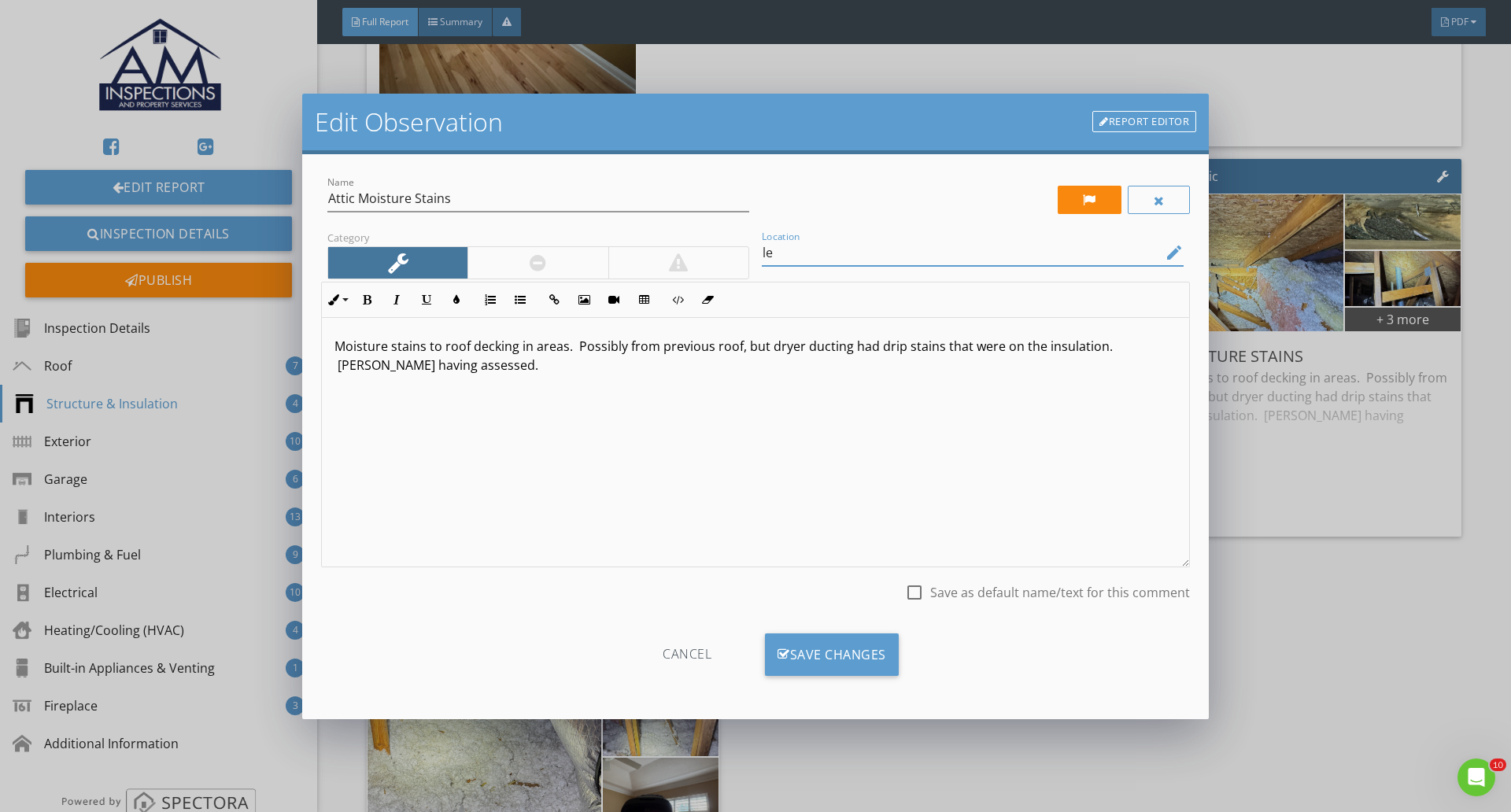 type on "l" 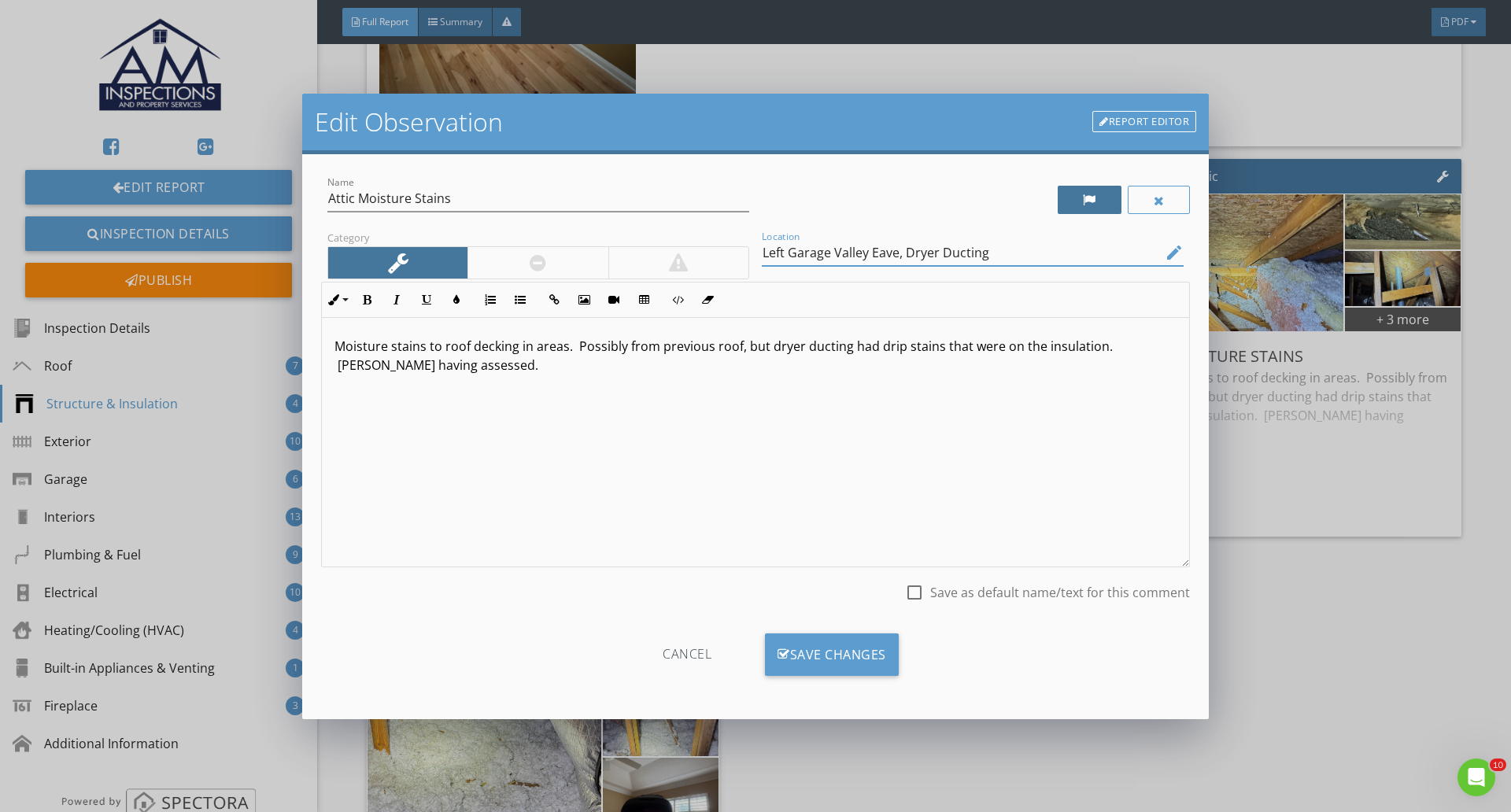 type on "Left Garage Valley Eave, Dryer Ducting" 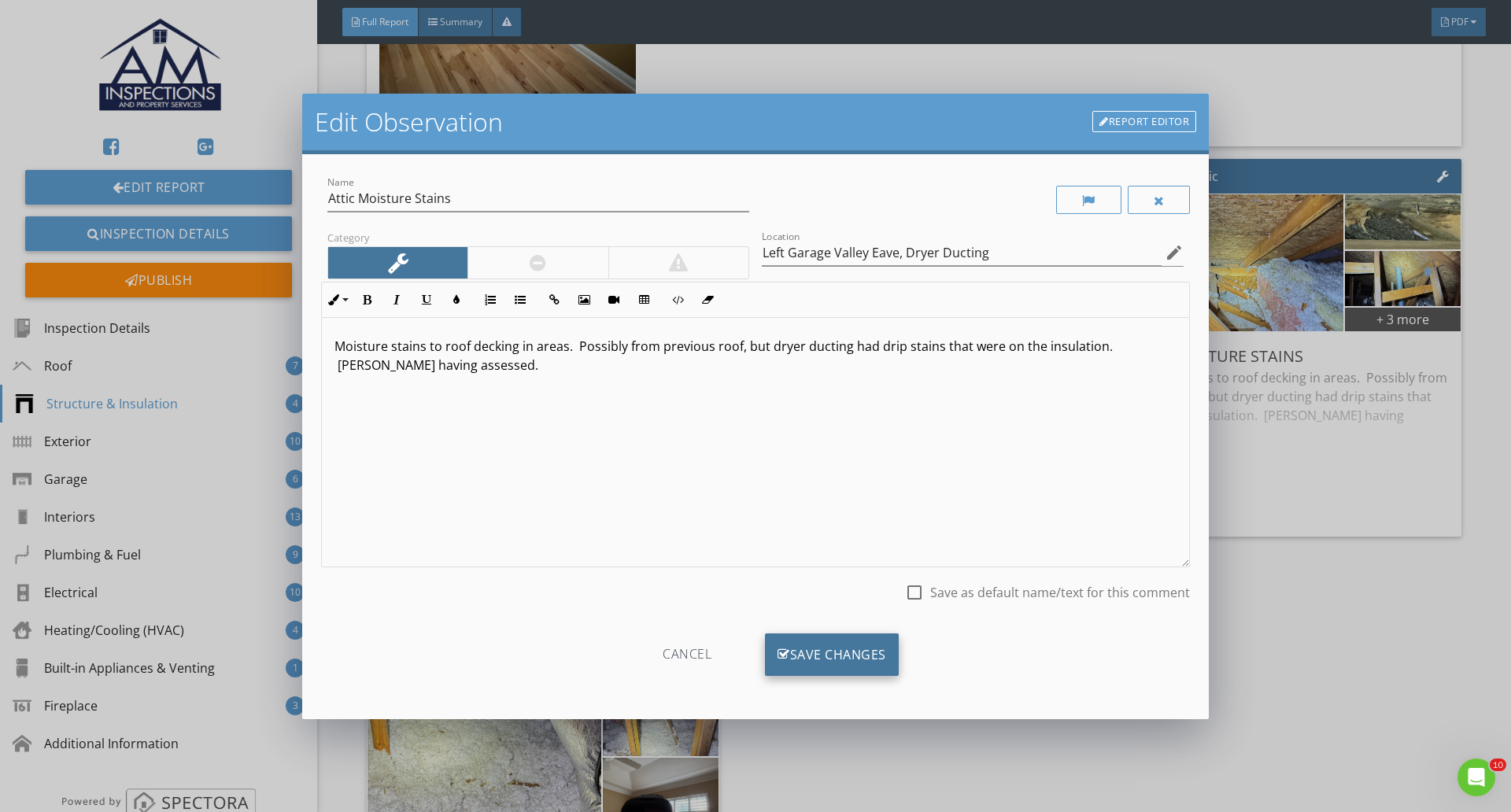 click on "Save Changes" at bounding box center [832, 655] 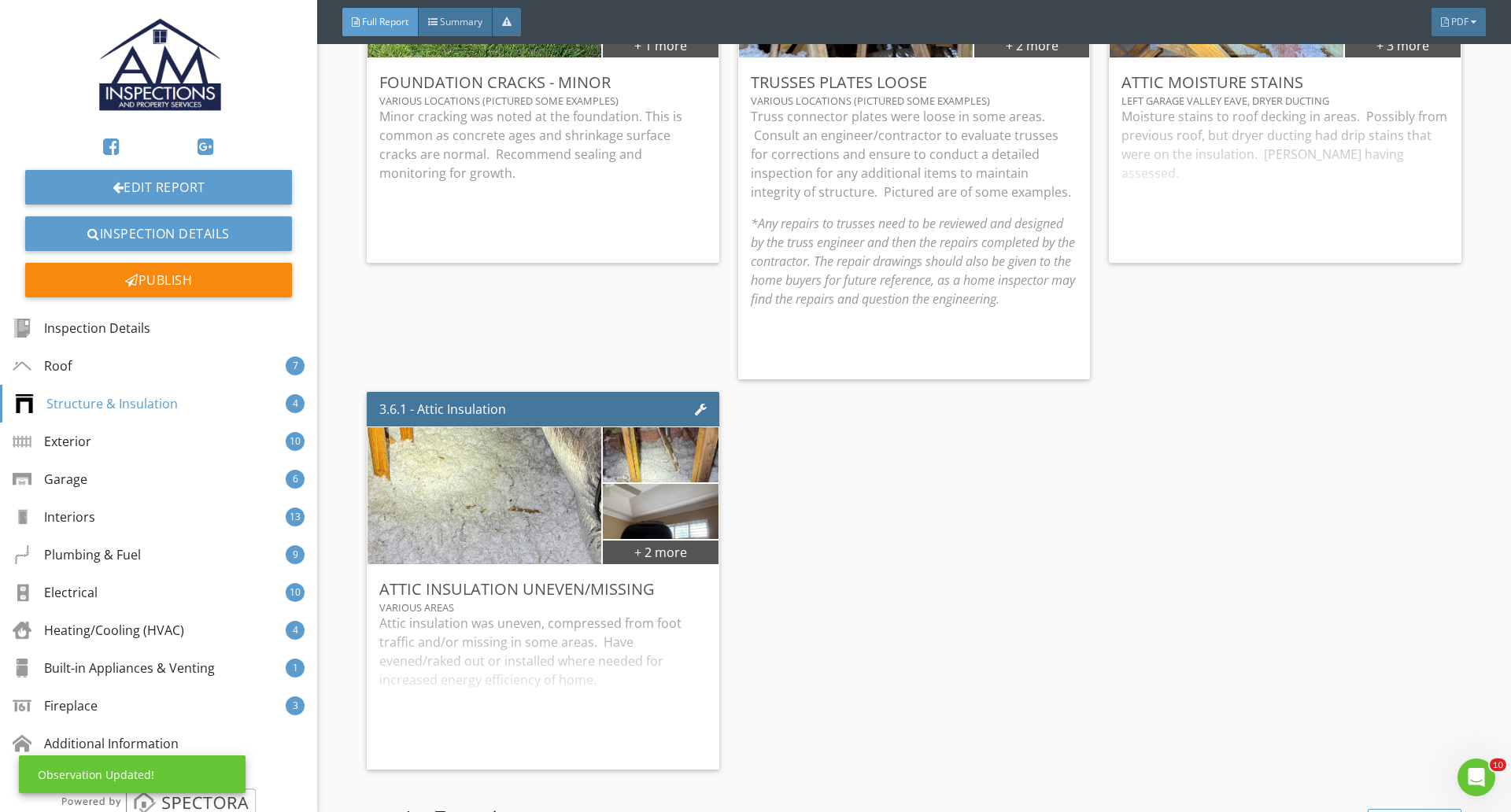 scroll, scrollTop: 6491, scrollLeft: 0, axis: vertical 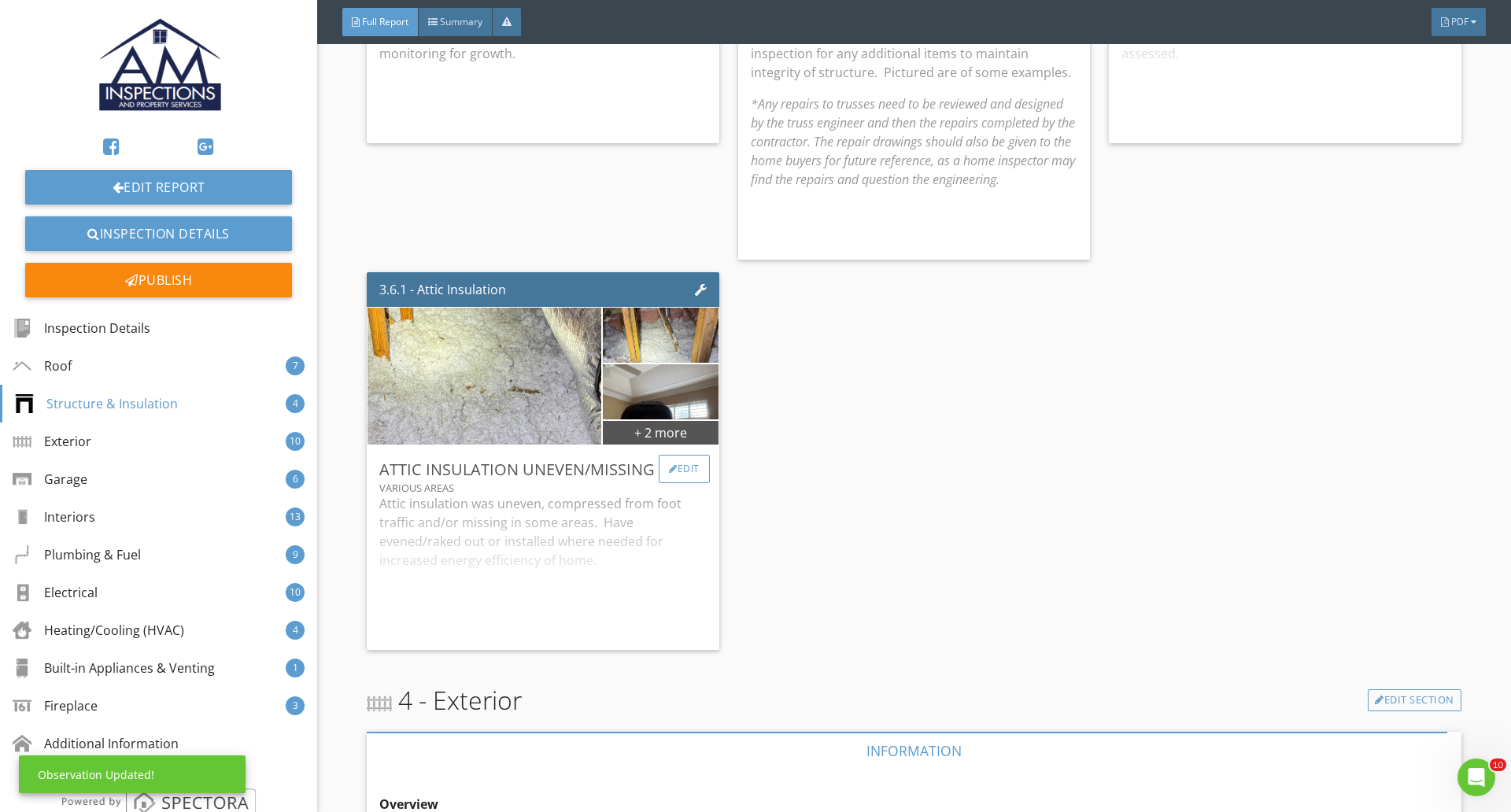 click on "Edit" at bounding box center [684, 469] 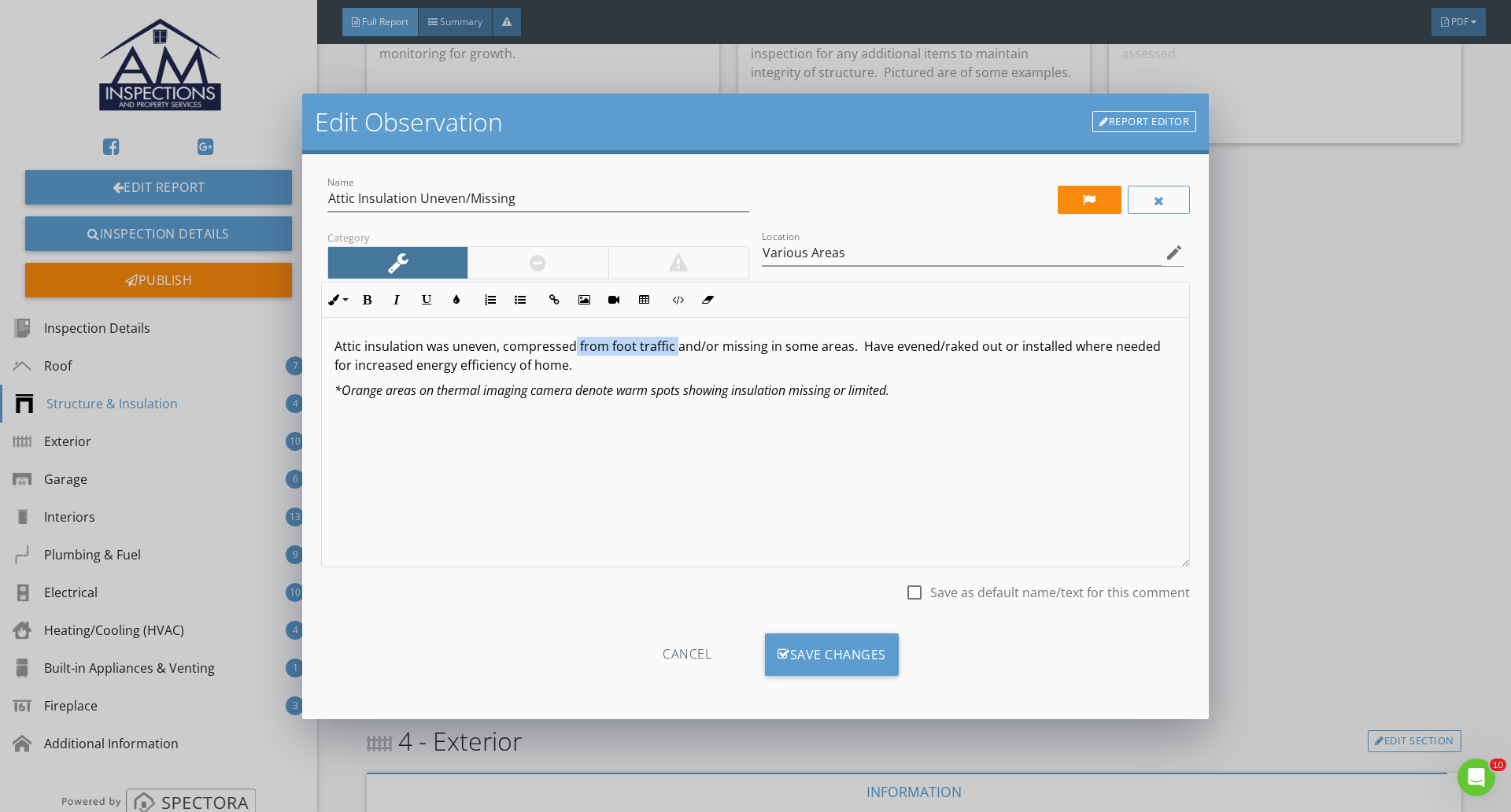 drag, startPoint x: 572, startPoint y: 349, endPoint x: 674, endPoint y: 347, distance: 102.0196 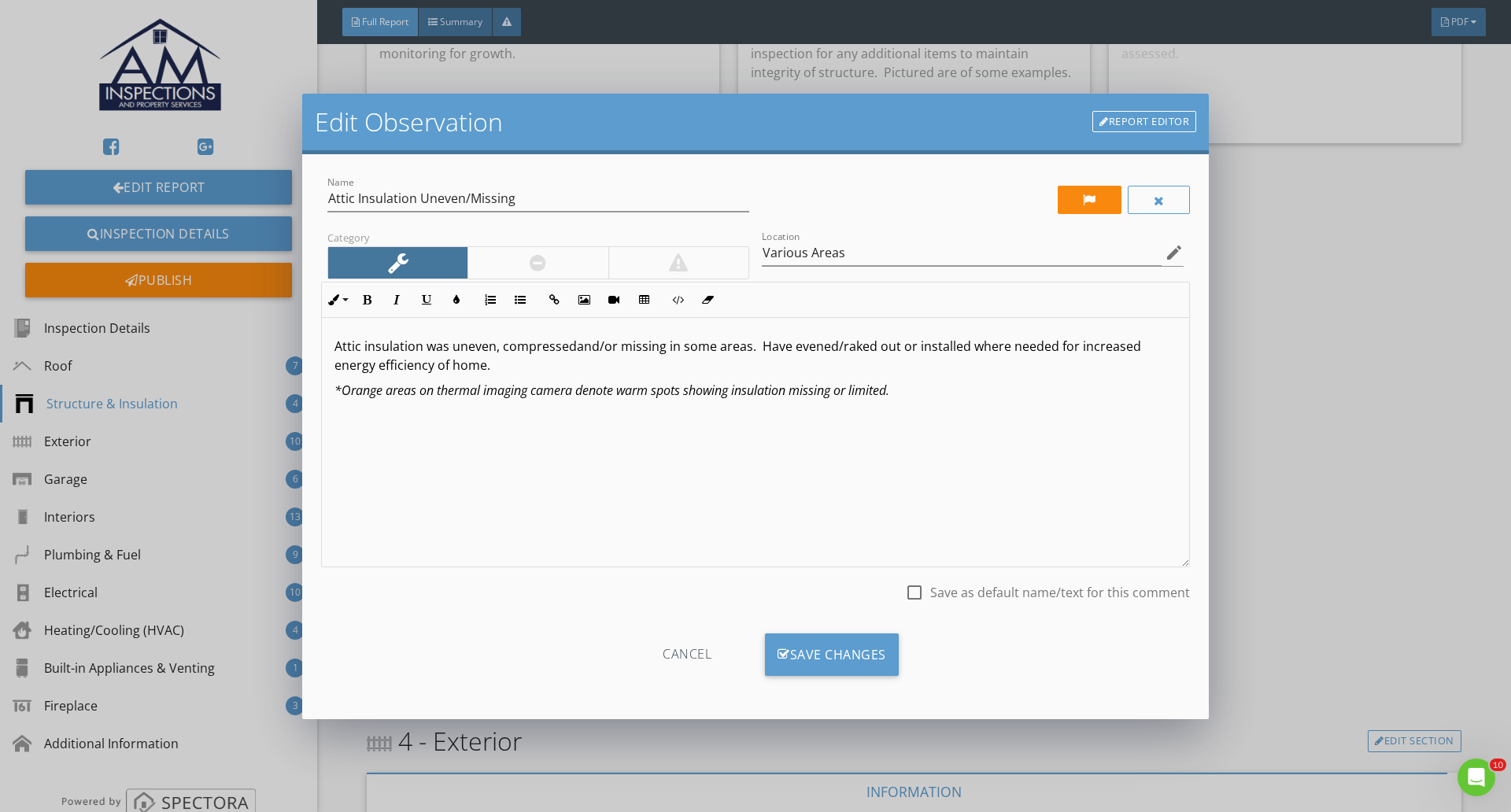 type 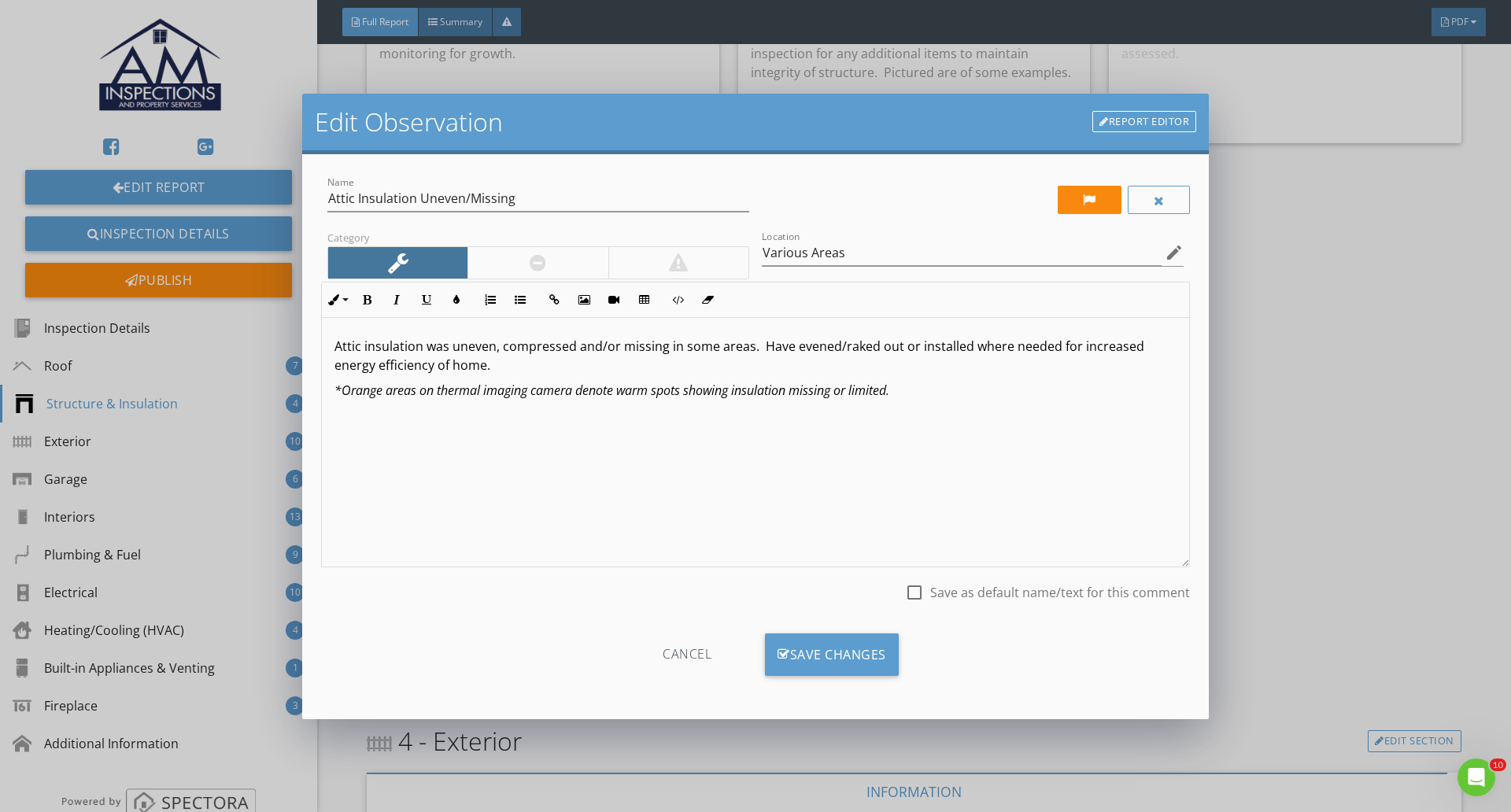 click on "Attic insulation was uneven, compressed and/or missing in some areas.  Have evened/raked out or installed where needed for increased energy efficiency of home." at bounding box center (756, 356) 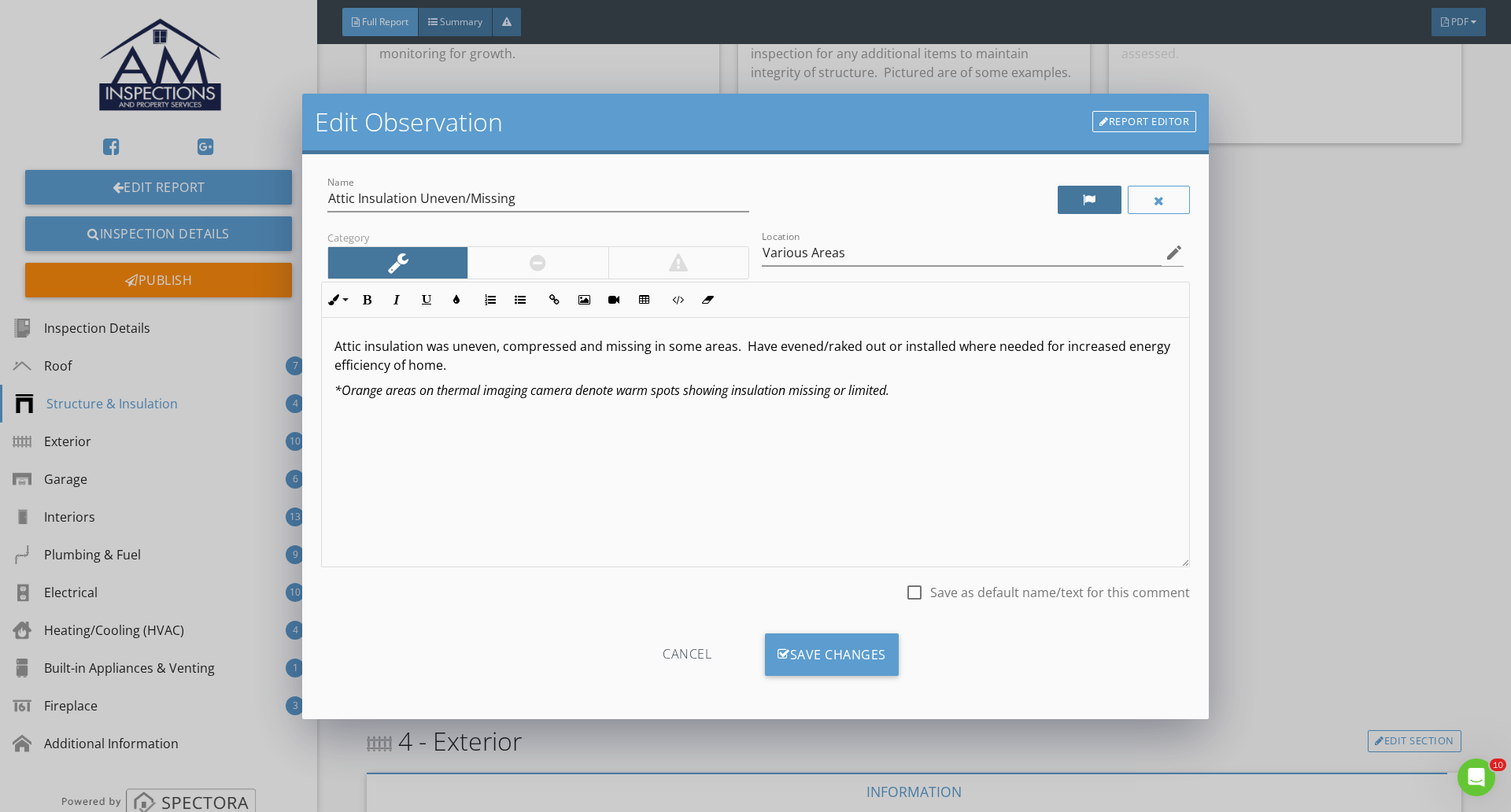 click at bounding box center (1089, 200) 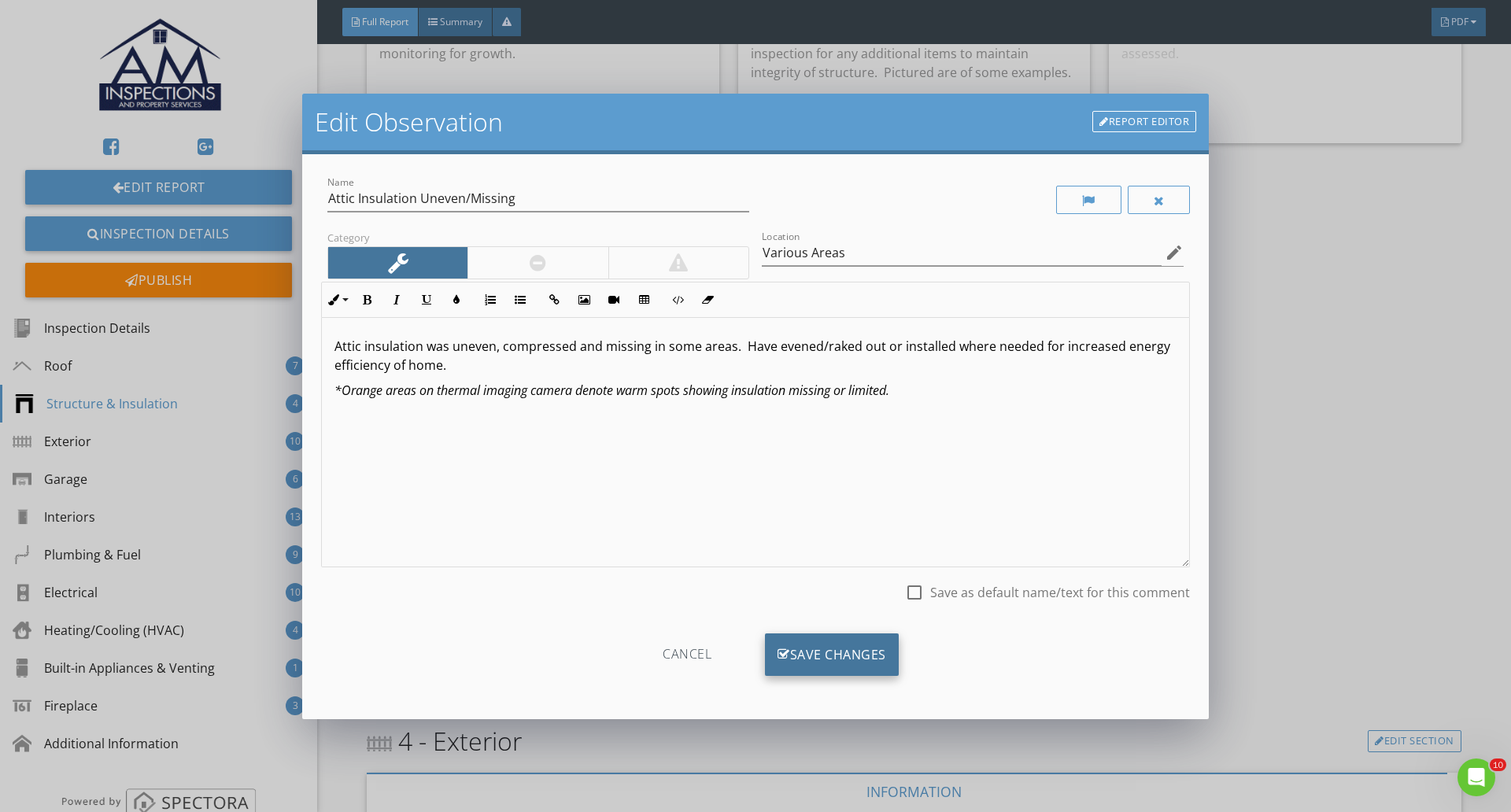 click on "Save Changes" at bounding box center [832, 655] 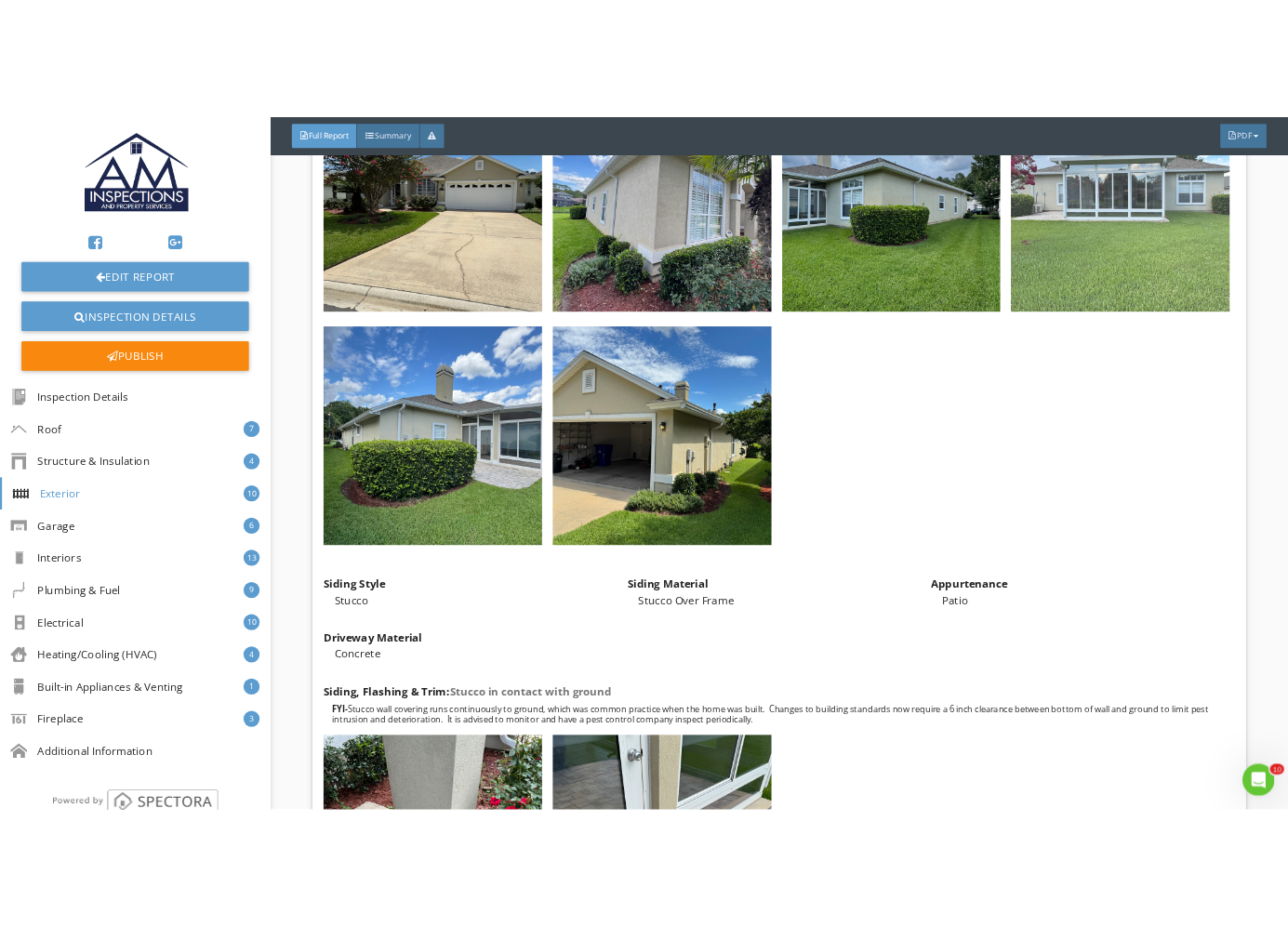 scroll, scrollTop: 8601, scrollLeft: 0, axis: vertical 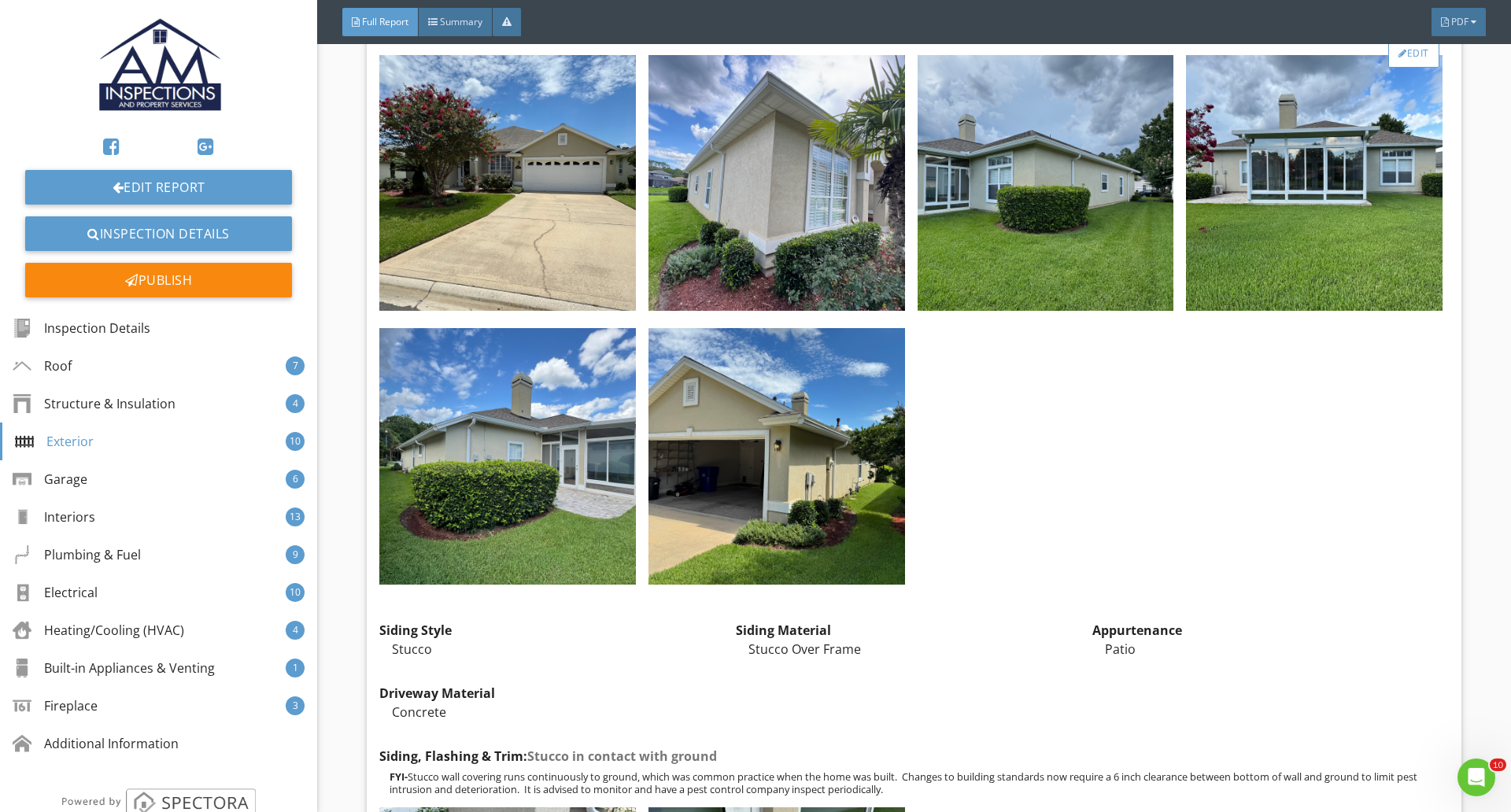 click on "Edit" at bounding box center [1413, 54] 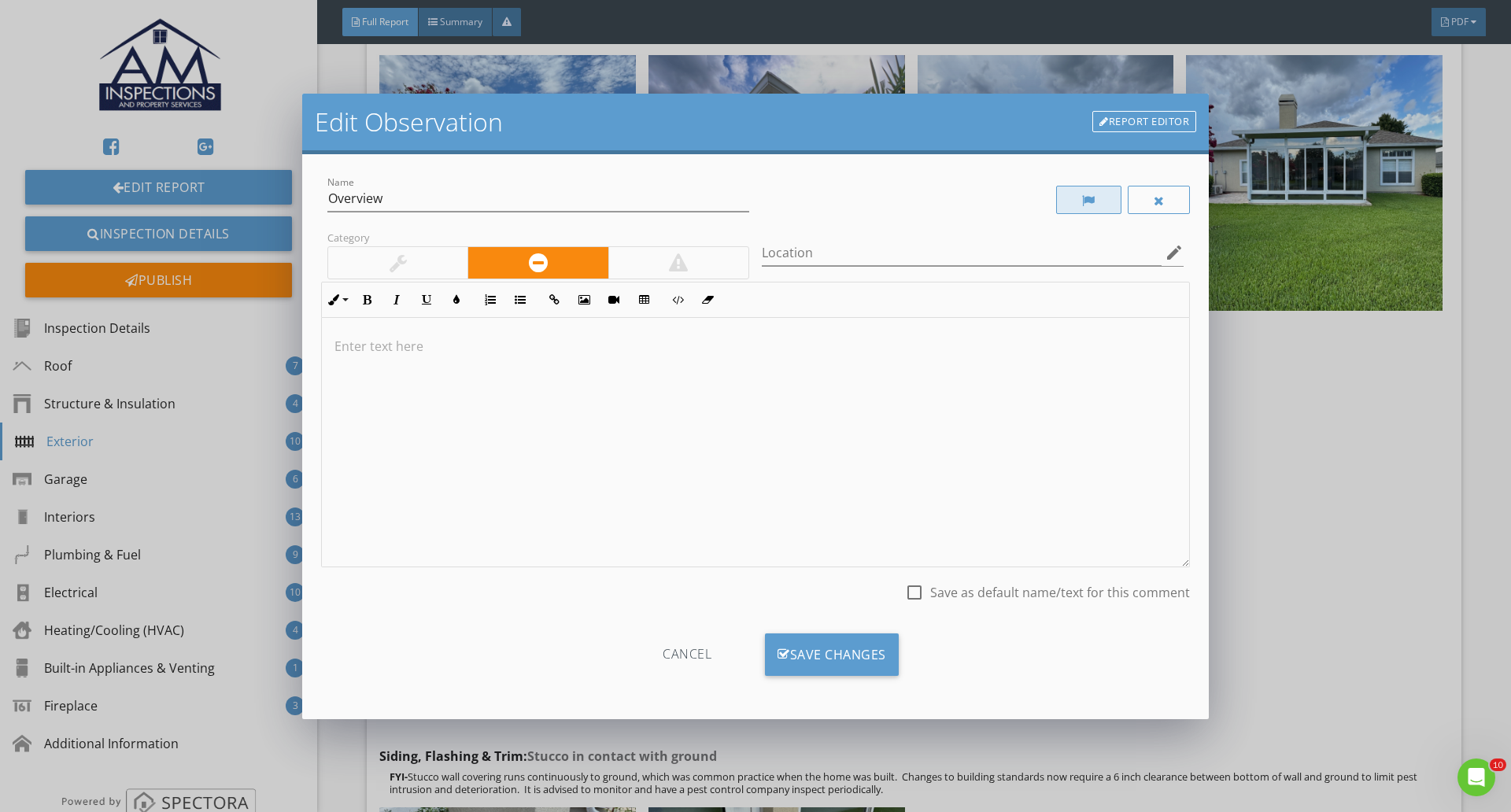 click at bounding box center [1088, 200] 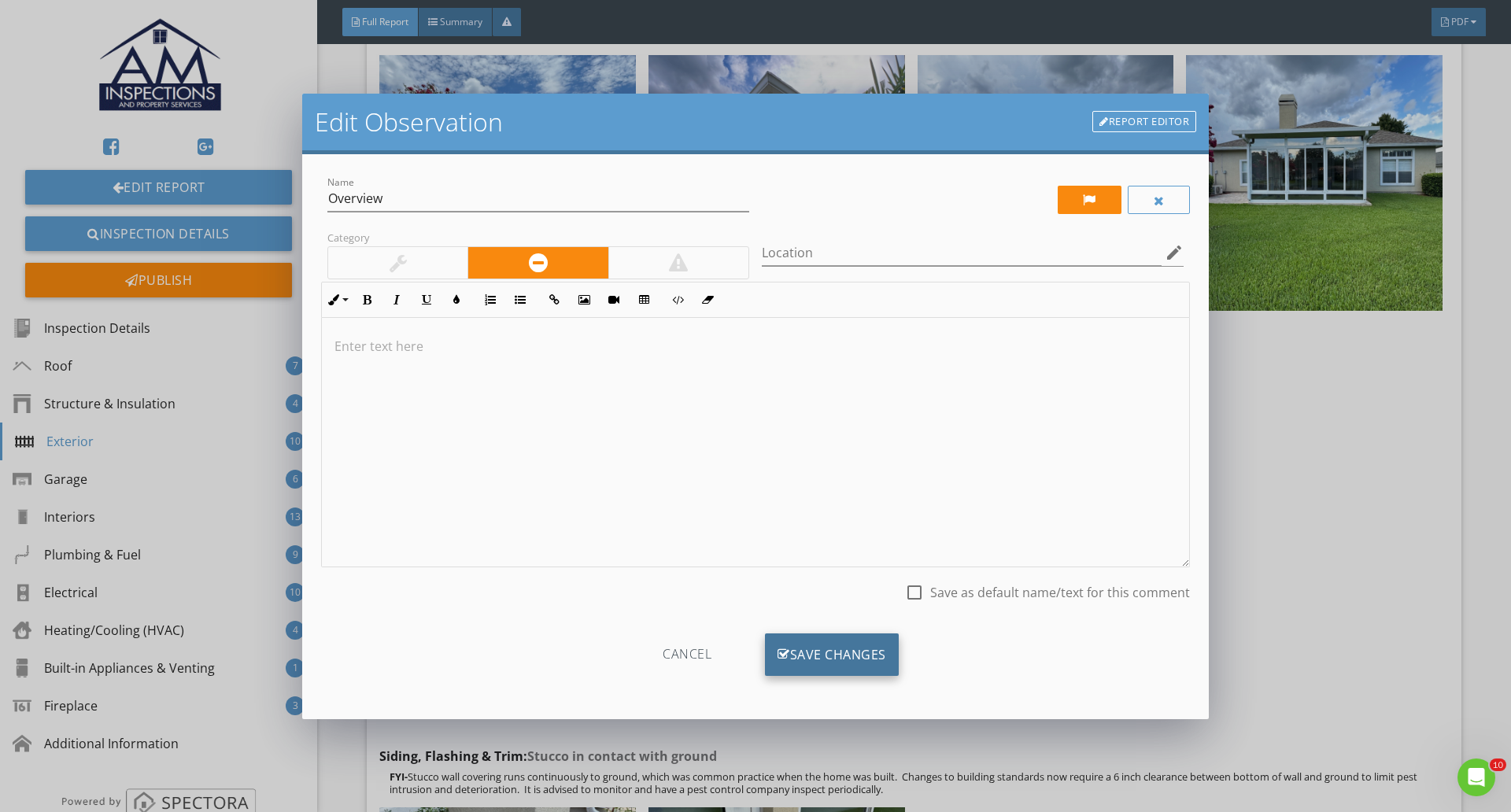 click on "Save Changes" at bounding box center (832, 655) 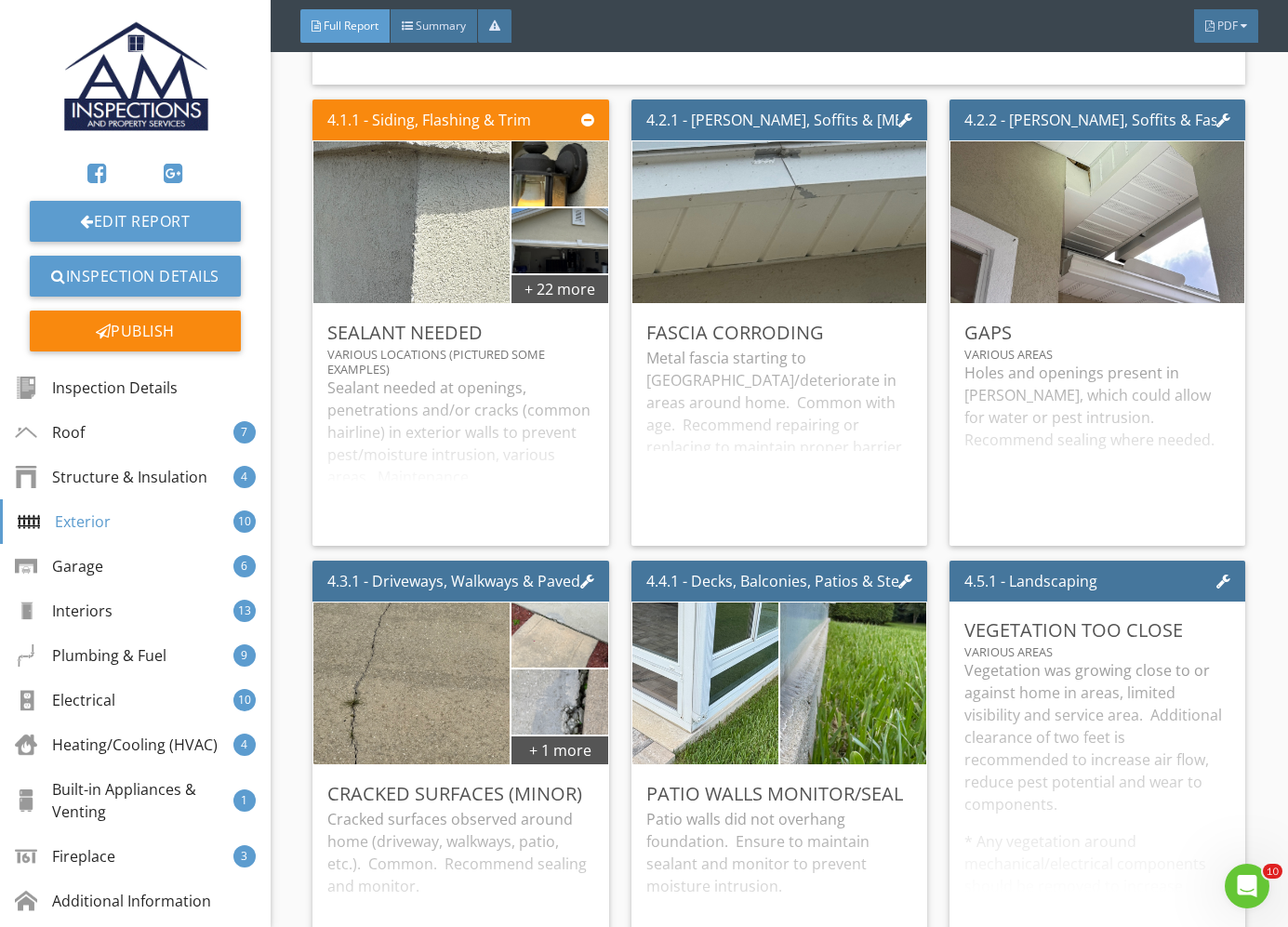 scroll, scrollTop: 9763, scrollLeft: 0, axis: vertical 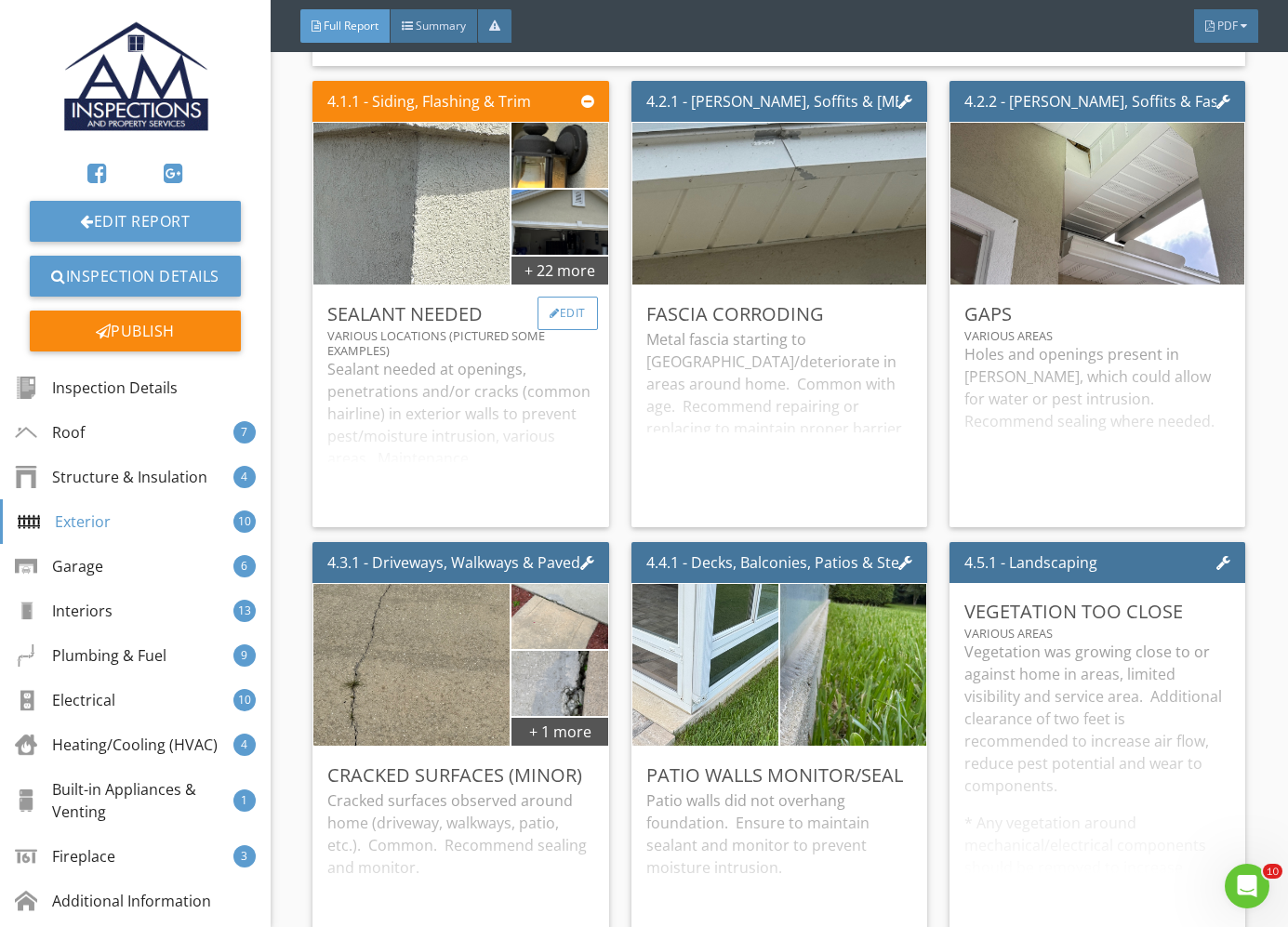 click on "Edit" at bounding box center [567, 313] 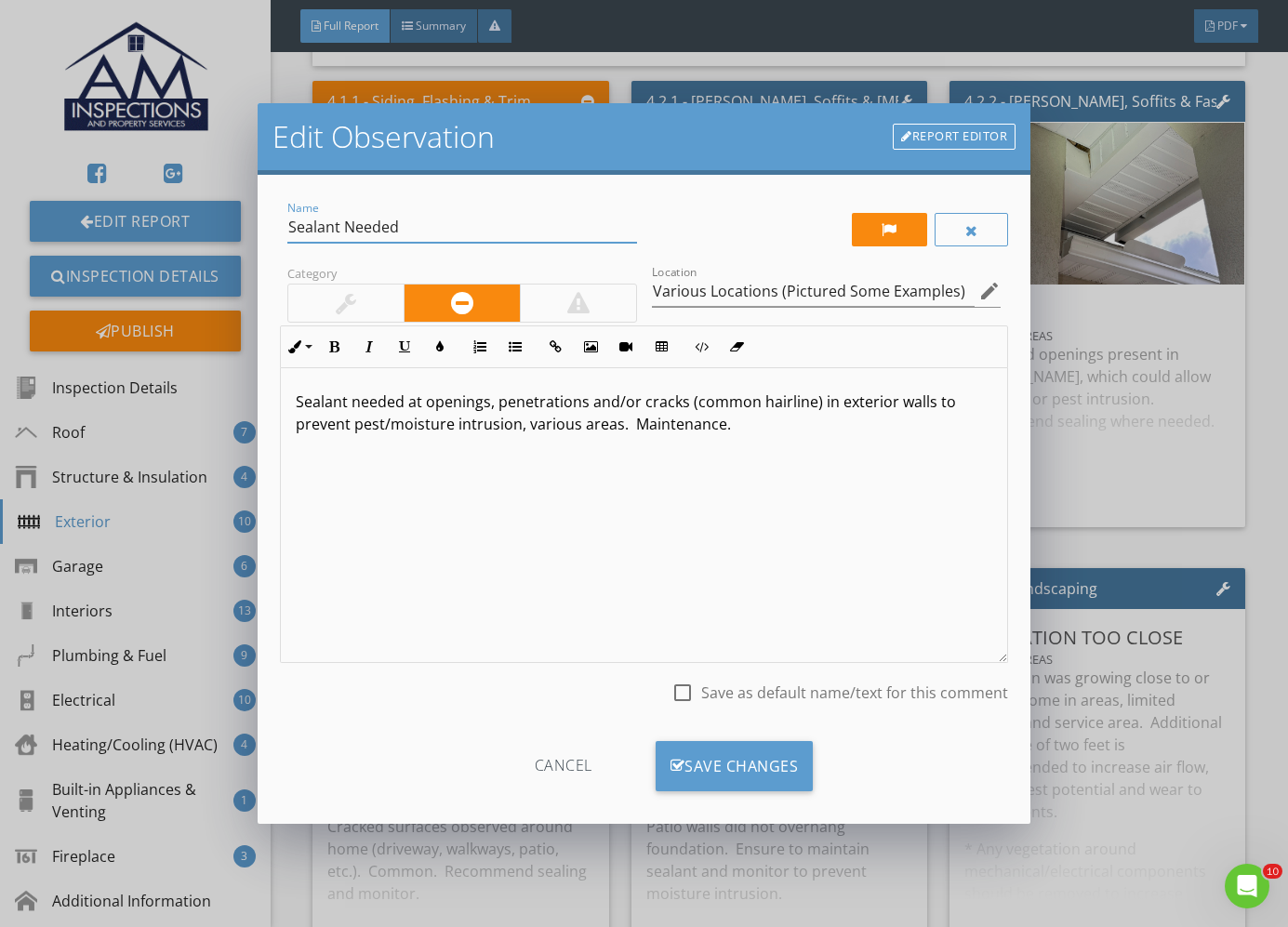 drag, startPoint x: 435, startPoint y: 225, endPoint x: 230, endPoint y: 226, distance: 205.00244 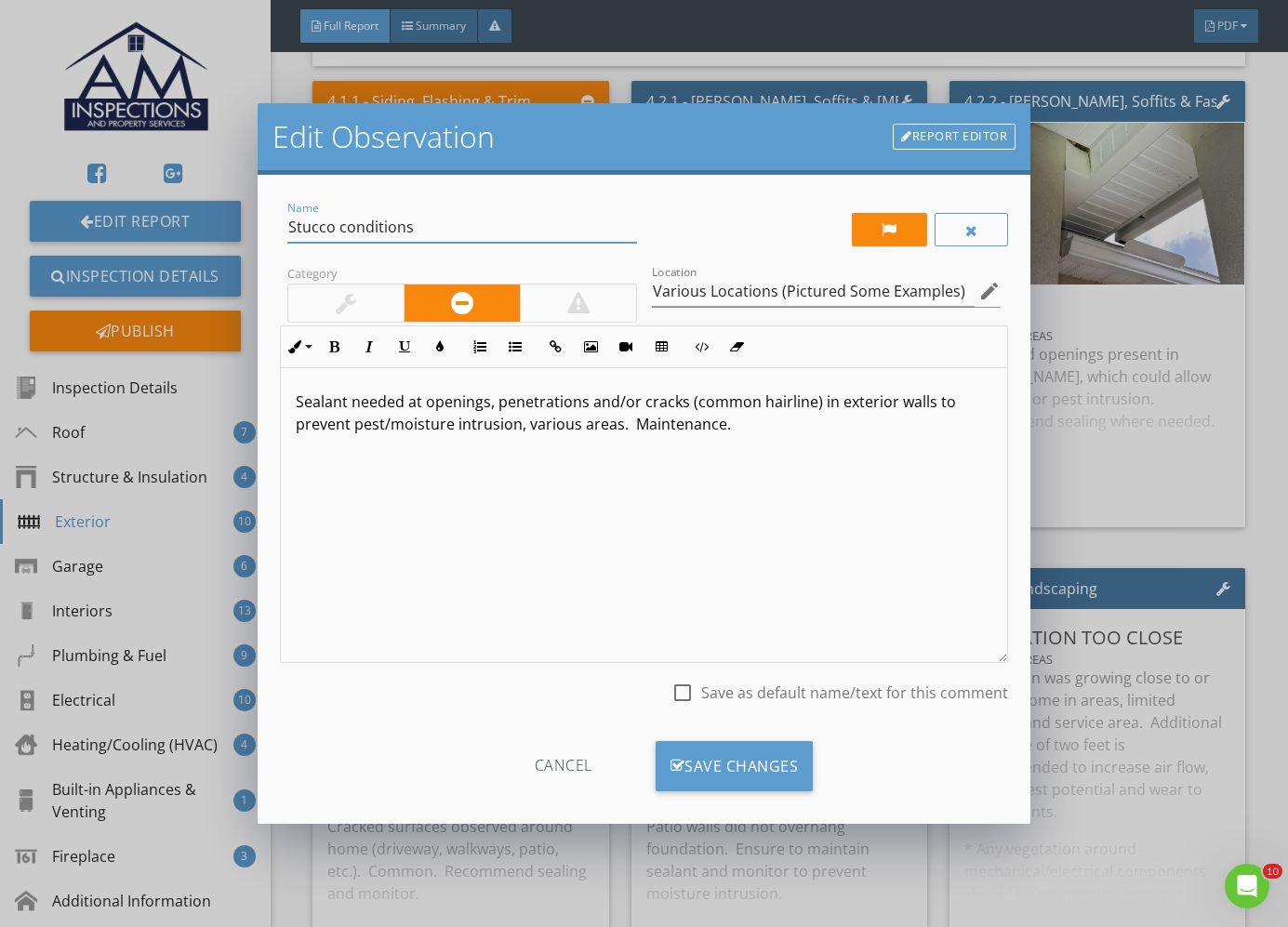 type on "Stucco conditions" 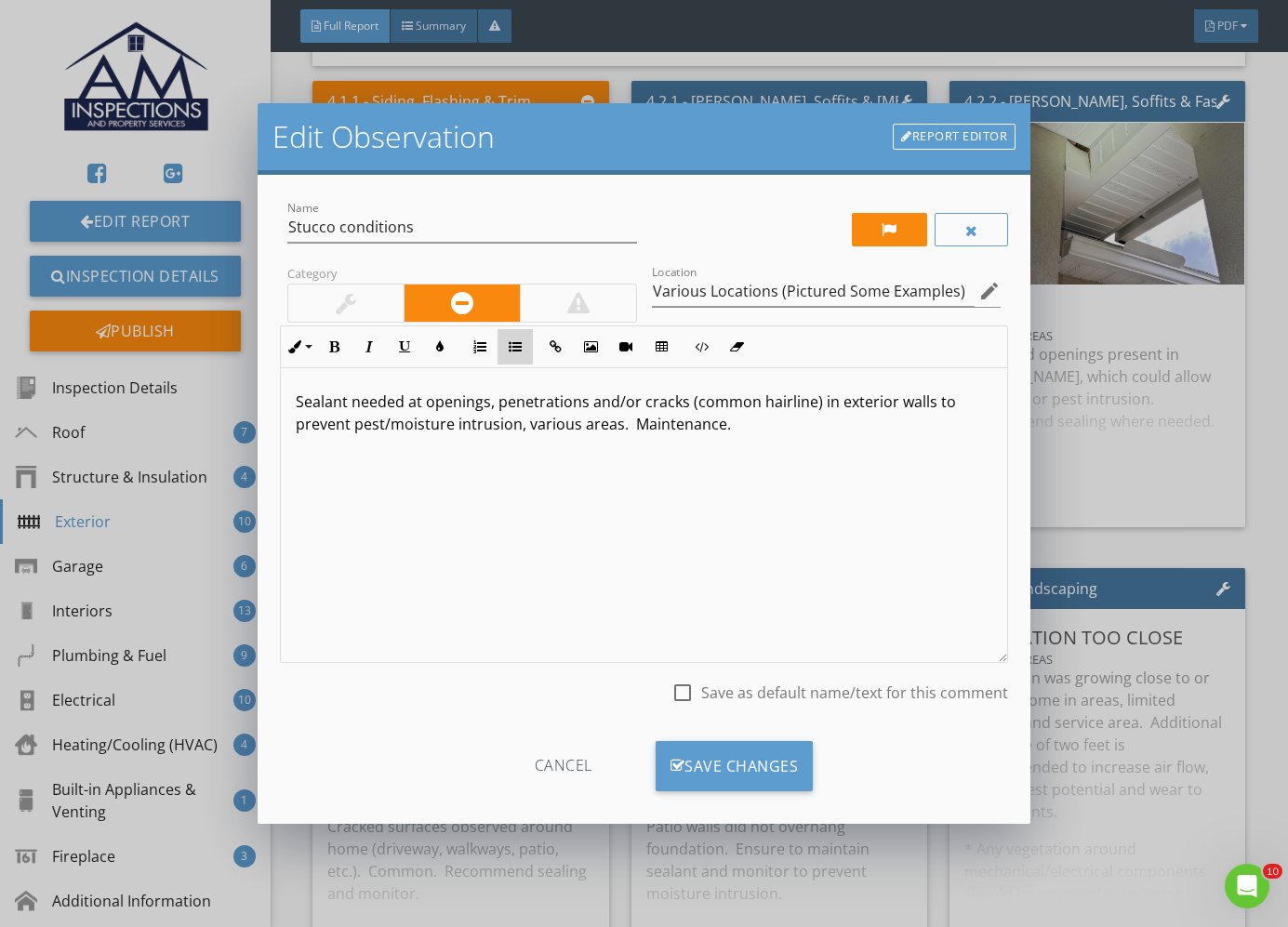 click at bounding box center [515, 347] 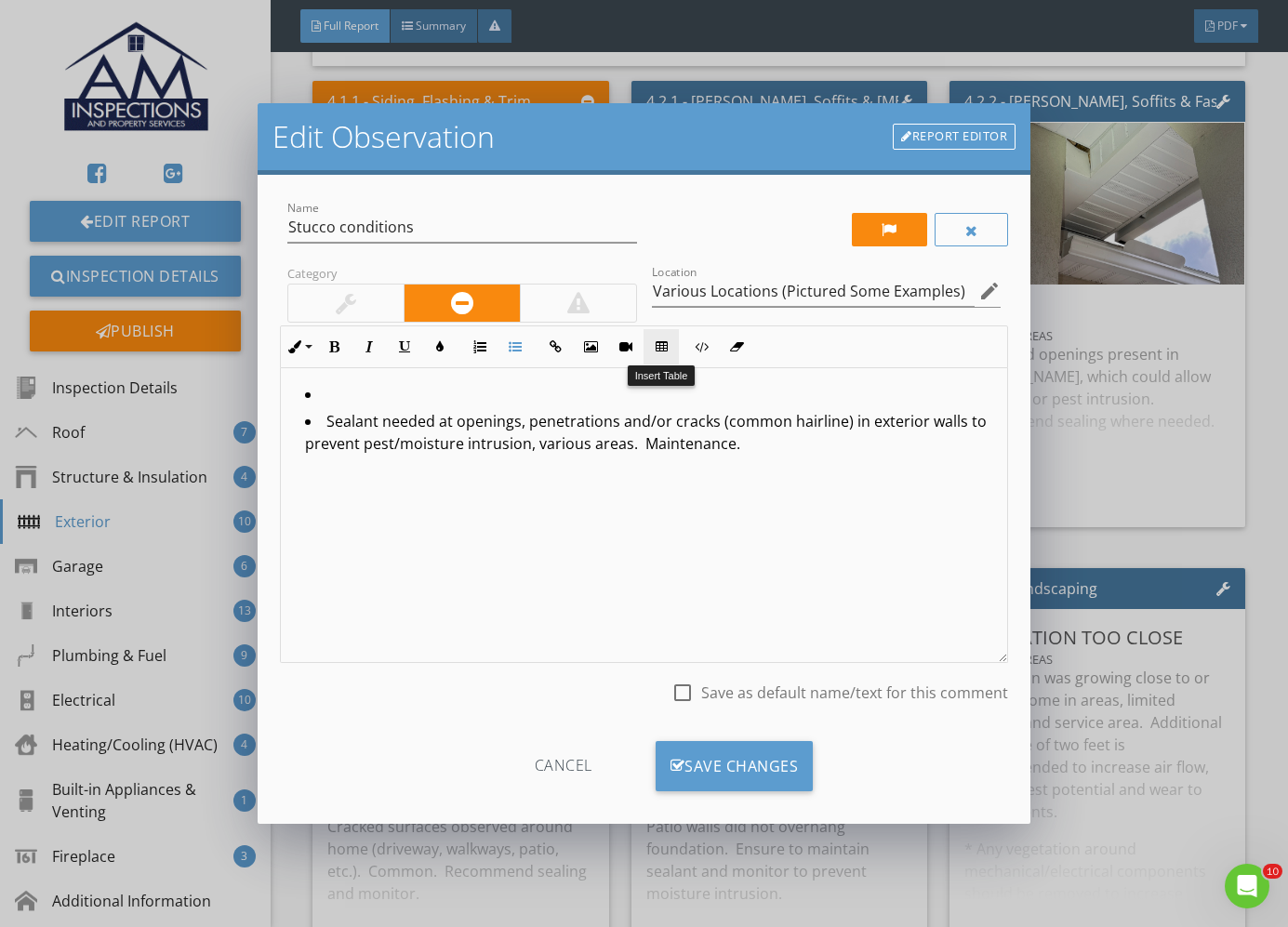 type 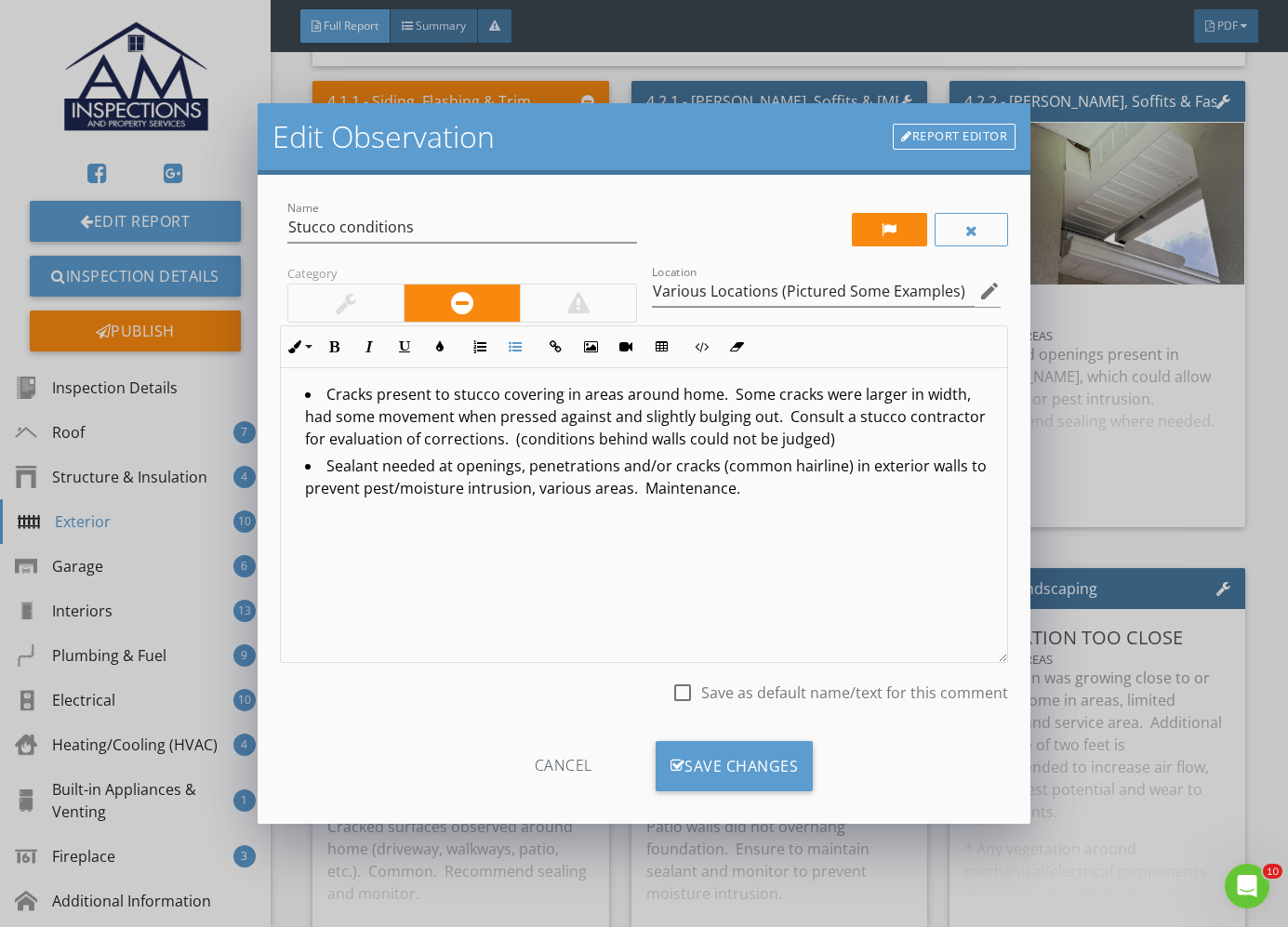 click on "Sealant needed at openings, penetrations and/or cracks (common hairline) in exterior walls to prevent pest/moisture intrusion, various areas.  Maintenance." at bounding box center [648, 479] 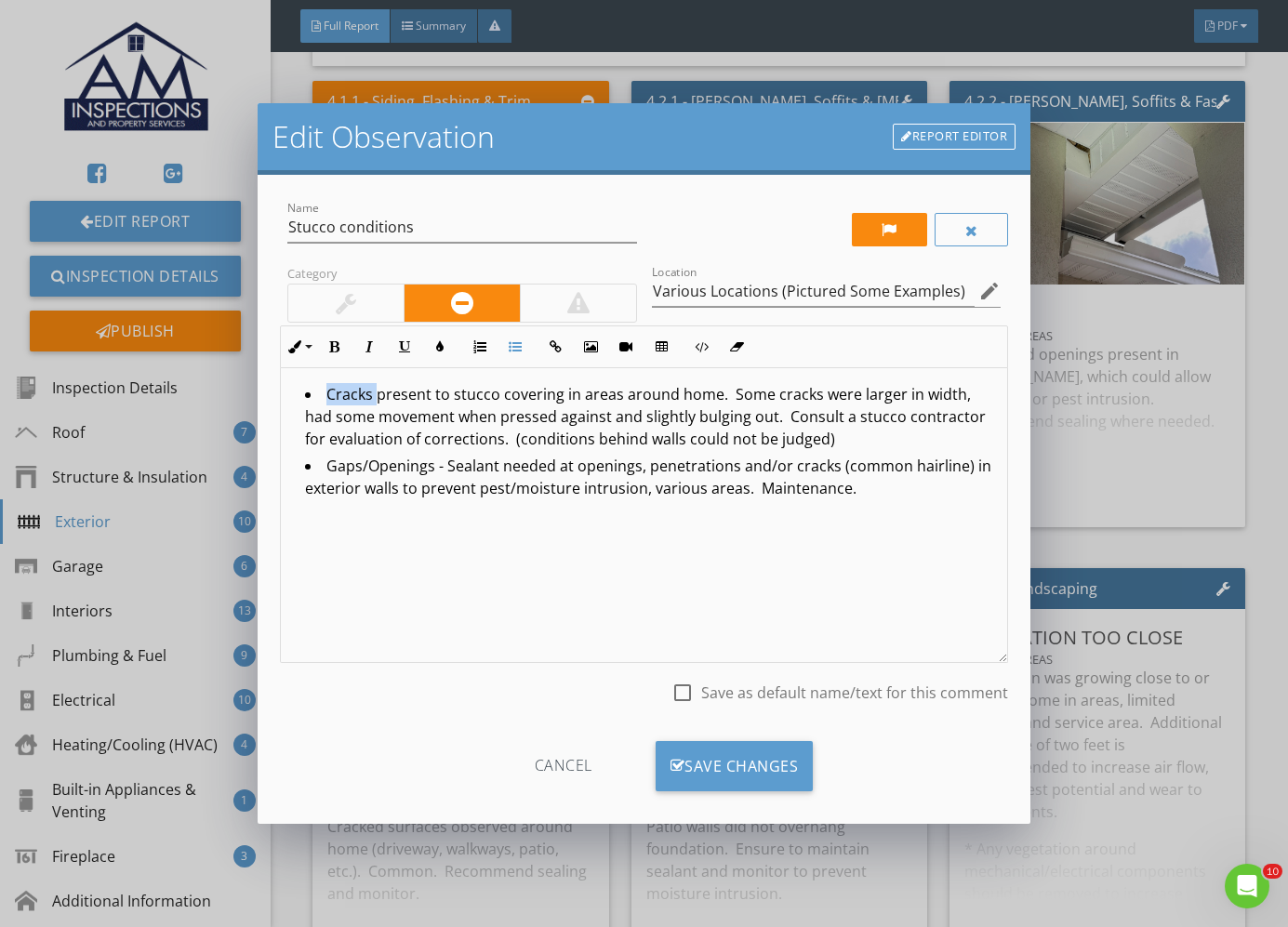 drag, startPoint x: 330, startPoint y: 394, endPoint x: 367, endPoint y: 369, distance: 44.654227 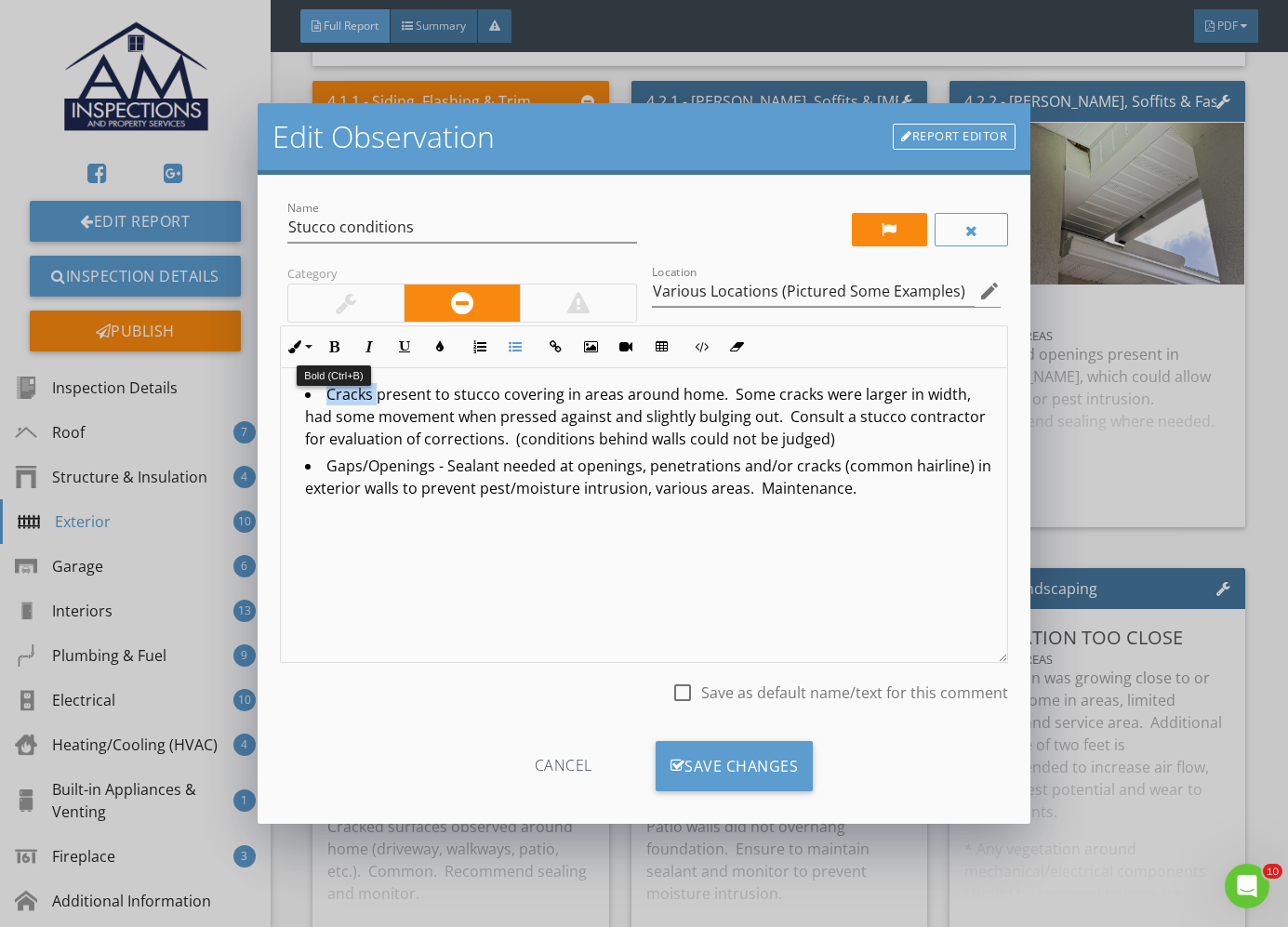 drag, startPoint x: 344, startPoint y: 351, endPoint x: 342, endPoint y: 423, distance: 72.02777 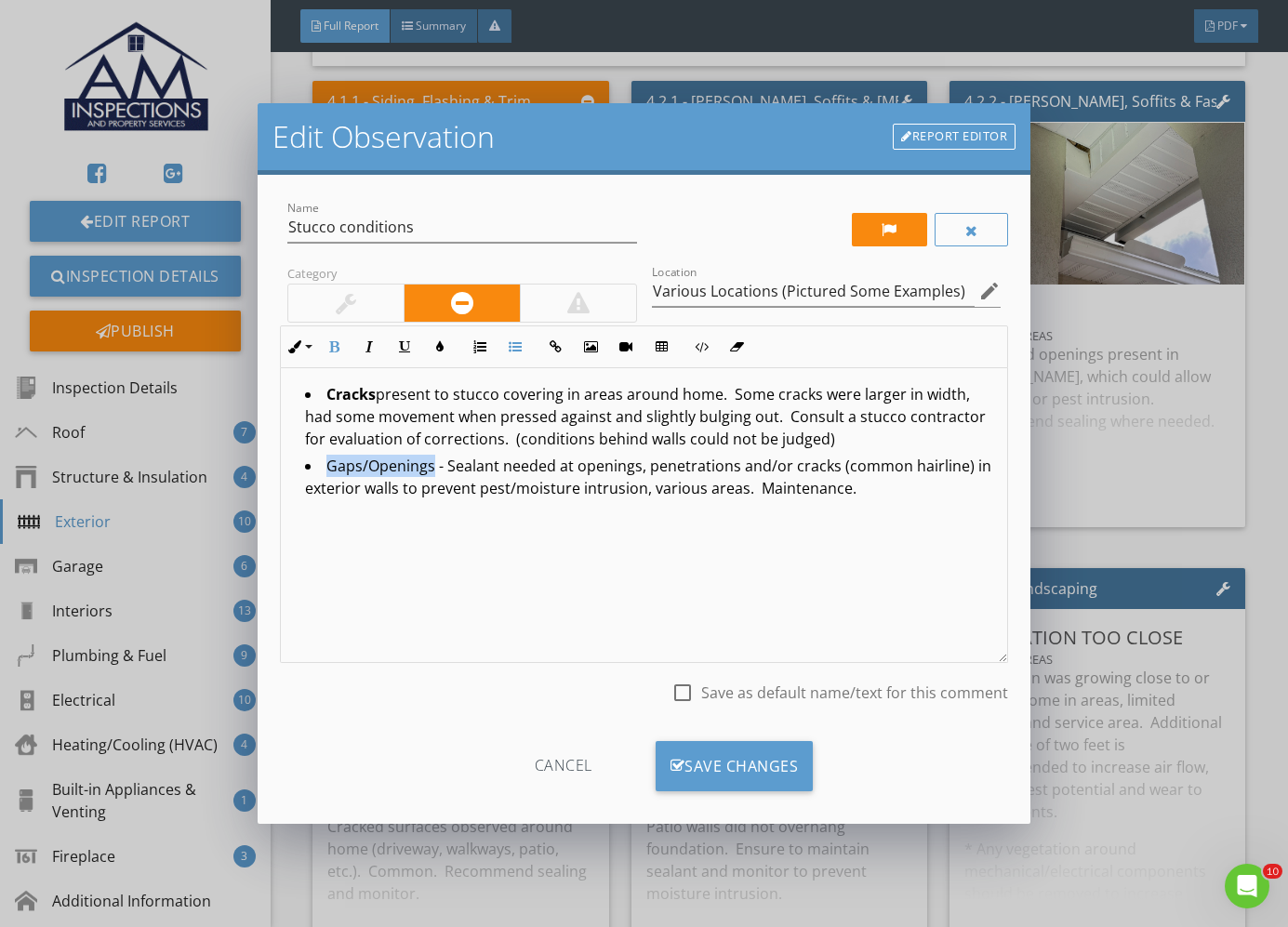 drag, startPoint x: 328, startPoint y: 470, endPoint x: 432, endPoint y: 470, distance: 104 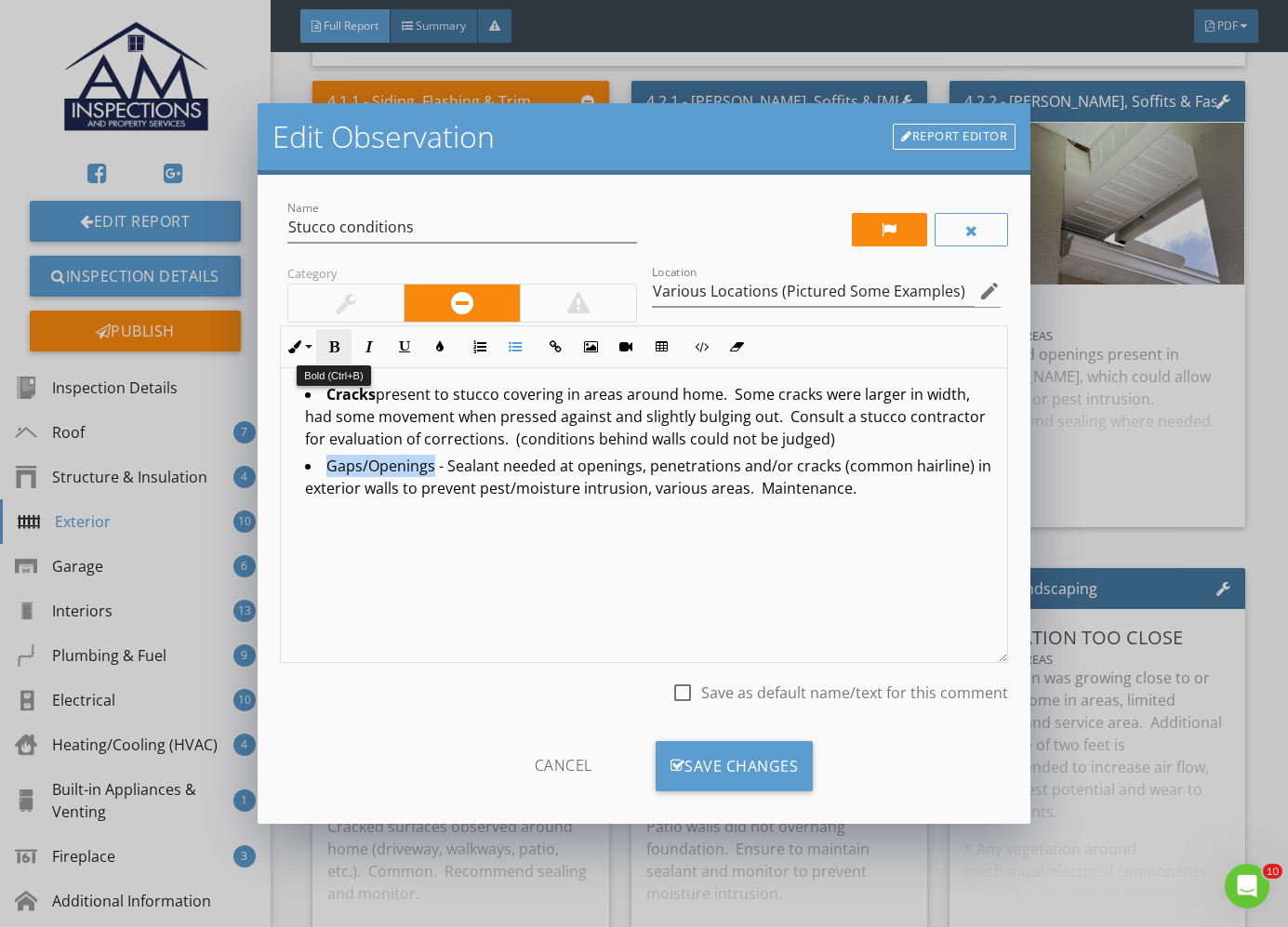 click at bounding box center (334, 347) 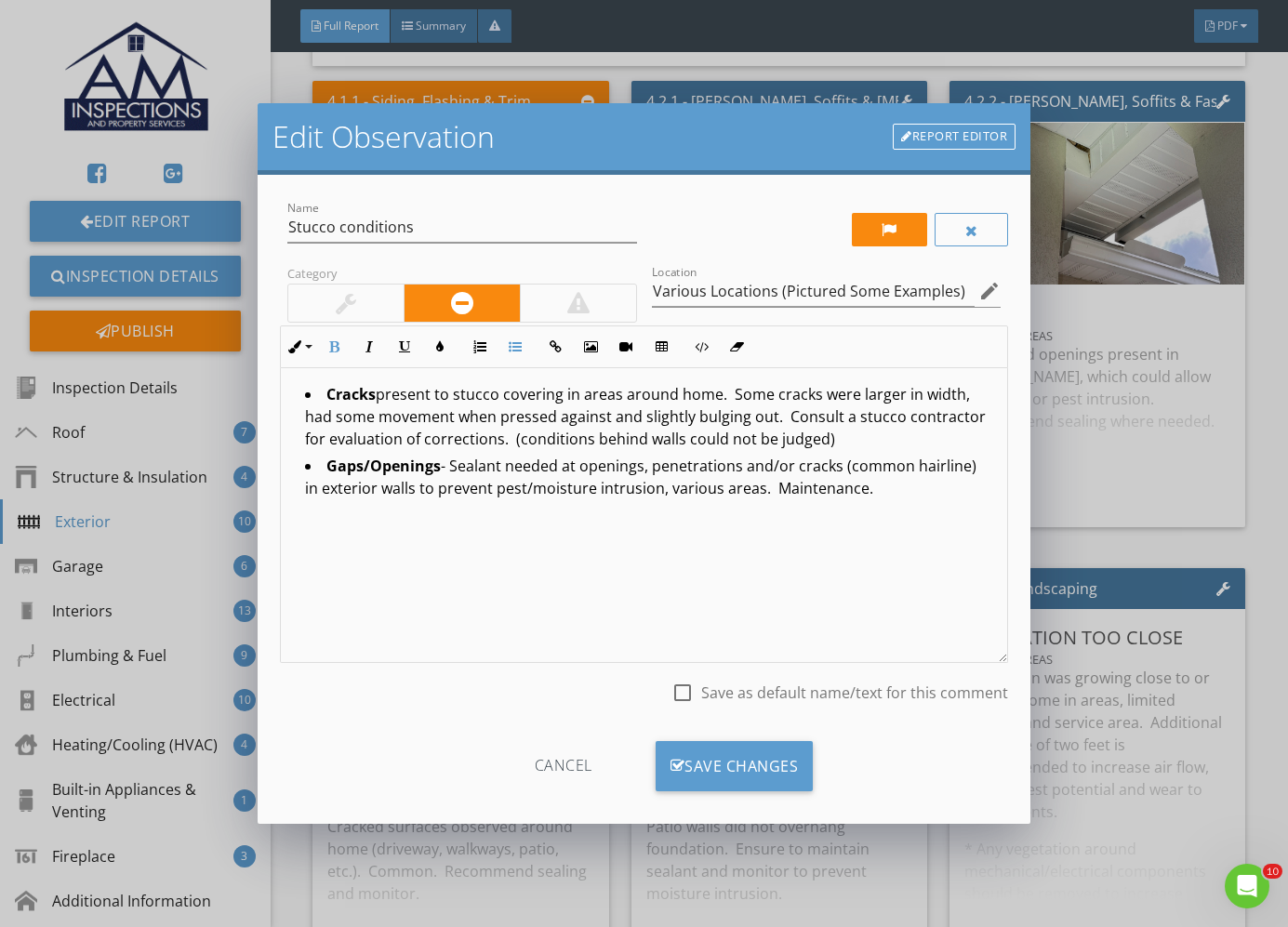 click on "Gaps/Openings  - Sealant needed at openings, penetrations and/or cracks (common hairline) in exterior walls to prevent pest/moisture intrusion, various areas.  Maintenance." at bounding box center (648, 479) 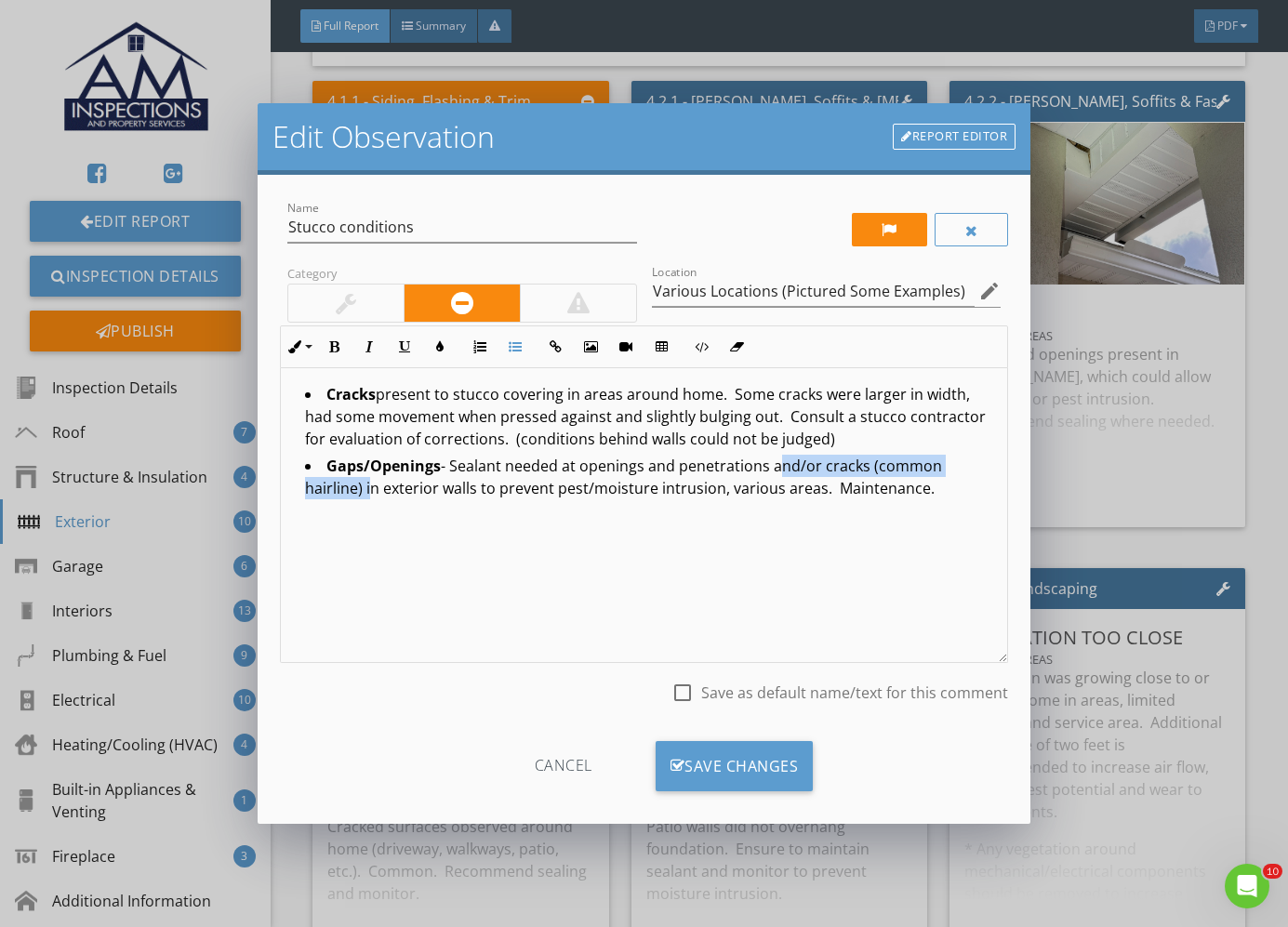 drag, startPoint x: 778, startPoint y: 470, endPoint x: 366, endPoint y: 491, distance: 412.53485 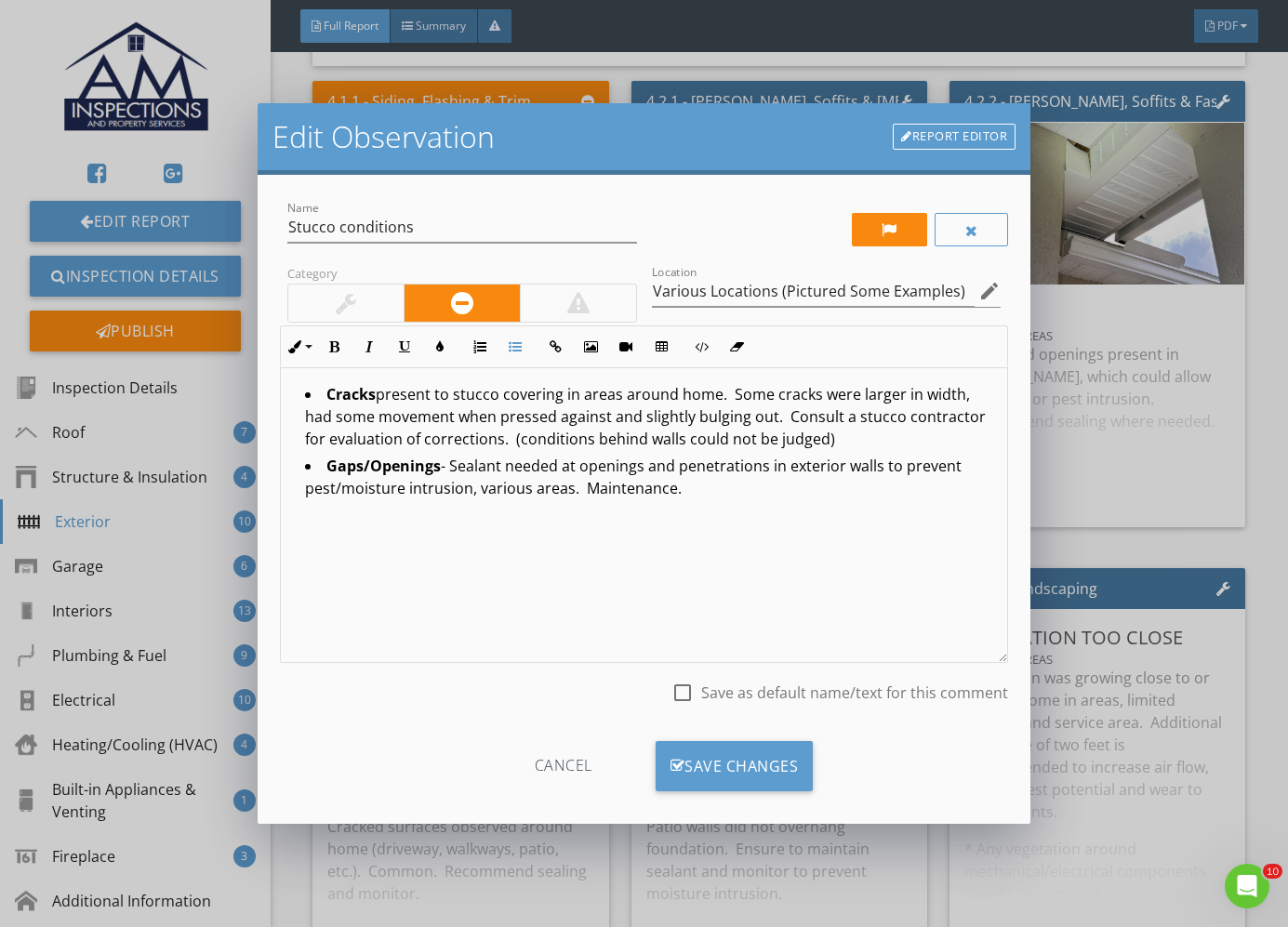 click on "Cracks  present to stucco covering in areas around home.  Some cracks were larger in width, had some movement when pressed against and slightly bulging out.  Consult a stucco contractor for evaluation of corrections.  (conditions behind walls could not be judged) Gaps/Openings  - Sealant needed at openings and penetrations in exterior walls to prevent pest/moisture intrusion, various areas.  Maintenance." at bounding box center (644, 515) 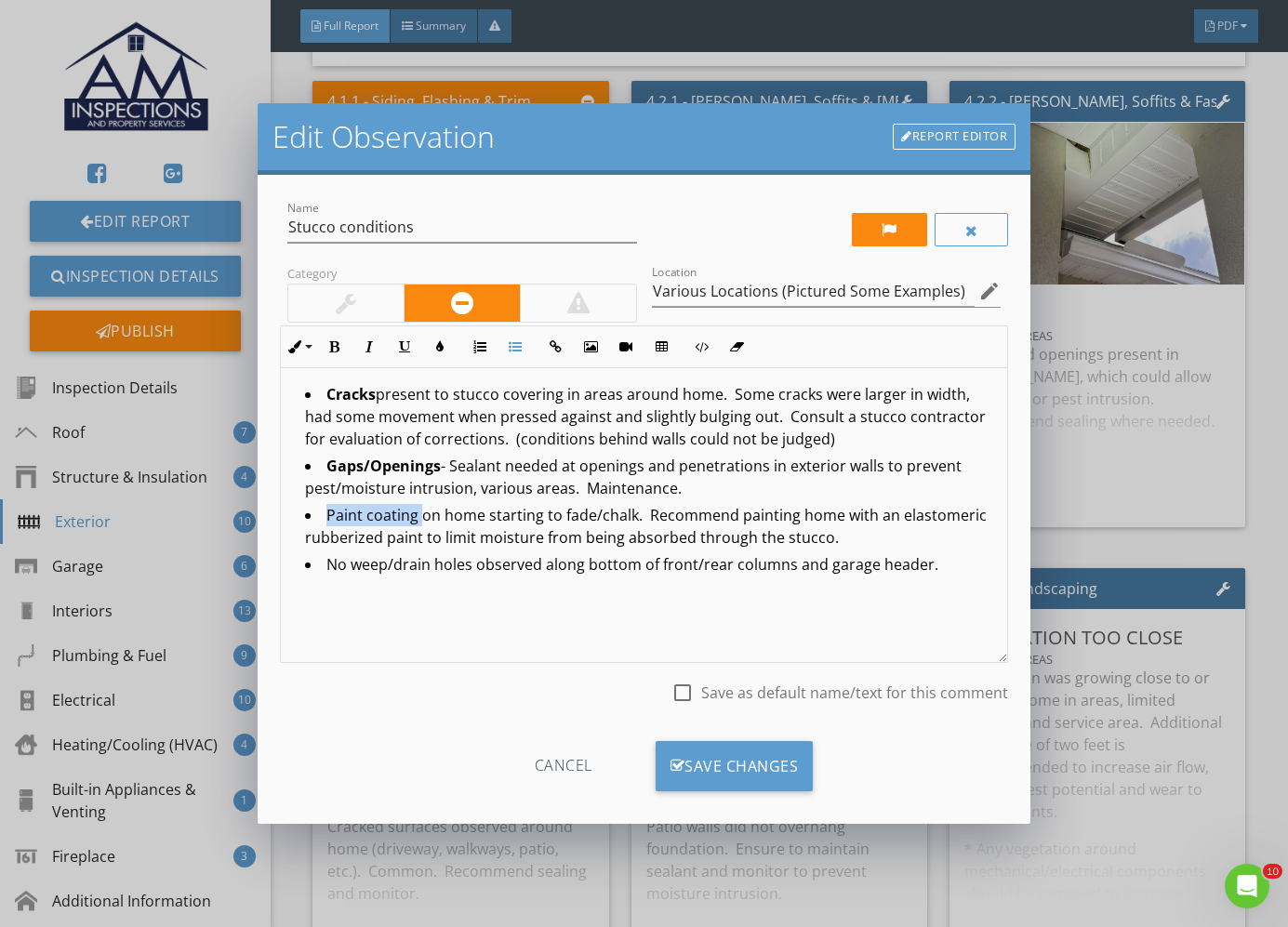 drag, startPoint x: 329, startPoint y: 511, endPoint x: 419, endPoint y: 518, distance: 90.27181 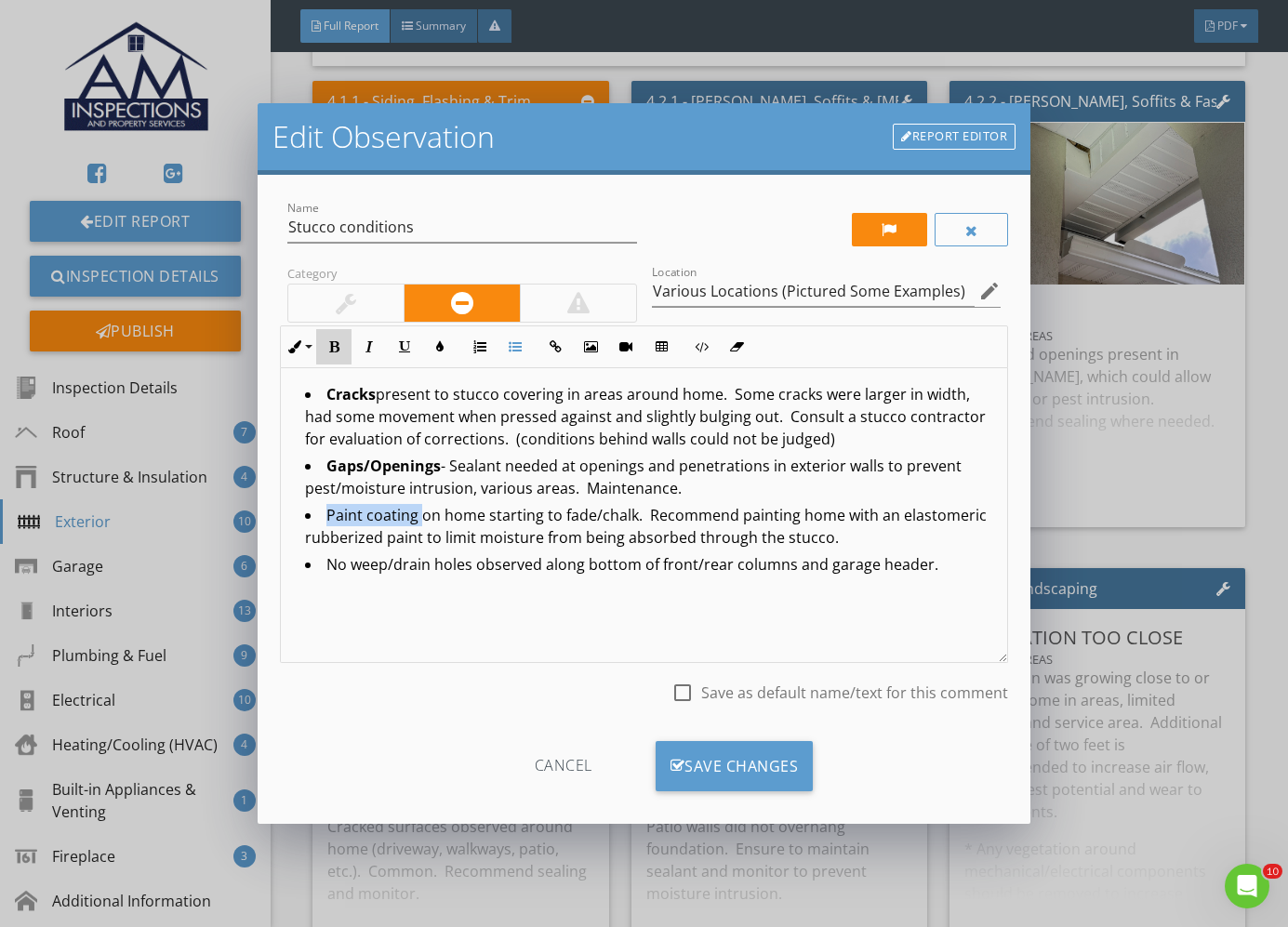 click on "Bold" at bounding box center [334, 347] 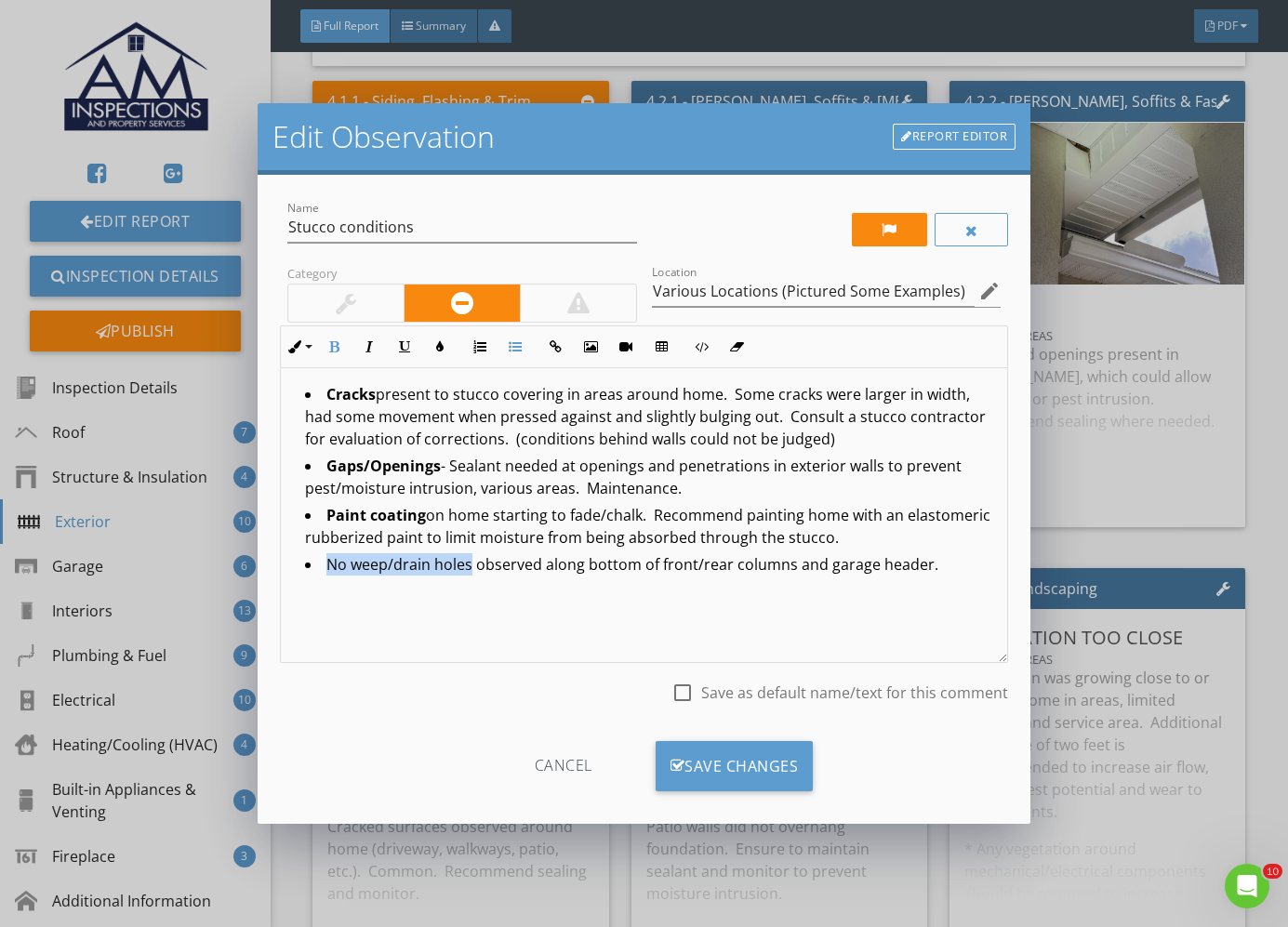 drag, startPoint x: 326, startPoint y: 565, endPoint x: 469, endPoint y: 561, distance: 143.05593 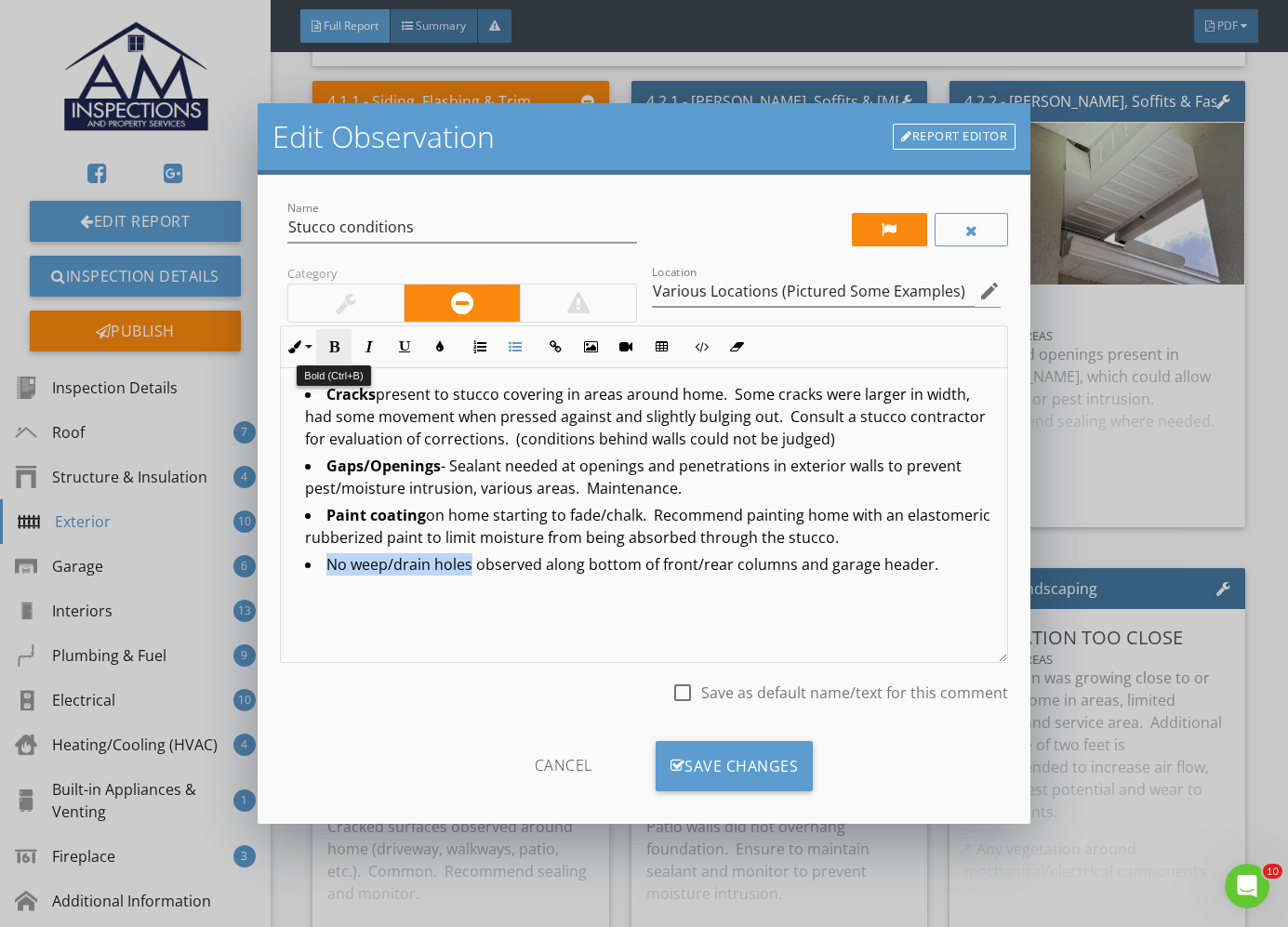 click on "Bold" at bounding box center [334, 347] 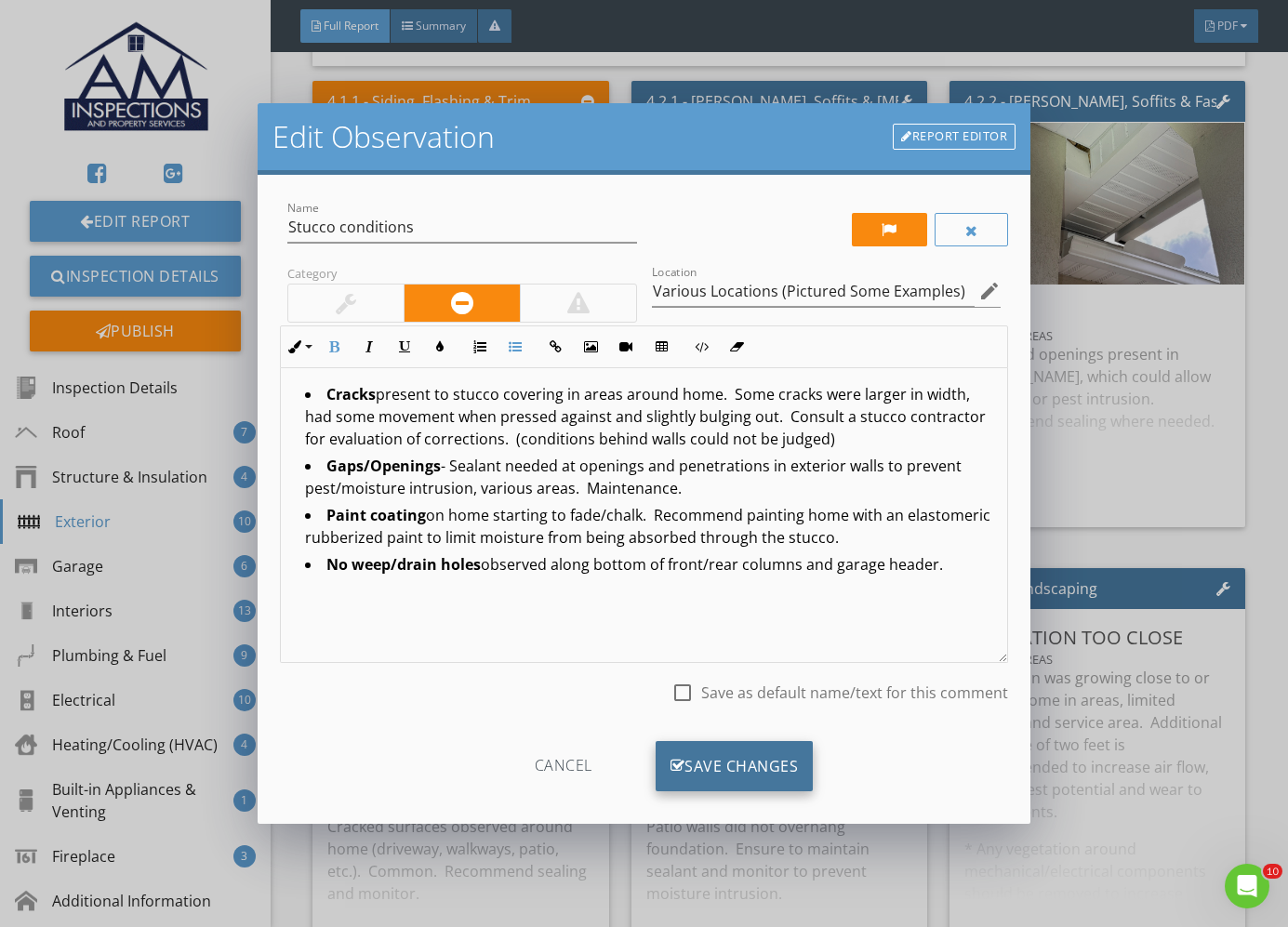 click on "Save Changes" at bounding box center (735, 766) 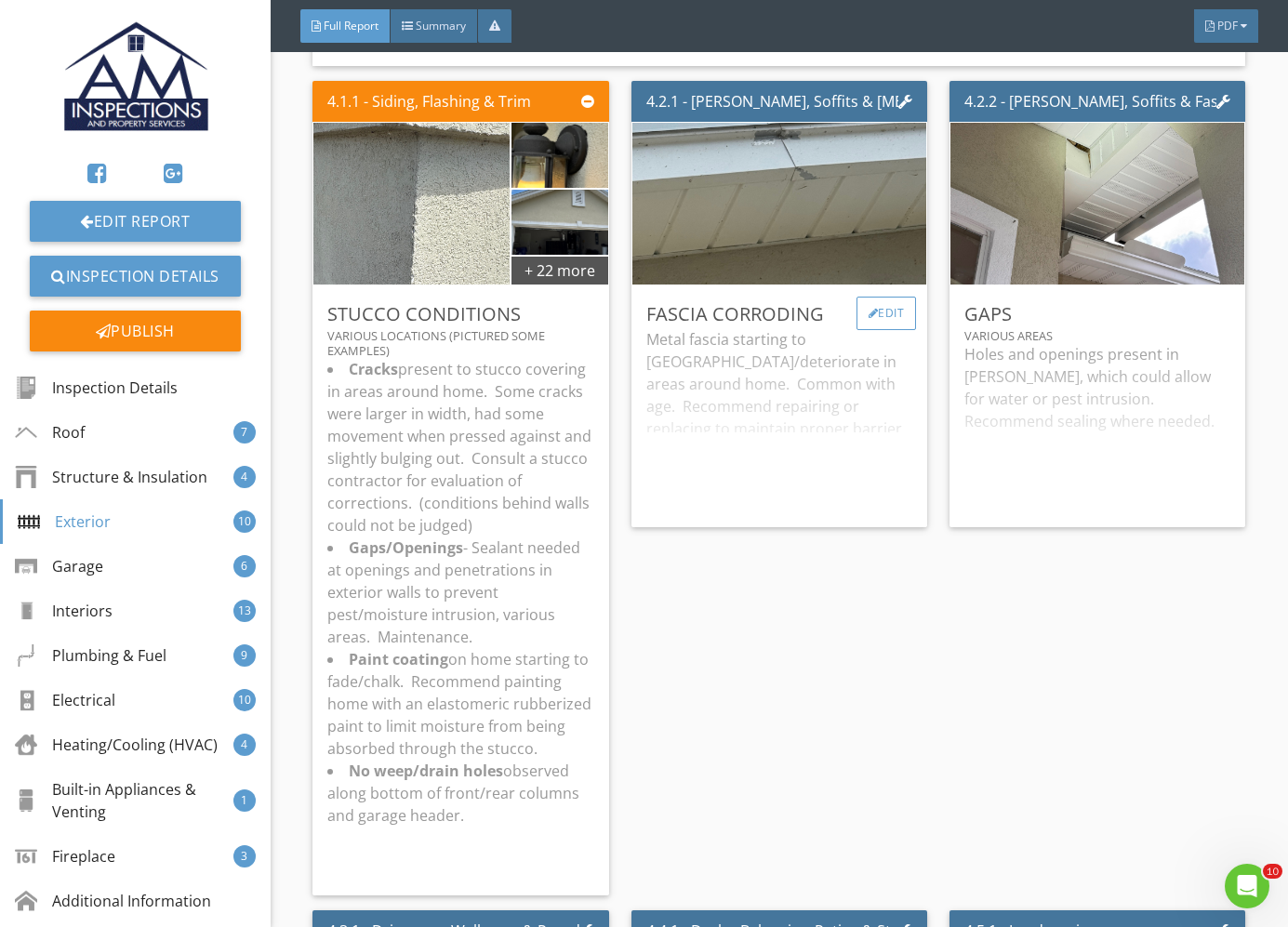 click on "Edit" at bounding box center (886, 313) 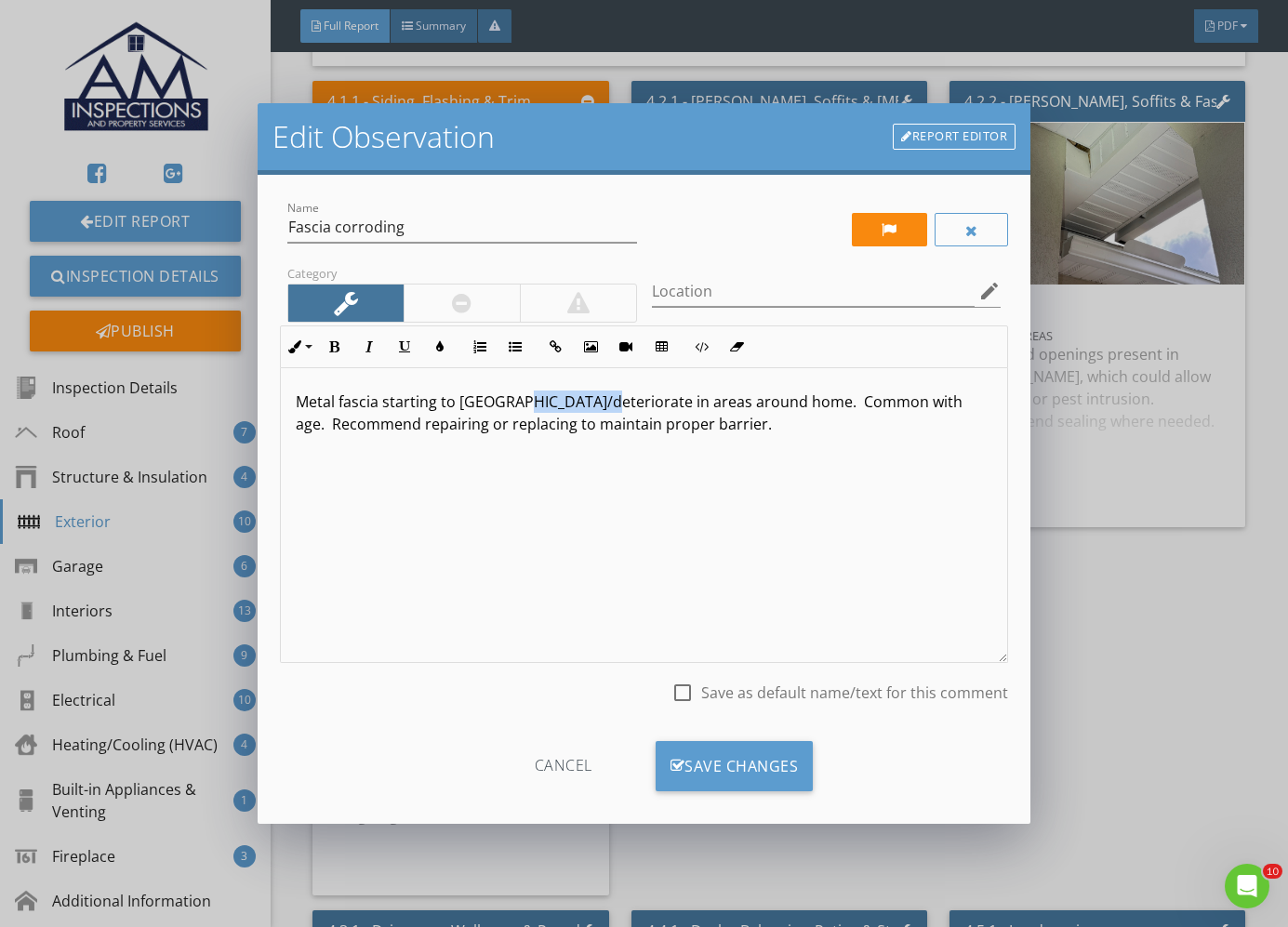 drag, startPoint x: 515, startPoint y: 397, endPoint x: 613, endPoint y: 387, distance: 98.508883 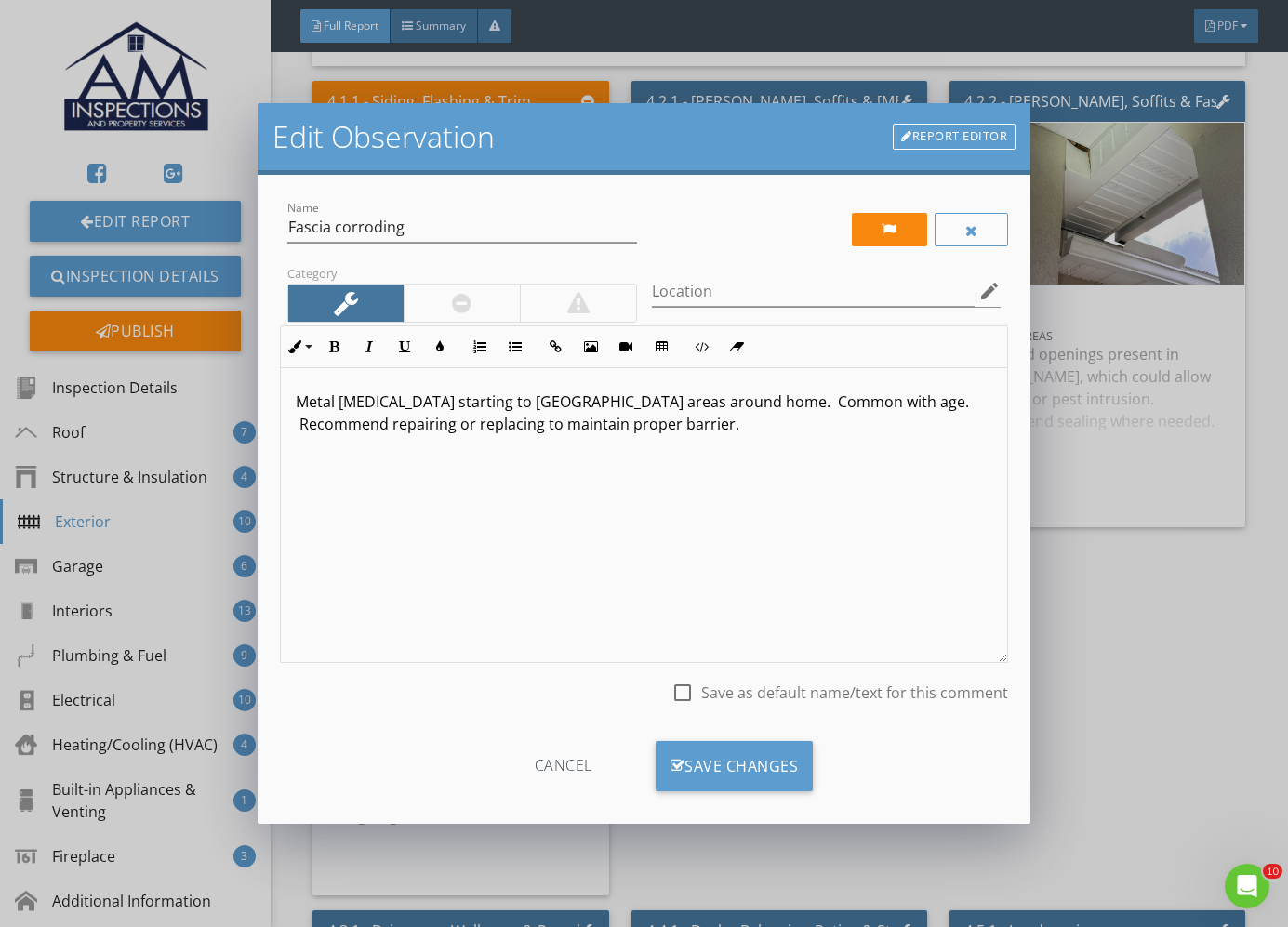 type 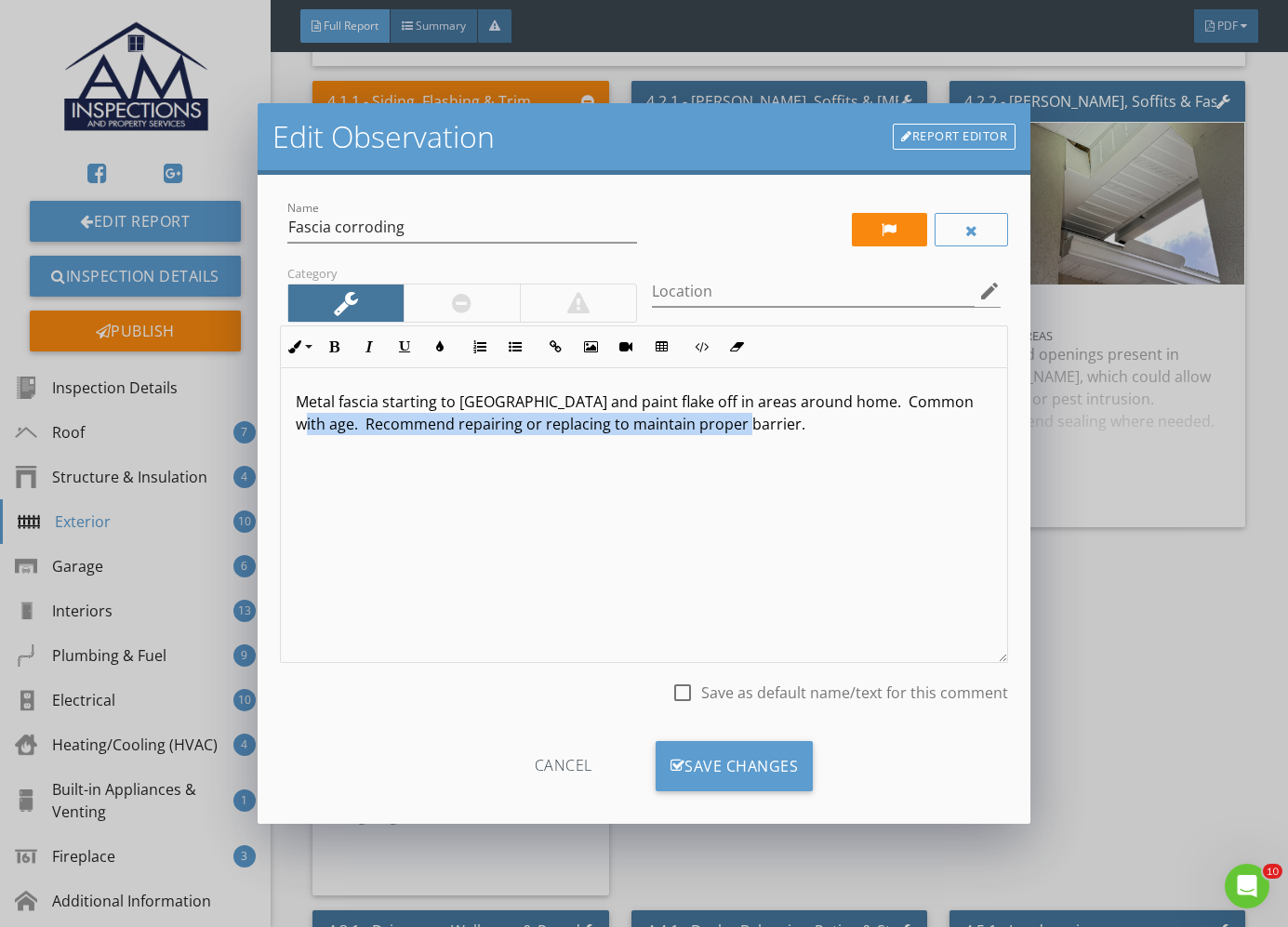 drag, startPoint x: 302, startPoint y: 421, endPoint x: 803, endPoint y: 454, distance: 502.0857 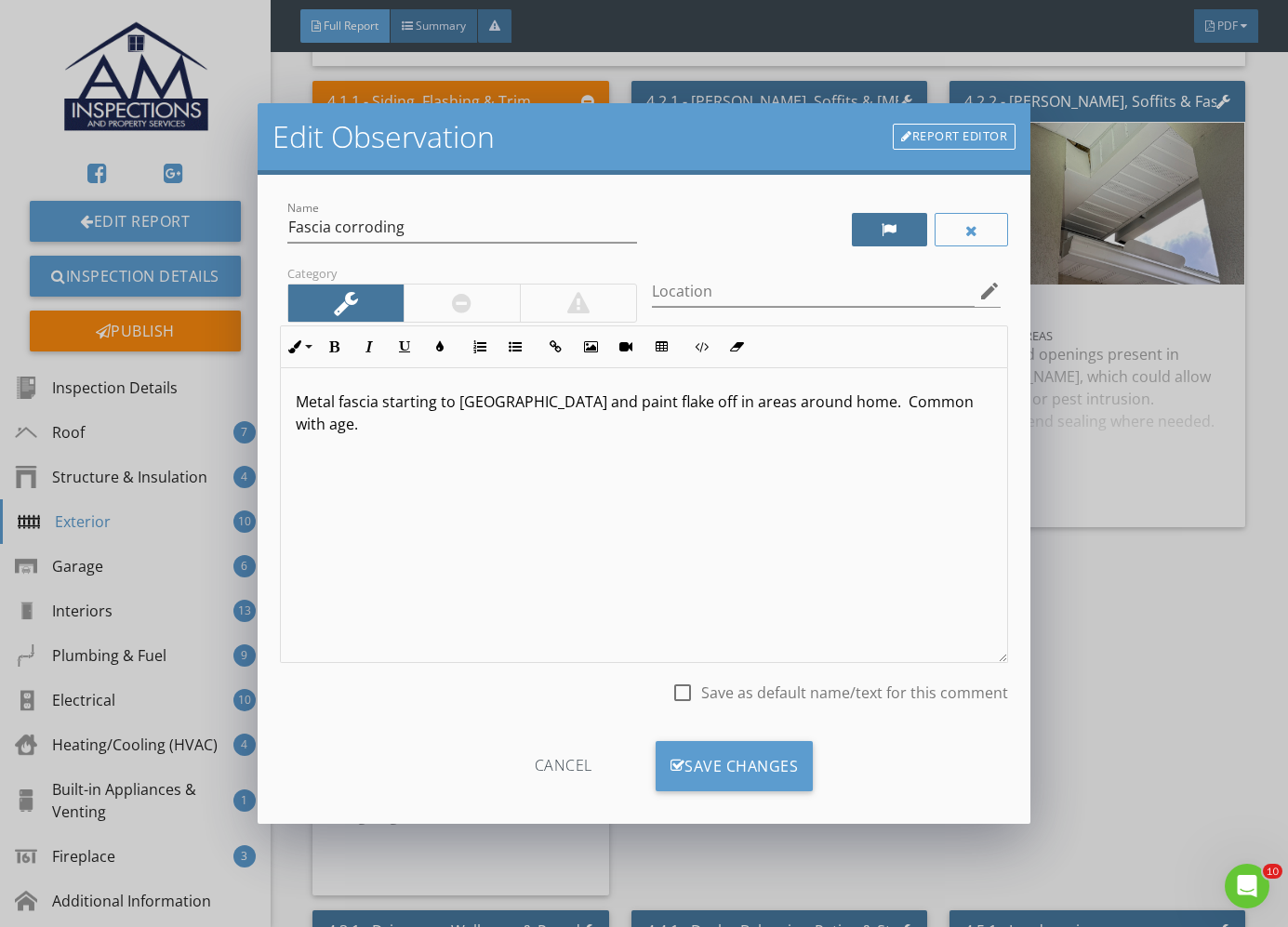 click at bounding box center [889, 230] 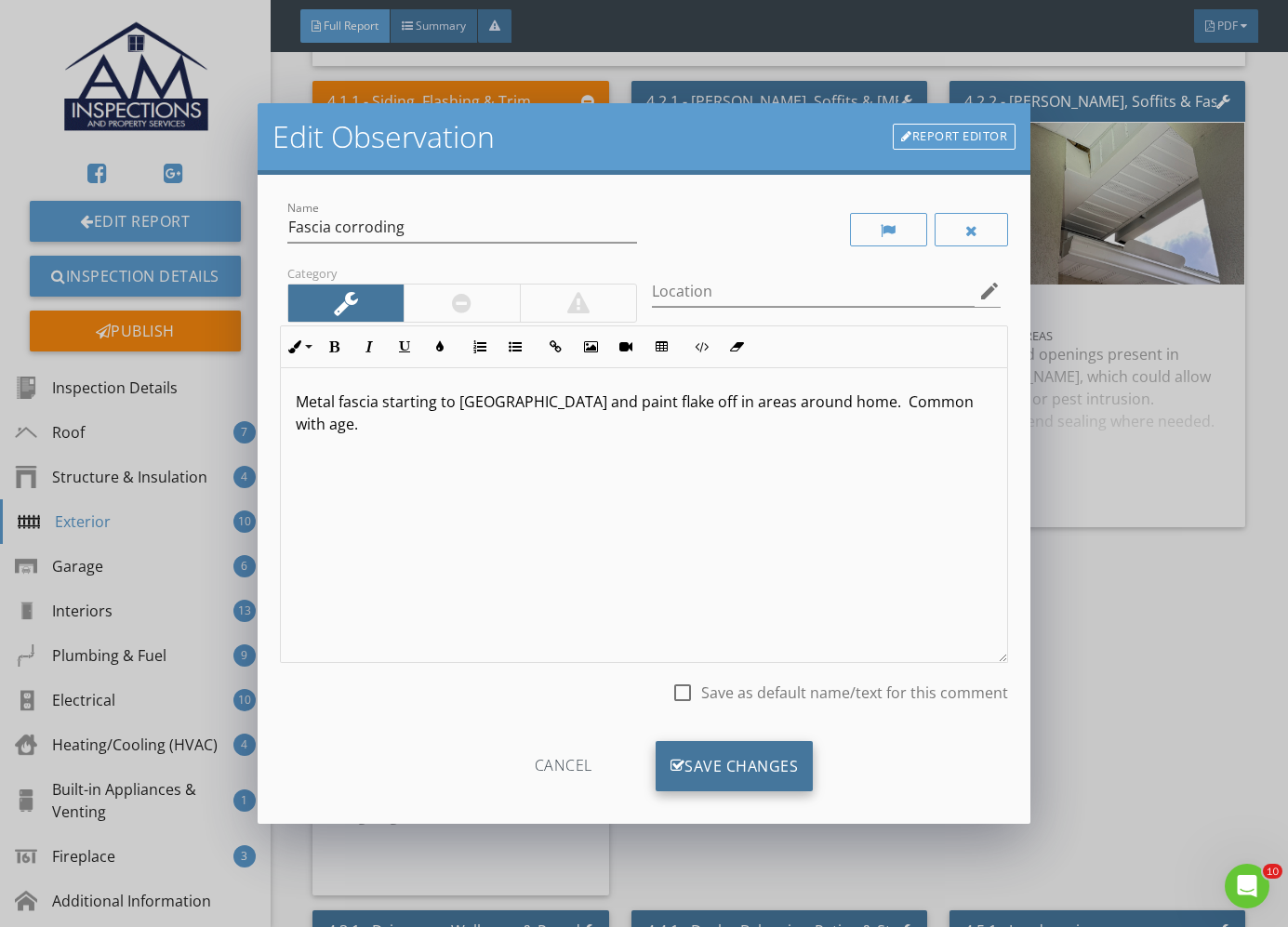 click on "Save Changes" at bounding box center [735, 766] 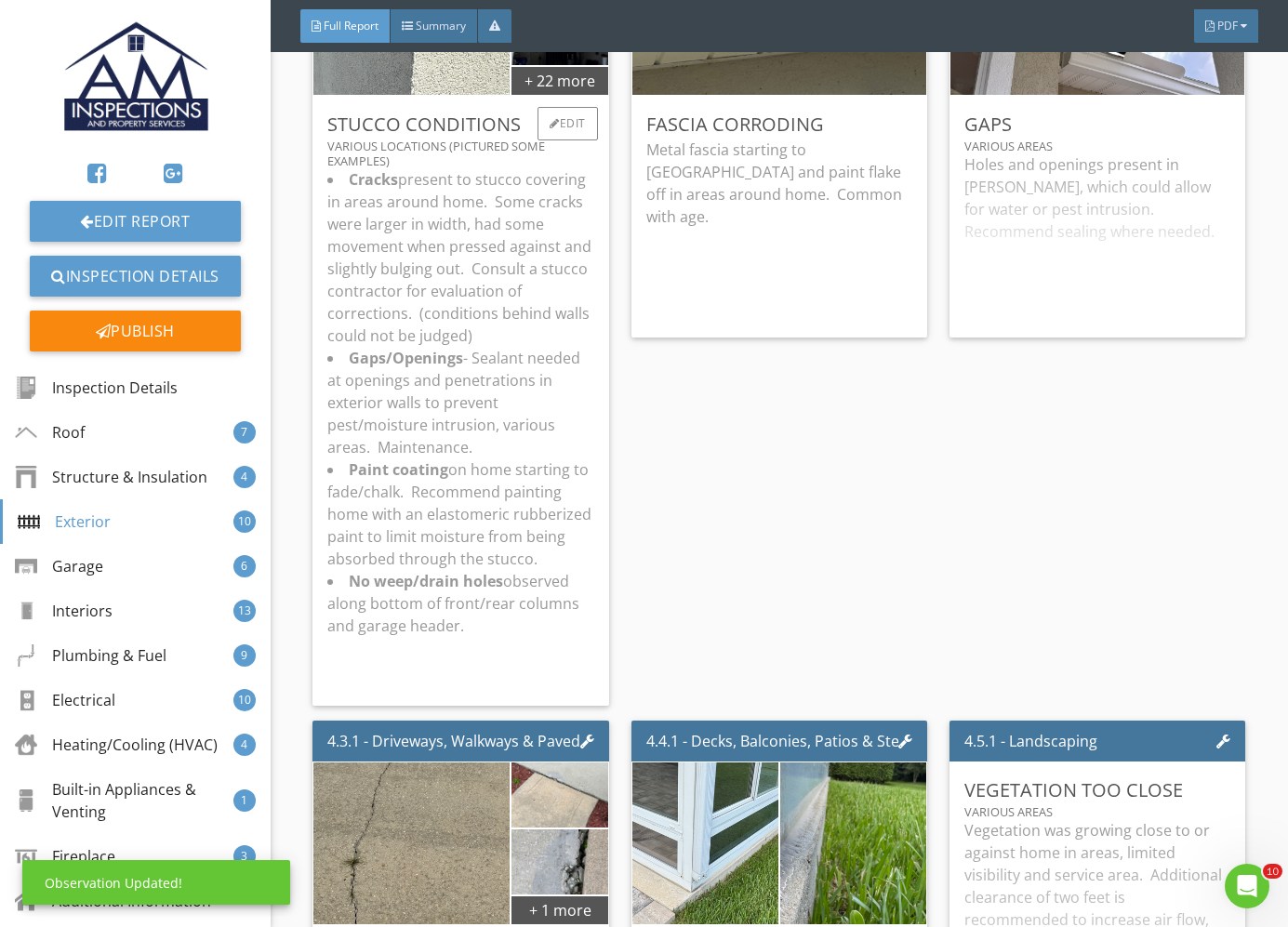 scroll, scrollTop: 10460, scrollLeft: 0, axis: vertical 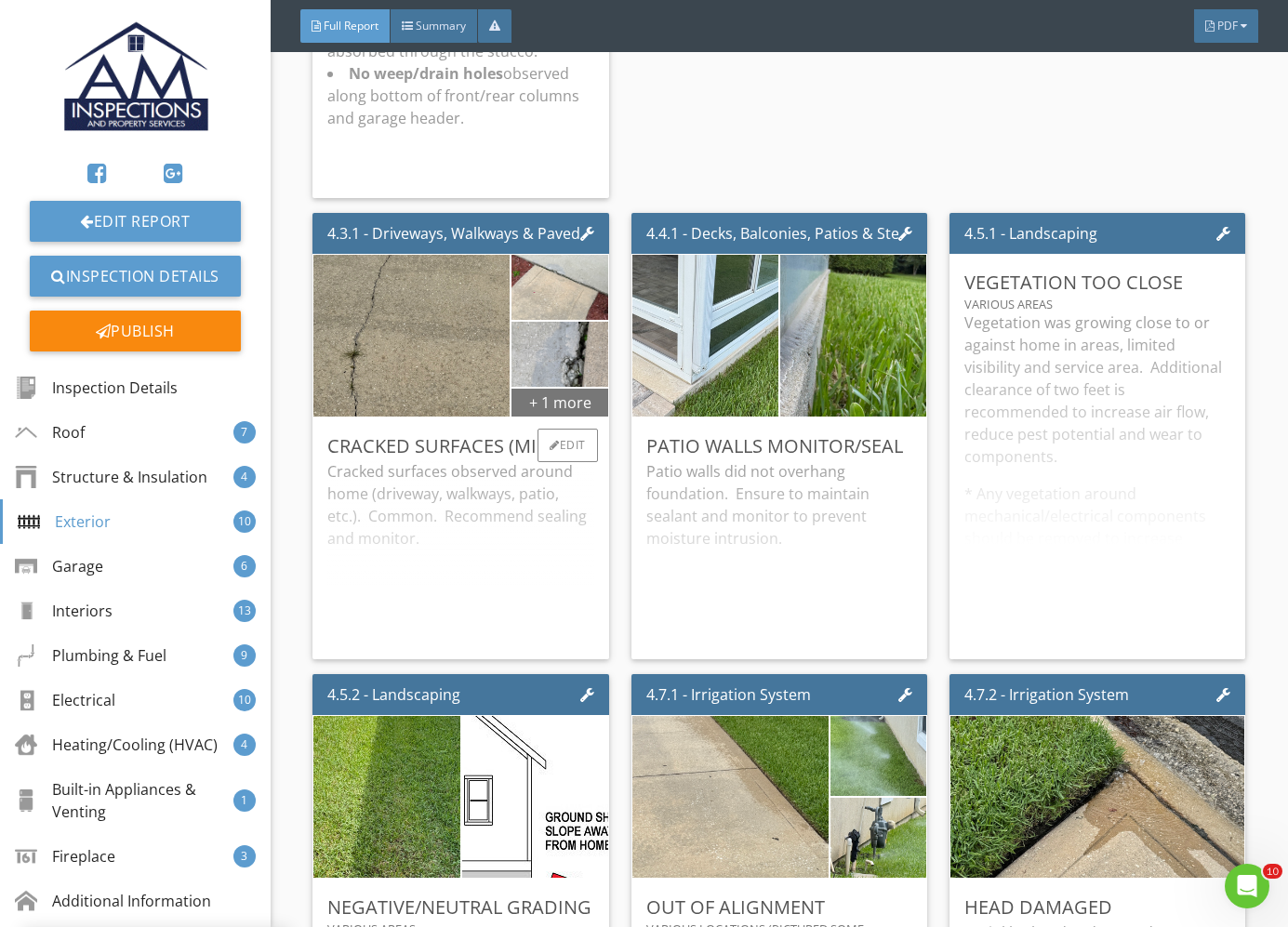 click on "+ 1 more" at bounding box center [559, 402] 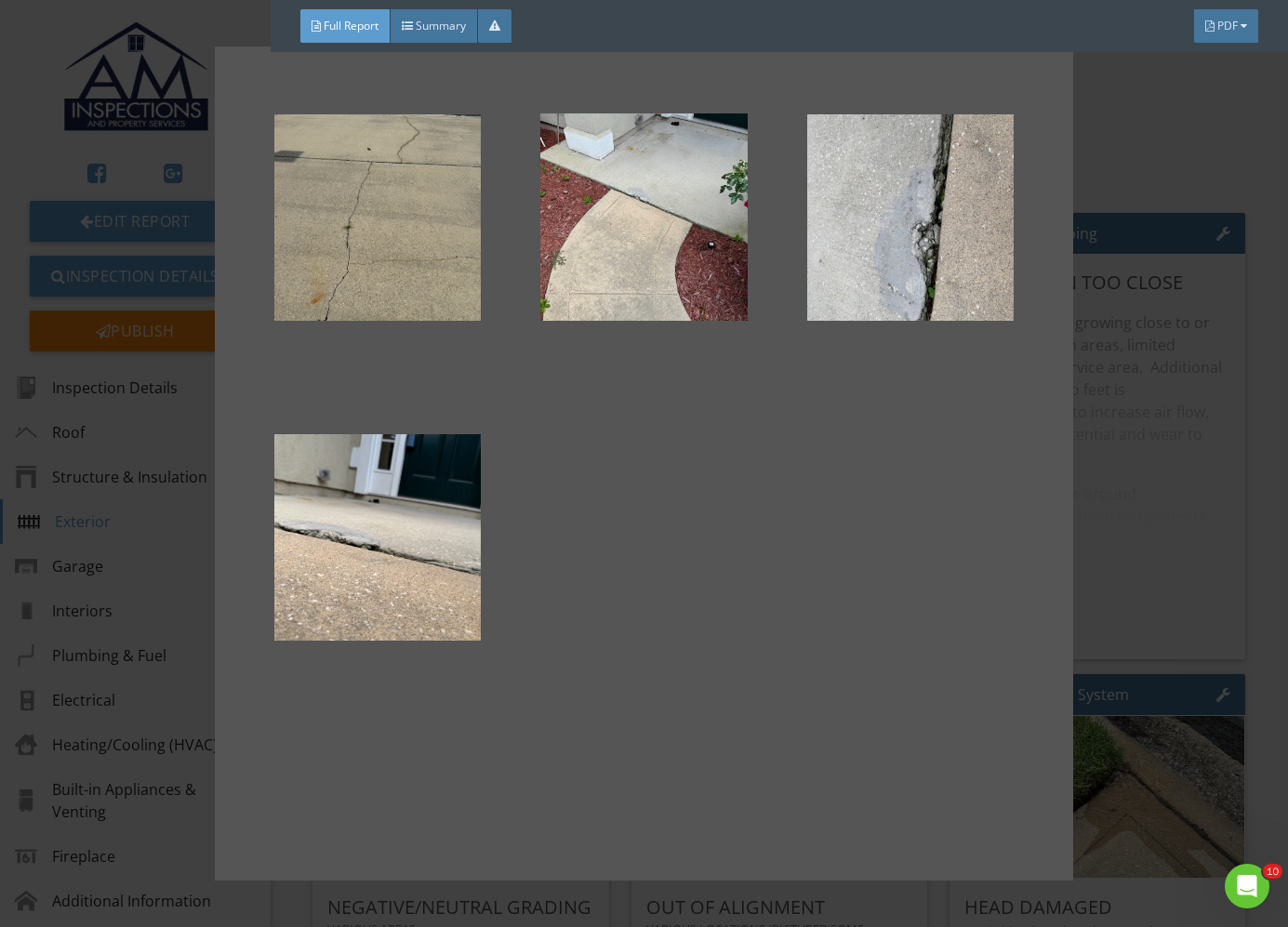 click at bounding box center (644, 463) 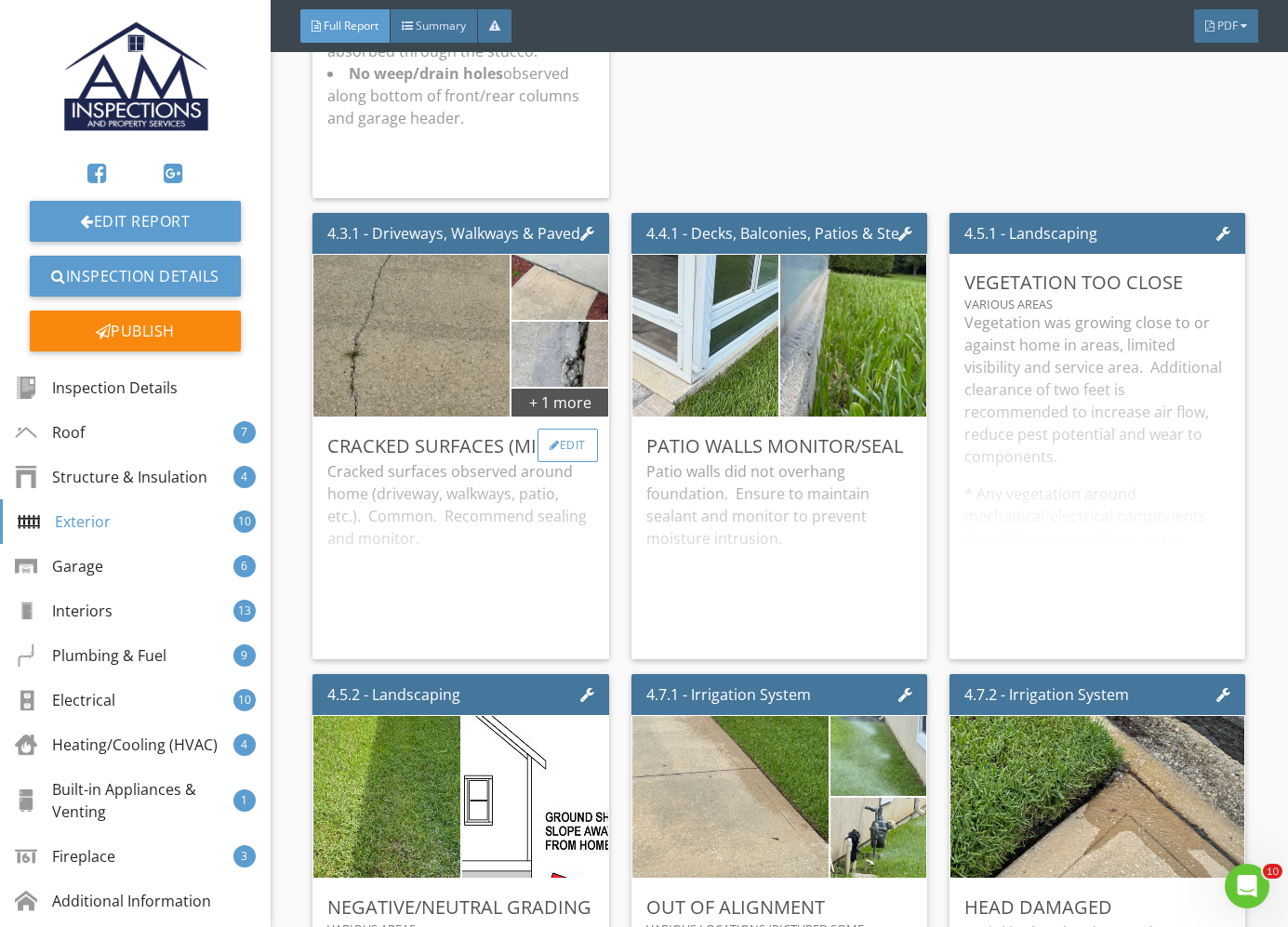 click on "Edit" at bounding box center (567, 445) 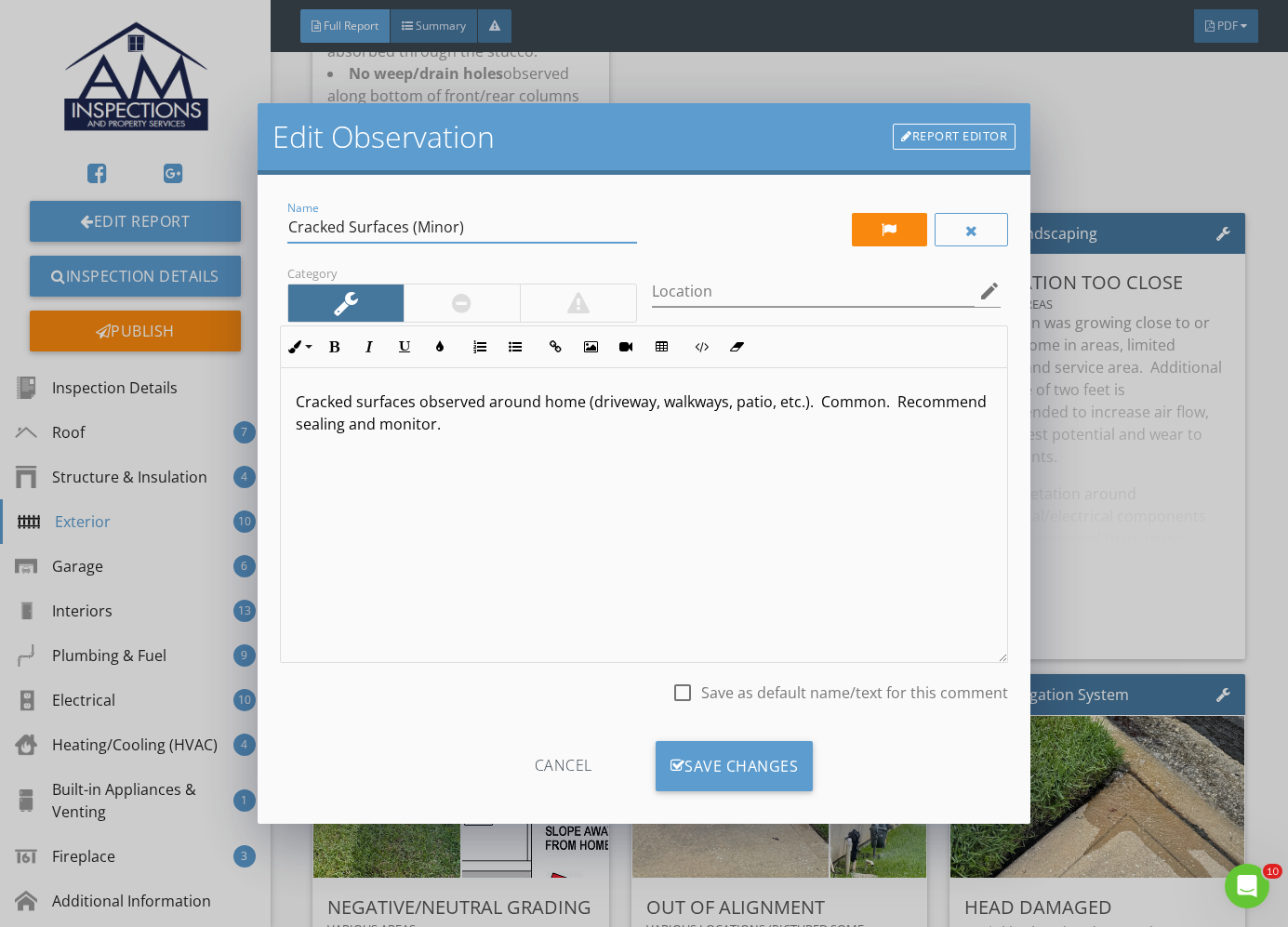 drag, startPoint x: 486, startPoint y: 237, endPoint x: 409, endPoint y: 248, distance: 77.78175 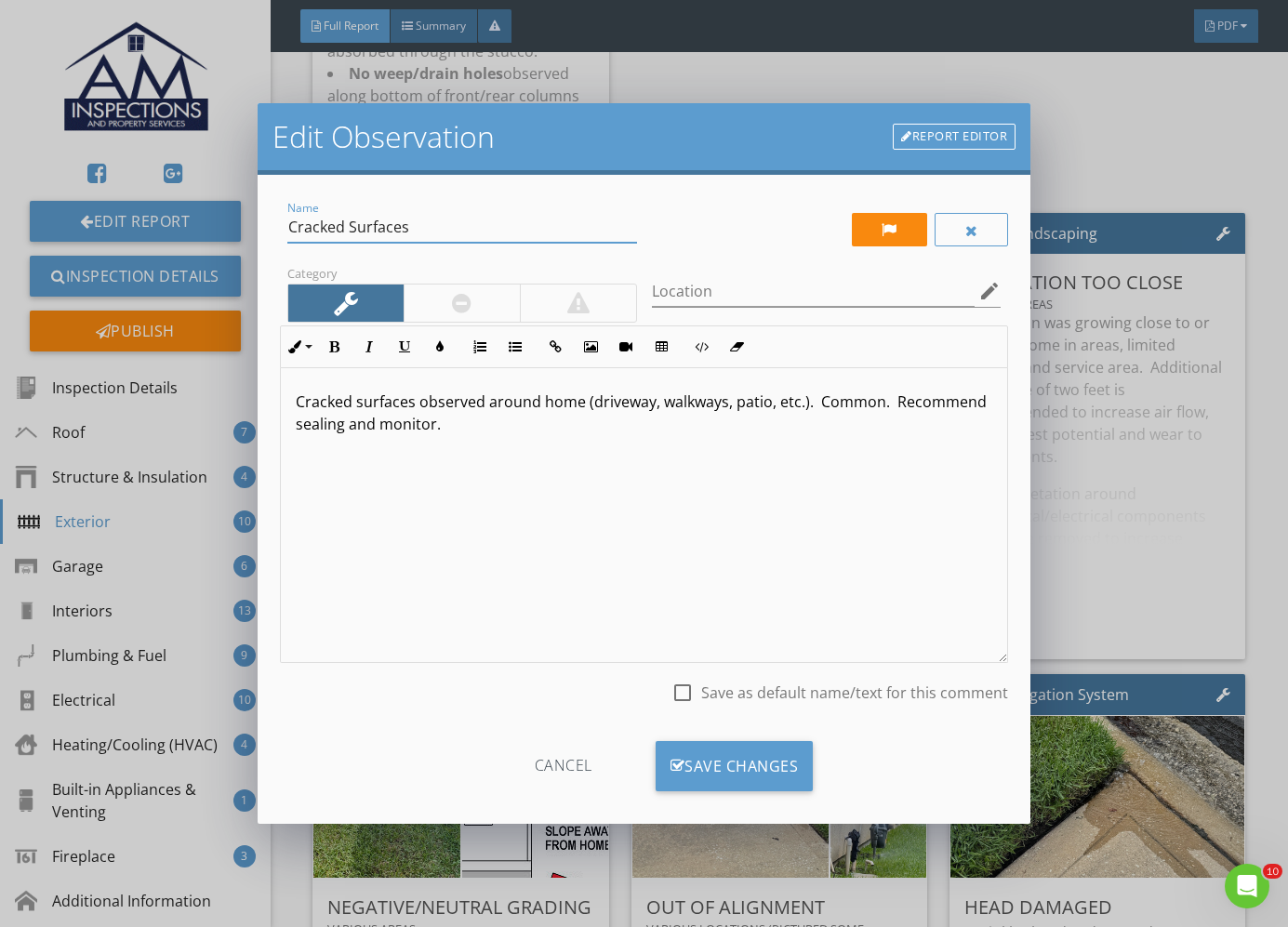 type on "Cracked Surfaces" 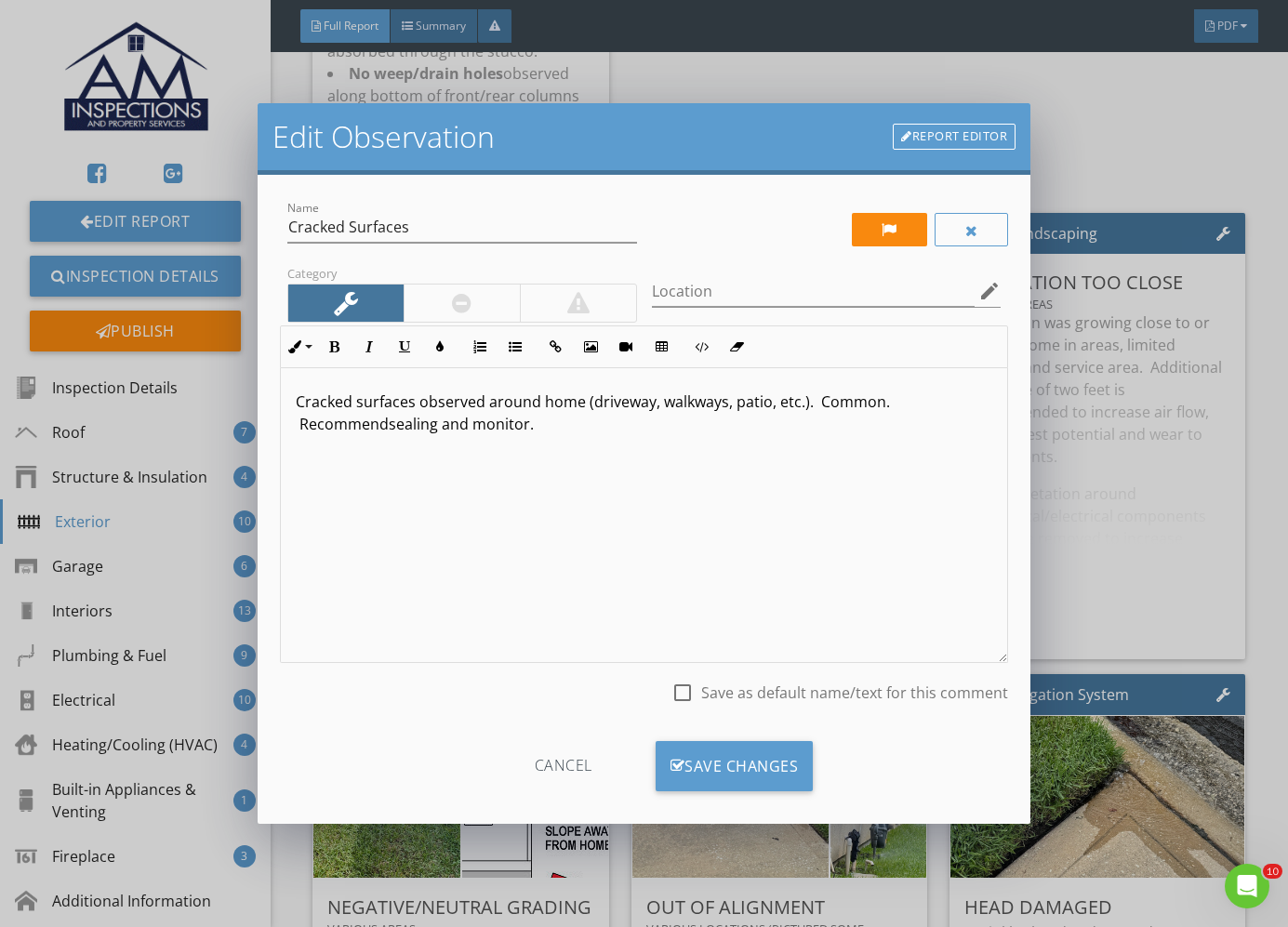 type 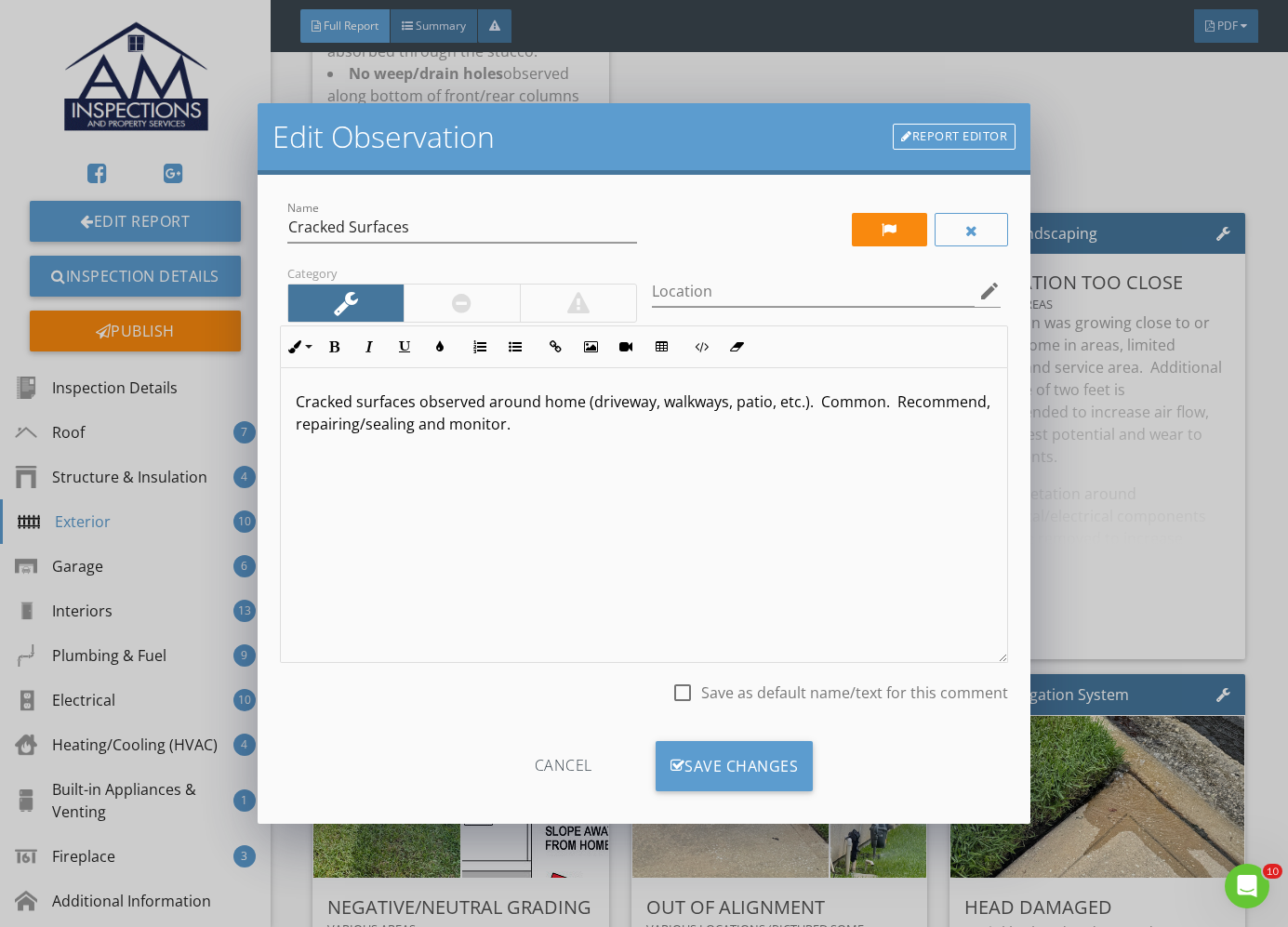click on "Cracked surfaces observed around home (driveway, walkways, patio, etc.).  Common.  Recommend, repairing/sealing and monitor." at bounding box center (644, 413) 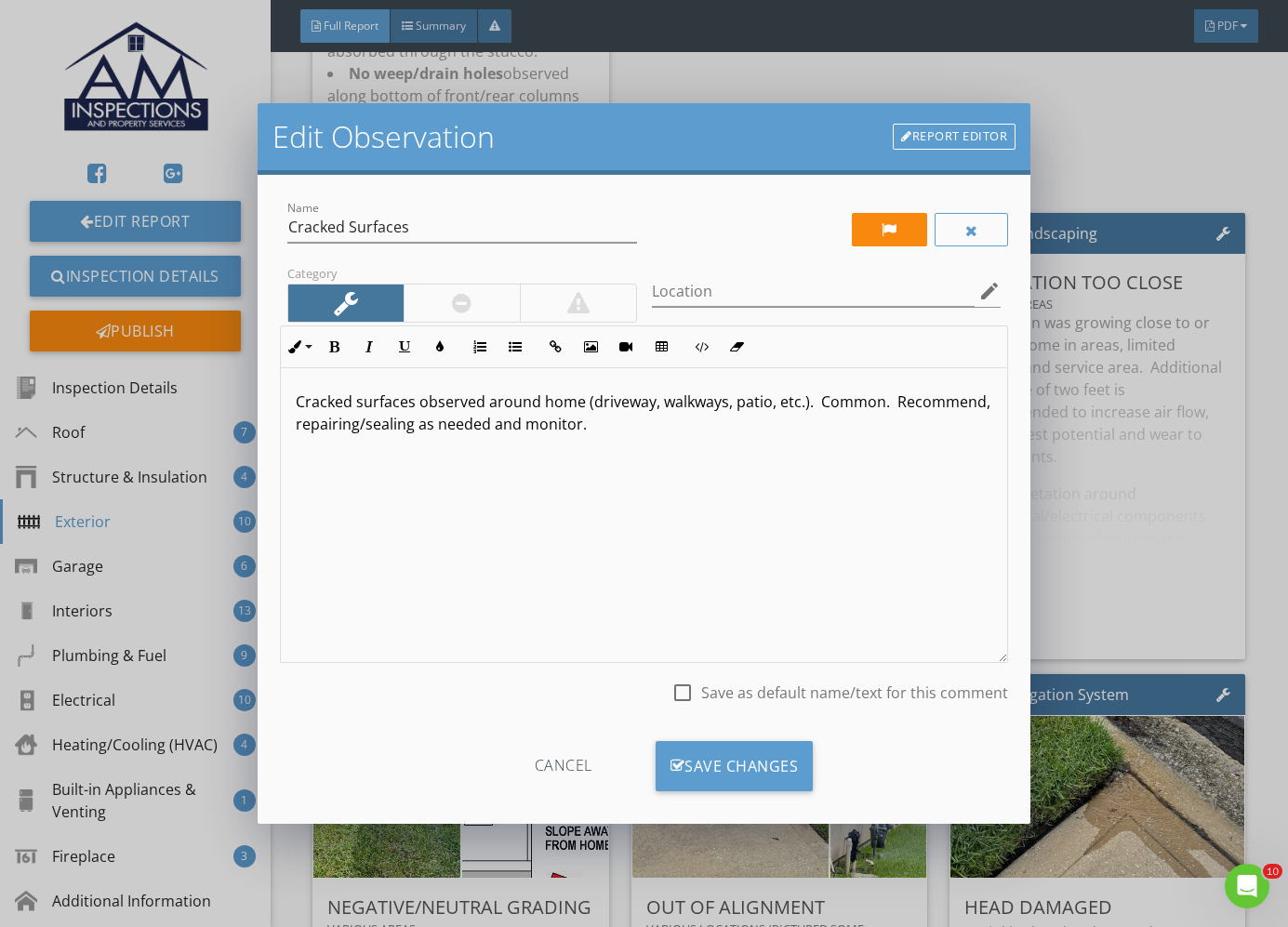 click on "Cracked surfaces observed around home (driveway, walkways, patio, etc.).  Common.  Recommend, repairing/sealing as needed and monitor." at bounding box center (644, 413) 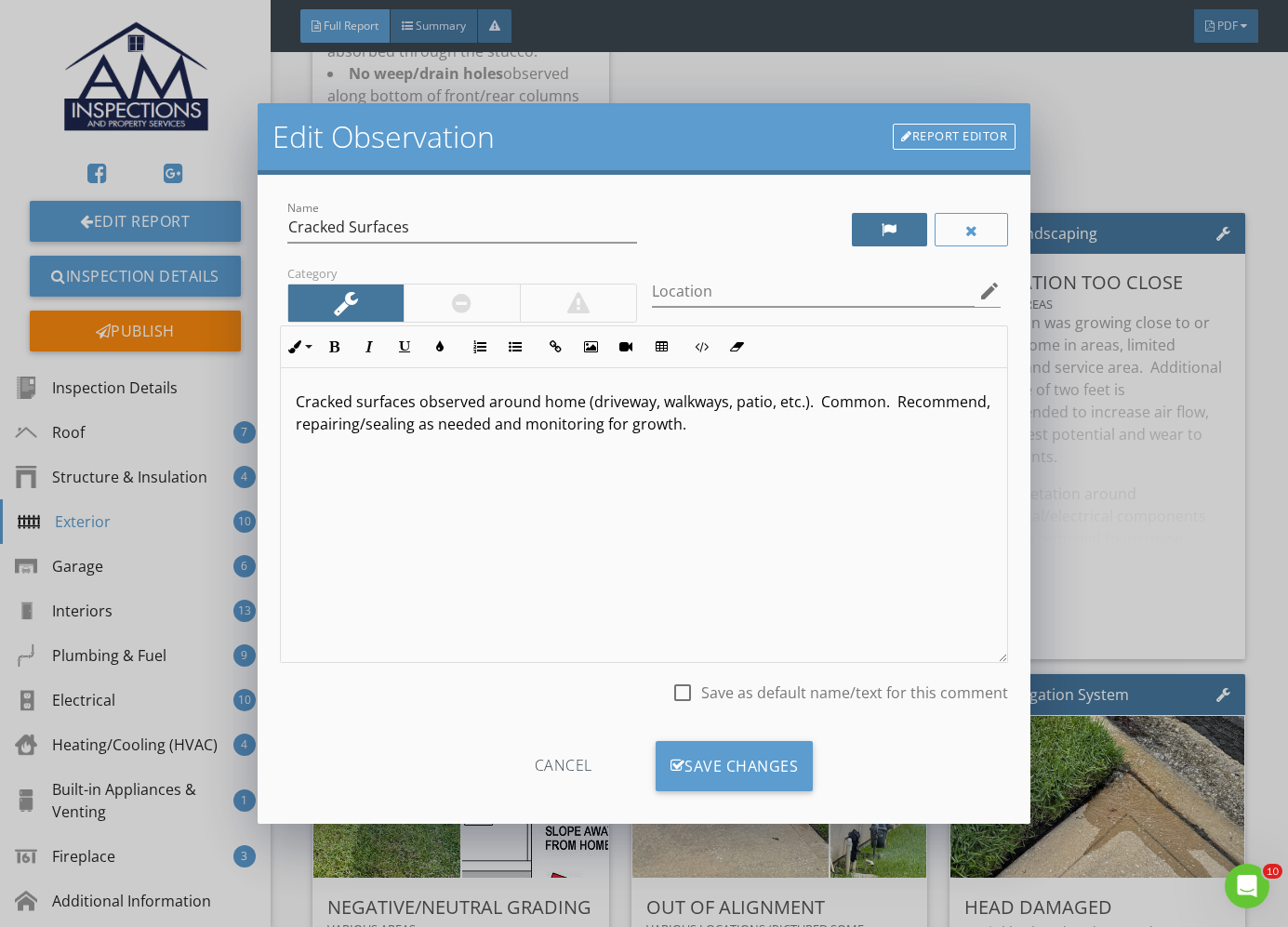 drag, startPoint x: 860, startPoint y: 233, endPoint x: 868, endPoint y: 214, distance: 20.615528 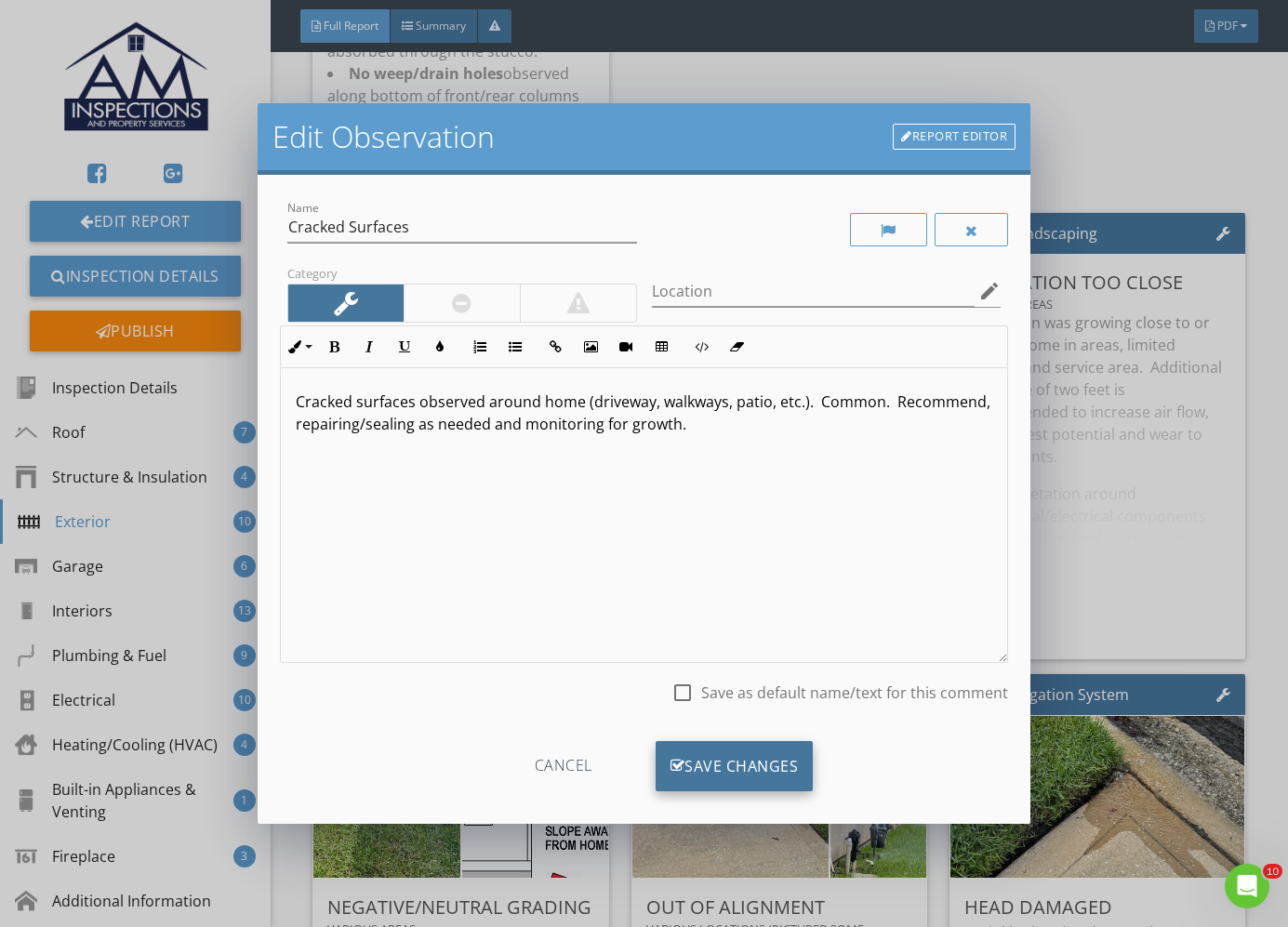click on "Save Changes" at bounding box center (735, 766) 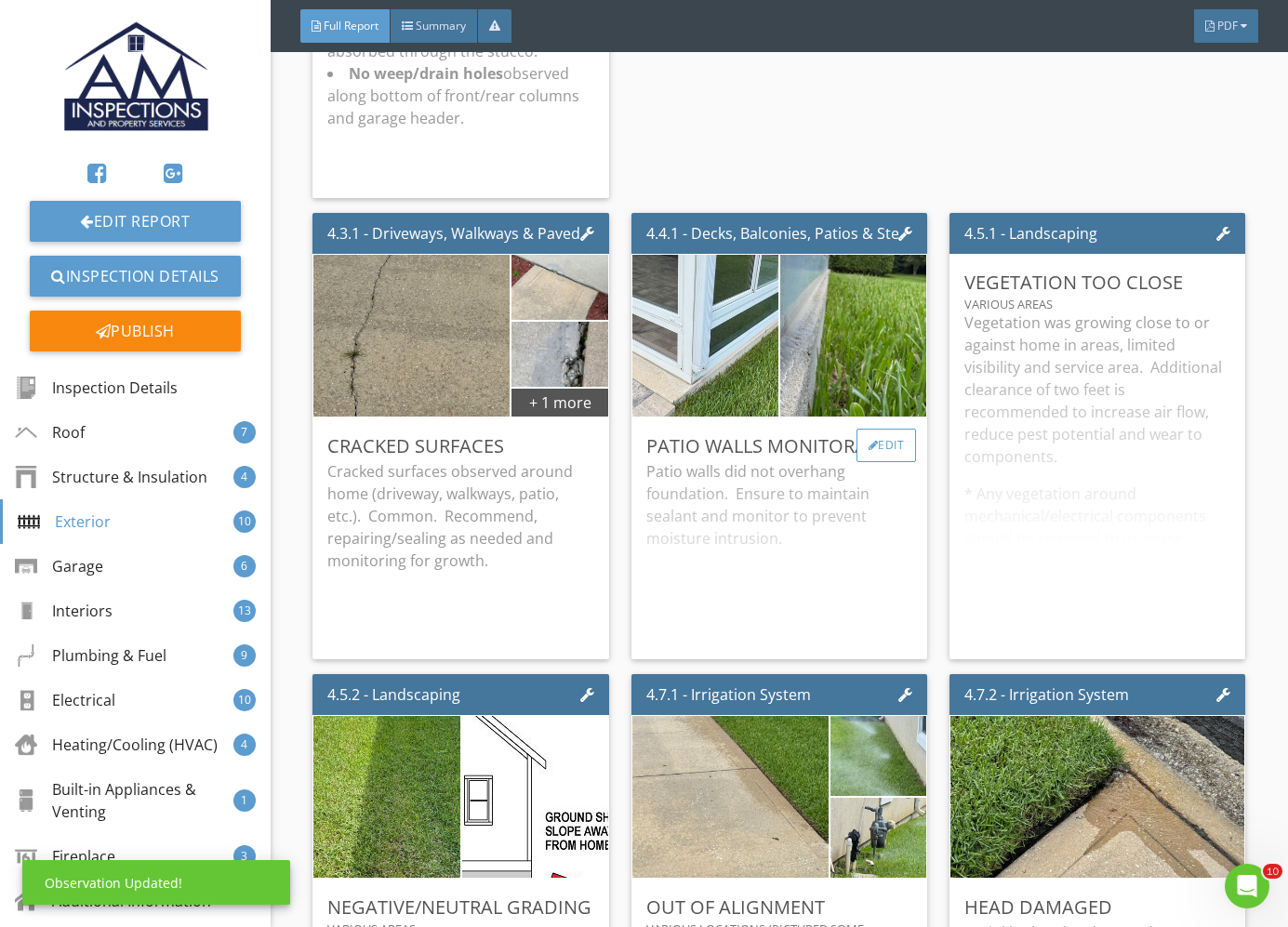 click on "Edit" at bounding box center (886, 445) 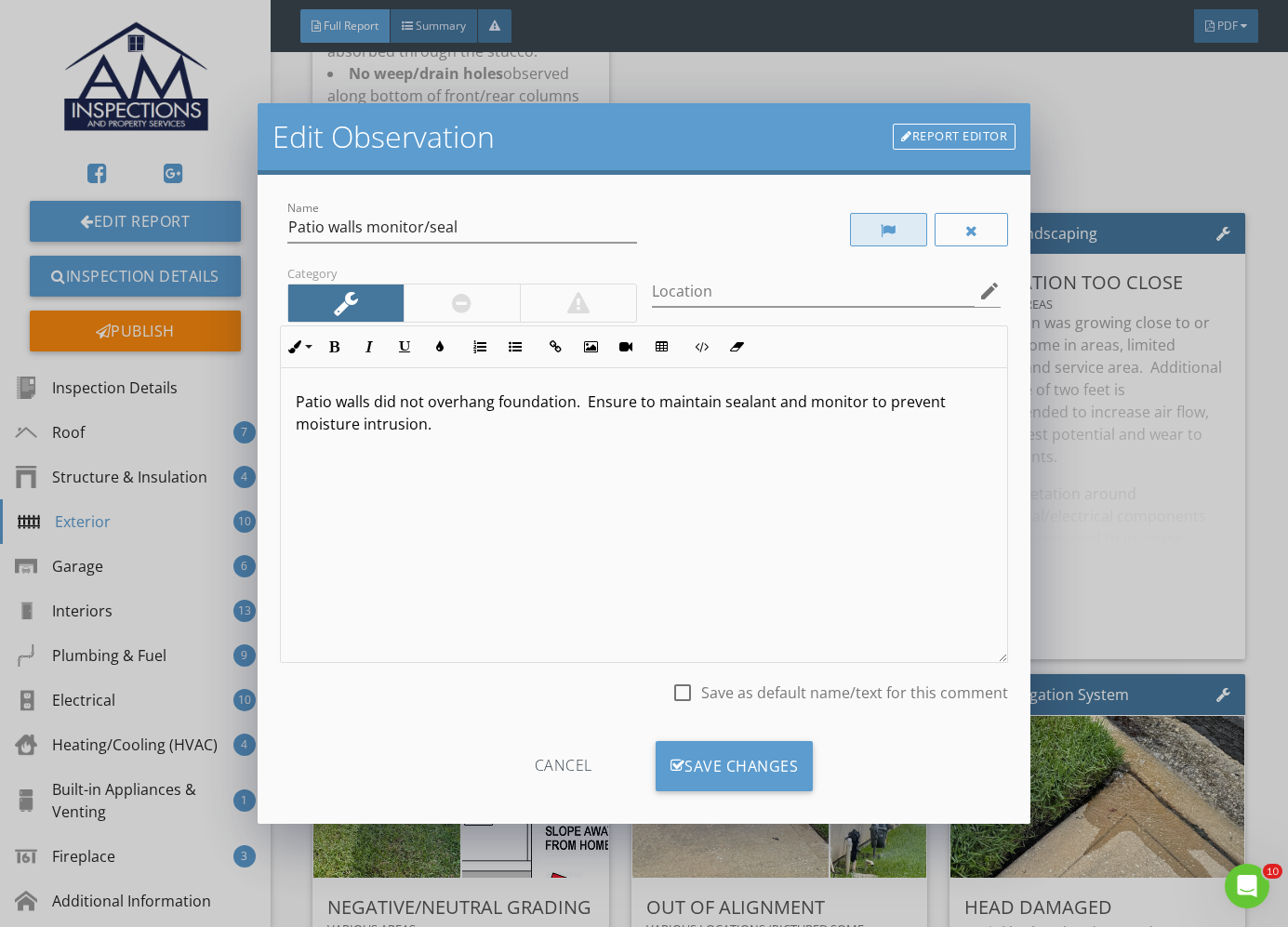 click at bounding box center [888, 231] 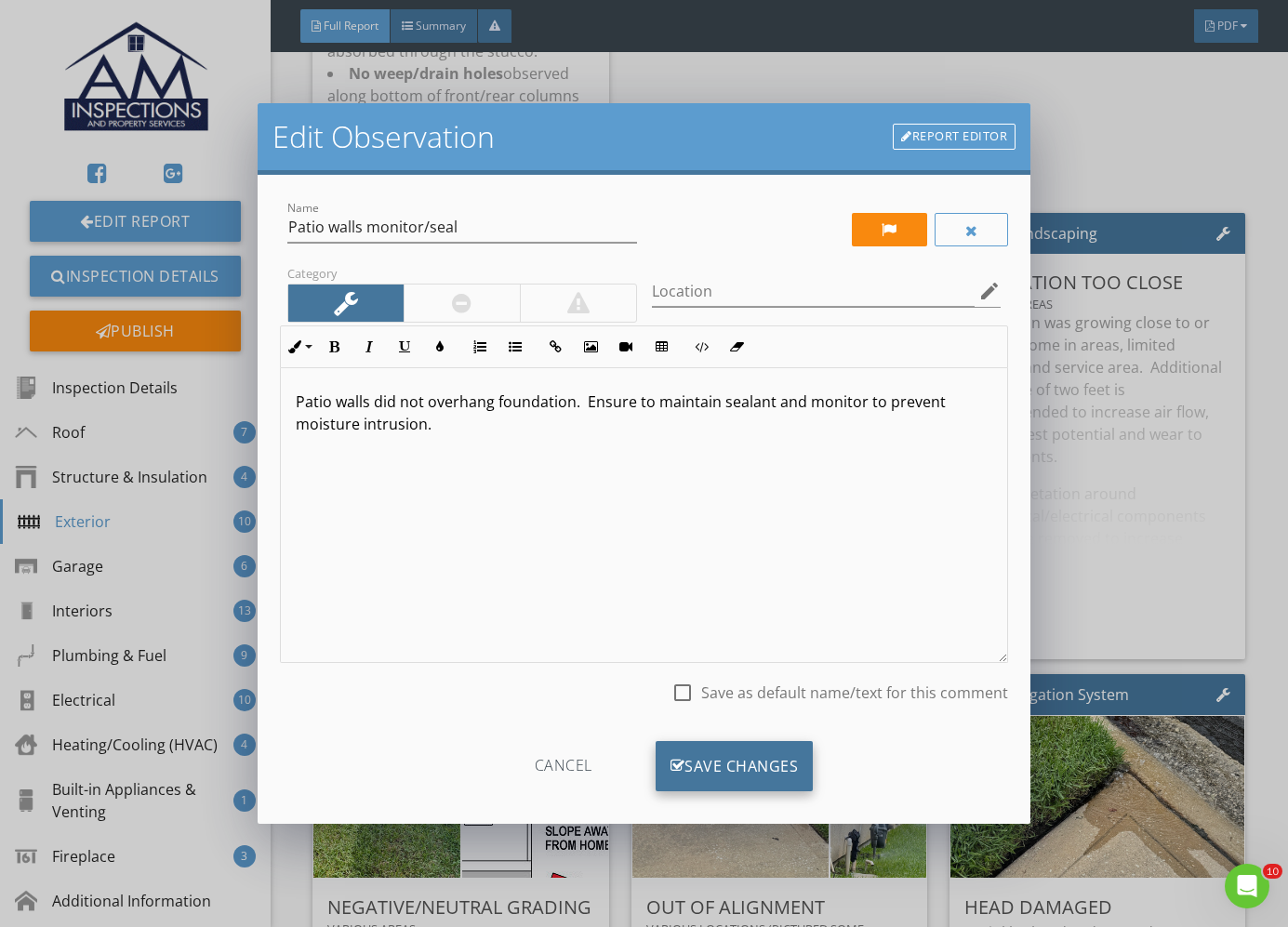 click on "Save Changes" at bounding box center [735, 766] 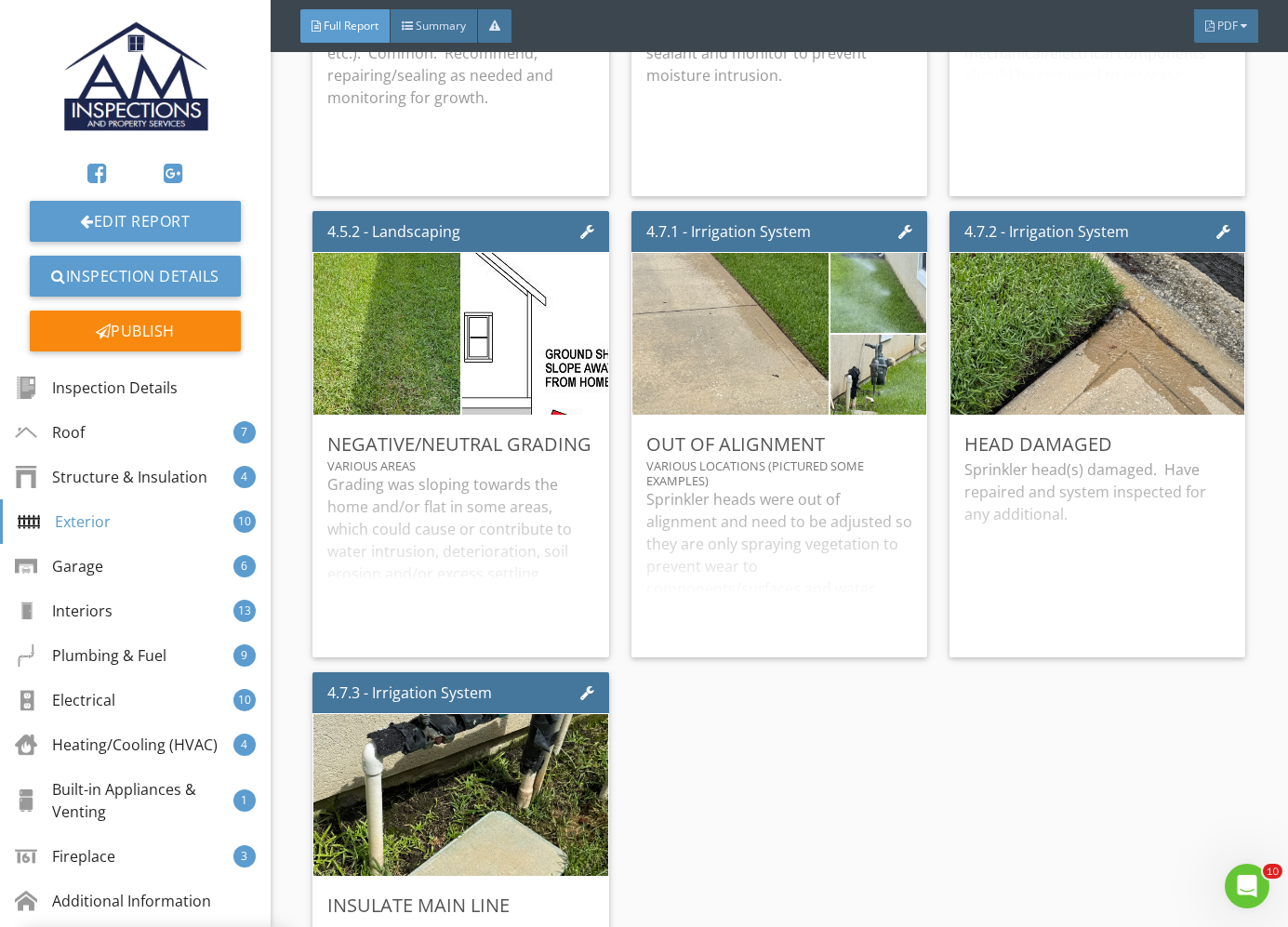 scroll, scrollTop: 10925, scrollLeft: 0, axis: vertical 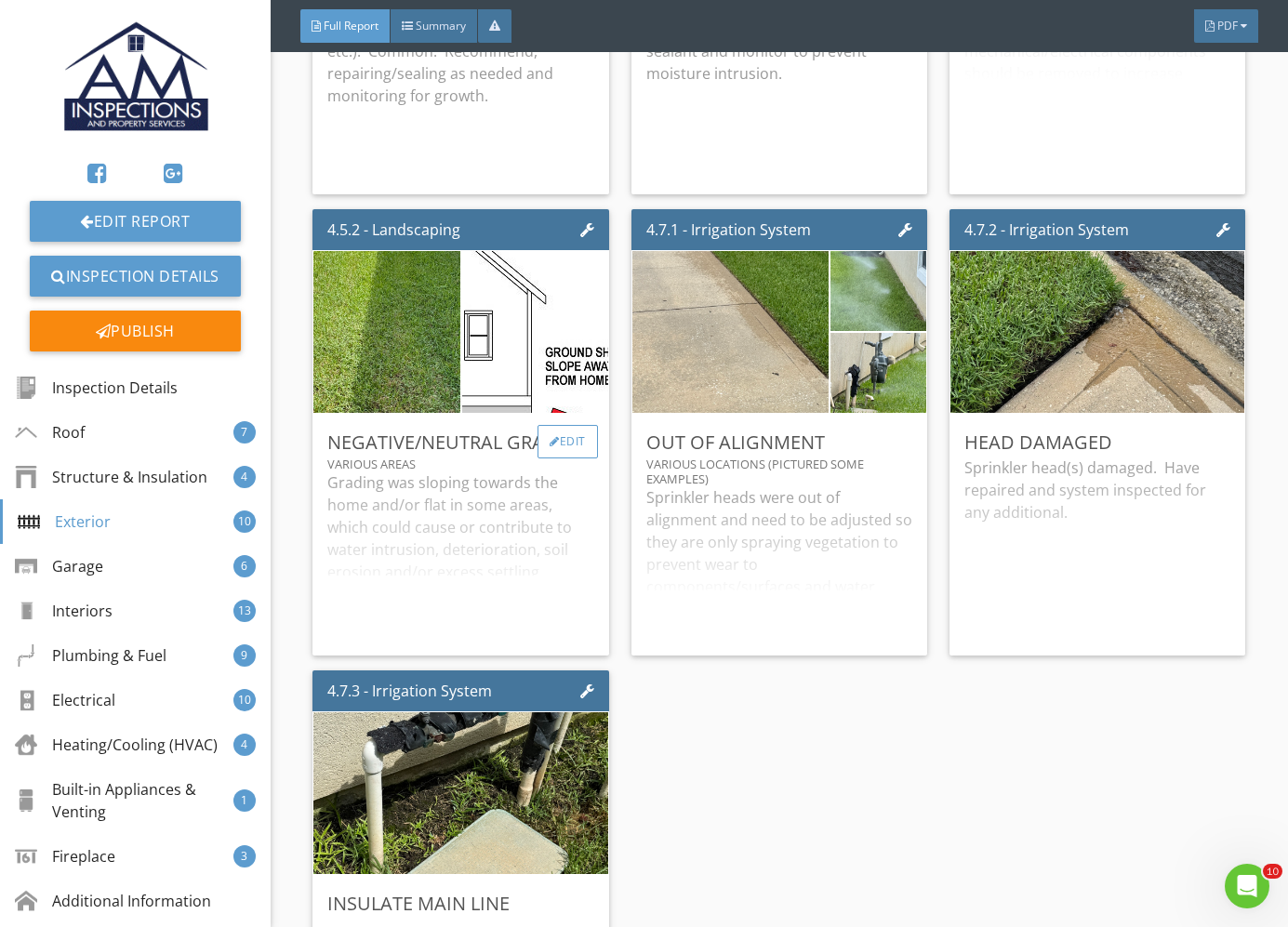 click on "Edit" at bounding box center [567, 442] 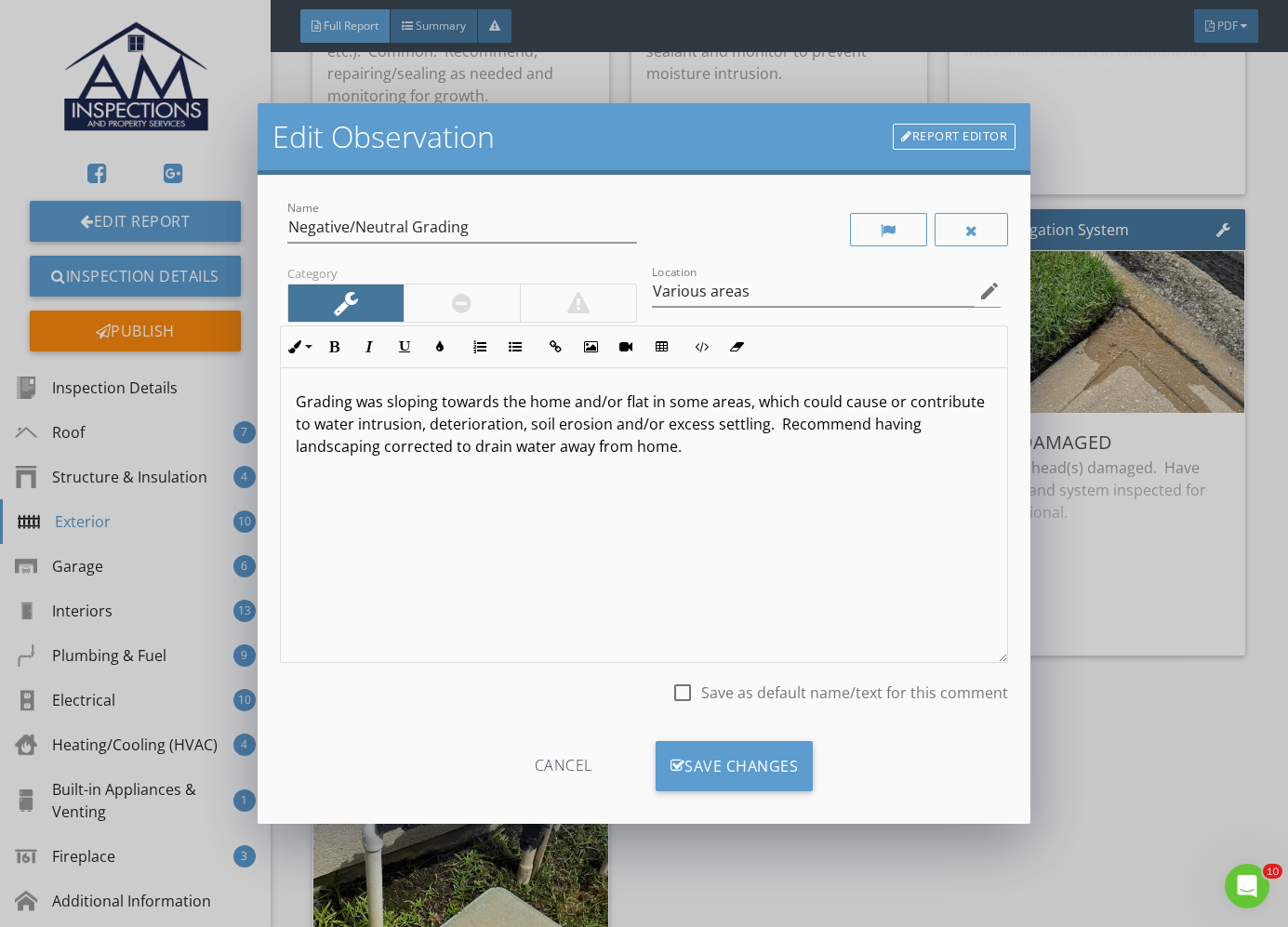 click on "Grading was sloping towards the home and/or flat in some areas, which could cause or contribute to water intrusion, deterioration, soil erosion and/or excess settling.  Recommend having landscaping corrected to drain water away from home." at bounding box center [644, 515] 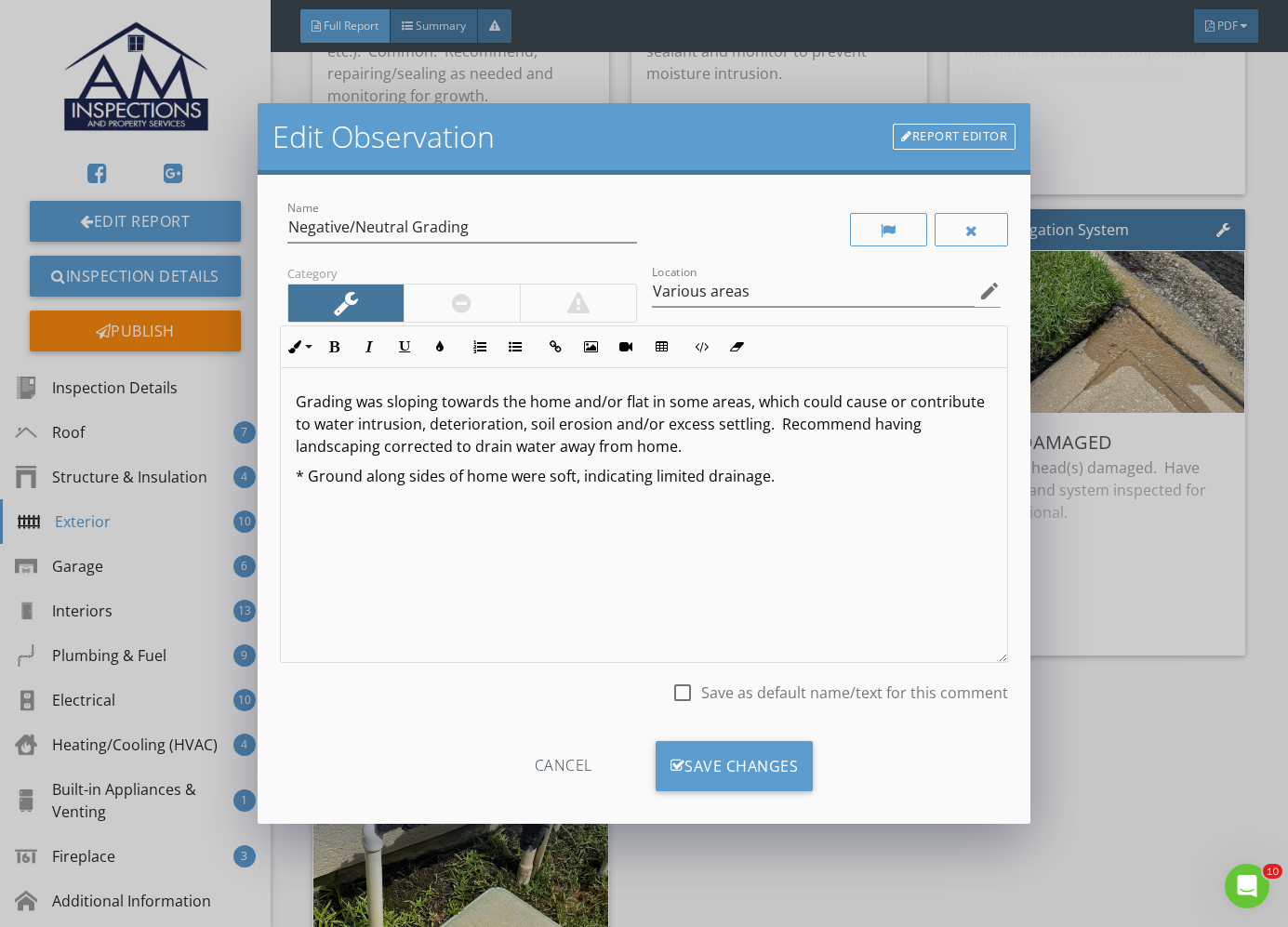 type on "<p>Grading was sloping towards the home and/or flat in some areas, which could cause or contribute to water intrusion, deterioration, soil erosion and/or excess settling. &nbsp;Recommend having landscaping corrected to drain water away from home.</p><p>* Ground along sides of home were soft, indicating limited drainage.&nbsp;&nbsp;</p>" 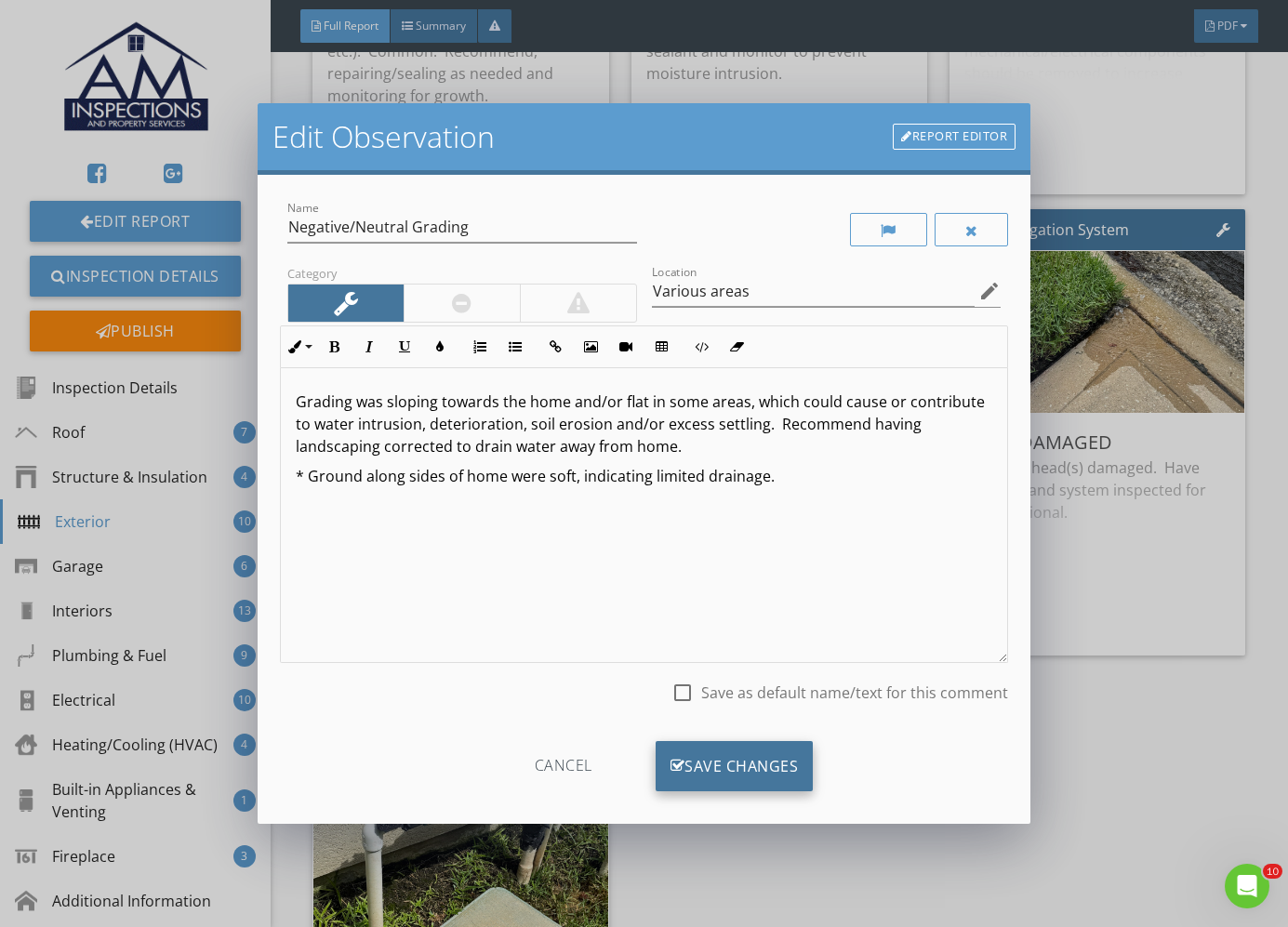 click on "Save Changes" at bounding box center [735, 766] 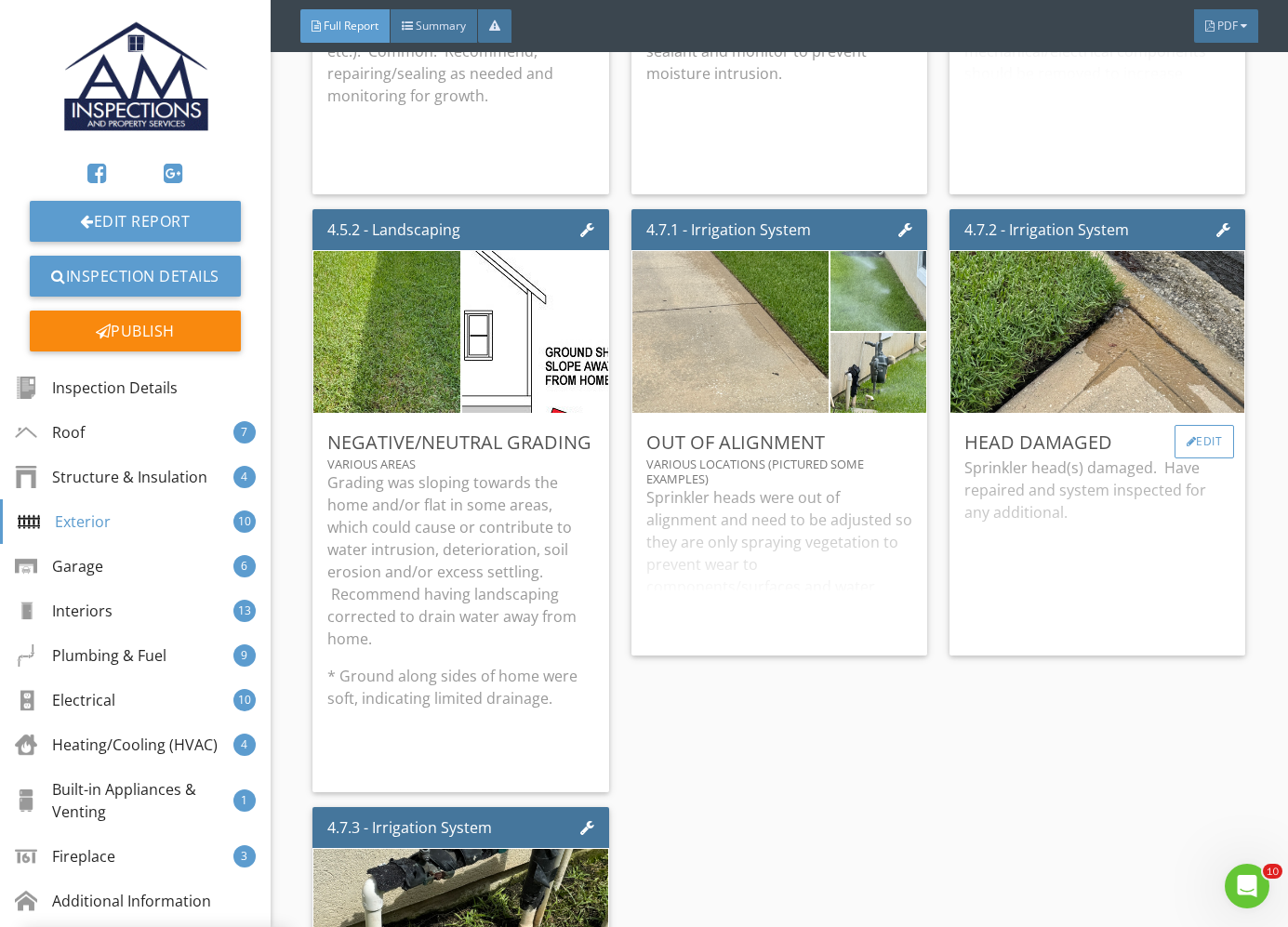 click on "Edit" at bounding box center (1204, 442) 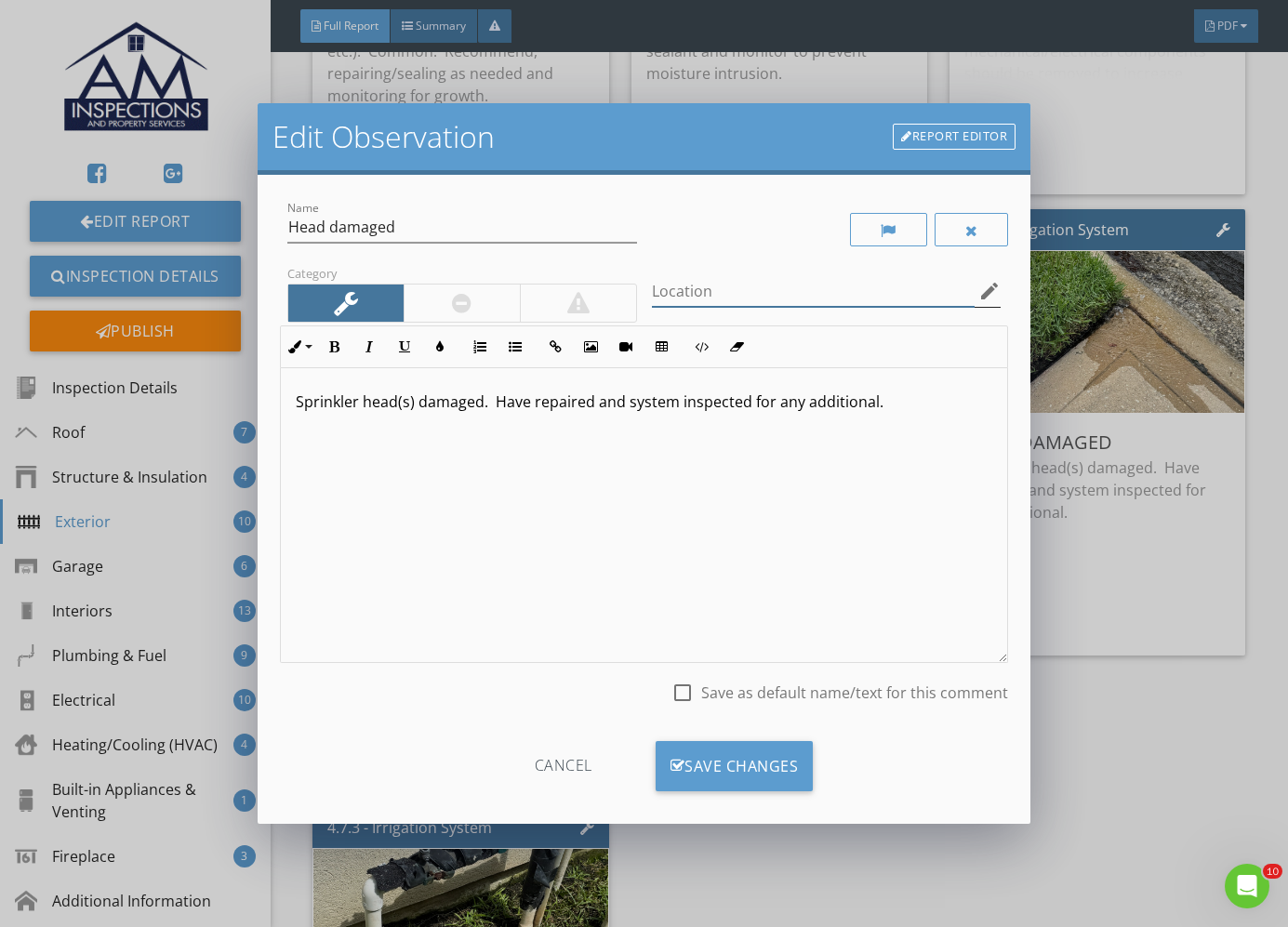 click at bounding box center [814, 291] 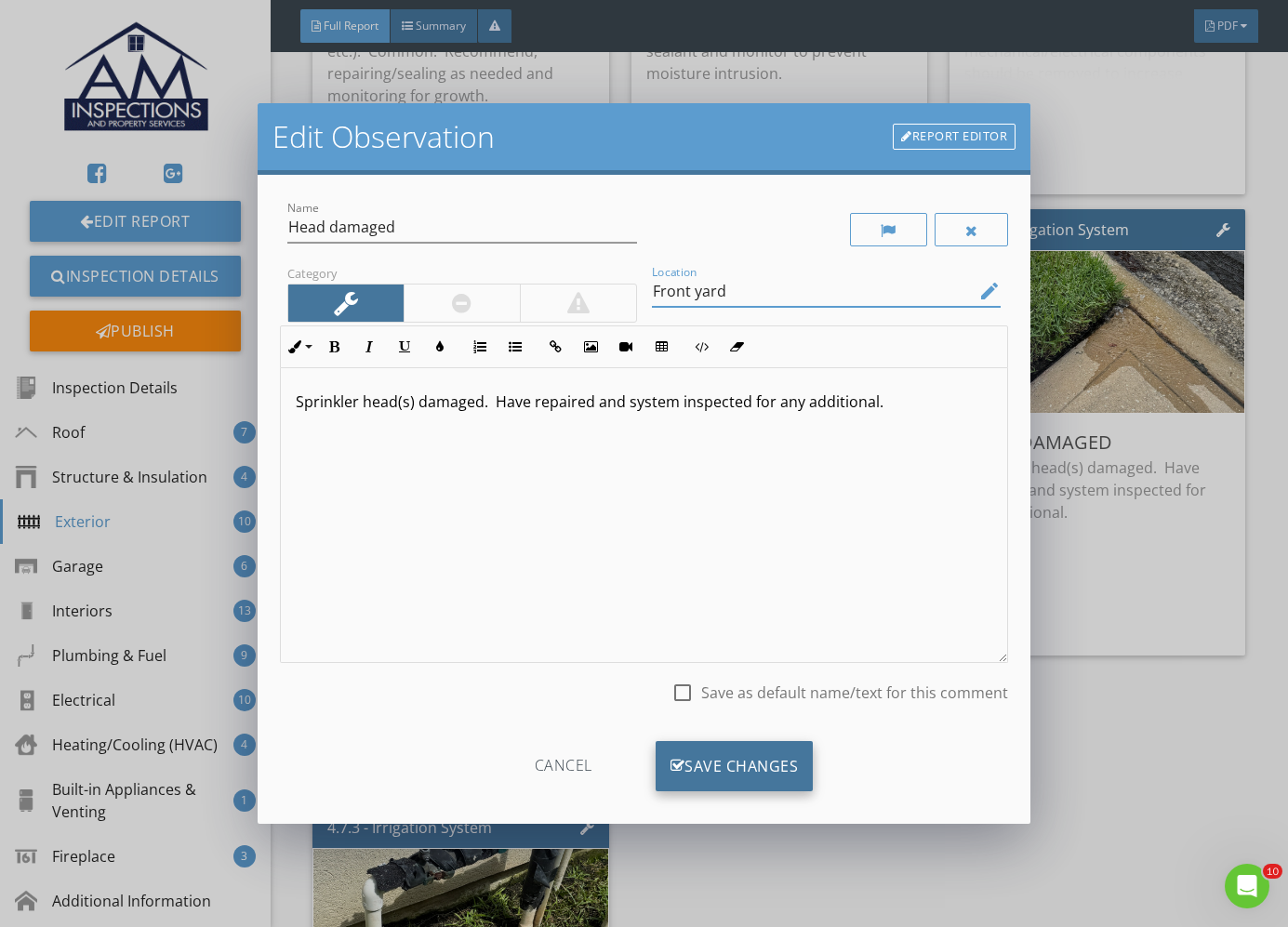 type on "Front yard" 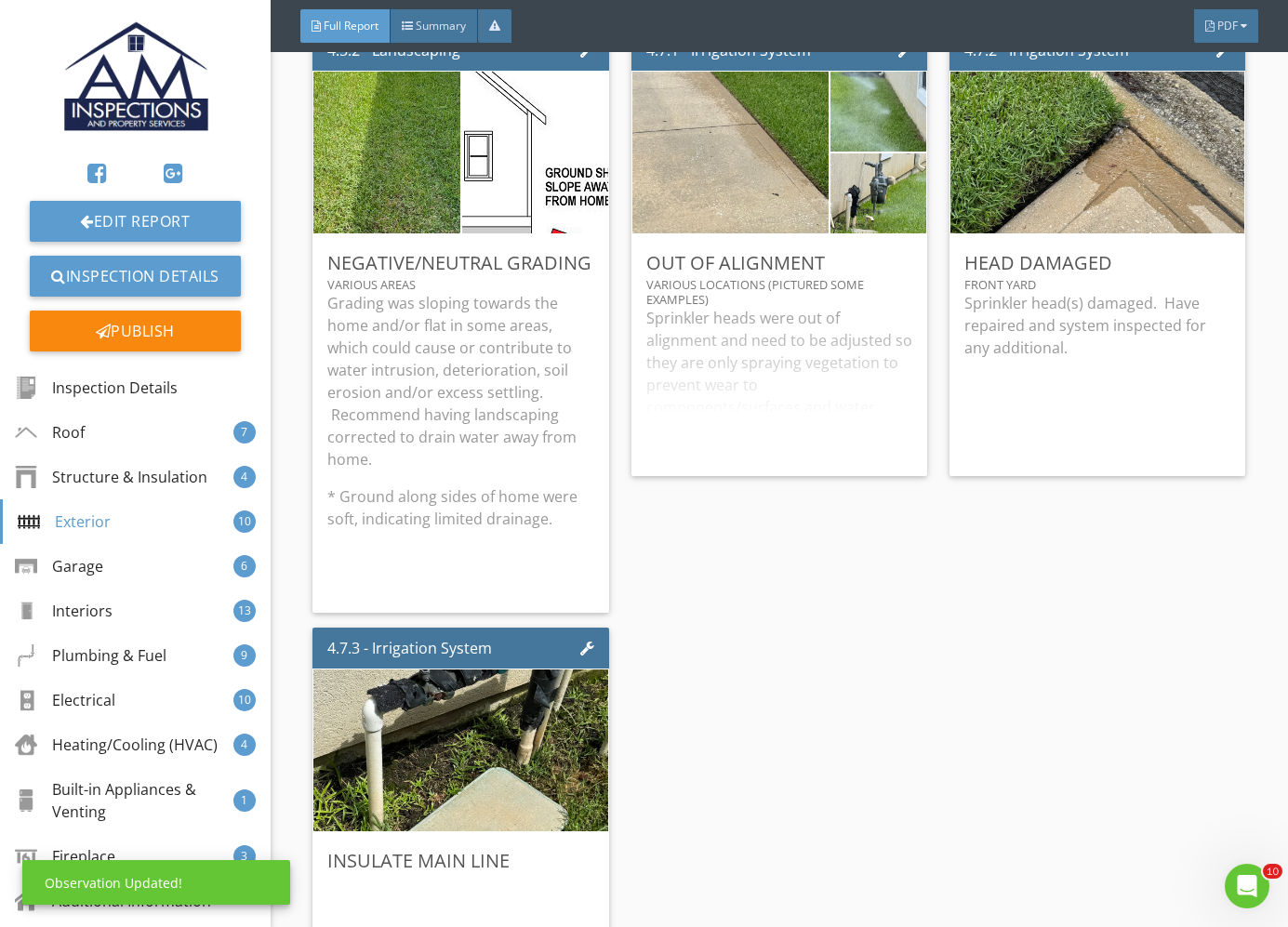 scroll, scrollTop: 11390, scrollLeft: 0, axis: vertical 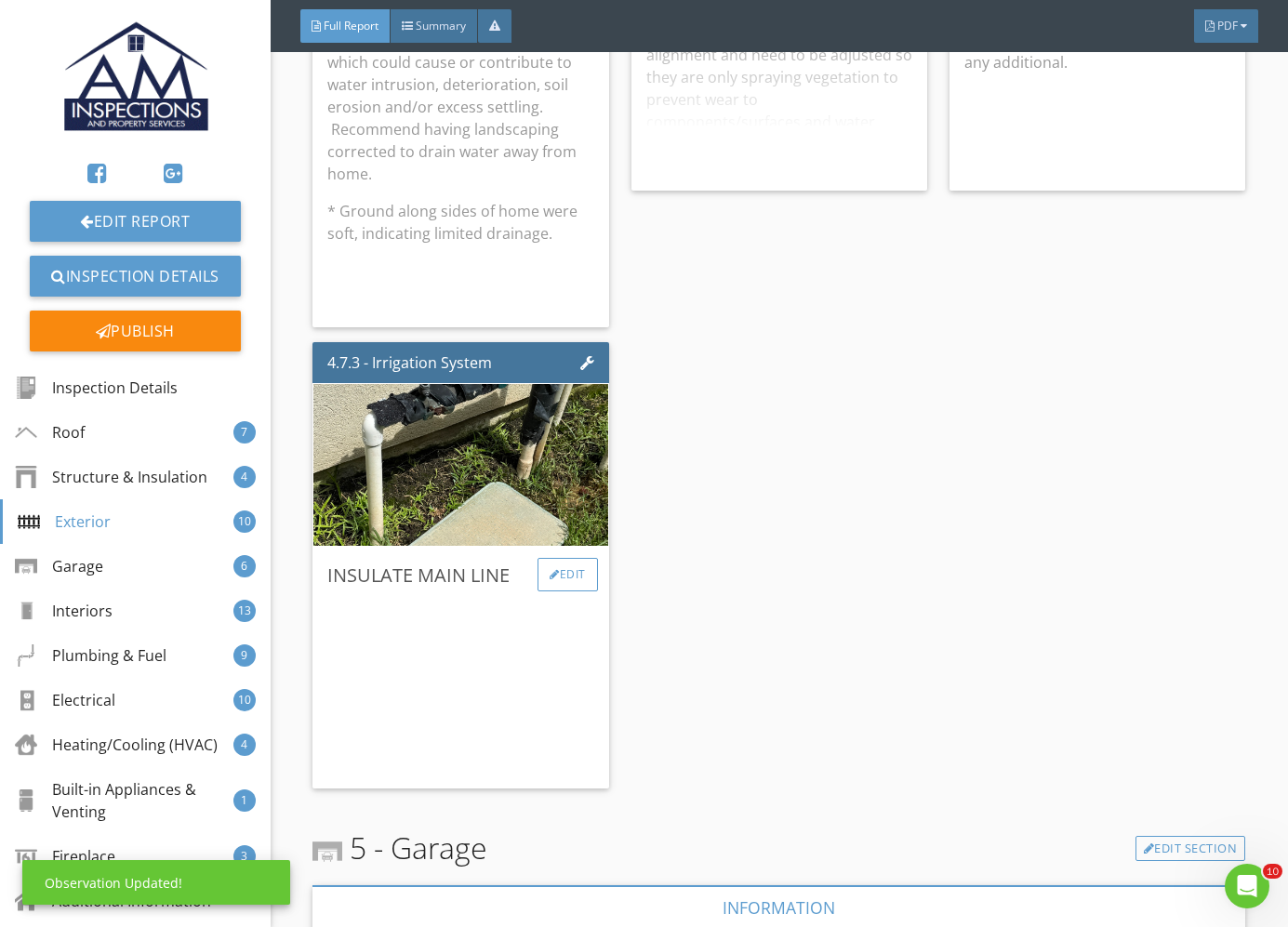 click on "Edit" at bounding box center (567, 575) 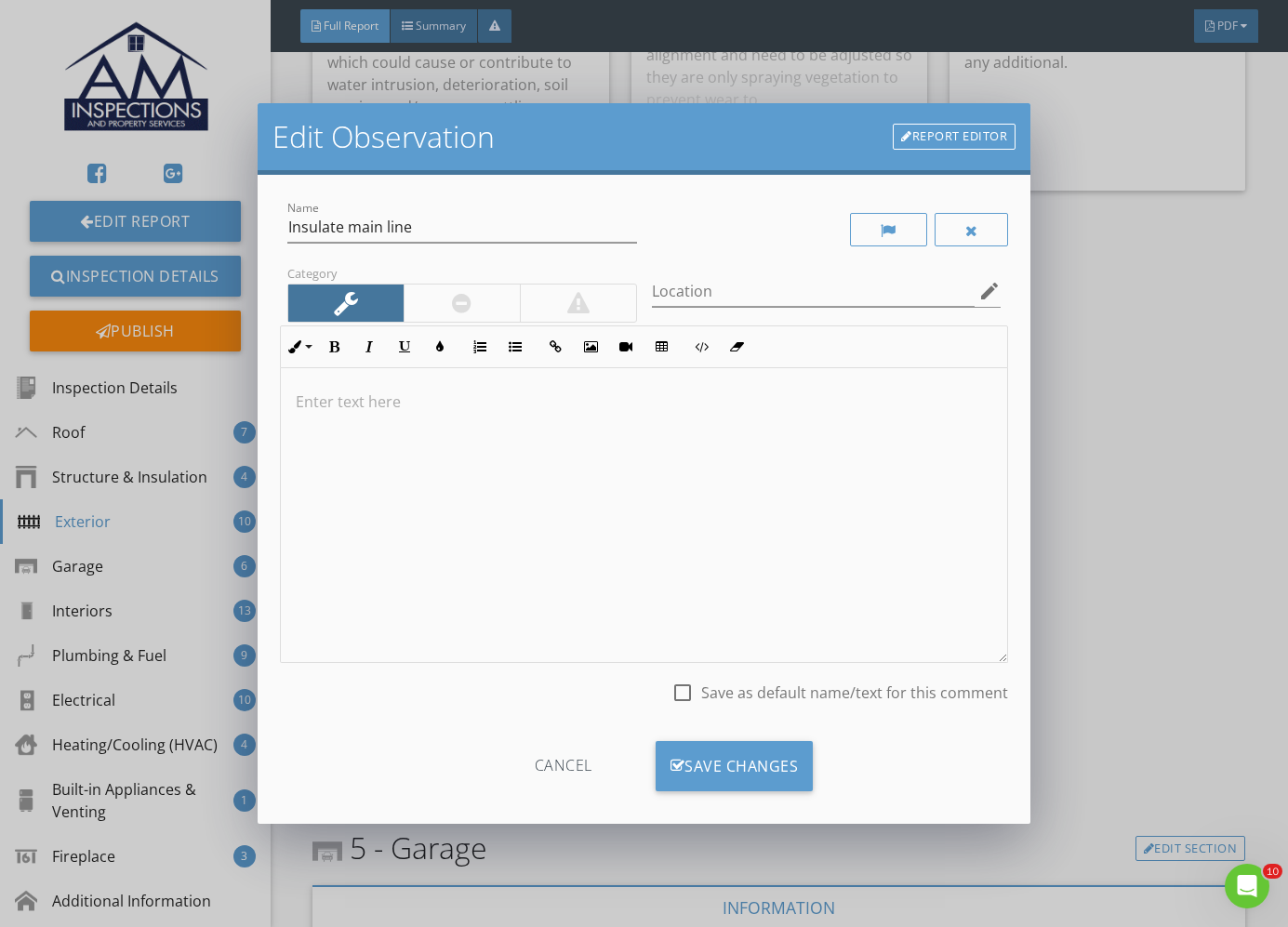click at bounding box center (644, 515) 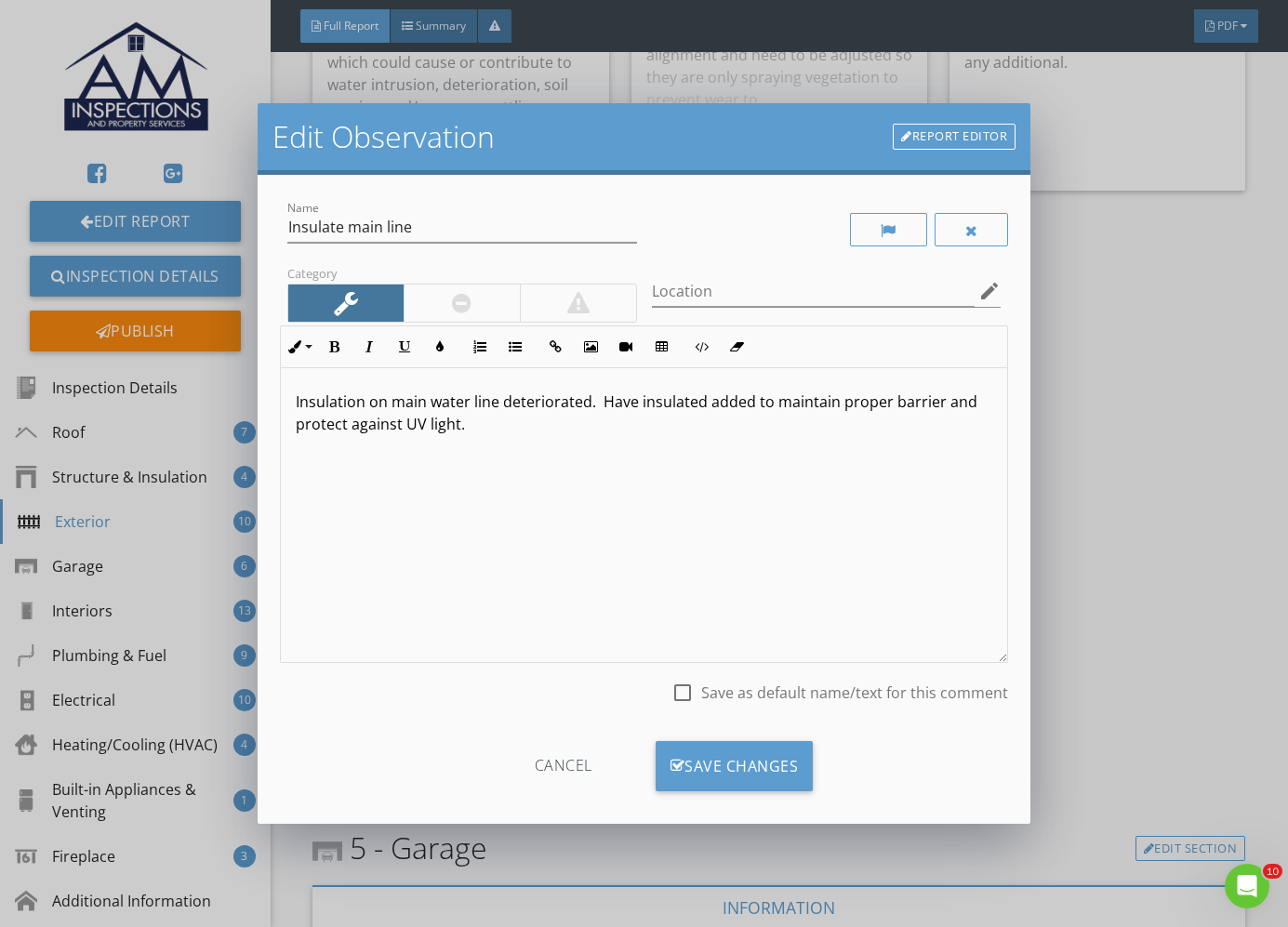 click on "Save as default name/text for this comment" at bounding box center (855, 693) 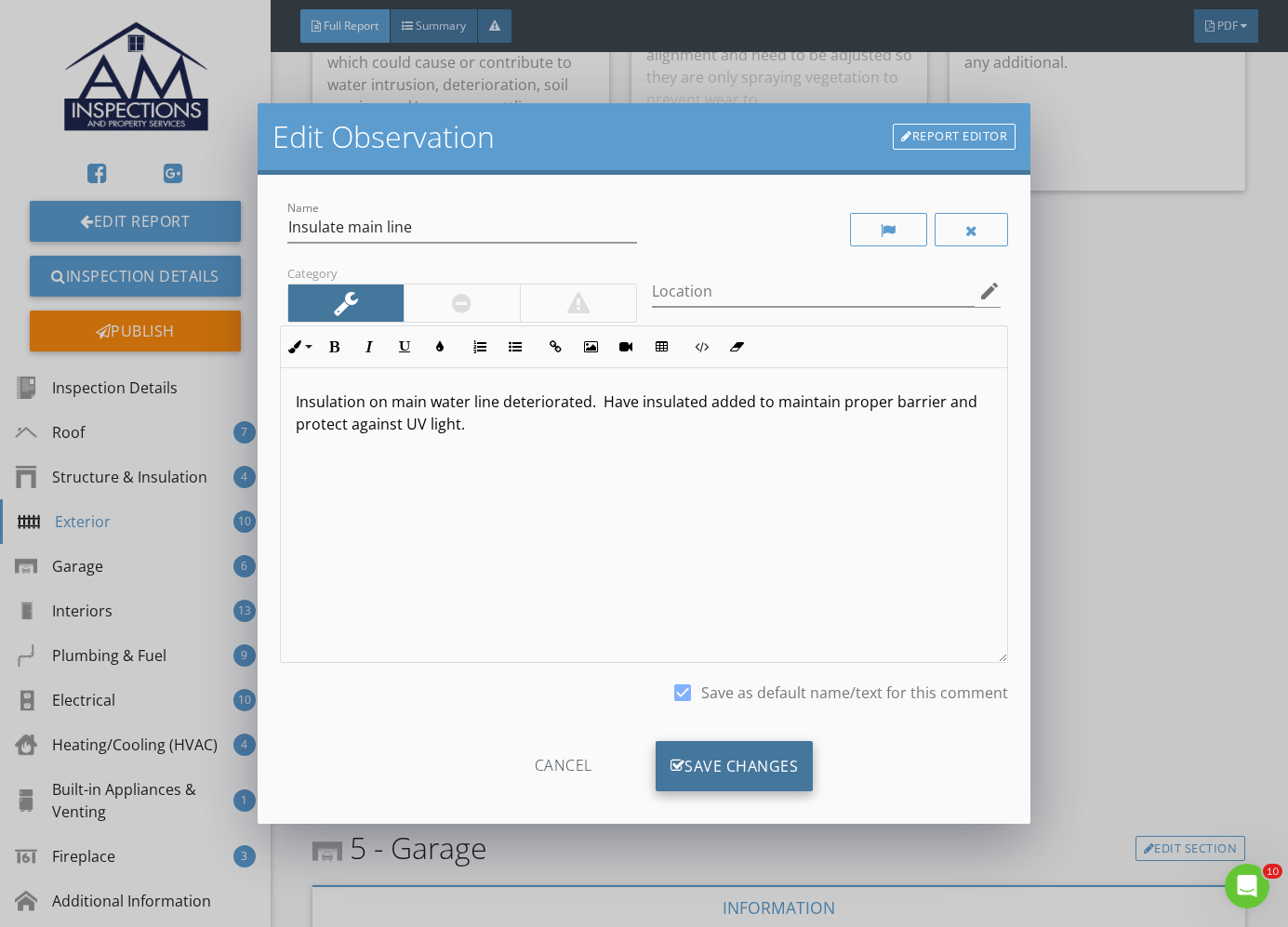 click on "Save Changes" at bounding box center (735, 766) 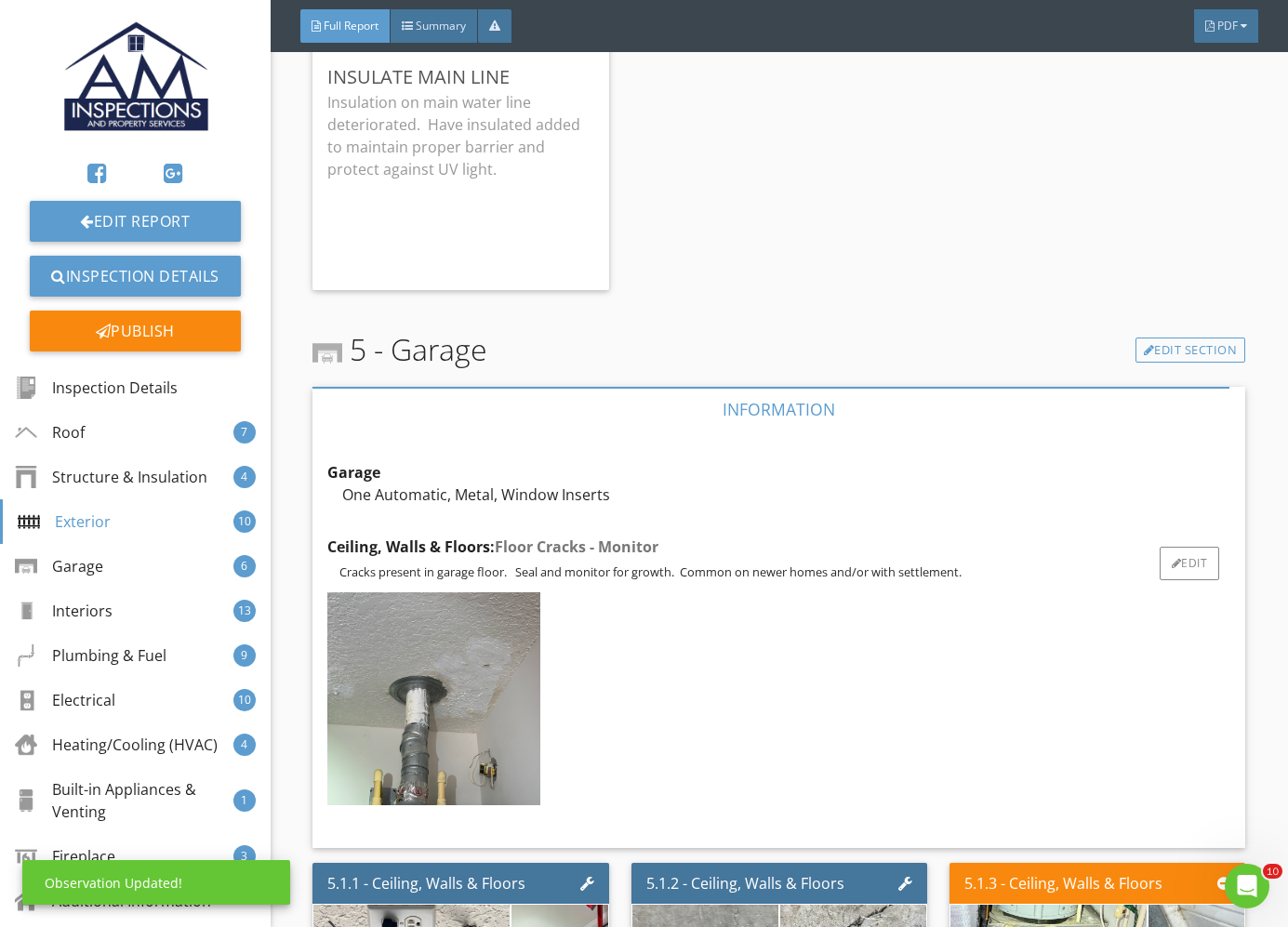 scroll, scrollTop: 11971, scrollLeft: 0, axis: vertical 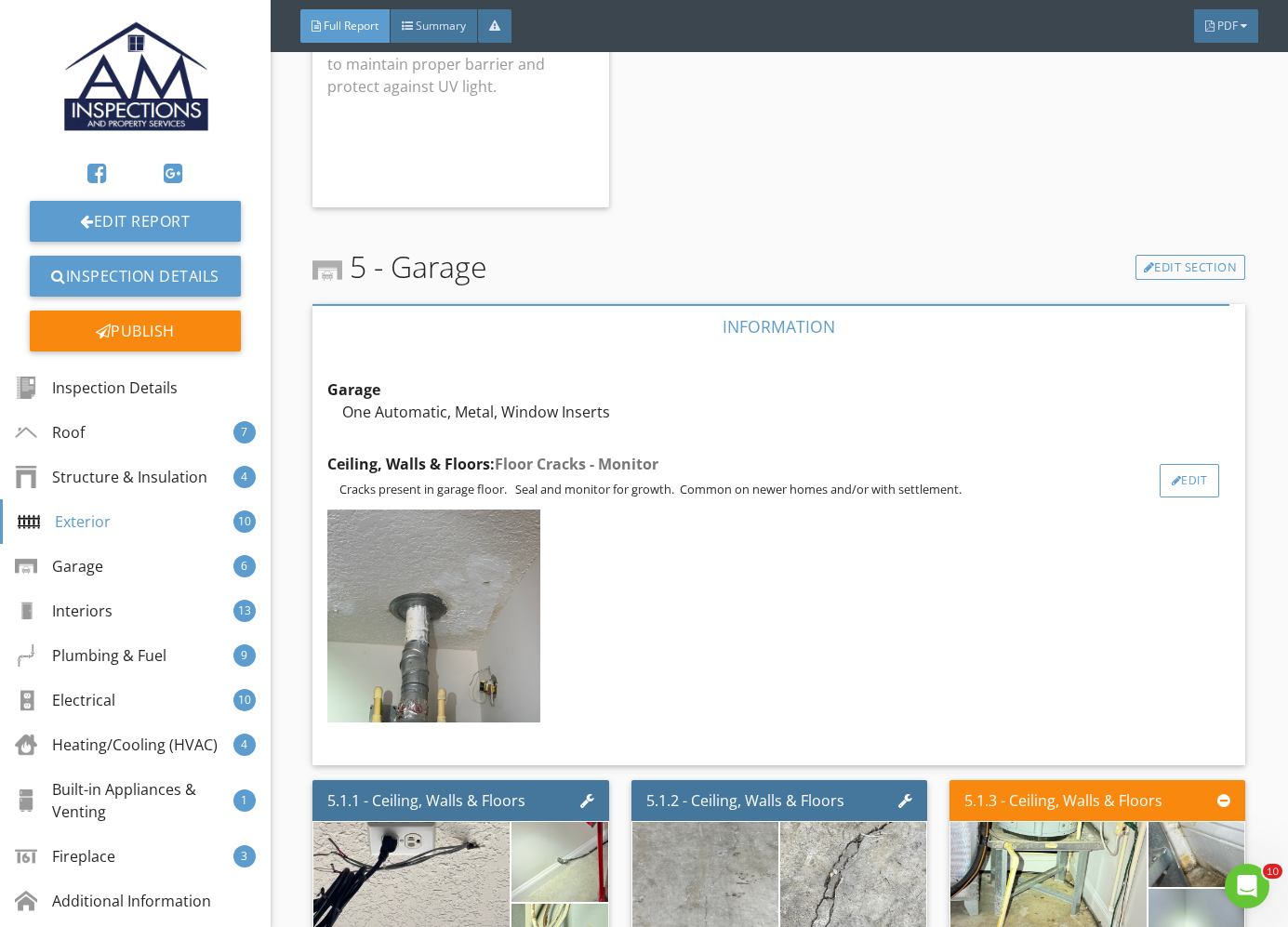 click on "Edit" at bounding box center [1189, 481] 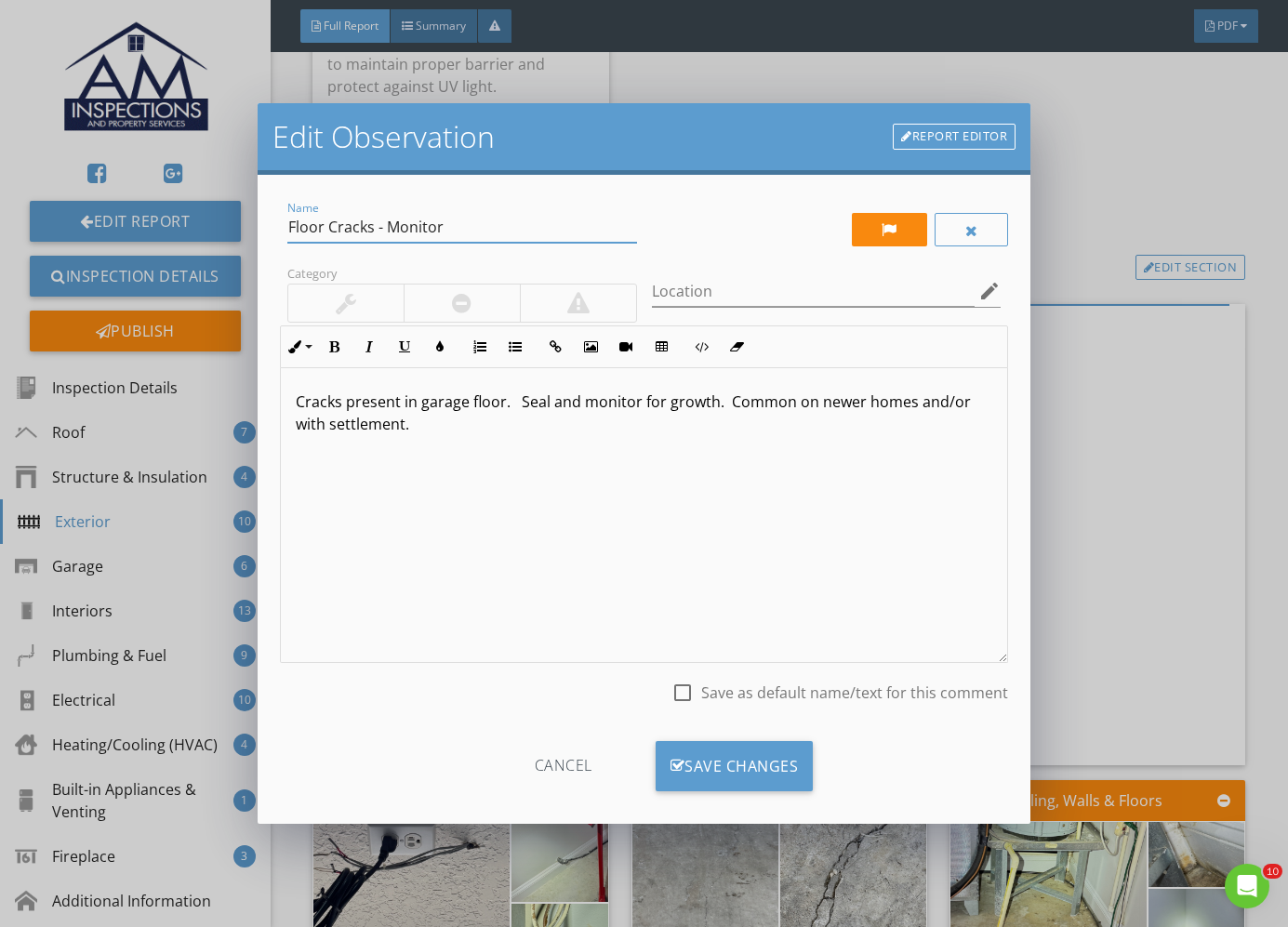 drag, startPoint x: 241, startPoint y: 191, endPoint x: 232, endPoint y: 177, distance: 16.643317 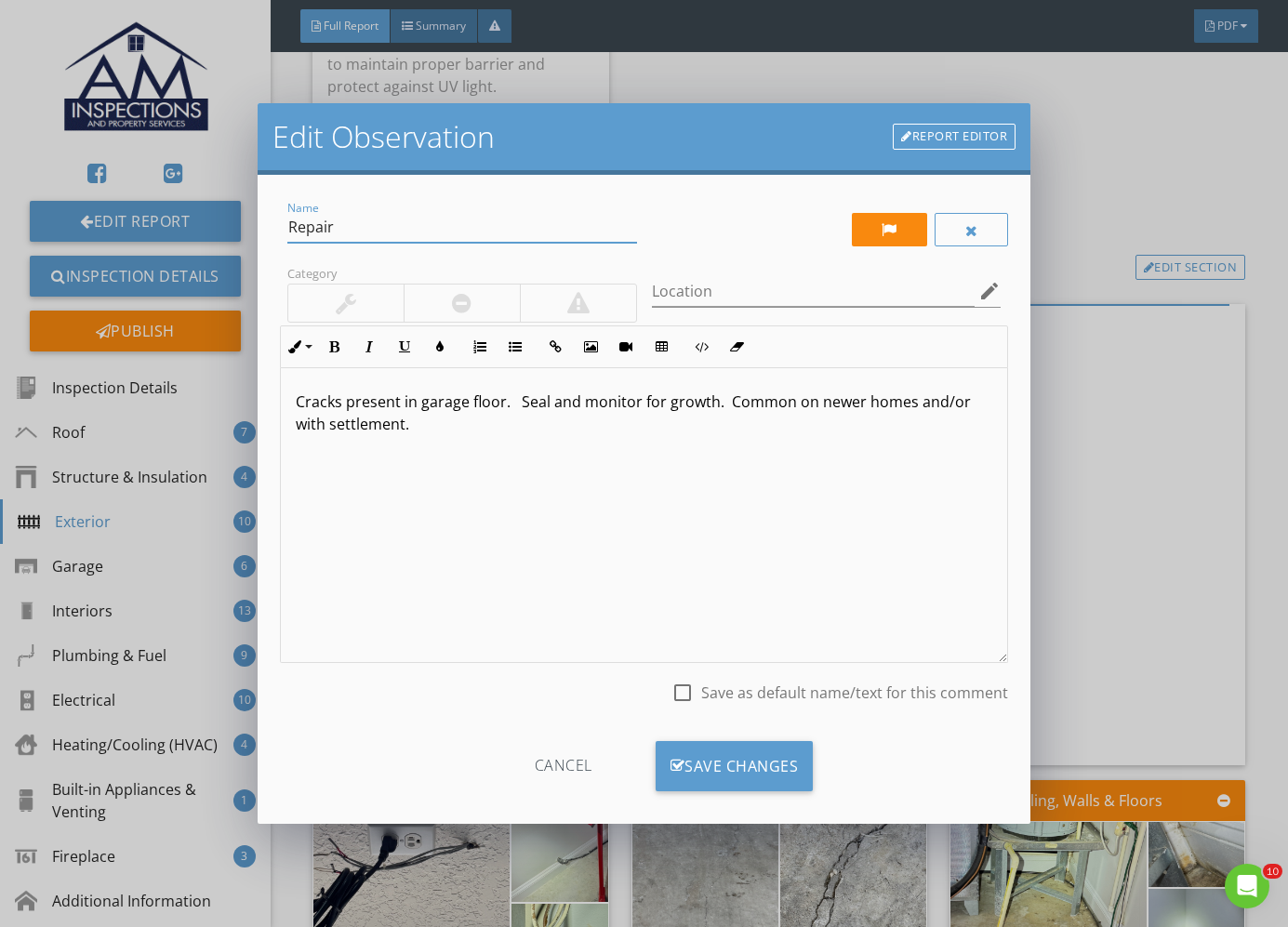 type on "Repair" 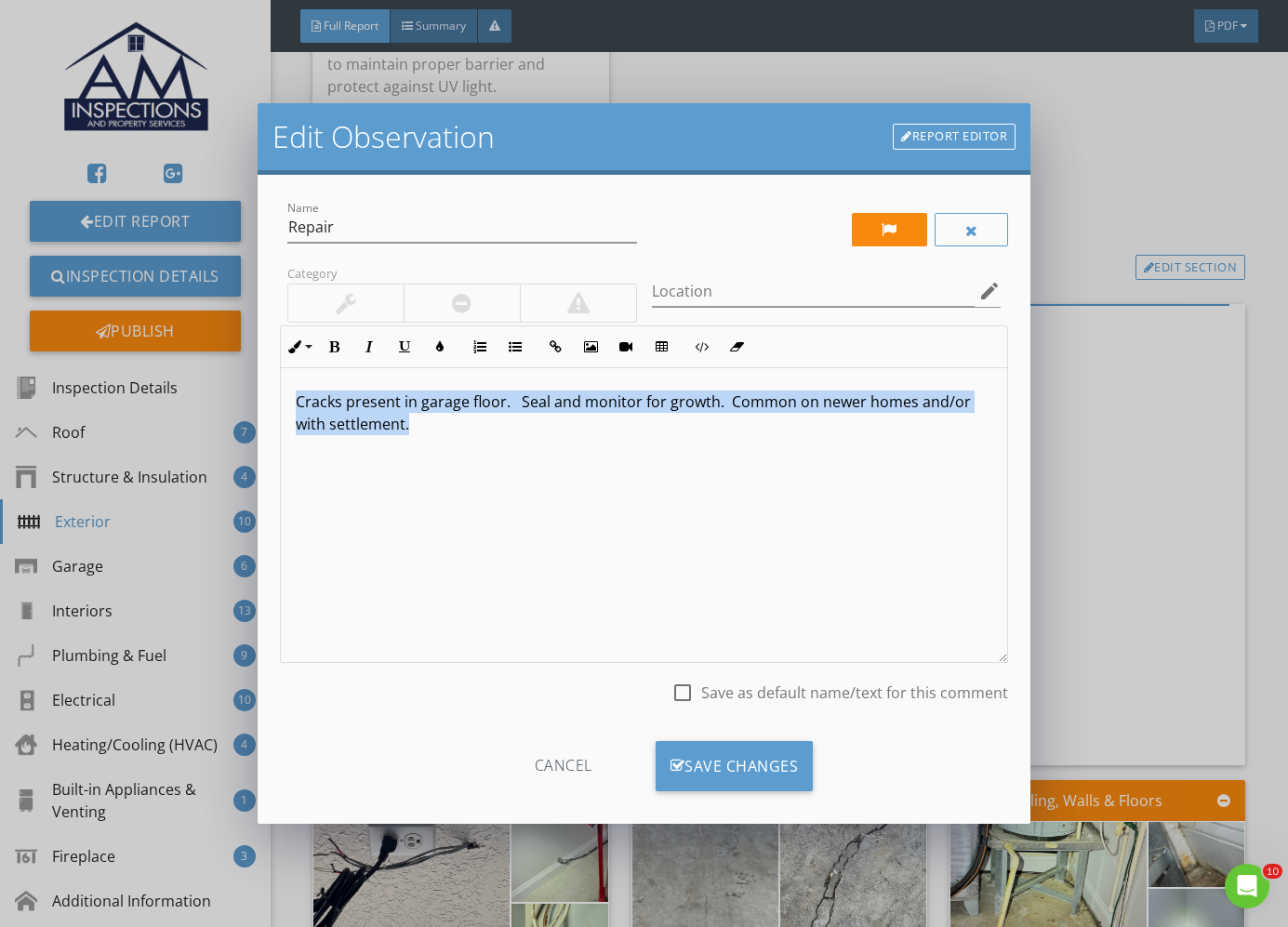 drag, startPoint x: 254, startPoint y: 427, endPoint x: 116, endPoint y: 319, distance: 175.23698 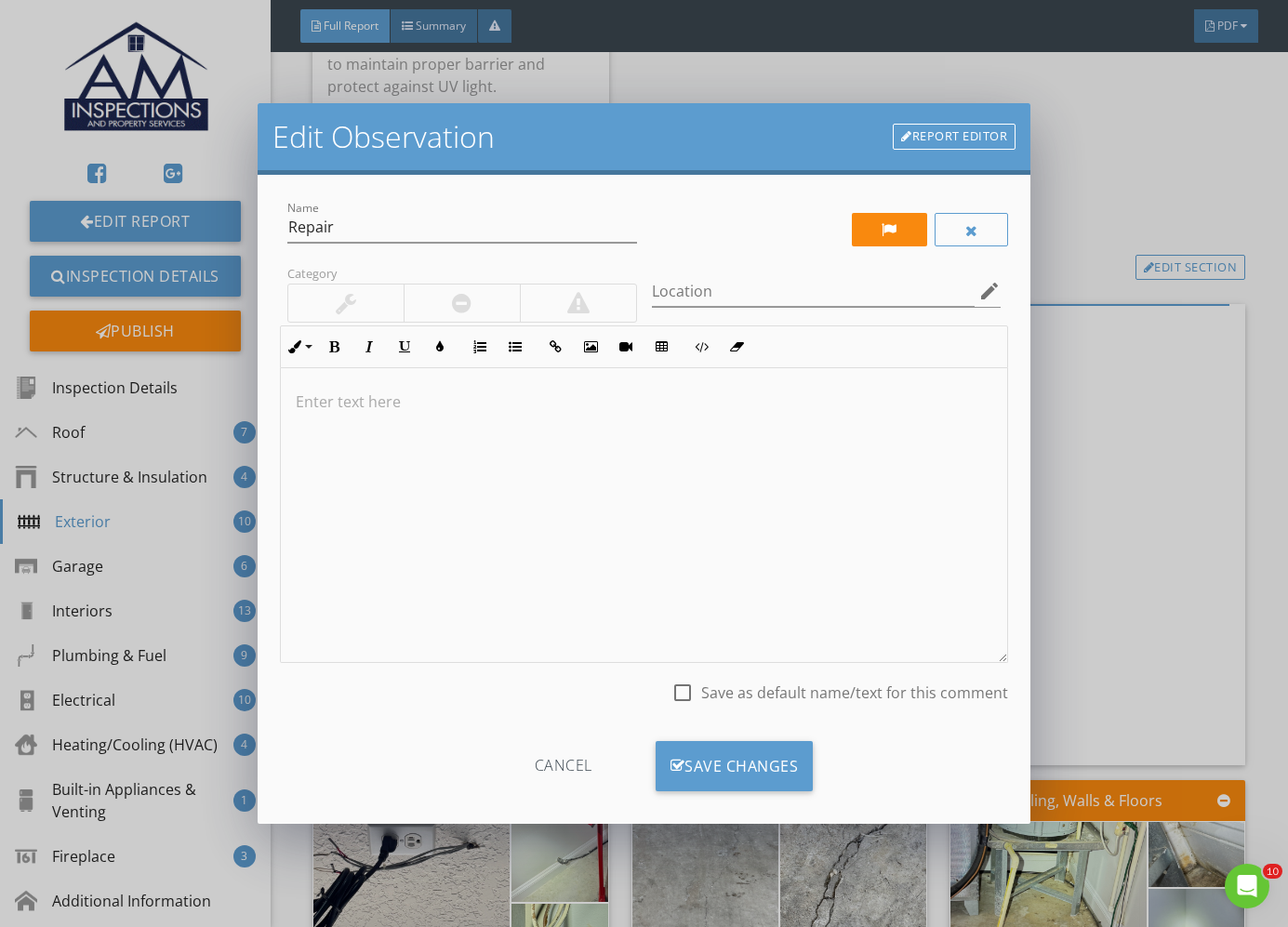 type 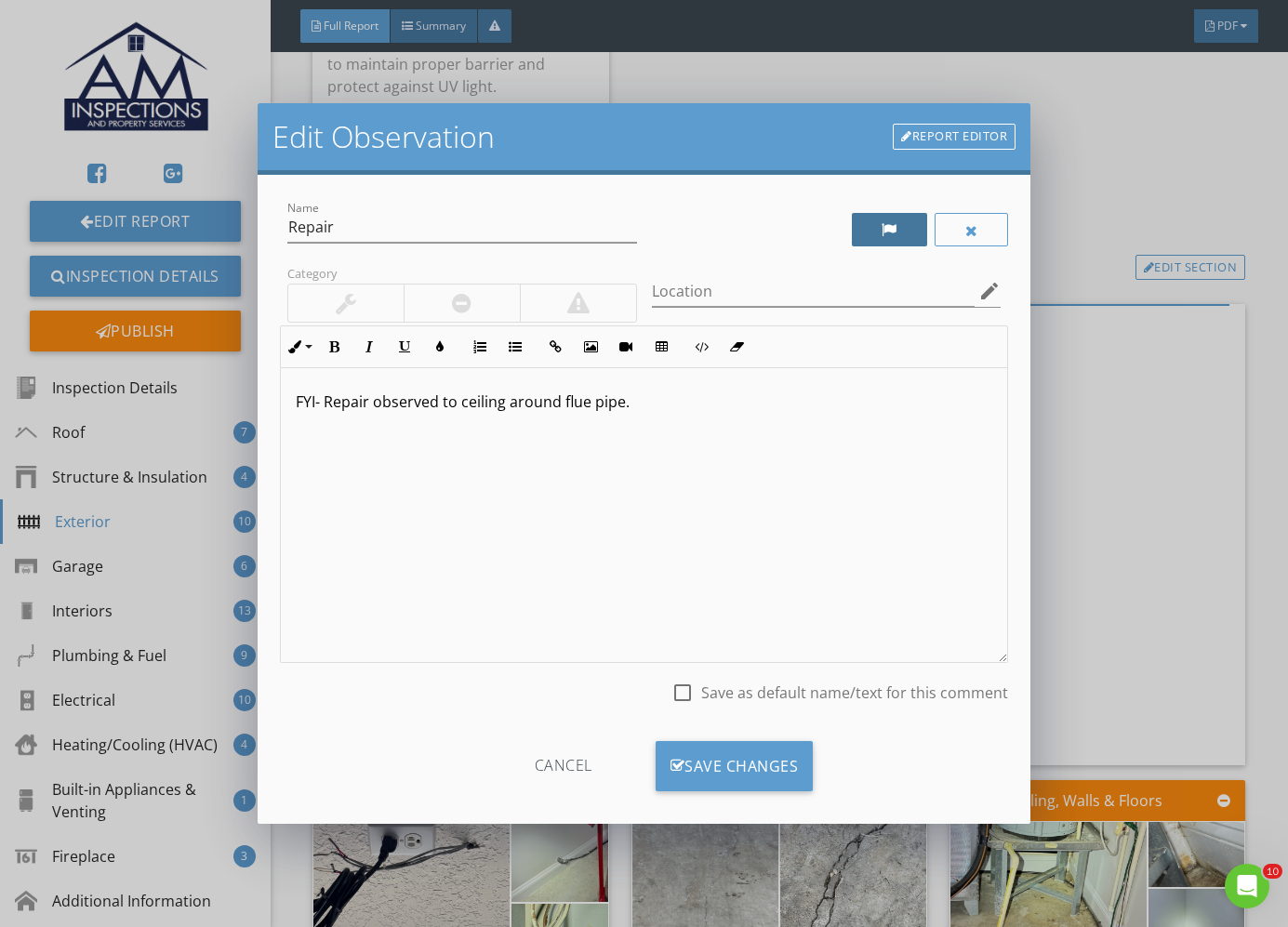 click at bounding box center (889, 230) 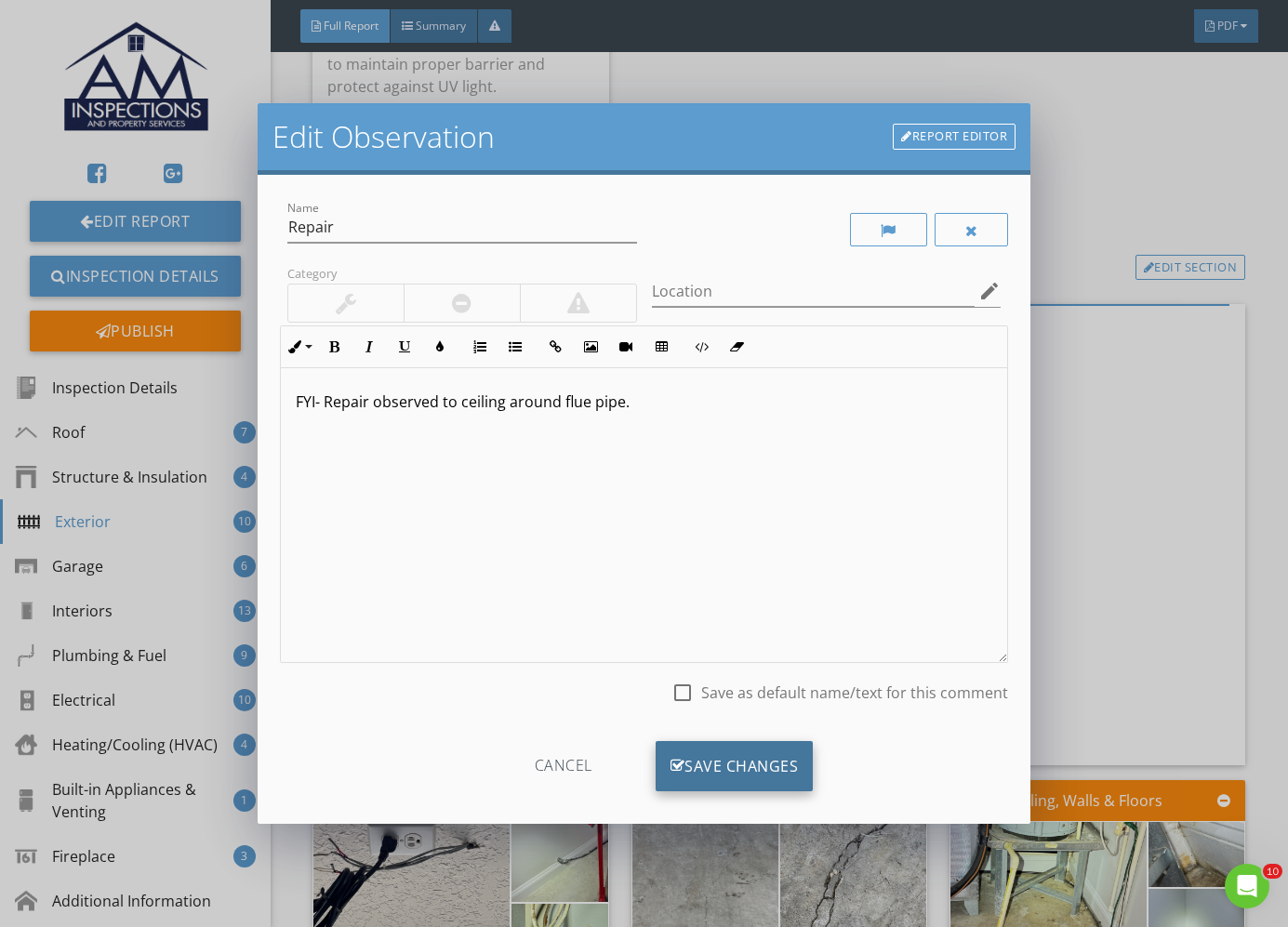 click on "Save Changes" at bounding box center (735, 766) 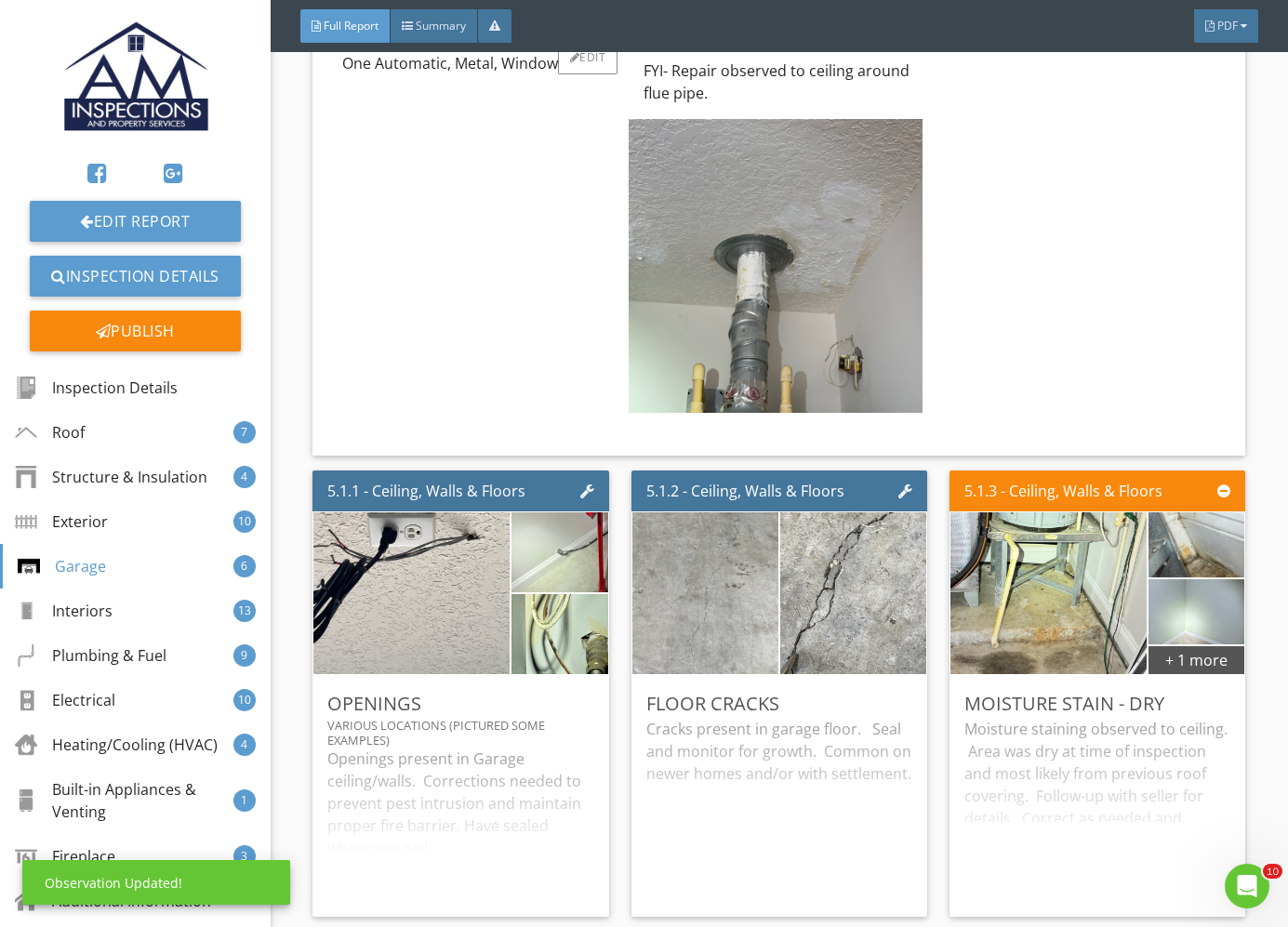 scroll, scrollTop: 12552, scrollLeft: 0, axis: vertical 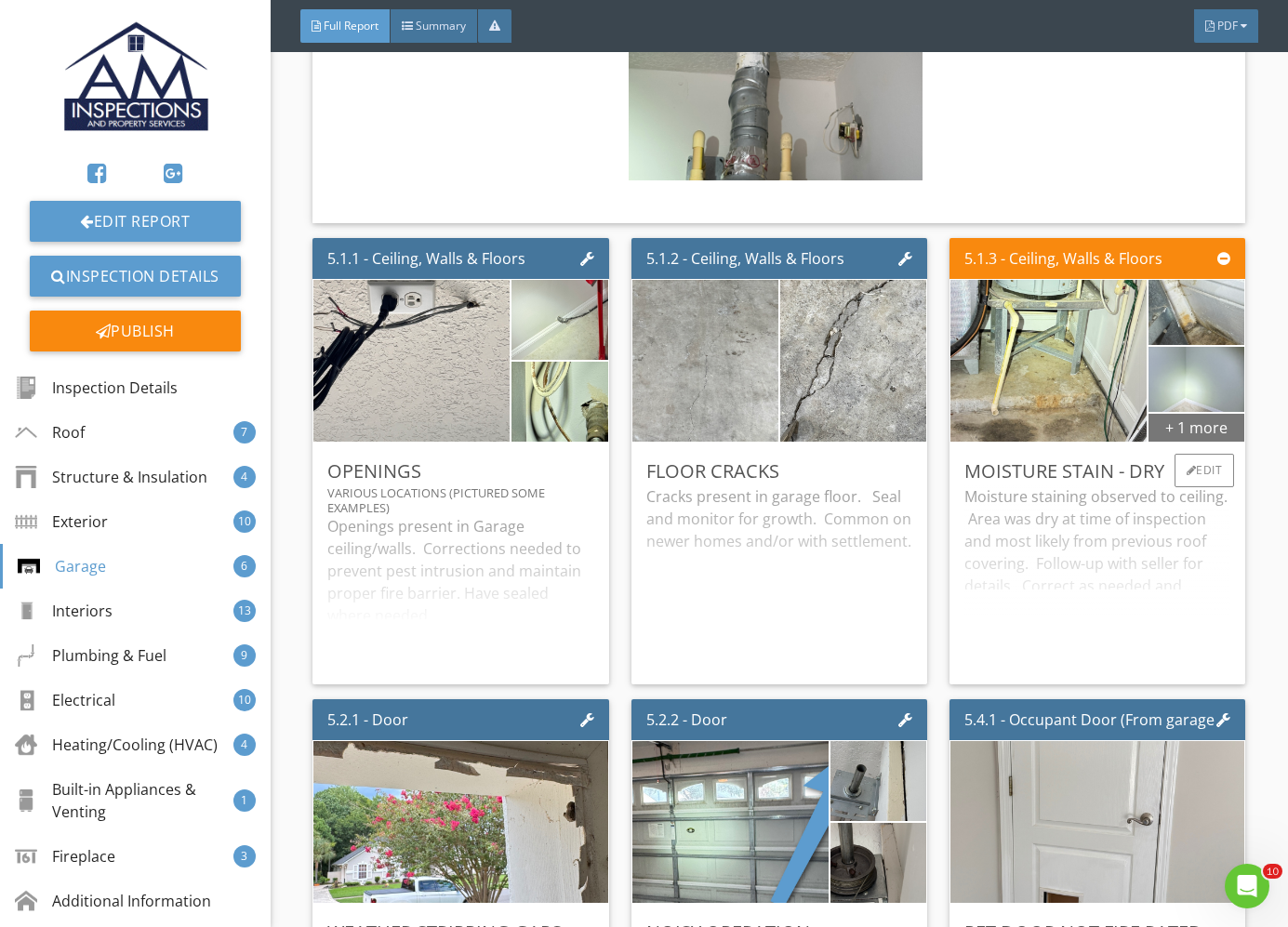 click on "+ 1 more" at bounding box center [1196, 427] 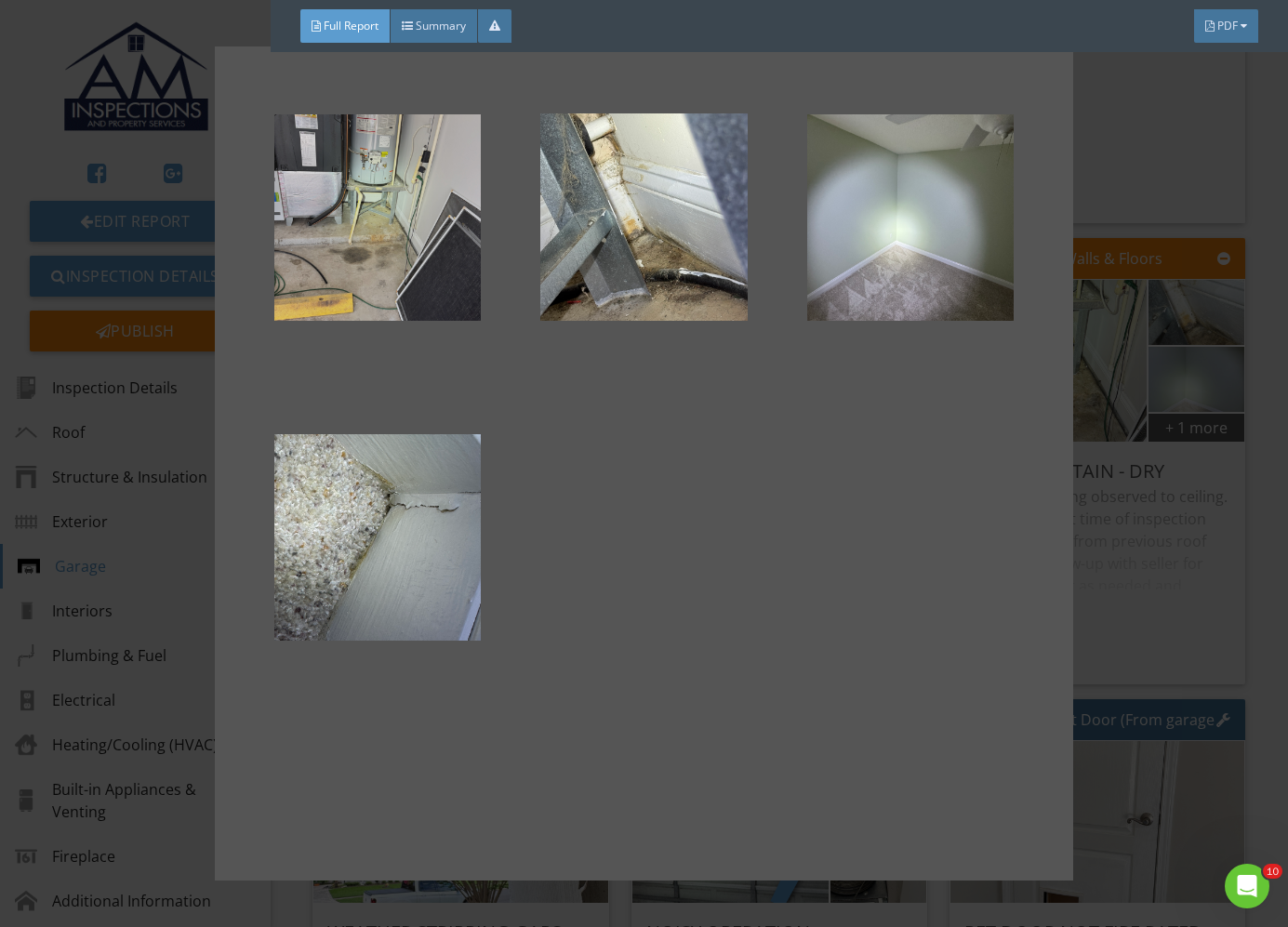 click at bounding box center [378, 218] 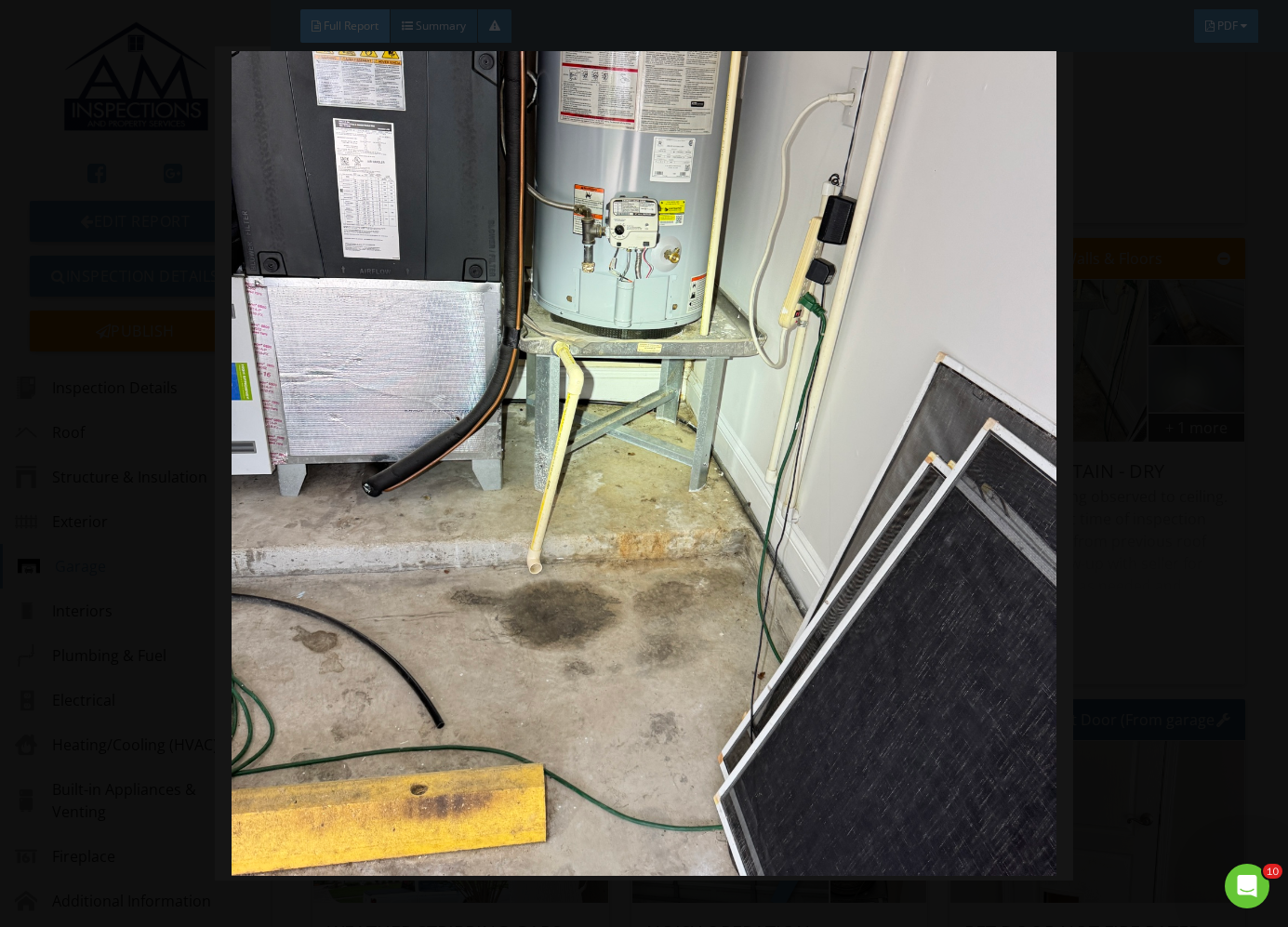 click at bounding box center [644, 463] 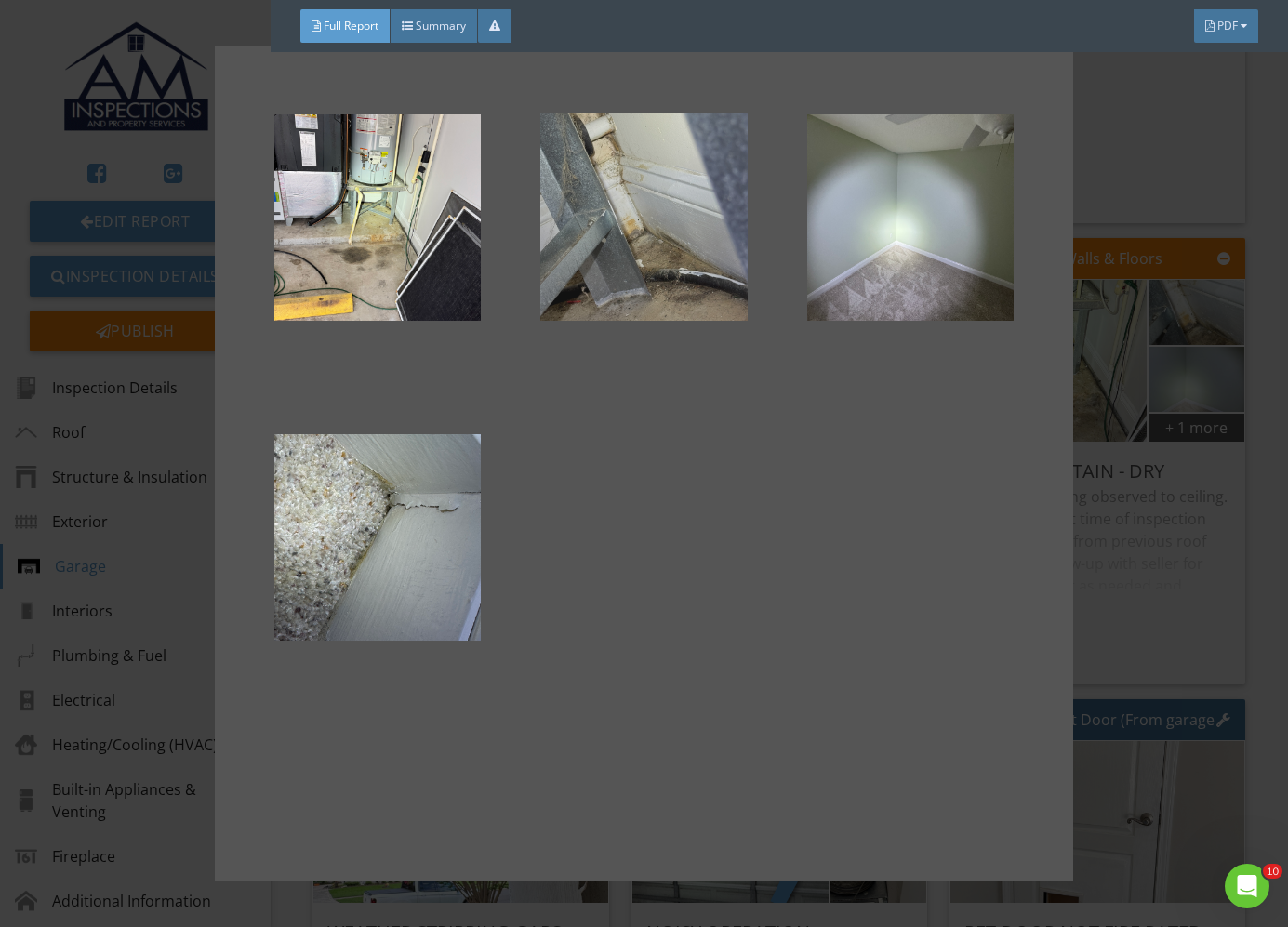click at bounding box center [644, 218] 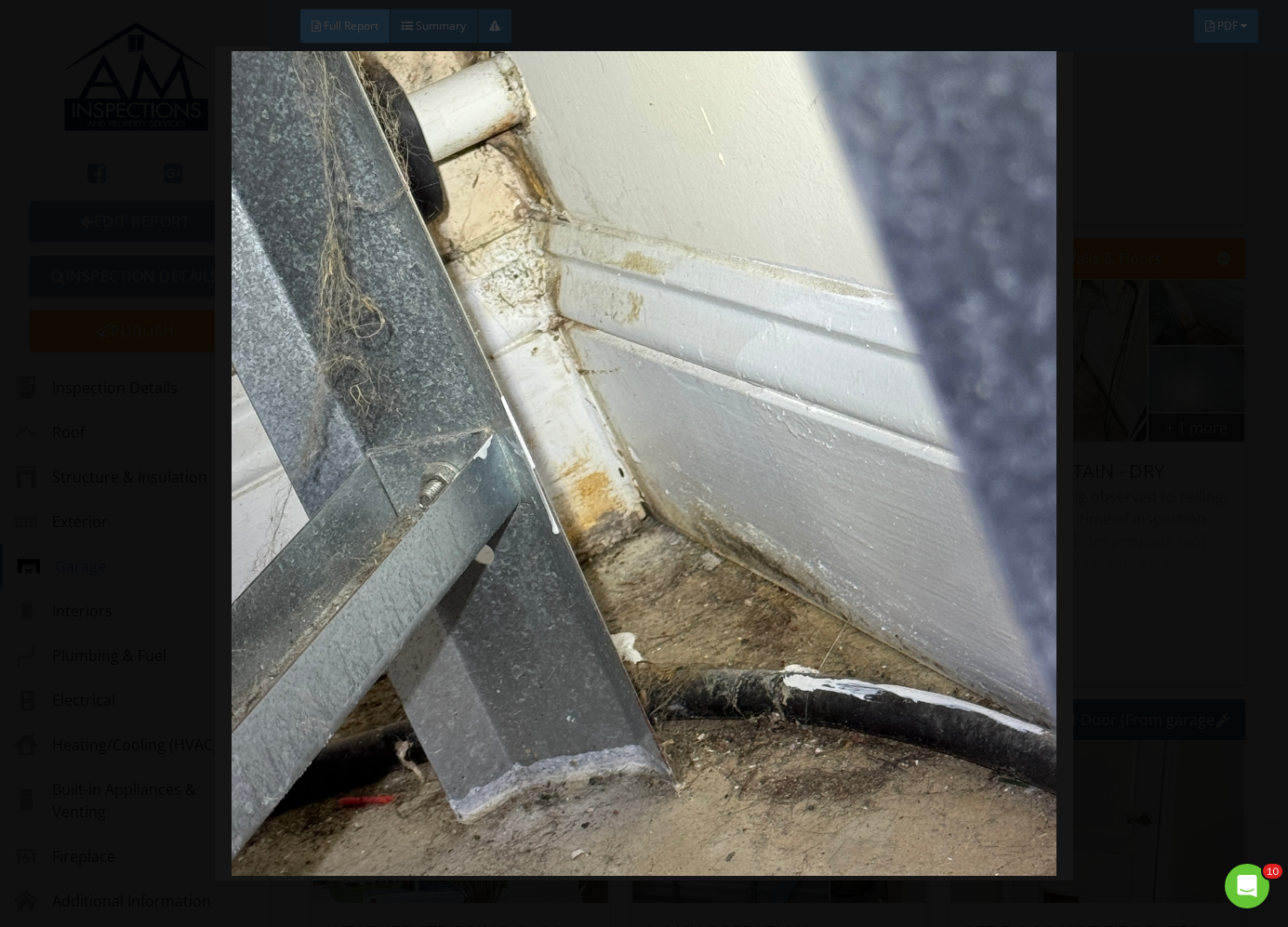click at bounding box center (644, 463) 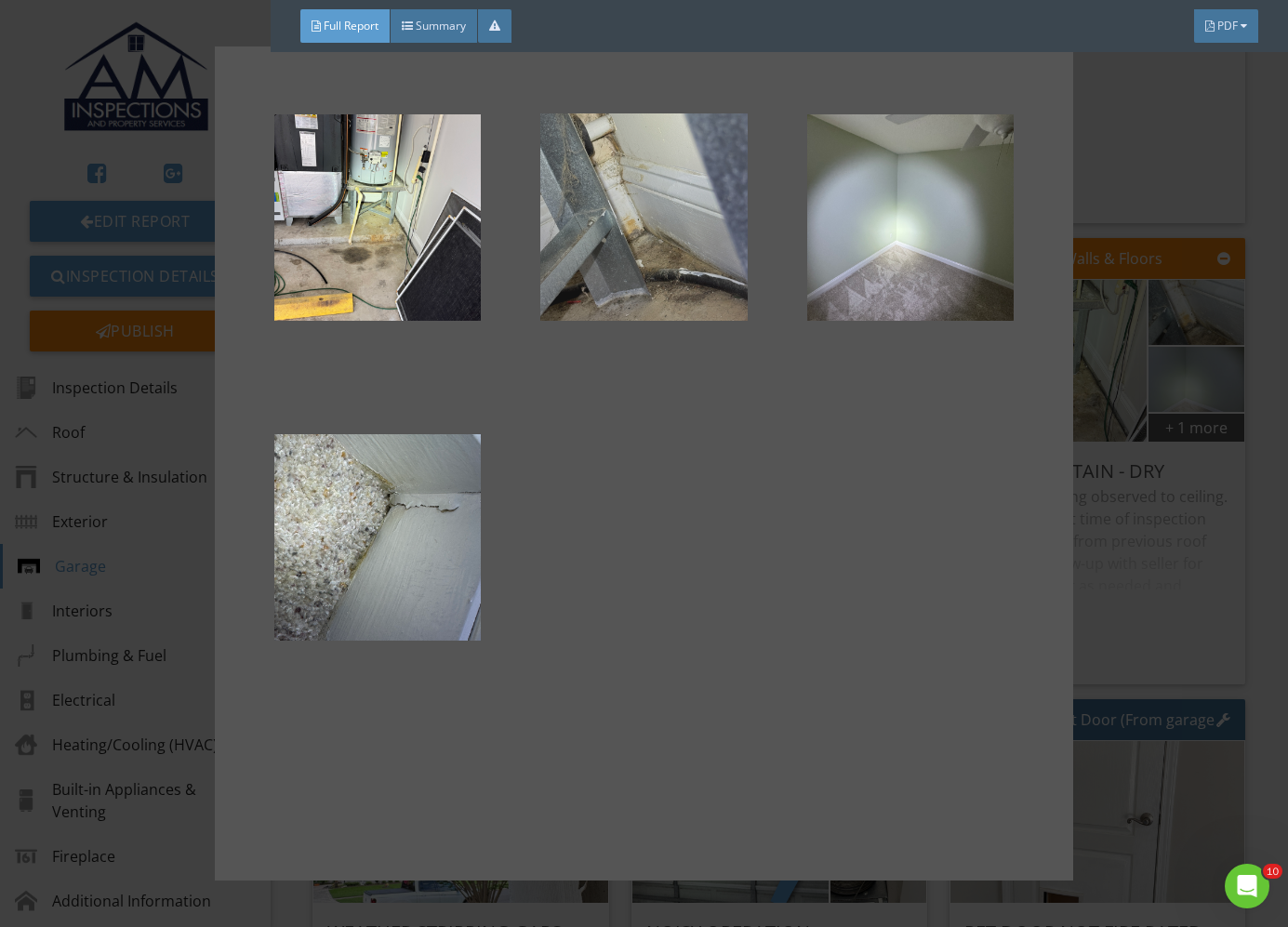 click at bounding box center [644, 218] 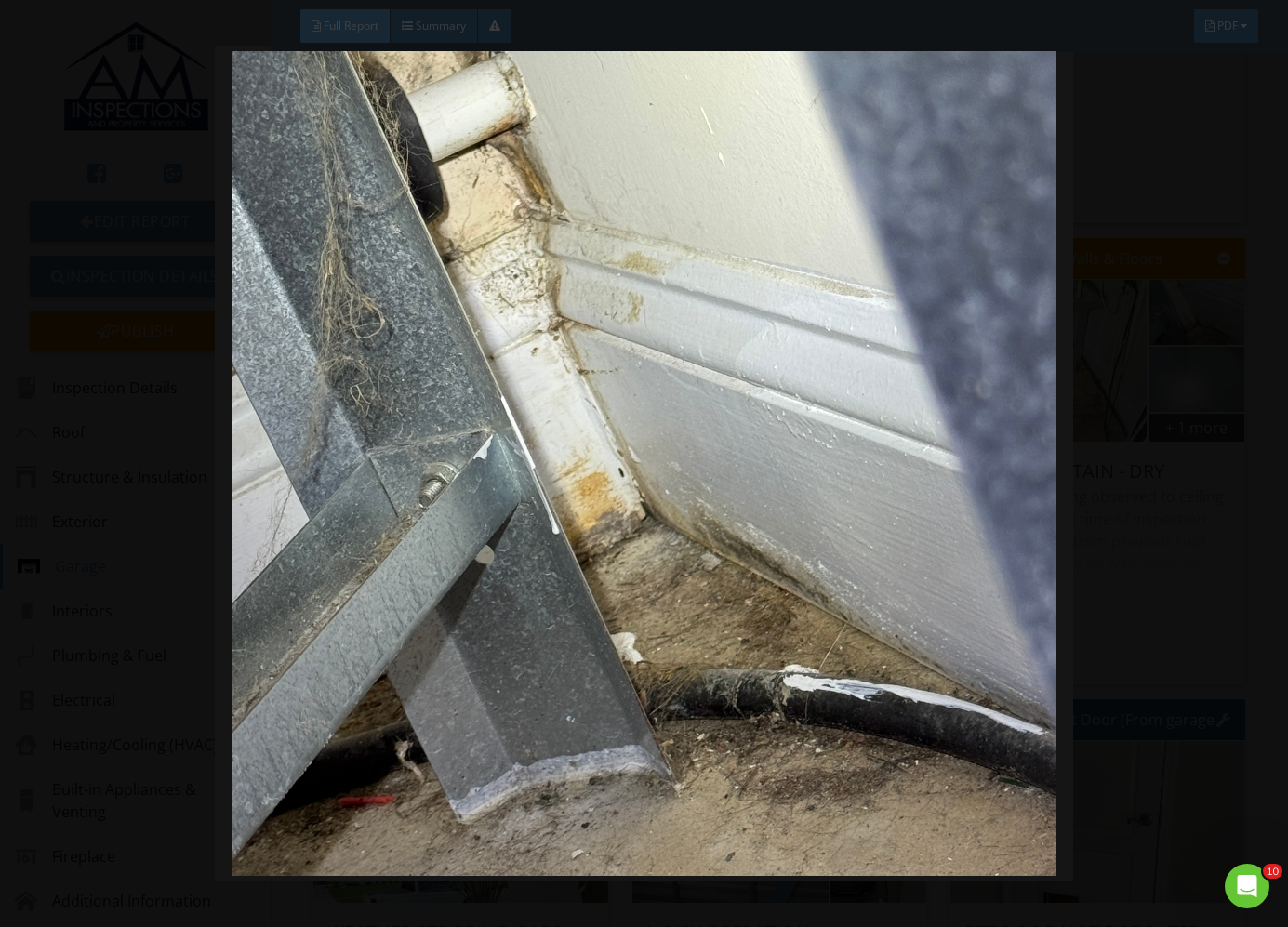click at bounding box center (644, 463) 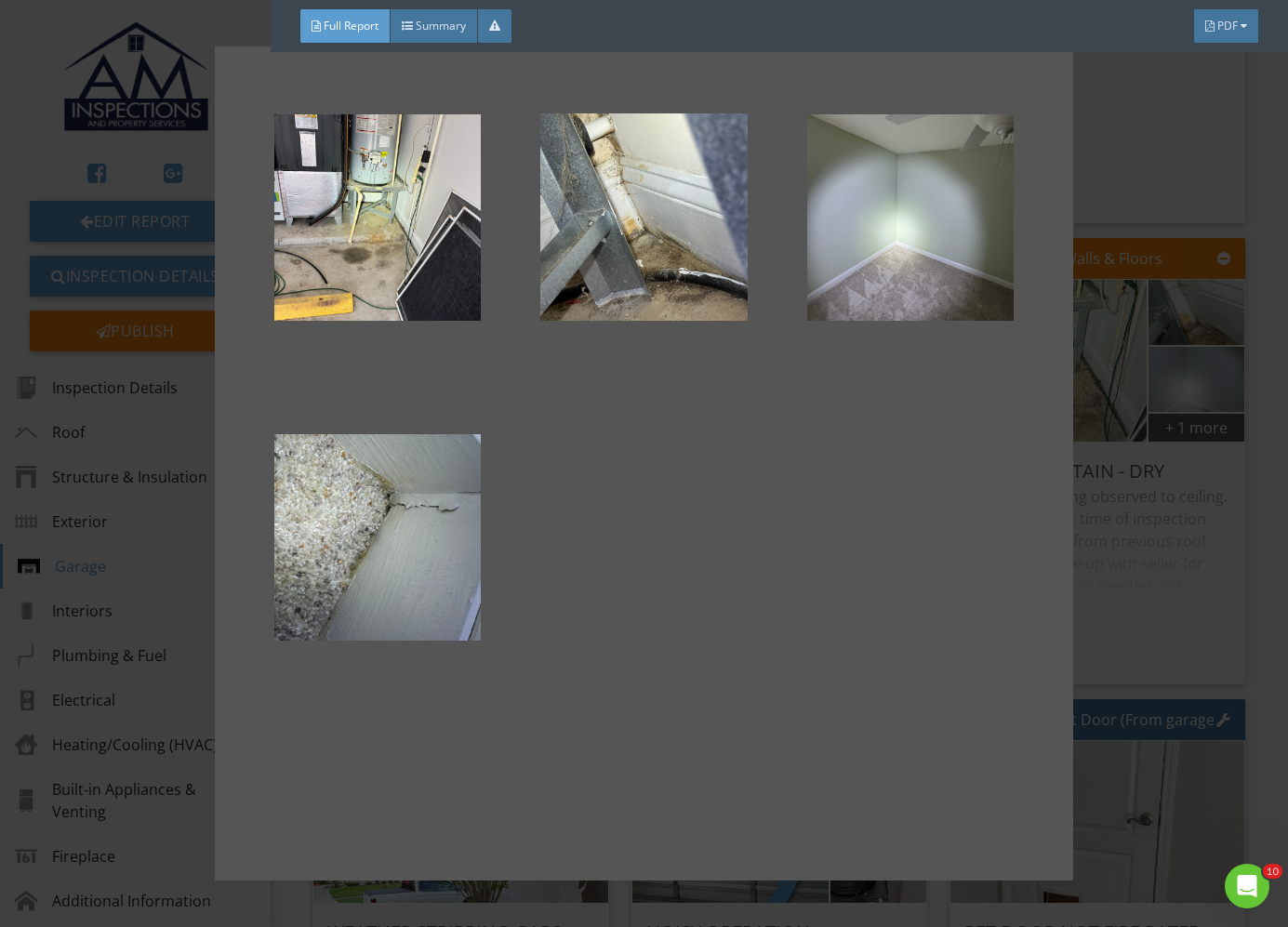 click at bounding box center [644, 463] 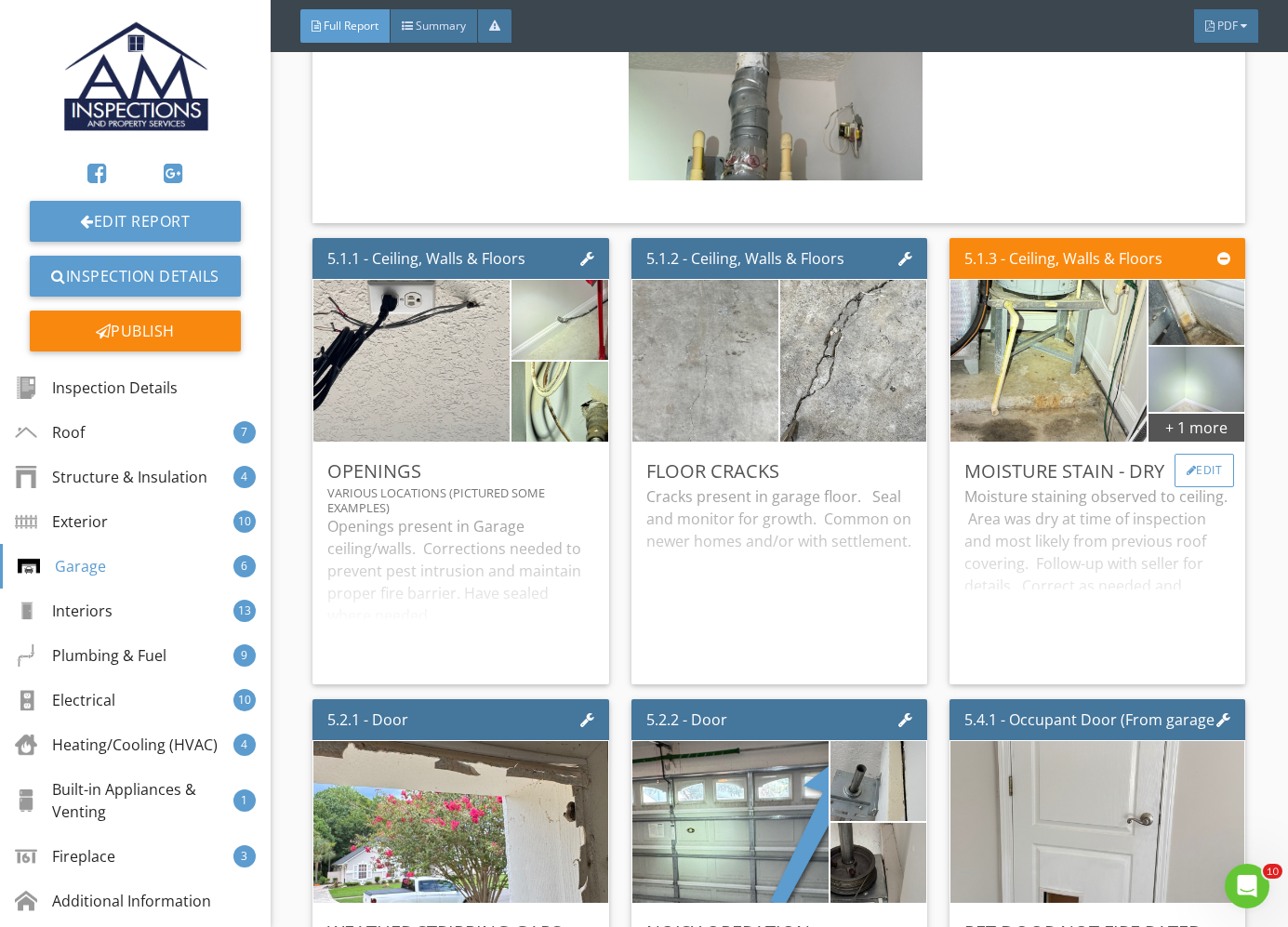 click on "Edit" at bounding box center (1204, 470) 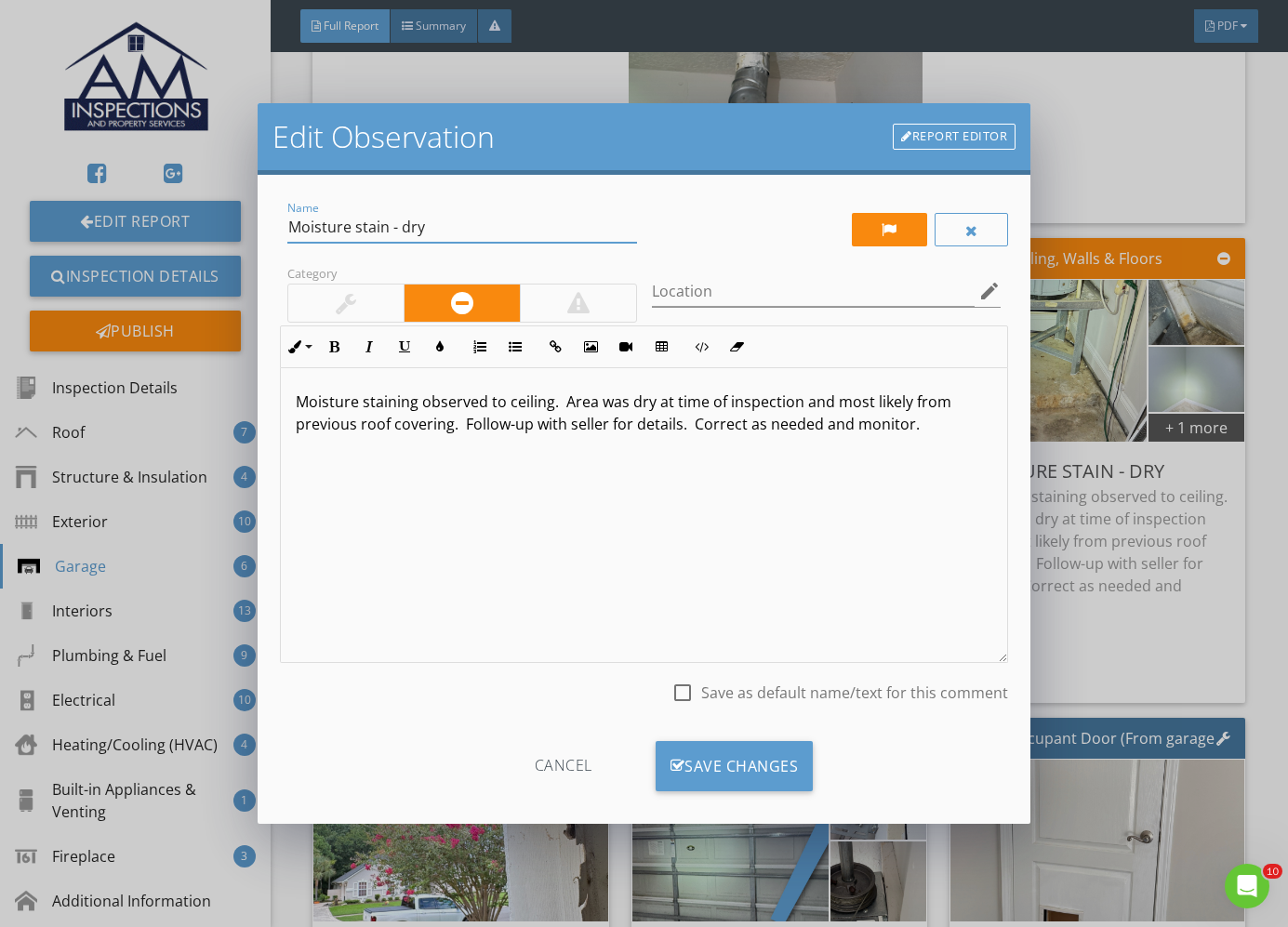 drag, startPoint x: 485, startPoint y: 227, endPoint x: 389, endPoint y: 232, distance: 96.13012 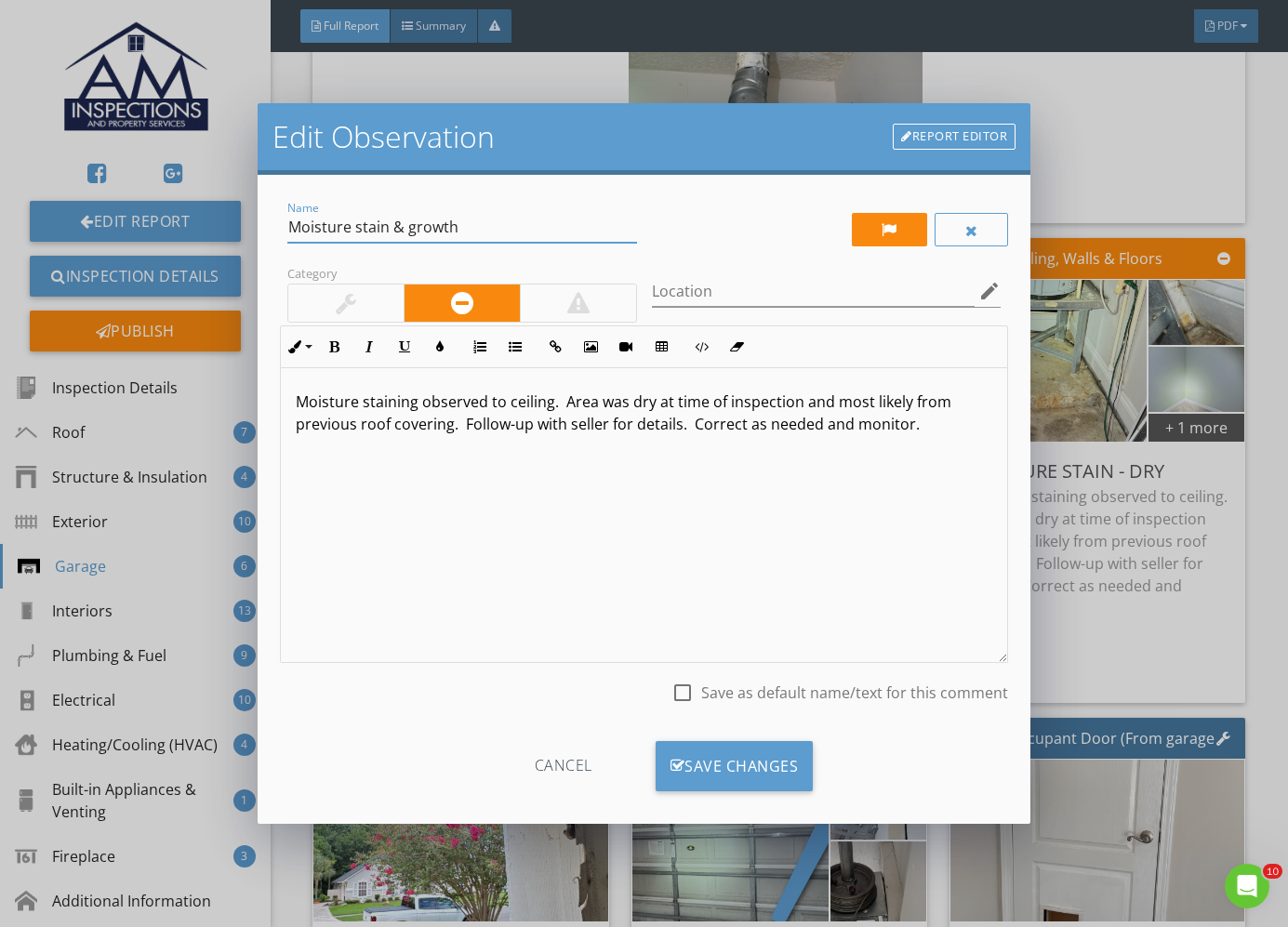 type on "Moisture stain & growth" 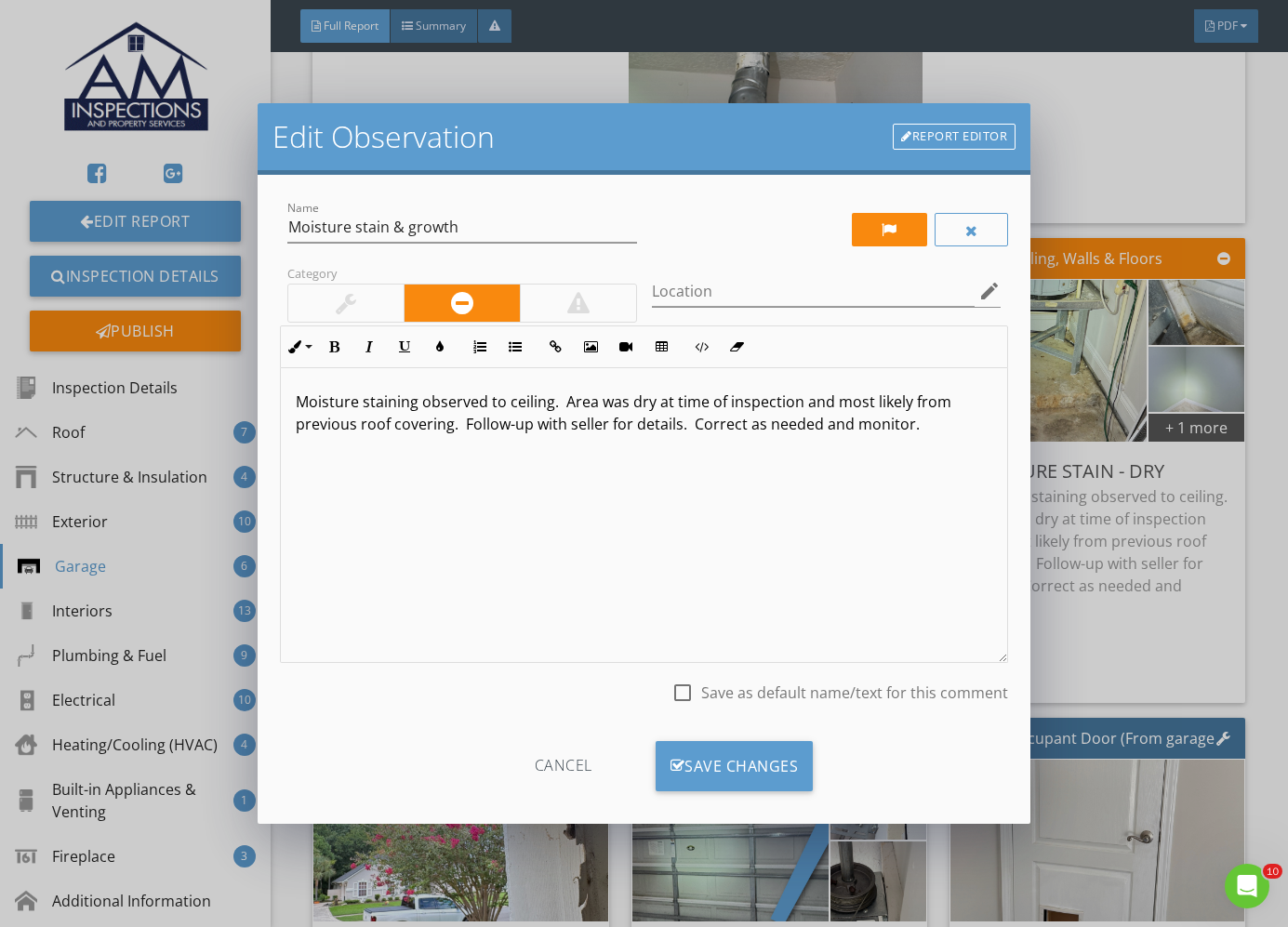 click on "Moisture staining observed to ceiling.  Area was dry at time of inspection and most likely from previous roof covering.  Follow-up with seller for details.  Correct as needed and monitor." at bounding box center [644, 413] 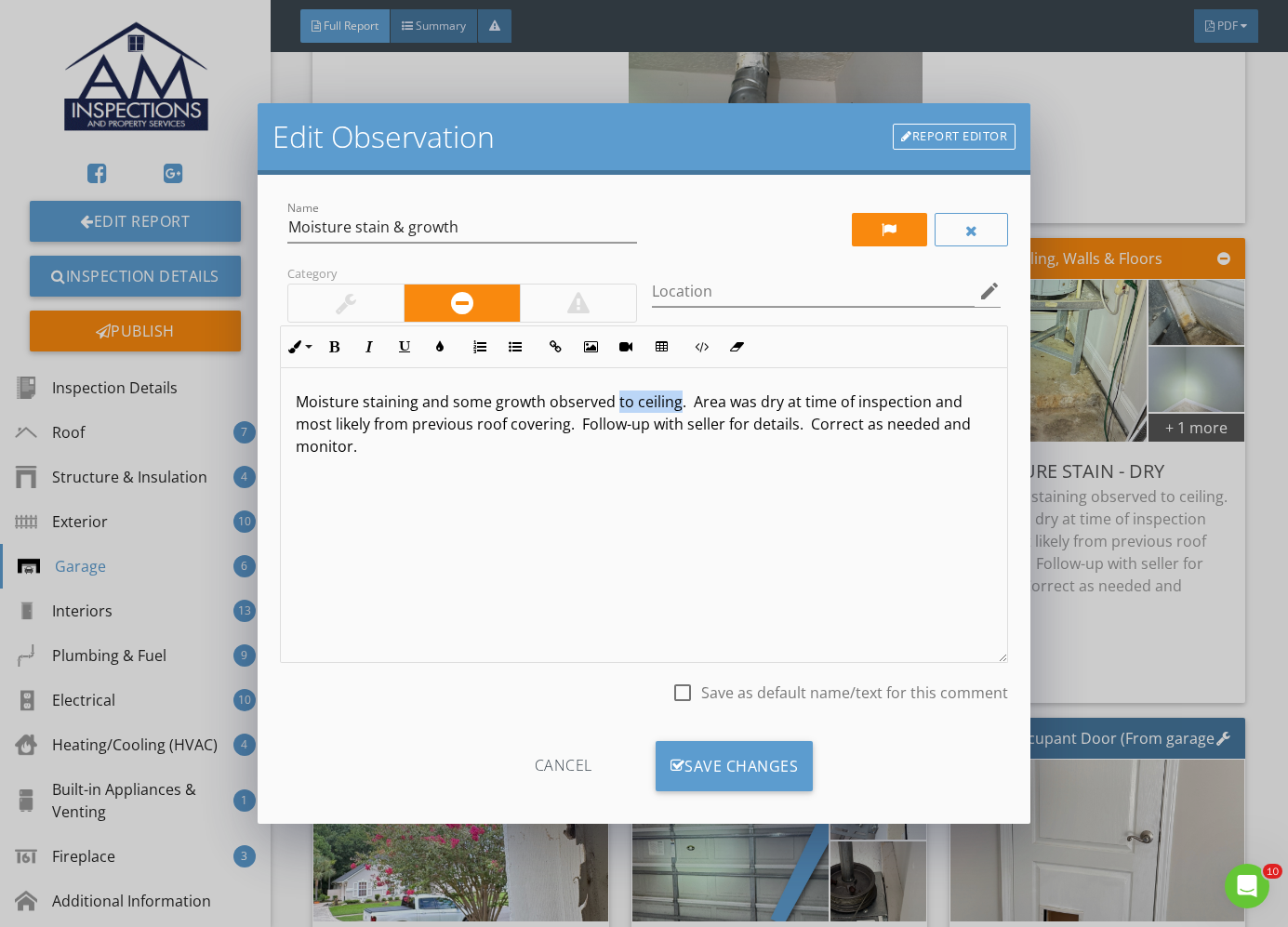 drag, startPoint x: 614, startPoint y: 407, endPoint x: 673, endPoint y: 401, distance: 59.3043 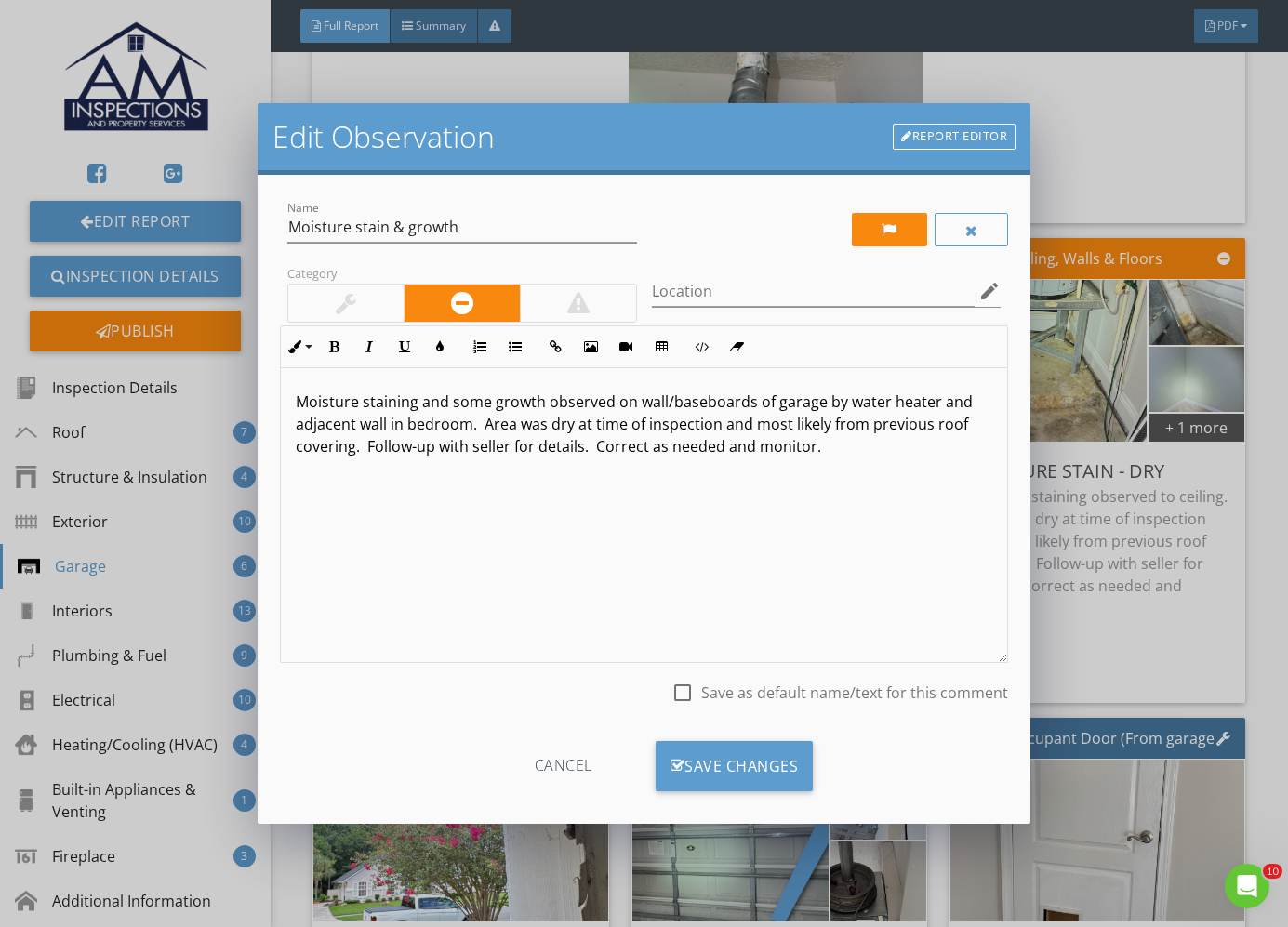 click on "Moisture staining and some growth observed on wall/baseboards of garage by water heater and adjacent wall in bedroom.  Area was dry at time of inspection and most likely from previous roof covering.  Follow-up with seller for details.  Correct as needed and monitor." at bounding box center (644, 424) 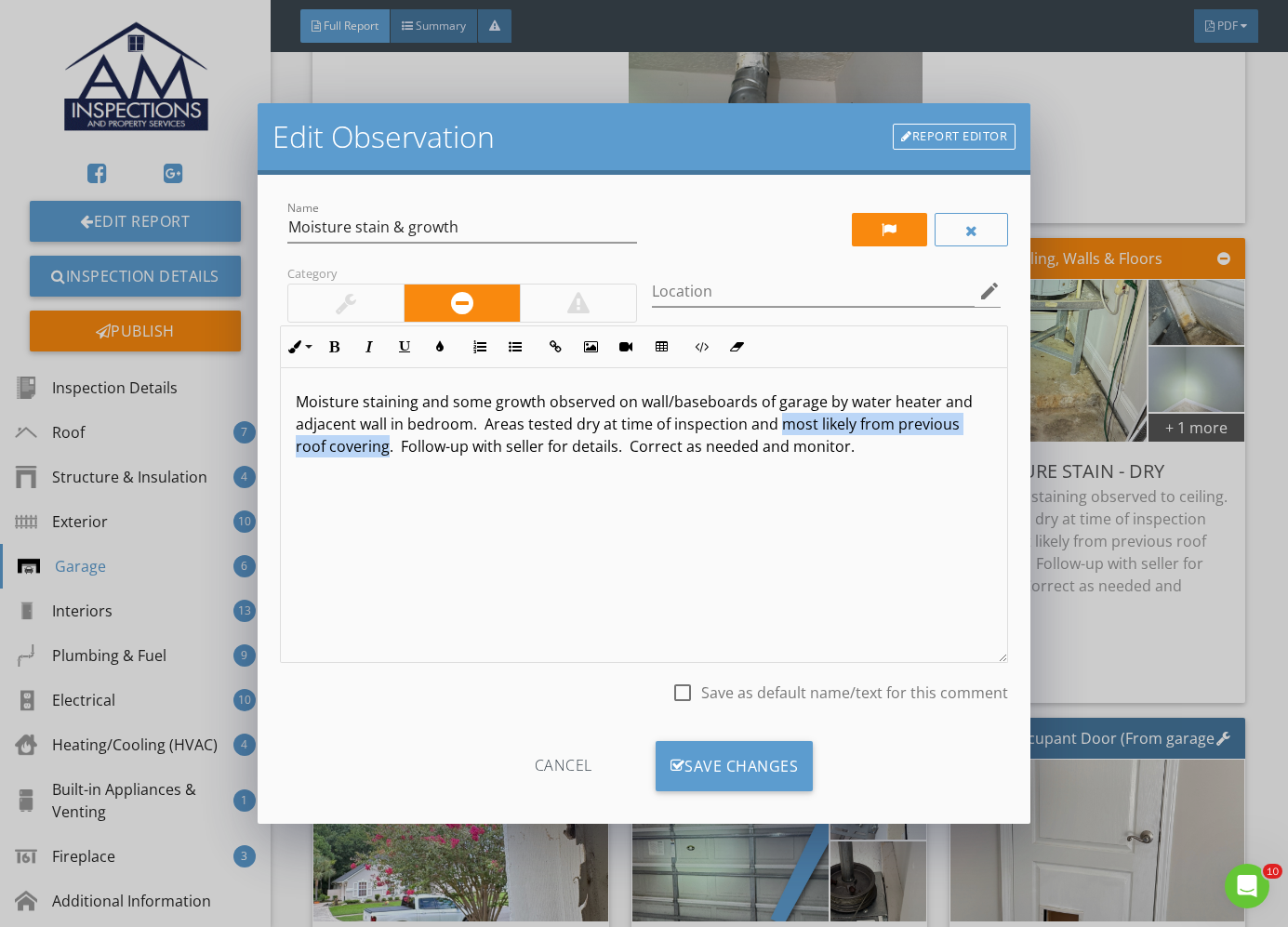 drag, startPoint x: 804, startPoint y: 424, endPoint x: 451, endPoint y: 444, distance: 353.56612 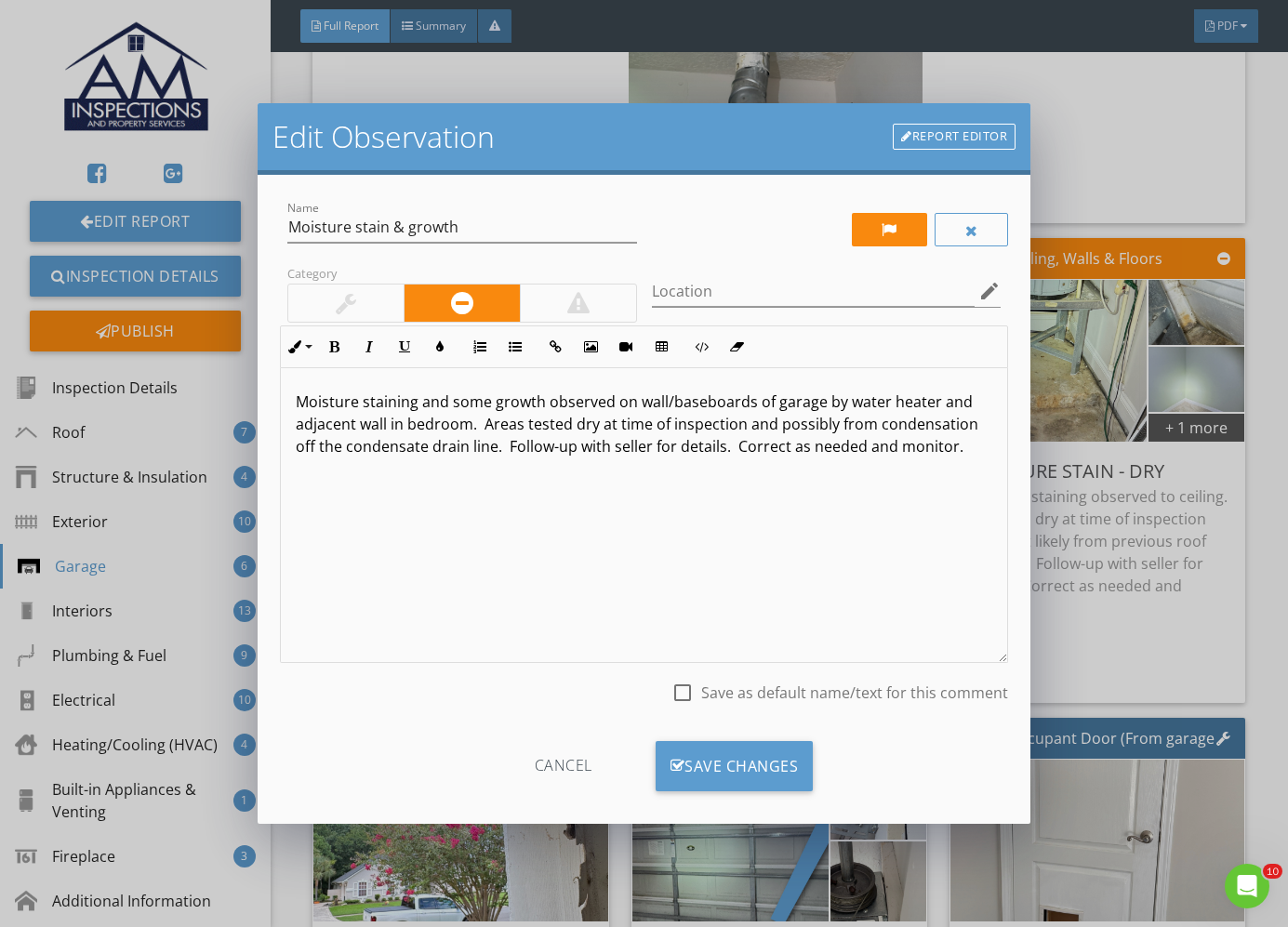 drag, startPoint x: 485, startPoint y: 474, endPoint x: 347, endPoint y: 487, distance: 138.61097 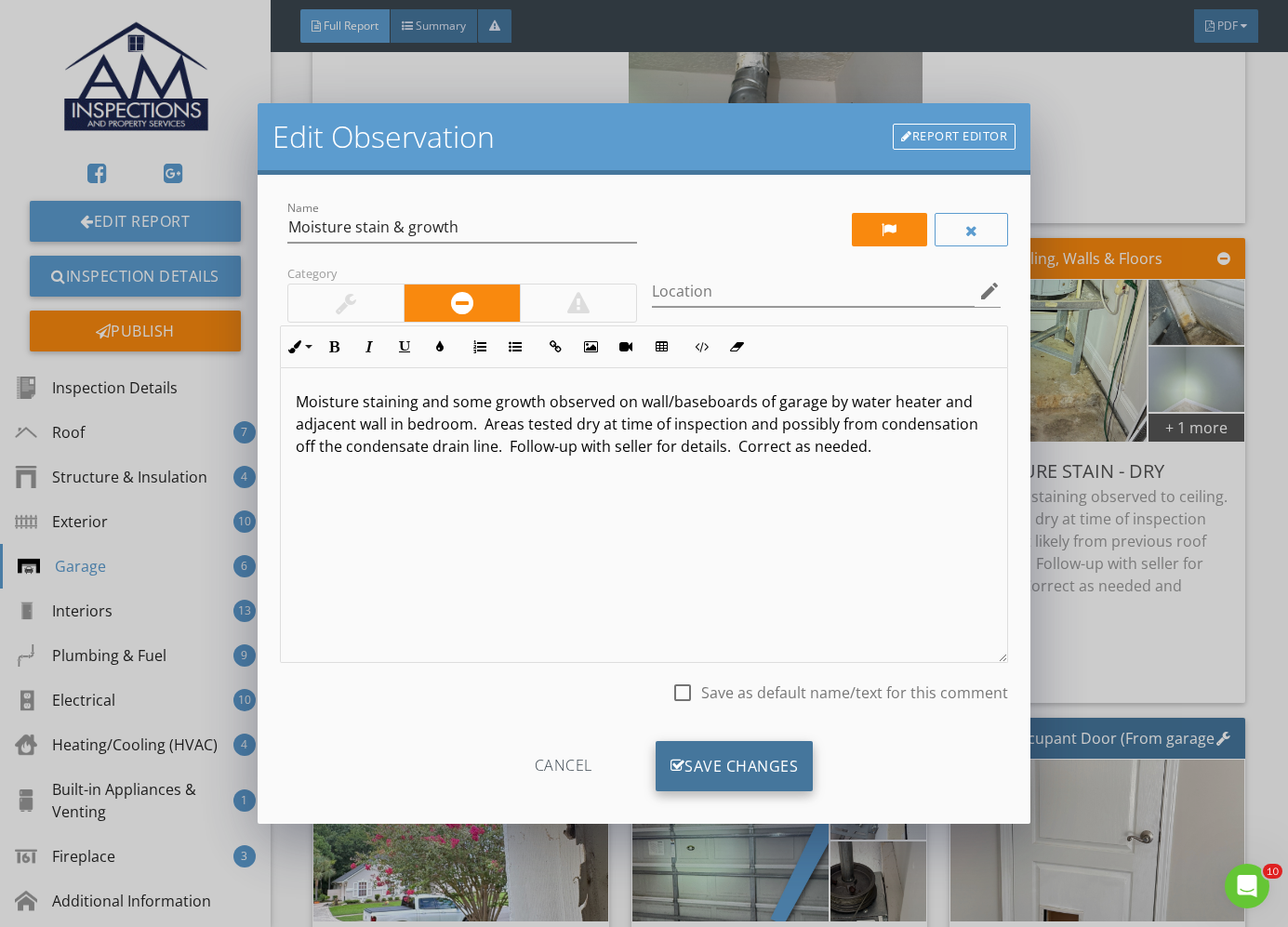 click on "Save Changes" at bounding box center (735, 766) 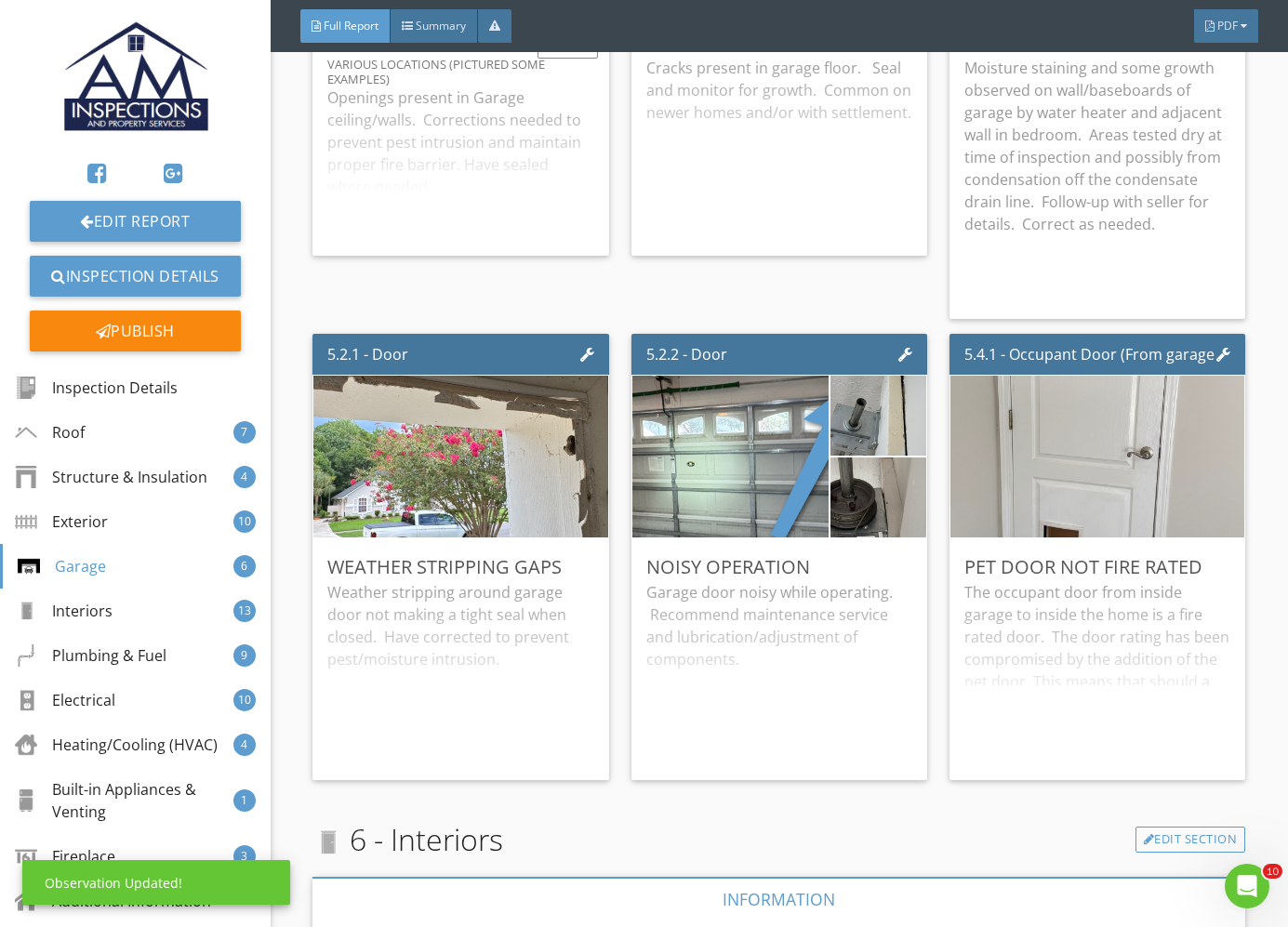 scroll, scrollTop: 13017, scrollLeft: 0, axis: vertical 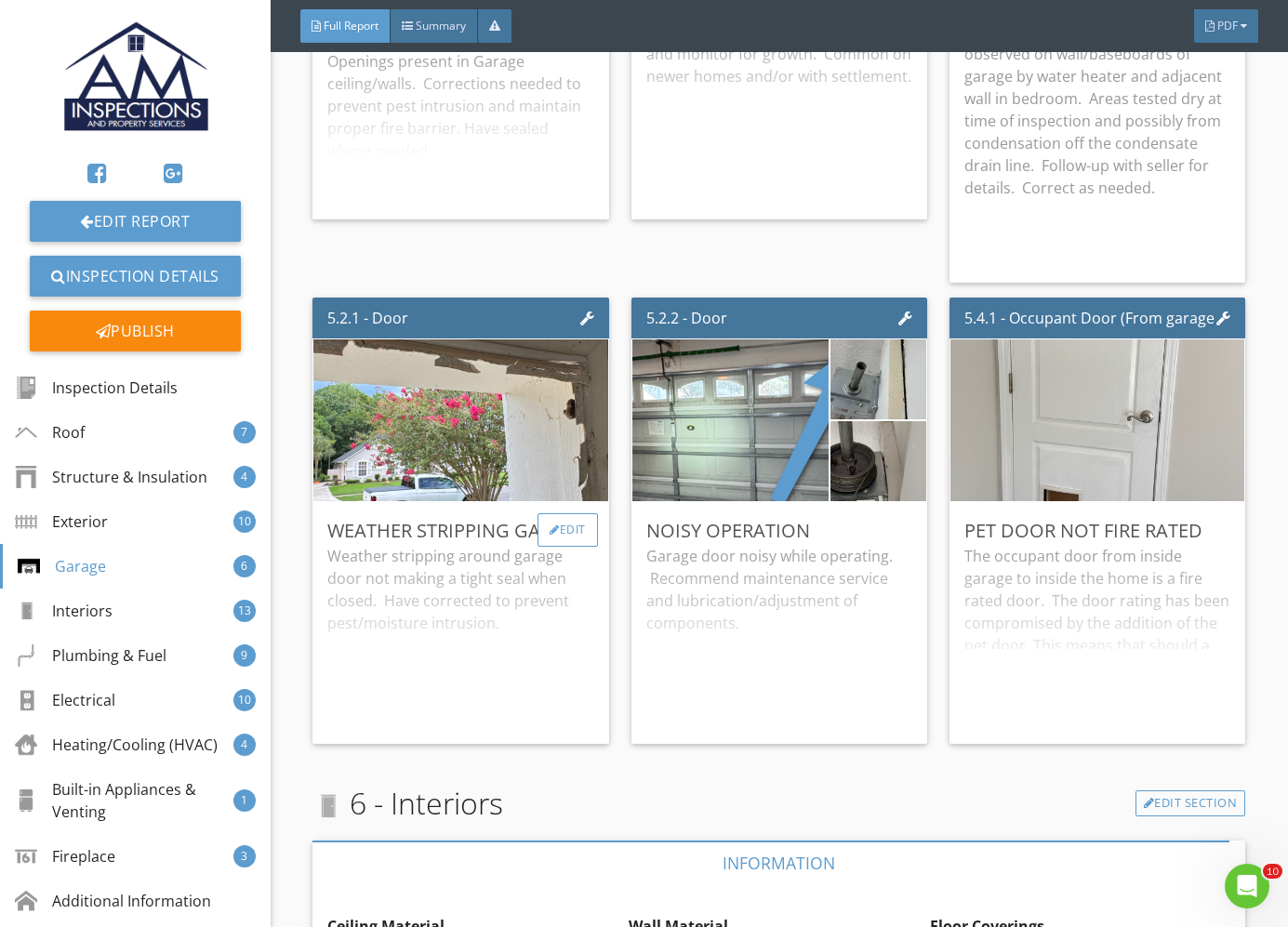 click on "Edit" at bounding box center (567, 530) 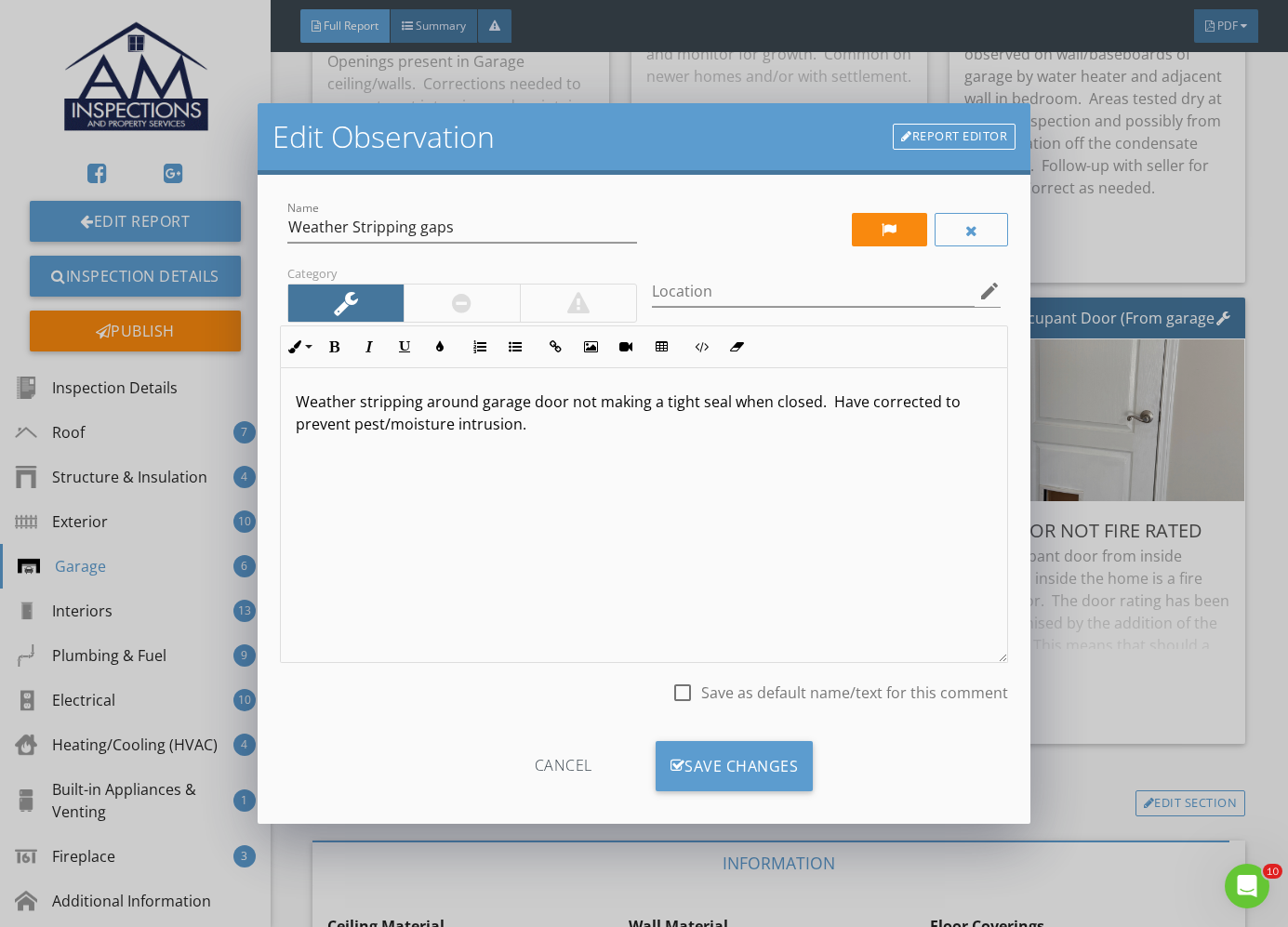 click on "Weather stripping around garage door not making a tight seal when closed.  Have corrected to prevent pest/moisture intrusion." at bounding box center (644, 413) 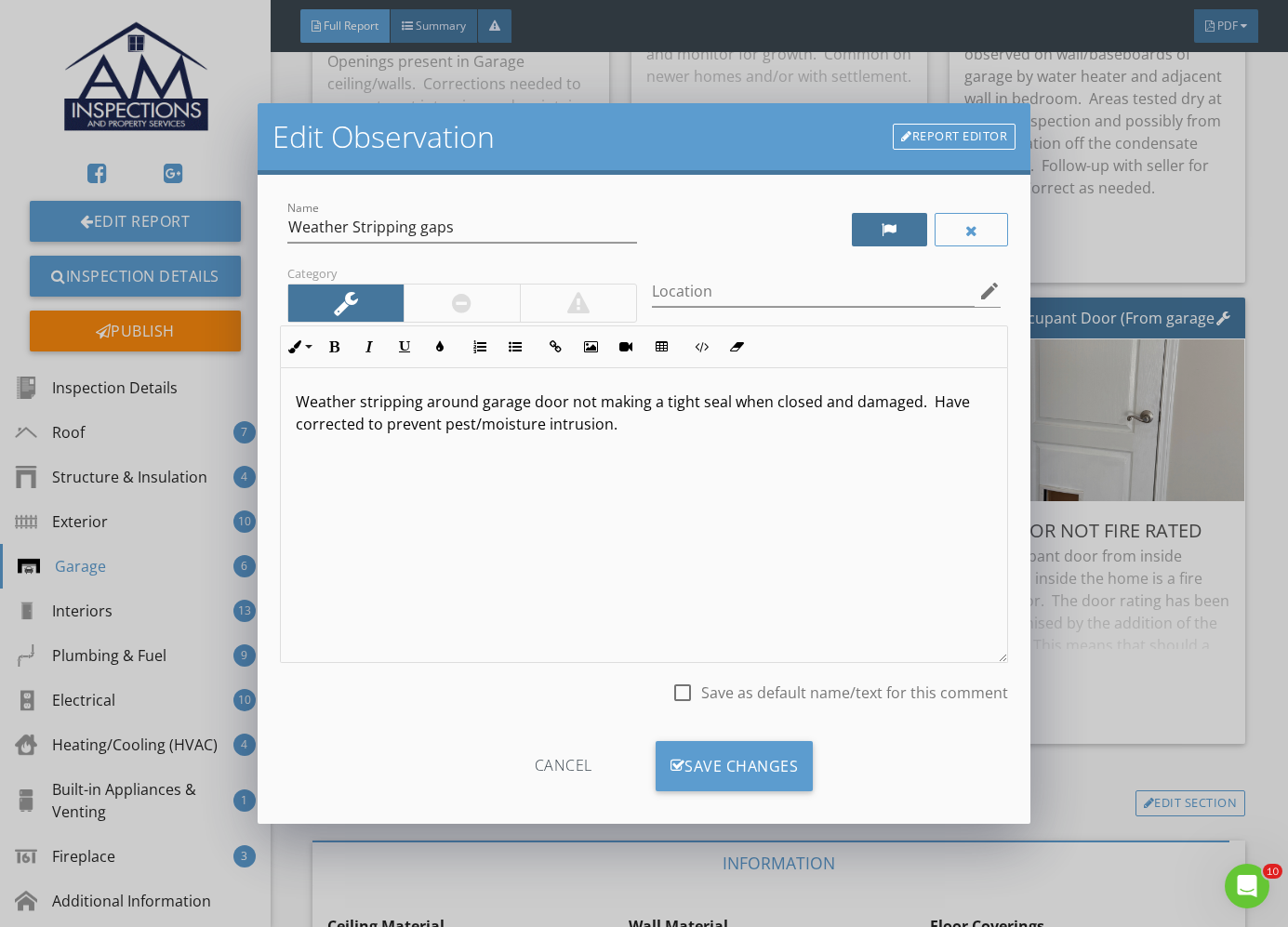 click at bounding box center (889, 230) 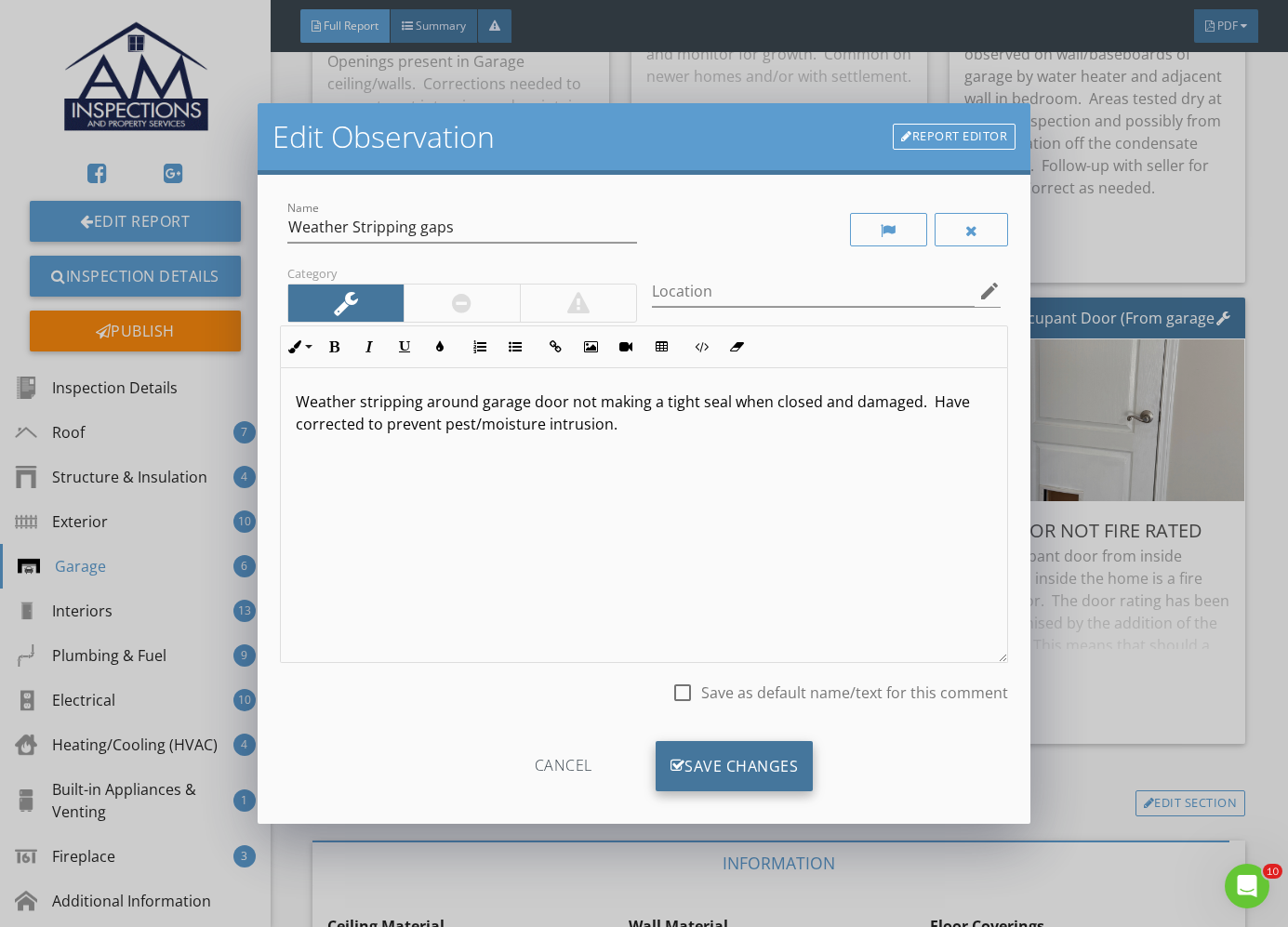 click on "Save Changes" at bounding box center [735, 766] 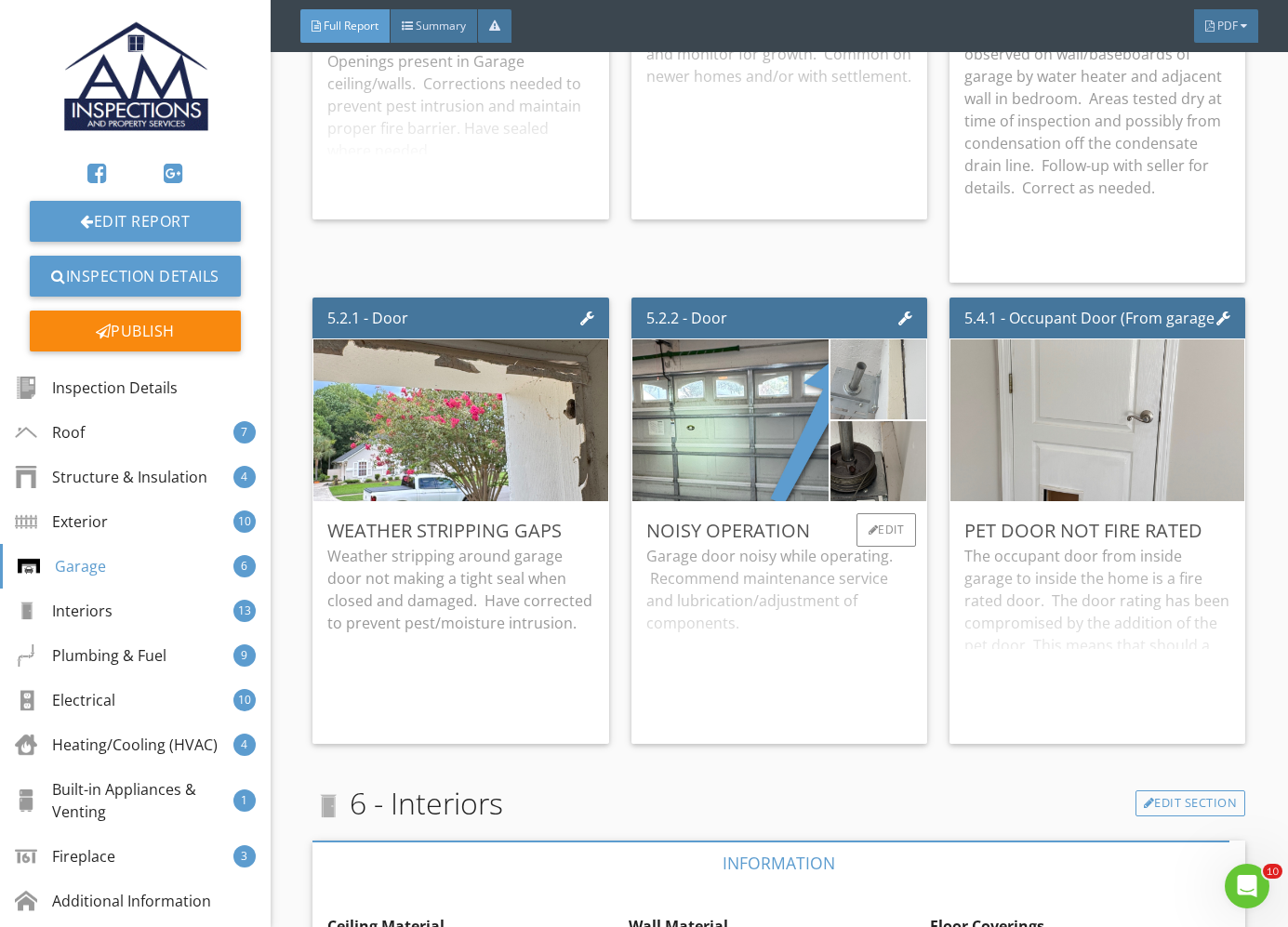 click at bounding box center [878, 378] 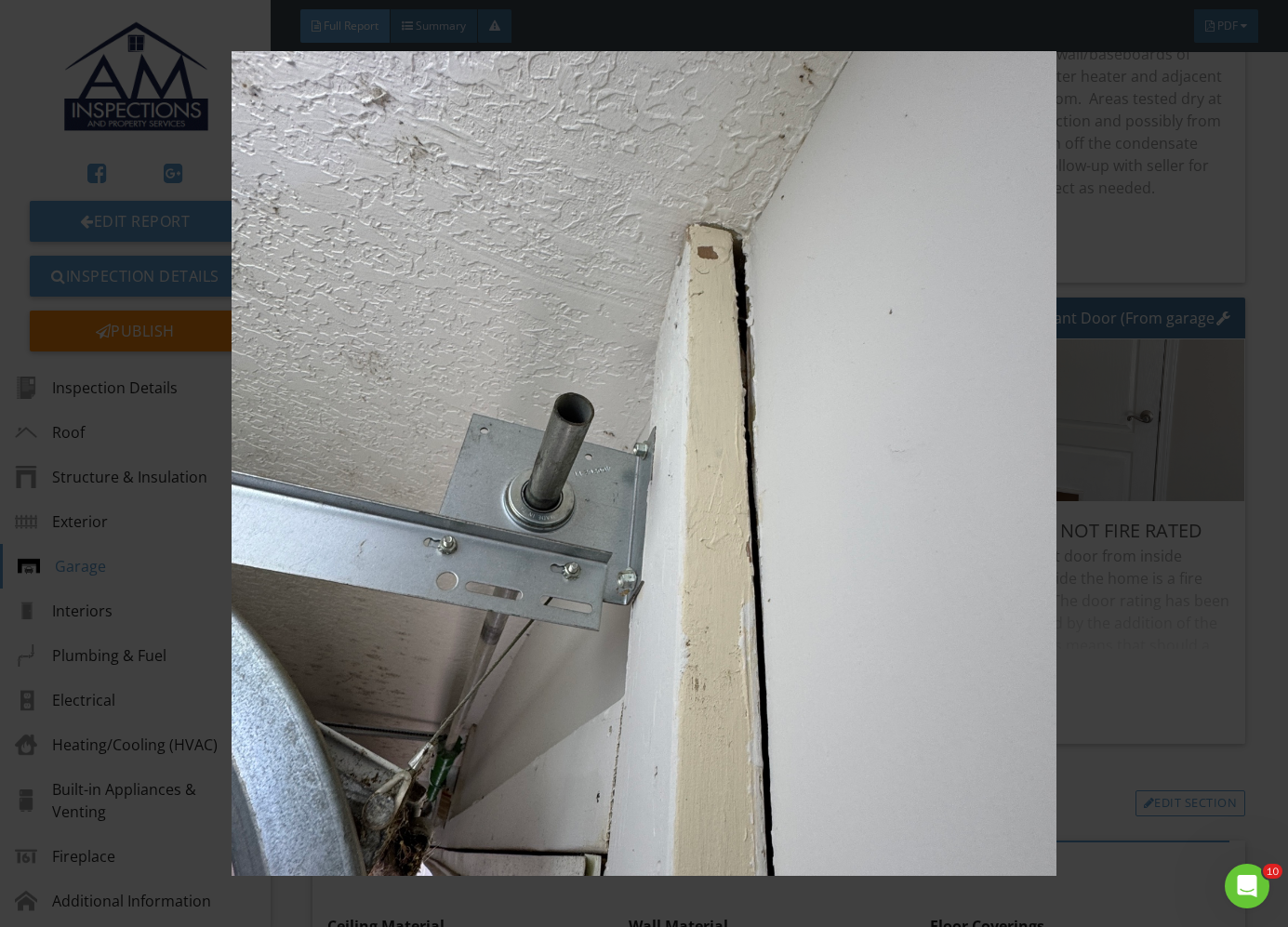 click at bounding box center [644, 463] 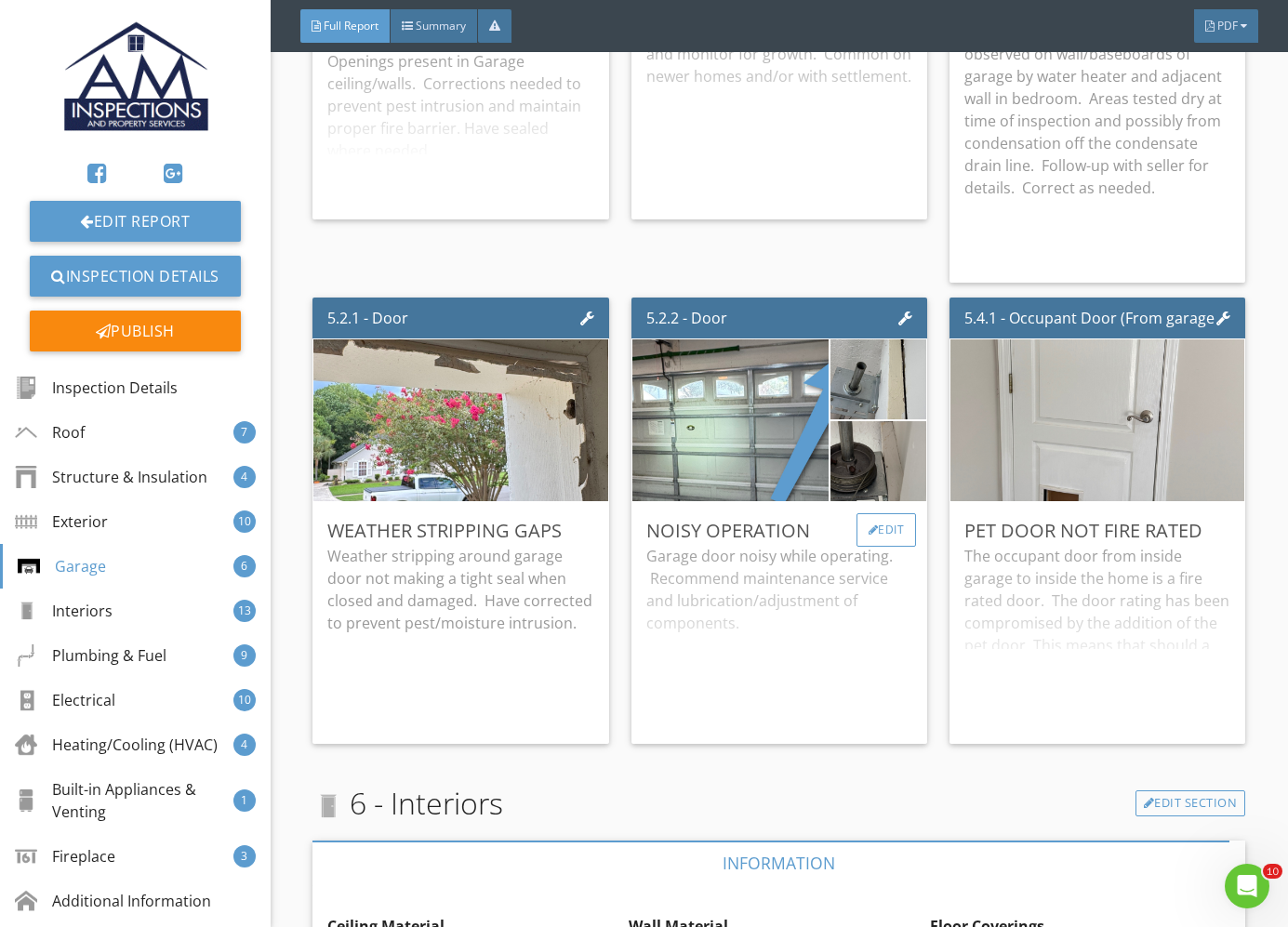 click on "Edit" at bounding box center (886, 530) 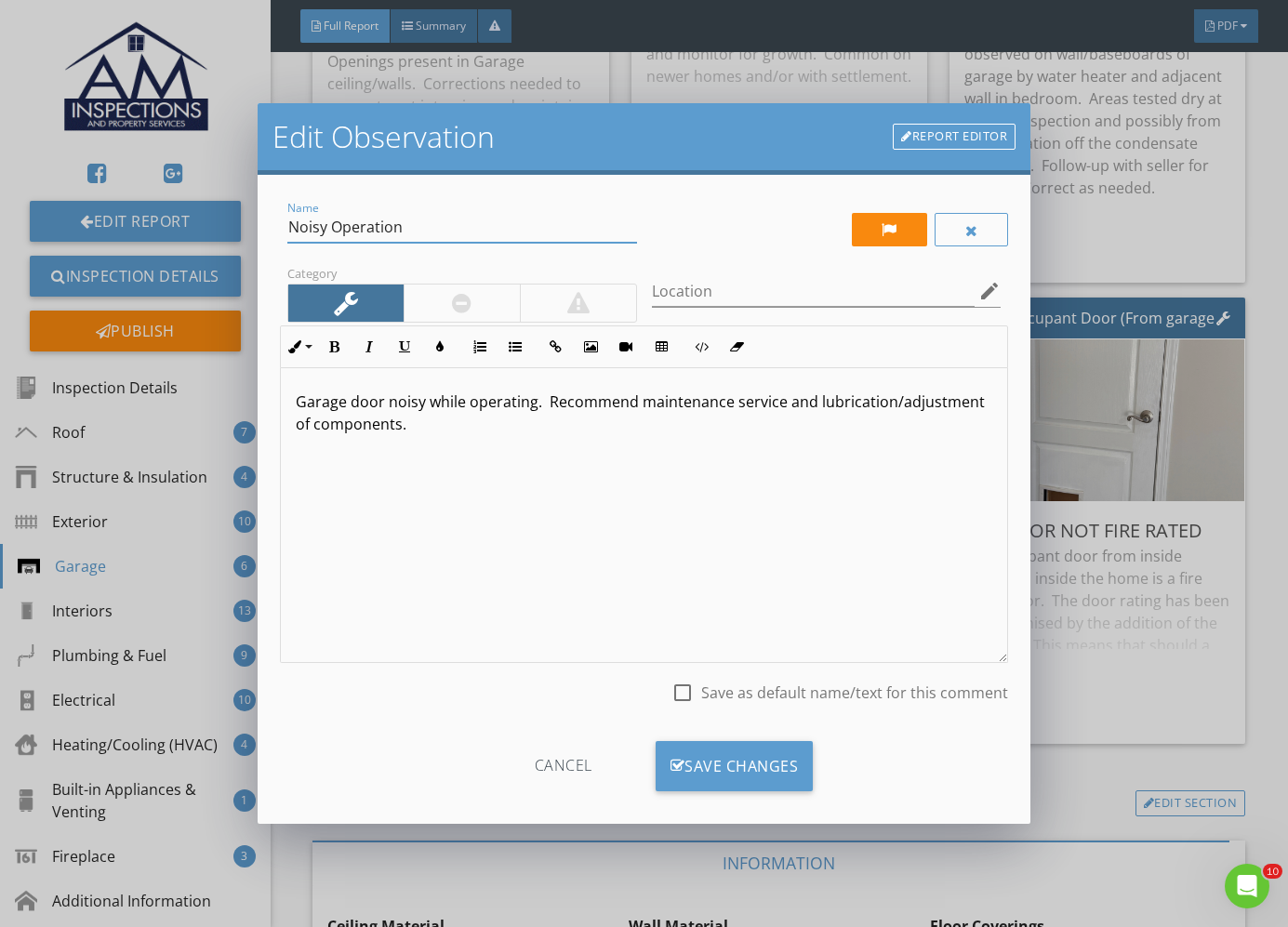 drag, startPoint x: 280, startPoint y: 236, endPoint x: 262, endPoint y: 222, distance: 22.803509 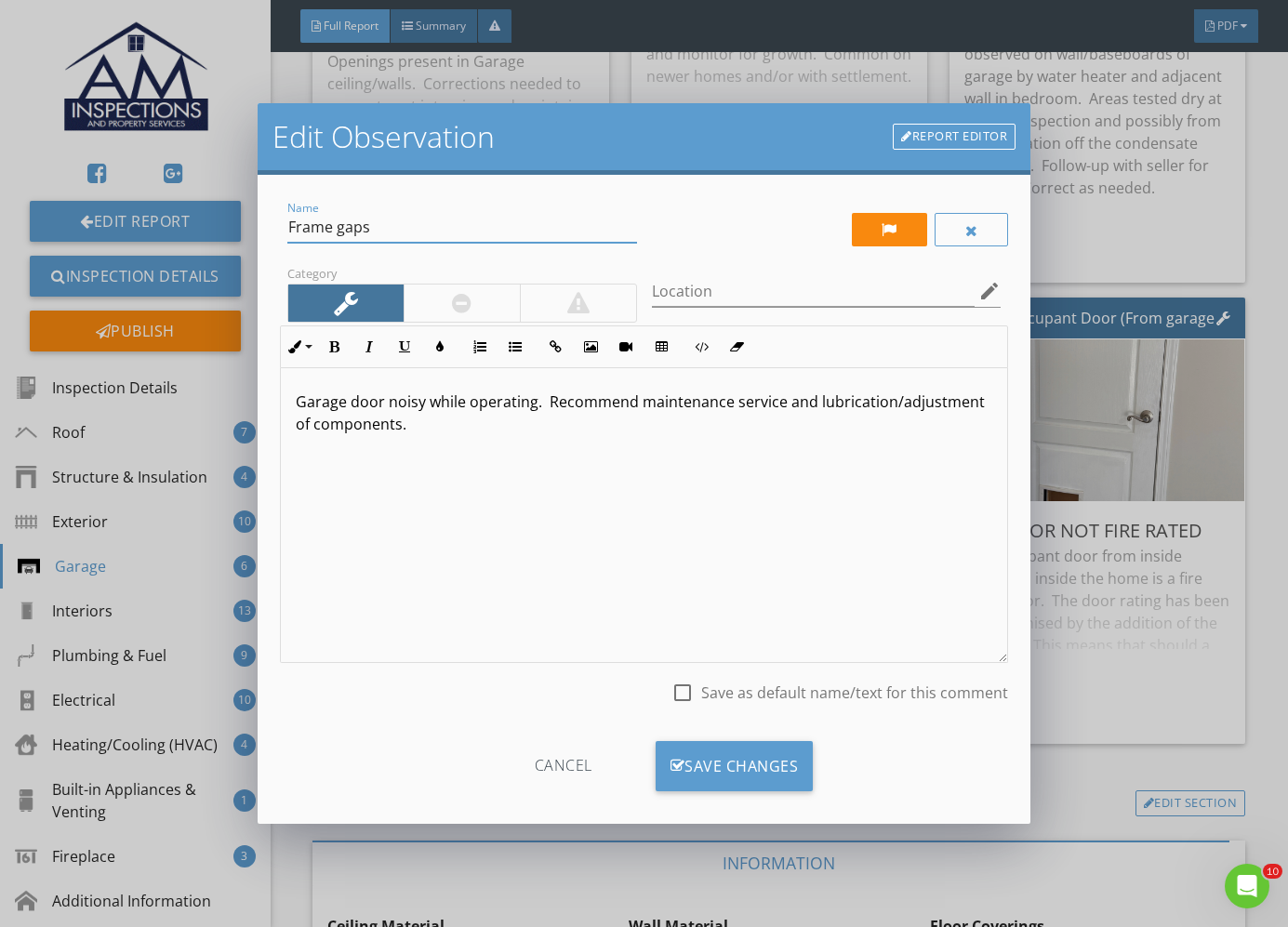 type on "Frame gaps" 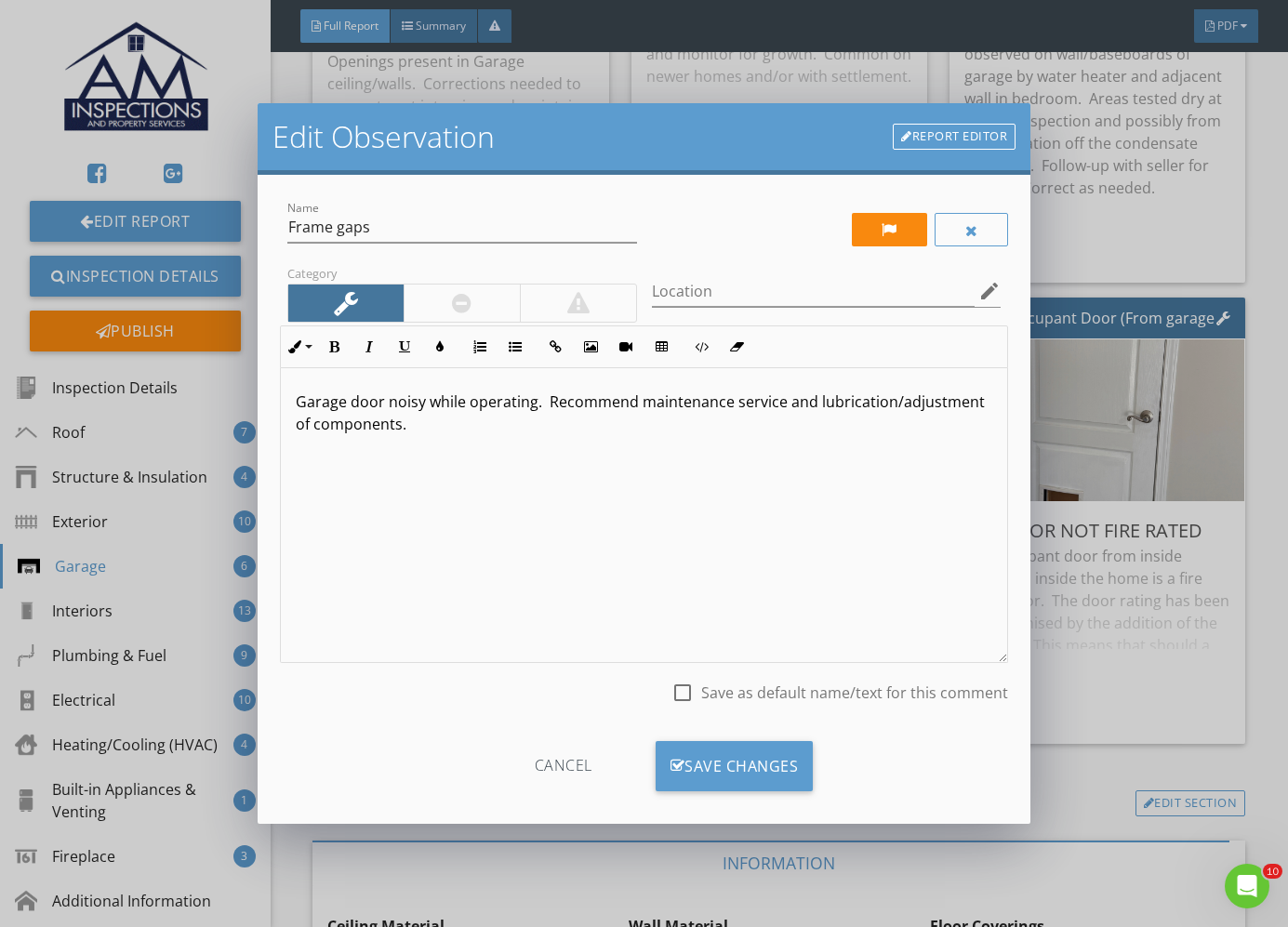 drag, startPoint x: 184, startPoint y: 417, endPoint x: 67, endPoint y: 372, distance: 125.35549 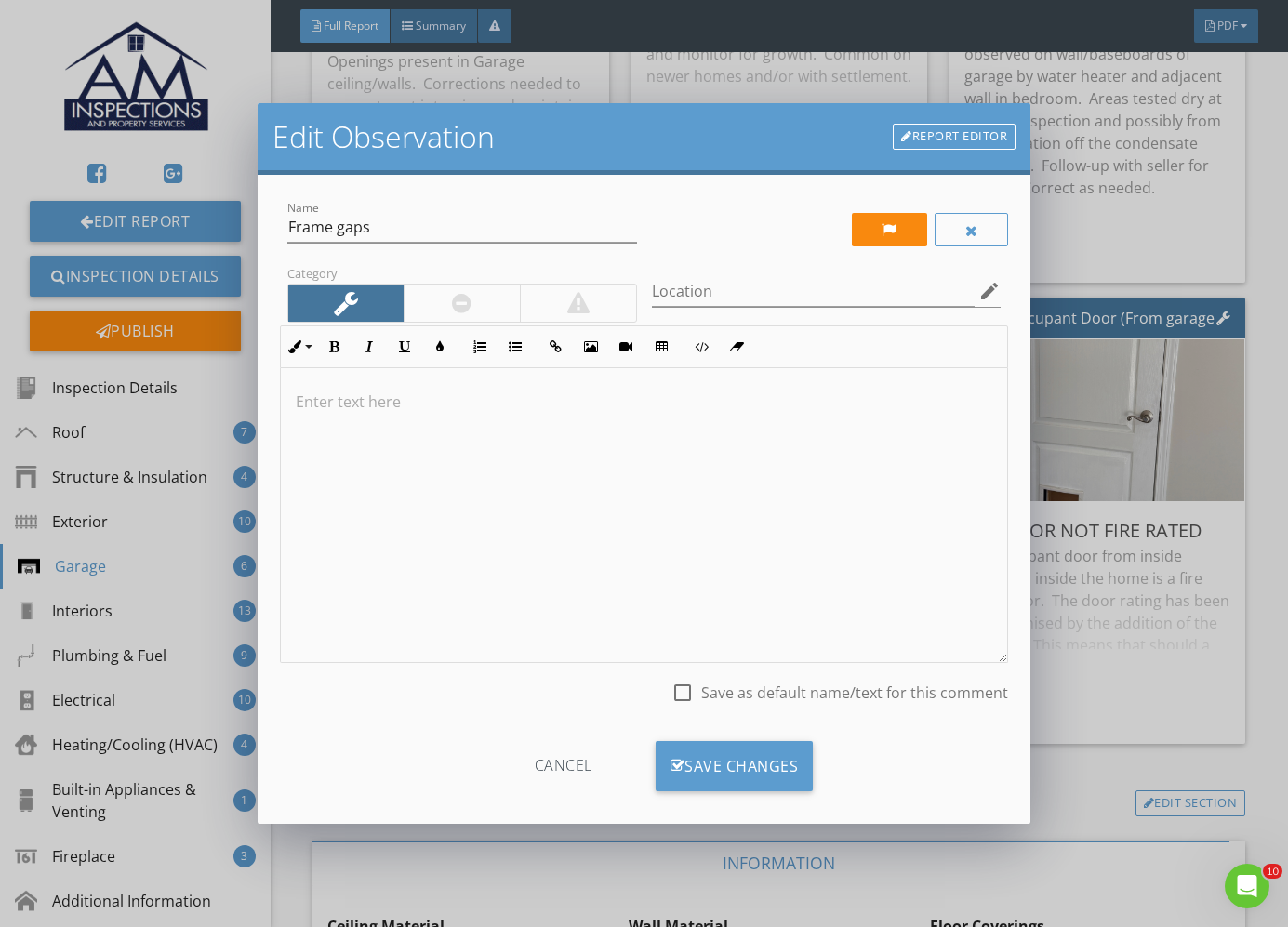 type 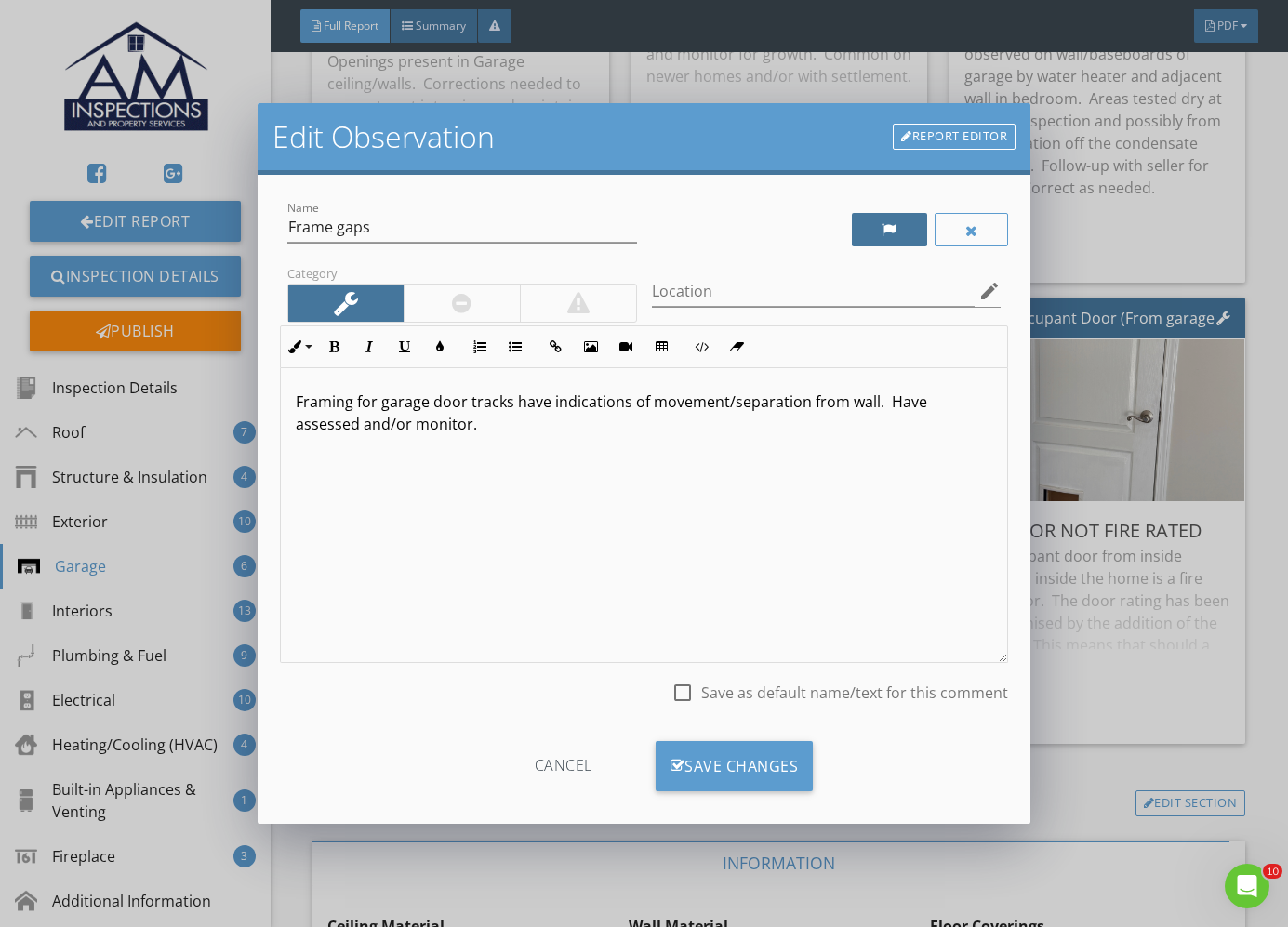 click at bounding box center (889, 230) 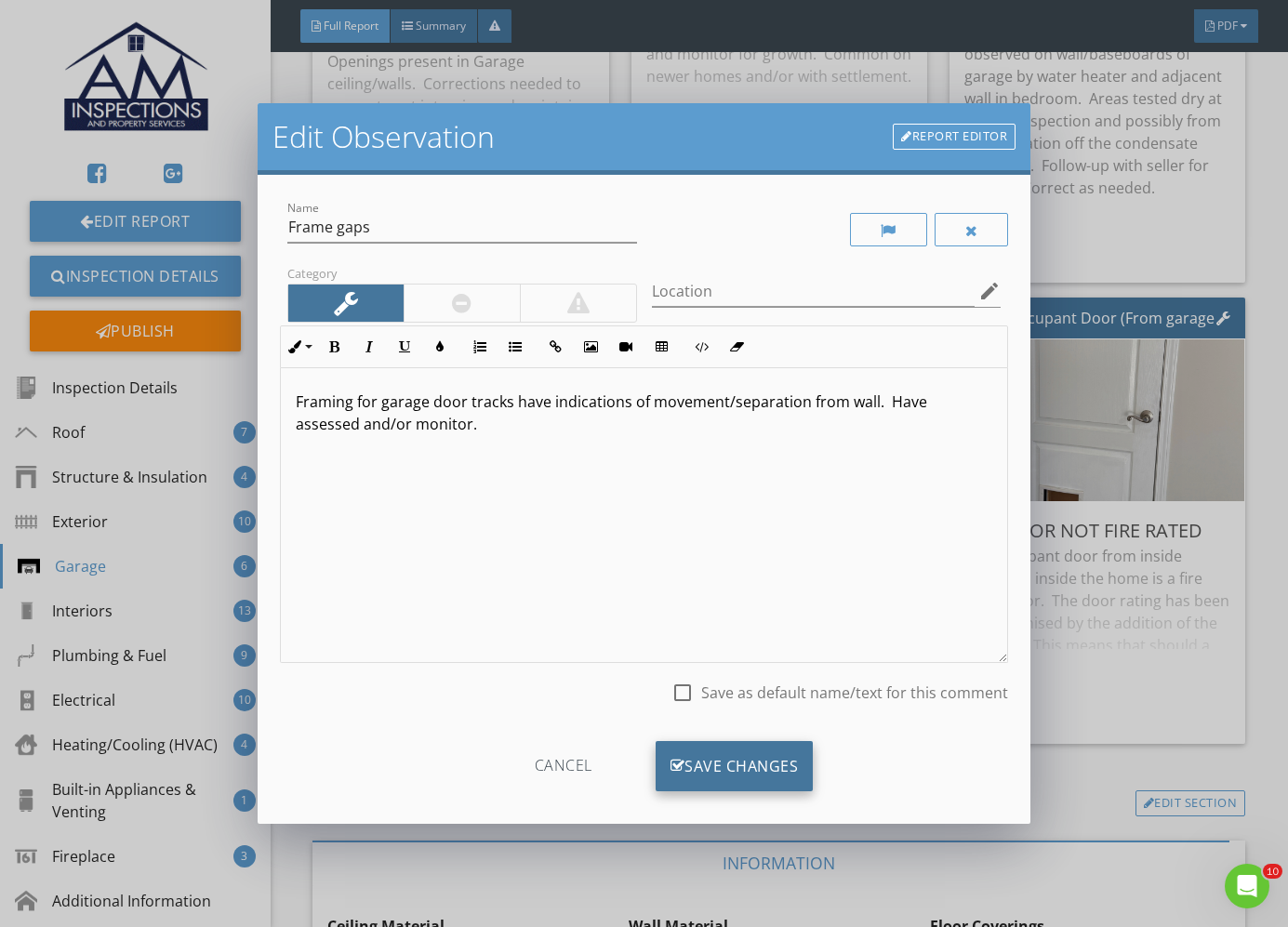 click on "Save Changes" at bounding box center [735, 766] 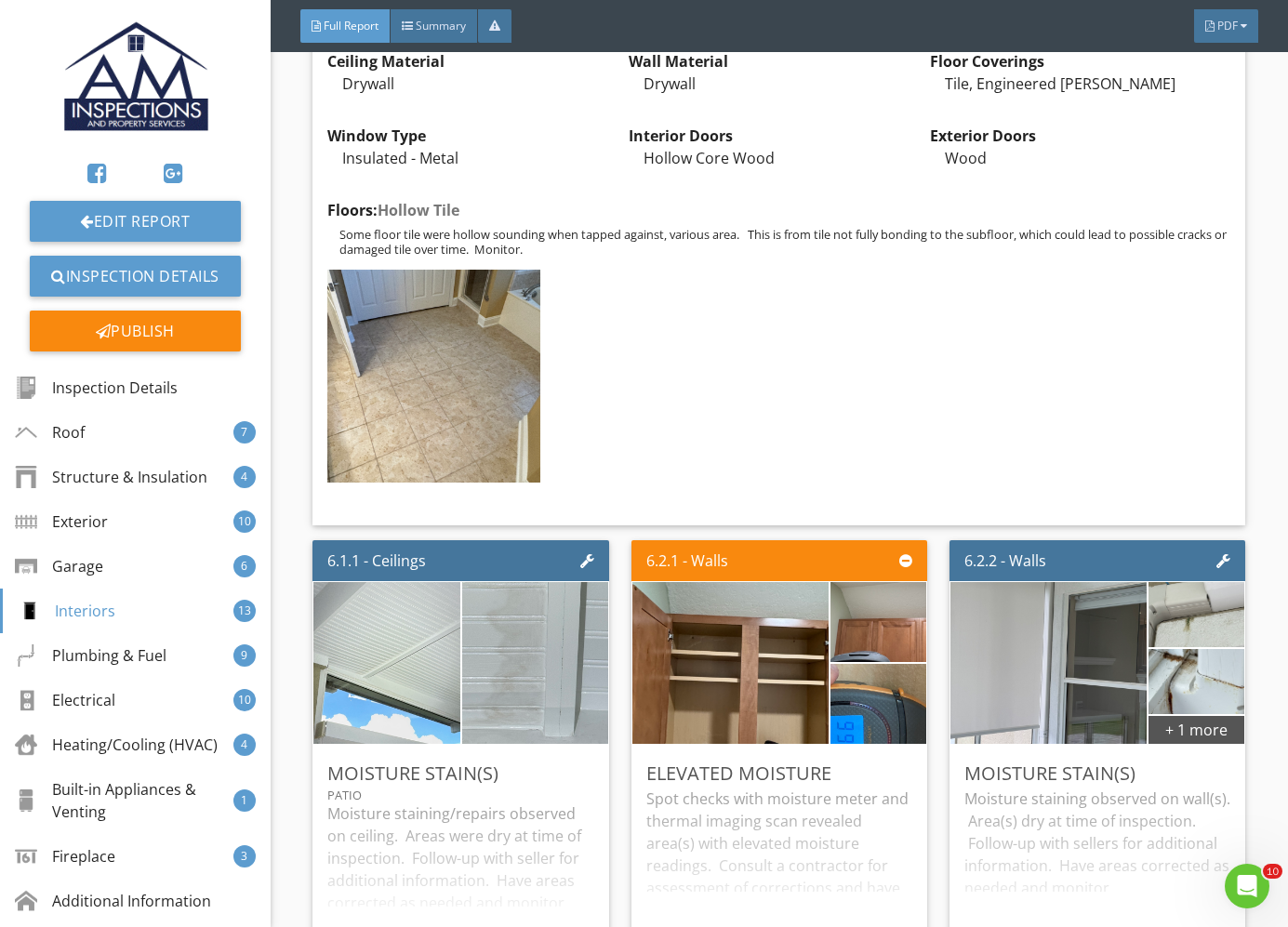 scroll, scrollTop: 13885, scrollLeft: 0, axis: vertical 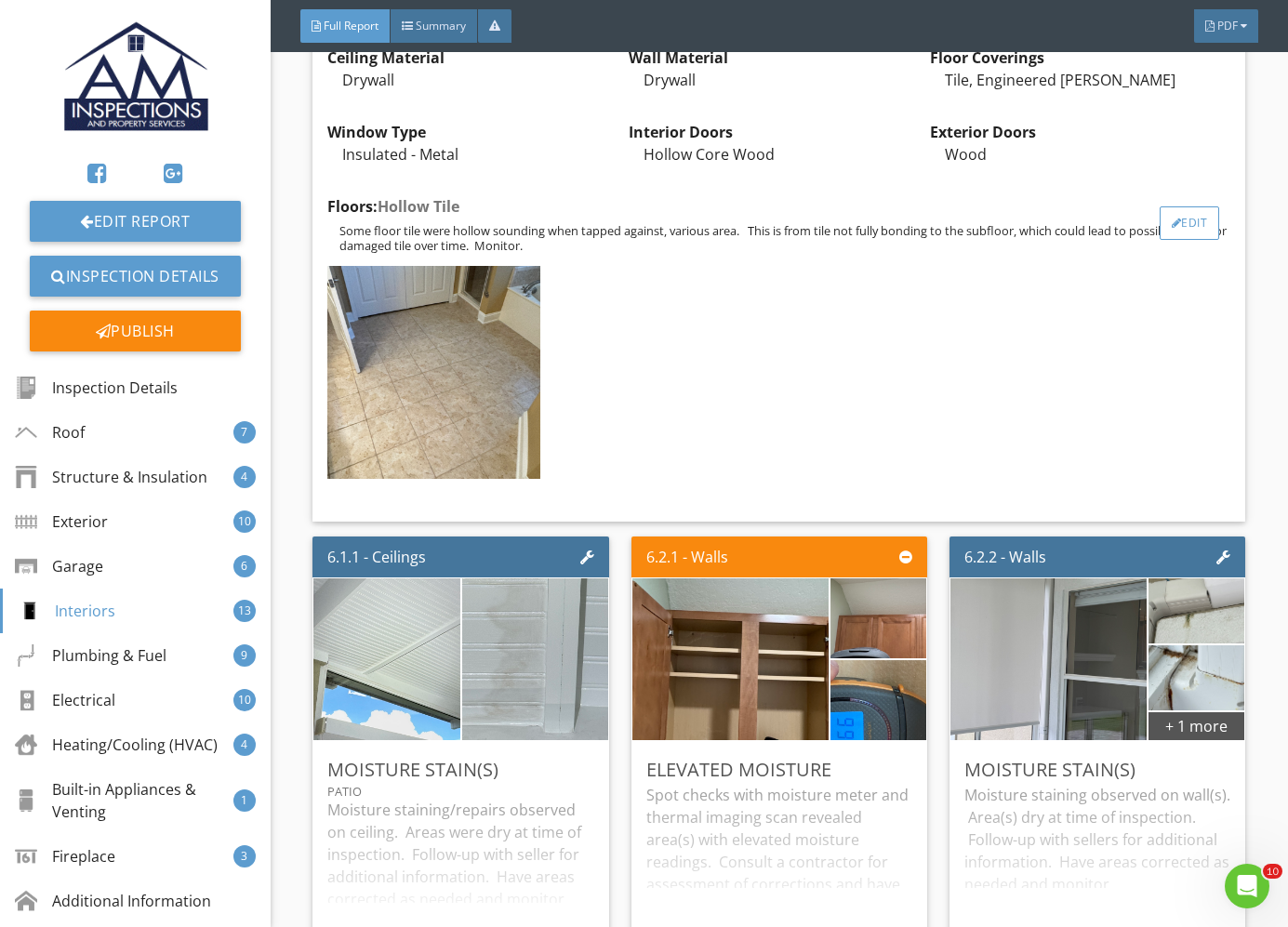 click on "Edit" at bounding box center [1189, 223] 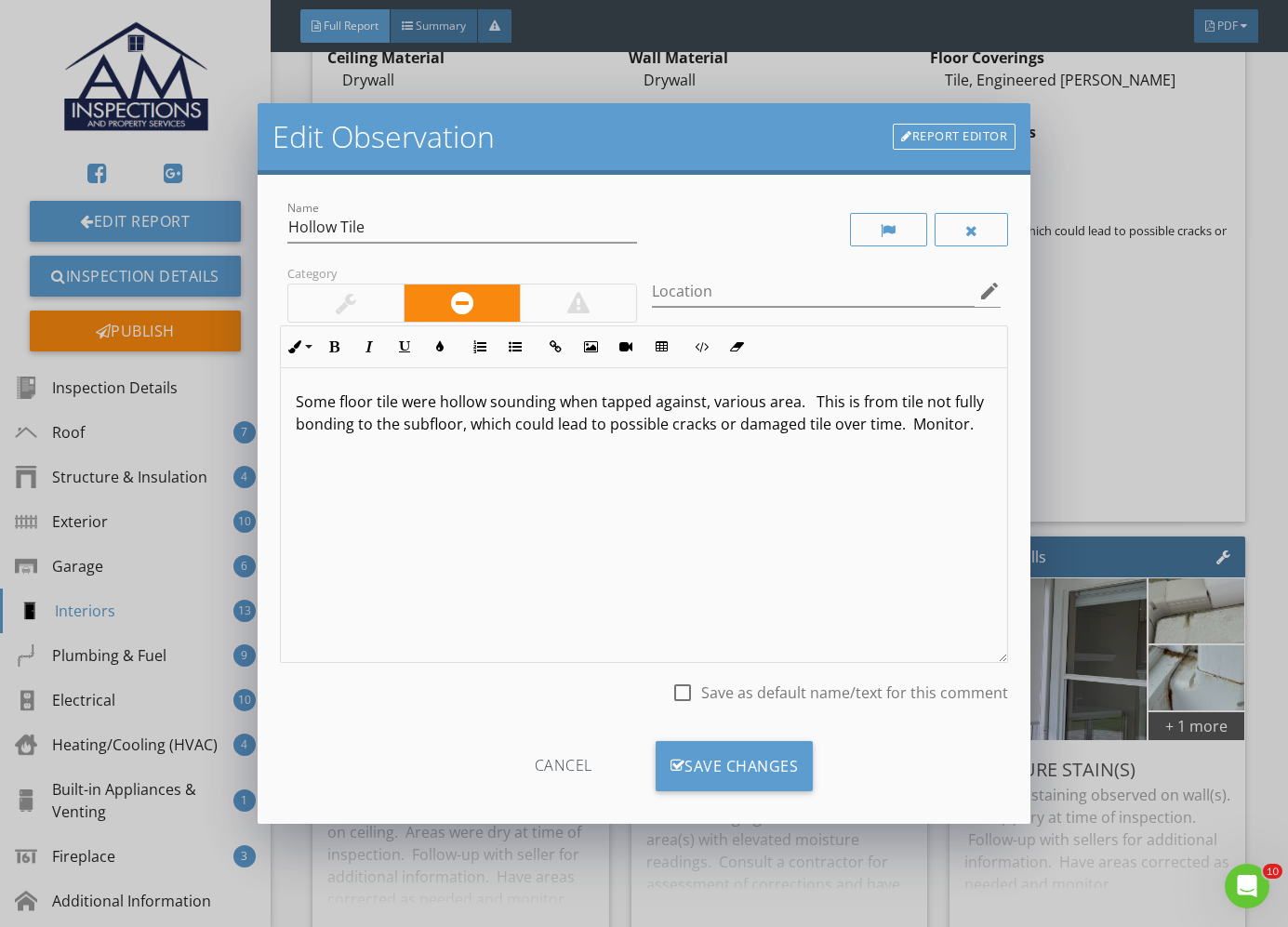 drag, startPoint x: 165, startPoint y: 438, endPoint x: 243, endPoint y: 345, distance: 121.37957 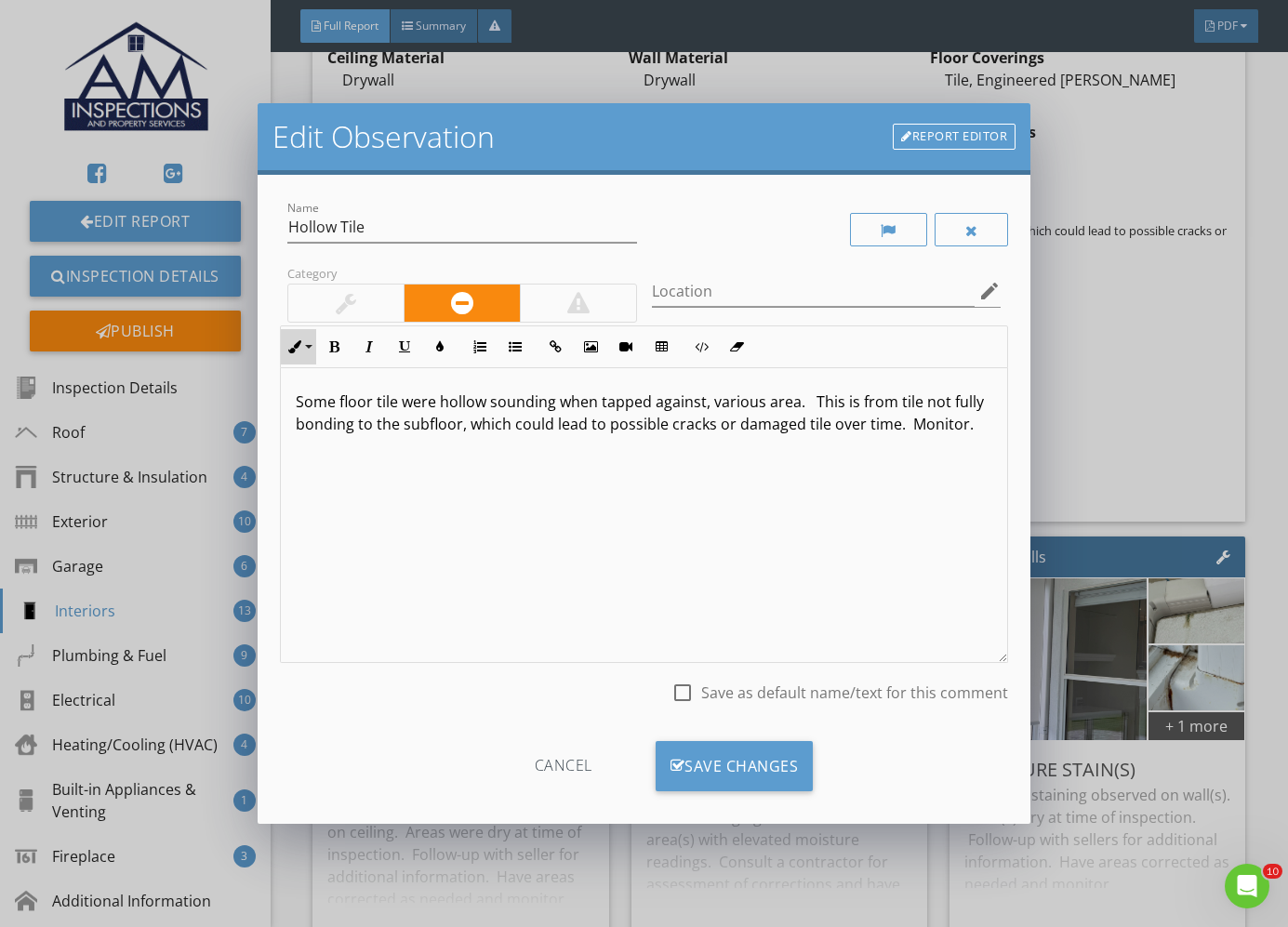 click on "Inline Style" at bounding box center (299, 347) 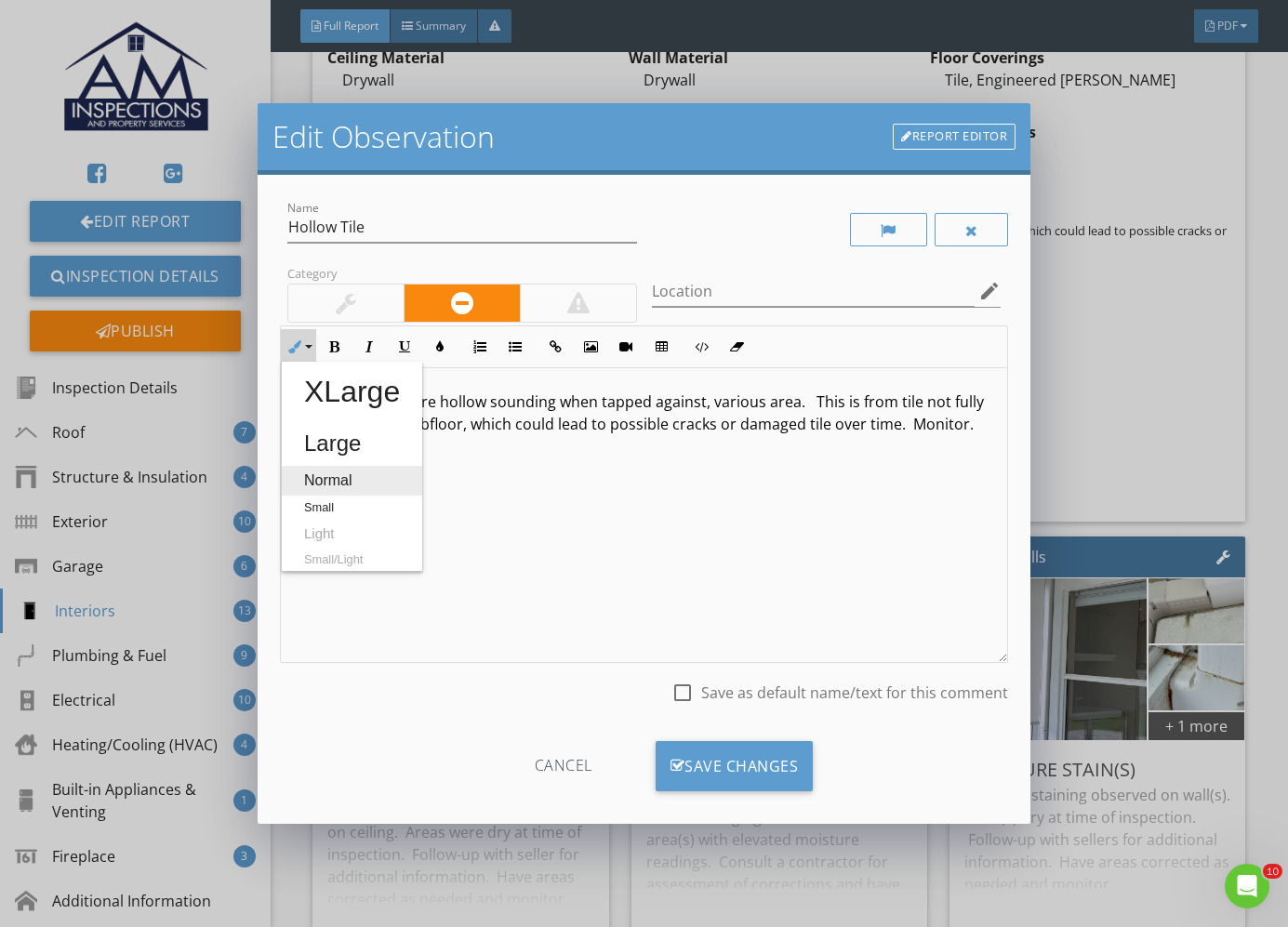 click on "Normal" at bounding box center [352, 481] 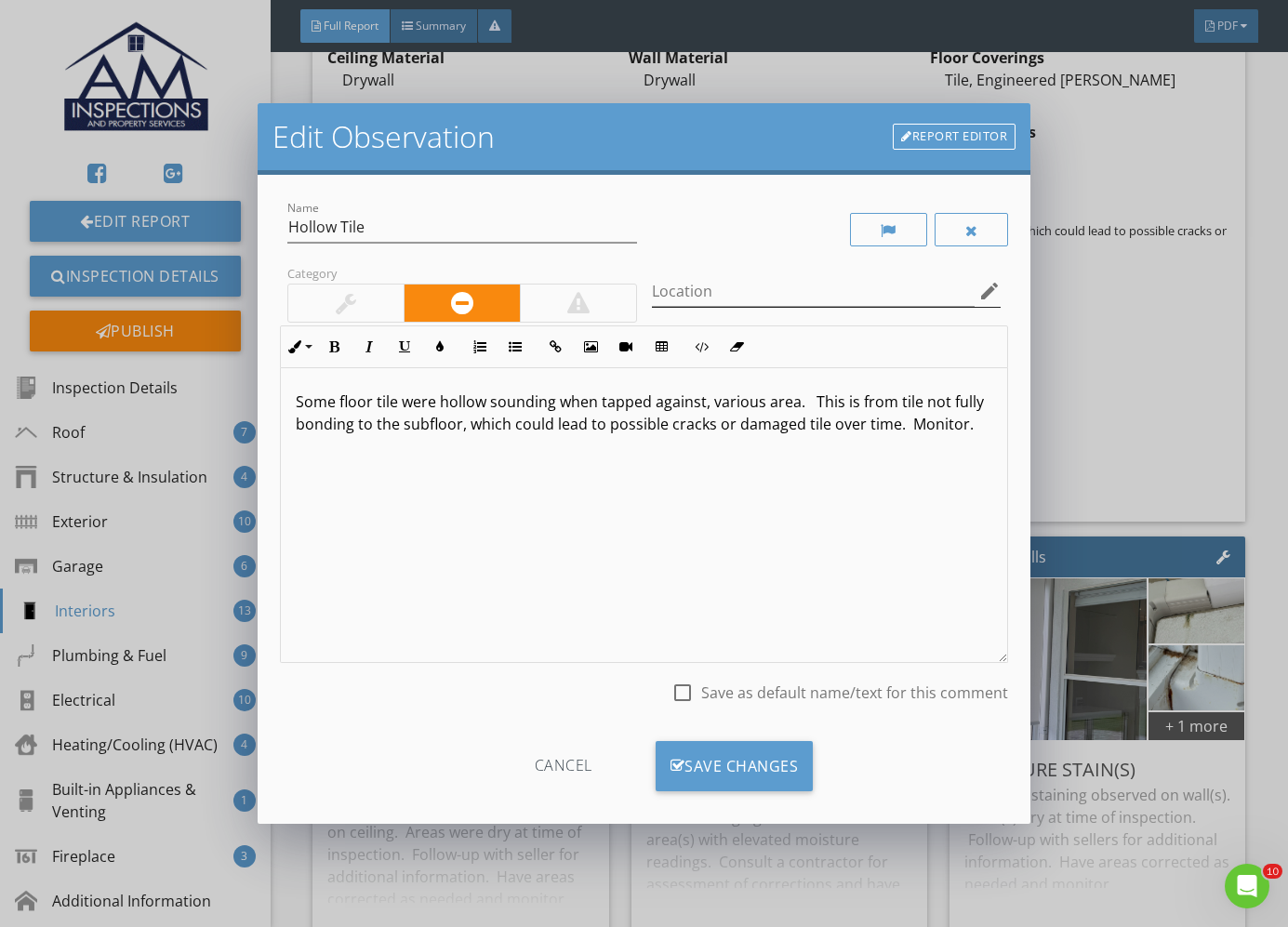 click on "edit" at bounding box center [989, 291] 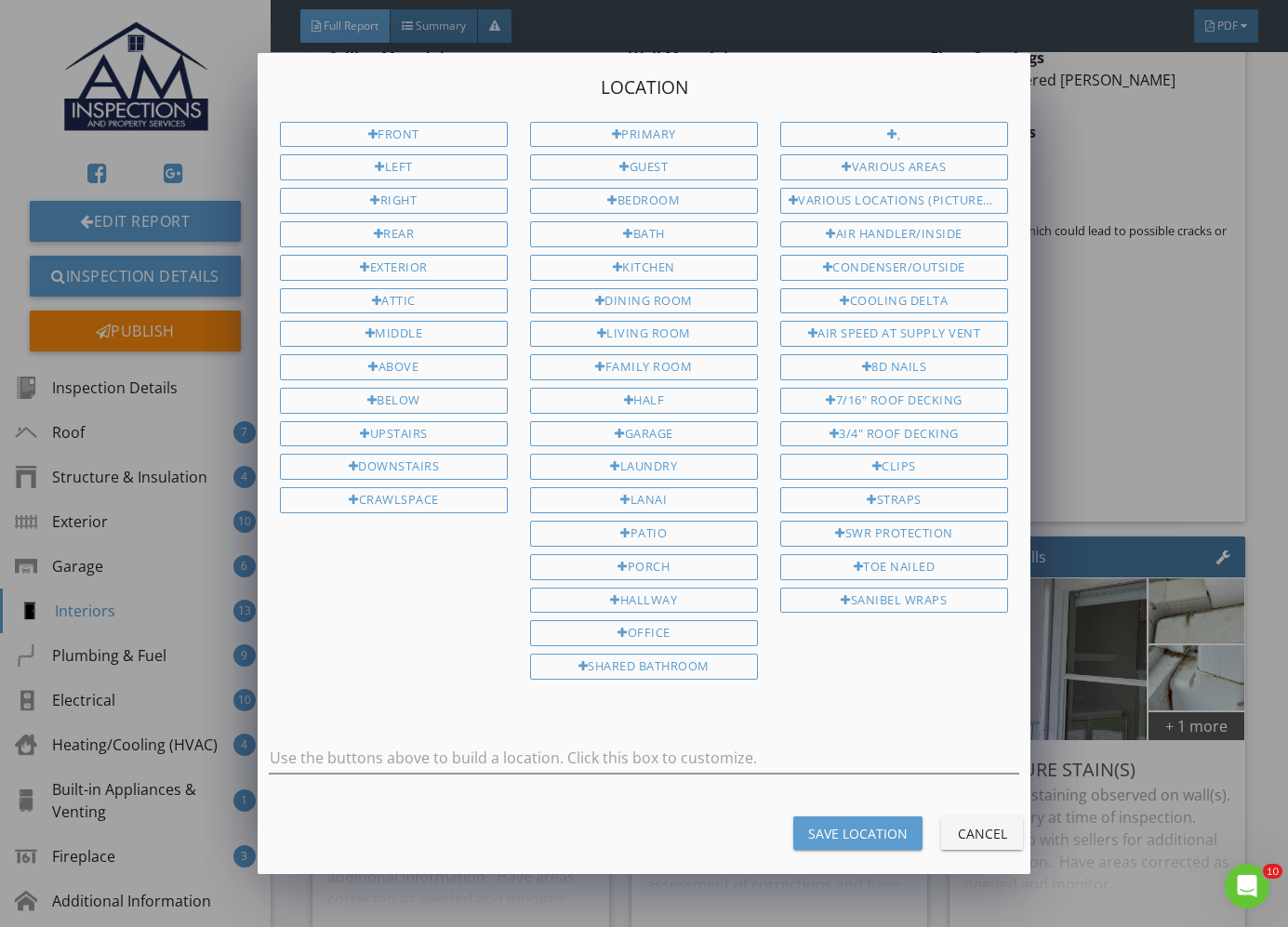 drag, startPoint x: 905, startPoint y: 206, endPoint x: 795, endPoint y: 778, distance: 582.481 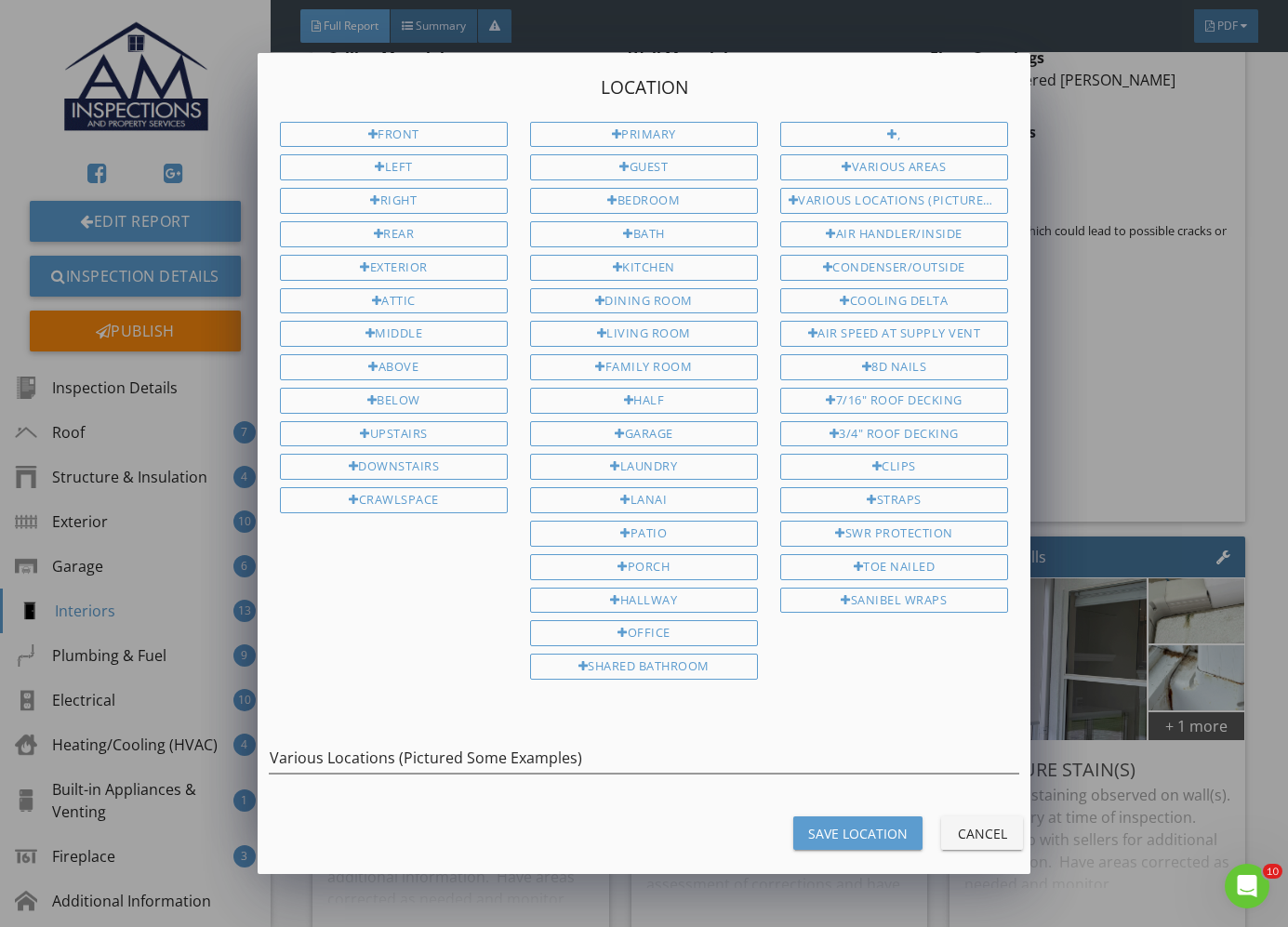 click on "Save Location" at bounding box center [857, 833] 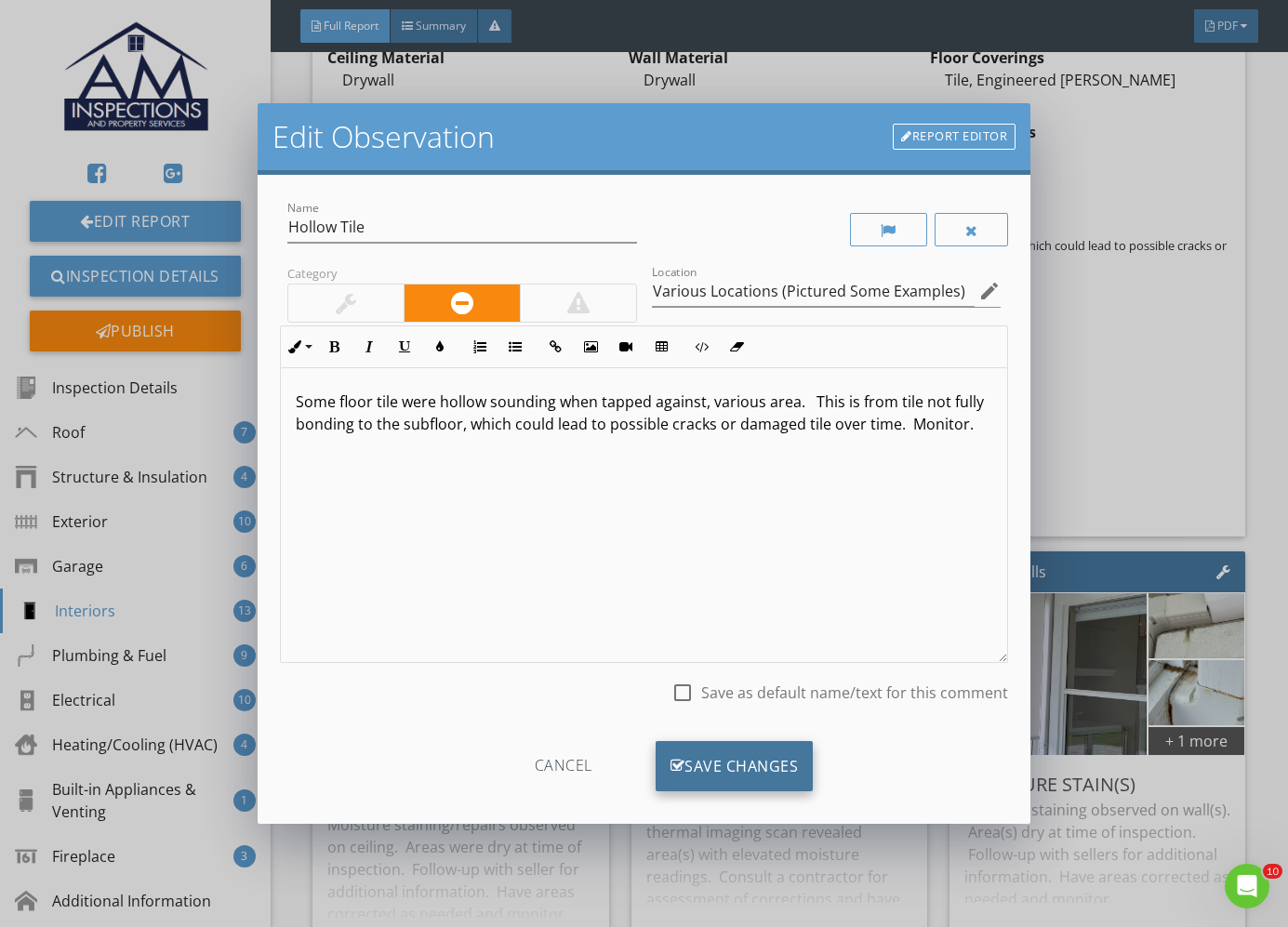 click on "Save Changes" at bounding box center (735, 766) 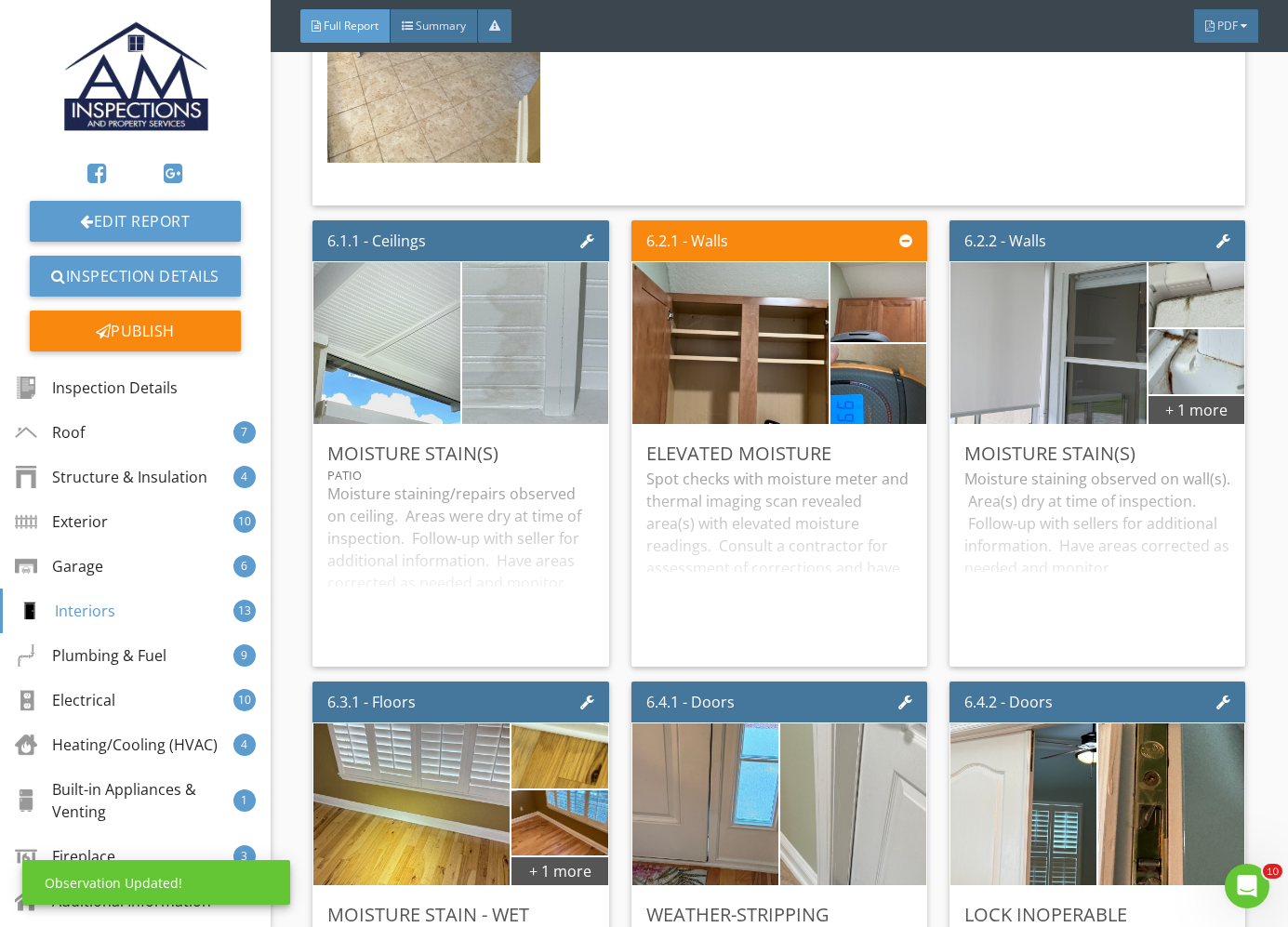 scroll, scrollTop: 14234, scrollLeft: 0, axis: vertical 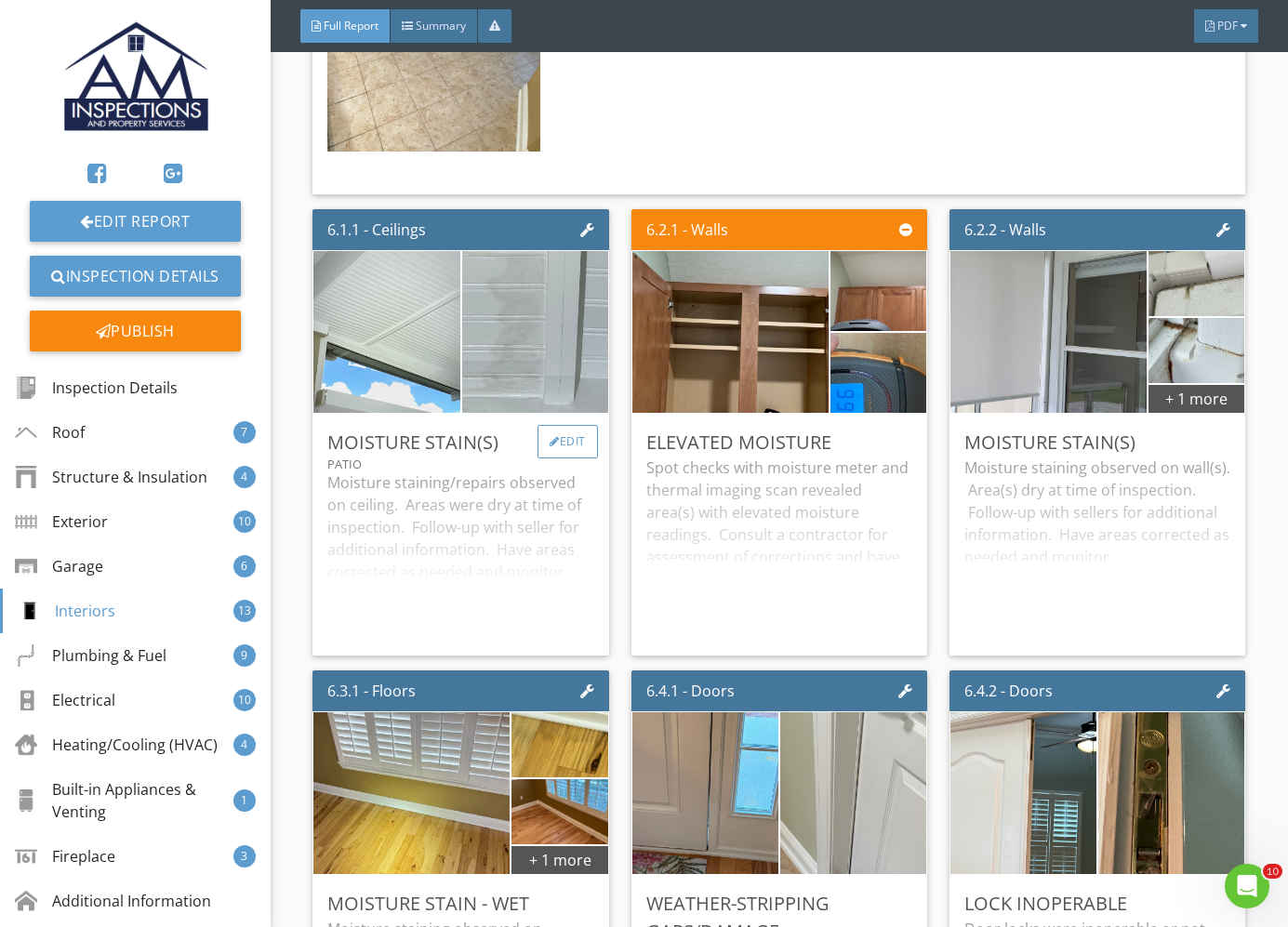 click on "Edit" at bounding box center (567, 442) 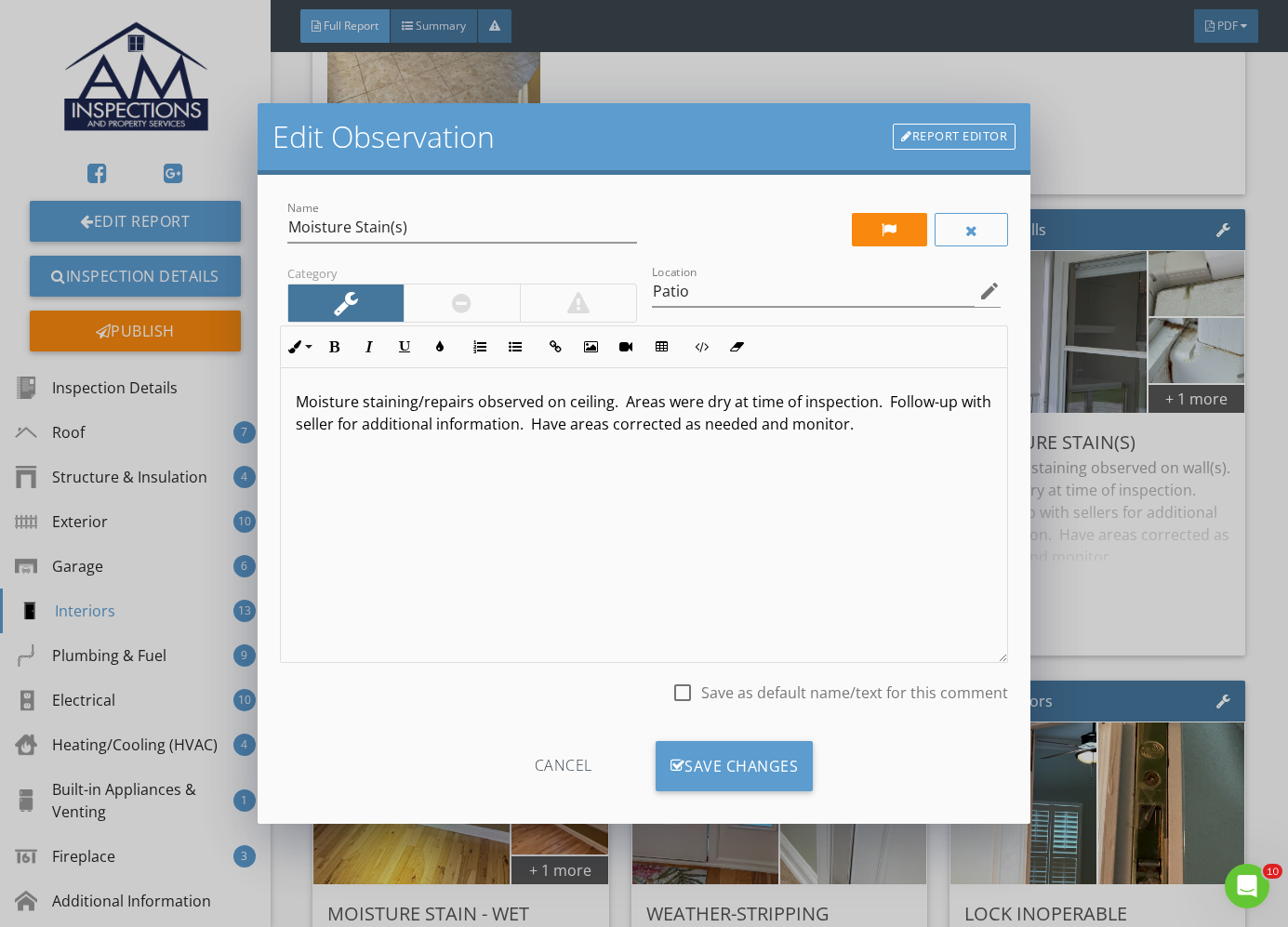 click on "Moisture staining/repairs observed on ceiling.  Areas were dry at time of inspection.  Follow-up with seller for additional information.  Have areas corrected as needed and monitor." at bounding box center [644, 413] 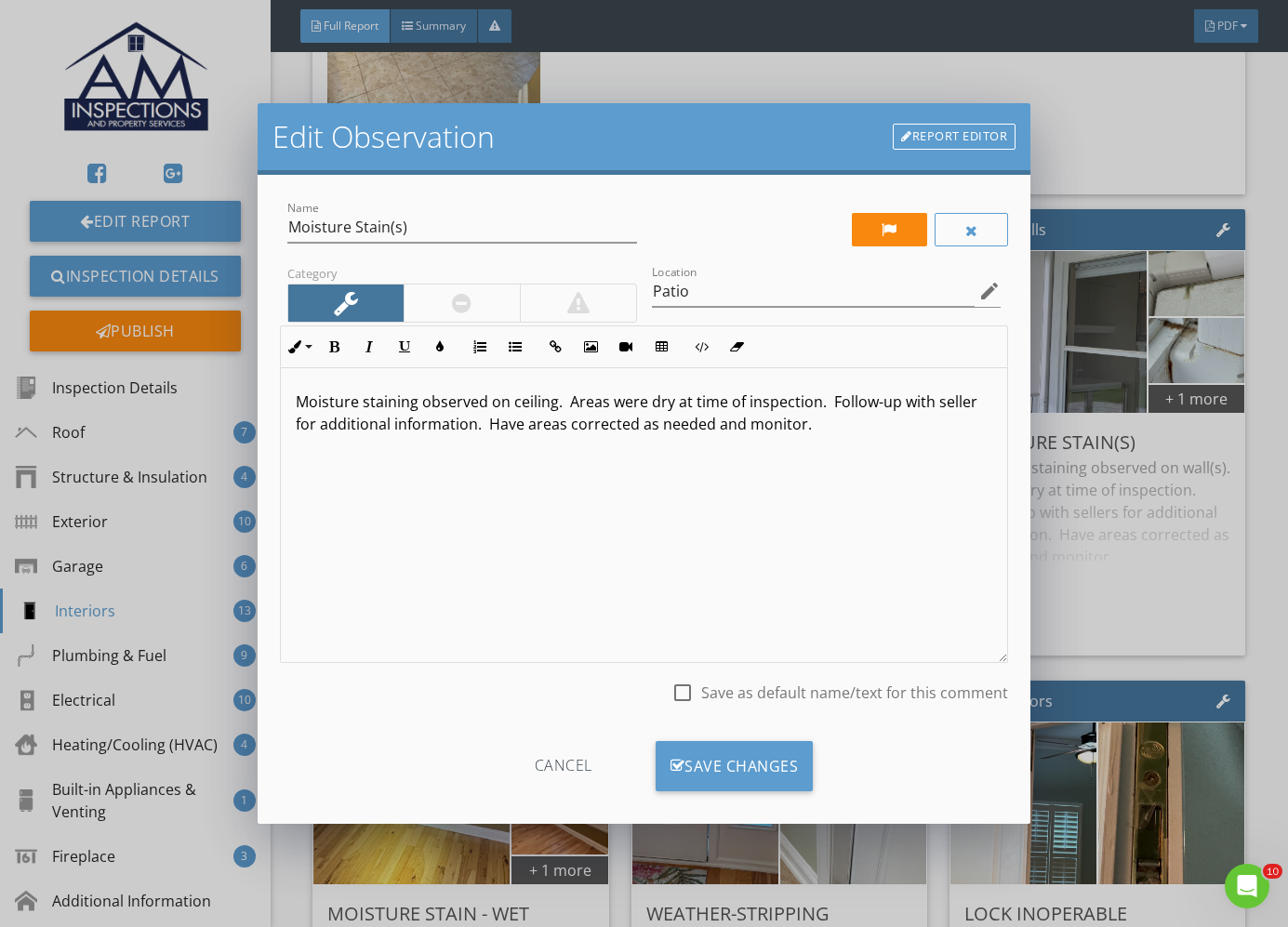 click on "Moisture staining observed on ceiling.  Areas were dry at time of inspection.  Follow-up with seller for additional information.  Have areas corrected as needed and monitor." at bounding box center [644, 413] 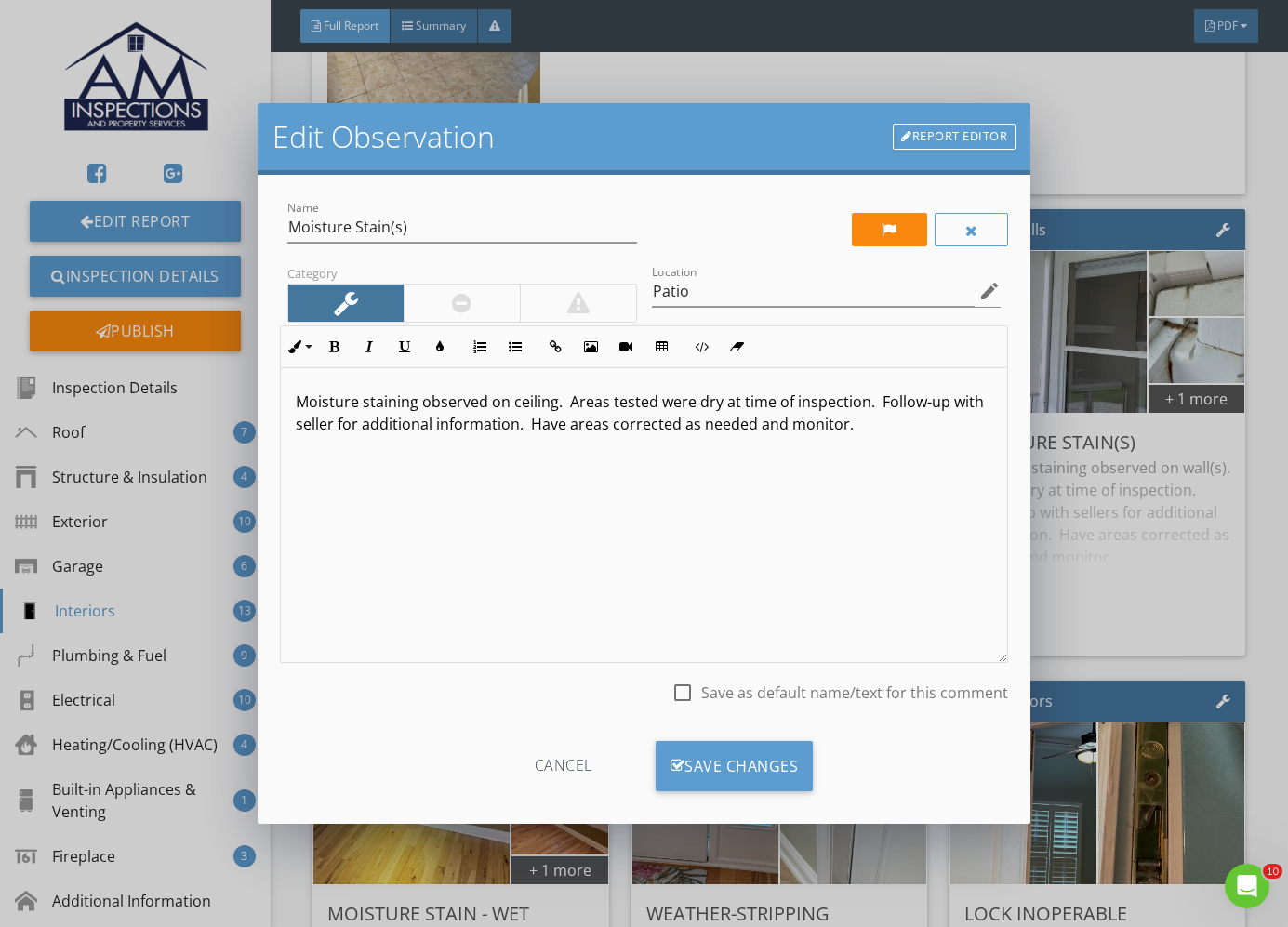 click on "Save as default name/text for this comment" at bounding box center (855, 693) 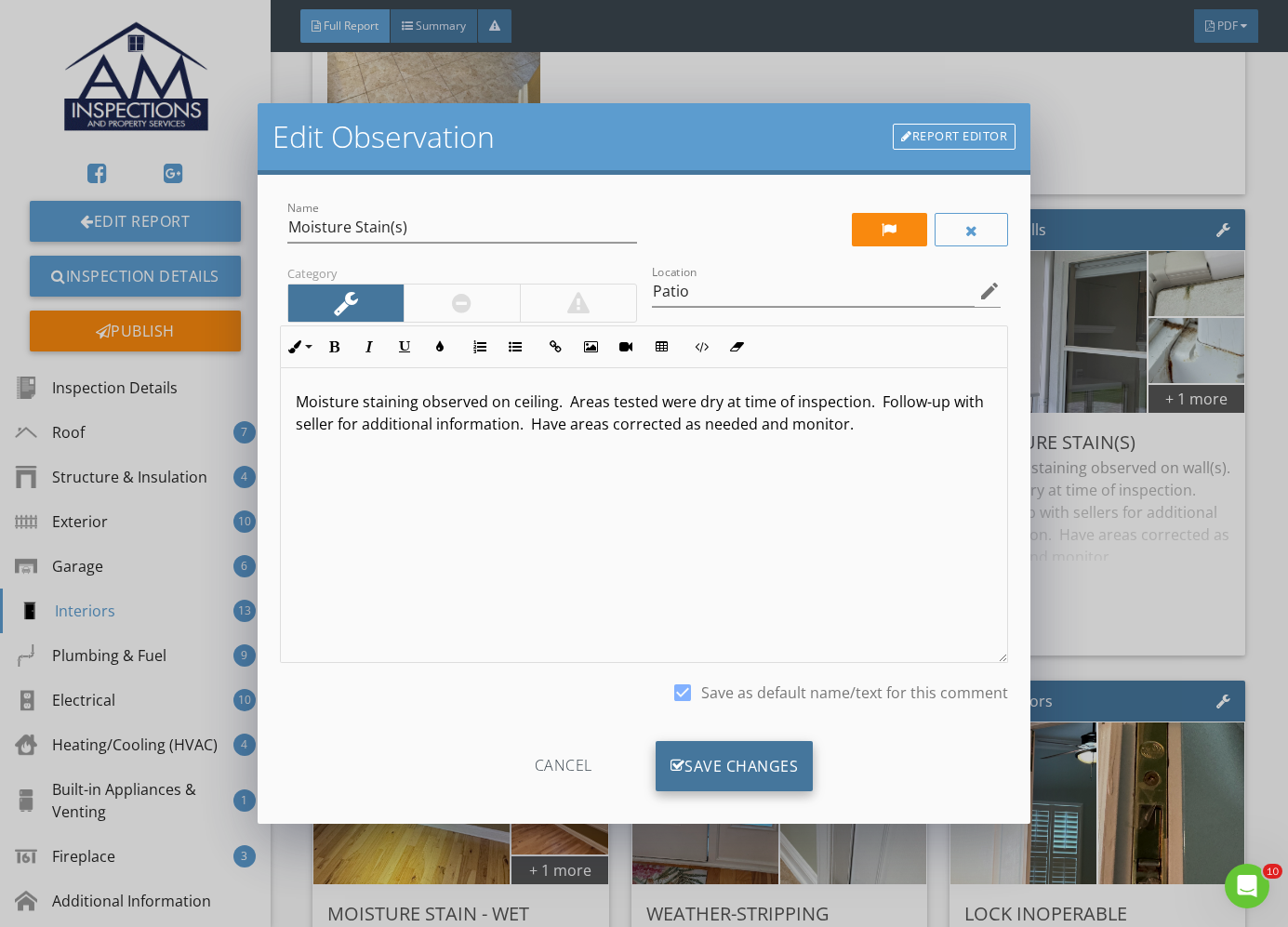 click on "Save Changes" at bounding box center (735, 766) 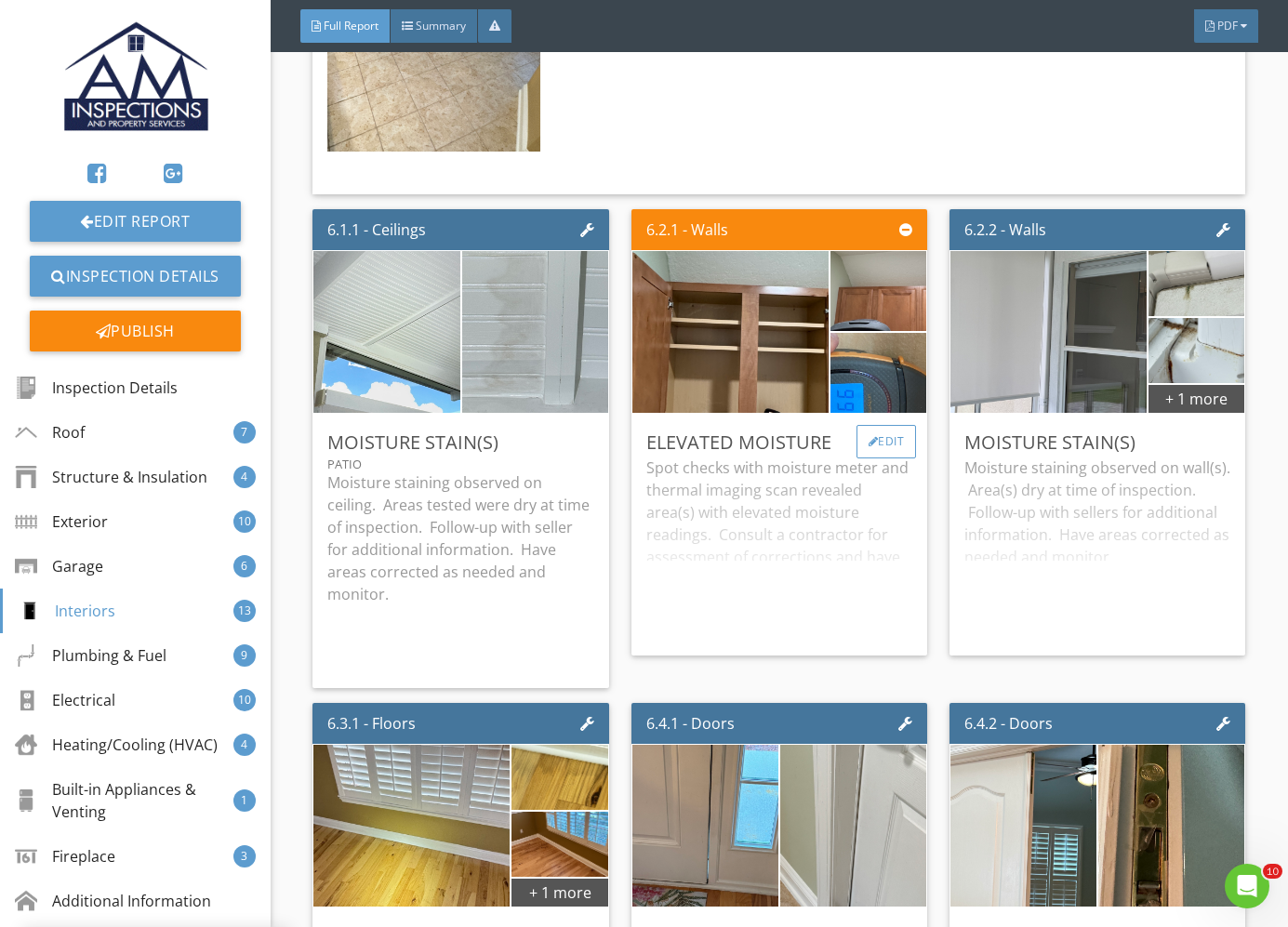 click on "Edit" at bounding box center (886, 442) 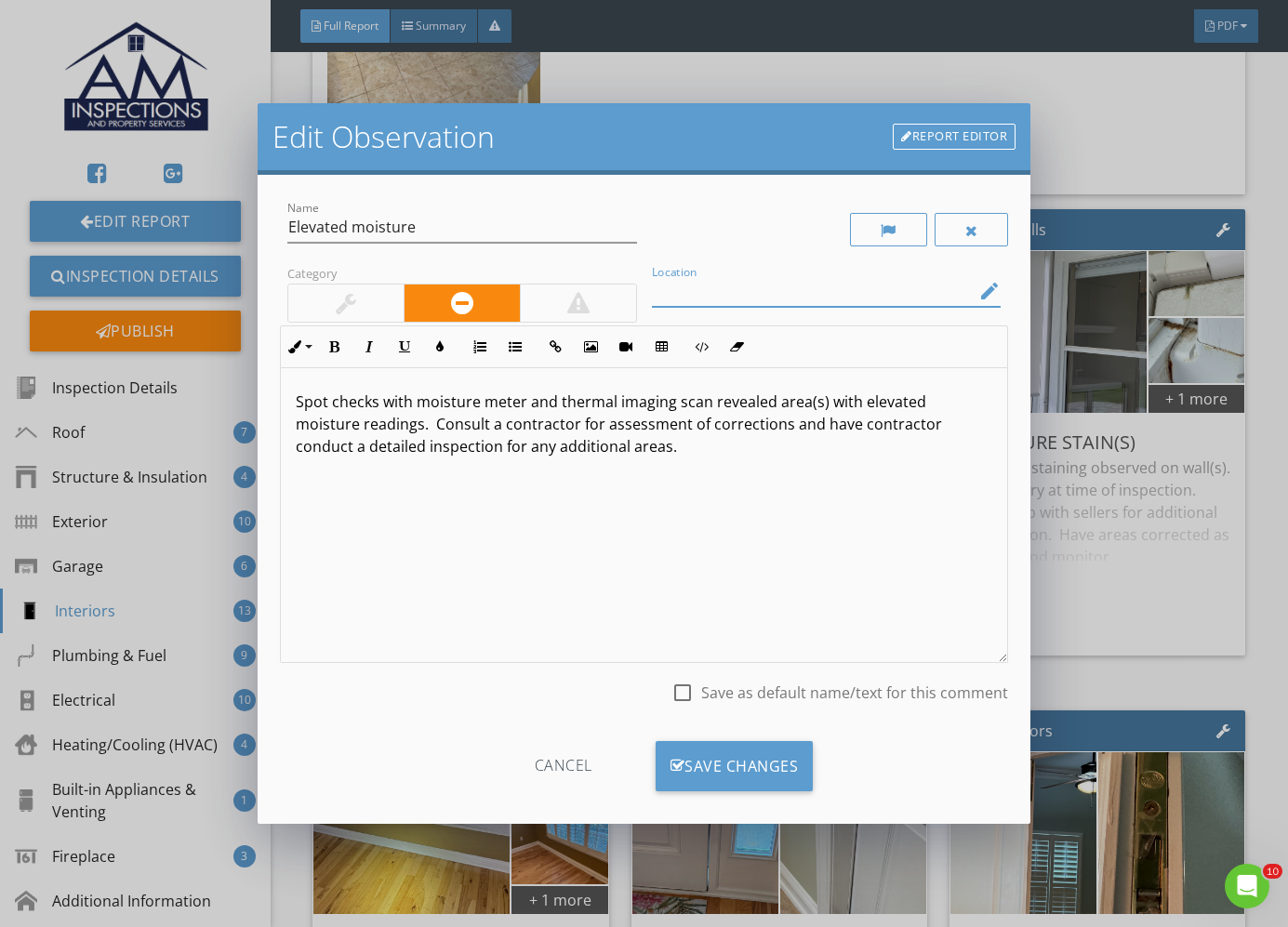 drag, startPoint x: 783, startPoint y: 295, endPoint x: 785, endPoint y: 283, distance: 12.165525 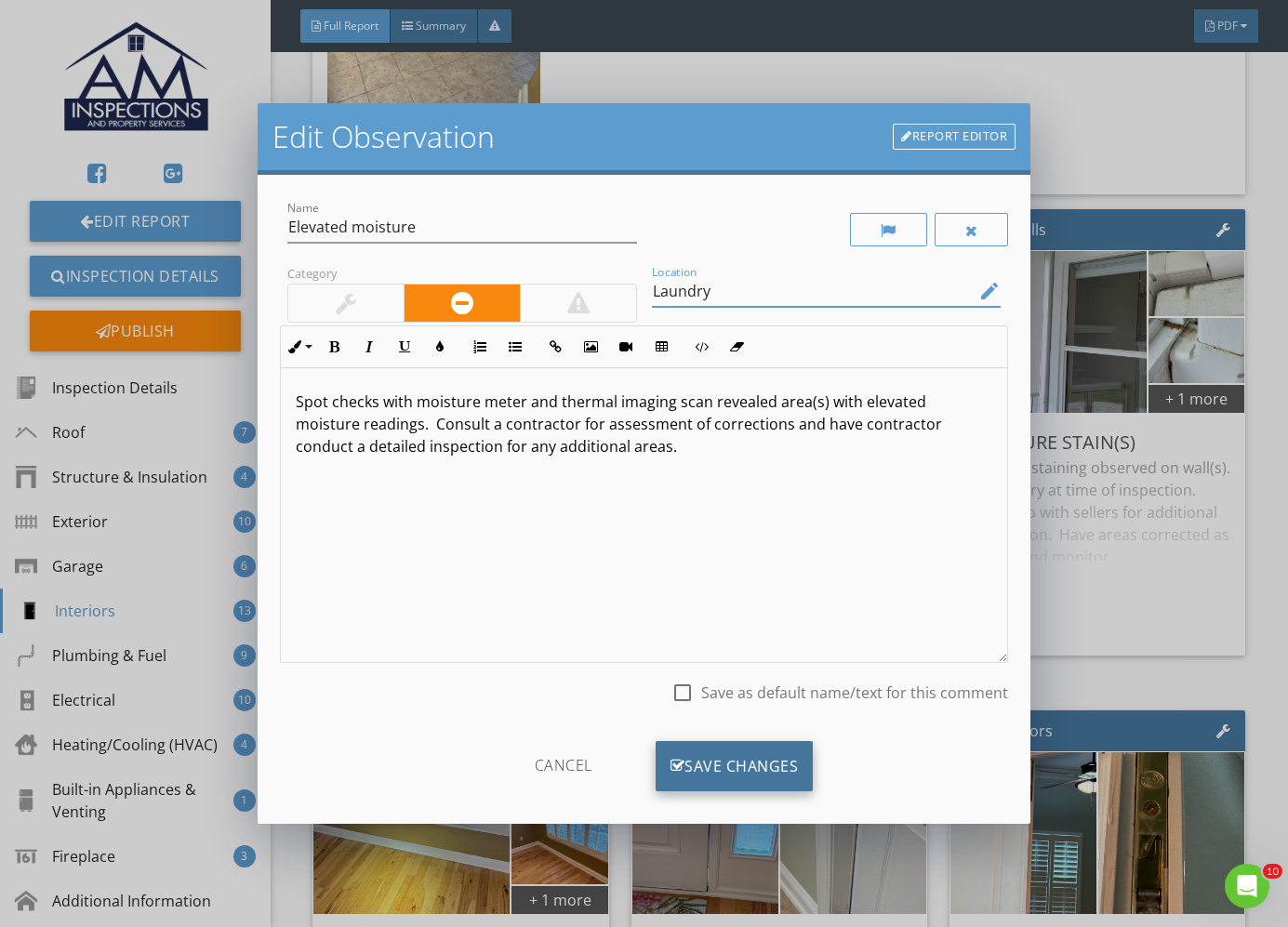 type on "Laundry" 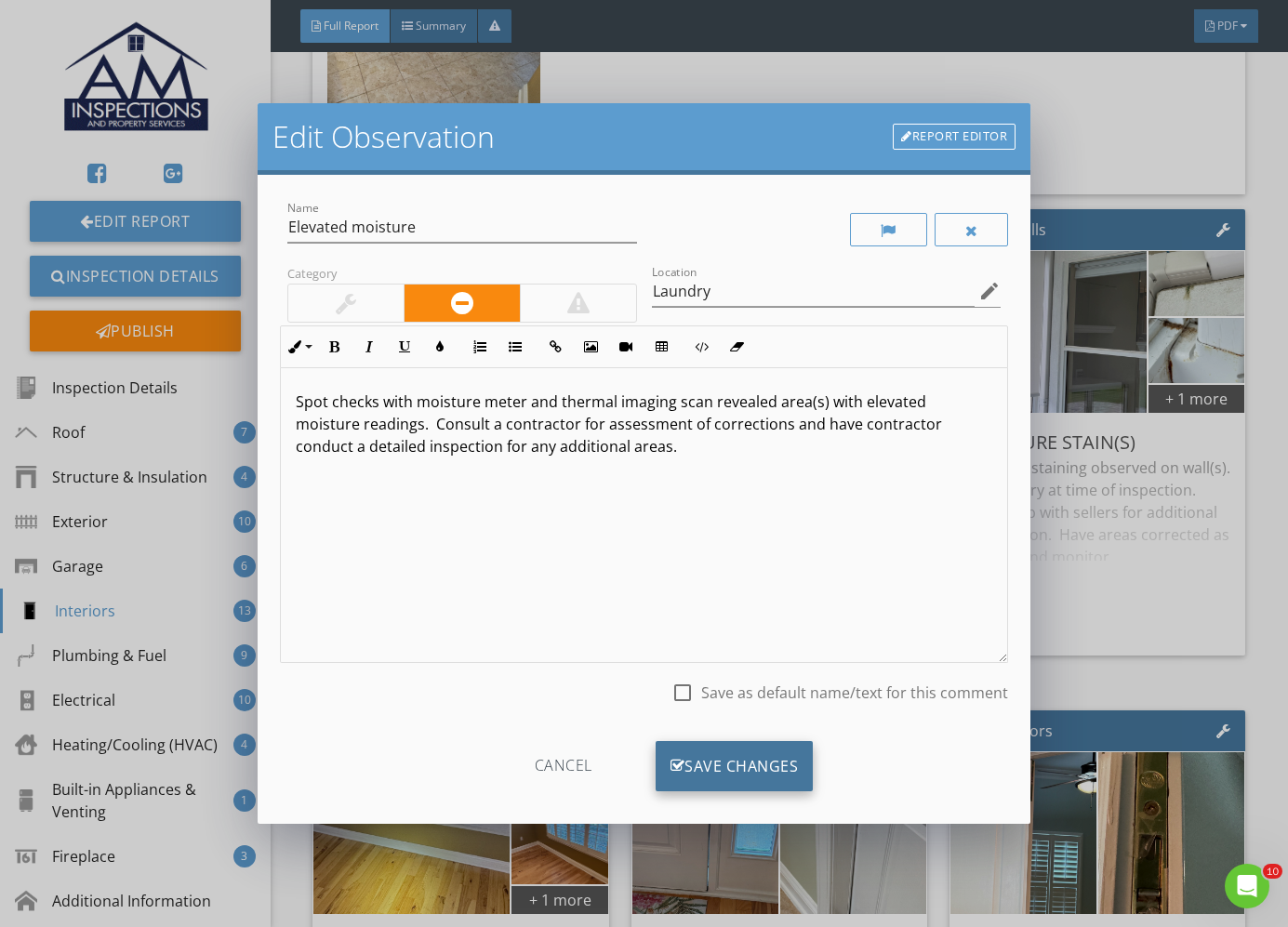 click on "Save Changes" at bounding box center [735, 766] 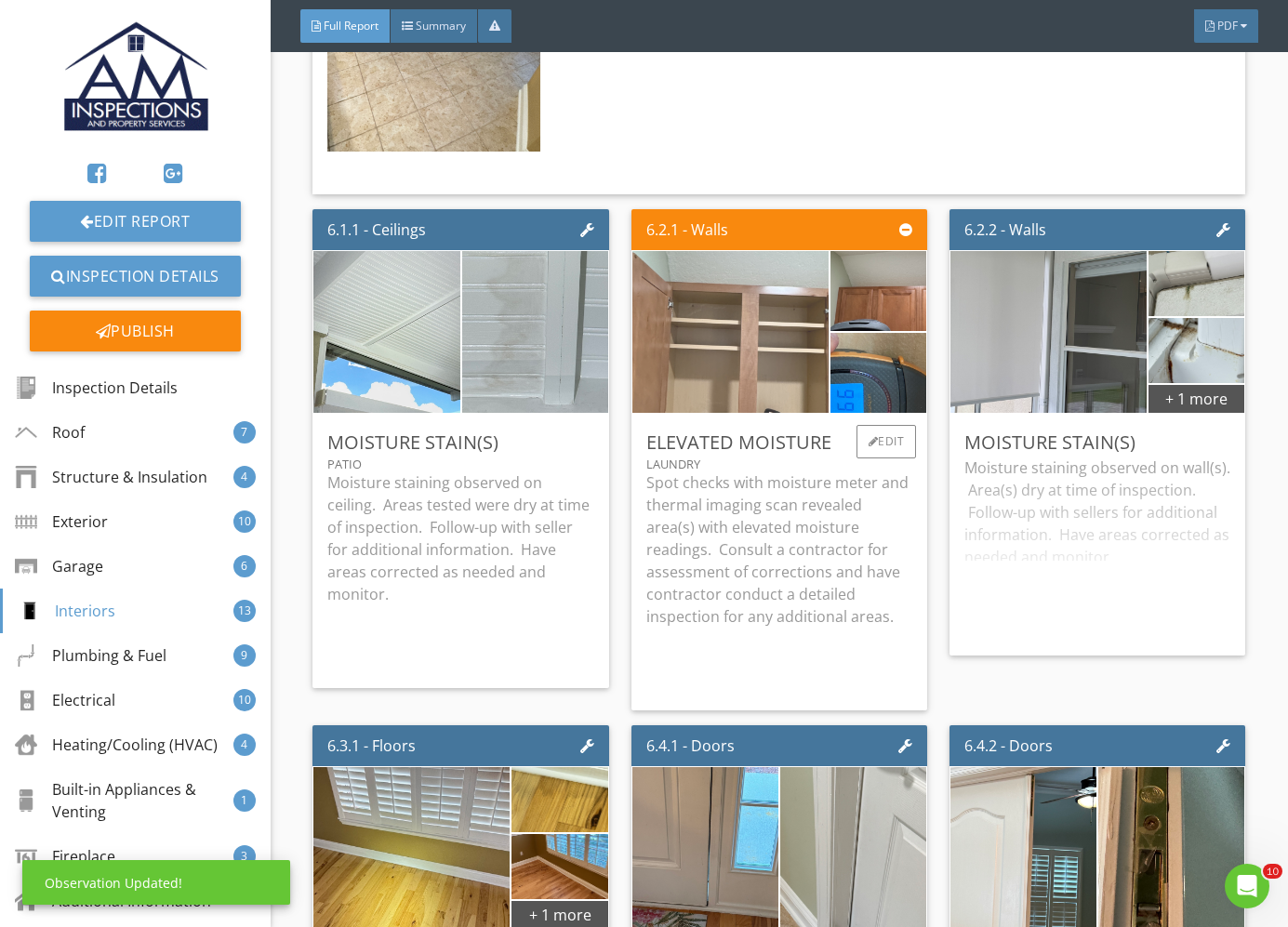 click at bounding box center [730, 331] 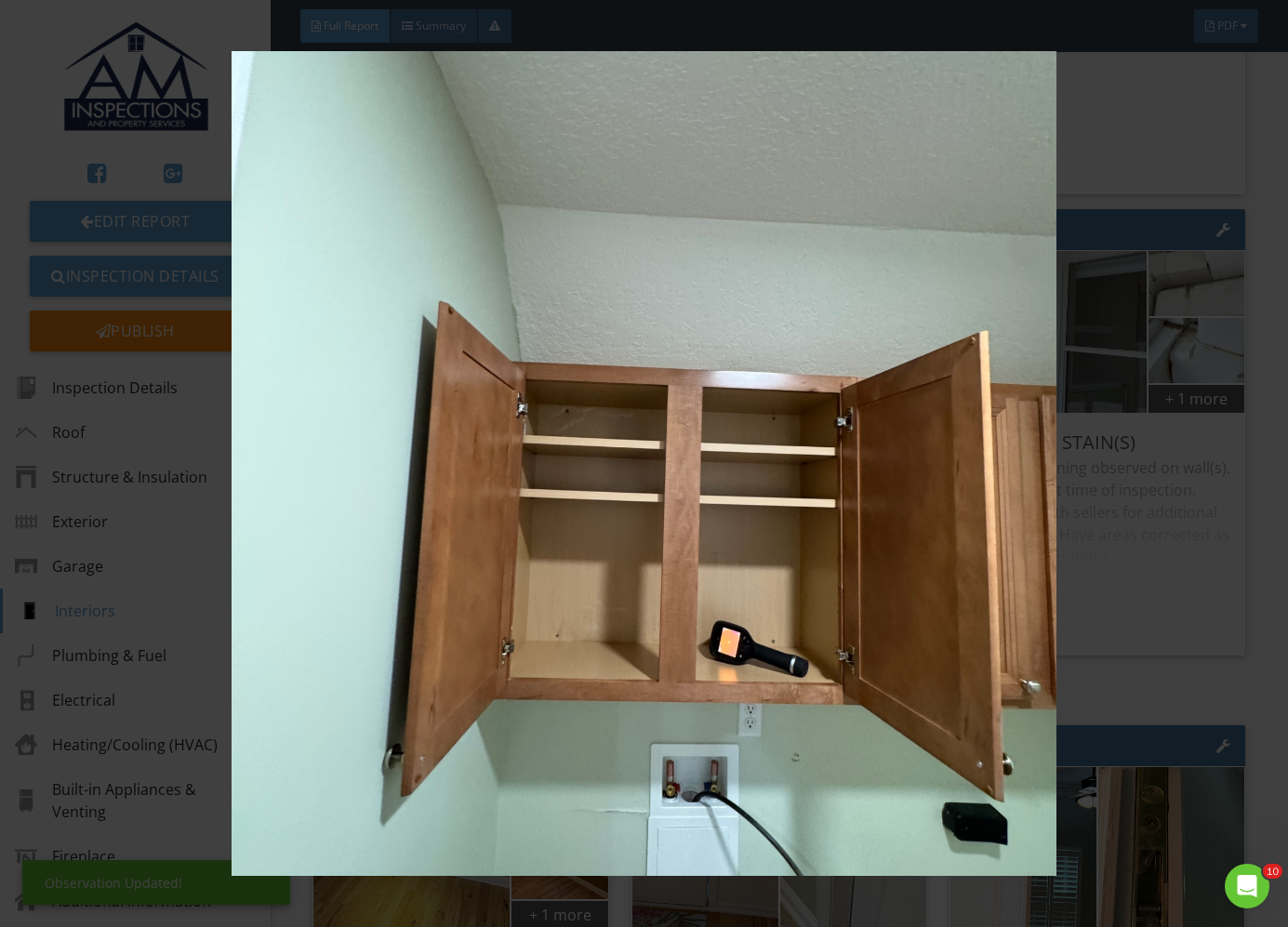 click at bounding box center (644, 463) 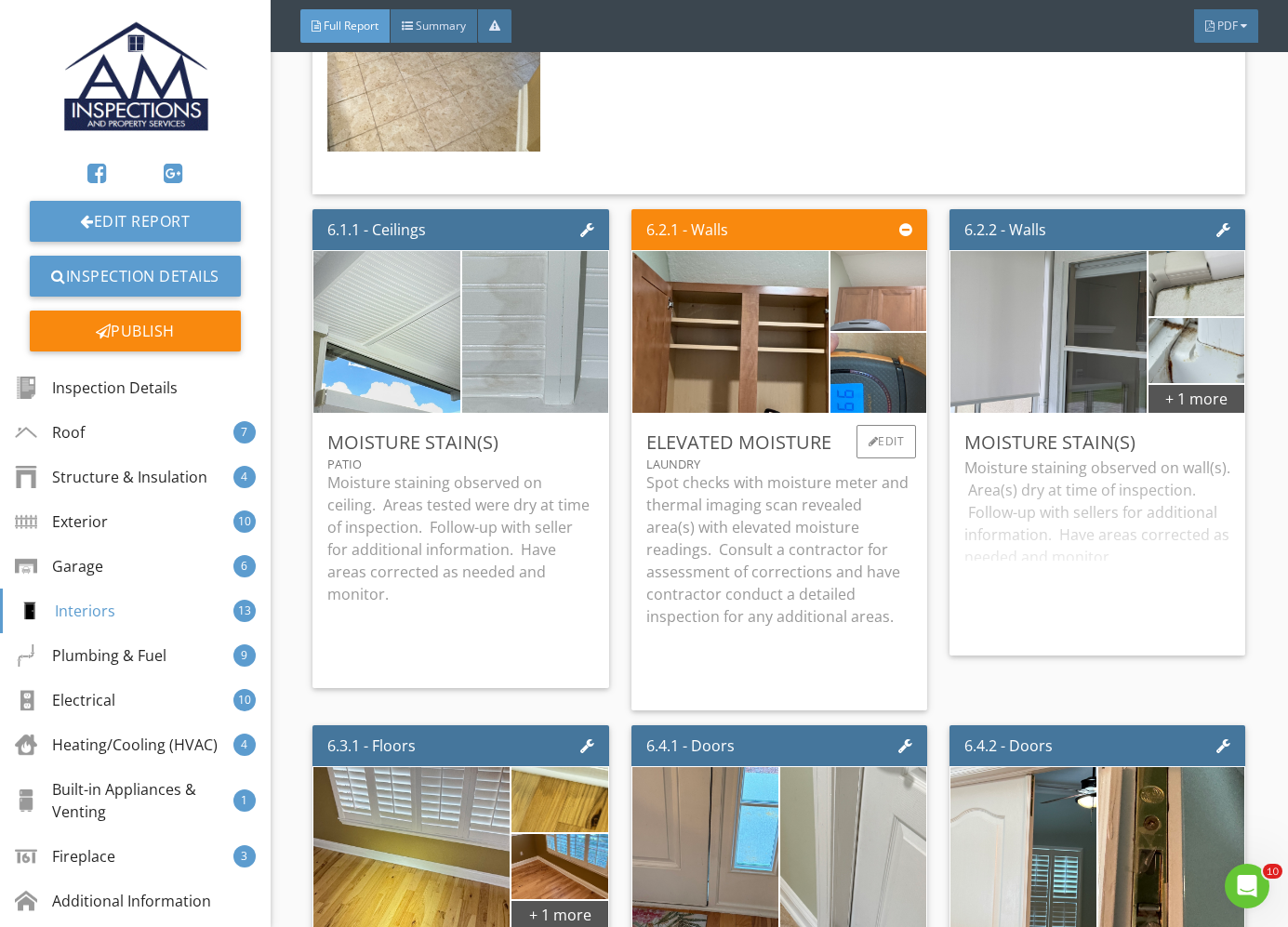 click at bounding box center (878, 290) 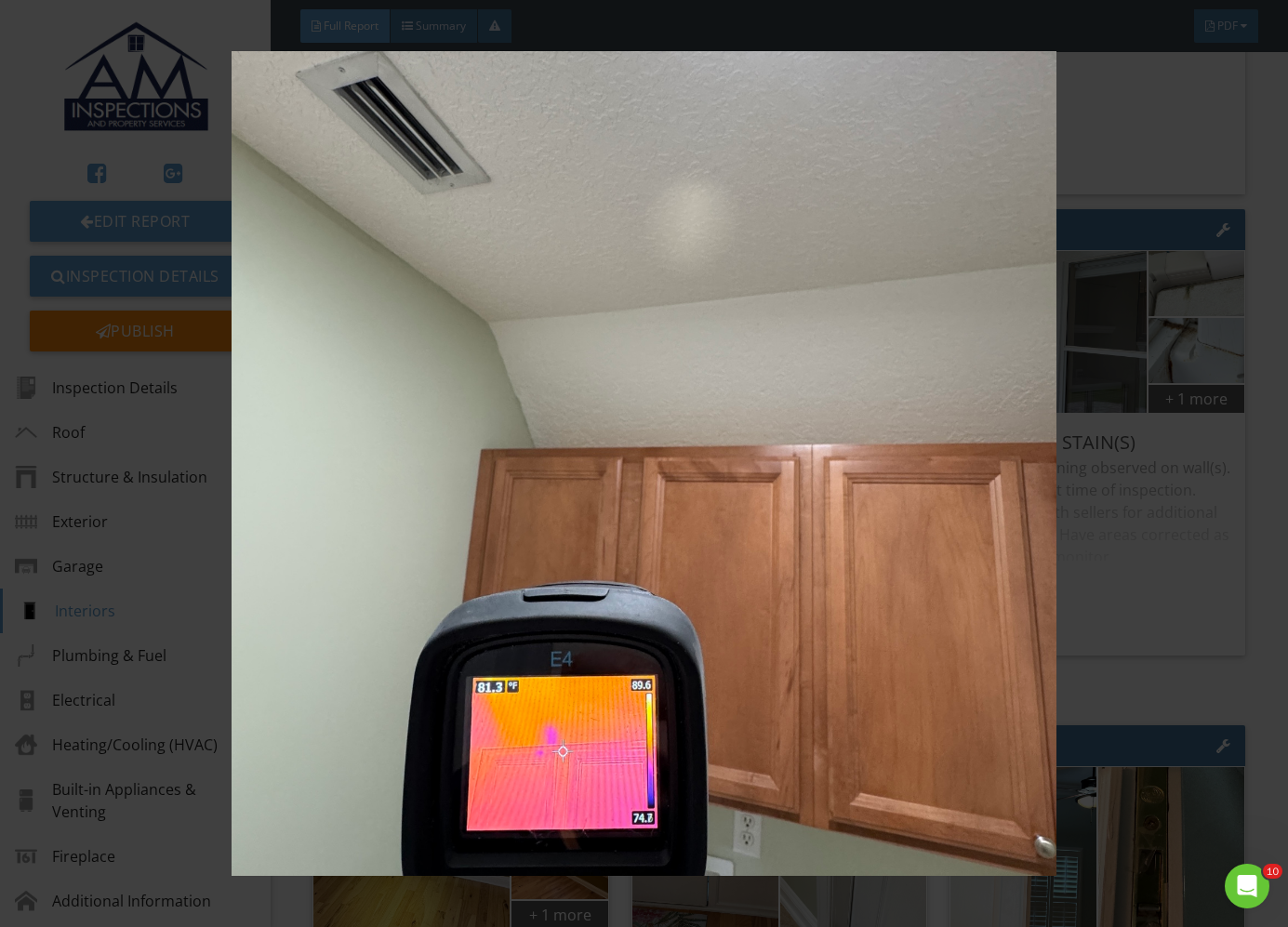 click at bounding box center (644, 463) 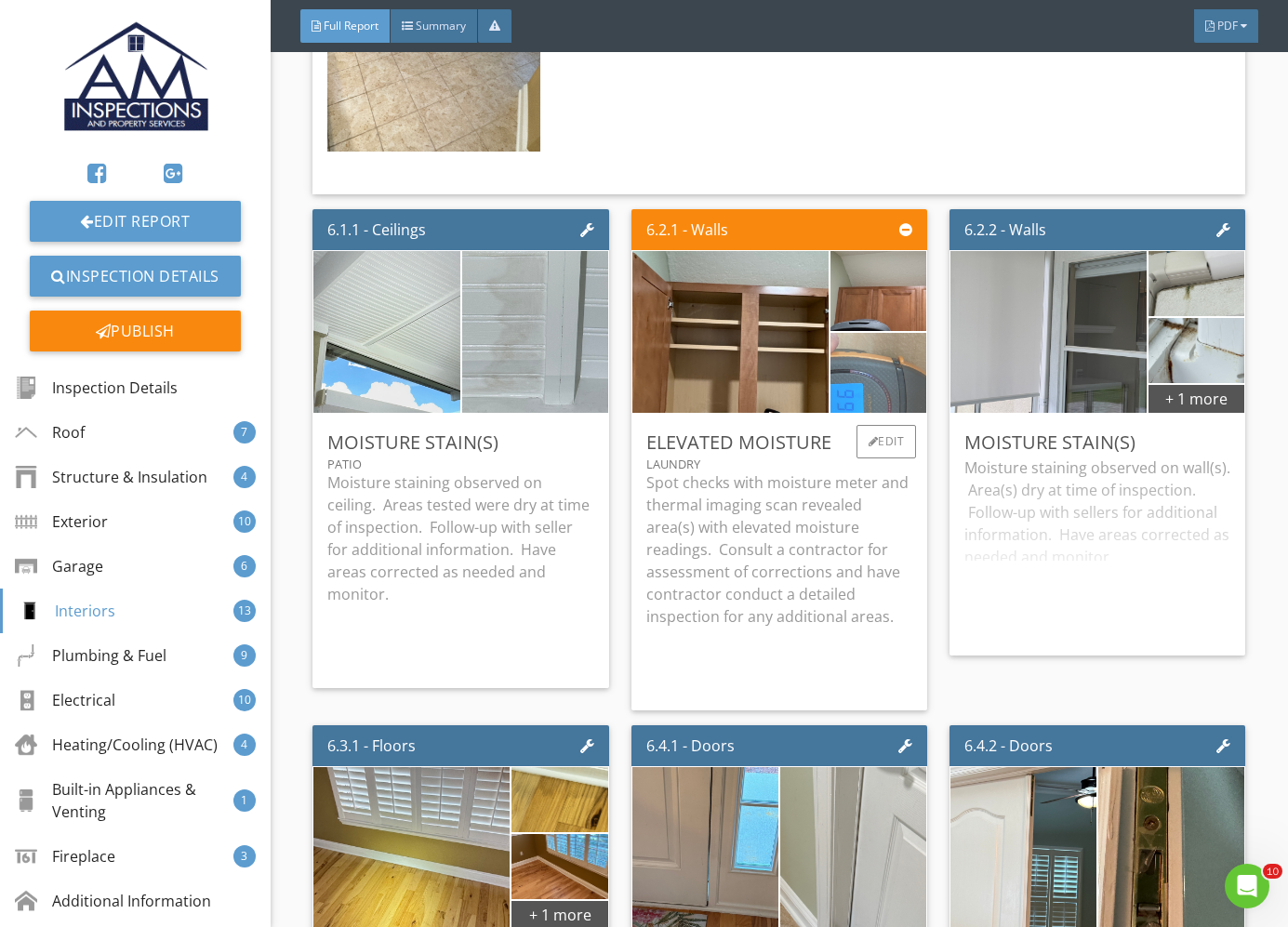 click at bounding box center [878, 372] 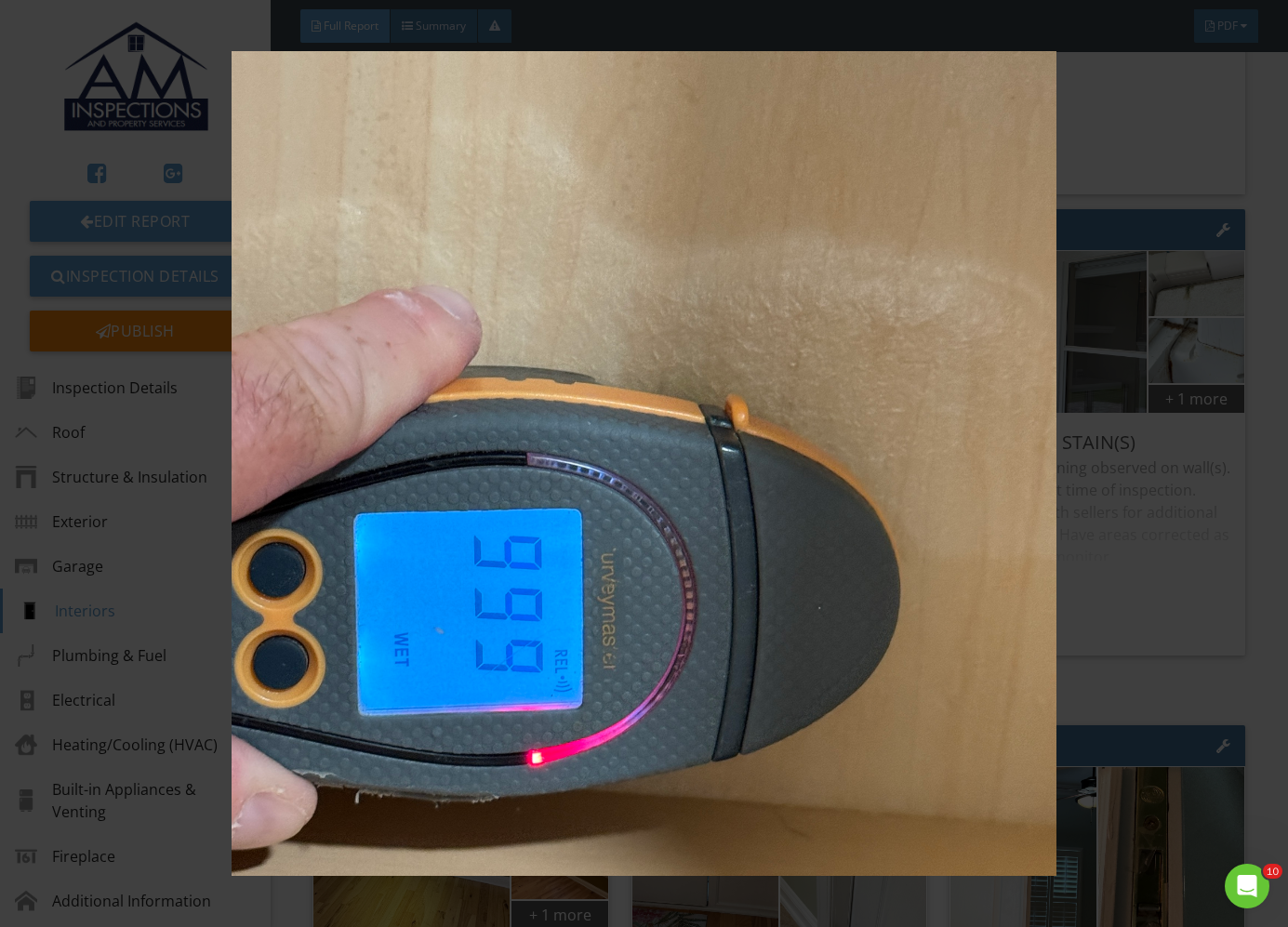 click at bounding box center (644, 463) 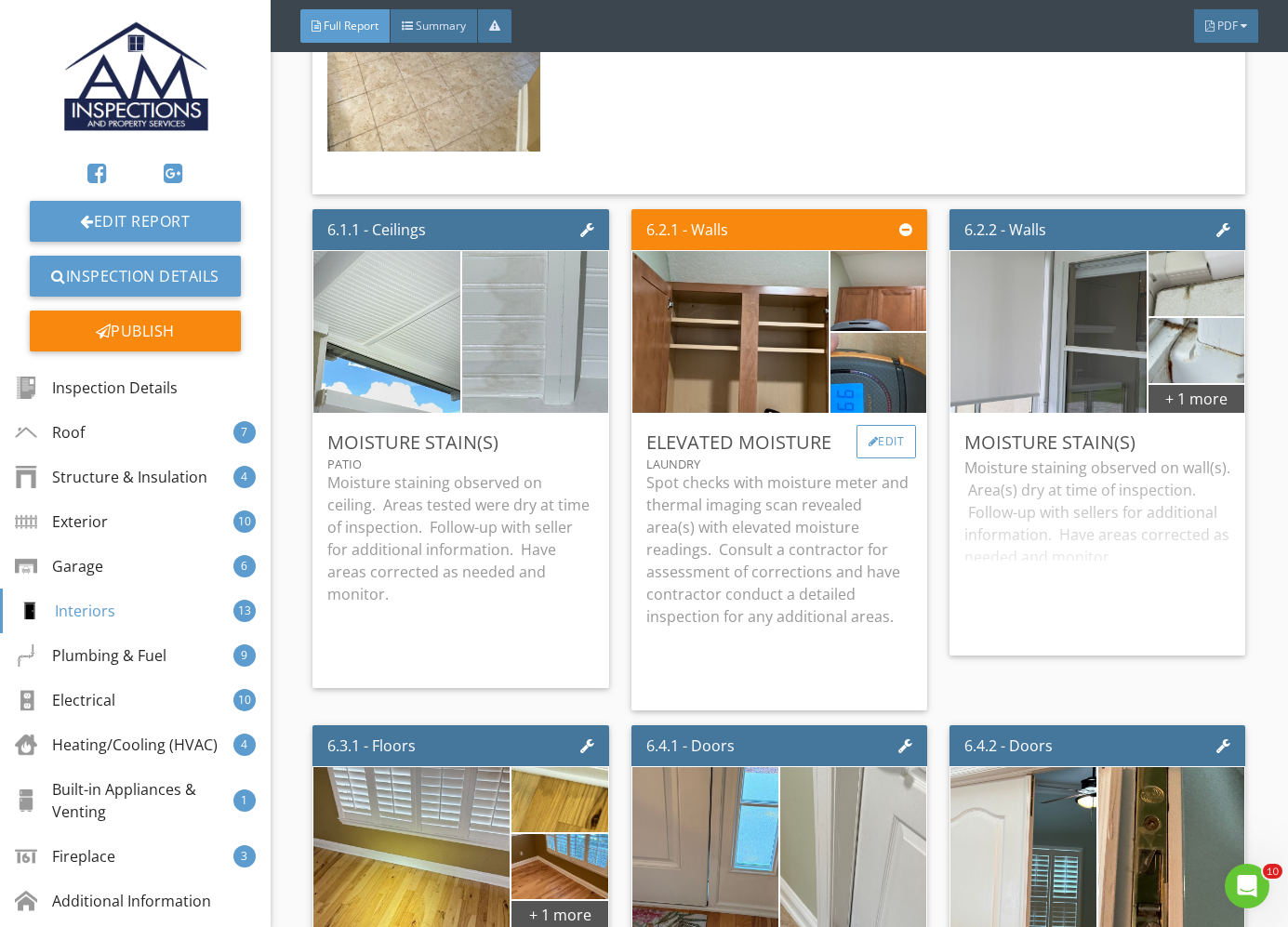 click on "Edit" at bounding box center (886, 442) 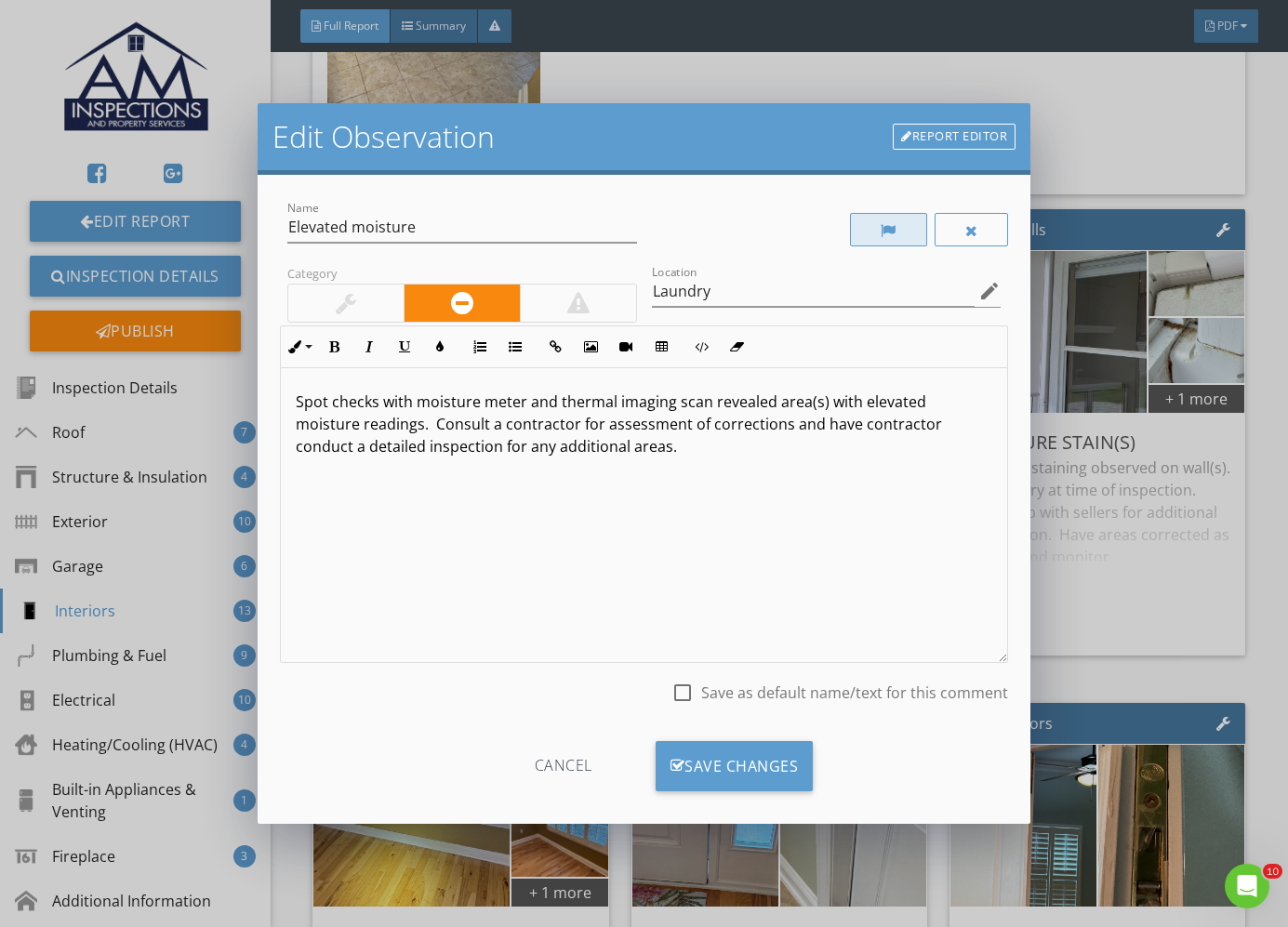 click at bounding box center (888, 231) 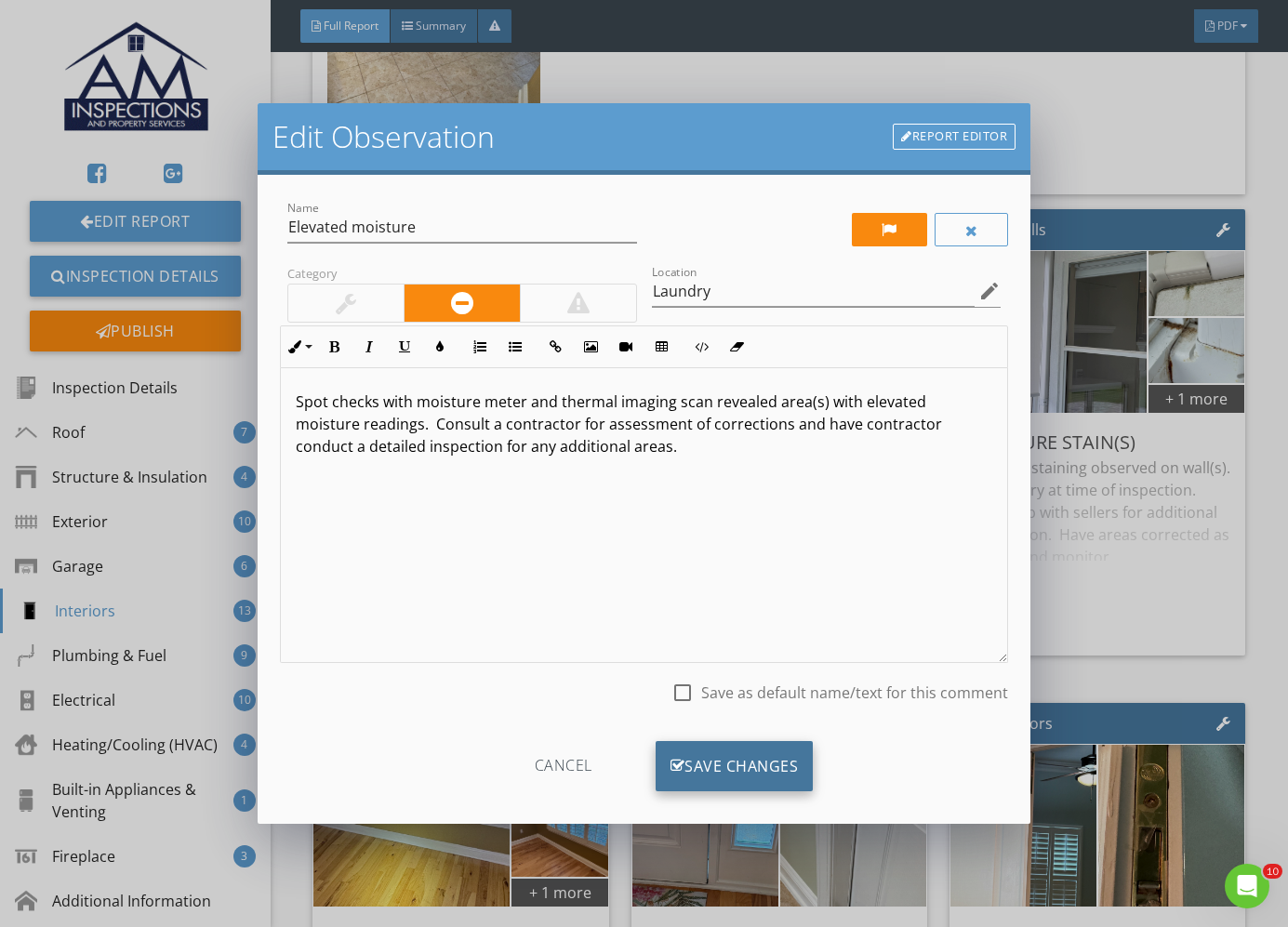 click on "Save Changes" at bounding box center [735, 766] 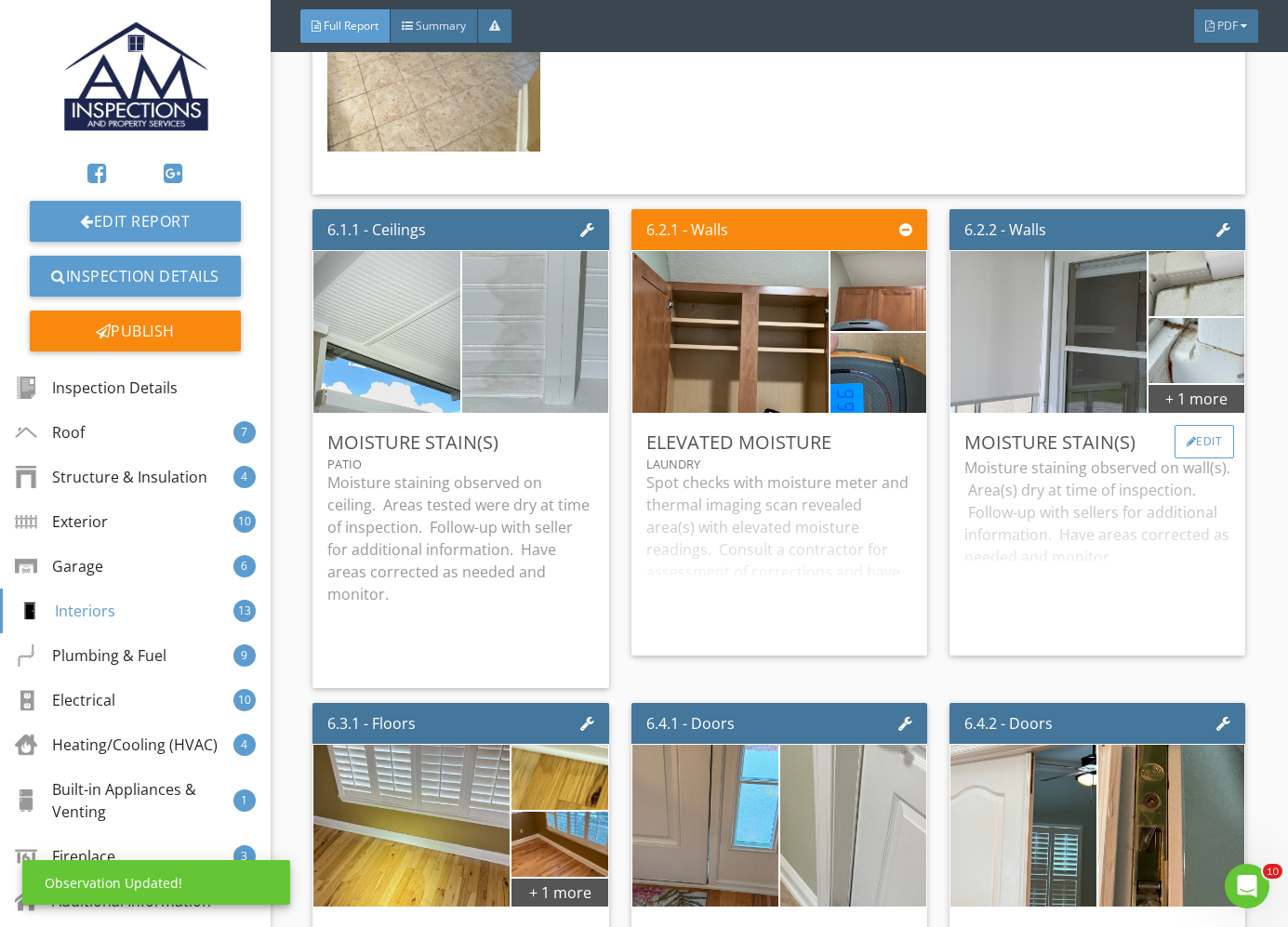 click on "Edit" at bounding box center (1204, 442) 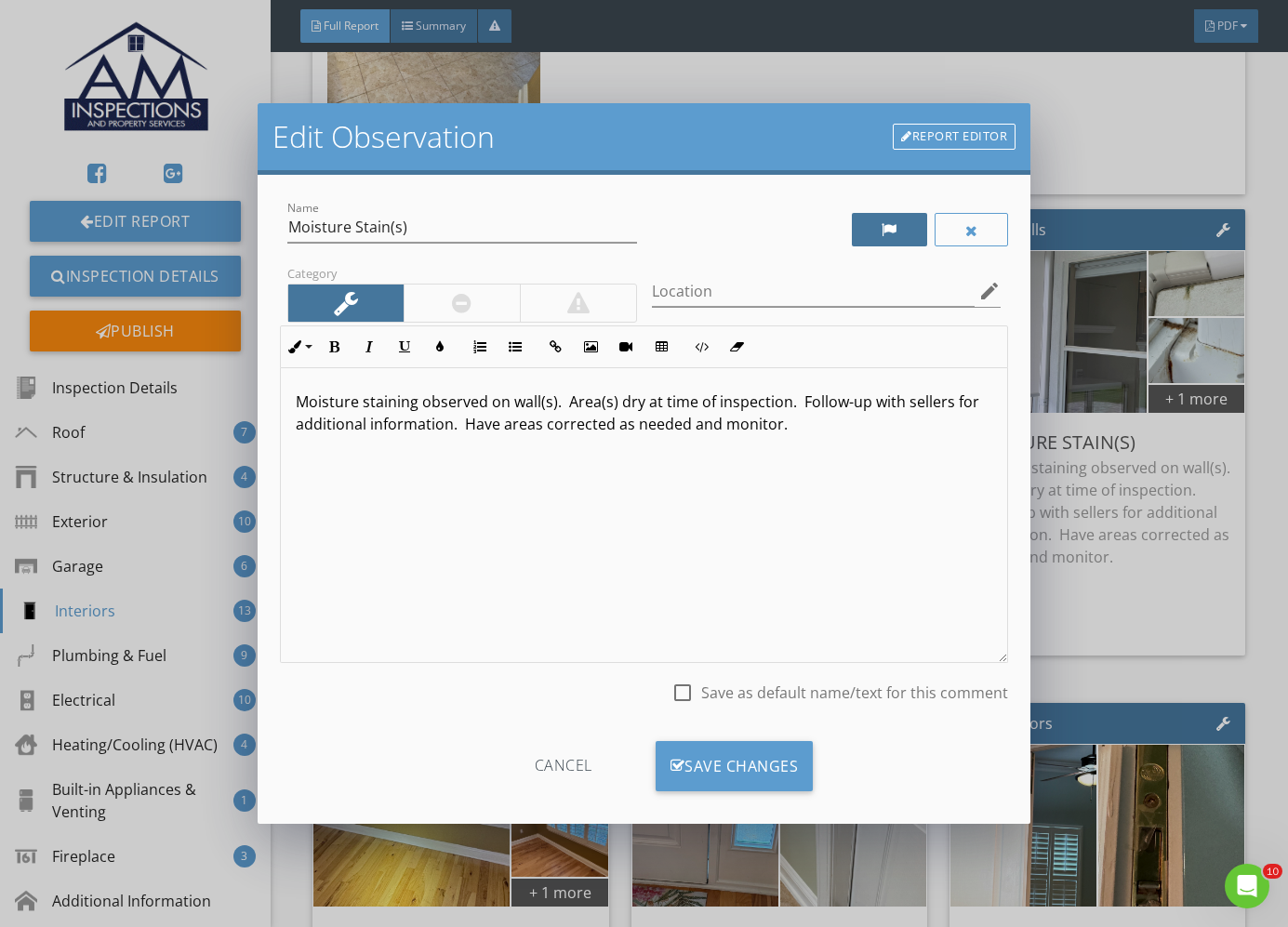 click at bounding box center [889, 230] 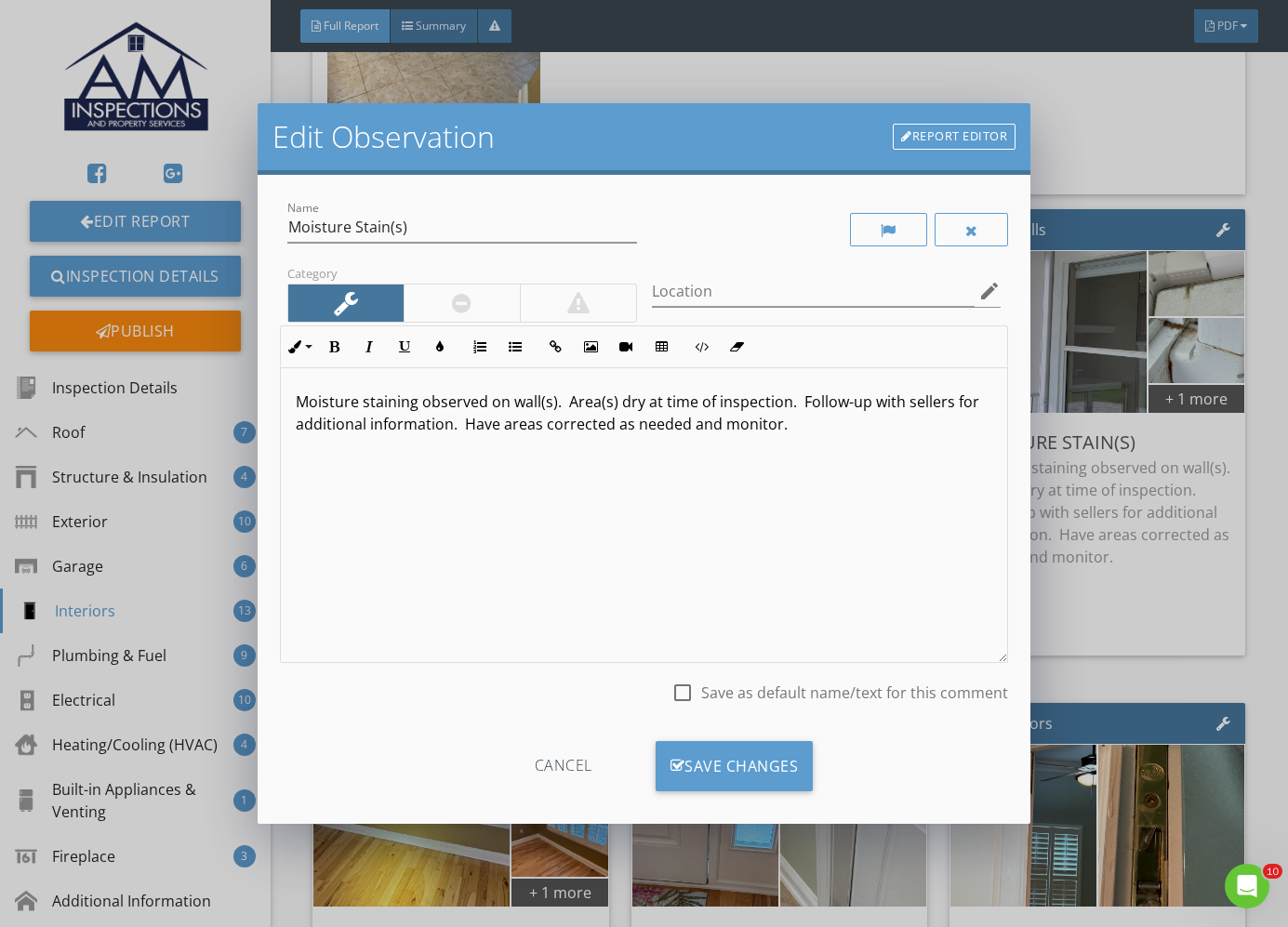 click on "Edit Observation
Report Editor
Name Moisture Stain(s)                 Category               Location edit   Inline Style XLarge Large Normal Small Light Small/Light Bold Italic Underline Colors Ordered List Unordered List Insert Link Insert Image Insert Video Insert Table Code View Clear Formatting Moisture staining observed on wall(s).  Area(s) dry at time of inspection.  Follow-up with sellers for additional information.  Have areas corrected as needed and monitor.   Enter text here <p>Moisture staining observed on wall(s). &nbsp;Area(s) dry at time of inspection. &nbsp;Follow-up with sellers for additional information. &nbsp;Have areas corrected as needed and monitor. &nbsp;</p>       check_box_outline_blank Save as default name/text for this comment   Cancel
Save Changes" at bounding box center (644, 463) 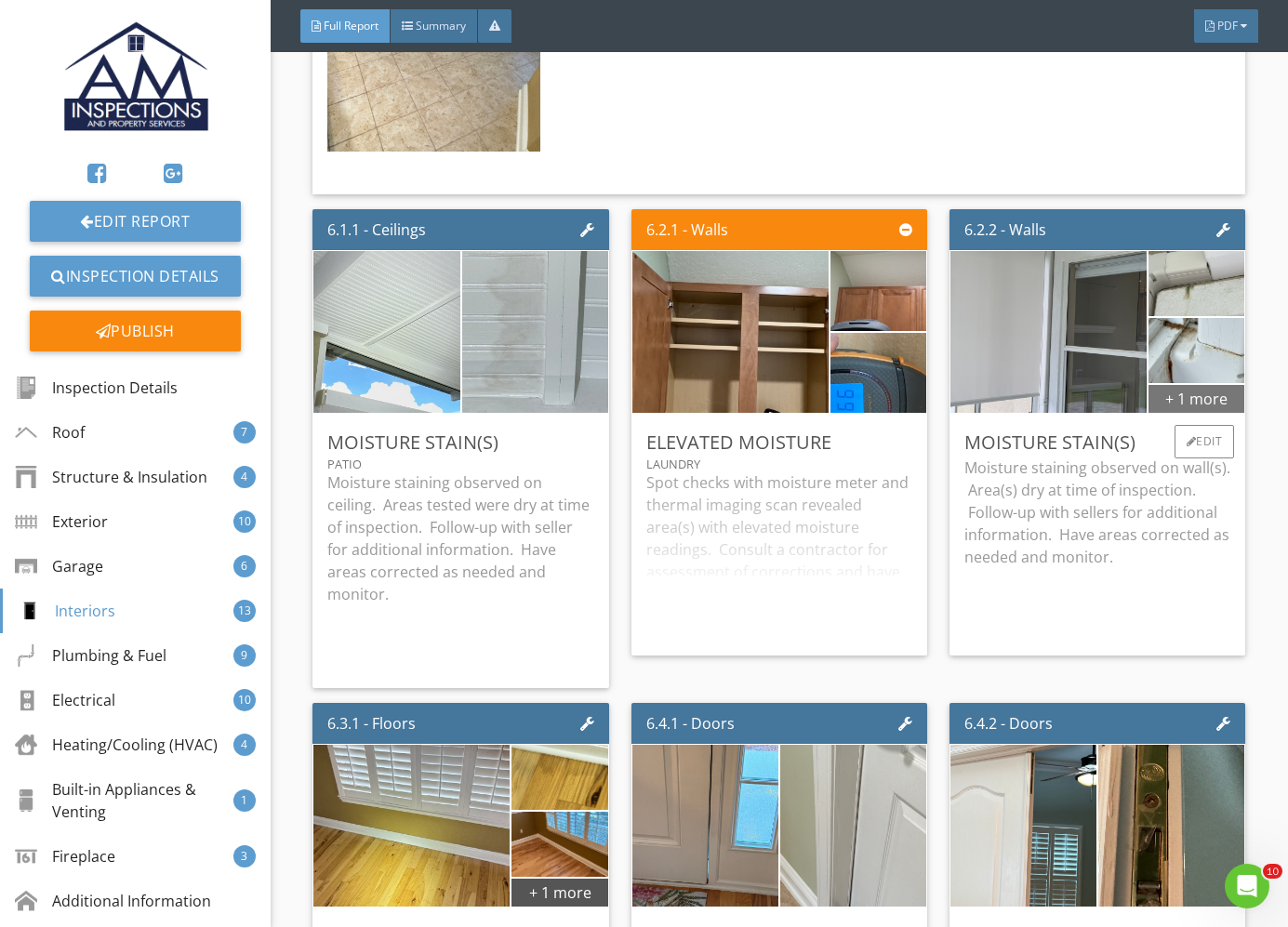 click on "+ 1 more" at bounding box center [1196, 398] 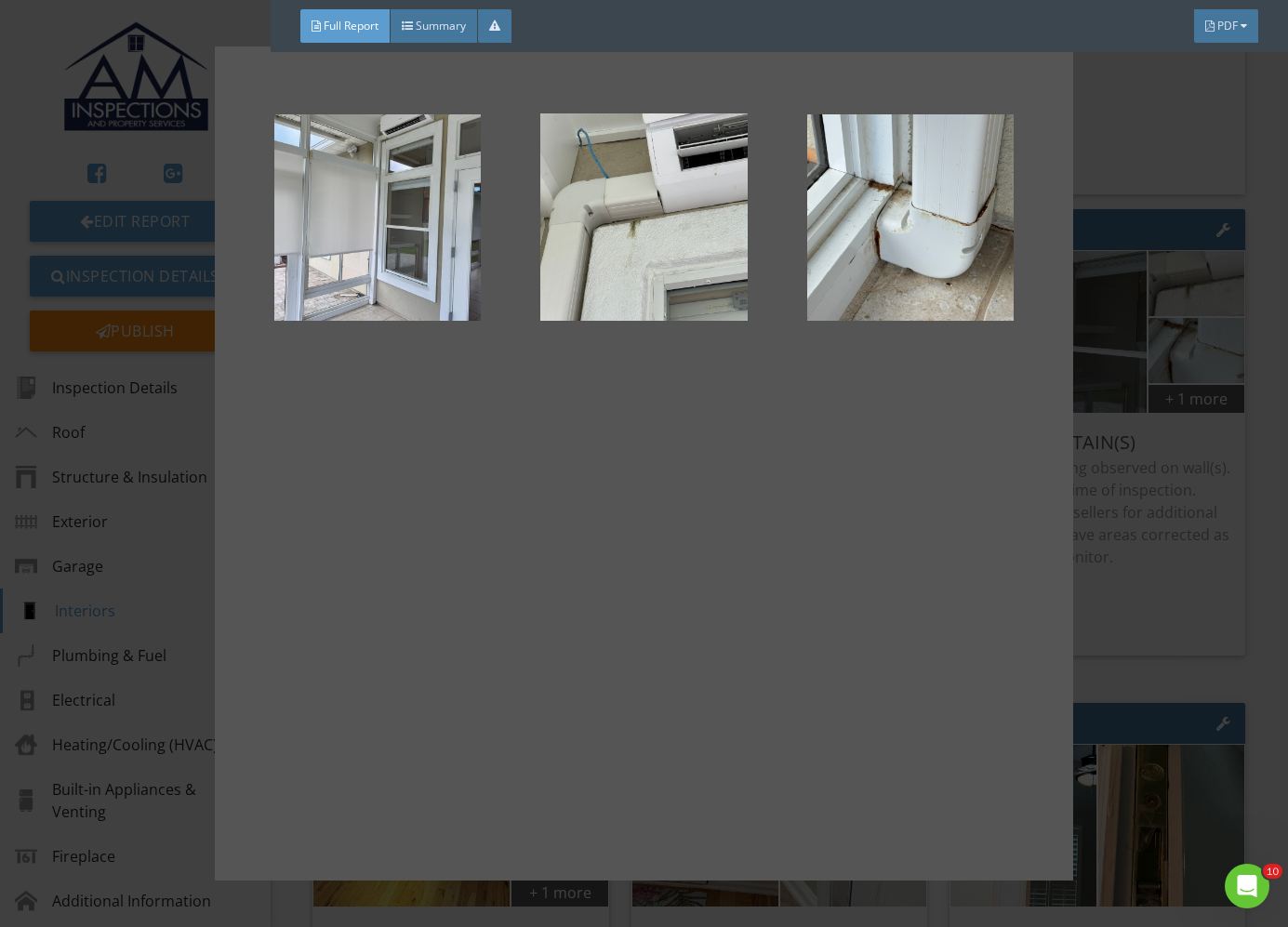click at bounding box center [644, 463] 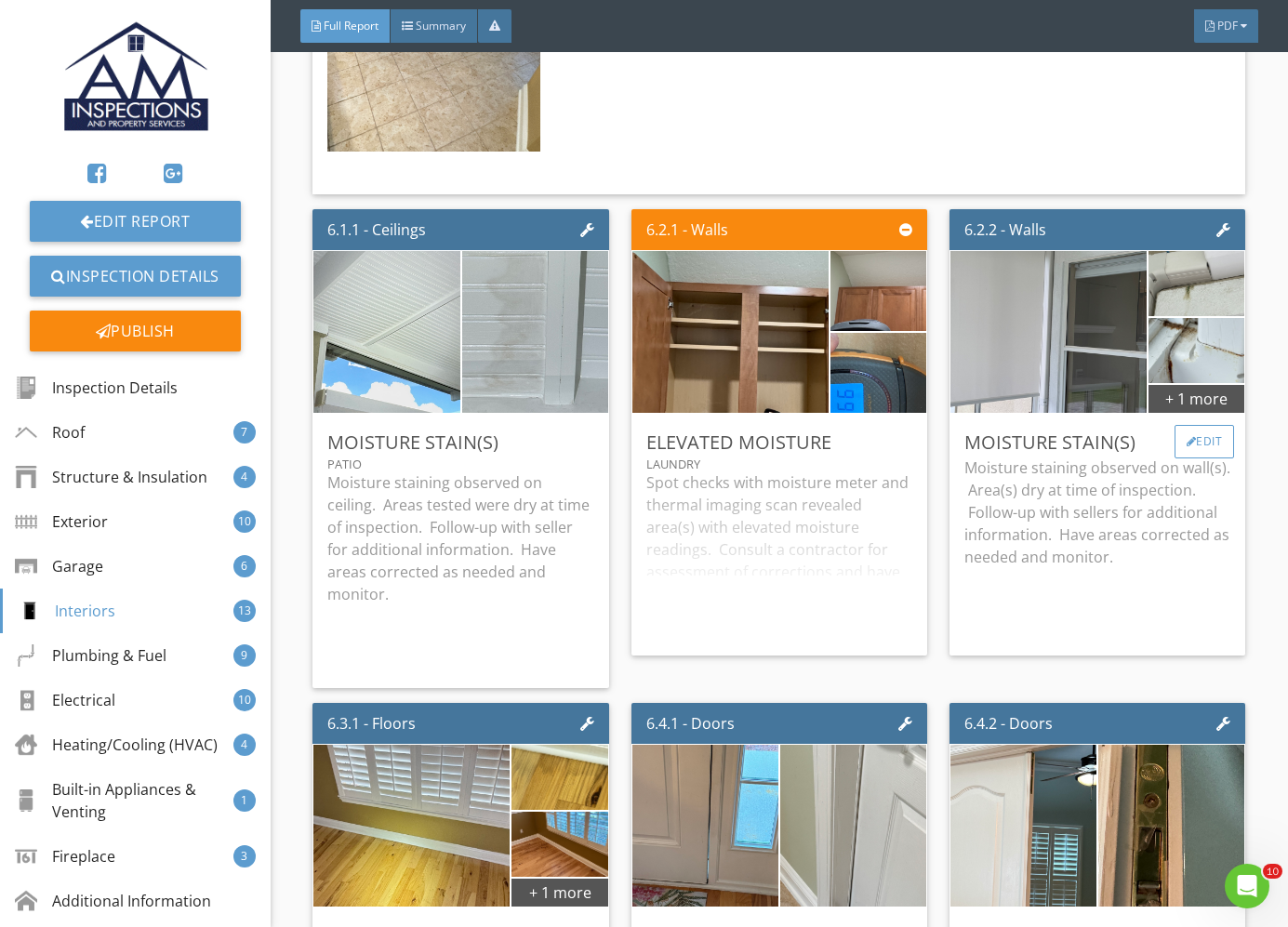 click at bounding box center (1191, 442) 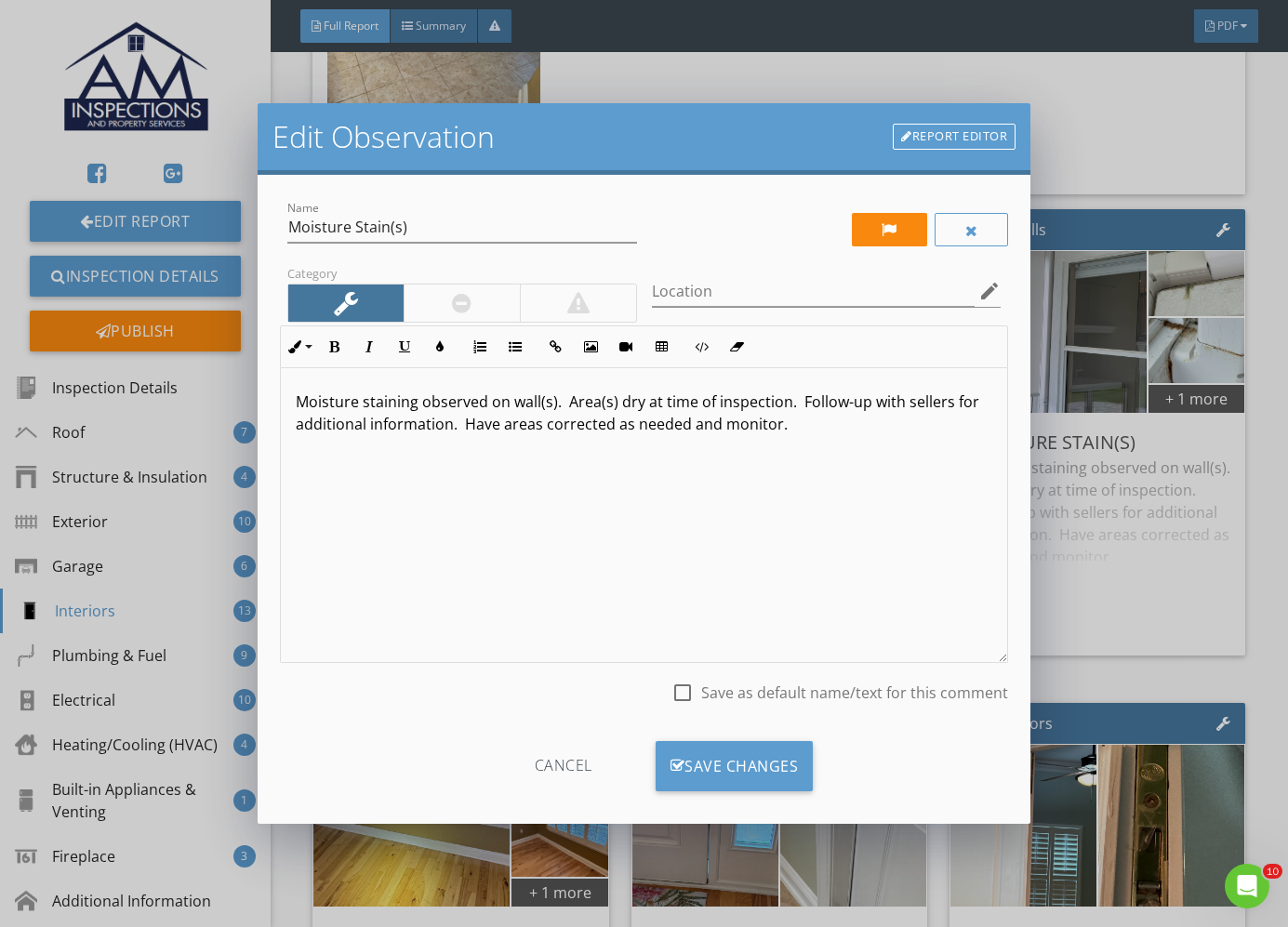 click on "Moisture staining observed on wall(s).  Area(s) dry at time of inspection.  Follow-up with sellers for additional information.  Have areas corrected as needed and monitor." at bounding box center (644, 413) 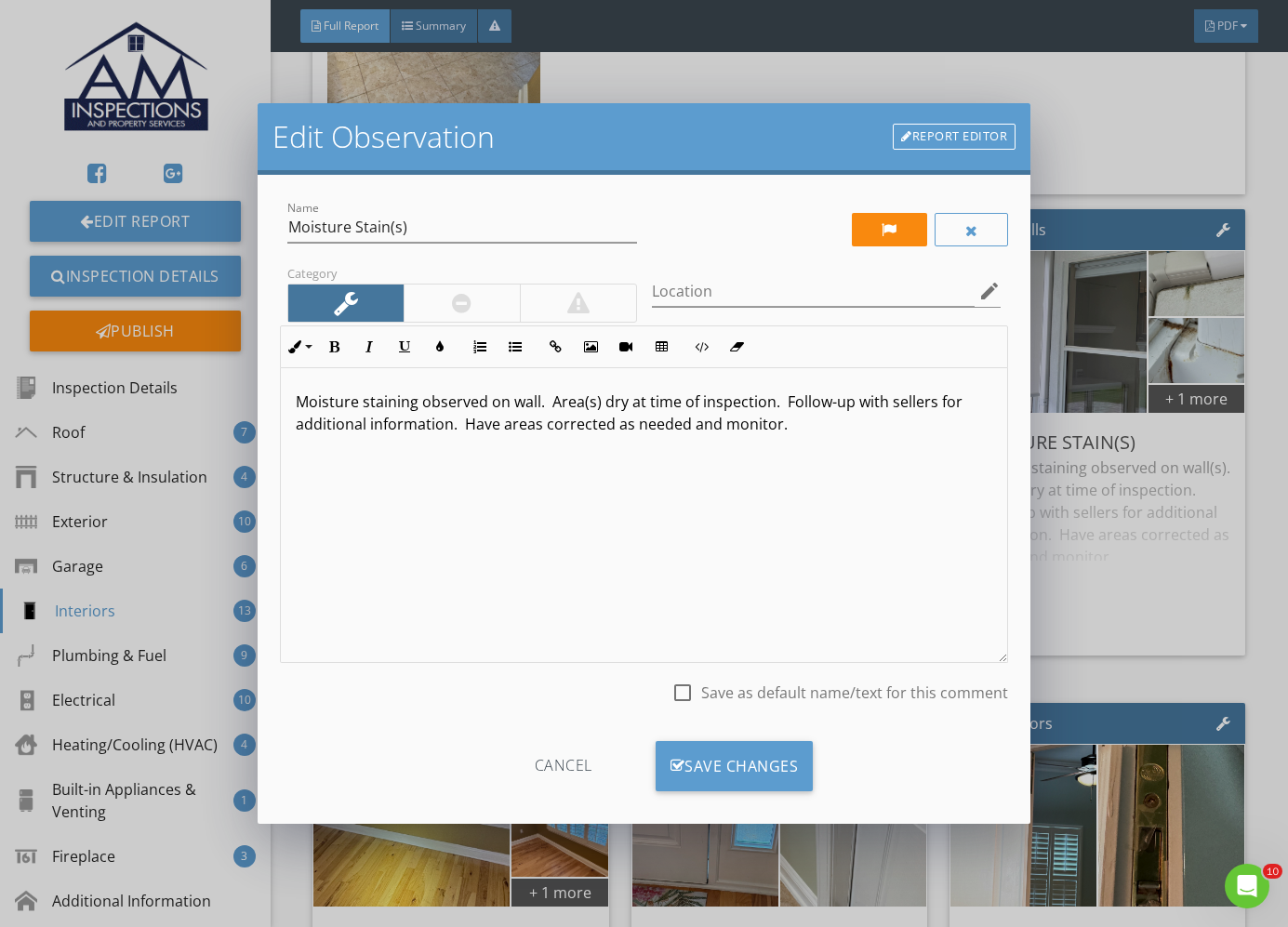 type 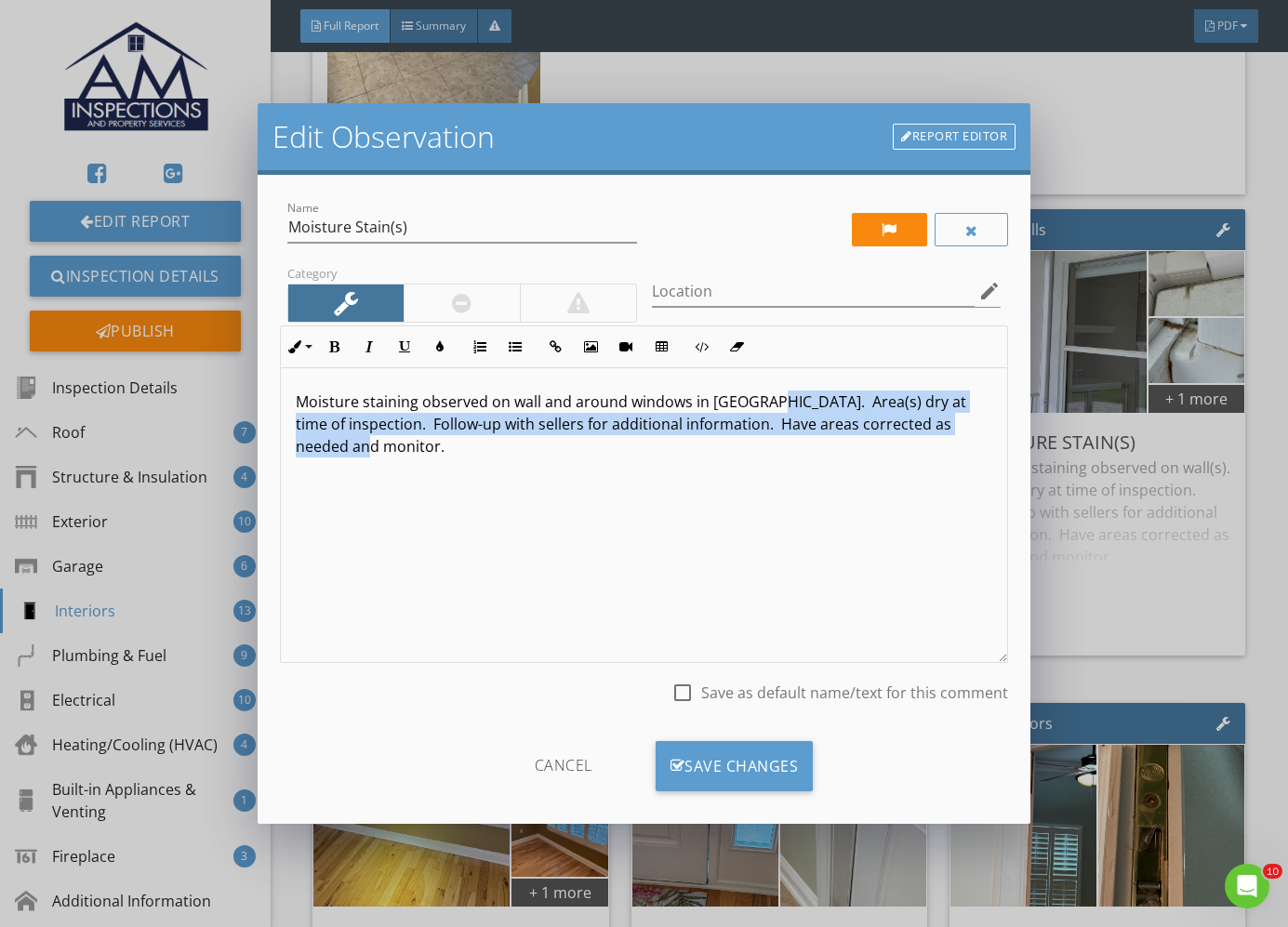 drag, startPoint x: 754, startPoint y: 403, endPoint x: 770, endPoint y: 469, distance: 67.91171 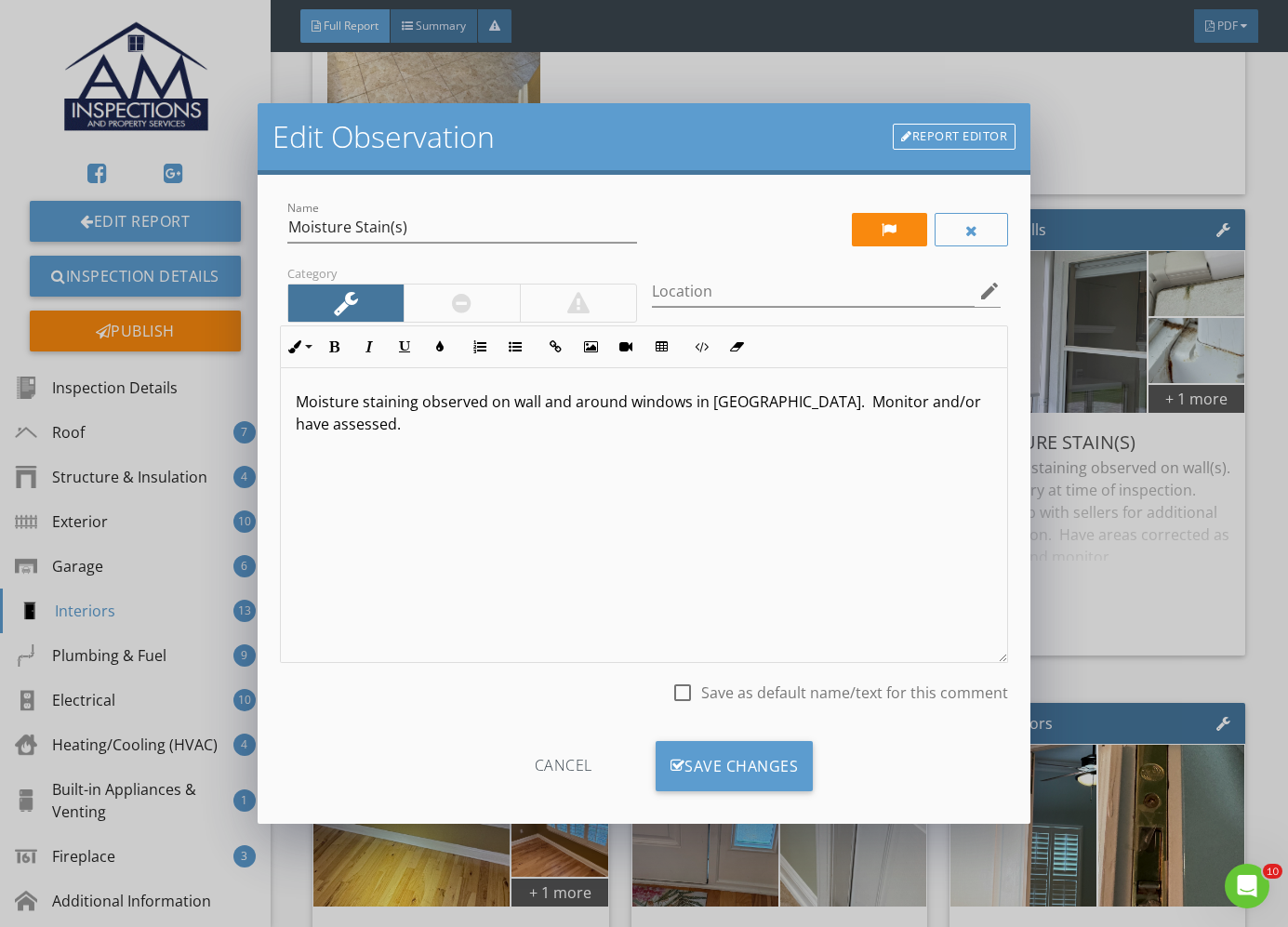 type on "<p>Moisture staining observed on wall and around windows in Patio.&nbsp; Monitor and/or have assessed.&nbsp;&nbsp;</p>" 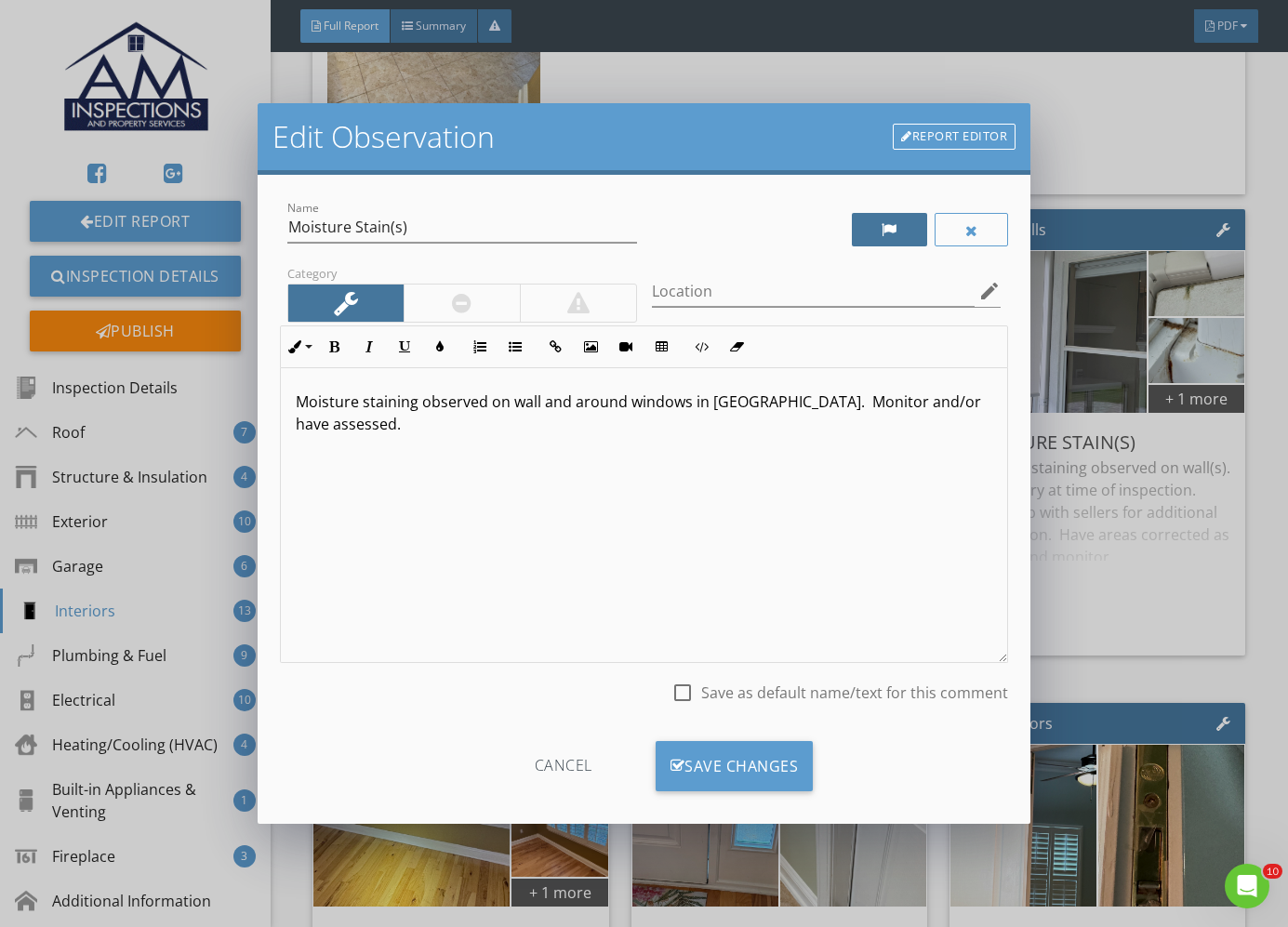 click at bounding box center (889, 230) 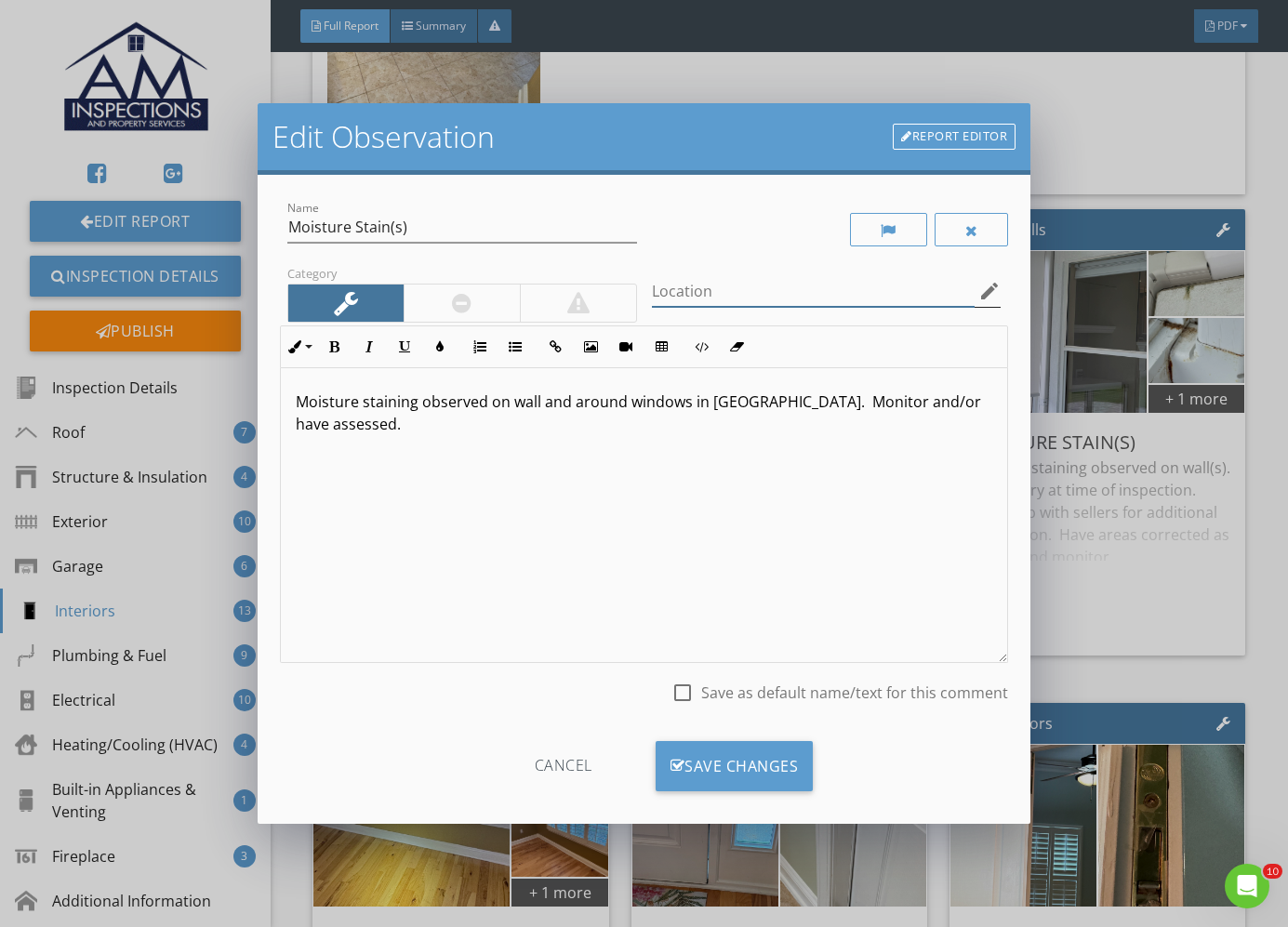 click at bounding box center [814, 291] 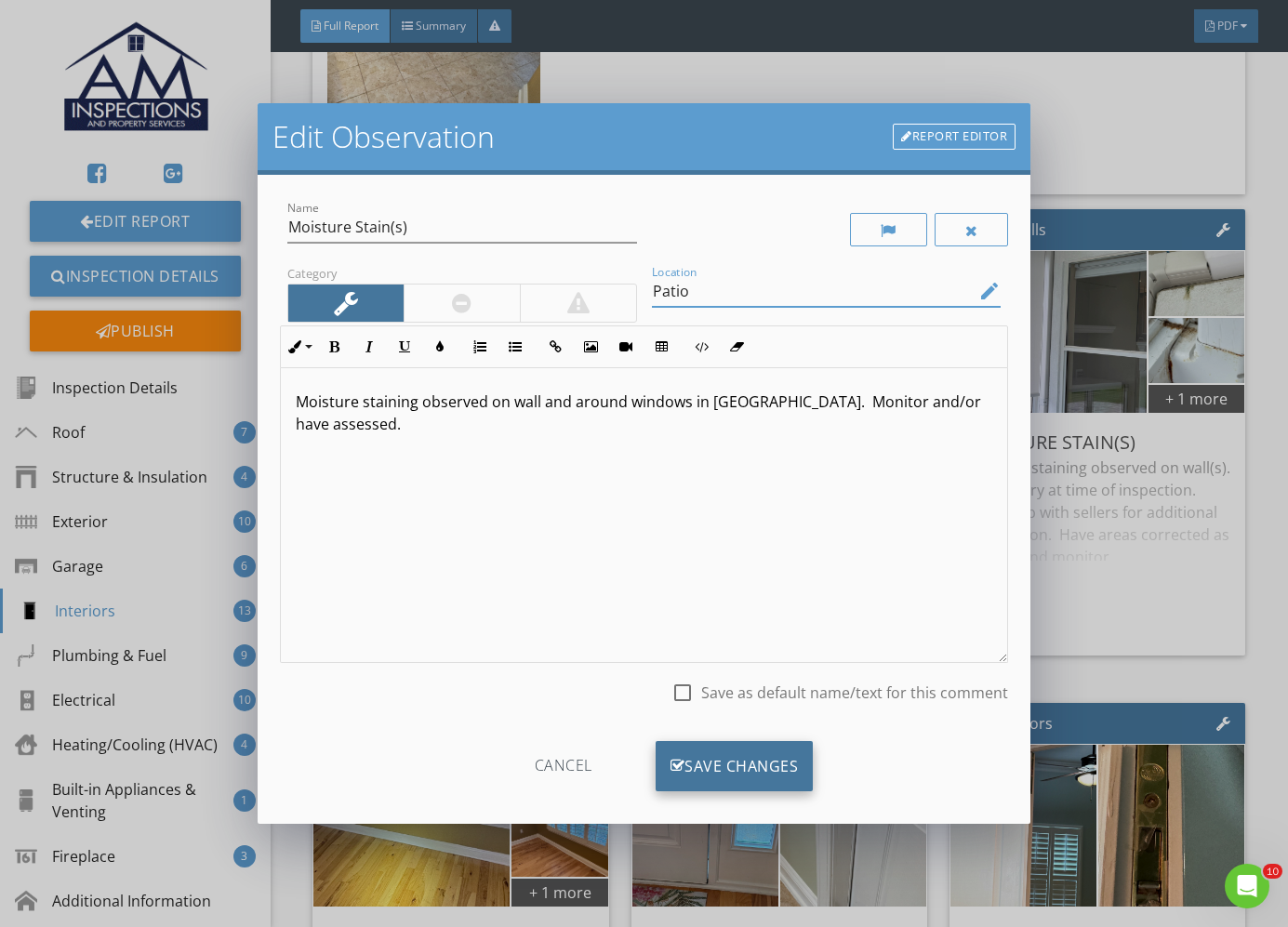 type on "Patio" 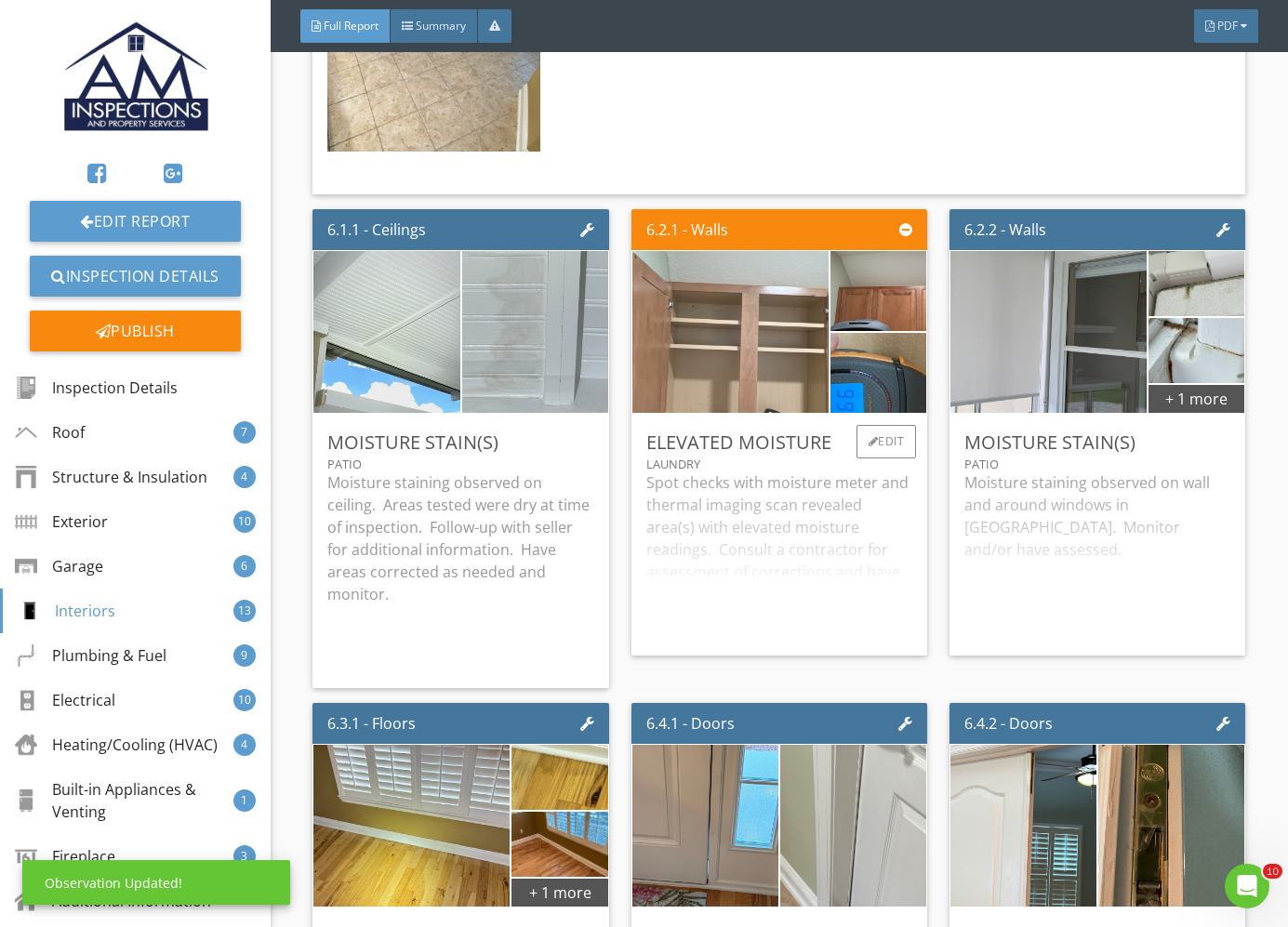 scroll, scrollTop: 14583, scrollLeft: 0, axis: vertical 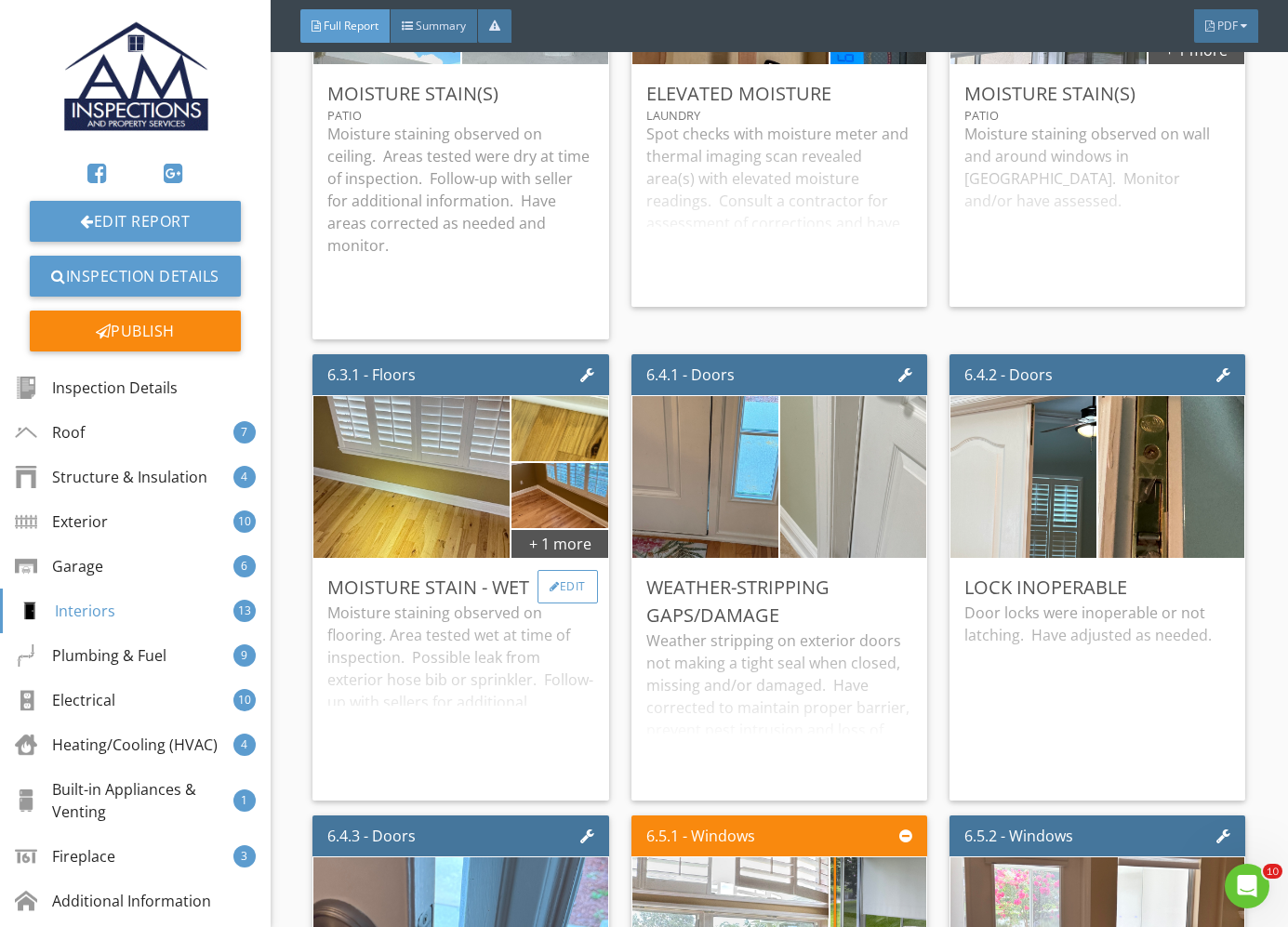 click on "Edit" at bounding box center [567, 587] 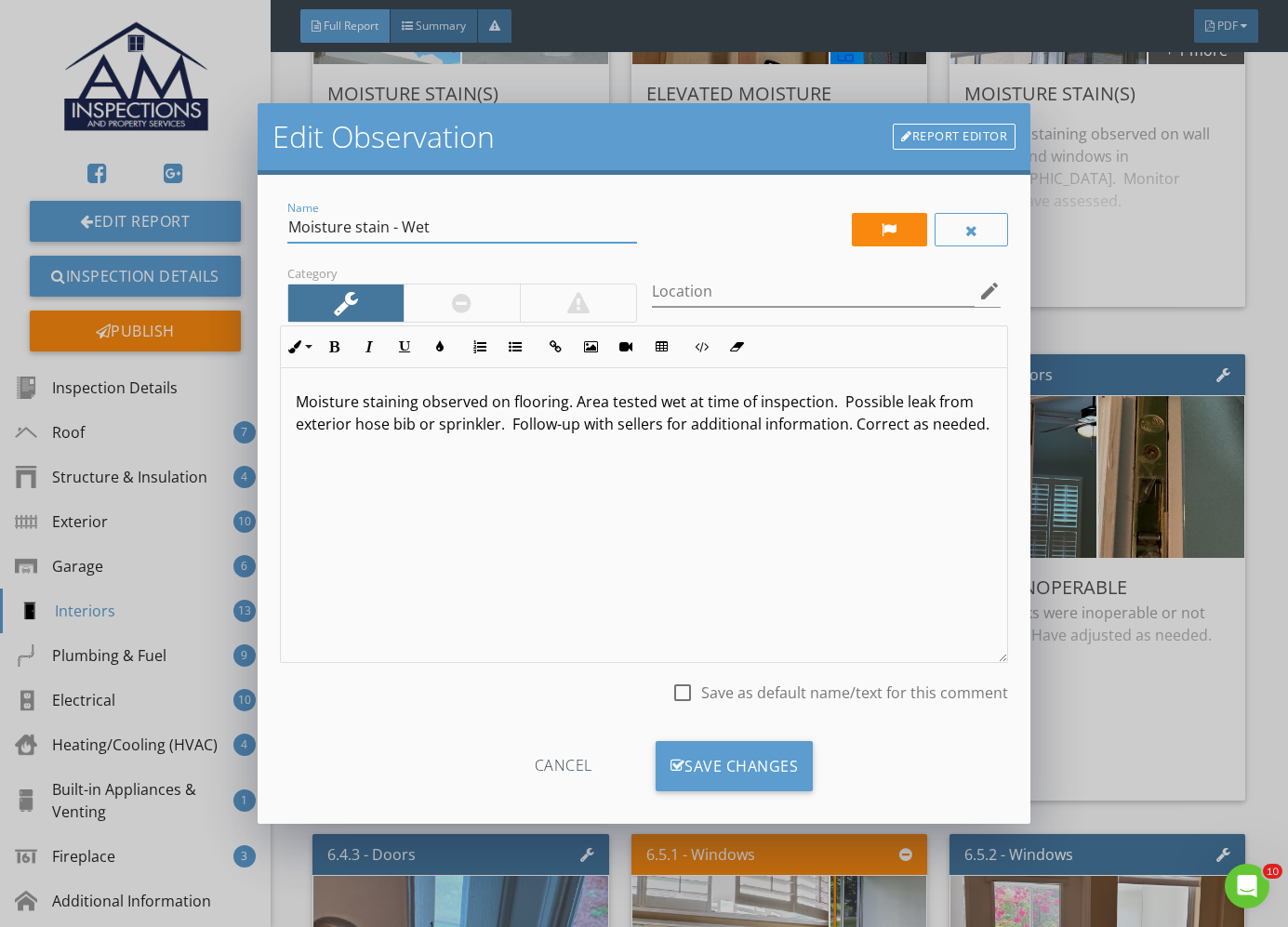 drag, startPoint x: 397, startPoint y: 231, endPoint x: 388, endPoint y: 234, distance: 9.486833 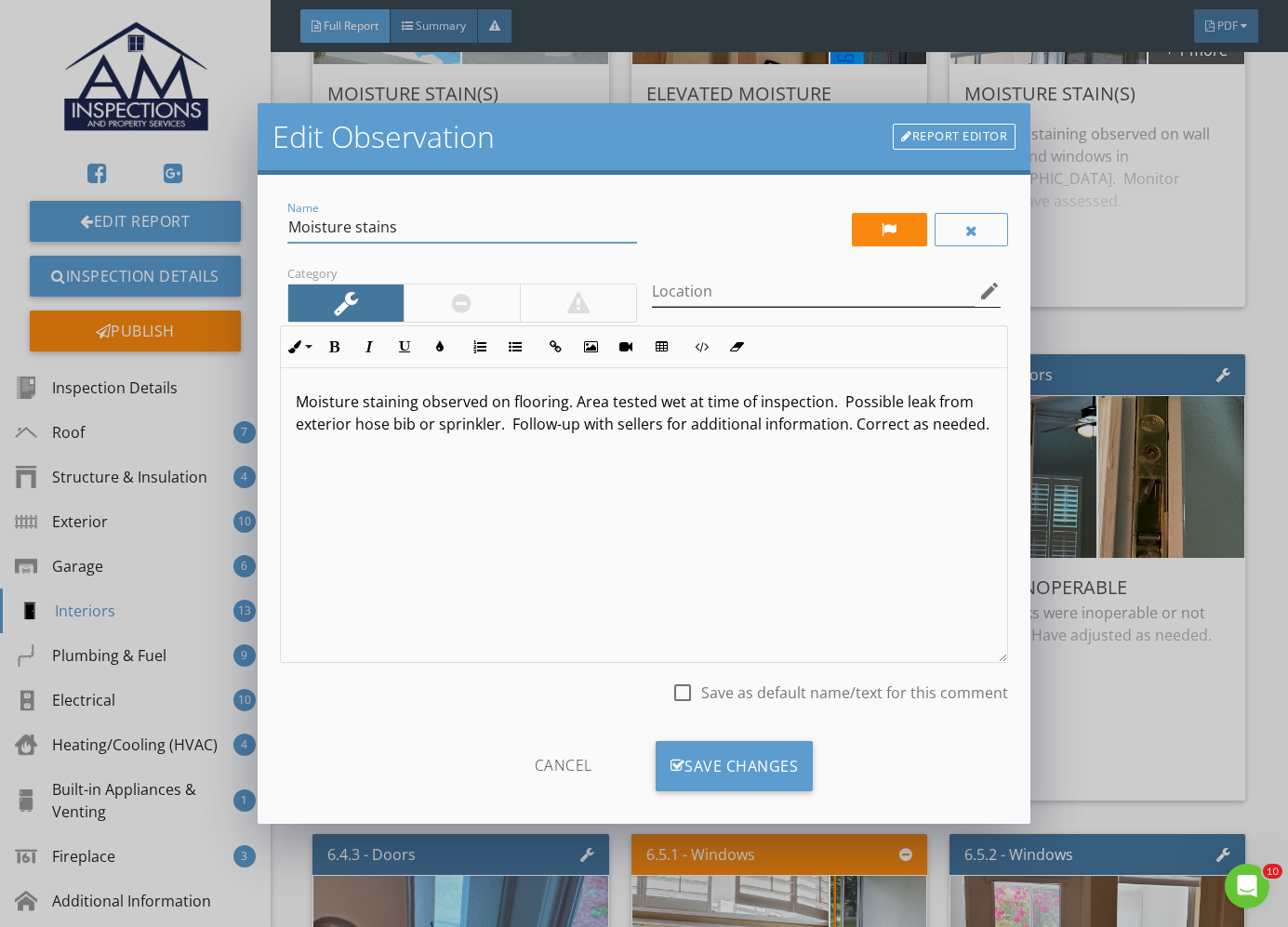 type on "Moisture stains" 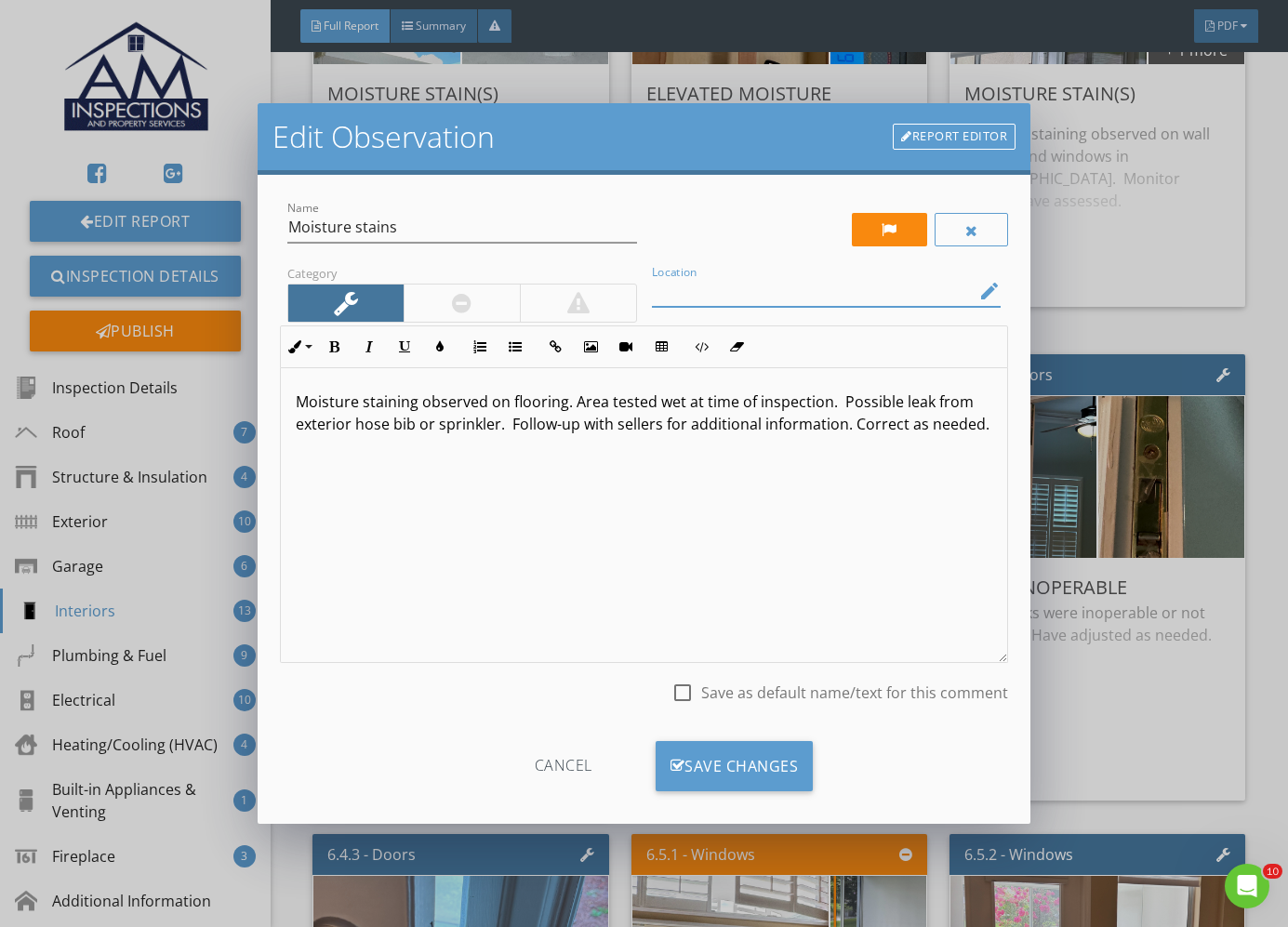 click at bounding box center [814, 291] 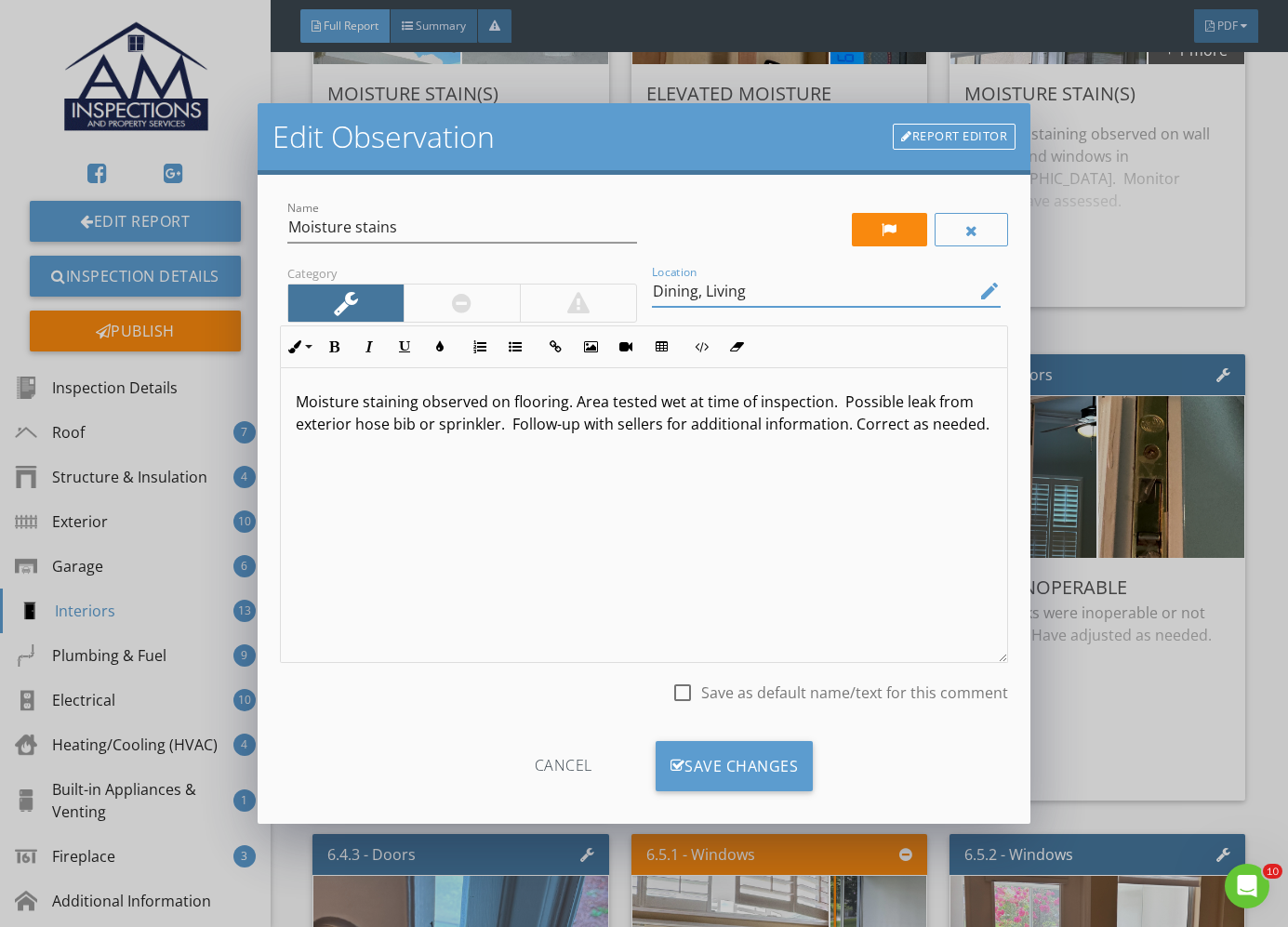 type on "Dining, Living" 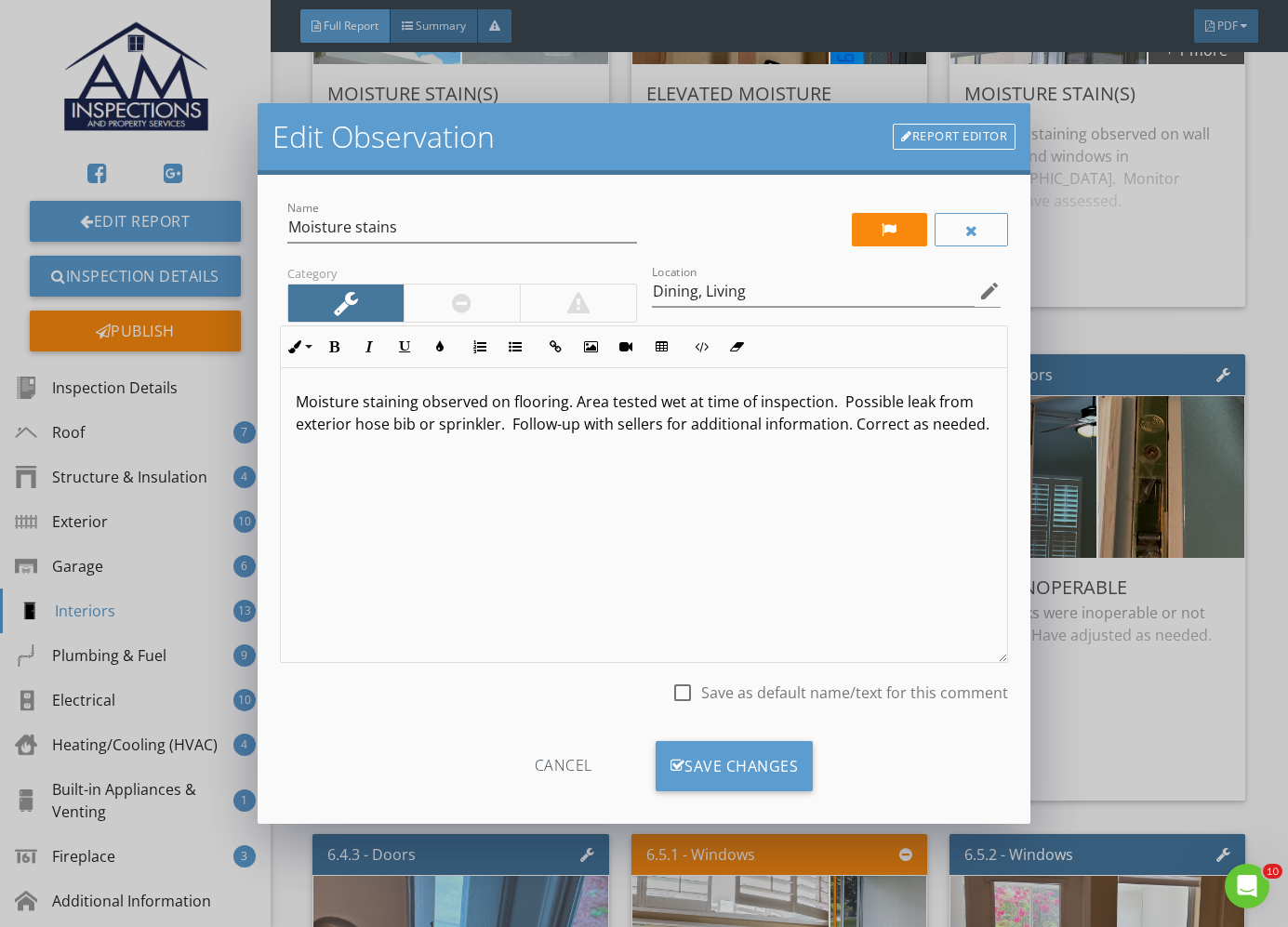 type 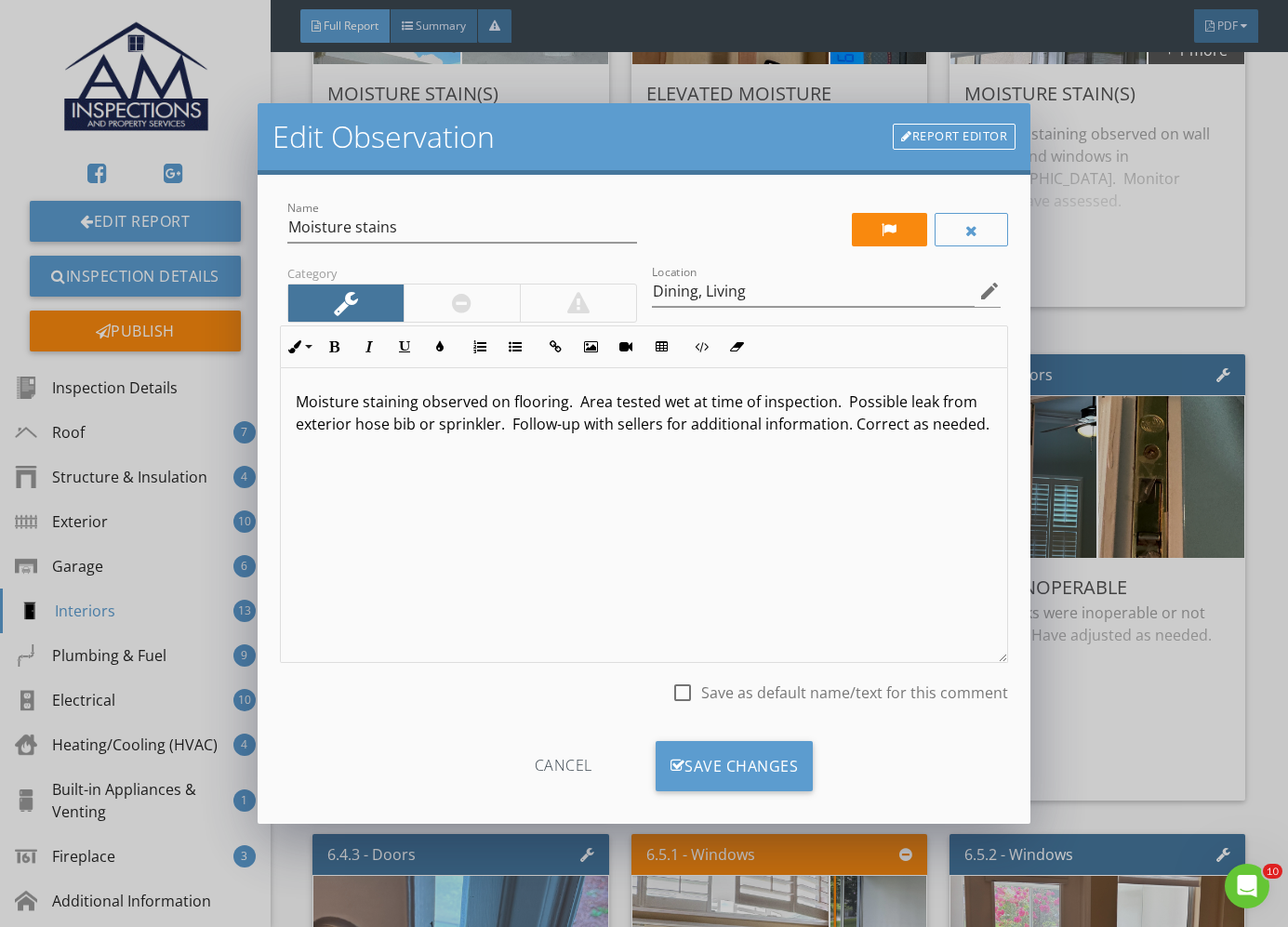 click on "Moisture staining observed on flooring.  Area tested wet at time of inspection.  Possible leak from exterior hose bib or sprinkler.  Follow-up with sellers for additional information. Correct as needed." at bounding box center (644, 413) 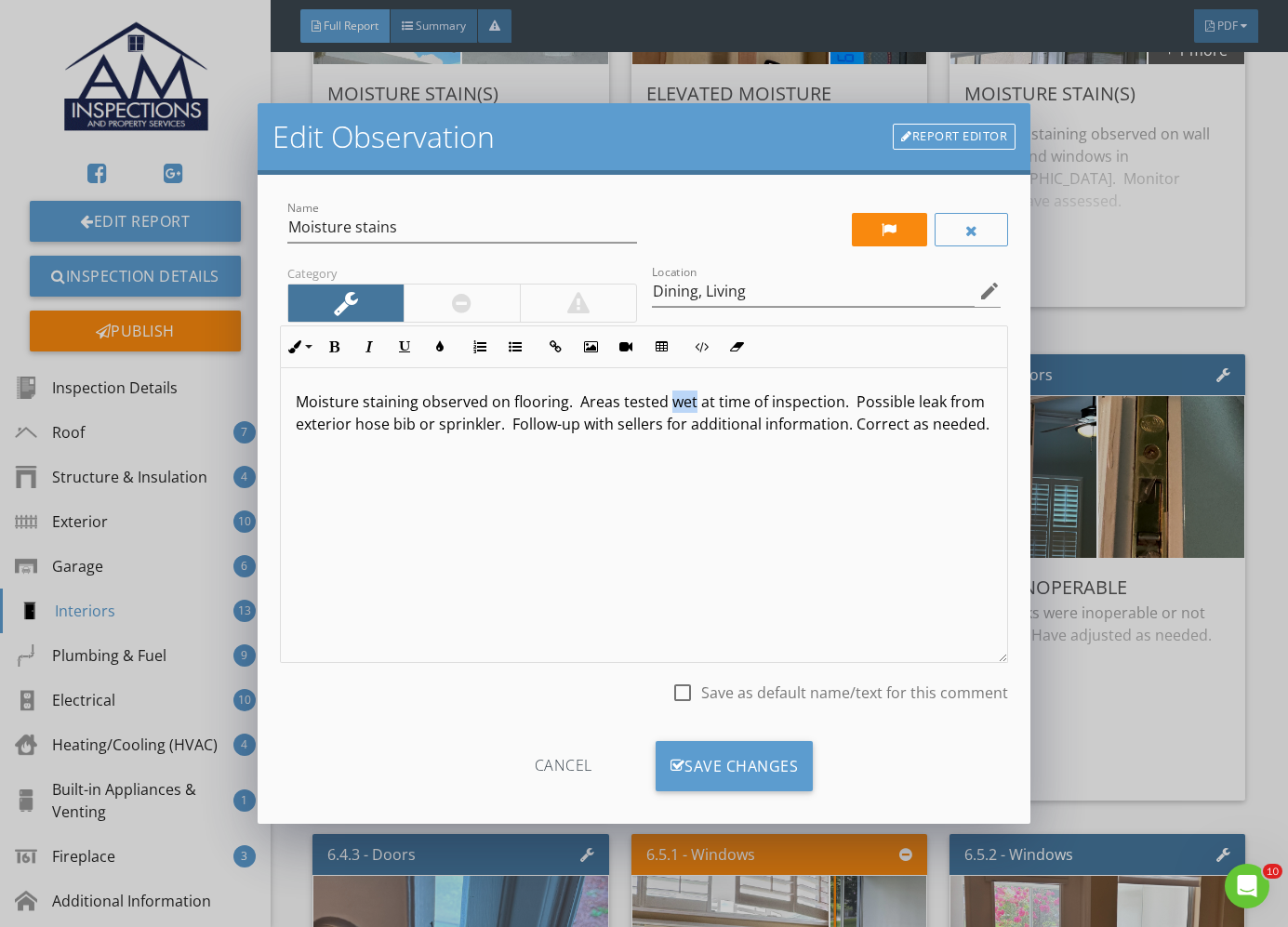 drag, startPoint x: 668, startPoint y: 404, endPoint x: 690, endPoint y: 407, distance: 22.203603 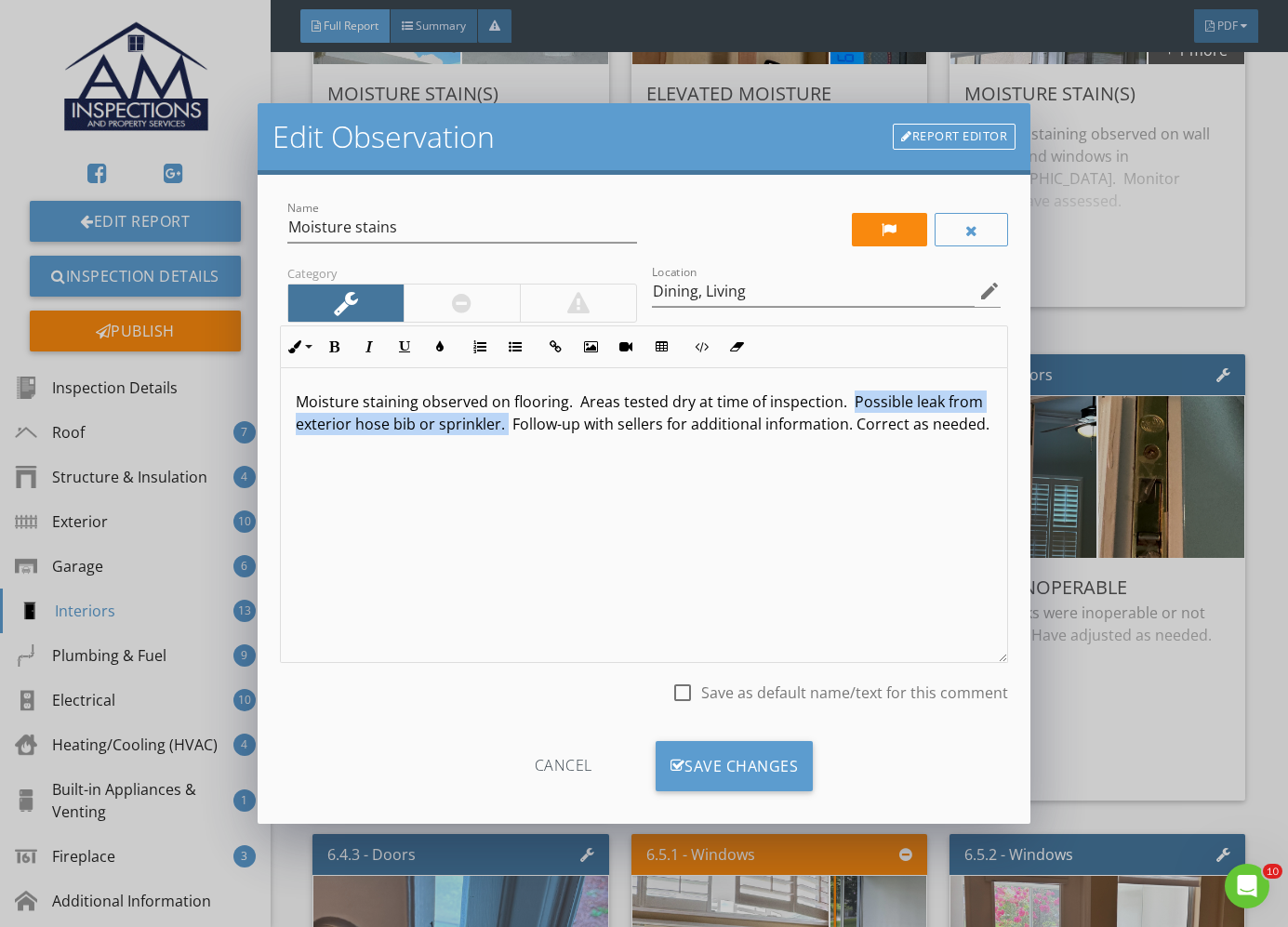 drag, startPoint x: 844, startPoint y: 400, endPoint x: 541, endPoint y: 431, distance: 304.58168 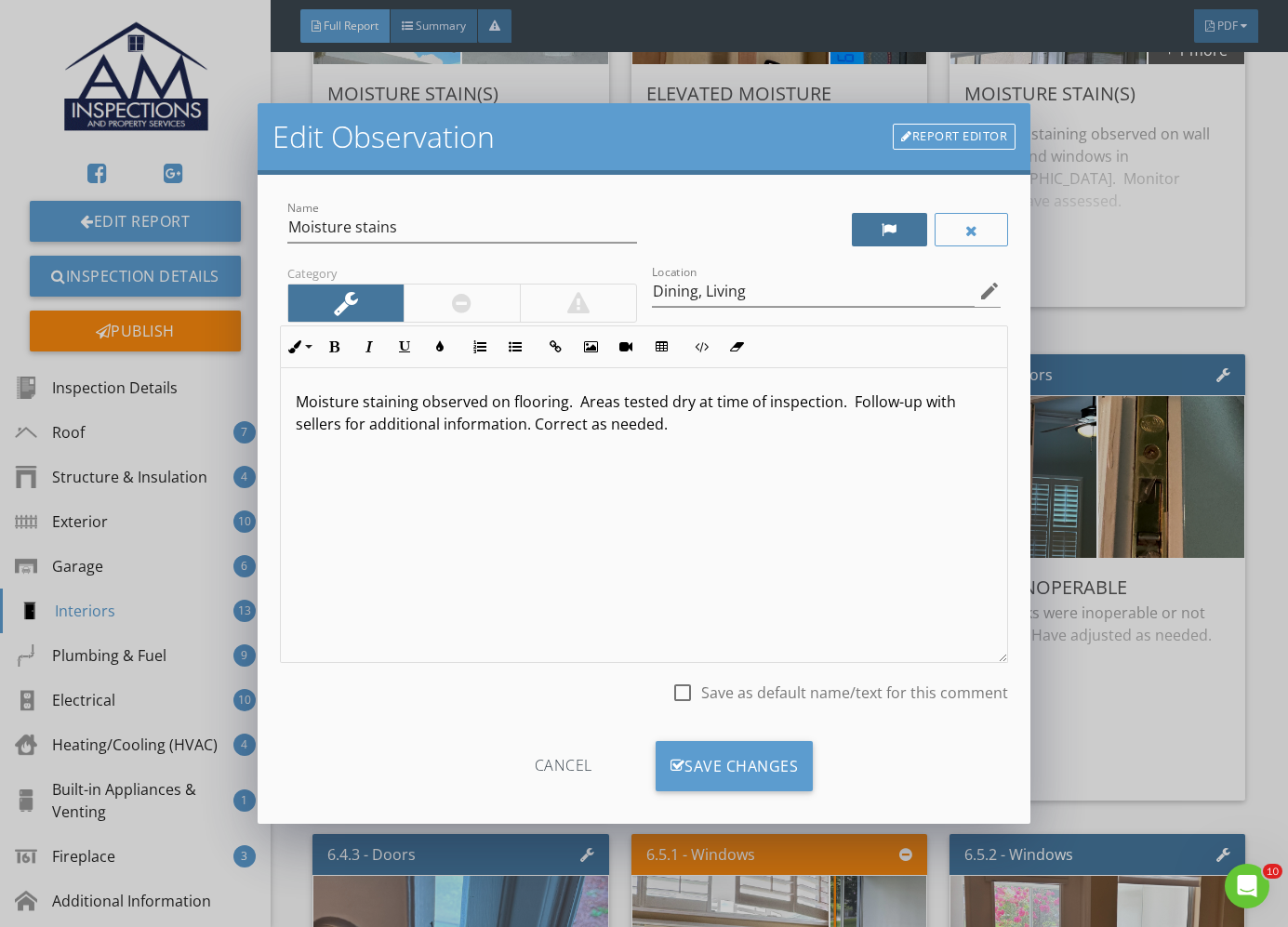 click at bounding box center (889, 230) 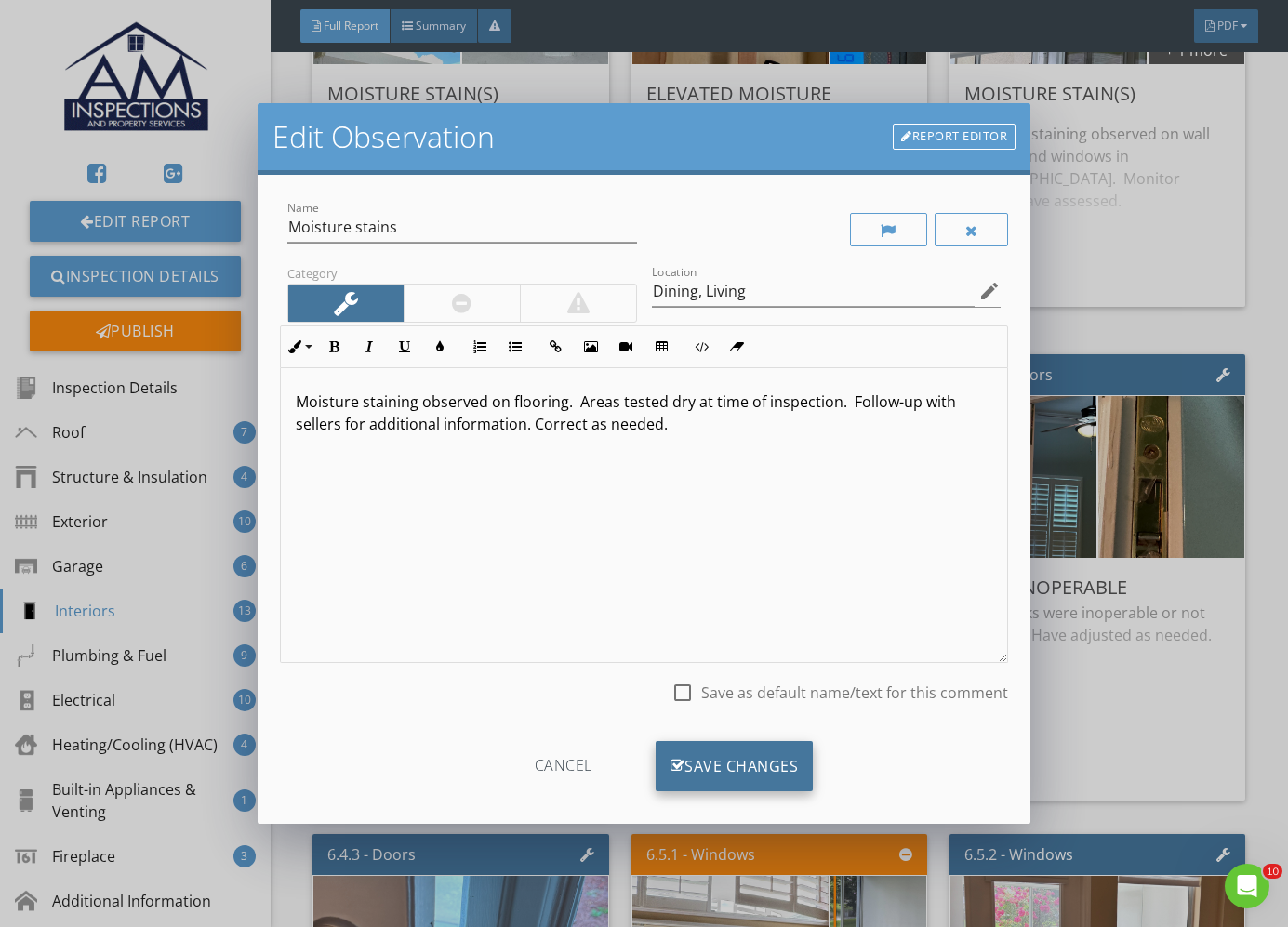 click on "Save Changes" at bounding box center (735, 766) 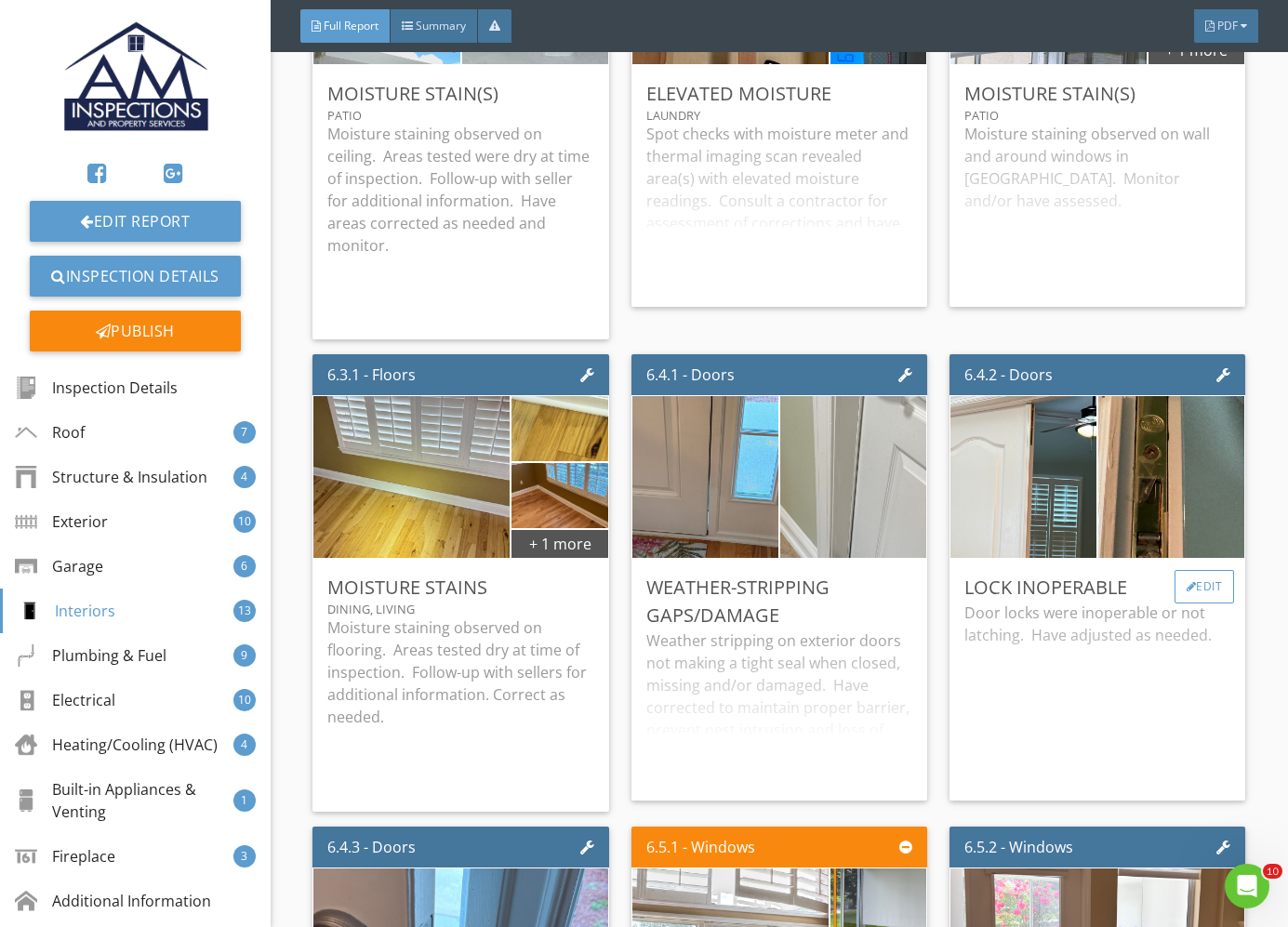 click on "Edit" at bounding box center [1204, 587] 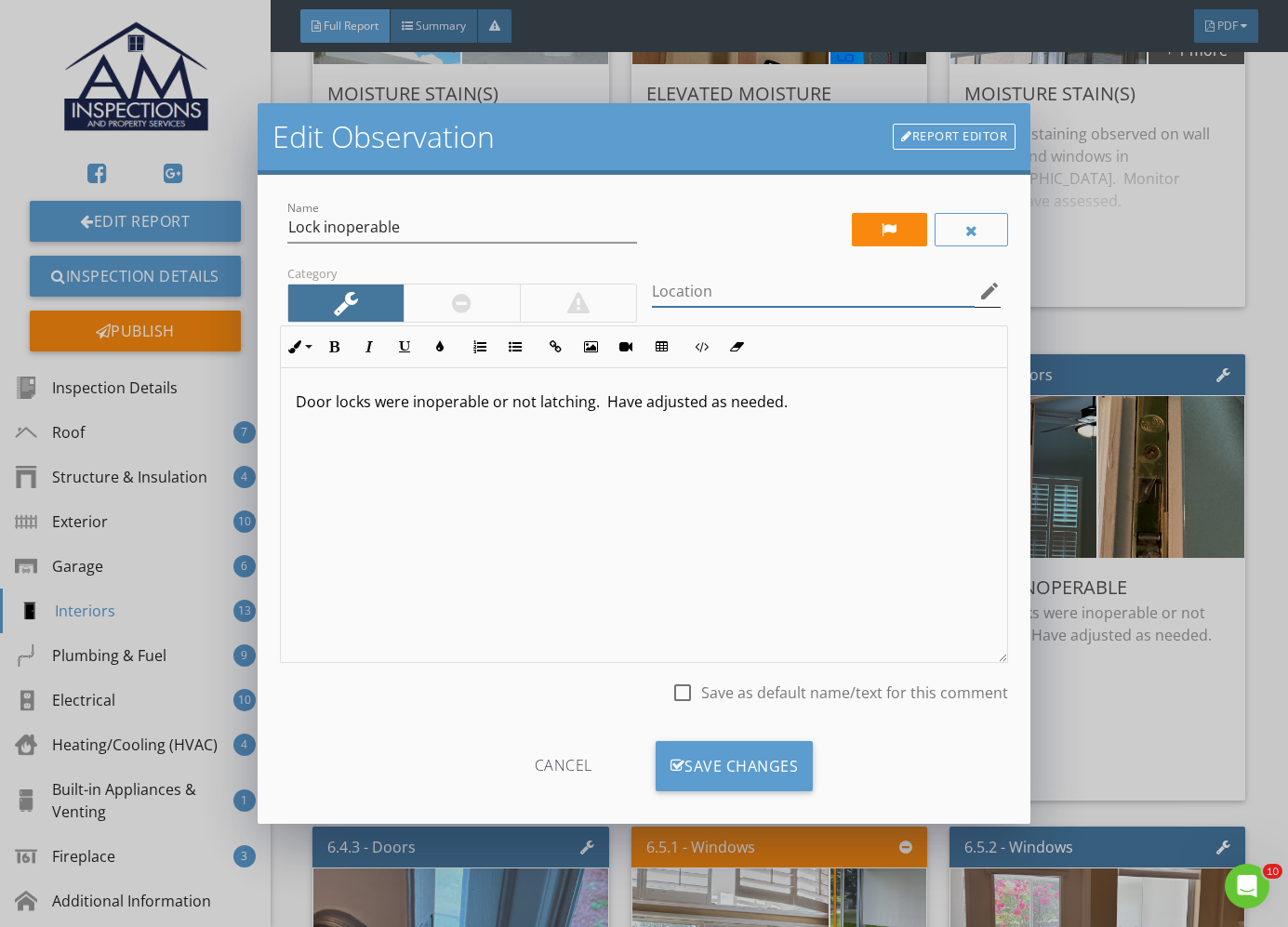 click at bounding box center (814, 291) 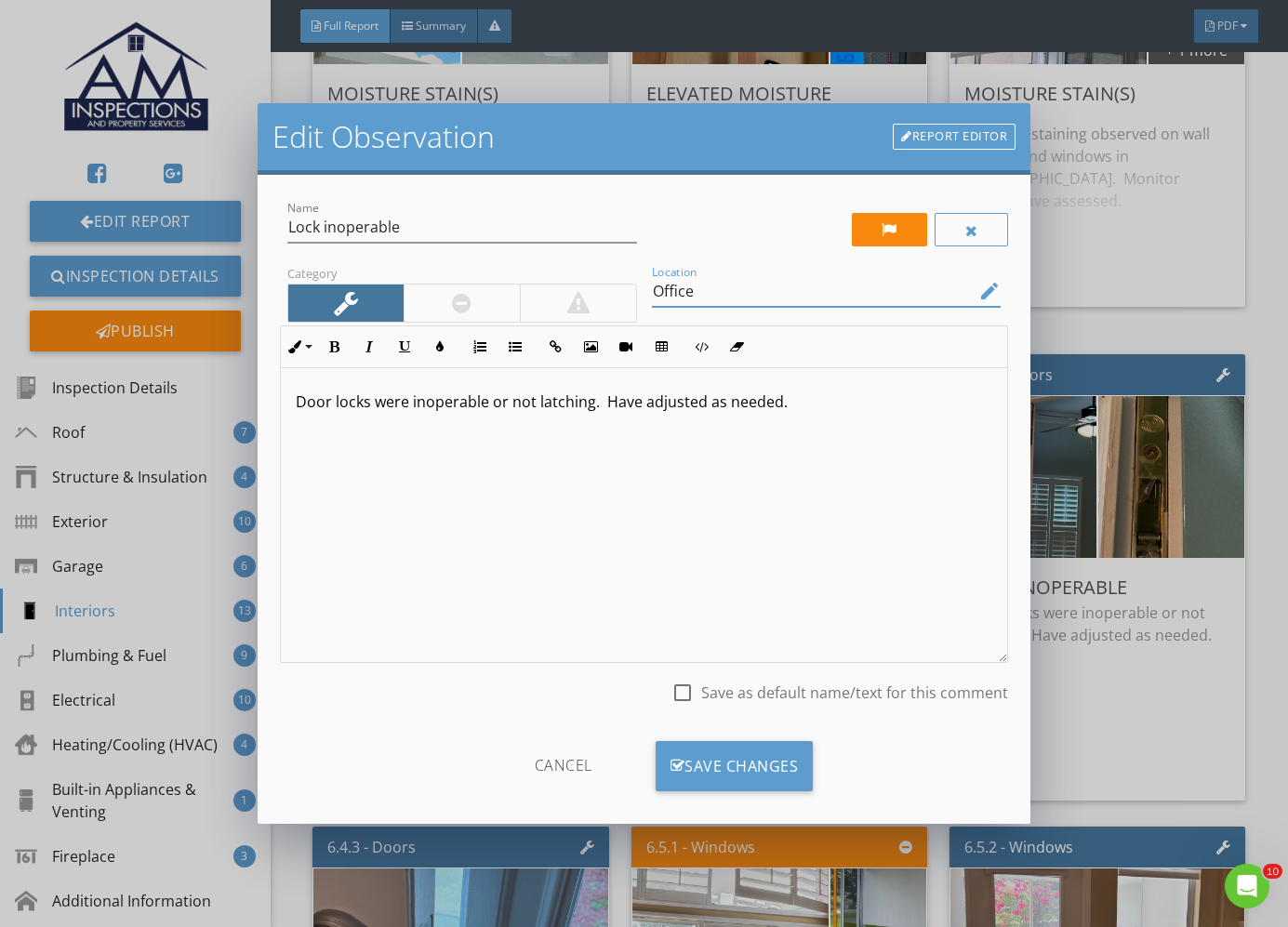 type on "Office" 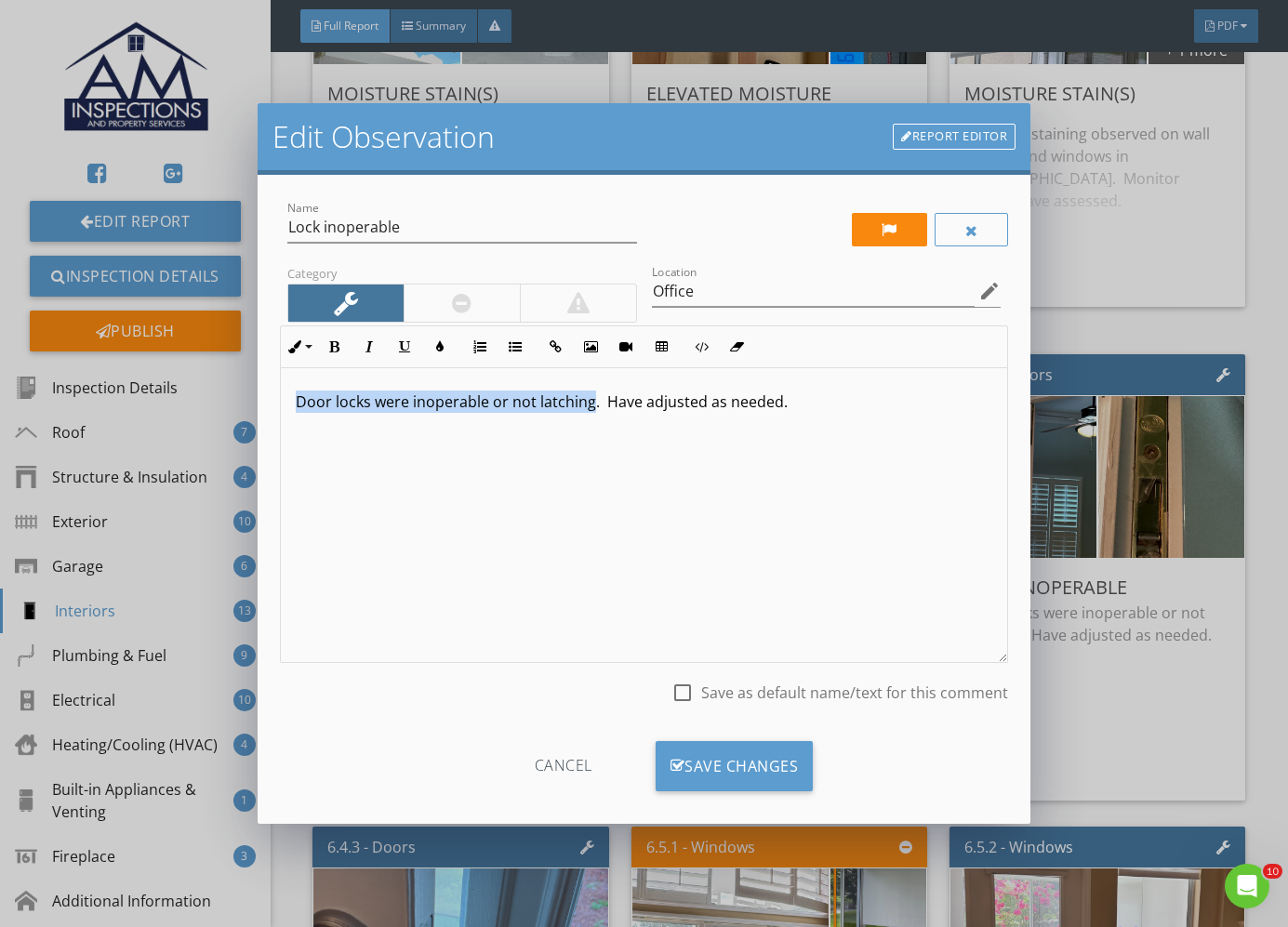 drag, startPoint x: 297, startPoint y: 403, endPoint x: 604, endPoint y: 405, distance: 307.00651 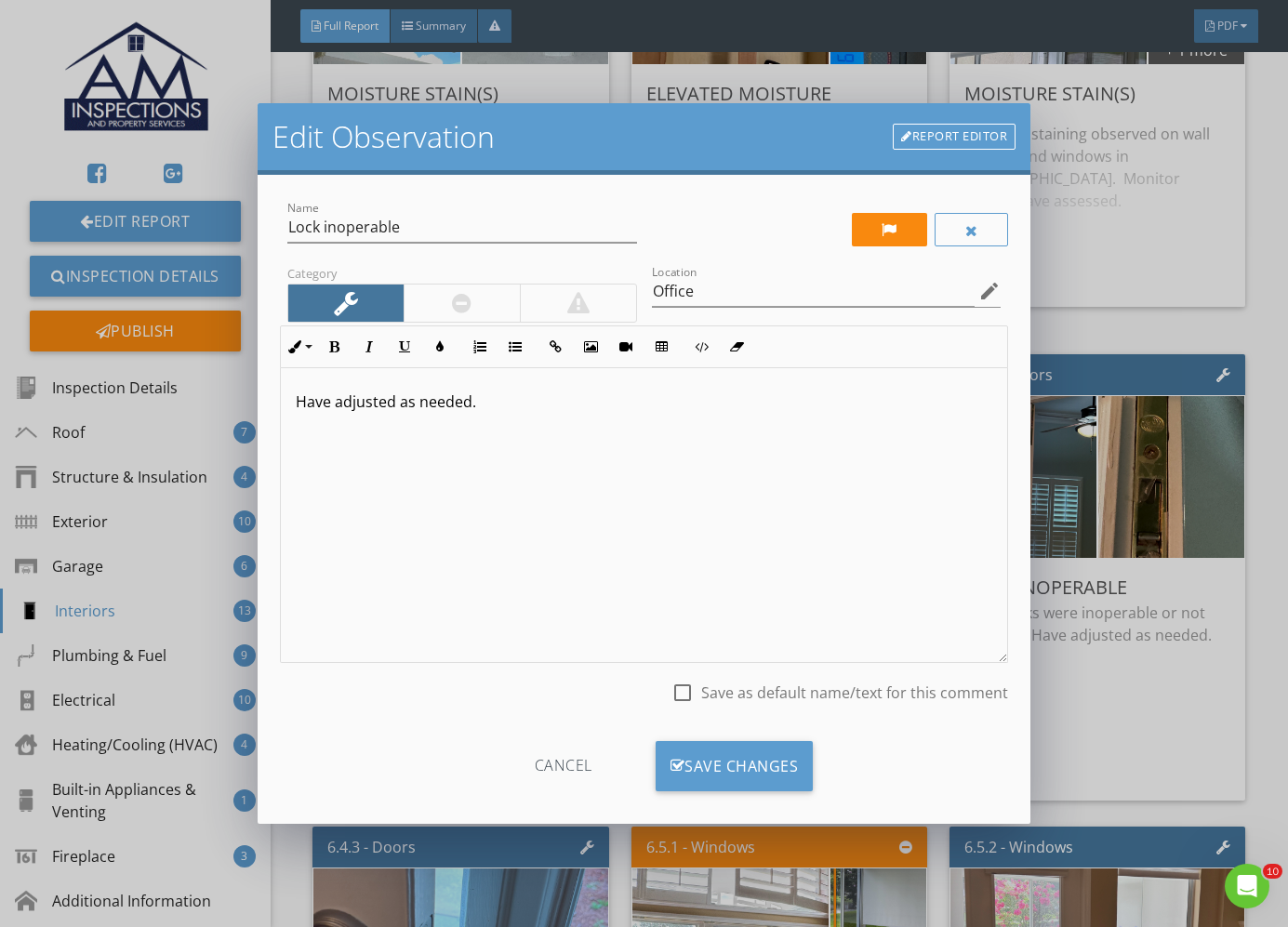 type 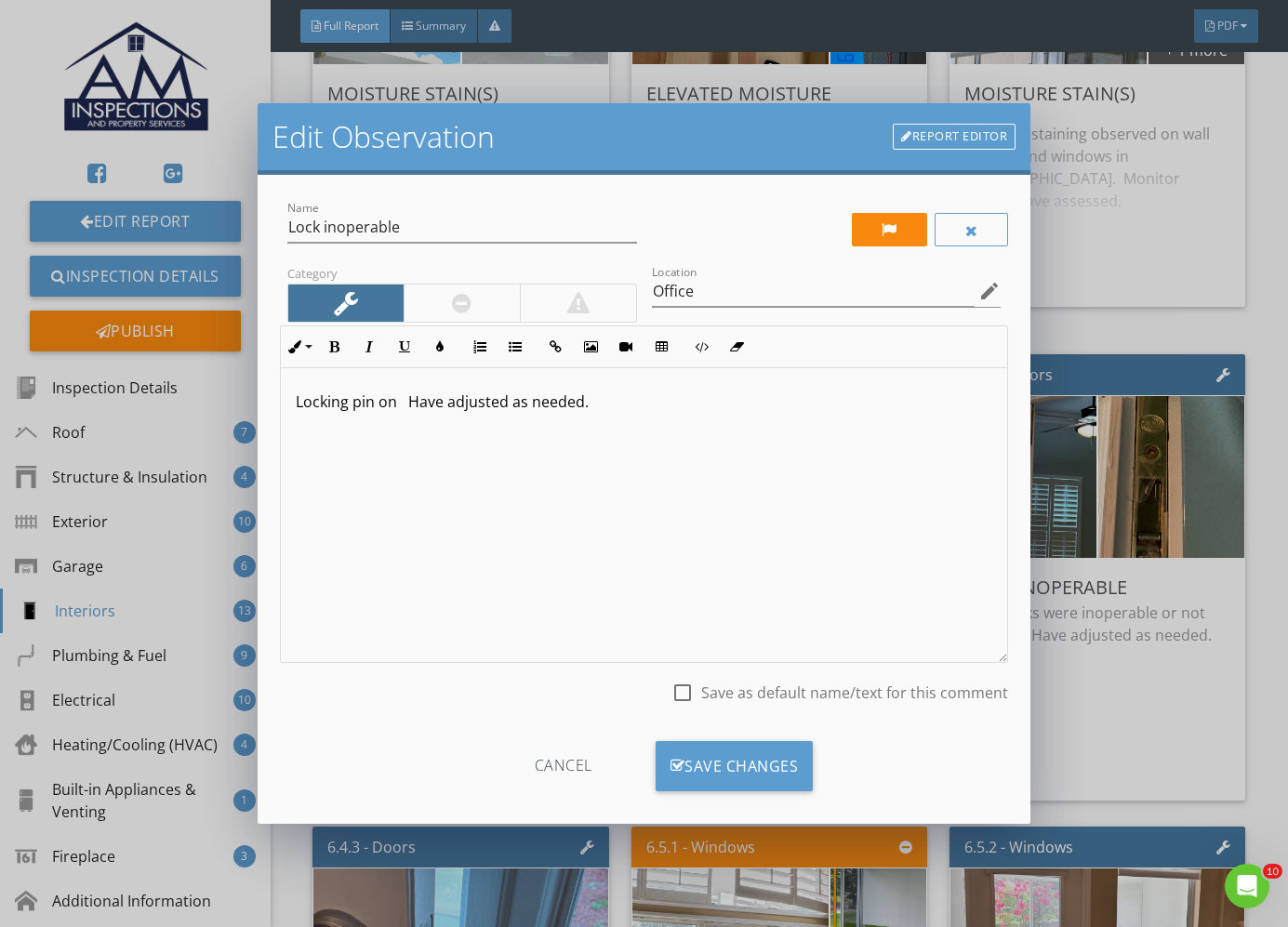 click on "Locking pin on   Have adjusted as needed." at bounding box center [644, 515] 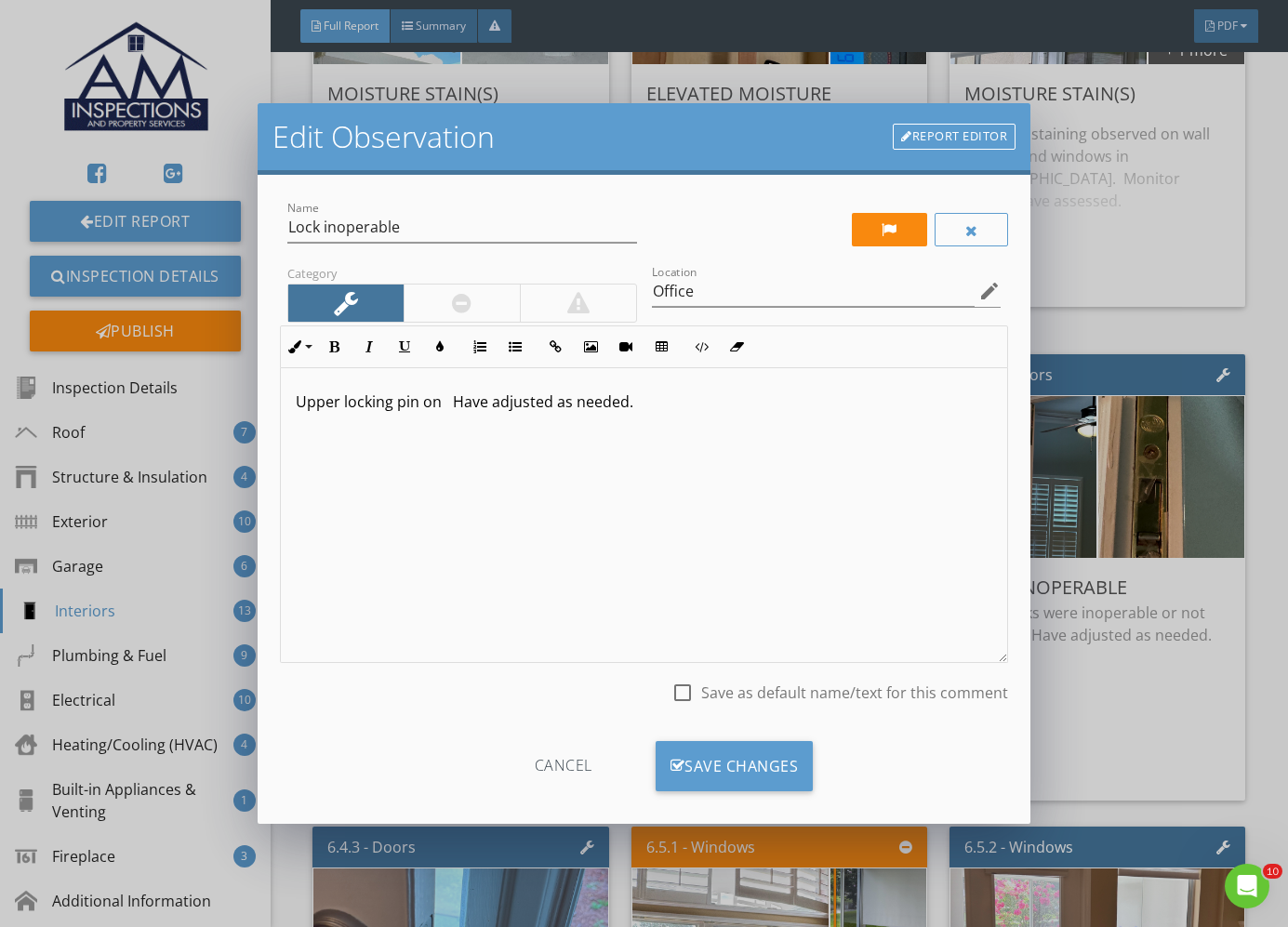 click on "Upper locking pin on   Have adjusted as needed." at bounding box center [644, 402] 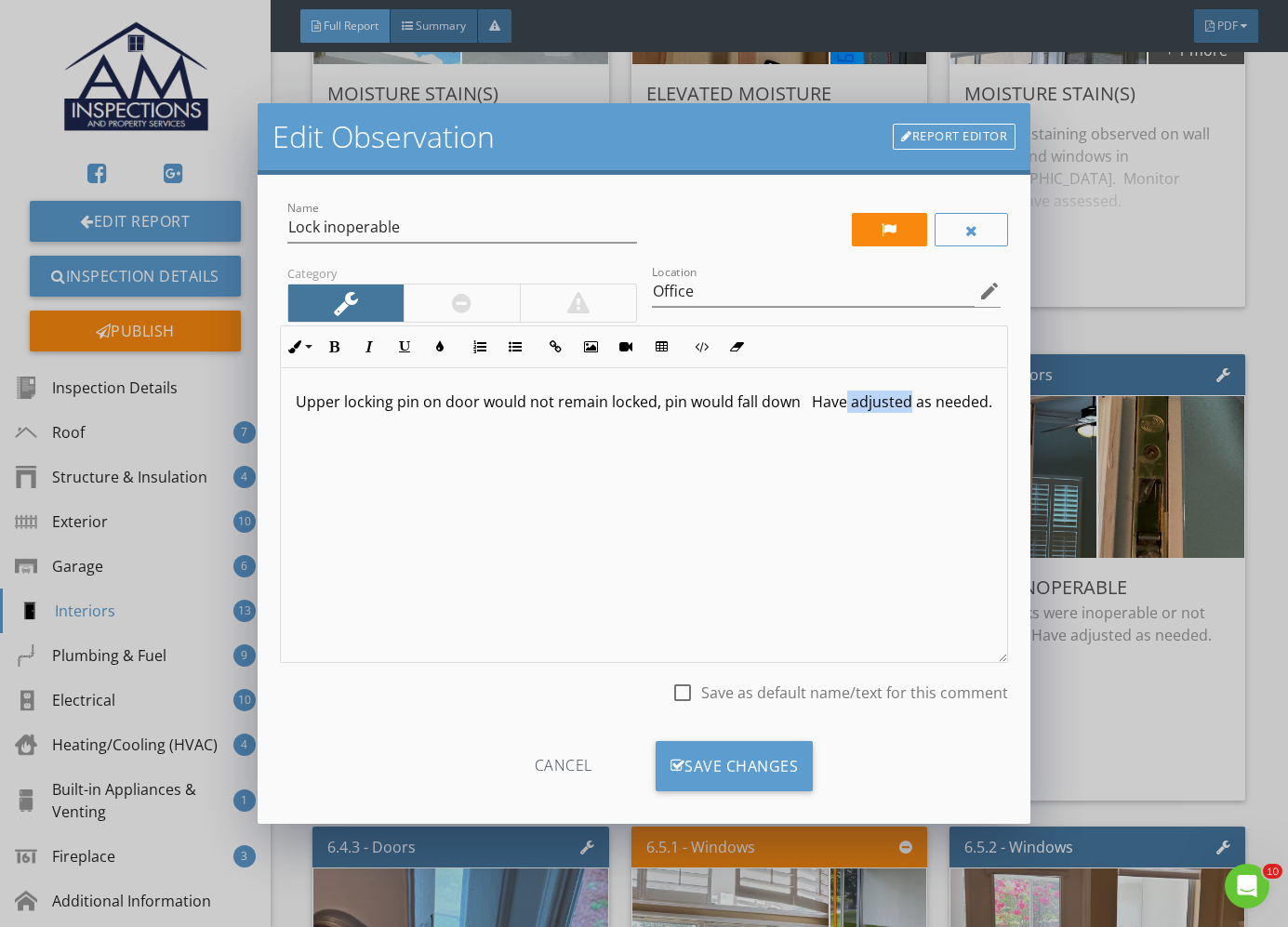 drag, startPoint x: 842, startPoint y: 403, endPoint x: 908, endPoint y: 413, distance: 66.75328 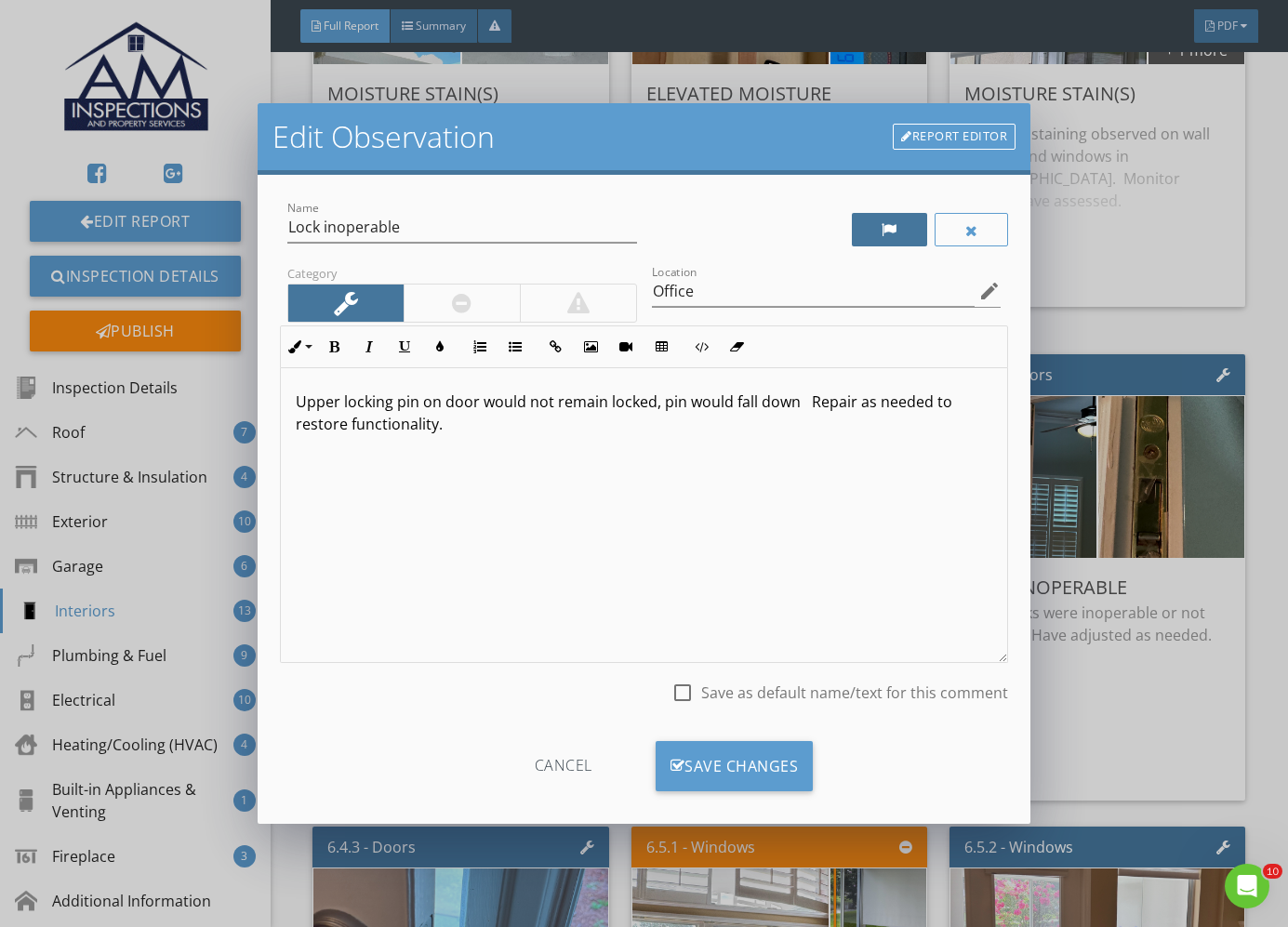 click at bounding box center [889, 230] 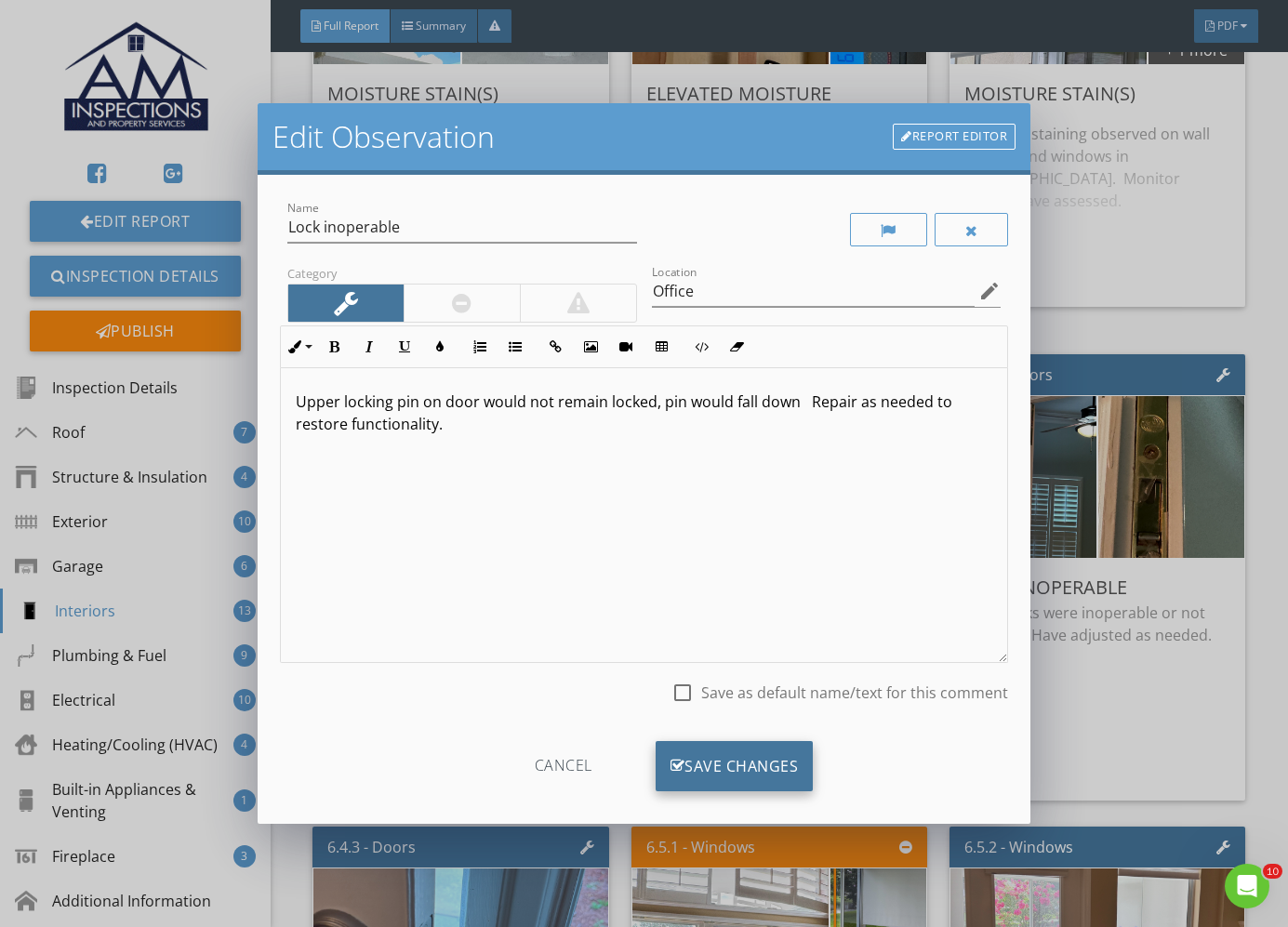 click on "Save Changes" at bounding box center (735, 766) 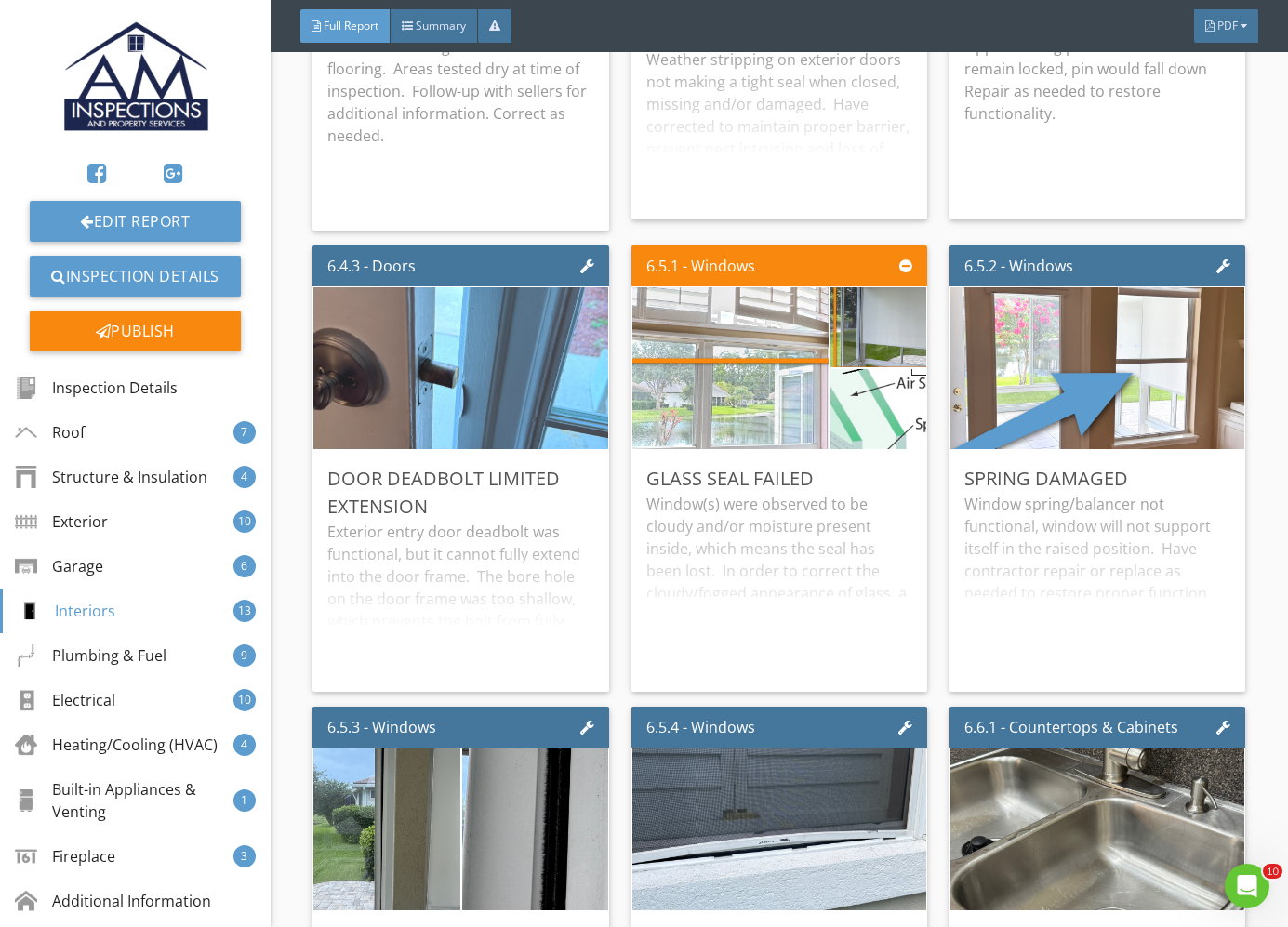 scroll, scrollTop: 15280, scrollLeft: 0, axis: vertical 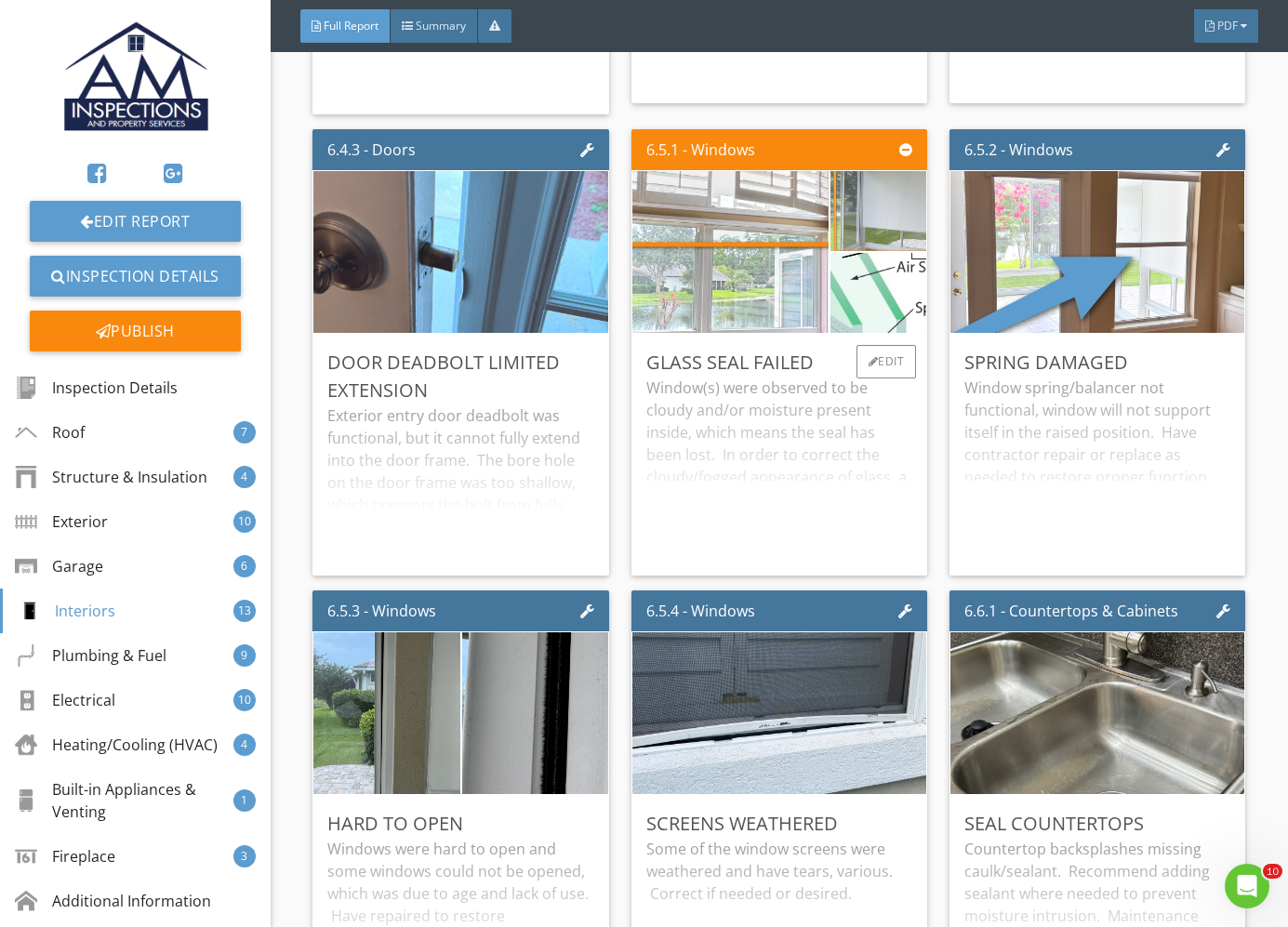 click at bounding box center [878, 210] 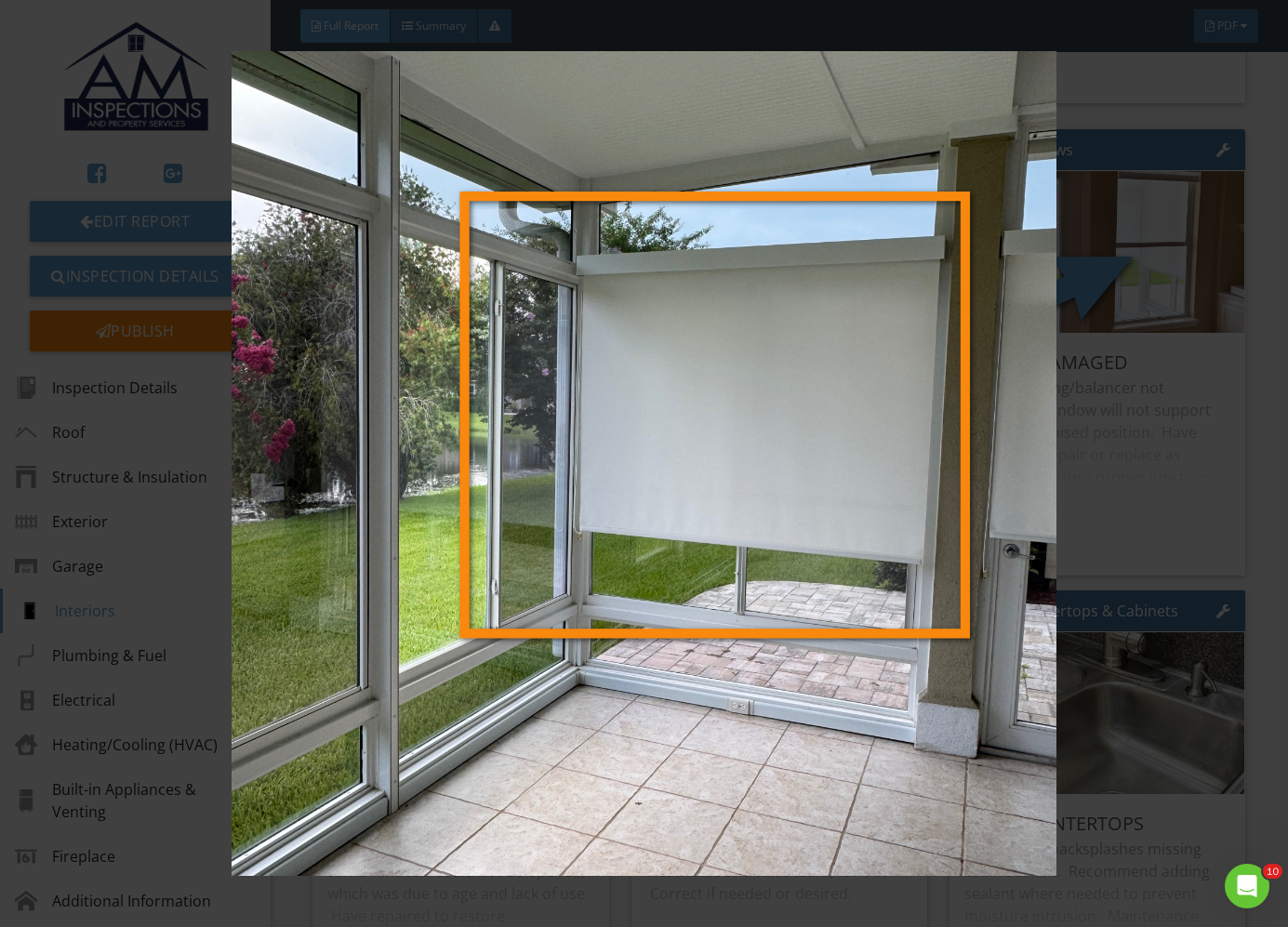 click at bounding box center [644, 463] 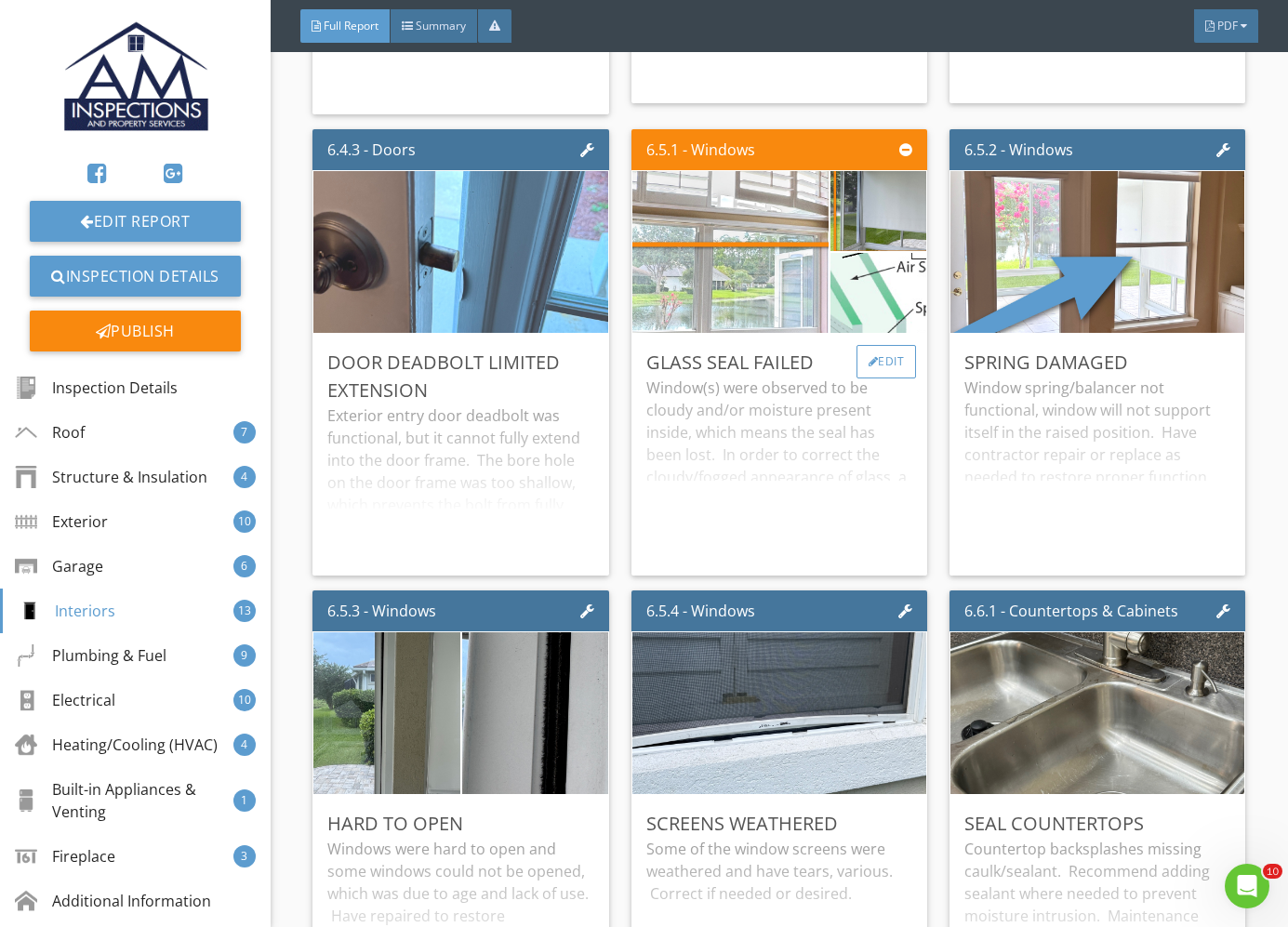 click on "Edit" at bounding box center [886, 362] 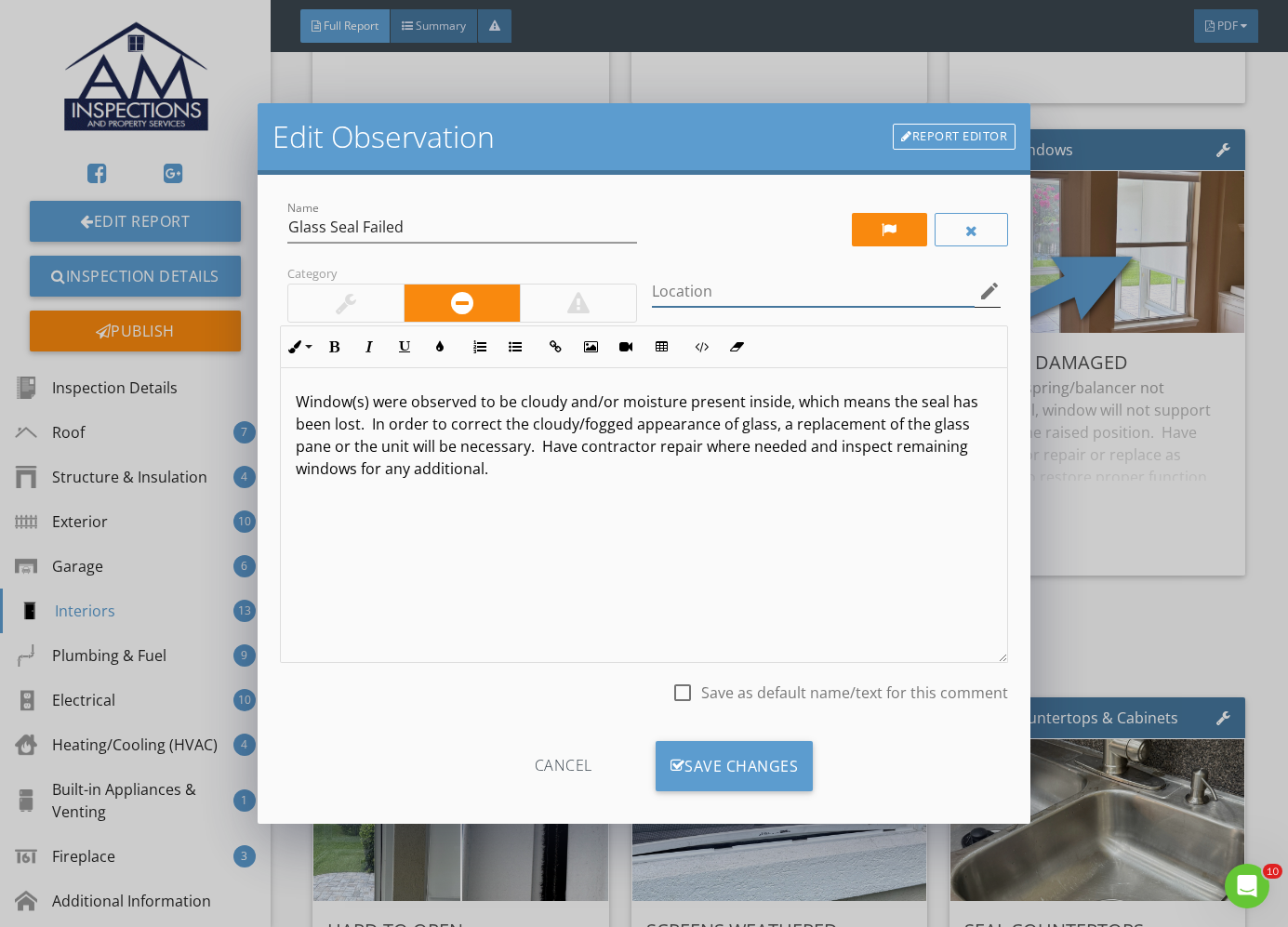 click at bounding box center (814, 291) 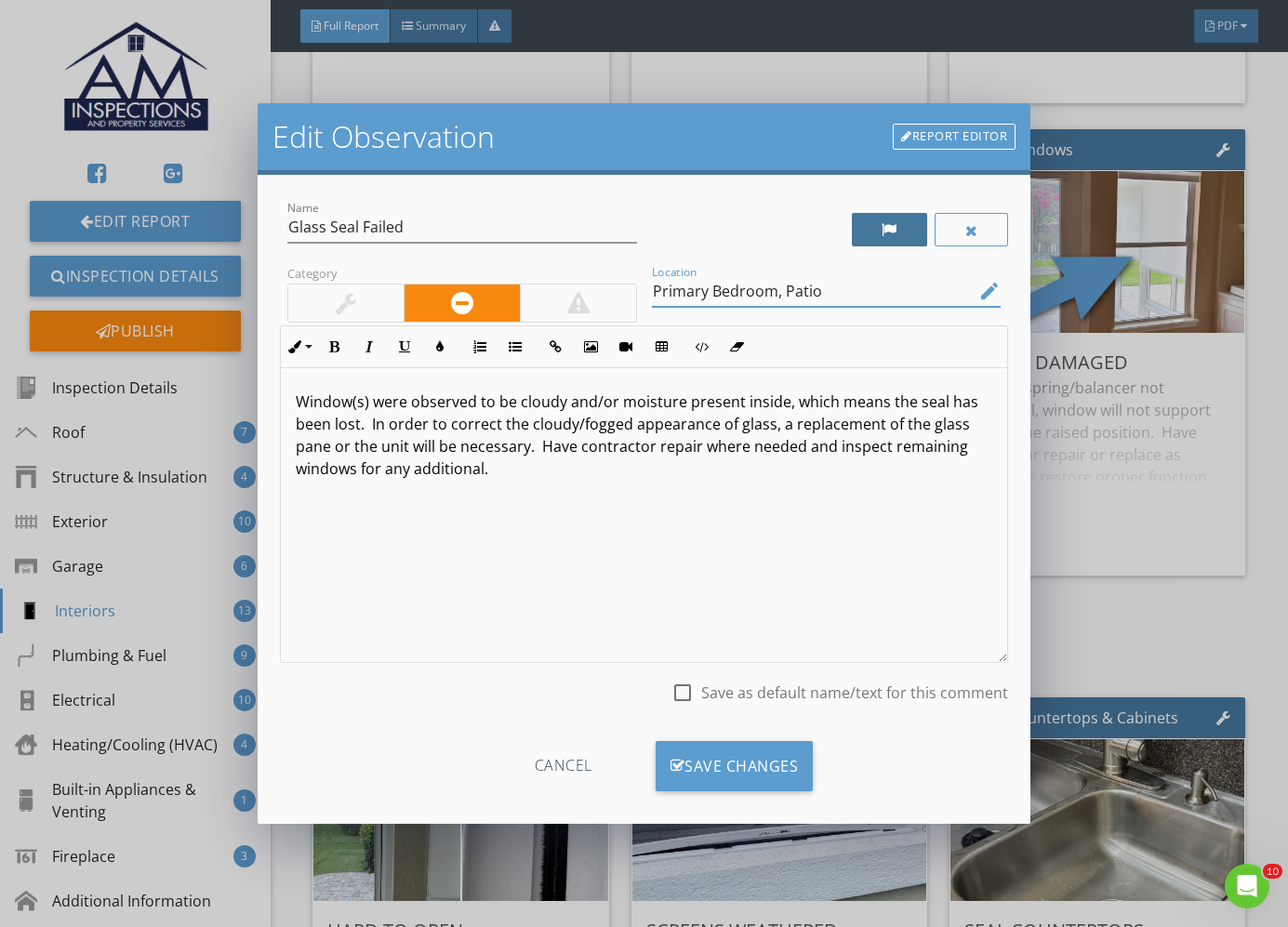 type on "Primary Bedroom, Patio" 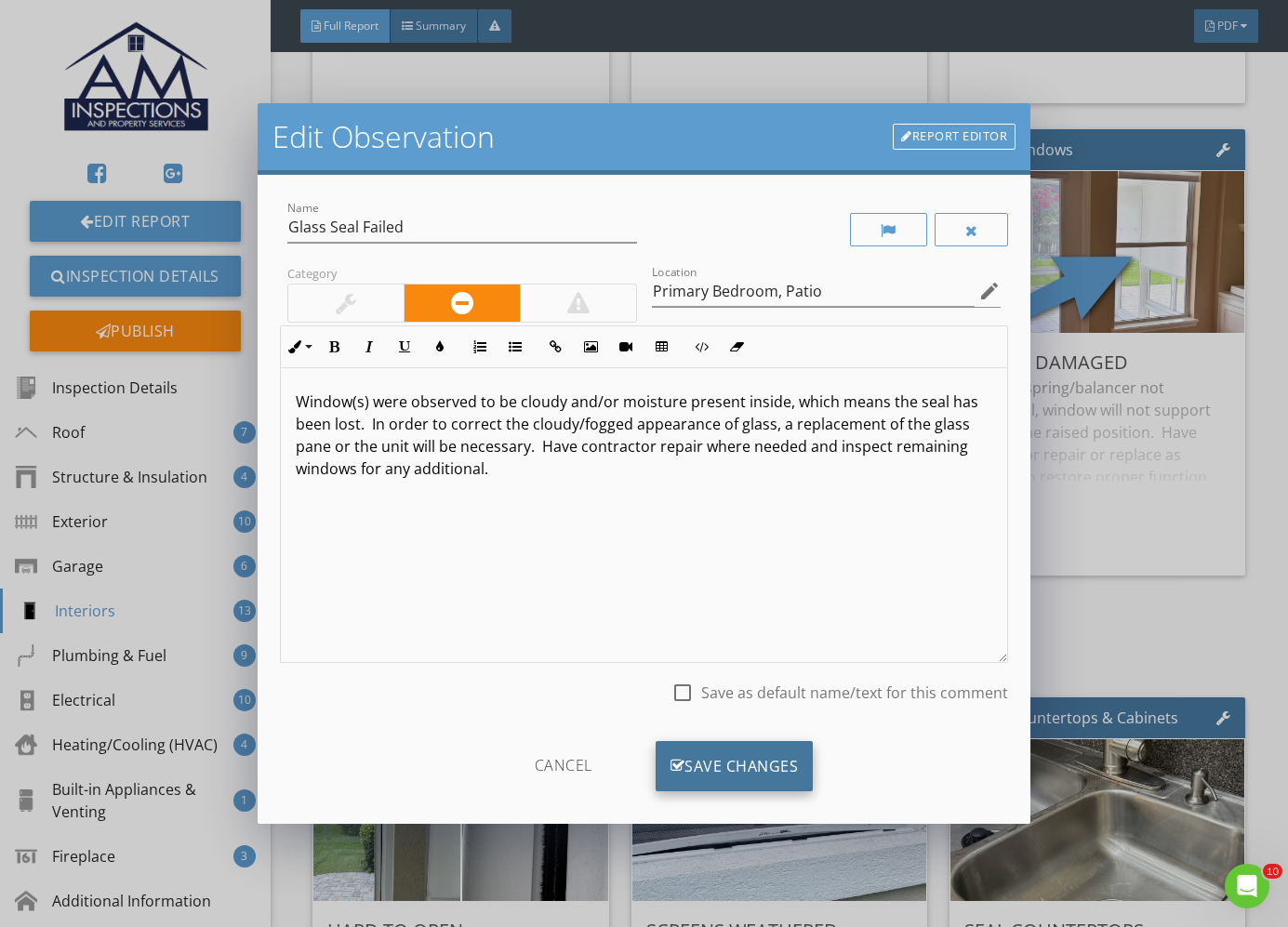 click on "Save Changes" at bounding box center (735, 766) 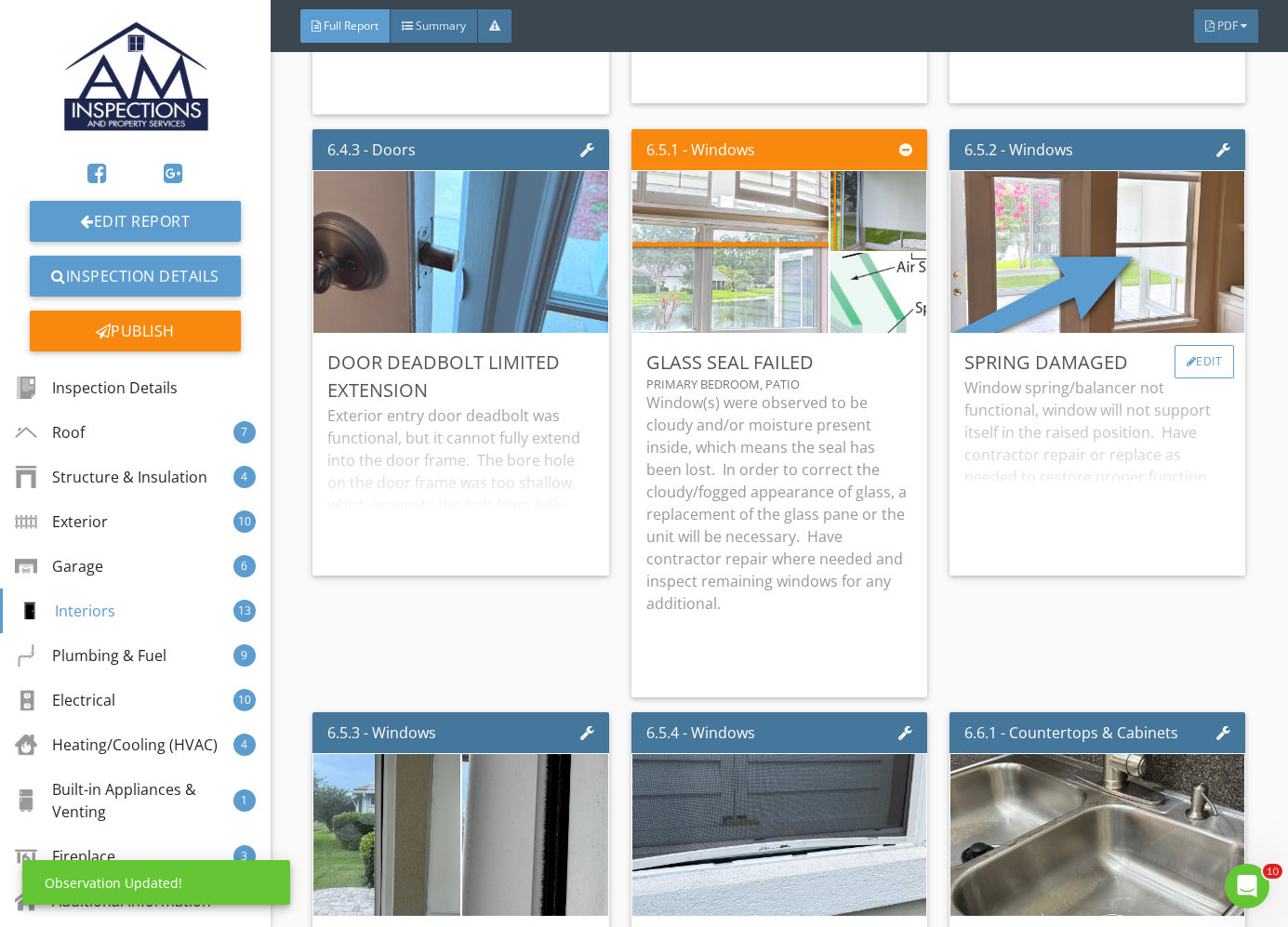 click on "Edit" at bounding box center [1204, 362] 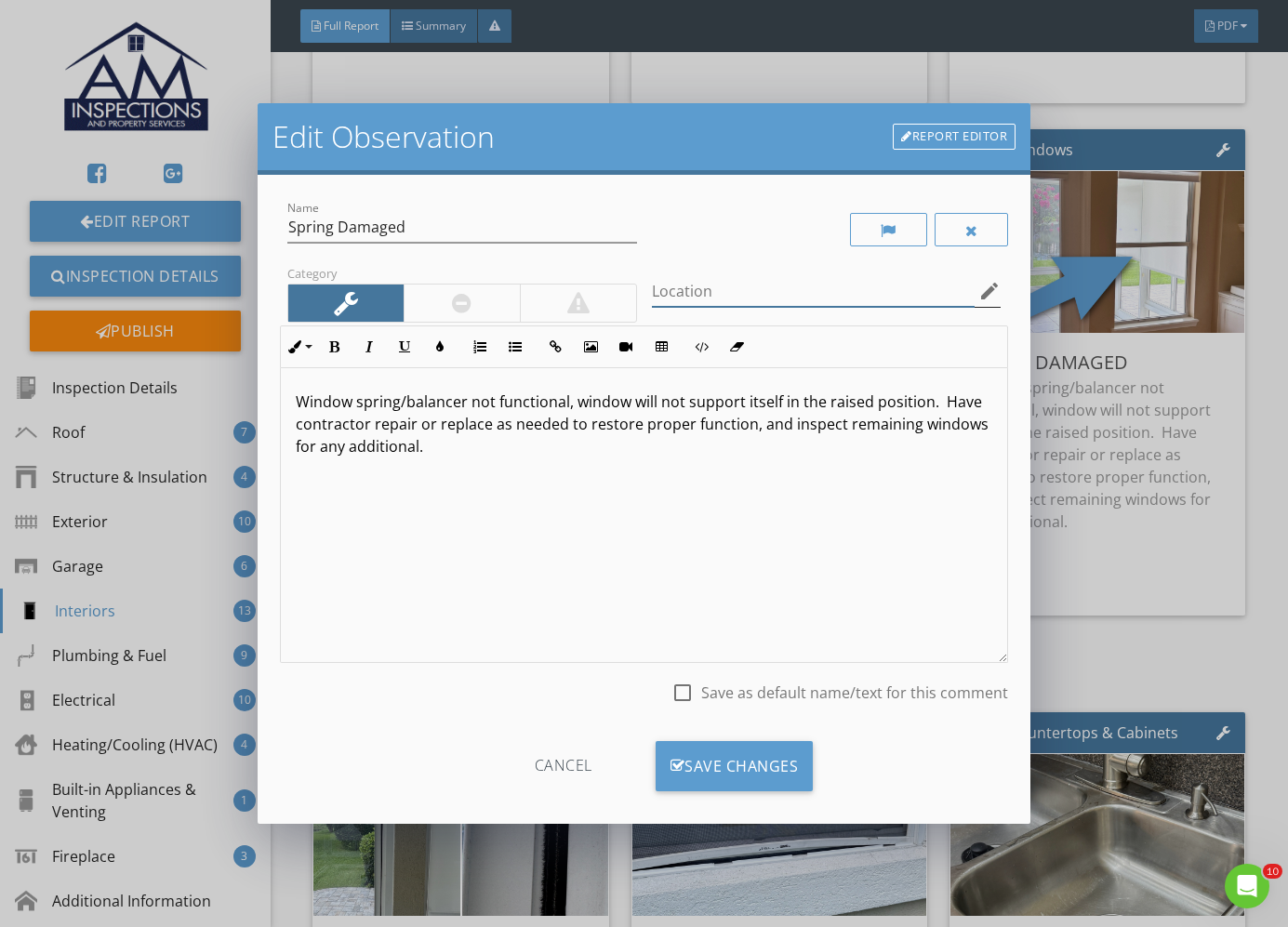click at bounding box center (814, 291) 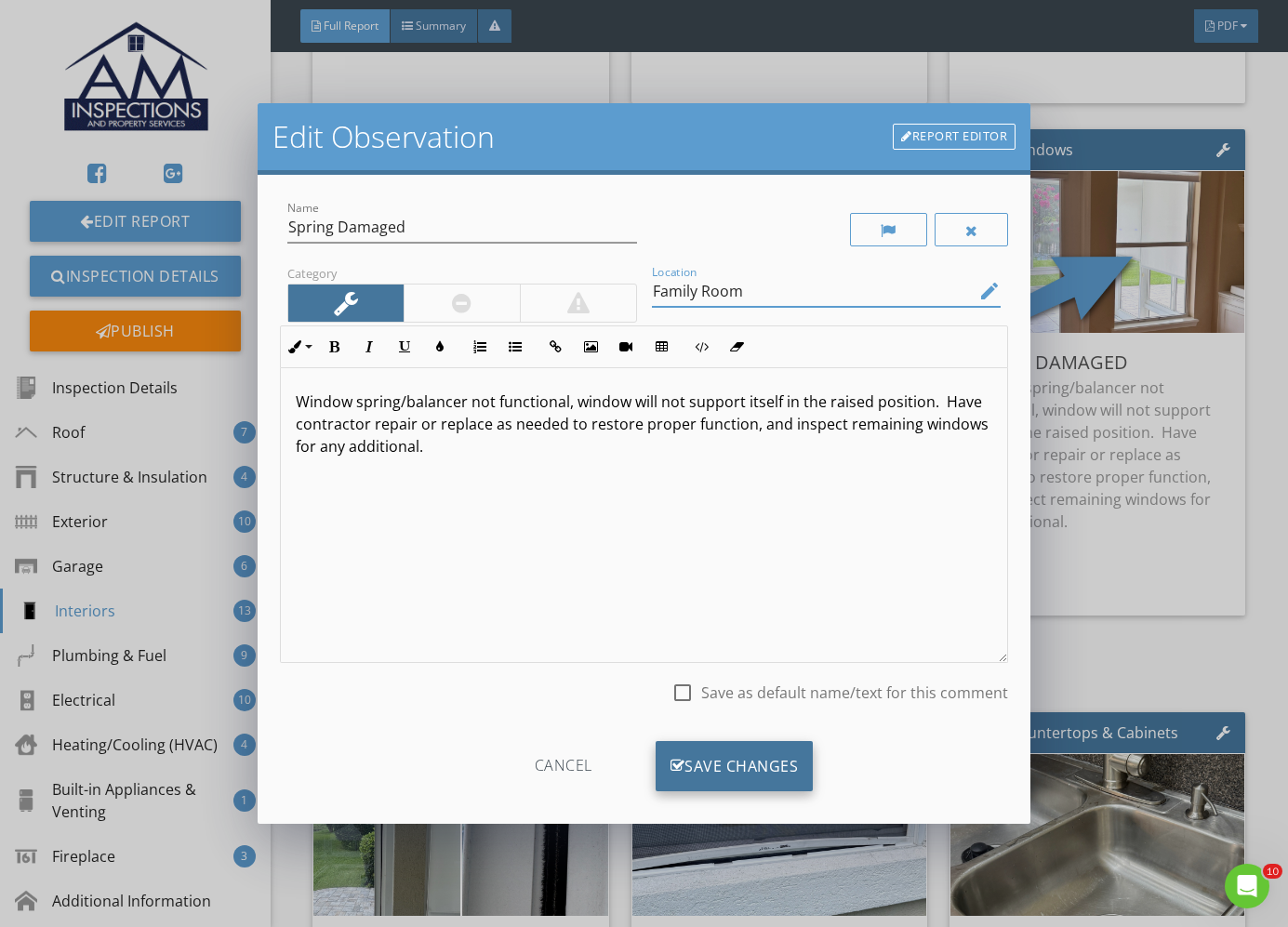 type on "Family Room" 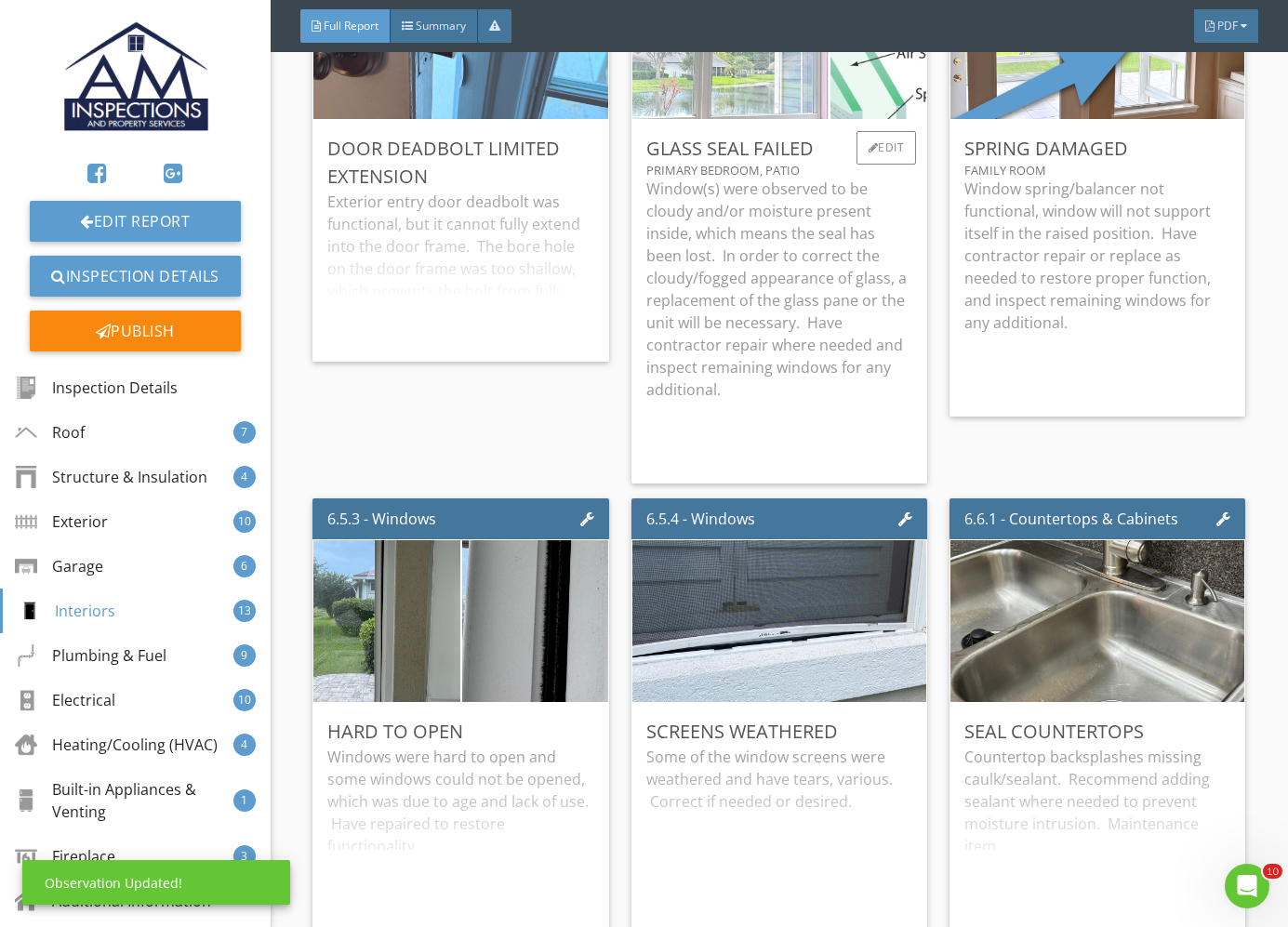 scroll, scrollTop: 15629, scrollLeft: 0, axis: vertical 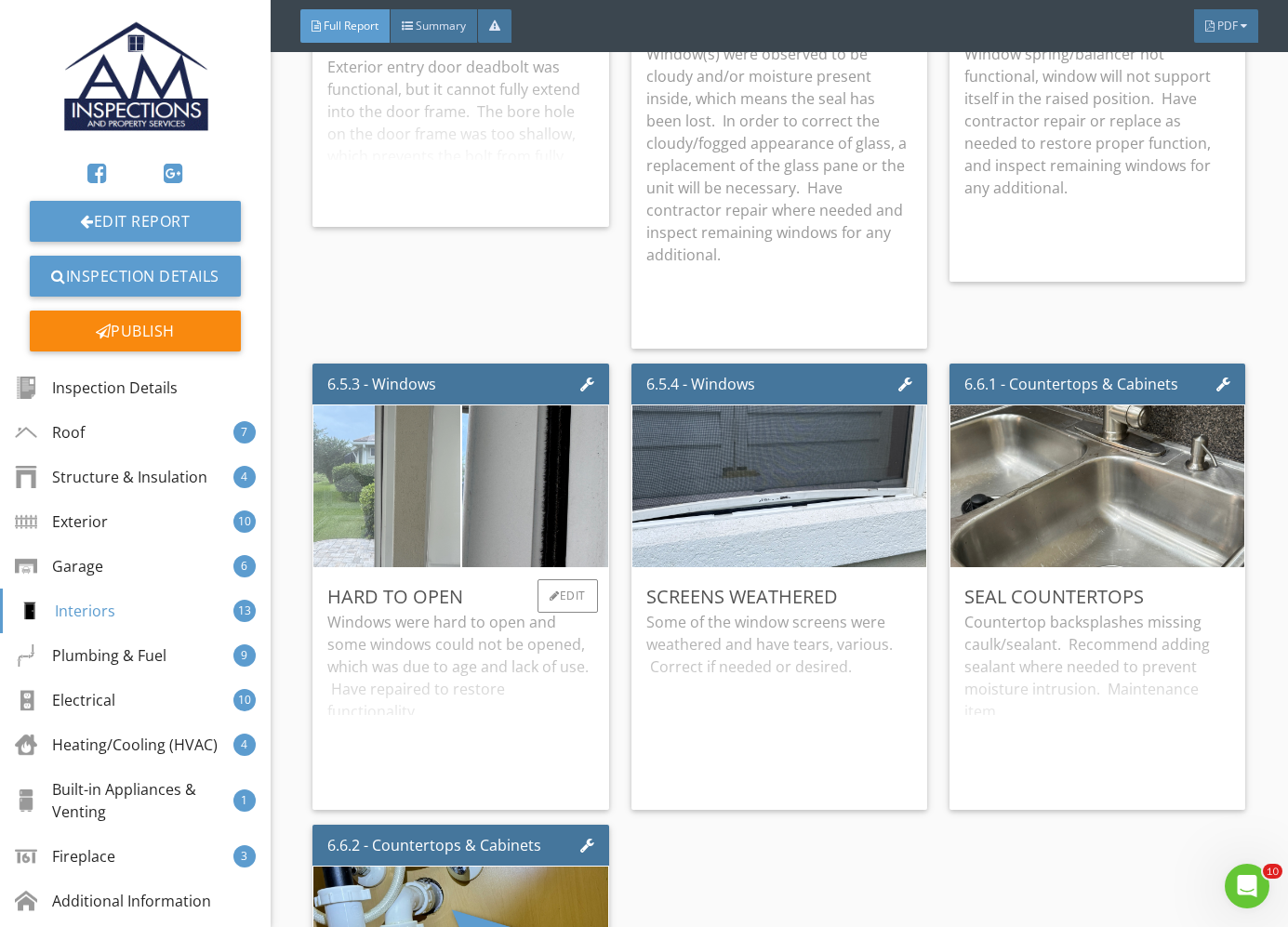 click at bounding box center [387, 486] 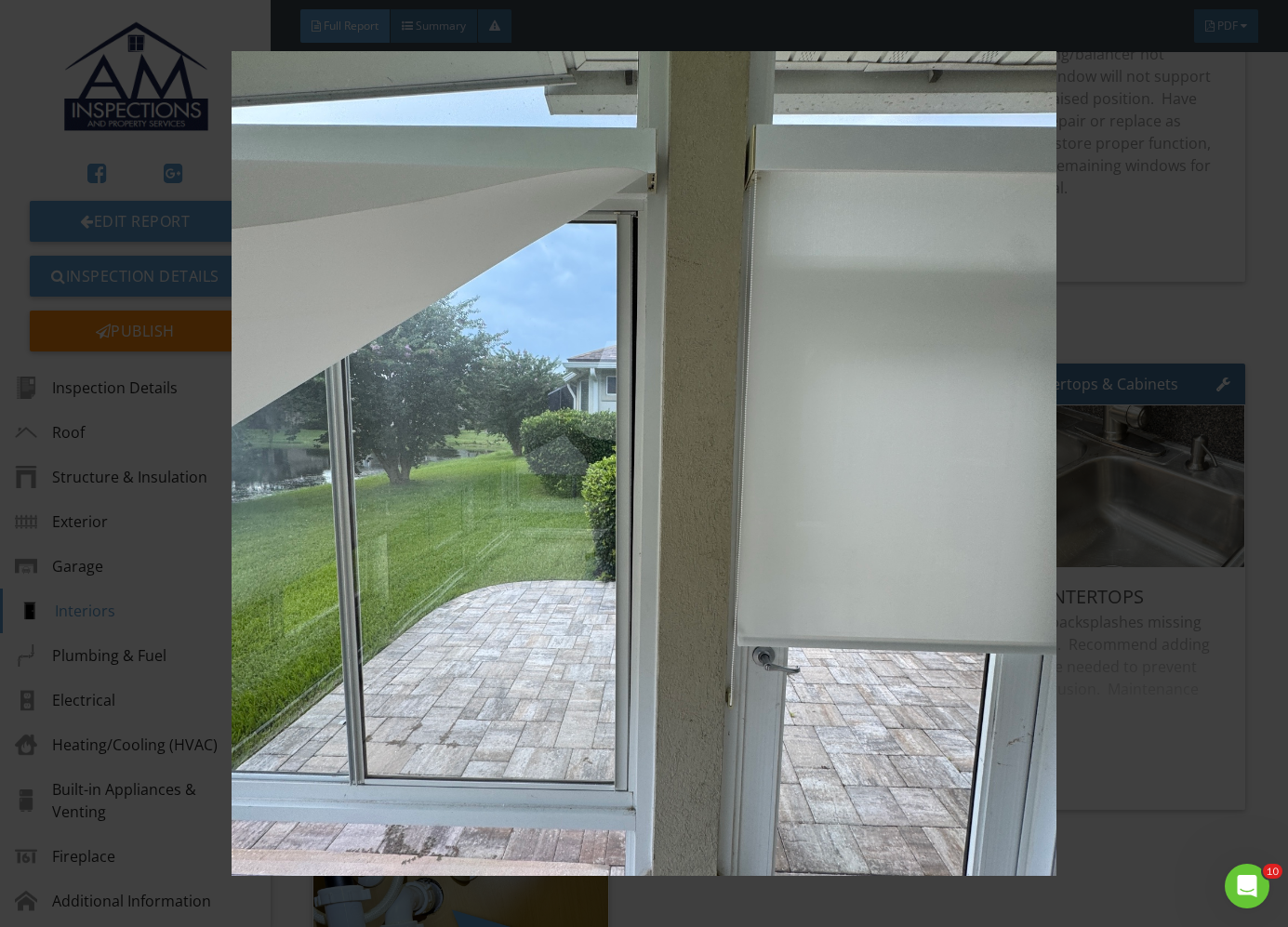 click at bounding box center [644, 463] 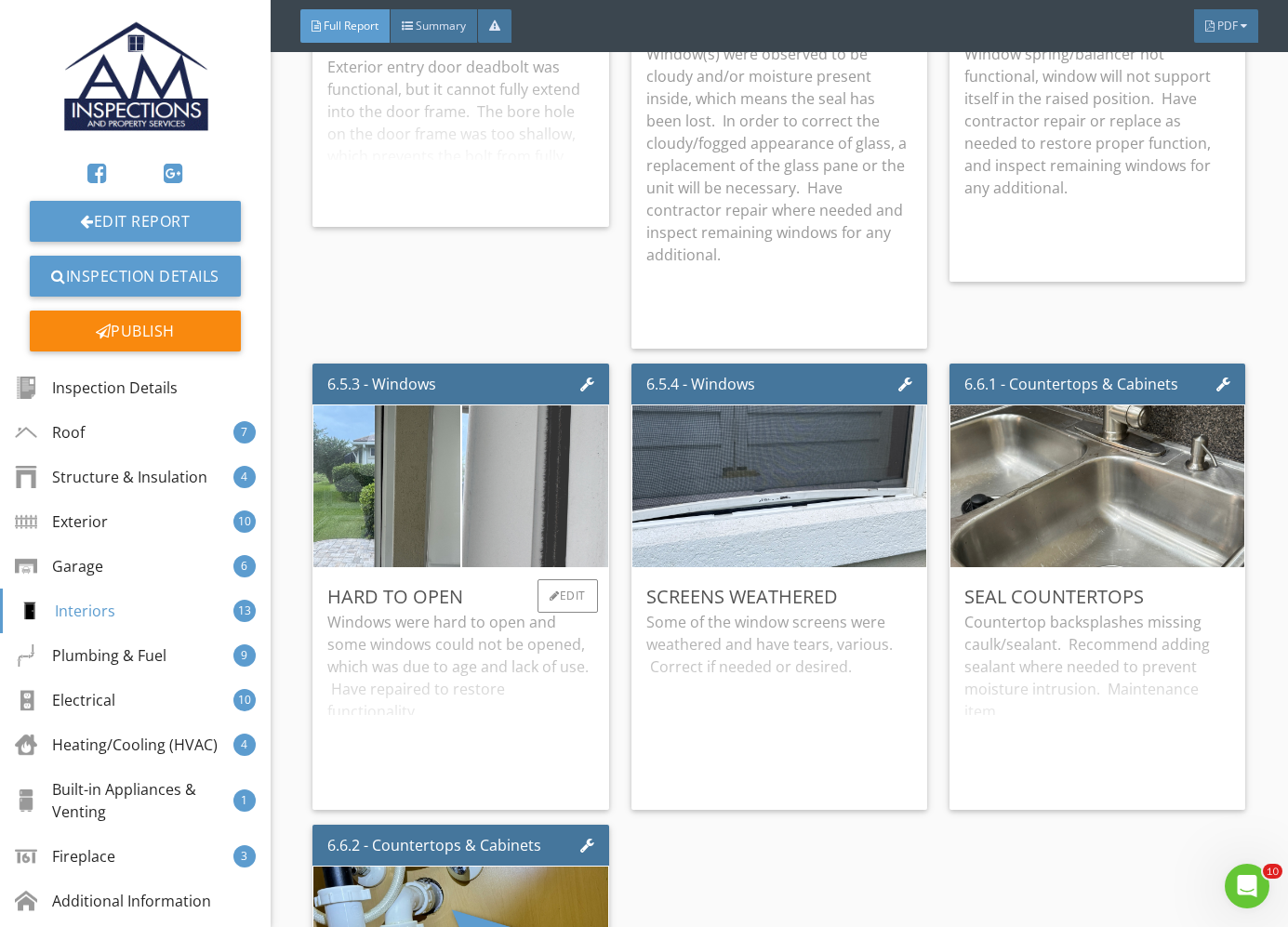 click at bounding box center (535, 486) 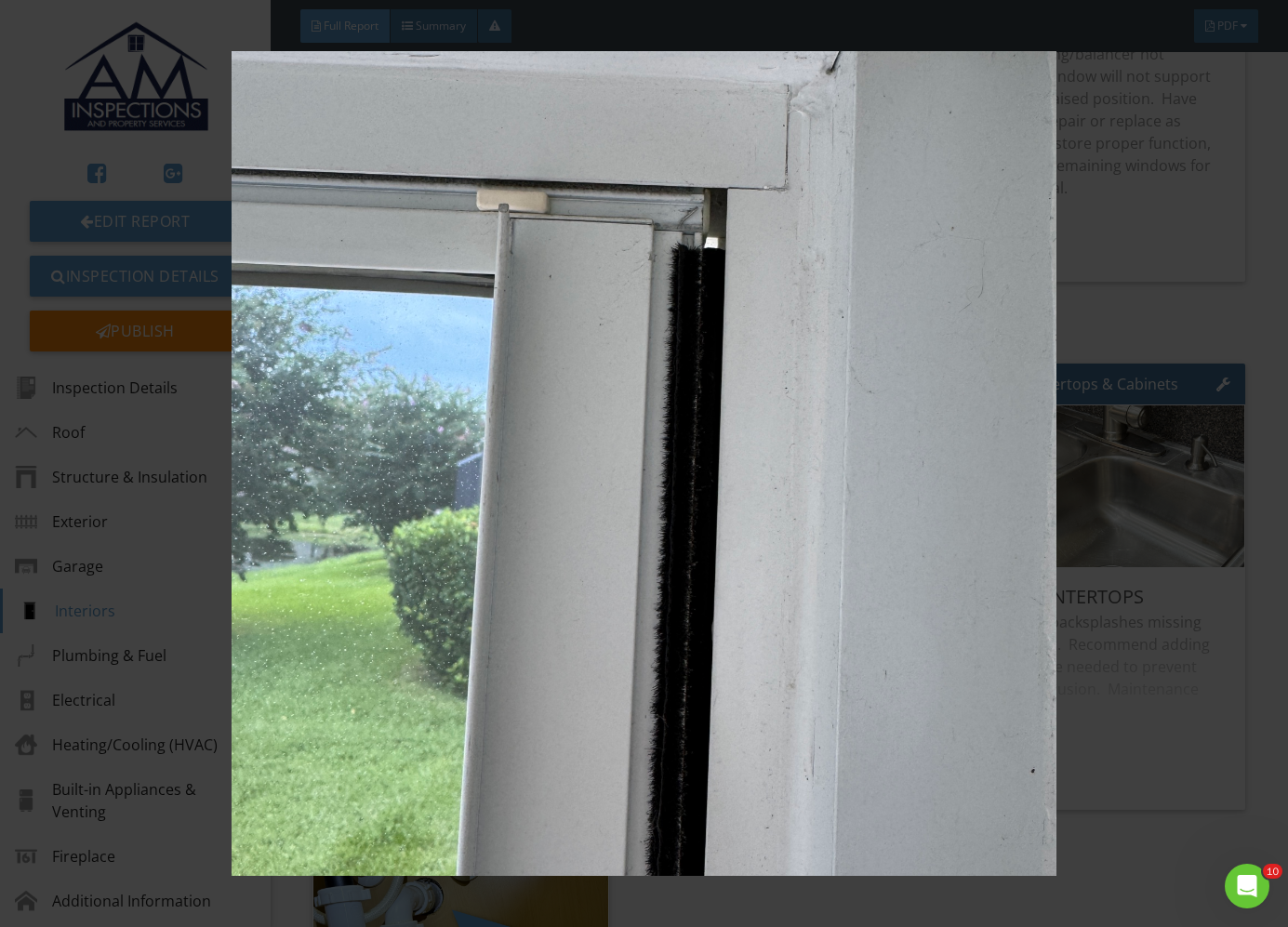 click at bounding box center [644, 463] 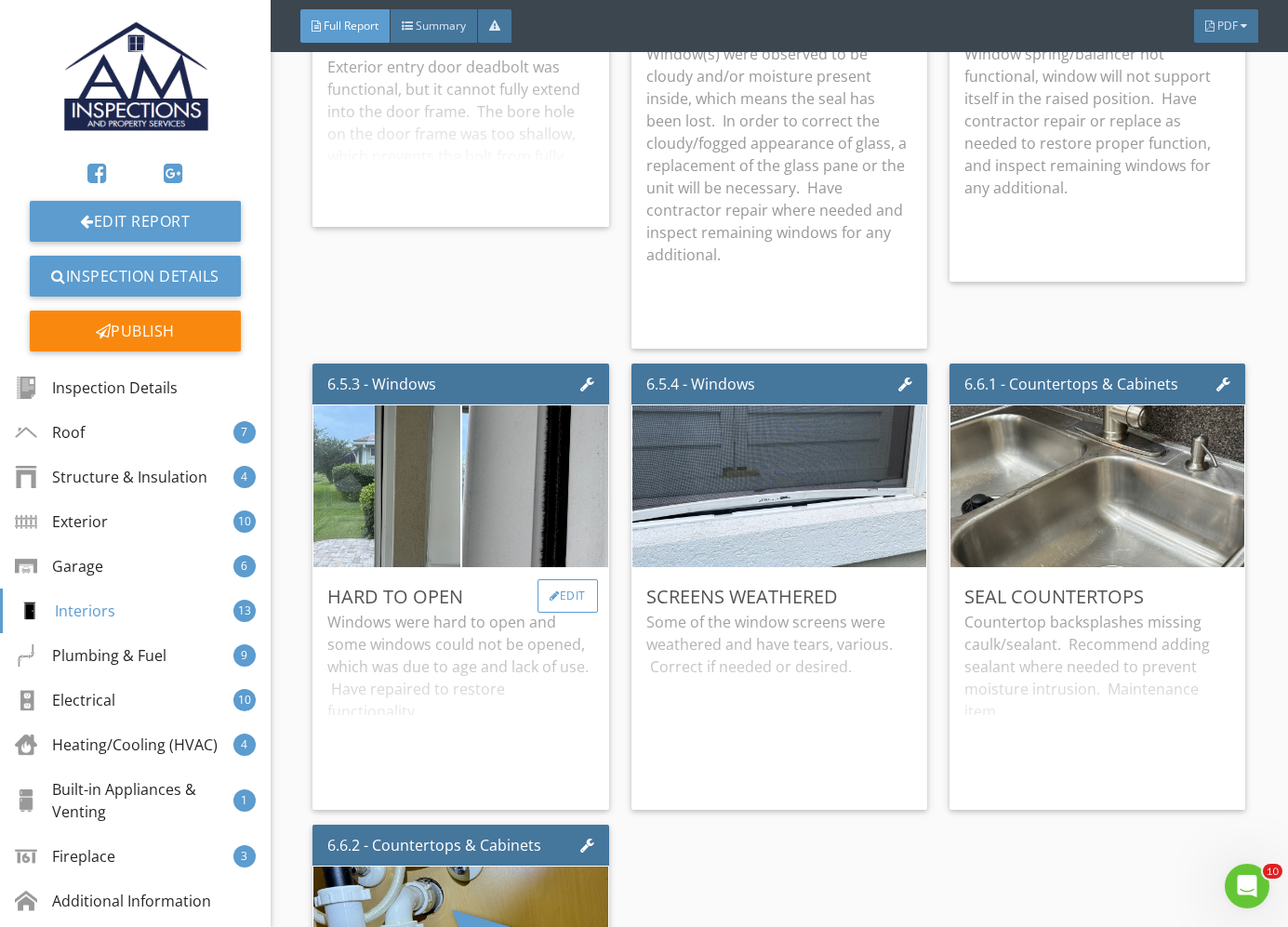 click on "Edit" at bounding box center [567, 596] 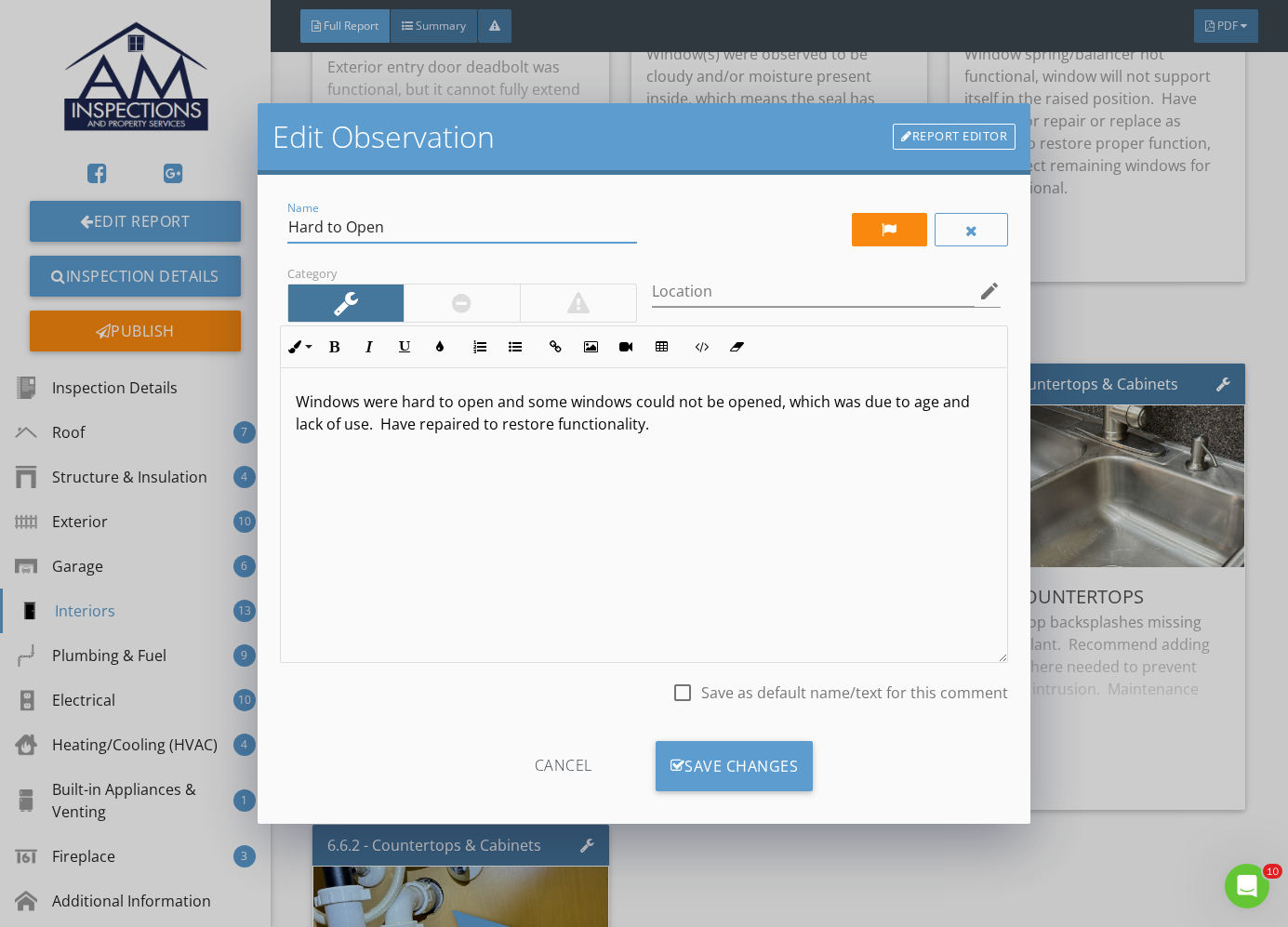 drag, startPoint x: 416, startPoint y: 232, endPoint x: 313, endPoint y: 213, distance: 104.7378 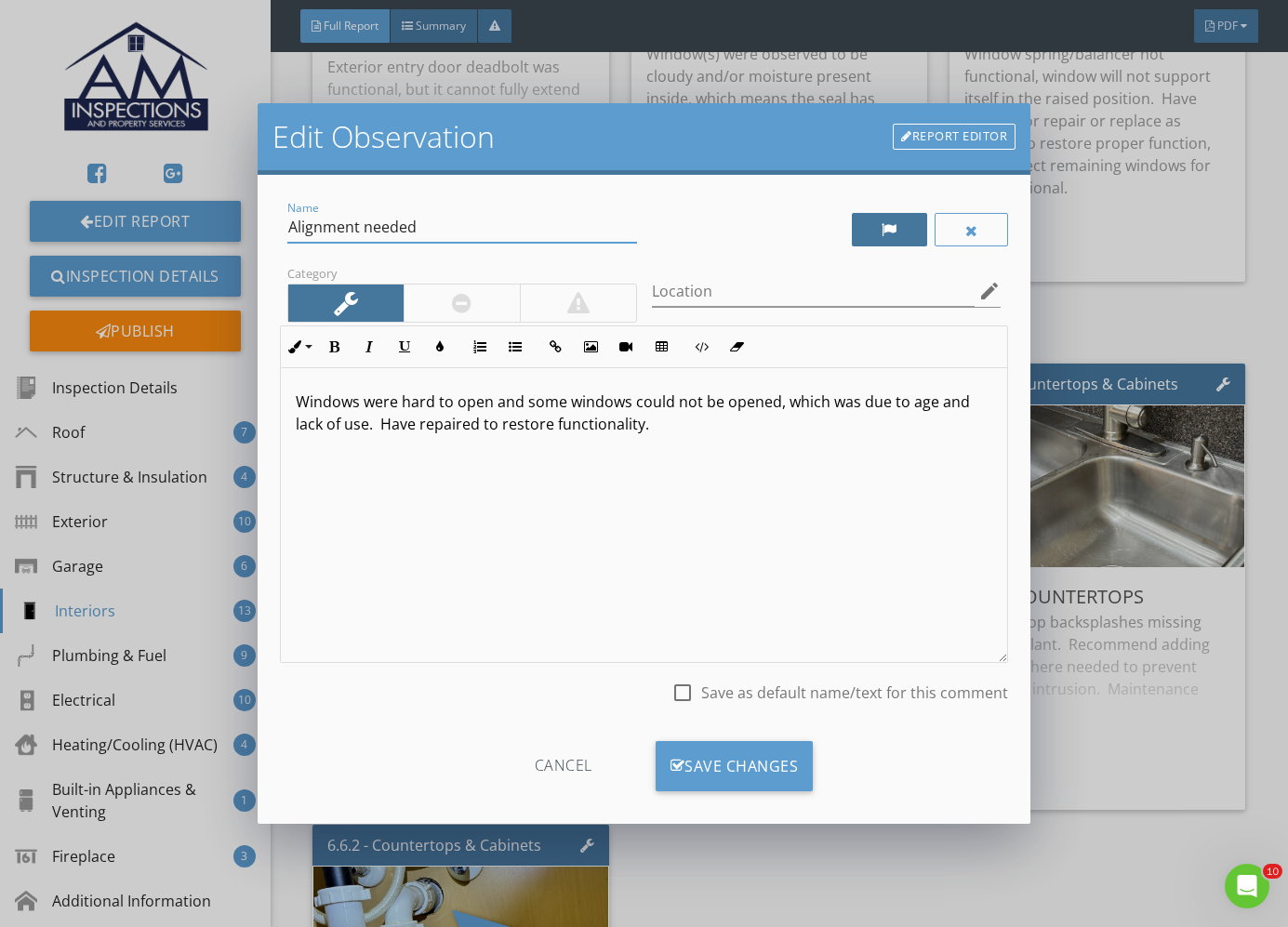 type on "Alignment needed" 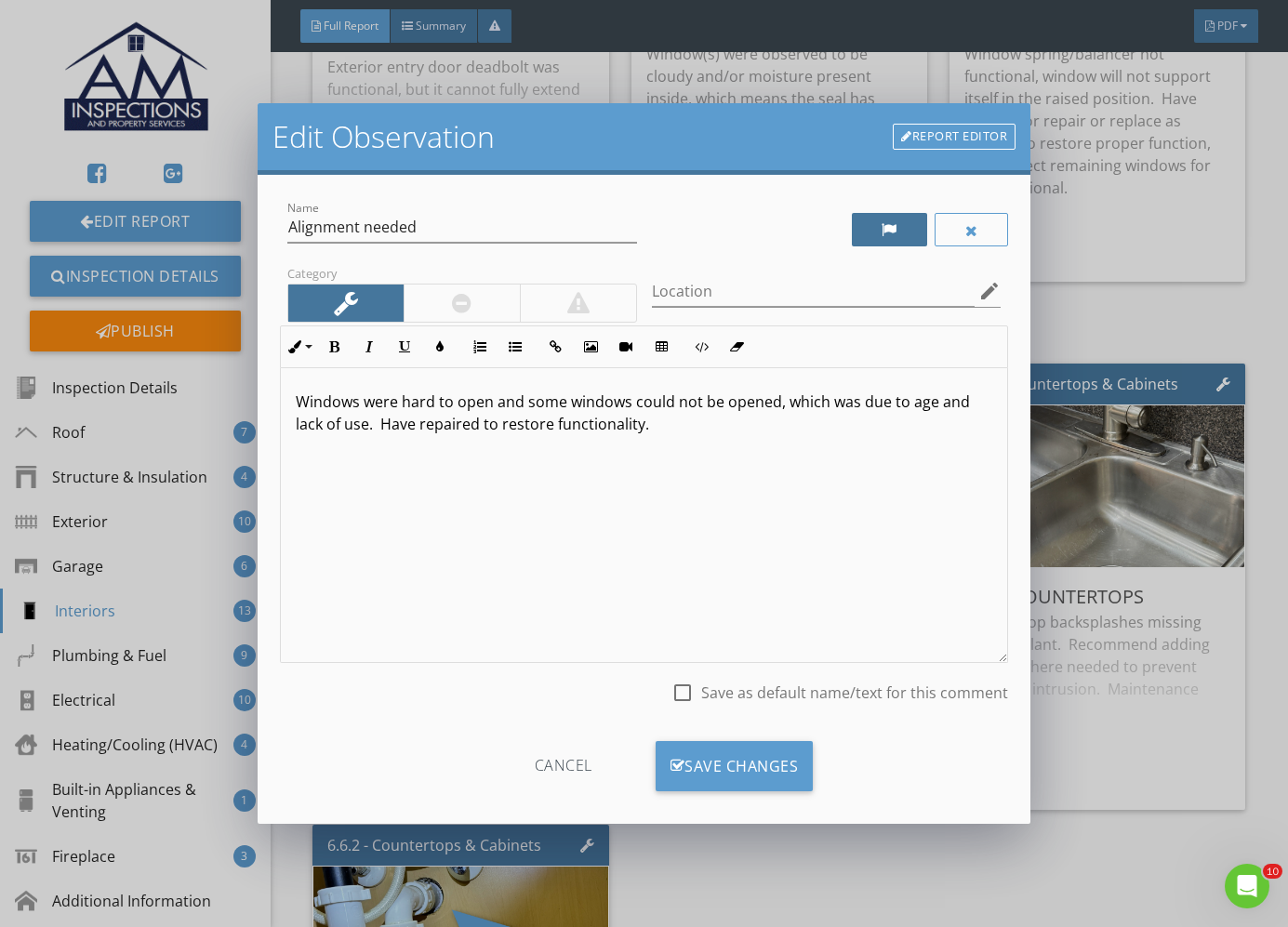 click at bounding box center [889, 230] 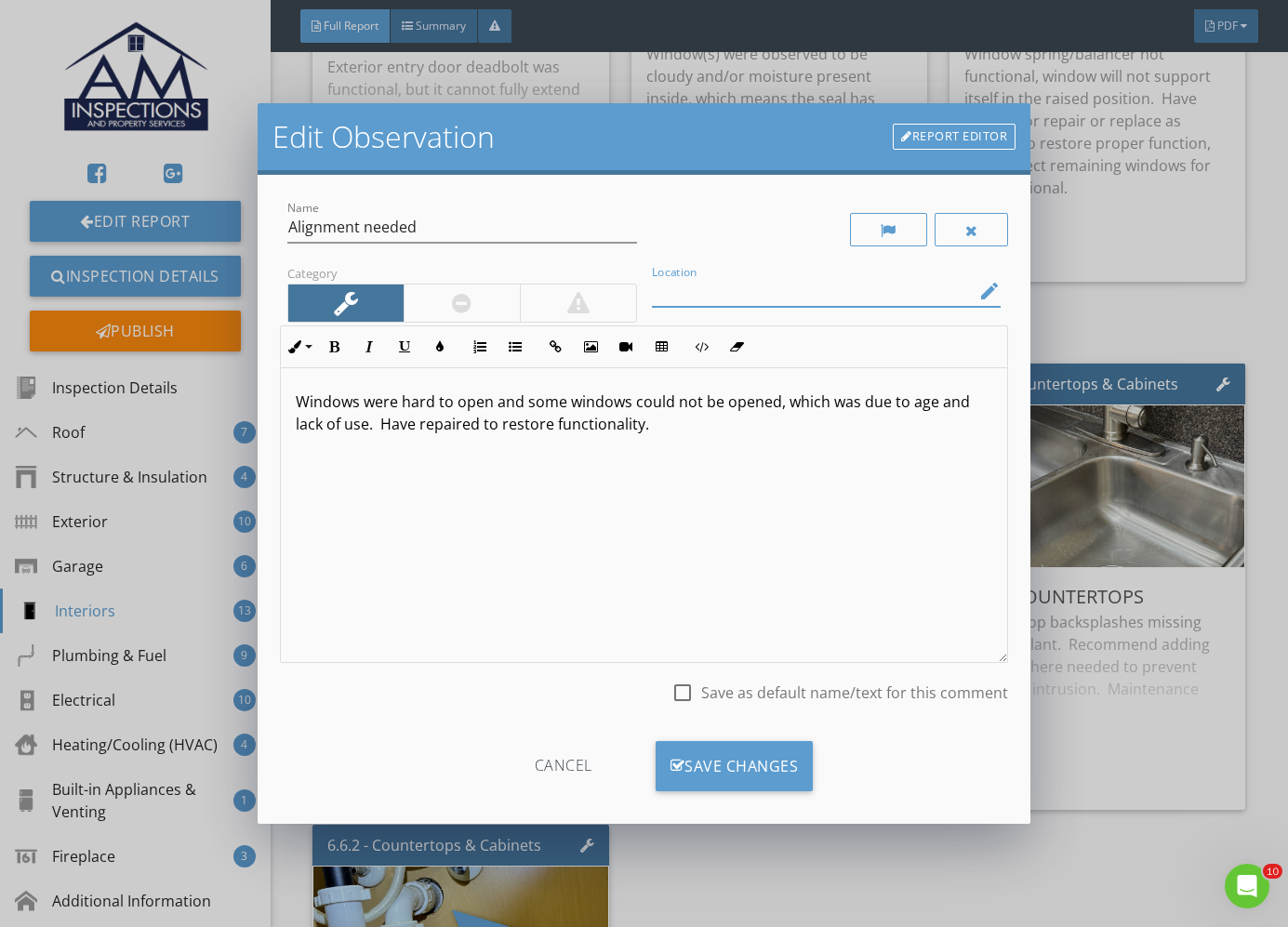 click at bounding box center (814, 291) 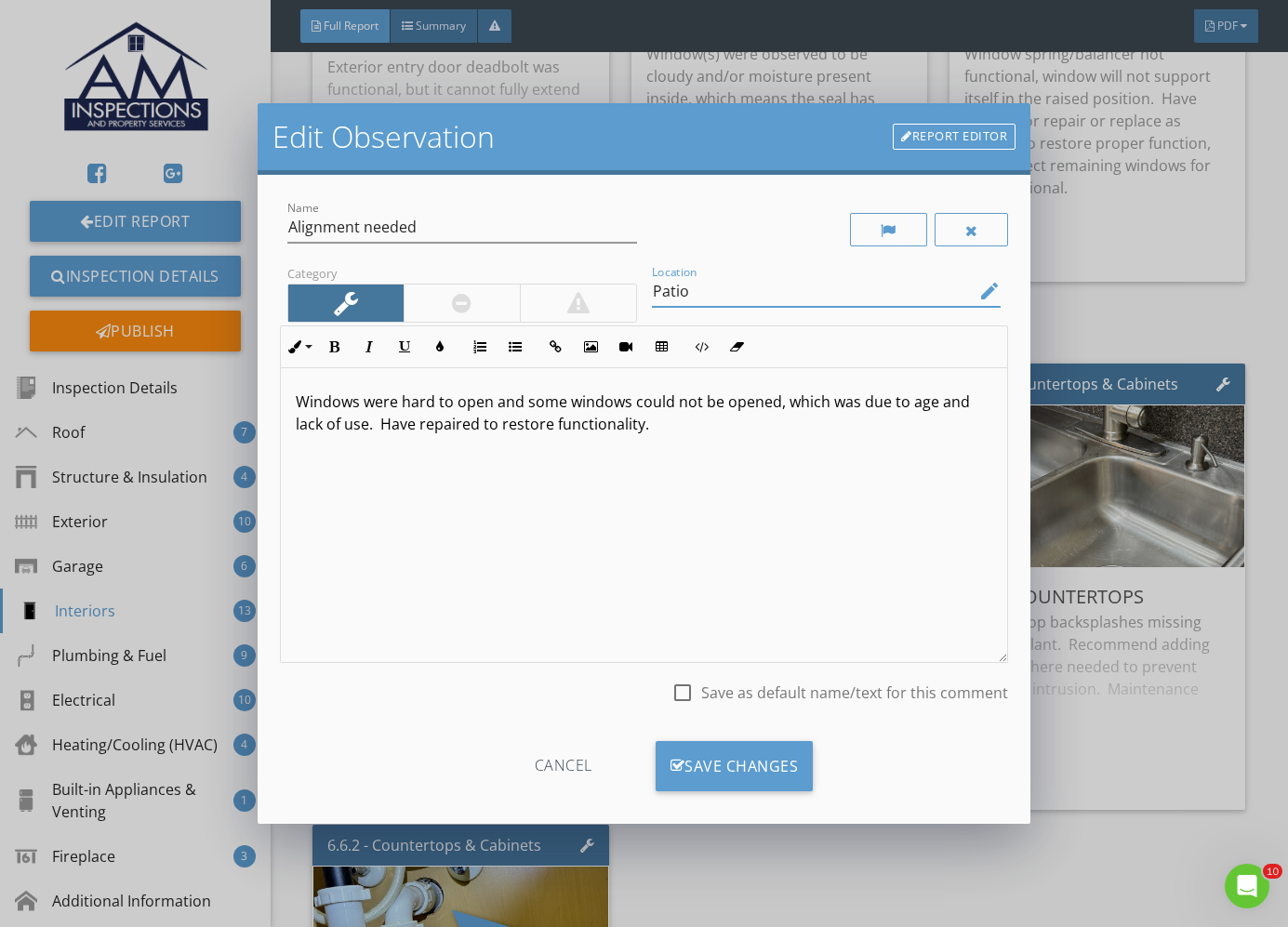 type on "Patio" 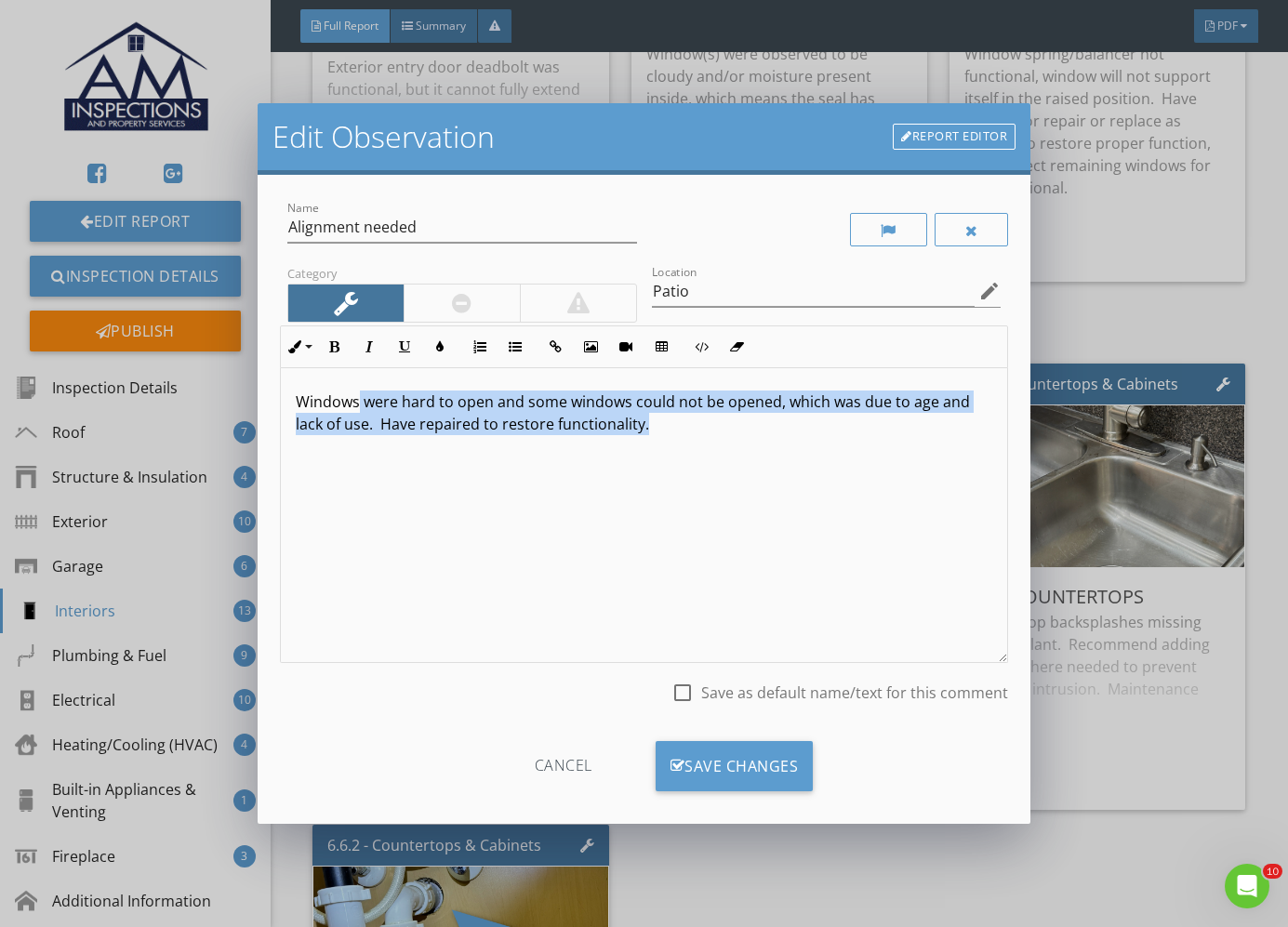 drag, startPoint x: 795, startPoint y: 477, endPoint x: 357, endPoint y: 405, distance: 443.87836 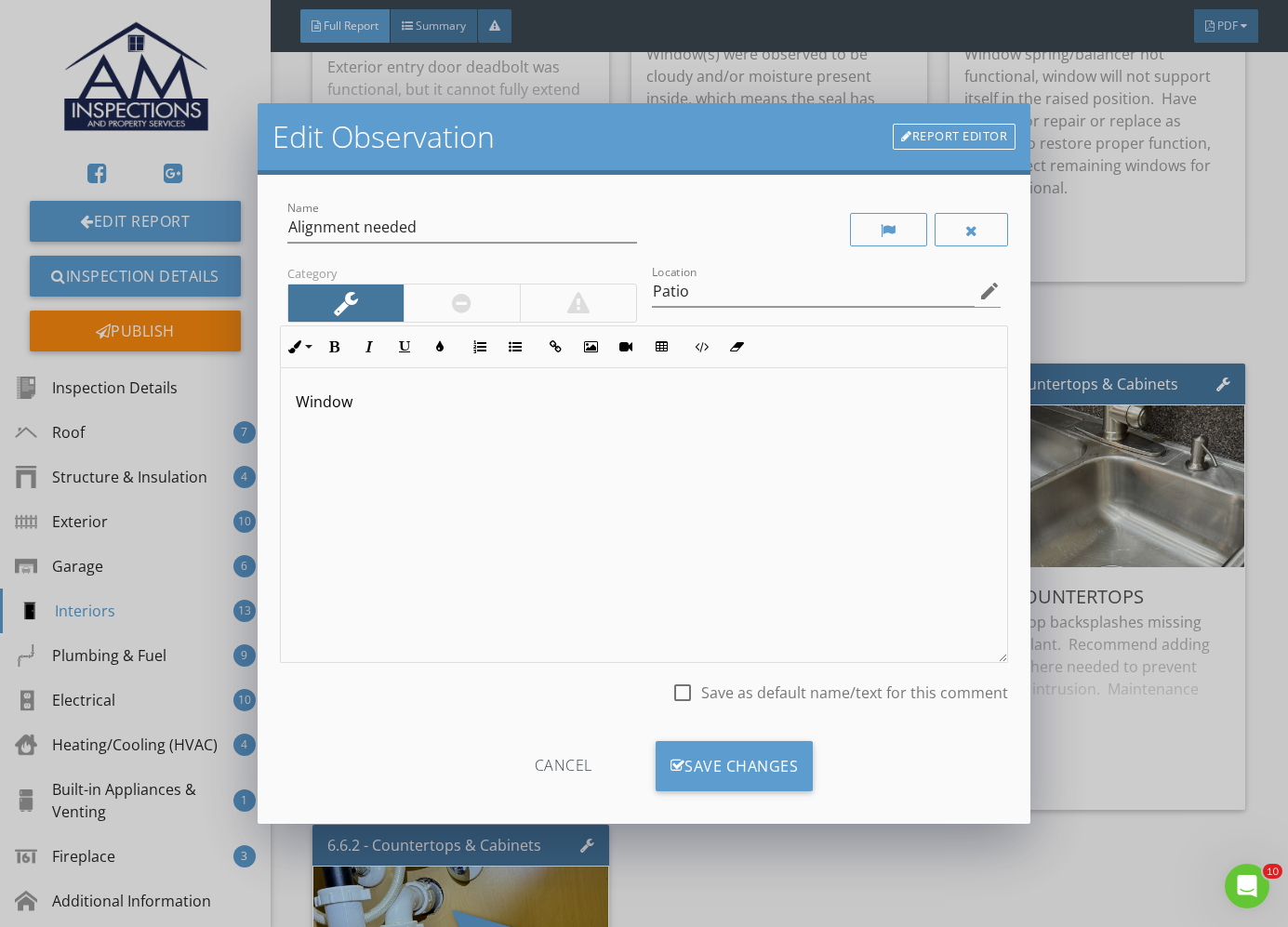 type 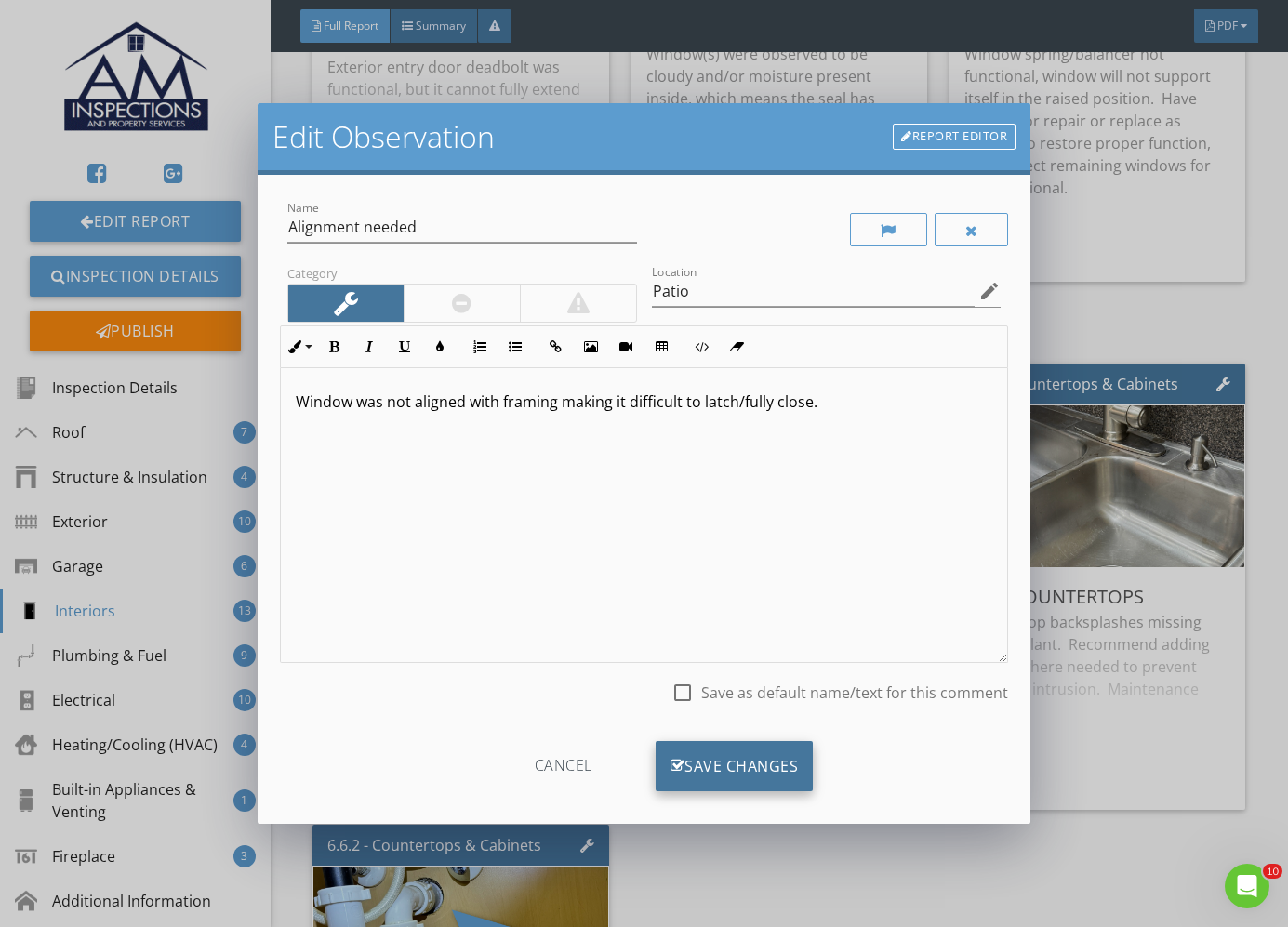 click on "Save Changes" at bounding box center (735, 766) 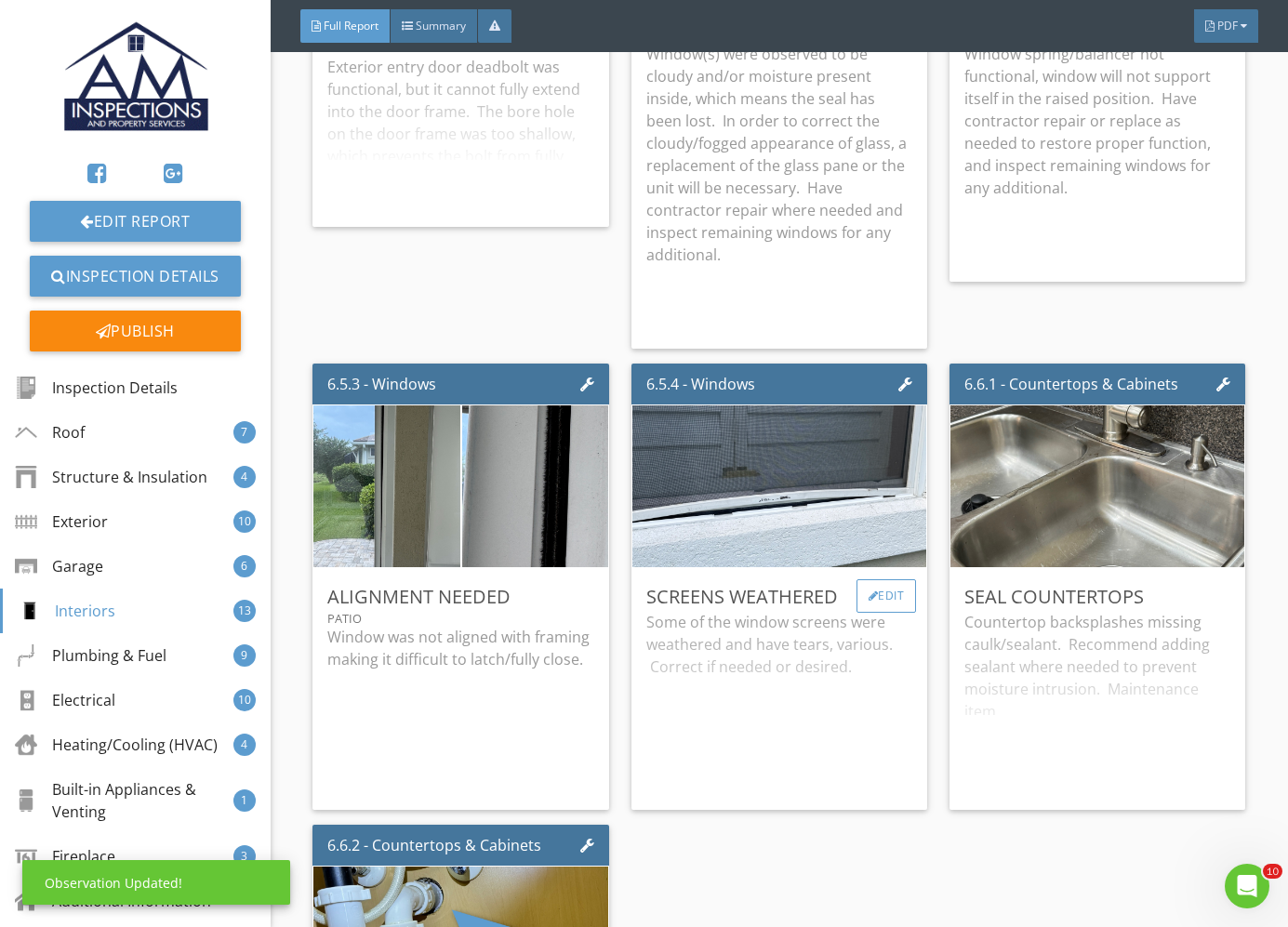 click on "Edit" at bounding box center (886, 596) 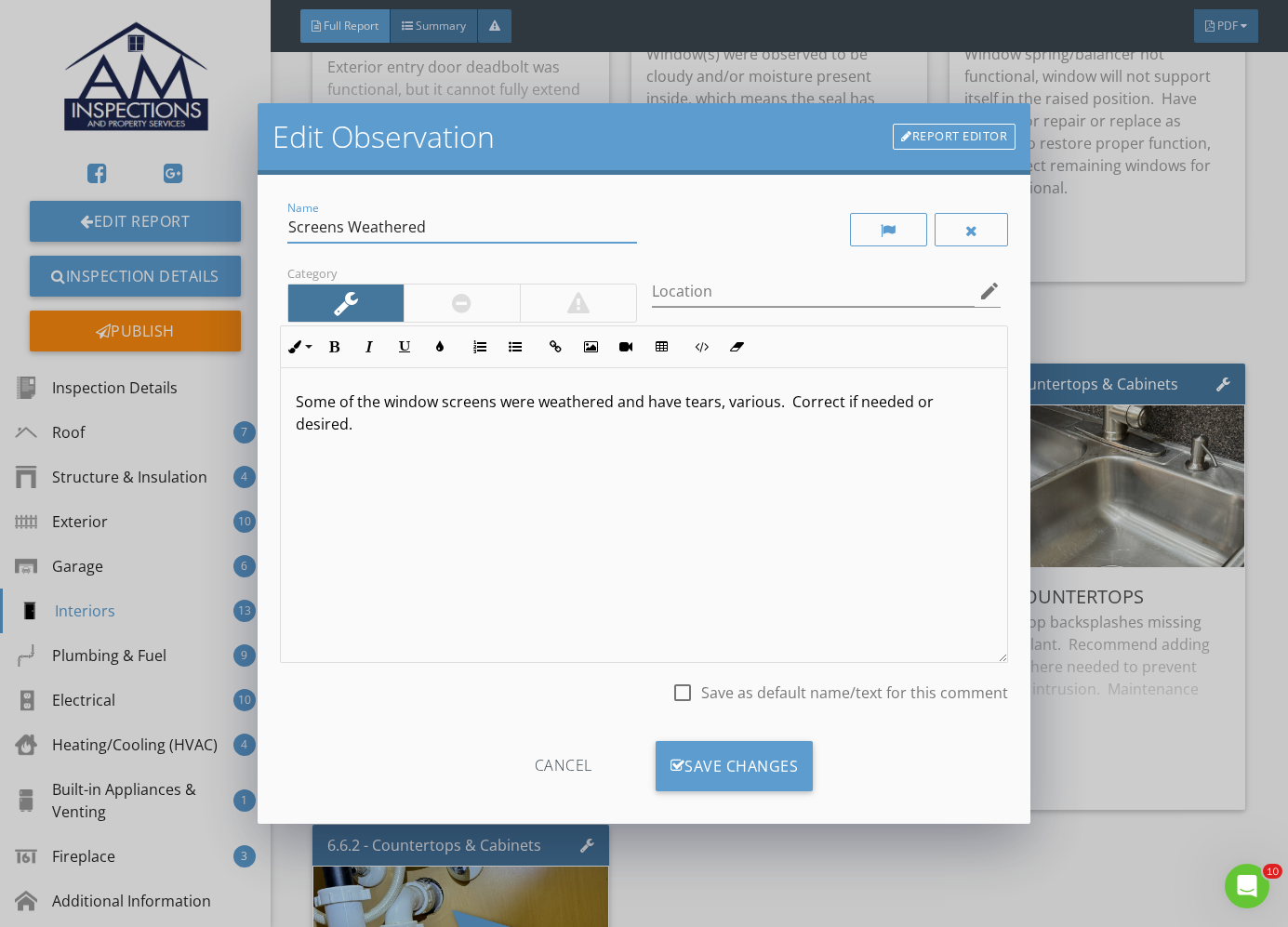 click on "Screens Weathered" at bounding box center (462, 227) 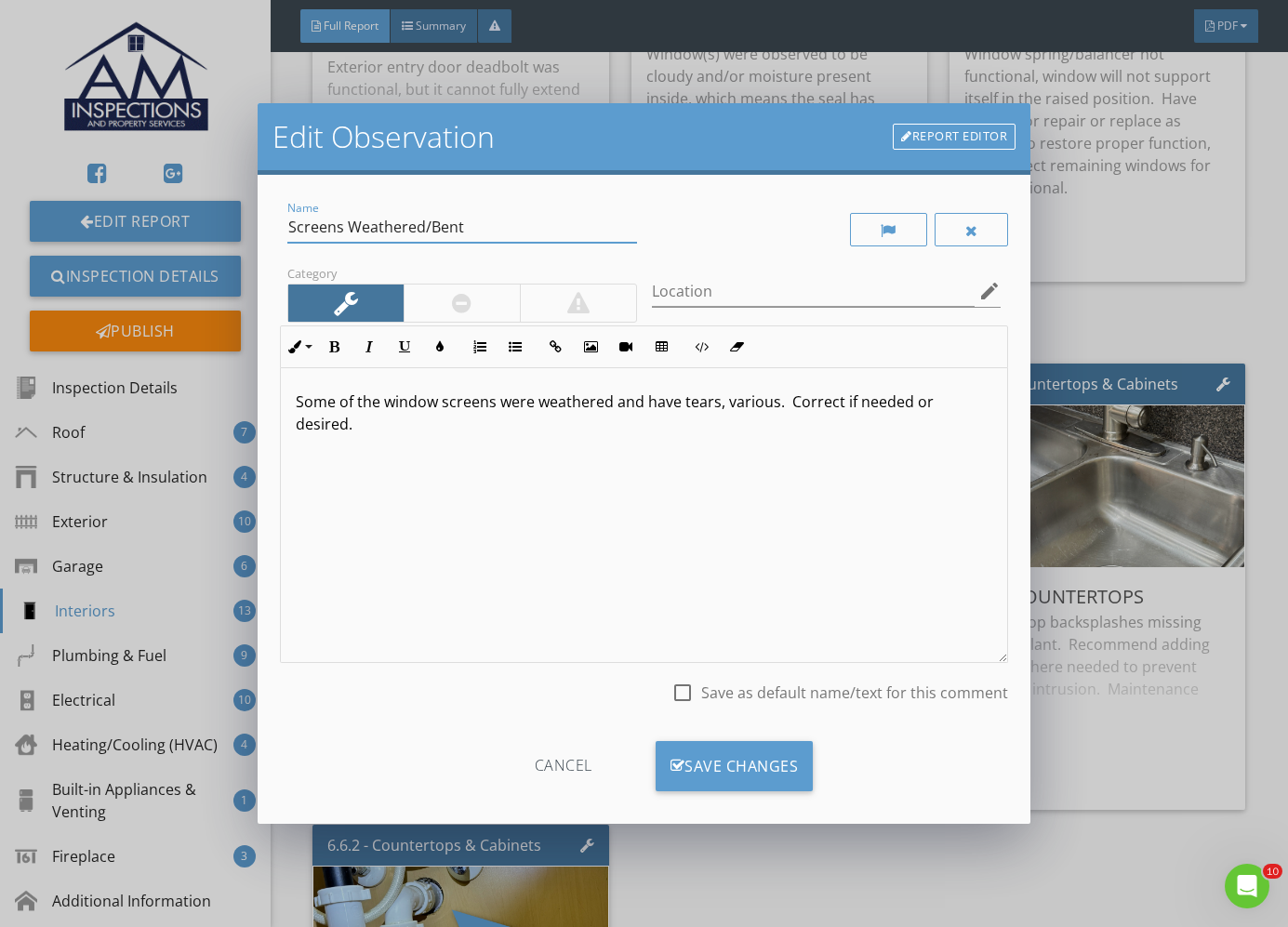 type on "Screens Weathered/Bent" 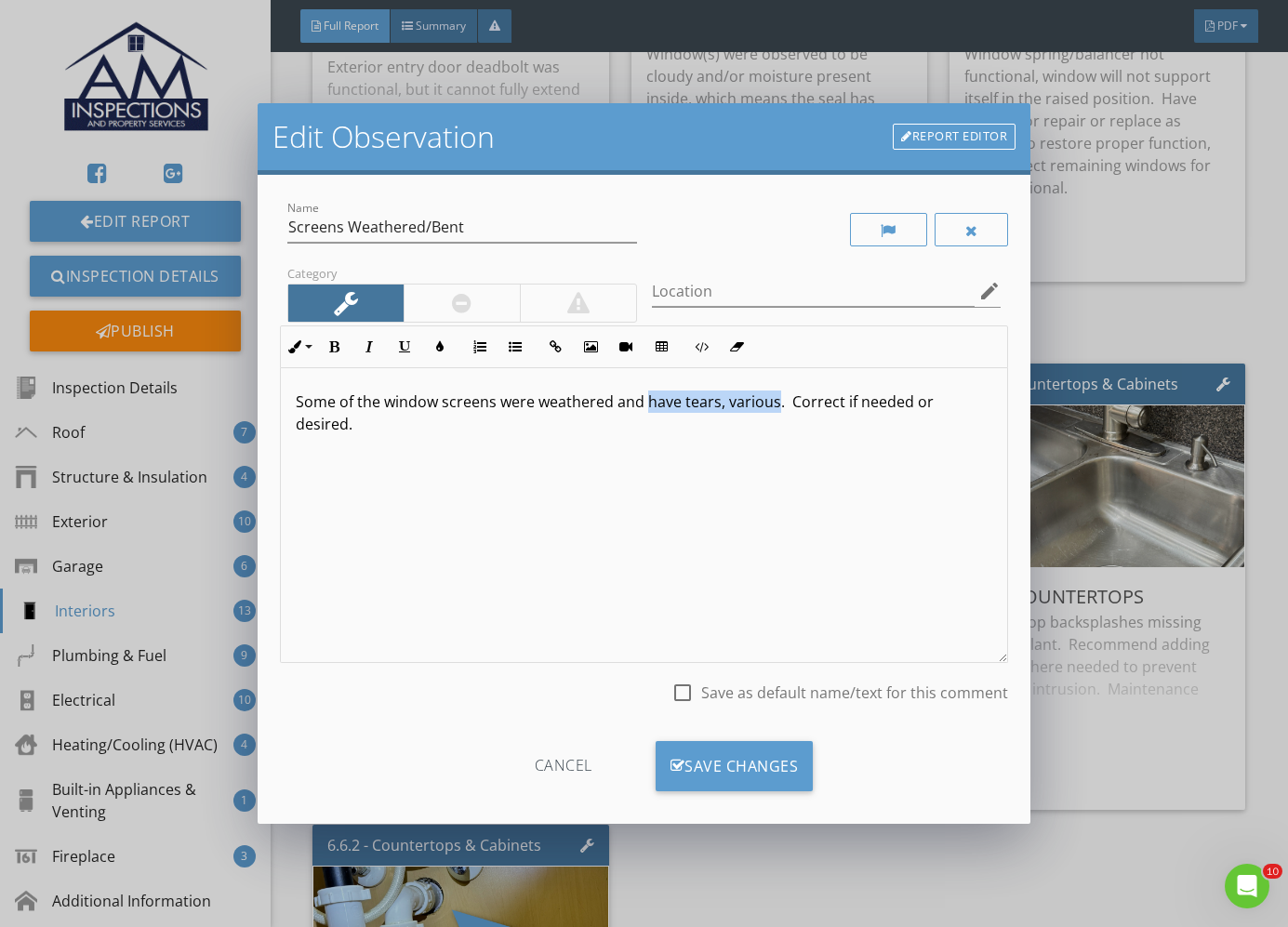 drag, startPoint x: 645, startPoint y: 404, endPoint x: 777, endPoint y: 392, distance: 132.54433 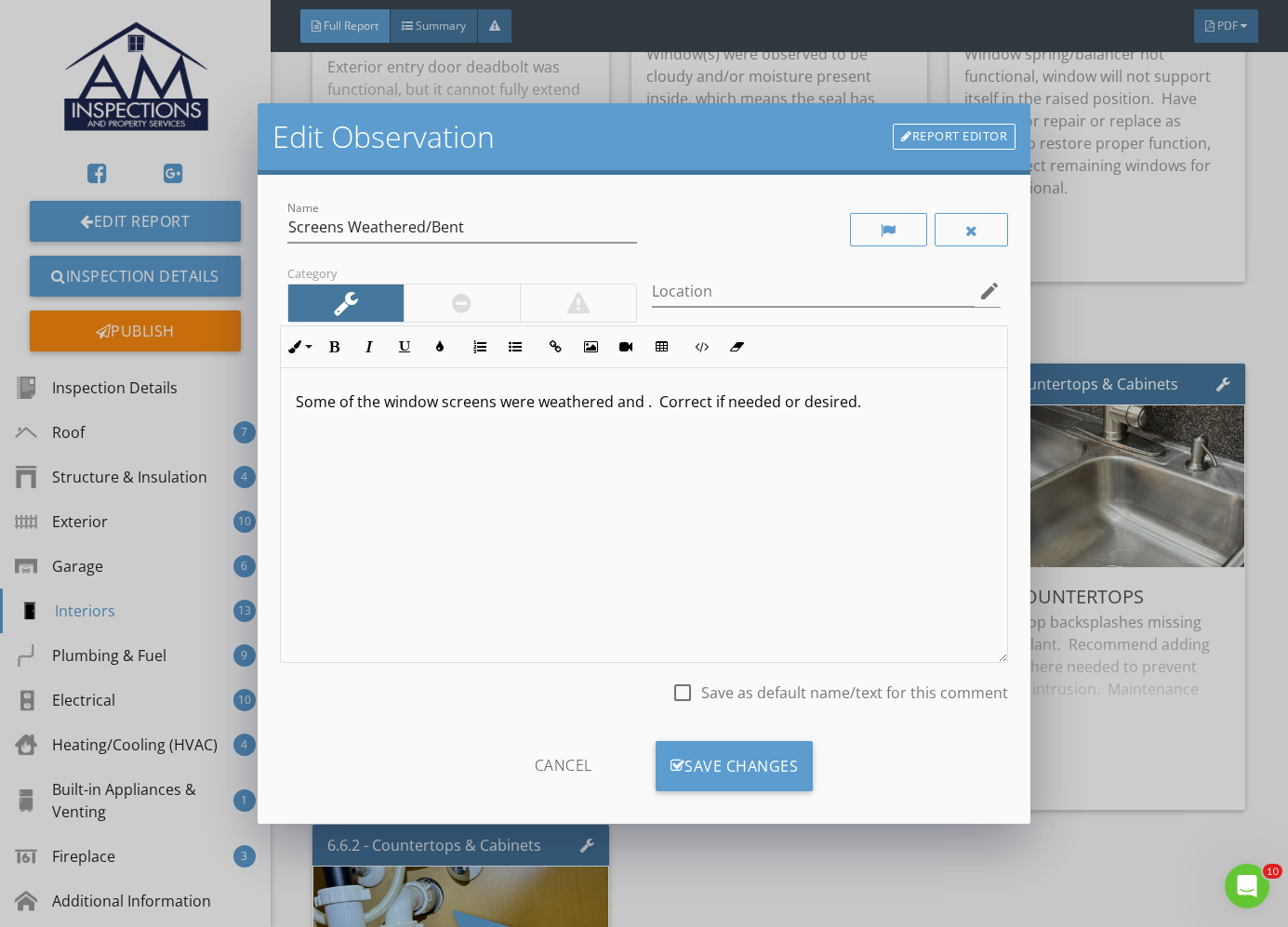 type 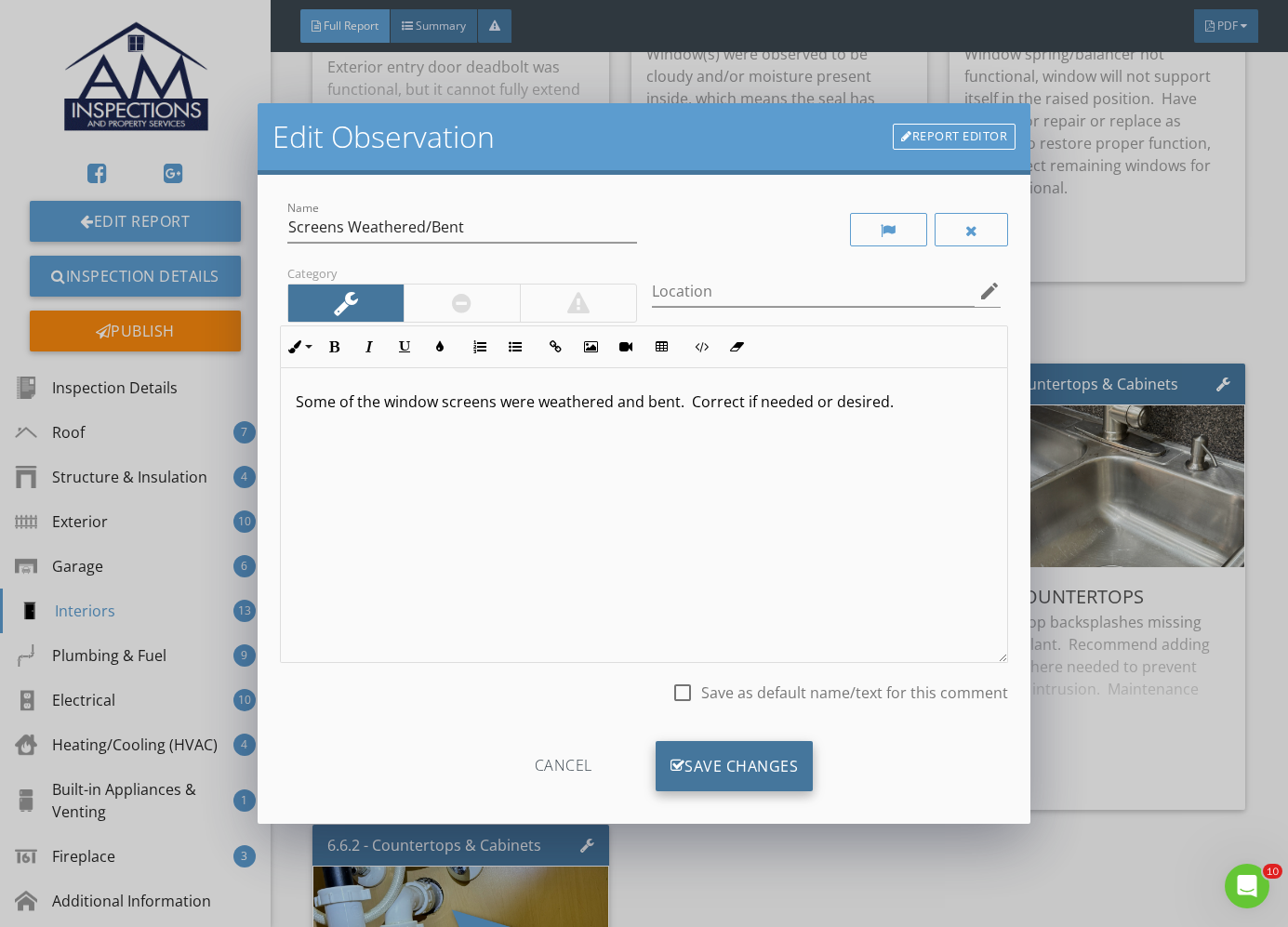 click on "Save Changes" at bounding box center (735, 766) 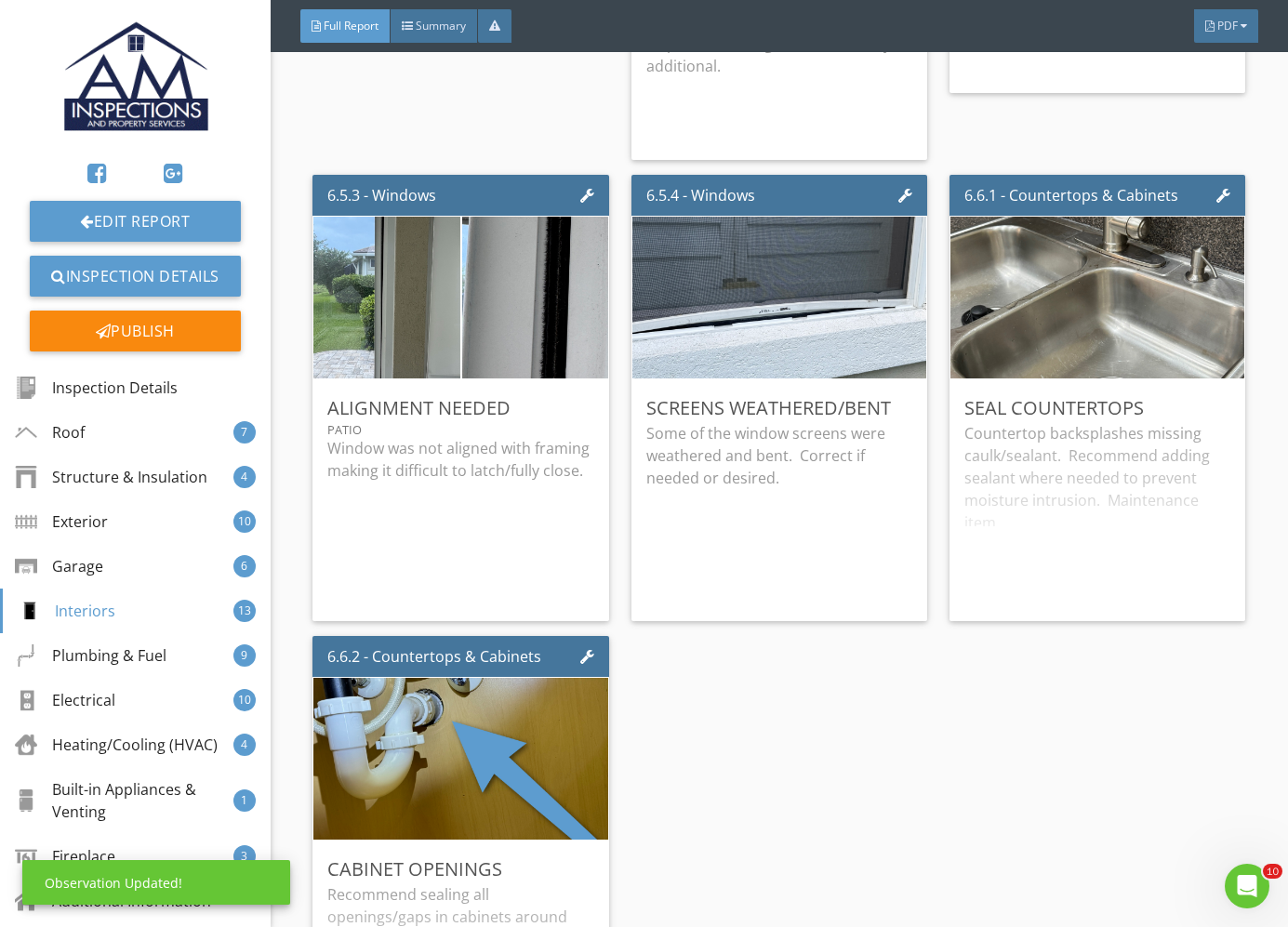 scroll, scrollTop: 15861, scrollLeft: 0, axis: vertical 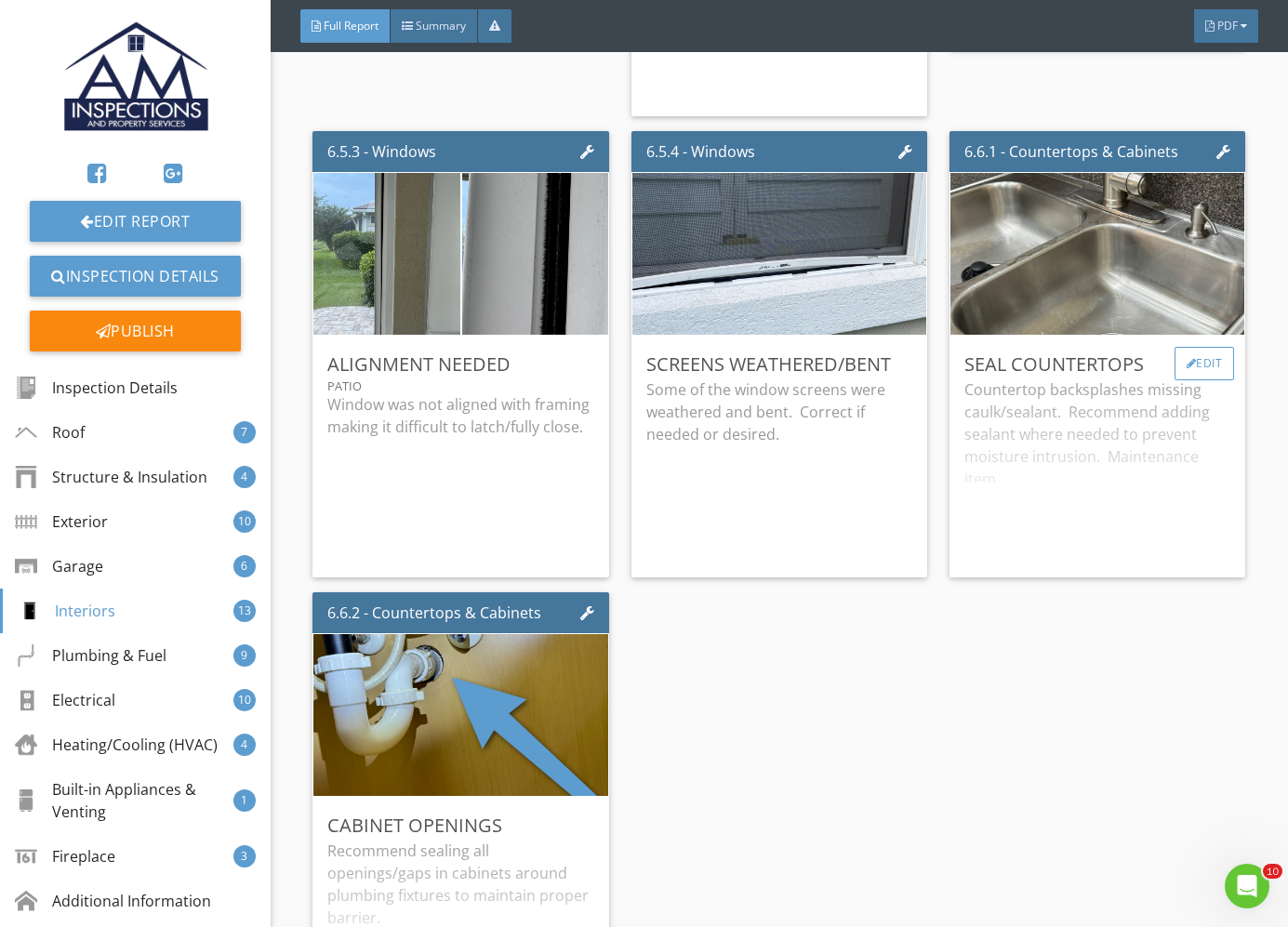 click on "Edit" at bounding box center (1204, 364) 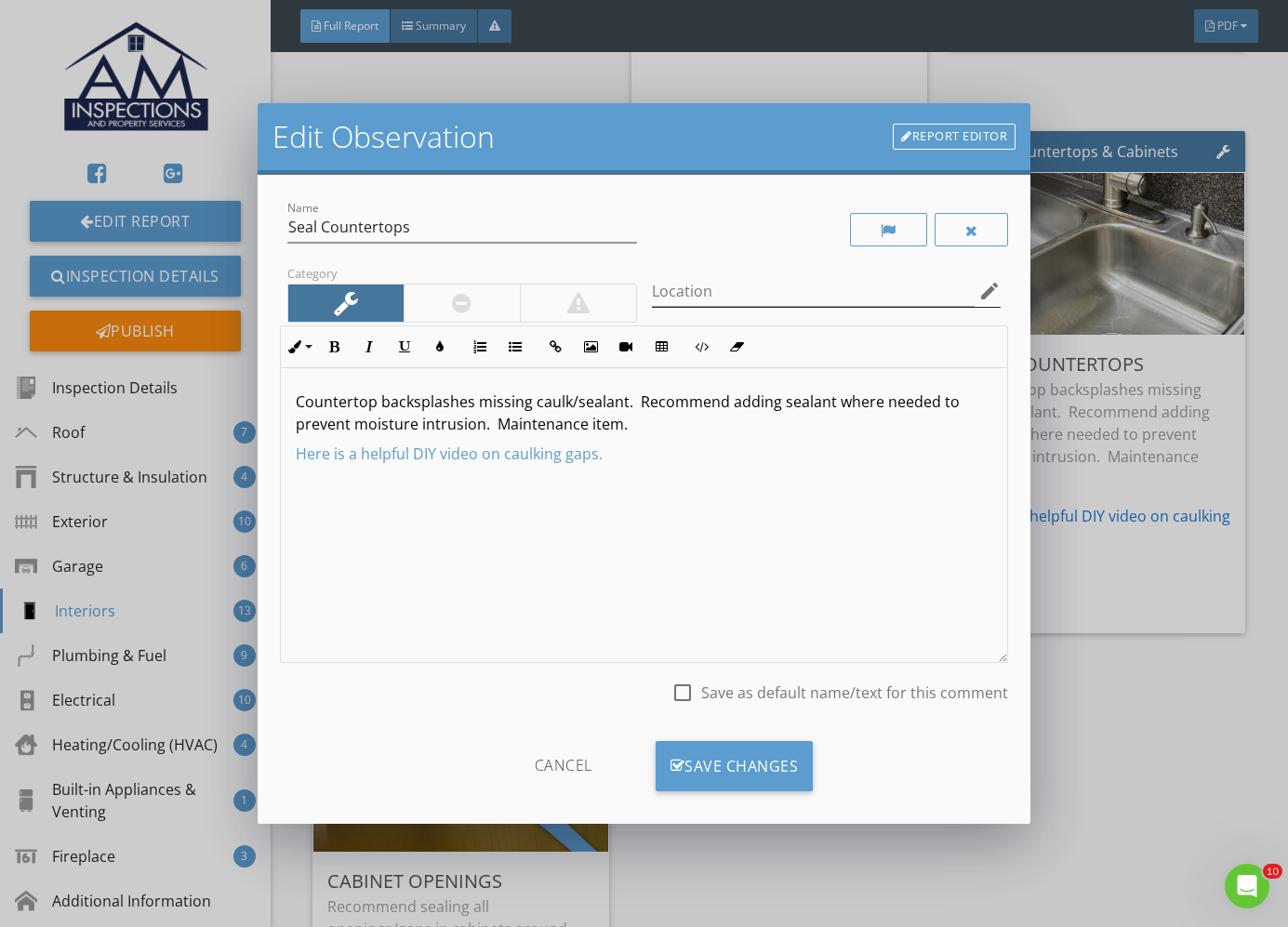 click on "edit" at bounding box center [989, 291] 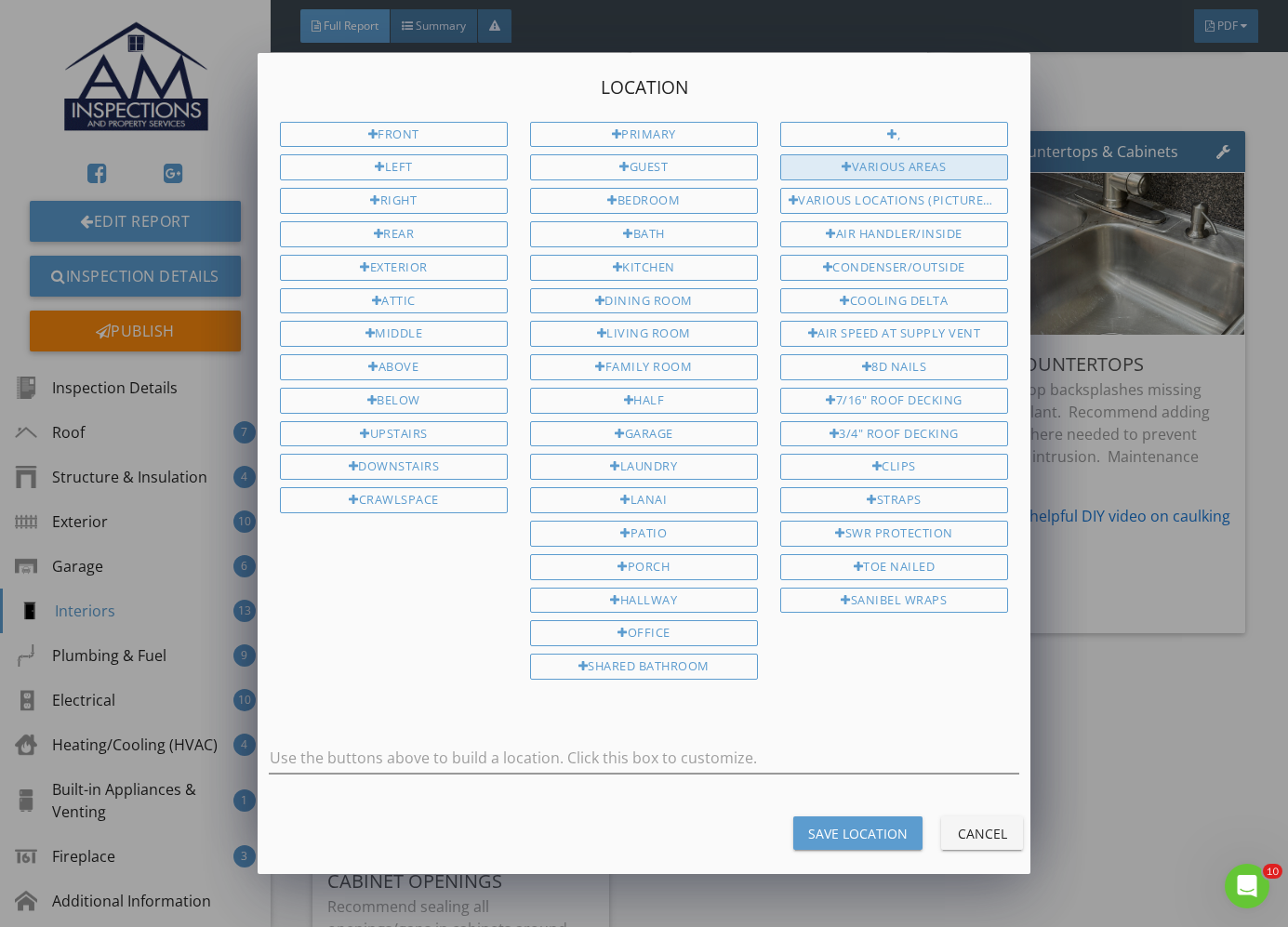 click at bounding box center [846, 167] 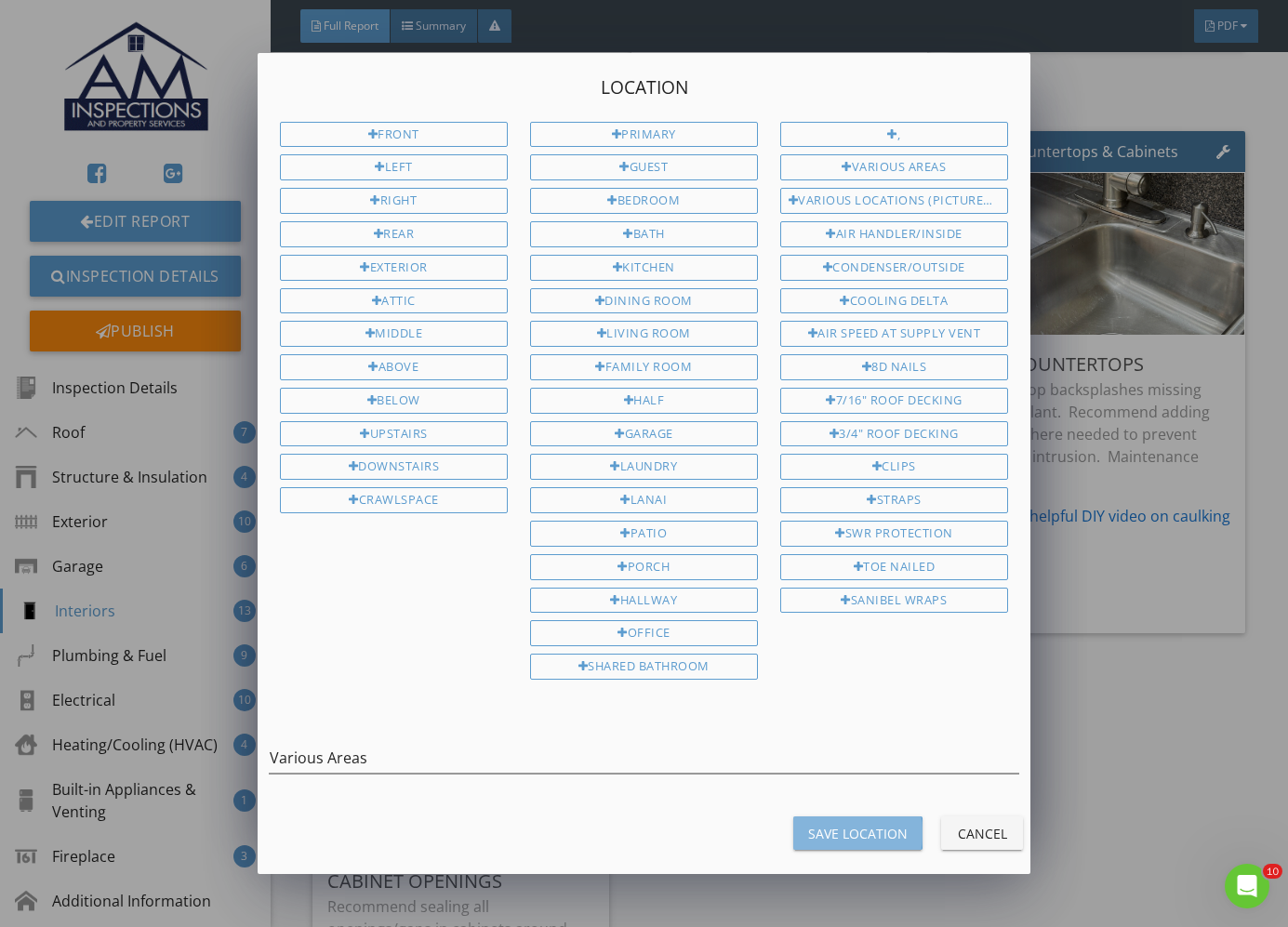 click on "Save Location" at bounding box center [857, 833] 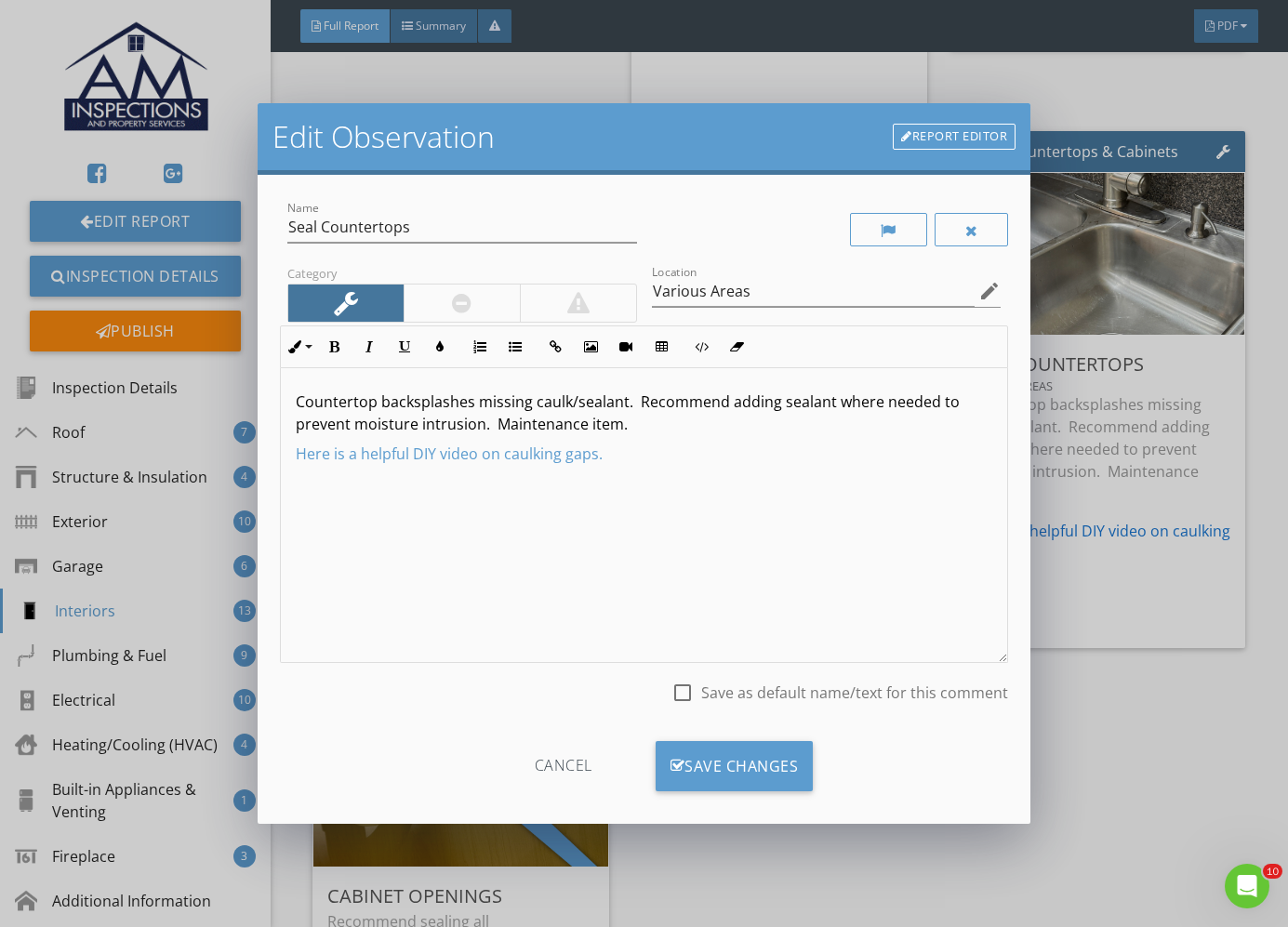 scroll, scrollTop: 1, scrollLeft: 0, axis: vertical 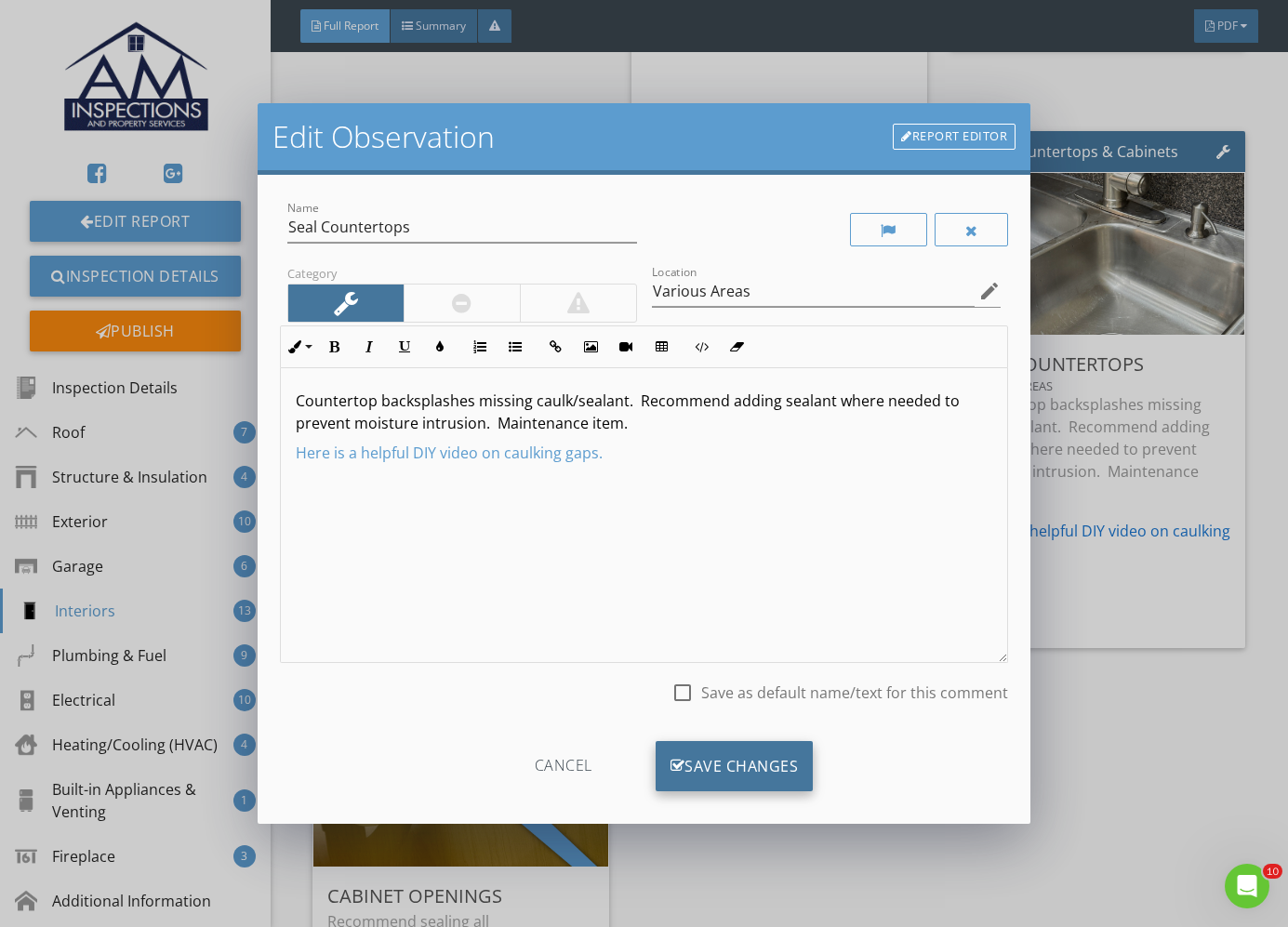 click on "Save Changes" at bounding box center [735, 766] 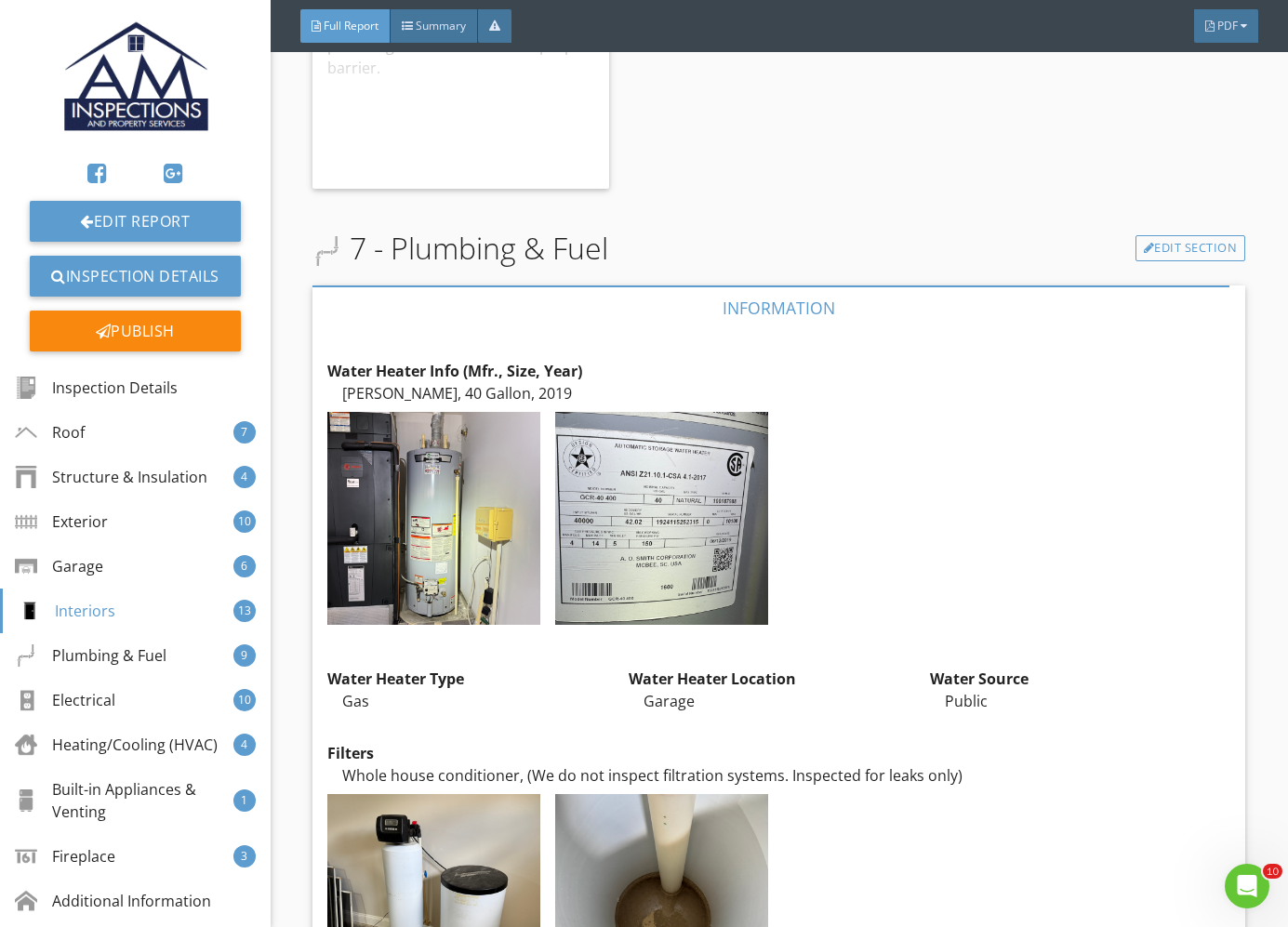 scroll, scrollTop: 16791, scrollLeft: 0, axis: vertical 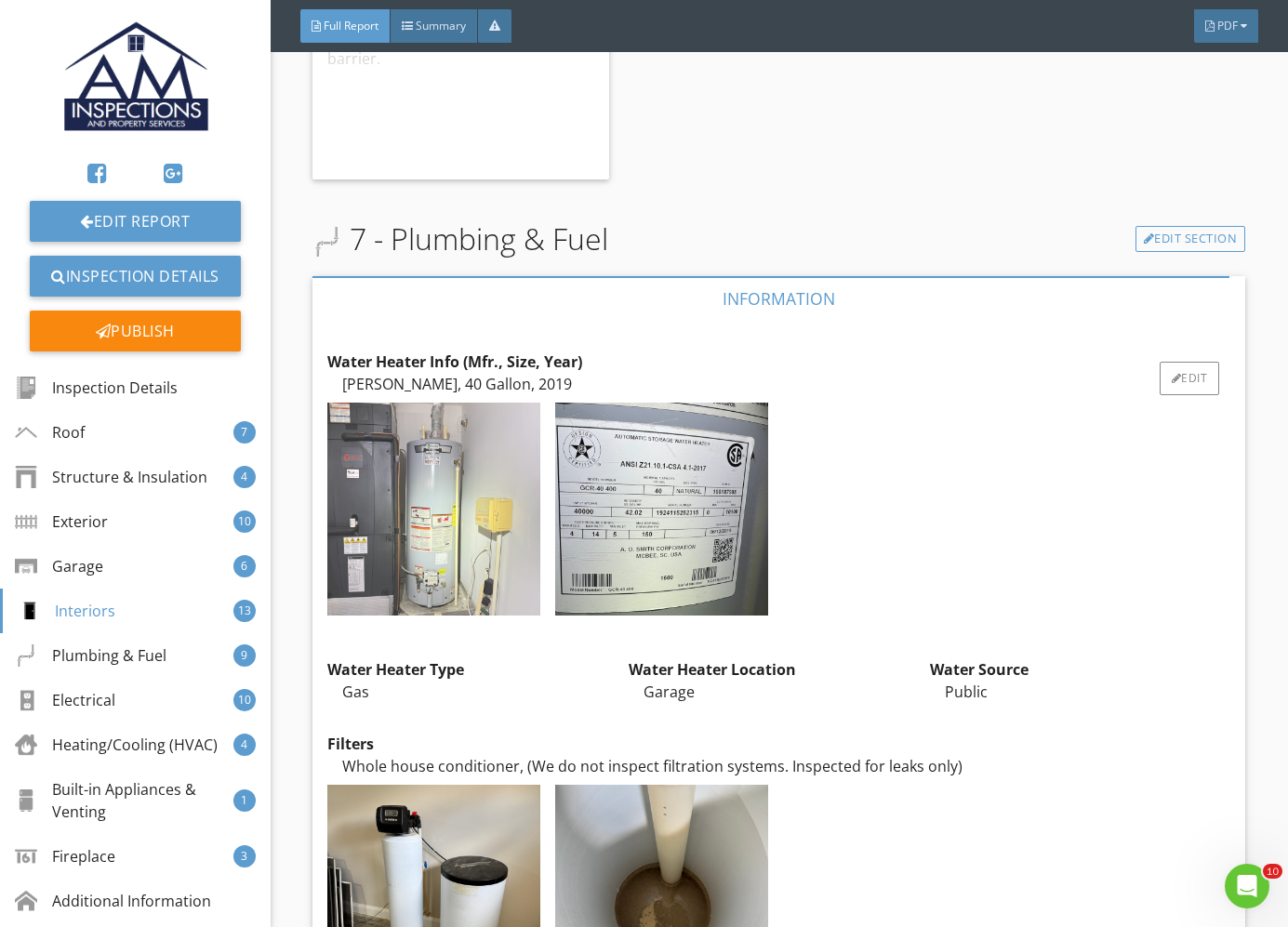 click at bounding box center (433, 509) 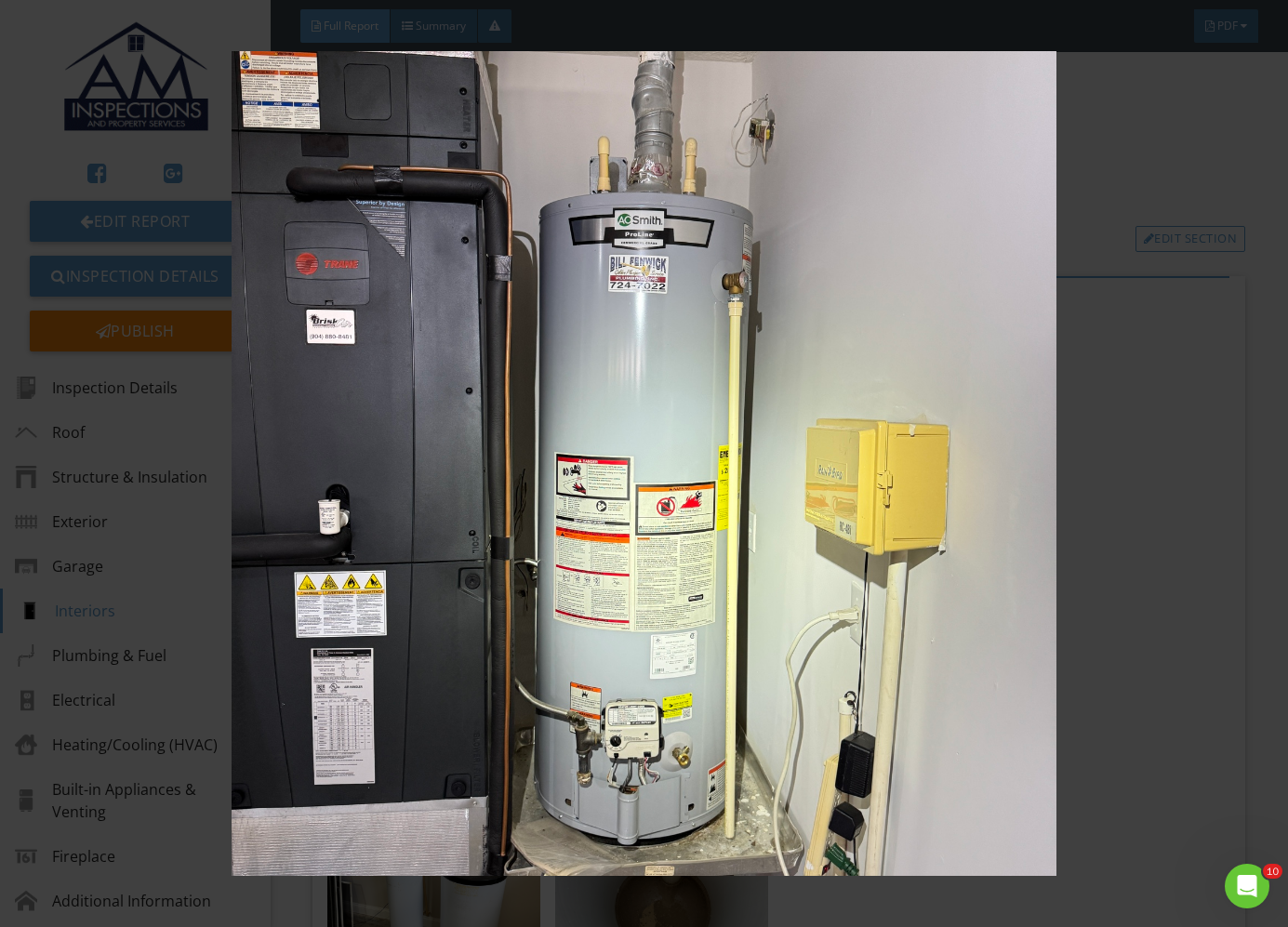 click at bounding box center (644, 463) 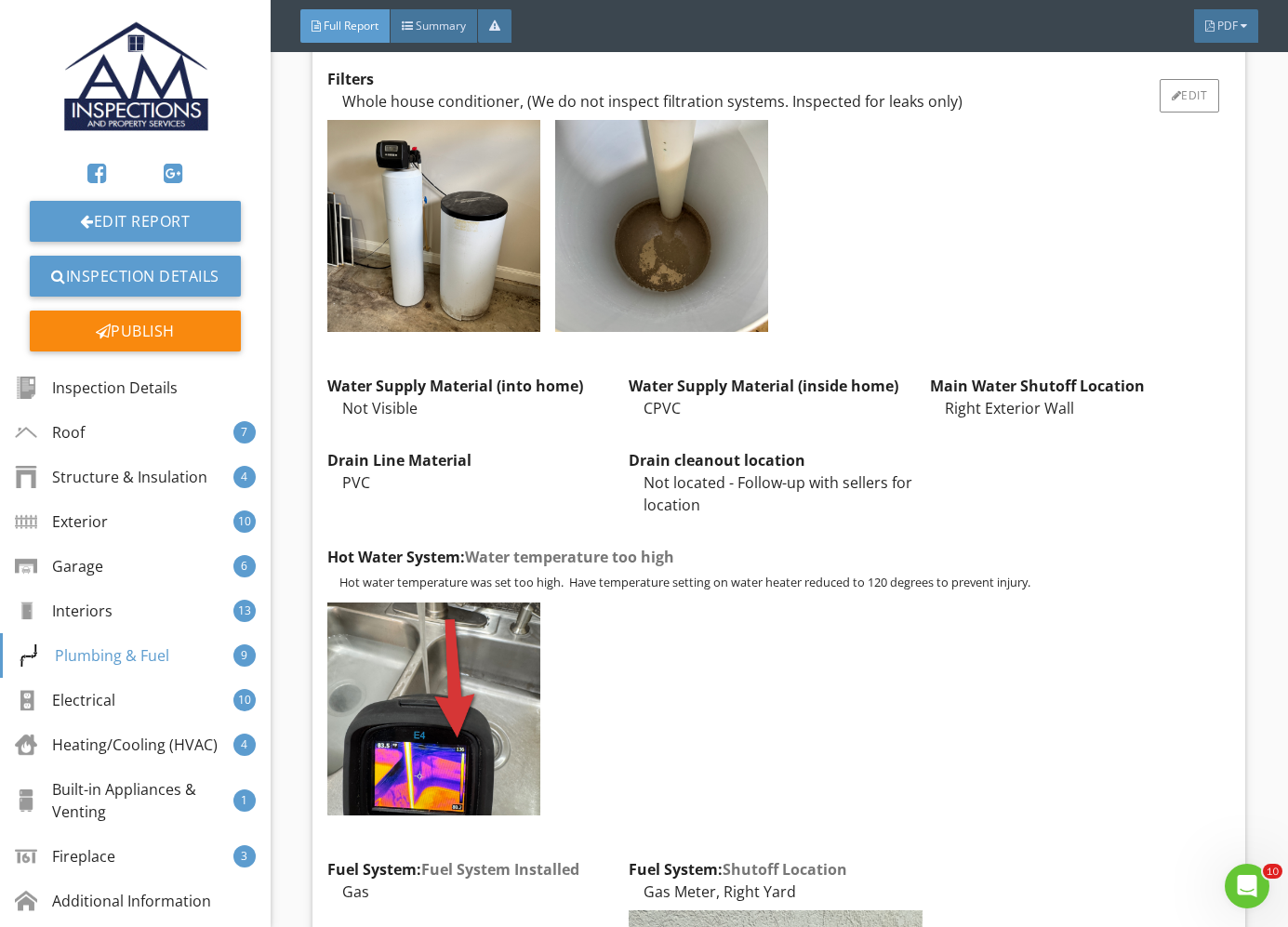 scroll, scrollTop: 17605, scrollLeft: 0, axis: vertical 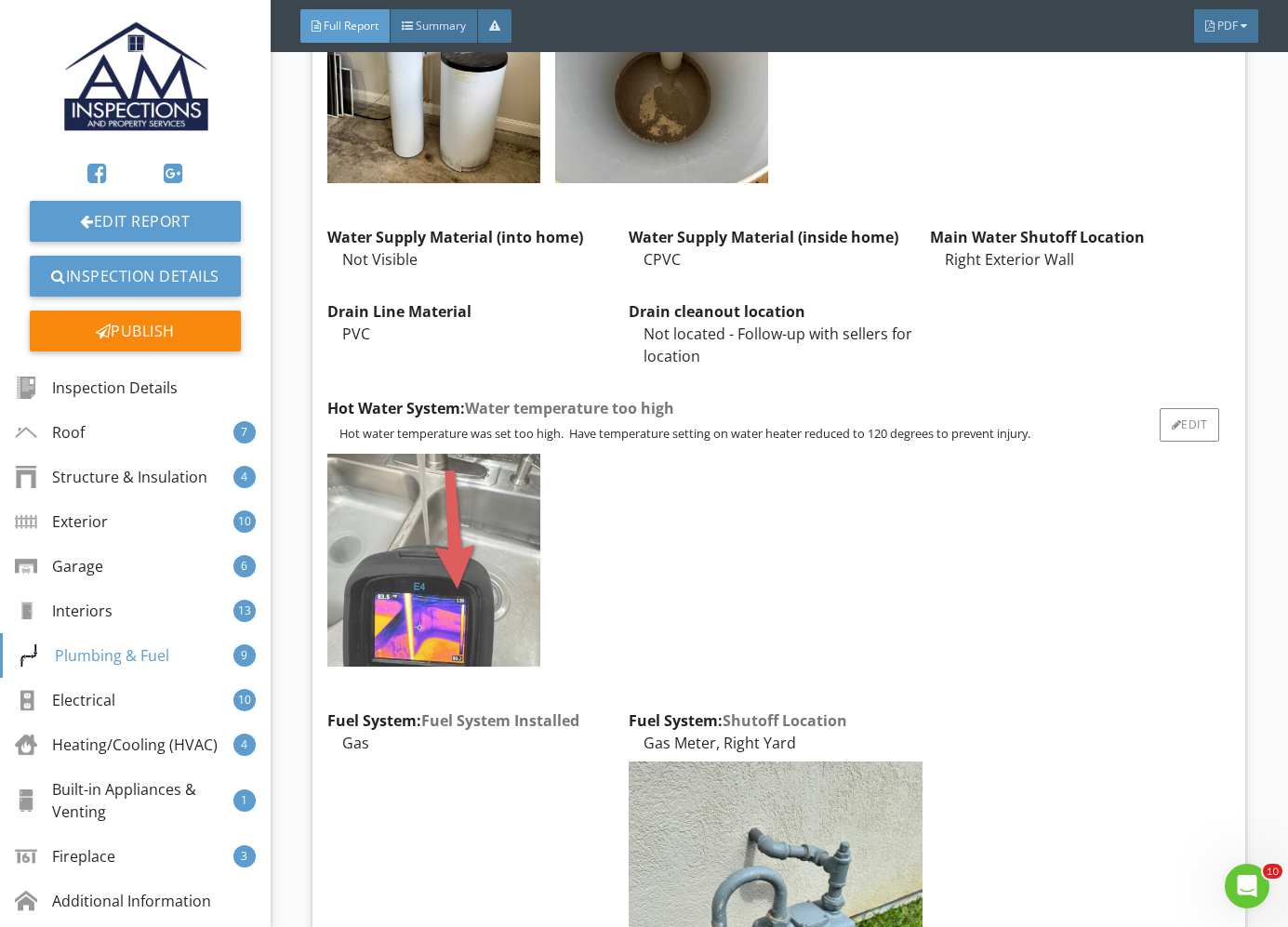 click at bounding box center (433, 560) 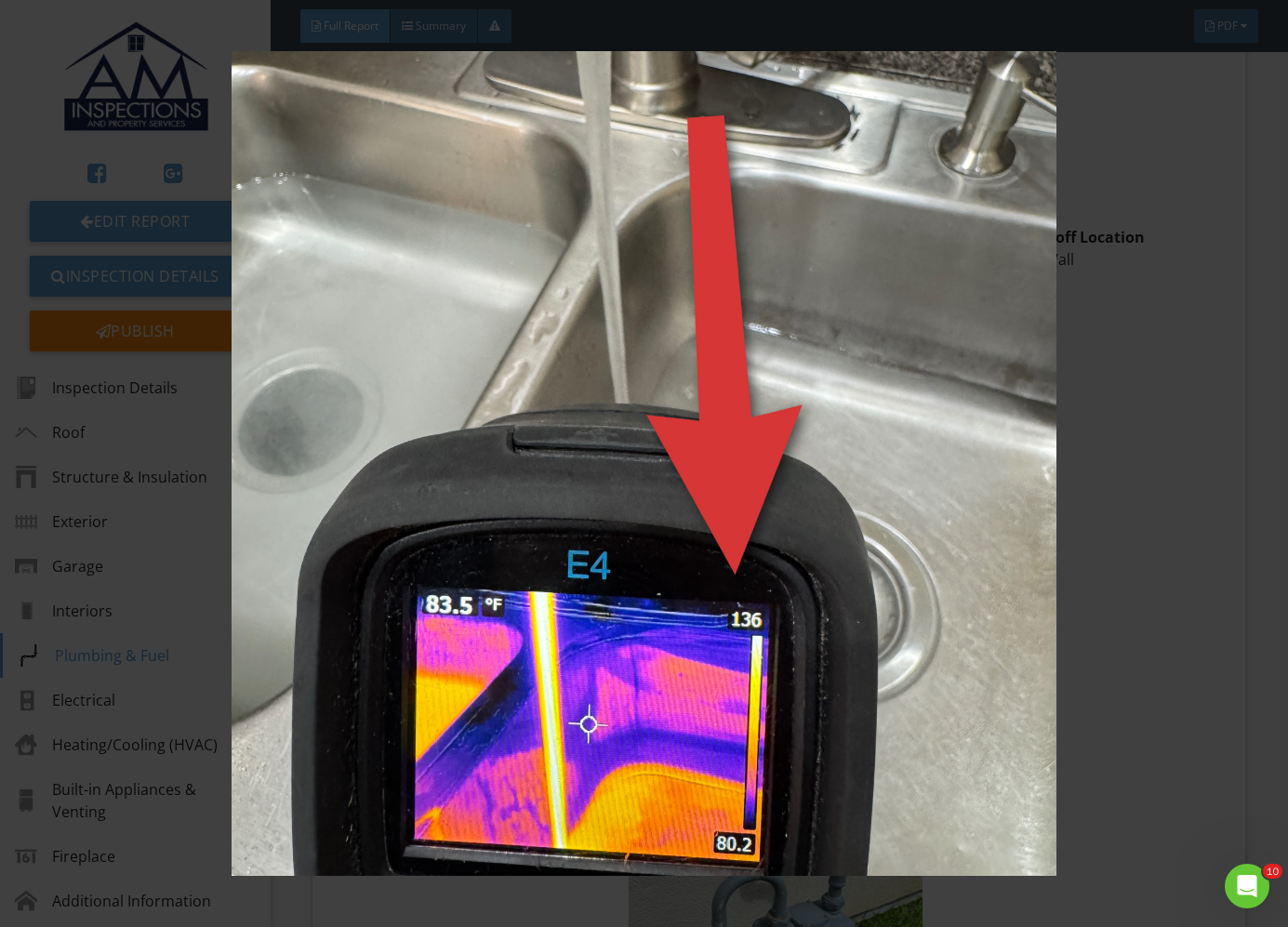 click at bounding box center [644, 463] 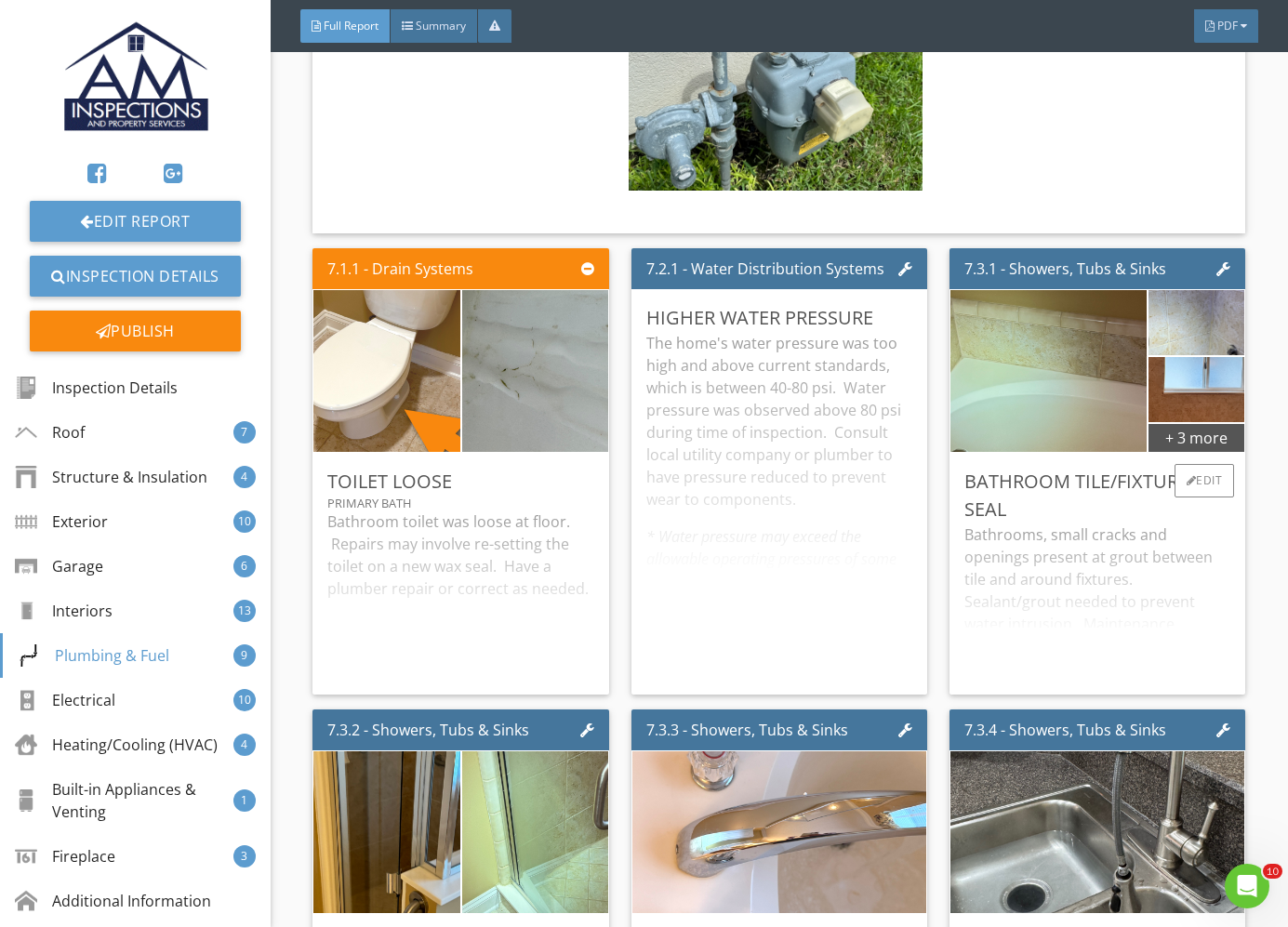 scroll, scrollTop: 18534, scrollLeft: 0, axis: vertical 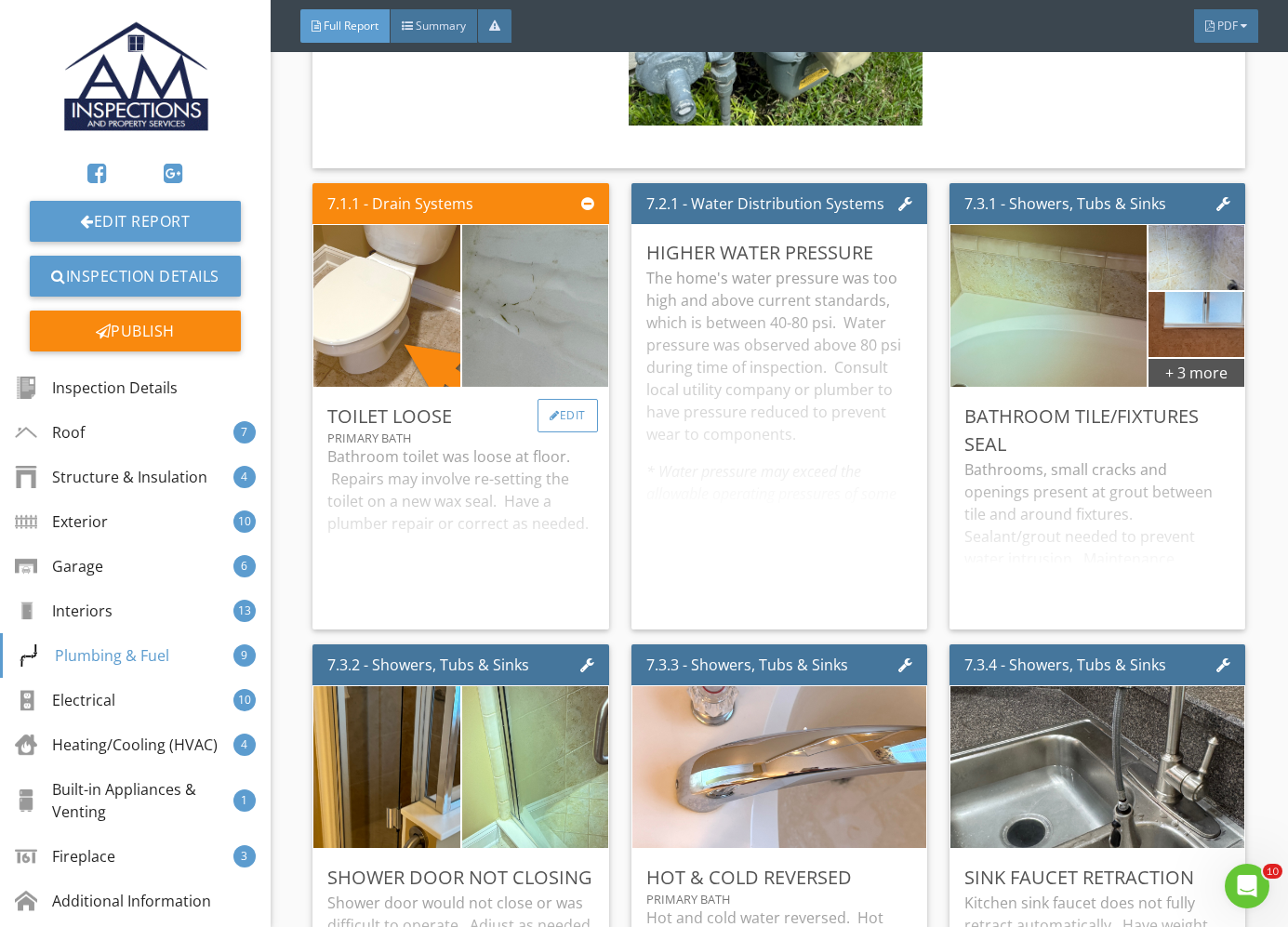click on "Edit" at bounding box center (567, 416) 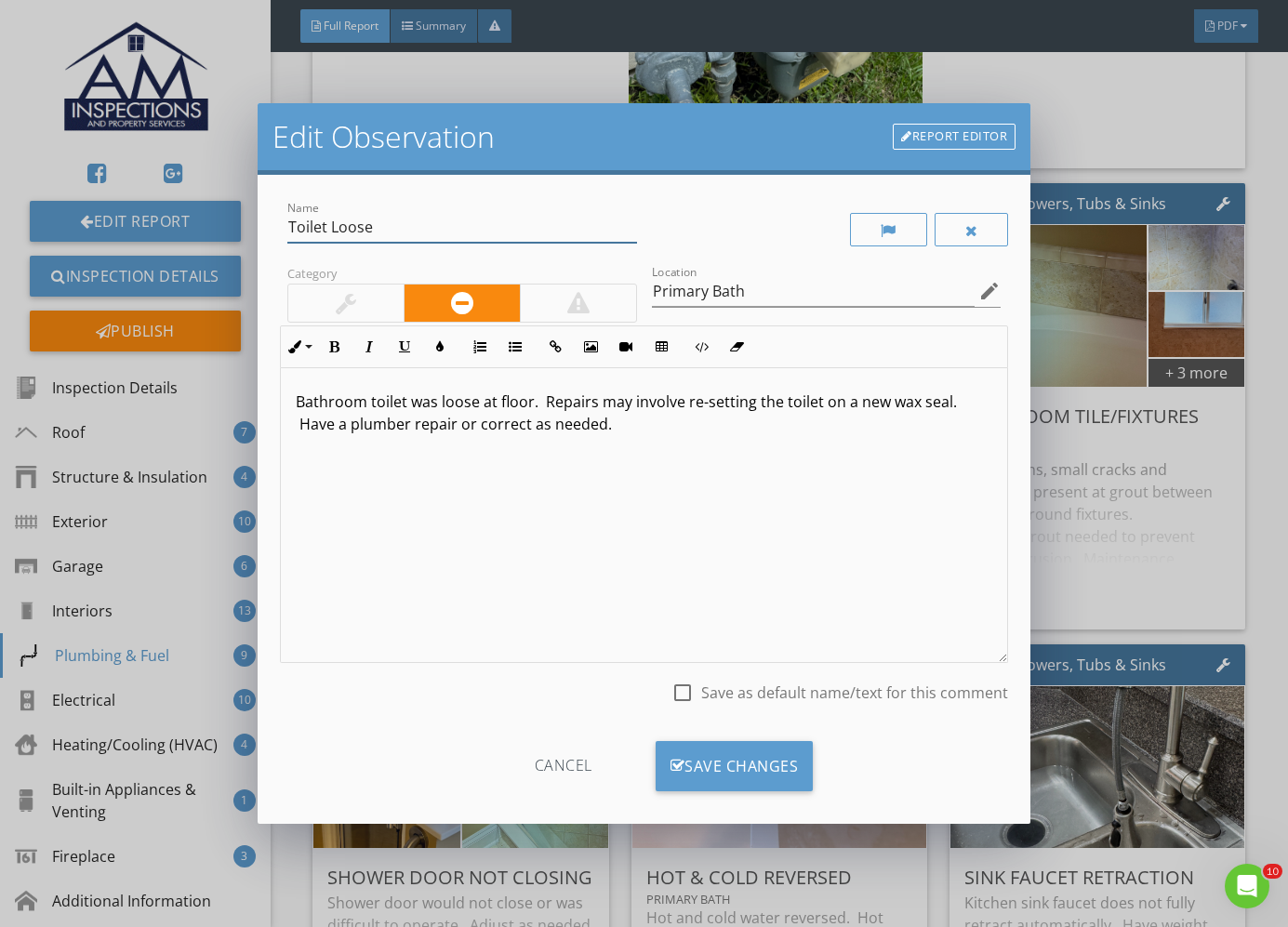 click on "Toilet Loose" at bounding box center (462, 227) 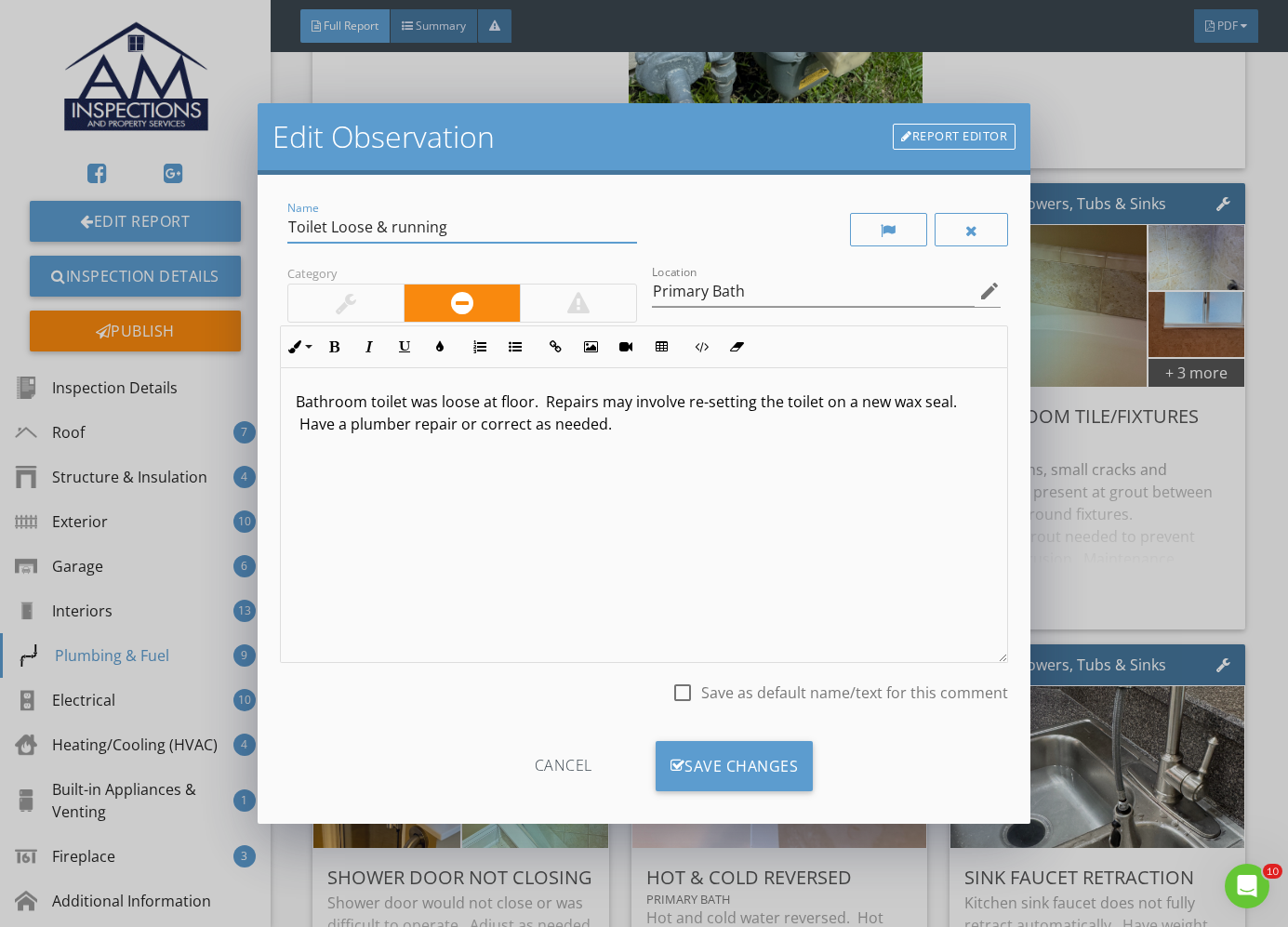 type on "Toilet Loose & running" 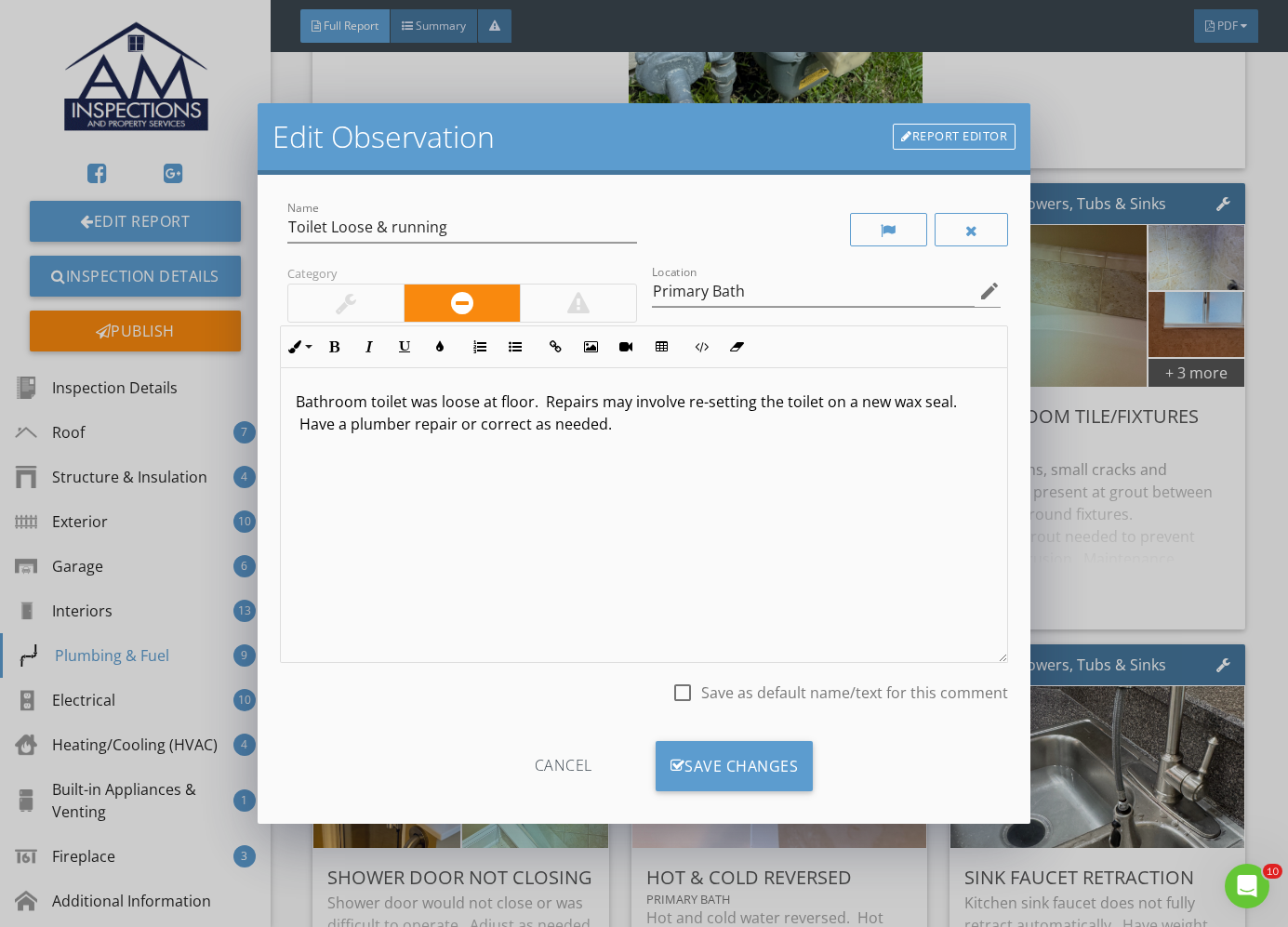 type 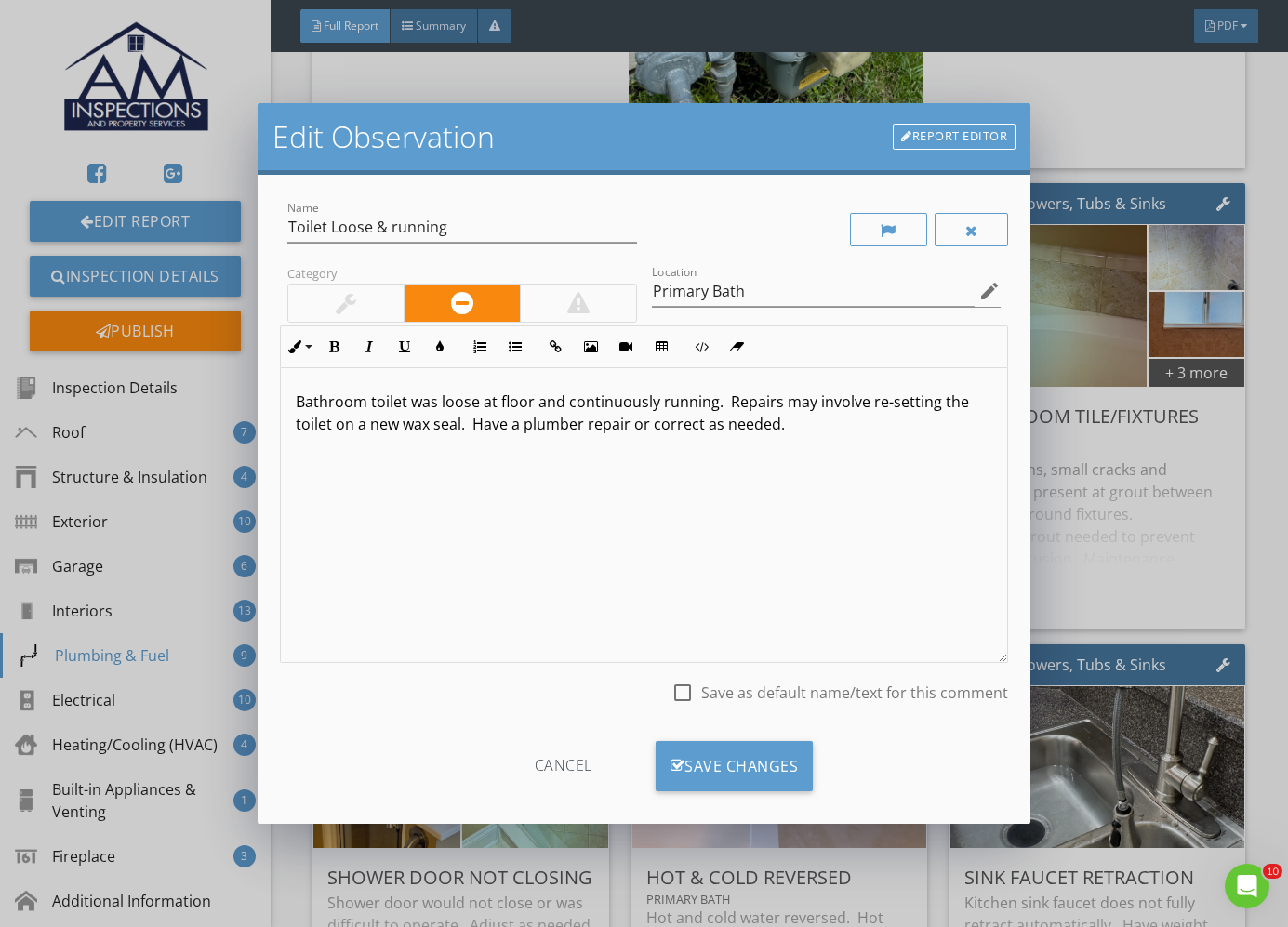 click on "Bathroom toilet was loose at floor and continuously running.  Repairs may involve re-setting the toilet on a new wax seal.  Have a plumber repair or correct as needed." at bounding box center (644, 413) 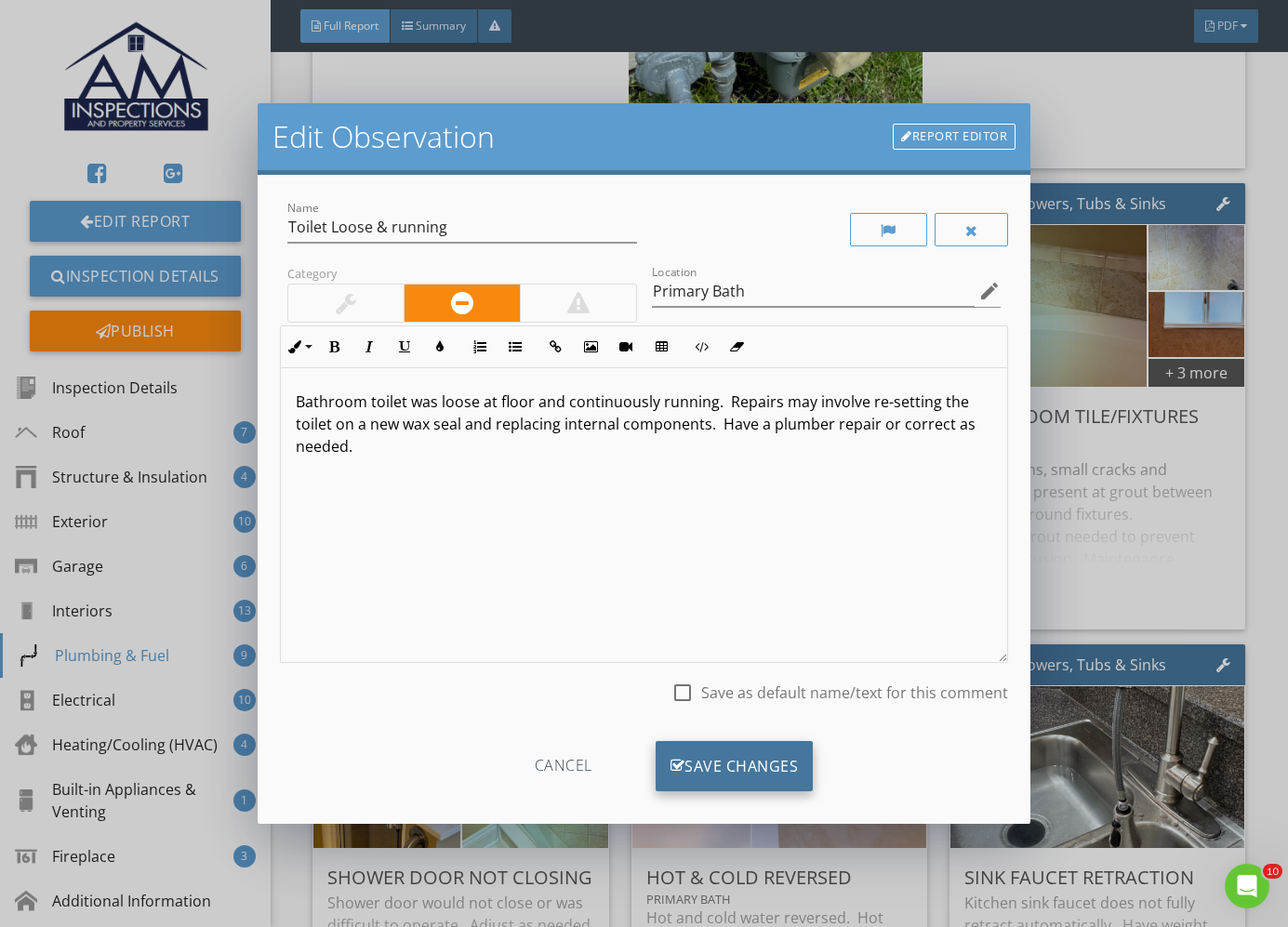 click on "Save Changes" at bounding box center [735, 766] 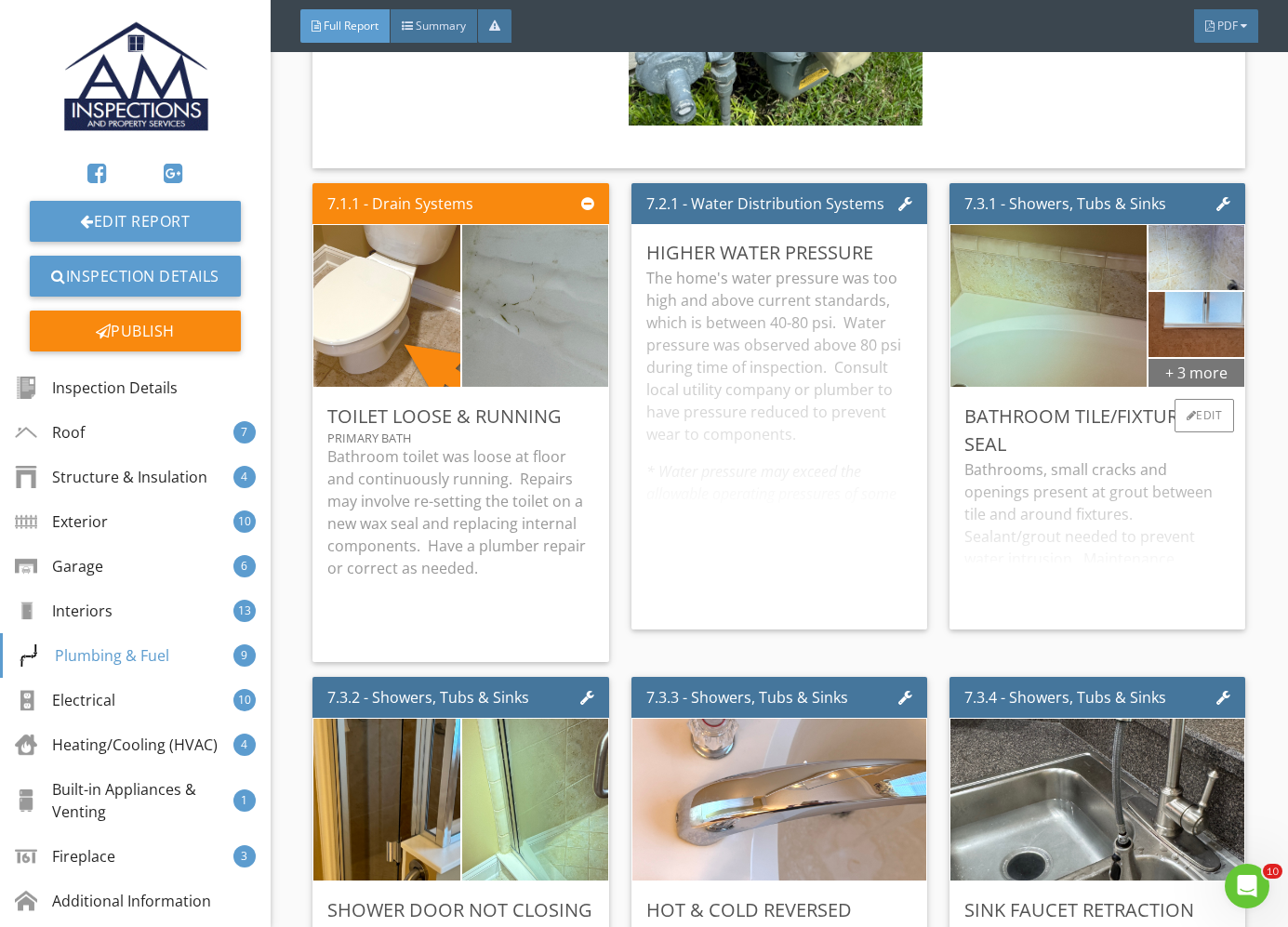 click on "+ 3 more" at bounding box center [1196, 372] 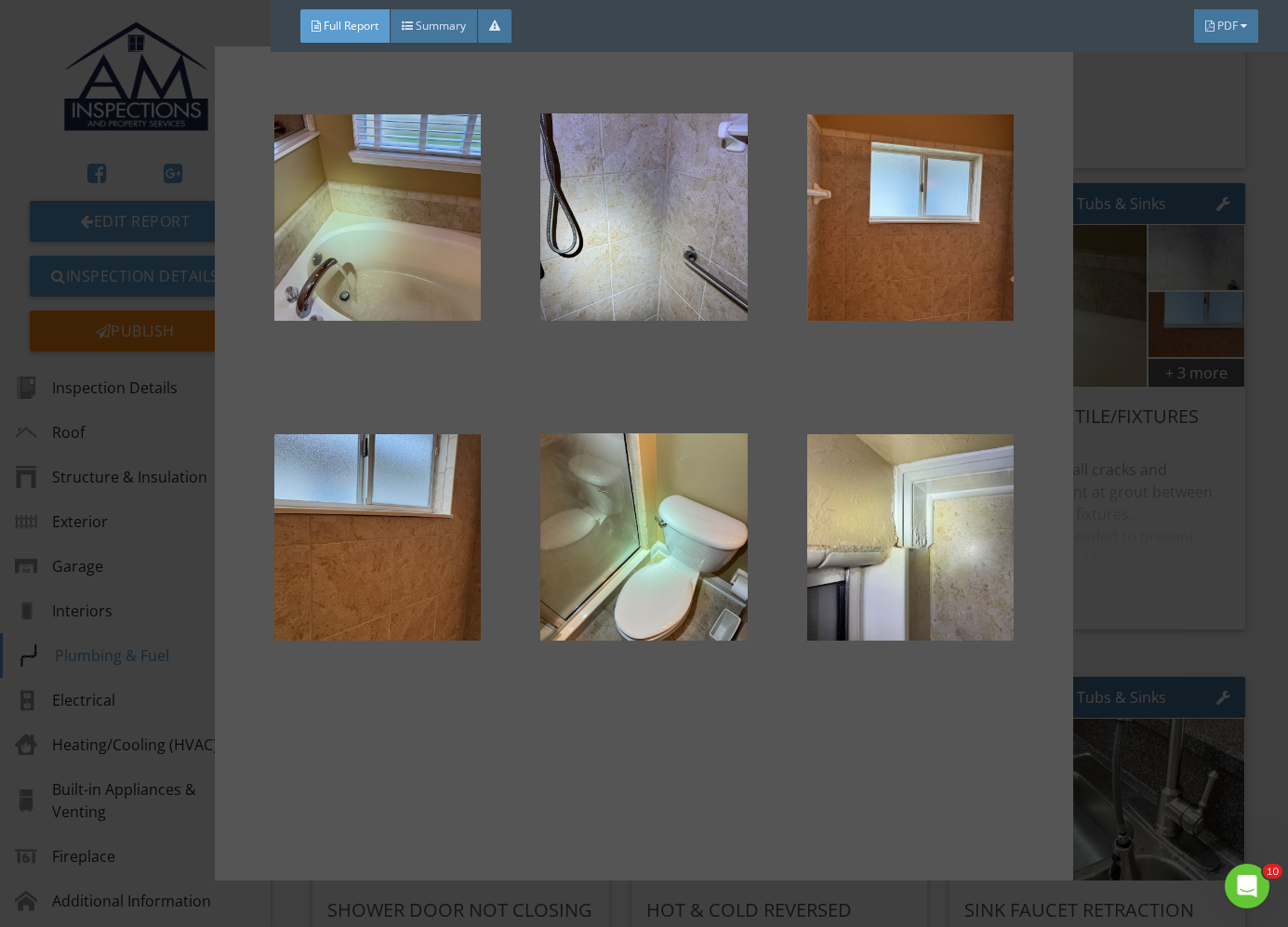 click at bounding box center [644, 463] 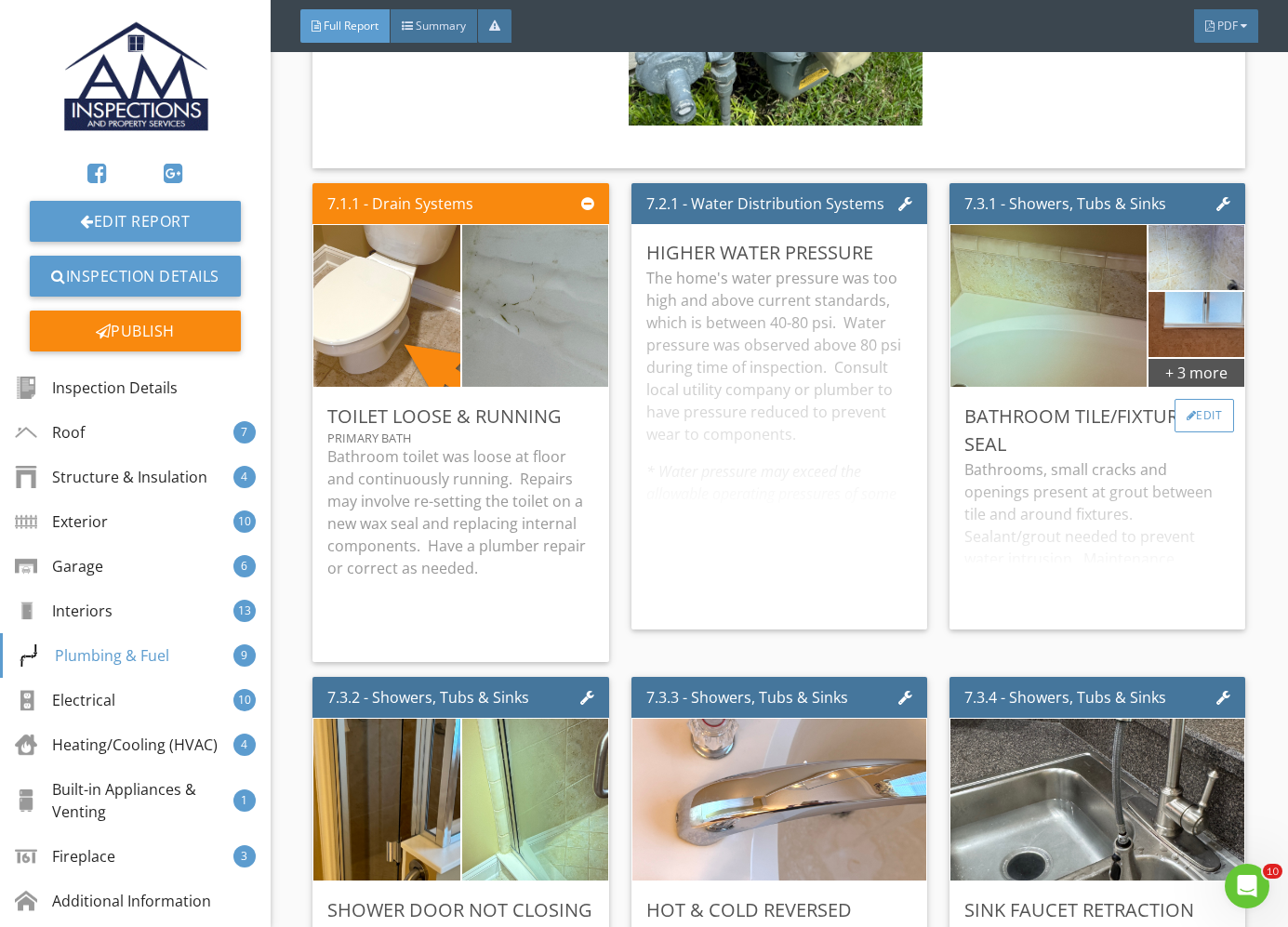 click on "Edit" at bounding box center [1204, 416] 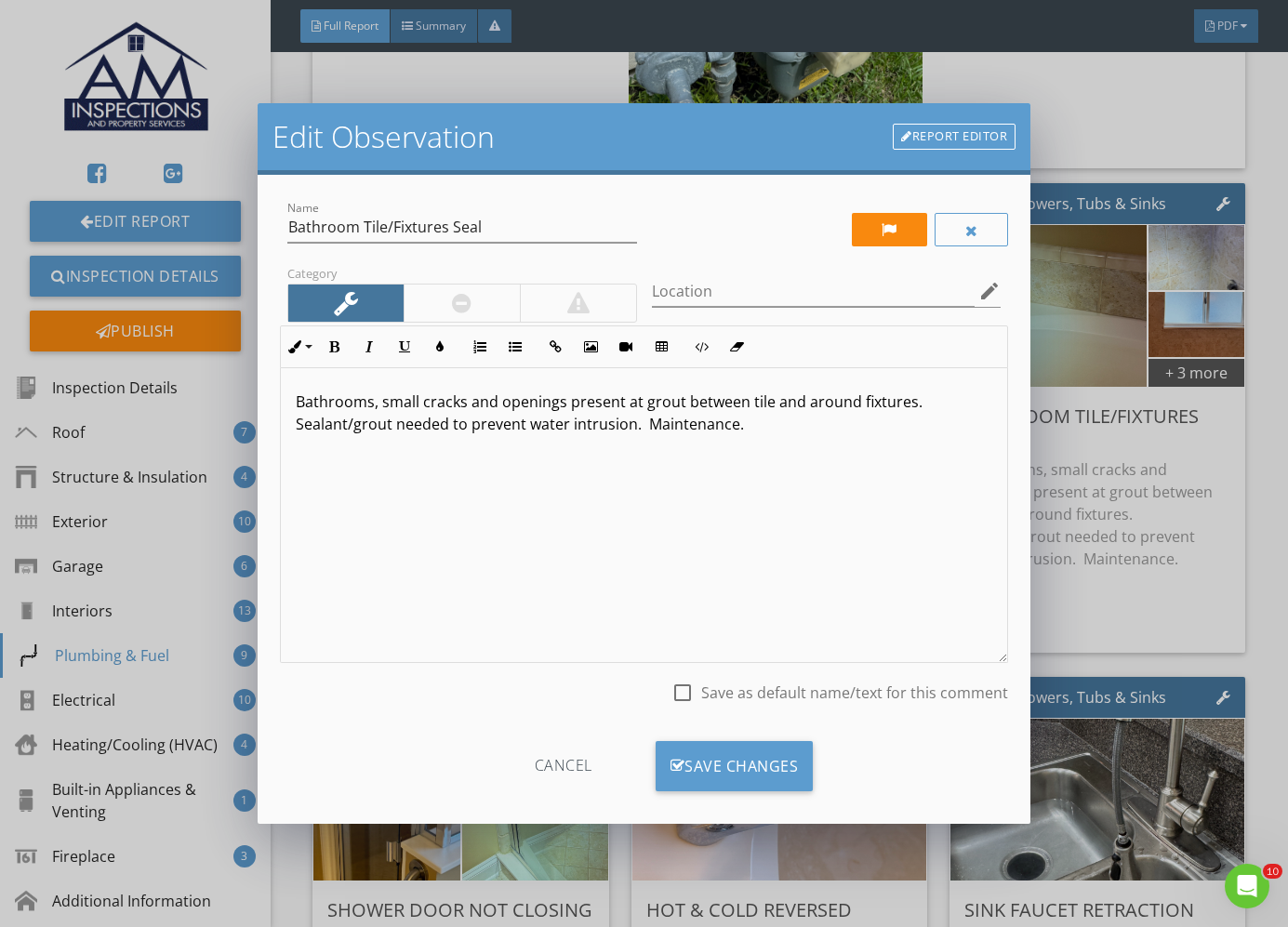 click on "Bathrooms, small cracks and openings present at grout between tile and around fixtures. Sealant/grout needed to prevent water intrusion.  Maintenance." at bounding box center [644, 515] 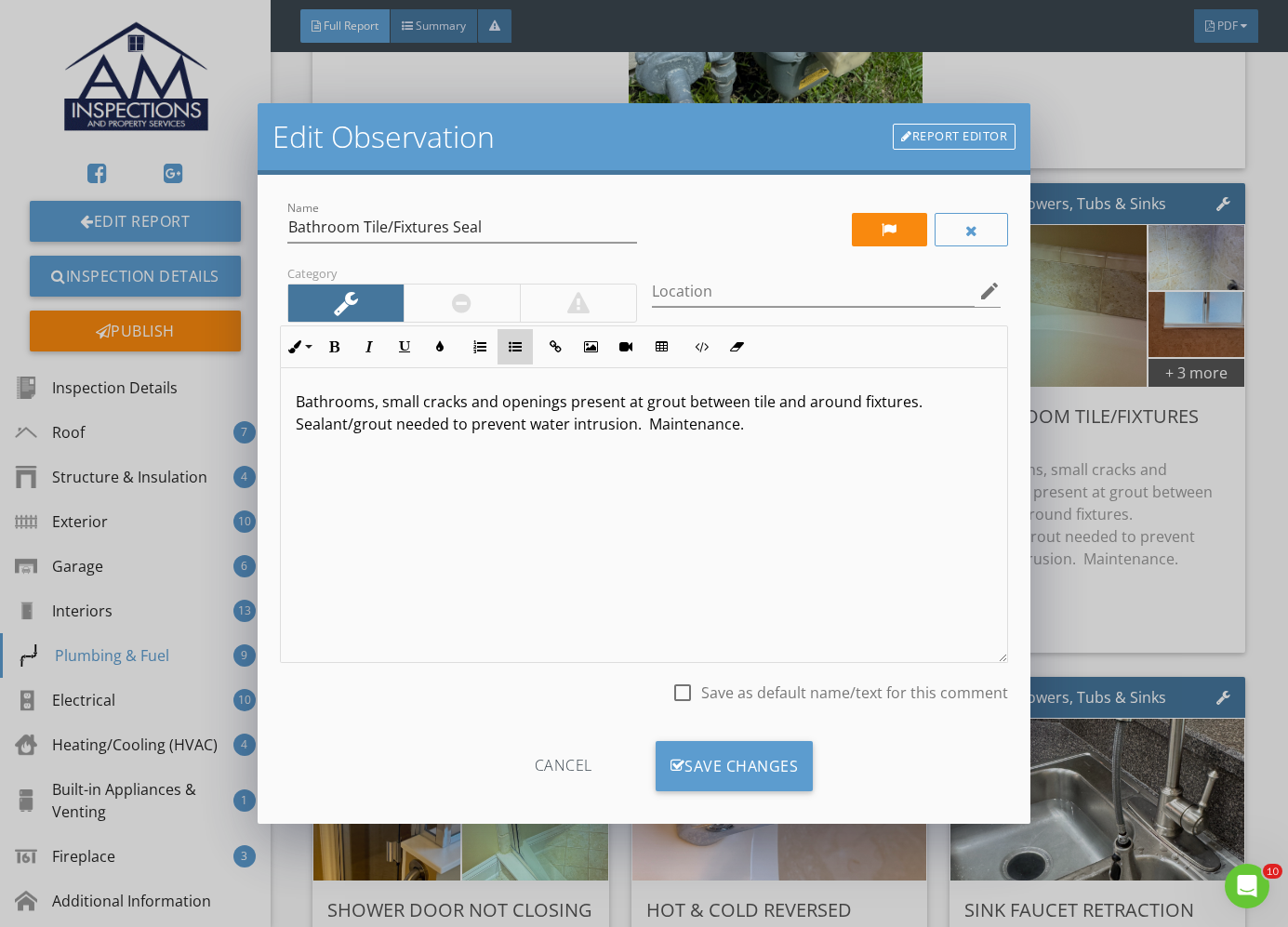 click on "Unordered List" at bounding box center (515, 347) 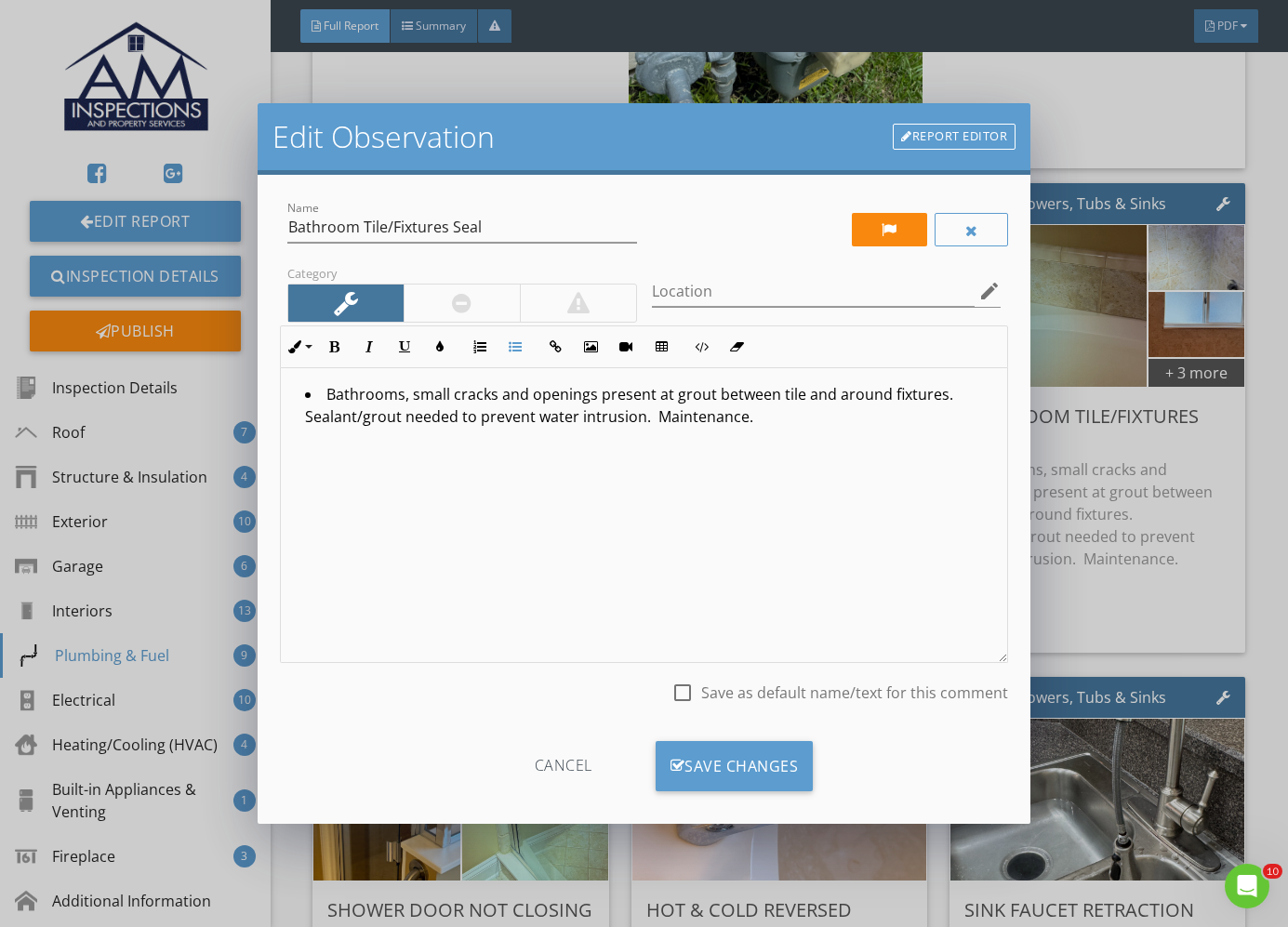 click at bounding box center (461, 303) 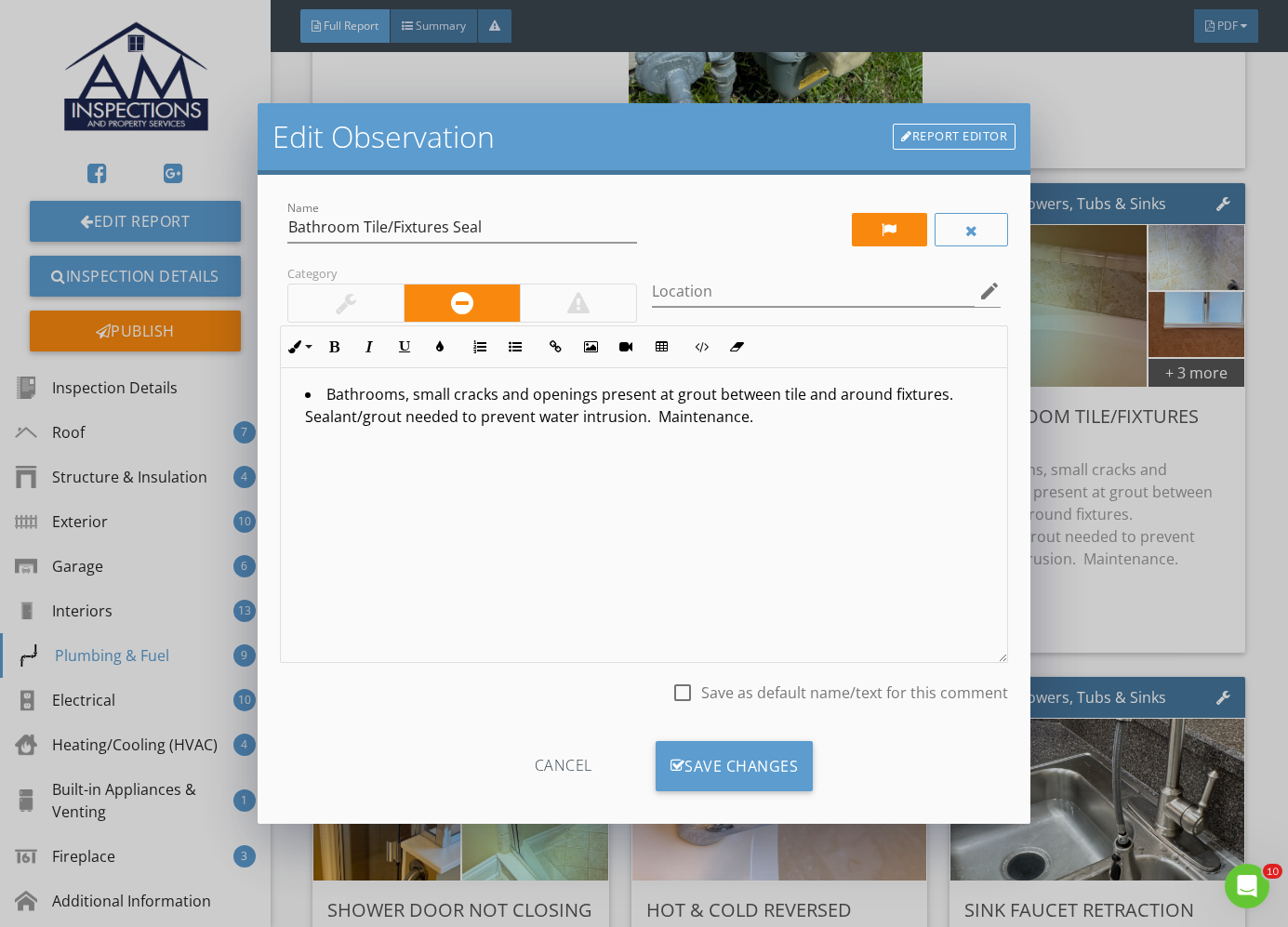 click on "Bathrooms, small cracks and openings present at grout between tile and around fixtures. Sealant/grout needed to prevent water intrusion.  Maintenance." at bounding box center [648, 407] 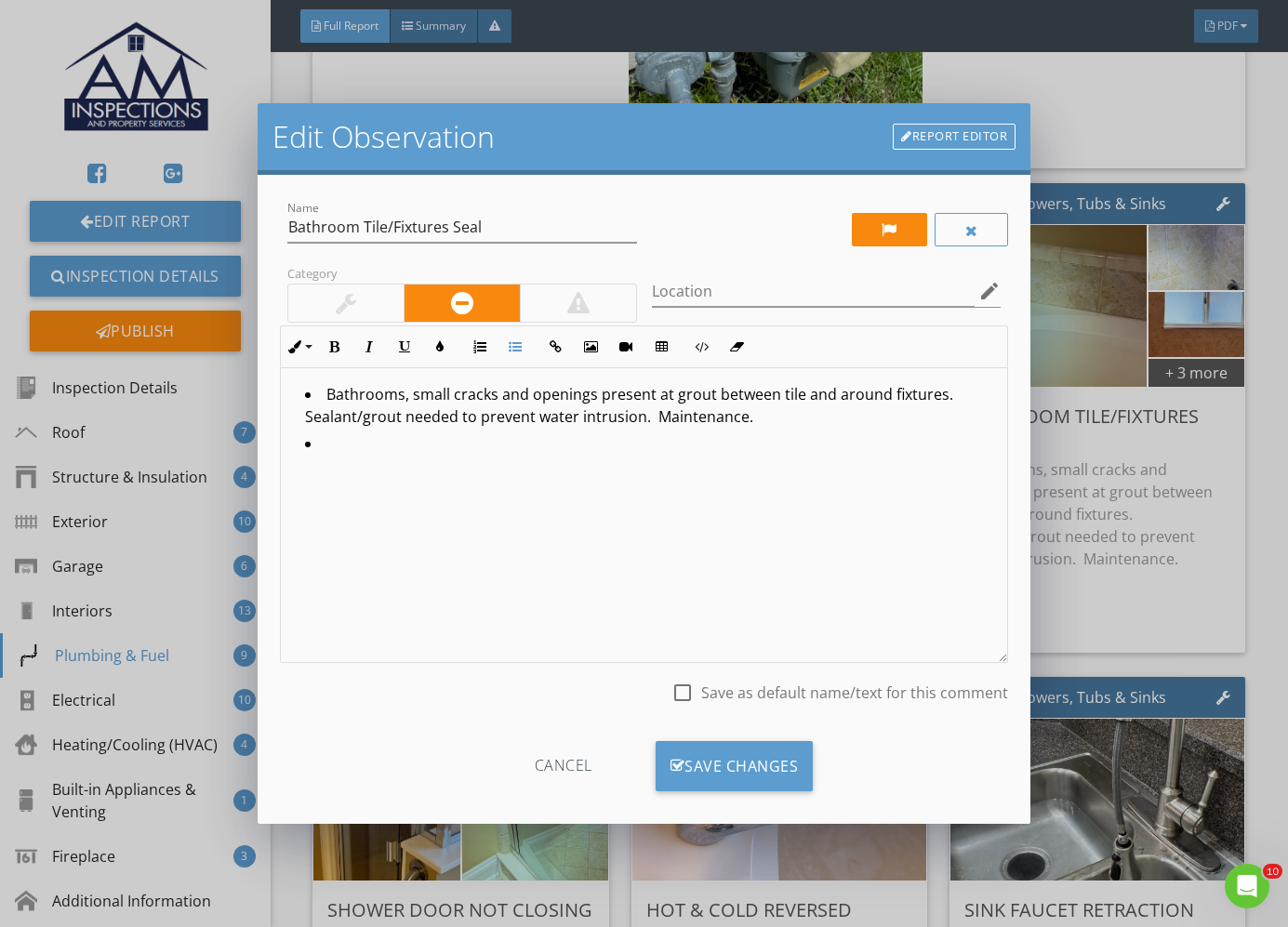 type 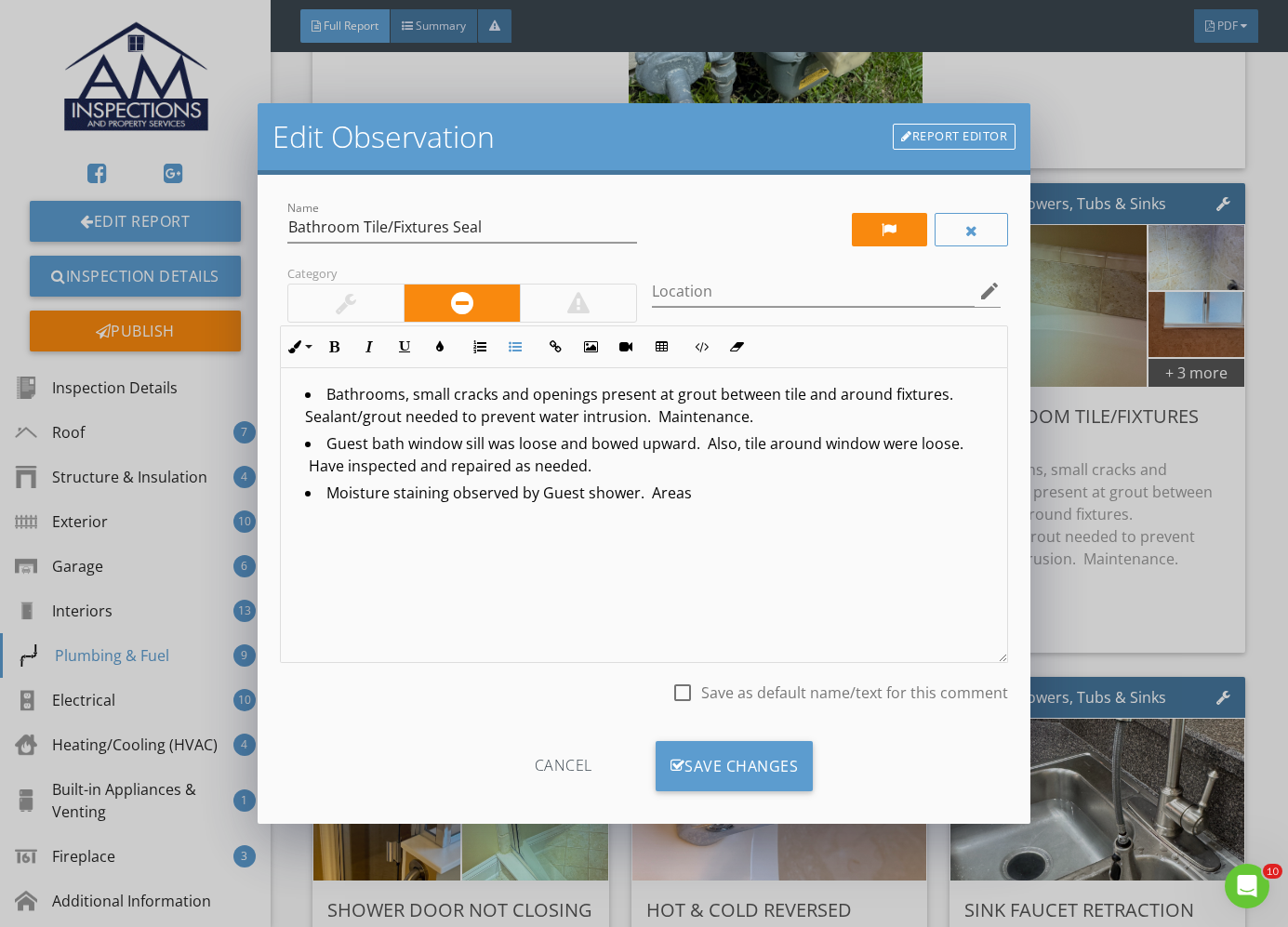 click on "Moisture staining observed by Guest shower.  Areas" at bounding box center [648, 495] 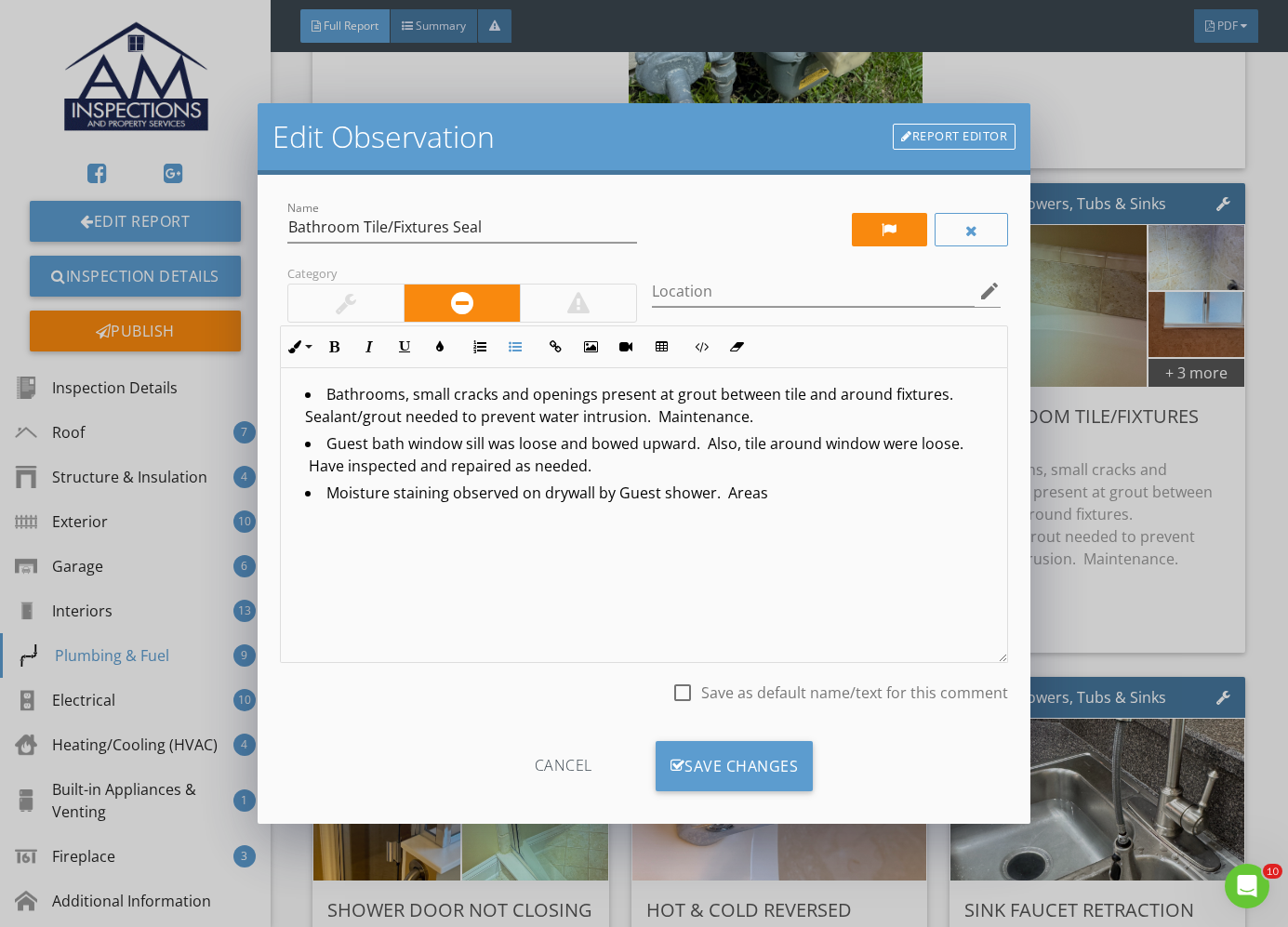 click on "Moisture staining observed on drywall by Guest shower.  Areas" at bounding box center (648, 495) 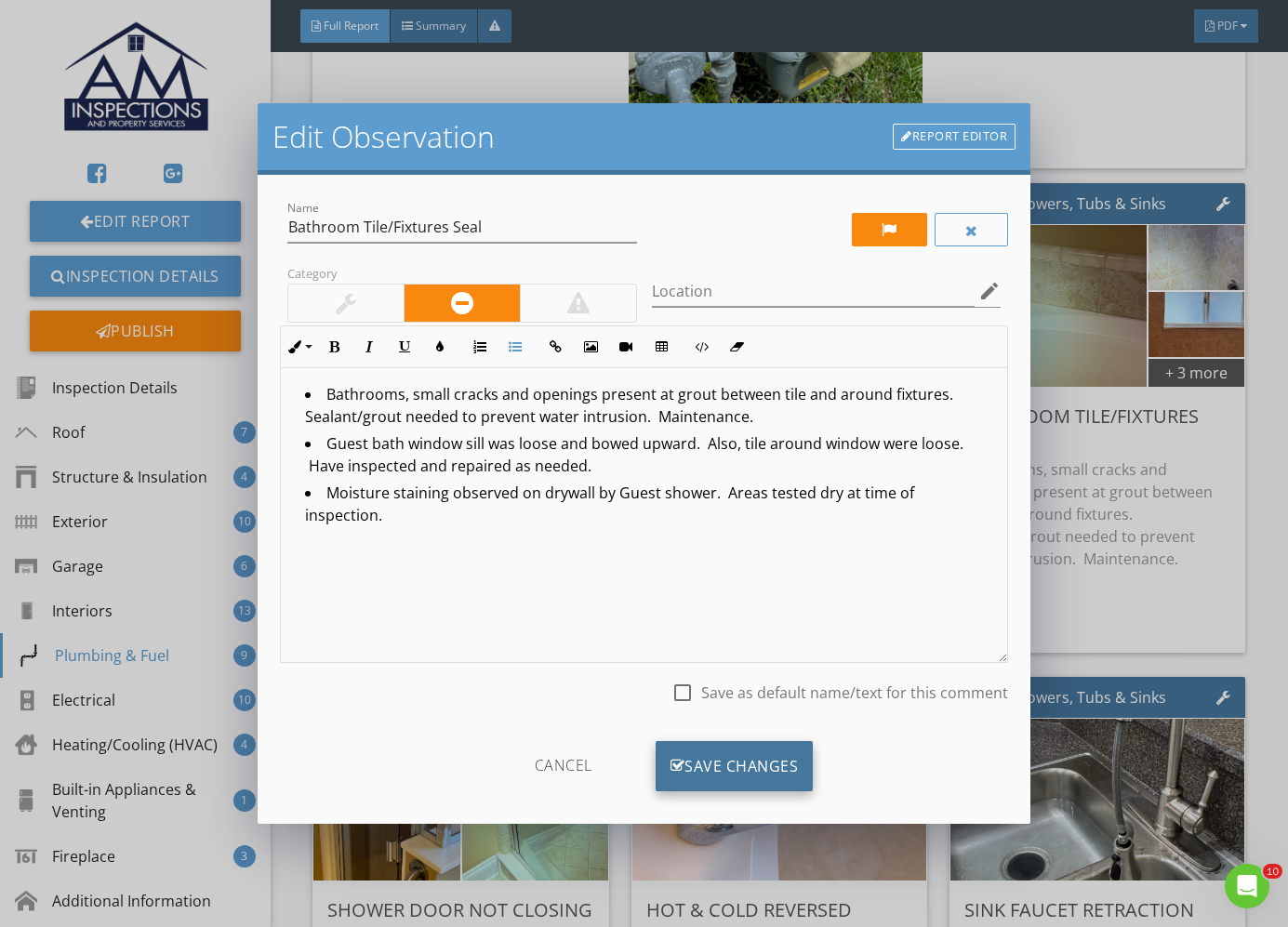 click on "Save Changes" at bounding box center (735, 766) 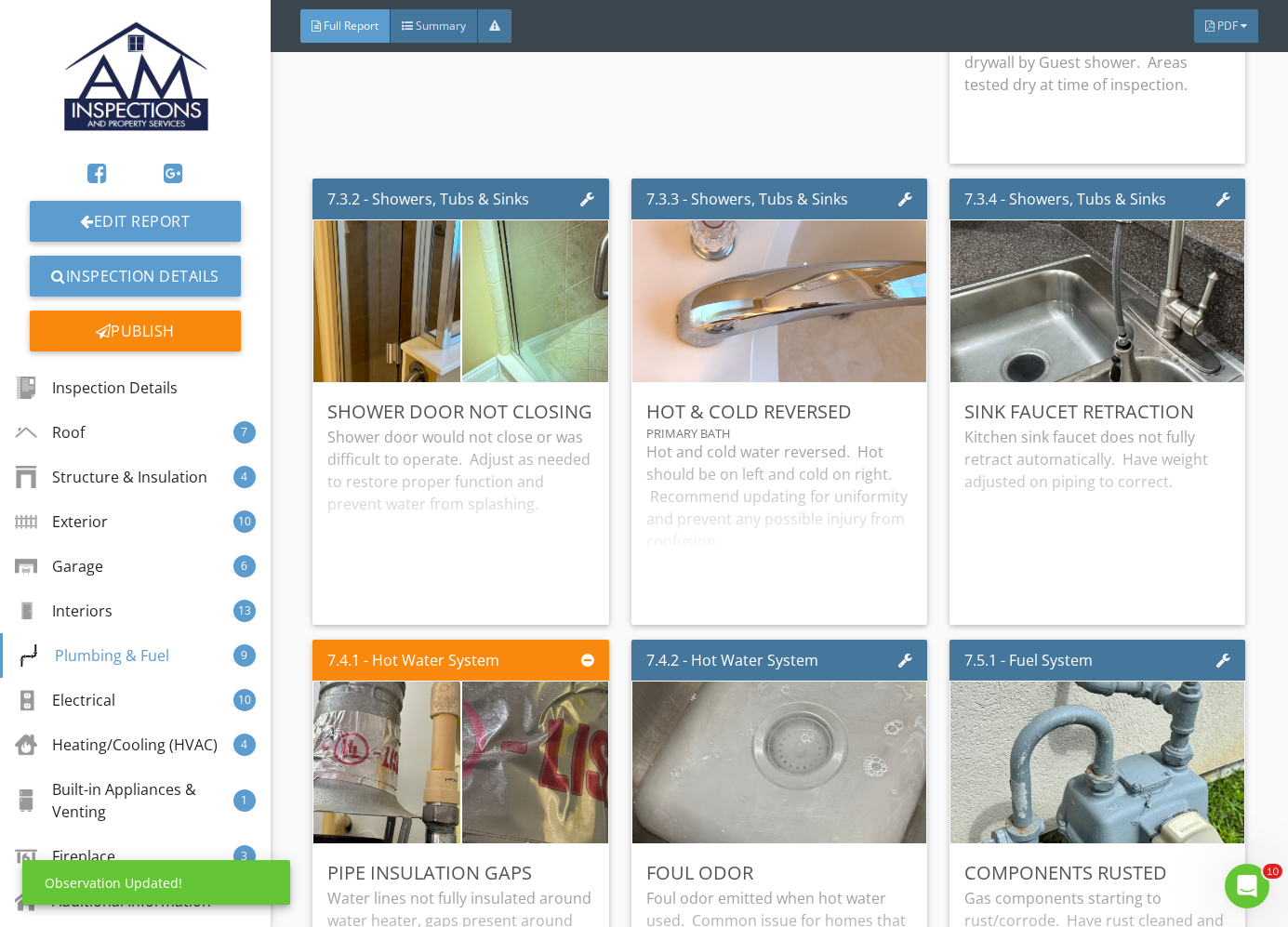 scroll, scrollTop: 19232, scrollLeft: 0, axis: vertical 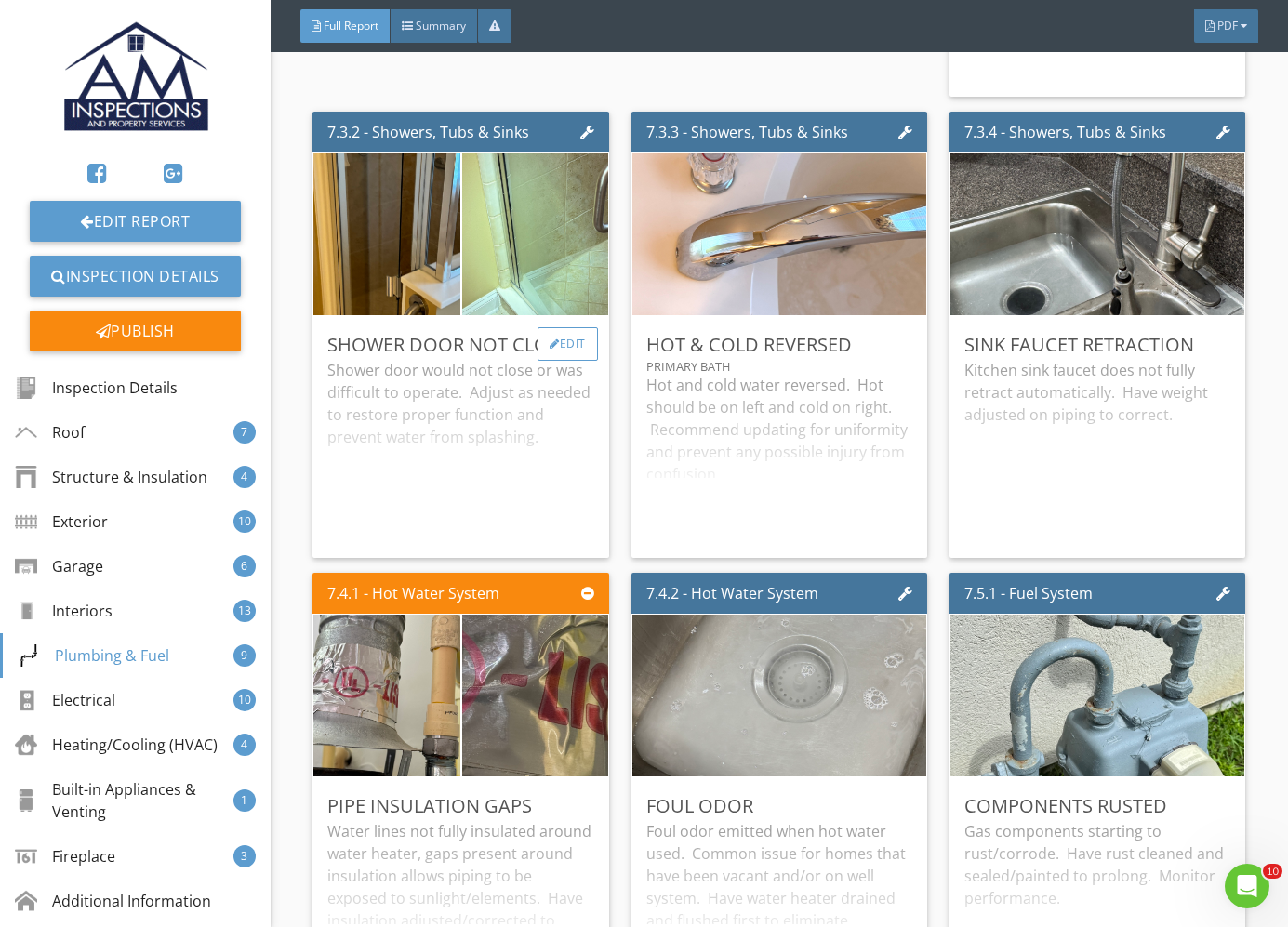 click on "Edit" at bounding box center [567, 344] 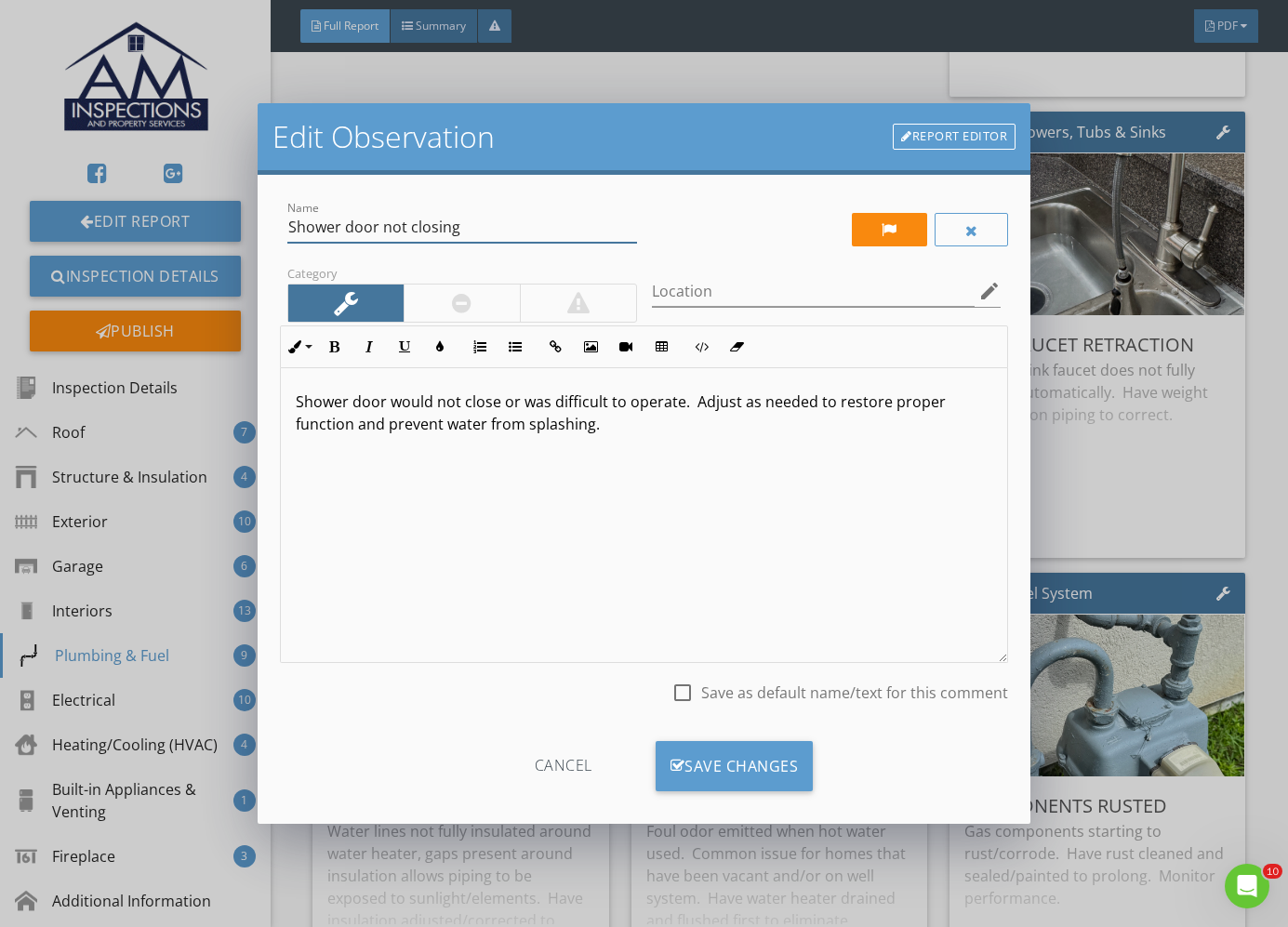 click on "Shower door not closing" at bounding box center [462, 227] 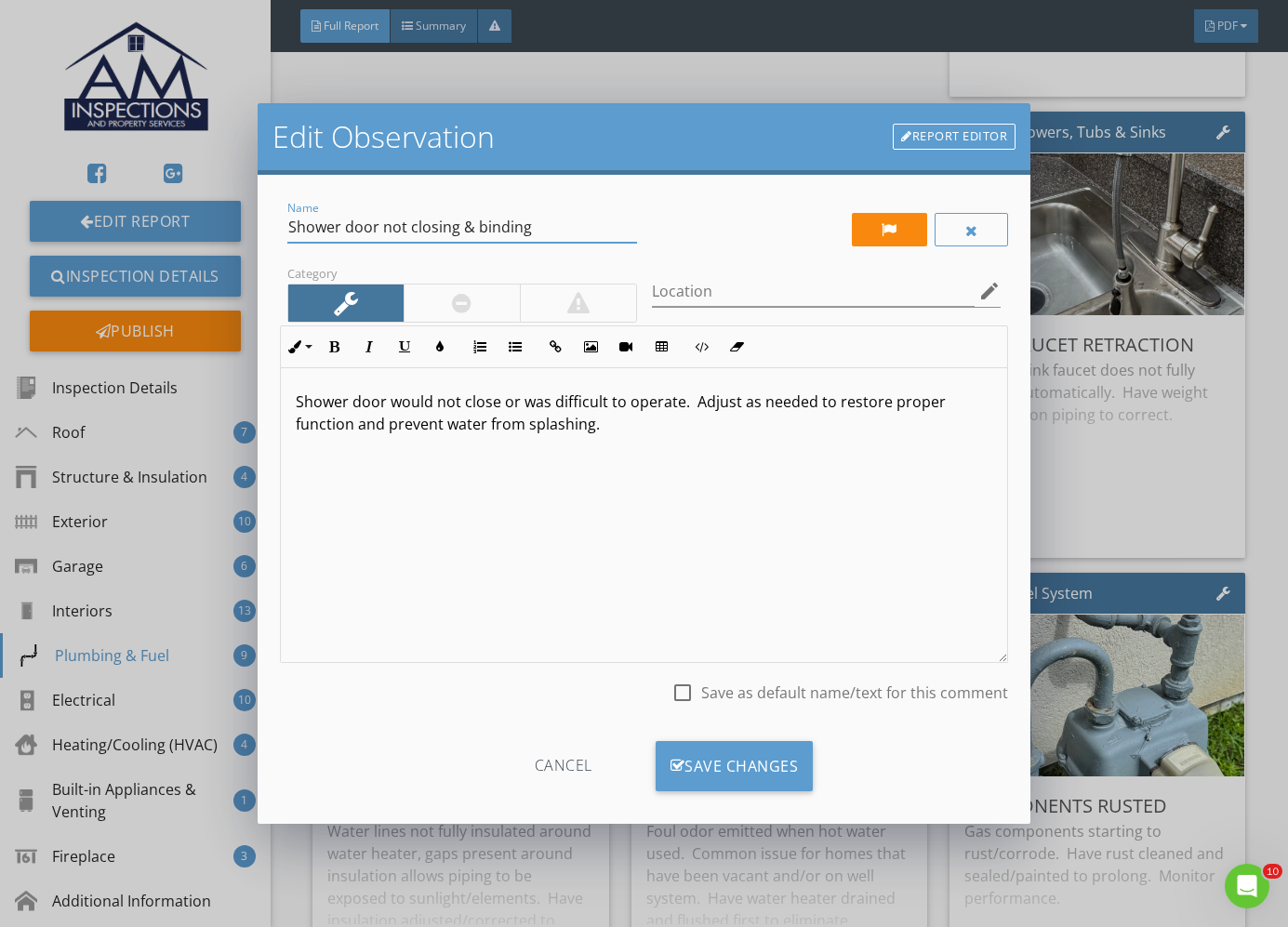 type on "Shower door not closing & binding" 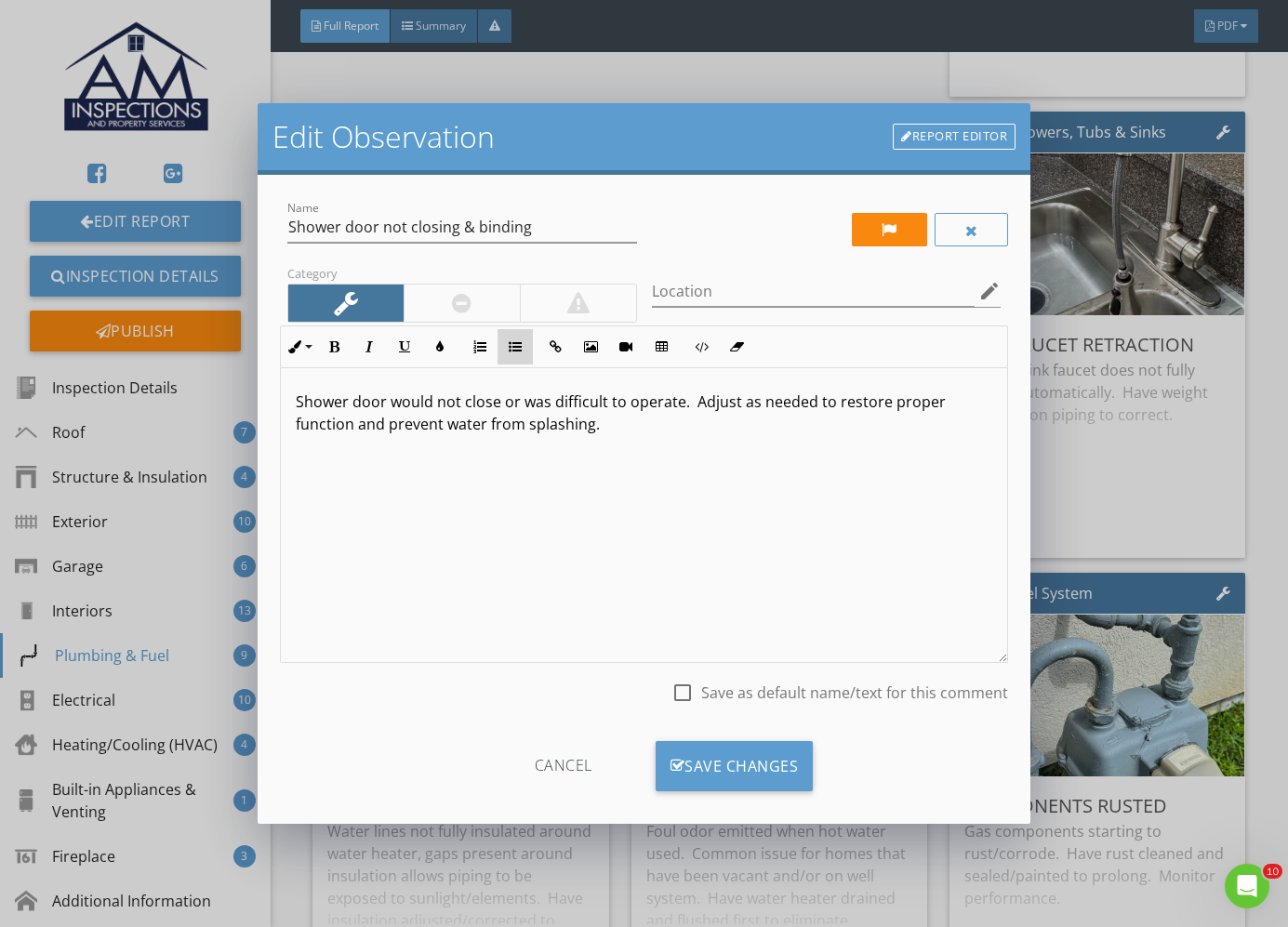 drag, startPoint x: 511, startPoint y: 356, endPoint x: 525, endPoint y: 344, distance: 18.439089 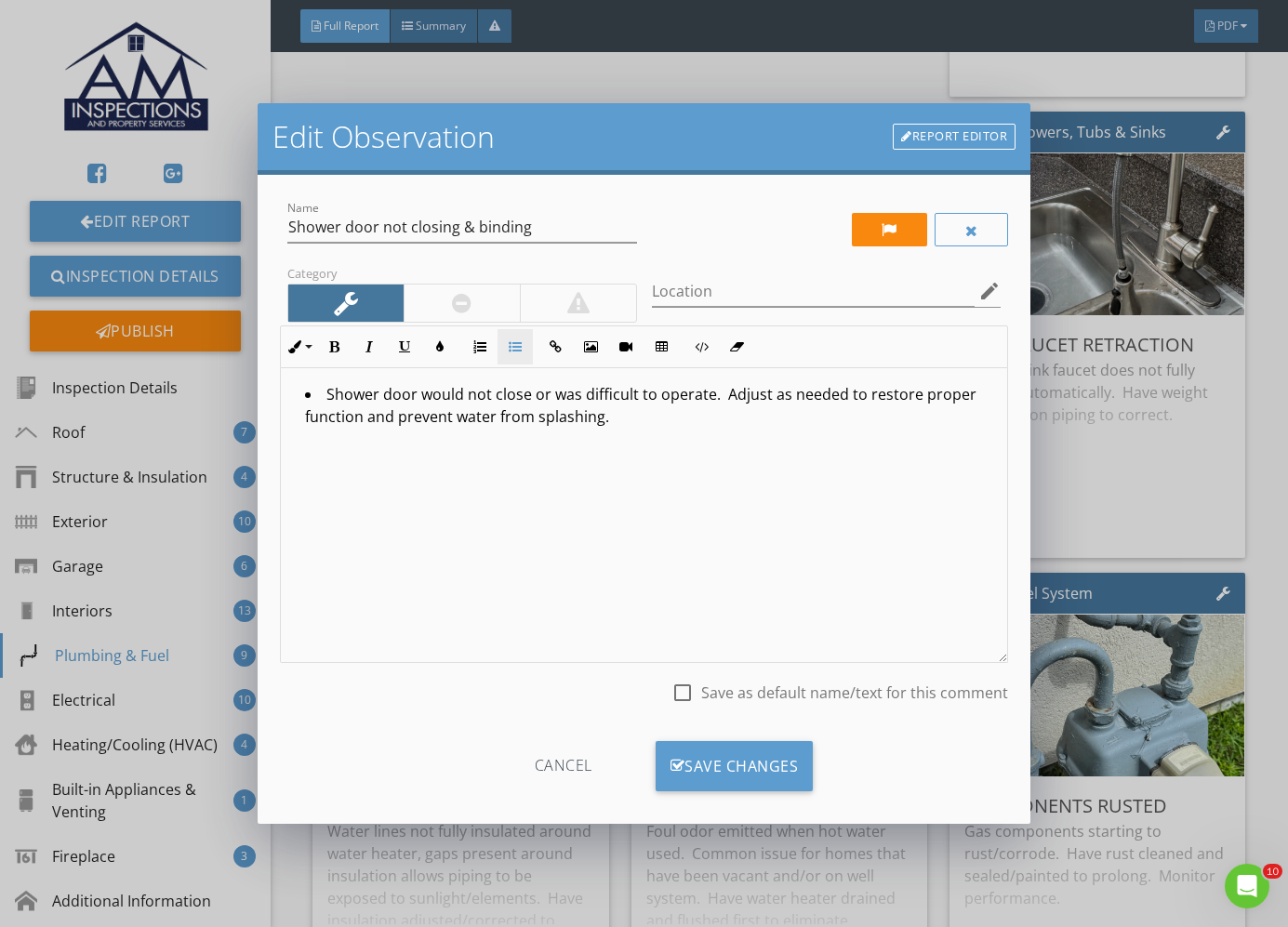 type 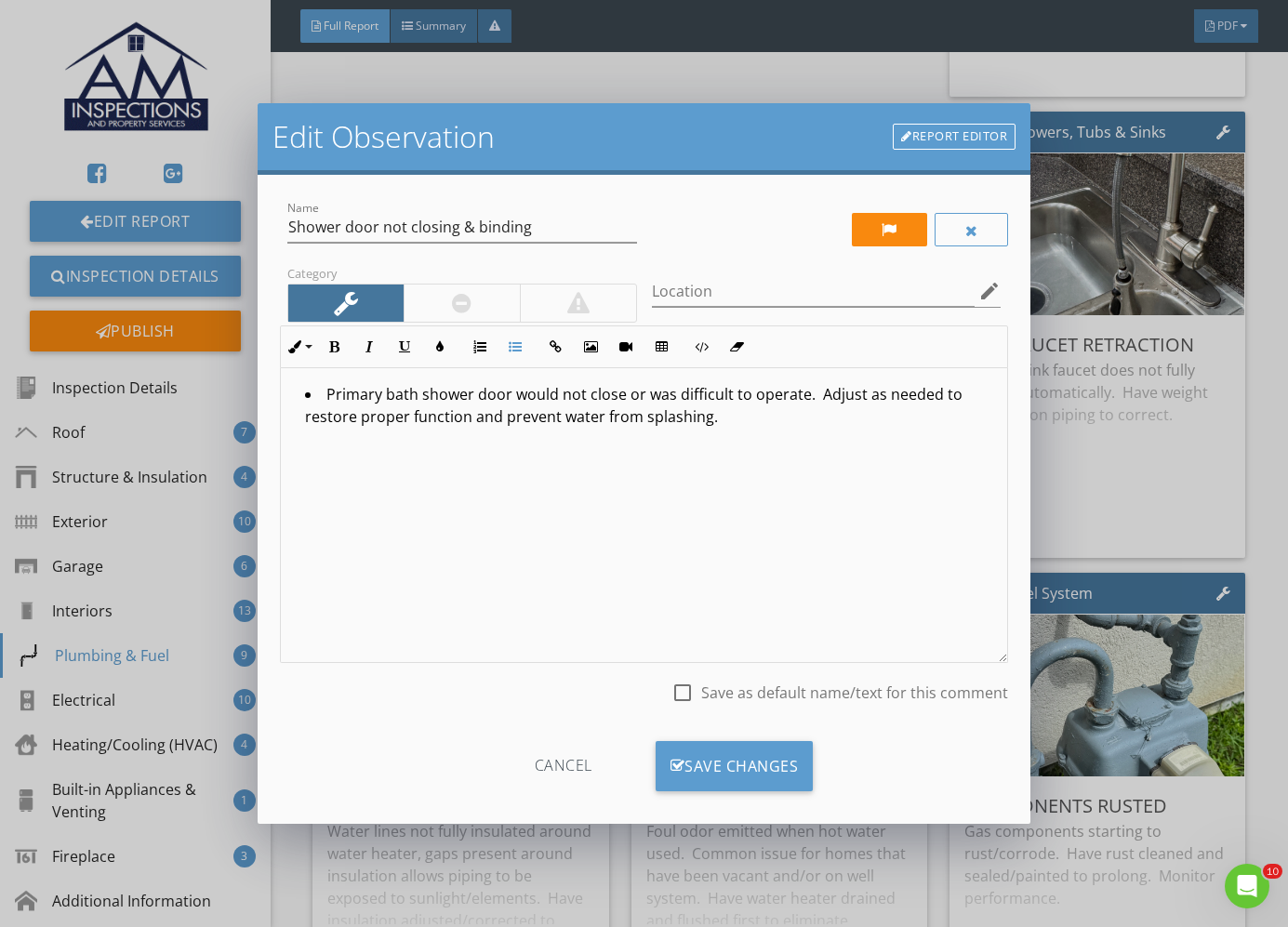 click on "Primary bath shower door would not close or was difficult to operate.  Adjust as needed to restore proper function and prevent water from splashing." at bounding box center [648, 407] 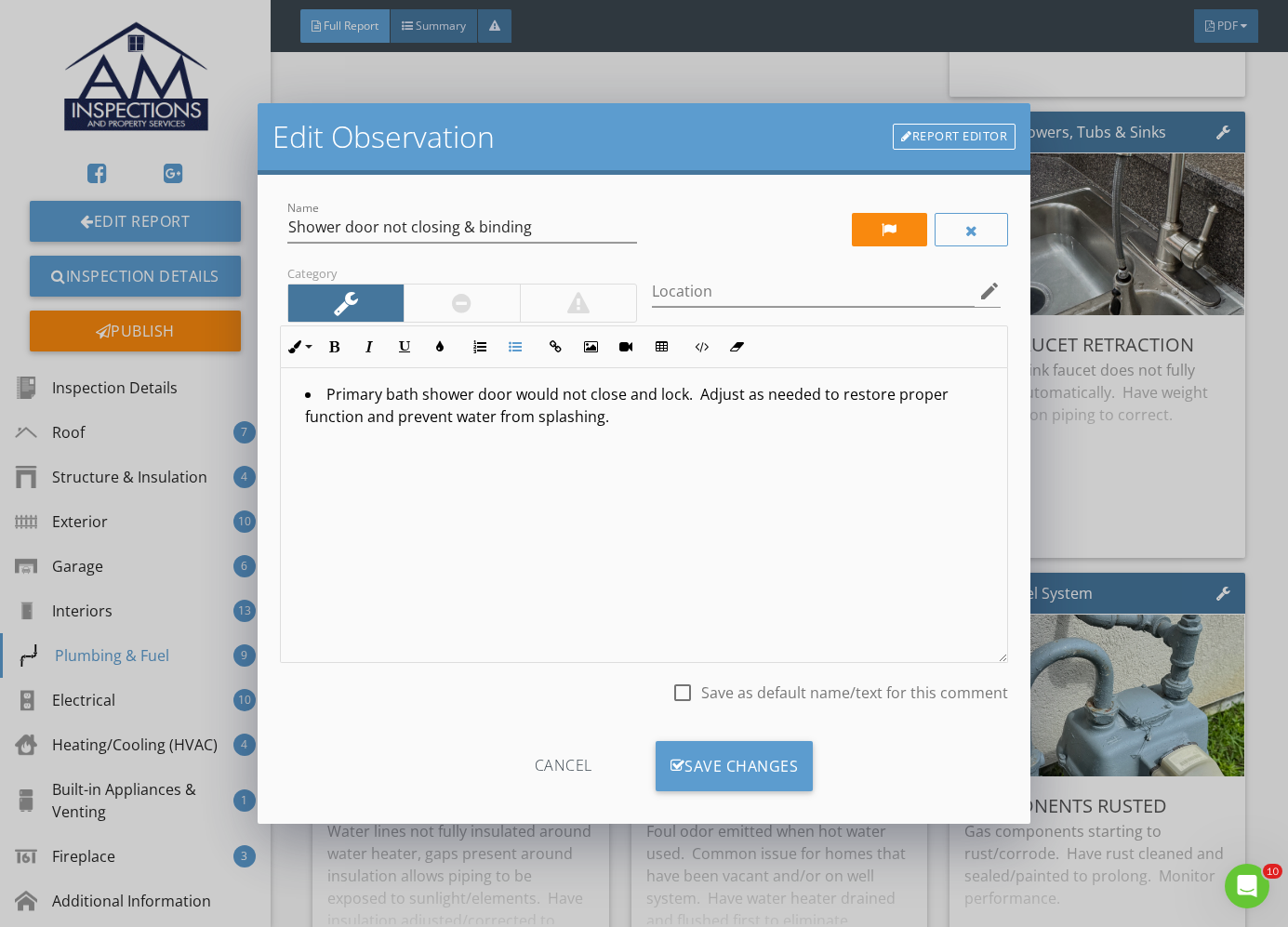 click on "Primary bath shower door would not close and lock.  Adjust as needed to restore proper function and prevent water from splashing." at bounding box center (648, 407) 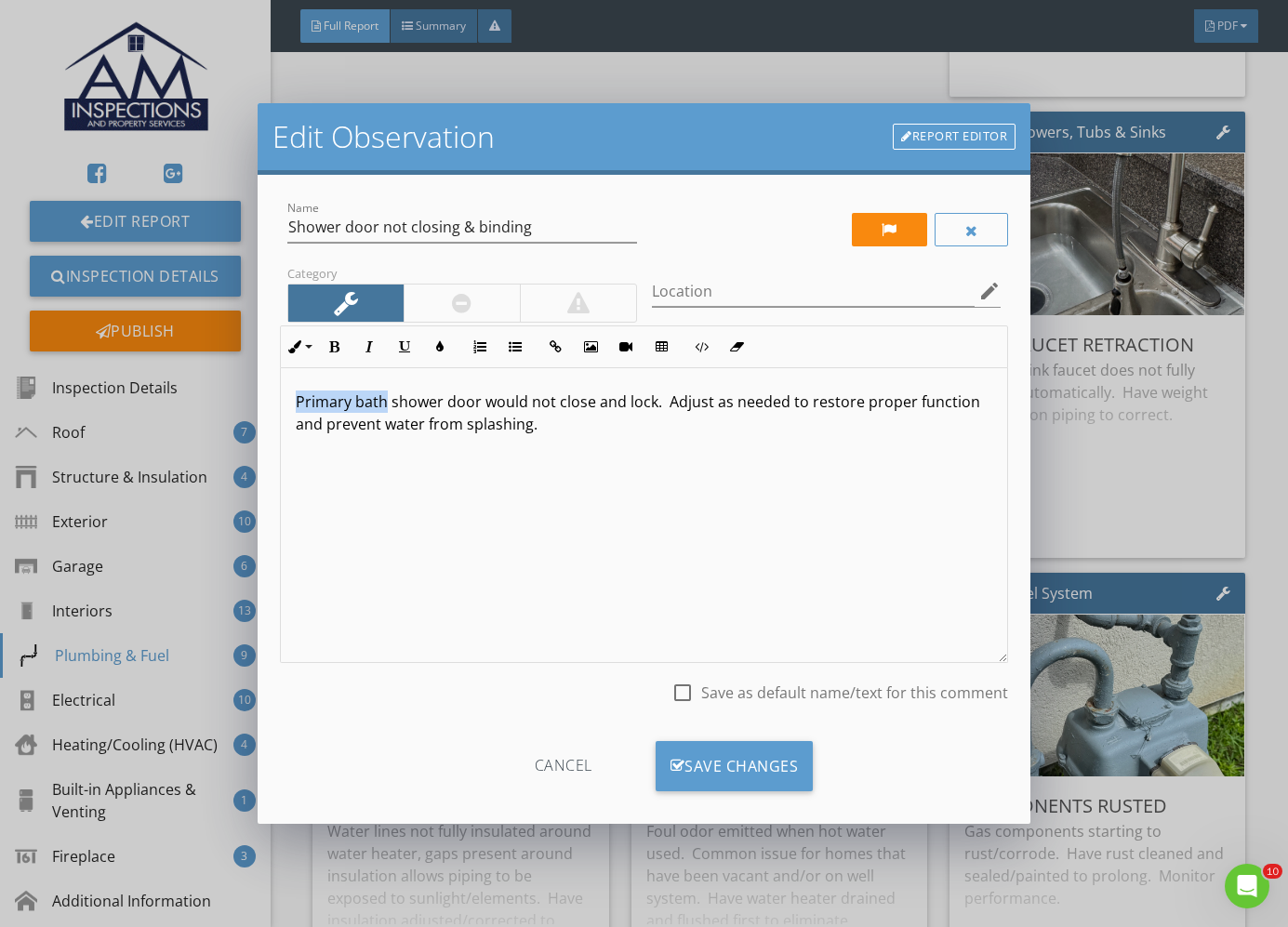 drag, startPoint x: 295, startPoint y: 399, endPoint x: 382, endPoint y: 401, distance: 87.02299 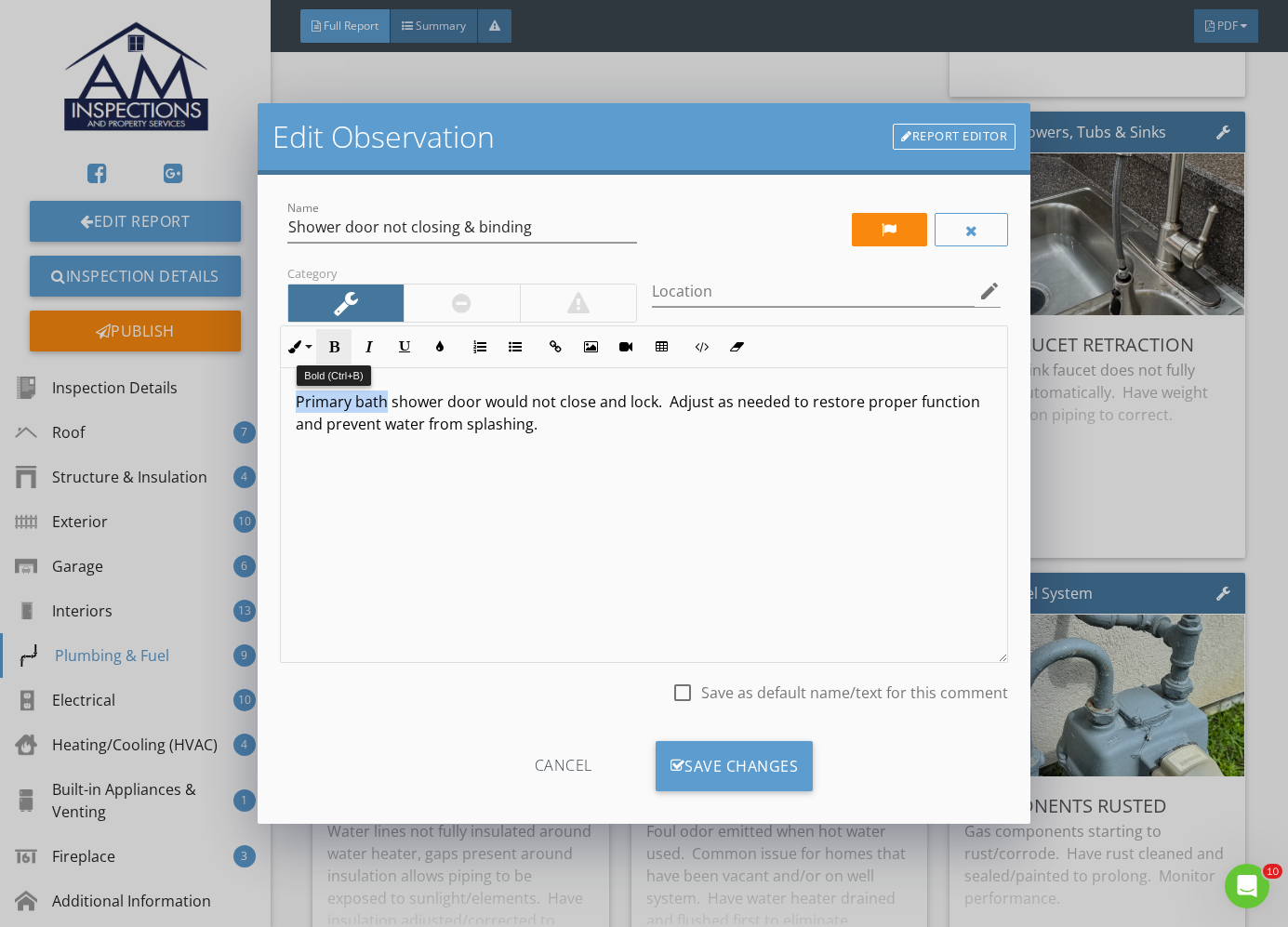 click at bounding box center [334, 347] 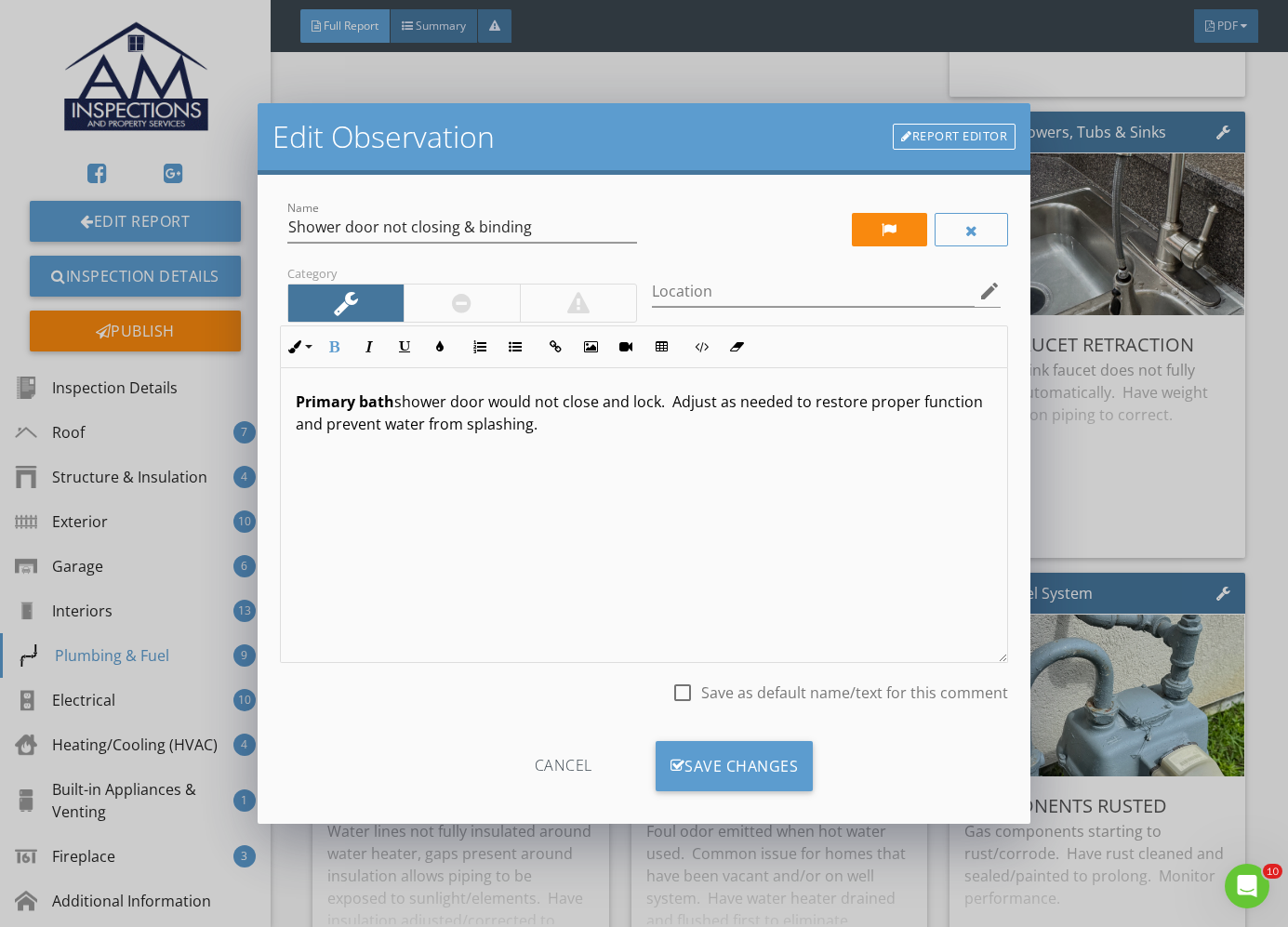 click on "Primary bath  shower door would not close and lock.  Adjust as needed to restore proper function and prevent water from splashing." at bounding box center [644, 413] 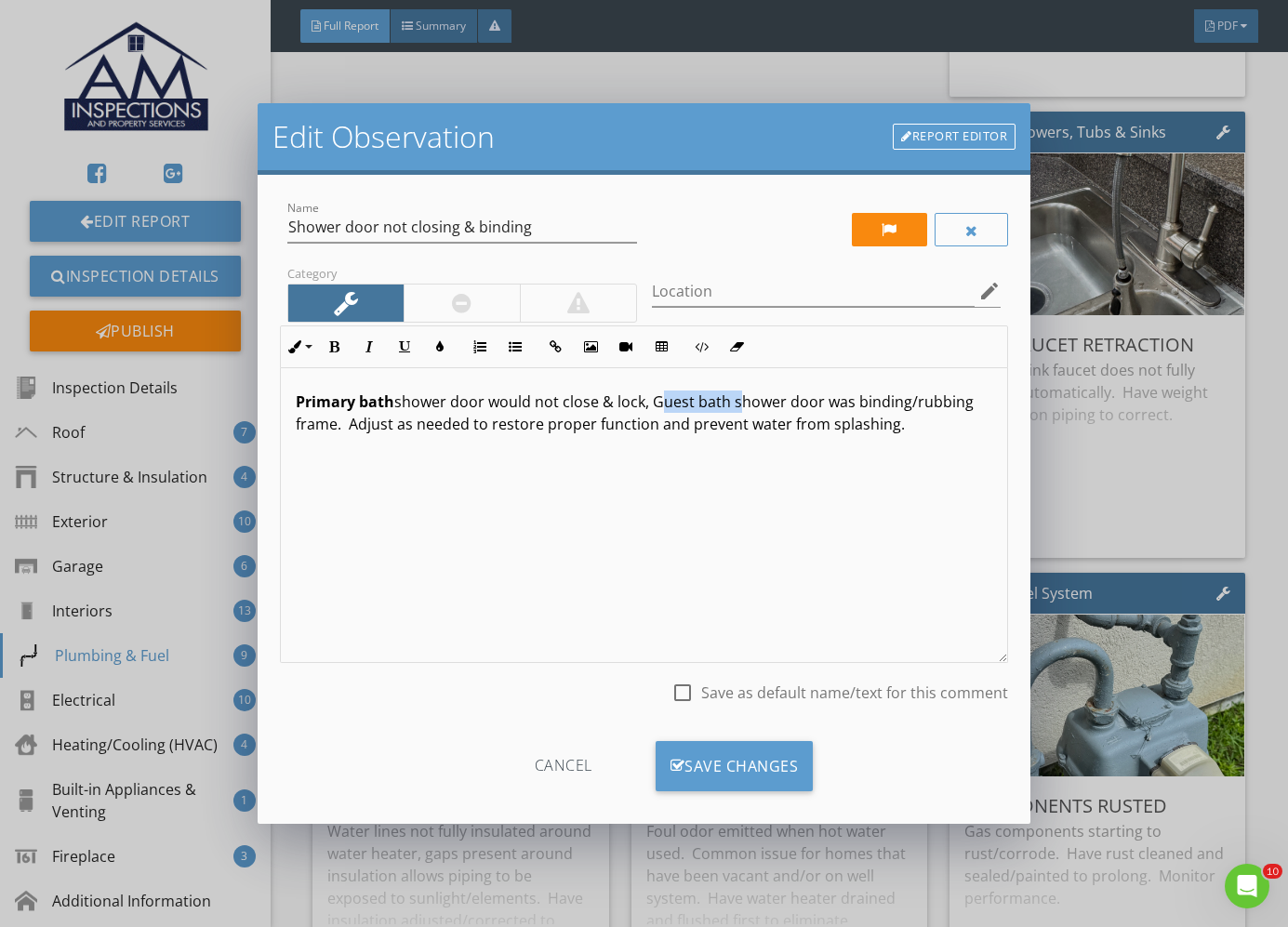 drag, startPoint x: 652, startPoint y: 404, endPoint x: 734, endPoint y: 407, distance: 82.05486 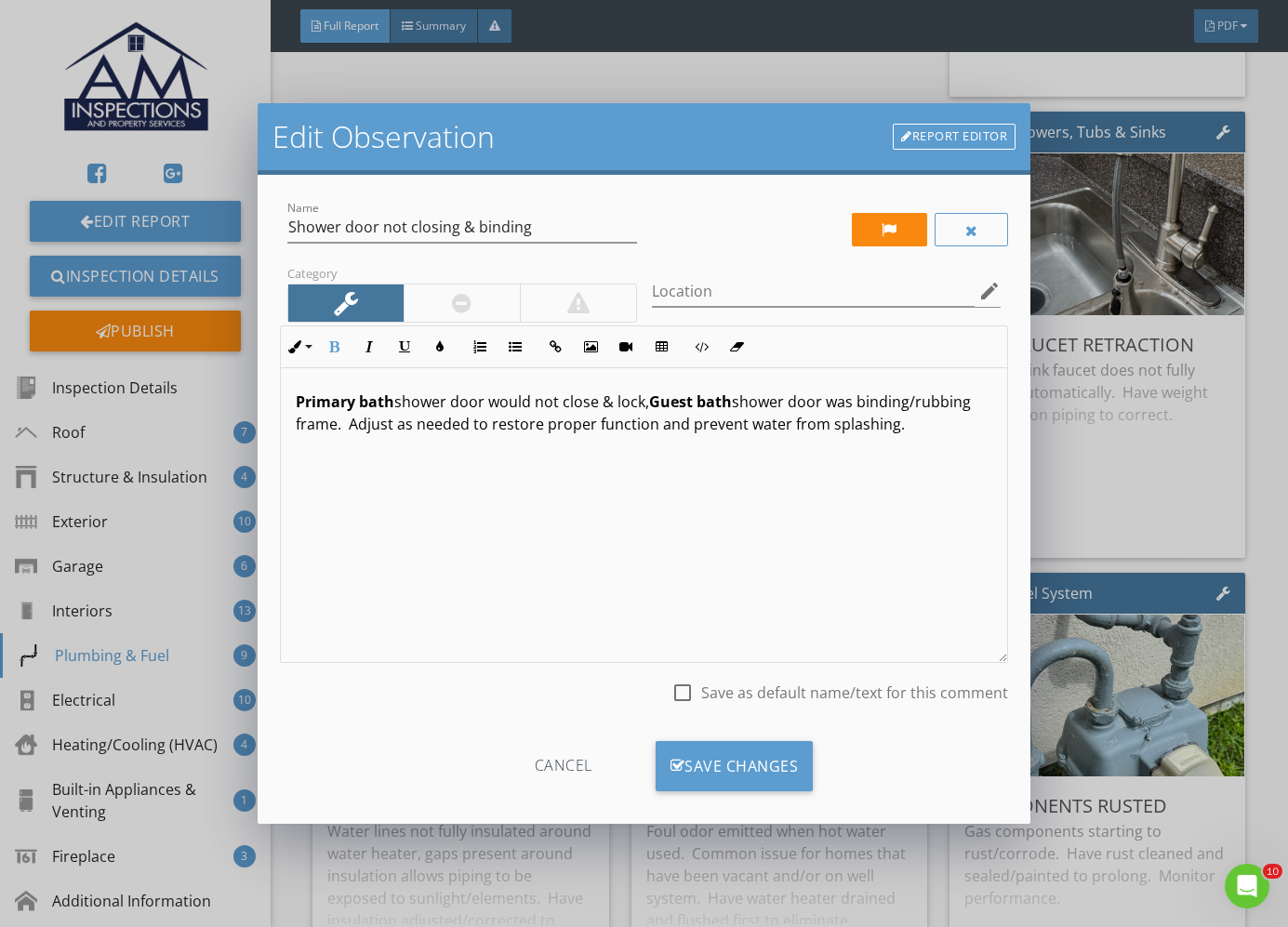 click on "Guest bath" at bounding box center (690, 402) 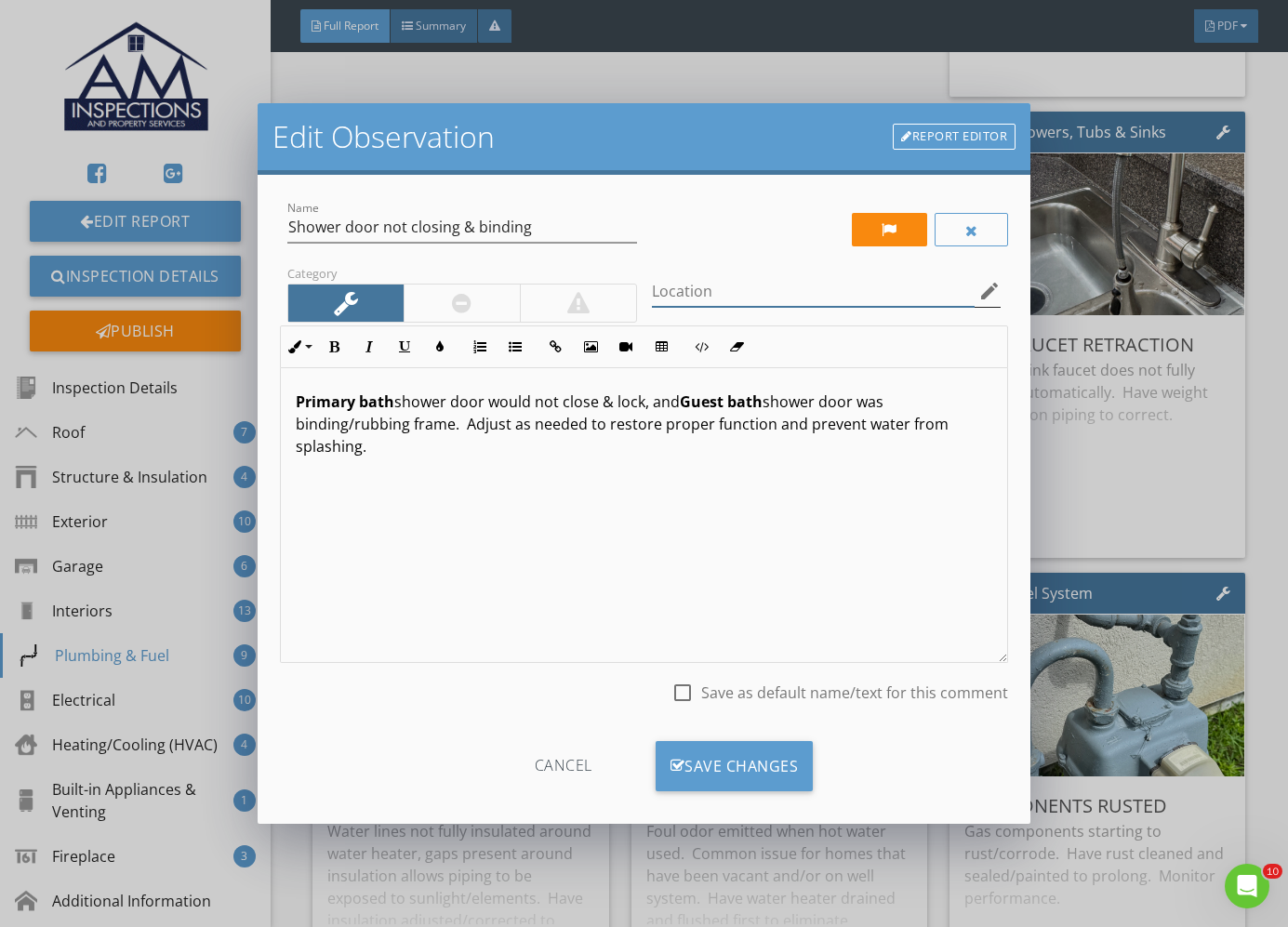 click at bounding box center [814, 291] 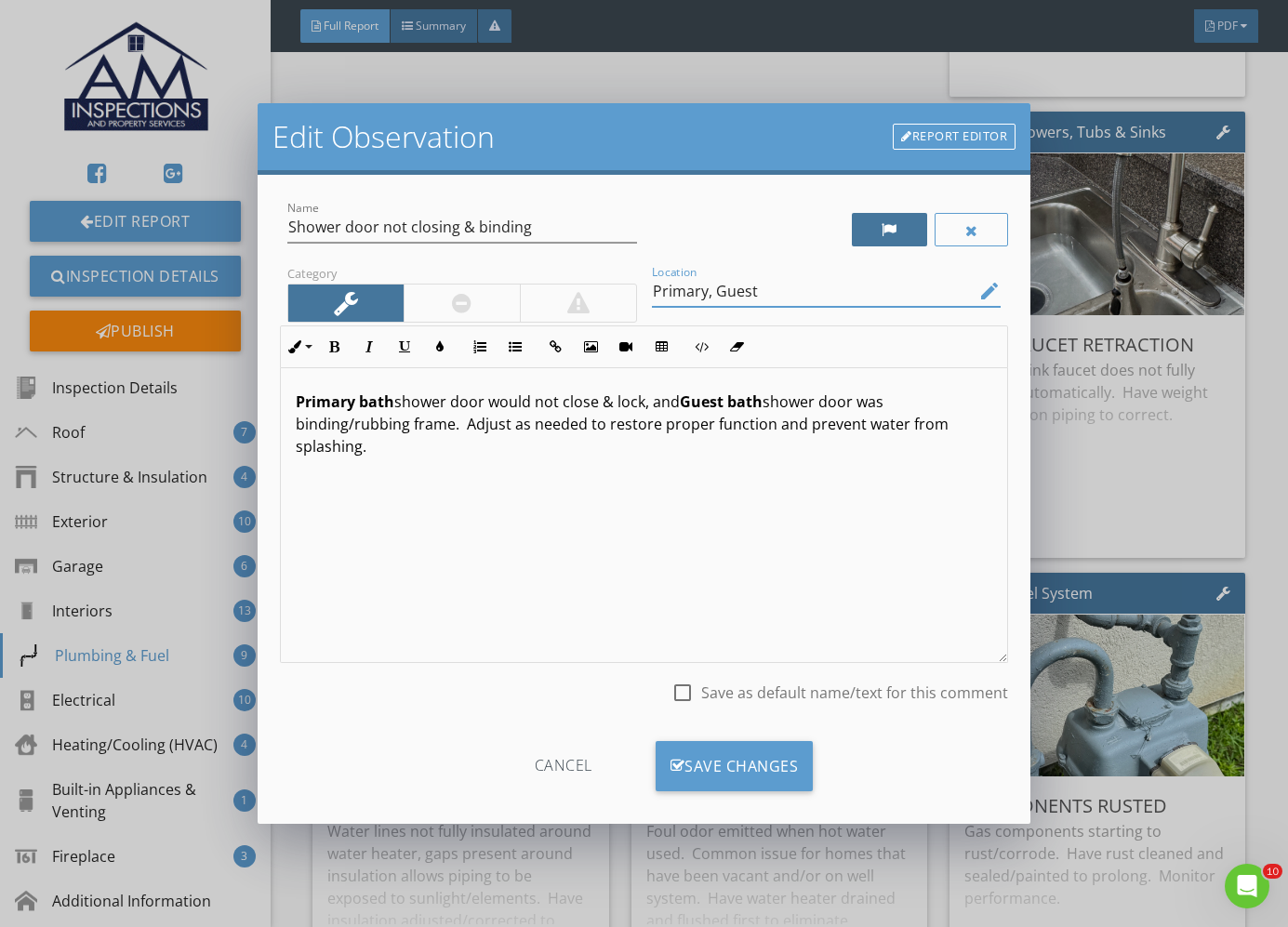 type on "Primary, Guest" 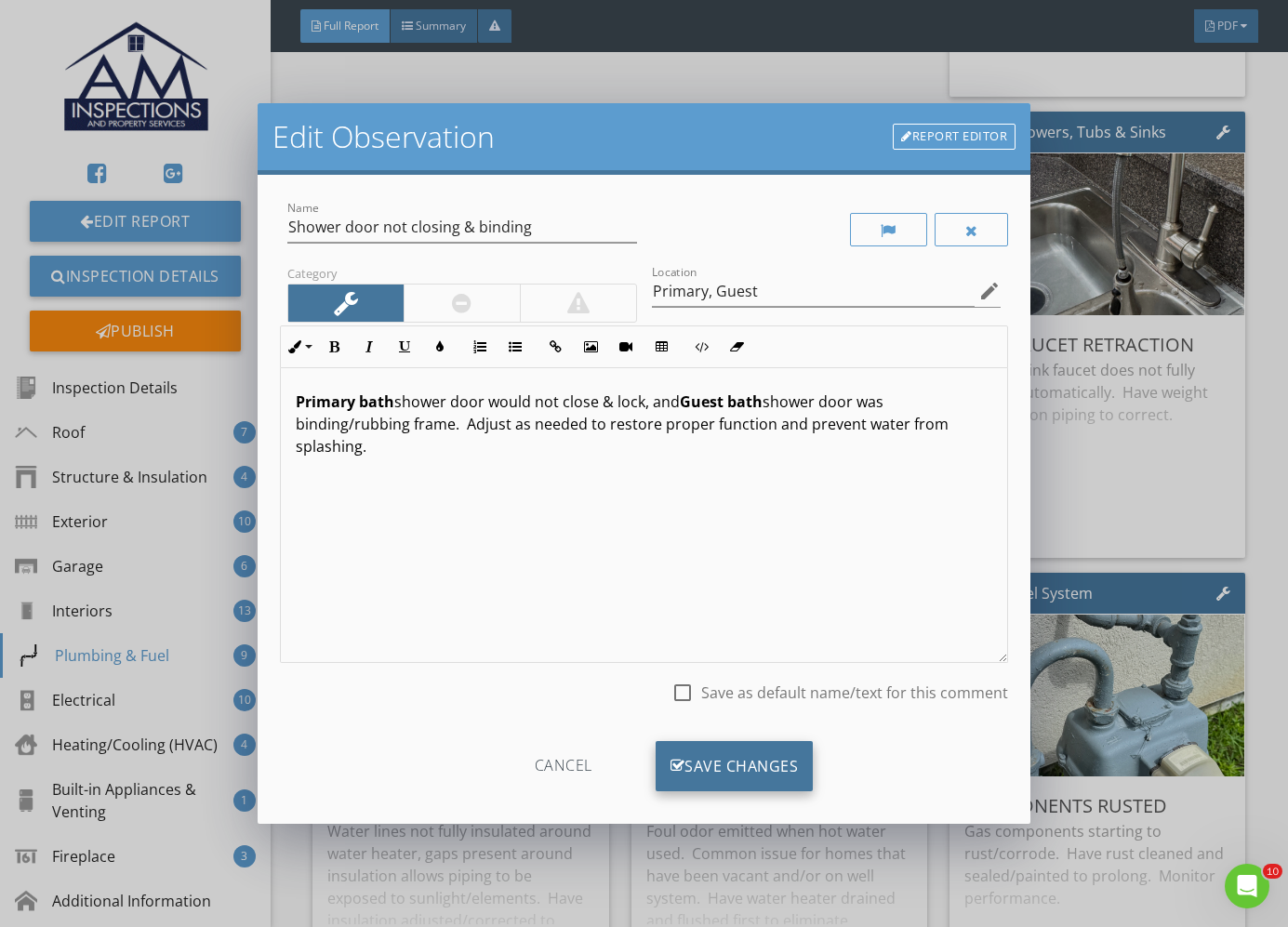 click on "Save Changes" at bounding box center [735, 766] 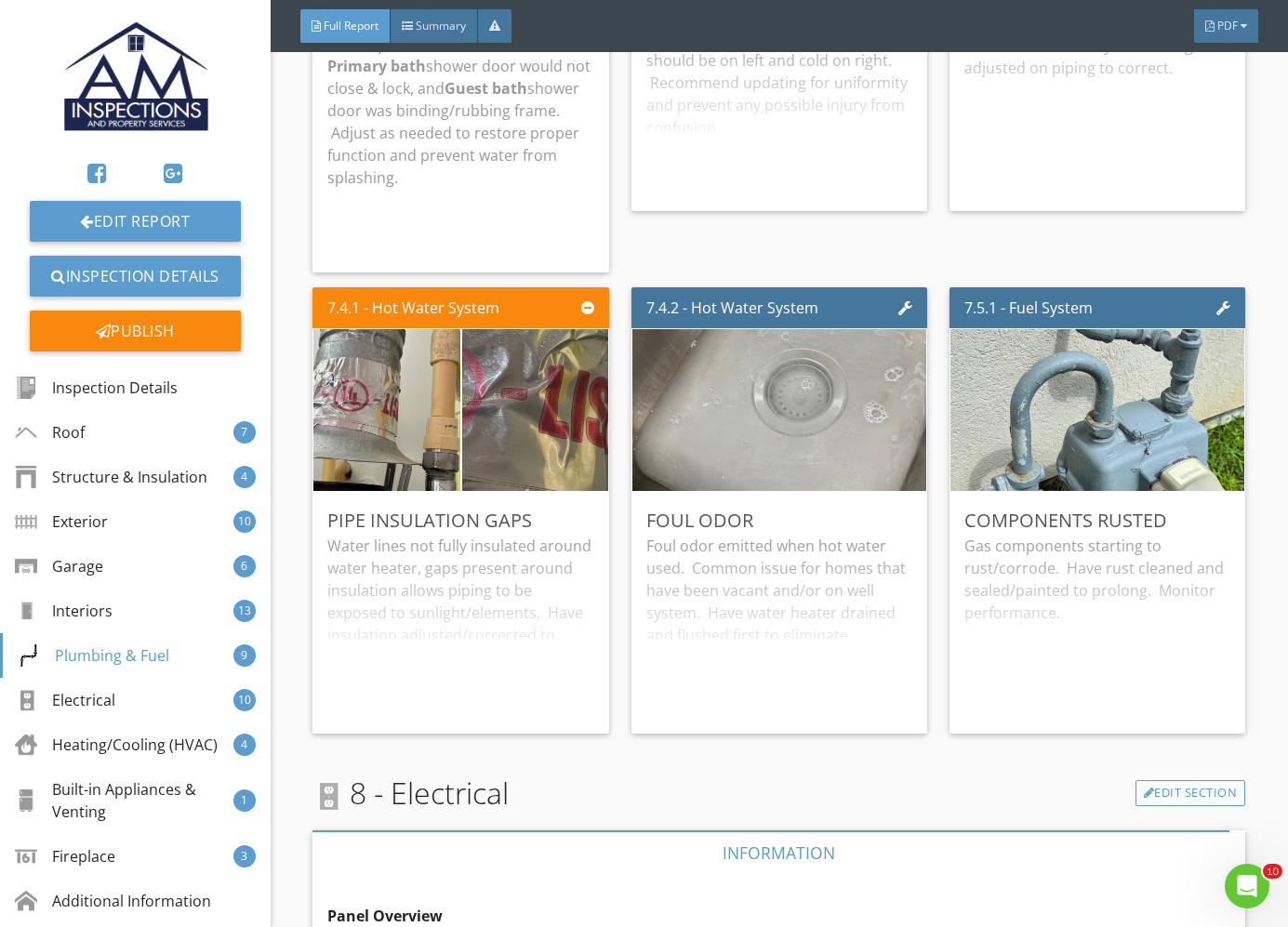 scroll, scrollTop: 19580, scrollLeft: 0, axis: vertical 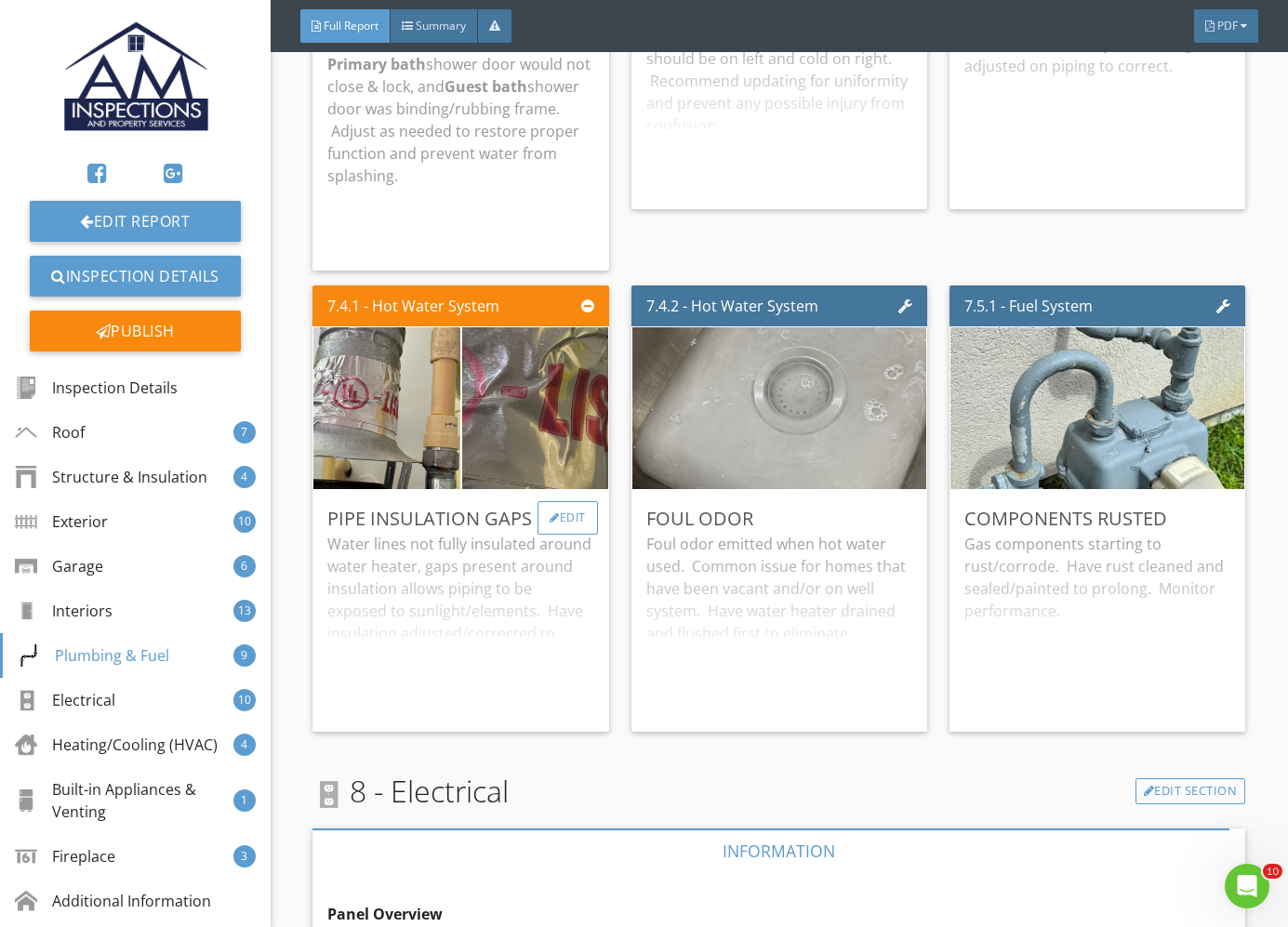 click on "Edit" at bounding box center [567, 518] 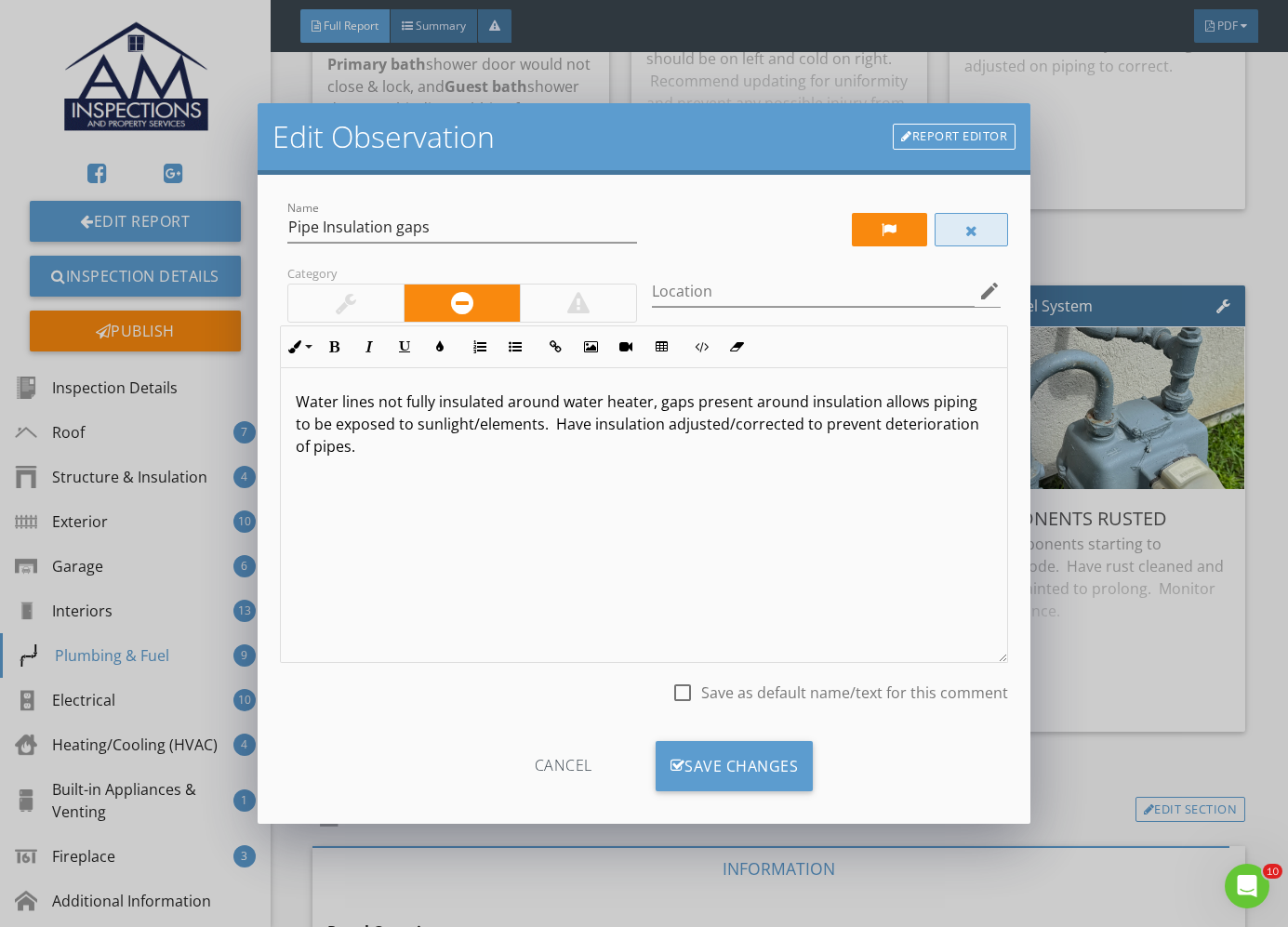 drag, startPoint x: 890, startPoint y: 233, endPoint x: 953, endPoint y: 232, distance: 63.0079 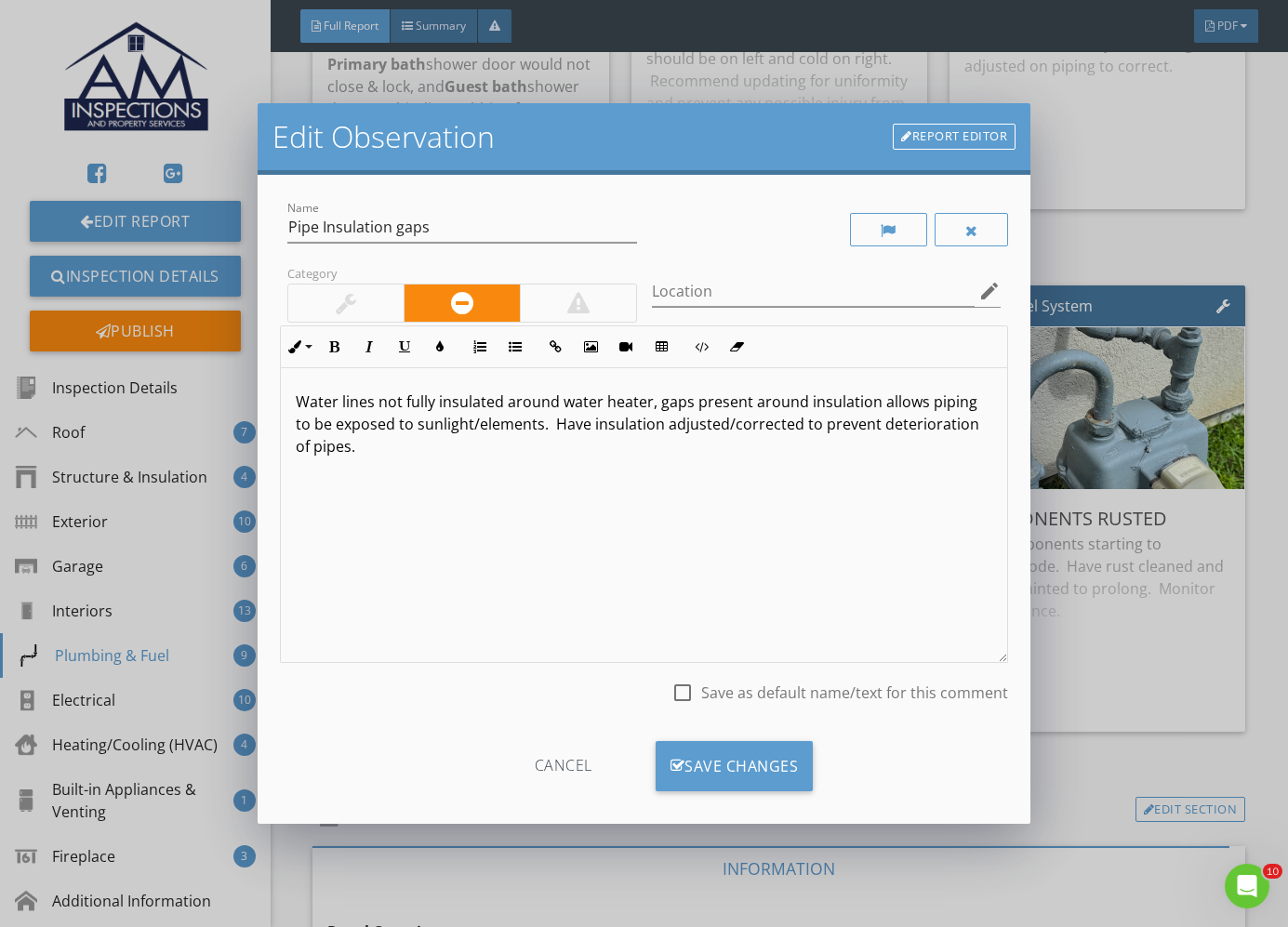 click on "Name Pipe Insulation gaps                 Category               Location edit   Inline Style XLarge Large Normal Small Light Small/Light Bold Italic Underline Colors Ordered List Unordered List Insert Link Insert Image Insert Video Insert Table Code View Clear Formatting Water lines not fully insulated around water heater, gaps present around insulation allows piping to be exposed to sunlight/elements.  Have insulation adjusted/corrected to prevent deterioration of pipes.   Enter text here <p>Water lines not fully insulated around water heater, gaps present around insulation allows piping to be exposed to sunlight/elements. &nbsp;Have insulation adjusted/corrected to prevent deterioration of pipes. &nbsp;</p>       check_box_outline_blank Save as default name/text for this comment   Cancel
Save Changes" at bounding box center [644, 499] 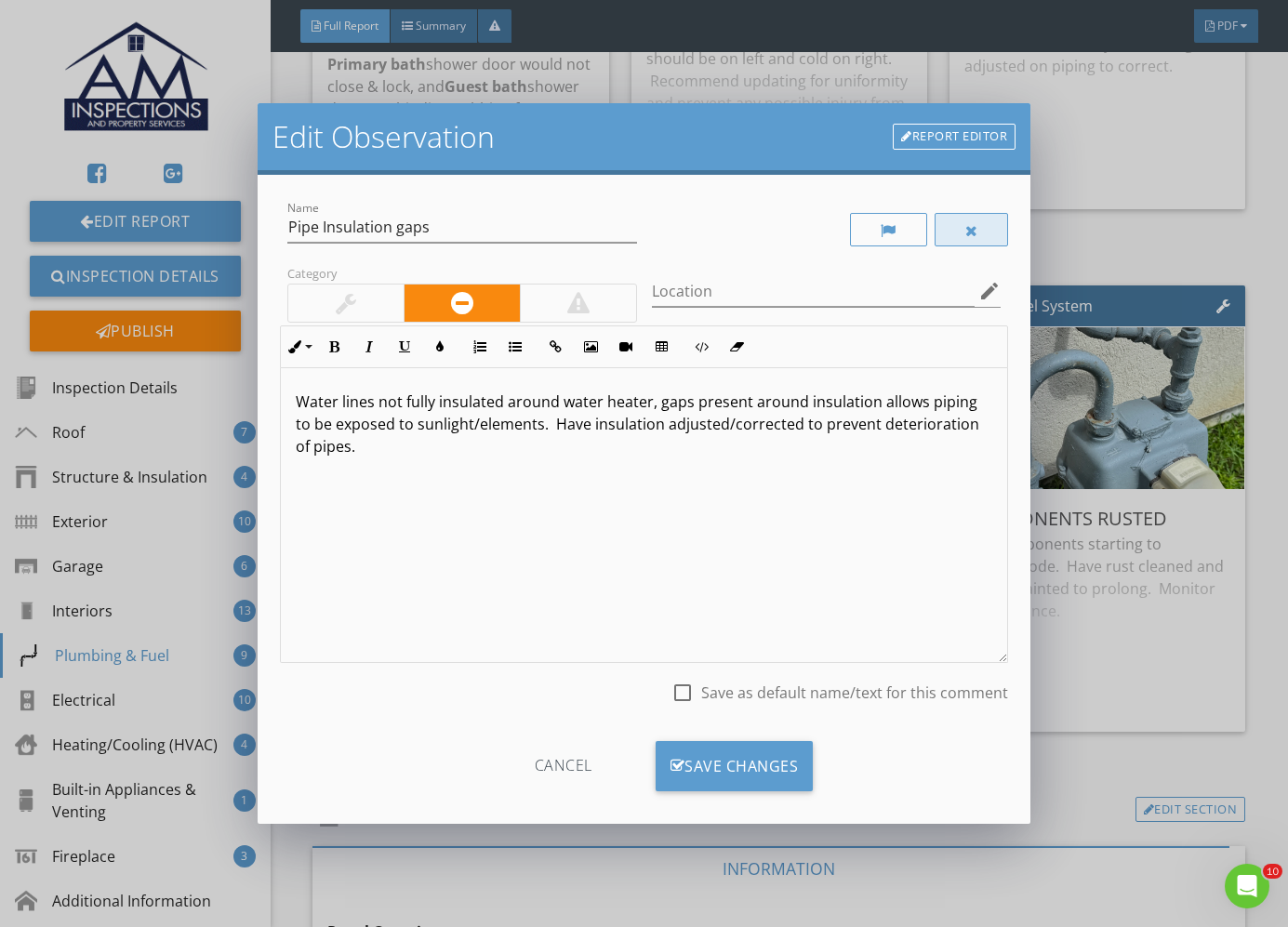 click at bounding box center [972, 230] 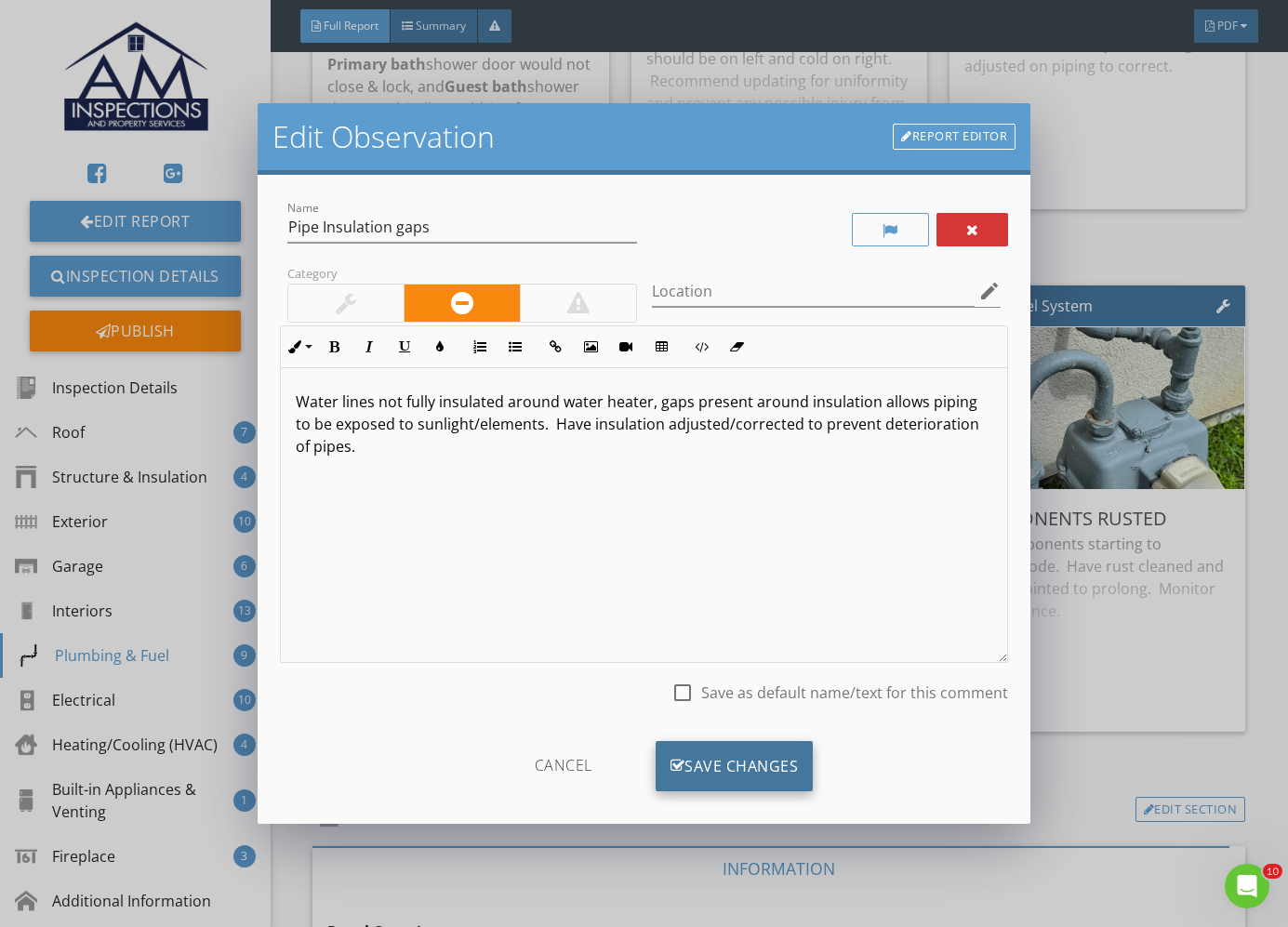 click on "Save Changes" at bounding box center (735, 766) 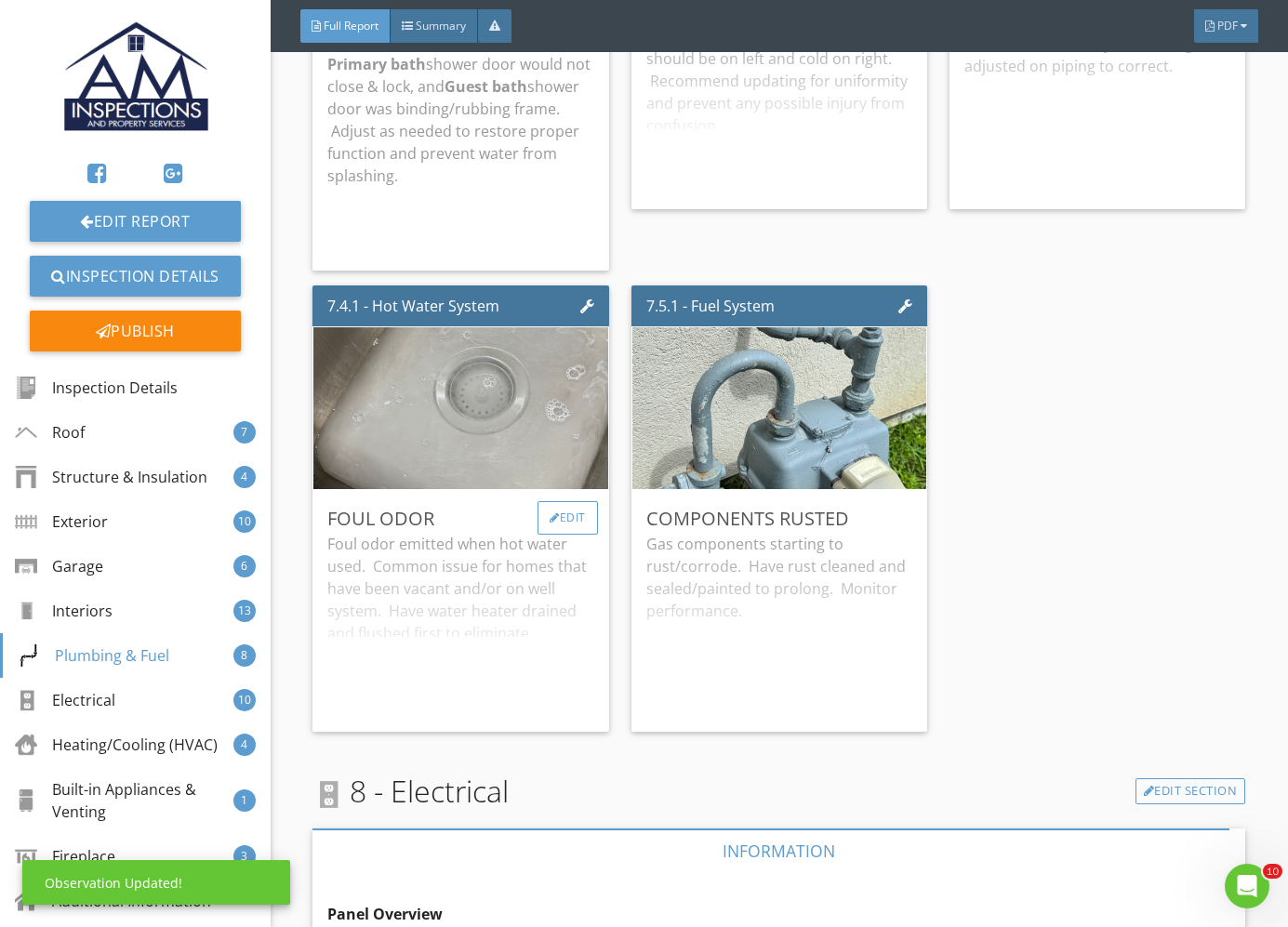 click on "Edit" at bounding box center [567, 518] 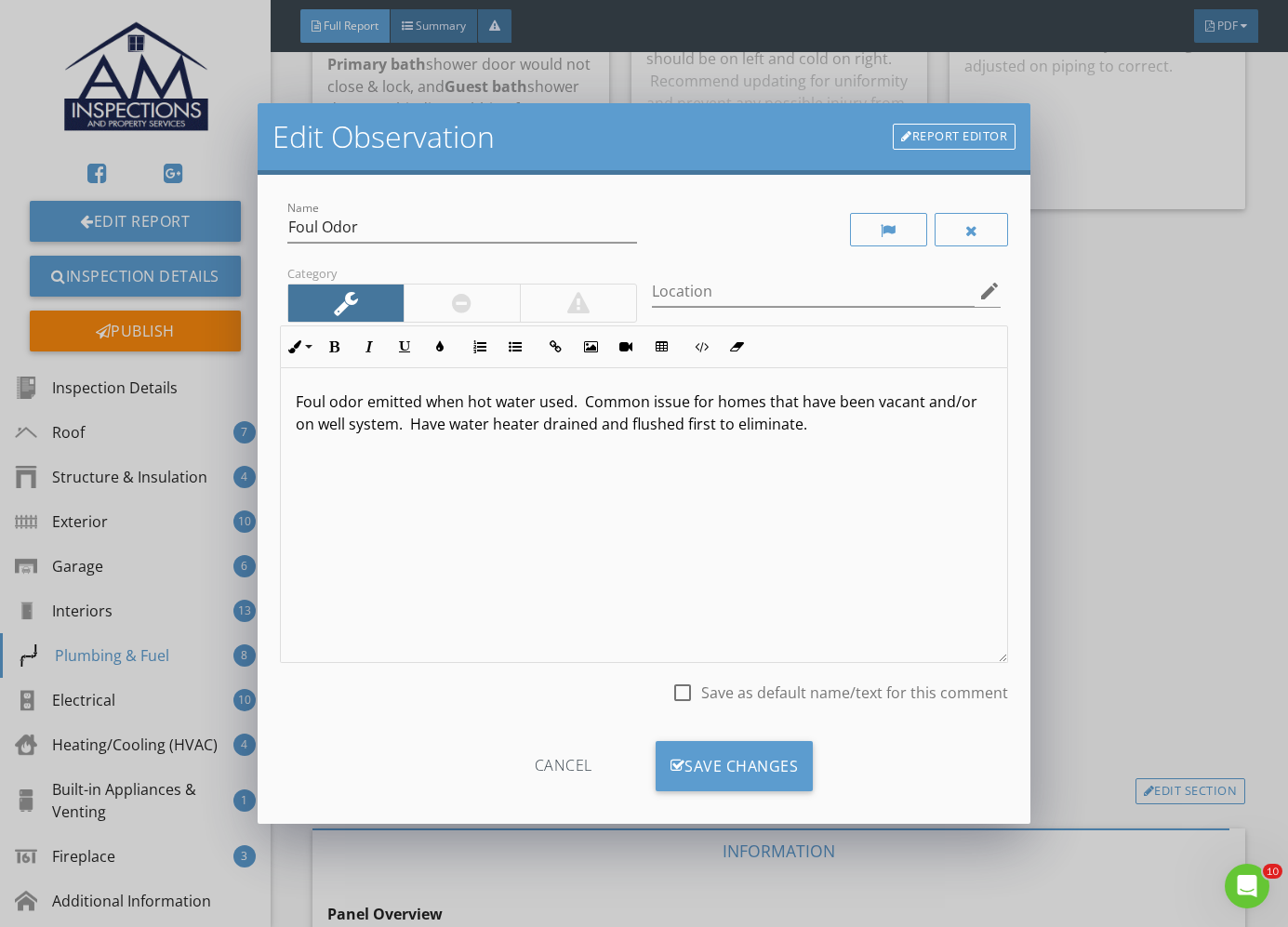 click on "Foul odor emitted when hot water used.  Common issue for homes that have been vacant and/or on well system.  Have water heater drained and flushed first to eliminate." at bounding box center (644, 413) 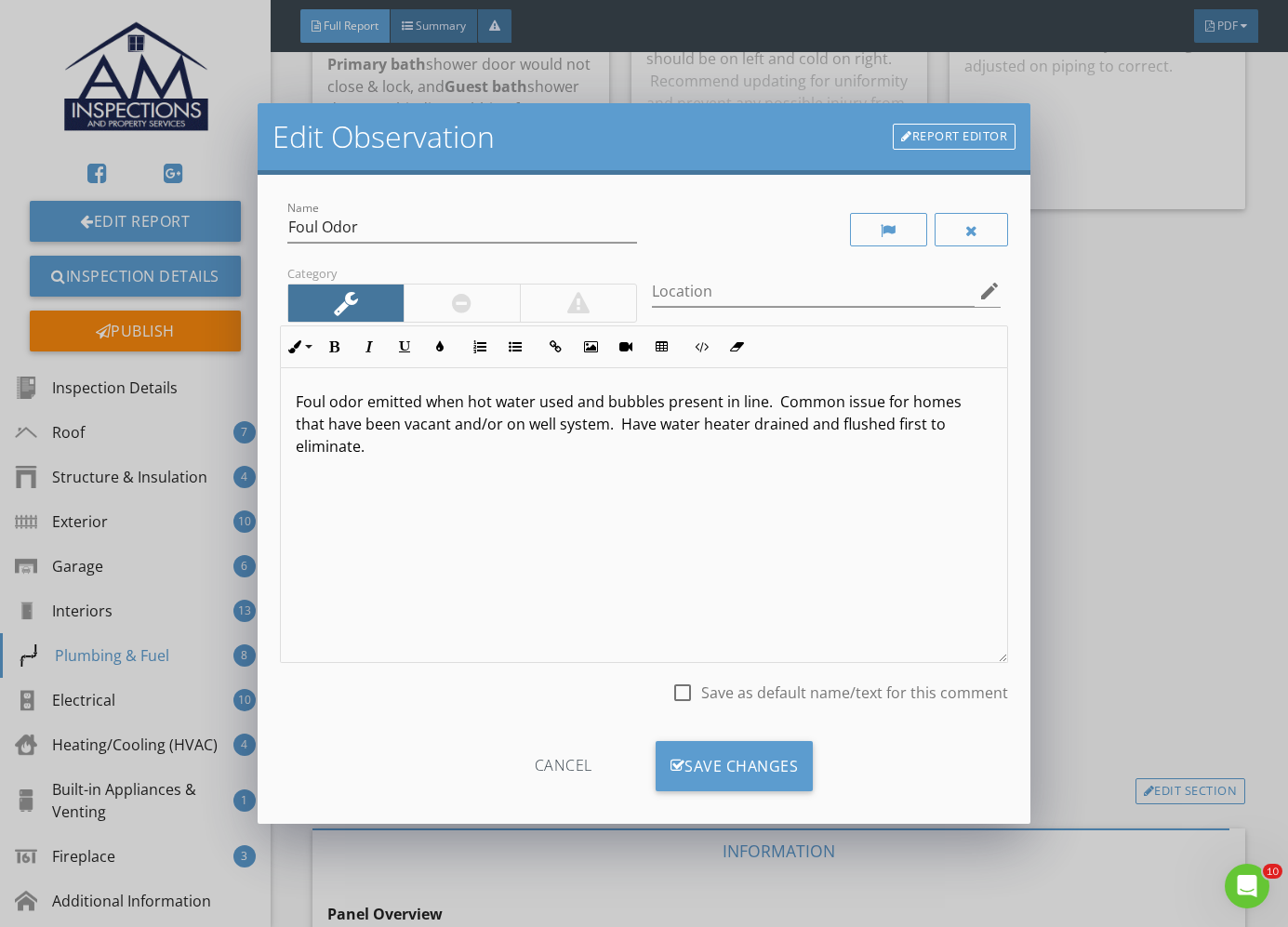 click on "Foul odor emitted when hot water used and bubbles present in line.  Common issue for homes that have been vacant and/or on well system.  Have water heater drained and flushed first to eliminate." at bounding box center (644, 424) 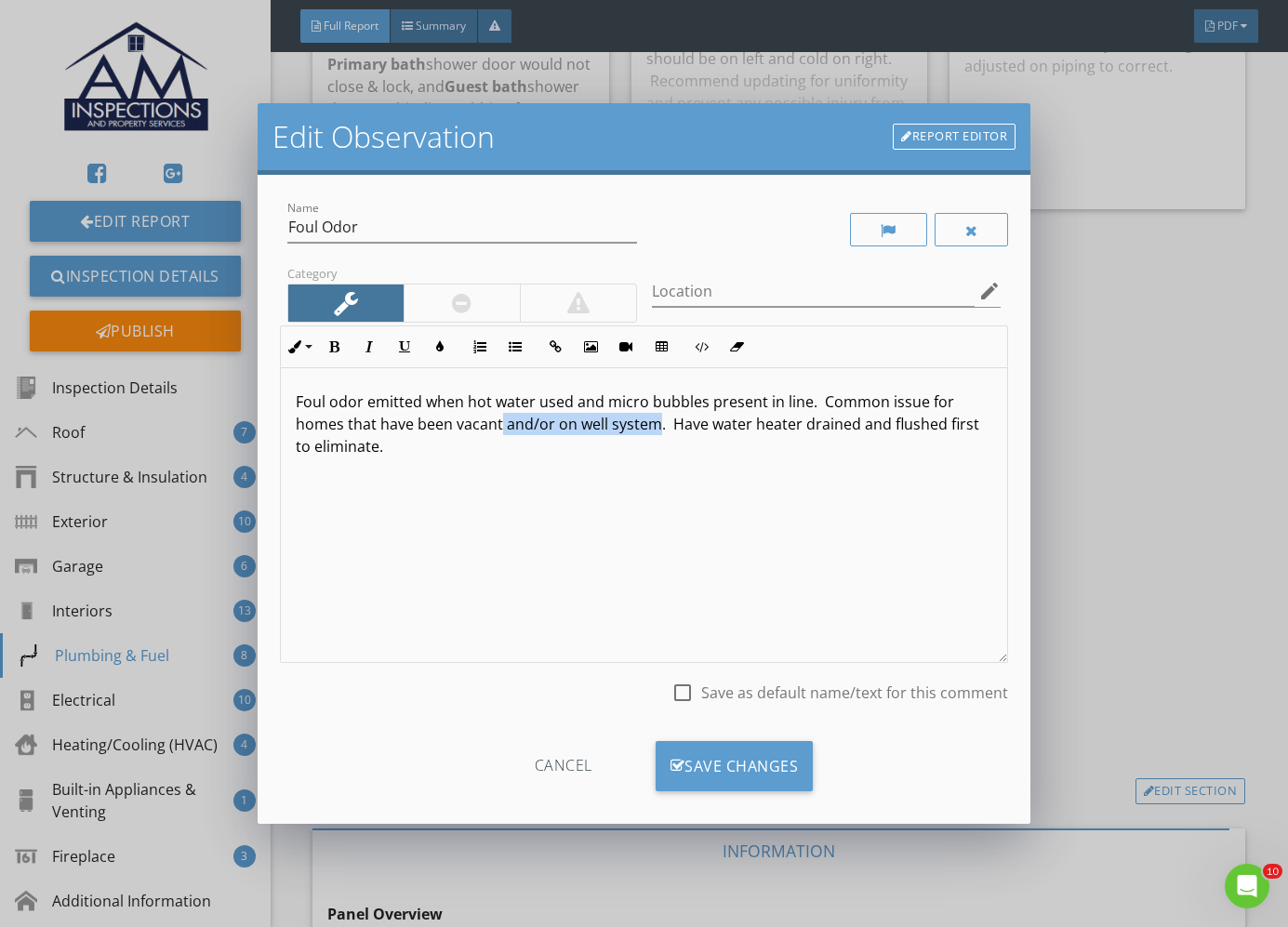 drag, startPoint x: 500, startPoint y: 425, endPoint x: 670, endPoint y: 423, distance: 170.01176 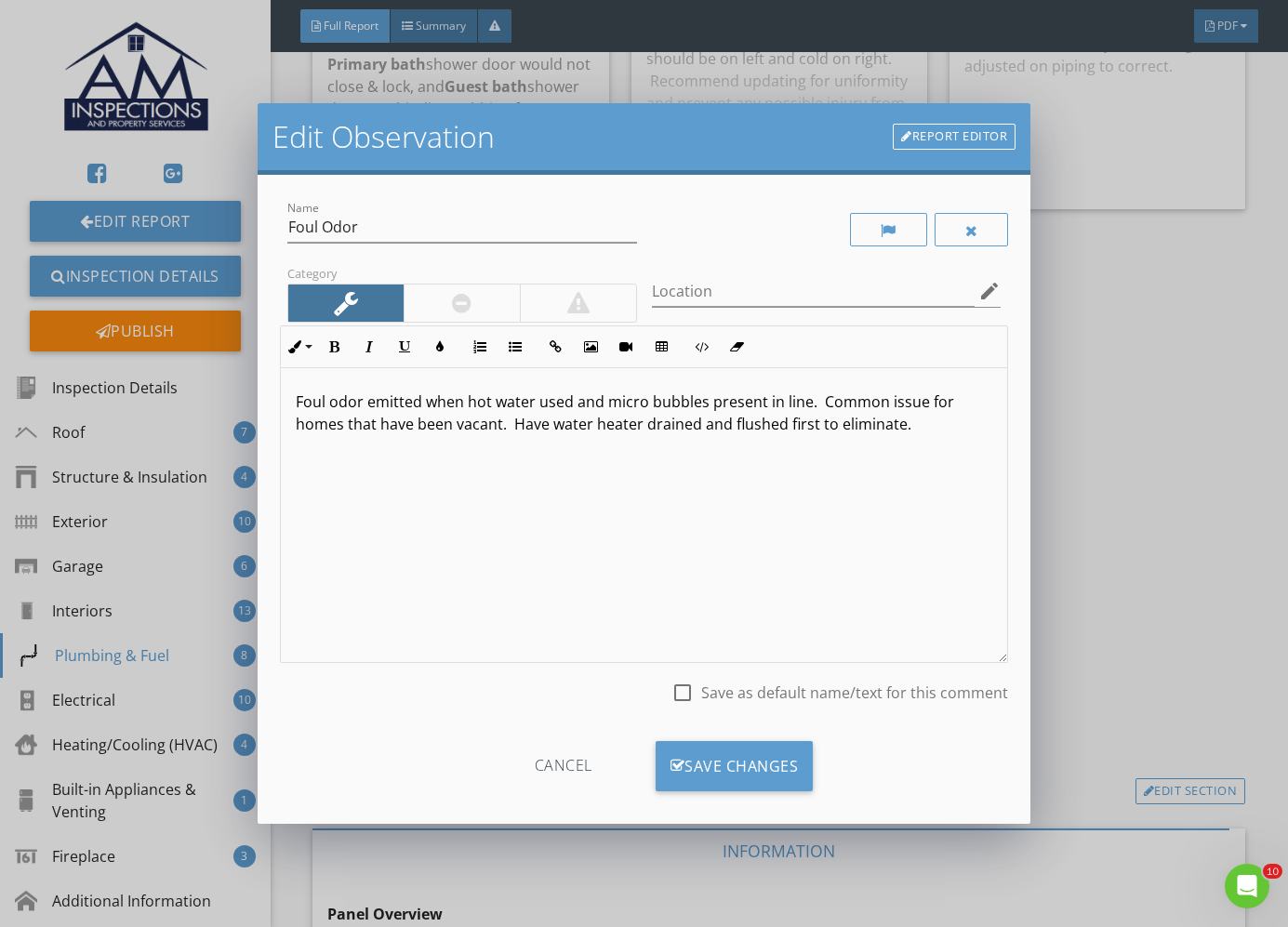 click on "Foul odor emitted when hot water used and micro bubbles present in line.  Common issue for homes that have been vacant.  Have water heater drained and flushed first to eliminate." at bounding box center [644, 413] 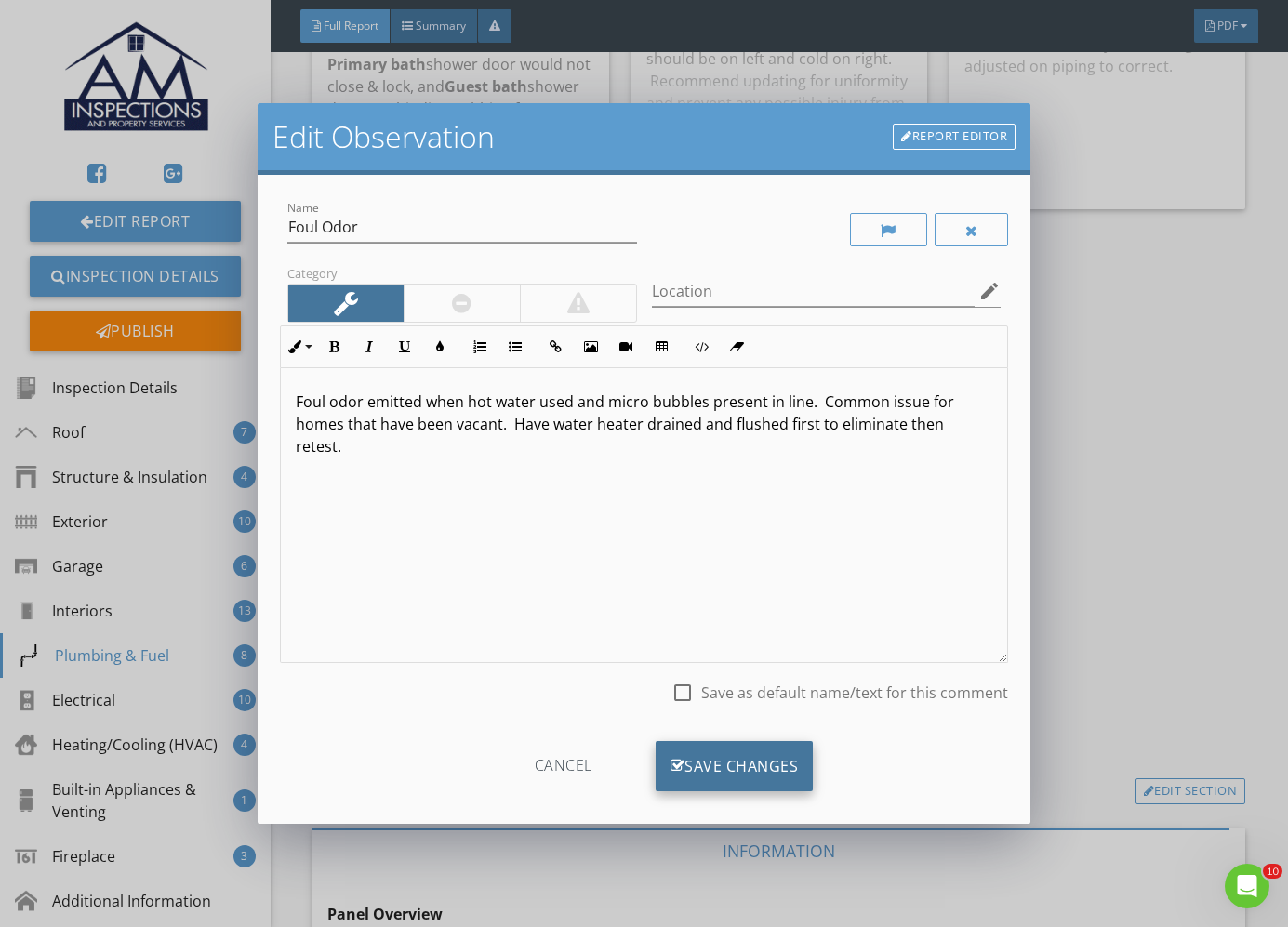 click on "Save Changes" at bounding box center (735, 766) 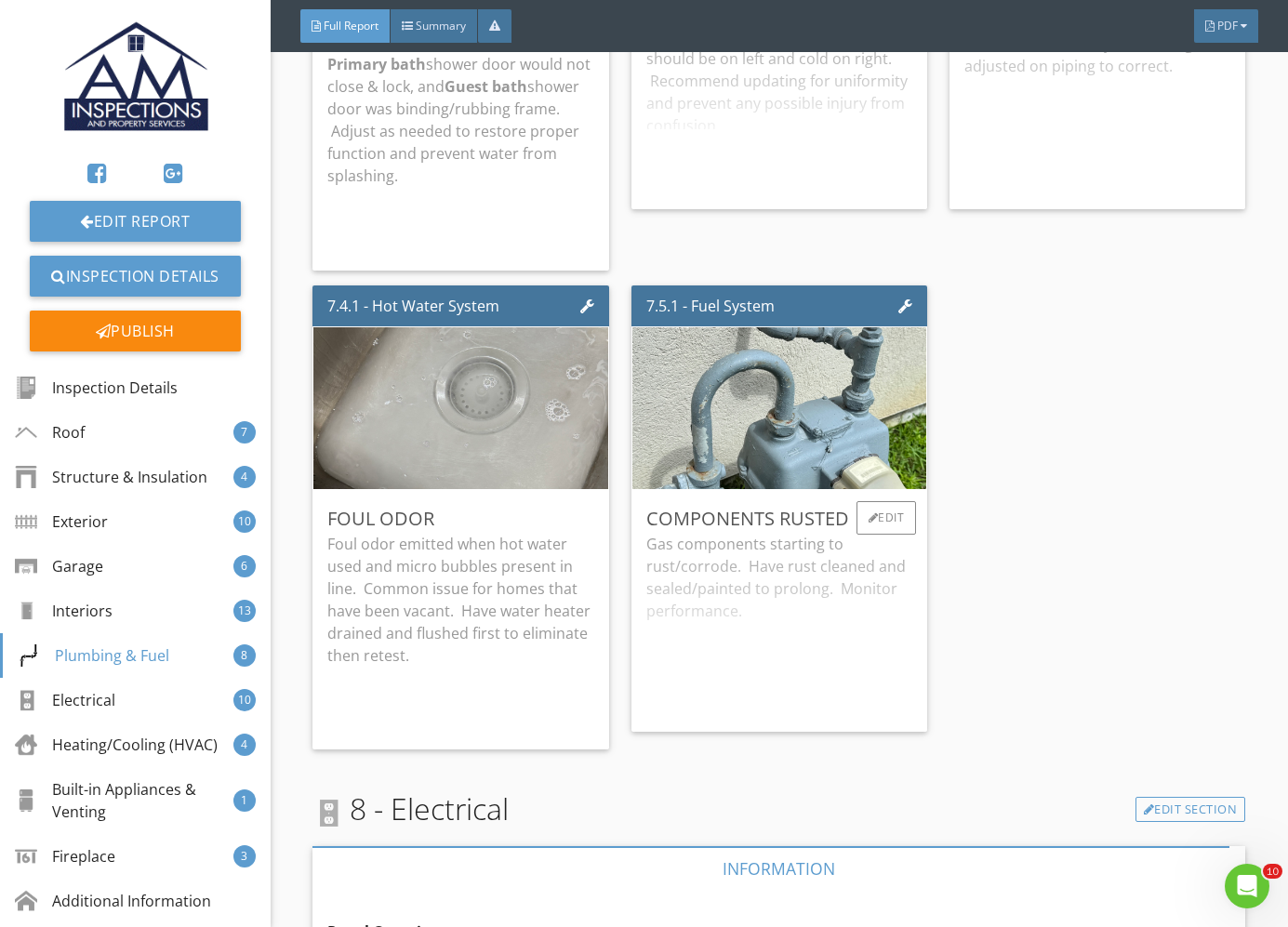 click on "Gas components starting to rust/corrode.  Have rust cleaned and sealed/painted to prolong.  Monitor performance.  * Ensure to trim any vegetation away from components and ensure sprinklers are not spraying components to limit additional wear." at bounding box center [779, 625] 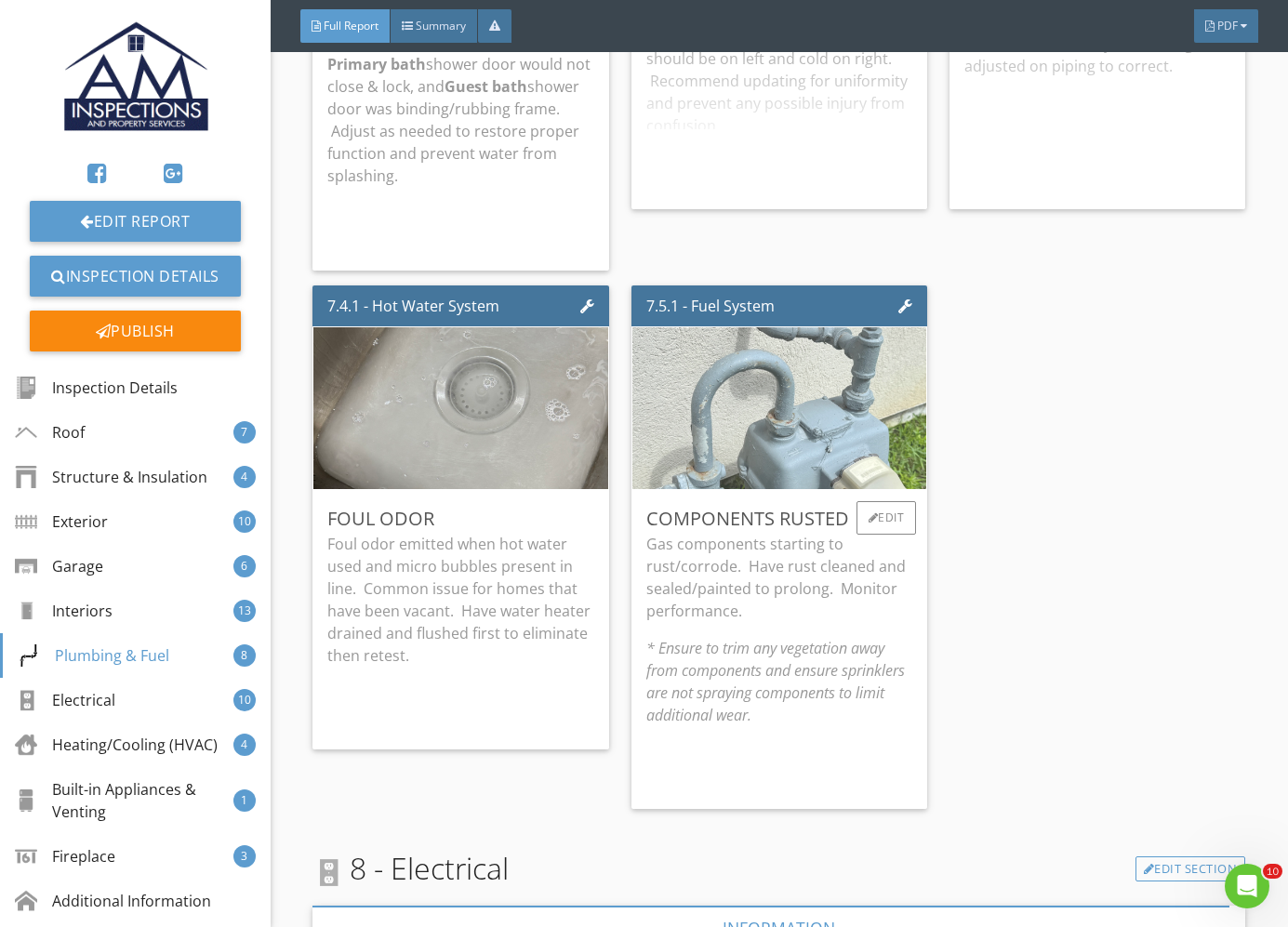 click at bounding box center [778, 407] 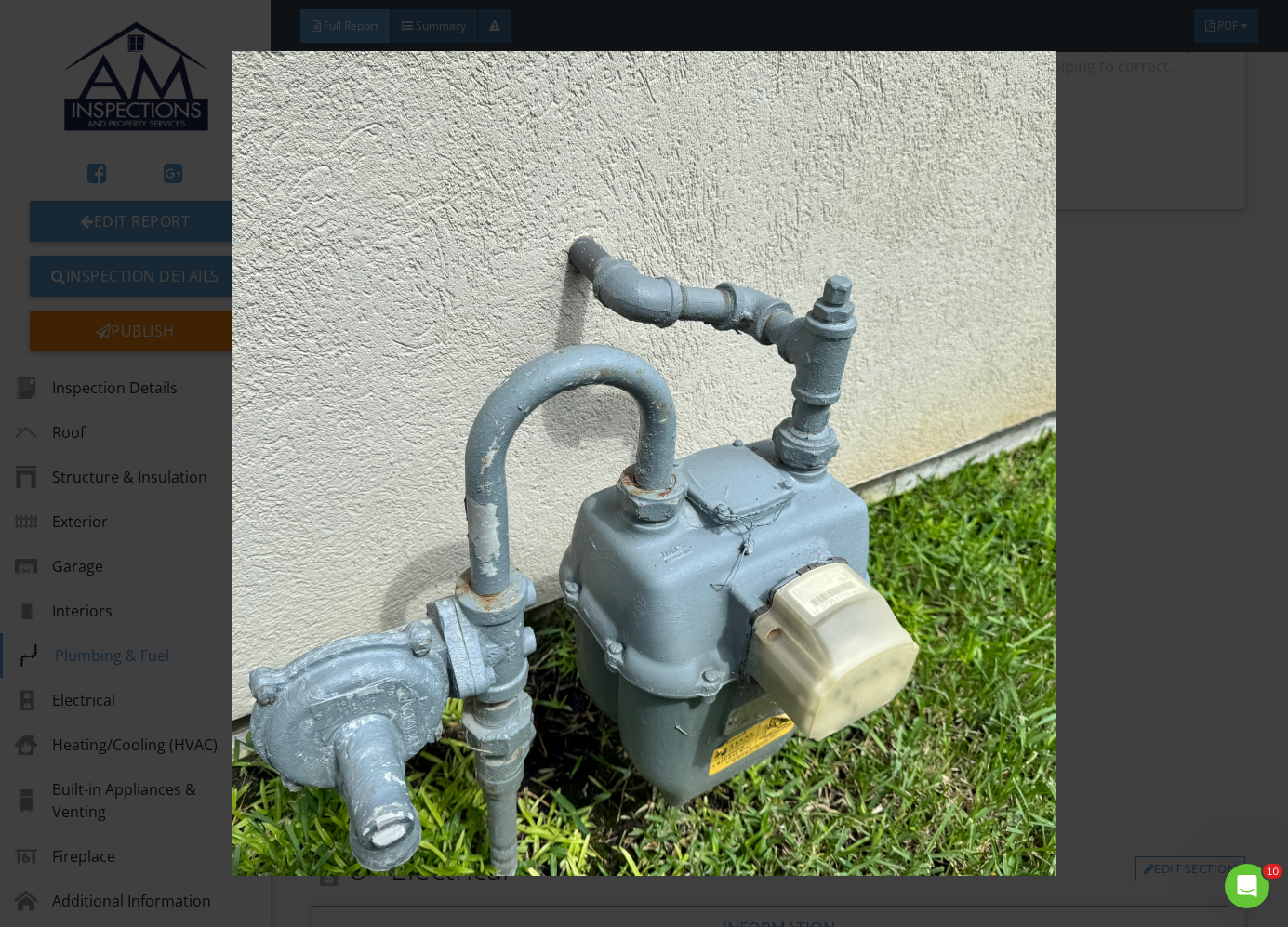 click at bounding box center (644, 463) 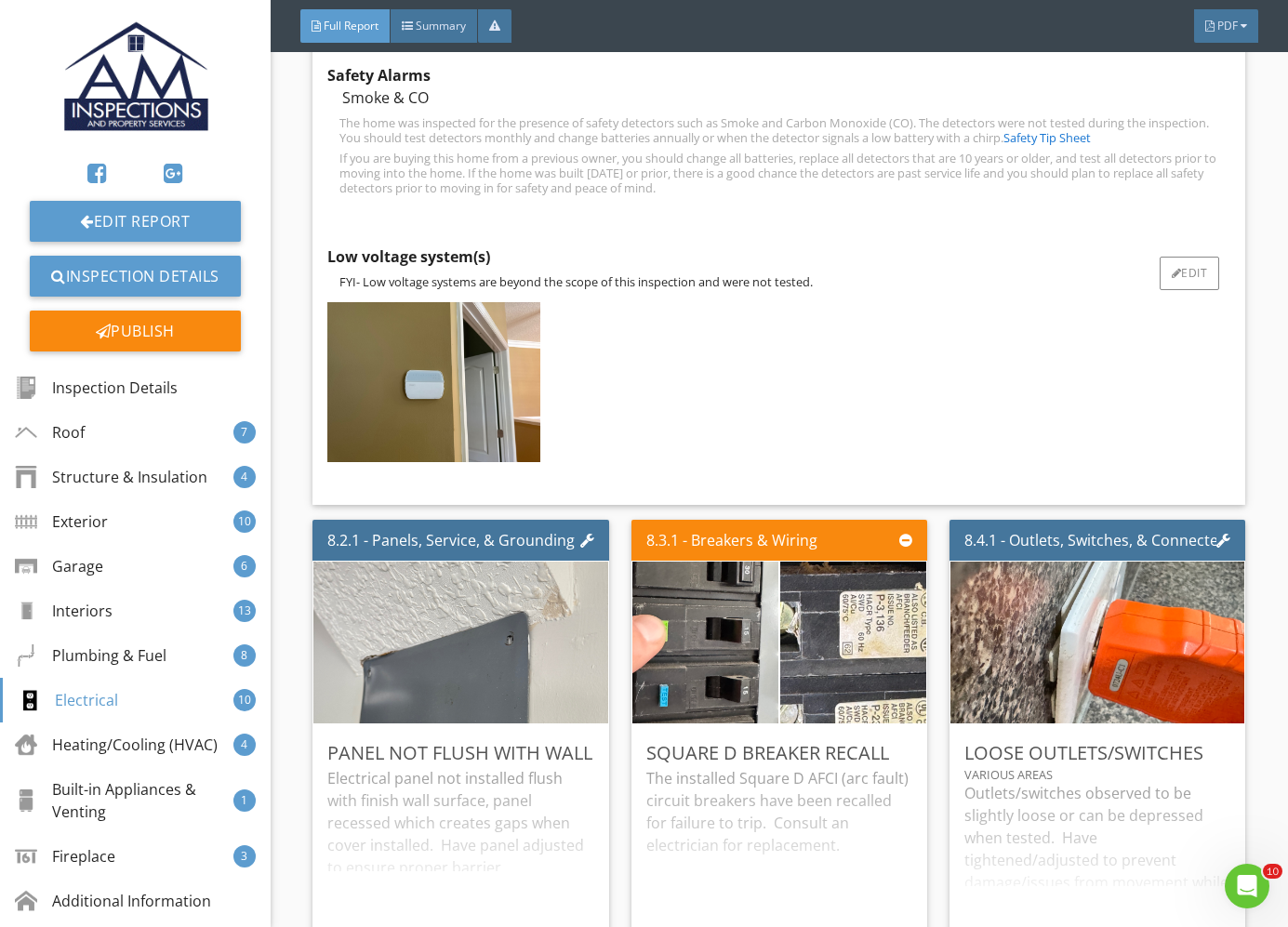 scroll, scrollTop: 21091, scrollLeft: 0, axis: vertical 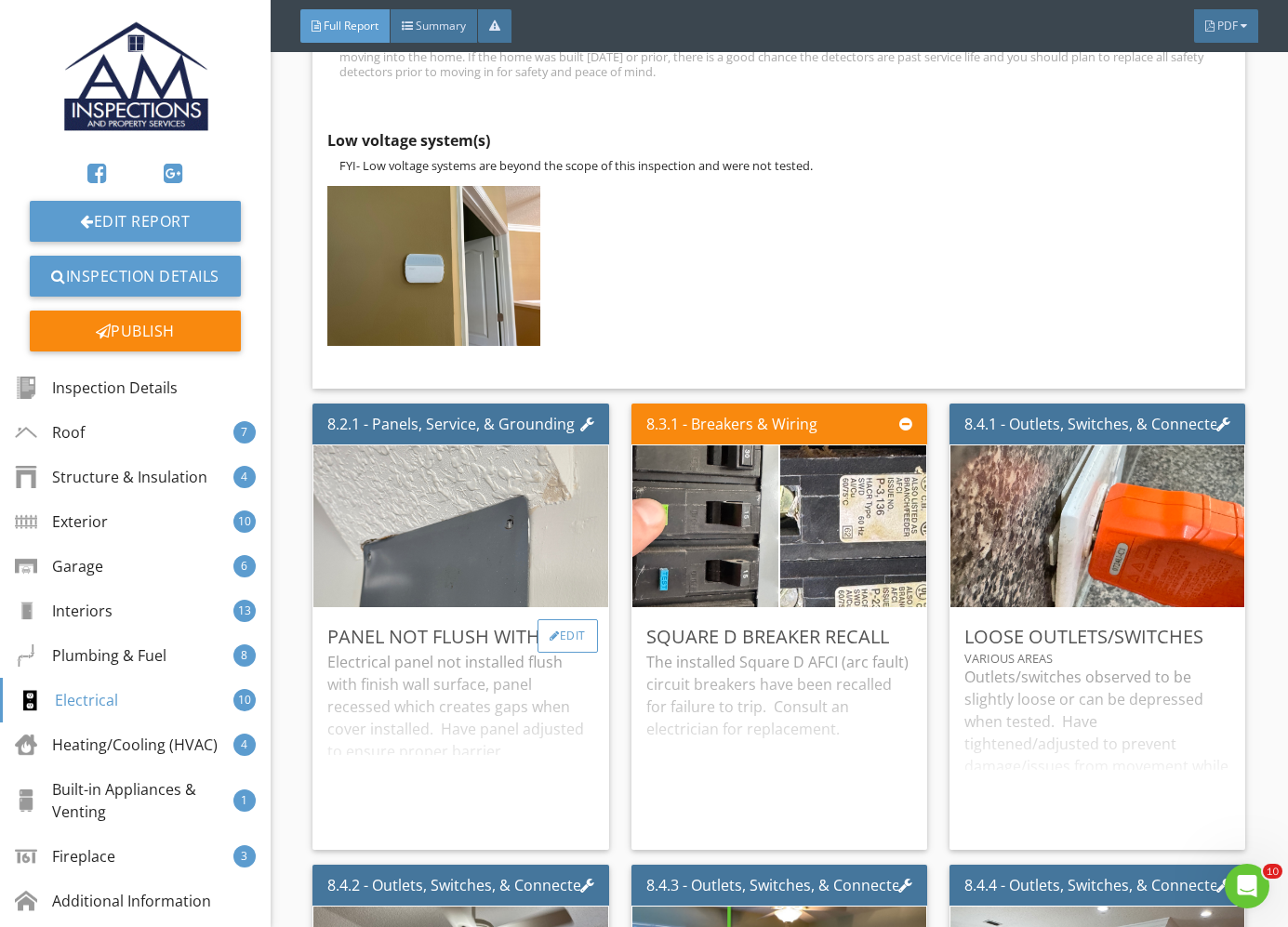 click on "Edit" at bounding box center (567, 636) 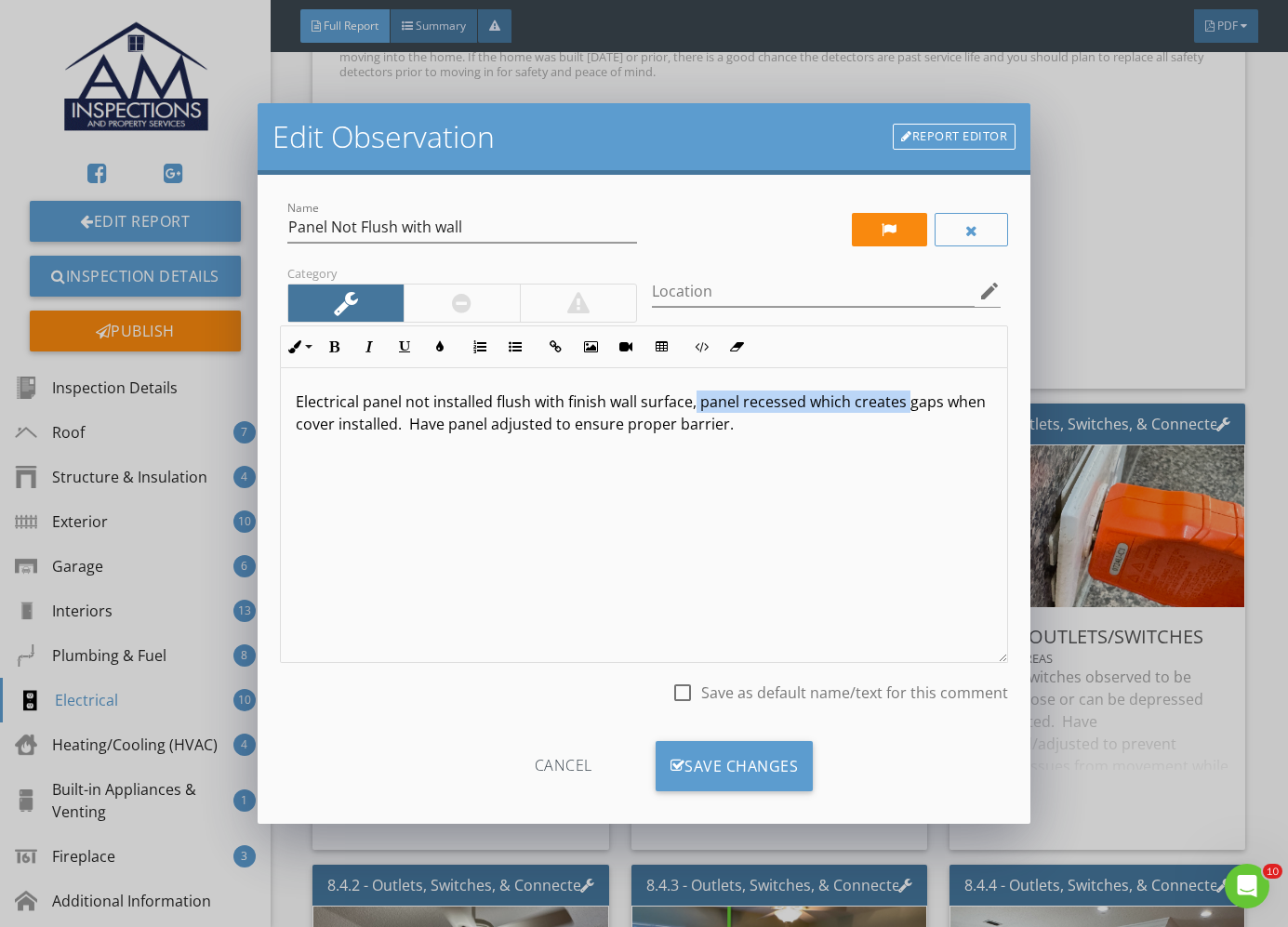 drag, startPoint x: 694, startPoint y: 404, endPoint x: 906, endPoint y: 395, distance: 212.19095 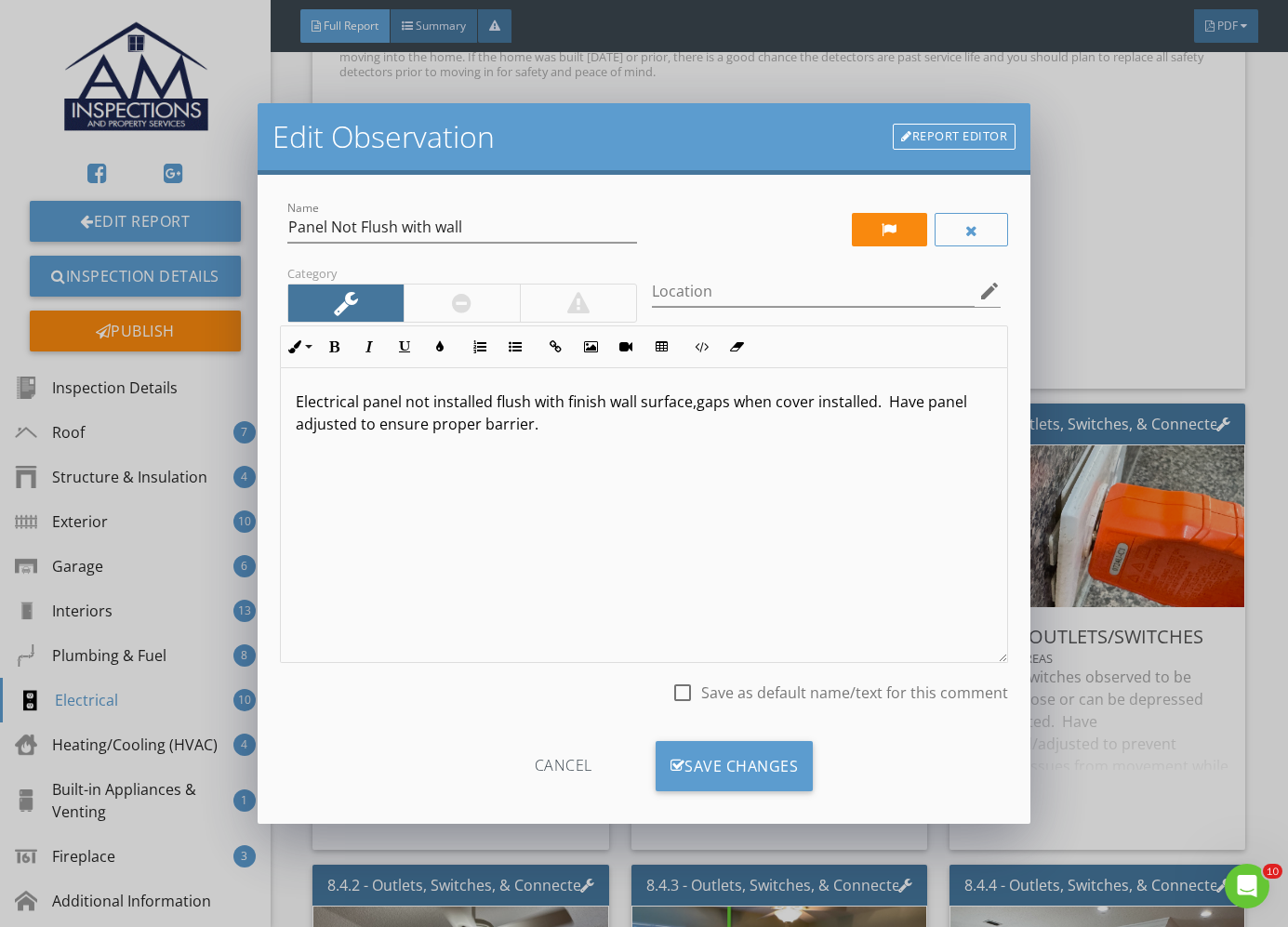 type 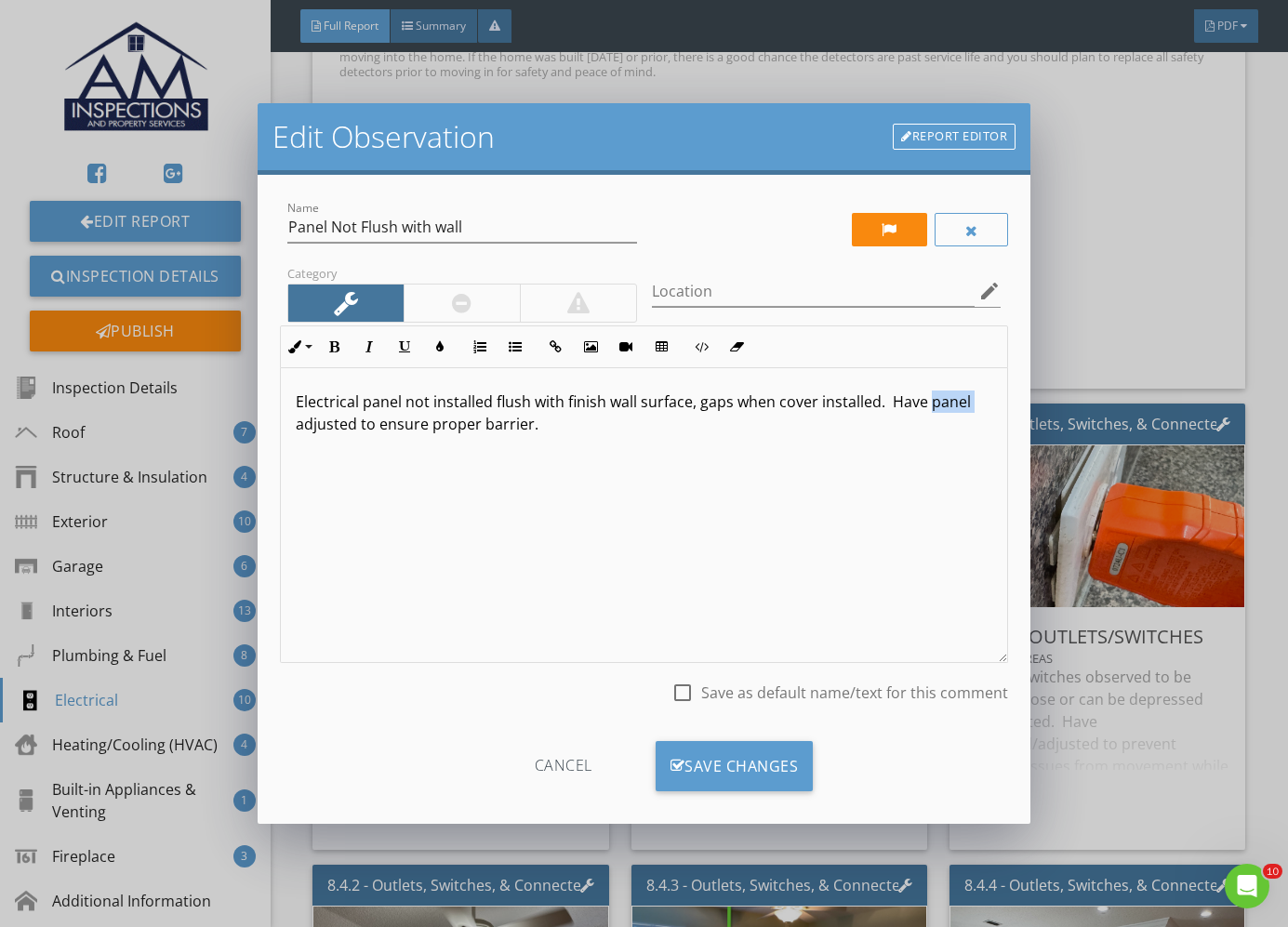 drag, startPoint x: 297, startPoint y: 430, endPoint x: 339, endPoint y: 433, distance: 42.10701 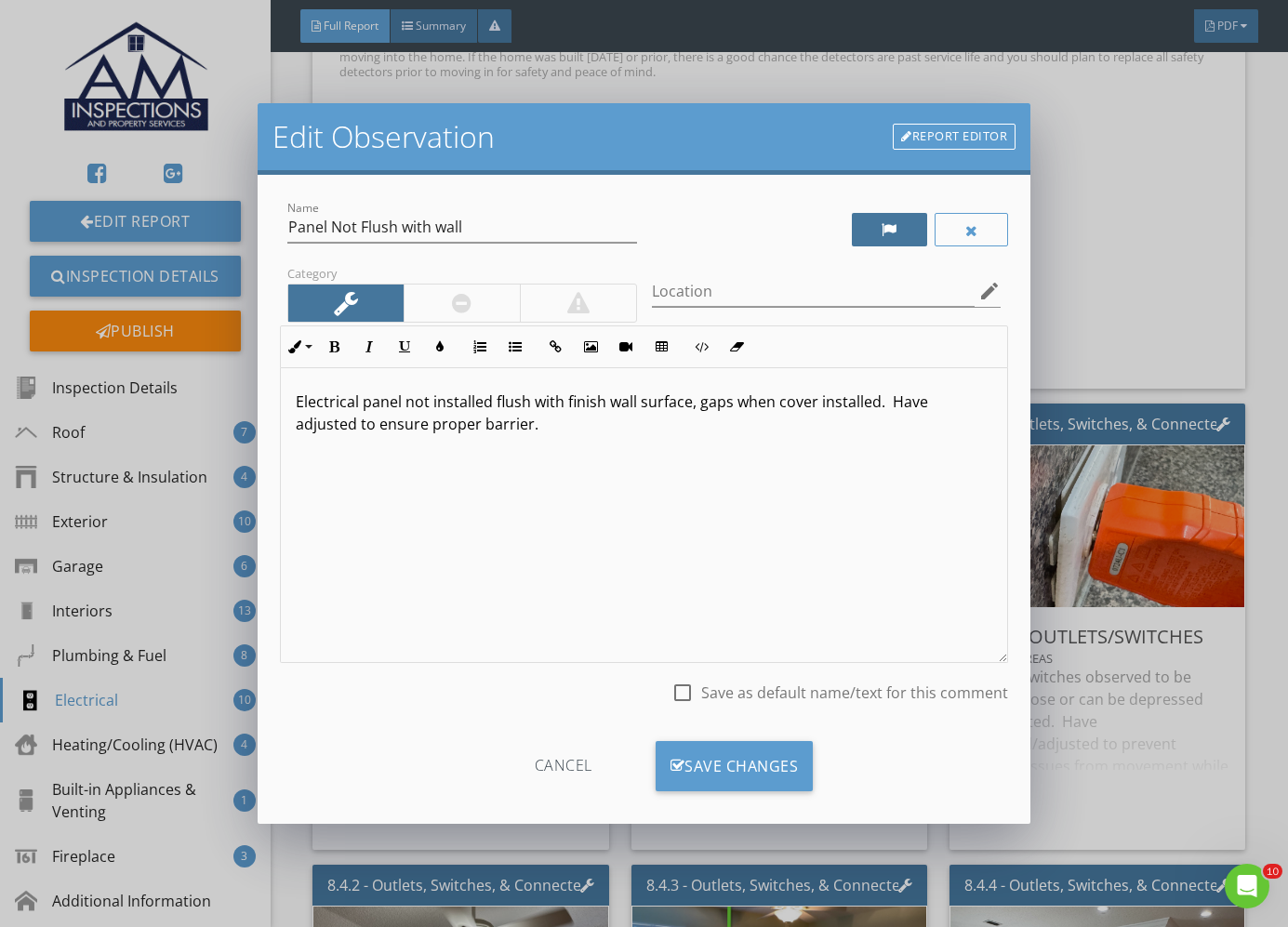 click at bounding box center (889, 230) 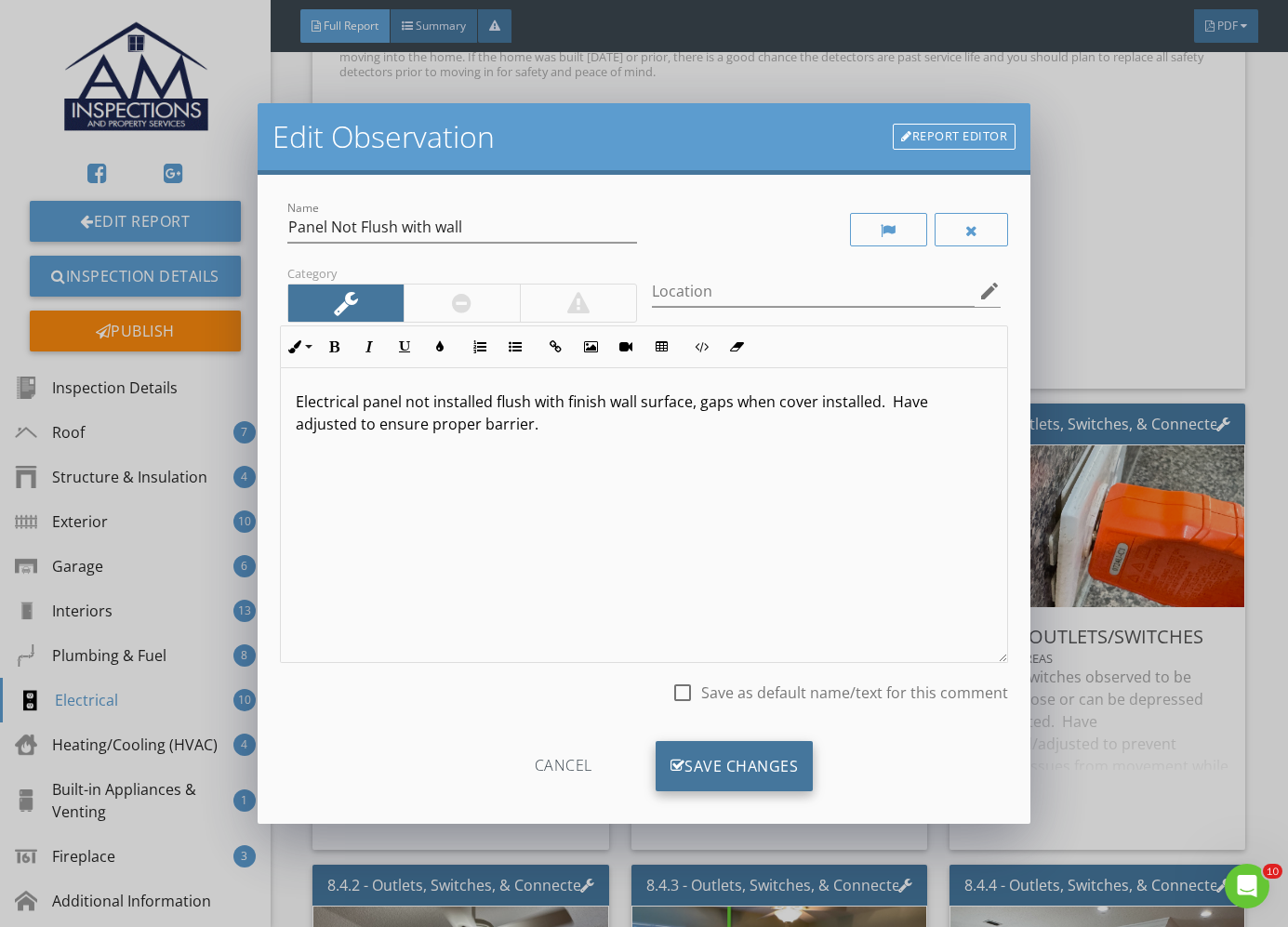 click on "Save Changes" at bounding box center [735, 766] 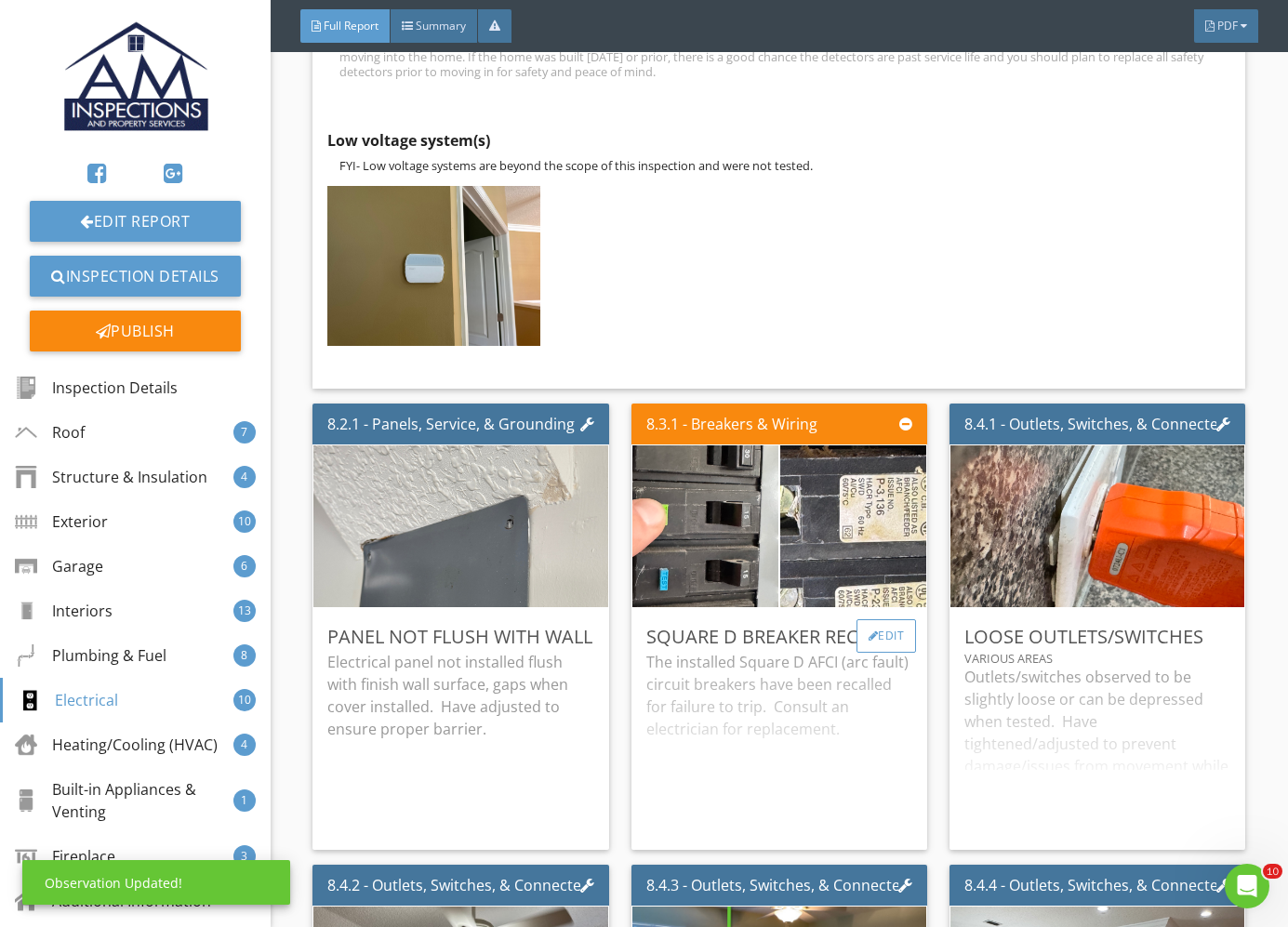 click on "Edit" at bounding box center (886, 636) 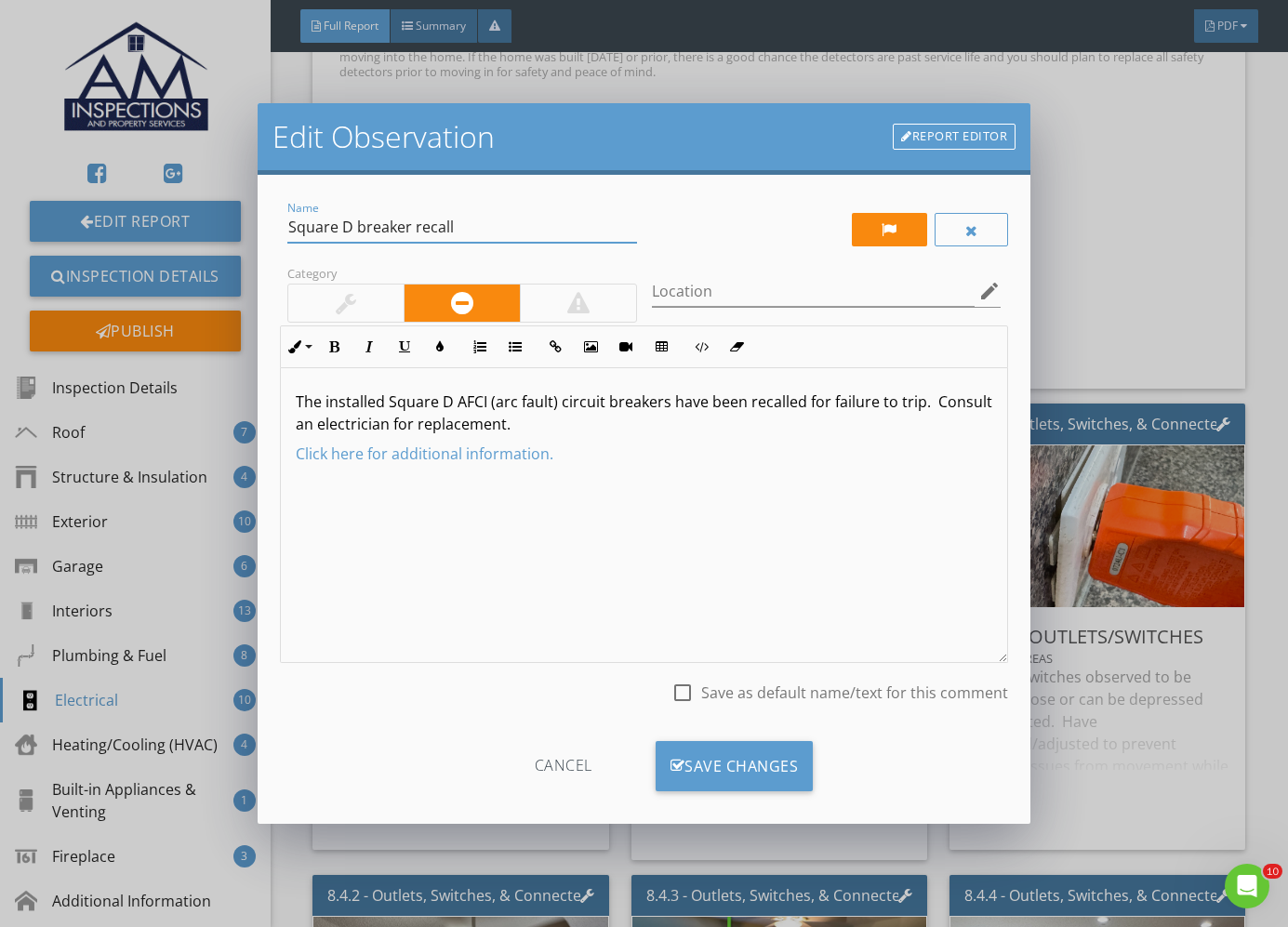 drag, startPoint x: 514, startPoint y: 227, endPoint x: 287, endPoint y: 230, distance: 227.01982 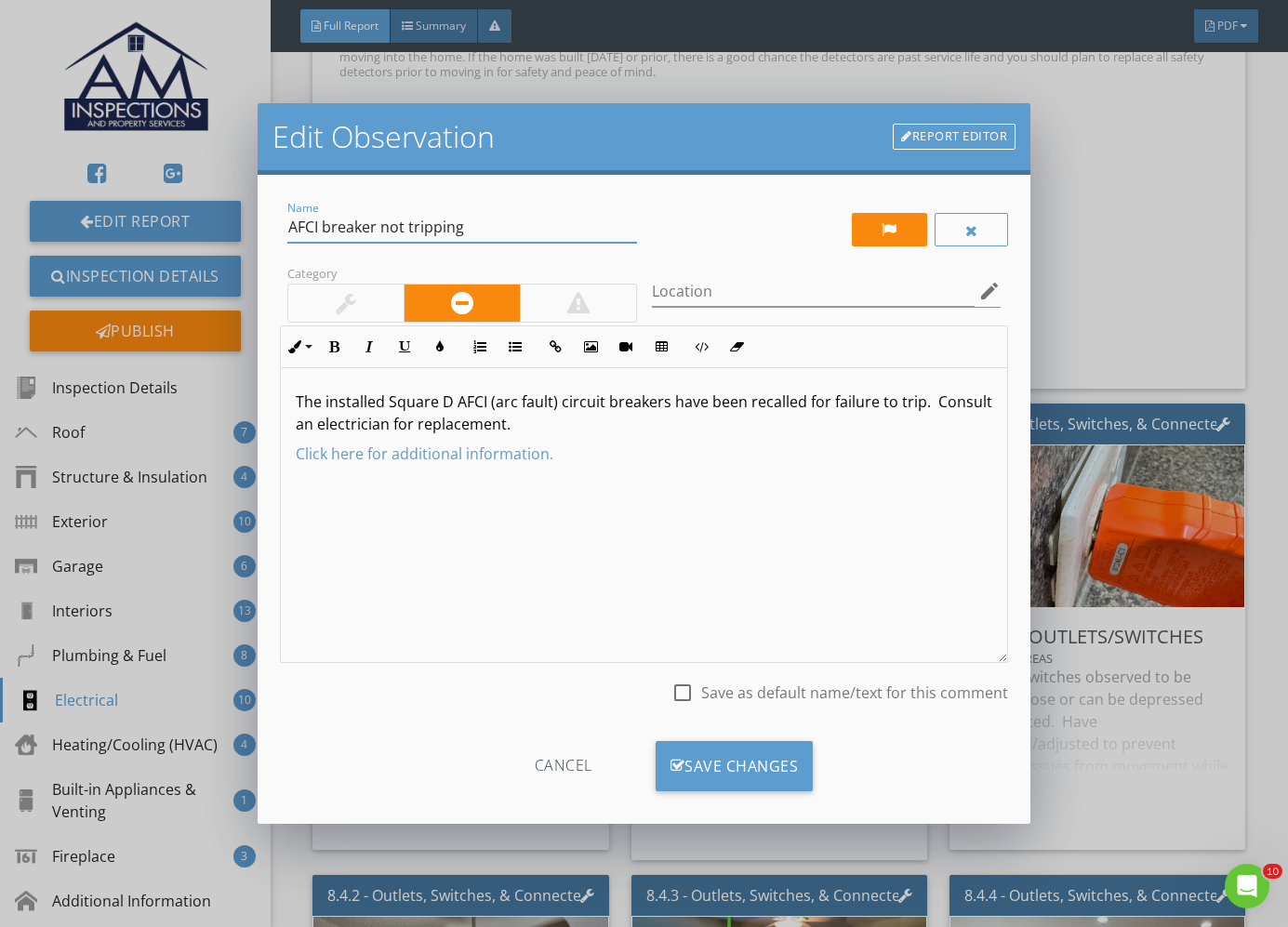 type on "AFCI breaker not tripping" 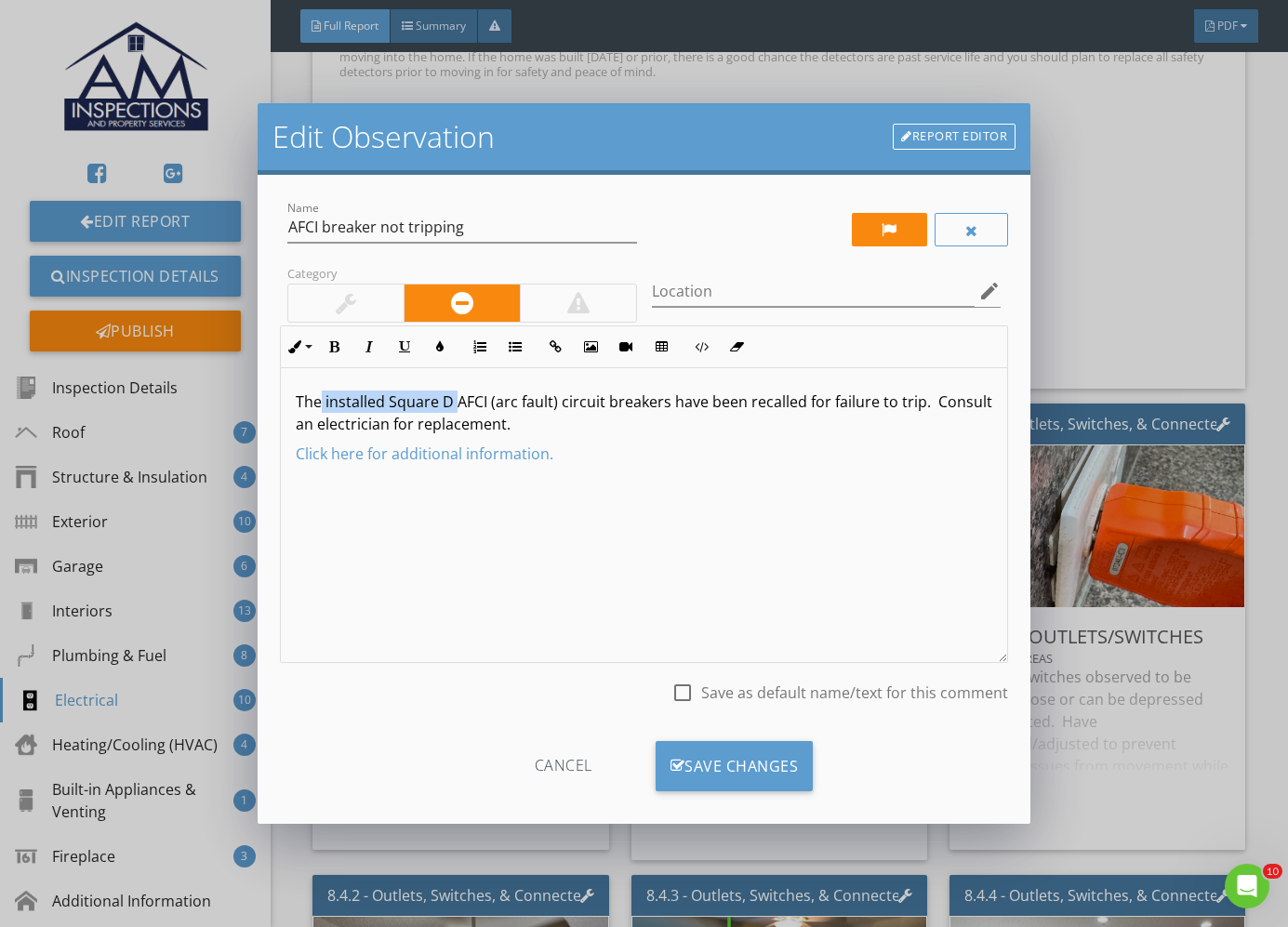 drag, startPoint x: 455, startPoint y: 404, endPoint x: 323, endPoint y: 404, distance: 132 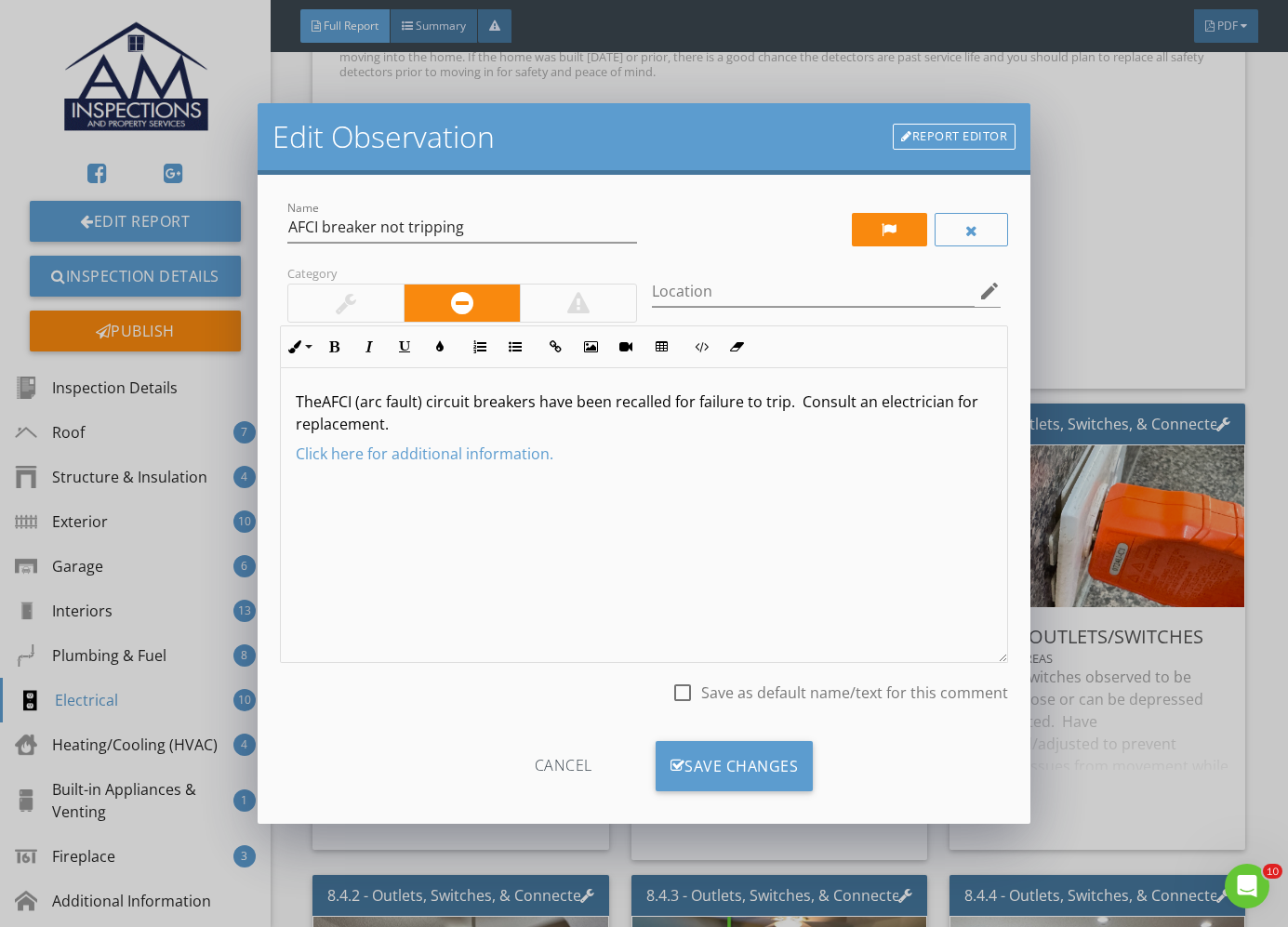 type 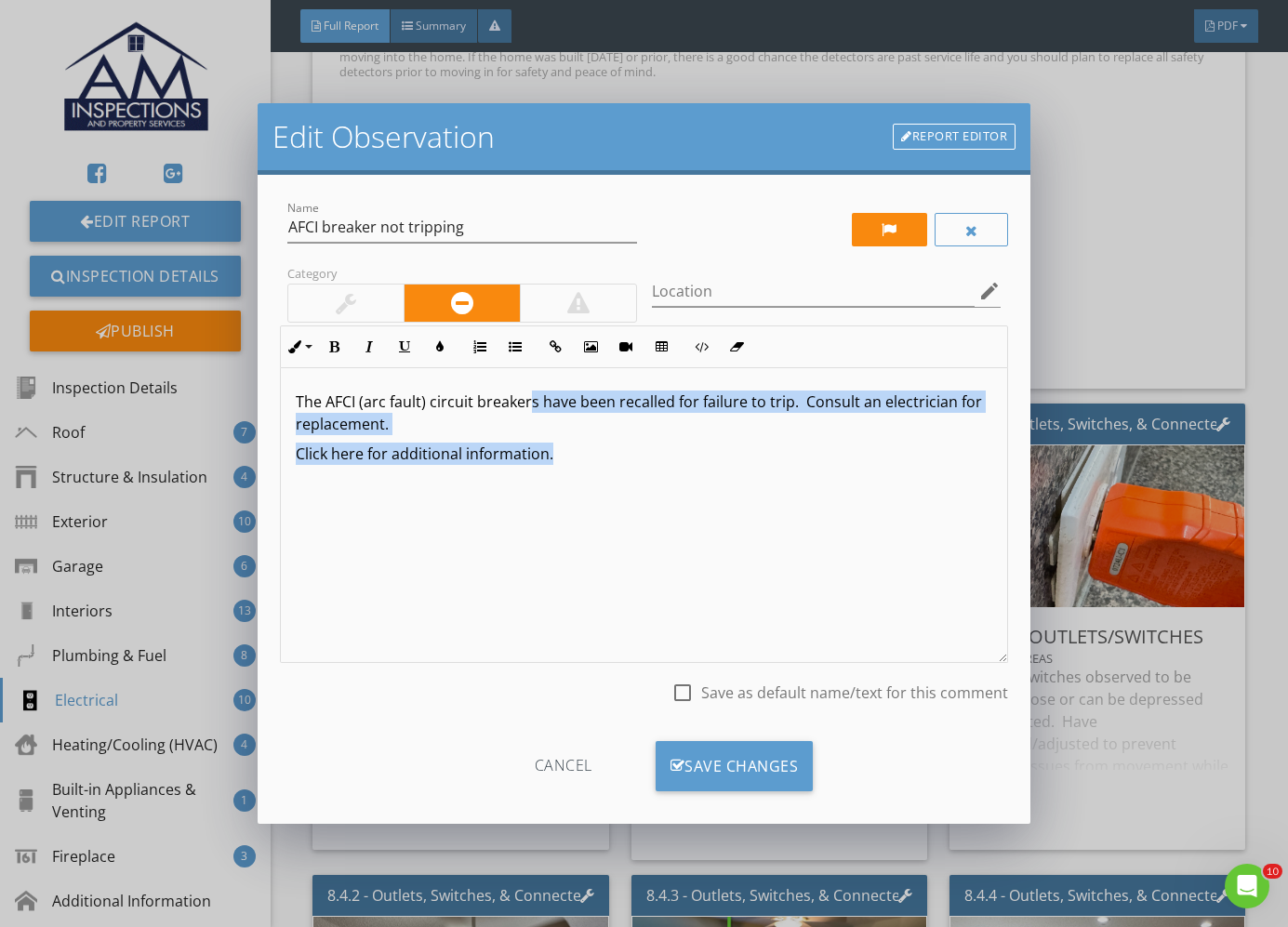 drag, startPoint x: 528, startPoint y: 405, endPoint x: 842, endPoint y: 462, distance: 319.1316 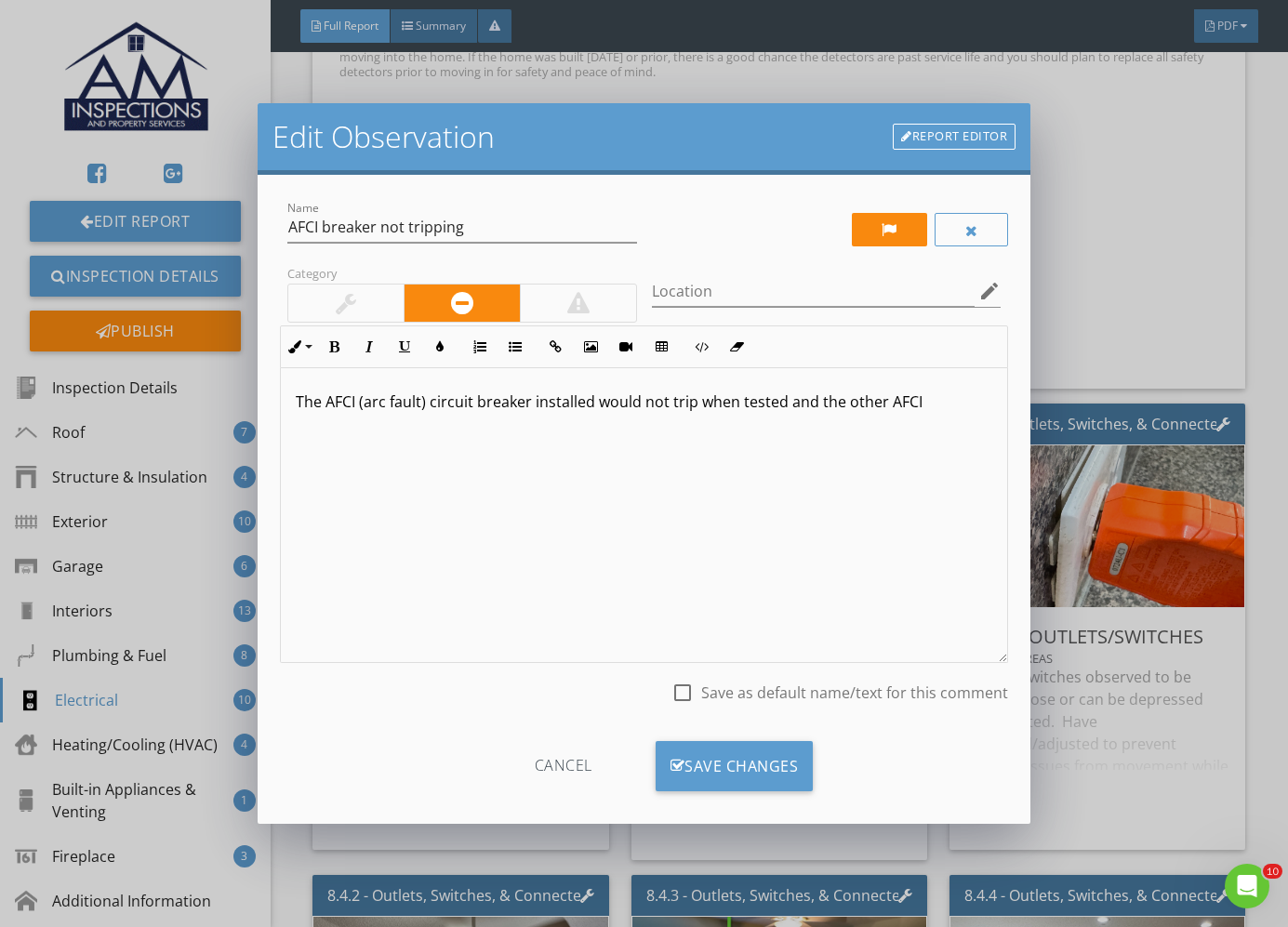 click on "The AFCI (arc fault) circuit breaker installed would not trip when tested and the other AFCI" at bounding box center [644, 402] 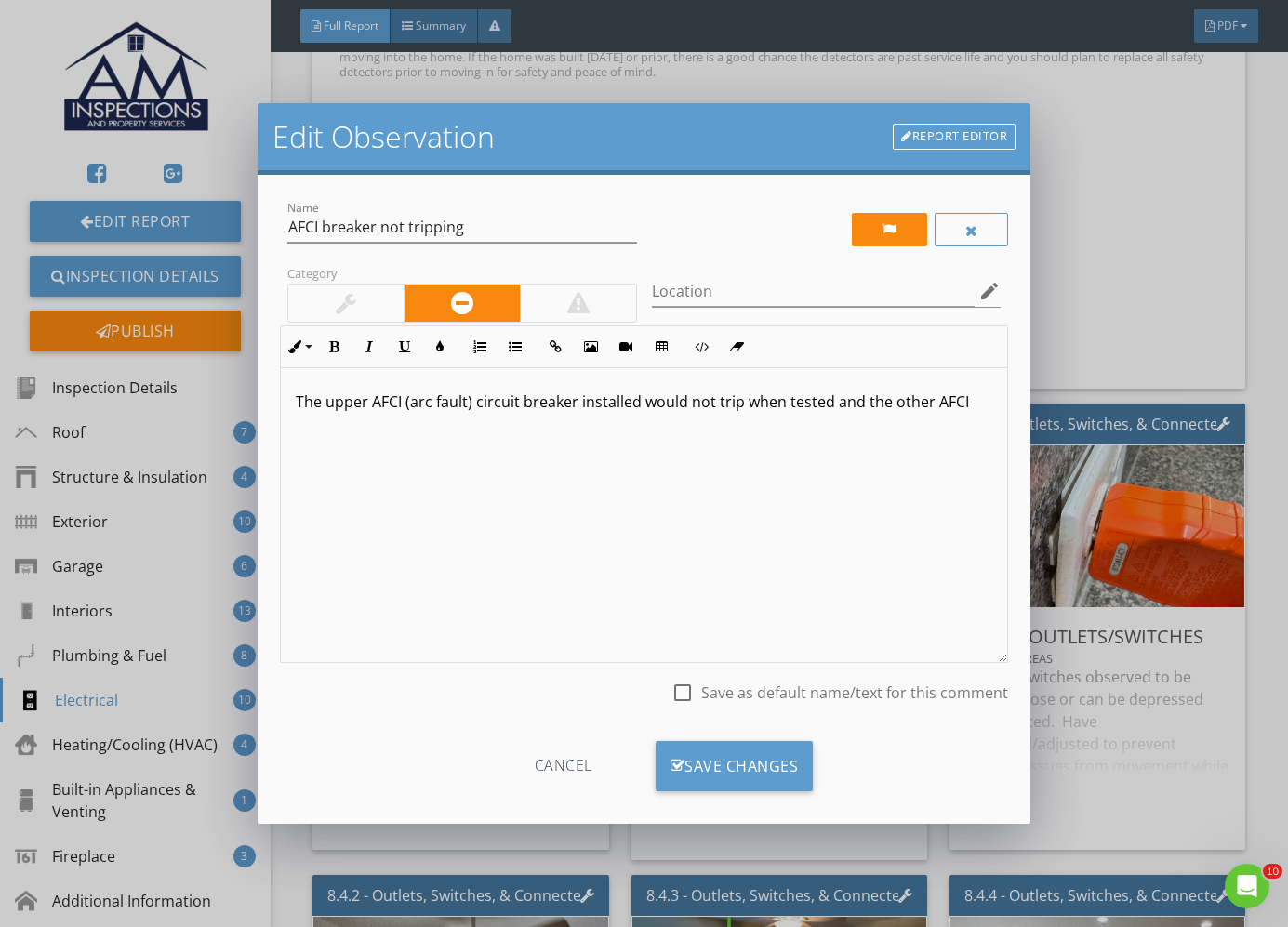 click on "The upper AFCI (arc fault) circuit breaker installed would not trip when tested and the other AFCI" at bounding box center (644, 402) 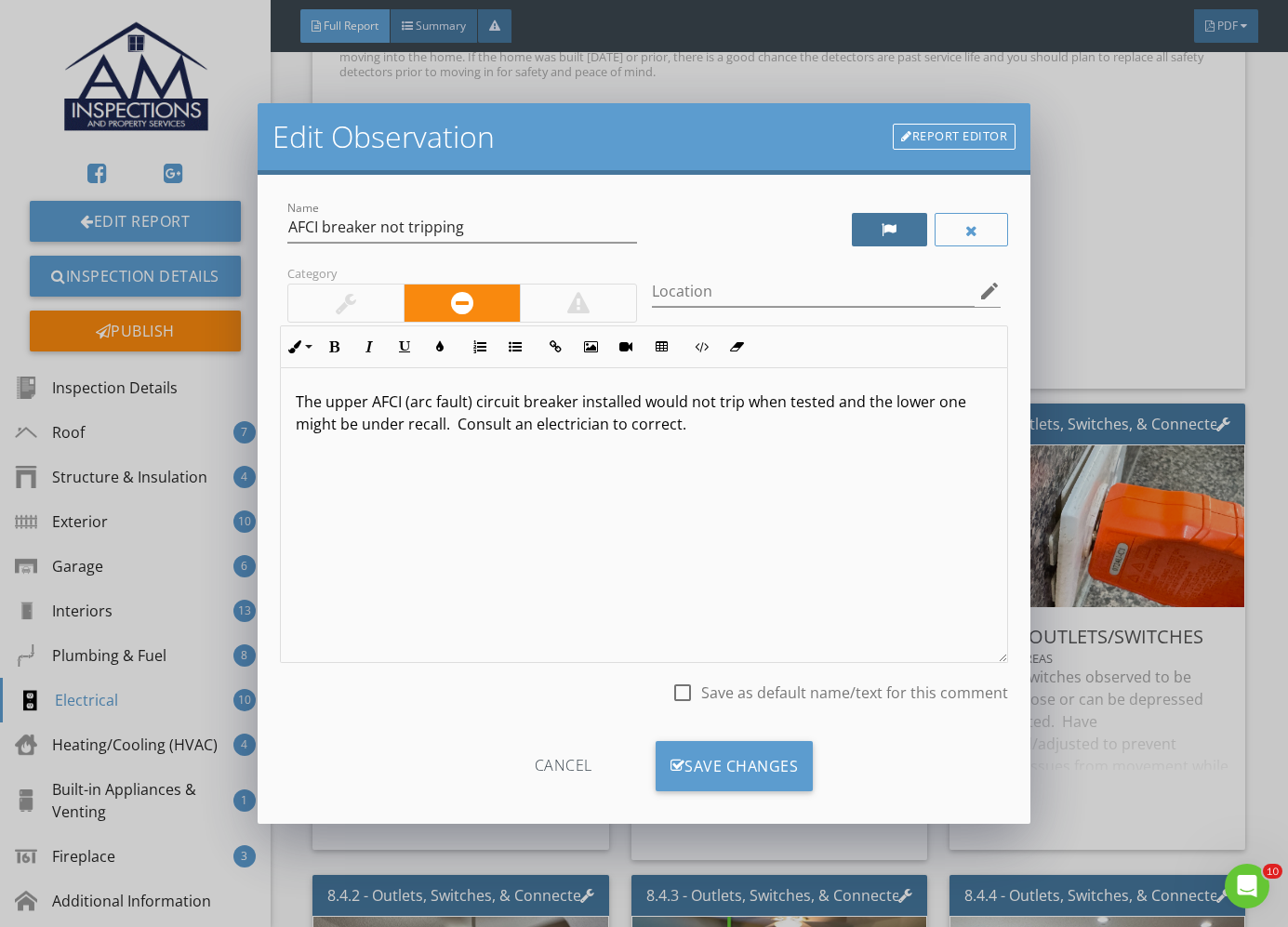 click at bounding box center [889, 230] 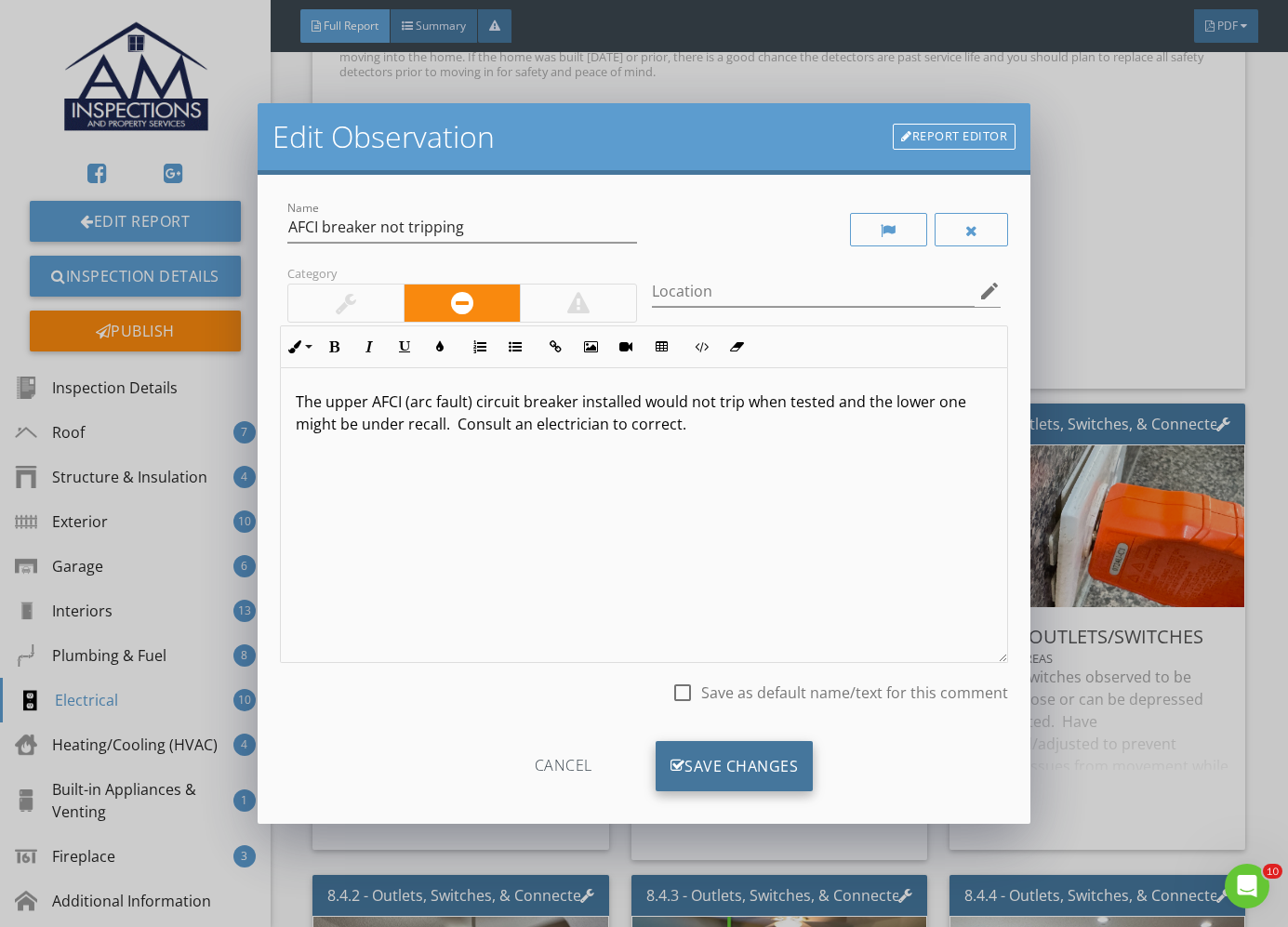 click on "Save Changes" at bounding box center [735, 766] 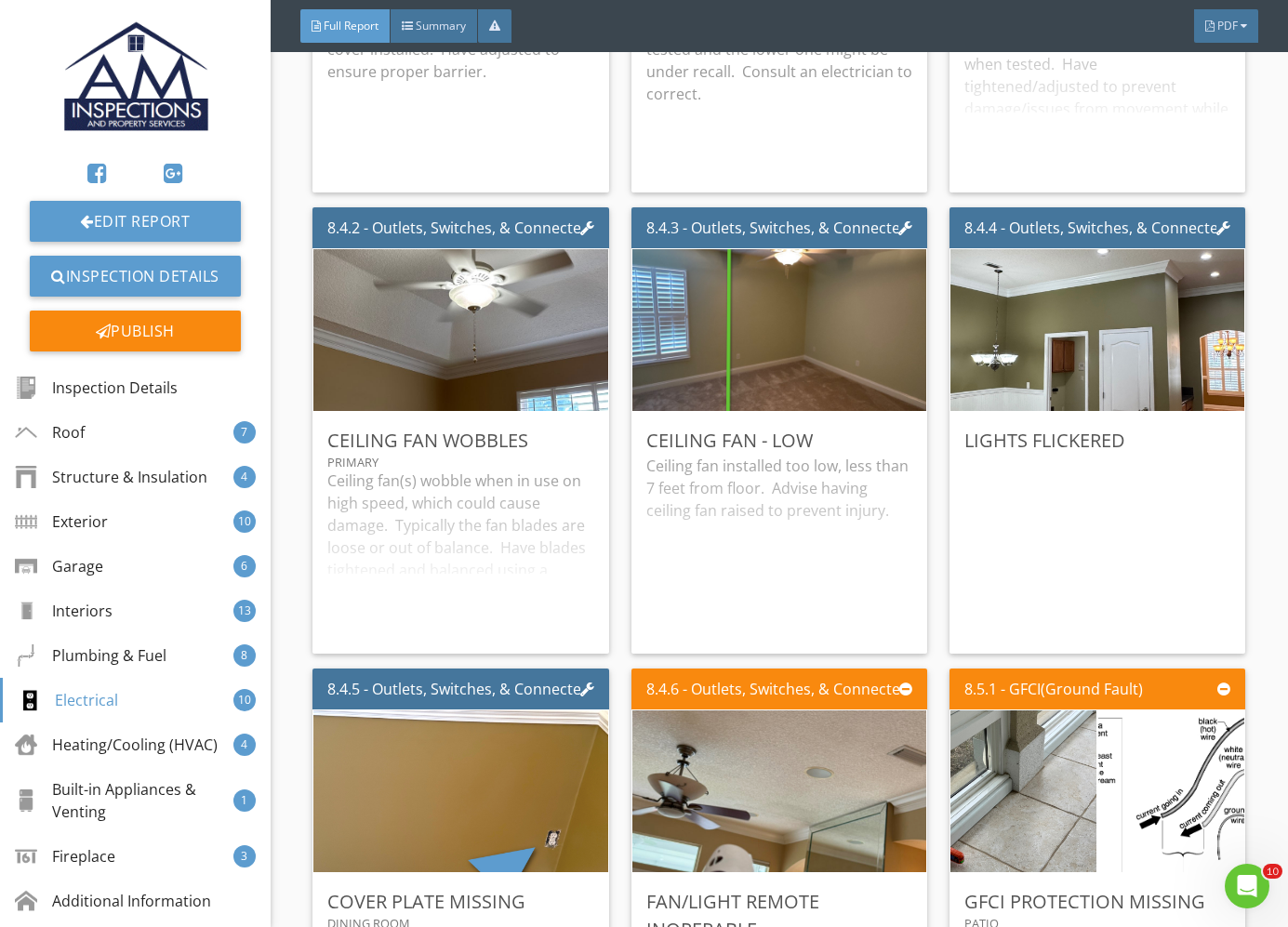 scroll, scrollTop: 21789, scrollLeft: 0, axis: vertical 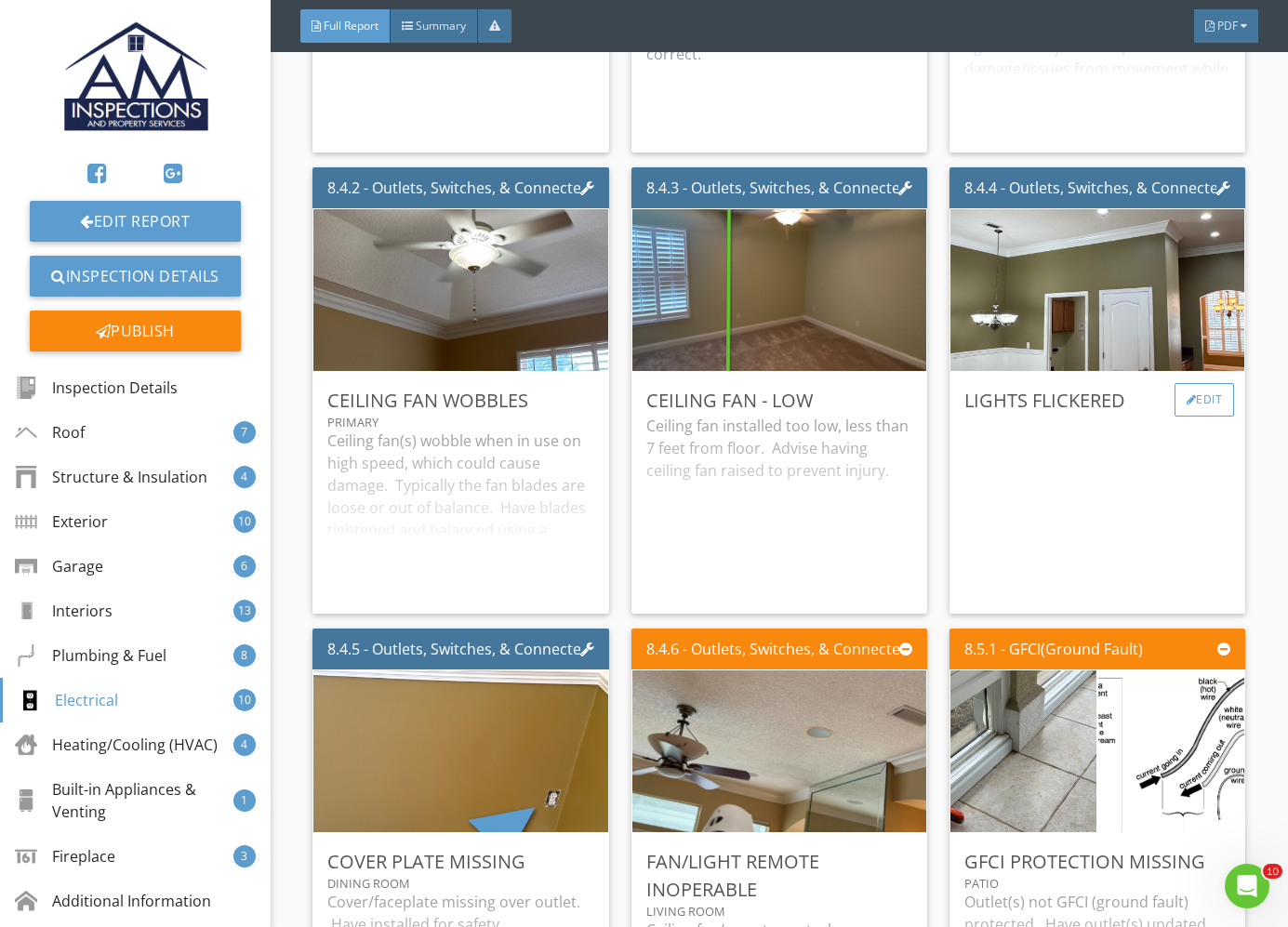 click on "Edit" at bounding box center [1204, 400] 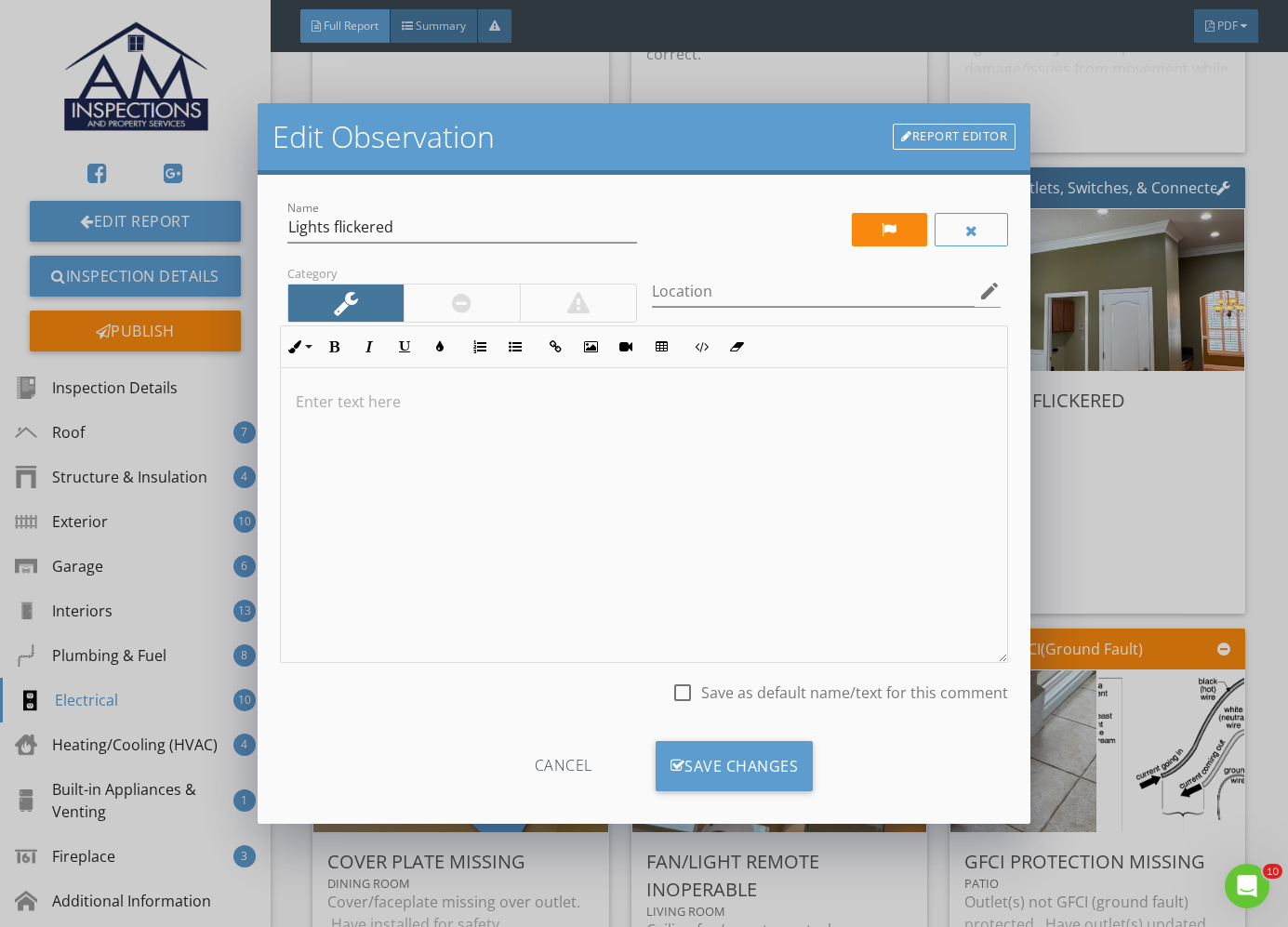 click at bounding box center [644, 515] 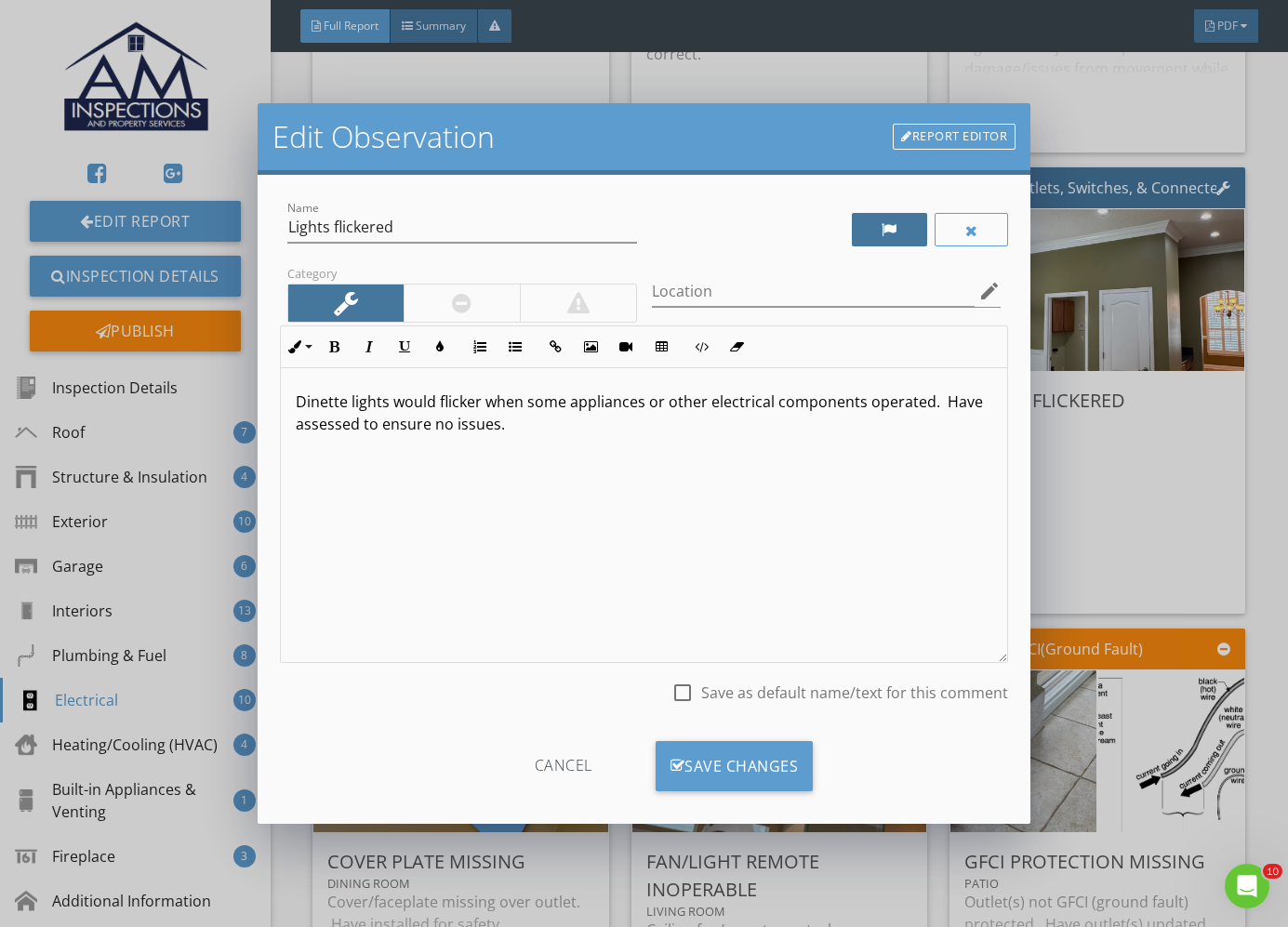 click at bounding box center (889, 230) 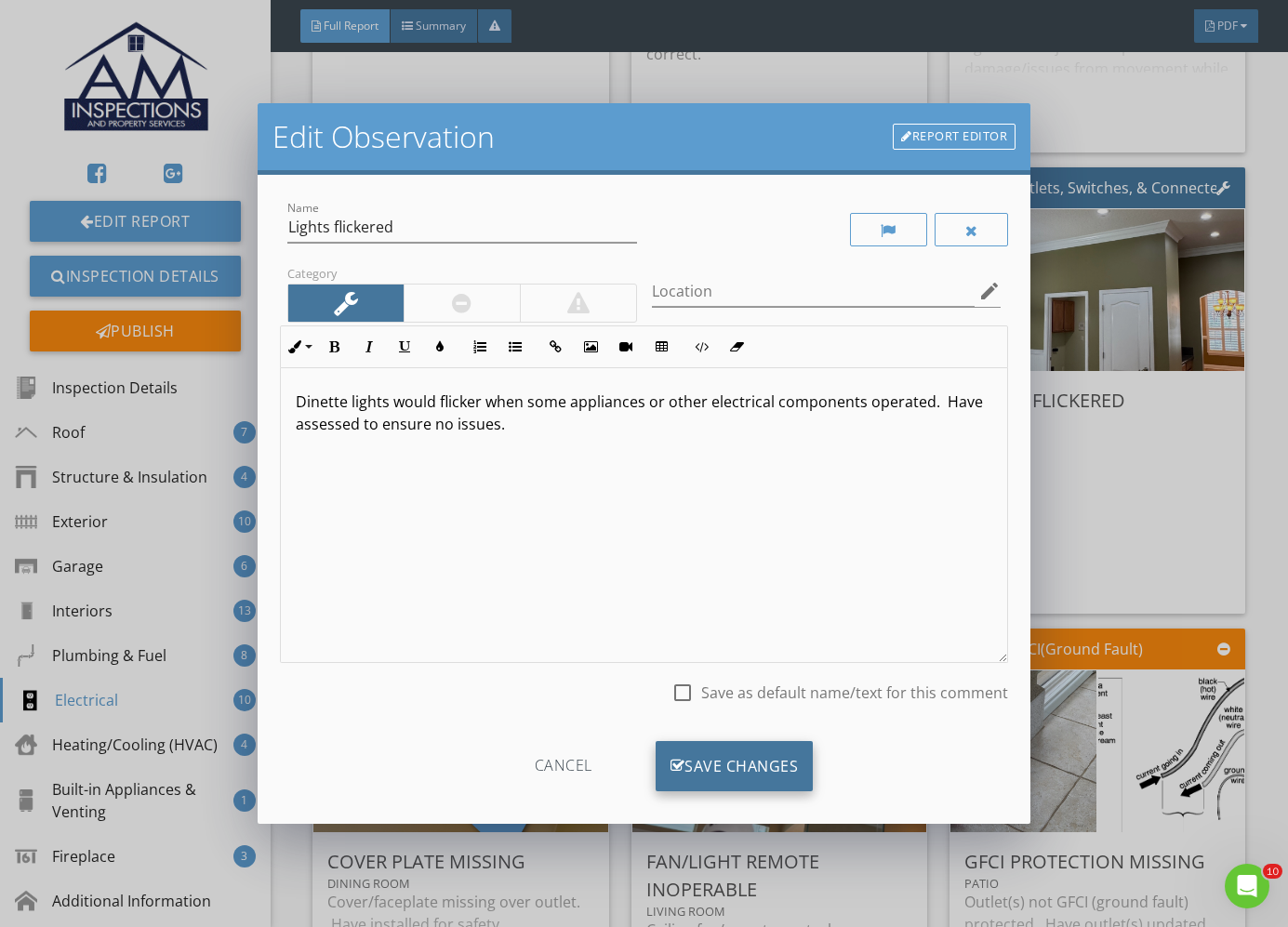 click on "Save Changes" at bounding box center (735, 766) 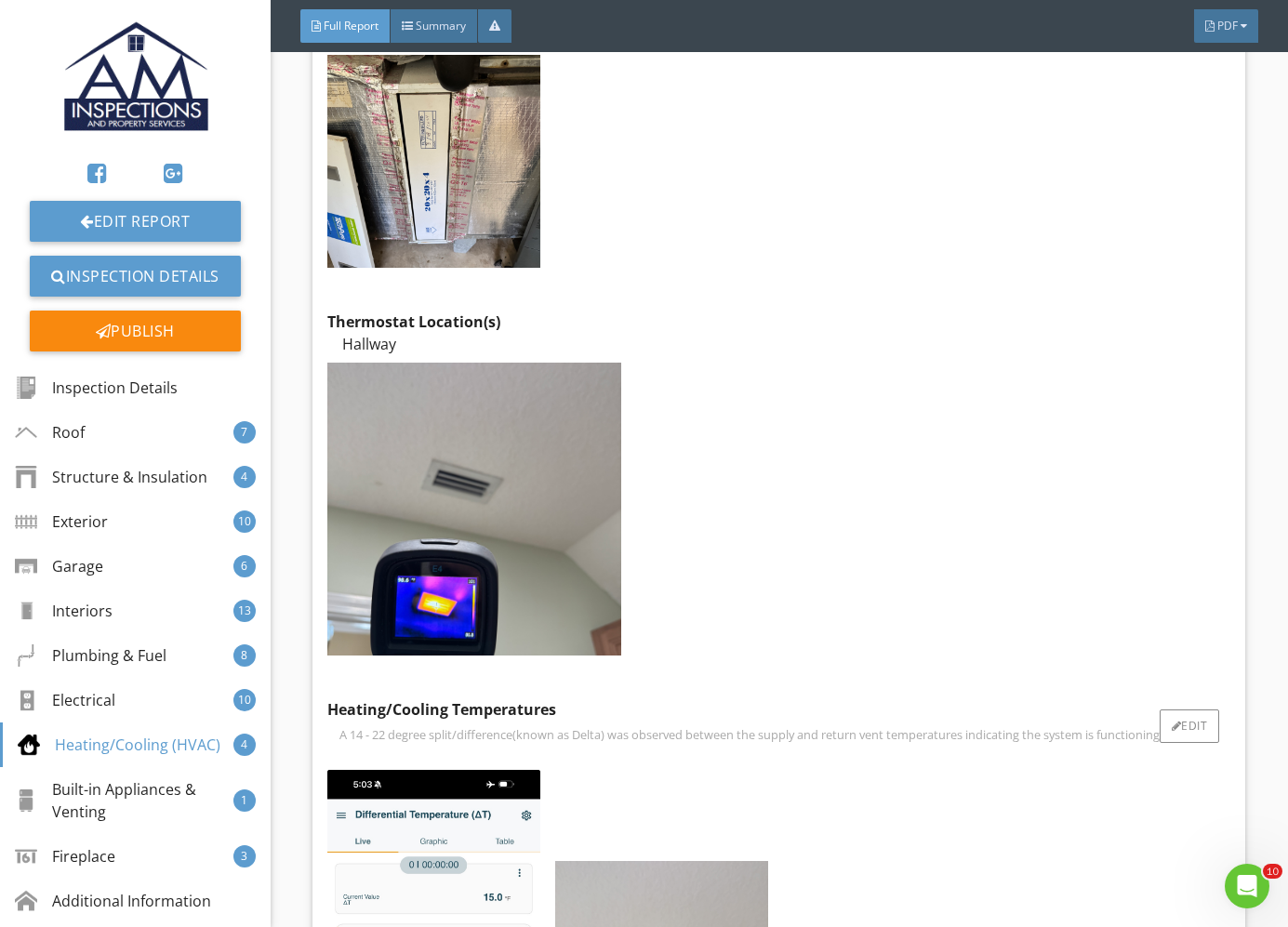 scroll, scrollTop: 24229, scrollLeft: 0, axis: vertical 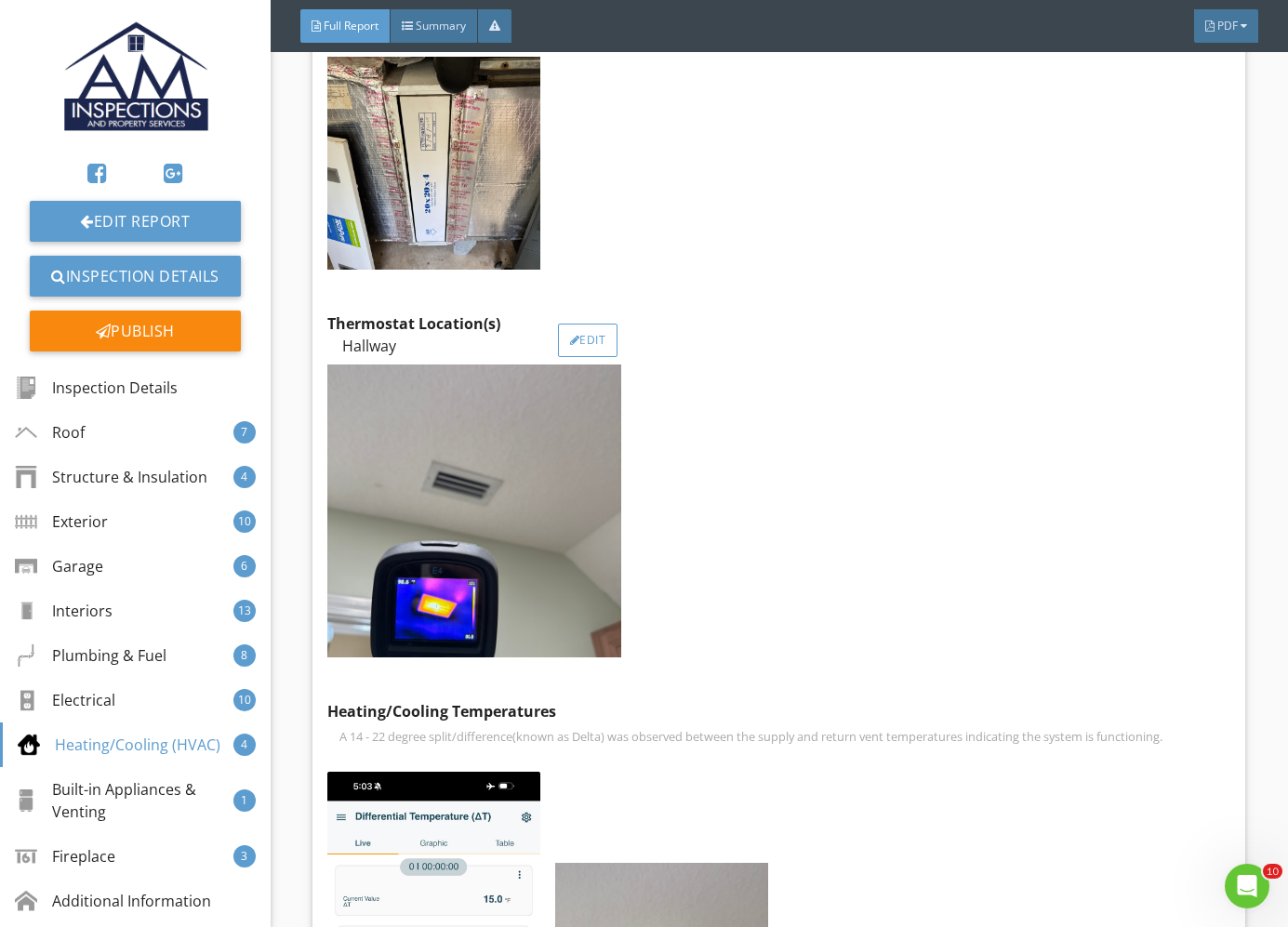 click on "Edit" at bounding box center [588, 340] 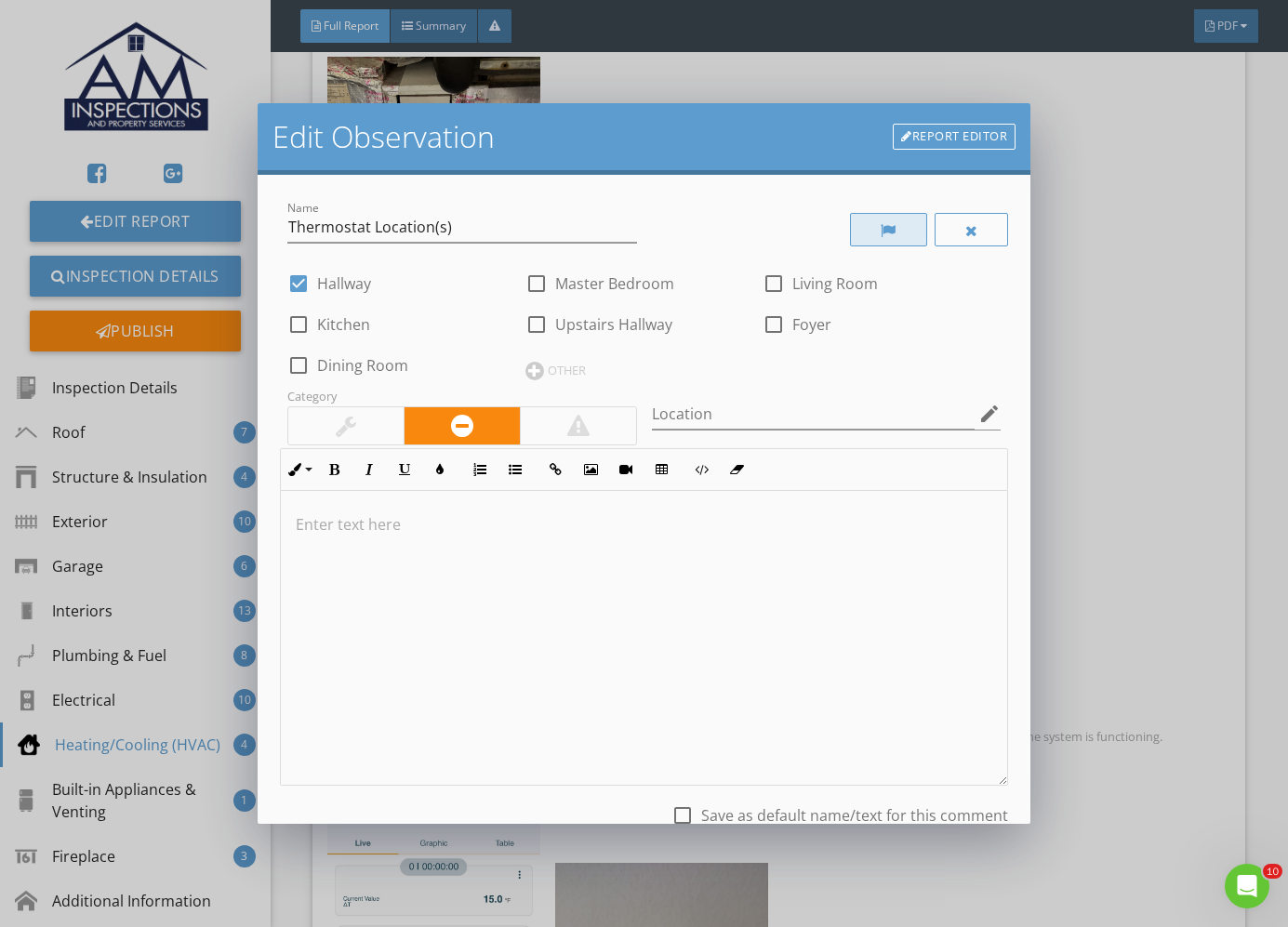 click at bounding box center [888, 230] 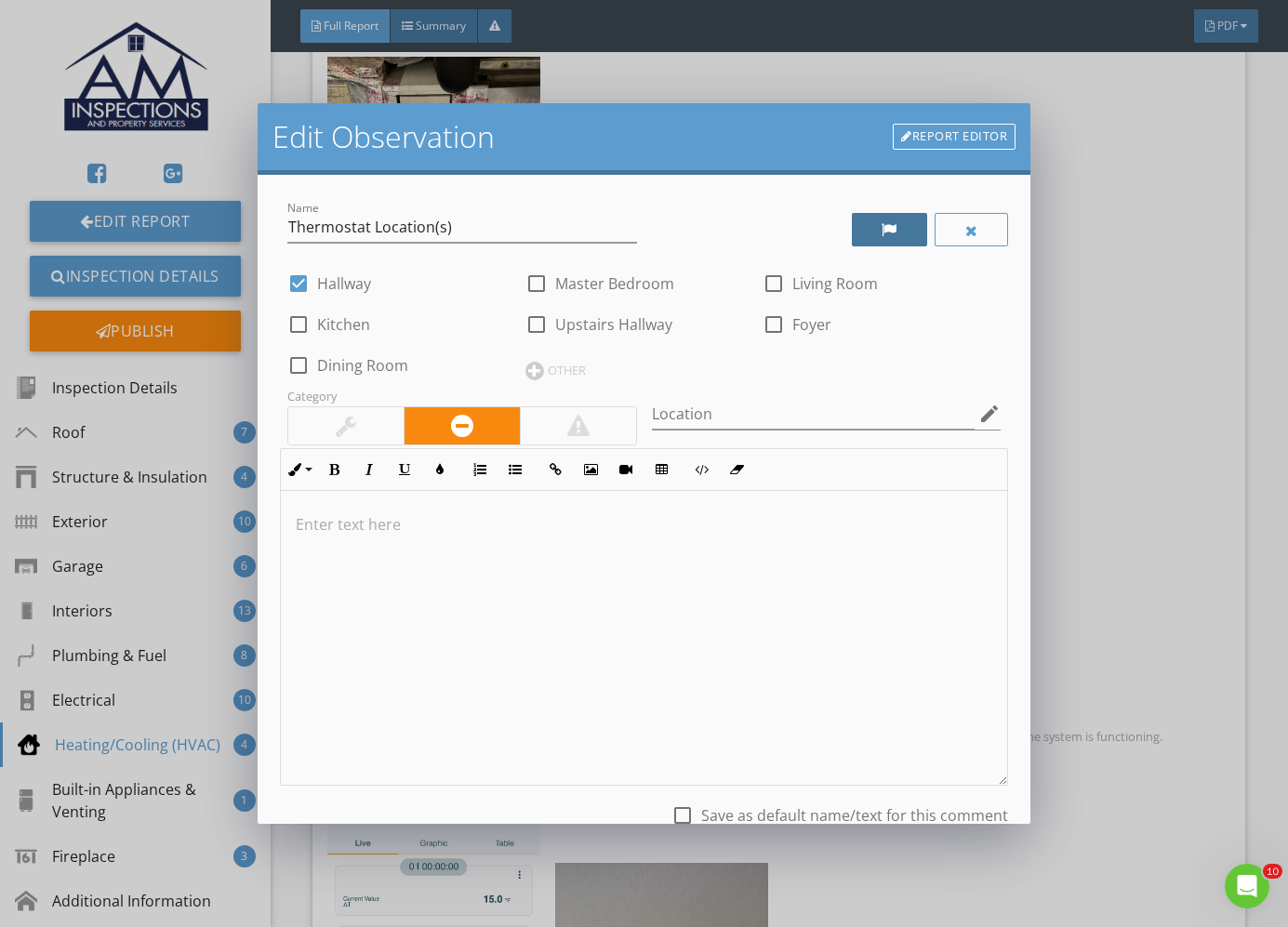 click at bounding box center (889, 230) 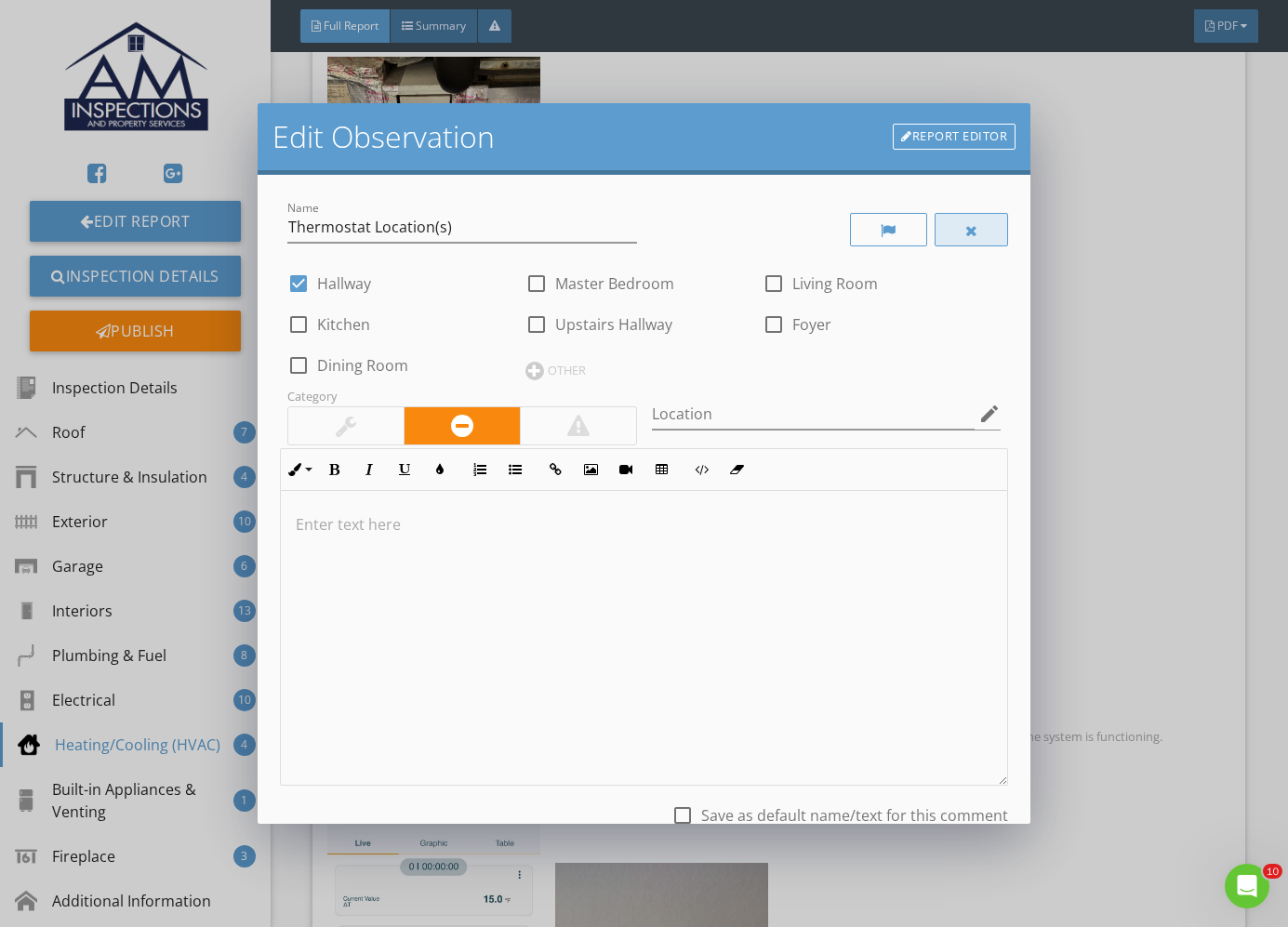 click at bounding box center (972, 230) 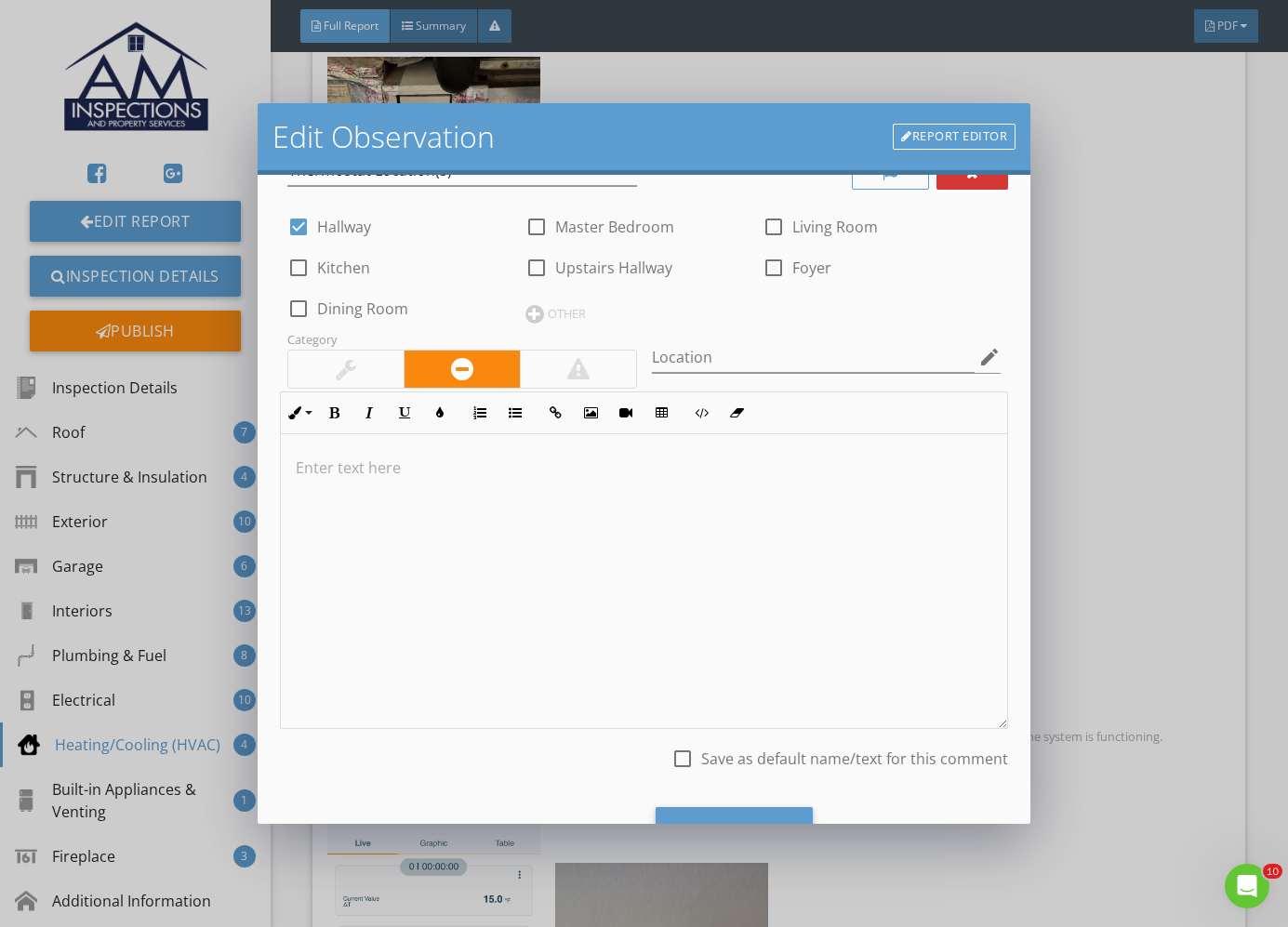 scroll, scrollTop: 141, scrollLeft: 0, axis: vertical 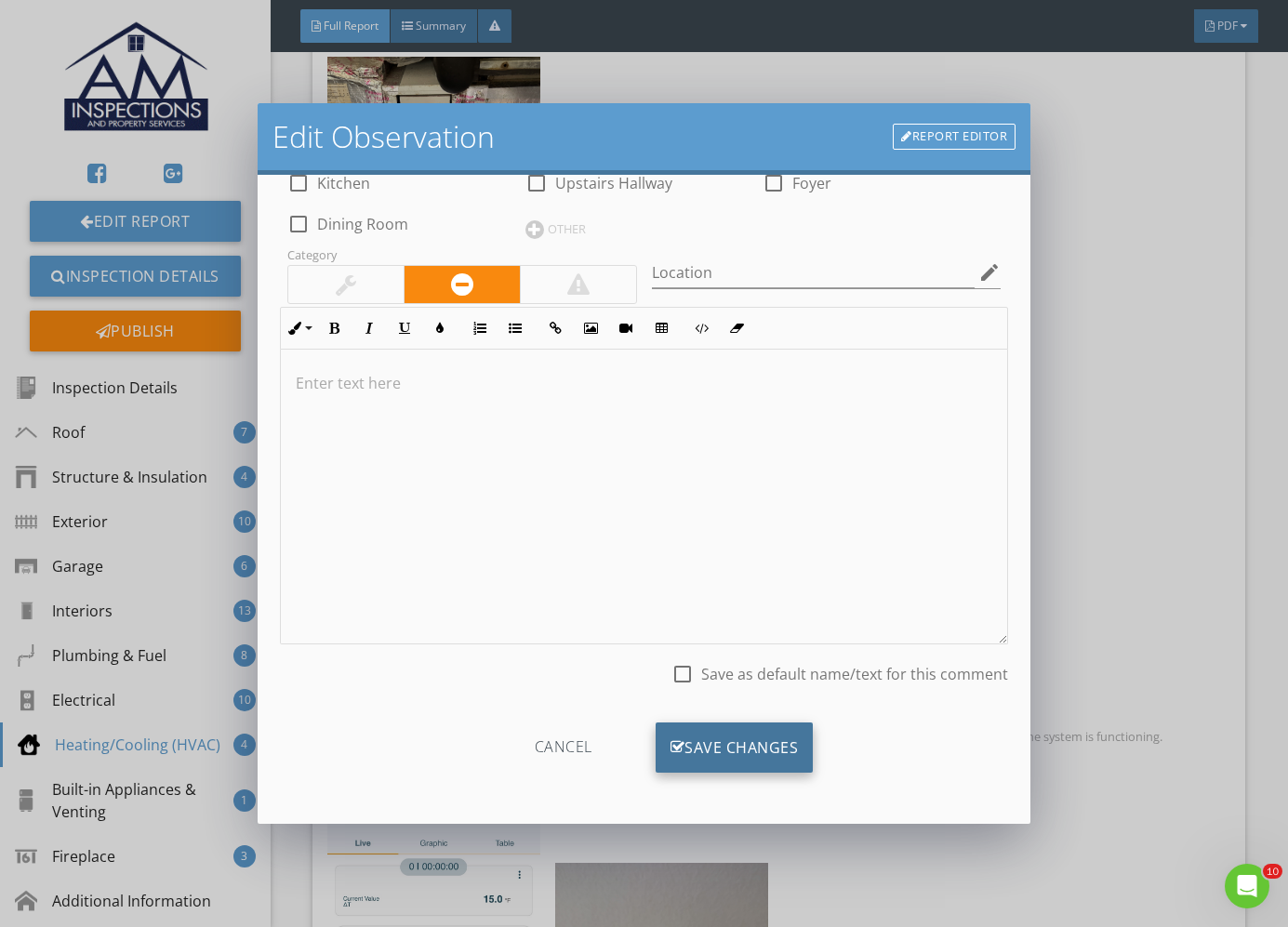 click on "Save Changes" at bounding box center (735, 748) 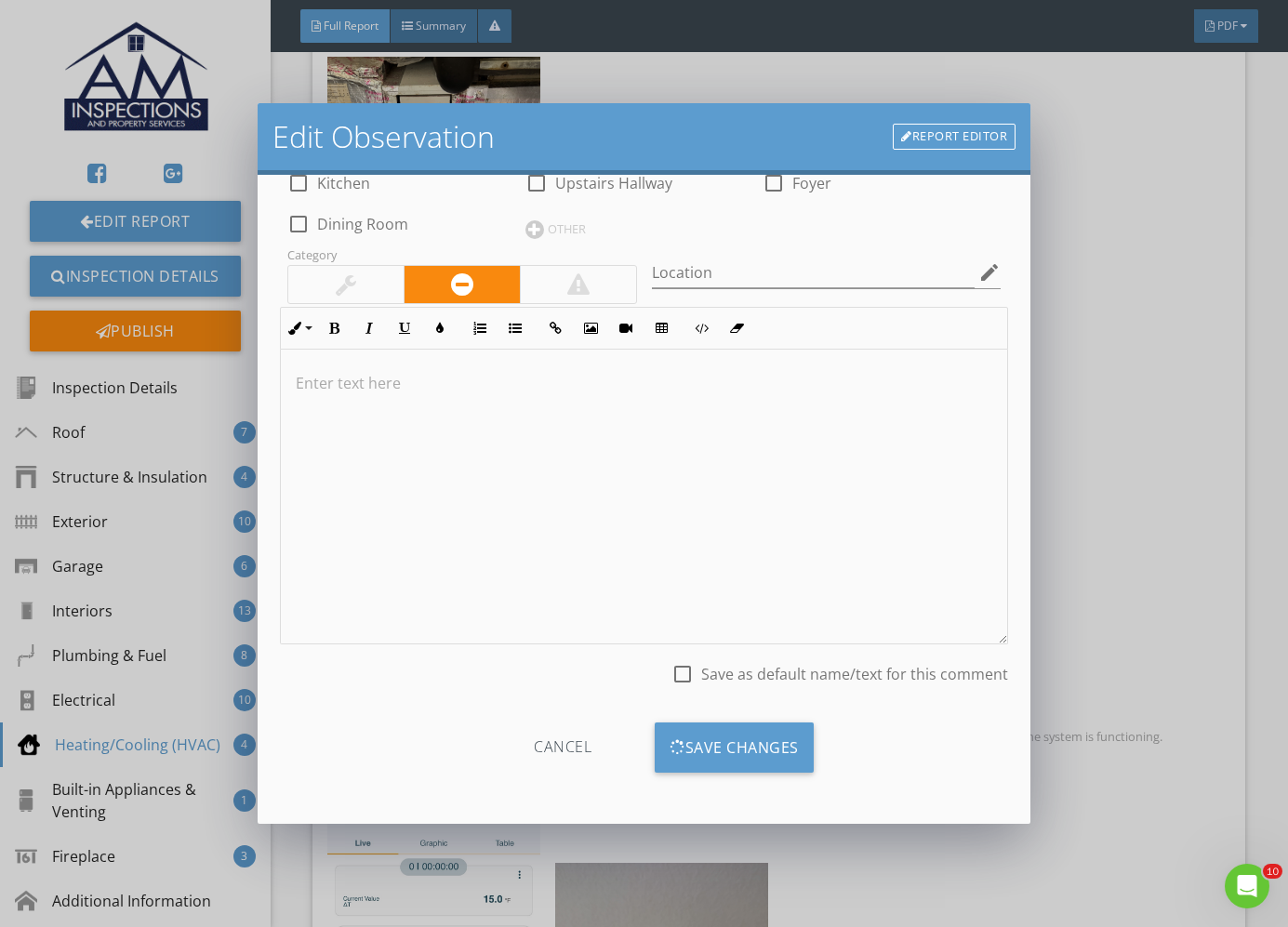 scroll, scrollTop: 0, scrollLeft: 0, axis: both 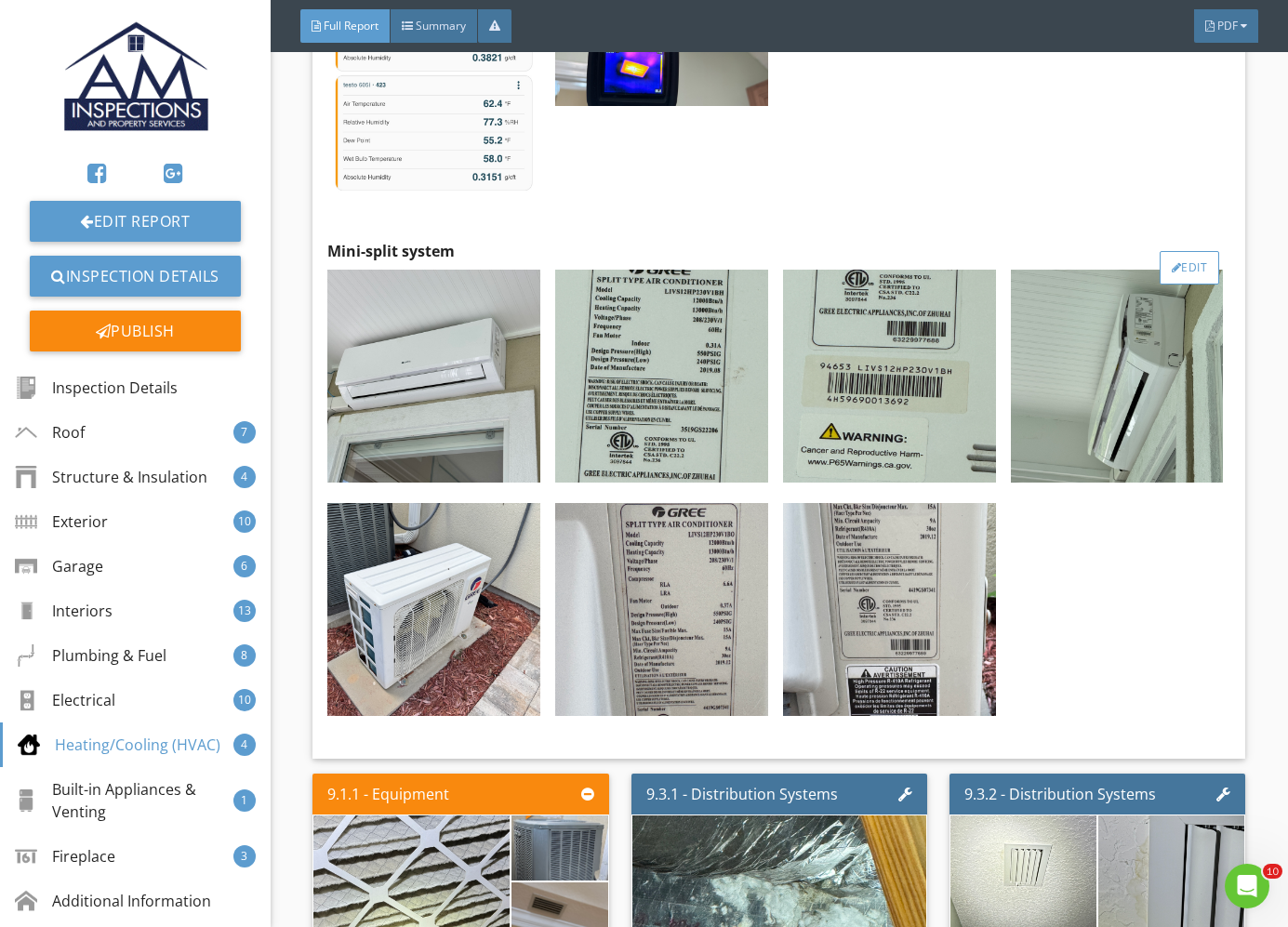 click on "Edit" at bounding box center [1189, 268] 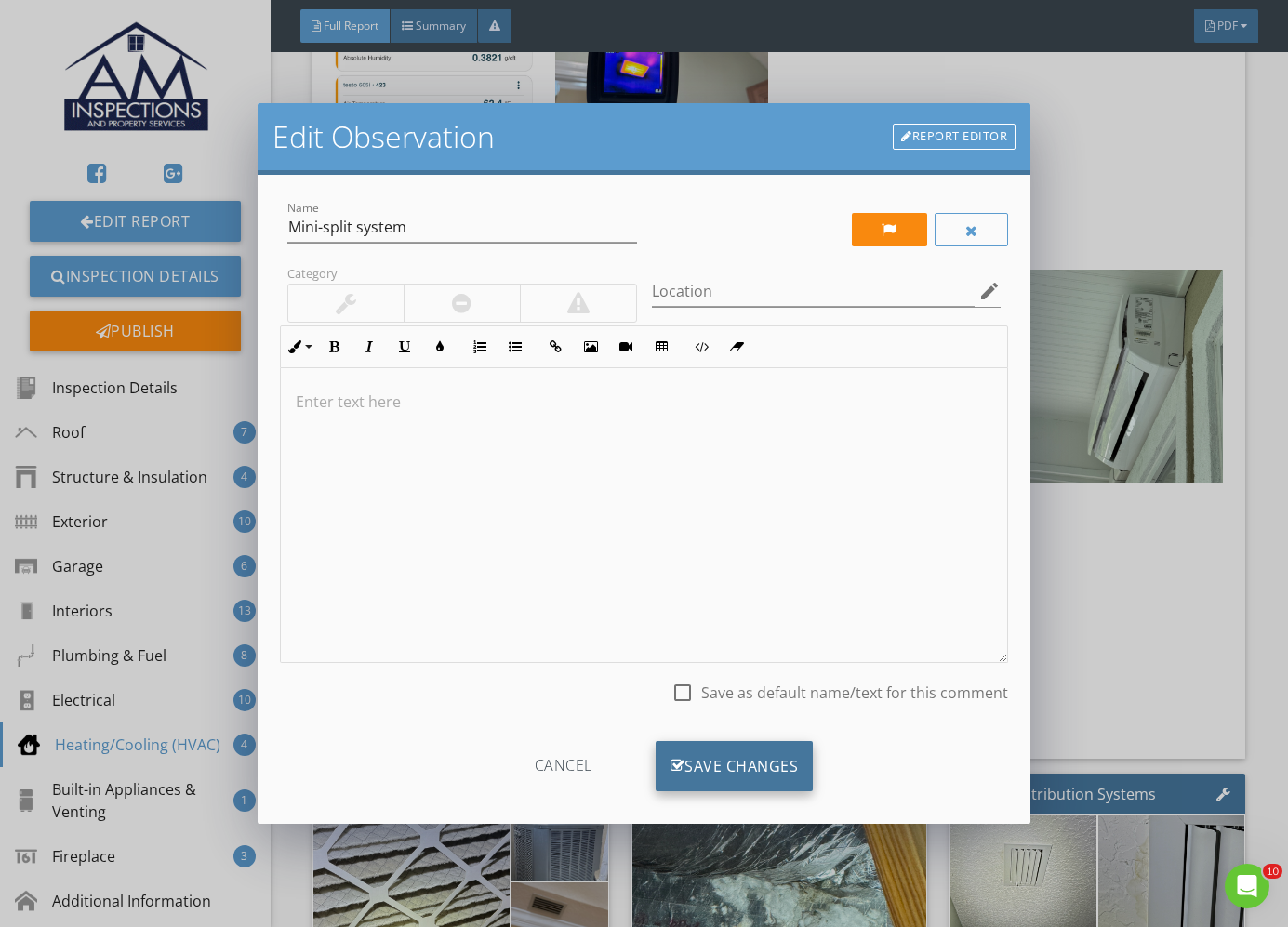 click on "Save Changes" at bounding box center [735, 766] 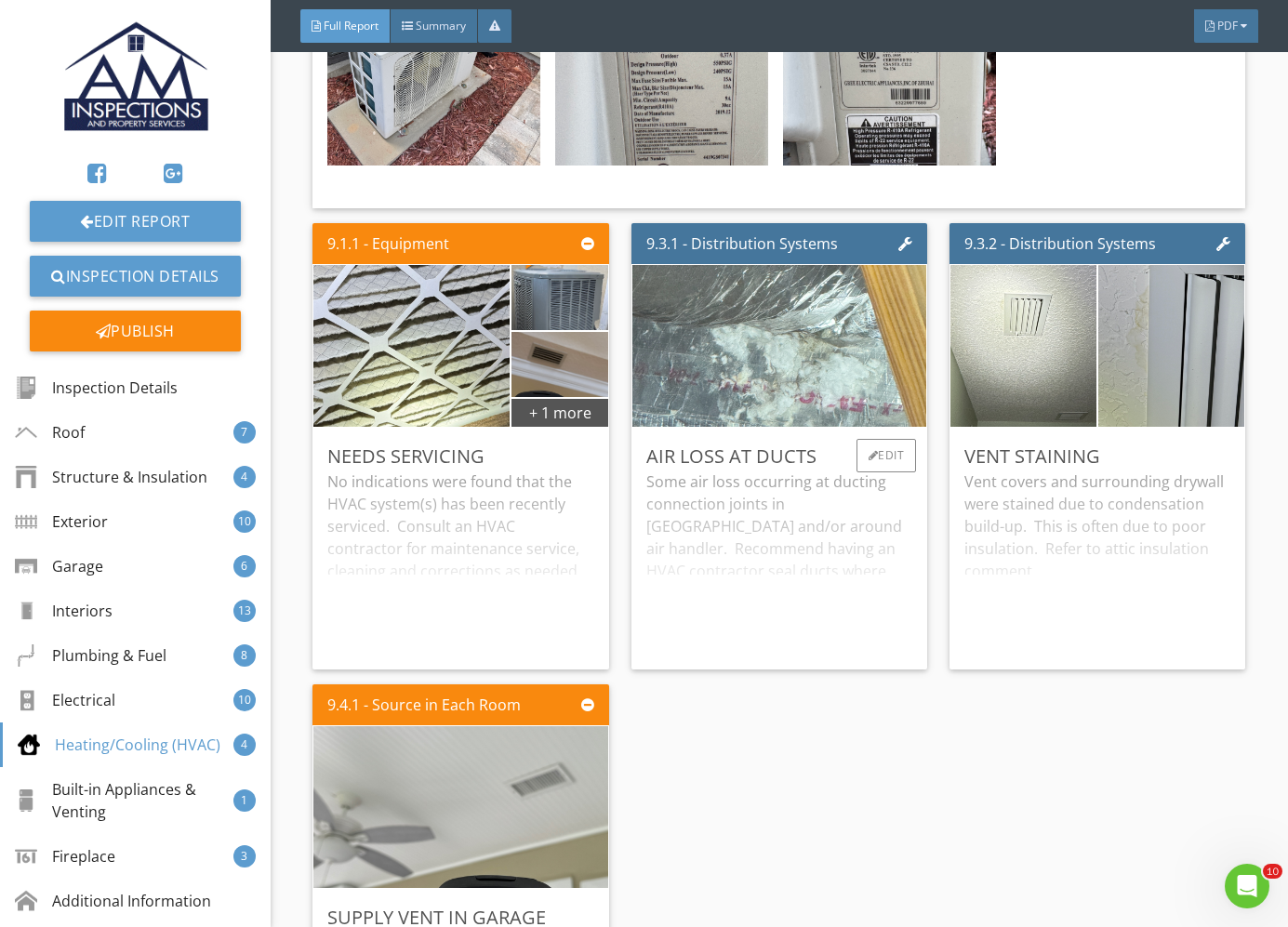 scroll, scrollTop: 25392, scrollLeft: 0, axis: vertical 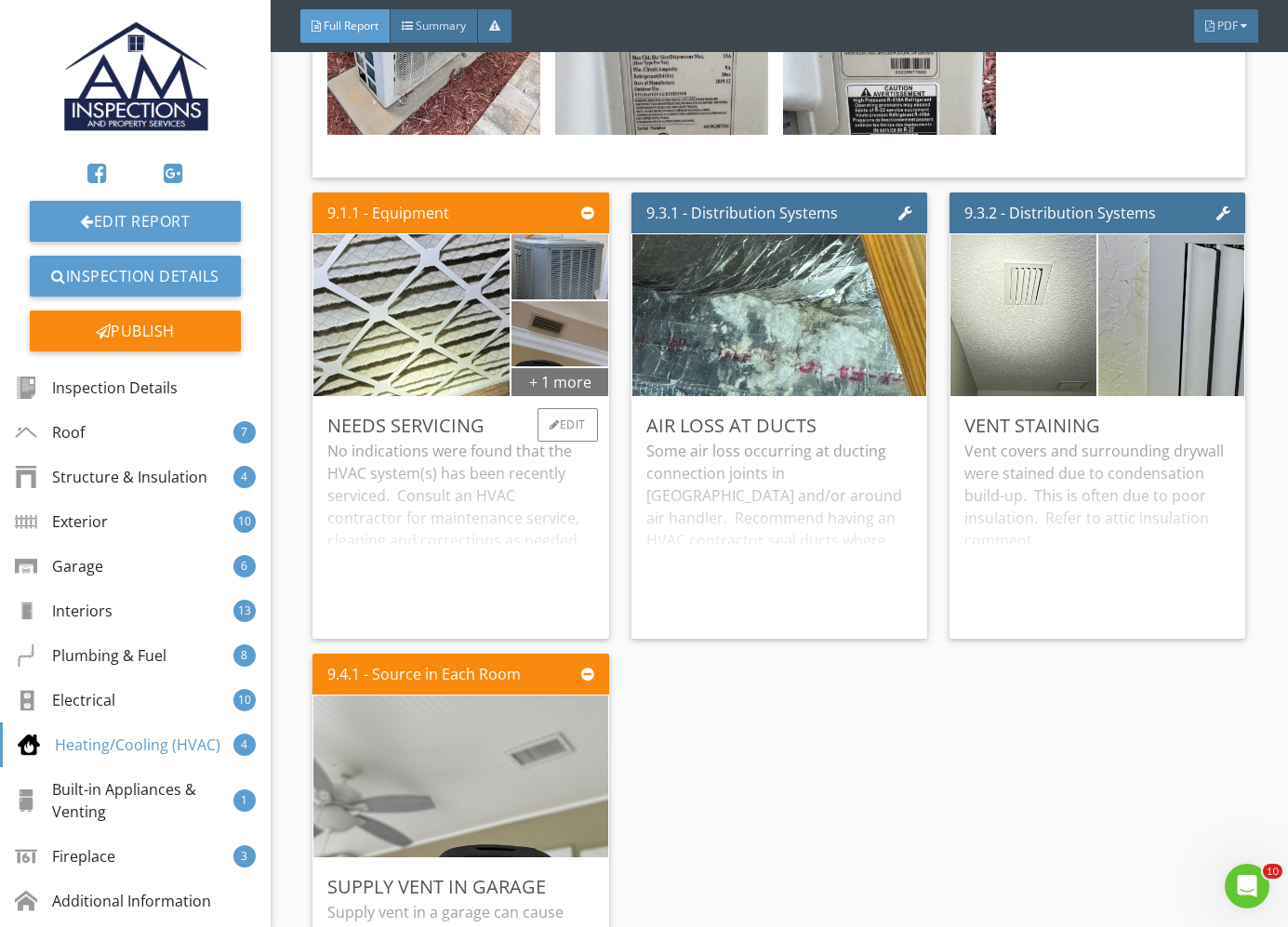 click on "+ 1 more" at bounding box center (559, 381) 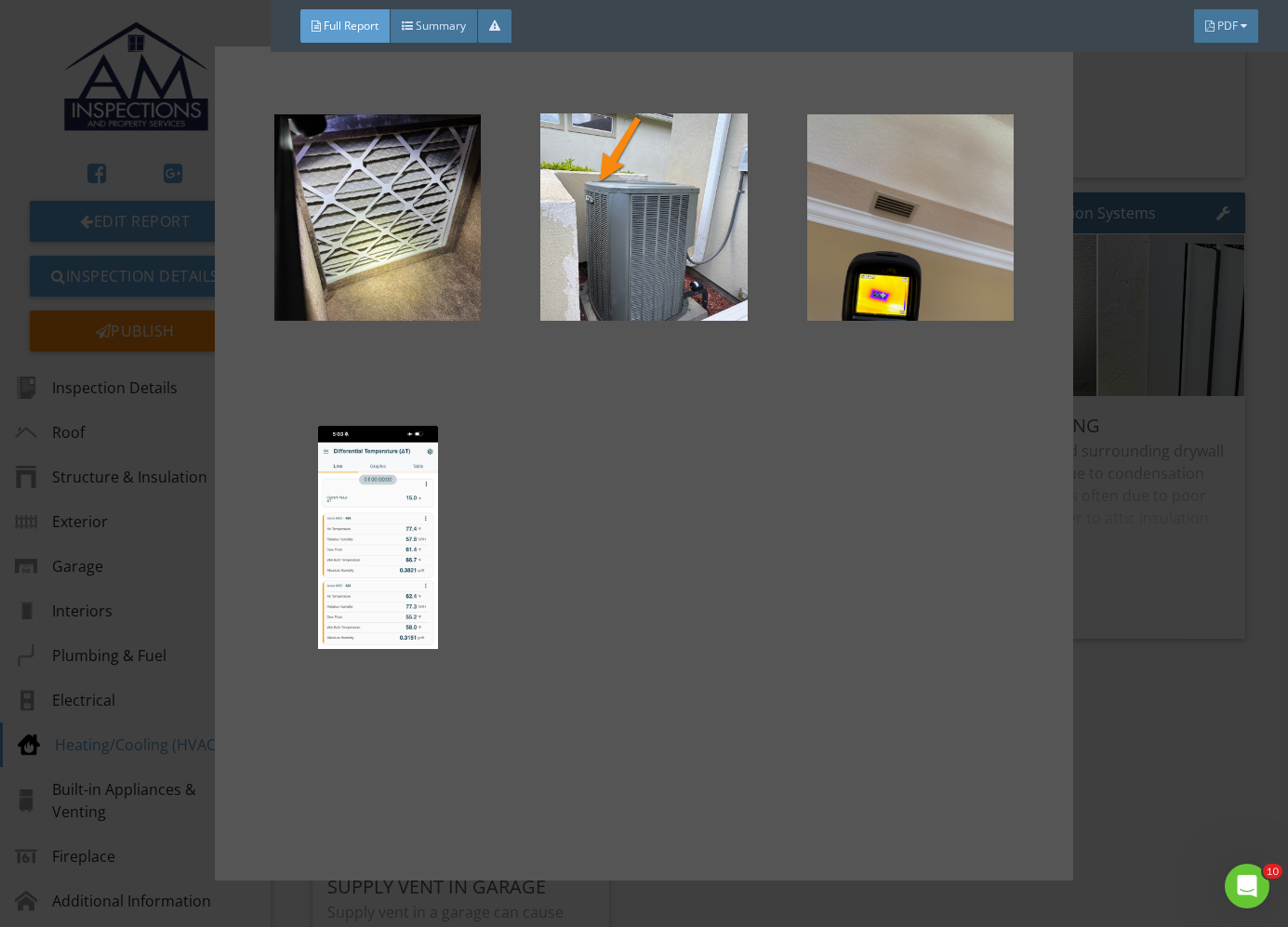 click at bounding box center [644, 463] 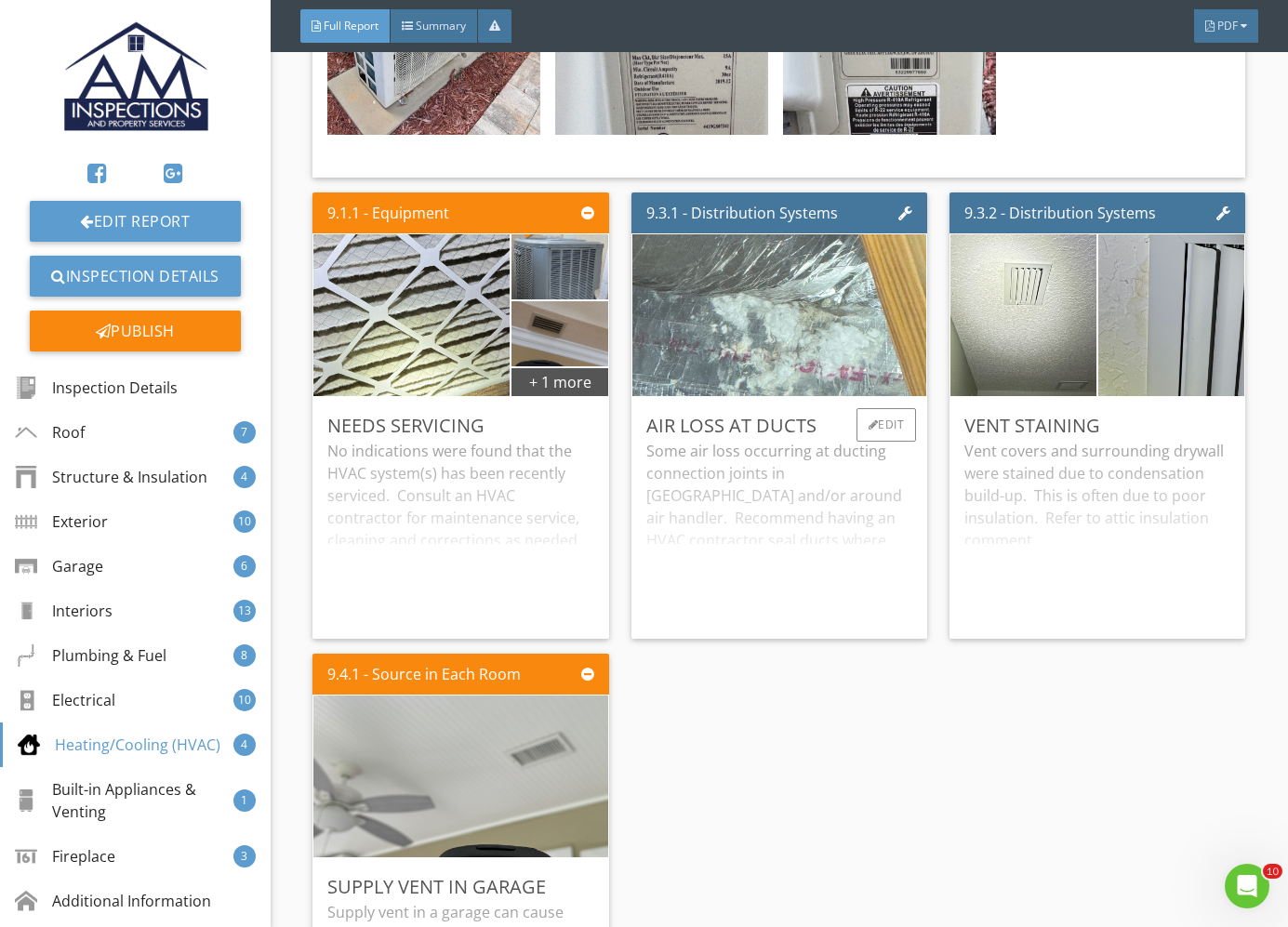 click at bounding box center [778, 314] 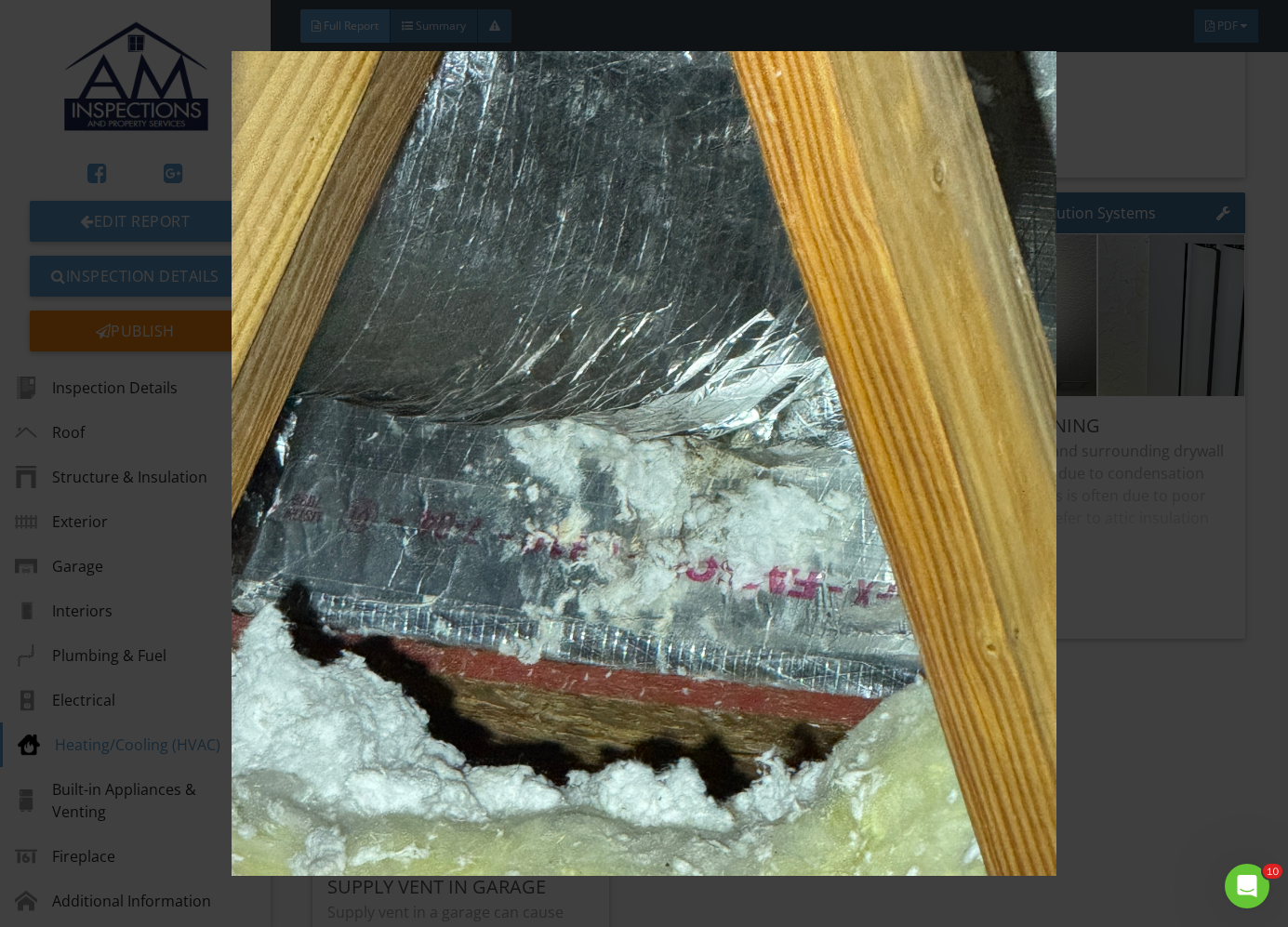 click at bounding box center (644, 463) 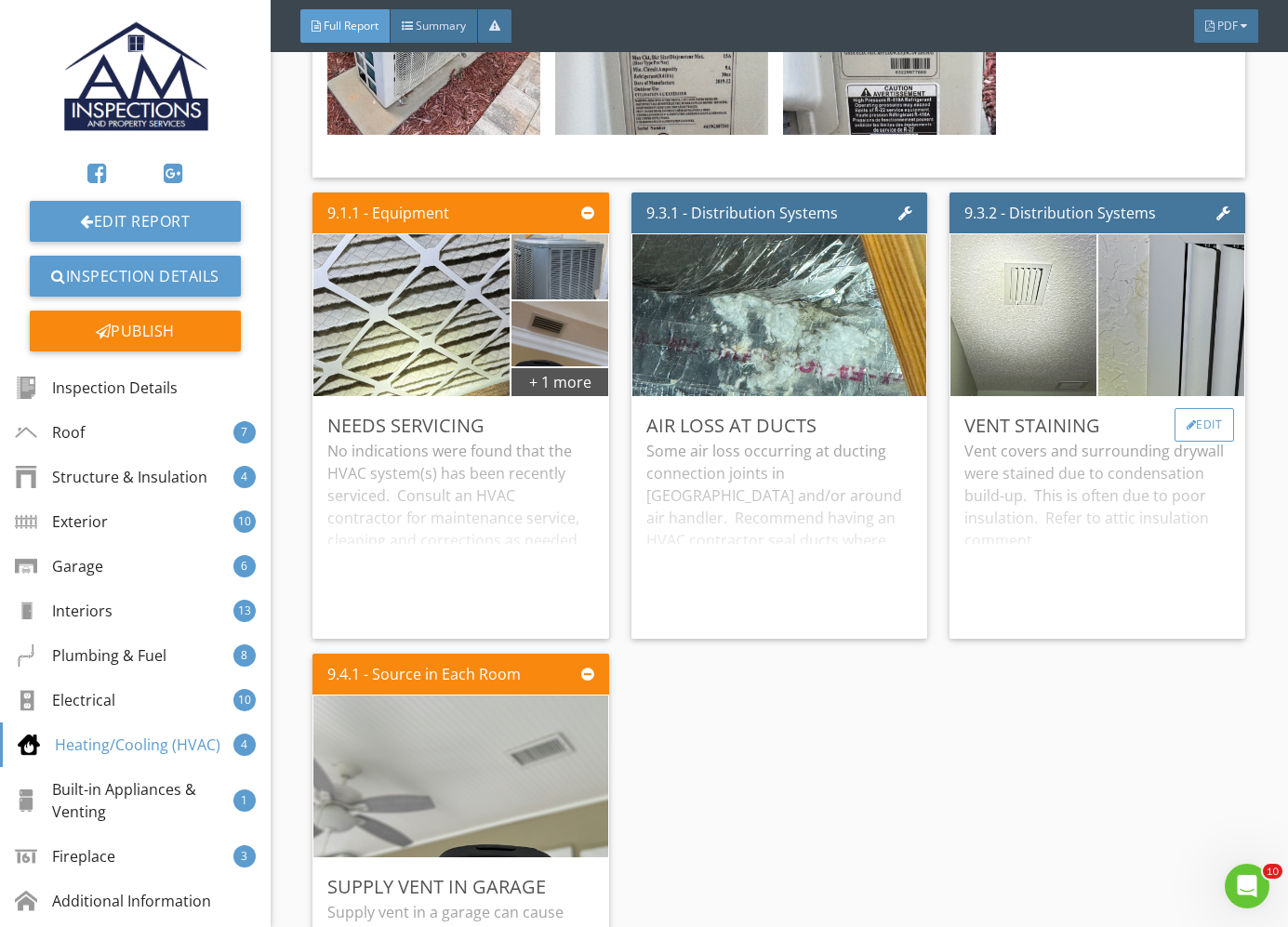 click on "Edit" at bounding box center [1204, 425] 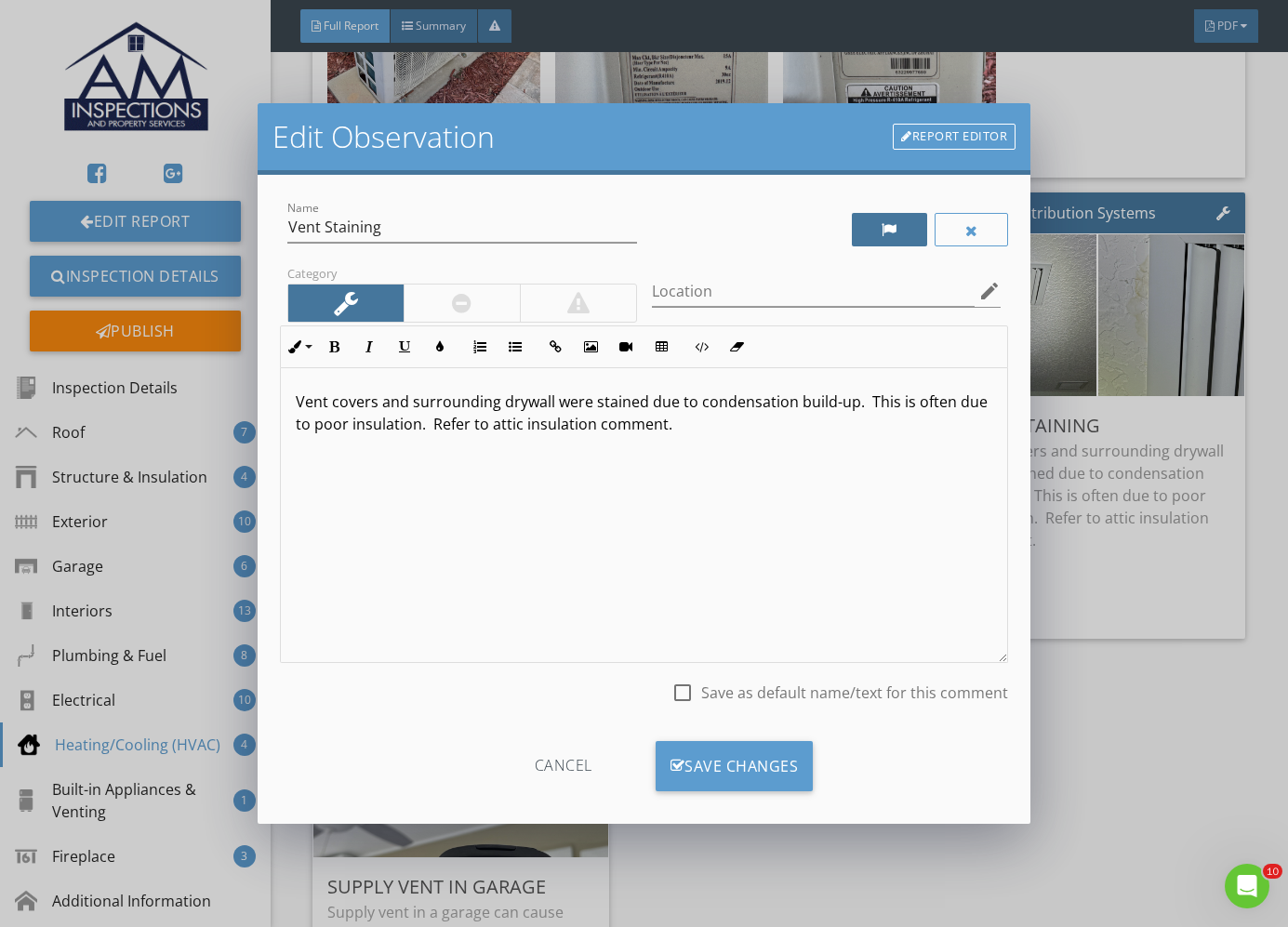 click at bounding box center [889, 230] 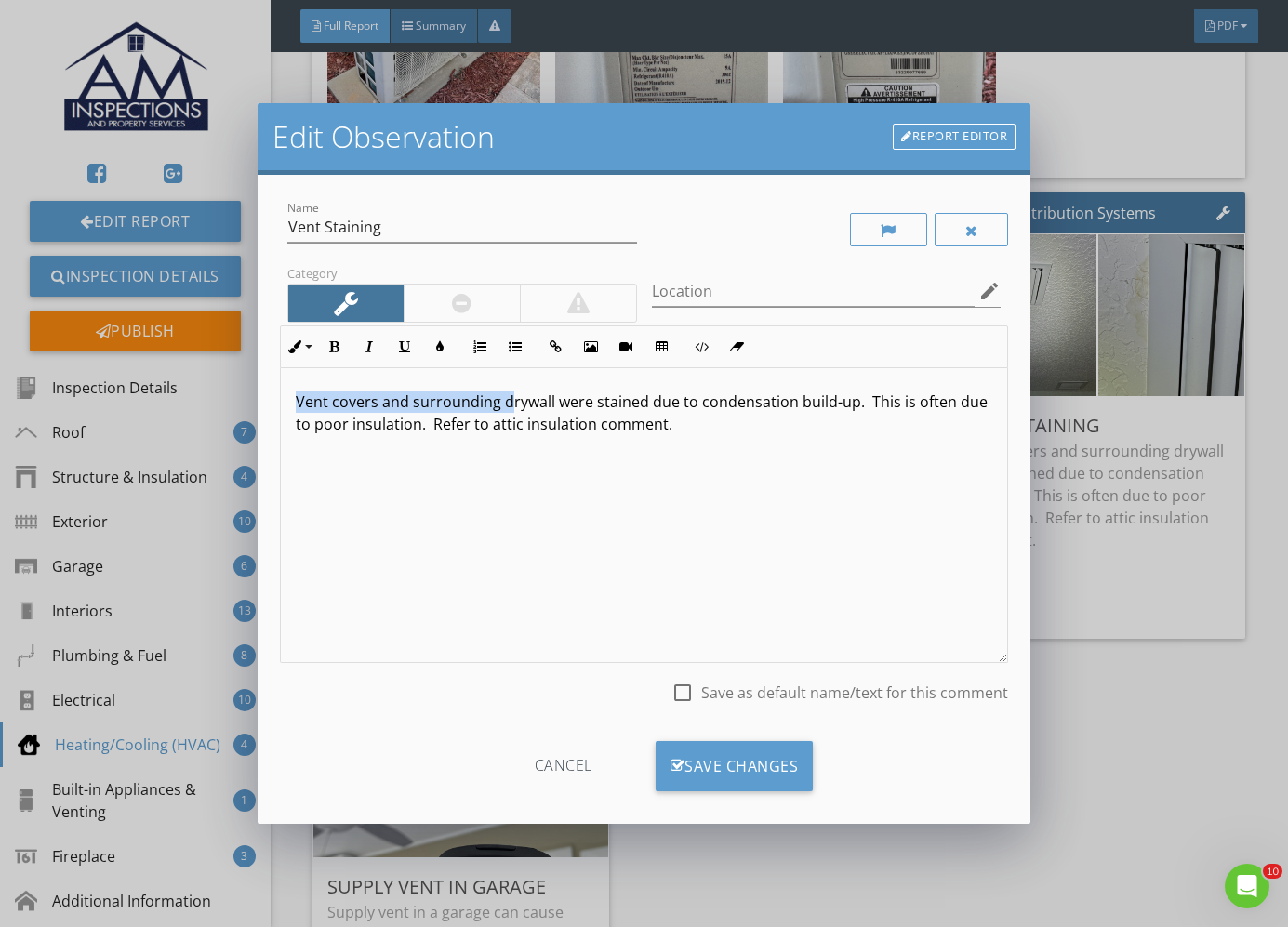 drag, startPoint x: 302, startPoint y: 401, endPoint x: 511, endPoint y: 399, distance: 209.00957 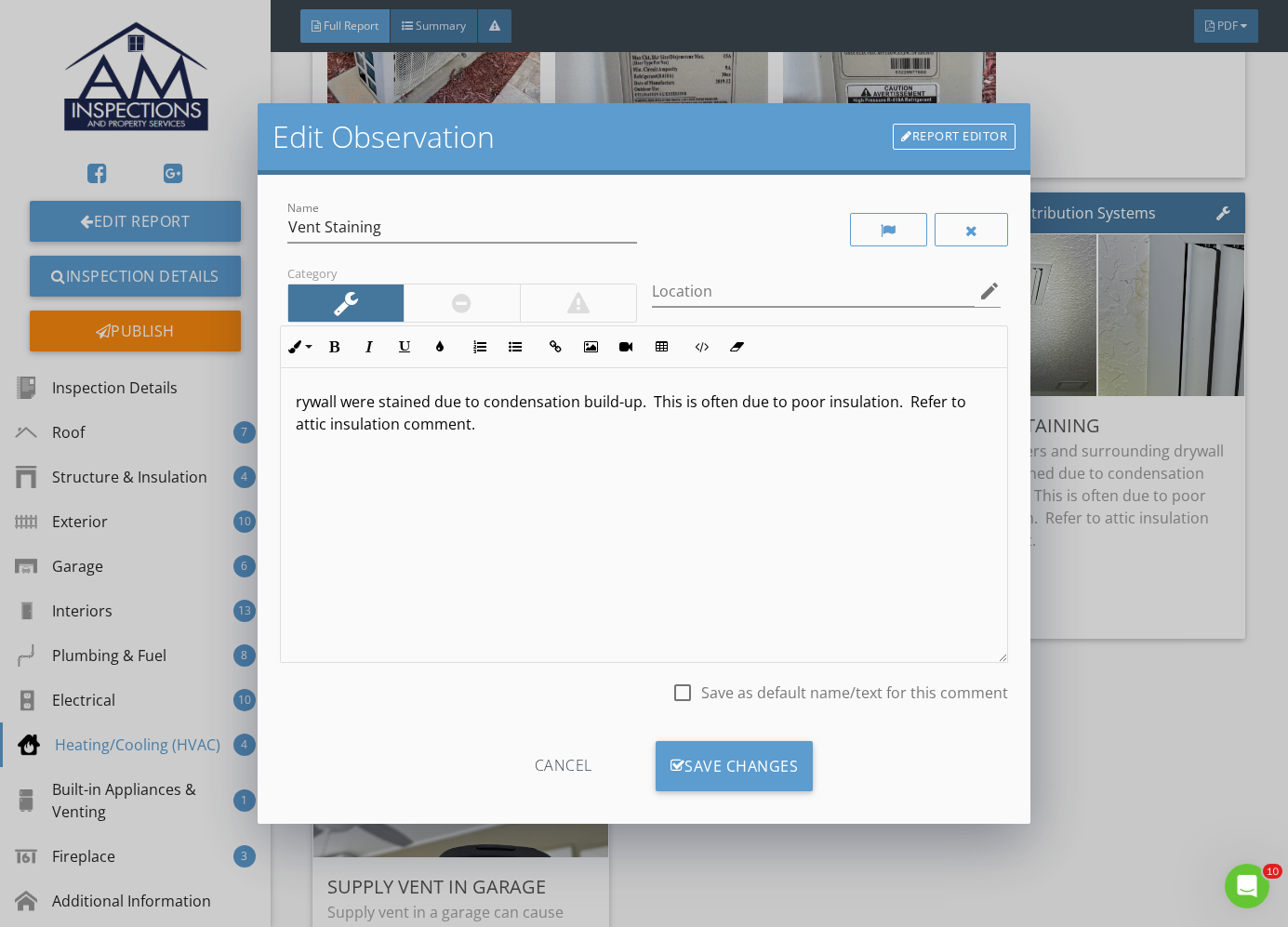 type 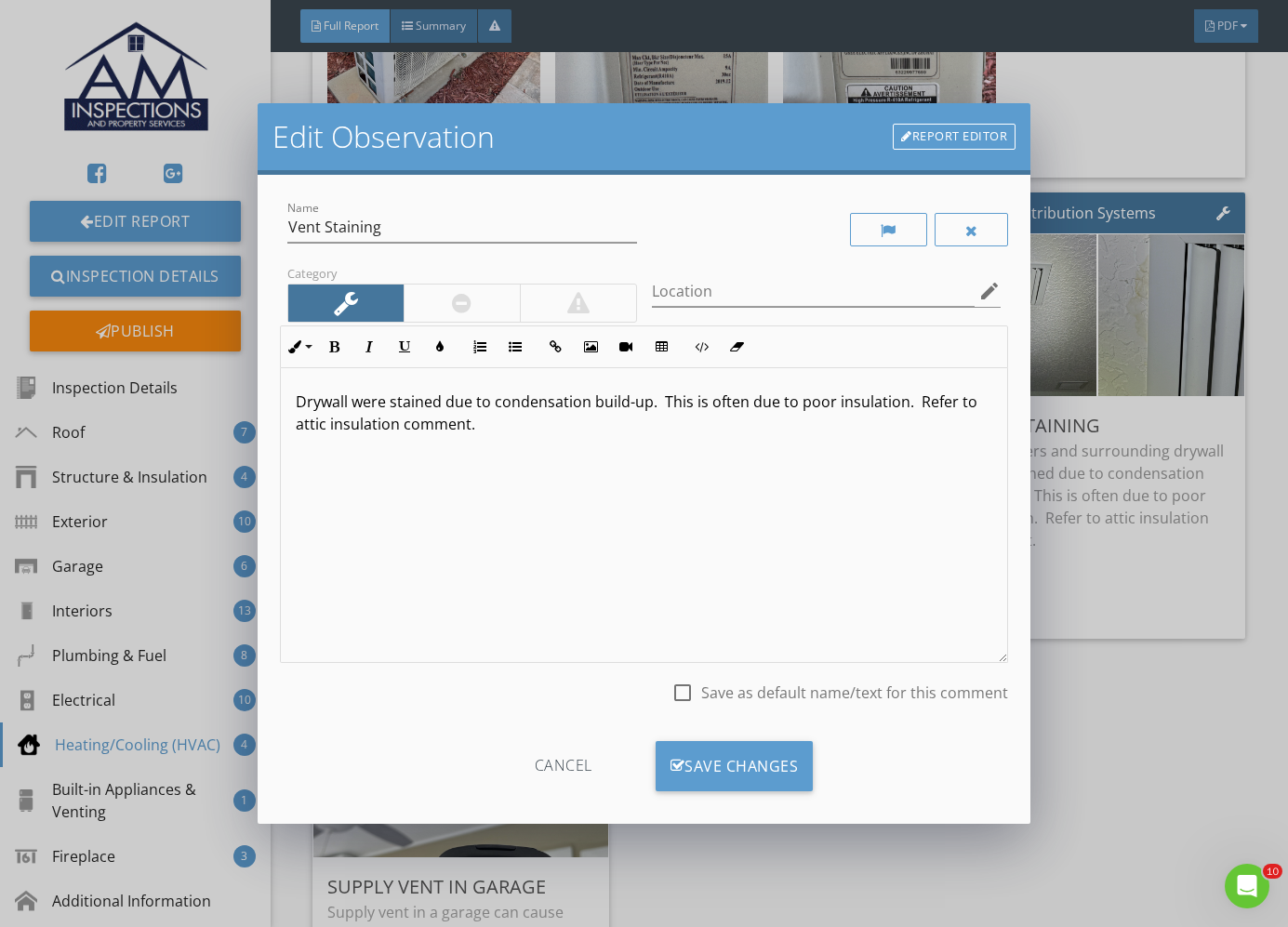 click on "Cancel" at bounding box center (564, 766) 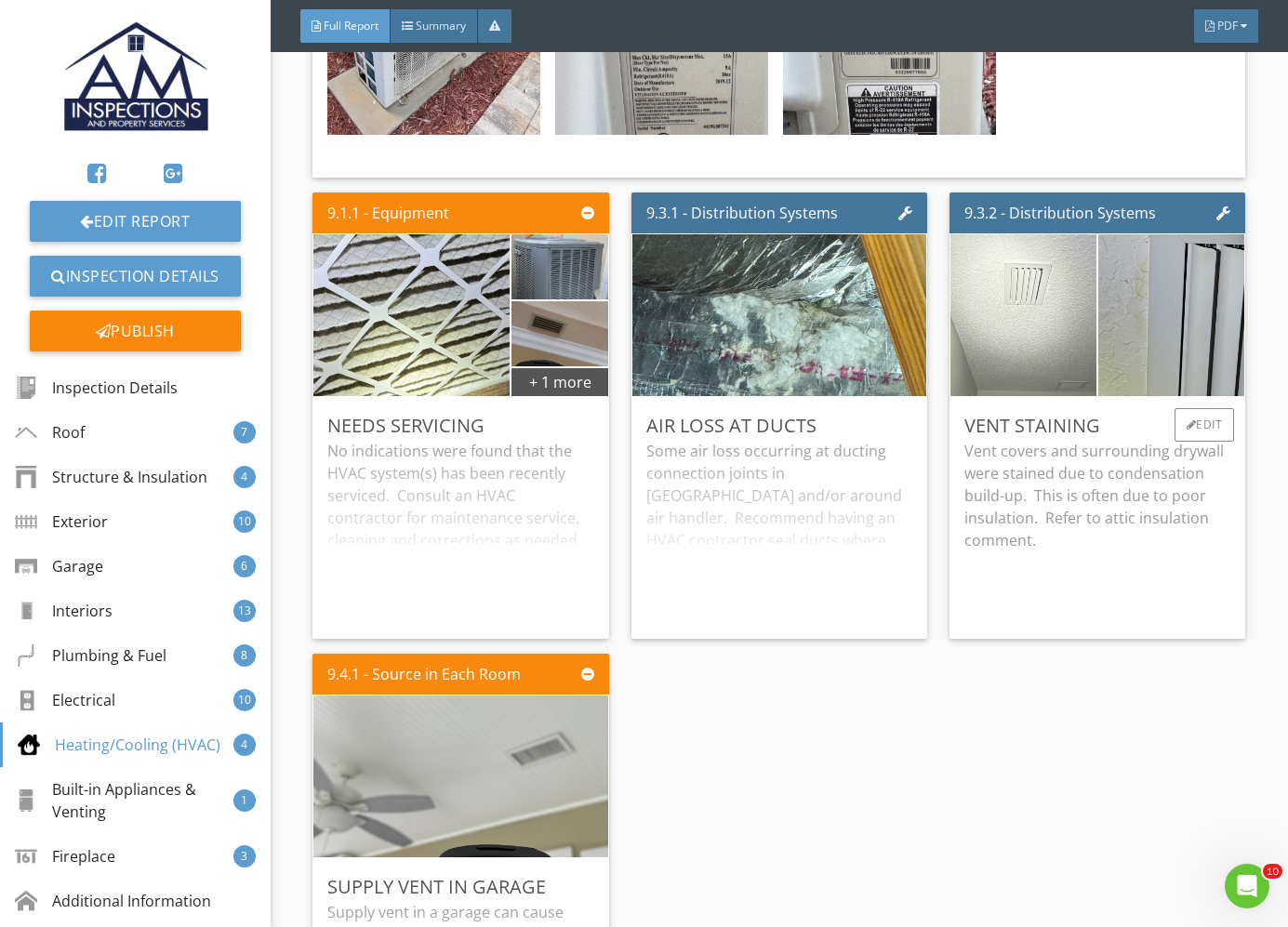 click at bounding box center [1023, 314] 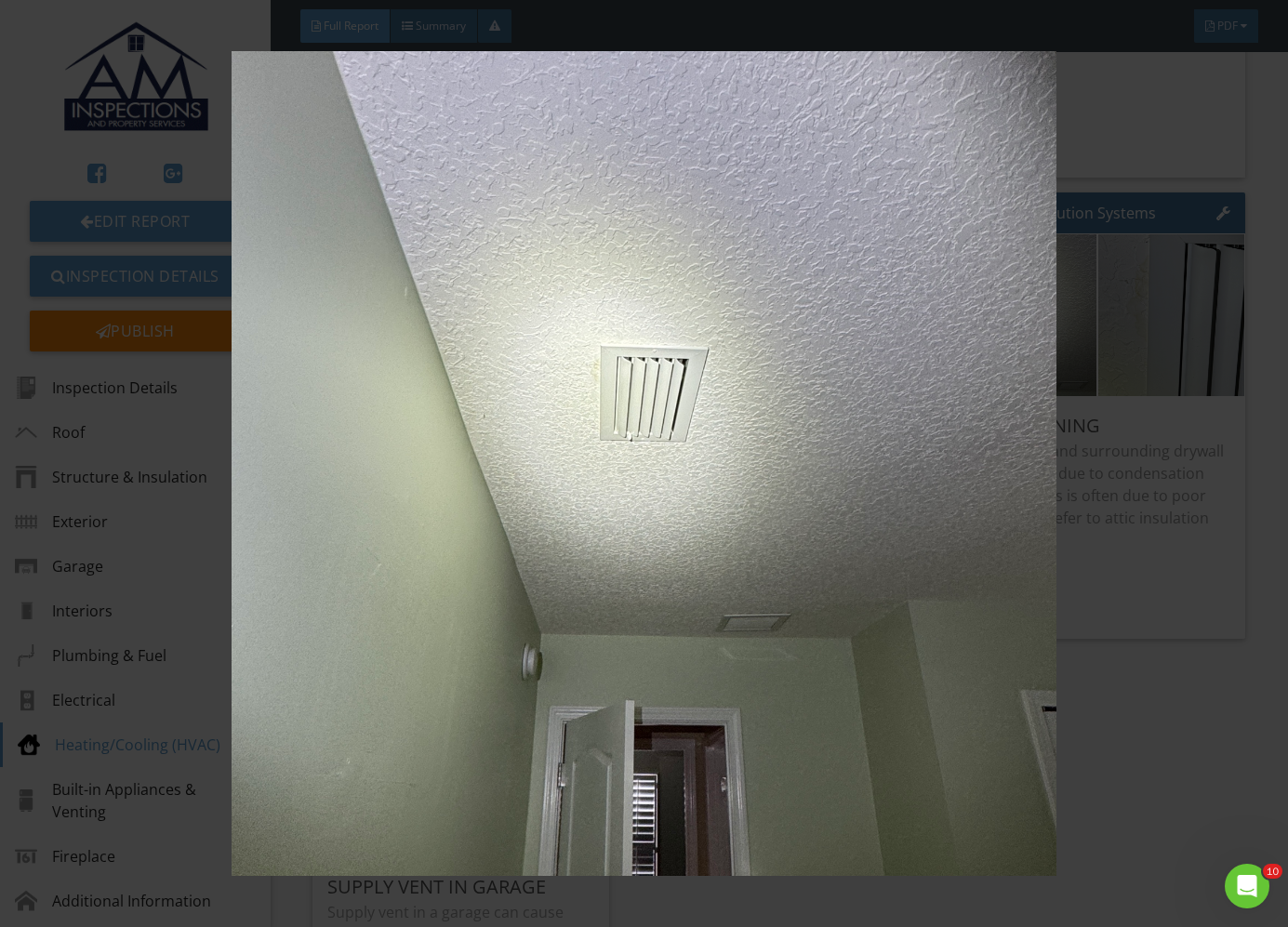 drag, startPoint x: 1185, startPoint y: 685, endPoint x: 1176, endPoint y: 591, distance: 94.4299 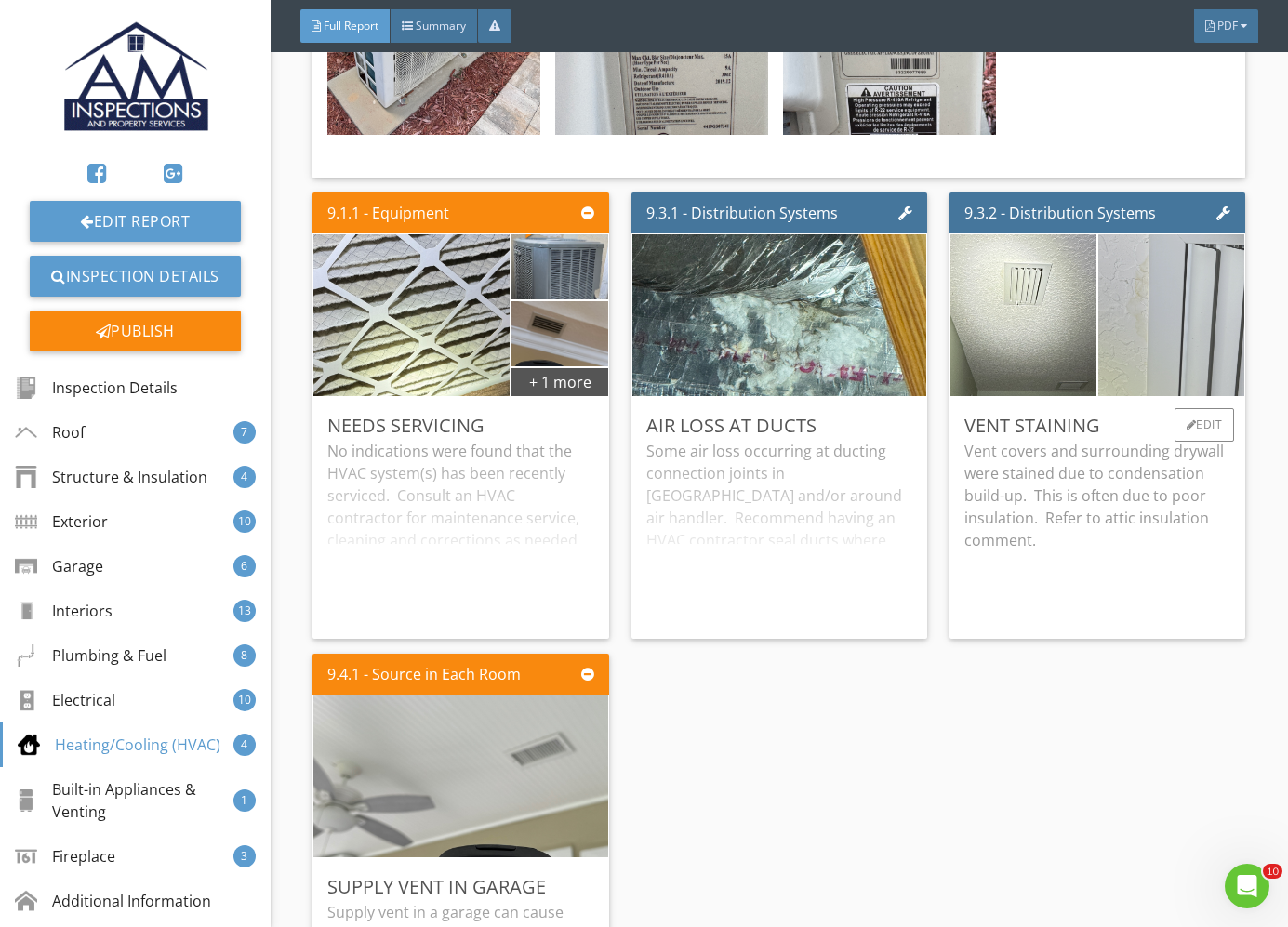 click at bounding box center [1171, 314] 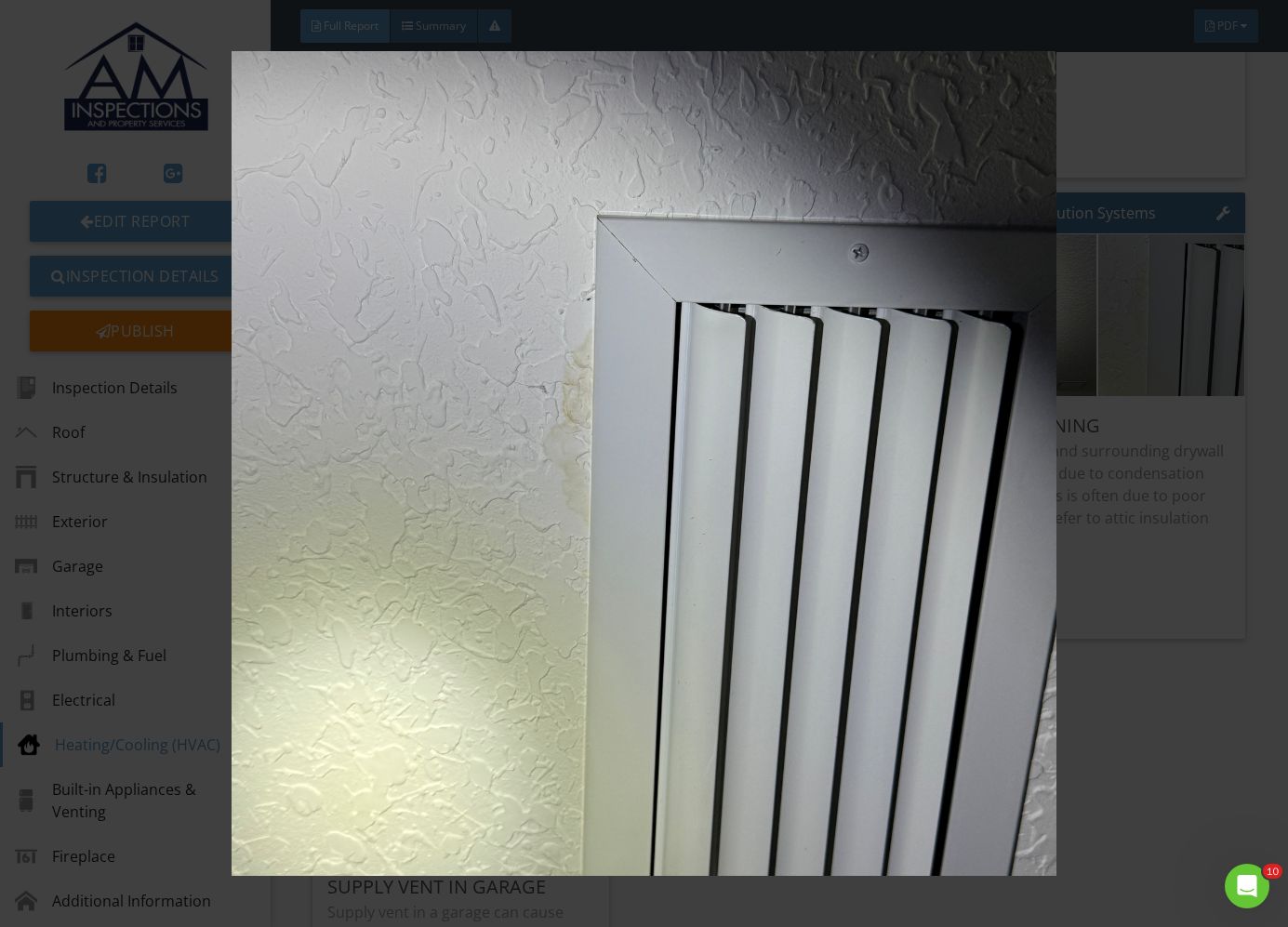 click at bounding box center [644, 463] 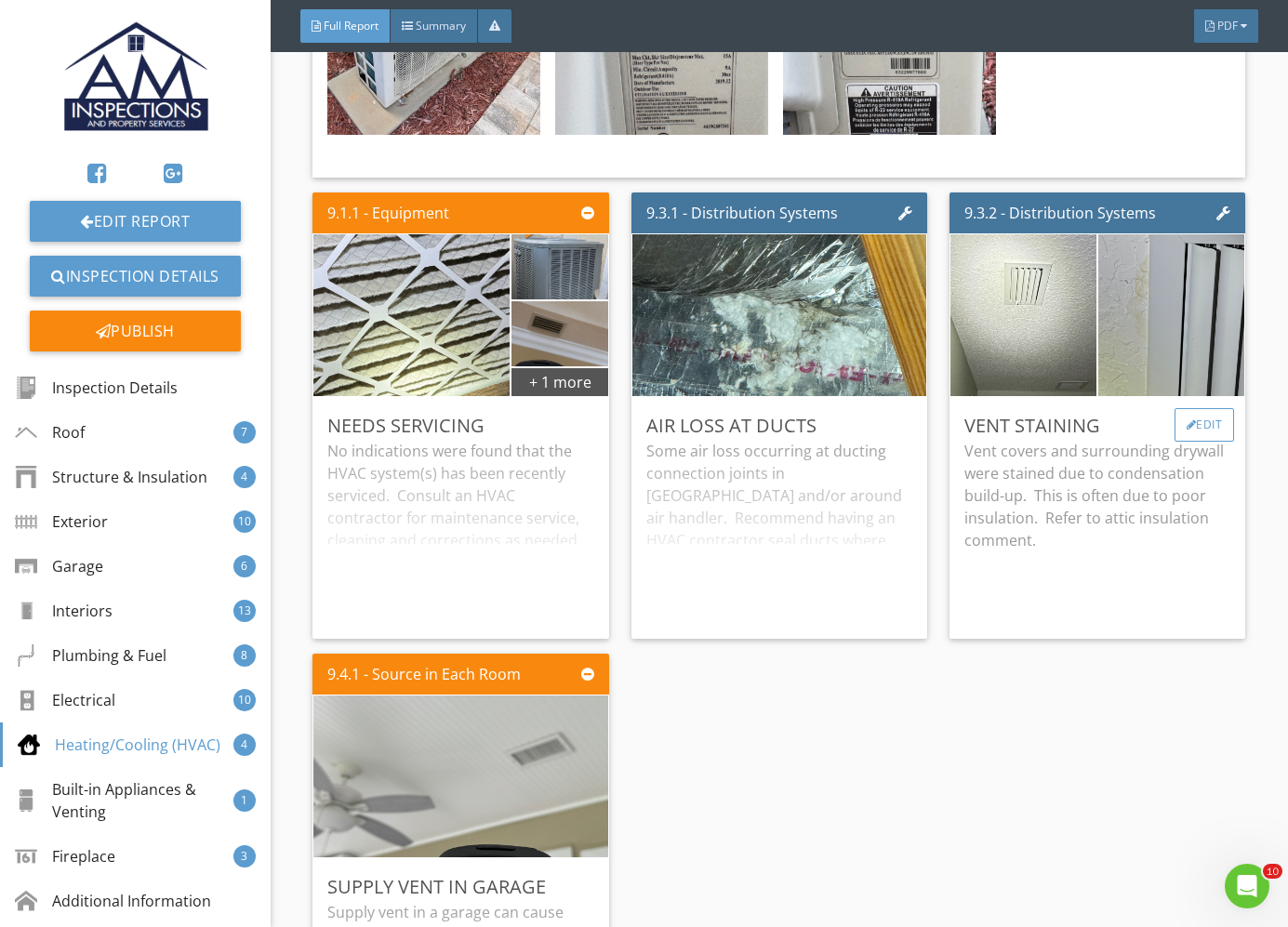click on "Edit" at bounding box center (1204, 425) 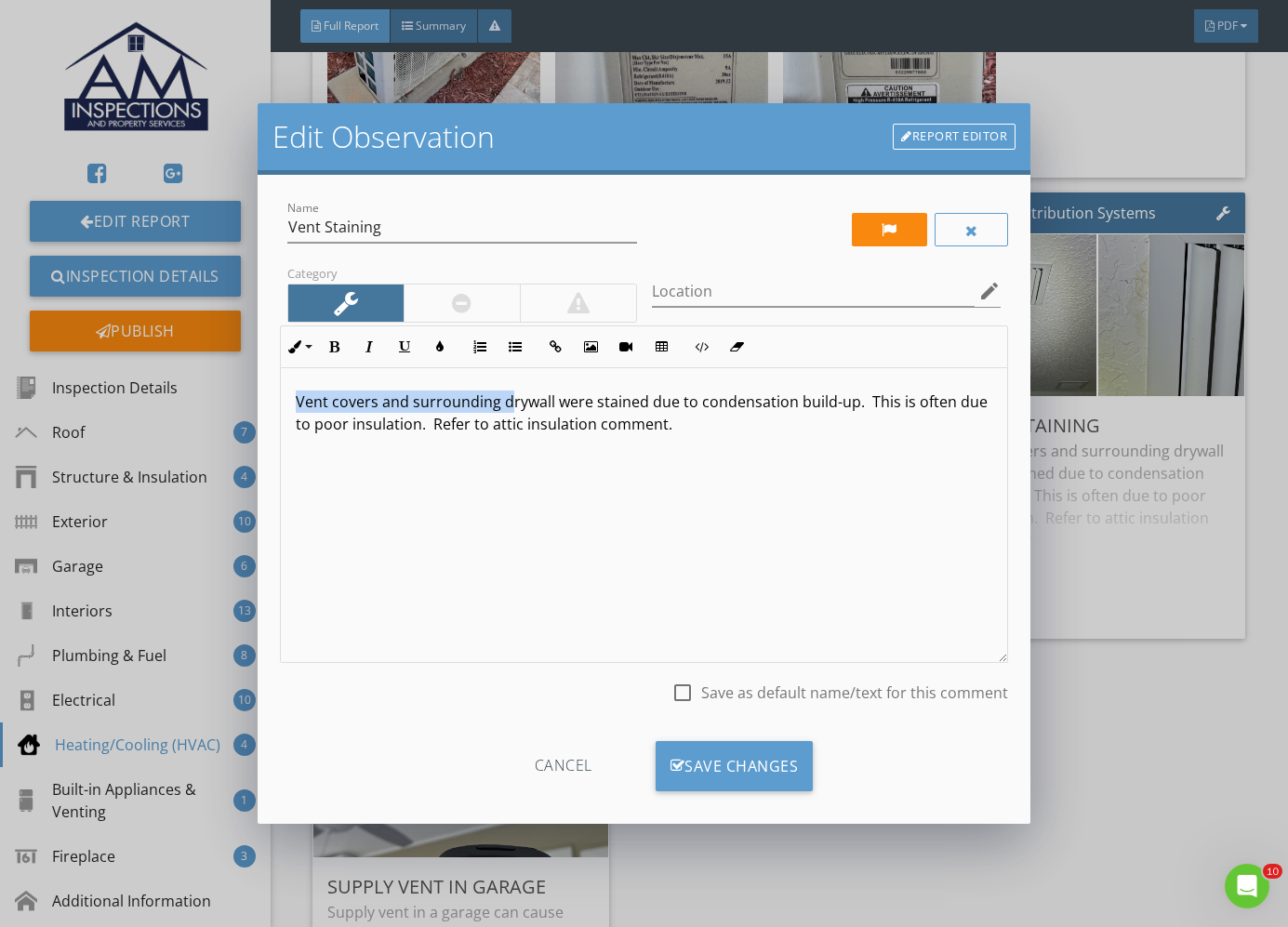 drag, startPoint x: 295, startPoint y: 403, endPoint x: 505, endPoint y: 401, distance: 210.00952 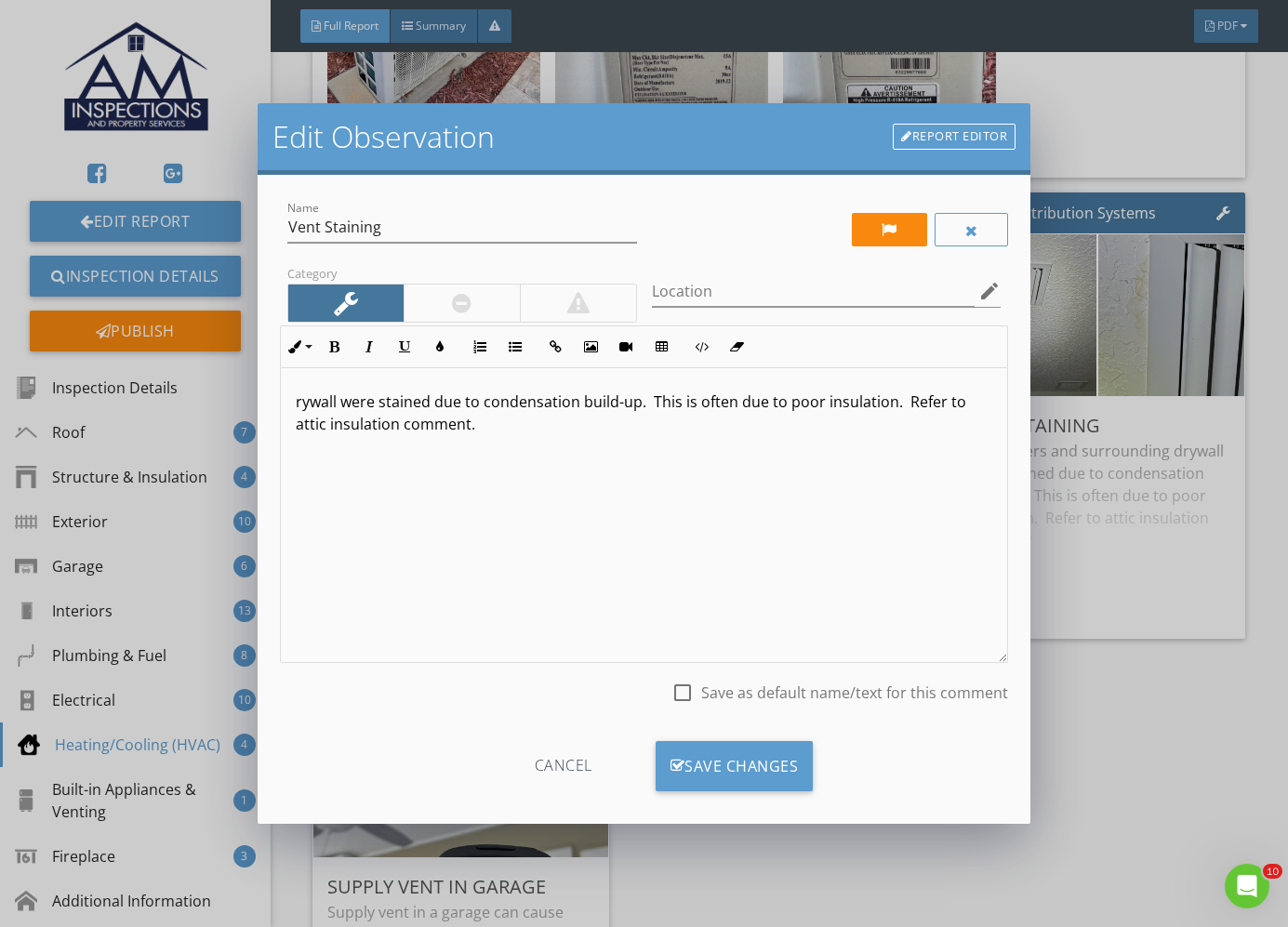 type 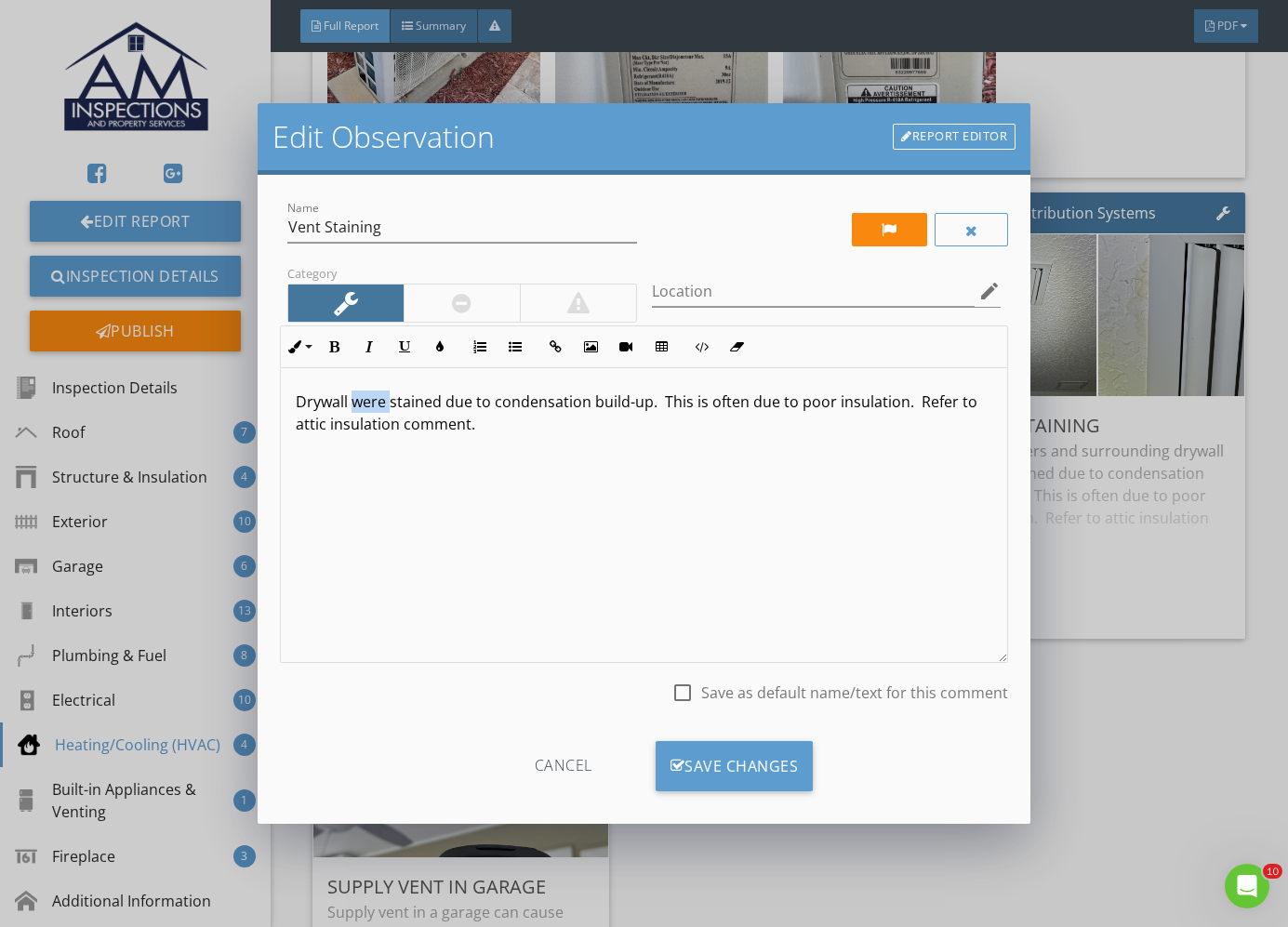 drag, startPoint x: 354, startPoint y: 403, endPoint x: 392, endPoint y: 408, distance: 38.3275 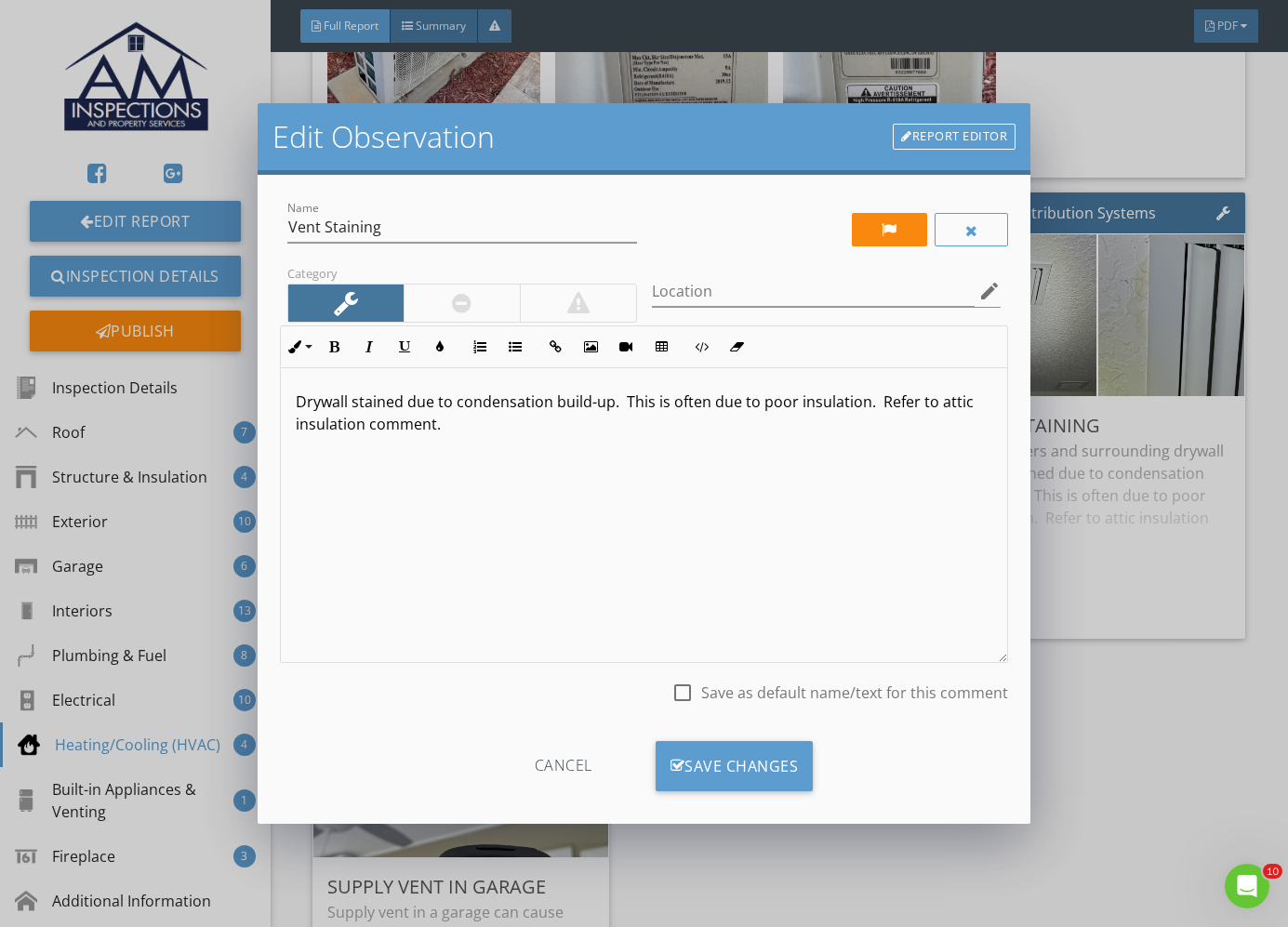 click on "Drywall stained due to condensation build-up.  This is often due to poor insulation.  Refer to attic insulation comment." at bounding box center [644, 413] 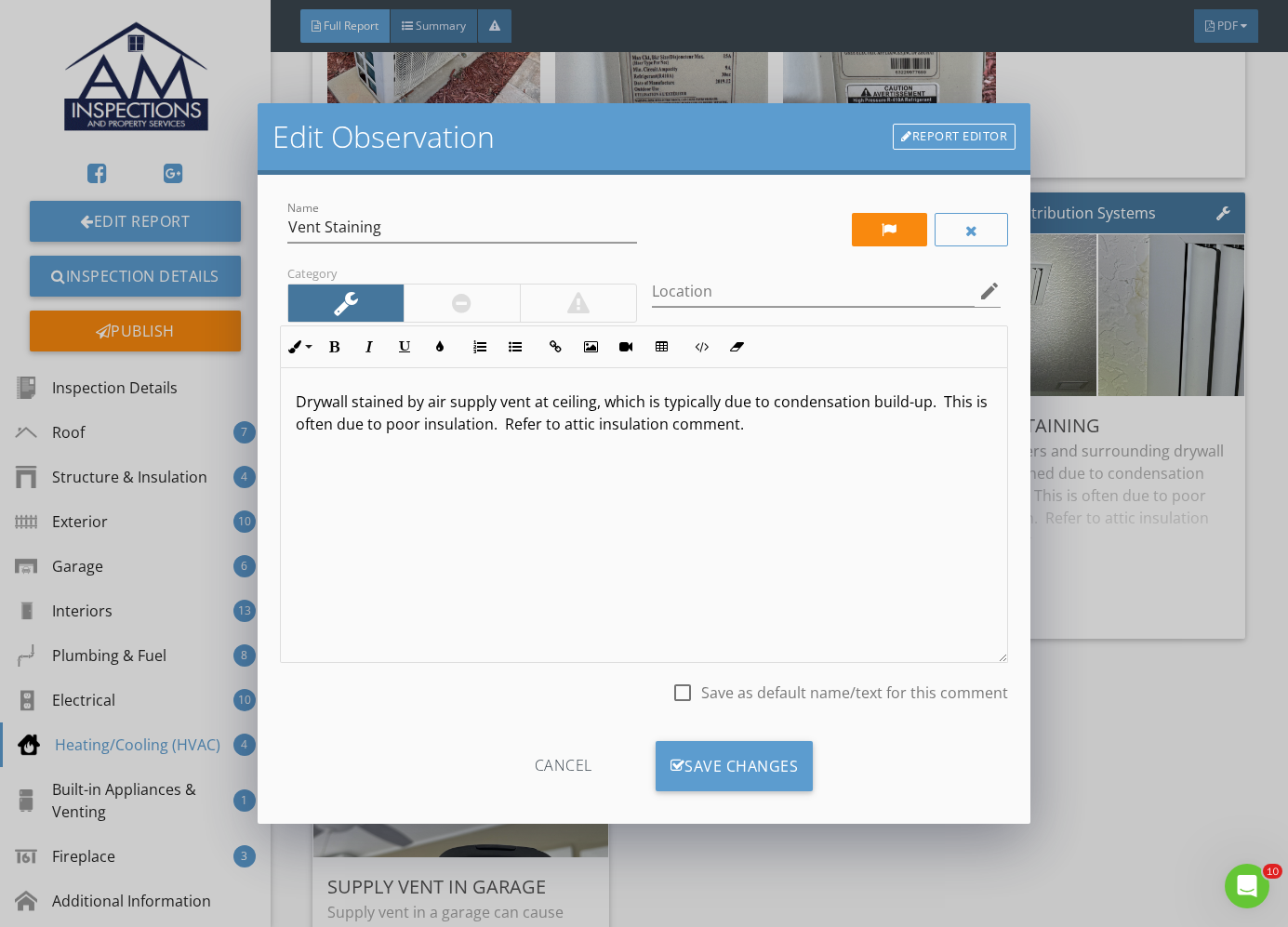 click on "Drywall stained by air supply vent at ceiling, which is typically due to condensation build-up.  This is often due to poor insulation.  Refer to attic insulation comment." at bounding box center (644, 413) 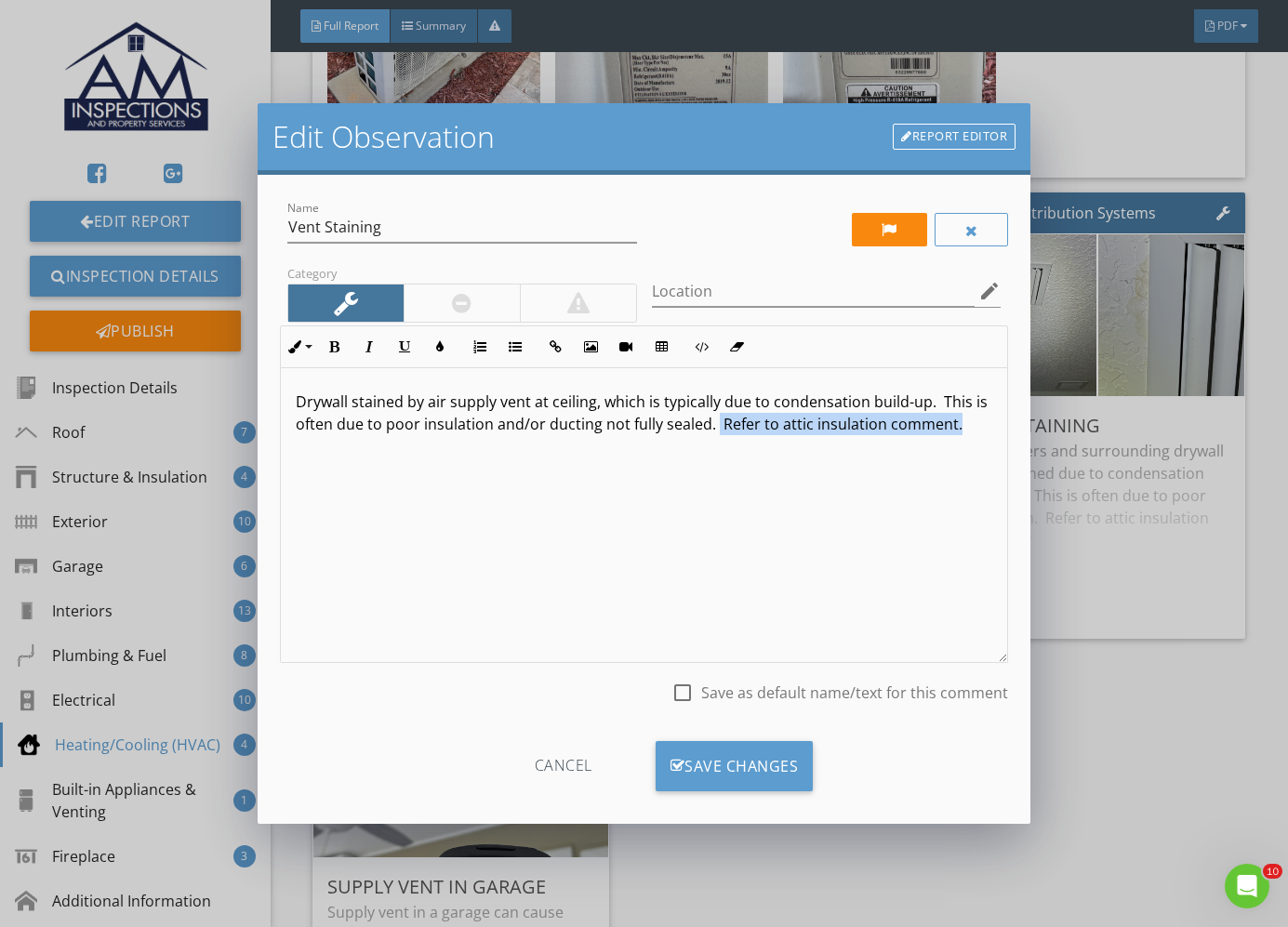 drag, startPoint x: 764, startPoint y: 424, endPoint x: 806, endPoint y: 441, distance: 45.310043 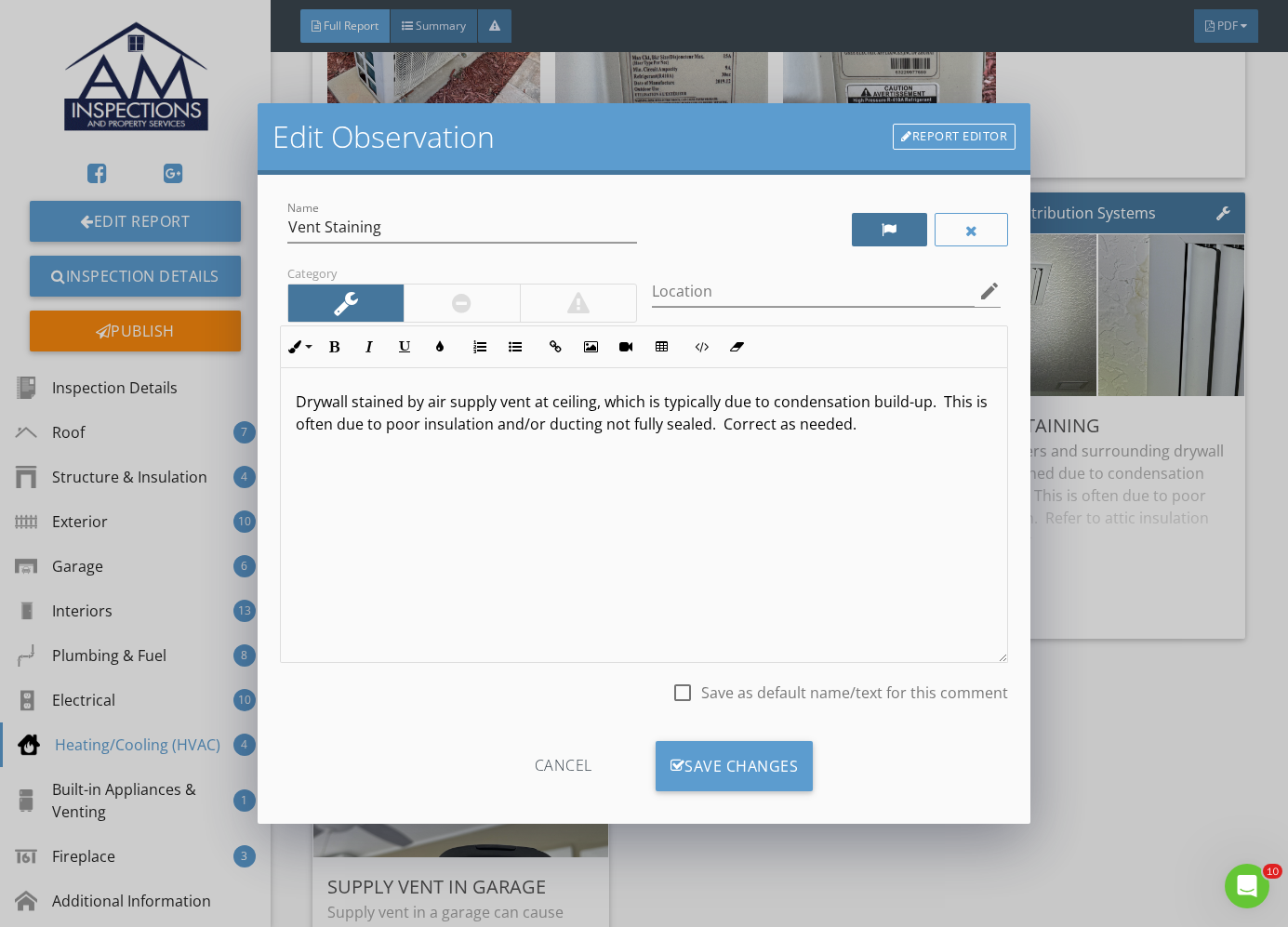 click at bounding box center (889, 230) 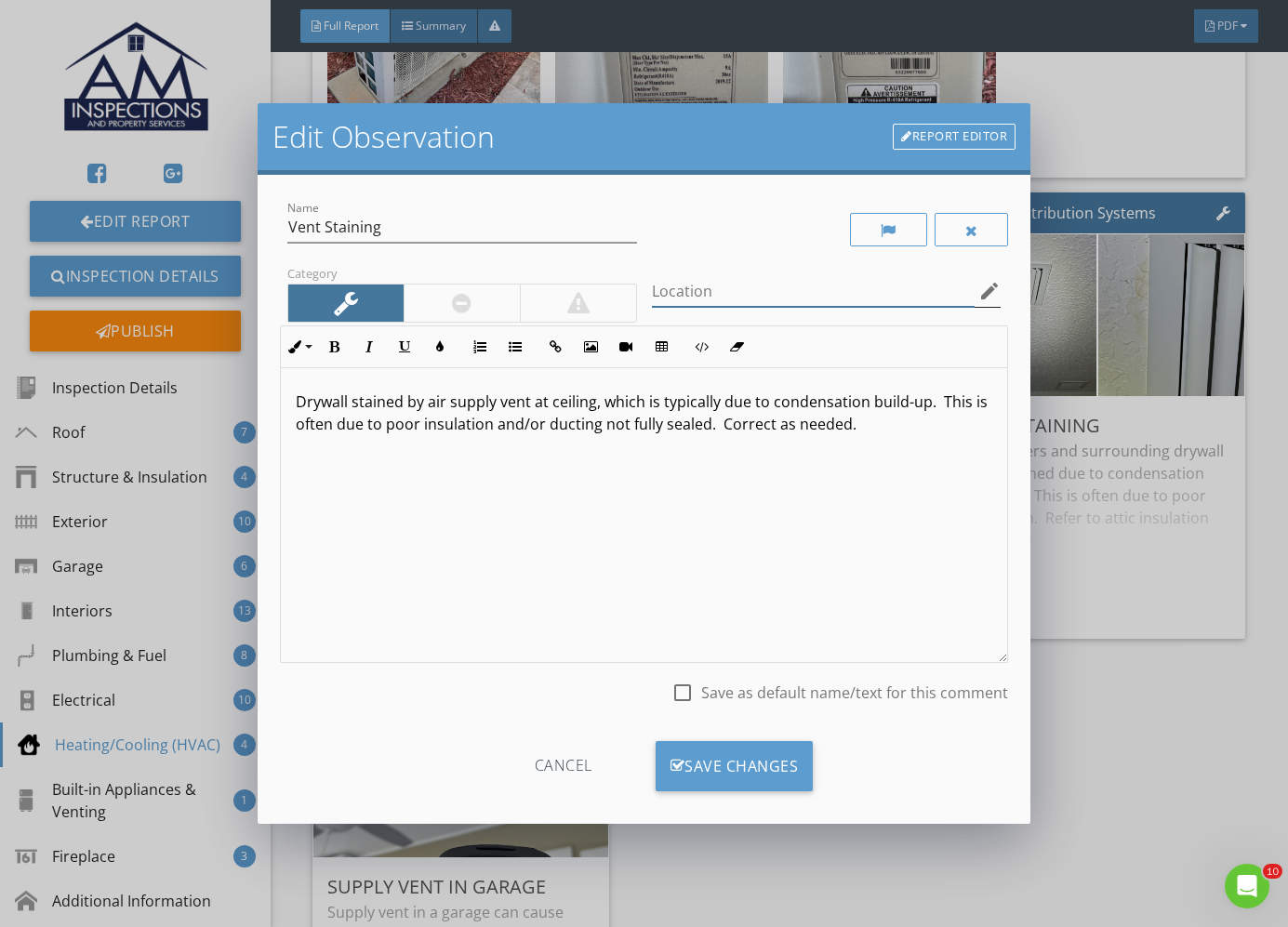 click at bounding box center [814, 291] 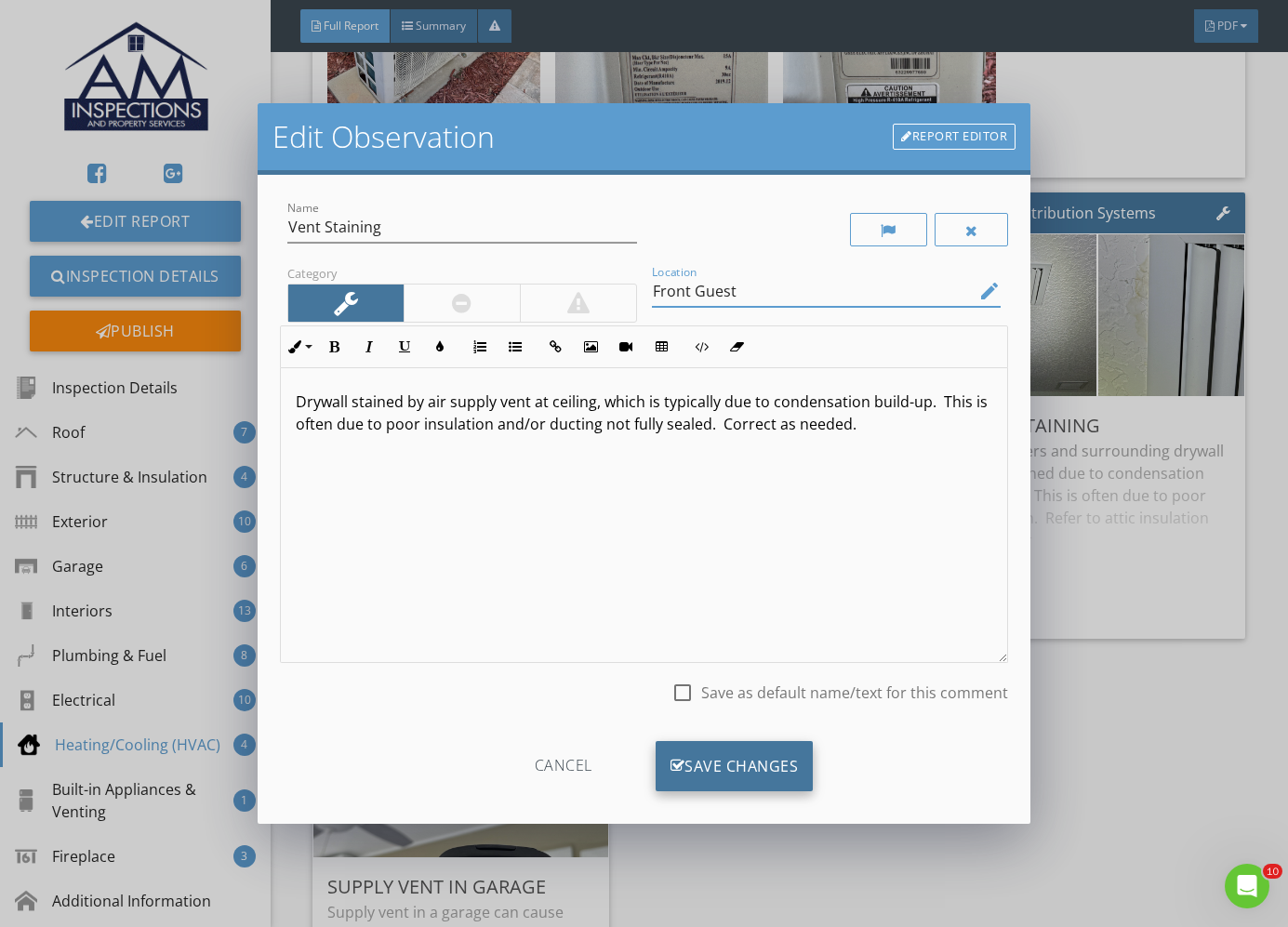 type on "Front Guest" 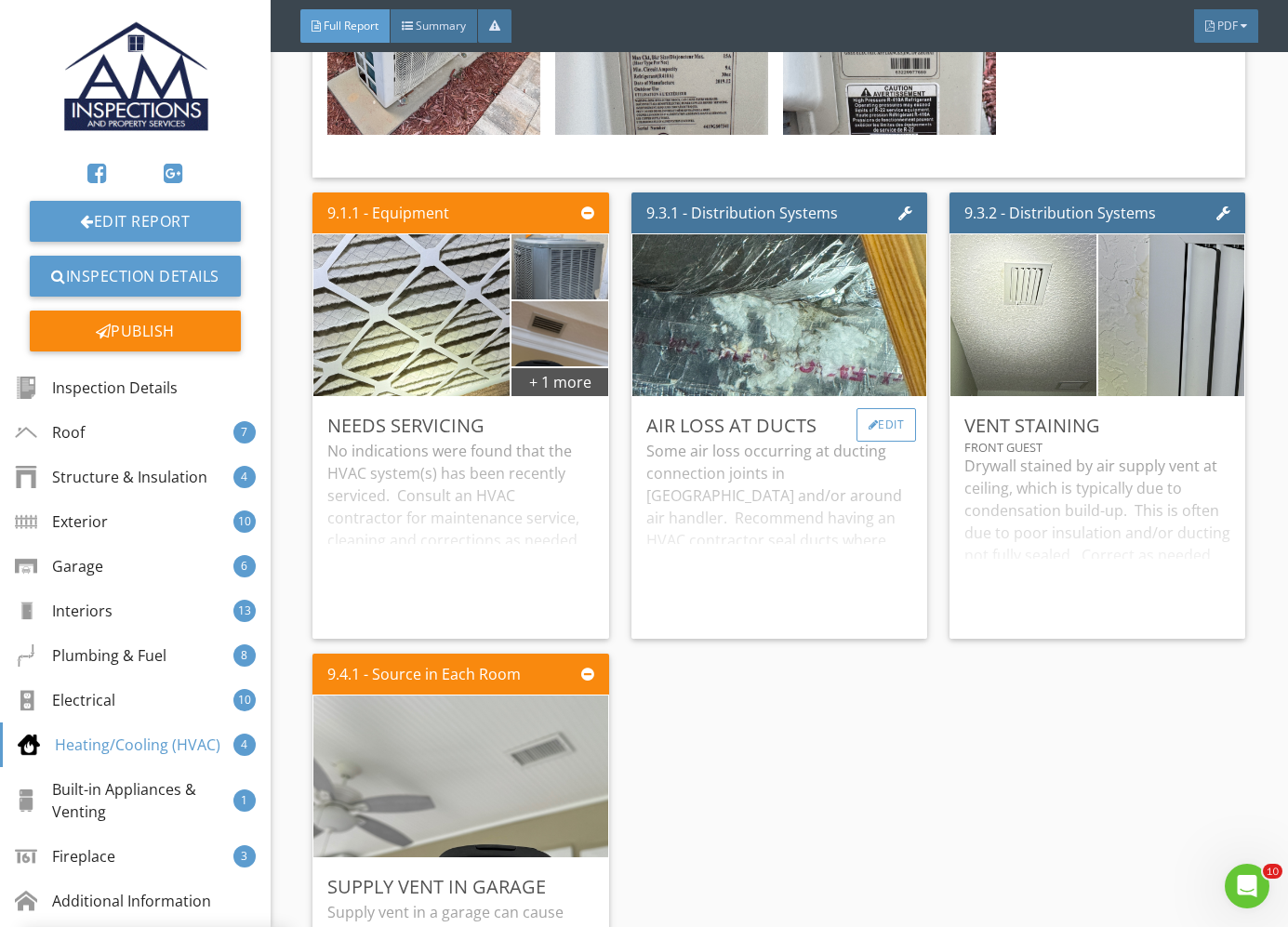 click on "Edit" at bounding box center [886, 425] 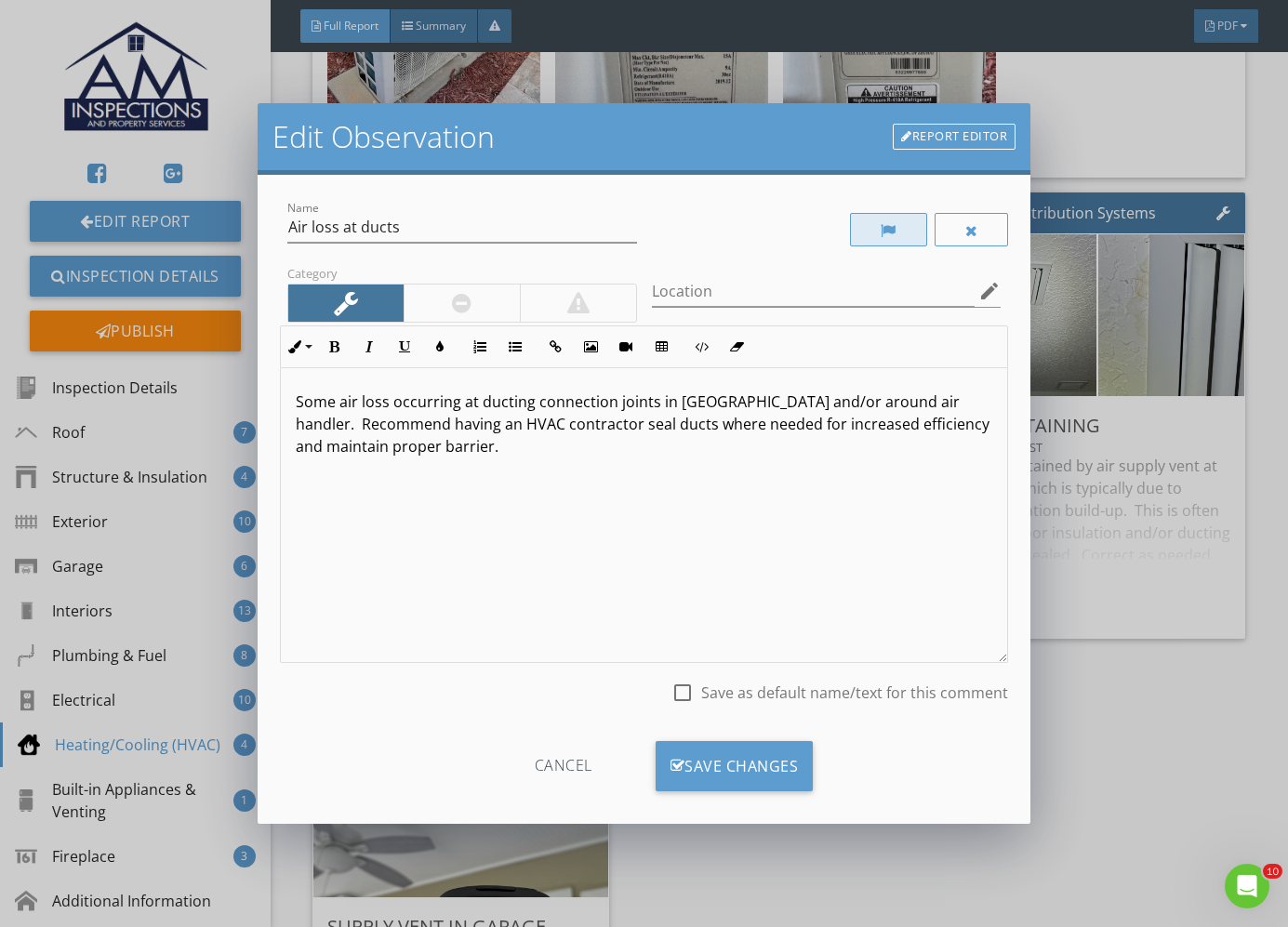 click at bounding box center [888, 231] 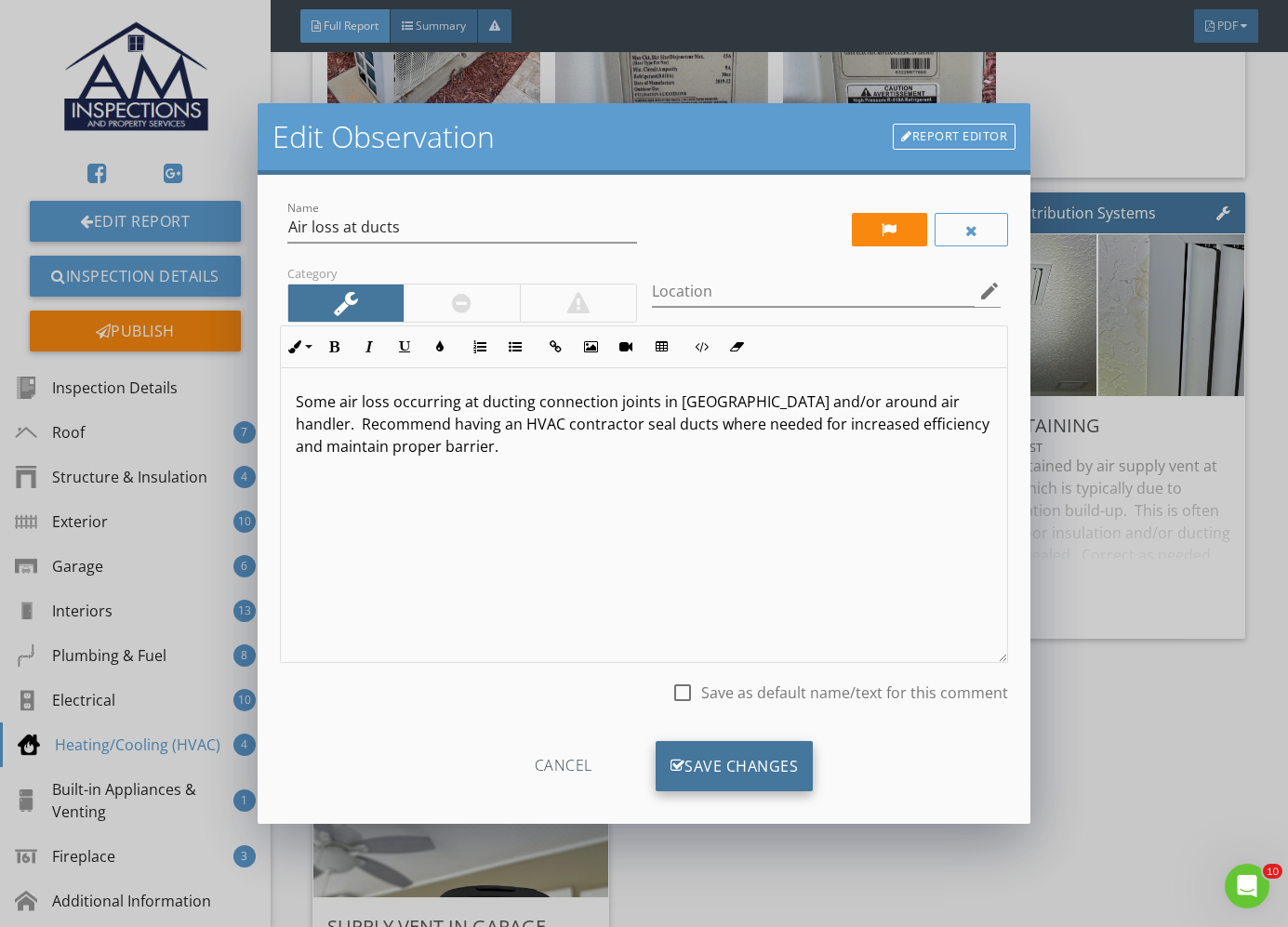 click on "Save Changes" at bounding box center [735, 766] 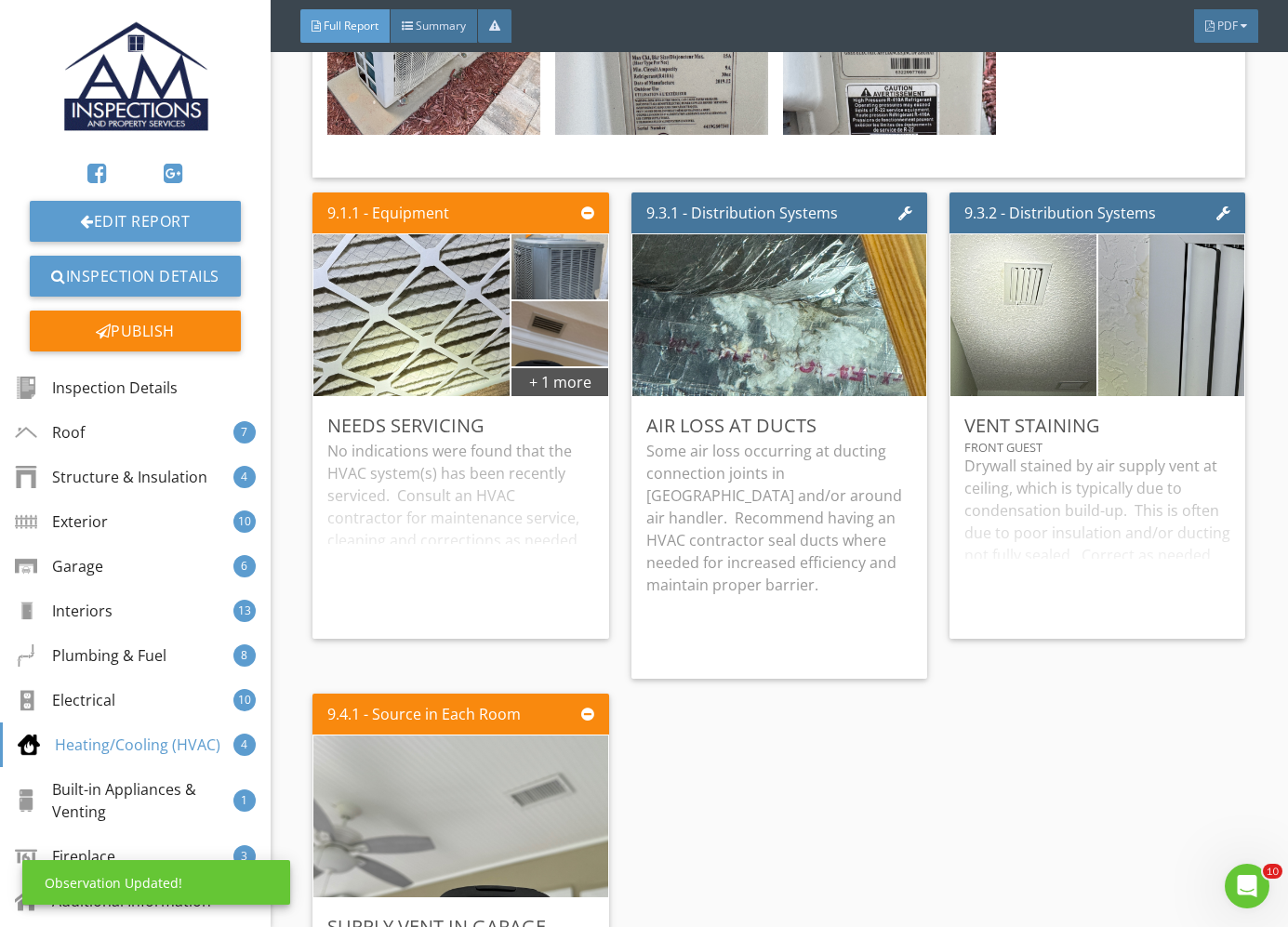scroll, scrollTop: 25624, scrollLeft: 0, axis: vertical 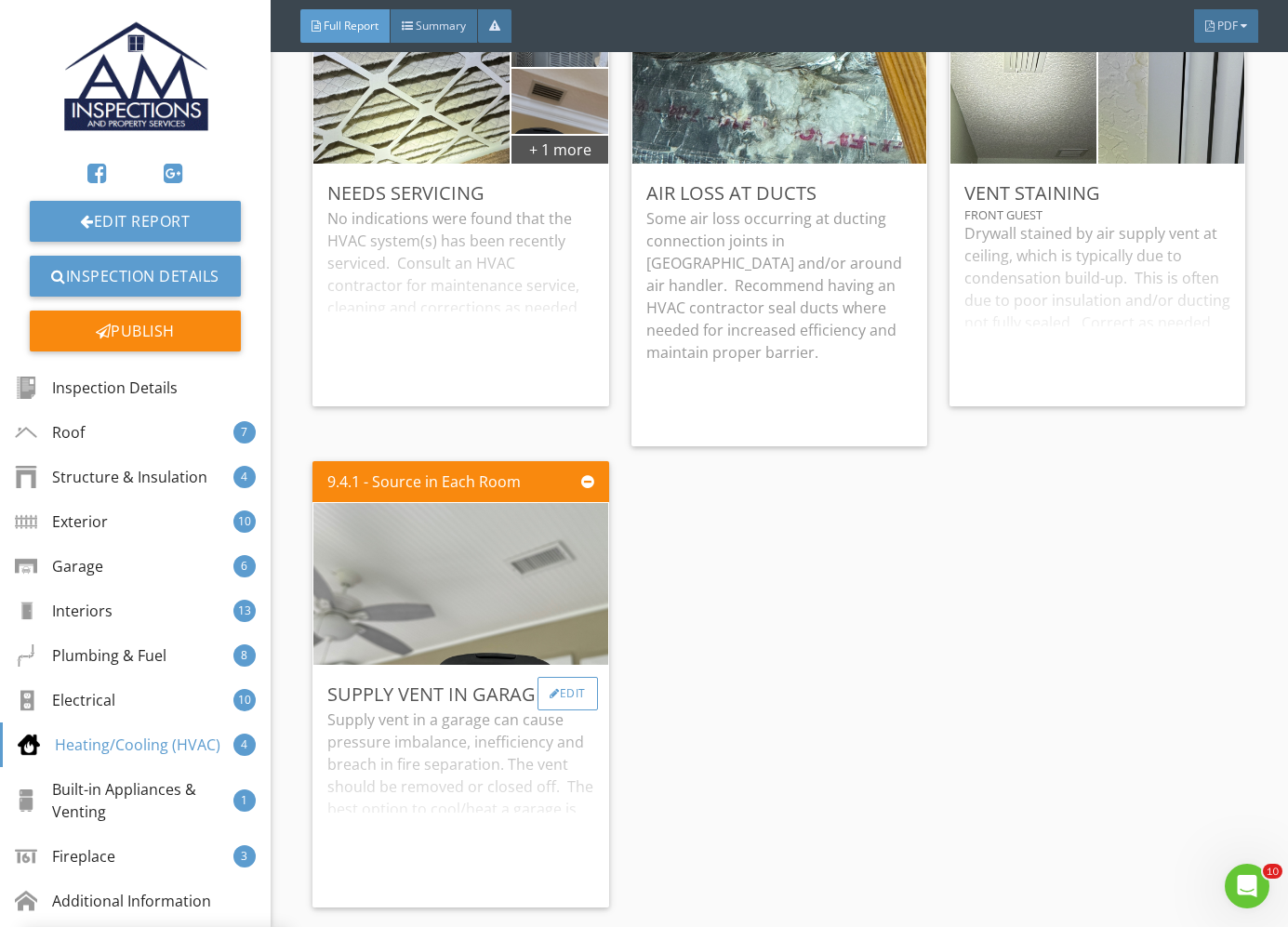 click on "Edit" at bounding box center (567, 694) 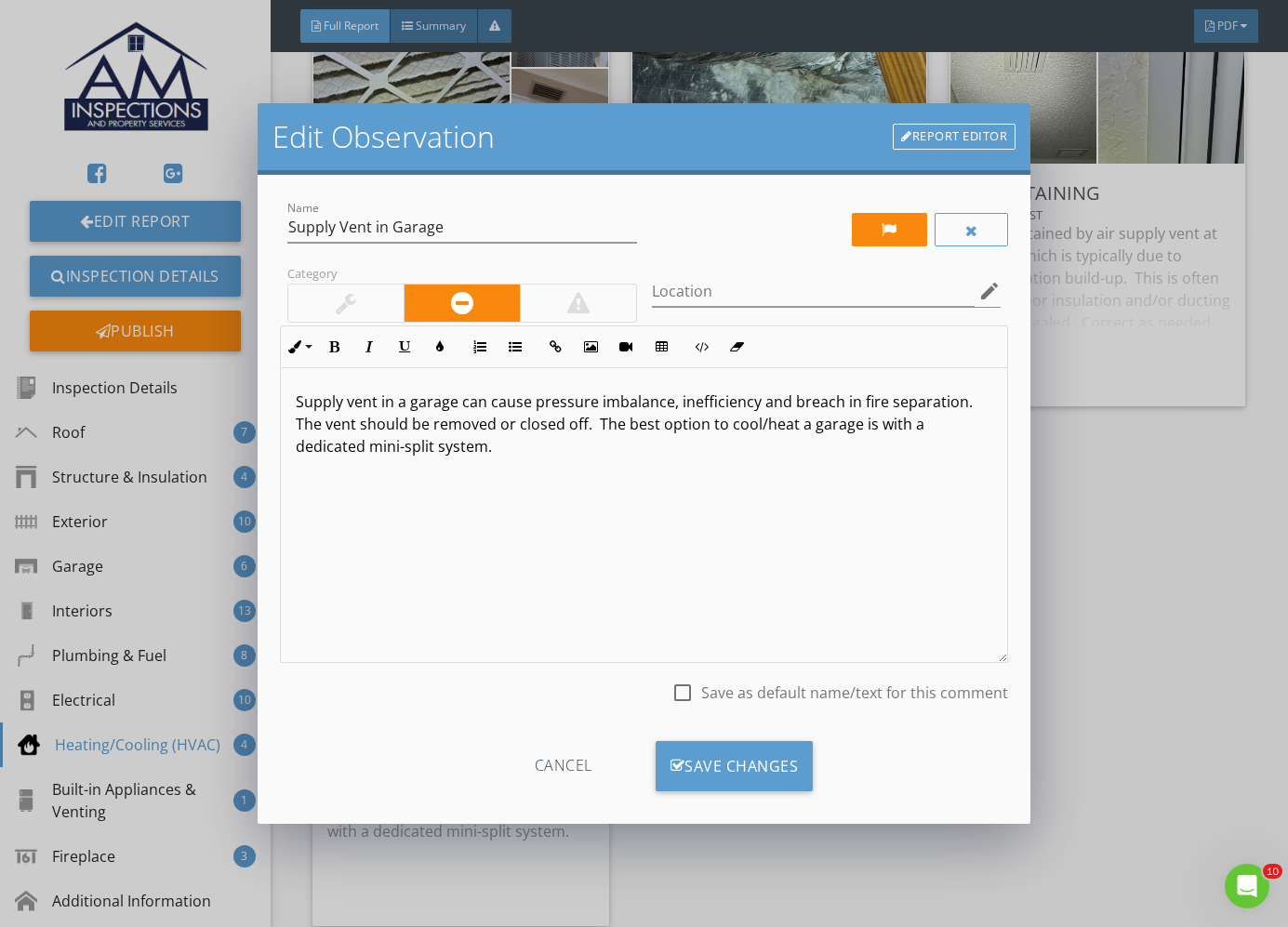 click at bounding box center (346, 303) 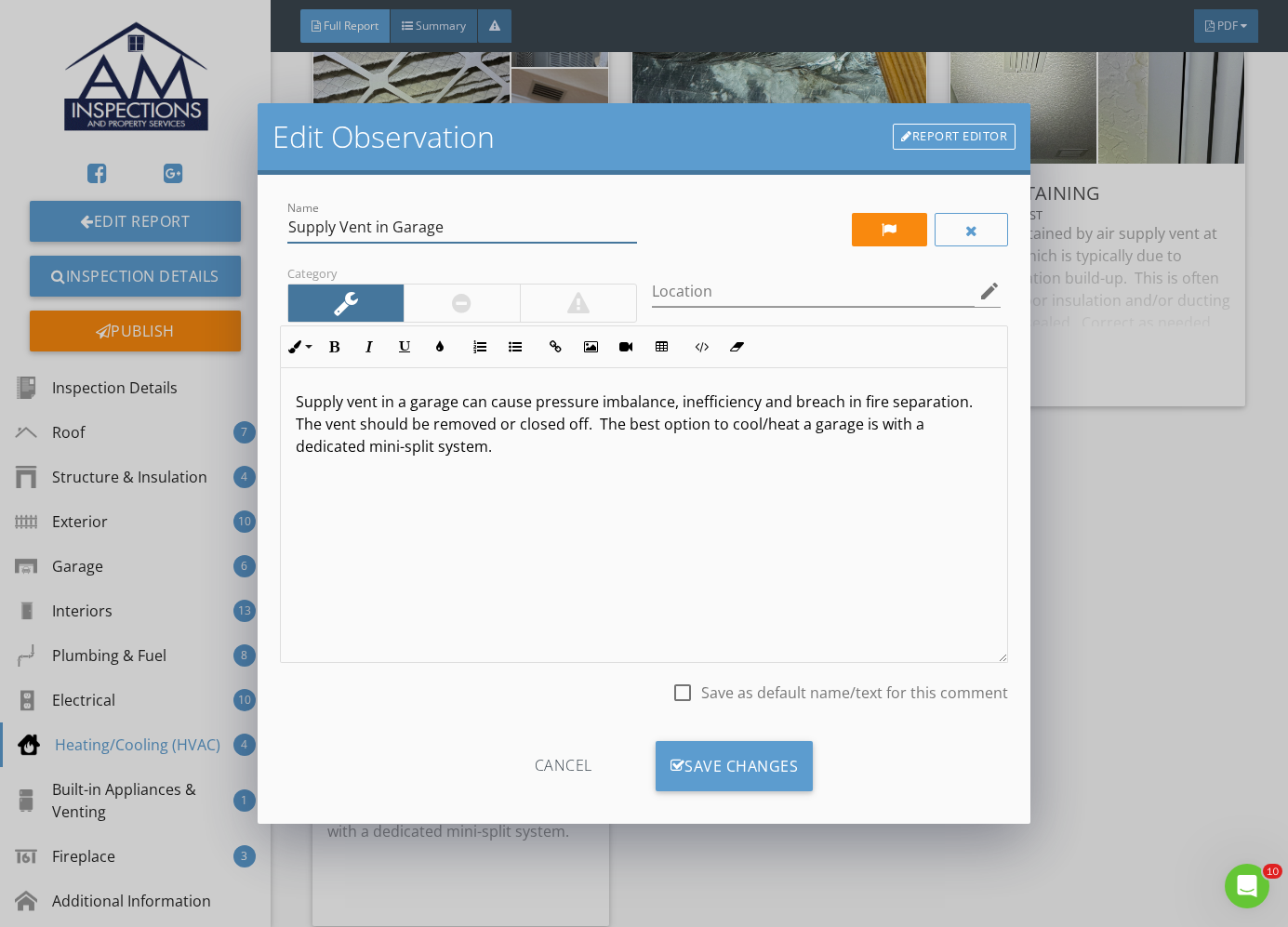 click on "Supply Vent in Garage" at bounding box center (462, 227) 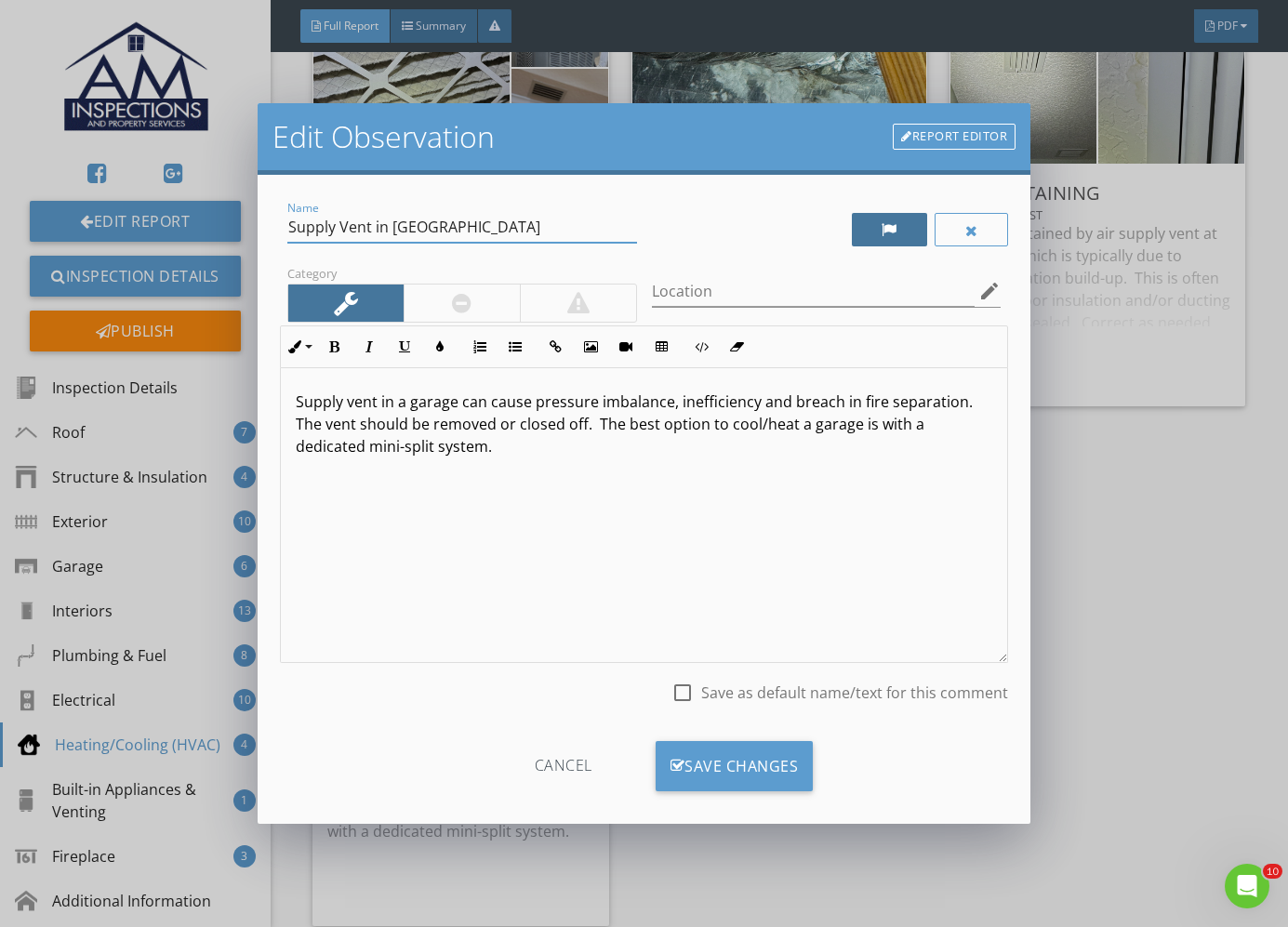 type on "Supply Vent in Patio" 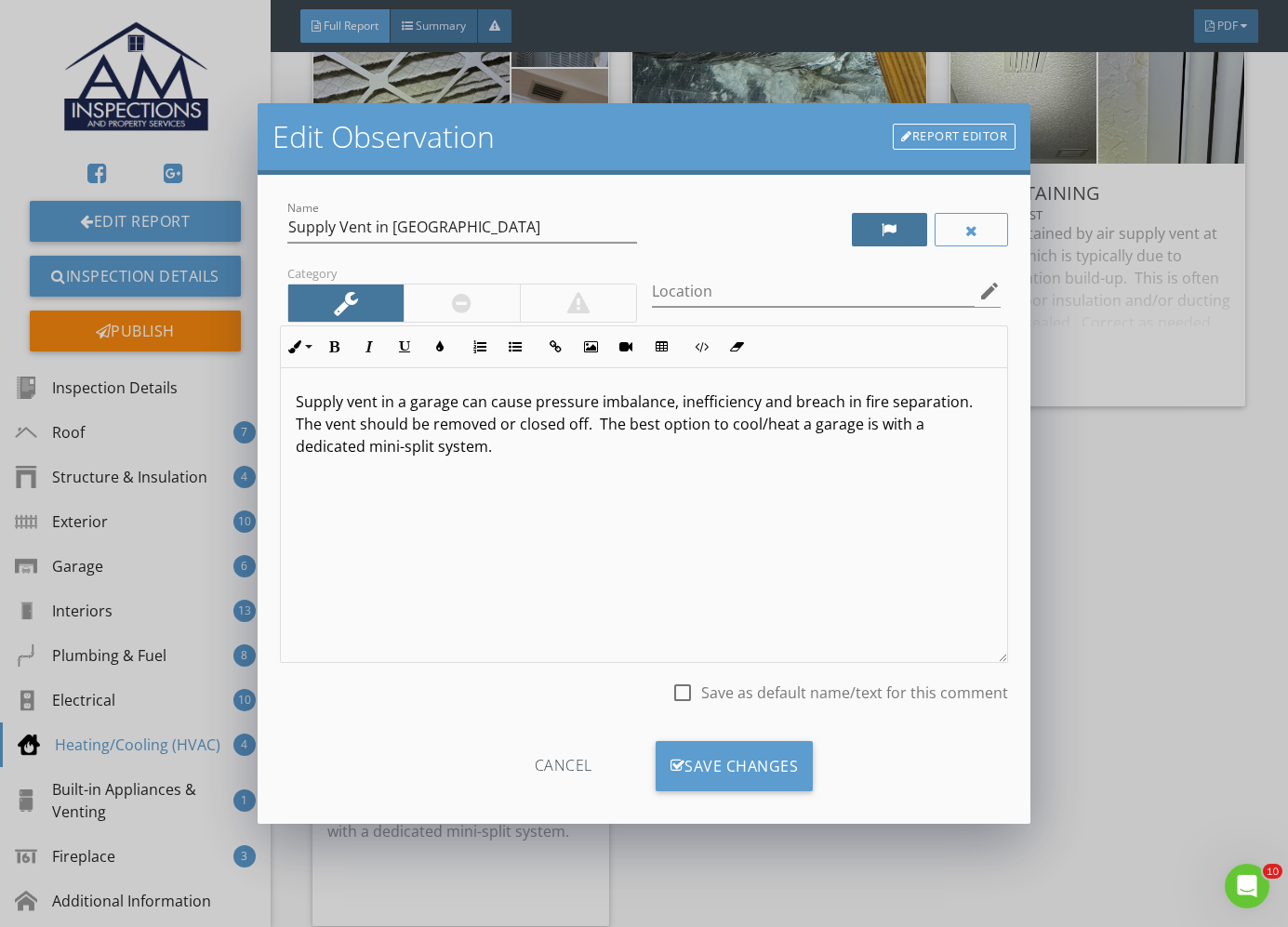 click at bounding box center (889, 230) 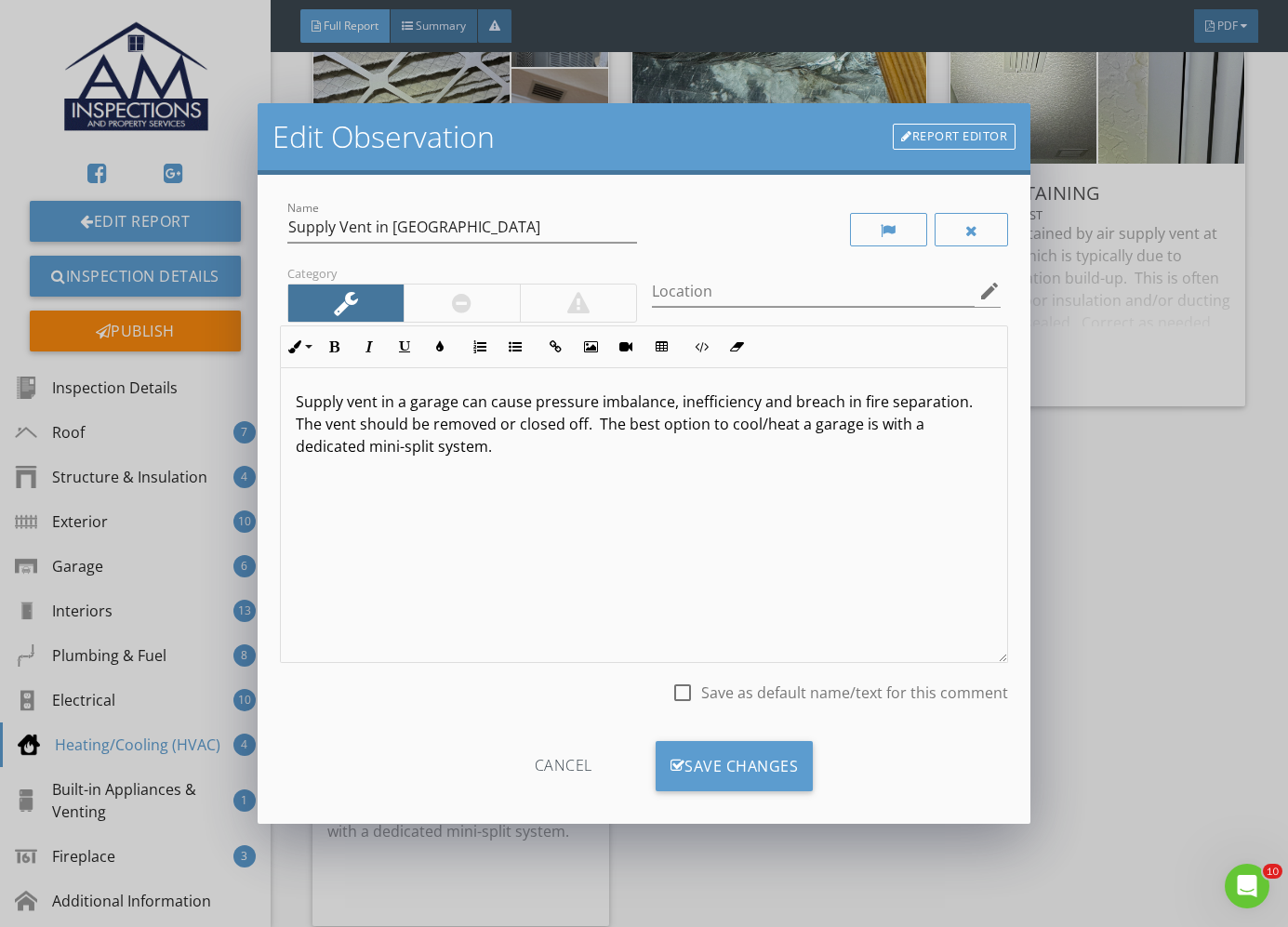 click on "Supply vent in a garage can cause pressure imbalance, inefficiency and breach in fire separation. The vent should be removed or closed off.  The best option to cool/heat a garage is with a dedicated mini-split system." at bounding box center [644, 424] 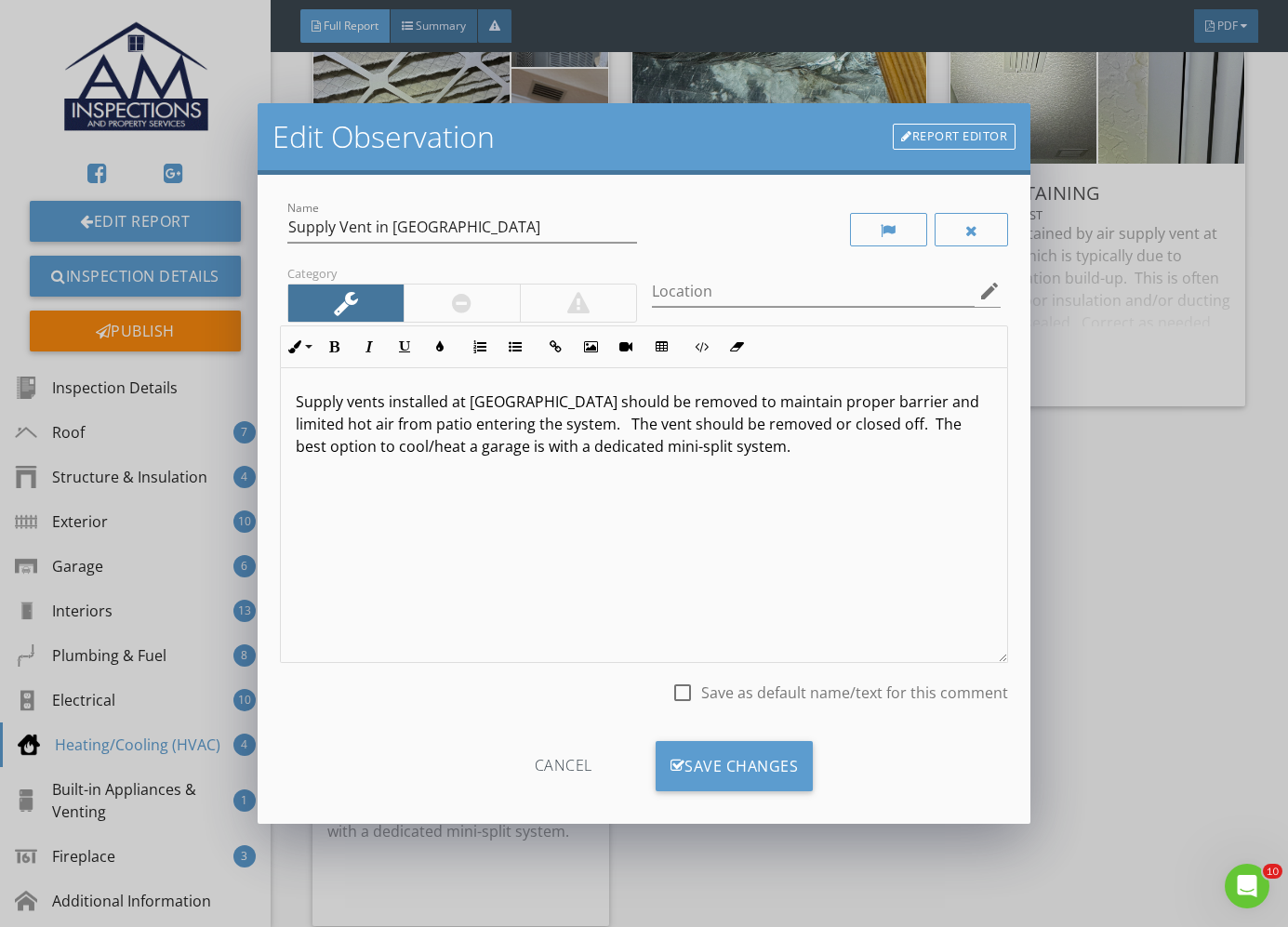 click on "Supply vents installed at Patio should be removed to maintain proper barrier and limited hot air from patio entering the system.   The vent should be removed or closed off.  The best option to cool/heat a garage is with a dedicated mini-split system." at bounding box center [644, 424] 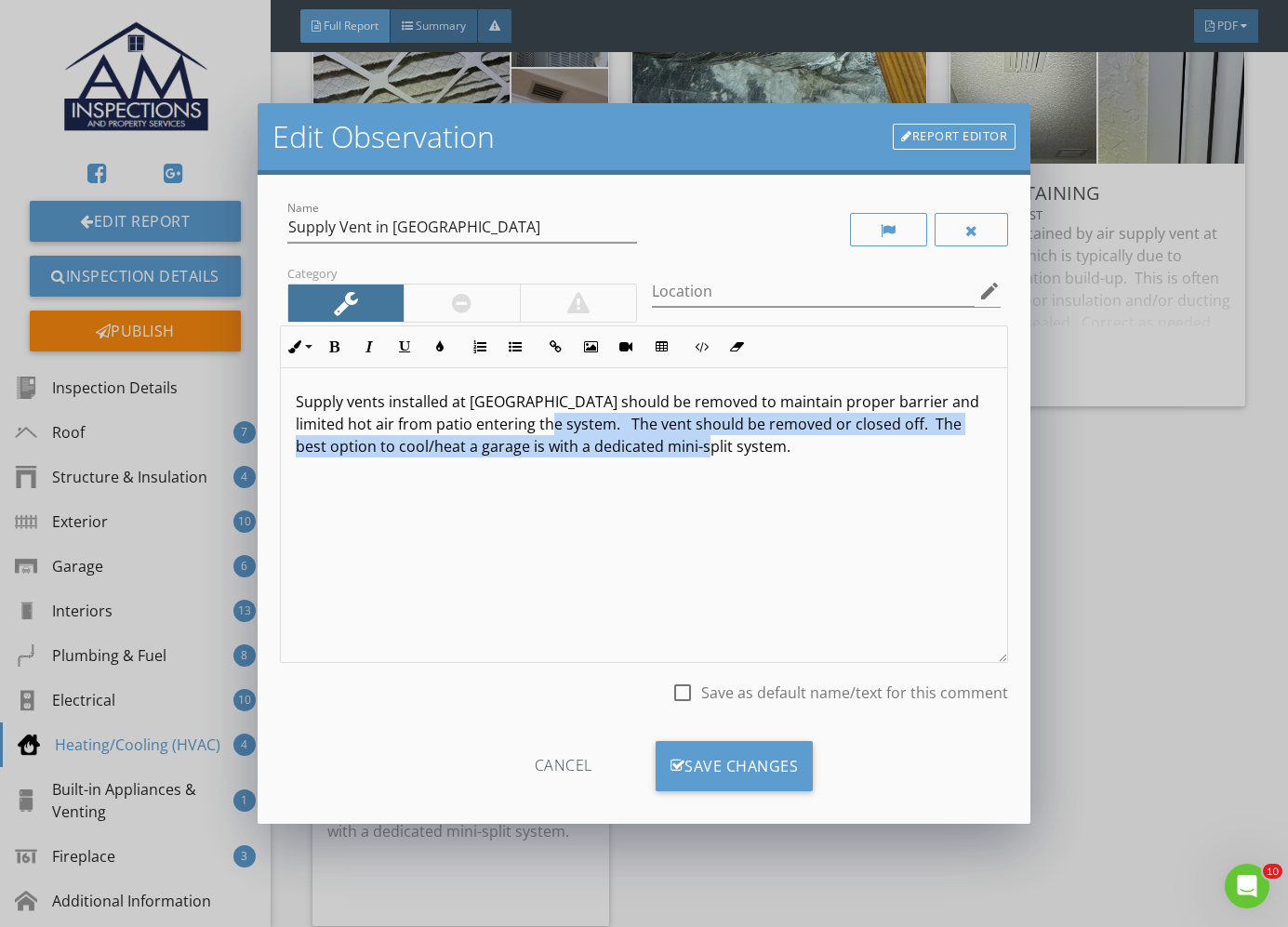 drag, startPoint x: 548, startPoint y: 425, endPoint x: 809, endPoint y: 483, distance: 267.36679 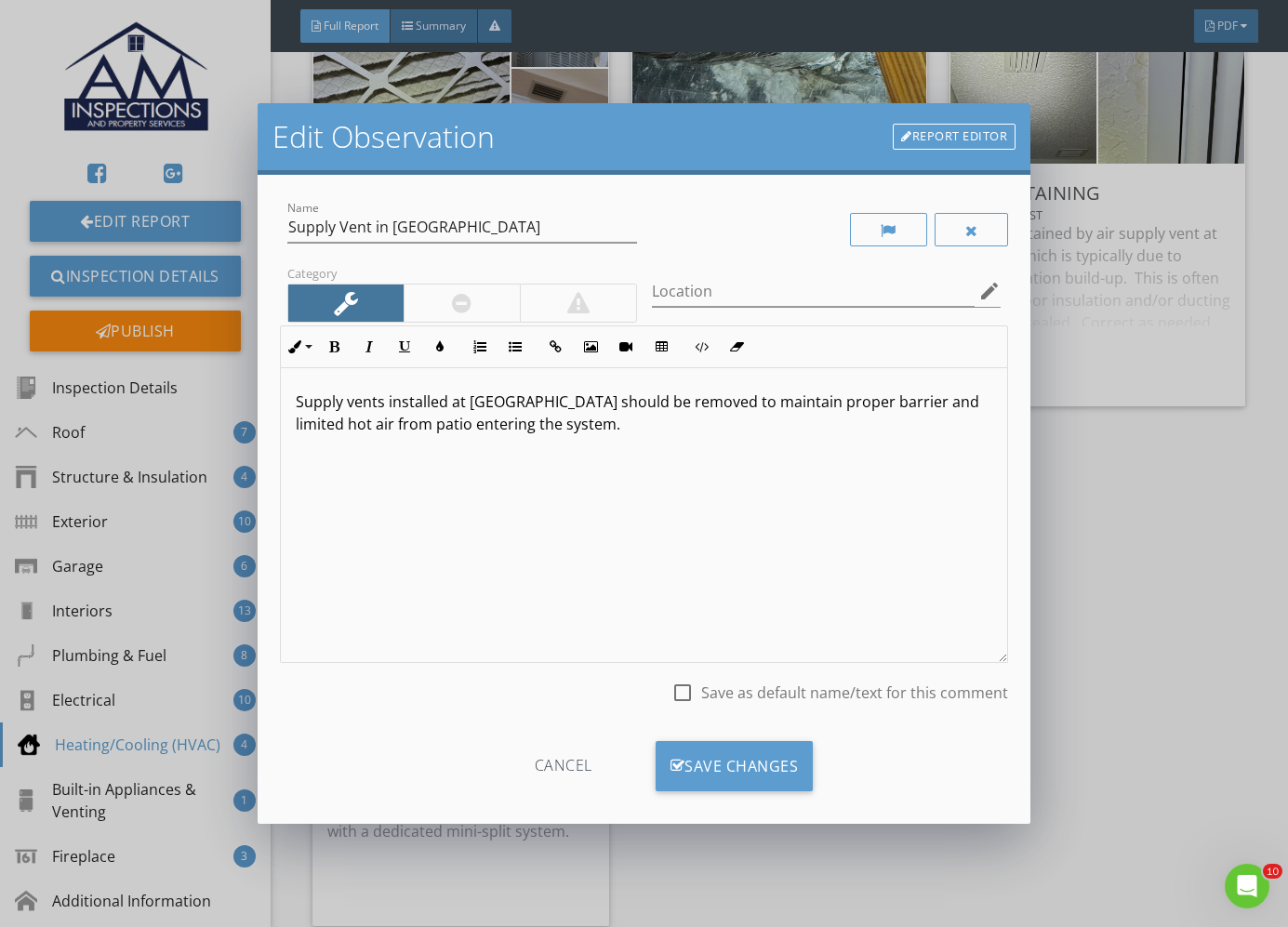 click on "Supply vents installed at Patio should be removed to maintain proper barrier and limited hot air from patio entering the system." at bounding box center (644, 413) 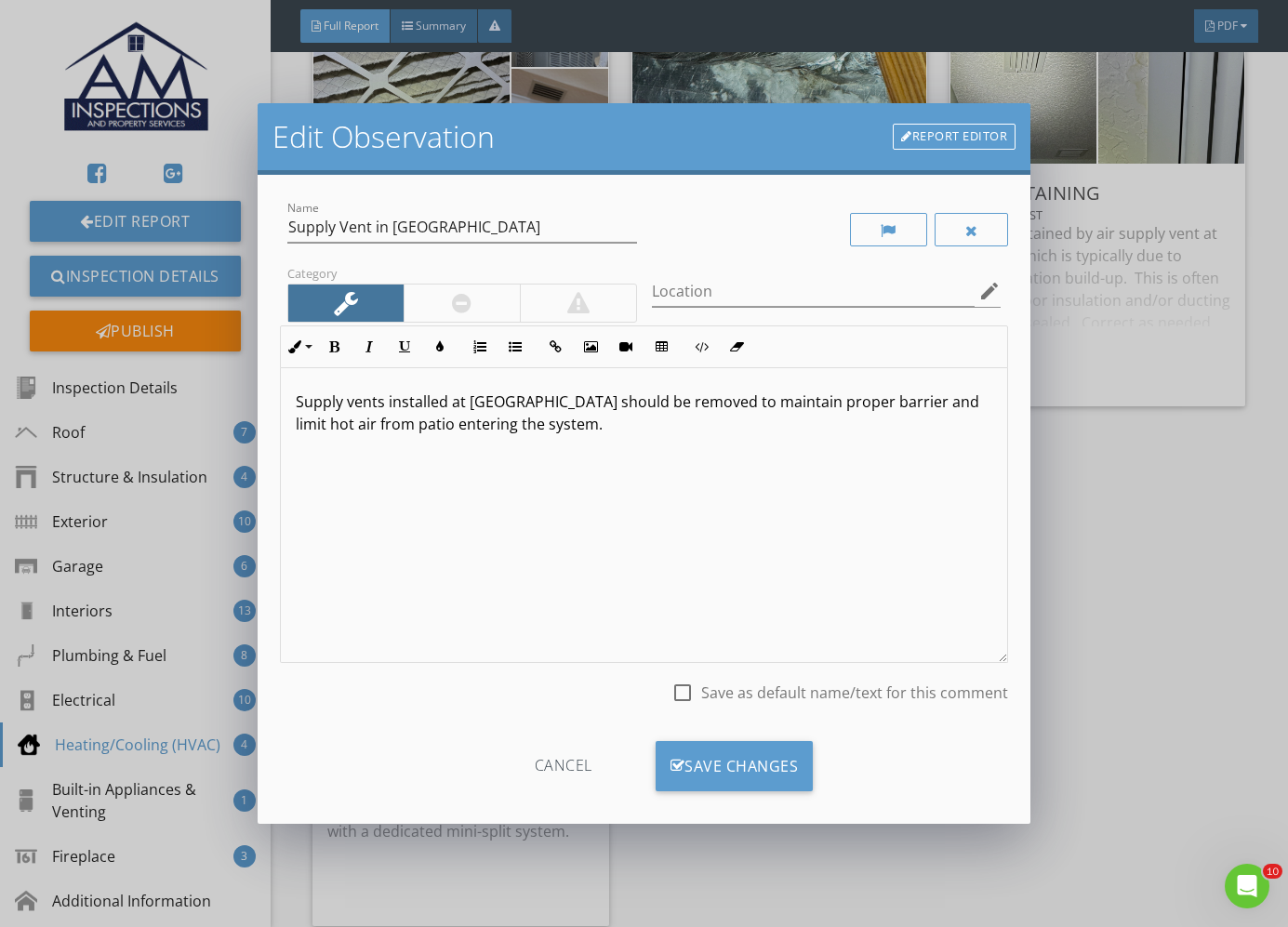 click on "Supply vents installed at Patio should be removed to maintain proper barrier and limit hot air from patio entering the system." at bounding box center (644, 413) 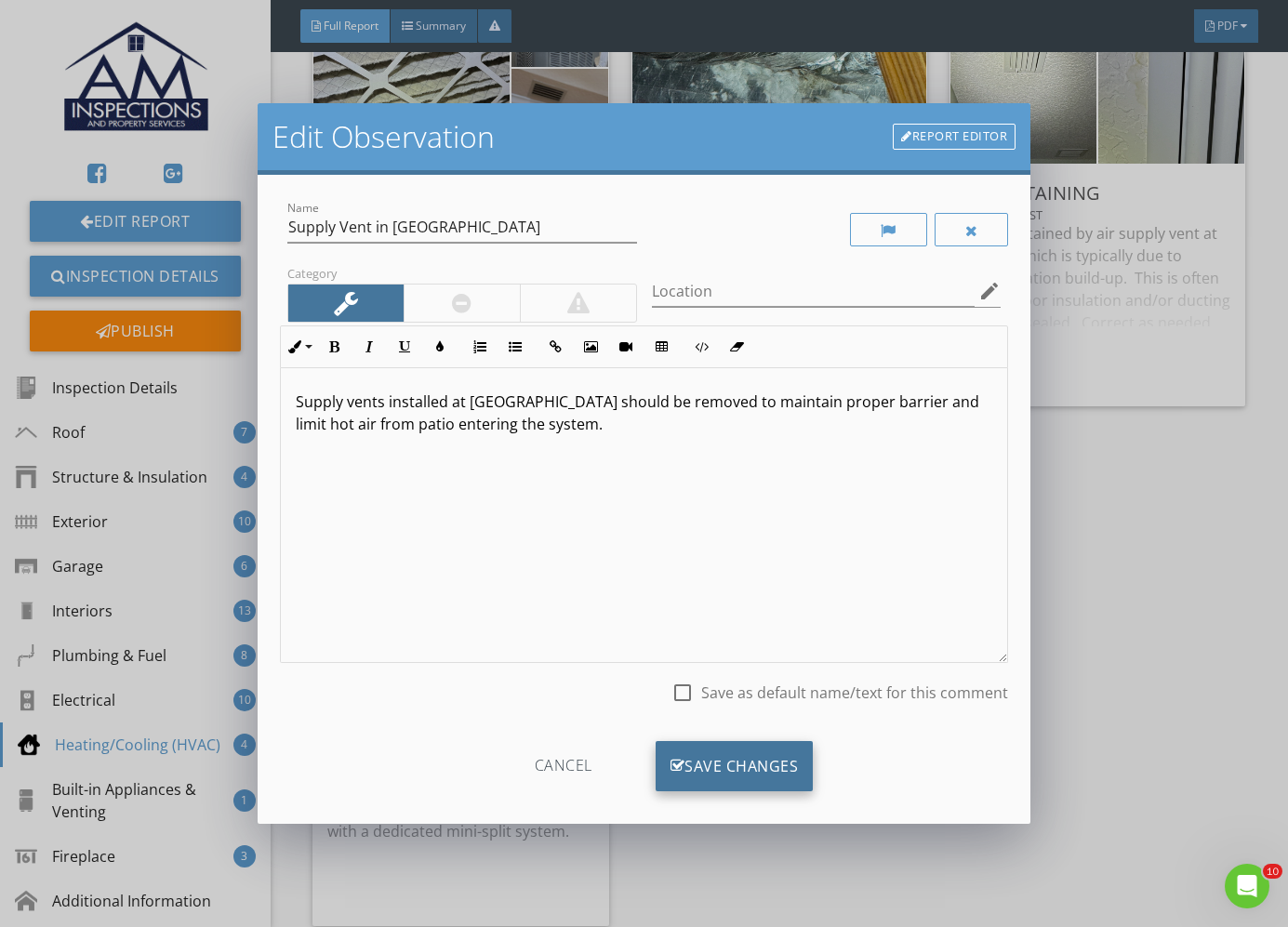 click on "Save Changes" at bounding box center (735, 766) 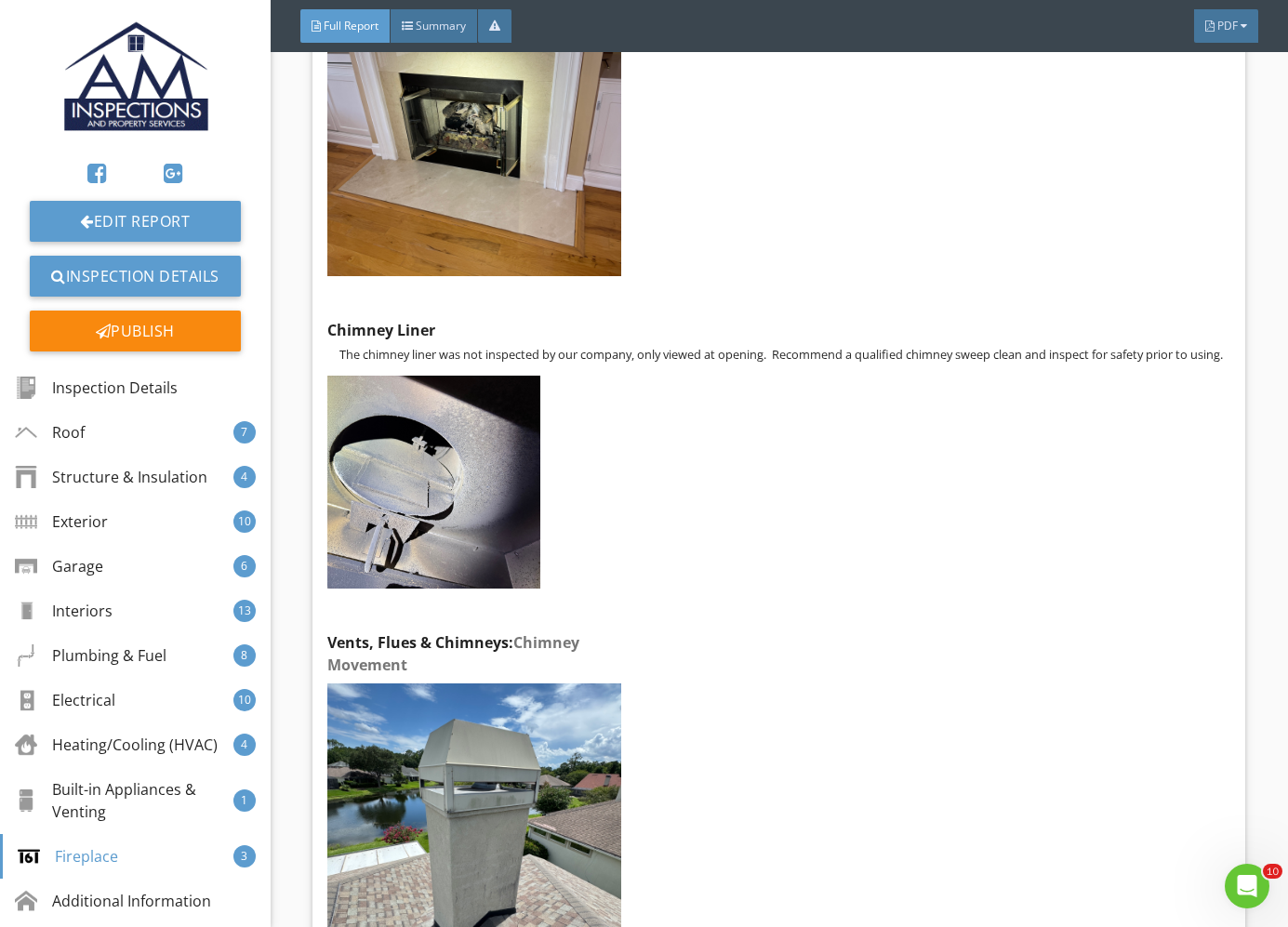 scroll, scrollTop: 28413, scrollLeft: 0, axis: vertical 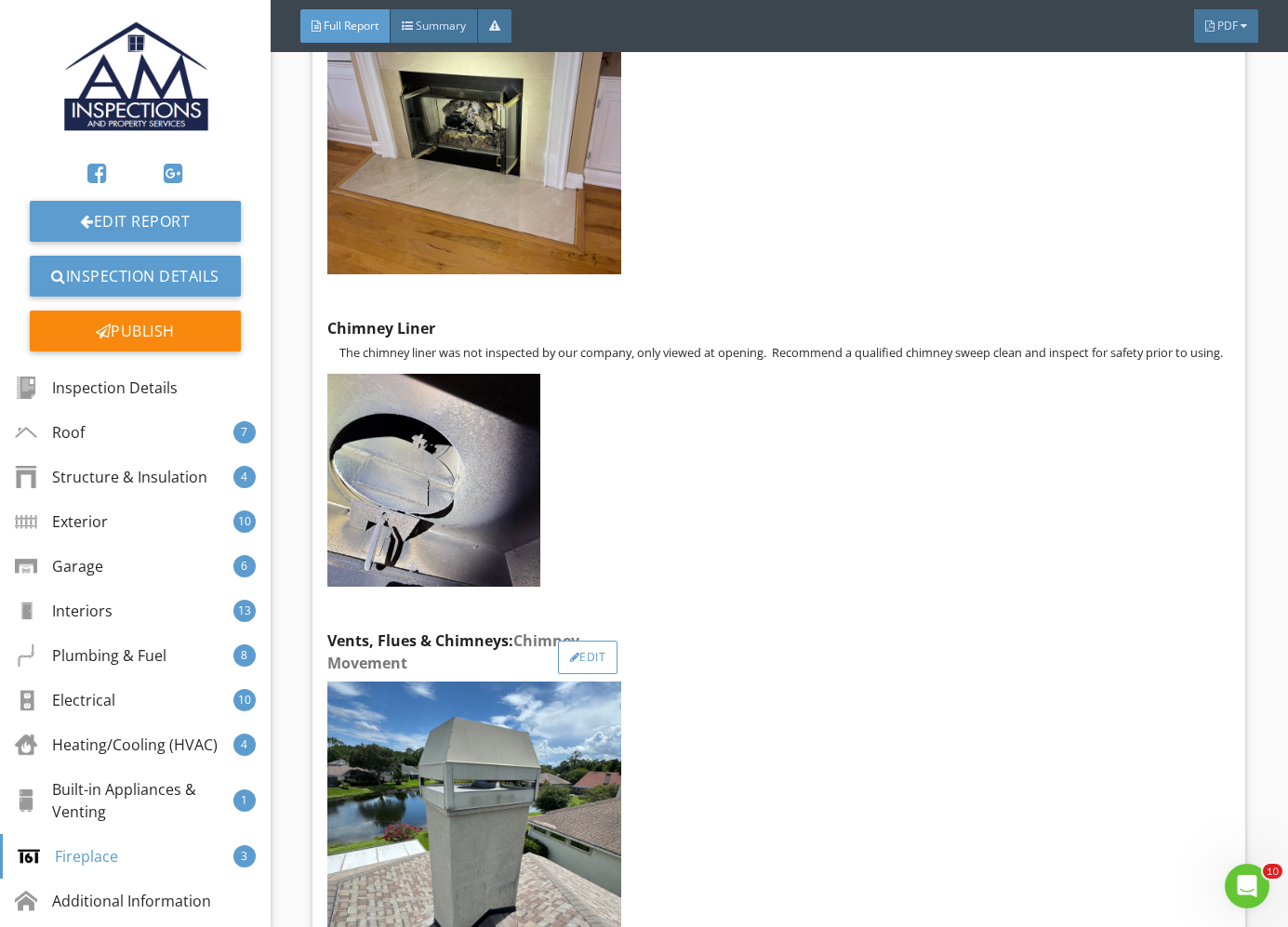 click on "Edit" at bounding box center [588, 657] 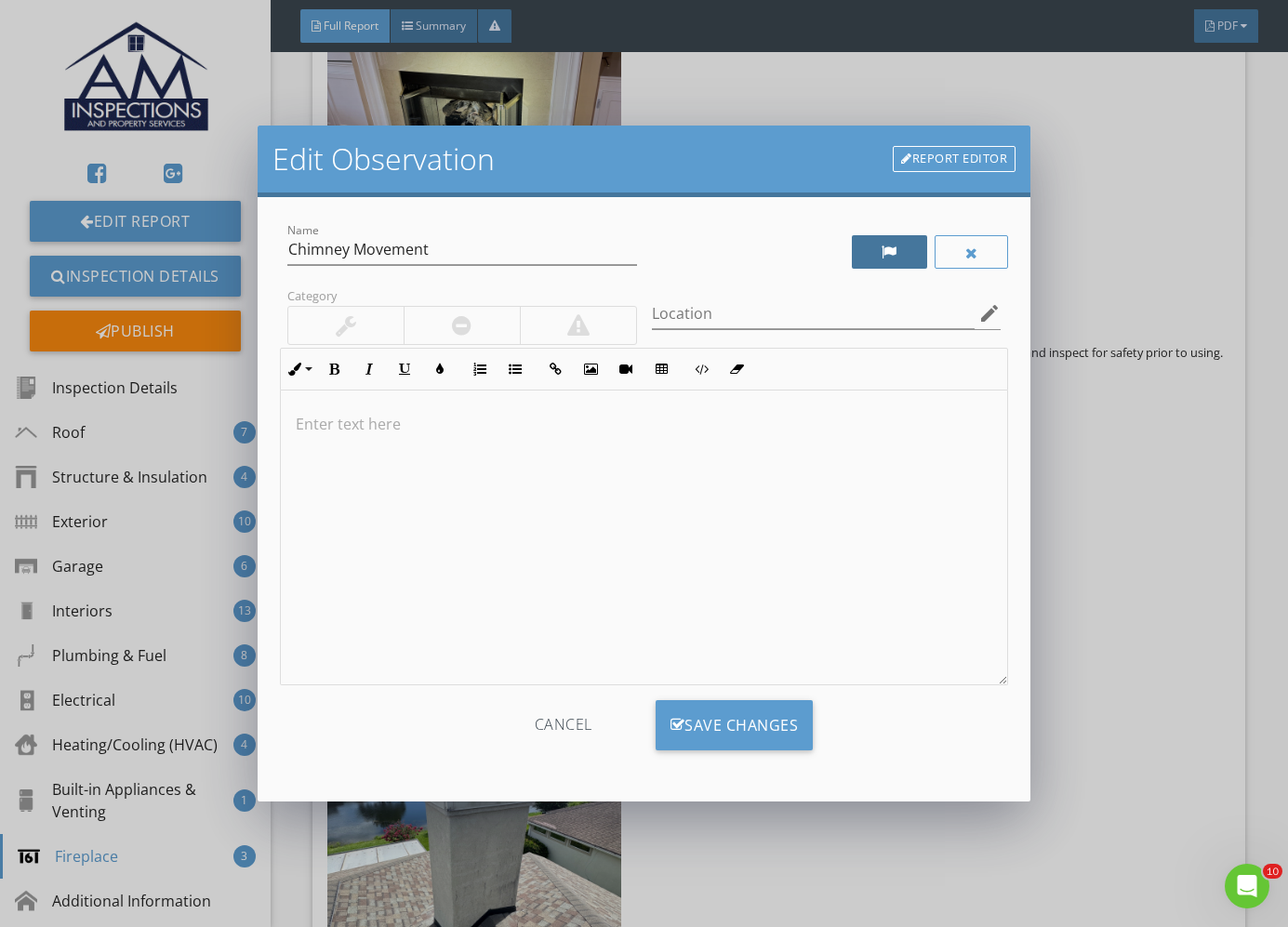 drag, startPoint x: 890, startPoint y: 258, endPoint x: 874, endPoint y: 260, distance: 16.124515 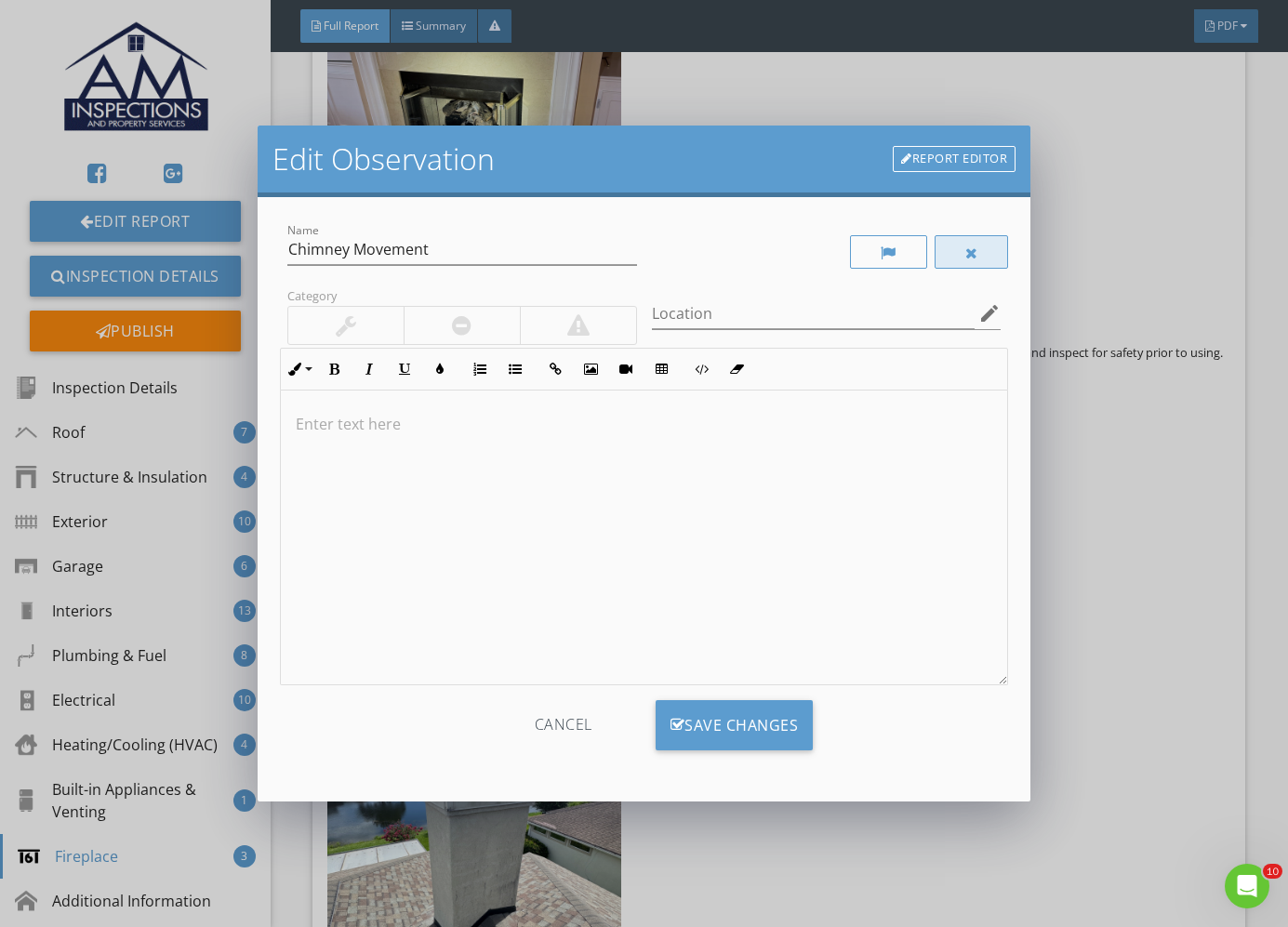 click at bounding box center [972, 252] 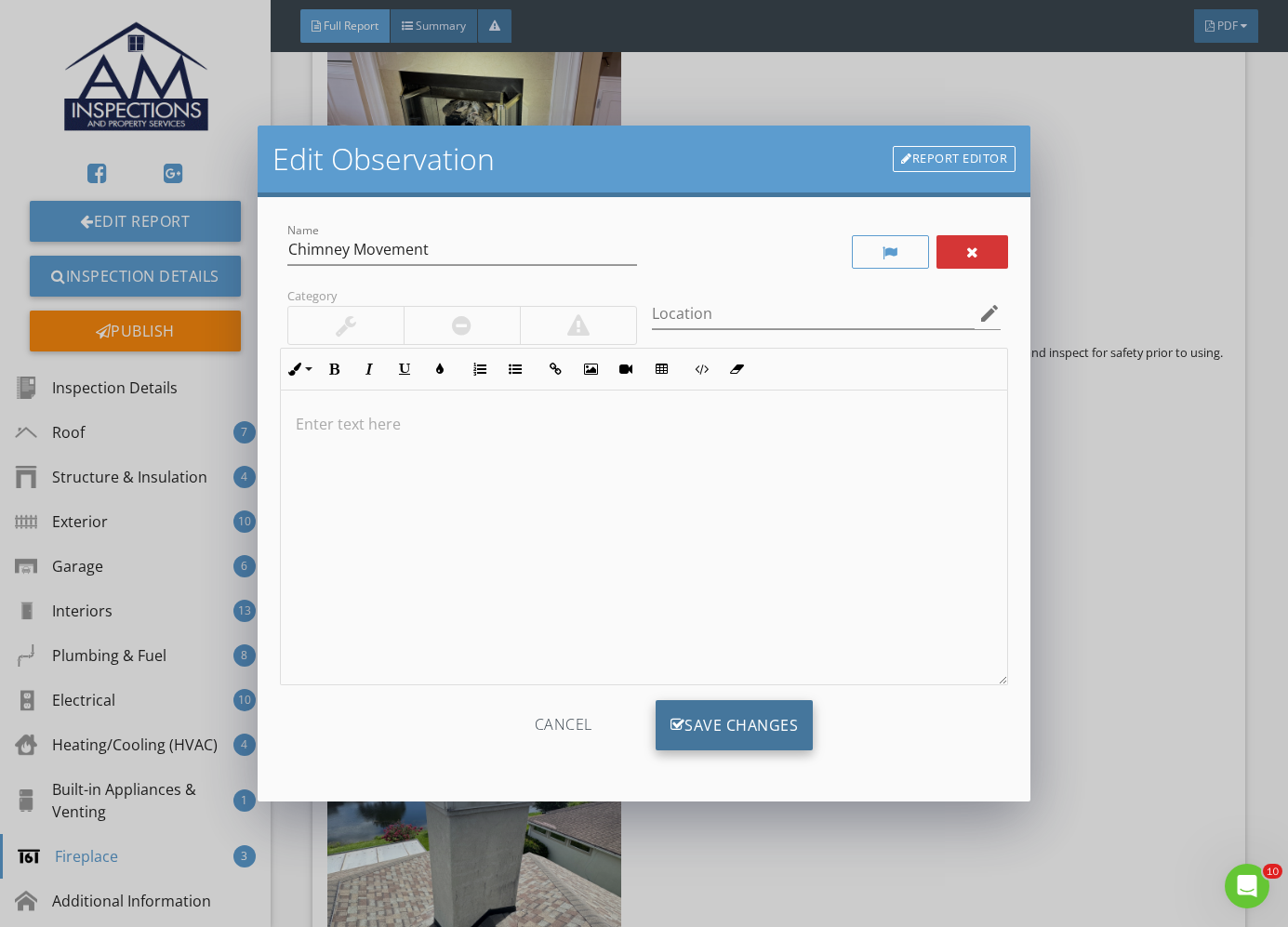 click on "Save Changes" at bounding box center (735, 725) 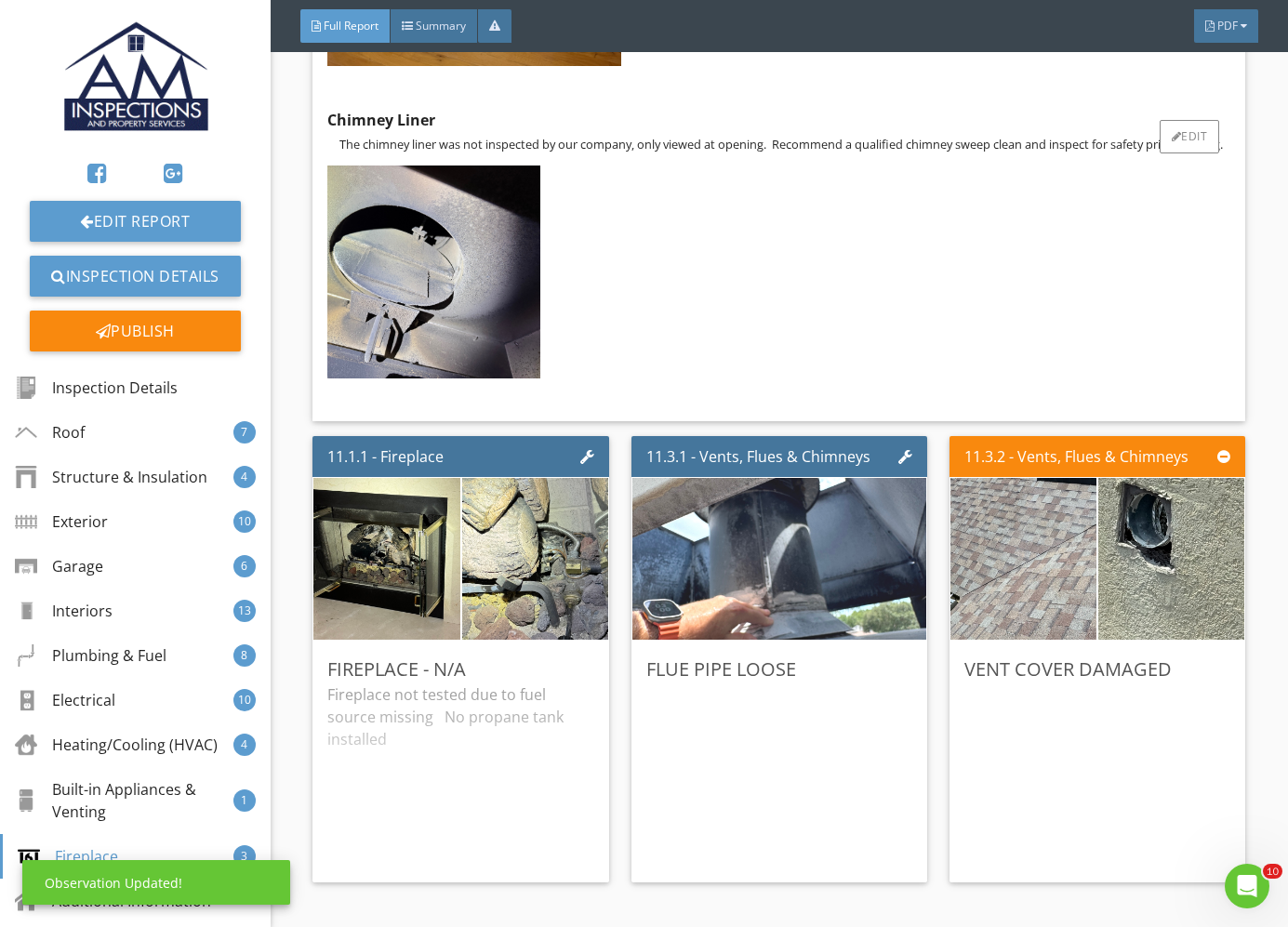 scroll, scrollTop: 28762, scrollLeft: 0, axis: vertical 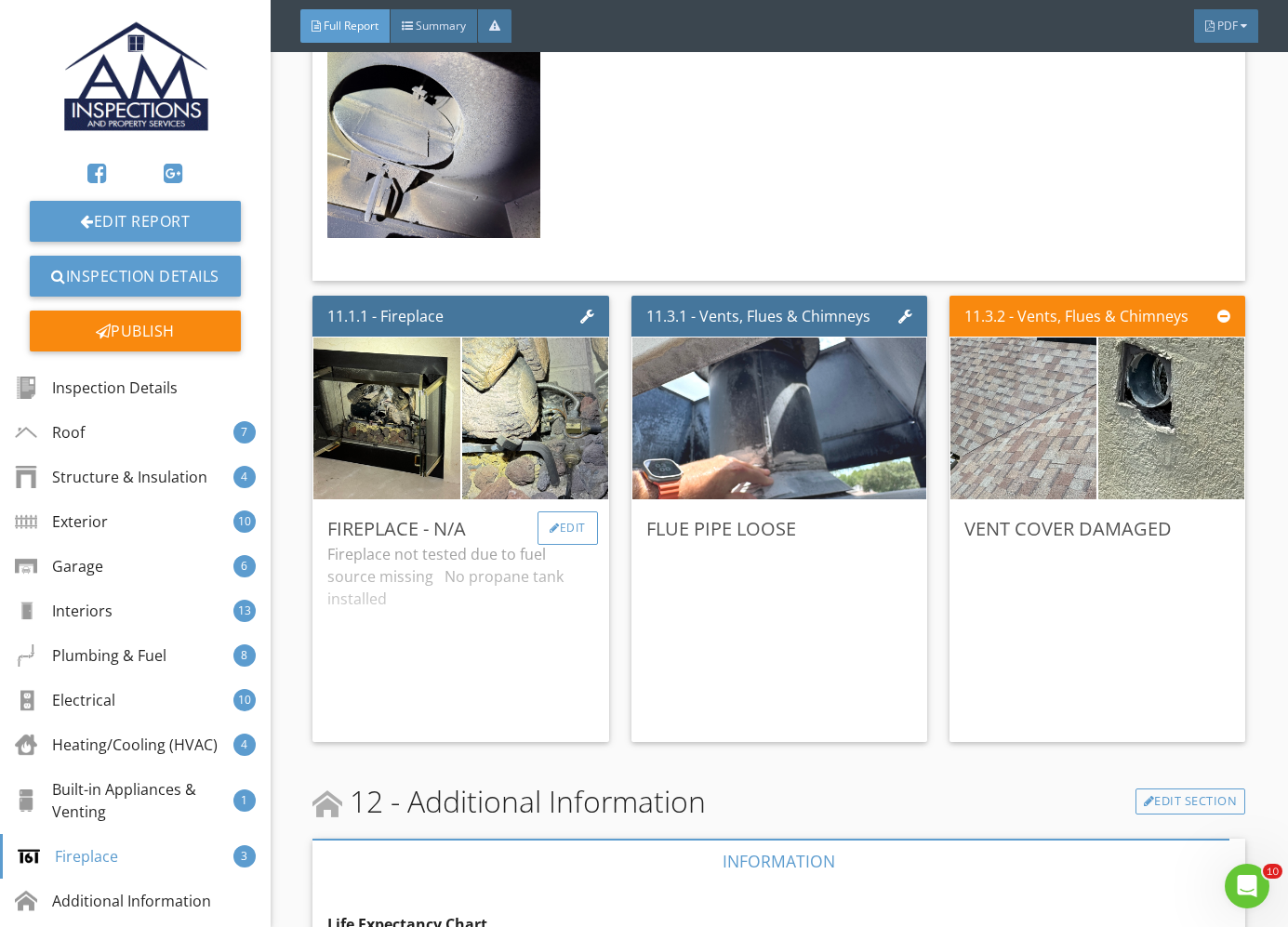 click on "Edit" at bounding box center (567, 528) 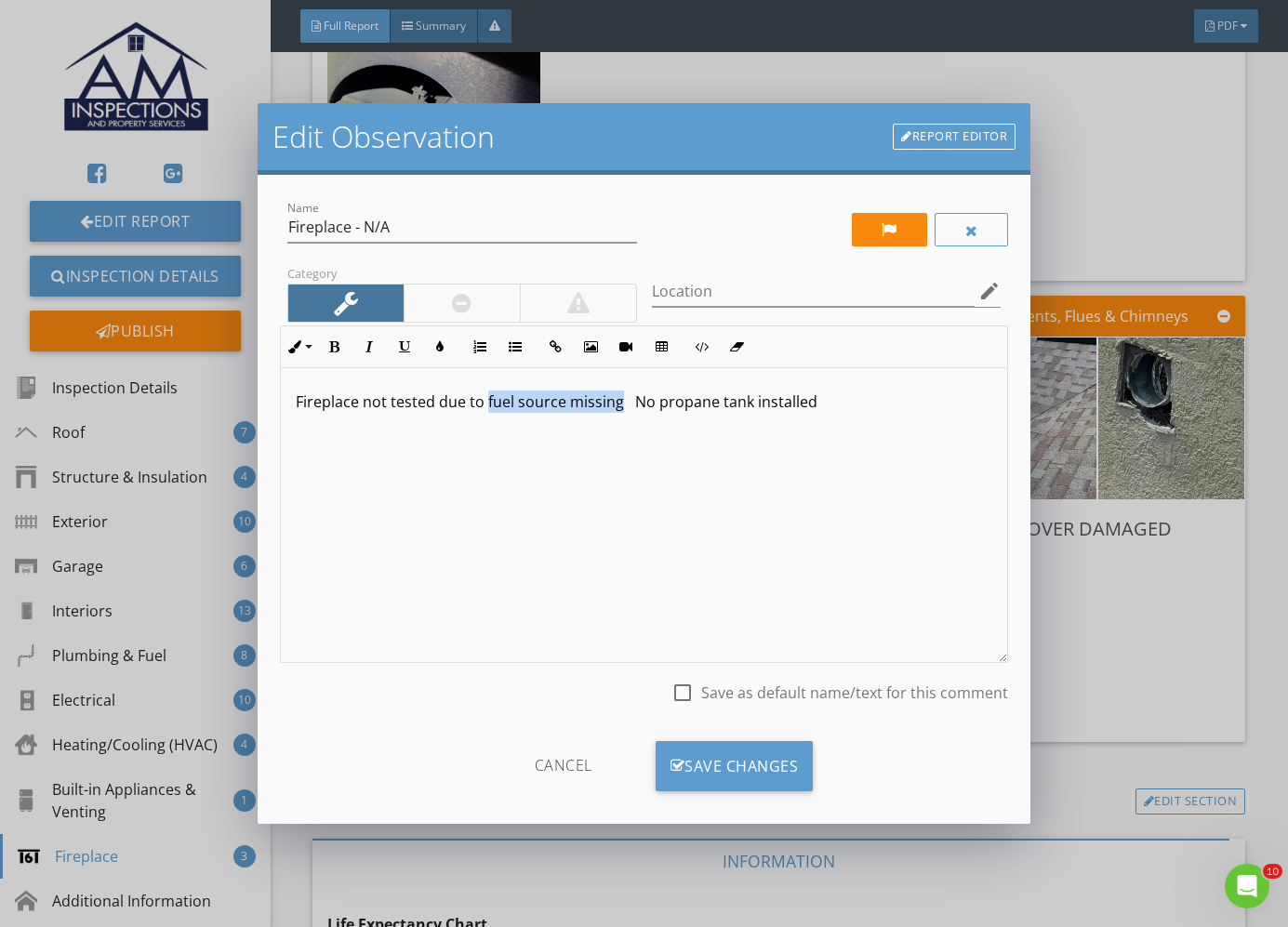 drag, startPoint x: 485, startPoint y: 406, endPoint x: 618, endPoint y: 406, distance: 133 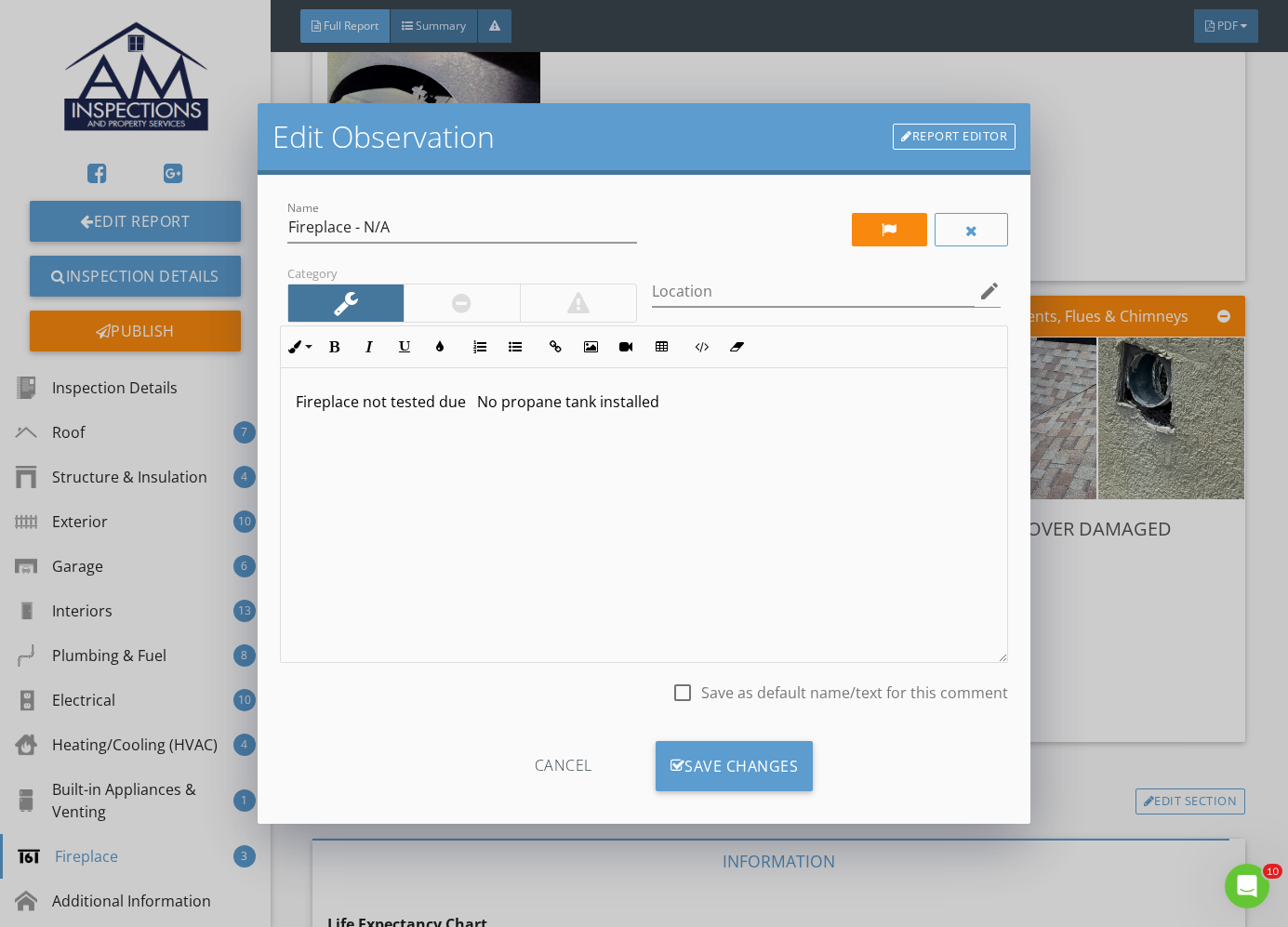 type 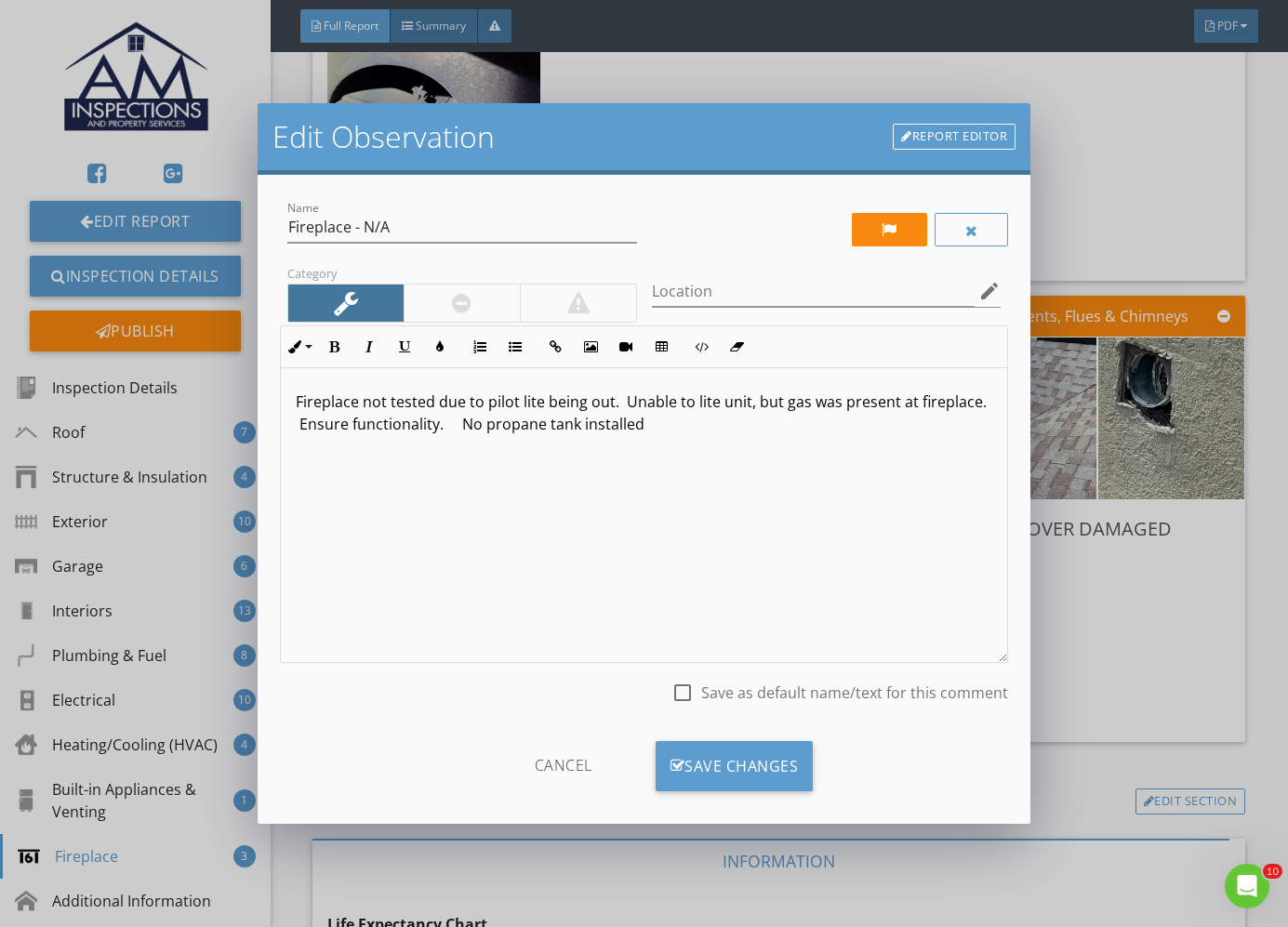 drag, startPoint x: 749, startPoint y: 425, endPoint x: 539, endPoint y: 425, distance: 210 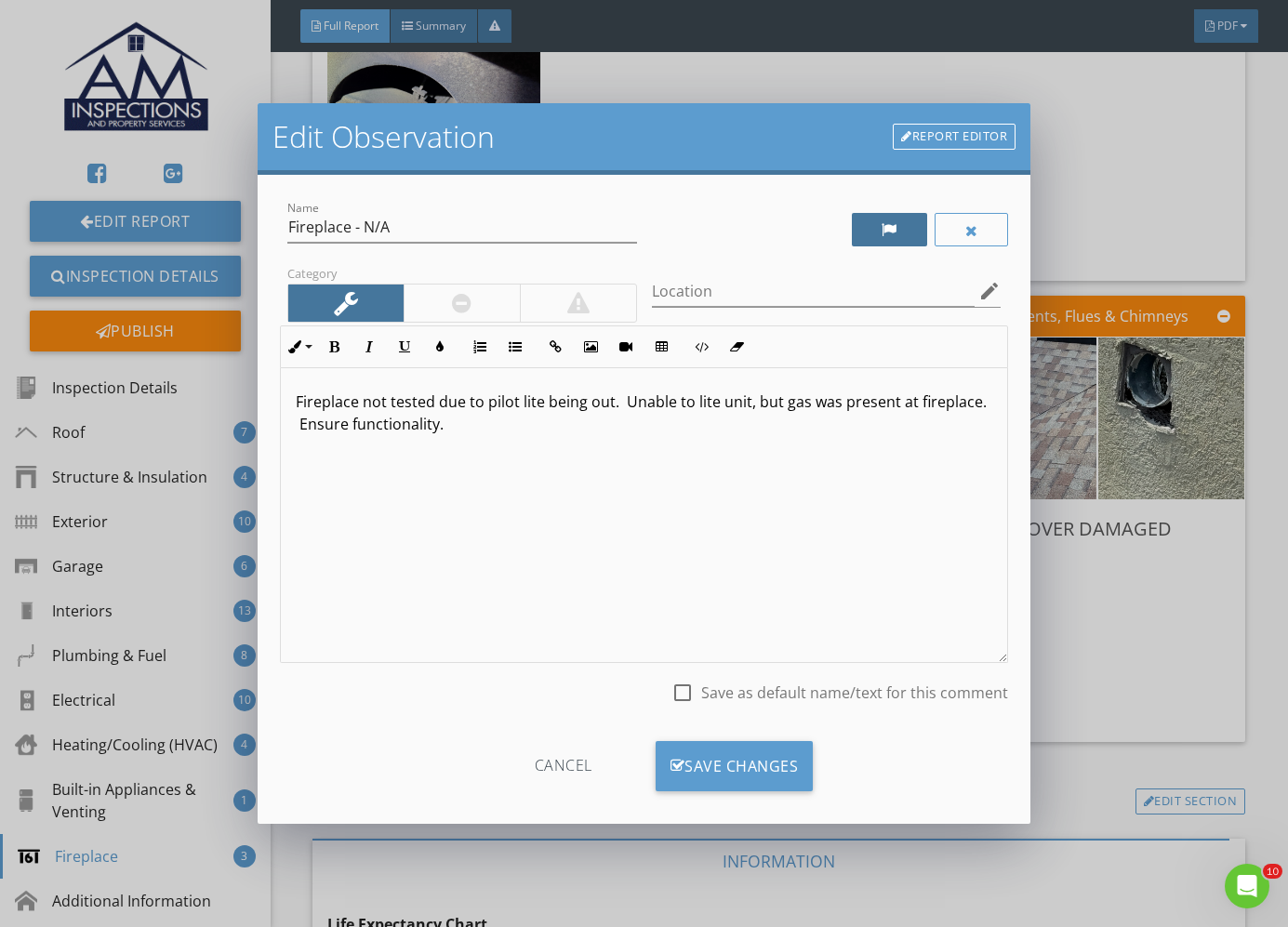 click at bounding box center (889, 230) 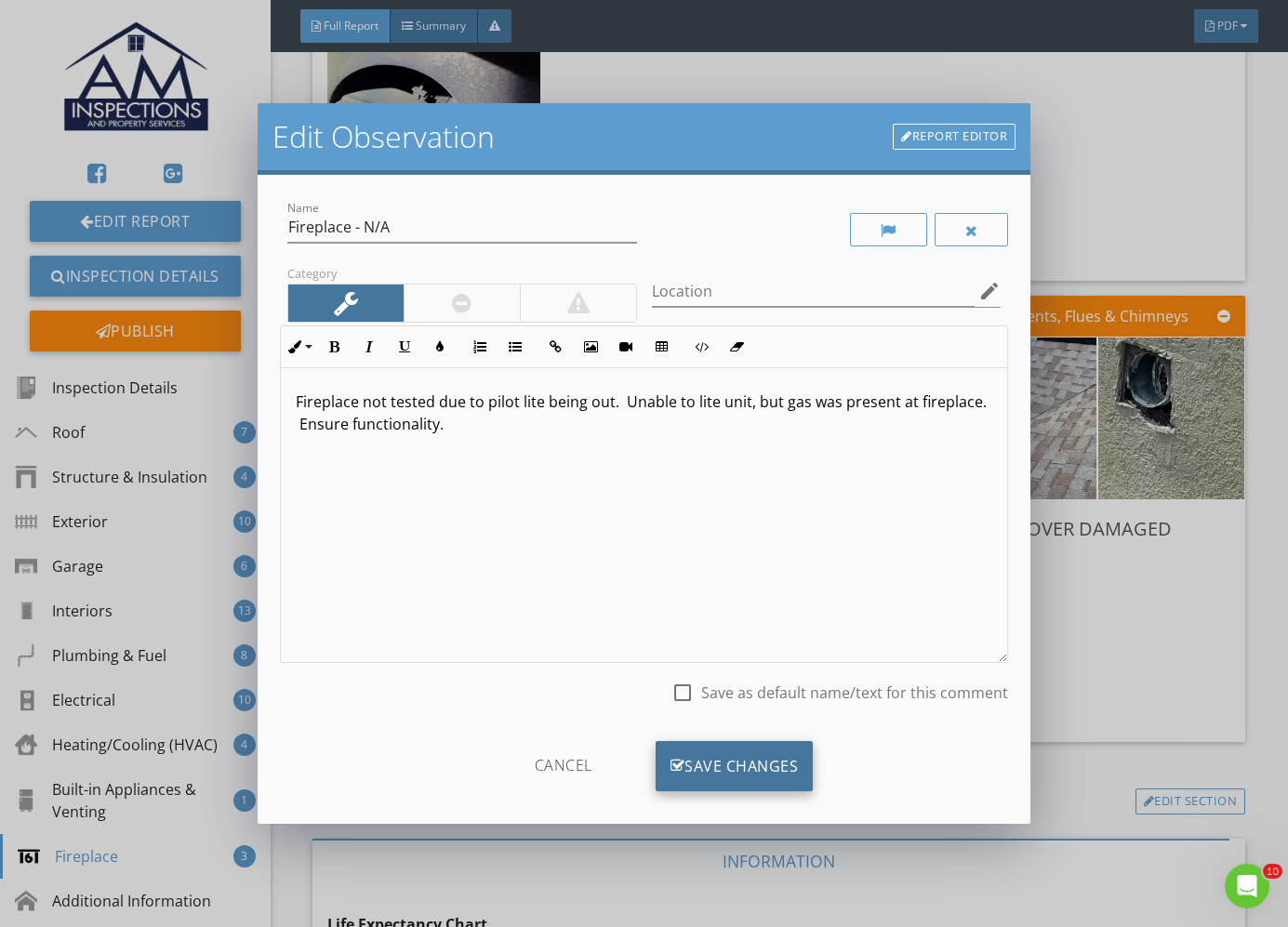 click on "Save Changes" at bounding box center [735, 766] 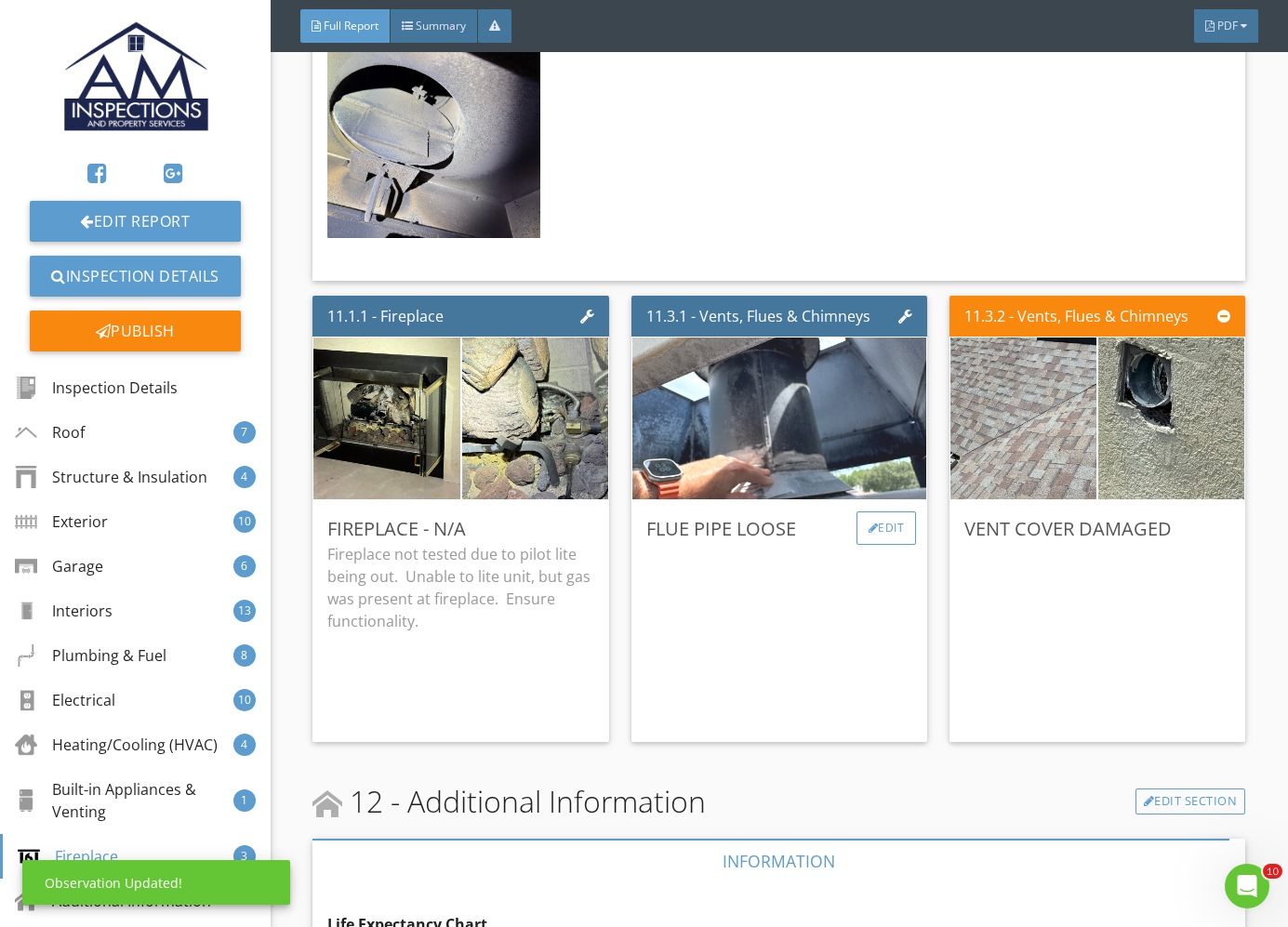 click on "Edit" at bounding box center [886, 528] 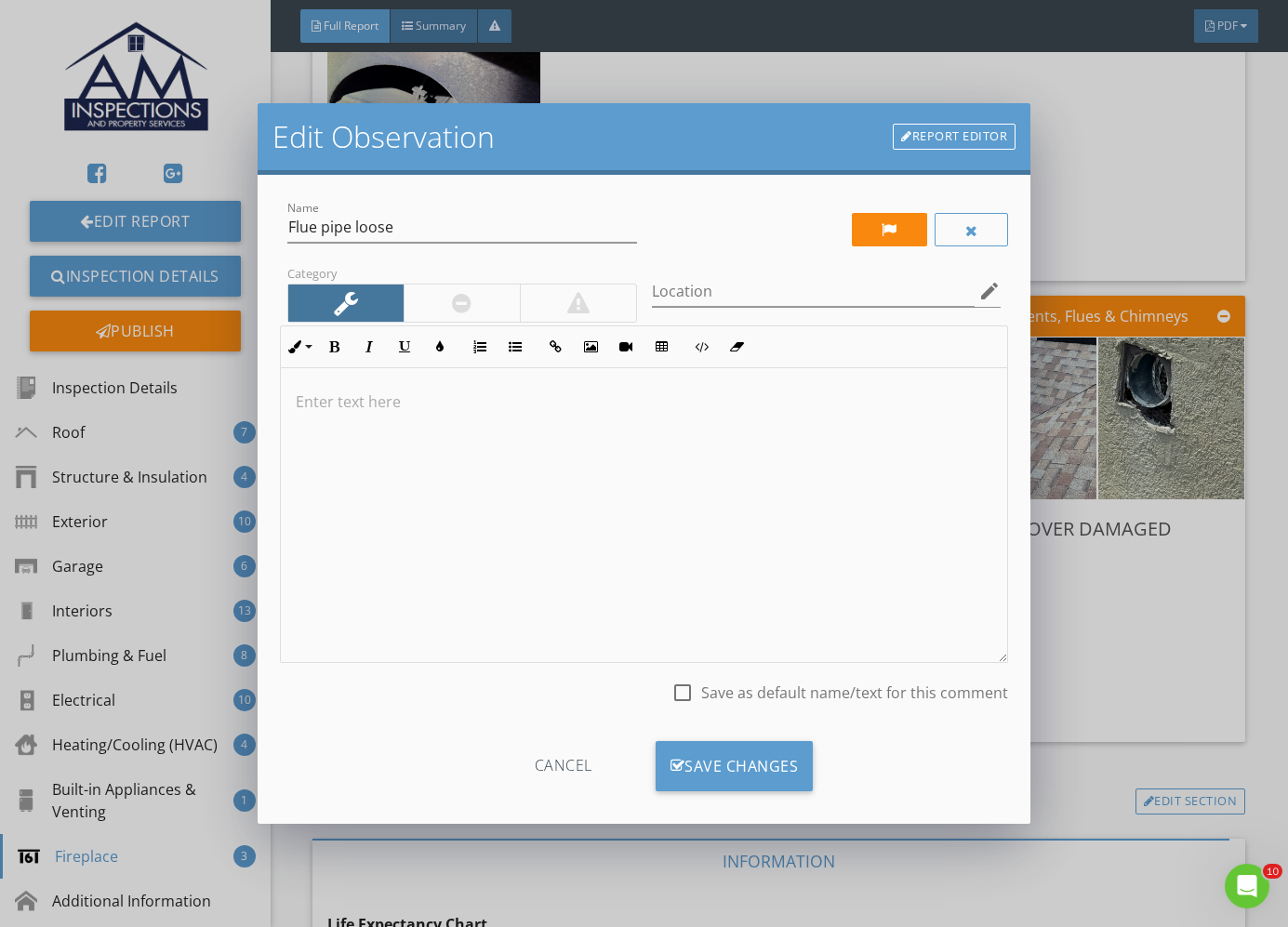 click at bounding box center [644, 515] 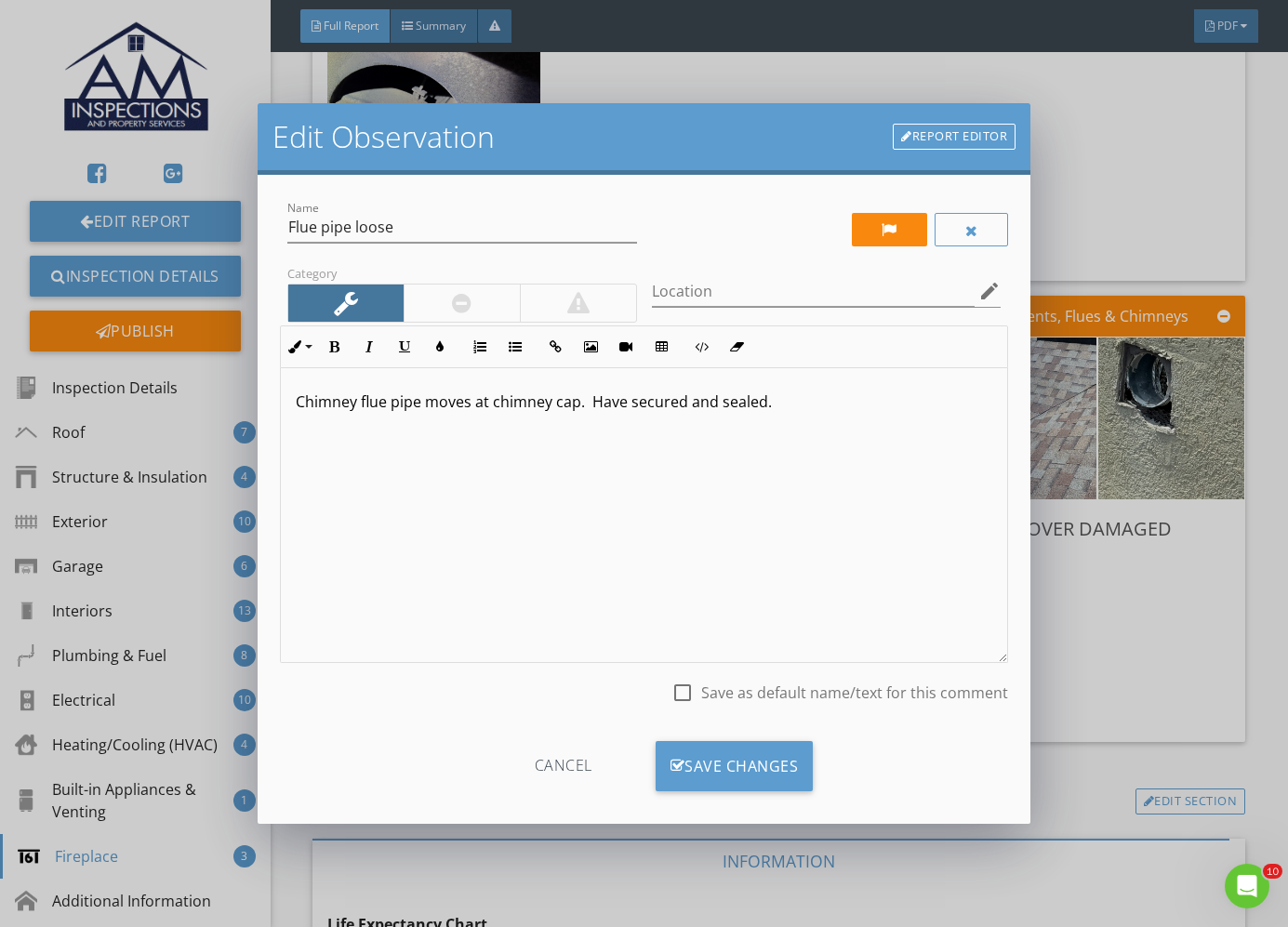 click on "Save as default name/text for this comment" at bounding box center (855, 693) 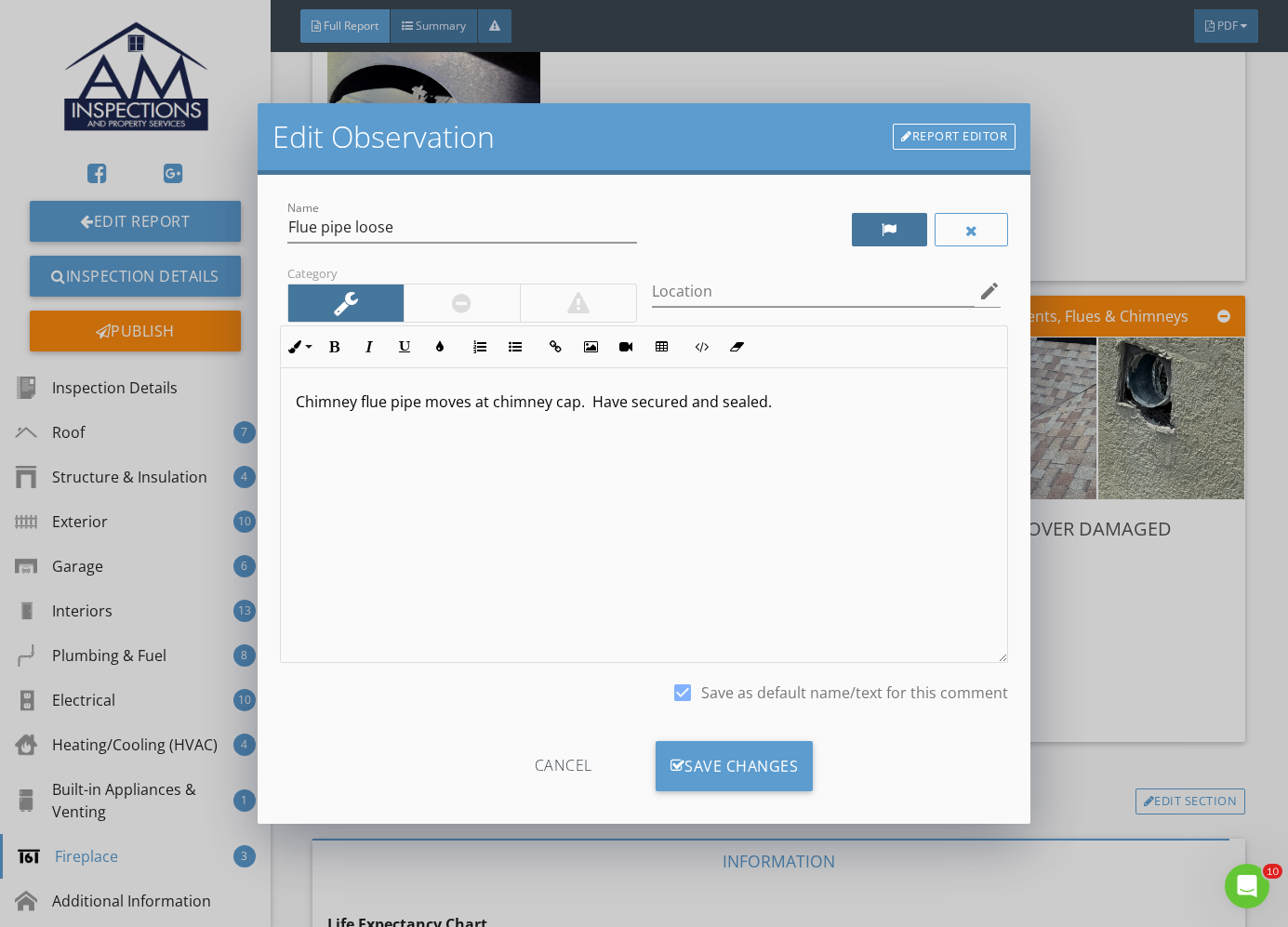 click at bounding box center [889, 230] 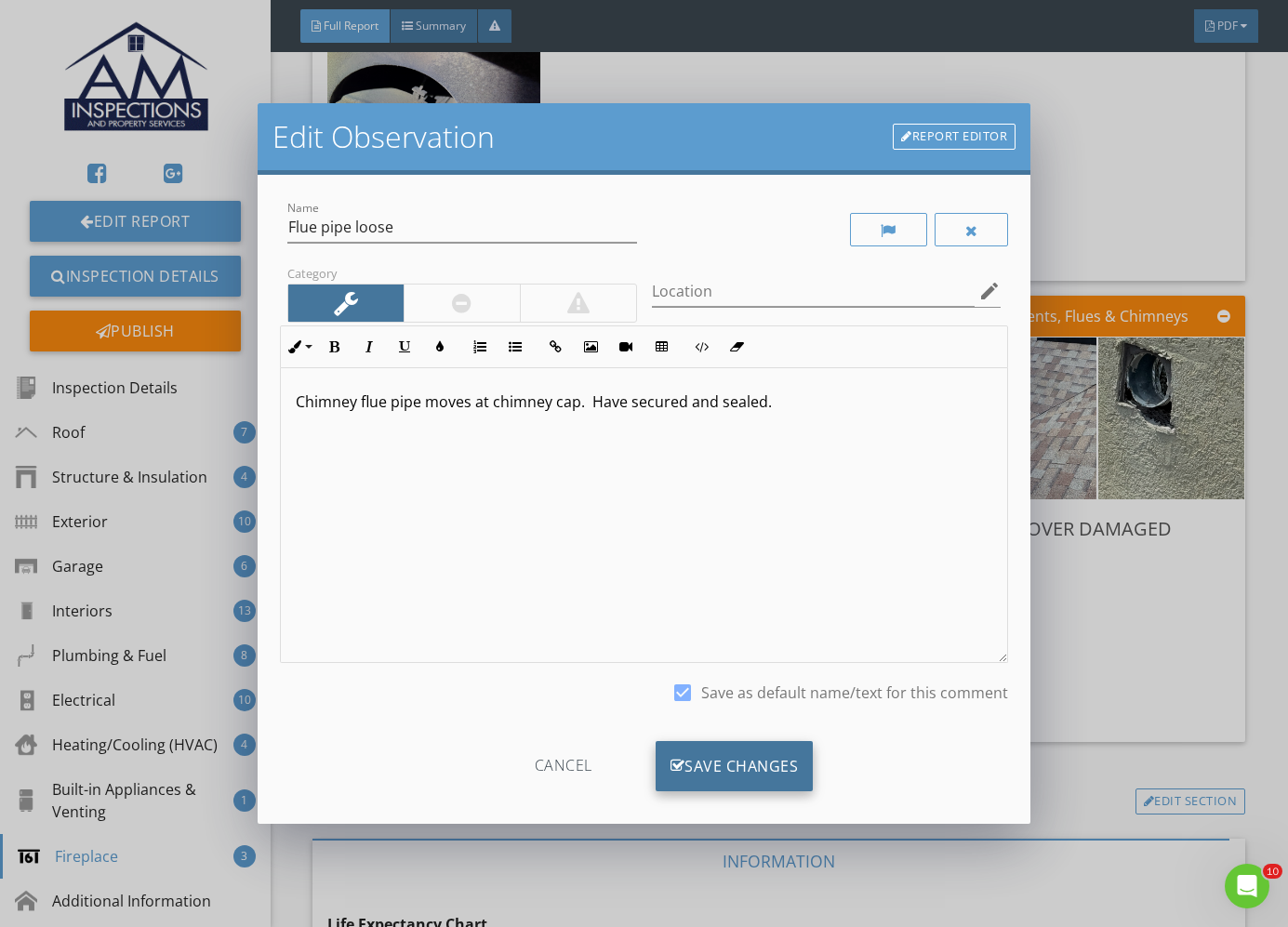 click on "Save Changes" at bounding box center [735, 766] 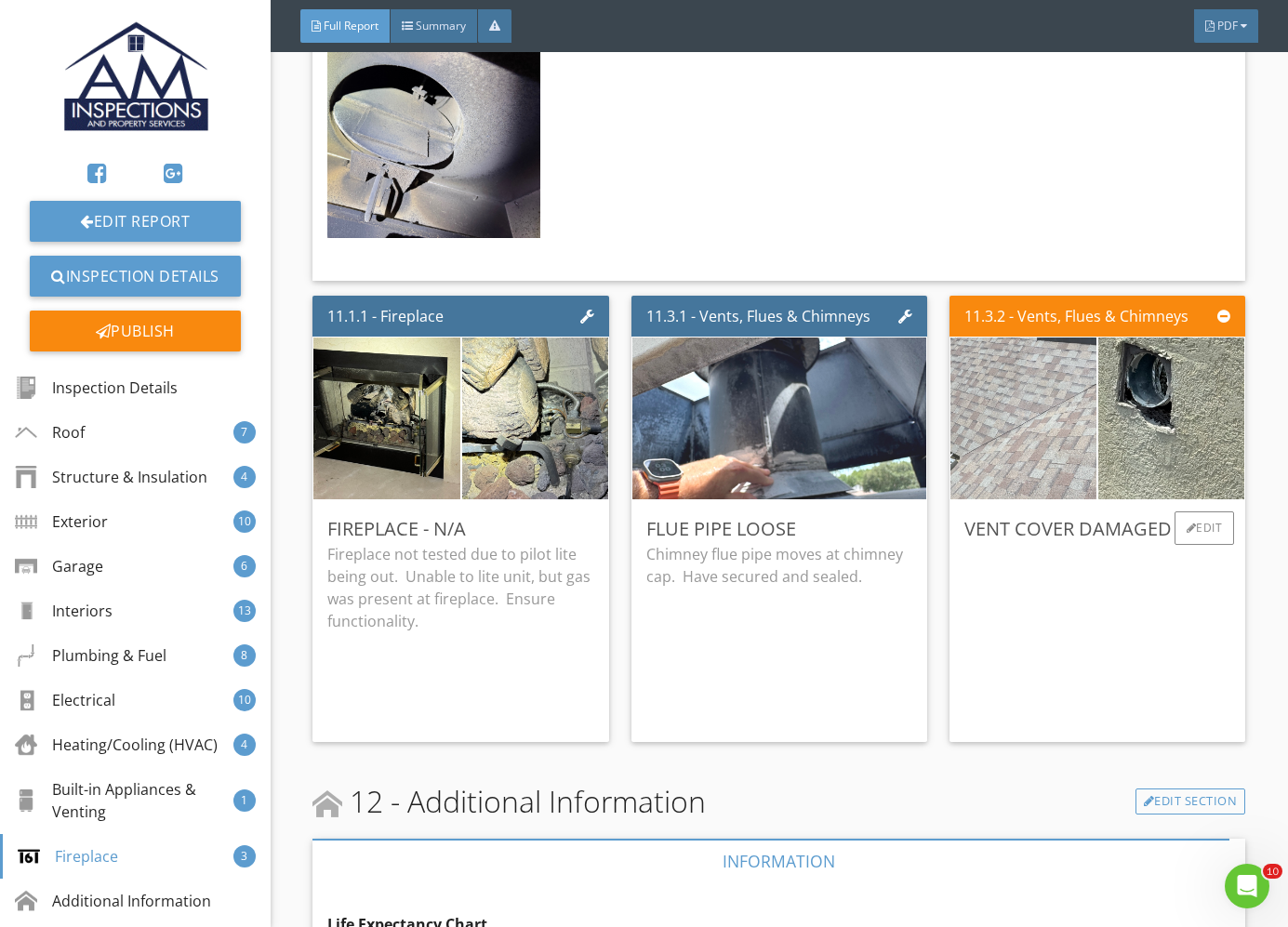 click at bounding box center (1023, 417) 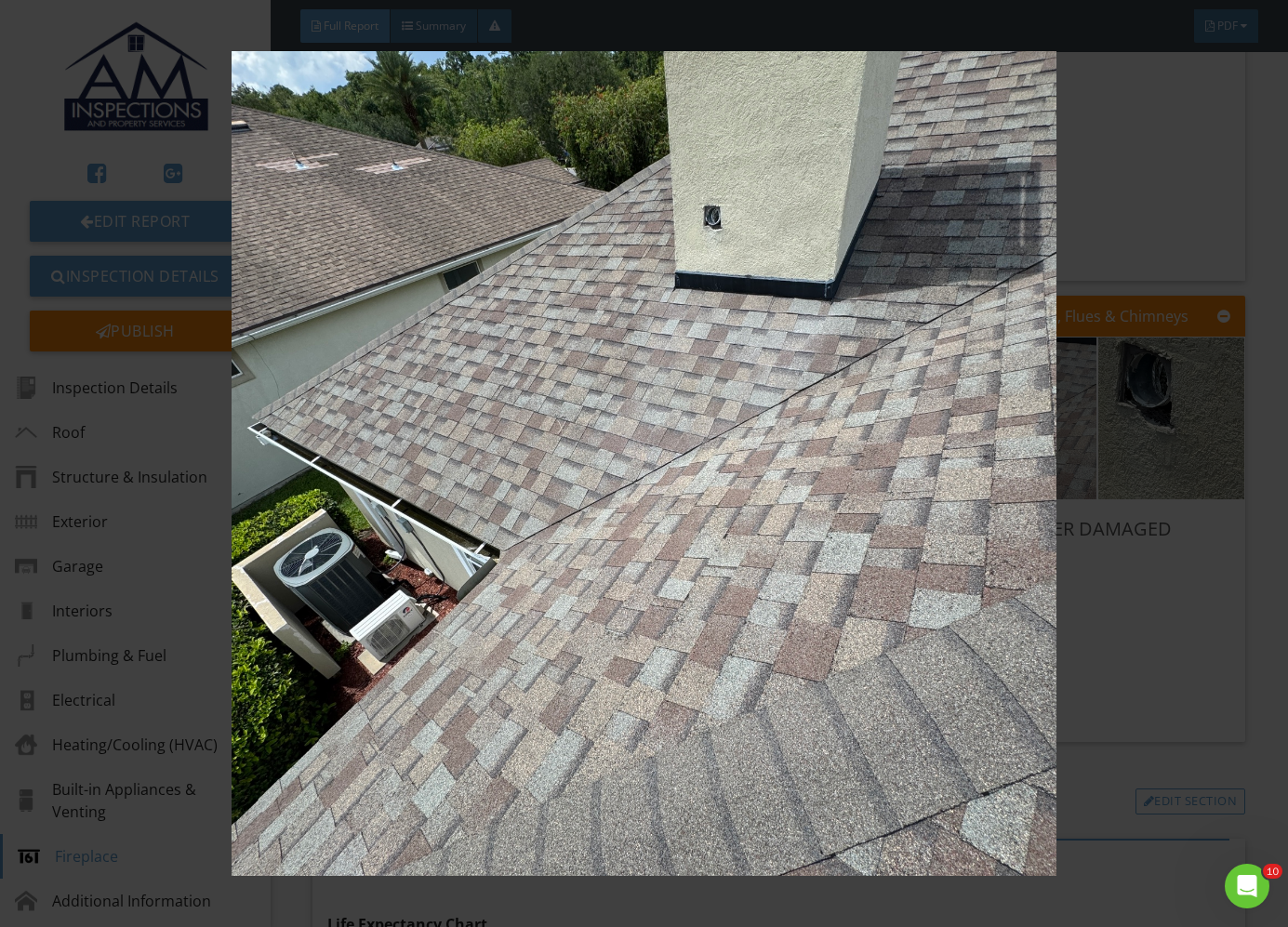 click at bounding box center [644, 463] 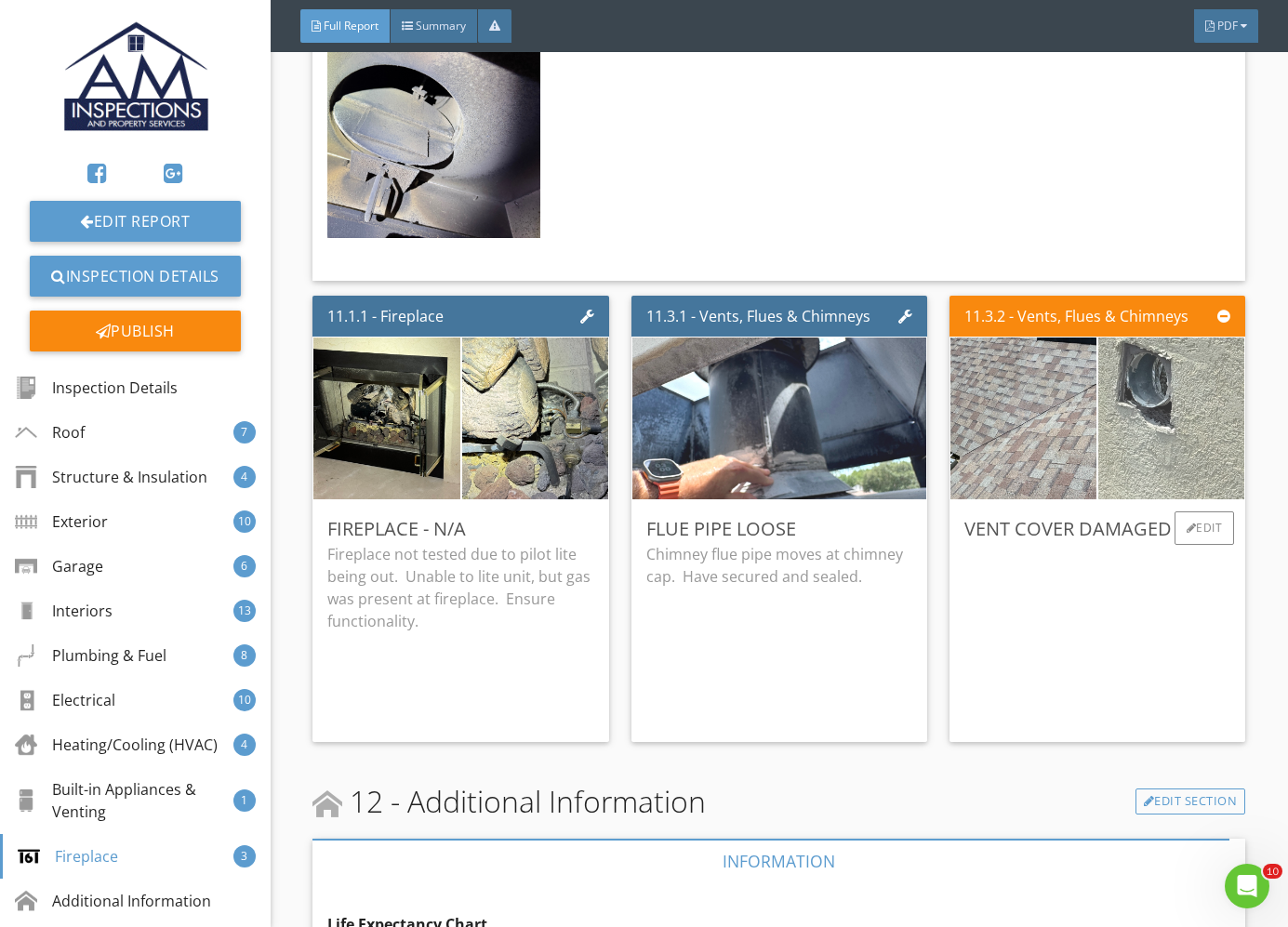click at bounding box center (1171, 417) 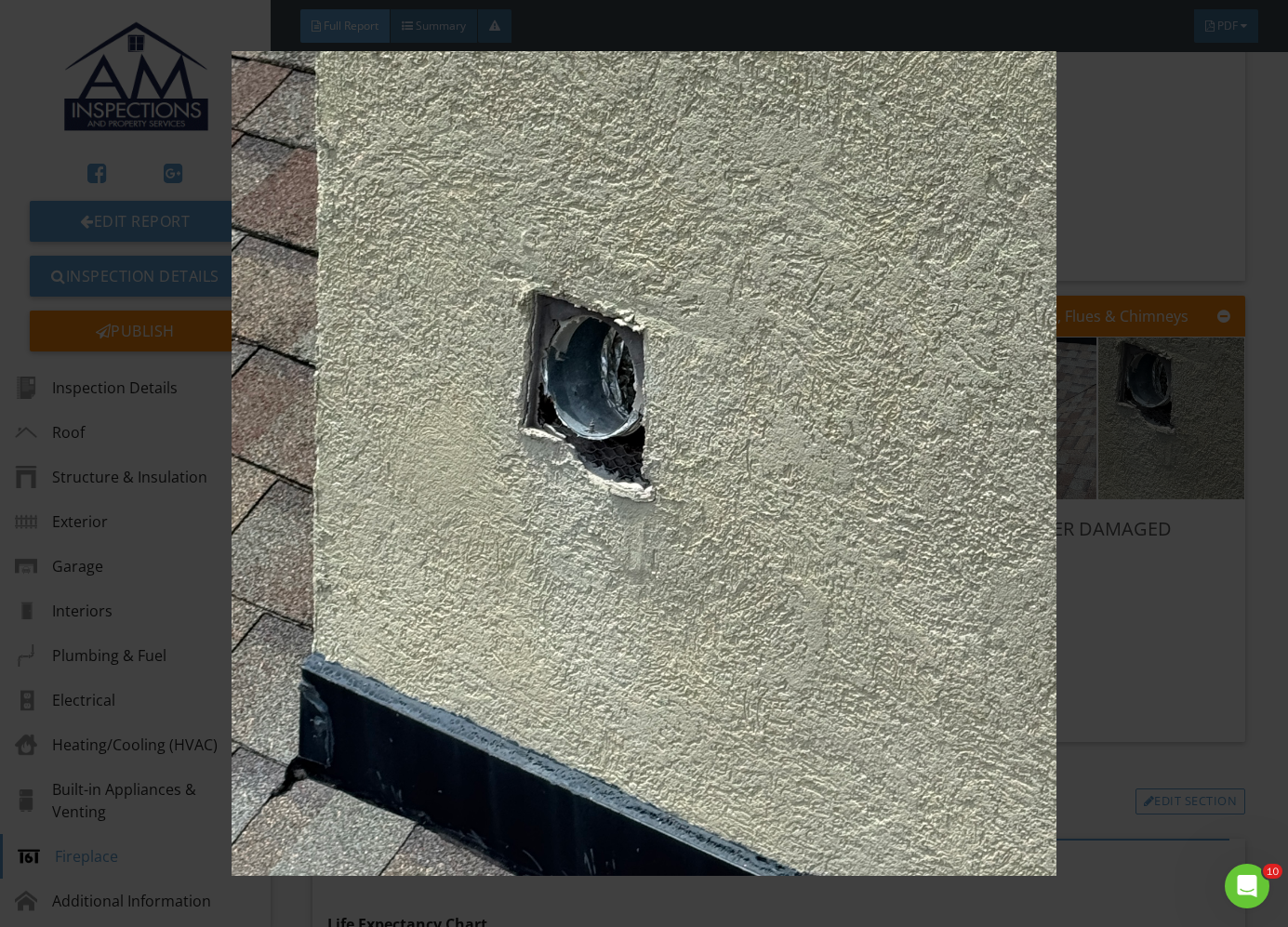 click at bounding box center [644, 463] 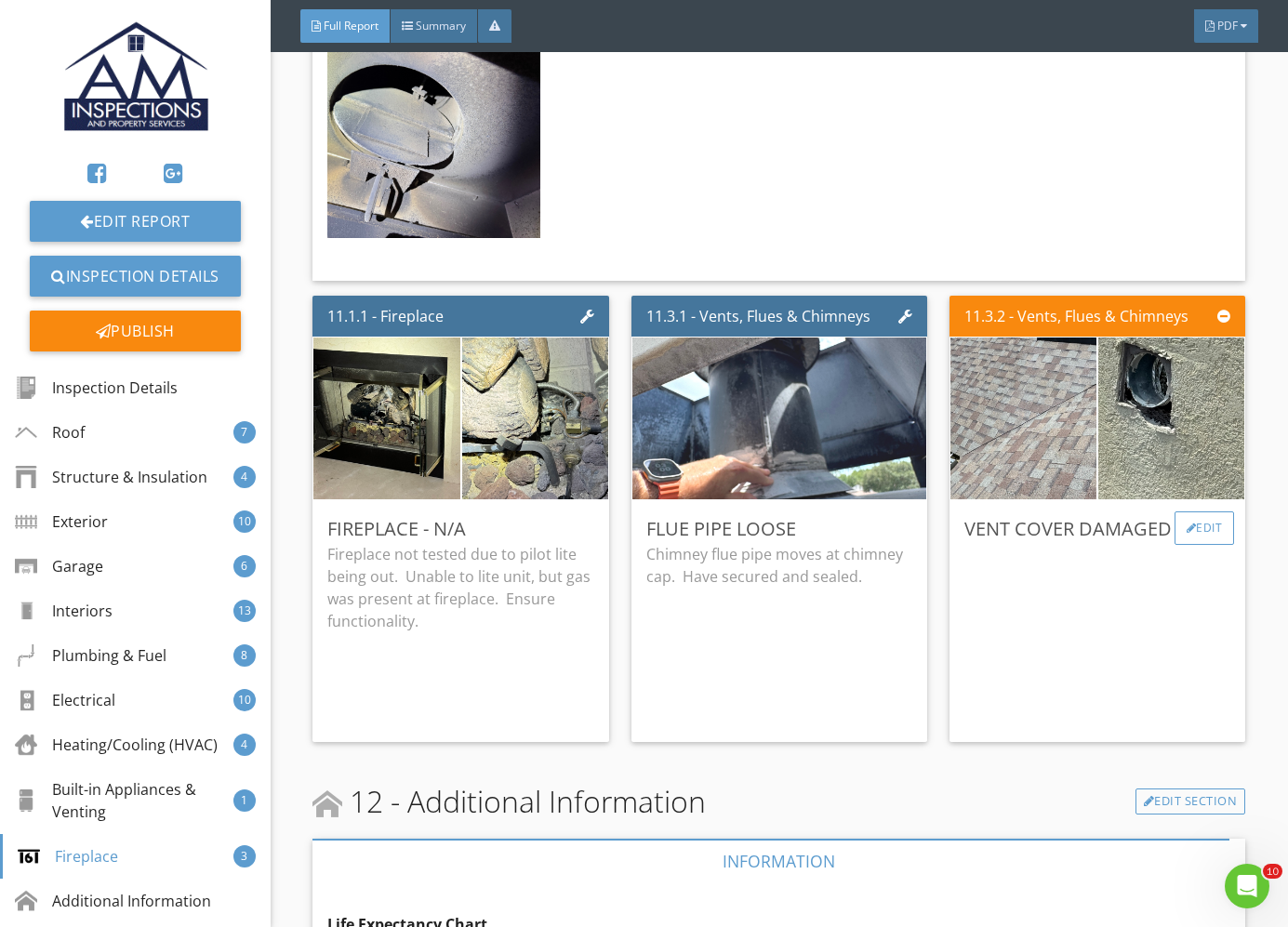 click on "Edit" at bounding box center [1204, 528] 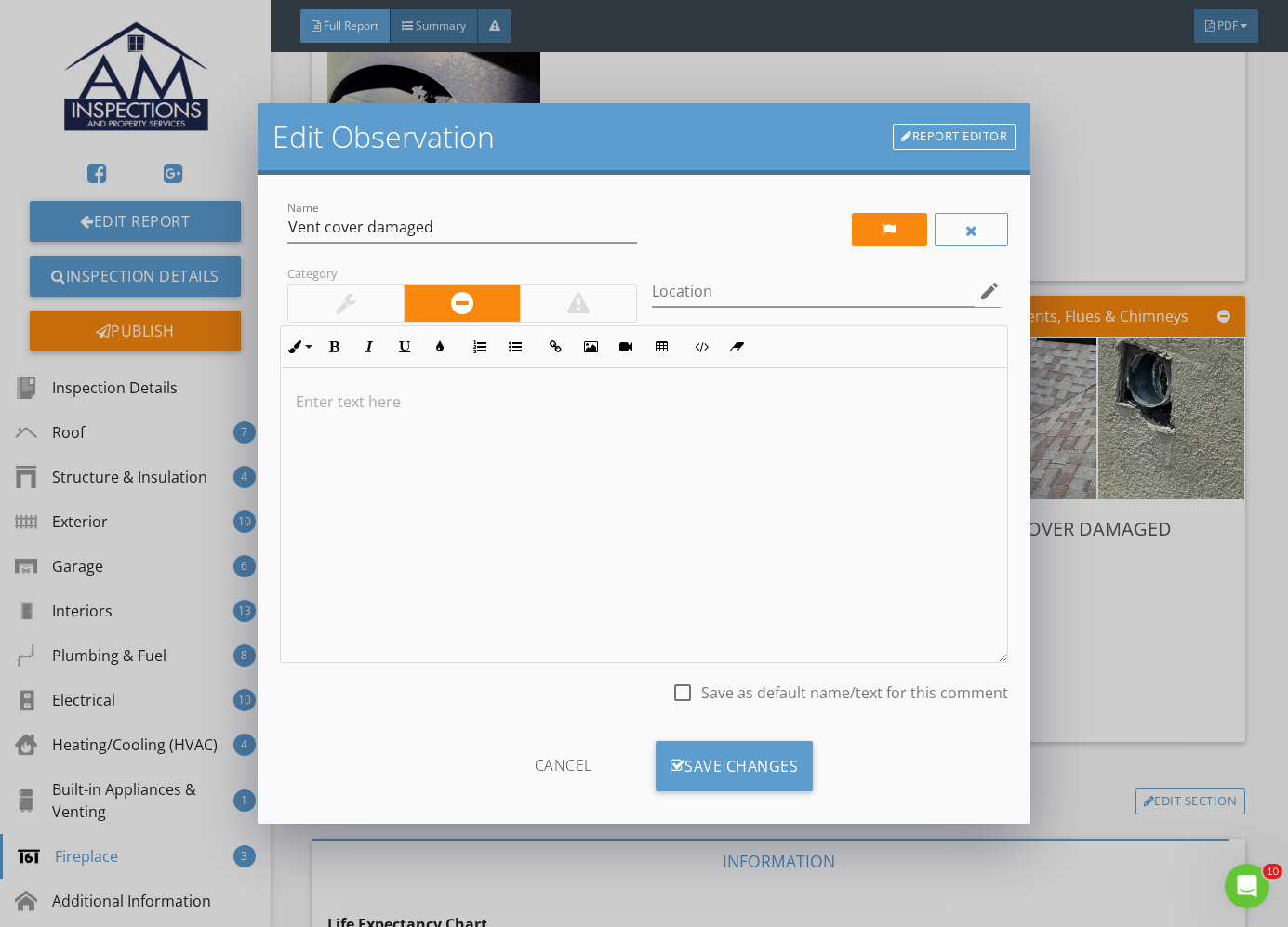 click at bounding box center (644, 515) 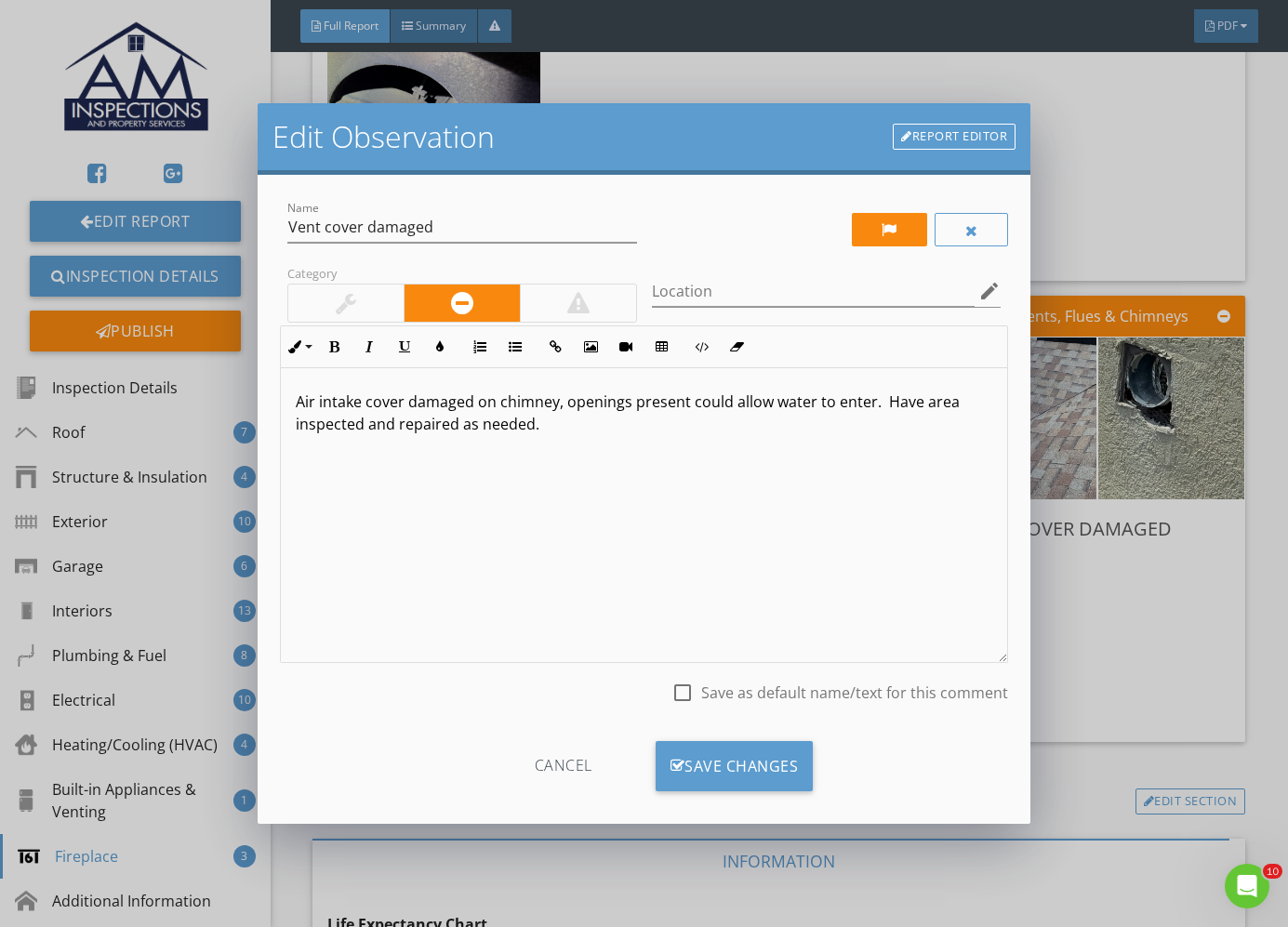 type on "<p>Air intake cover damaged on chimney, openings present could allow water to enter. &nbsp;Have area inspected and repaired as needed.&nbsp;&nbsp;</p>" 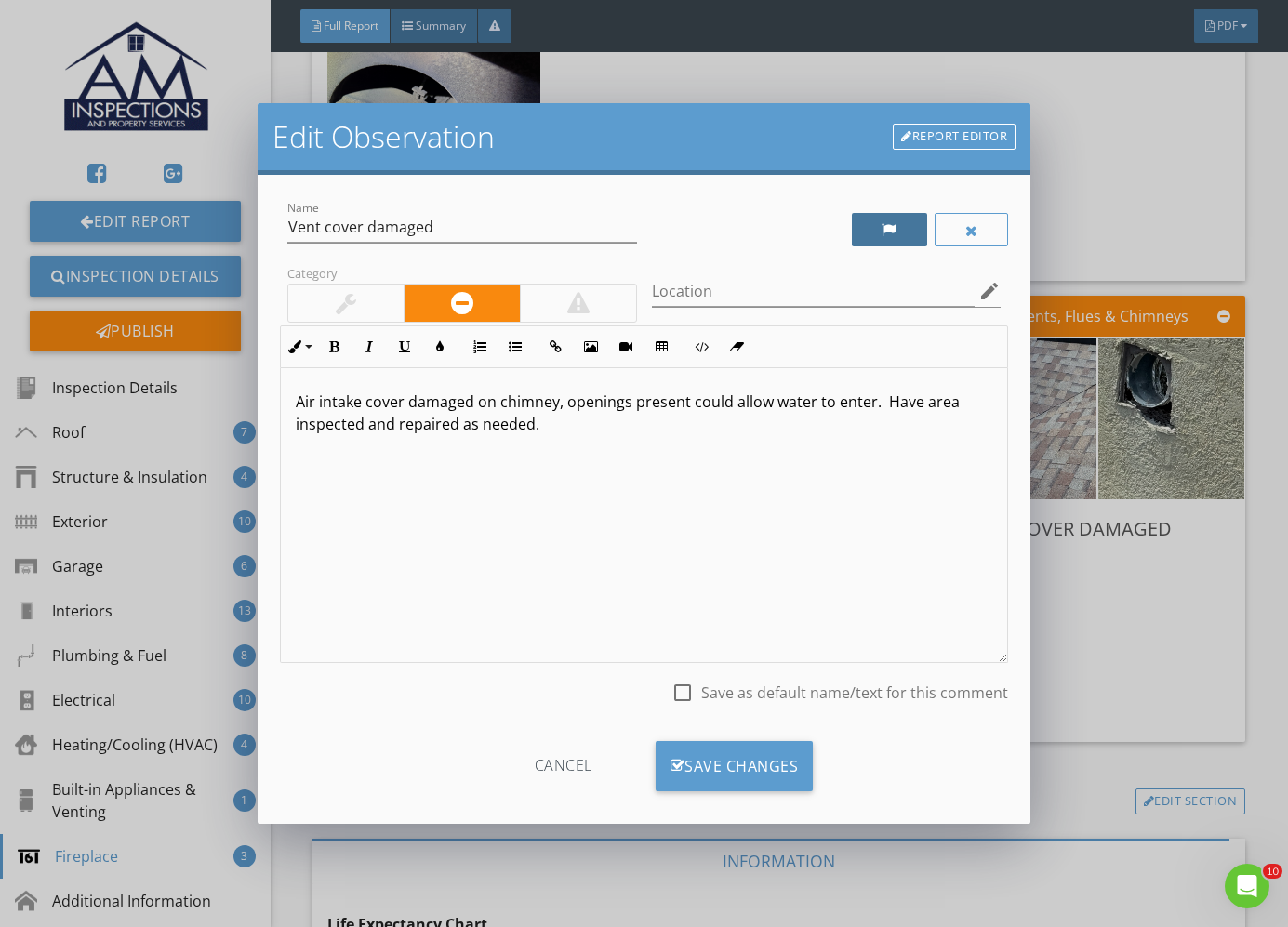click at bounding box center (889, 230) 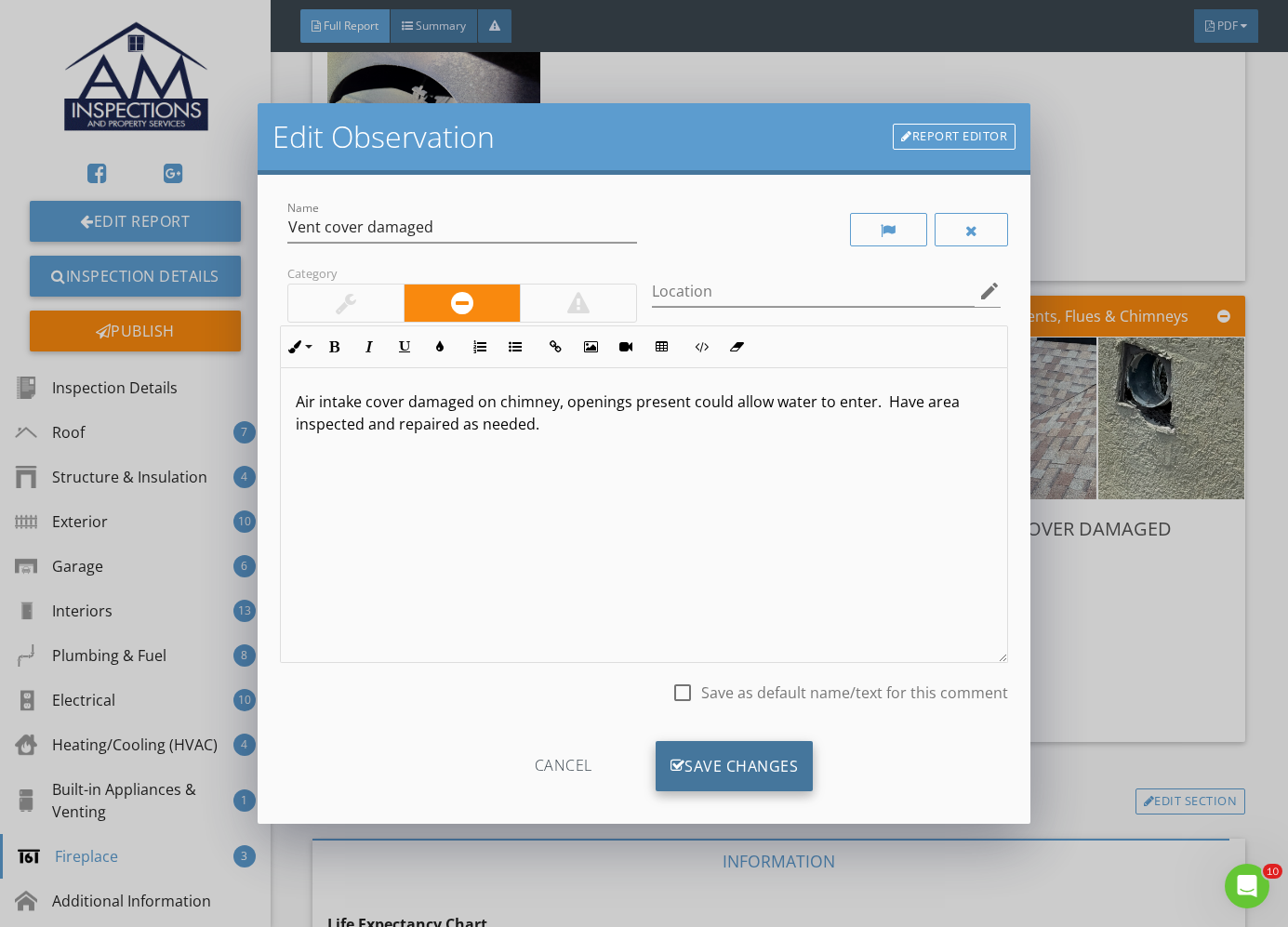 click on "Save Changes" at bounding box center (735, 766) 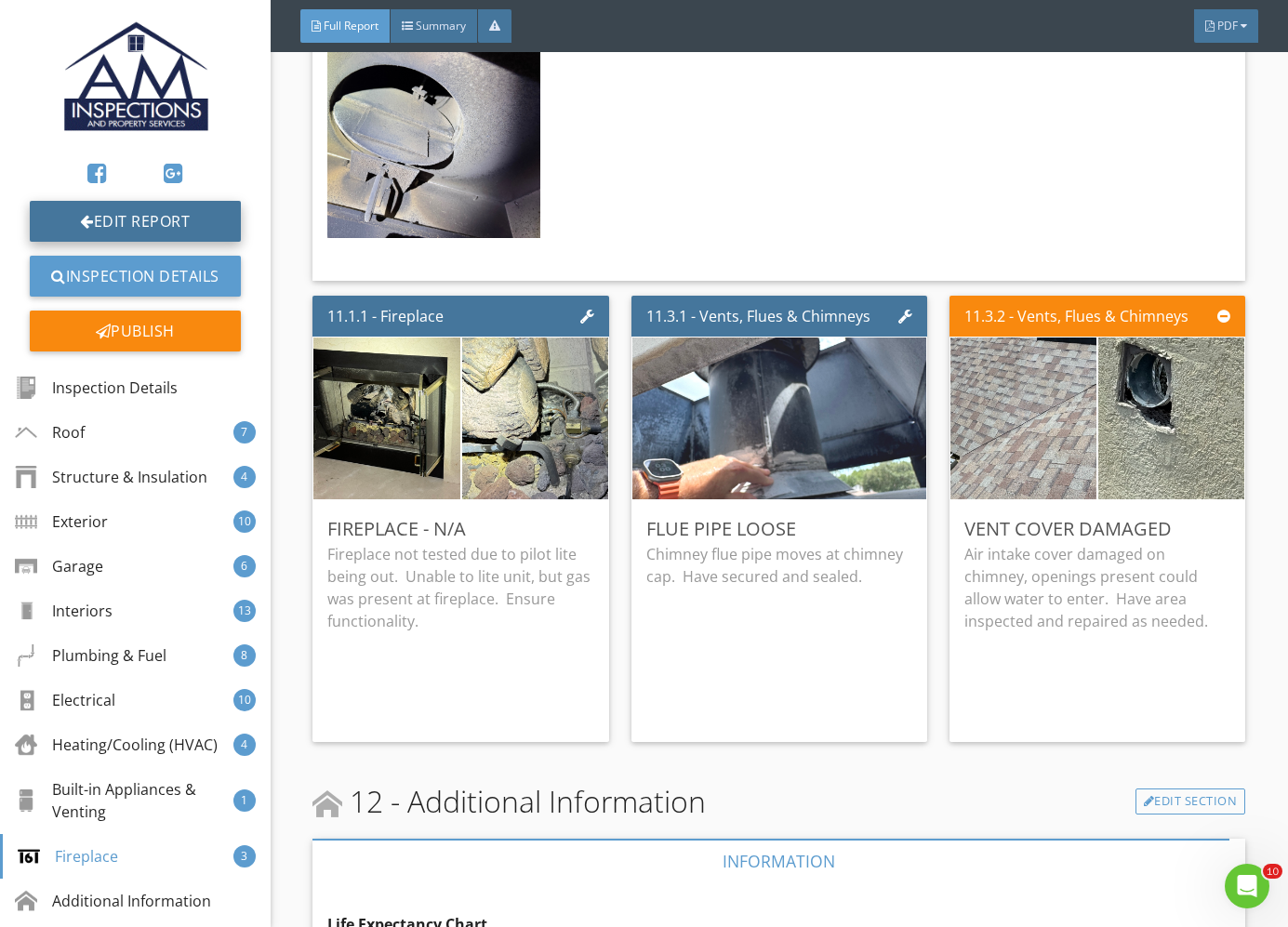 click on "Edit Report" at bounding box center [135, 221] 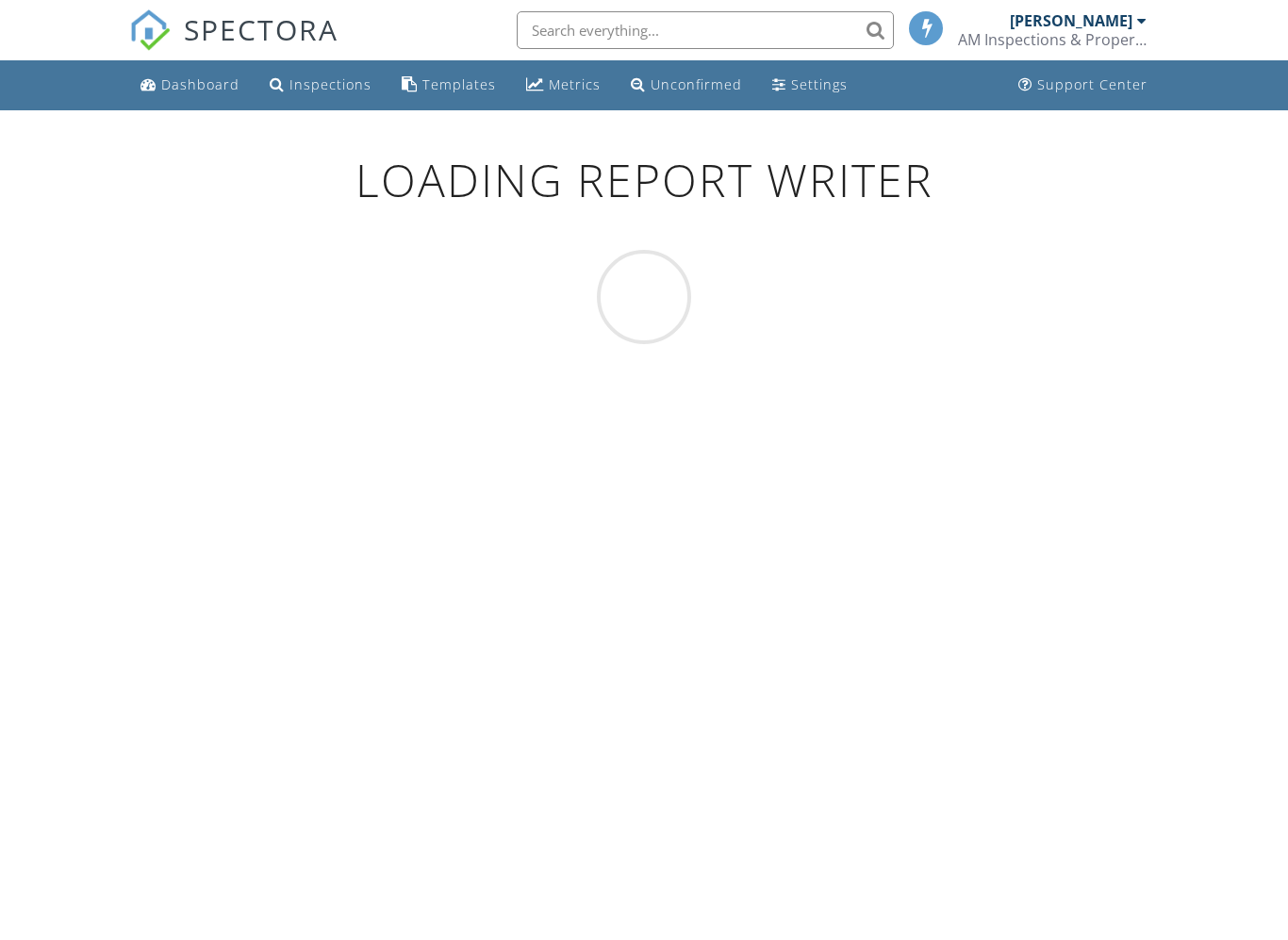 scroll, scrollTop: 0, scrollLeft: 0, axis: both 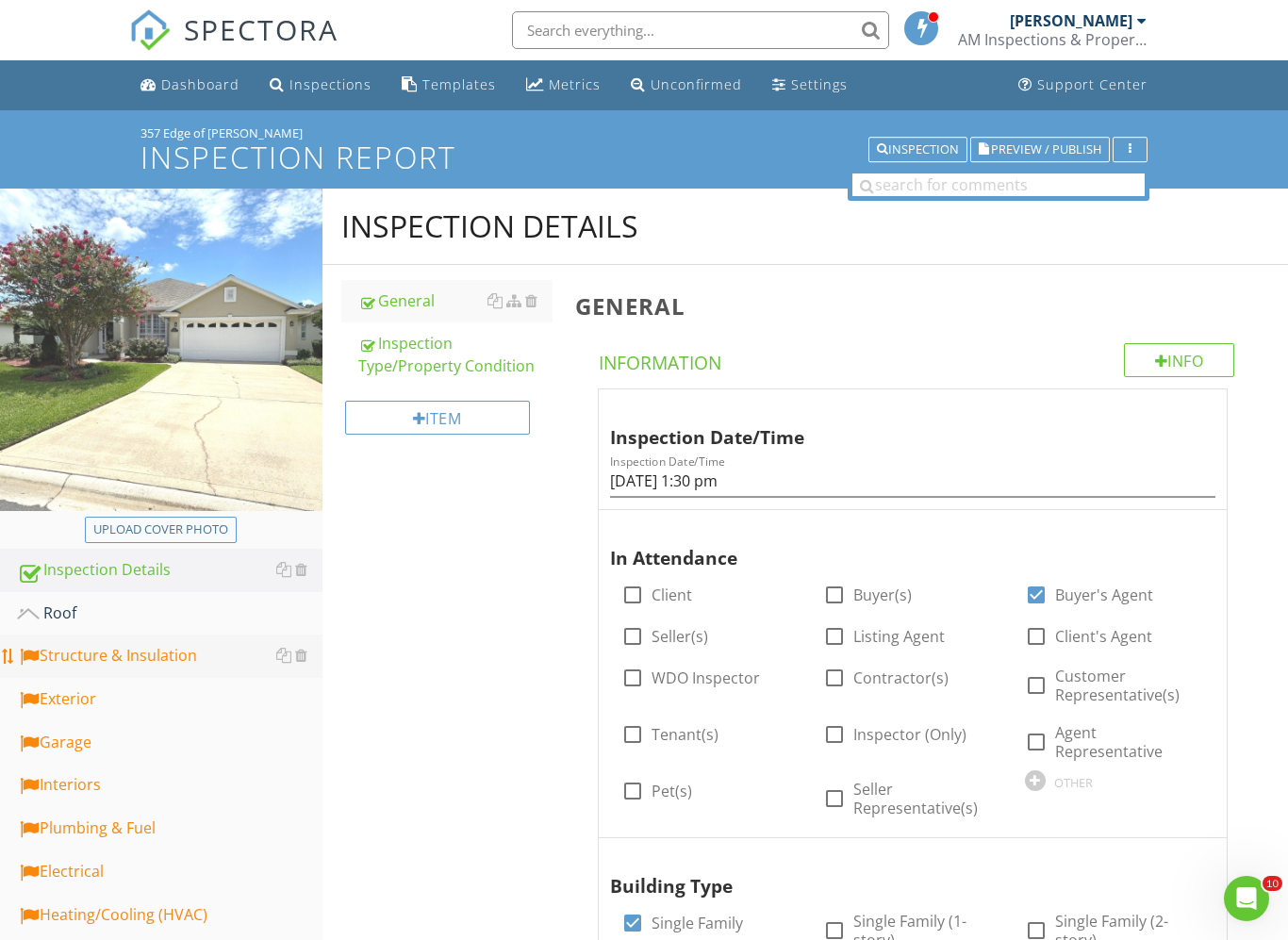 click on "Structure & Insulation" at bounding box center (170, 656) 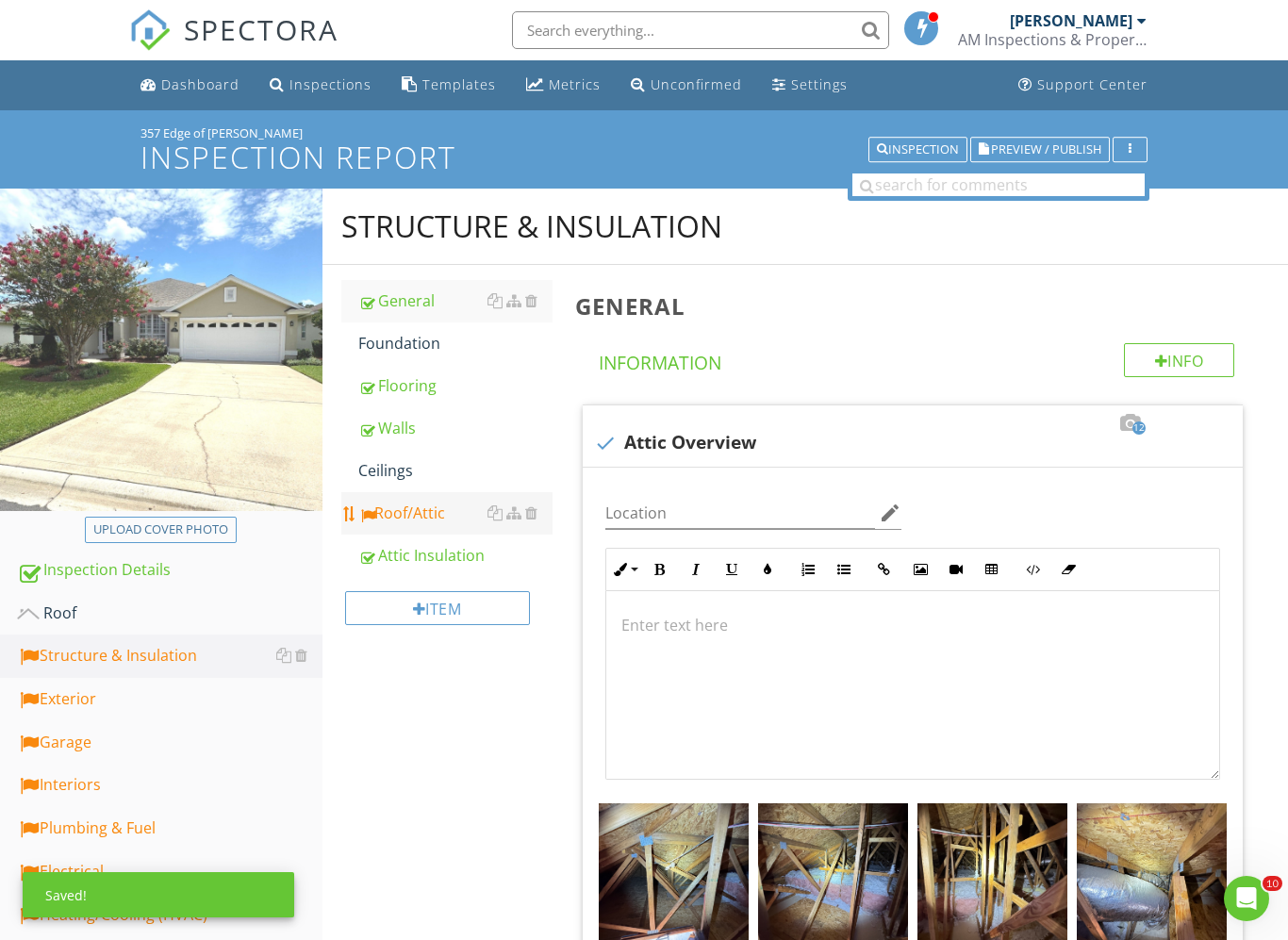 click on "Roof/Attic" at bounding box center [455, 513] 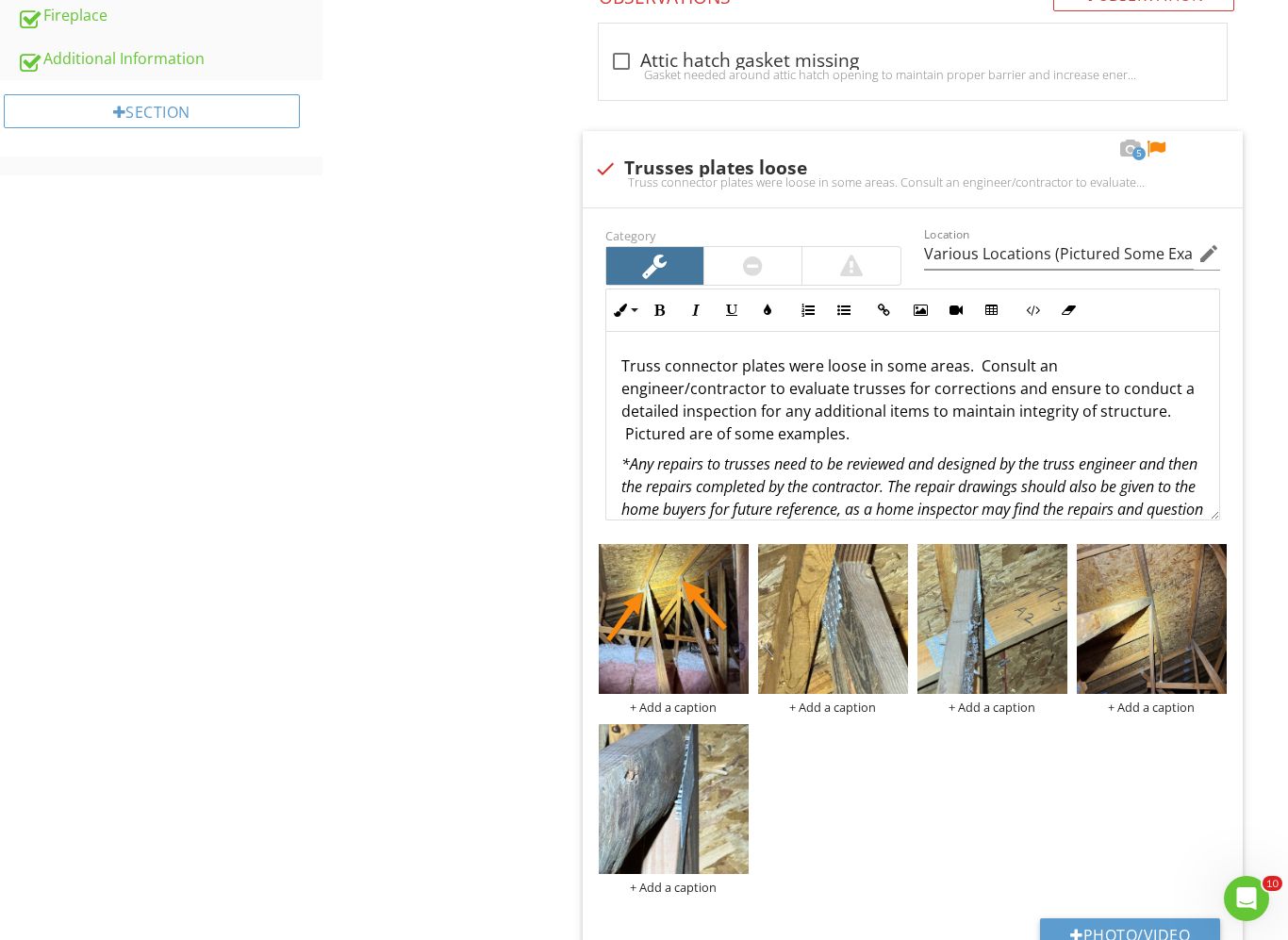 scroll, scrollTop: 943, scrollLeft: 0, axis: vertical 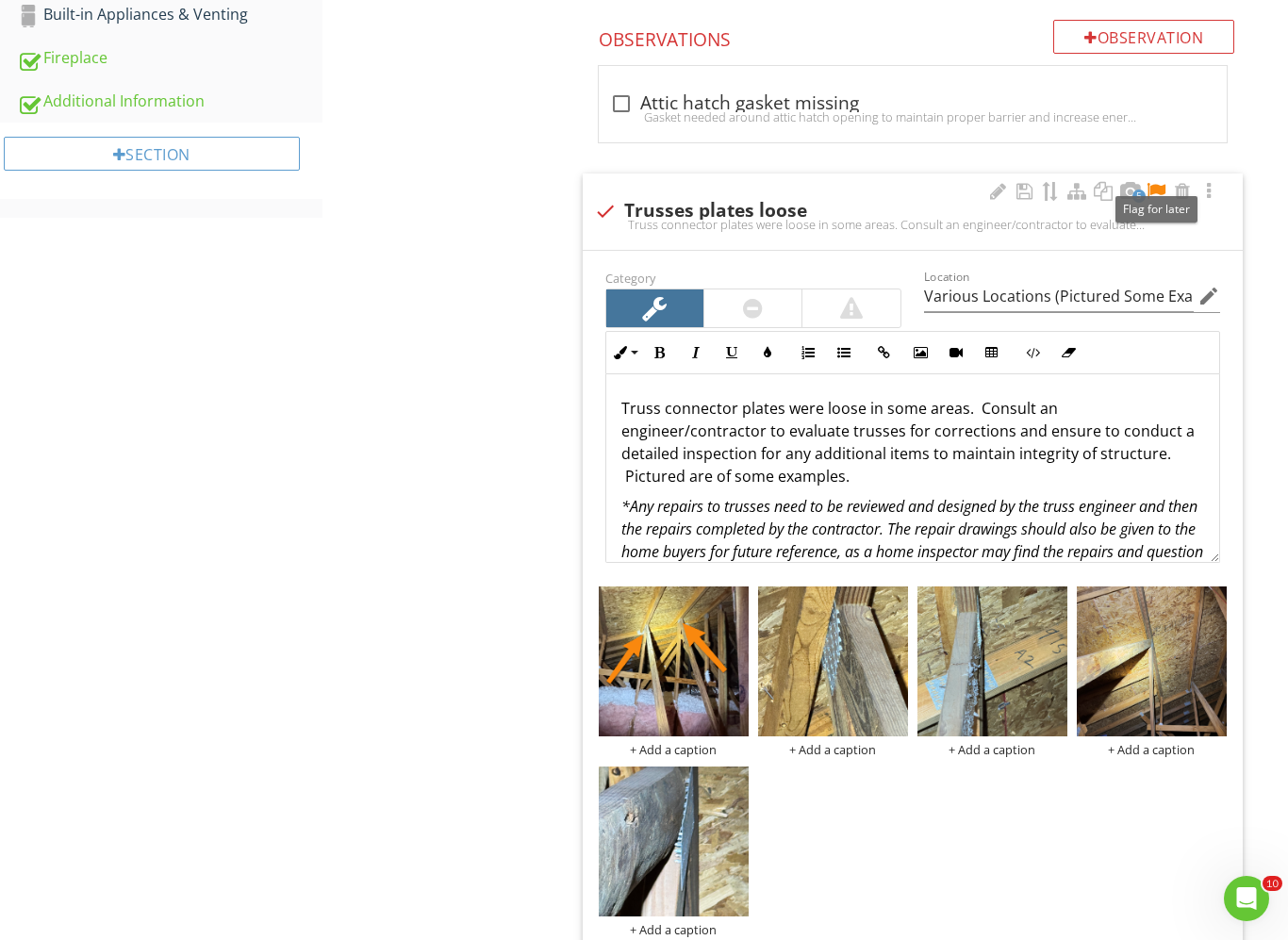 click at bounding box center [1156, 191] 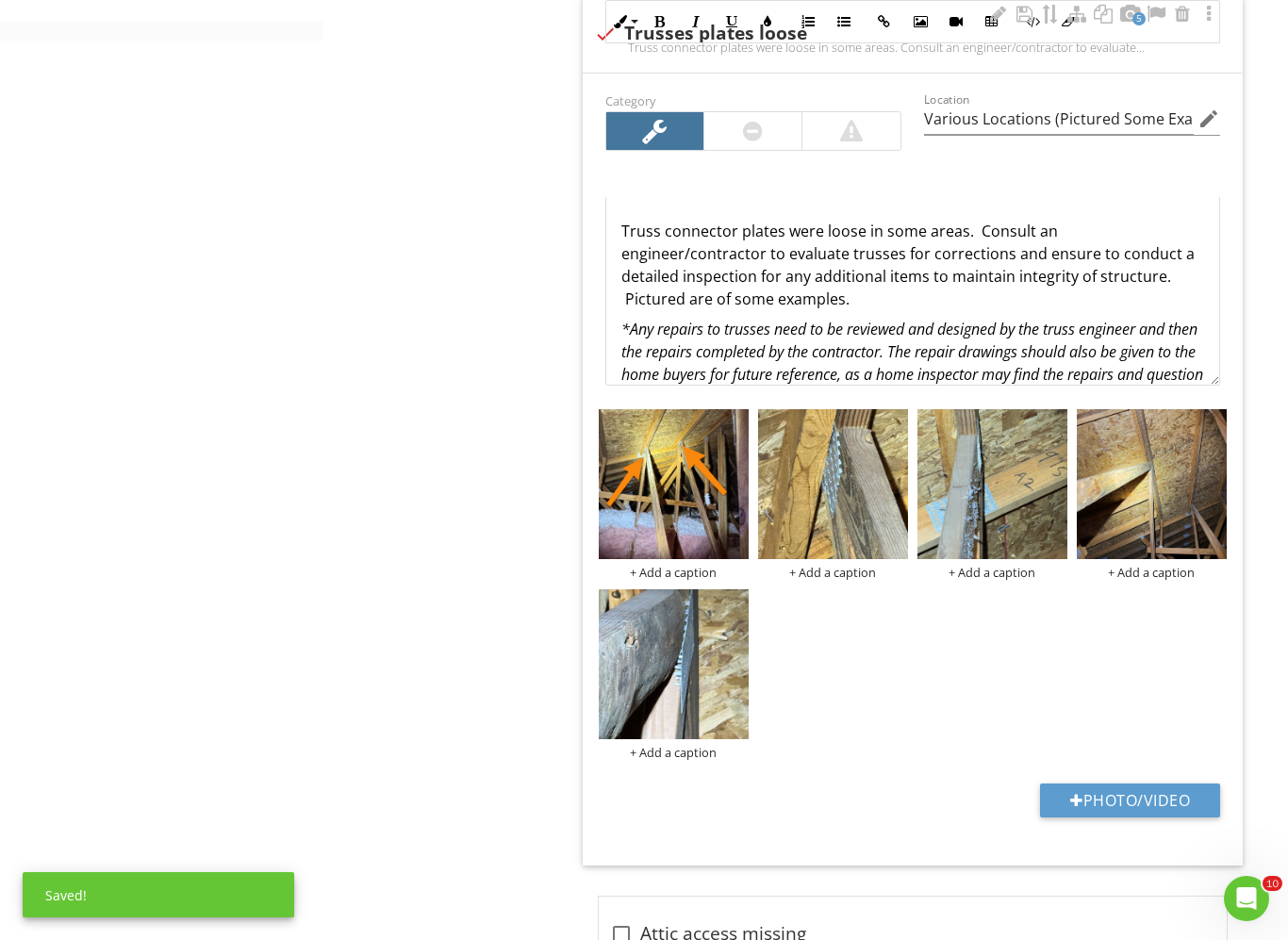 scroll, scrollTop: 1296, scrollLeft: 0, axis: vertical 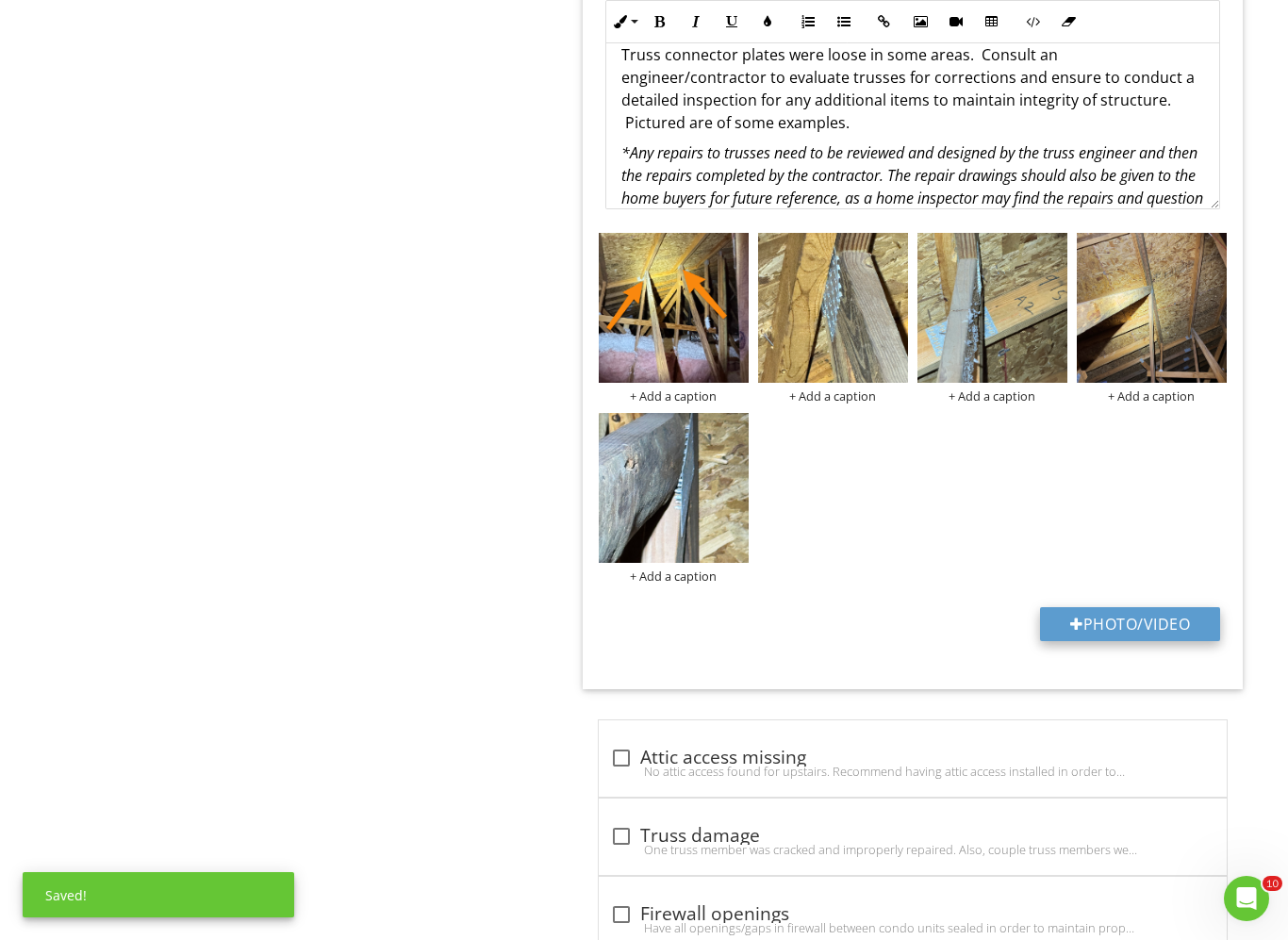 click on "Photo/Video" at bounding box center (1130, 624) 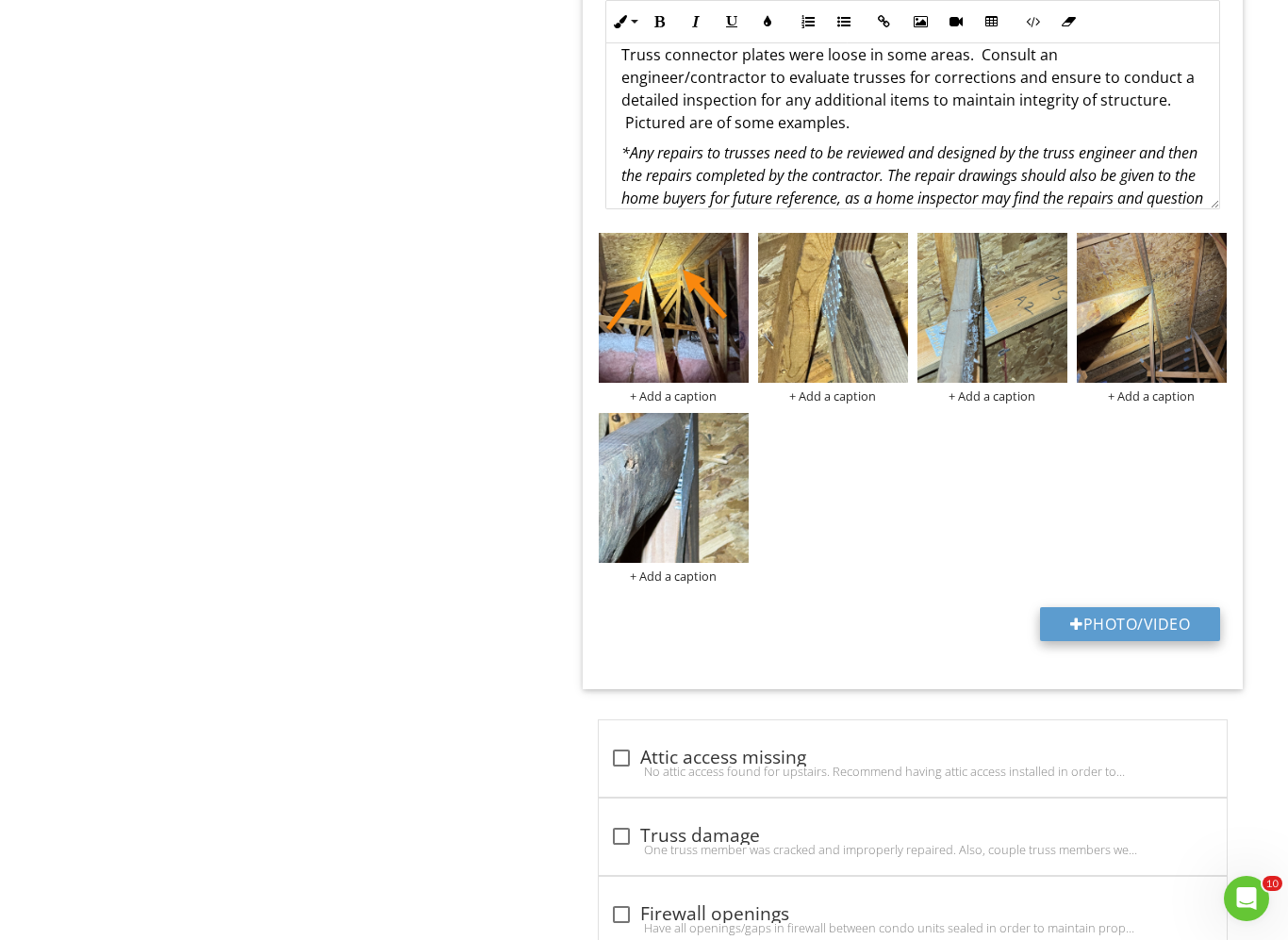 type on "C:\fakepath\2025-07-10_15-25-30_625.jpeg" 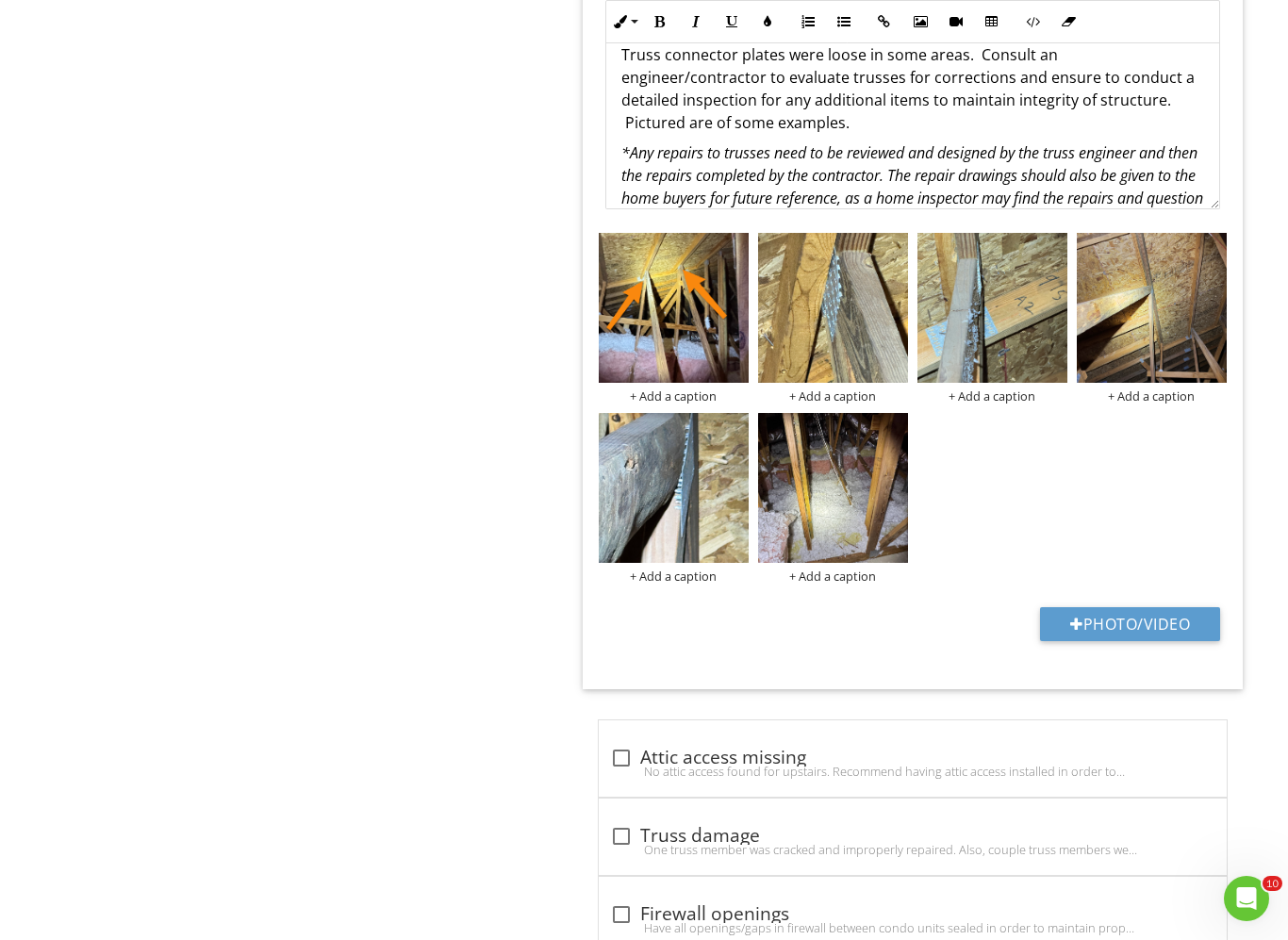 click at bounding box center (833, 487) 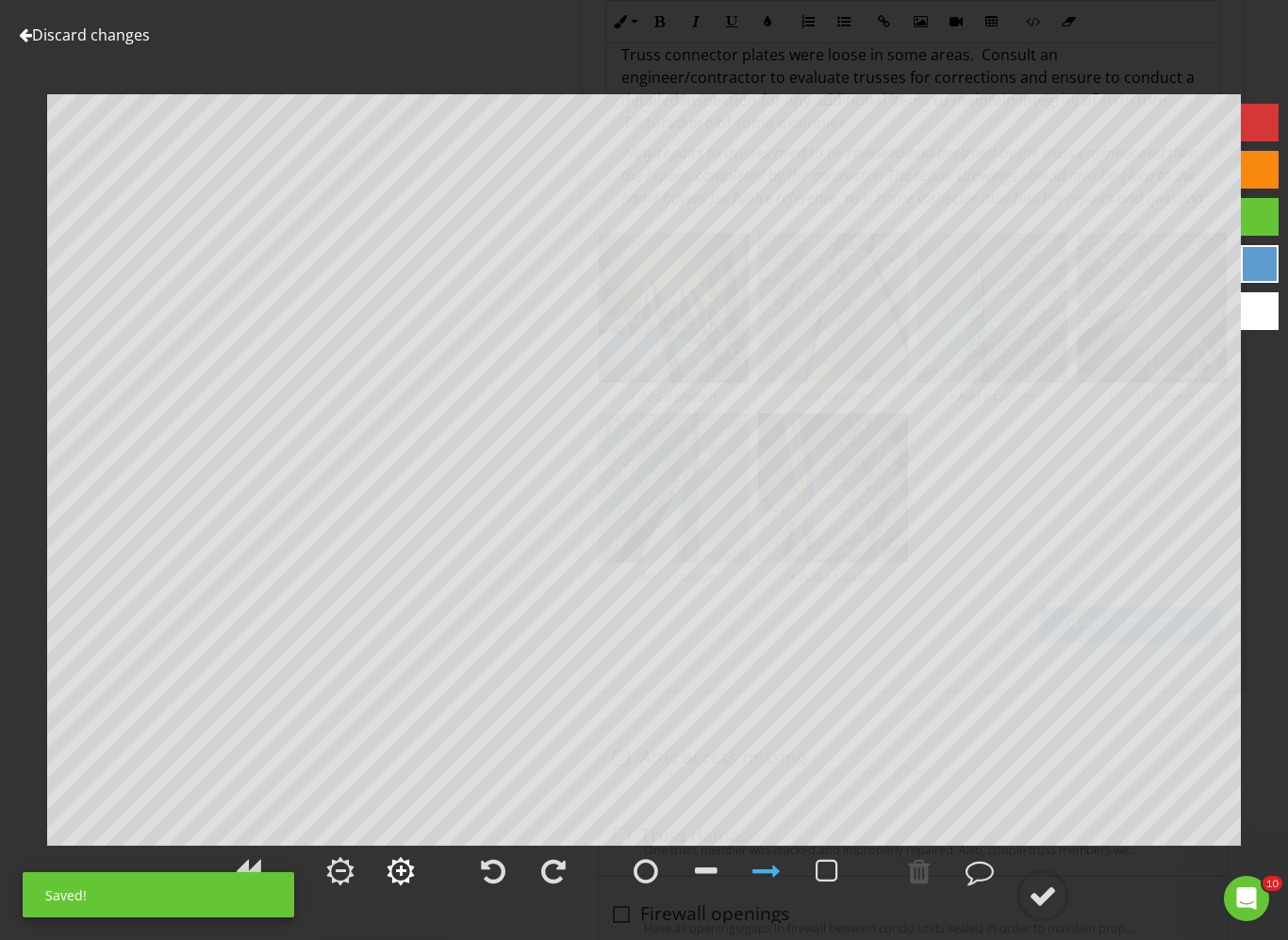 click at bounding box center (401, 871) 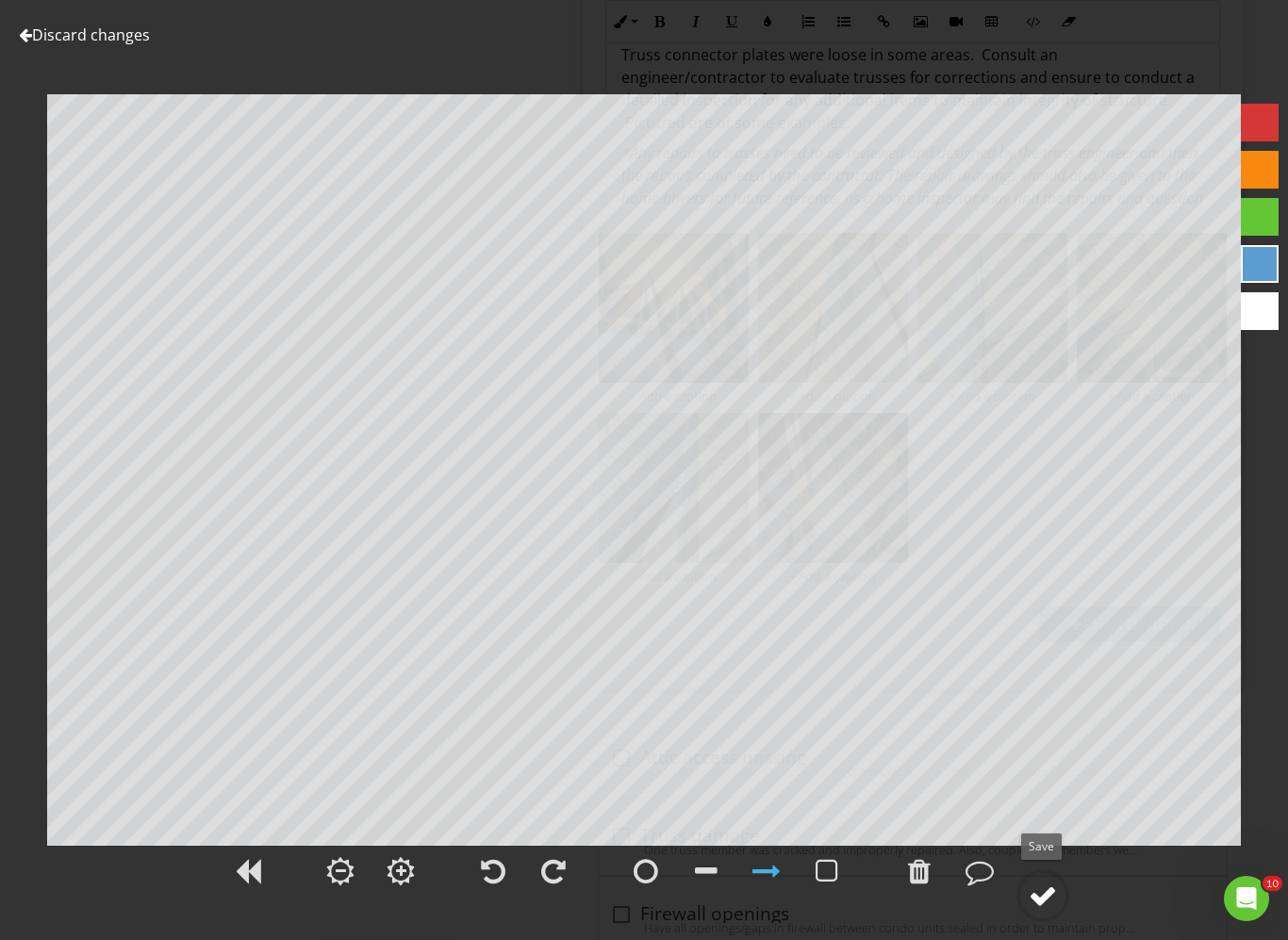 click at bounding box center (1043, 896) 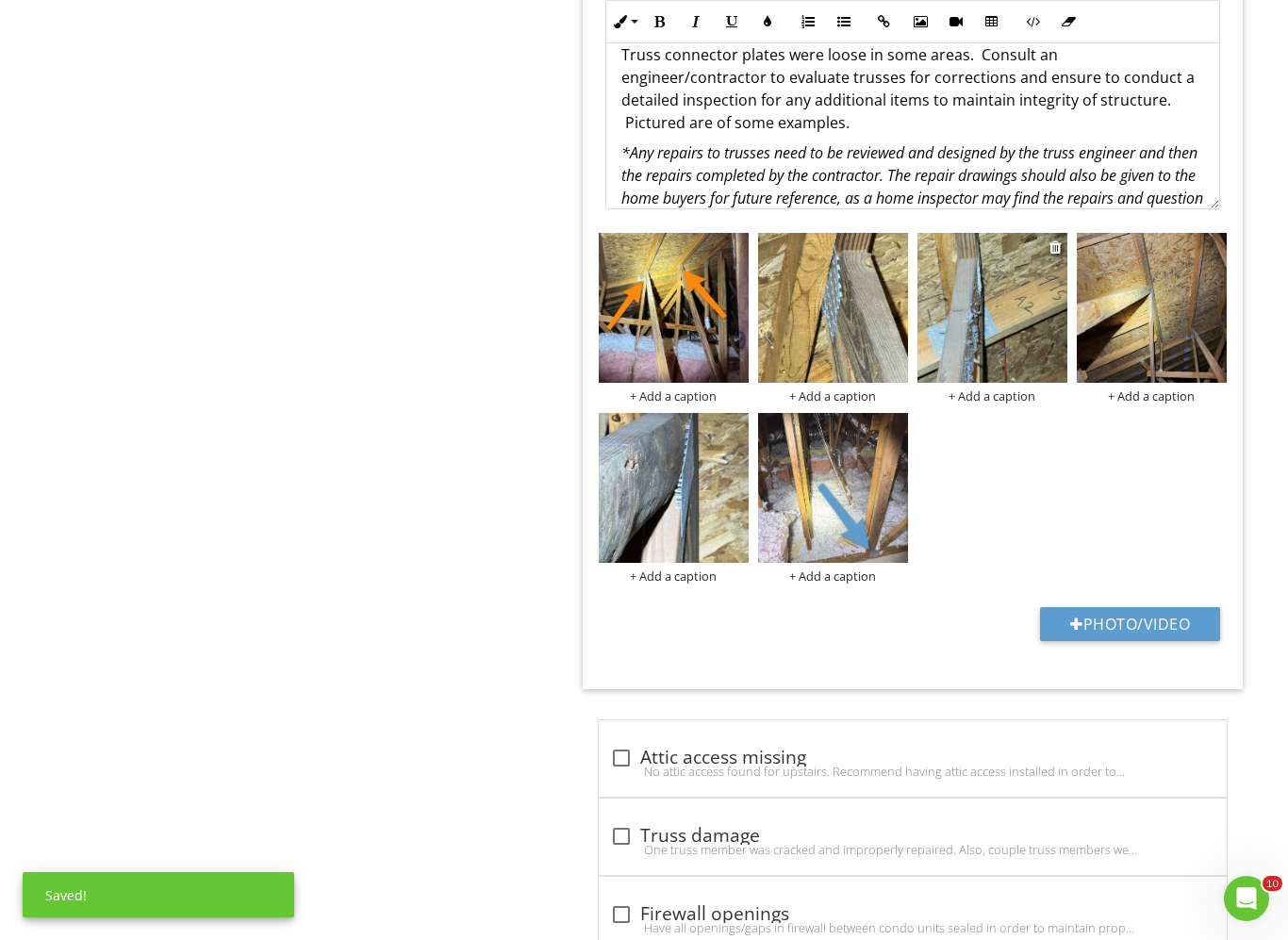 click at bounding box center [992, 307] 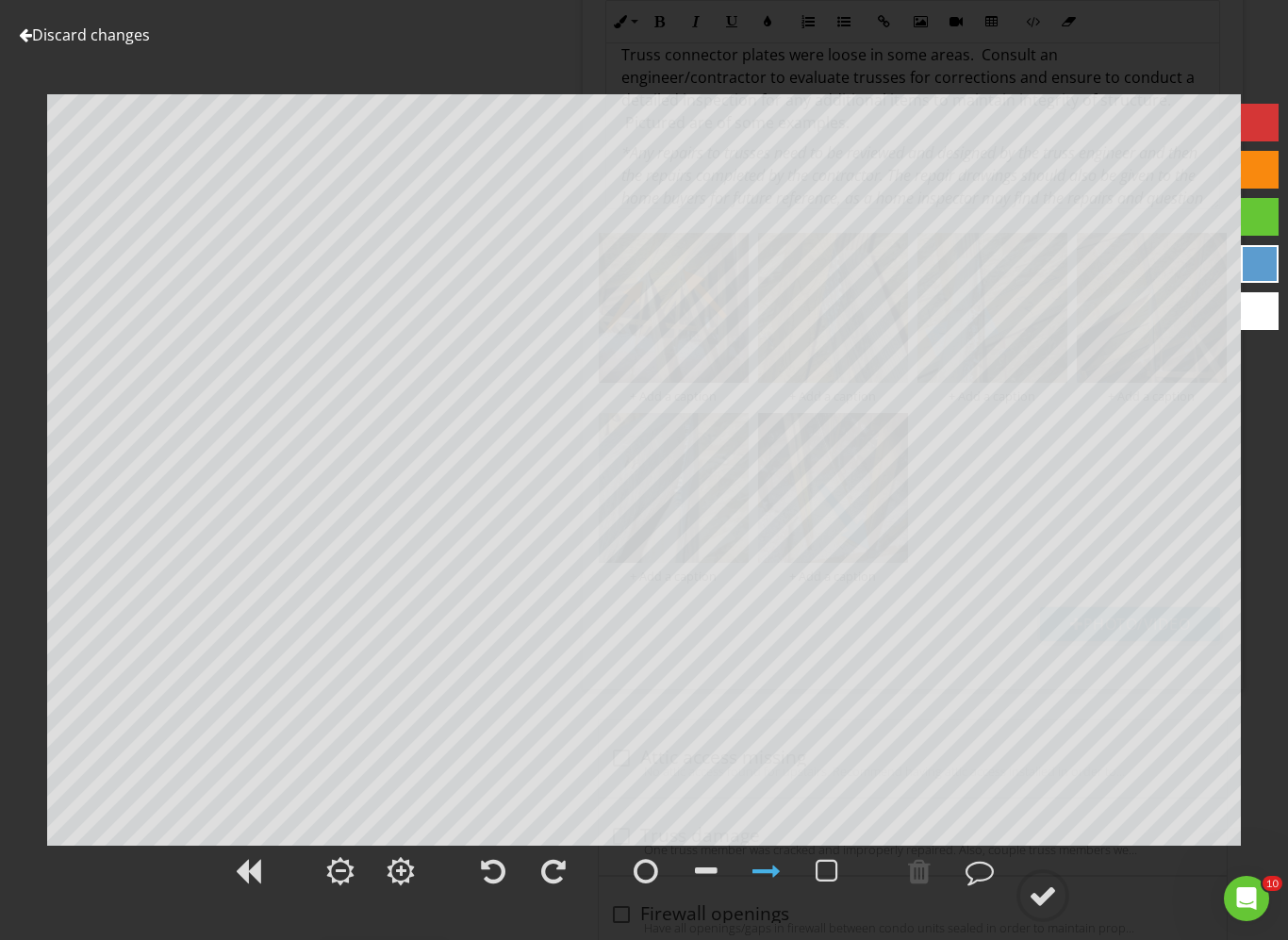 click at bounding box center (1260, 170) 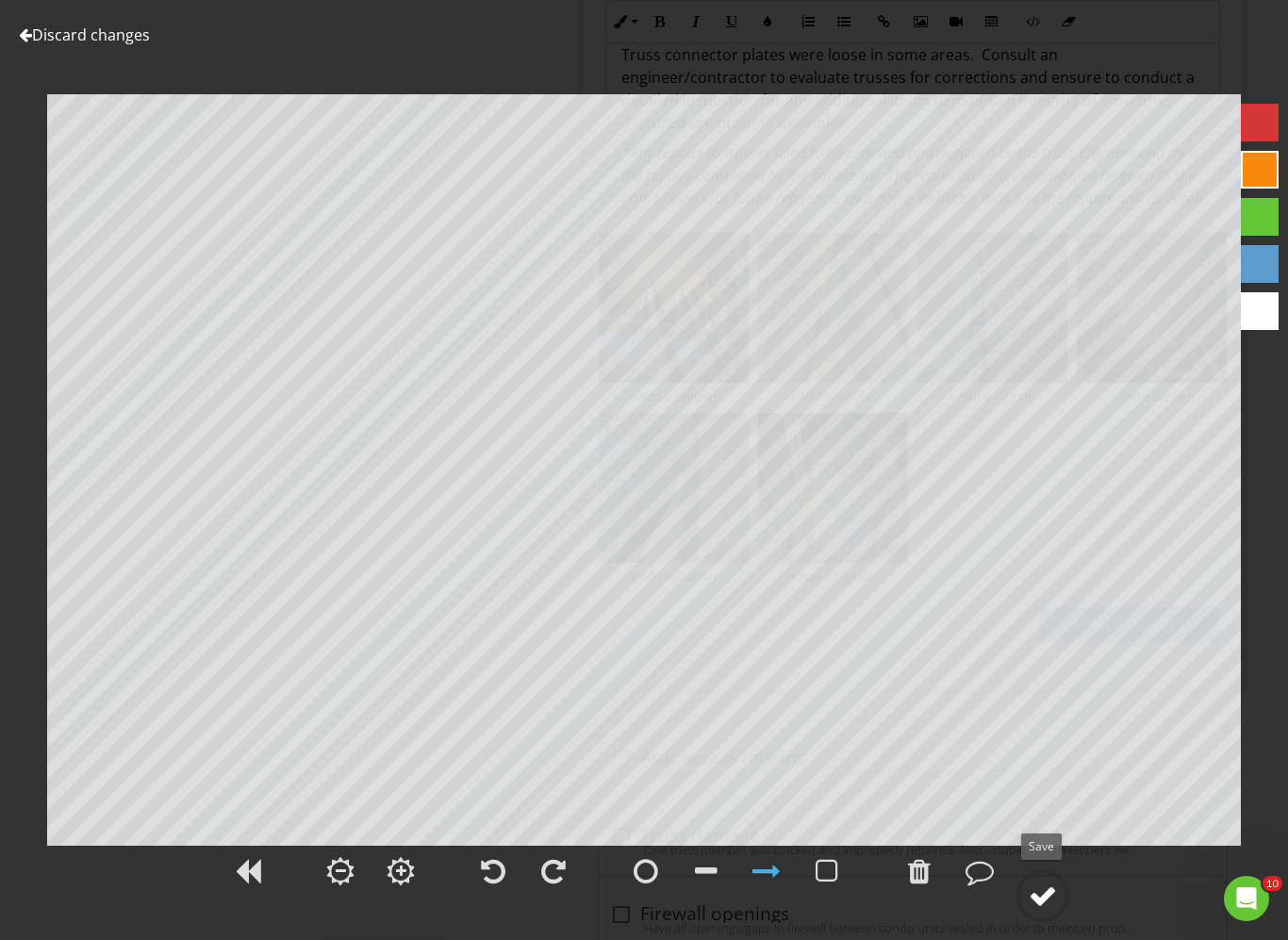 click at bounding box center (1043, 896) 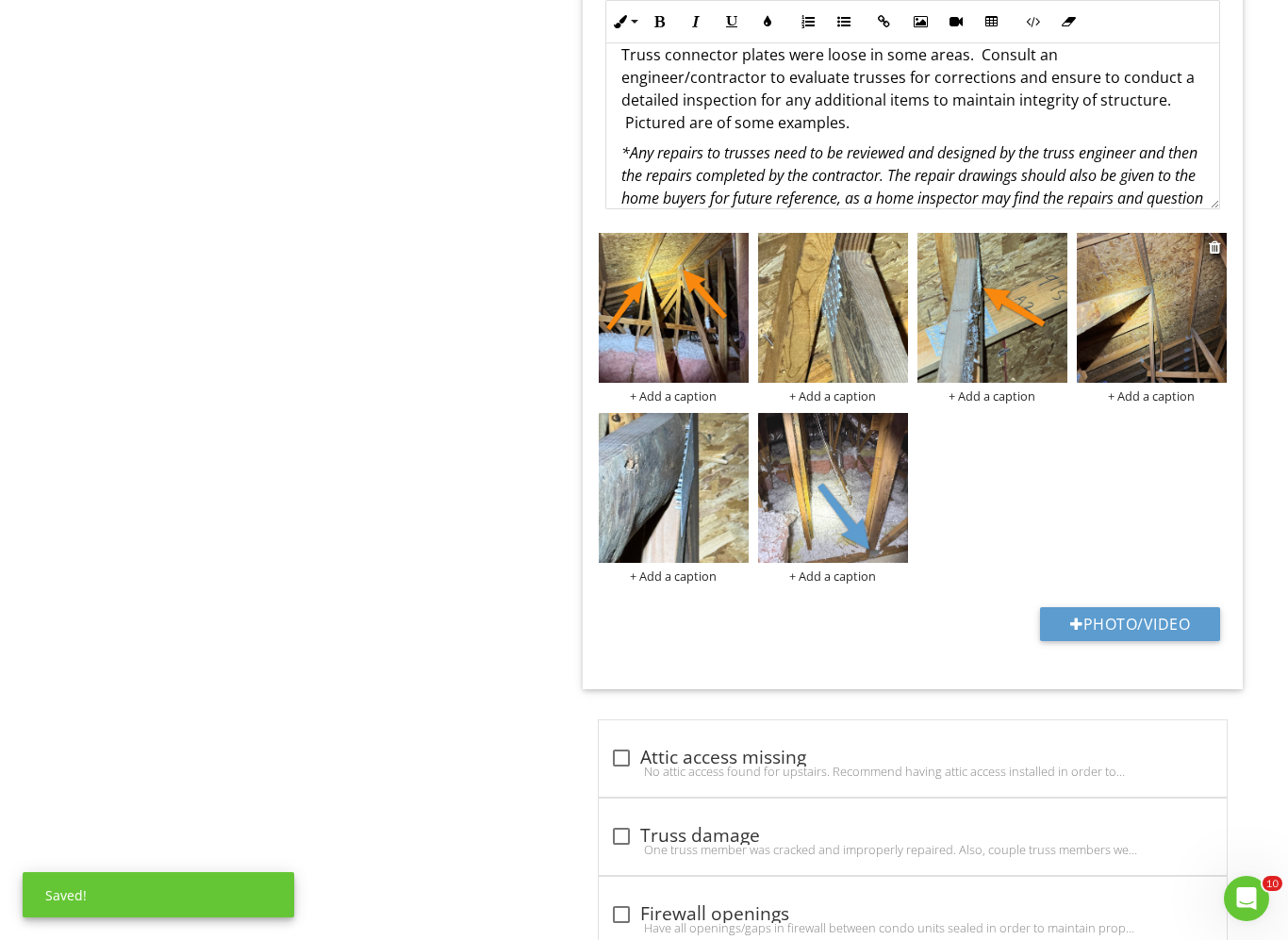click at bounding box center (1151, 307) 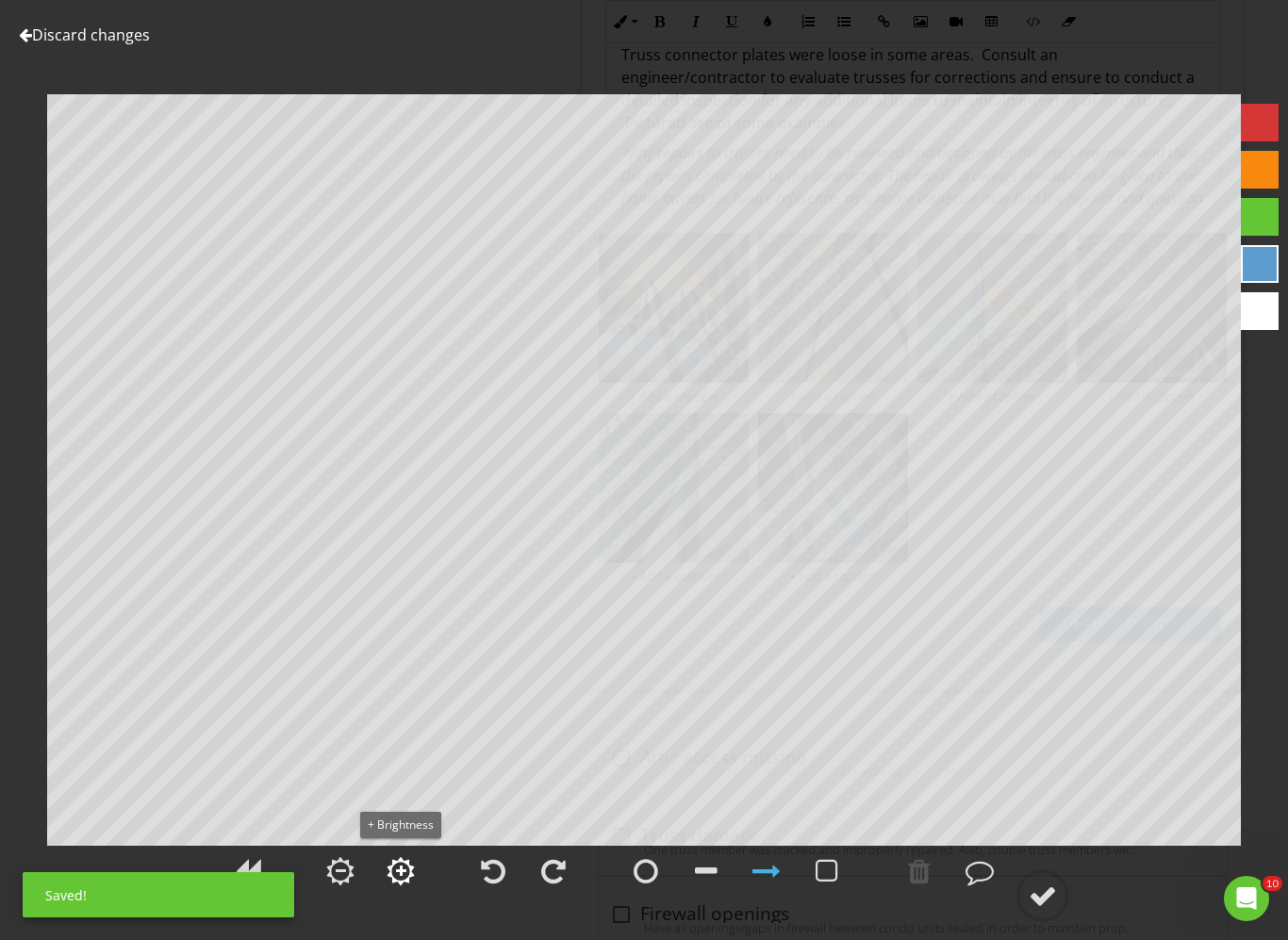 click at bounding box center [401, 871] 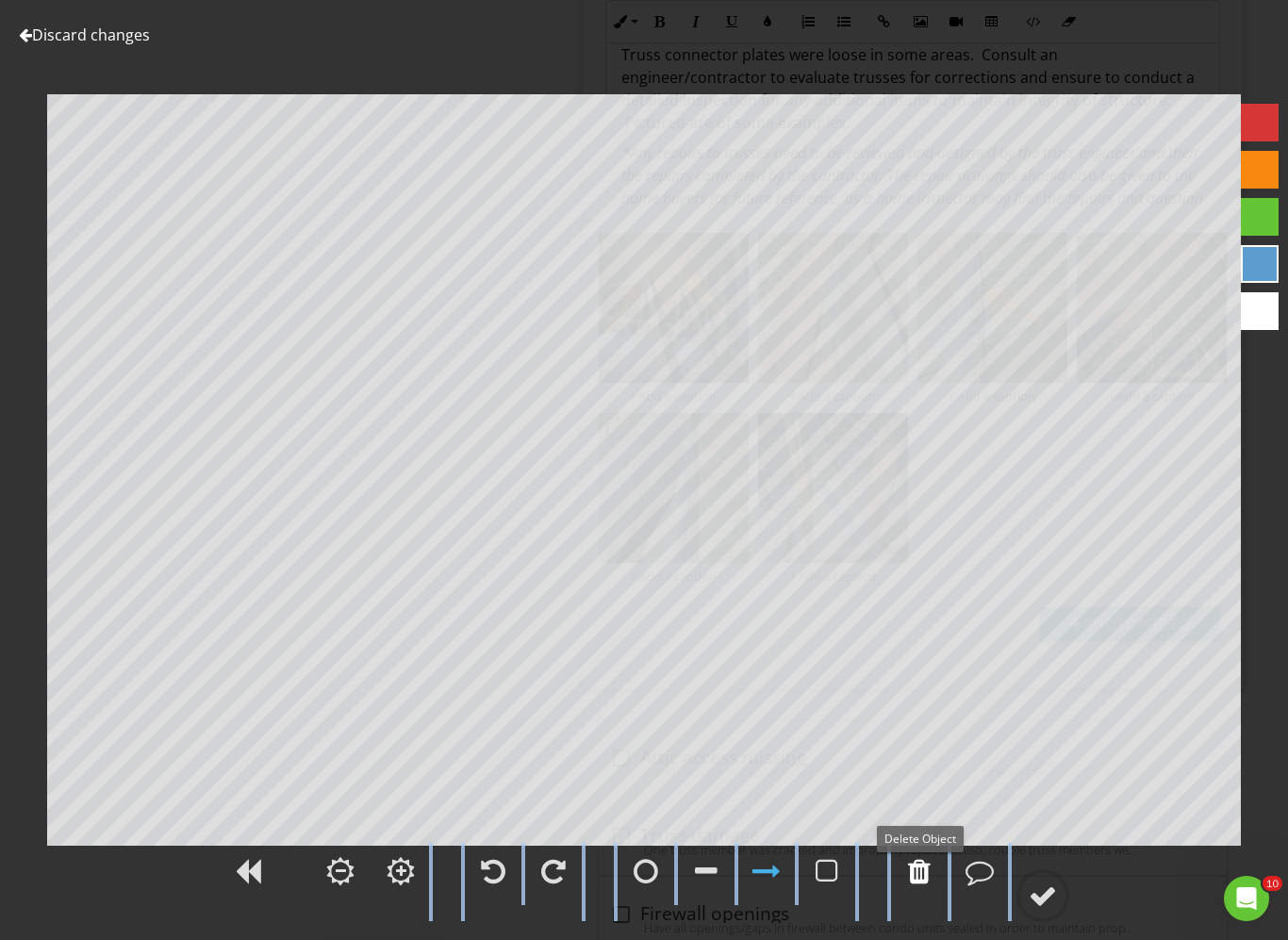 click at bounding box center (919, 871) 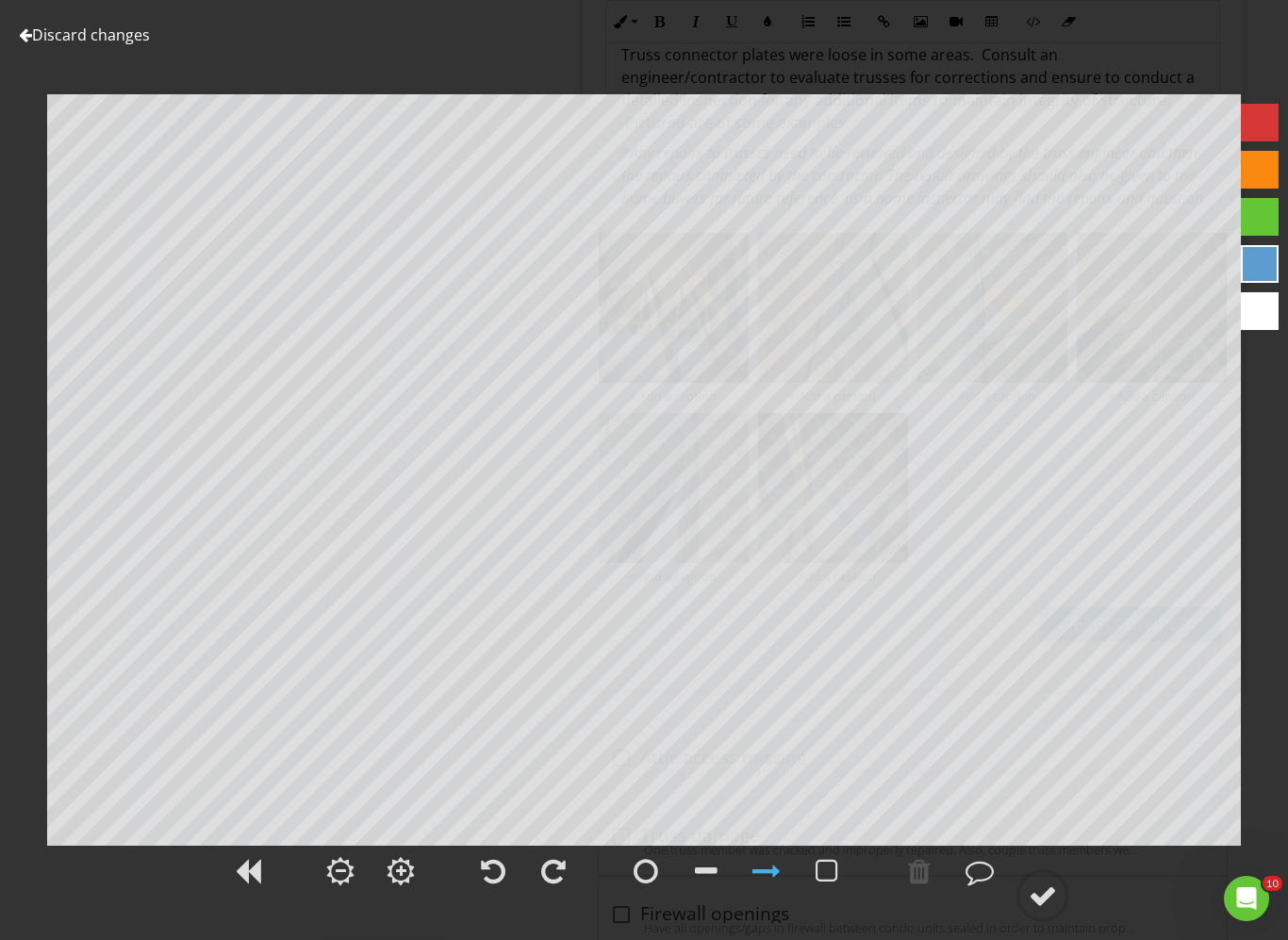 click at bounding box center (1260, 170) 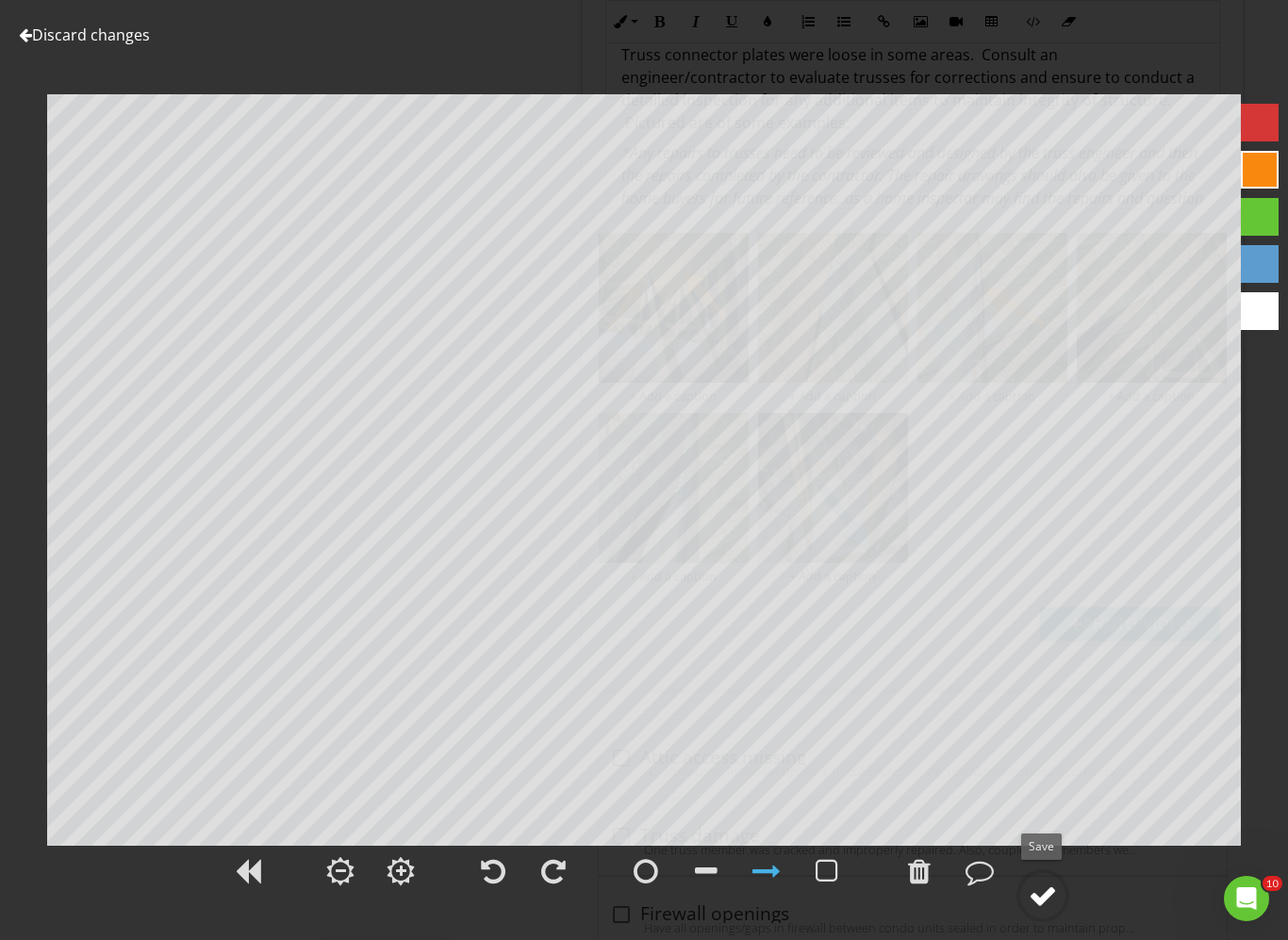 click at bounding box center [1043, 896] 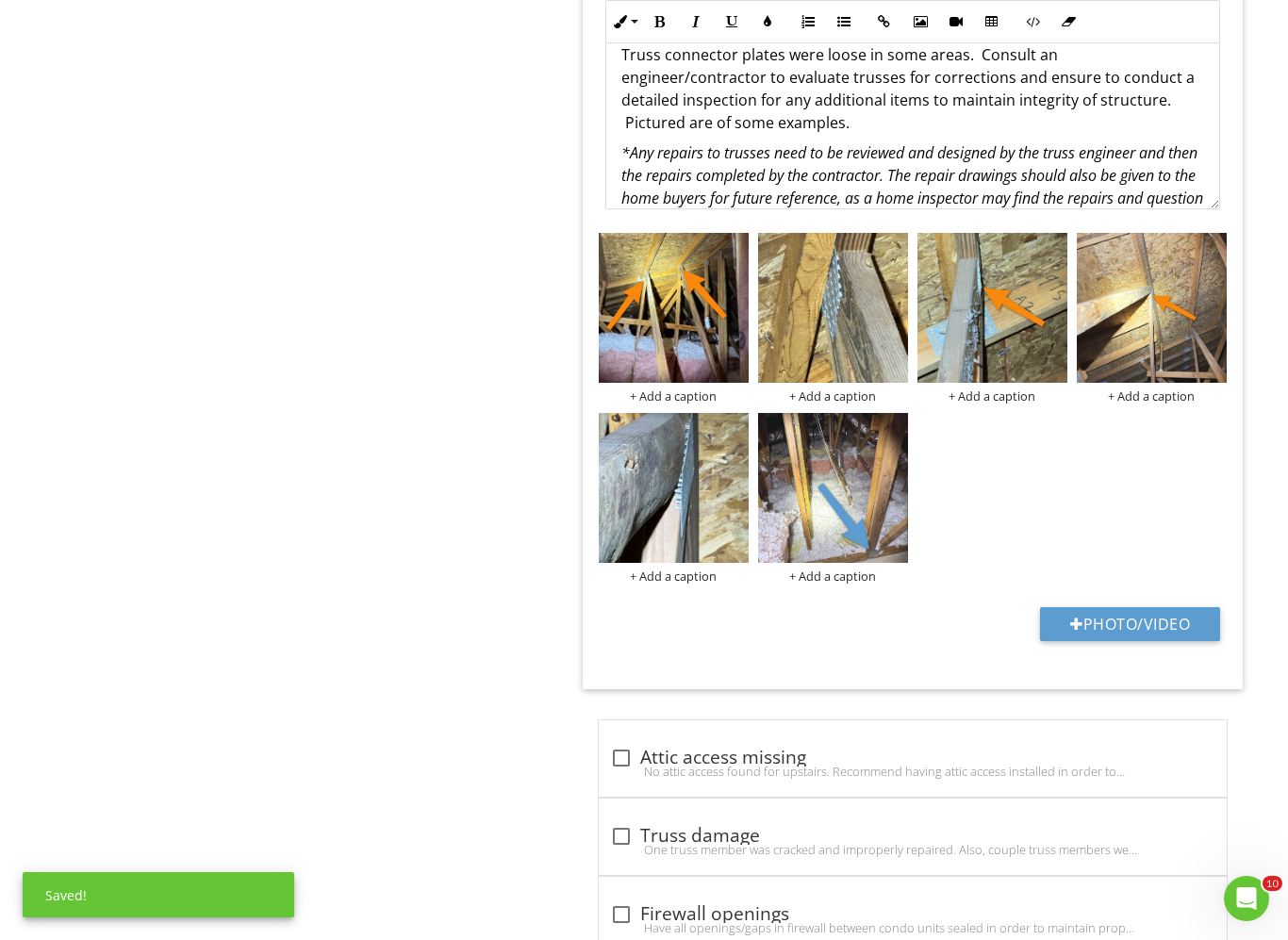 click on "Structure & Insulation
General
Foundation
Flooring
Walls
Ceilings
Roof/Attic
Attic Insulation
Item
Roof/Attic
Info
Information                       check_box_outline_blank
Limited access
FYI - Limited crawlspace to crawl attic. Limited inspection due to duct work, ceiling structure and/or insulation.
check_box_outline_blank
Strap nails
FYI- Straps securing roof to walls no longer meet current standards (limited nails used) and no credit can be given on Question #4 of the wind mitigation report. Consider upgrading." at bounding box center [805, 1766] 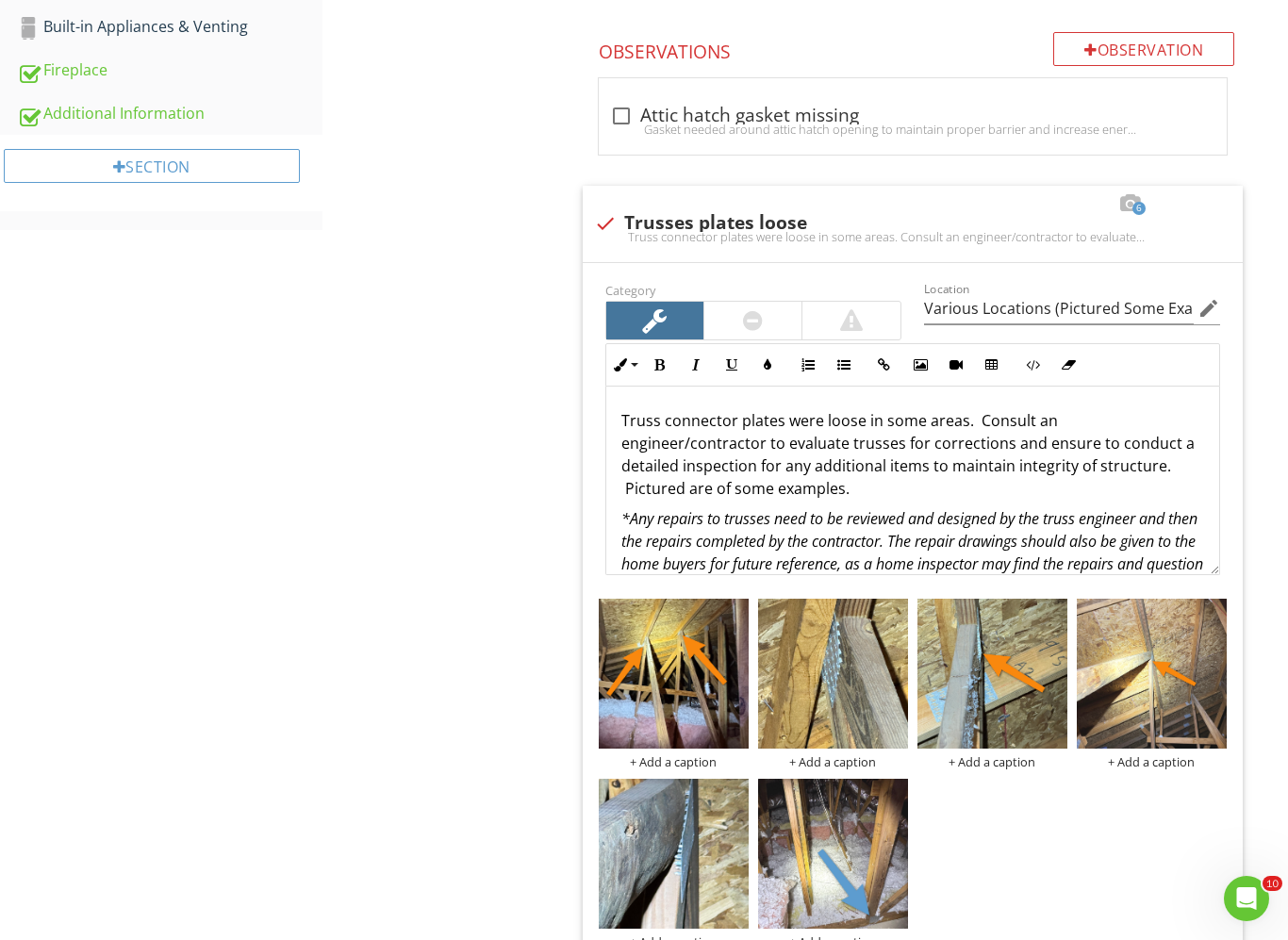 scroll, scrollTop: 471, scrollLeft: 0, axis: vertical 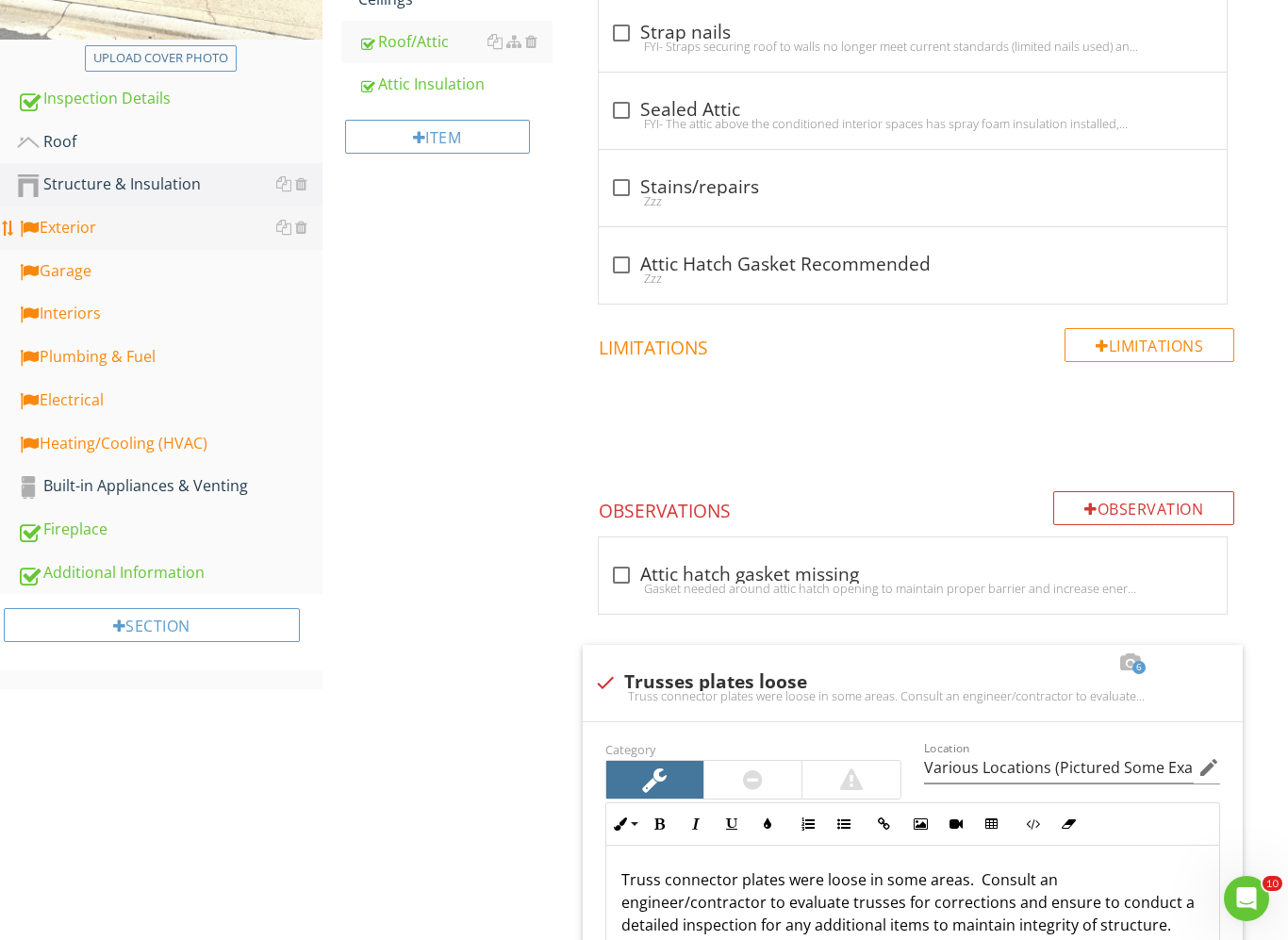 click on "Exterior" at bounding box center [170, 228] 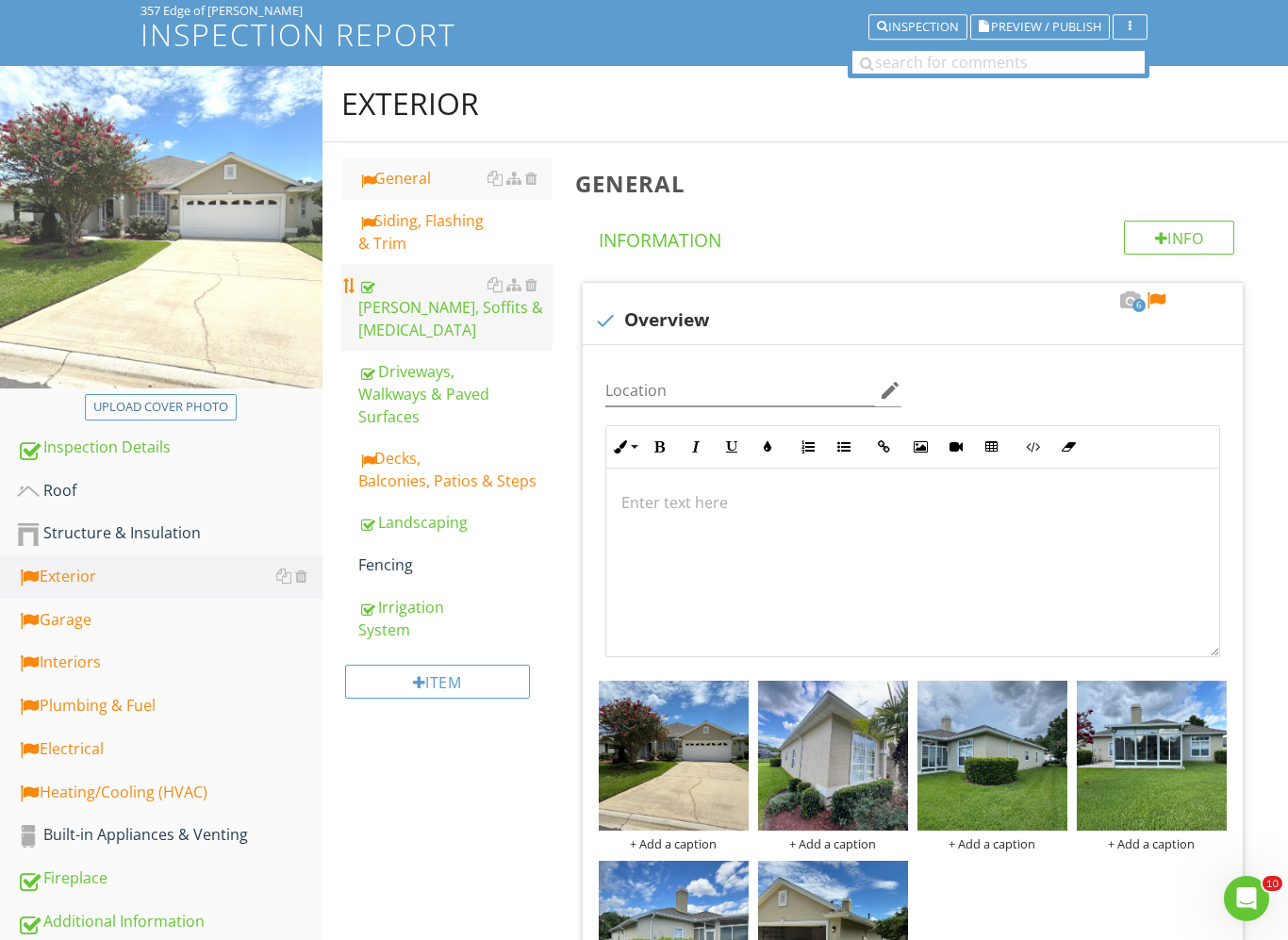 scroll, scrollTop: 118, scrollLeft: 0, axis: vertical 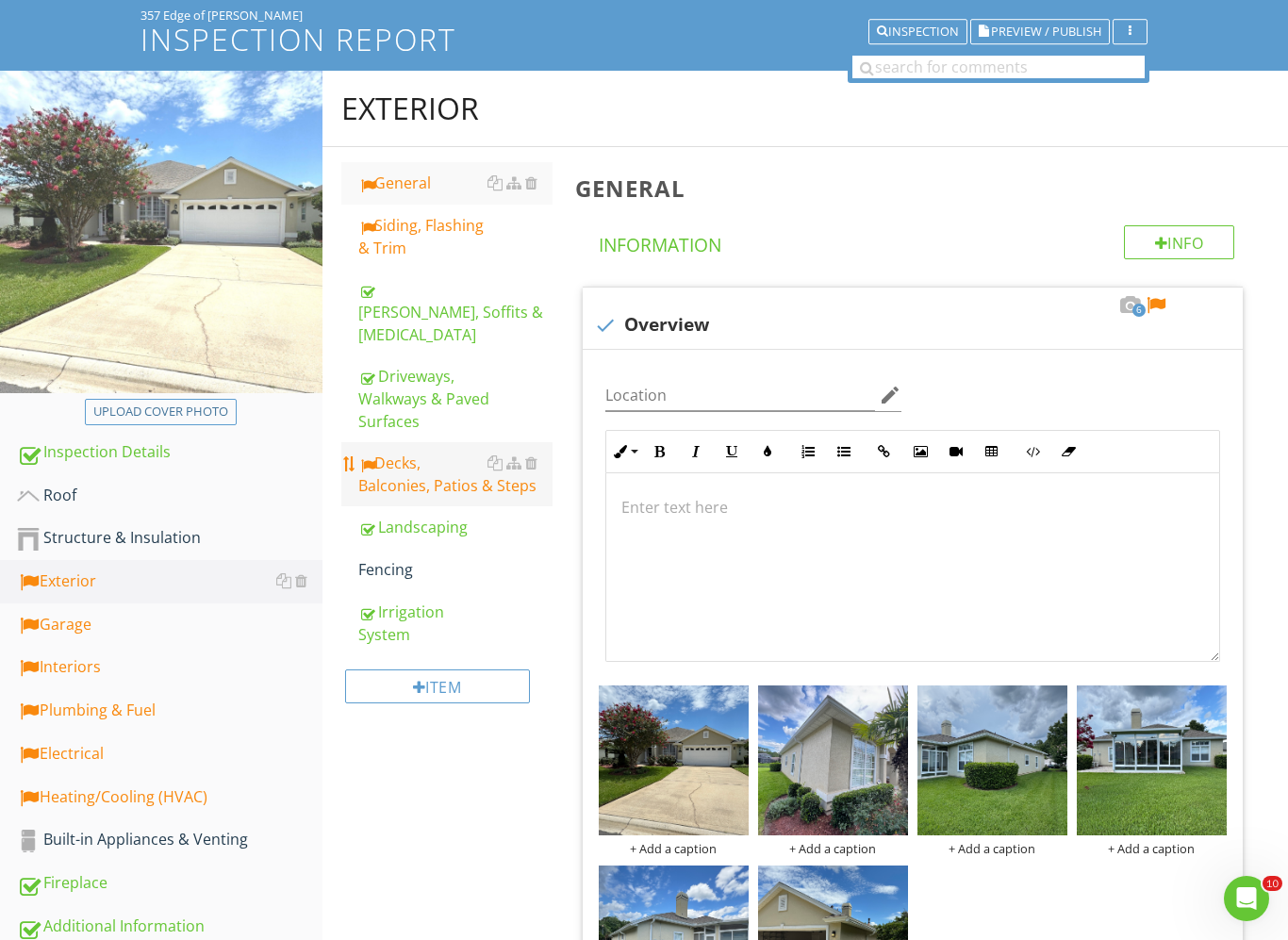 click on "Decks, Balconies, Patios & Steps" at bounding box center [455, 474] 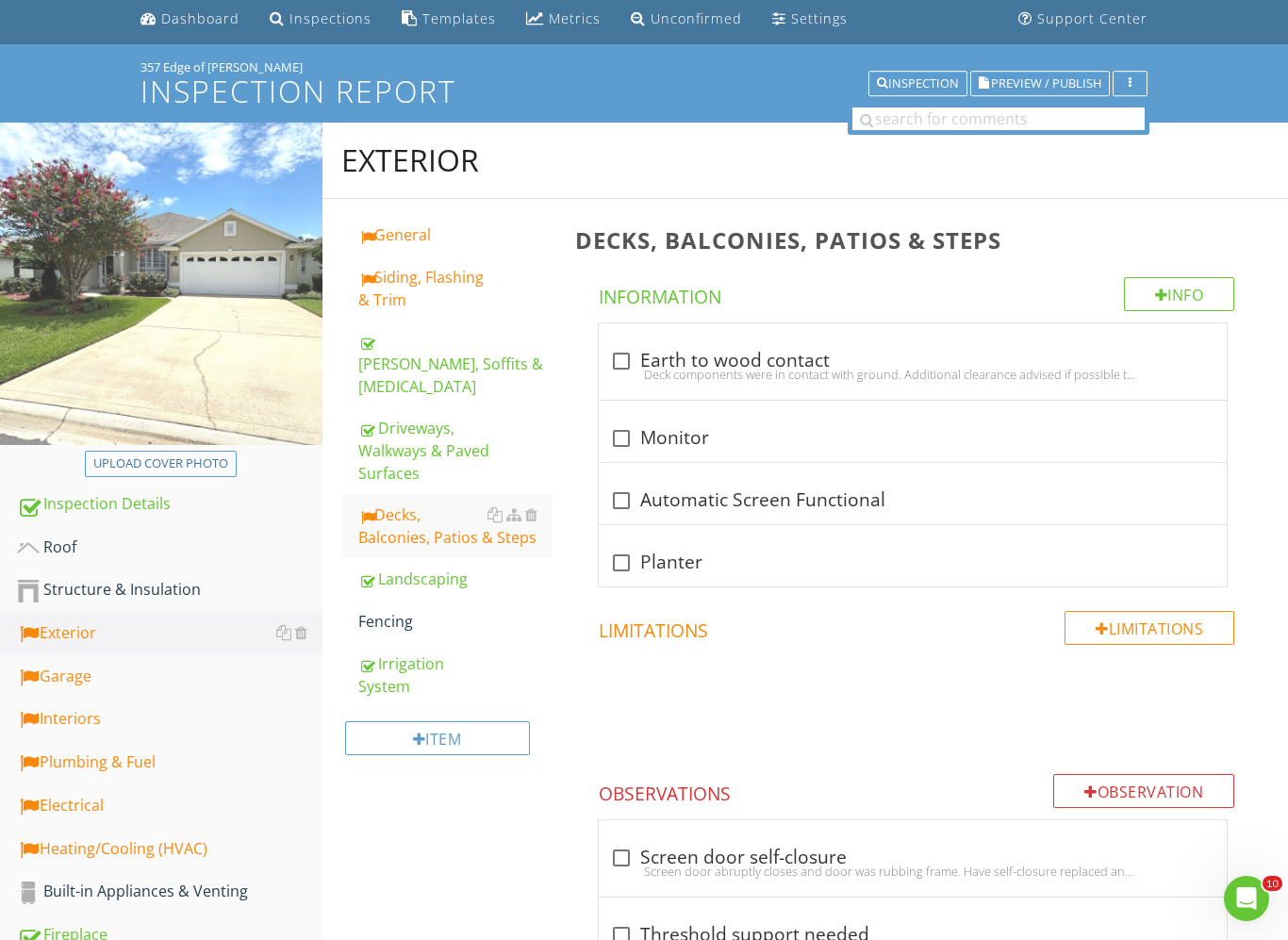 scroll, scrollTop: 0, scrollLeft: 0, axis: both 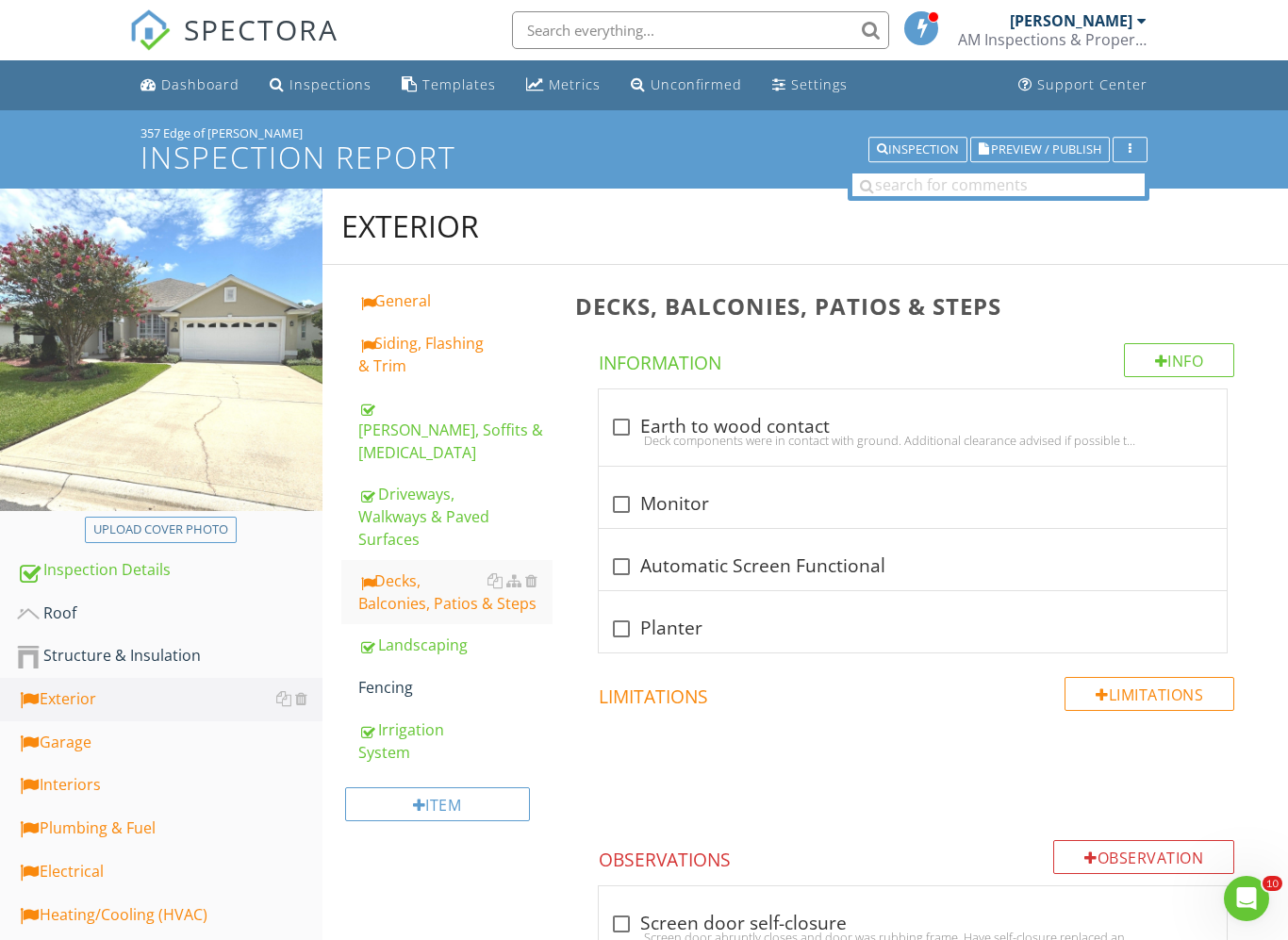 type 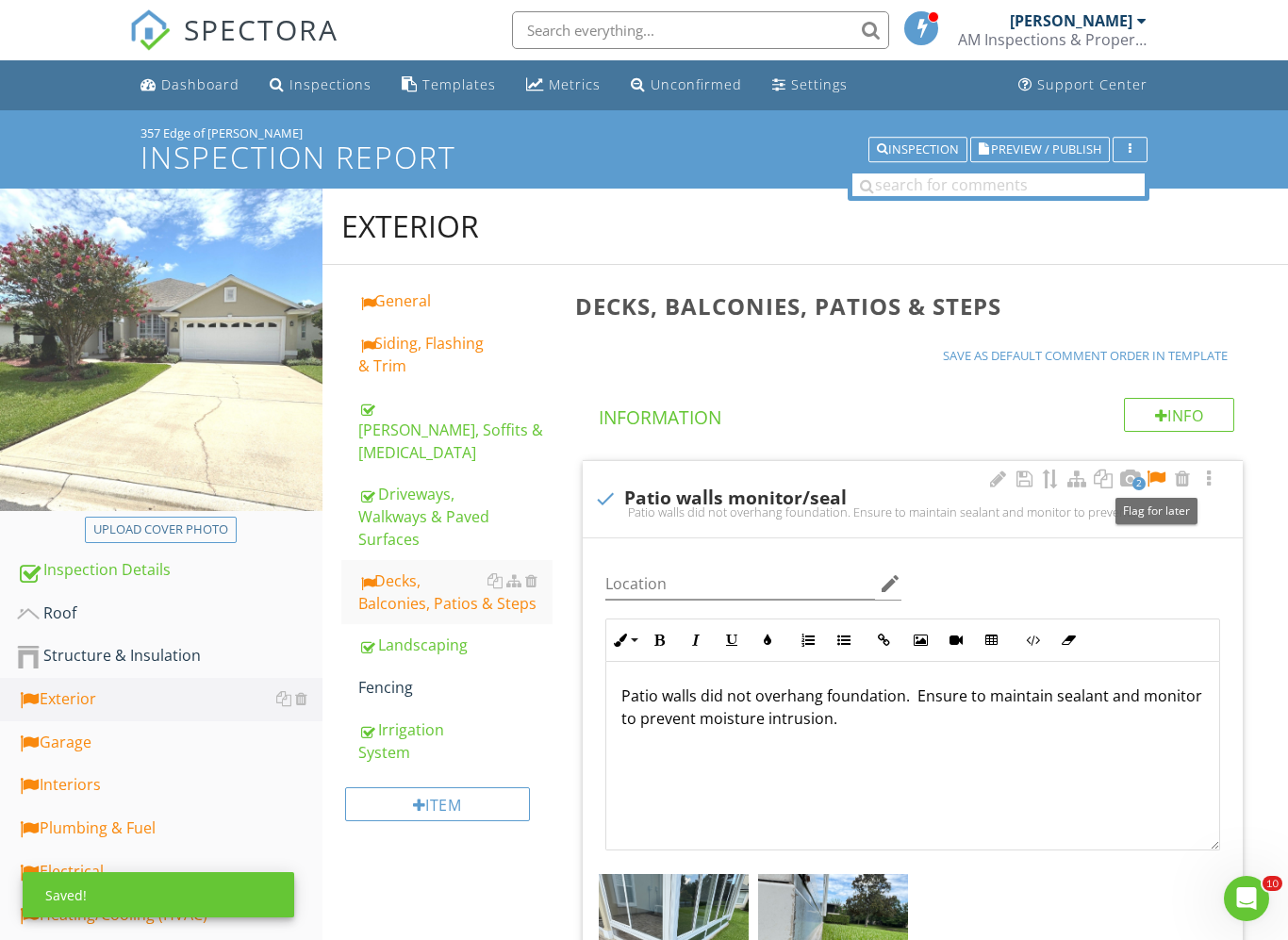 click at bounding box center [1156, 479] 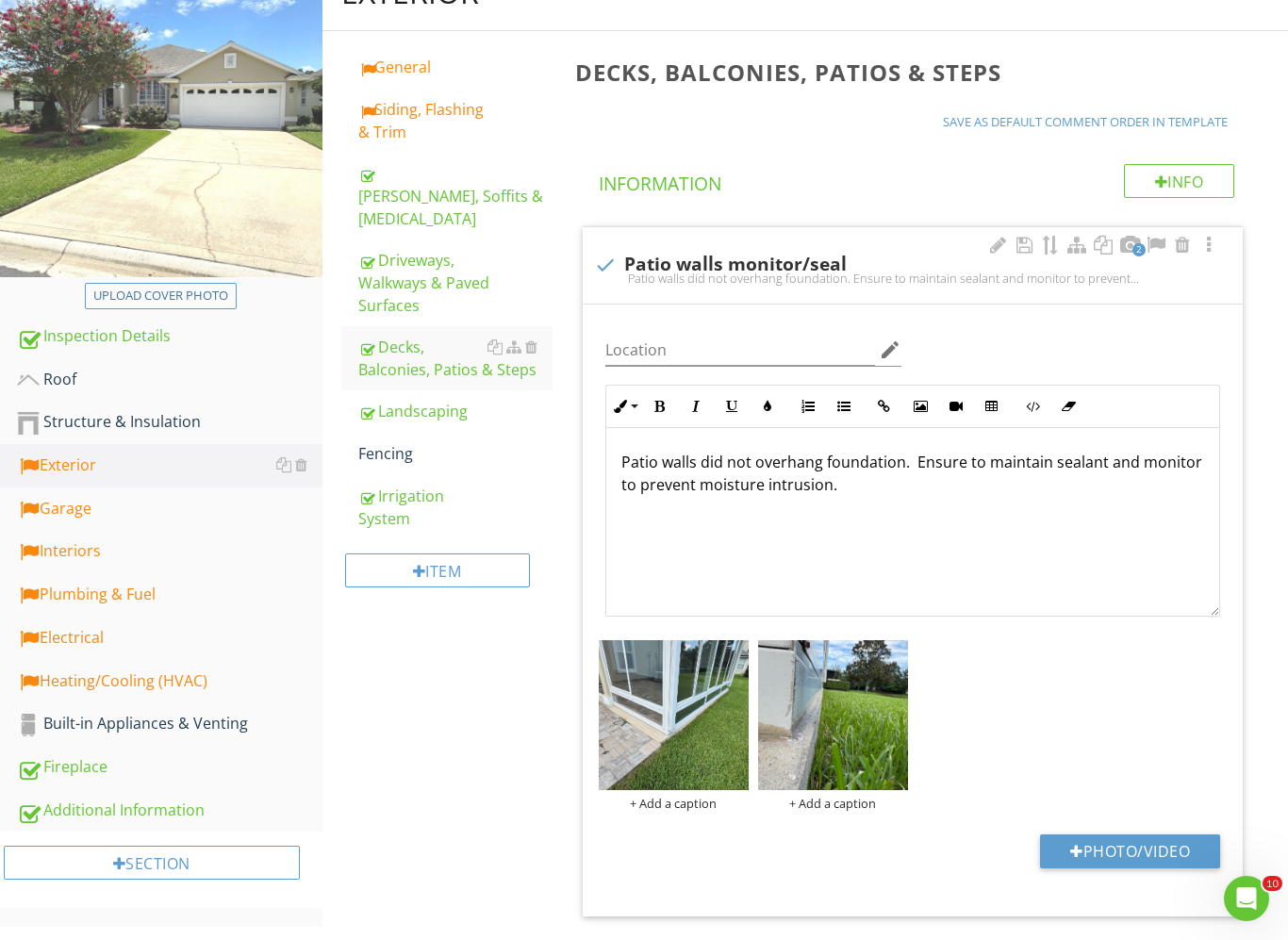 scroll, scrollTop: 236, scrollLeft: 0, axis: vertical 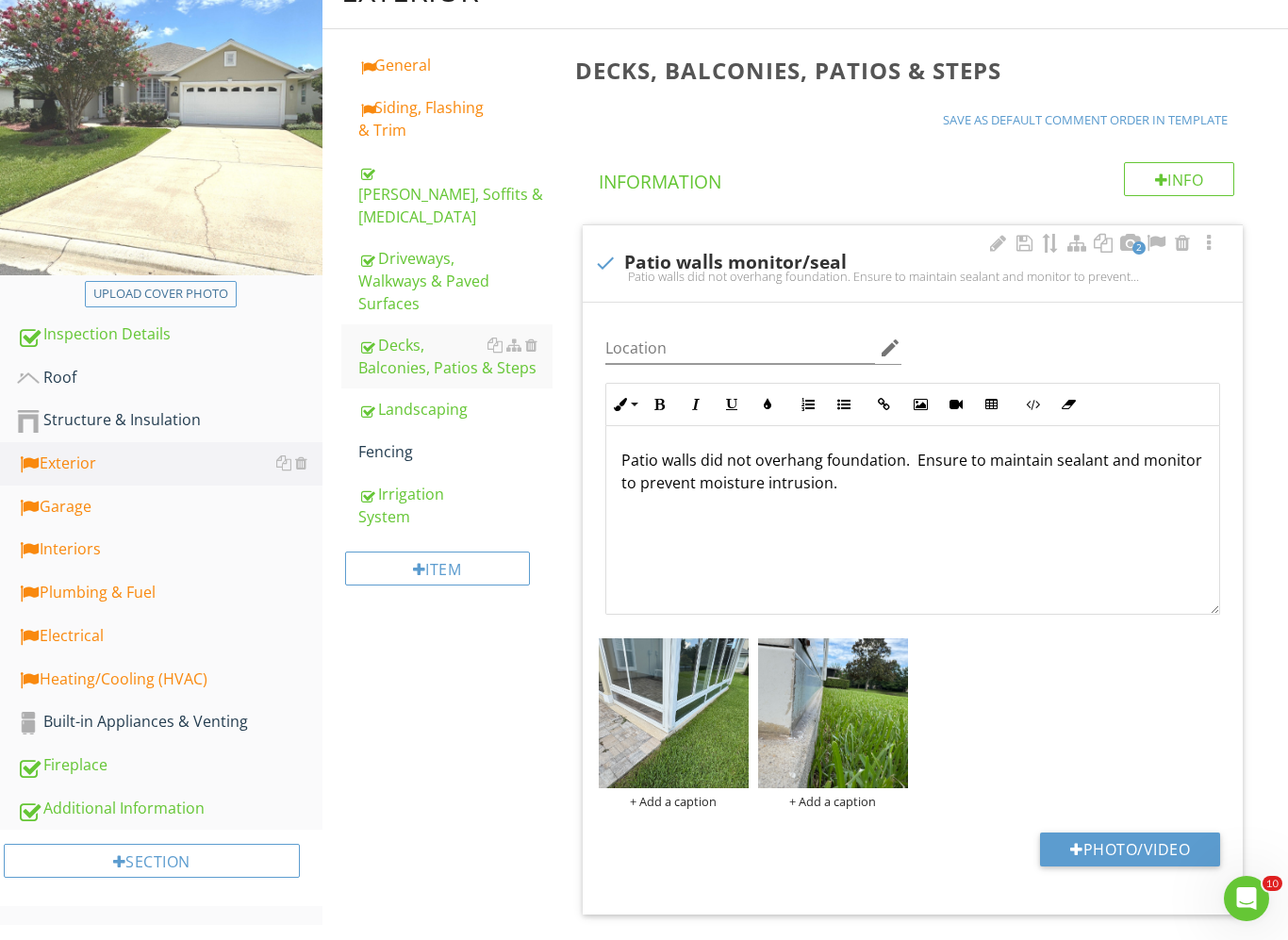 click on "Patio walls did not overhang foundation.  Ensure to maintain sealant and monitor to prevent moisture intrusion." at bounding box center (913, 471) 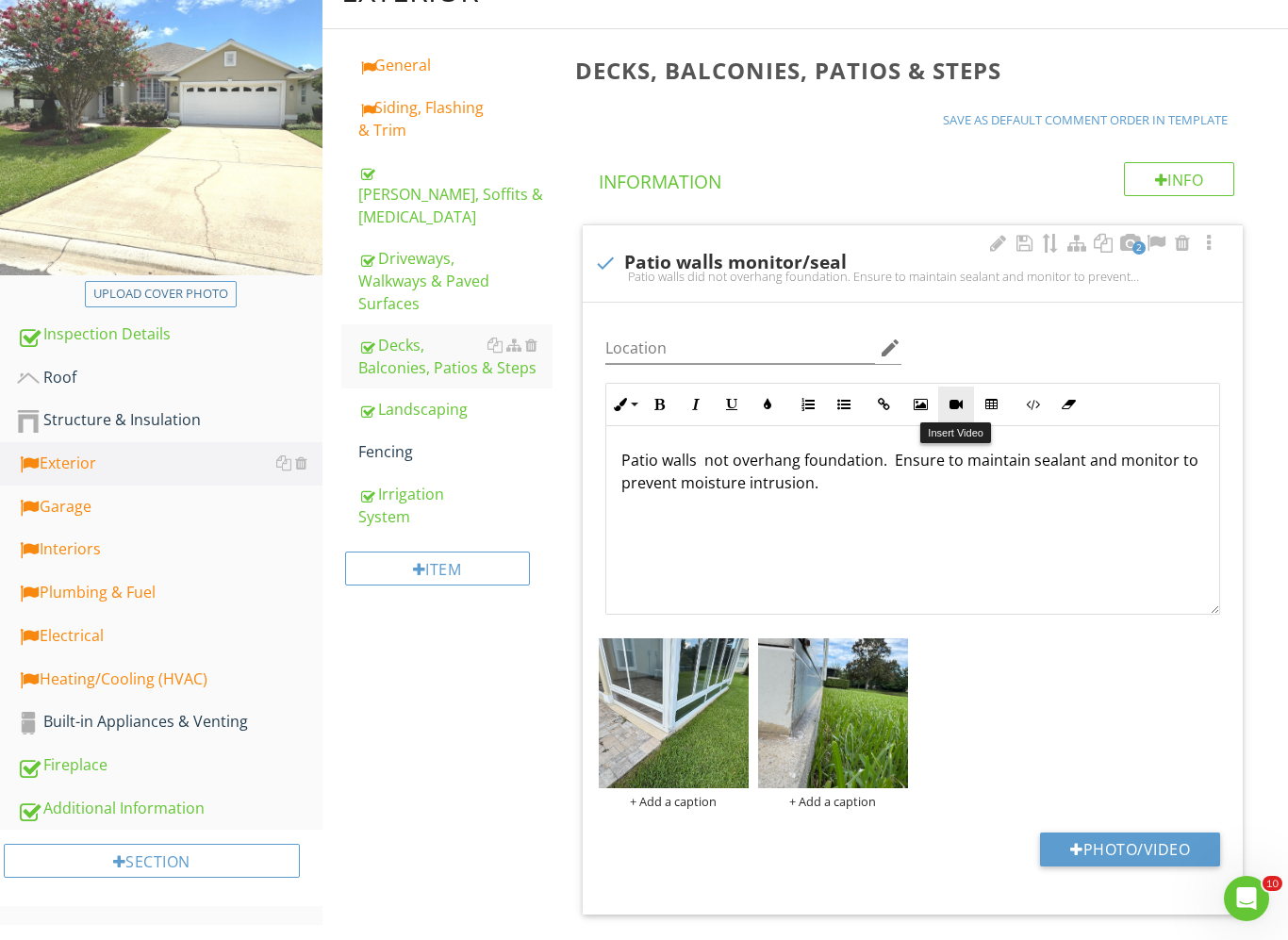 type 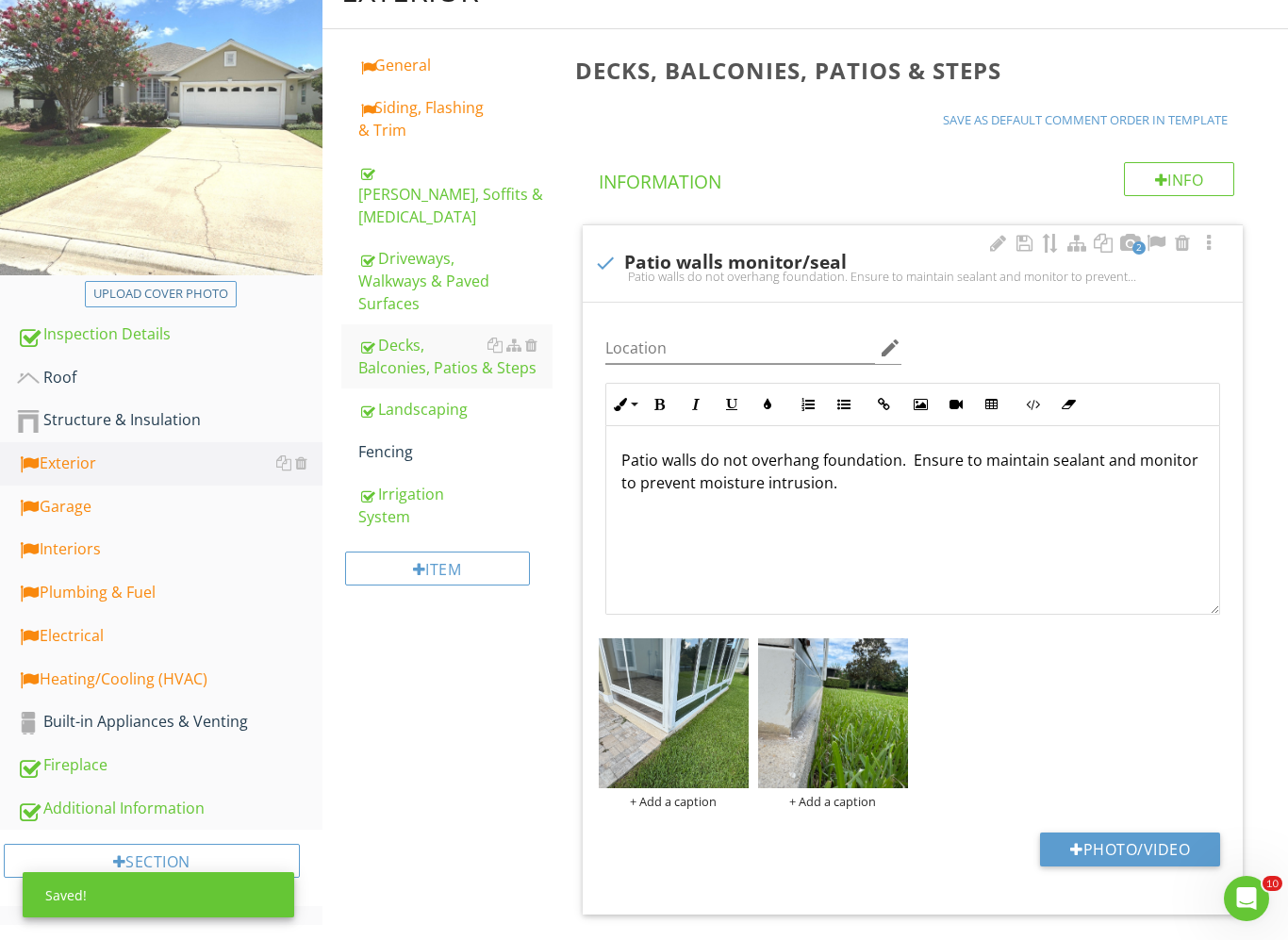 click on "Patio walls do not overhang foundation.  Ensure to maintain sealant and monitor to prevent moisture intrusion." at bounding box center [913, 471] 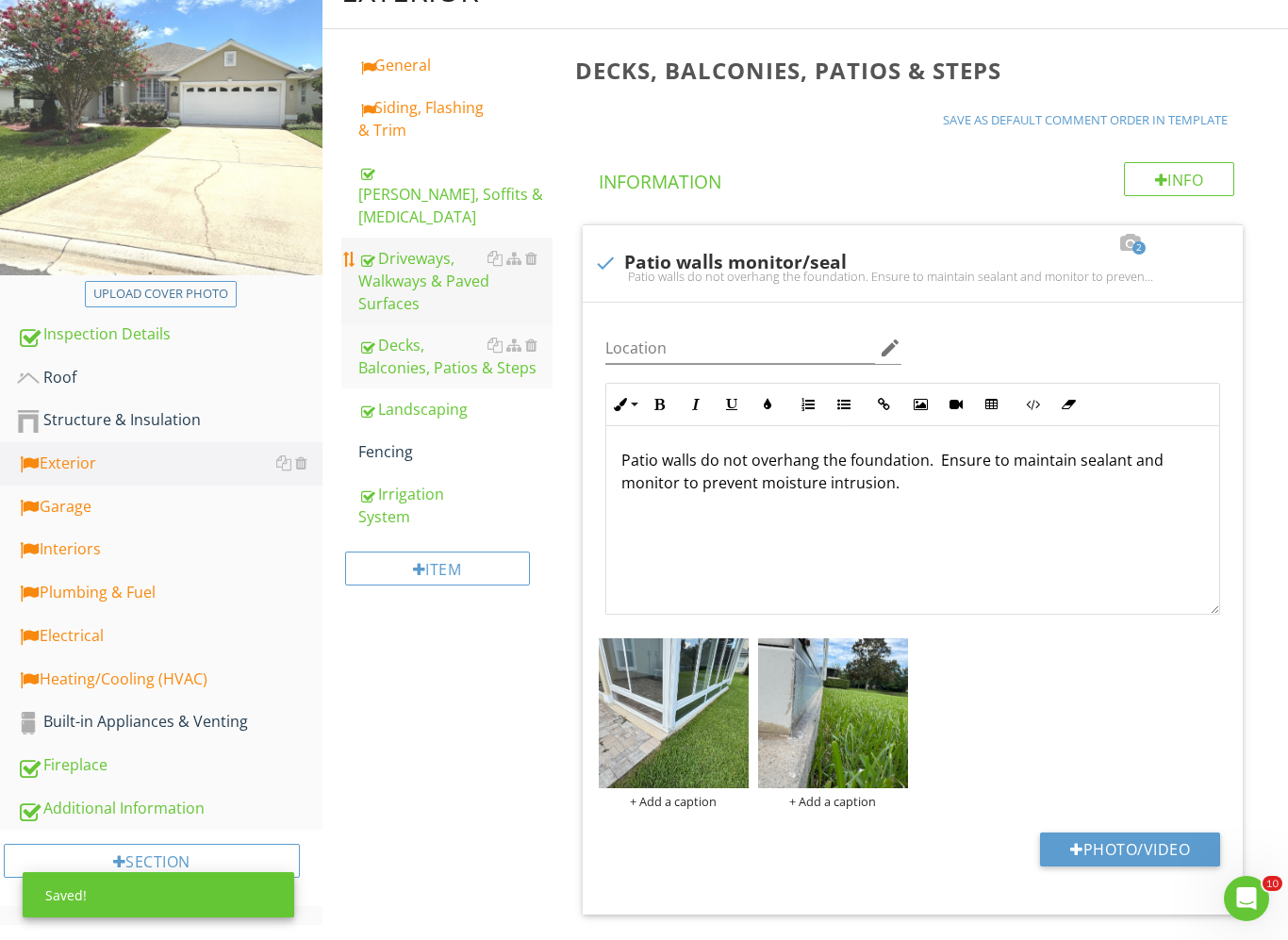 scroll, scrollTop: 118, scrollLeft: 0, axis: vertical 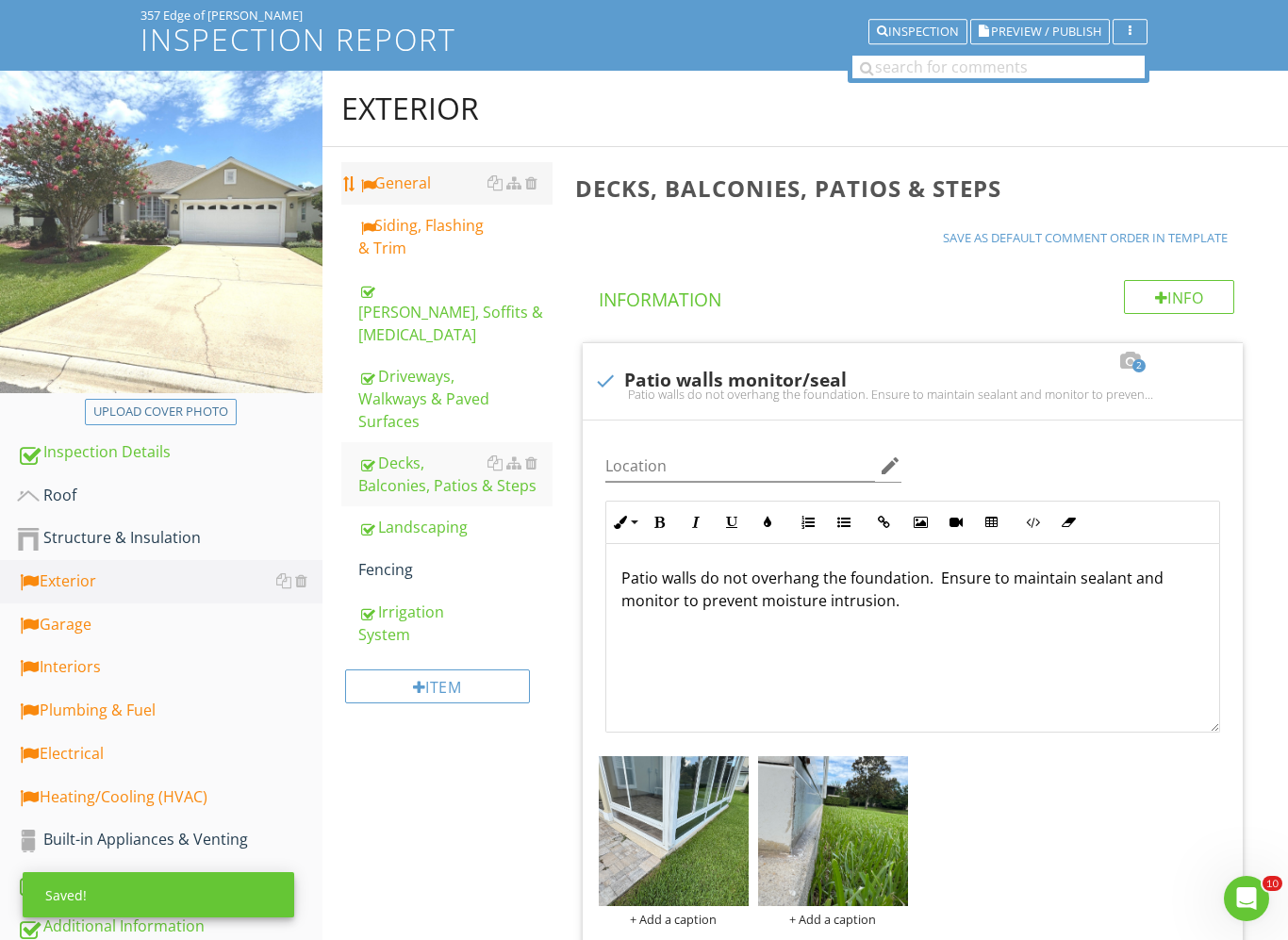 click on "General" at bounding box center (455, 183) 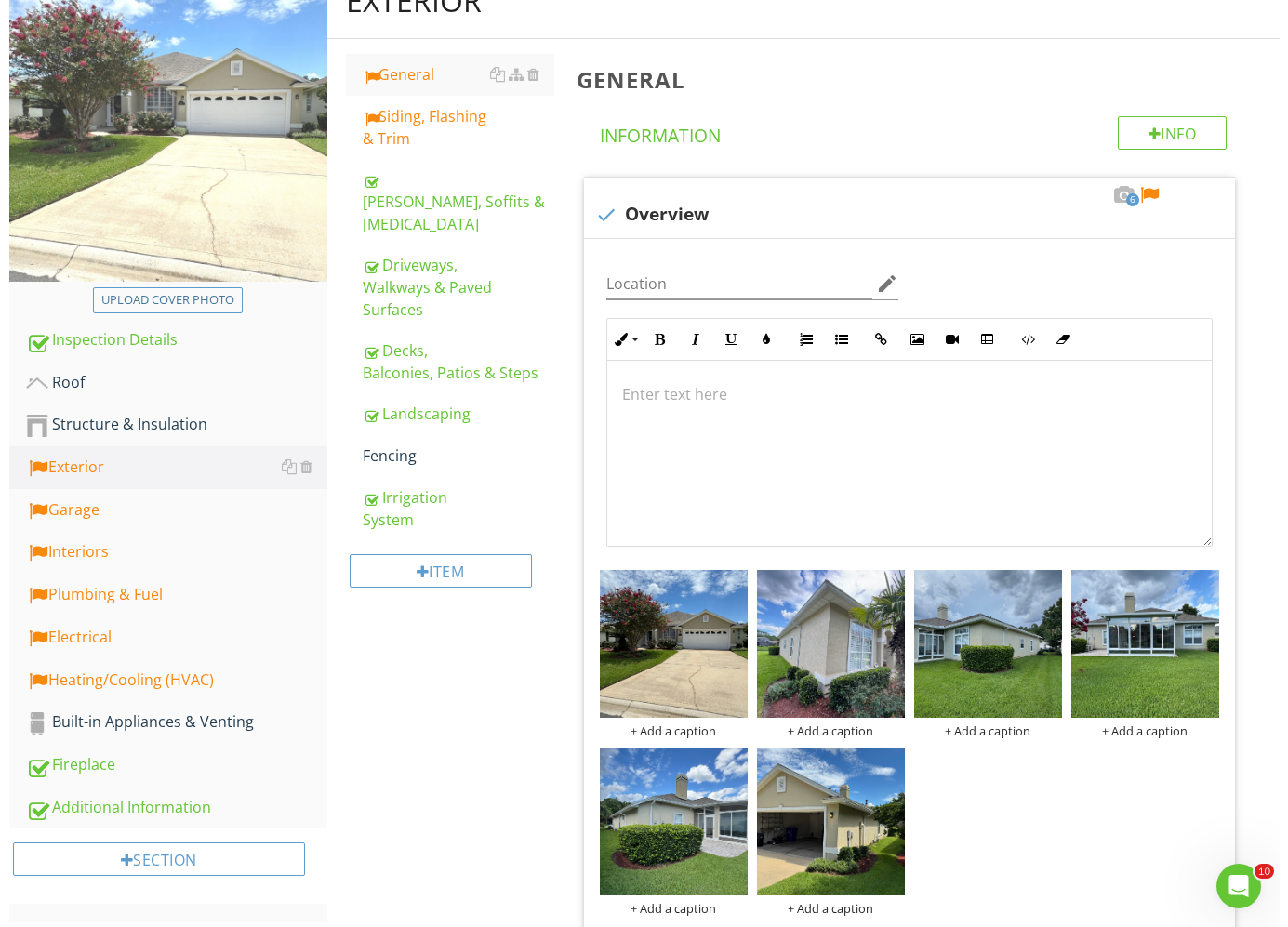 scroll, scrollTop: 349, scrollLeft: 0, axis: vertical 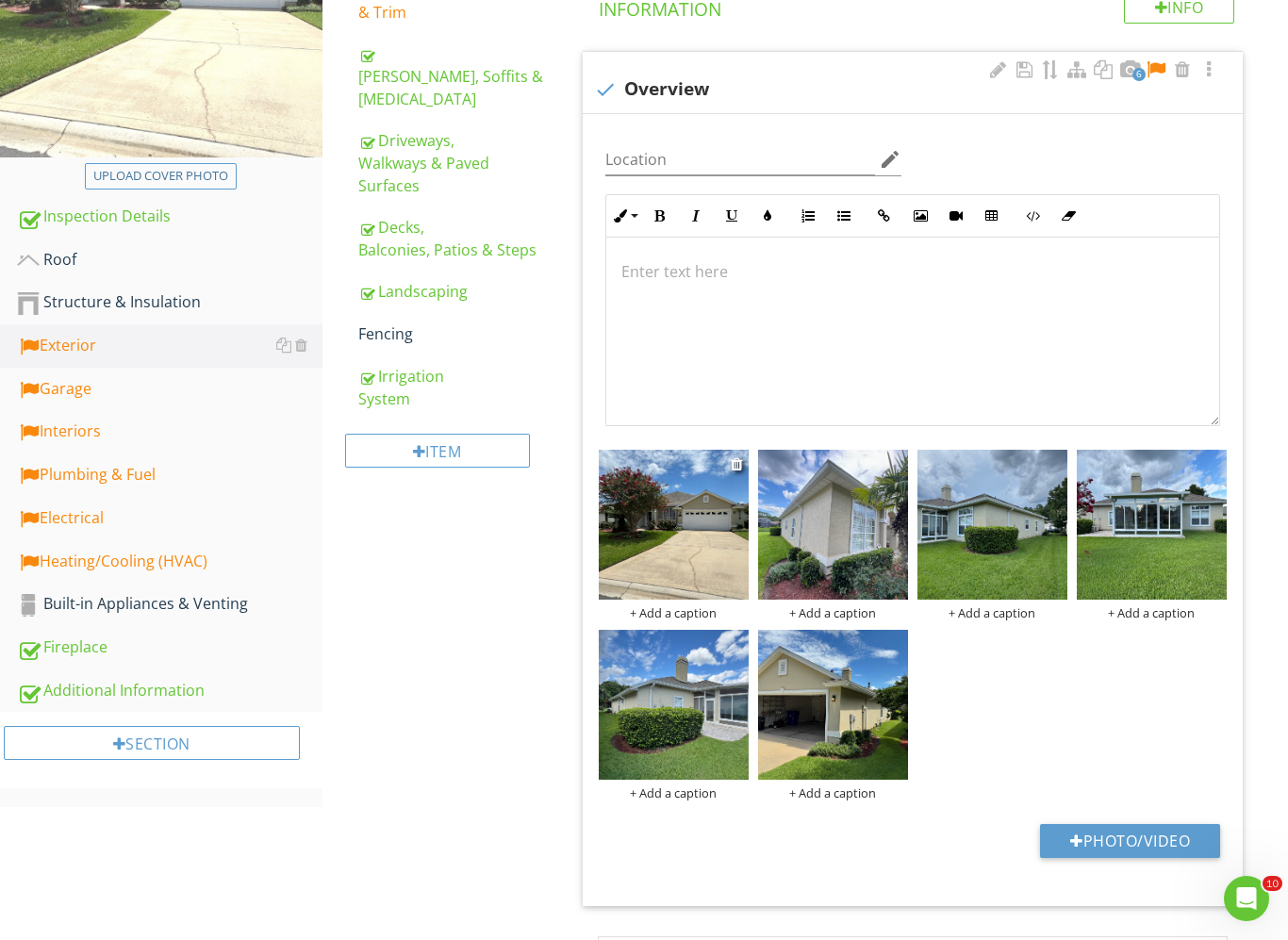 click at bounding box center (673, 524) 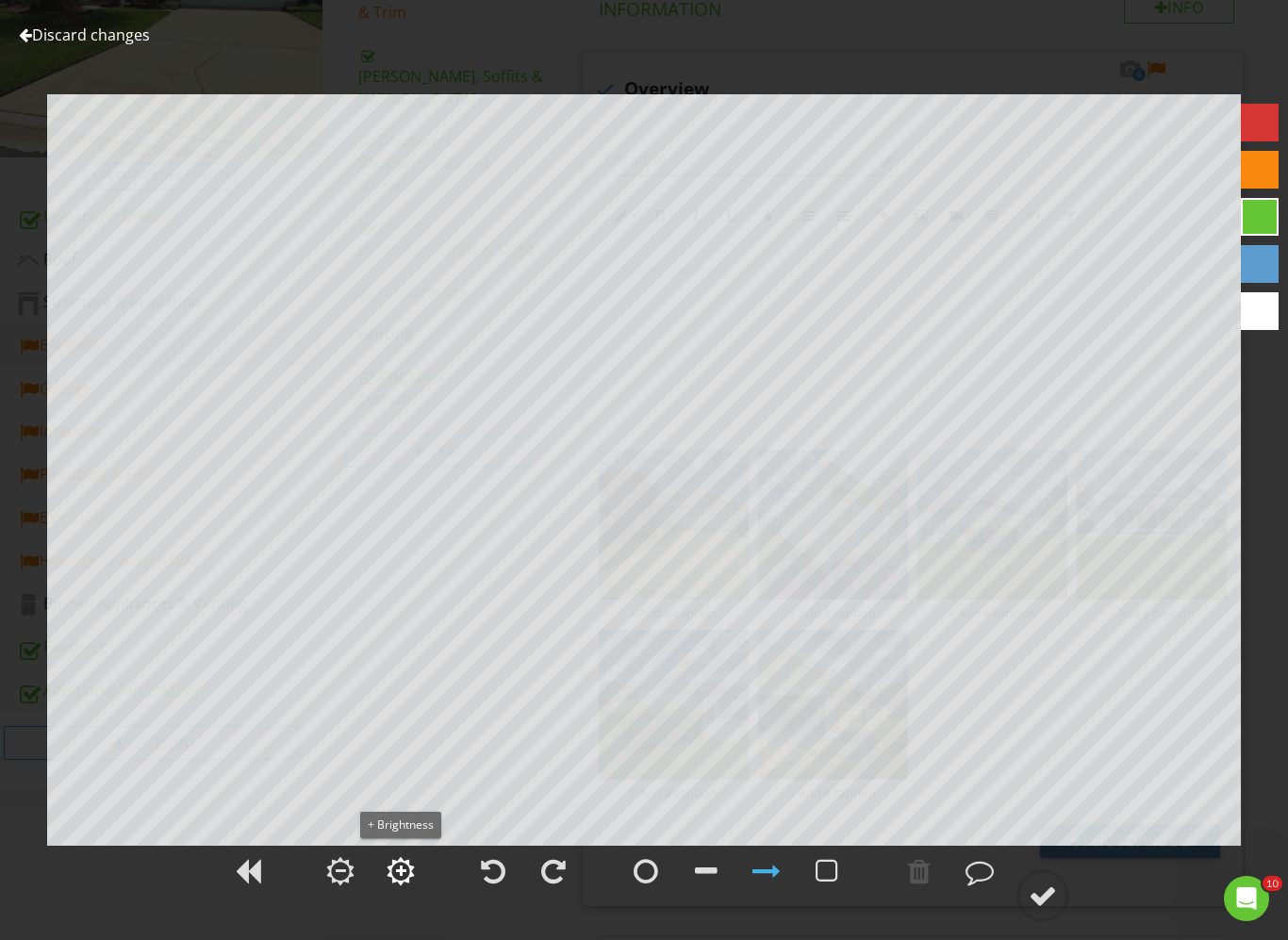 click at bounding box center [401, 871] 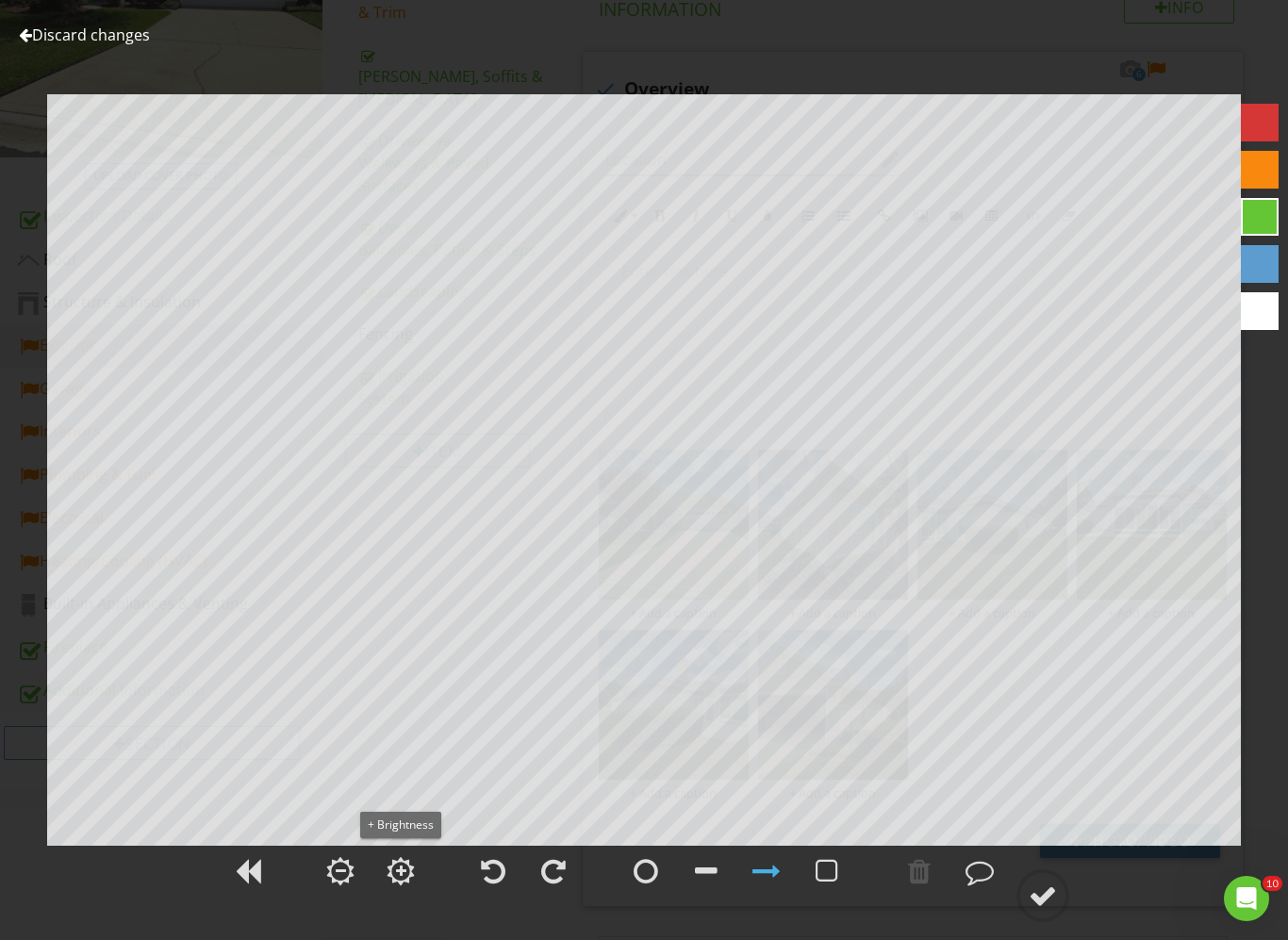 click at bounding box center [401, 871] 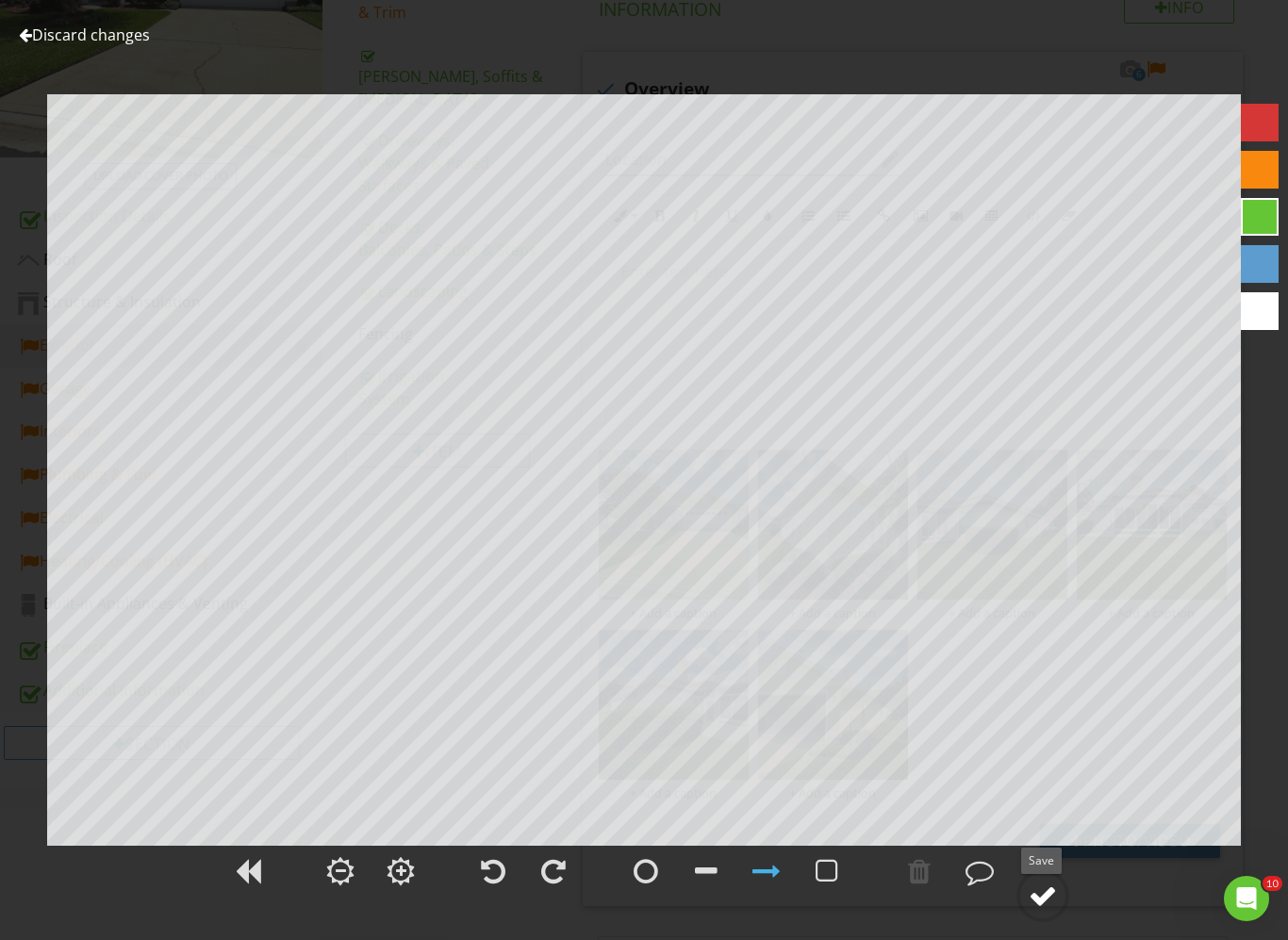click at bounding box center [1043, 896] 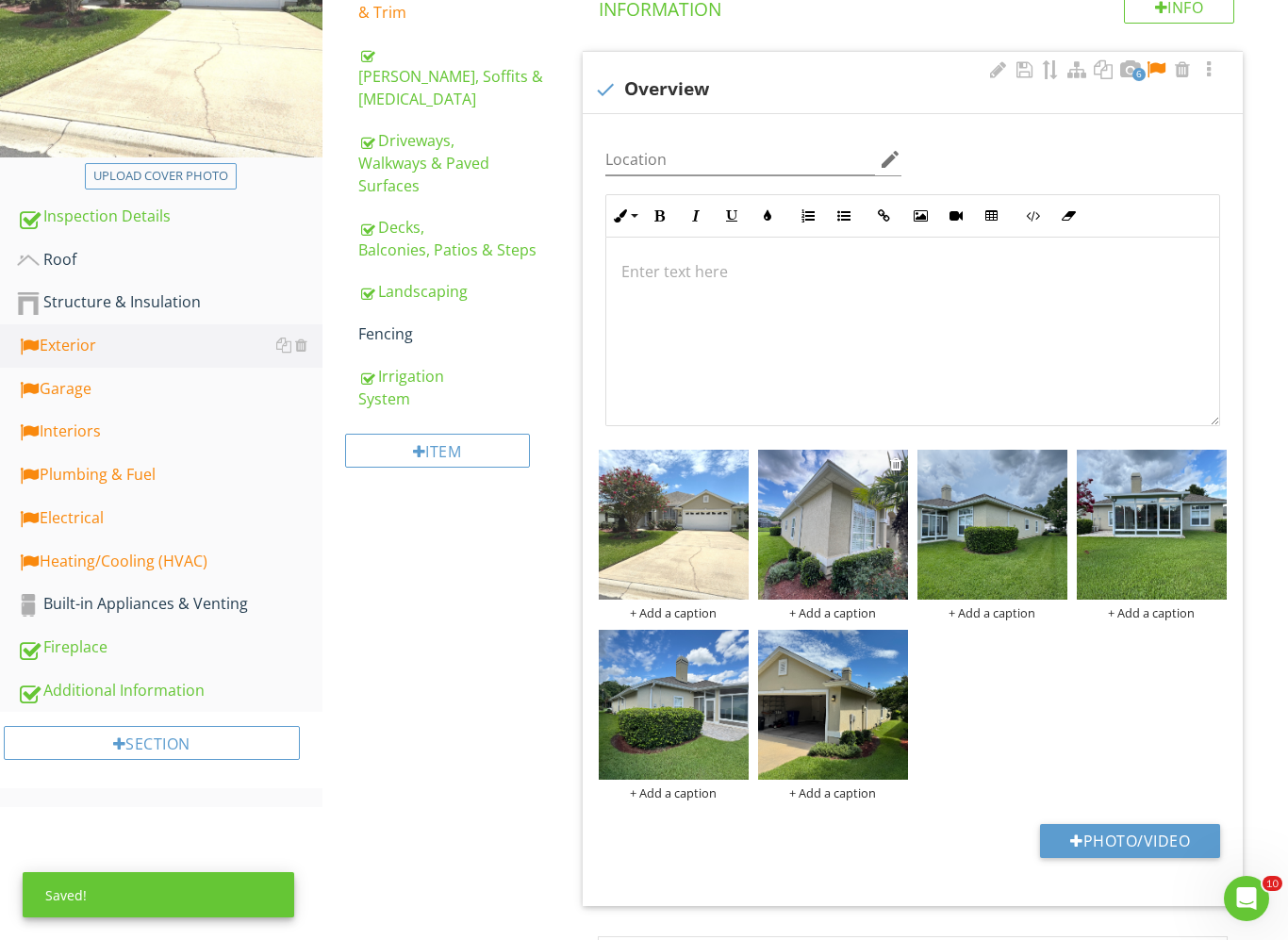 click at bounding box center [833, 524] 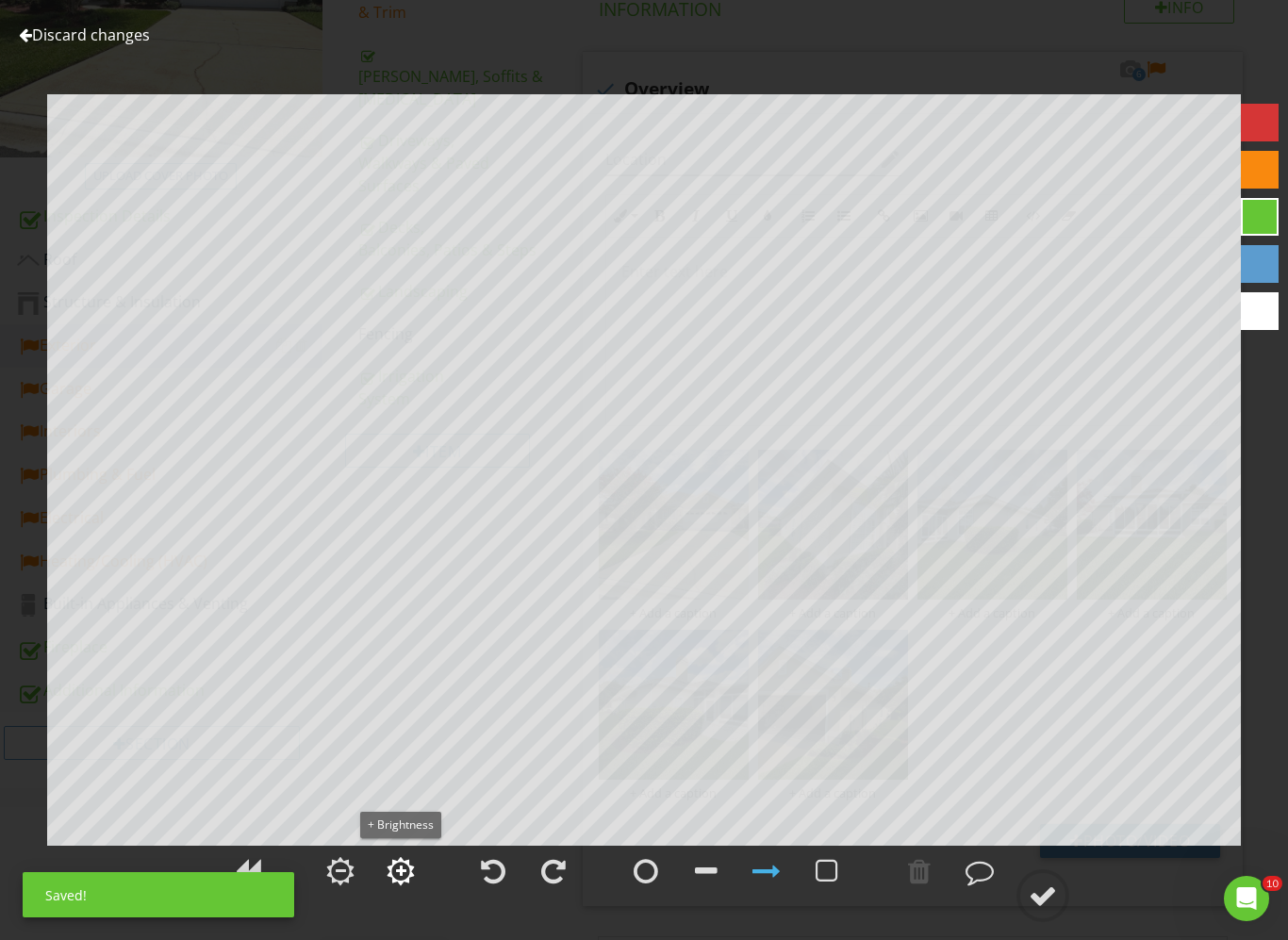 click at bounding box center [401, 871] 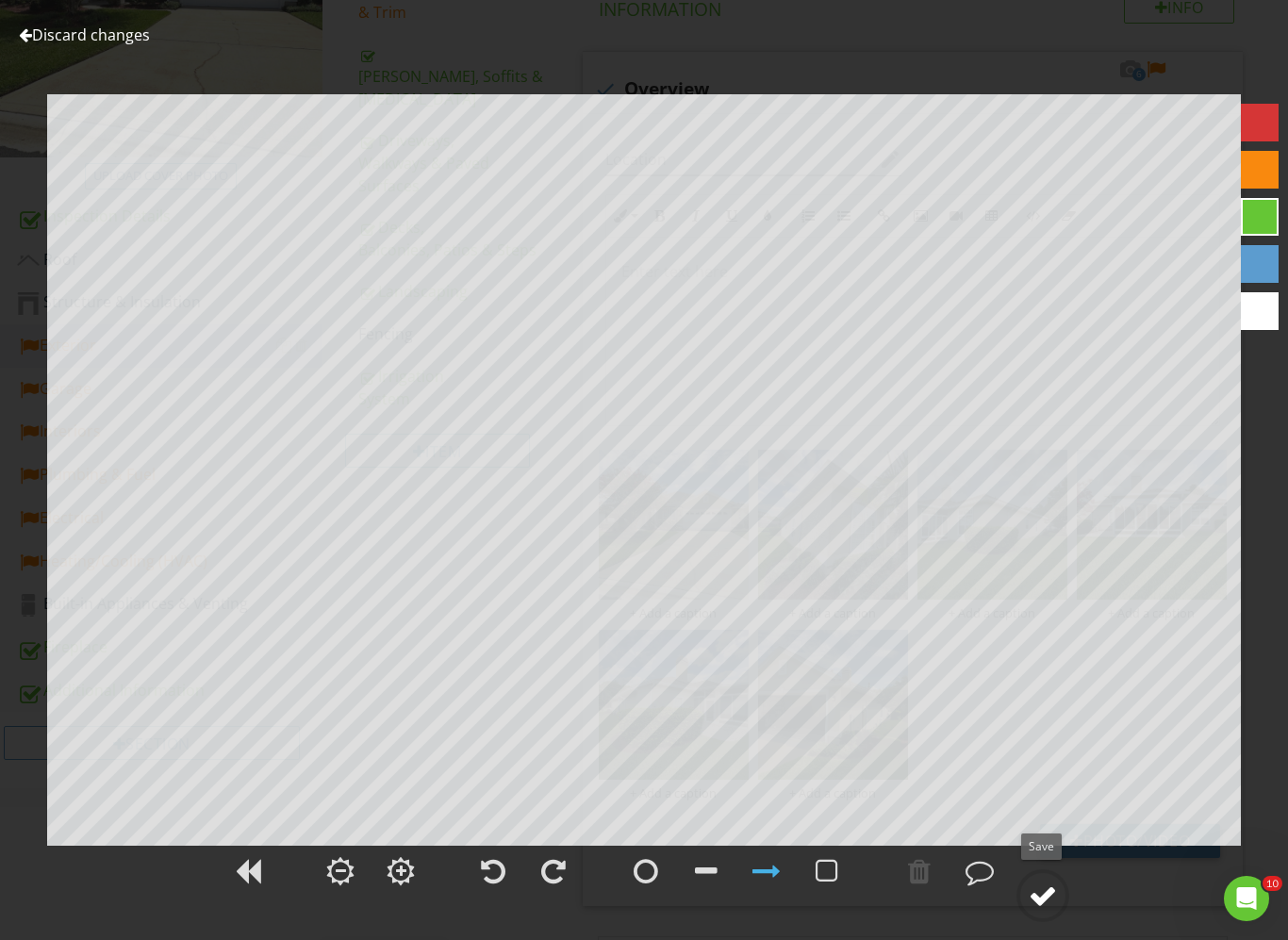 click 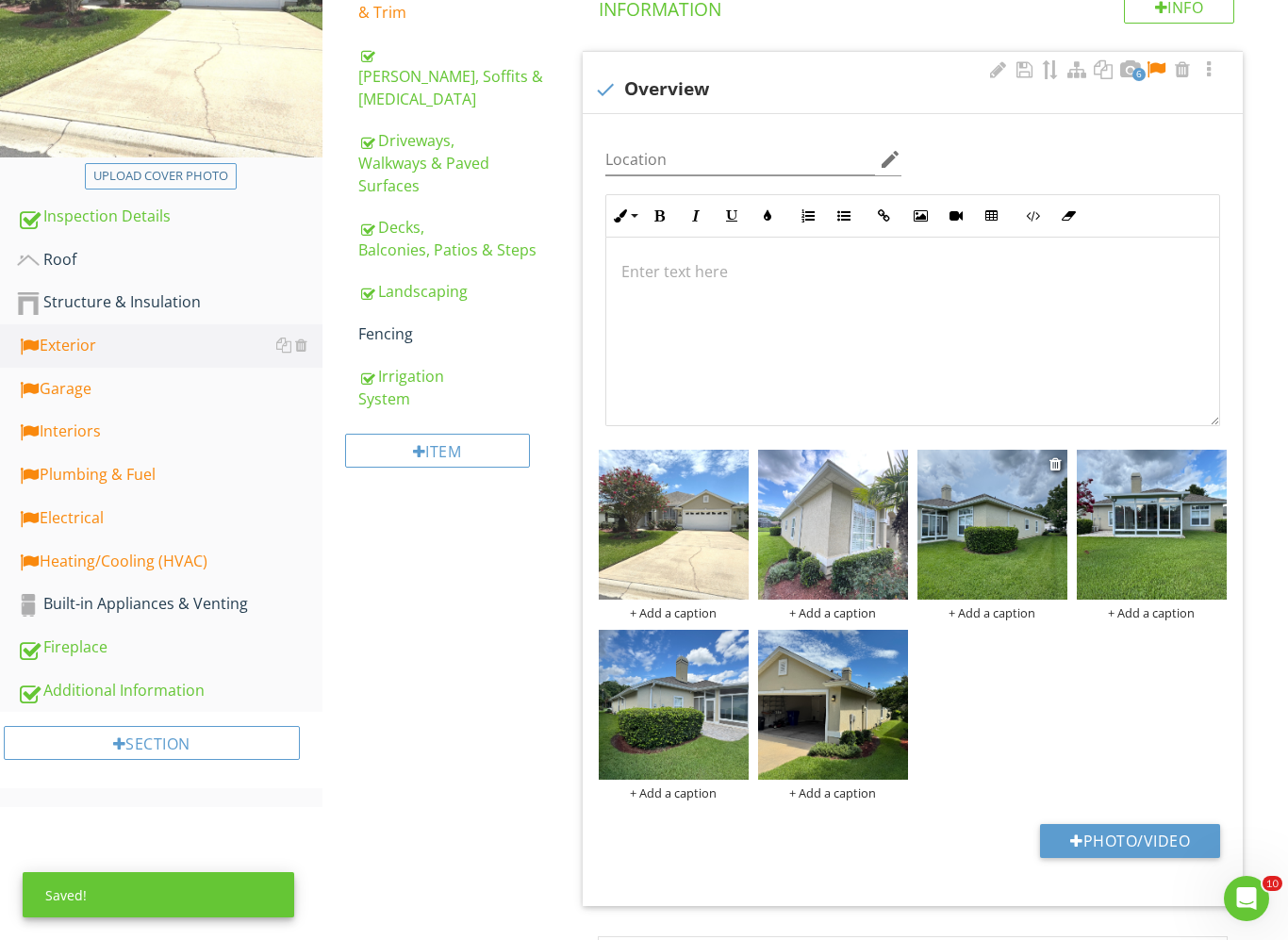 click at bounding box center [992, 524] 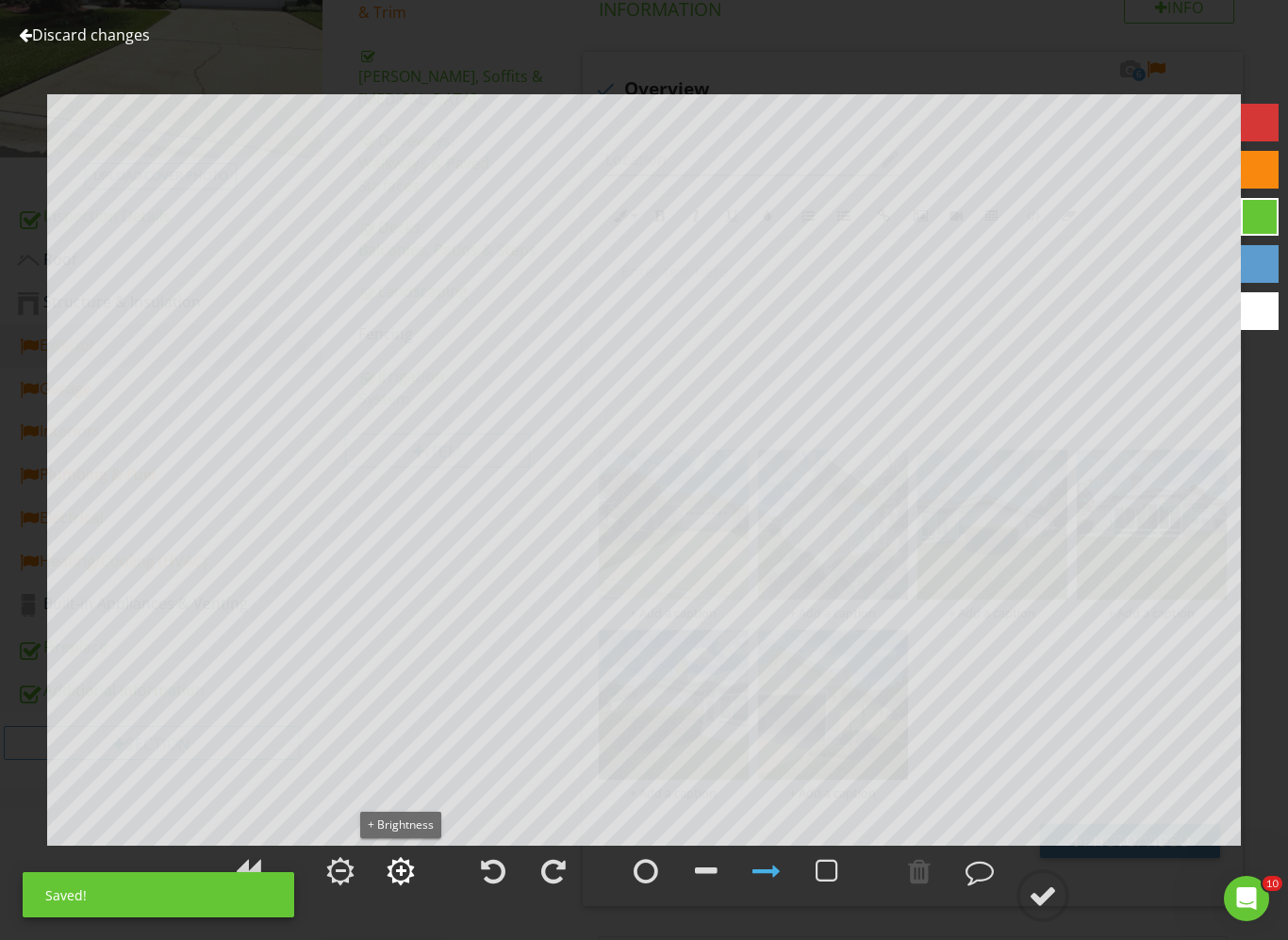 click at bounding box center [401, 871] 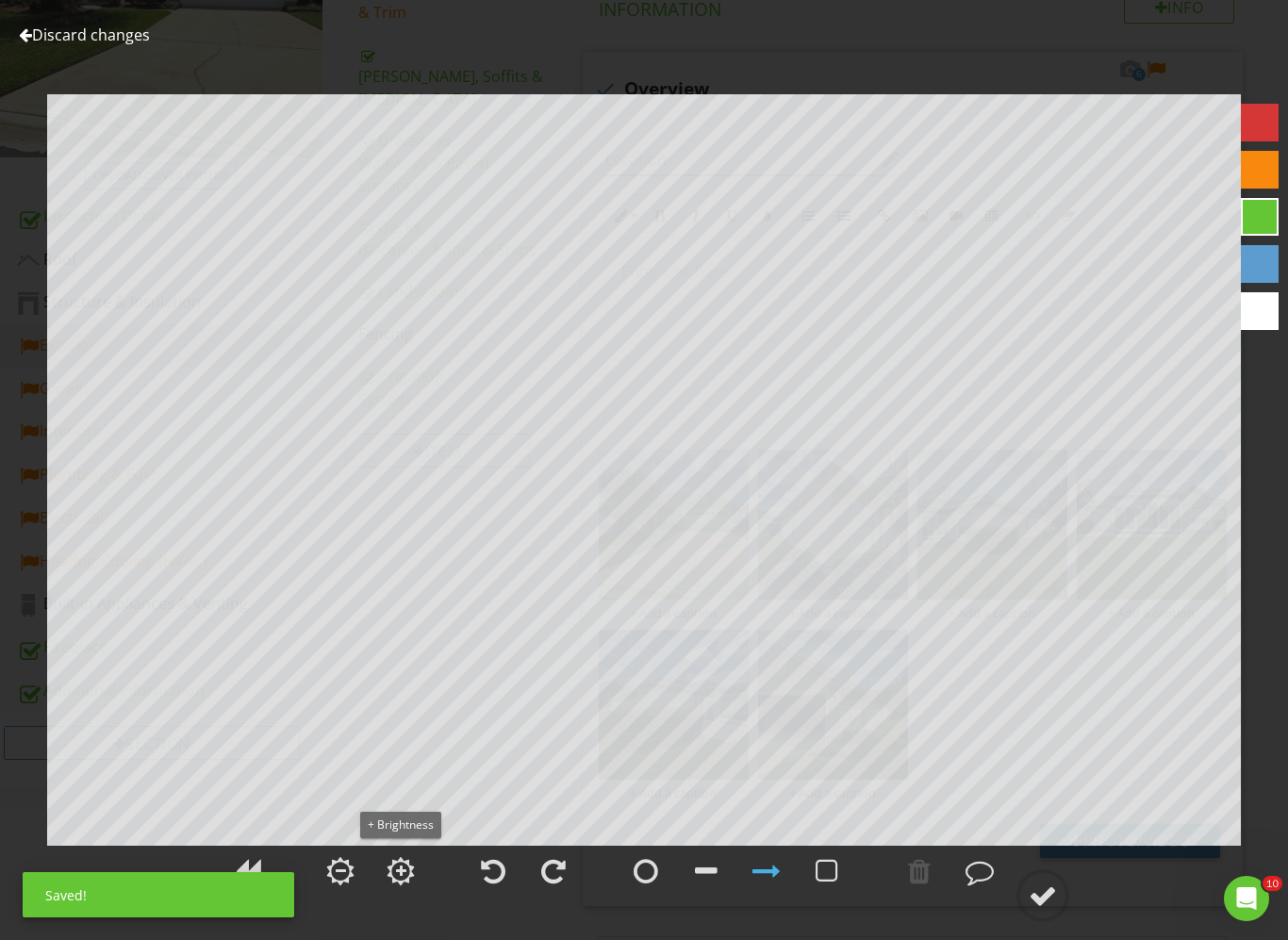 click at bounding box center [401, 871] 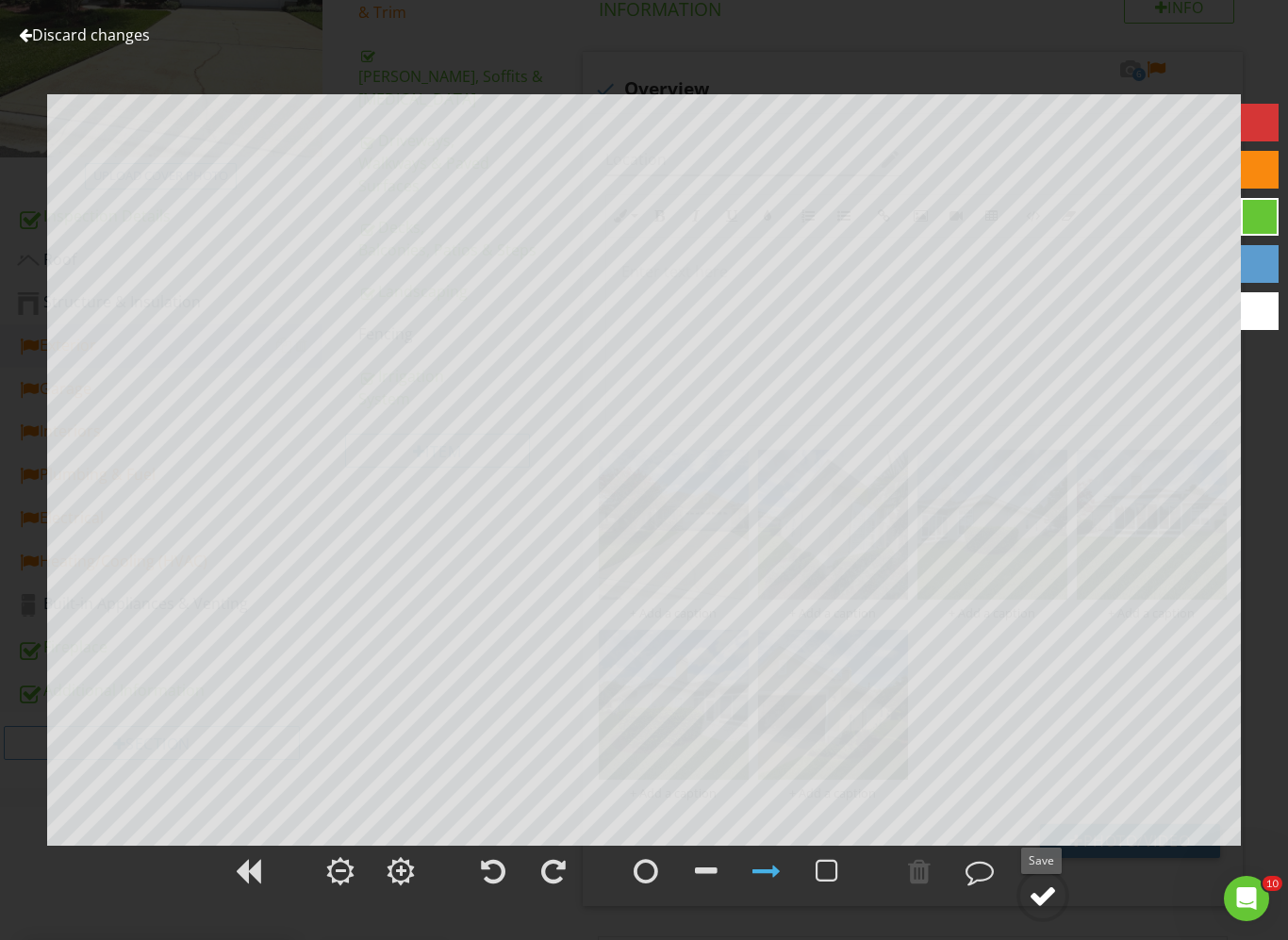 click at bounding box center (1043, 896) 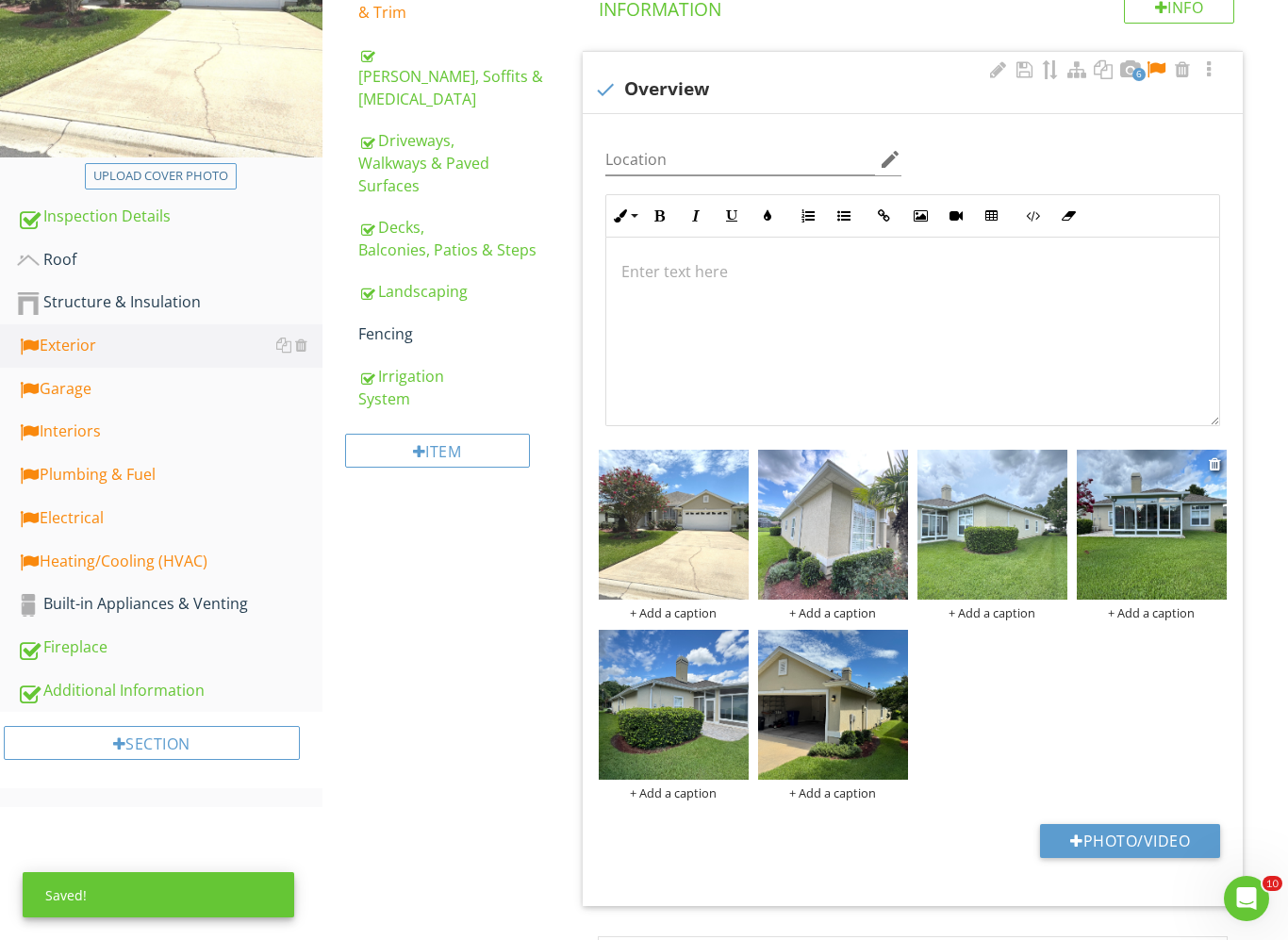 click at bounding box center [1151, 524] 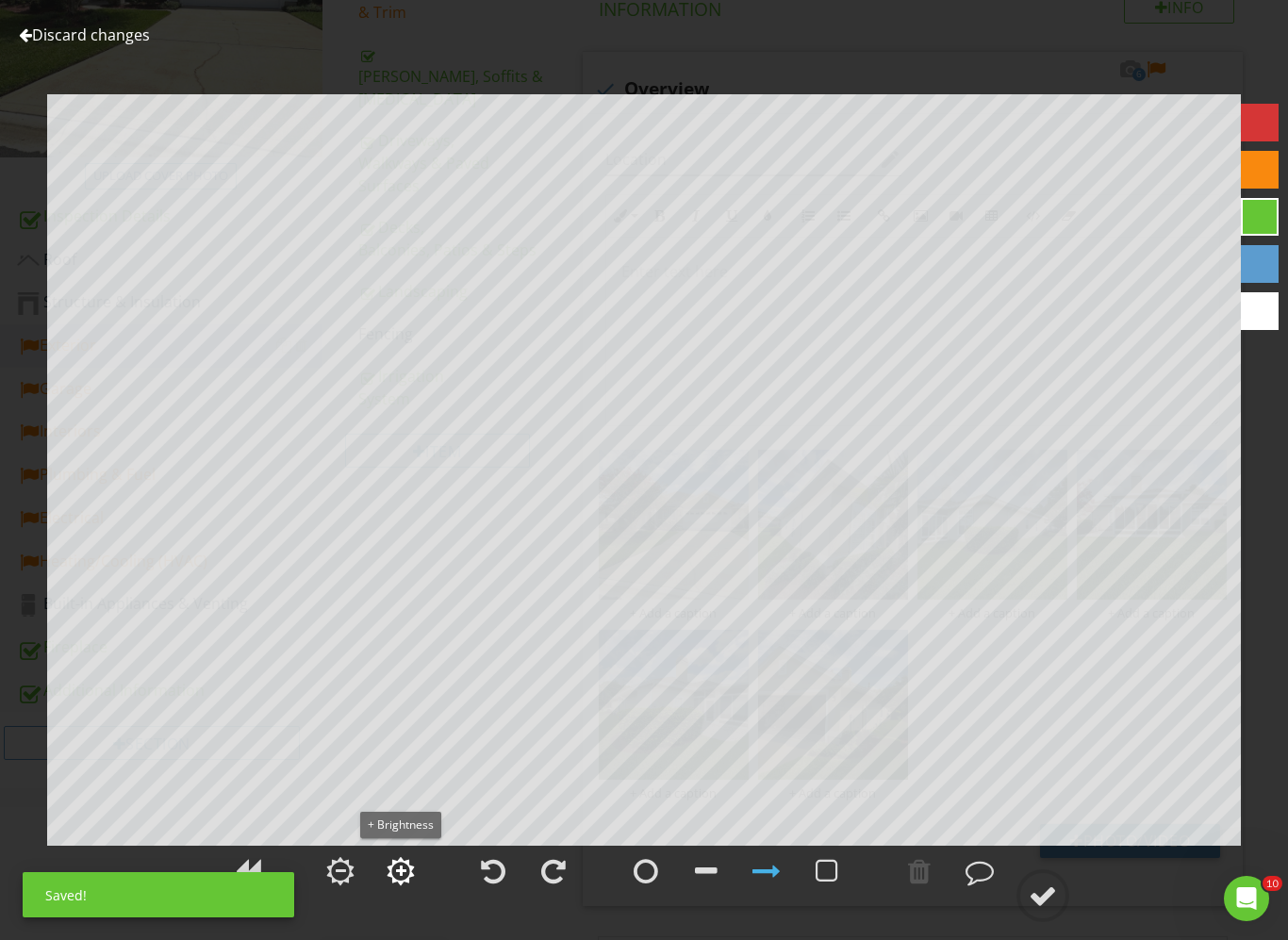 click at bounding box center [401, 871] 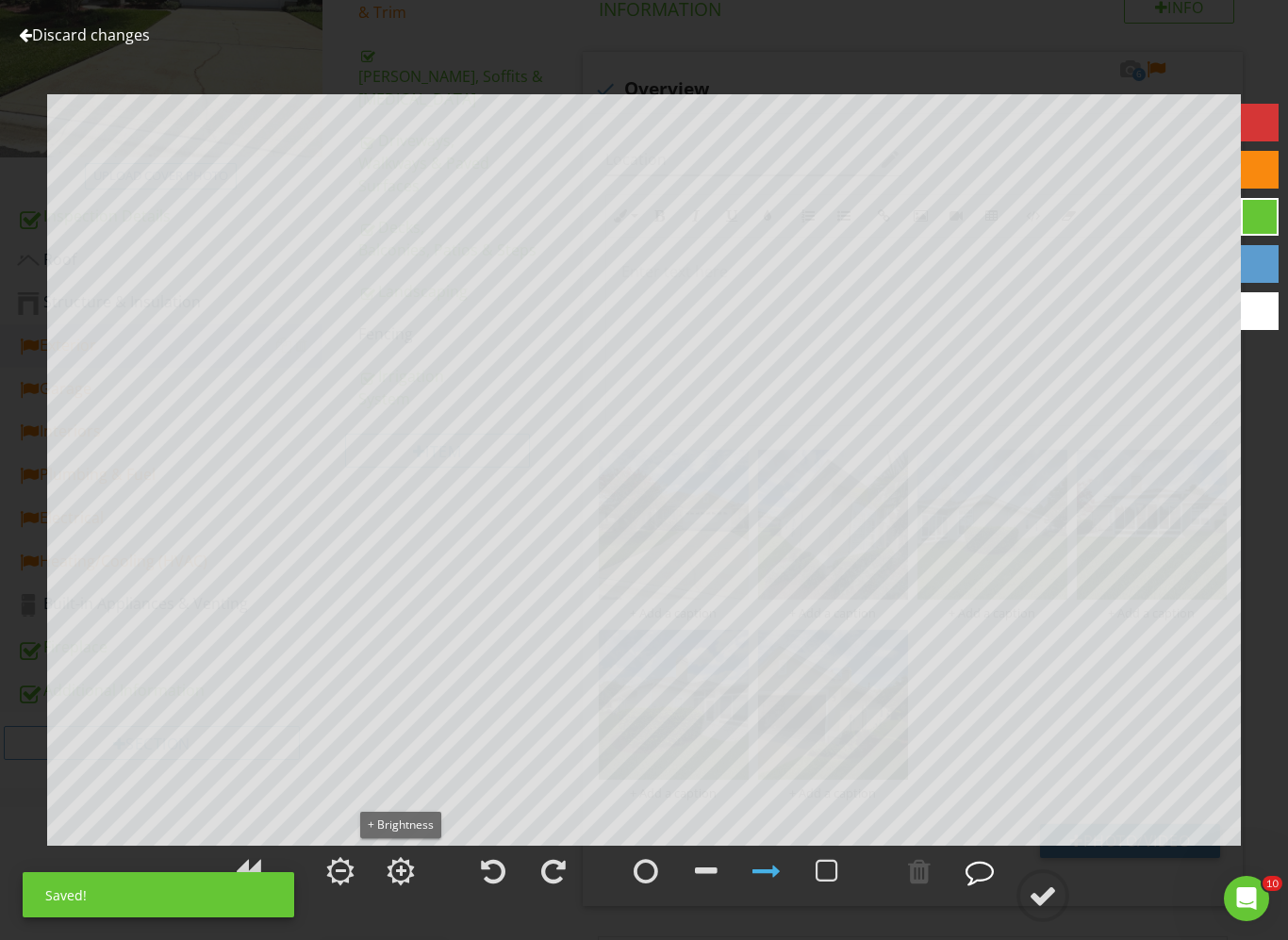 click at bounding box center (401, 871) 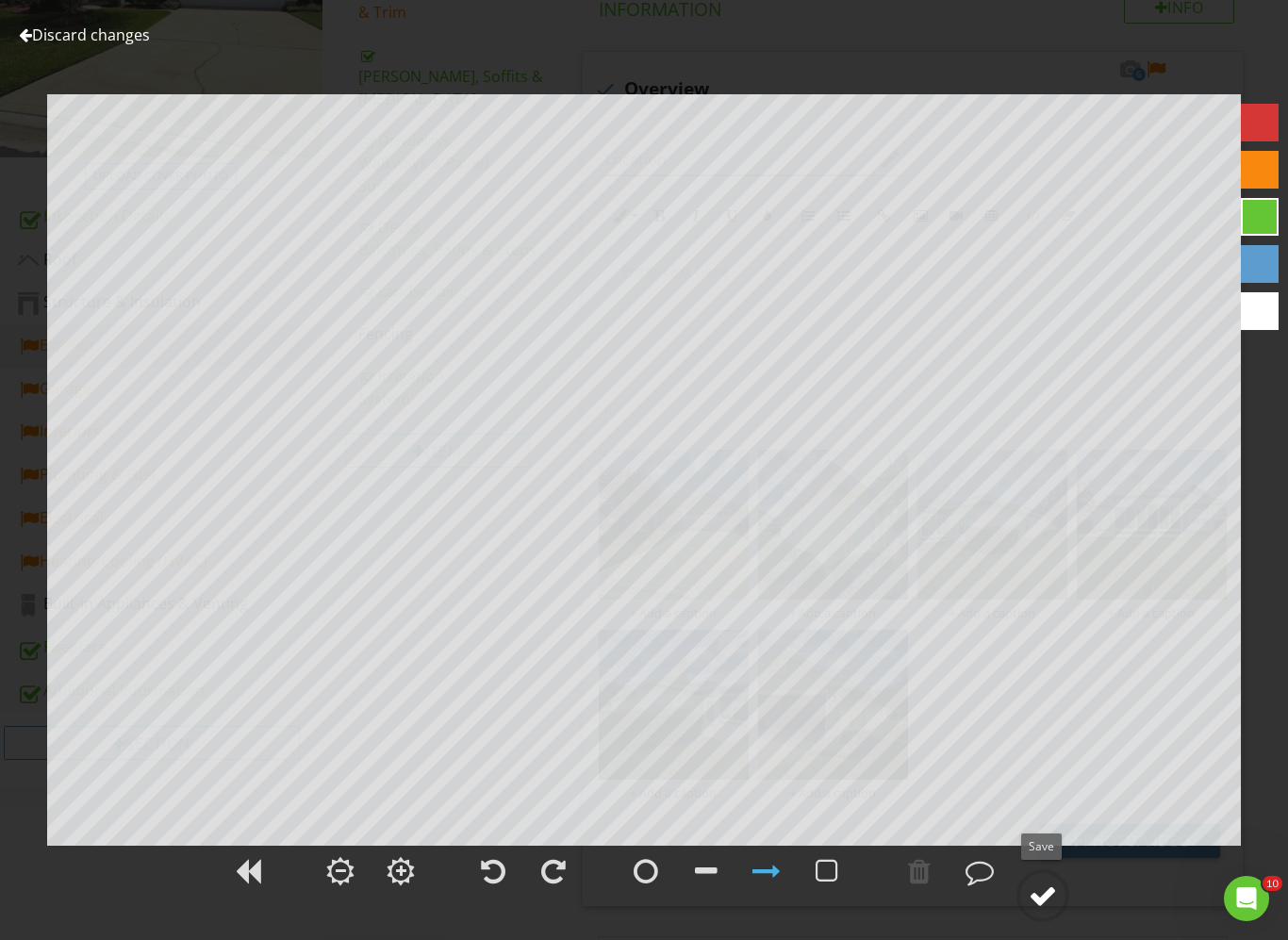 click at bounding box center (1043, 896) 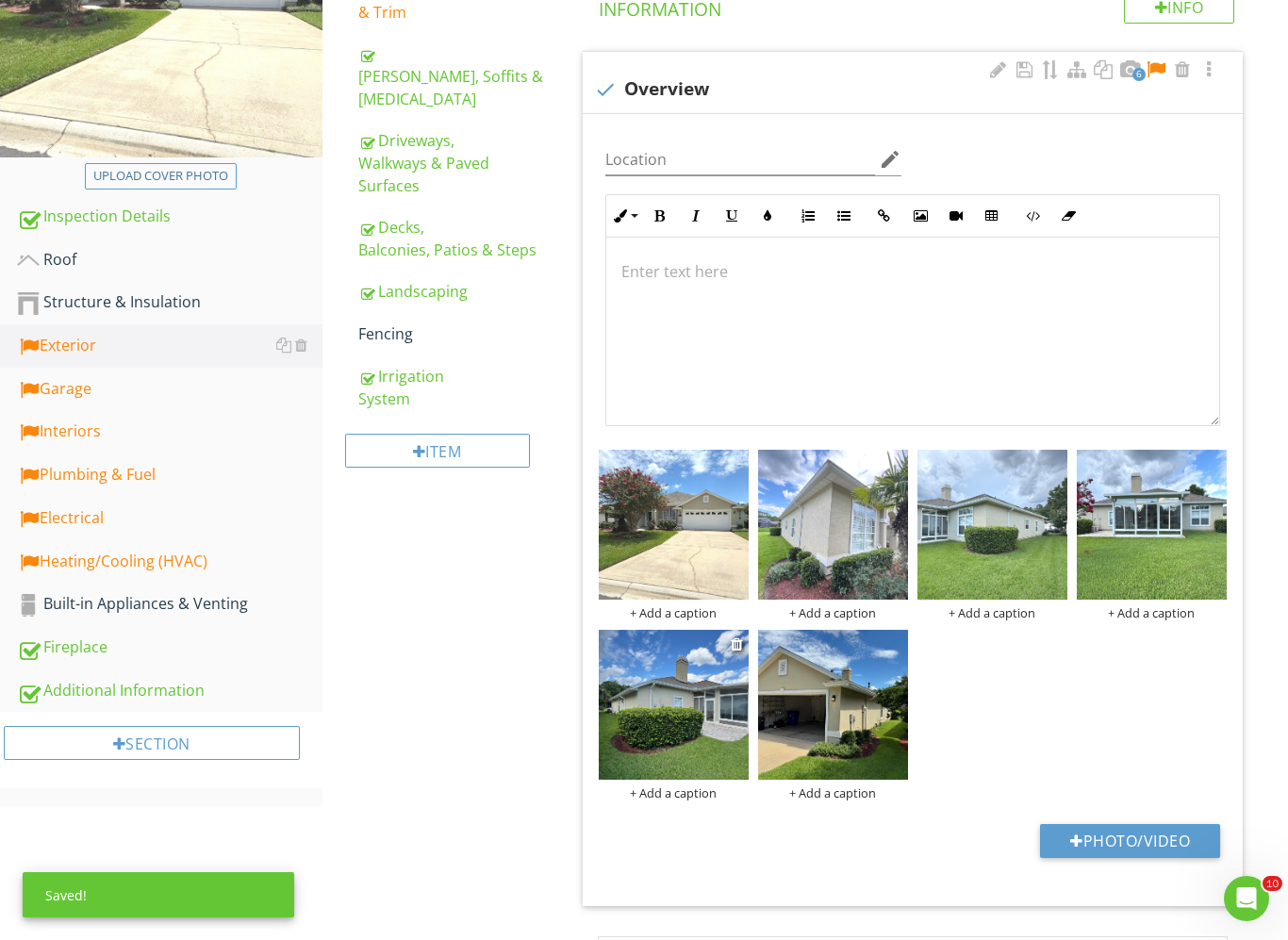 click at bounding box center [673, 704] 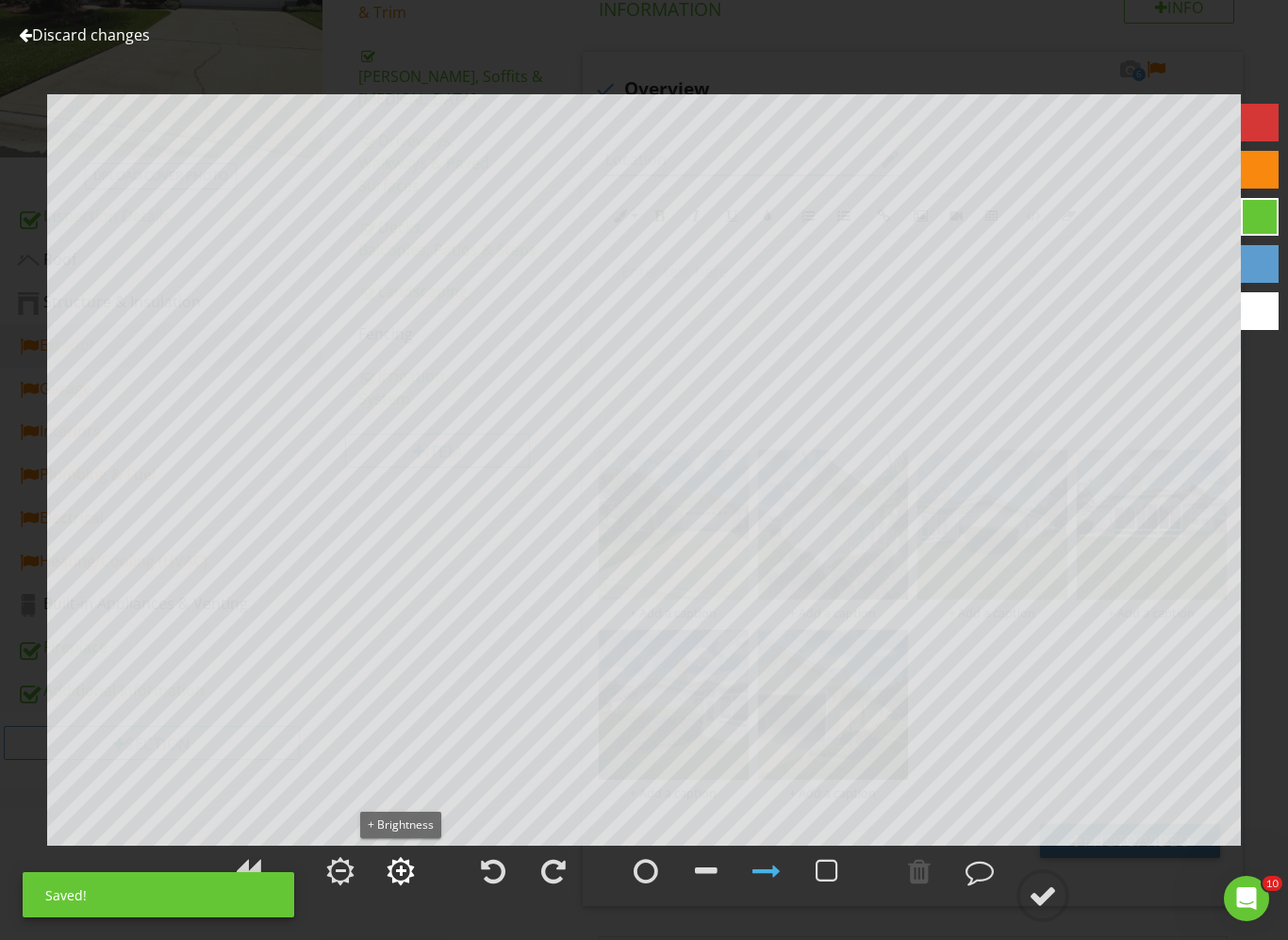 click at bounding box center (401, 871) 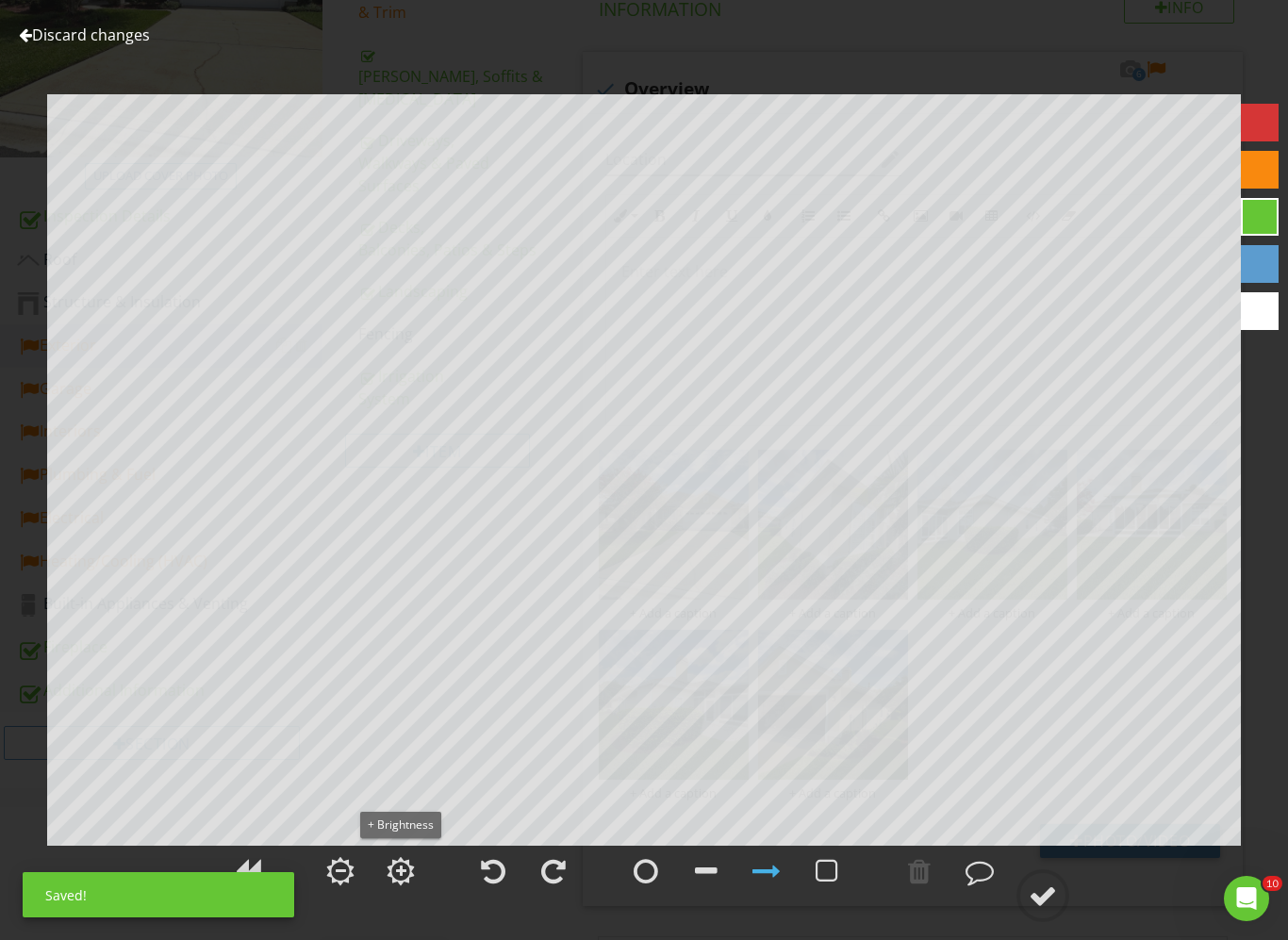 drag, startPoint x: 403, startPoint y: 873, endPoint x: 602, endPoint y: 875, distance: 199.01005 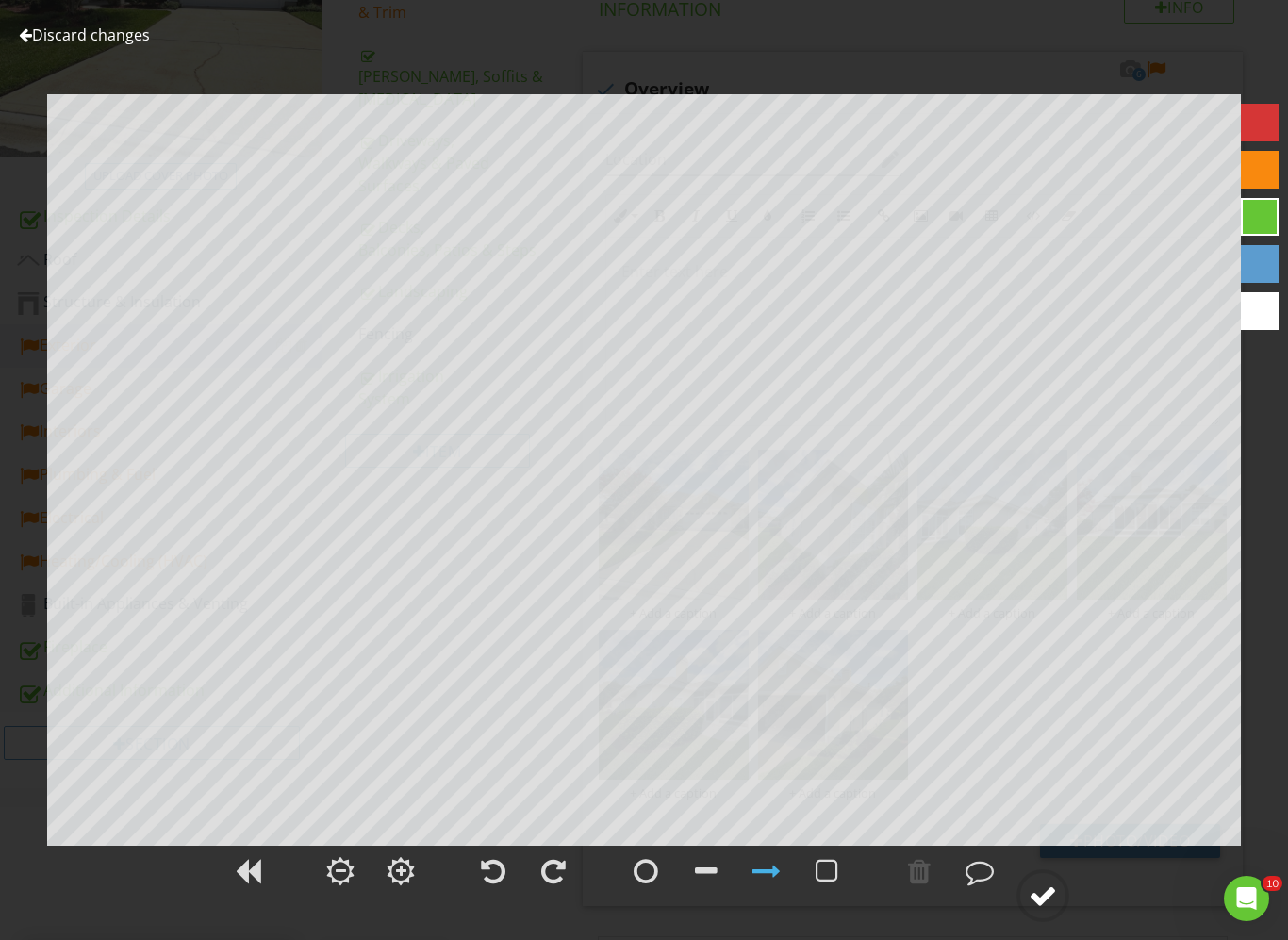click at bounding box center (1043, 896) 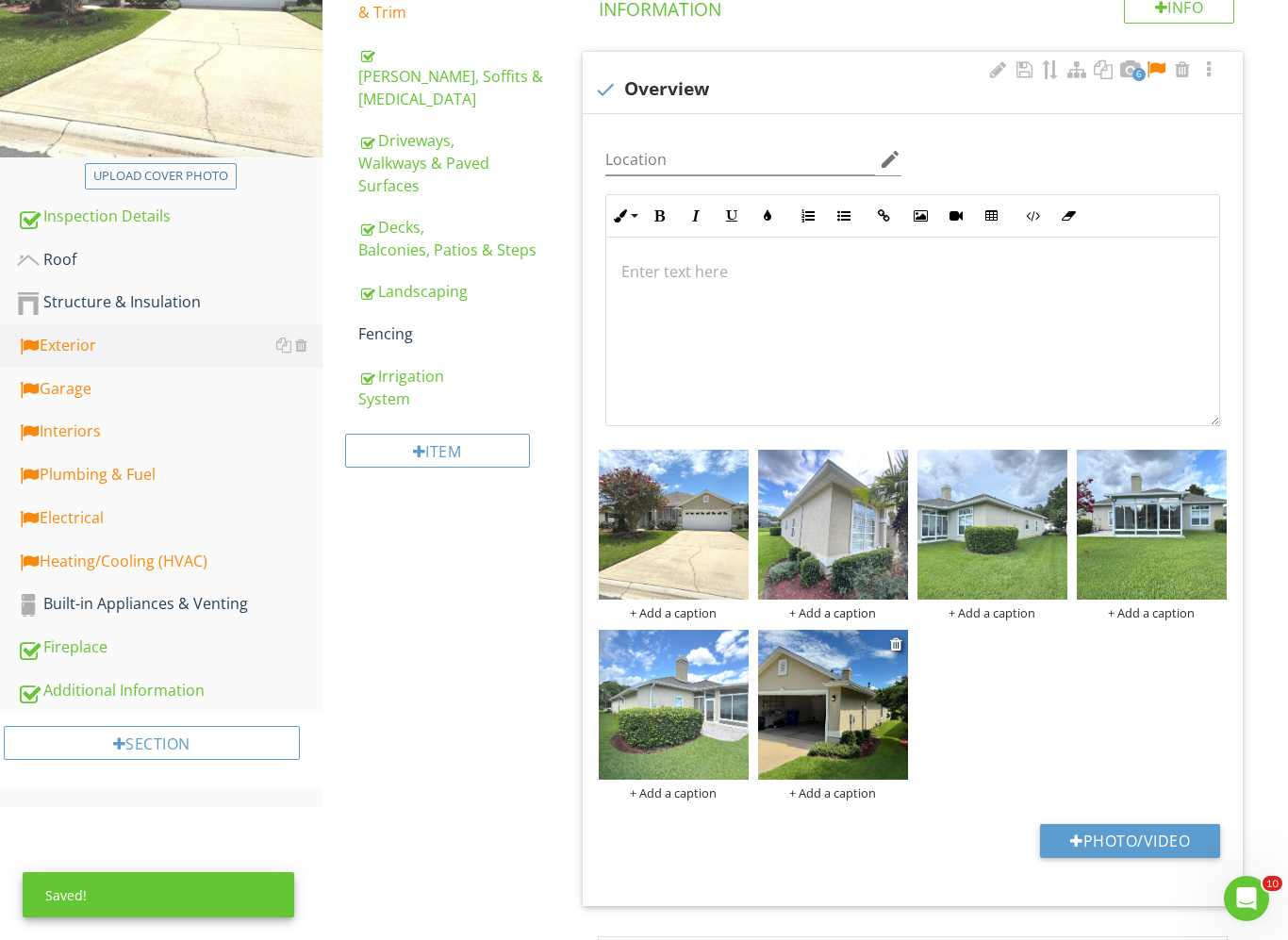 click at bounding box center (833, 704) 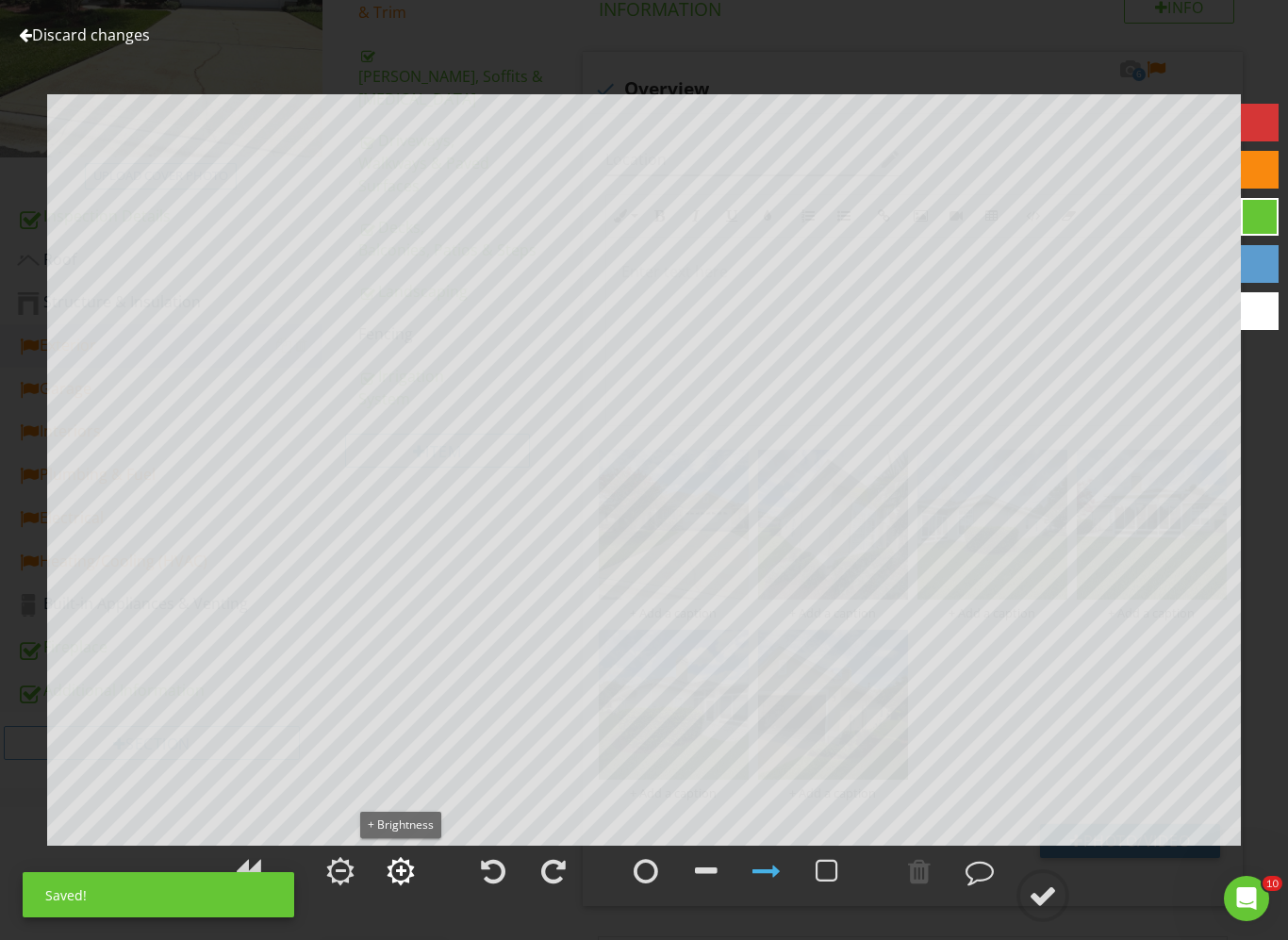 click at bounding box center [401, 871] 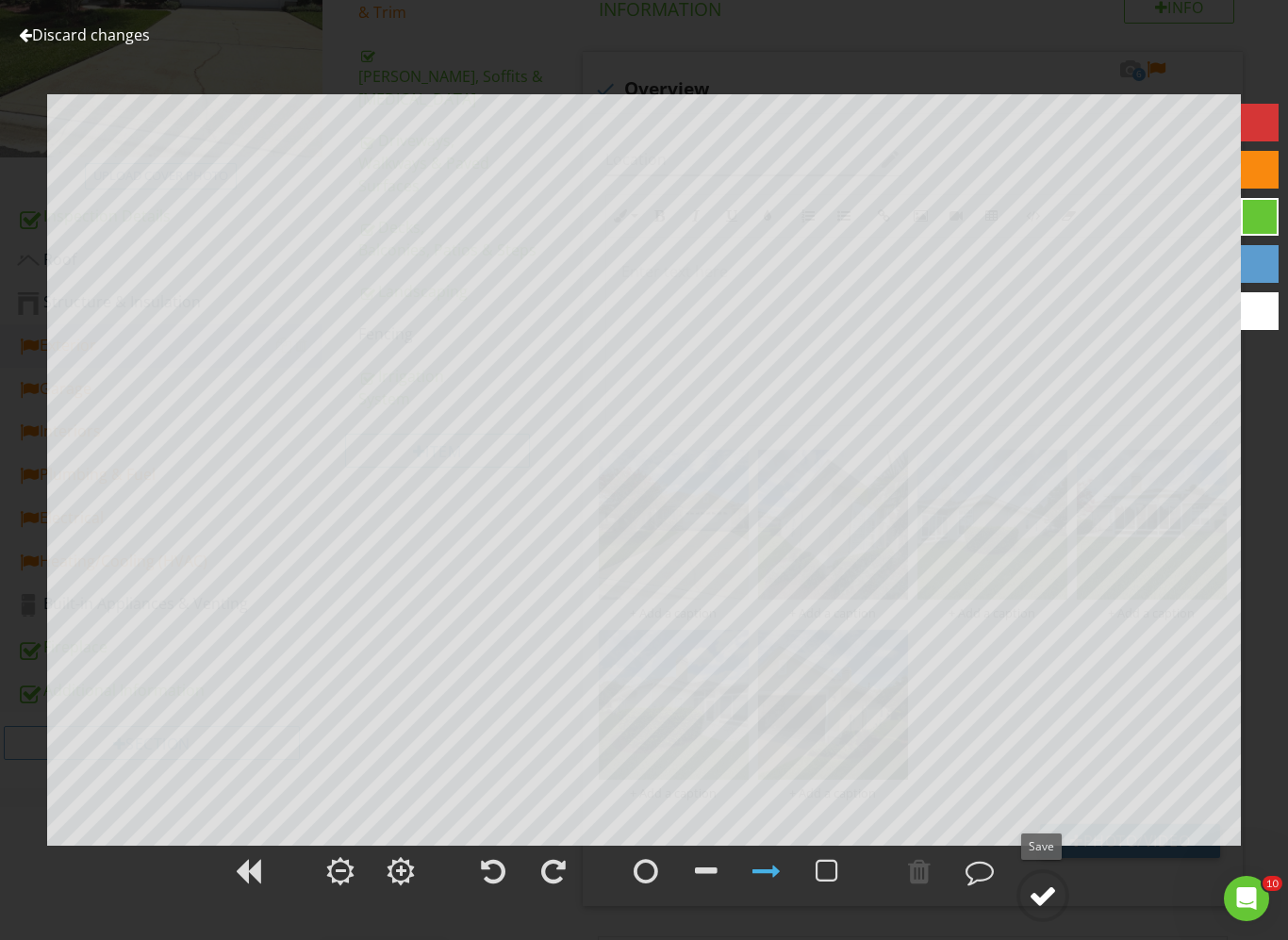 click 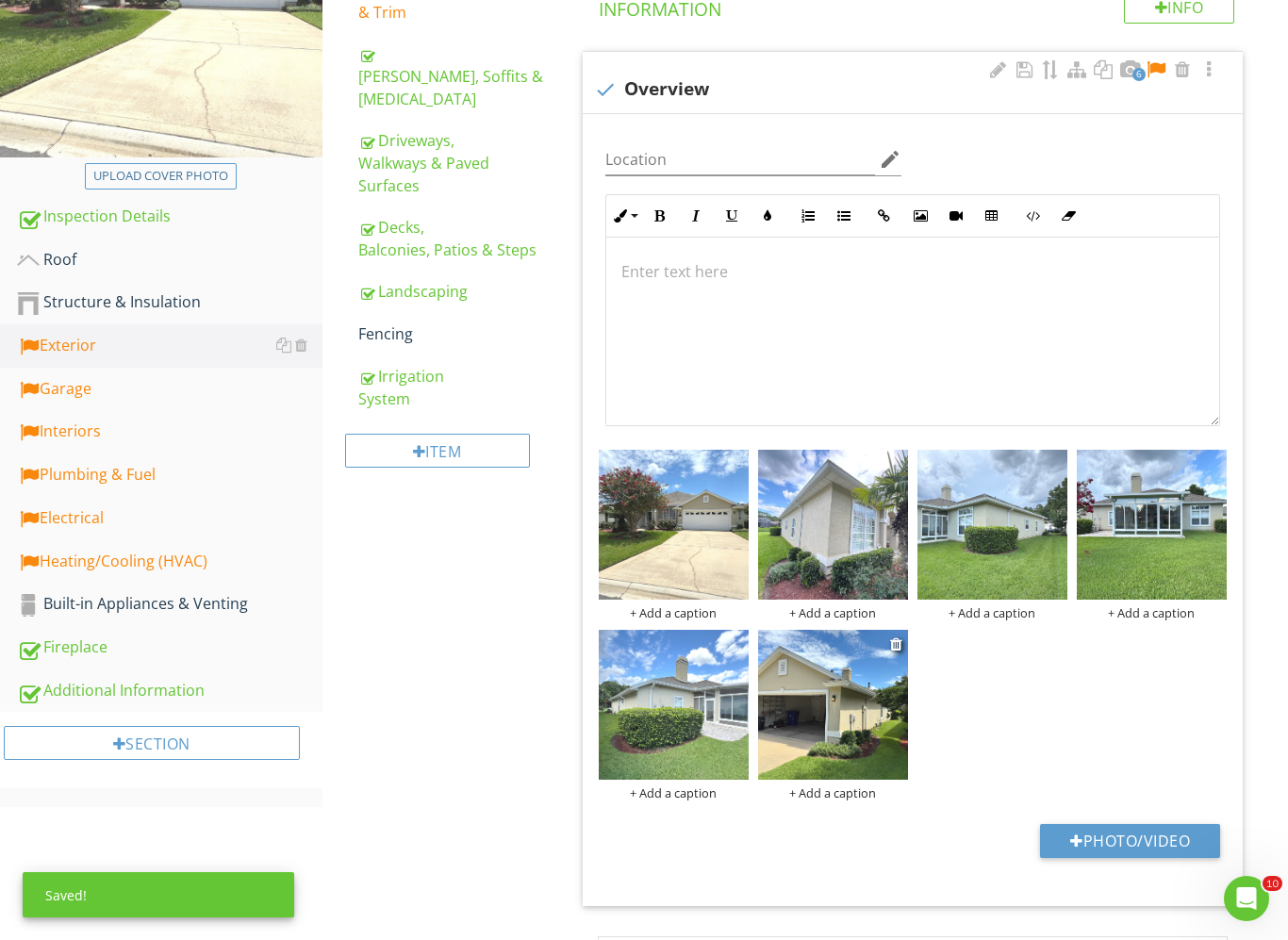 click on "+ Add a caption" at bounding box center [833, 793] 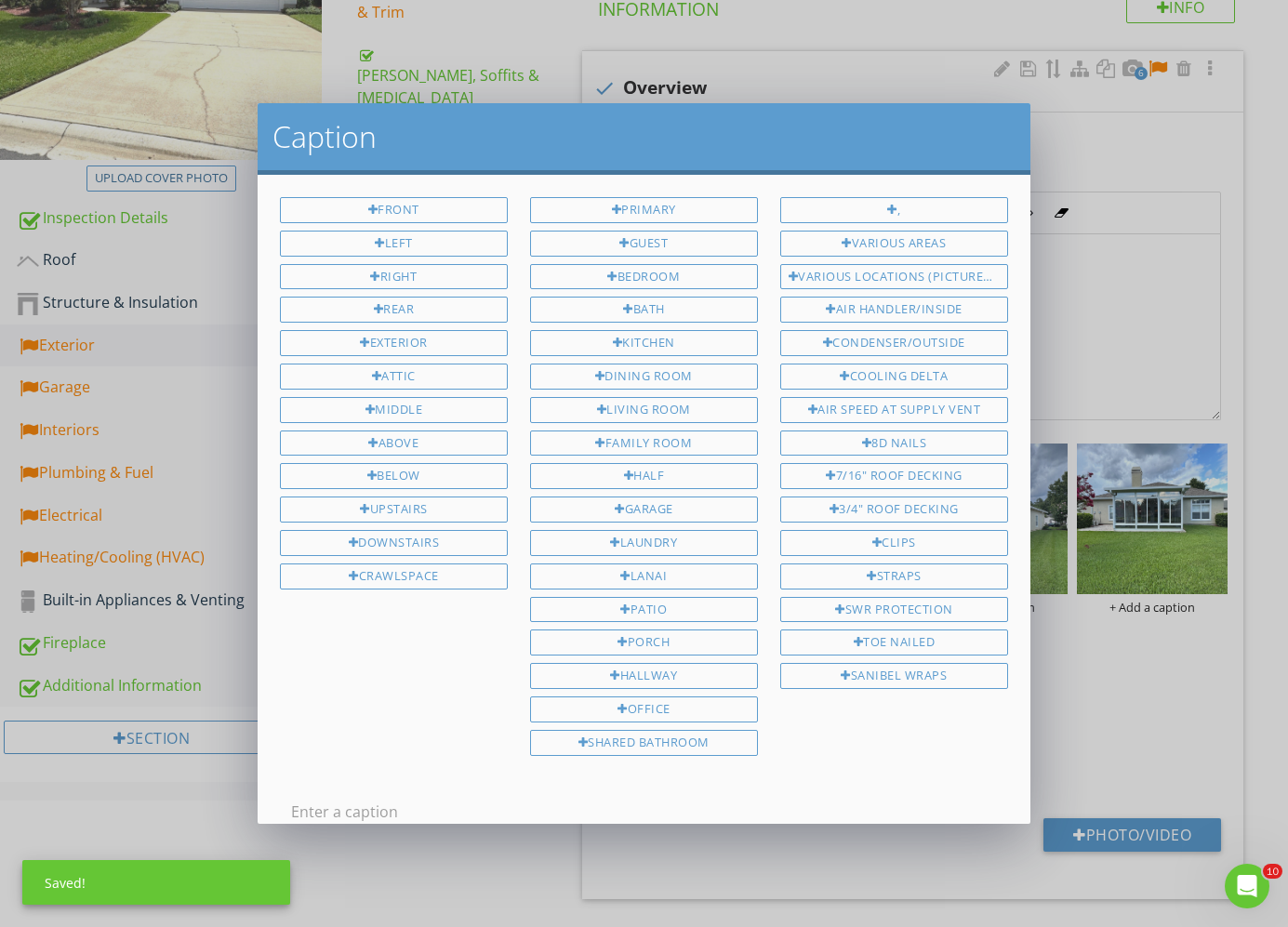scroll, scrollTop: 4, scrollLeft: 0, axis: vertical 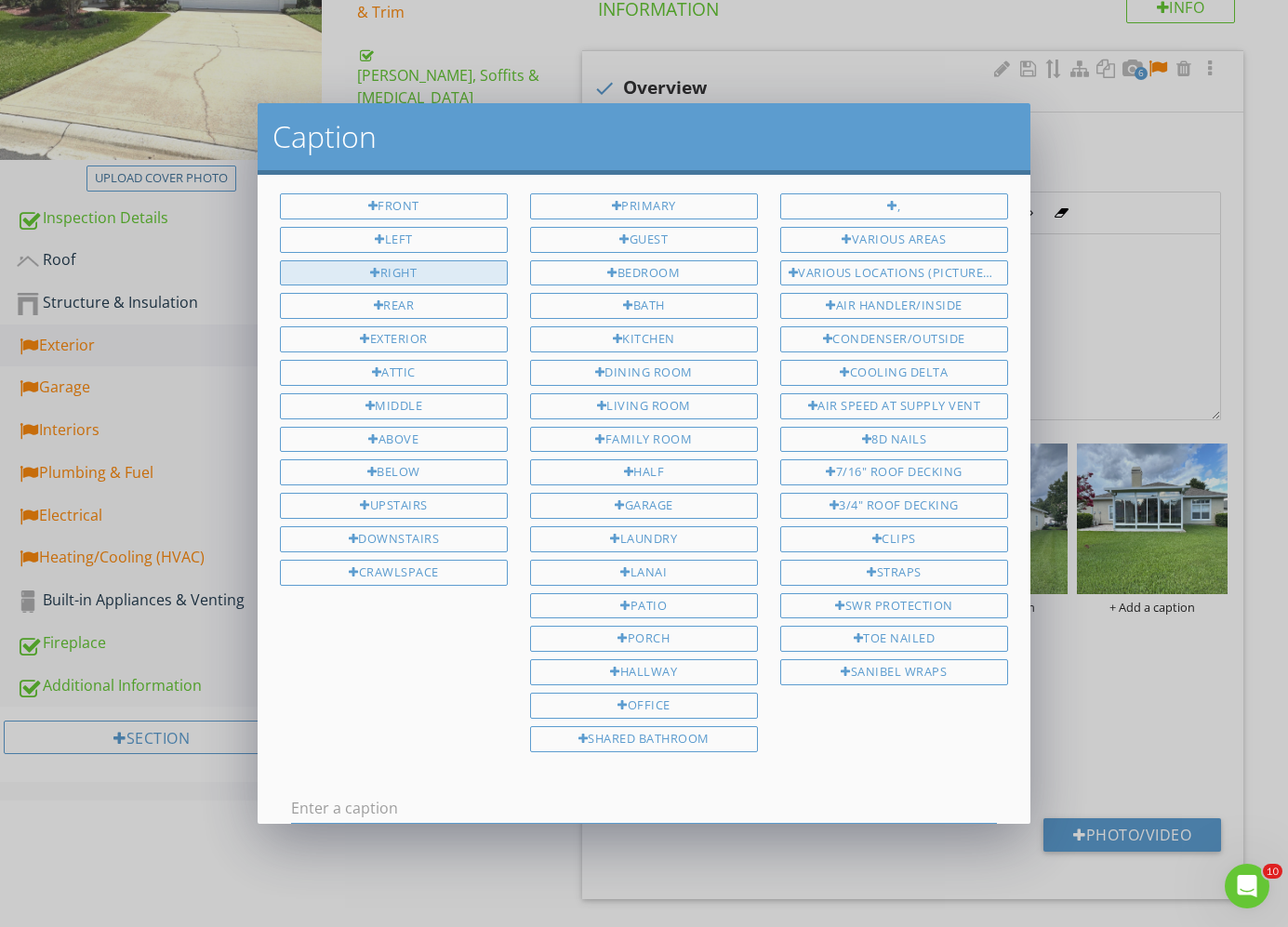click on "Right" at bounding box center [393, 273] 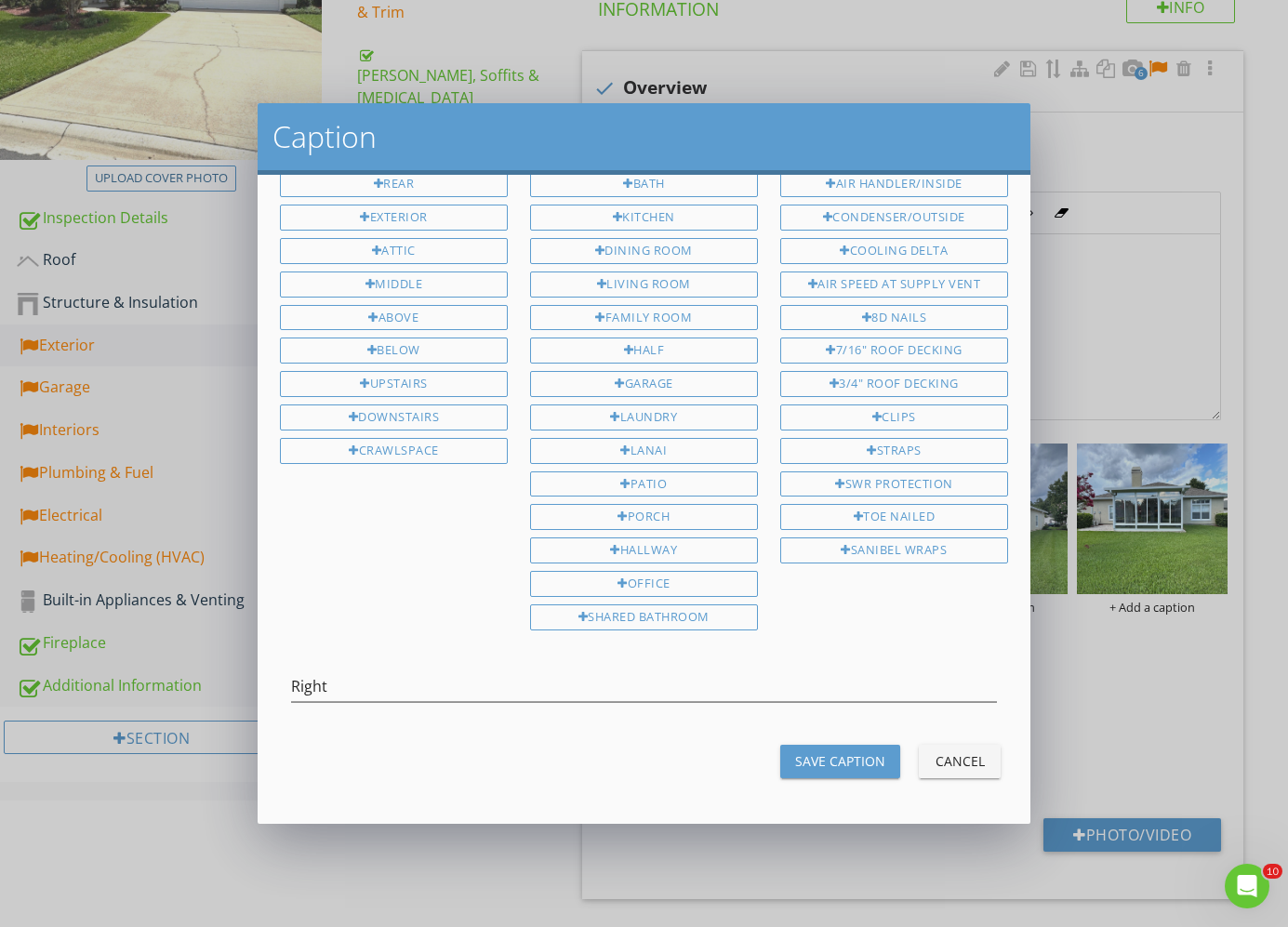 scroll, scrollTop: 126, scrollLeft: 0, axis: vertical 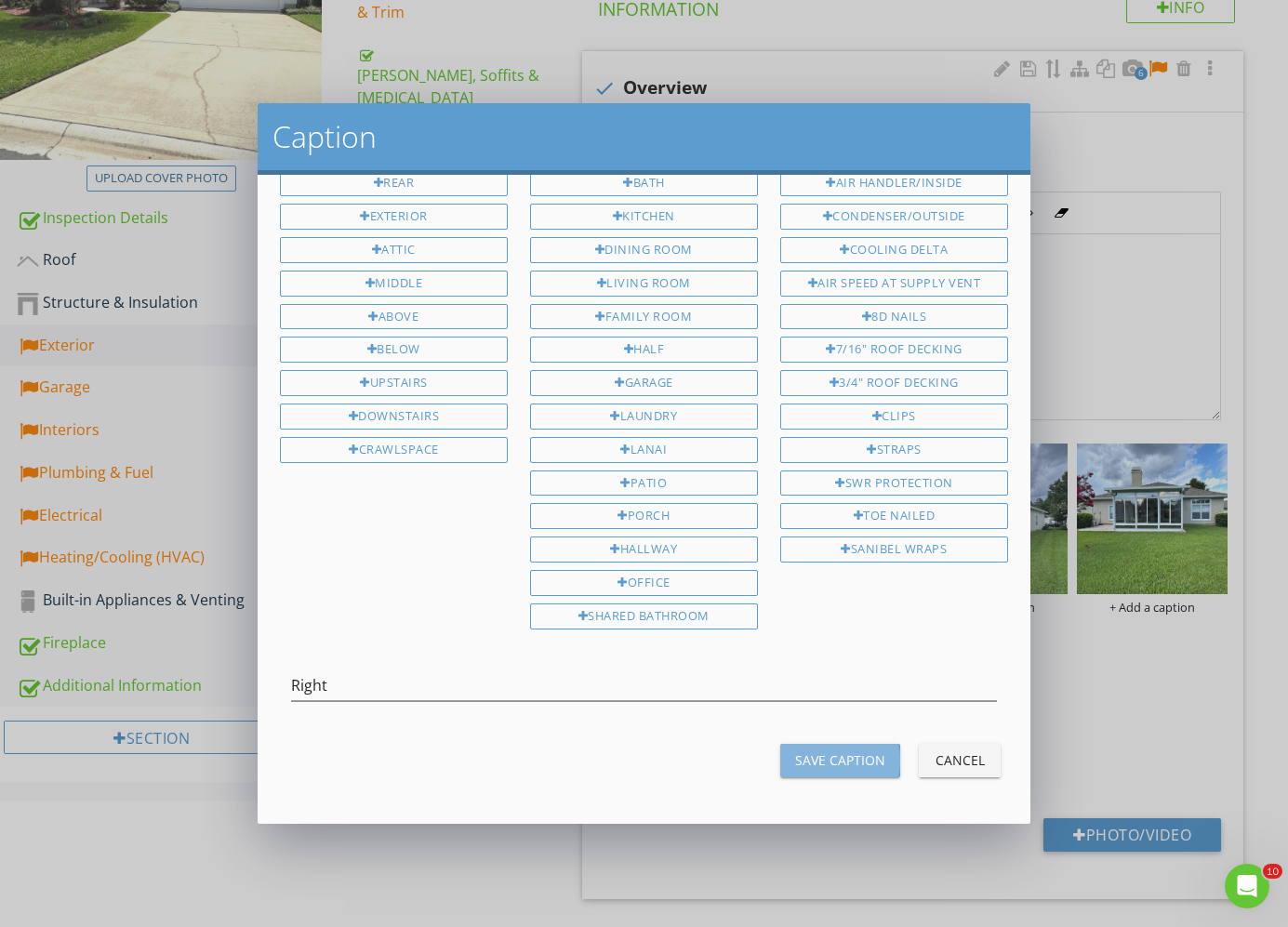 click on "Save Caption" at bounding box center [840, 760] 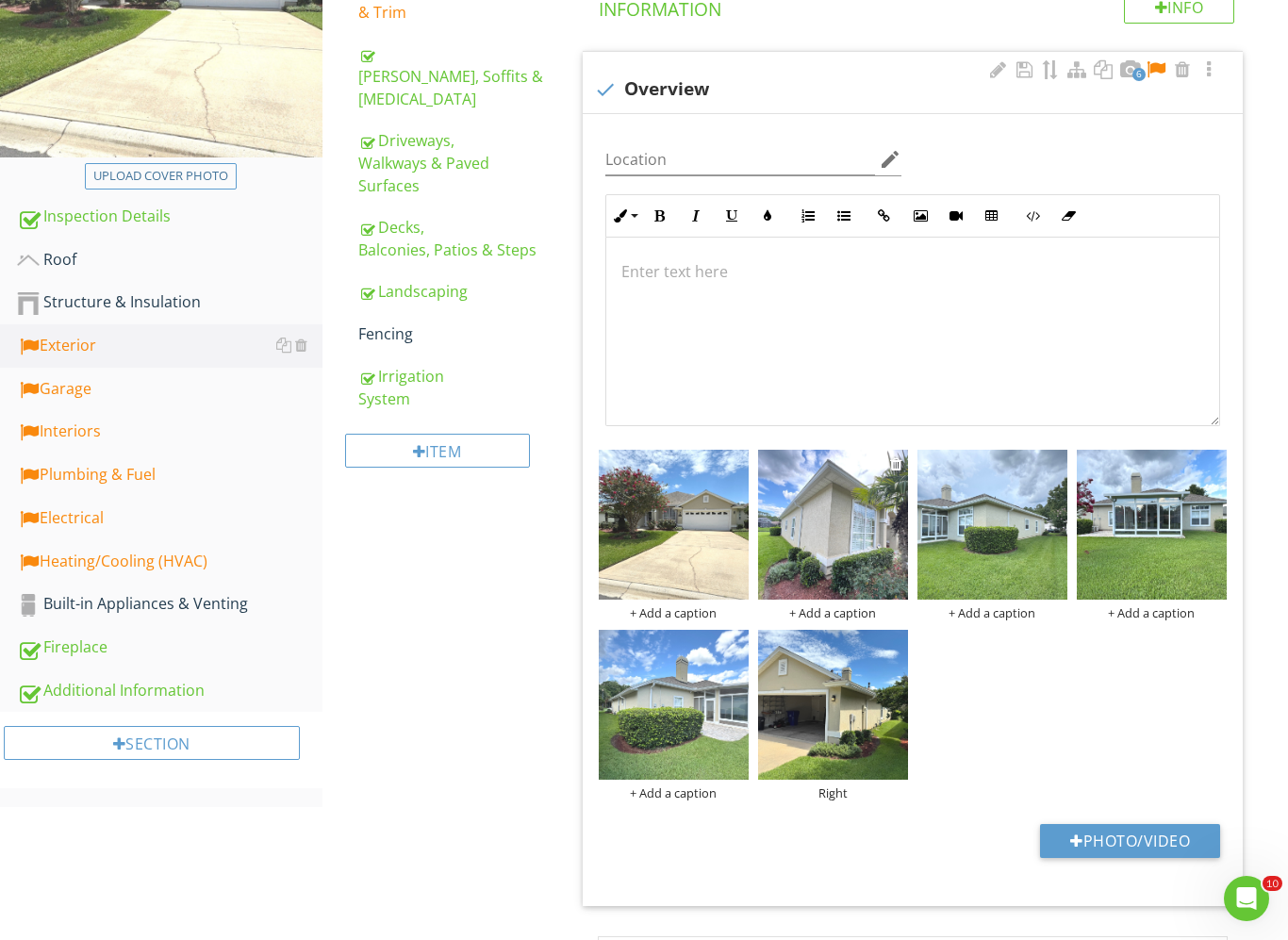 click on "+ Add a caption" at bounding box center (833, 613) 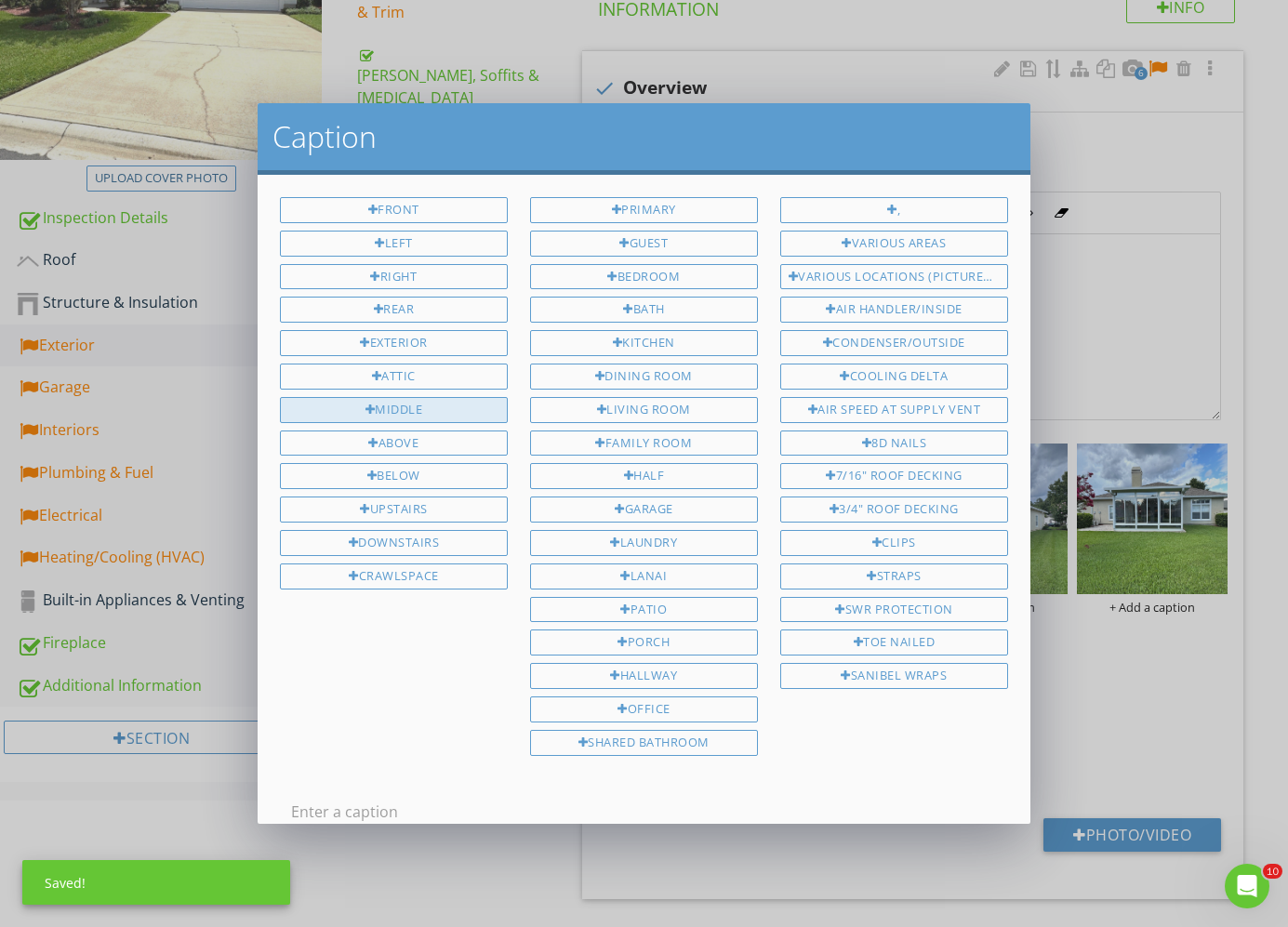 scroll, scrollTop: 4, scrollLeft: 0, axis: vertical 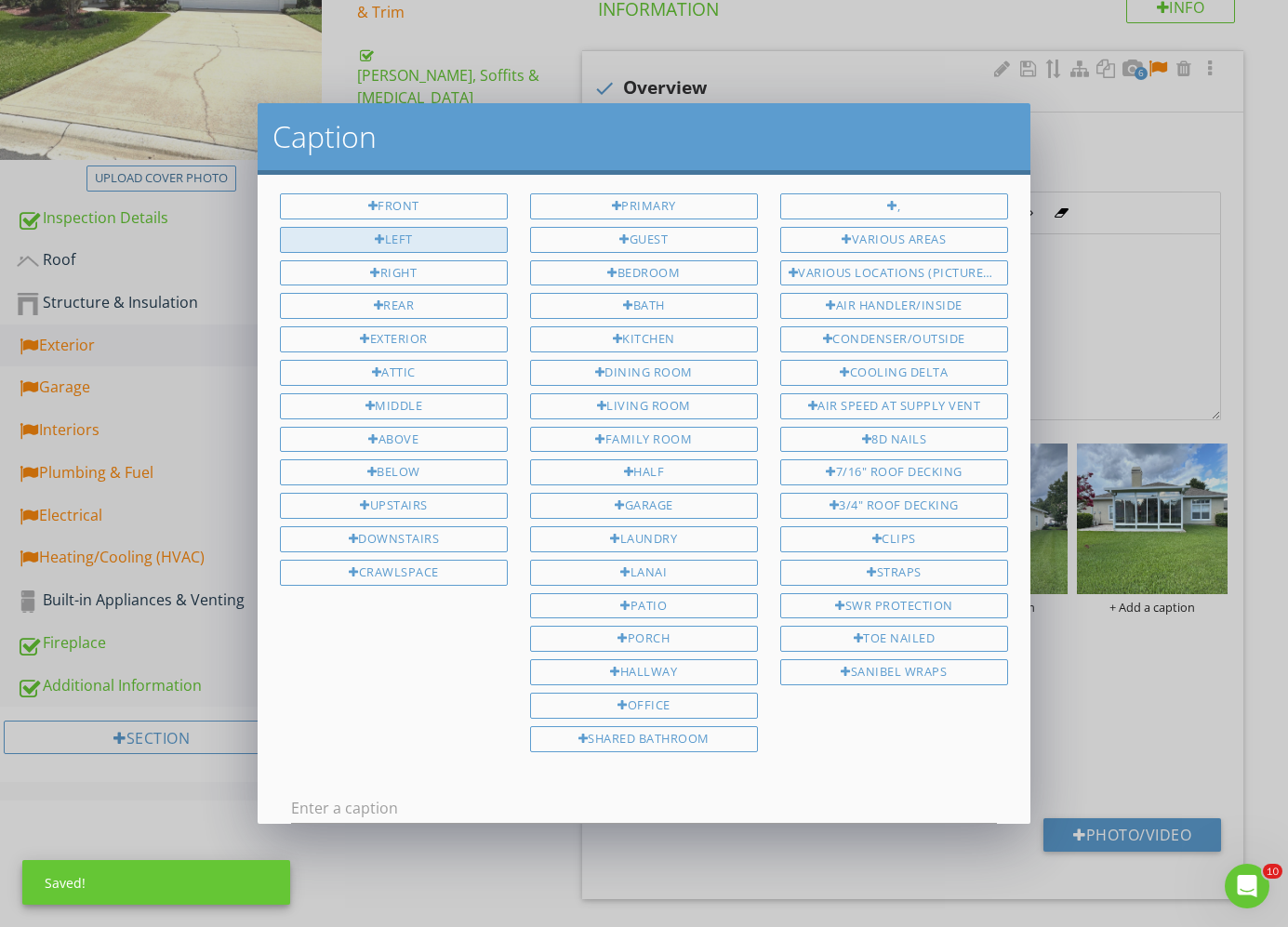 click on "Left" at bounding box center [393, 240] 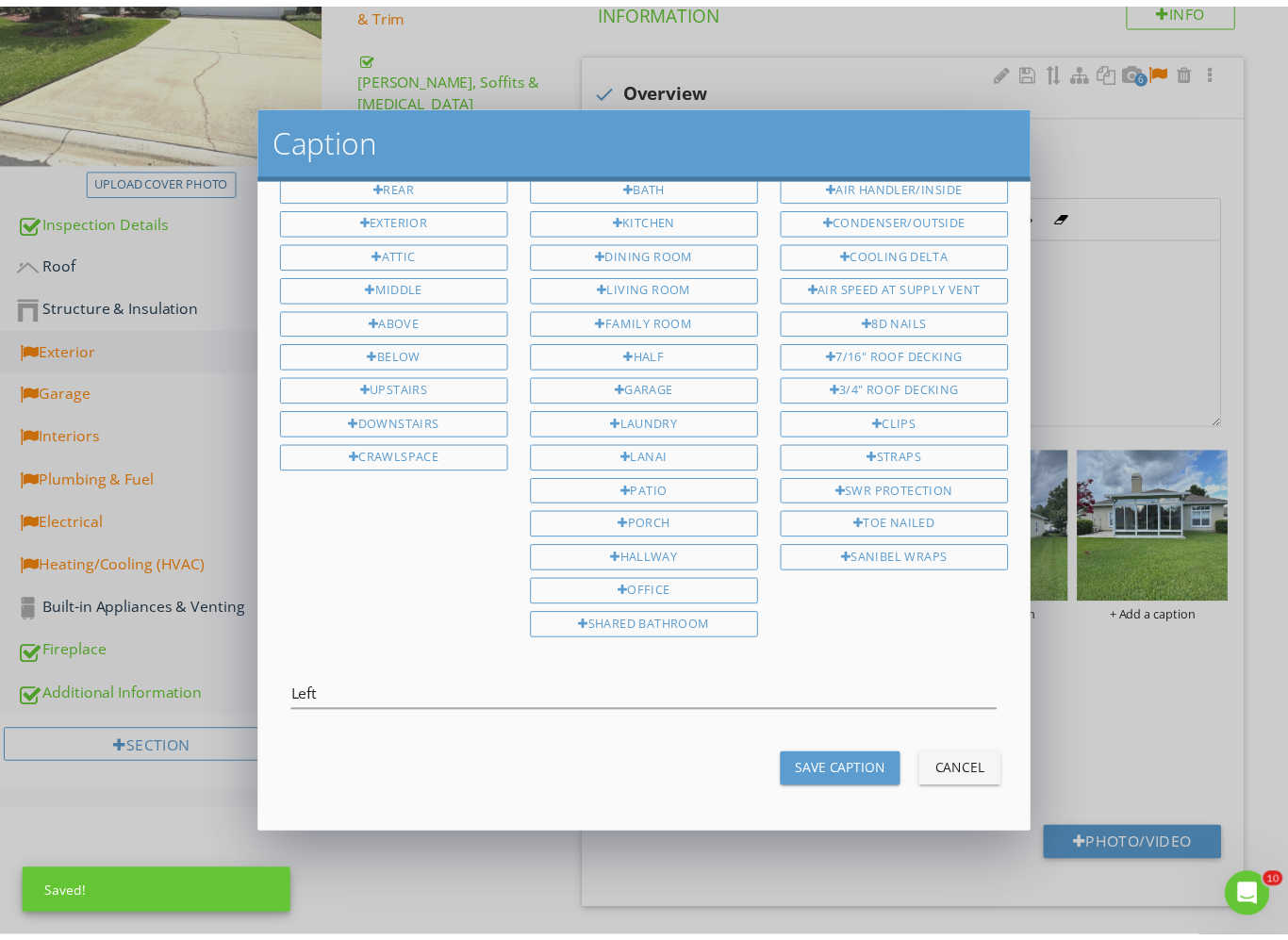 scroll, scrollTop: 128, scrollLeft: 0, axis: vertical 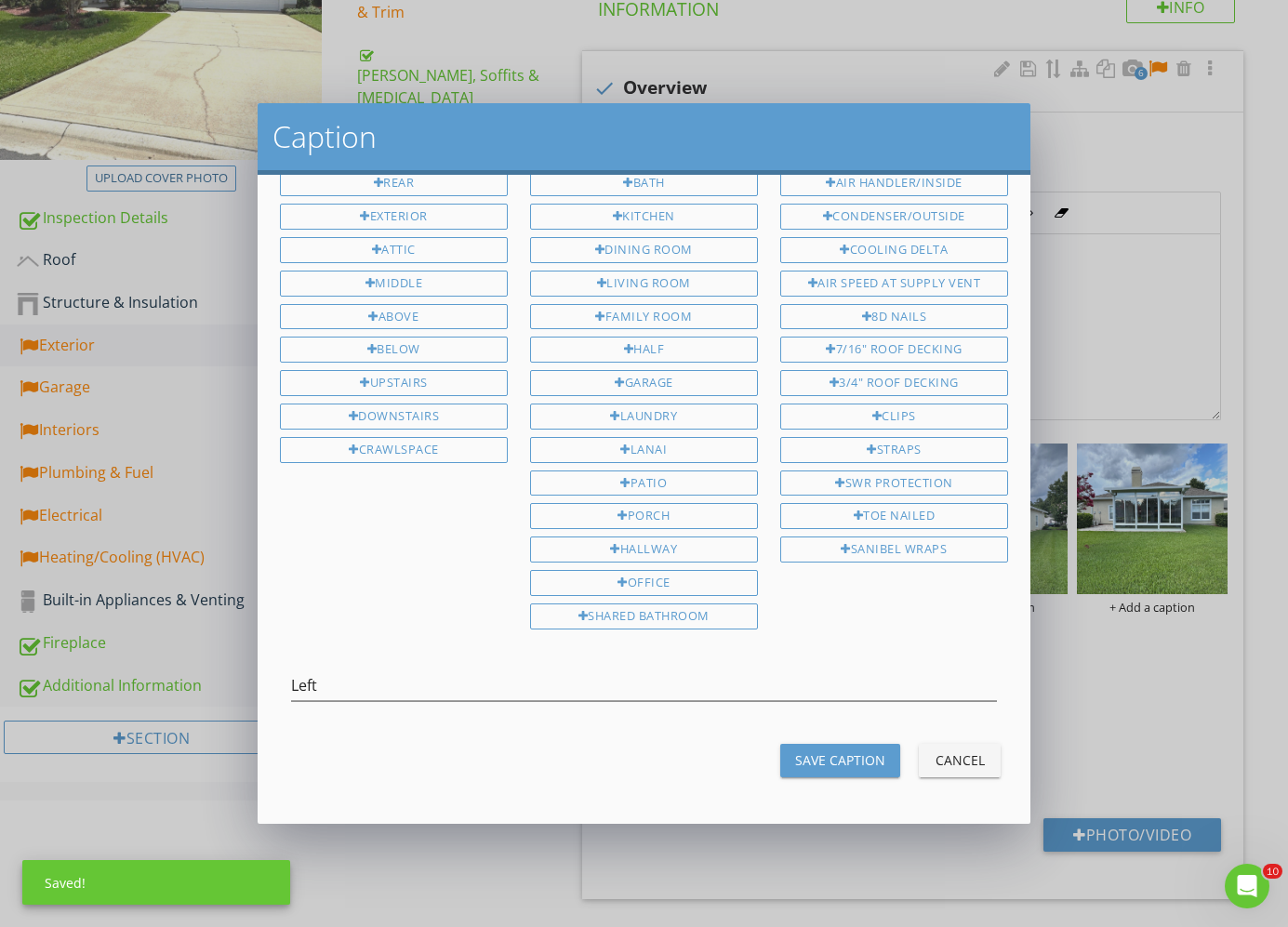 click on "Save Caption" at bounding box center [840, 760] 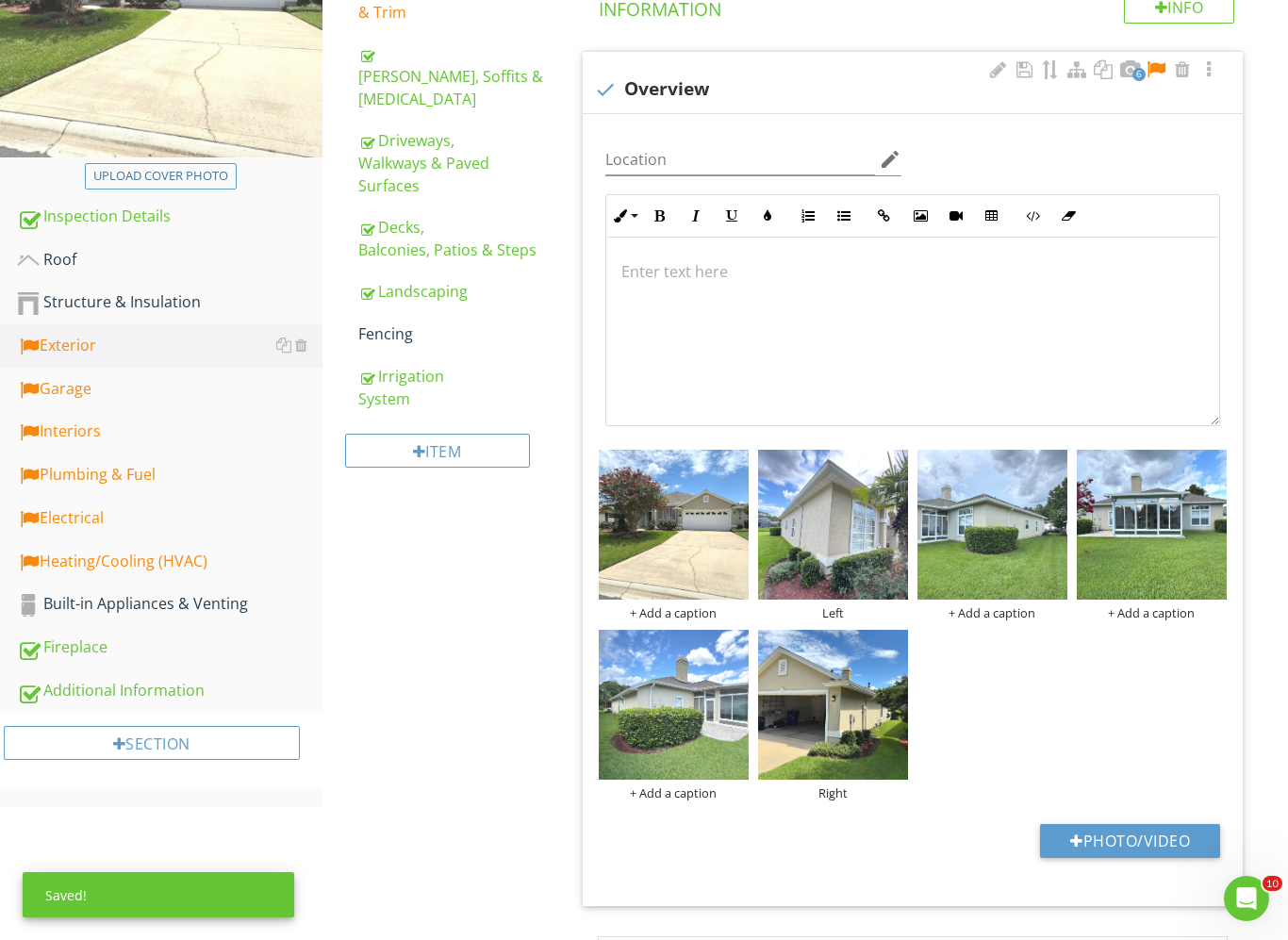 click at bounding box center [1156, 70] 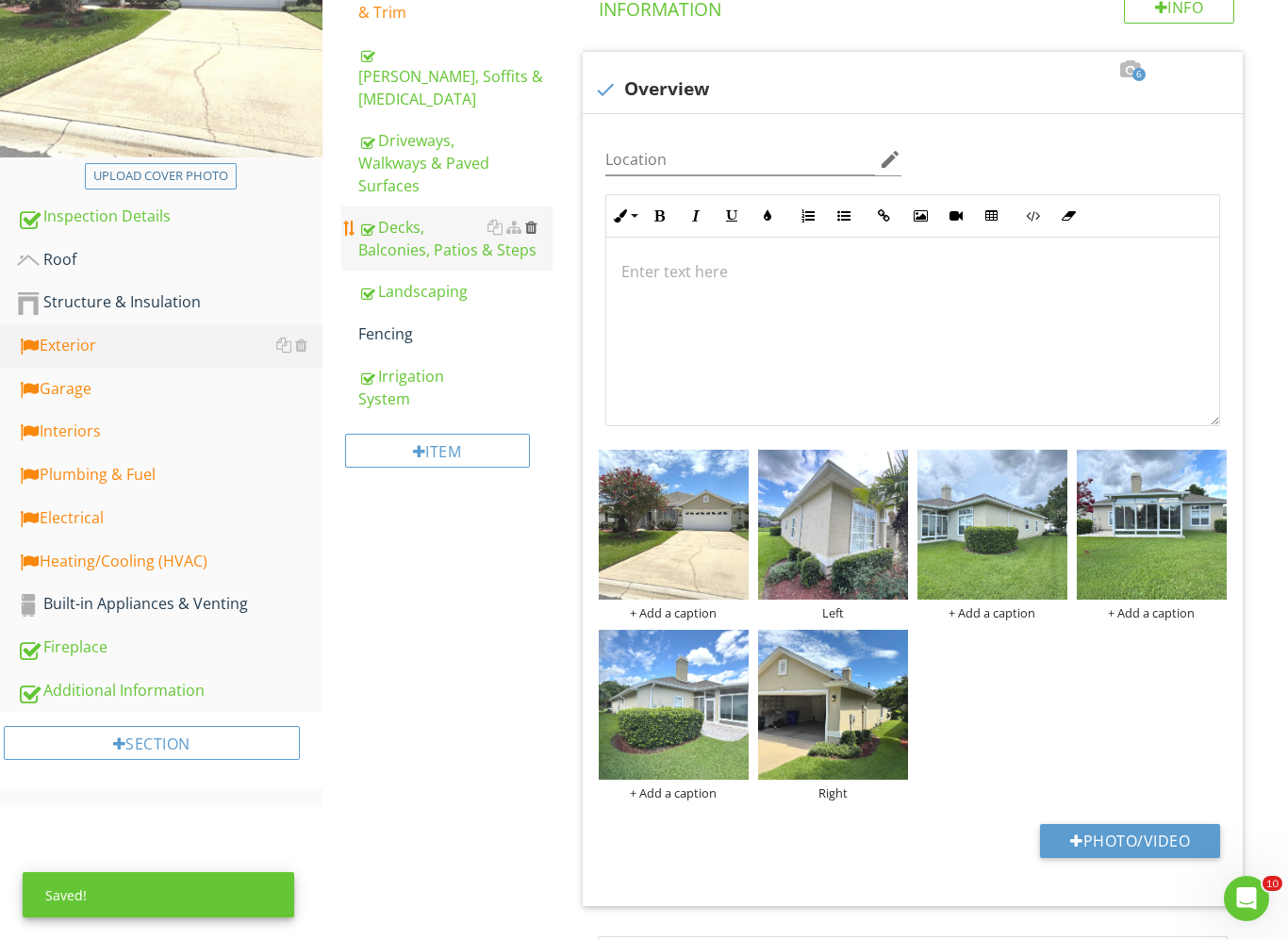 scroll, scrollTop: 236, scrollLeft: 0, axis: vertical 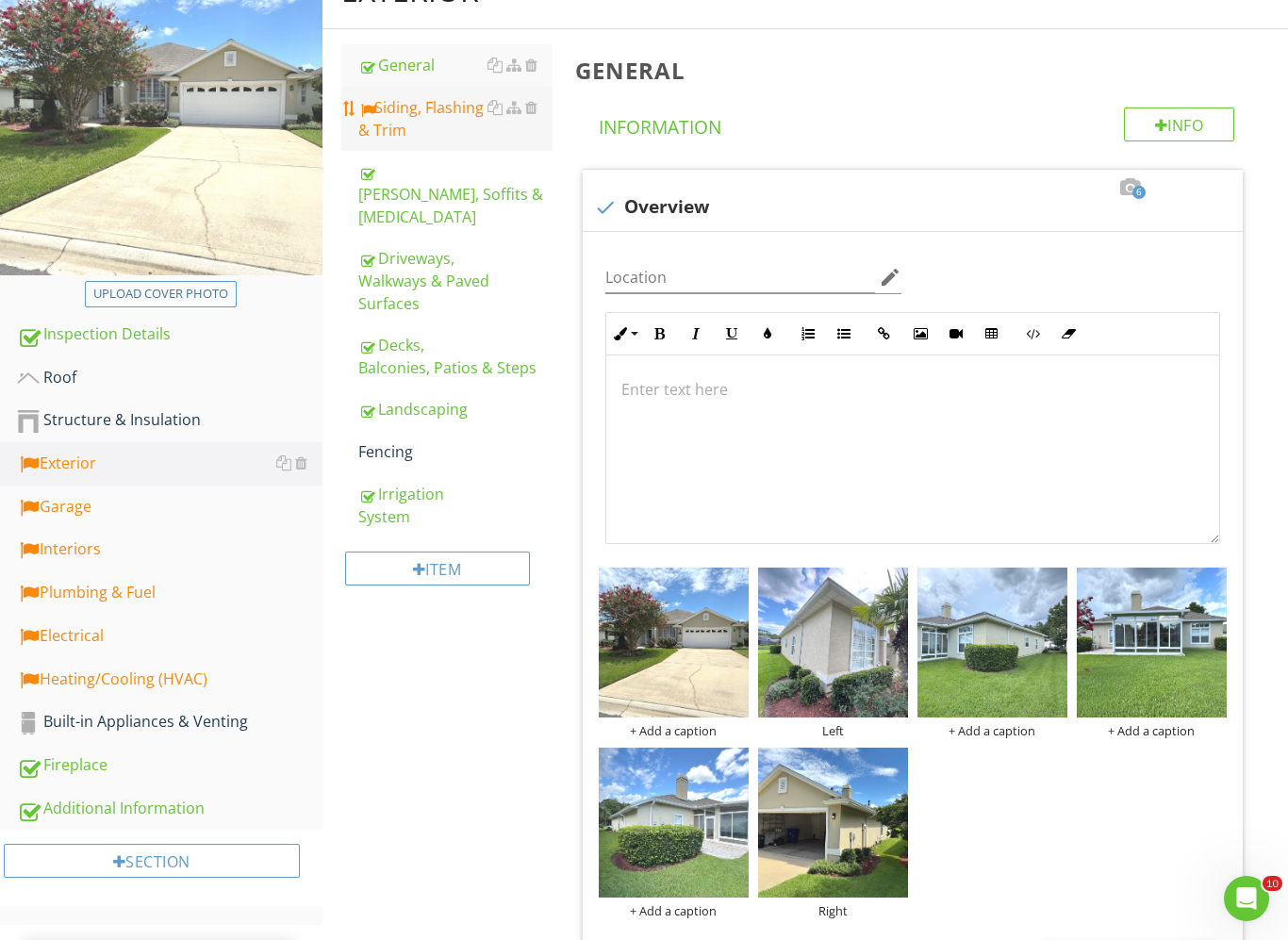 click on "Siding, Flashing & Trim" at bounding box center [455, 119] 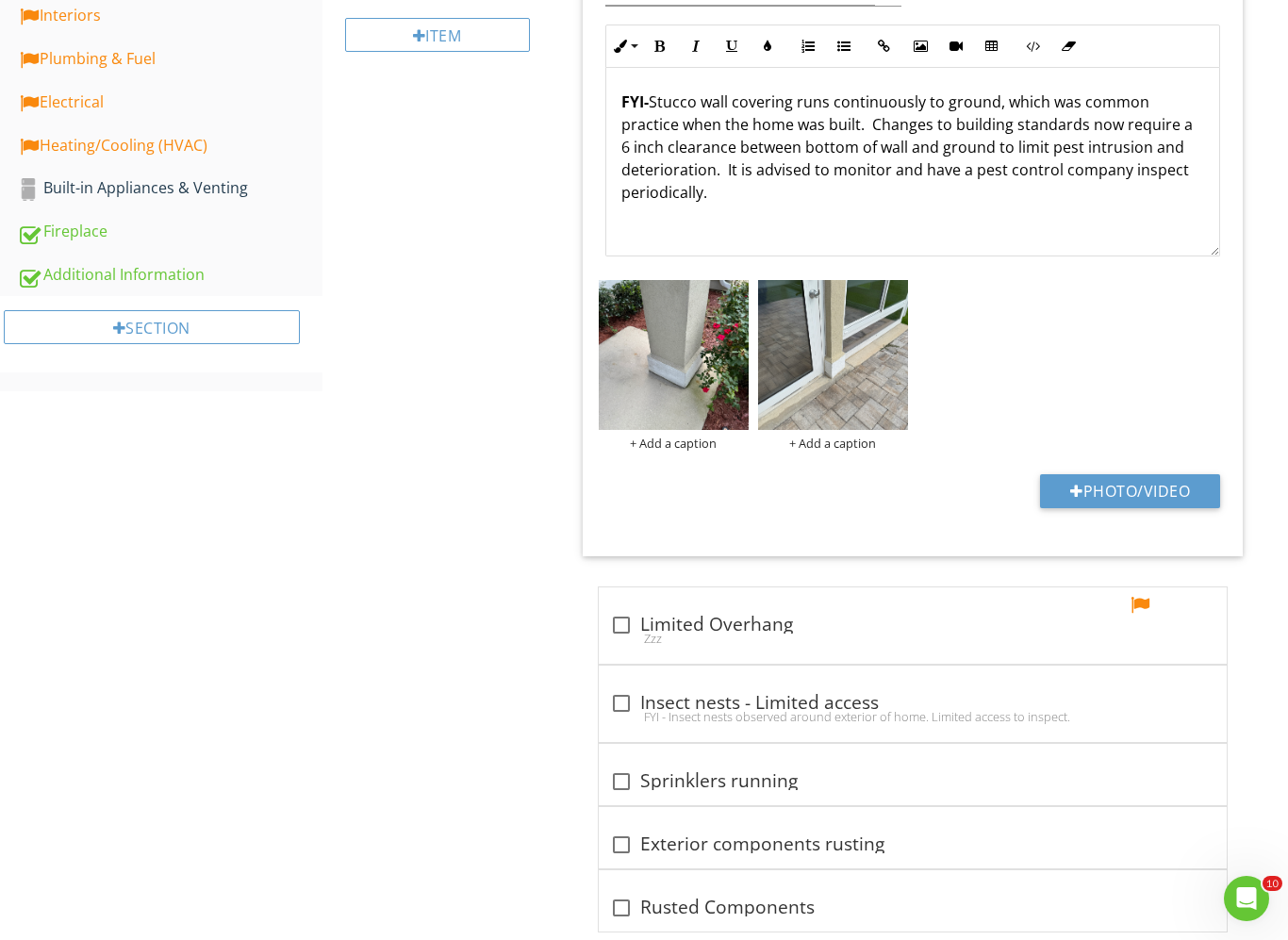 scroll, scrollTop: 825, scrollLeft: 0, axis: vertical 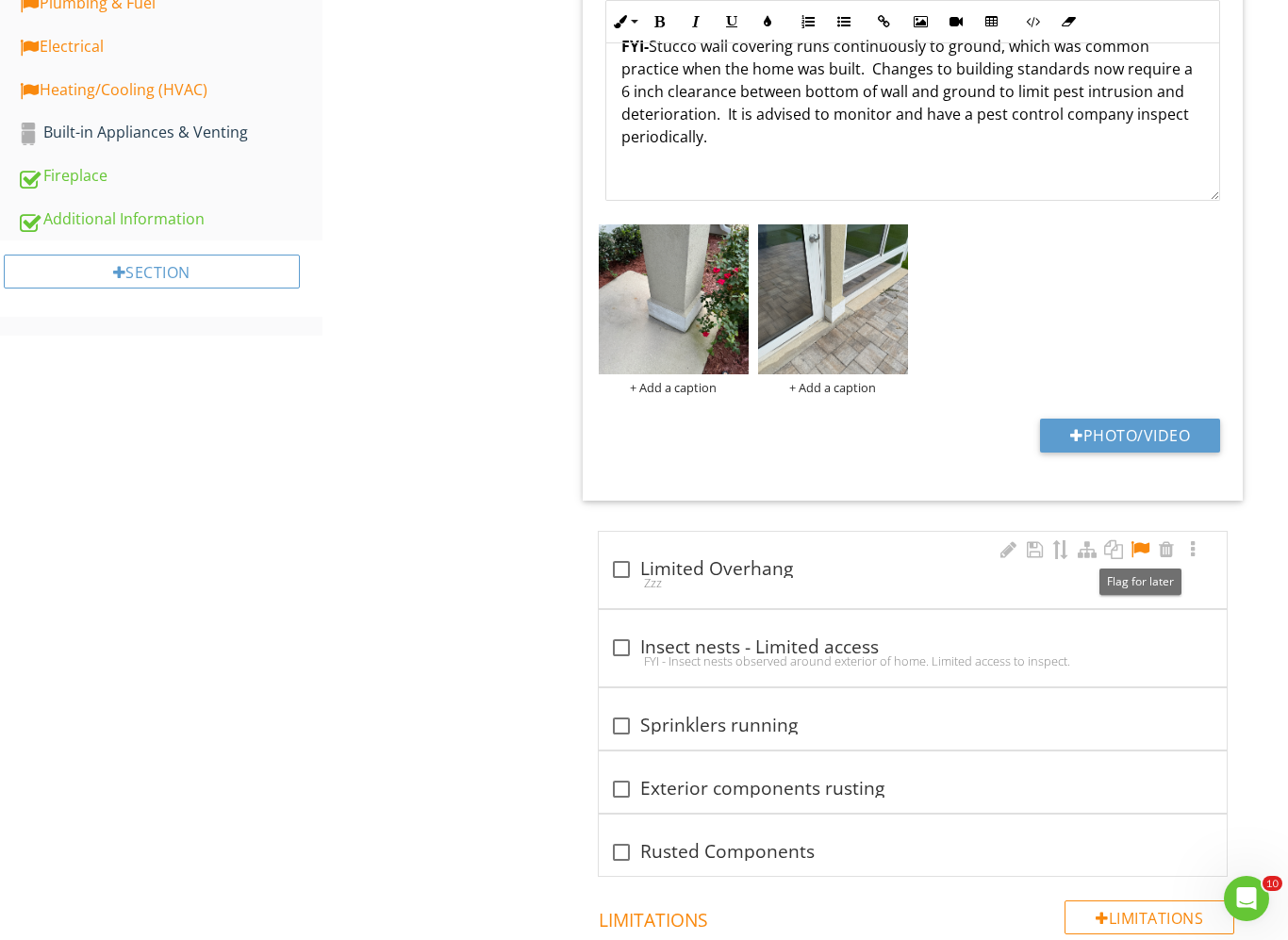 click at bounding box center [1140, 550] 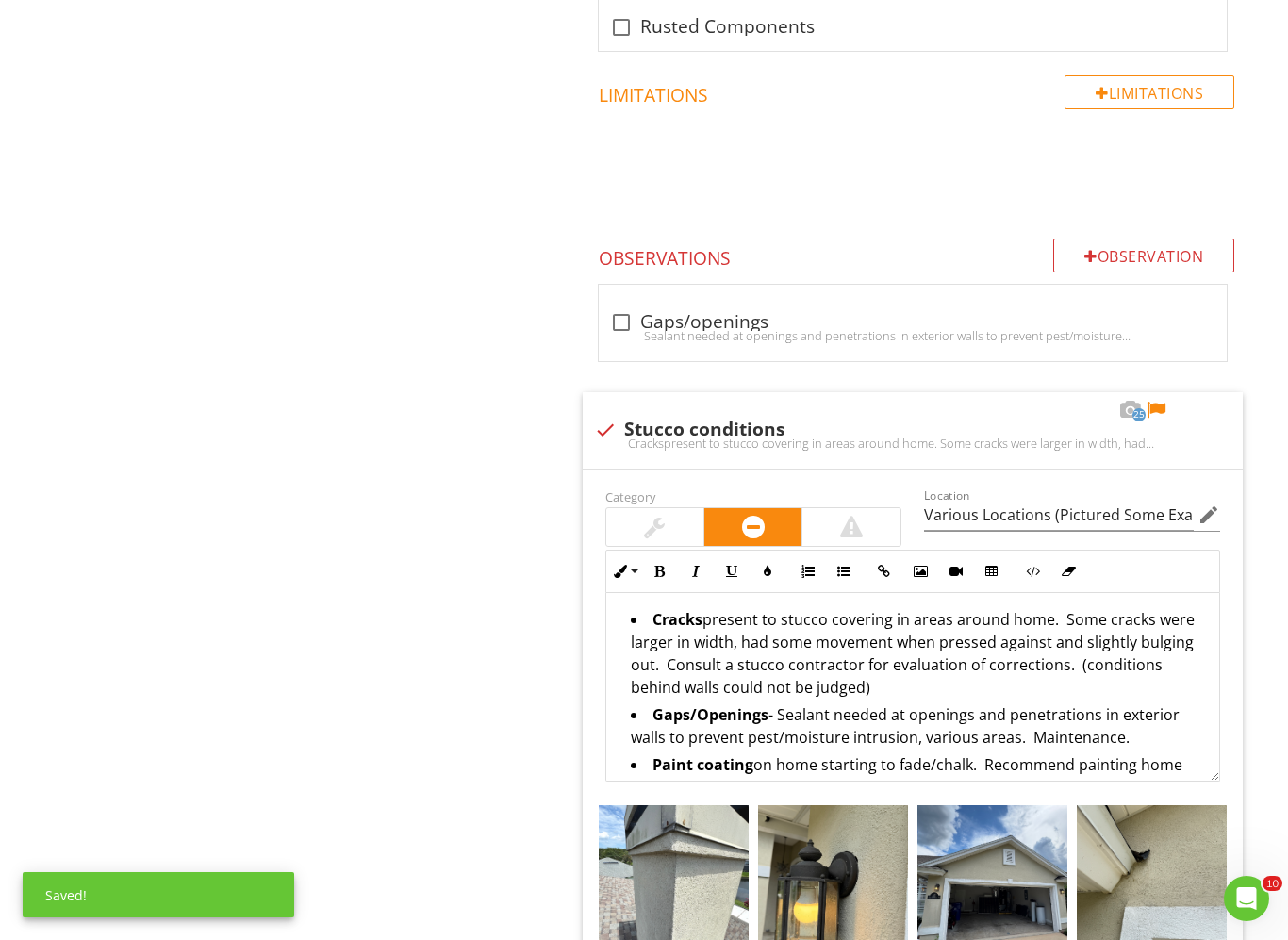 scroll, scrollTop: 1768, scrollLeft: 0, axis: vertical 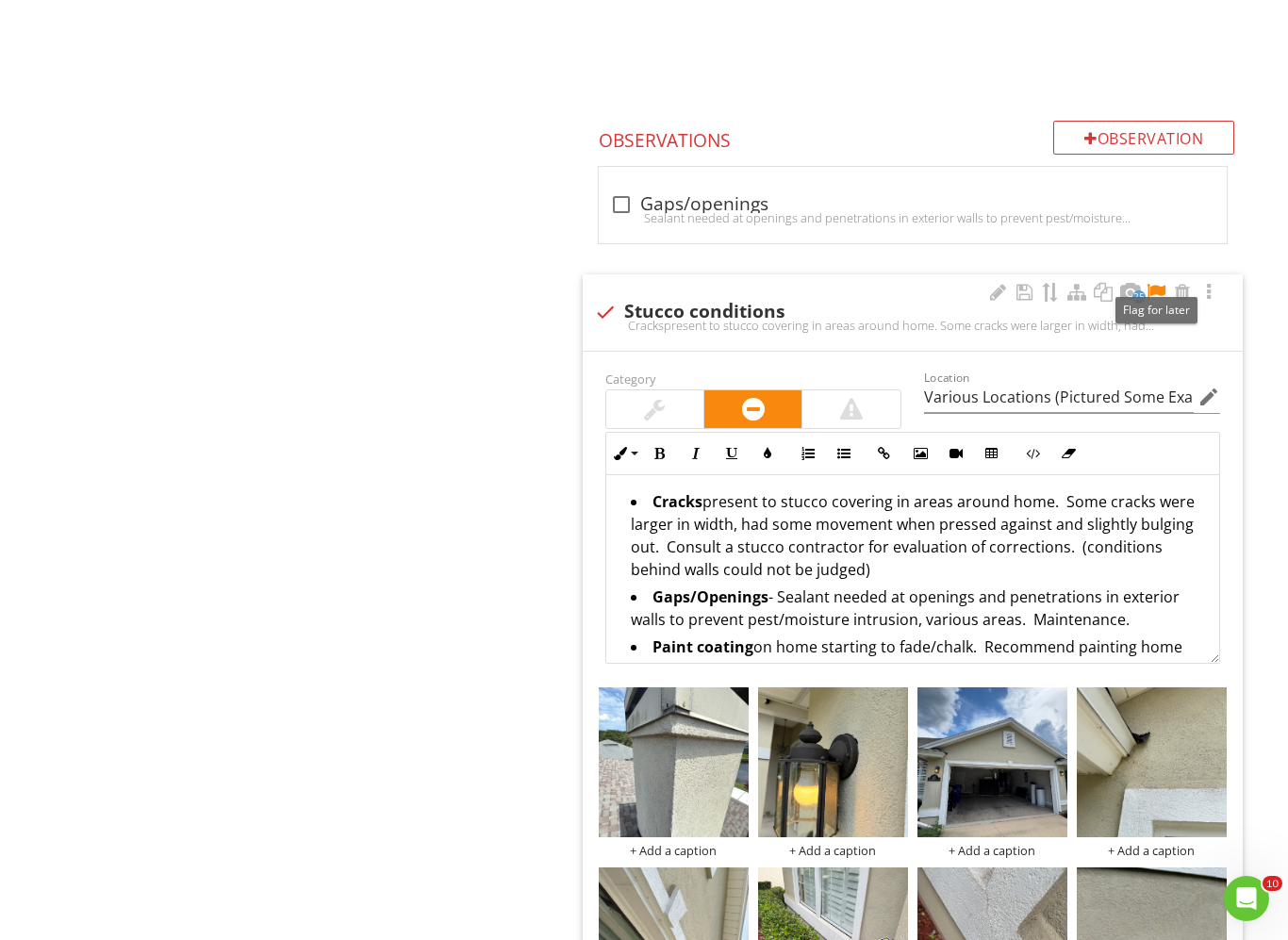 click at bounding box center [1156, 292] 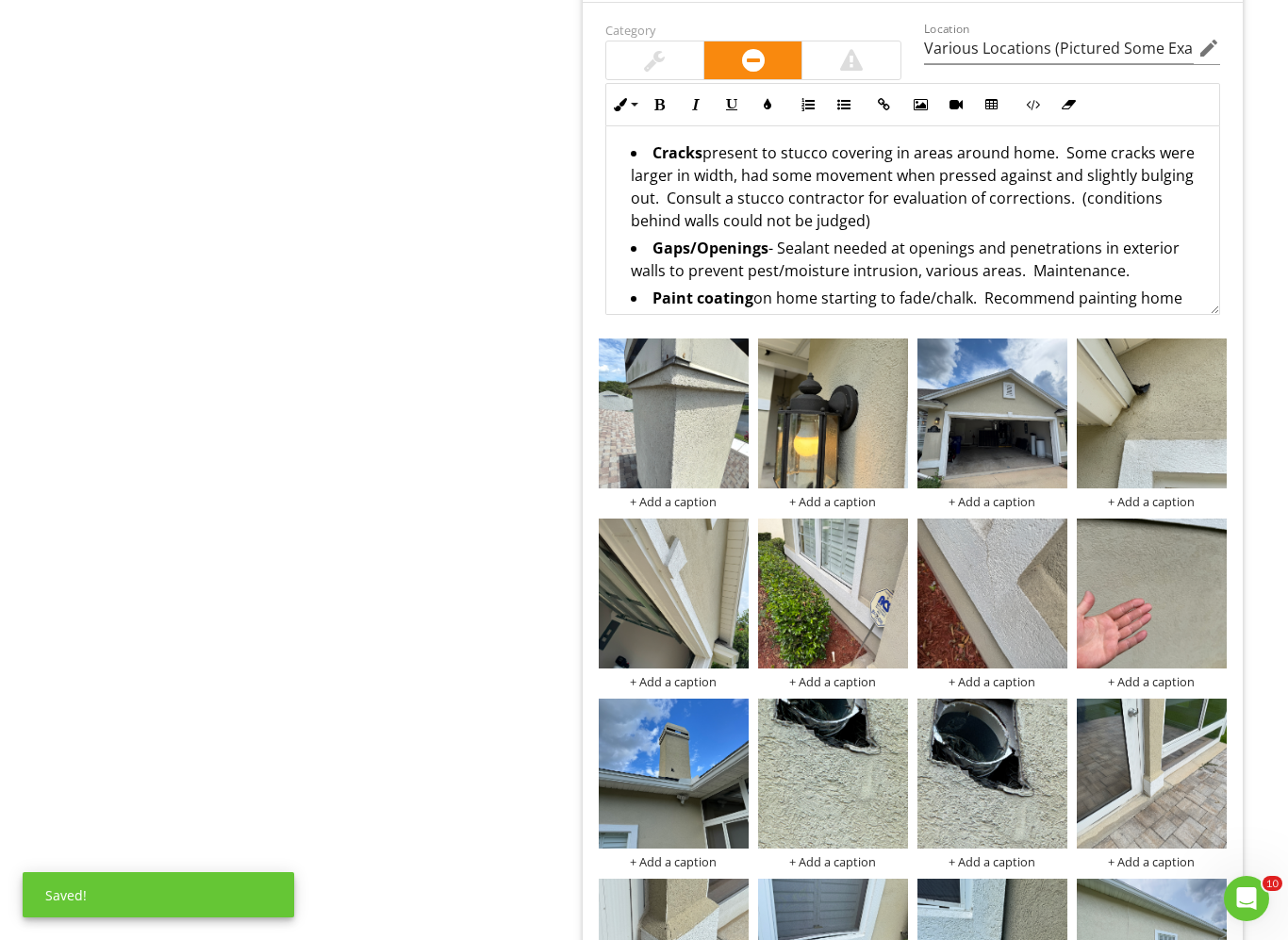 scroll, scrollTop: 2121, scrollLeft: 0, axis: vertical 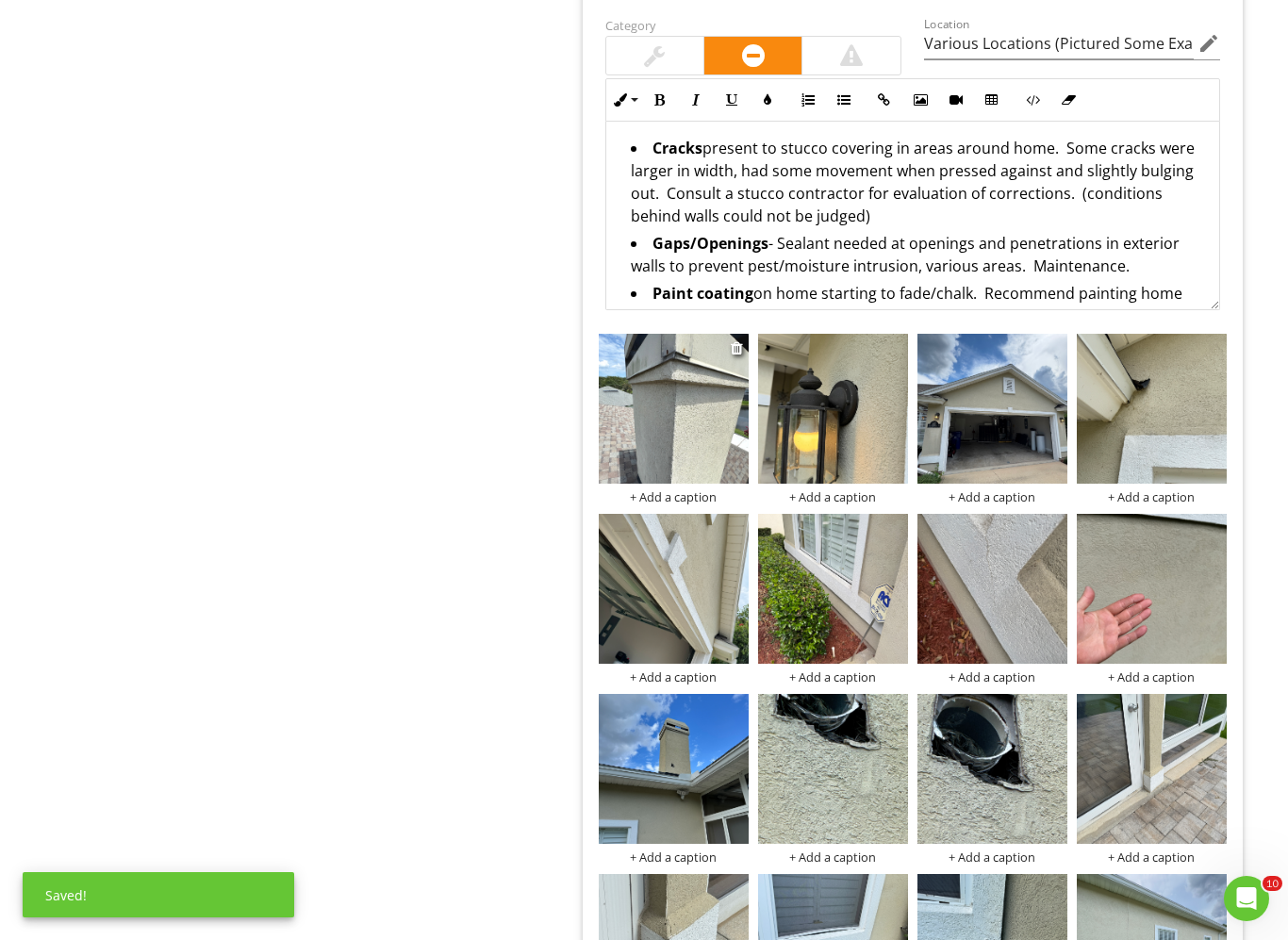 click at bounding box center (673, 408) 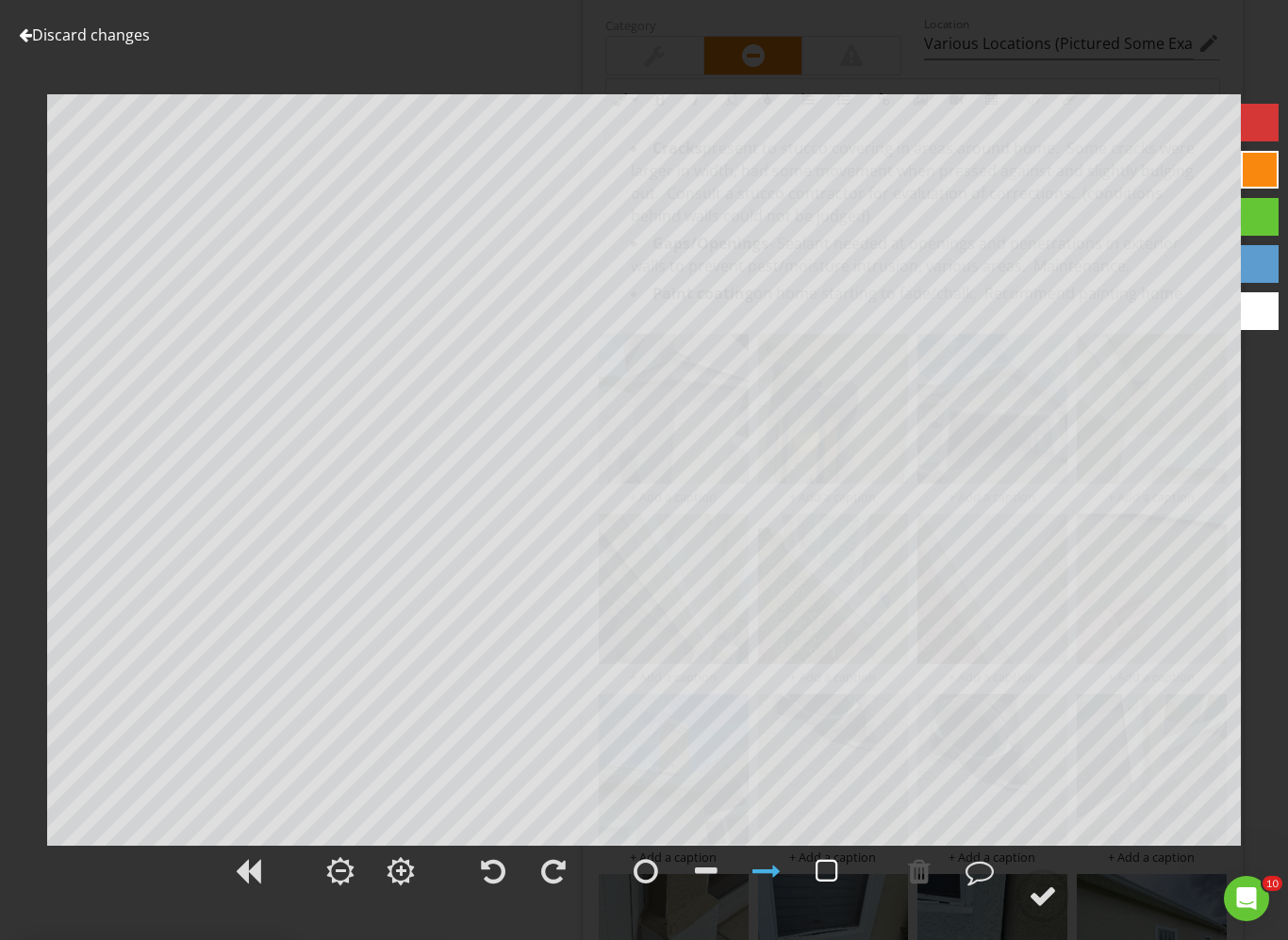 click at bounding box center (827, 871) 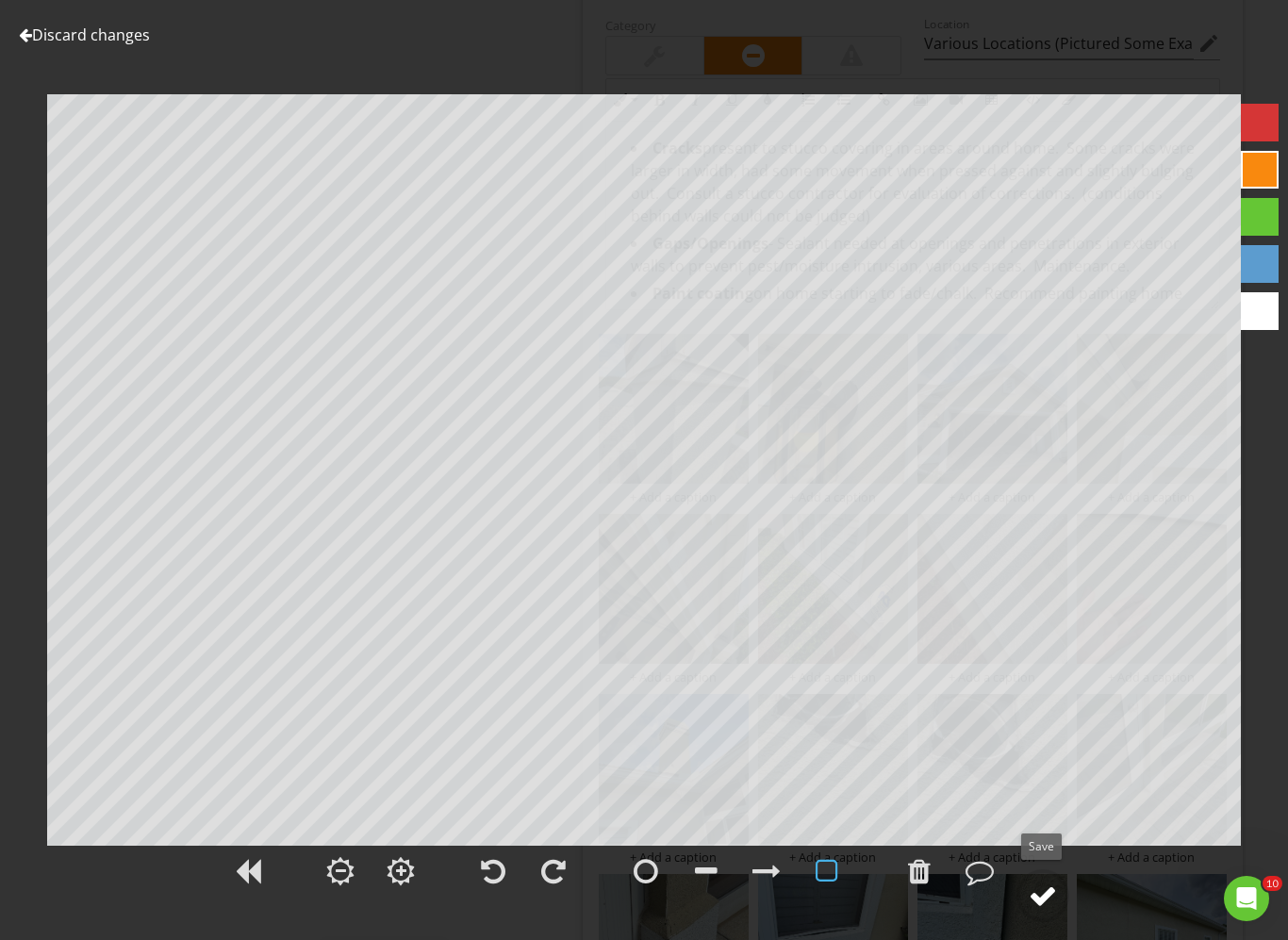 click at bounding box center [1043, 896] 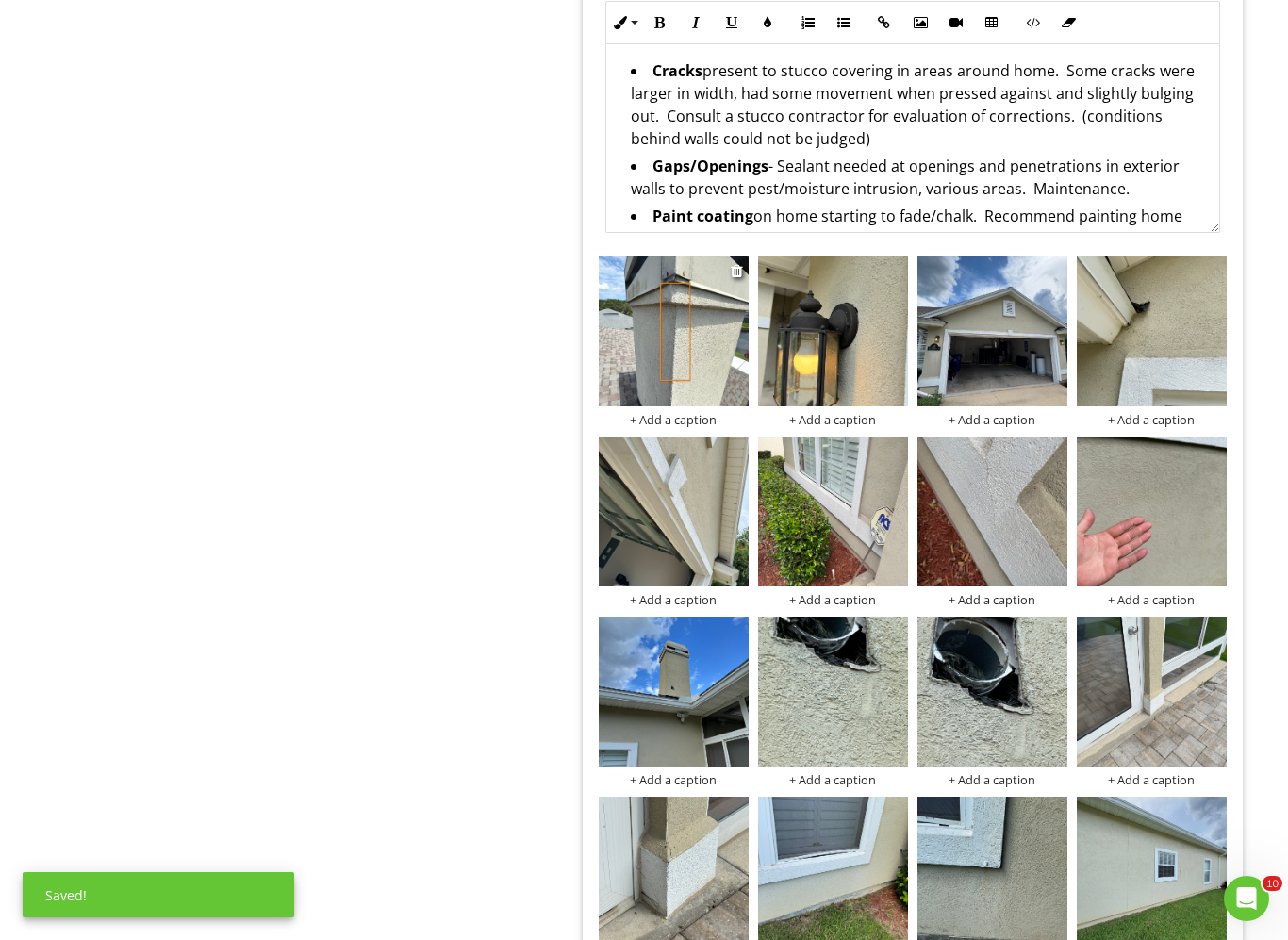 scroll, scrollTop: 2239, scrollLeft: 0, axis: vertical 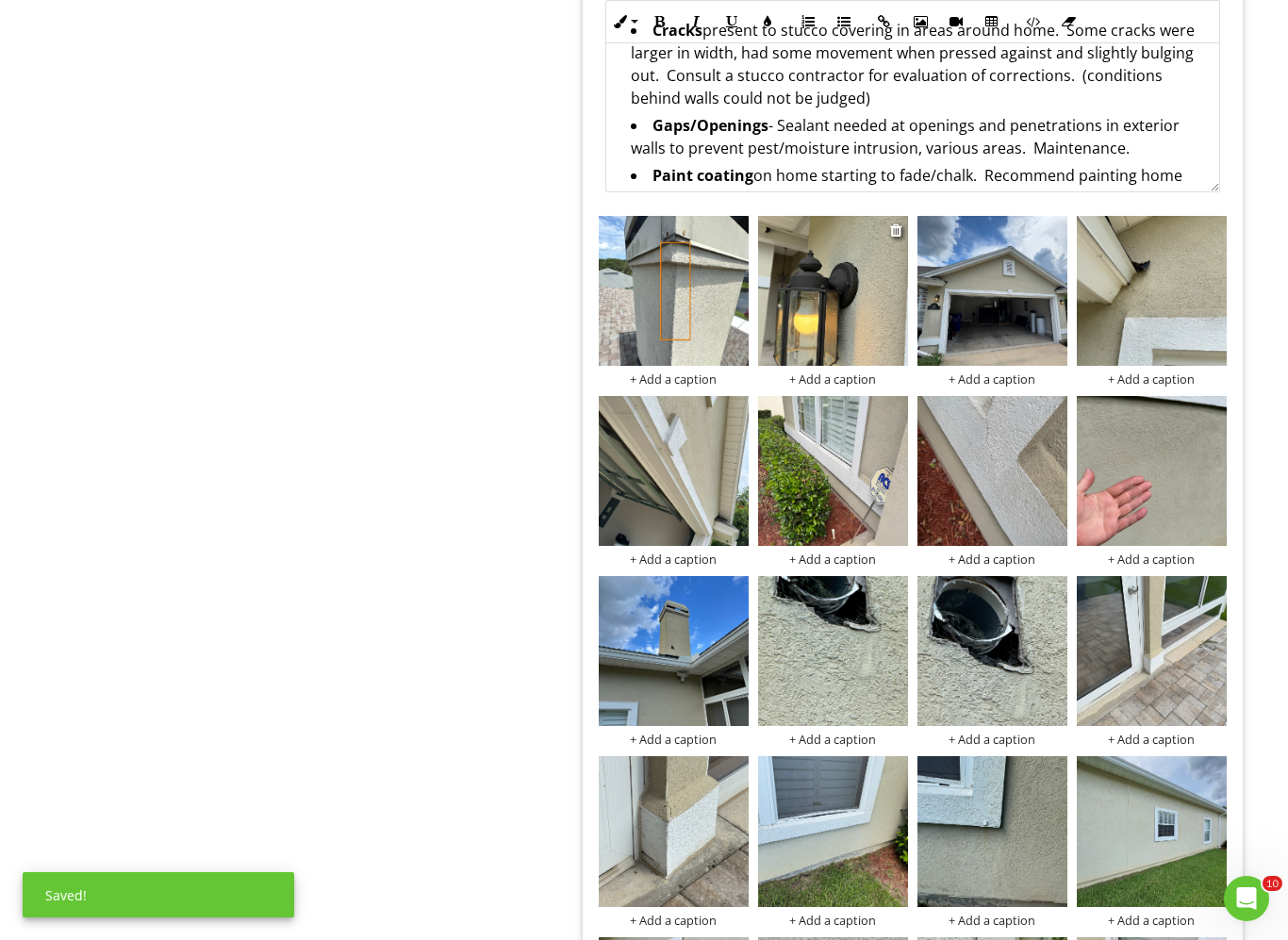 click at bounding box center [833, 290] 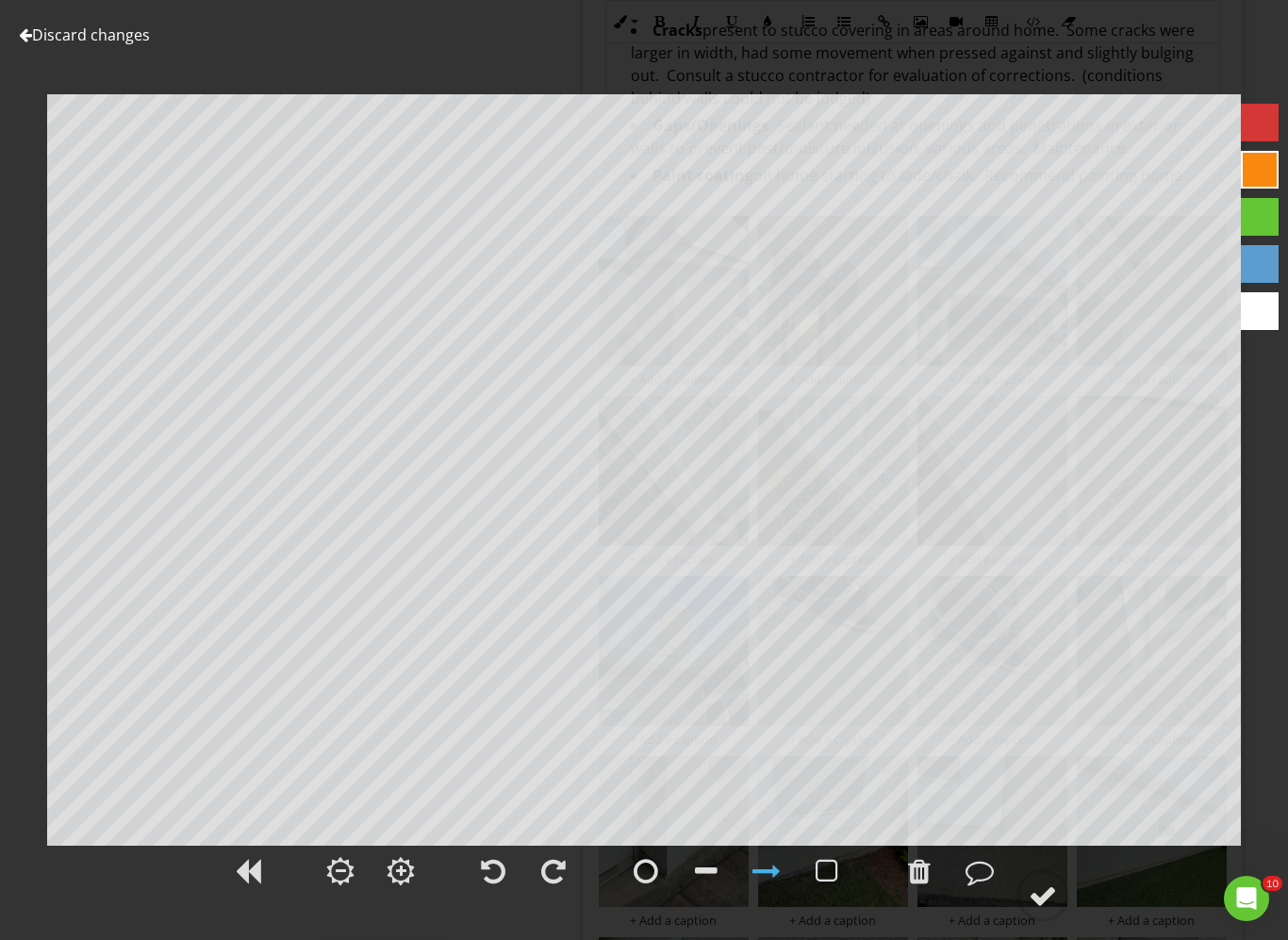 click at bounding box center [1043, 896] 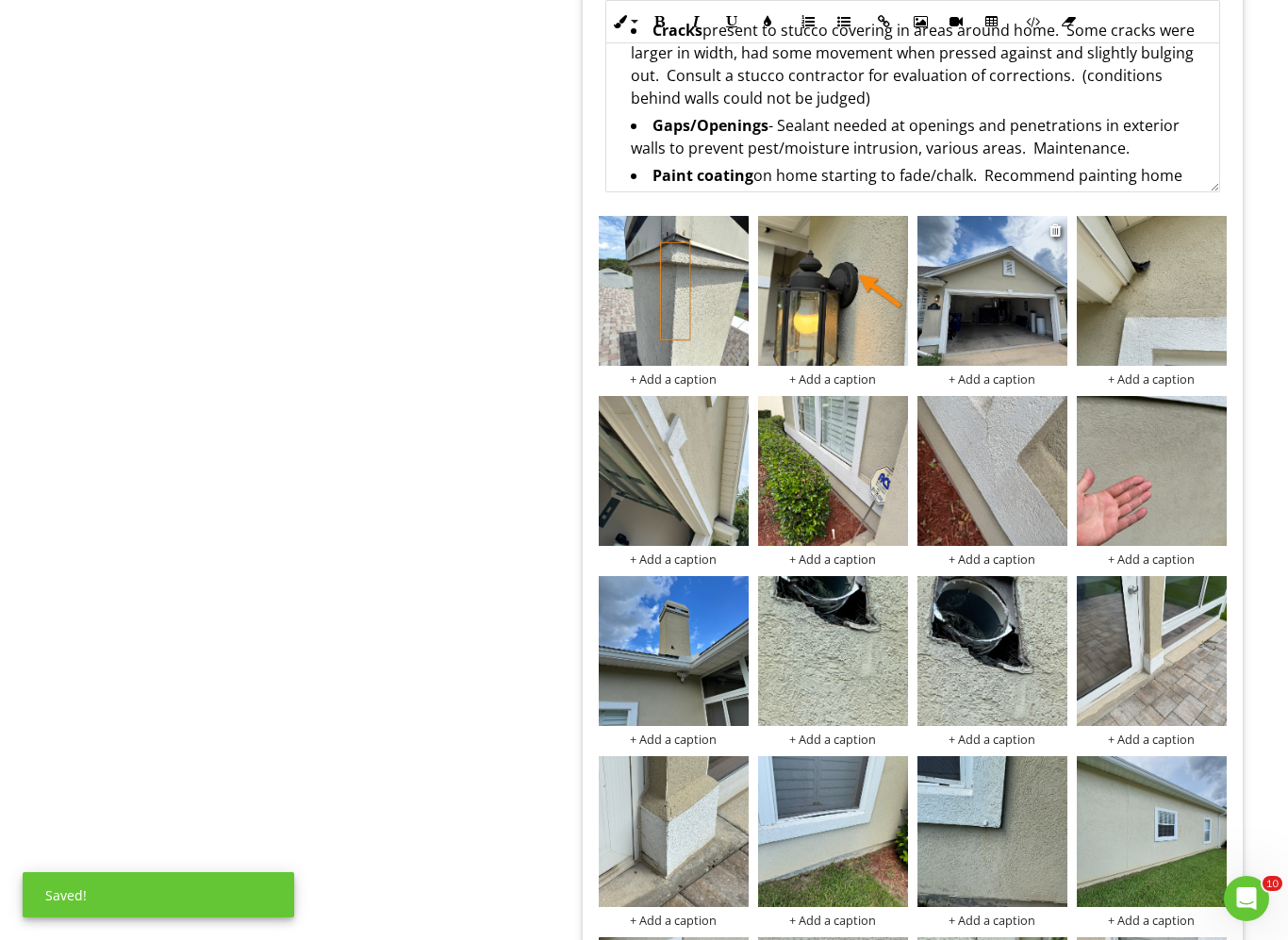 click at bounding box center [992, 290] 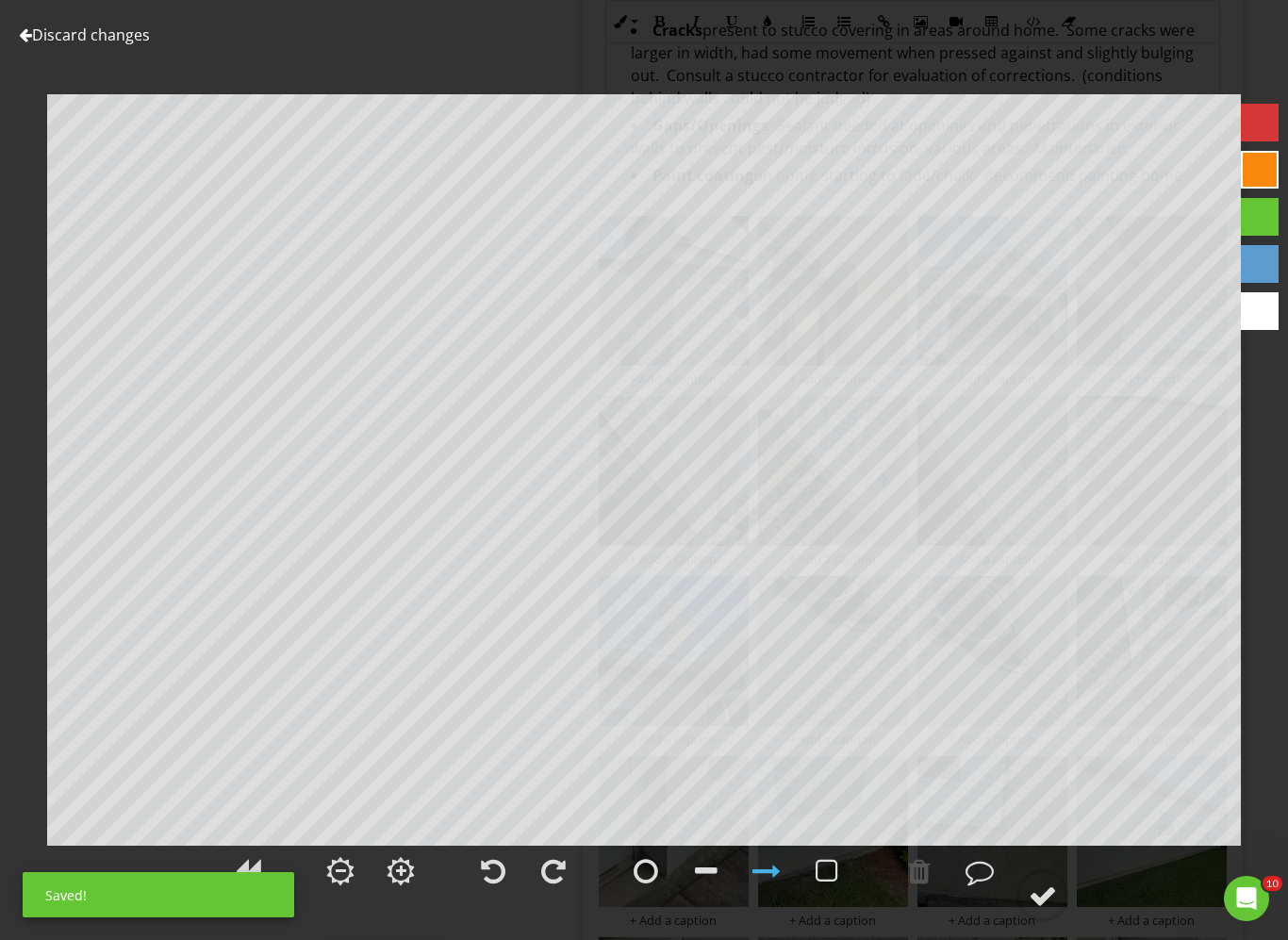 drag, startPoint x: 826, startPoint y: 879, endPoint x: 801, endPoint y: 849, distance: 39.051248 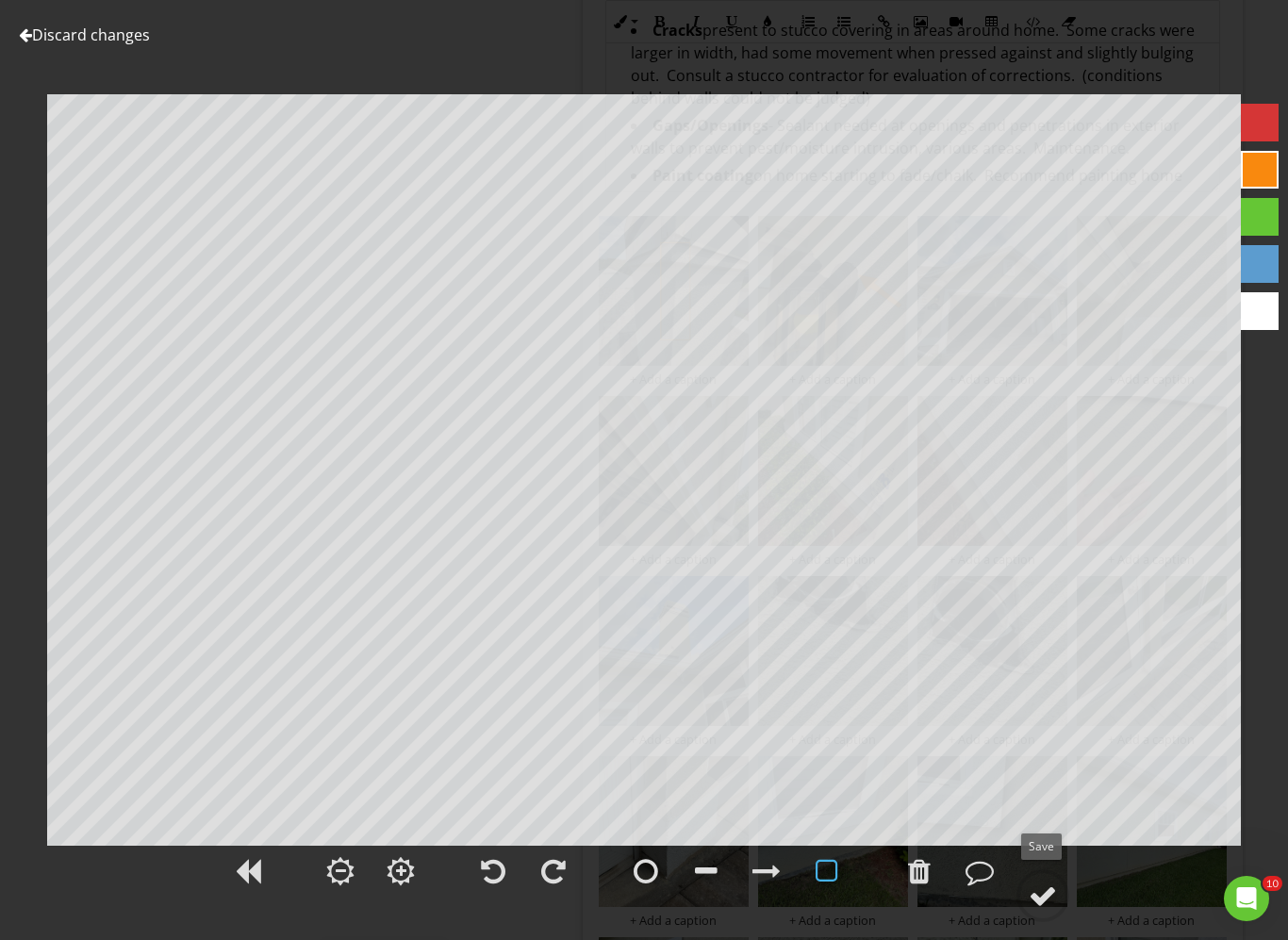drag, startPoint x: 1047, startPoint y: 900, endPoint x: 1049, endPoint y: 846, distance: 54.037024 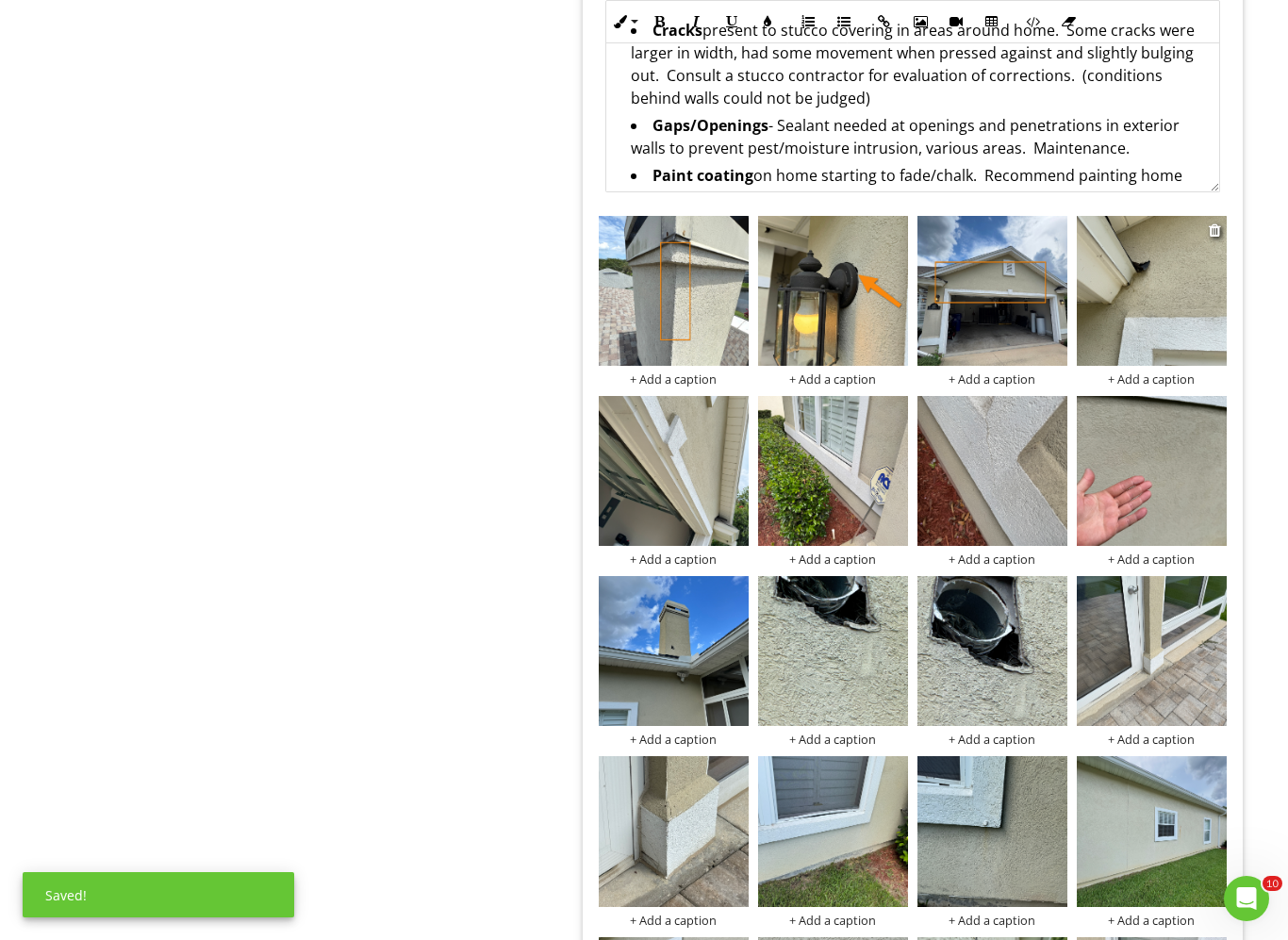 click at bounding box center (1151, 290) 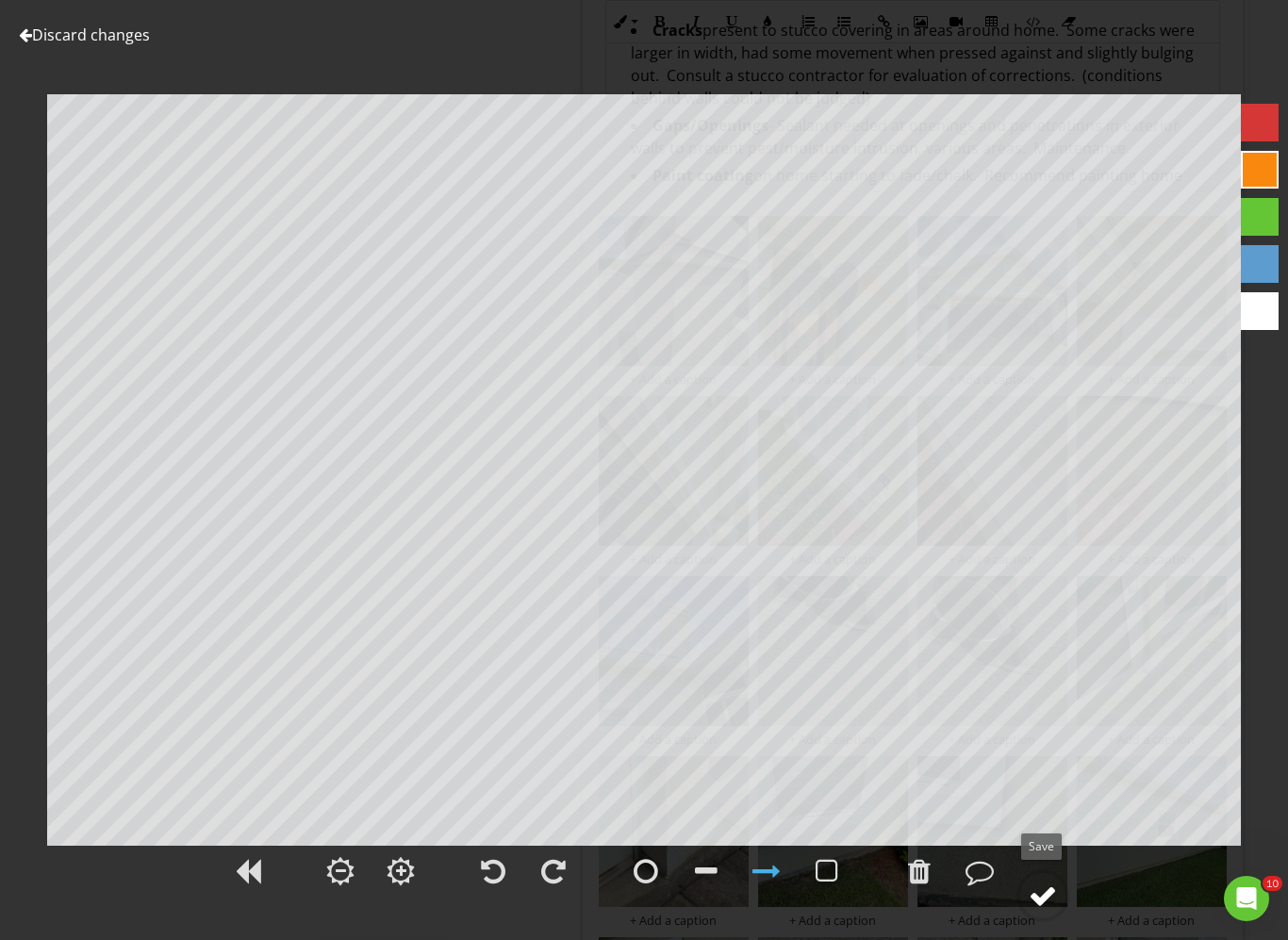 click at bounding box center [1043, 896] 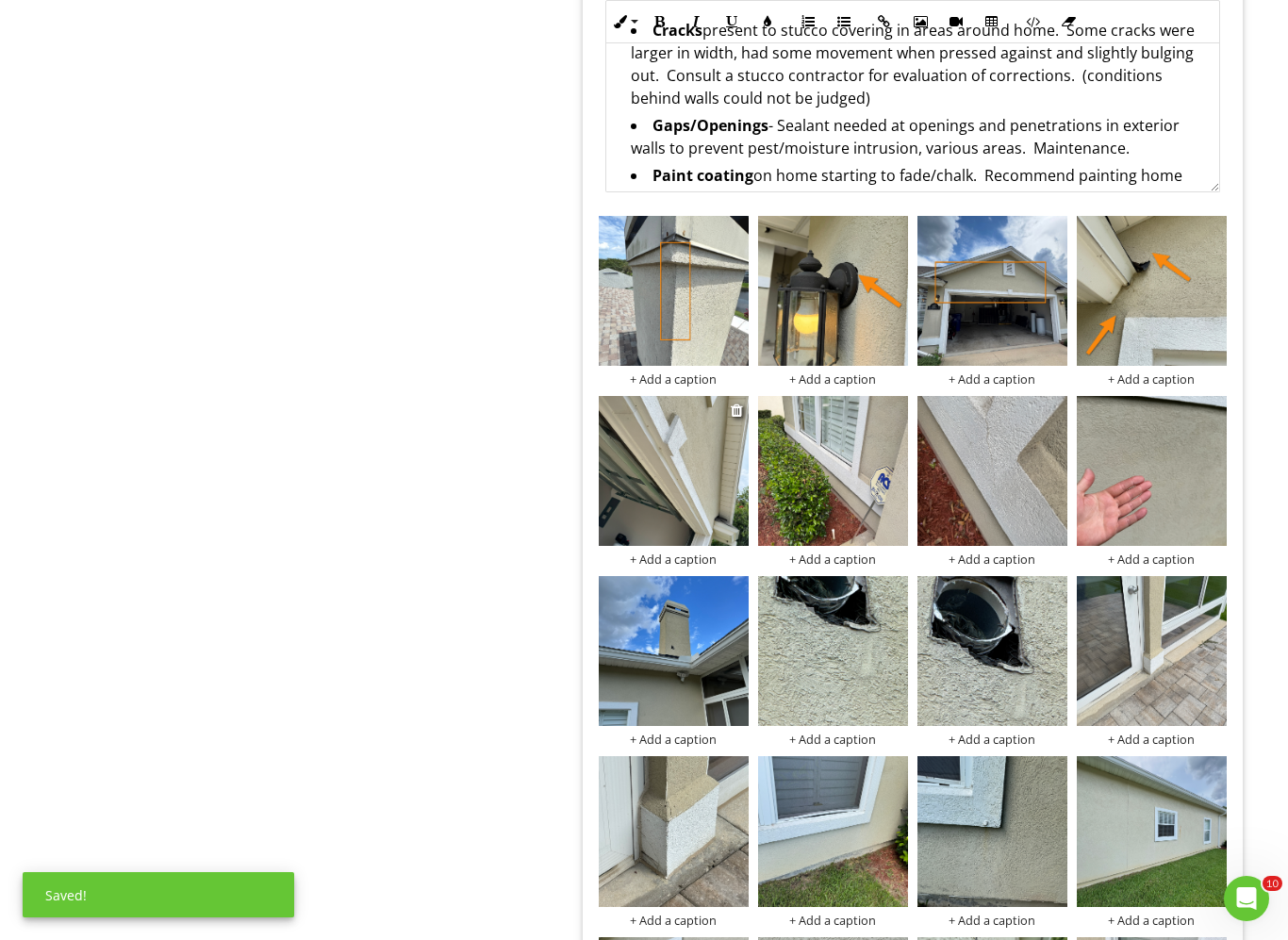 click at bounding box center (673, 470) 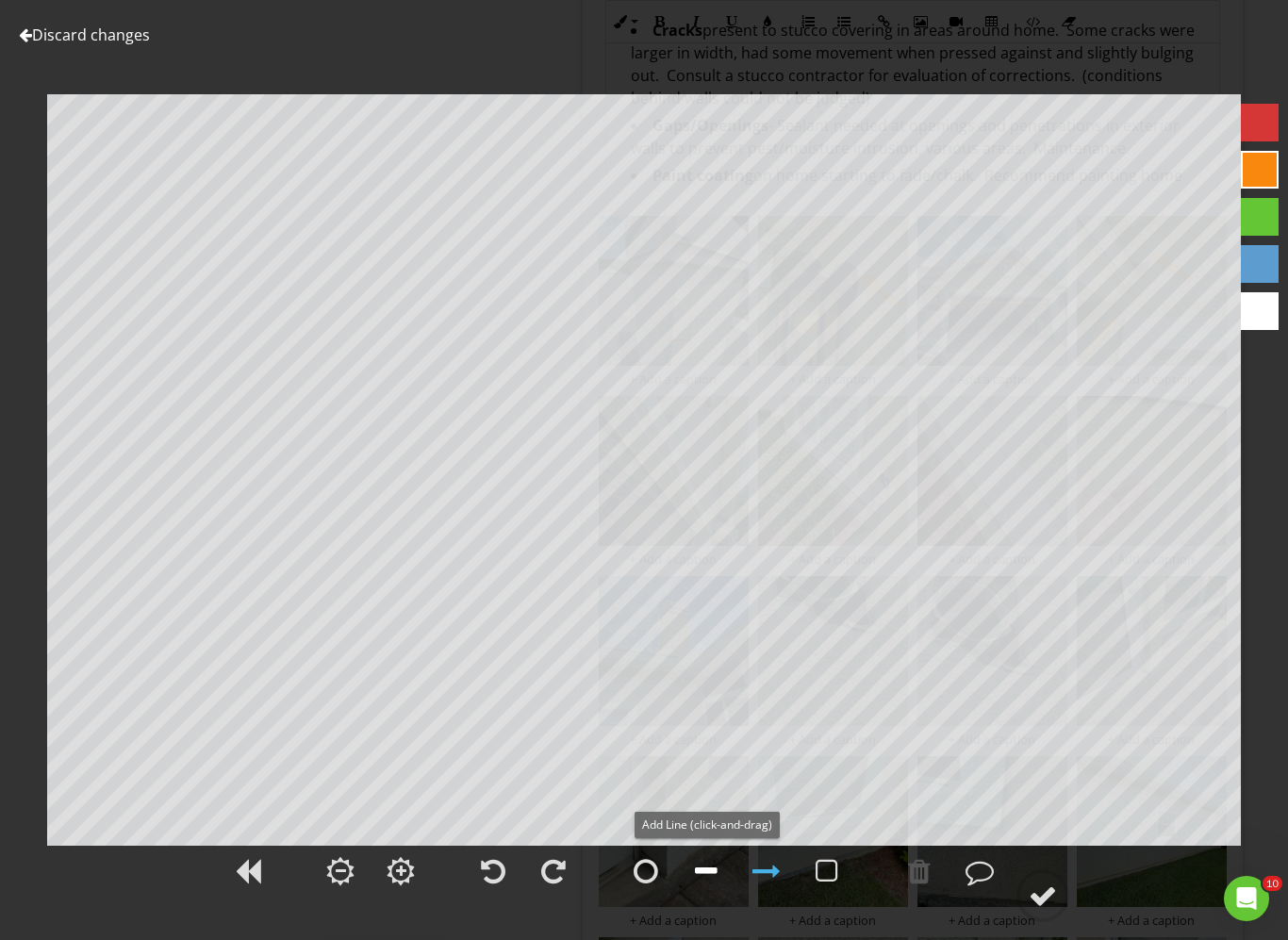 click at bounding box center [706, 871] 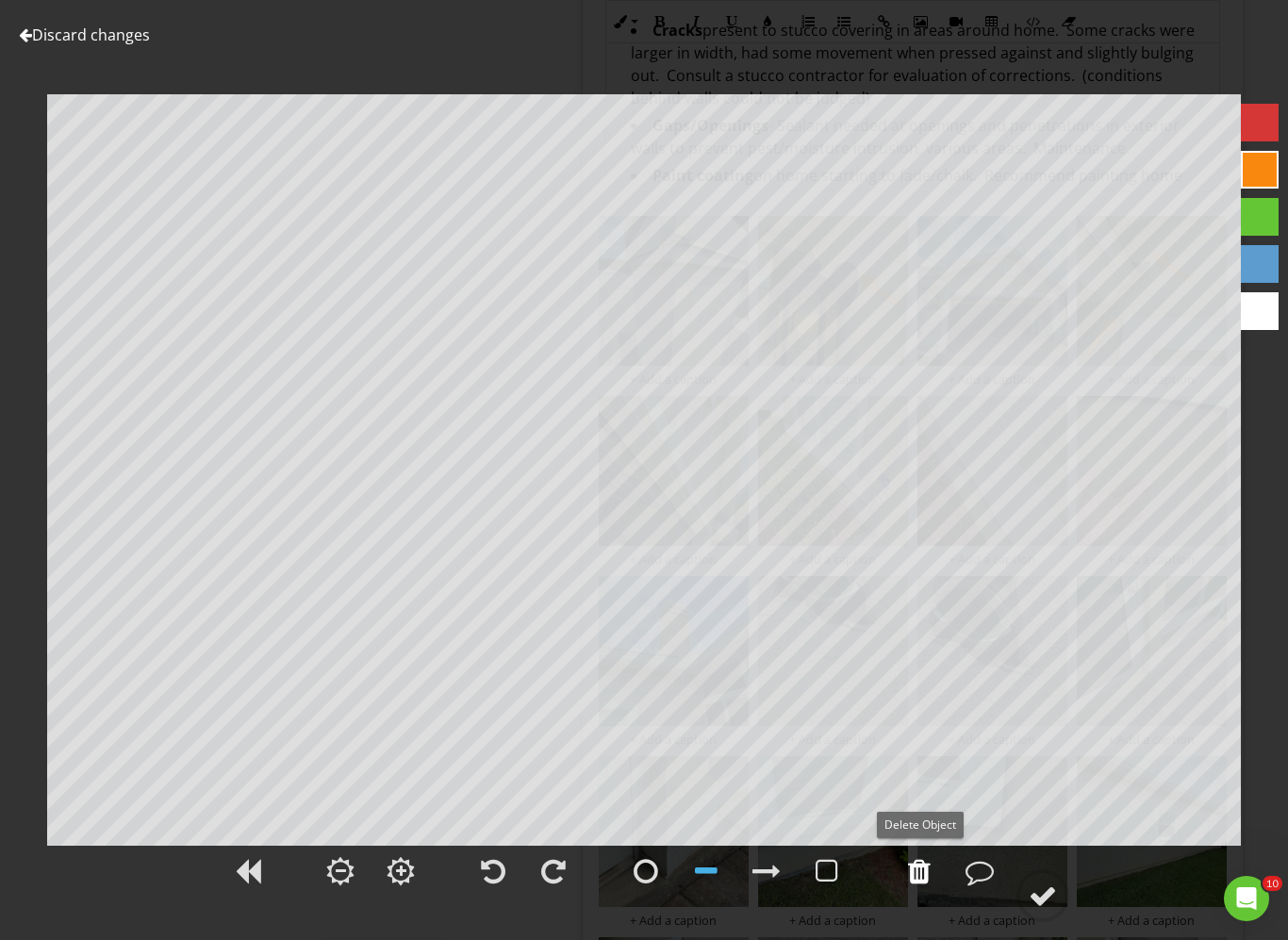 click at bounding box center [919, 871] 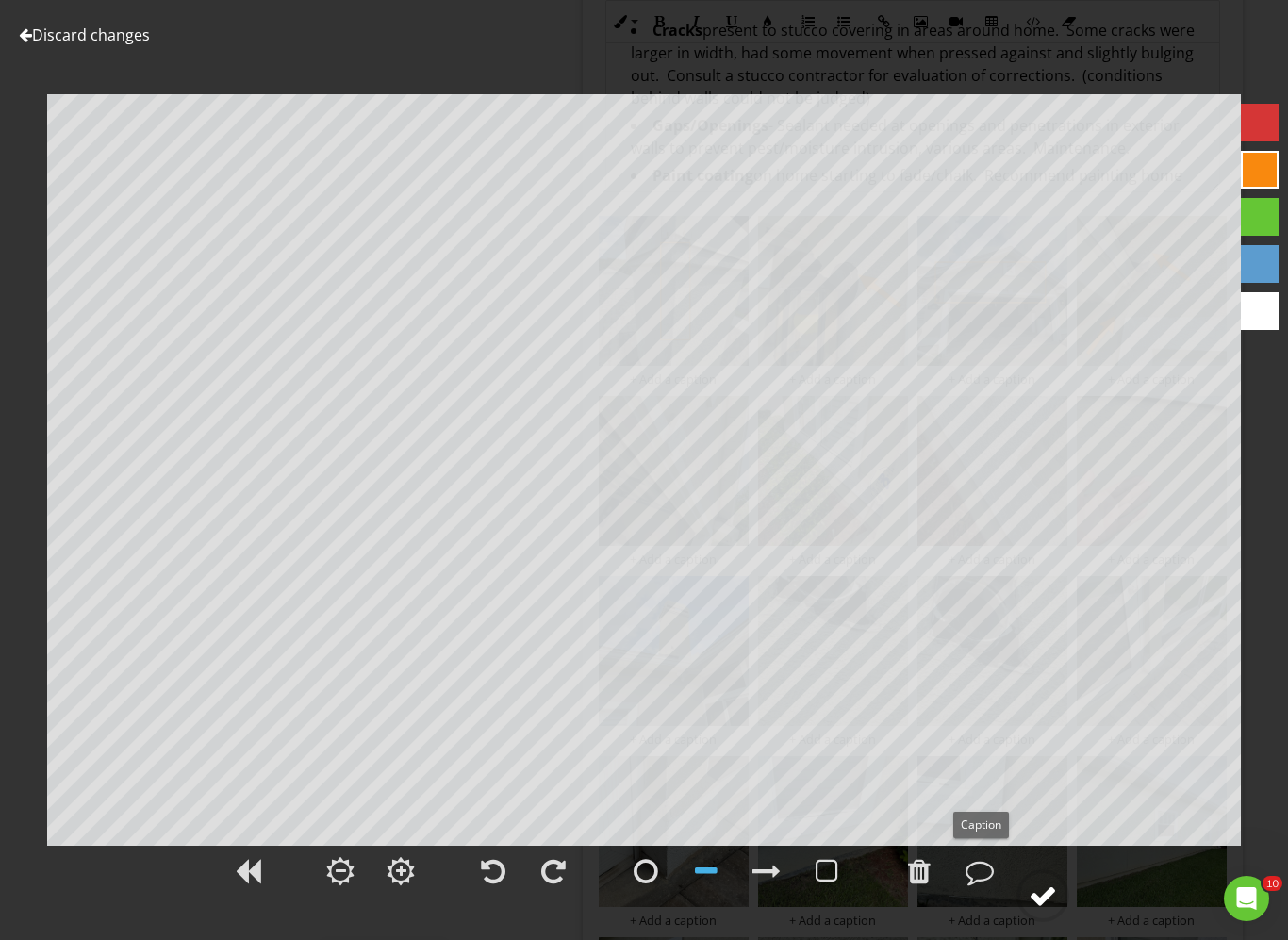 click at bounding box center (1043, 896) 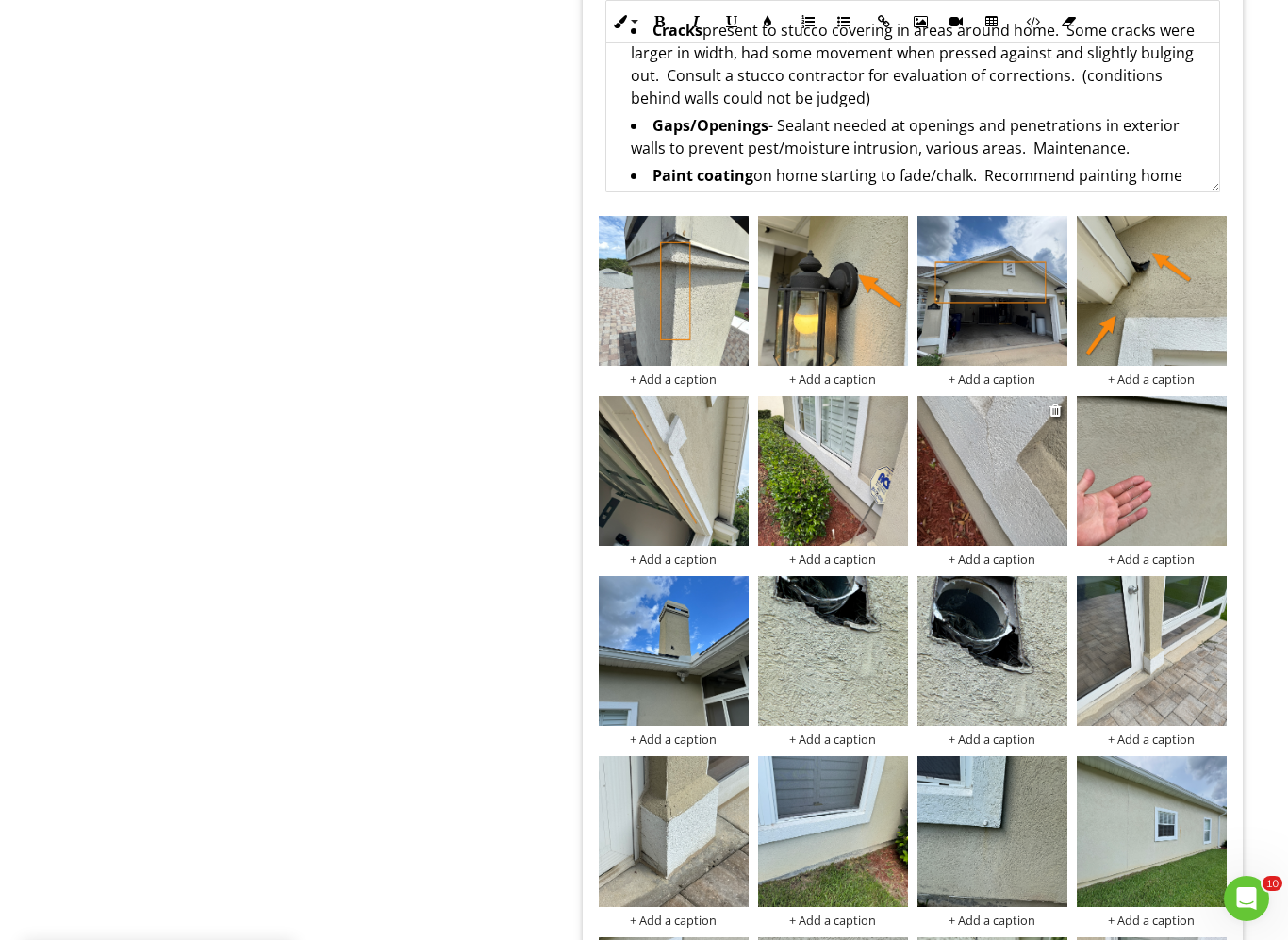 click at bounding box center [992, 470] 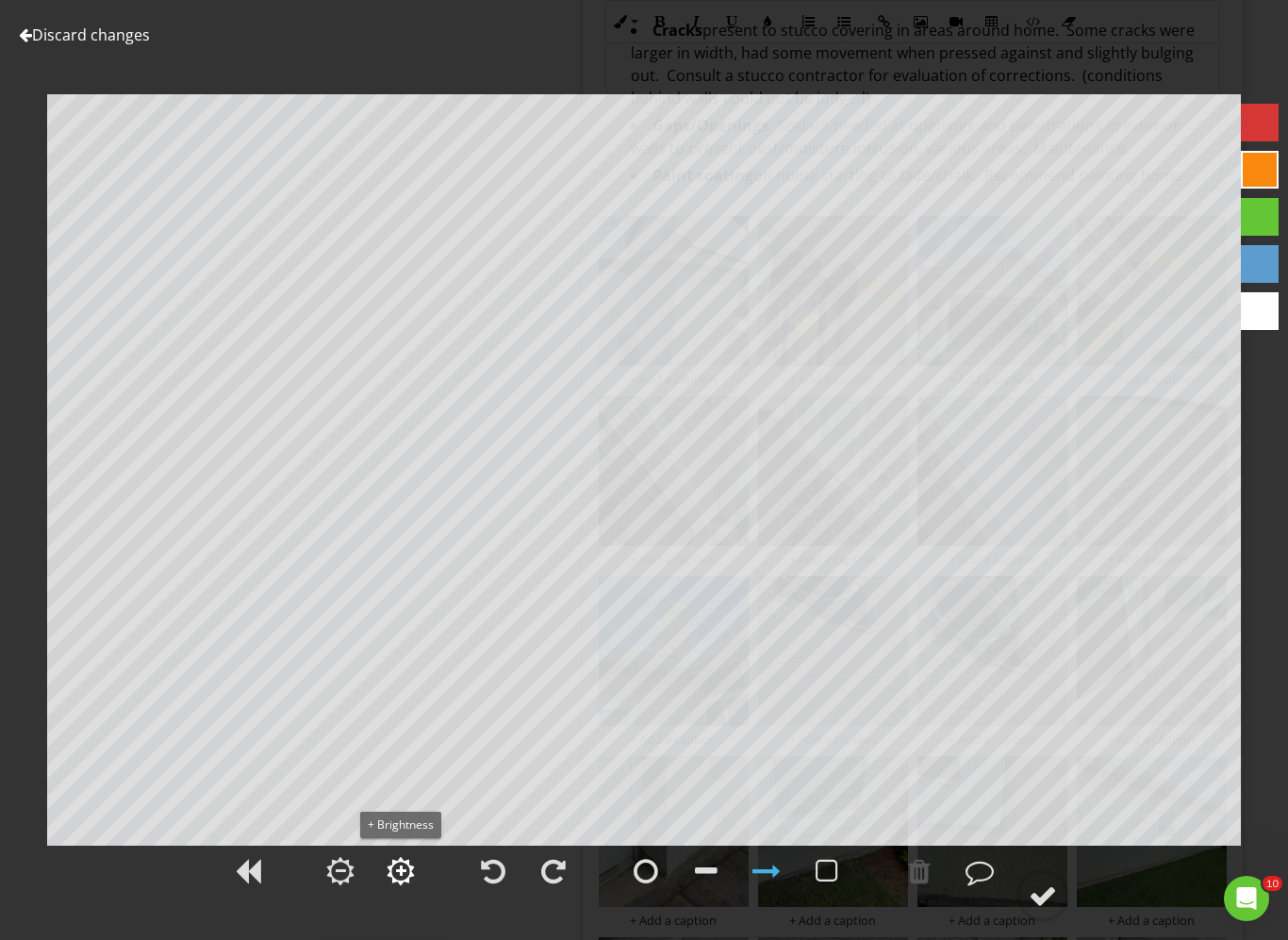 click at bounding box center [401, 871] 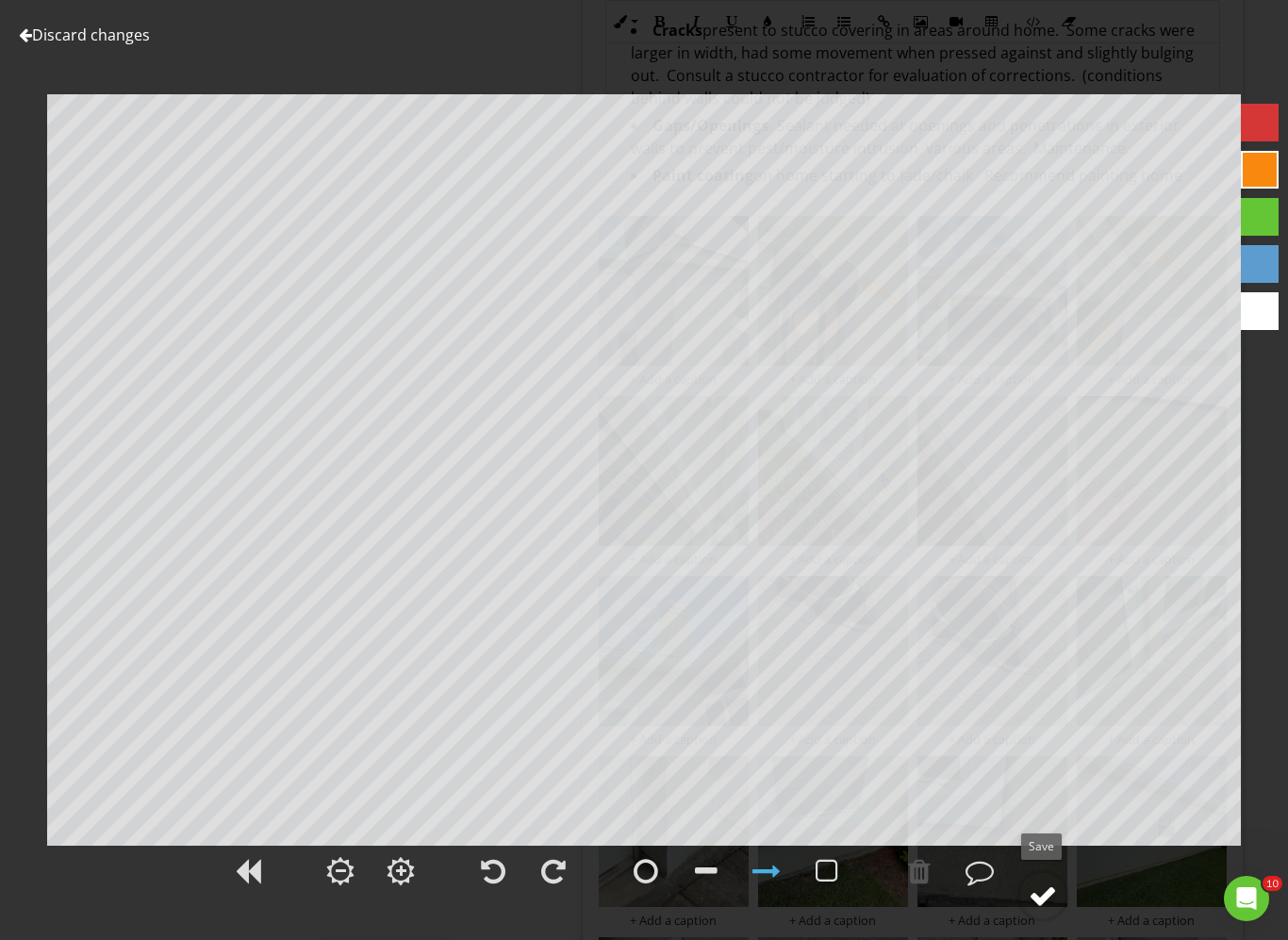 click at bounding box center [1043, 896] 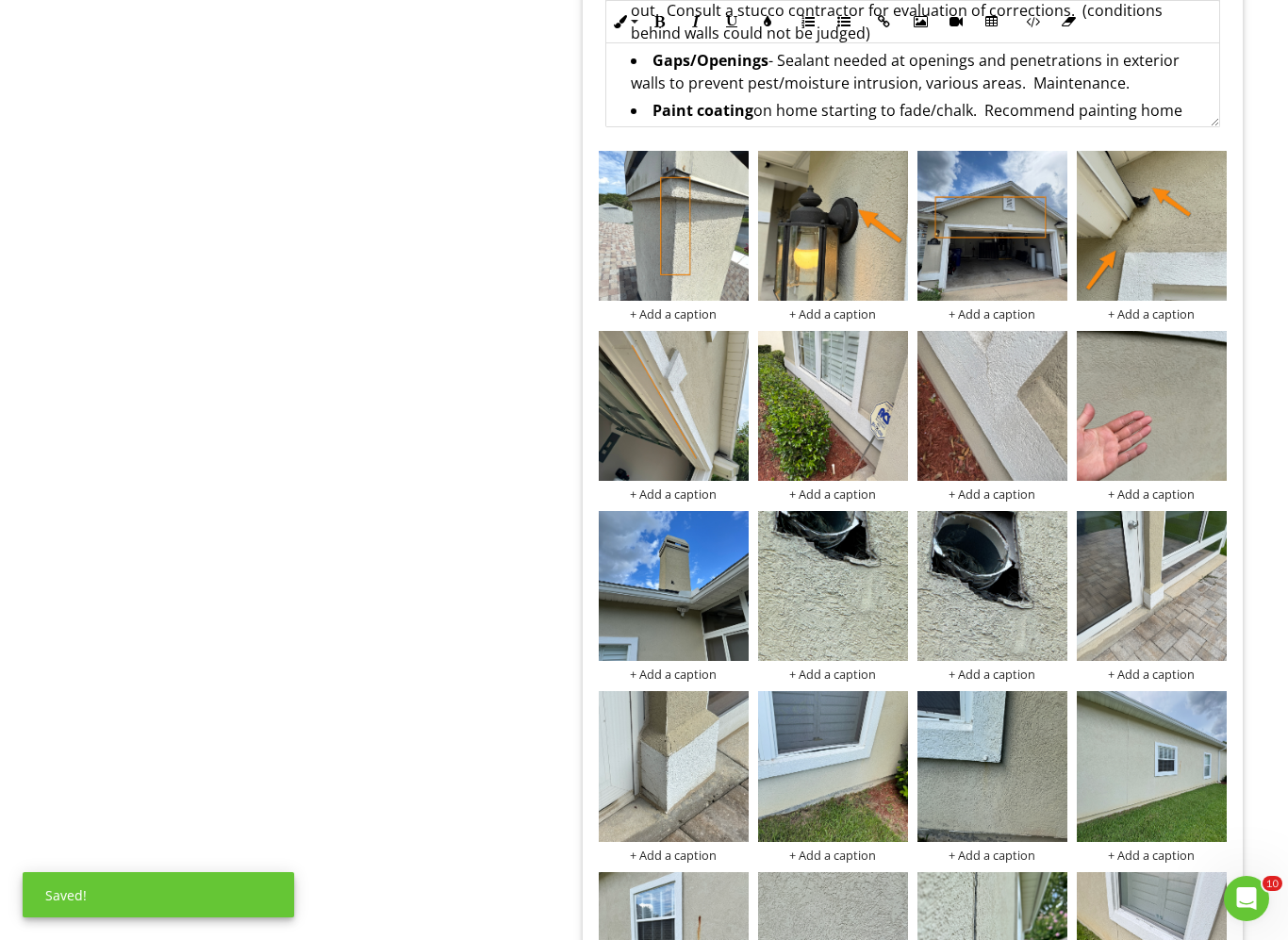 scroll, scrollTop: 2357, scrollLeft: 0, axis: vertical 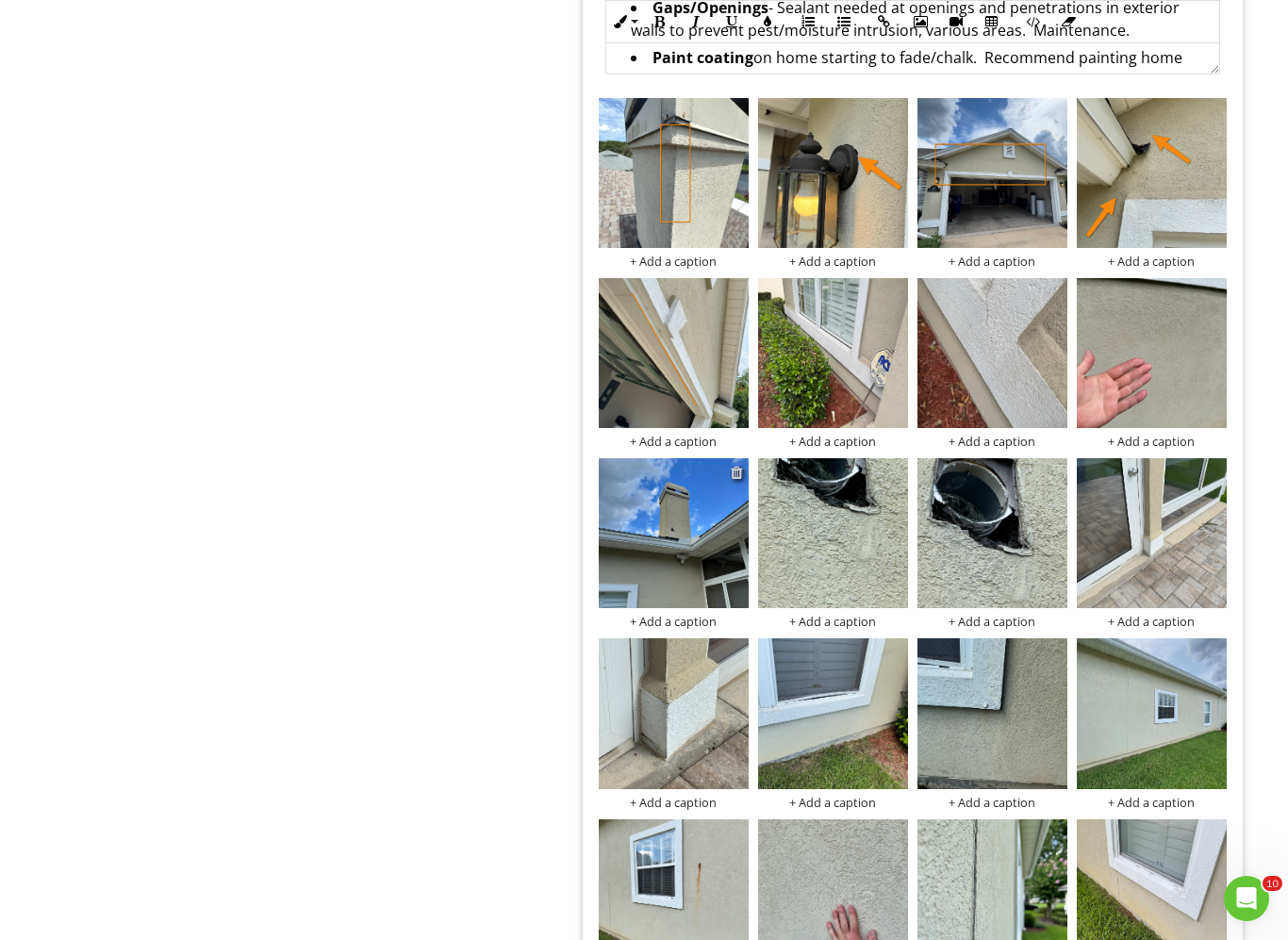 click at bounding box center (736, 472) 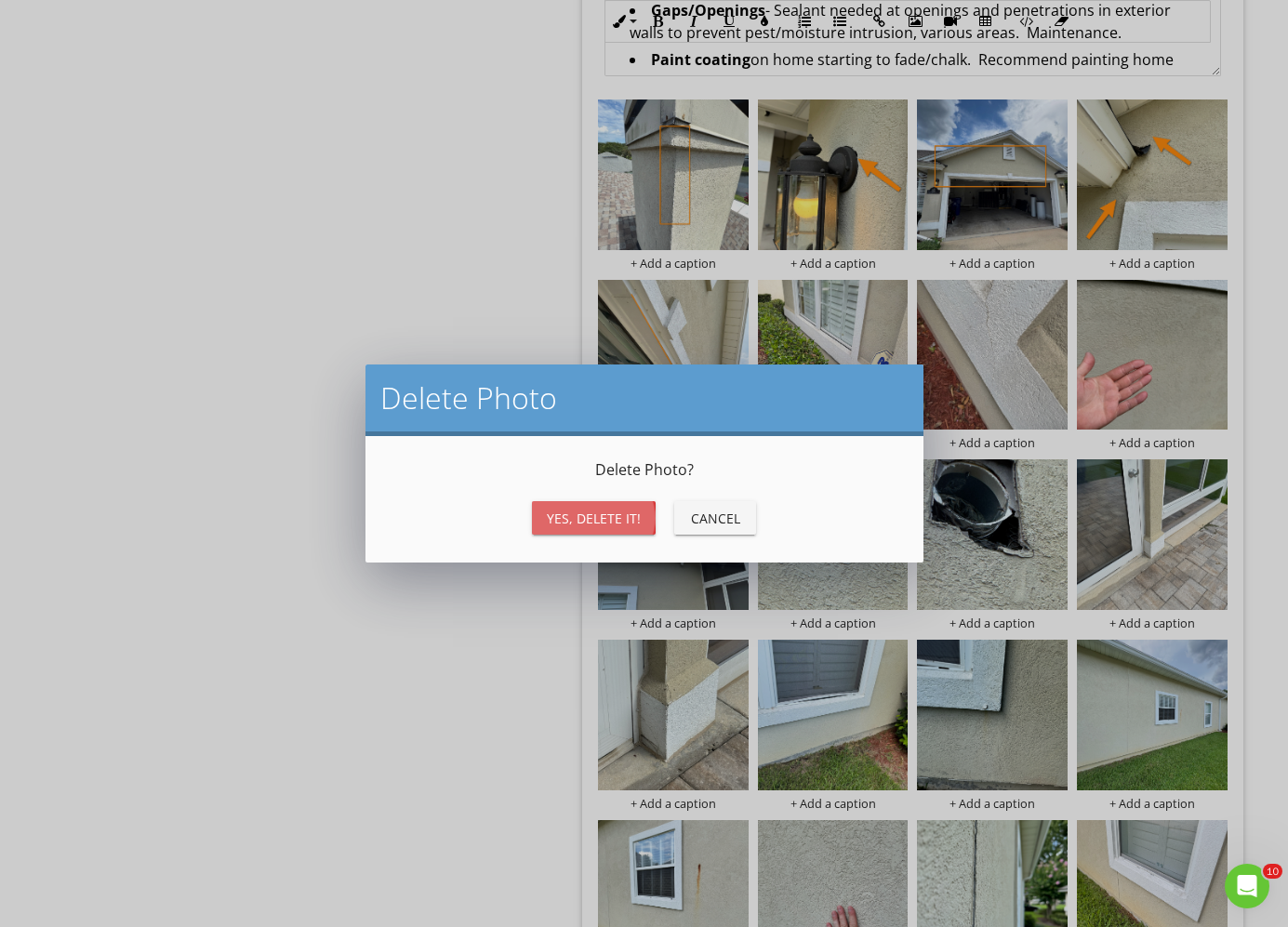 click on "Yes, Delete it!" at bounding box center [593, 518] 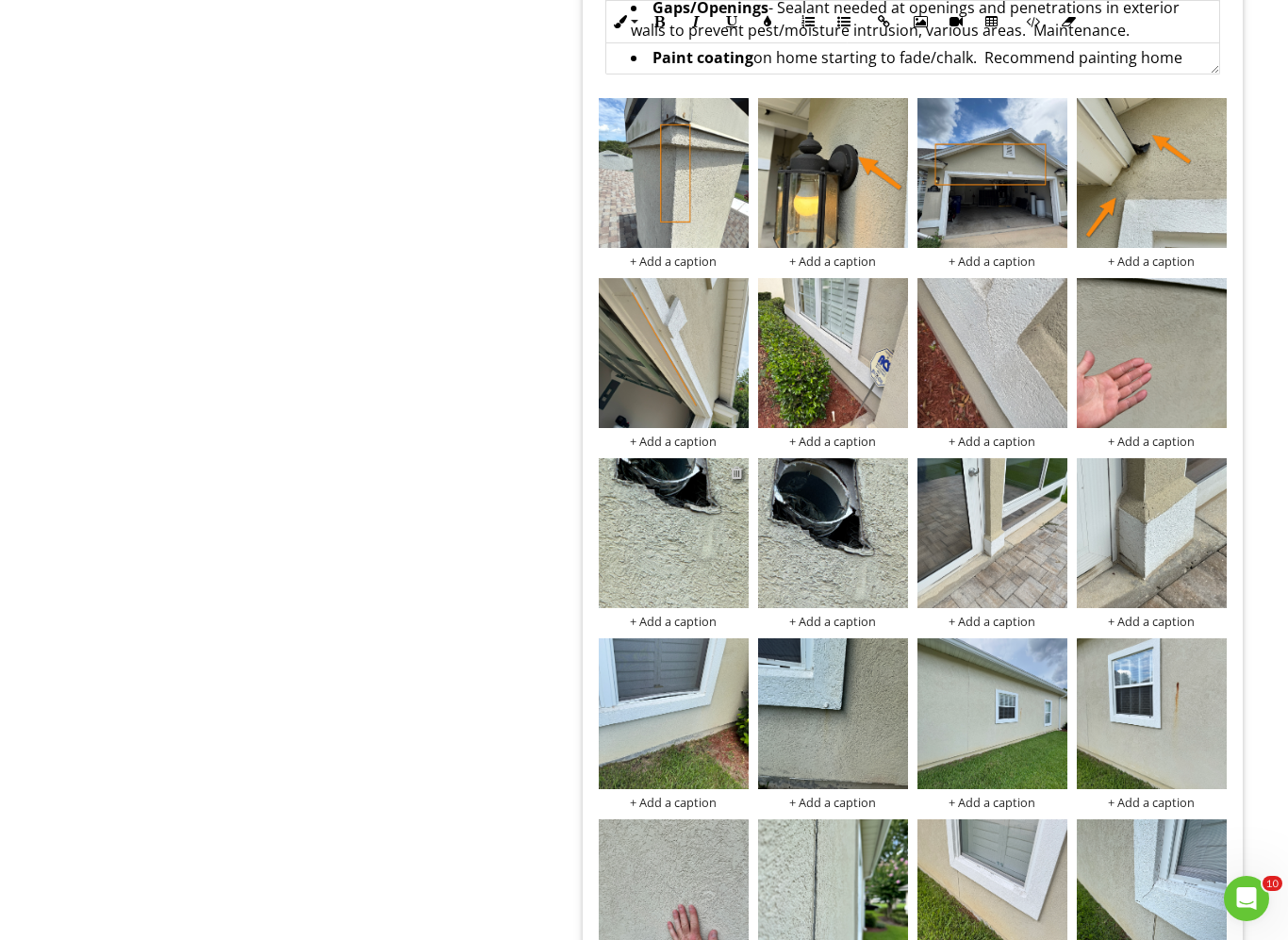 click at bounding box center (736, 472) 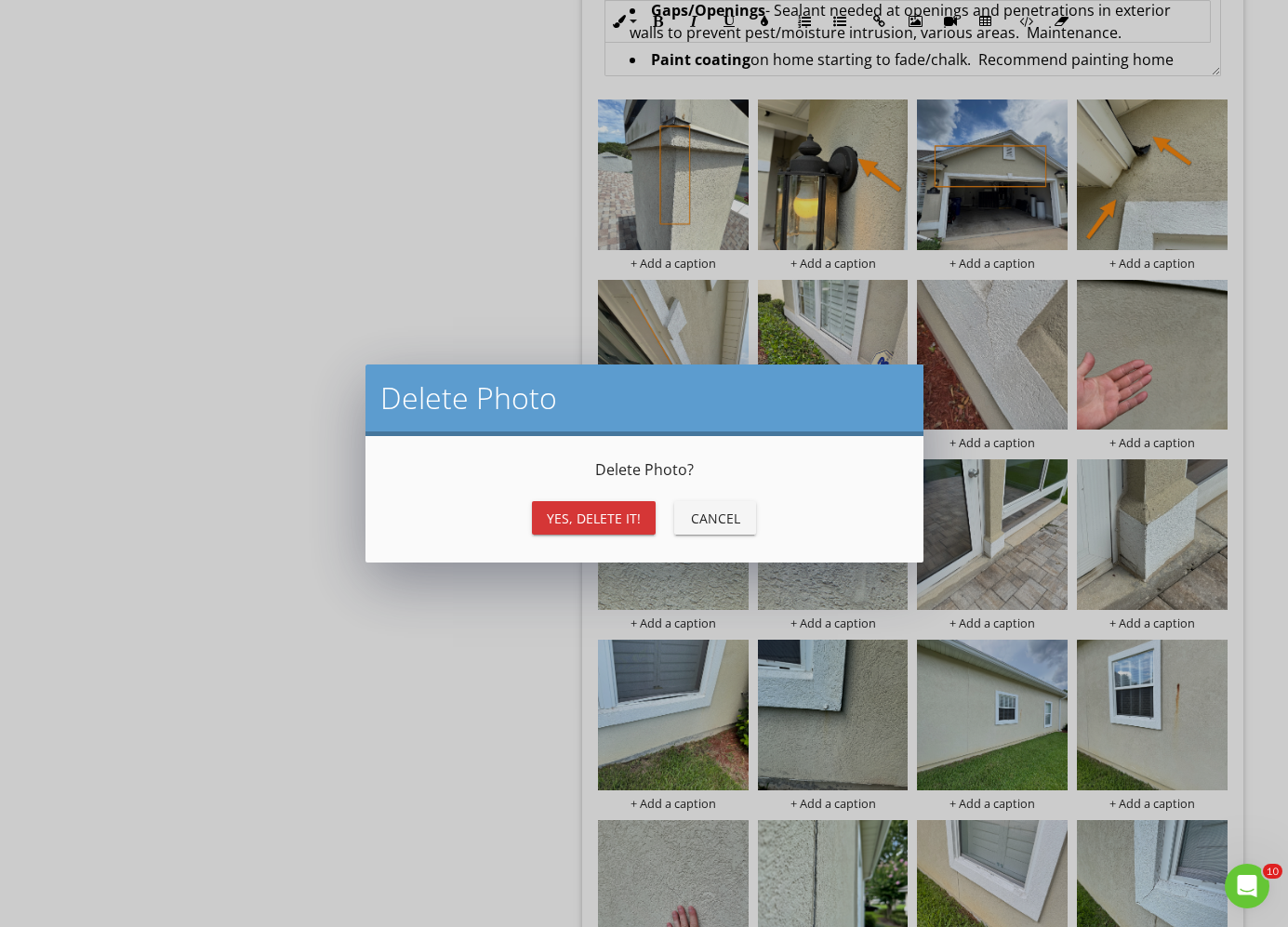 click on "Yes, Delete it!" at bounding box center [593, 518] 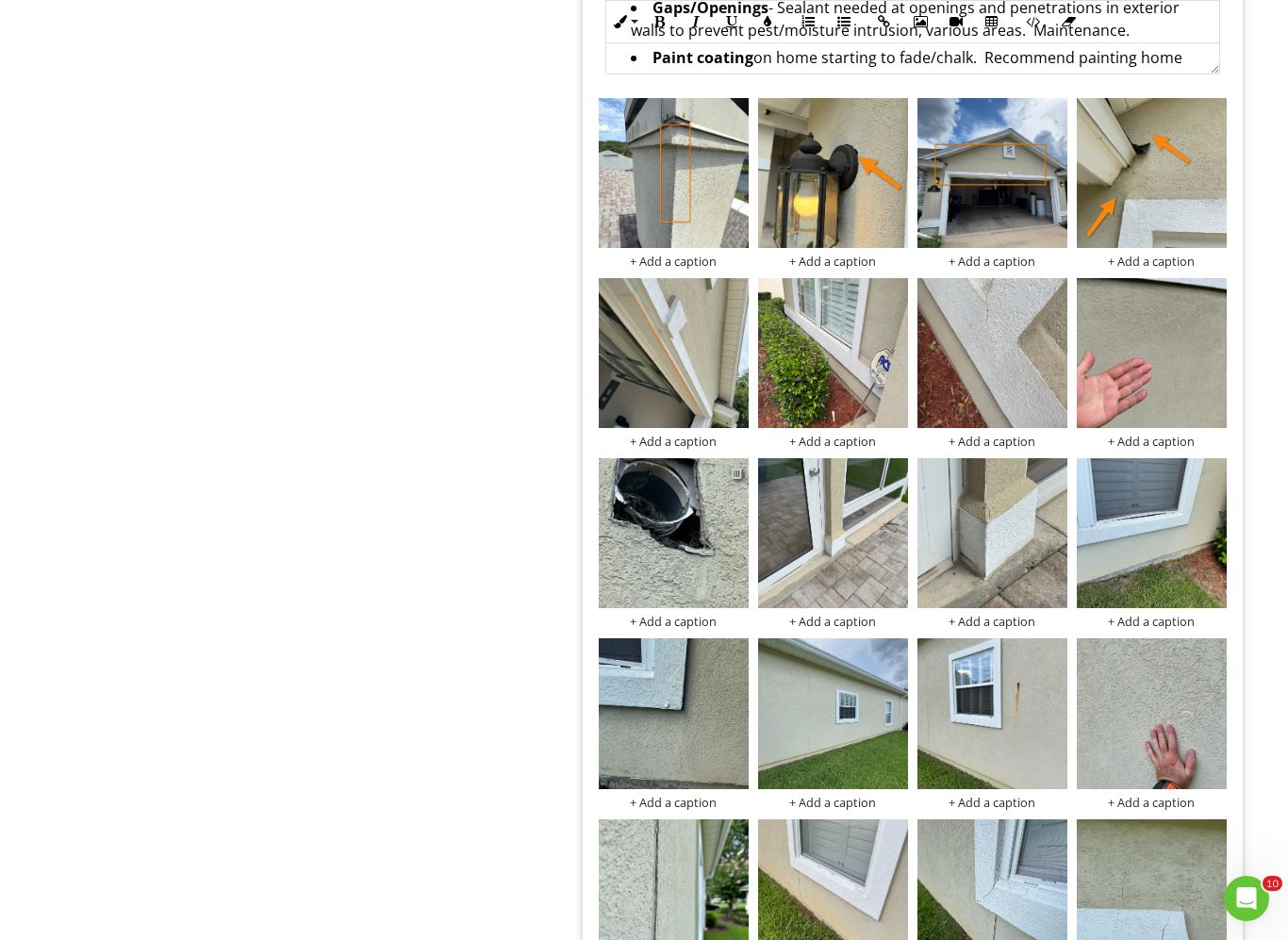 click at bounding box center (736, 472) 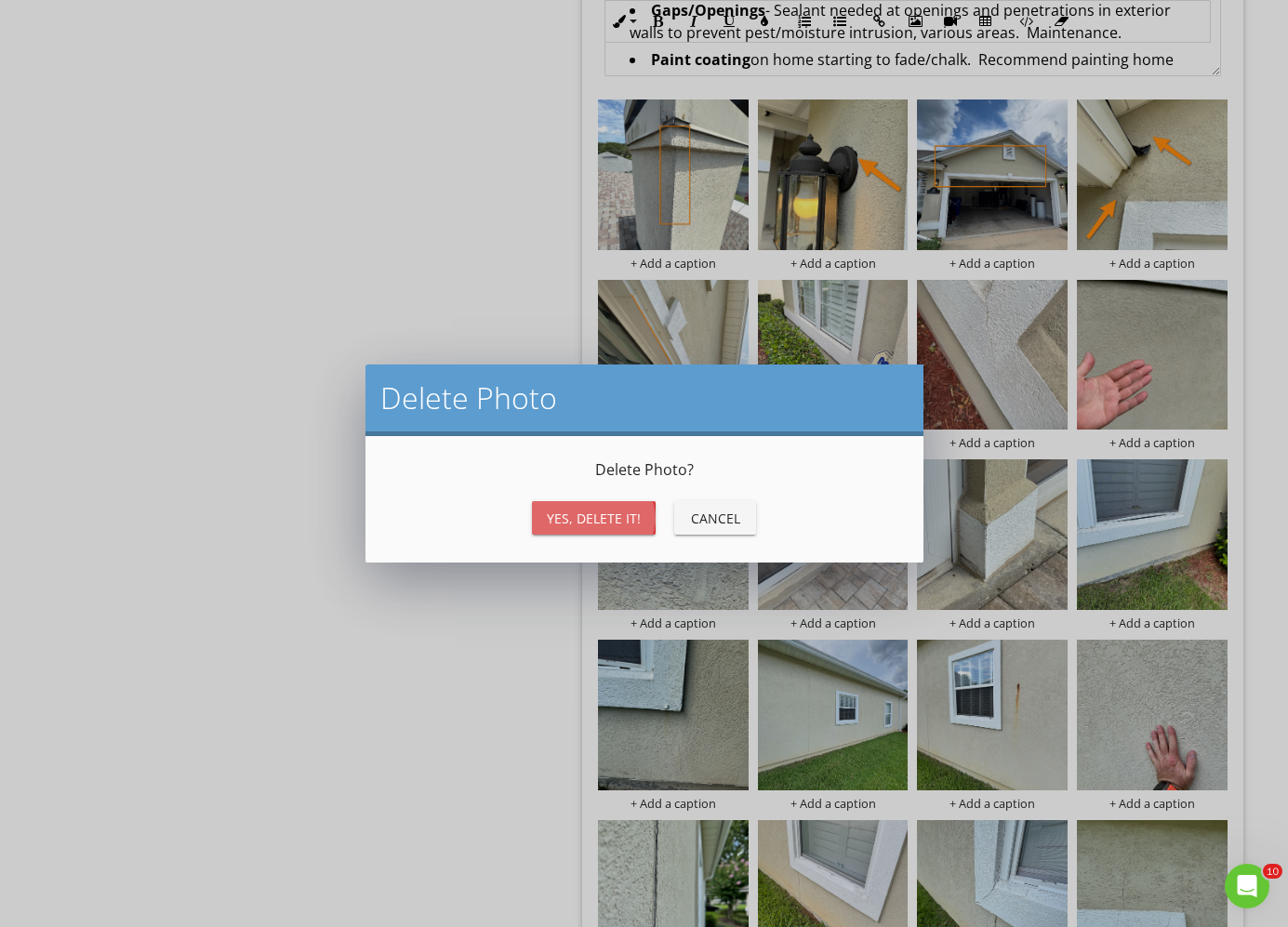 click on "Yes, Delete it!" at bounding box center (593, 518) 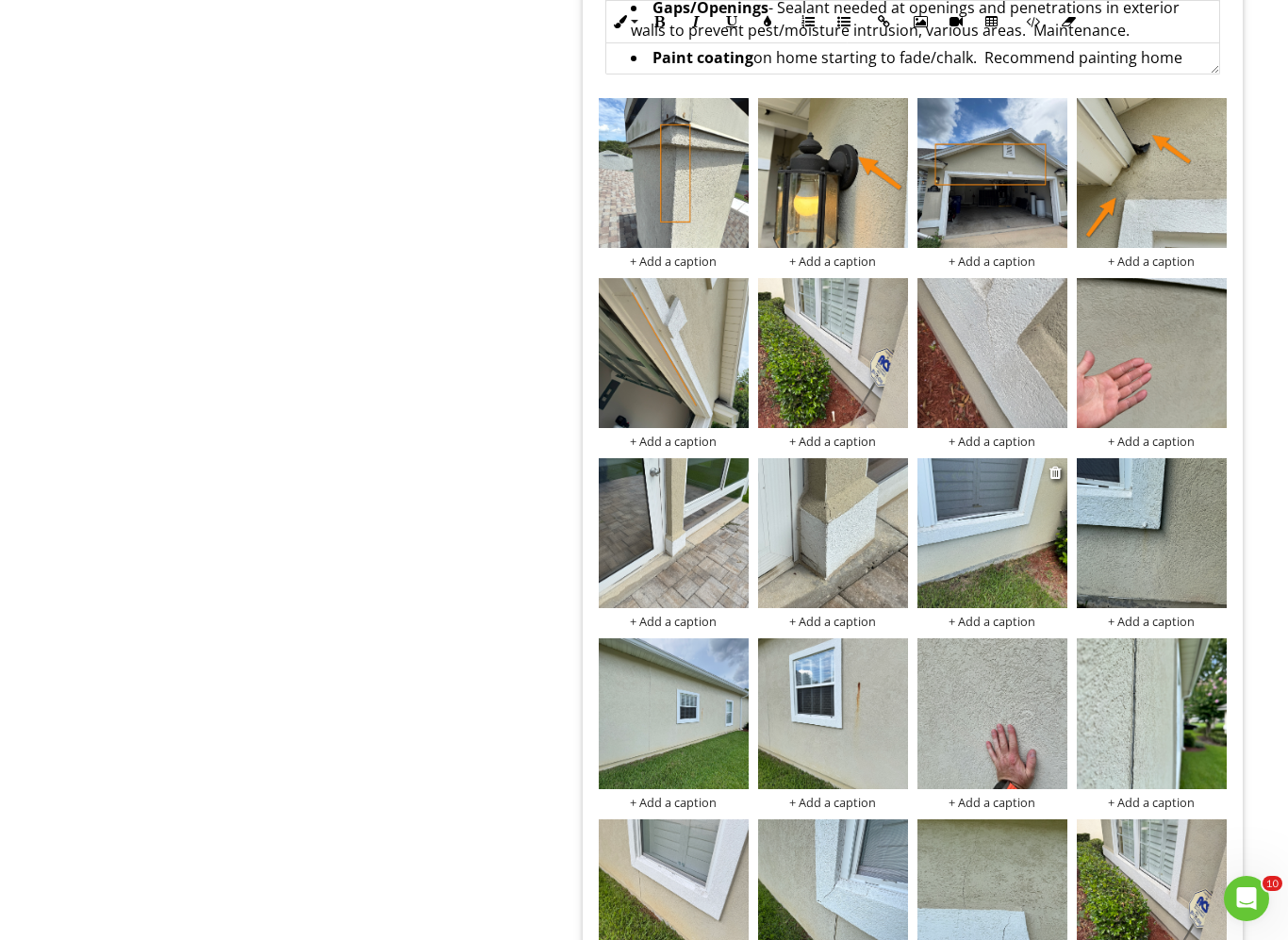 click at bounding box center [992, 533] 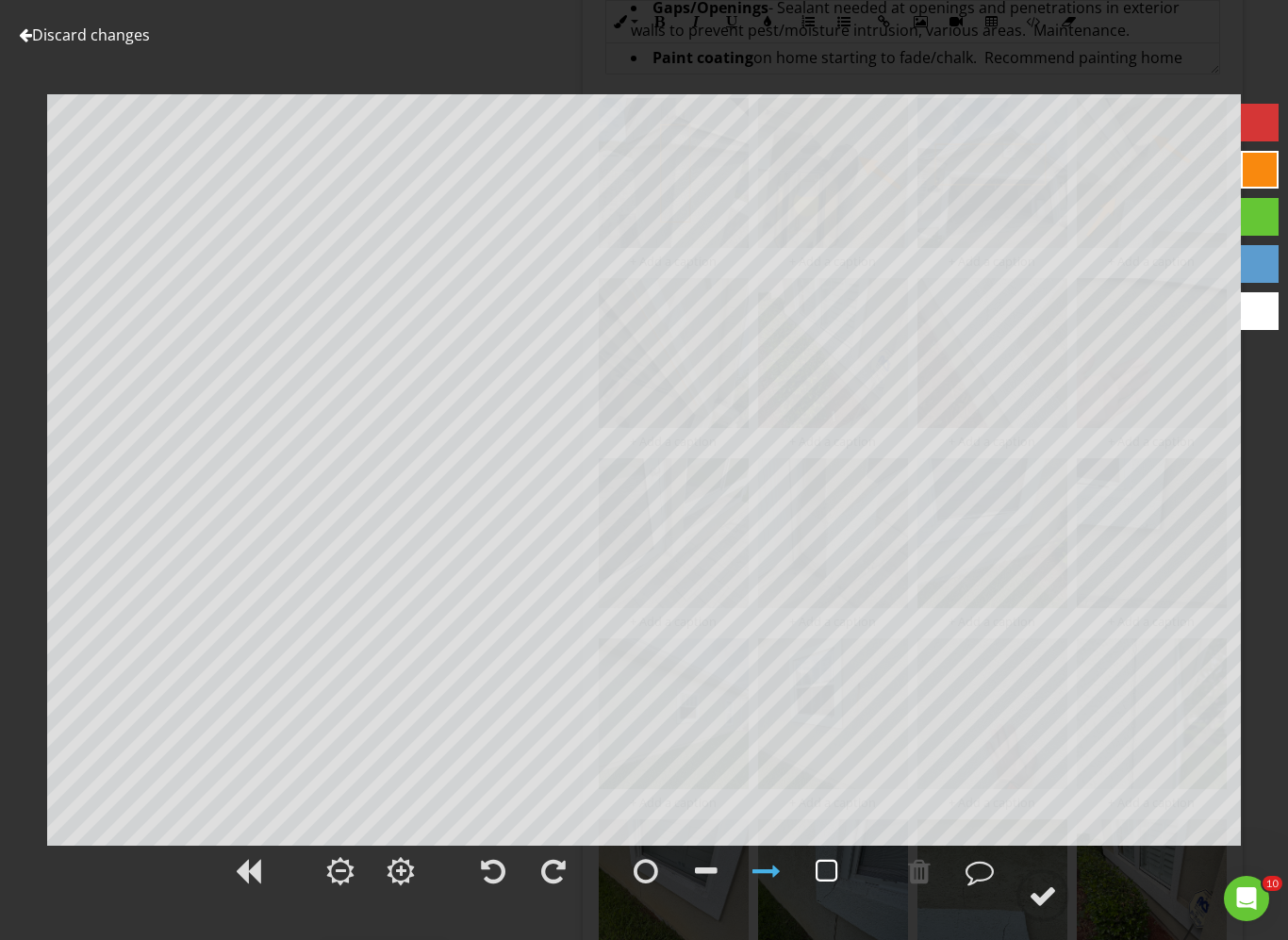 click at bounding box center [827, 871] 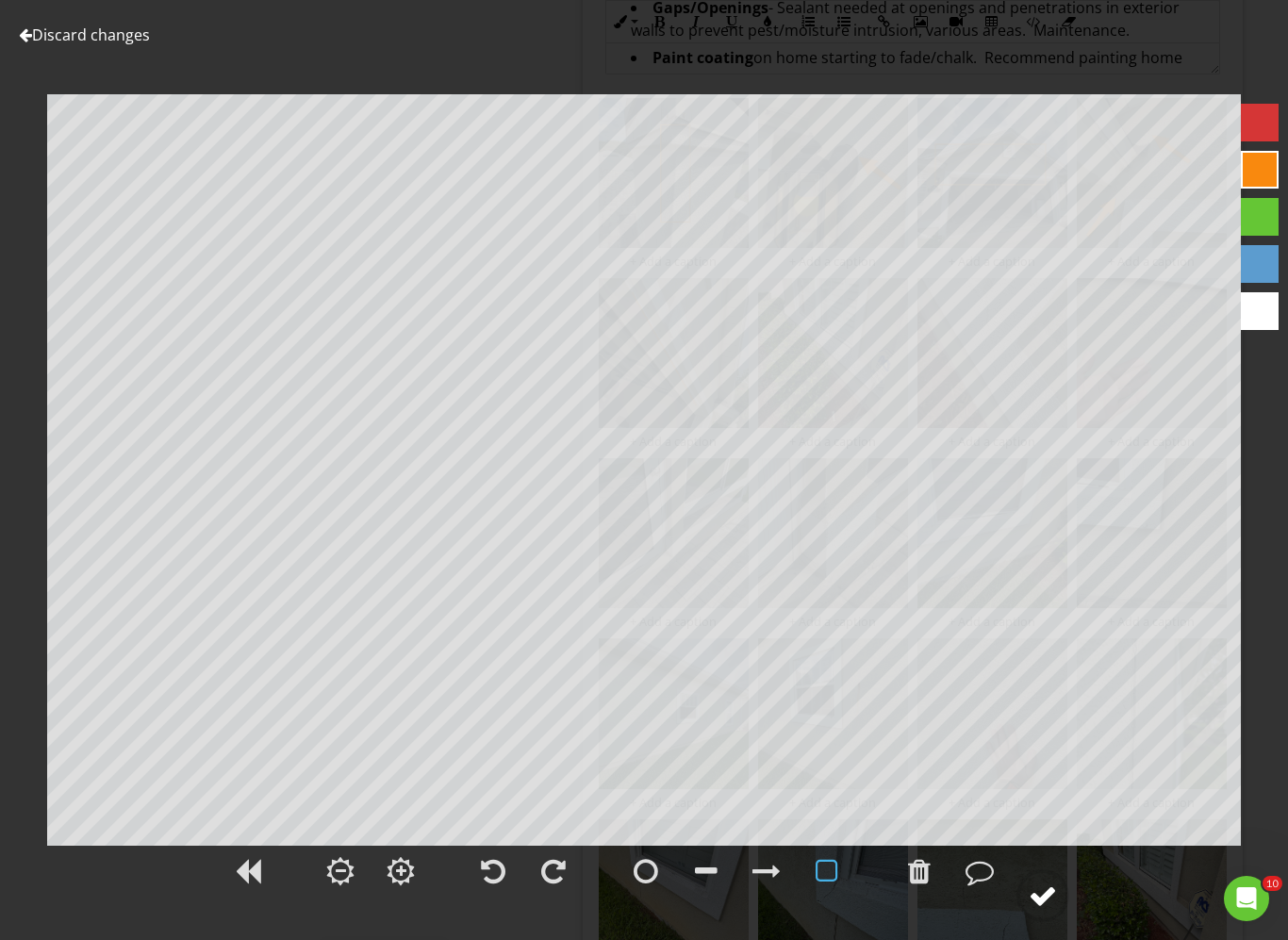 click at bounding box center (1043, 896) 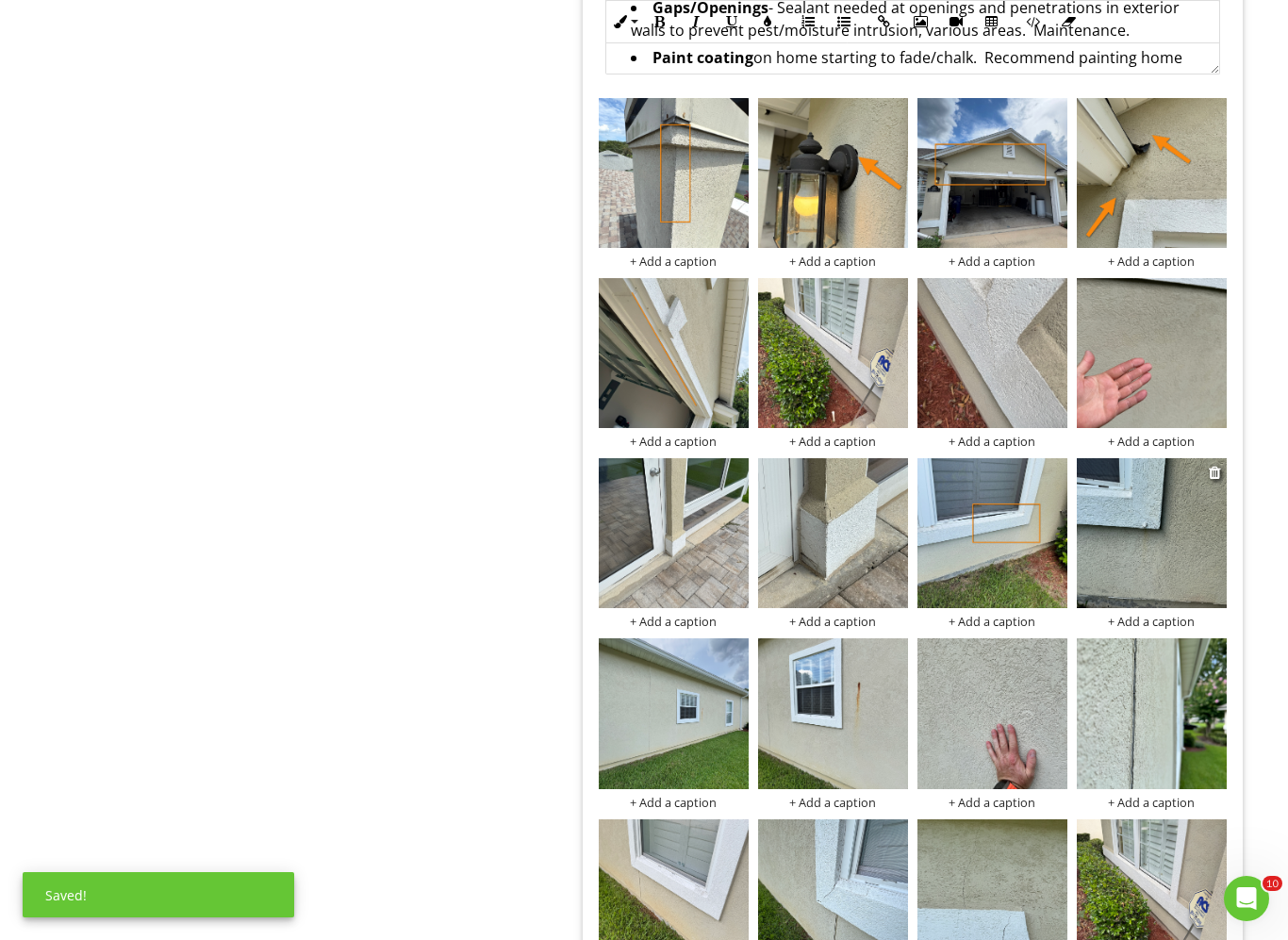 click at bounding box center [1151, 533] 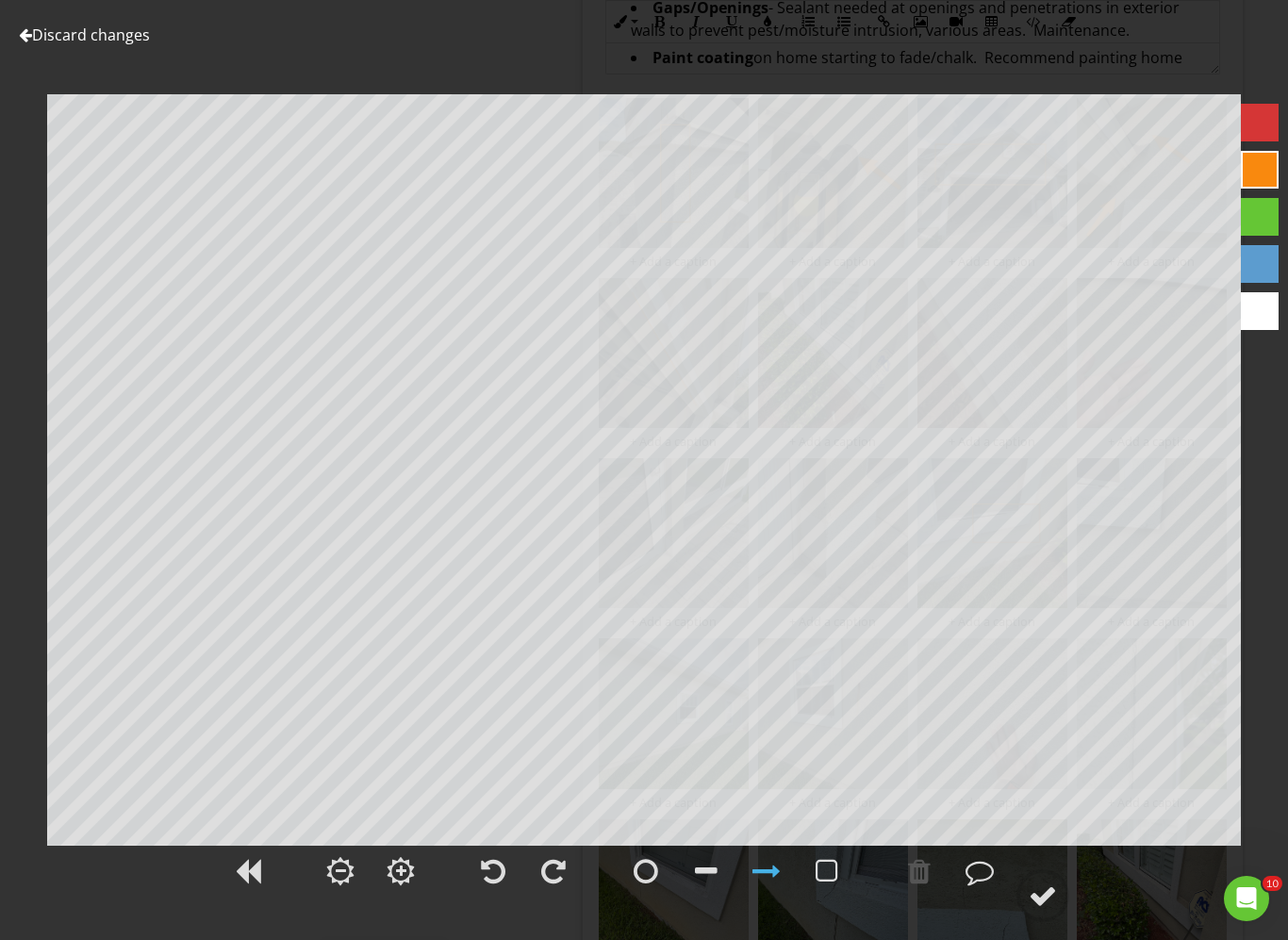 click on "Discard changes" at bounding box center (84, 35) 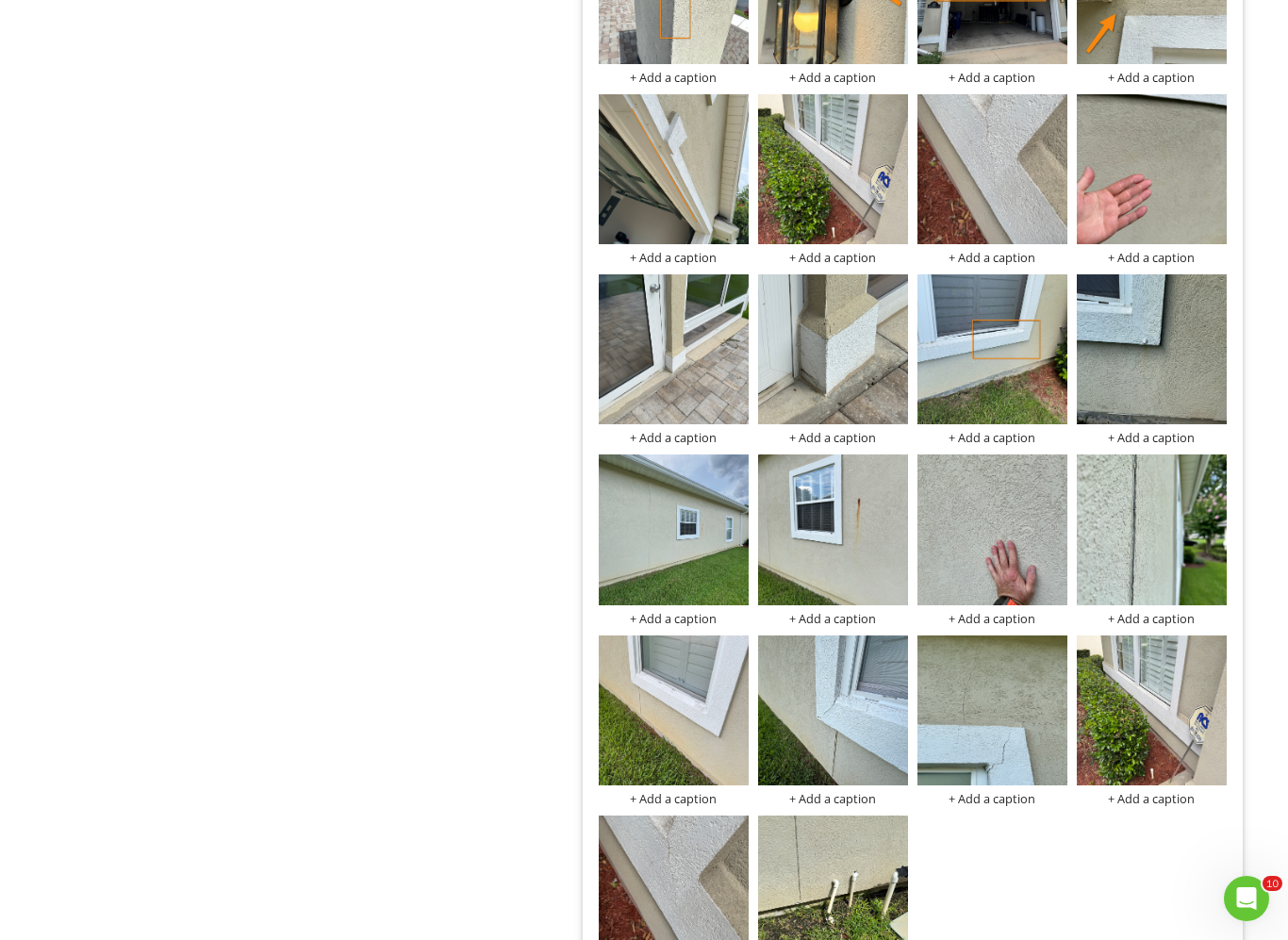 scroll, scrollTop: 2593, scrollLeft: 0, axis: vertical 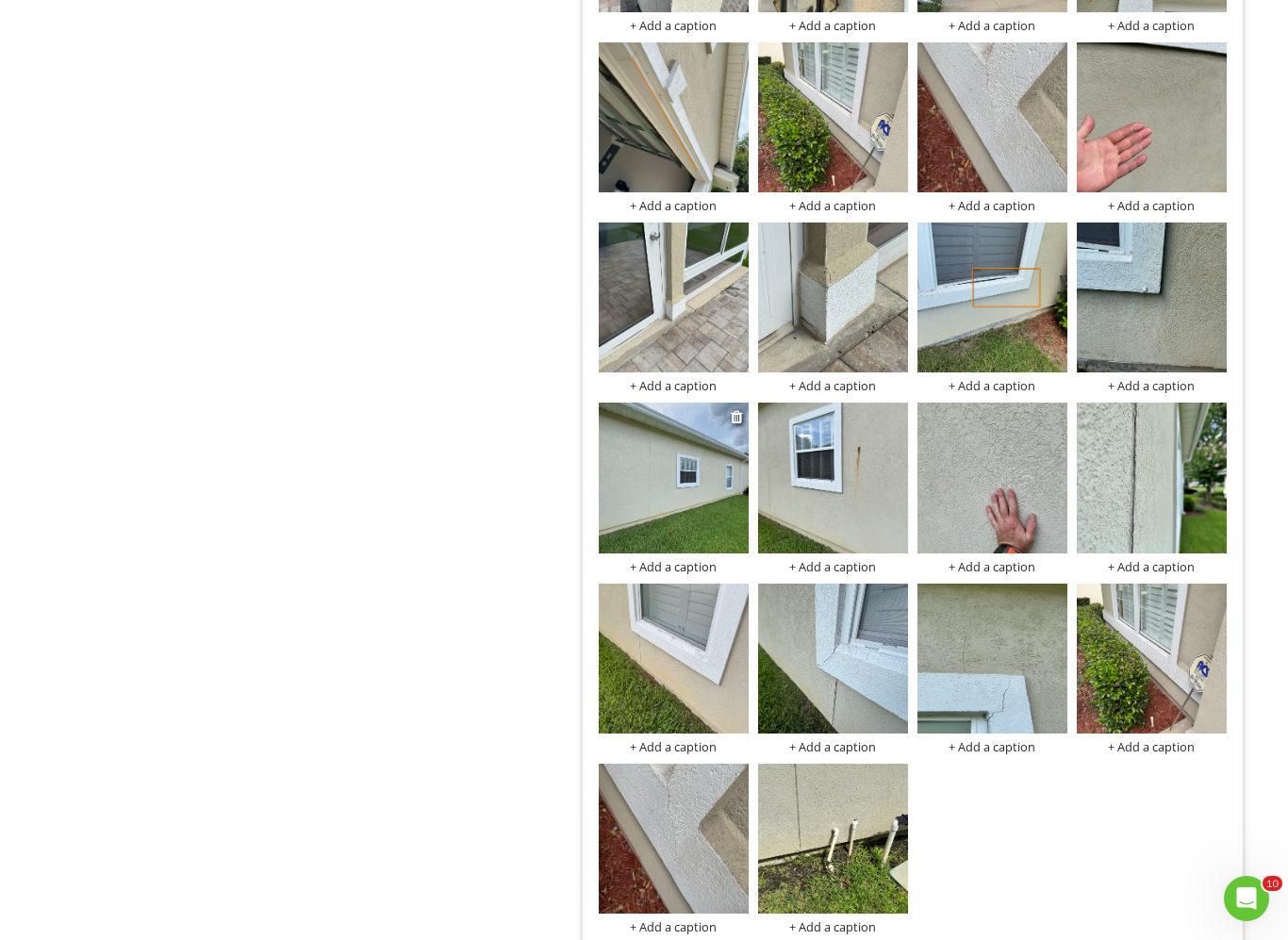click at bounding box center (673, 477) 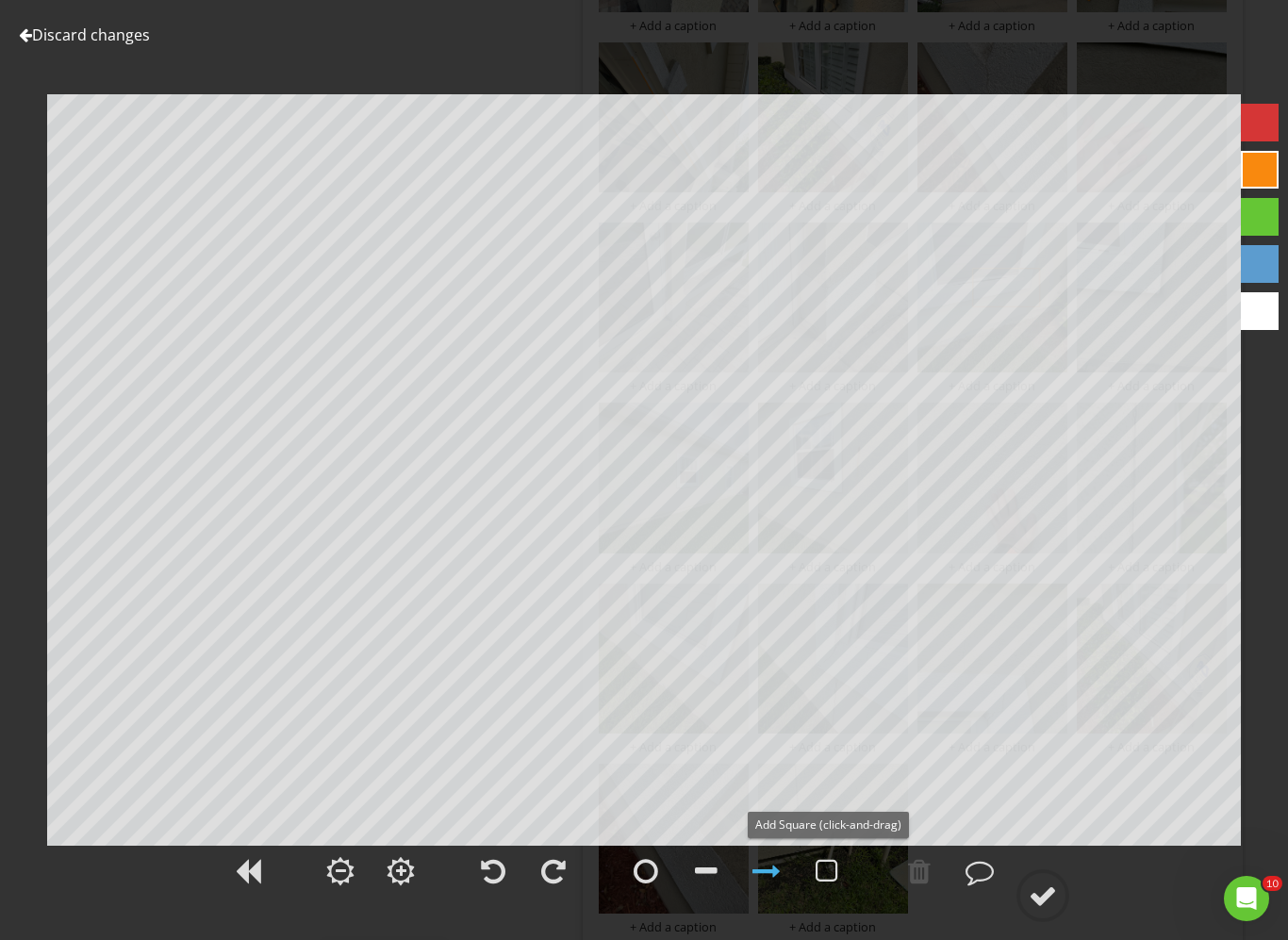 drag, startPoint x: 825, startPoint y: 872, endPoint x: 784, endPoint y: 834, distance: 55.901699 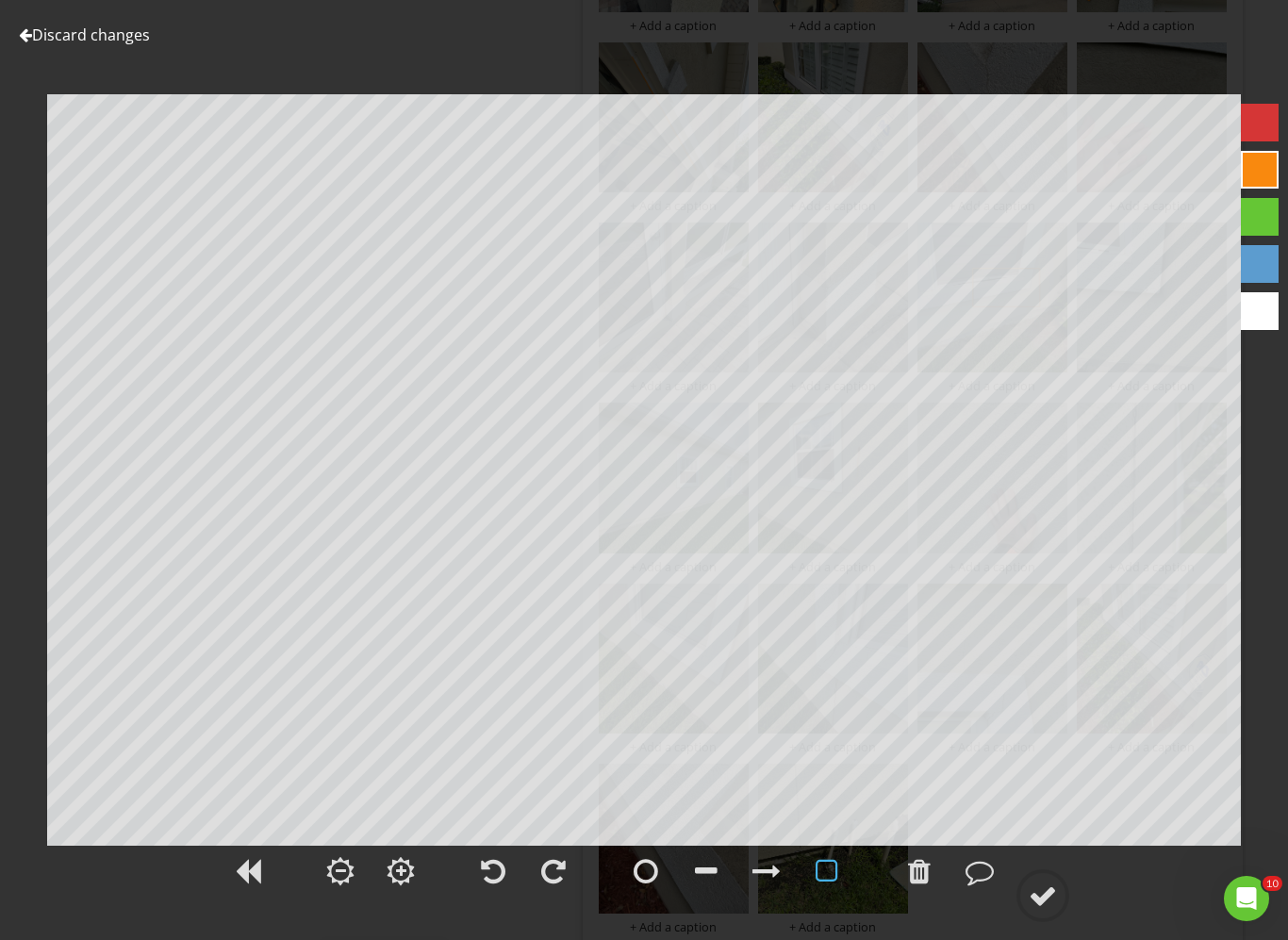 click at bounding box center [644, 882] 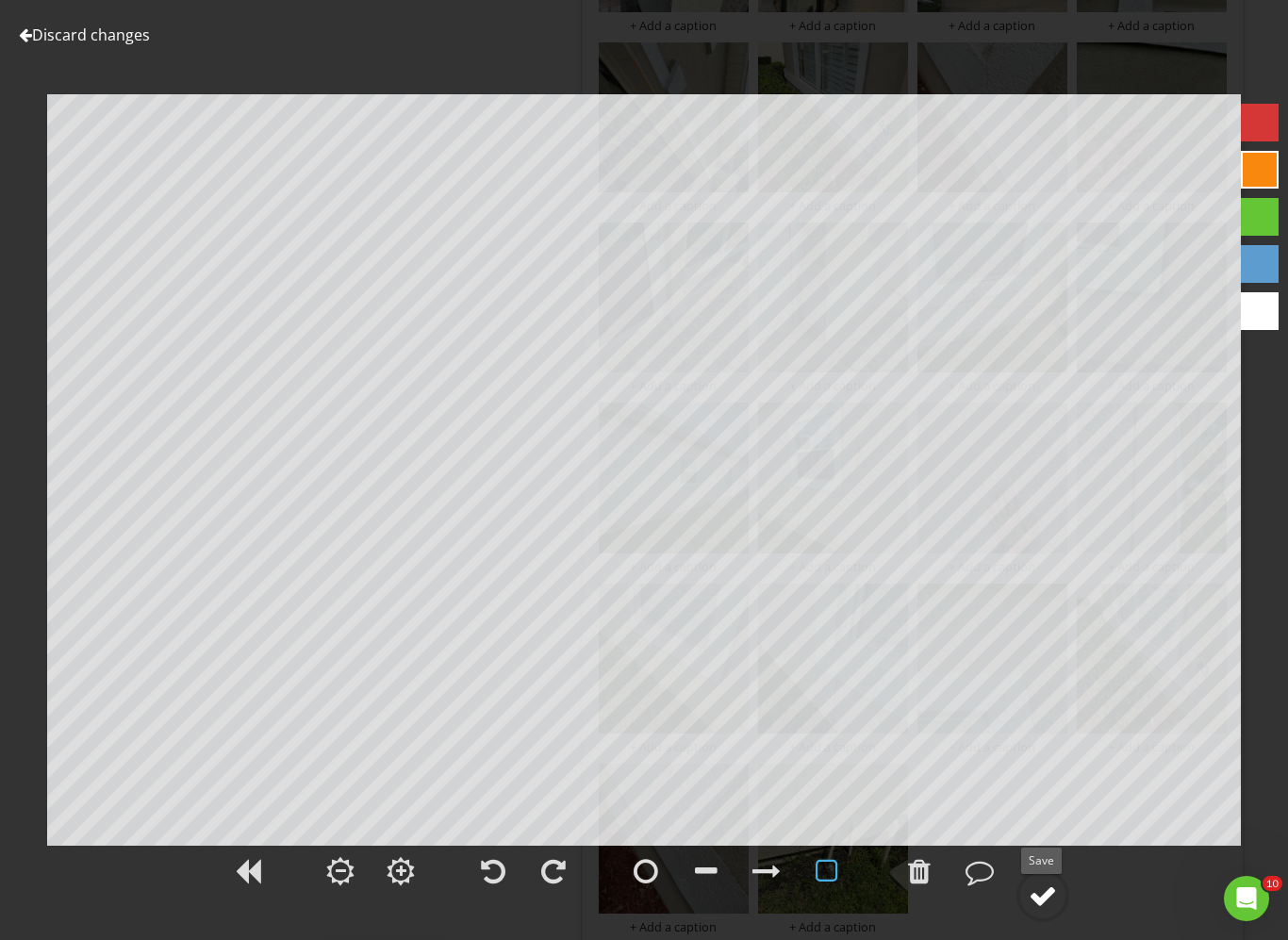 click at bounding box center [1043, 896] 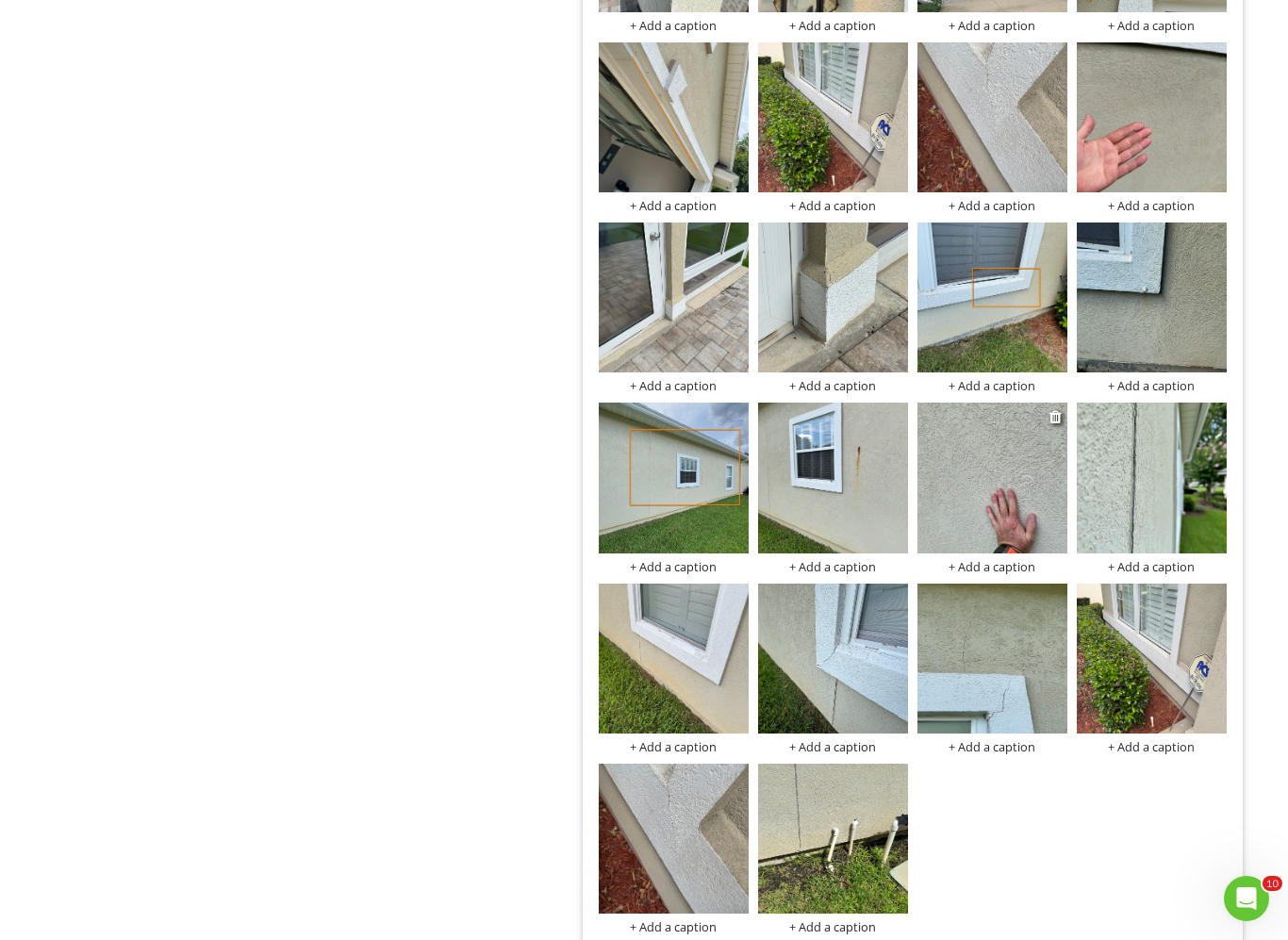 click at bounding box center [992, 477] 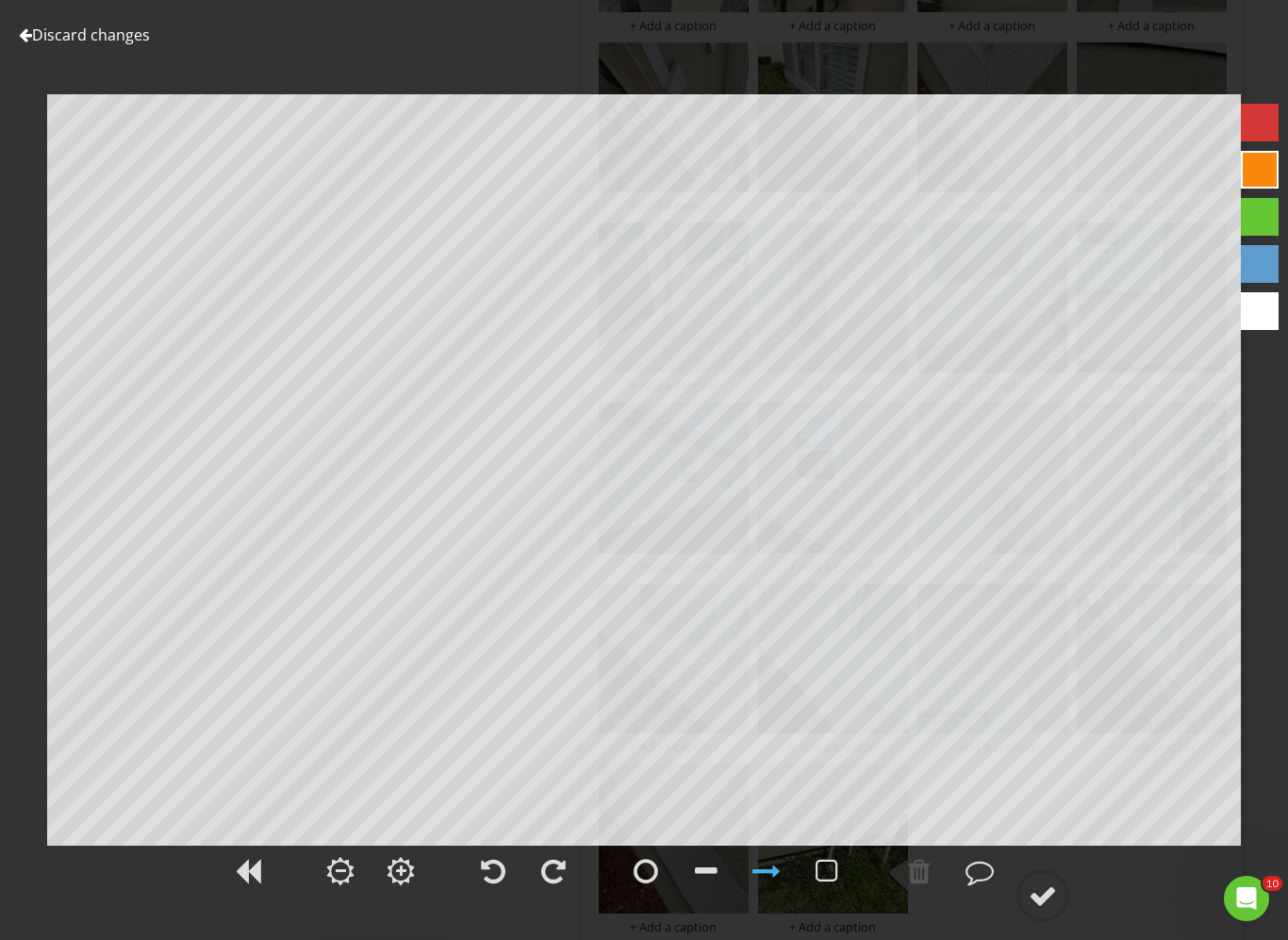 click on "Discard changes" at bounding box center (84, 35) 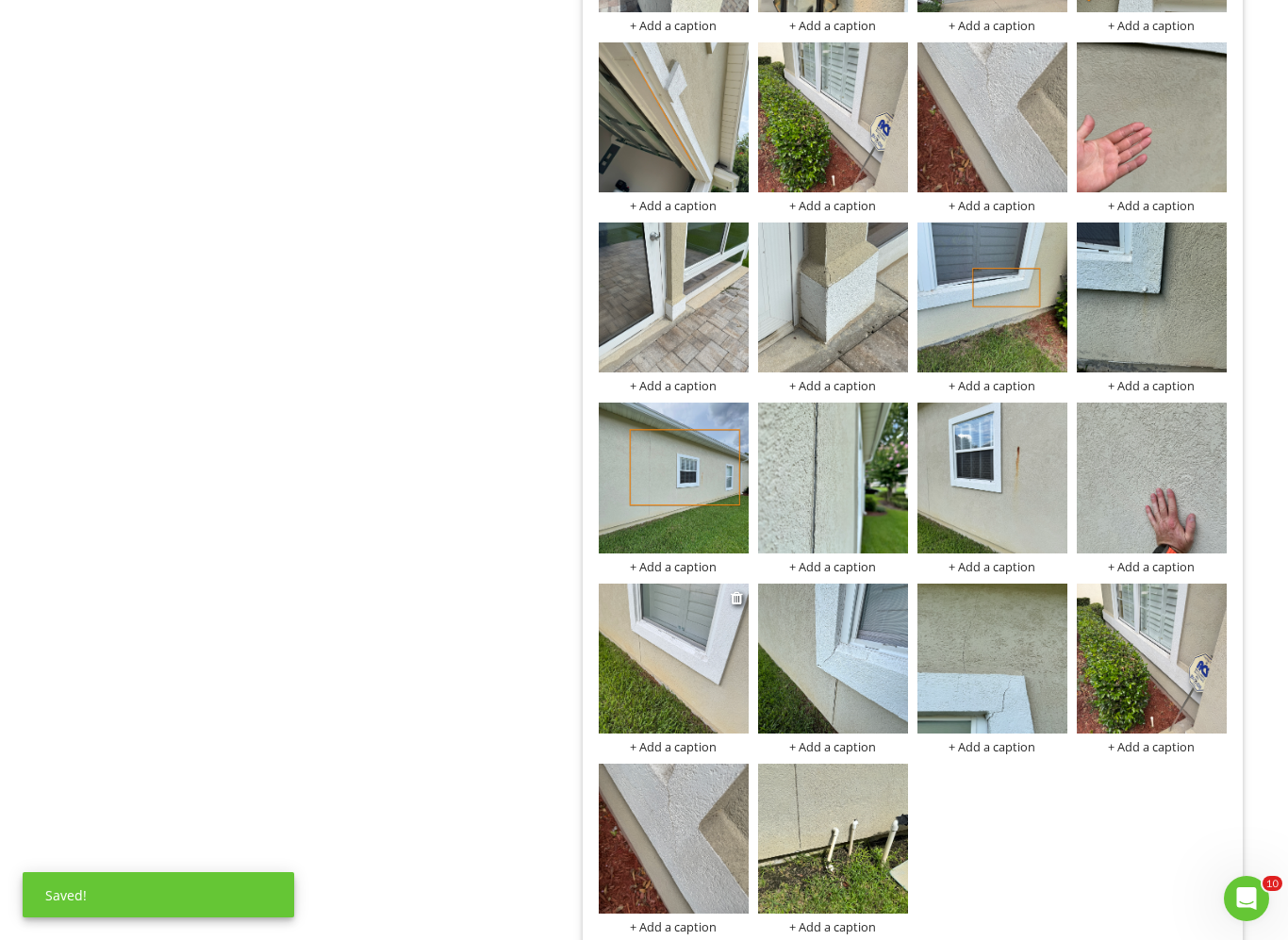 click at bounding box center [673, 658] 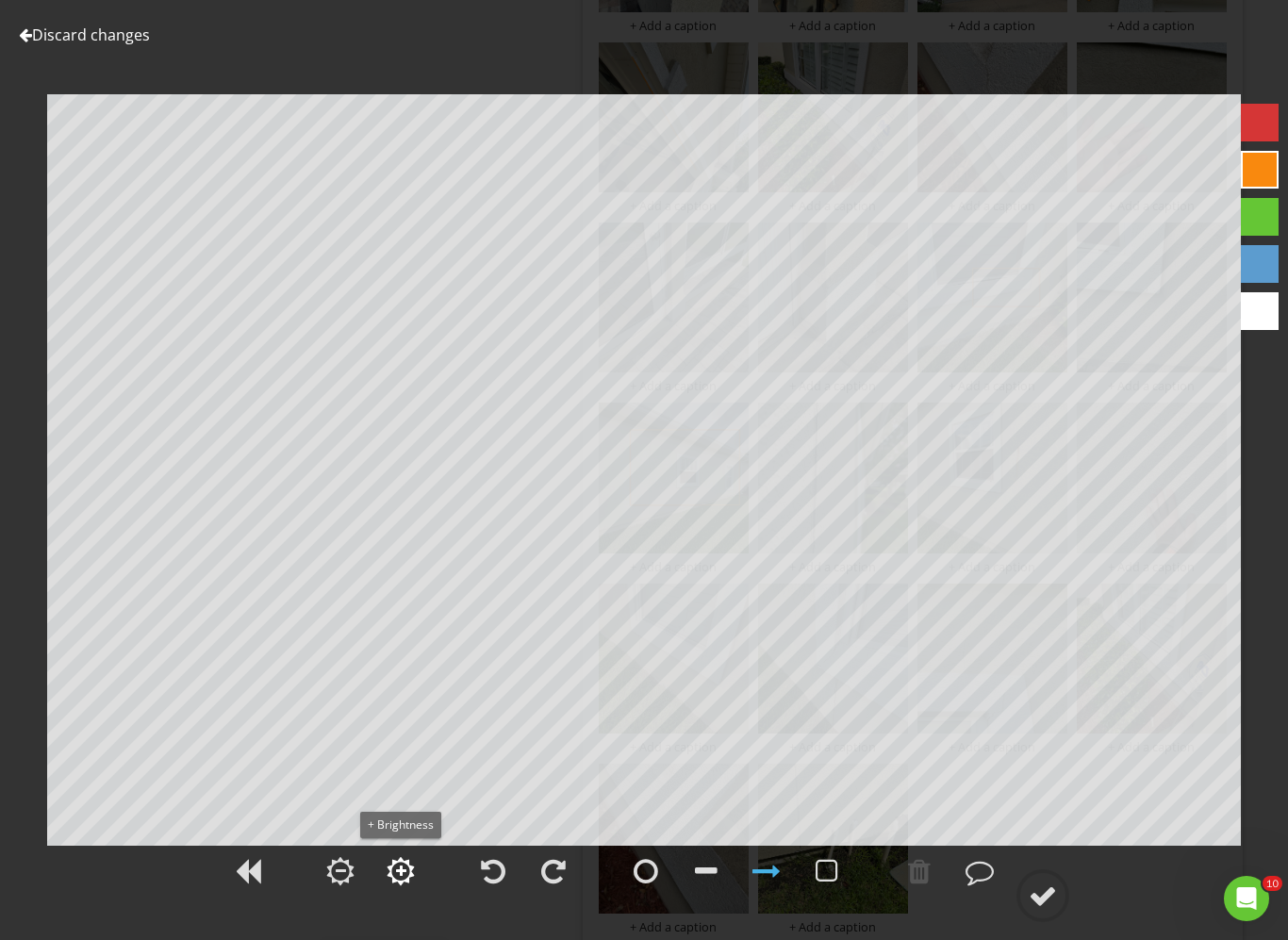 click at bounding box center (401, 871) 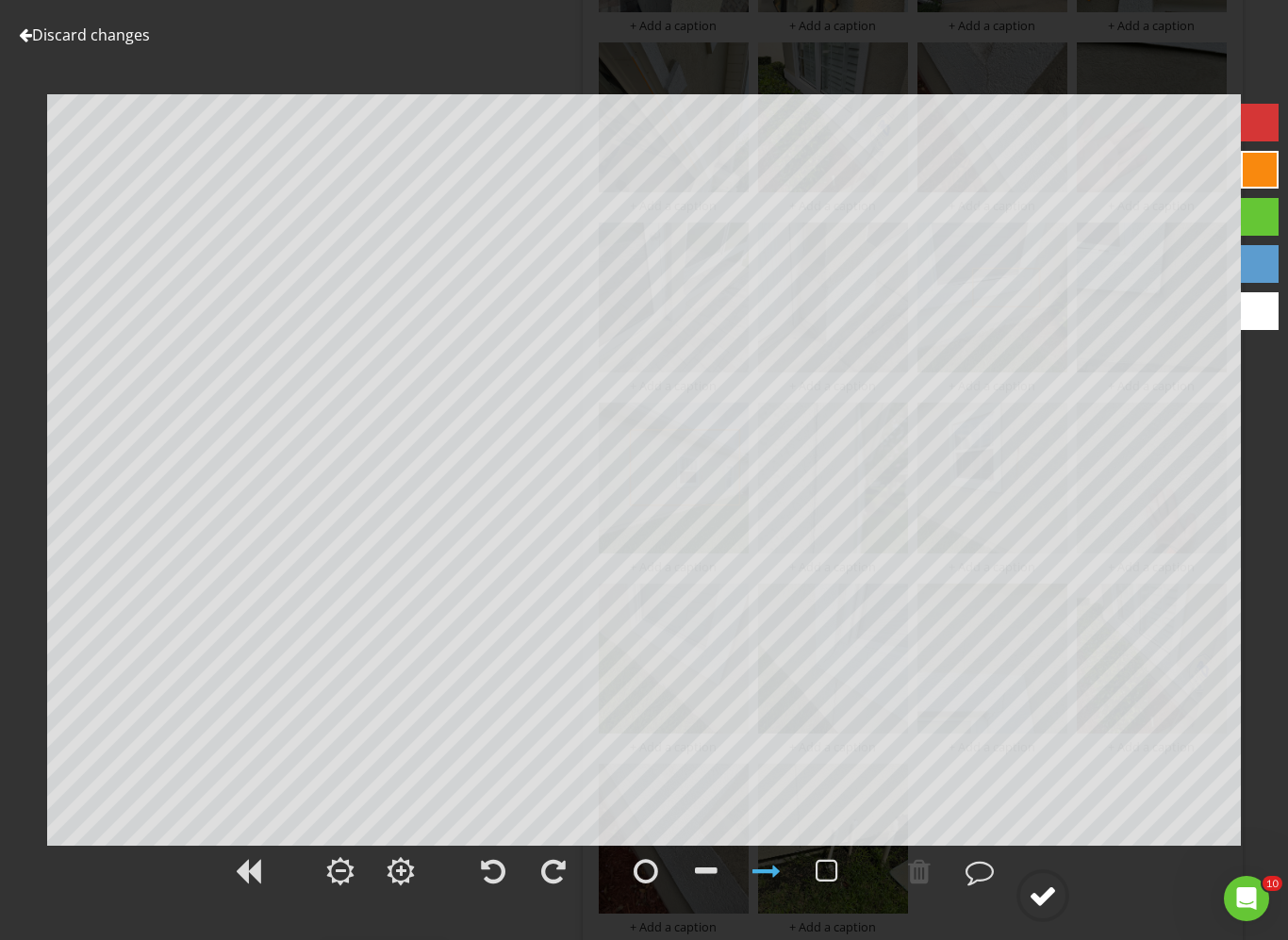 click at bounding box center [1043, 896] 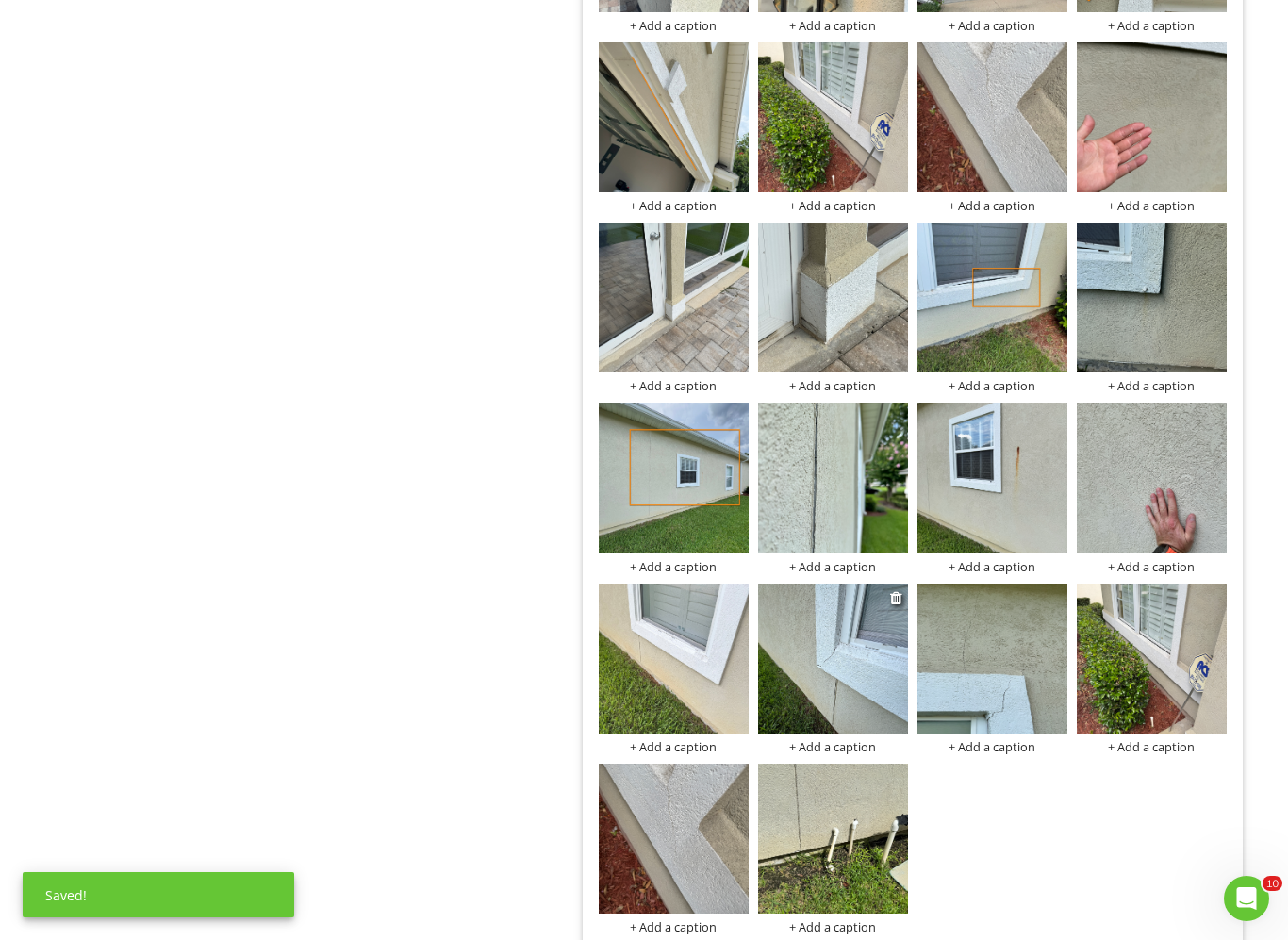 click at bounding box center (833, 658) 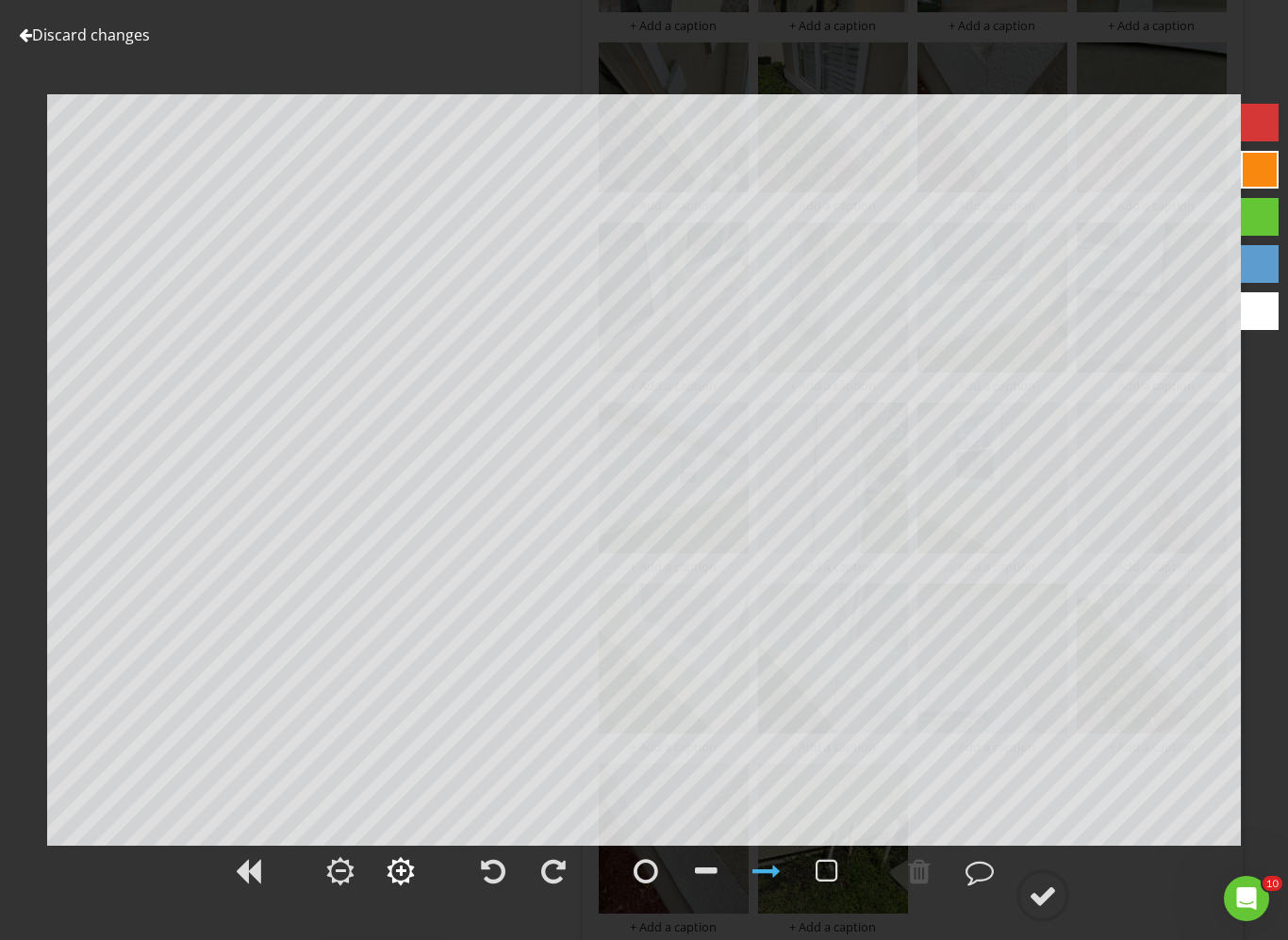 click at bounding box center [401, 871] 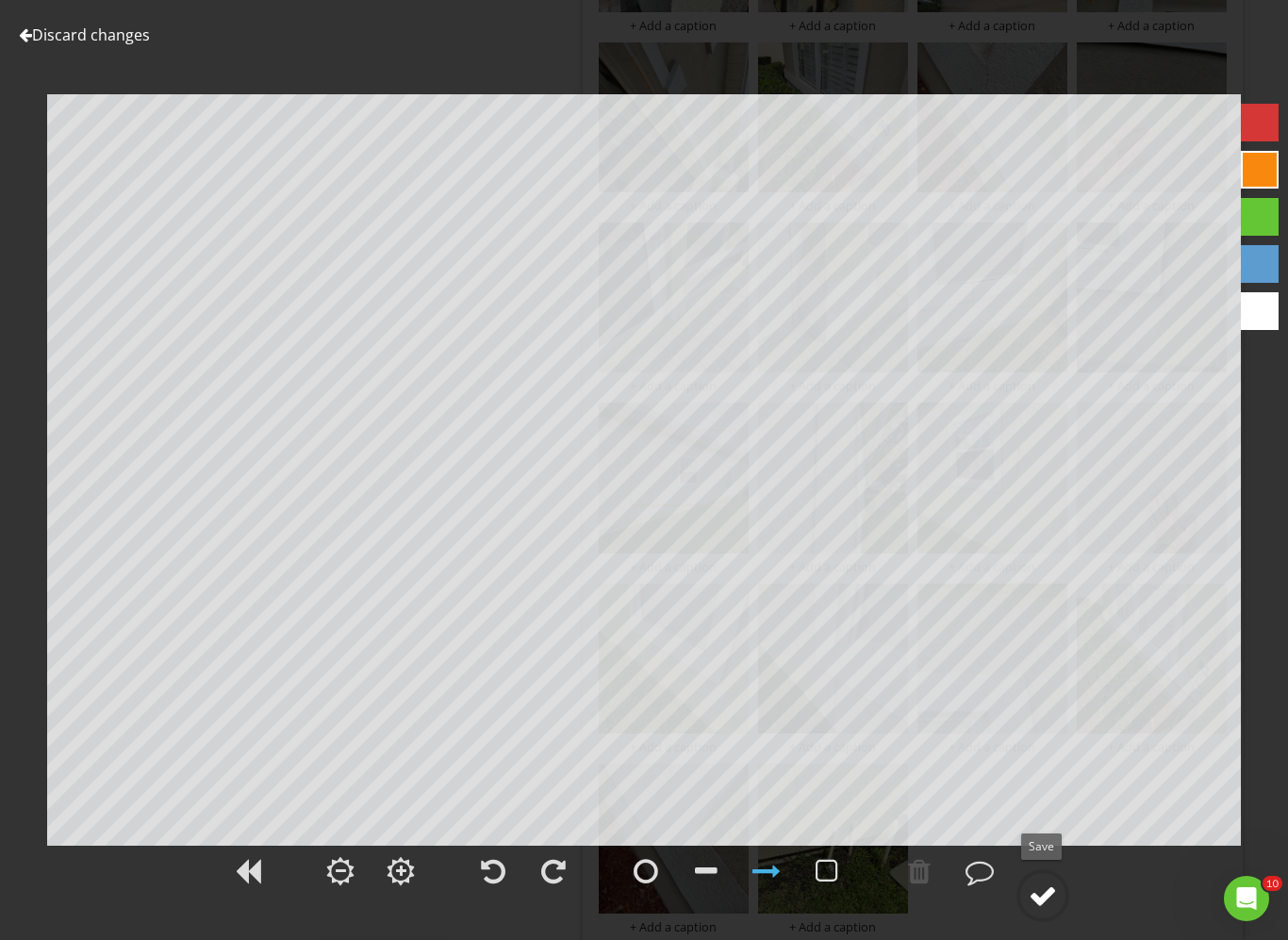 click at bounding box center (1043, 896) 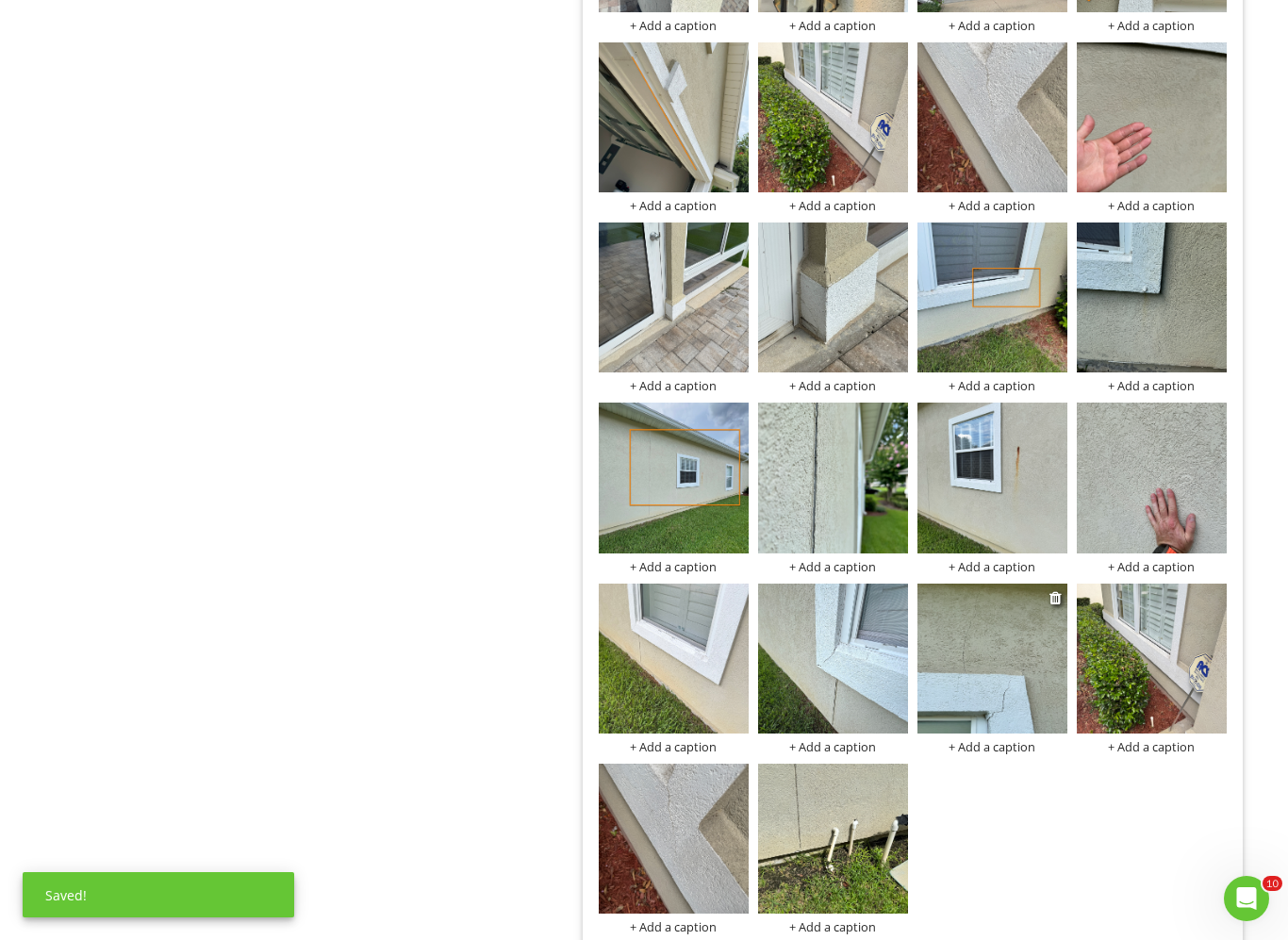click at bounding box center (992, 658) 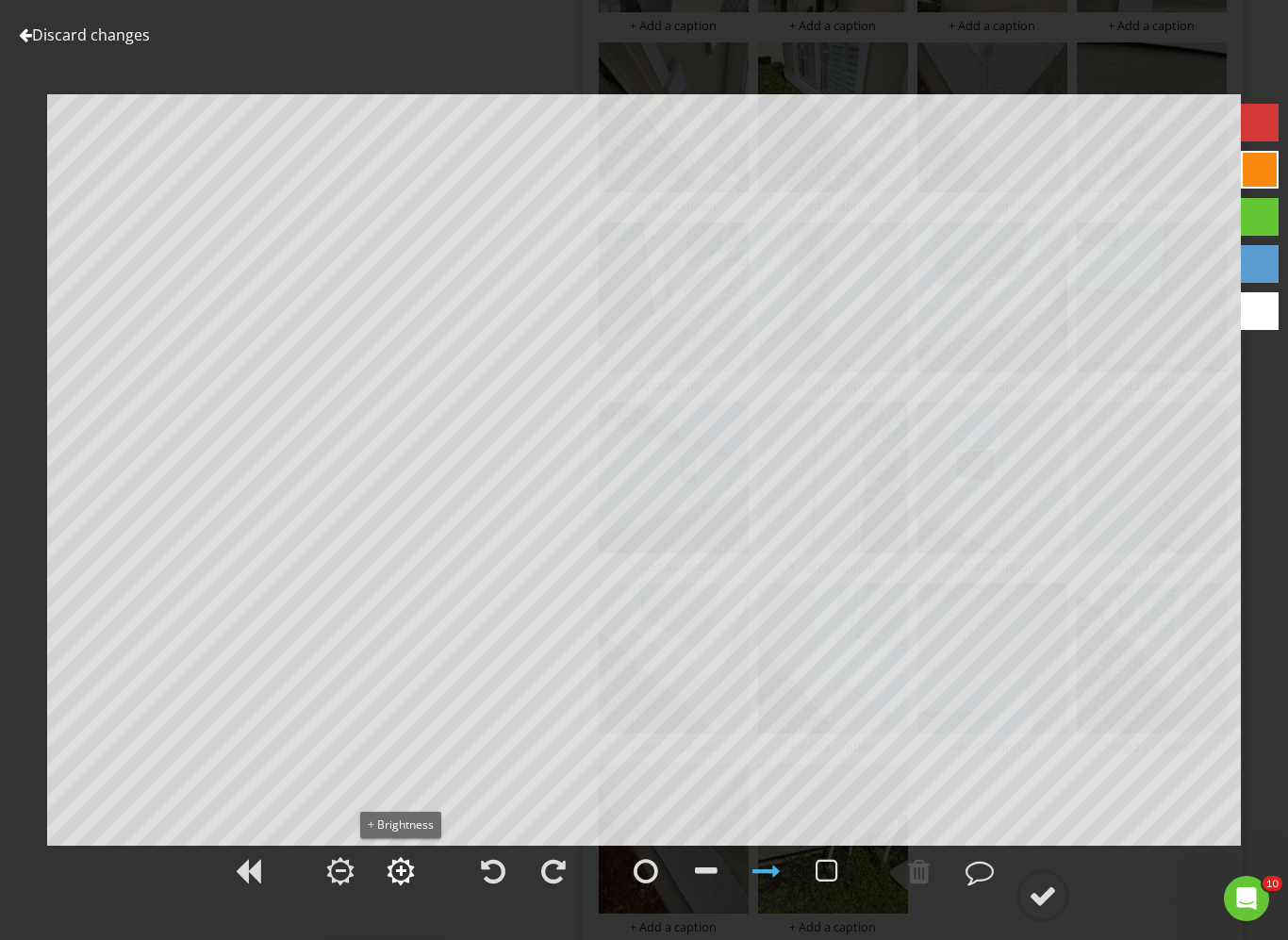 click at bounding box center [401, 871] 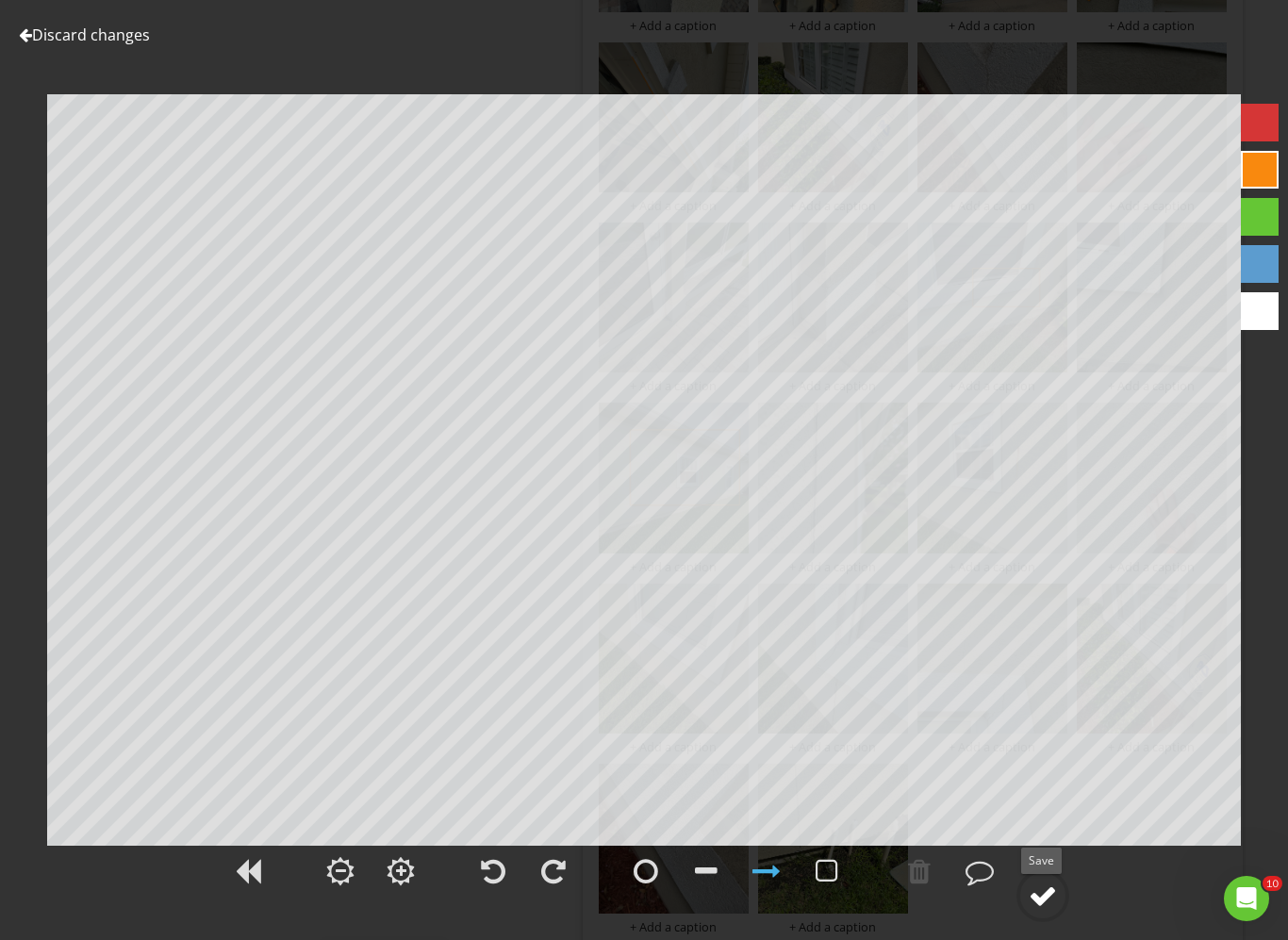 click at bounding box center [1043, 896] 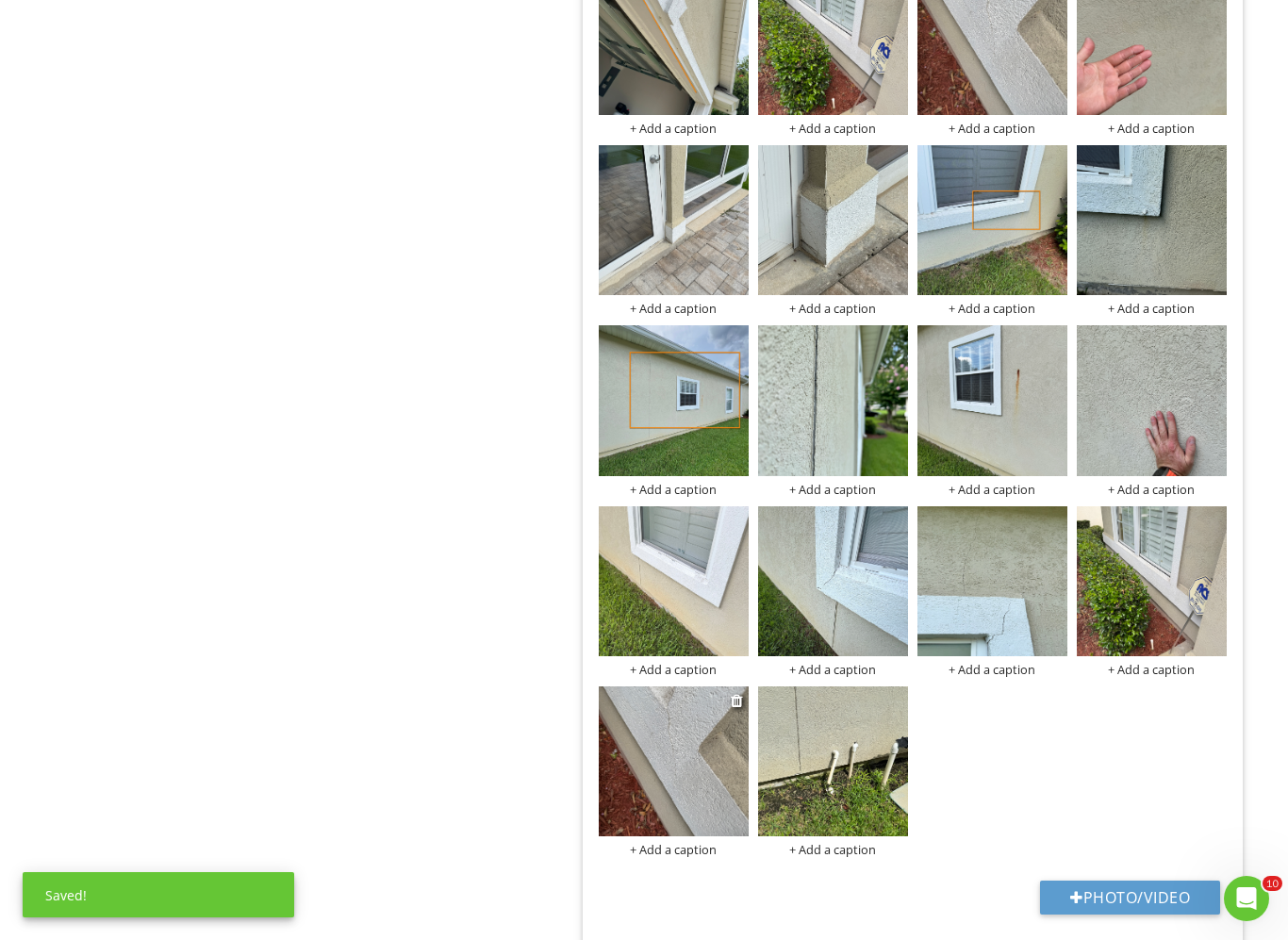 scroll, scrollTop: 2711, scrollLeft: 0, axis: vertical 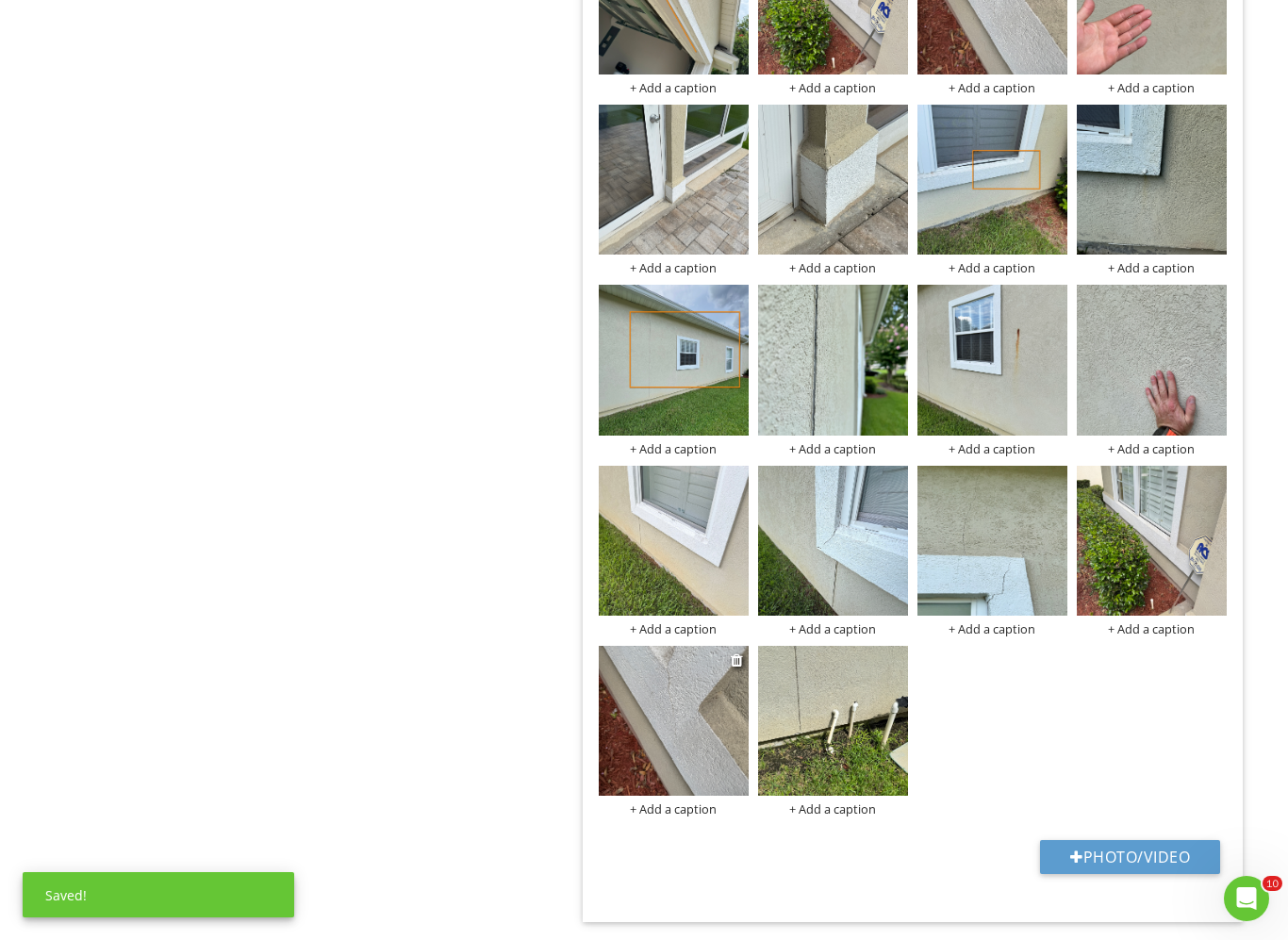 click at bounding box center [673, 720] 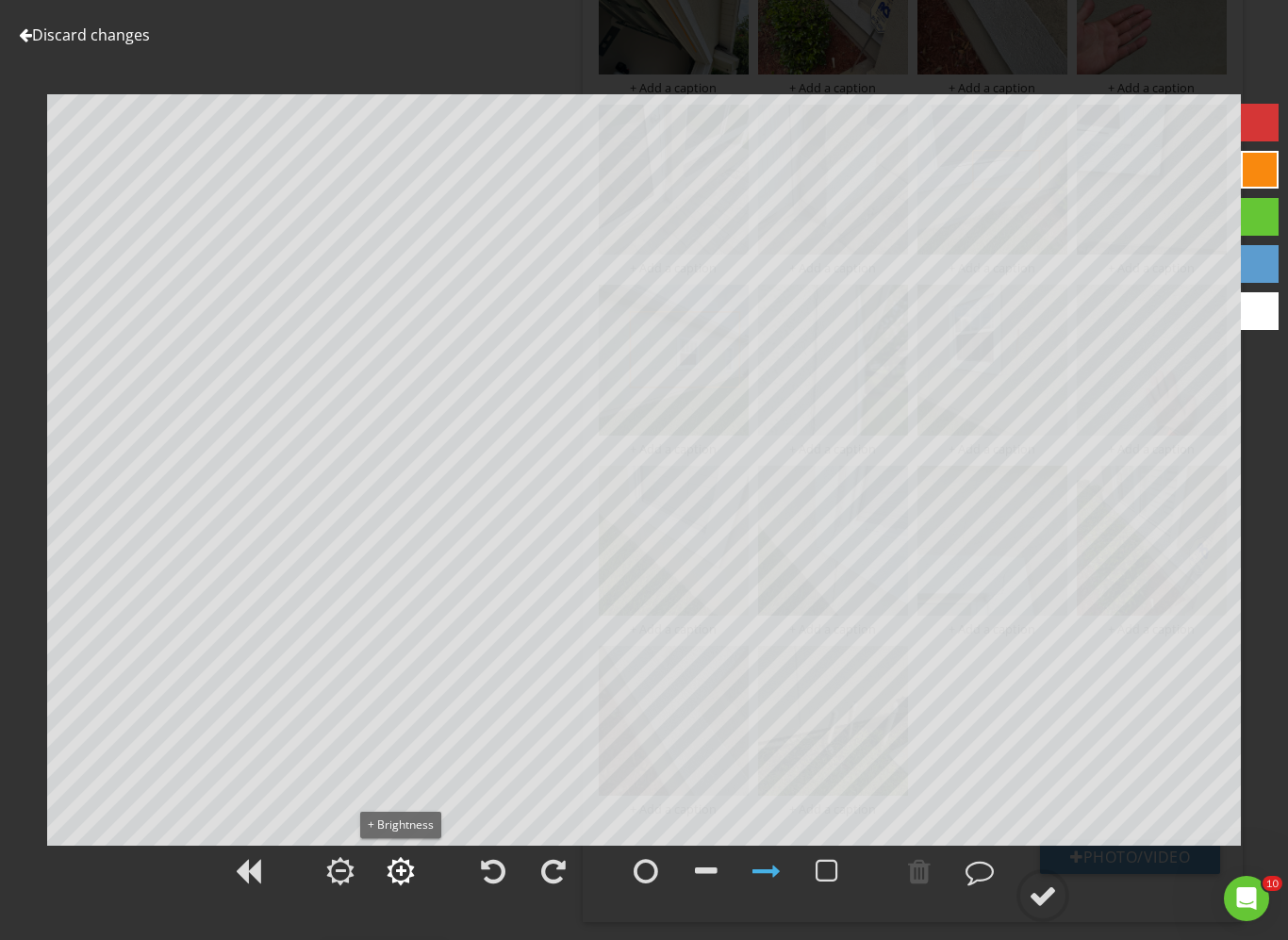 click at bounding box center [401, 871] 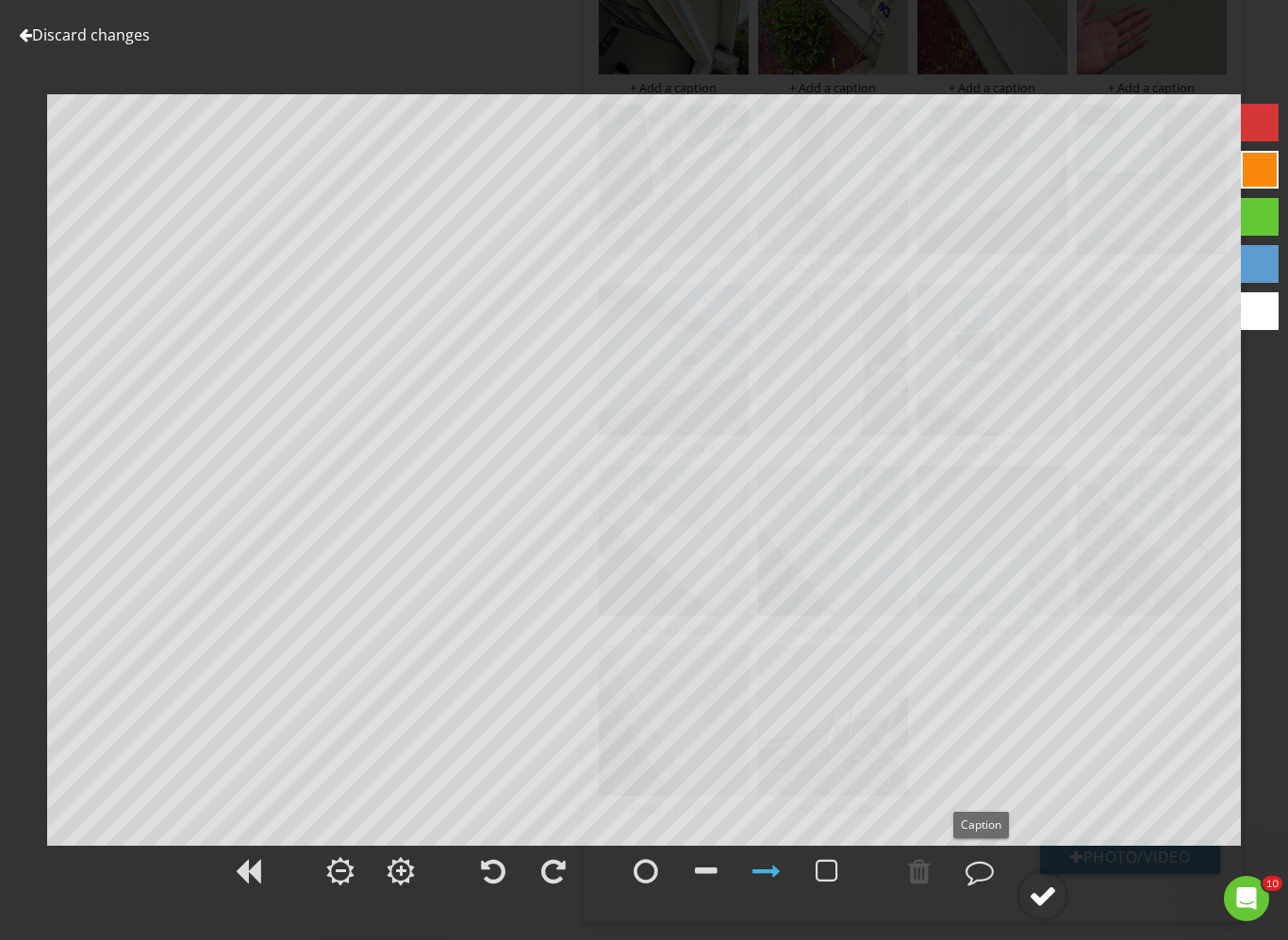click at bounding box center (1043, 896) 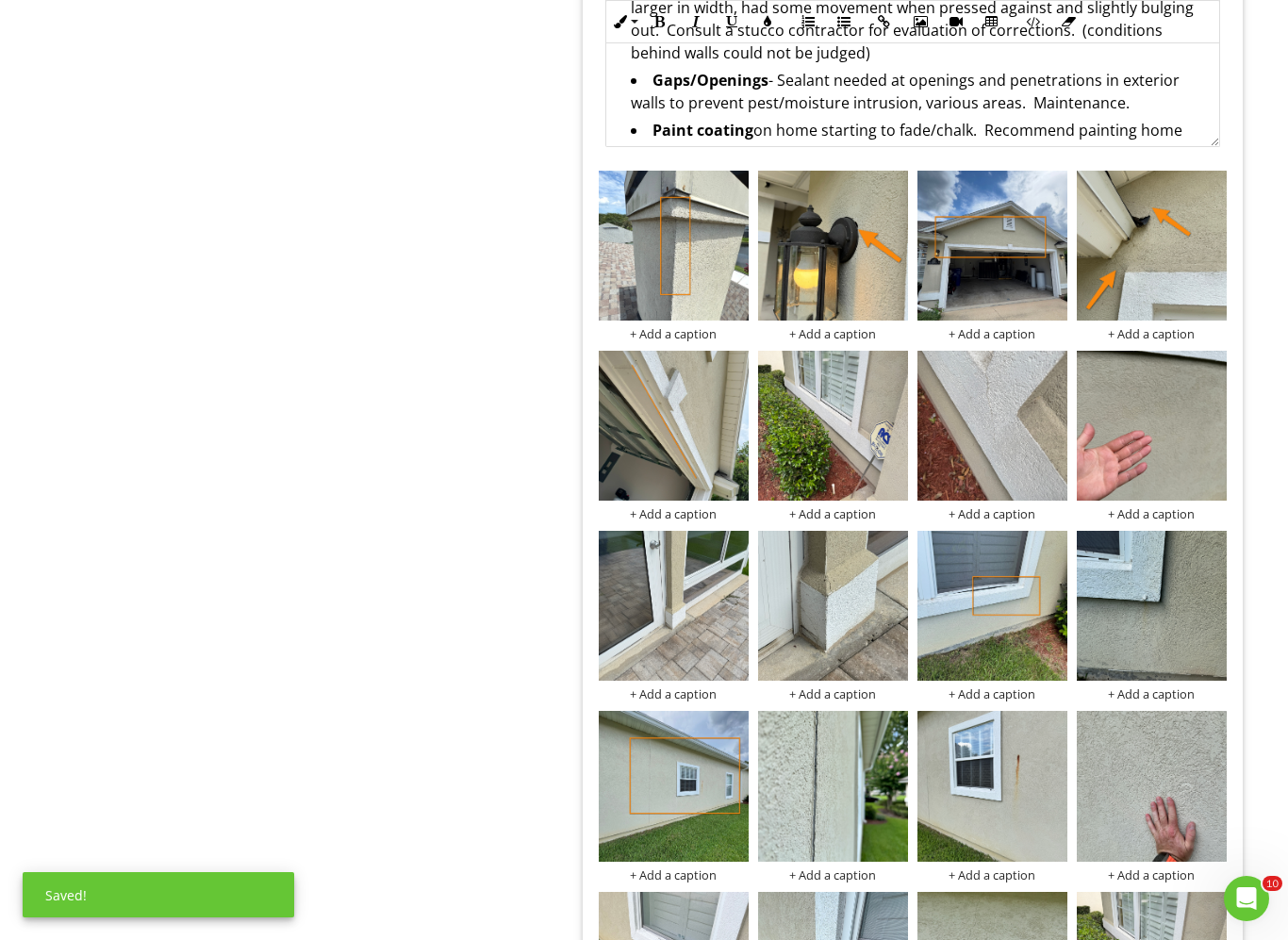 scroll, scrollTop: 2239, scrollLeft: 0, axis: vertical 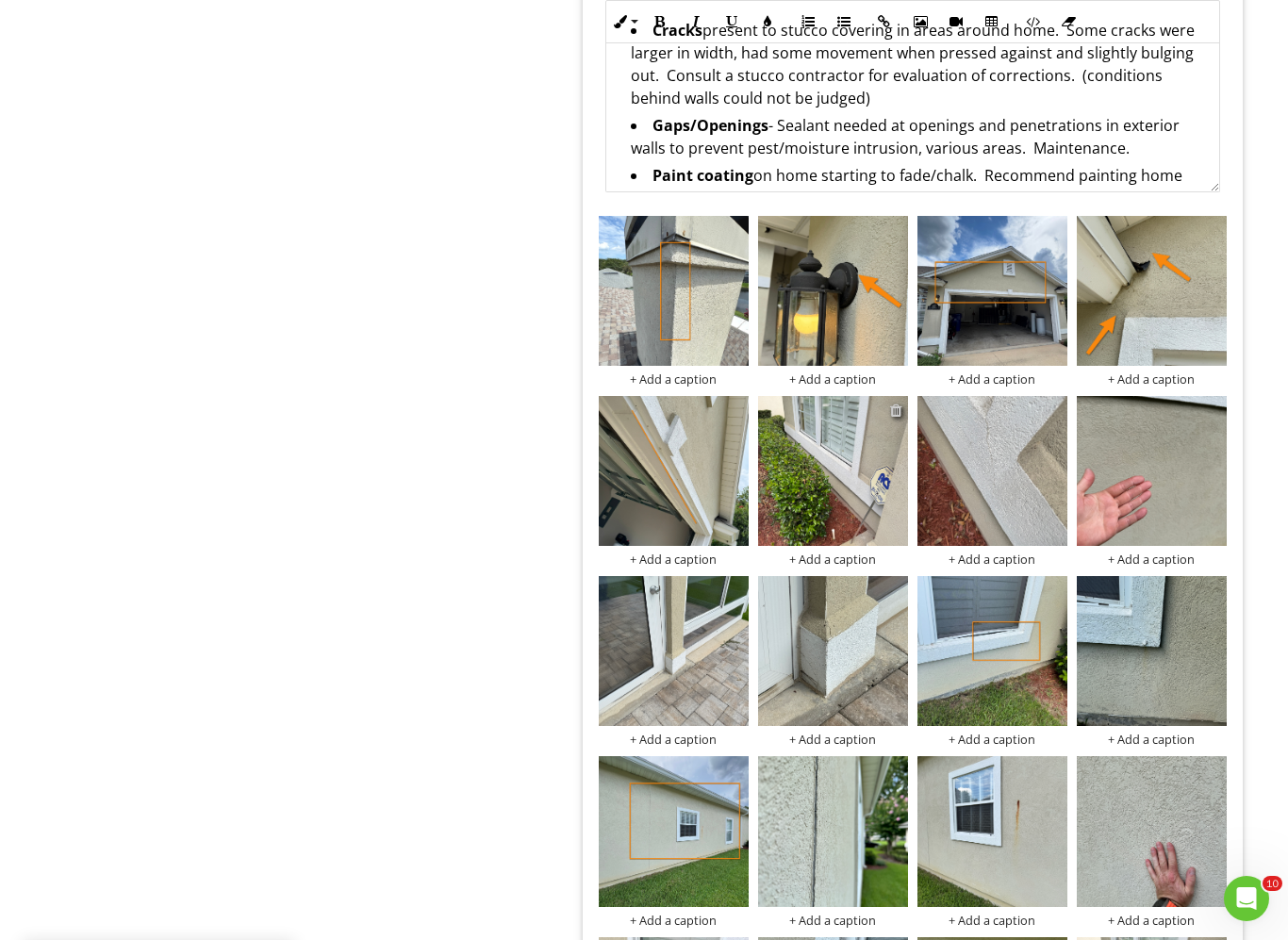 click at bounding box center (896, 410) 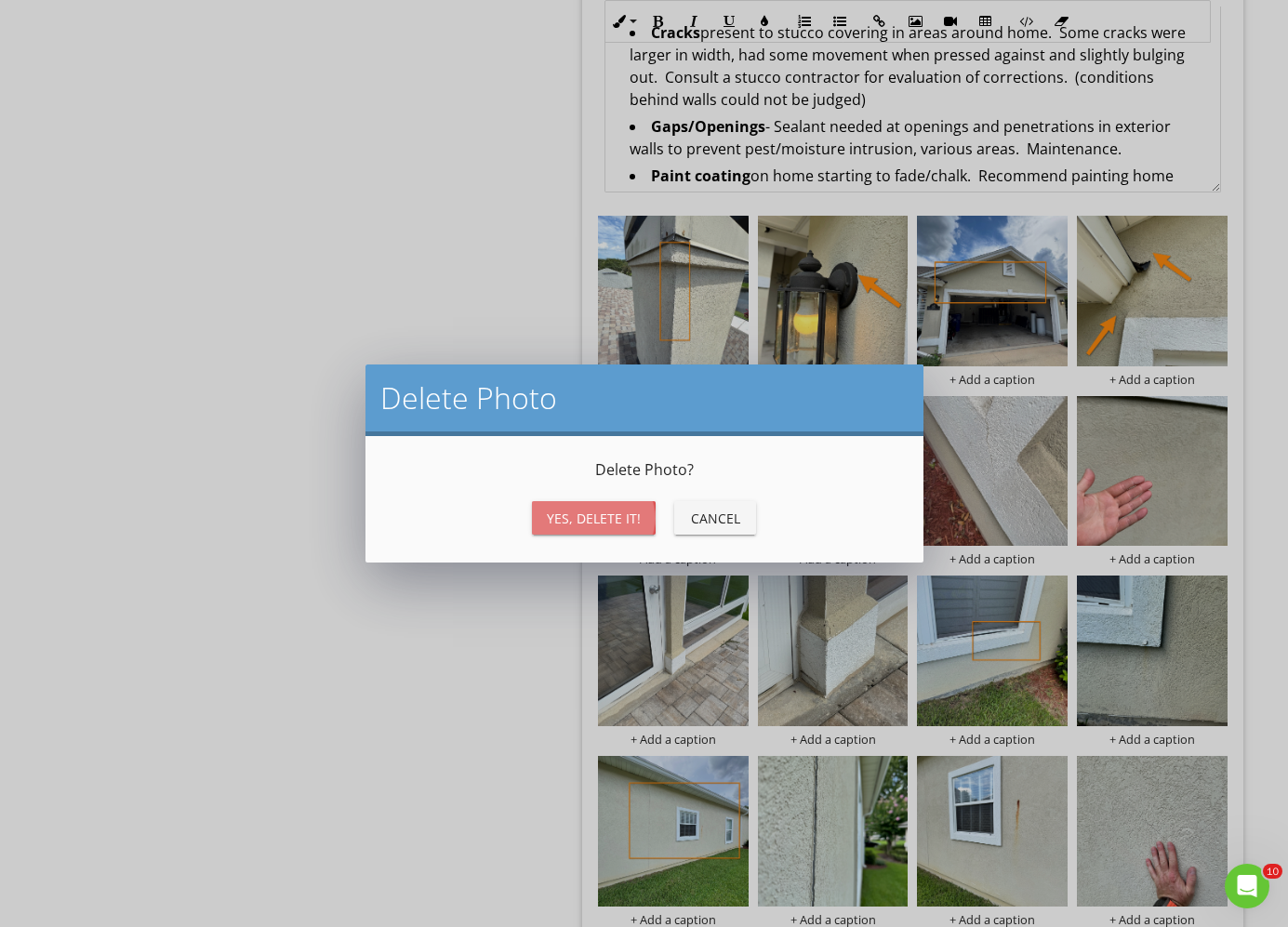 drag, startPoint x: 613, startPoint y: 522, endPoint x: 672, endPoint y: 497, distance: 64.07808 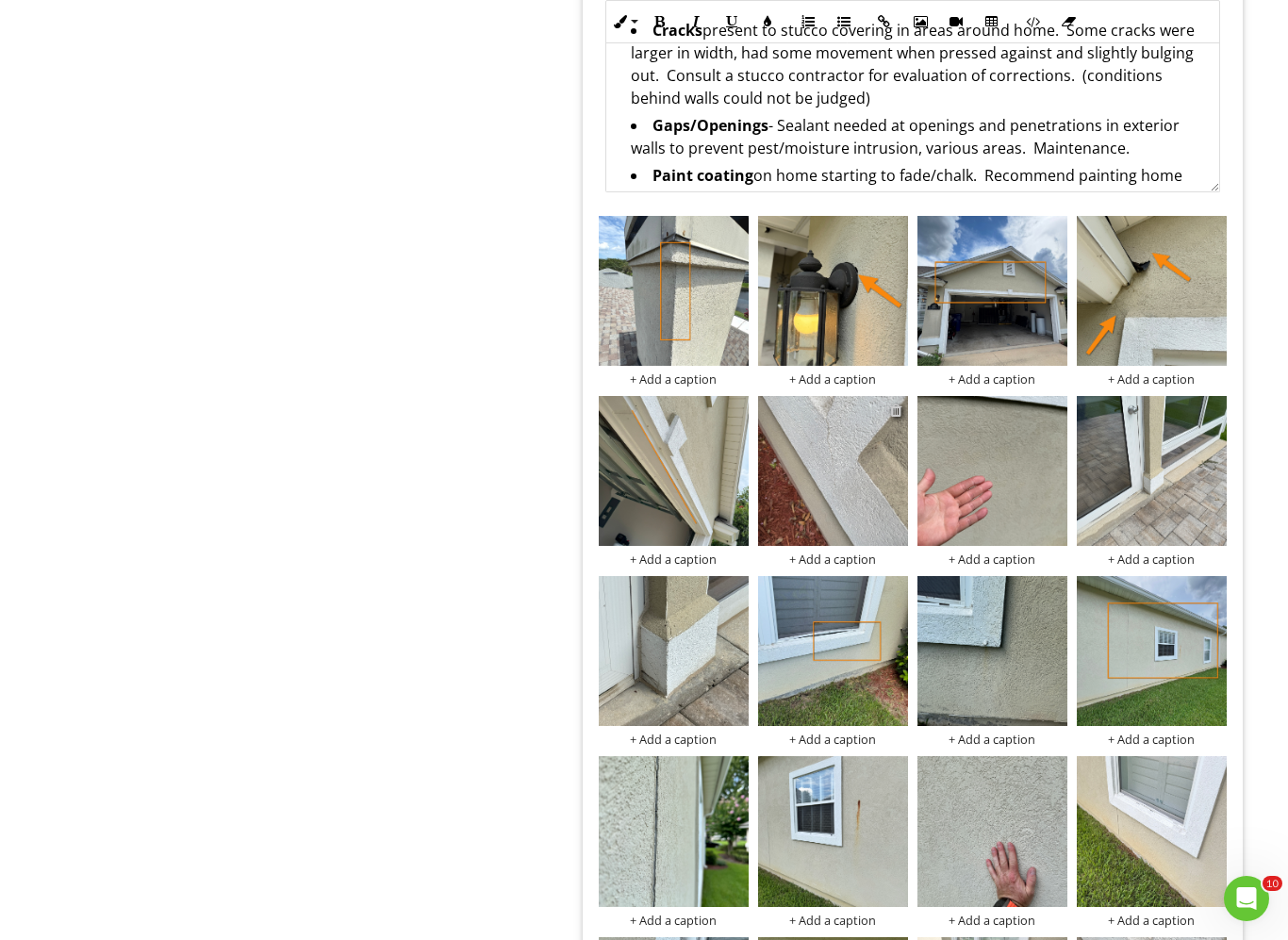 click at bounding box center [896, 410] 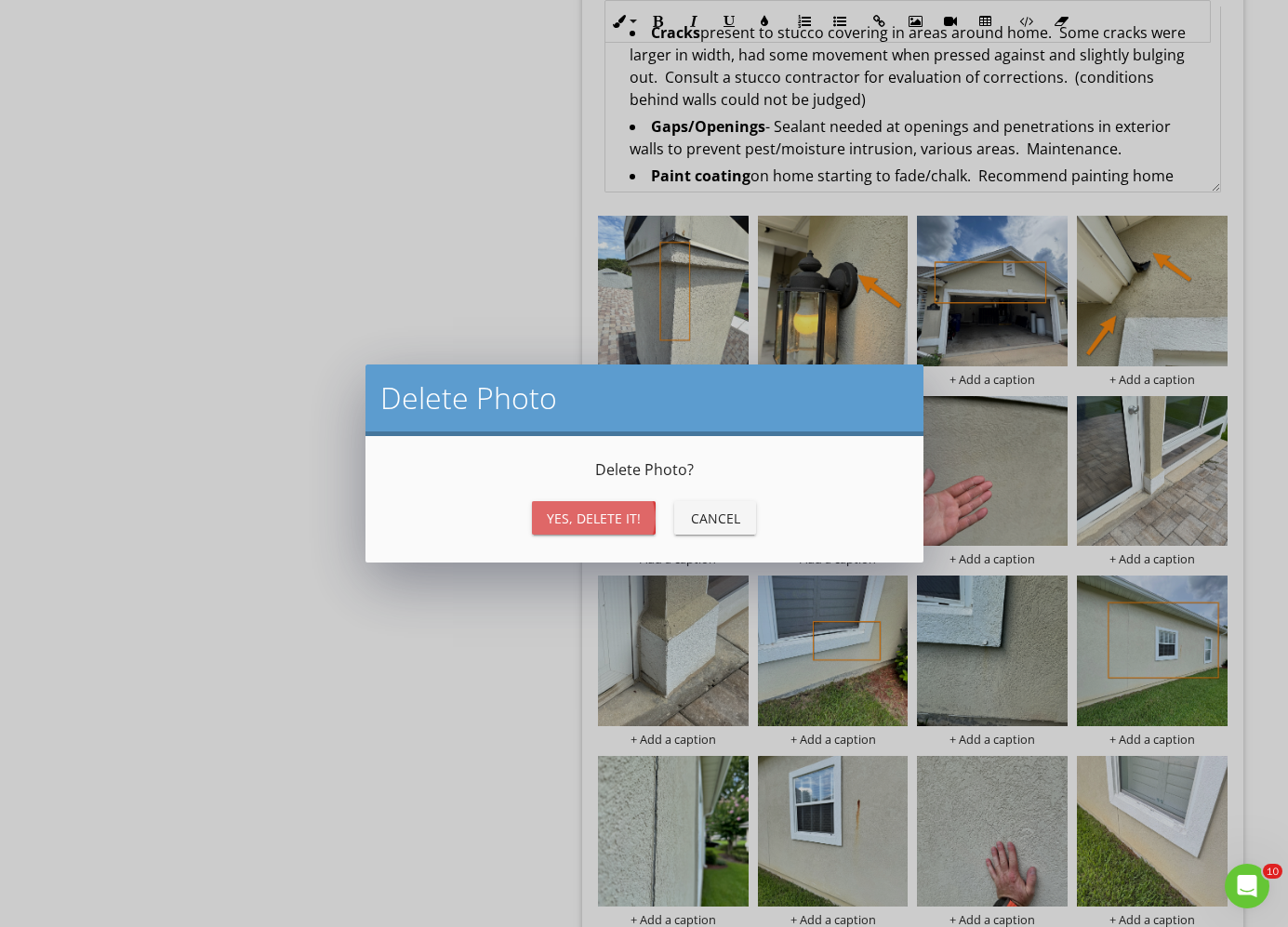 click on "Yes, Delete it!" at bounding box center [593, 518] 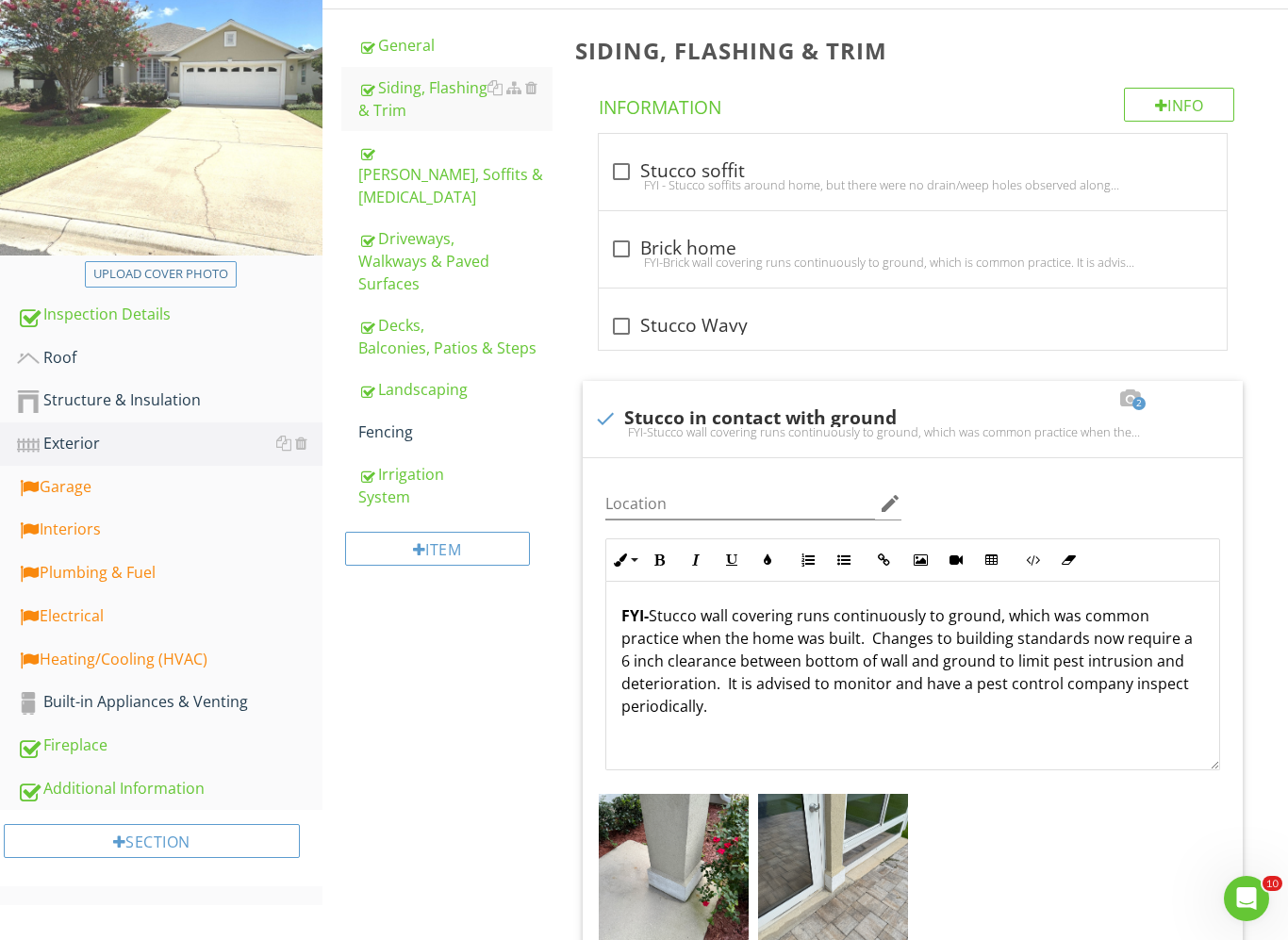 scroll, scrollTop: 236, scrollLeft: 0, axis: vertical 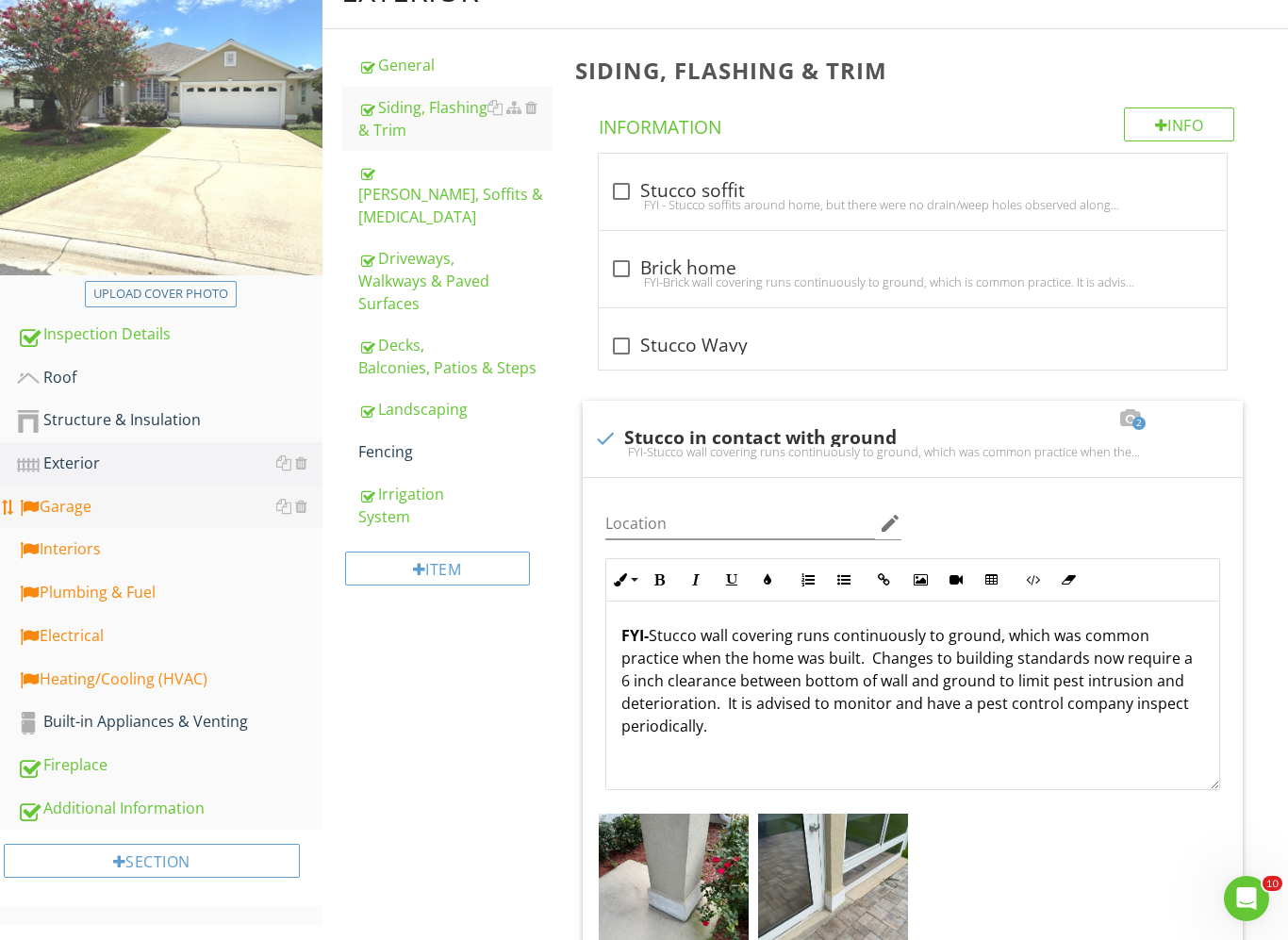 click on "Garage" at bounding box center [170, 507] 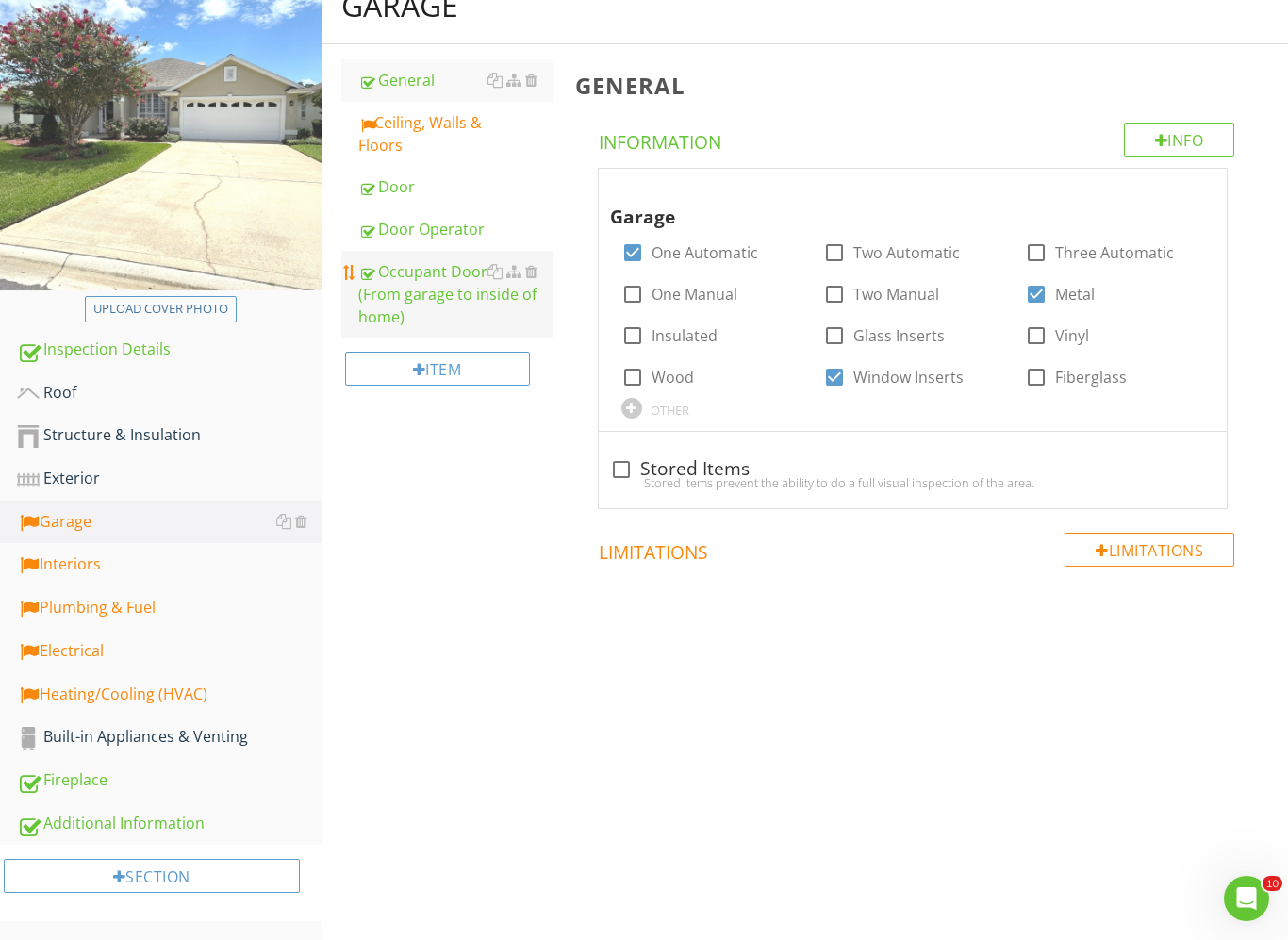 scroll, scrollTop: 221, scrollLeft: 0, axis: vertical 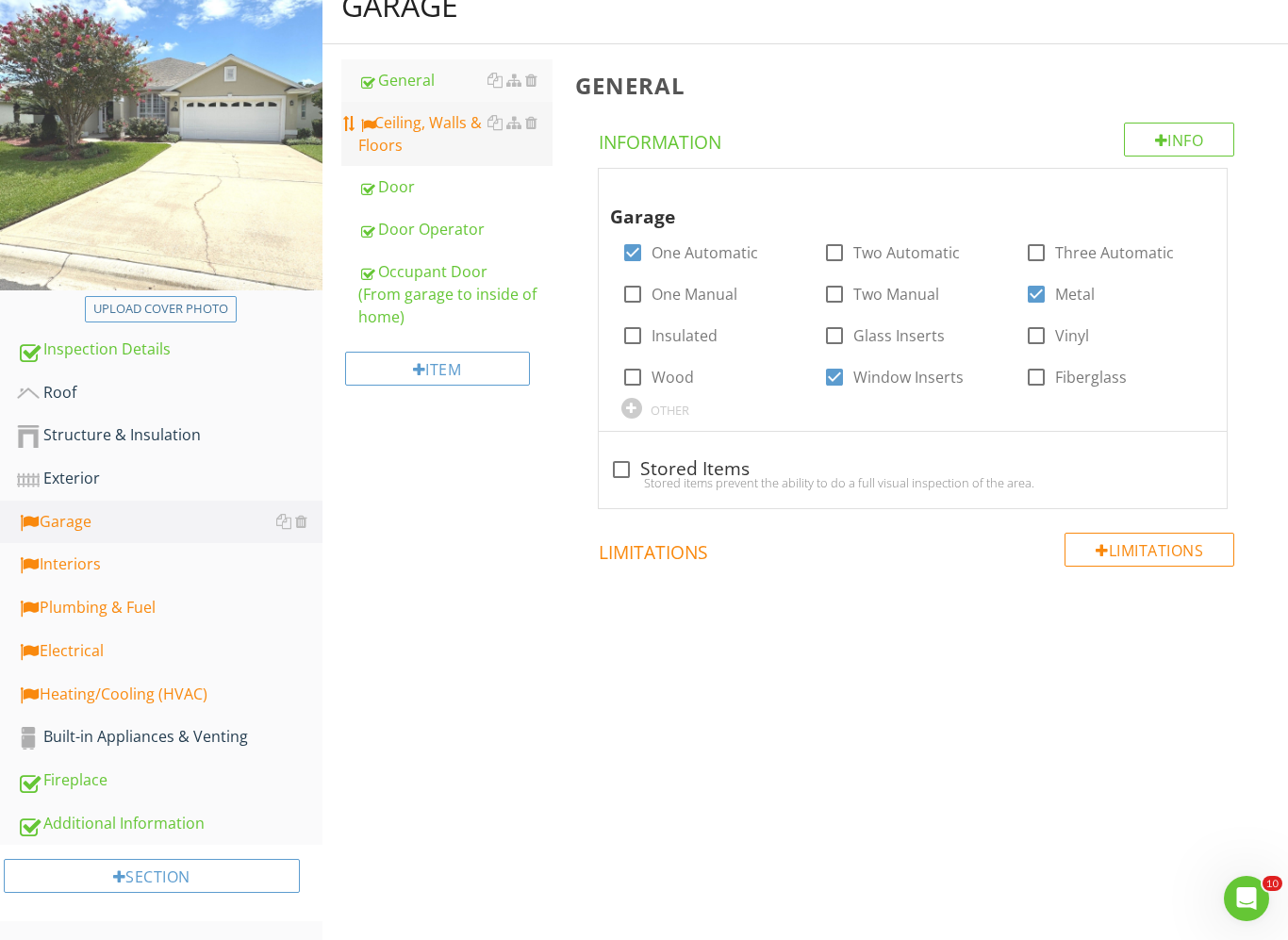 click on "Ceiling, Walls & Floors" at bounding box center (455, 134) 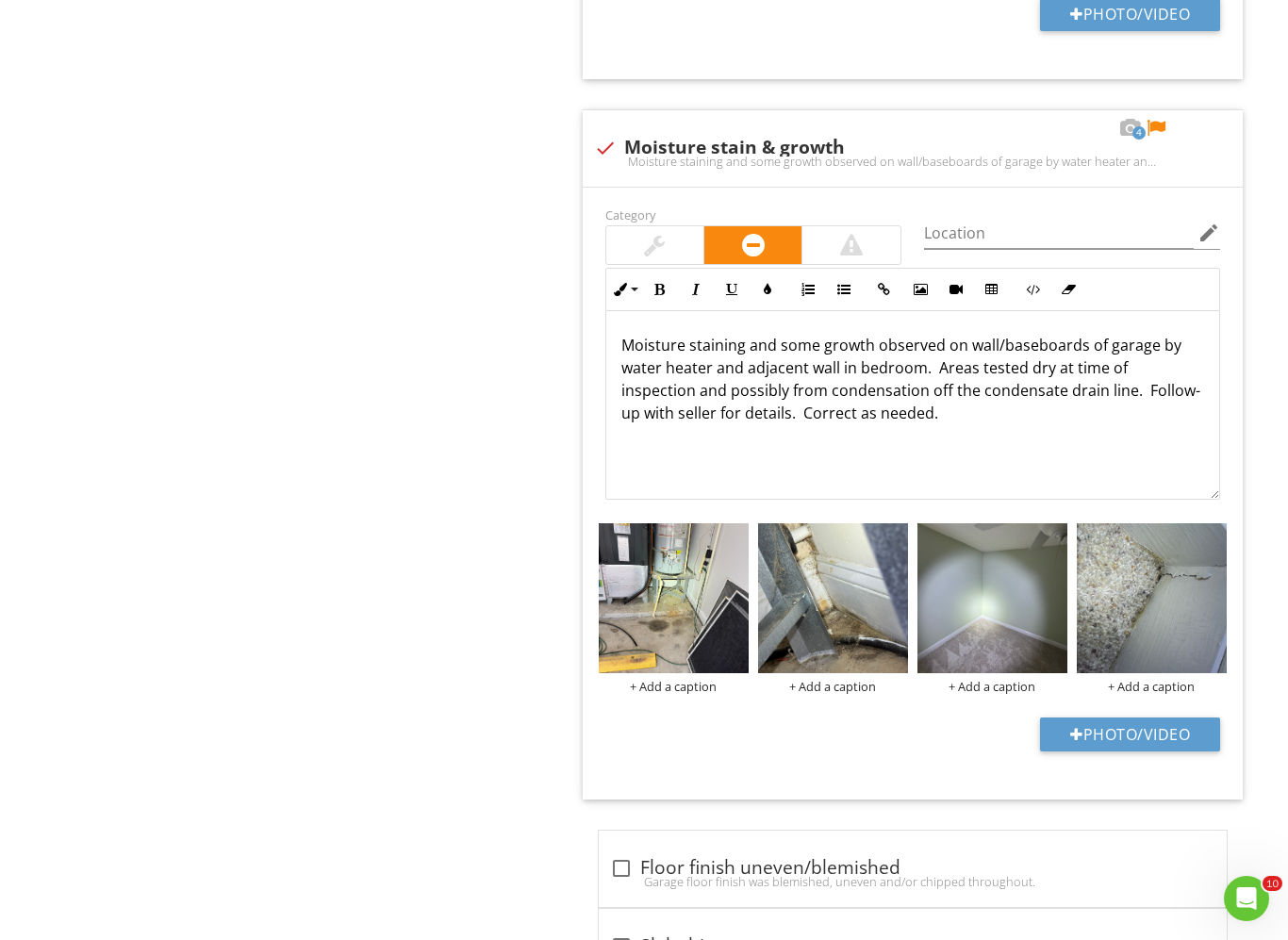 scroll, scrollTop: 2828, scrollLeft: 0, axis: vertical 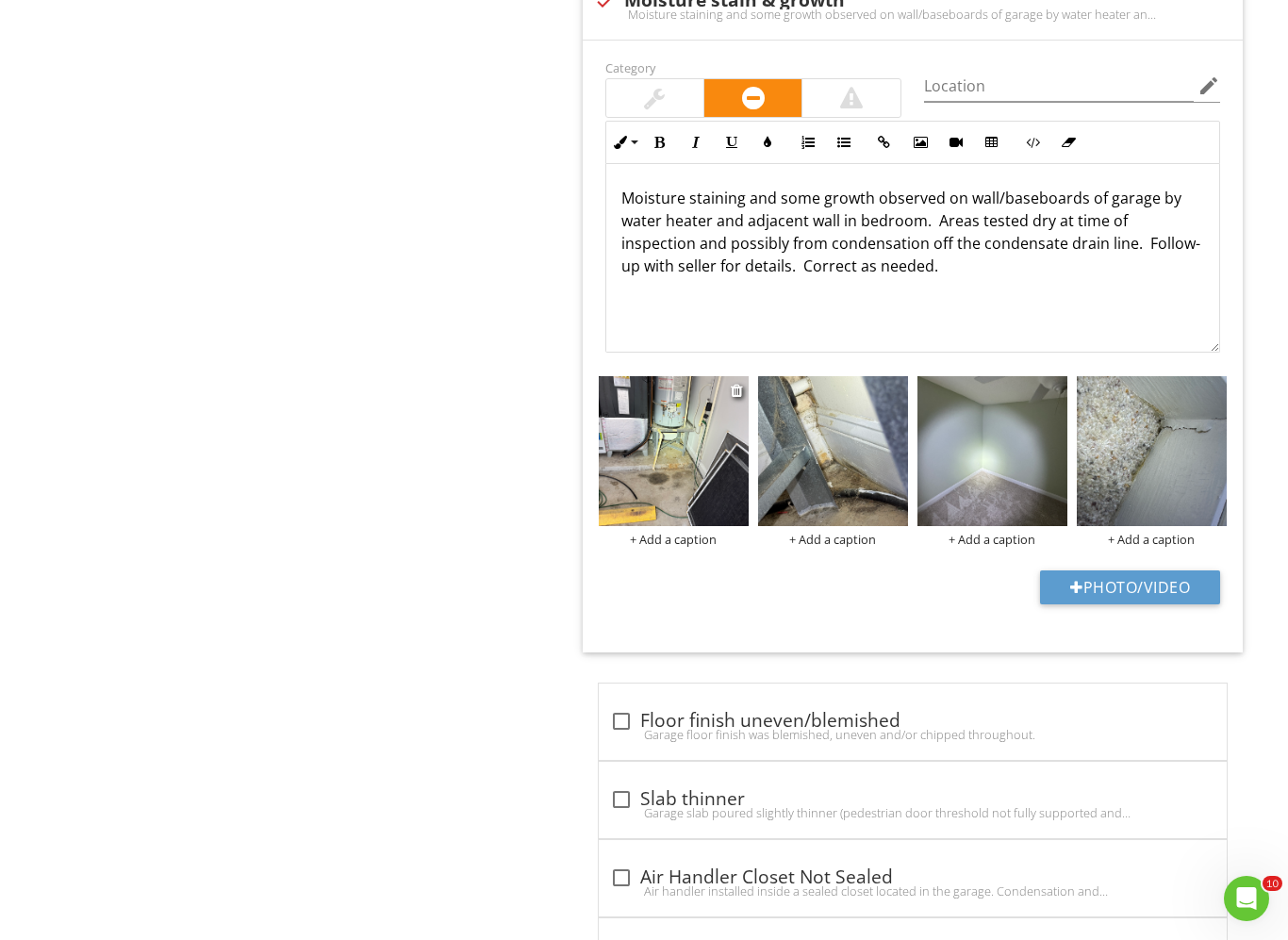 click at bounding box center [673, 451] 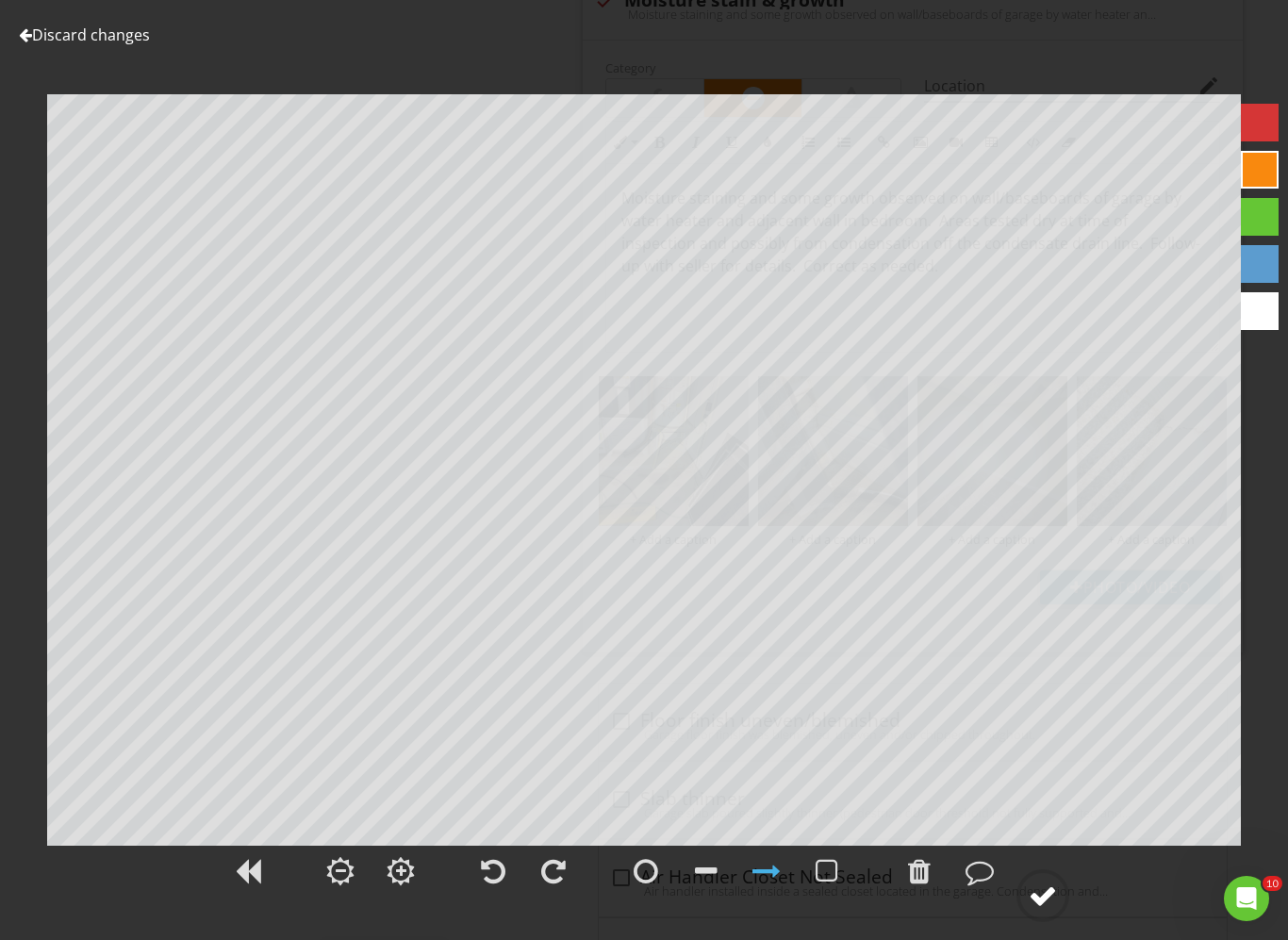 click 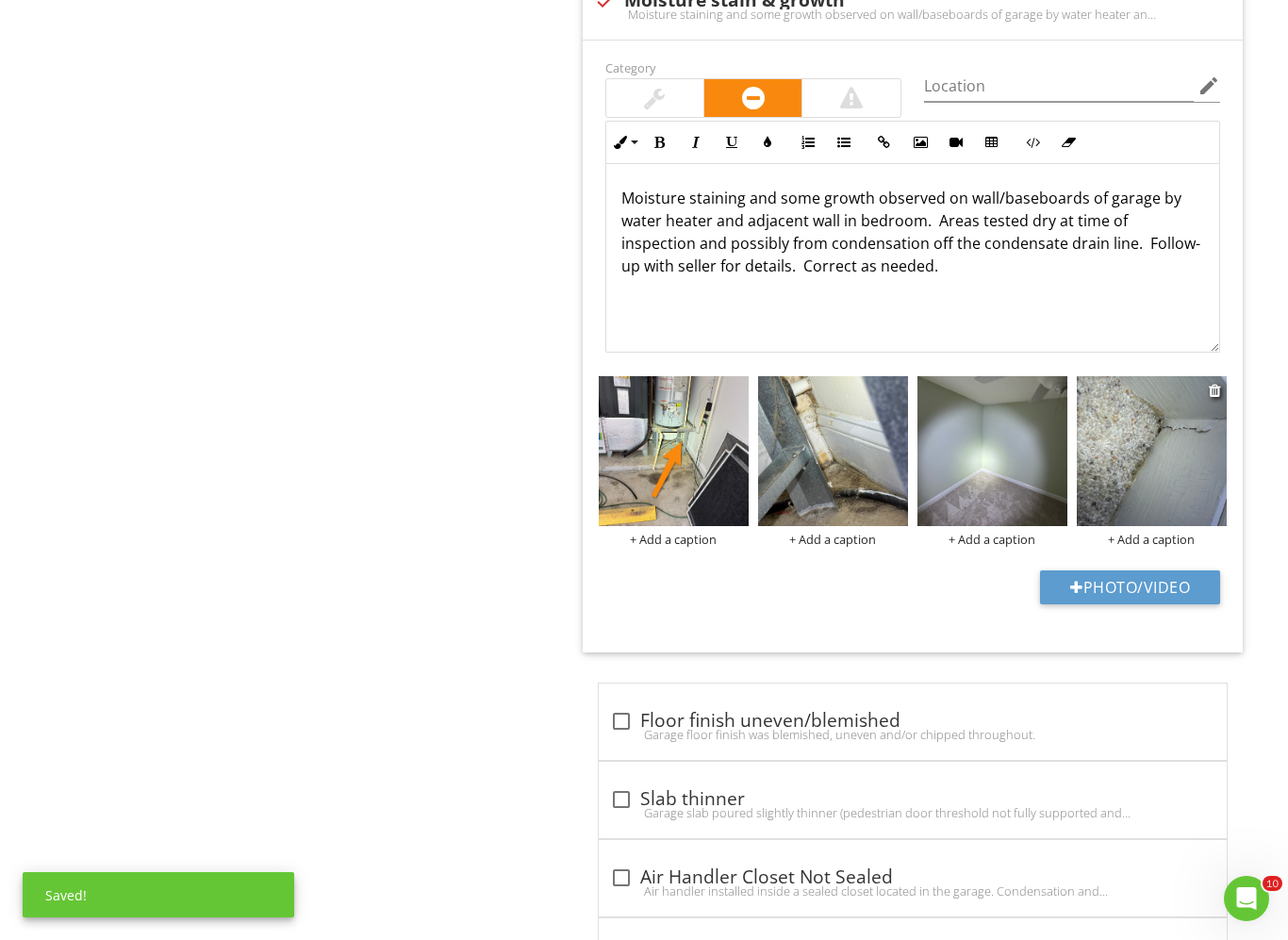 click at bounding box center [1151, 451] 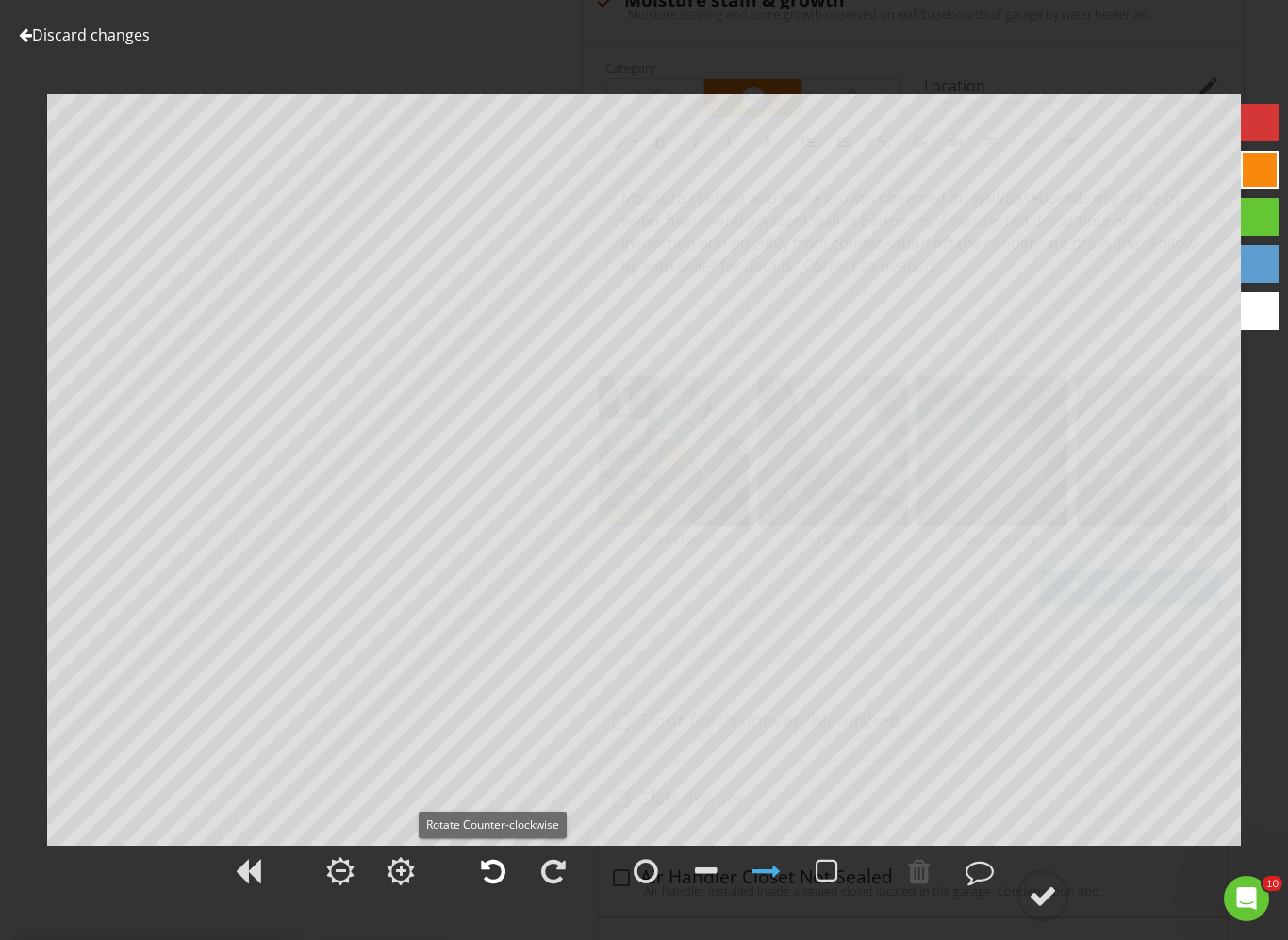 drag, startPoint x: 498, startPoint y: 880, endPoint x: 509, endPoint y: 876, distance: 11.7047 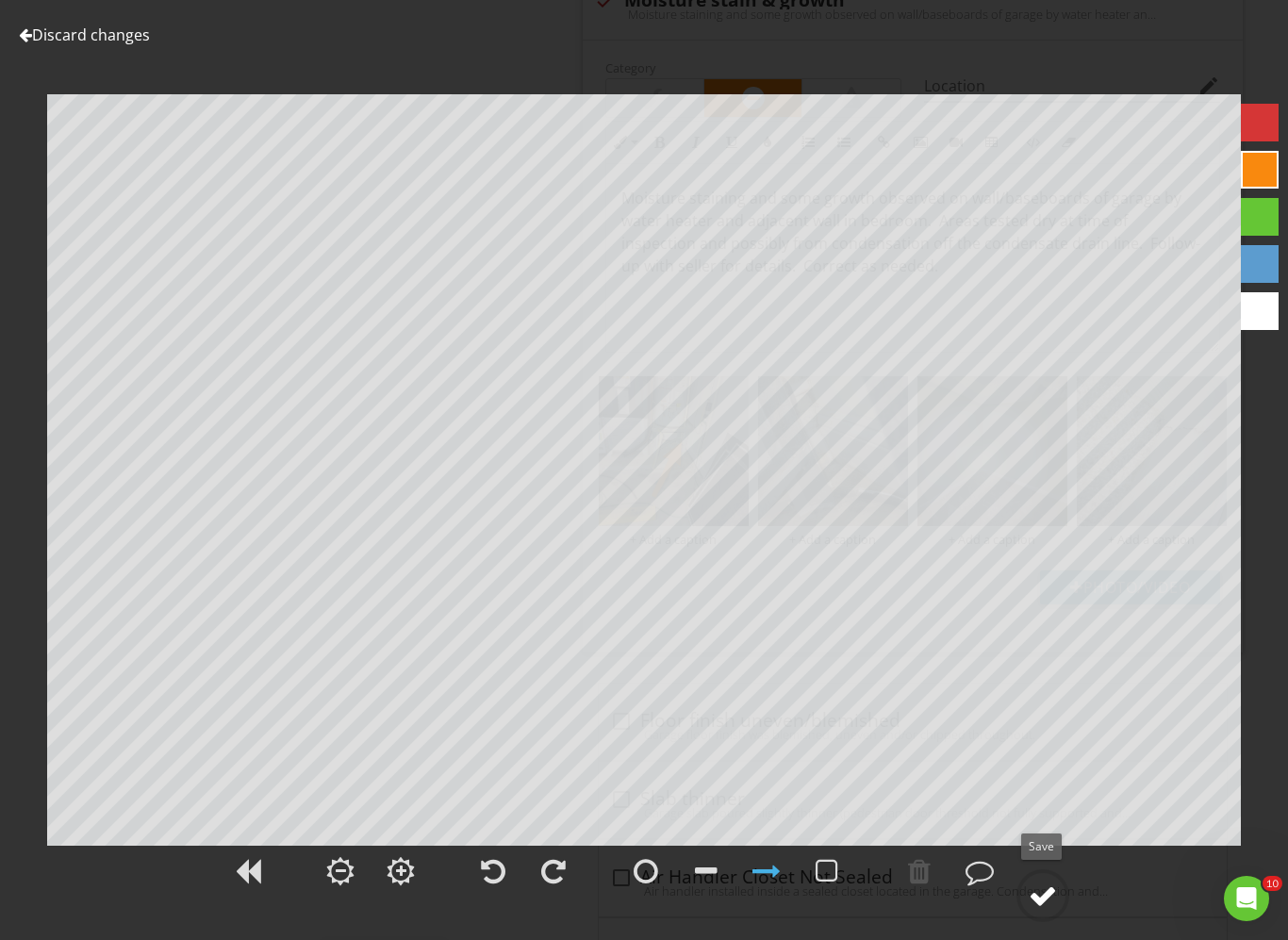 click at bounding box center [1043, 896] 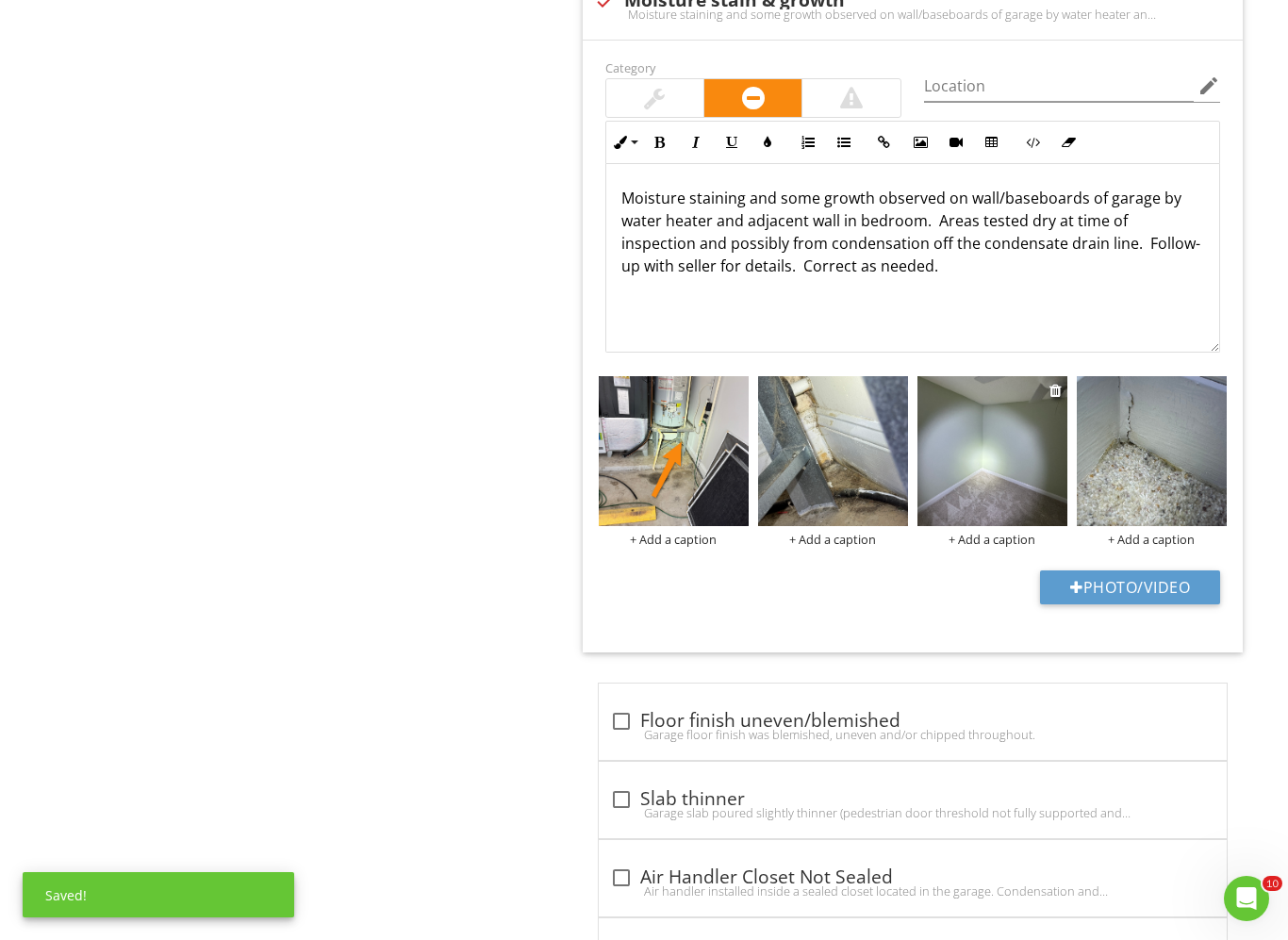 click at bounding box center [992, 451] 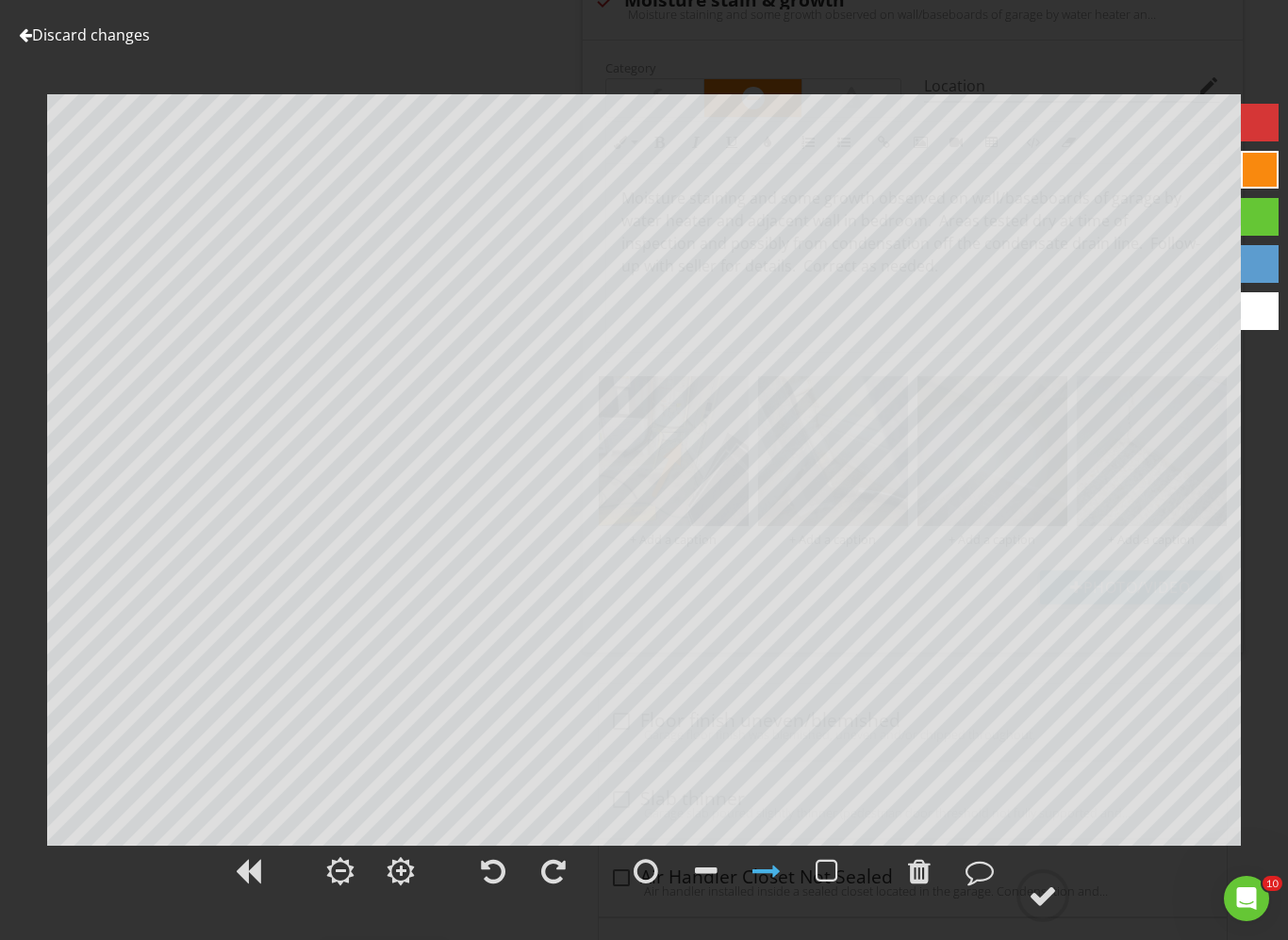 drag, startPoint x: 1040, startPoint y: 895, endPoint x: 1026, endPoint y: 849, distance: 48.083261 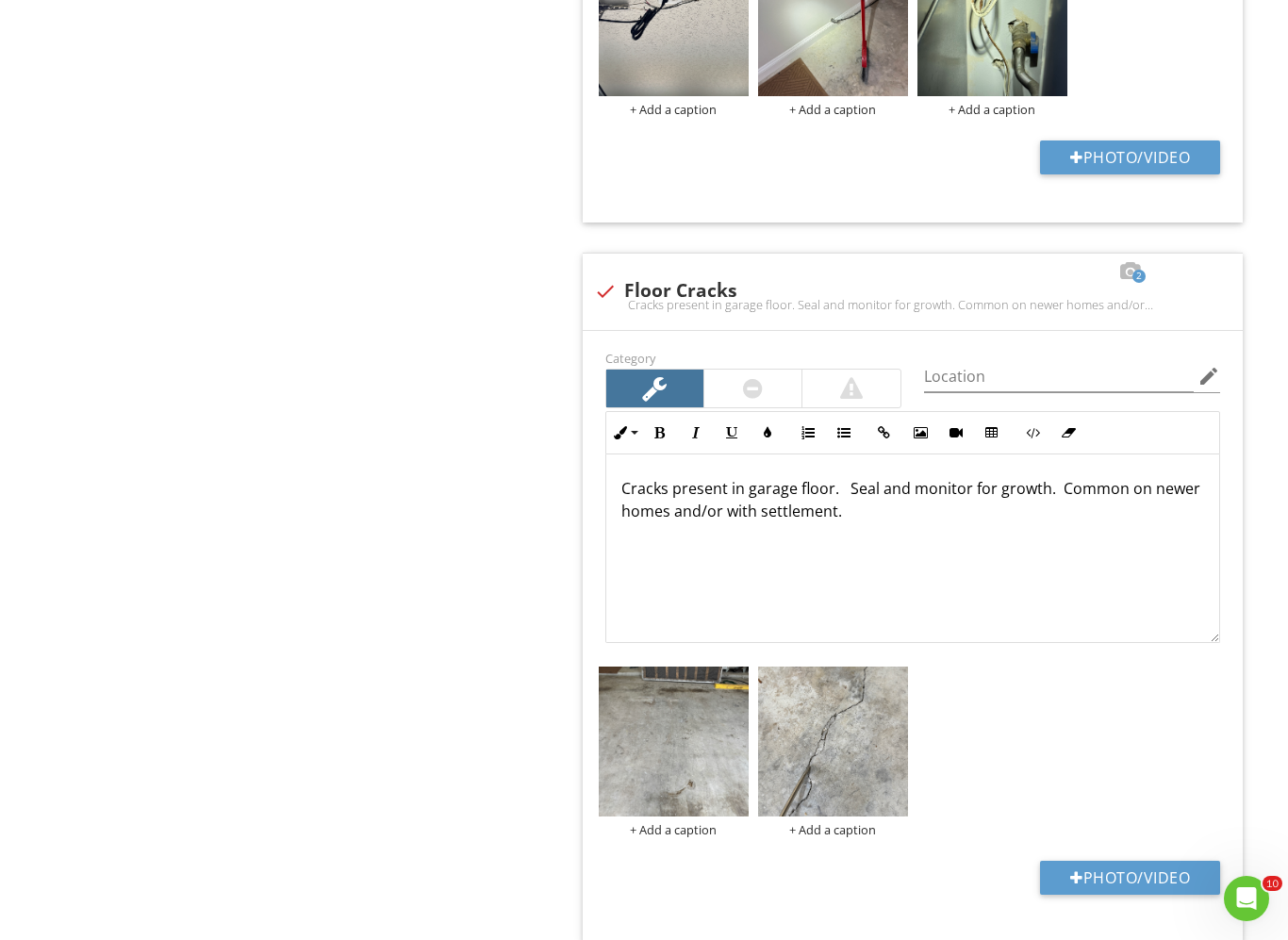 scroll, scrollTop: 2198, scrollLeft: 0, axis: vertical 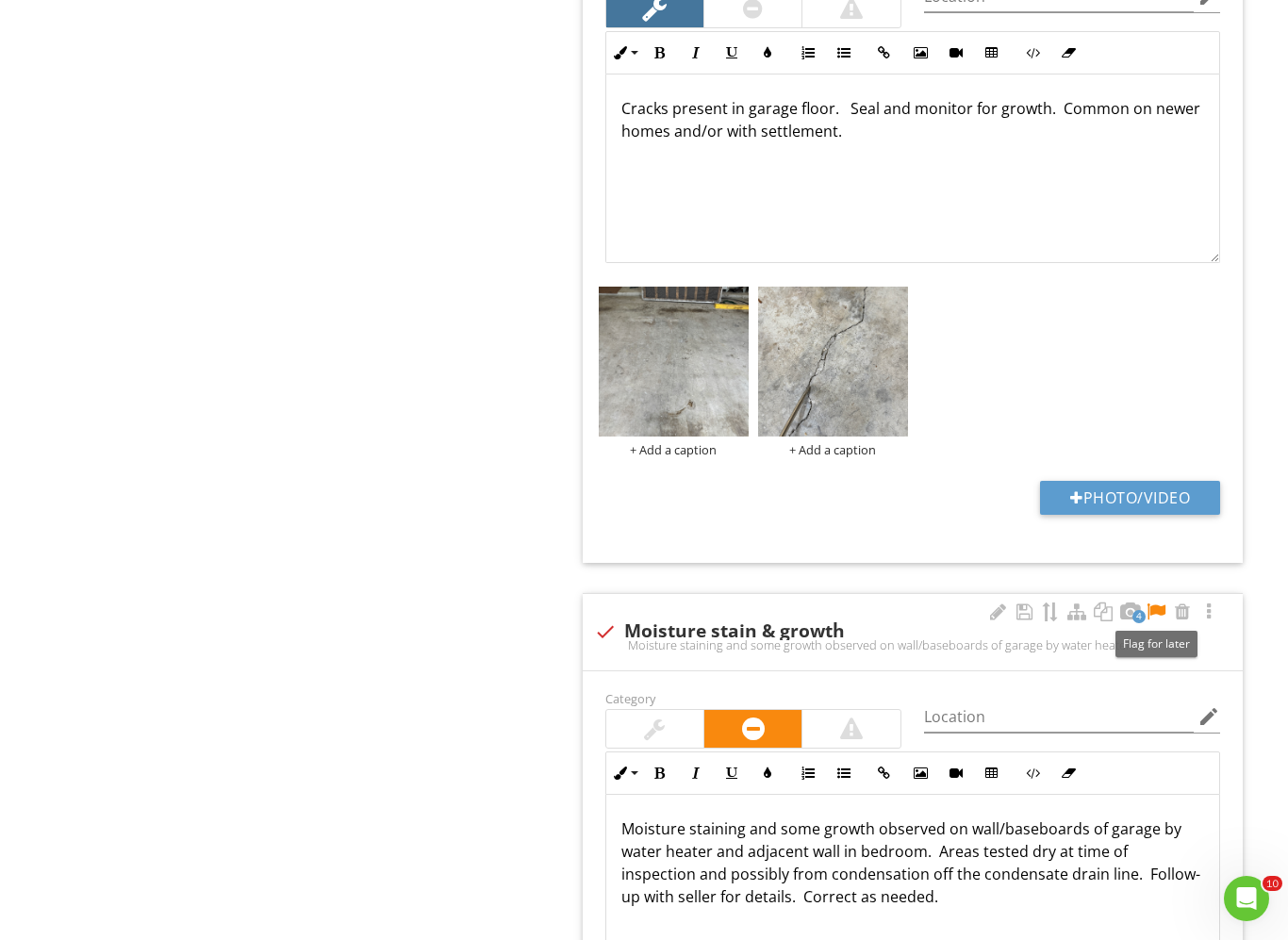 click at bounding box center (1156, 612) 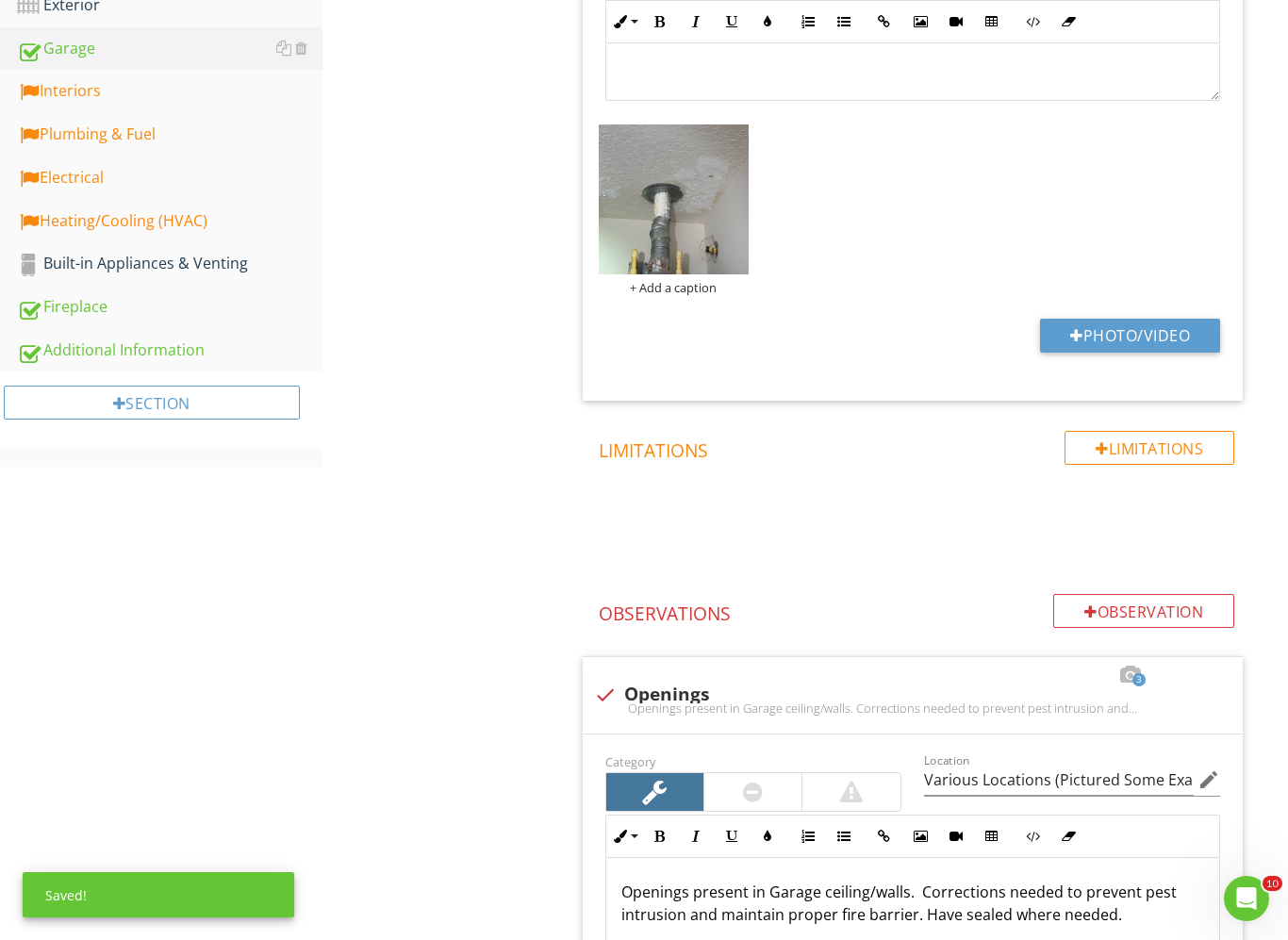 scroll, scrollTop: 548, scrollLeft: 0, axis: vertical 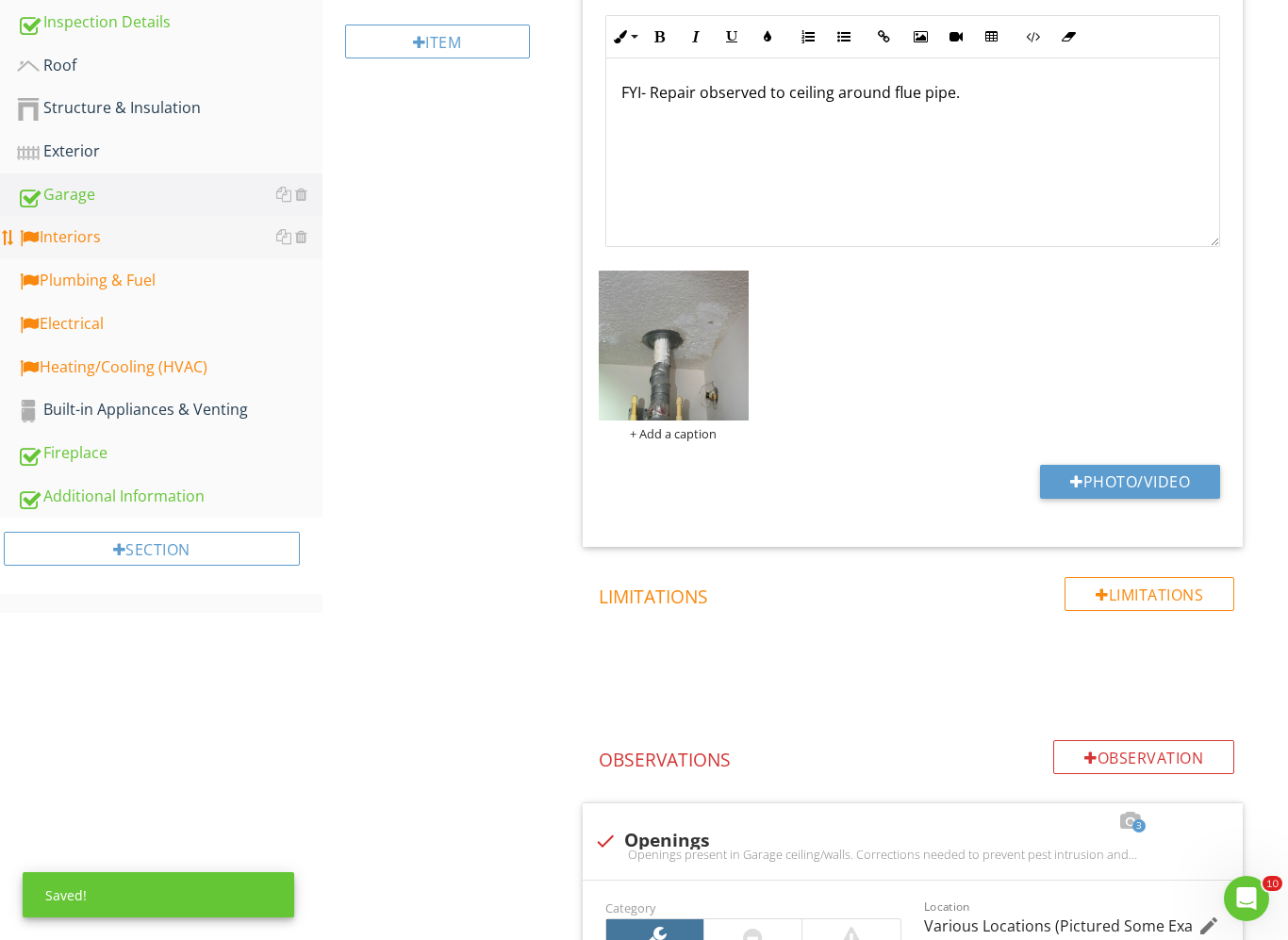 click on "Interiors" at bounding box center [170, 238] 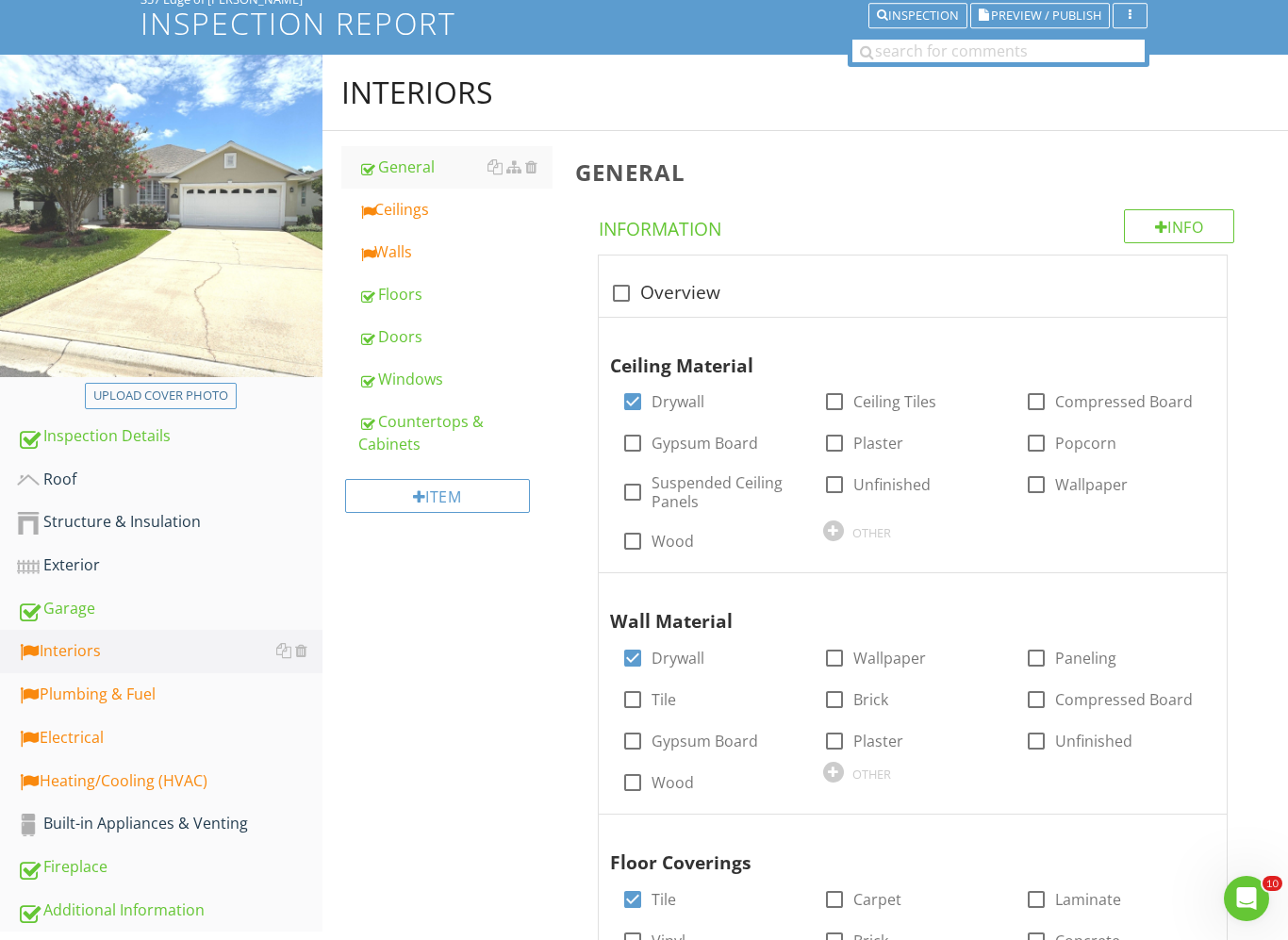 scroll, scrollTop: 76, scrollLeft: 0, axis: vertical 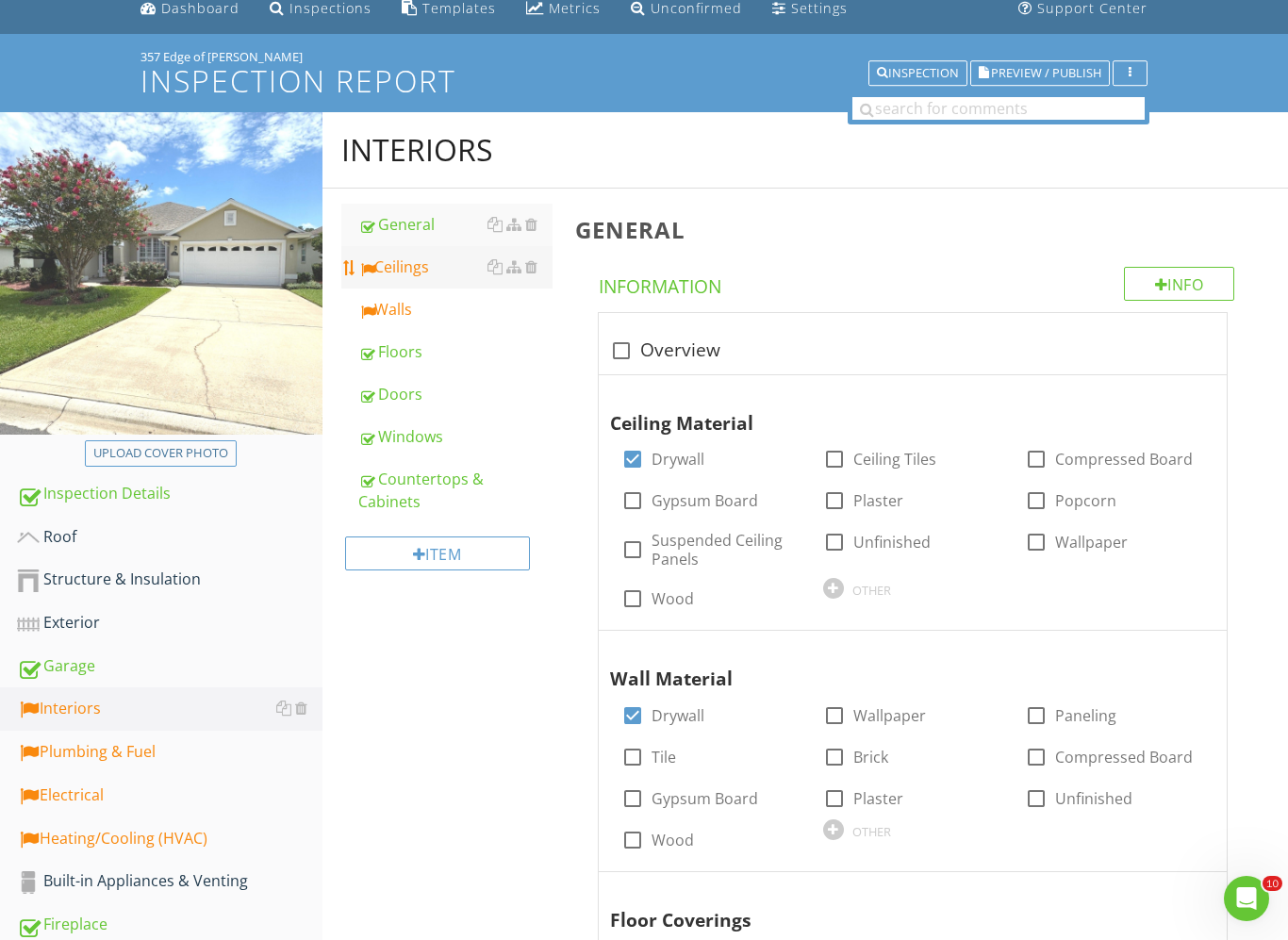 click on "Ceilings" at bounding box center [455, 267] 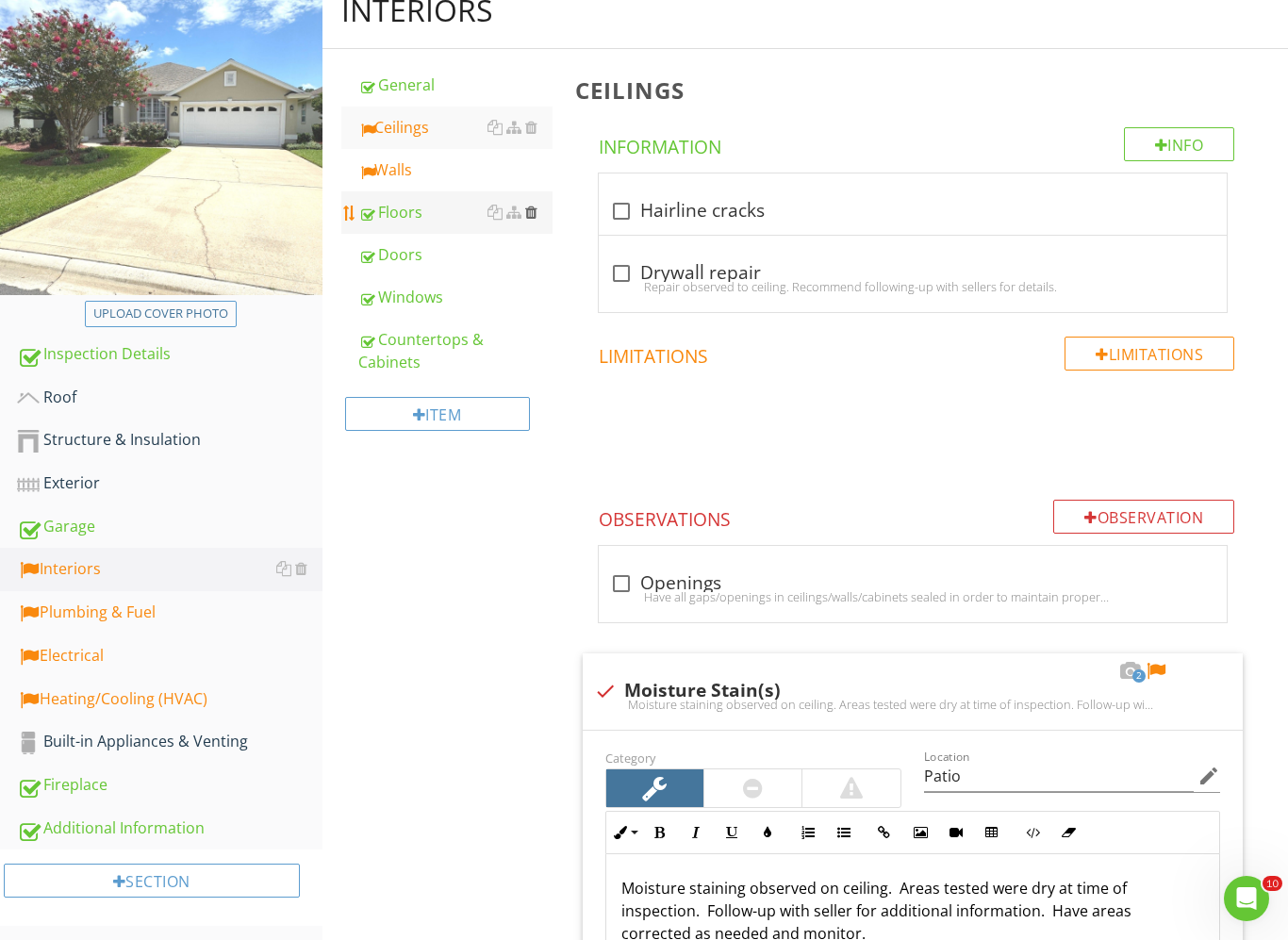 scroll, scrollTop: 666, scrollLeft: 0, axis: vertical 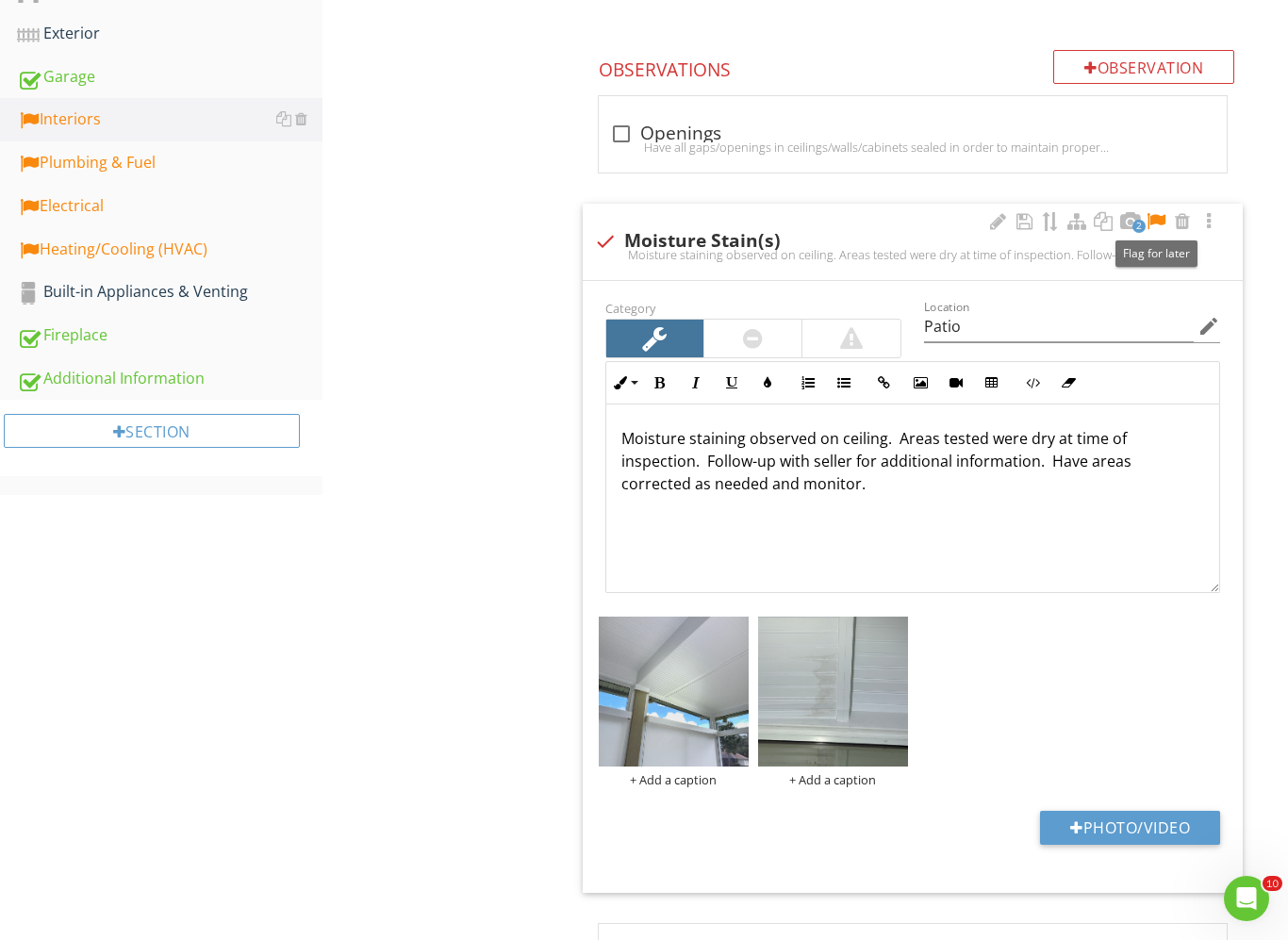 click at bounding box center (1156, 222) 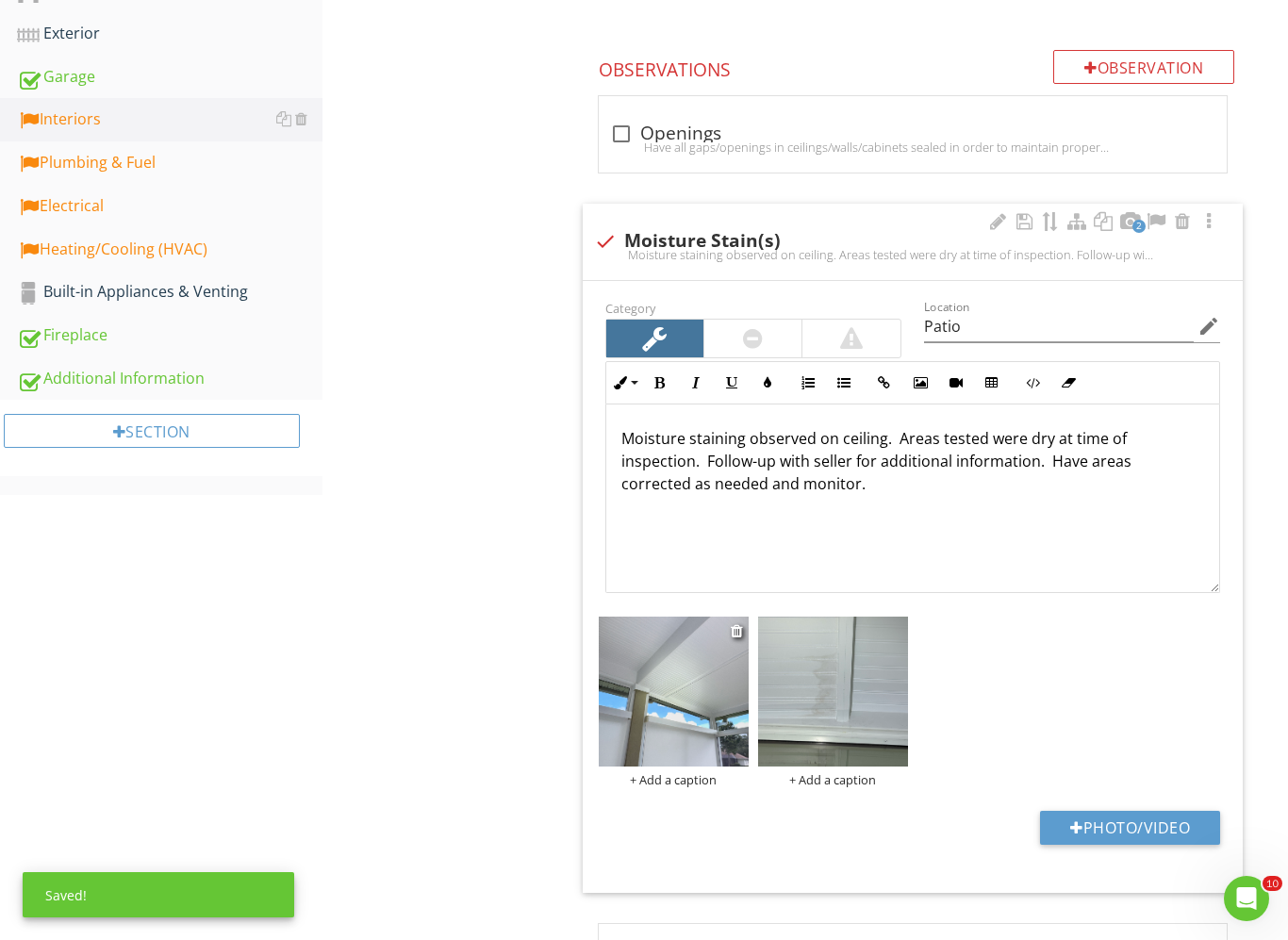 click at bounding box center (673, 691) 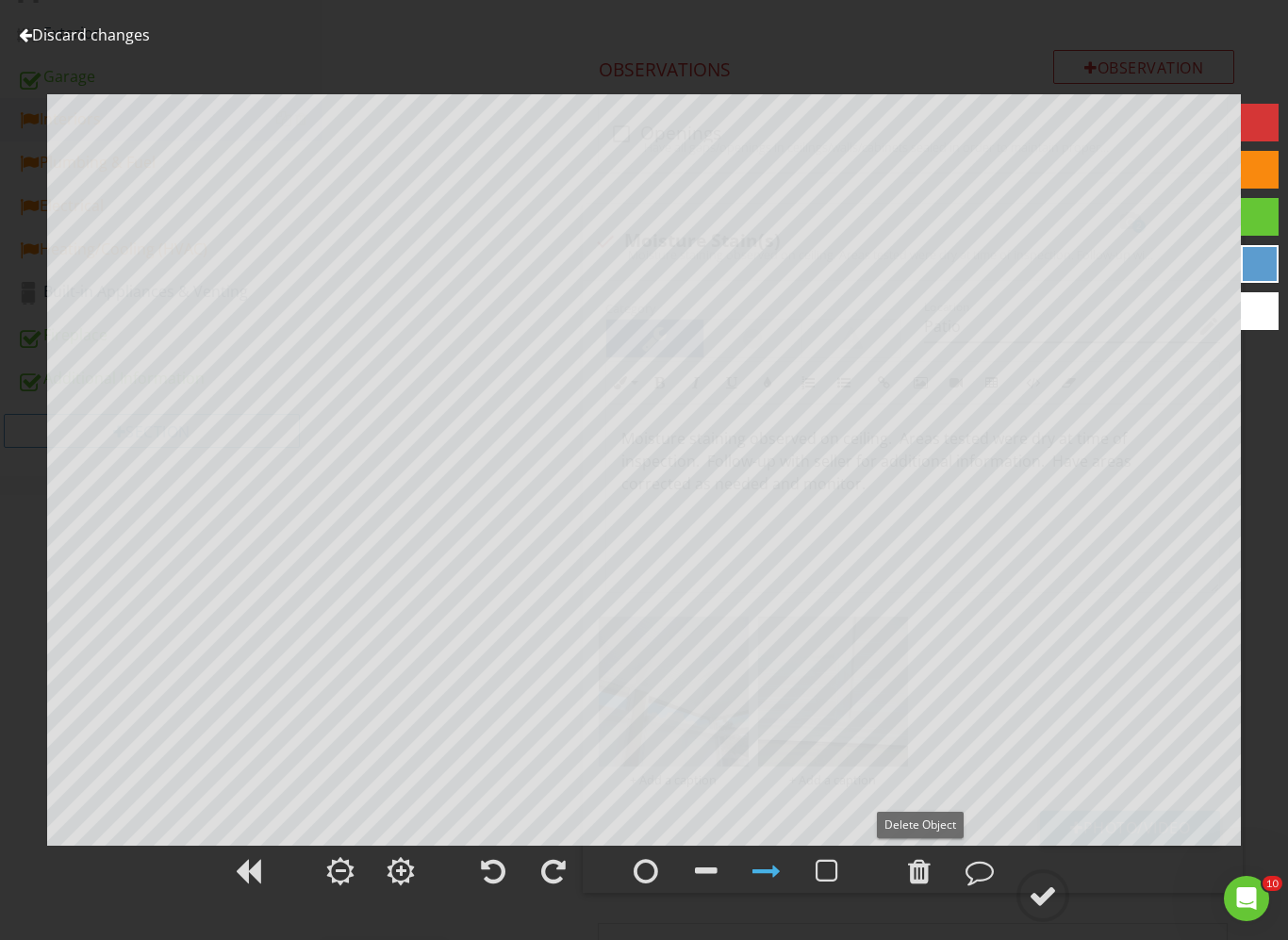 drag, startPoint x: 919, startPoint y: 879, endPoint x: 945, endPoint y: 814, distance: 70.007142 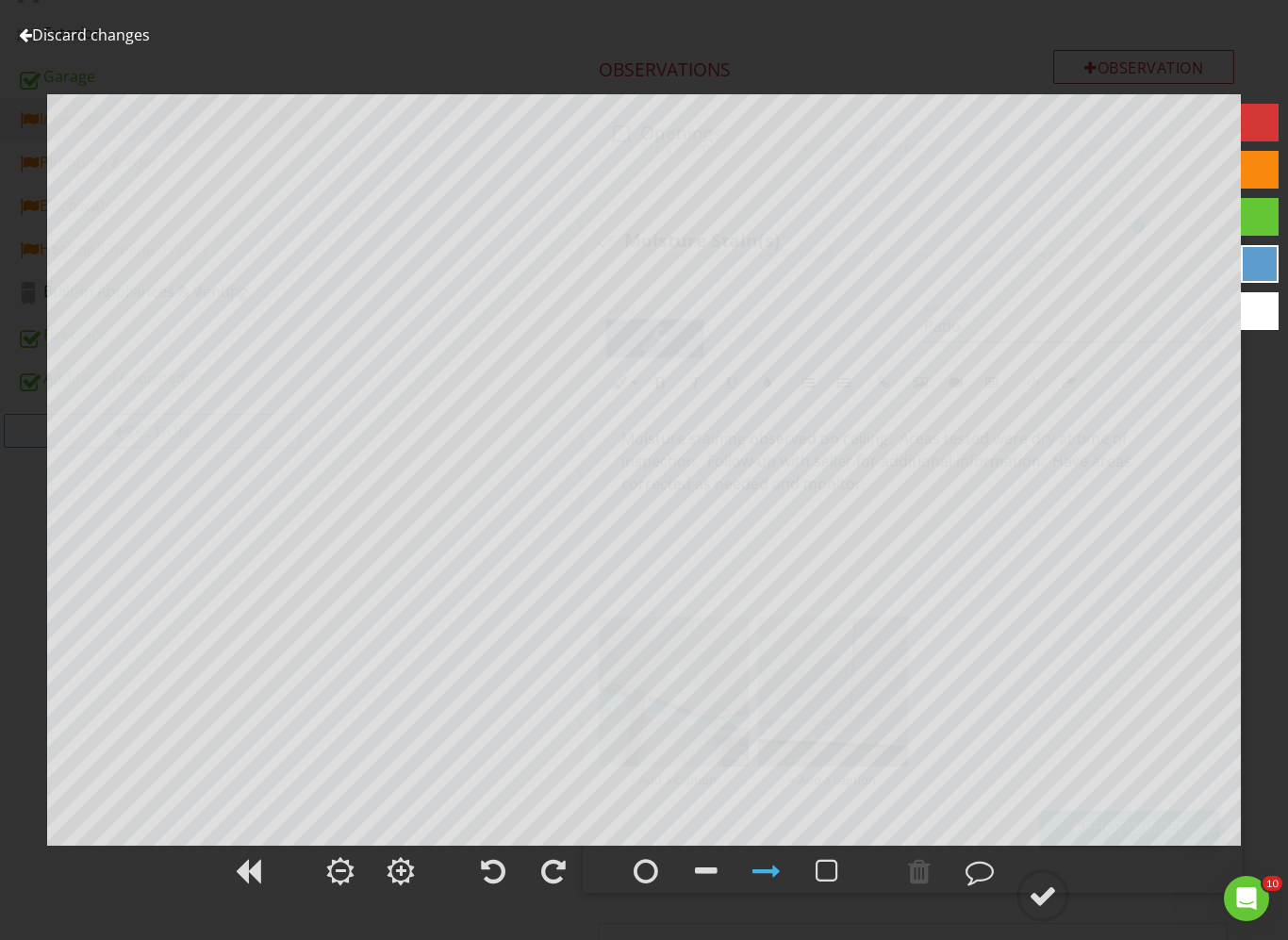 click at bounding box center (1260, 170) 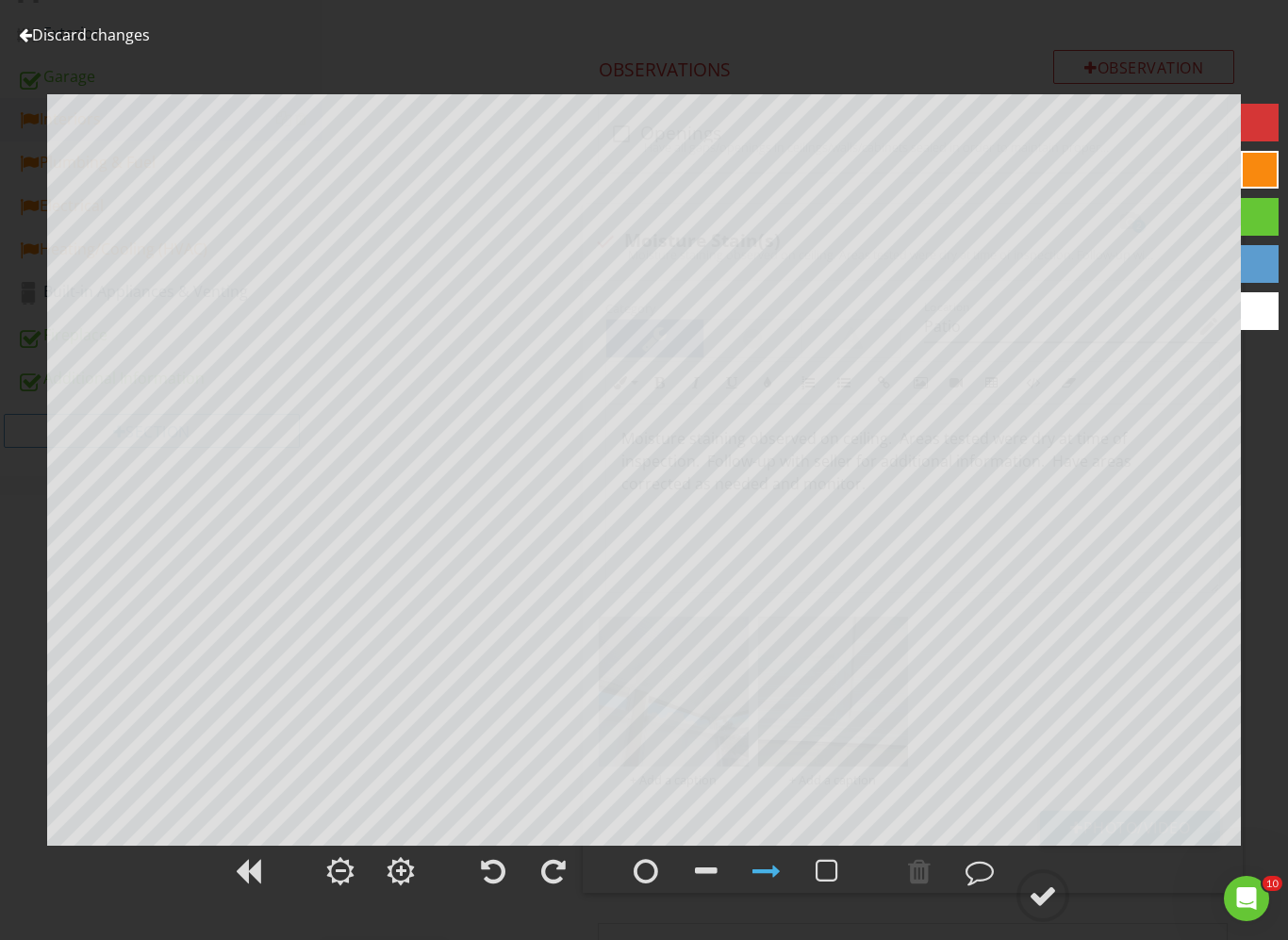 click at bounding box center (1260, 123) 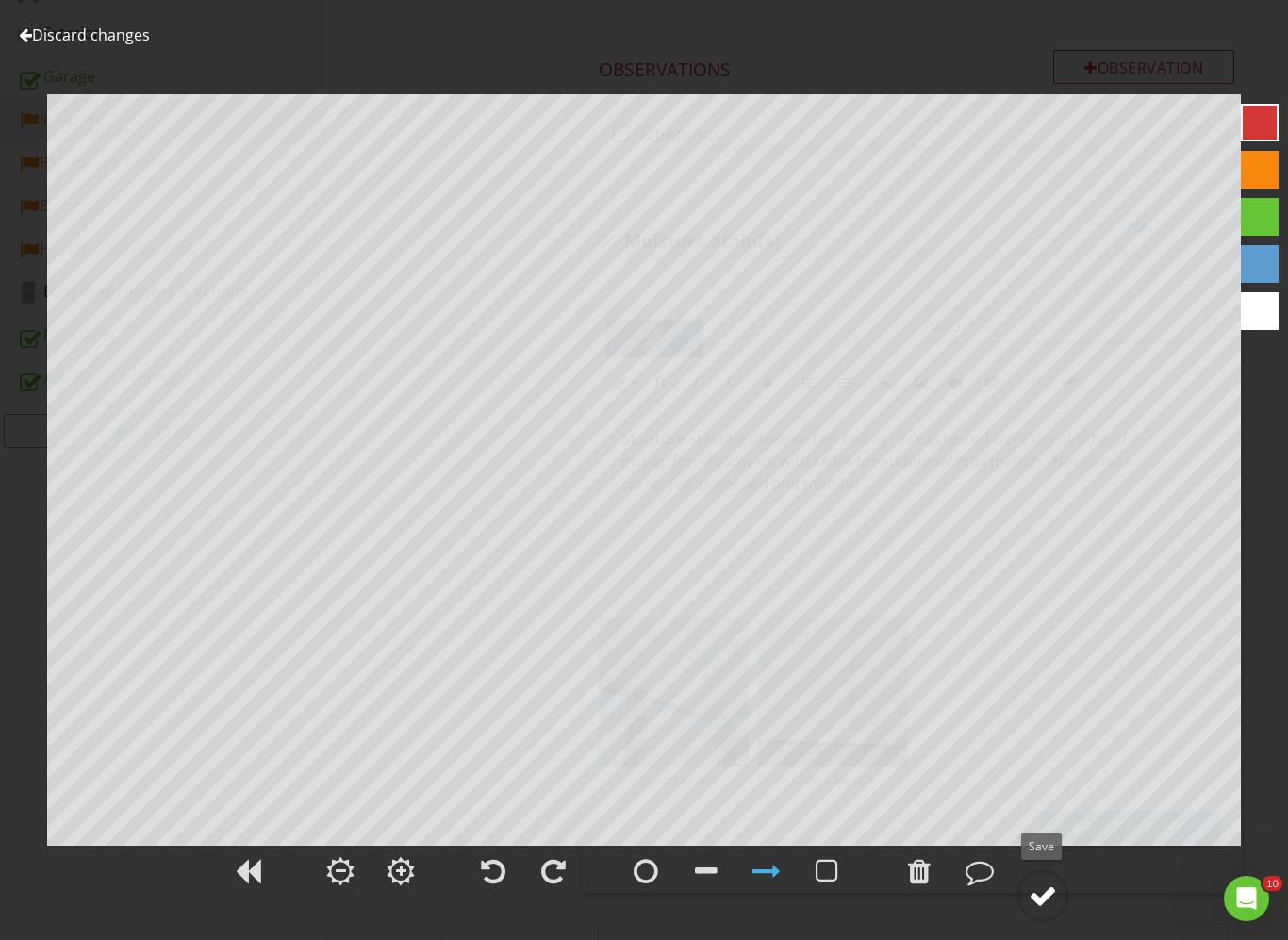 click at bounding box center [1043, 896] 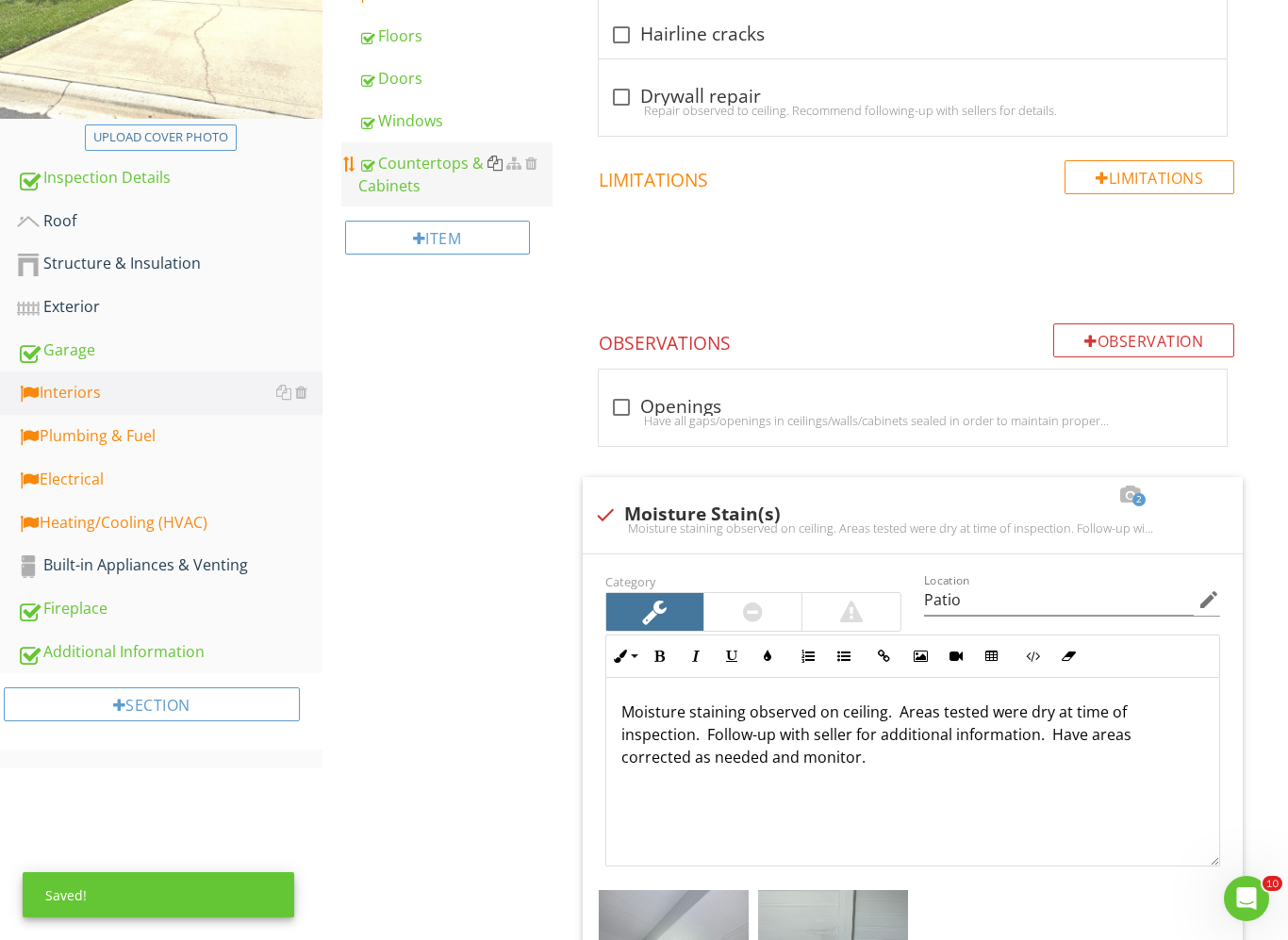 scroll, scrollTop: 312, scrollLeft: 0, axis: vertical 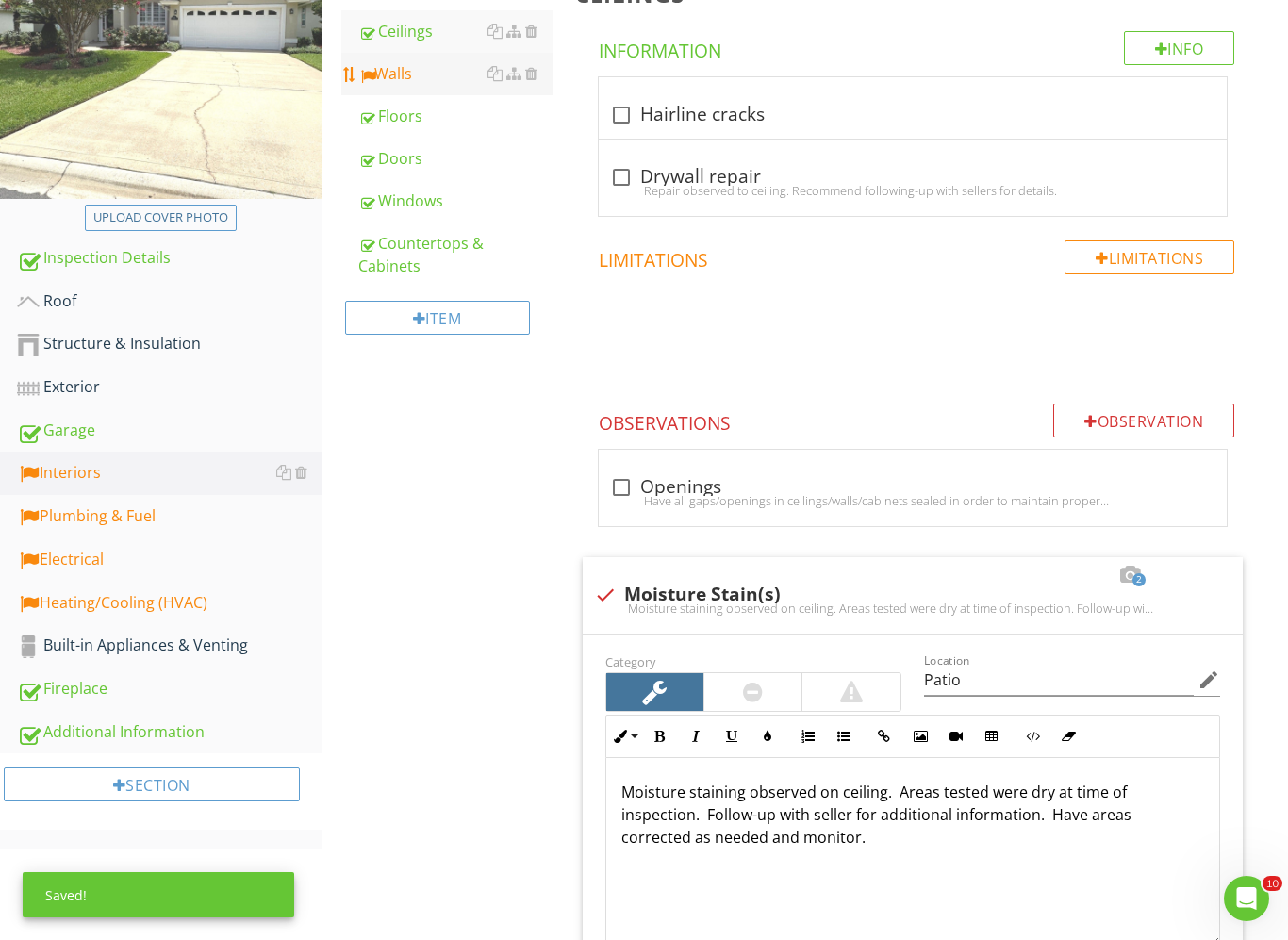click on "Walls" at bounding box center [455, 74] 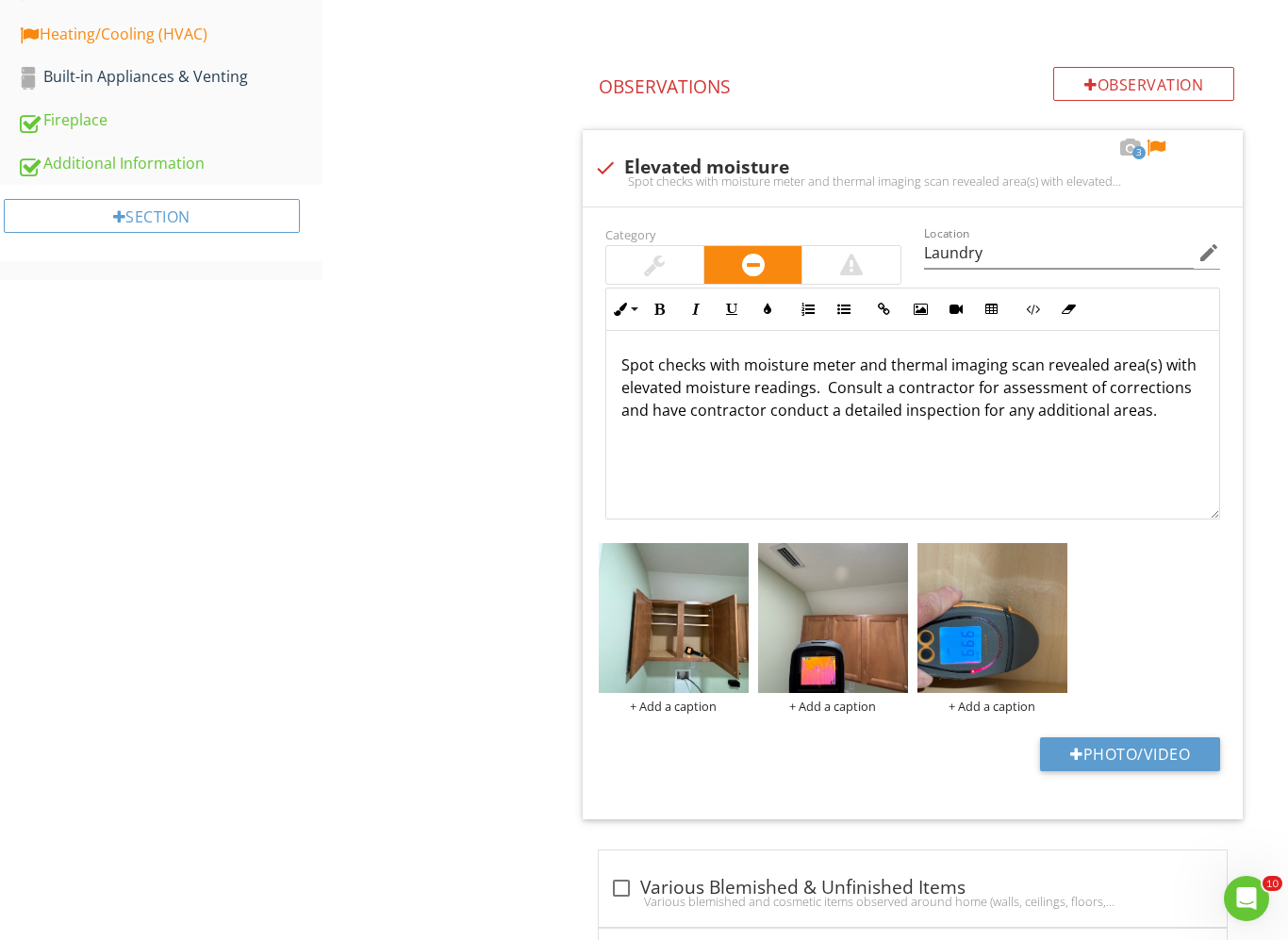 scroll, scrollTop: 901, scrollLeft: 0, axis: vertical 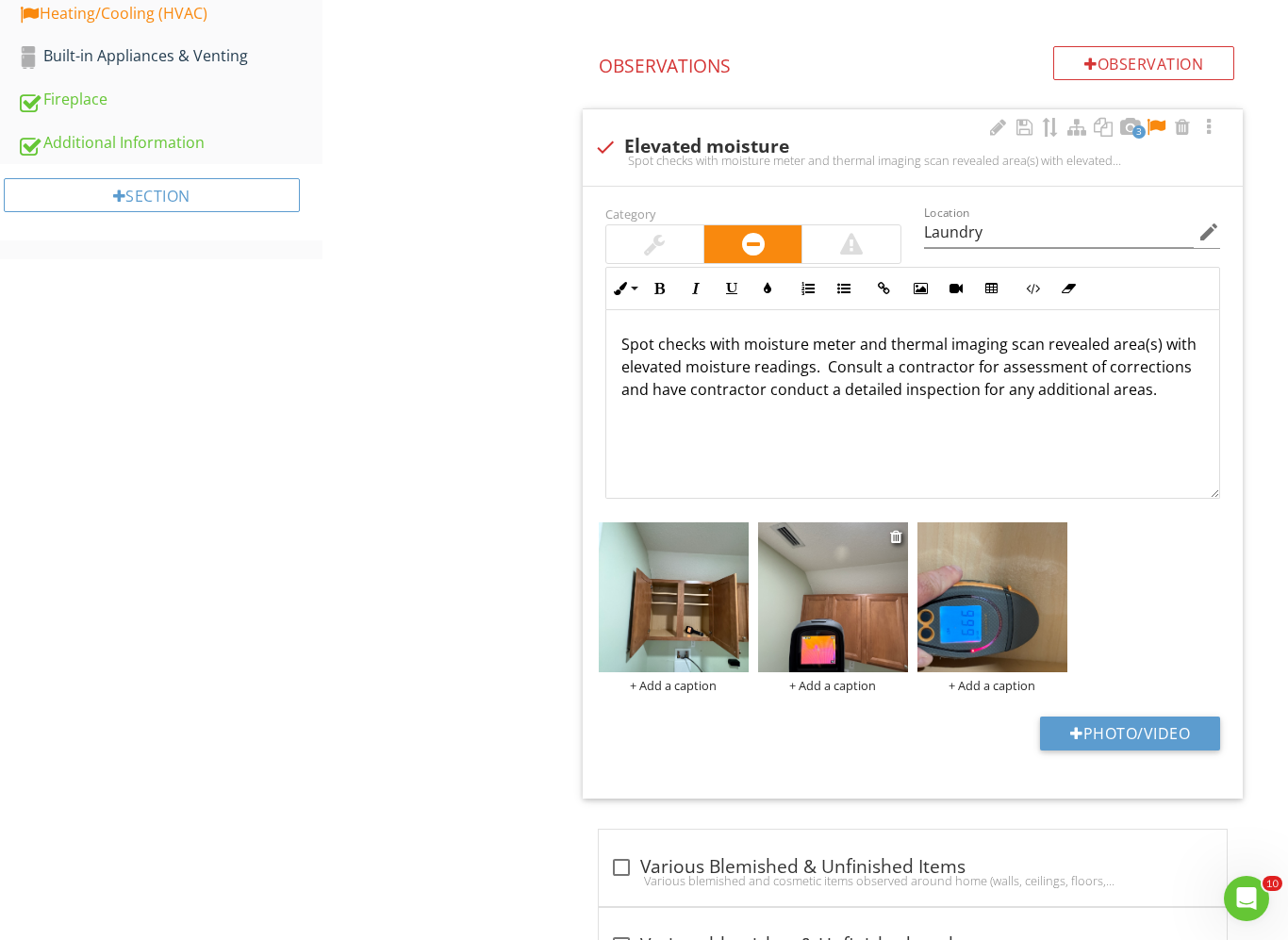 click at bounding box center (833, 597) 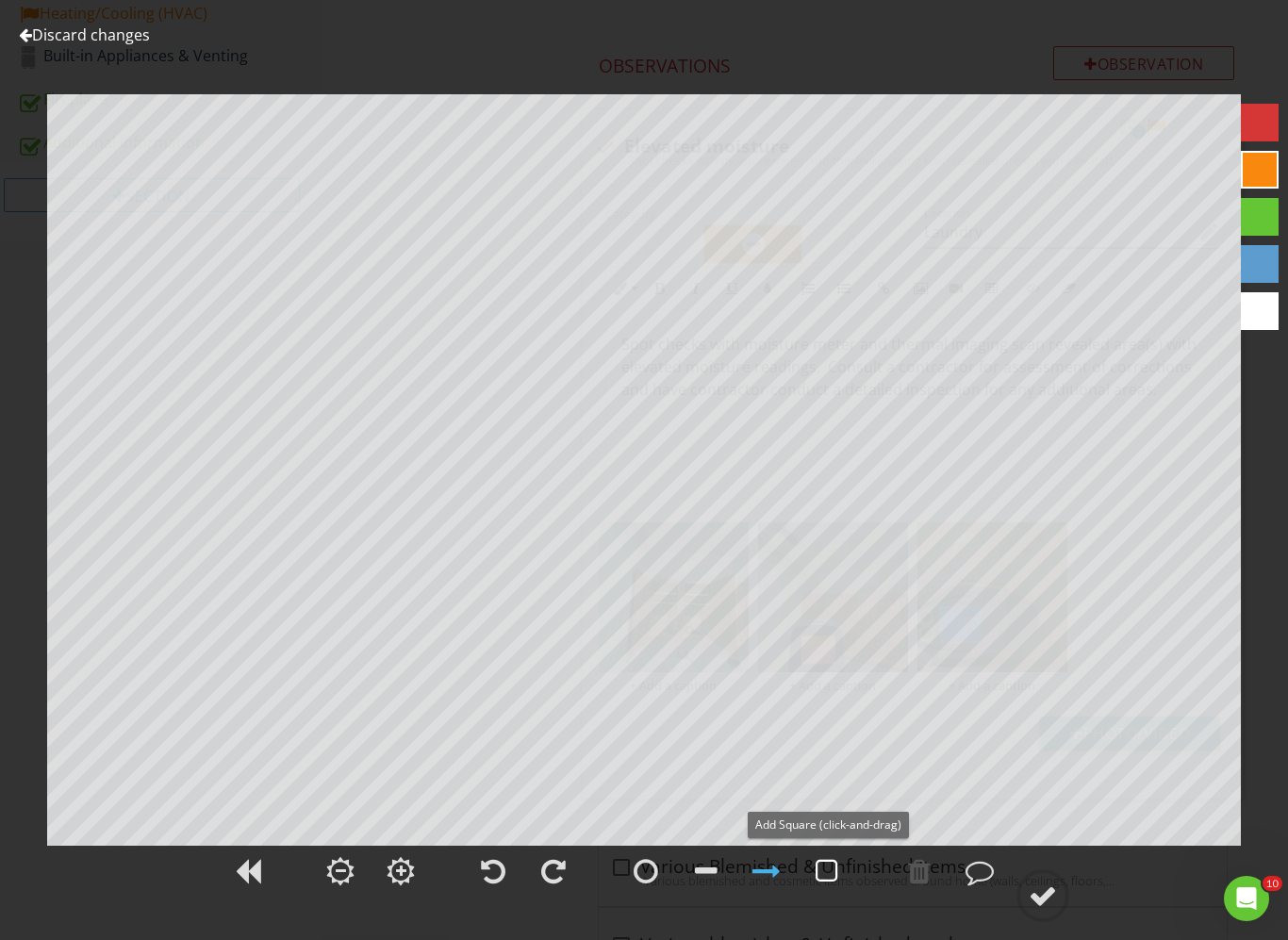 click at bounding box center [827, 871] 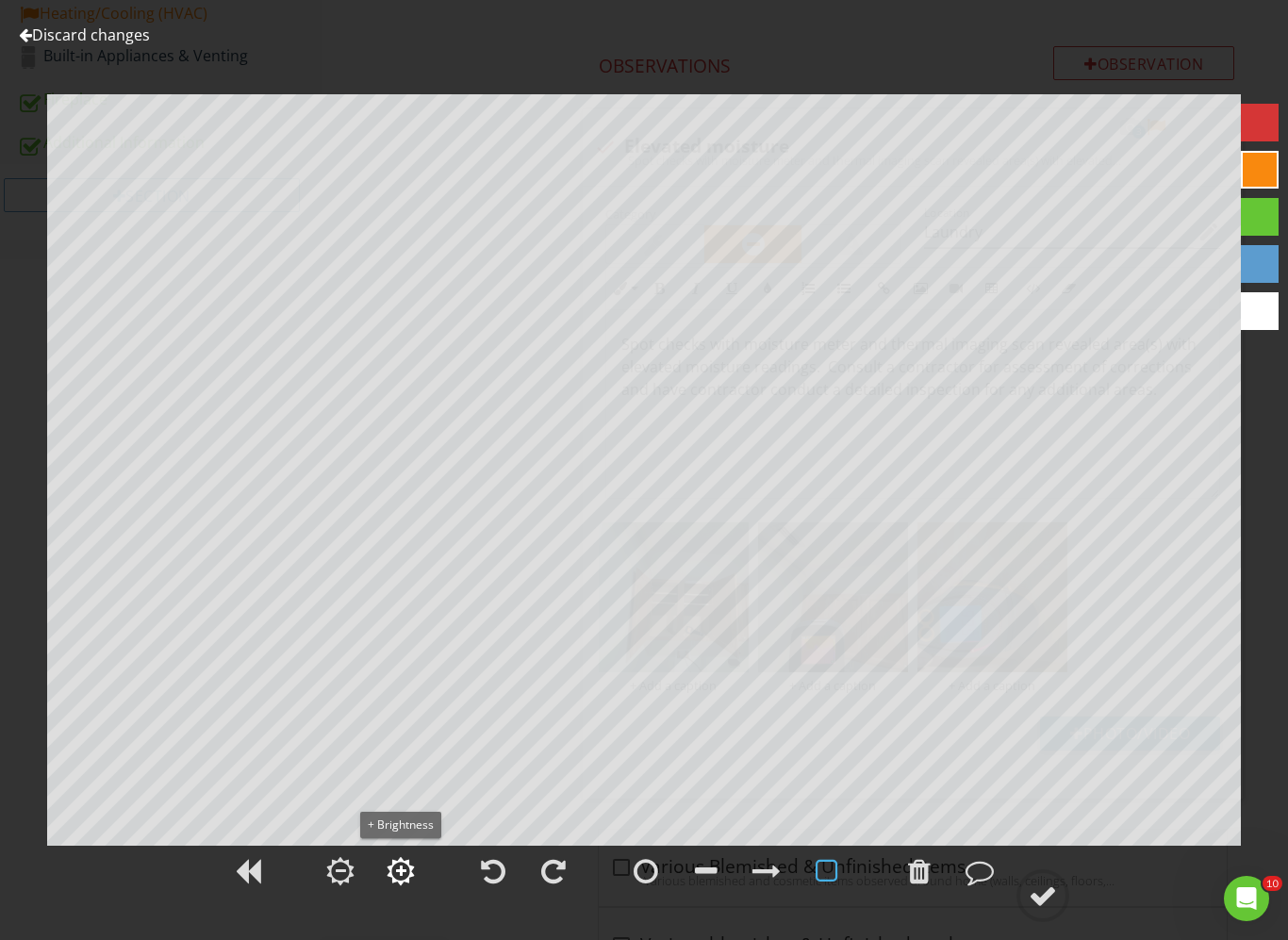 click at bounding box center [401, 871] 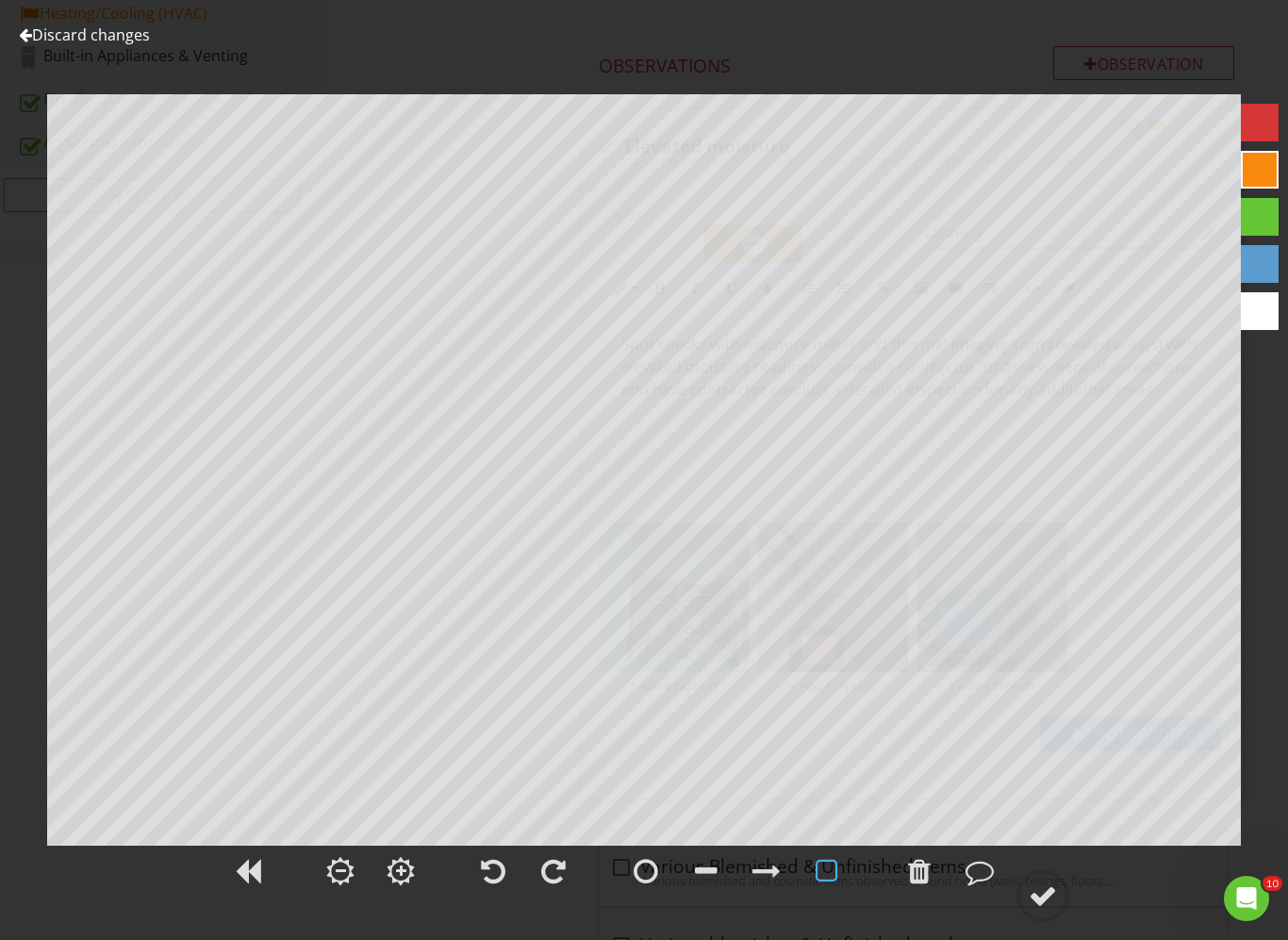 click at bounding box center (1260, 264) 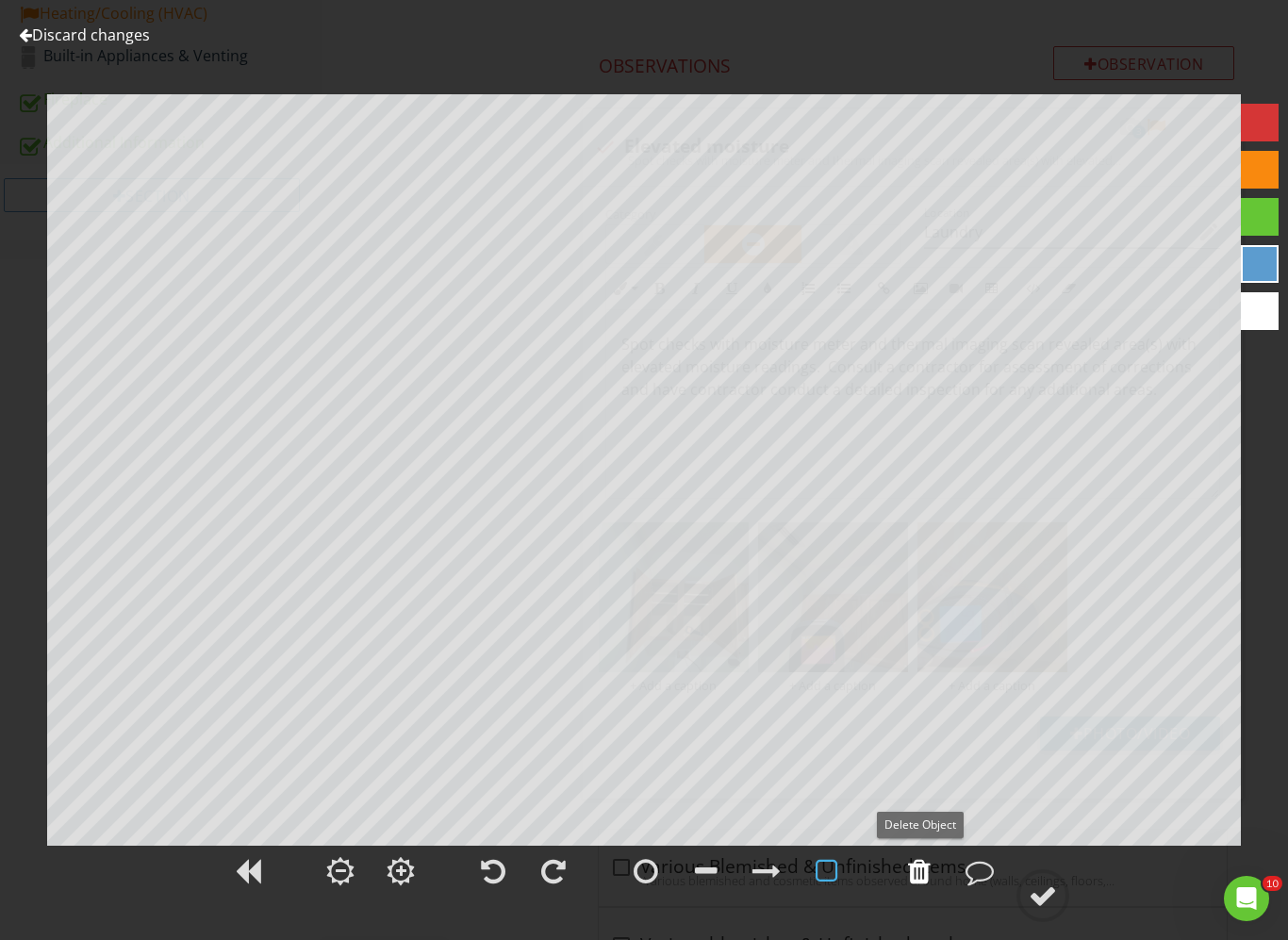 click at bounding box center (919, 871) 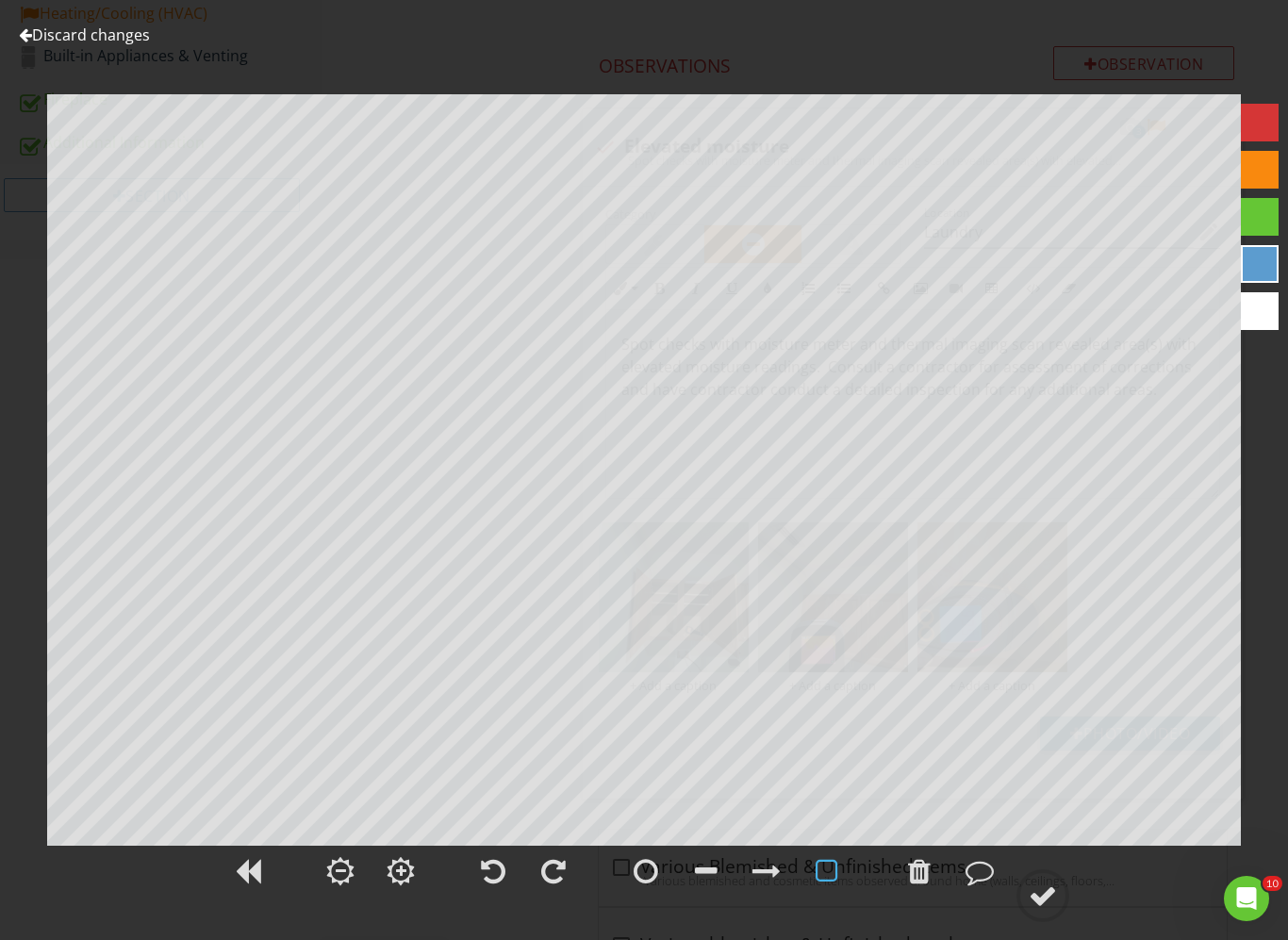 click at bounding box center (767, 871) 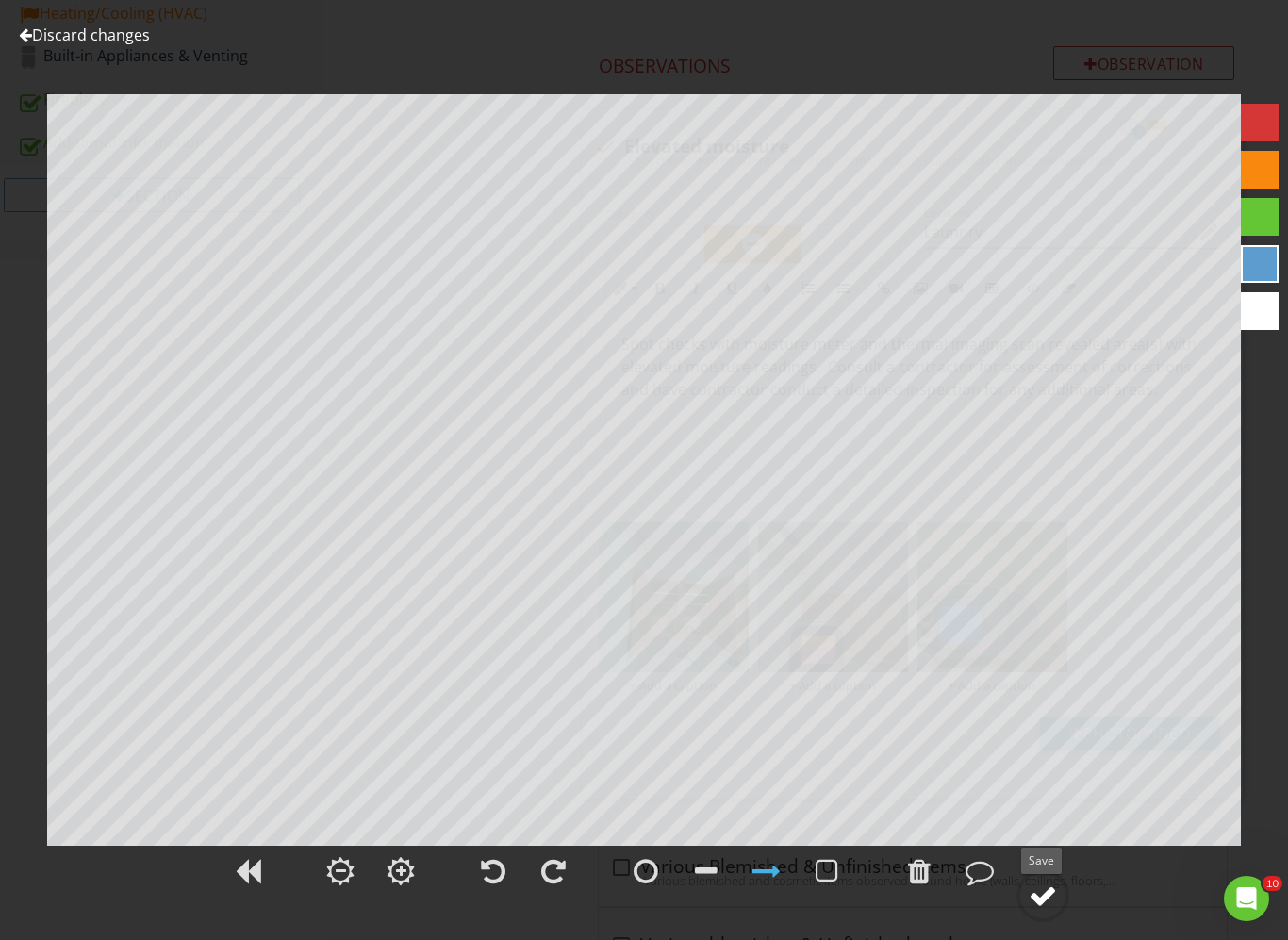 click at bounding box center [1043, 896] 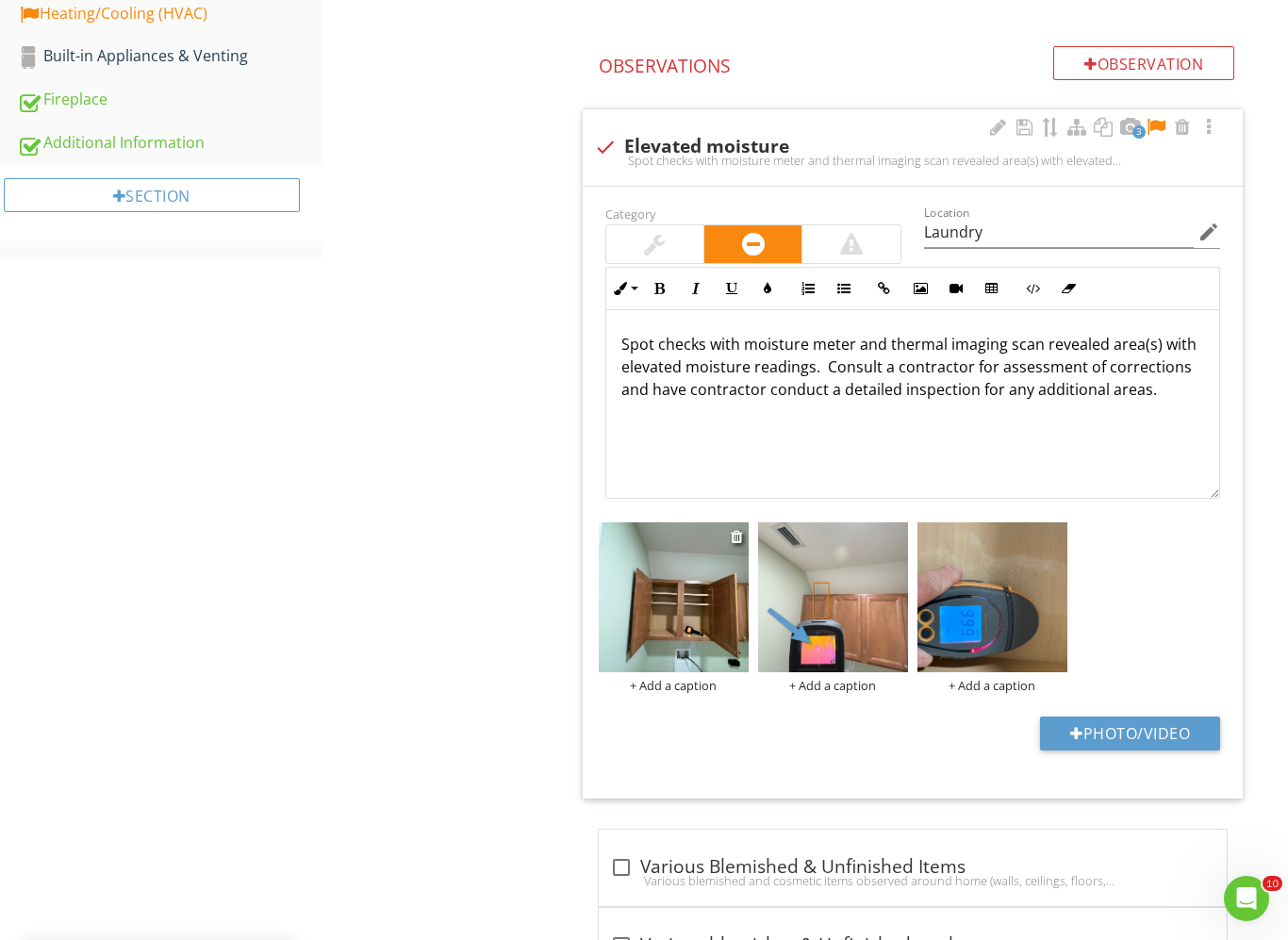 click at bounding box center (673, 597) 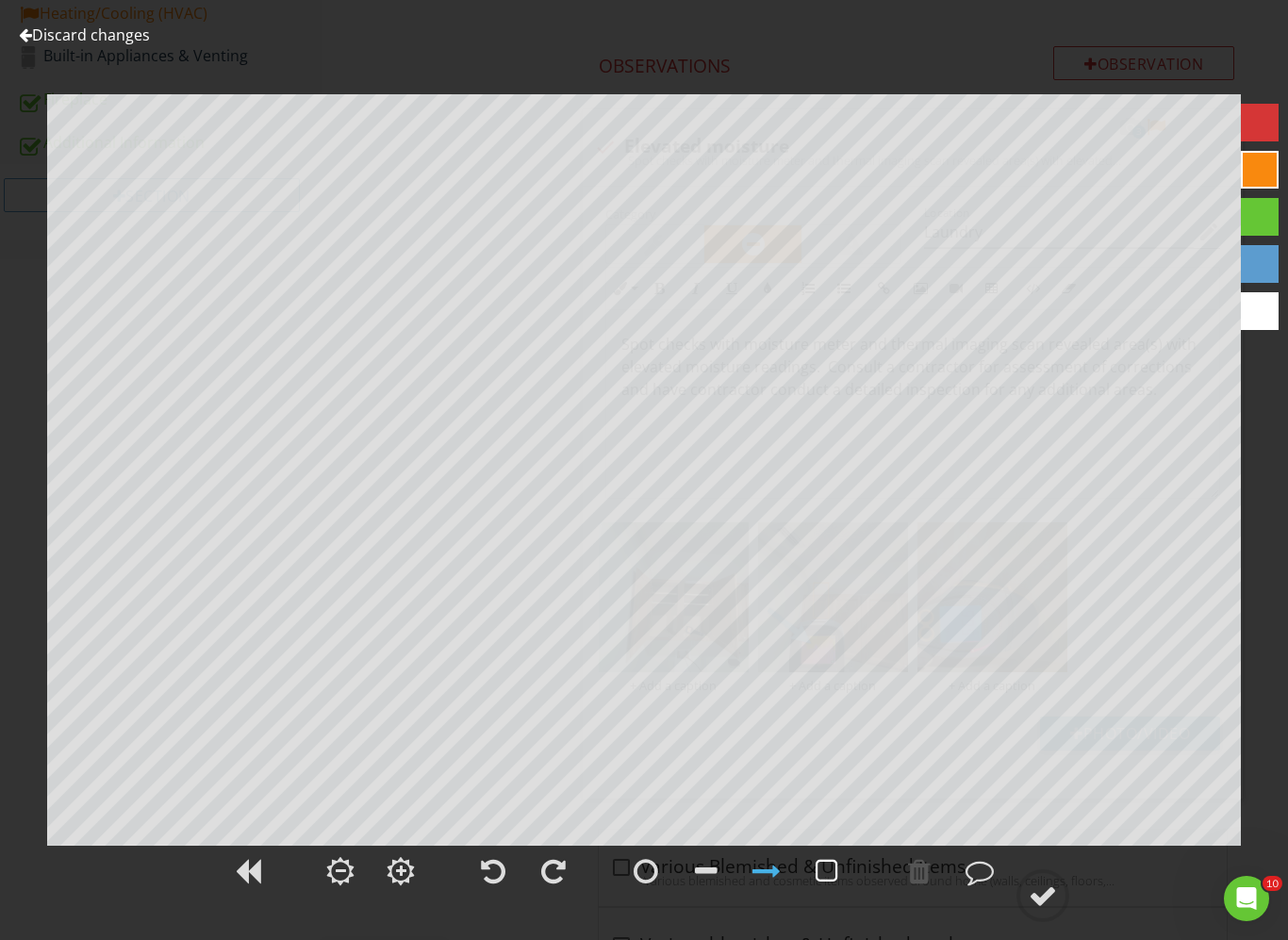 drag, startPoint x: 831, startPoint y: 869, endPoint x: 817, endPoint y: 858, distance: 17.804494 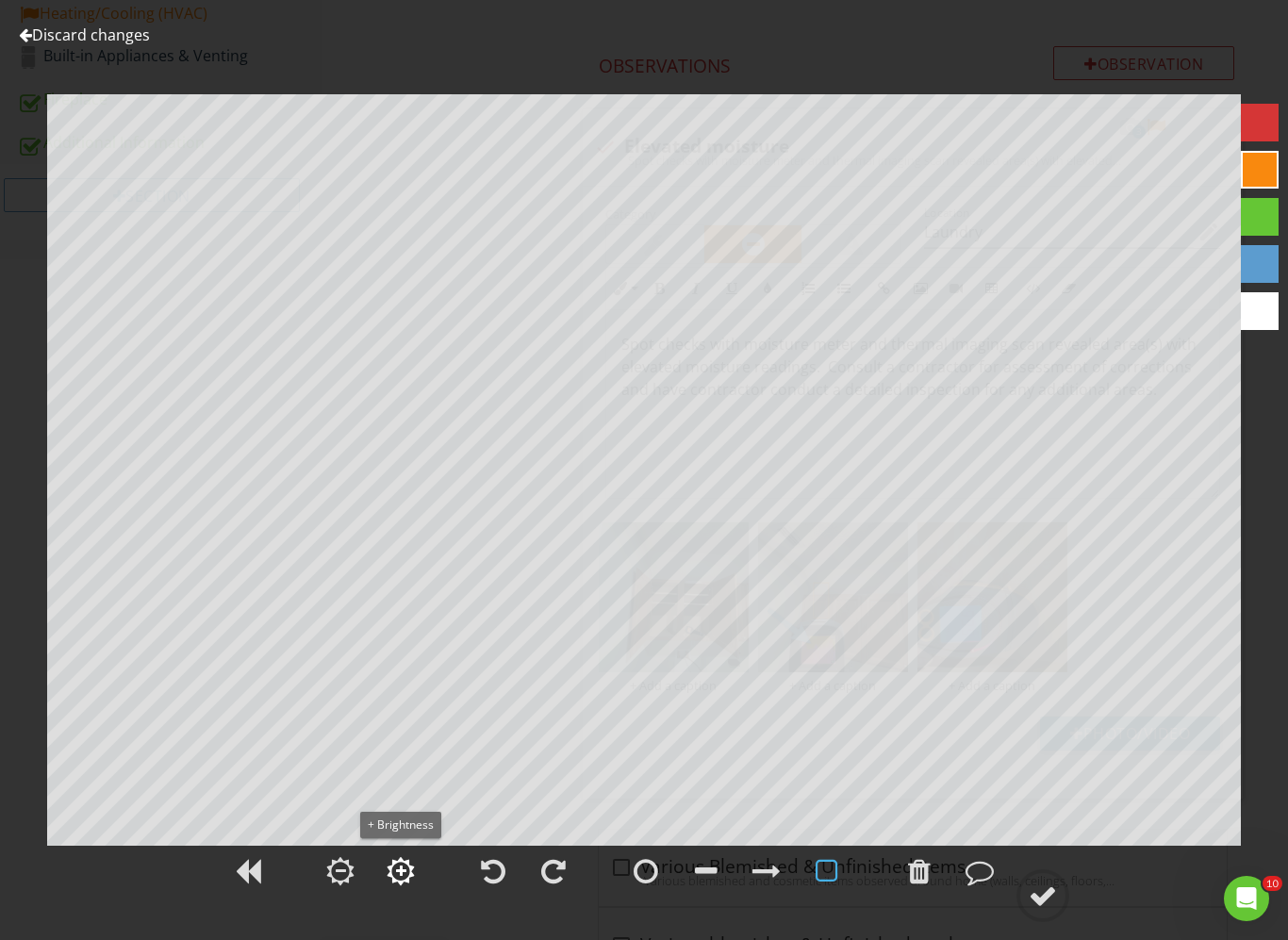 click at bounding box center [401, 871] 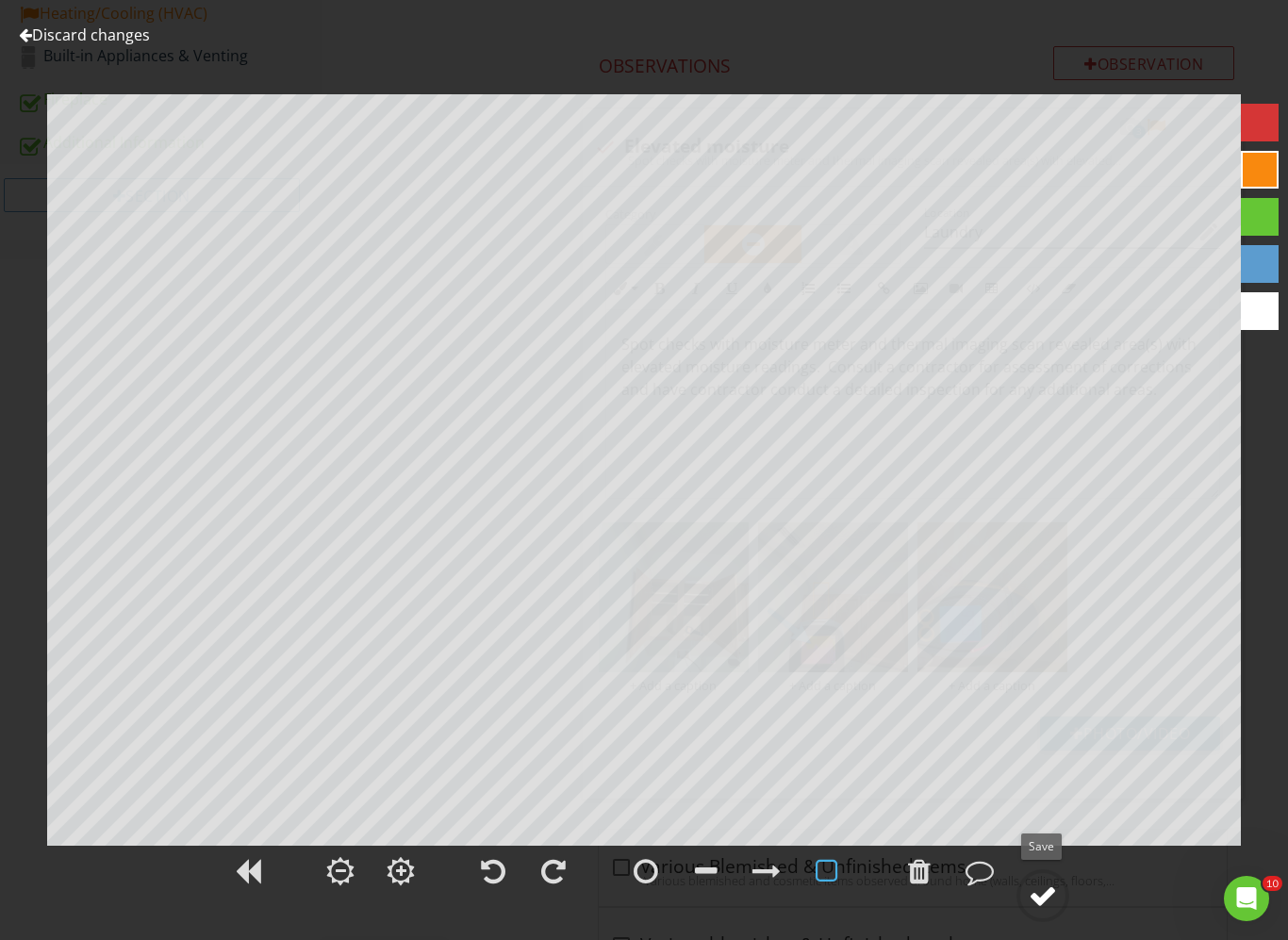 click at bounding box center (1043, 896) 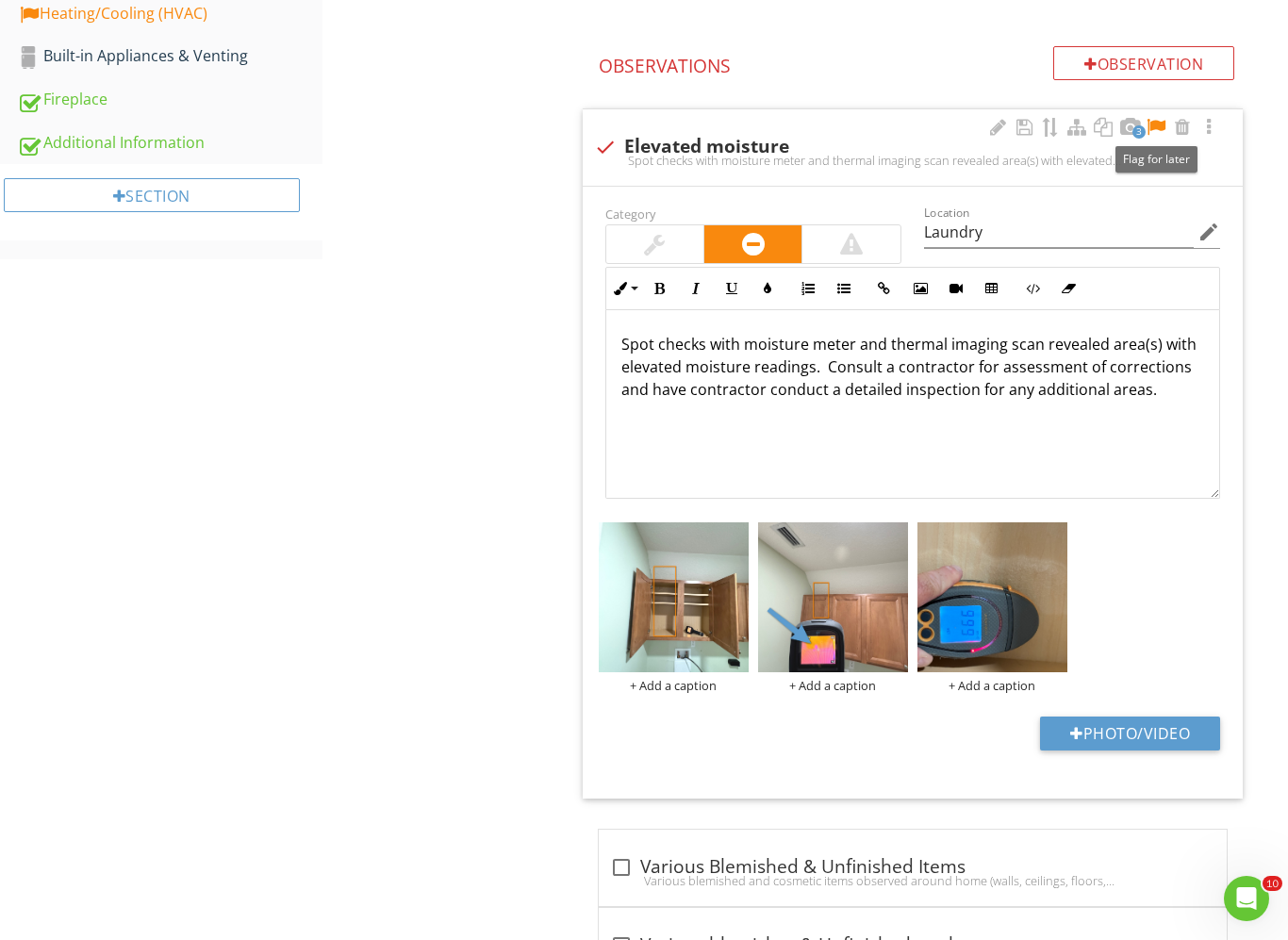 click at bounding box center [1156, 127] 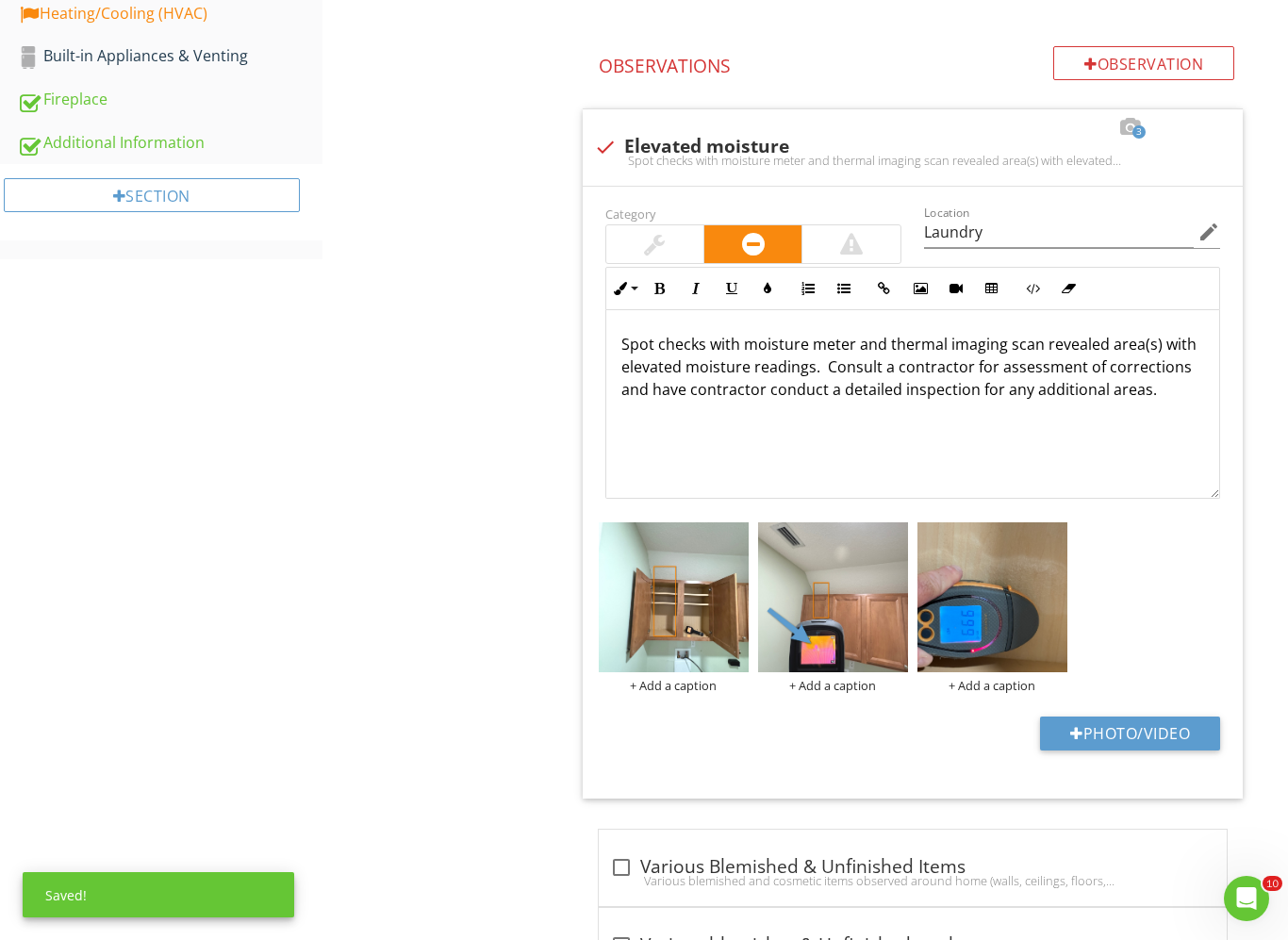 scroll, scrollTop: 194, scrollLeft: 0, axis: vertical 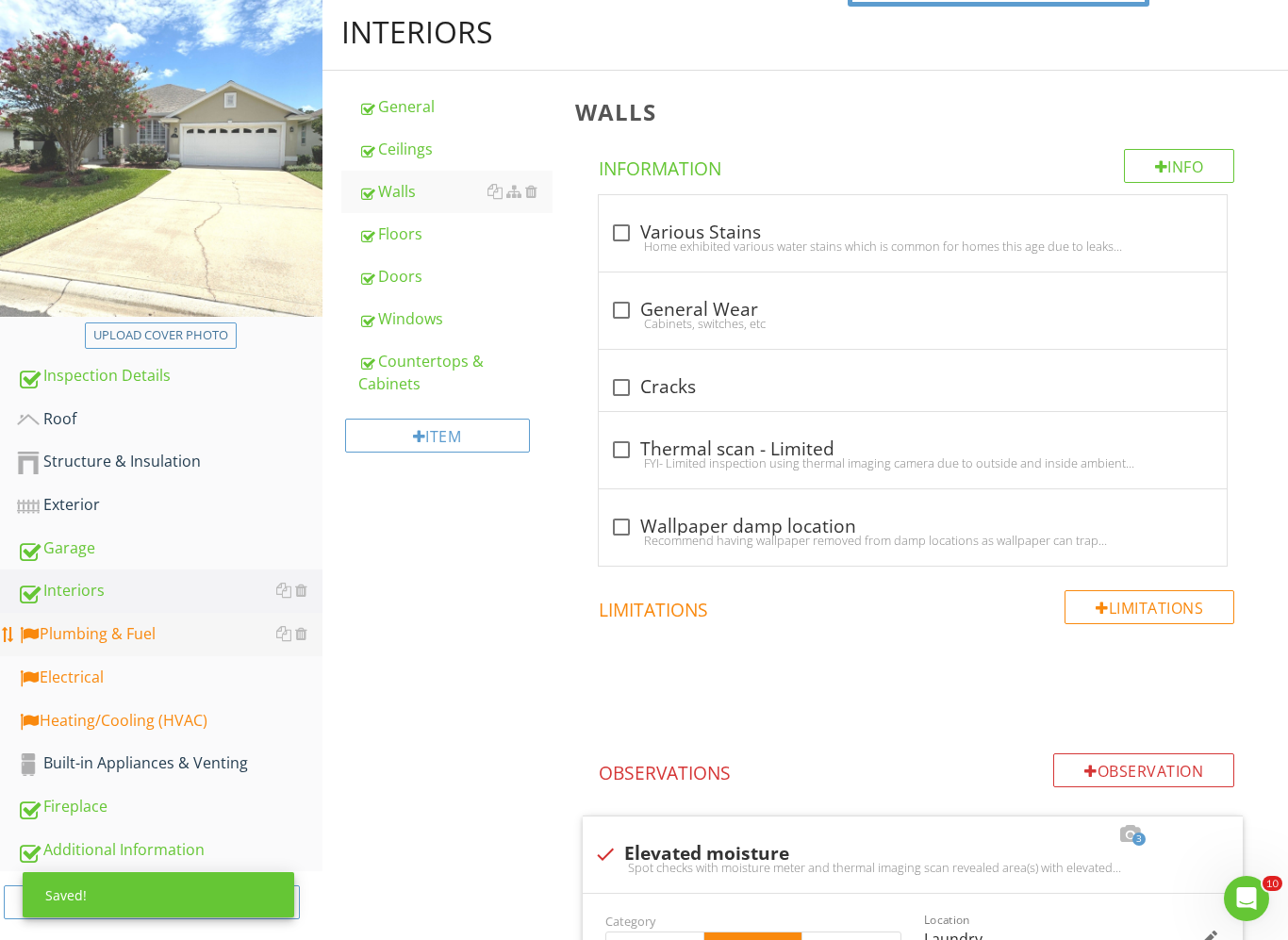 click on "Plumbing & Fuel" at bounding box center [170, 635] 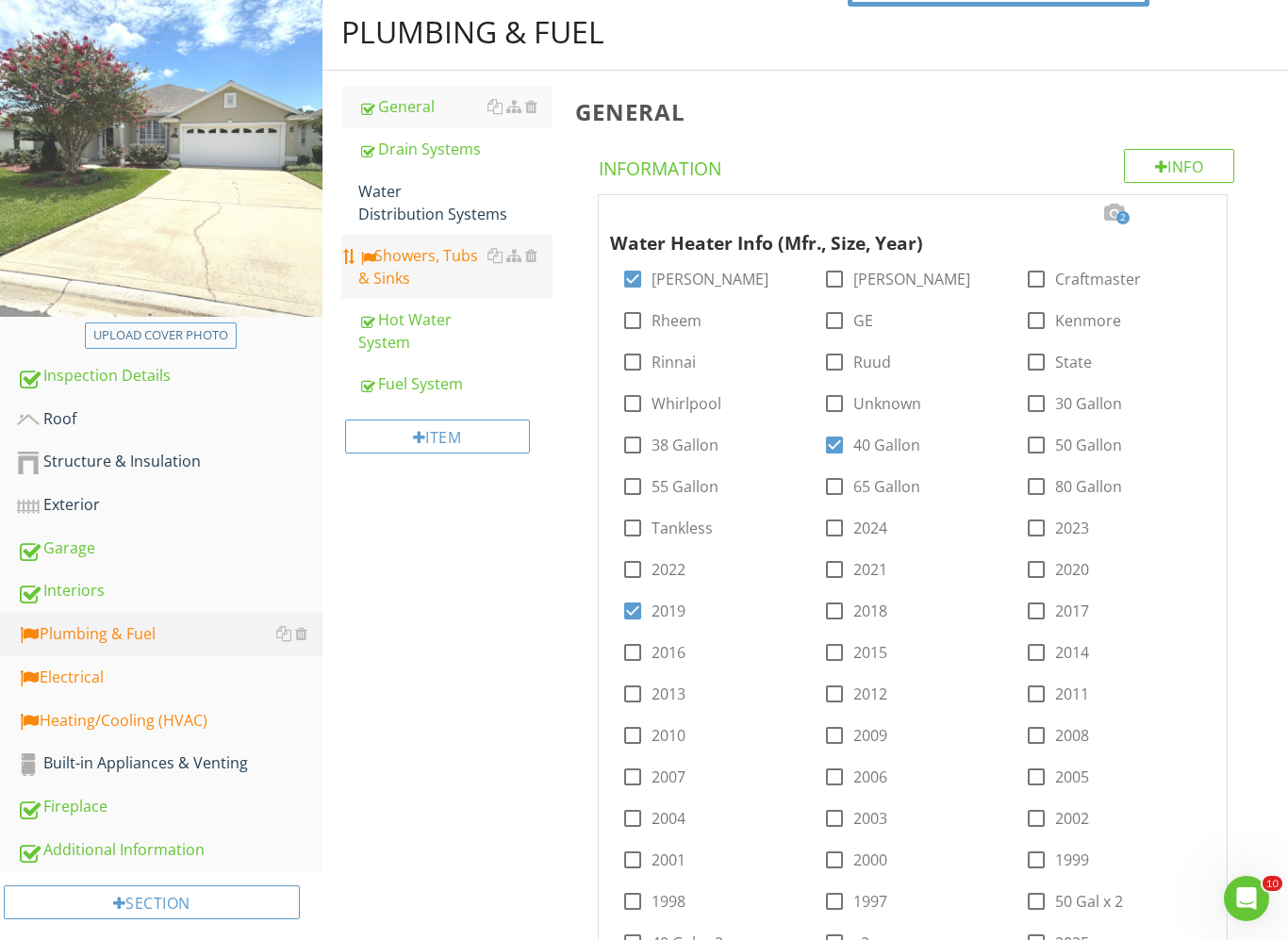 click on "Showers, Tubs & Sinks" at bounding box center [455, 267] 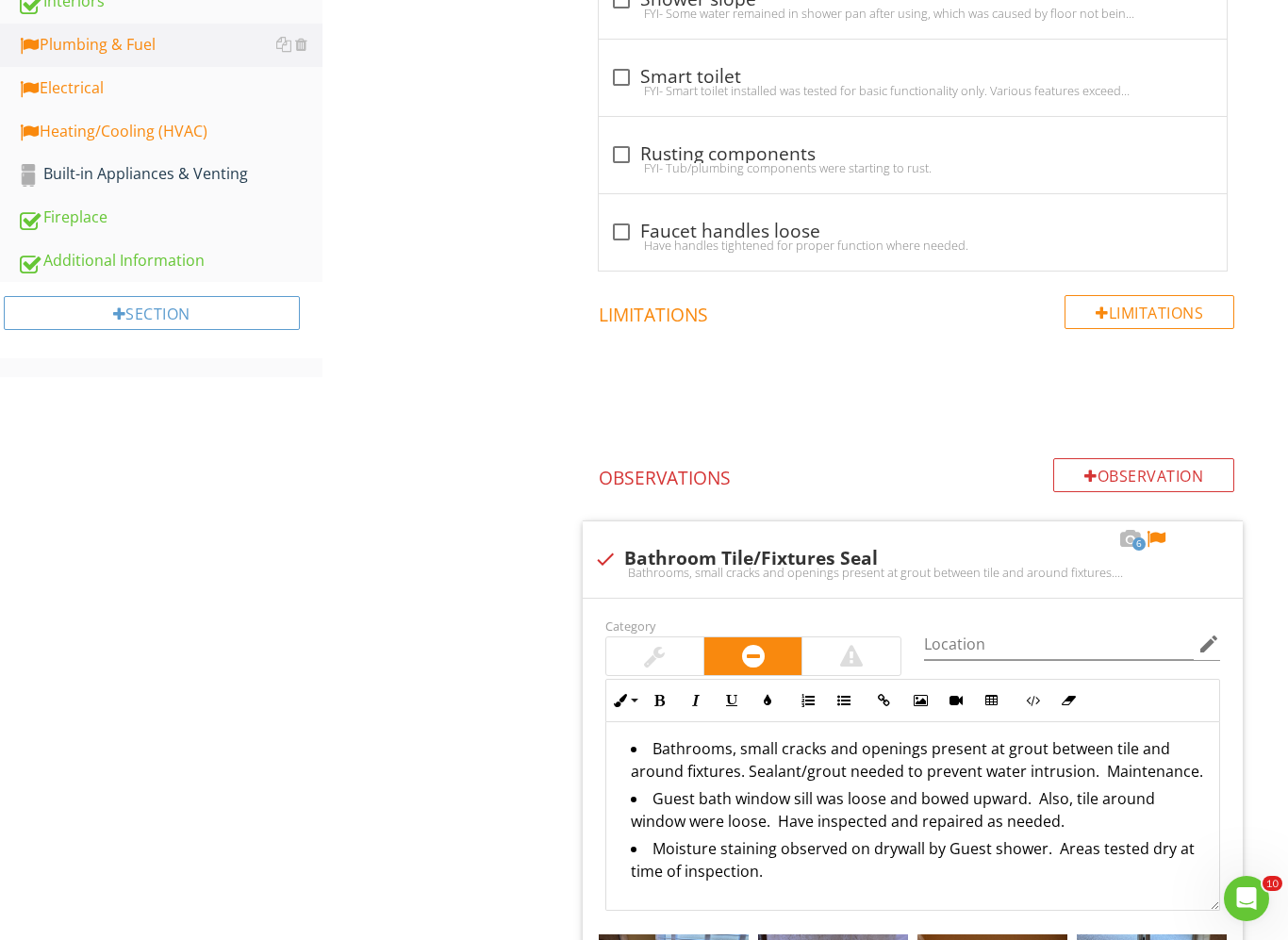 scroll, scrollTop: 1019, scrollLeft: 0, axis: vertical 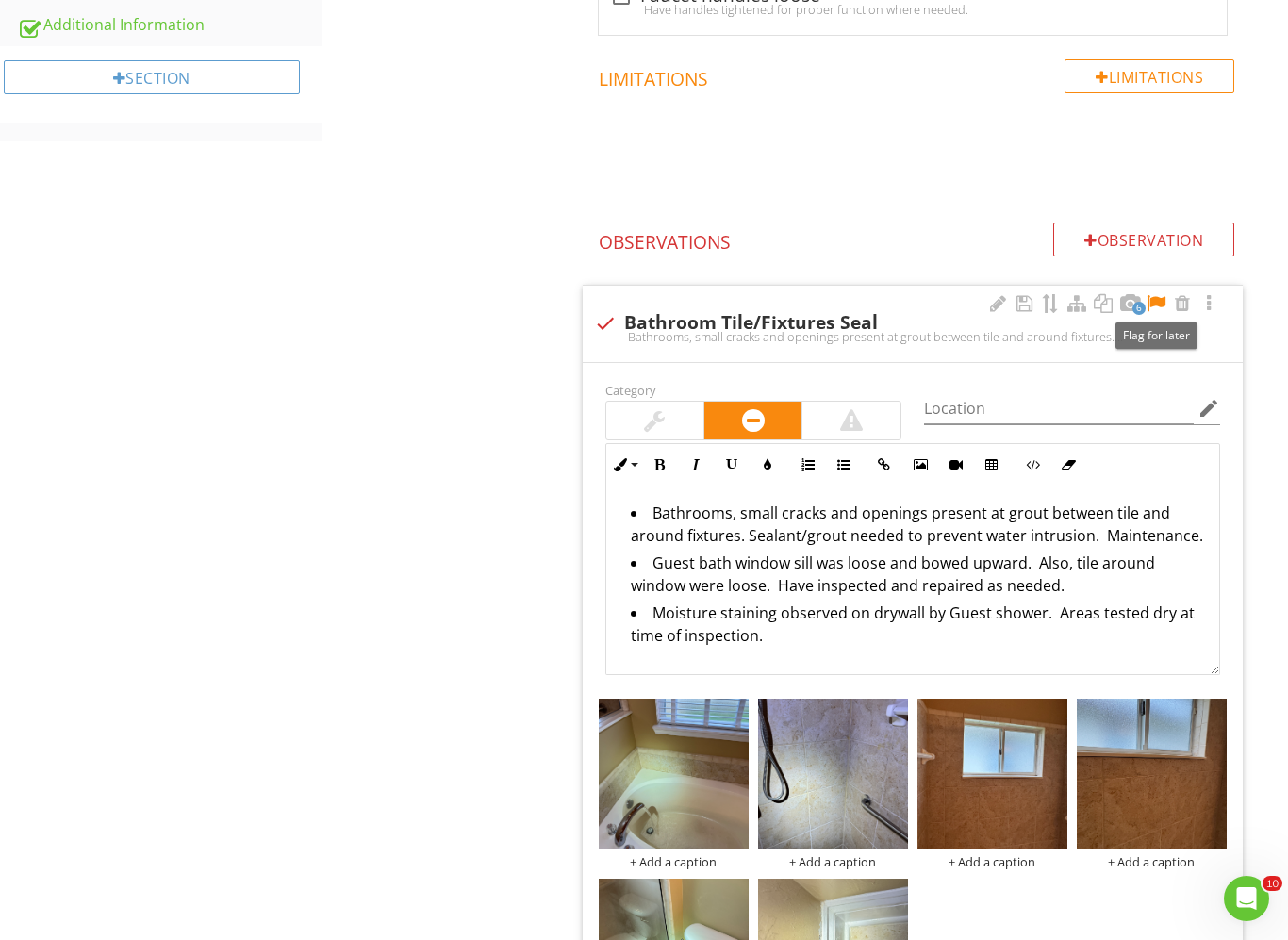 click at bounding box center [1156, 304] 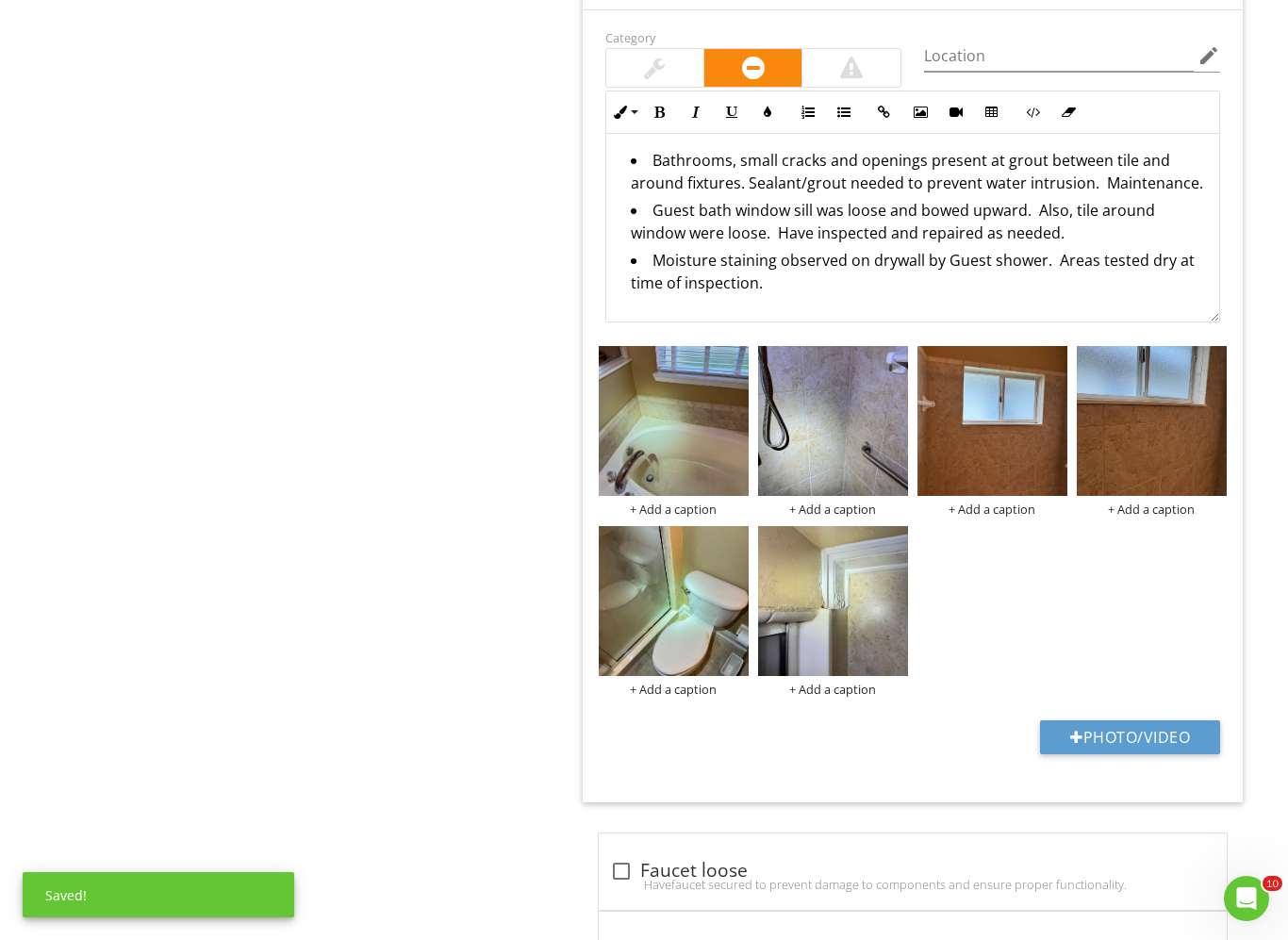 scroll, scrollTop: 1373, scrollLeft: 0, axis: vertical 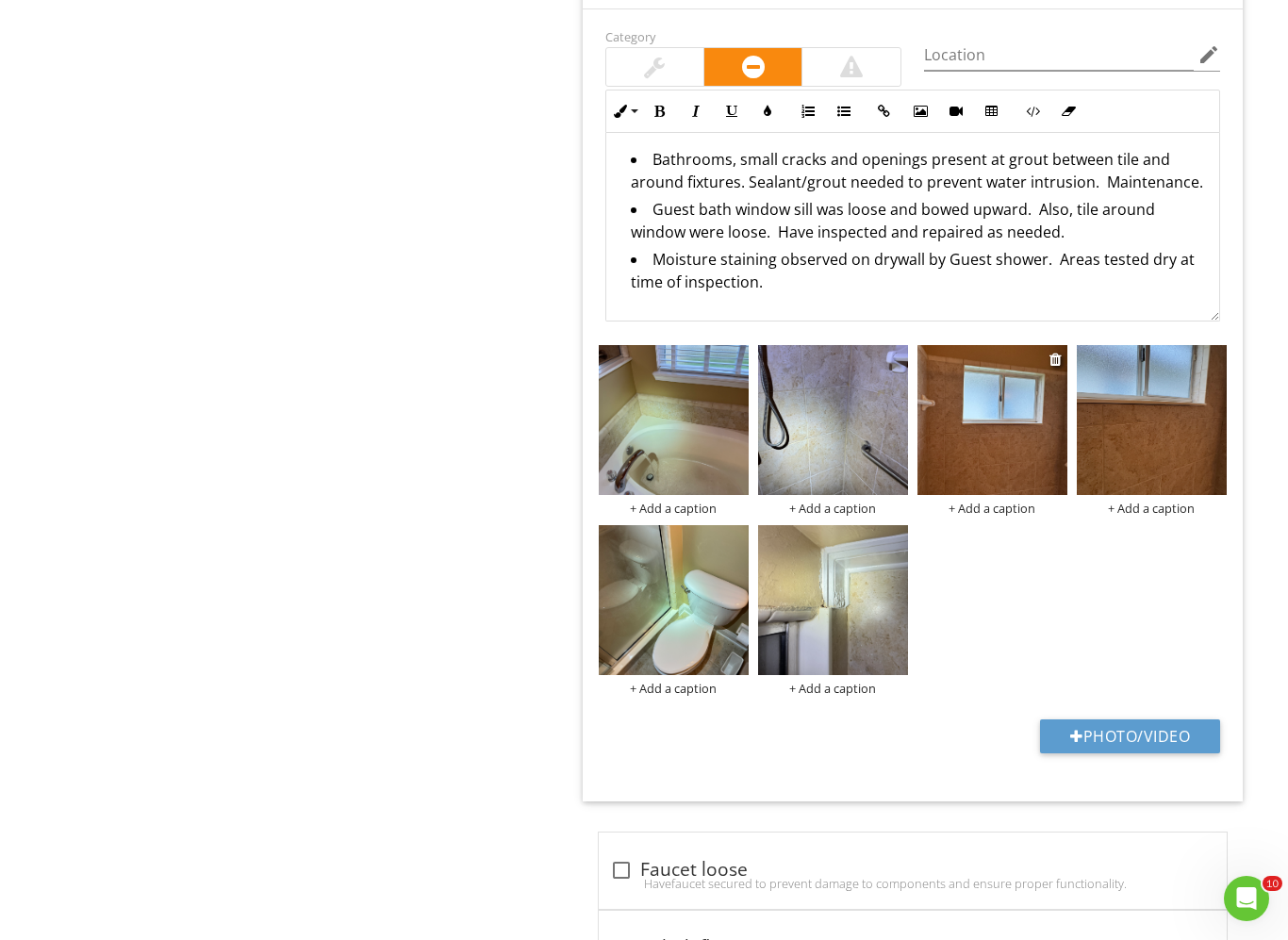 click at bounding box center (992, 420) 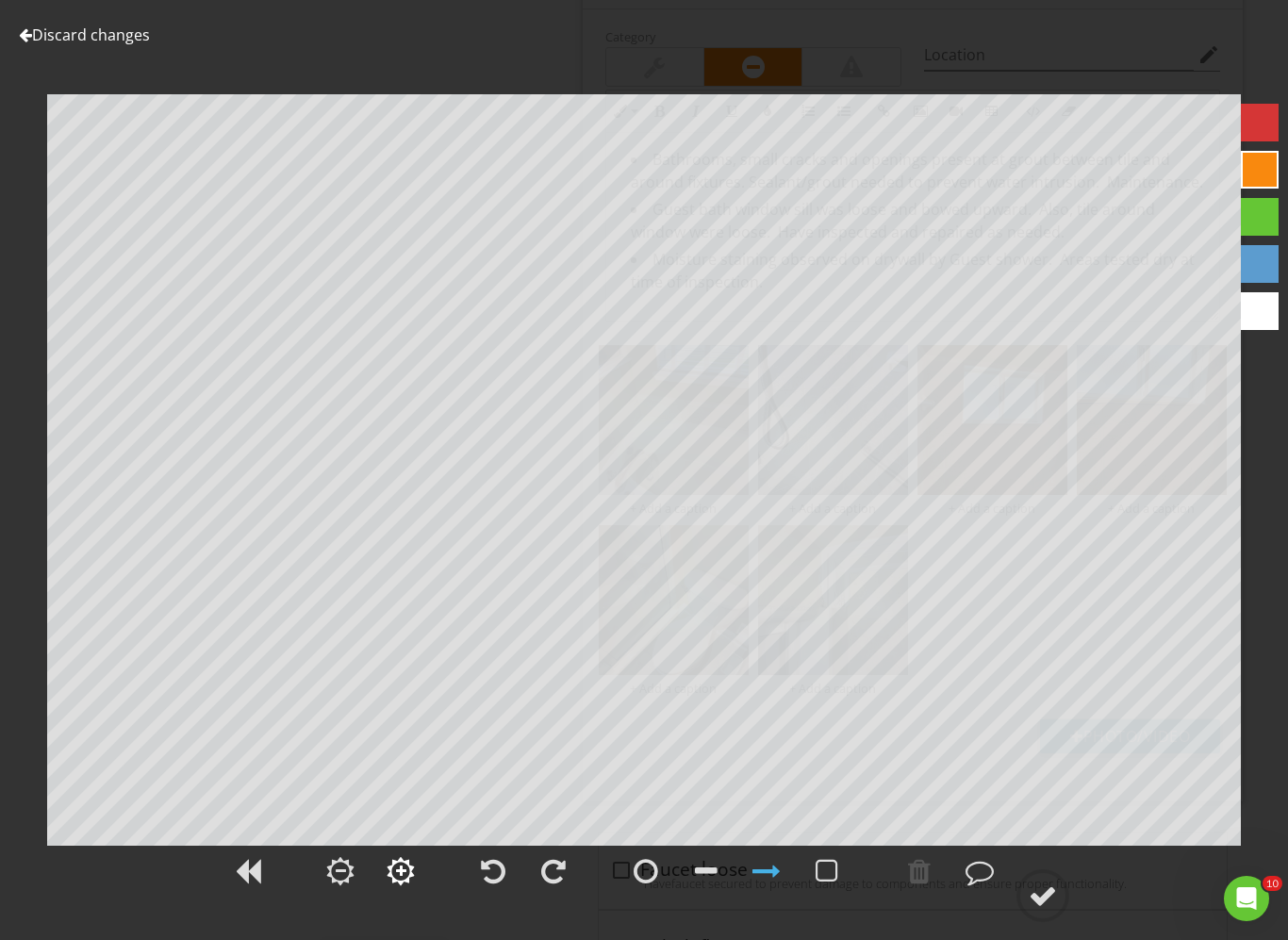 click at bounding box center (401, 871) 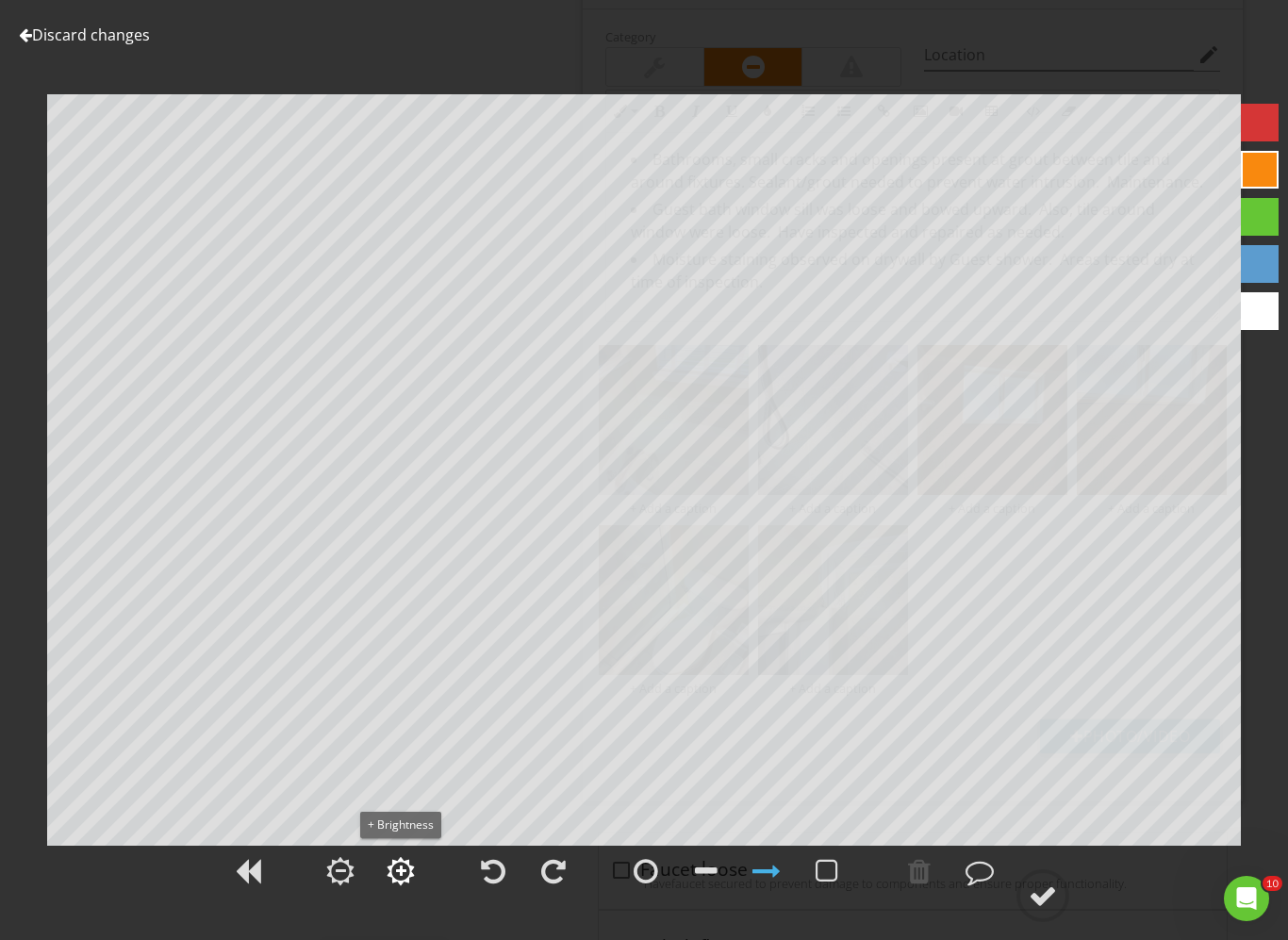 click at bounding box center [401, 871] 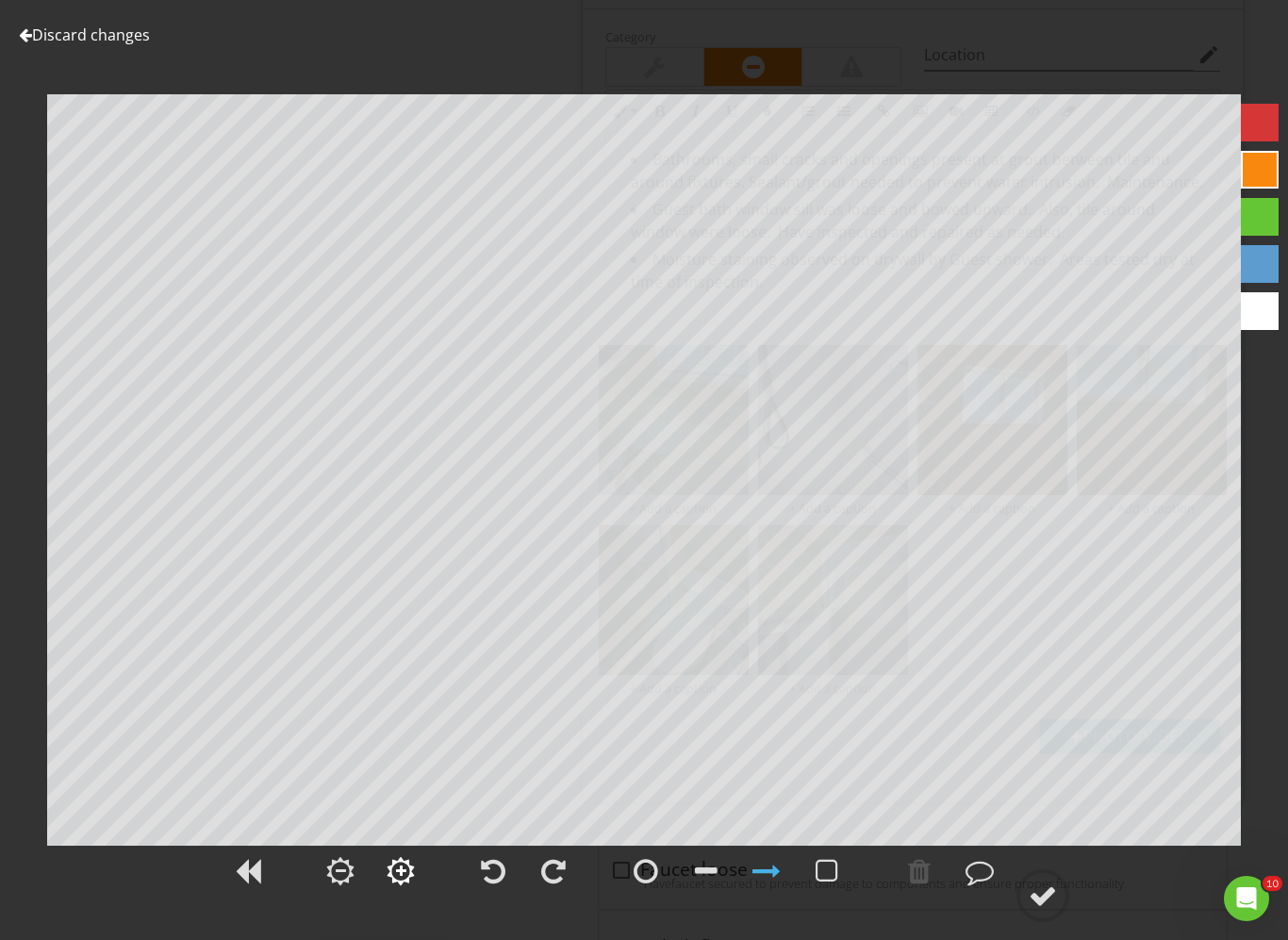 click at bounding box center [401, 871] 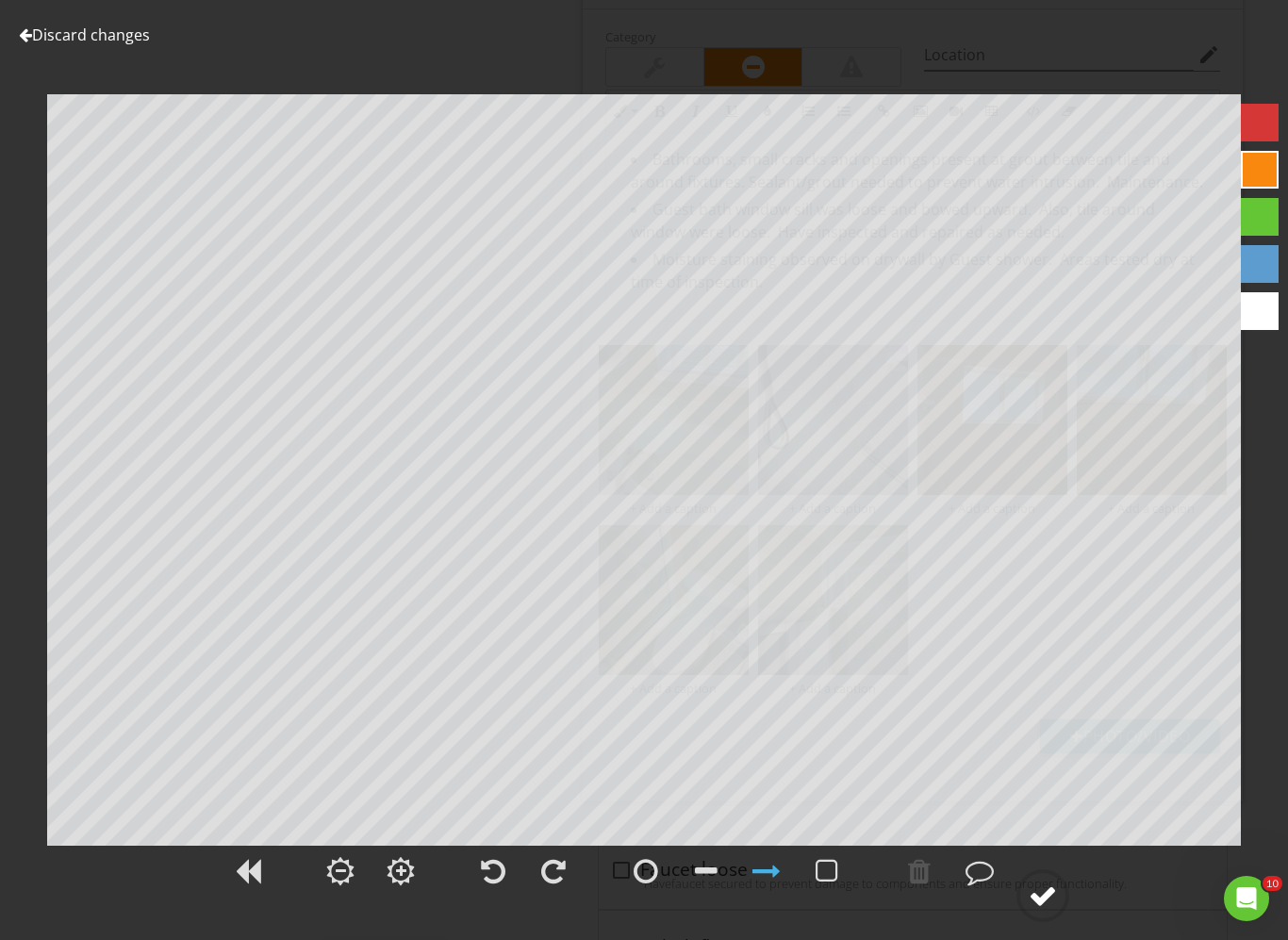 click at bounding box center (1043, 896) 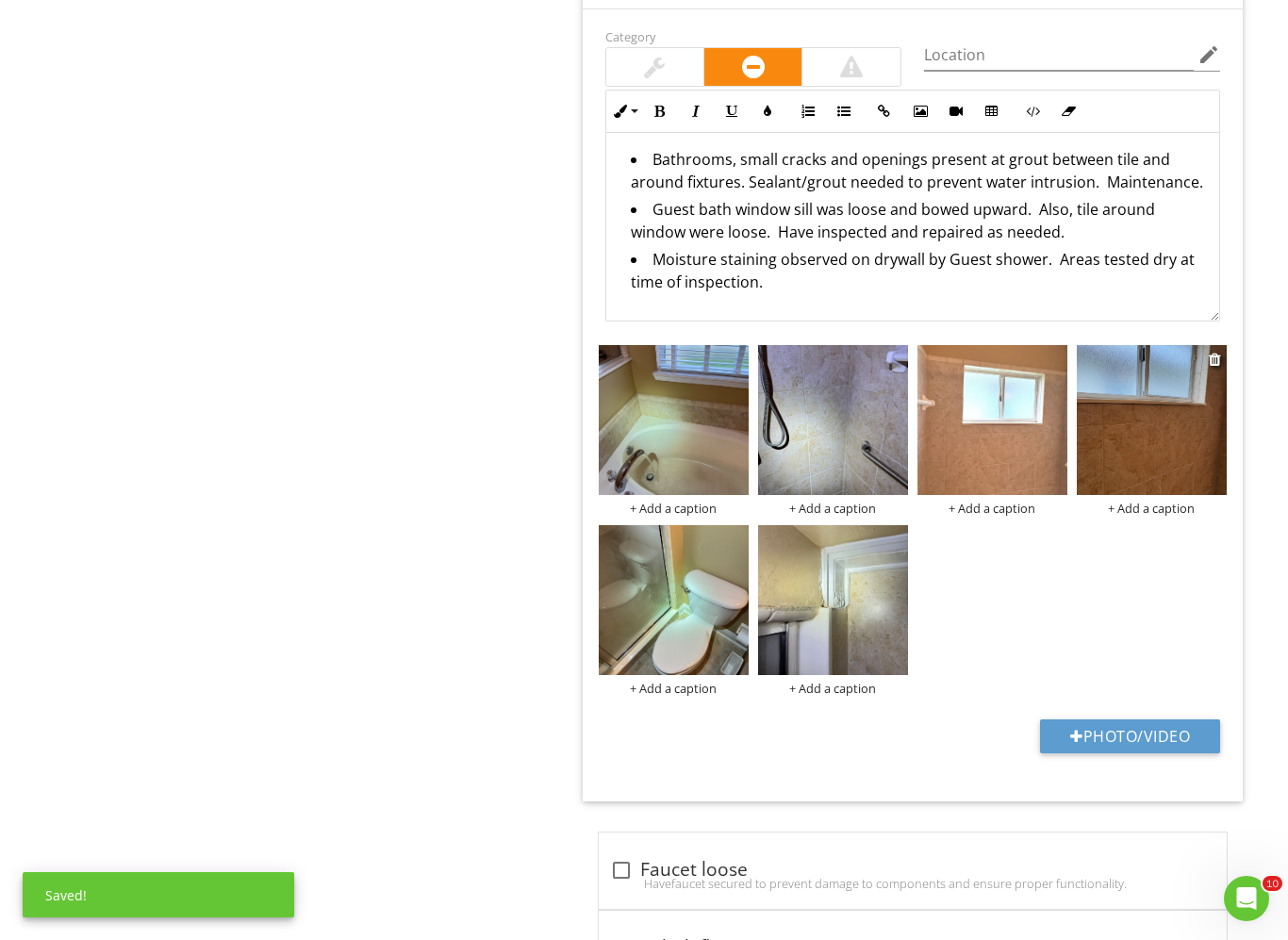 click at bounding box center [1151, 420] 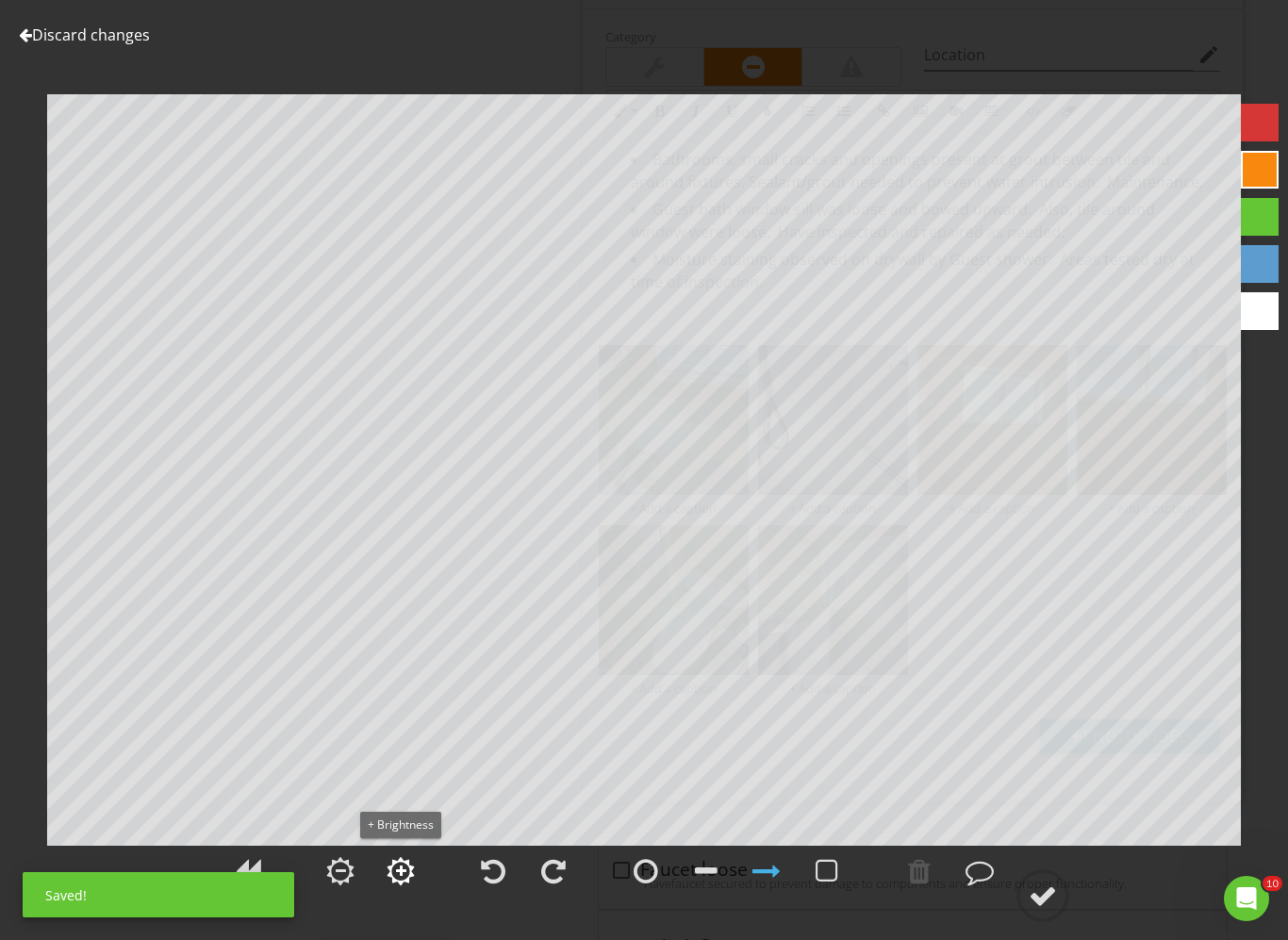click at bounding box center (401, 871) 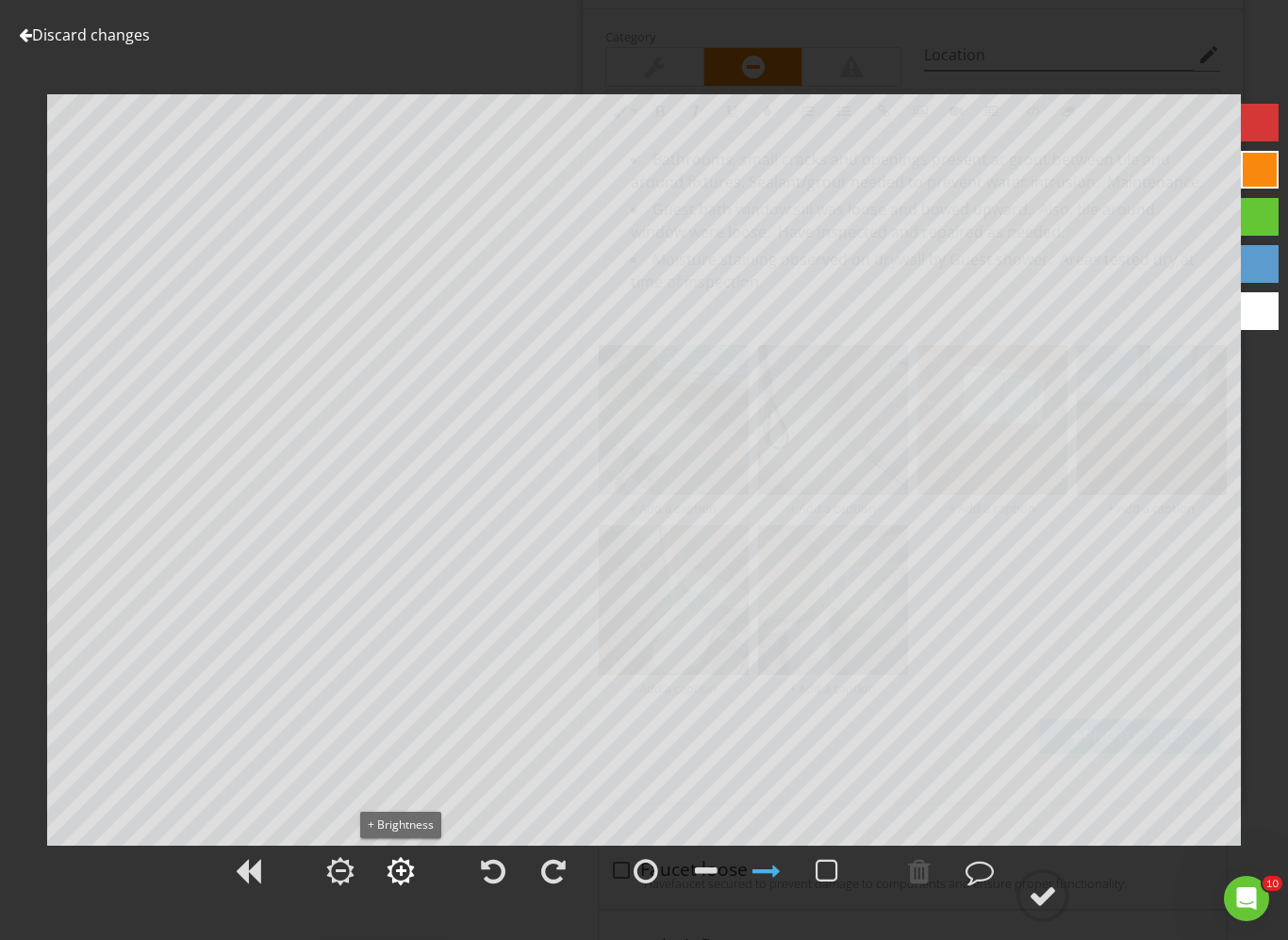 click at bounding box center (401, 871) 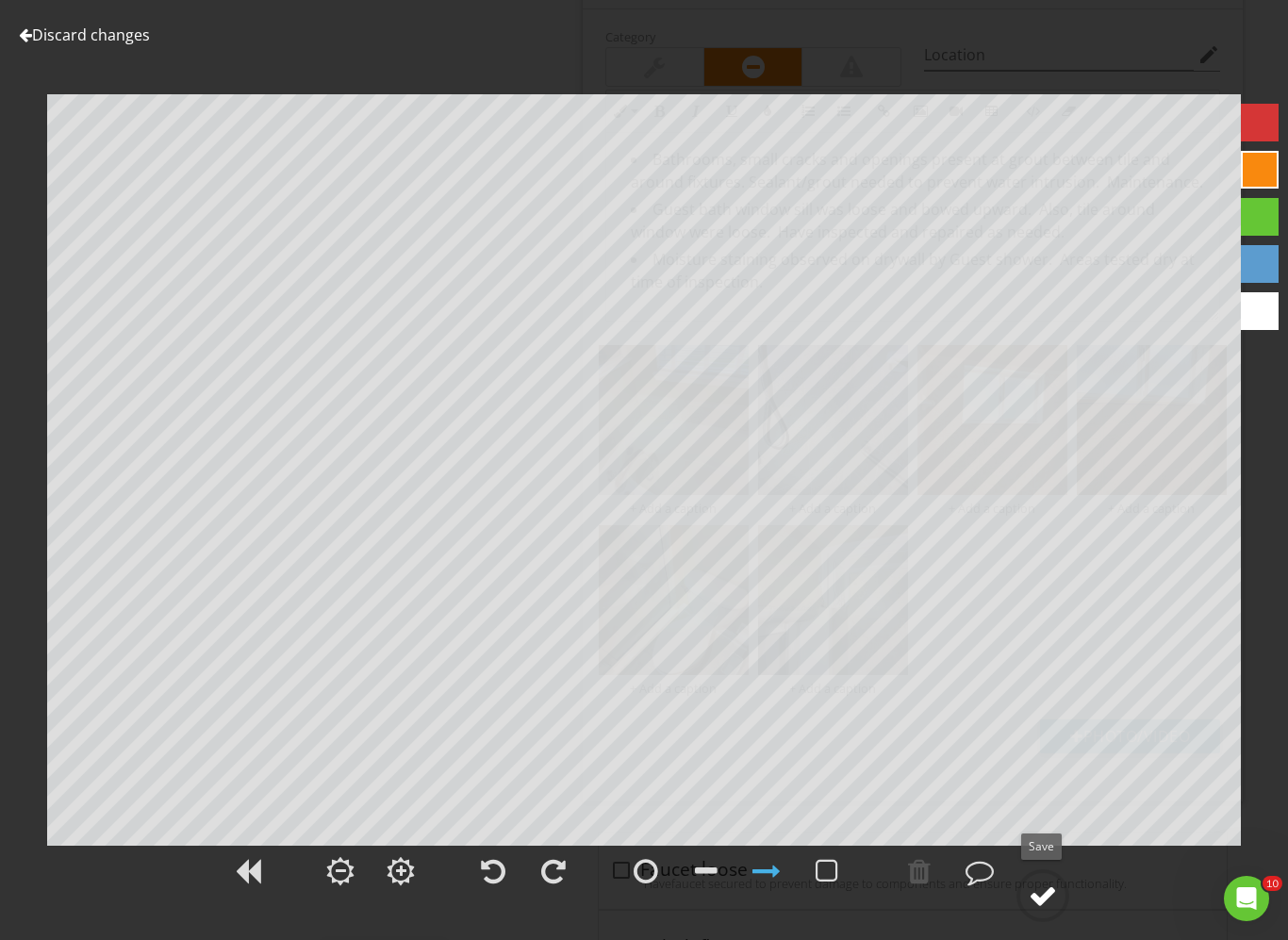 click at bounding box center [1043, 896] 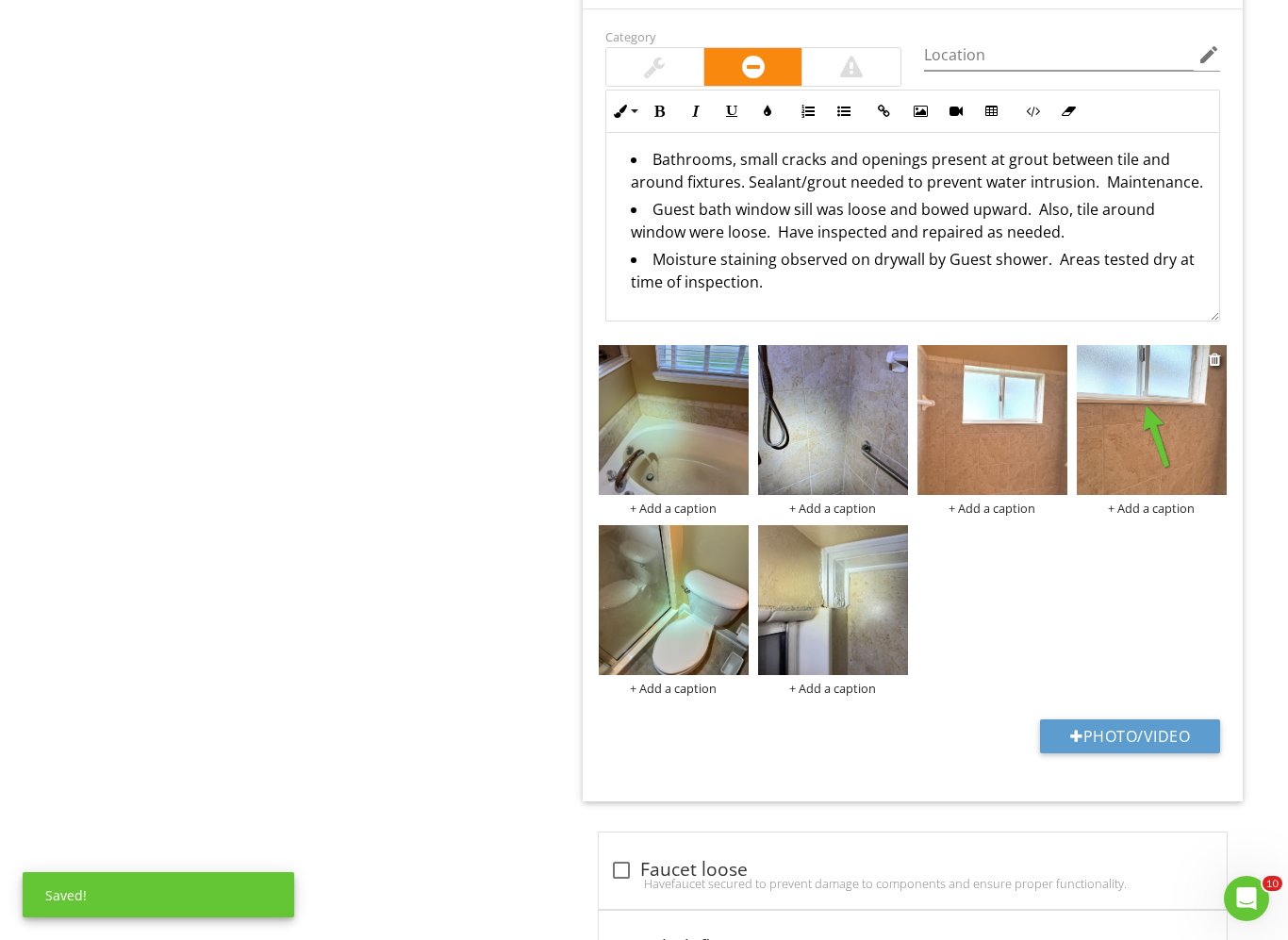 click at bounding box center [1151, 420] 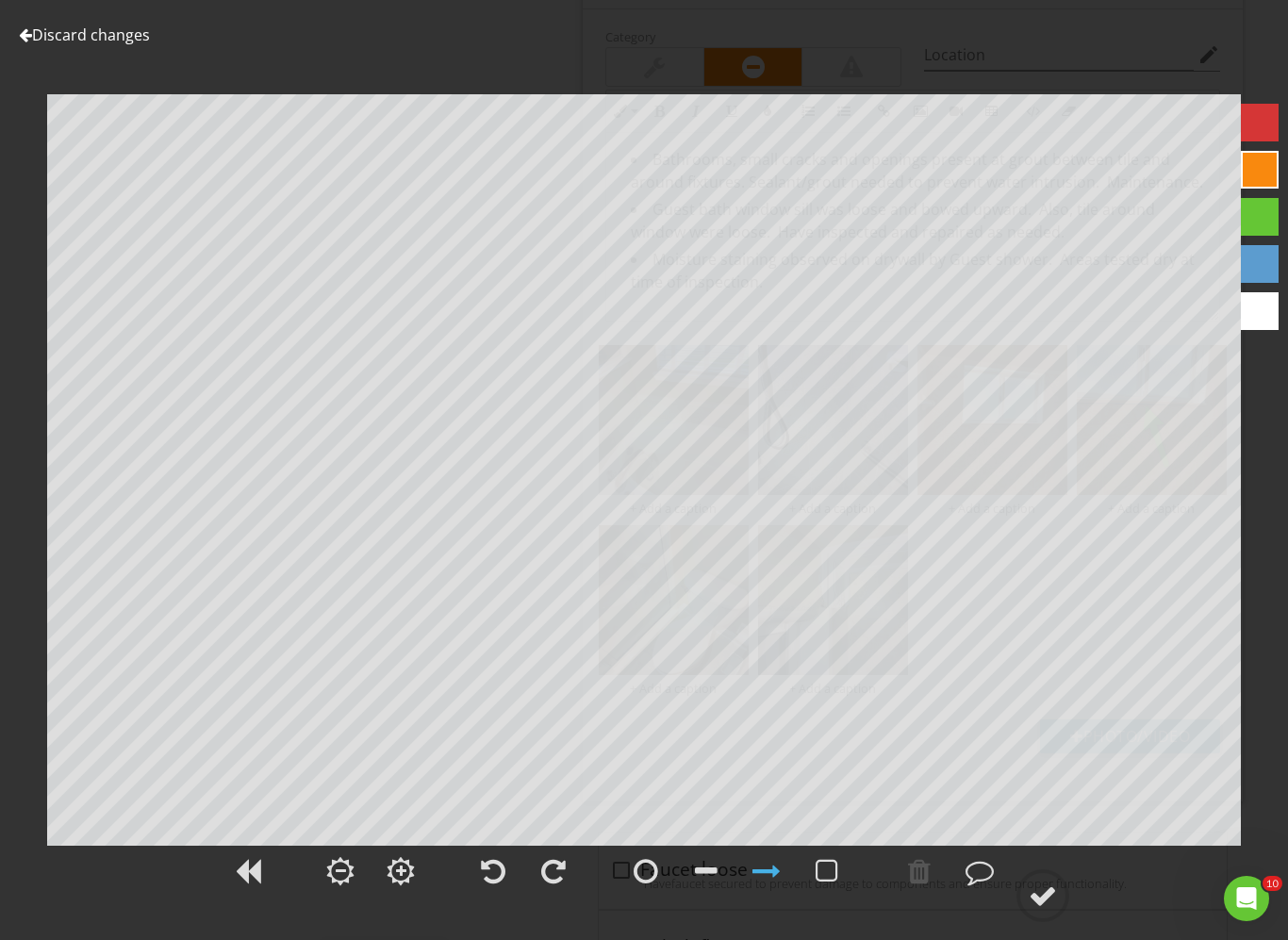 click at bounding box center (1260, 217) 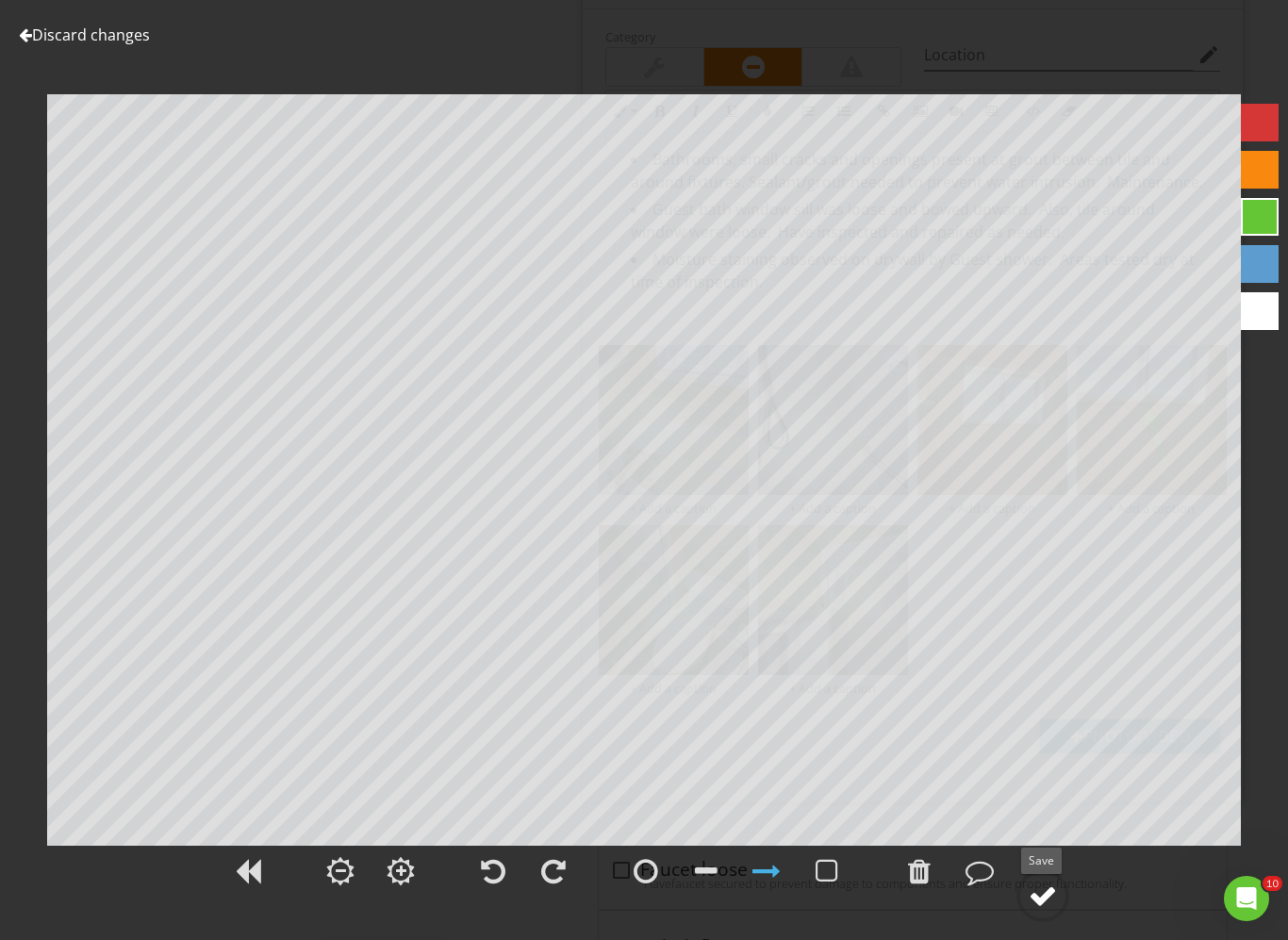 click 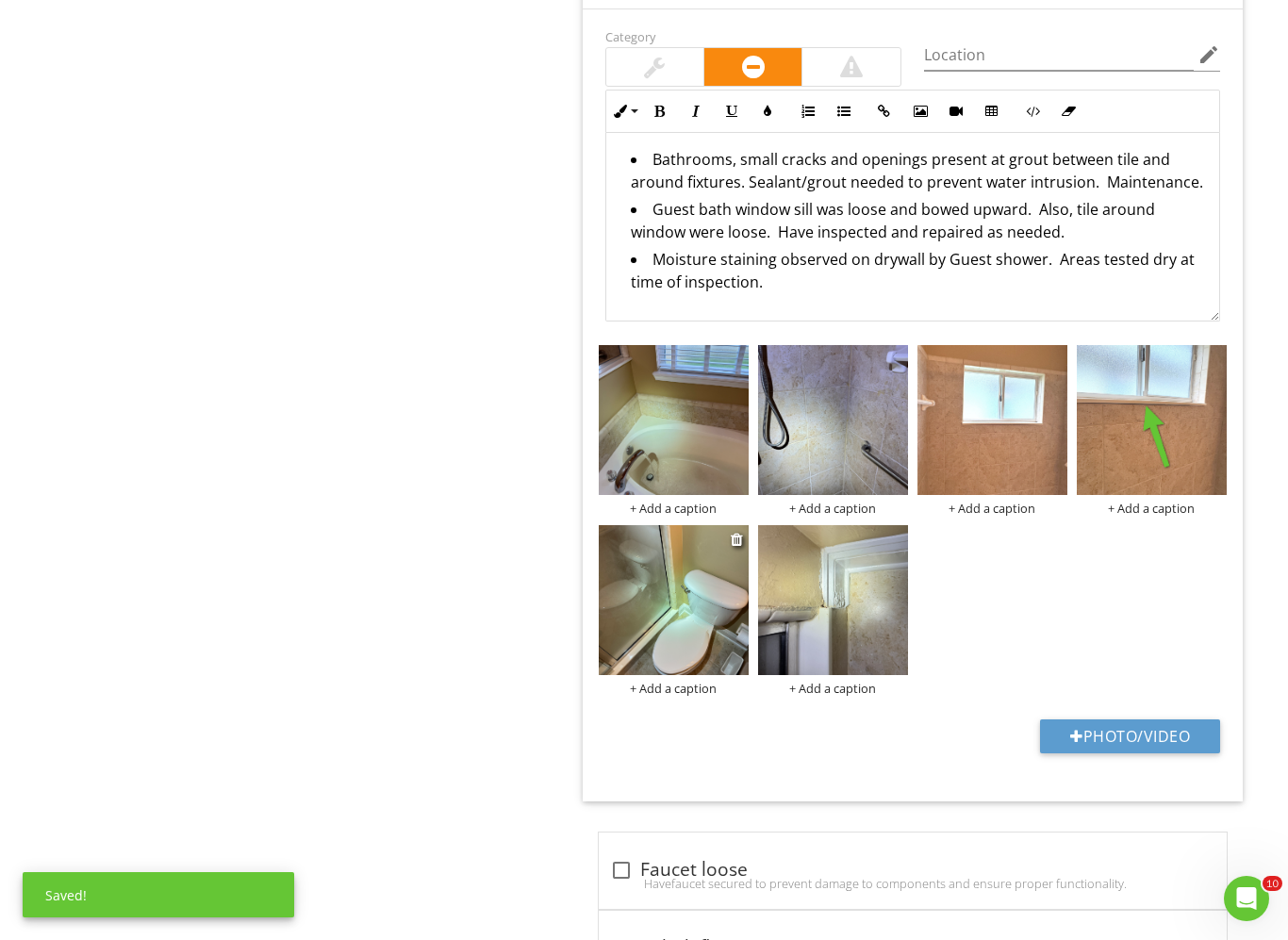 click at bounding box center (673, 600) 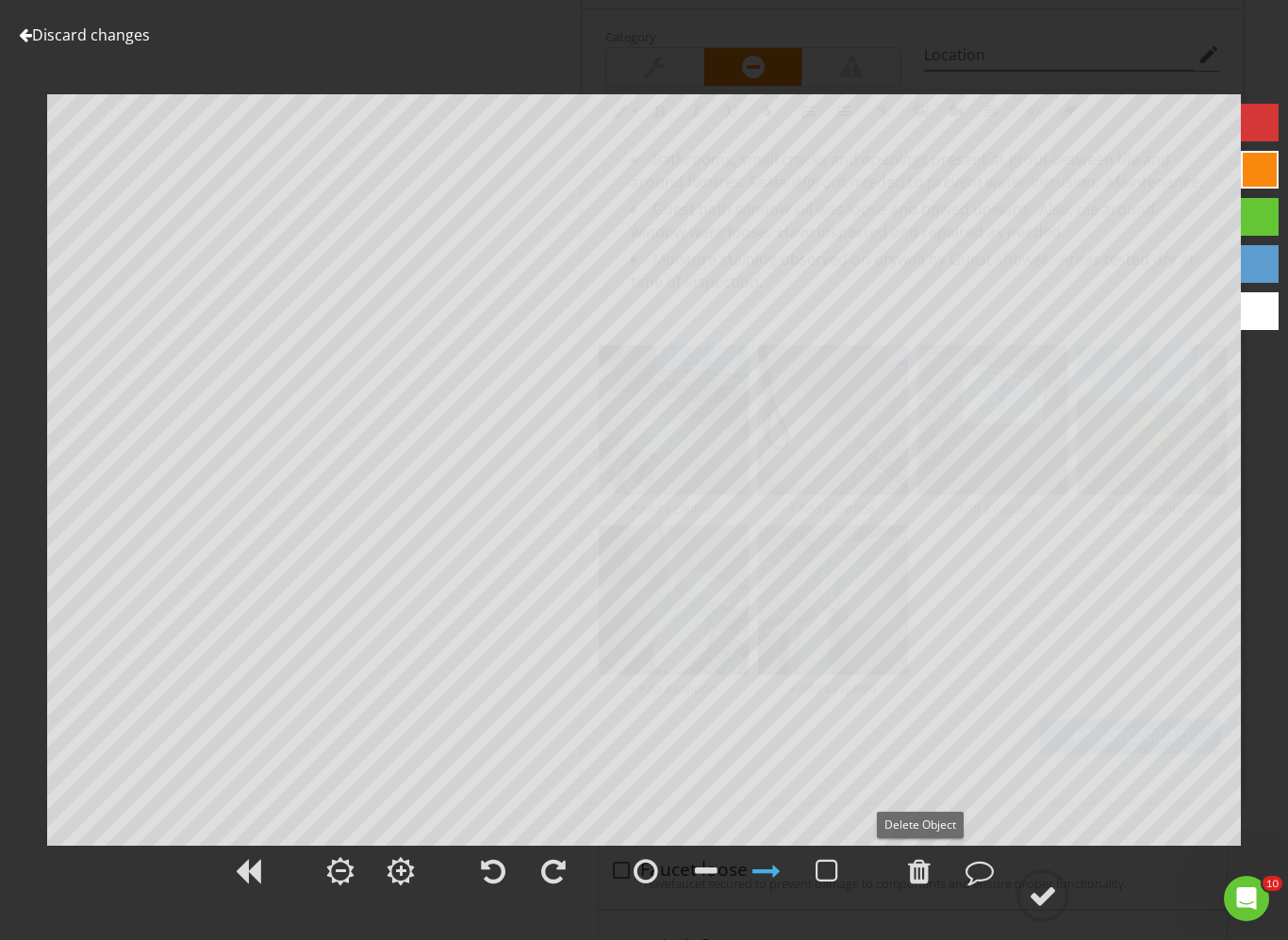 drag, startPoint x: 919, startPoint y: 878, endPoint x: 882, endPoint y: 821, distance: 67.95587 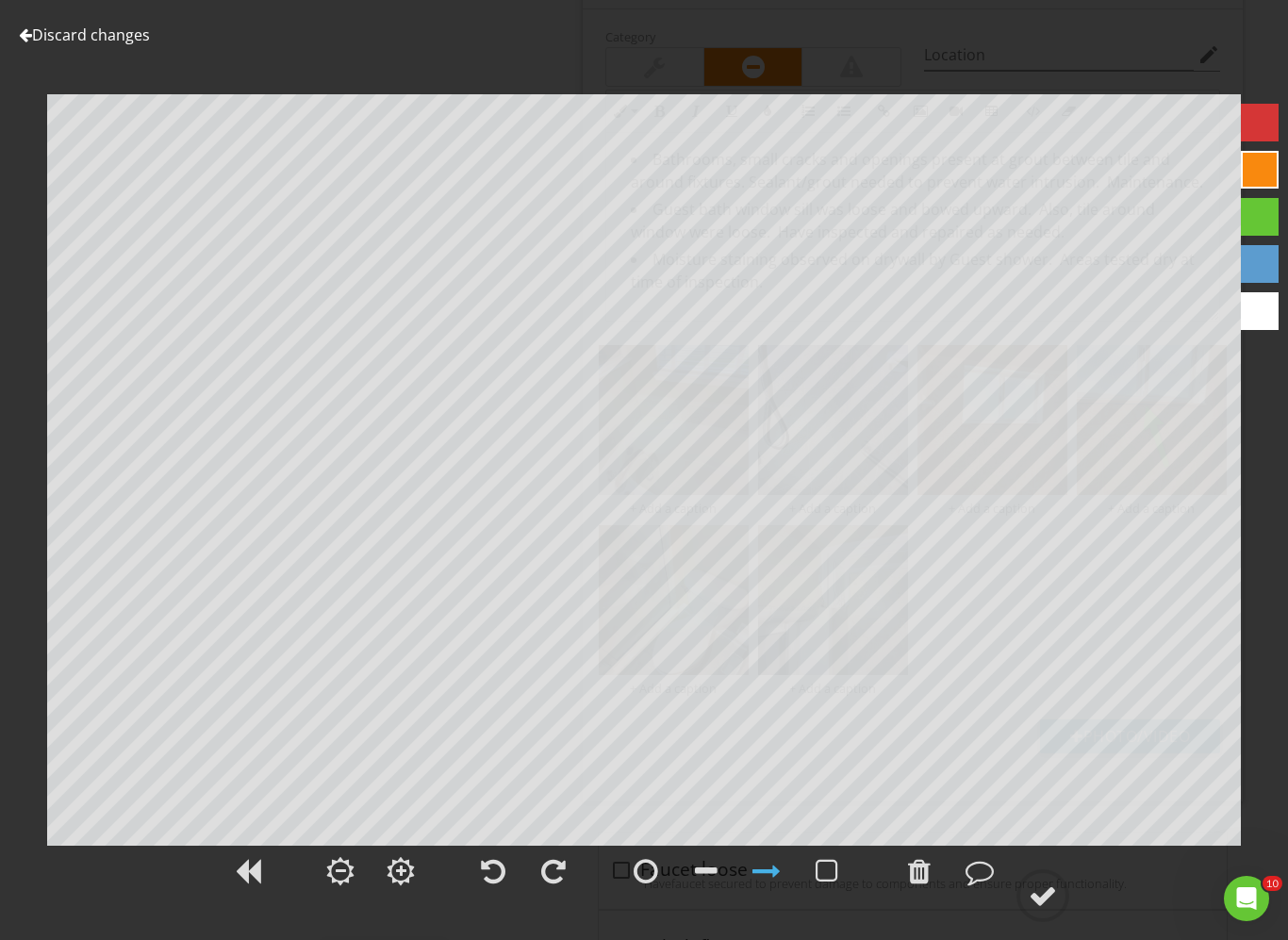 click at bounding box center (1043, 896) 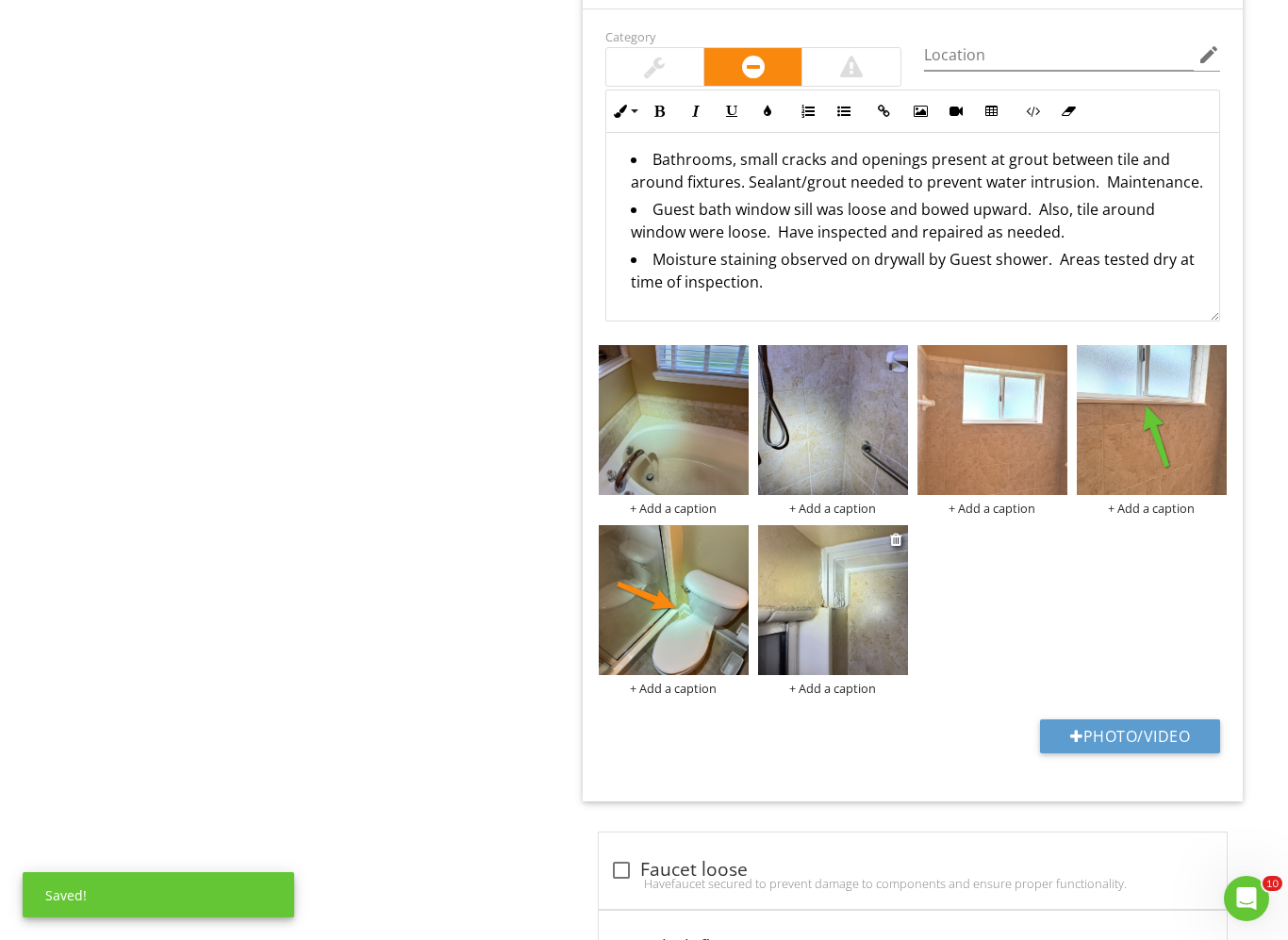 click at bounding box center [833, 600] 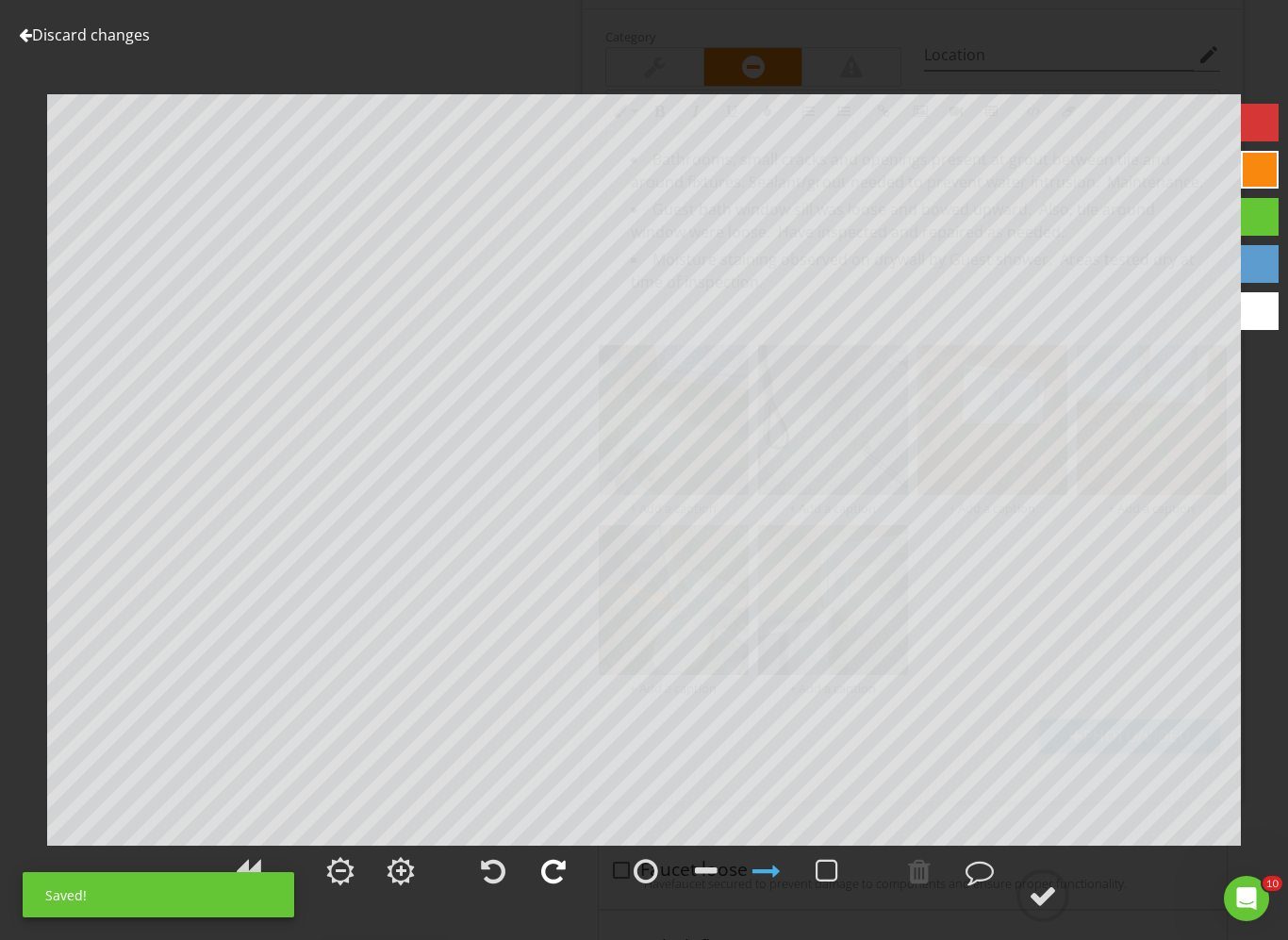 click at bounding box center [553, 871] 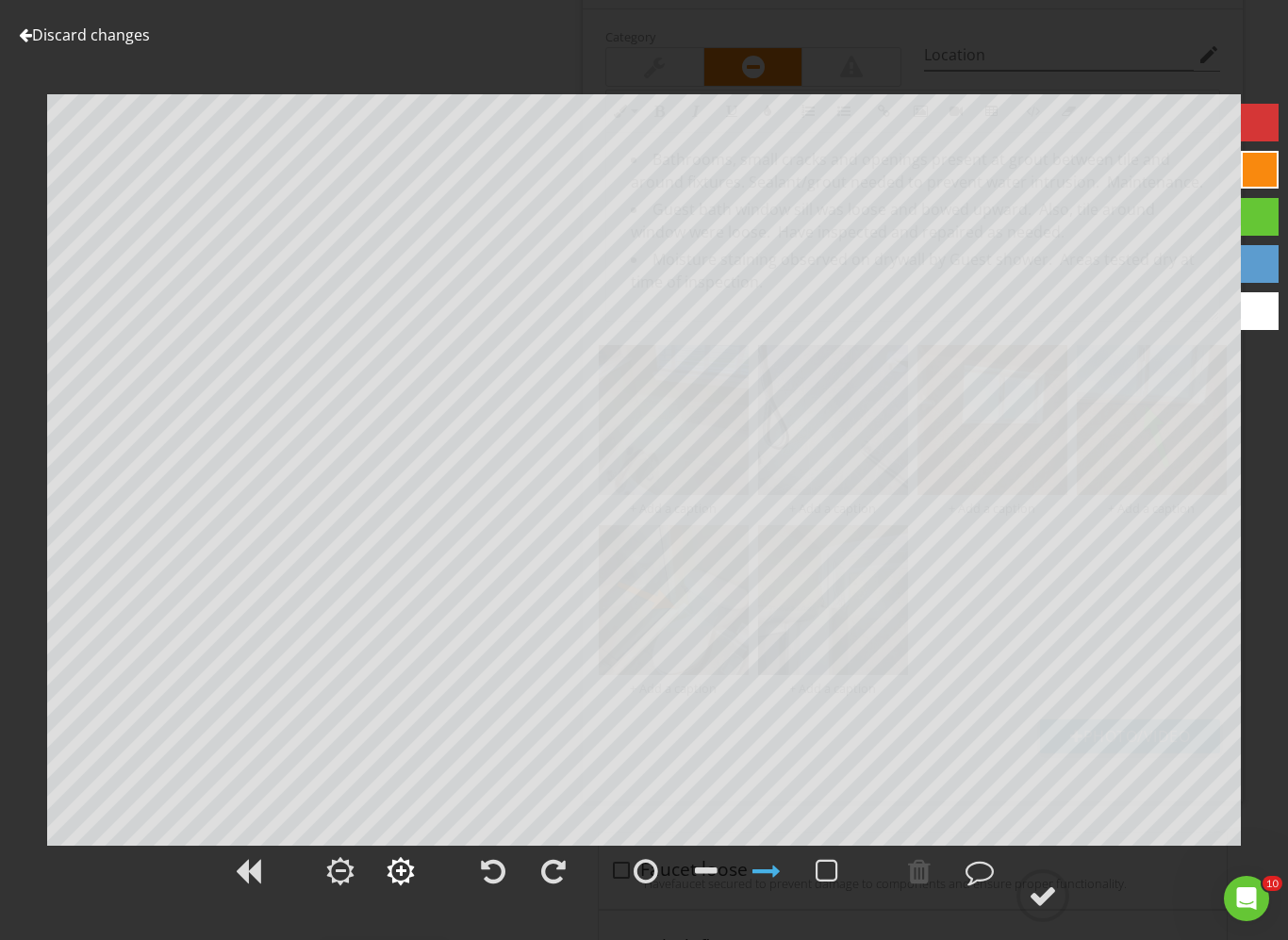 click at bounding box center [401, 871] 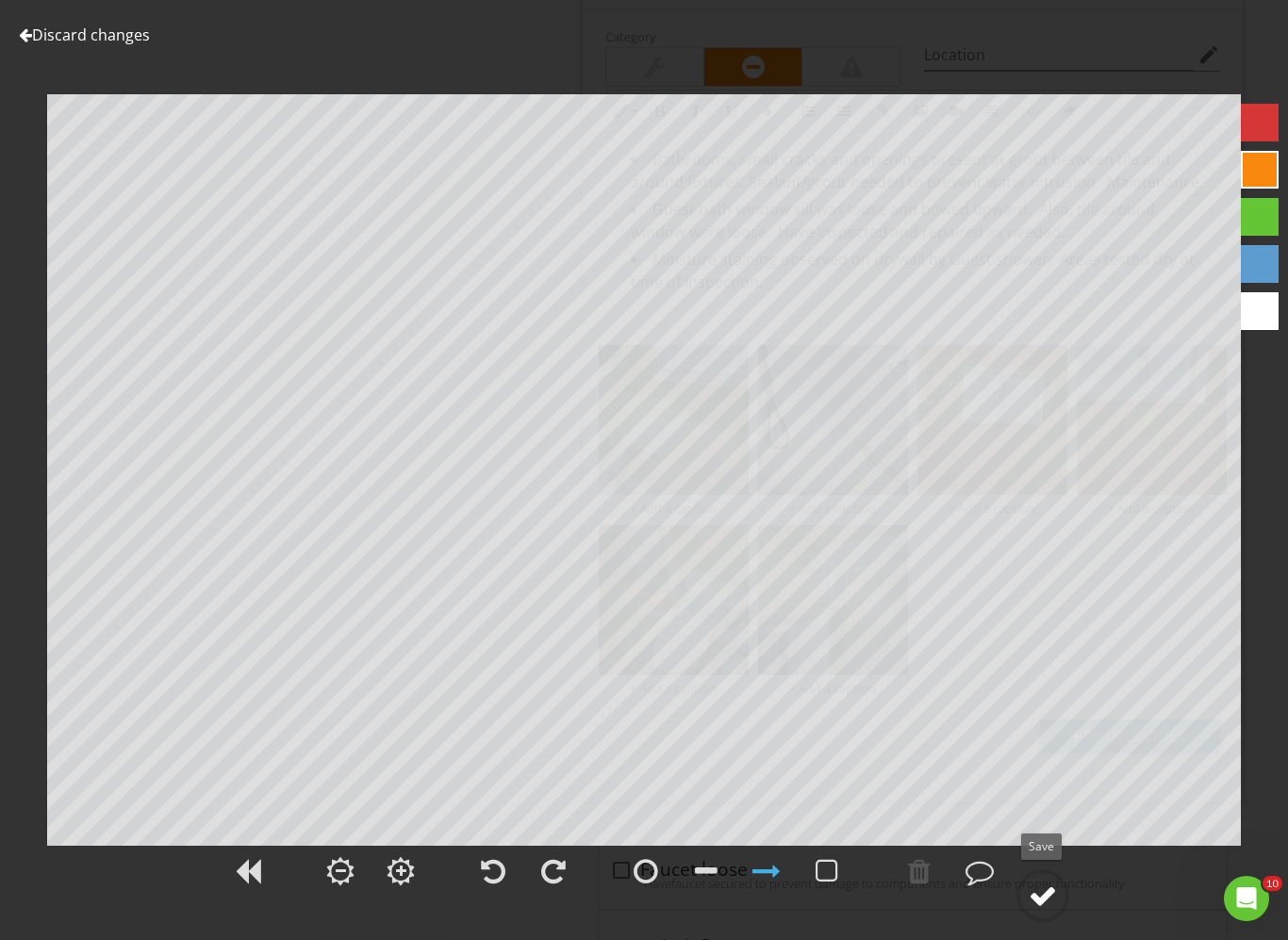 click at bounding box center [1043, 896] 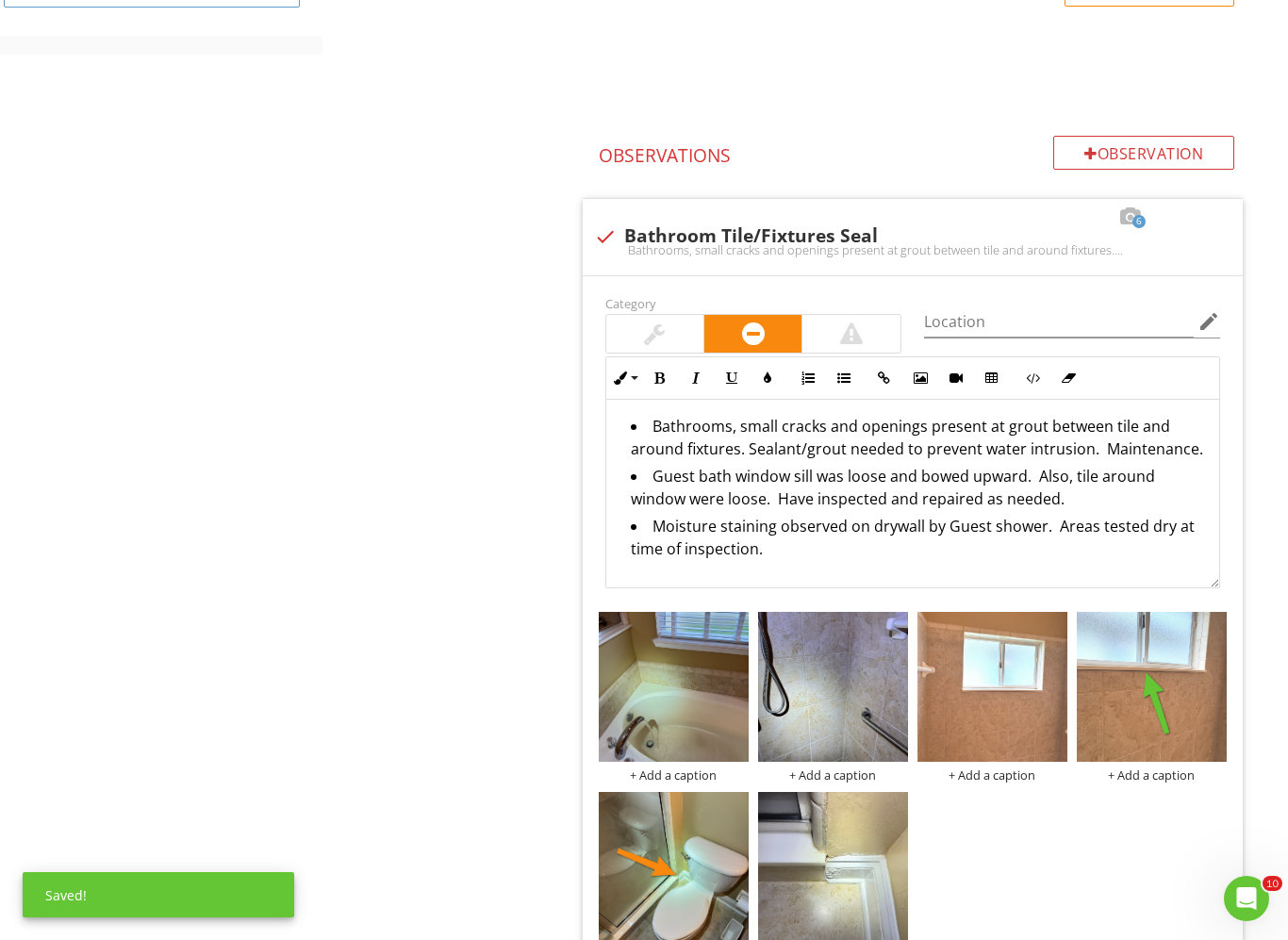 scroll, scrollTop: 666, scrollLeft: 0, axis: vertical 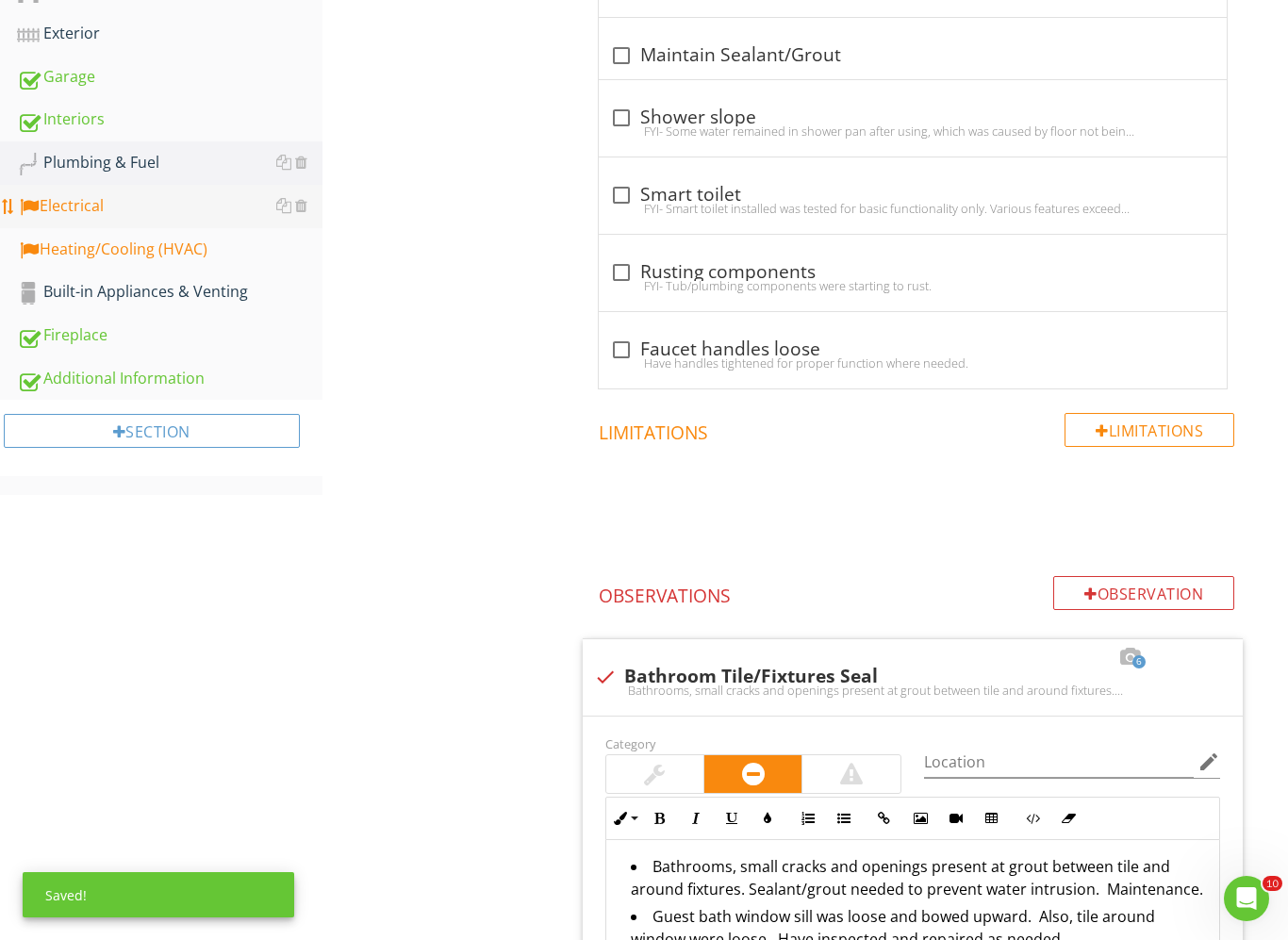 click on "Electrical" at bounding box center [170, 206] 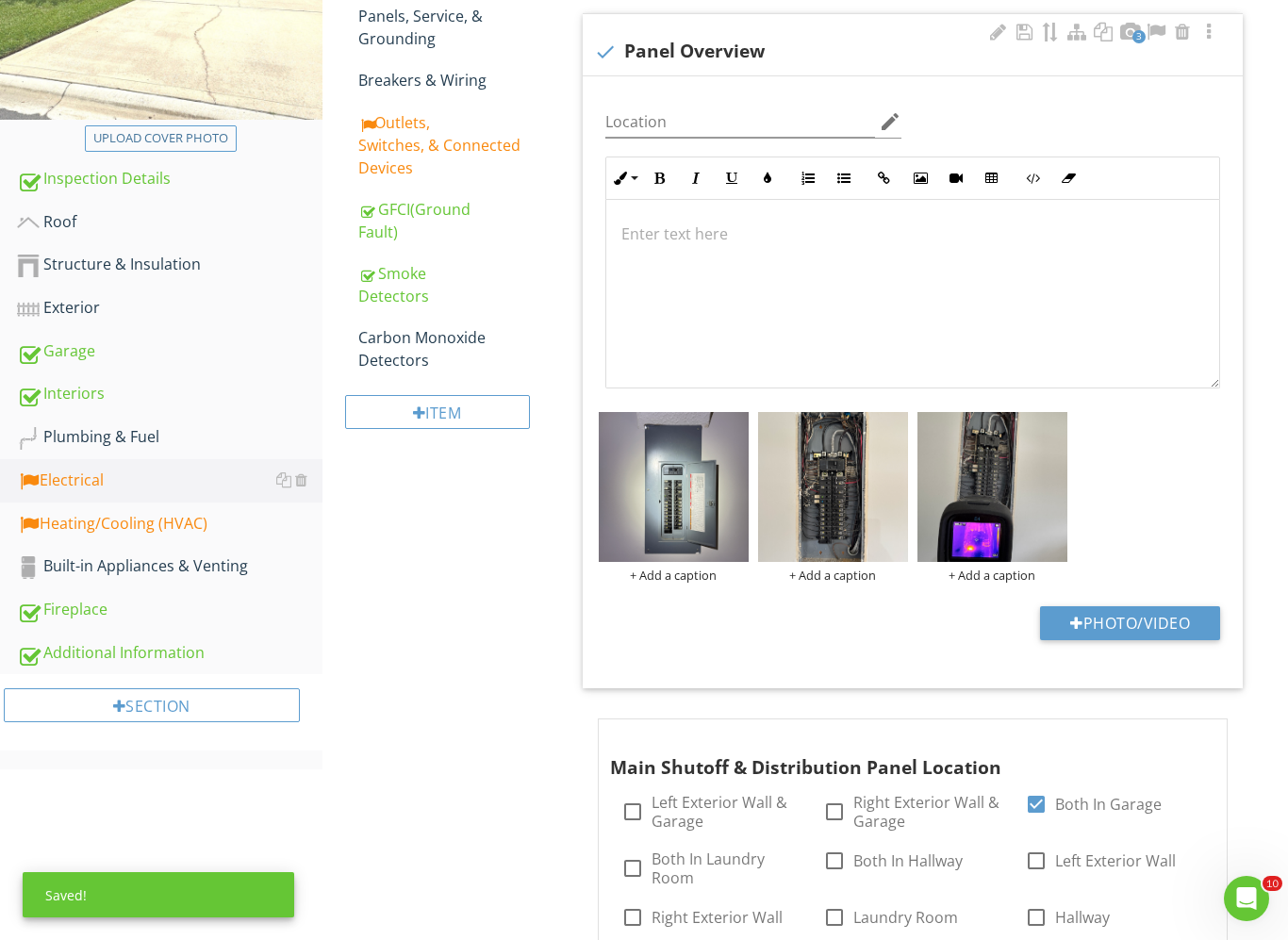scroll, scrollTop: 312, scrollLeft: 0, axis: vertical 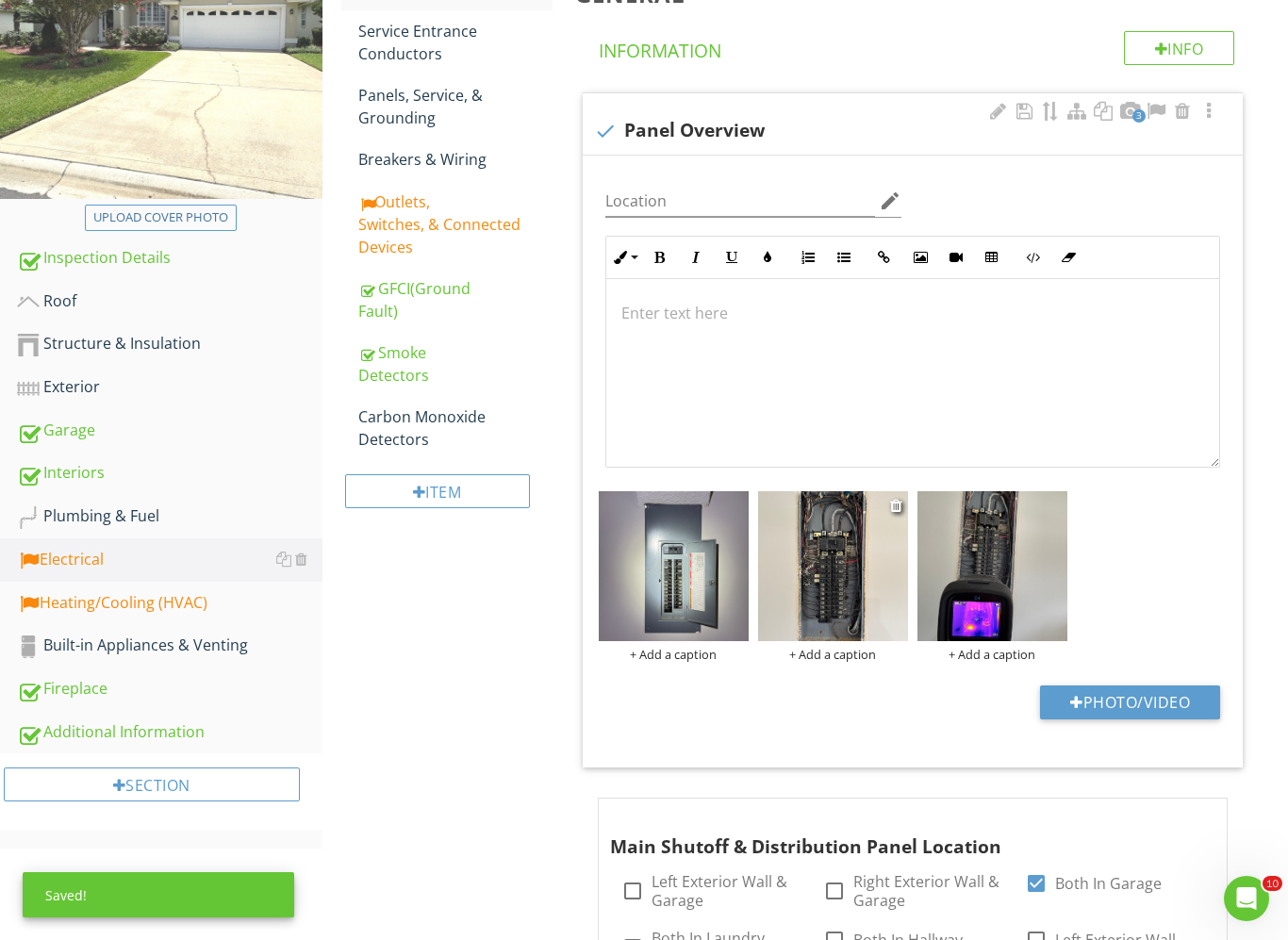 click at bounding box center (833, 566) 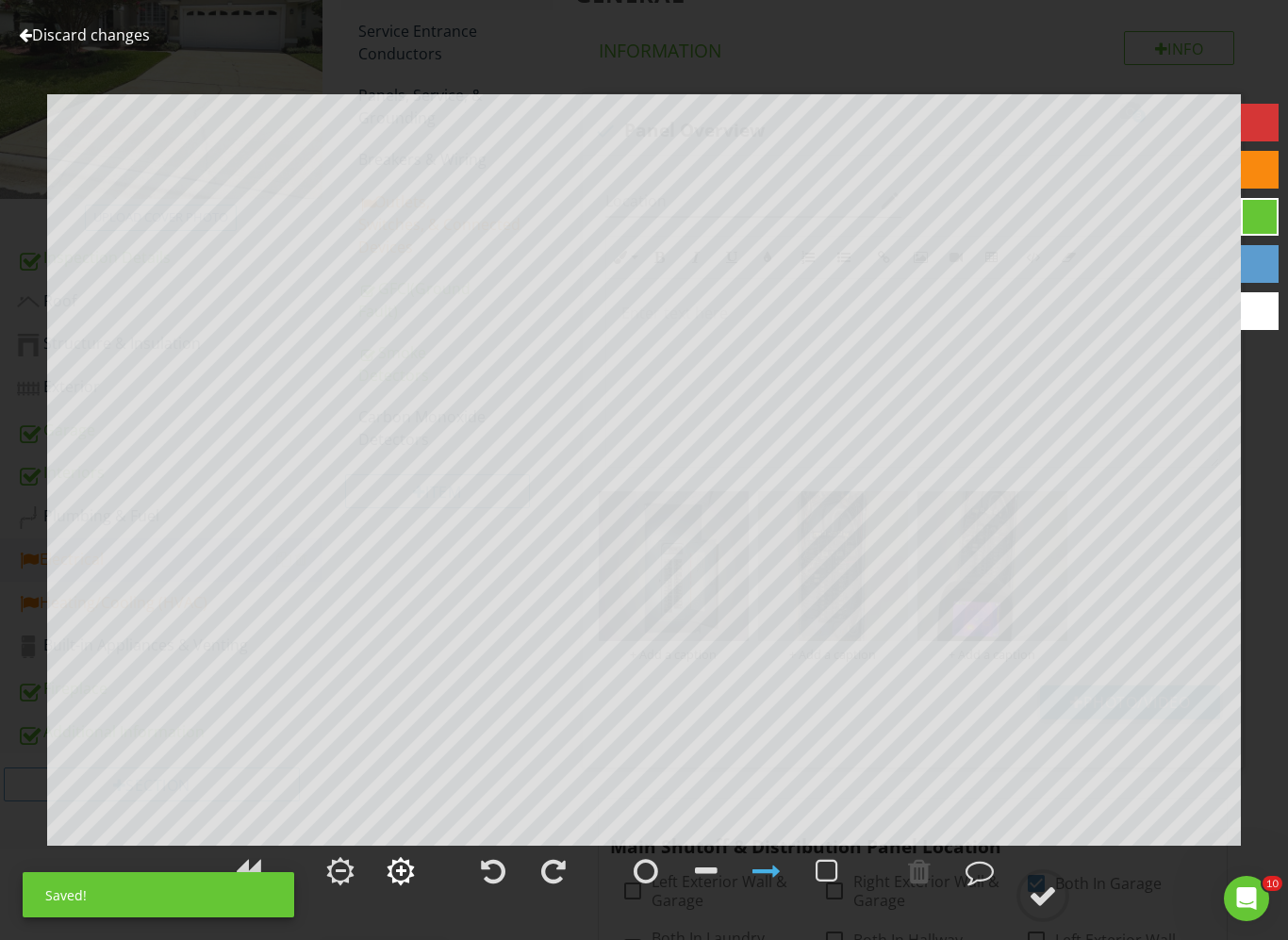 click at bounding box center (401, 871) 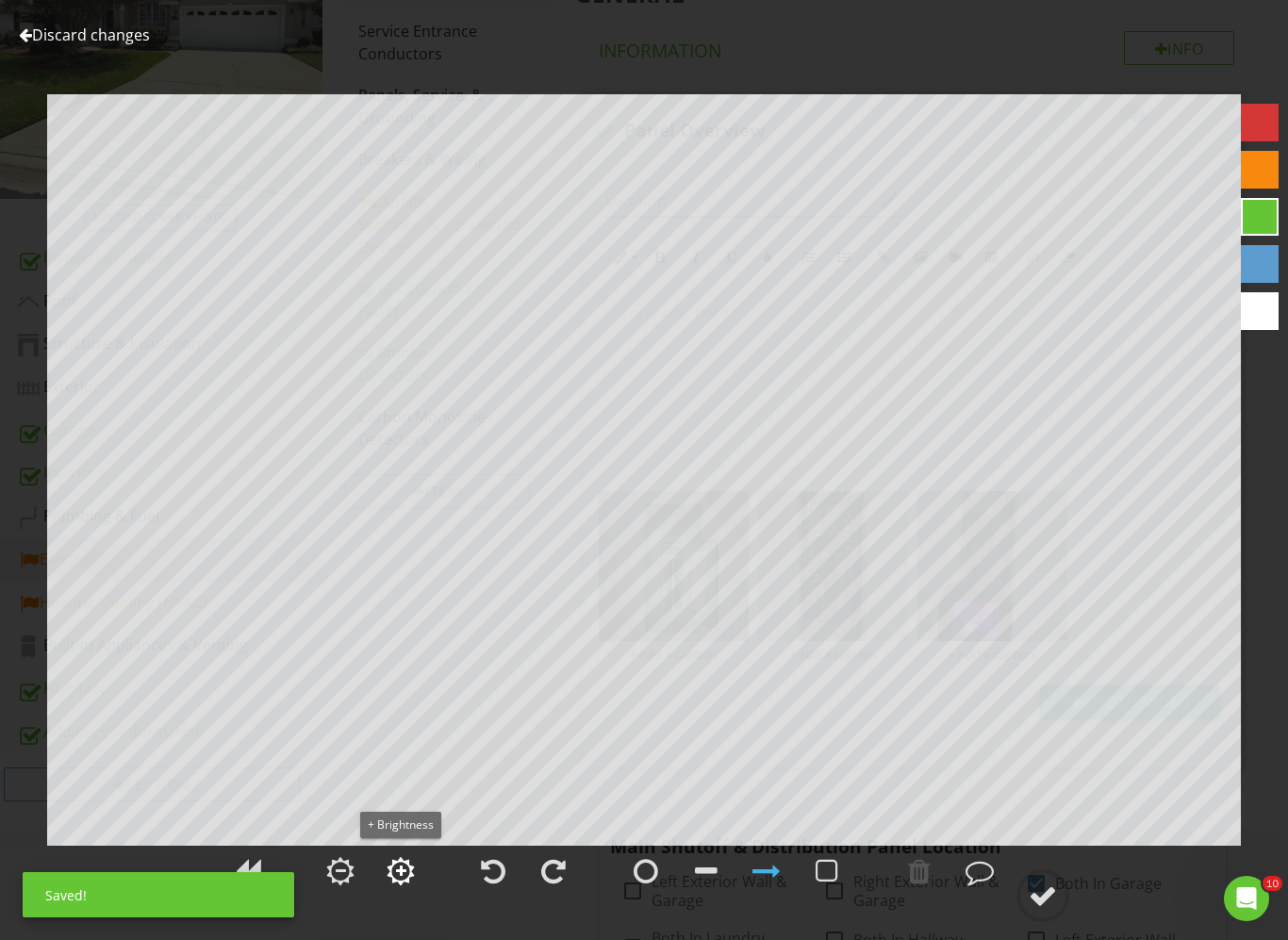 click at bounding box center (401, 871) 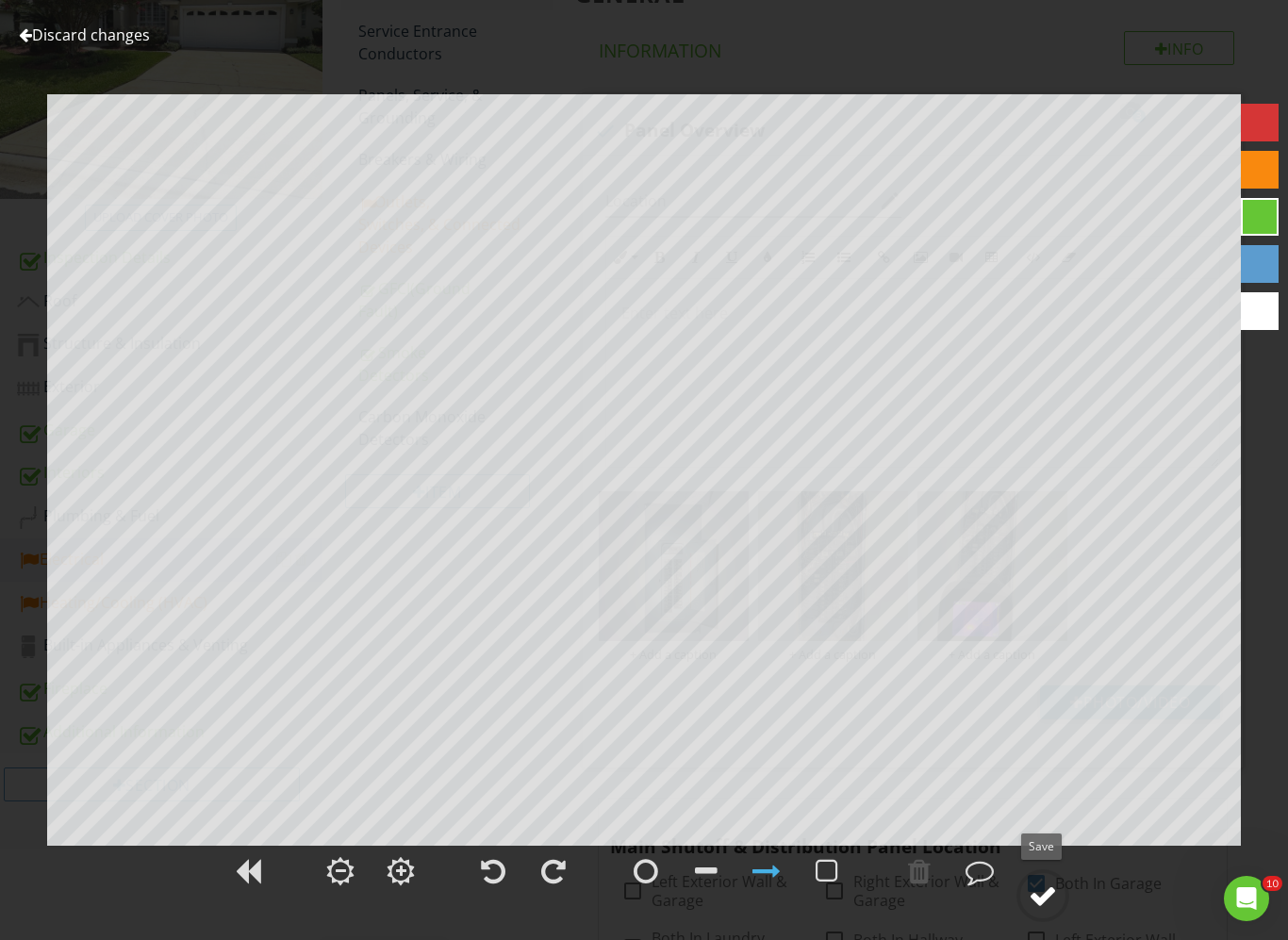 click at bounding box center (1043, 896) 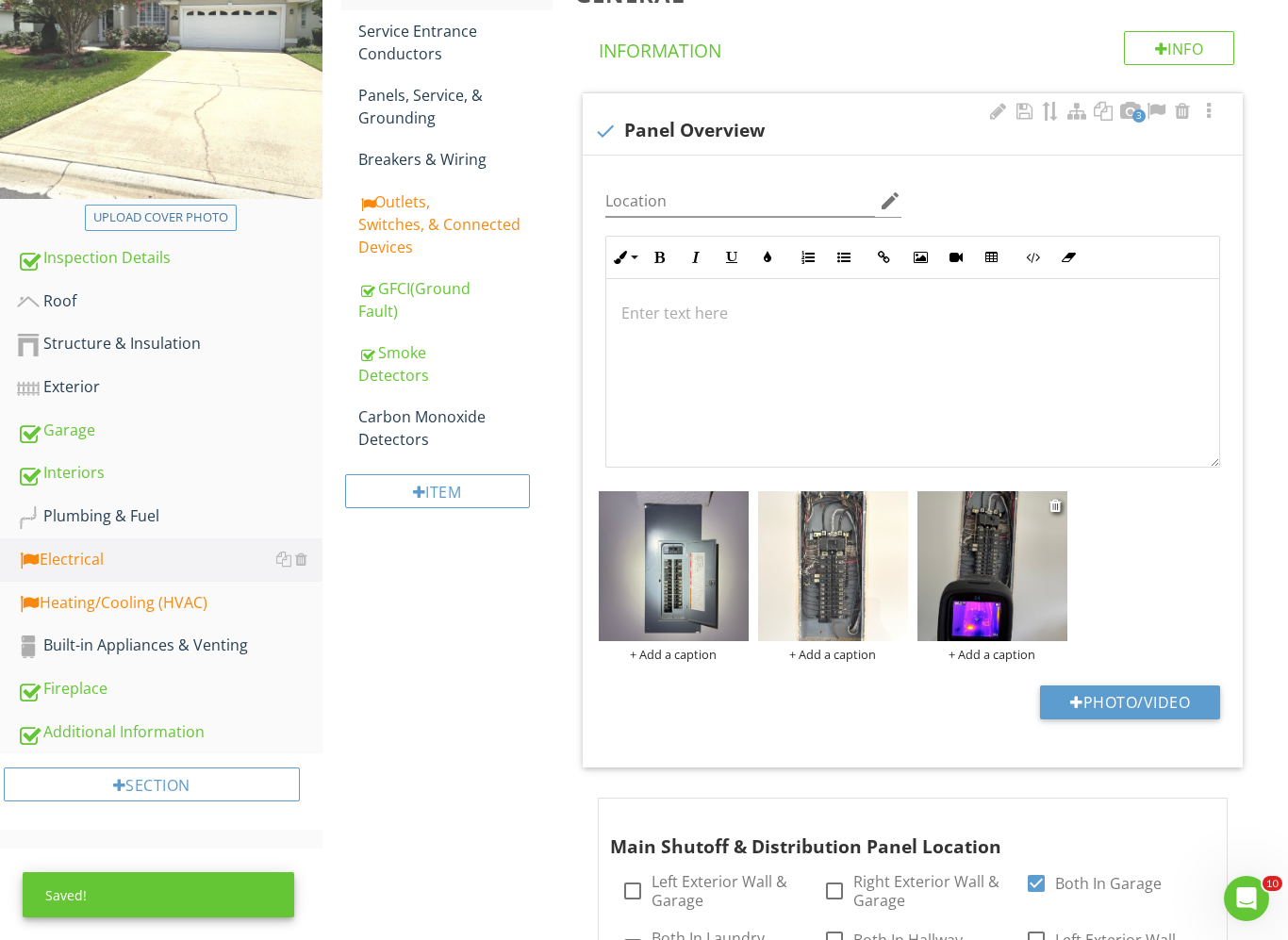 click at bounding box center [992, 566] 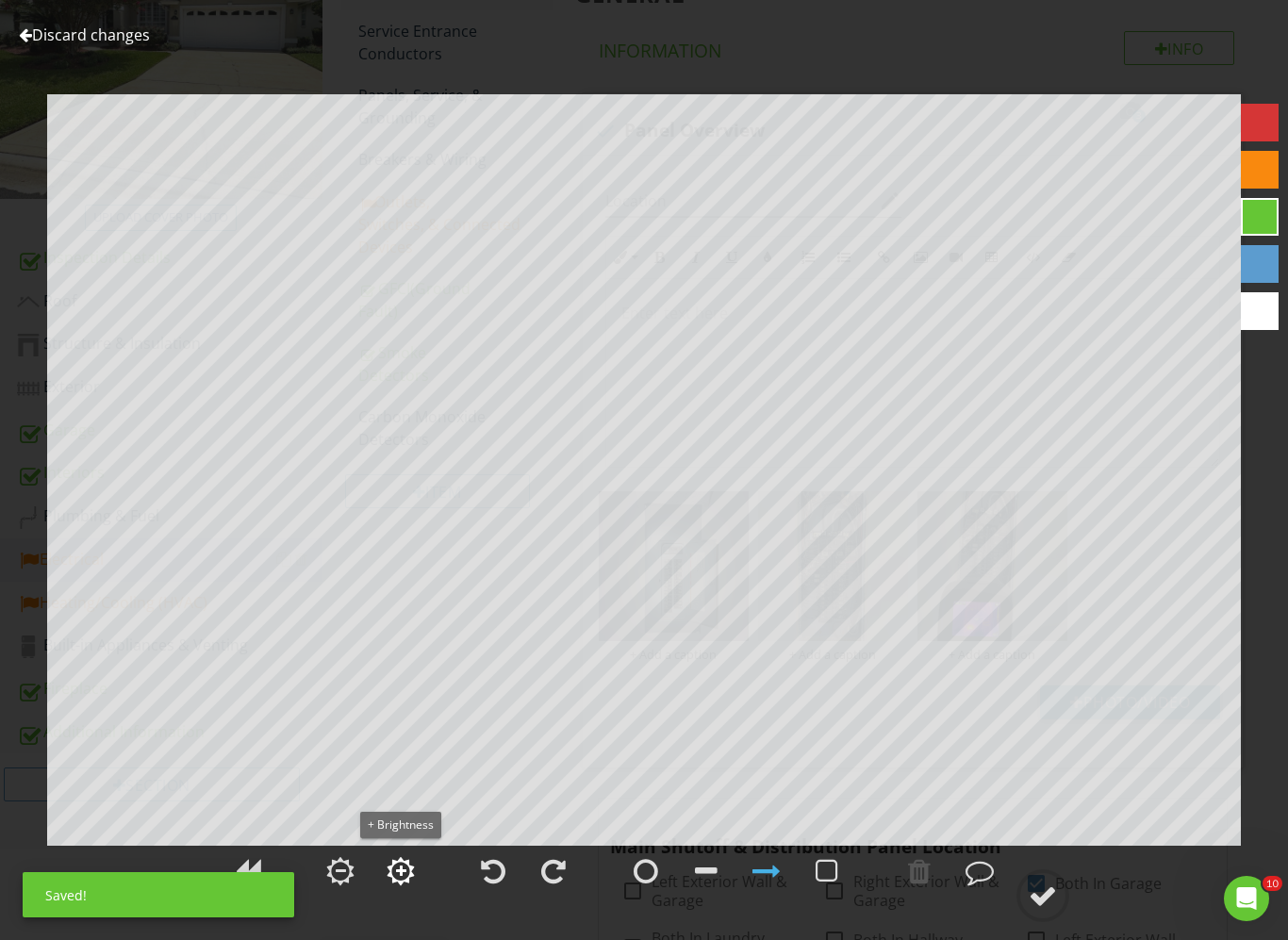click at bounding box center [401, 871] 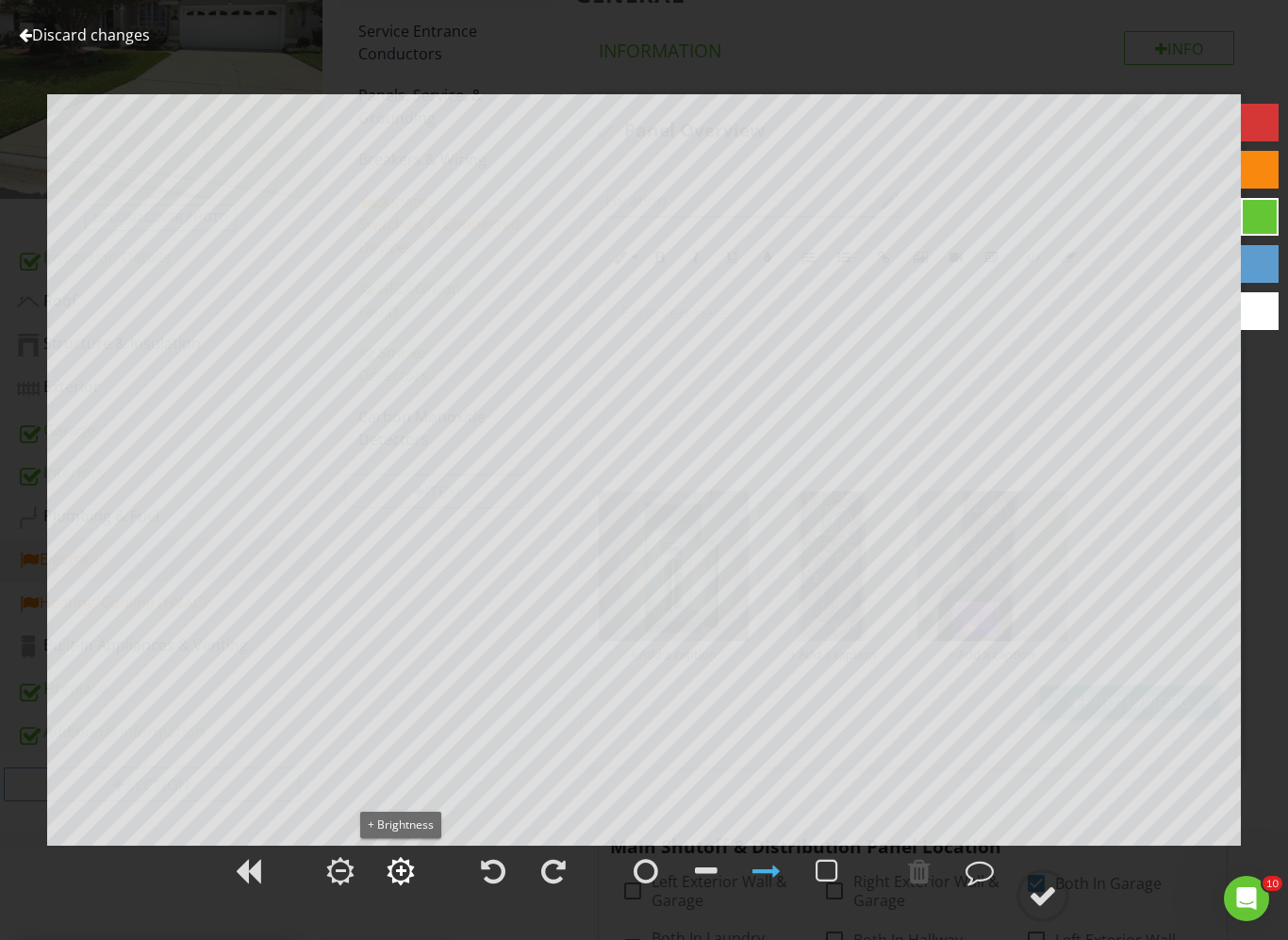 click at bounding box center [401, 871] 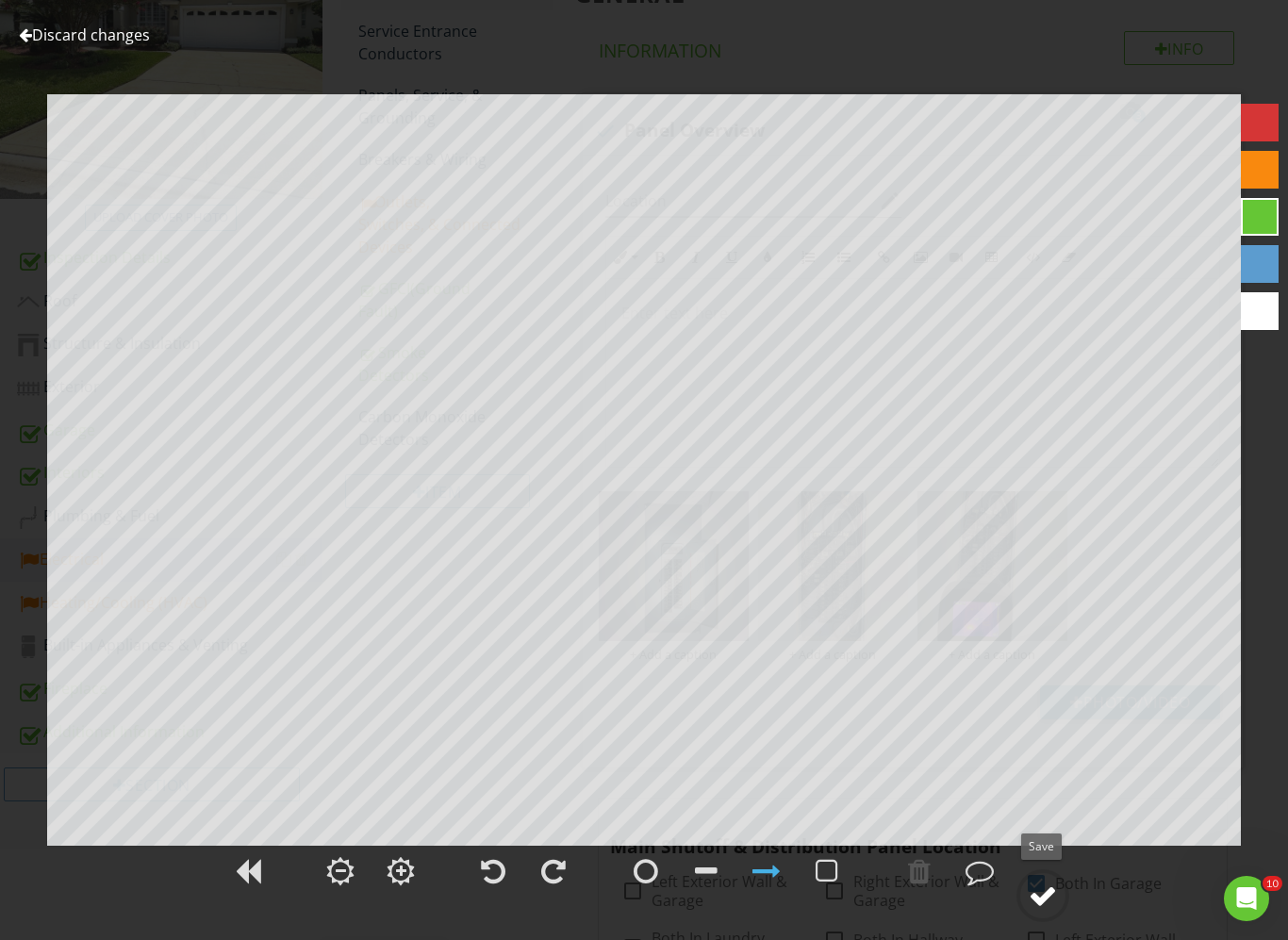 click at bounding box center [1043, 896] 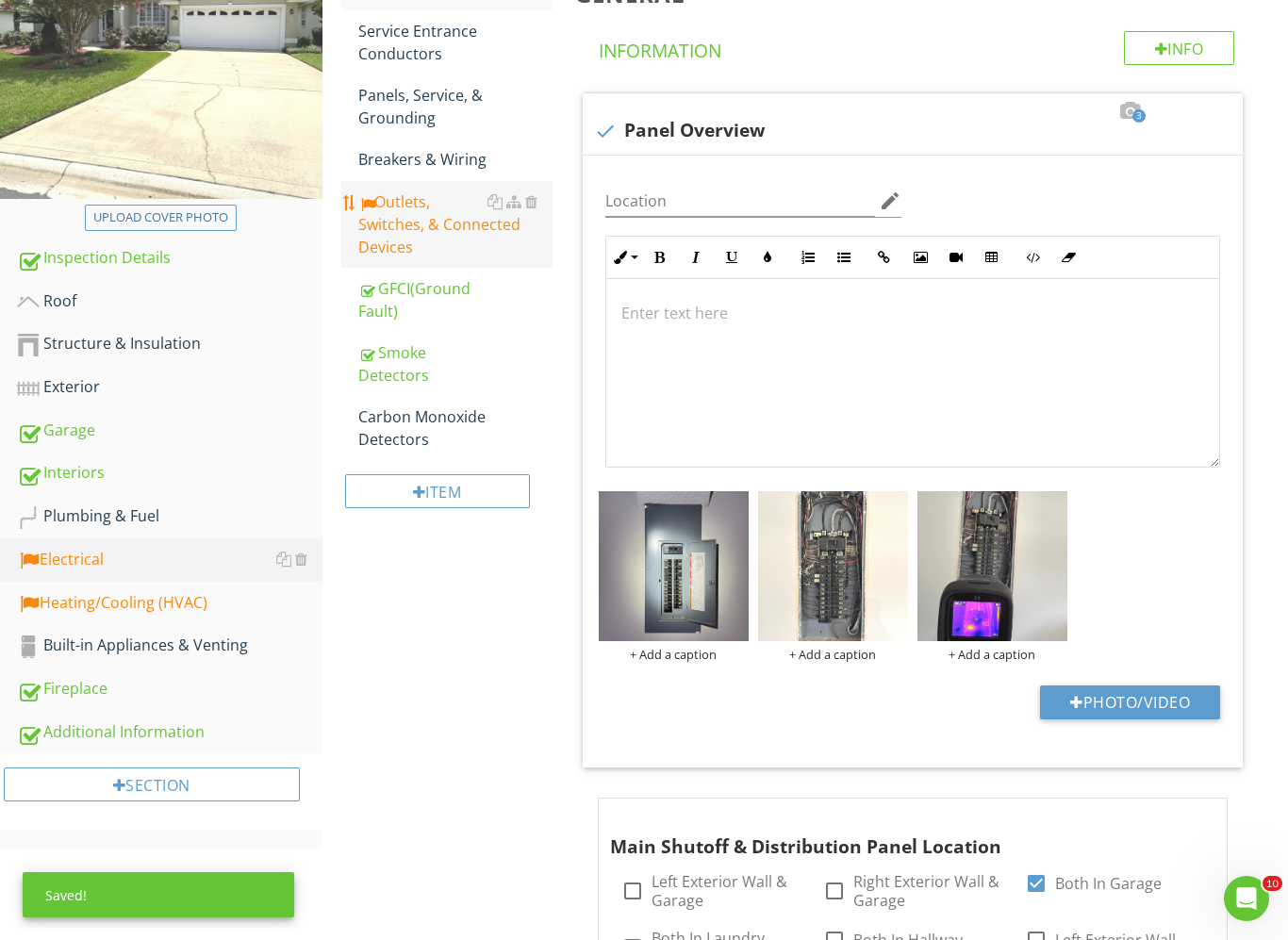 click on "Outlets, Switches, & Connected Devices" at bounding box center (455, 224) 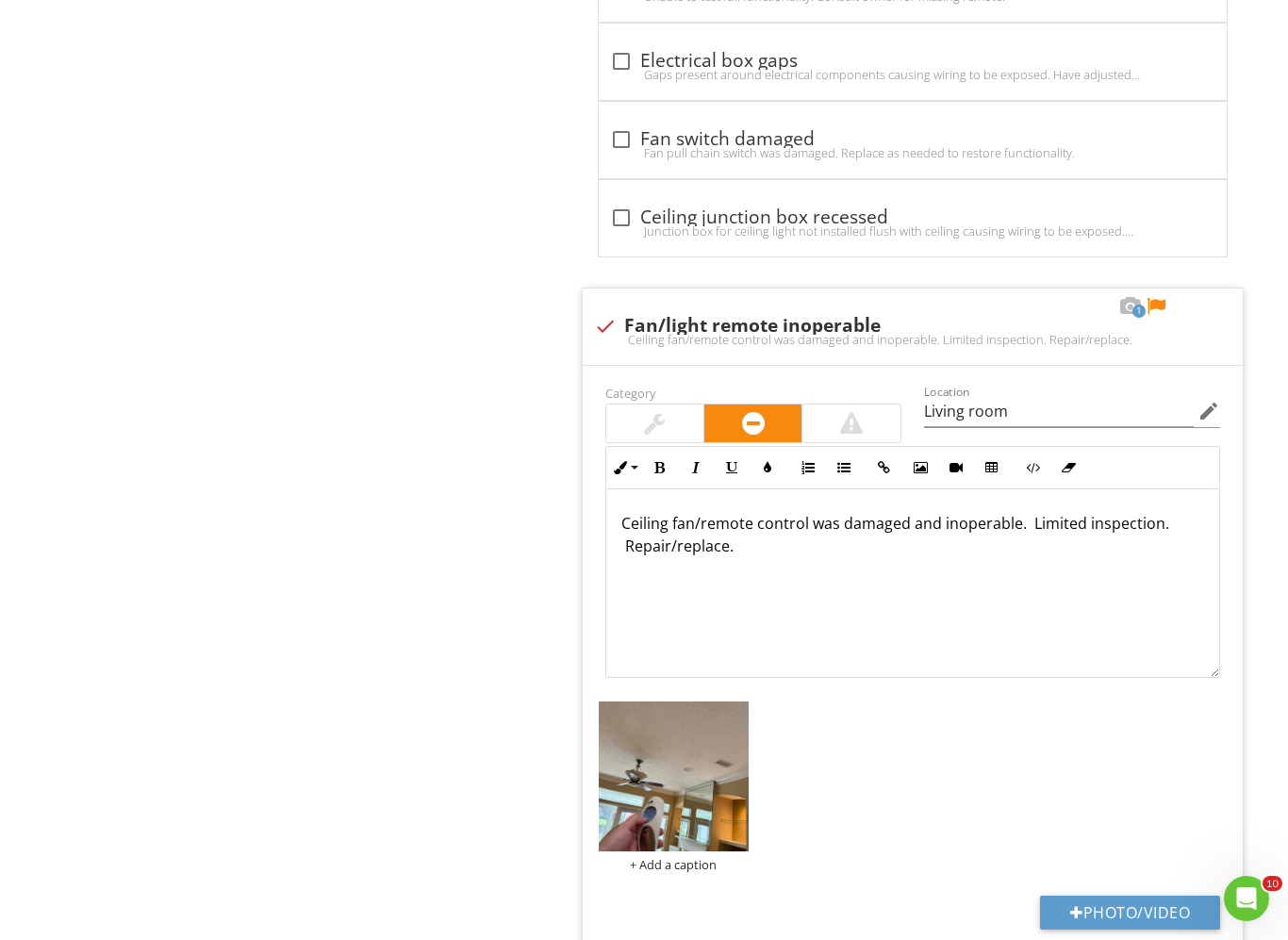scroll, scrollTop: 9222, scrollLeft: 0, axis: vertical 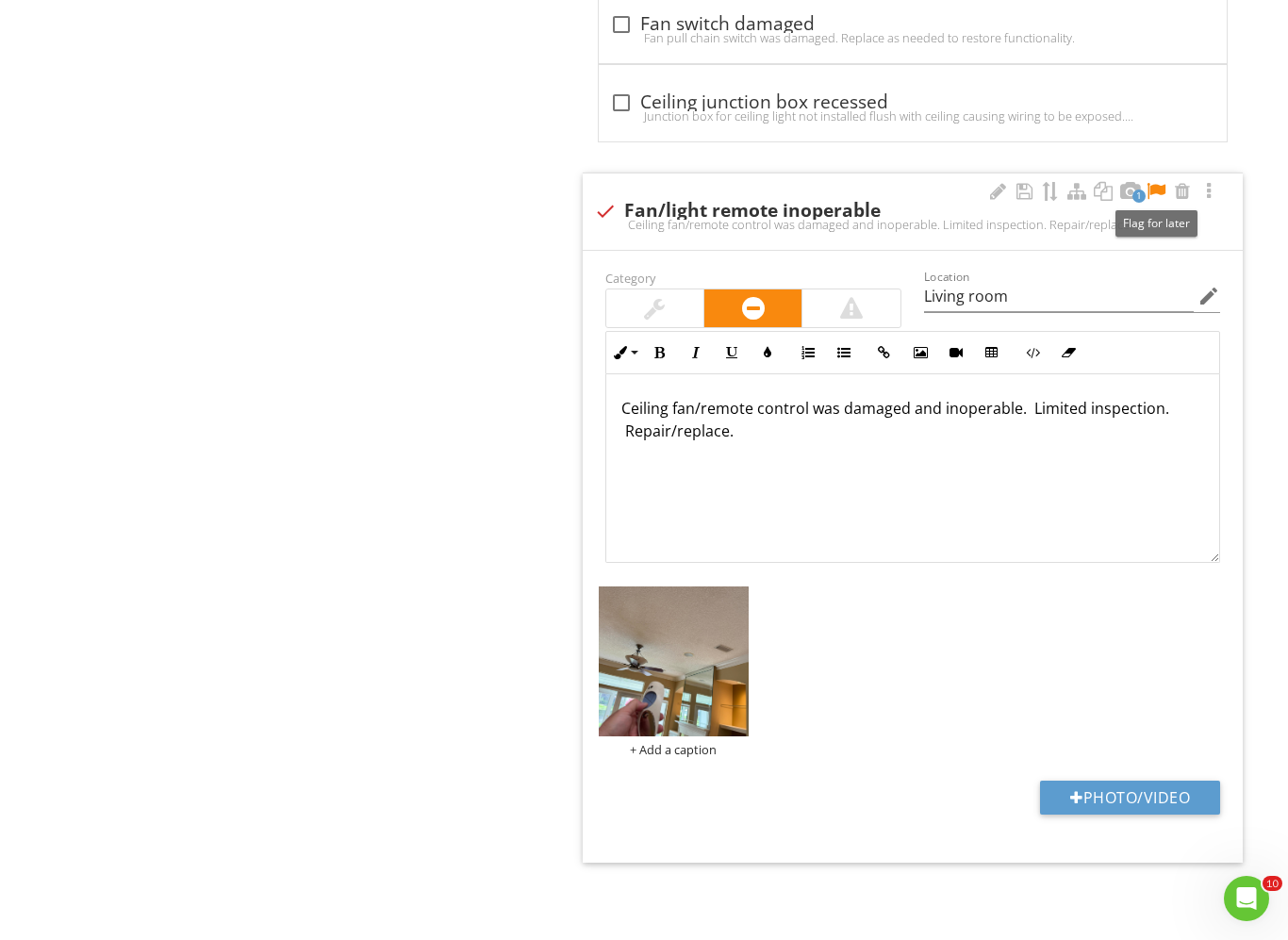 click at bounding box center (1156, 191) 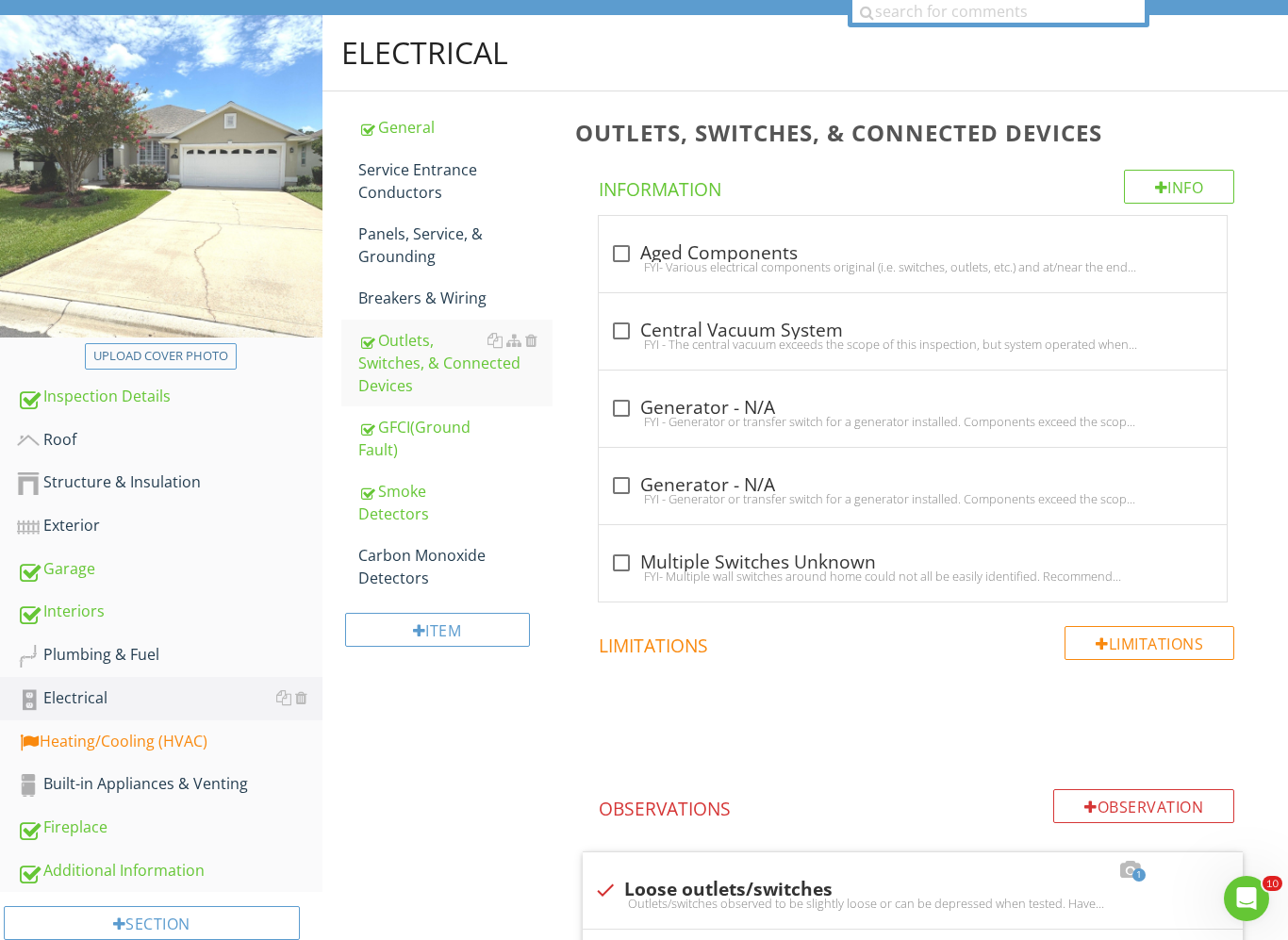 scroll, scrollTop: 471, scrollLeft: 0, axis: vertical 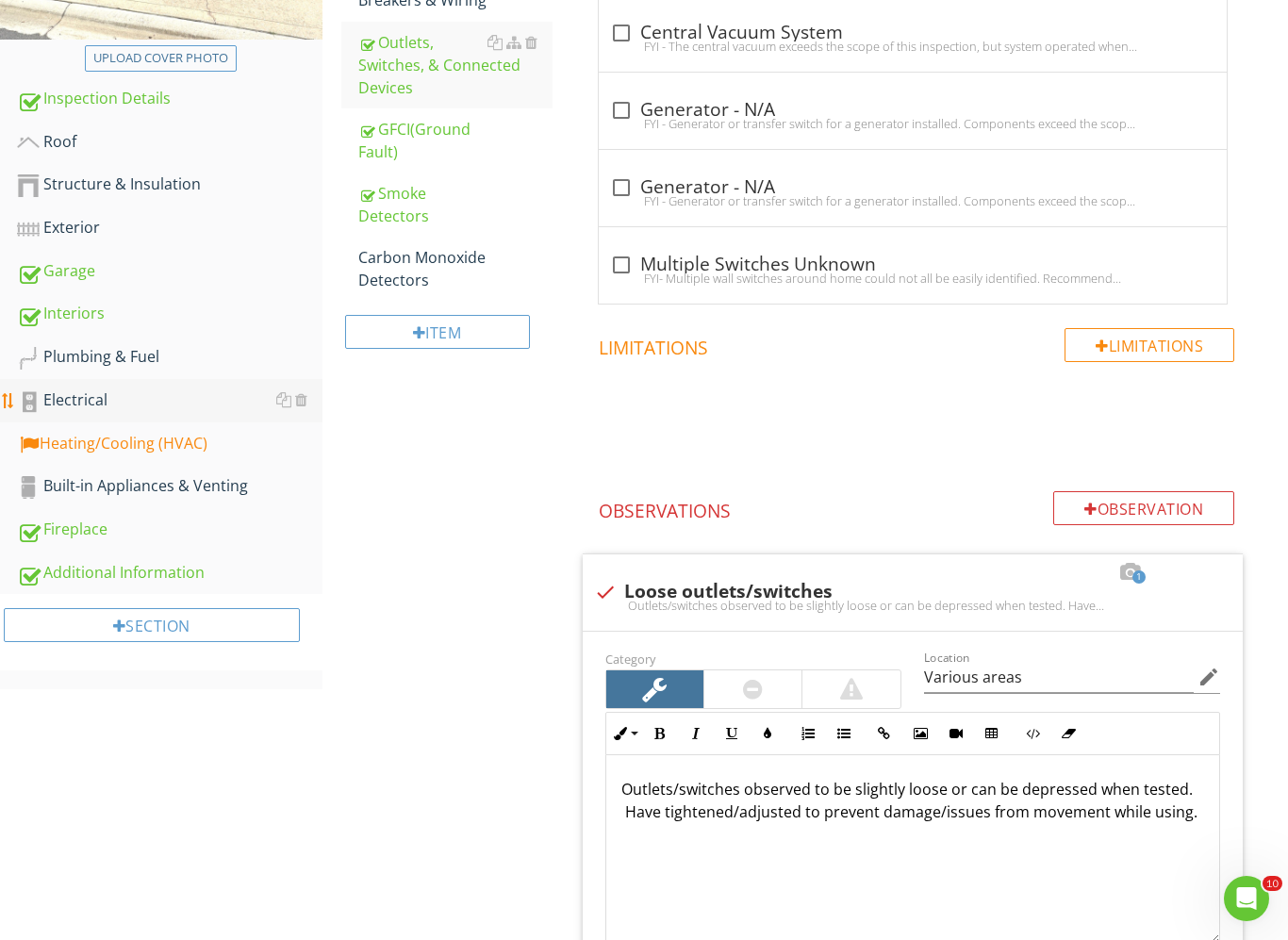 click on "Heating/Cooling (HVAC)" at bounding box center [170, 444] 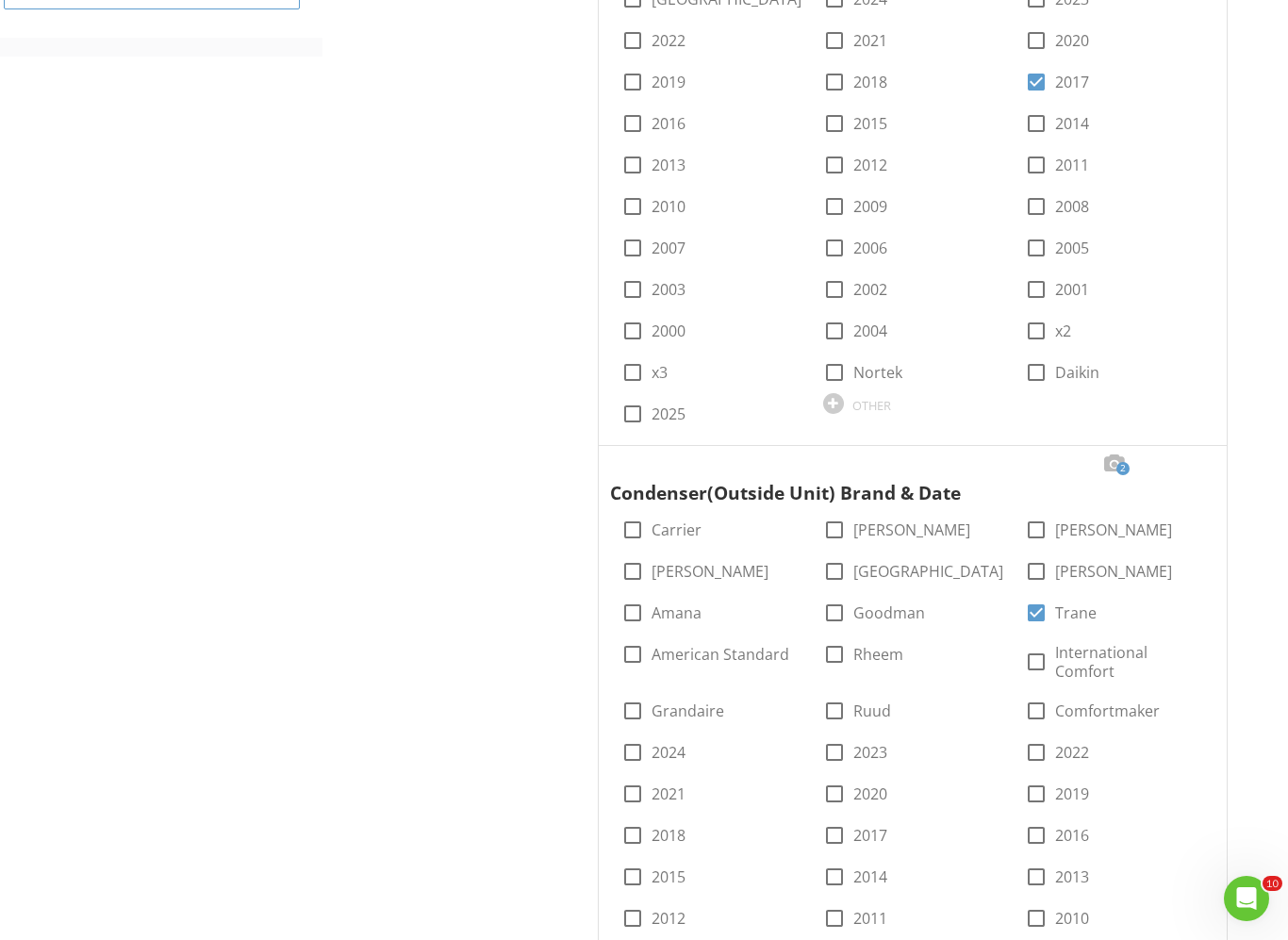 scroll, scrollTop: 1296, scrollLeft: 0, axis: vertical 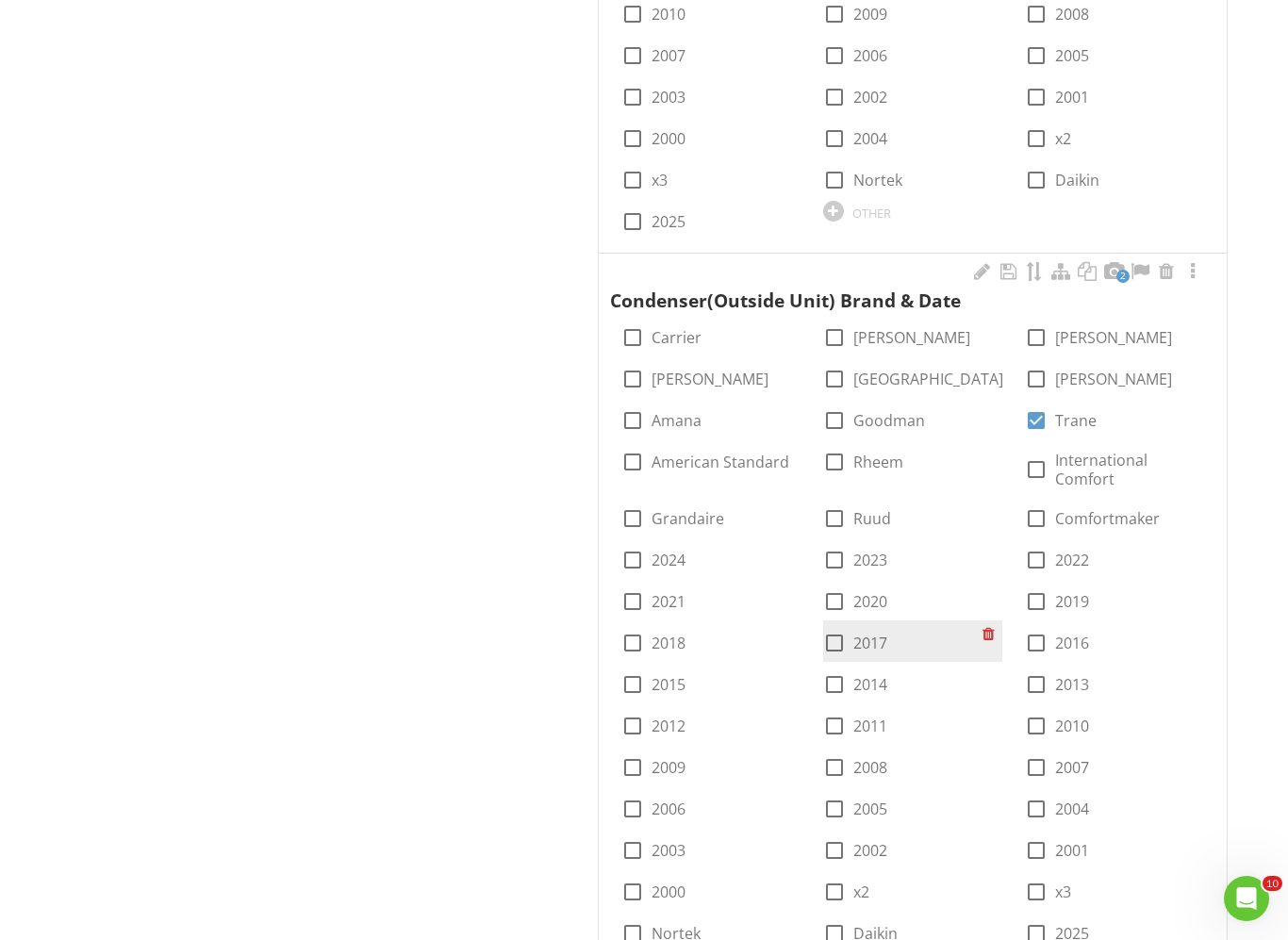 click on "2017" at bounding box center (870, 643) 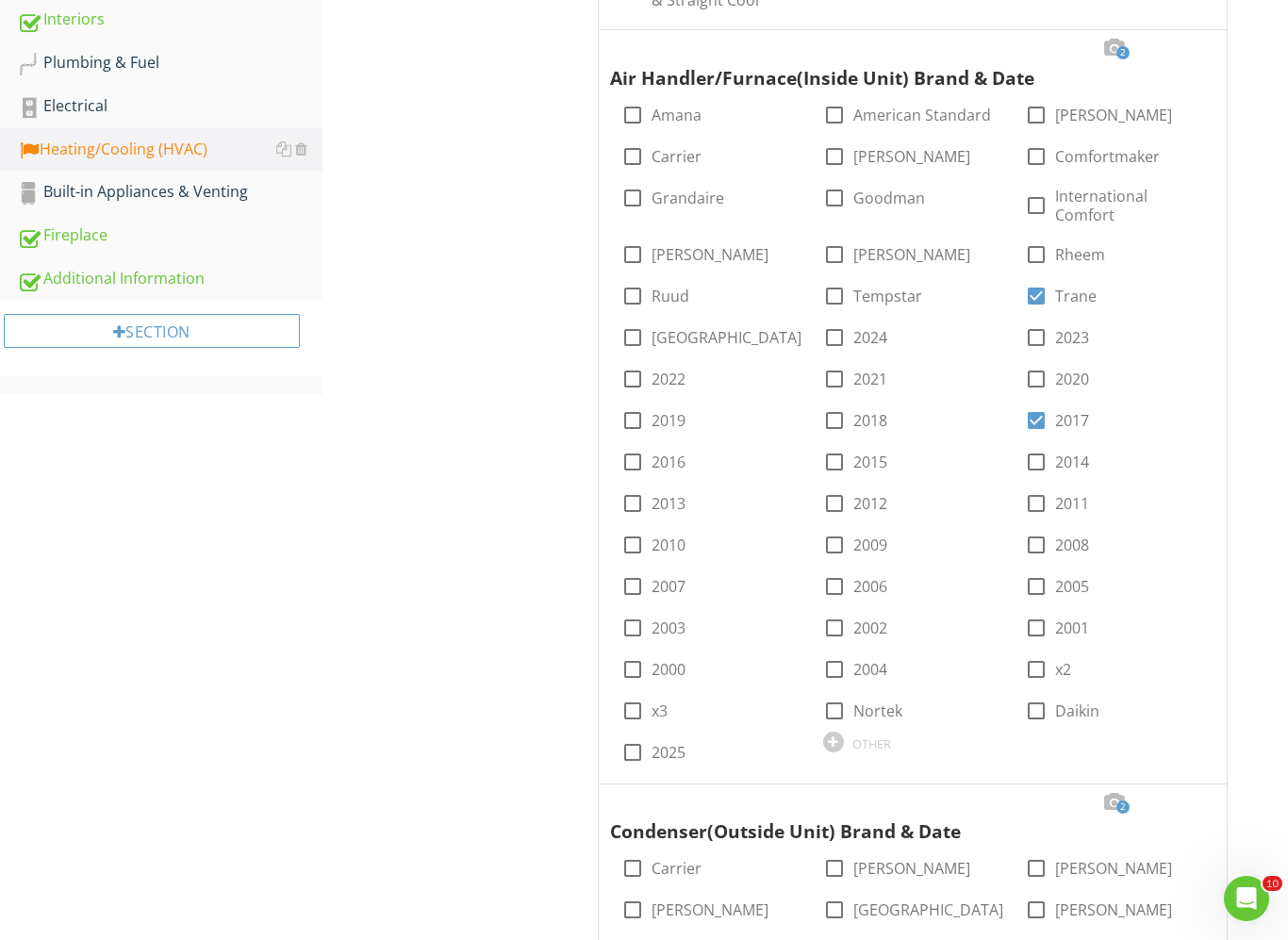 scroll, scrollTop: 825, scrollLeft: 0, axis: vertical 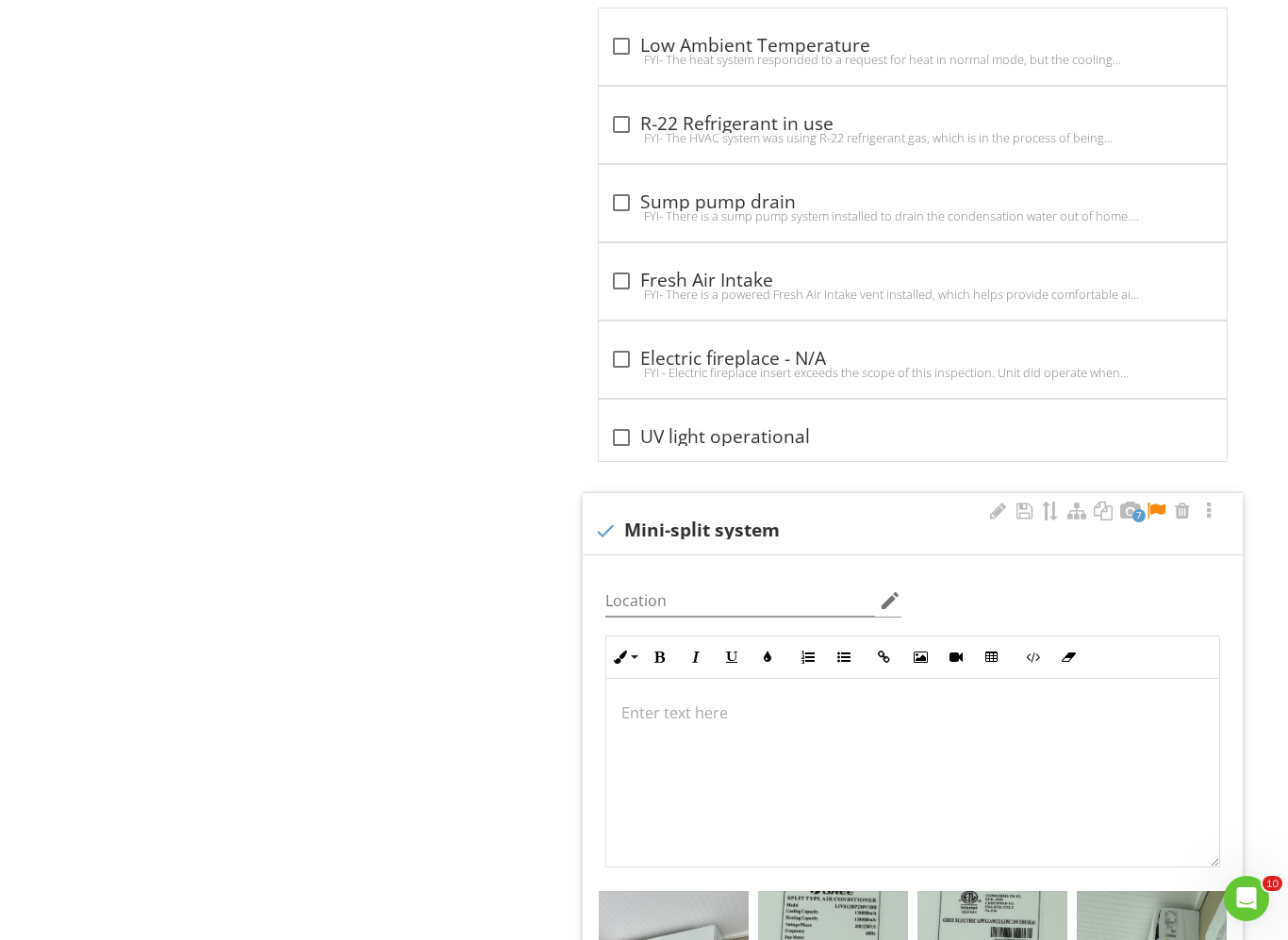 click at bounding box center [1156, 511] 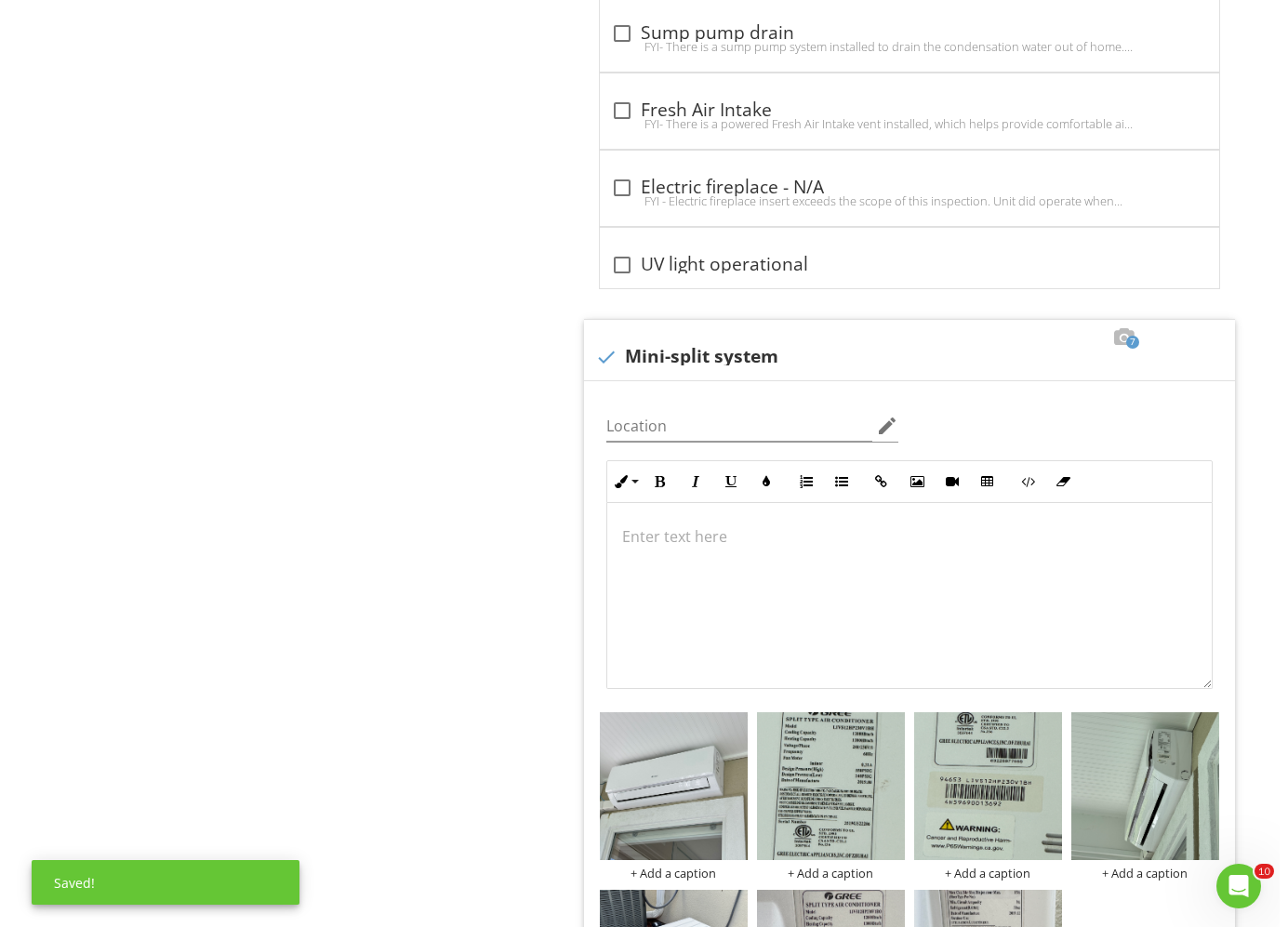 scroll, scrollTop: 4069, scrollLeft: 0, axis: vertical 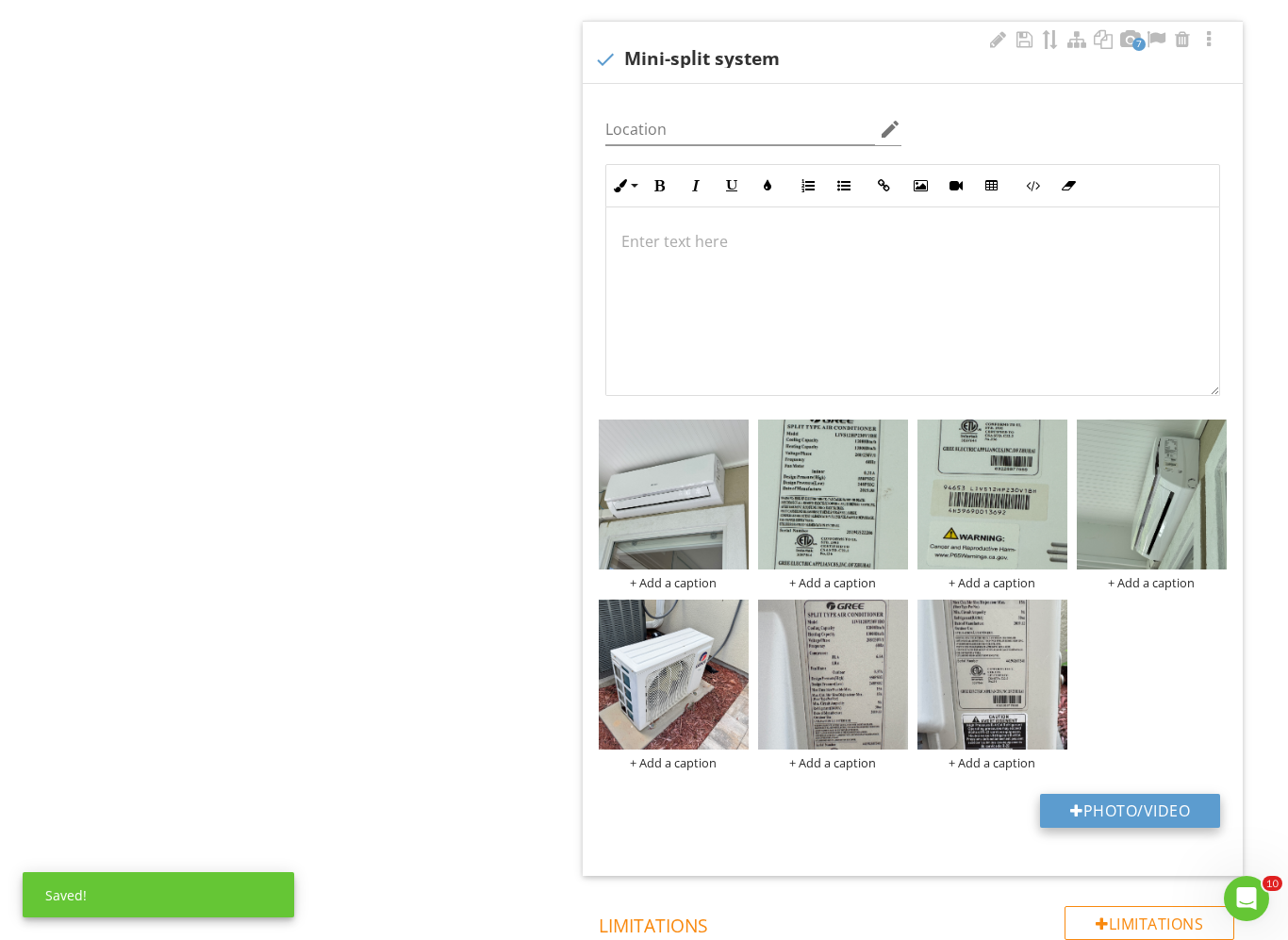 click on "Photo/Video" at bounding box center [1130, 811] 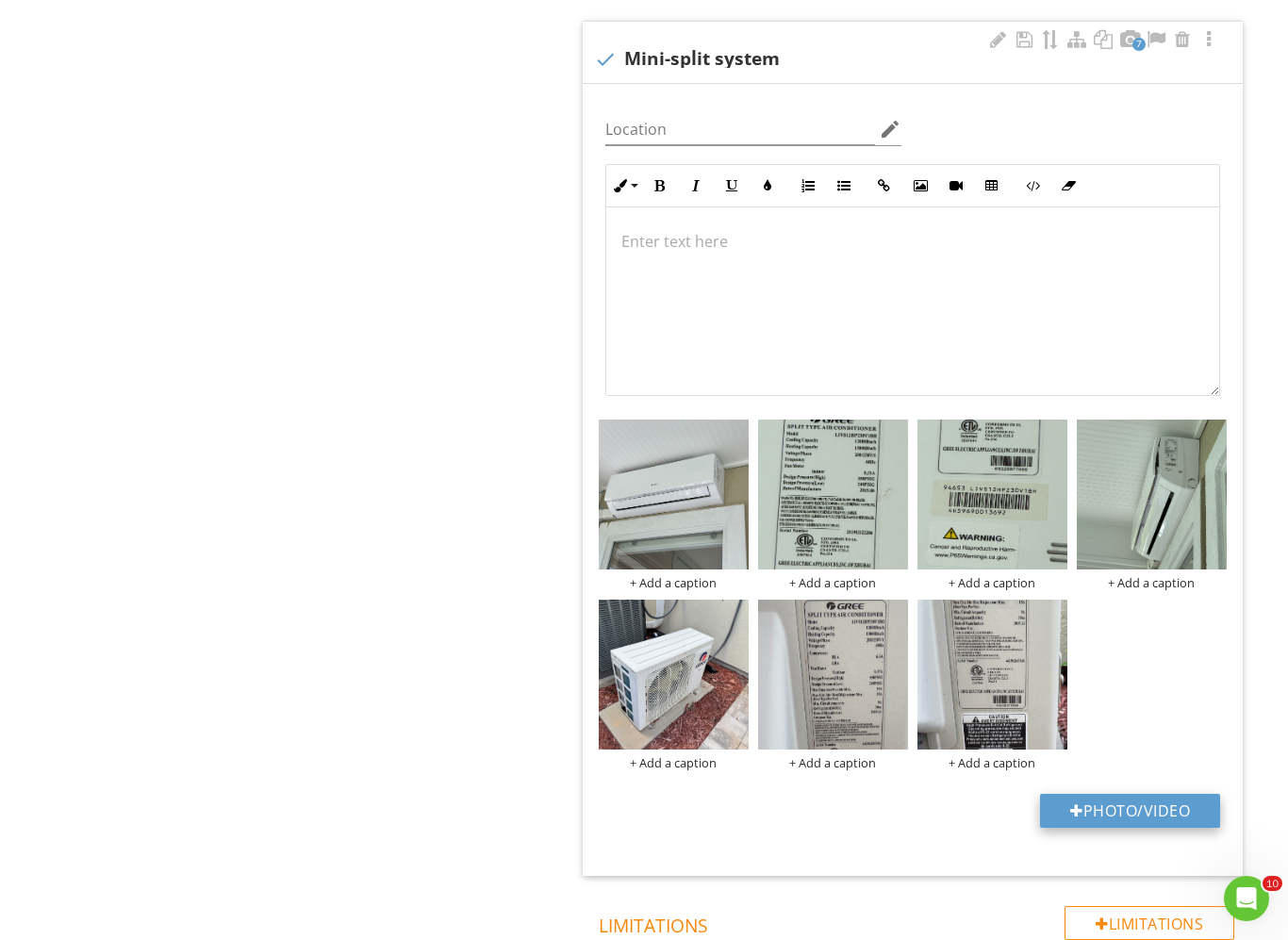 type on "C:\fakepath\2025-07-10_14-52-45_933.jpeg" 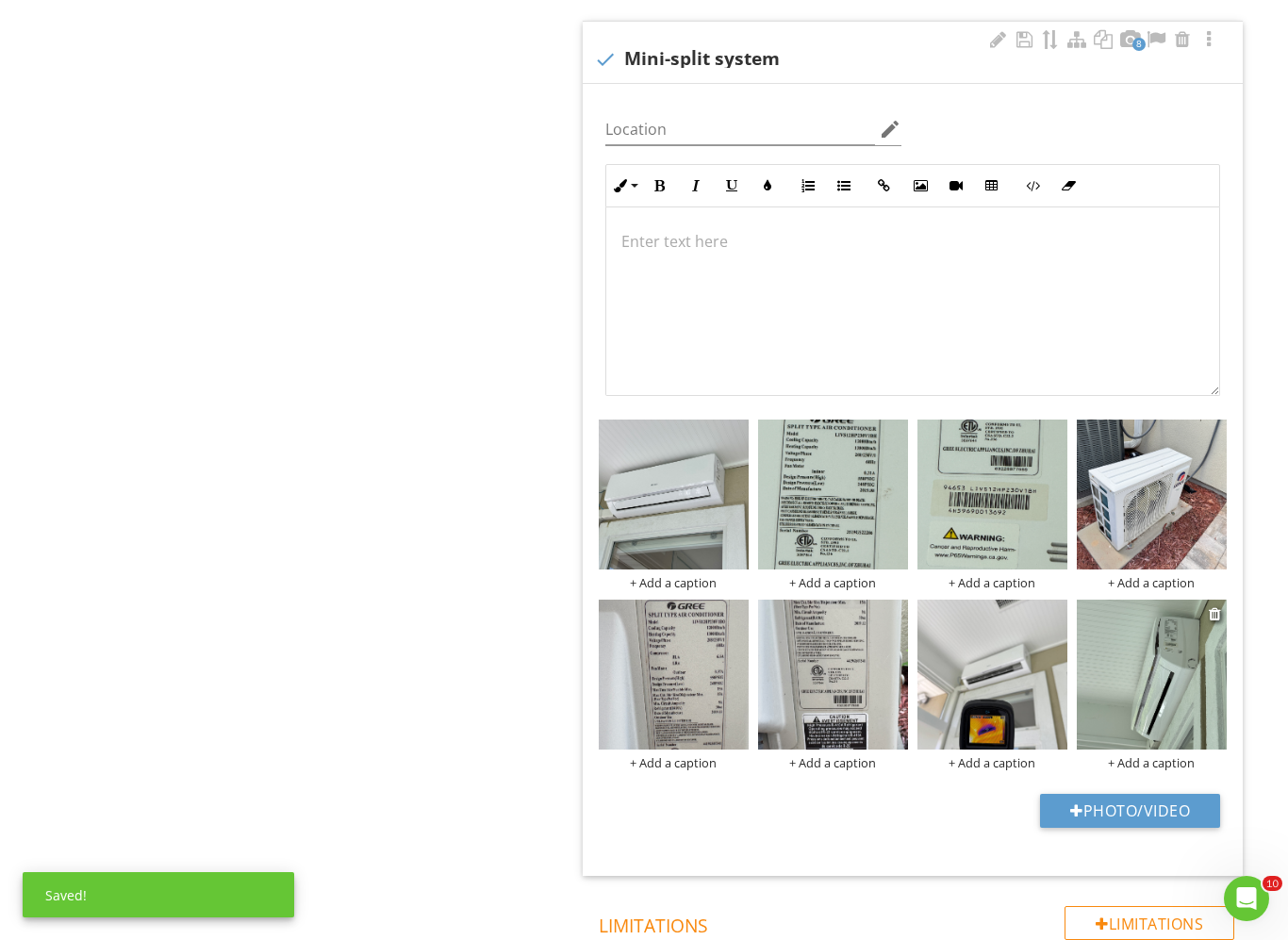 click at bounding box center [1151, 674] 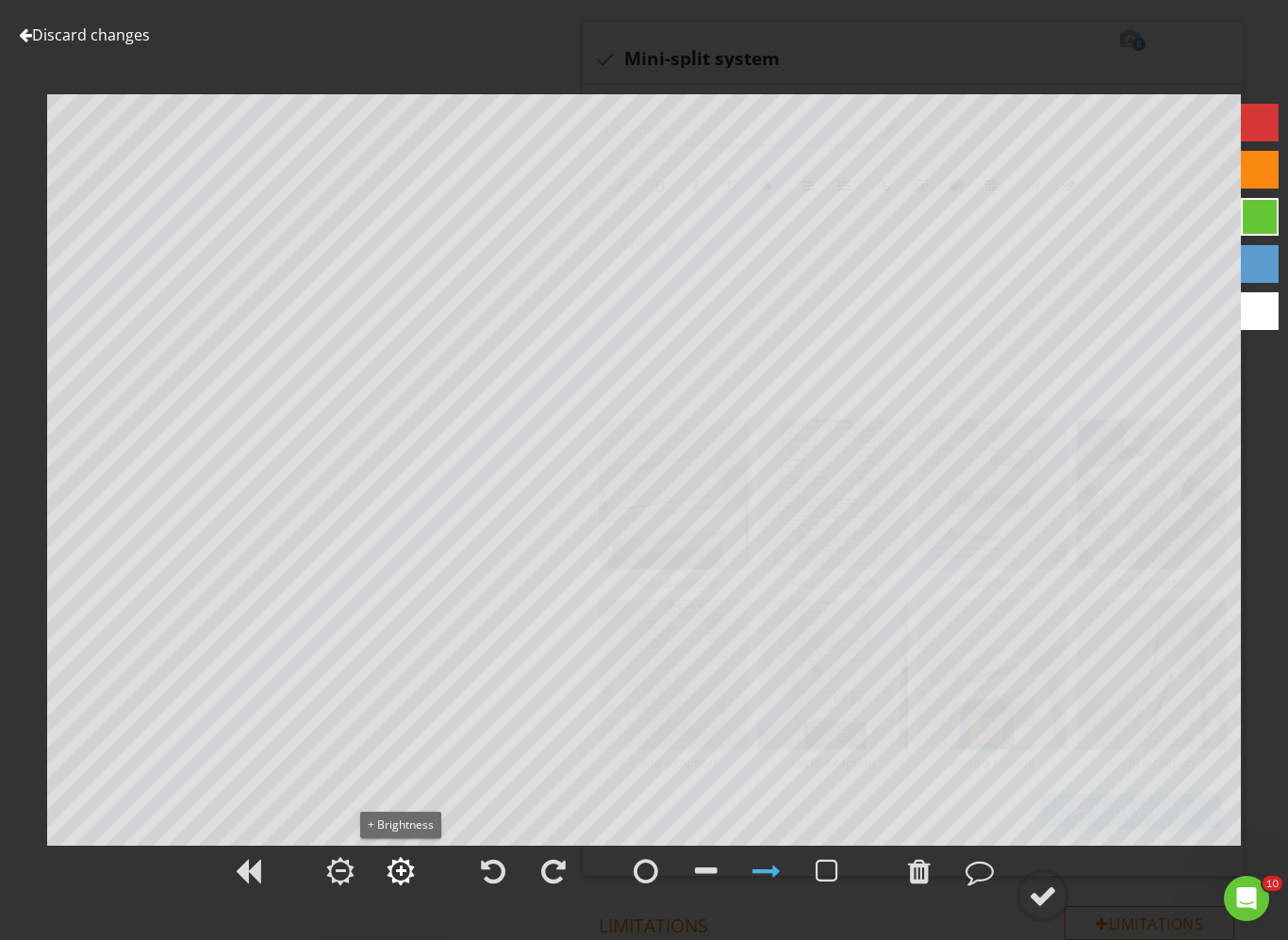 click at bounding box center (401, 871) 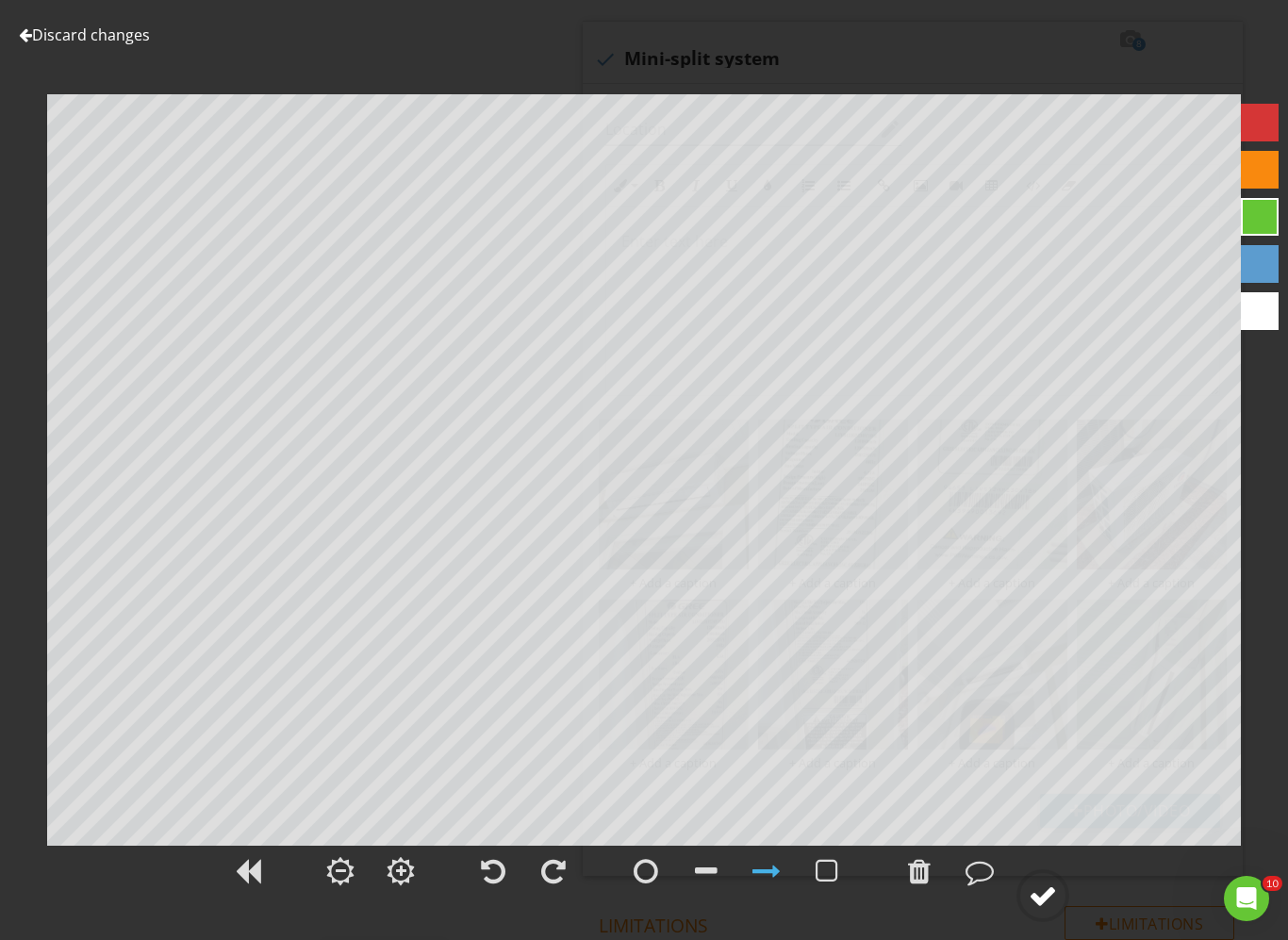 click at bounding box center (1043, 896) 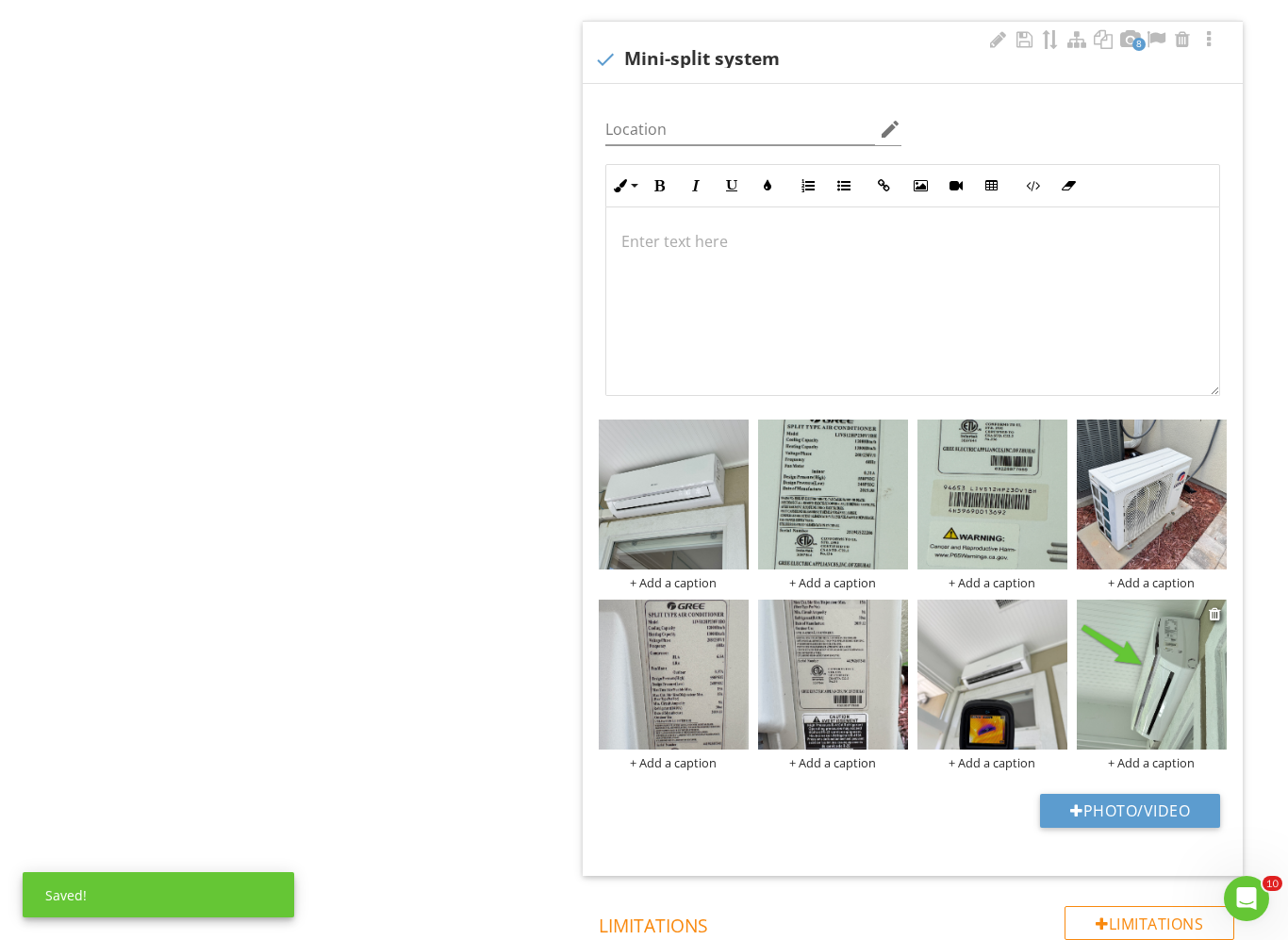 click on "+ Add a caption" at bounding box center (1151, 763) 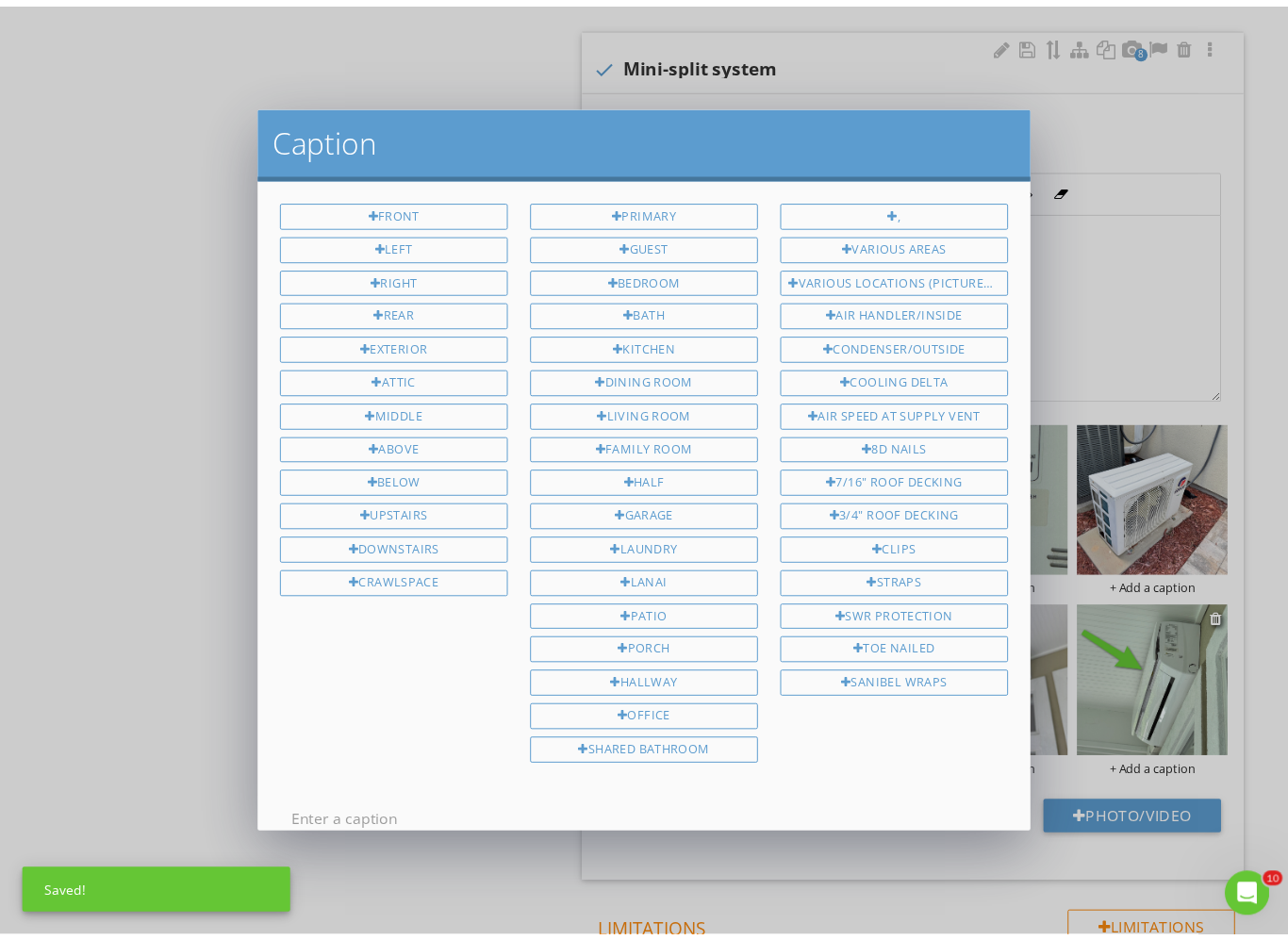 scroll, scrollTop: 4, scrollLeft: 0, axis: vertical 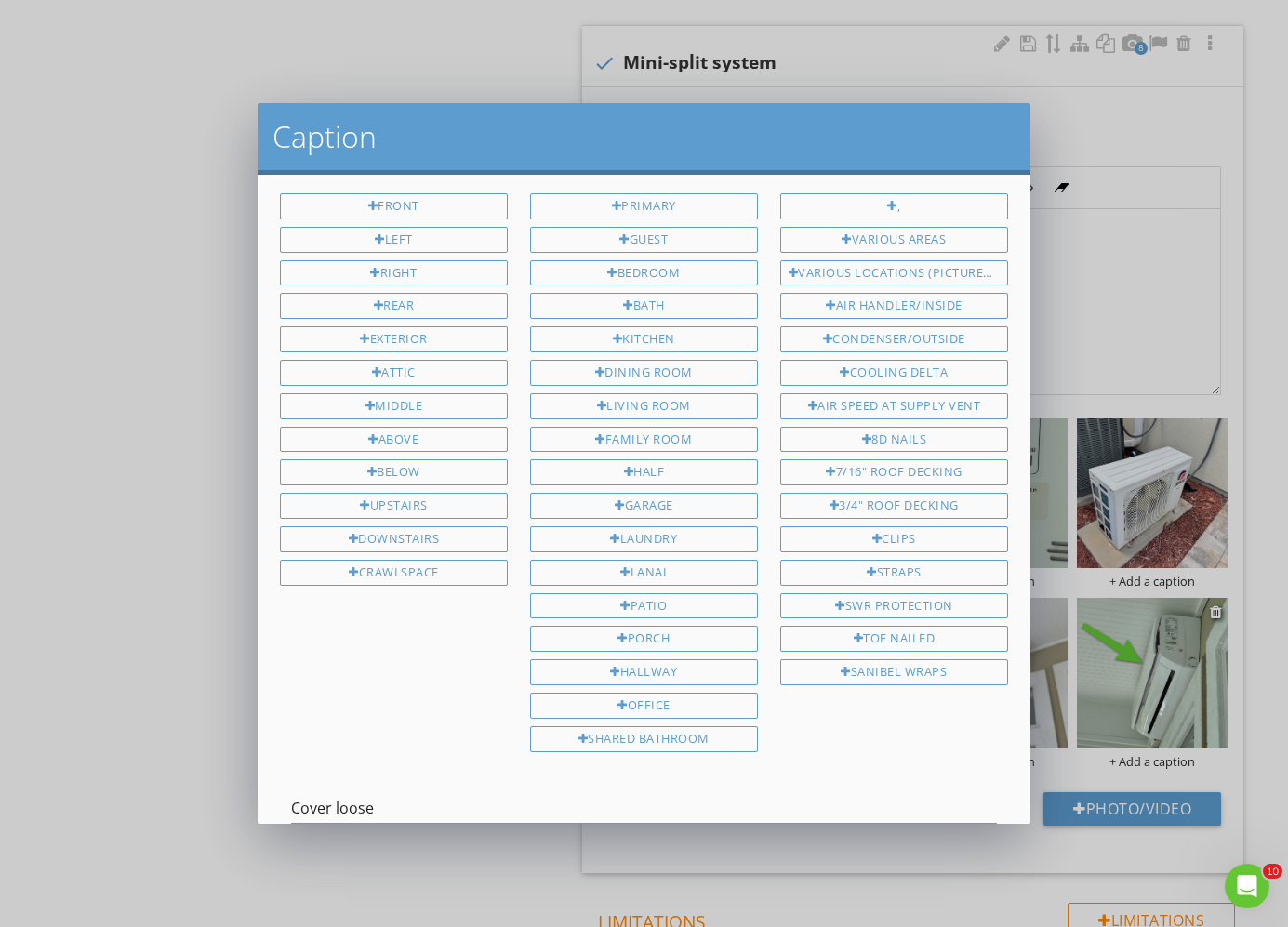 type on "Cover loose" 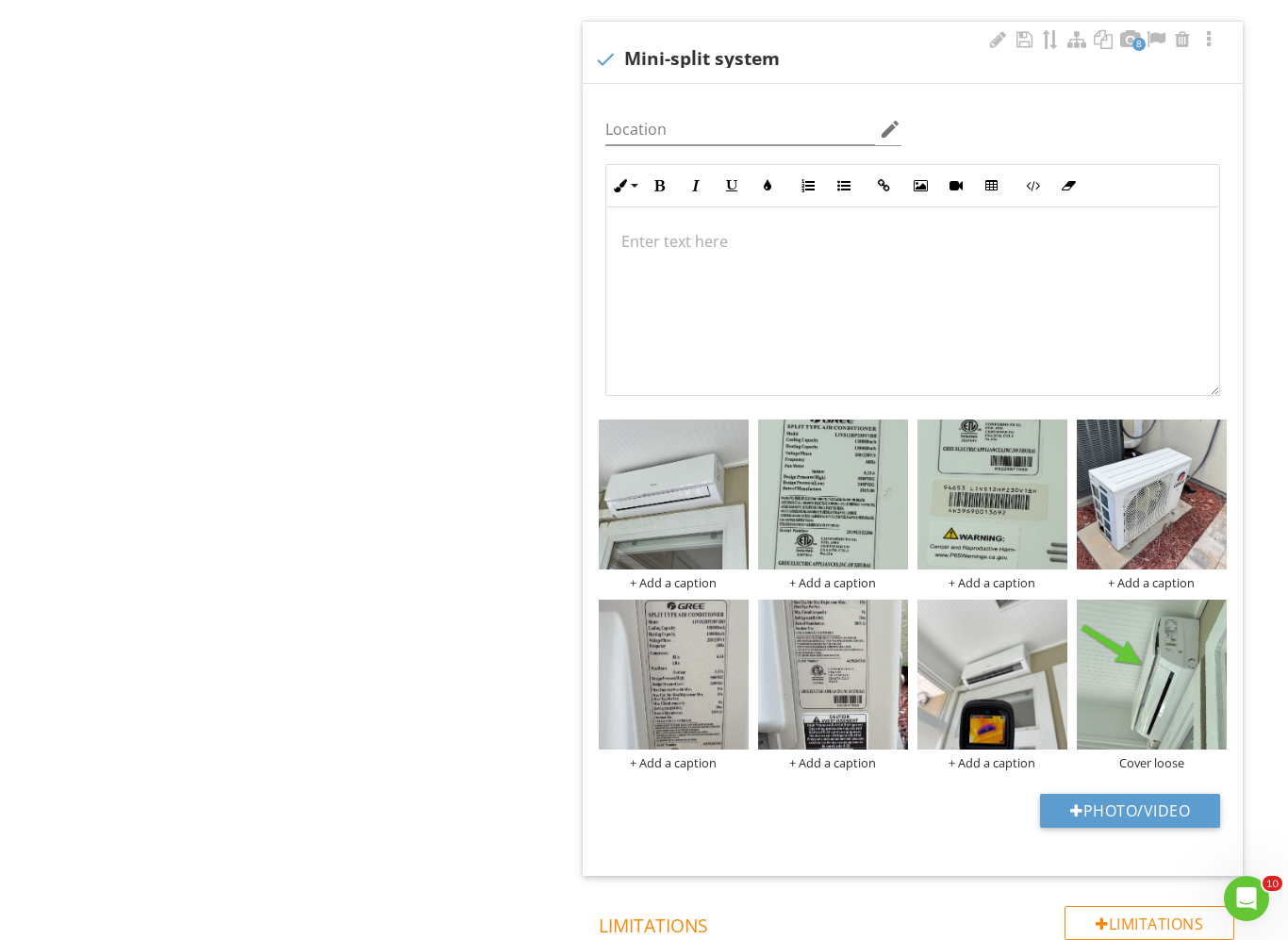 click at bounding box center (913, 302) 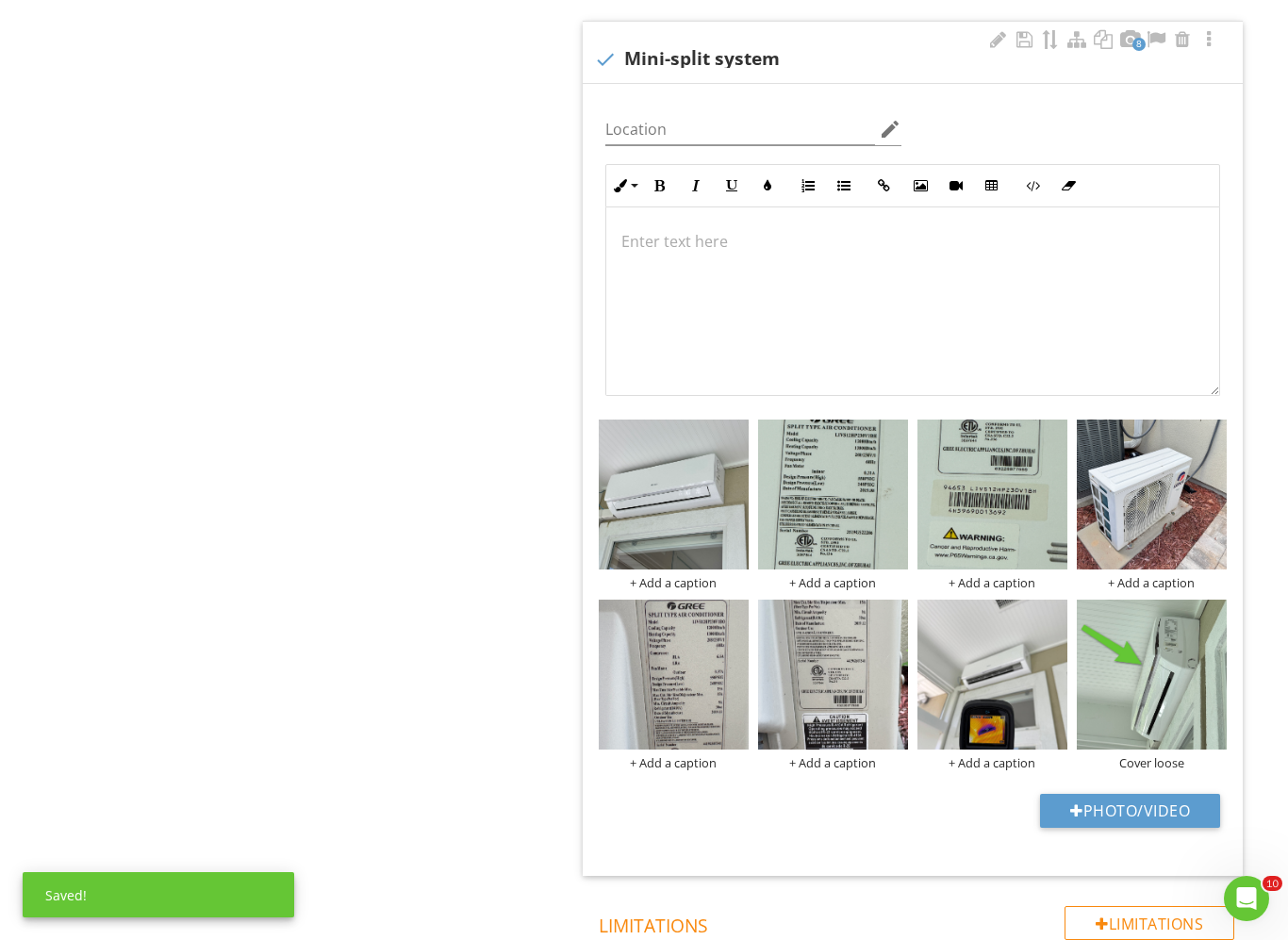 type 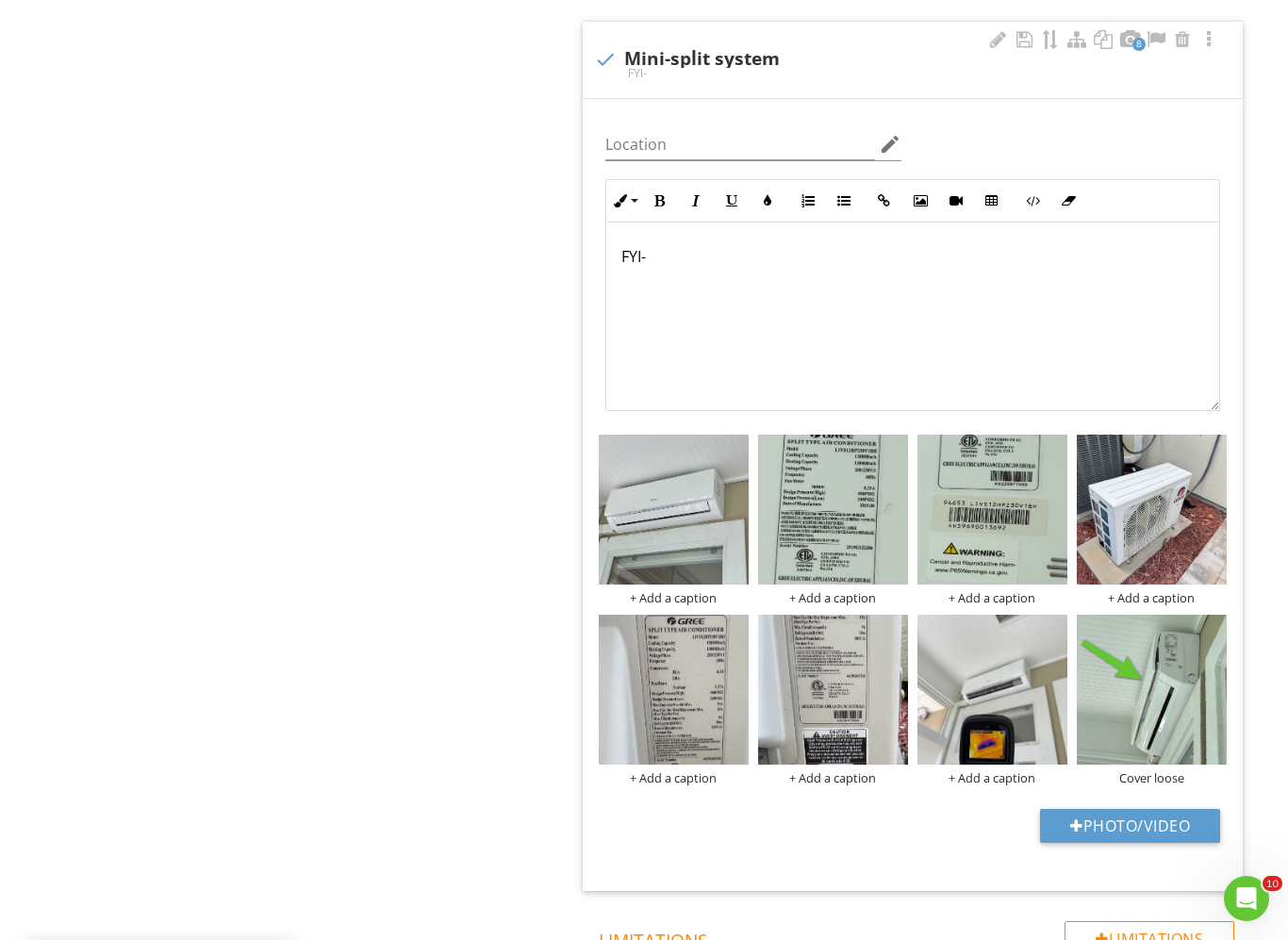 scroll, scrollTop: 4141, scrollLeft: 0, axis: vertical 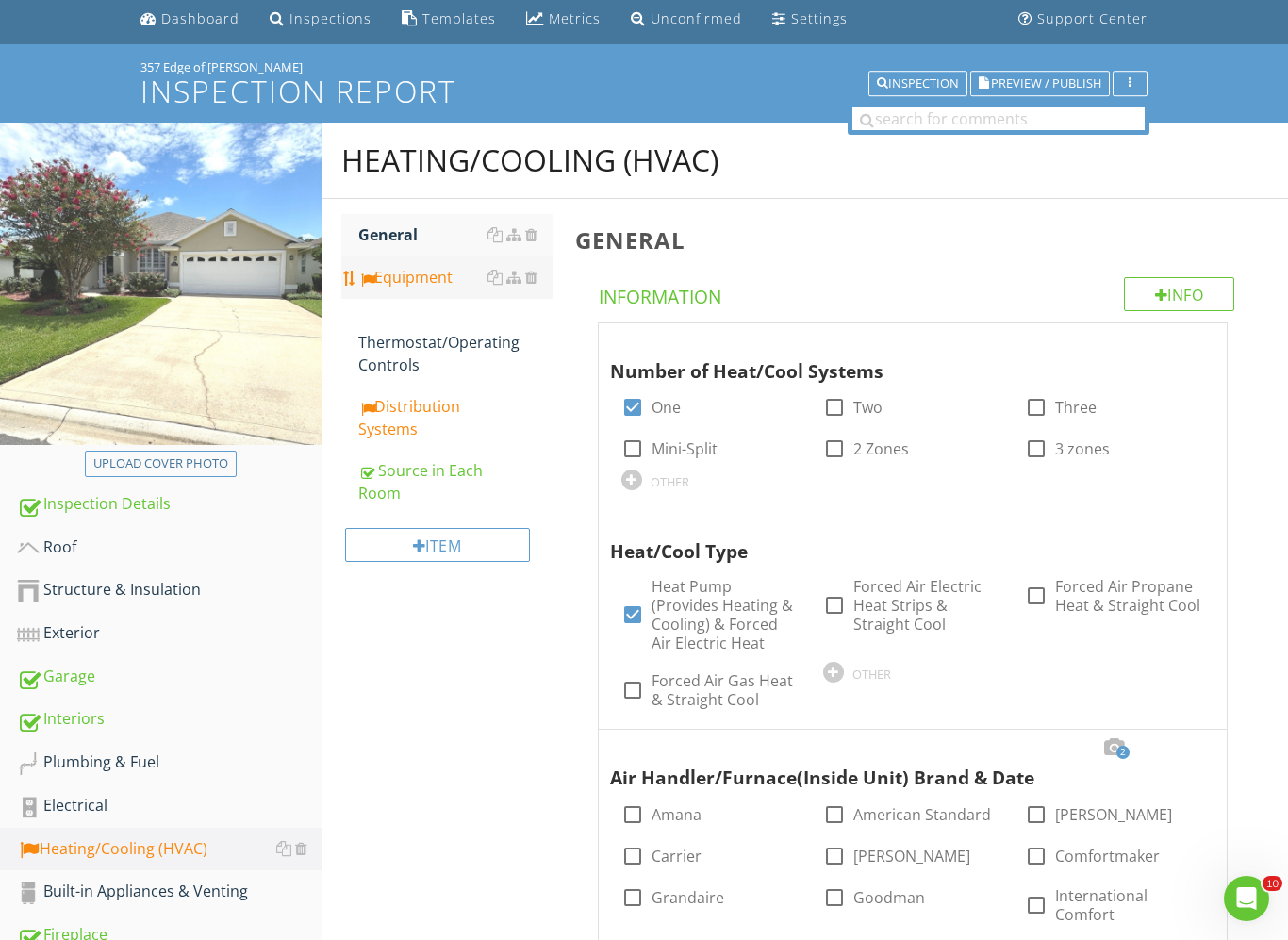 click on "Equipment" at bounding box center [455, 277] 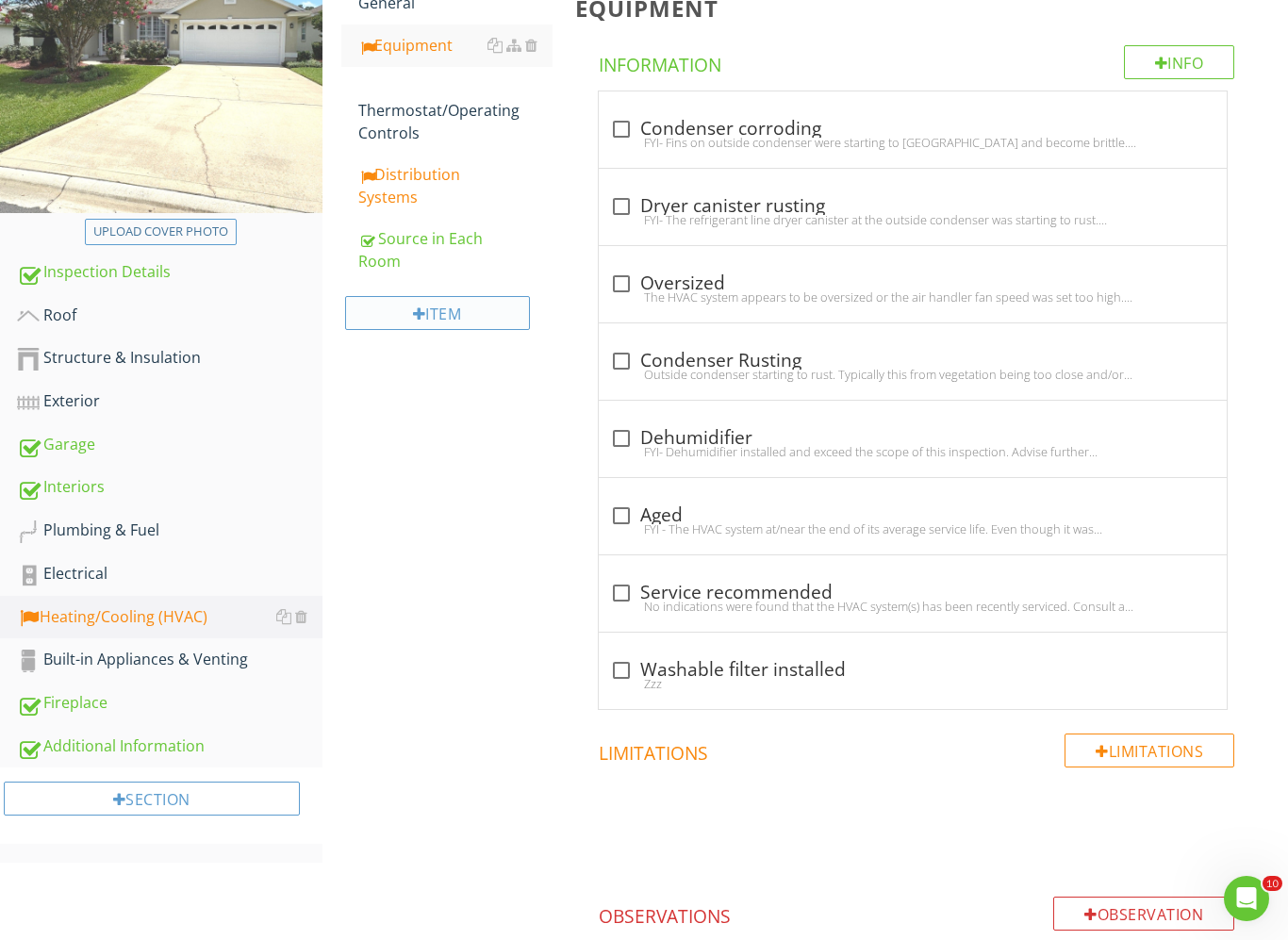 scroll, scrollTop: 302, scrollLeft: 0, axis: vertical 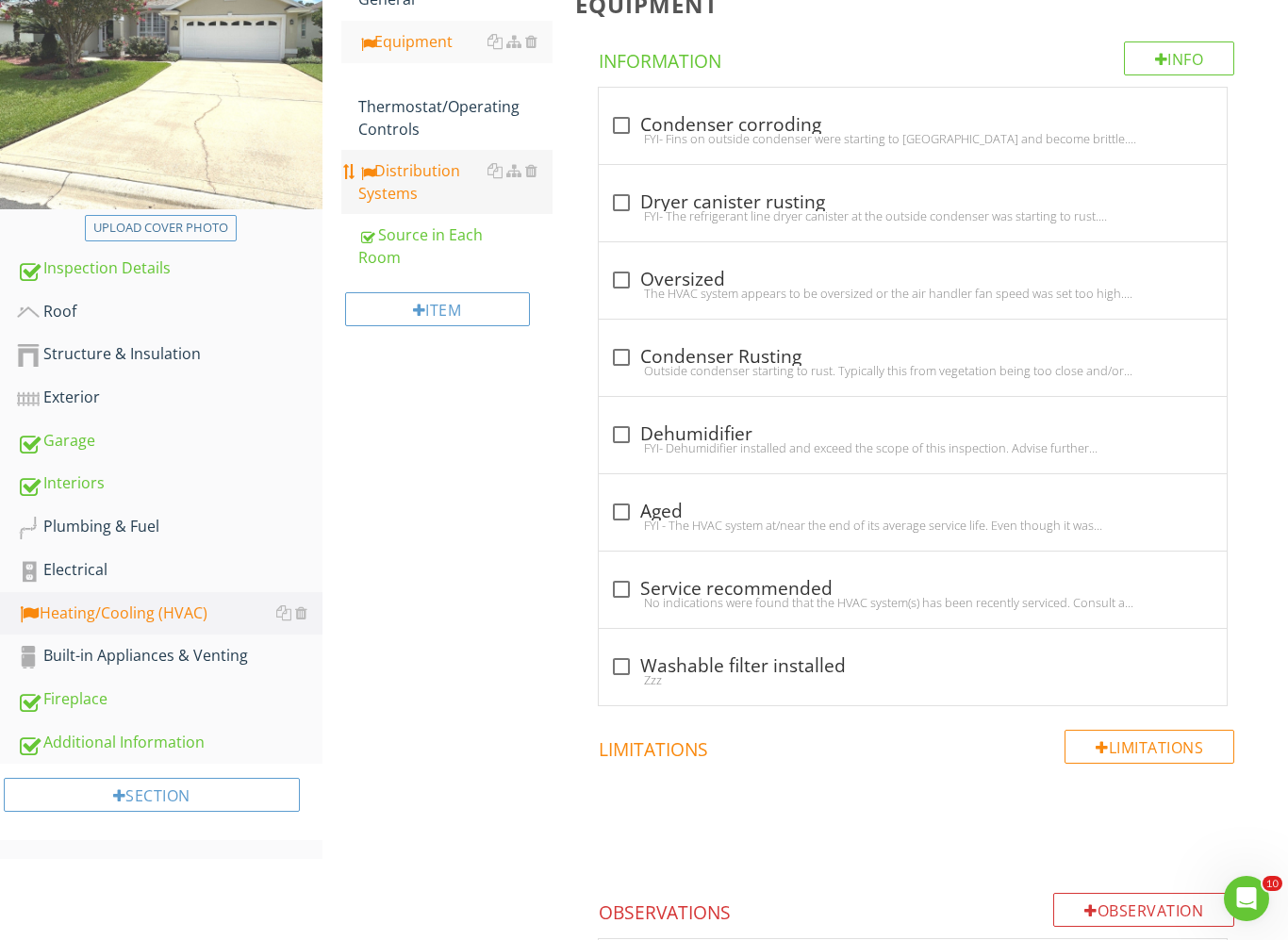 click on "Distribution Systems" at bounding box center [455, 182] 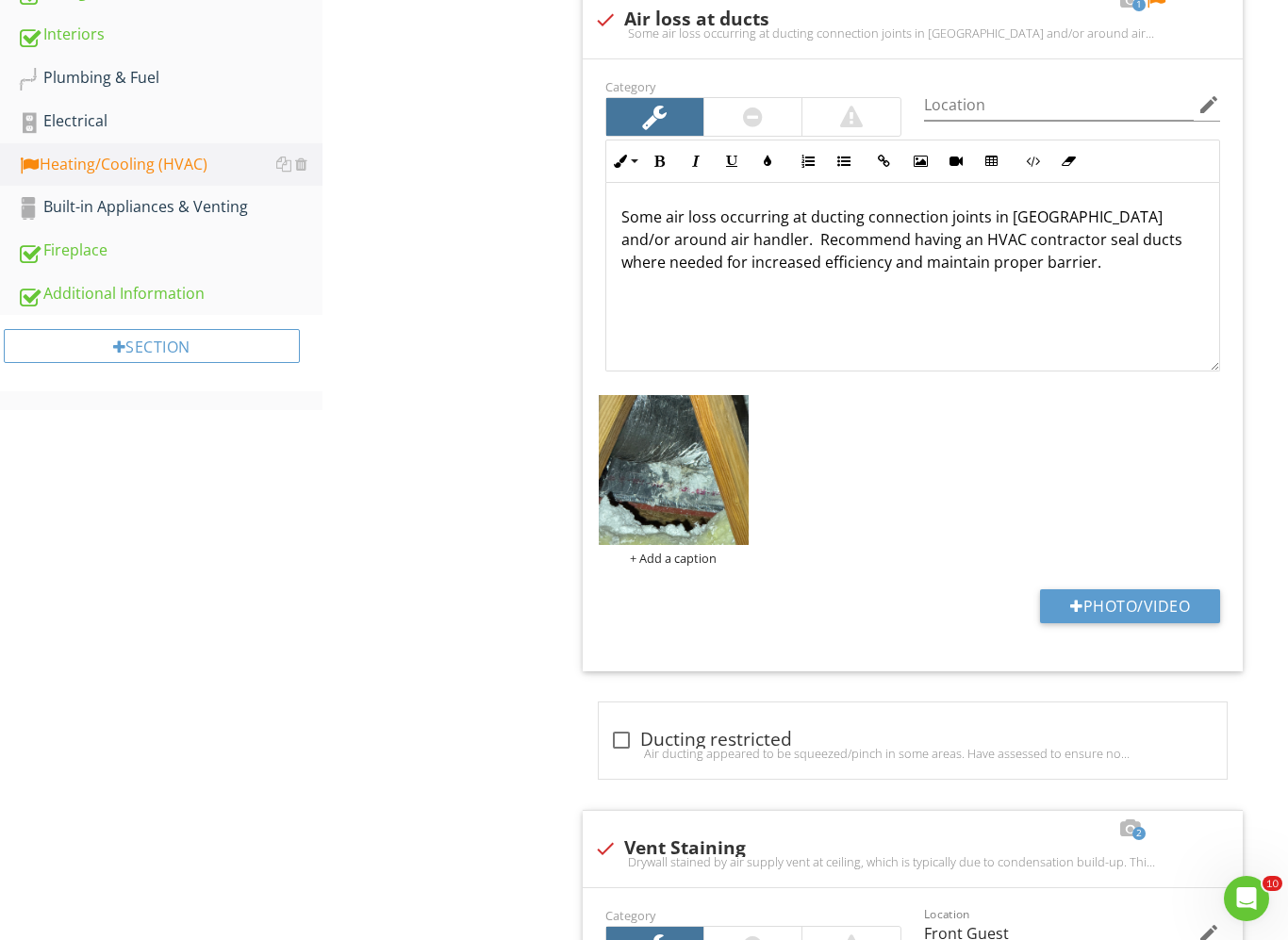 scroll, scrollTop: 773, scrollLeft: 0, axis: vertical 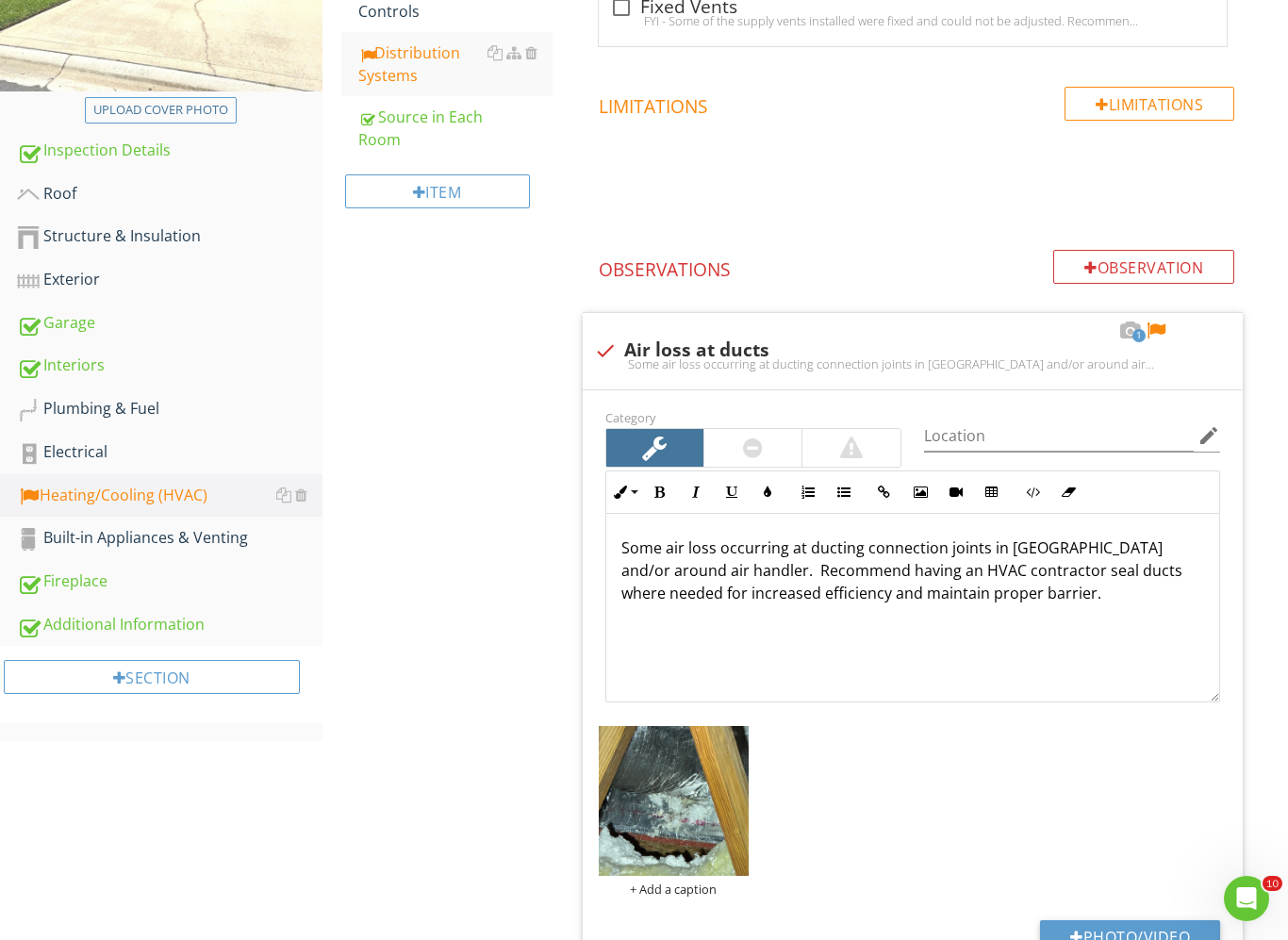 click on "Heating/Cooling (HVAC)
General
Equipment
Thermostat/Operating Controls
Distribution Systems
Source in Each Room
Item
Distribution Systems
Info
Information                       check_box_outline_blank
Fixed Vents
FYI - Some of the supply vents installed were fixed and could not be adjusted. Recommend updating so airflow direction can be adjusted.
Limitations
Limitations
Observation
Observations
1         check
Air loss at ducts
Category" at bounding box center [805, 1339] 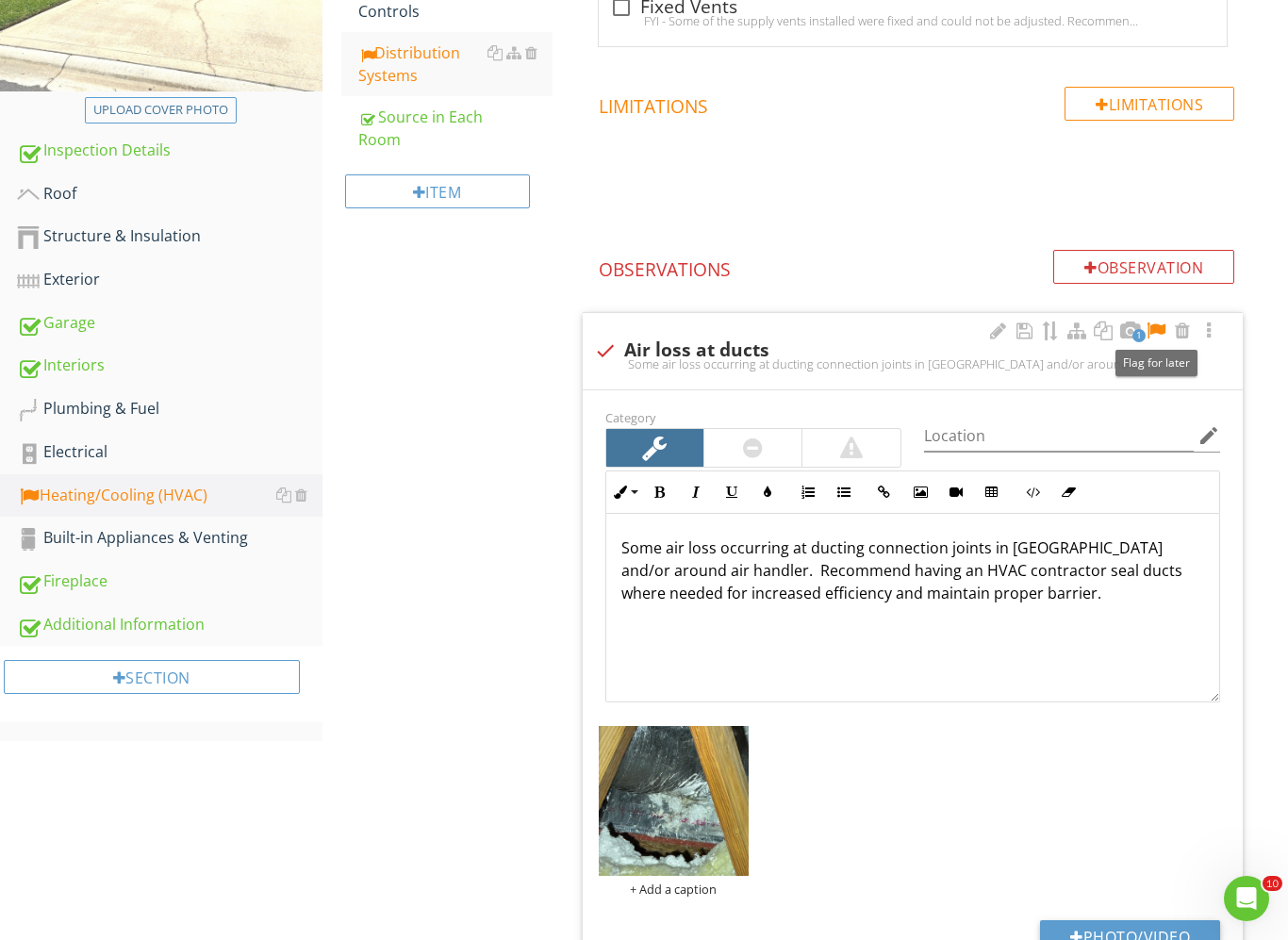 click at bounding box center (1156, 331) 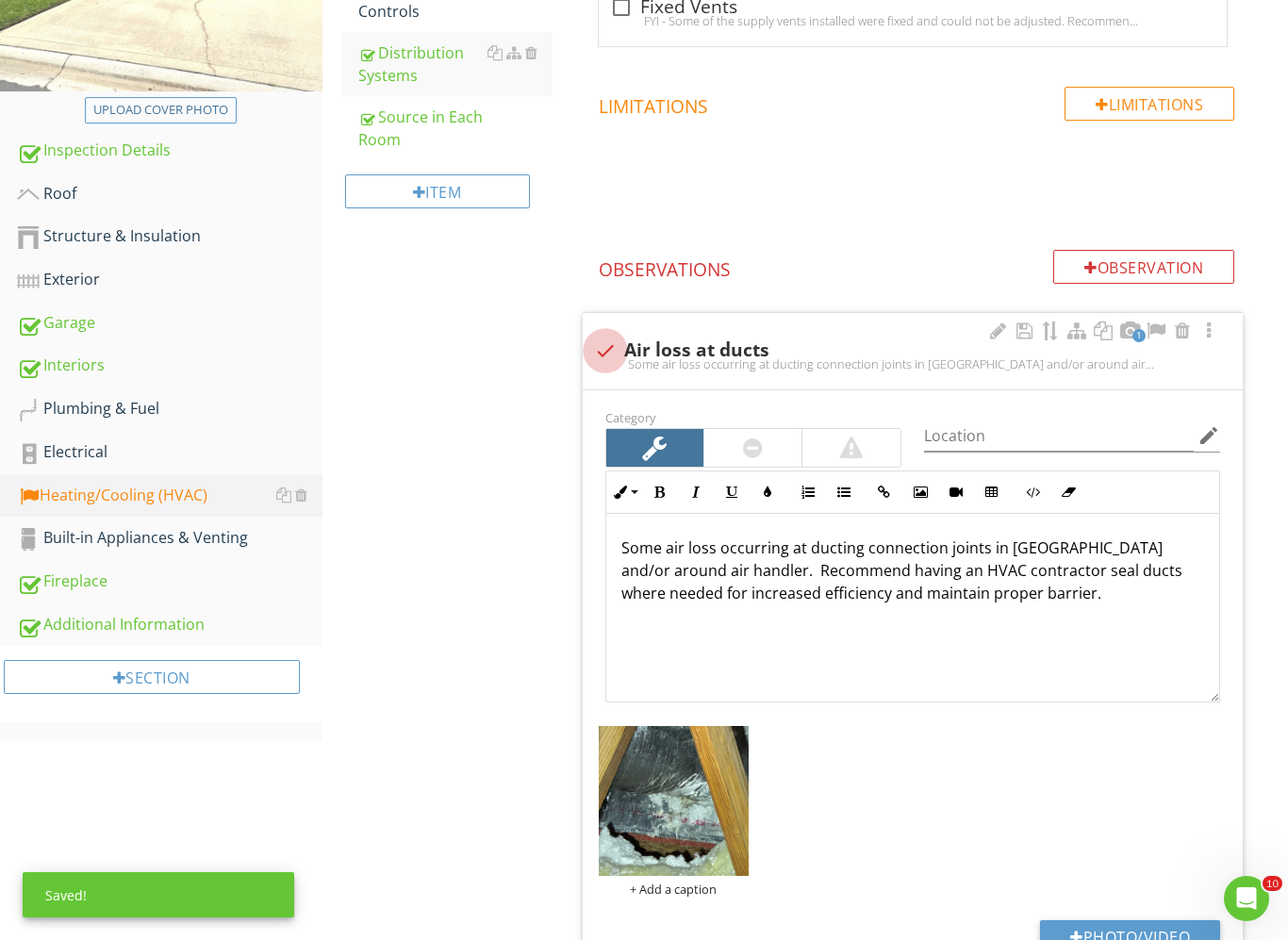 click at bounding box center [605, 351] 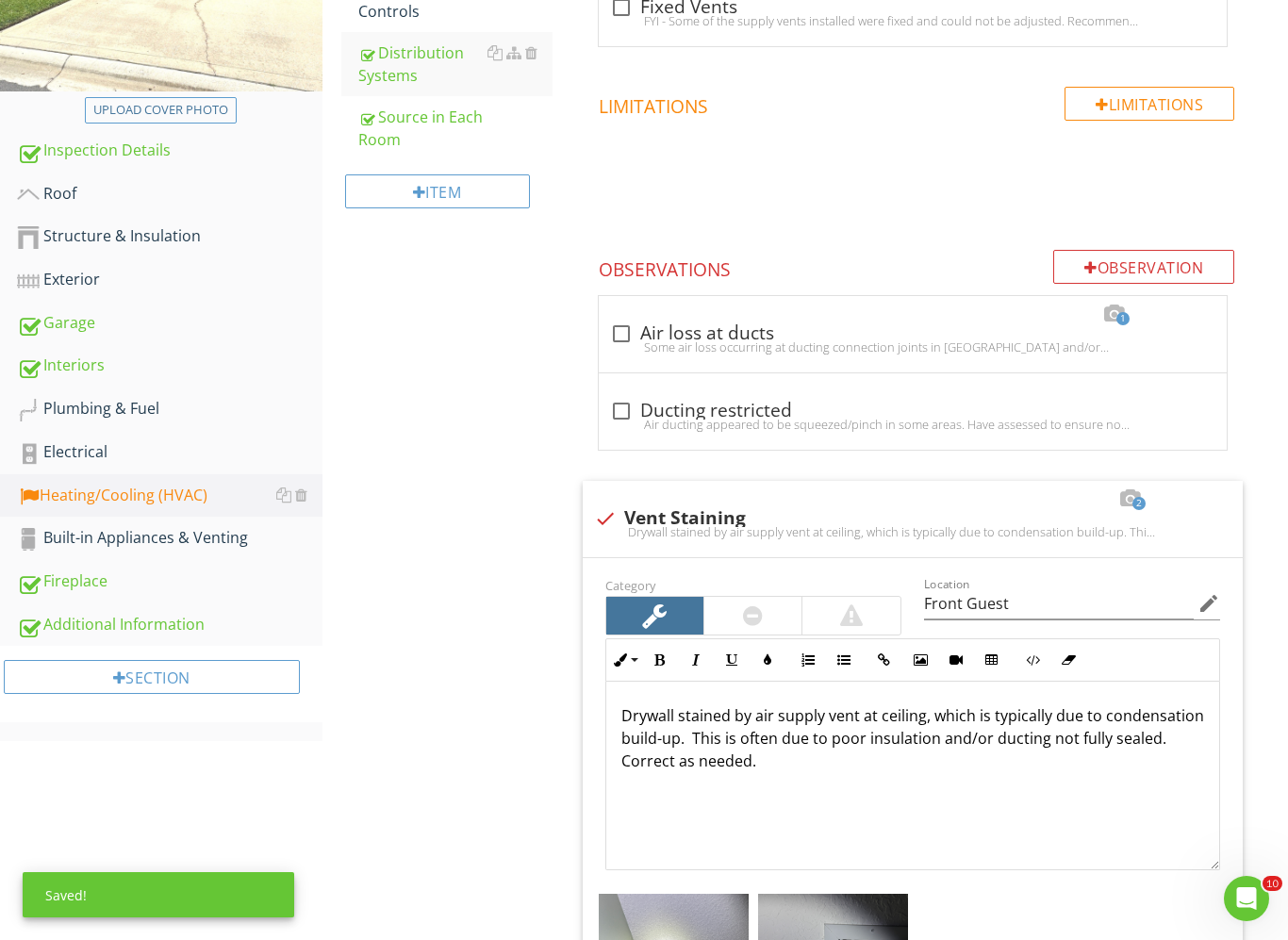 scroll, scrollTop: 66, scrollLeft: 0, axis: vertical 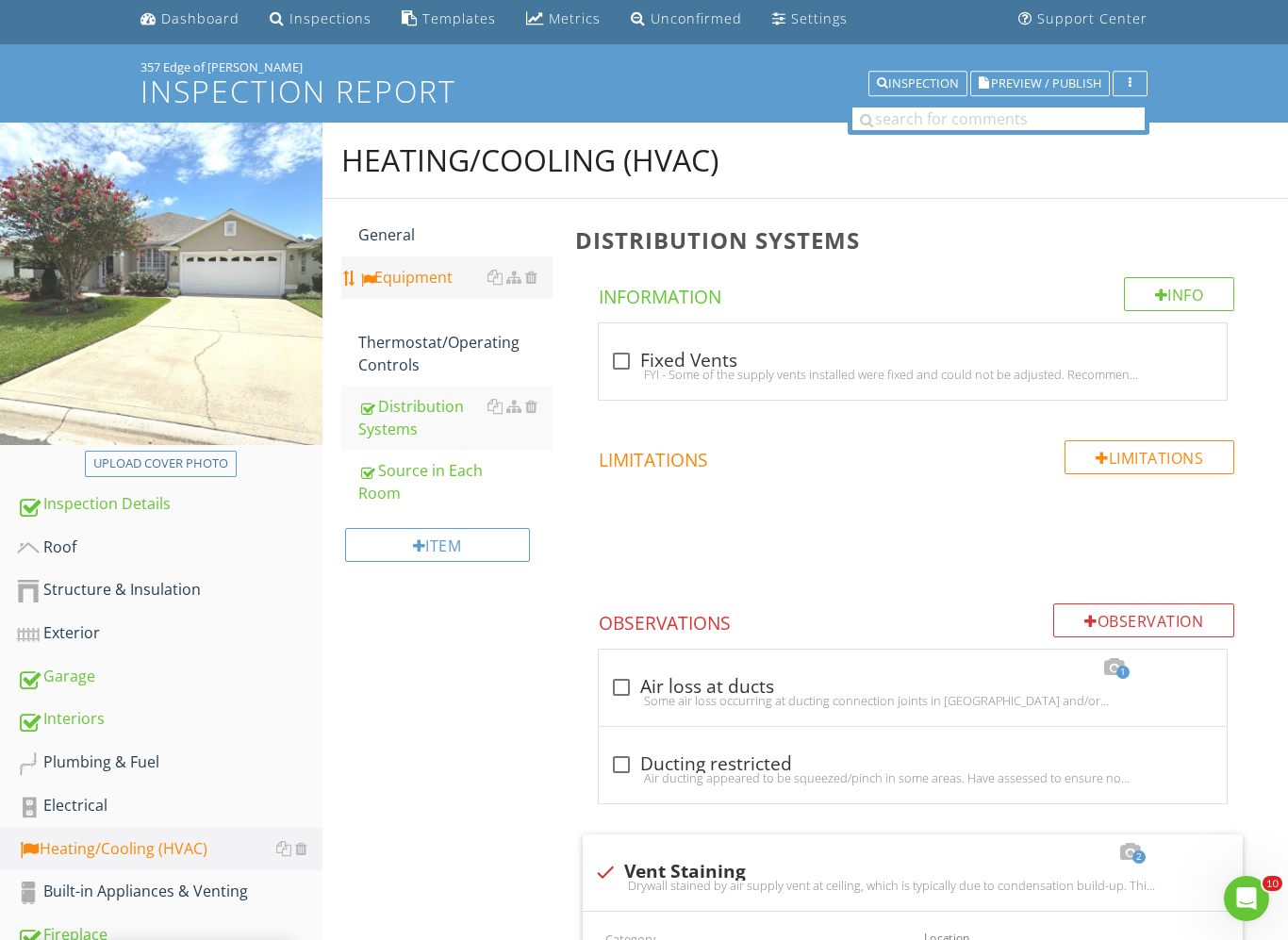 click on "Equipment" at bounding box center (455, 277) 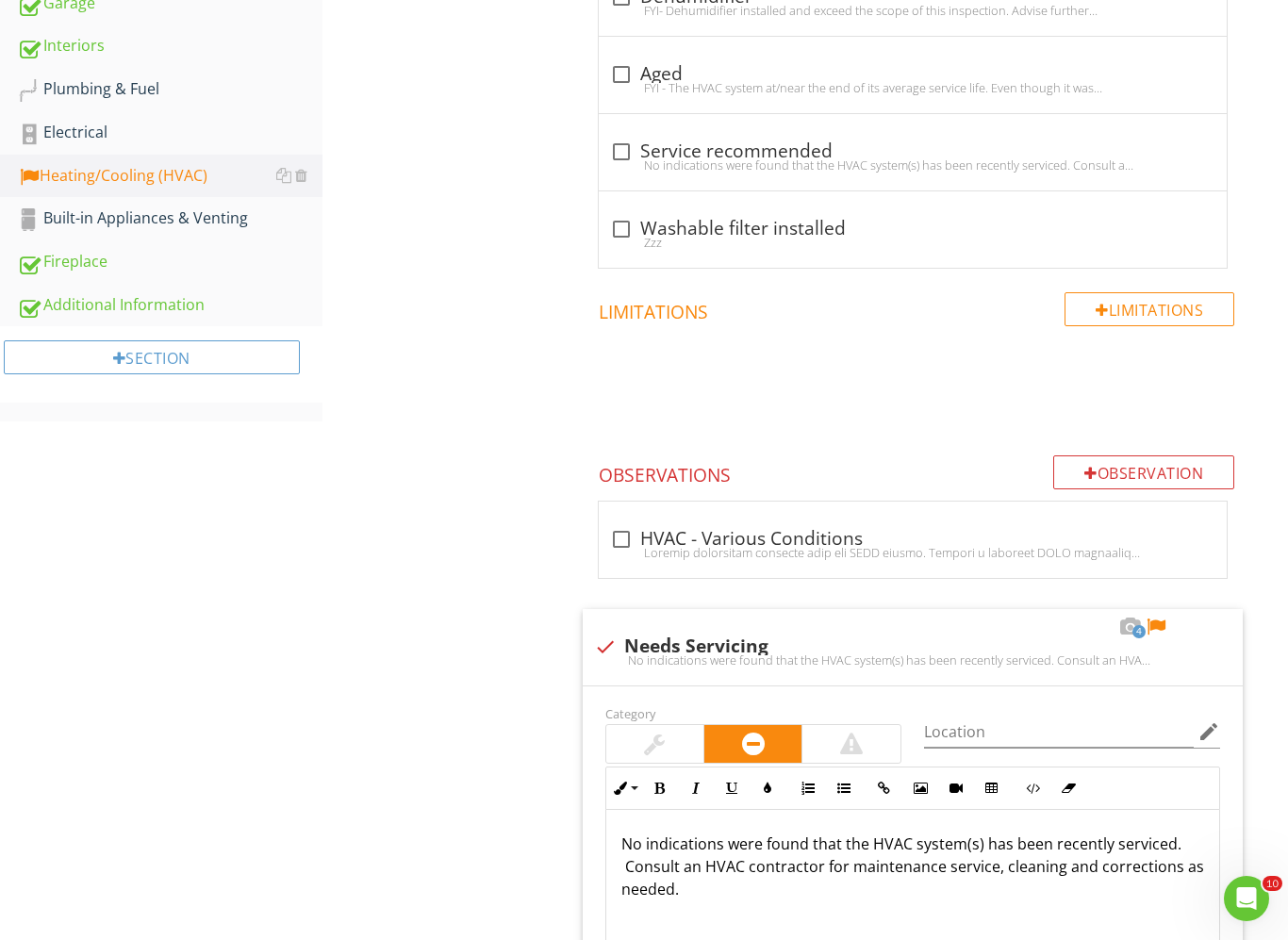 scroll, scrollTop: 1127, scrollLeft: 0, axis: vertical 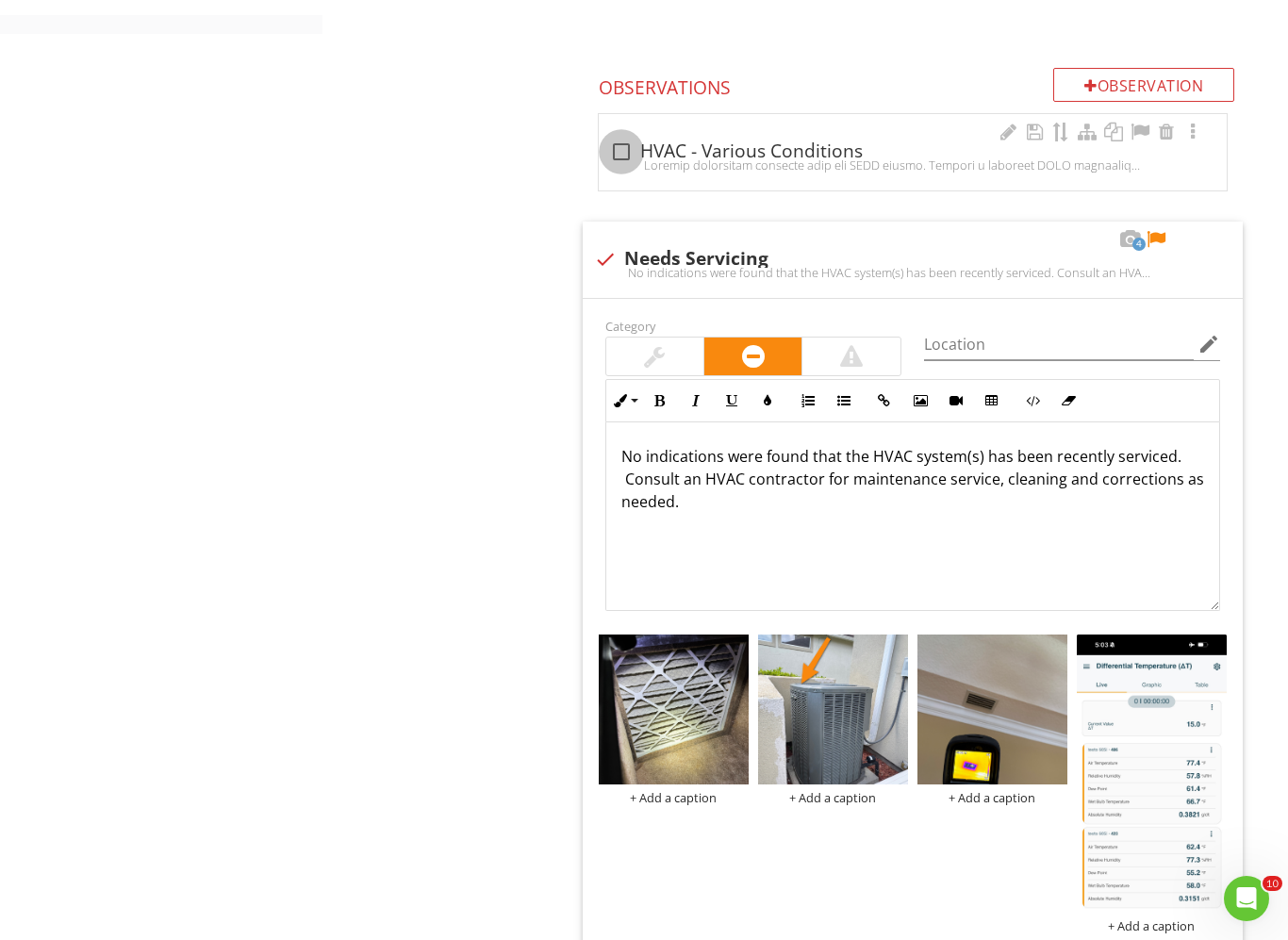 click at bounding box center [621, 152] 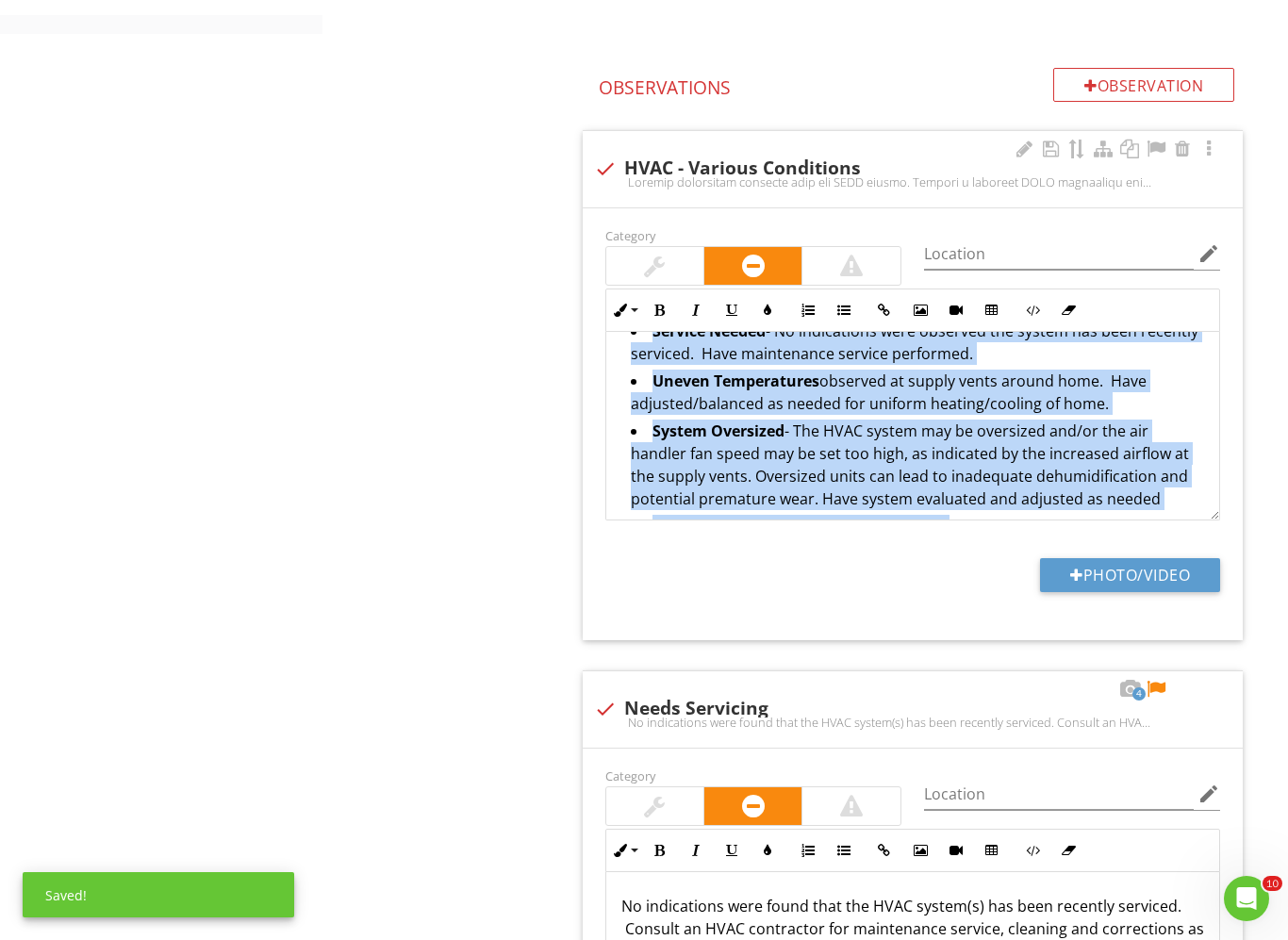 scroll, scrollTop: 552, scrollLeft: 0, axis: vertical 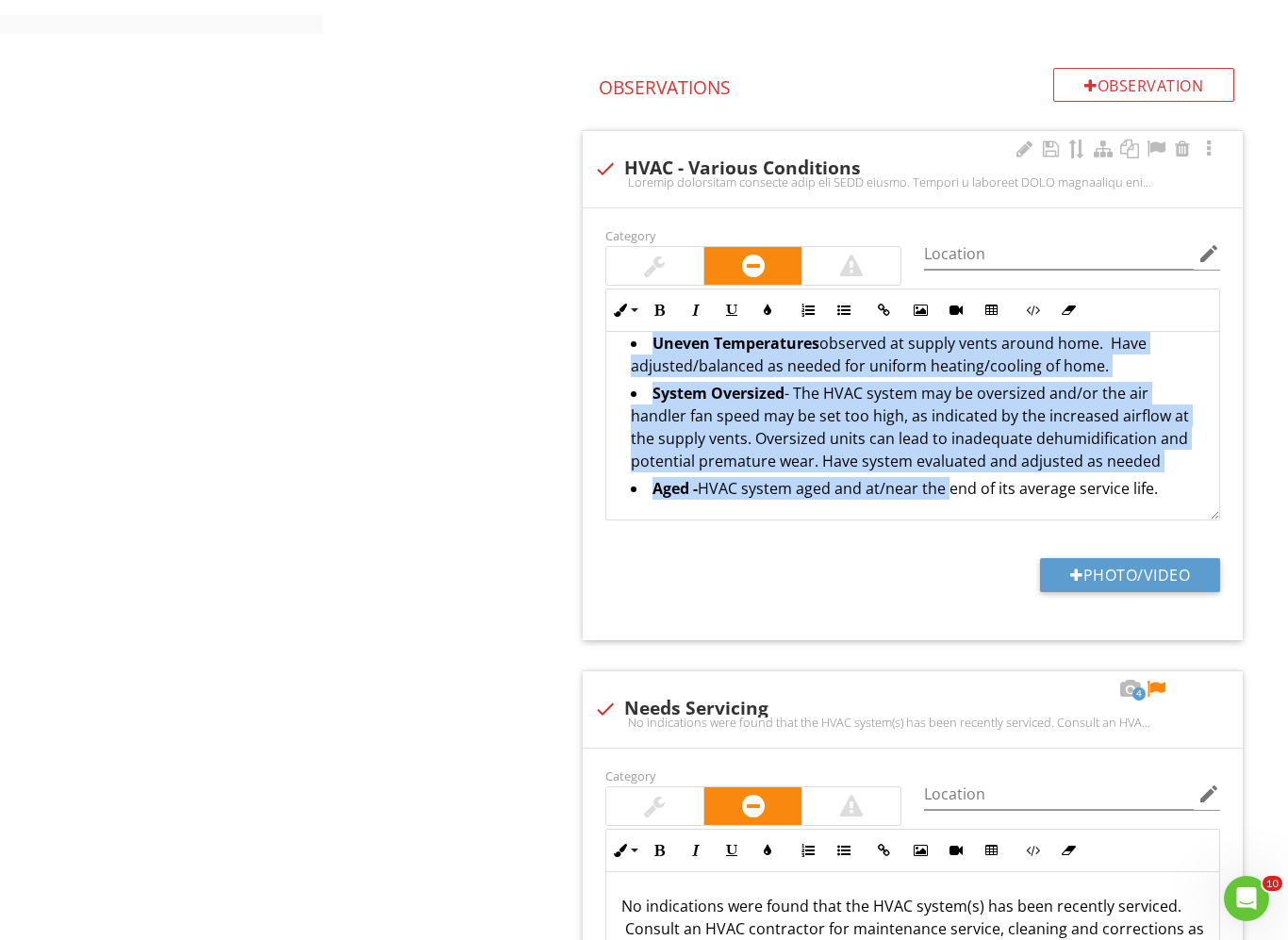 drag, startPoint x: 621, startPoint y: 361, endPoint x: 1179, endPoint y: 520, distance: 580.21117 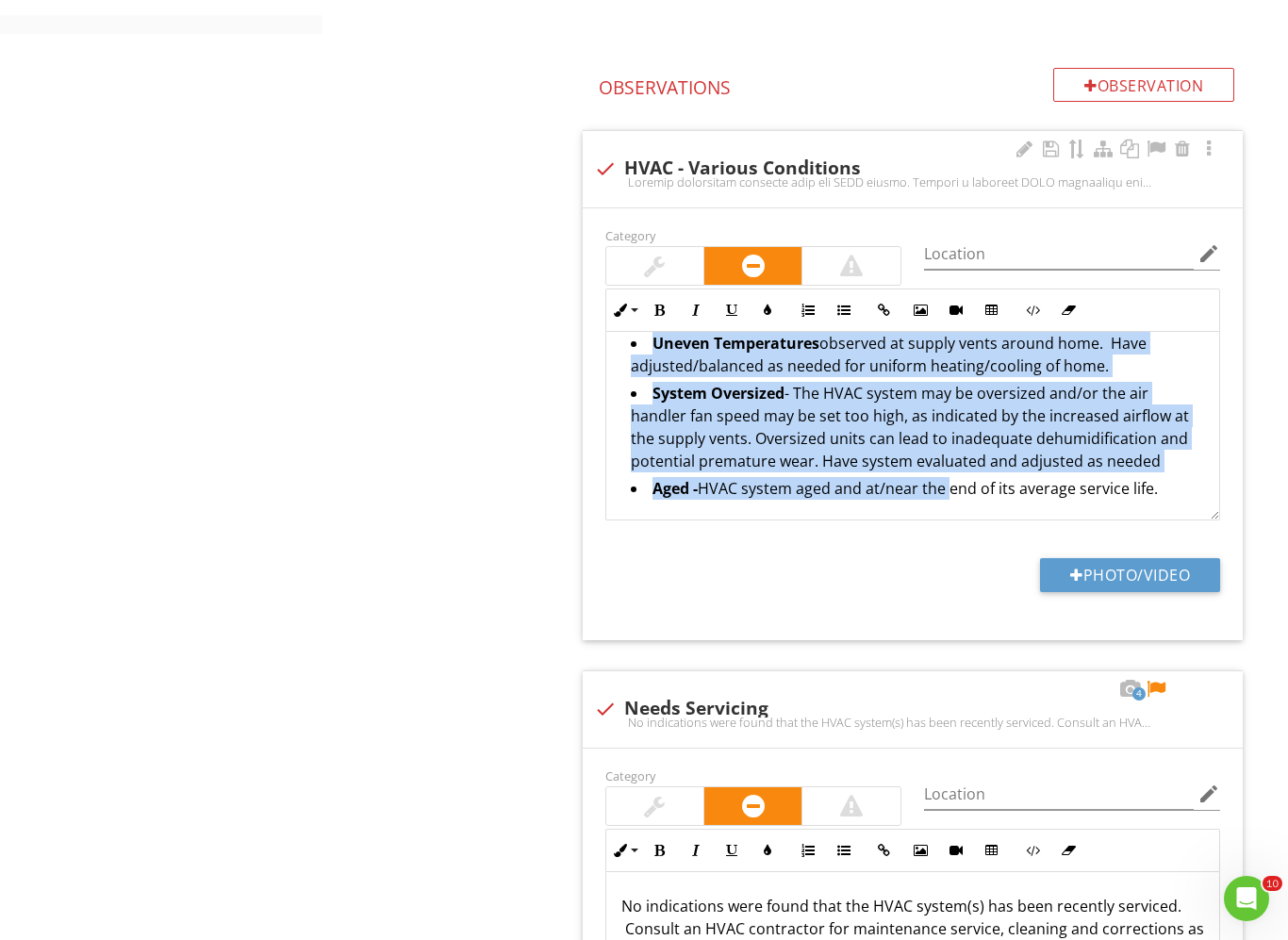 drag, startPoint x: 919, startPoint y: 399, endPoint x: 1016, endPoint y: 397, distance: 97.02062 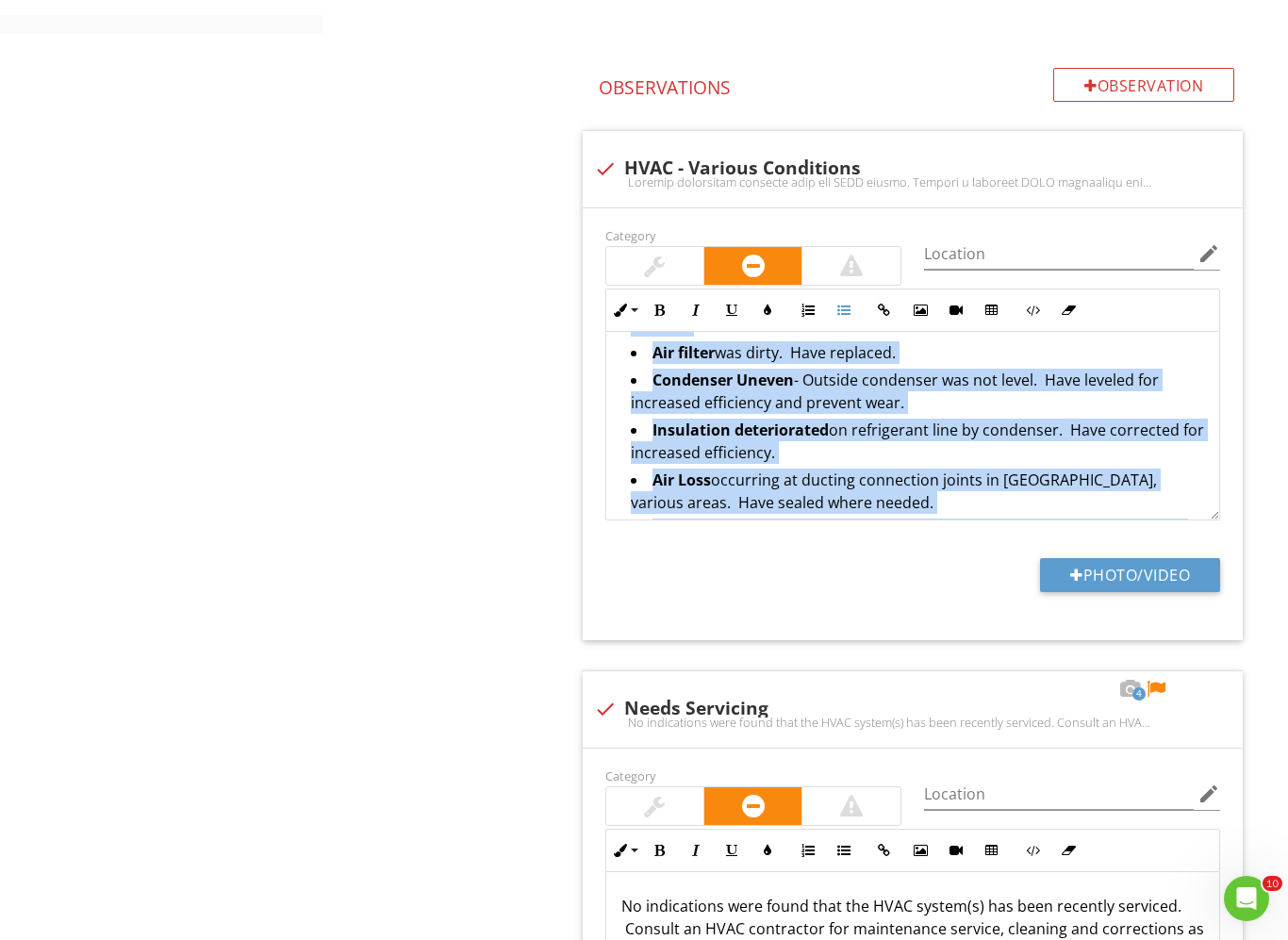 scroll, scrollTop: 0, scrollLeft: 0, axis: both 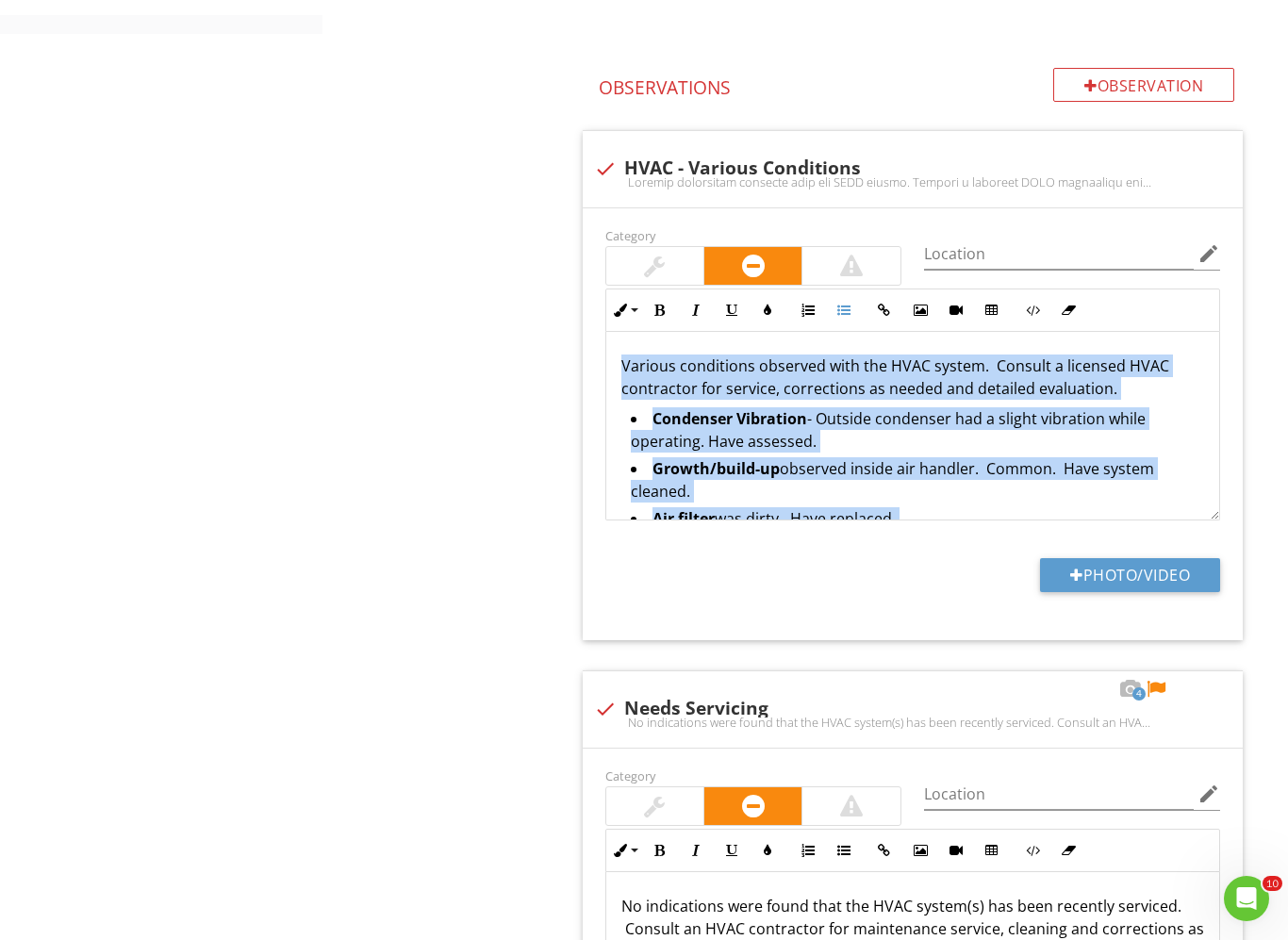 drag, startPoint x: 1111, startPoint y: 373, endPoint x: 489, endPoint y: 298, distance: 626.5054 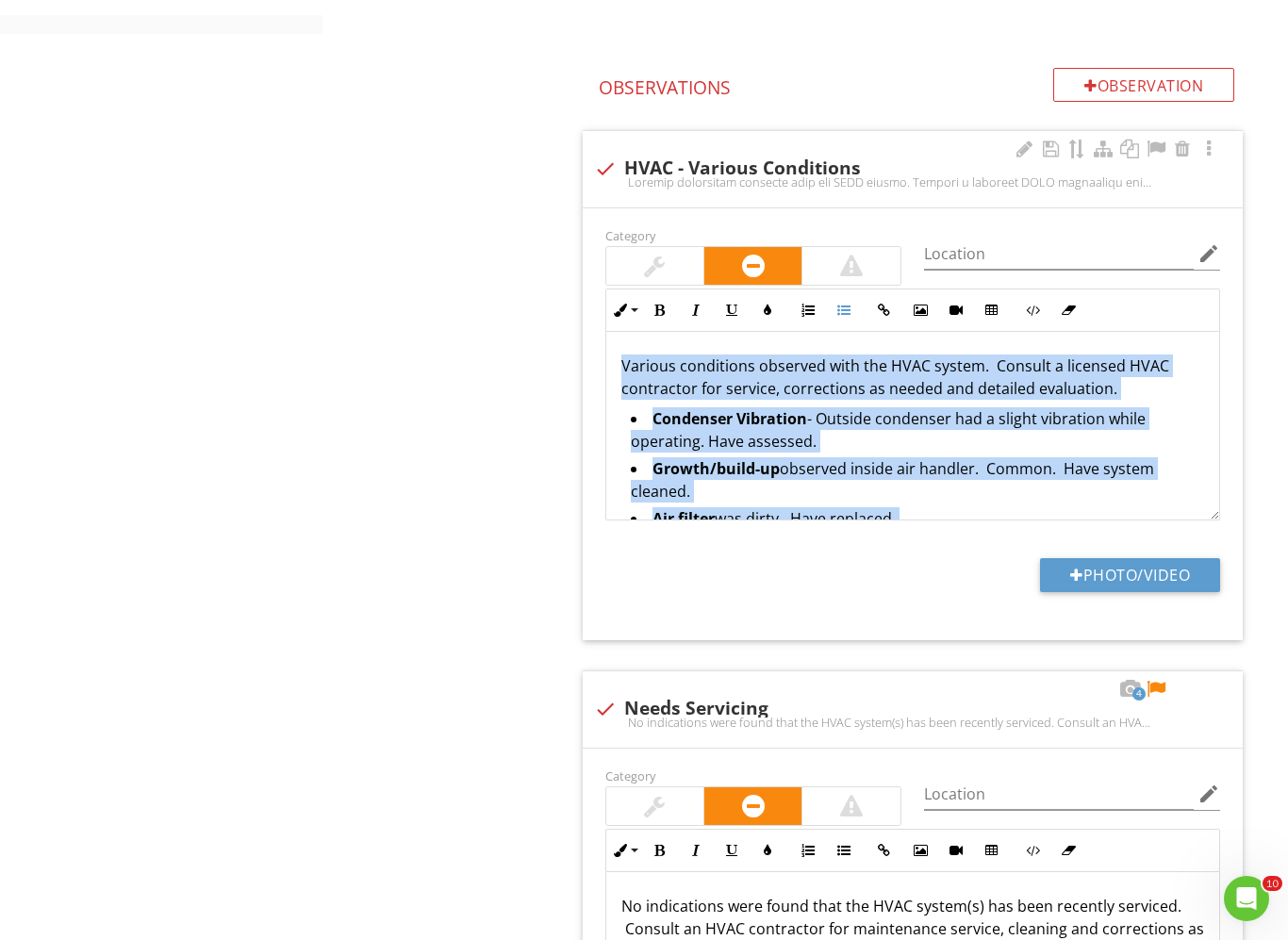 copy on "Various conditions observed with the HVAC system.  Consult a licensed HVAC contractor for service, corrections as needed and detailed evaluation.  Condenser Vibration  - Outside condenser had a slight vibration while operating. Have assessed.  Growth/build-up  observed inside air handler.  Common.  Have system cleaned.   Air filter  was dirty.  Have replaced.   Condenser Uneven  - Outside condenser was not level.  Have leveled for increased efficiency and prevent wear.  Insulation deteriorated  on refrigerant line by condenser.  Have corrected for increased efficiency.   Air Loss  occurring at ducting connection joints in attic, various areas.  Have sealed where needed.   Air handler gaps/openings  needed to be sealed to limit unfiltered air from entering the system.   Air handler Noise -  Air handle was making an electrical buzzing noise while off.  Have assessed.   Ducting  observed to be  pinched/squeezed  in areas which may reduce efficiency.  Have assessed and adjust as needed.   Service Needed  - No ..." 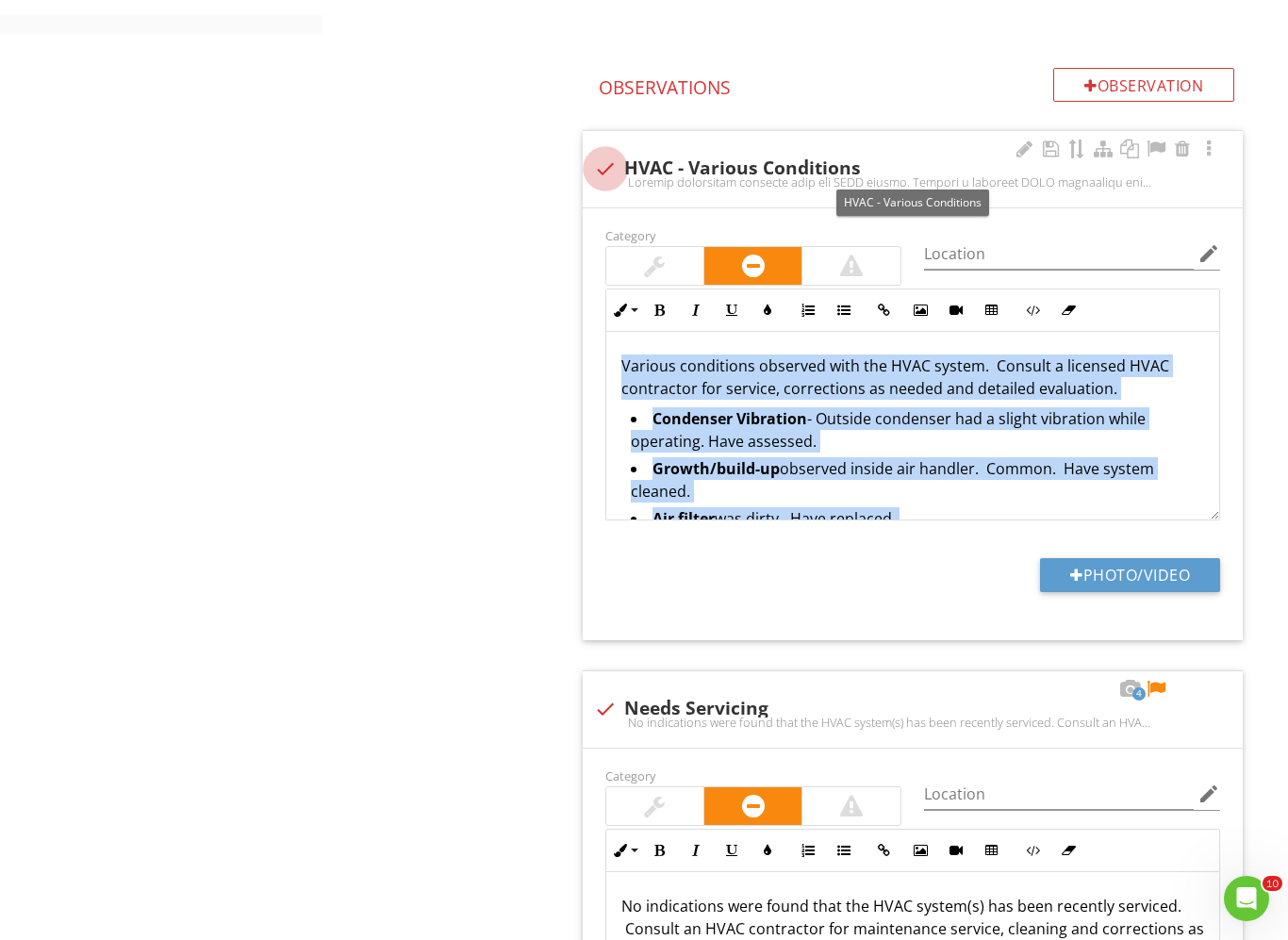 click at bounding box center [605, 169] 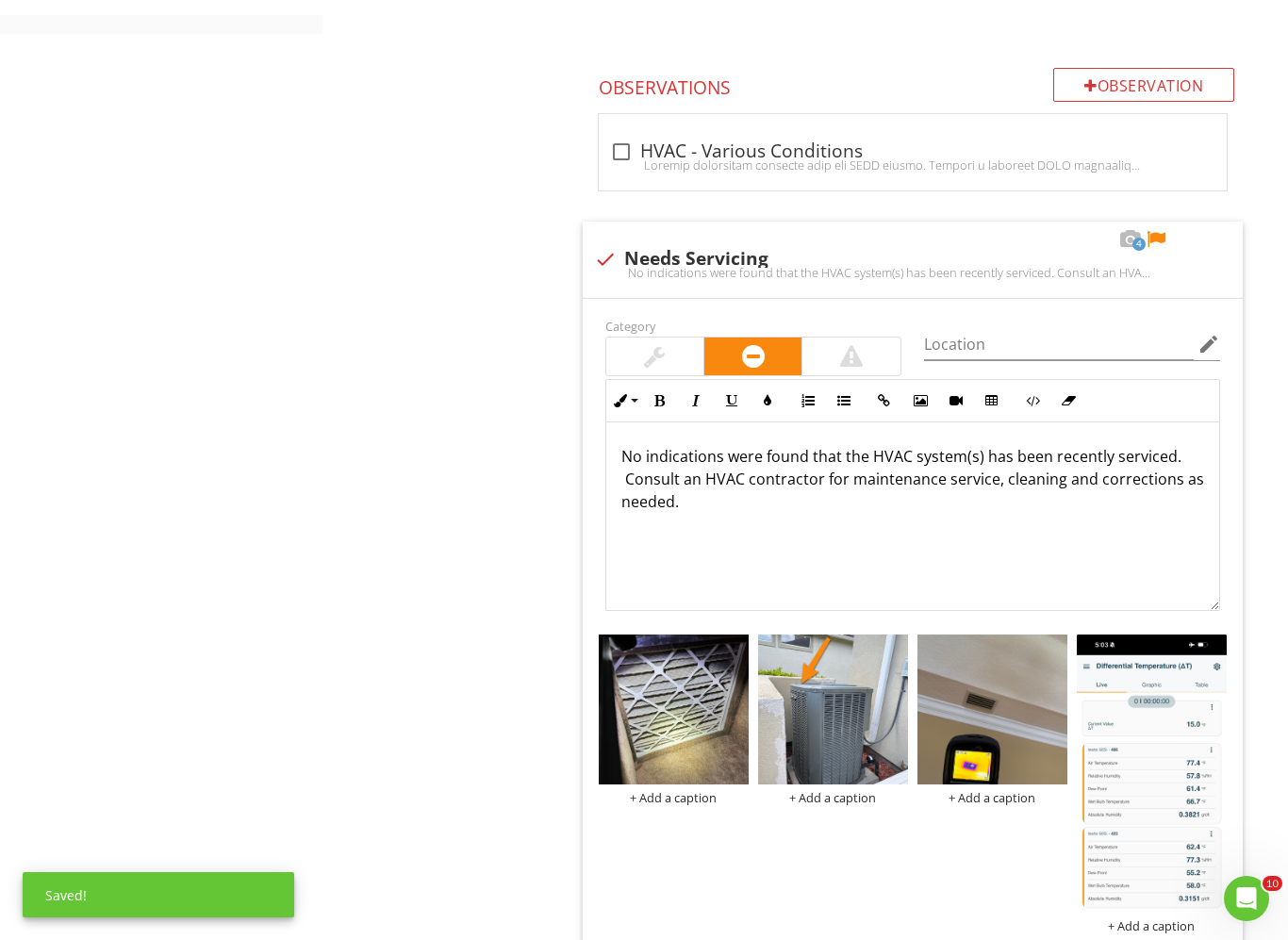 drag, startPoint x: 618, startPoint y: 480, endPoint x: 554, endPoint y: 323, distance: 169.5435 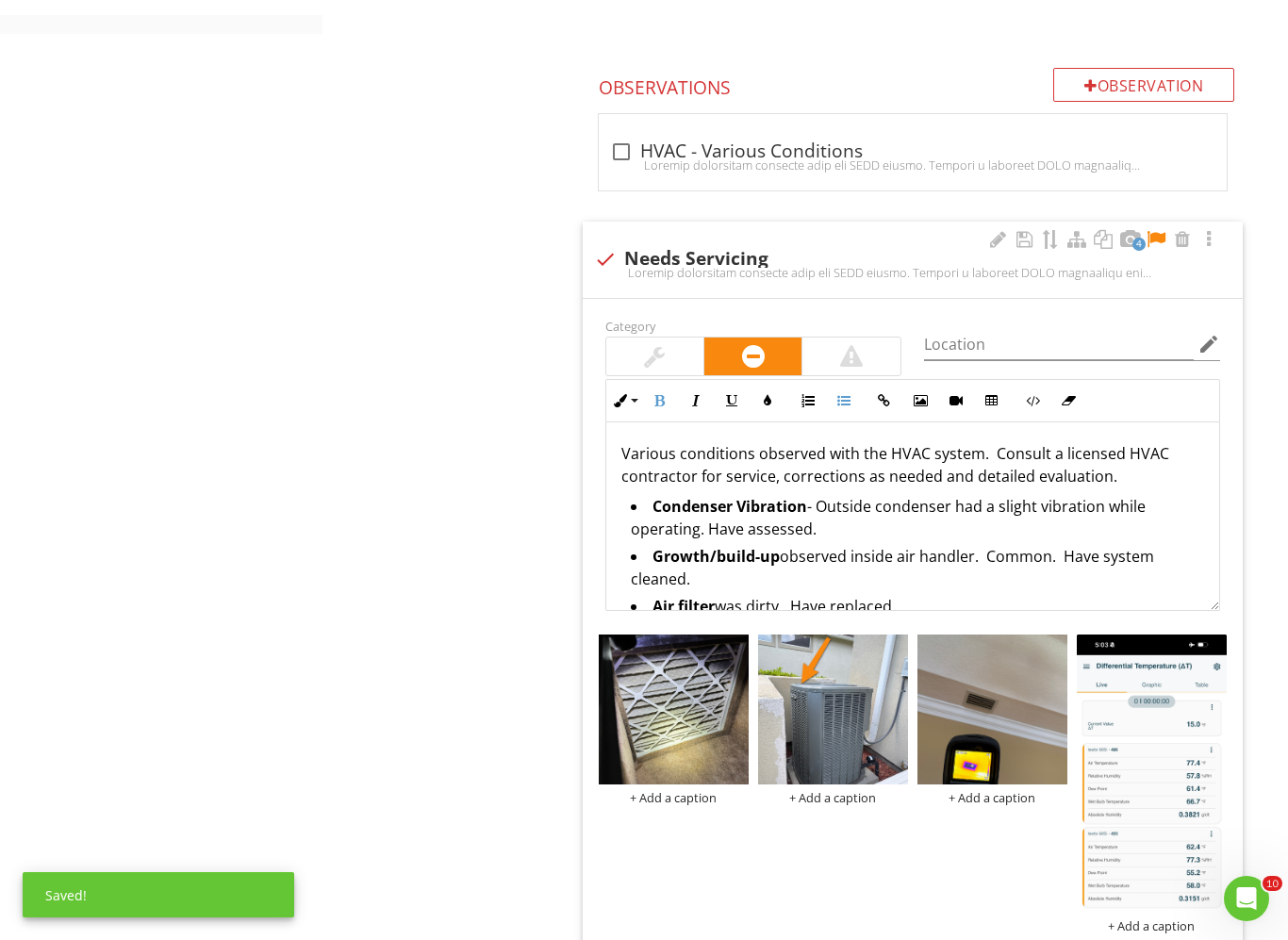 scroll, scrollTop: 0, scrollLeft: 0, axis: both 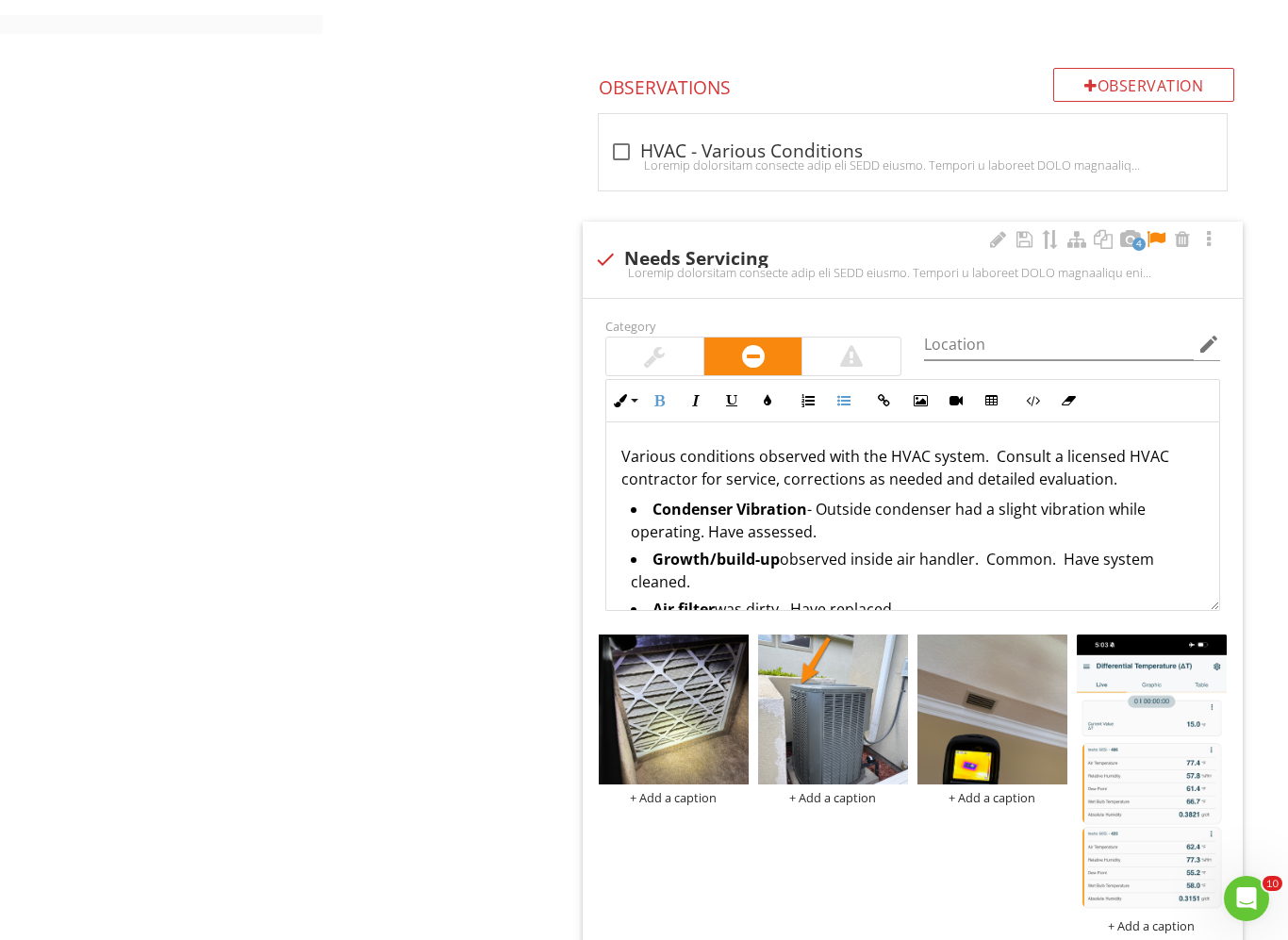 drag, startPoint x: 650, startPoint y: 507, endPoint x: 844, endPoint y: 524, distance: 194.74342 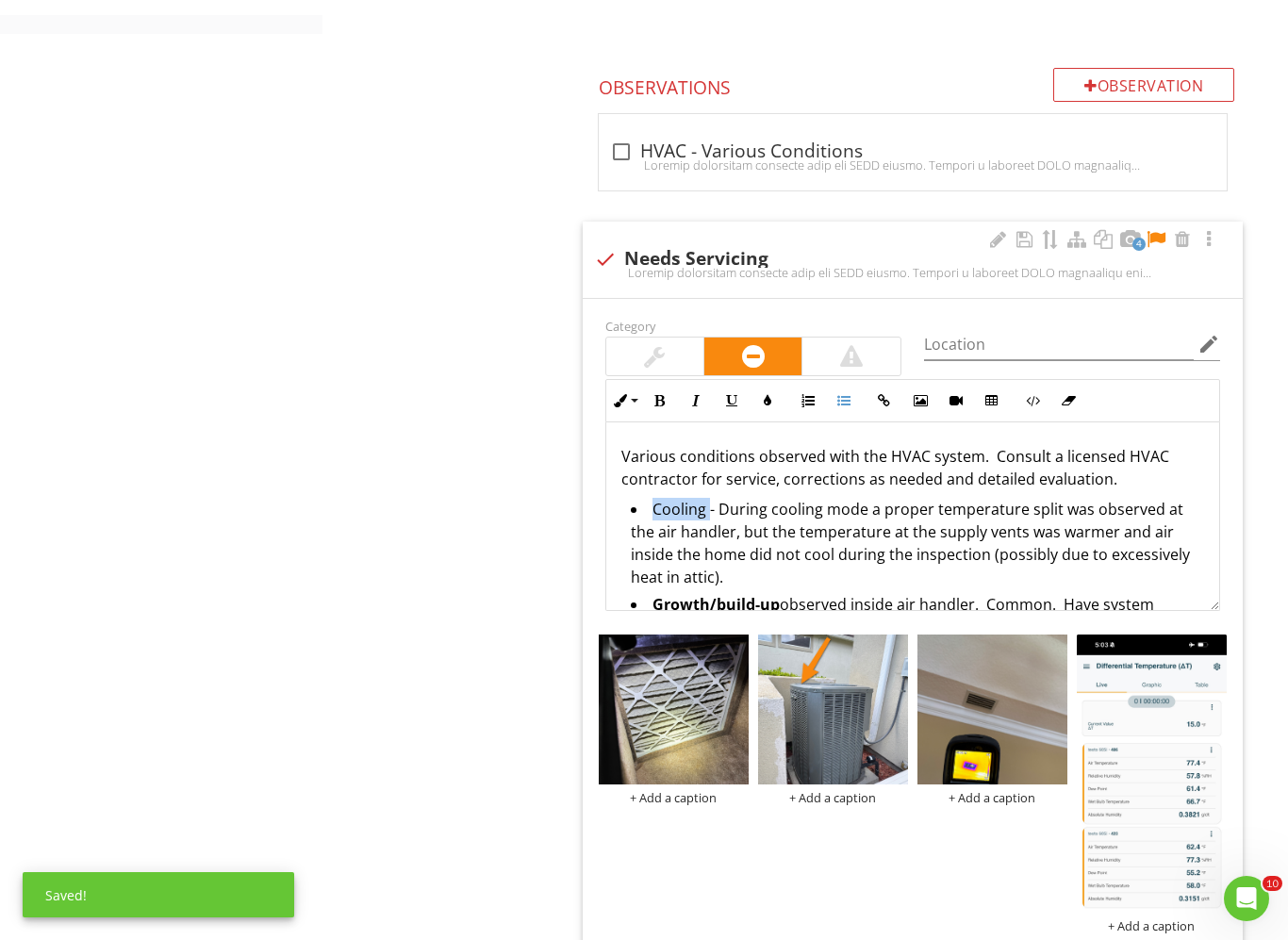 drag, startPoint x: 651, startPoint y: 515, endPoint x: 711, endPoint y: 511, distance: 60.13319 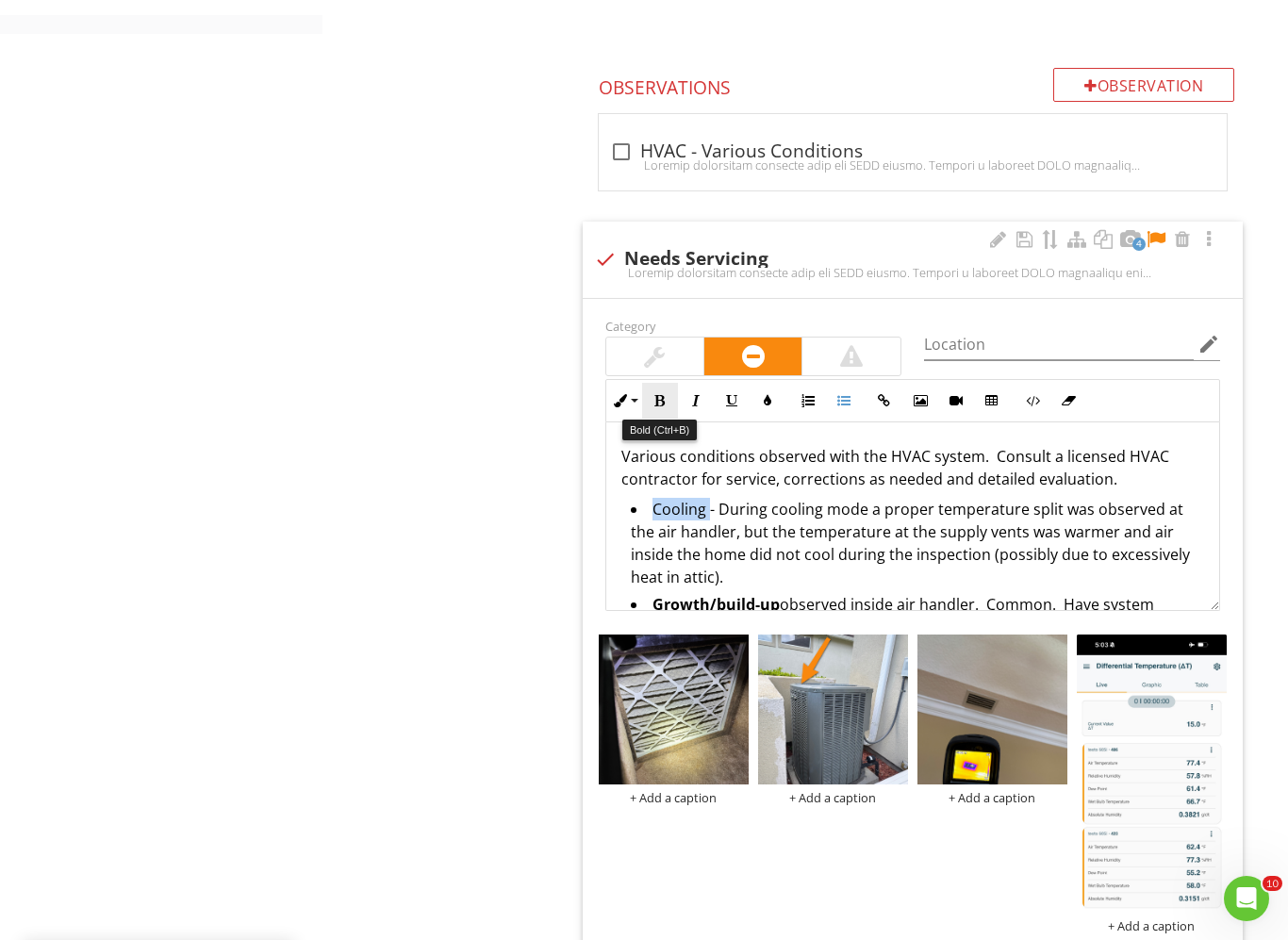 click at bounding box center [660, 401] 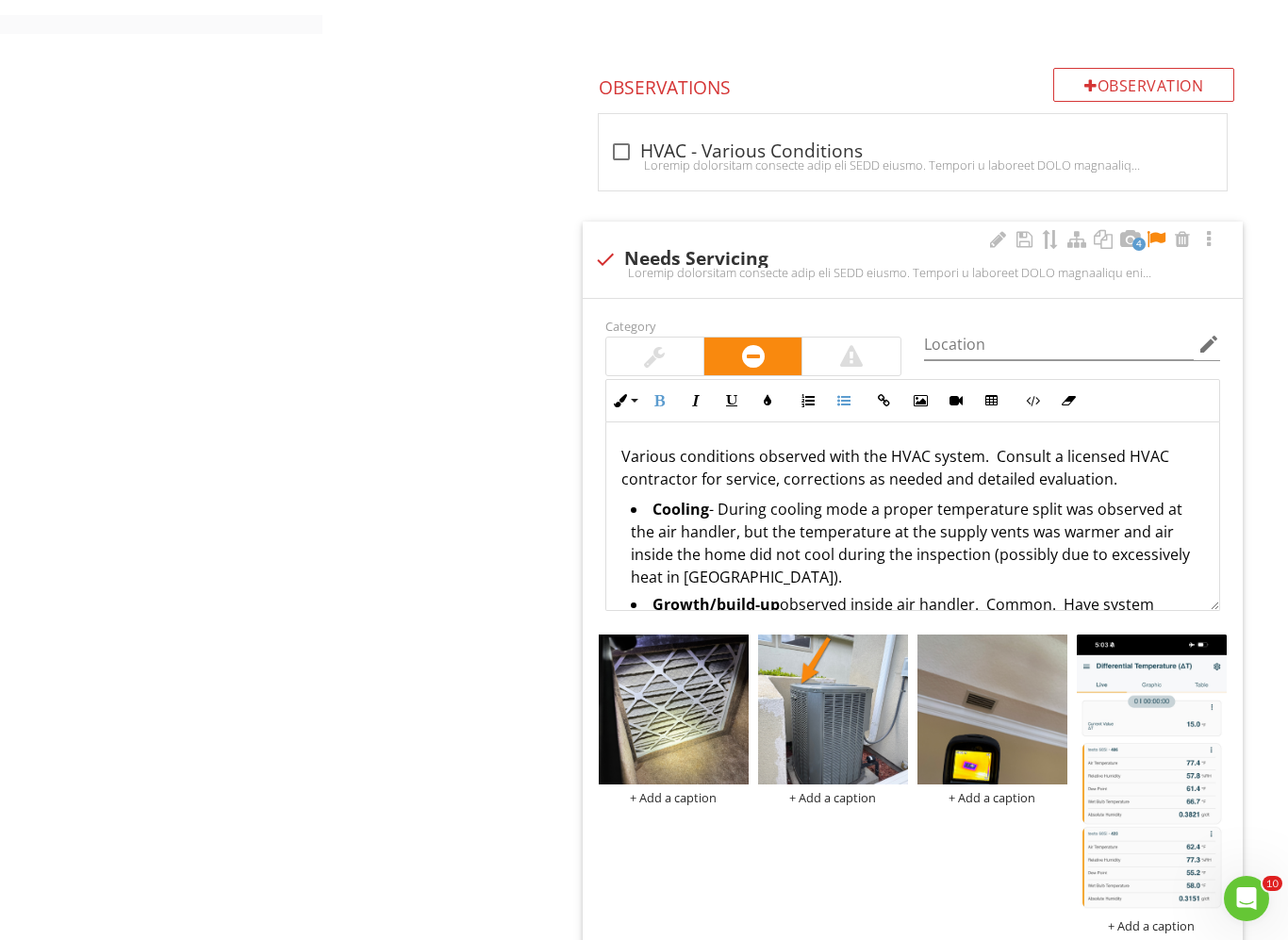 click on "Cooling  - During cooling mode a proper temperature split was observed at the air handler, but the temperature at the supply vents was warmer and air inside the home did not cool during the inspection (possibly due to excessively heat in attic)." at bounding box center (917, 545) 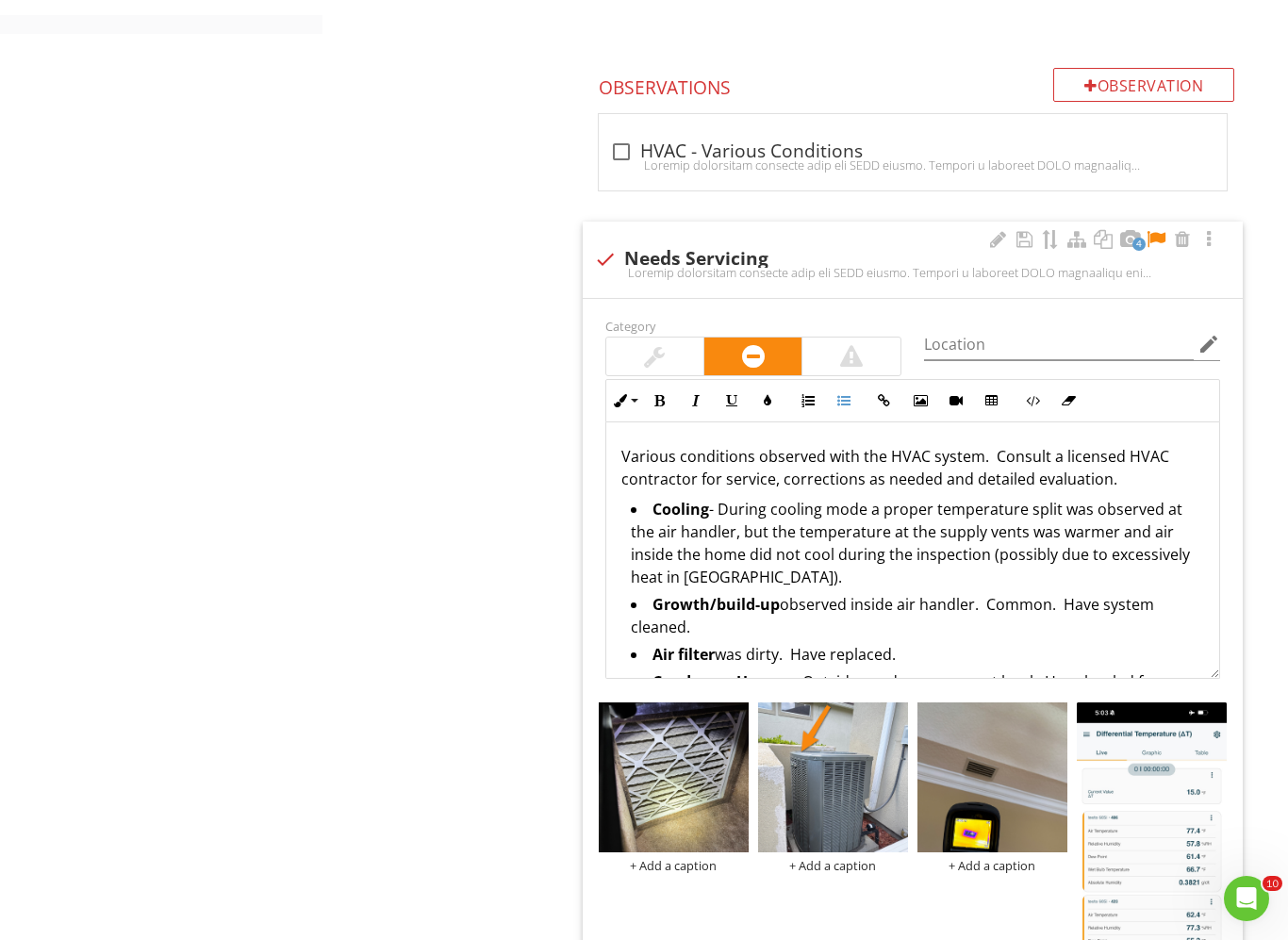 drag, startPoint x: 1211, startPoint y: 605, endPoint x: 1215, endPoint y: 673, distance: 68.1175 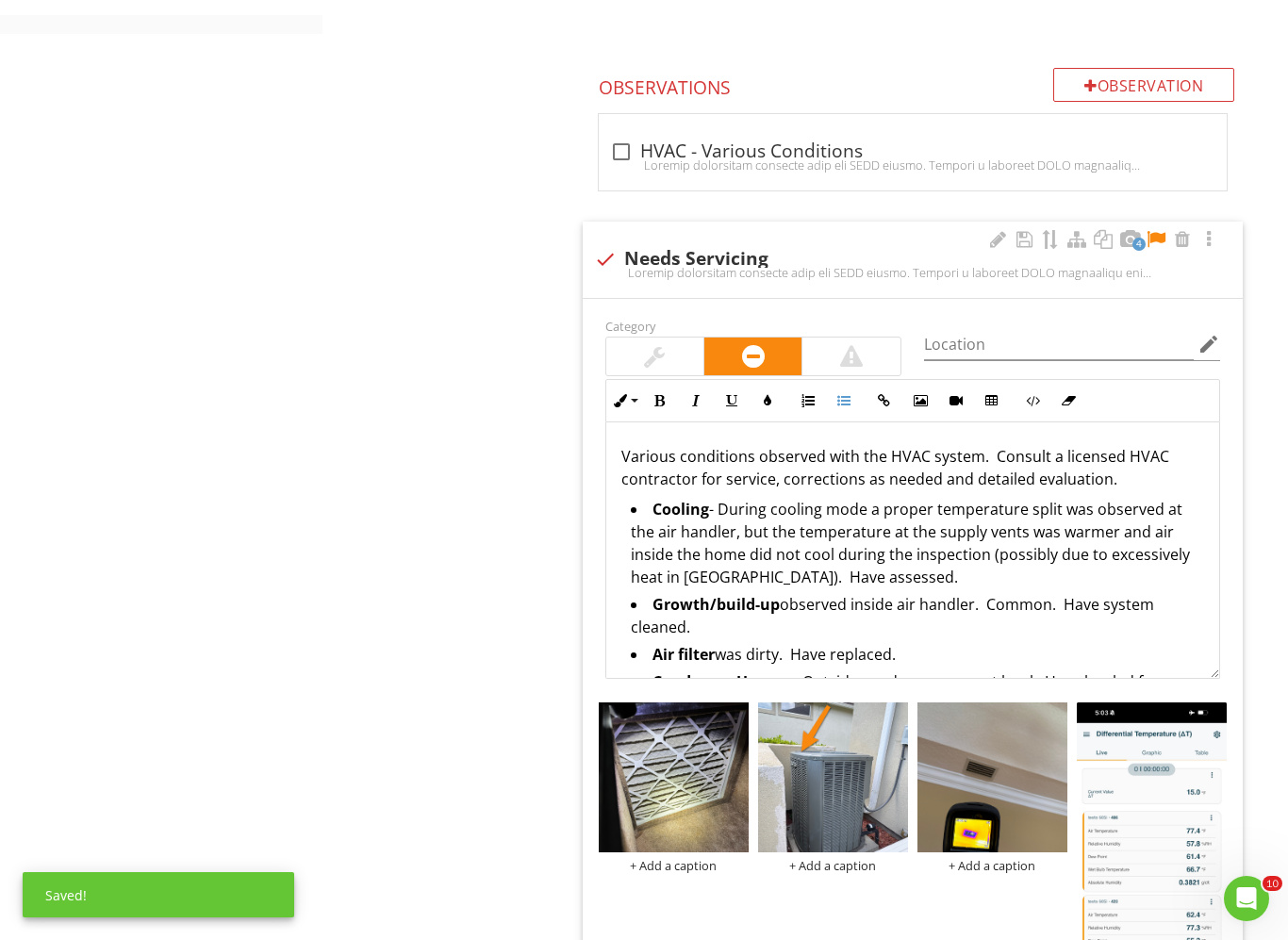 drag, startPoint x: 717, startPoint y: 628, endPoint x: 643, endPoint y: 602, distance: 78.4347 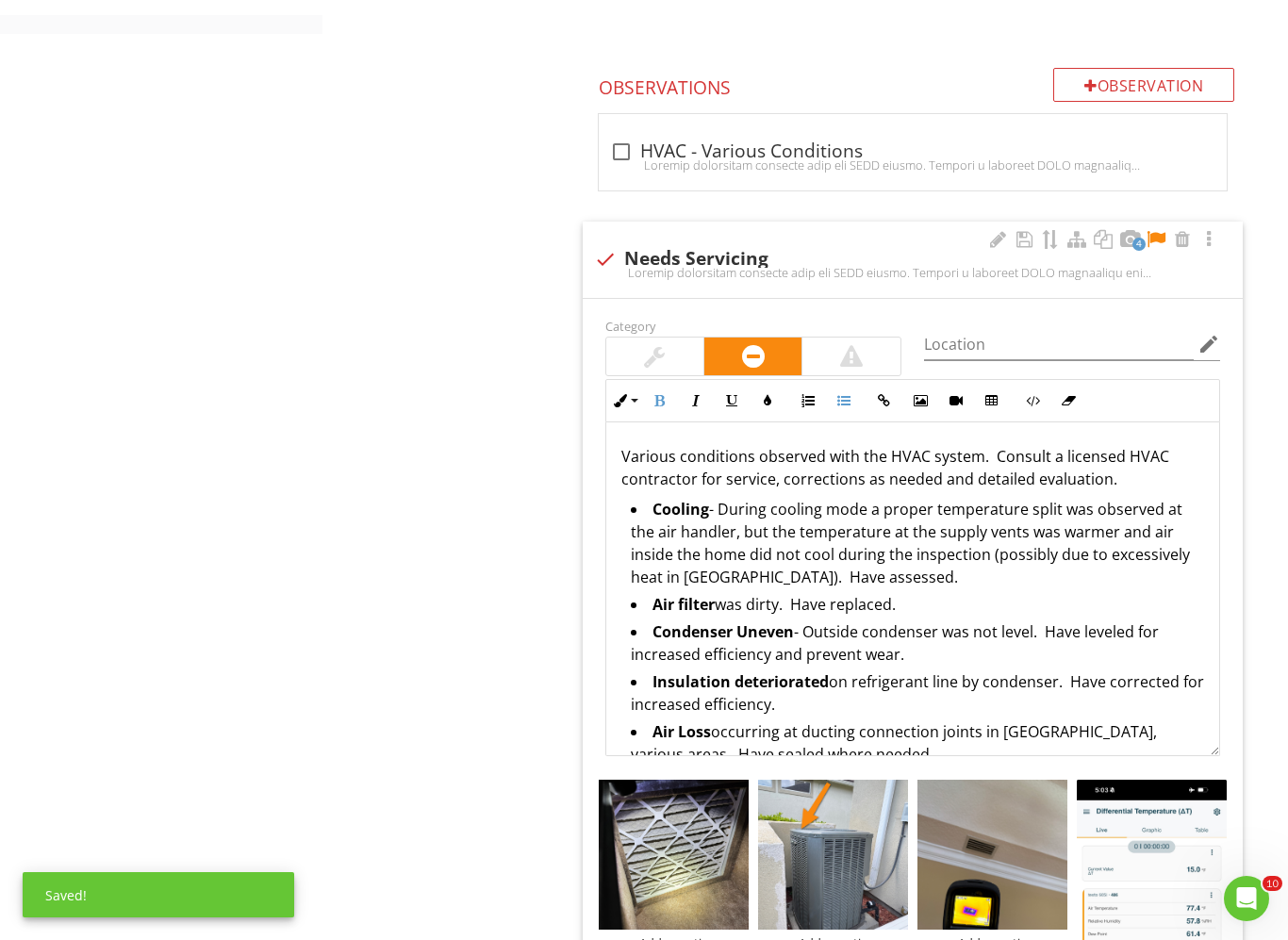 drag, startPoint x: 1213, startPoint y: 676, endPoint x: 1215, endPoint y: 752, distance: 76.026311 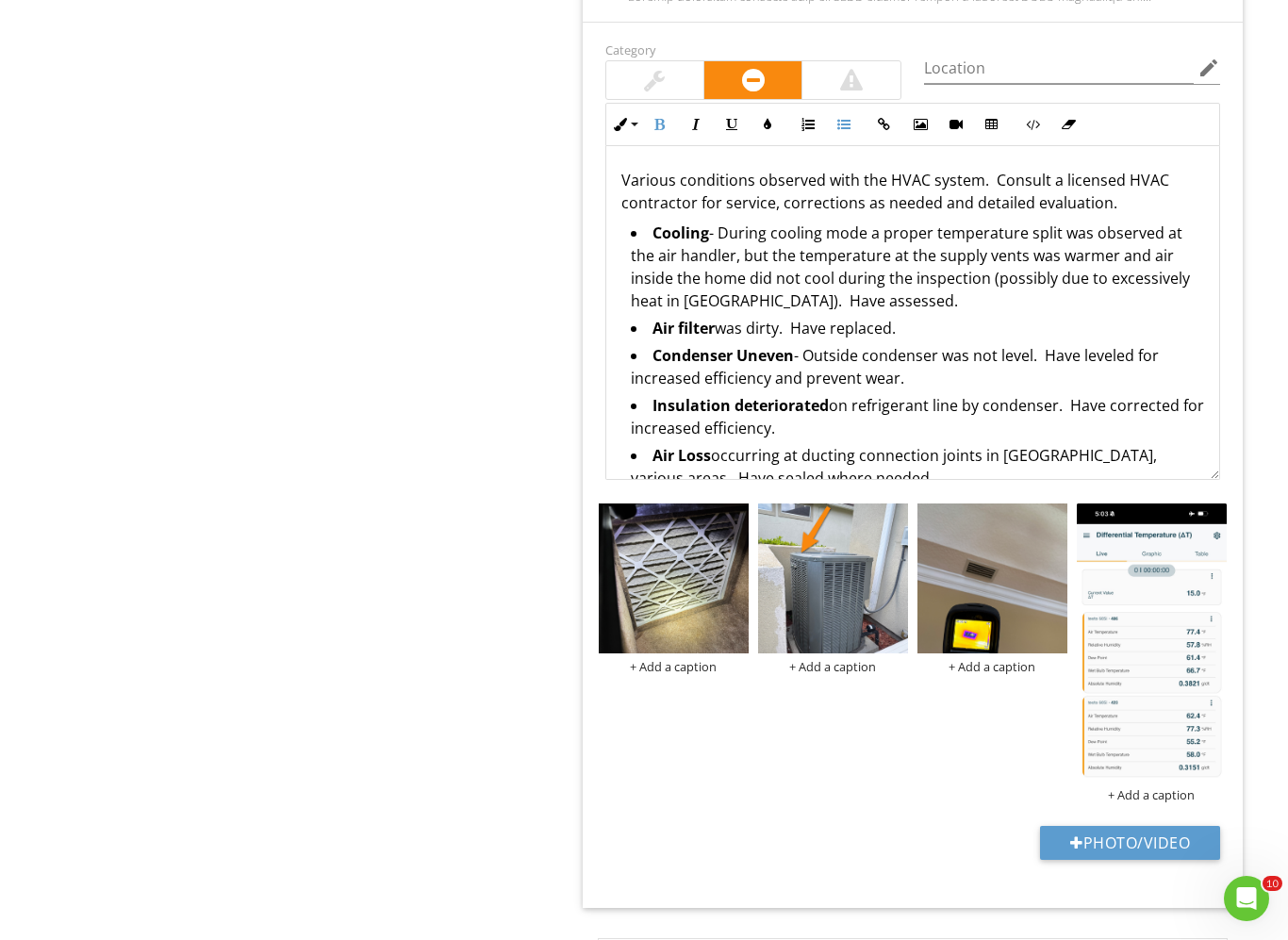 scroll, scrollTop: 1362, scrollLeft: 0, axis: vertical 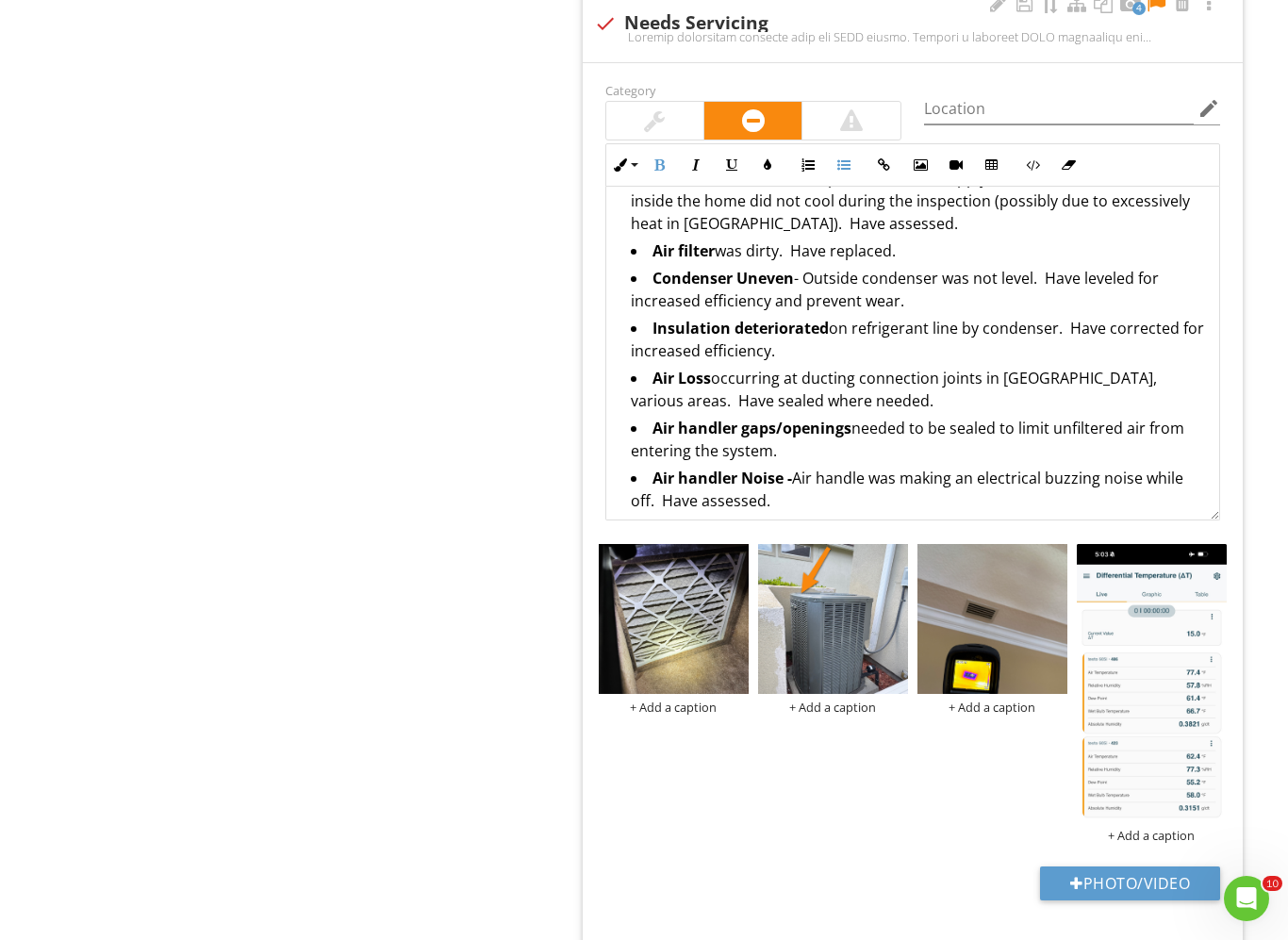 drag, startPoint x: 654, startPoint y: 329, endPoint x: 847, endPoint y: 345, distance: 193.6621 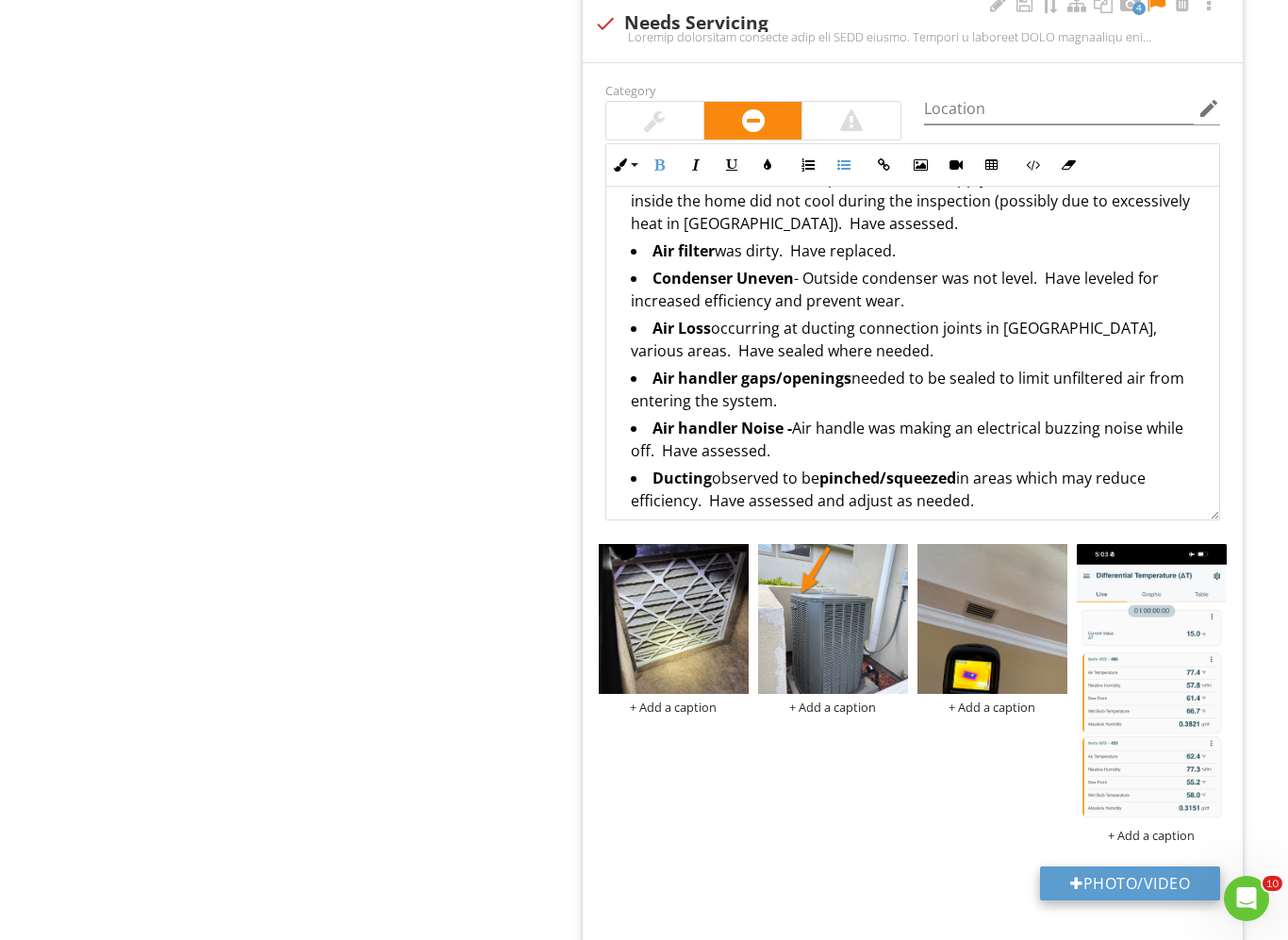 click on "Photo/Video" at bounding box center [1130, 883] 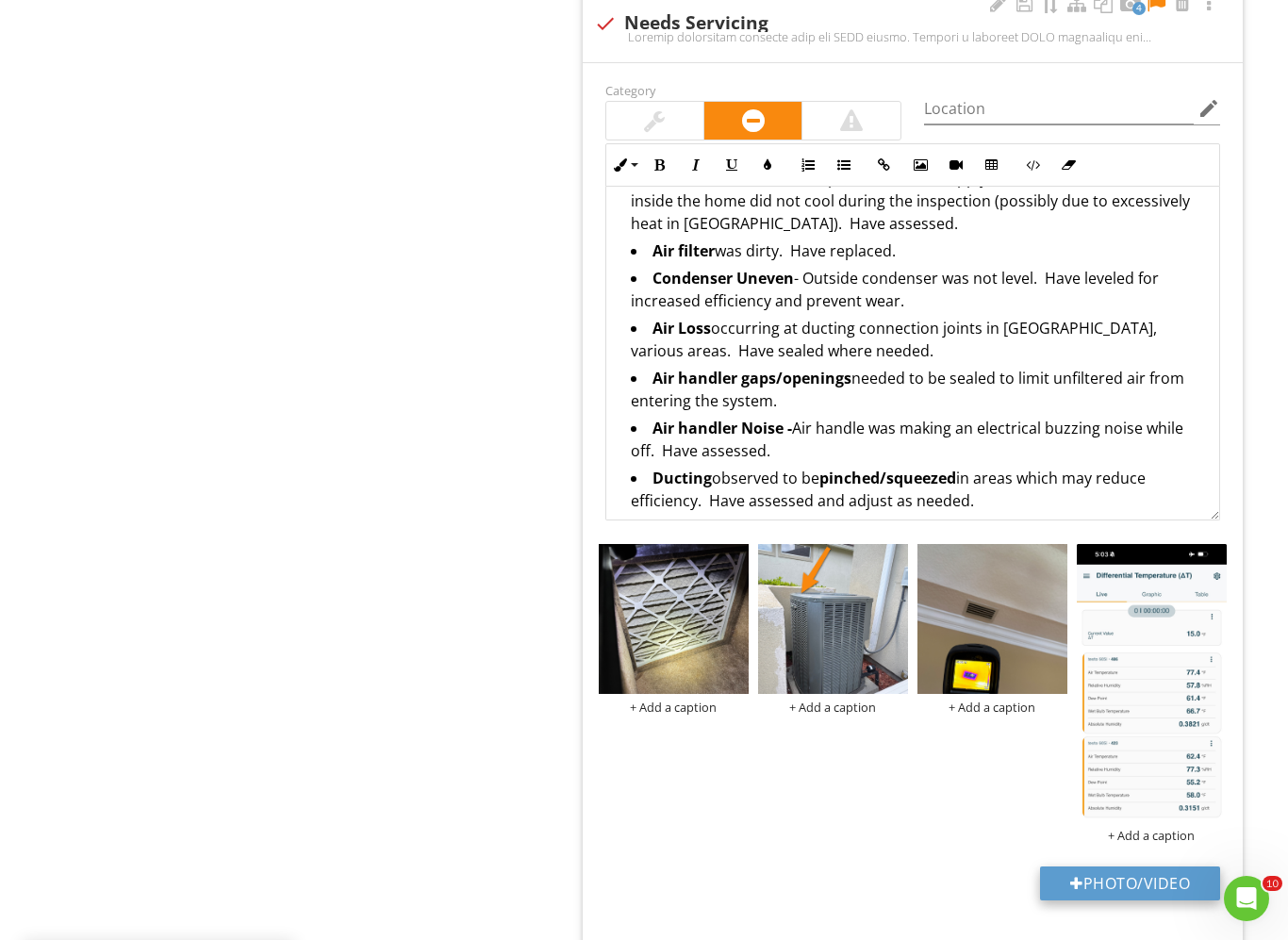 type on "C:\fakepath\photo (4).jpg" 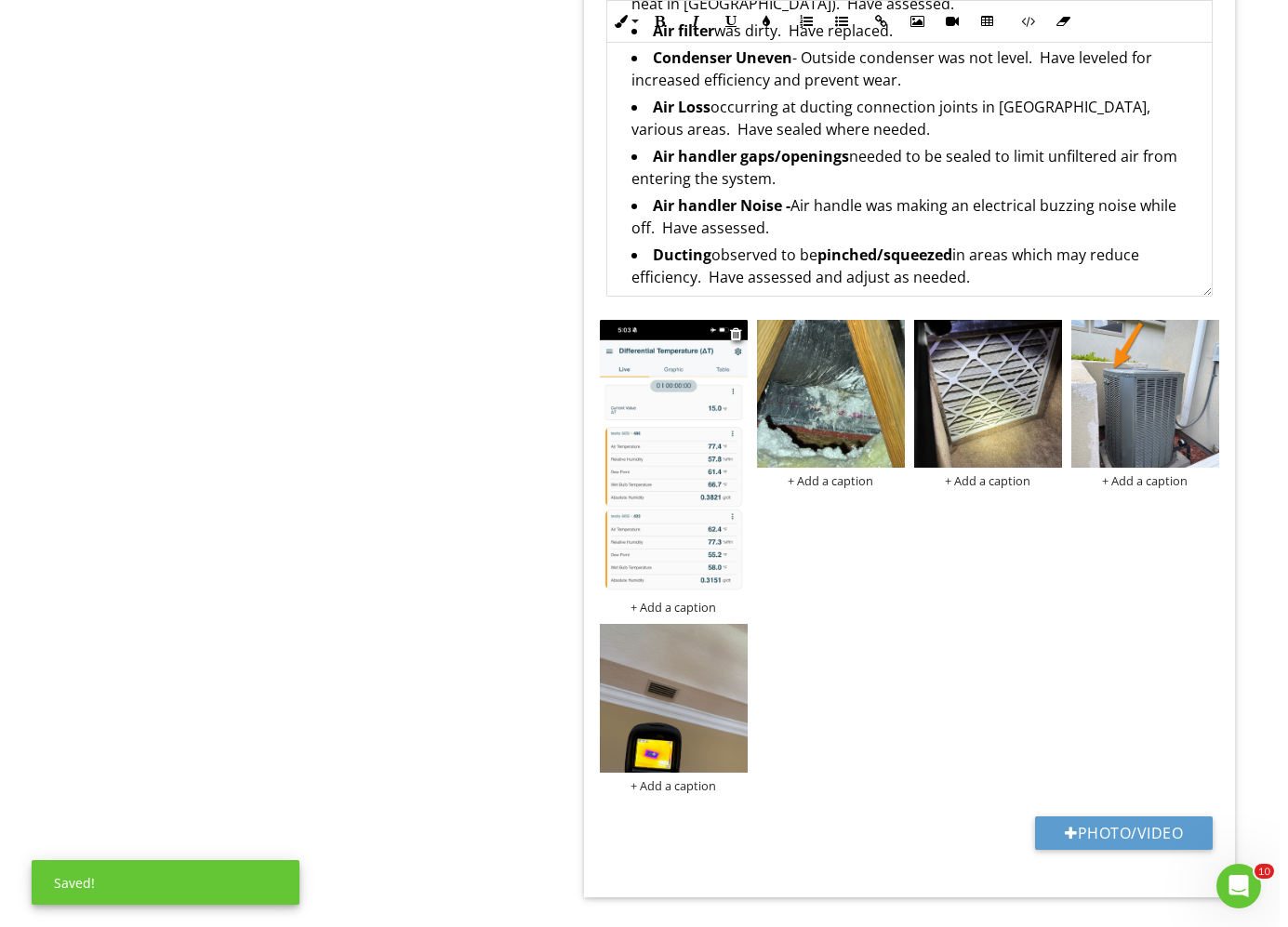 scroll, scrollTop: 1576, scrollLeft: 0, axis: vertical 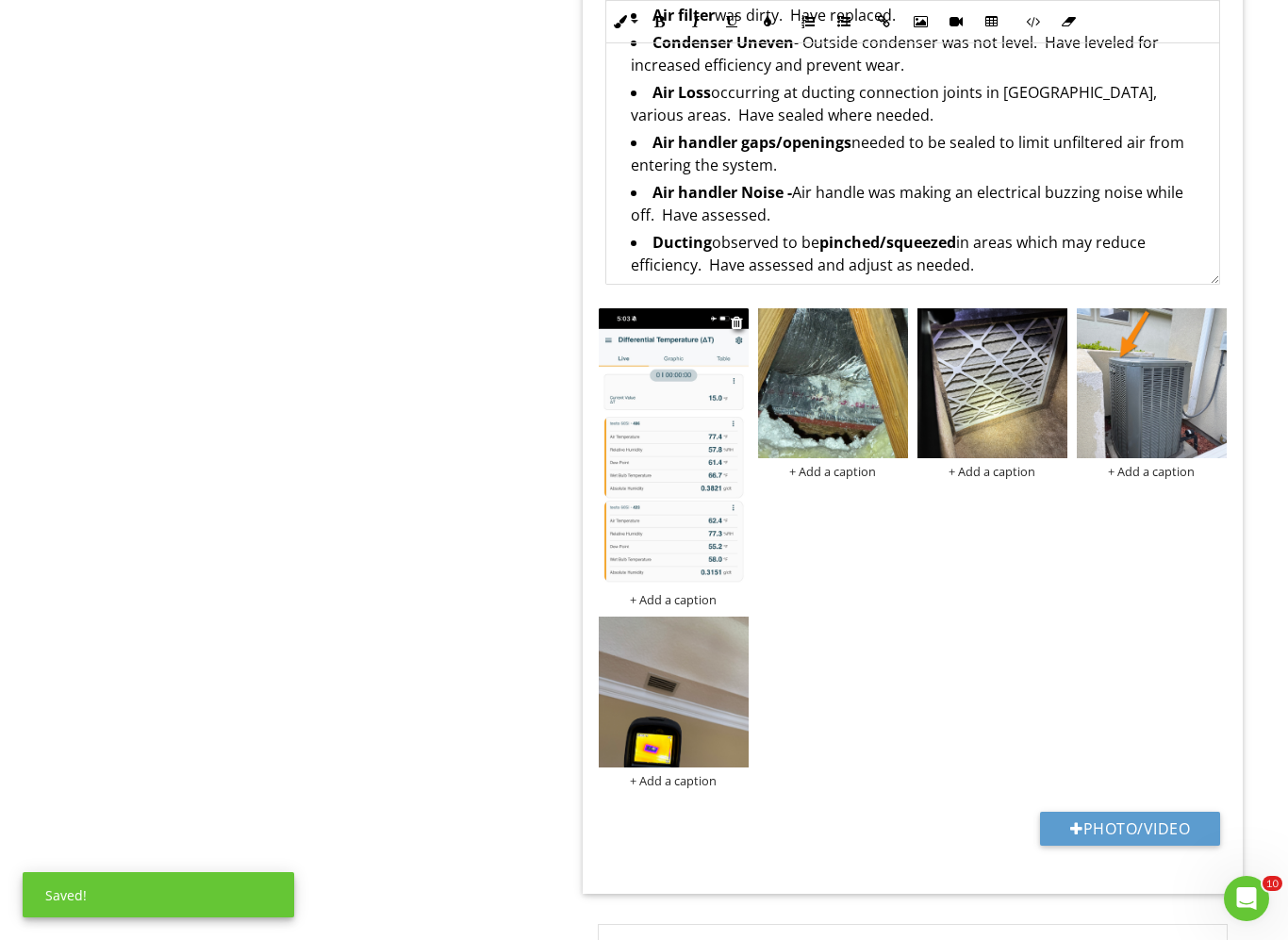 click on "+ Add a caption" at bounding box center [673, 600] 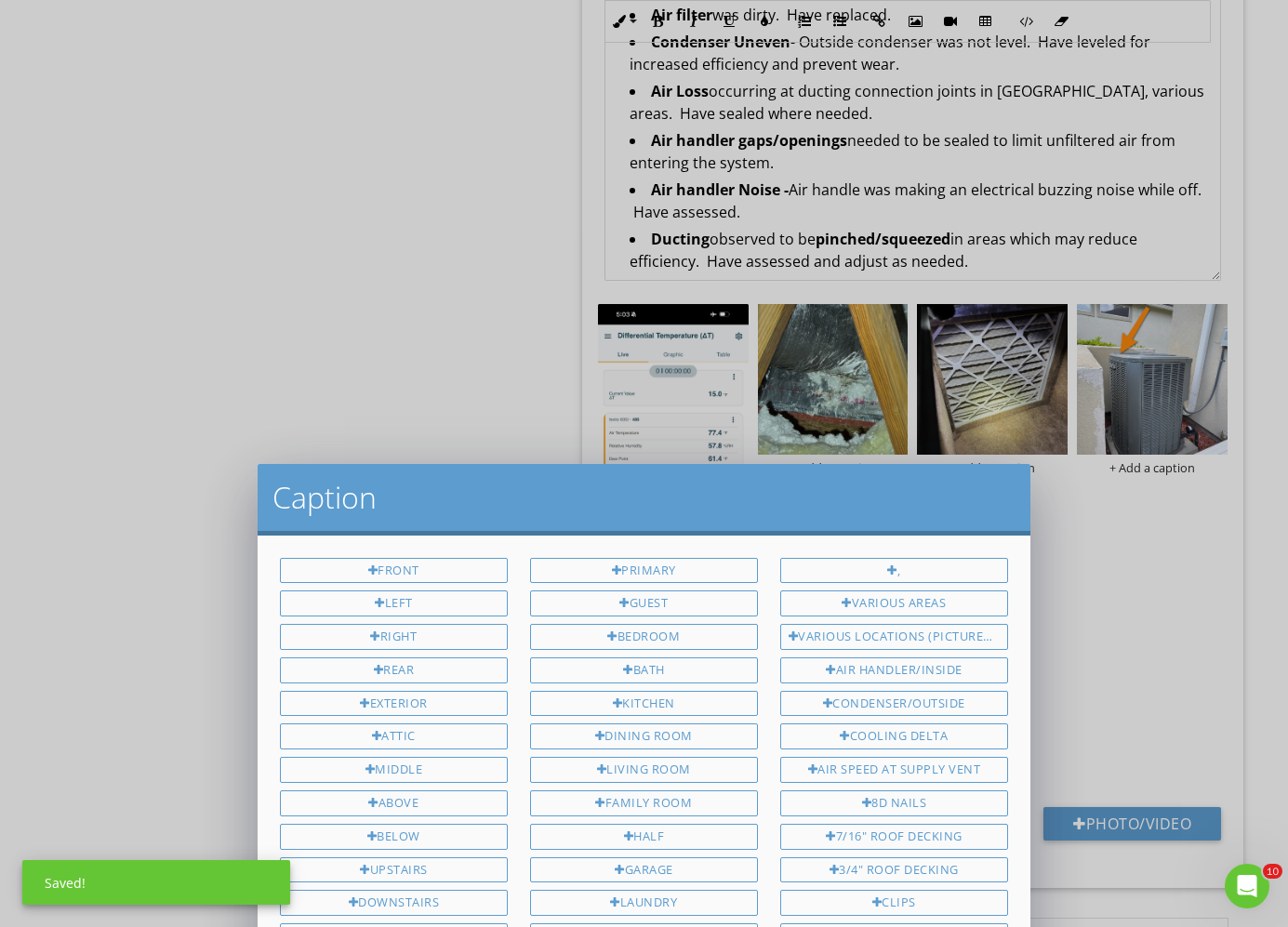 scroll, scrollTop: 4, scrollLeft: 0, axis: vertical 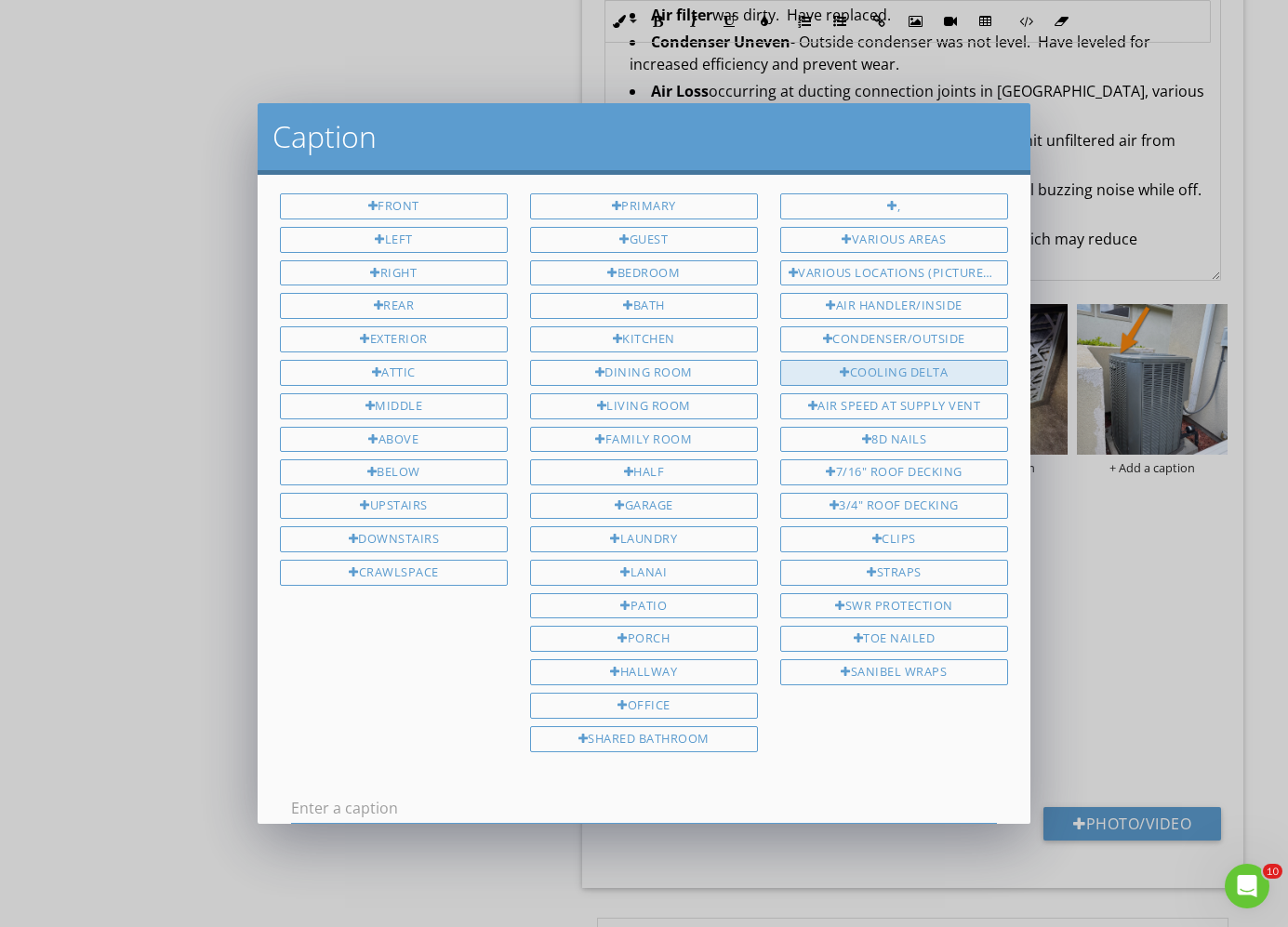 click on "Cooling Delta" at bounding box center (894, 373) 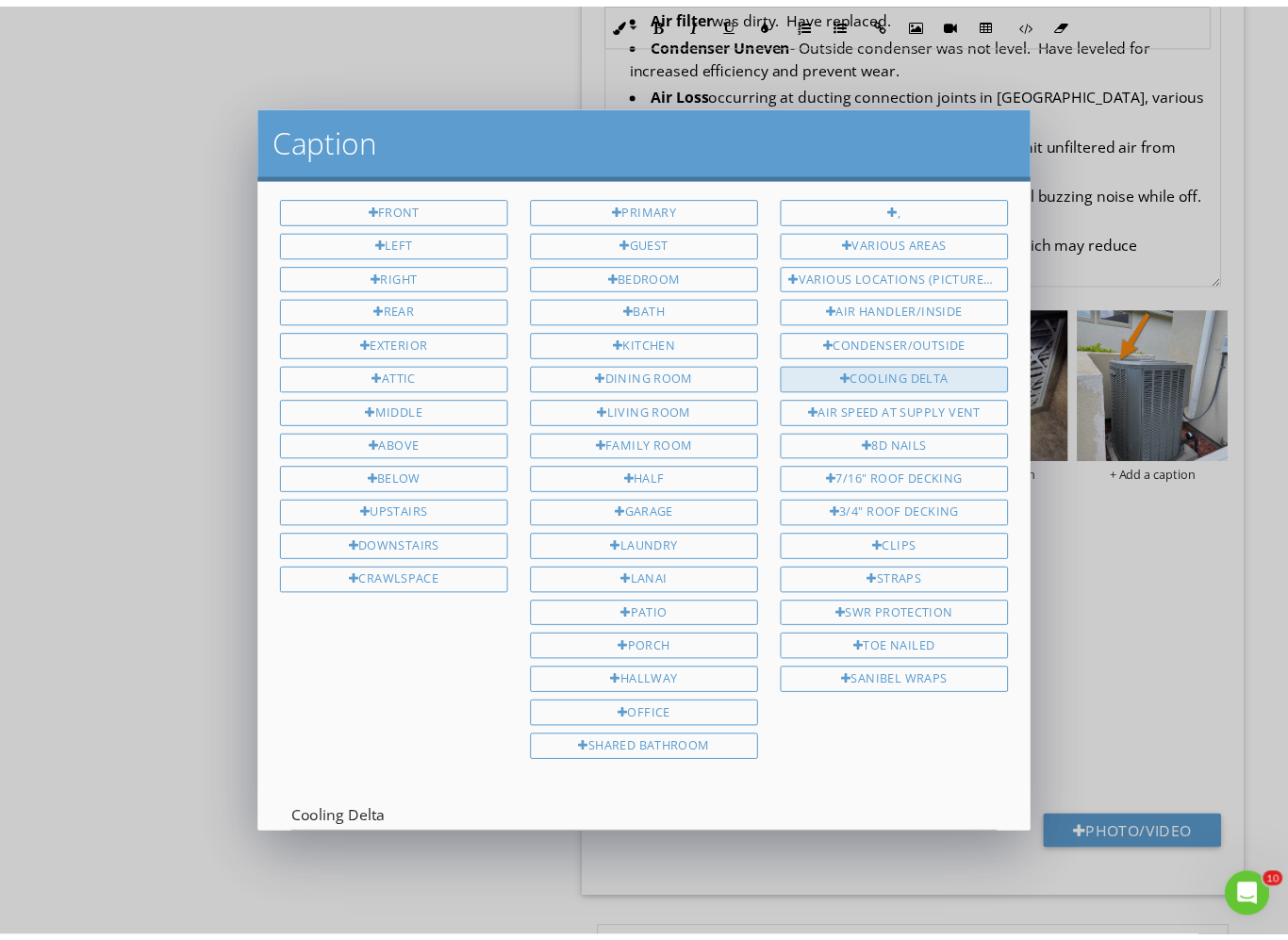 scroll, scrollTop: 128, scrollLeft: 0, axis: vertical 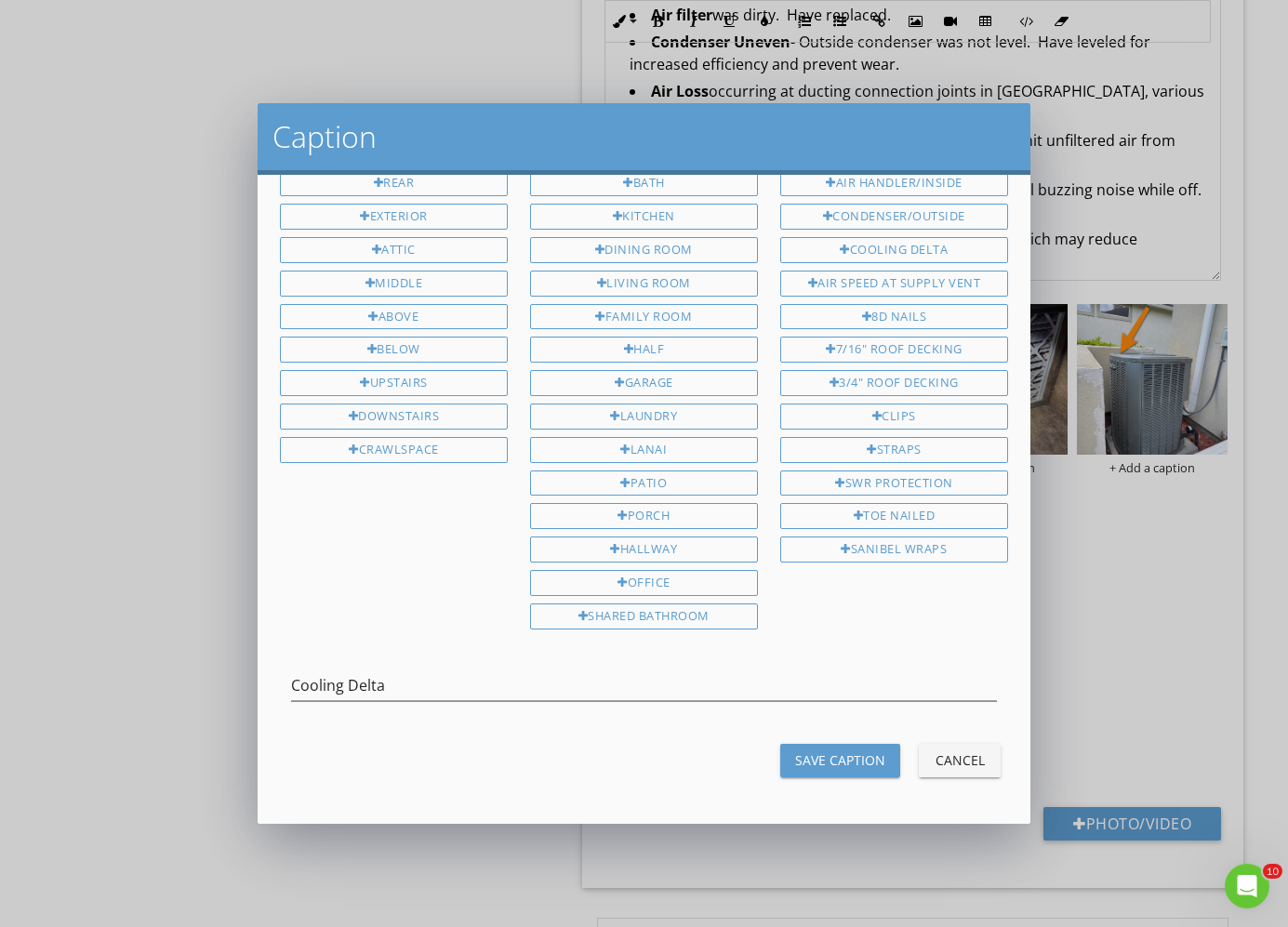 click on "Save Caption" at bounding box center (840, 760) 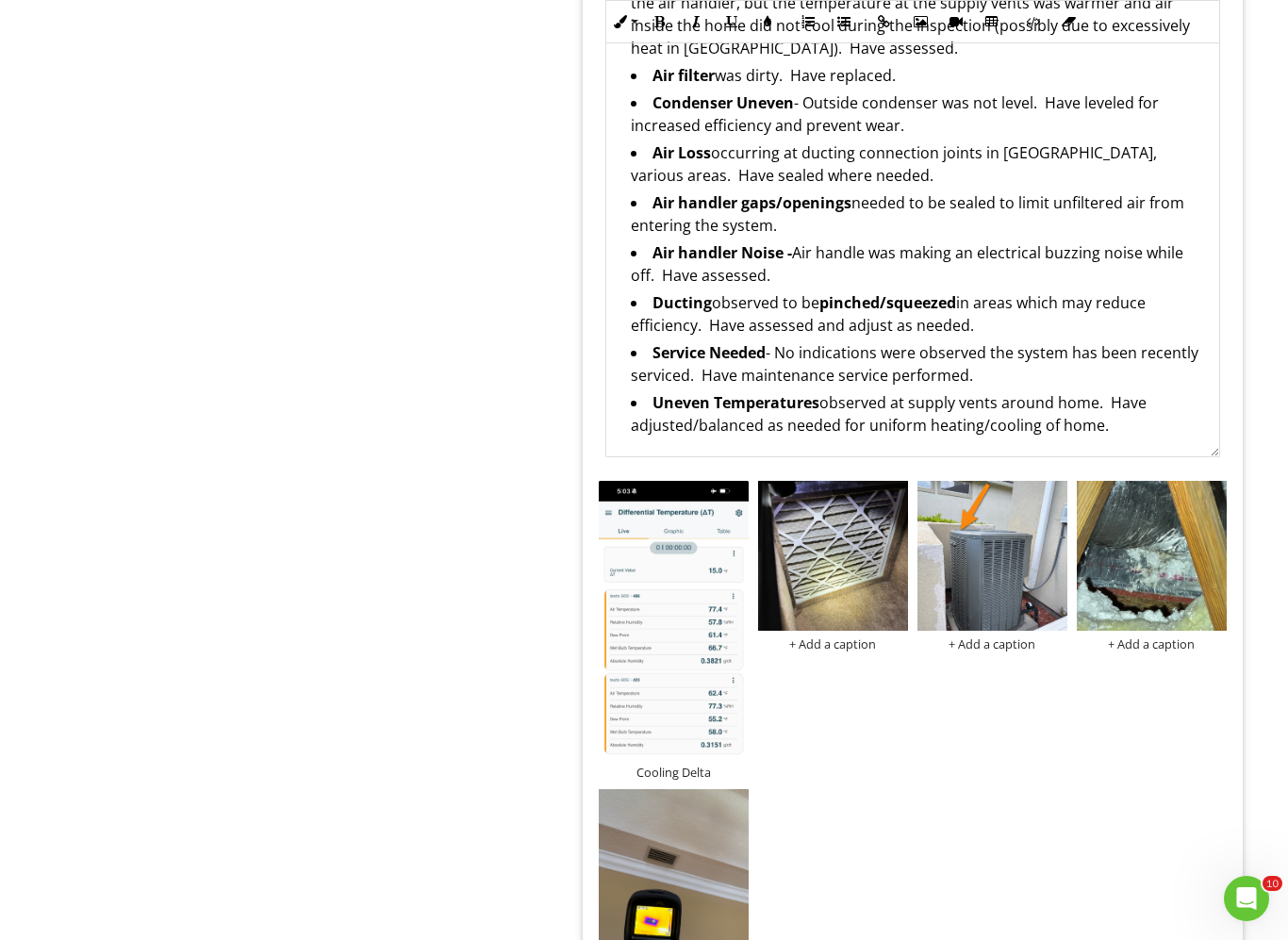 drag, startPoint x: 1214, startPoint y: 275, endPoint x: 1214, endPoint y: 449, distance: 174 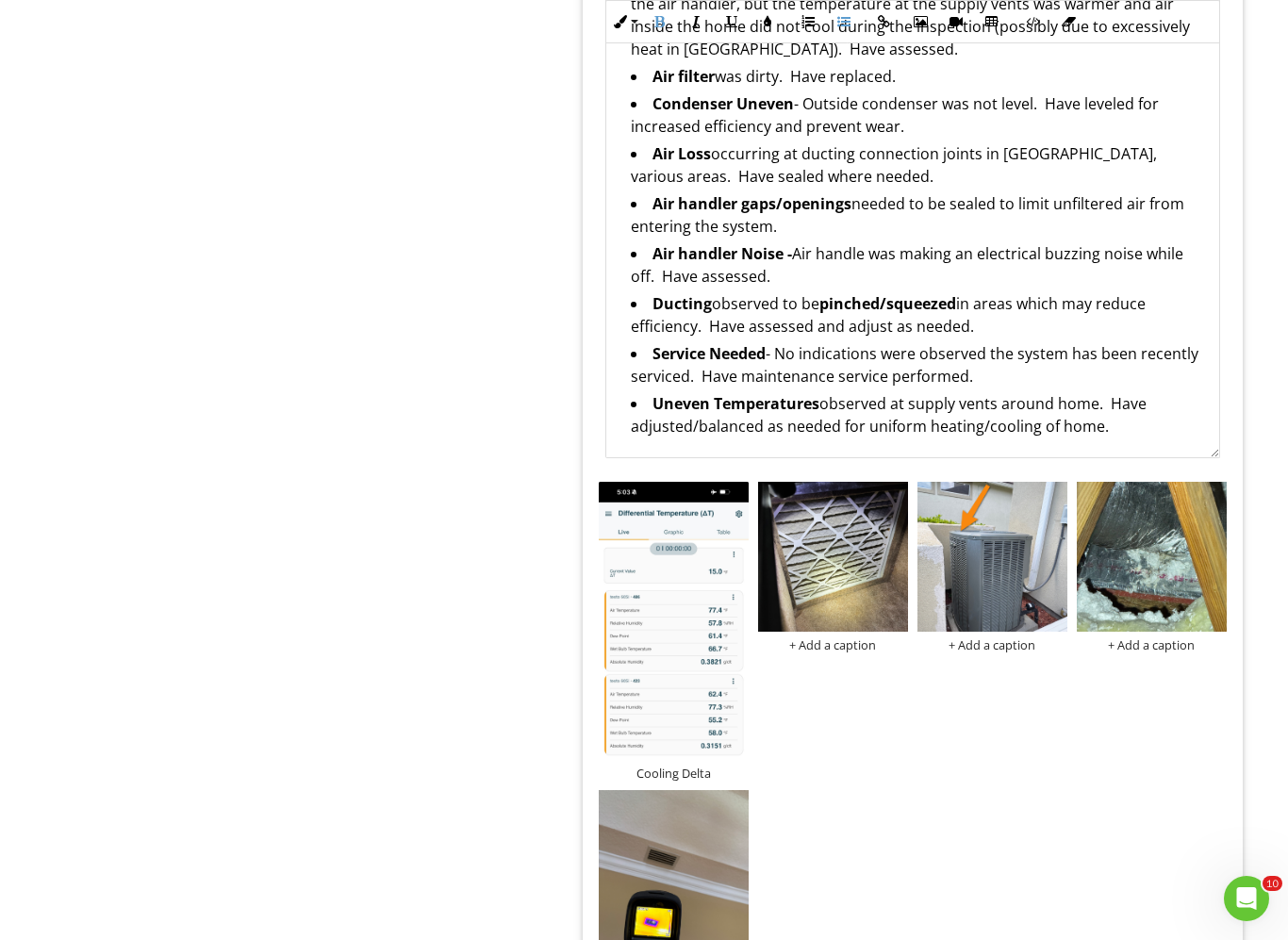 drag, startPoint x: 646, startPoint y: 197, endPoint x: 811, endPoint y: 275, distance: 182.50753 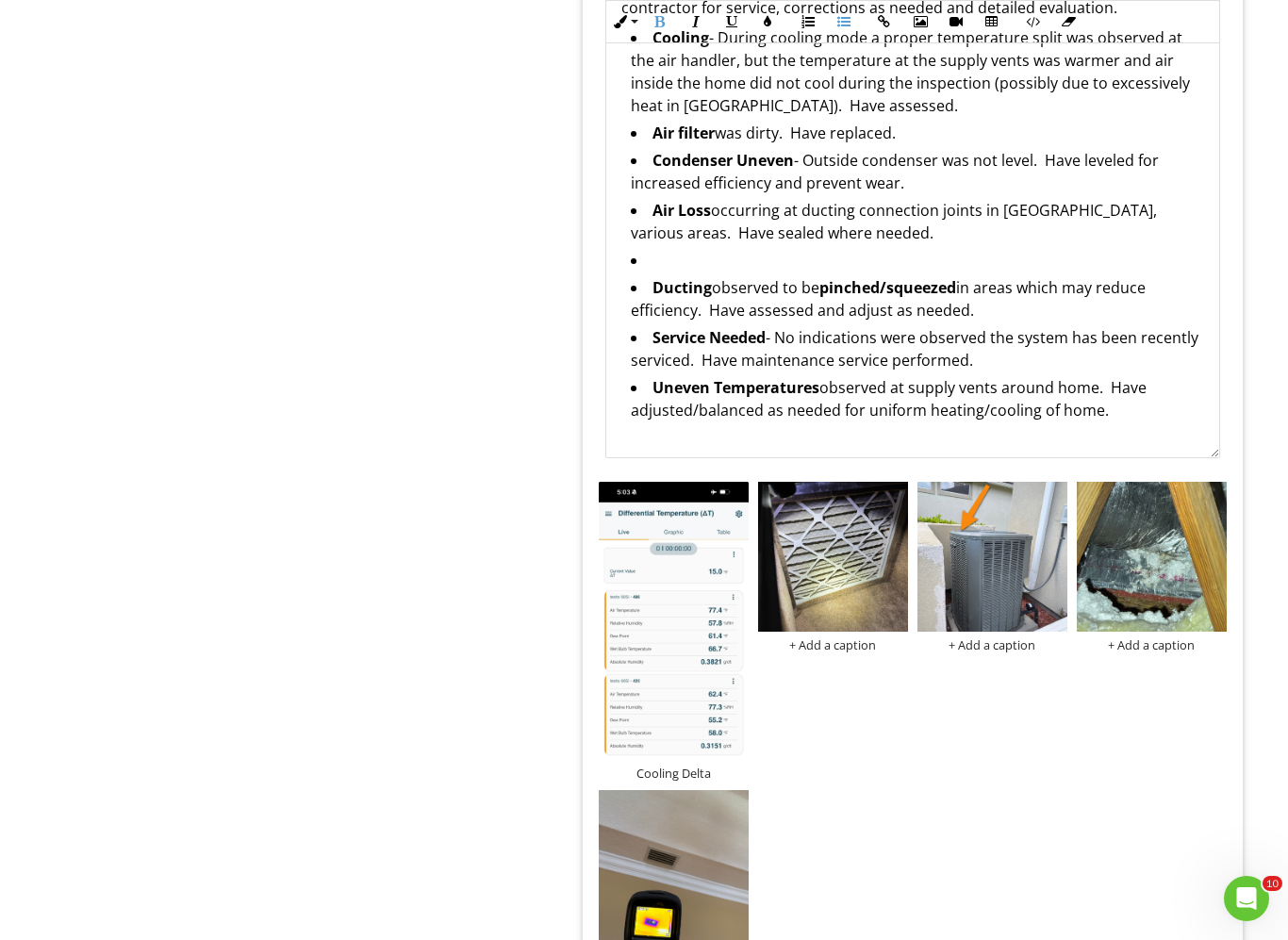 scroll, scrollTop: 1655, scrollLeft: 0, axis: vertical 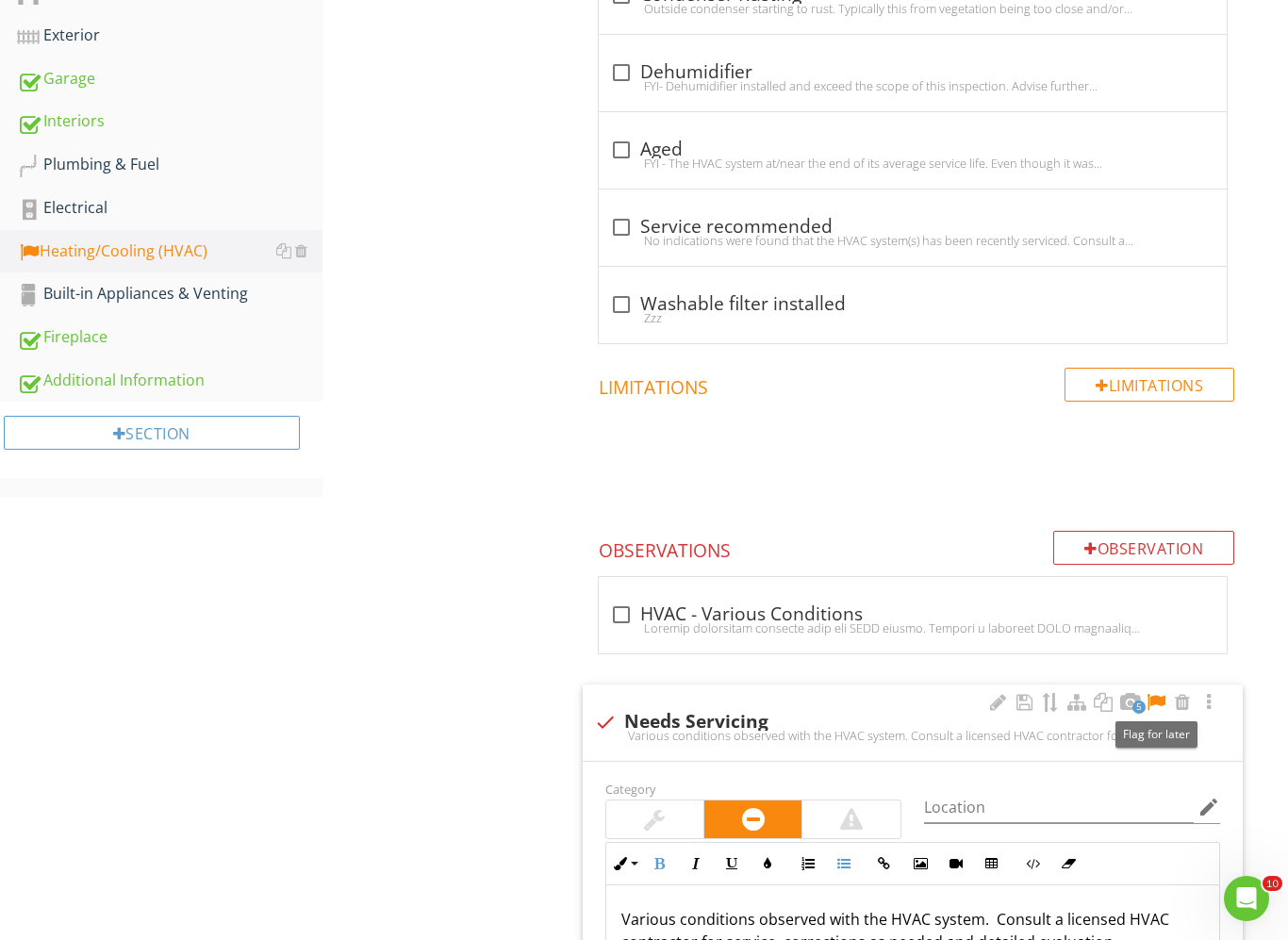 click at bounding box center [1156, 702] 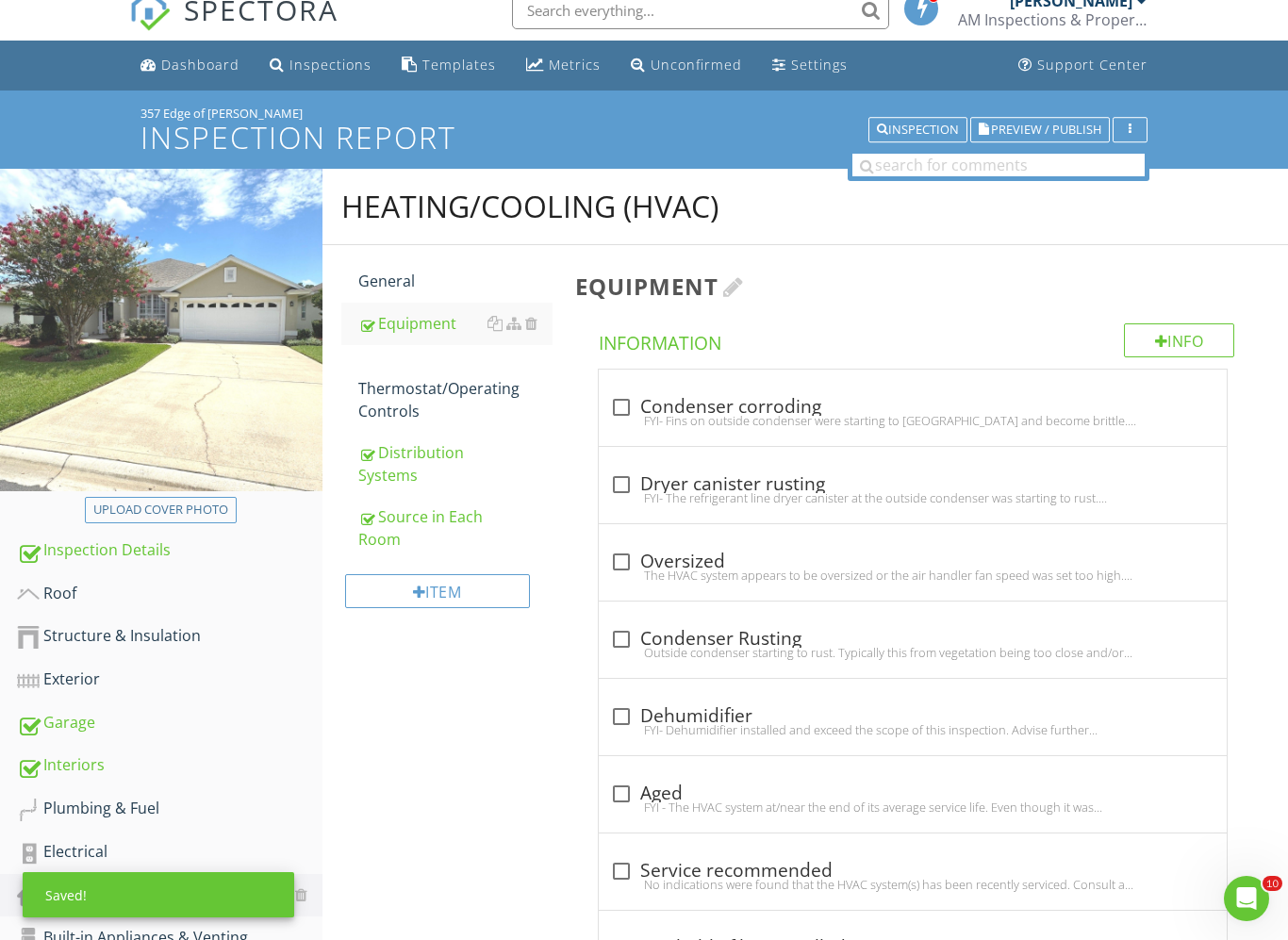 scroll, scrollTop: 0, scrollLeft: 0, axis: both 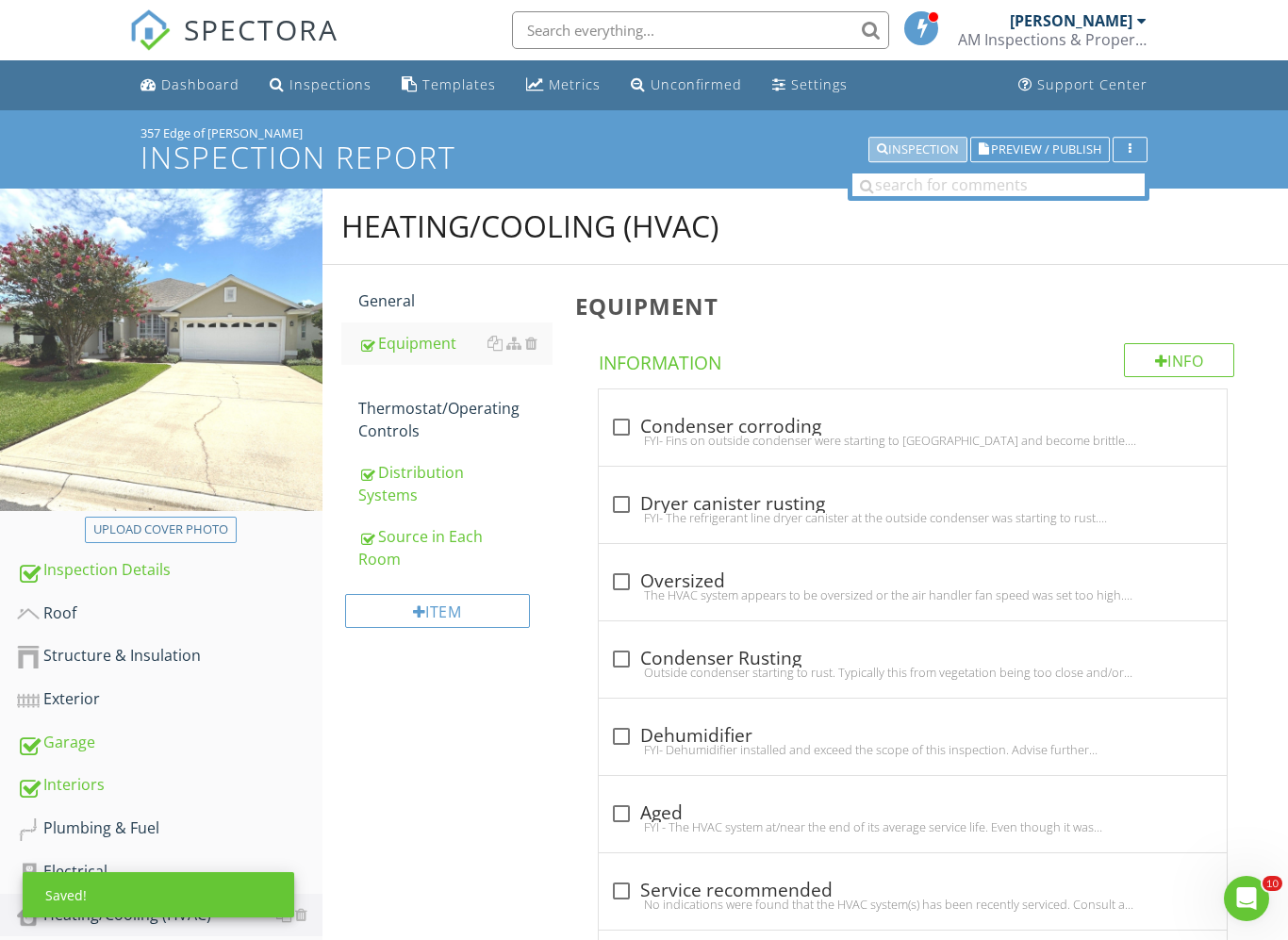 click on "Inspection" at bounding box center [917, 150] 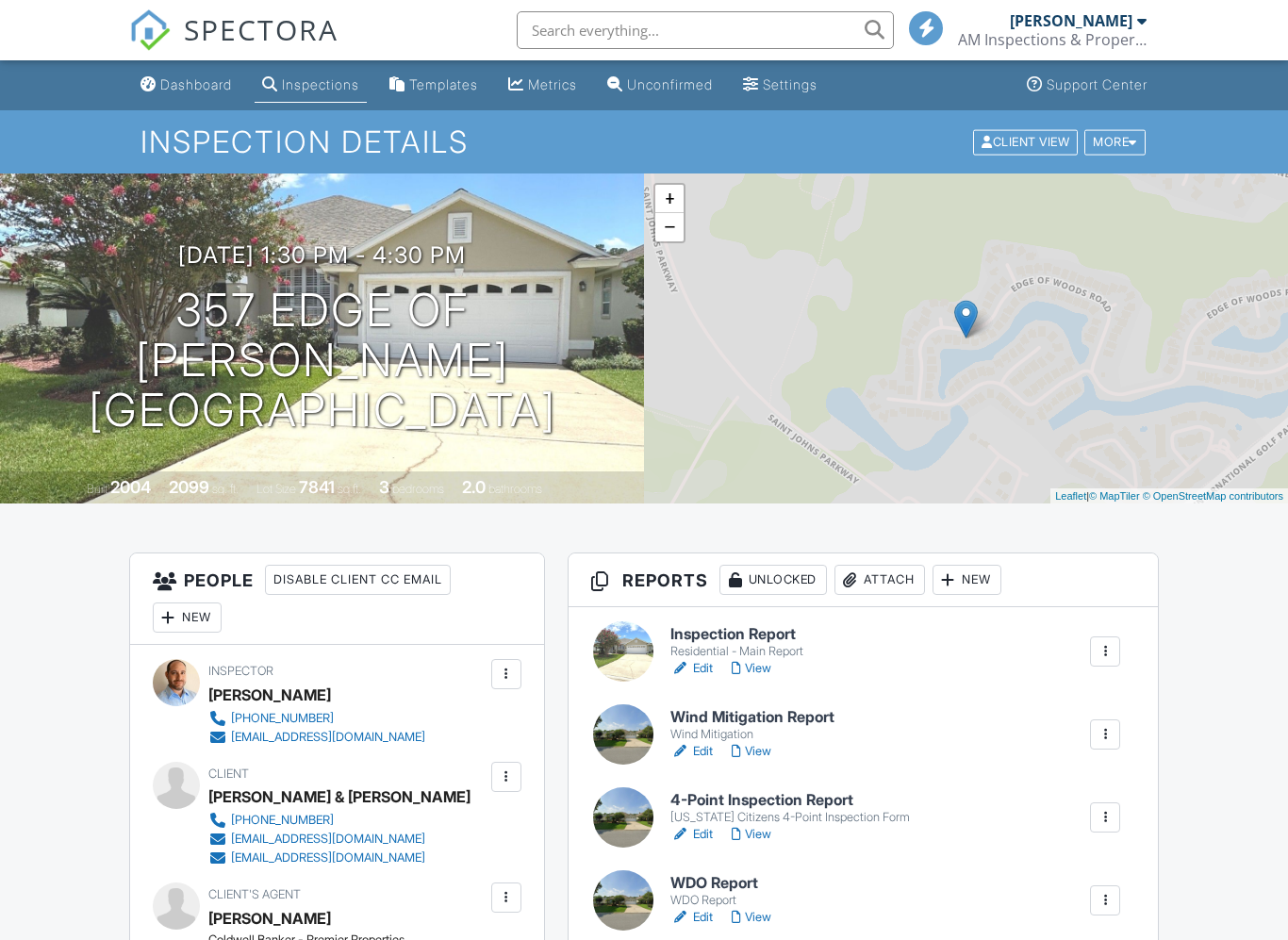 scroll, scrollTop: 0, scrollLeft: 0, axis: both 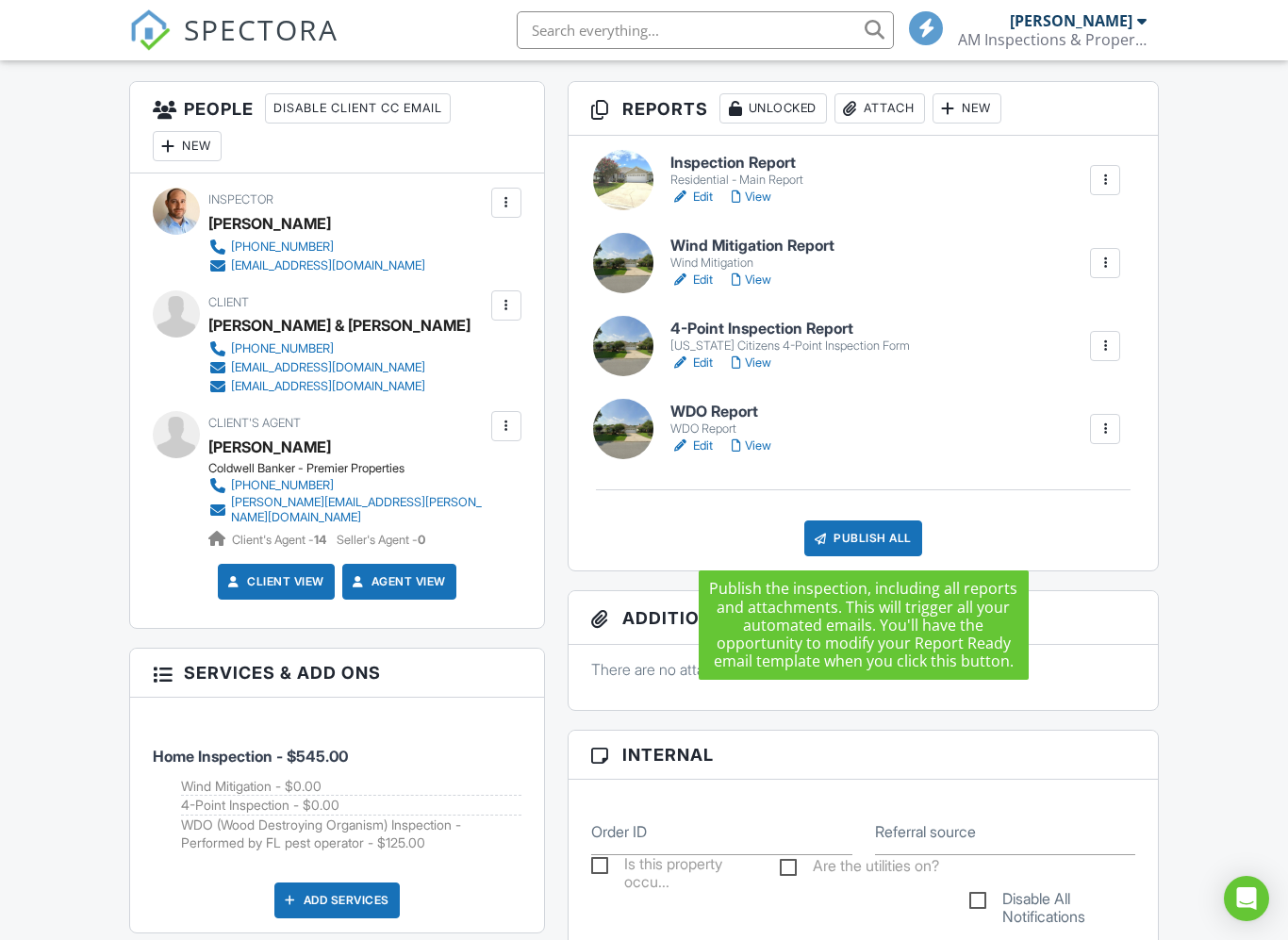 click on "Publish All" at bounding box center [863, 538] 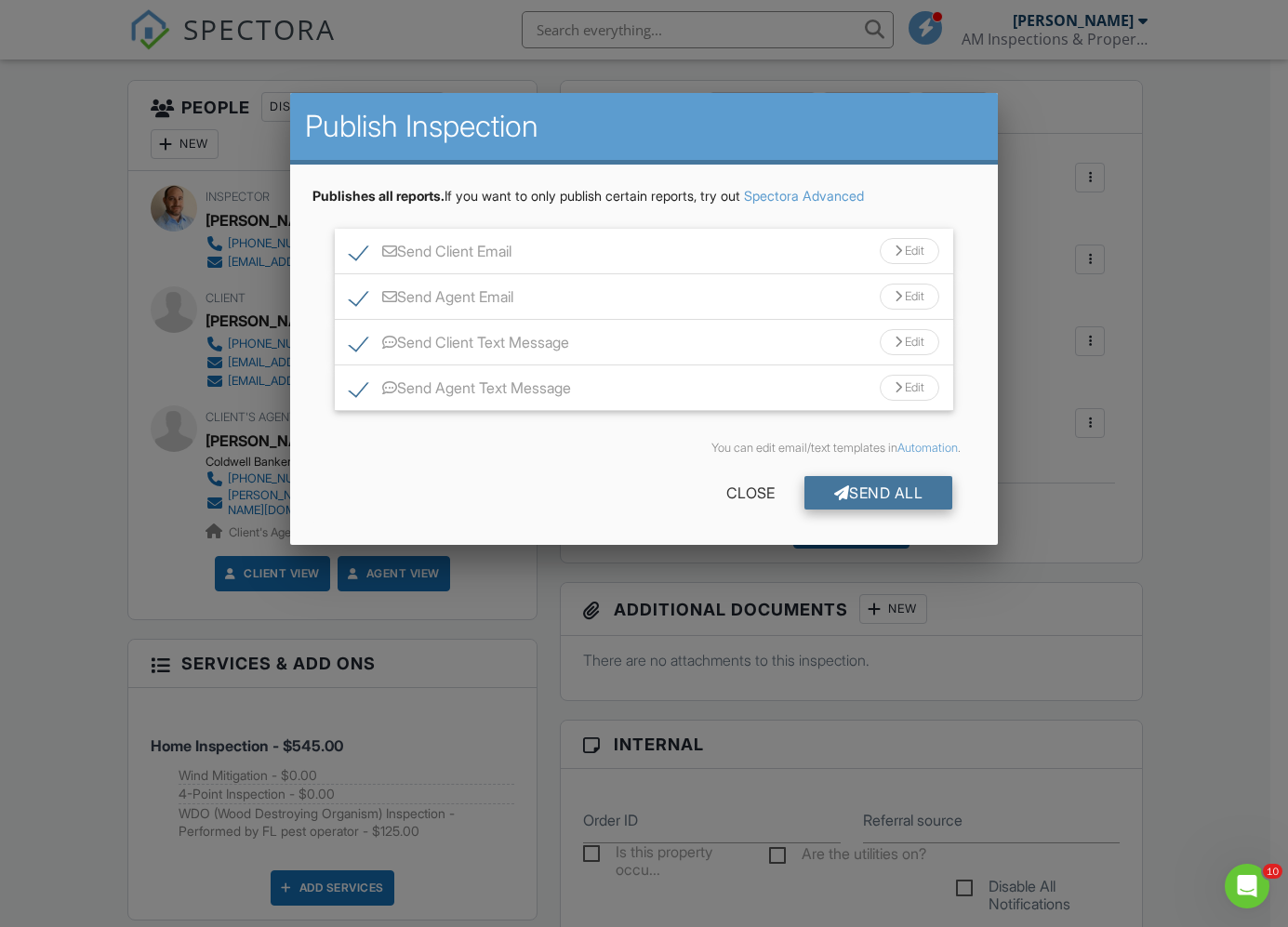 scroll, scrollTop: 0, scrollLeft: 0, axis: both 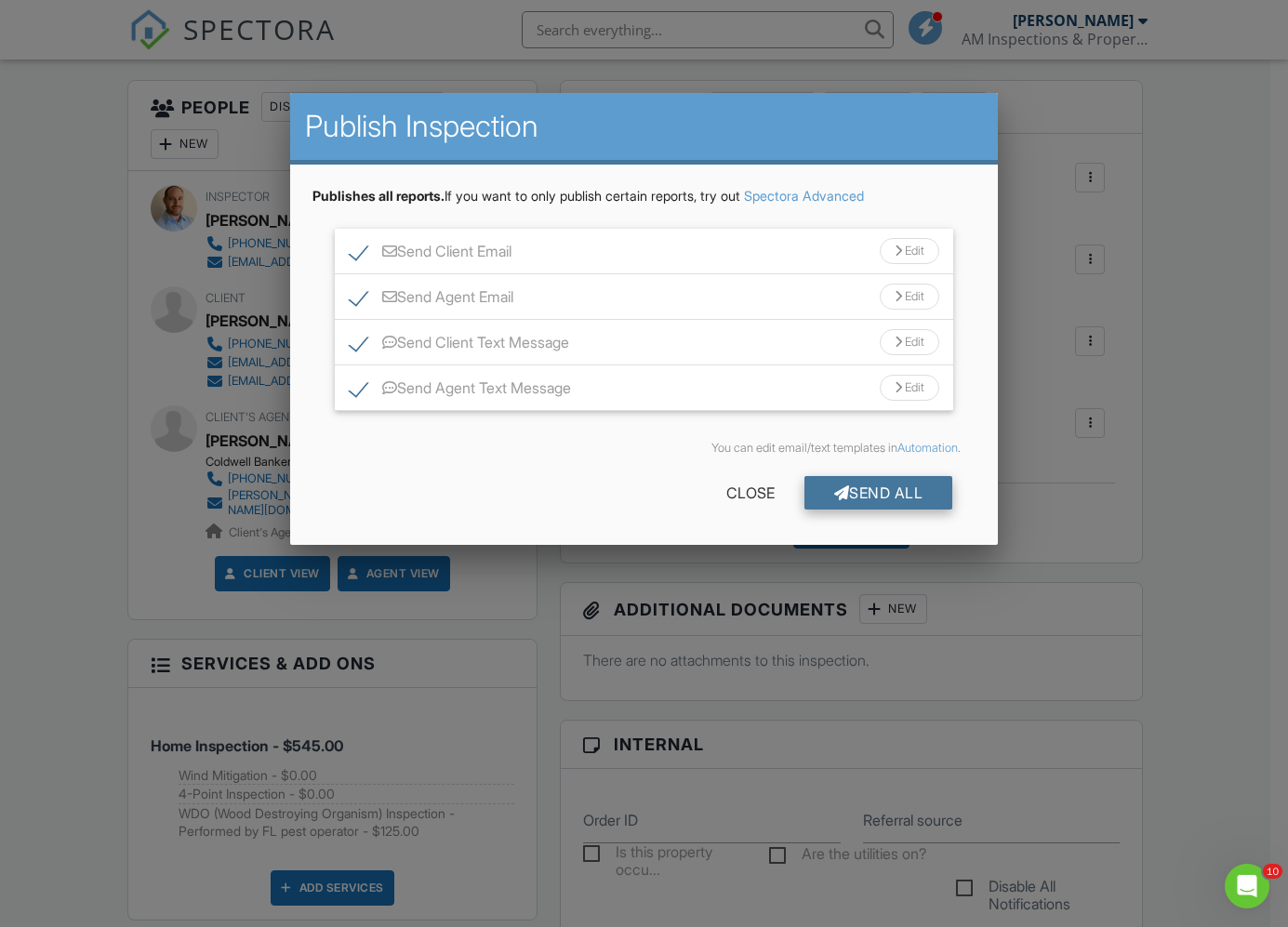 click on "Send All" at bounding box center [879, 493] 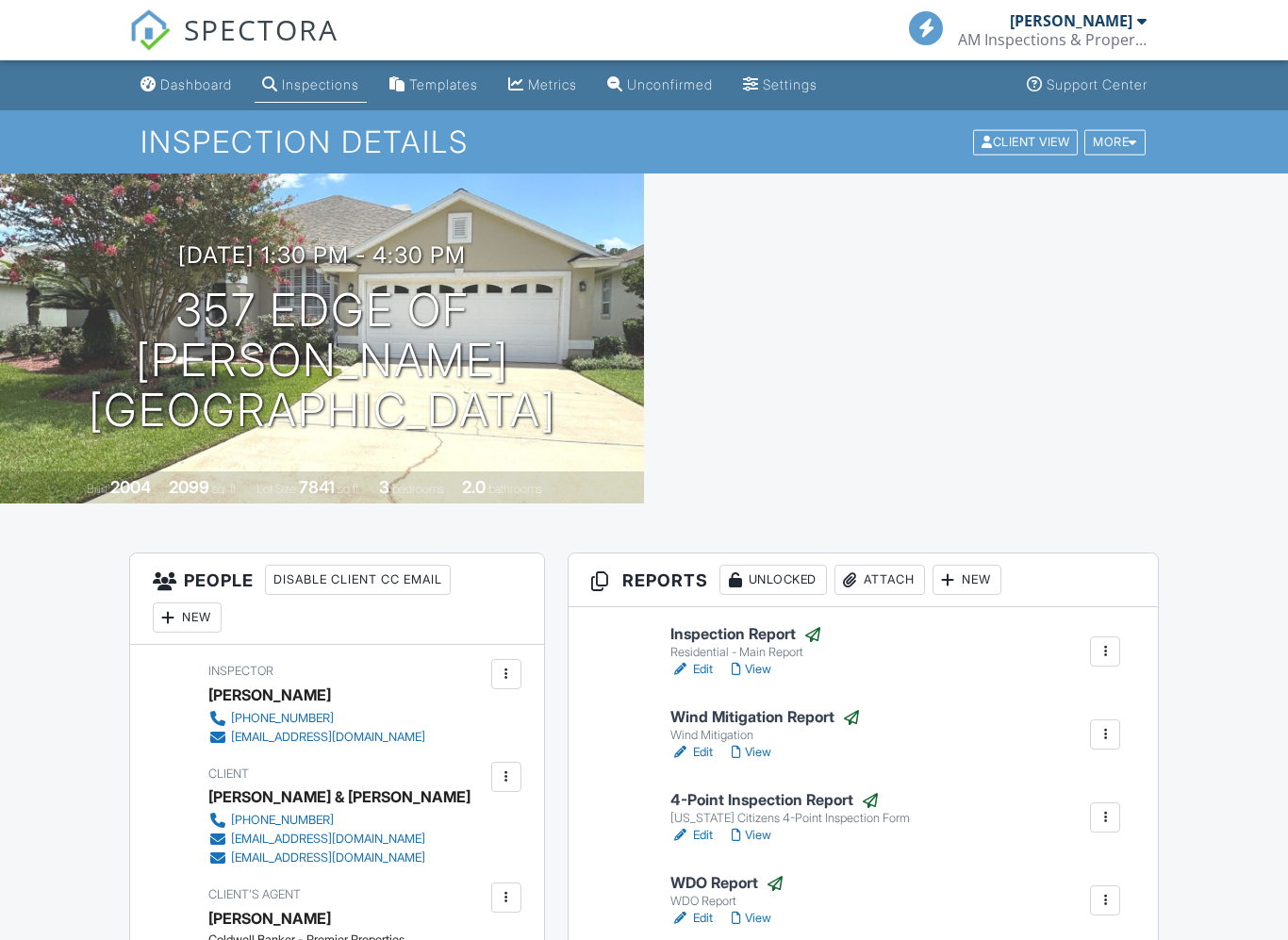 scroll, scrollTop: 471, scrollLeft: 0, axis: vertical 